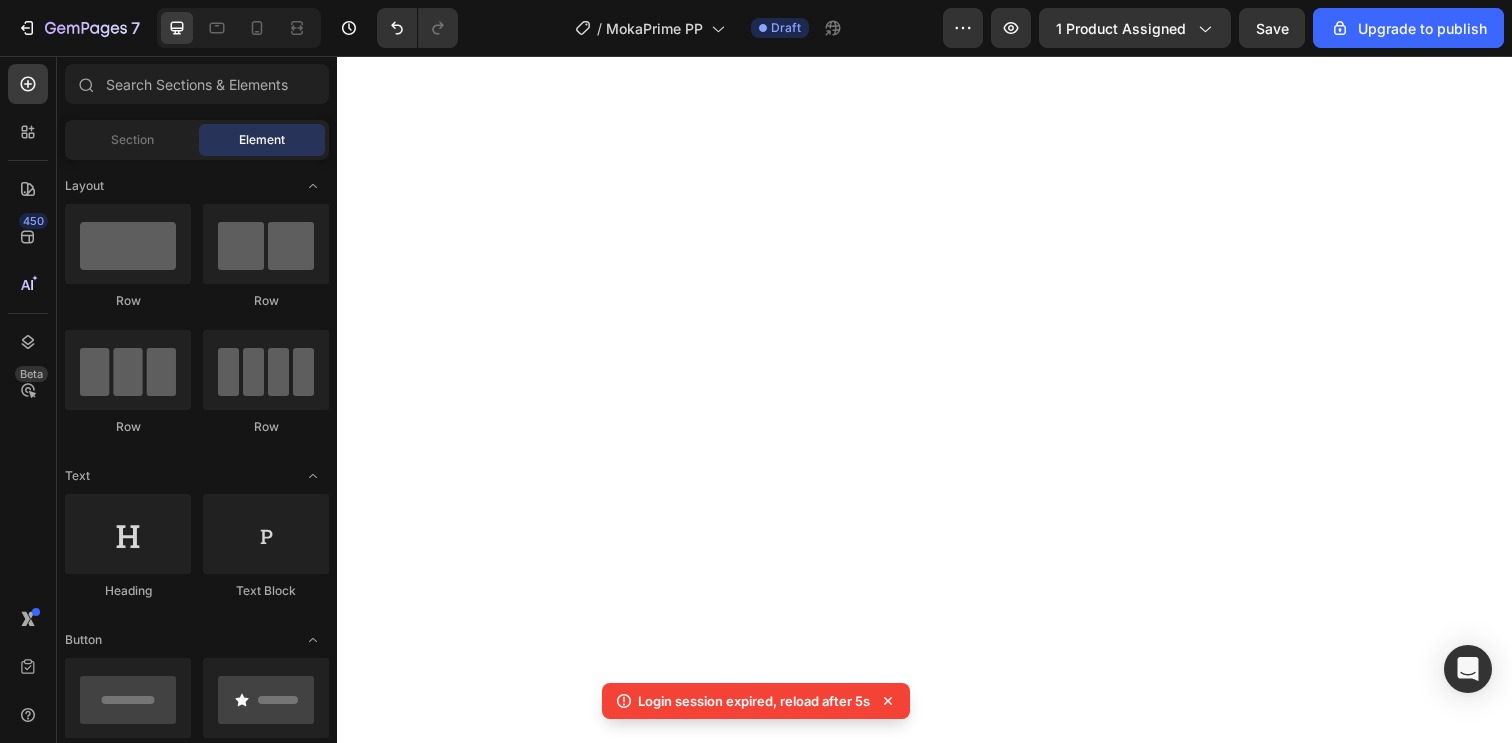 scroll, scrollTop: 0, scrollLeft: 0, axis: both 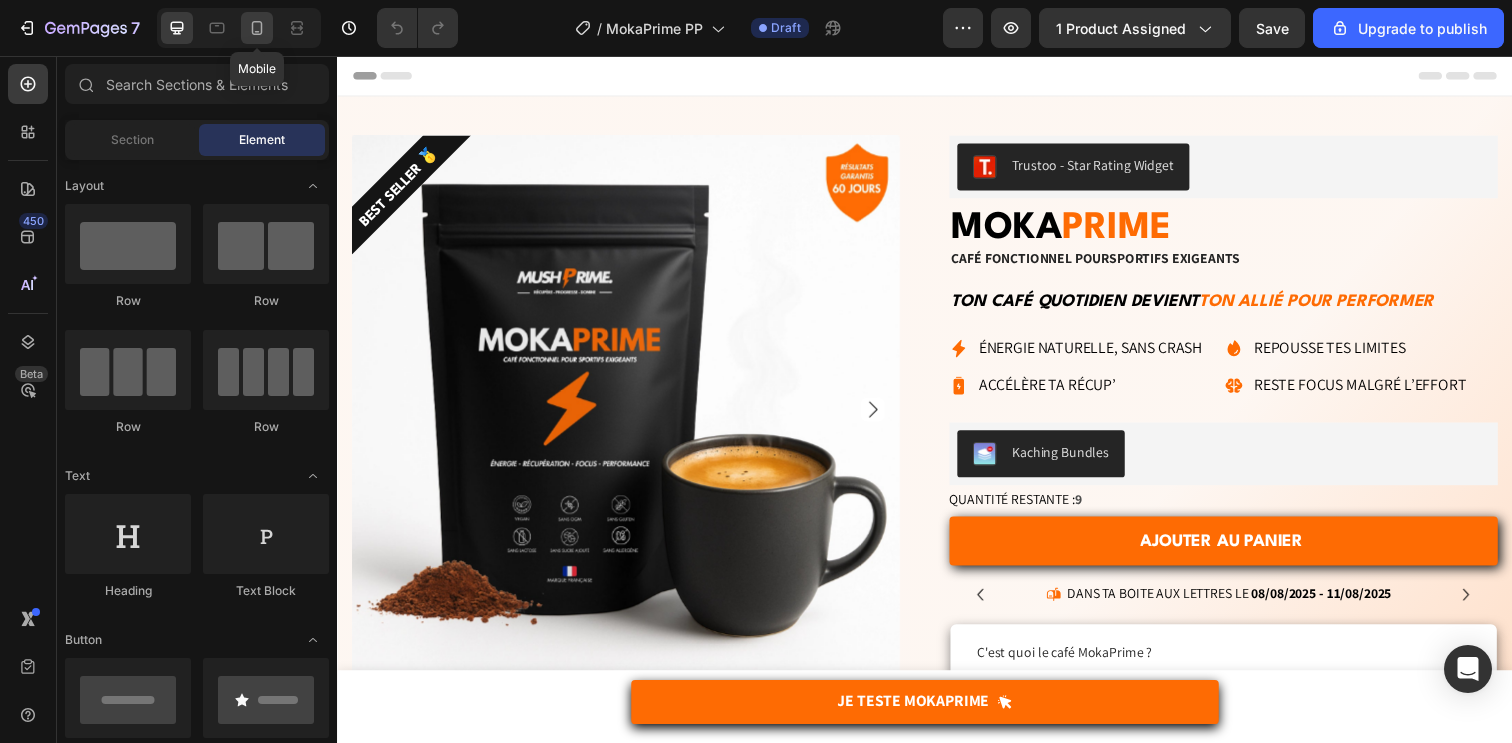 click 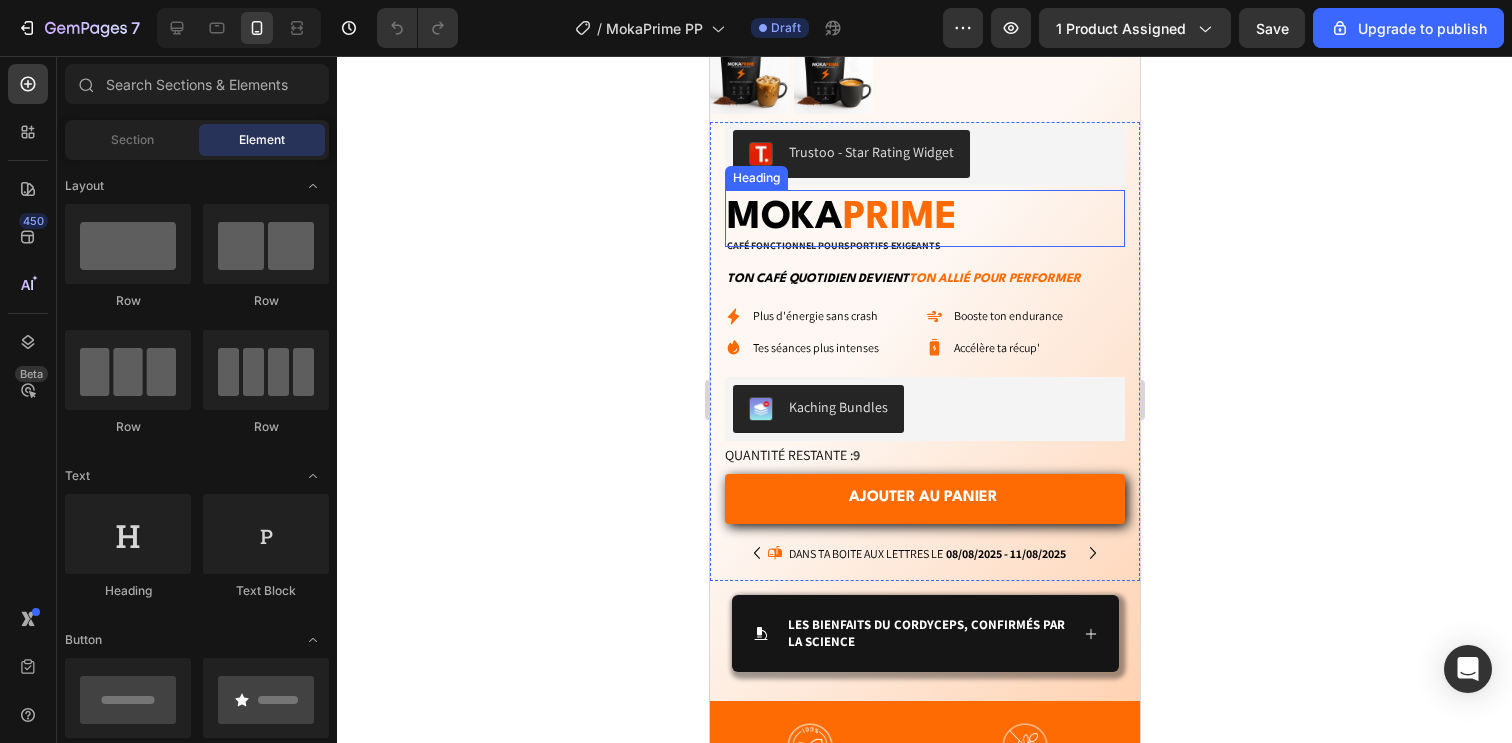 scroll, scrollTop: 780, scrollLeft: 0, axis: vertical 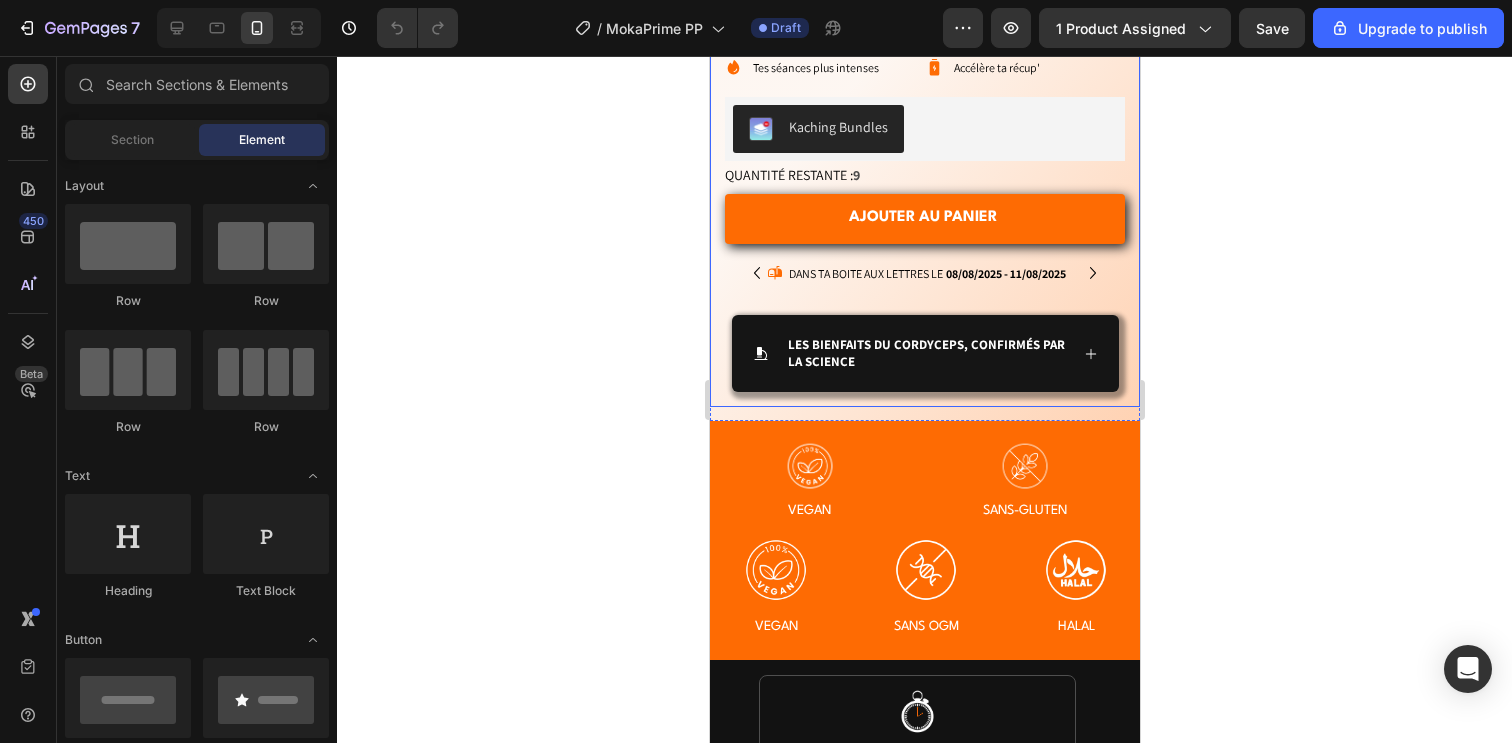 click on "7   /  MokaPrime PP Draft Preview 1 product assigned  Save  Upgrade to publish" 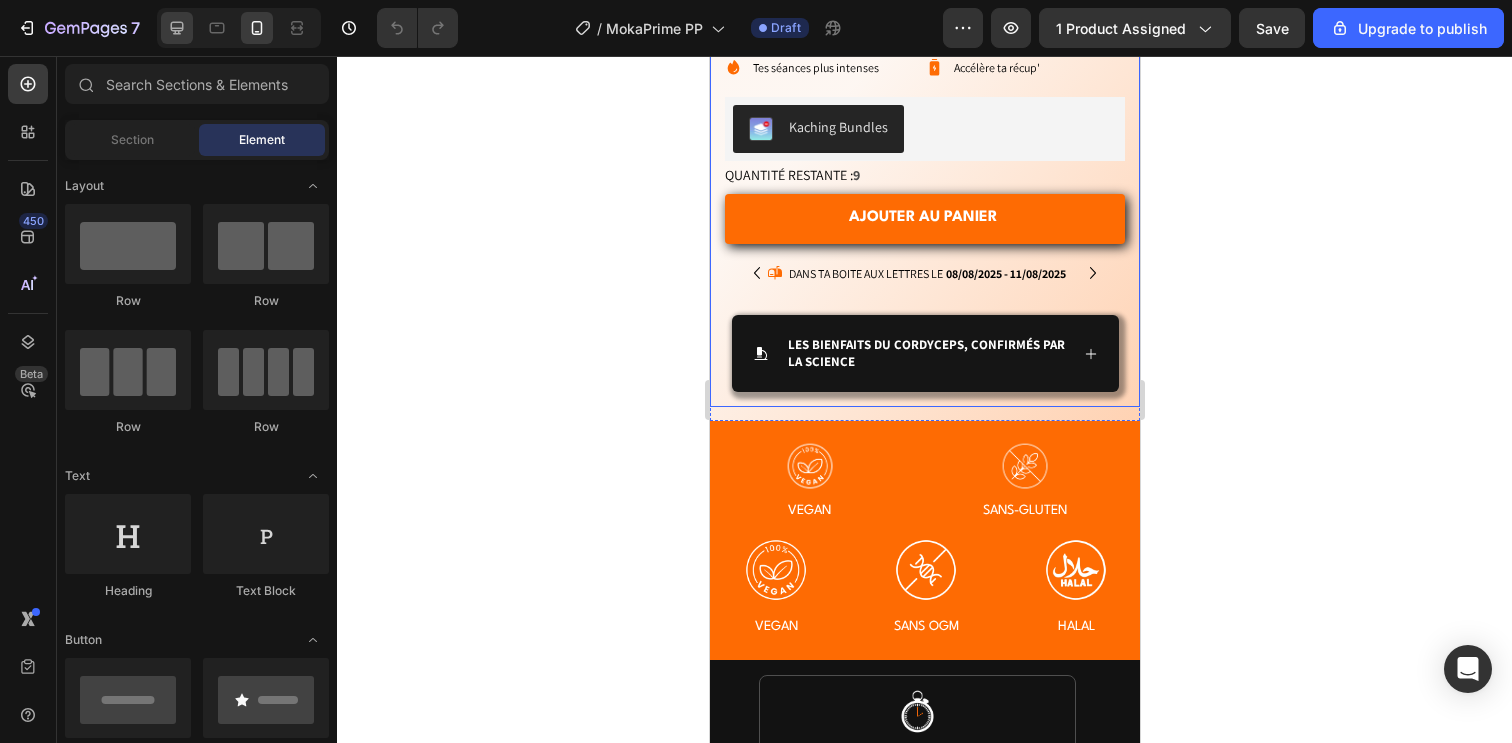 click 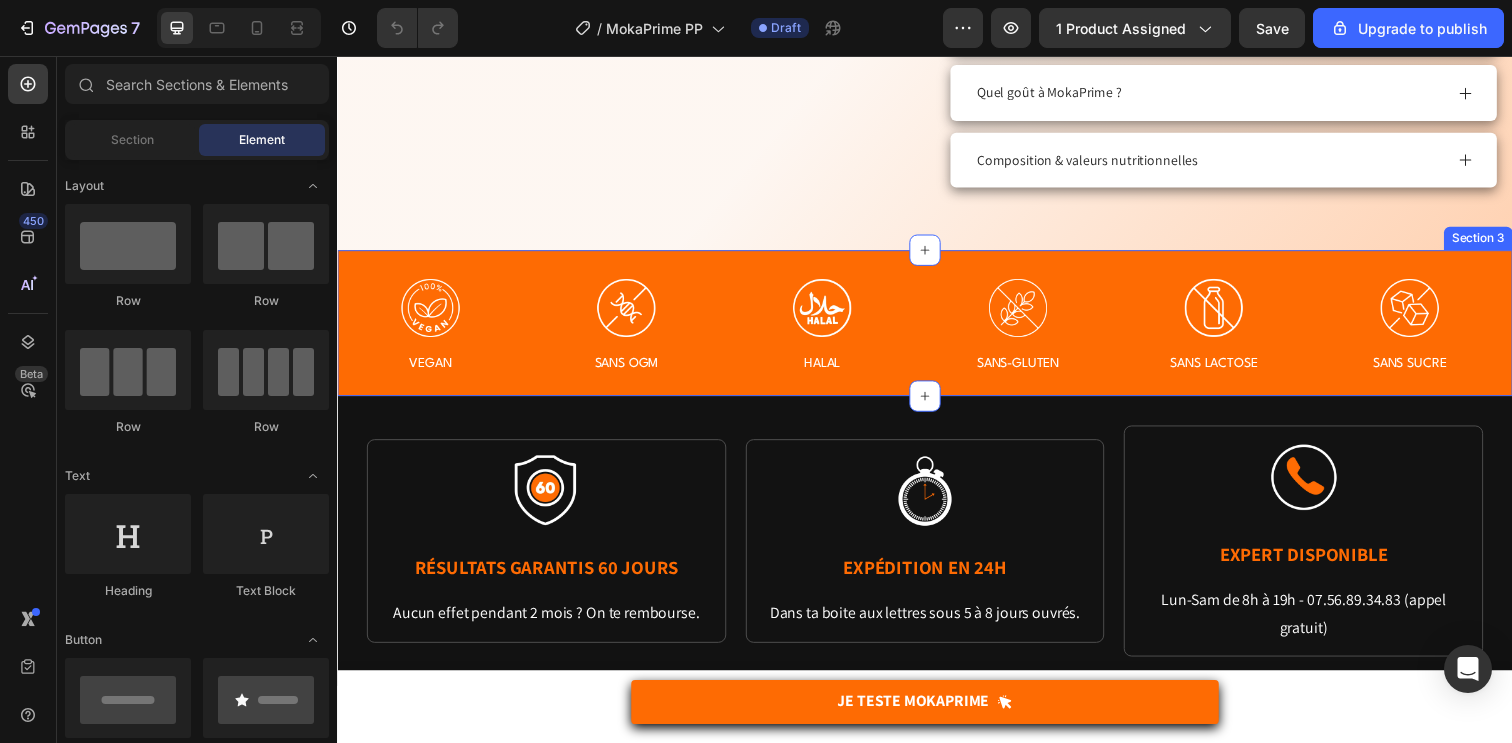 scroll, scrollTop: 707, scrollLeft: 0, axis: vertical 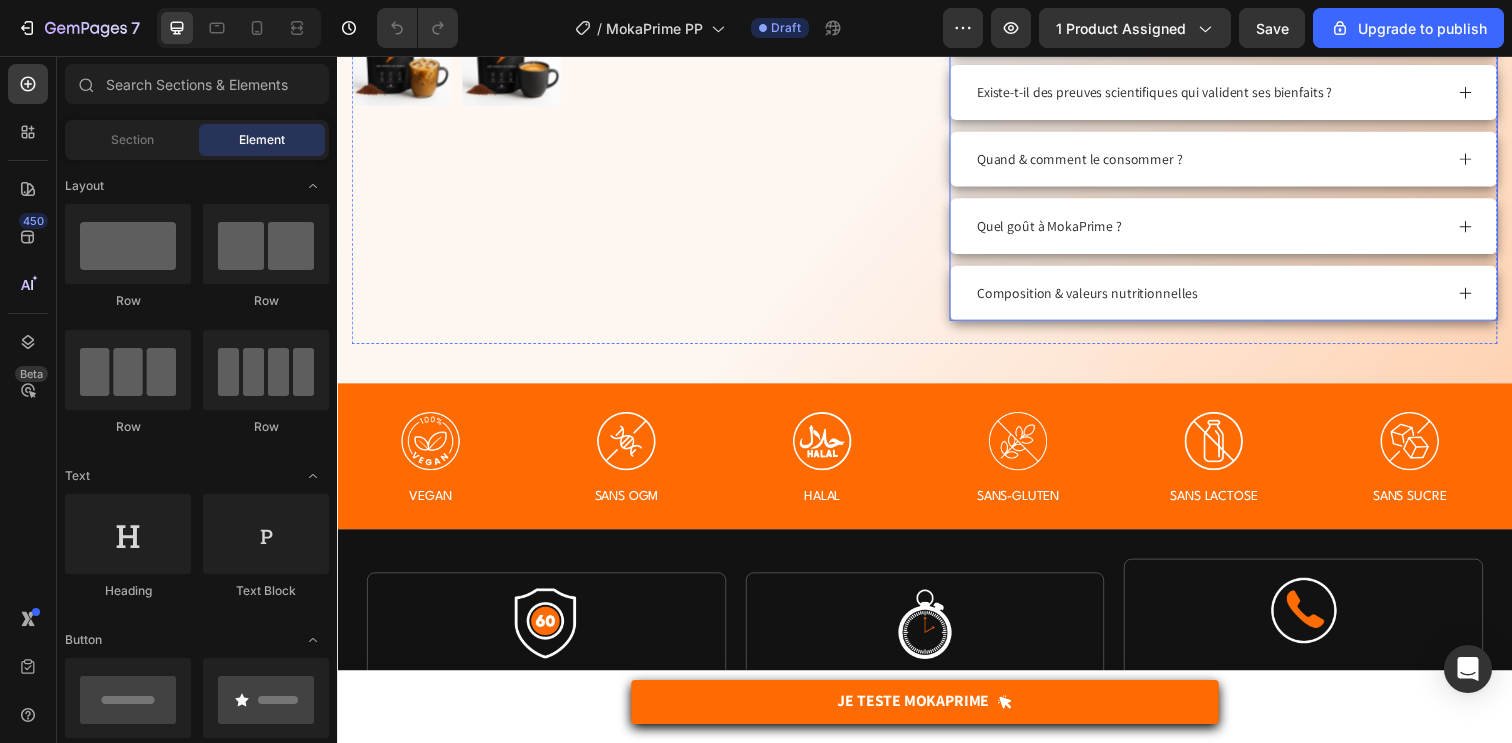 click on "C'est quoi le café MokaPrime ?
Combien de temps faut-il pour ressentir les bienfaits ?
Existe-t-il des preuves scientifiques qui valident ses bienfaits ?
Quand & comment le consommer ?
Quel goût à MokaPrime ?
Composition & valeurs nutritionnelles" at bounding box center [1242, 127] 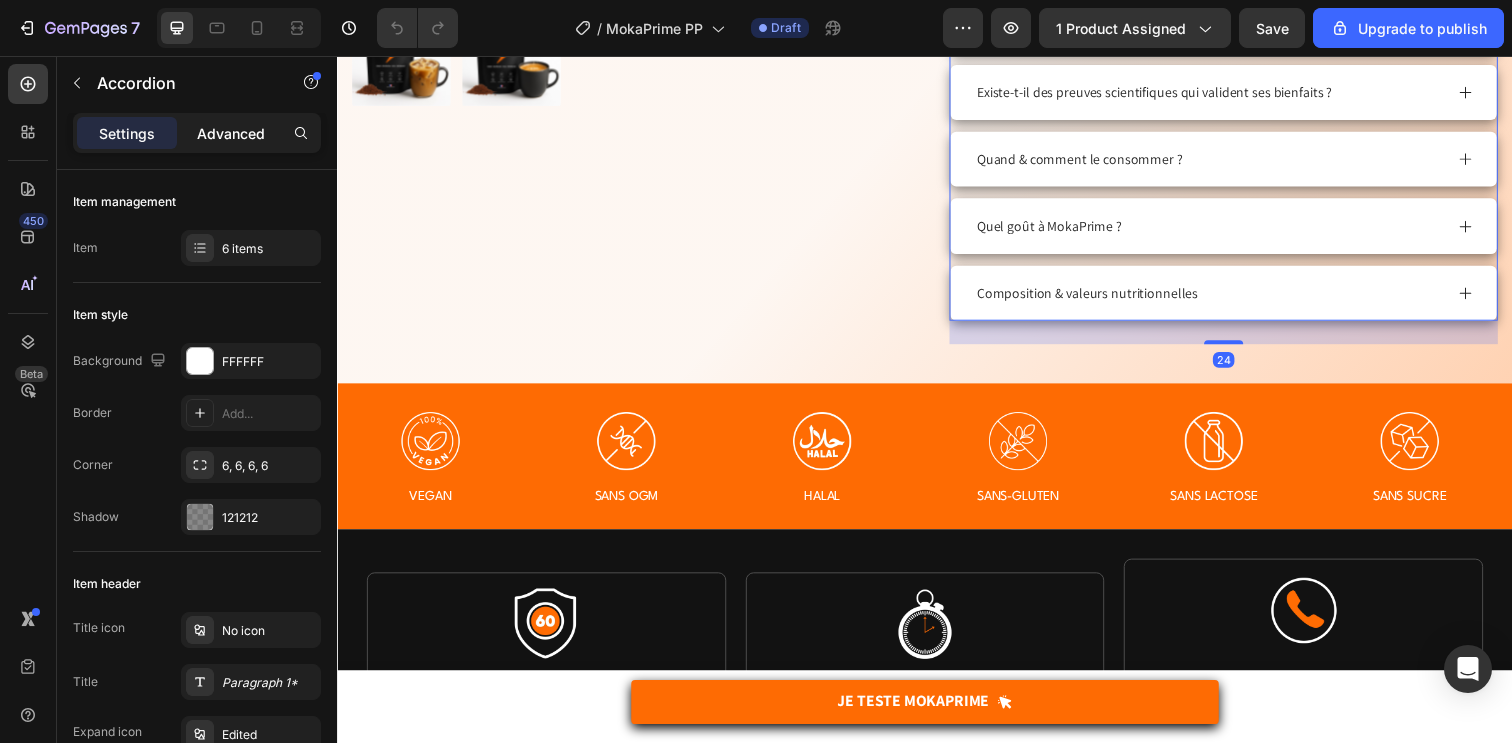 click on "Advanced" at bounding box center [231, 133] 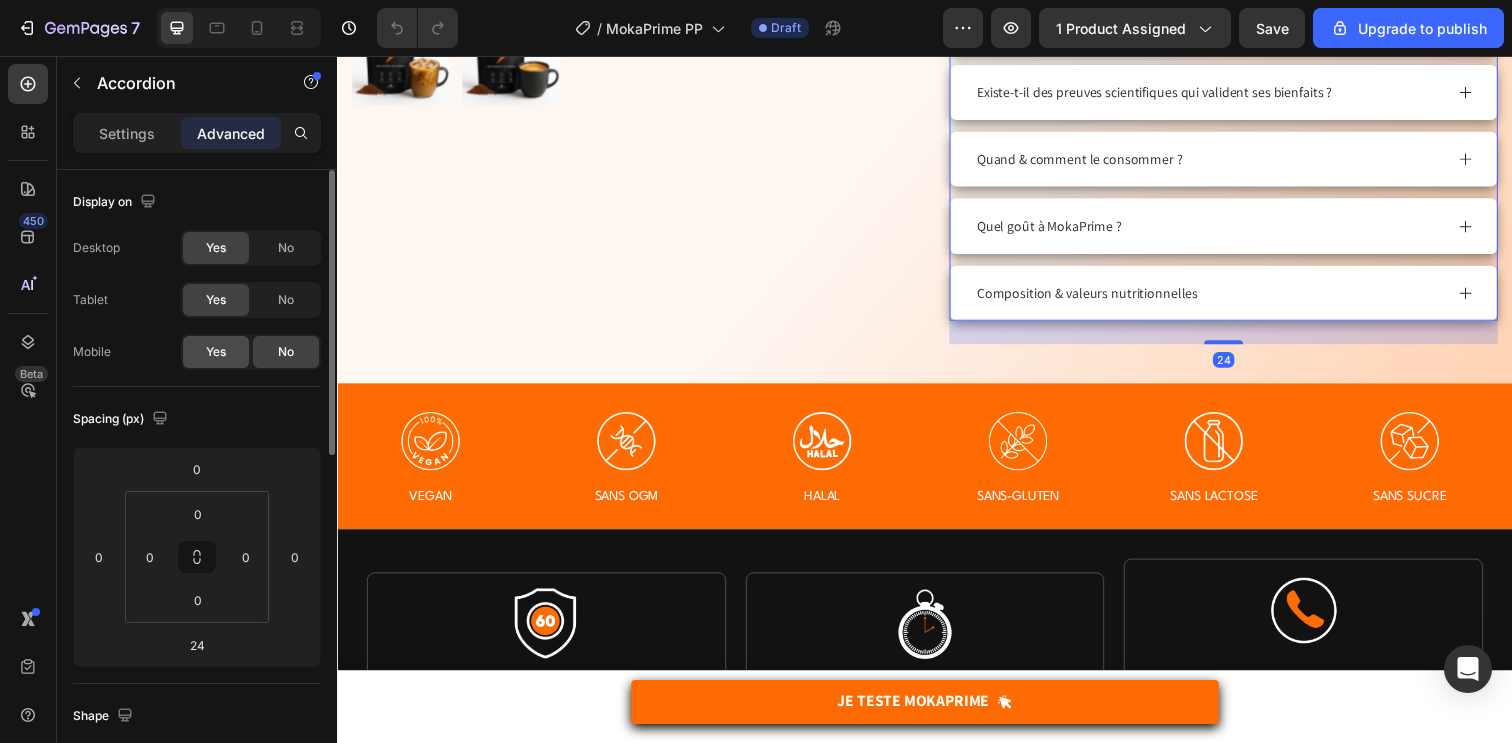 click on "Yes" 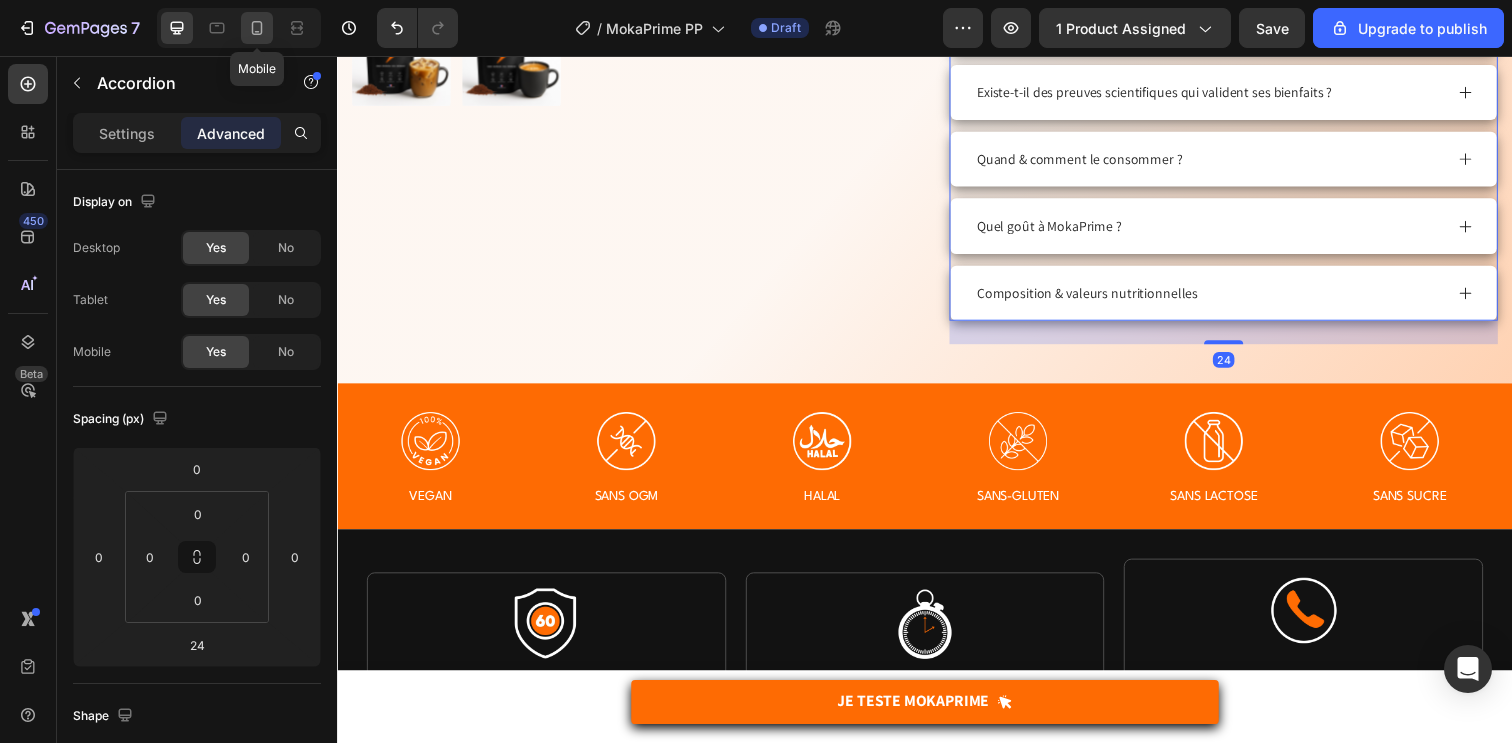 click 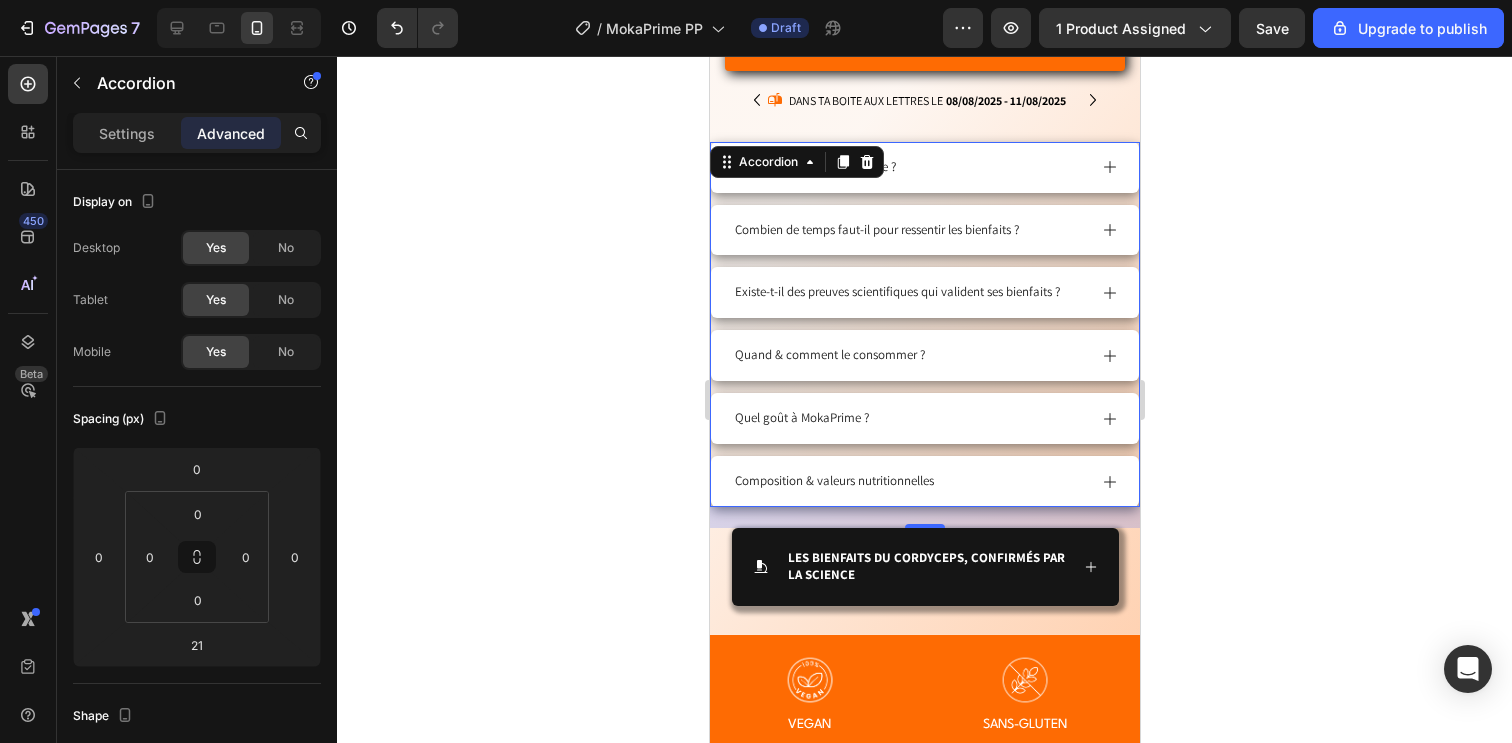 scroll, scrollTop: 954, scrollLeft: 0, axis: vertical 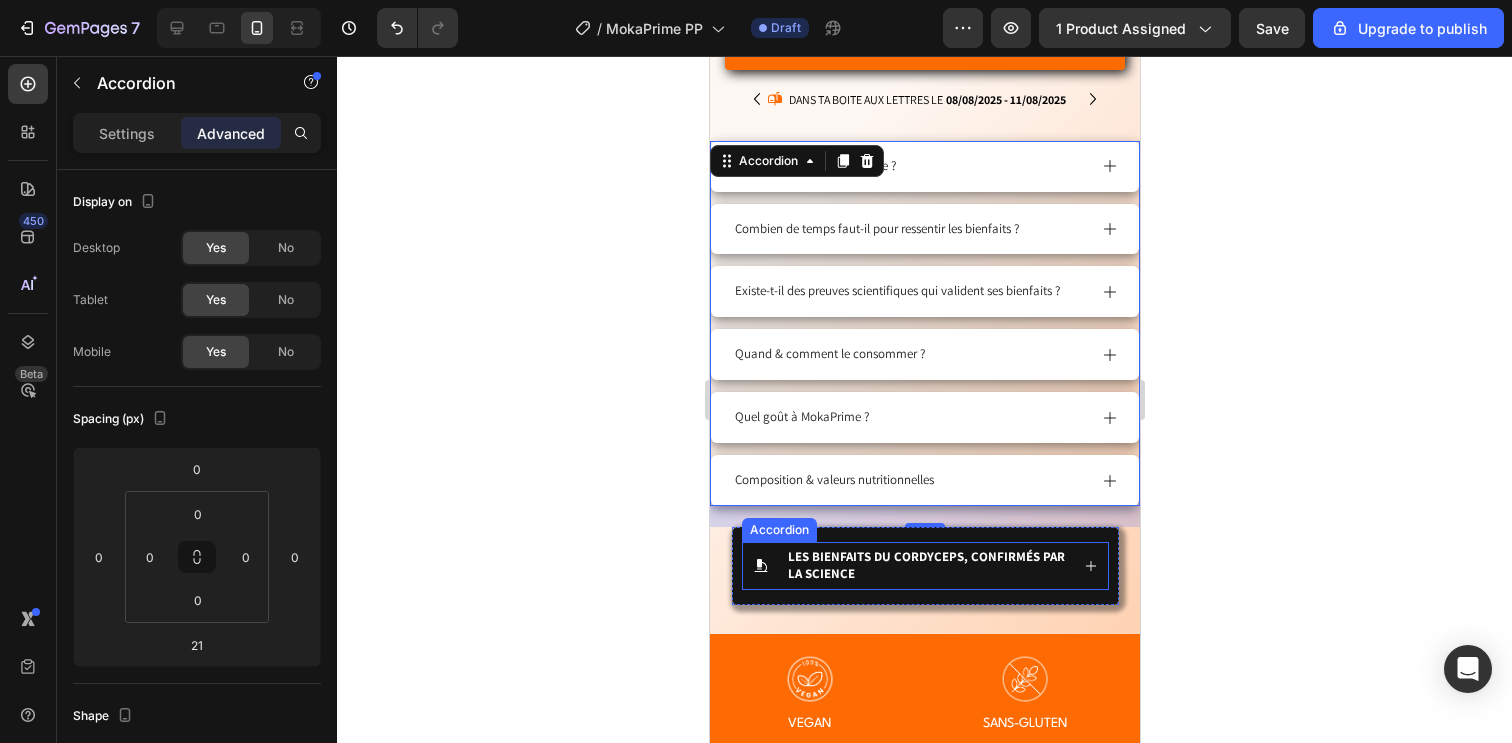 click on "Les bienfaits du Cordyceps, confirmés par la science" at bounding box center [924, 566] 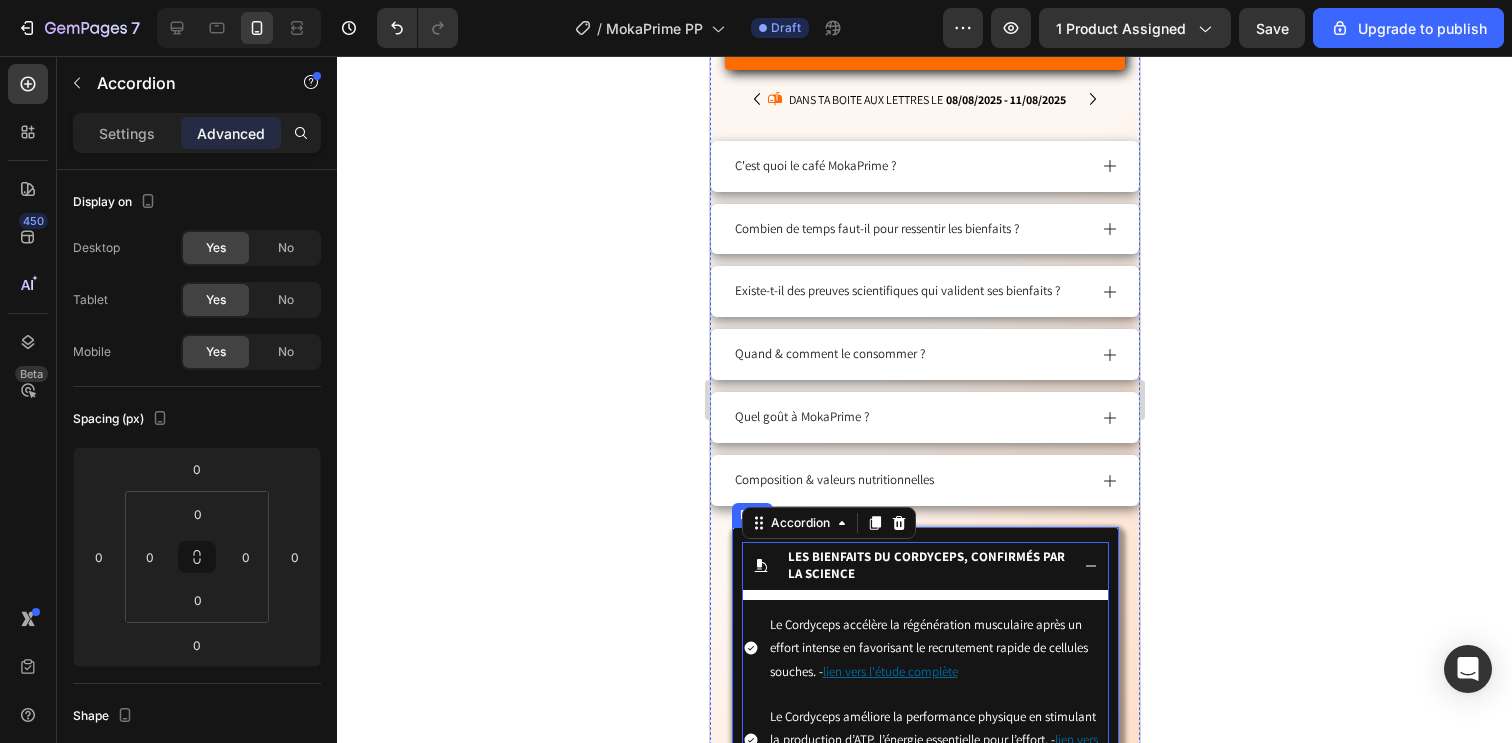 click on "Trustoo - Star Rating Widget Trustoo MOKA PRIME Heading Café fonctionnel pour  sportifs exigeants Text Block Ton café quotidien devient  ton allié pour performer Text Block
Énergie naturelle, sans crash
Accélère ta récup’ Item List
Repousse tes limites
Reste focus malgré l’effort Item List Row
Plus d'énergie sans crash
Tes séances plus intenses Item List
Booste ton endurance
Accélère ta récup' Item List Row Row Kaching Bundles Kaching Bundles Quantité restante :  9 Stock Counter AJOUTER AU PANIER Add to Cart
Icon
Dans ta boite aux lettres le
08/08/2025 - 11/08/2025
Delivery Date Row livraison  offerte  dès 40€ Text Block RÉSULTATS  GARANTIS 60 JOURS  OU REMBOURSé Text Block Image Image Image Image Image Row" at bounding box center [924, 376] 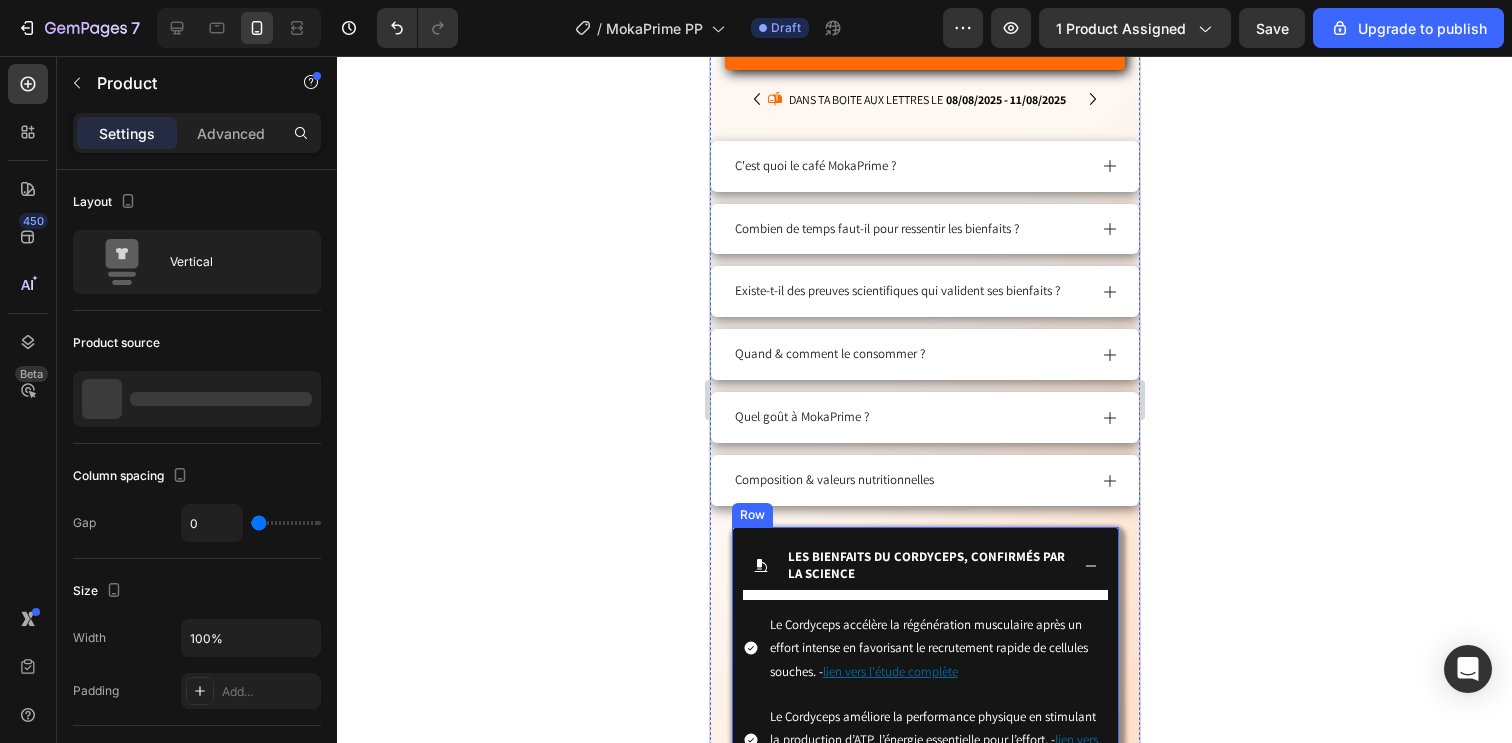 click on "Les bienfaits du Cordyceps, confirmés par la science Le Cordyceps accélère la régénération musculaire après un effort intense en favorisant le recrutement rapide de cellules souches. -  lien vers l'étude complète Le Cordyceps améliore la performance physique en stimulant la production d’ATP, l’énergie essentielle pour l’effort. -  lien vers l'étude complète Le Cordyceps aide à maintenir les niveaux de fer et protège les muscles des coureurs de fond en réduisant l’anémie et les dommages musculaires. -  lien vers l'étude complète Le Cordyceps améliore la résistance à la fatigue et au stress physique en prolongeant l’endurance et en régulant les réponses biologiques au stress. -  lien vers l'étude complète Des composés actifs du Cordyceps réduisent l’inflammation cellulaire, soutenant la récupération et l’équilibre immunitaire après l’effort. -  lien vers l'étude complète Item List Accordion Row" at bounding box center (924, 798) 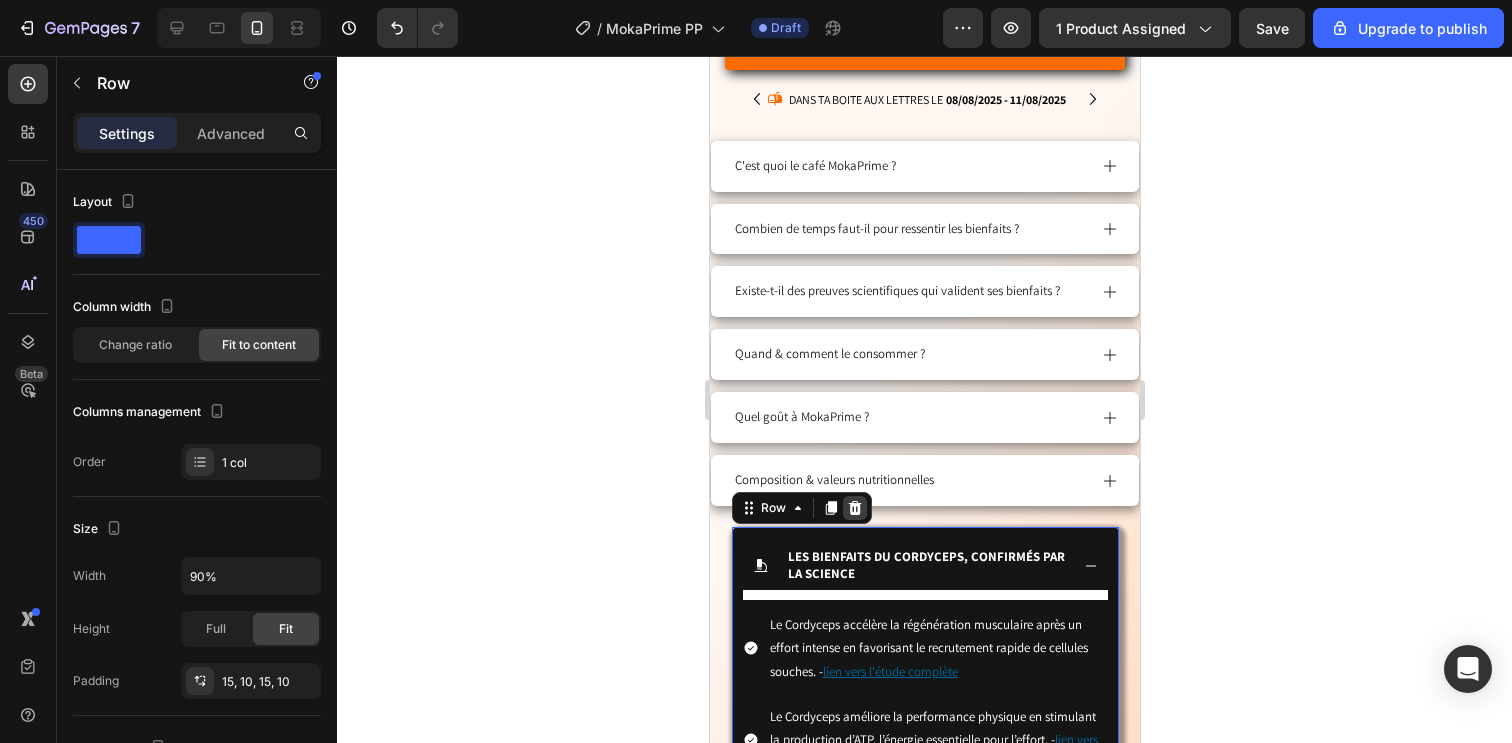click 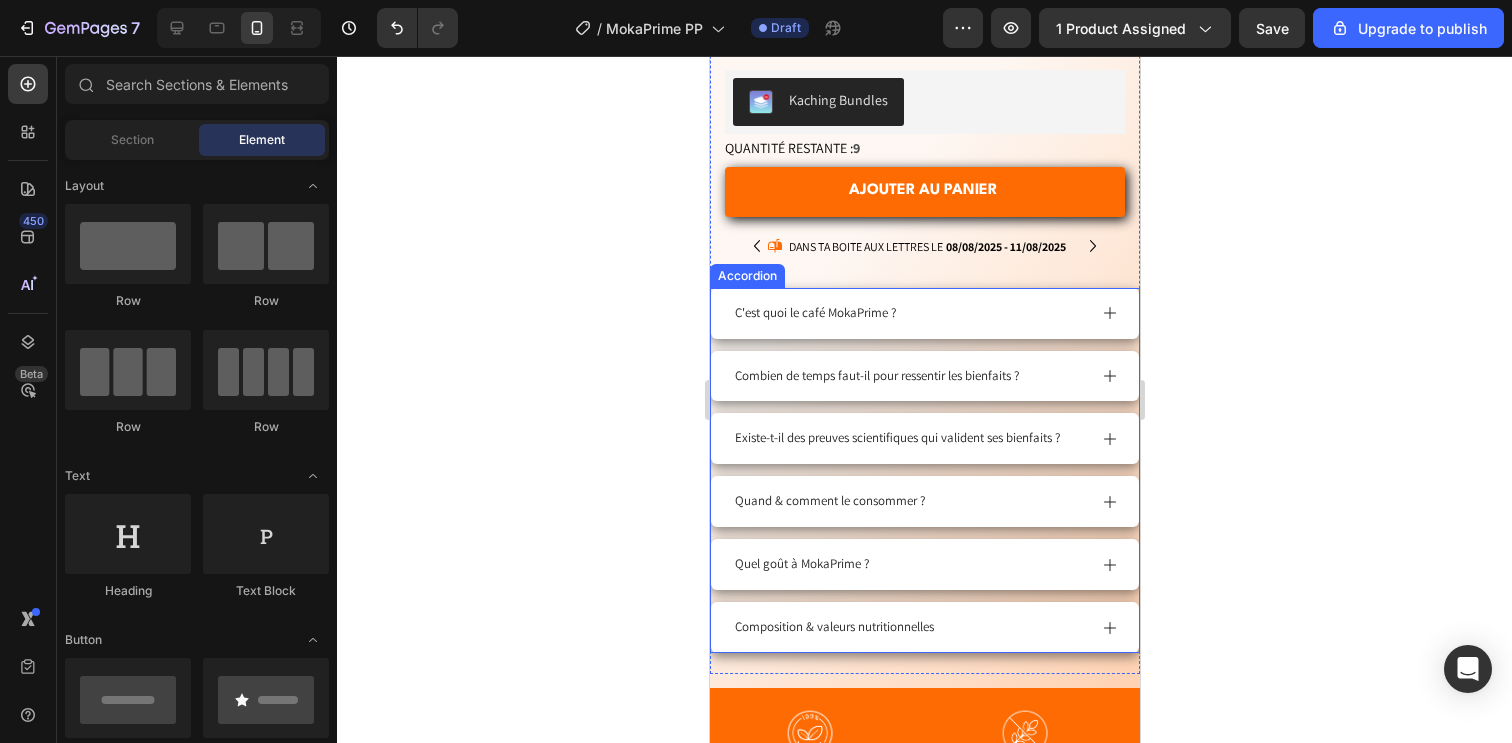 scroll, scrollTop: 799, scrollLeft: 0, axis: vertical 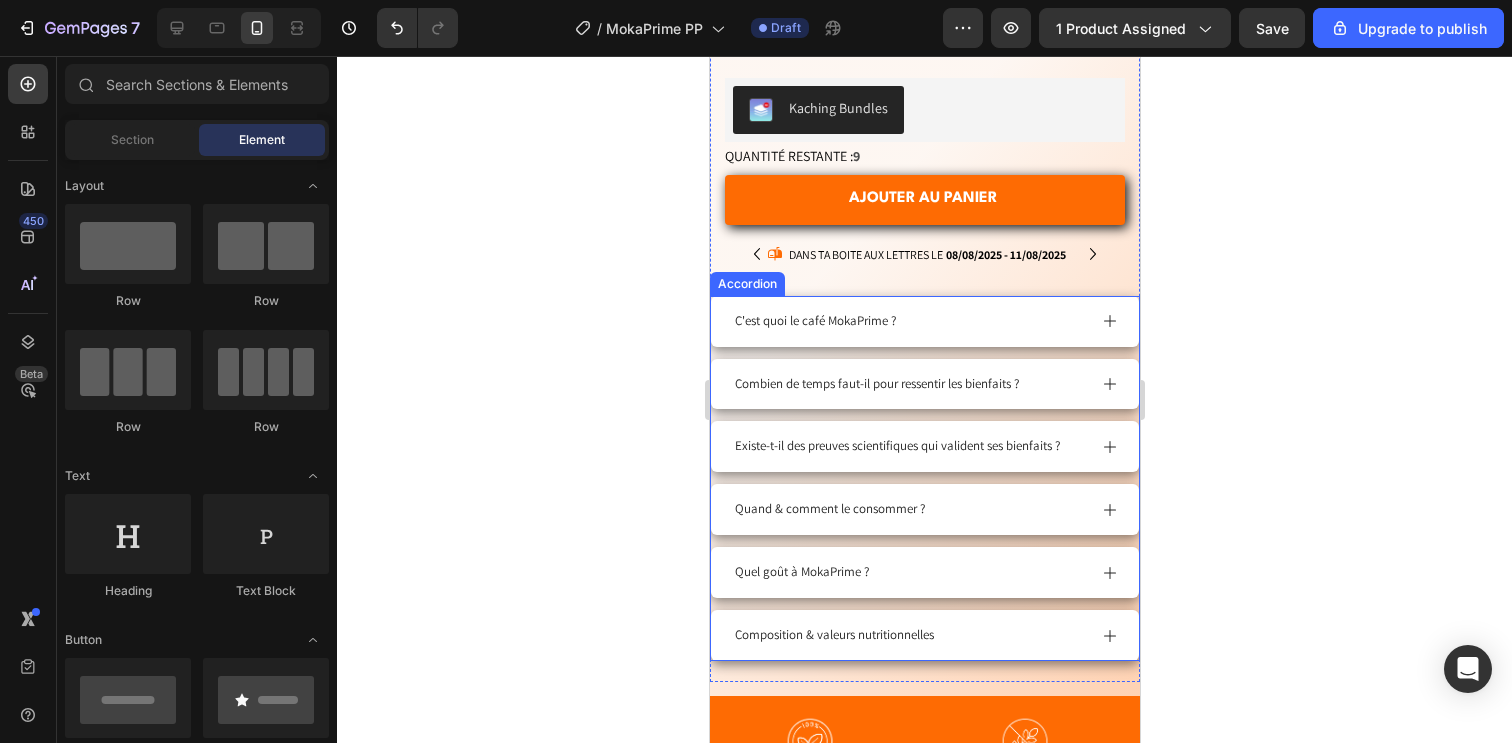 click on "C'est quoi le café MokaPrime ?
Combien de temps faut-il pour ressentir les bienfaits ?
Existe-t-il des preuves scientifiques qui valident ses bienfaits ?
Quand & comment le consommer ?
Quel goût à MokaPrime ?
Composition & valeurs nutritionnelles" at bounding box center (924, 478) 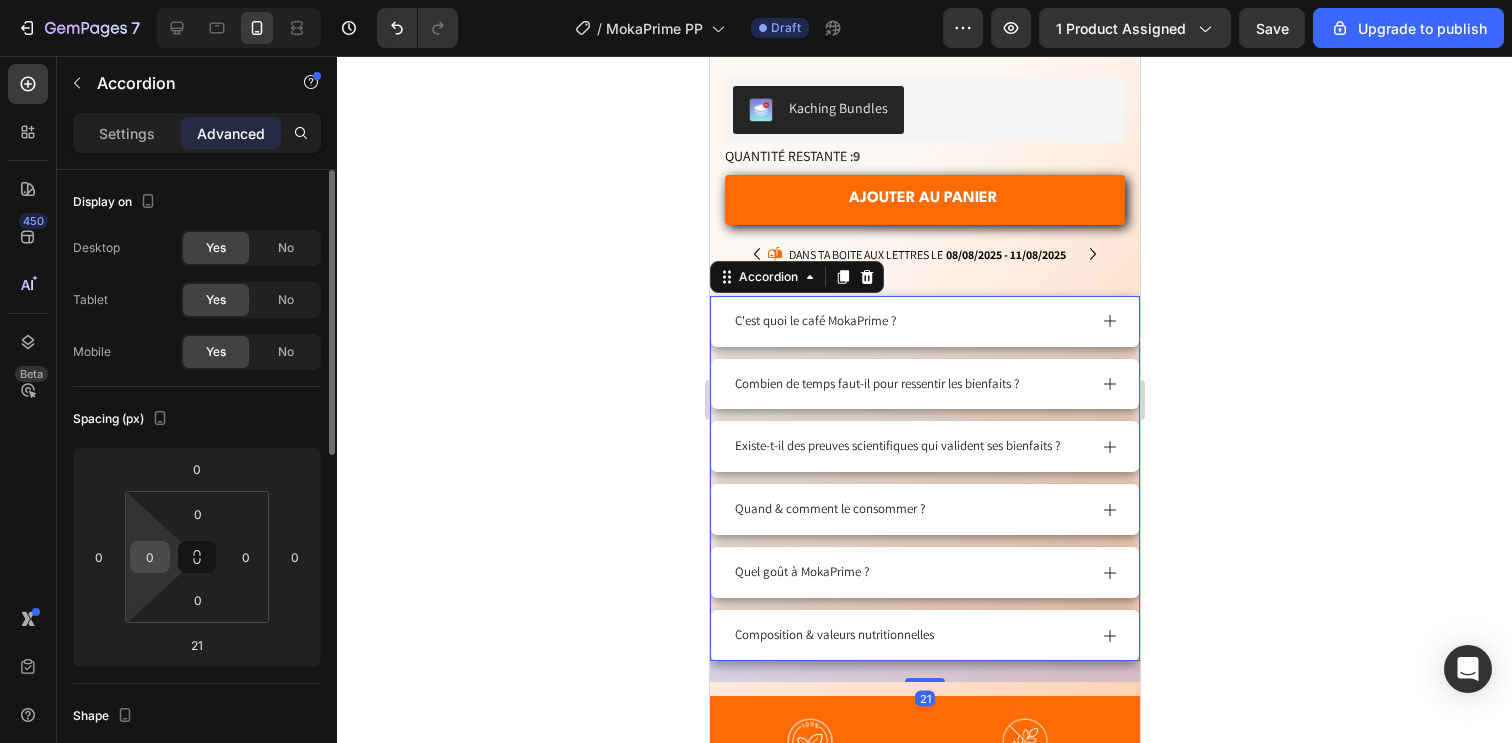 drag, startPoint x: 156, startPoint y: 575, endPoint x: 154, endPoint y: 557, distance: 18.110771 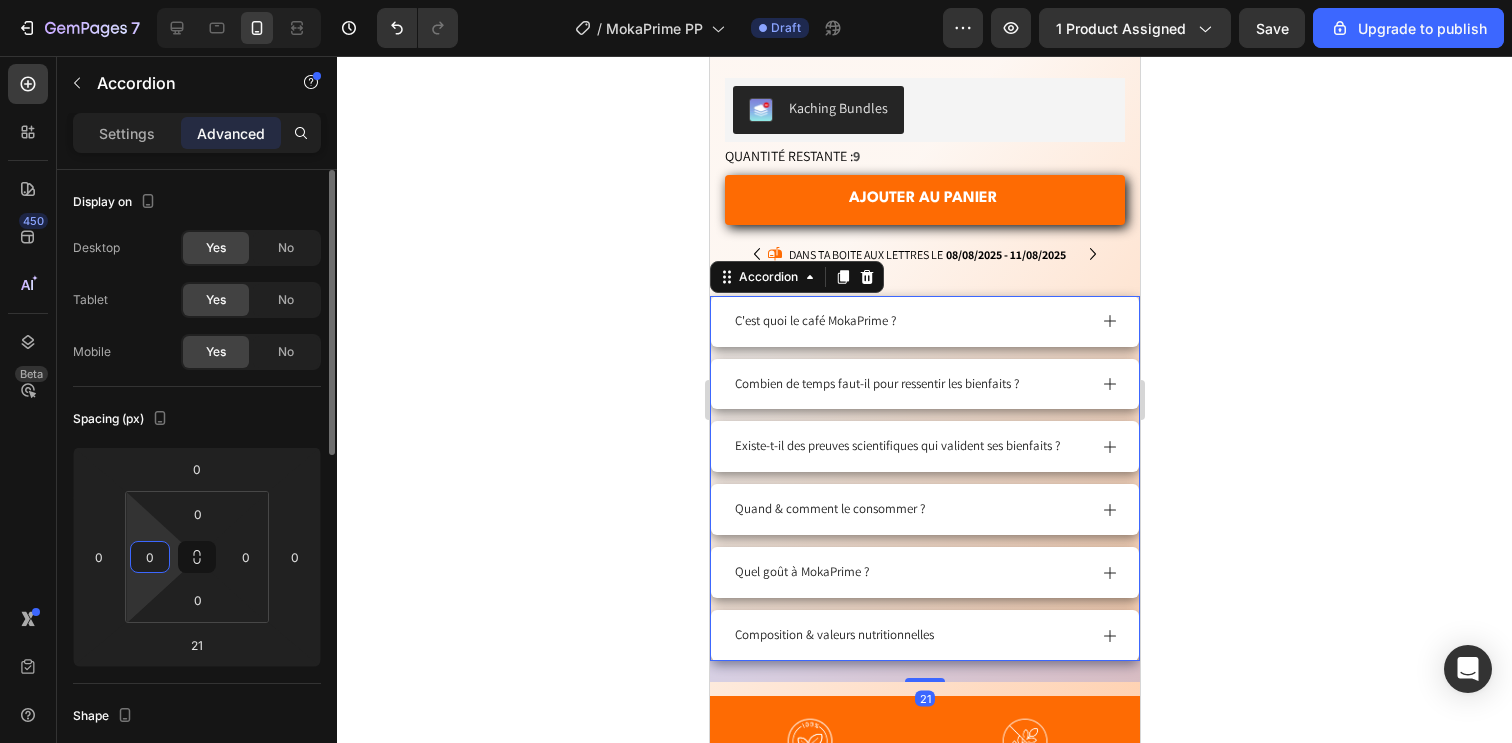 click on "0" at bounding box center [150, 557] 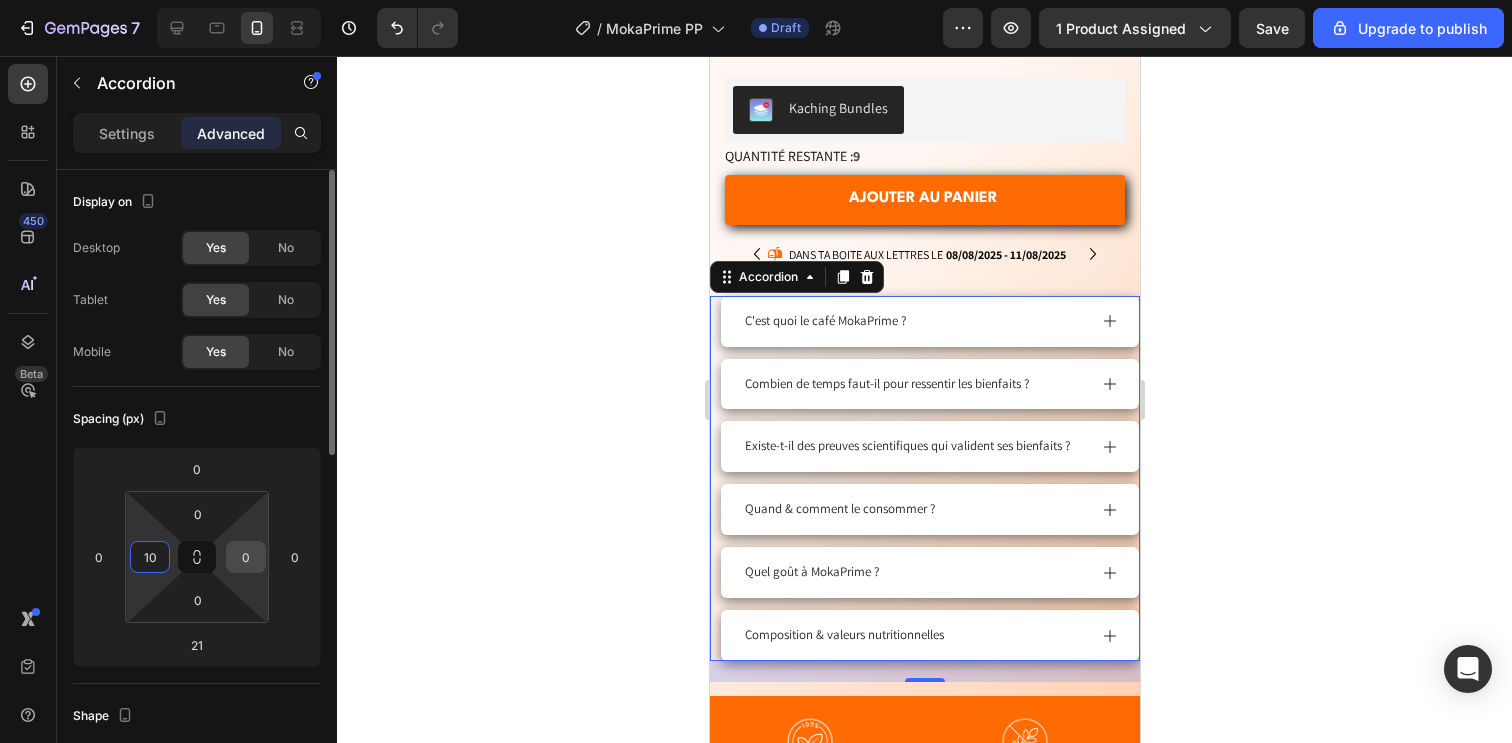 type on "10" 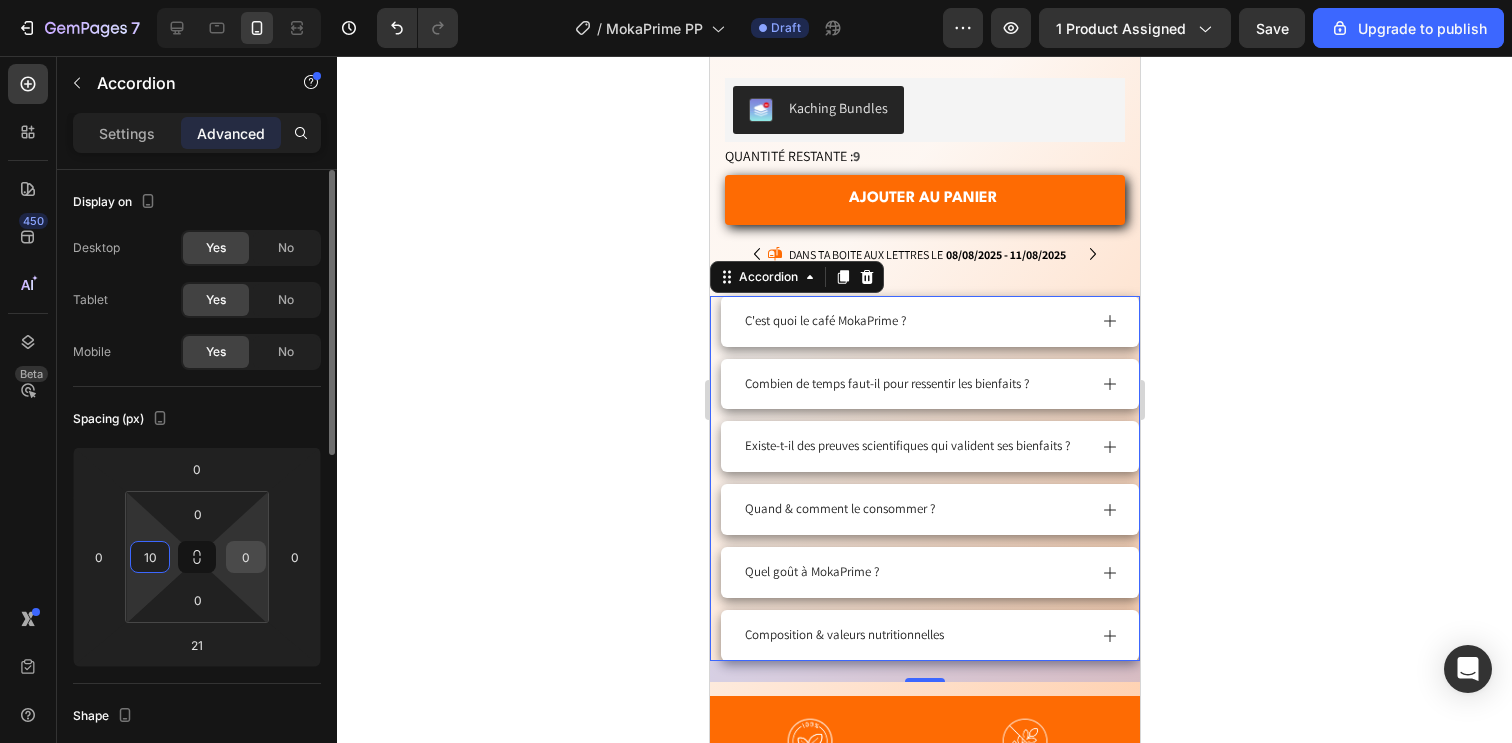 click on "0" at bounding box center (246, 557) 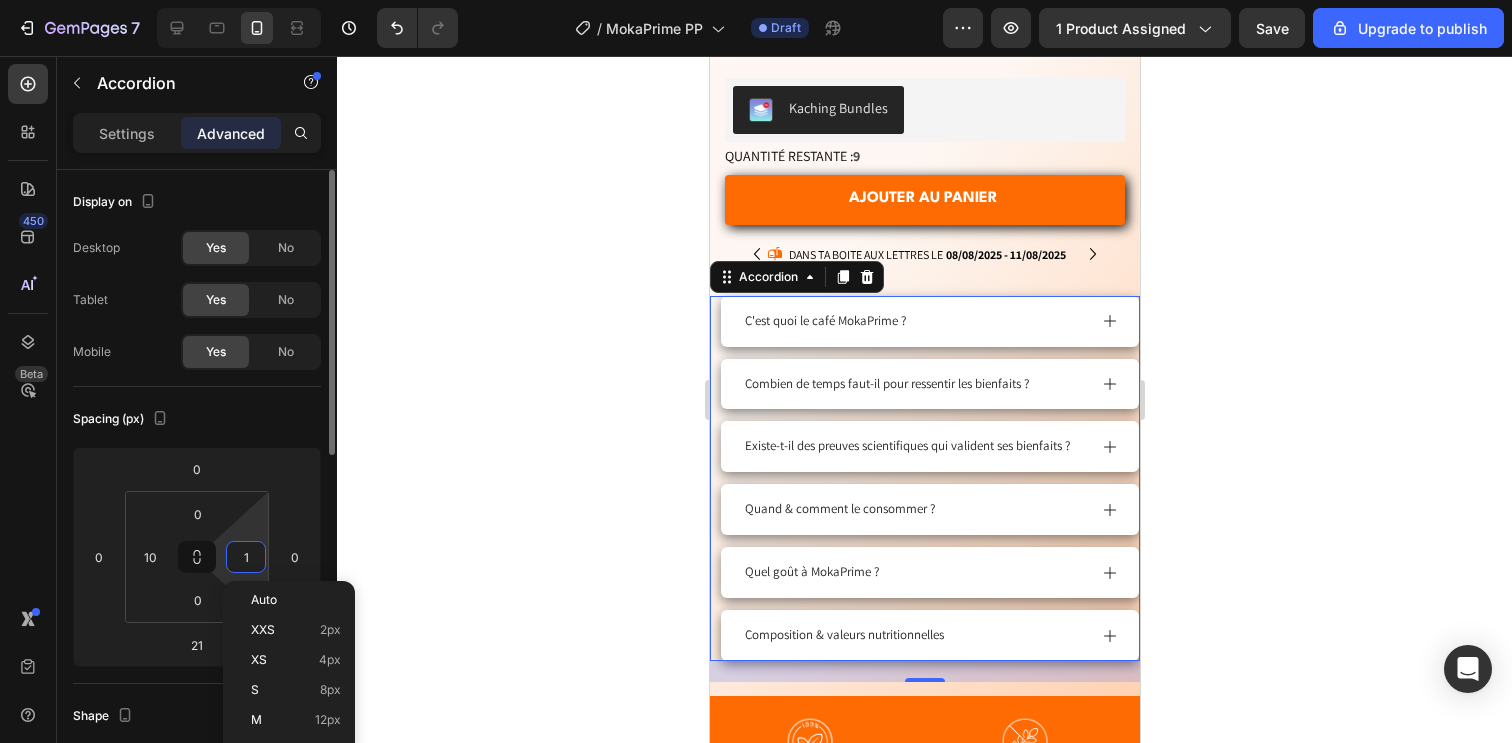 type on "10" 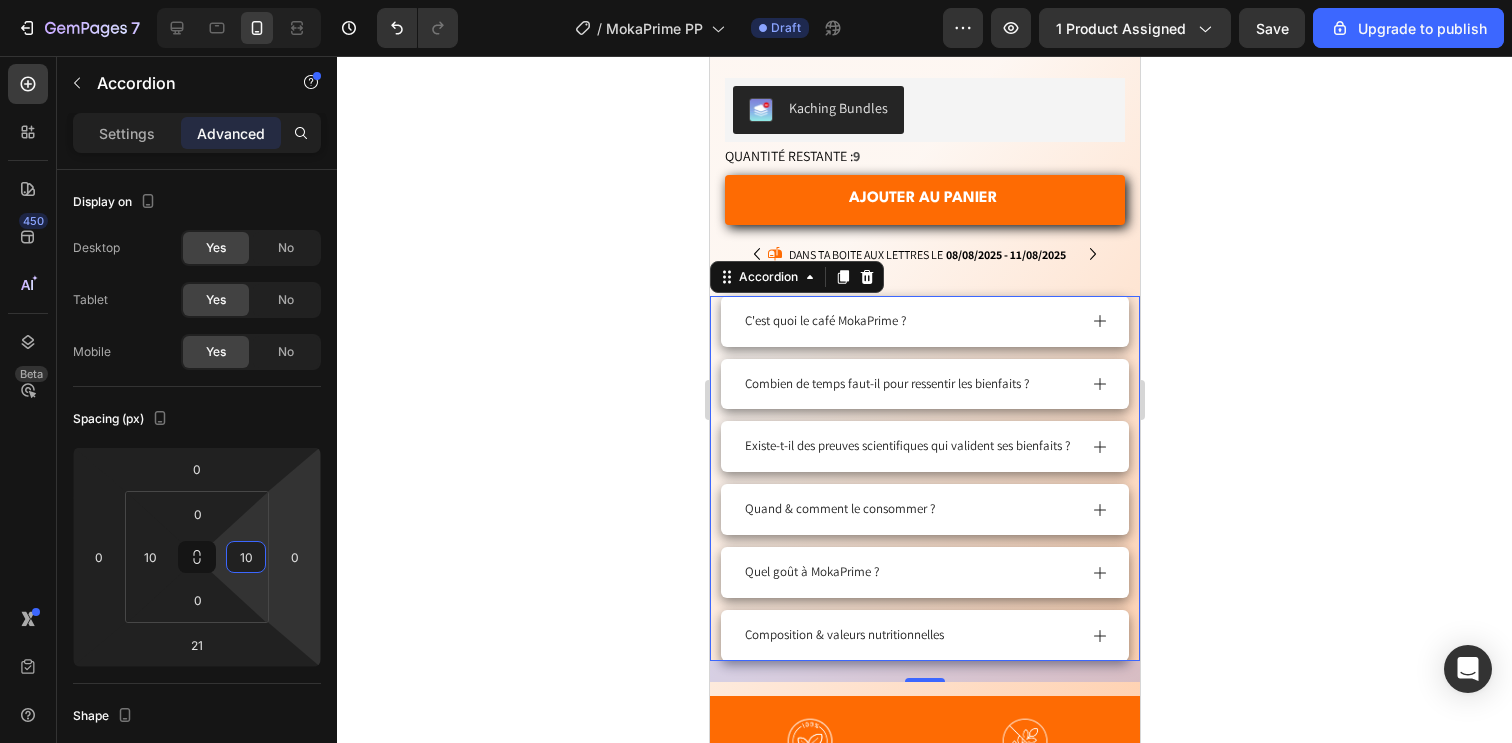 click 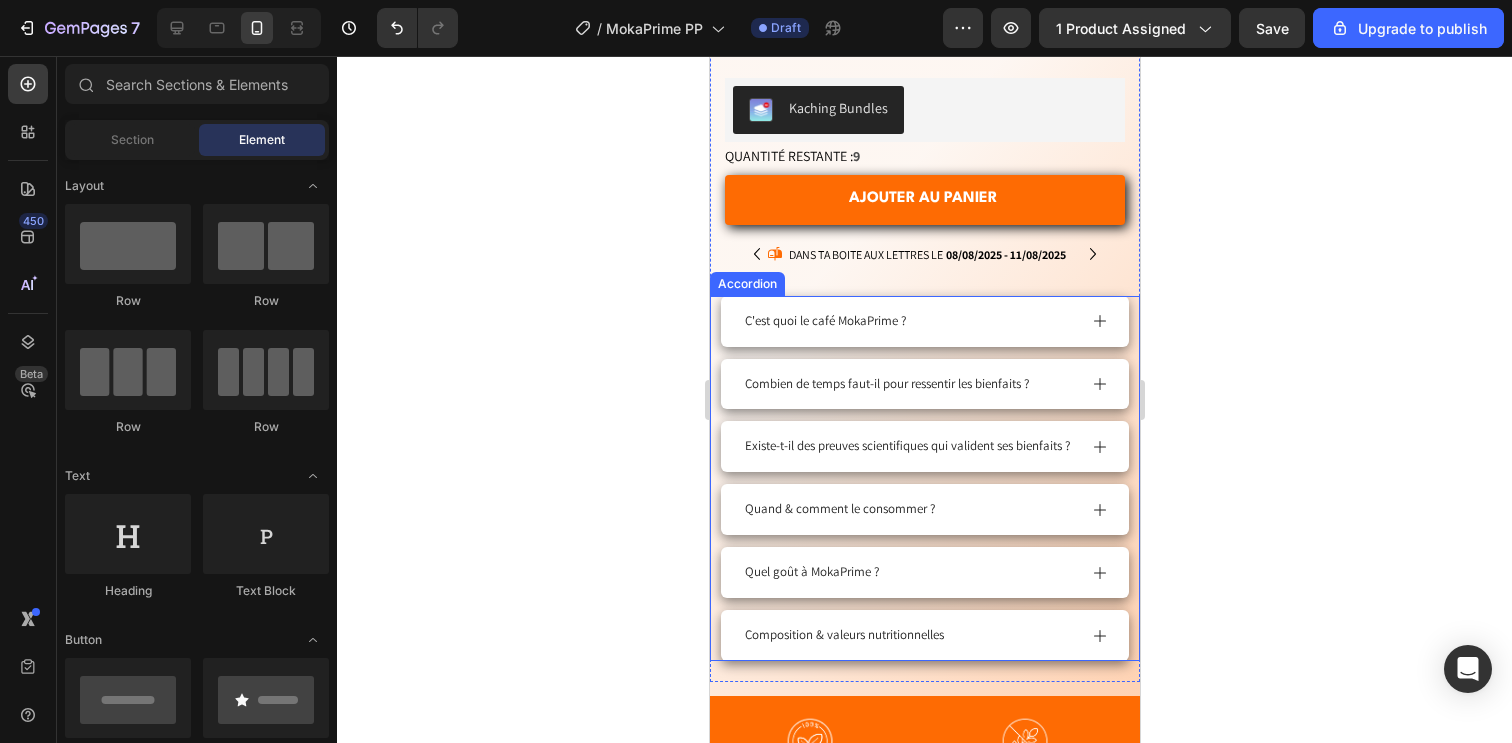 click on "Existe-t-il des preuves scientifiques qui valident ses bienfaits ?" at bounding box center (906, 446) 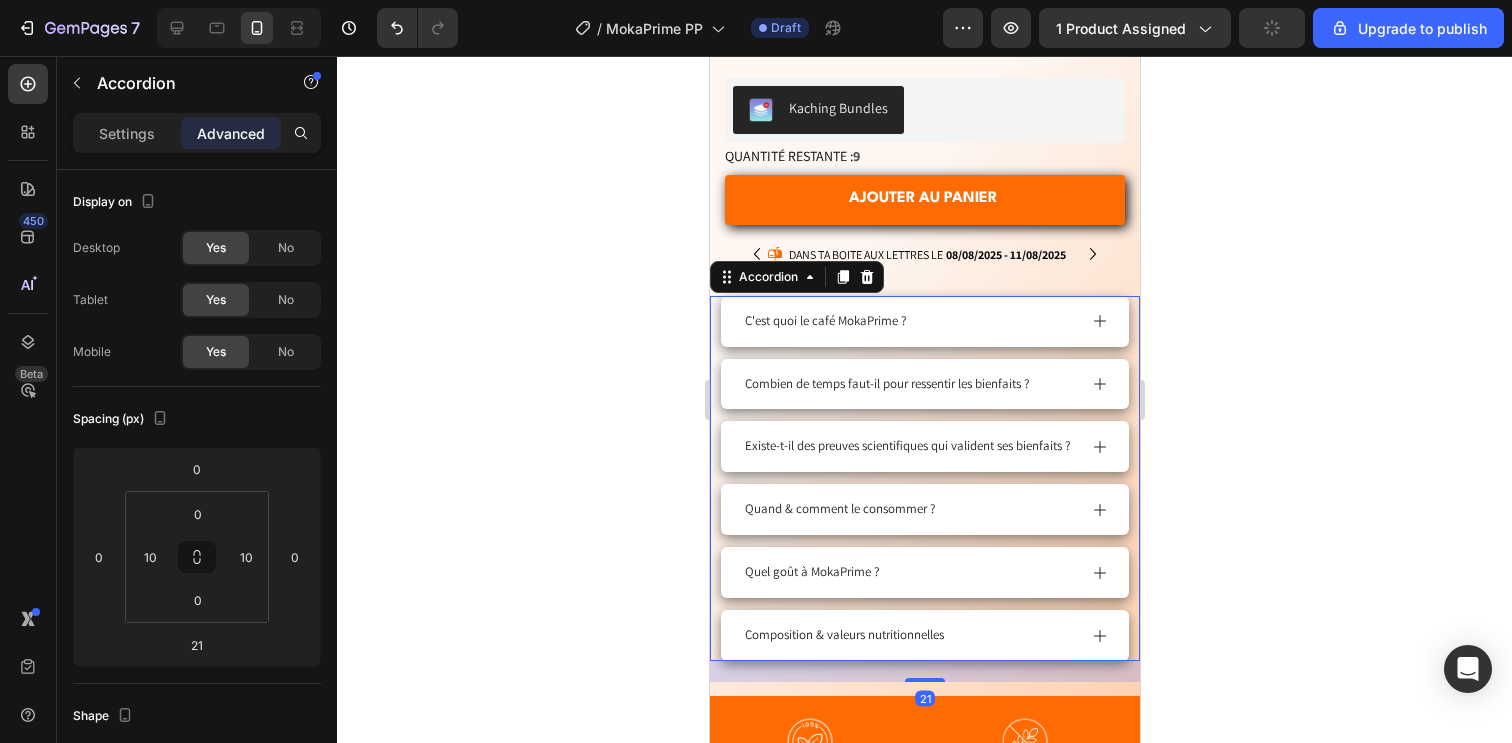click on "Existe-t-il des preuves scientifiques qui valident ses bienfaits ?" at bounding box center [906, 446] 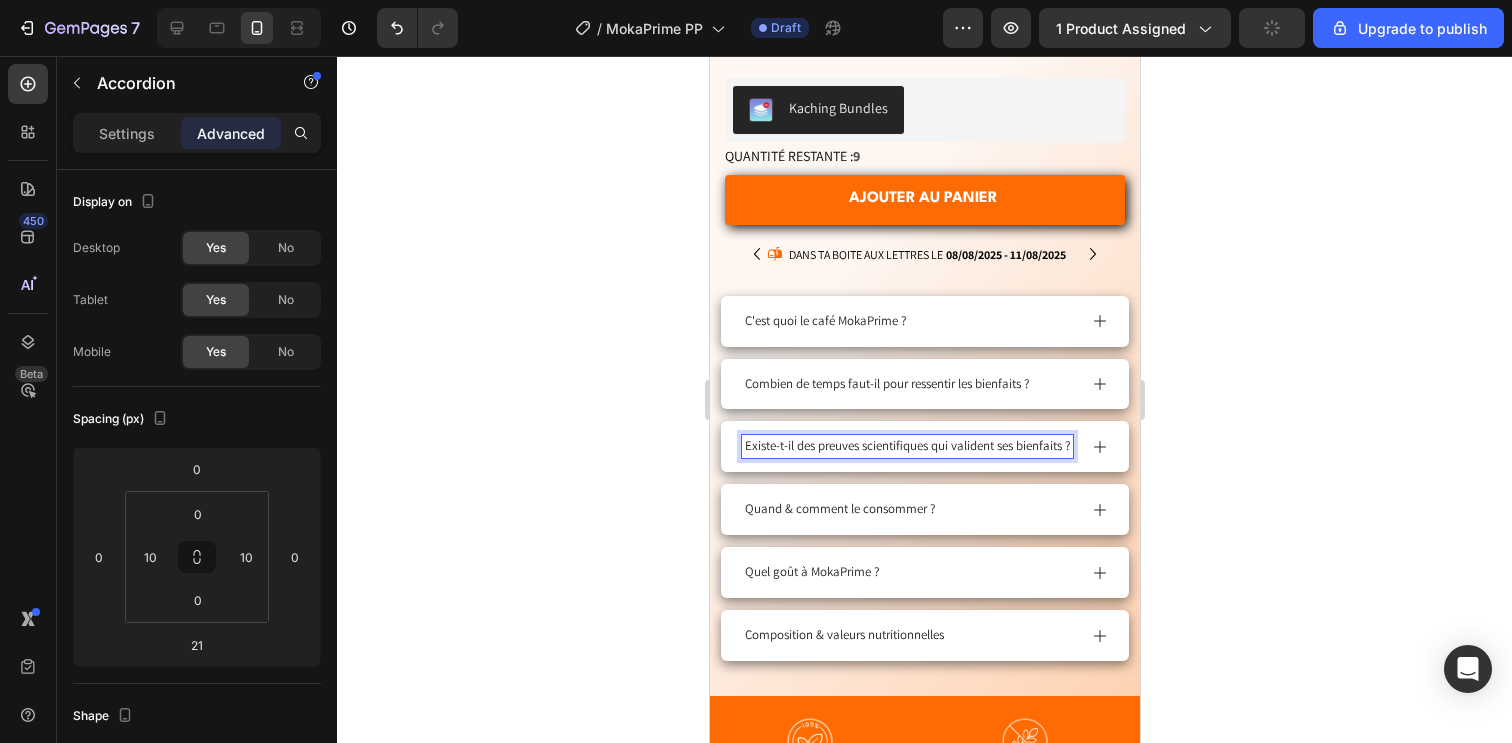 click 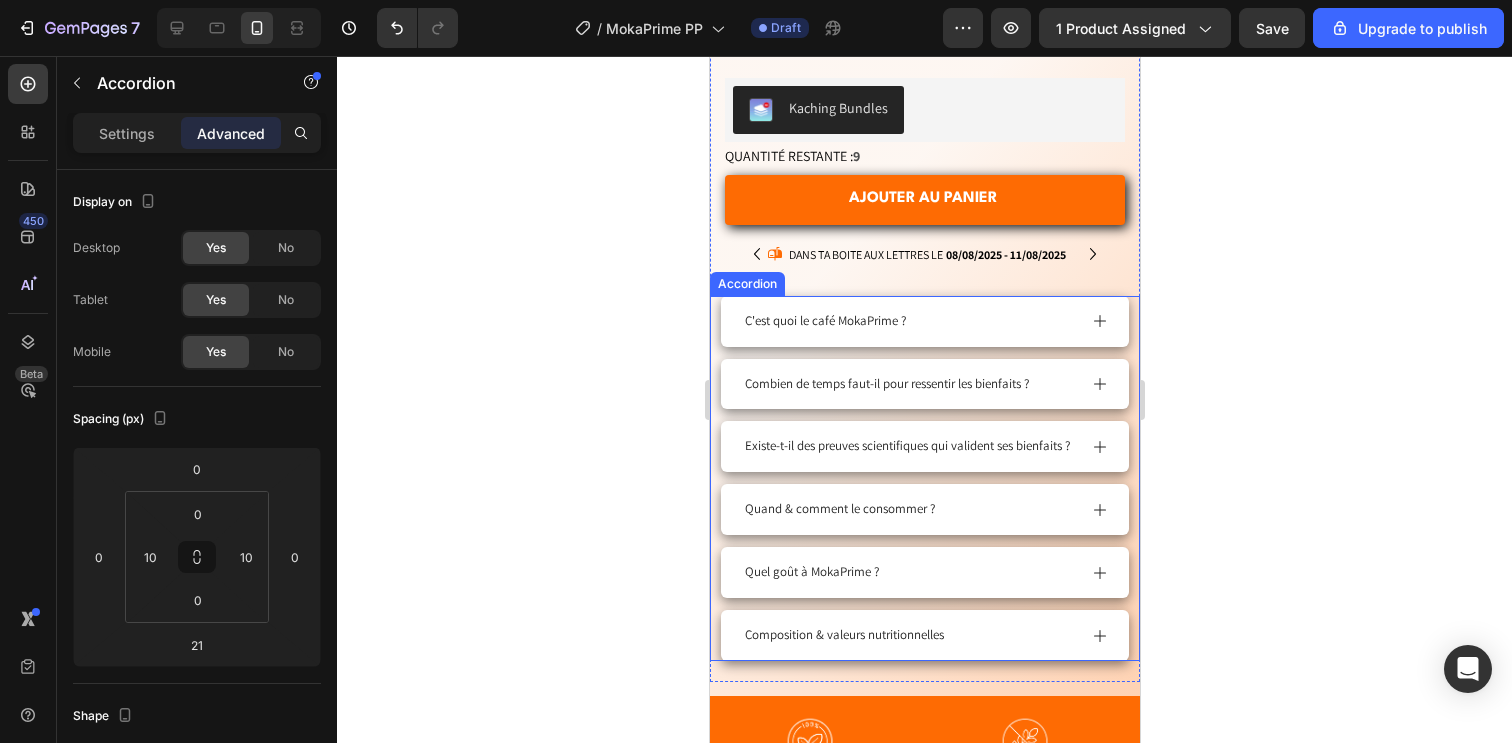 click on "Existe-t-il des preuves scientifiques qui valident ses bienfaits ?" at bounding box center [906, 446] 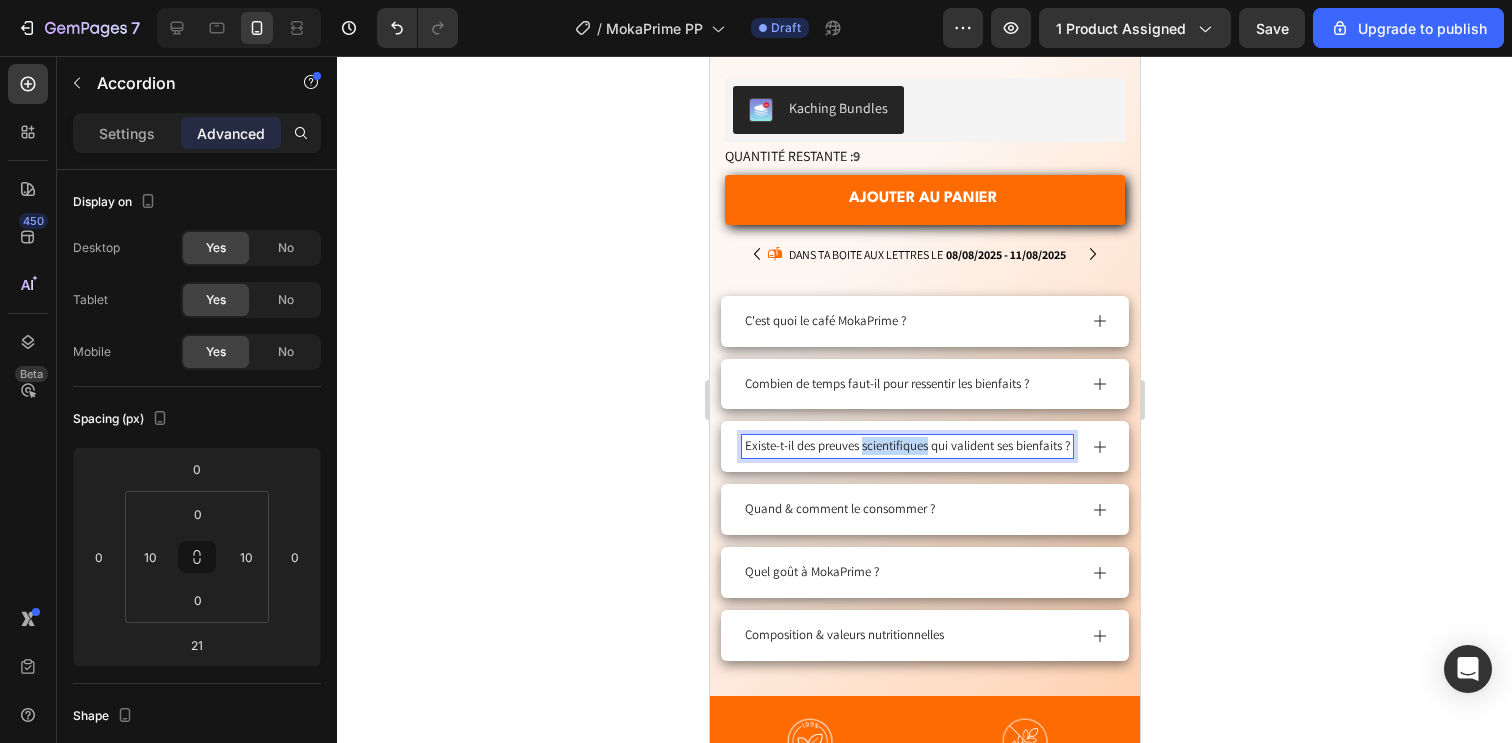 click on "Existe-t-il des preuves scientifiques qui valident ses bienfaits ?" at bounding box center [906, 446] 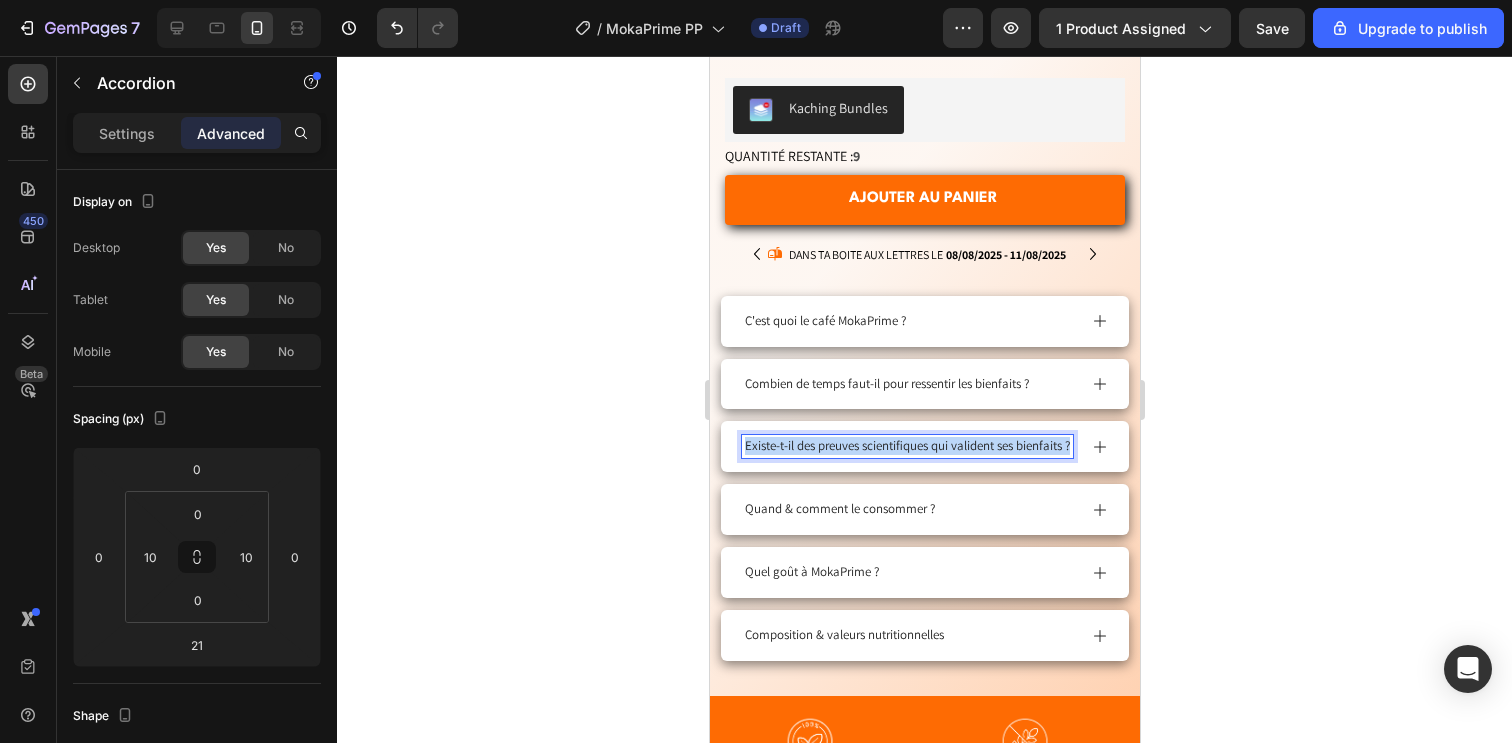 click on "Existe-t-il des preuves scientifiques qui valident ses bienfaits ?" at bounding box center [906, 446] 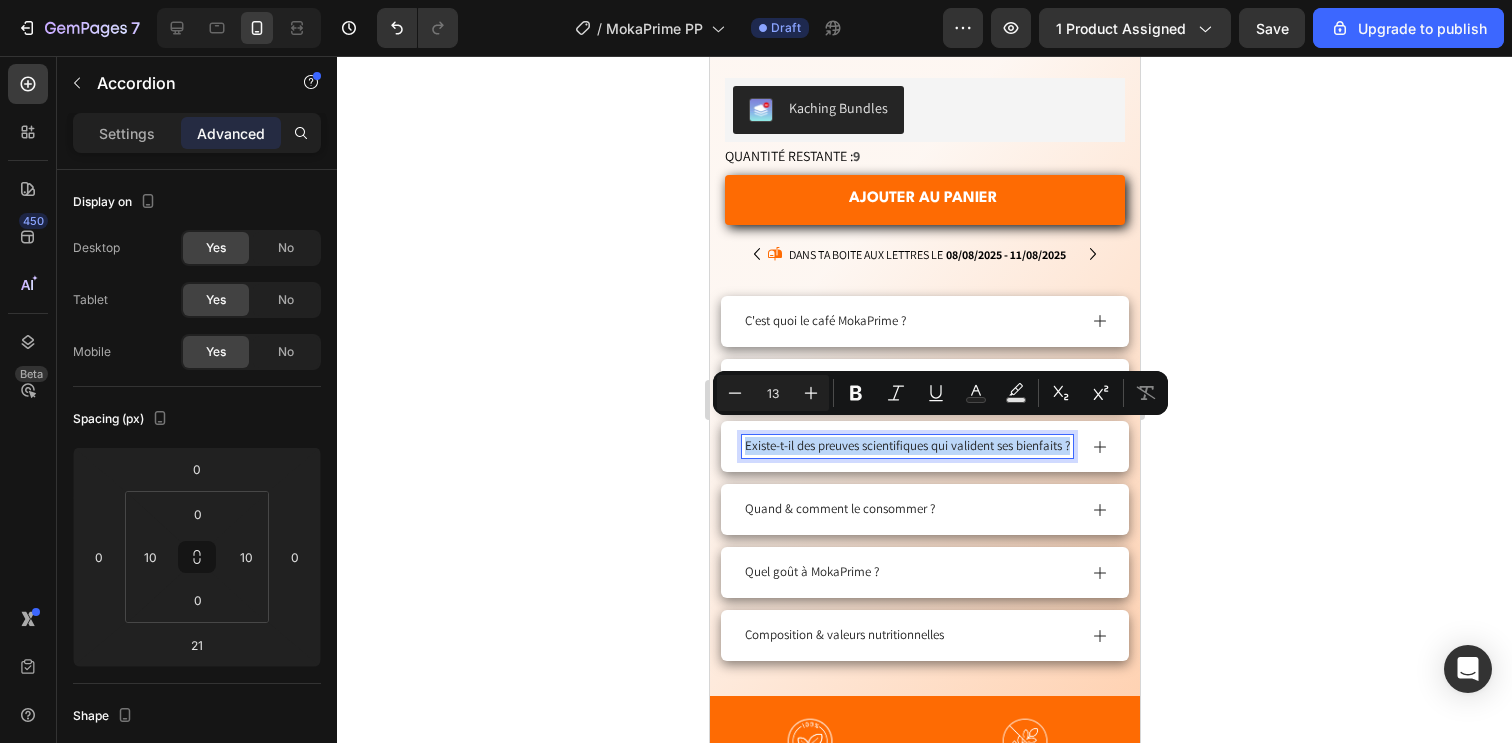copy on "Existe-t-il des preuves scientifiques qui valident ses bienfaits ?" 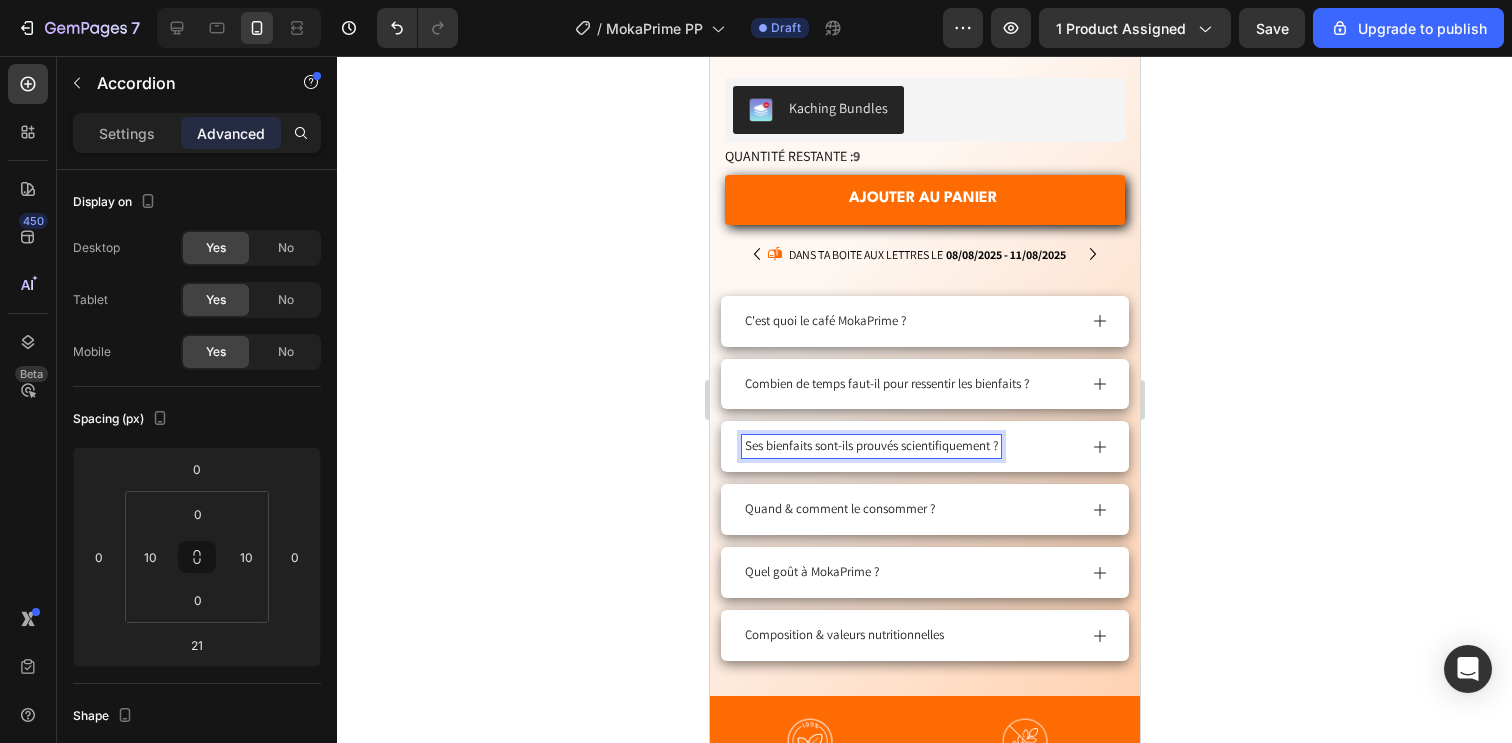 click 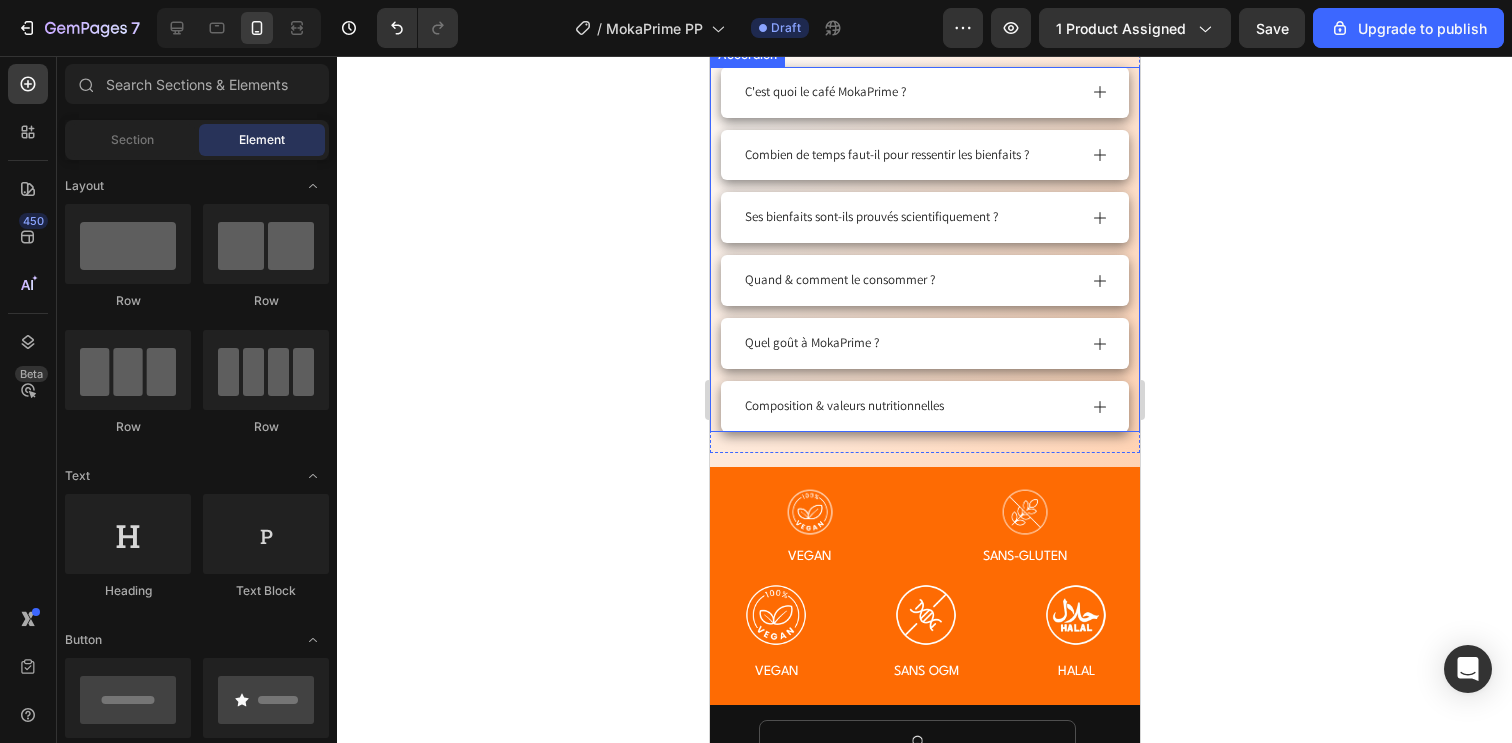 scroll, scrollTop: 1029, scrollLeft: 0, axis: vertical 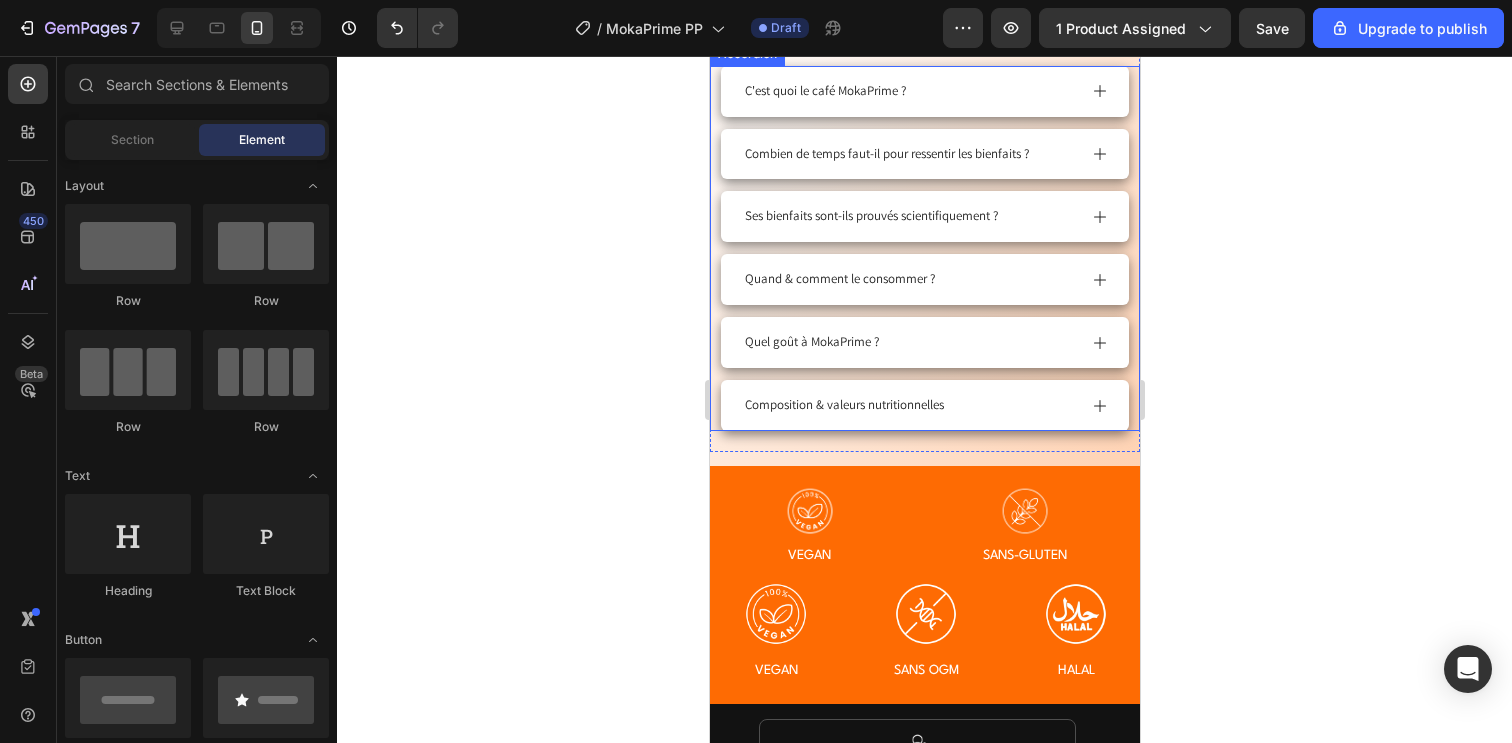 click on "C'est quoi le café MokaPrime ?
Combien de temps faut-il pour ressentir les bienfaits ?
Ses bienfaits sont-ils prouvés scientifiquement ?
Quand & comment le consommer ?
Quel goût à MokaPrime ?
Composition & valeurs nutritionnelles" at bounding box center [924, 248] 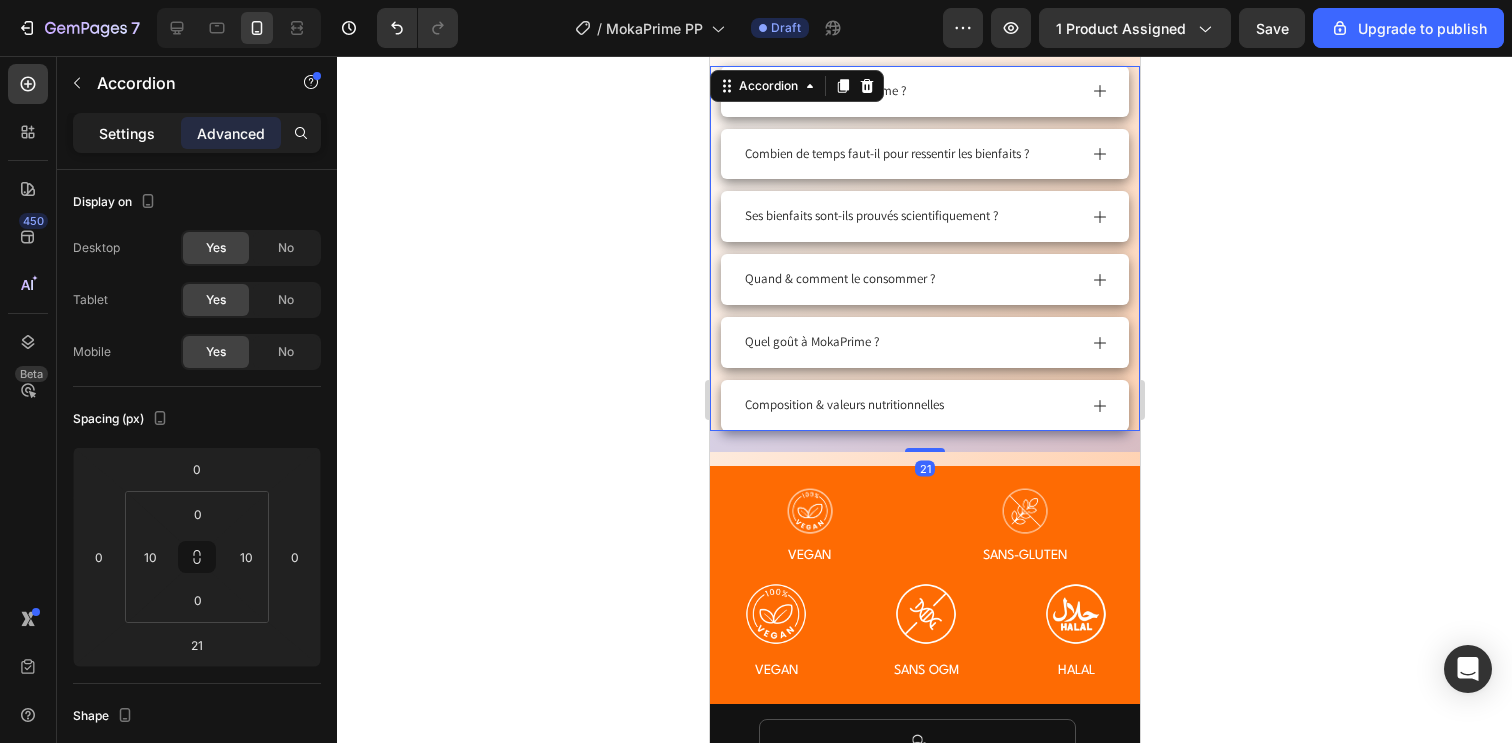 click on "Settings" 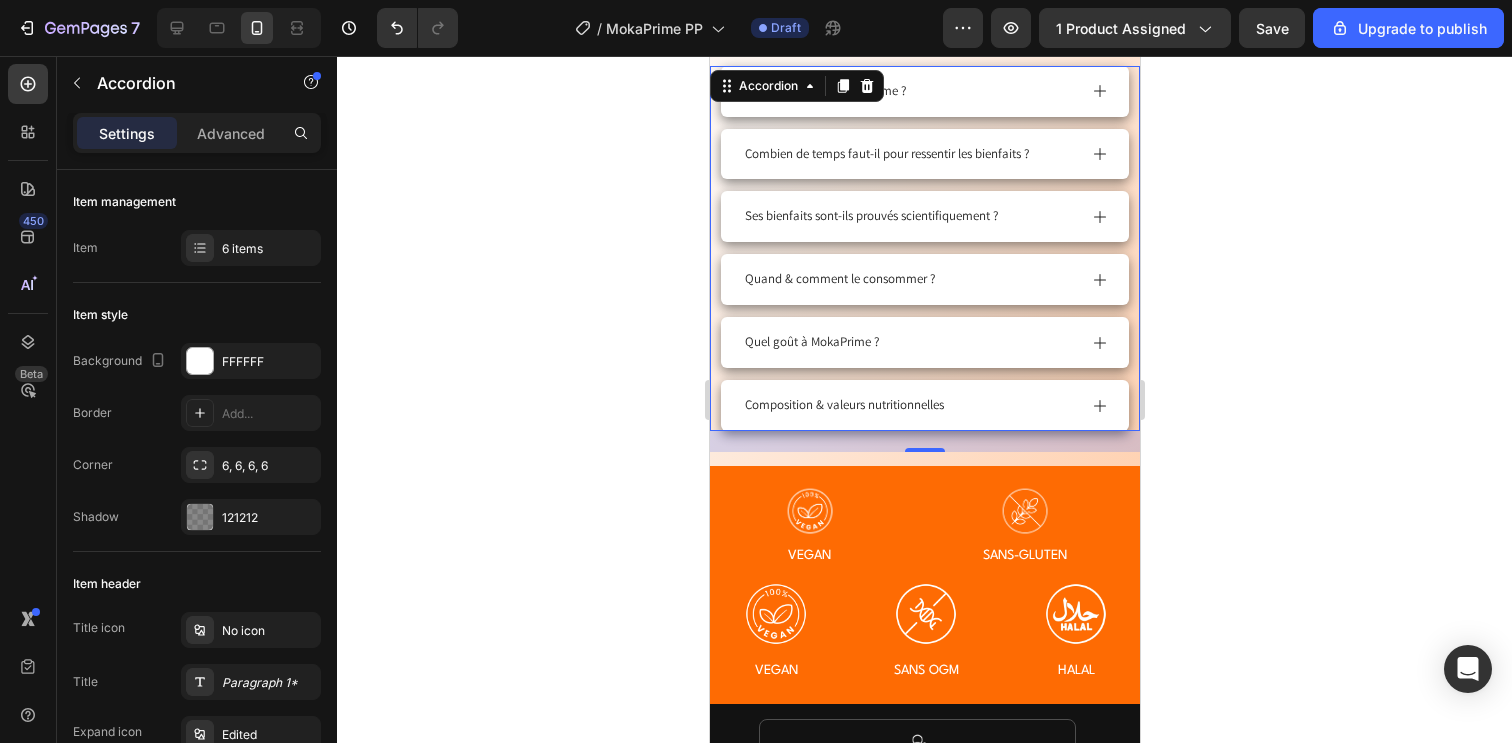 click on "C'est quoi le café MokaPrime ?
Combien de temps faut-il pour ressentir les bienfaits ?
Ses bienfaits sont-ils prouvés scientifiquement ?
Quand & comment le consommer ?
Quel goût à MokaPrime ?
Composition & valeurs nutritionnelles" at bounding box center [924, 248] 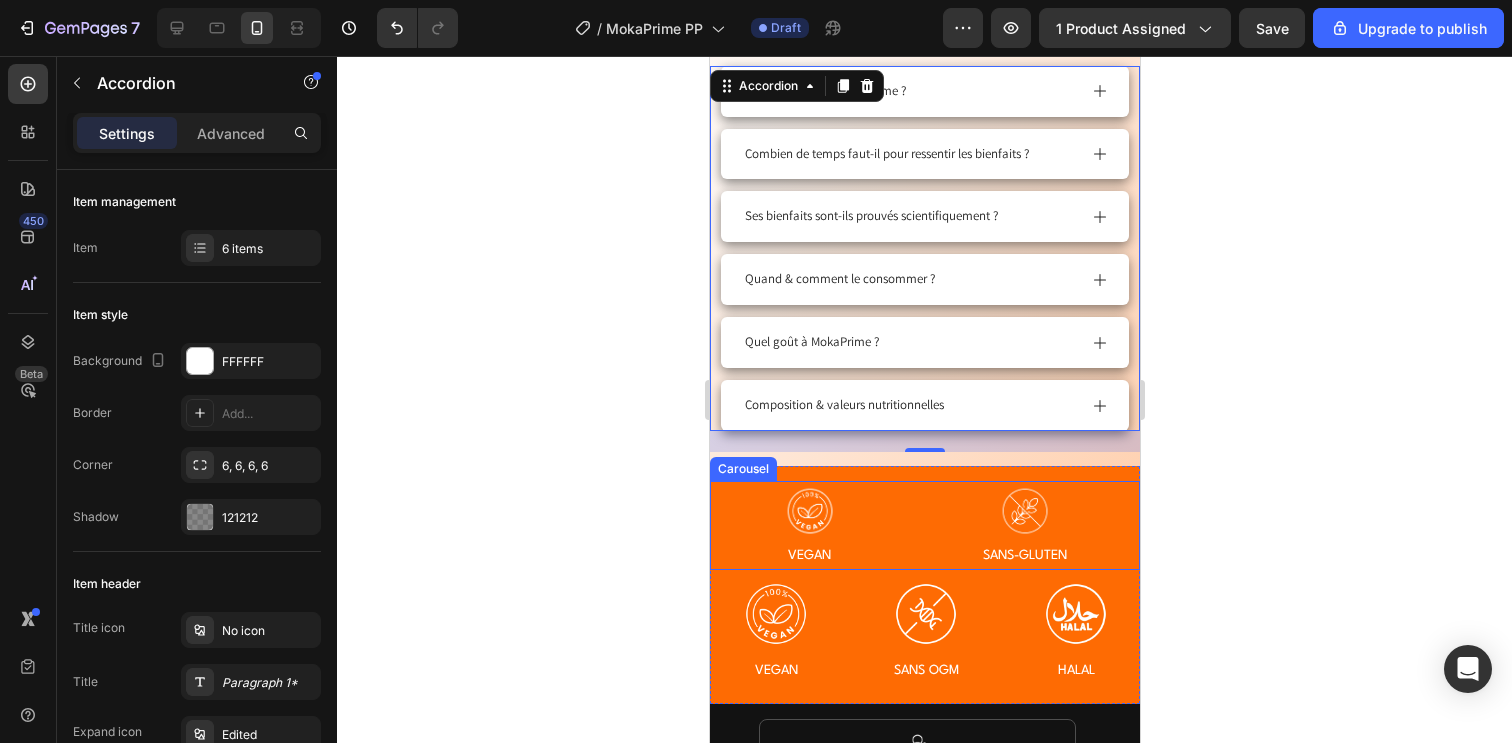 click on "Image VEGAN Text Block Image sans-gluten Text Block Image sans lactose Text Block Image sans sucre ajouté Text Block Image sans soja Text Block Image sans allergènes Text Block" at bounding box center [924, 525] 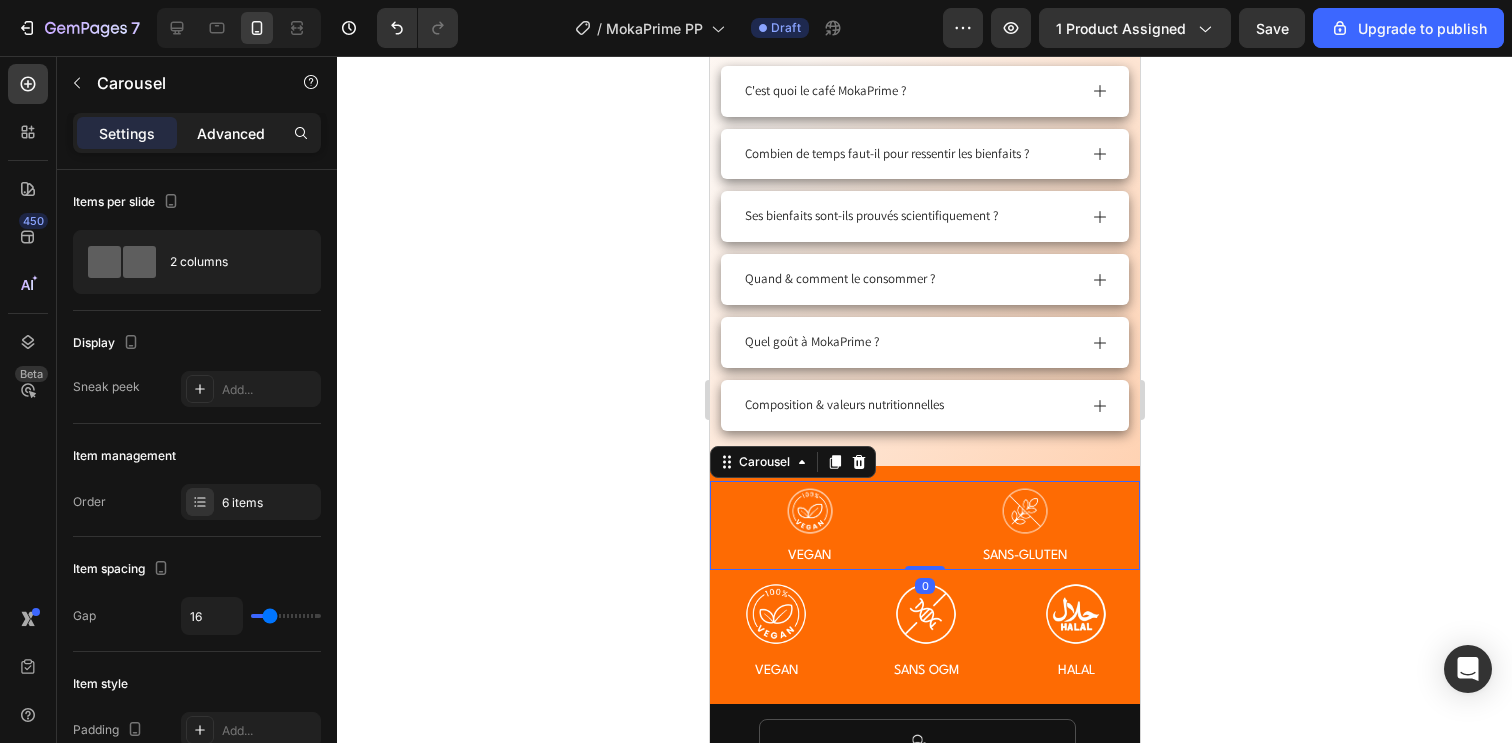 click on "Advanced" at bounding box center [231, 133] 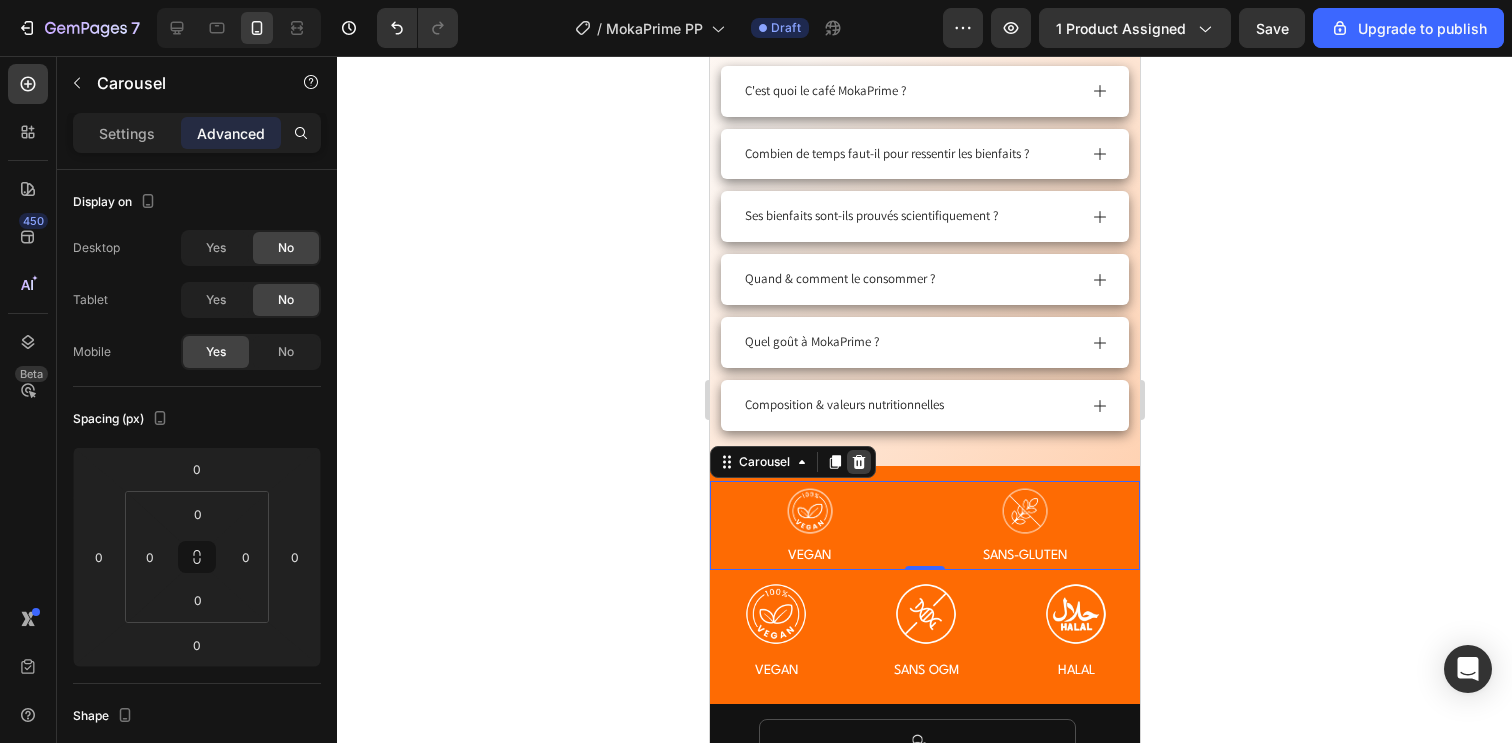click 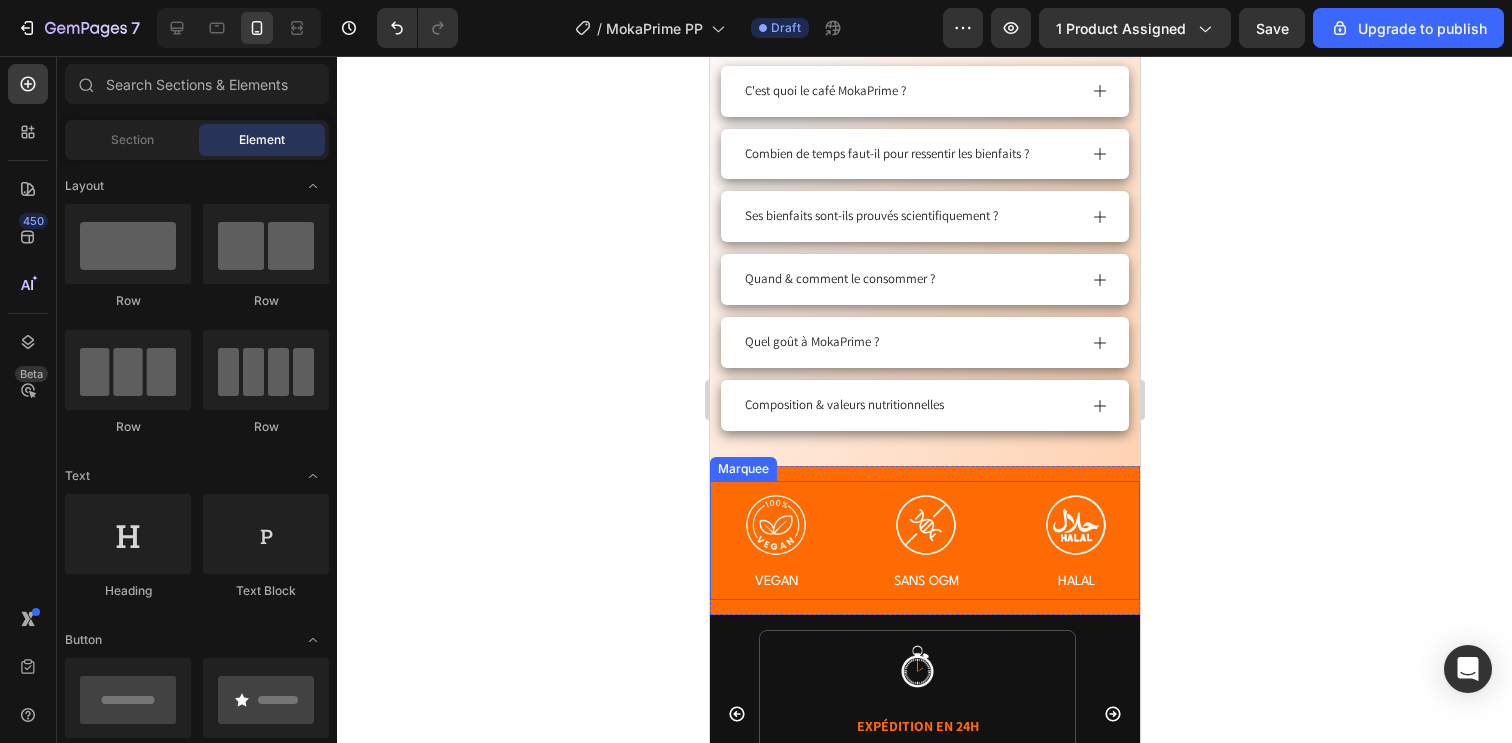 click on "Image VEGAN Text Block" at bounding box center [785, 540] 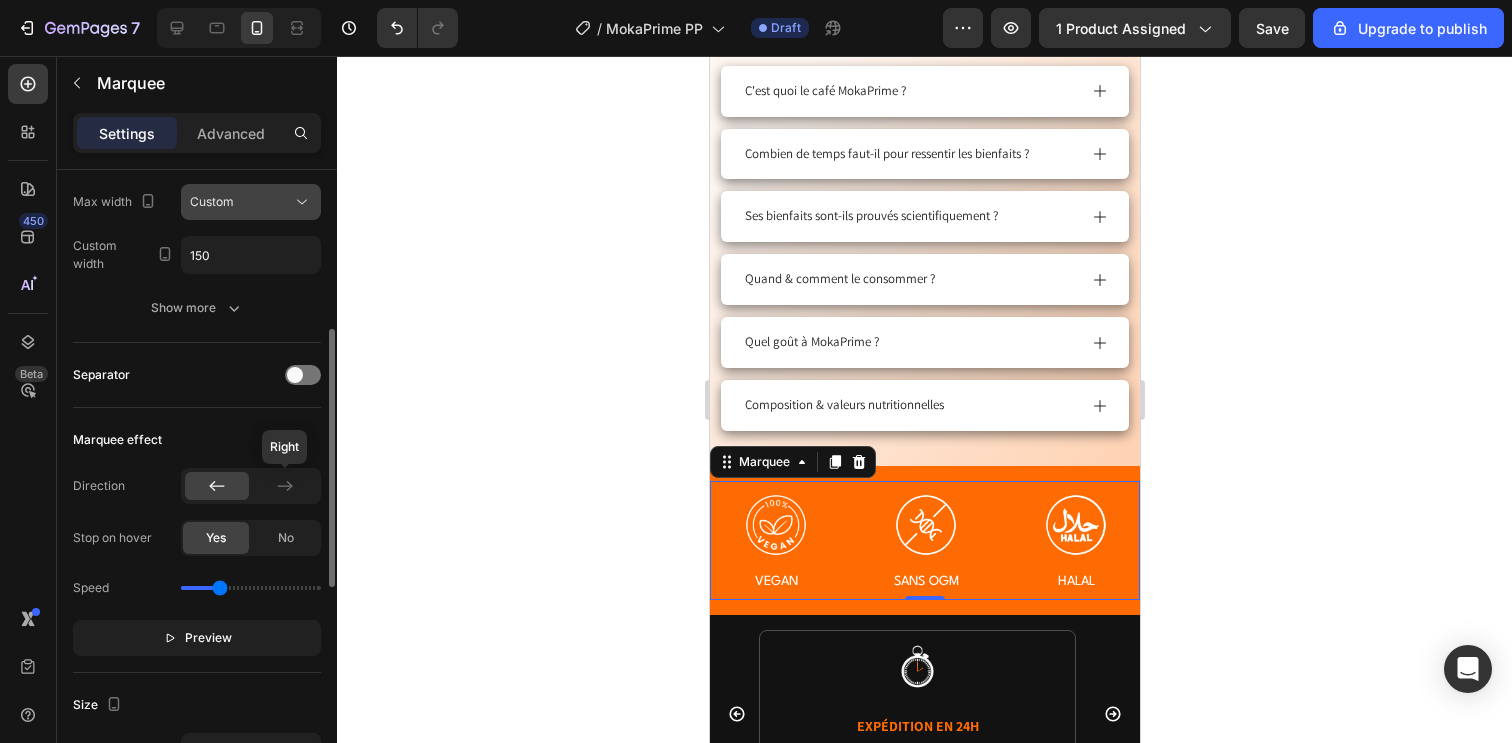 scroll, scrollTop: 369, scrollLeft: 0, axis: vertical 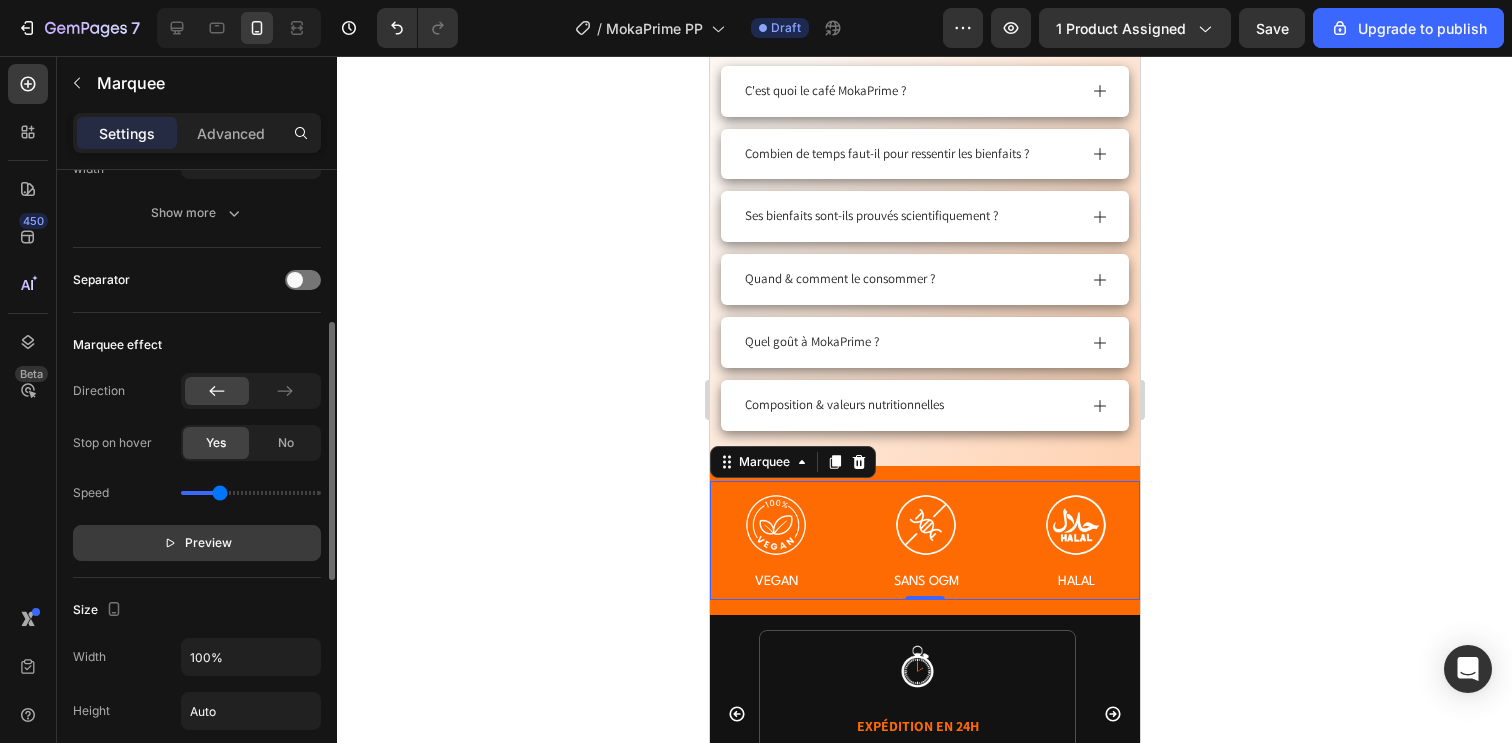 click on "Preview" at bounding box center [197, 543] 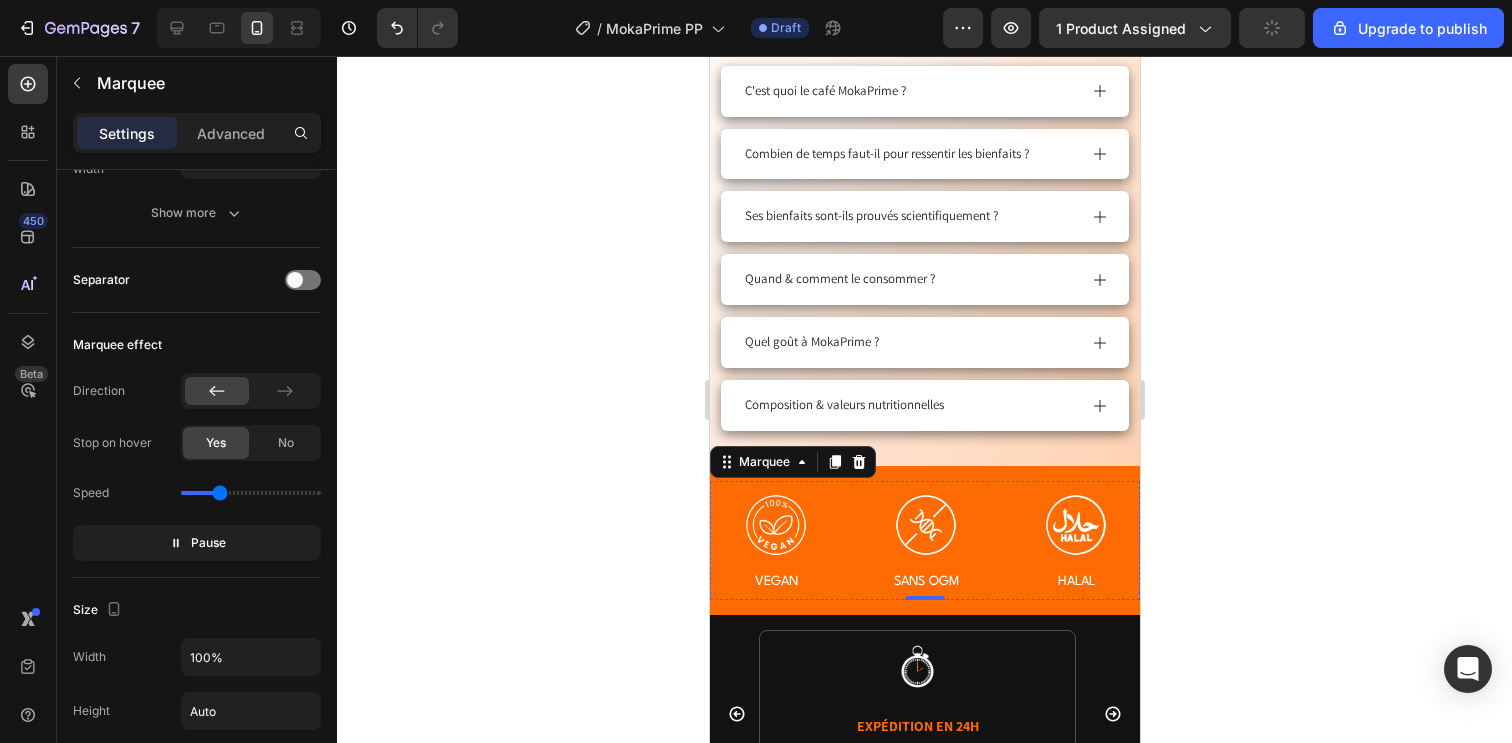 click at bounding box center (1105, 525) 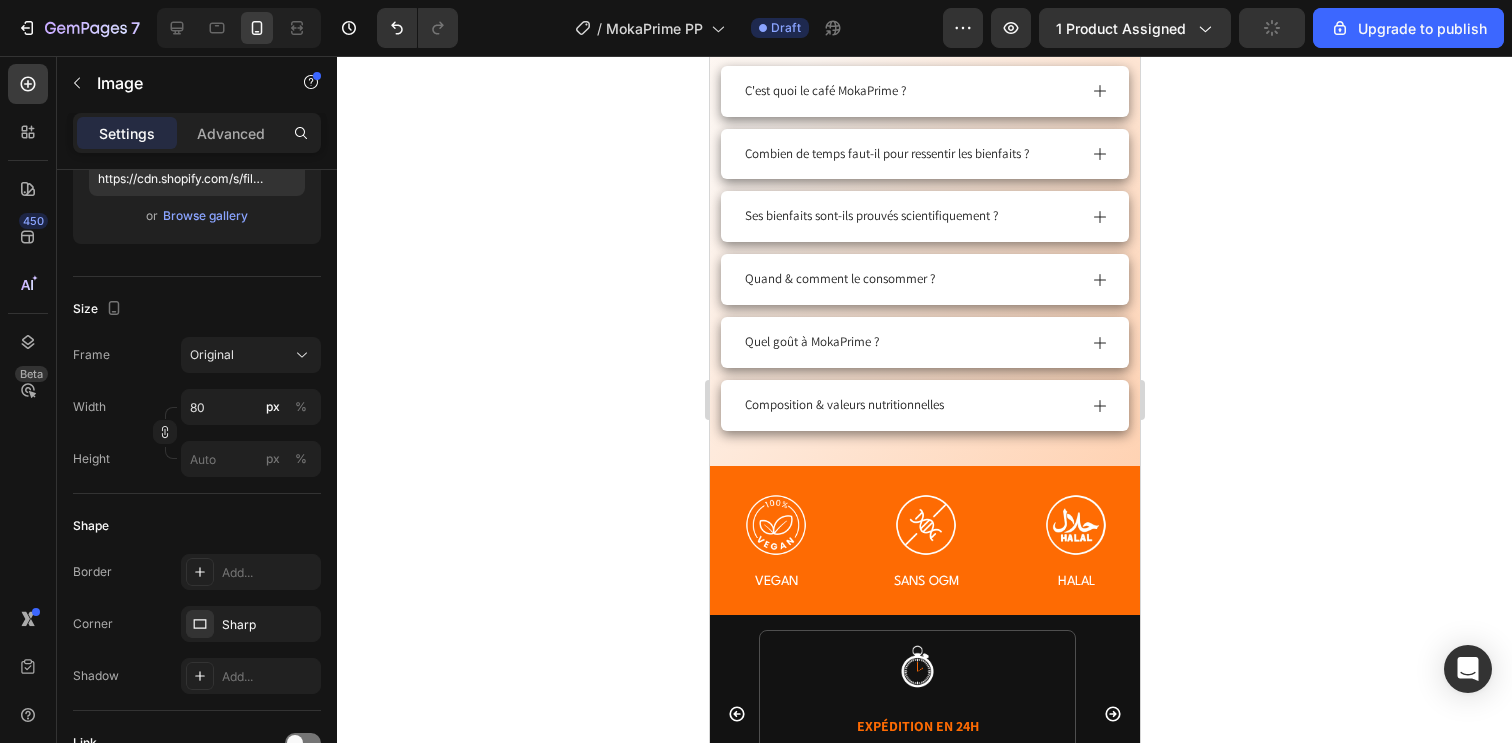 scroll, scrollTop: 0, scrollLeft: 0, axis: both 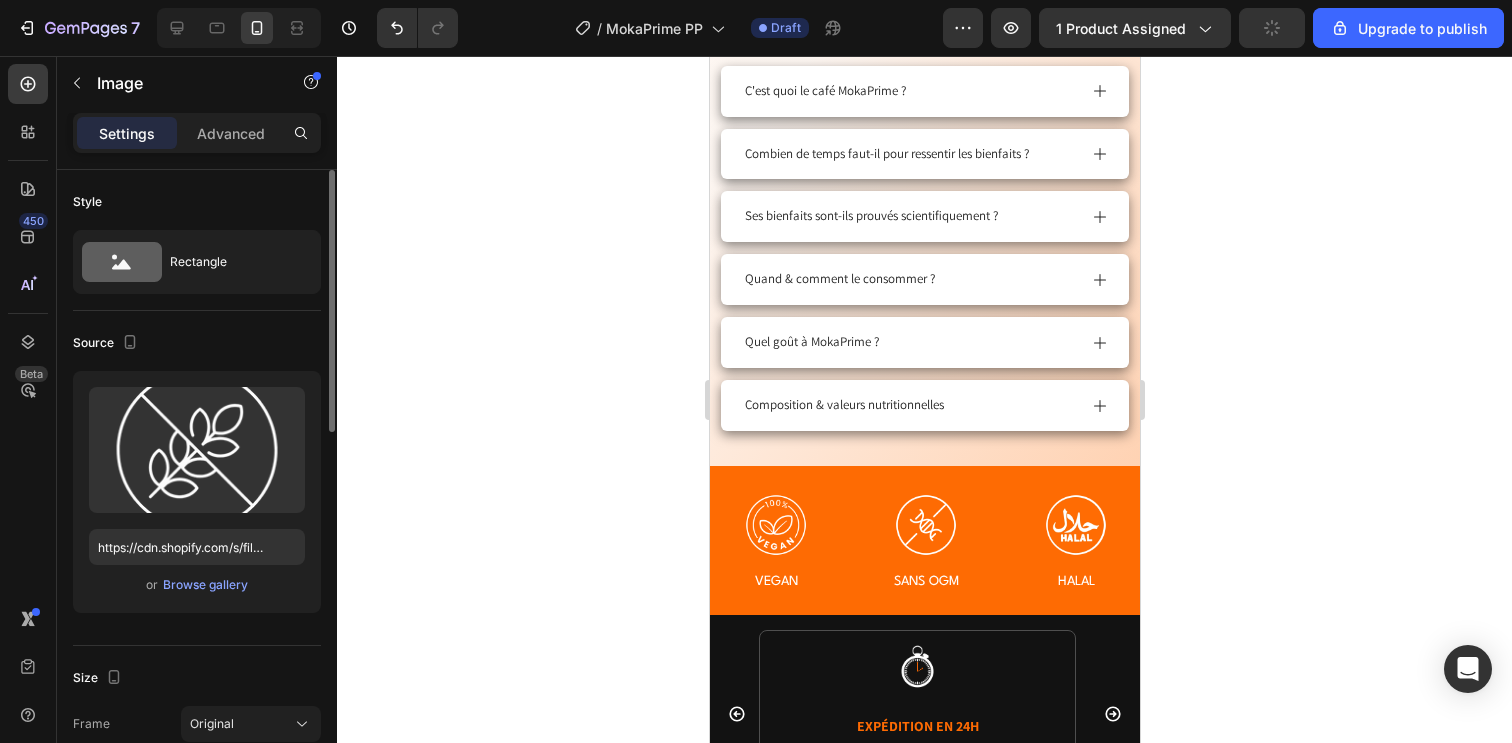 click at bounding box center [1053, 525] 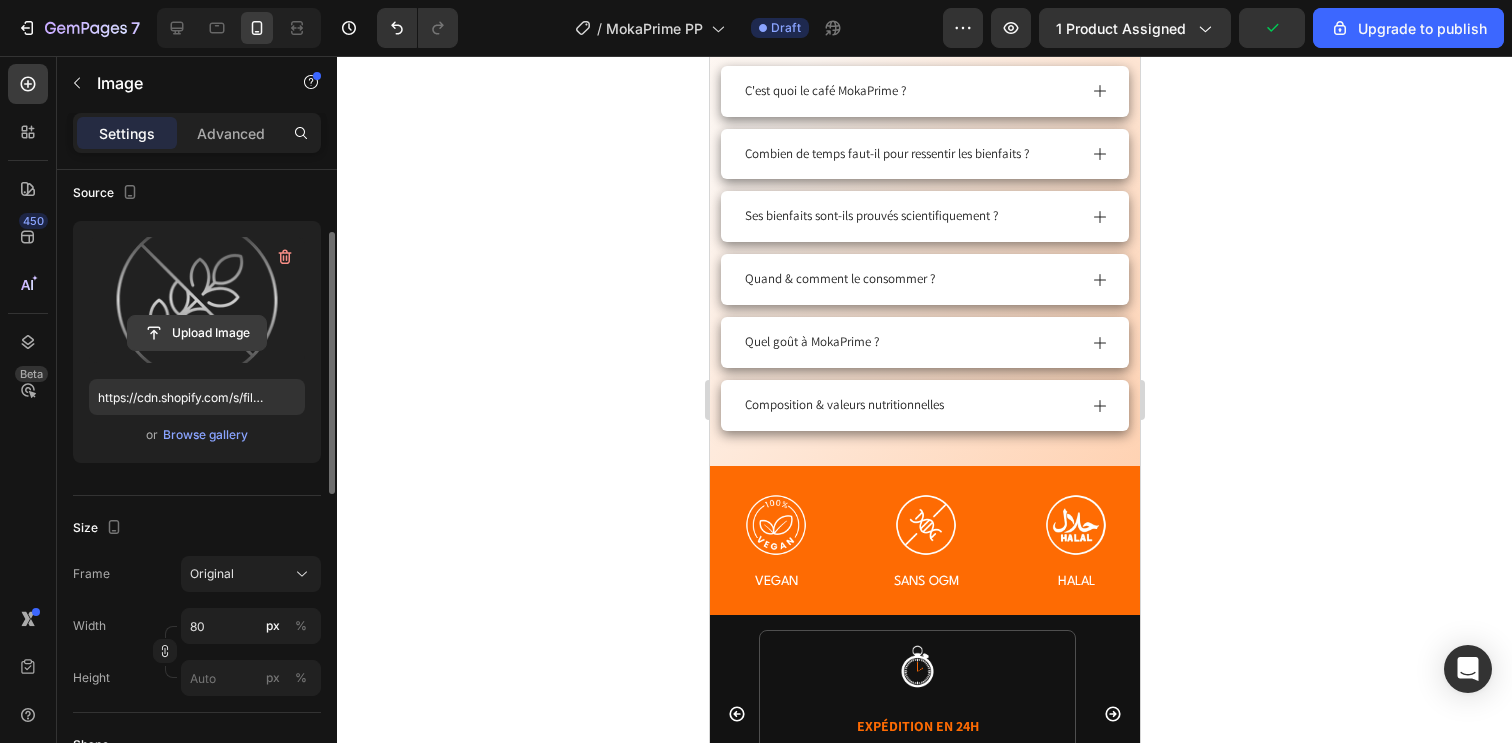 scroll, scrollTop: 292, scrollLeft: 0, axis: vertical 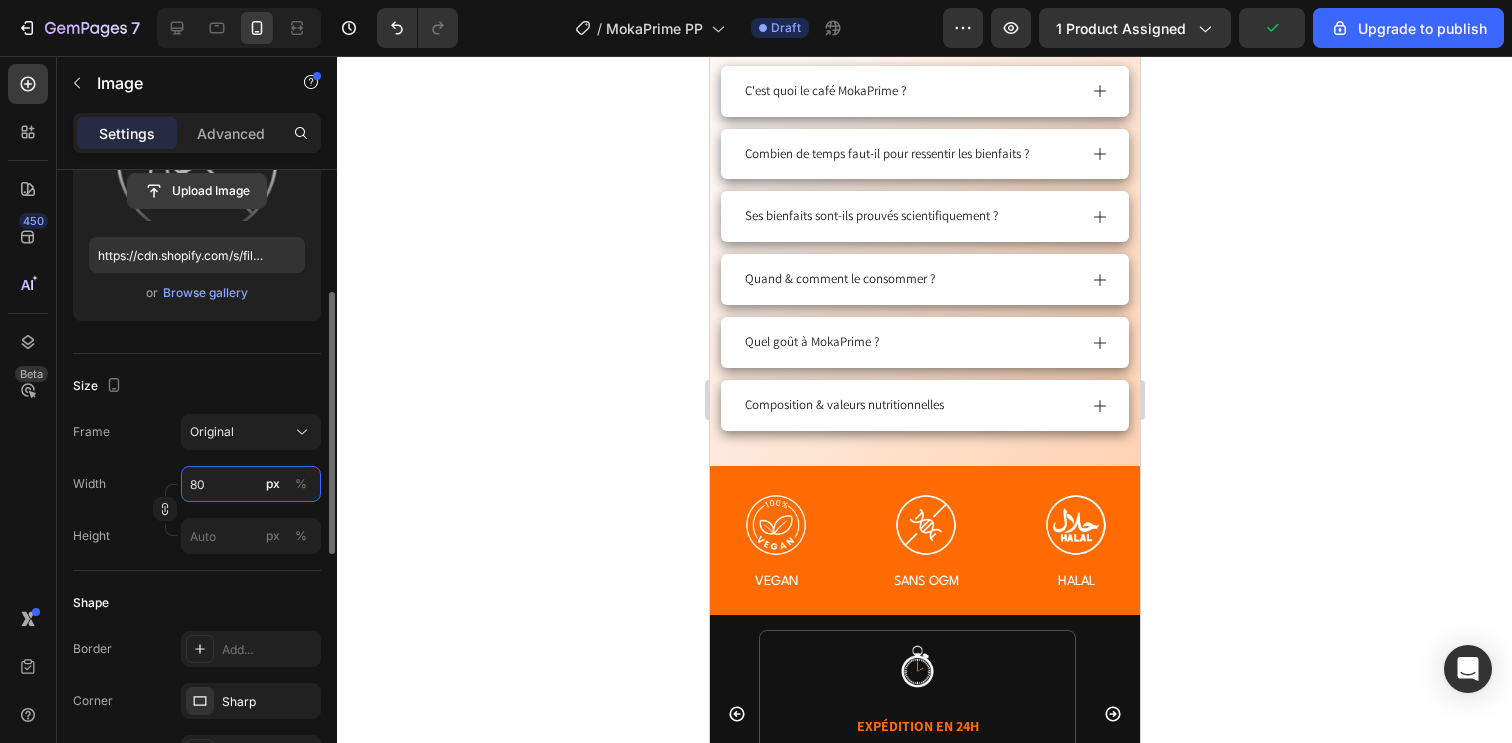 click on "80" at bounding box center [251, 484] 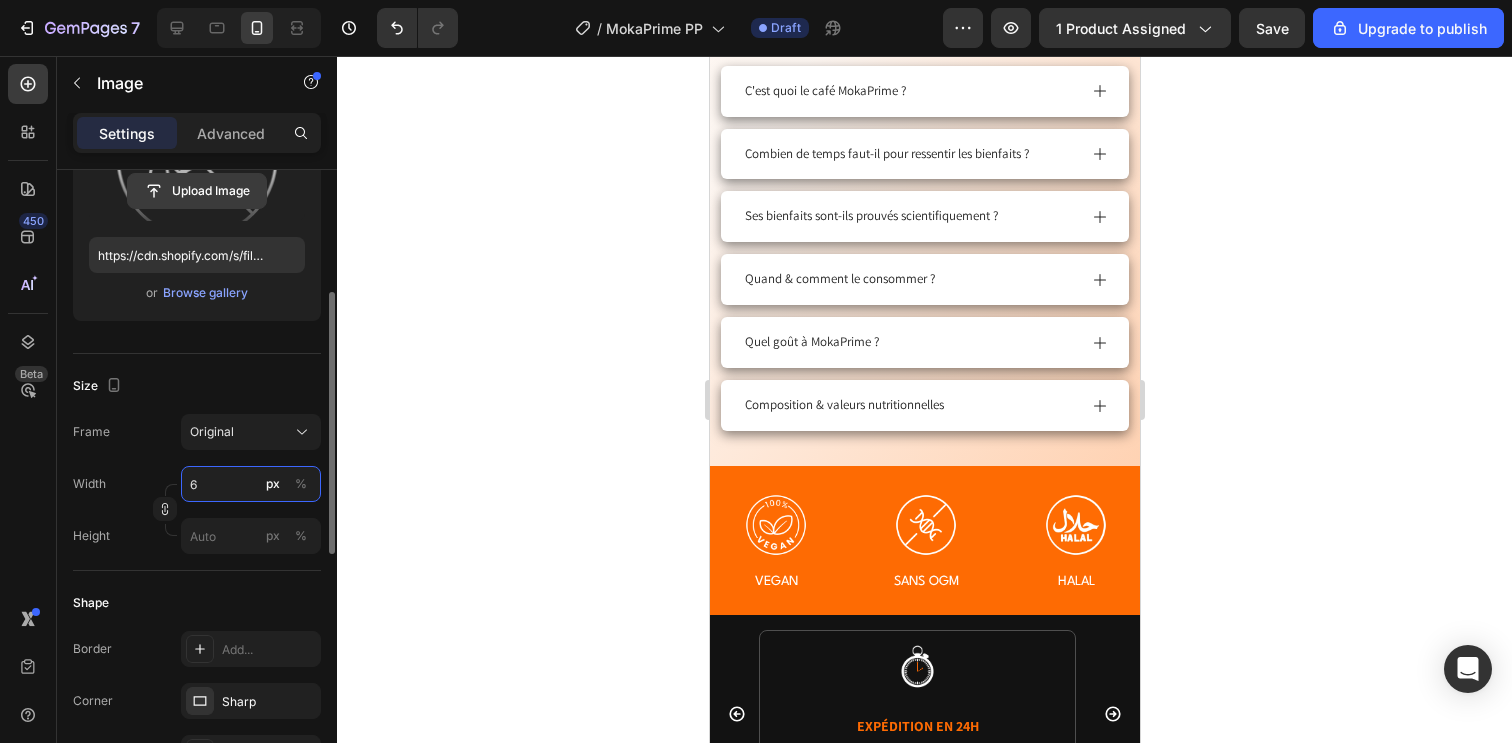 type on "60" 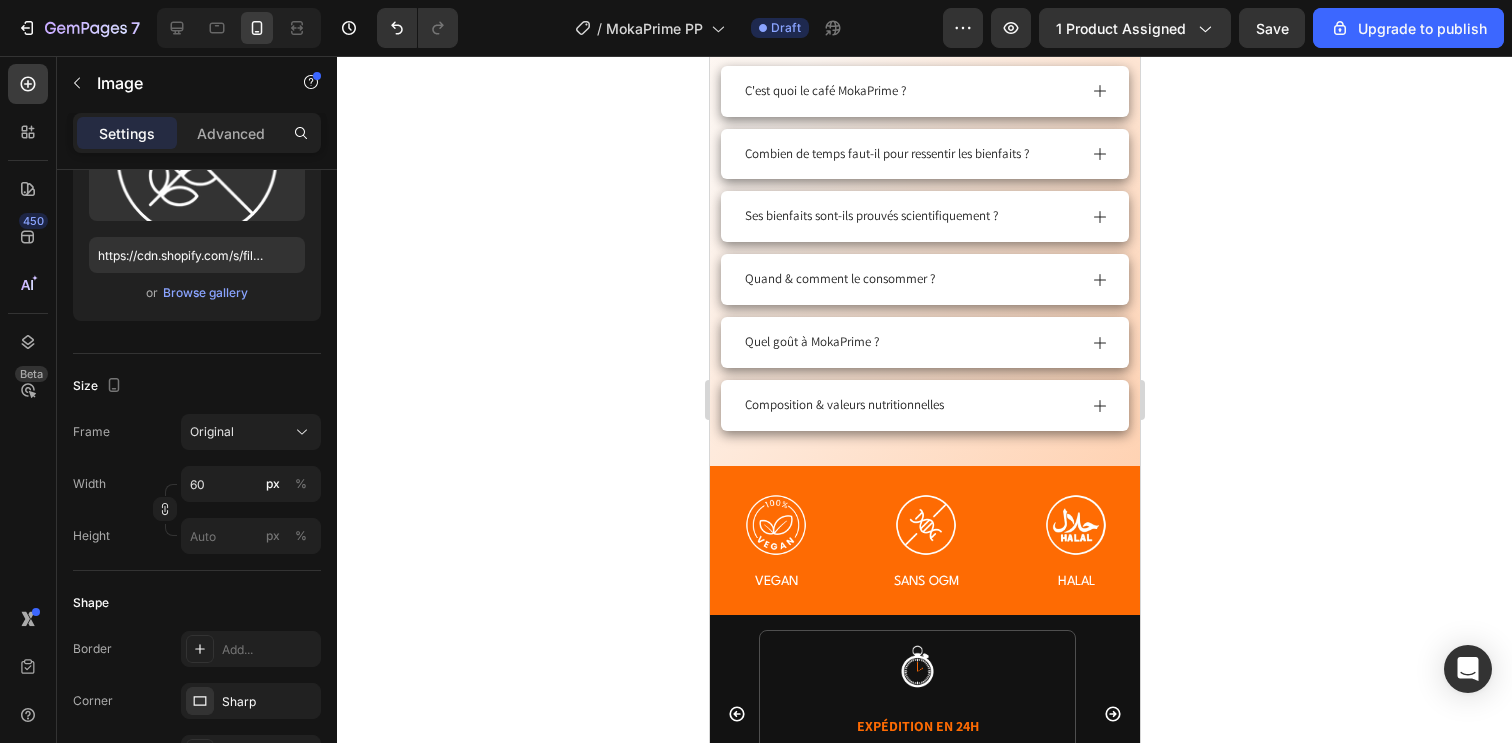 click 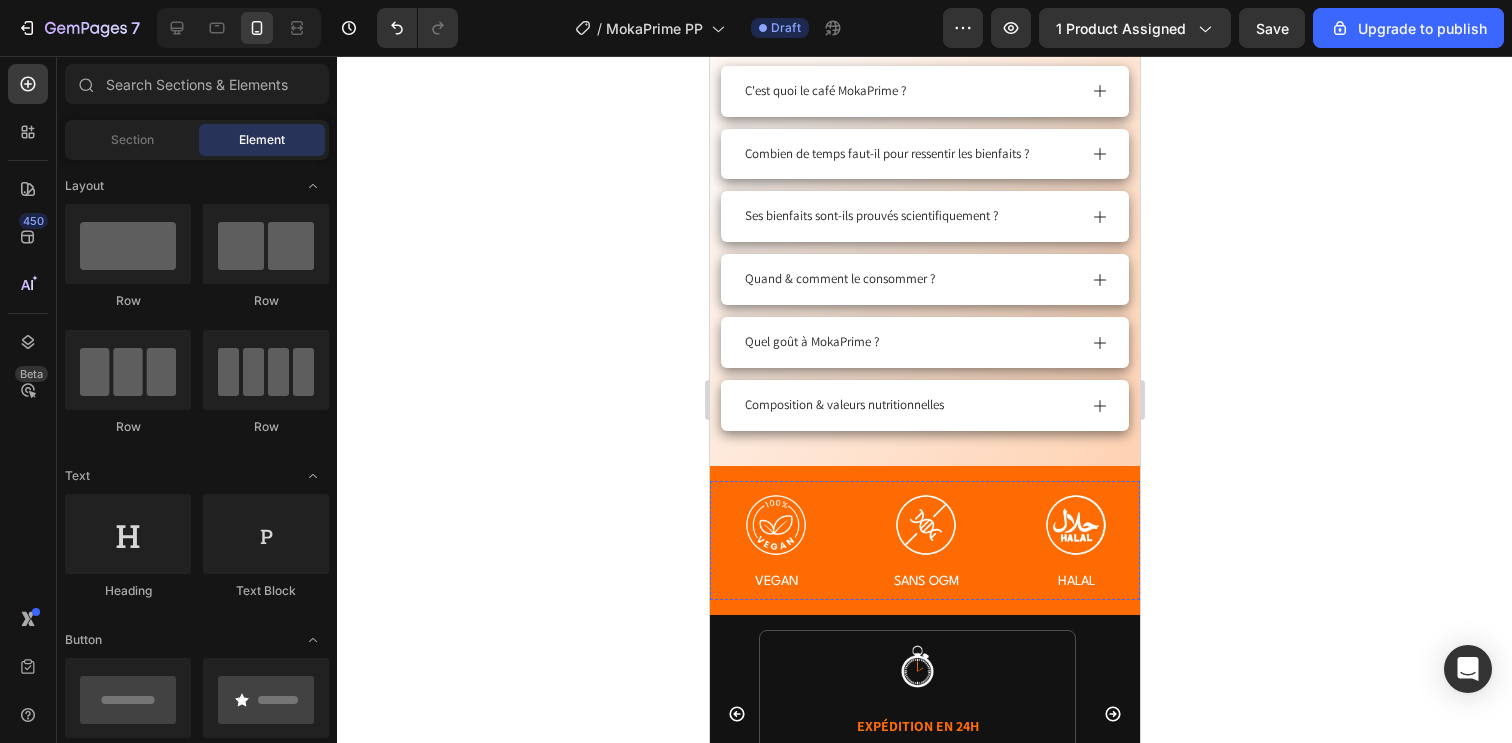 click at bounding box center (1660, 525) 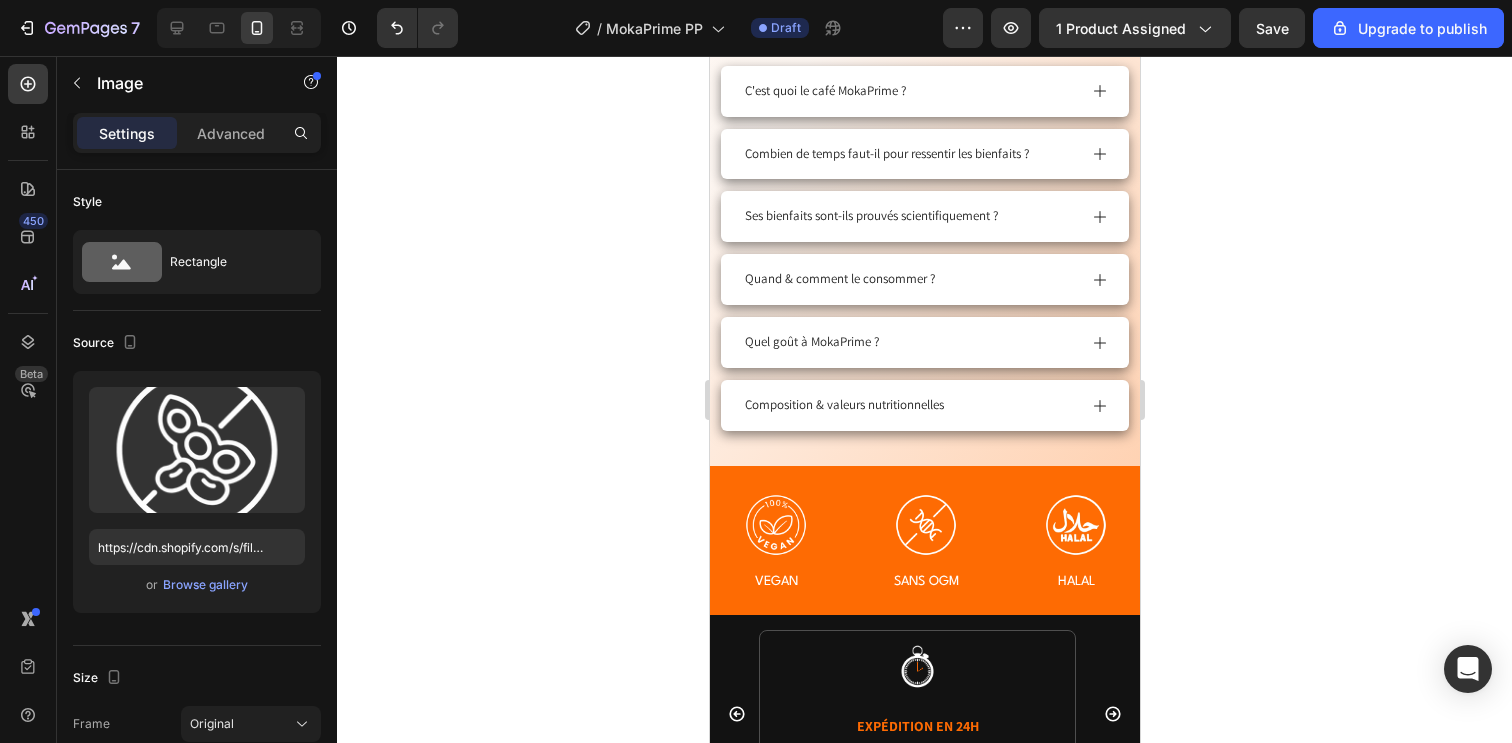 click on "Image sans sucre Text Block" at bounding box center [1332, 540] 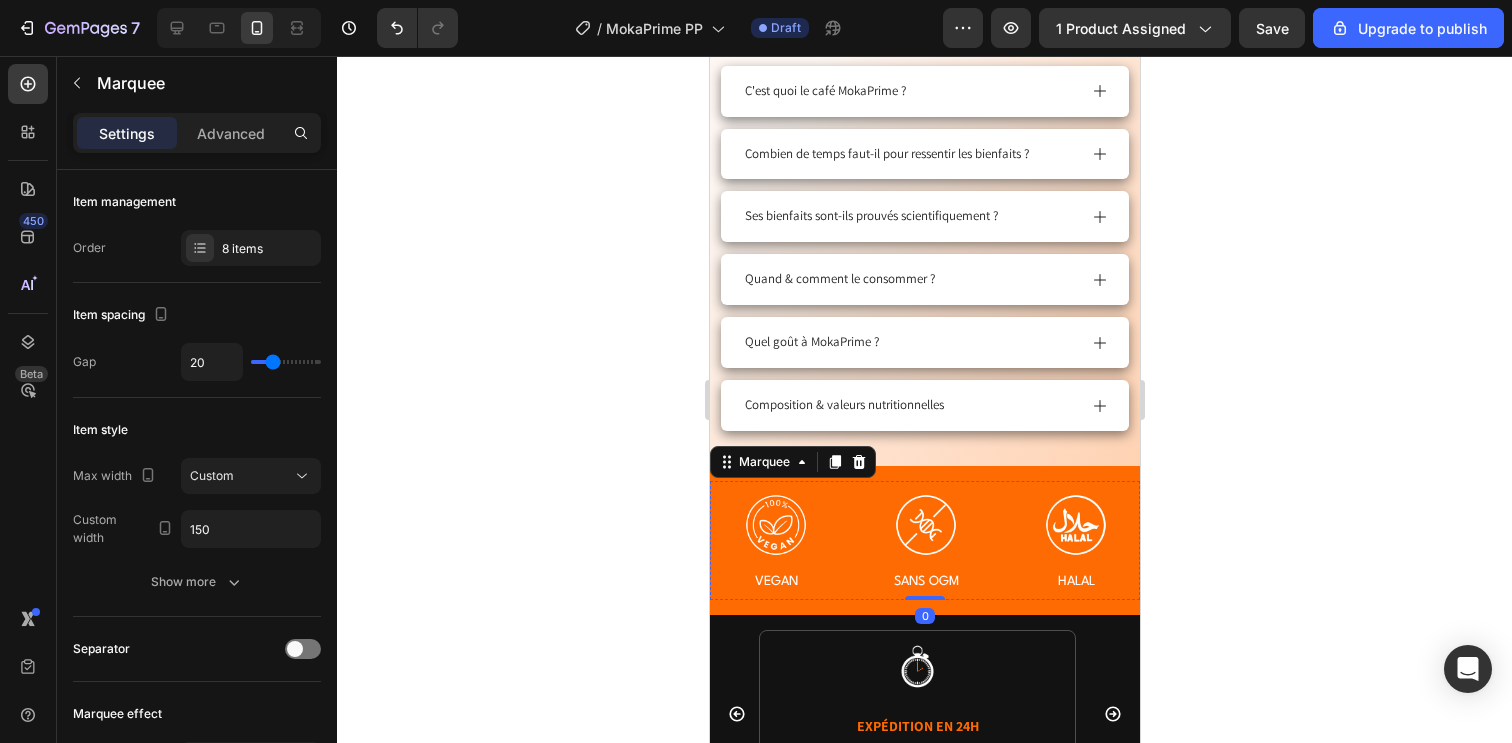 click at bounding box center (1543, 525) 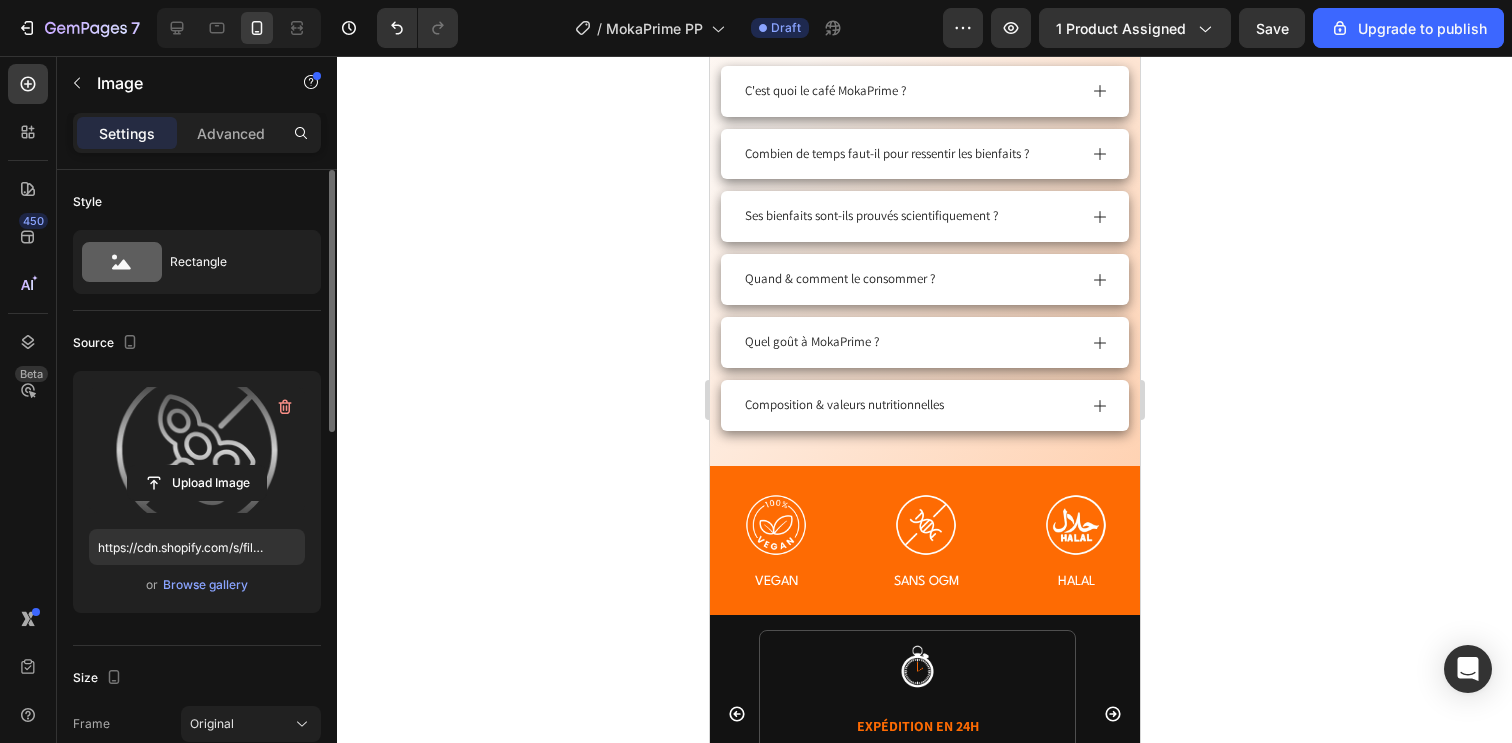 scroll, scrollTop: 182, scrollLeft: 0, axis: vertical 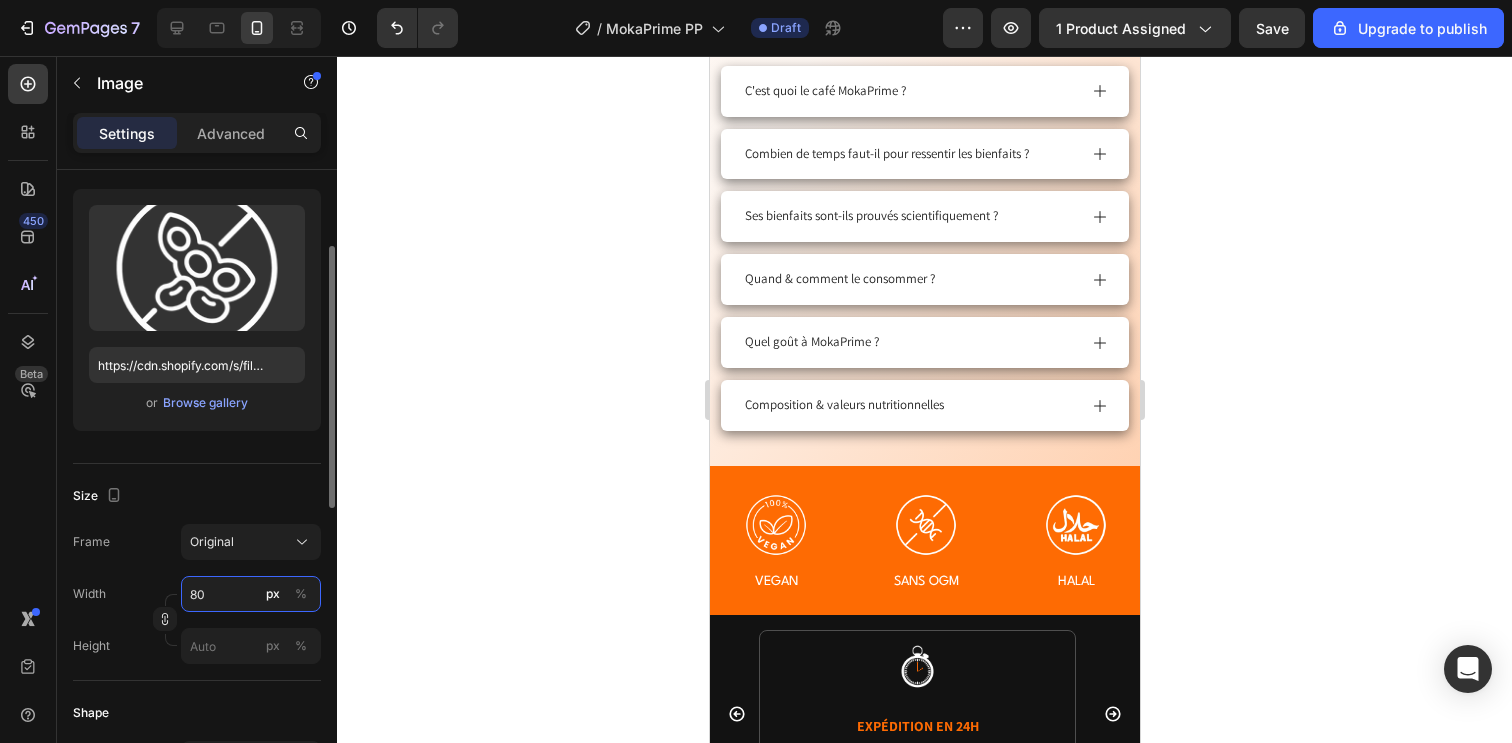 click on "80" at bounding box center (251, 594) 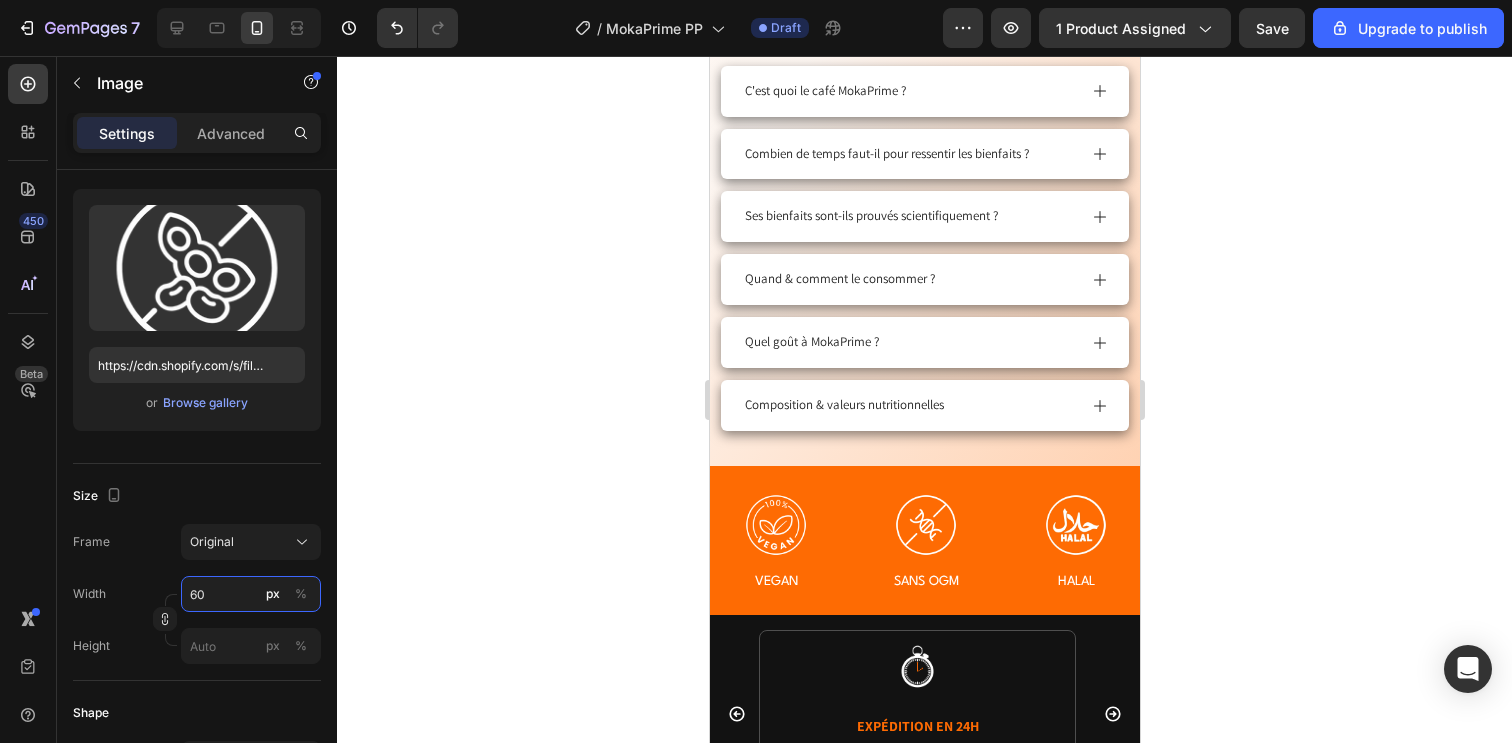type on "60" 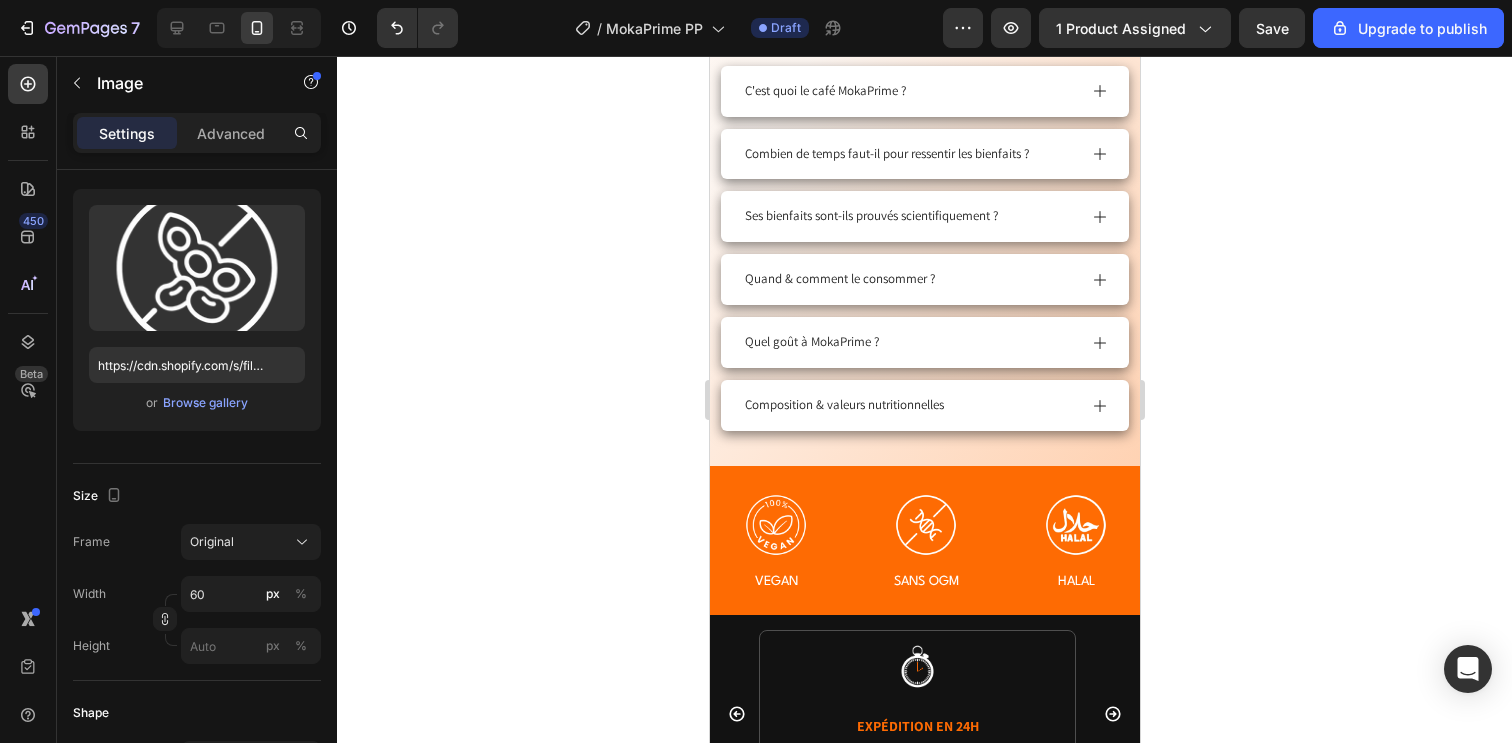 click 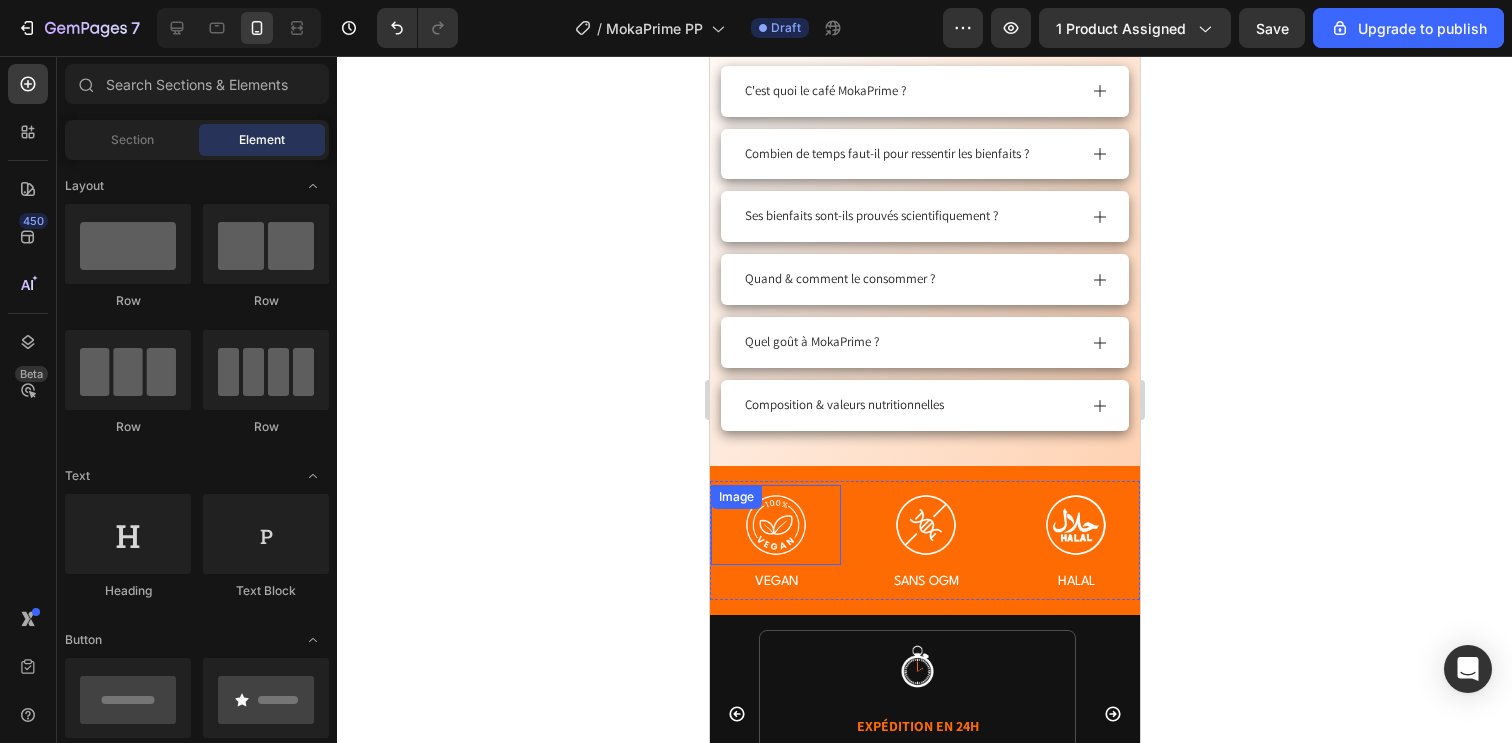 click at bounding box center (583, 525) 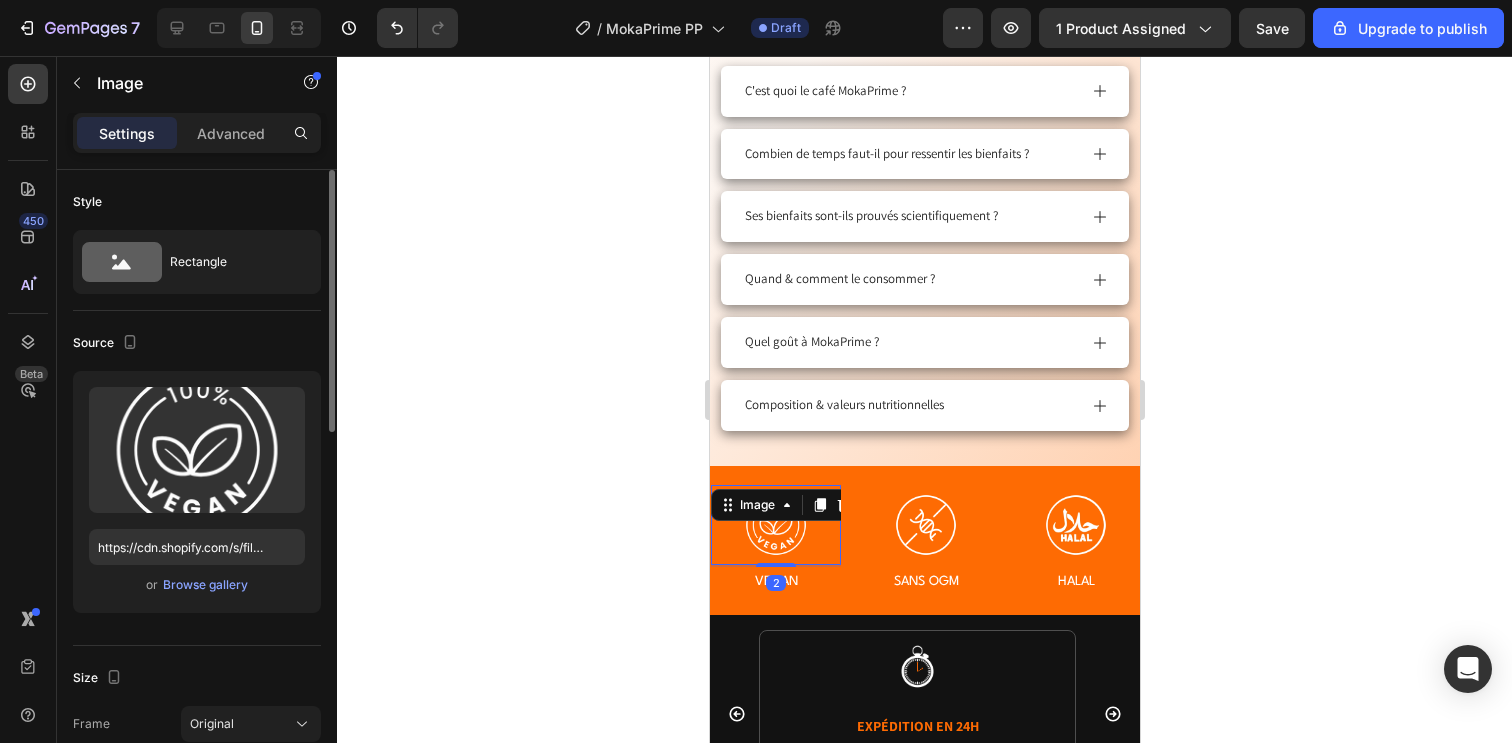 scroll, scrollTop: 191, scrollLeft: 0, axis: vertical 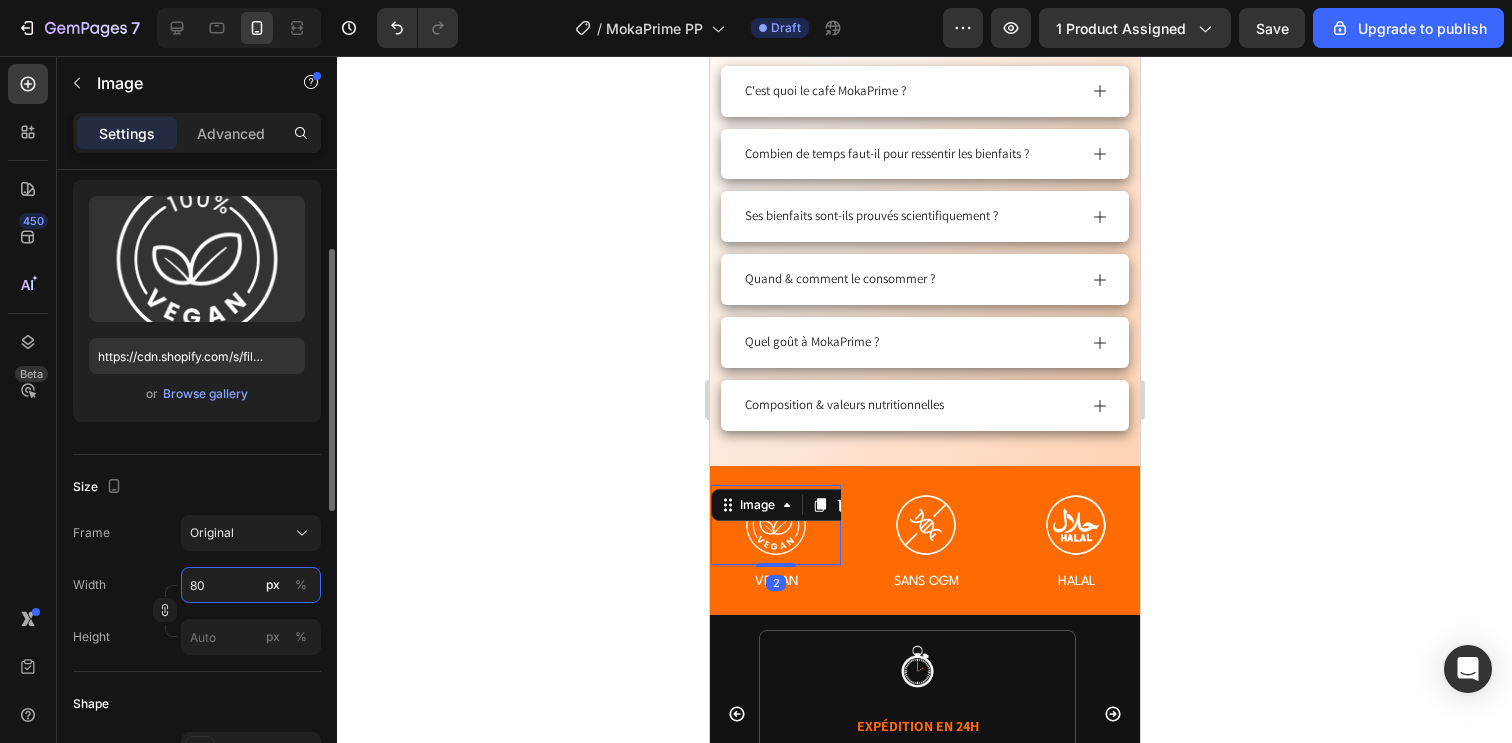 click on "80" at bounding box center [251, 585] 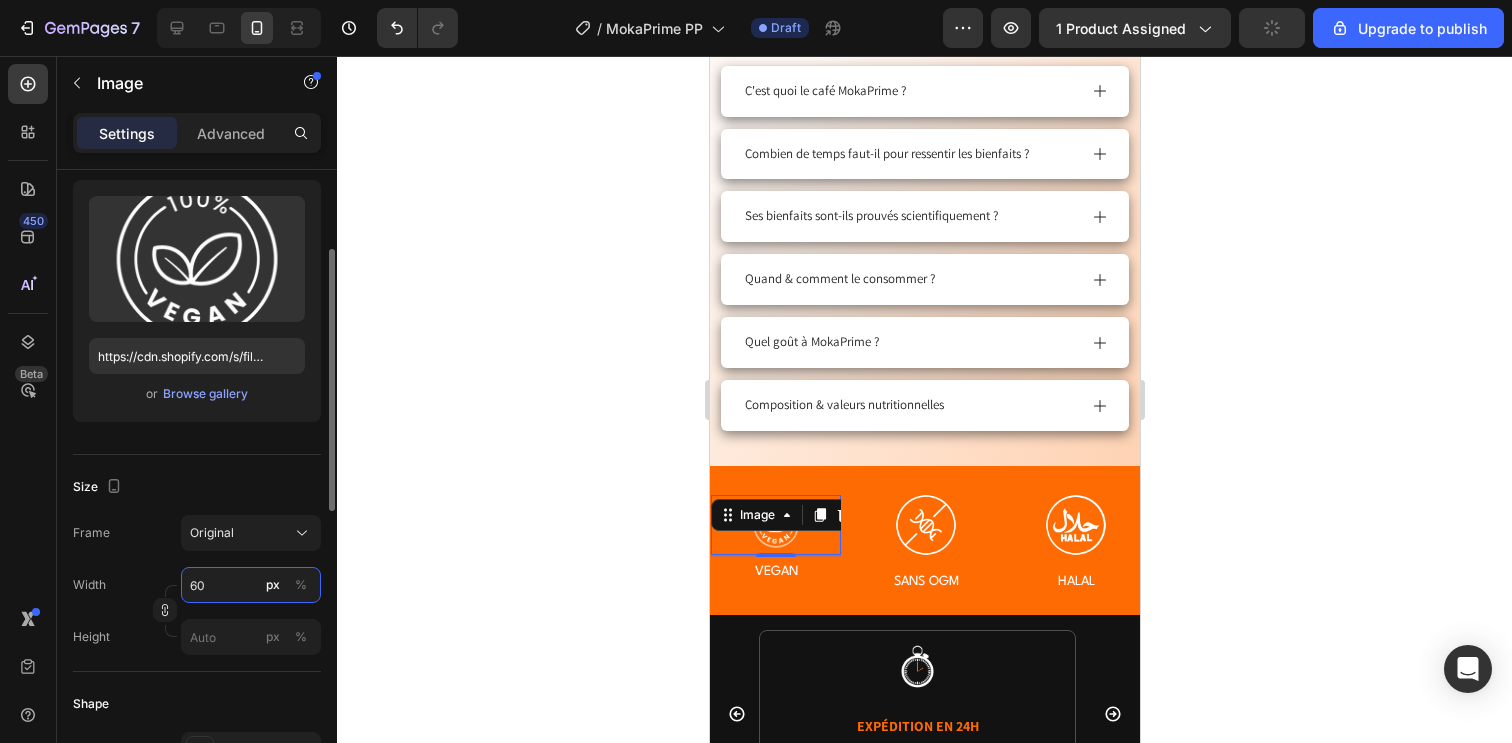 type on "60" 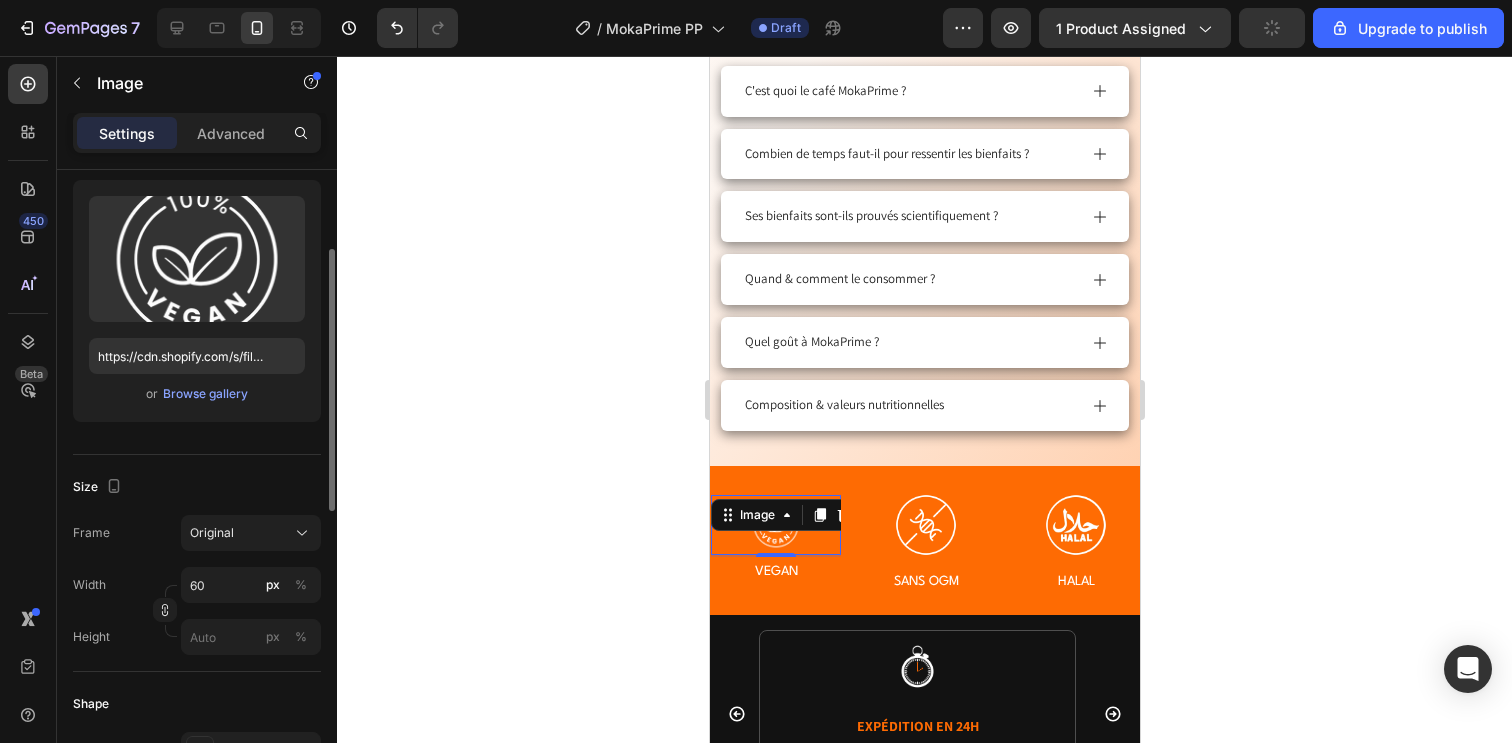 click on "Size" at bounding box center [197, 487] 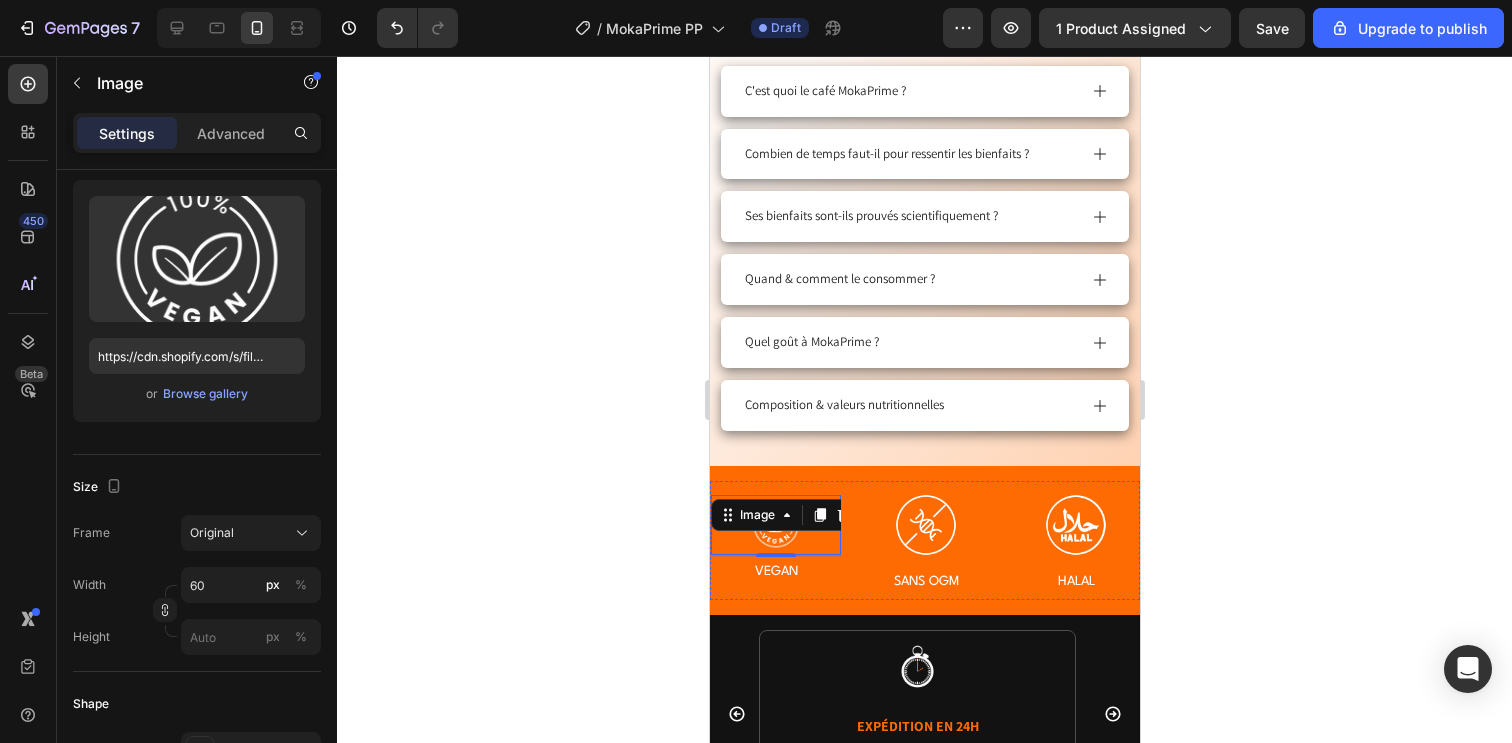 click at bounding box center (1365, 525) 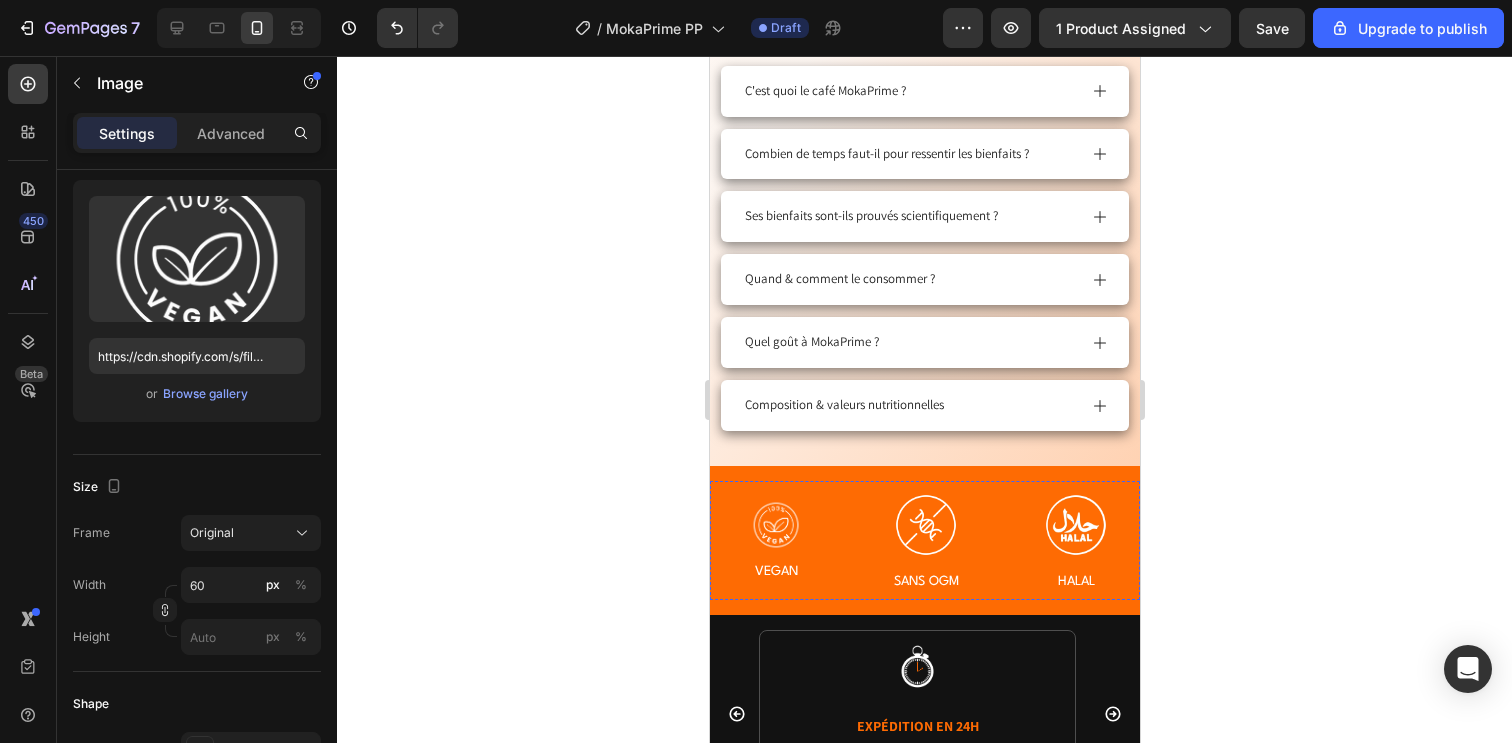 scroll, scrollTop: 191, scrollLeft: 0, axis: vertical 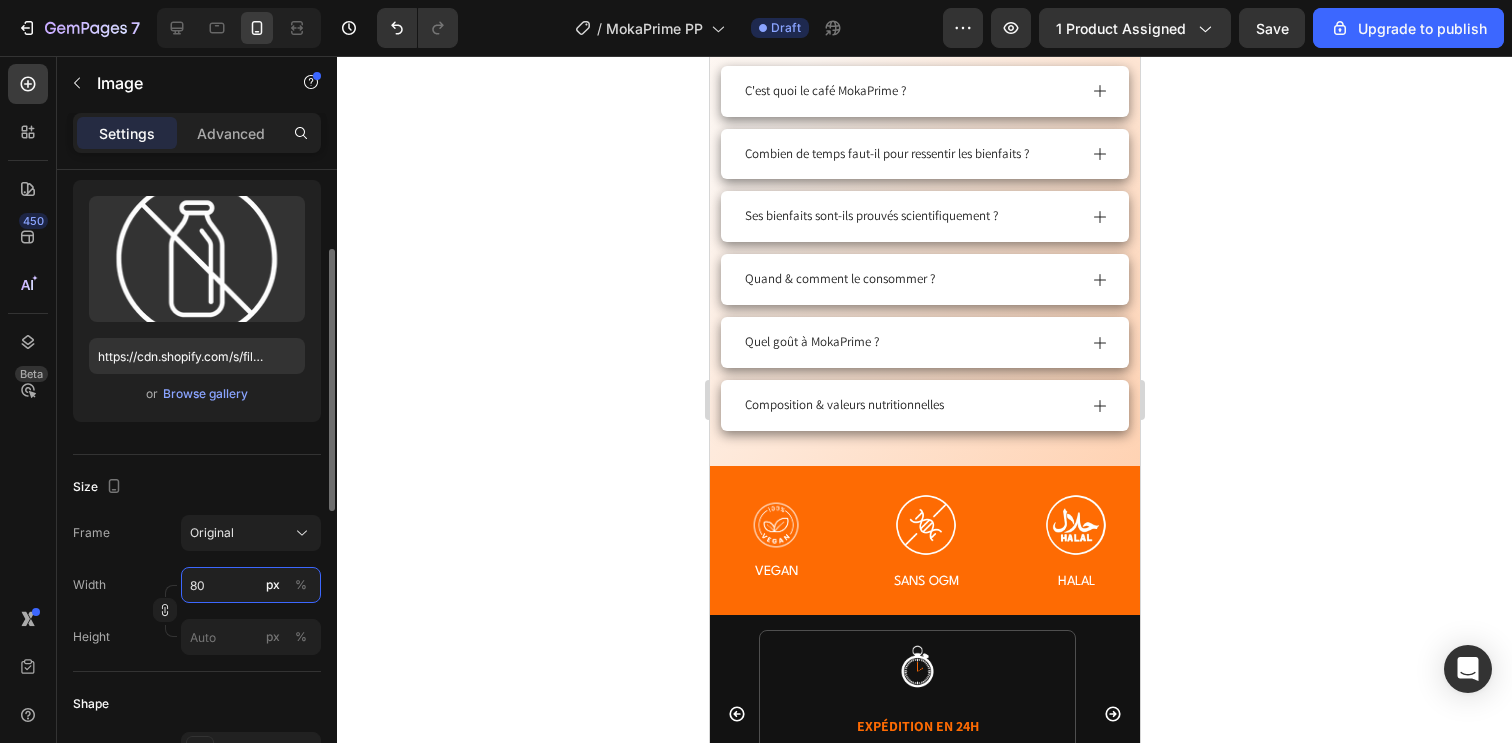 click on "80" at bounding box center [251, 585] 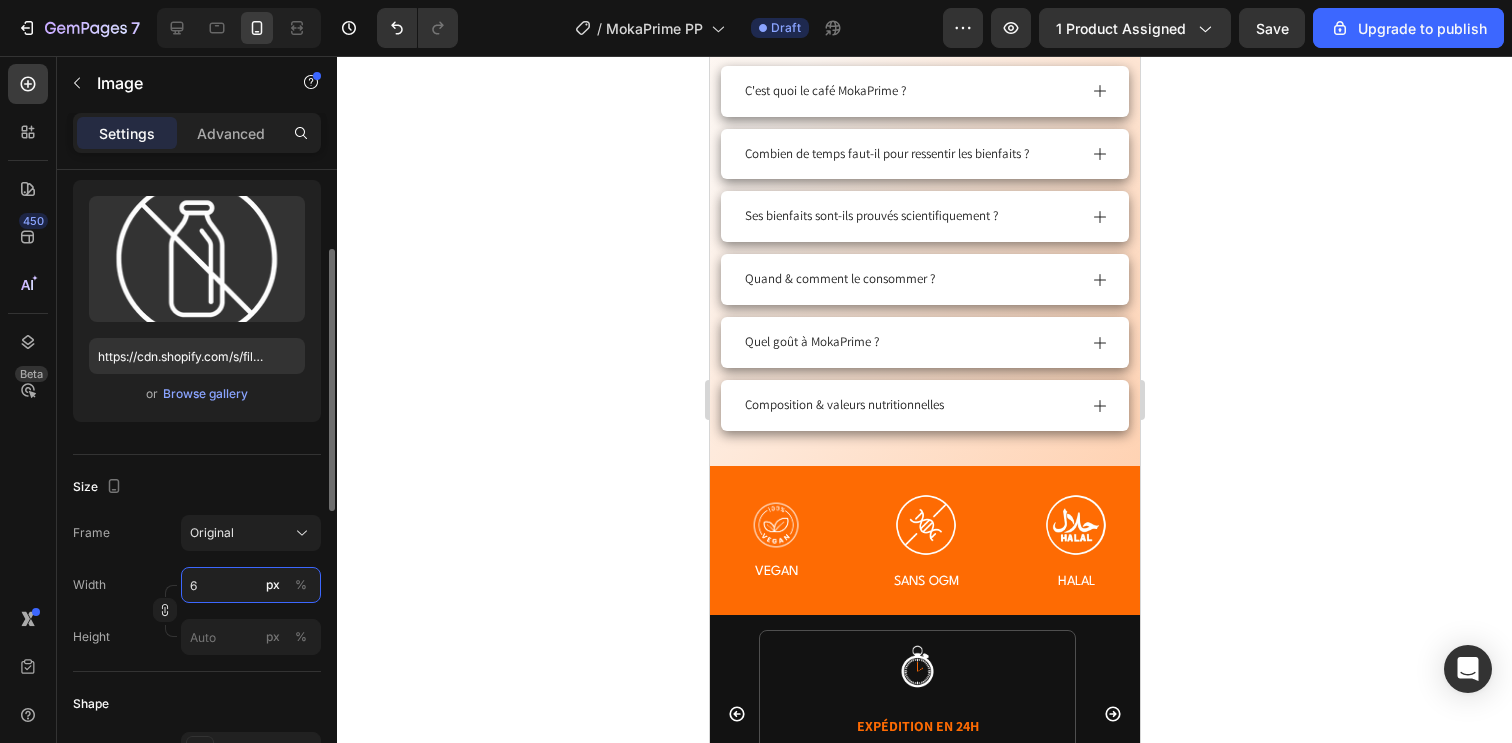 type on "60" 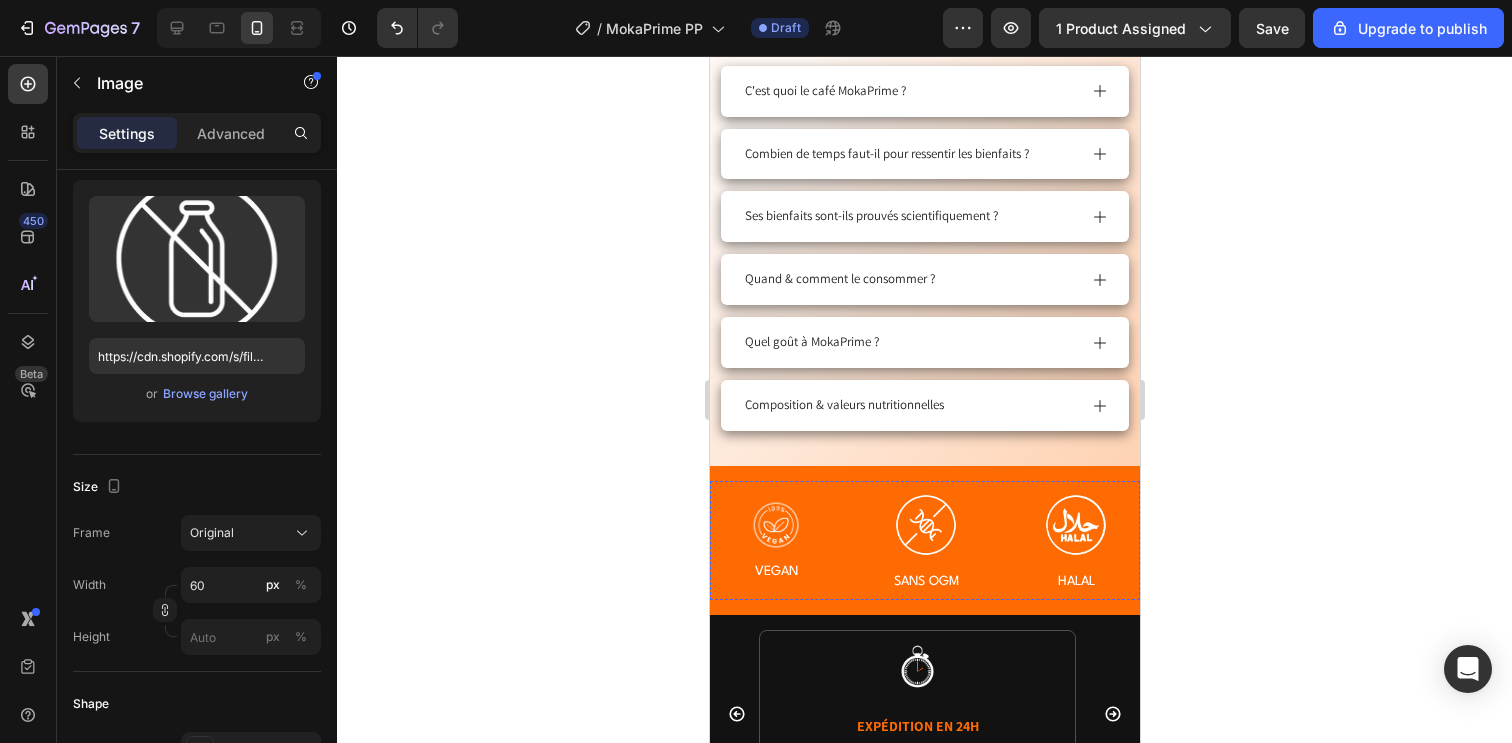 click on "Image" at bounding box center [1290, 497] 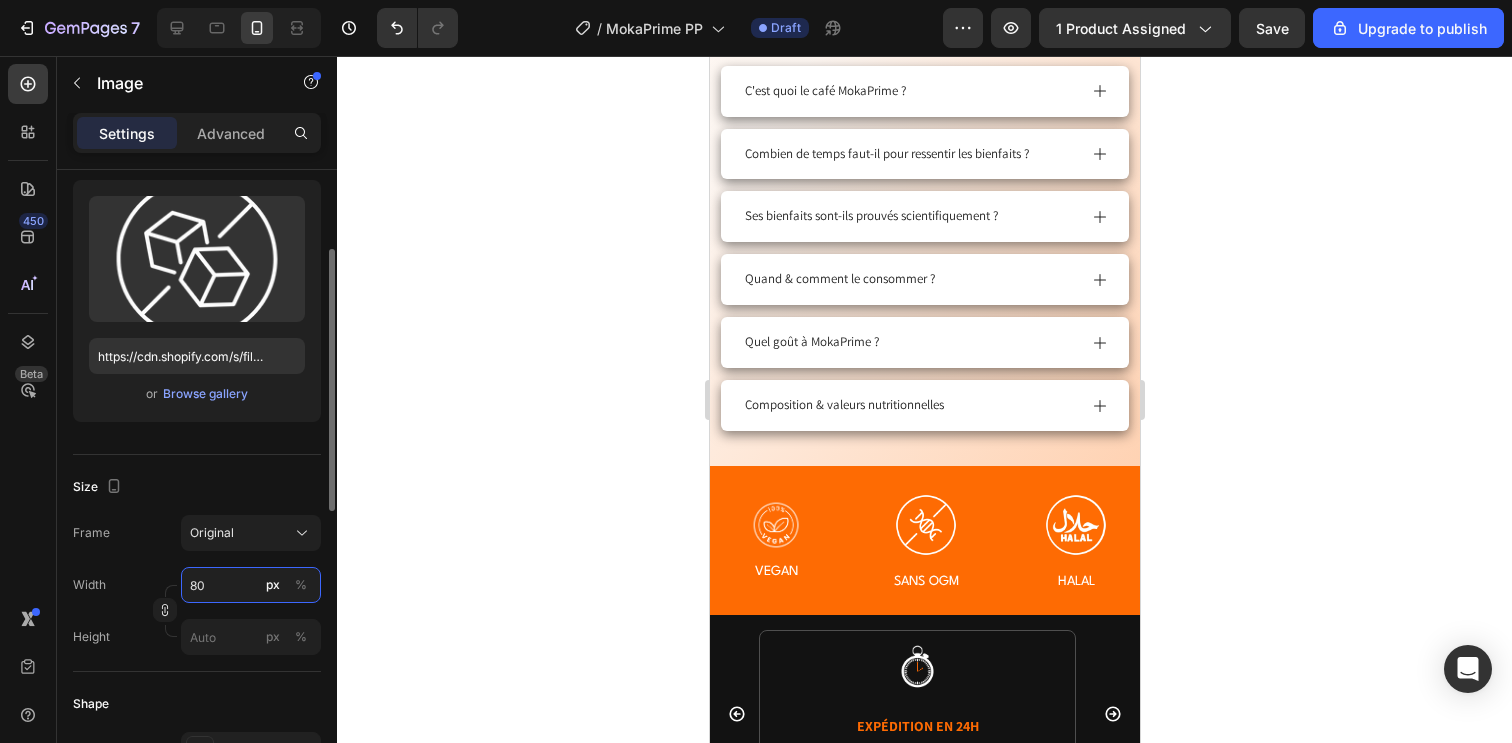 click on "80" at bounding box center (251, 585) 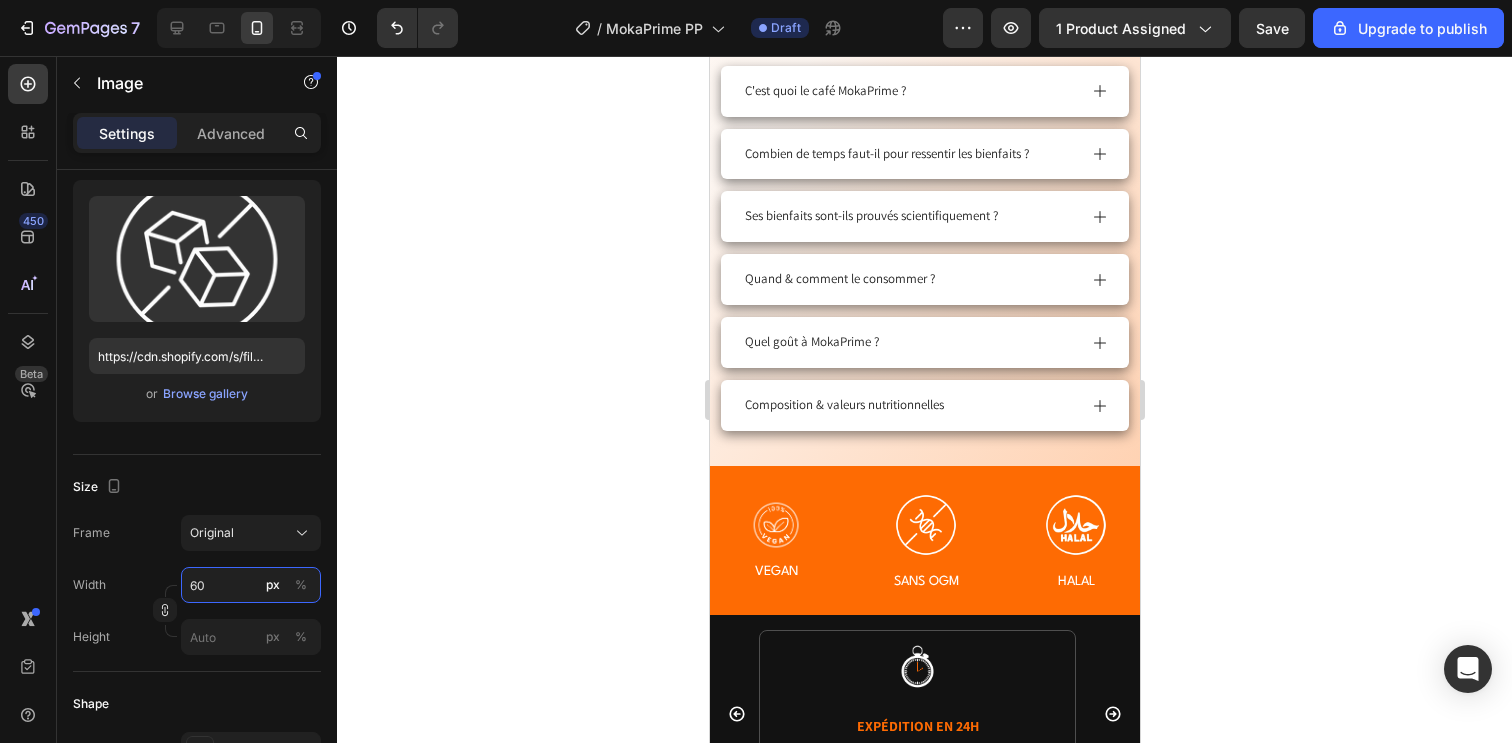 type on "60" 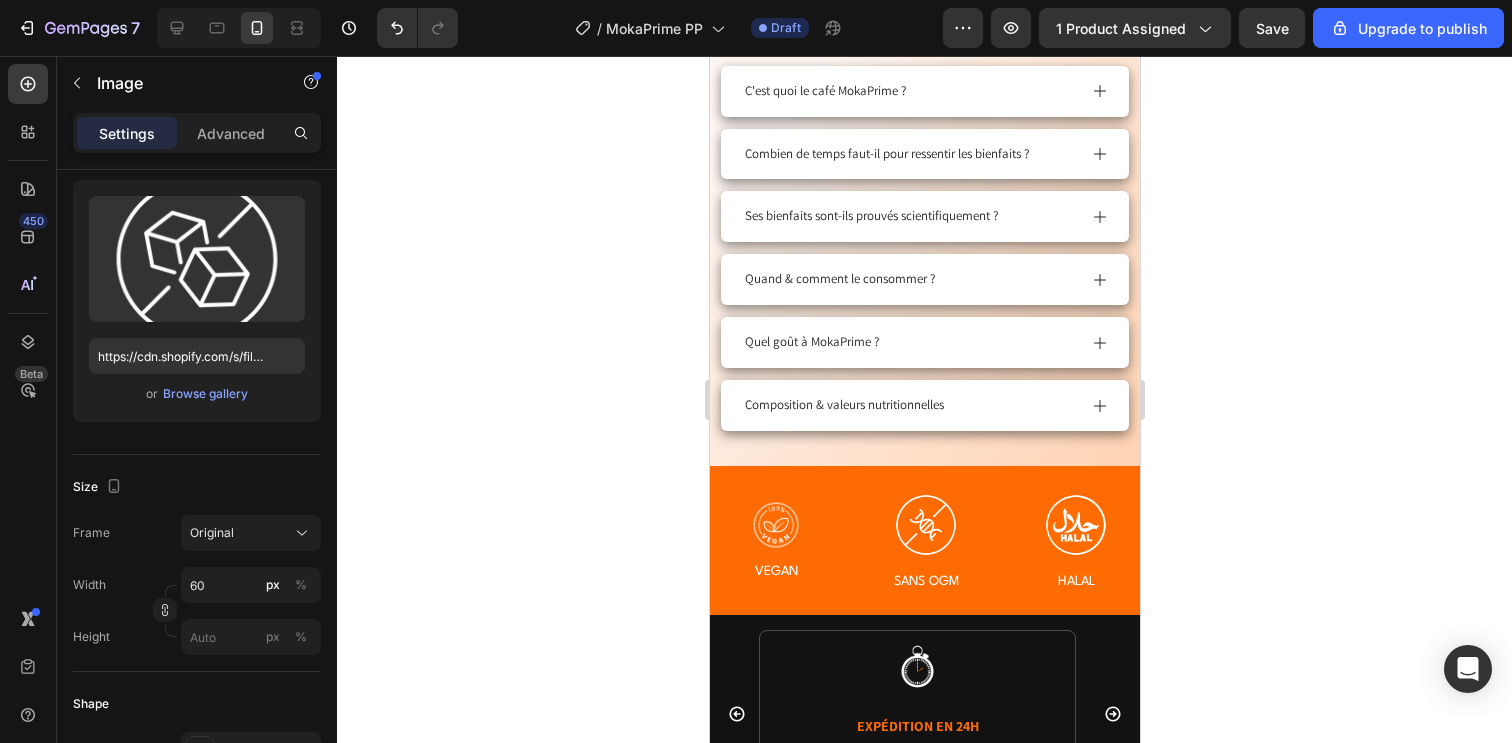 click 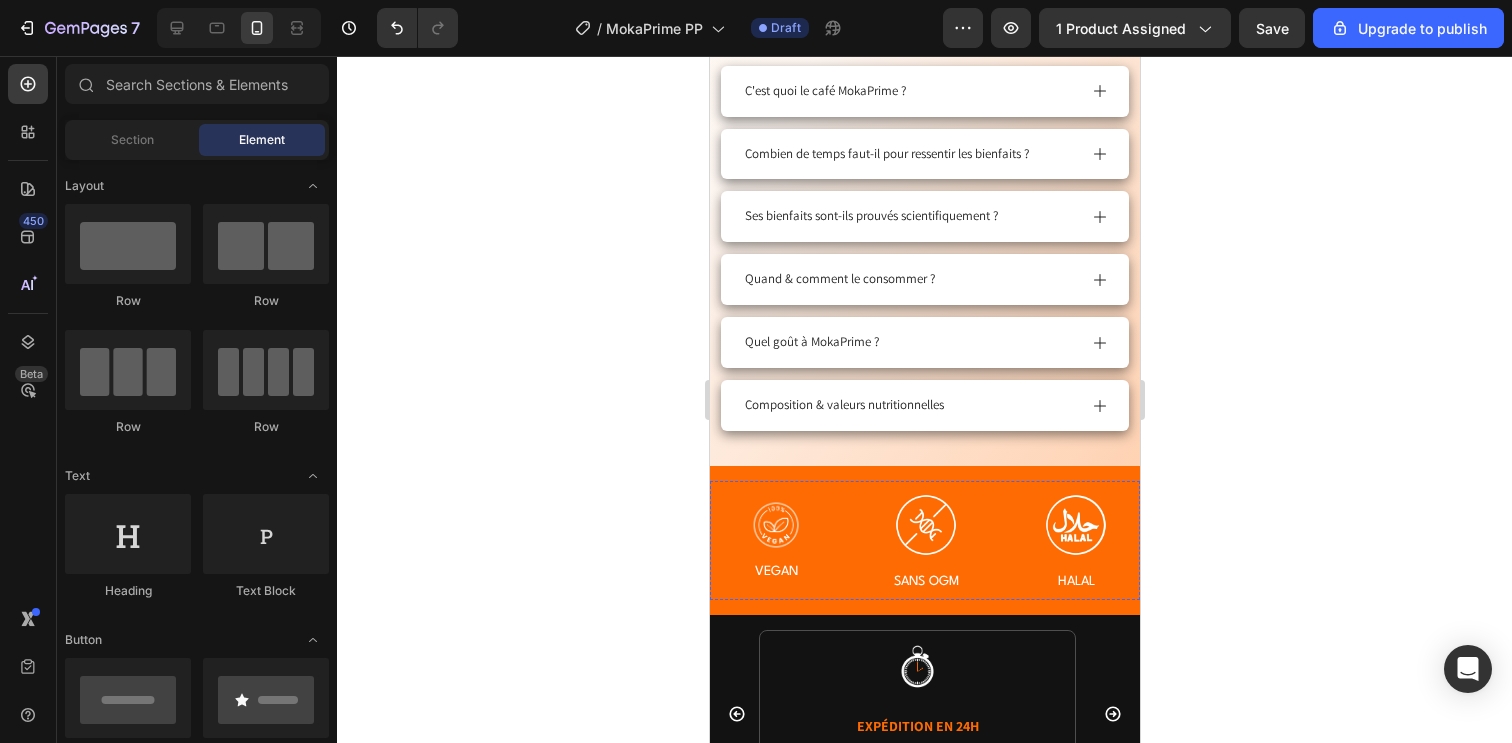 click at bounding box center (1682, 525) 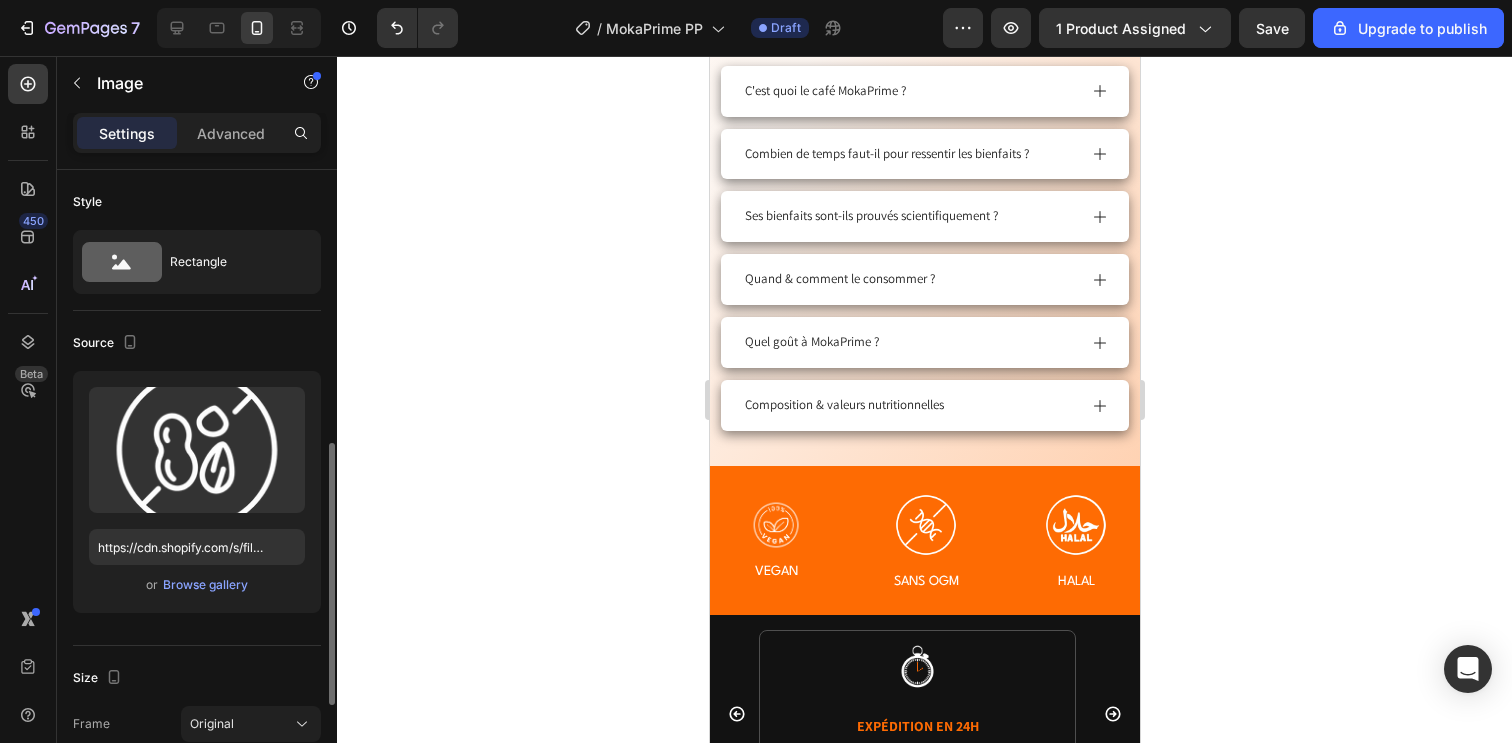 scroll, scrollTop: 193, scrollLeft: 0, axis: vertical 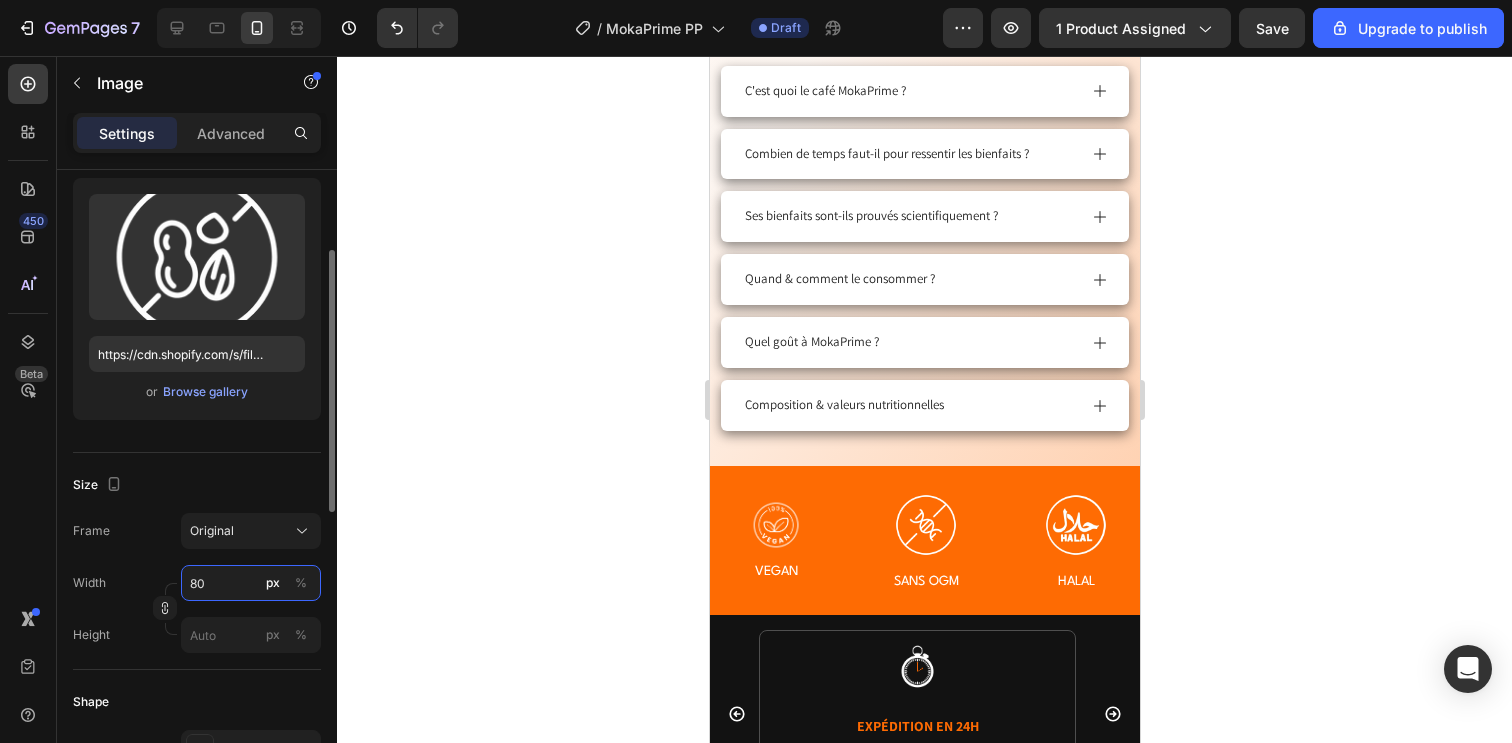 click on "80" at bounding box center [251, 583] 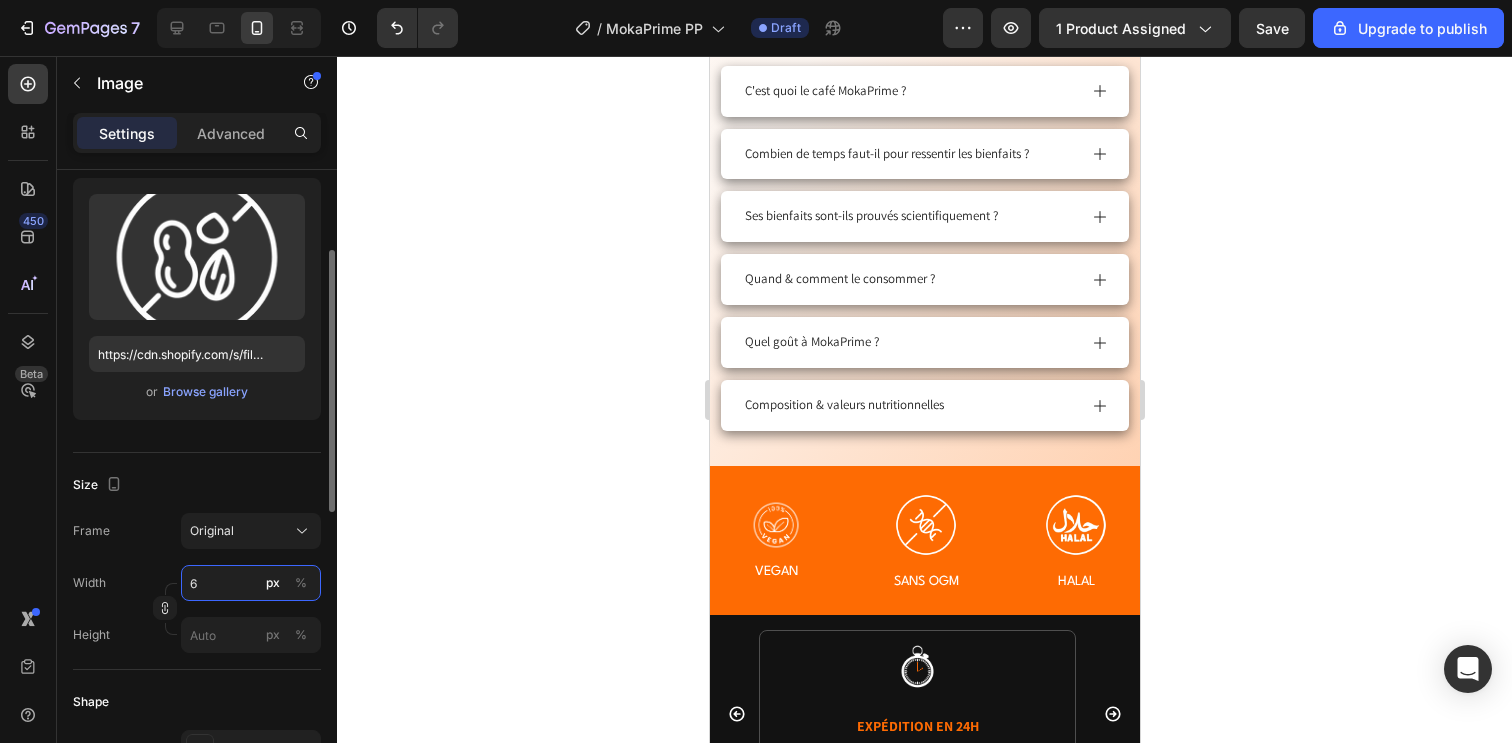 type on "60" 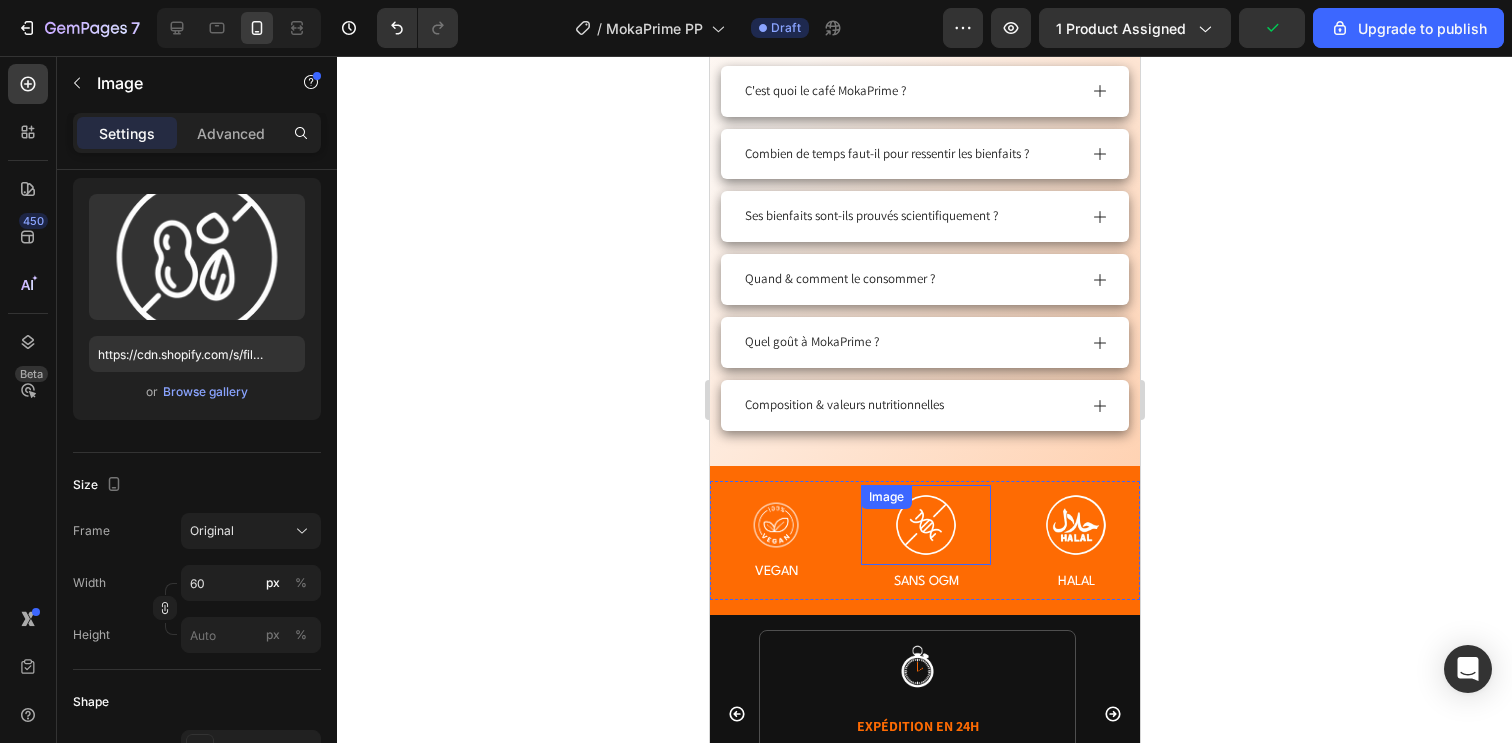 click at bounding box center [915, 525] 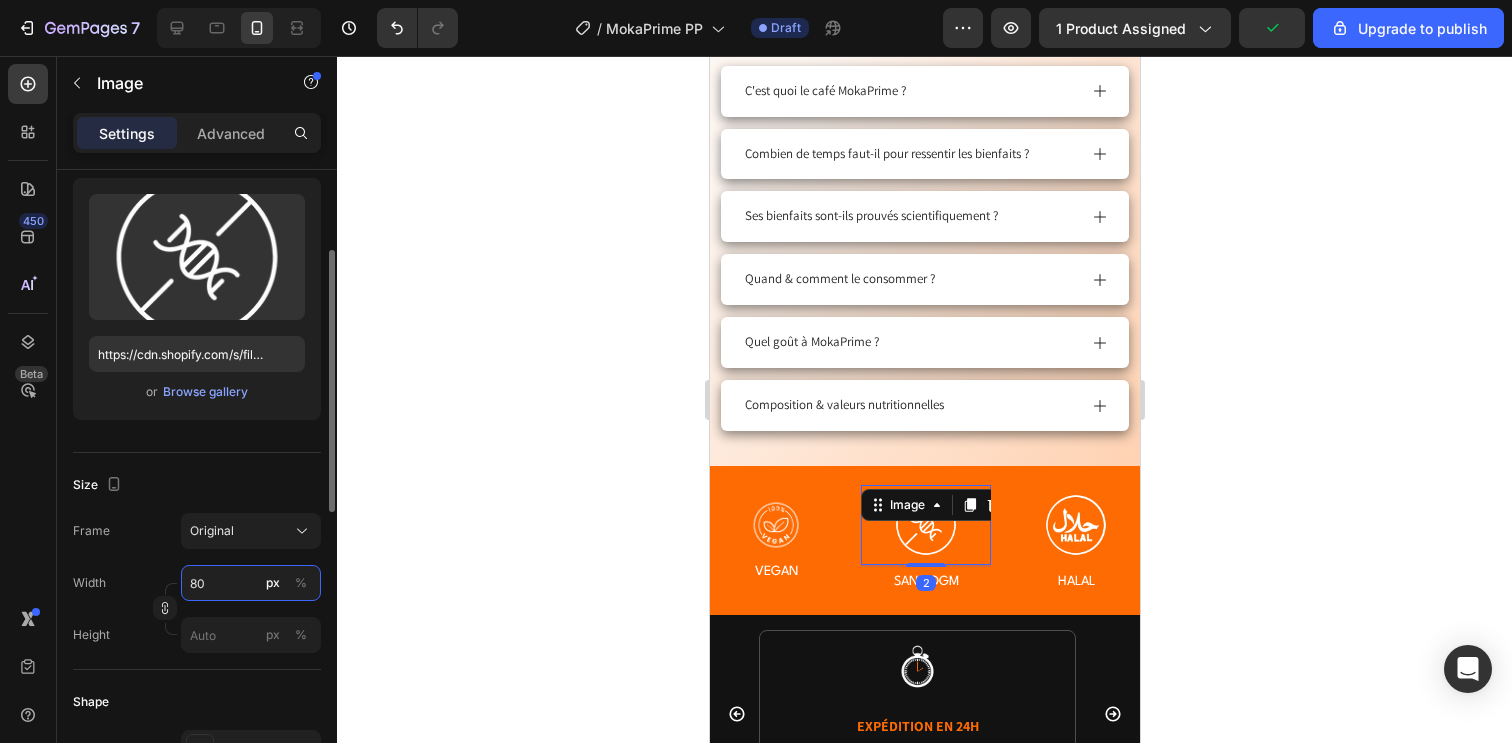 click on "80" at bounding box center (251, 583) 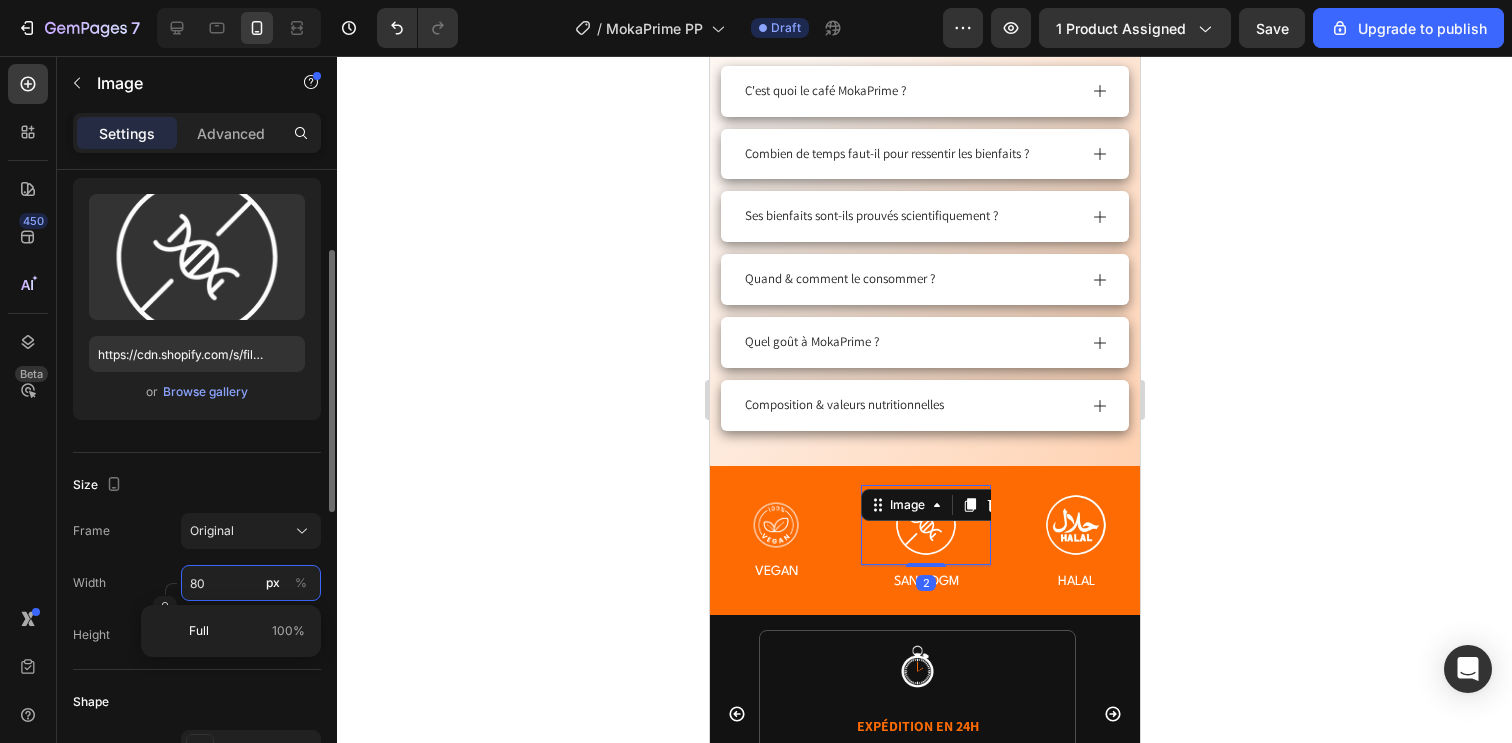 click on "80" at bounding box center (251, 583) 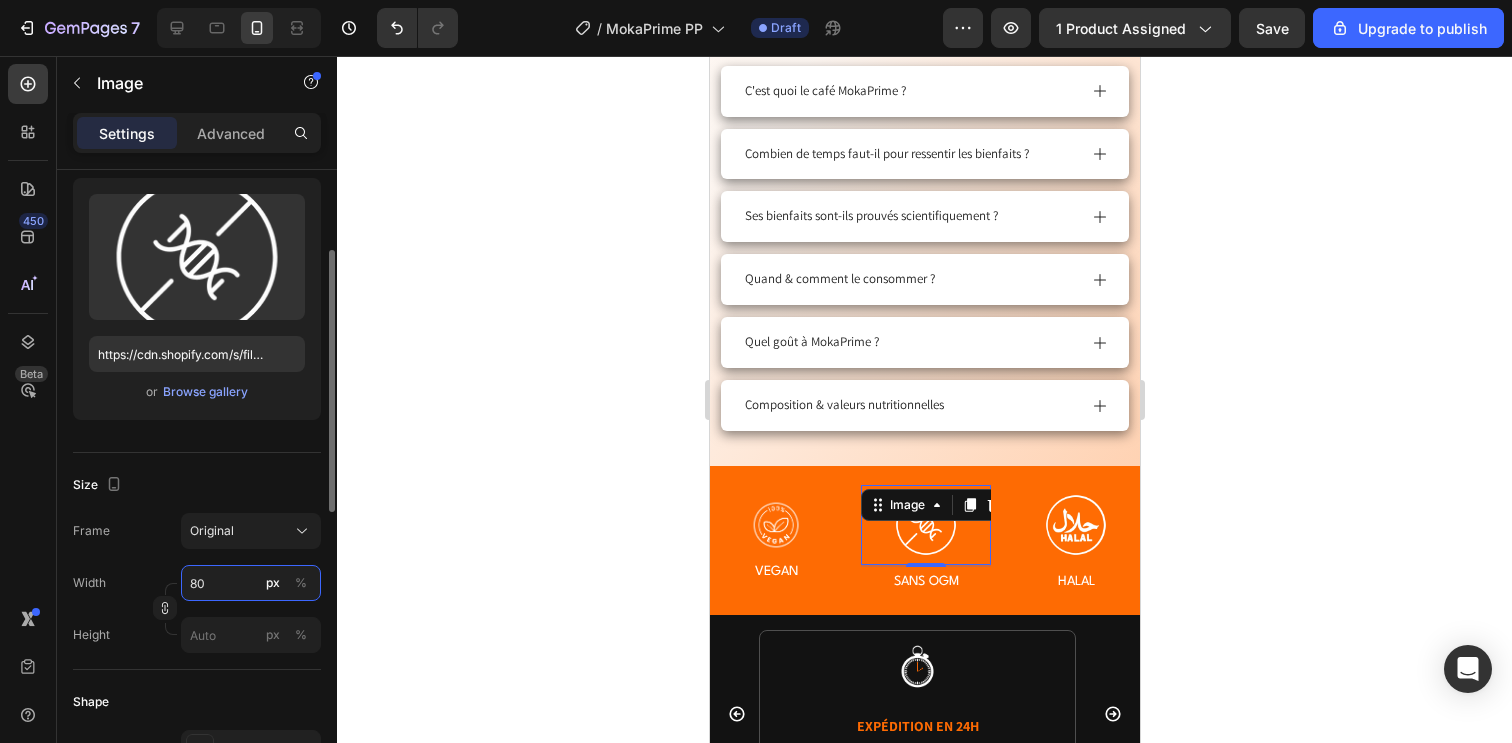 click on "80" at bounding box center [251, 583] 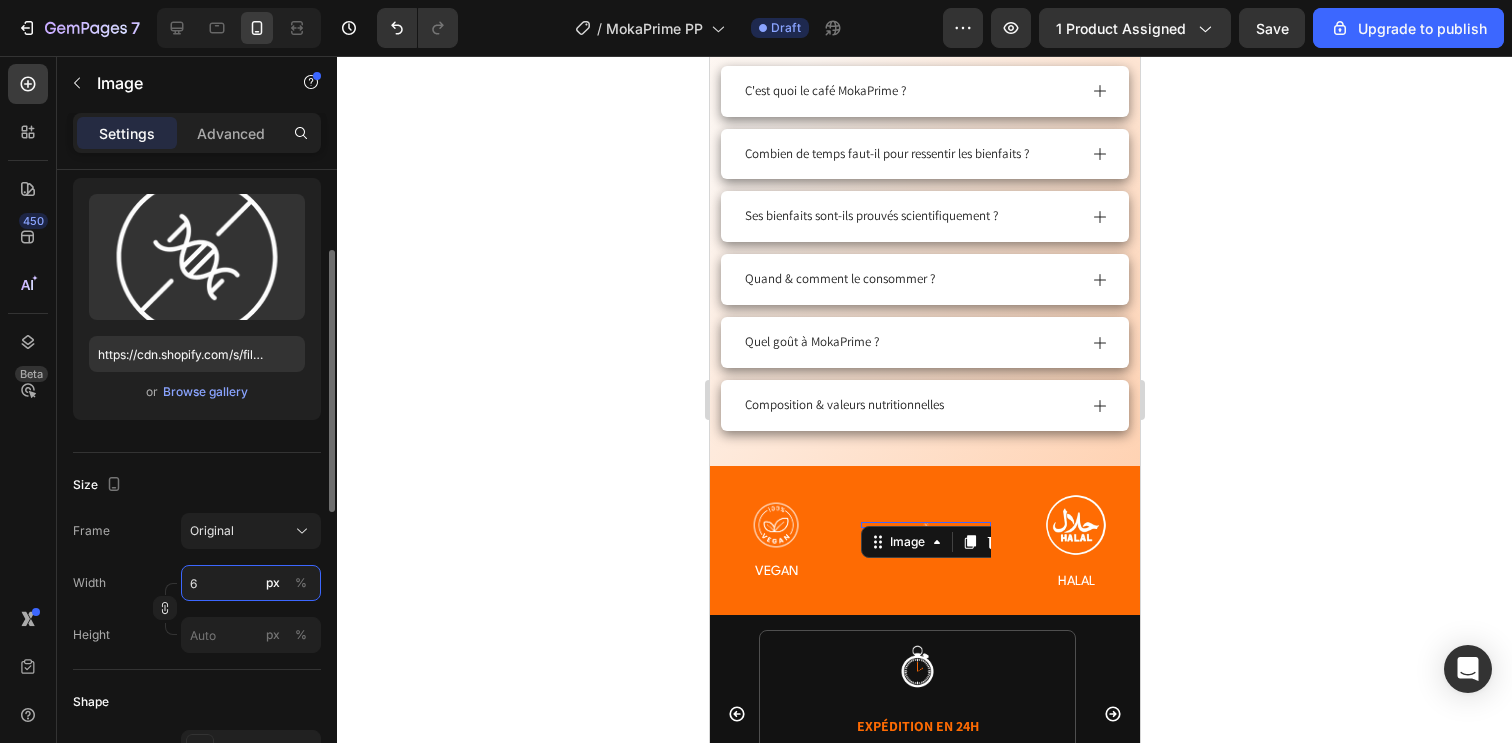 type on "60" 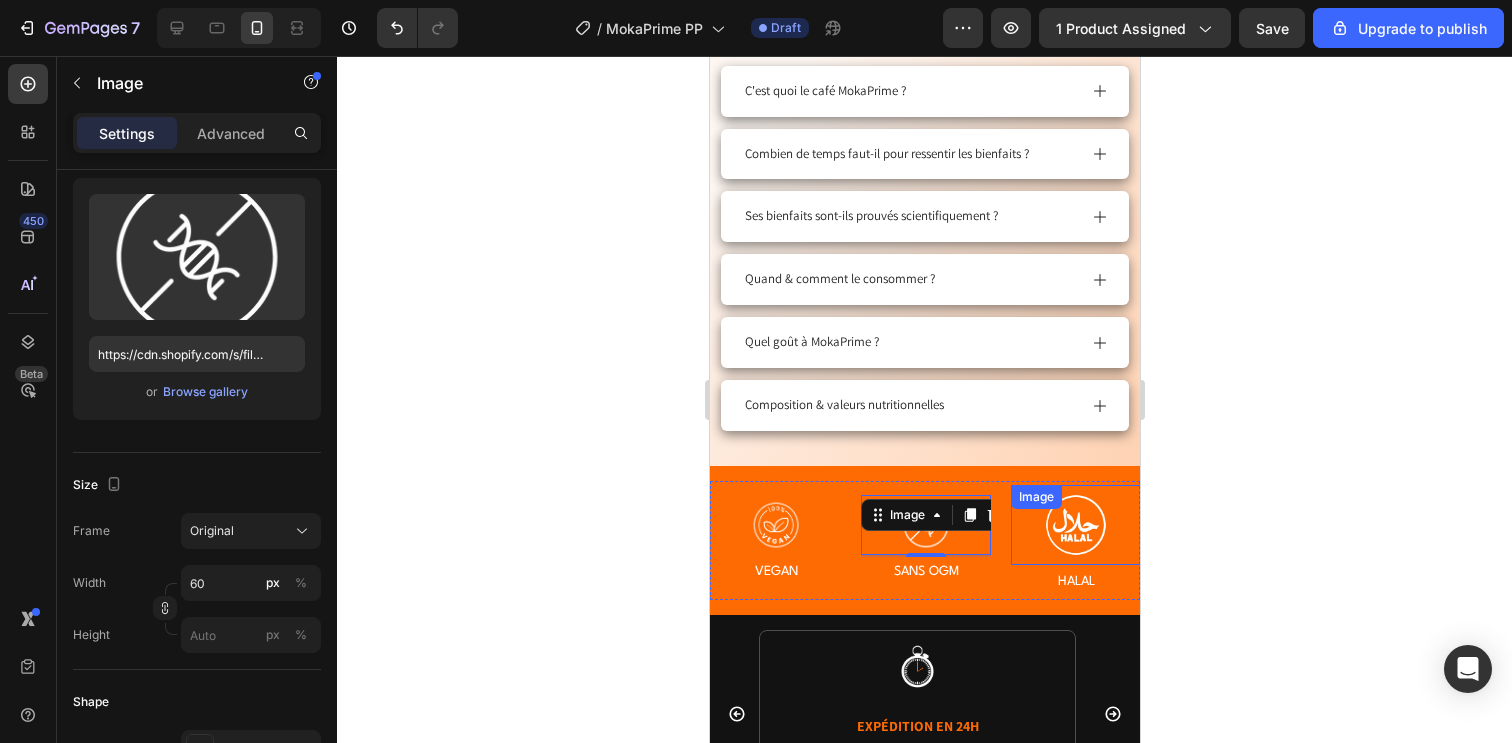 click at bounding box center (1053, 525) 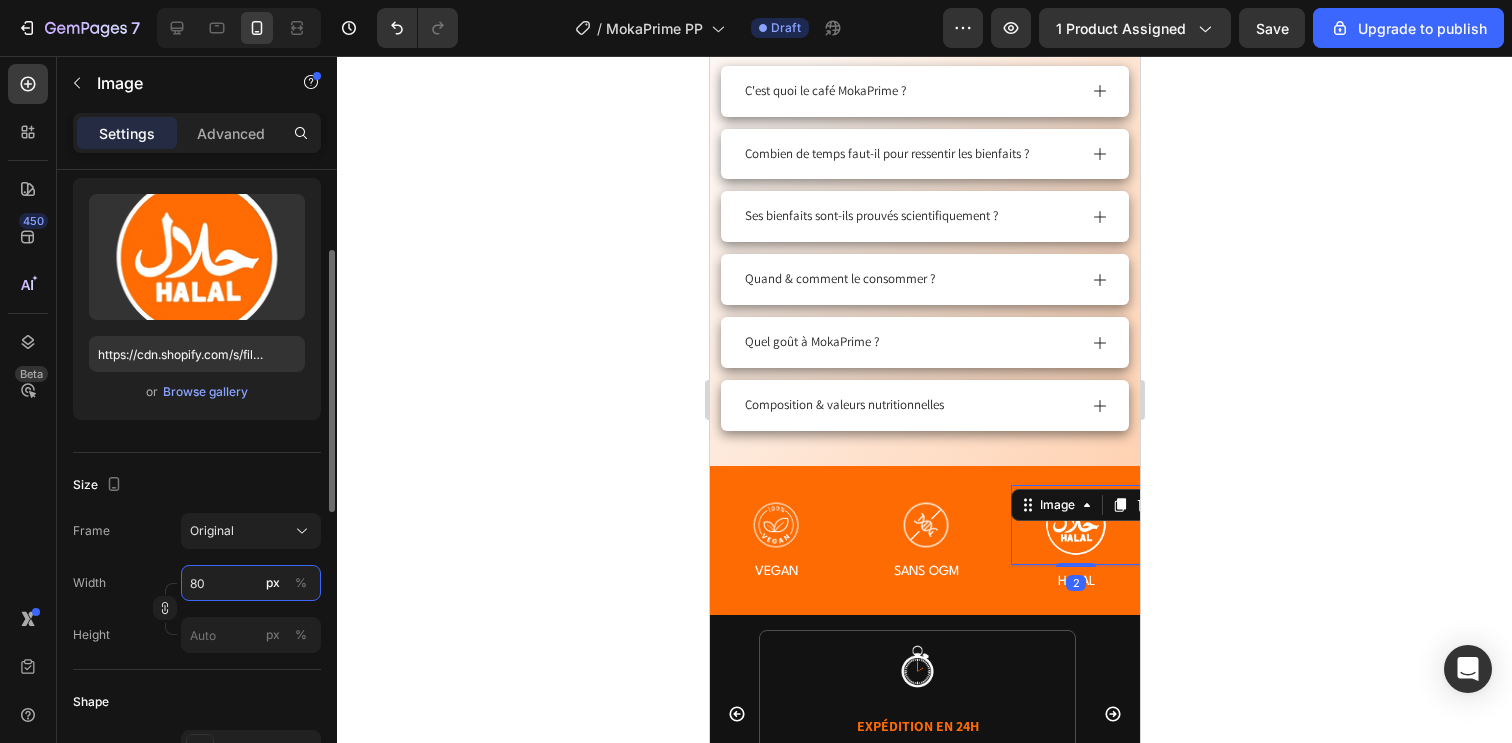 click on "80" at bounding box center (251, 583) 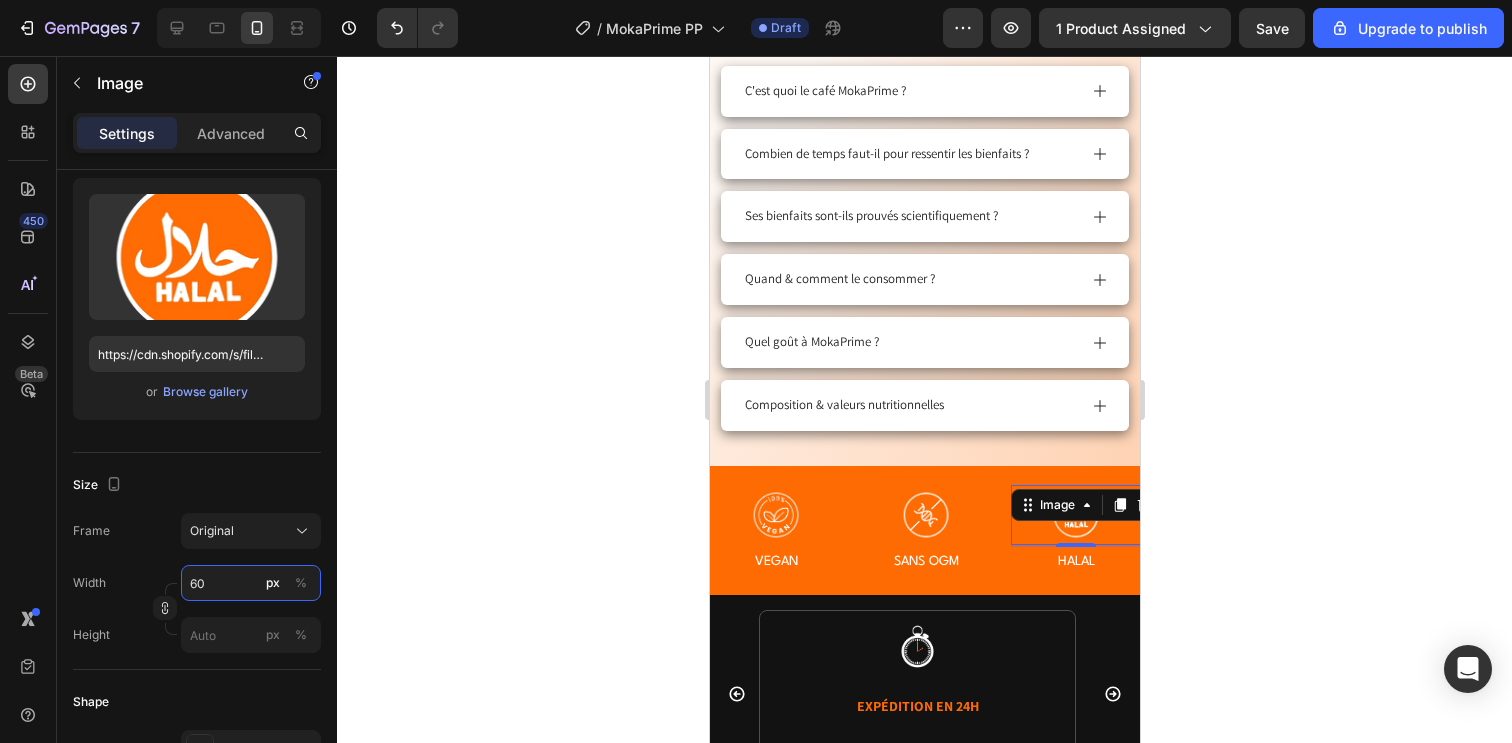type on "60" 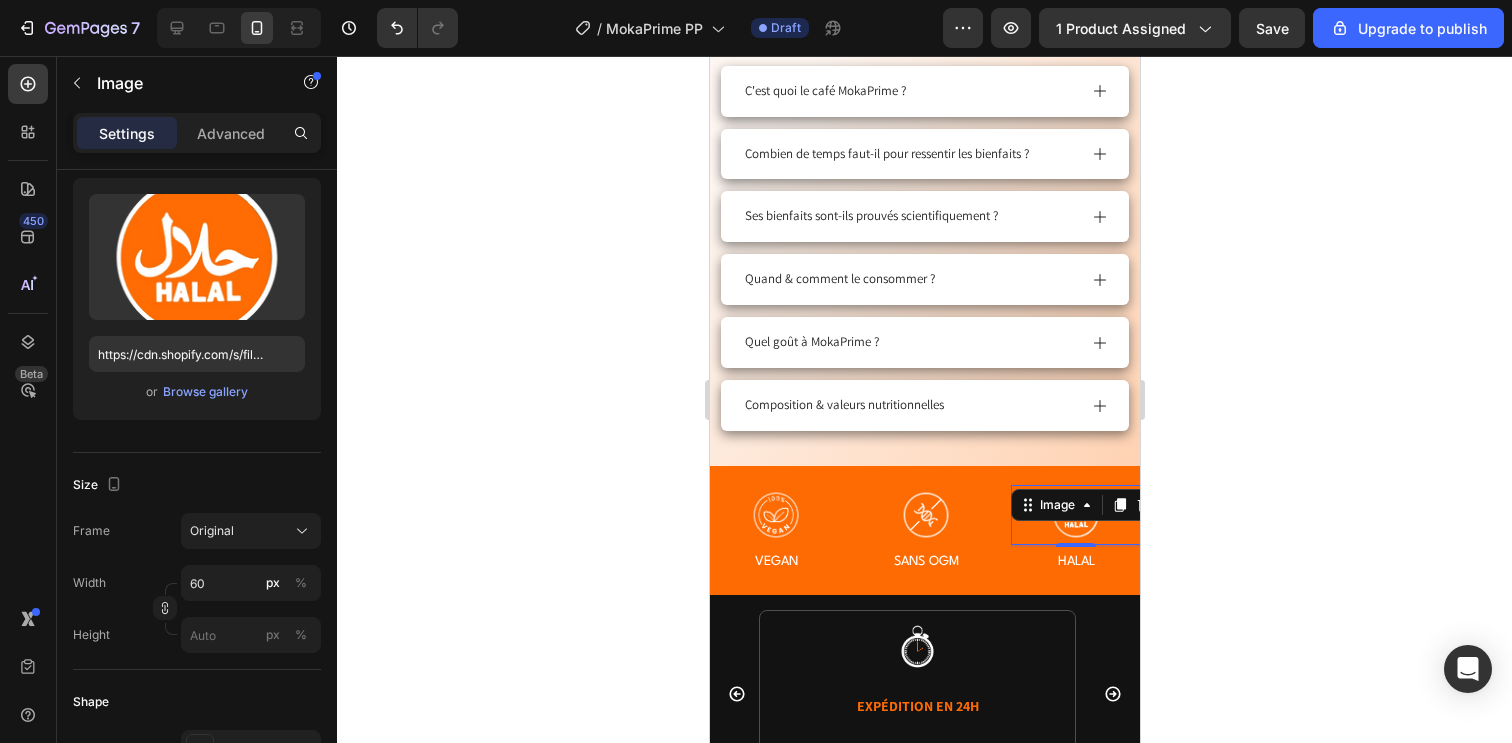 click 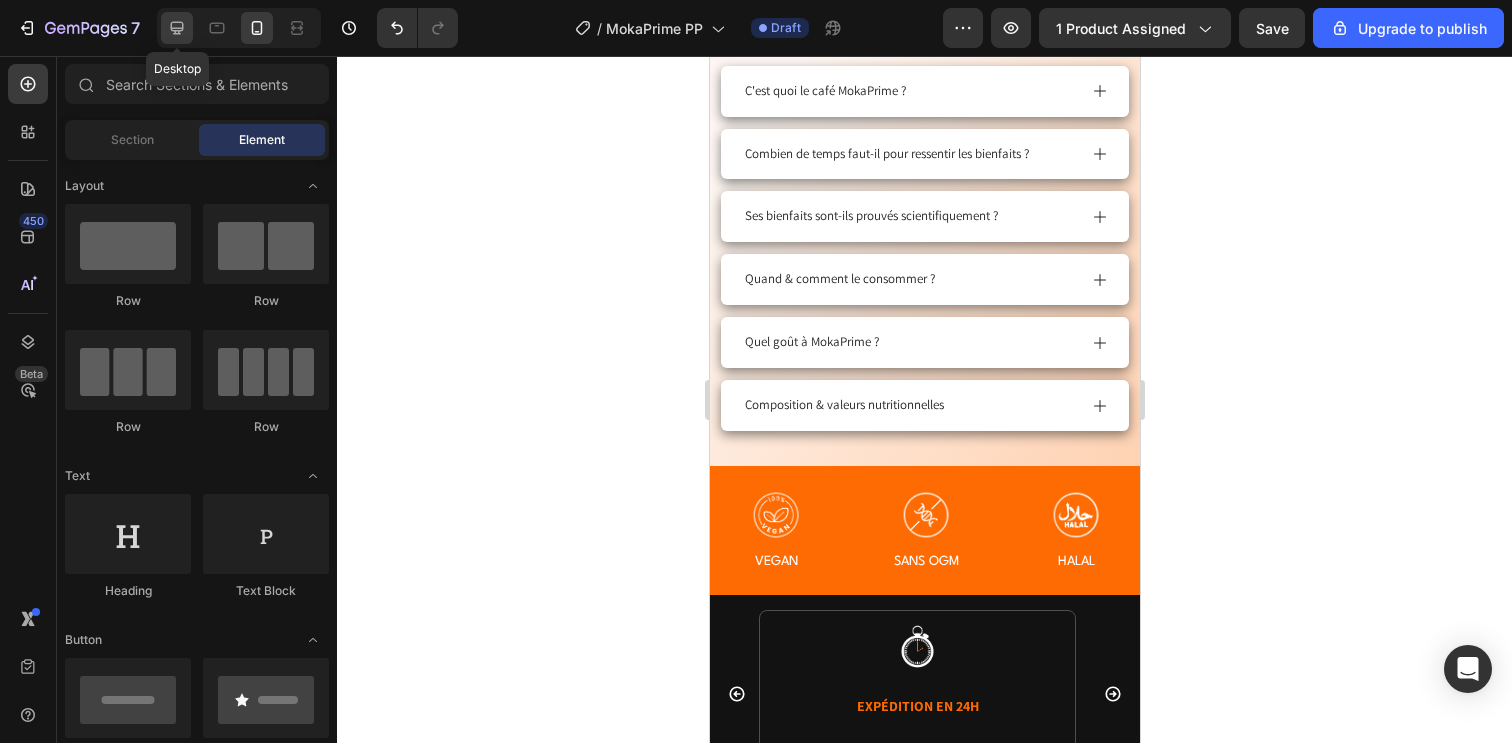 click 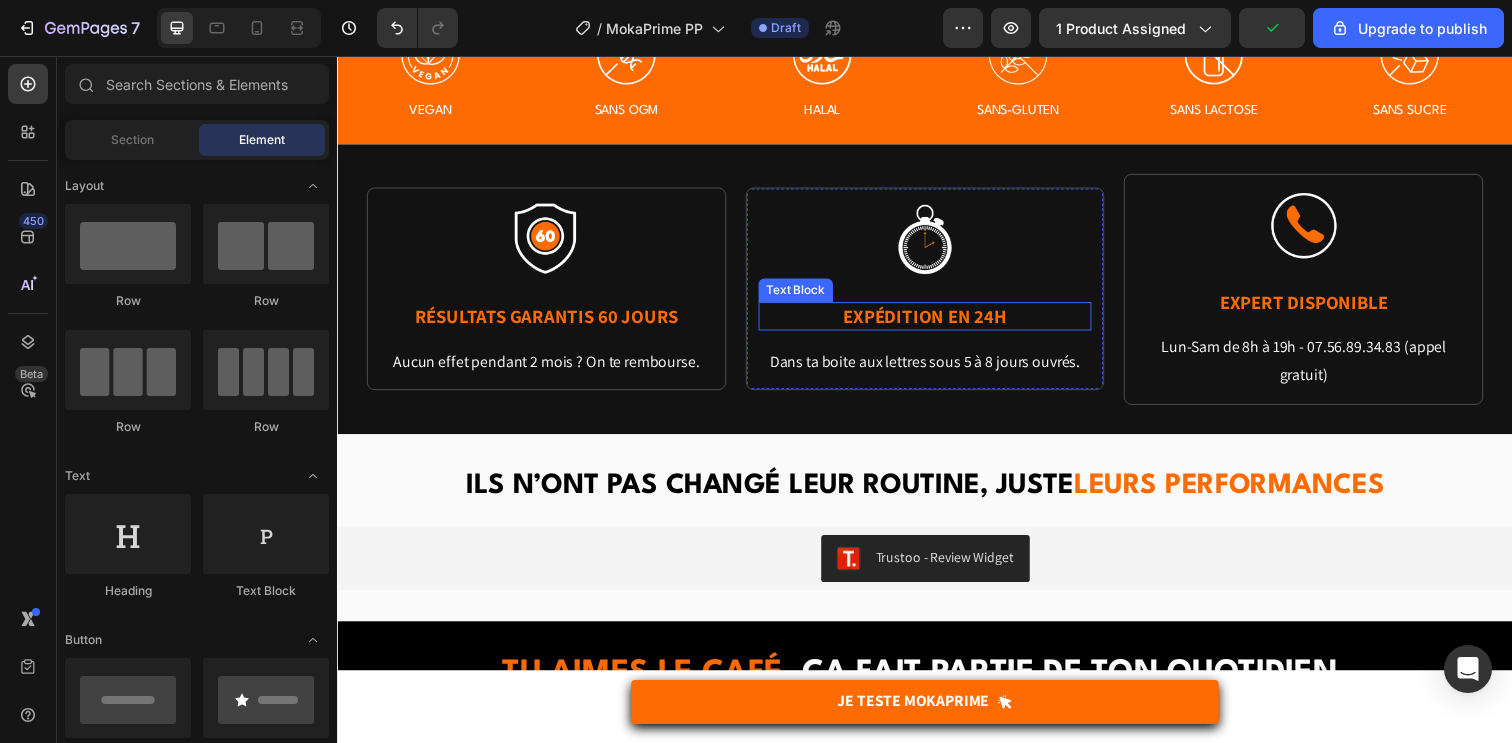 scroll, scrollTop: 962, scrollLeft: 0, axis: vertical 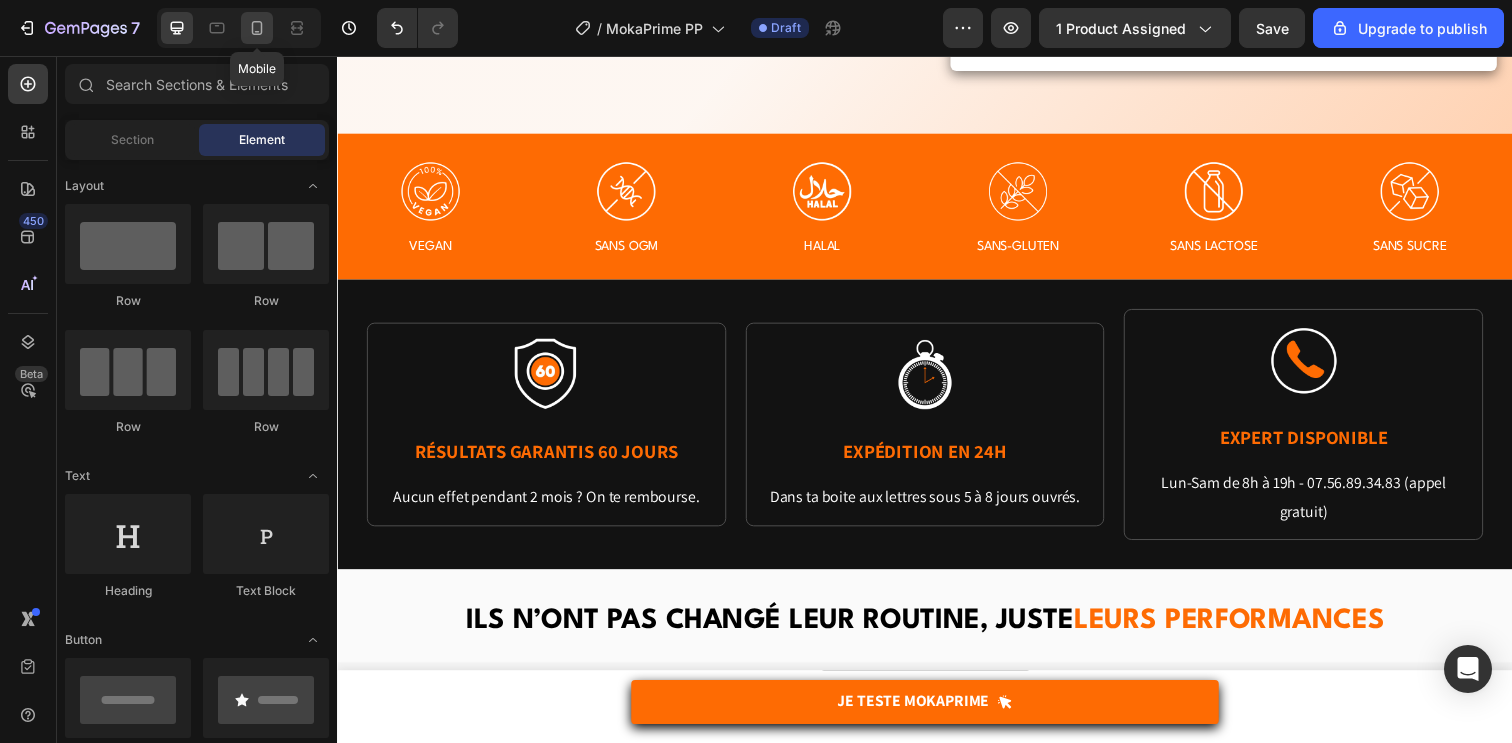 click 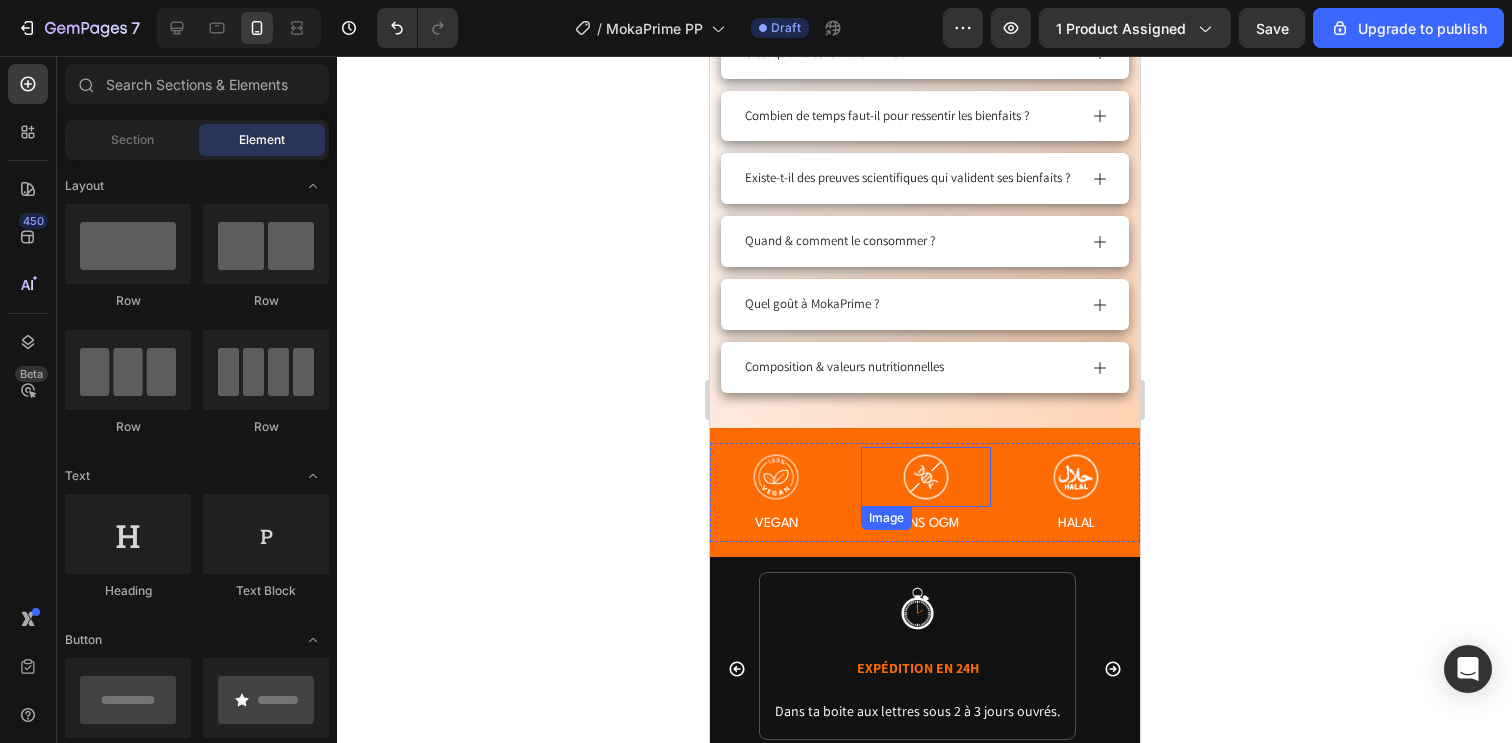 scroll, scrollTop: 1191, scrollLeft: 0, axis: vertical 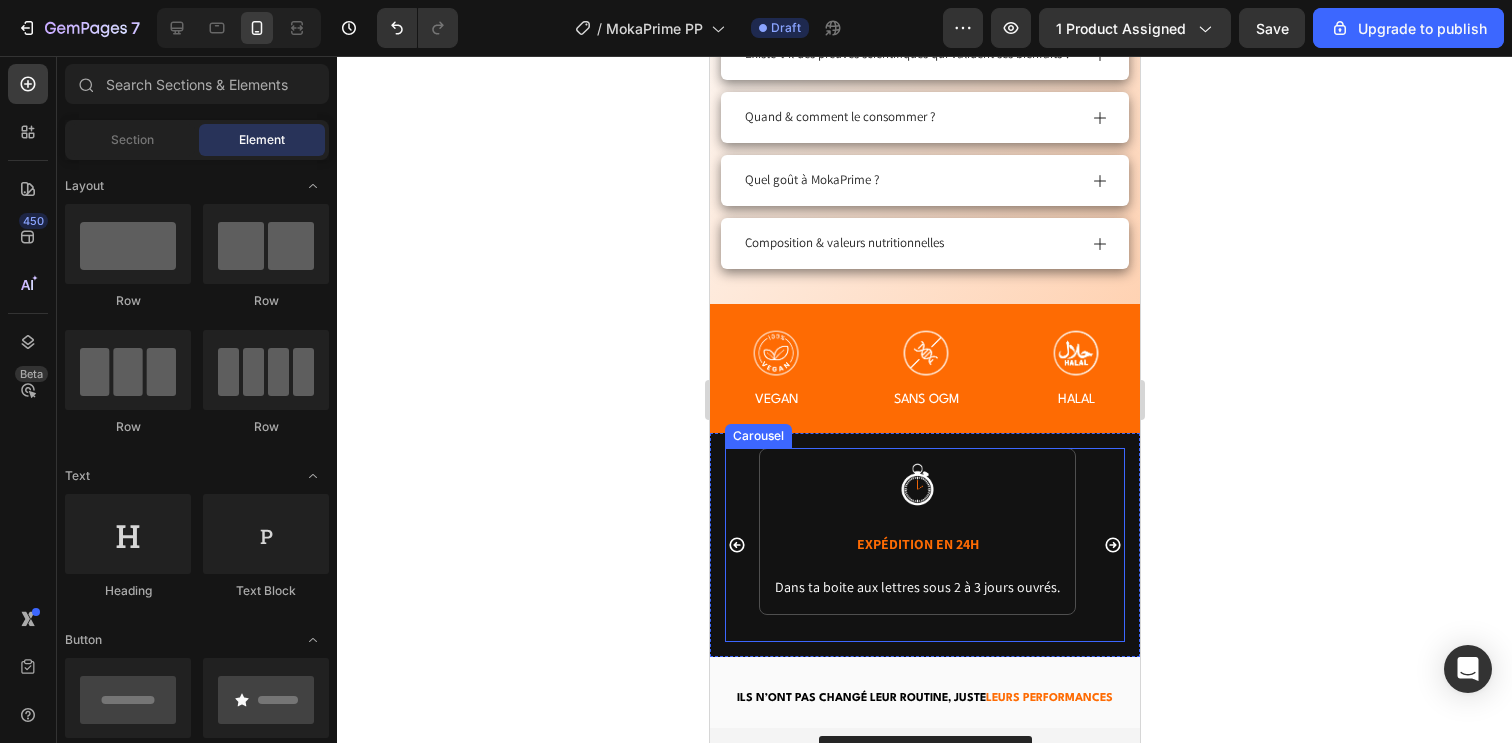 click 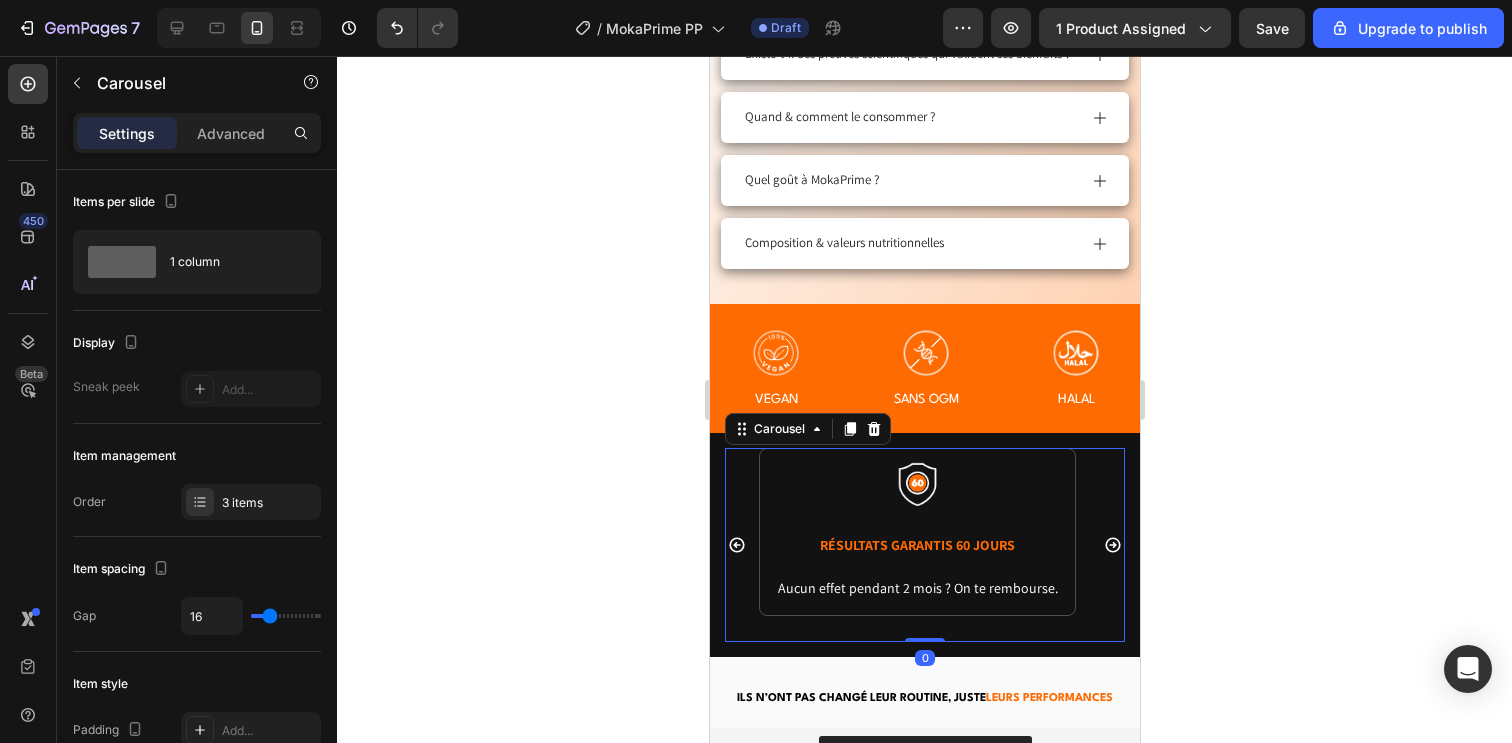 click 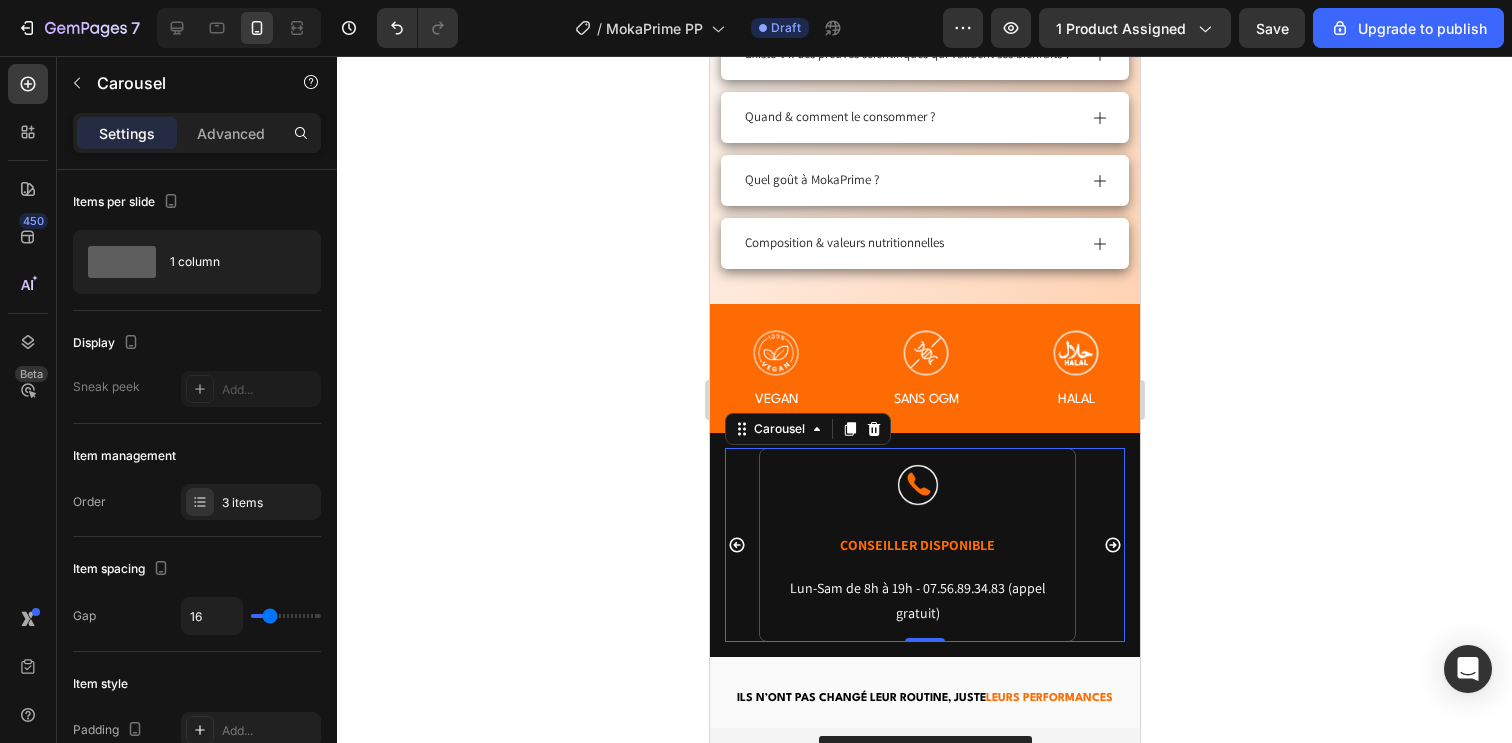 scroll, scrollTop: 1363, scrollLeft: 0, axis: vertical 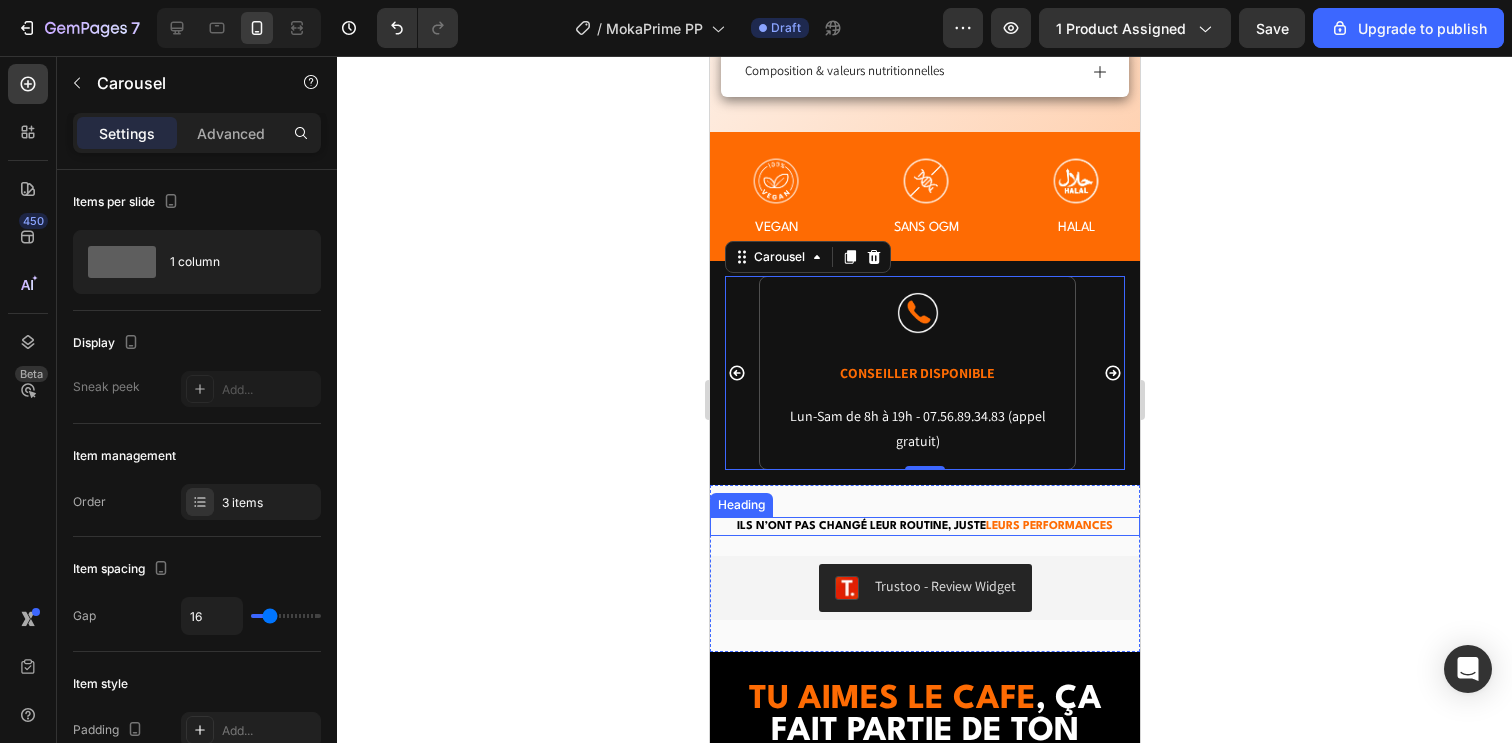 click on "leurs performances" at bounding box center [1048, 526] 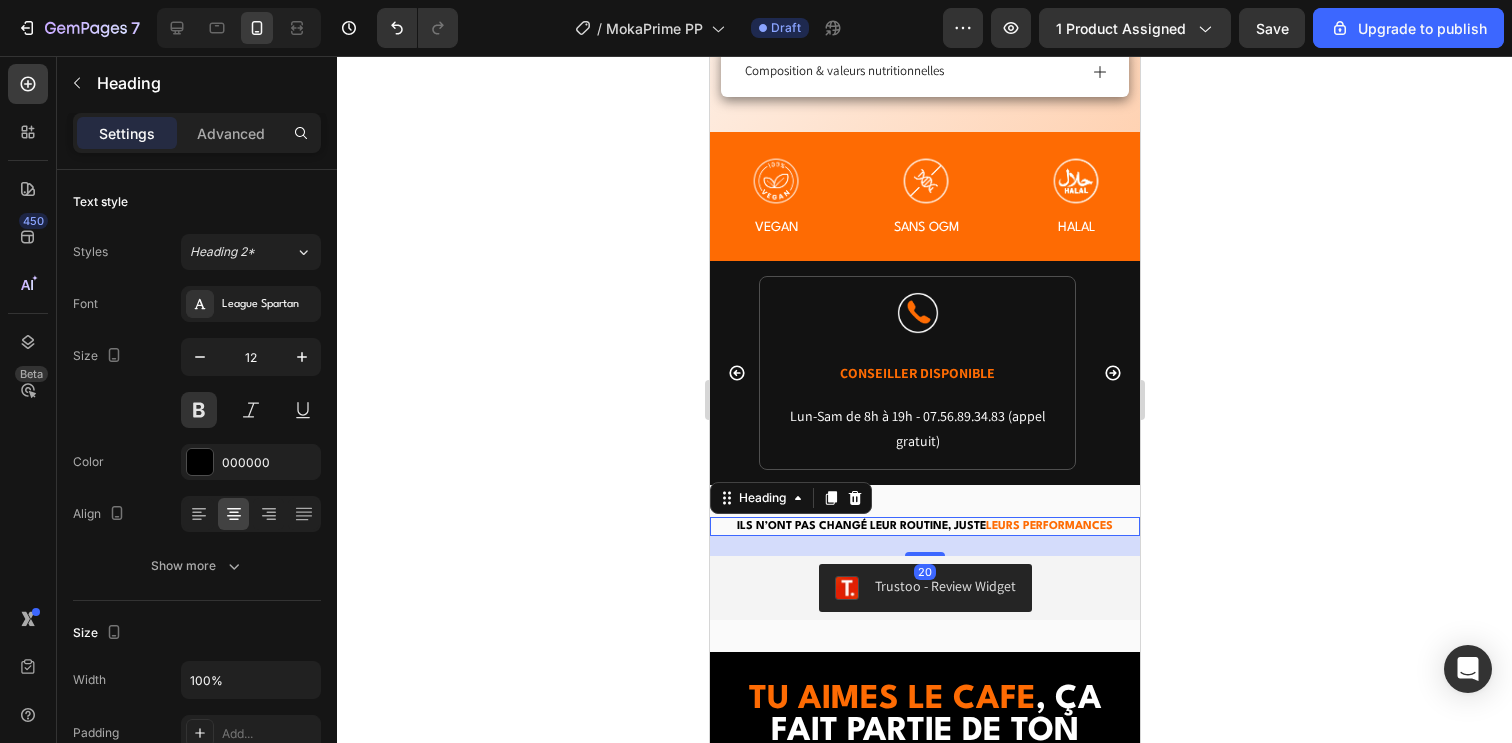 click on "Ils n’ont pas changé leur routine, Juste  leurs performances" at bounding box center [924, 527] 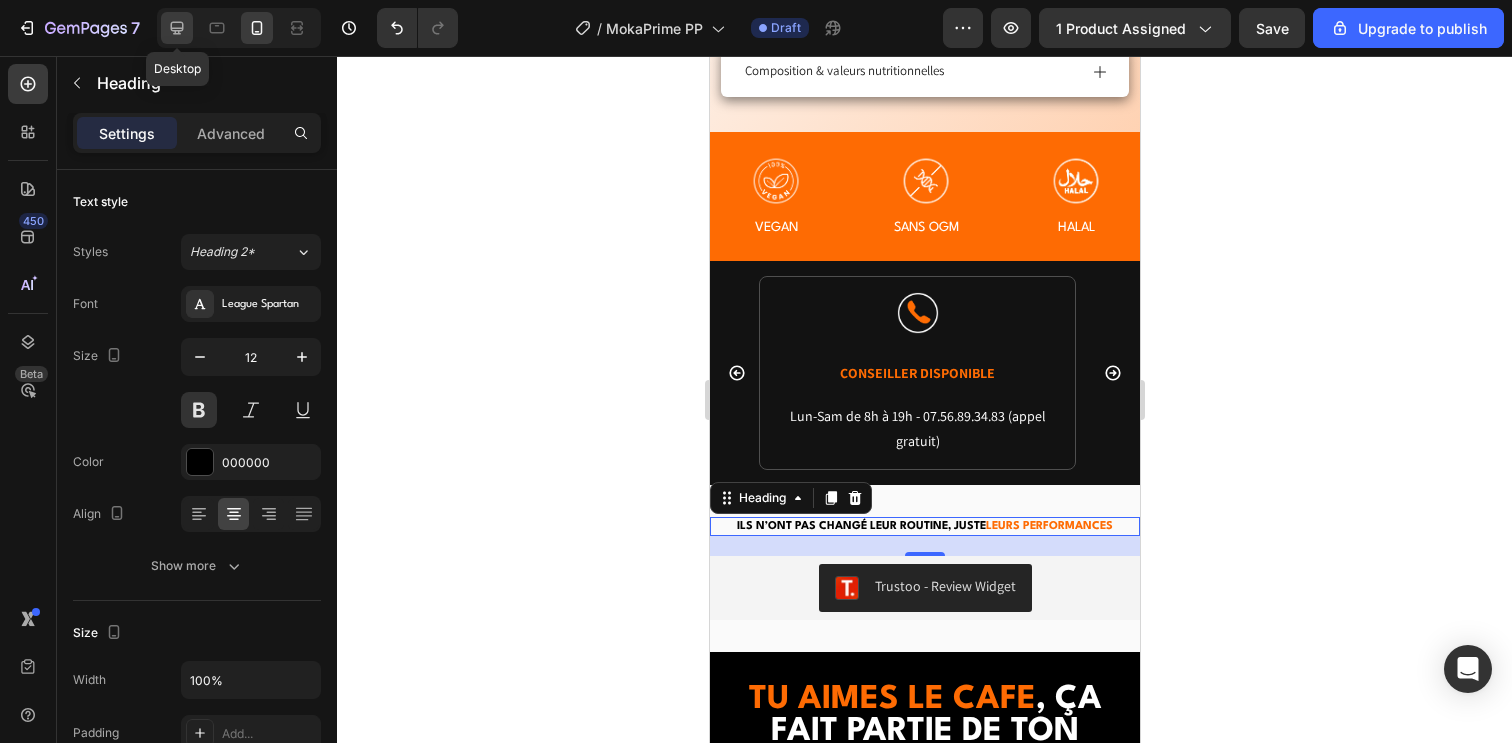 click 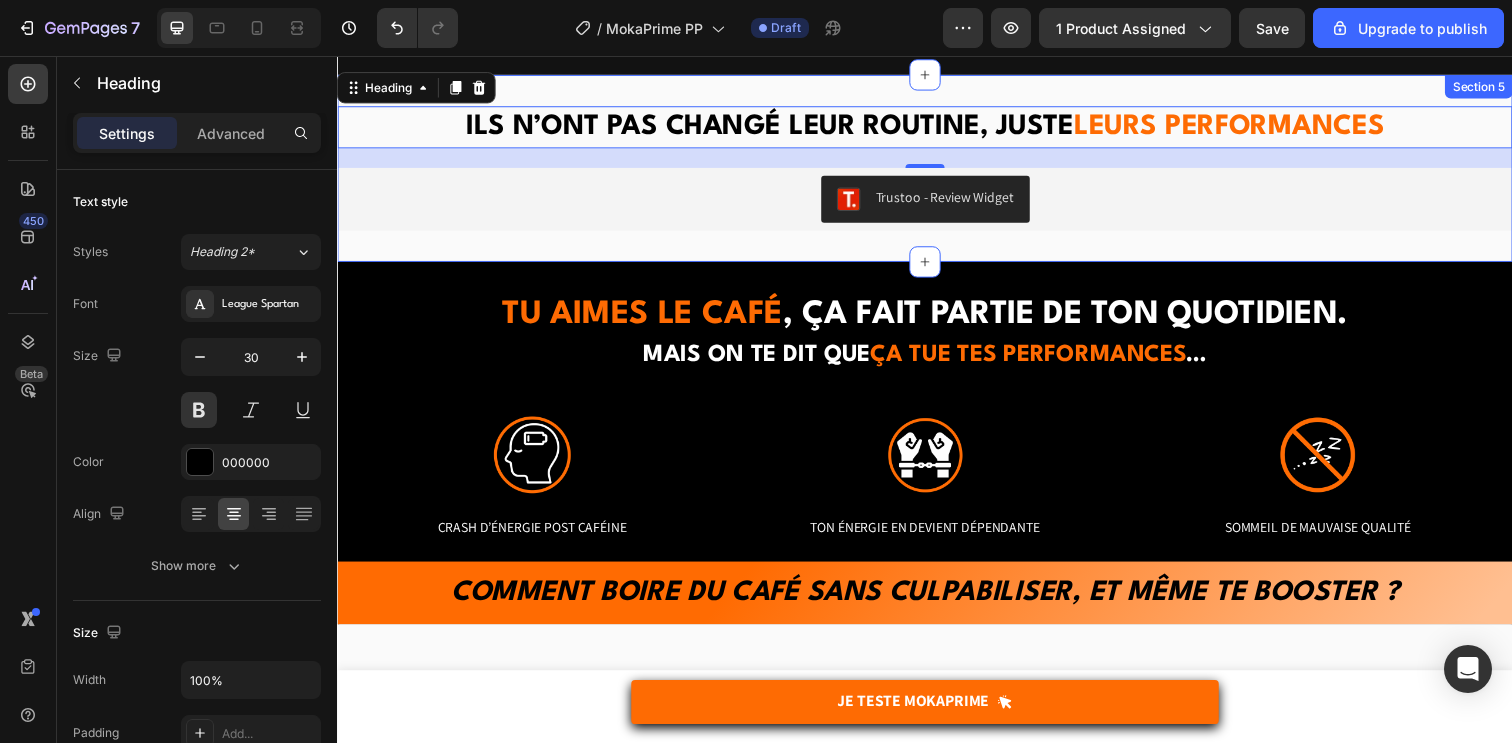 scroll, scrollTop: 1449, scrollLeft: 0, axis: vertical 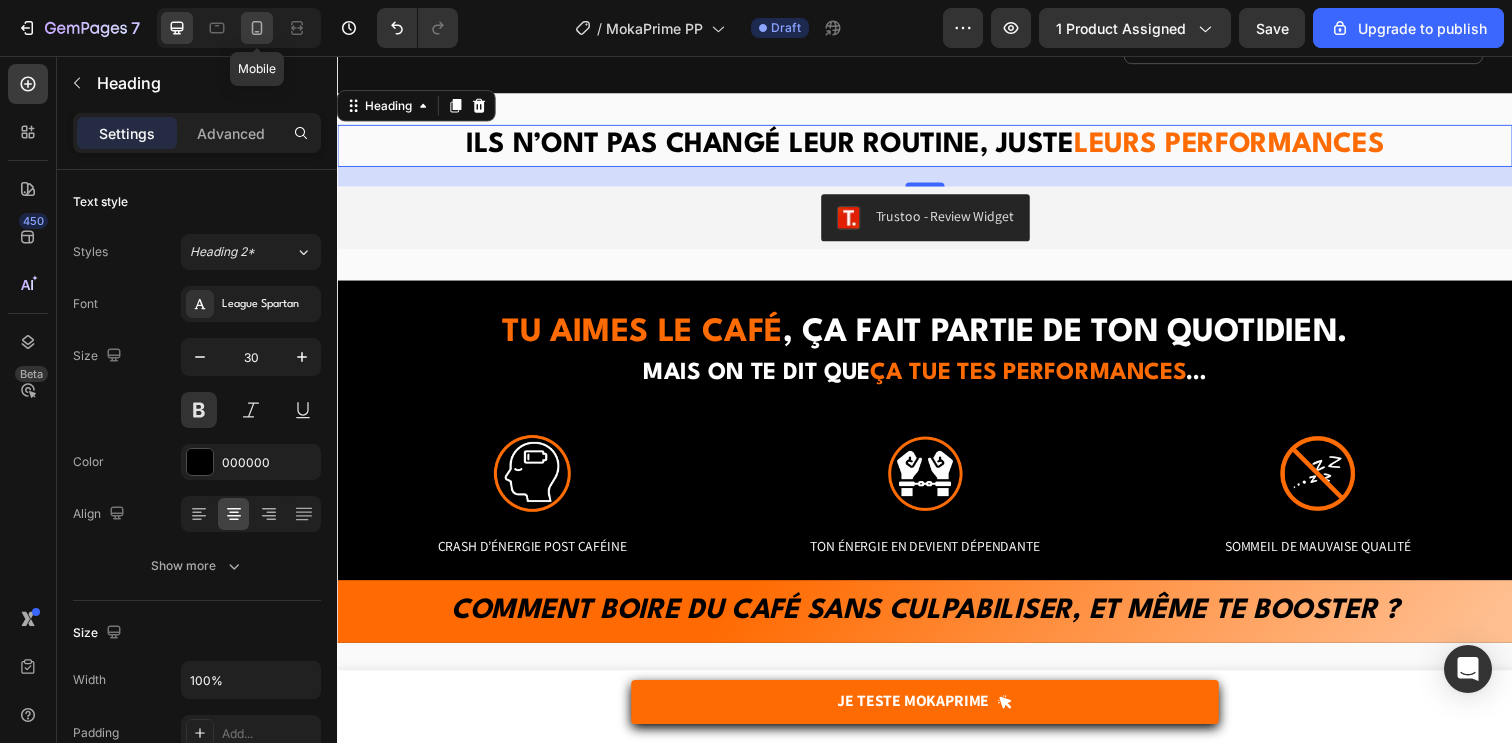 click 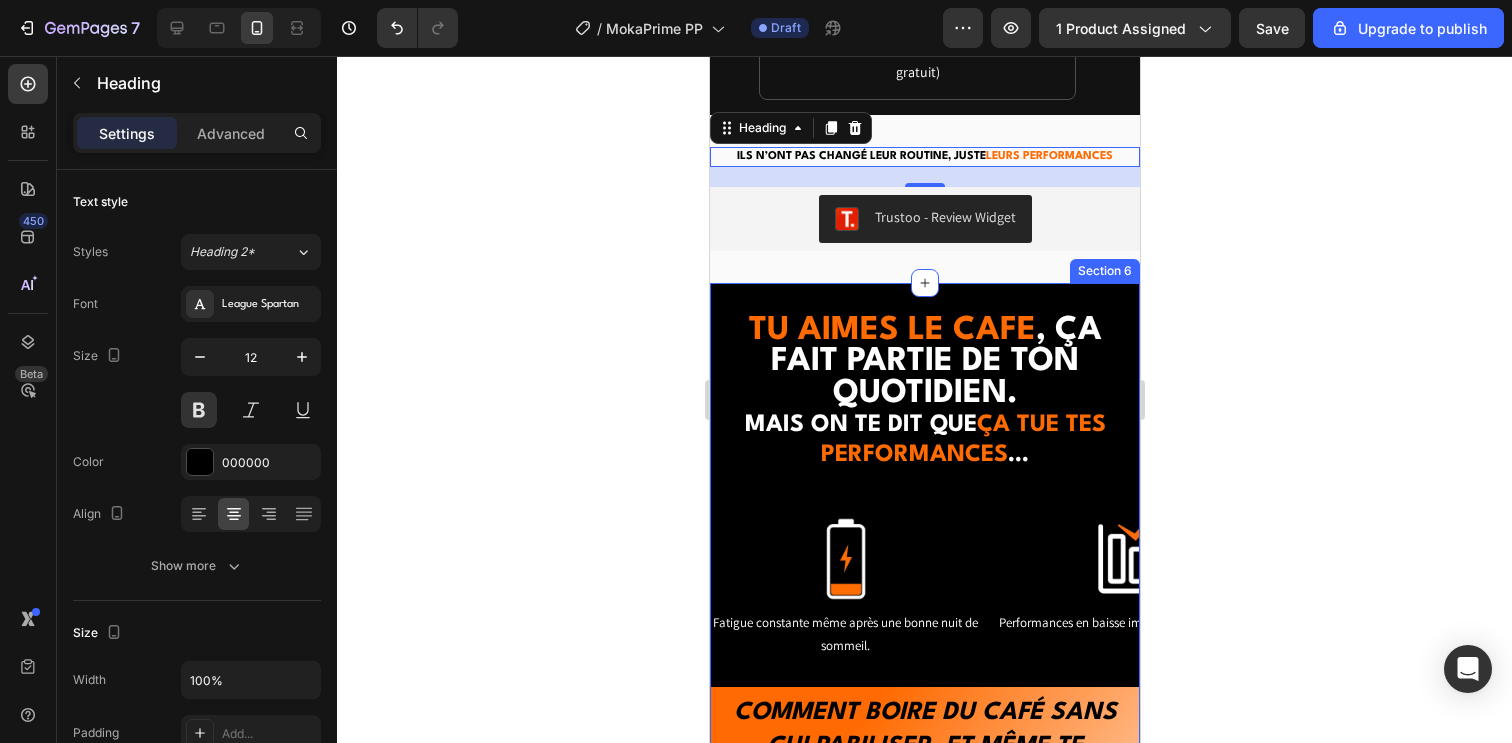 scroll, scrollTop: 1756, scrollLeft: 0, axis: vertical 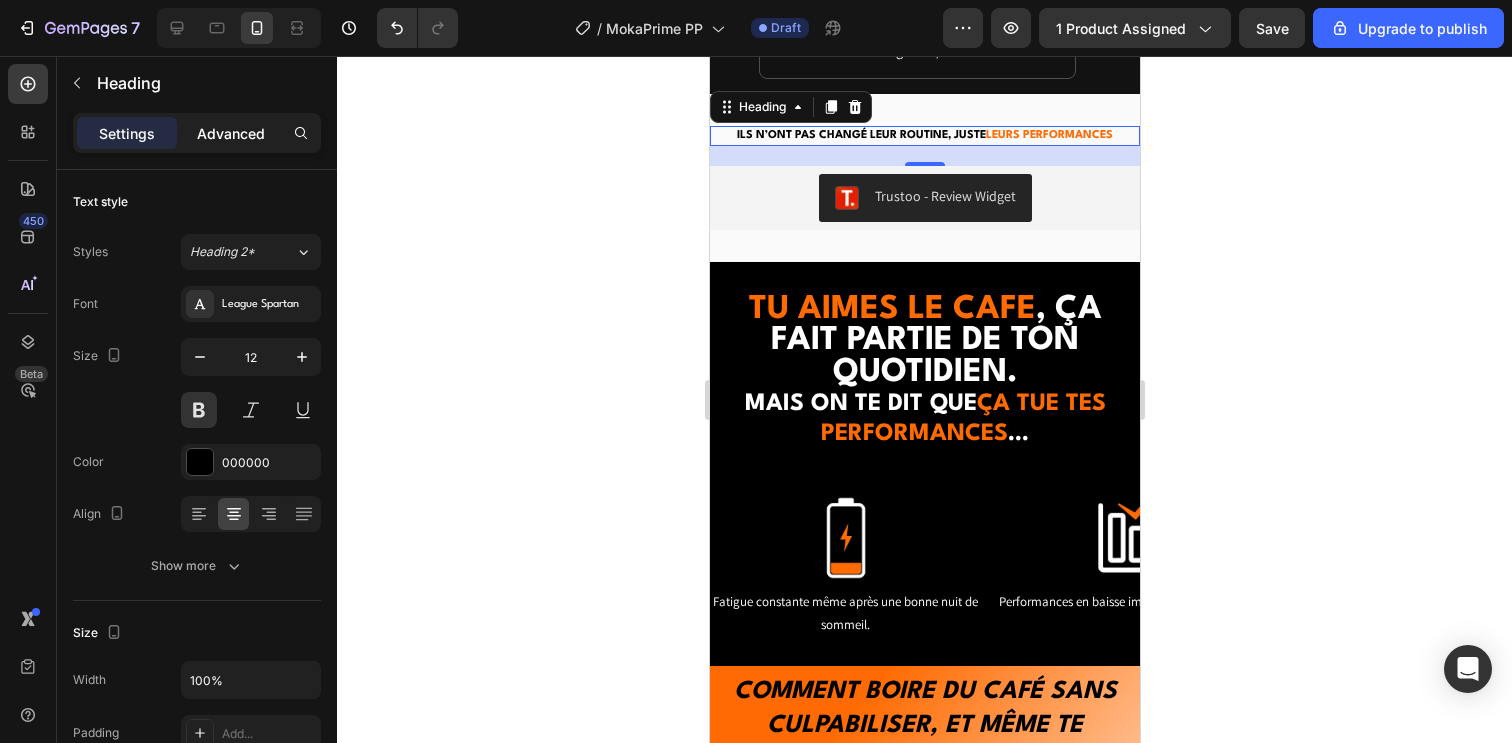 click on "Advanced" at bounding box center (231, 133) 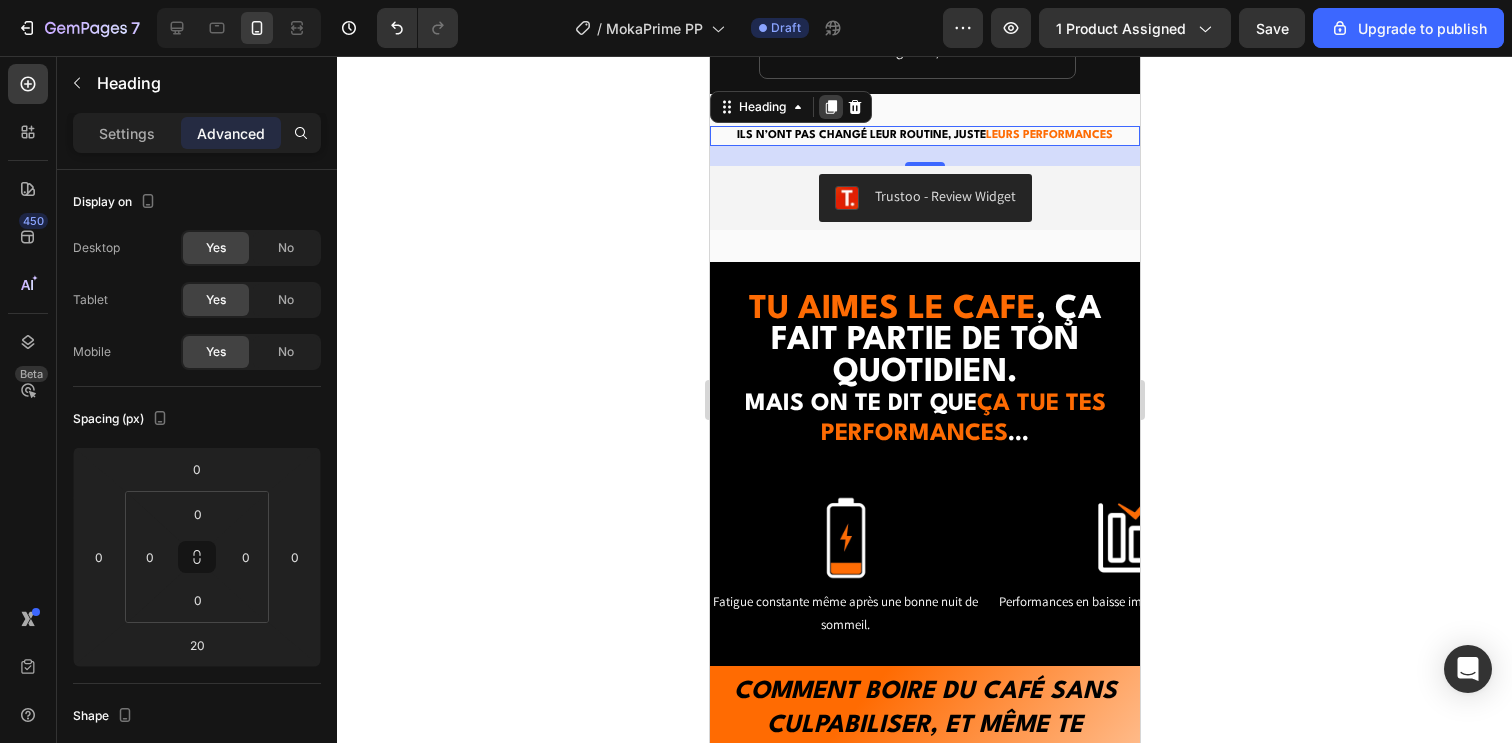 click 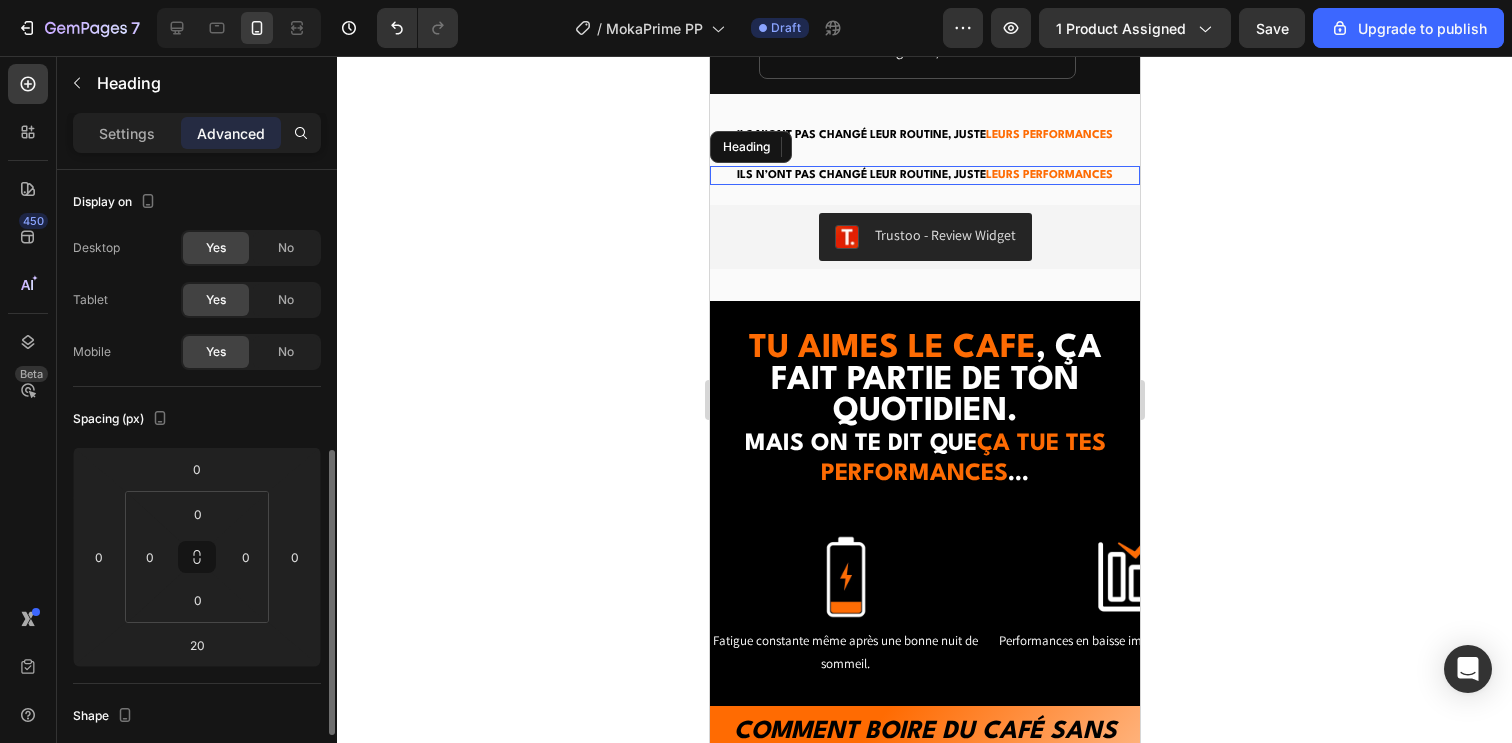 scroll, scrollTop: 193, scrollLeft: 0, axis: vertical 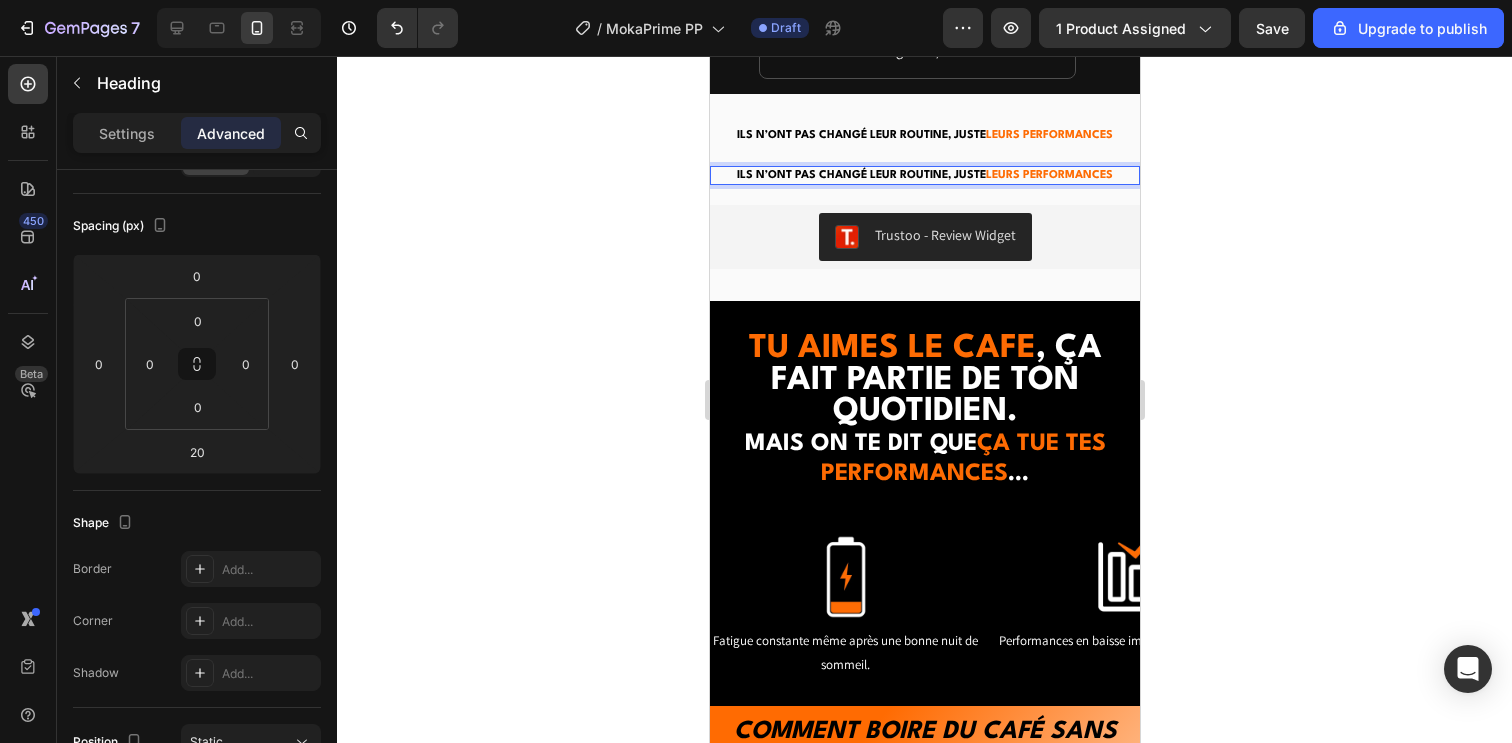click 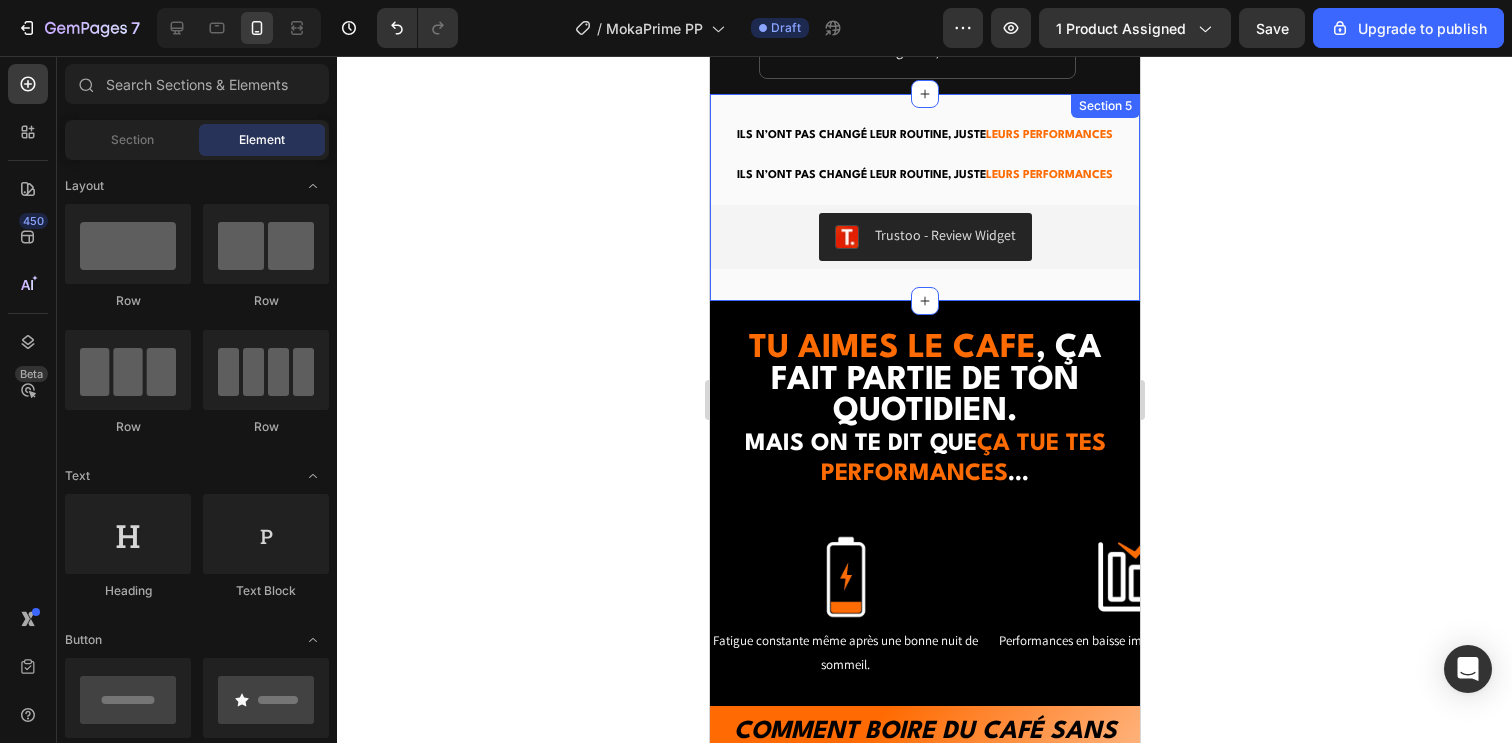 click on "Ils n’ont pas changé leur routine, Juste  leurs performances Heading Ils n’ont pas changé leur routine, Juste  leurs performances Heading Trustoo - Review Widget Trustoo" at bounding box center [924, 197] 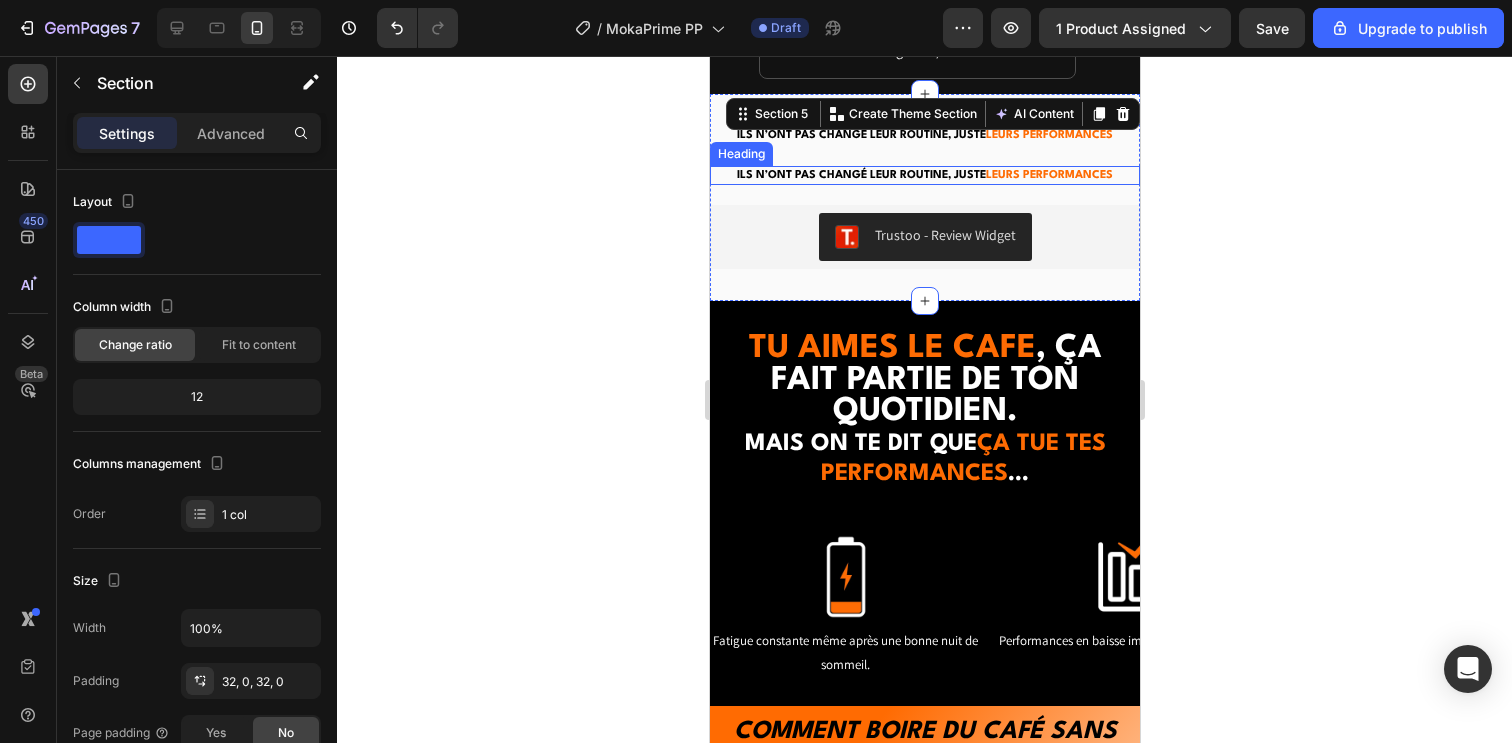 click on "Ils n’ont pas changé leur routine, Juste  leurs performances" at bounding box center (924, 176) 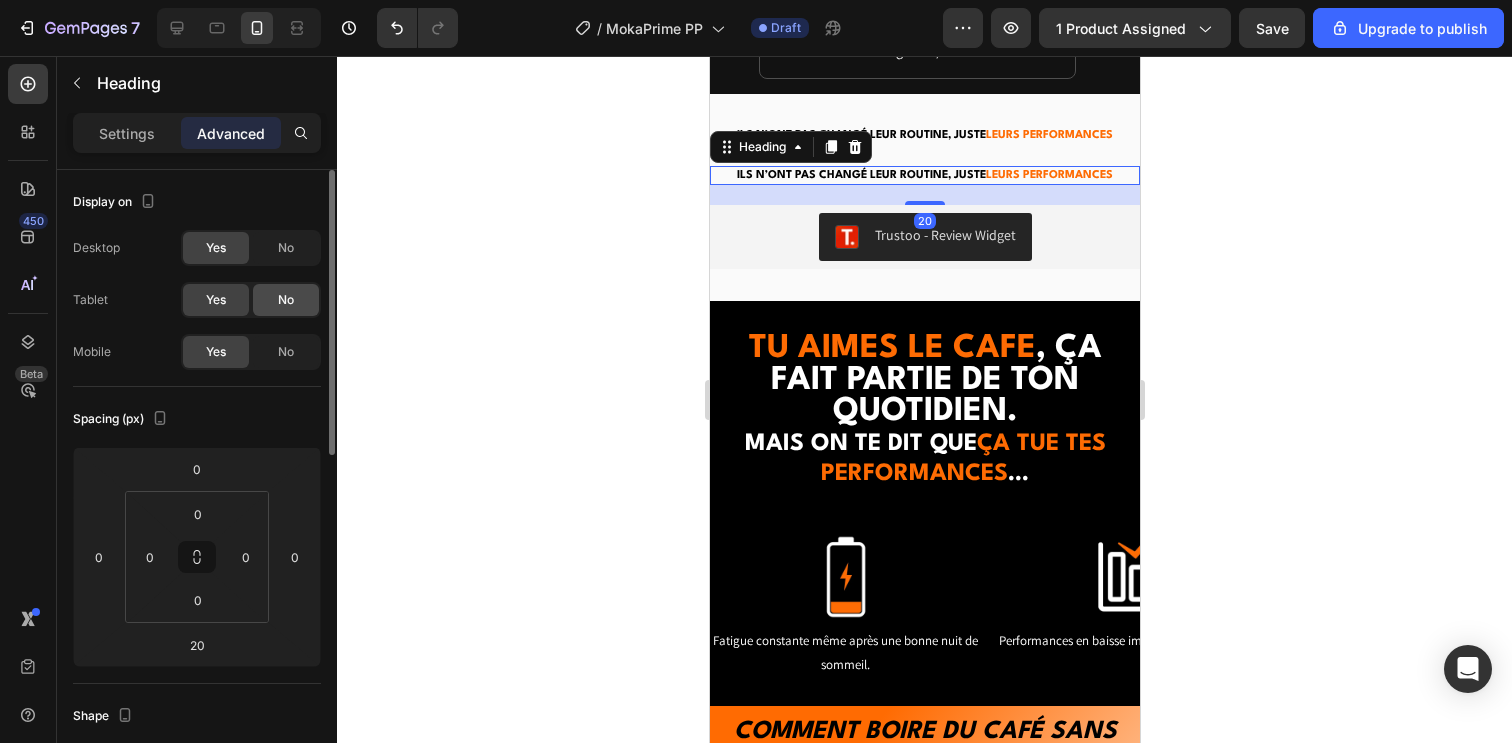 click on "No" 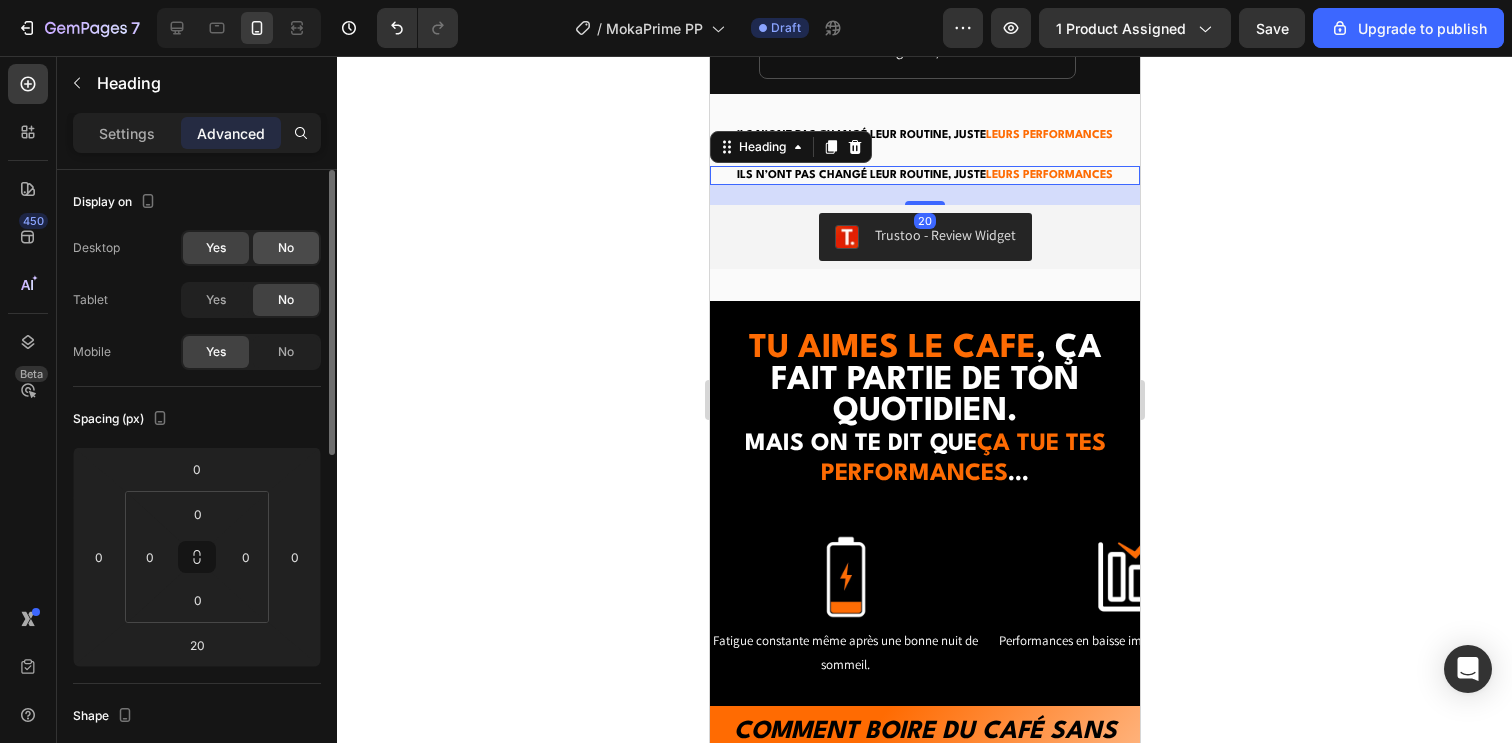 click on "No" 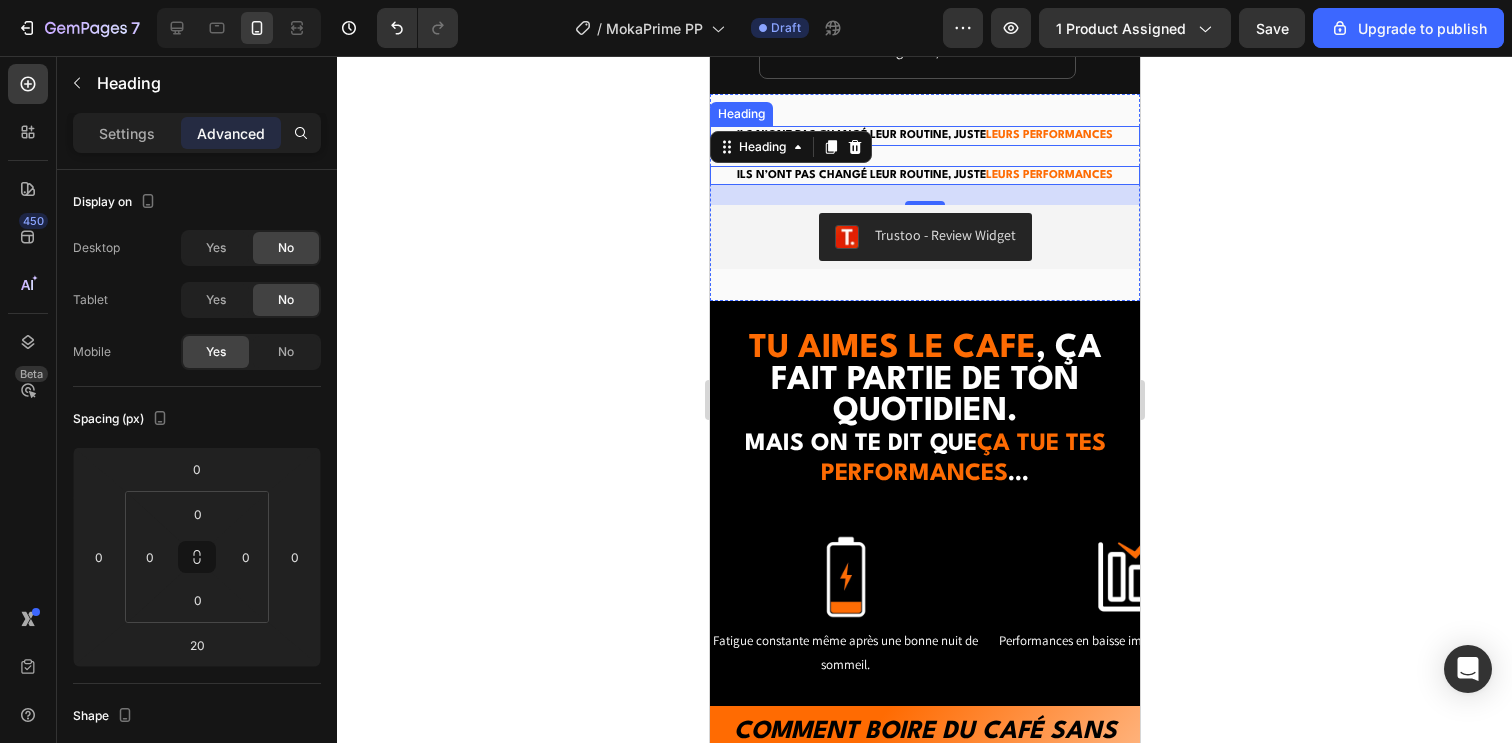 click on "leurs performances" at bounding box center (1048, 135) 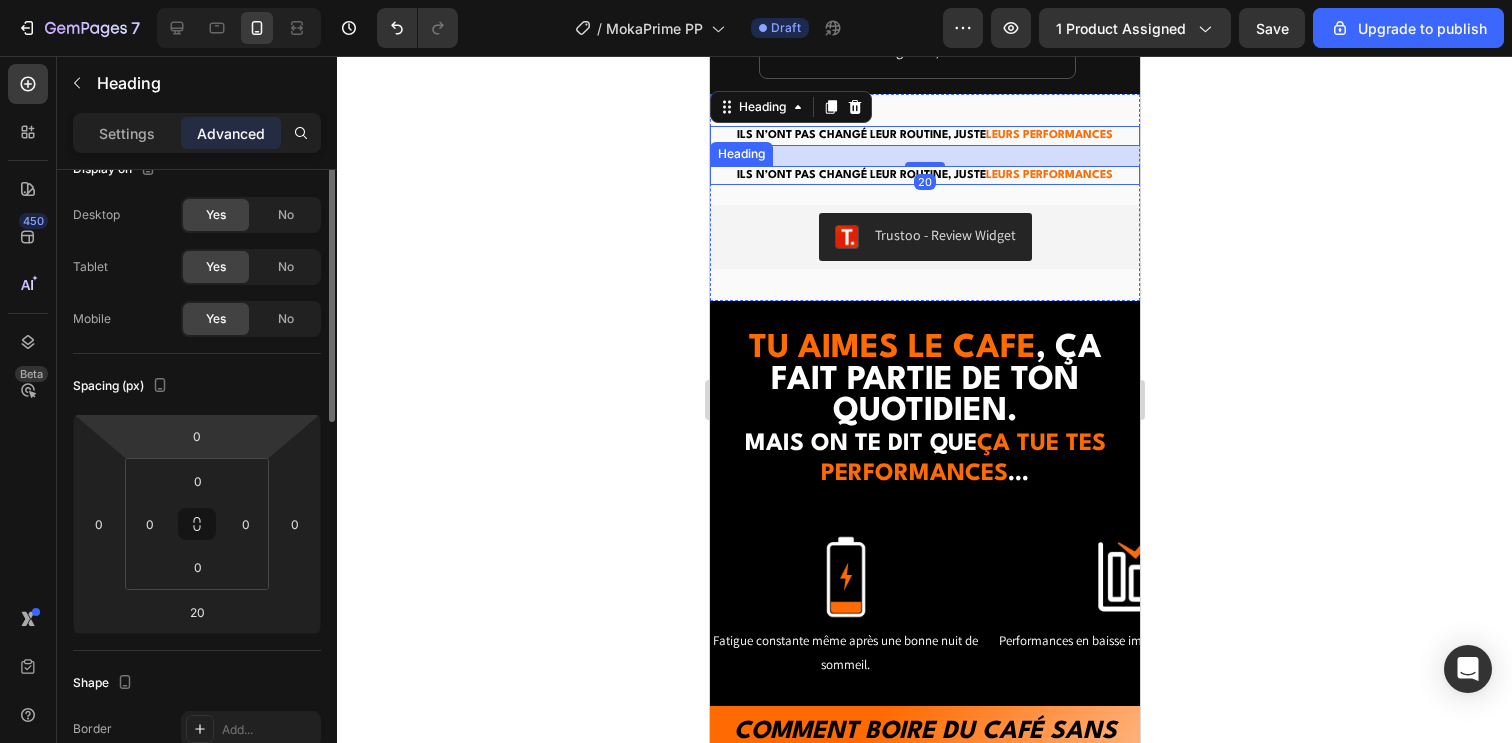 scroll, scrollTop: 0, scrollLeft: 0, axis: both 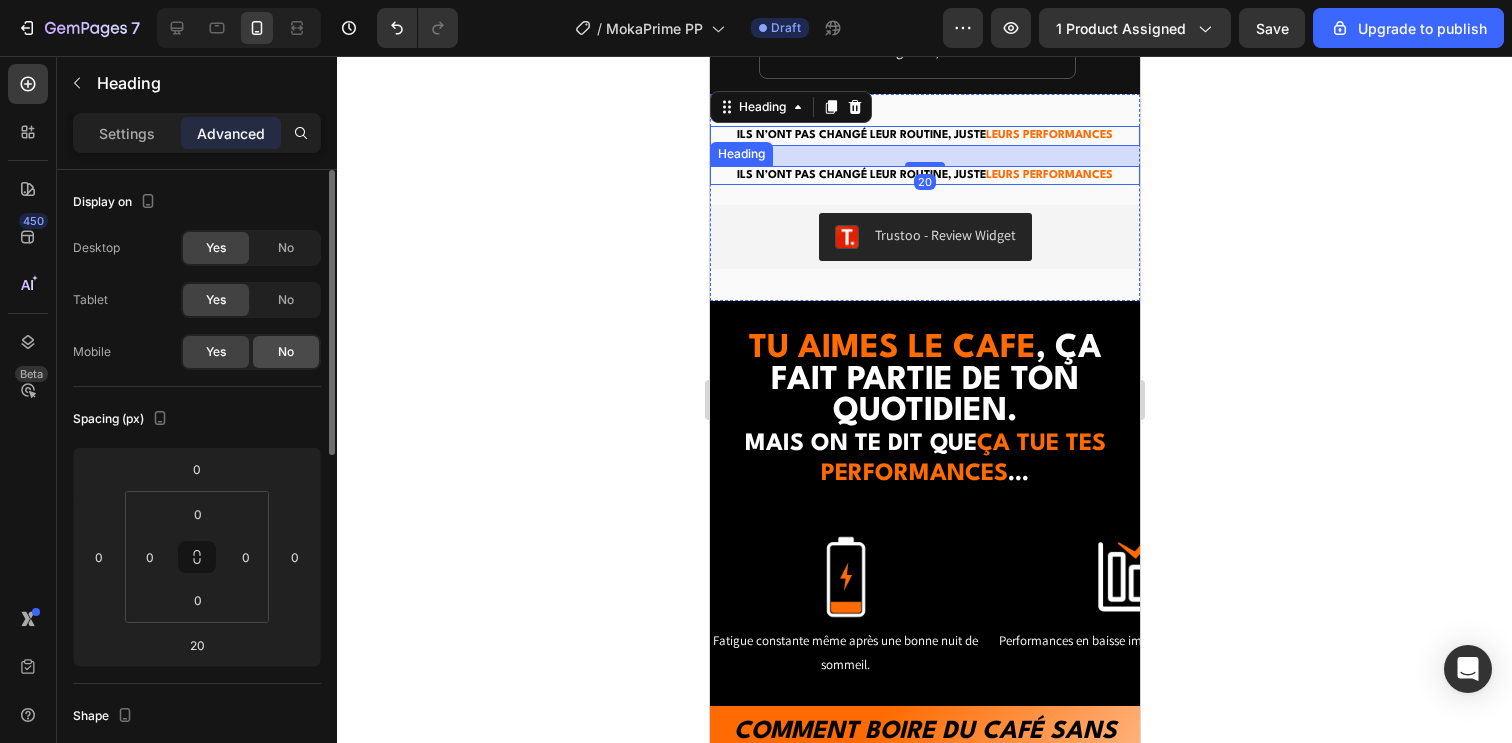 click on "No" 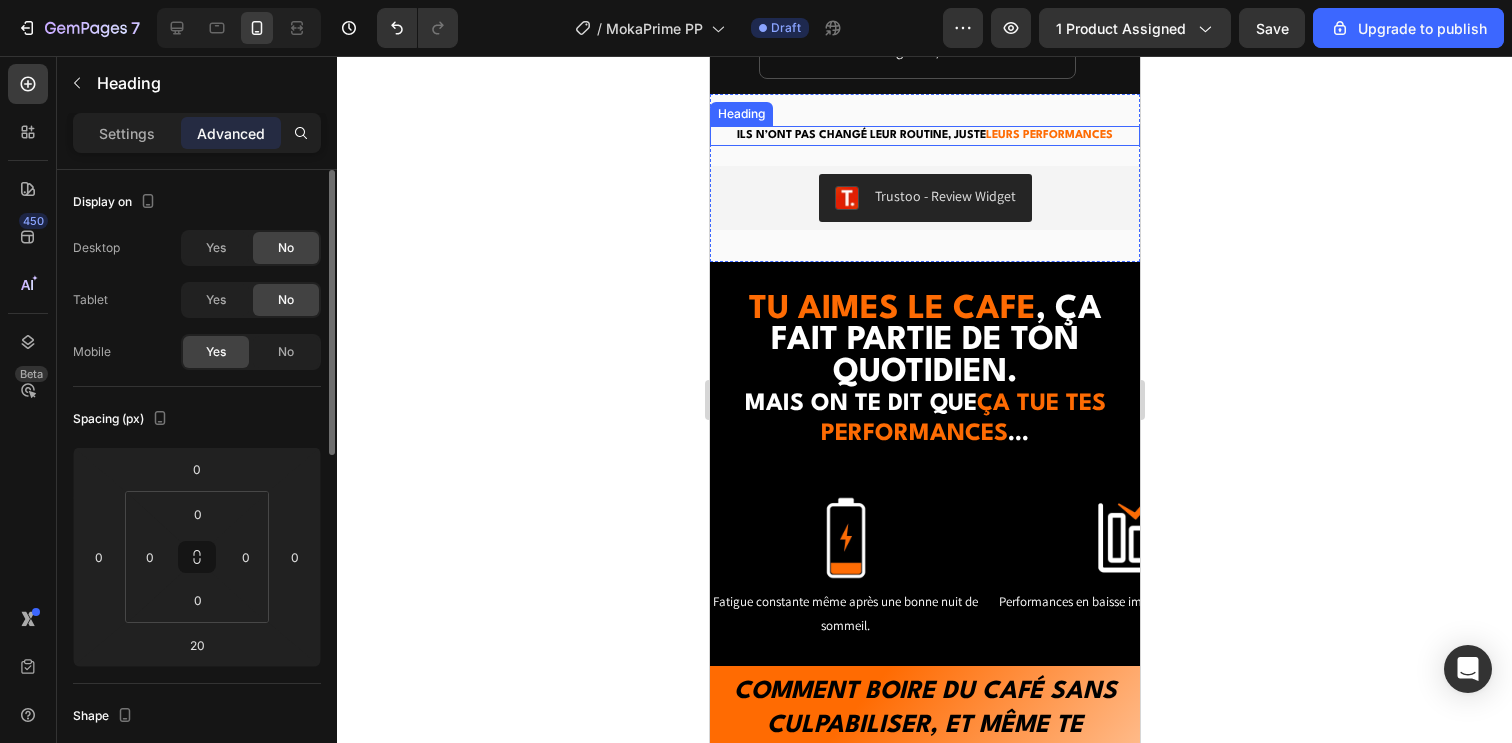 click on "leurs performances" at bounding box center (1048, 135) 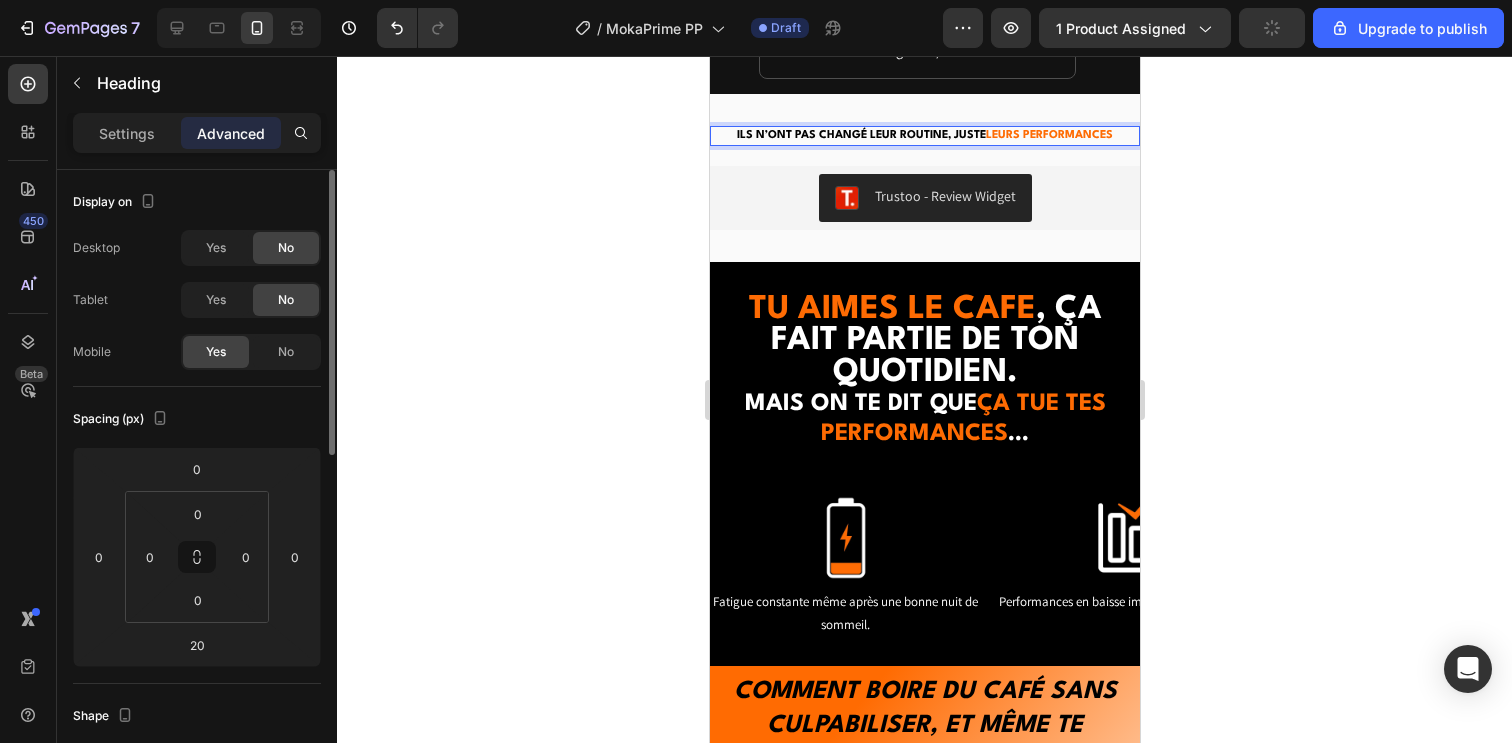 click on "Ils n’ont pas changé leur routine, Juste  leurs performances" at bounding box center (924, 136) 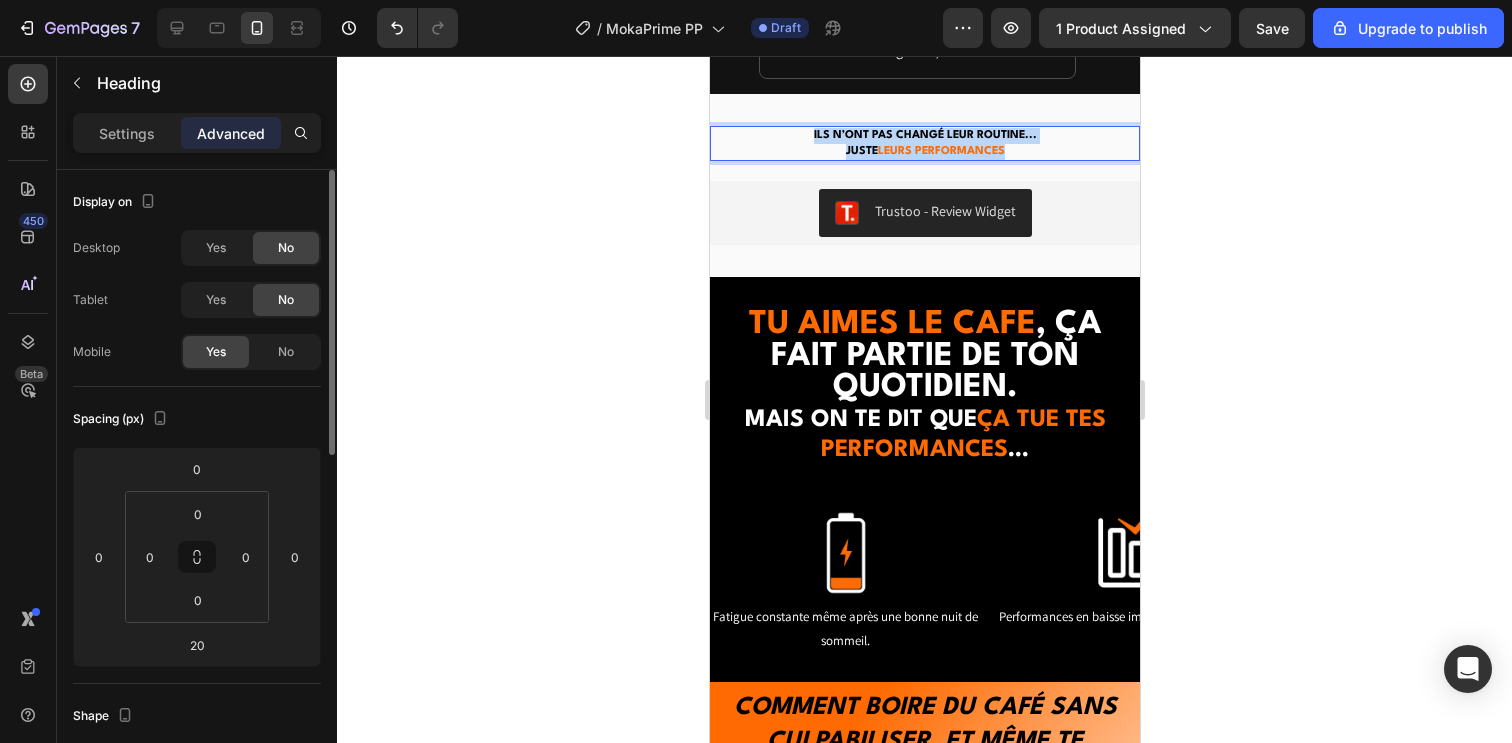 drag, startPoint x: 986, startPoint y: 145, endPoint x: 738, endPoint y: 115, distance: 249.80792 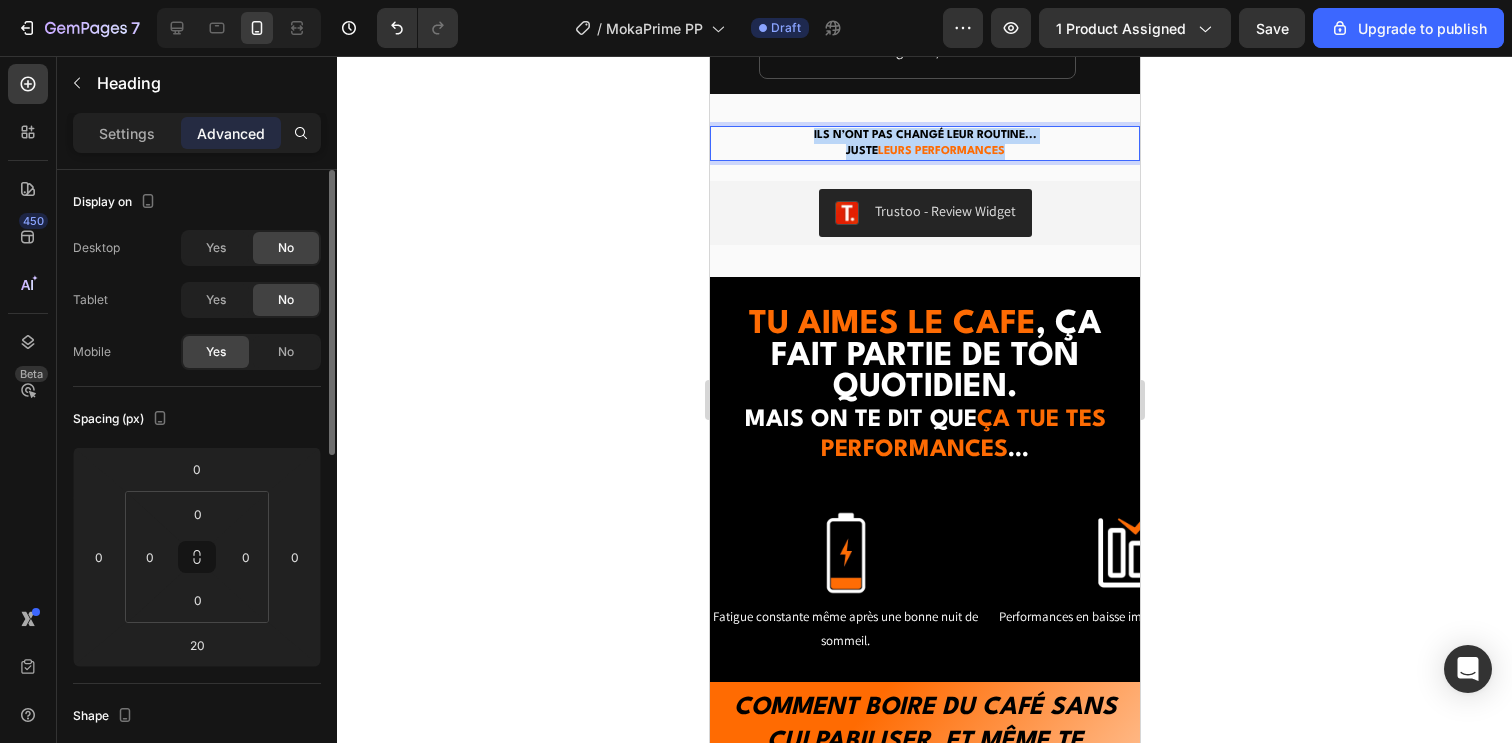 click on "Ils n’ont pas changé leur routine, Juste  leurs performances Heading Ils n’ont pas changé leur routine... Juste  leurs performances Heading   20 Trustoo - Review Widget Trustoo Section 5" at bounding box center [924, 185] 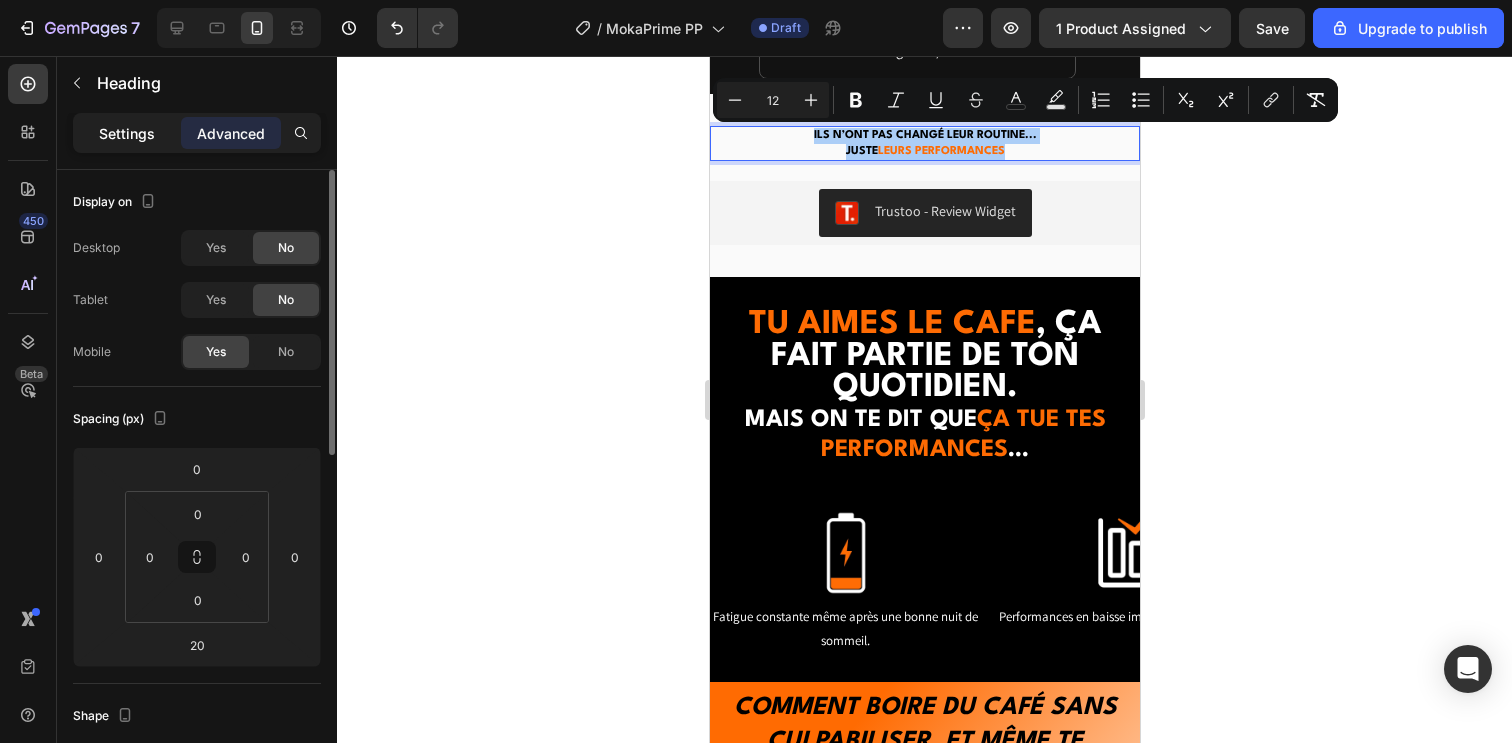 click on "Settings" 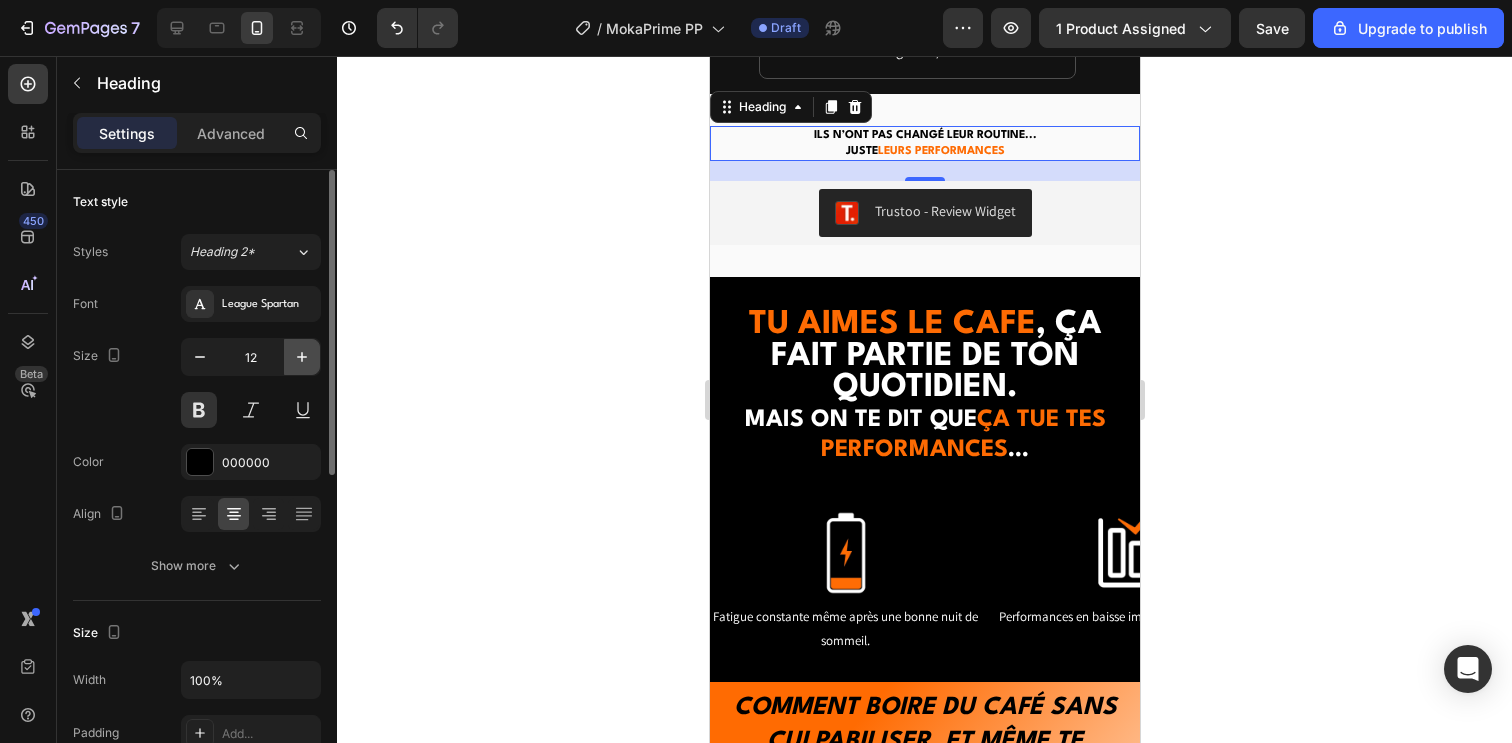 click 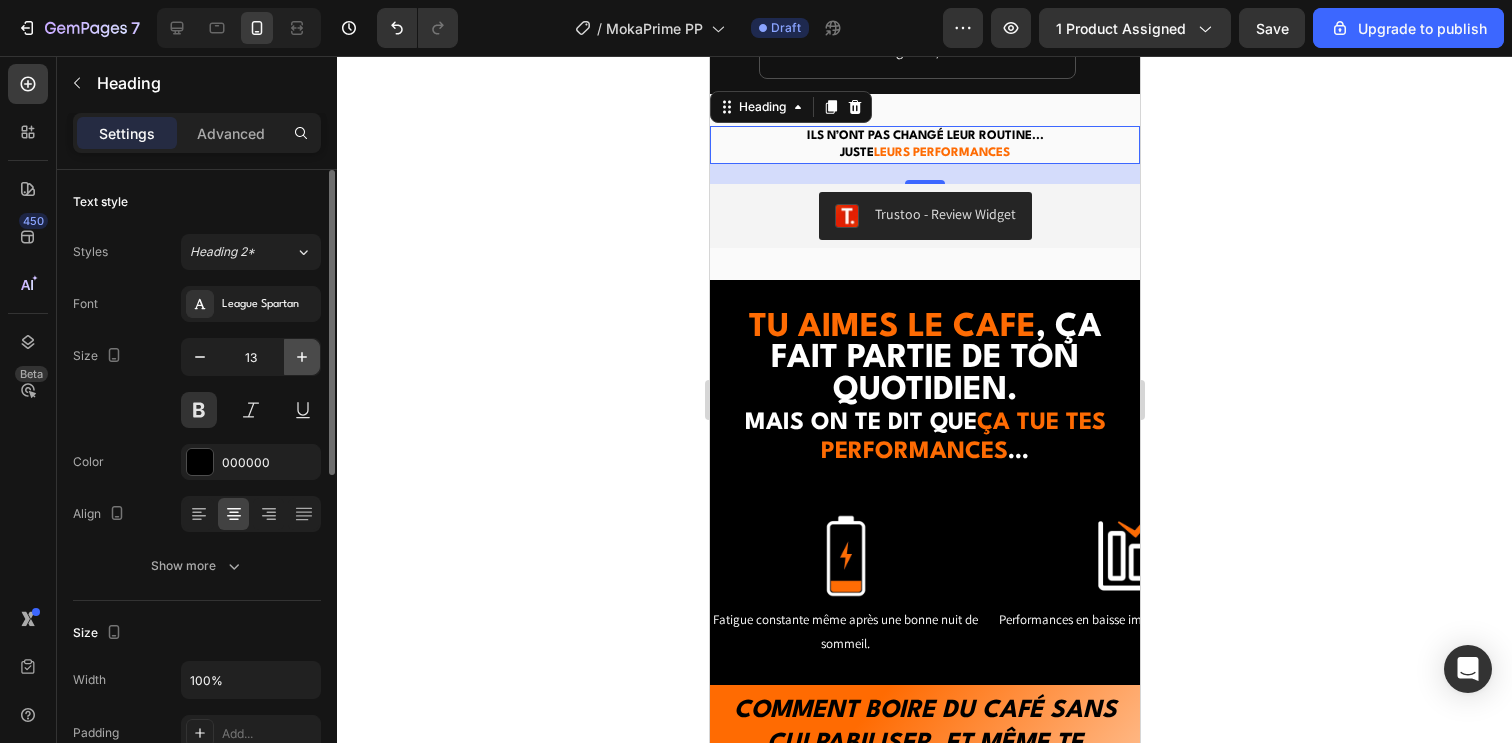 click 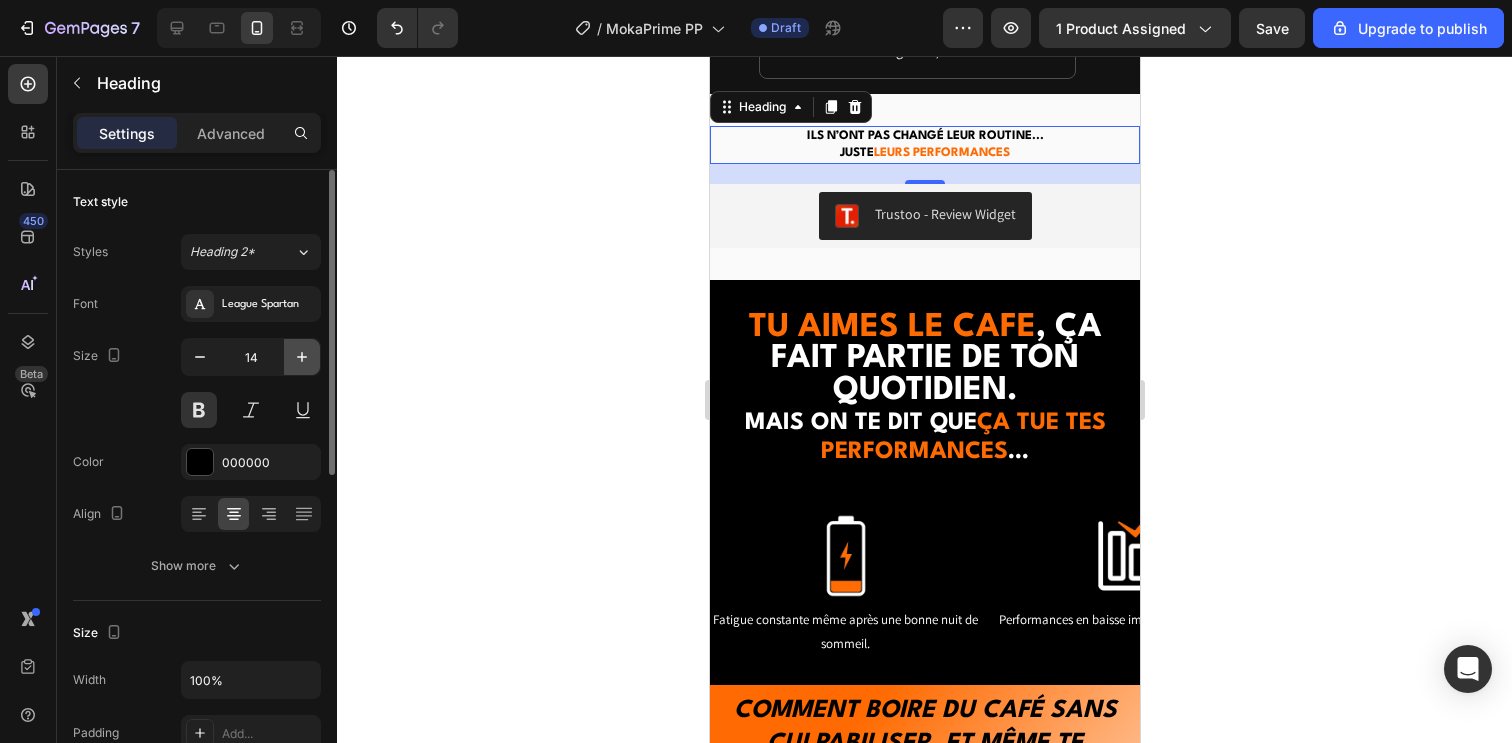 click 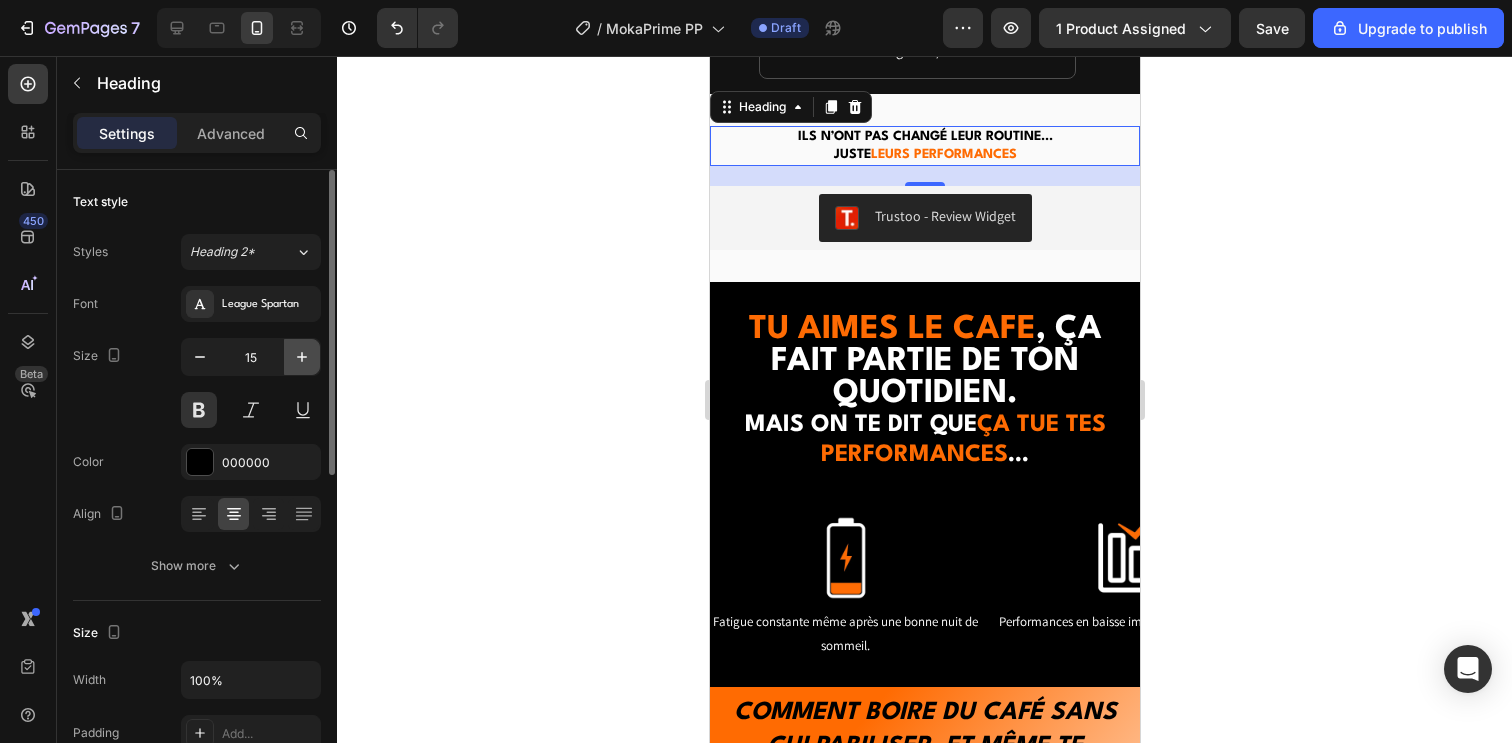 click 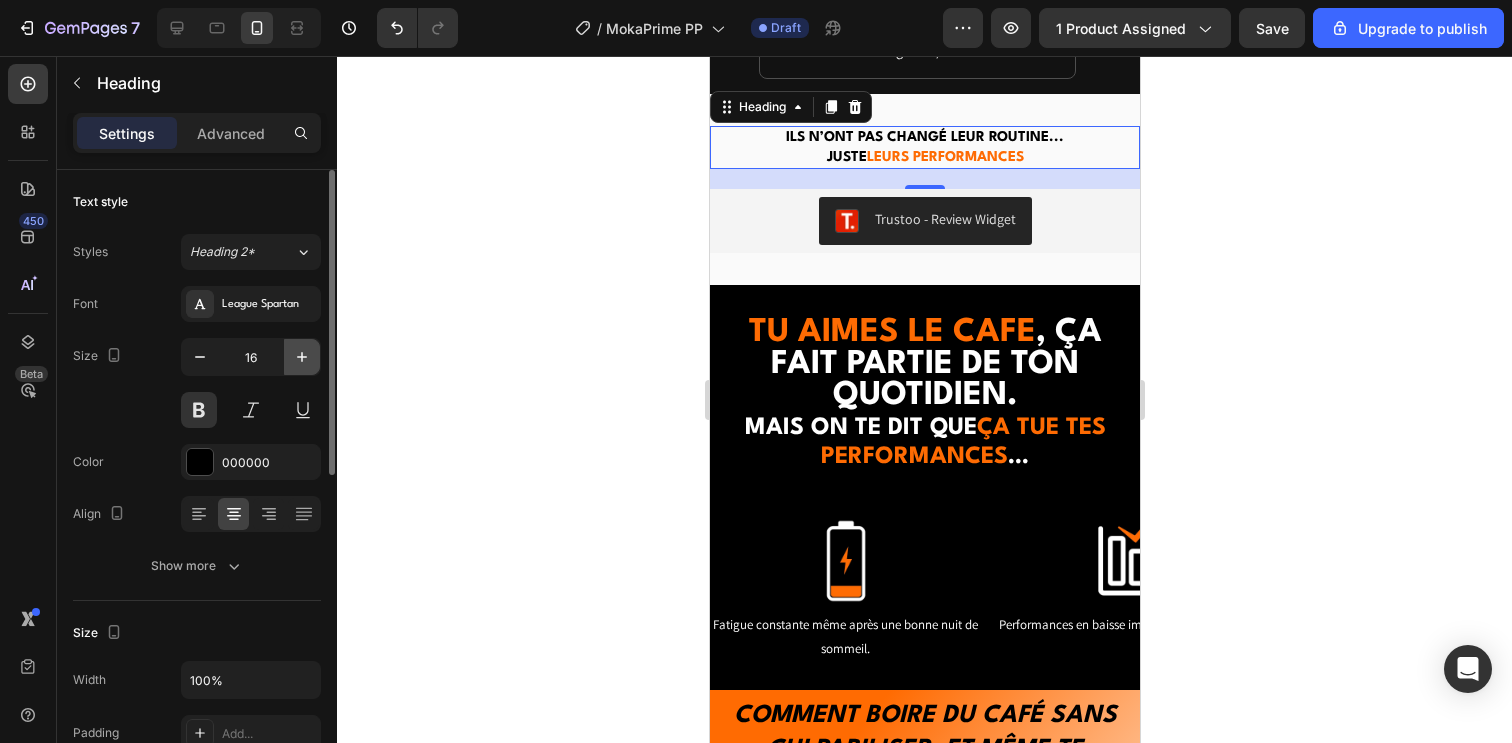 click 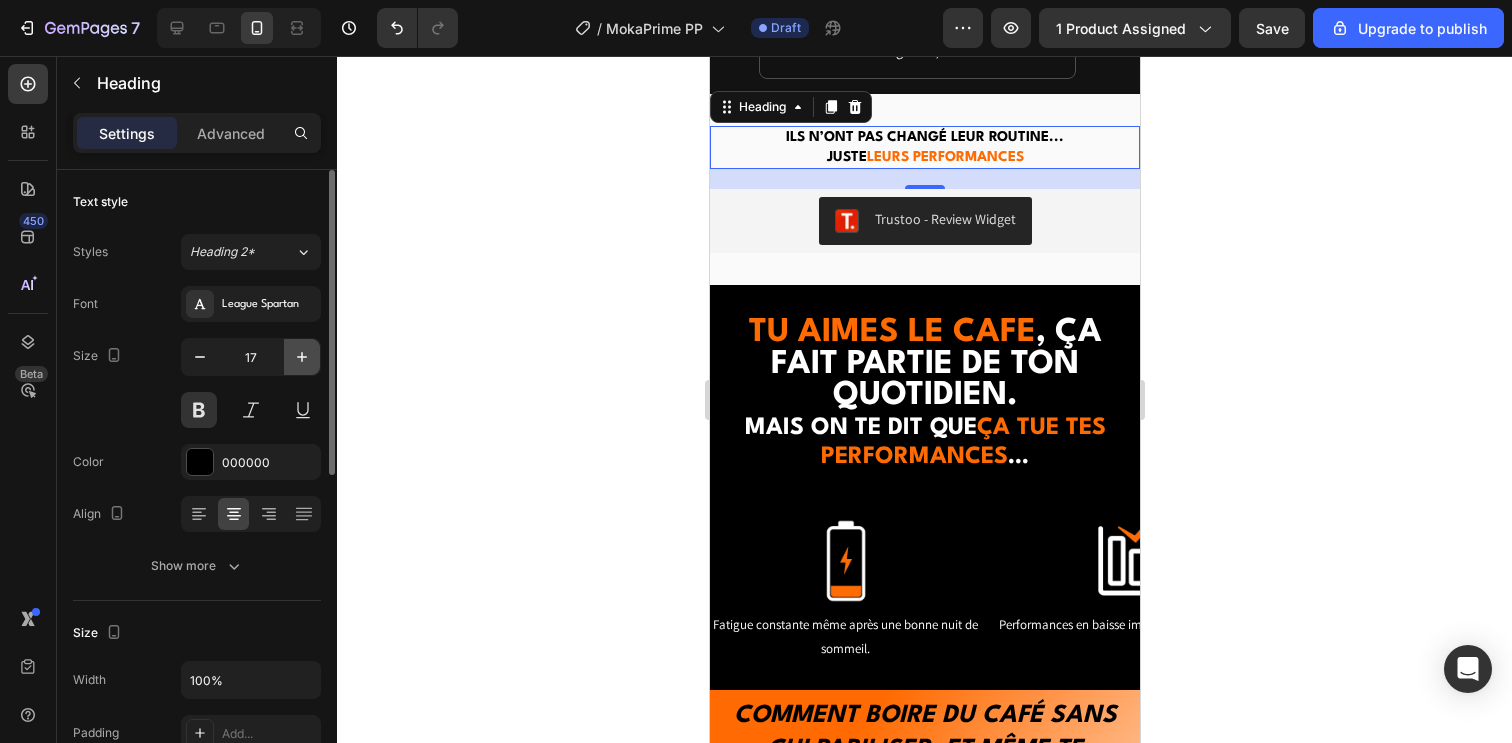 click 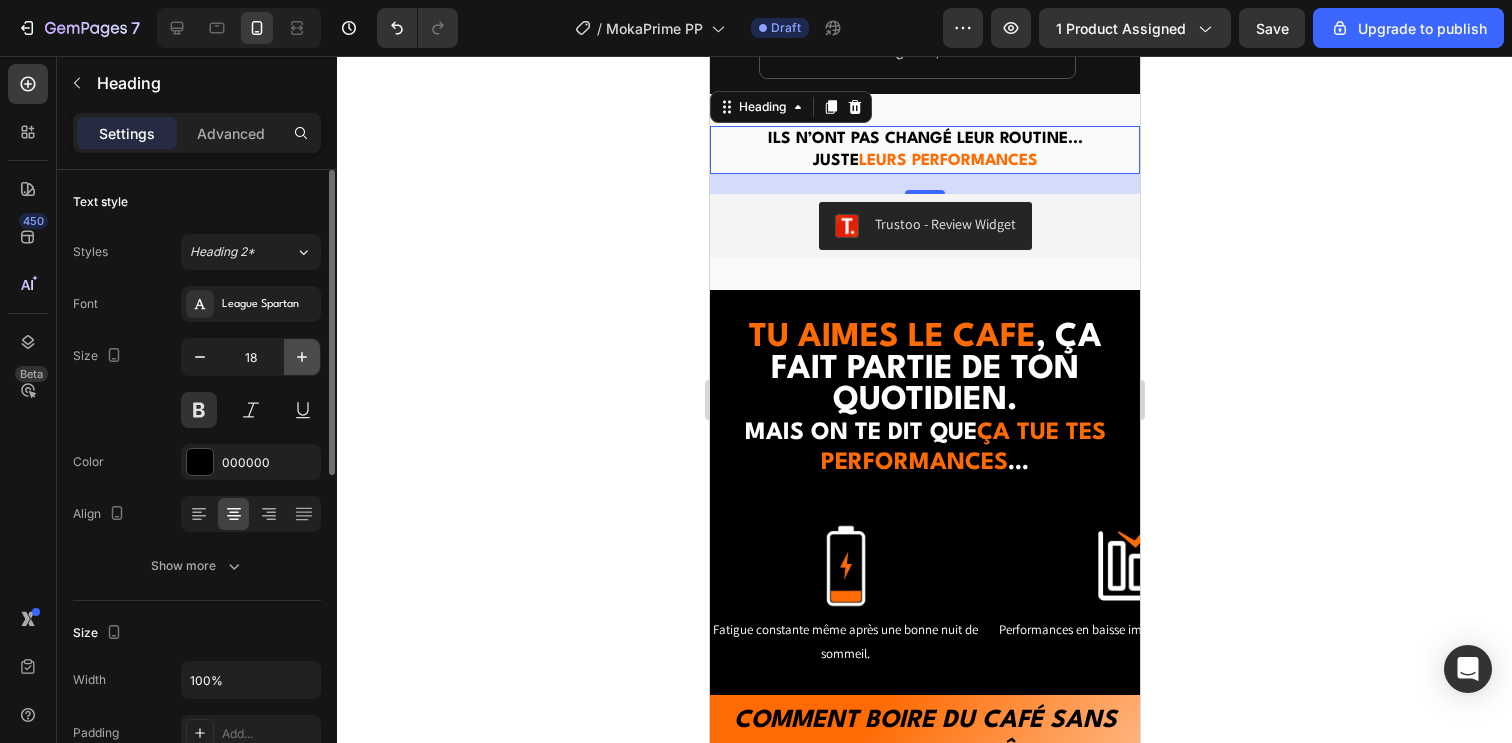 click 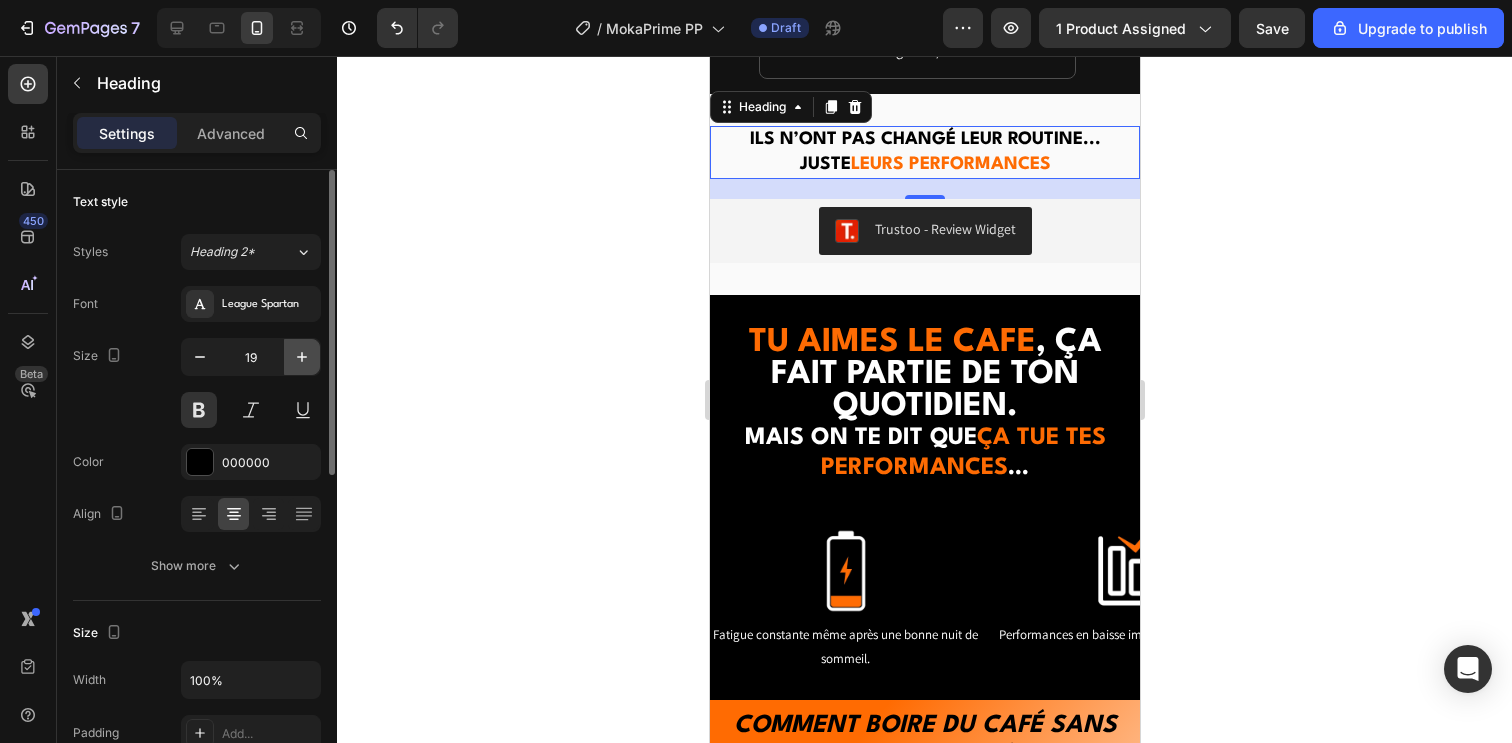 click at bounding box center (302, 357) 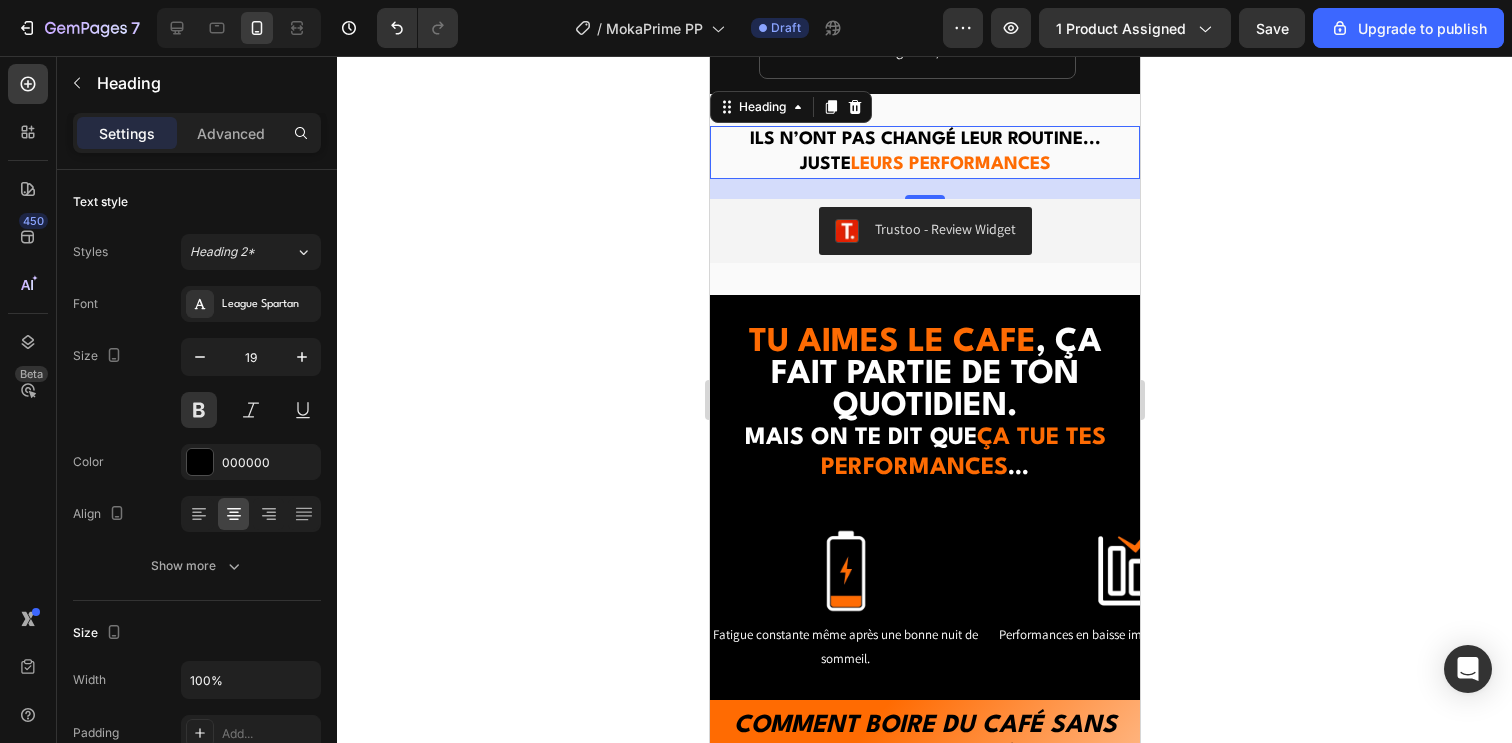 type on "20" 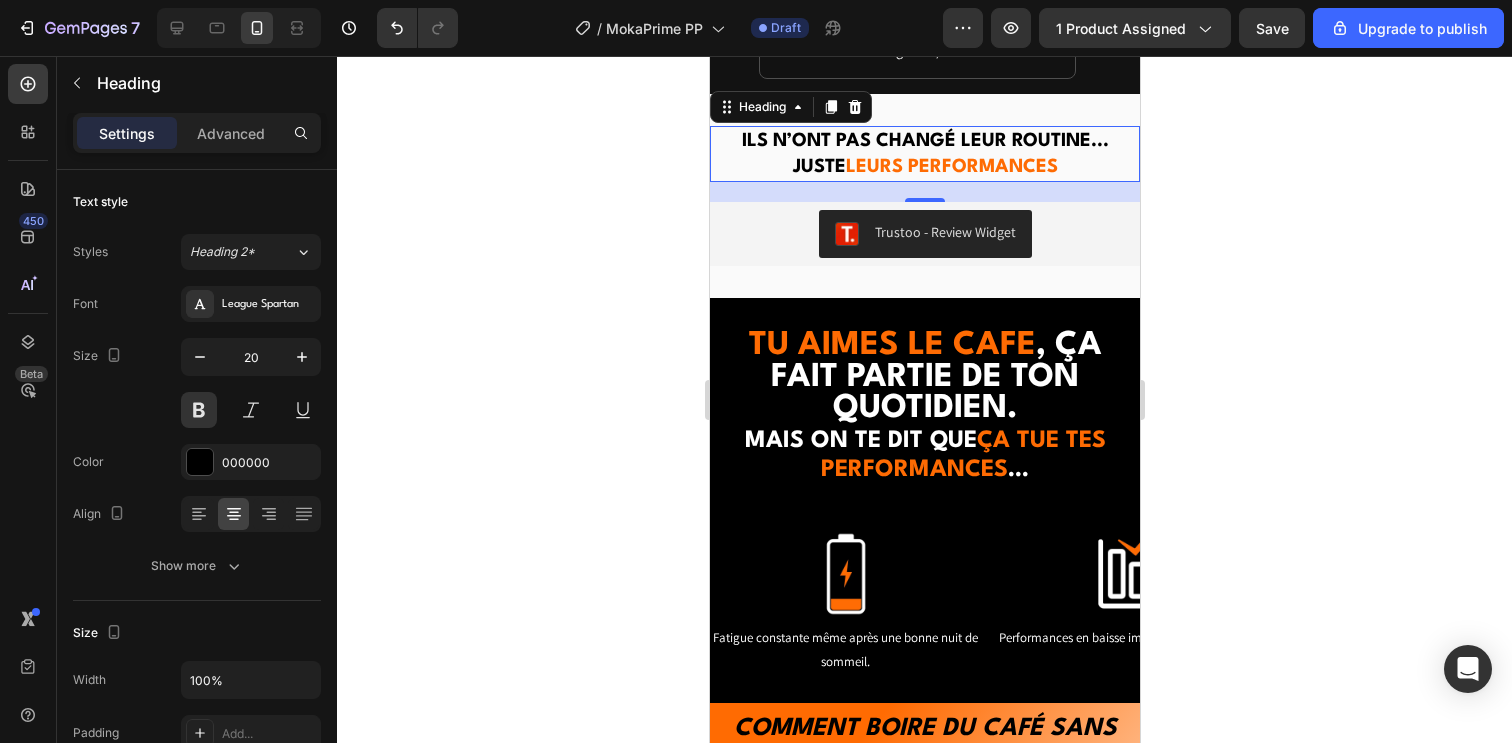 click 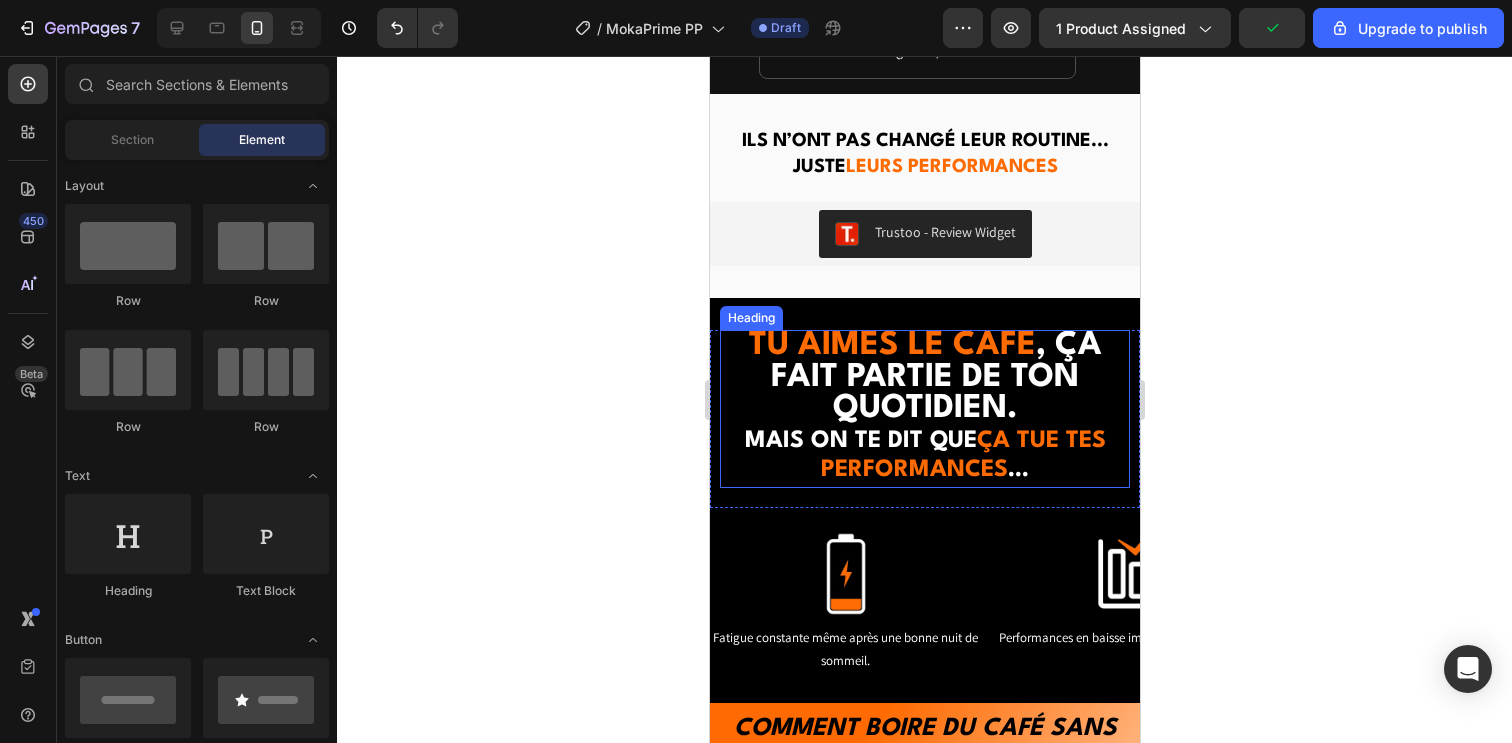 click on ", ça fait partie de ton quotidien." at bounding box center (935, 377) 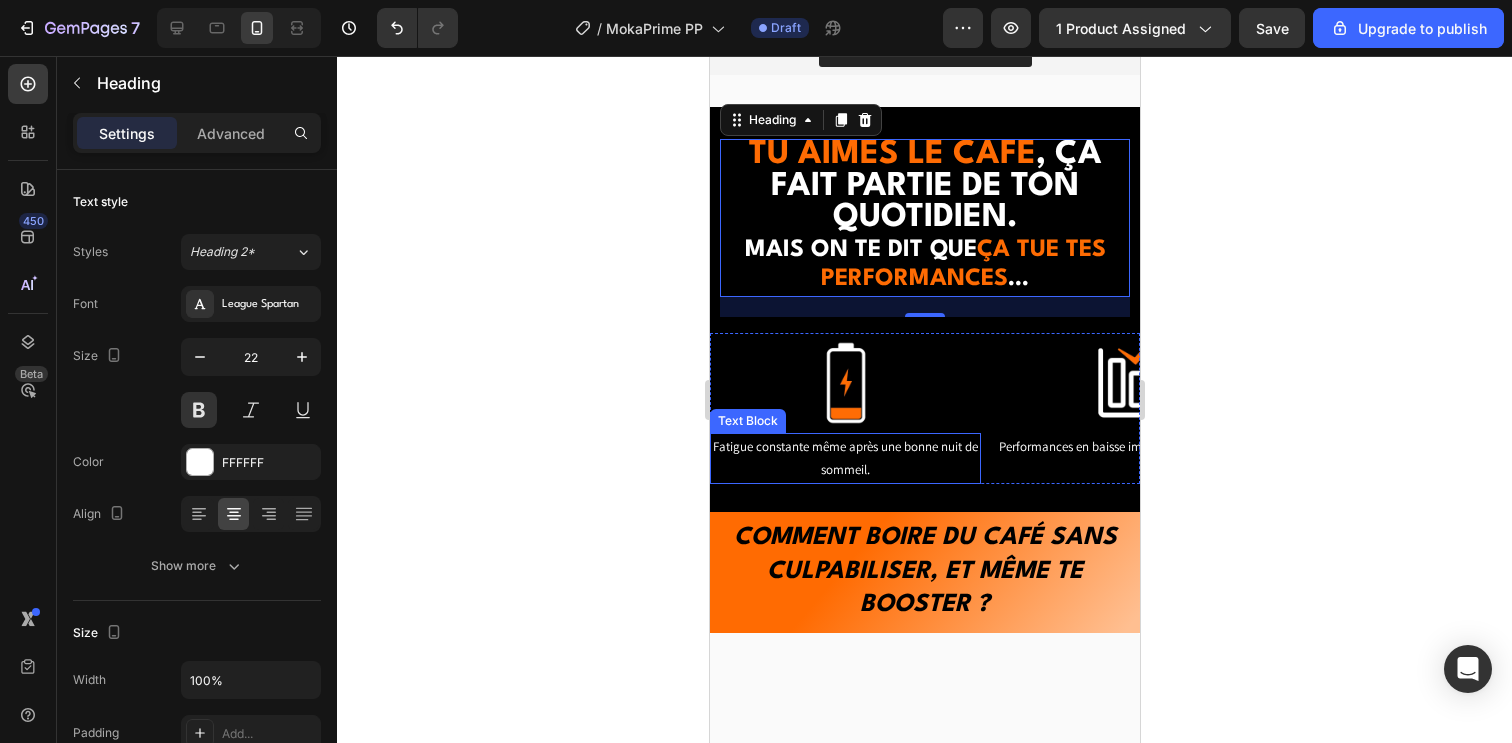 scroll, scrollTop: 1683, scrollLeft: 0, axis: vertical 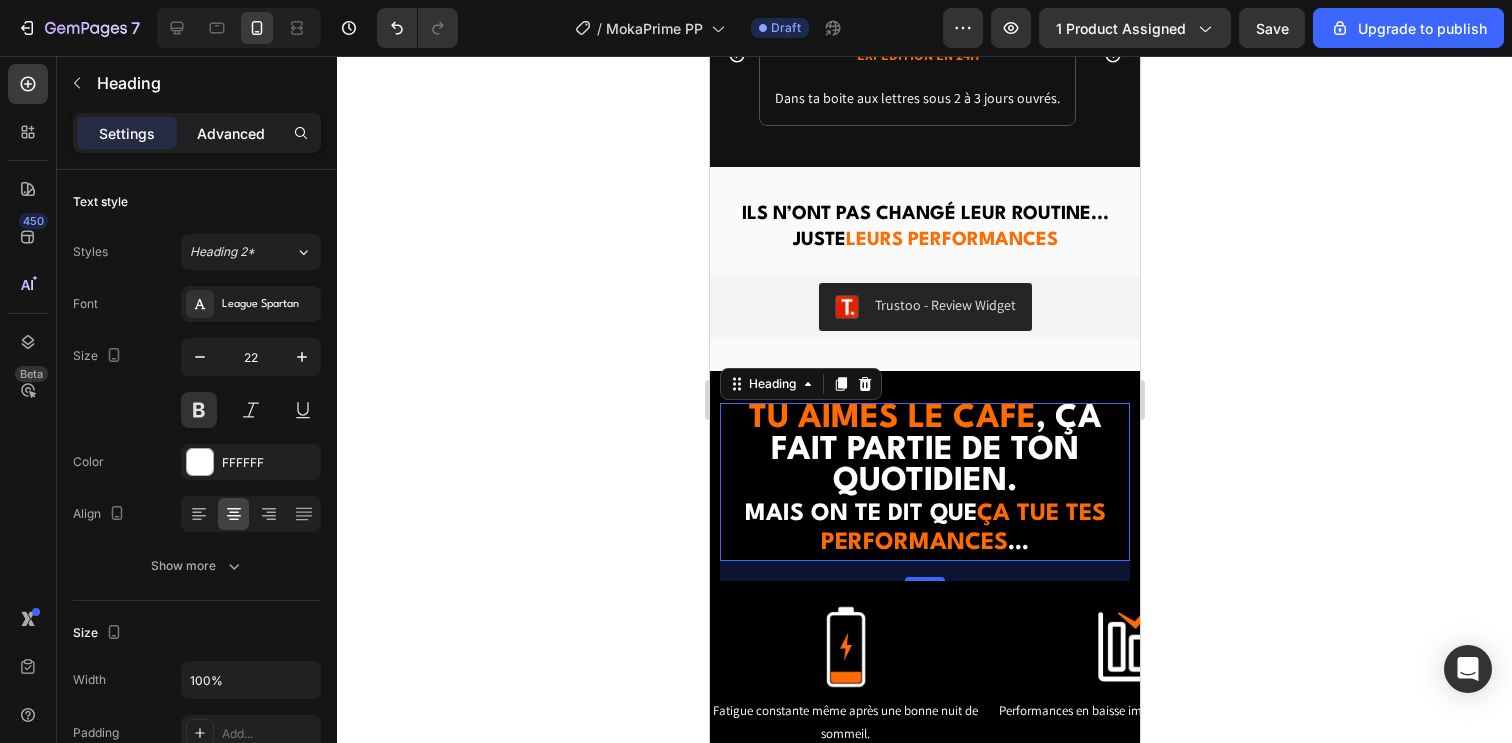 click on "Advanced" at bounding box center (231, 133) 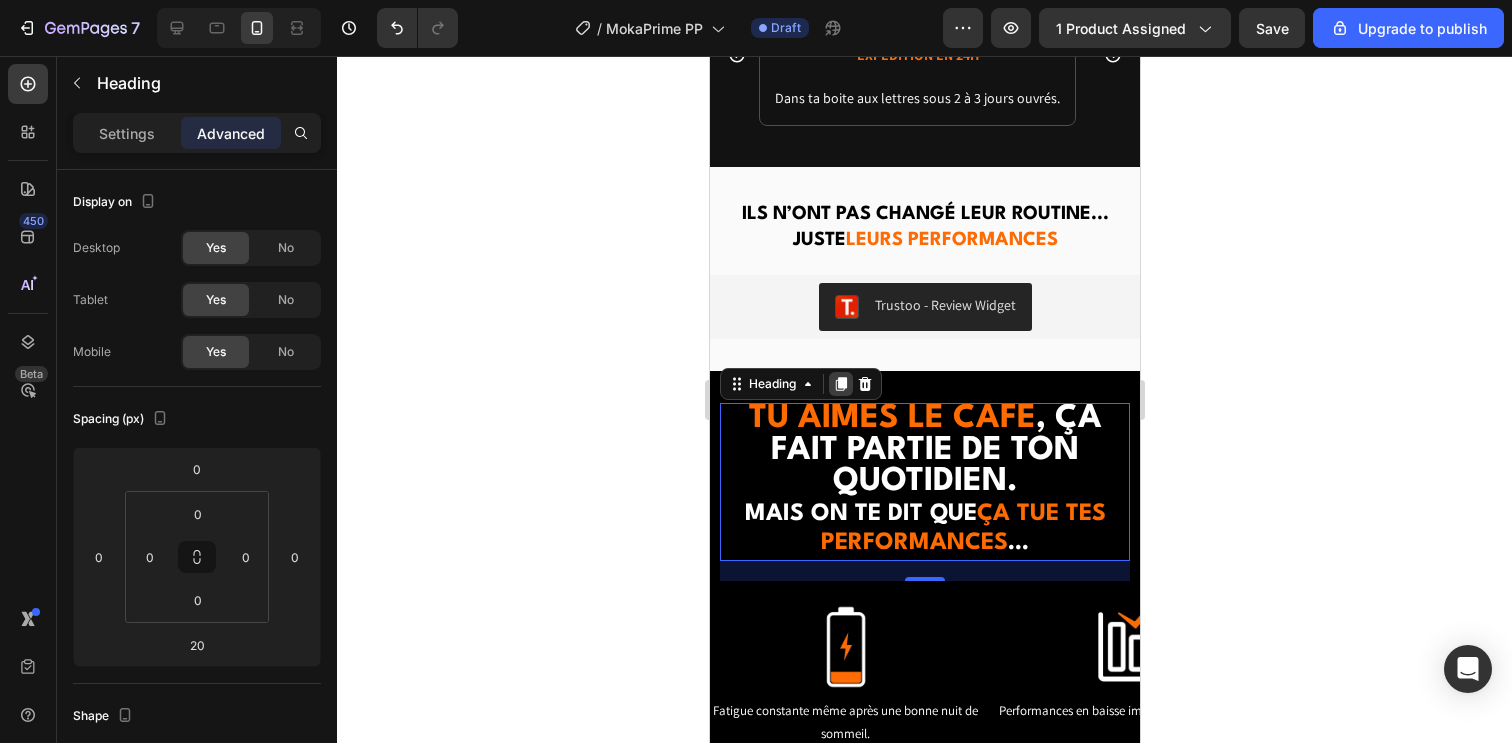 click 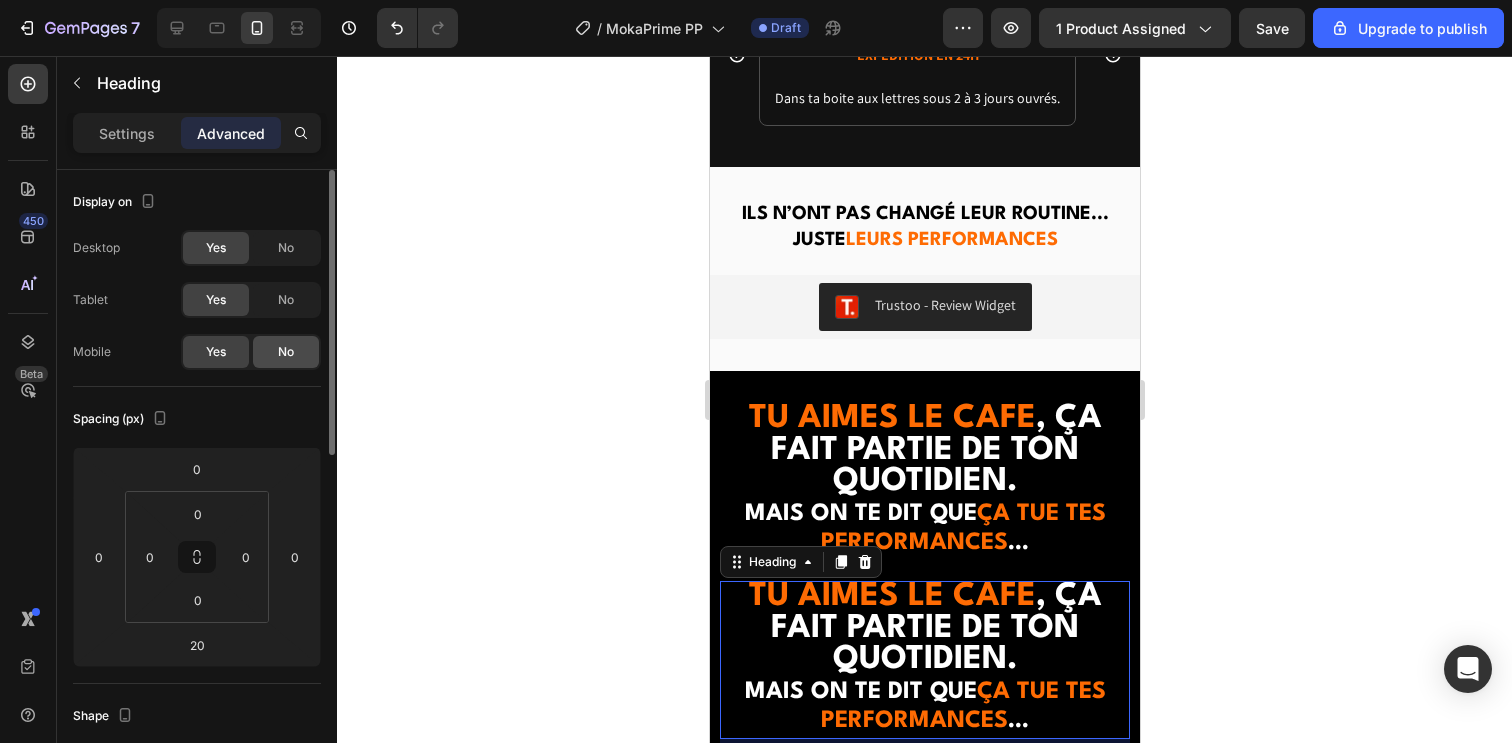 click on "No" 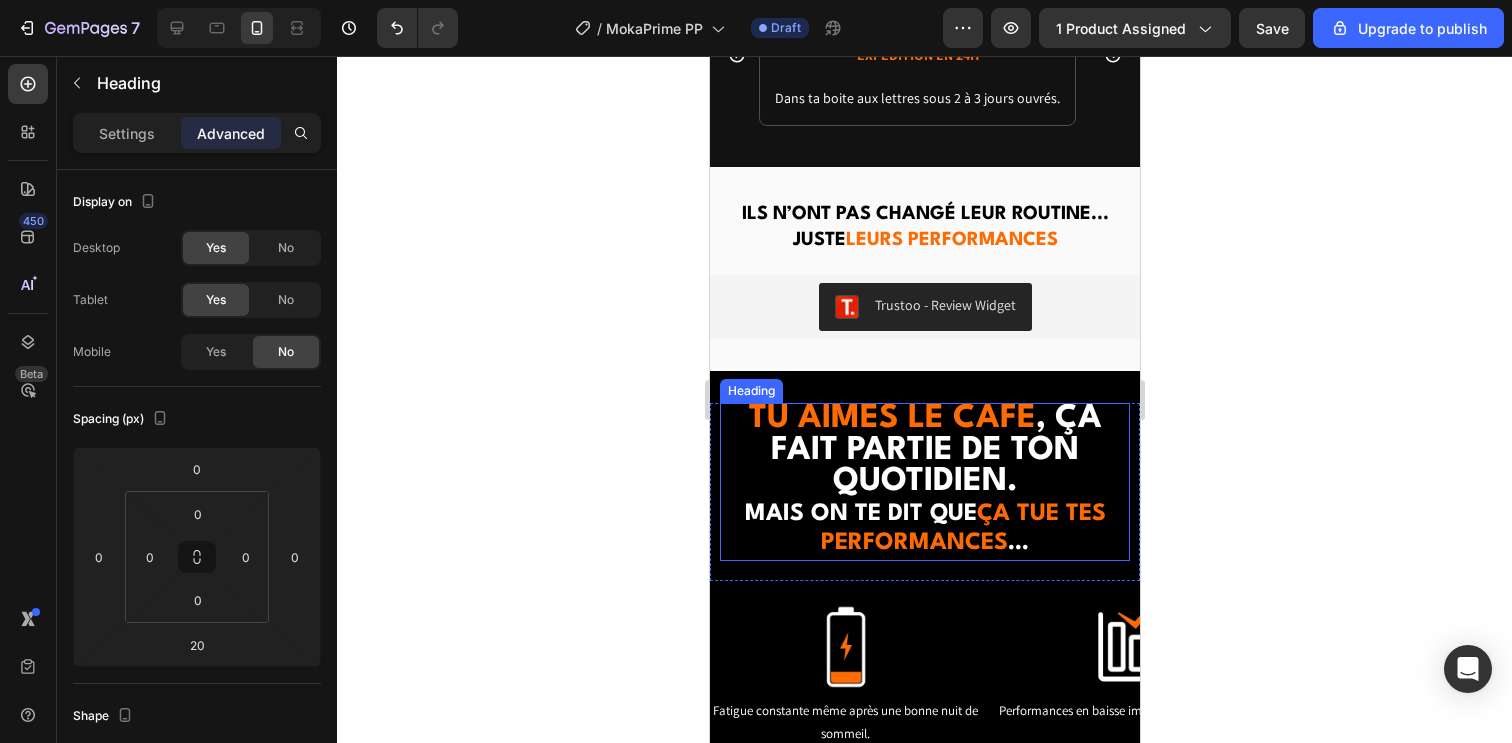click on ", ça fait partie de ton quotidien." at bounding box center [935, 450] 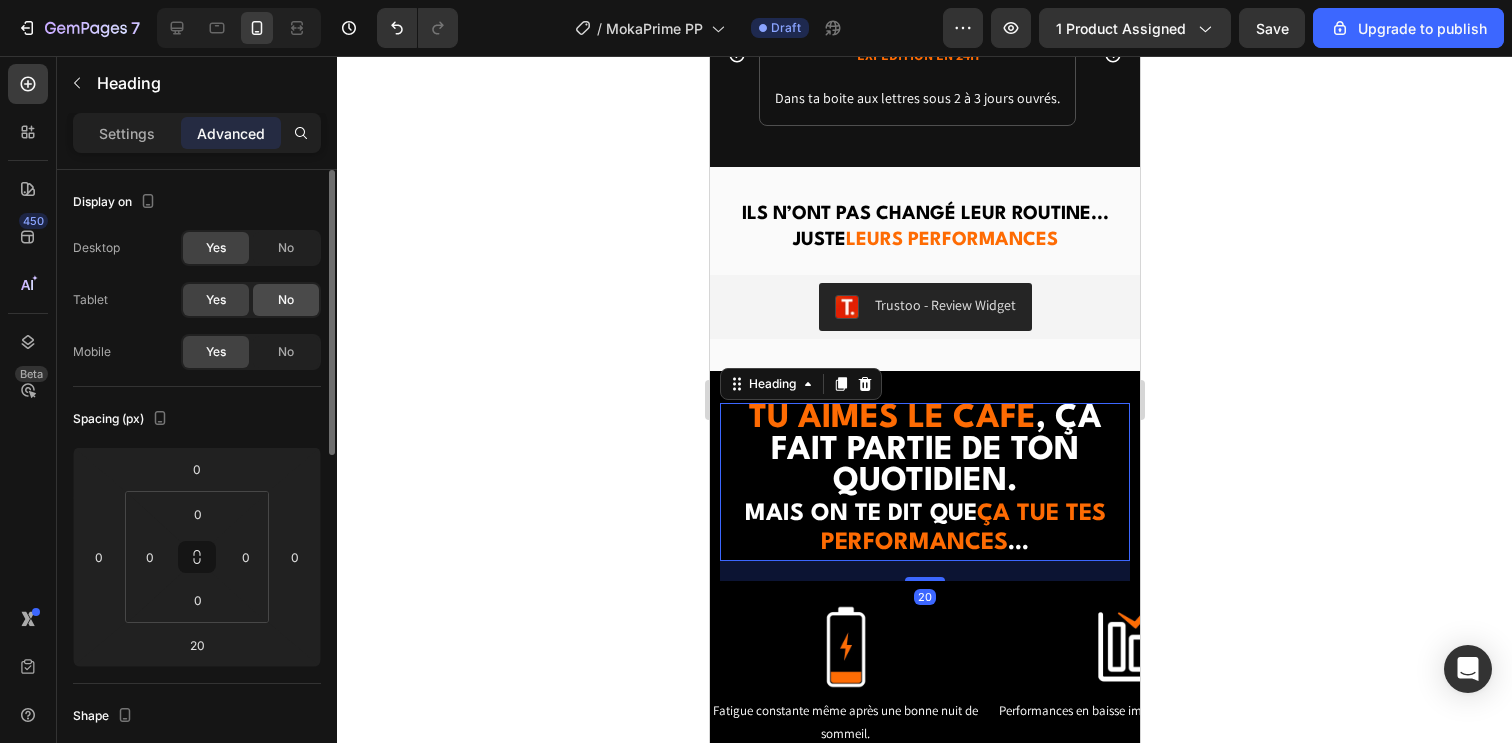 click on "No" 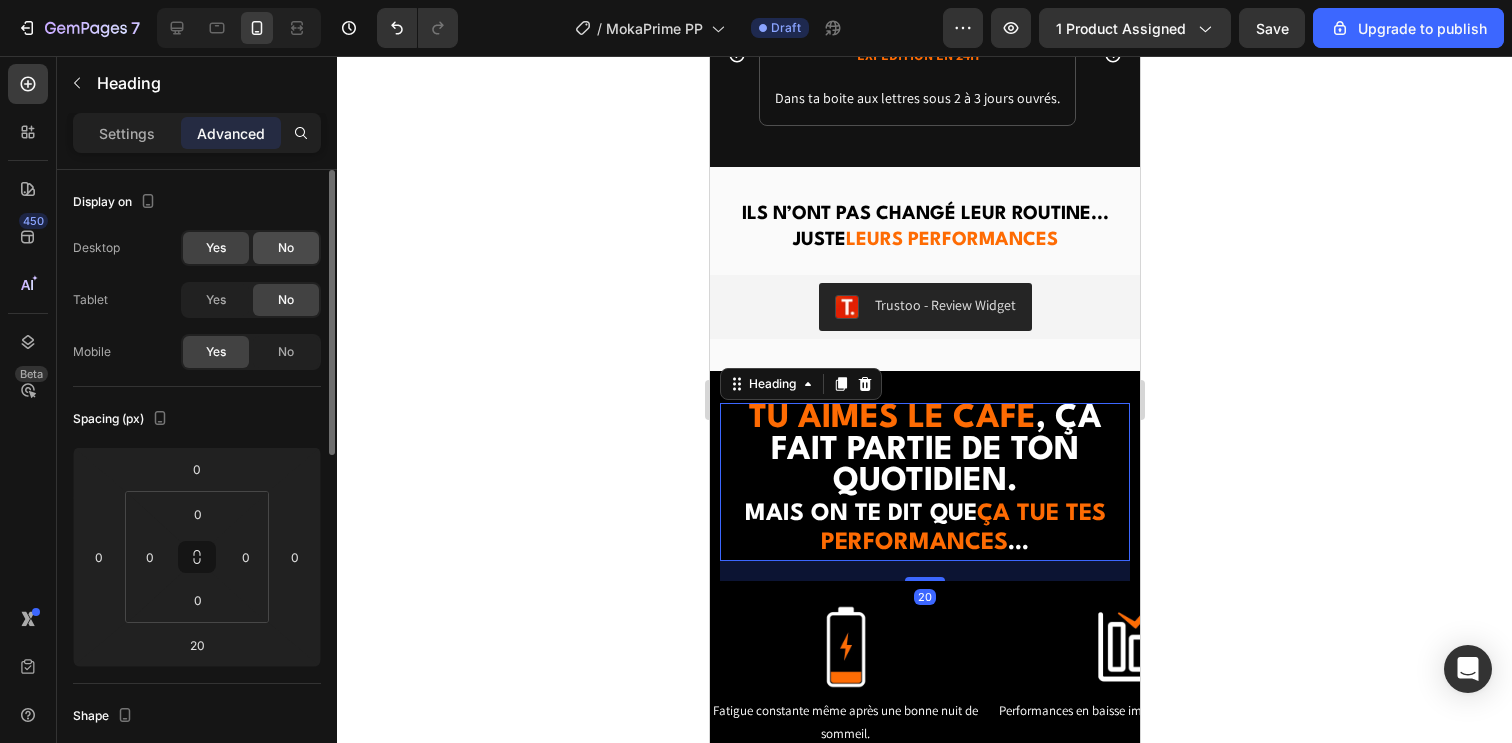 click on "No" 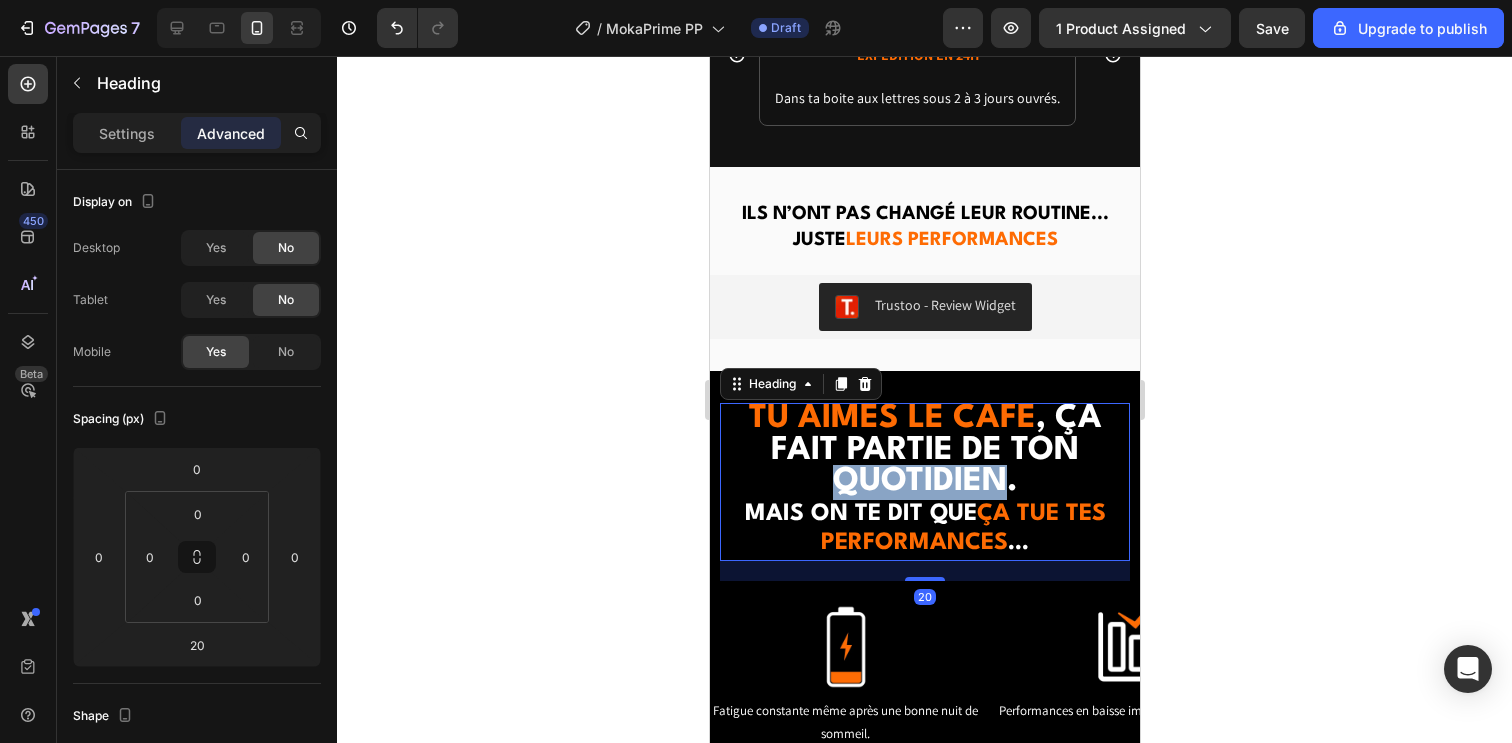 click on ", ça fait partie de ton quotidien." at bounding box center [935, 450] 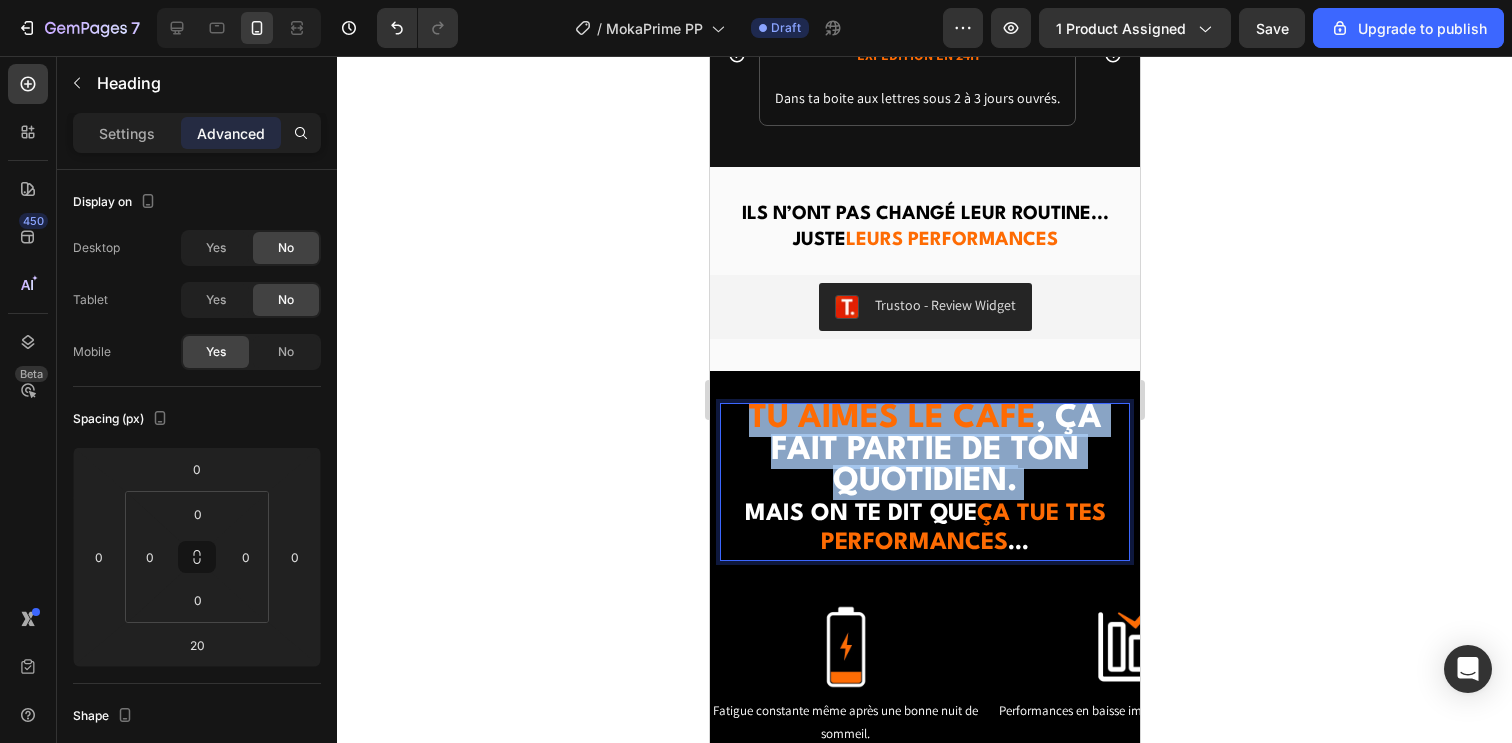 click on ", ça fait partie de ton quotidien." at bounding box center [935, 450] 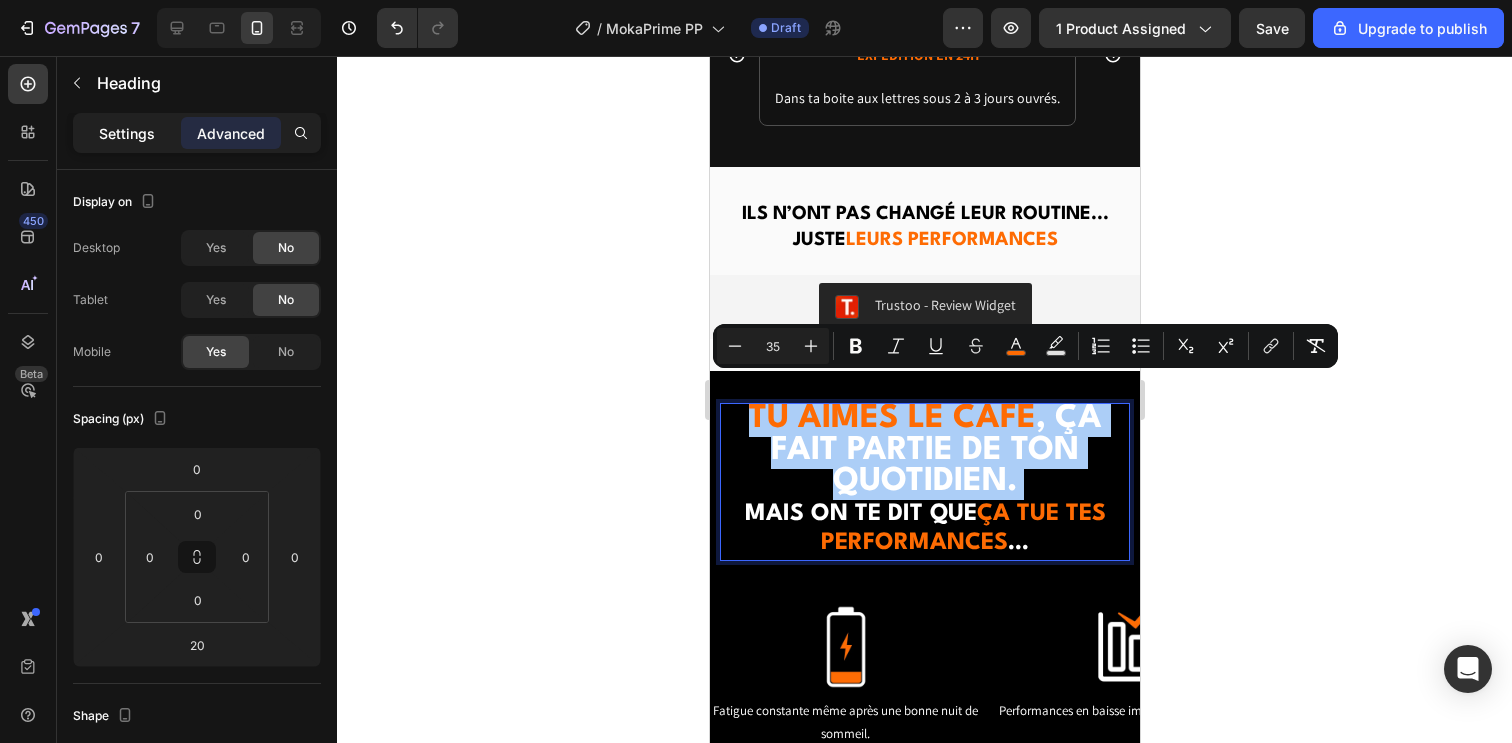 click on "Settings" at bounding box center (127, 133) 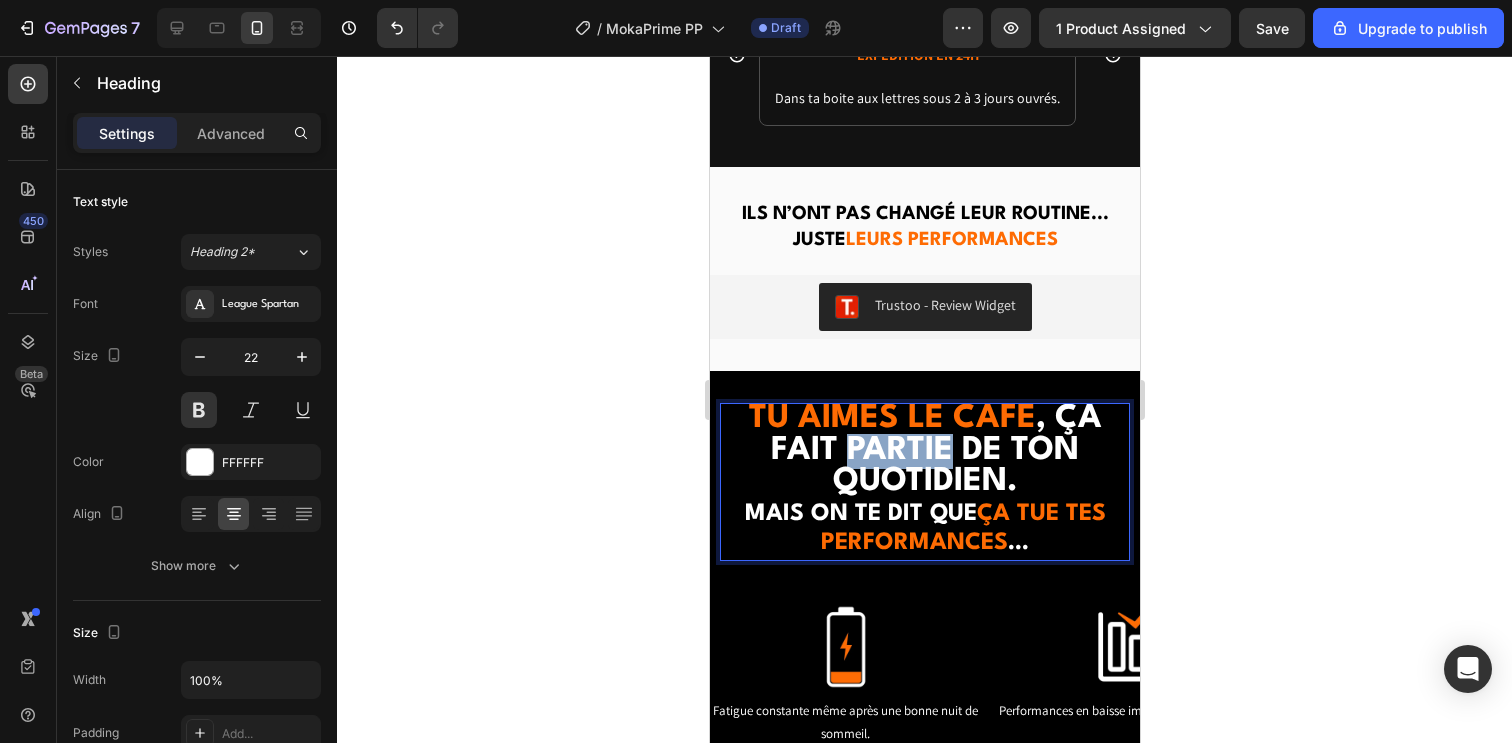 click on ", ça fait partie de ton quotidien." at bounding box center (935, 450) 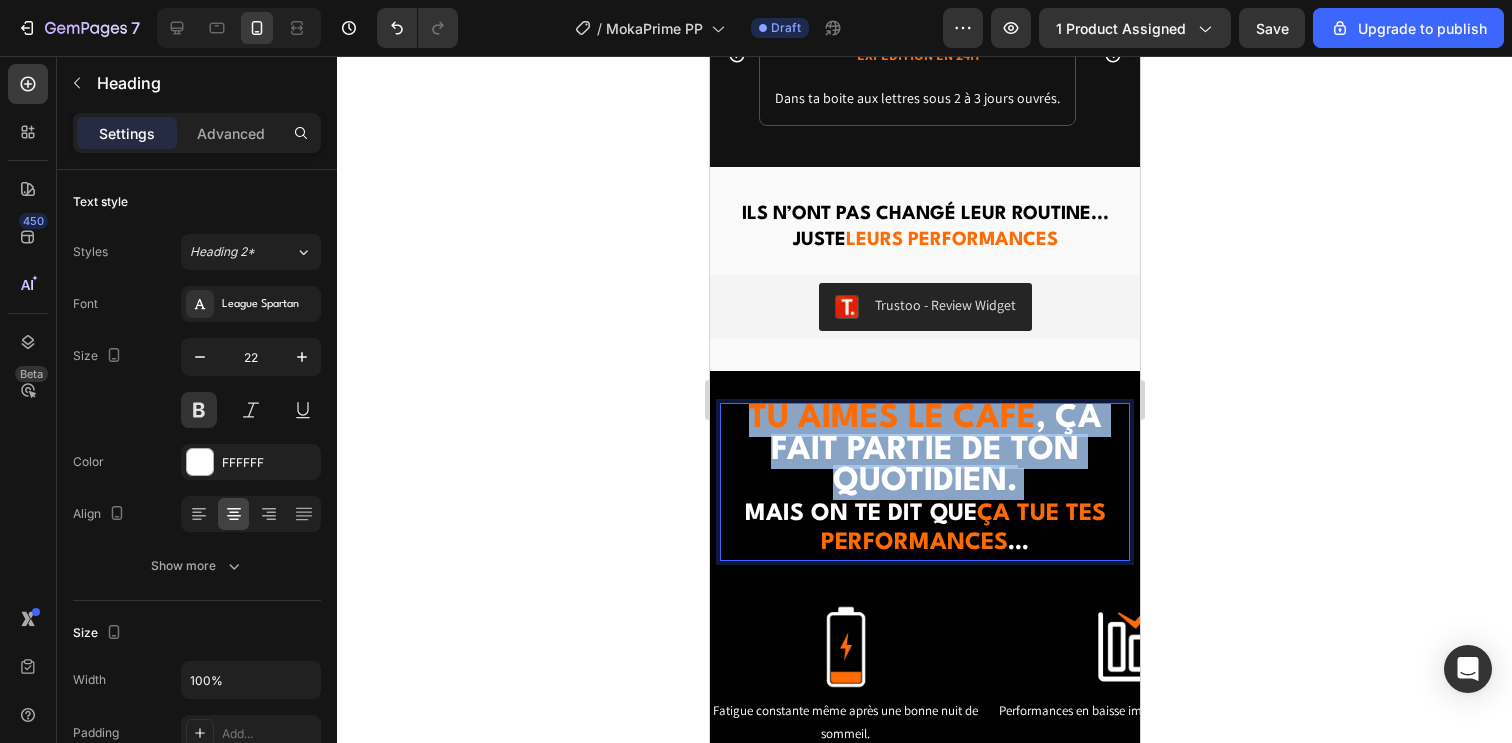 click on ", ça fait partie de ton quotidien." at bounding box center (935, 450) 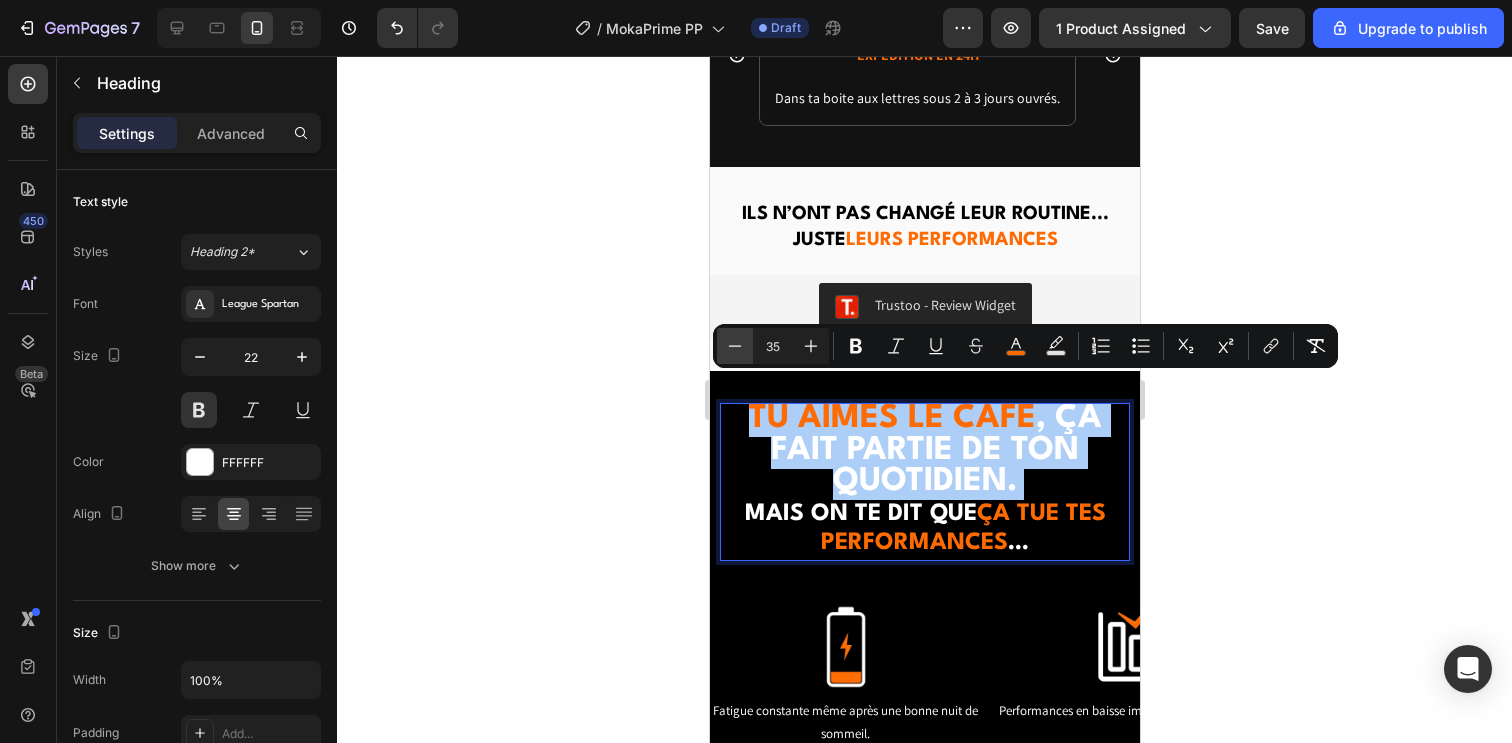 click 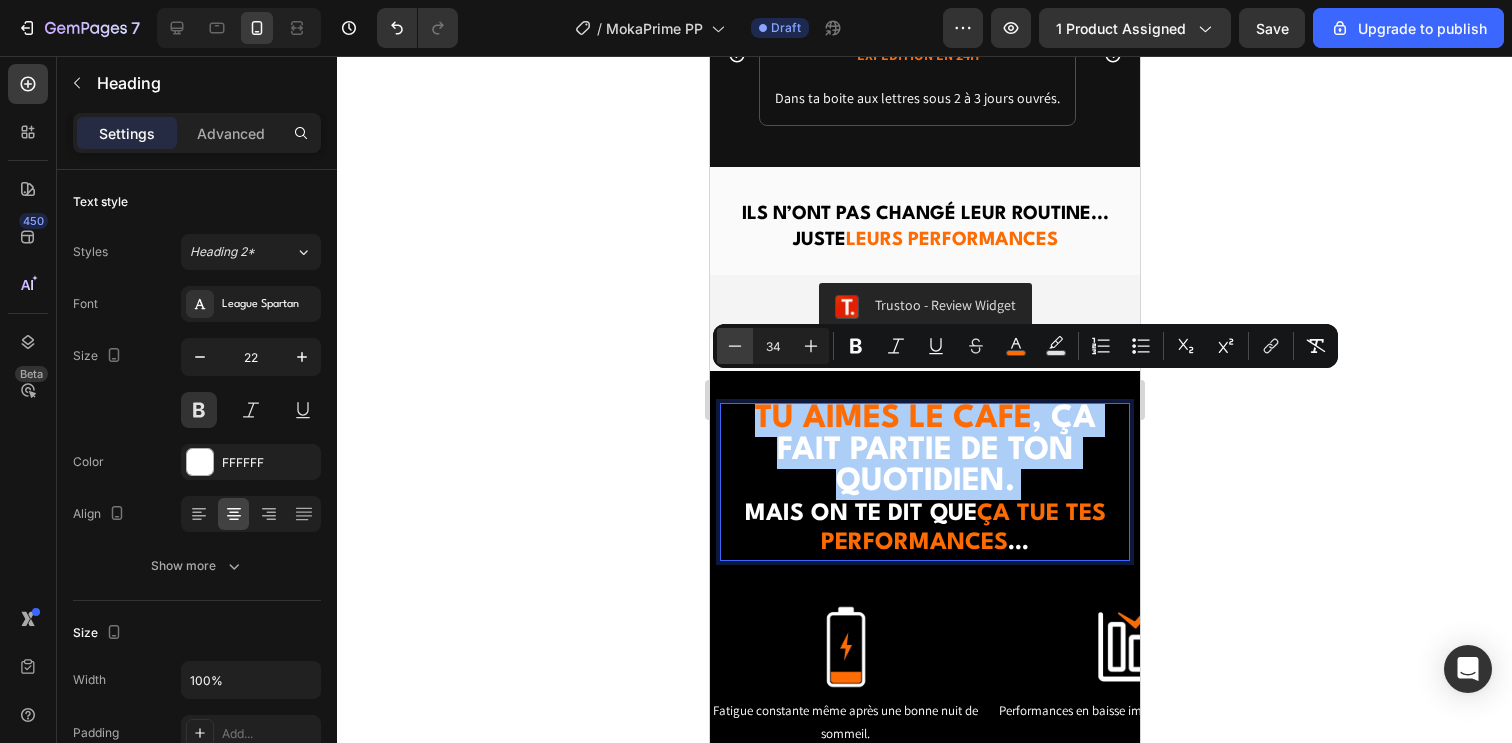 click 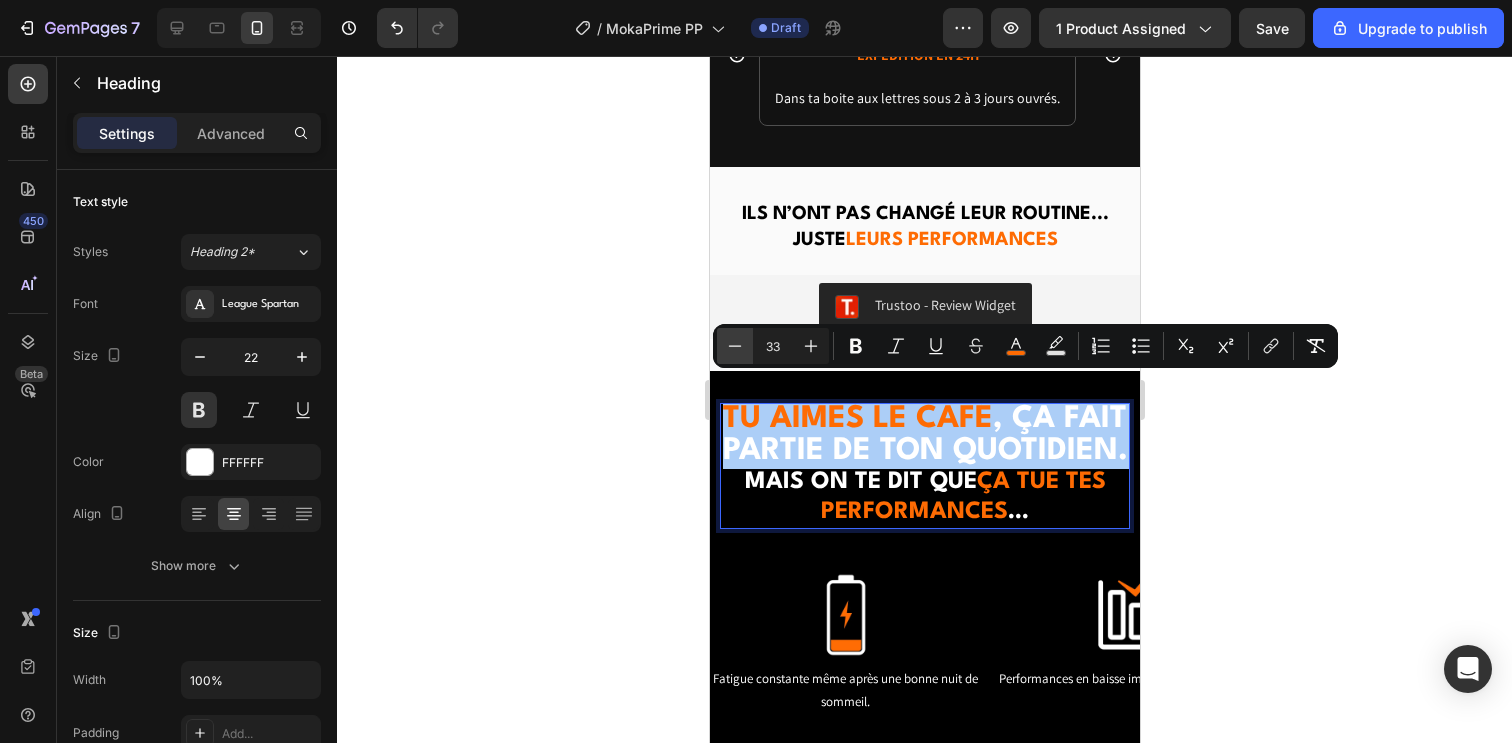 click 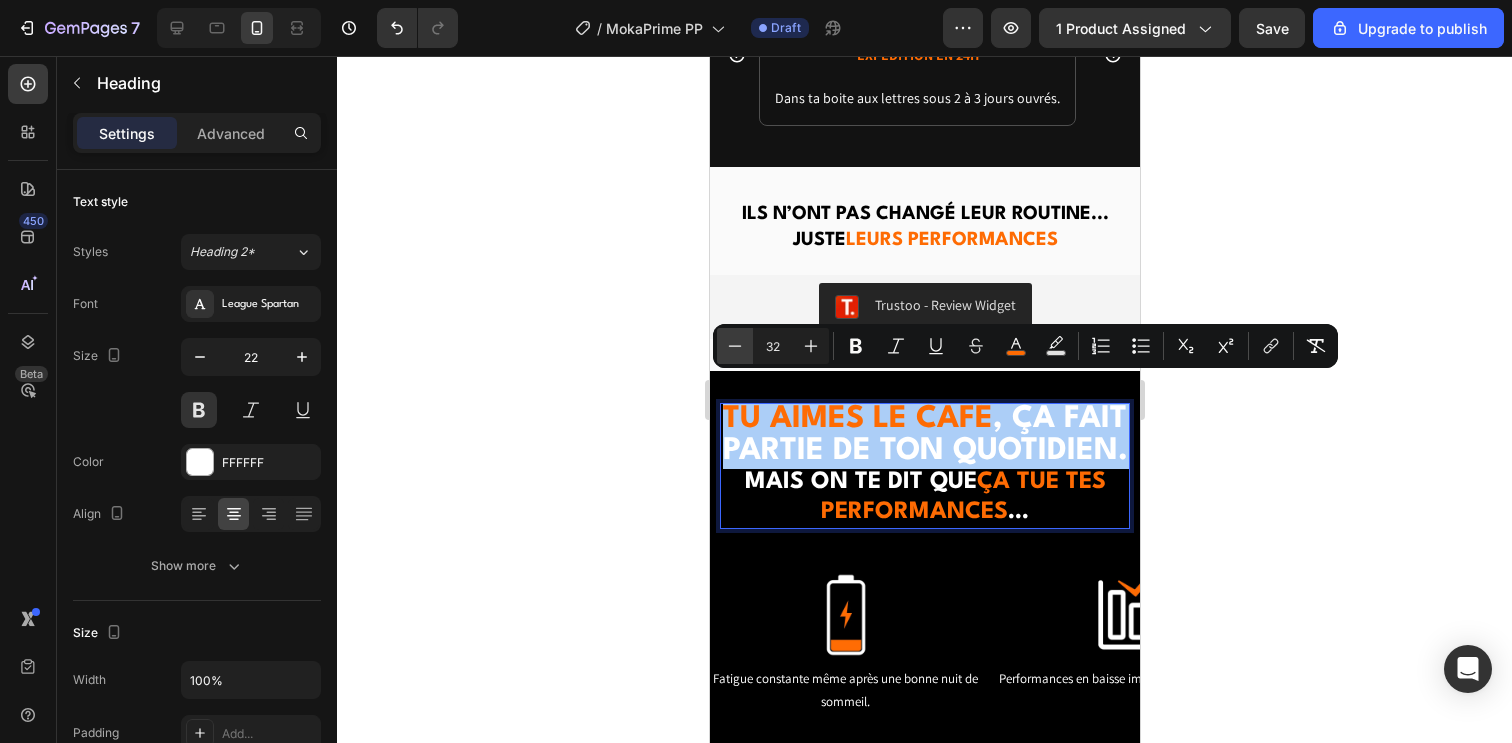 click 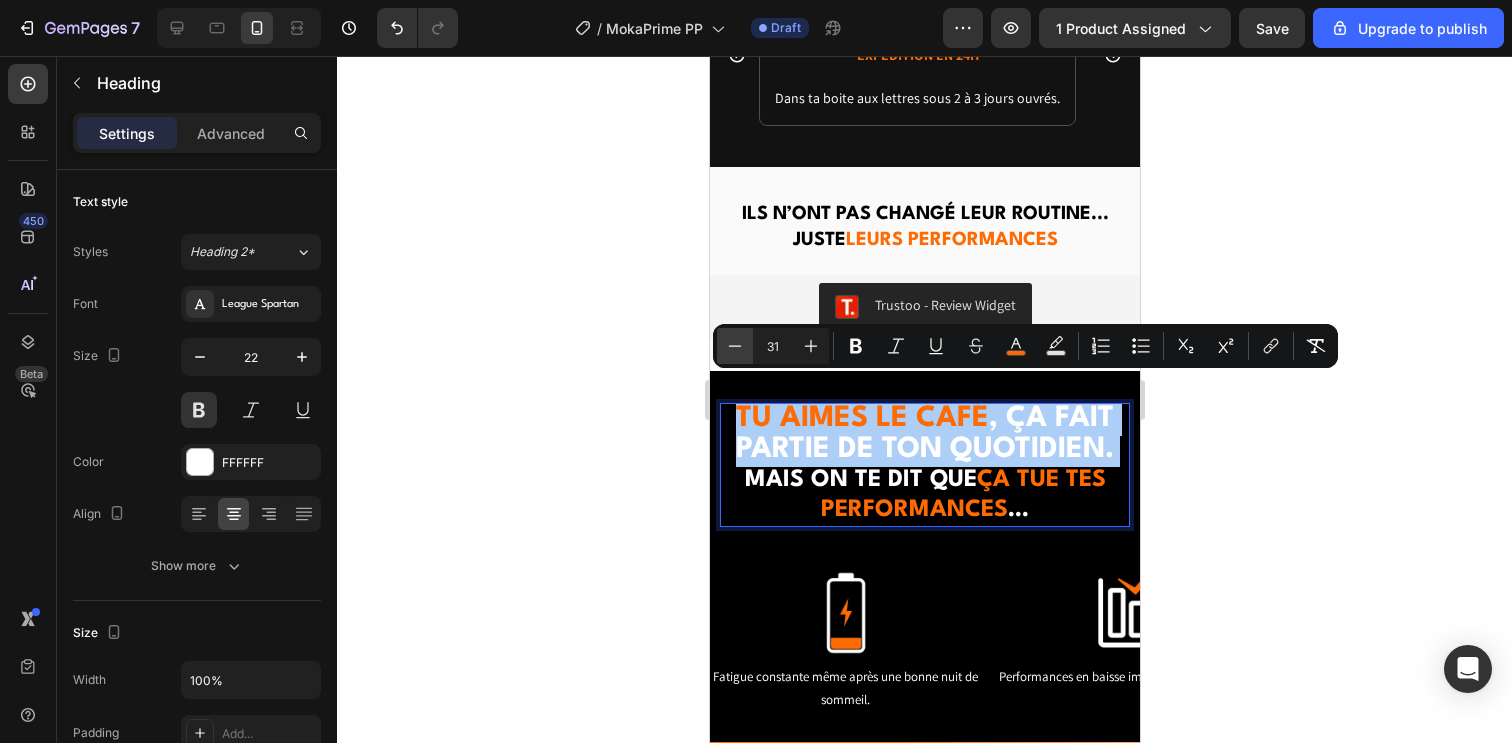click 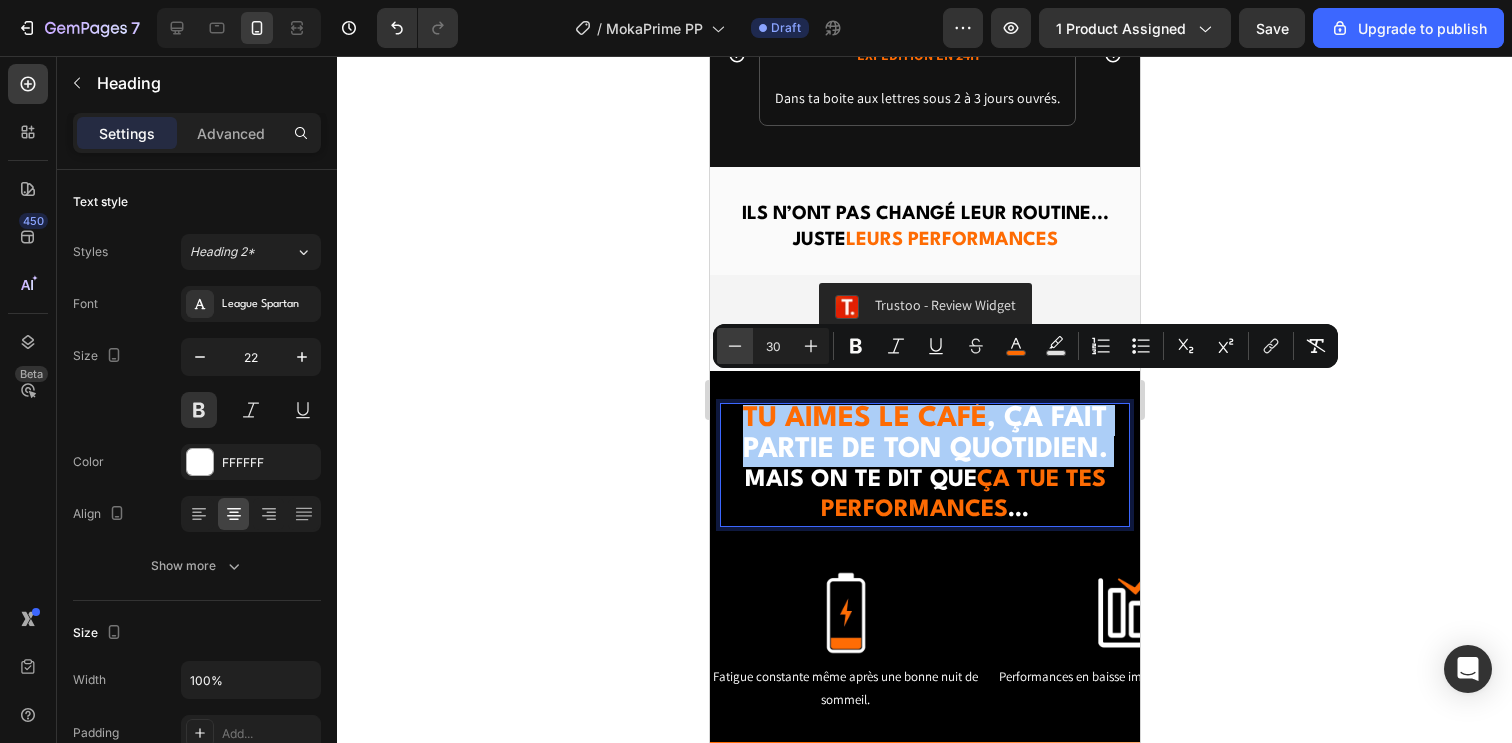 click 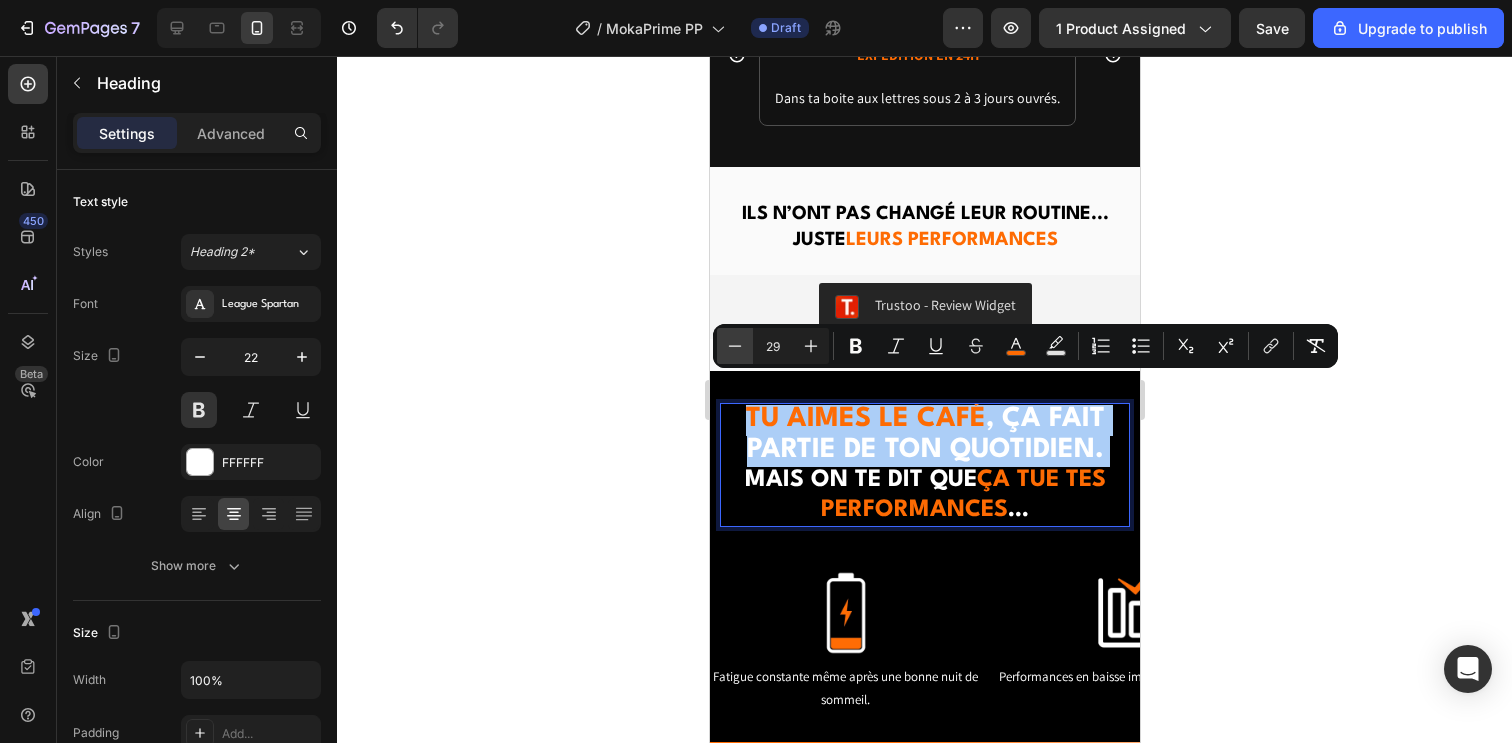 click 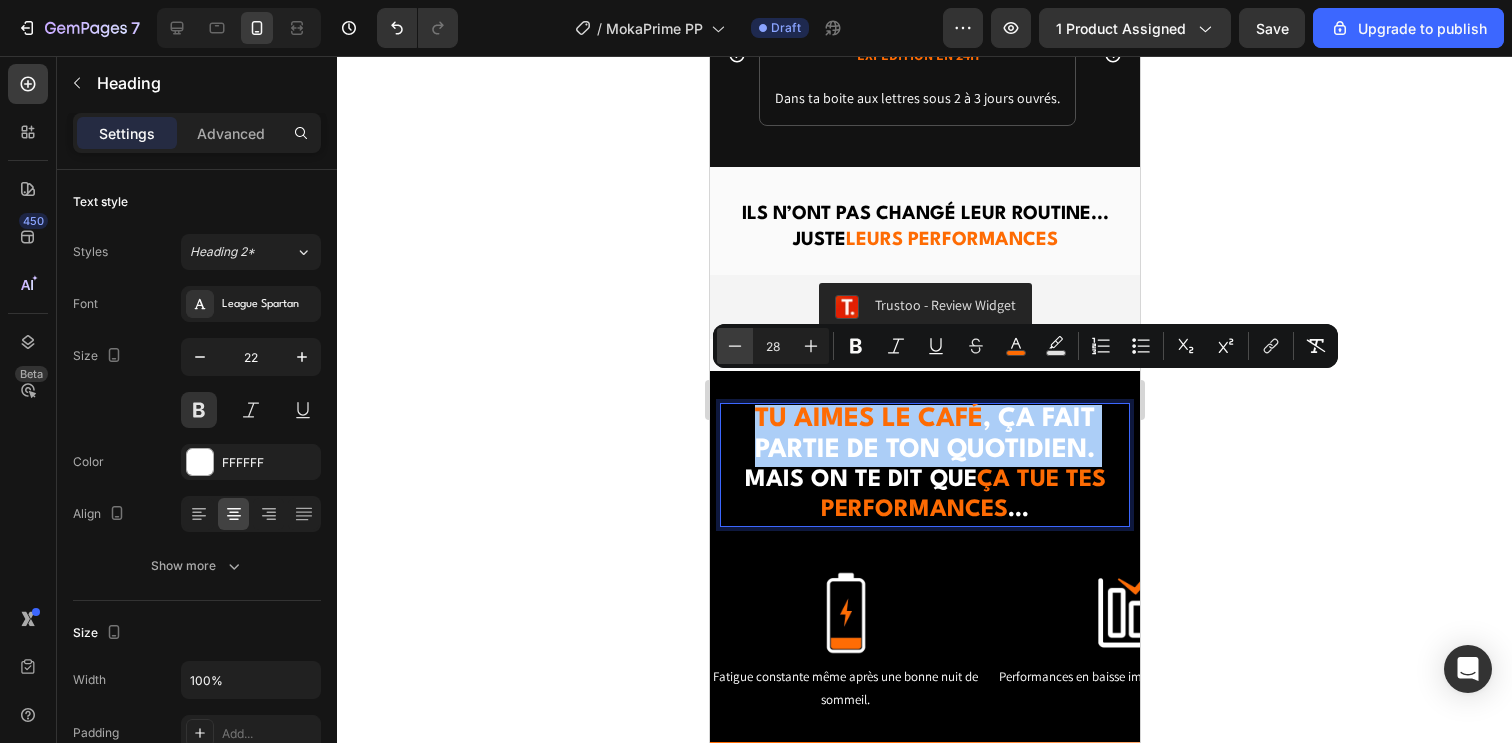 click 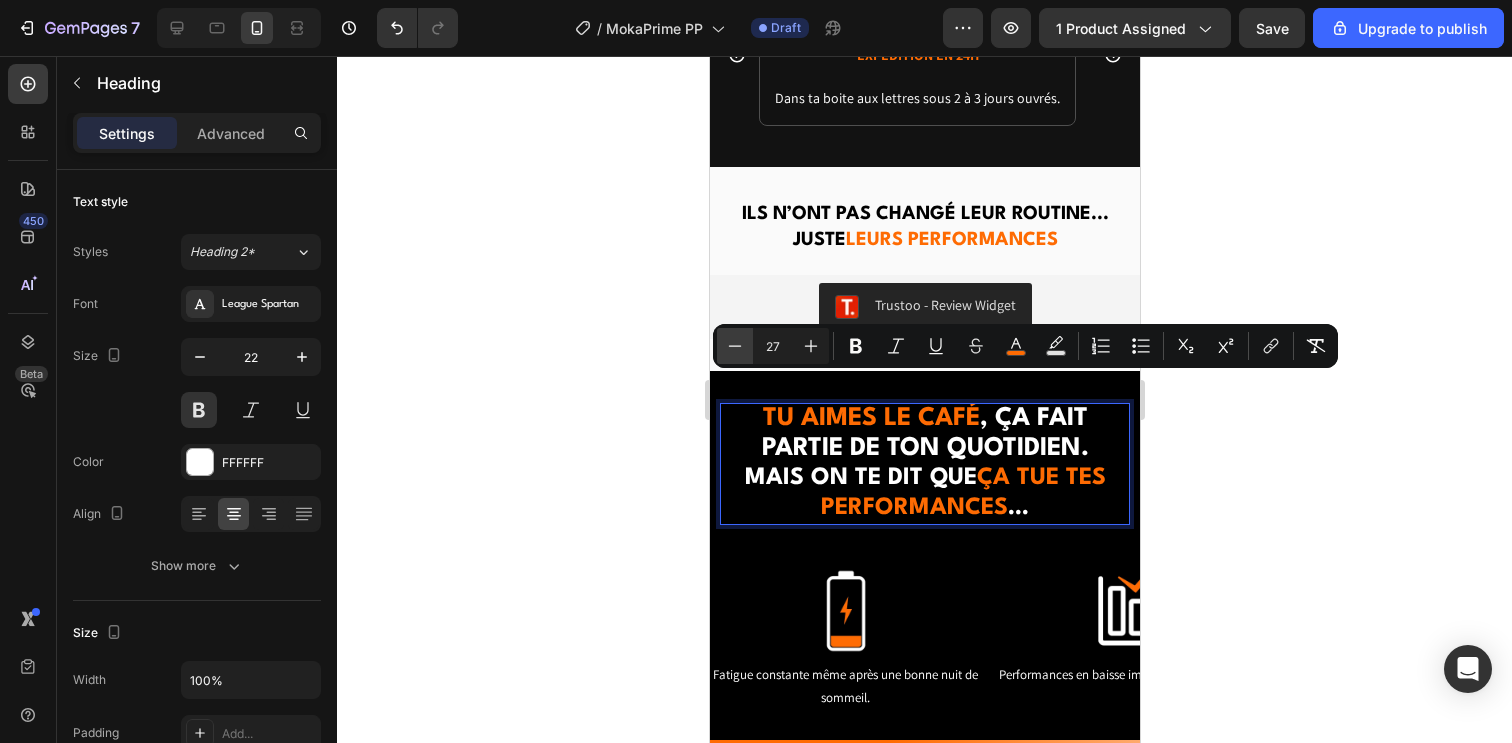 click 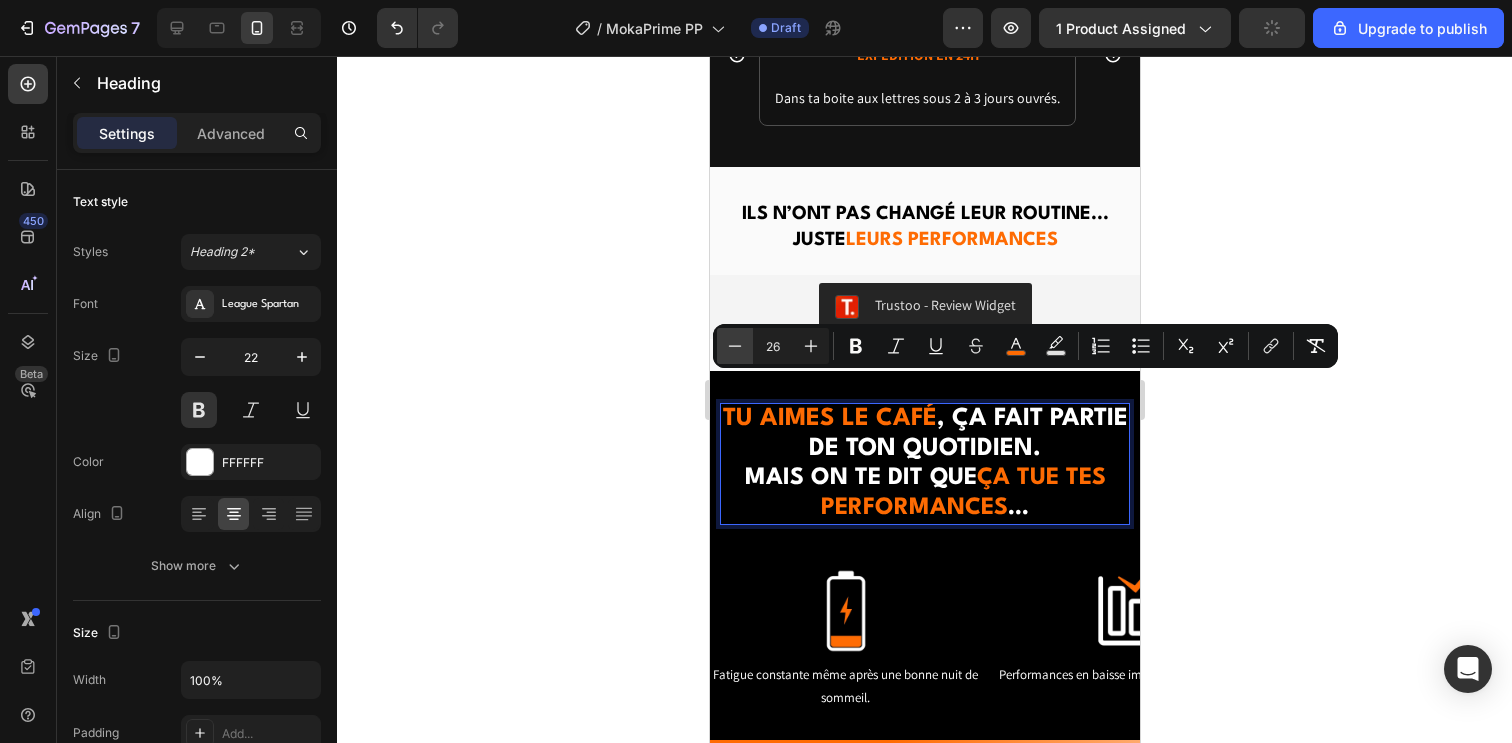 click 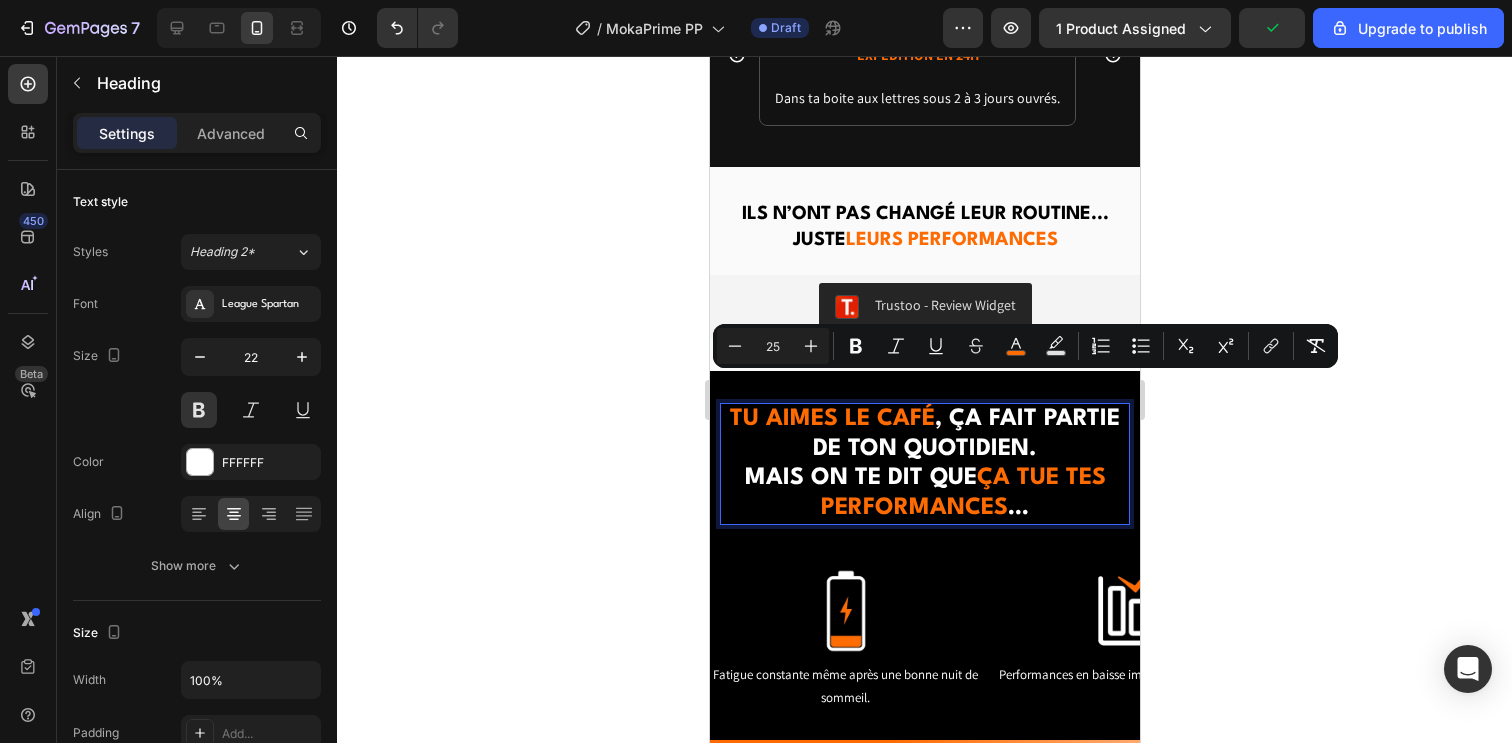 click 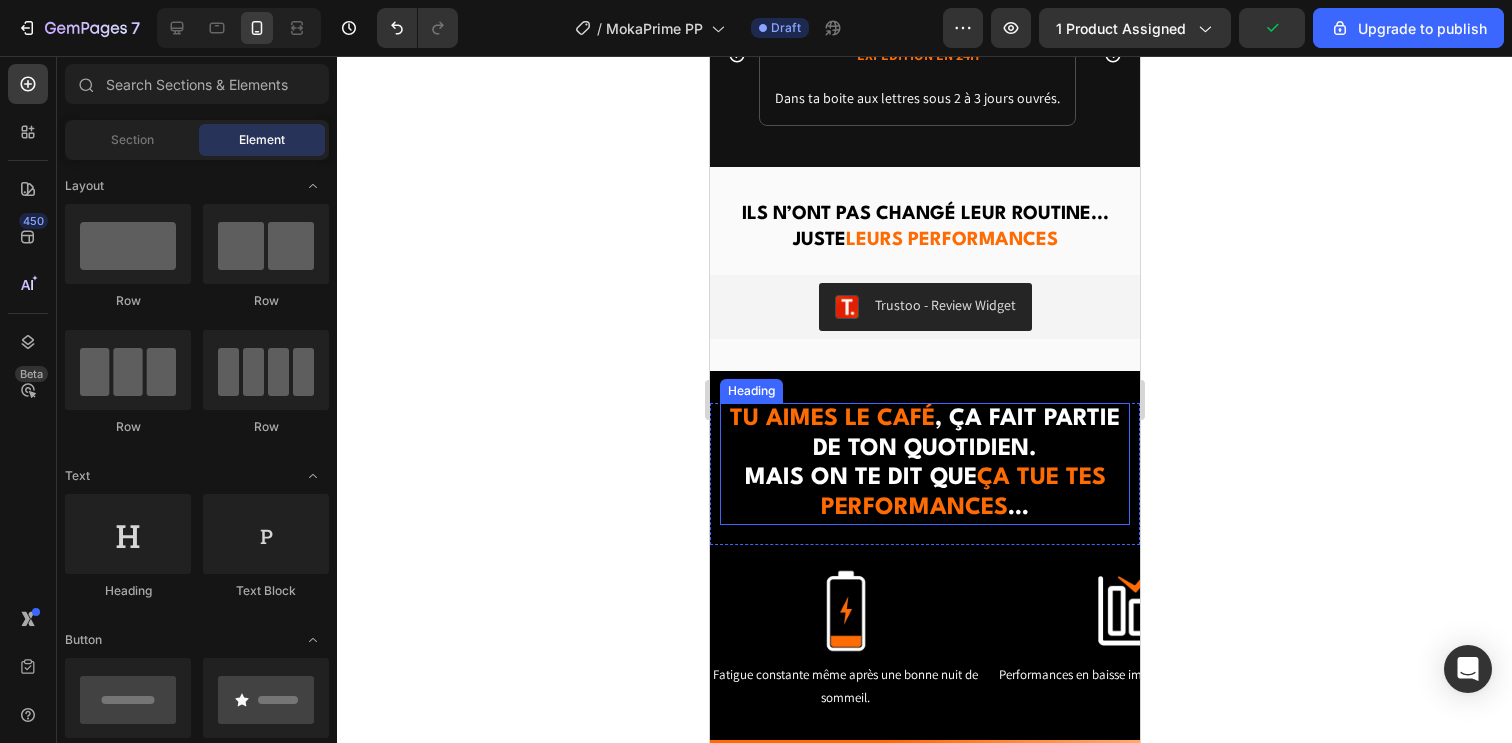 click on "ça tue tes performances" at bounding box center (962, 493) 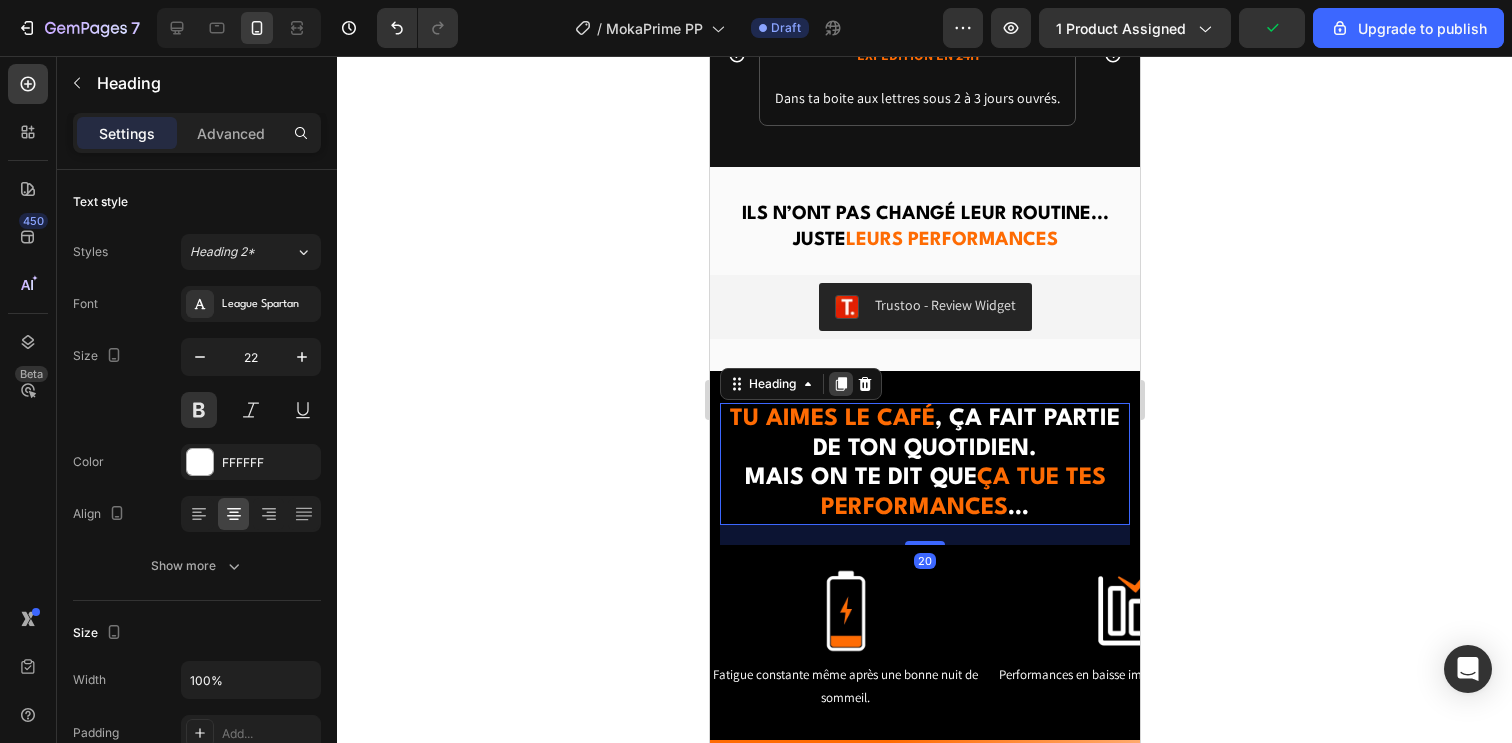 click 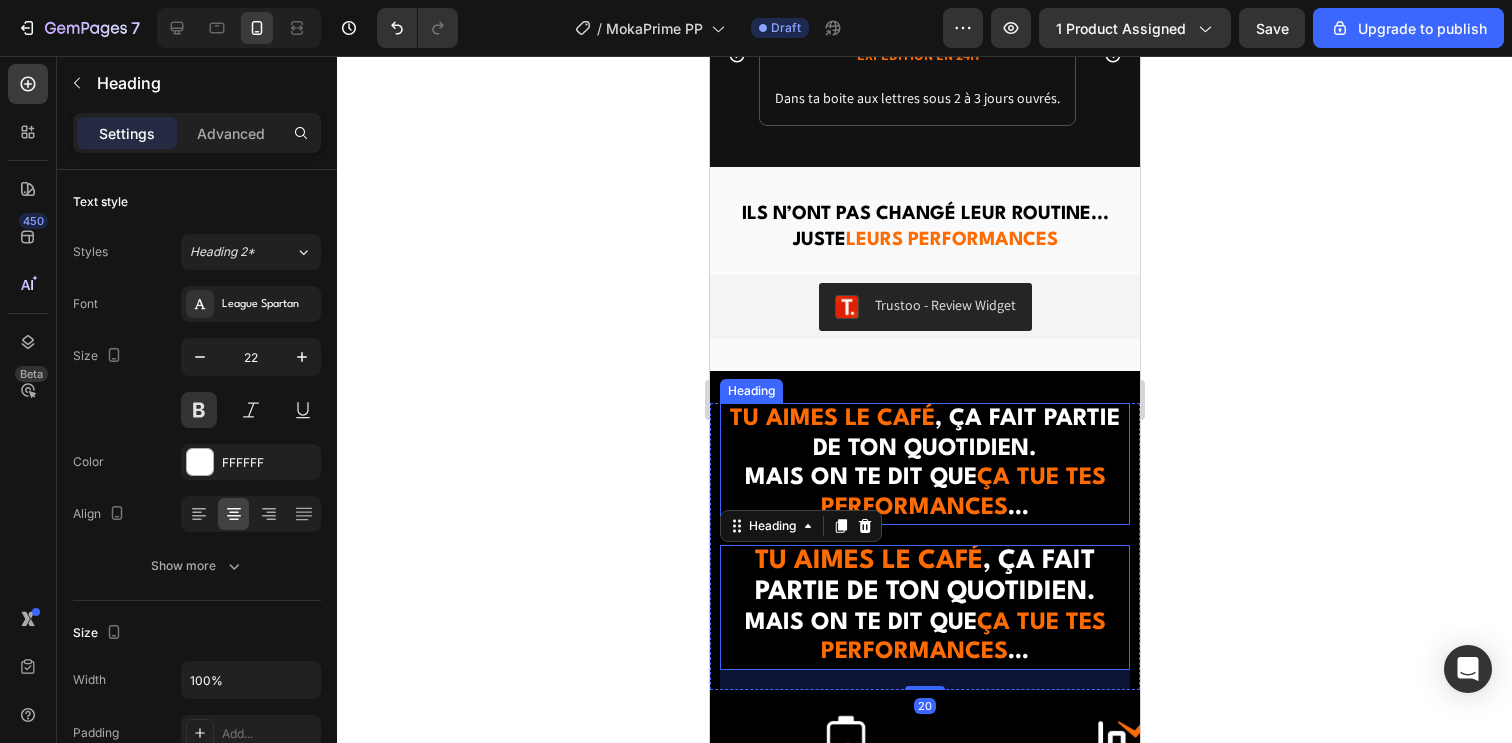 click on "Mais on te dit que" at bounding box center (860, 478) 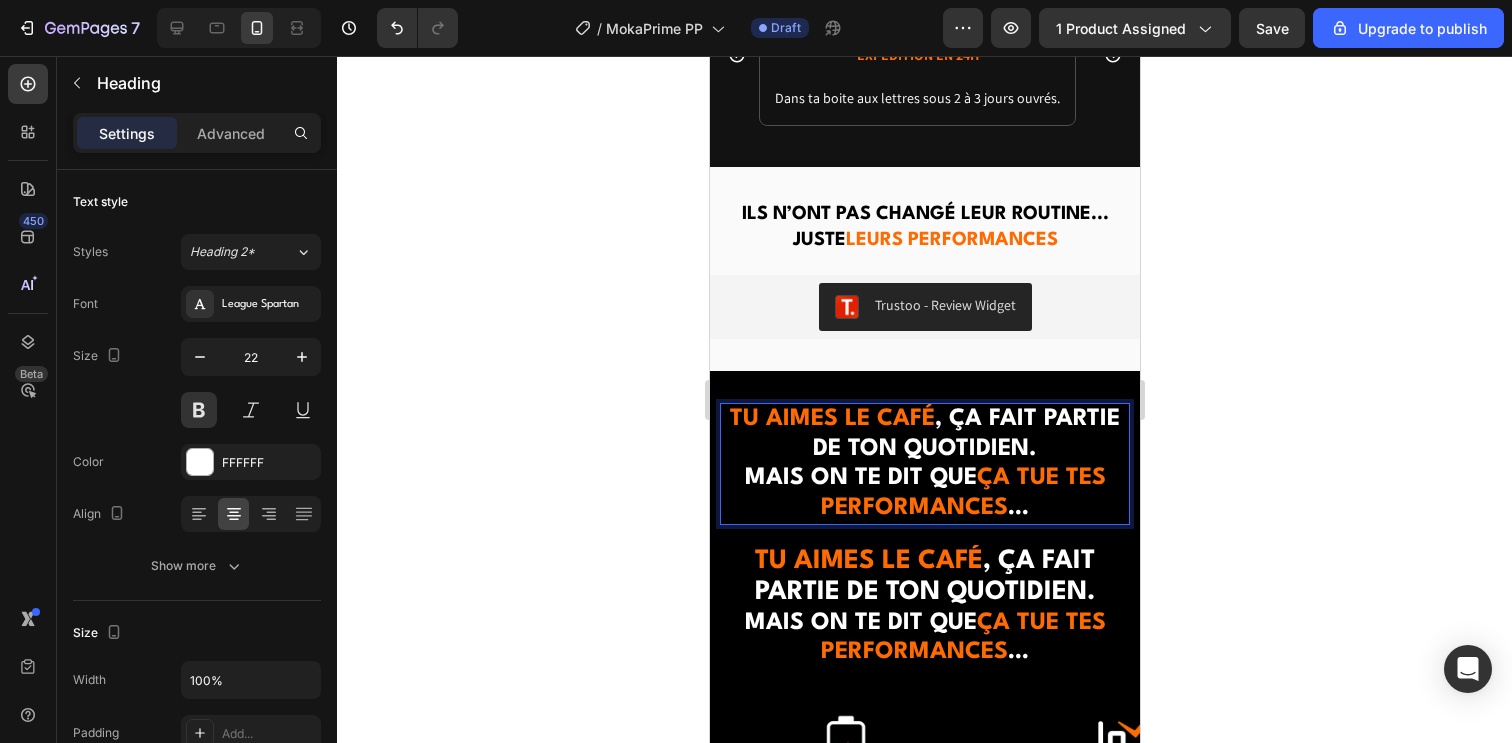 click on "ça tue tes performances" at bounding box center [962, 493] 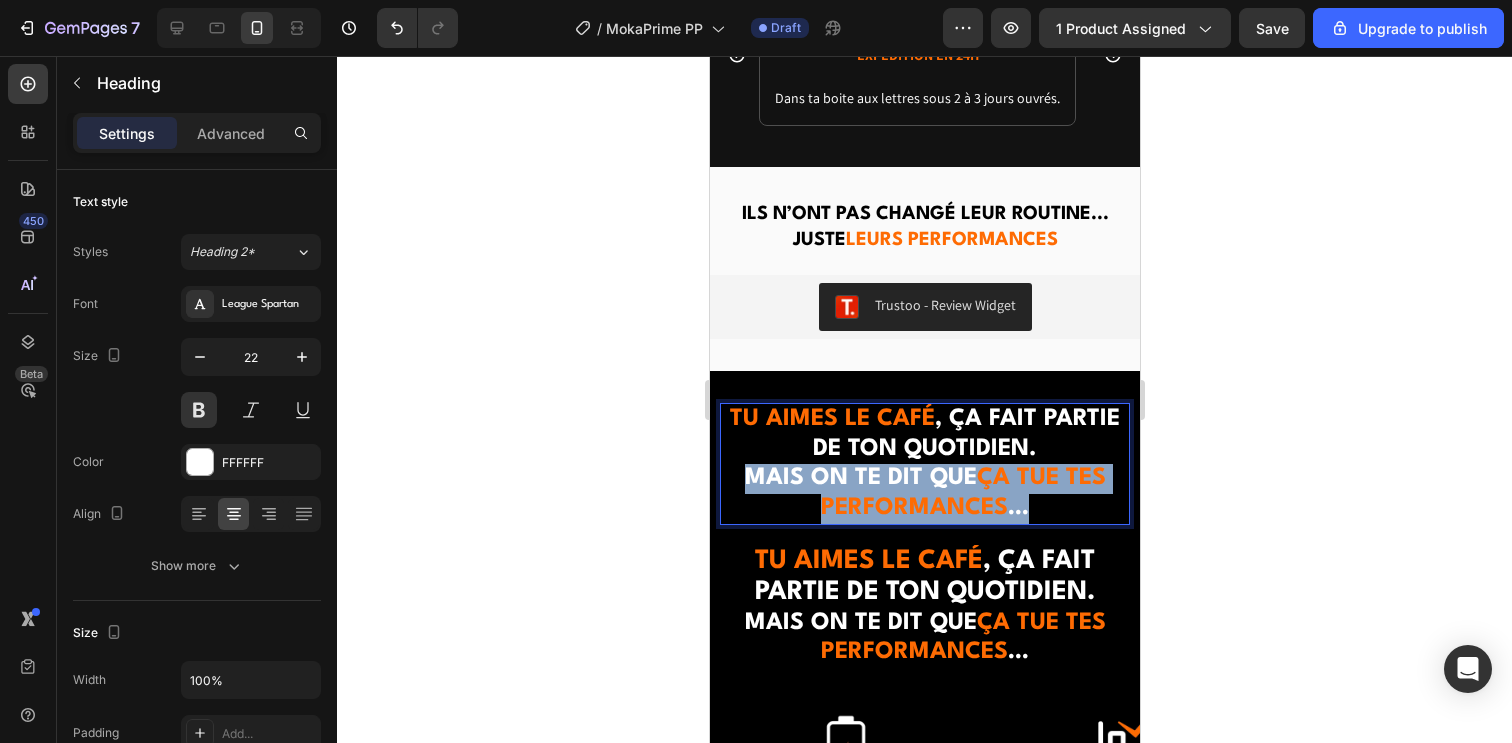 click on "ça tue tes performances" at bounding box center (962, 493) 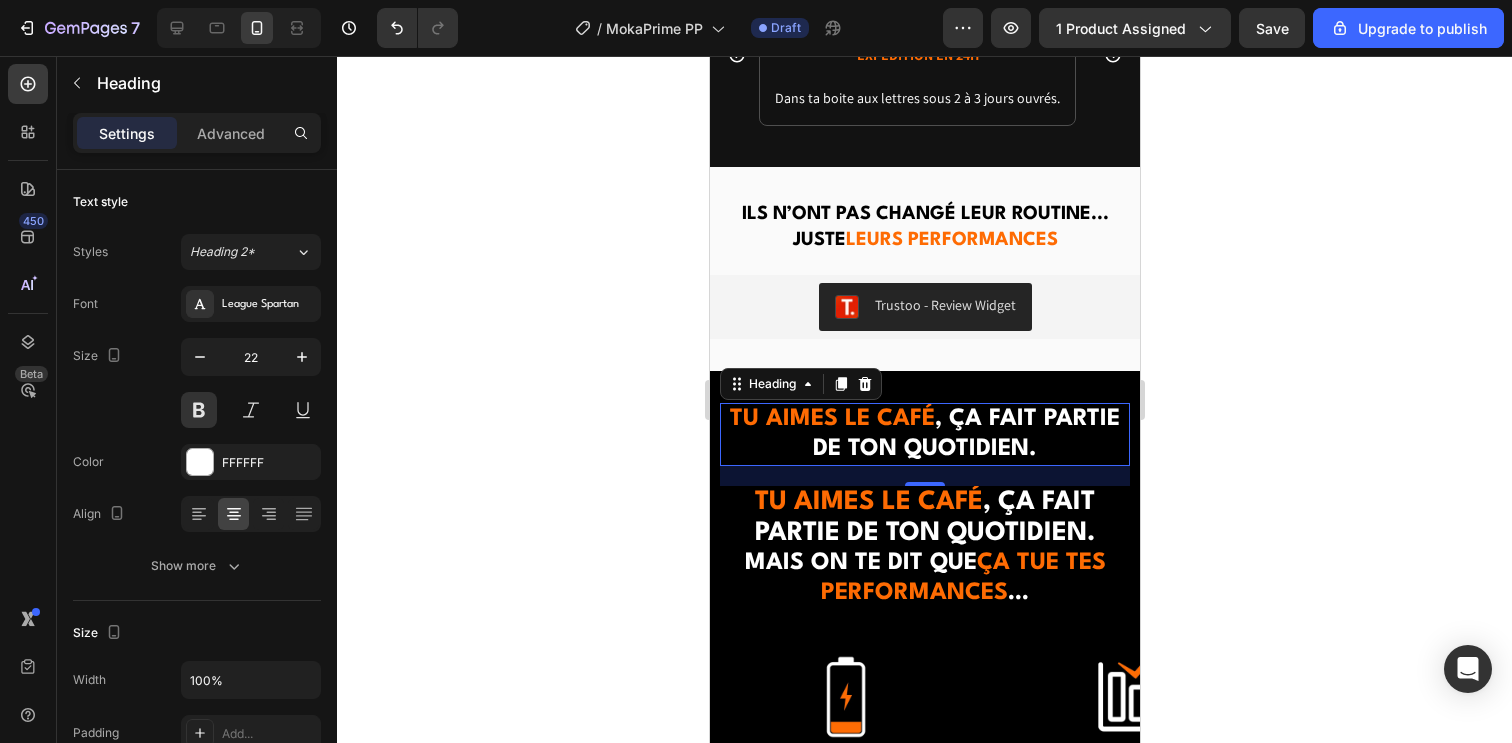 click 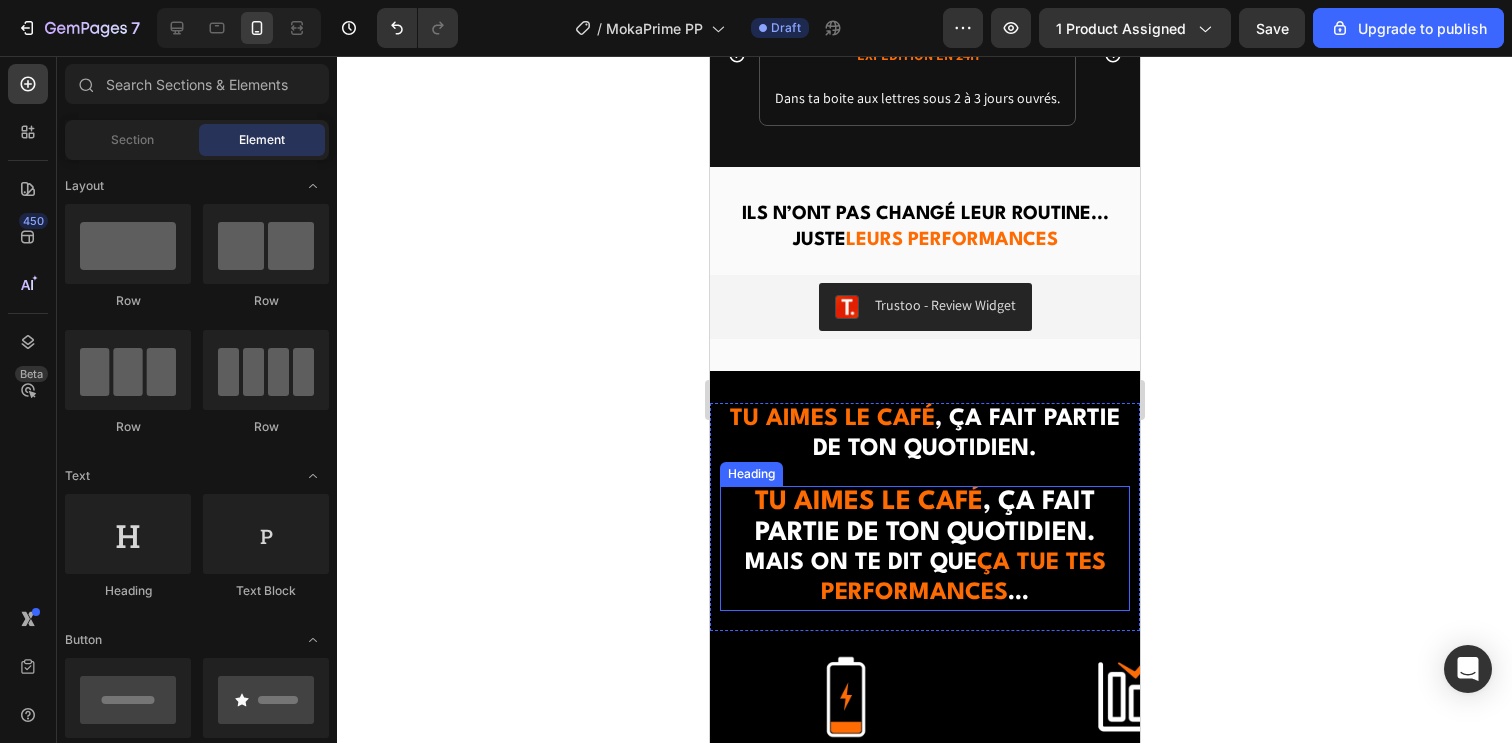 click on "Mais on te dit que" at bounding box center (860, 563) 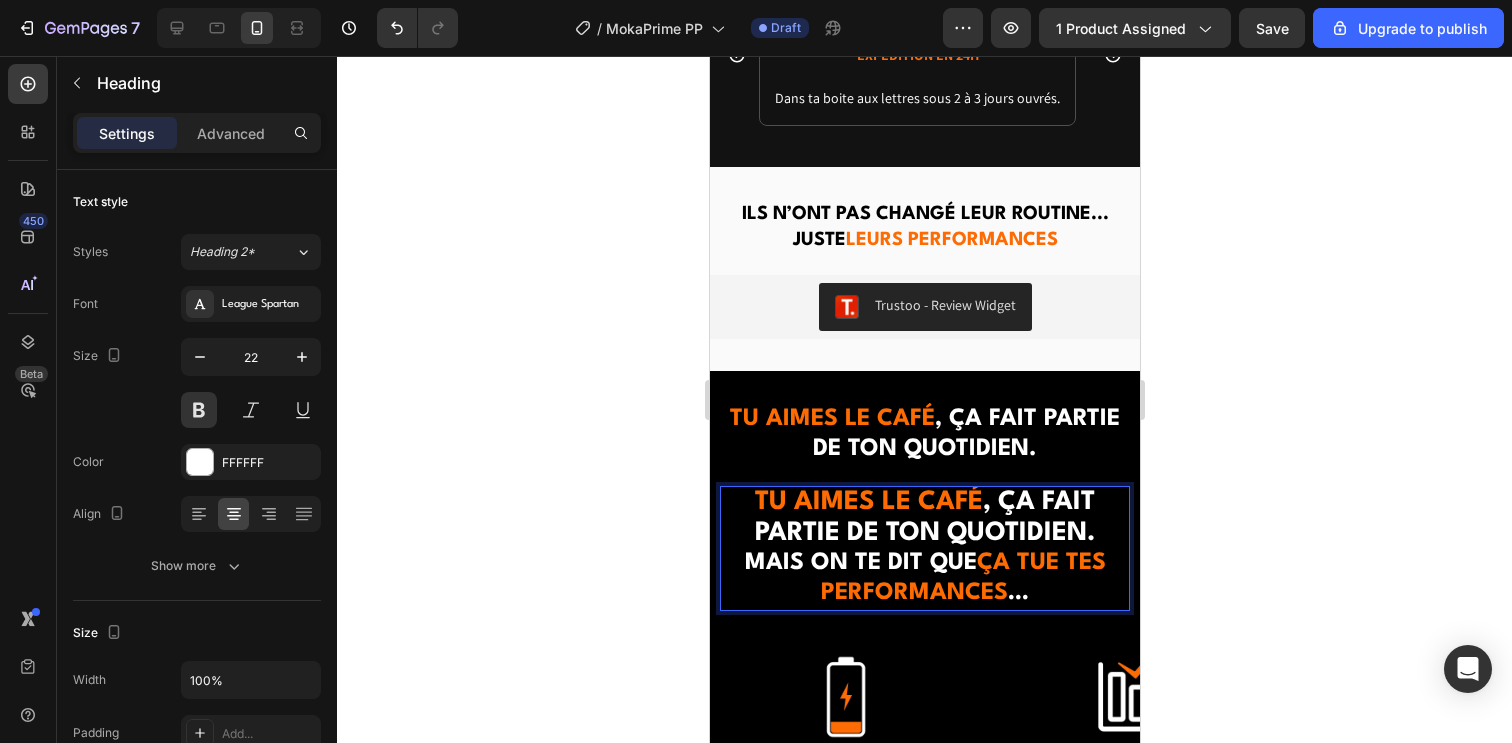 drag, startPoint x: 1091, startPoint y: 503, endPoint x: 733, endPoint y: 458, distance: 360.81714 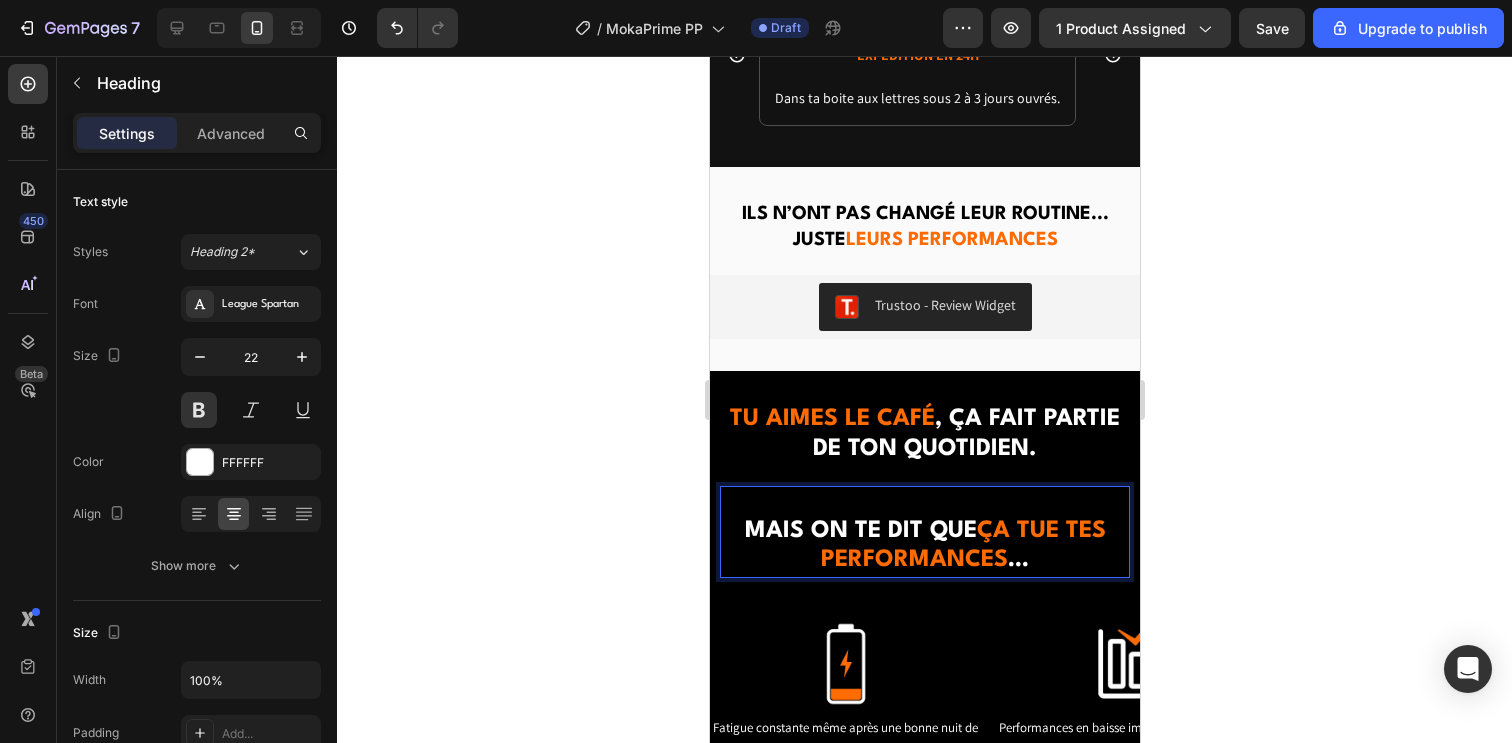 click on "⁠⁠⁠⁠⁠⁠⁠ Mais on te dit que  ça tue tes performances …" at bounding box center [924, 532] 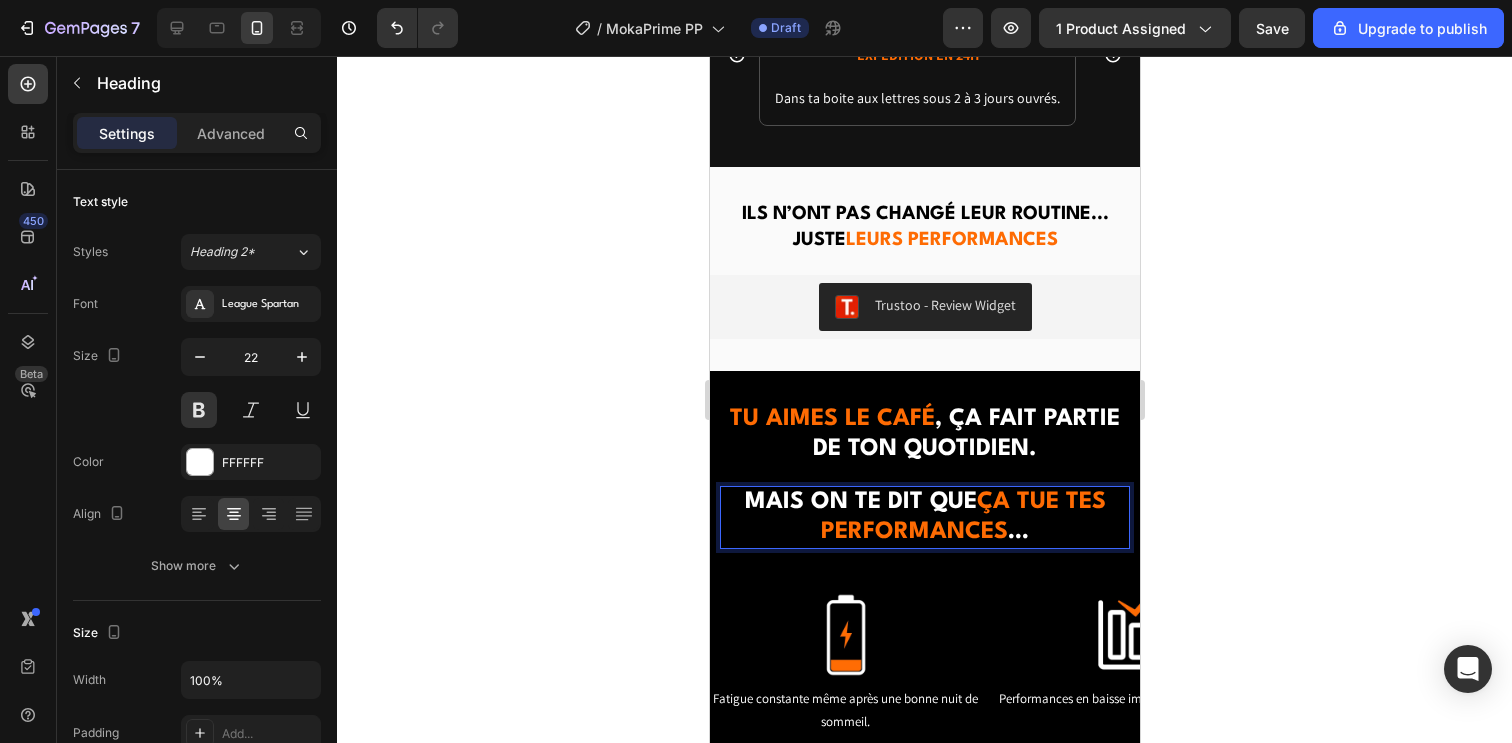 click 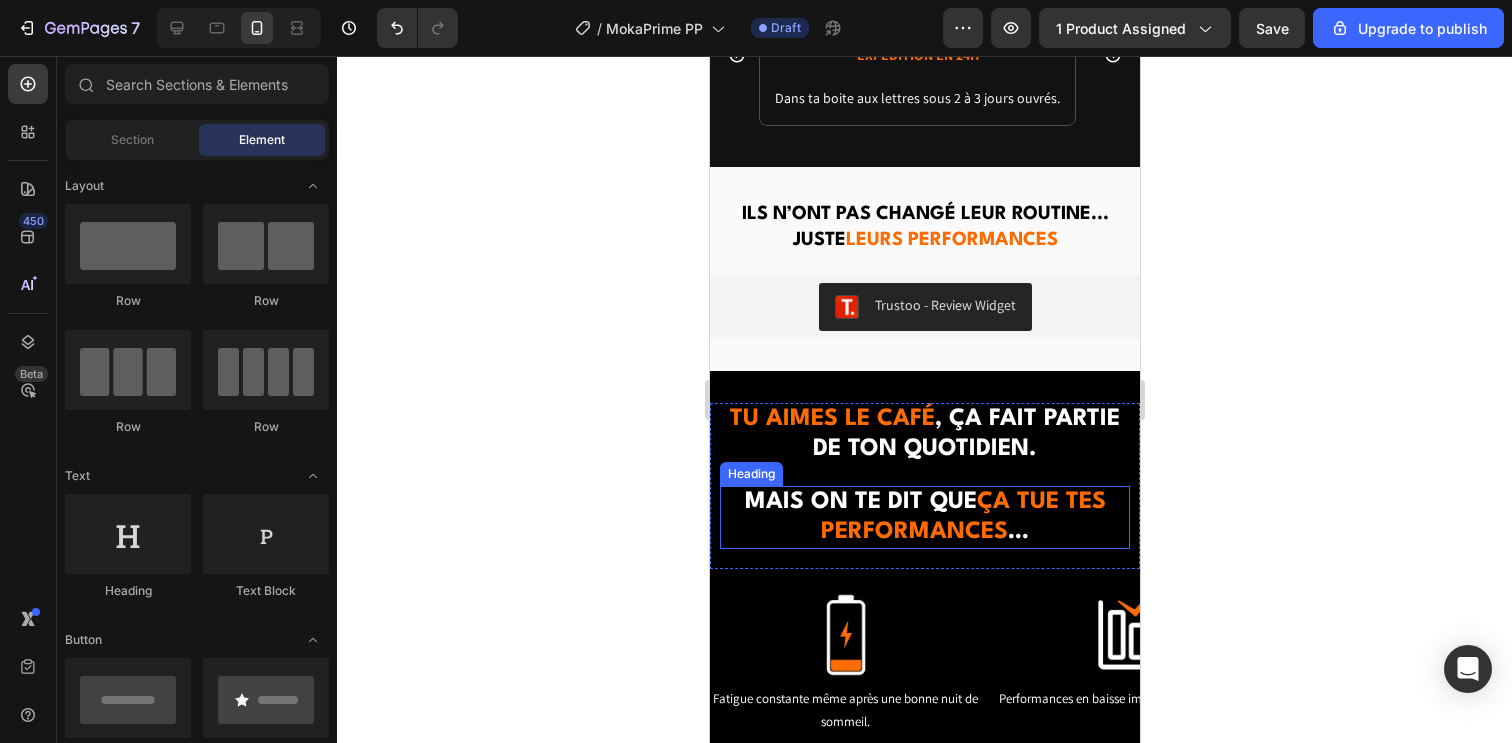 click on "ça tue tes performances" at bounding box center [962, 517] 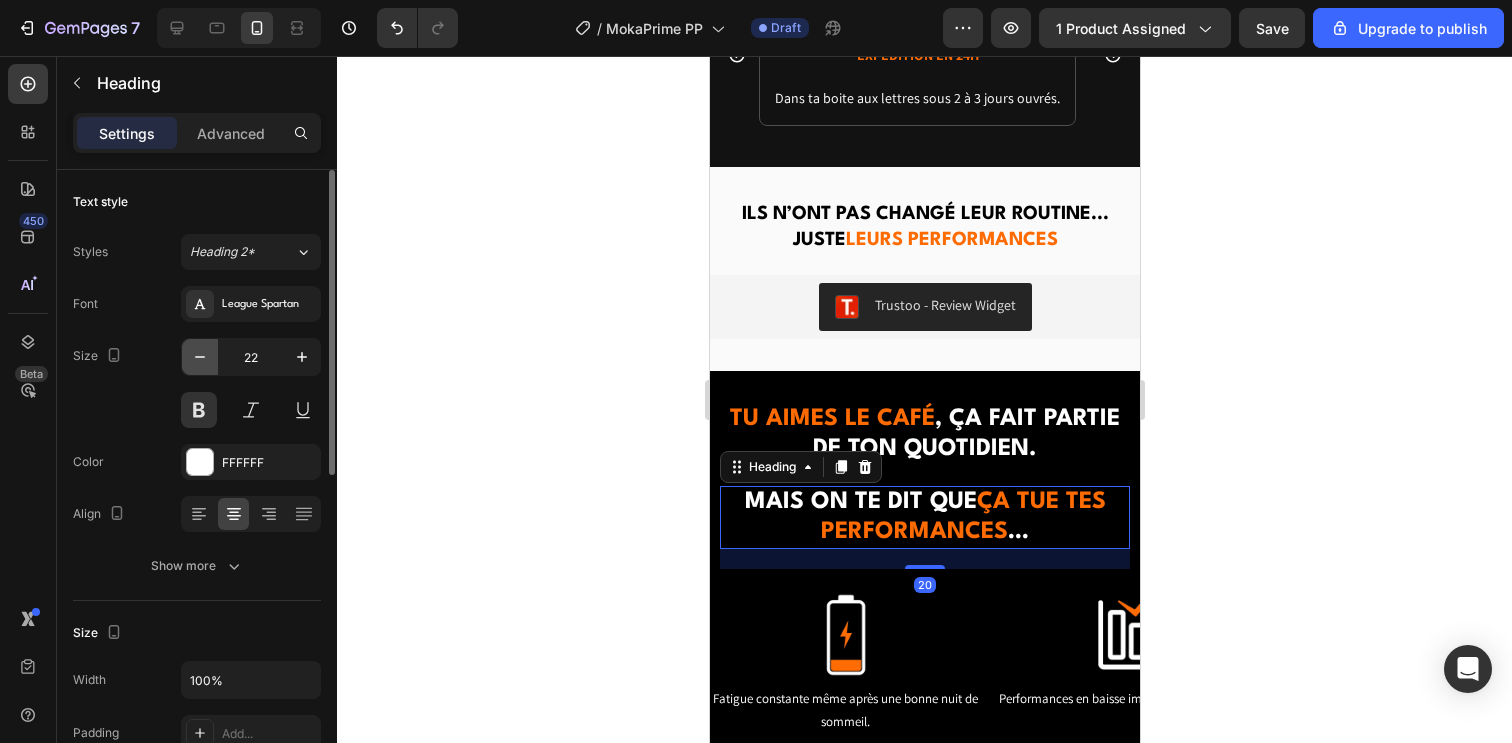 click 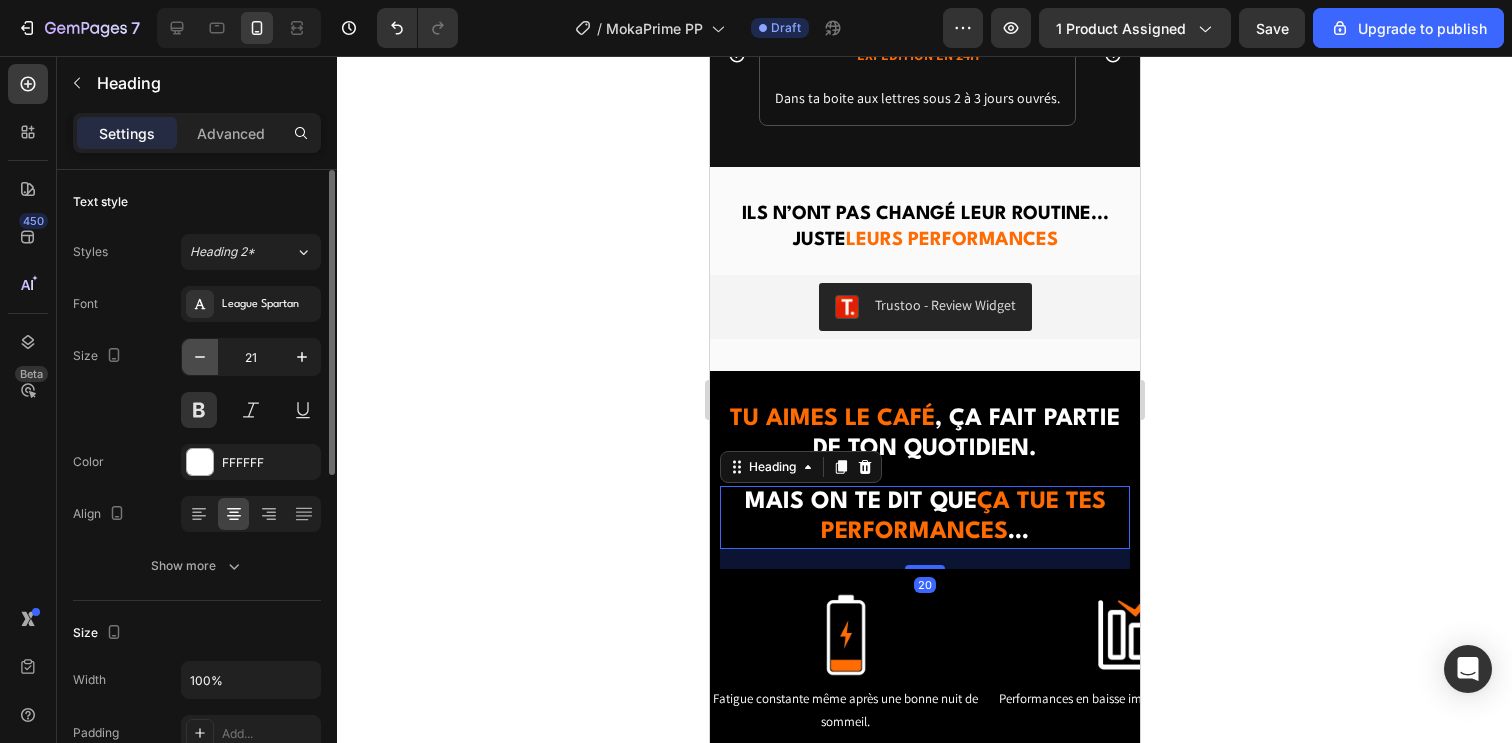 click 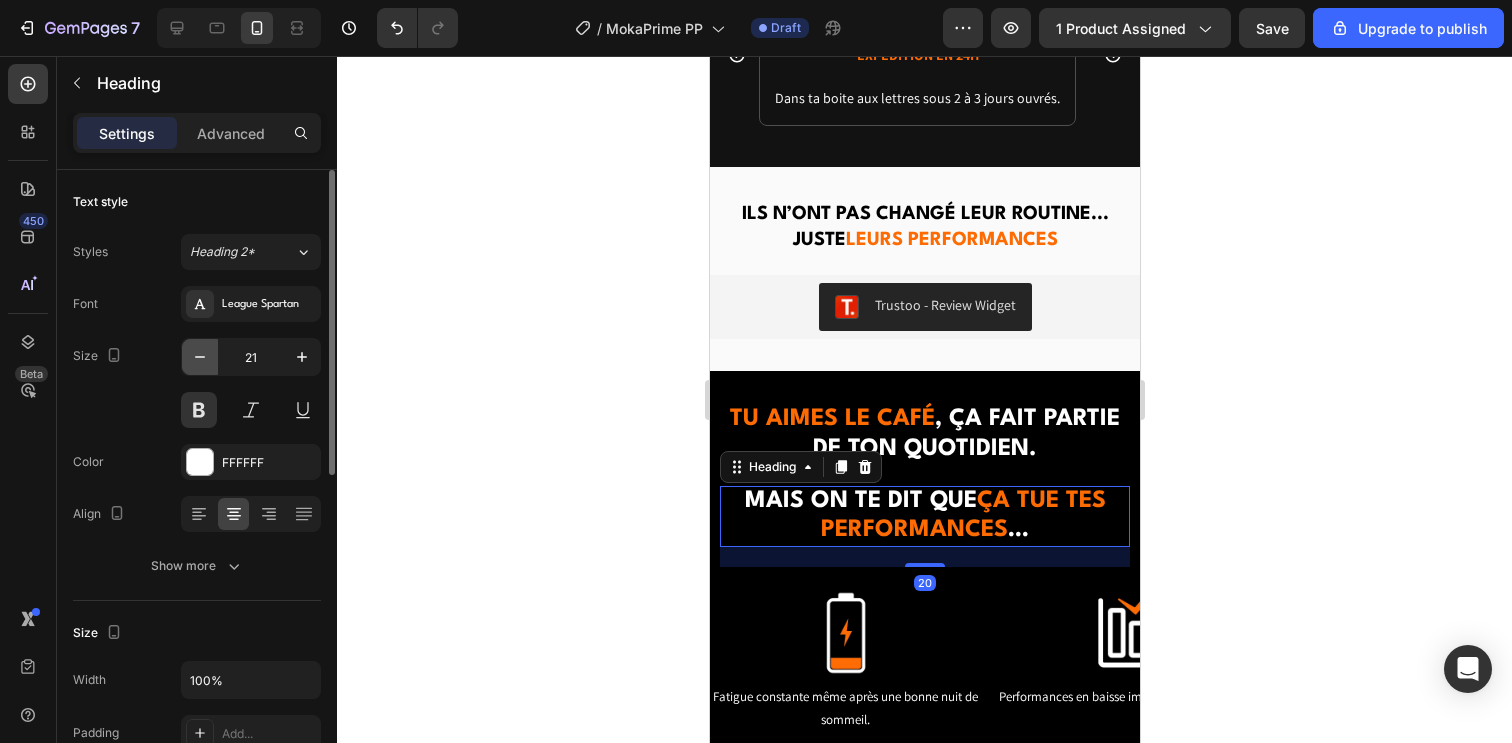 type on "20" 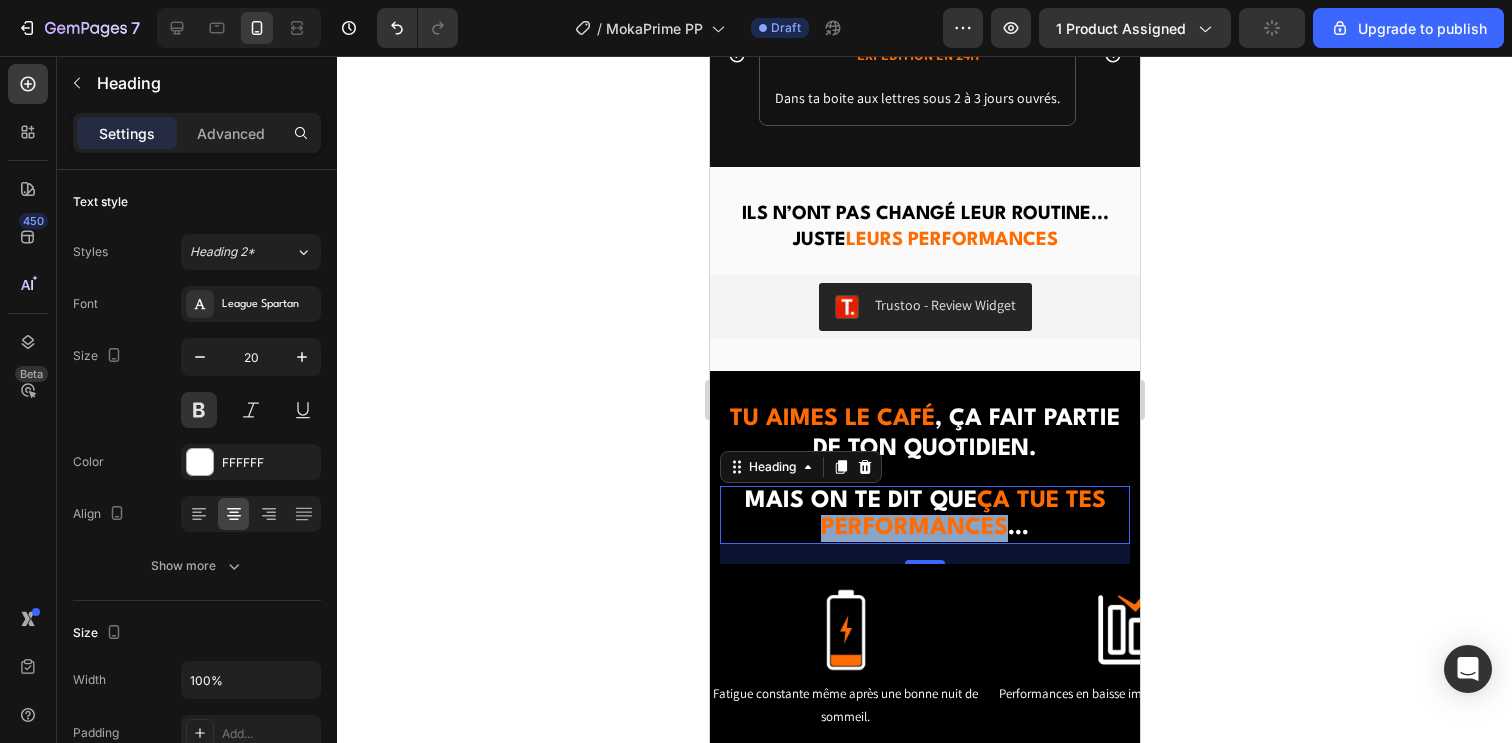click on "ça tue tes performances" at bounding box center (962, 514) 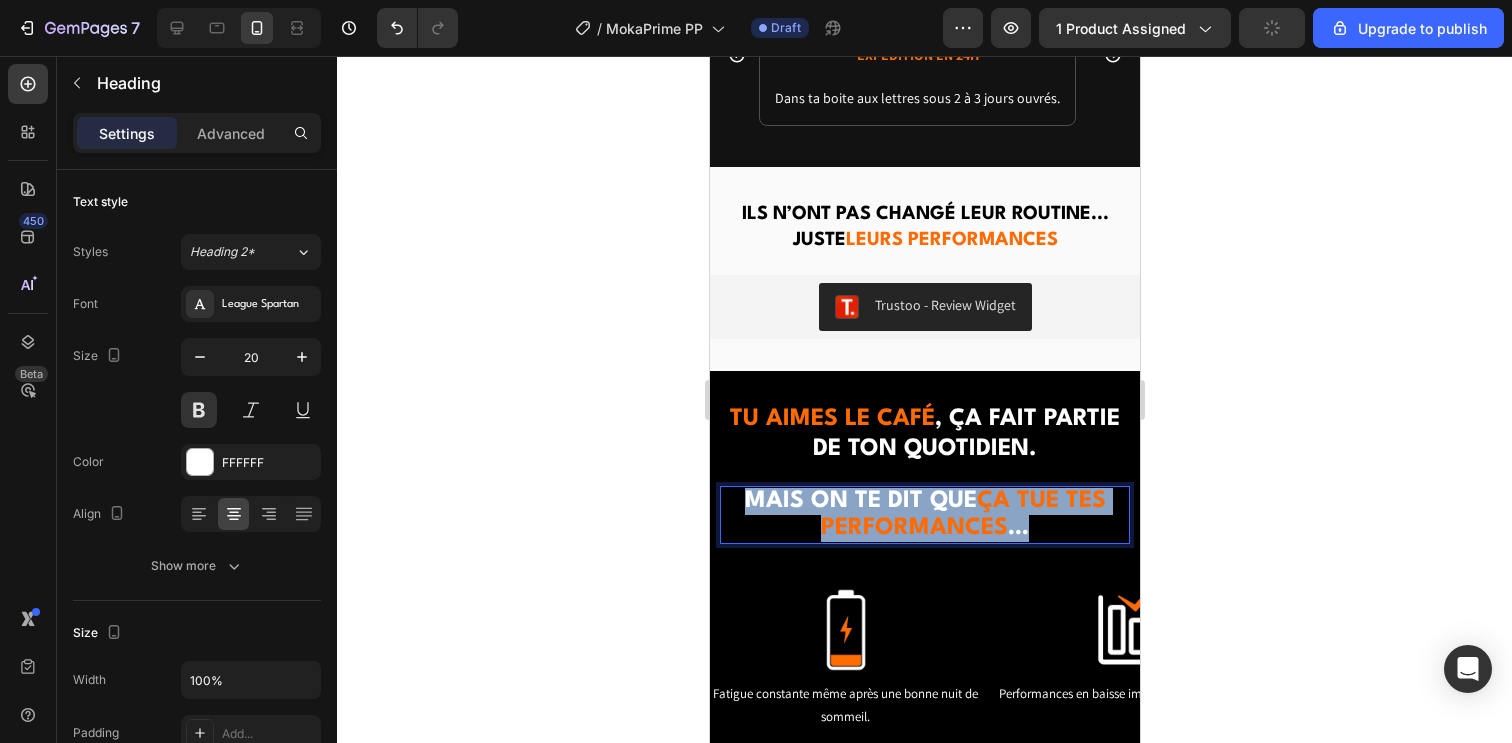 click on "ça tue tes performances" at bounding box center (962, 514) 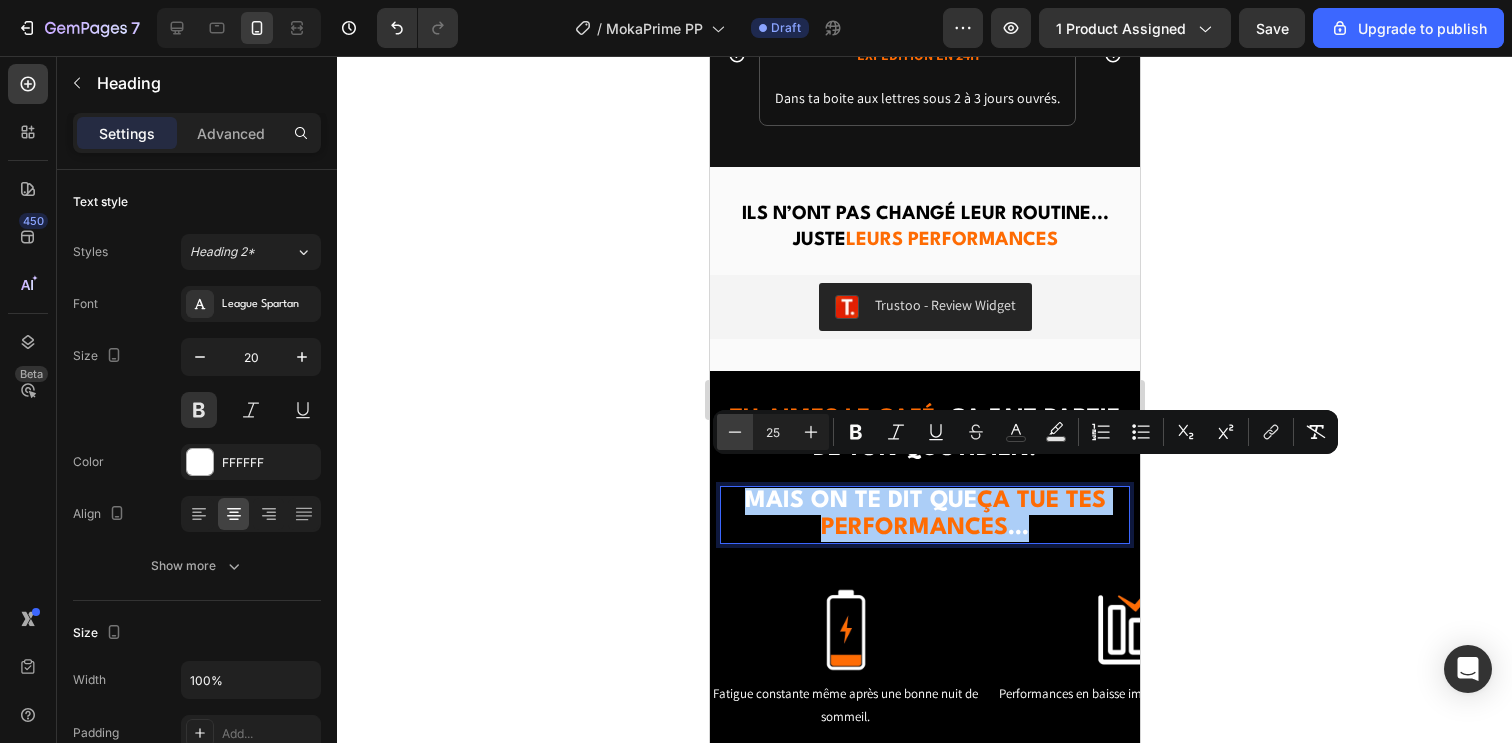 click 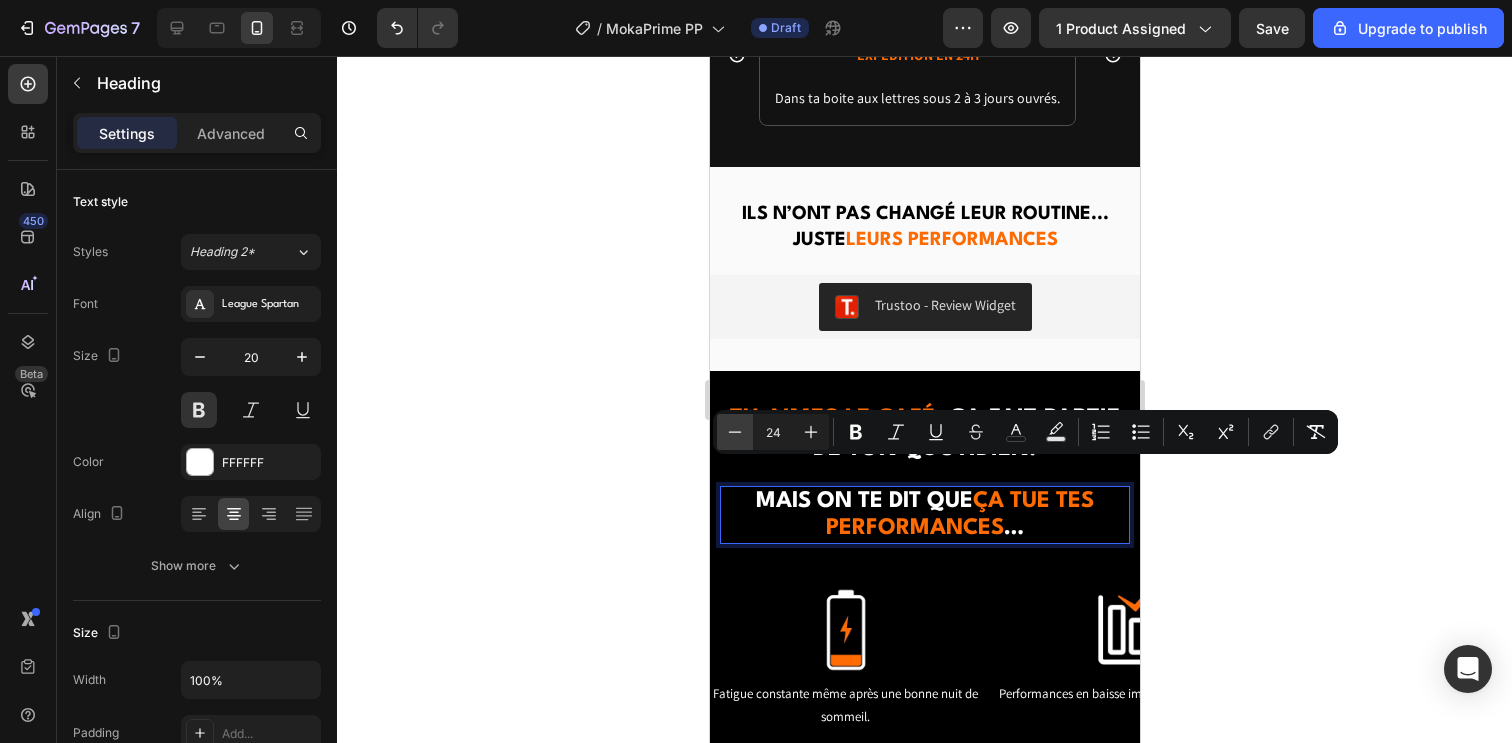 click 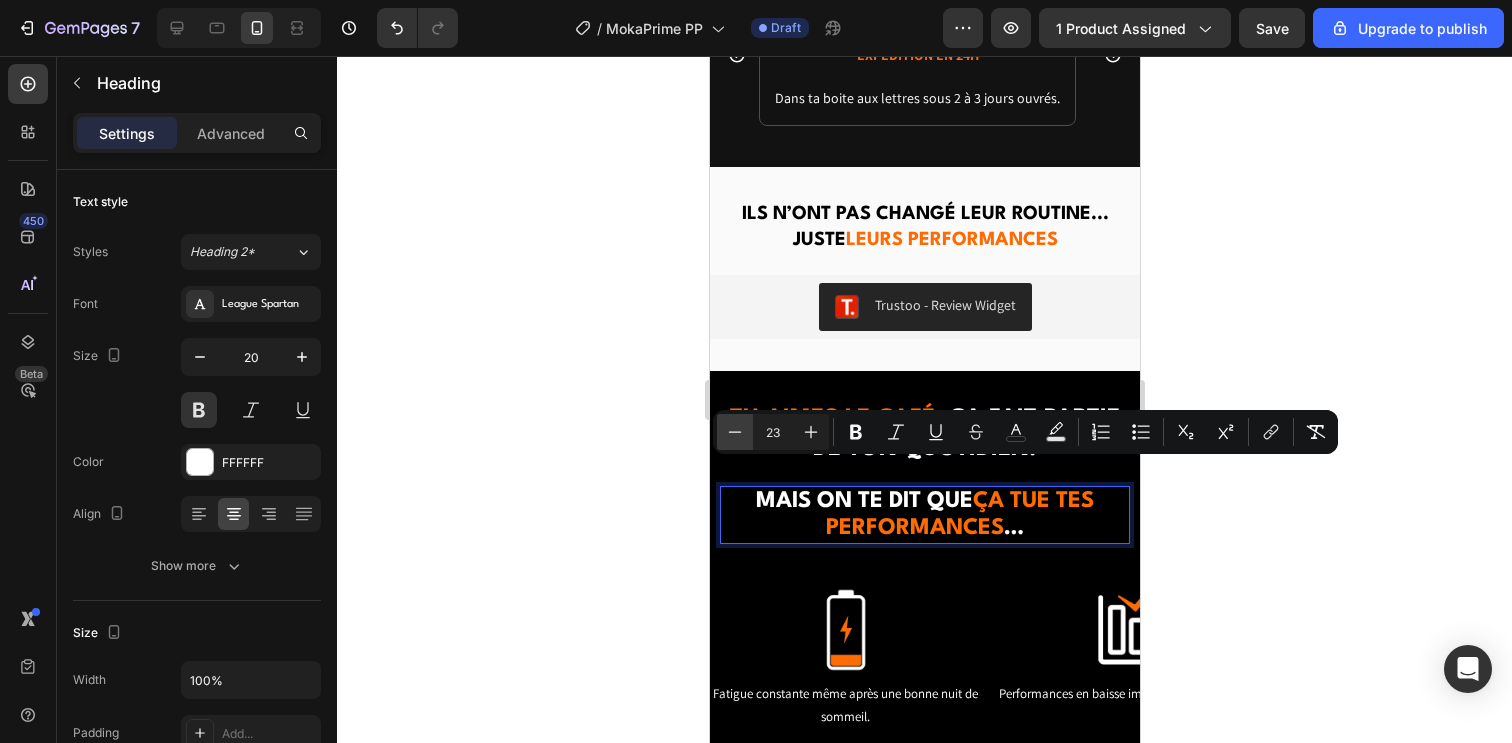 click 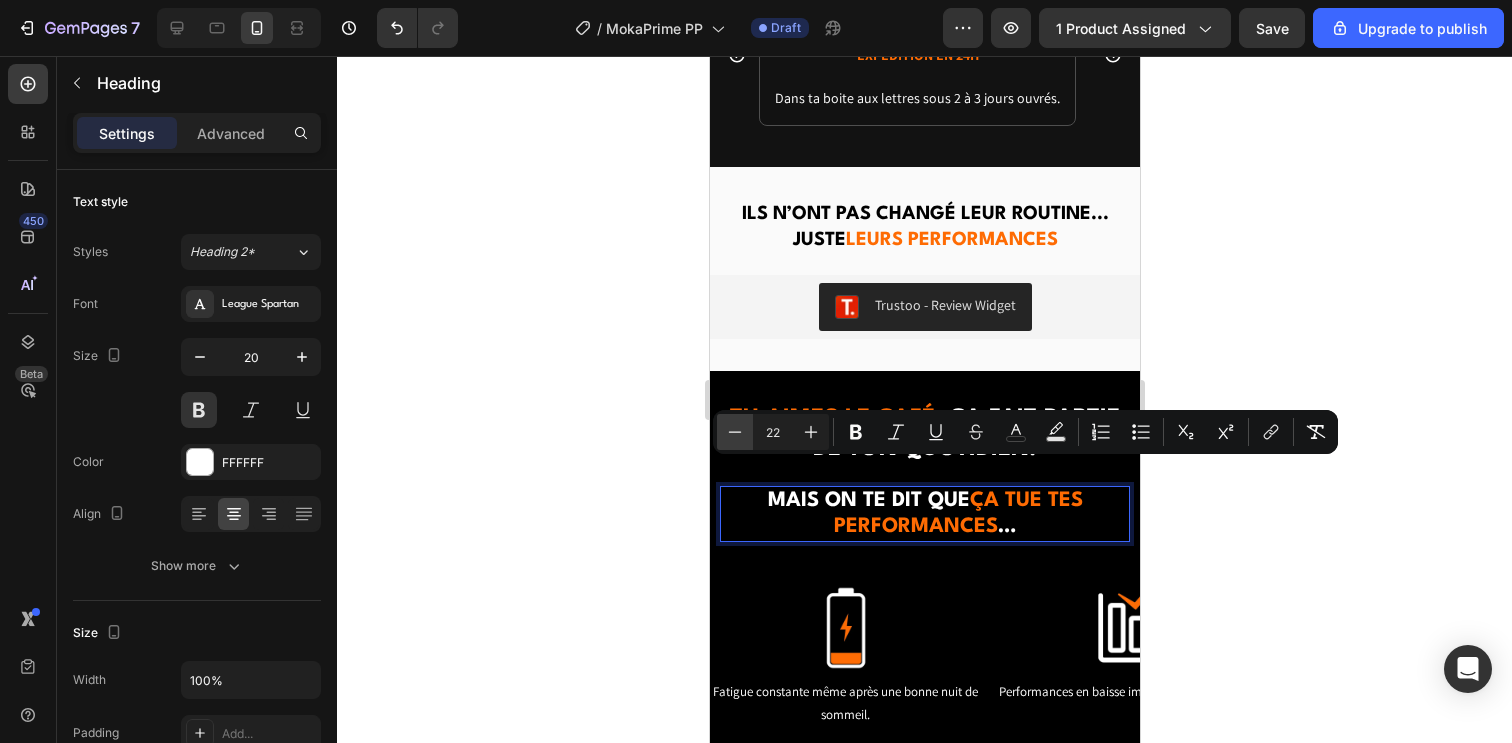 click 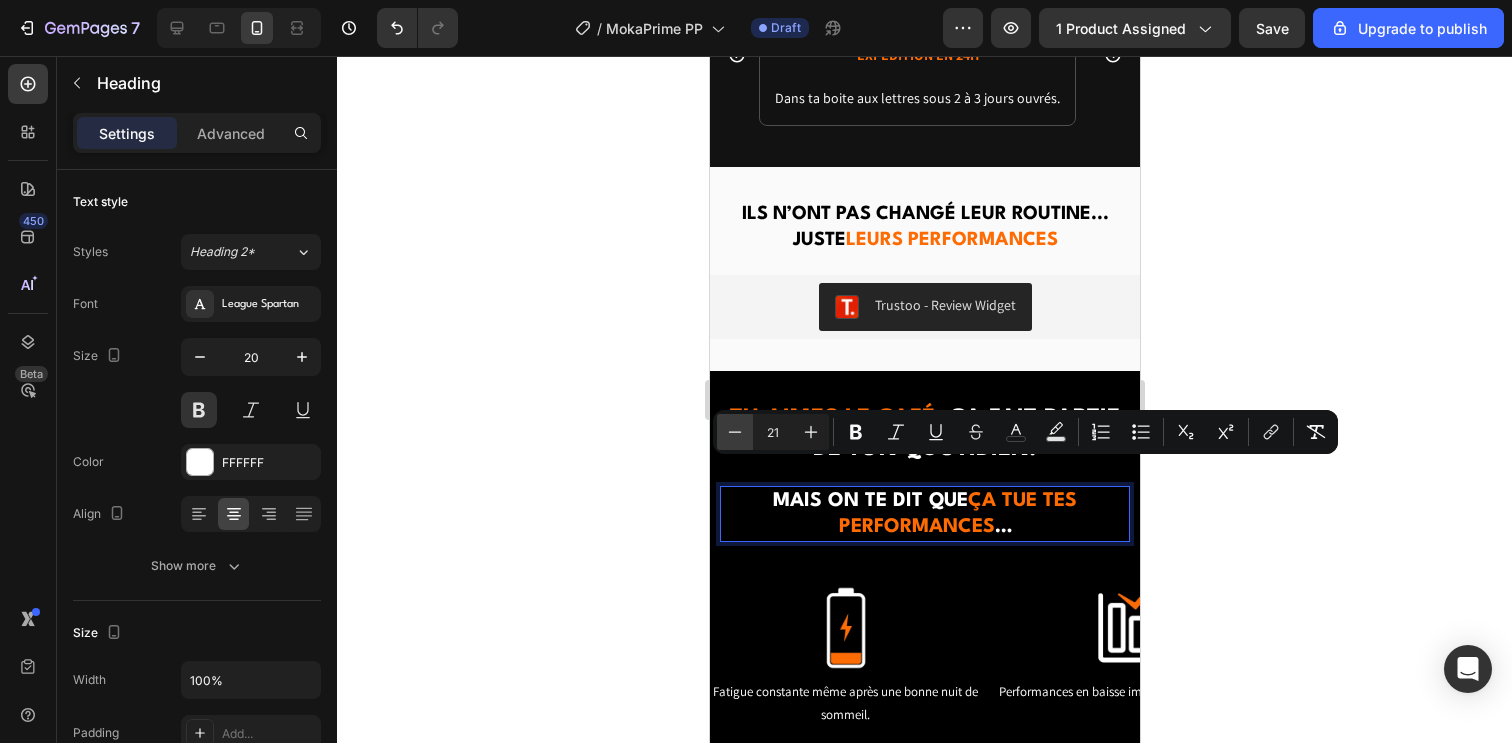 click 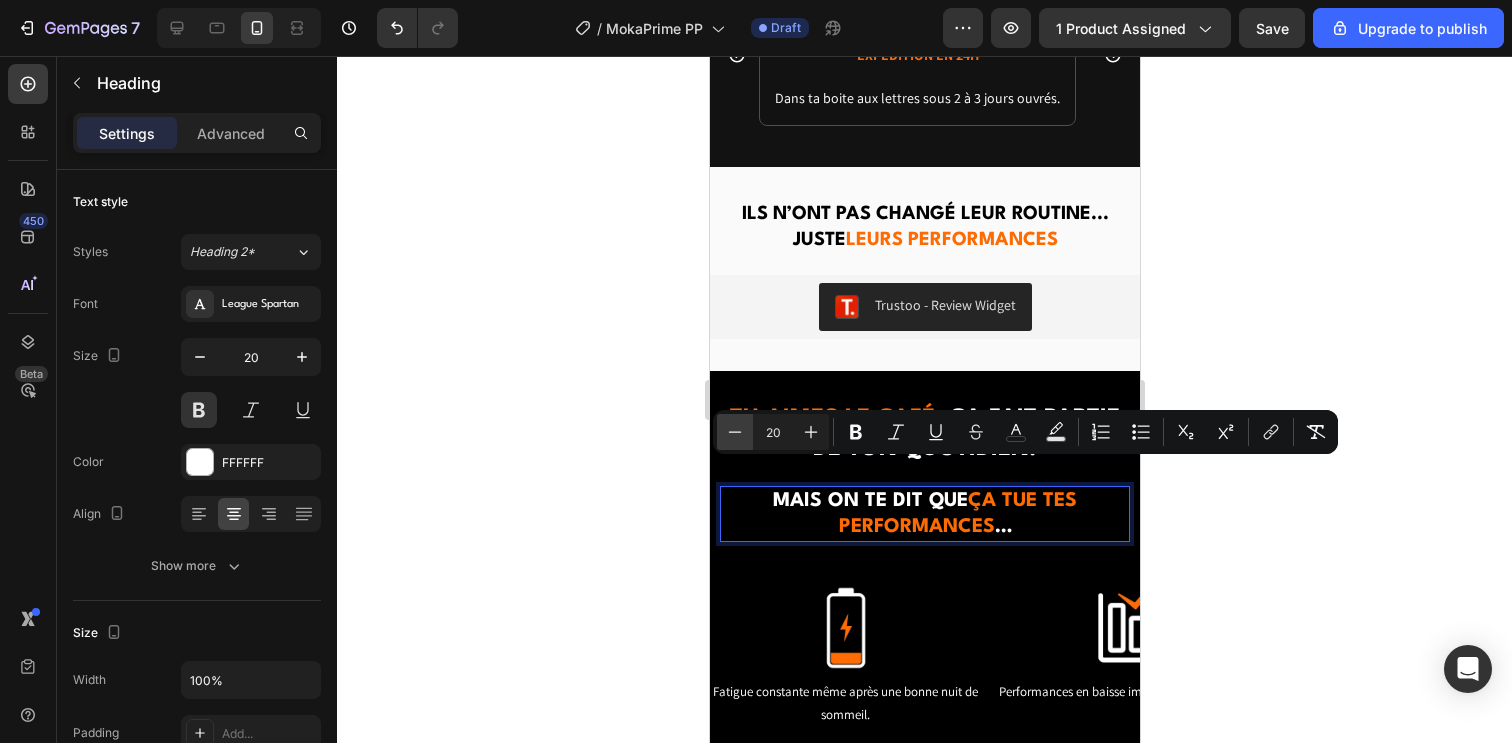 click 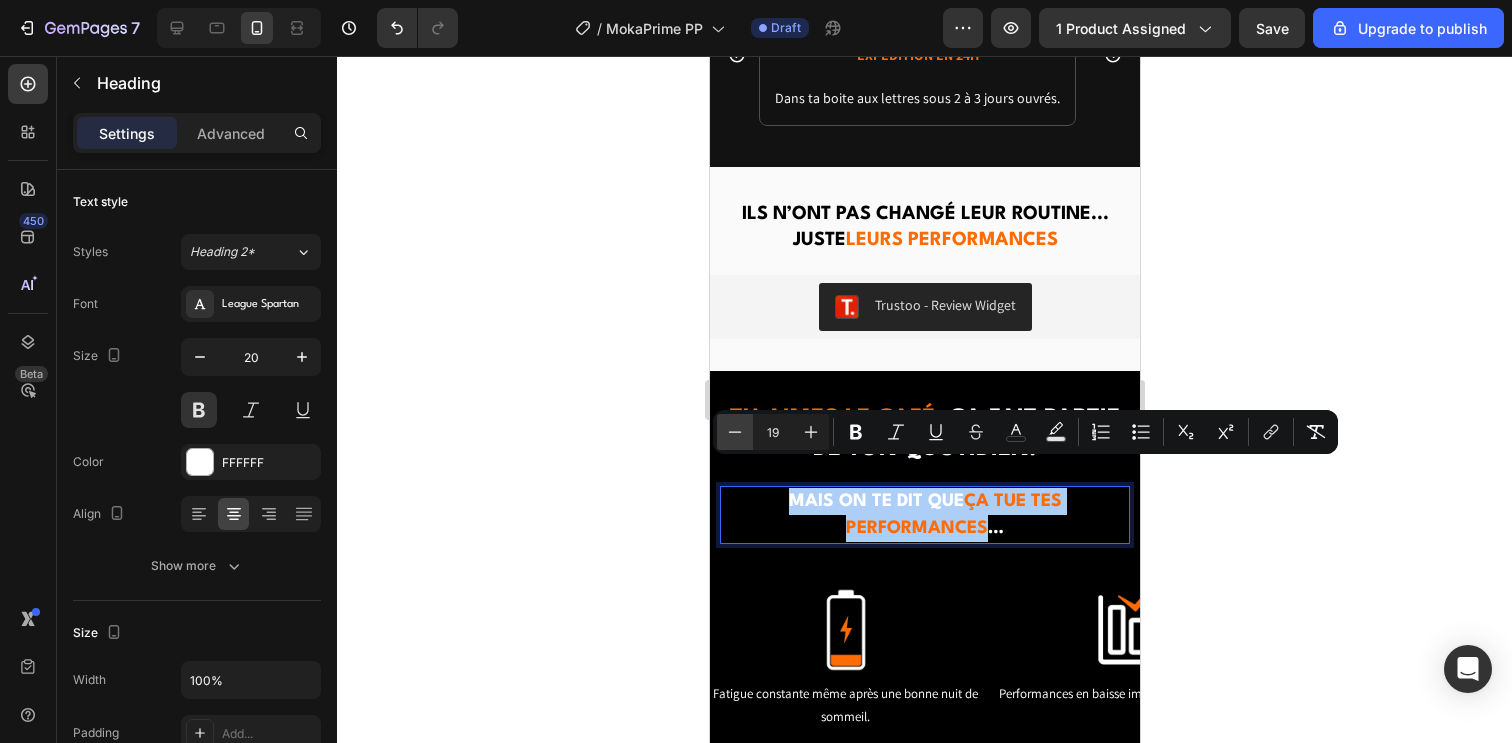click 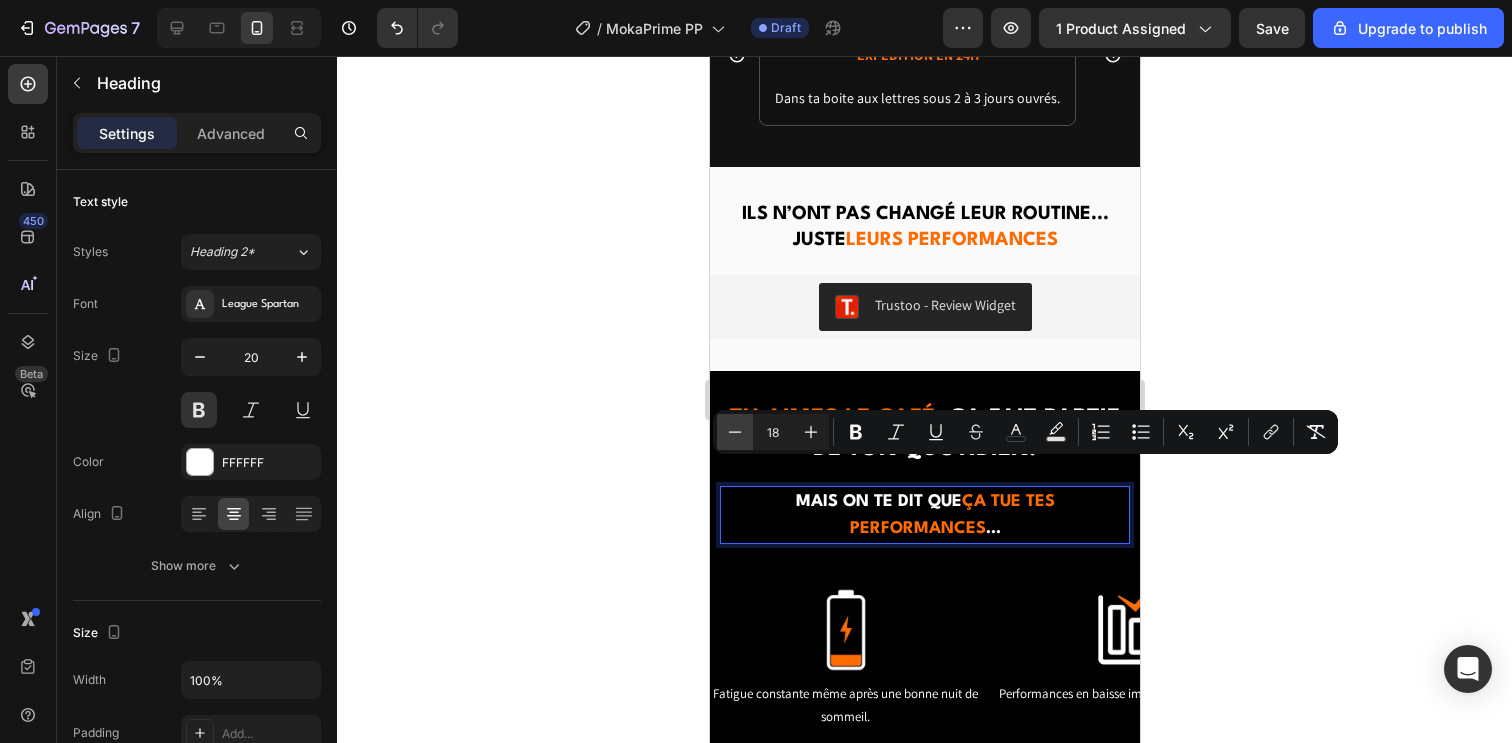 click 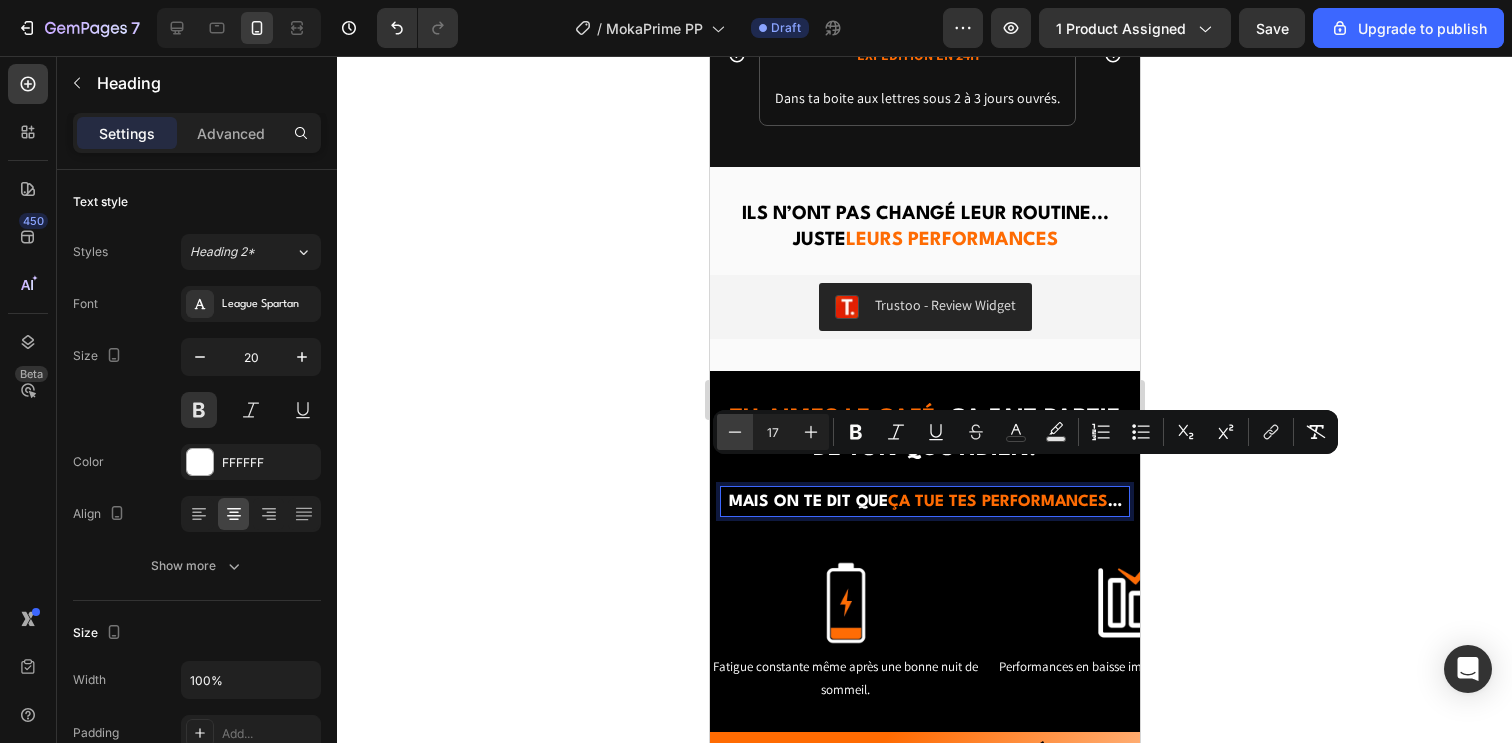 click 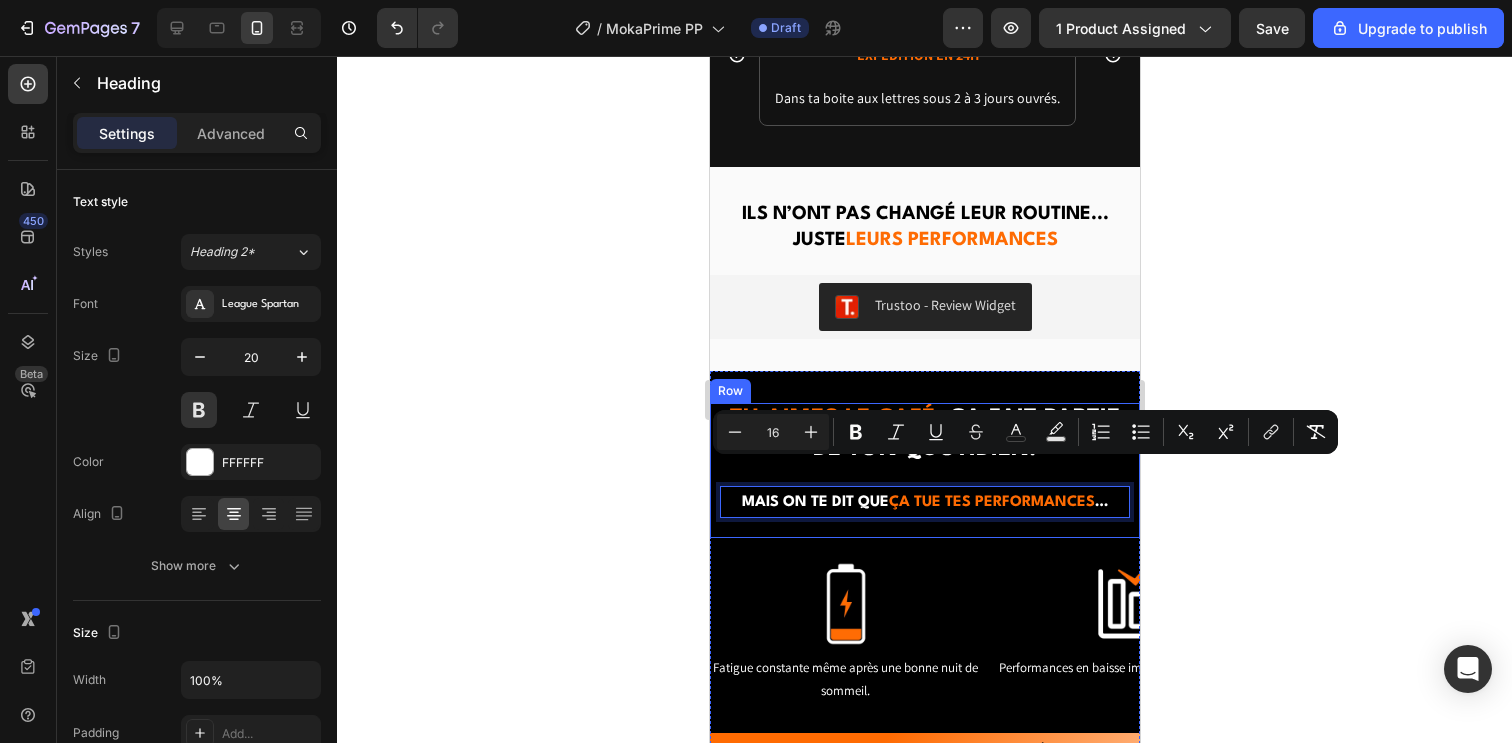 click 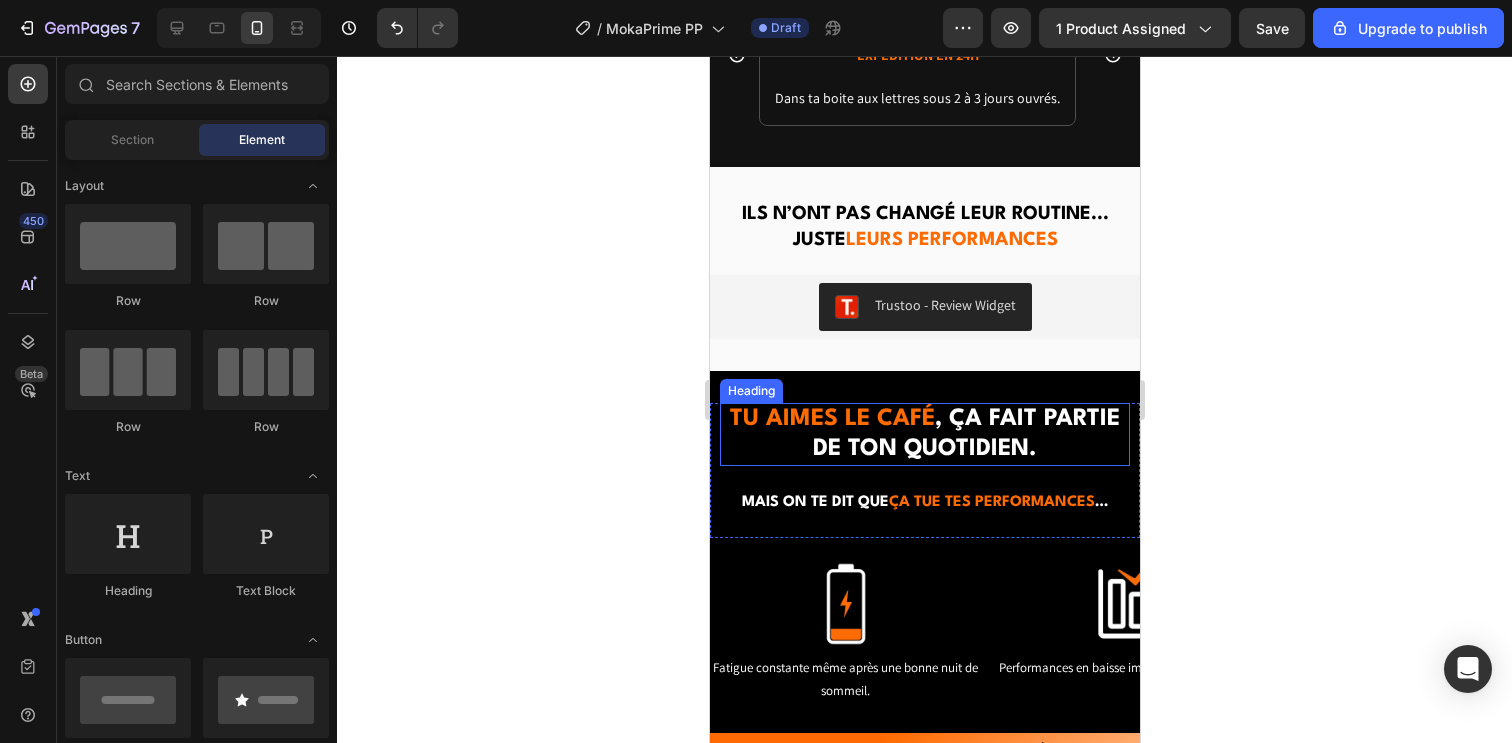click on ", ça fait partie de ton quotidien." at bounding box center (965, 434) 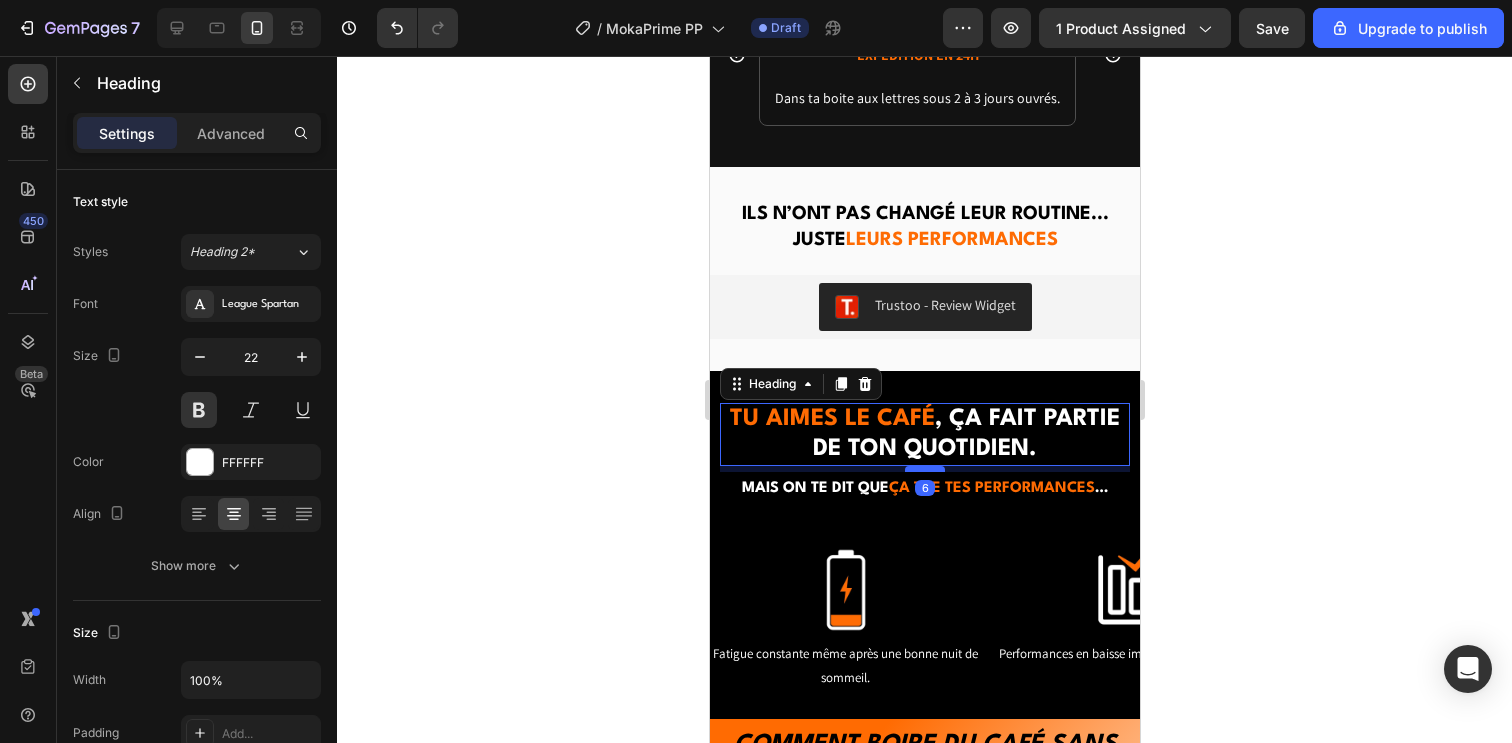 drag, startPoint x: 914, startPoint y: 457, endPoint x: 912, endPoint y: 443, distance: 14.142136 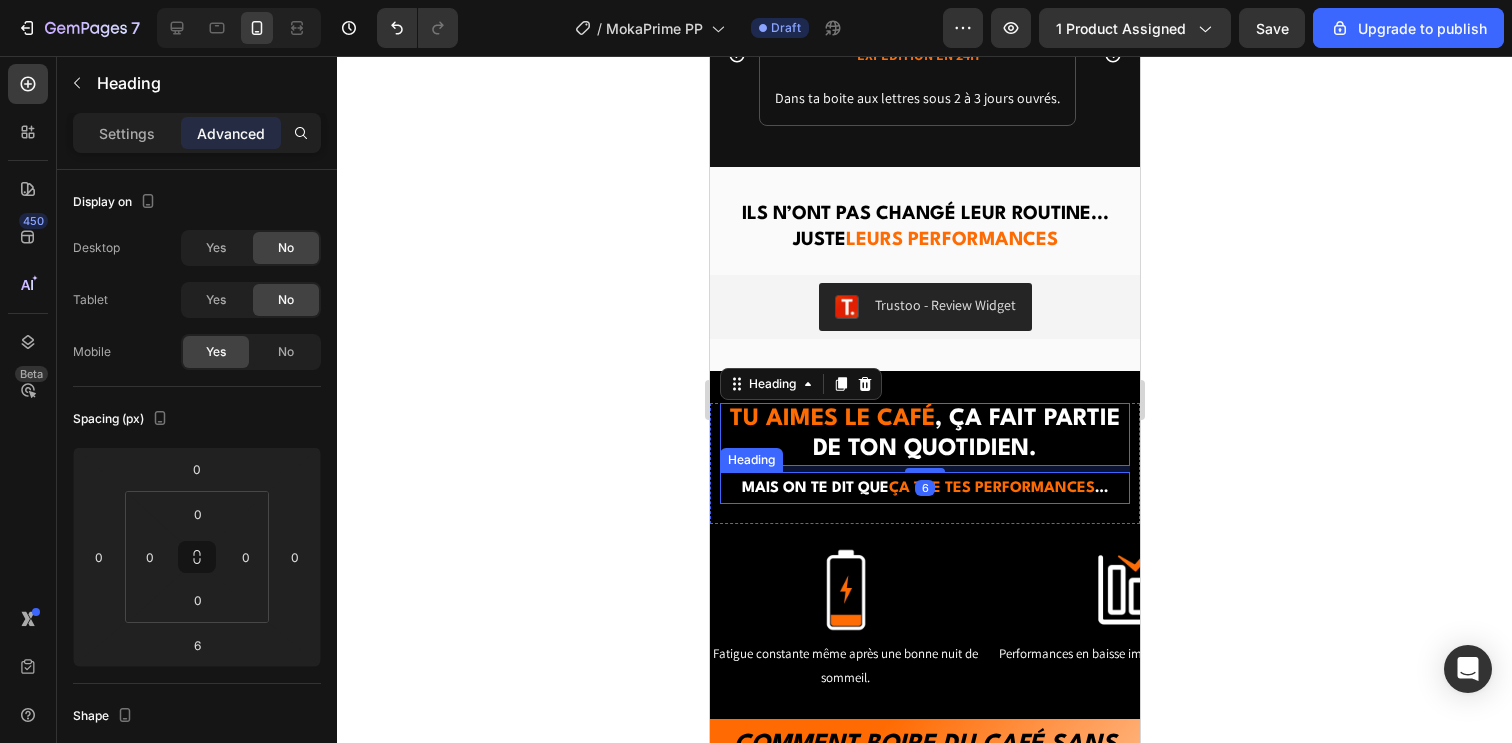 click 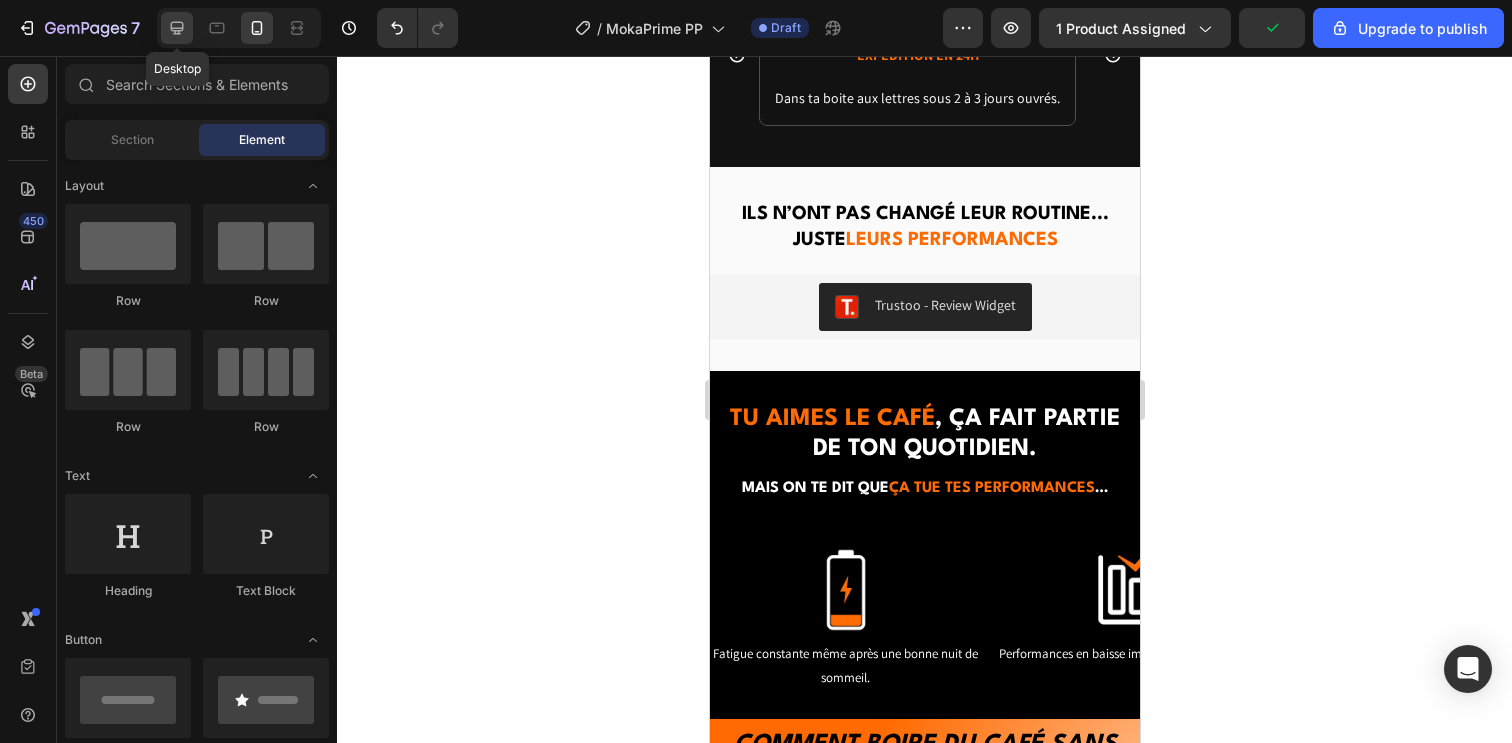 click 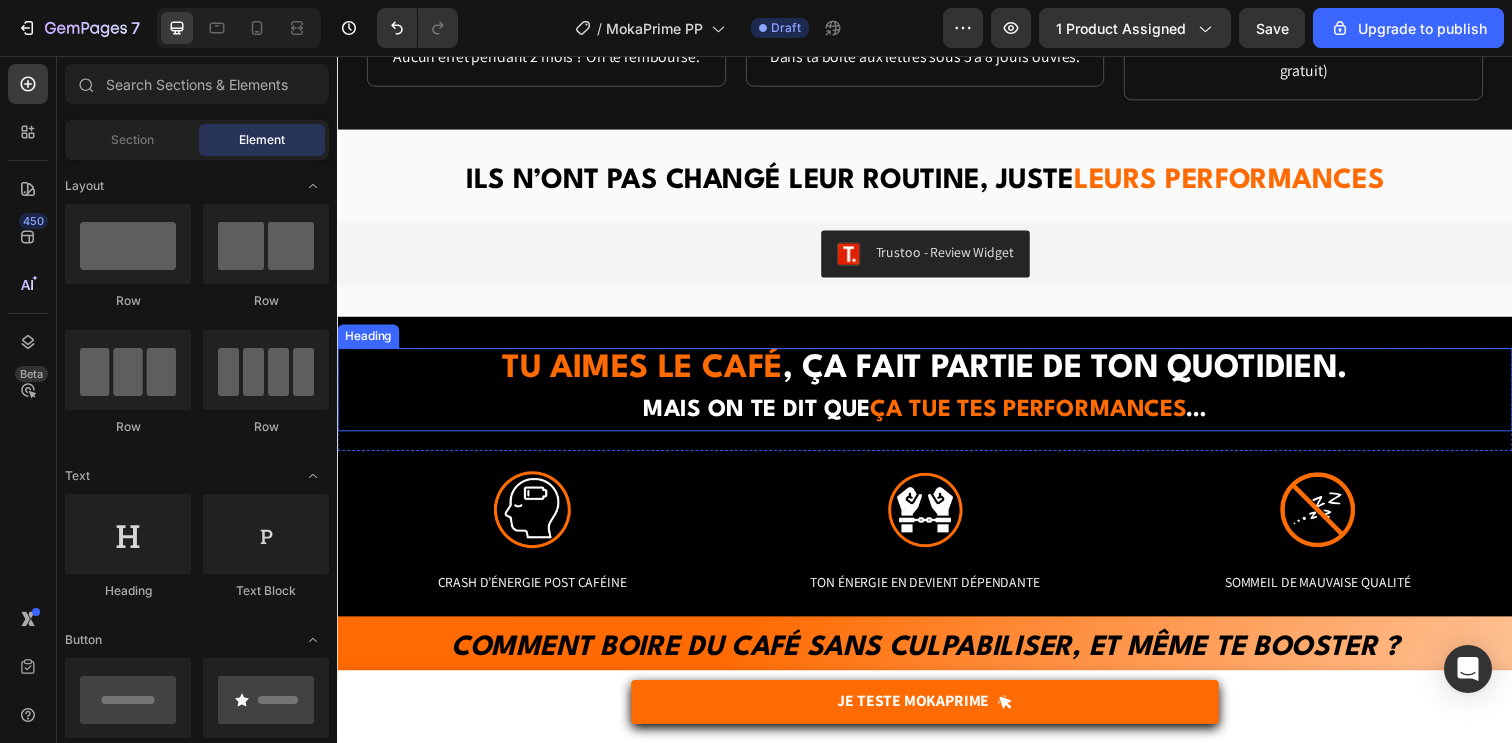 scroll, scrollTop: 1859, scrollLeft: 0, axis: vertical 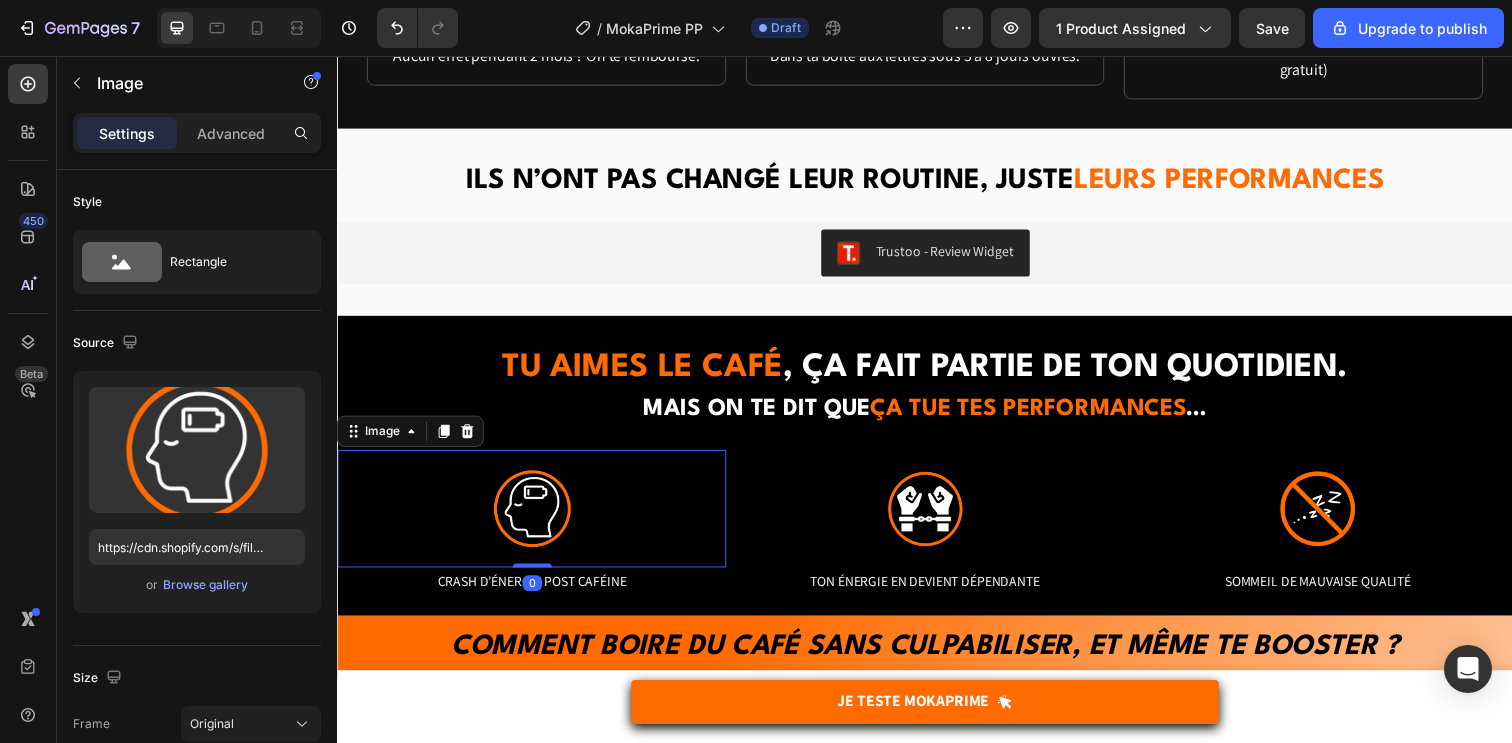 click at bounding box center (535, 518) 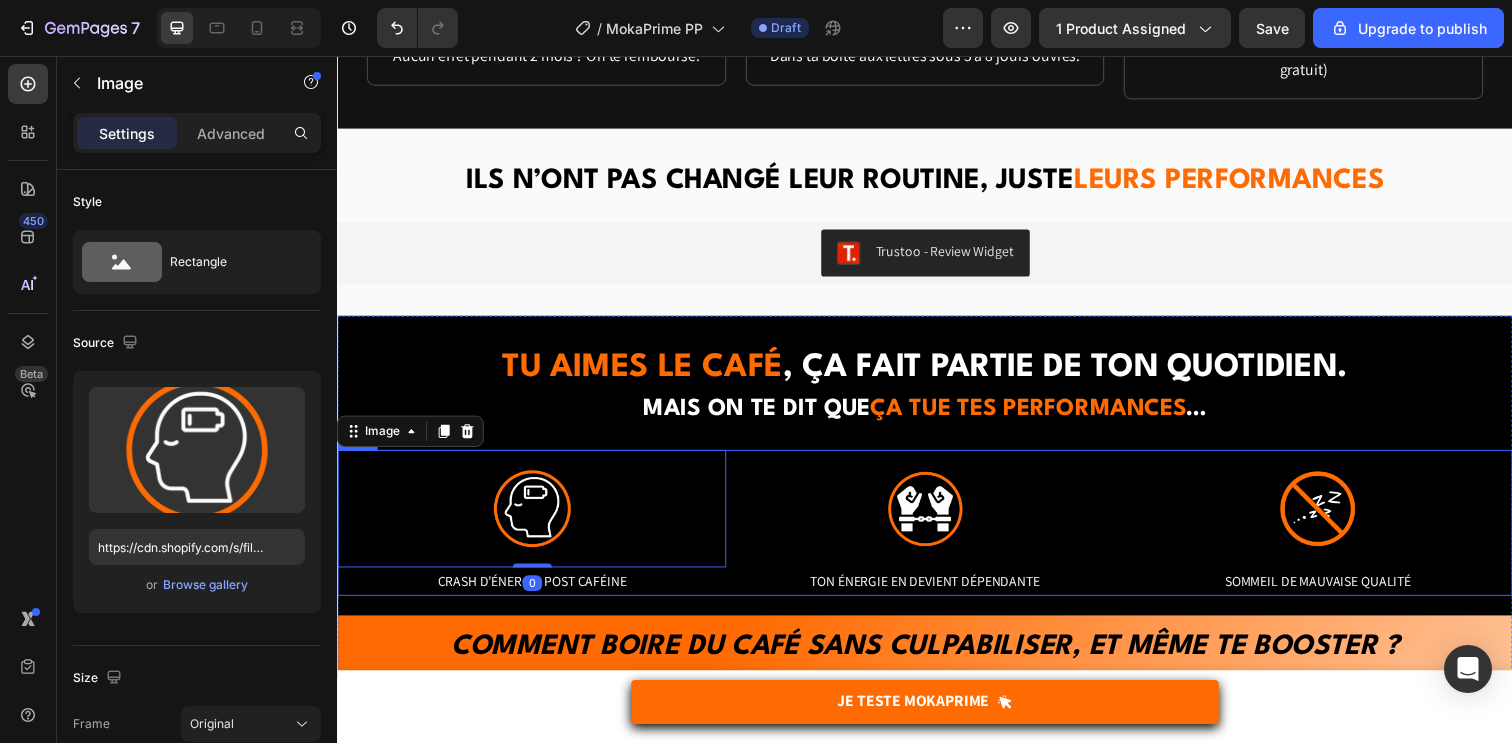 click on "Ton énergie en devient dépendante" at bounding box center (936, 592) 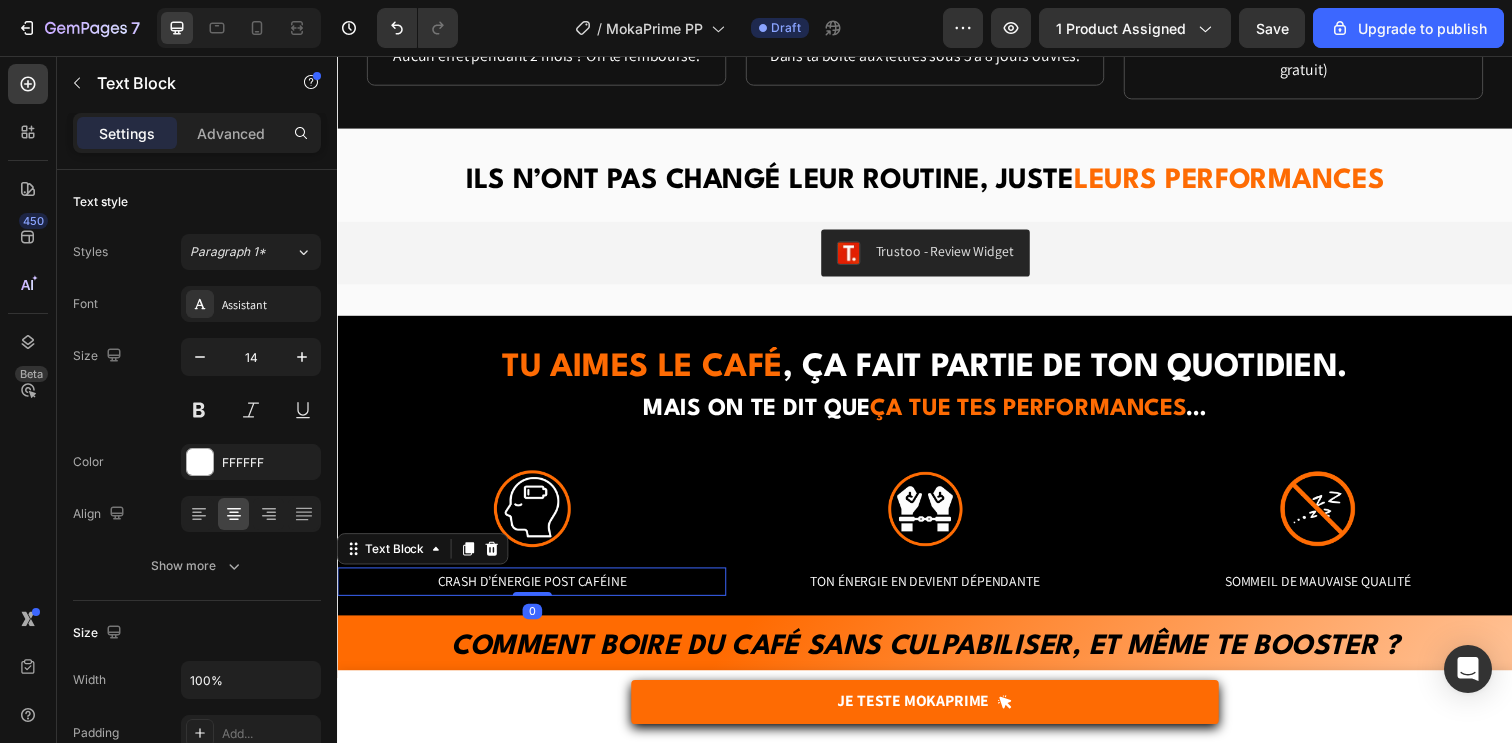 click on "Crash d’énergie post caféine" at bounding box center (535, 592) 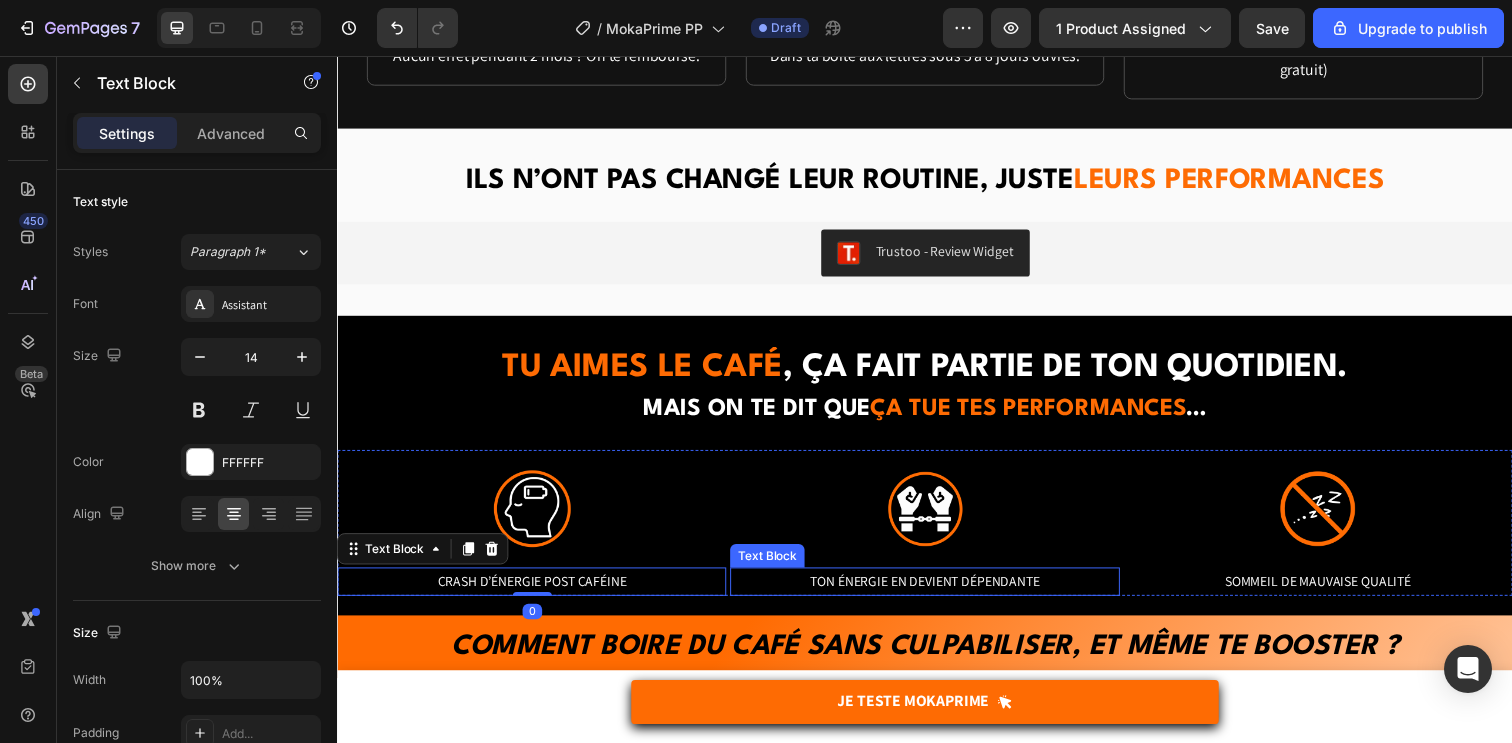 click on "Text Block" at bounding box center (776, 566) 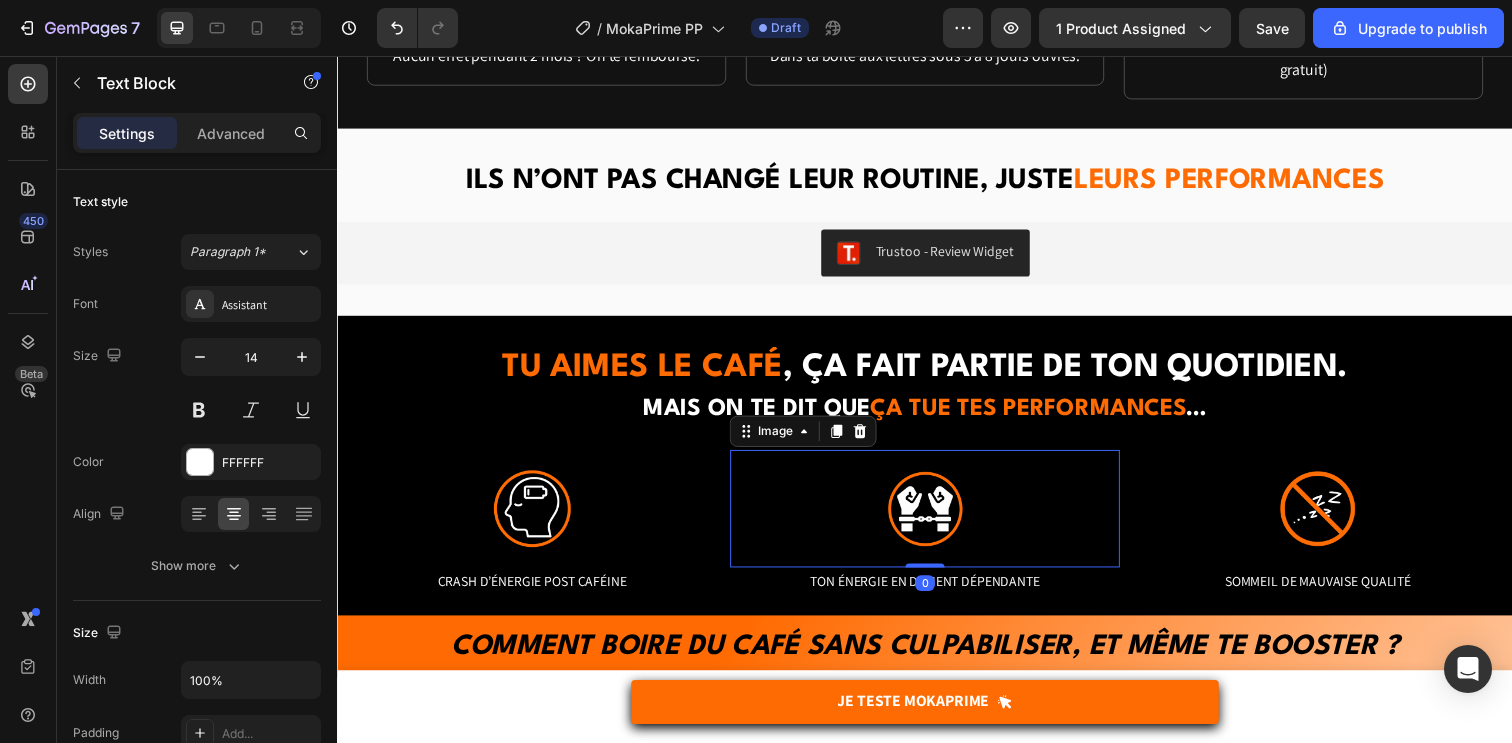 click at bounding box center [936, 518] 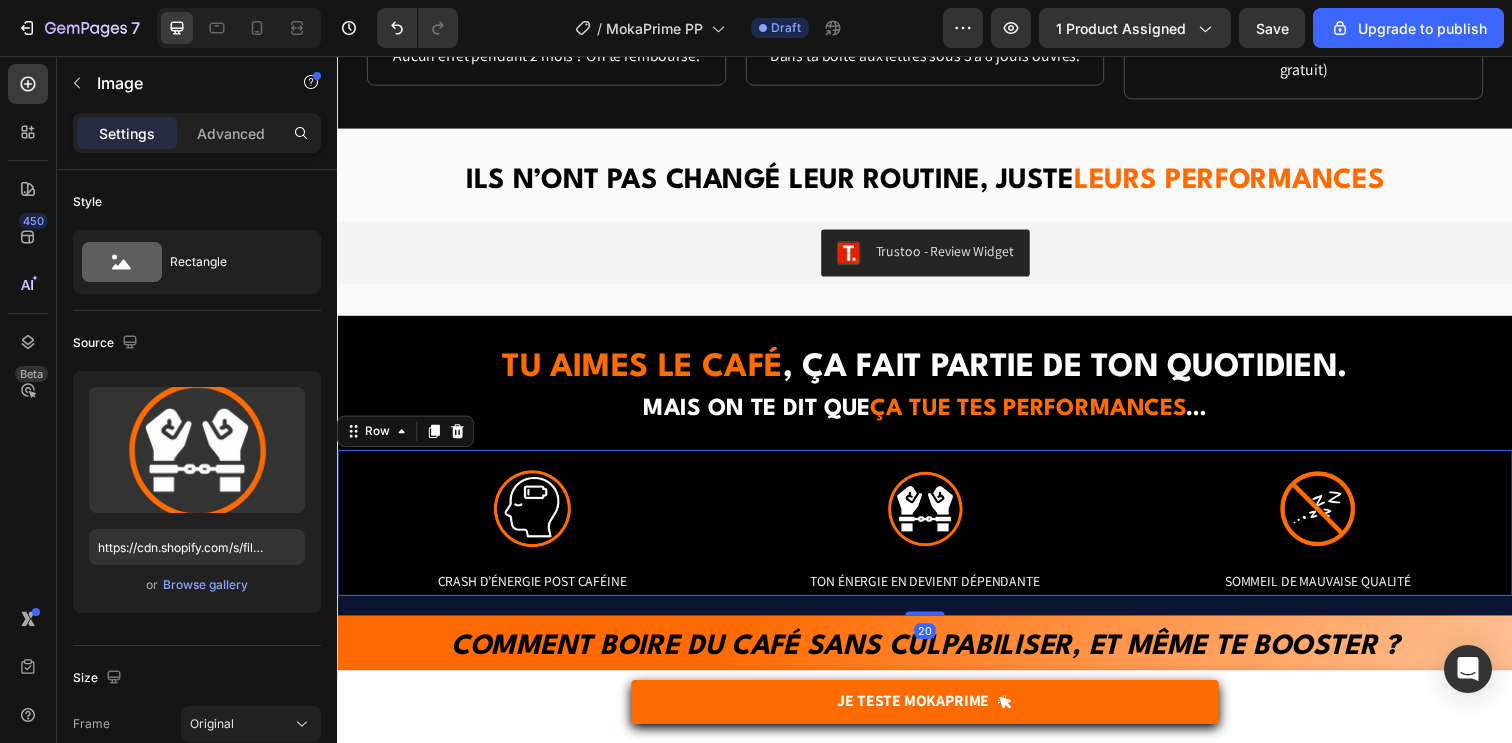 click on "Image Crash d’énergie post caféine Text Block Image Ton énergie en devient dépendante Text Block Image SOMMEIL DE MAUVAISE QUALITÉ Text Block Row   20" at bounding box center [937, 532] 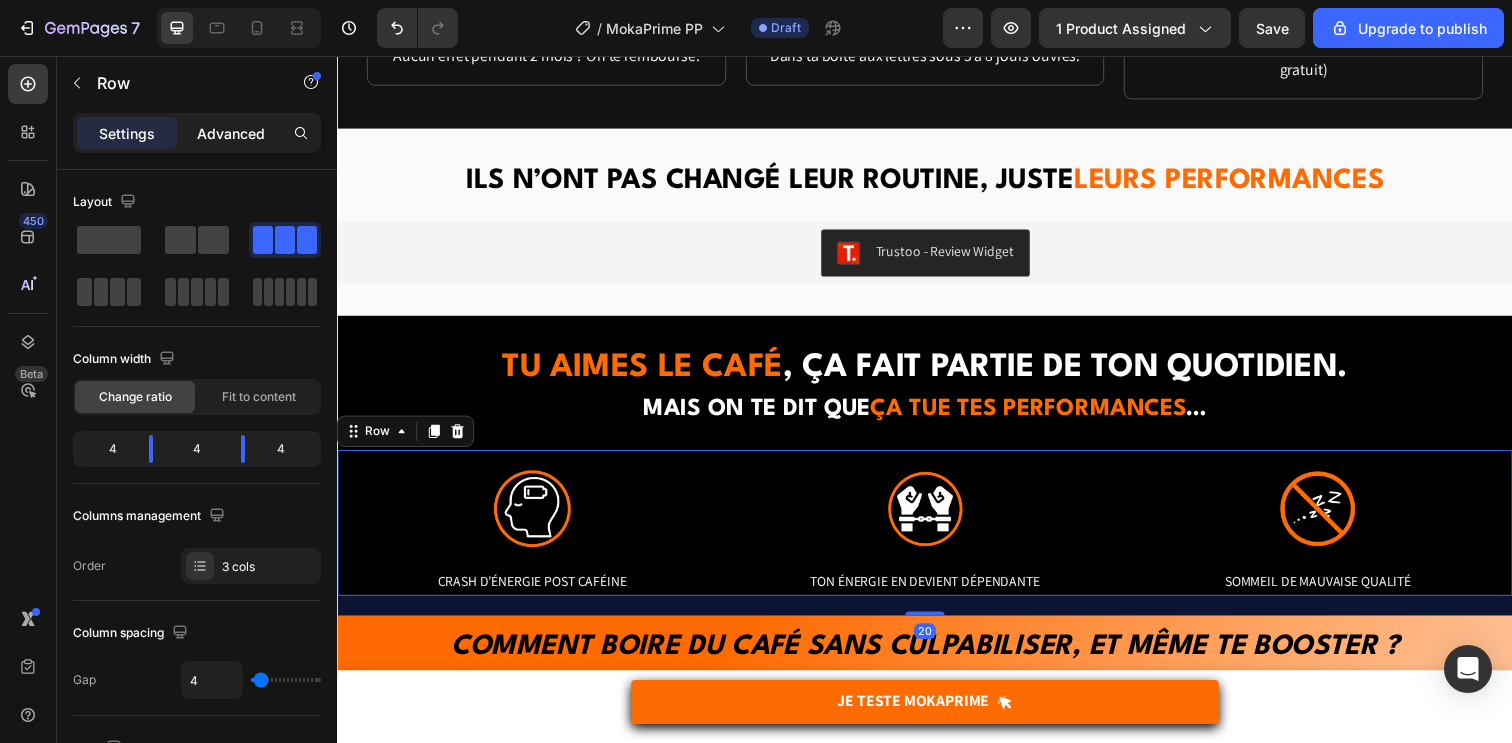 click on "Advanced" 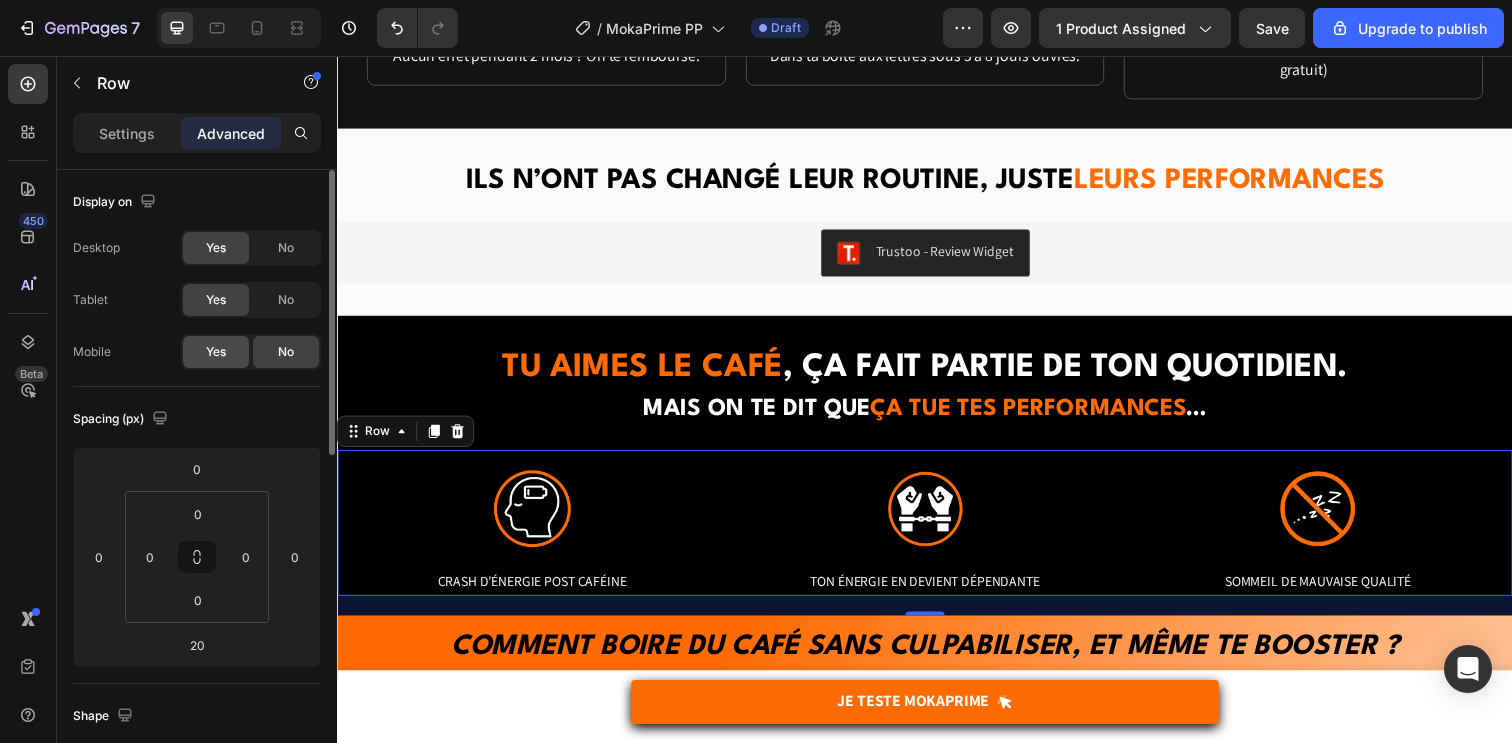 click on "Yes" 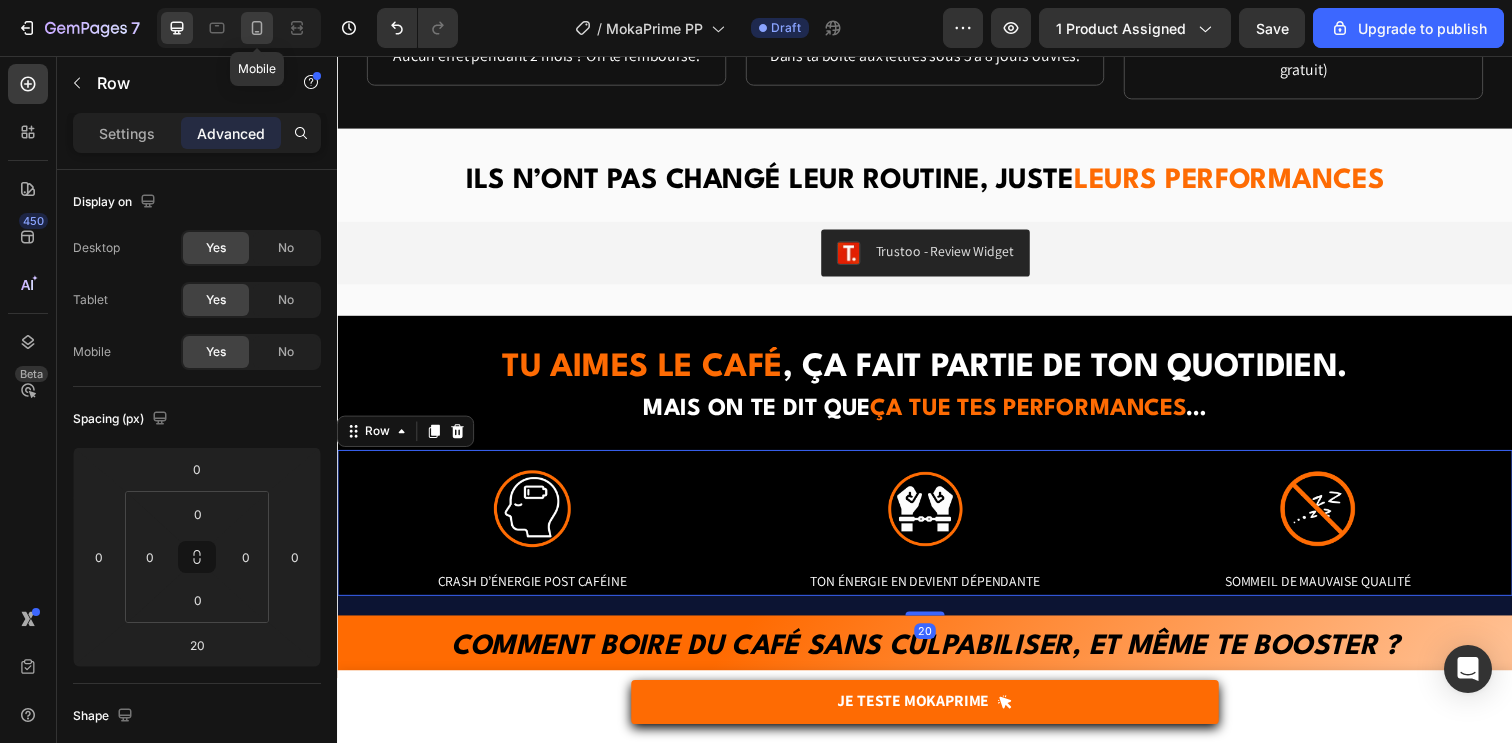 click 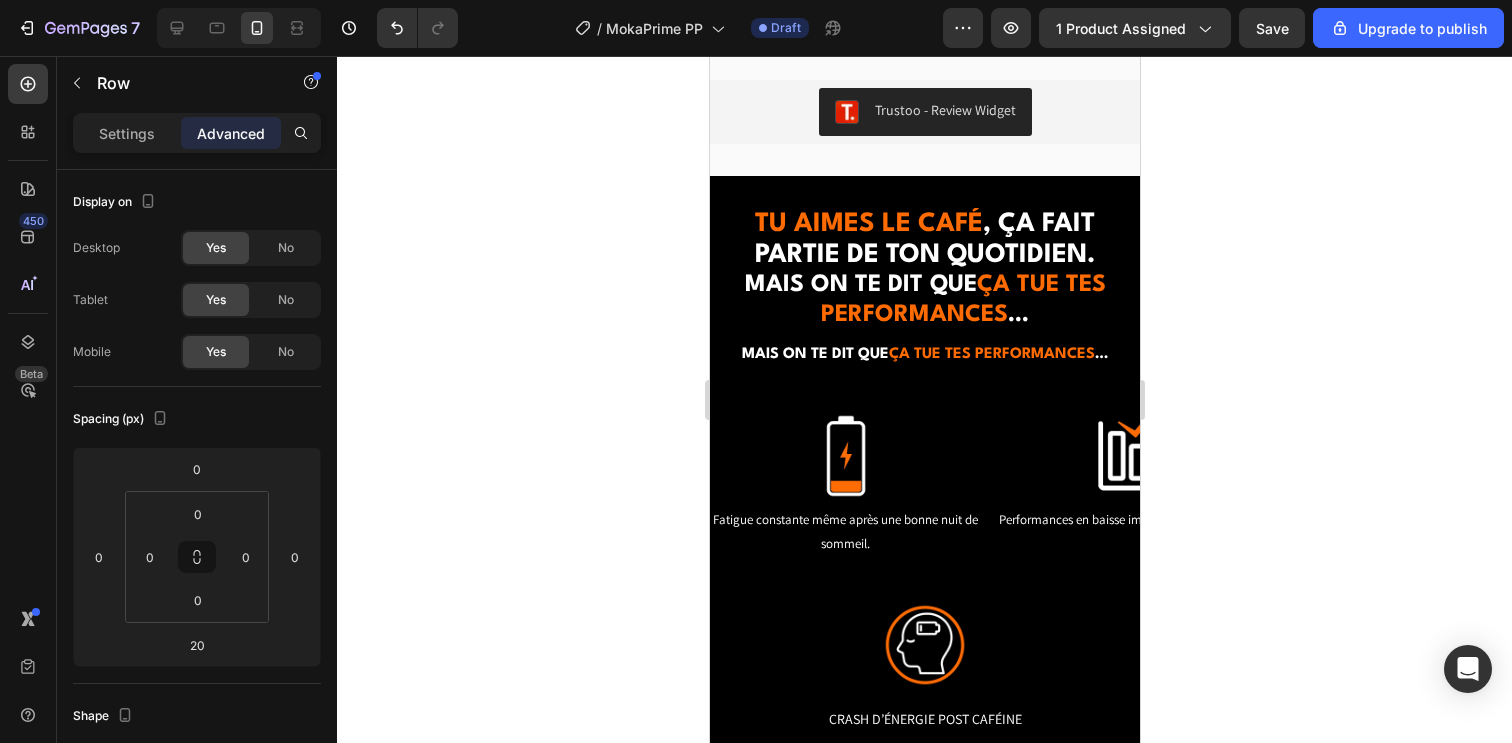 scroll, scrollTop: 1879, scrollLeft: 0, axis: vertical 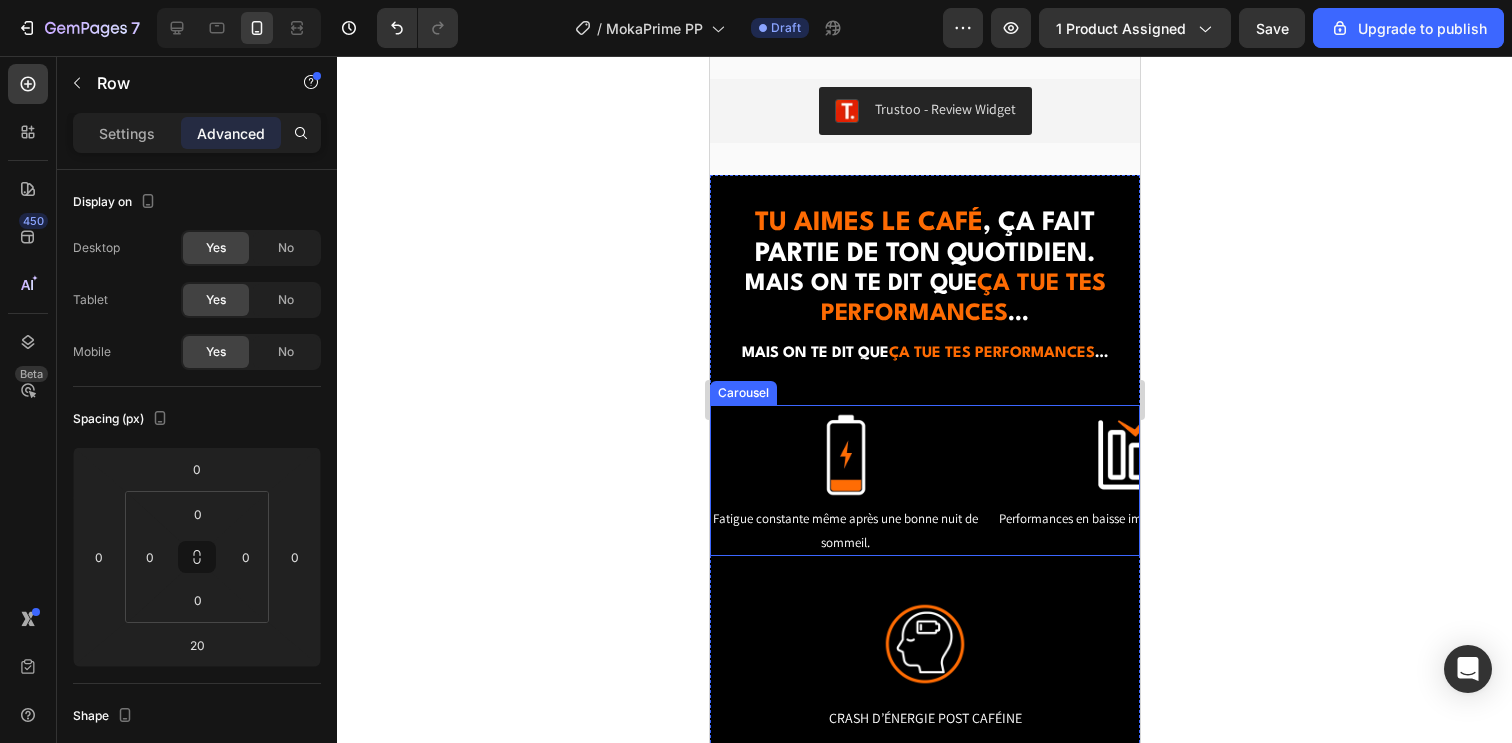 click on "Image Fatigue constante même après une bonne nuit de sommeil. Text Block Image Performances en baisse impactant ta progression. Text Block Image Séances inefficaces créant de la frustration. Text Block Image Dépendance à la caféine pour avoir de l'énergie. Text Block" at bounding box center (924, 480) 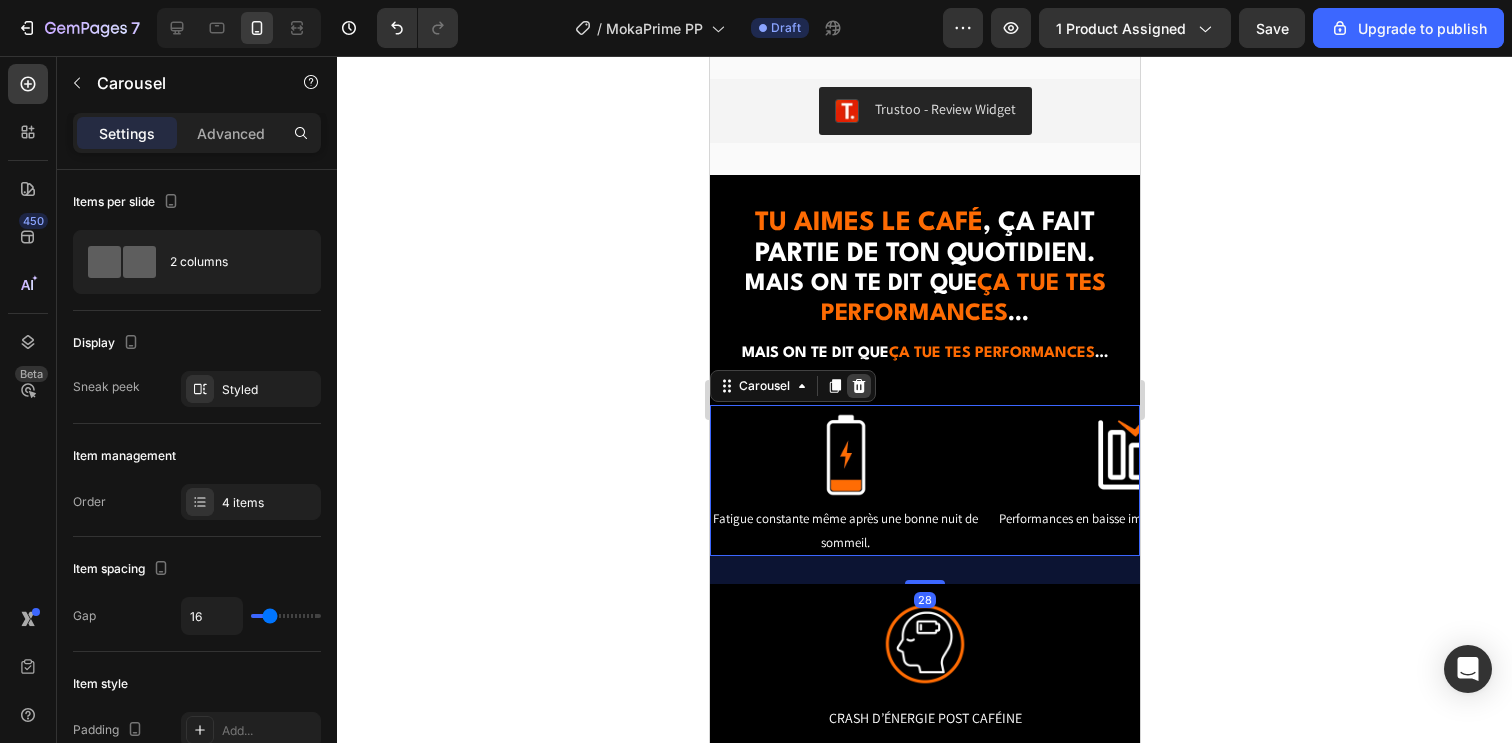 click 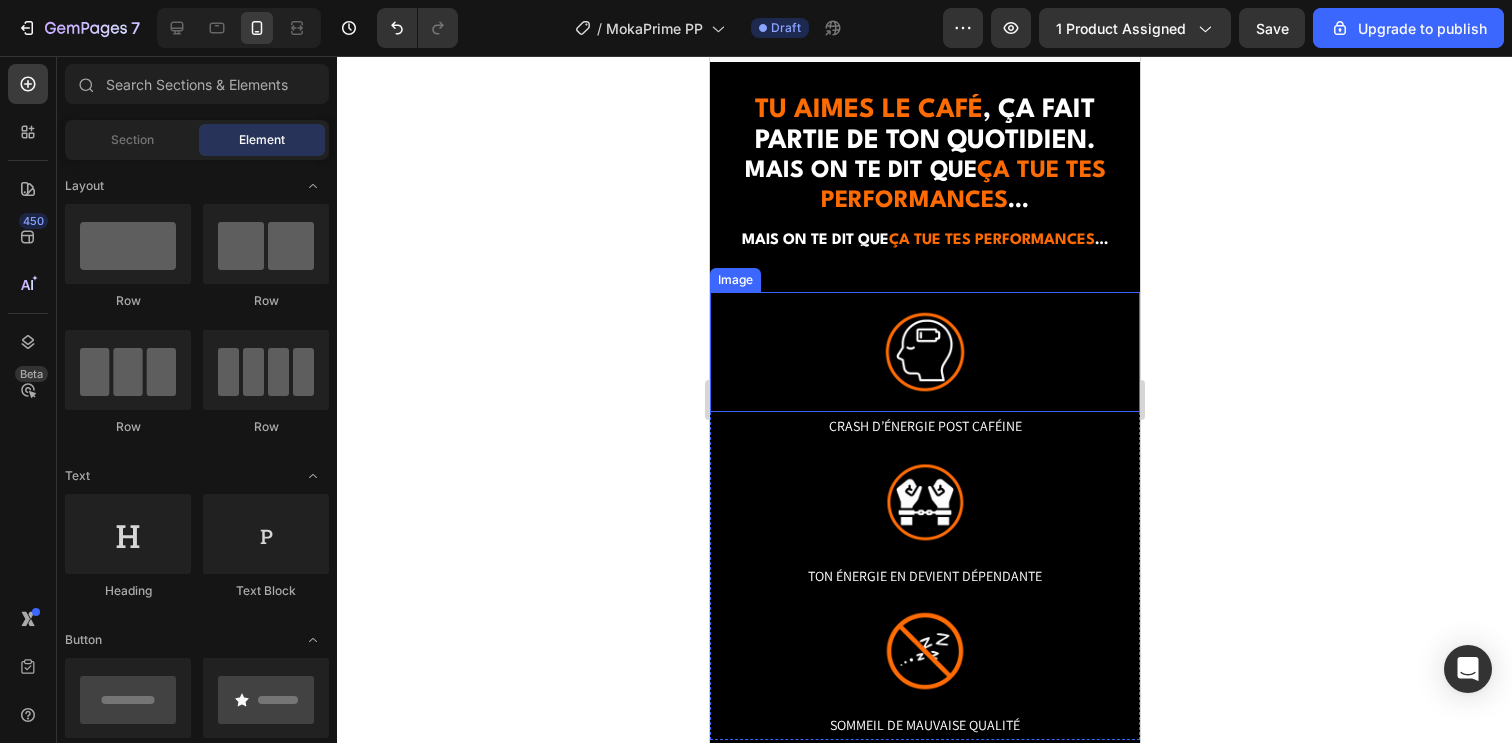 scroll, scrollTop: 2012, scrollLeft: 0, axis: vertical 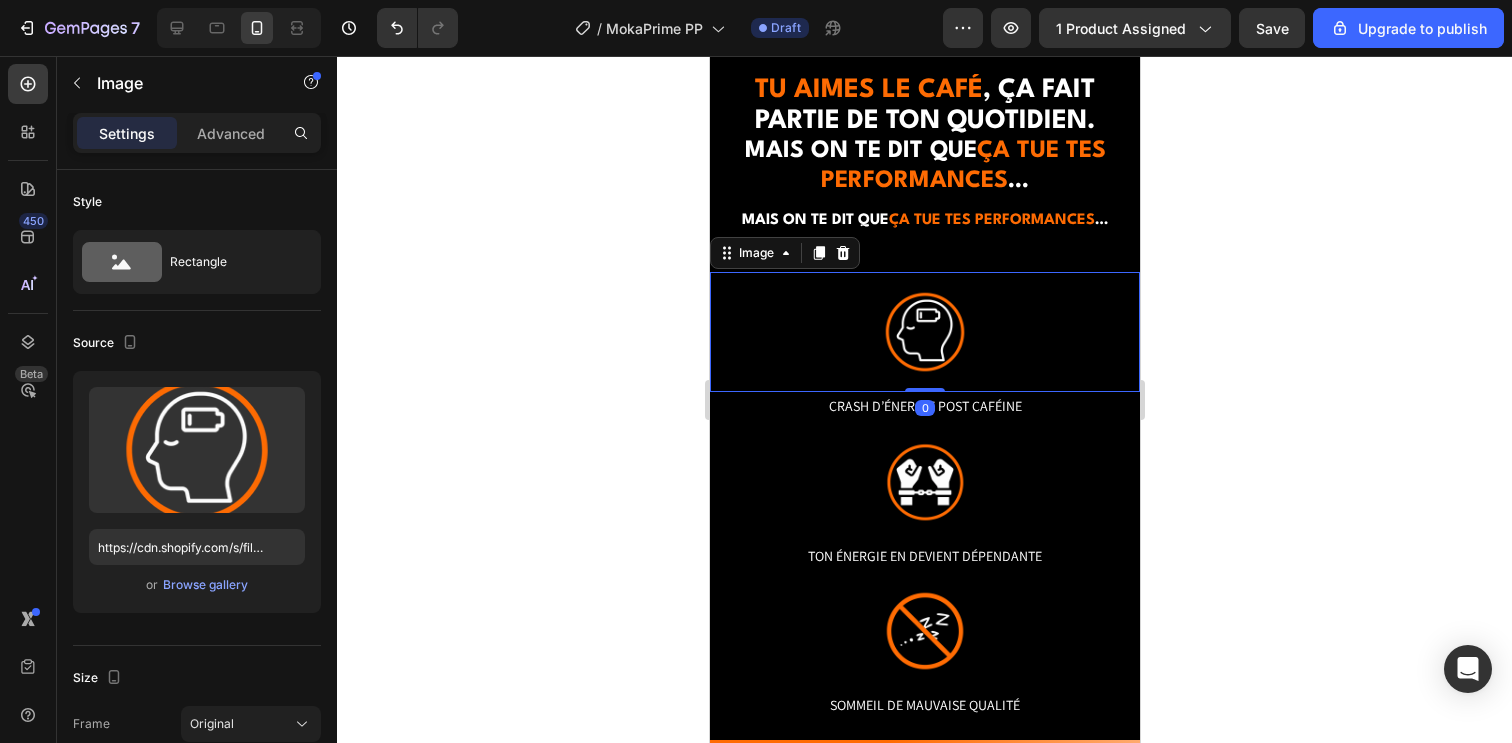 click at bounding box center (924, 332) 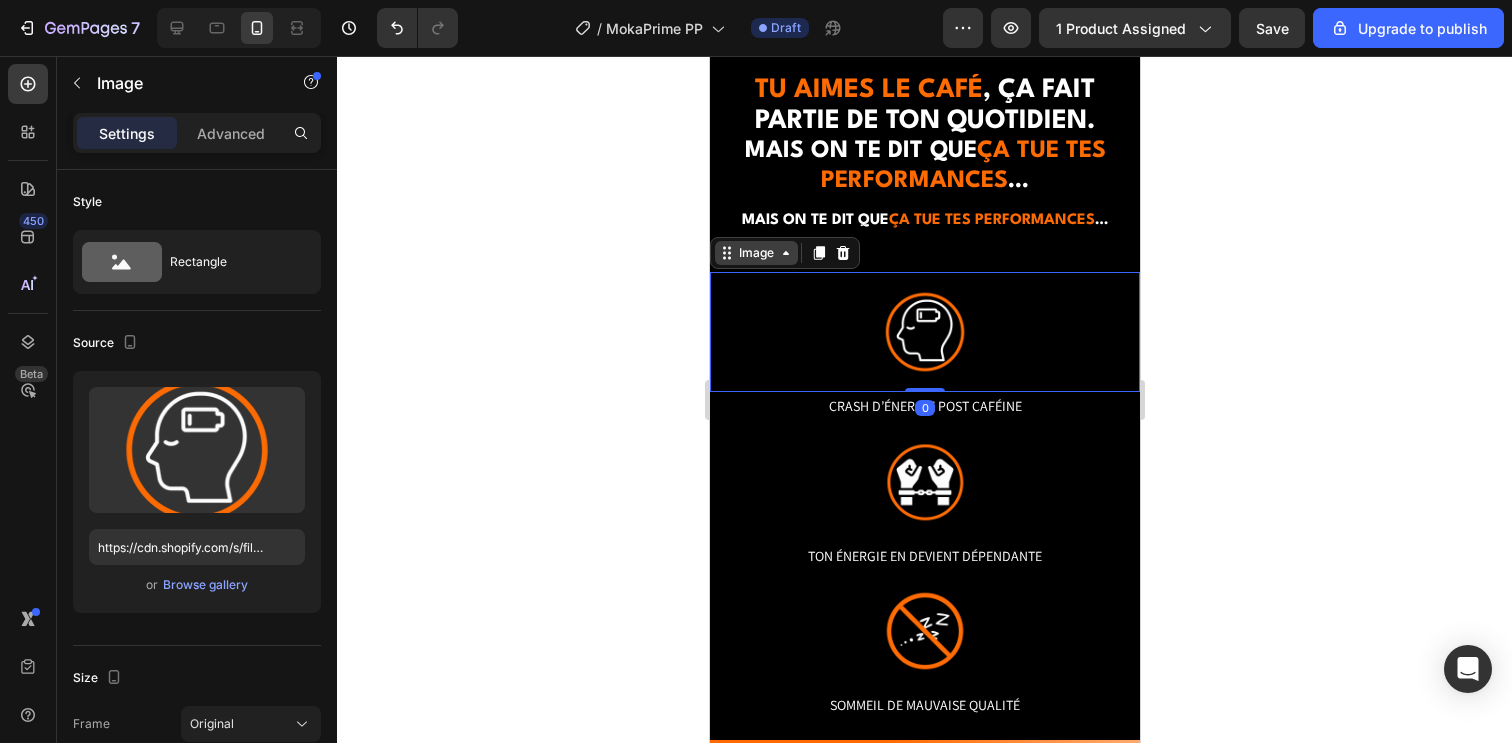click on "Image" at bounding box center [755, 253] 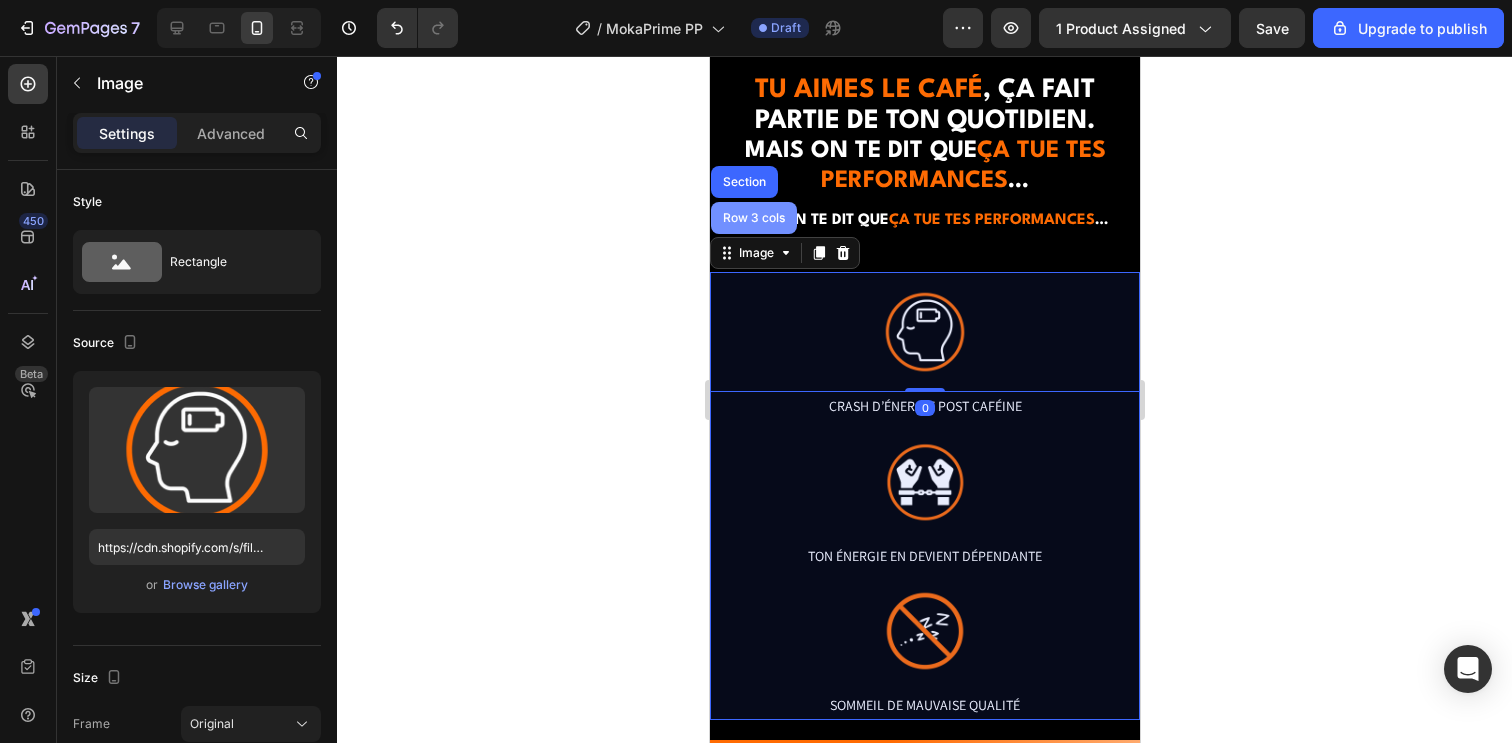 click on "Row 3 cols" at bounding box center (753, 218) 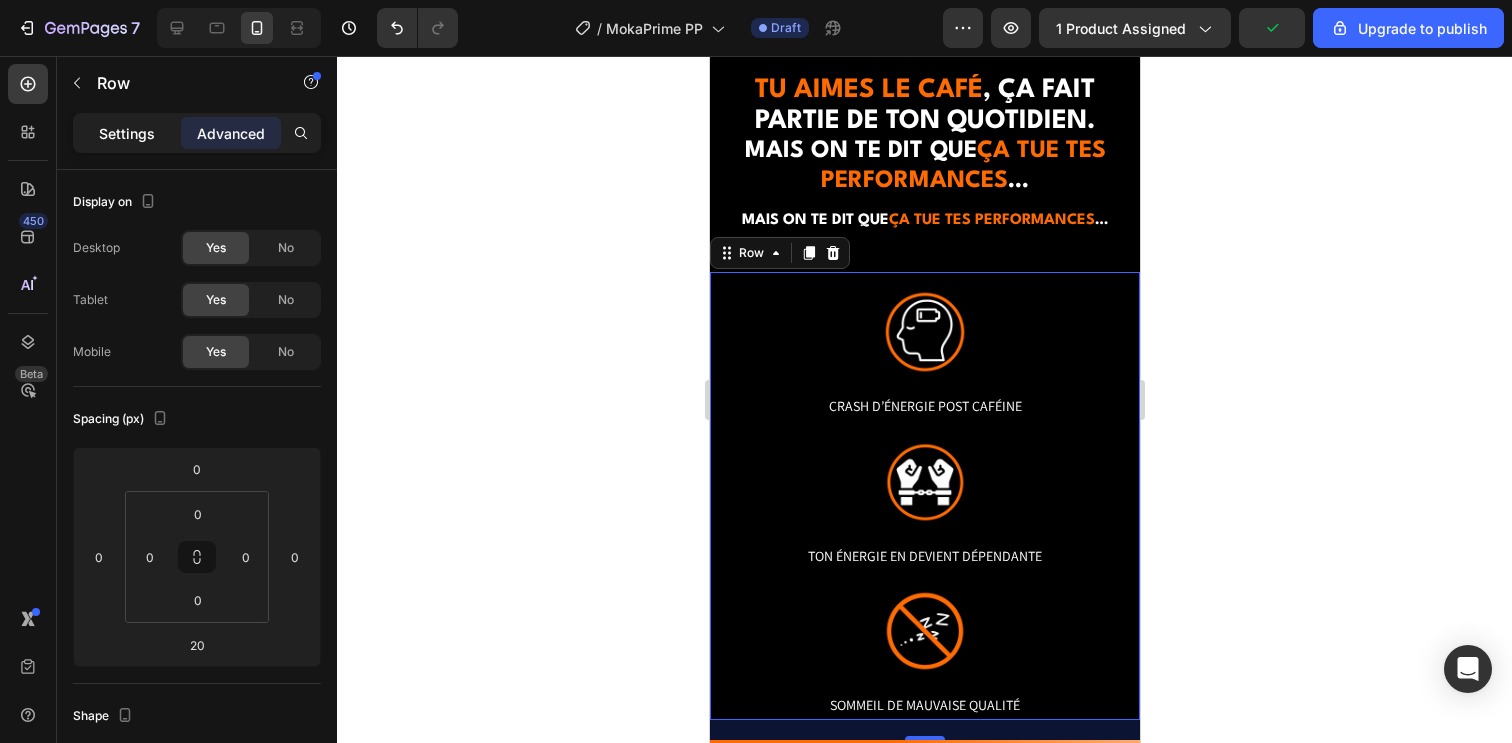 click on "Settings" 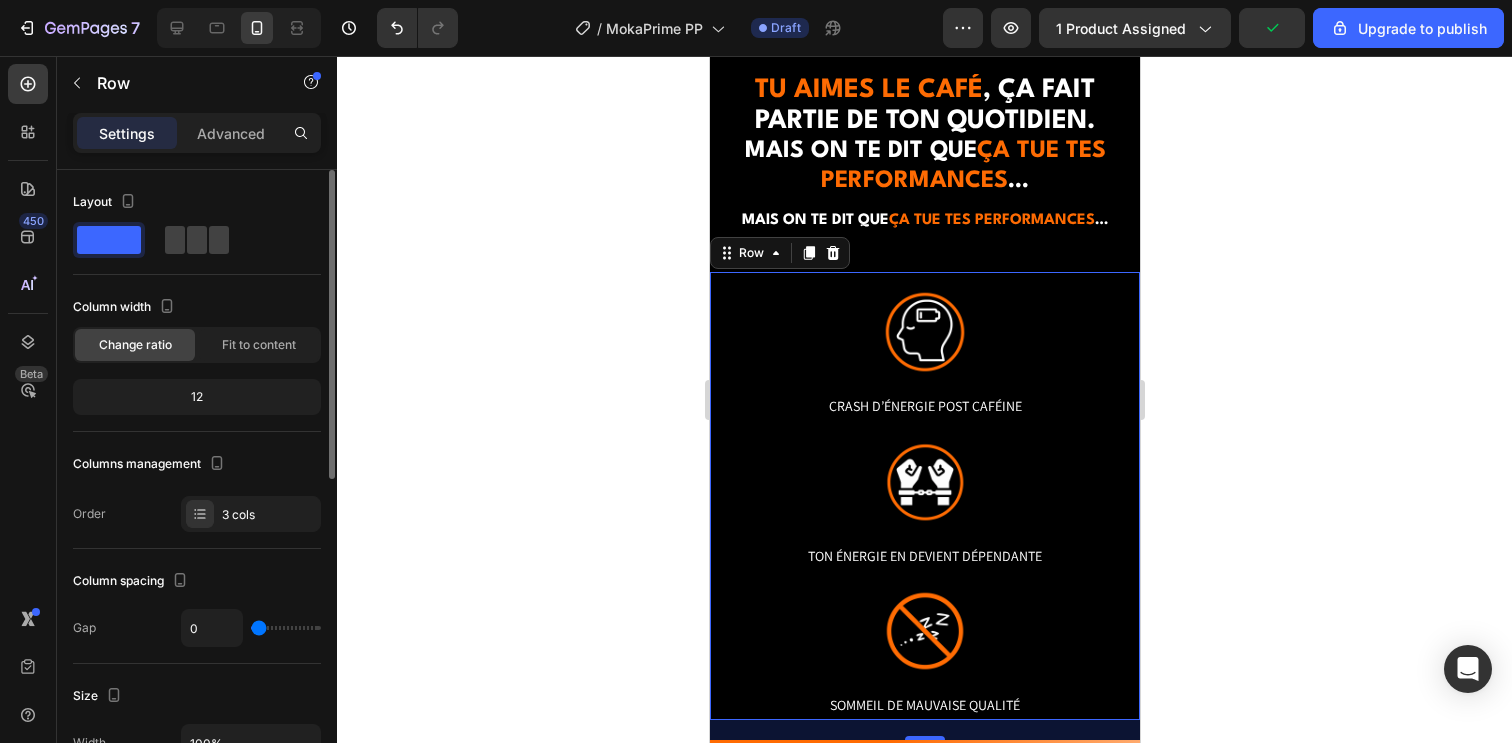 click on "Layout" at bounding box center [197, 230] 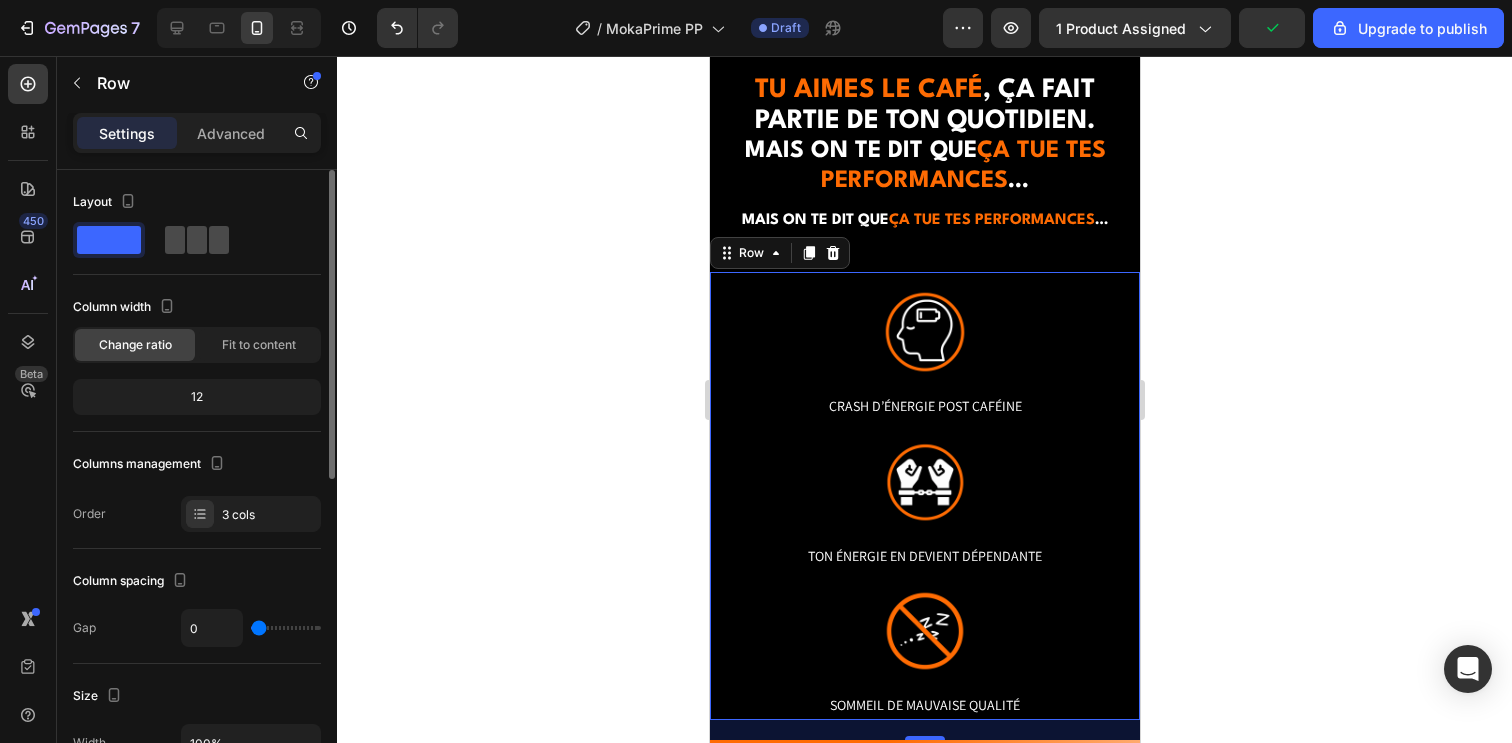 click 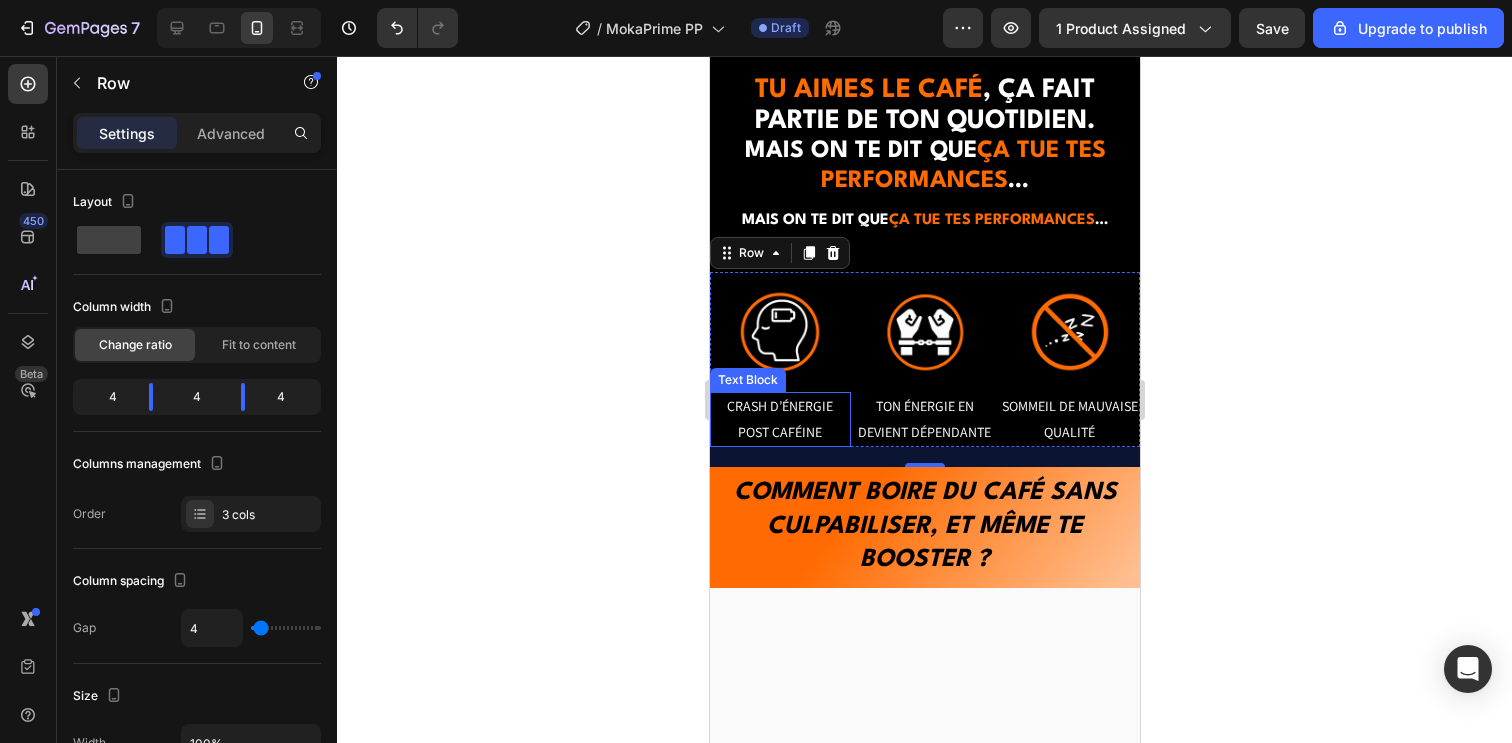 click on "Crash d’énergie post caféine" at bounding box center [779, 419] 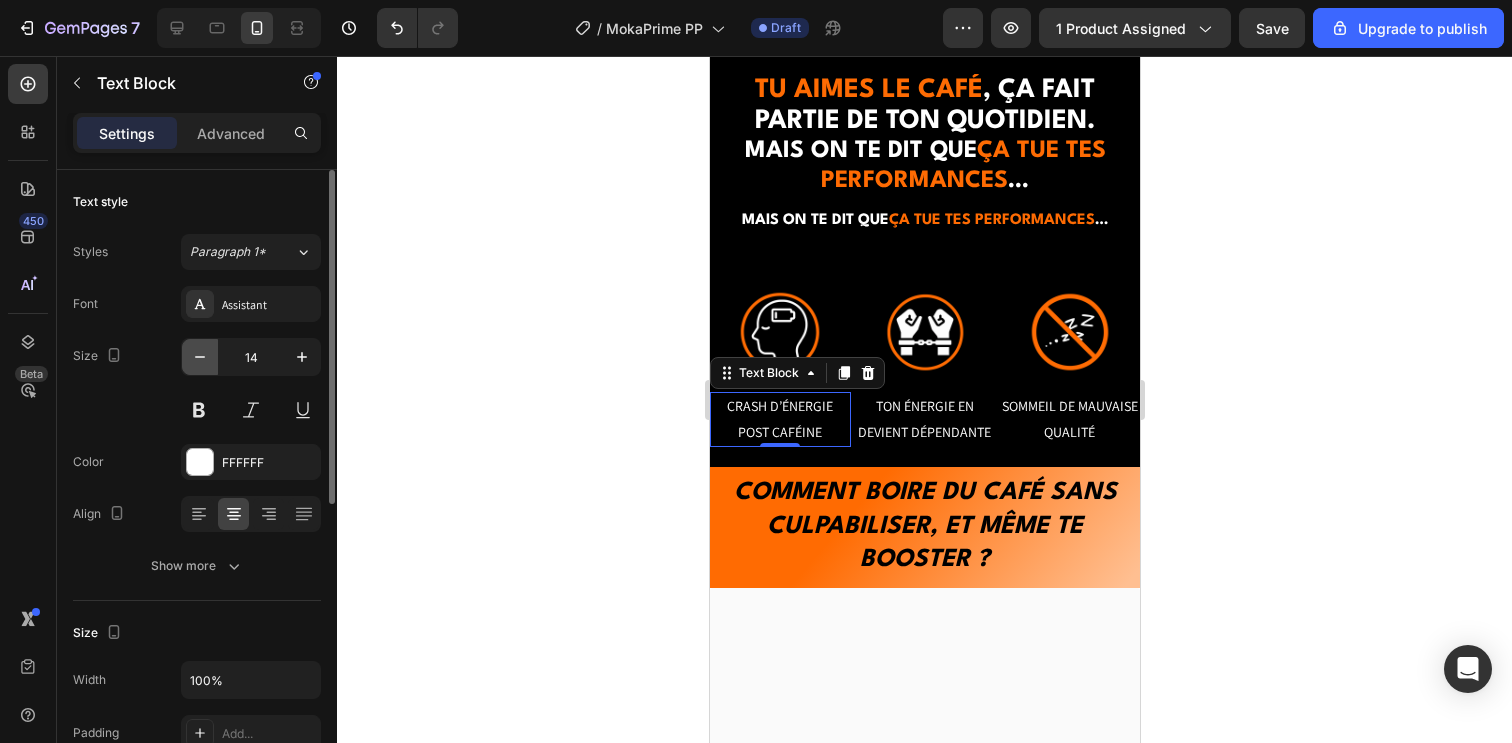 click 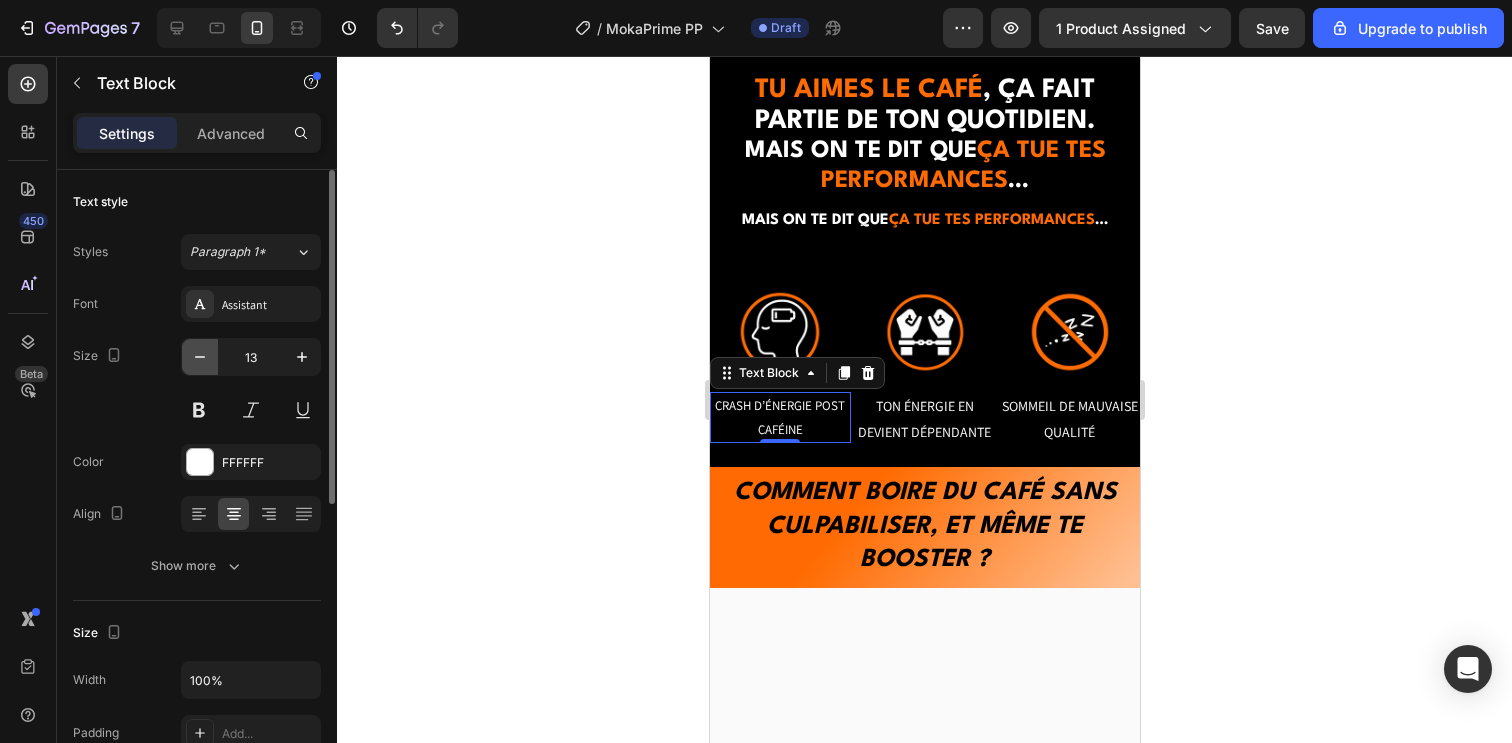 click 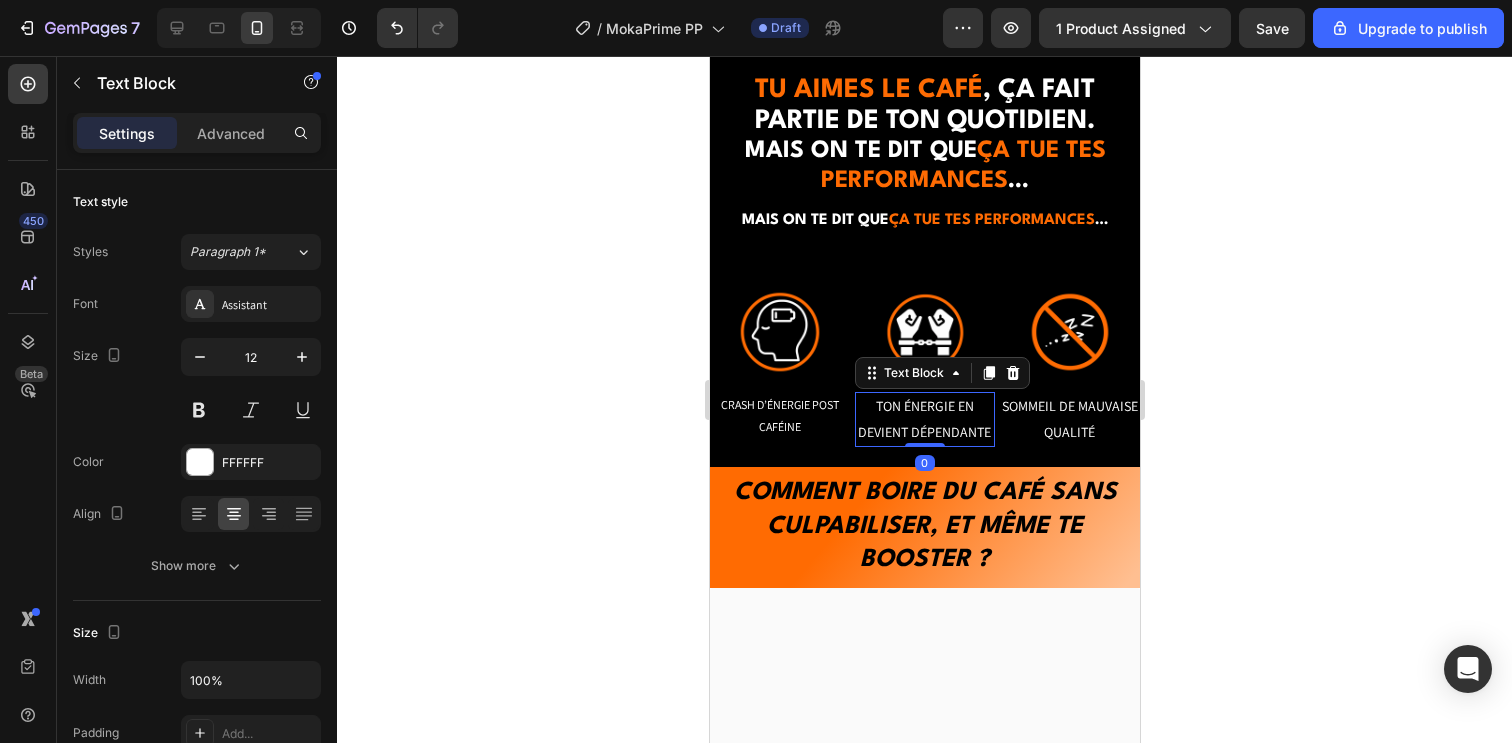 click on "Ton énergie en devient dépendante" at bounding box center [924, 419] 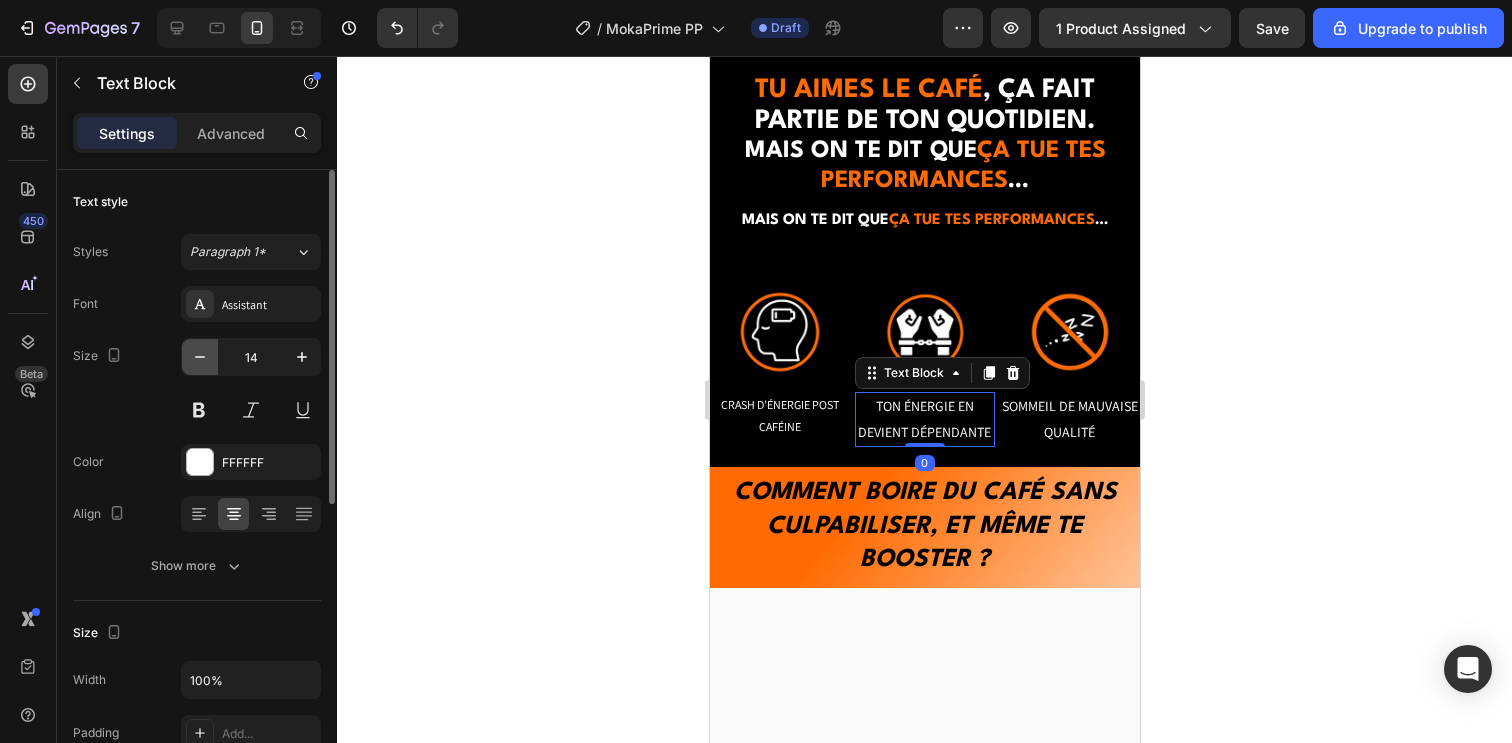 click 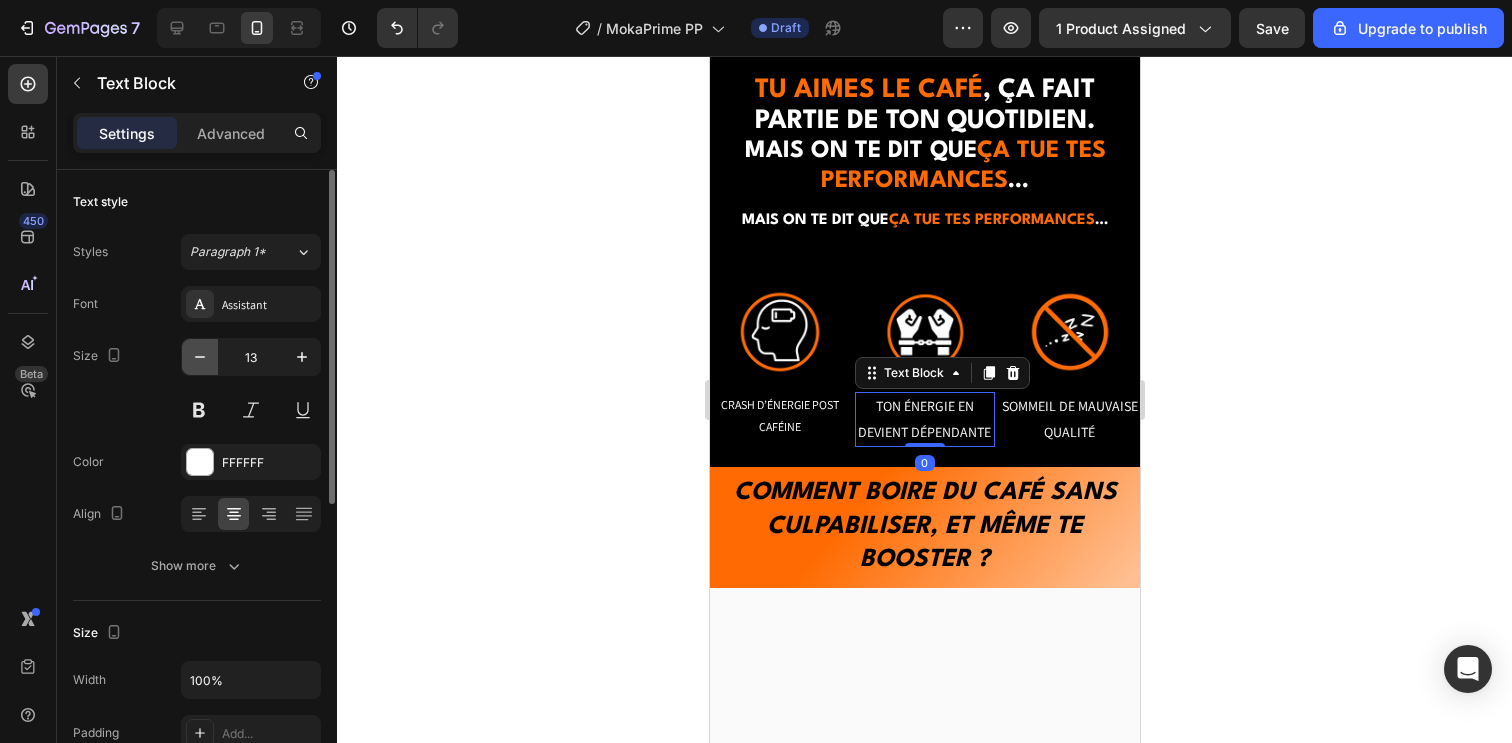 click 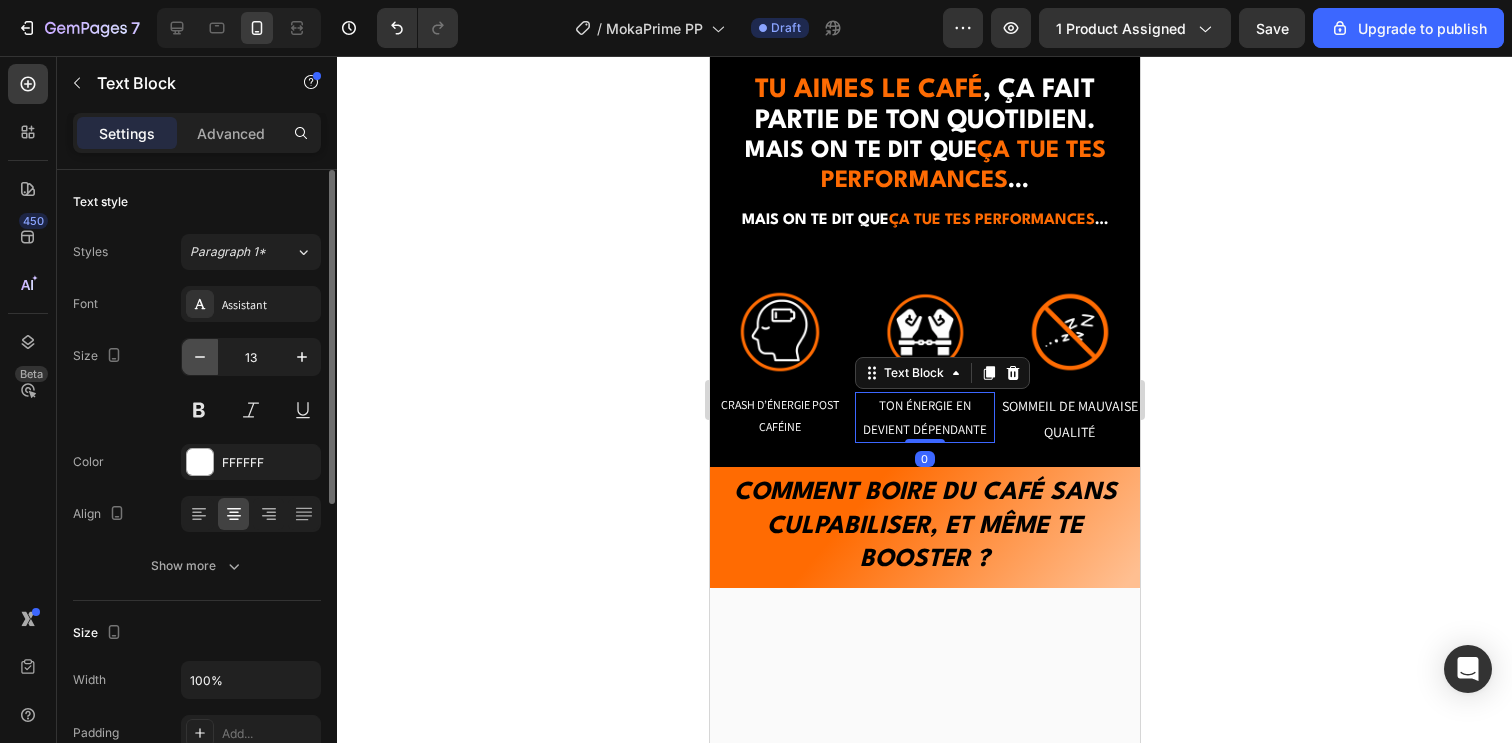 type on "12" 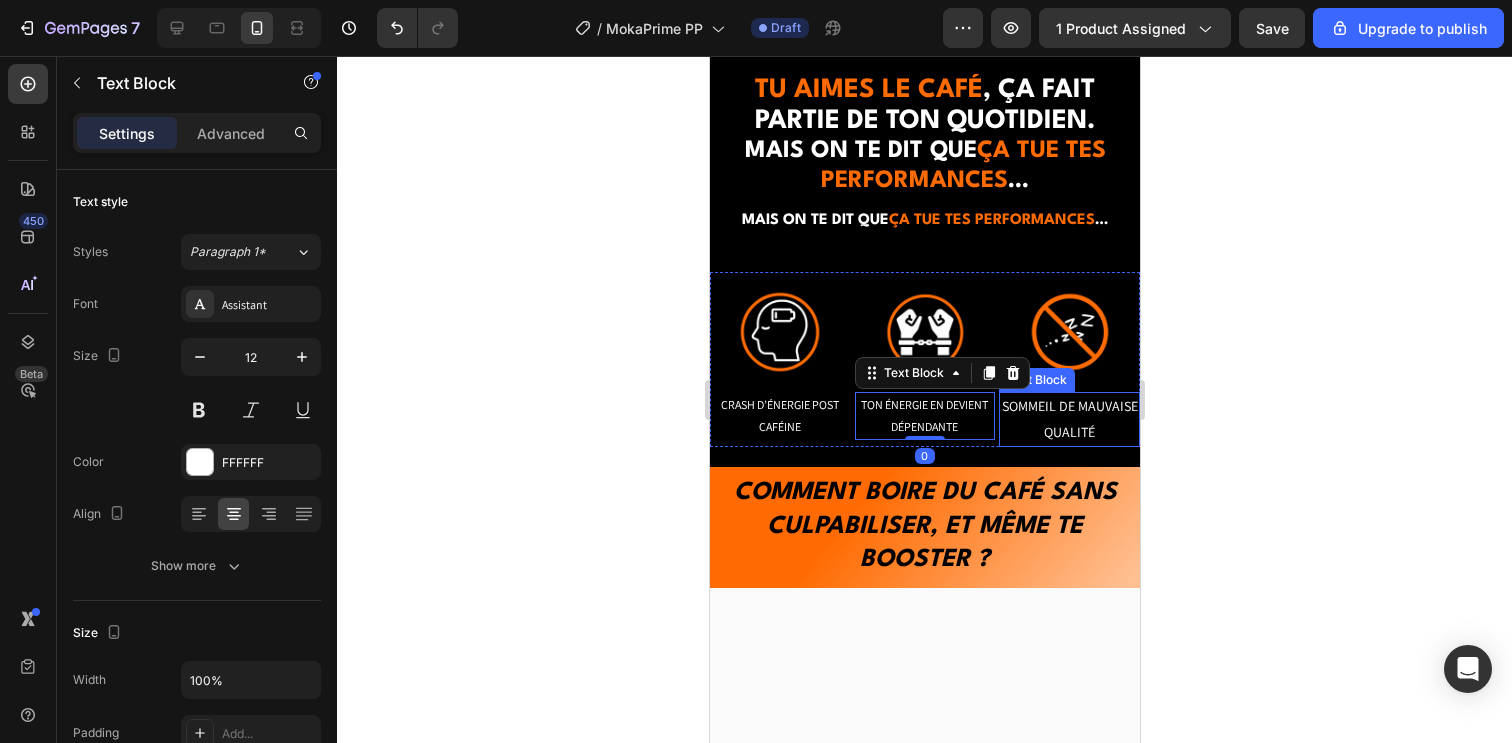 click on "SOMMEIL DE MAUVAISE QUALITÉ" at bounding box center [1068, 419] 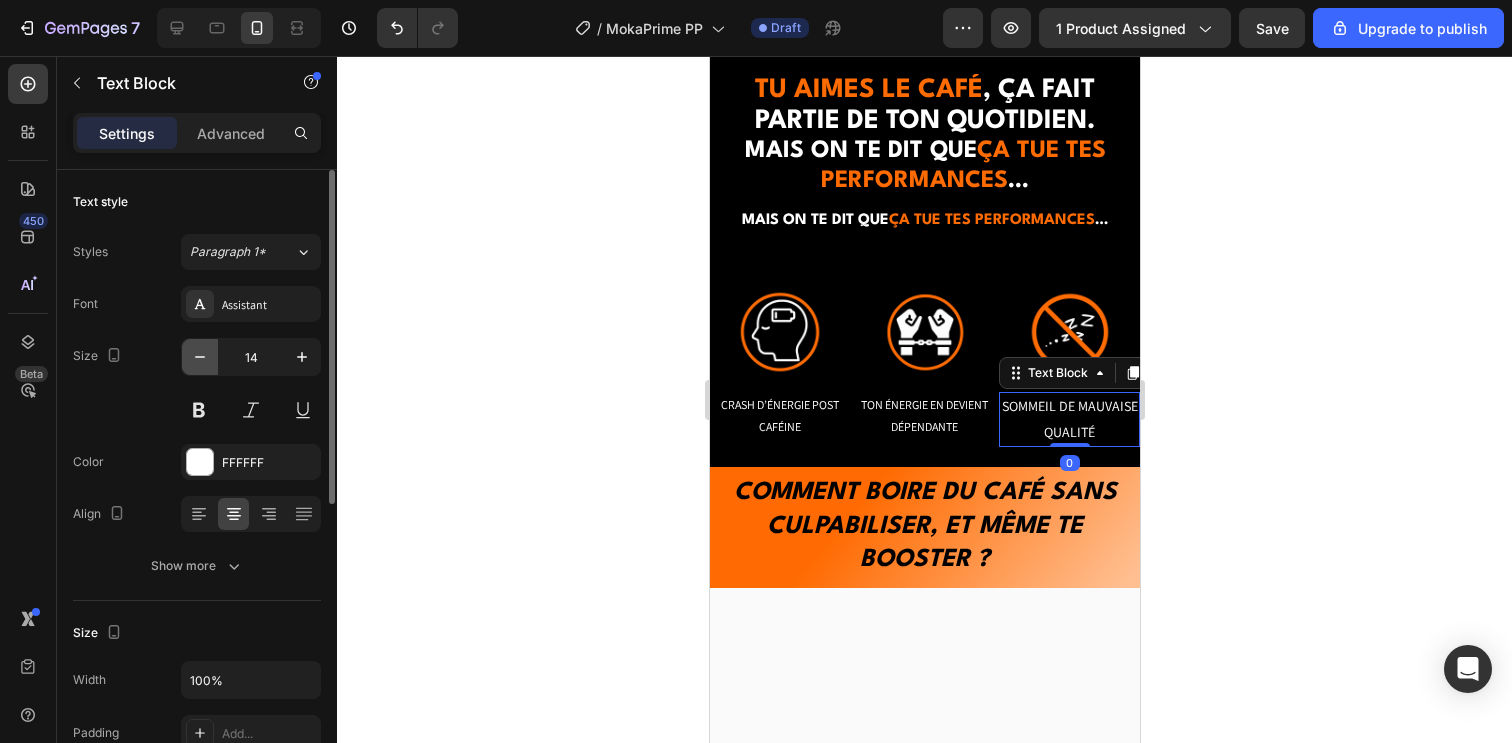 click at bounding box center [200, 357] 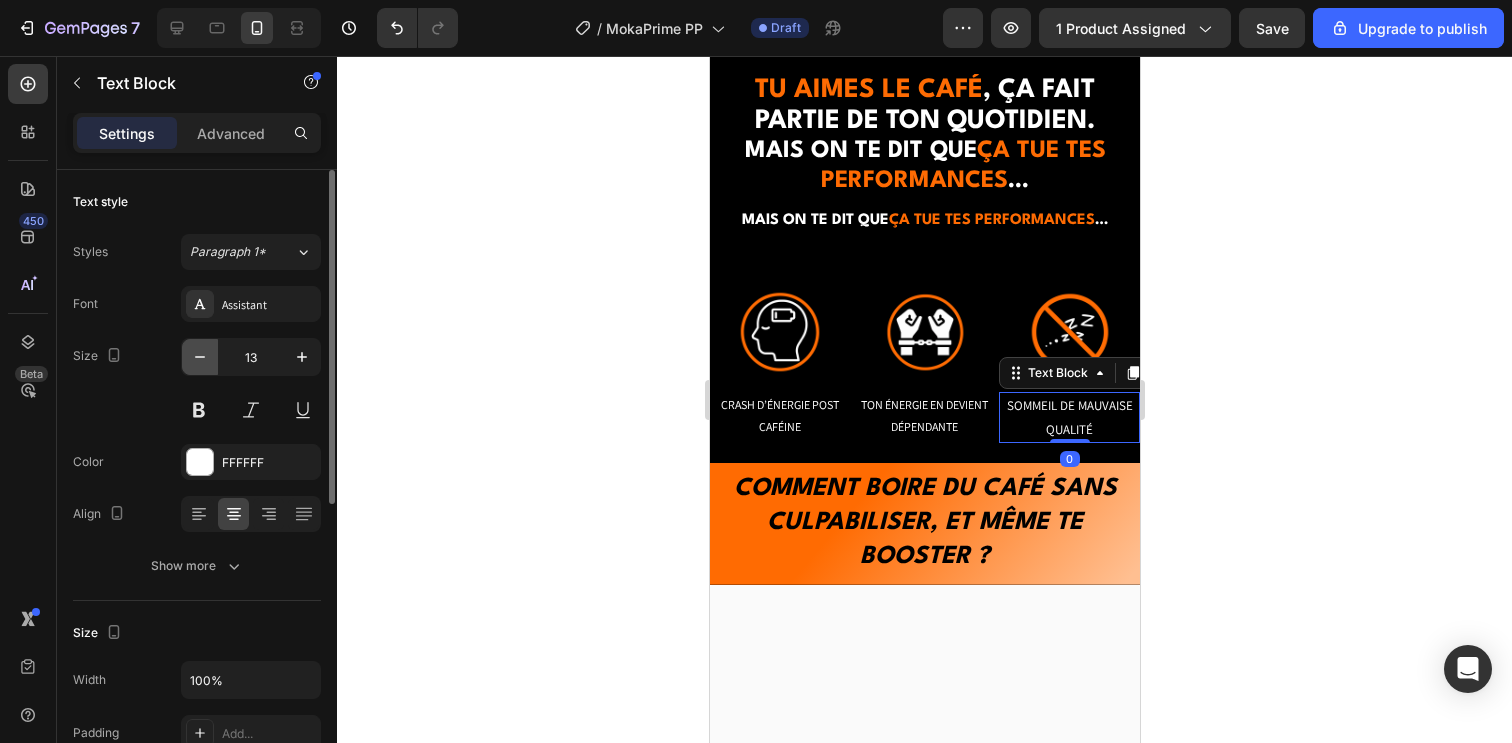 click 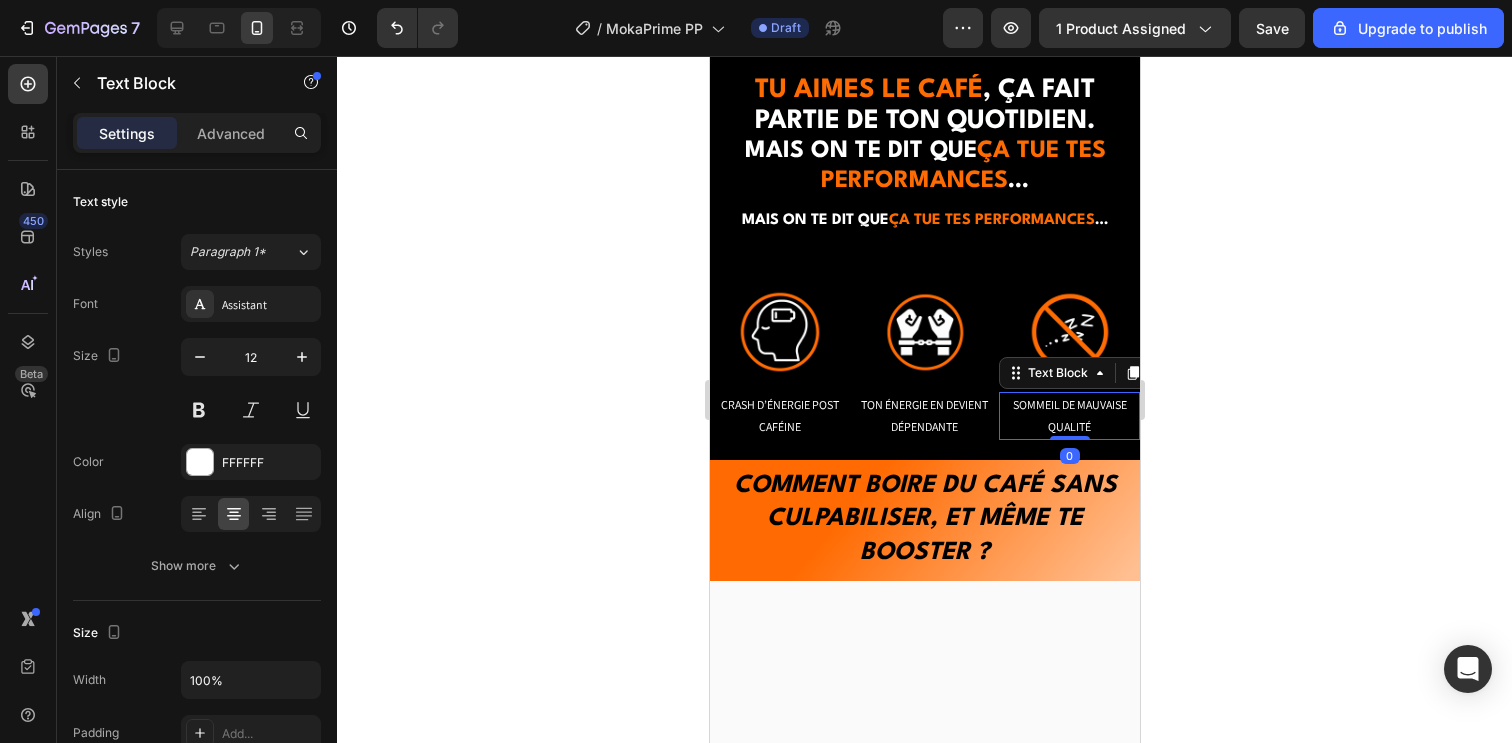 click 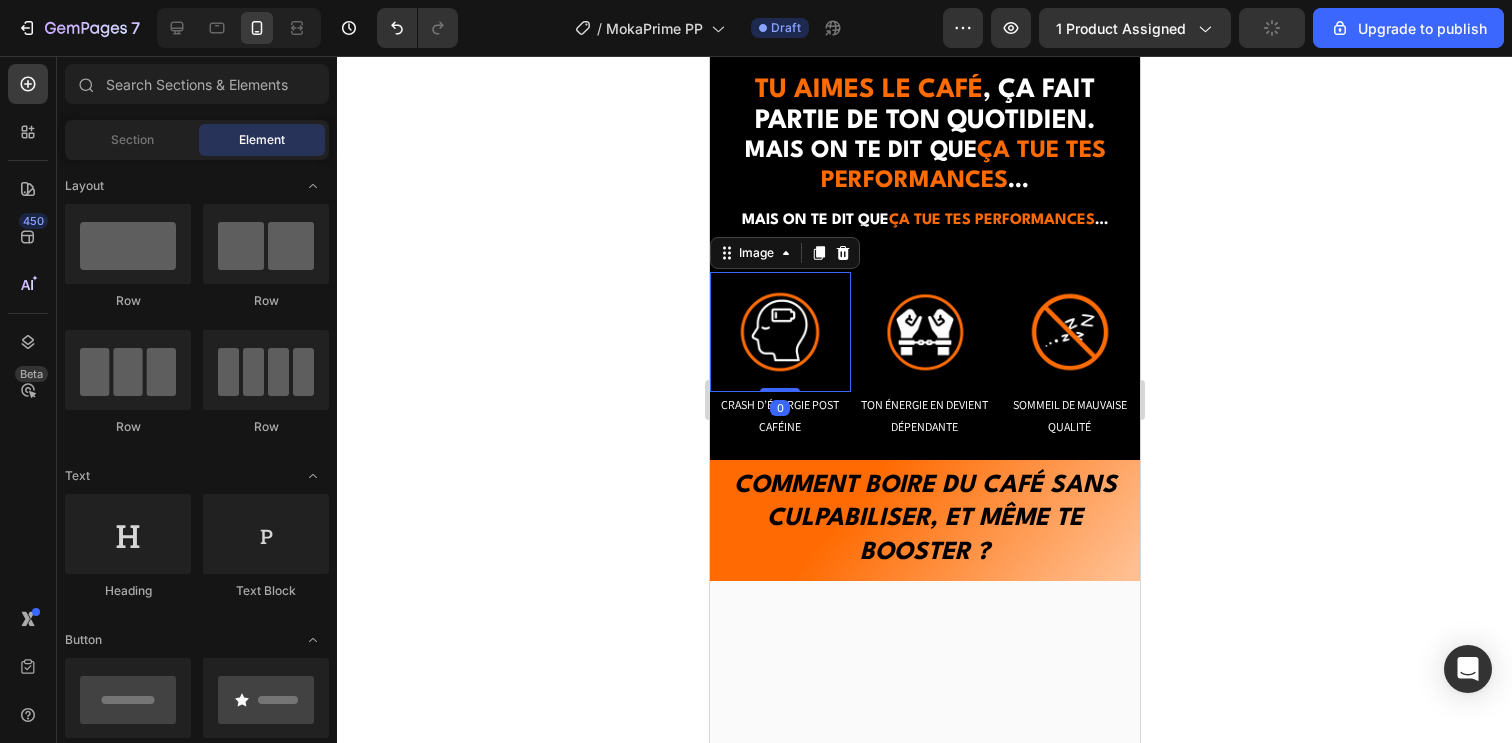 click at bounding box center [779, 332] 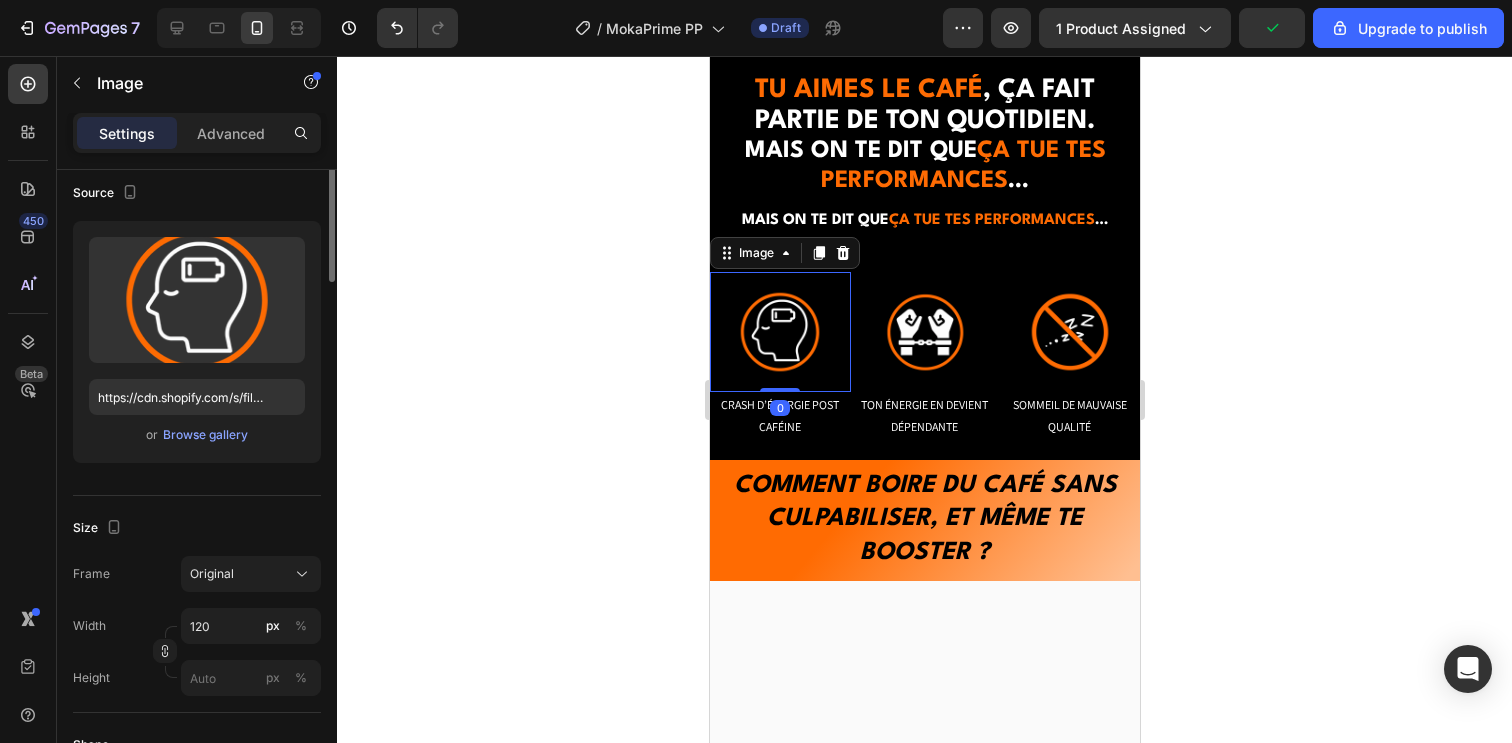 scroll, scrollTop: 317, scrollLeft: 0, axis: vertical 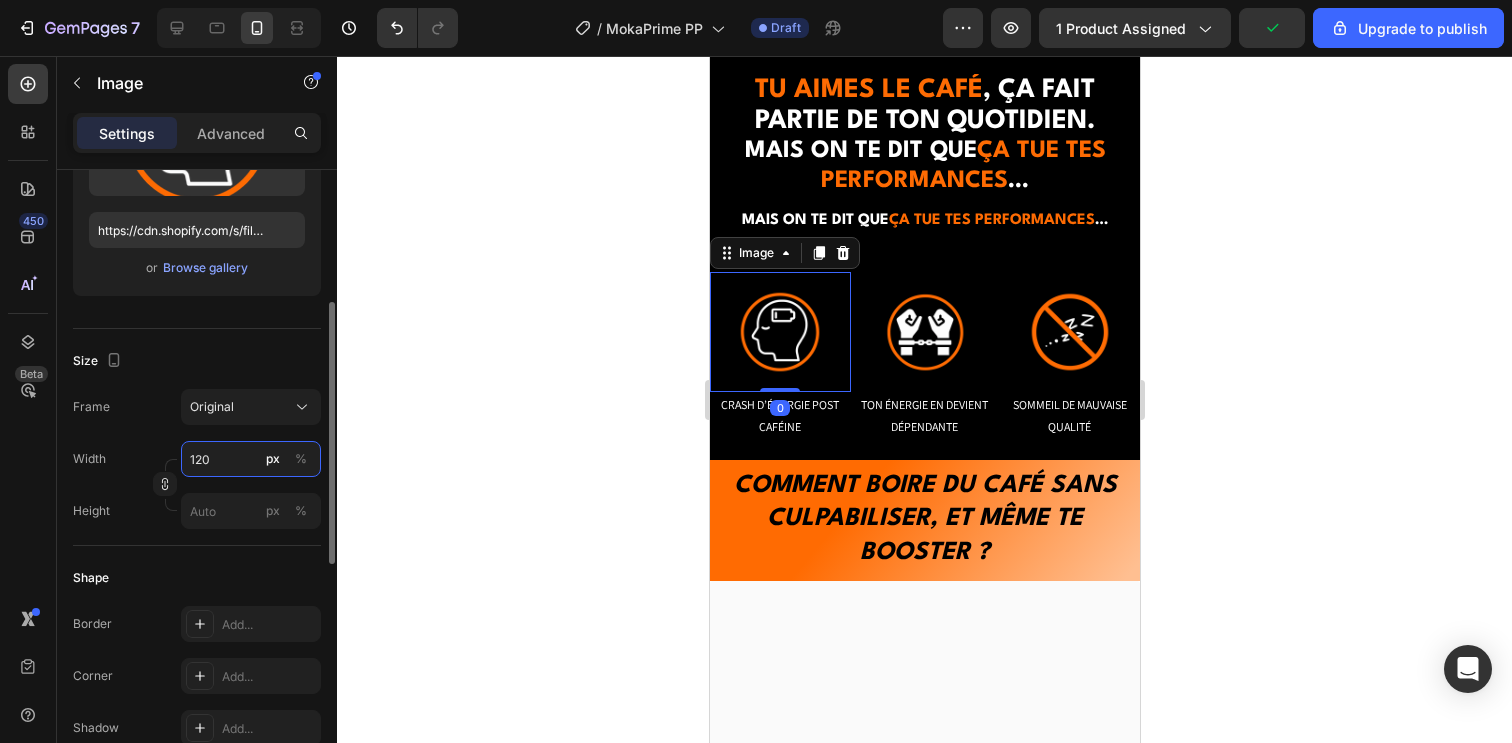 click on "120" at bounding box center (251, 459) 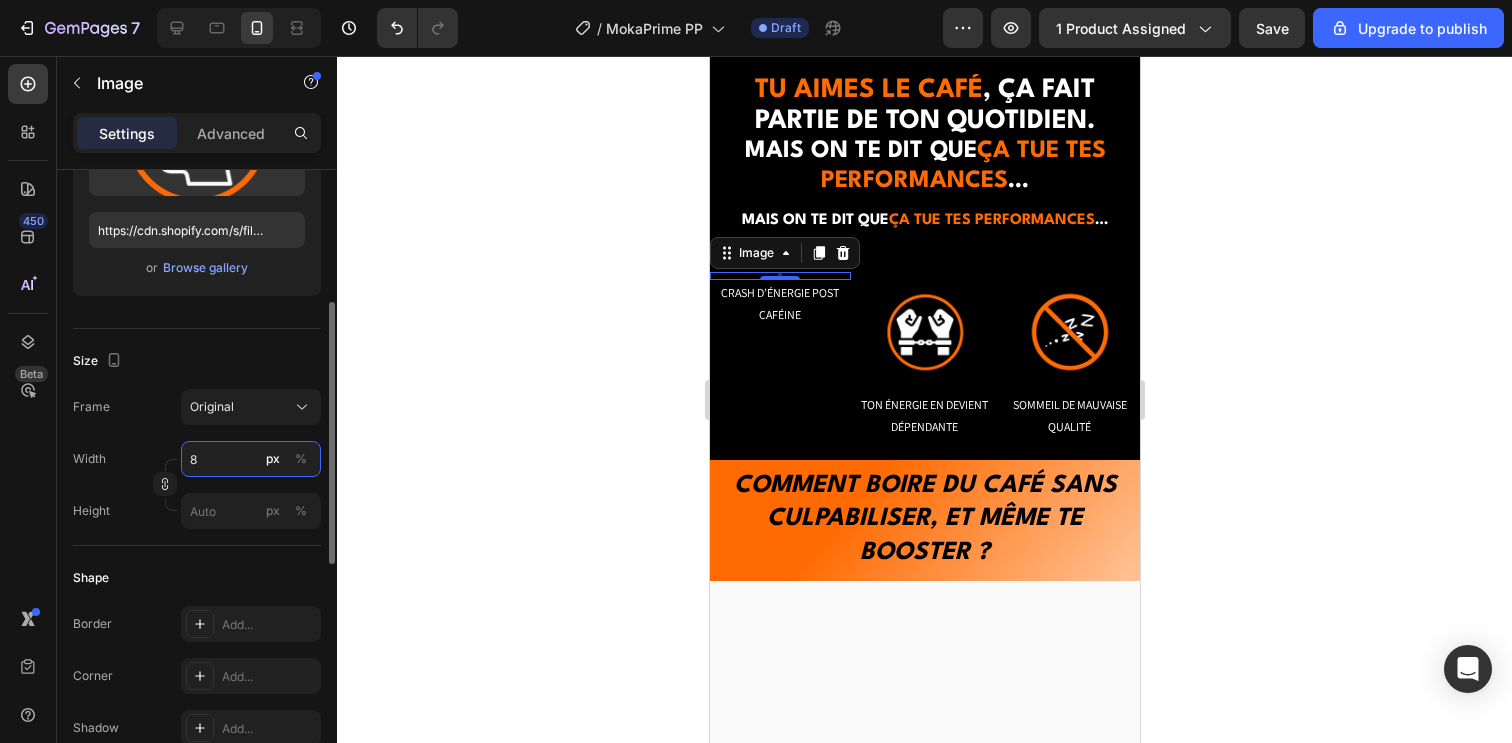 type on "80" 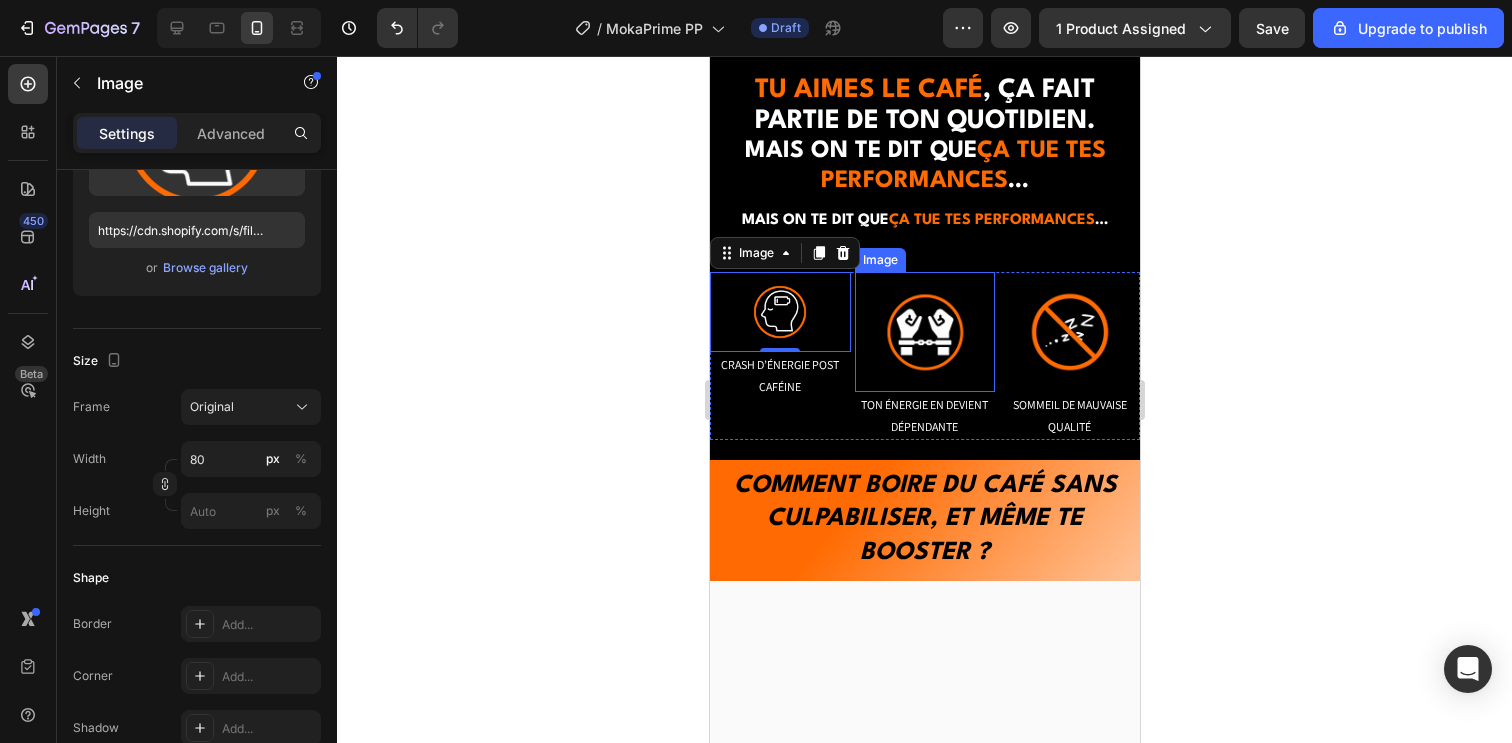 click at bounding box center [924, 332] 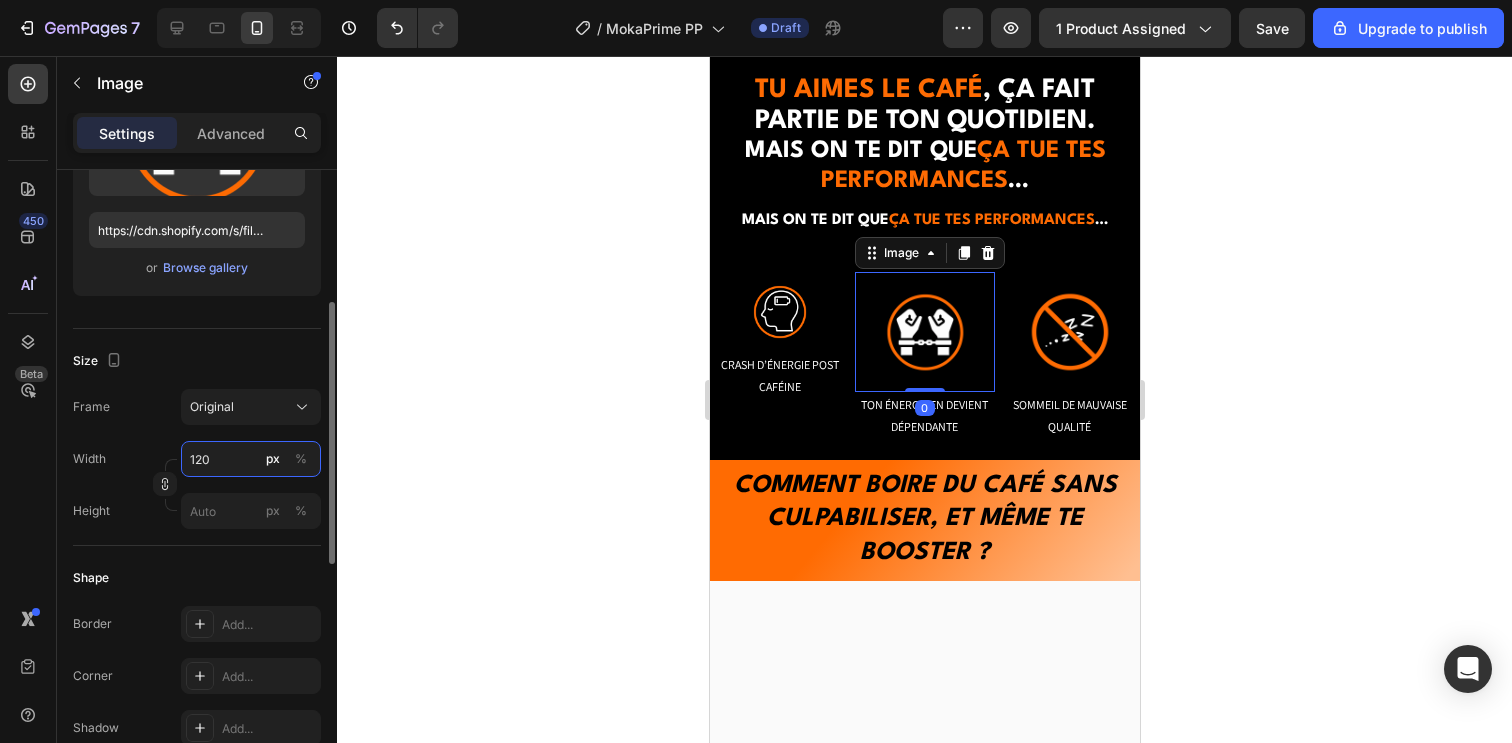 click on "120" at bounding box center (251, 459) 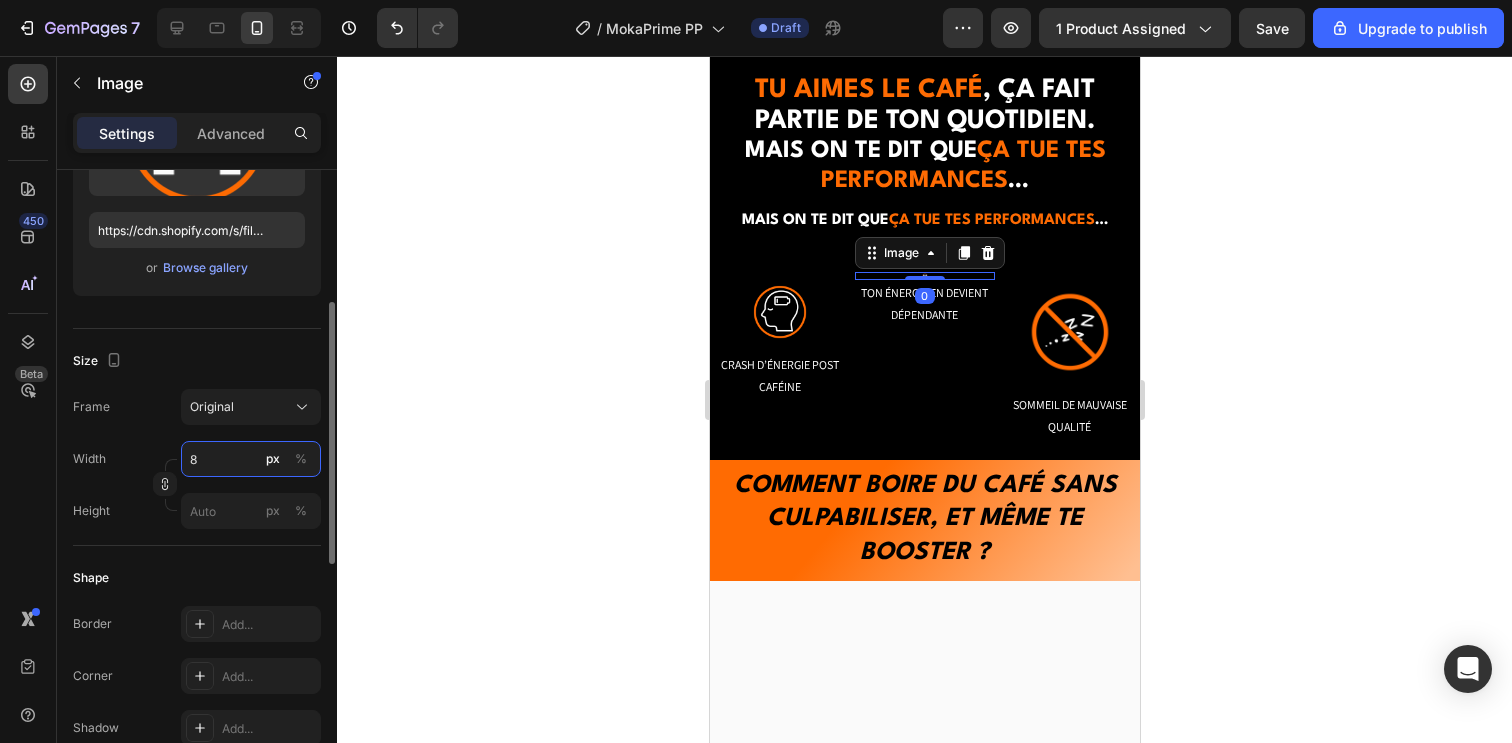 type on "80" 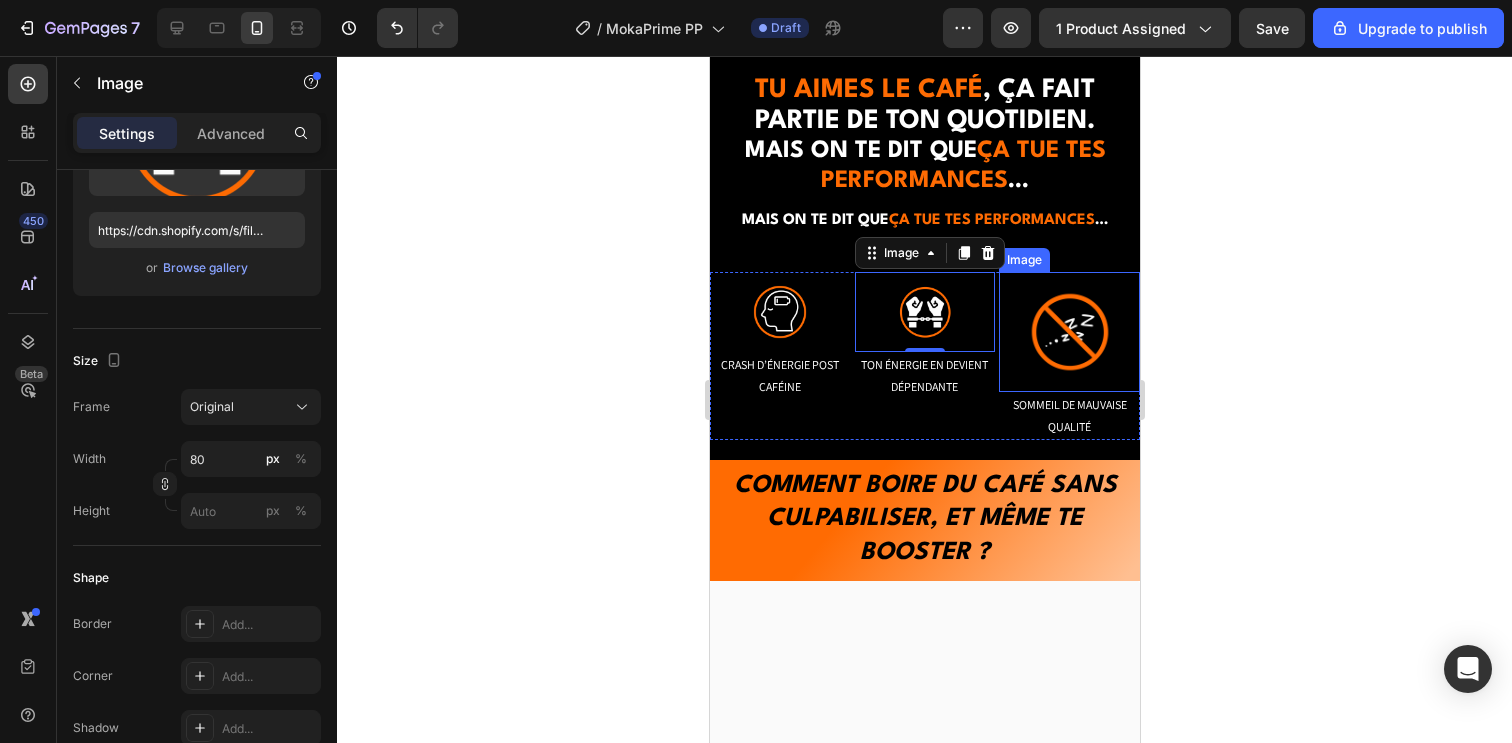 click at bounding box center [1069, 332] 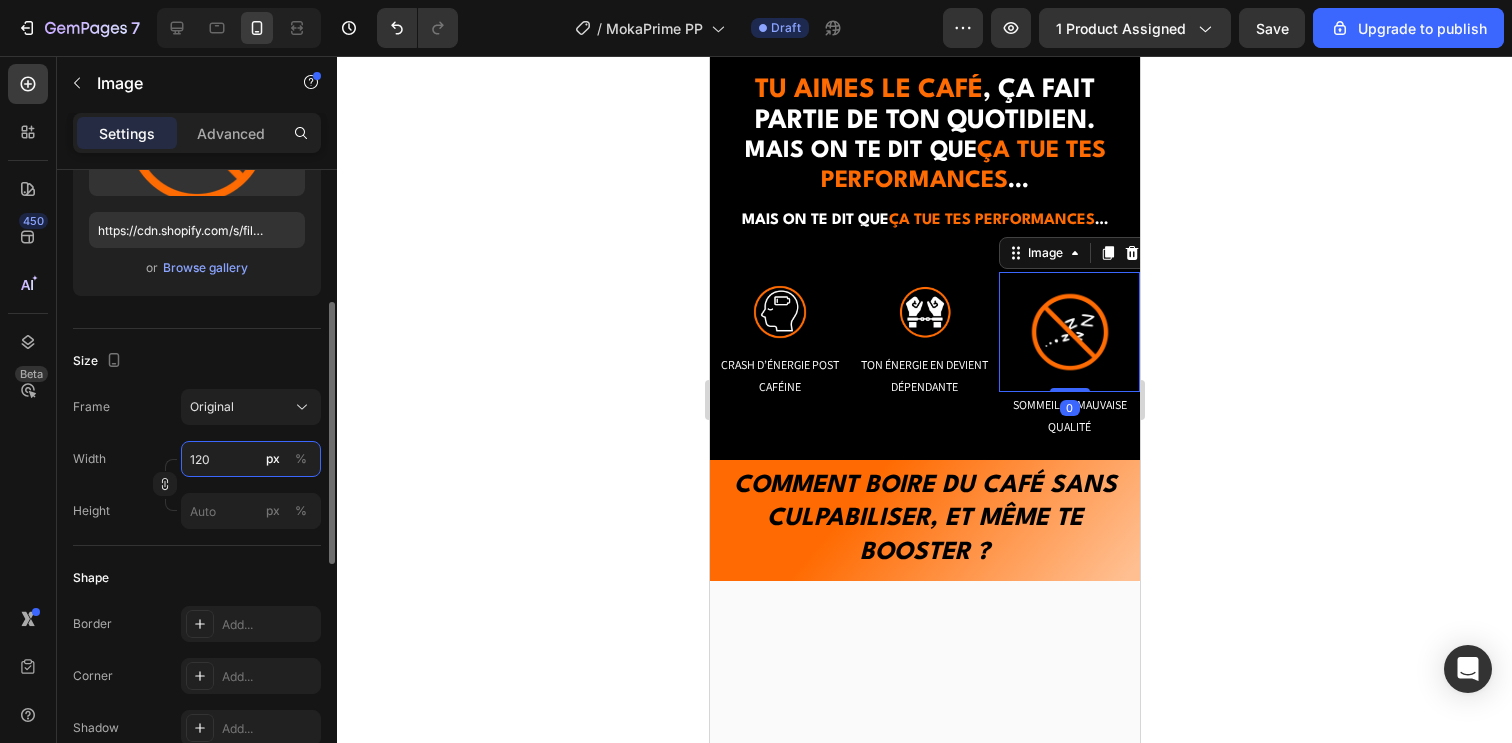 click on "120" at bounding box center [251, 459] 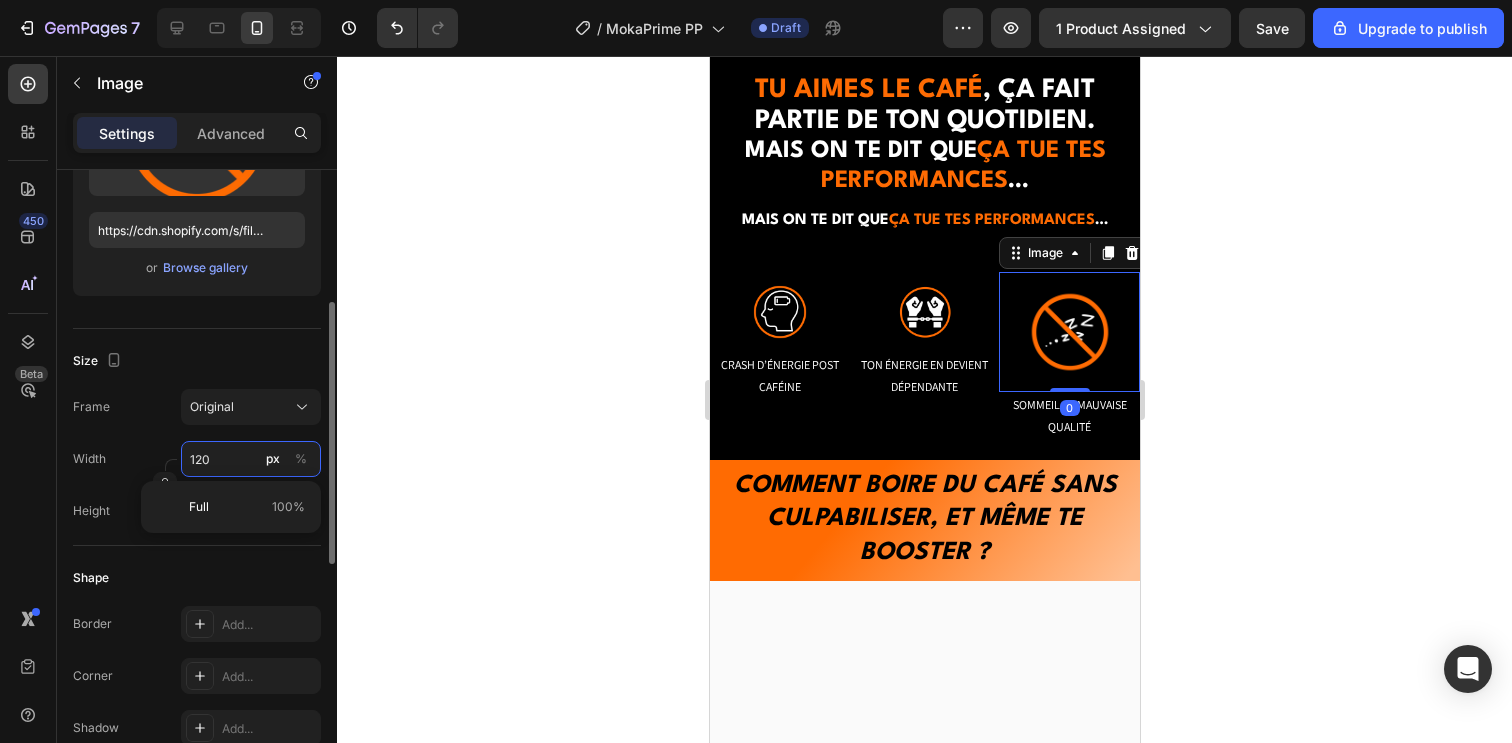 click on "120" at bounding box center (251, 459) 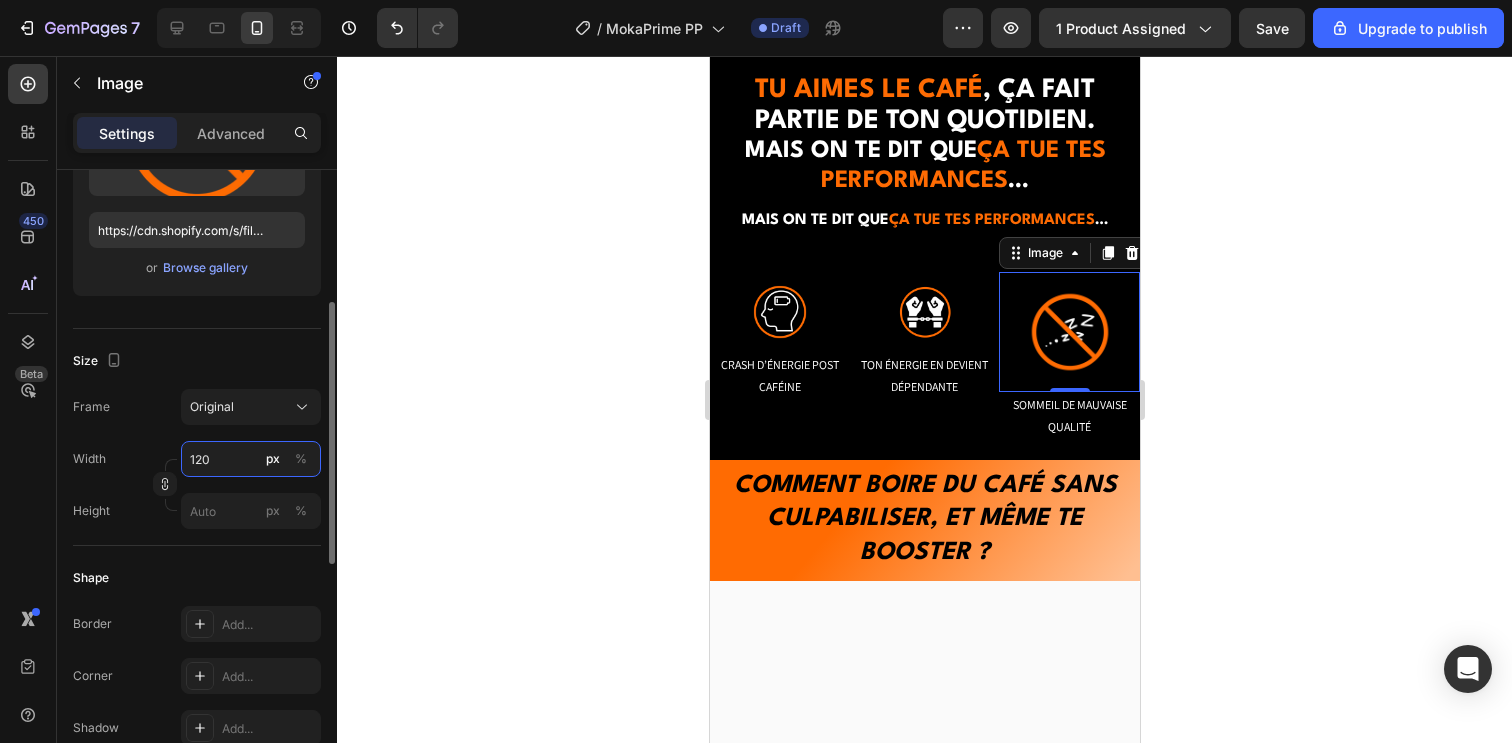 click on "120" at bounding box center [251, 459] 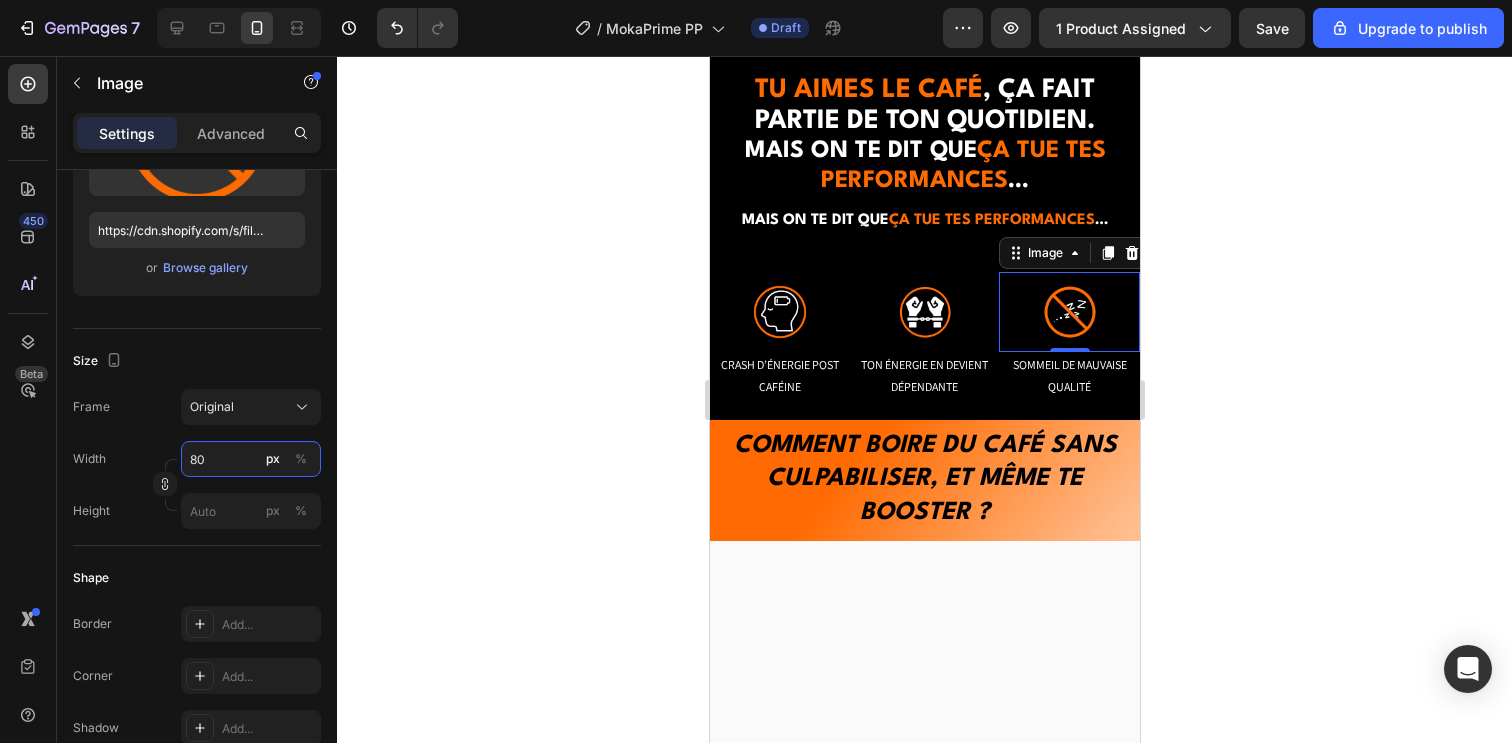 type on "80" 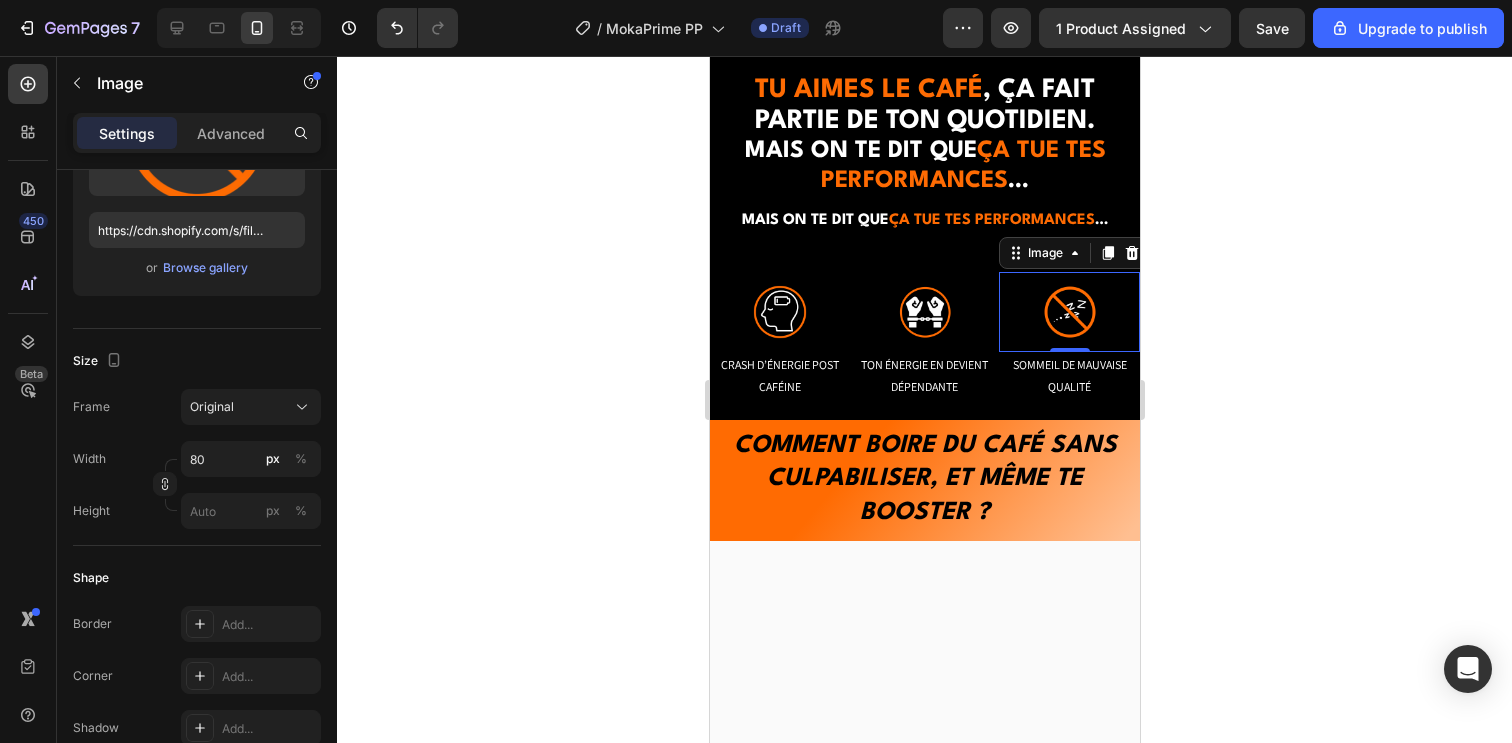 click 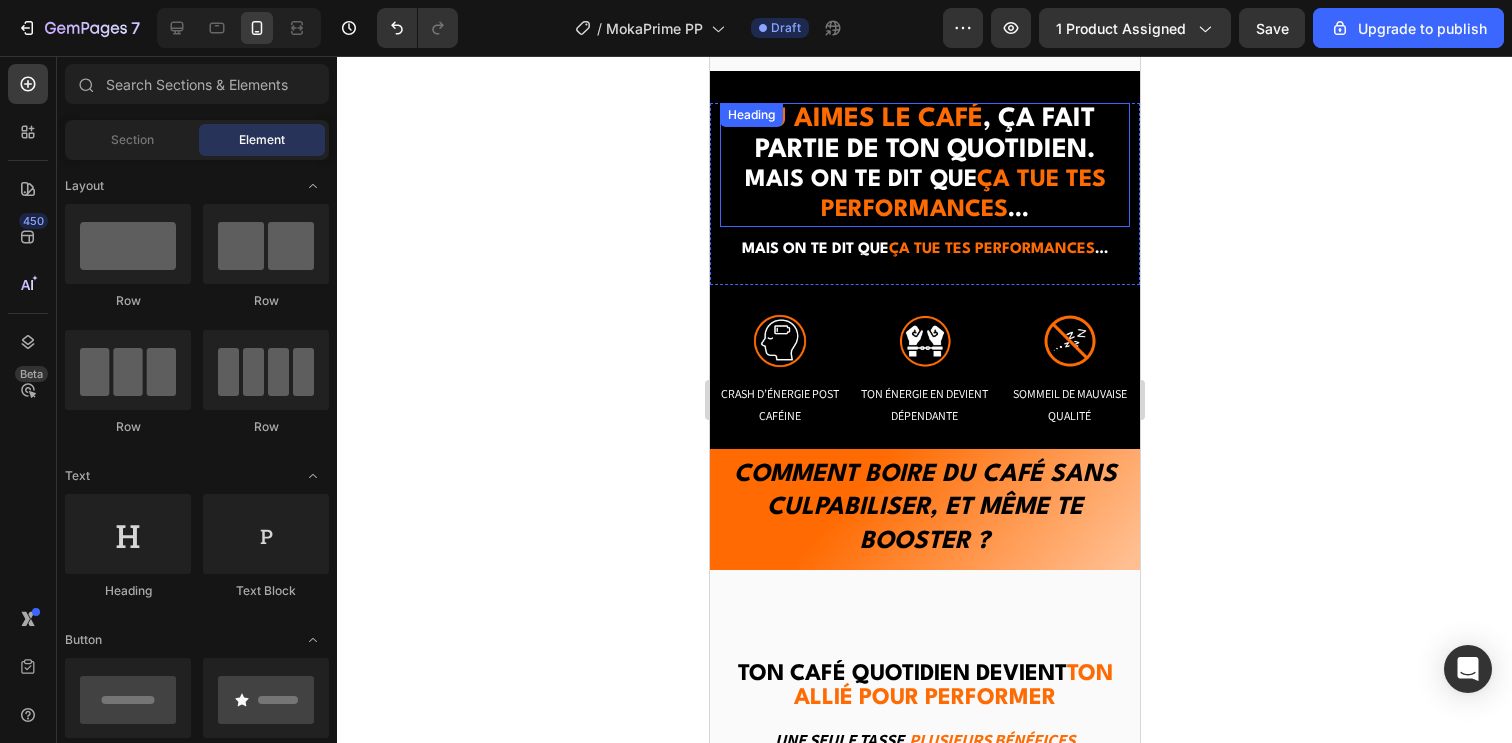 scroll, scrollTop: 1964, scrollLeft: 0, axis: vertical 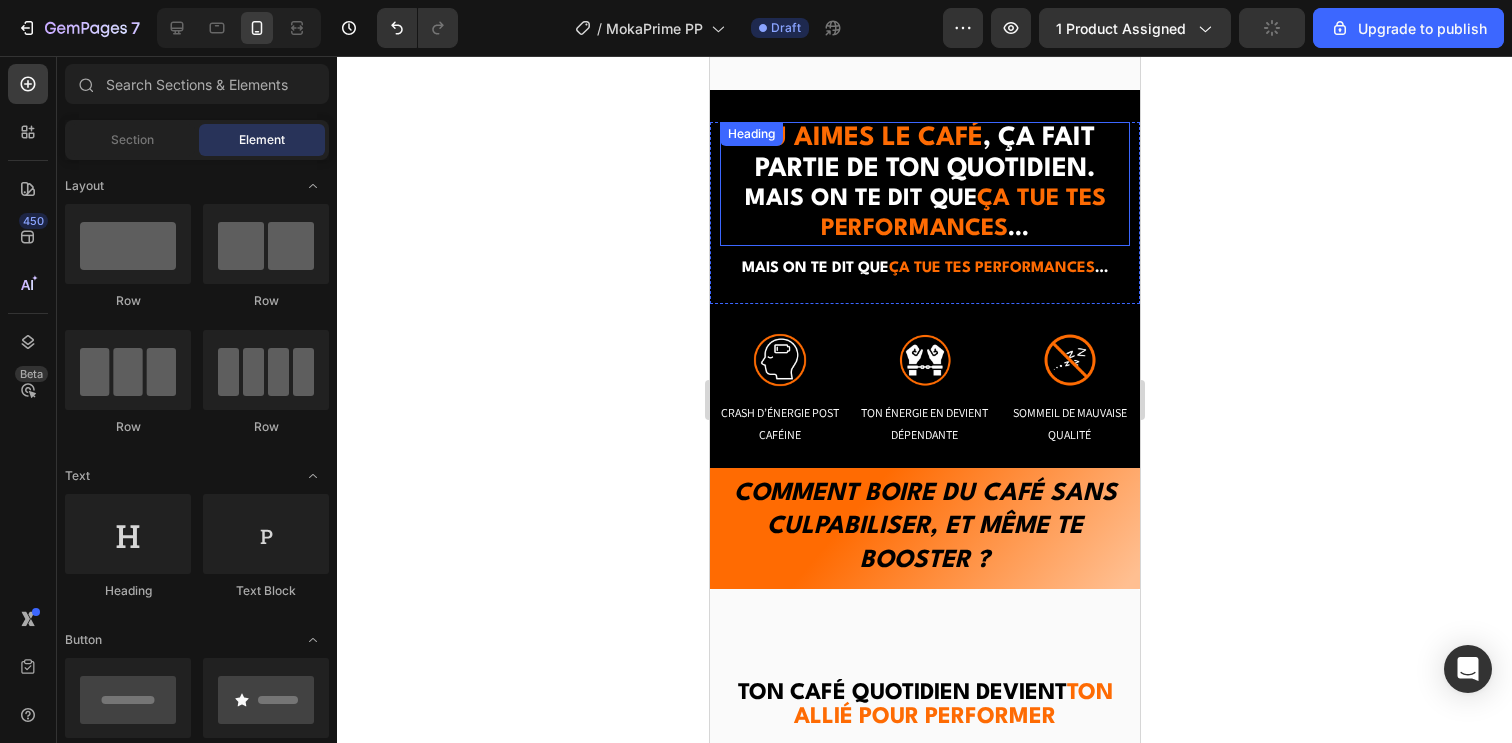 click on "Mais on te dit que" at bounding box center [860, 199] 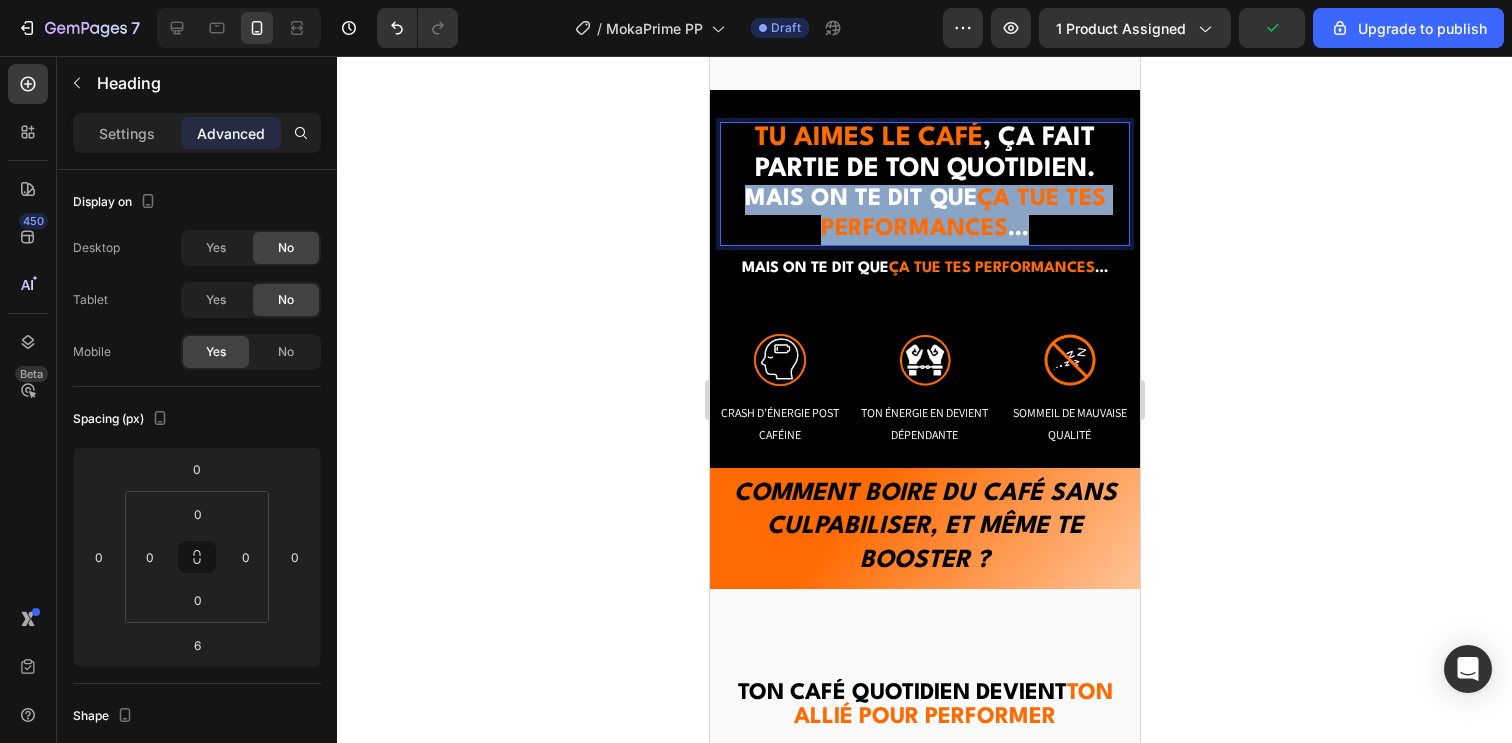 click on "Mais on te dit que" at bounding box center (860, 199) 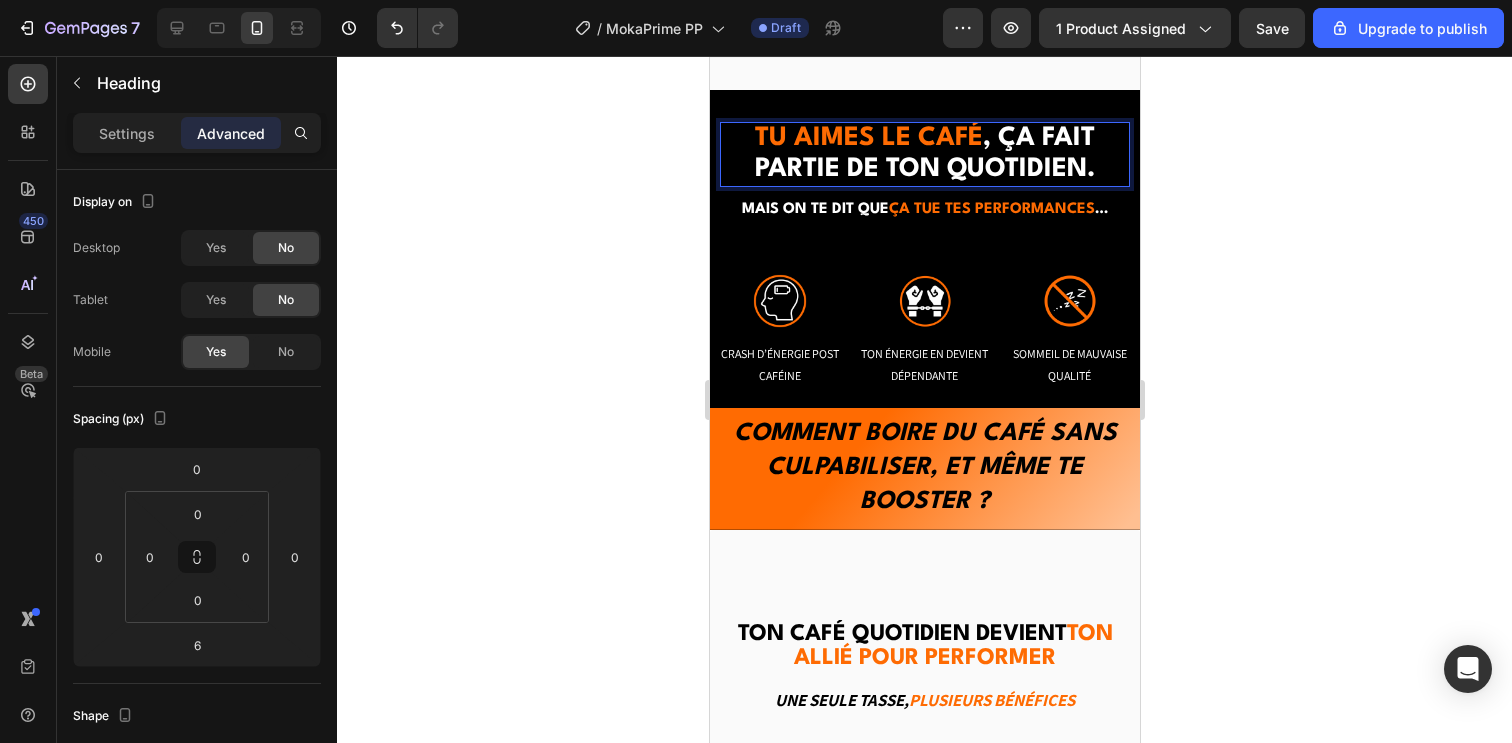click 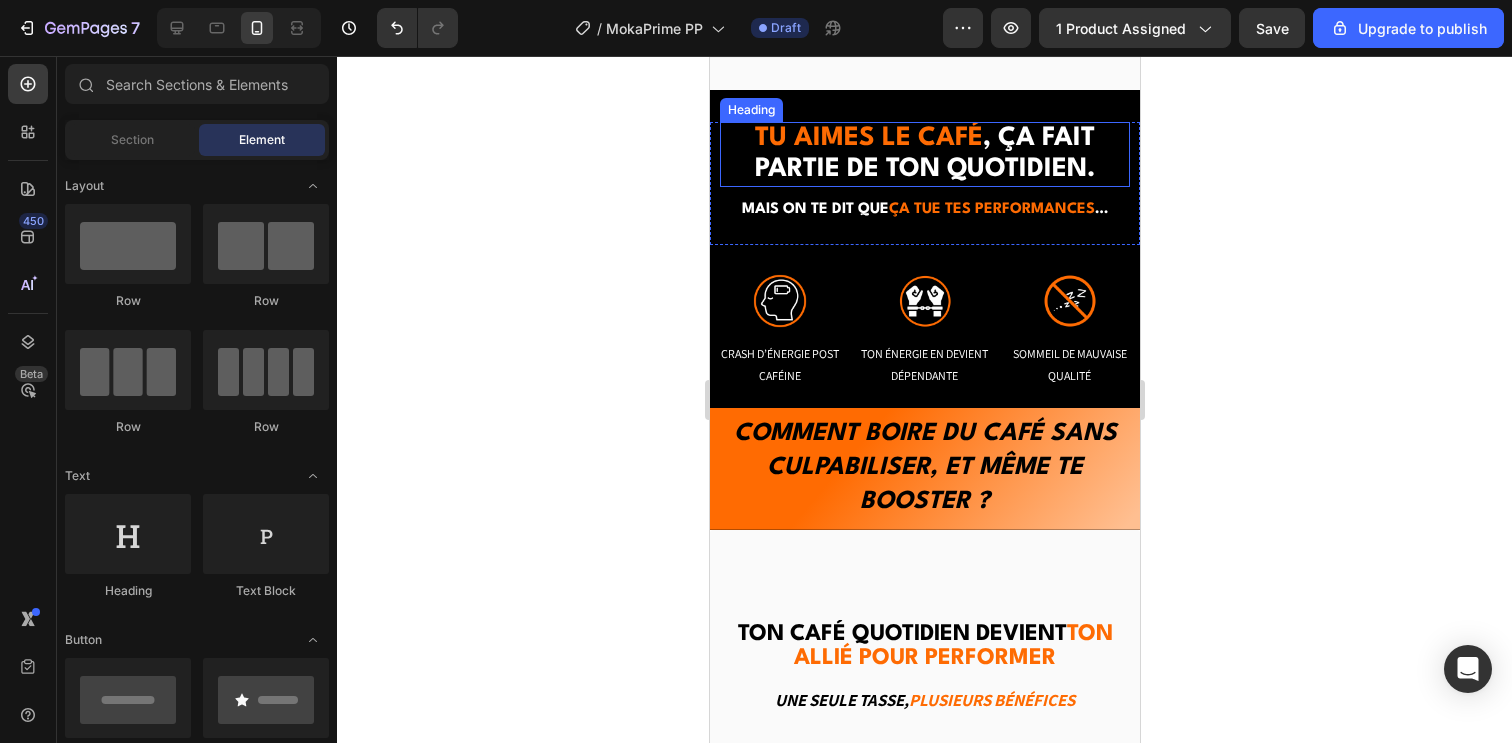 click on "⁠⁠⁠⁠⁠⁠⁠ Tu aimes le café , ça fait partie de ton quotidien.  Heading" at bounding box center (924, 154) 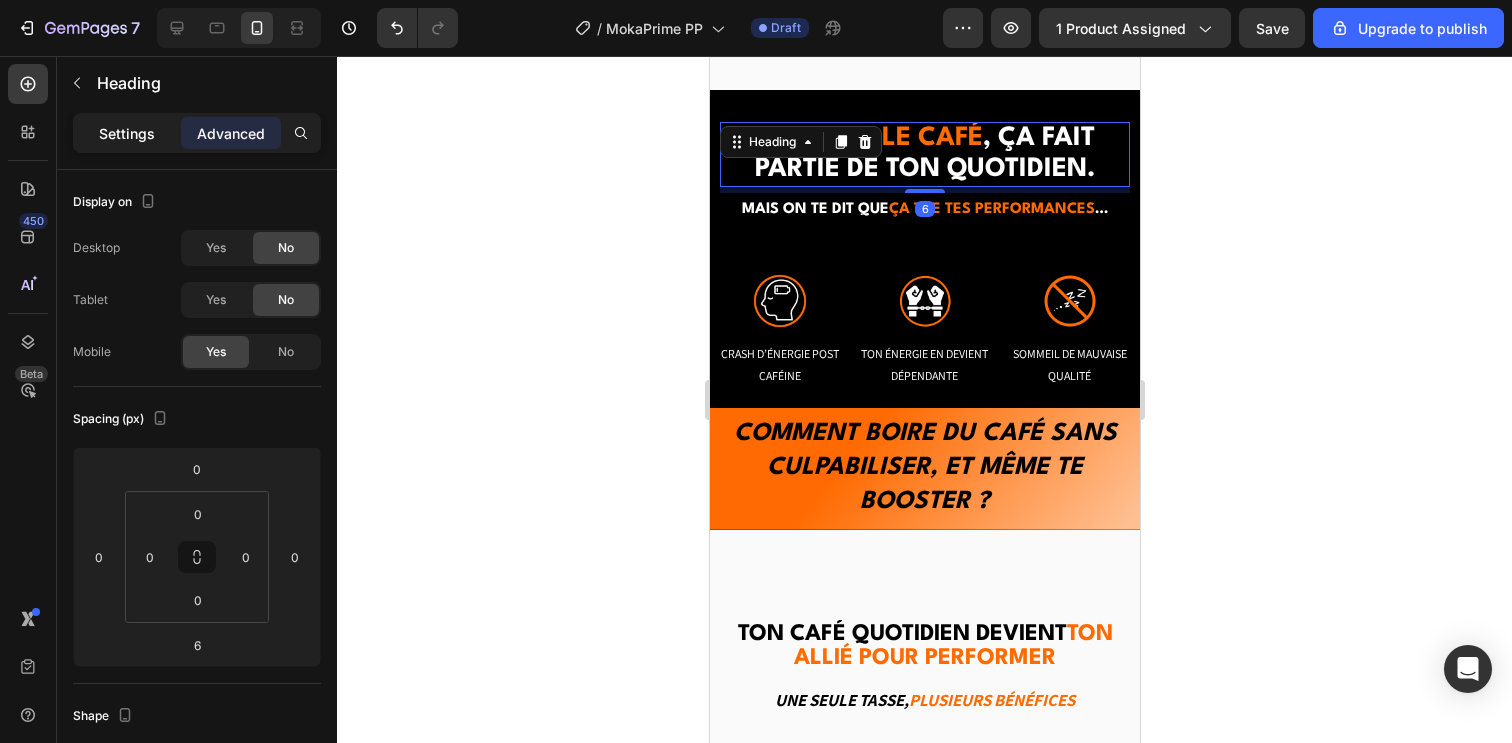 click on "Settings" at bounding box center [127, 133] 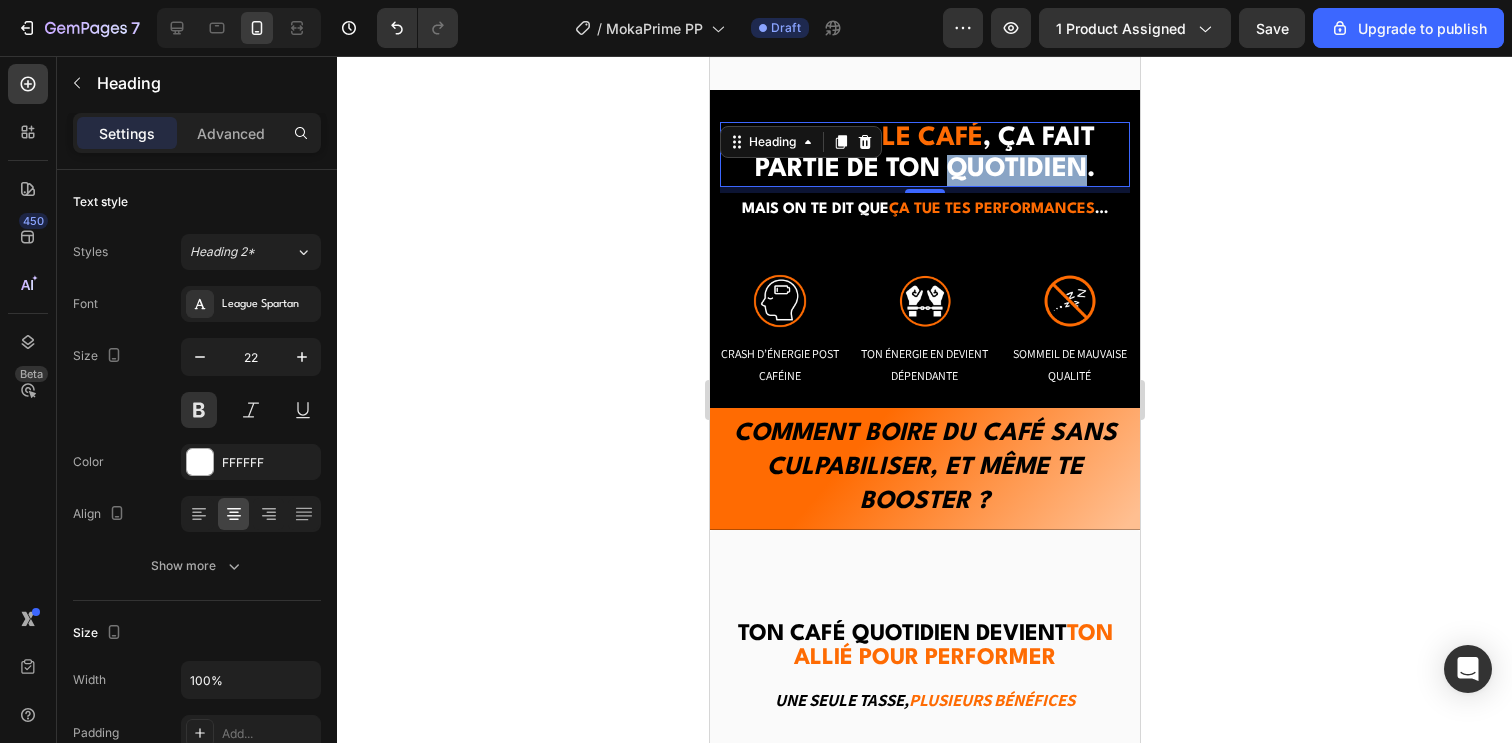click on ", ça fait partie de ton quotidien." at bounding box center (924, 153) 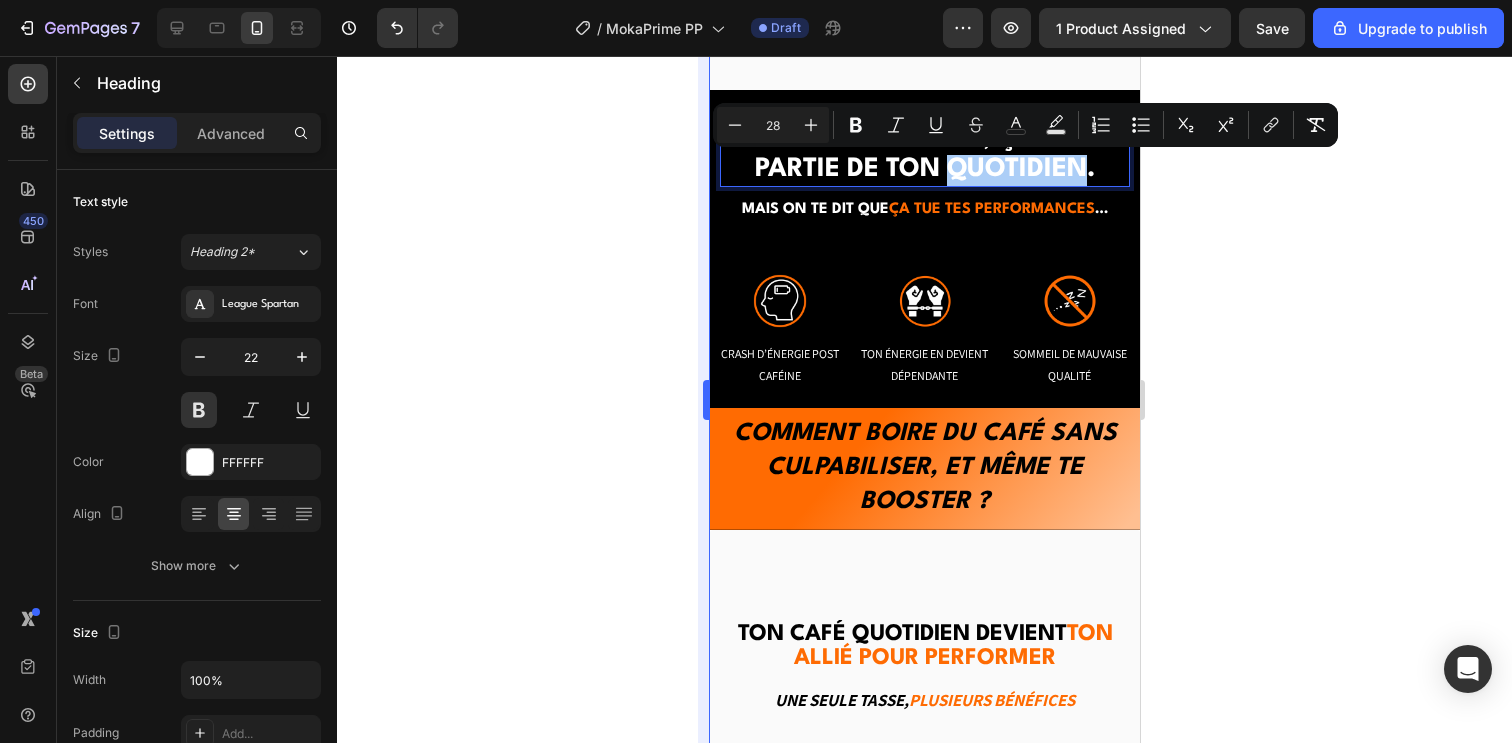 drag, startPoint x: 484, startPoint y: 228, endPoint x: 697, endPoint y: 199, distance: 214.96512 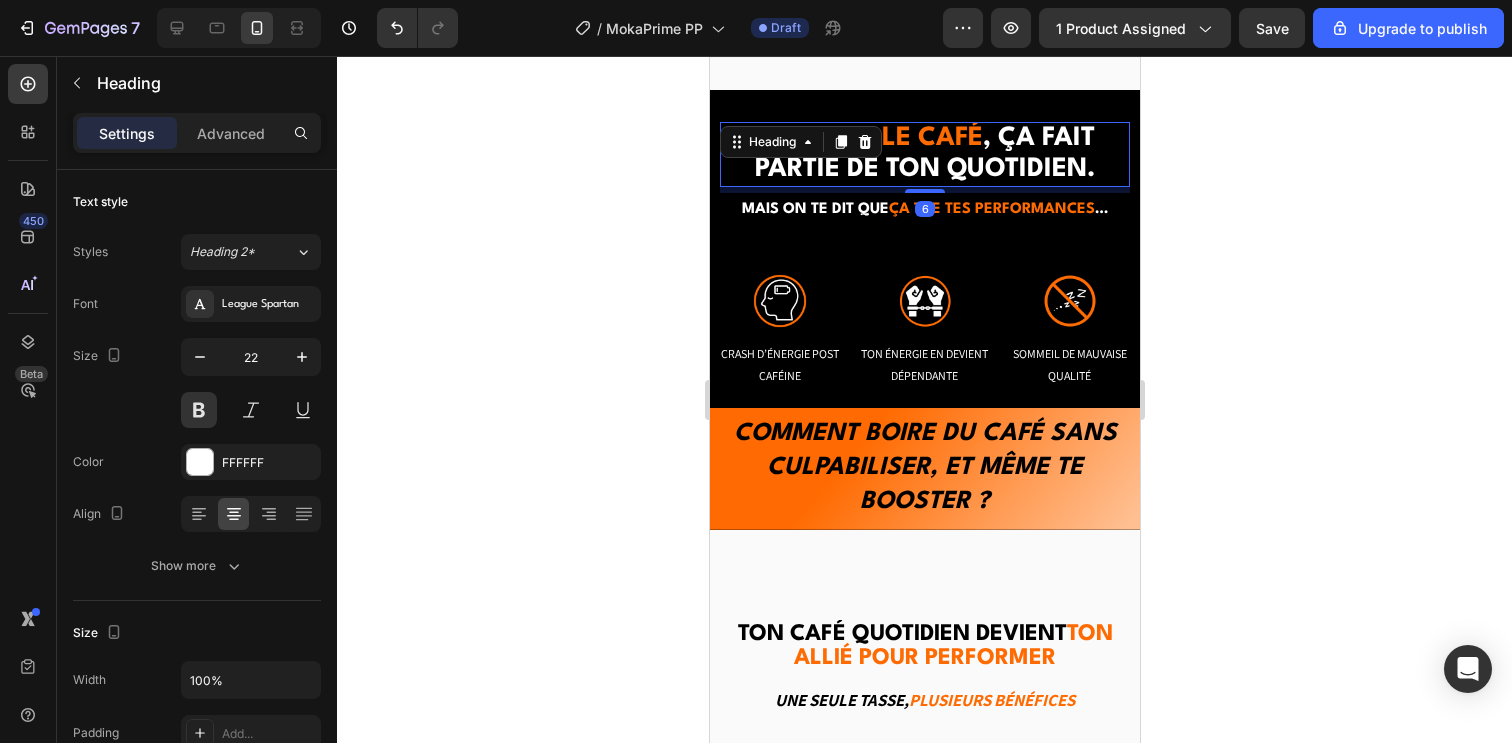 click on ", ça fait partie de ton quotidien." at bounding box center (924, 153) 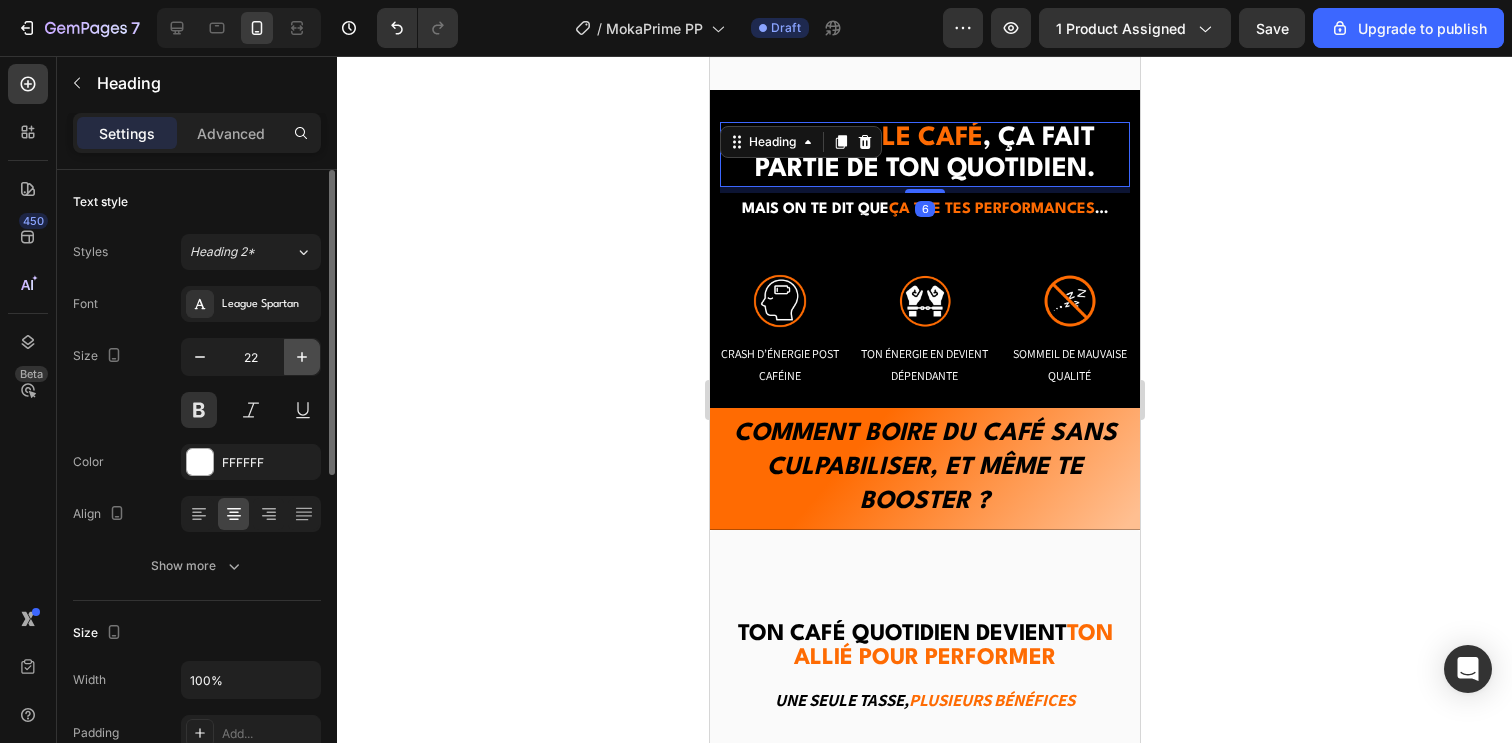 click at bounding box center (302, 357) 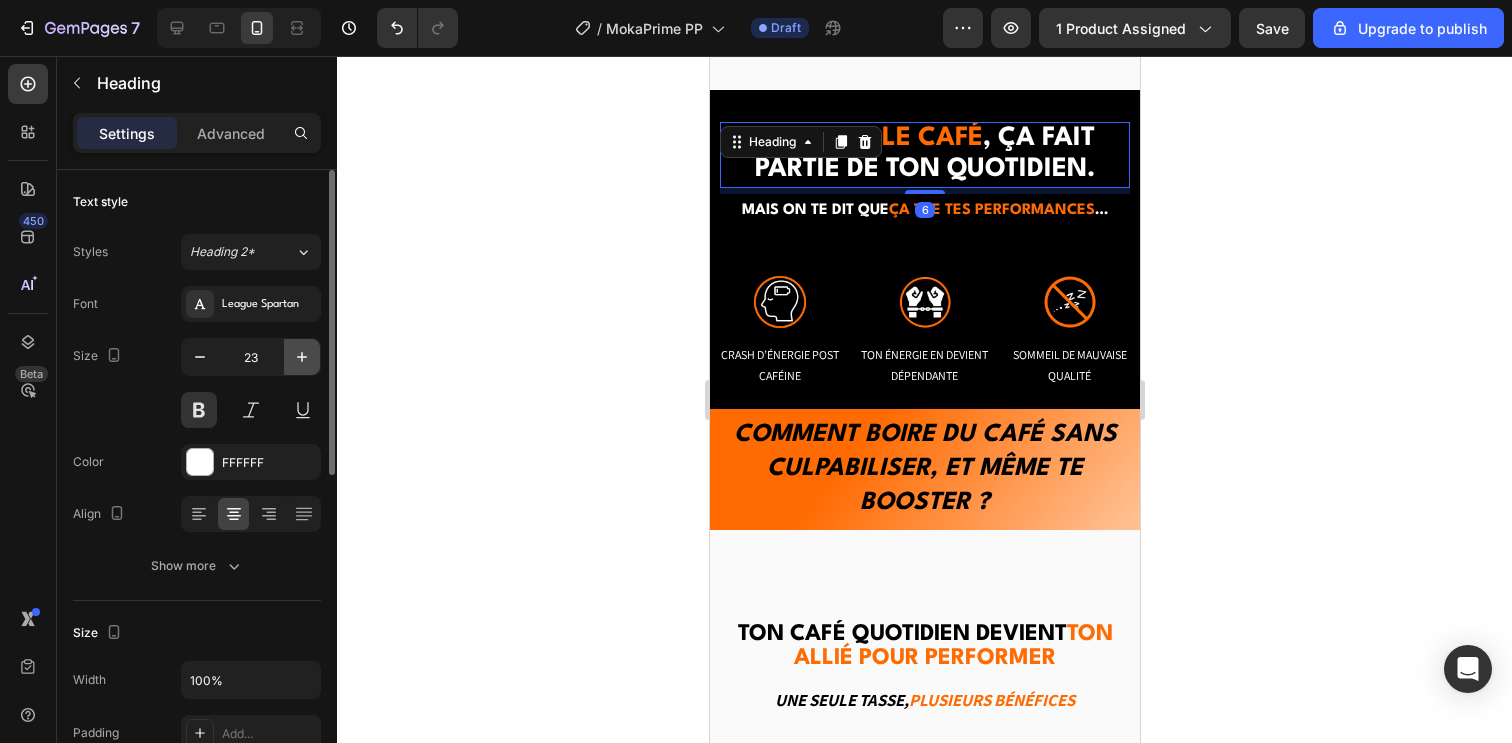 click at bounding box center (302, 357) 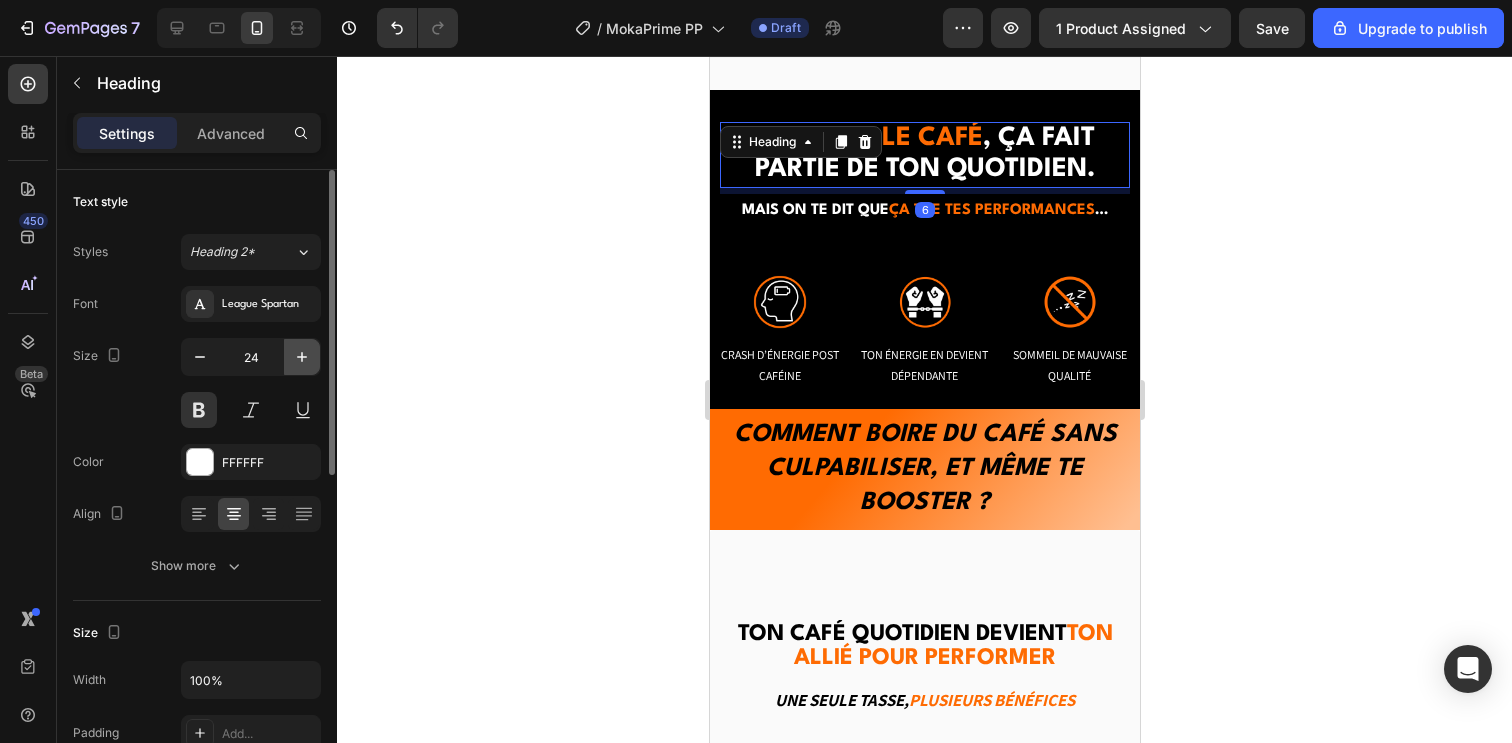 click at bounding box center (302, 357) 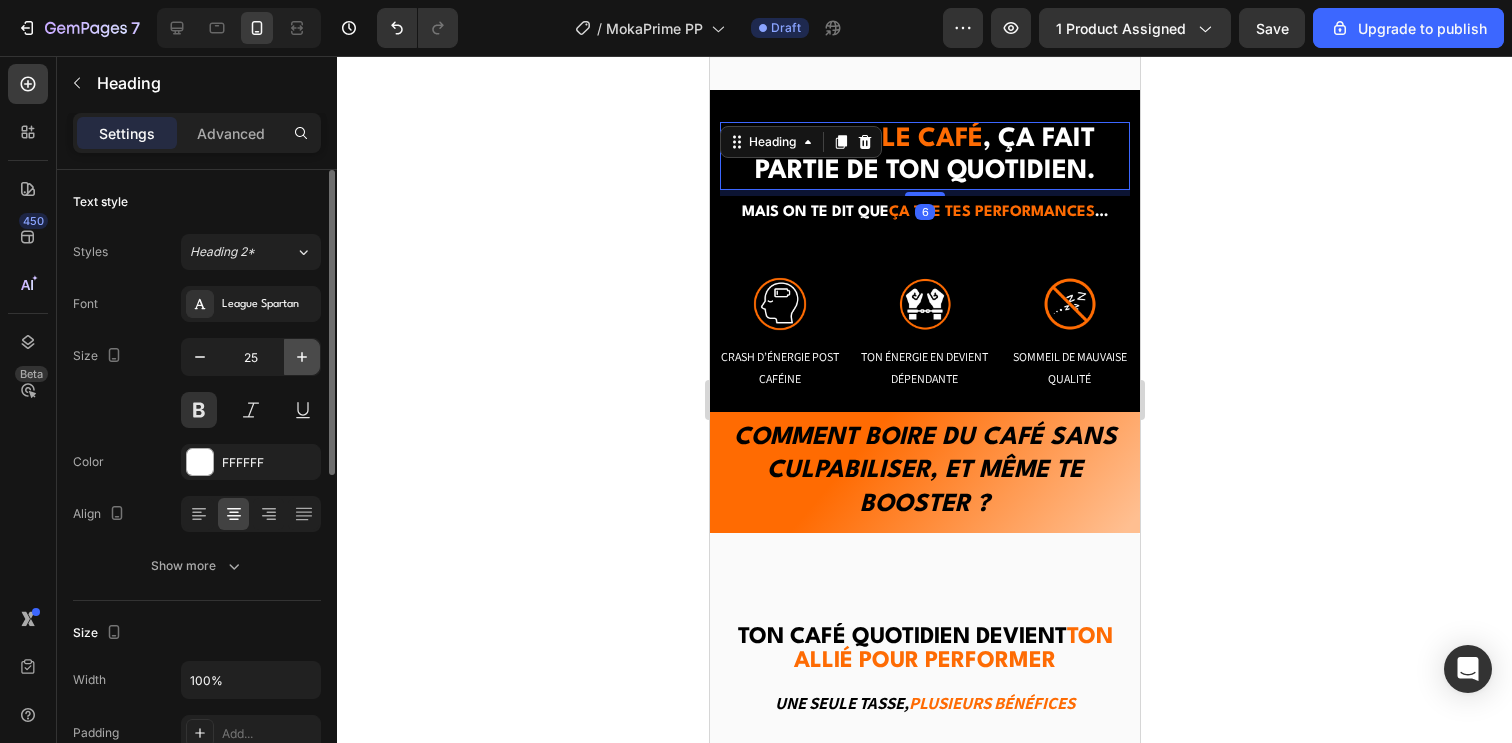 click at bounding box center (302, 357) 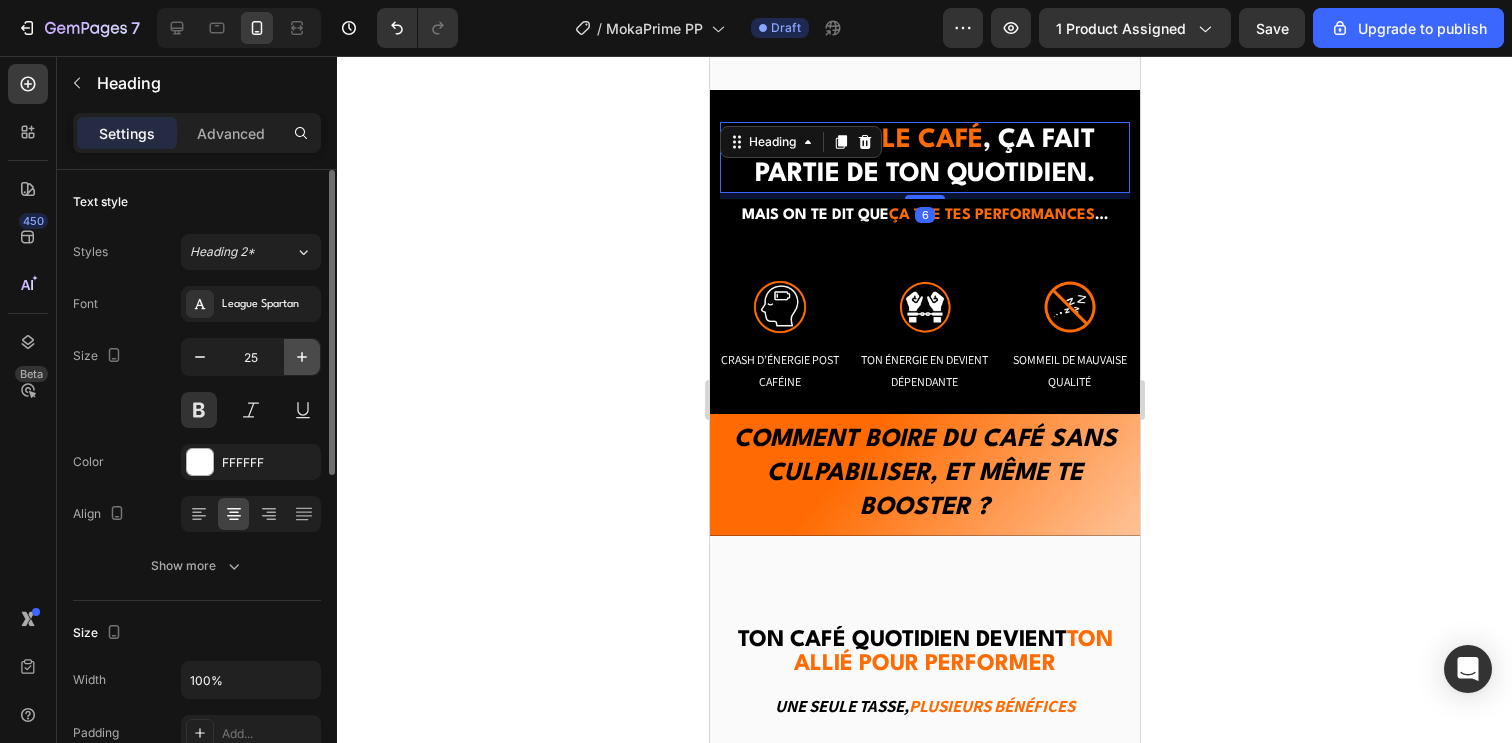 type on "26" 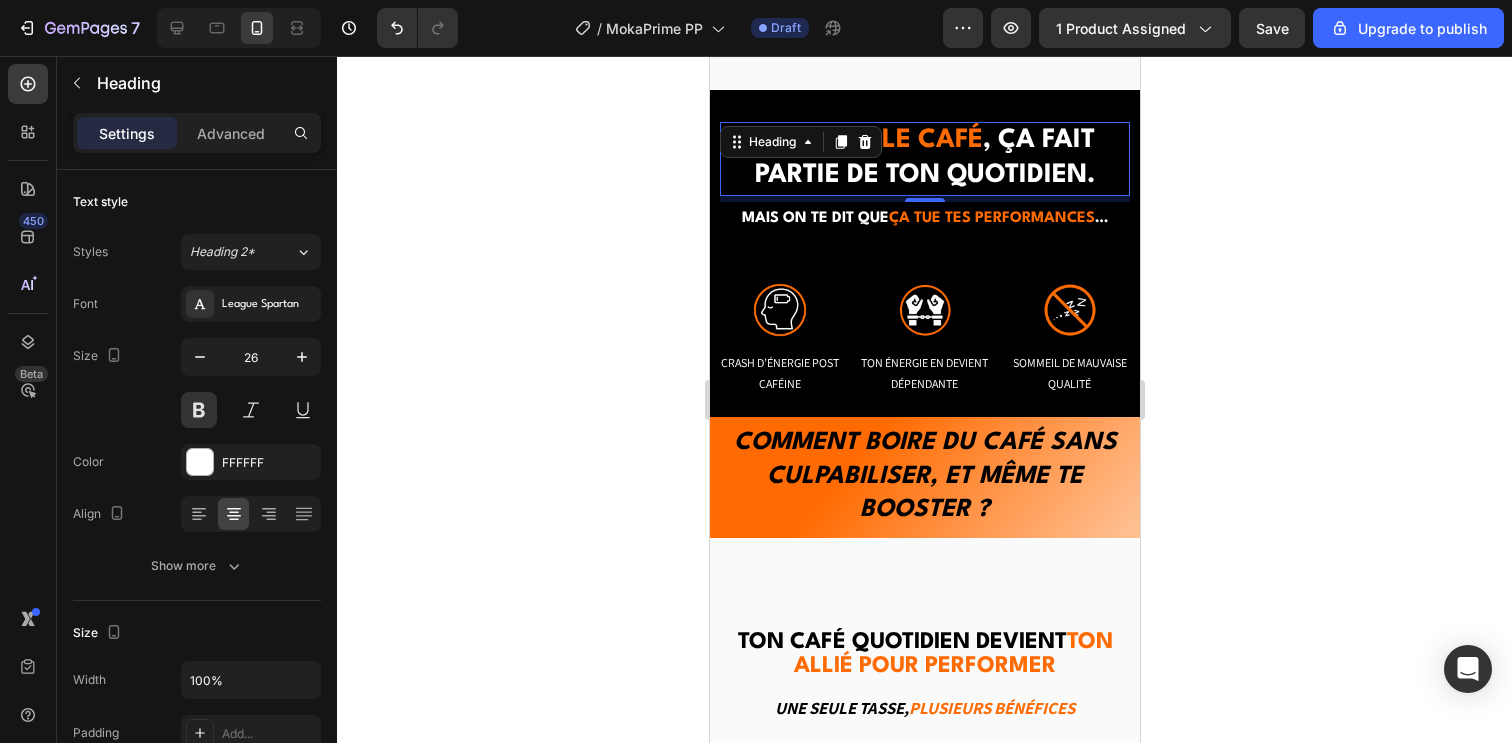 click 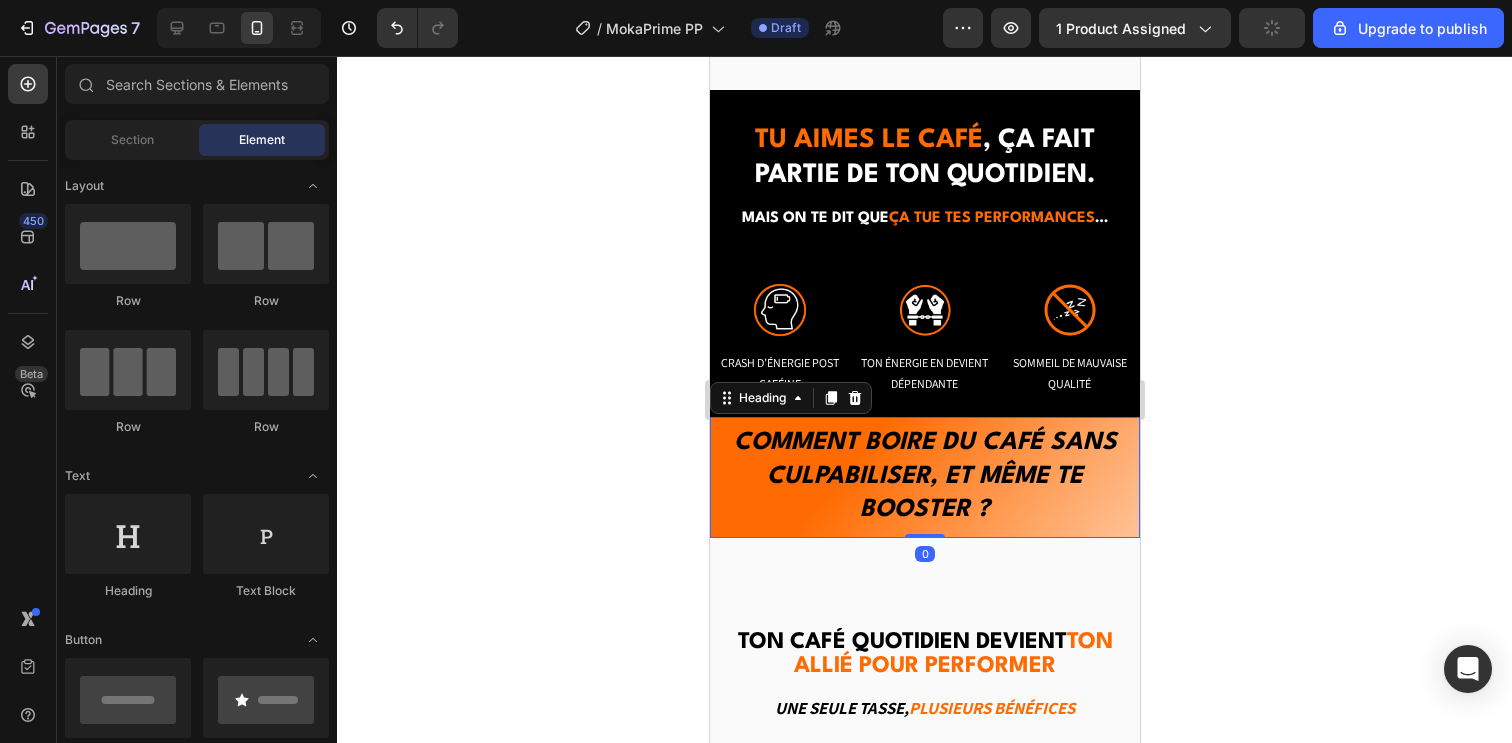 click on "comment boire du café sans culpabiliser, et même te booster ?" at bounding box center [924, 477] 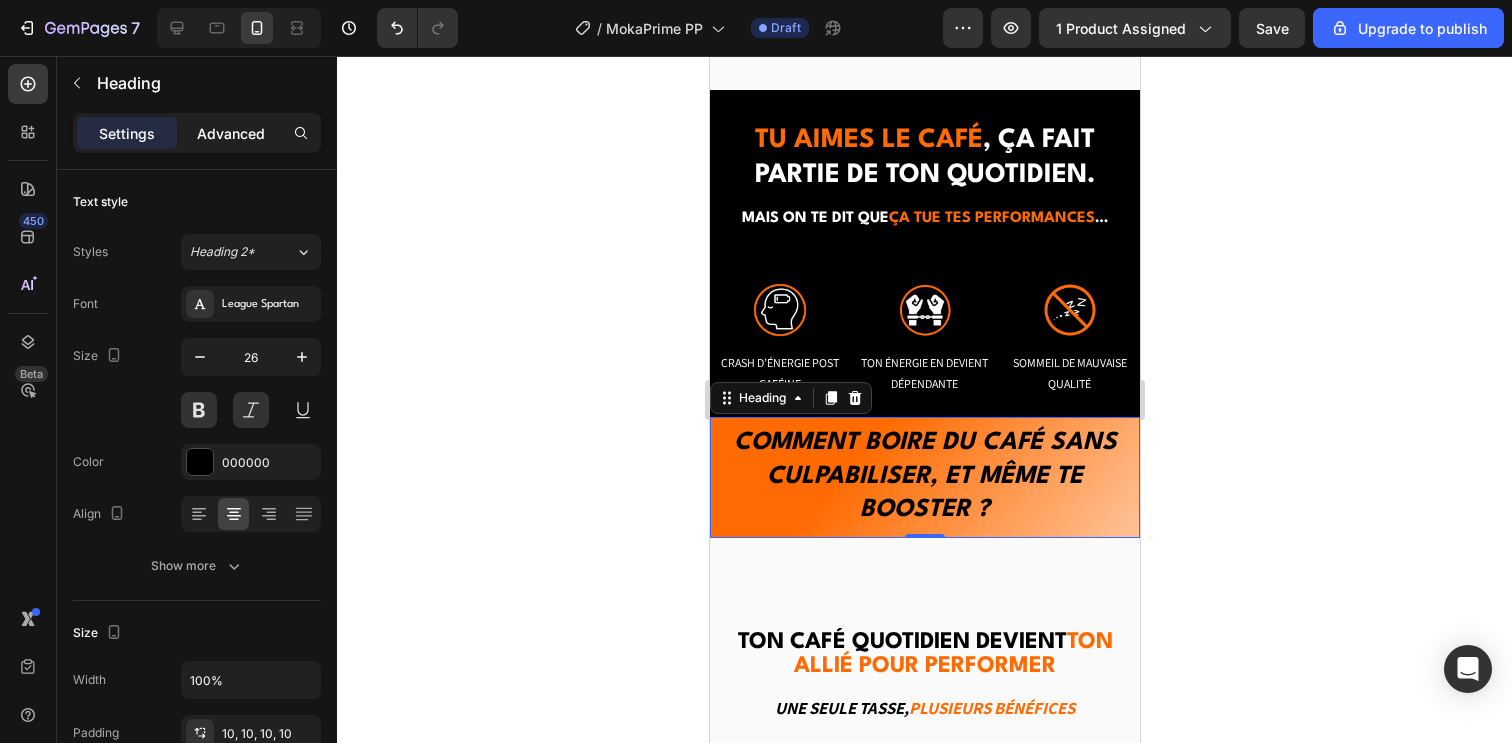 click on "Advanced" at bounding box center (231, 133) 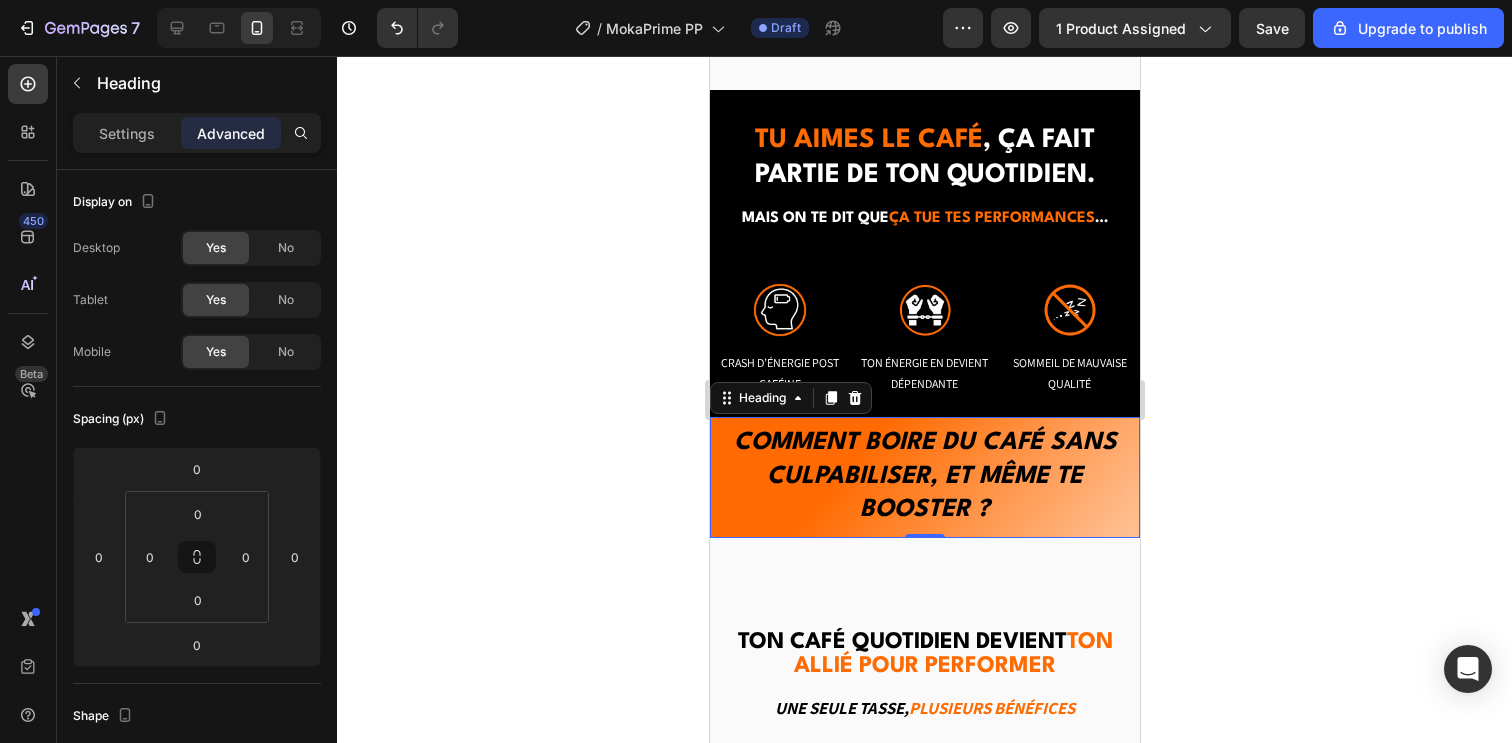 click 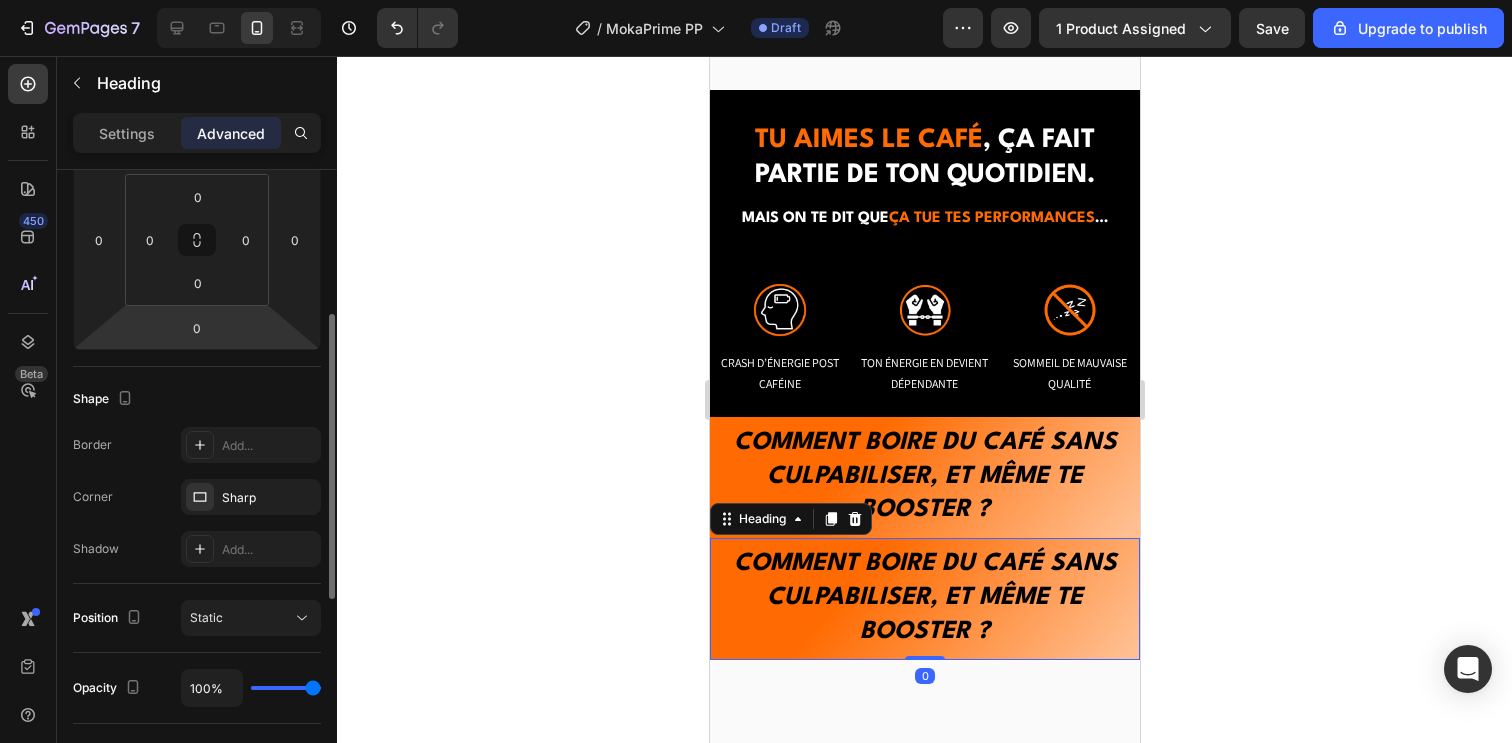 scroll, scrollTop: 0, scrollLeft: 0, axis: both 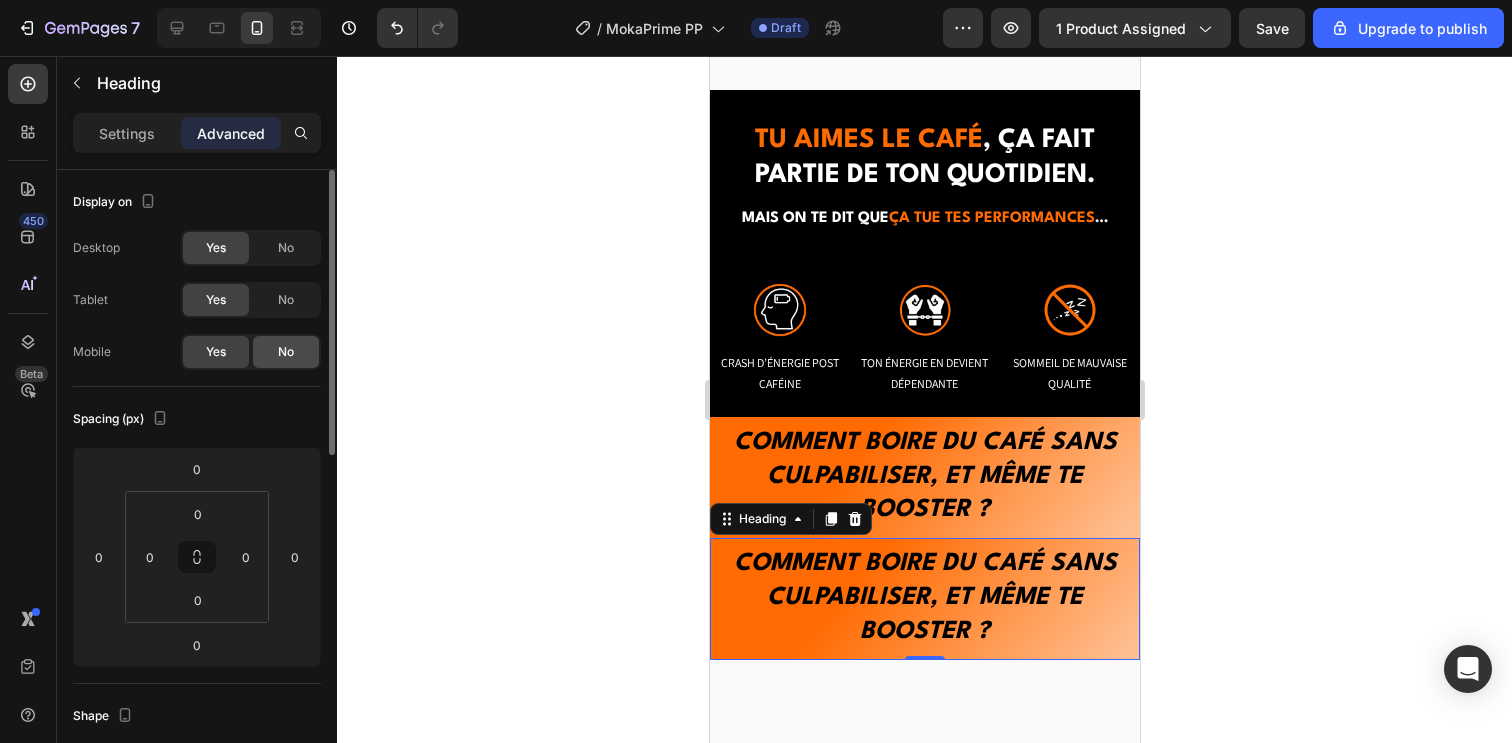 click on "No" 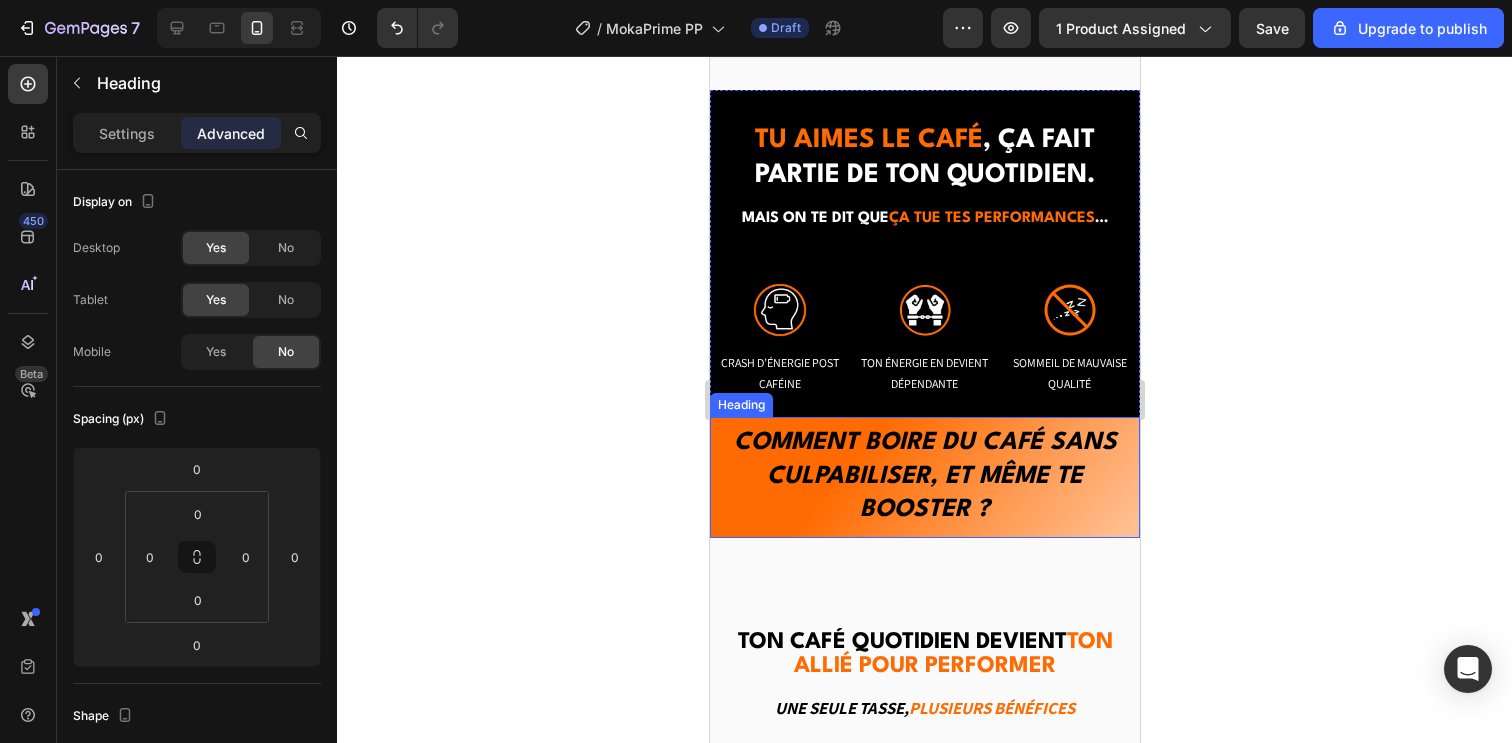 click on "comment boire du café sans culpabiliser, et même te booster ?" at bounding box center (924, 477) 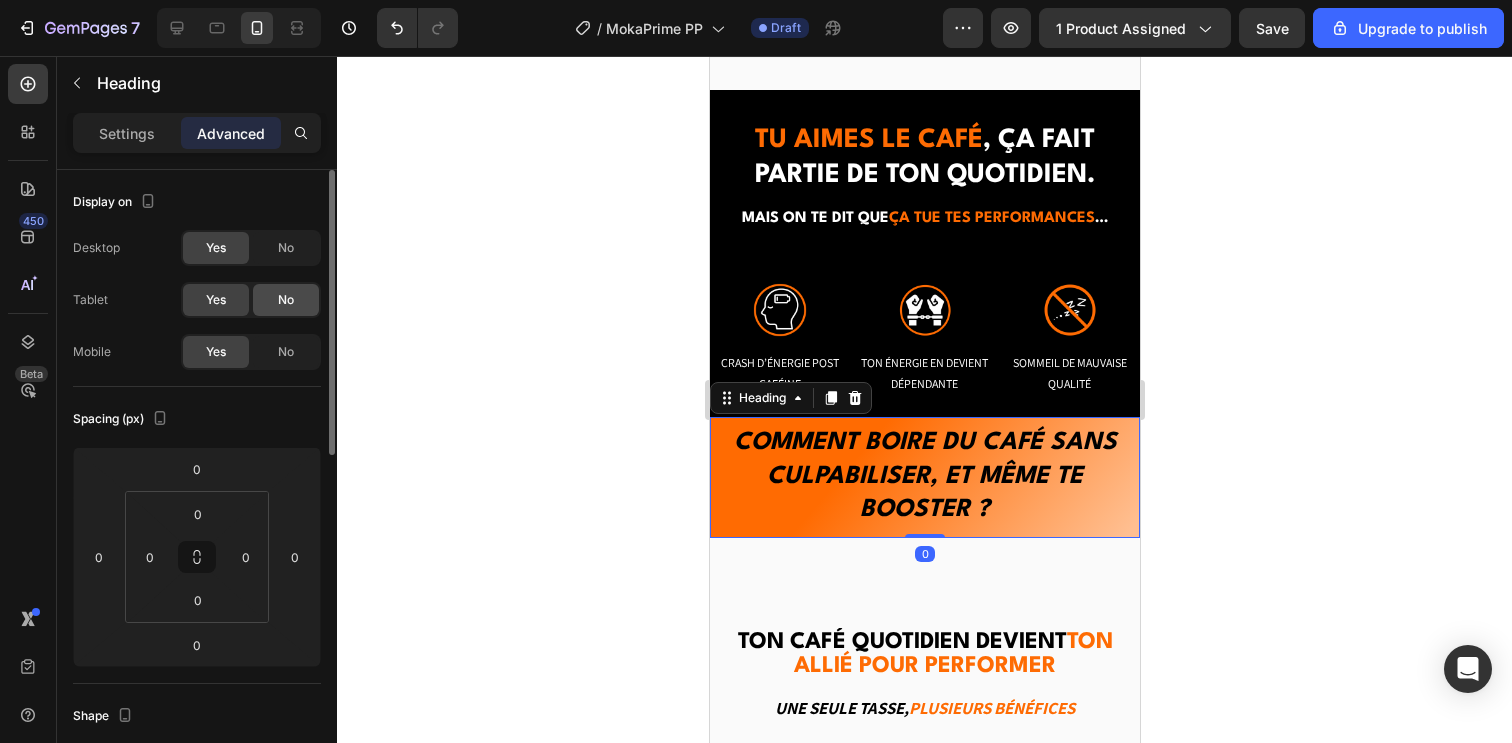 click on "No" 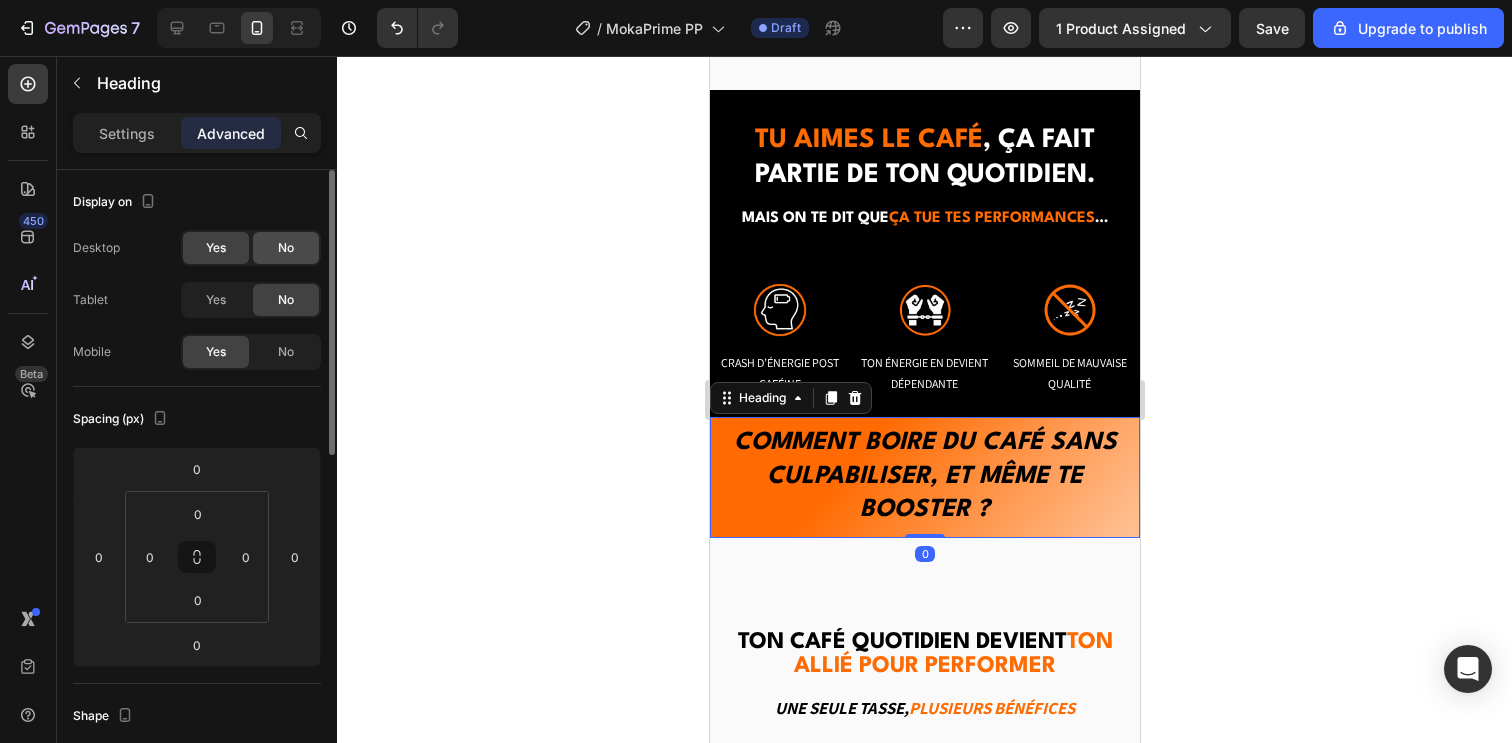click on "No" 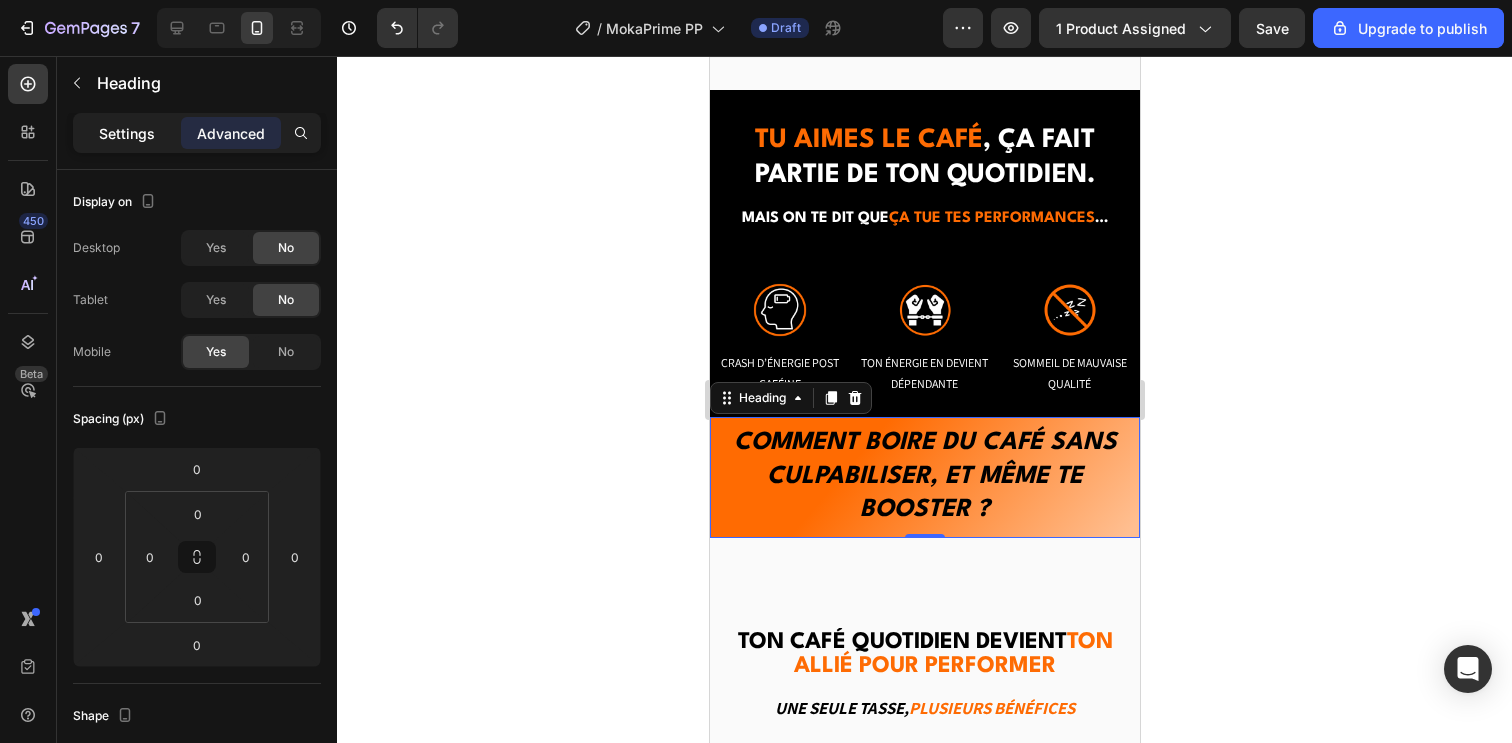 click on "Settings" 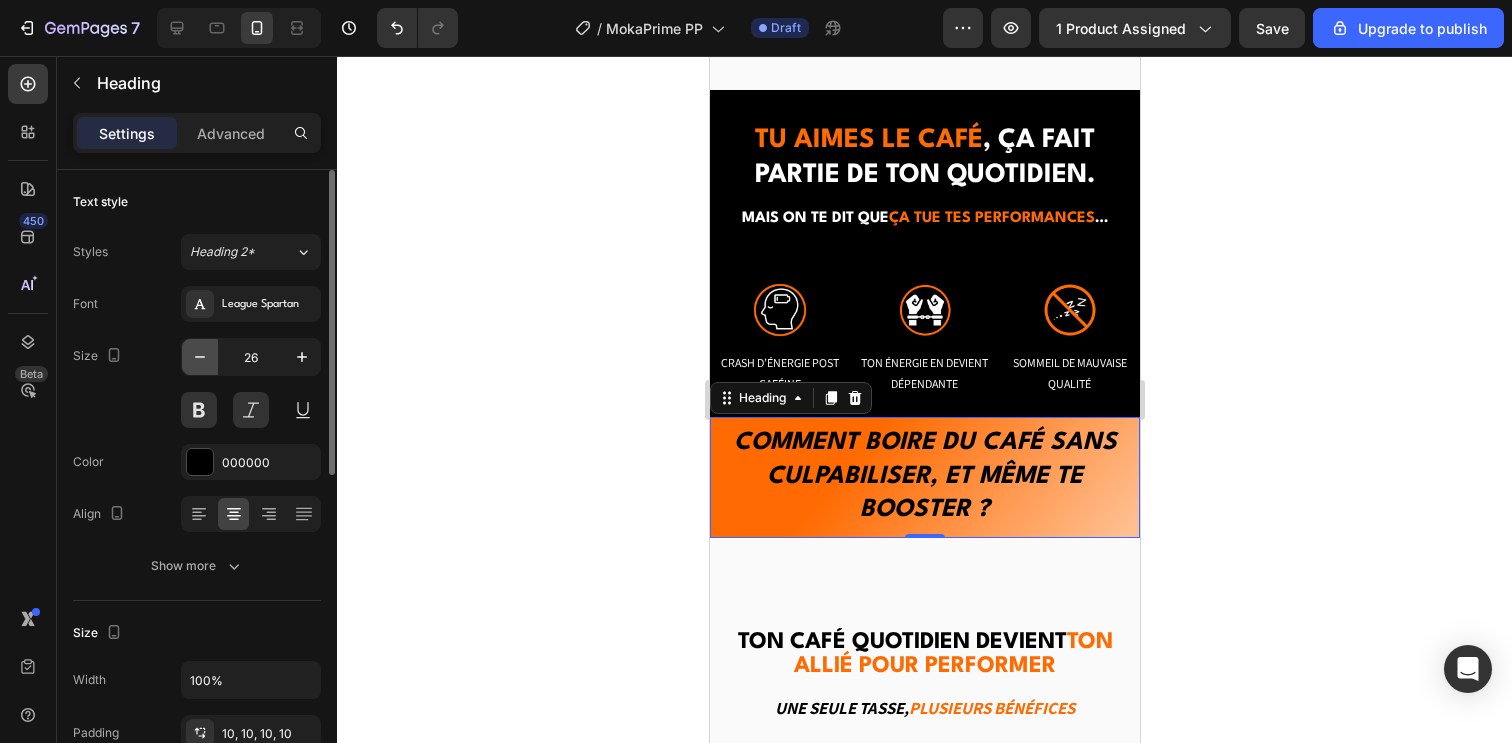 click at bounding box center [200, 357] 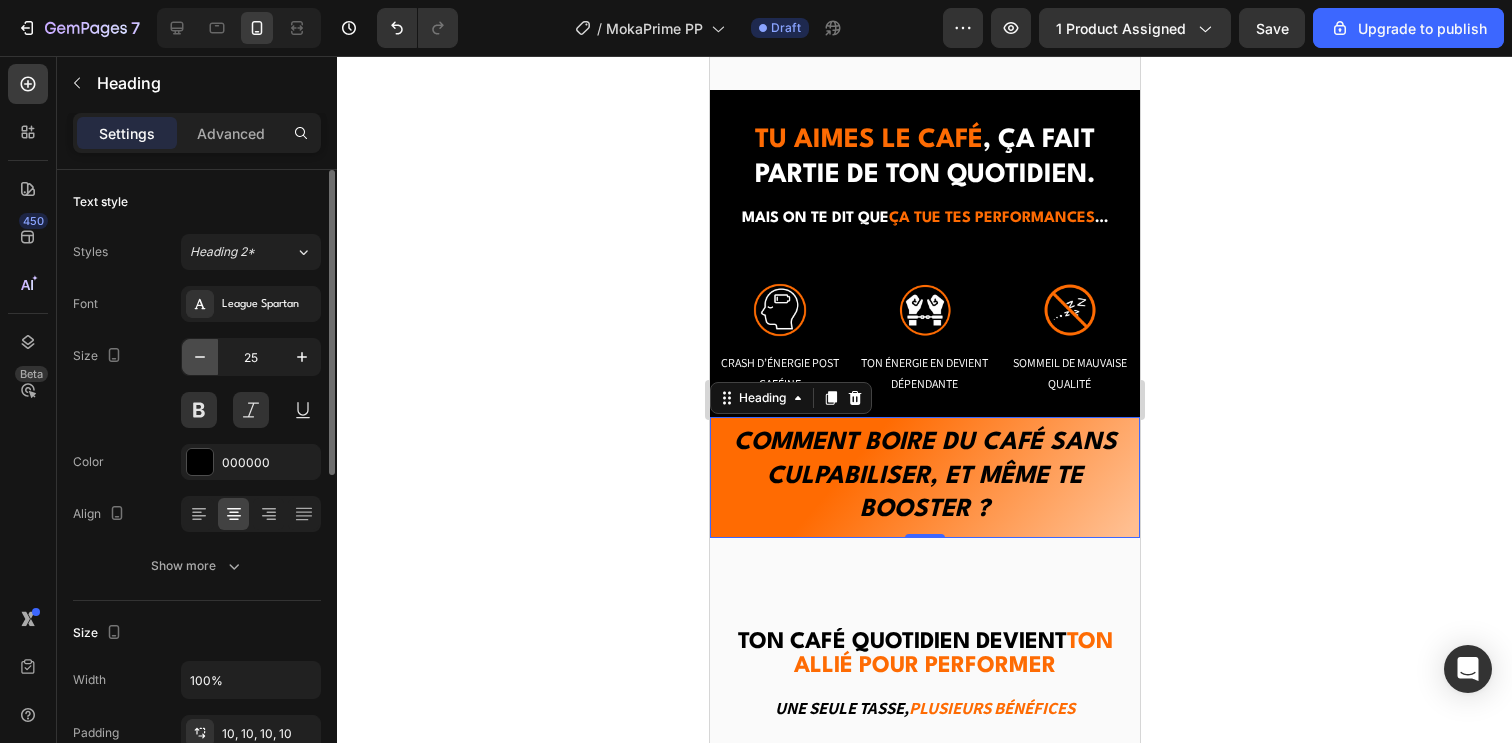 click at bounding box center (200, 357) 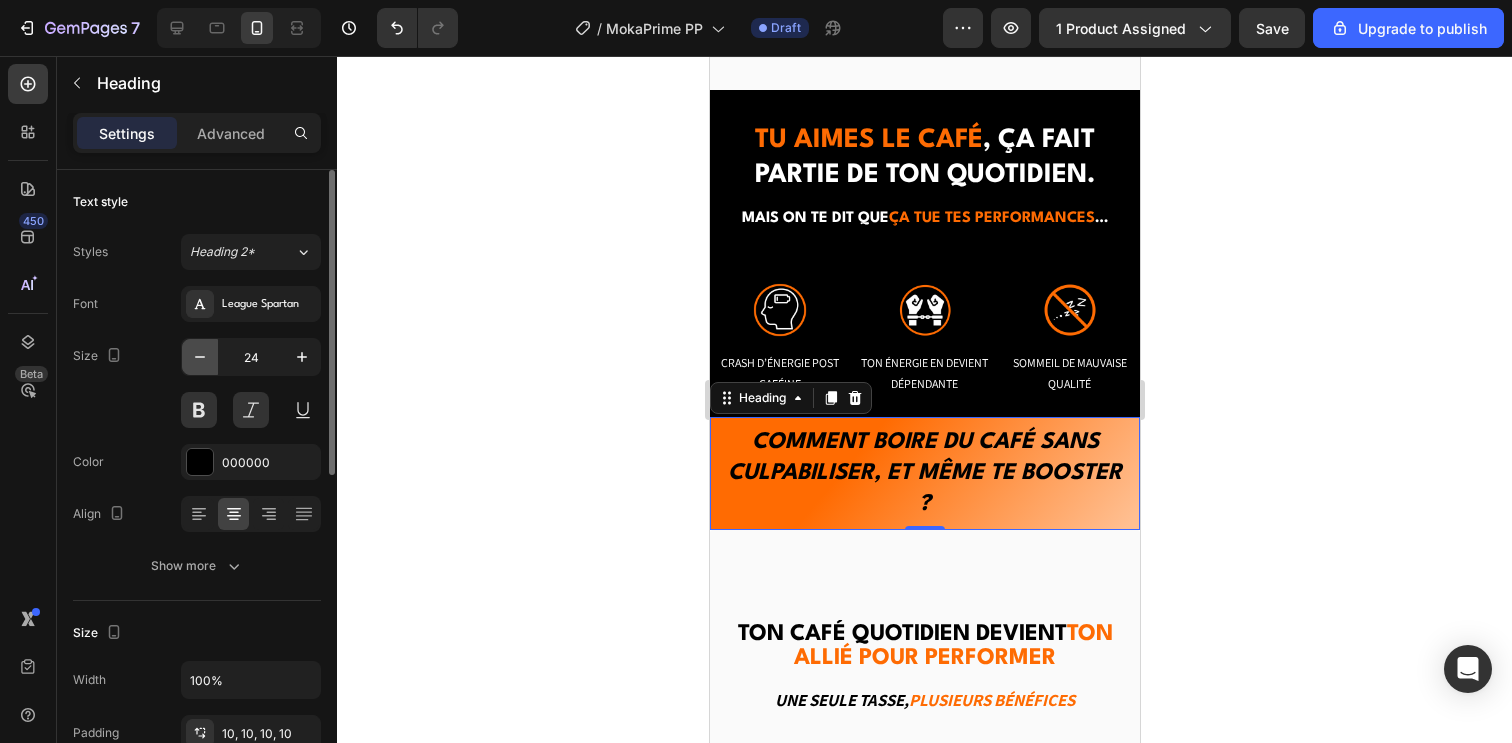 click at bounding box center [200, 357] 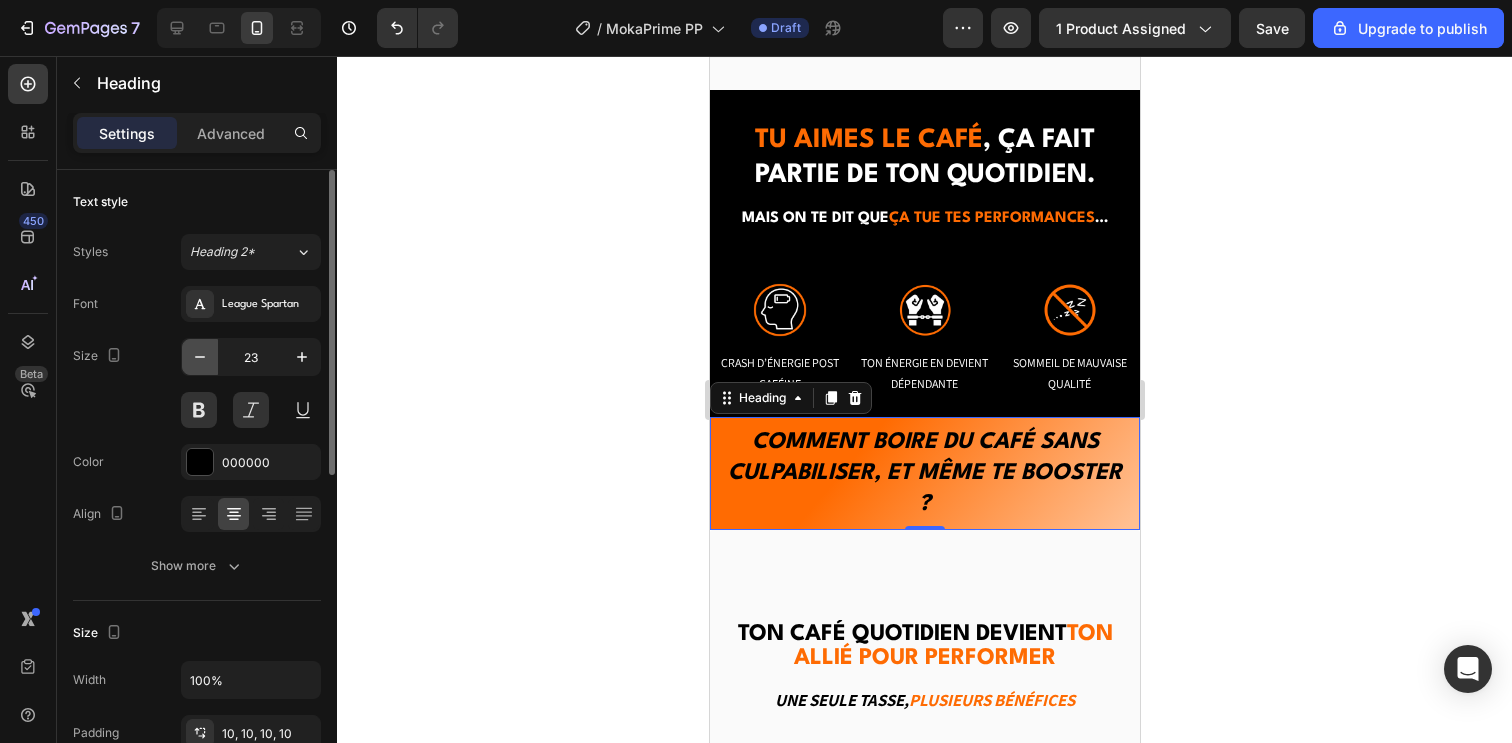 click at bounding box center (200, 357) 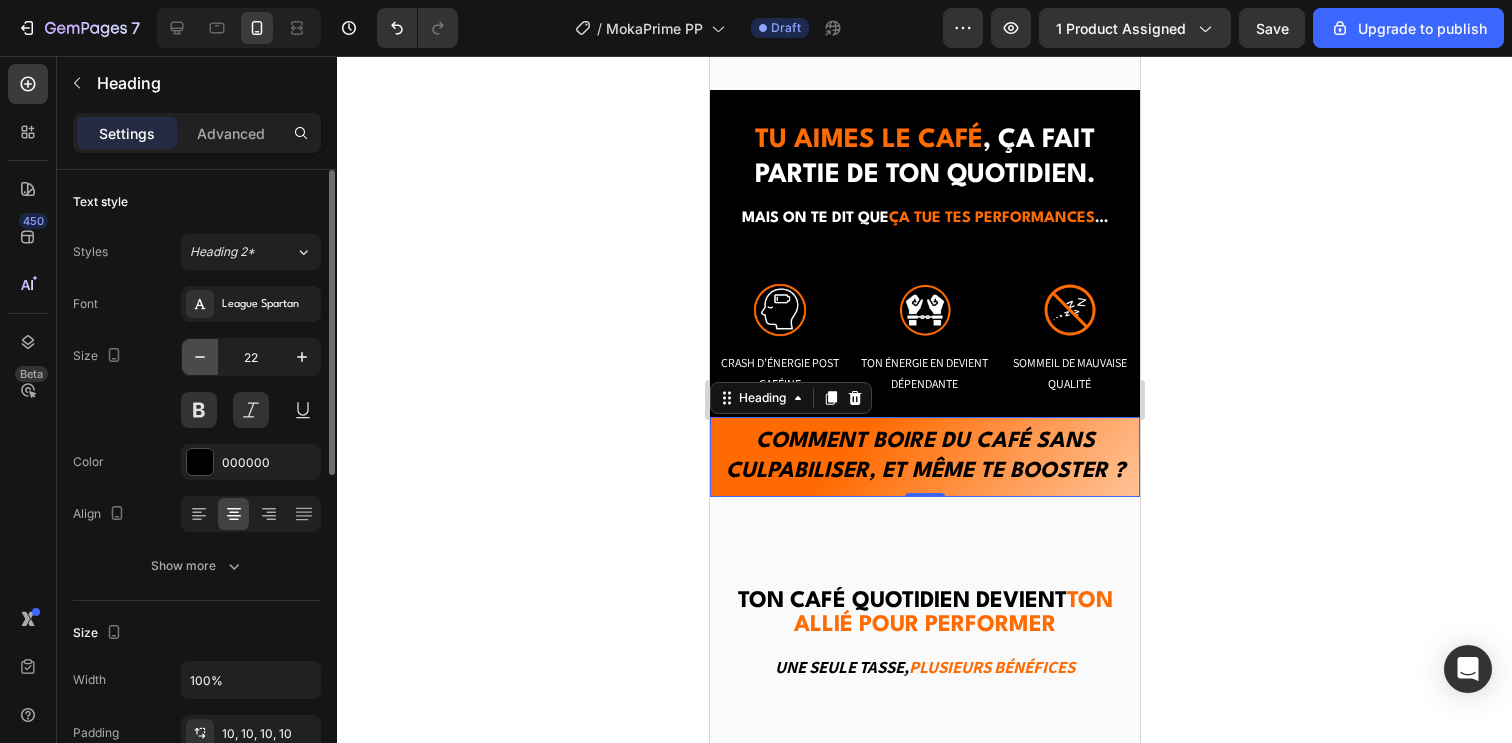 click at bounding box center (200, 357) 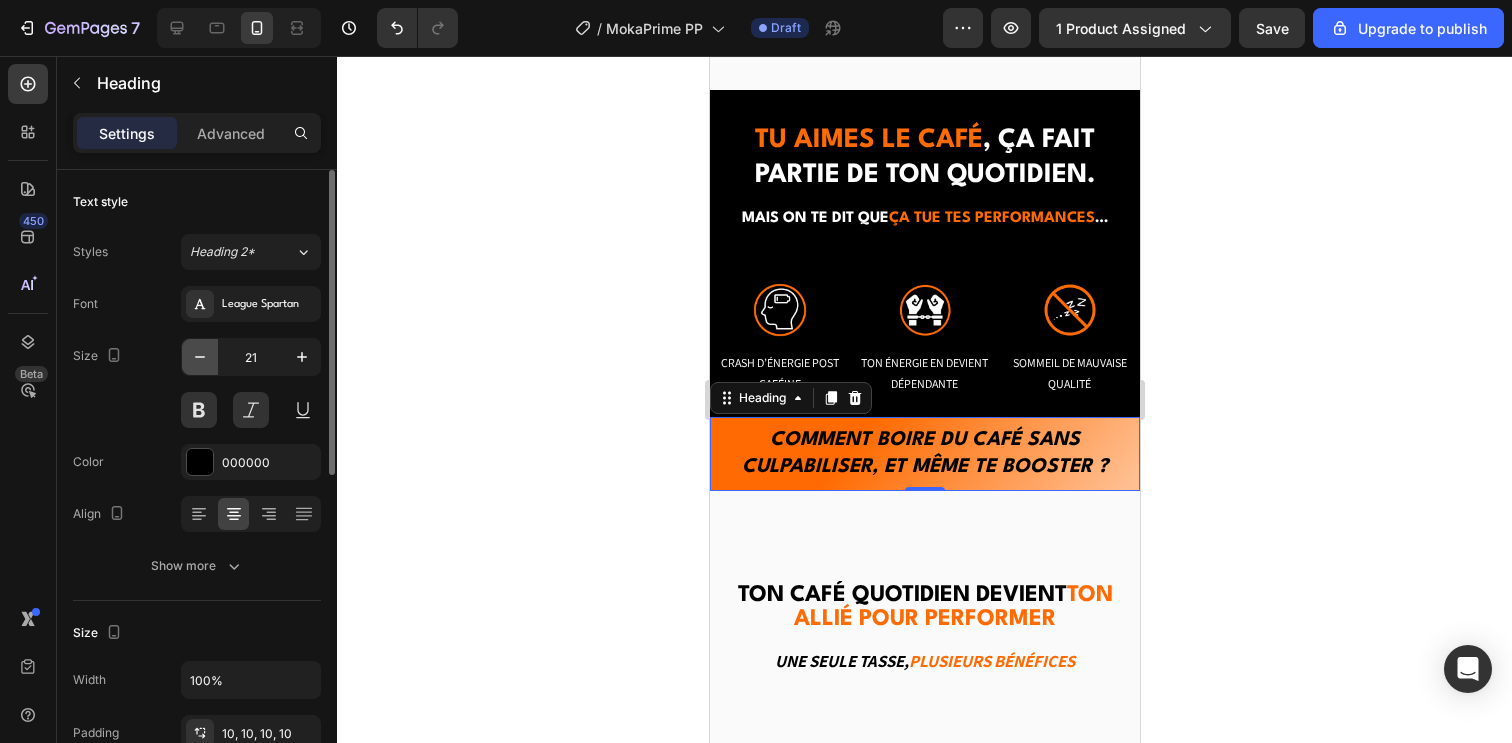 click at bounding box center [200, 357] 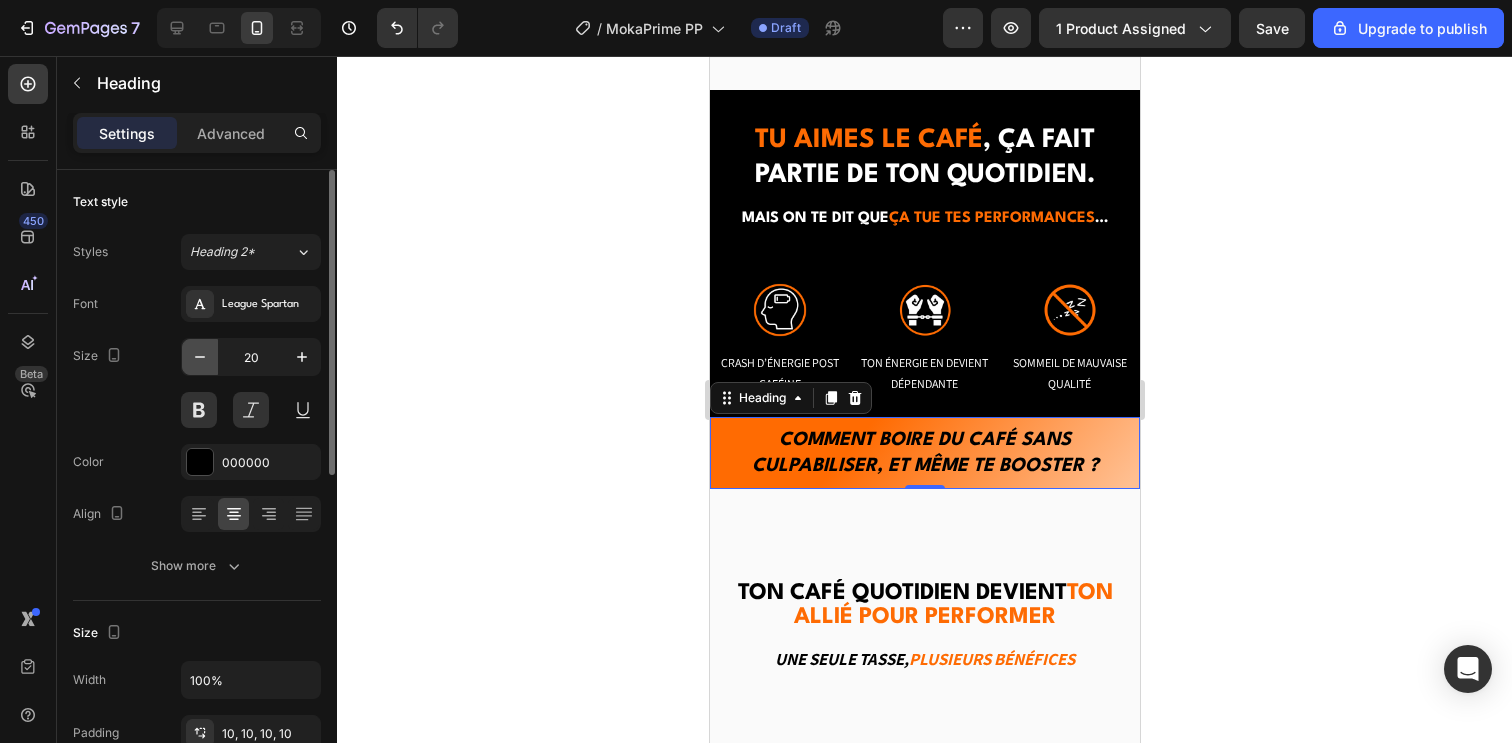 click at bounding box center (200, 357) 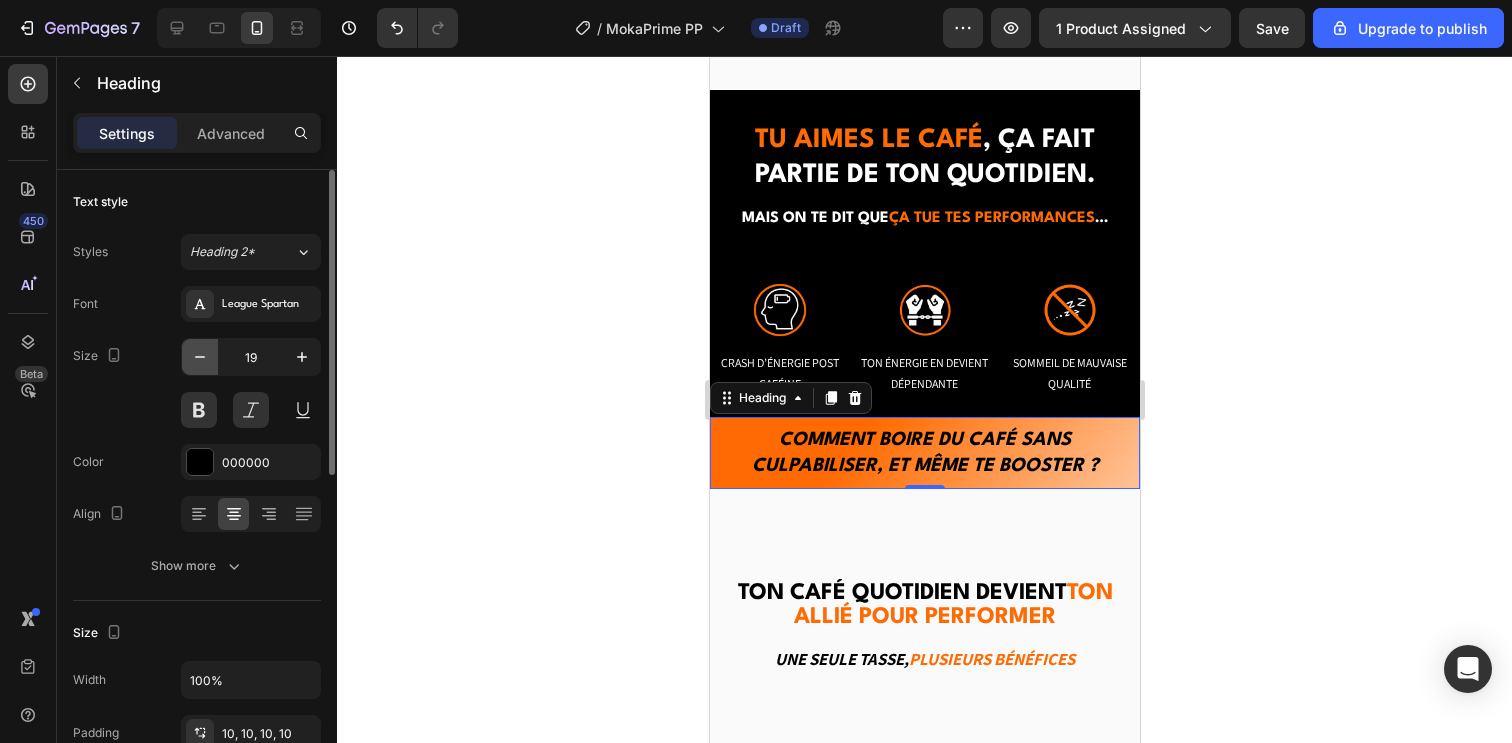 click at bounding box center [200, 357] 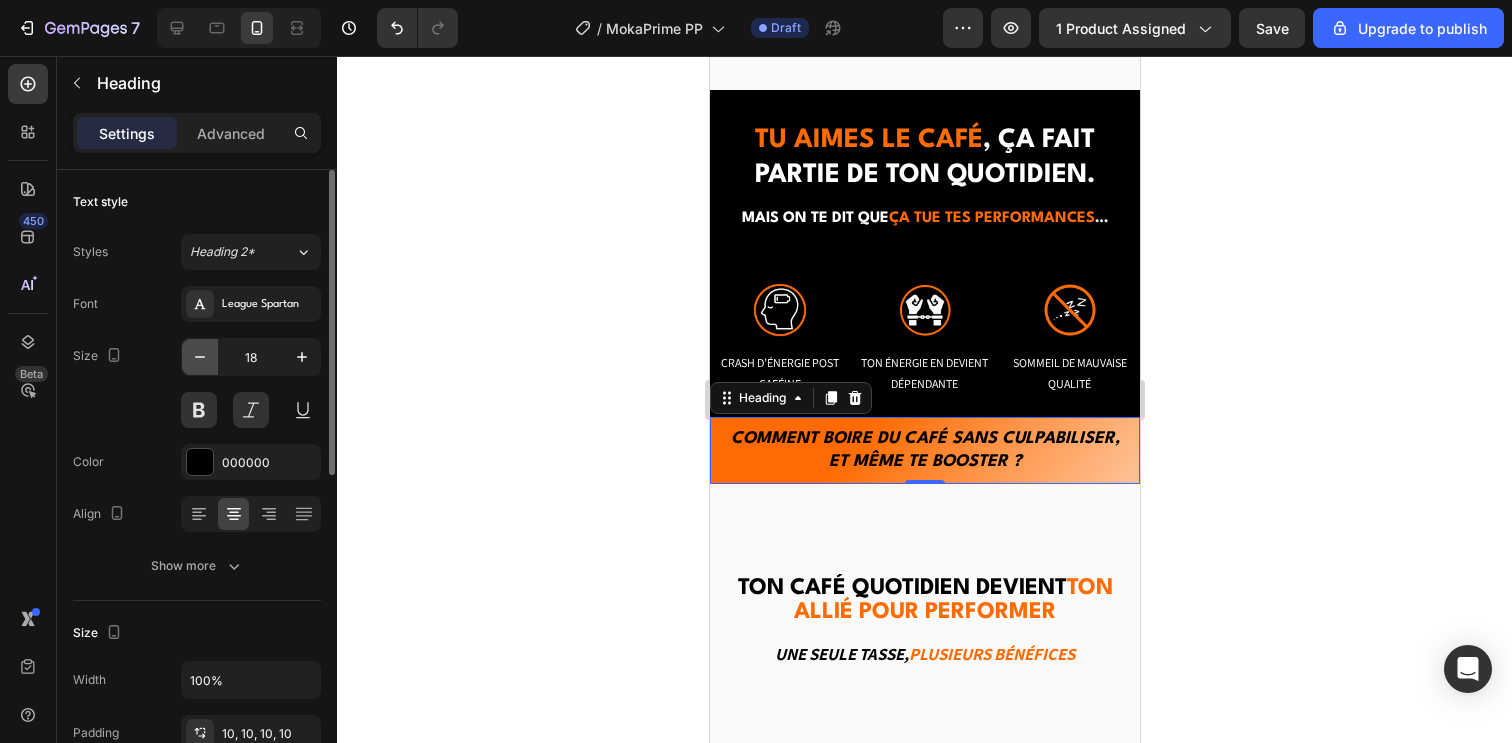click at bounding box center [200, 357] 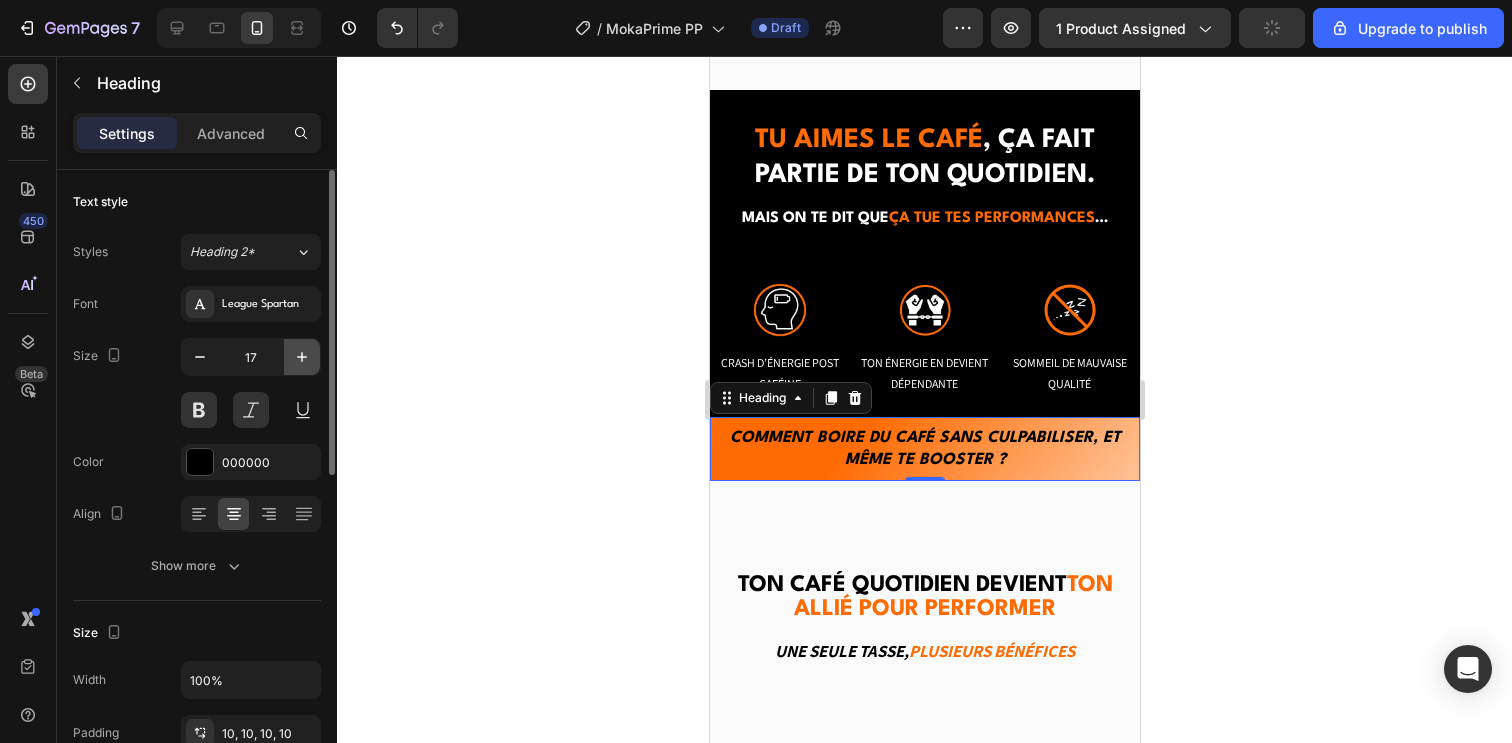 click 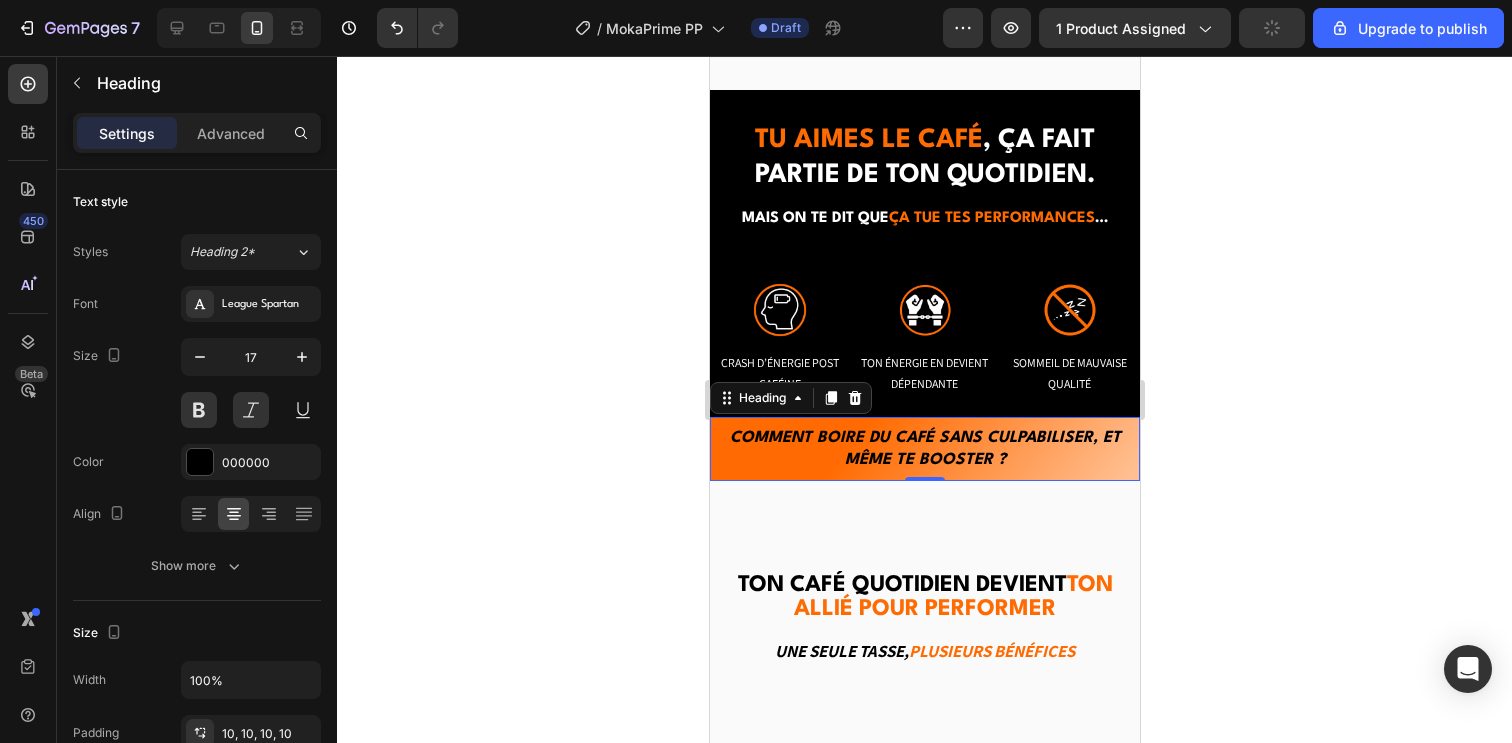type on "18" 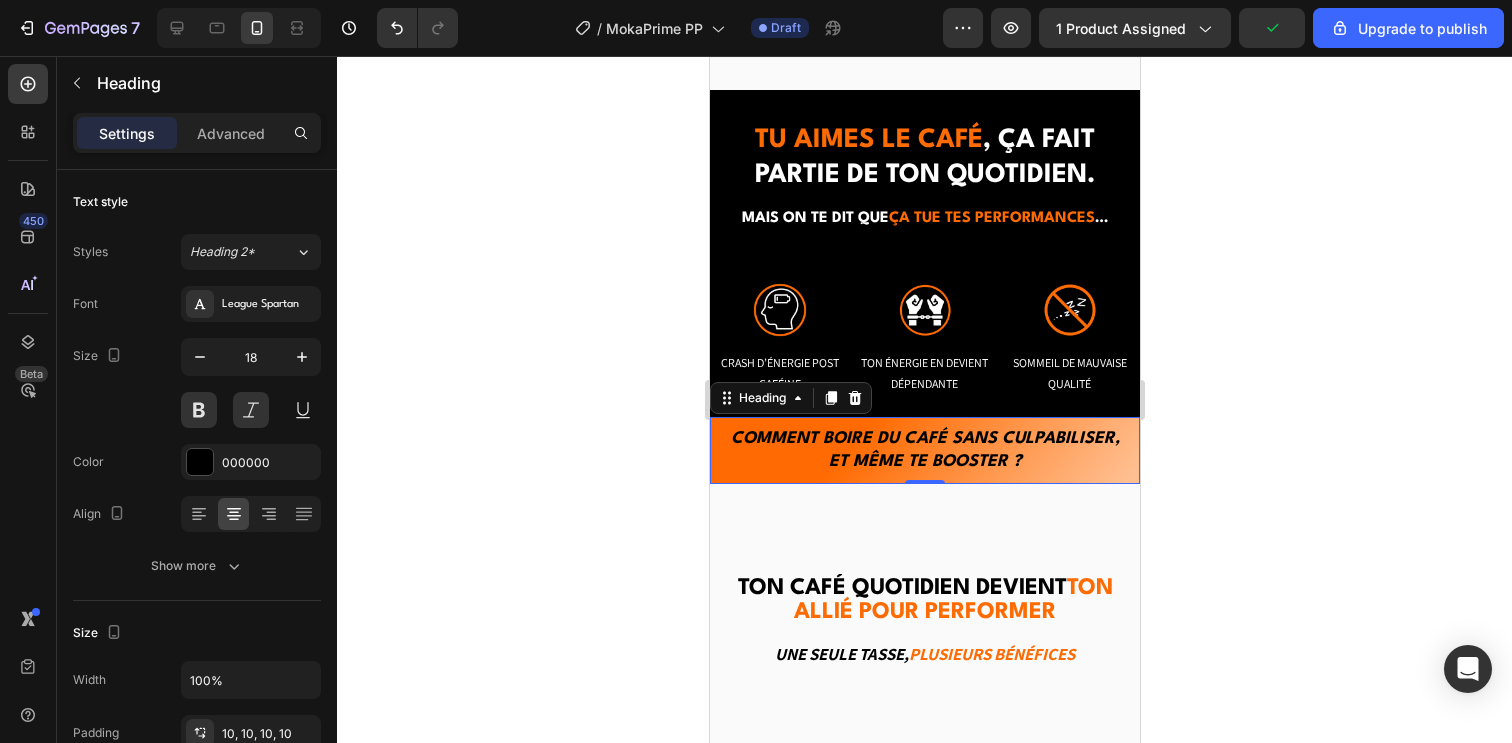 click 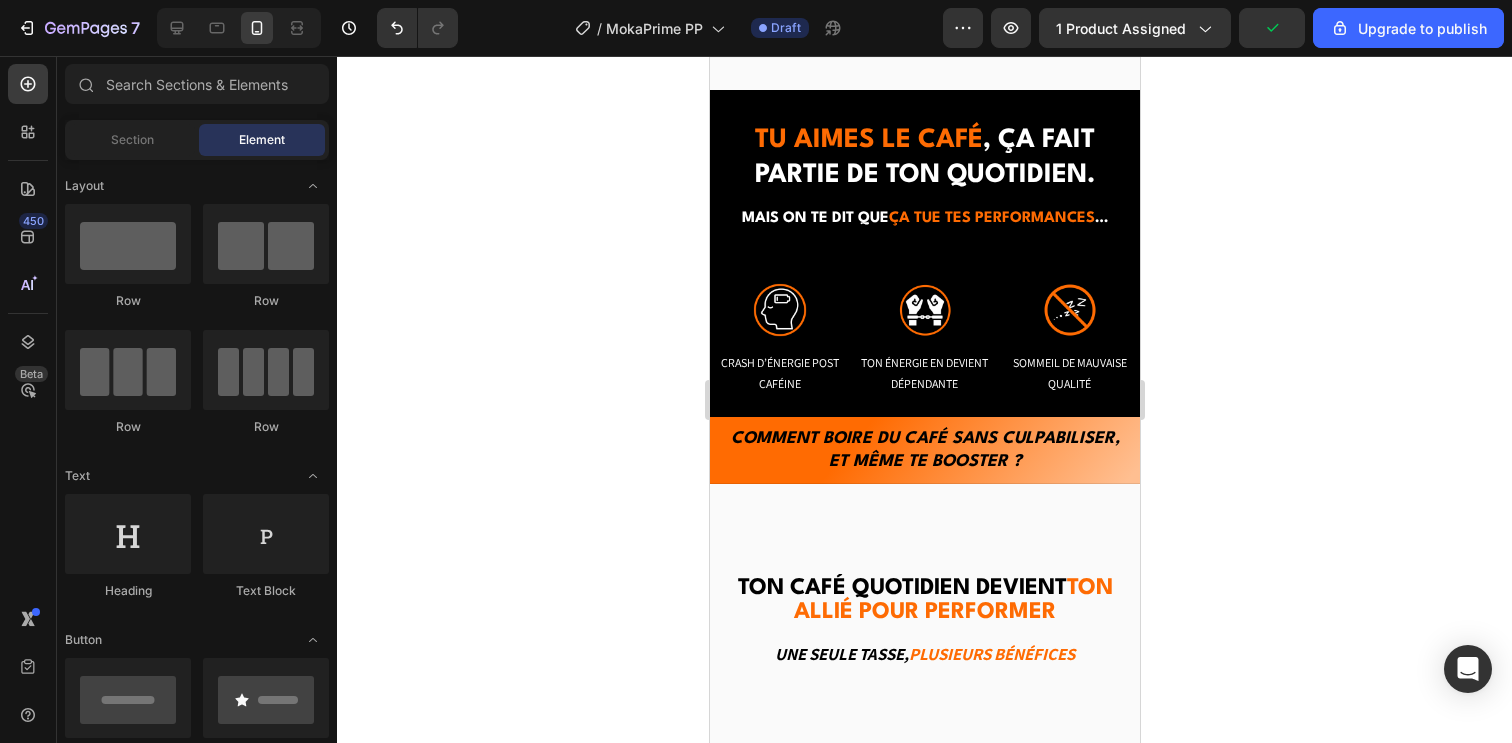 click 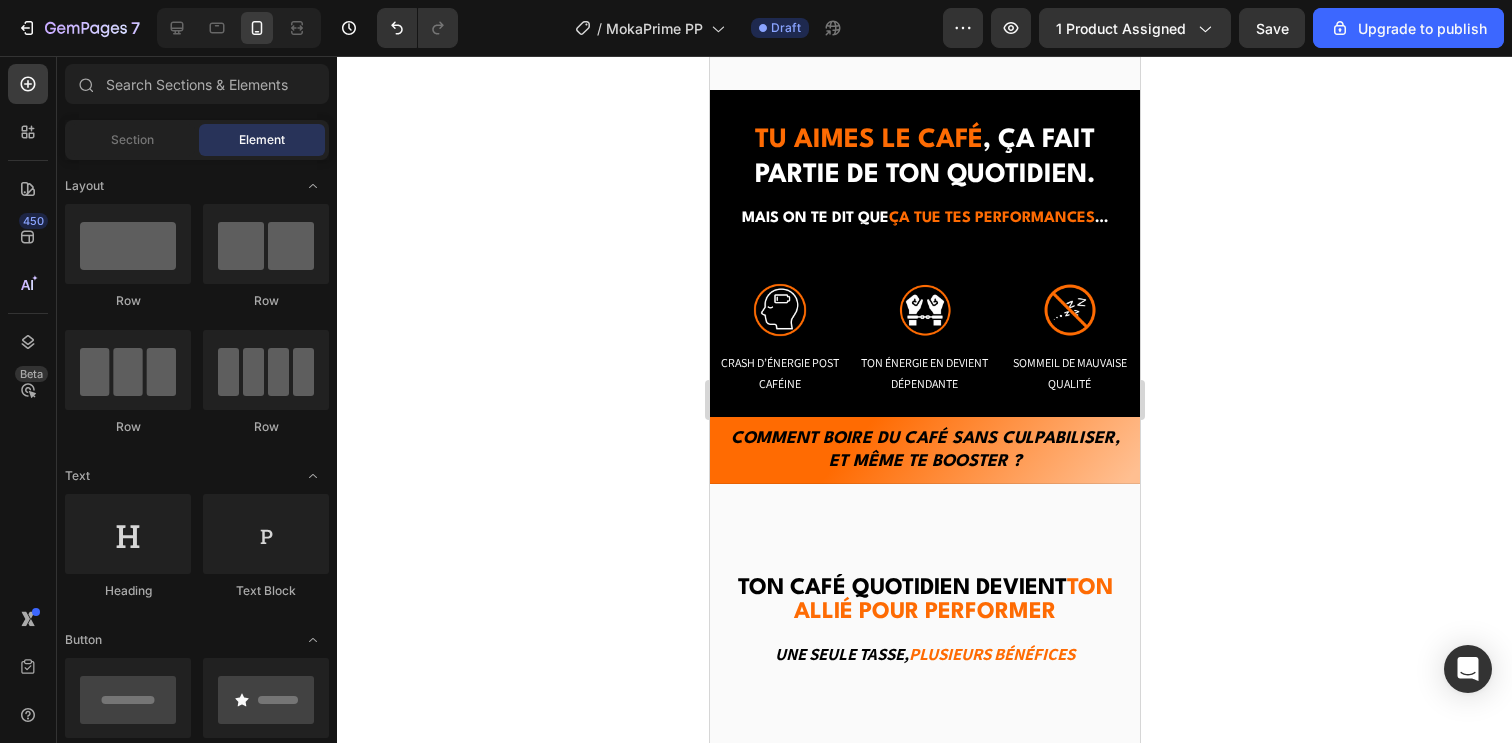 click at bounding box center (239, 28) 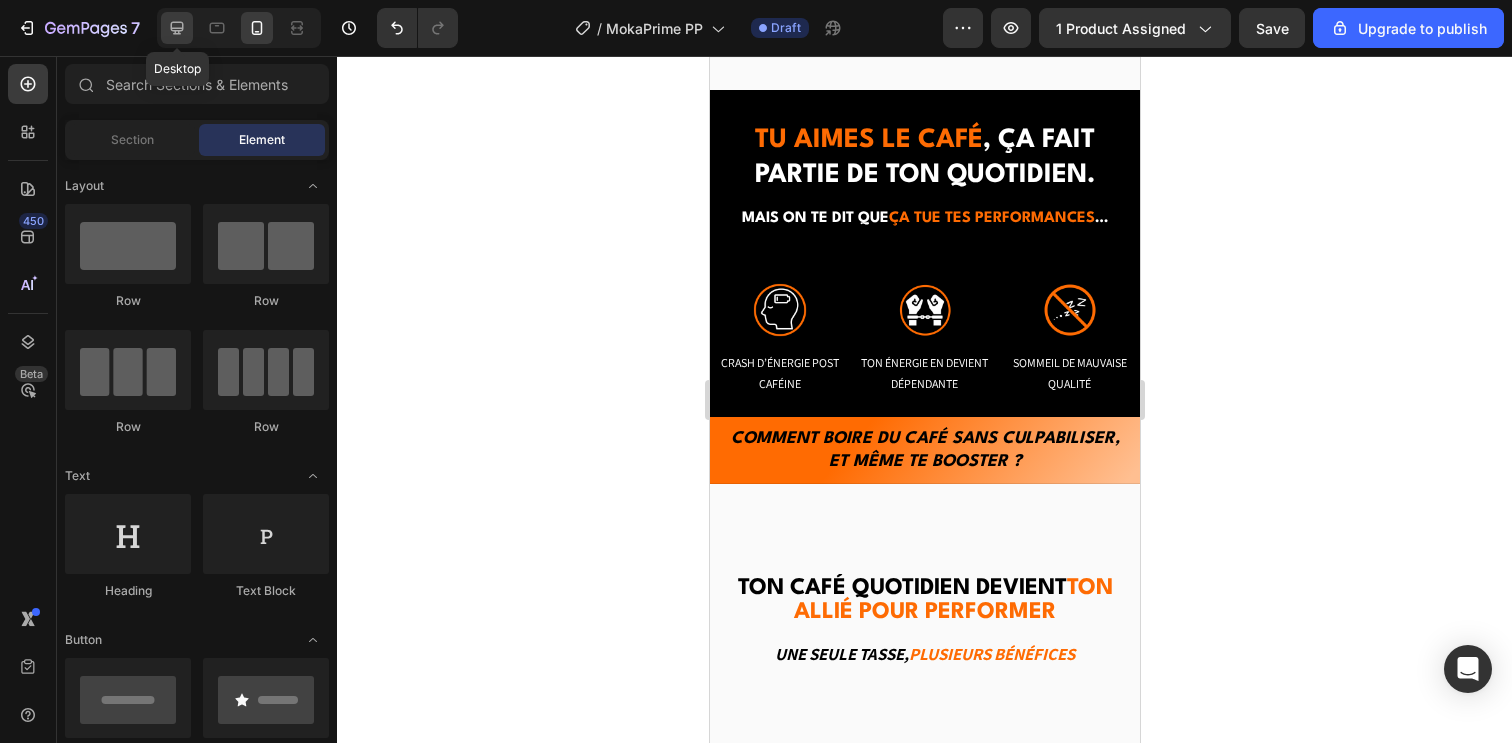 click 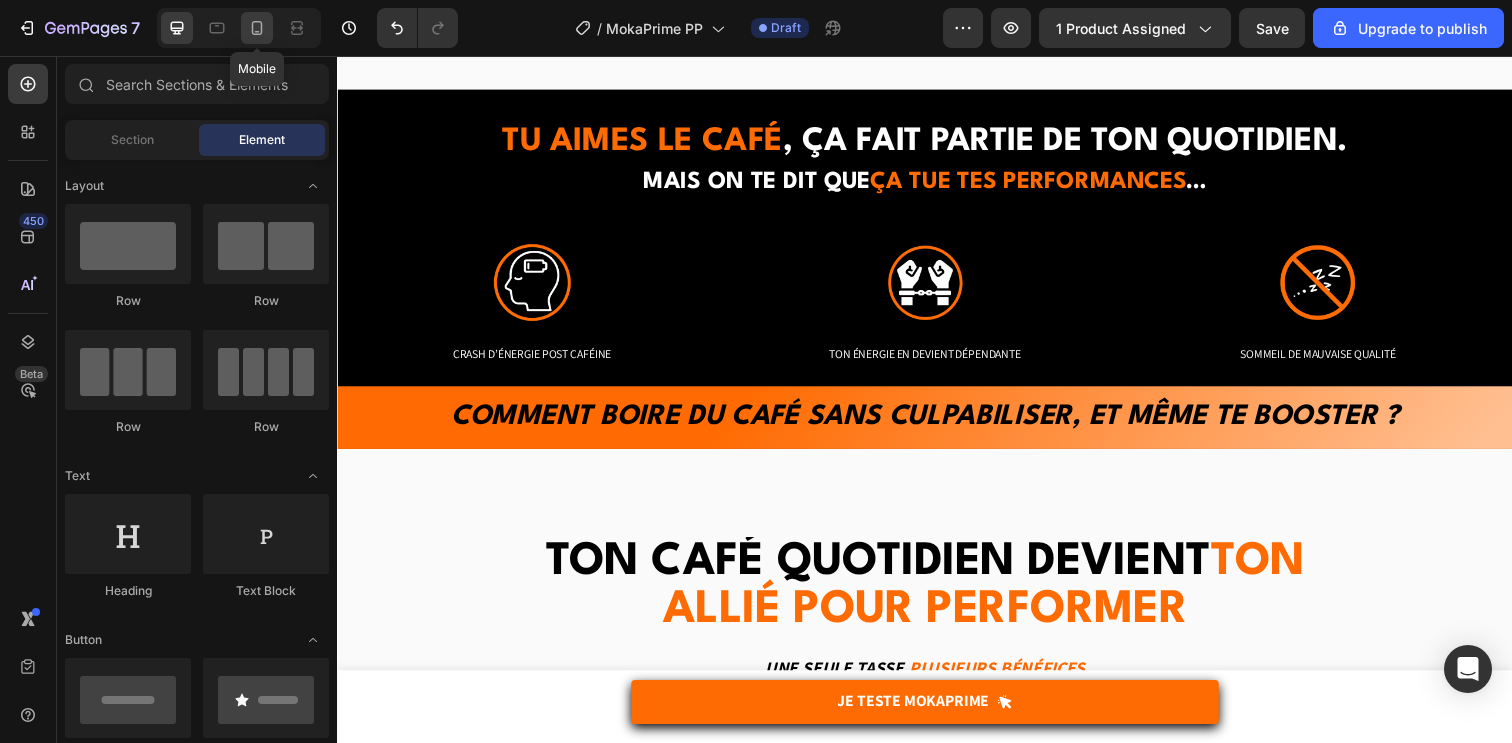 click 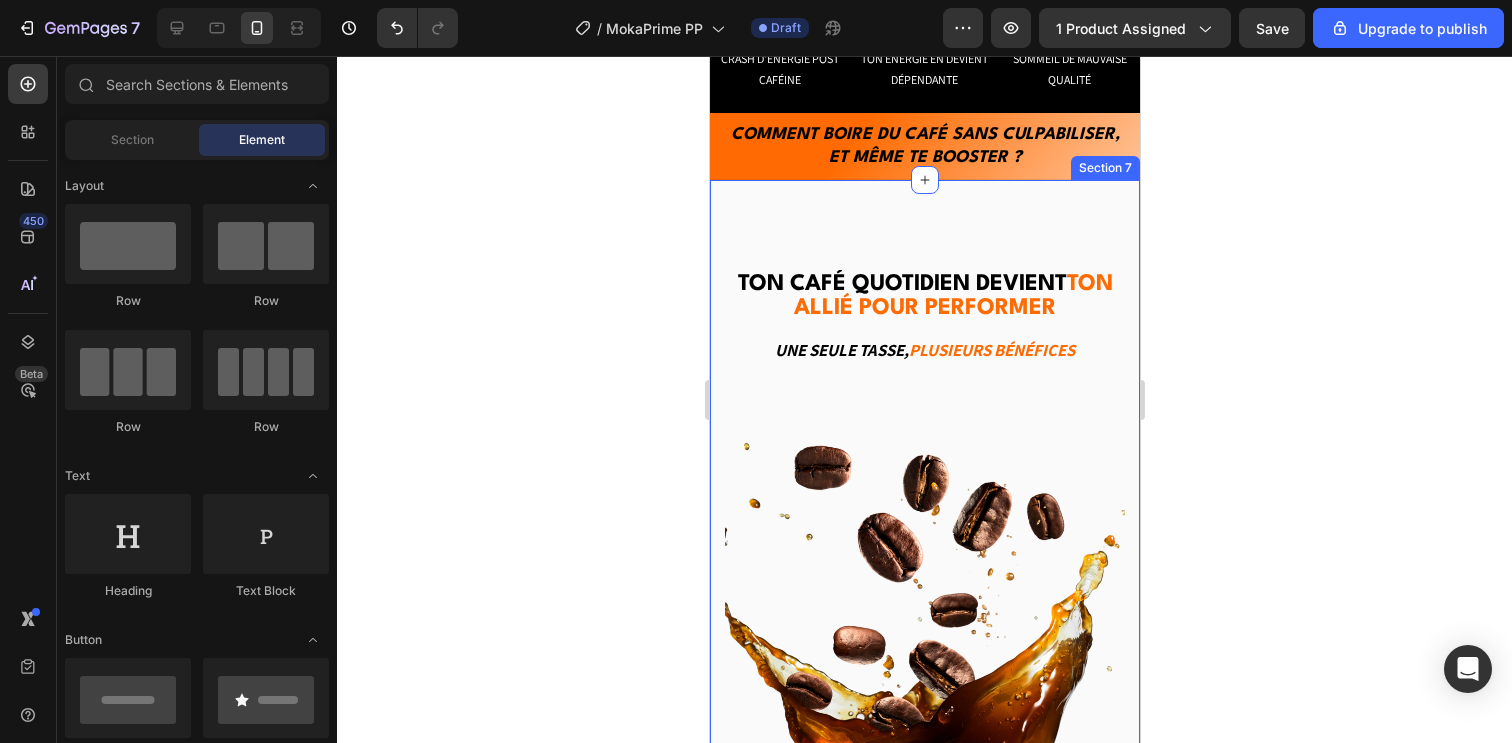 scroll, scrollTop: 2263, scrollLeft: 0, axis: vertical 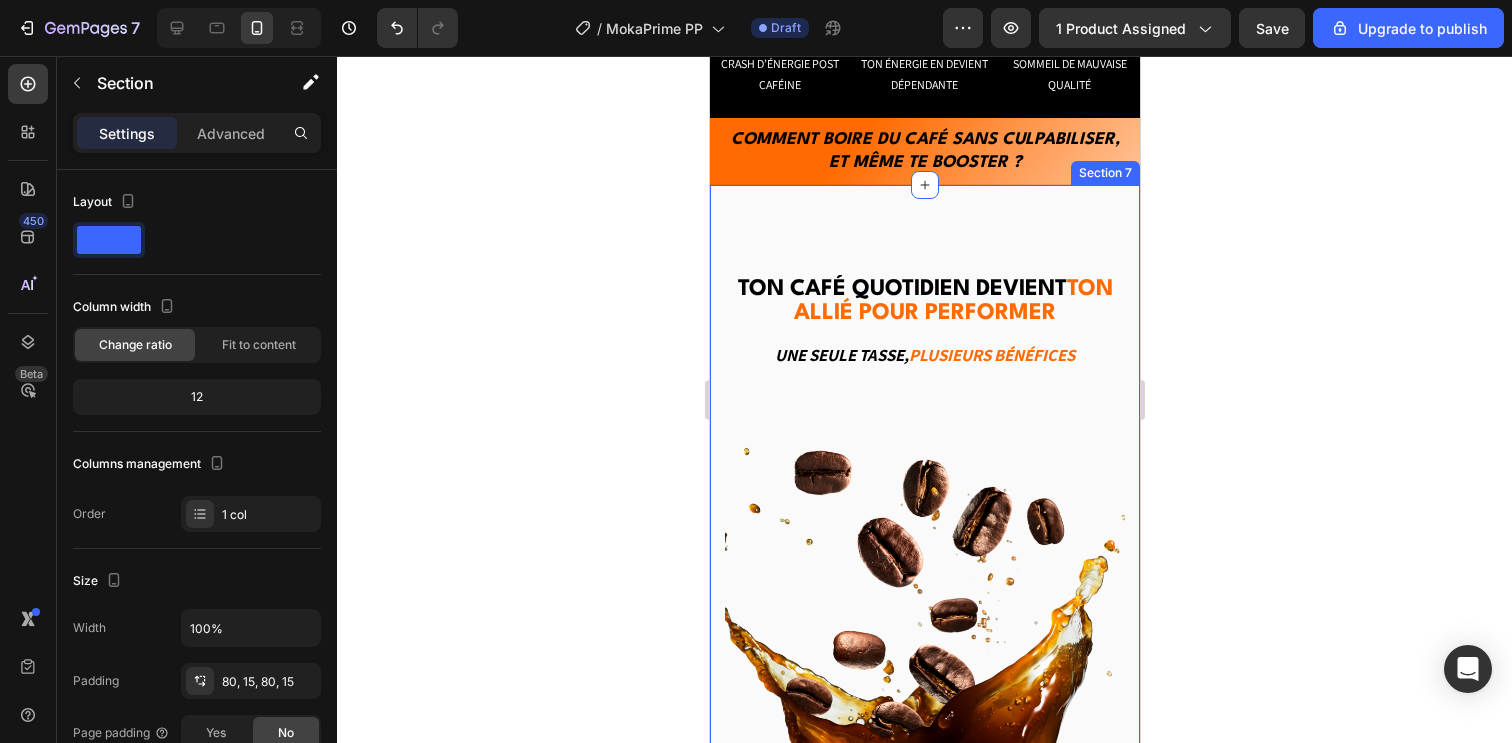 click on "Ton café quotidien devient  ton allié pour performer Heading Une seule tasse,  Plusieurs bénéfices Text block Row Image énergie naturelle, sans crash Text block Le  Cordyceps  stimule ta production d’ATP, l’énergie cellulaire utilisée pendant l’effort, sans pic de caféine ni coup de barre.  Tu restes à fond du début à la fin de l’entraînement. Text block Row Image Accélère ta récup’  Text block Le  Chaga  et le  Reishi  réduisent les inflammations et soutiennent ton immunité après l’effort. Tu  récupères plus vite  entre les séances, tu limites les courbatures et tu gagnes en régularité.  Text block Row Image Image Repousse tes limites Text block Le  Maitake  et le  Cordyceps  renforcent ton endurance et ta vitalité, même sur des efforts longs ou intenses.Tu repousses tes limites à chaque séance et tu  accélères ta progression. Text block Row Image Reste focus malgré l’effort Text block Le  Lion’s Mane précis et concentré jusqu’à la dernière série. Row" at bounding box center (924, 1115) 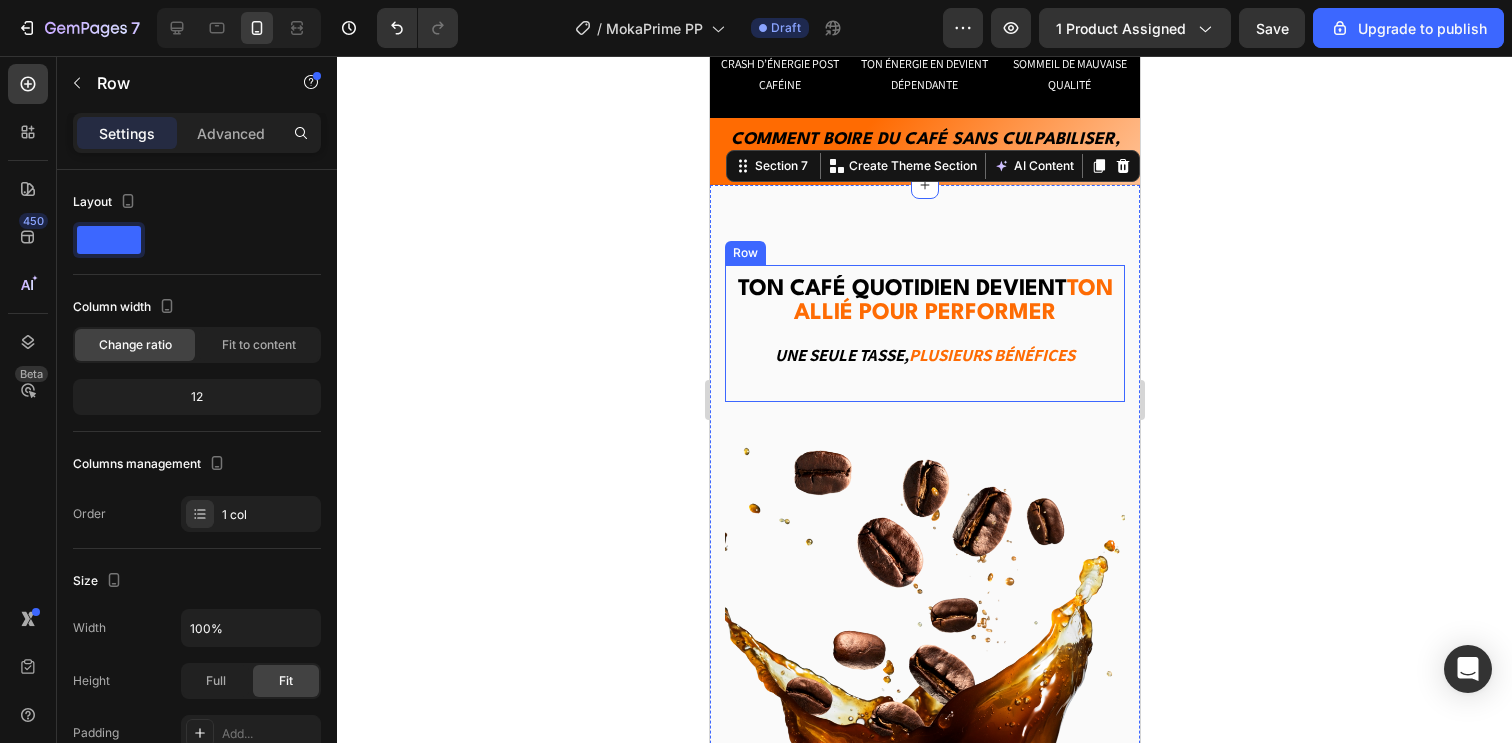 click on "Ton café quotidien devient  ton allié pour performer Heading Une seule tasse,  Plusieurs bénéfices Text block" at bounding box center [924, 334] 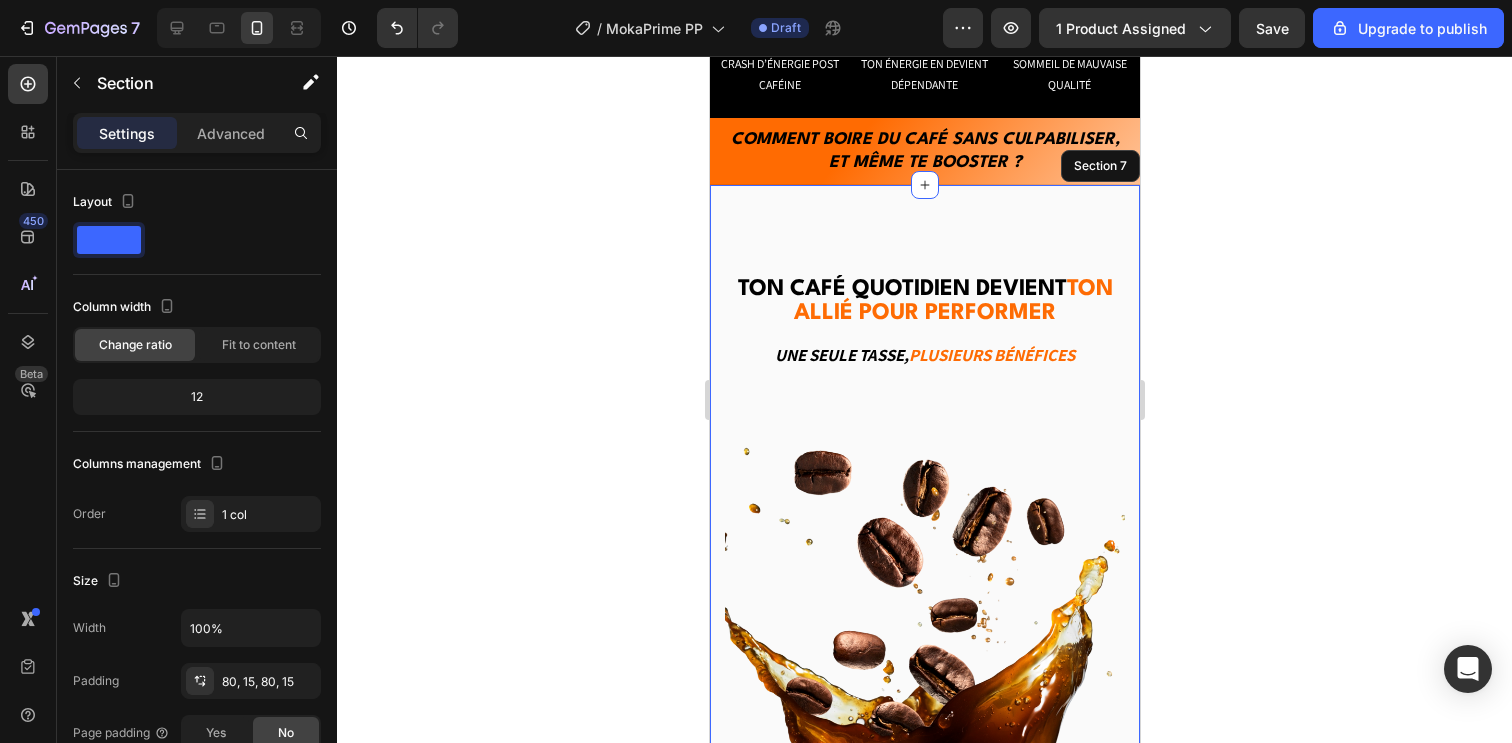 click on "Ton café quotidien devient  ton allié pour performer Heading Une seule tasse,  Plusieurs bénéfices Text block Row   32 Image énergie naturelle, sans crash Text block Le  Cordyceps  stimule ta production d’ATP, l’énergie cellulaire utilisée pendant l’effort, sans pic de caféine ni coup de barre.  Tu restes à fond du début à la fin de l’entraînement. Text block Row Image Accélère ta récup’  Text block Le  Chaga  et le  Reishi  réduisent les inflammations et soutiennent ton immunité après l’effort. Tu  récupères plus vite  entre les séances, tu limites les courbatures et tu gagnes en régularité.  Text block Row Image Image Repousse tes limites Text block Le  Maitake  et le  Cordyceps  renforcent ton endurance et ta vitalité, même sur des efforts longs ou intenses.Tu repousses tes limites à chaque séance et tu  accélères ta progression. Text block Row Image Reste focus malgré l’effort Text block Le  Lion’s Mane précis et concentré jusqu’à la dernière série." at bounding box center [924, 1115] 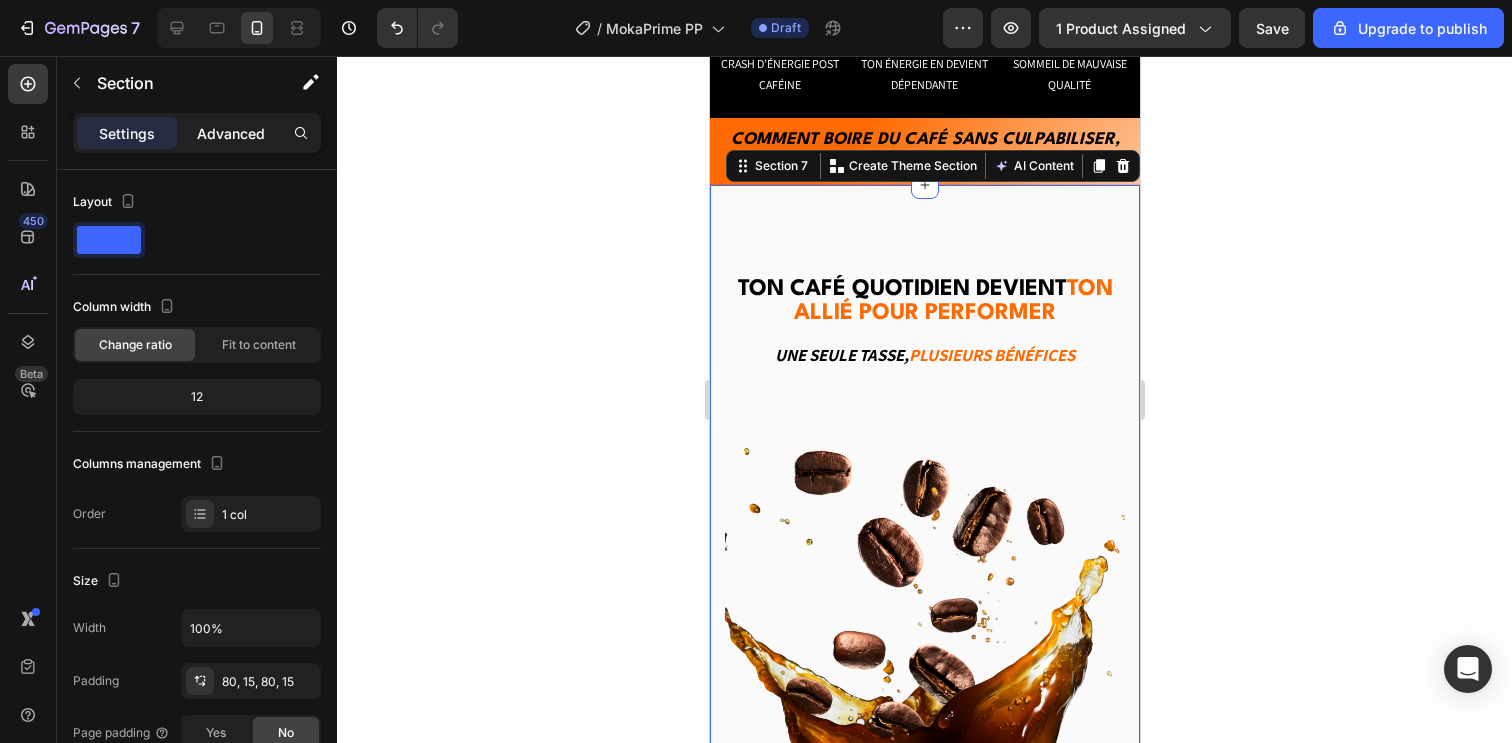 click on "Advanced" at bounding box center (231, 133) 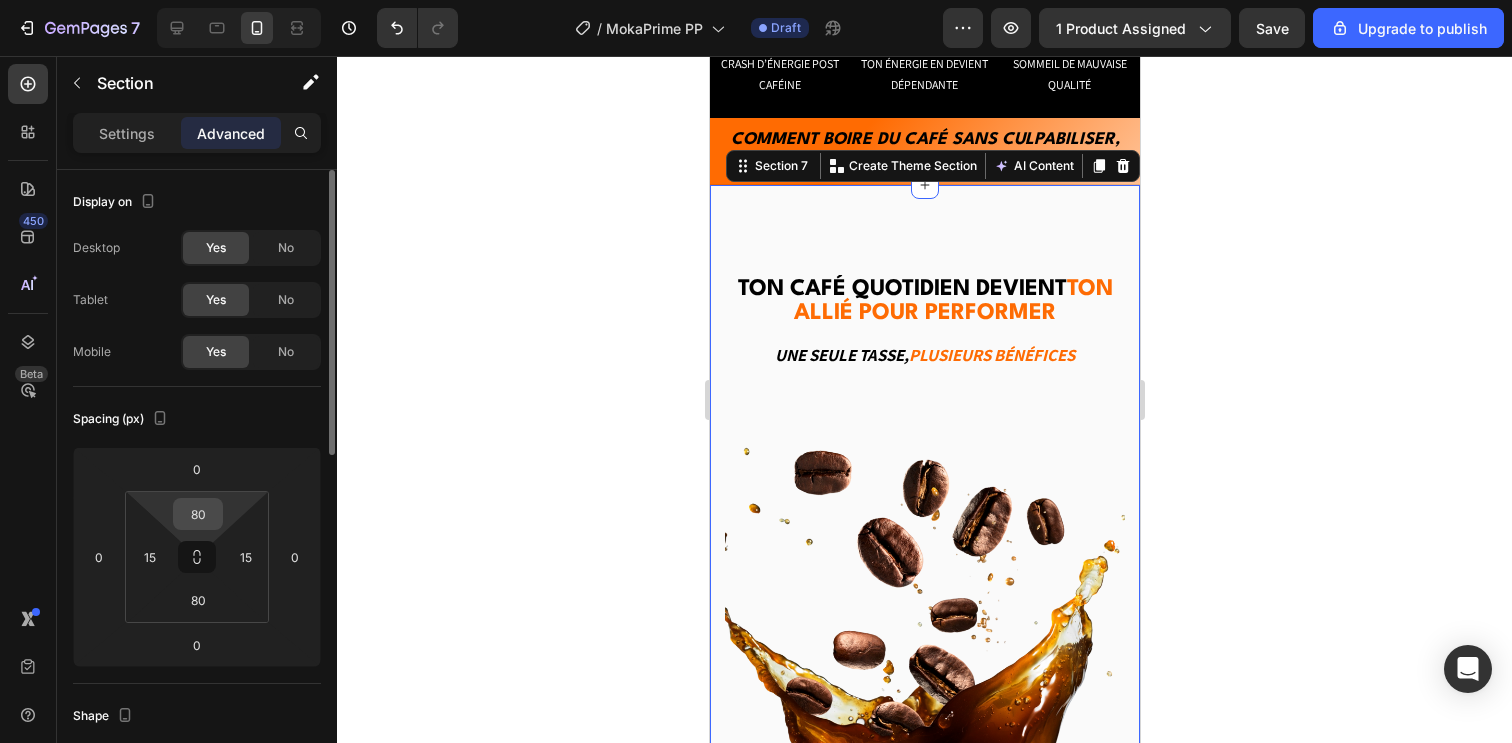 click on "80" at bounding box center [198, 514] 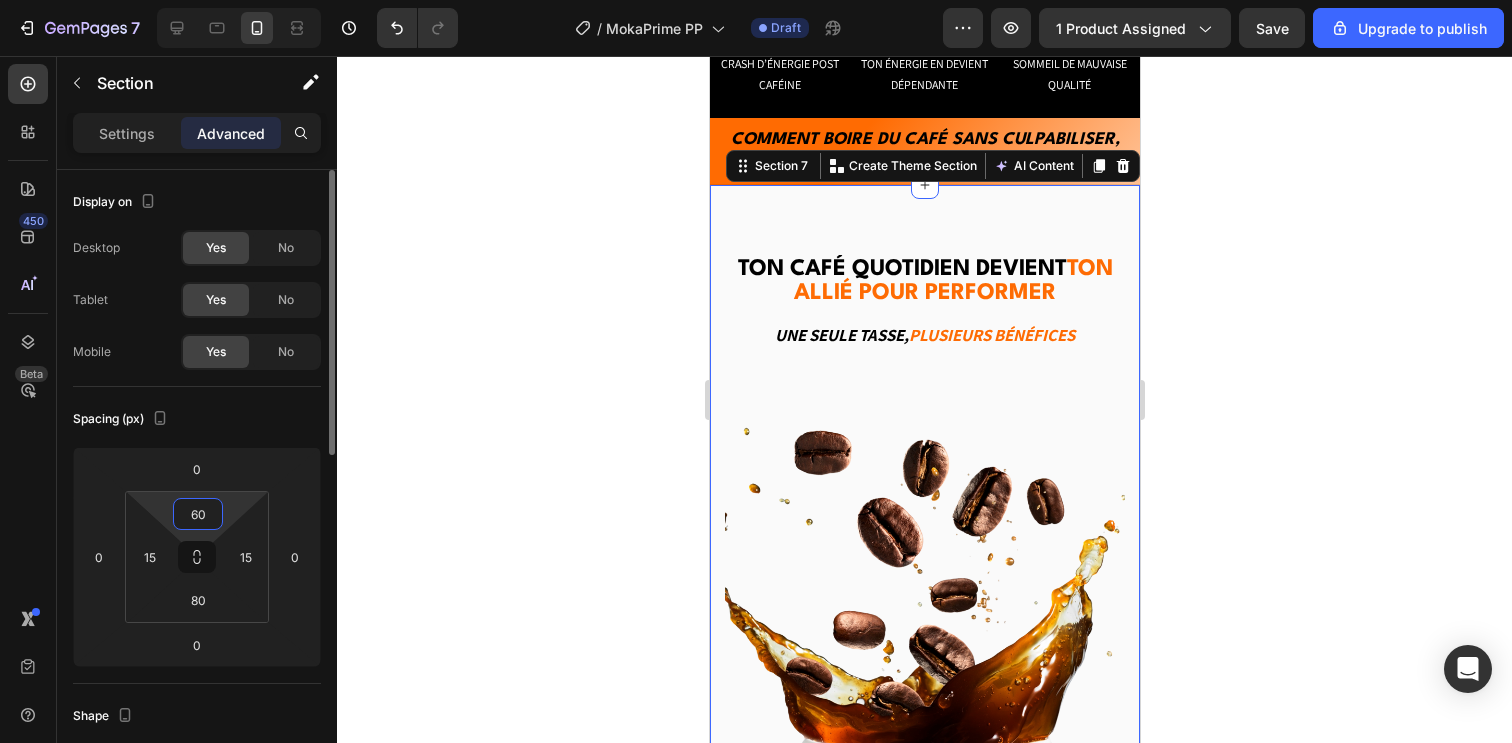 click on "60" at bounding box center [198, 514] 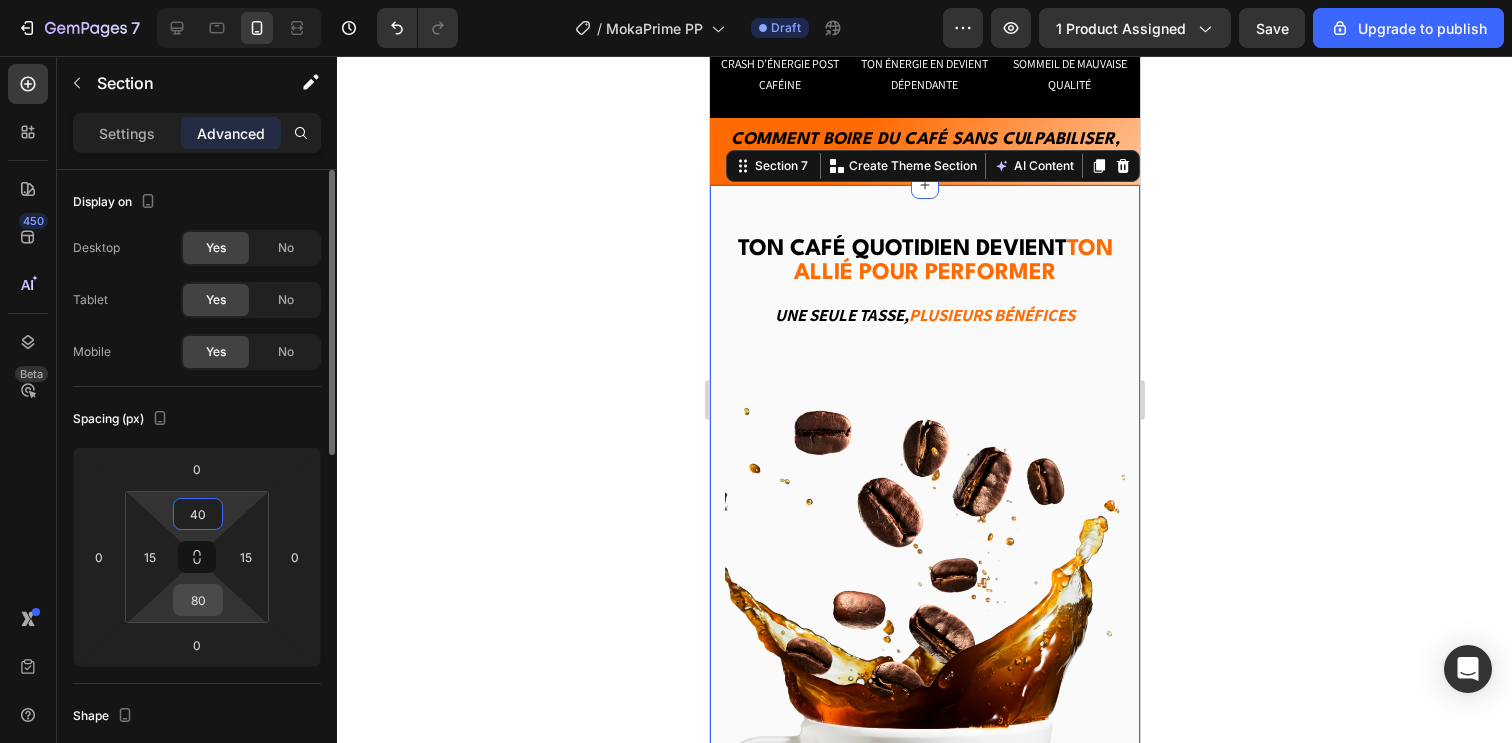 type on "40" 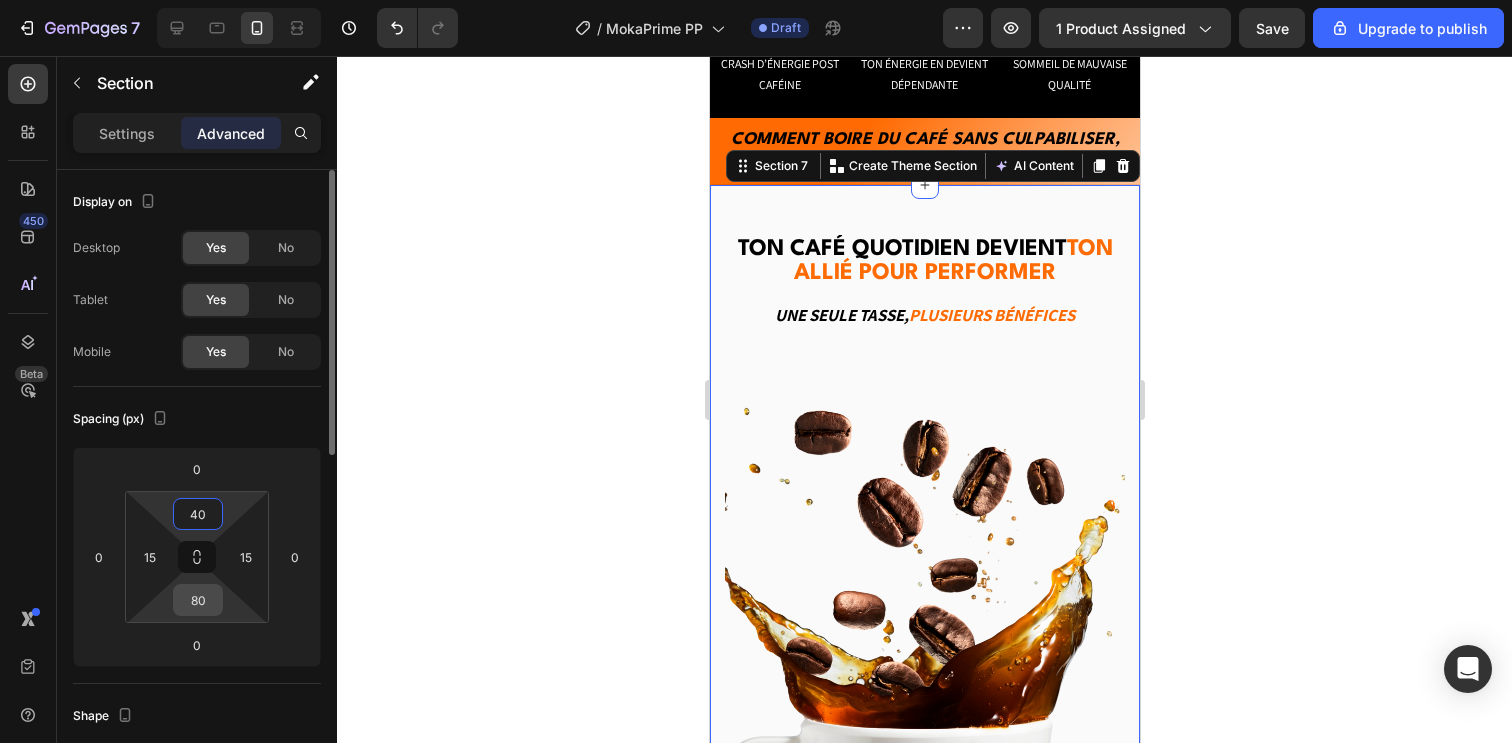 click on "80" at bounding box center (198, 600) 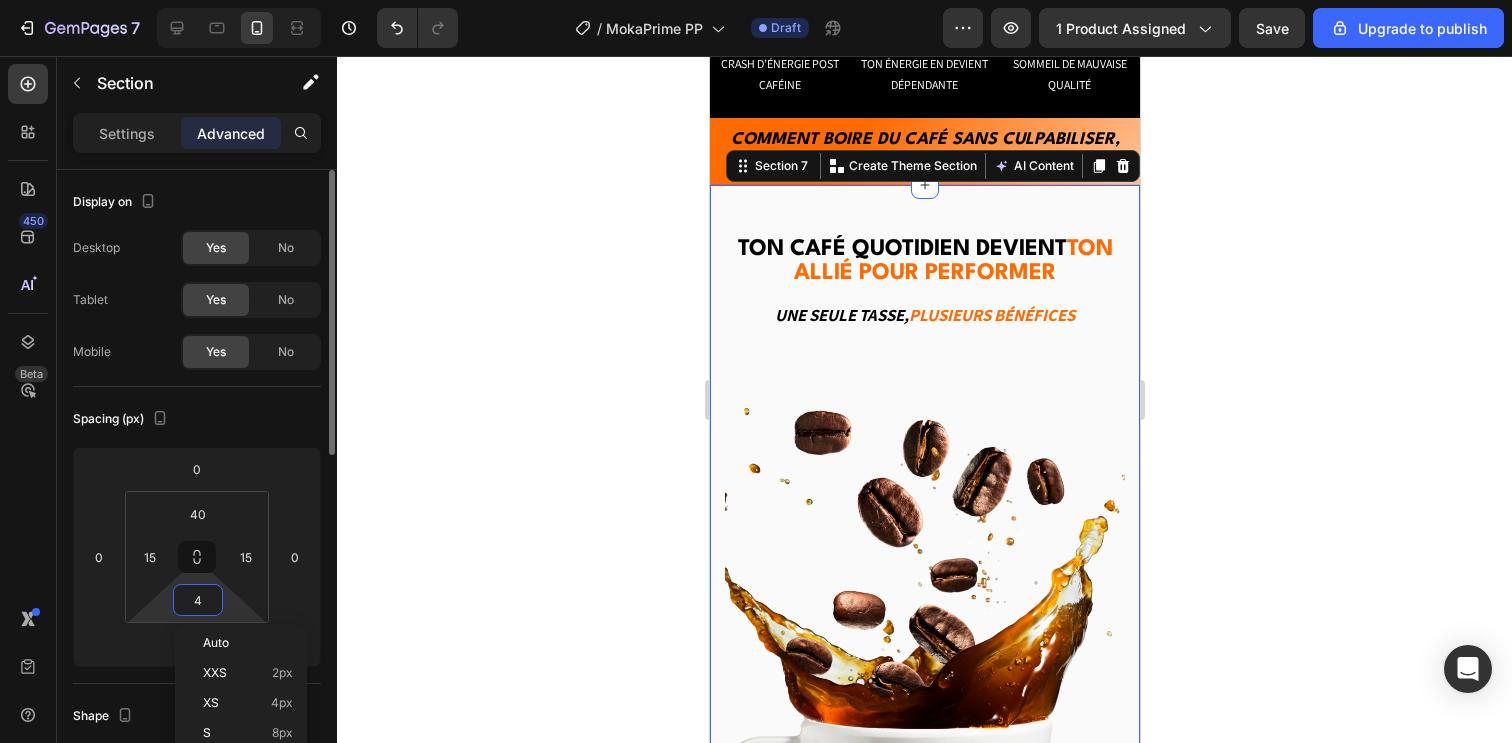type on "40" 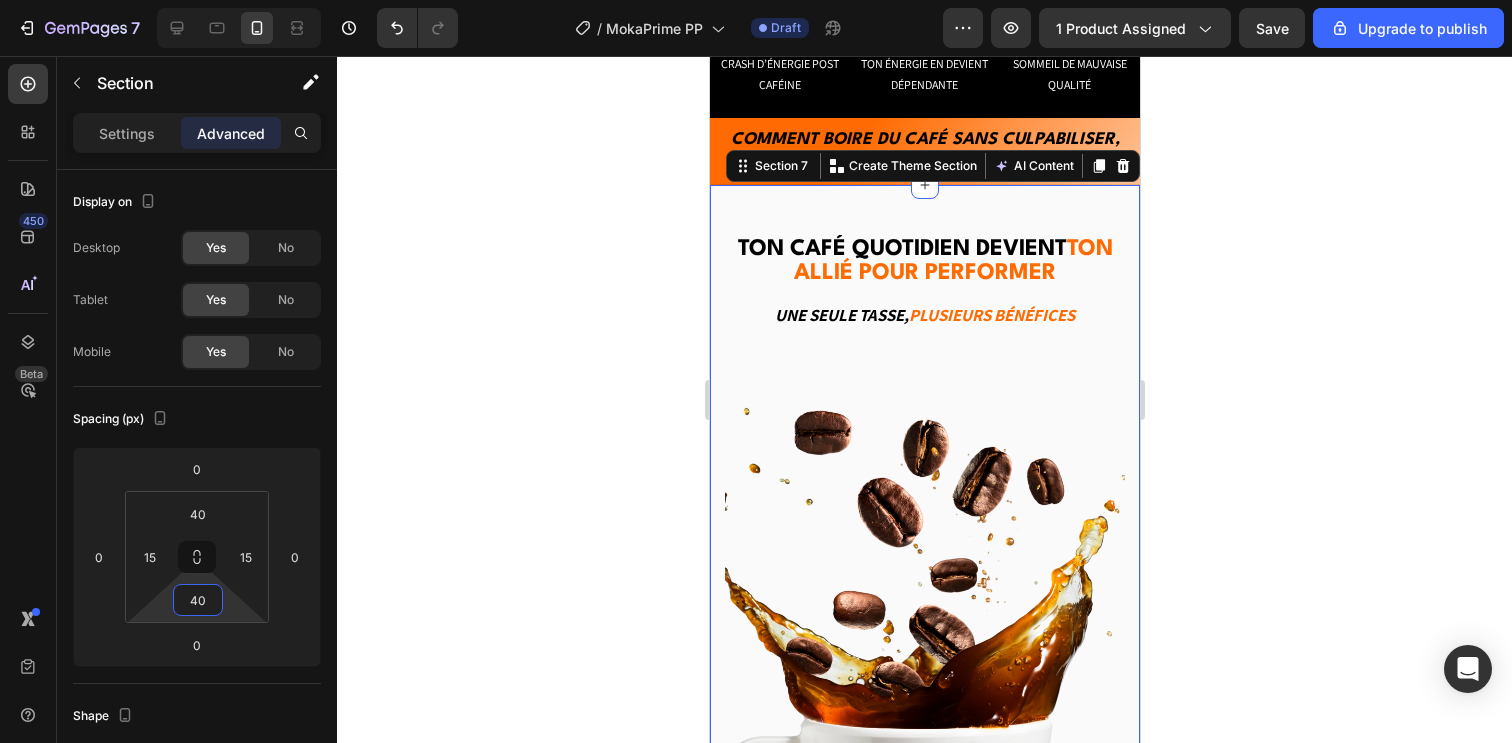 click 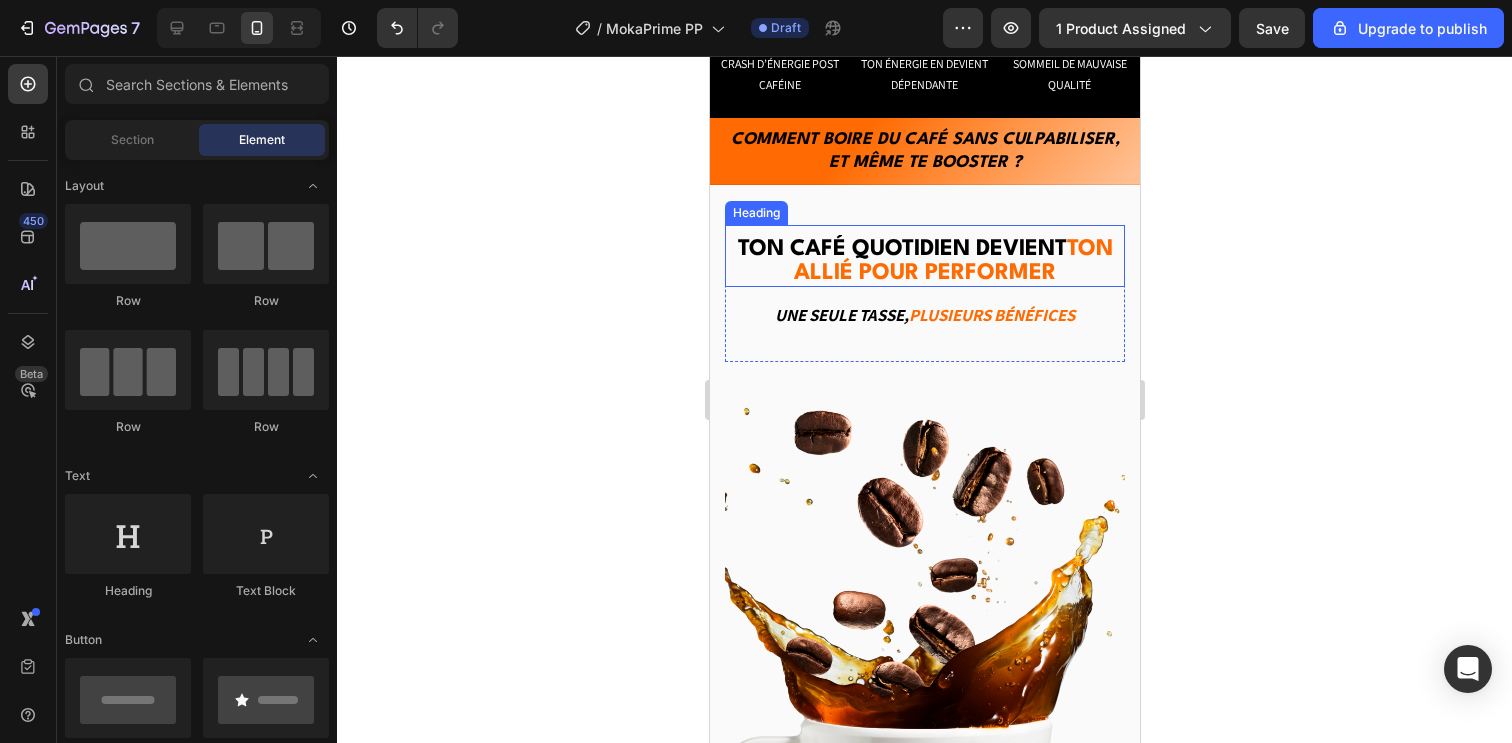 click on "ton allié pour performer" at bounding box center [952, 261] 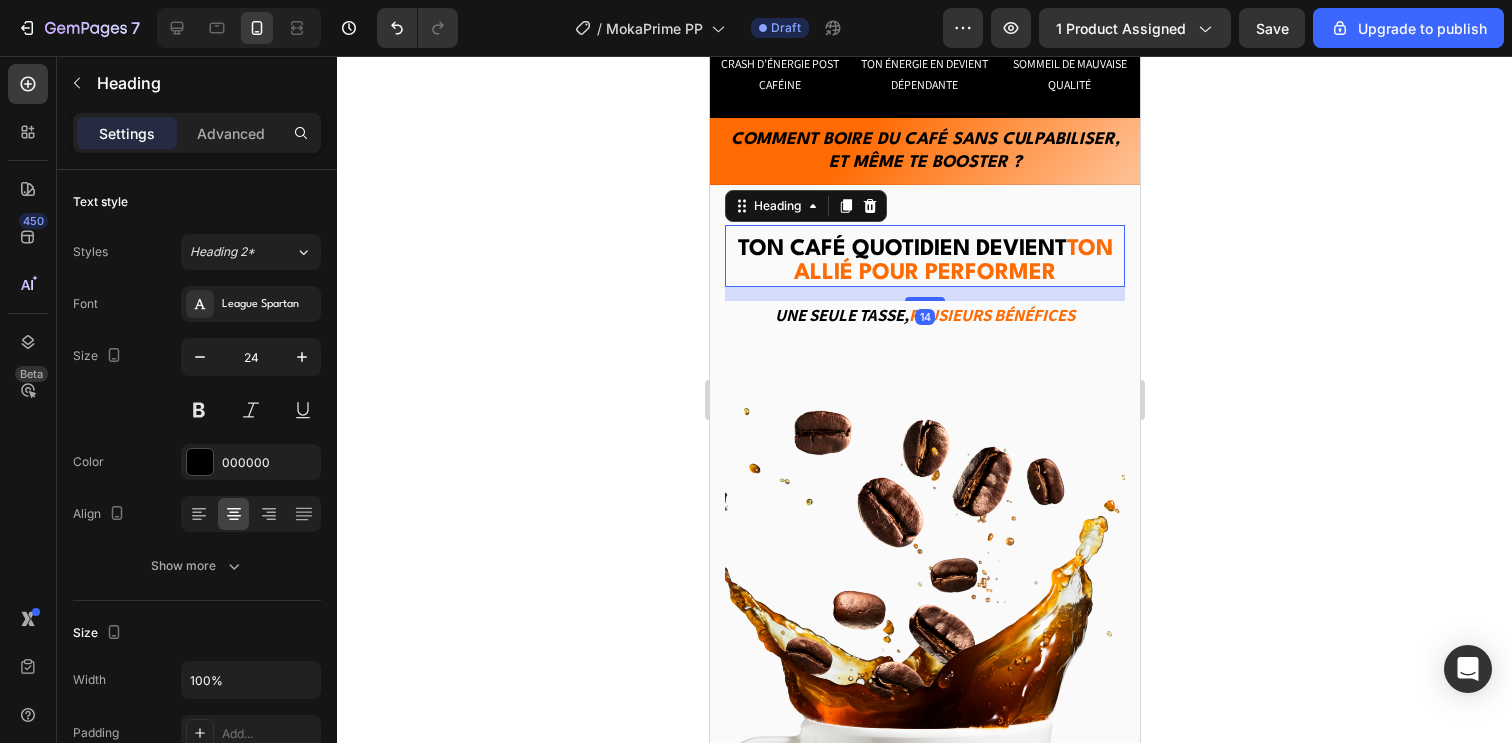 click on "Ton café quotidien devient  ton allié pour performer Heading   14" at bounding box center (924, 256) 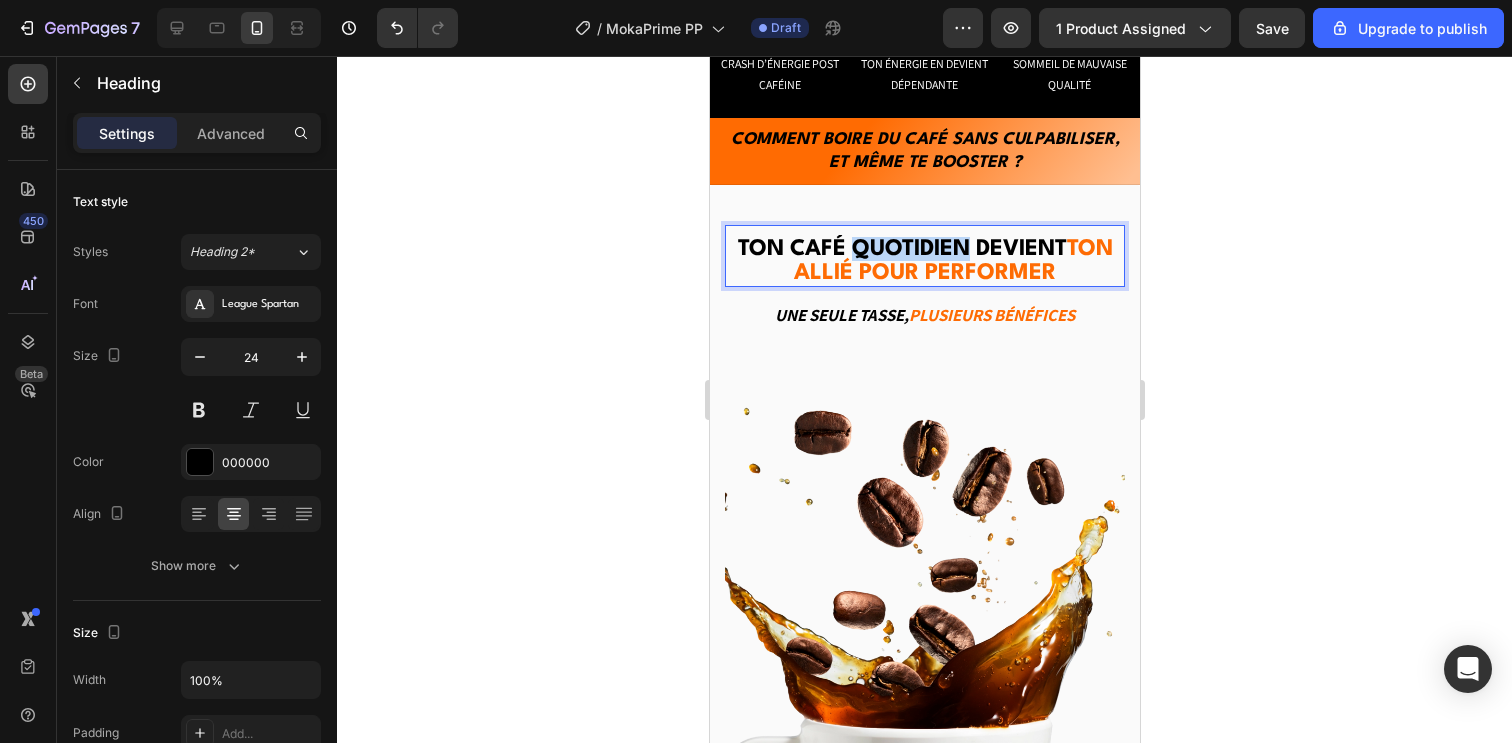 click on "Ton café quotidien devient  ton allié pour performer" at bounding box center [924, 261] 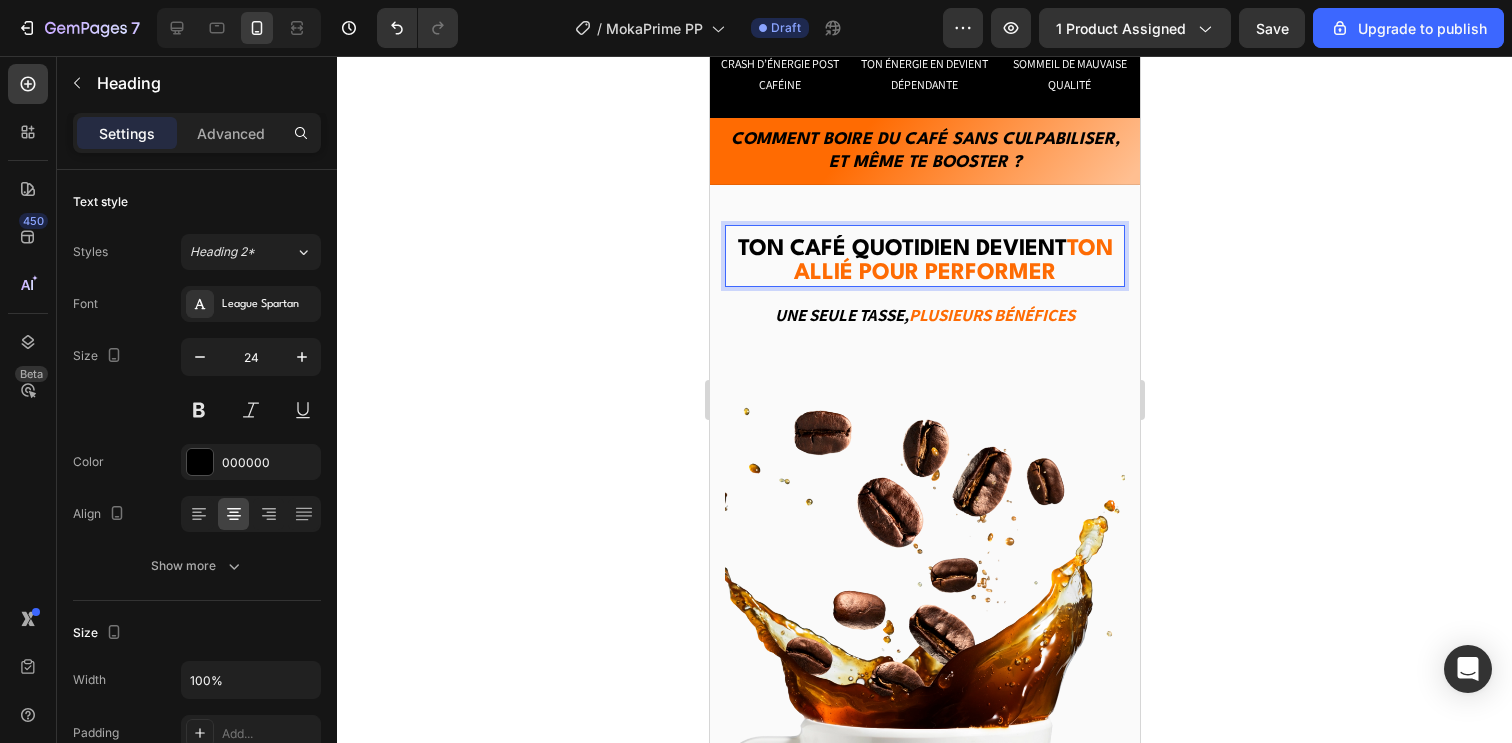 click on "ton allié pour performer" at bounding box center (952, 261) 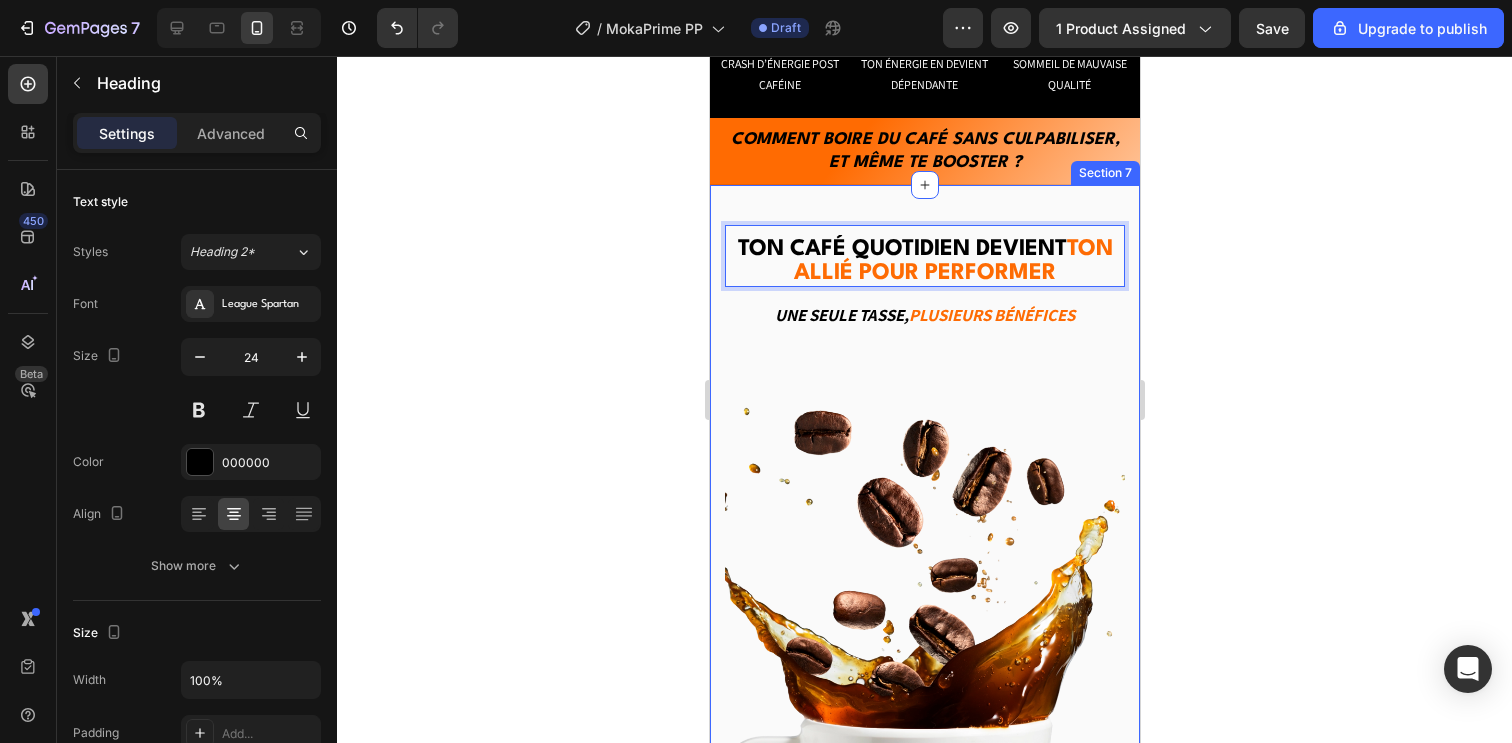 drag, startPoint x: 612, startPoint y: 283, endPoint x: 656, endPoint y: 278, distance: 44.28318 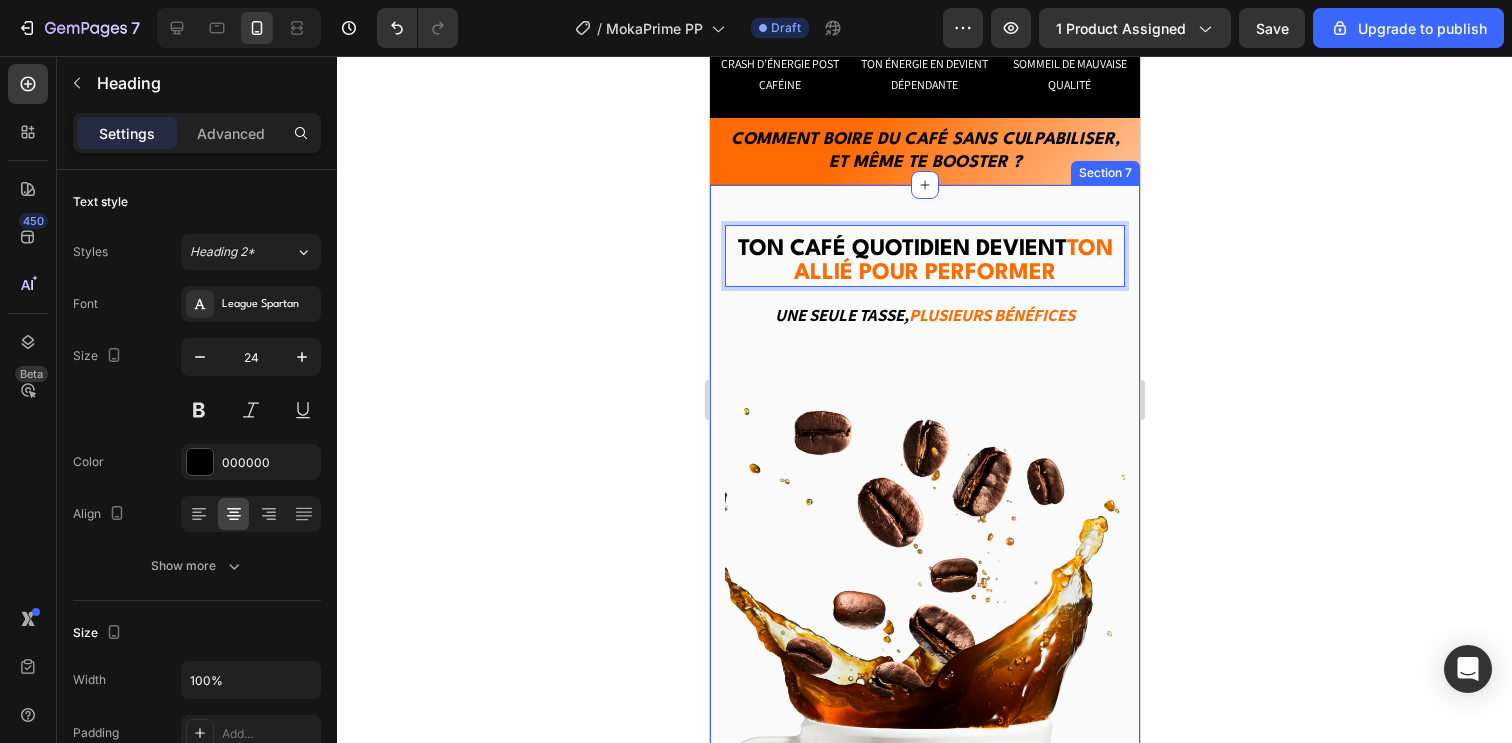 click 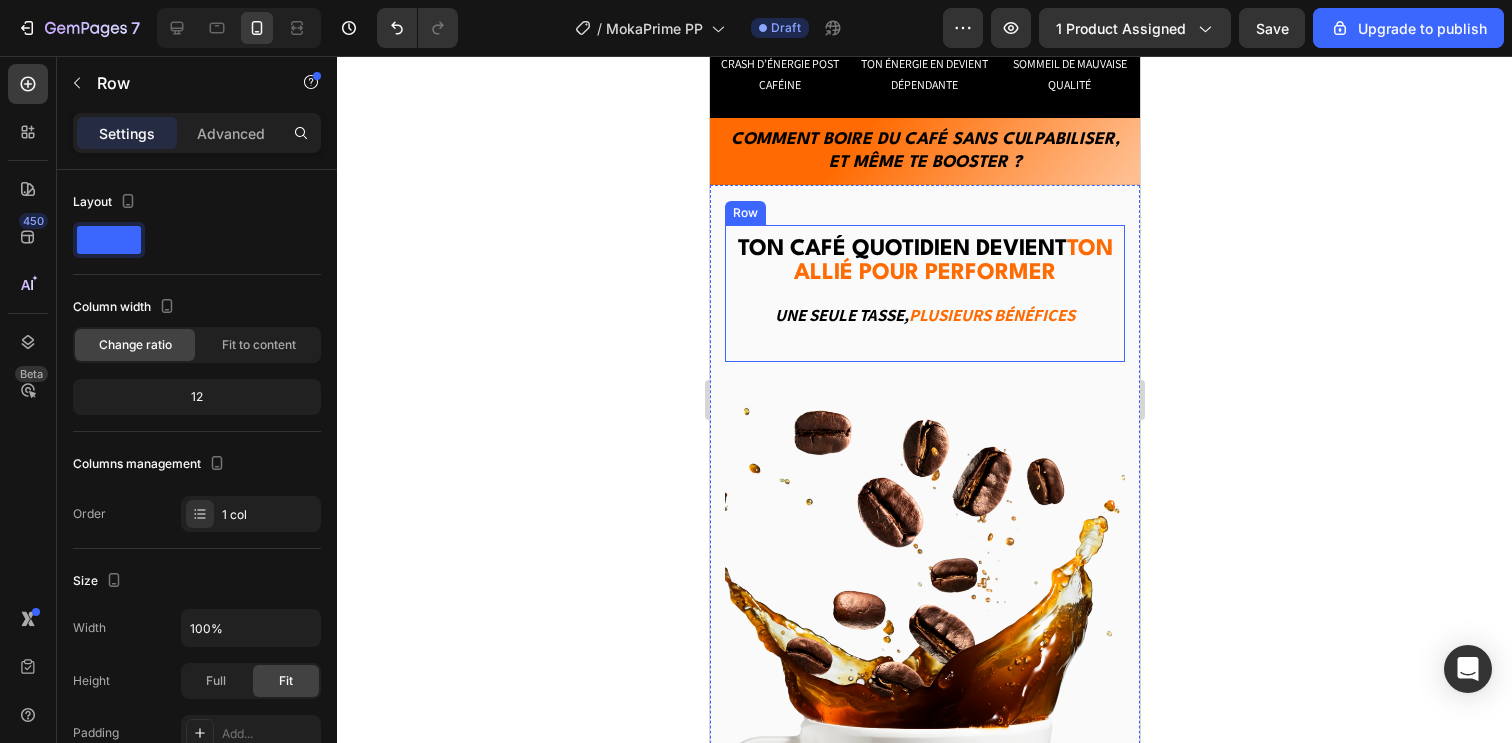 click on "⁠⁠⁠⁠⁠⁠⁠ Ton café quotidien devient  ton allié pour performer Heading Une seule tasse,  Plusieurs bénéfices Text block" at bounding box center [924, 294] 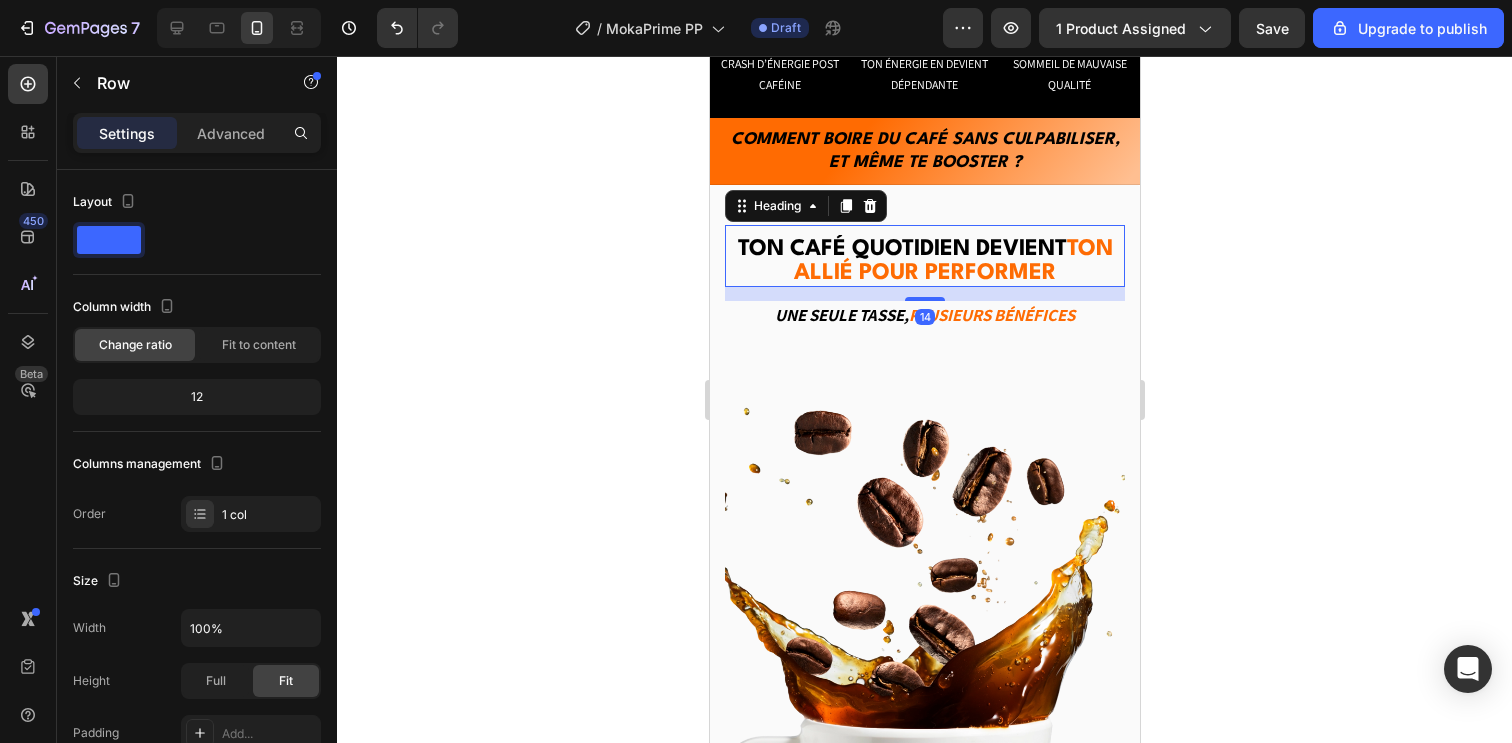 click on "ton allié pour performer" at bounding box center [952, 261] 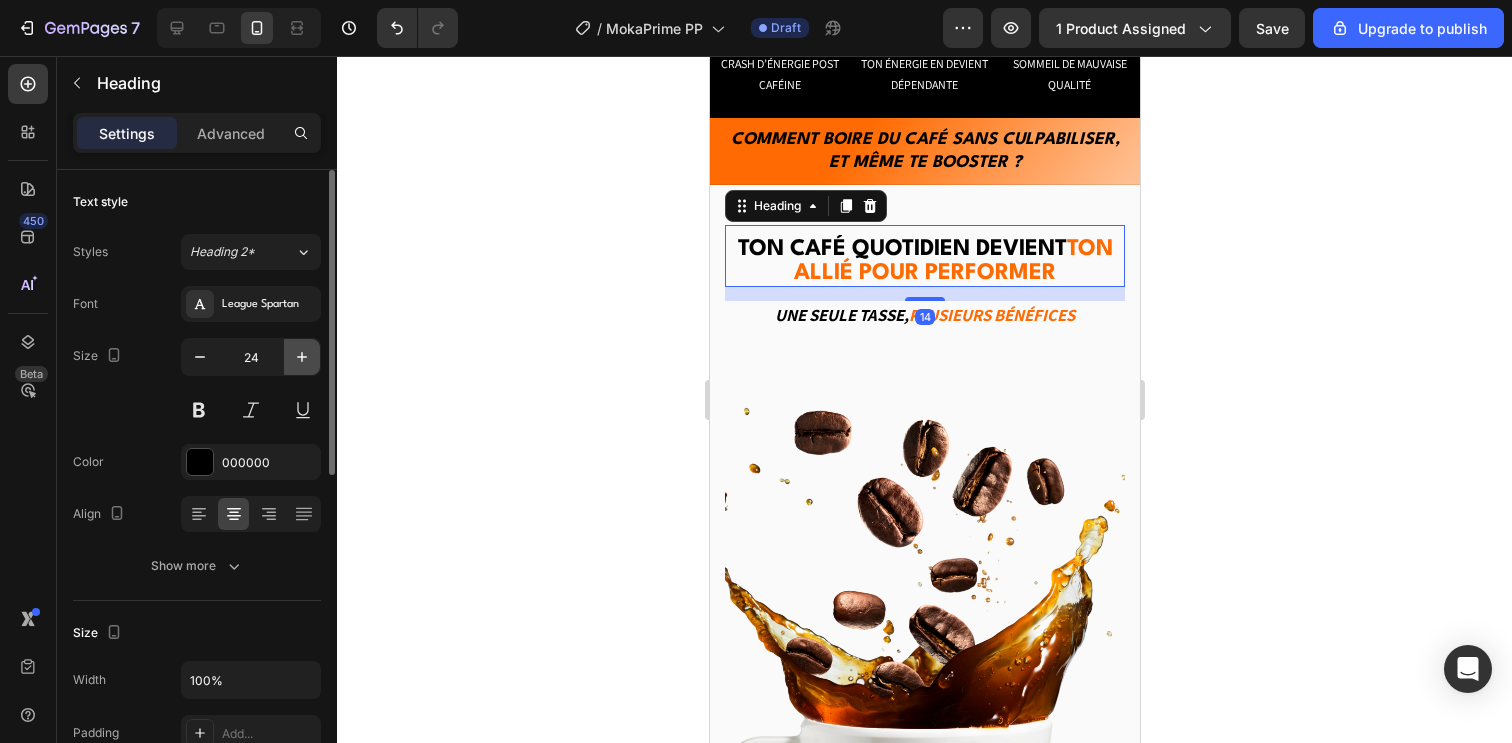 click 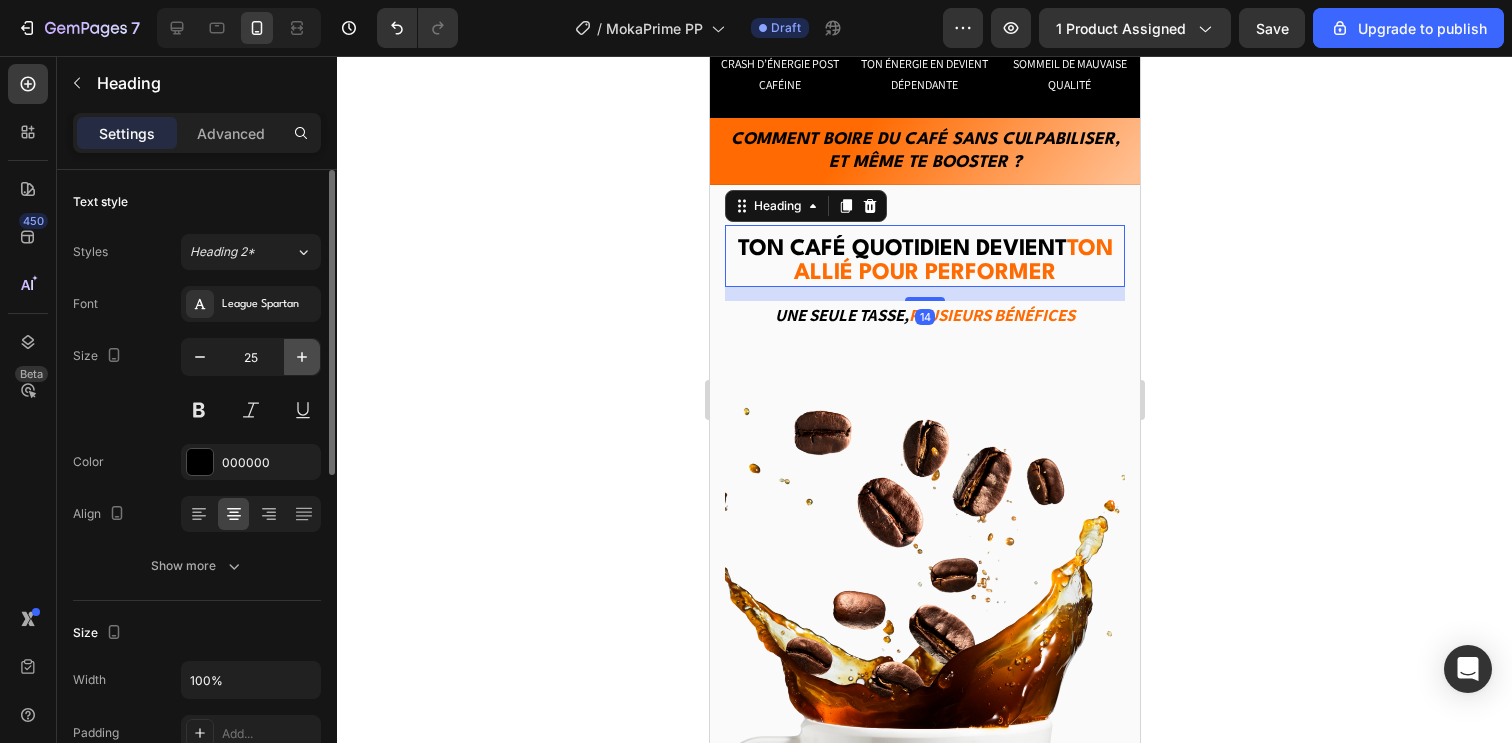 click 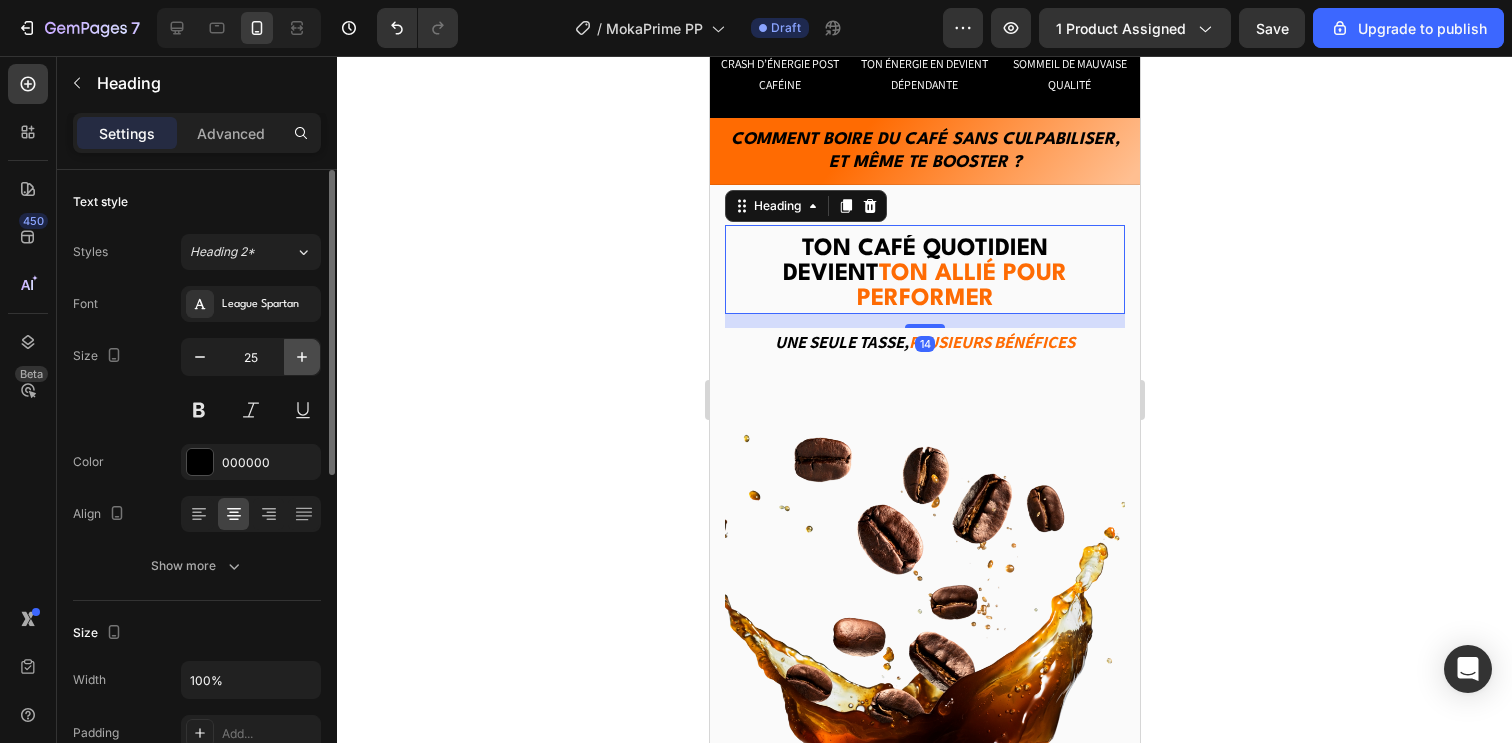 type on "26" 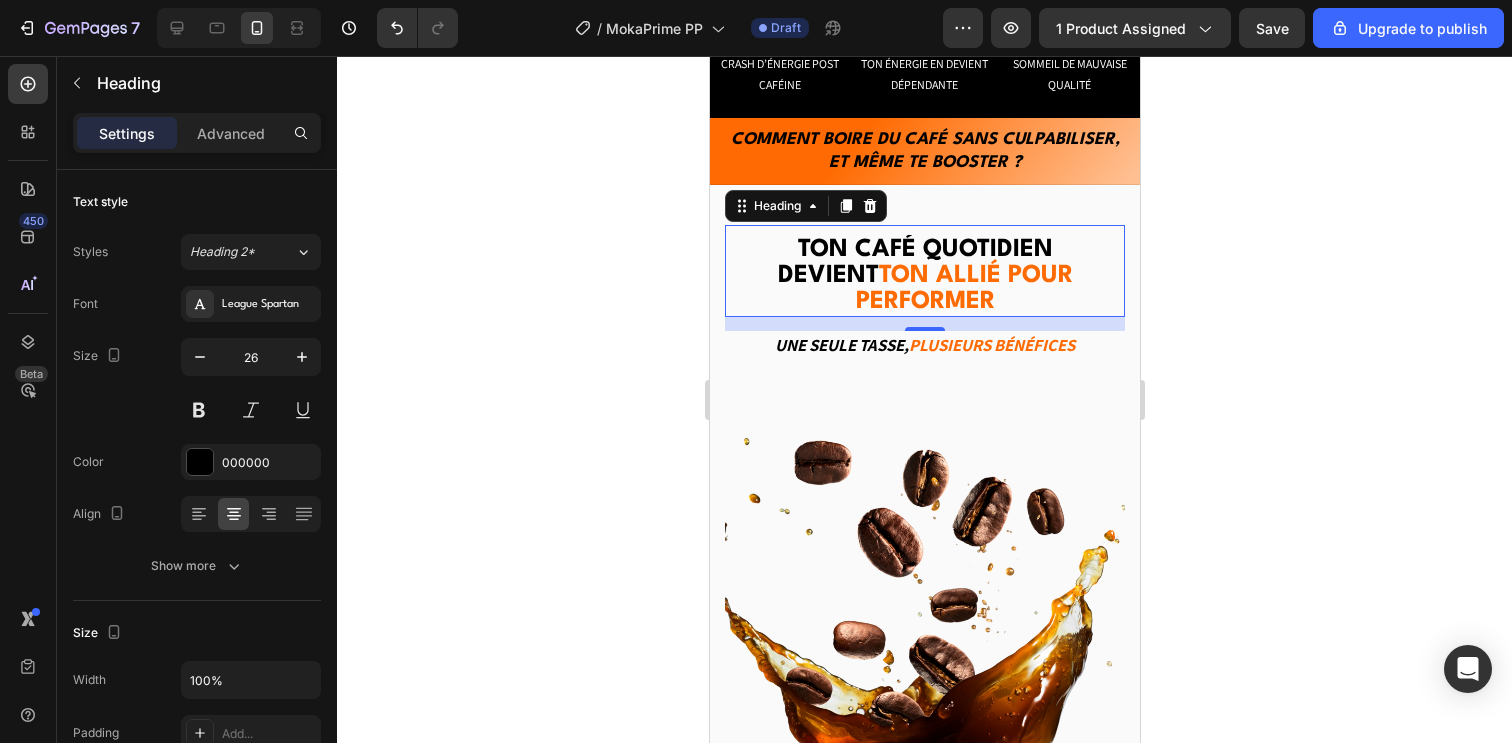 click 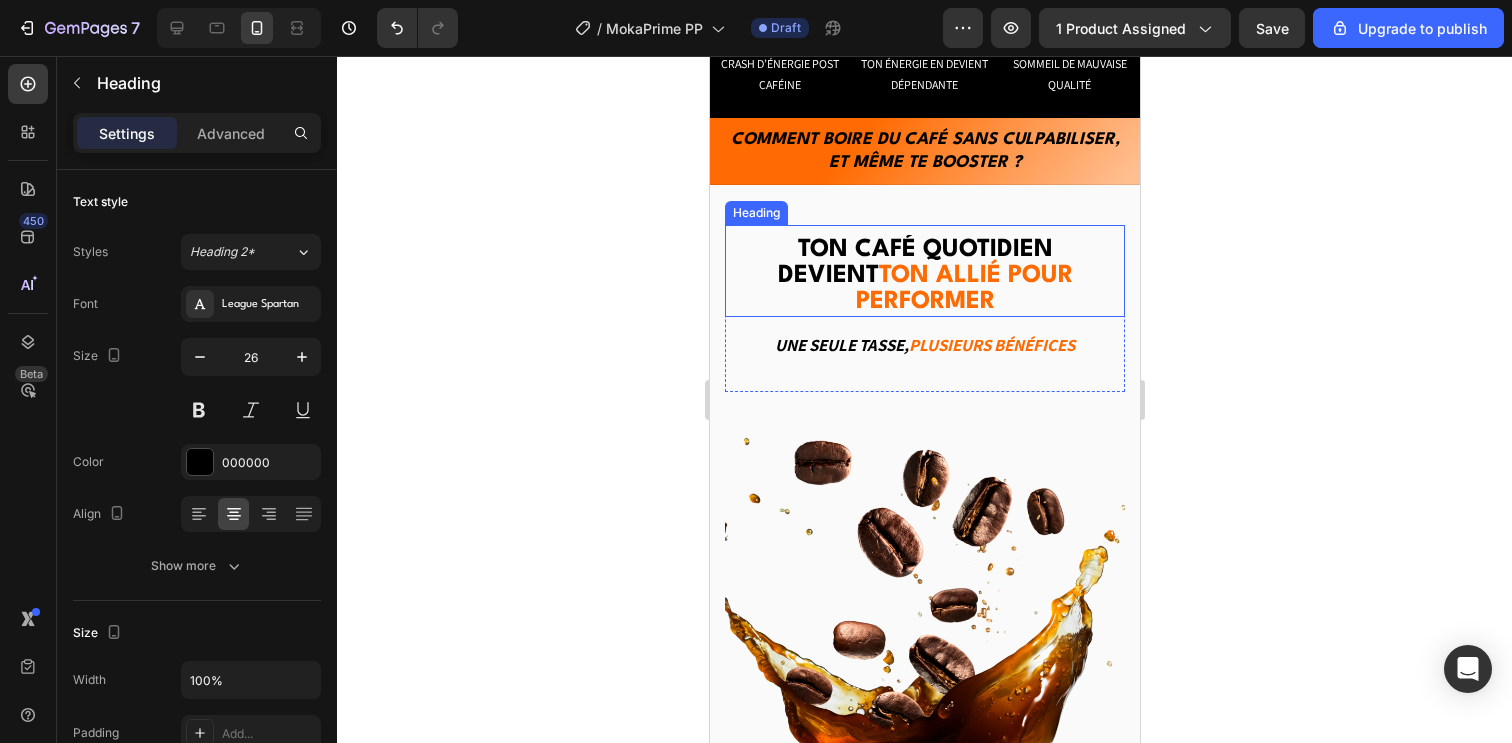 click on "Ton café quotidien devient" at bounding box center [914, 263] 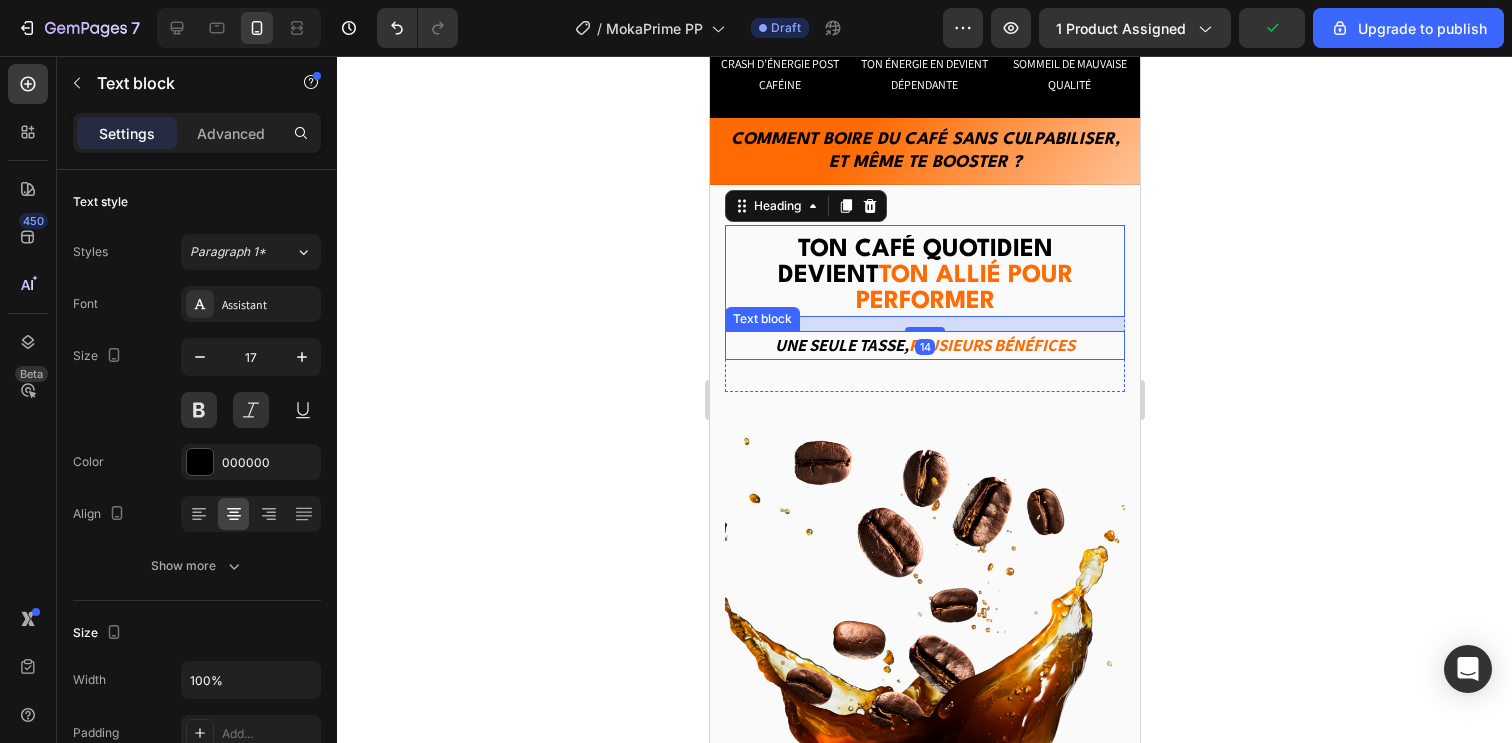 click on "Plusieurs bénéfices" at bounding box center (991, 345) 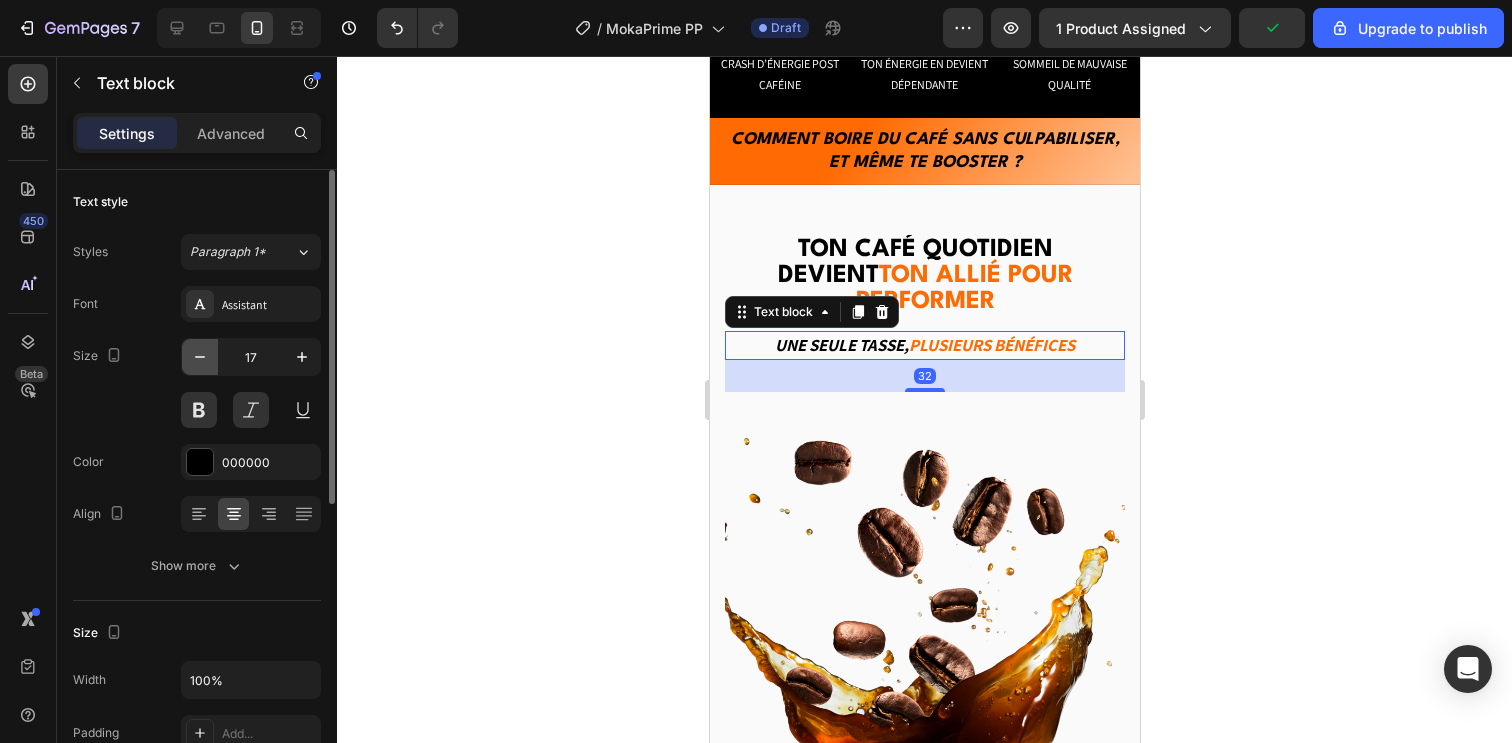 click 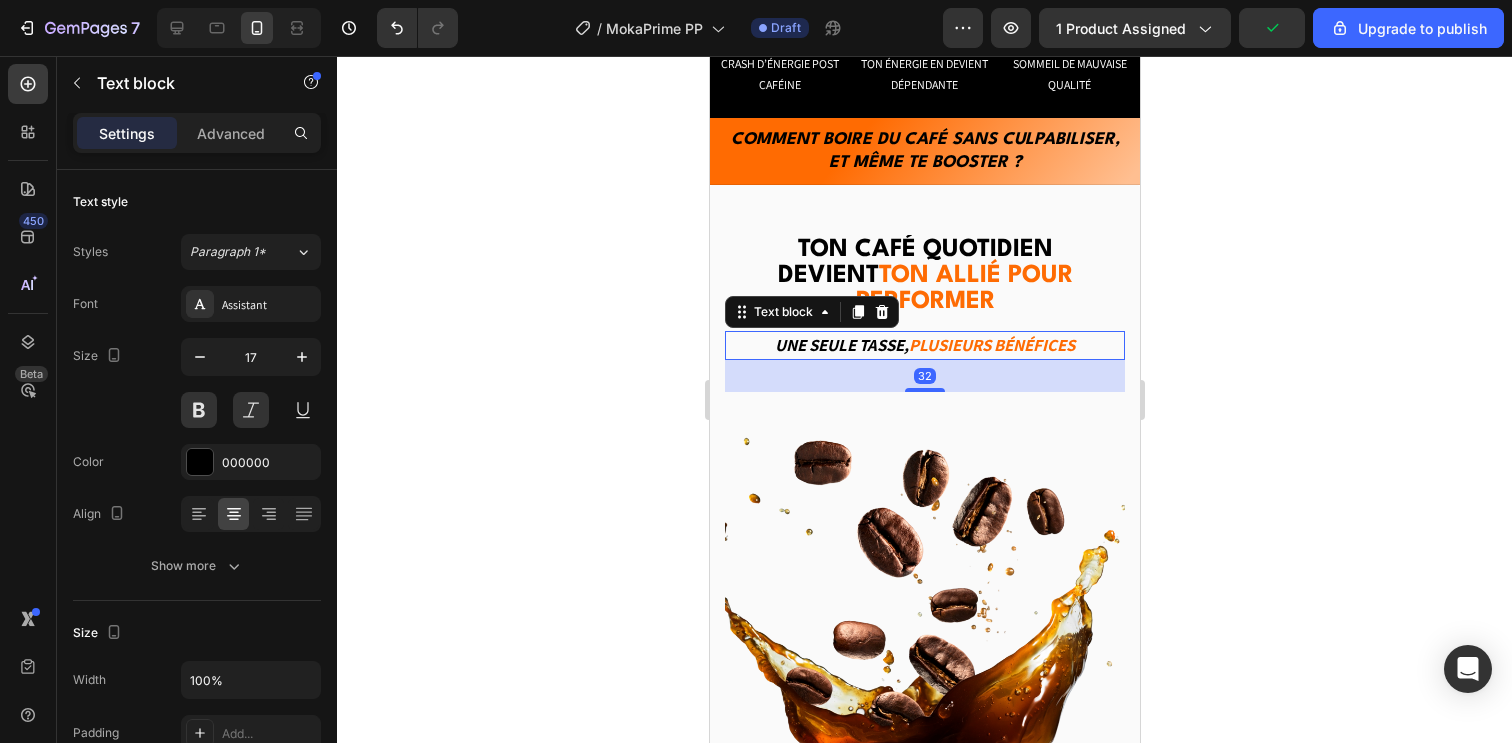 type on "16" 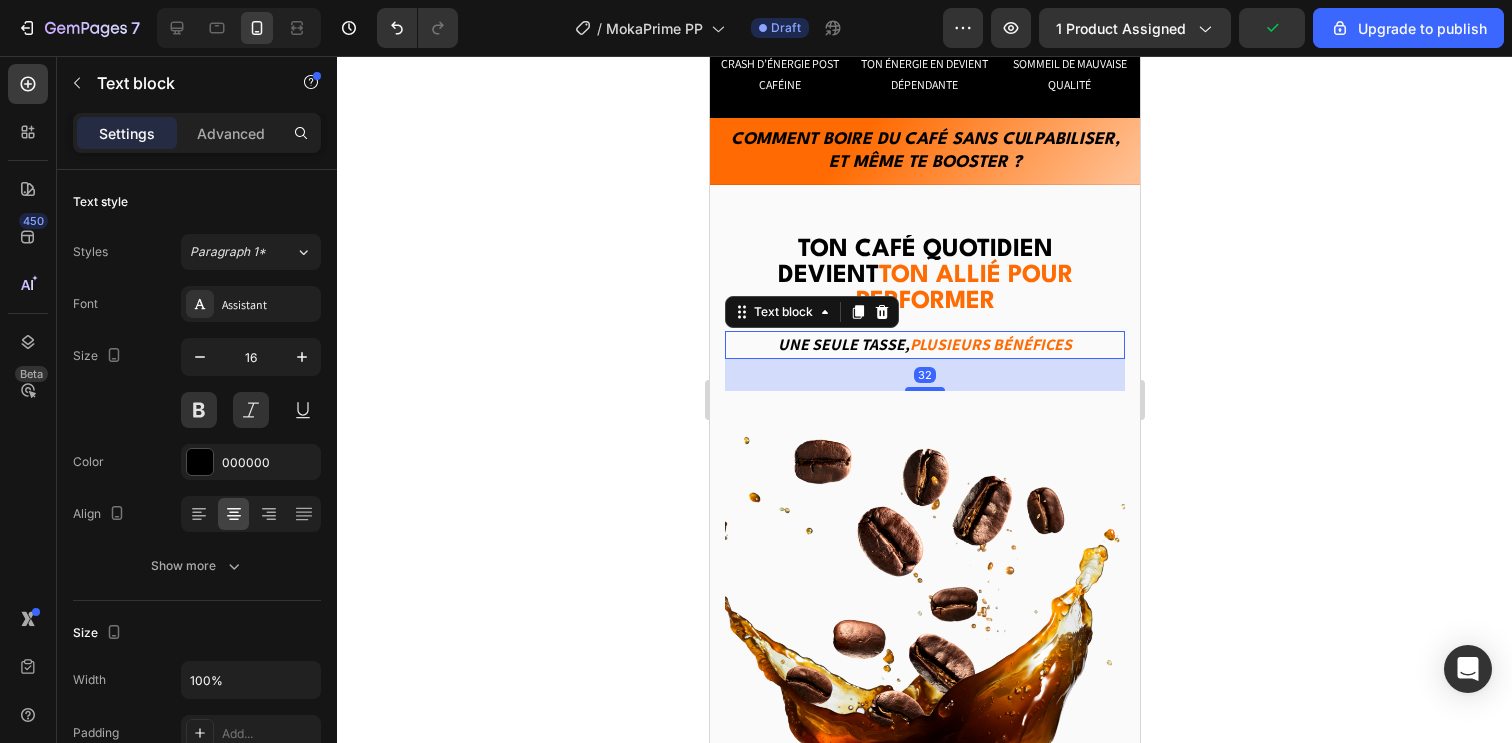 drag, startPoint x: 562, startPoint y: 350, endPoint x: 587, endPoint y: 345, distance: 25.495098 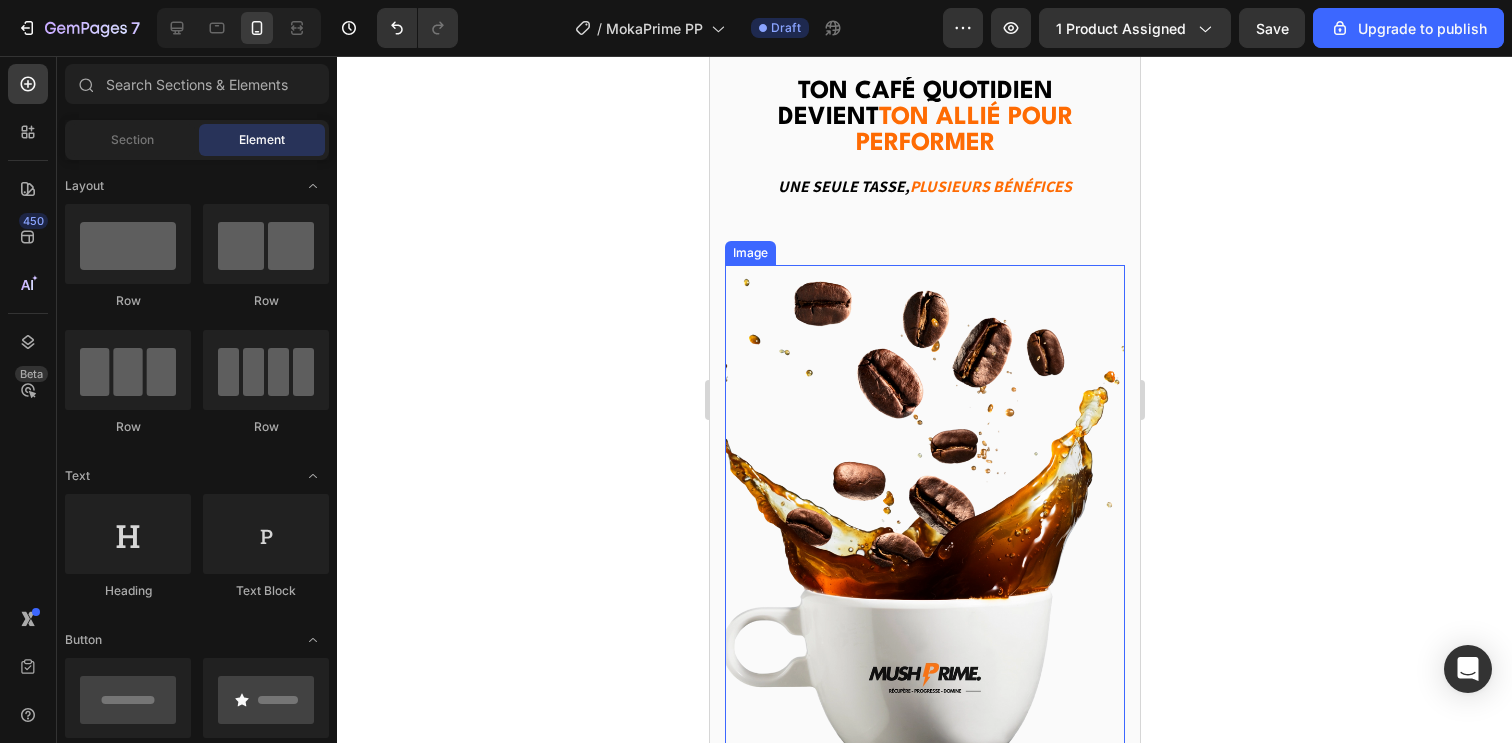 scroll, scrollTop: 2257, scrollLeft: 0, axis: vertical 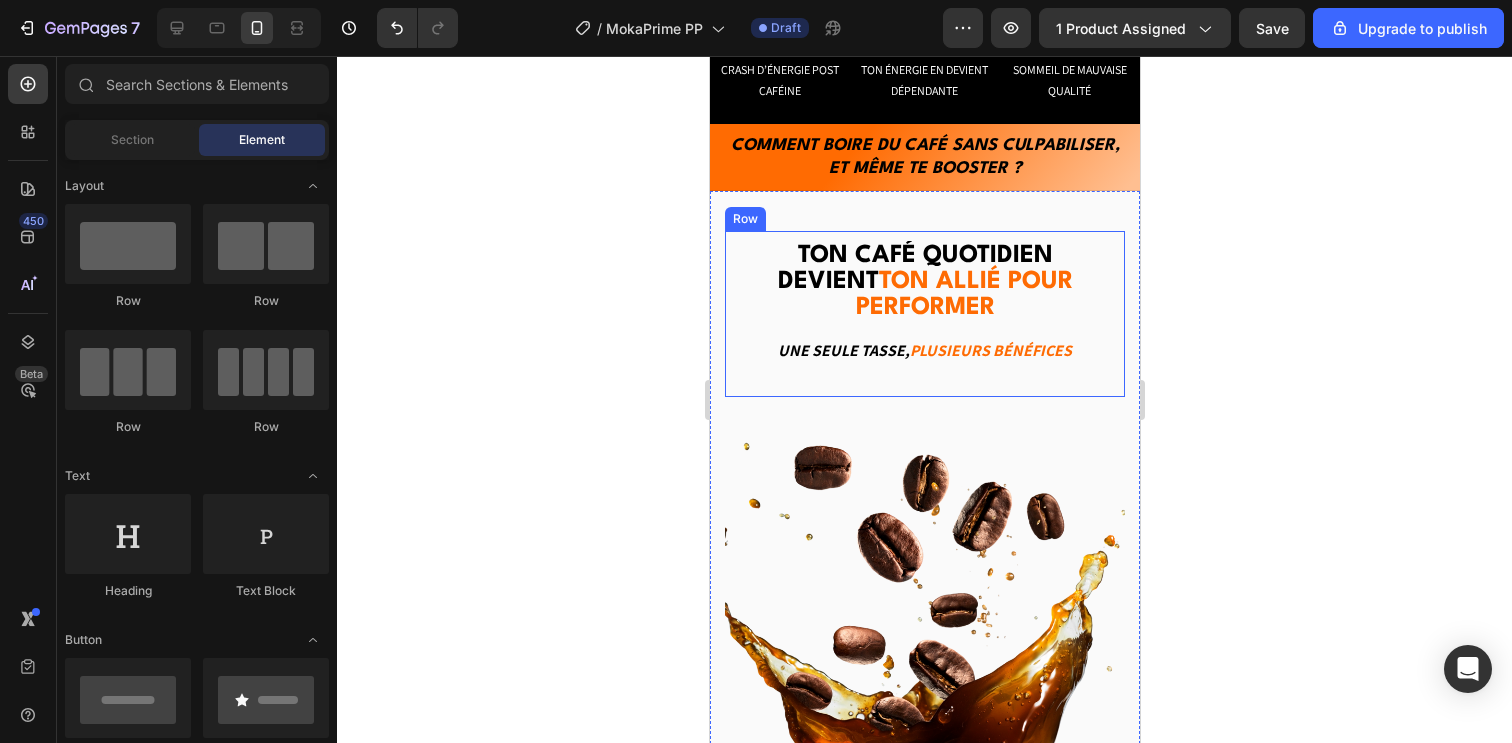 click on "⁠⁠⁠⁠⁠⁠⁠ Ton café quotidien devient  ton allié pour performer Heading Une seule tasse,  Plusieurs bénéfices Text block" at bounding box center (924, 314) 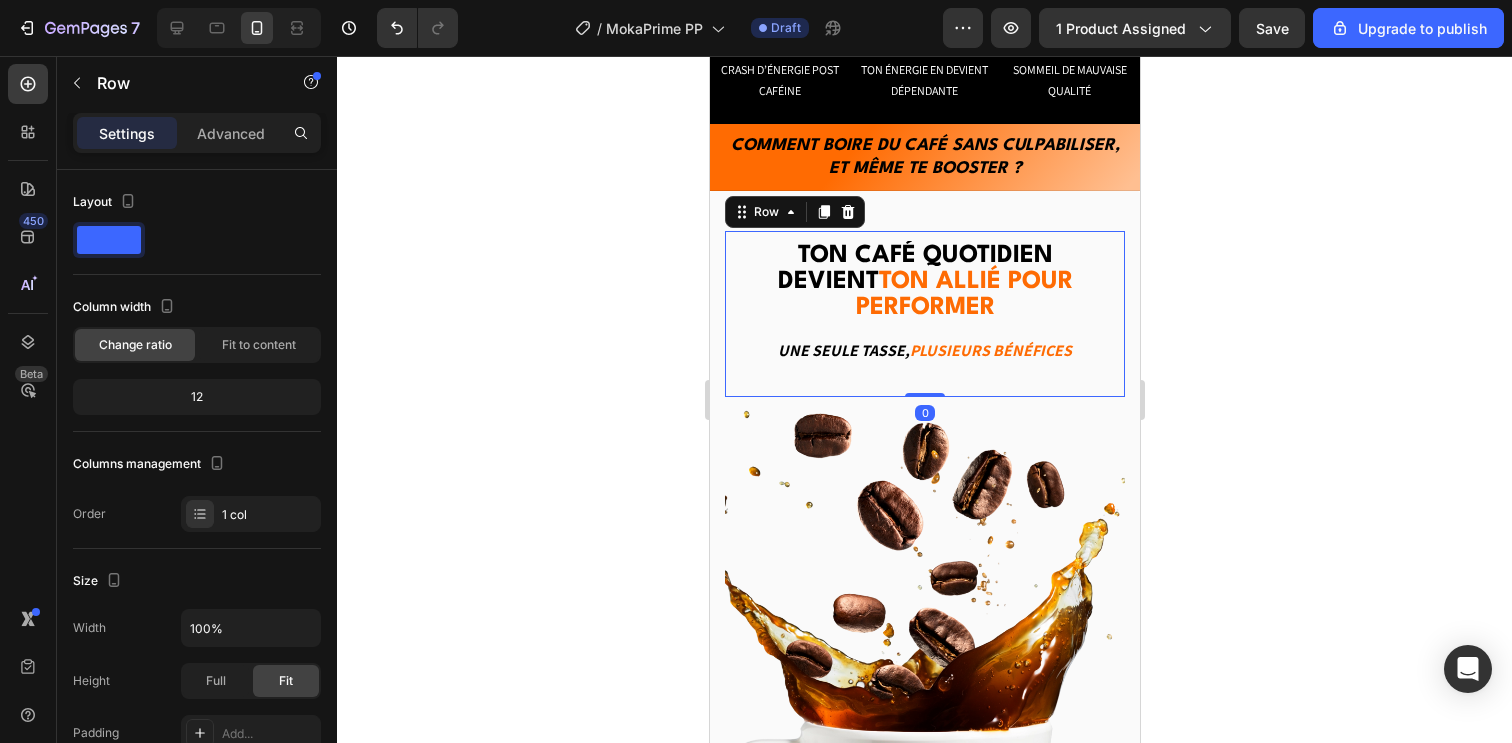 drag, startPoint x: 926, startPoint y: 399, endPoint x: 1023, endPoint y: 360, distance: 104.54664 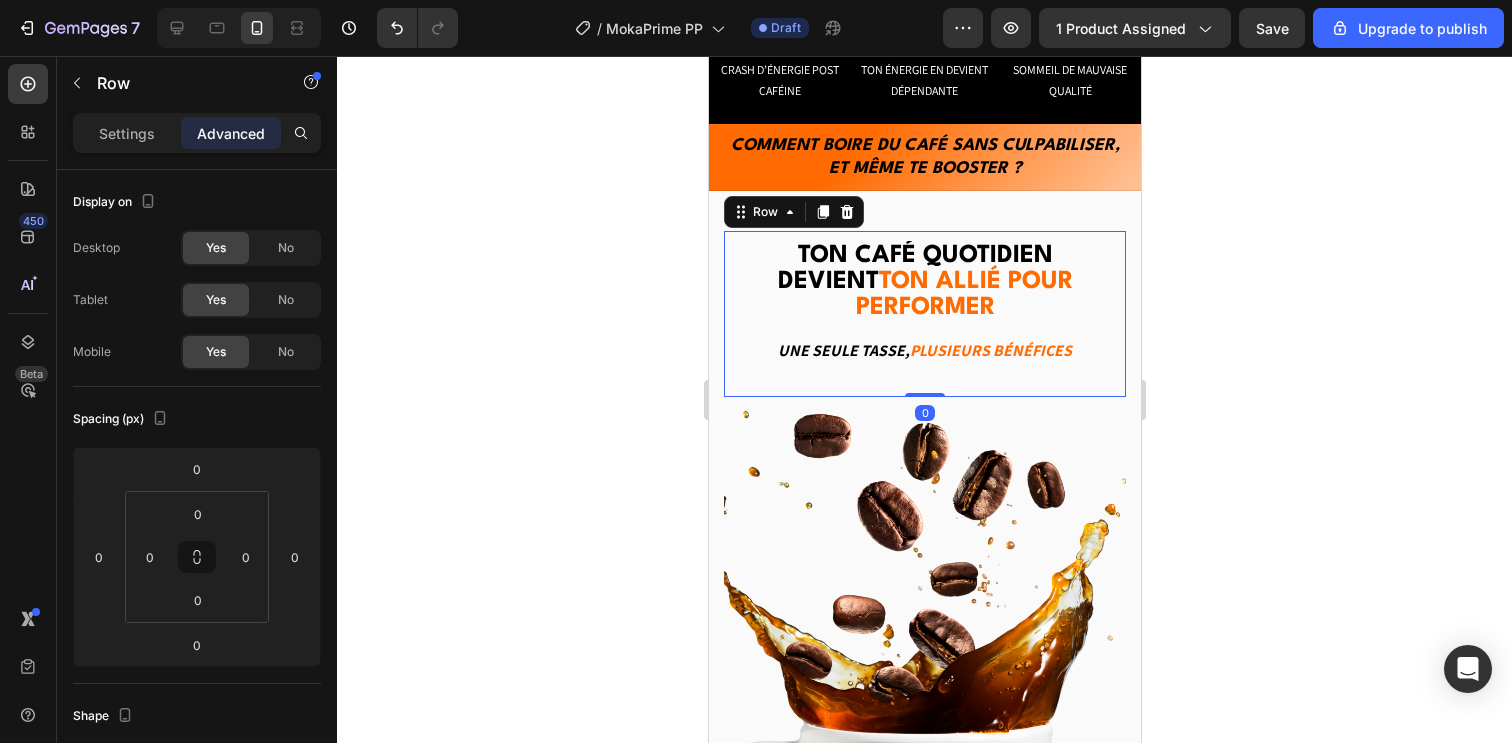 click 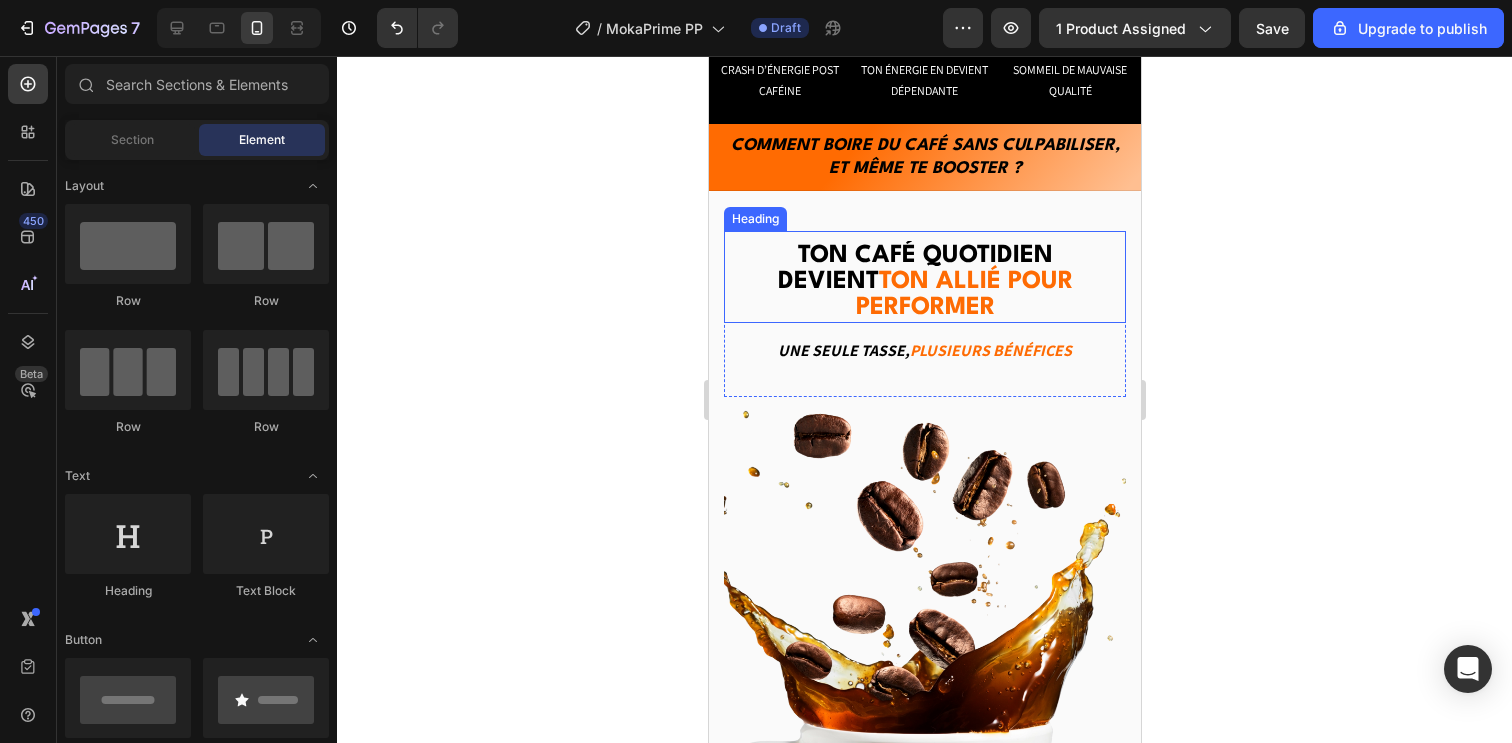click on "Ton café quotidien devient" at bounding box center [914, 269] 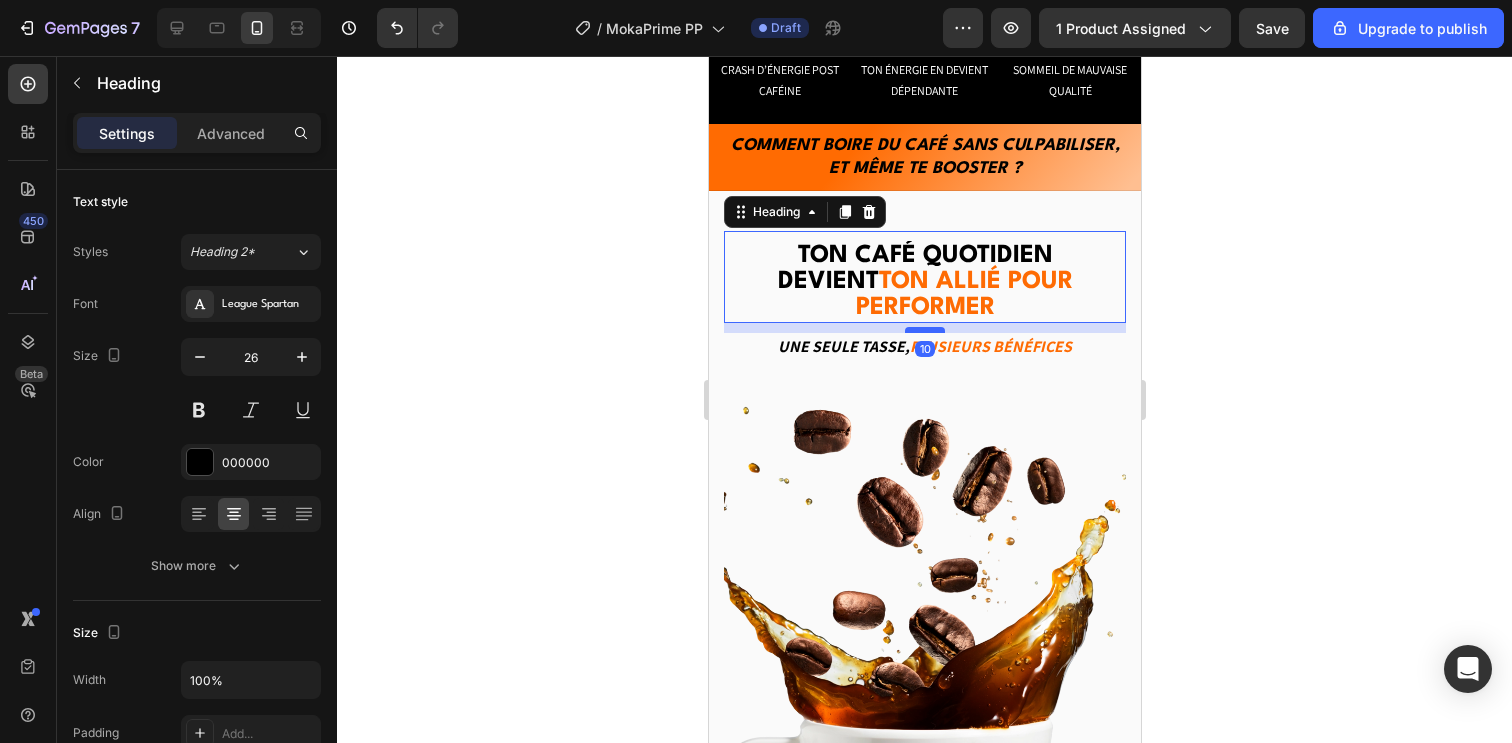 click at bounding box center (924, 330) 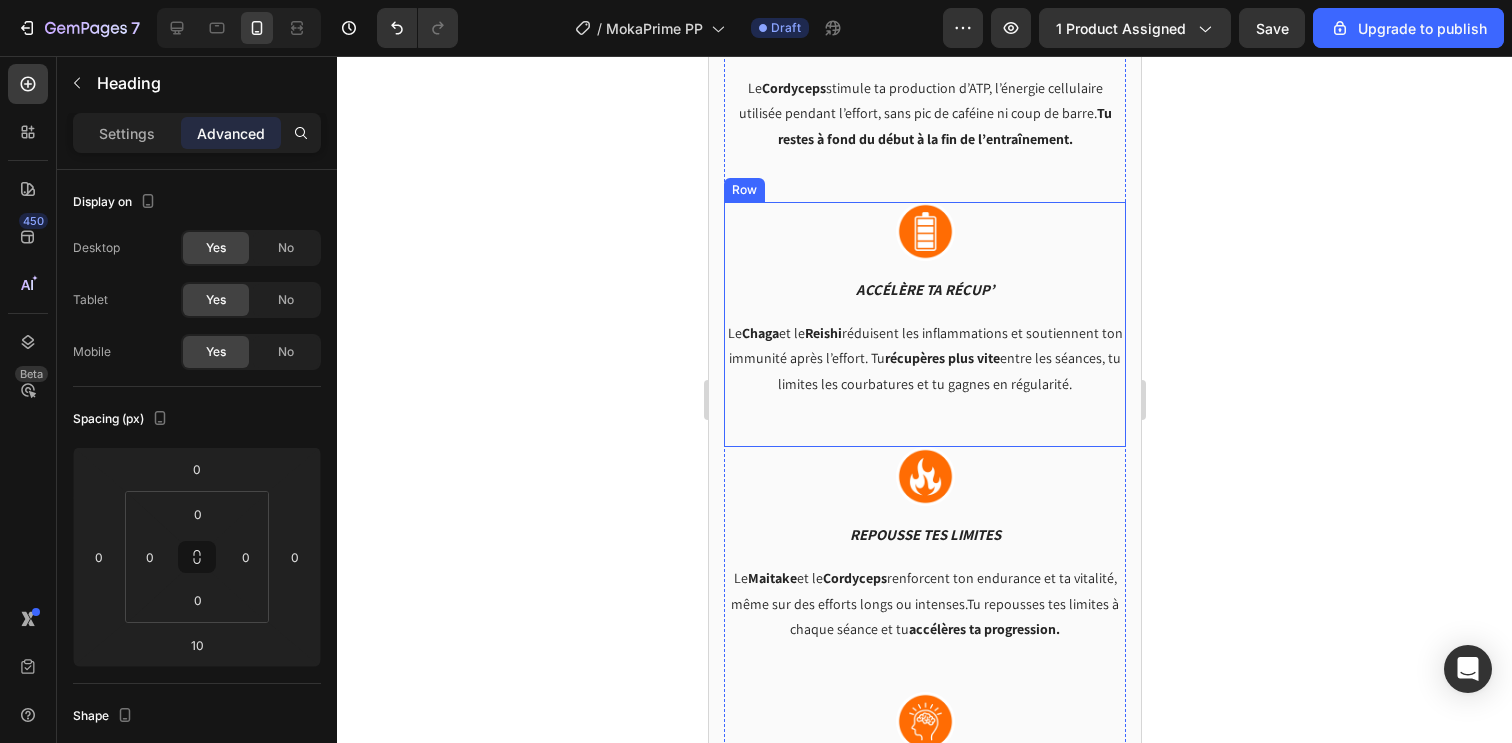scroll, scrollTop: 3290, scrollLeft: 0, axis: vertical 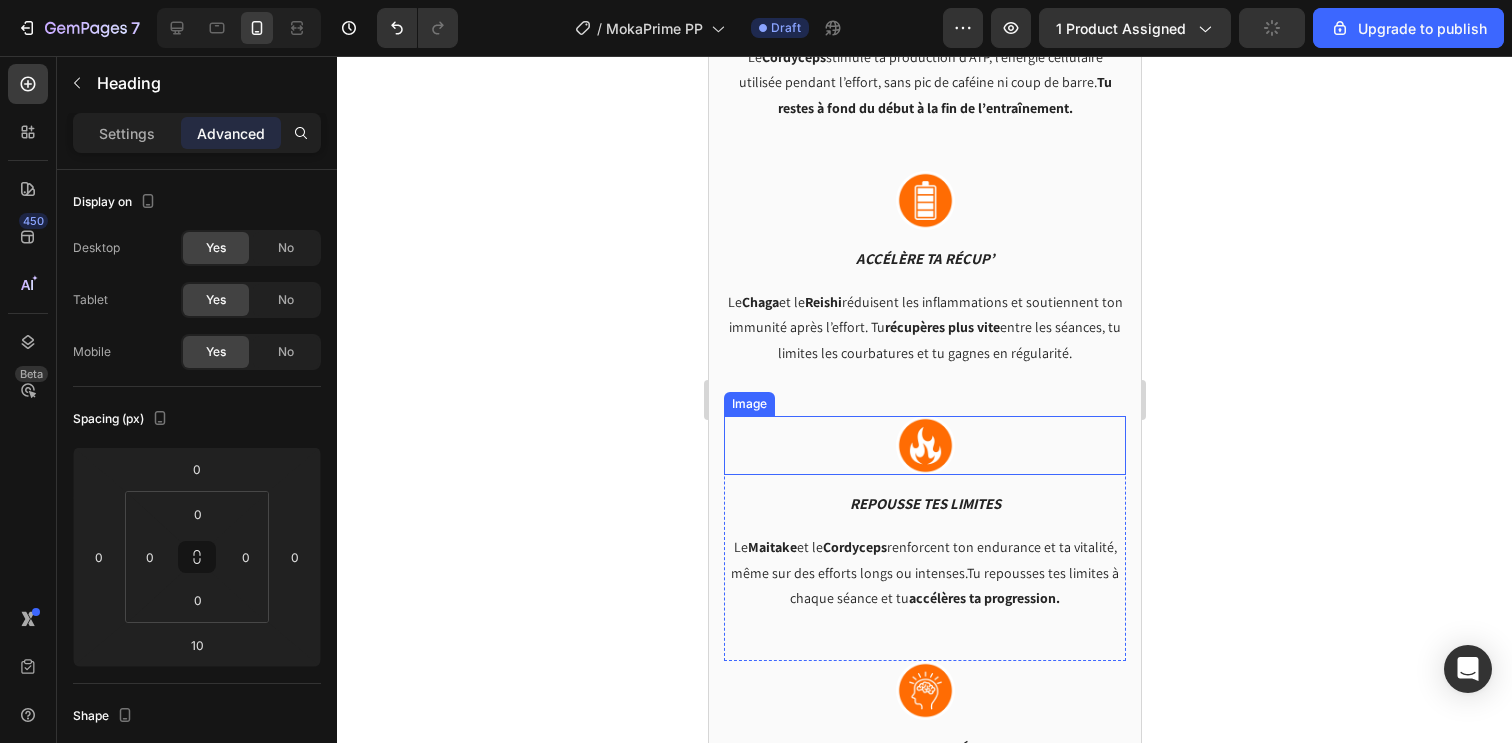 click at bounding box center (924, 445) 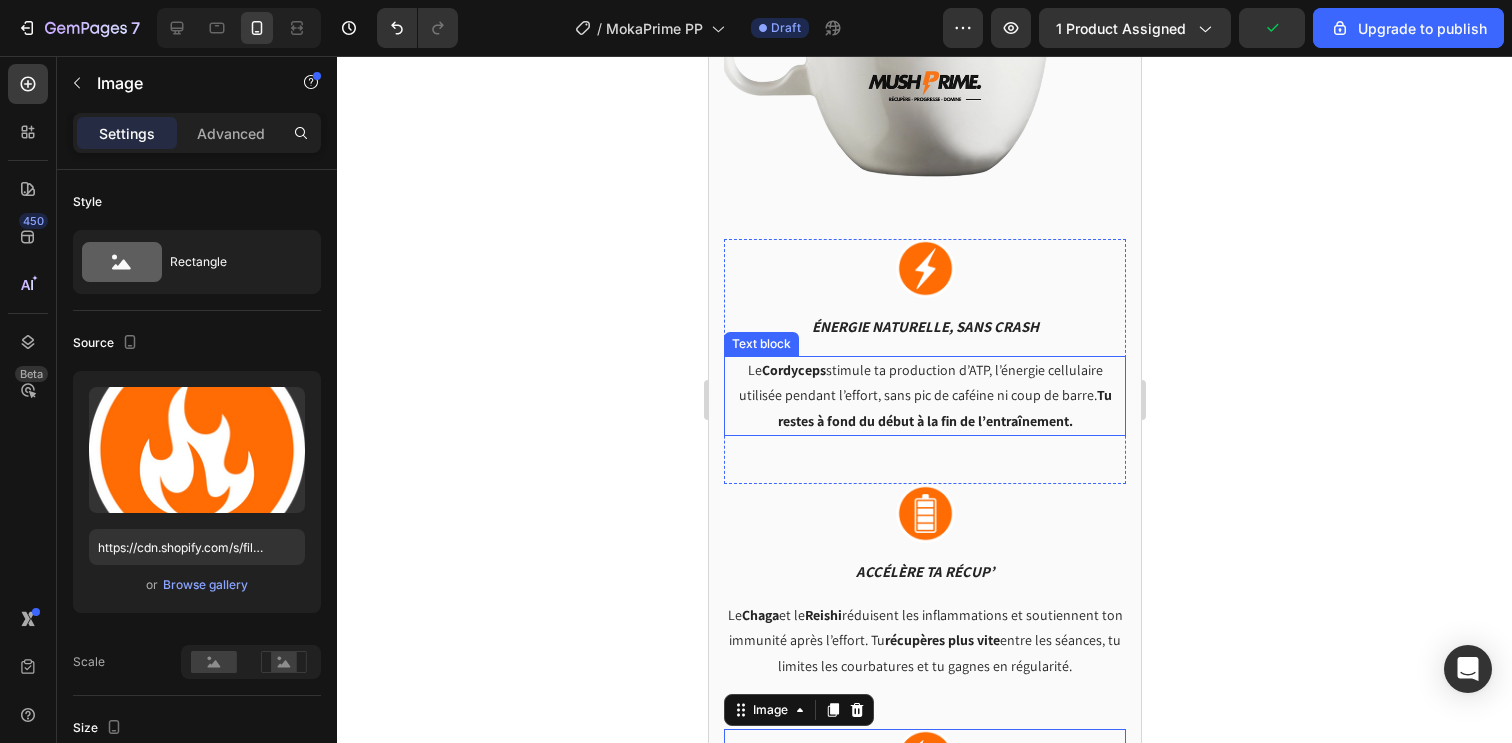 scroll, scrollTop: 2965, scrollLeft: 0, axis: vertical 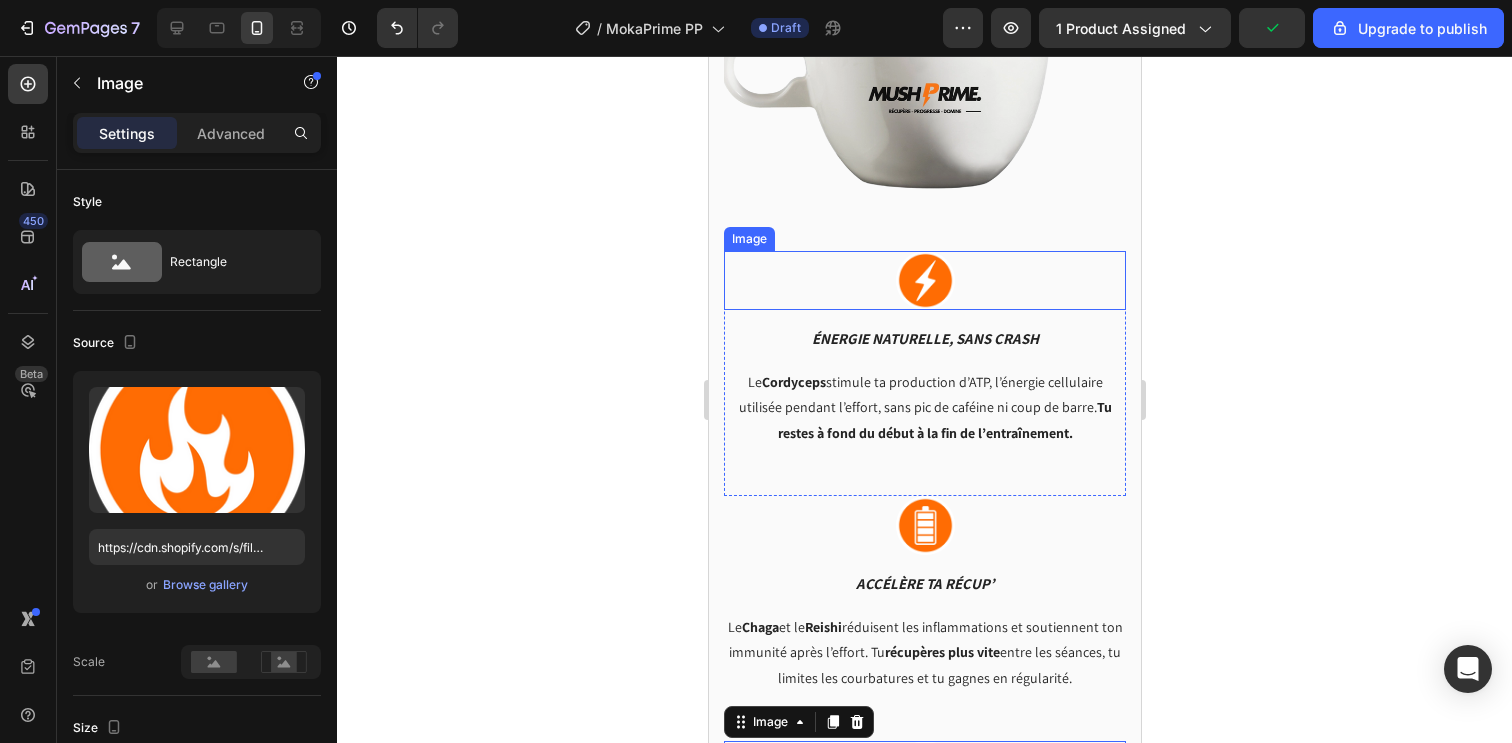 click at bounding box center [924, 280] 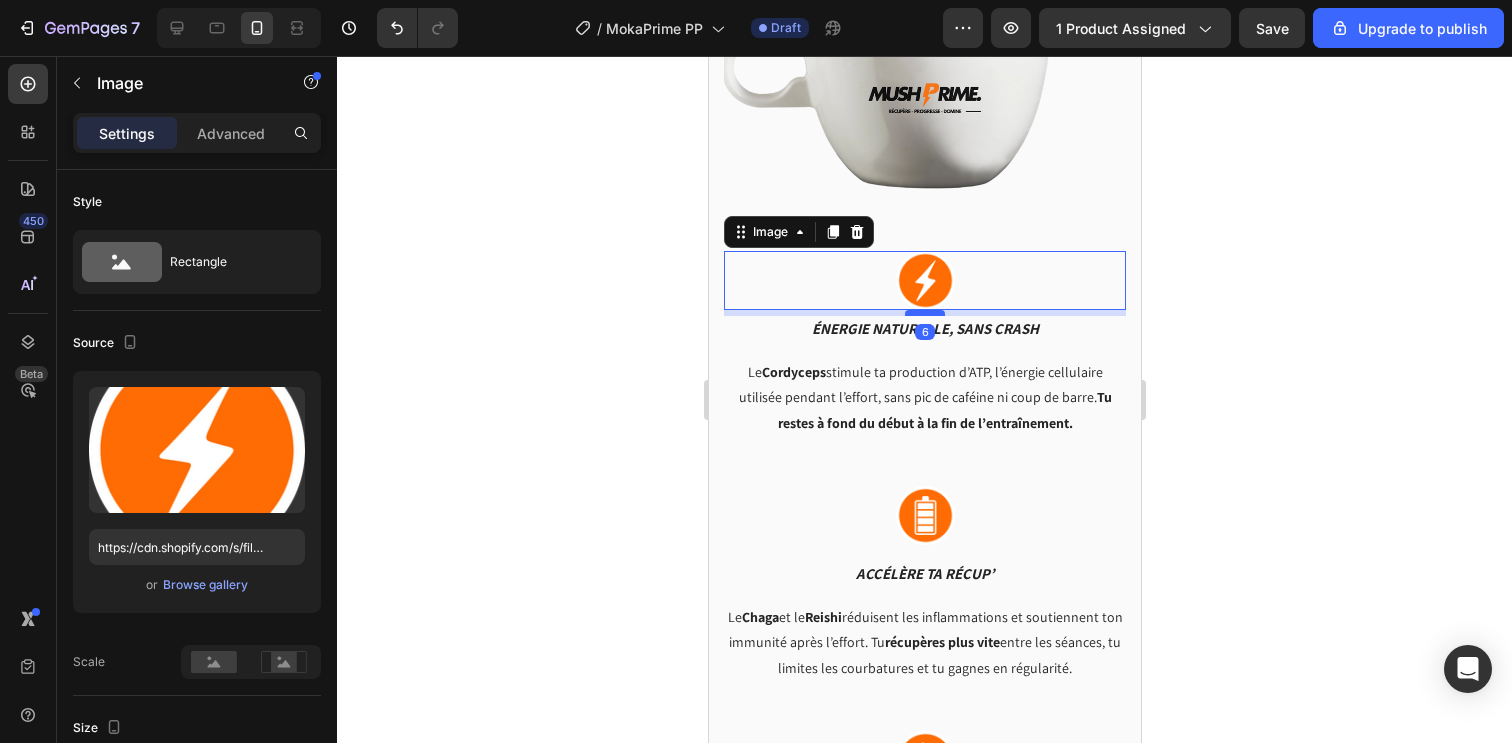 drag, startPoint x: 919, startPoint y: 279, endPoint x: 914, endPoint y: 269, distance: 11.18034 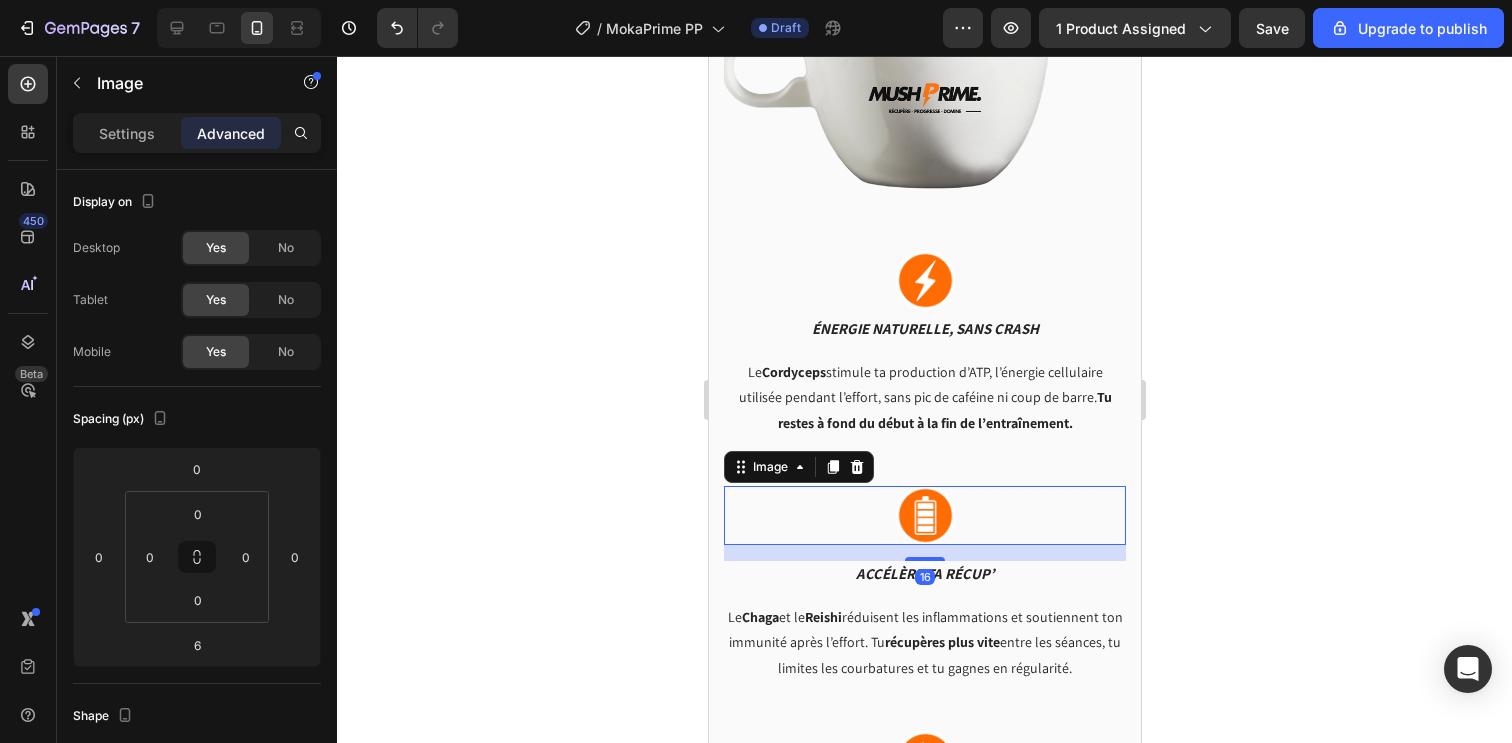 click at bounding box center (924, 515) 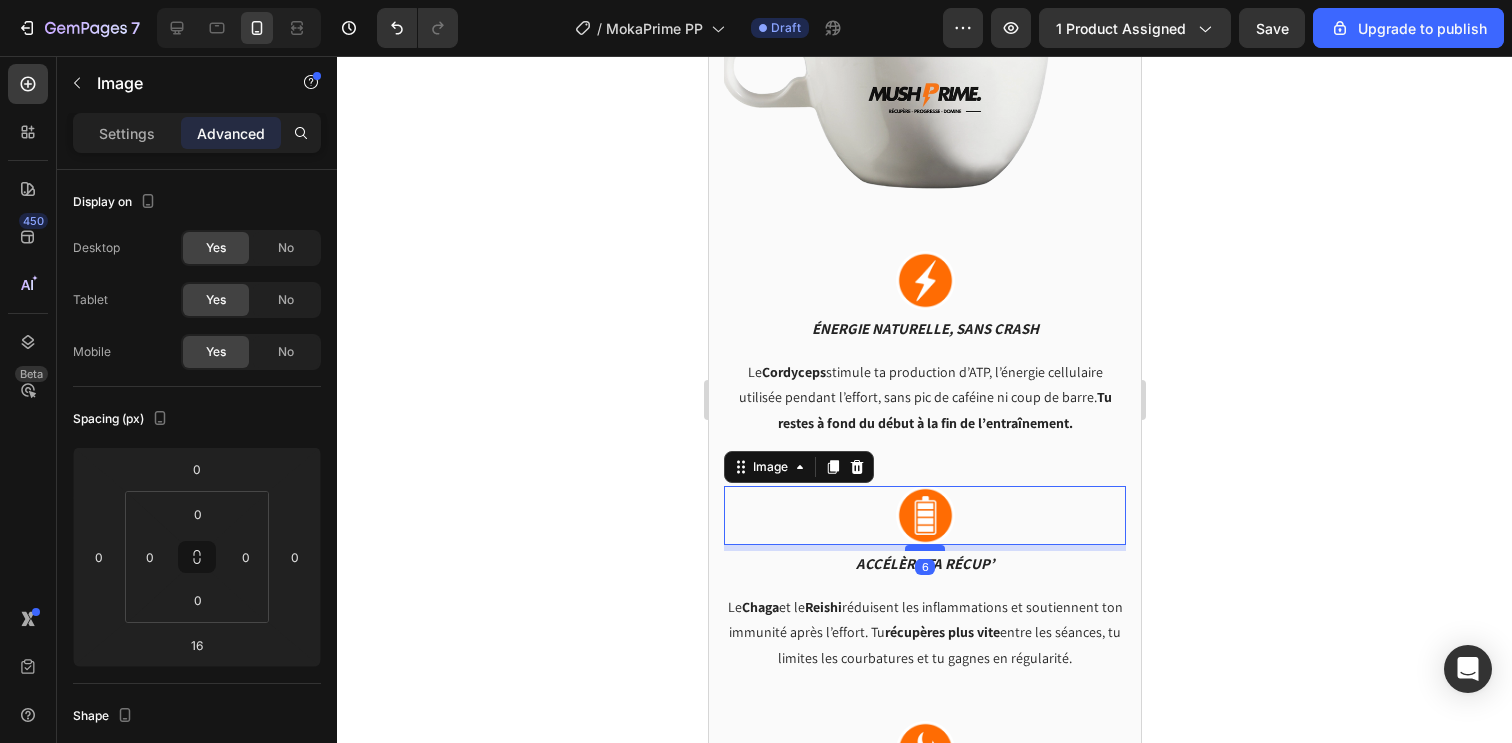 drag, startPoint x: 917, startPoint y: 512, endPoint x: 916, endPoint y: 502, distance: 10.049875 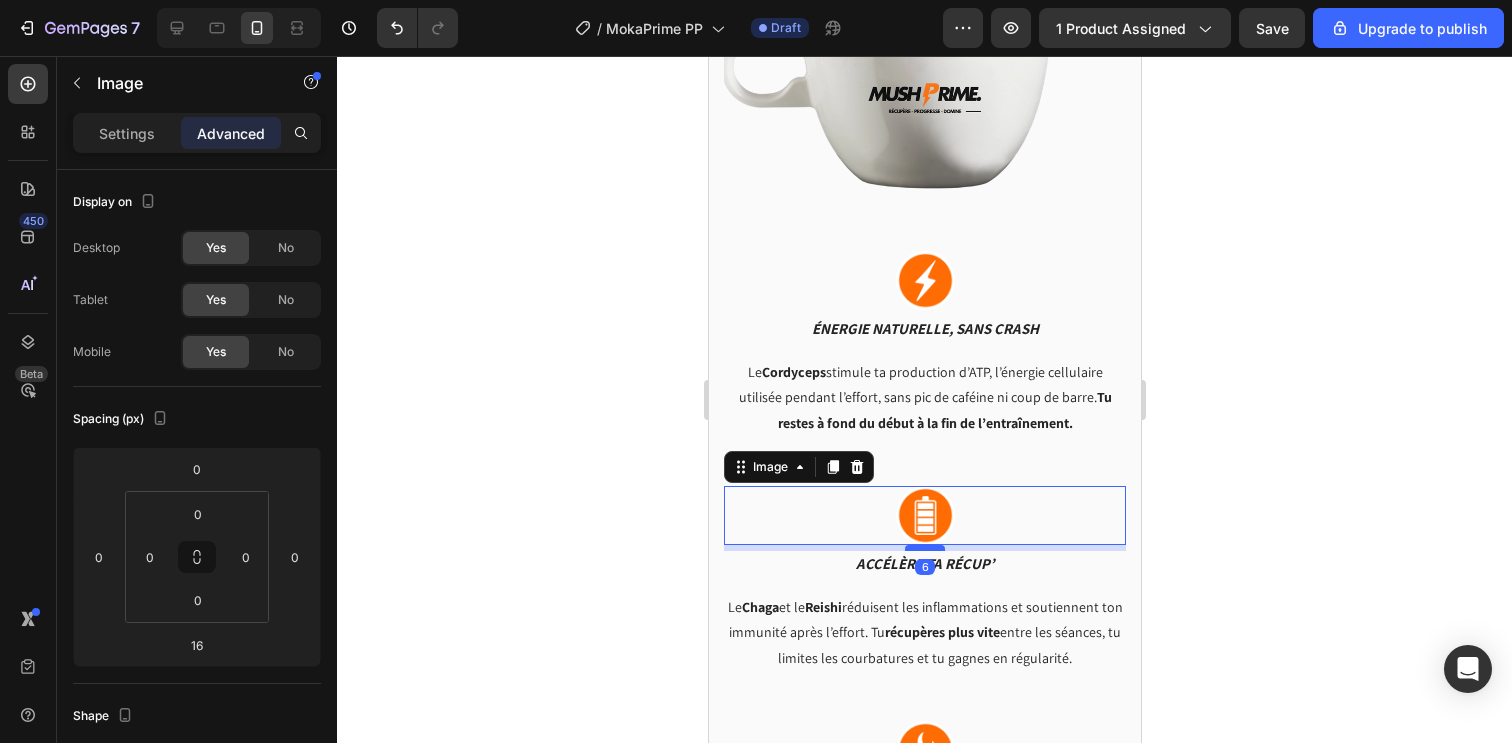 click at bounding box center [924, 548] 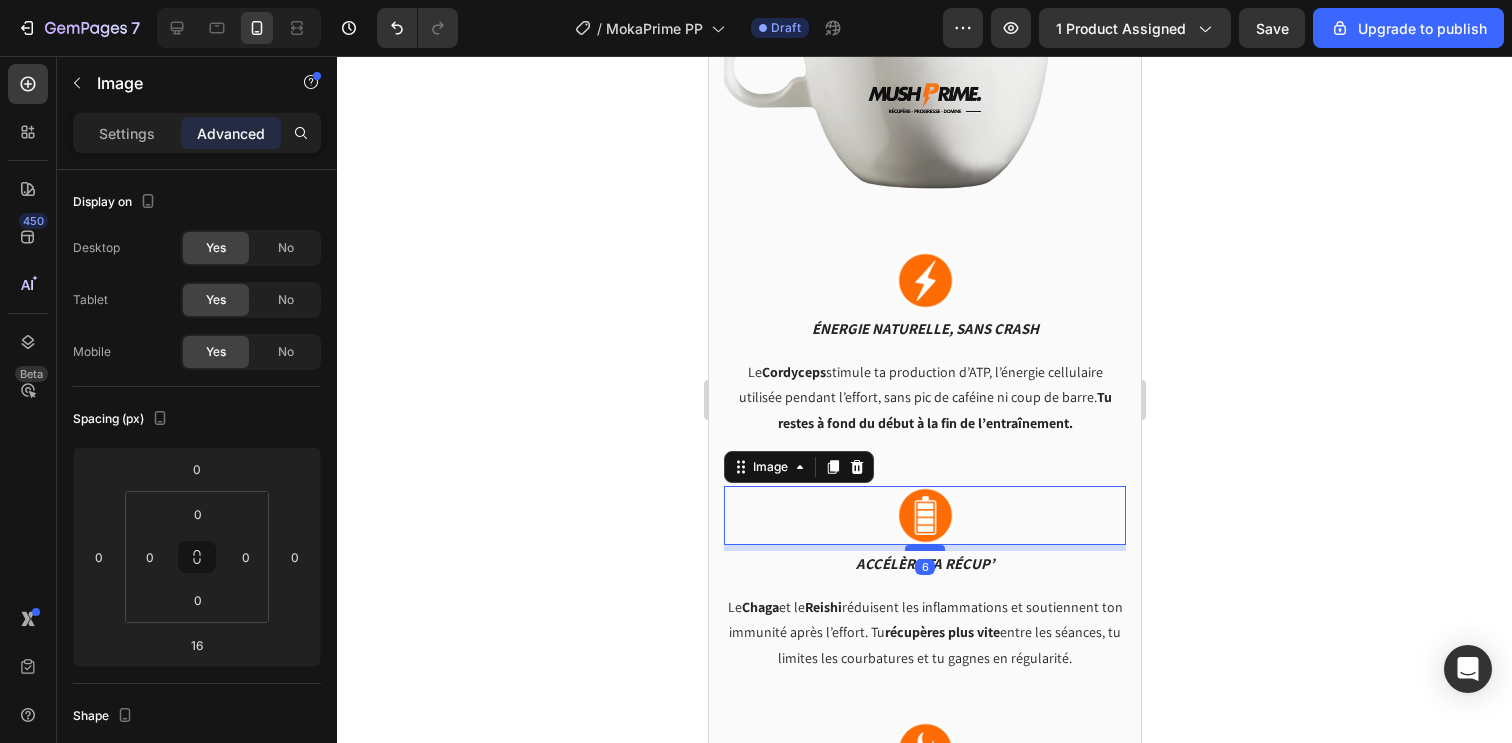 type on "6" 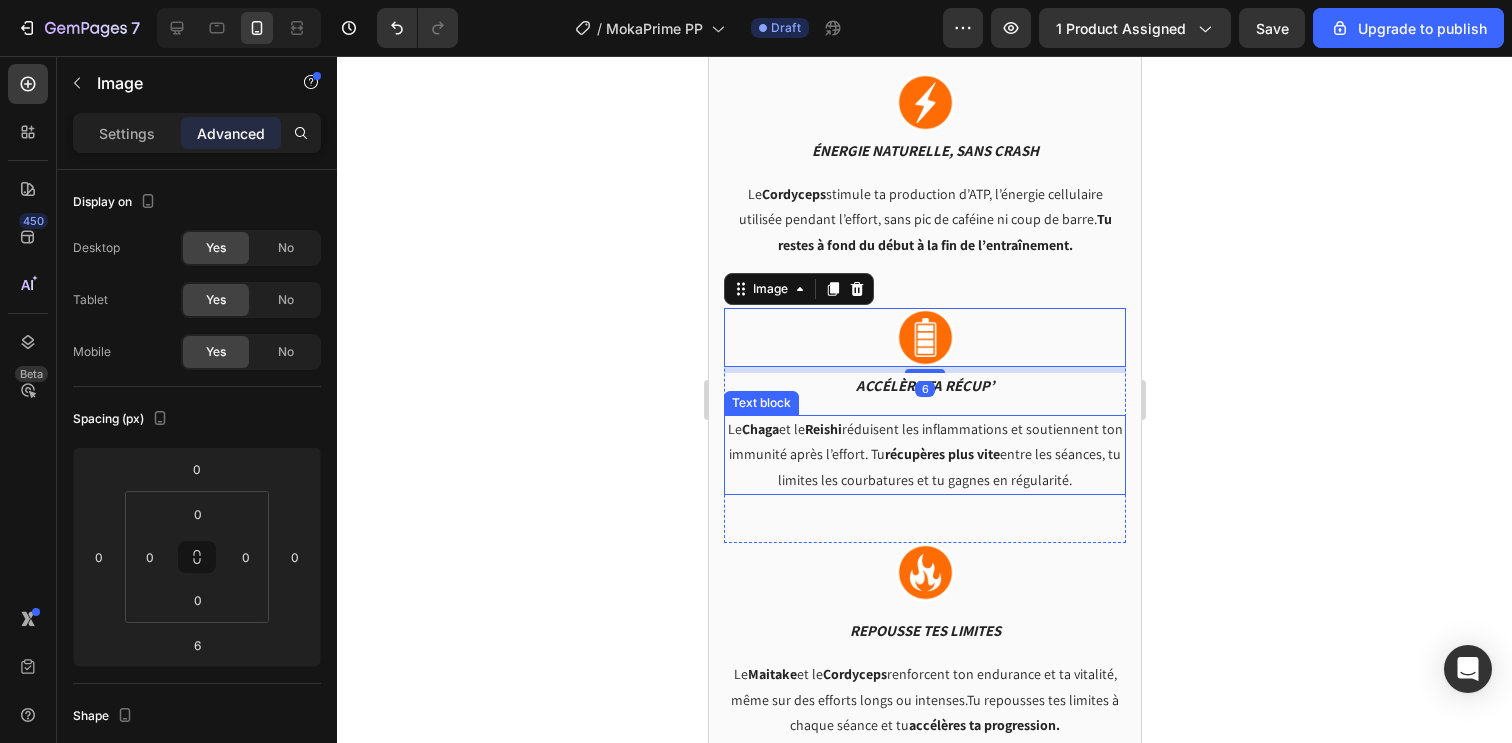 scroll, scrollTop: 3144, scrollLeft: 0, axis: vertical 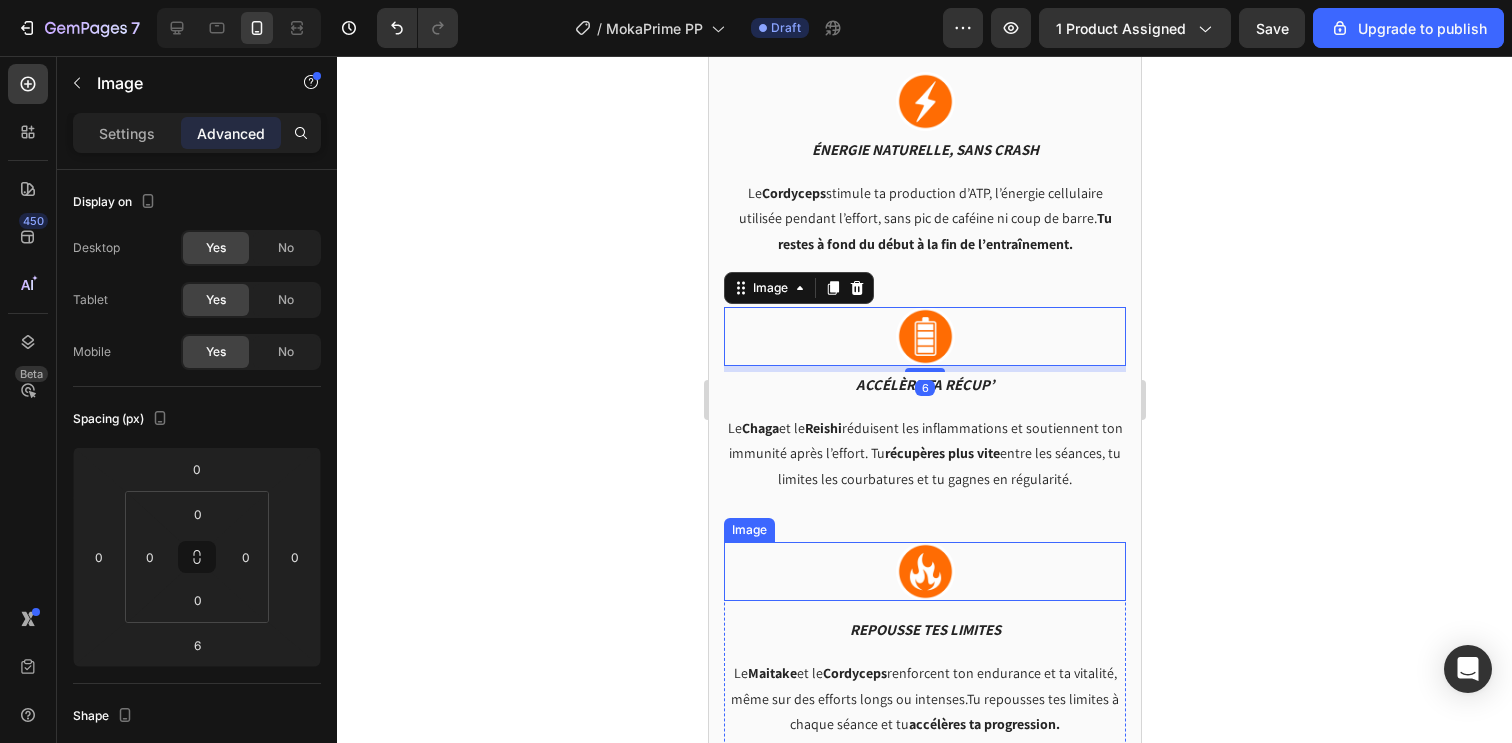 click at bounding box center (924, 571) 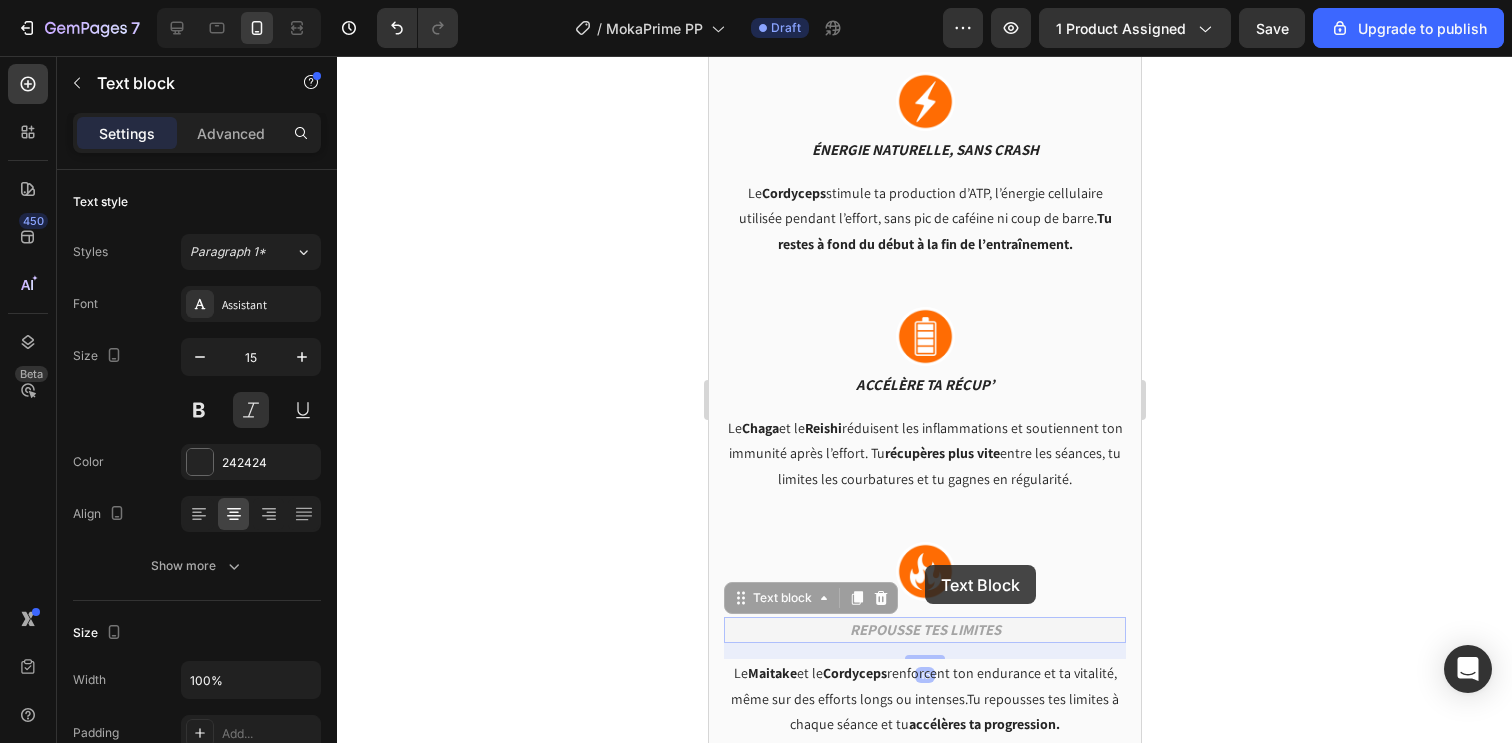 click on "Mobile  ( 432 px) iPhone 13 Mini iPhone 13 Pro iPhone 11 Pro Max iPhone 15 Pro Max Pixel 7 Galaxy S8+ Galaxy S20 Ultra iPad Mini iPad Air iPad Pro Header
JE TESTE MOKAPRIME Button Row Sticky ⁠⁠⁠⁠⁠⁠⁠ Ton café quotidien devient  ton allié pour performer Heading Une seule tasse,  Plusieurs bénéfices Text block Row Image énergie naturelle, sans crash Text block Le  Cordyceps  stimule ta production d’ATP, l’énergie cellulaire utilisée pendant l’effort, sans pic de caféine ni coup de barre.  Tu restes à fond du début à la fin de l’entraînement. Text block Row Image Accélère ta récup’  Text block Le  Chaga  et le  Reishi  réduisent les inflammations et soutiennent ton immunité après l’effort. Tu  récupères plus vite  entre les séances, tu limites les courbatures et tu gagnes en régularité.  Text block Row Image Image Repousse tes limites Text block   16 Repousse tes limites Text block   16 Le  Maitake  et le  Cordyceps accélères ta progression. Row" at bounding box center [924, 1447] 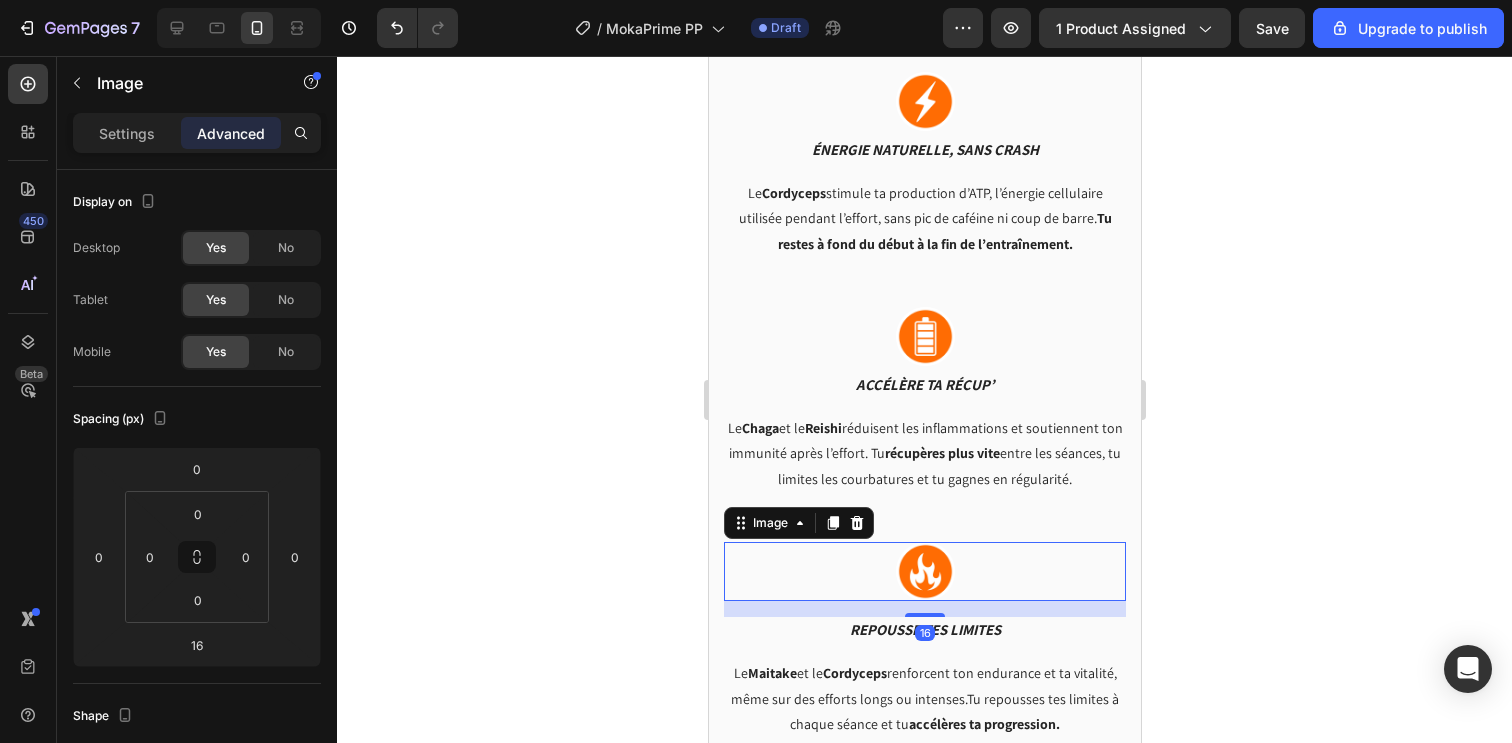 click at bounding box center [924, 571] 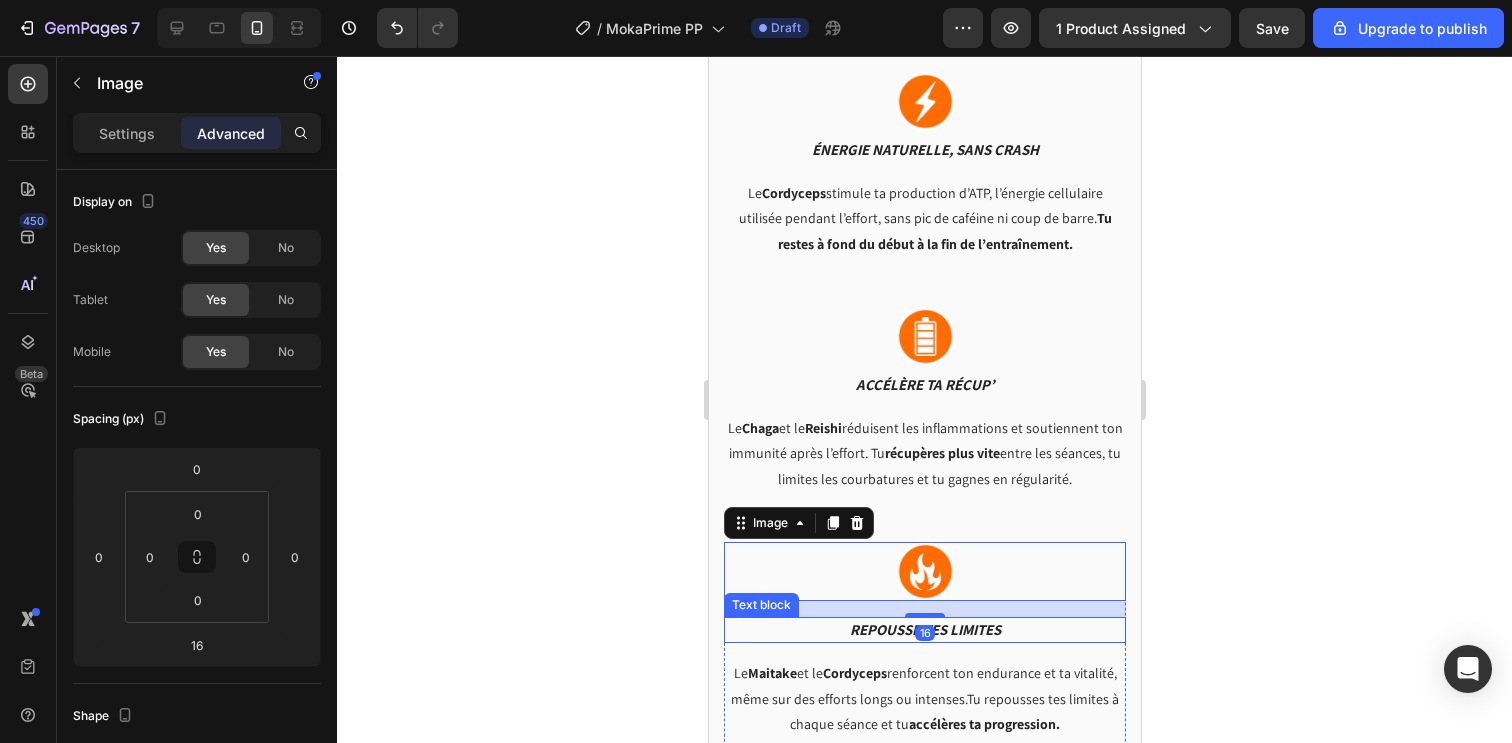 click on "Repousse tes limites" at bounding box center [924, 630] 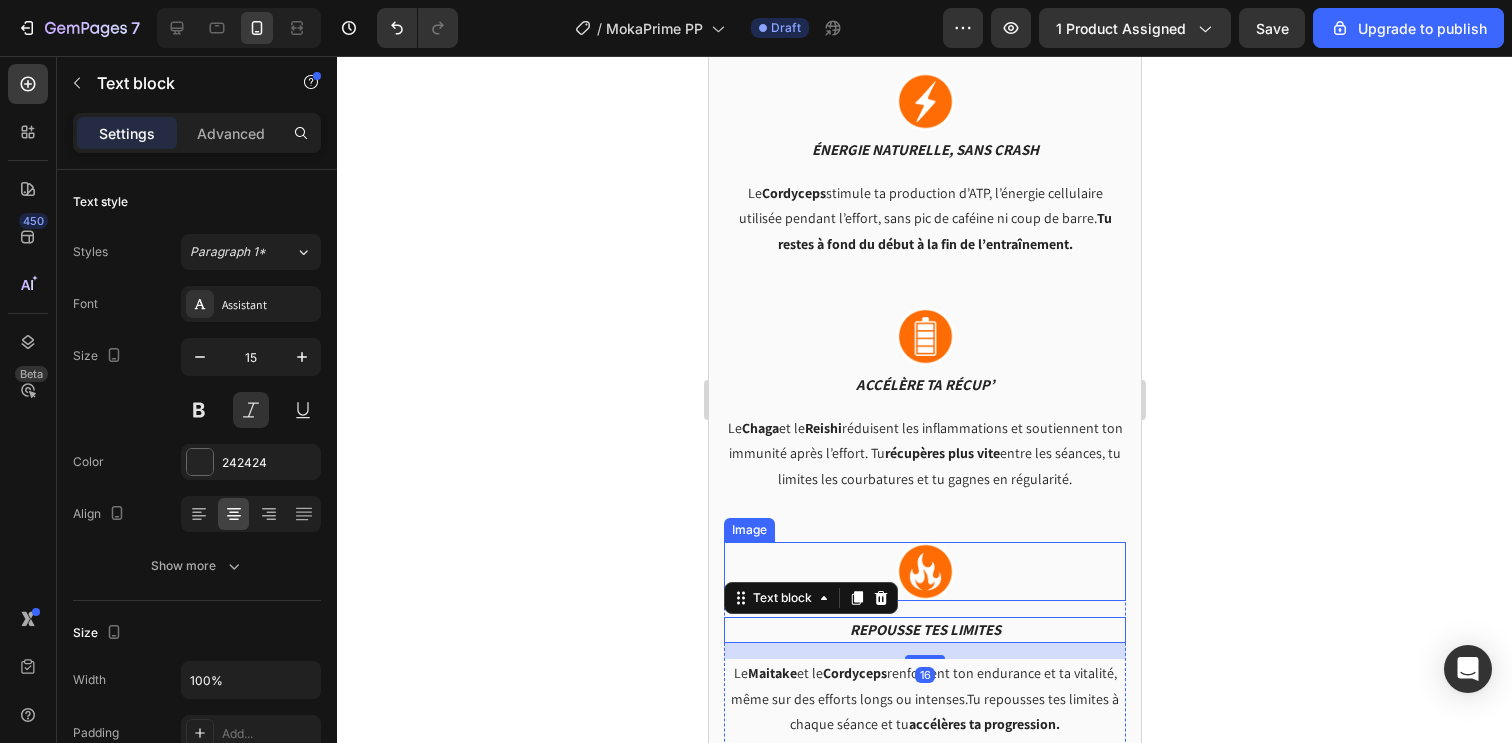 click at bounding box center [924, 571] 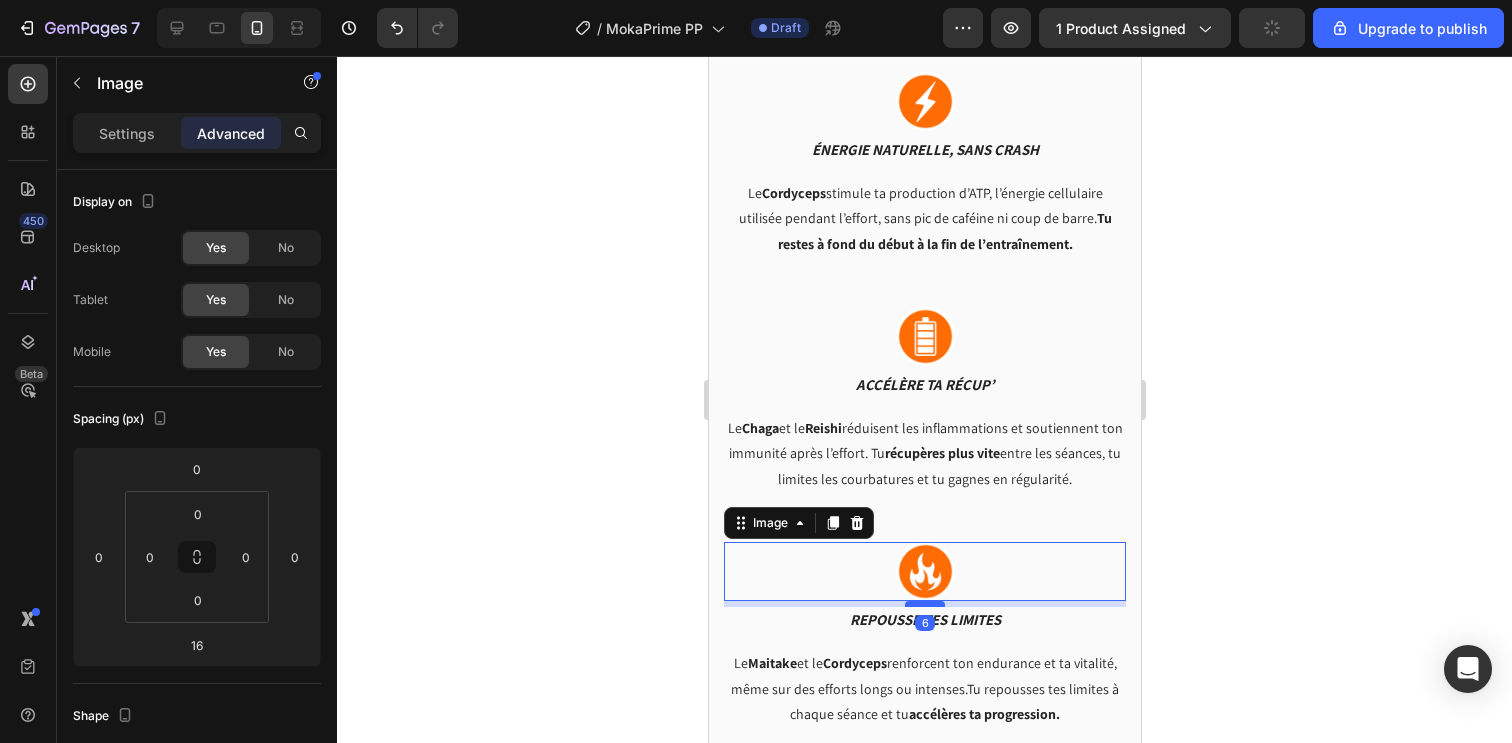 drag, startPoint x: 922, startPoint y: 569, endPoint x: 919, endPoint y: 559, distance: 10.440307 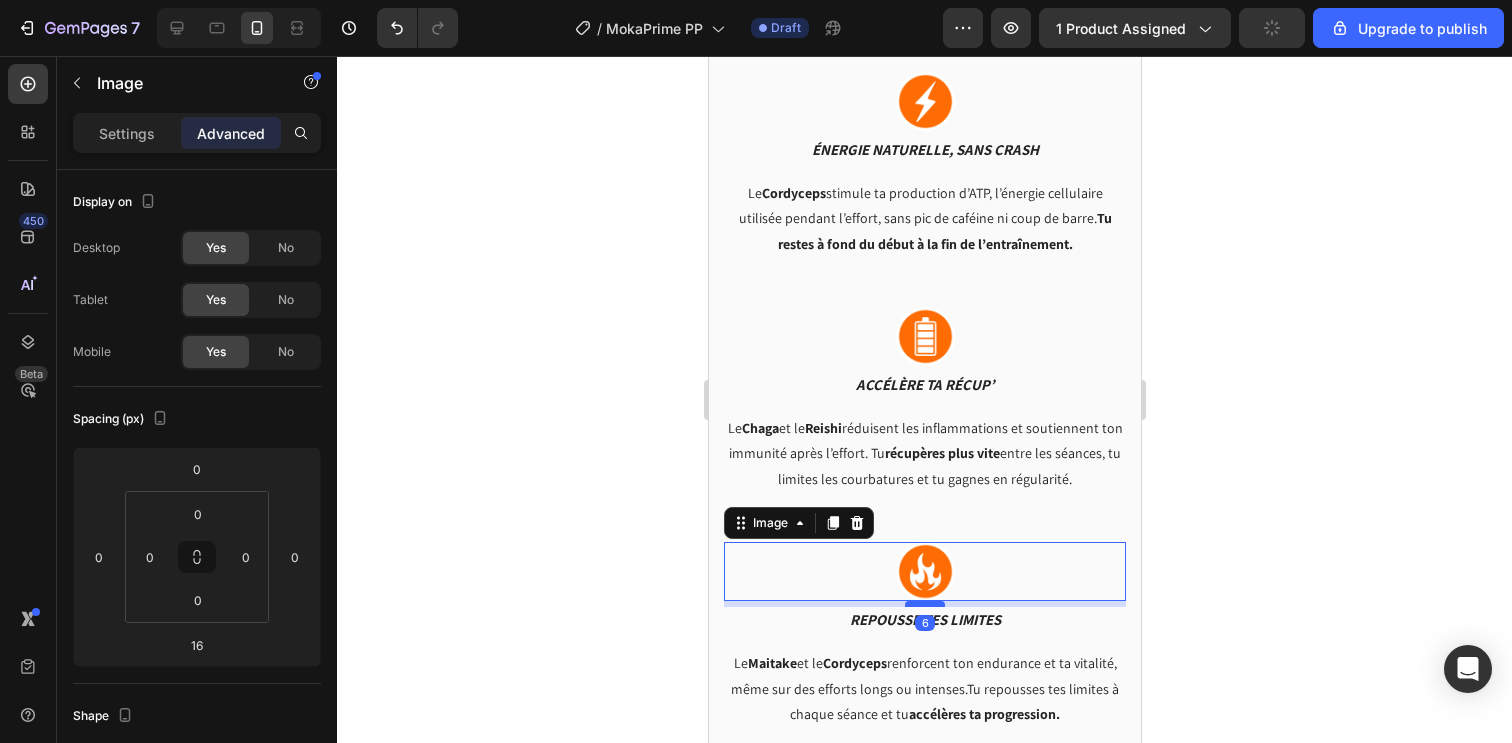 type on "6" 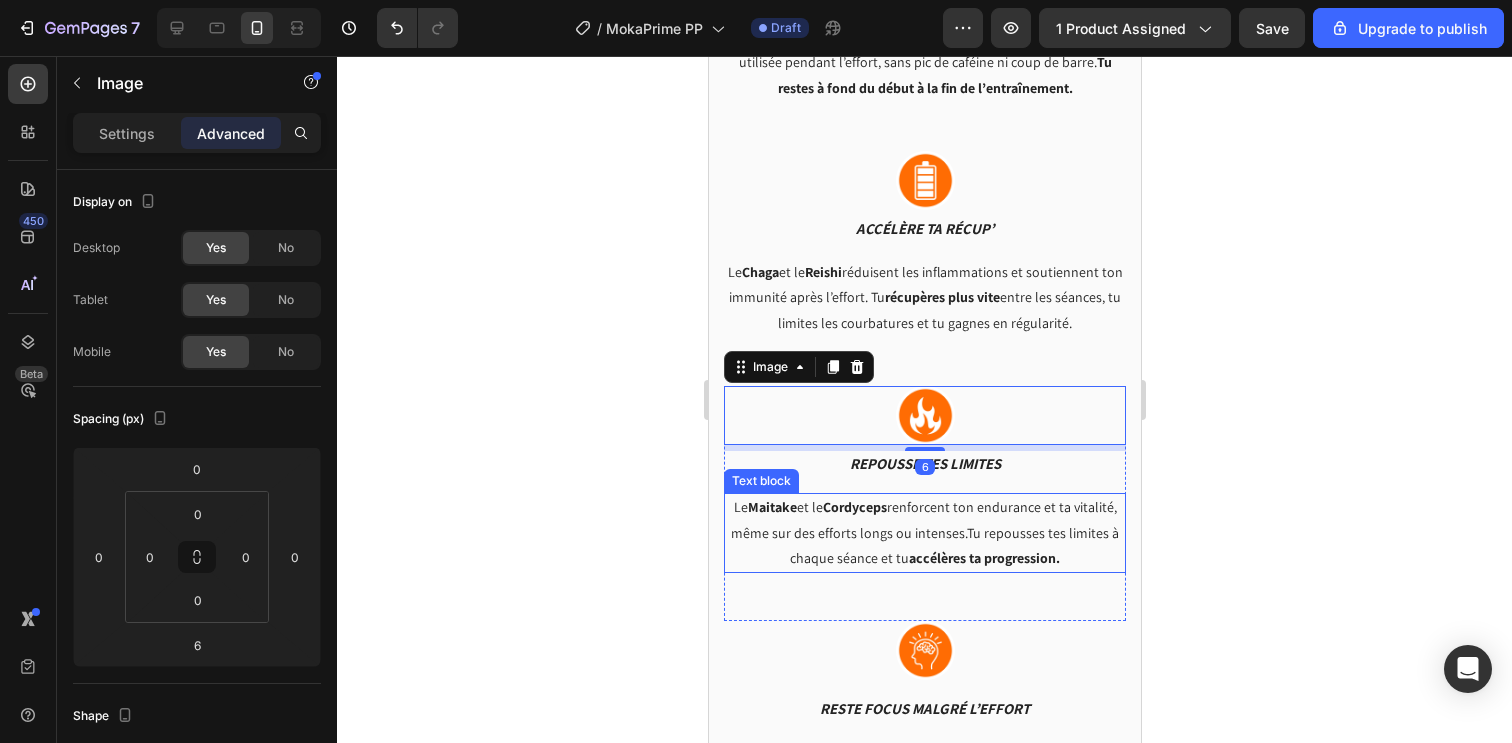 scroll, scrollTop: 3303, scrollLeft: 0, axis: vertical 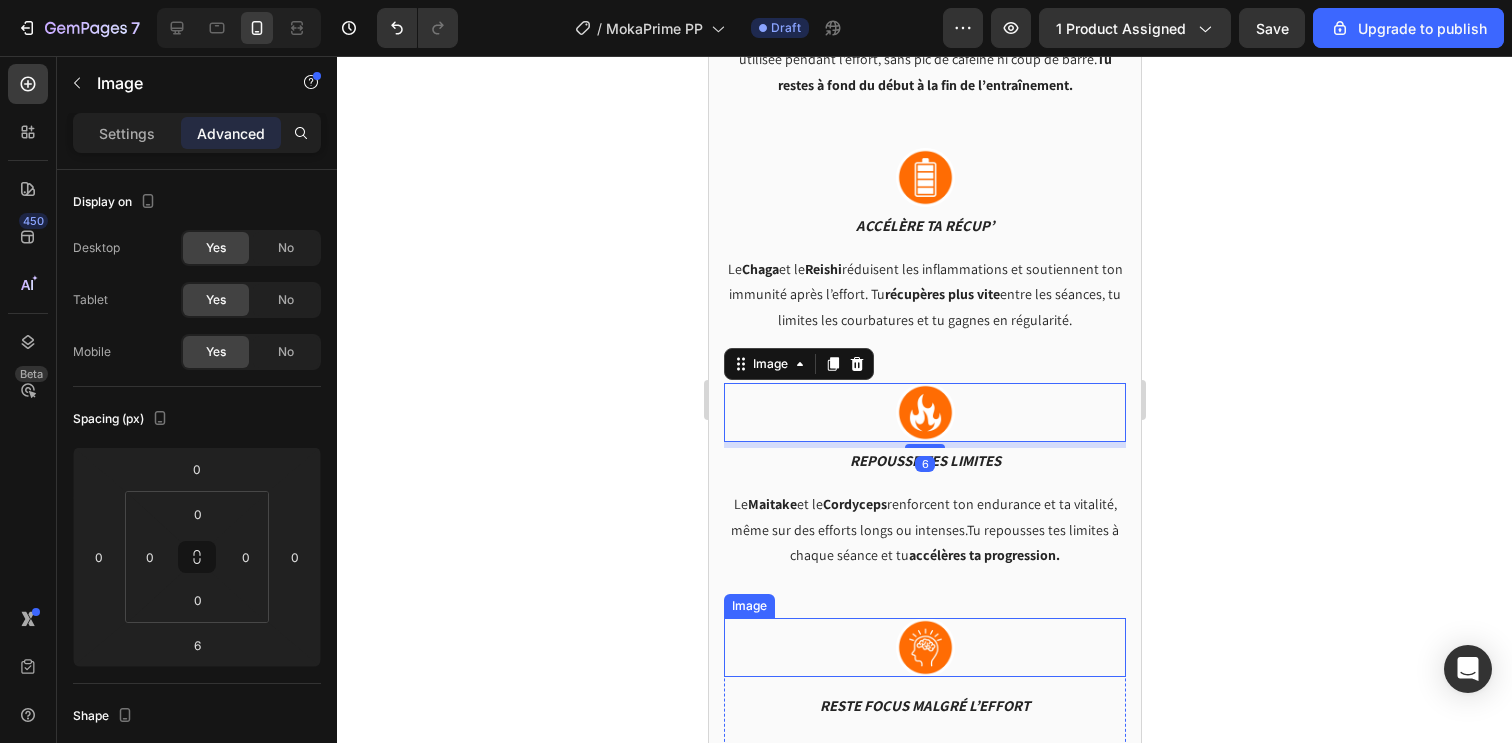 click at bounding box center [924, 647] 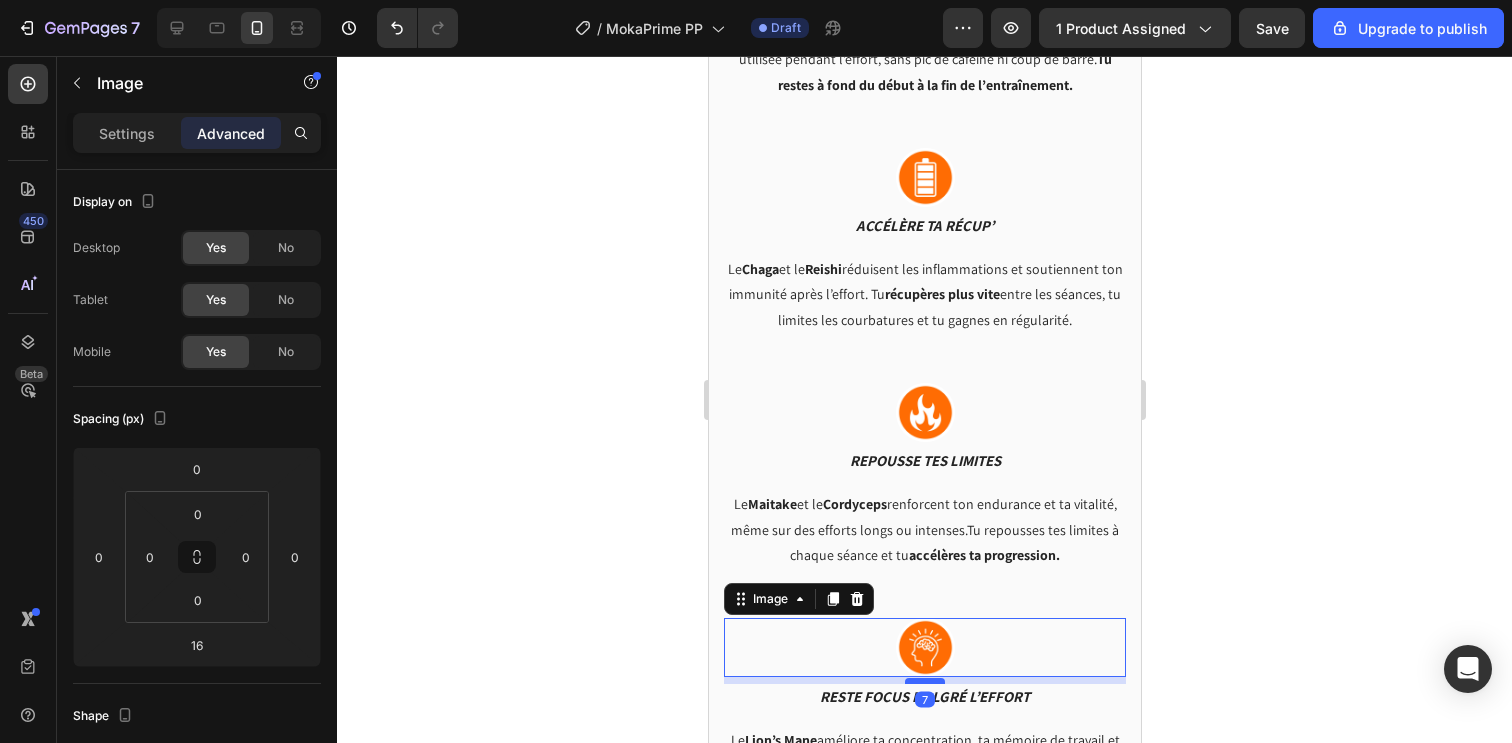 click at bounding box center [924, 681] 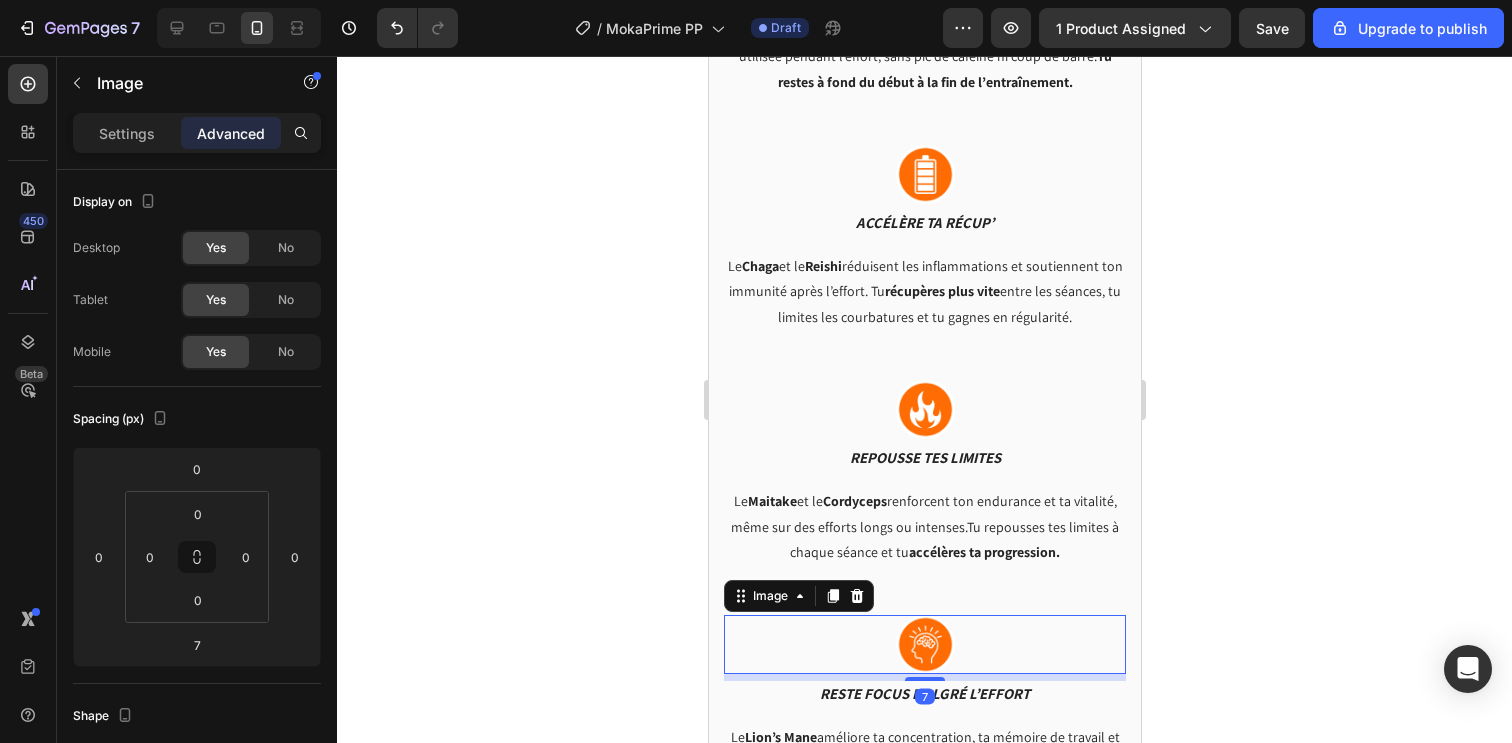scroll, scrollTop: 3308, scrollLeft: 0, axis: vertical 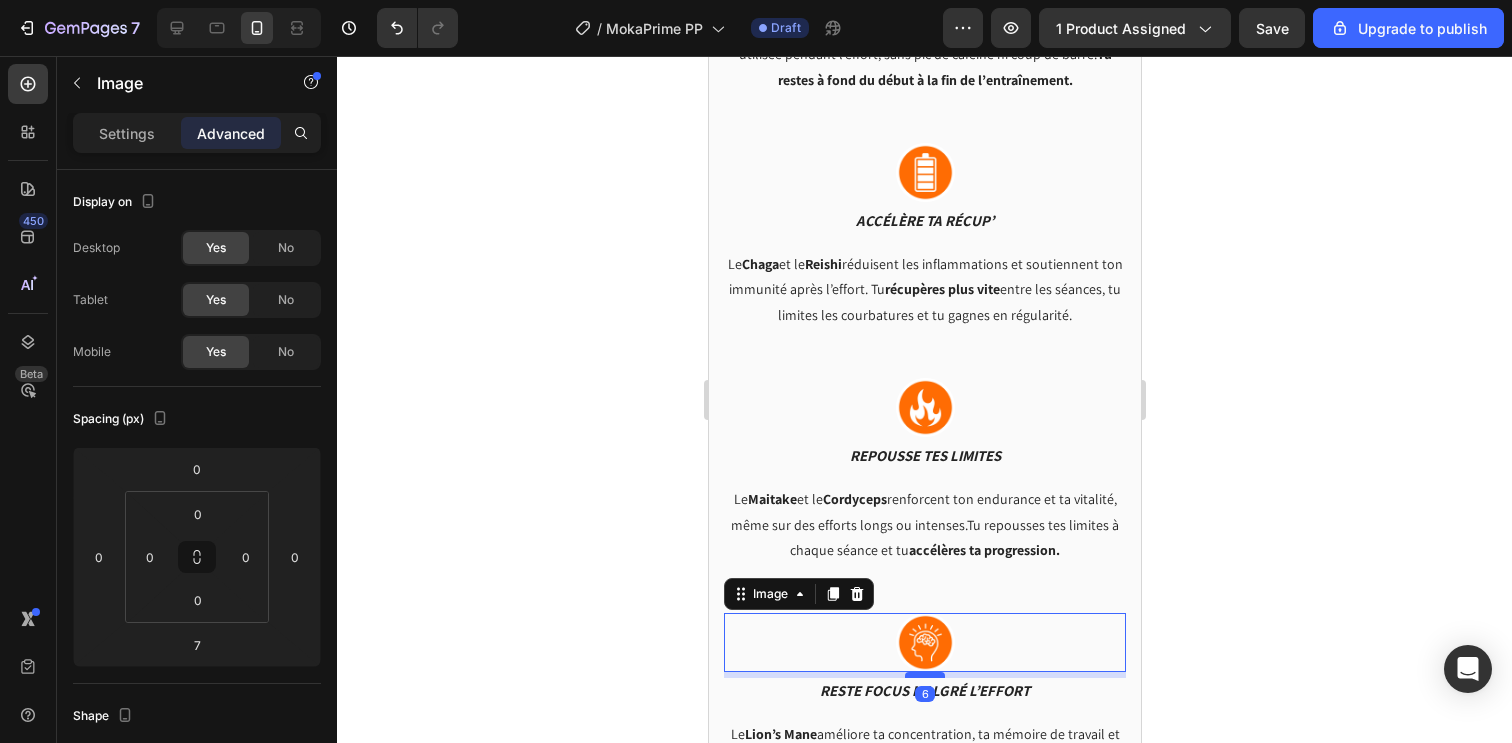 click at bounding box center [924, 675] 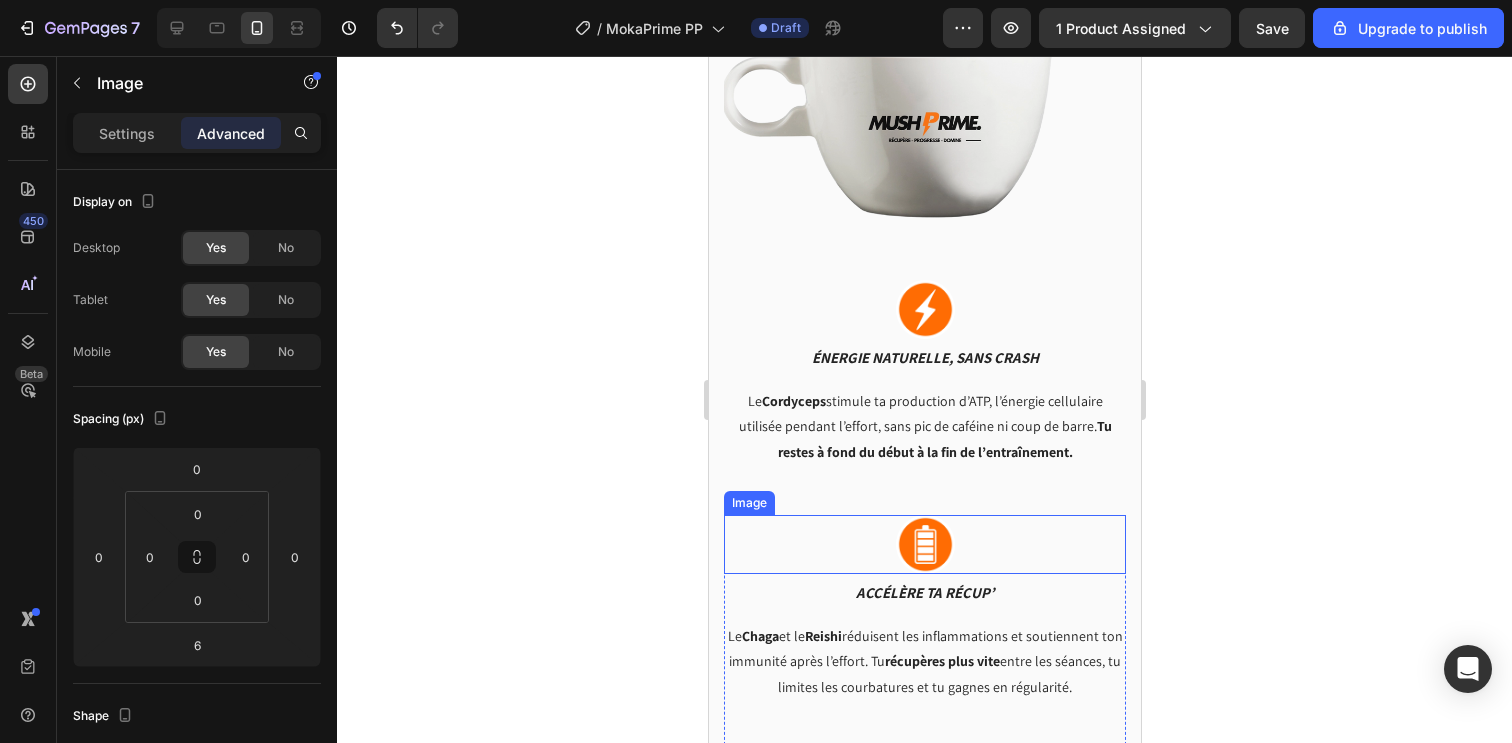 scroll, scrollTop: 2931, scrollLeft: 0, axis: vertical 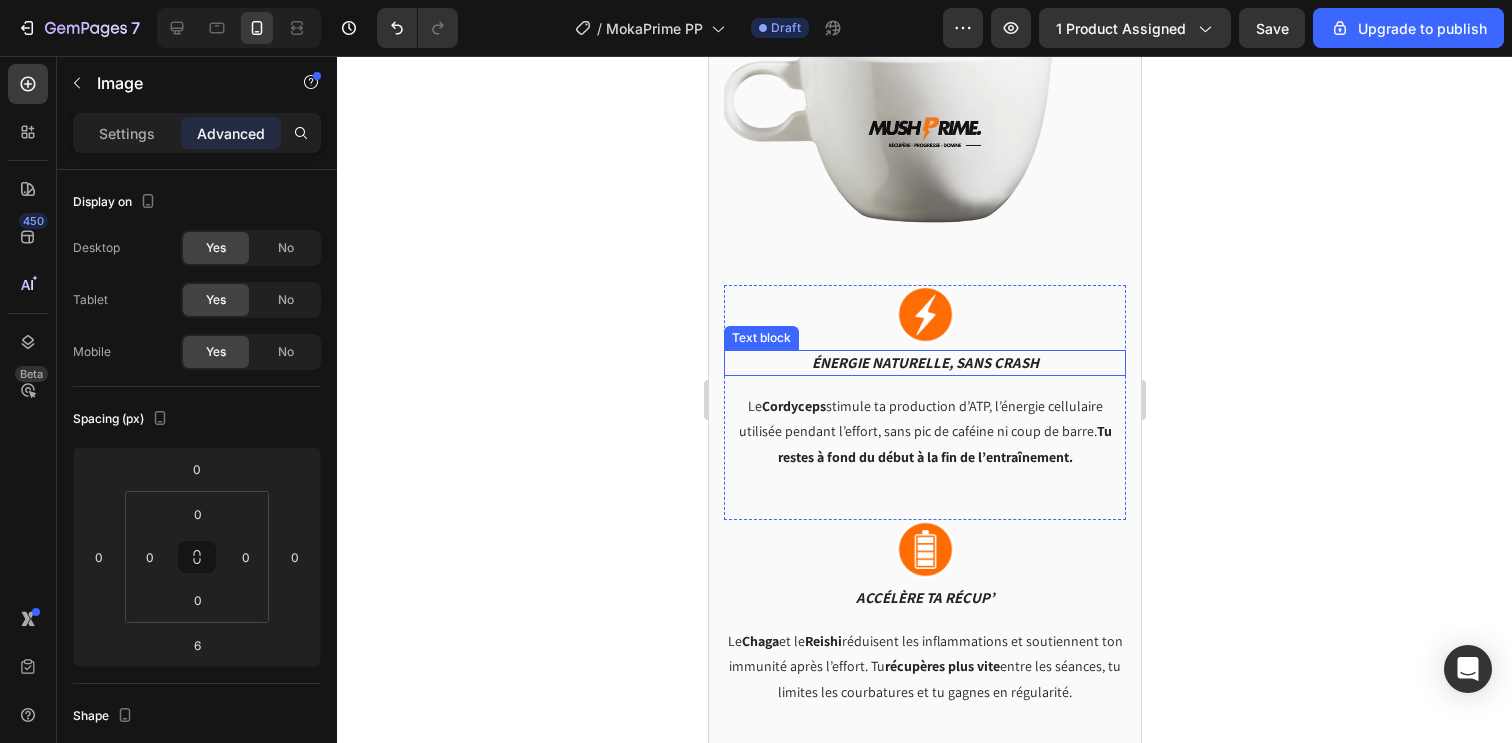 click on "énergie naturelle, sans crash" at bounding box center [924, 363] 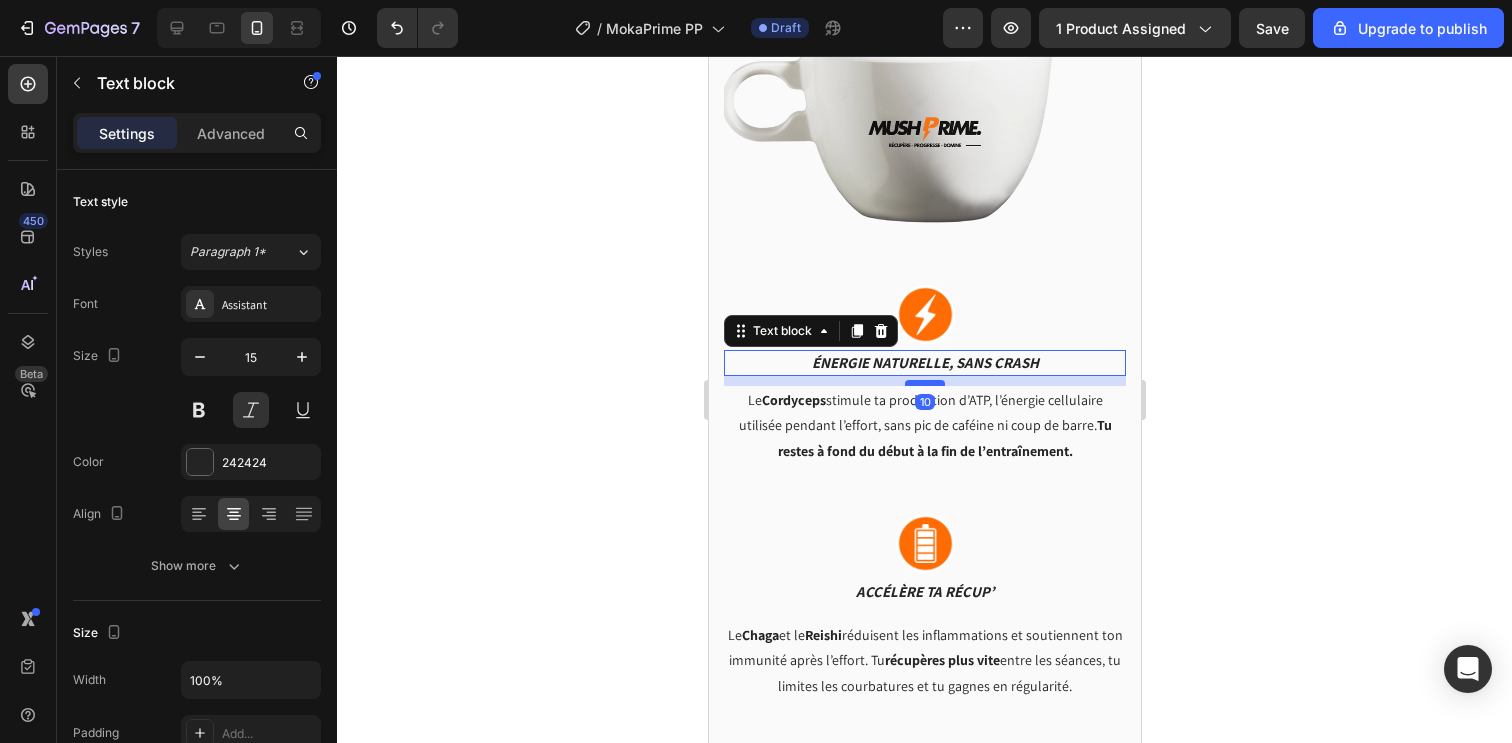 click at bounding box center (924, 383) 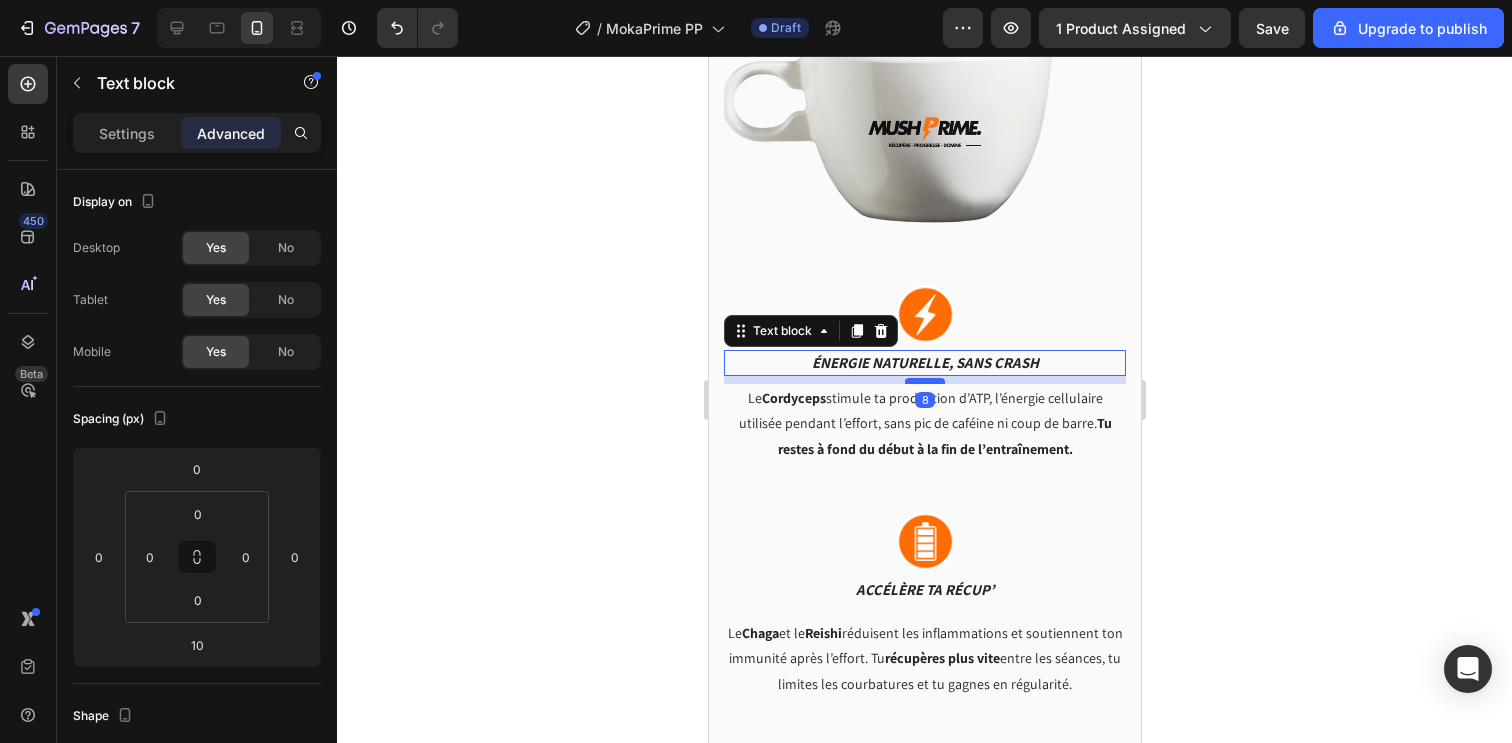 click at bounding box center (924, 381) 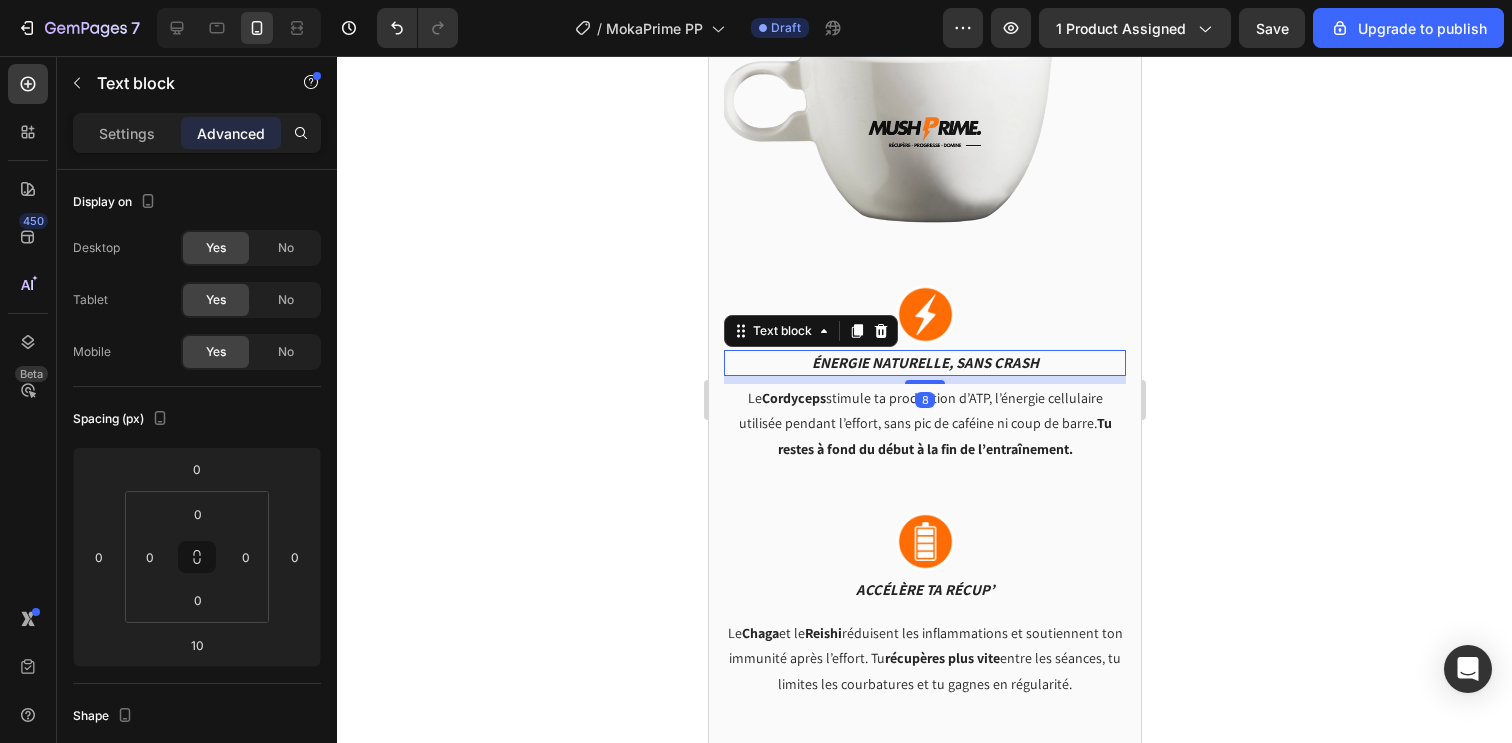 type on "8" 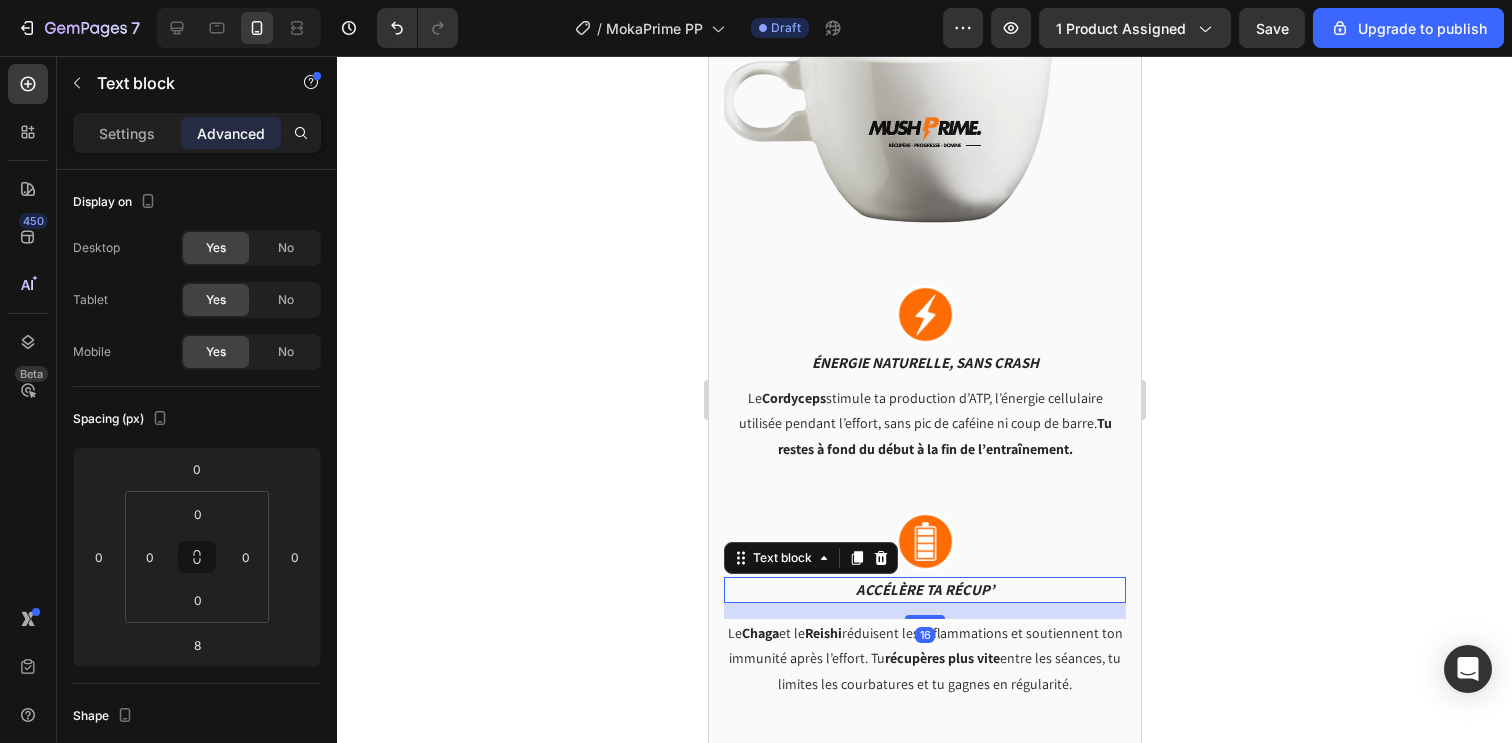 click on "Accélère ta récup’" at bounding box center [924, 590] 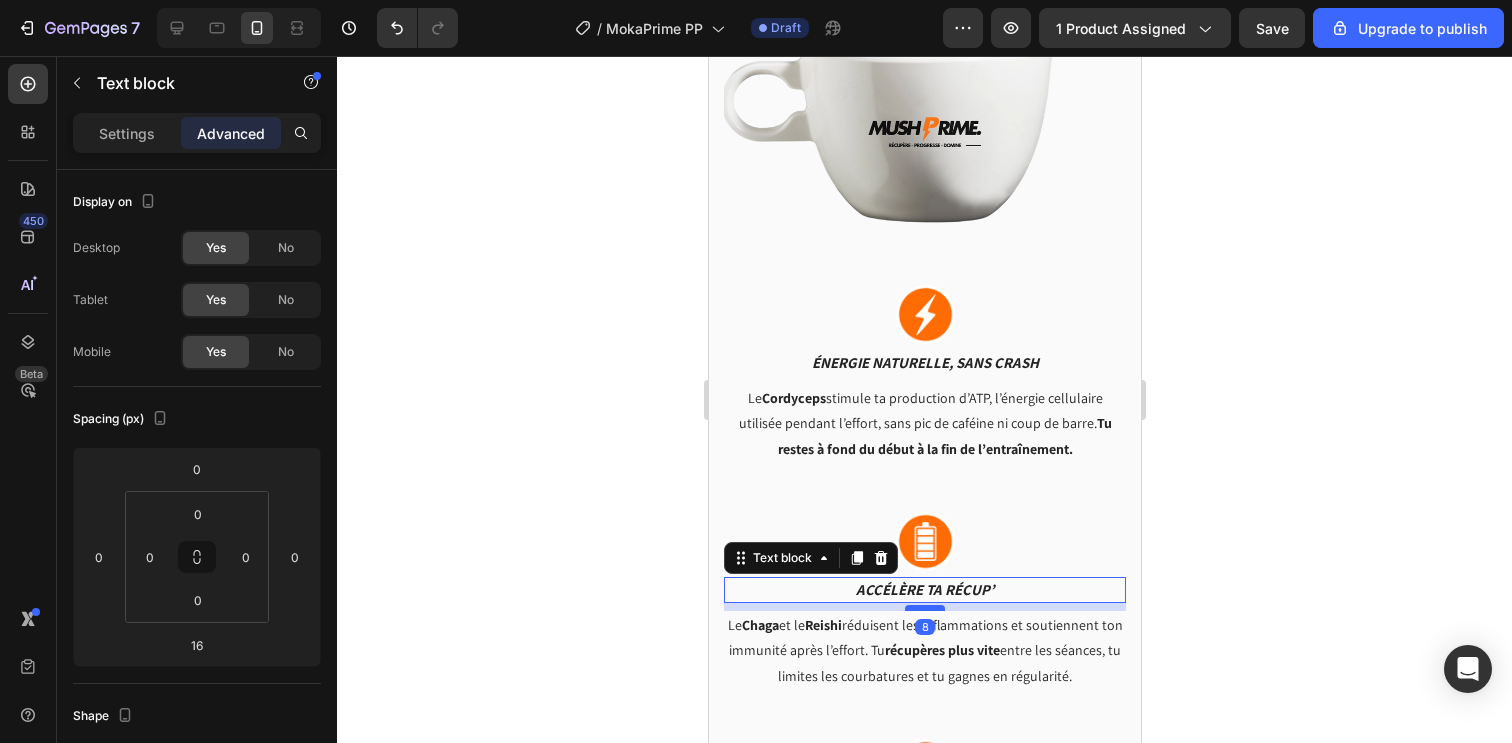click at bounding box center [924, 608] 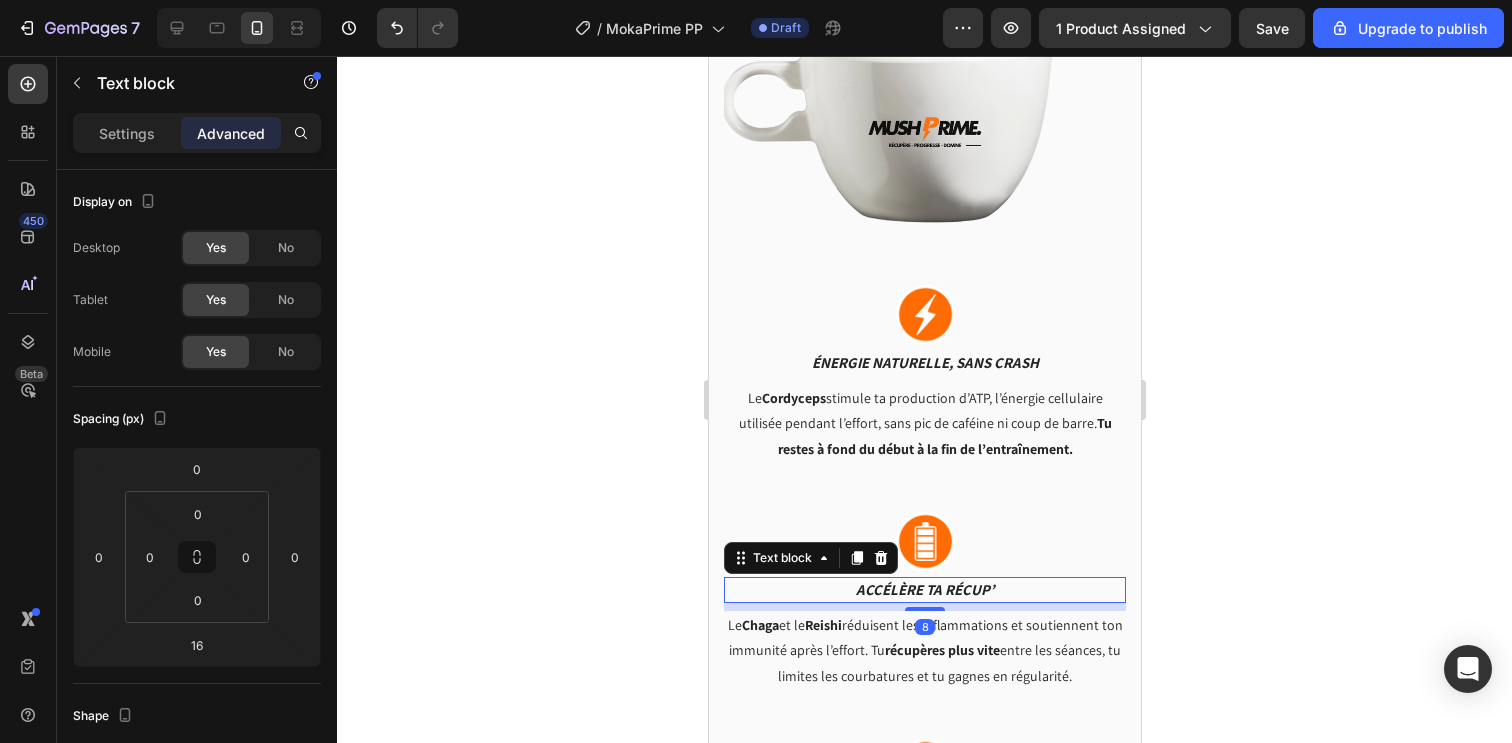 type on "8" 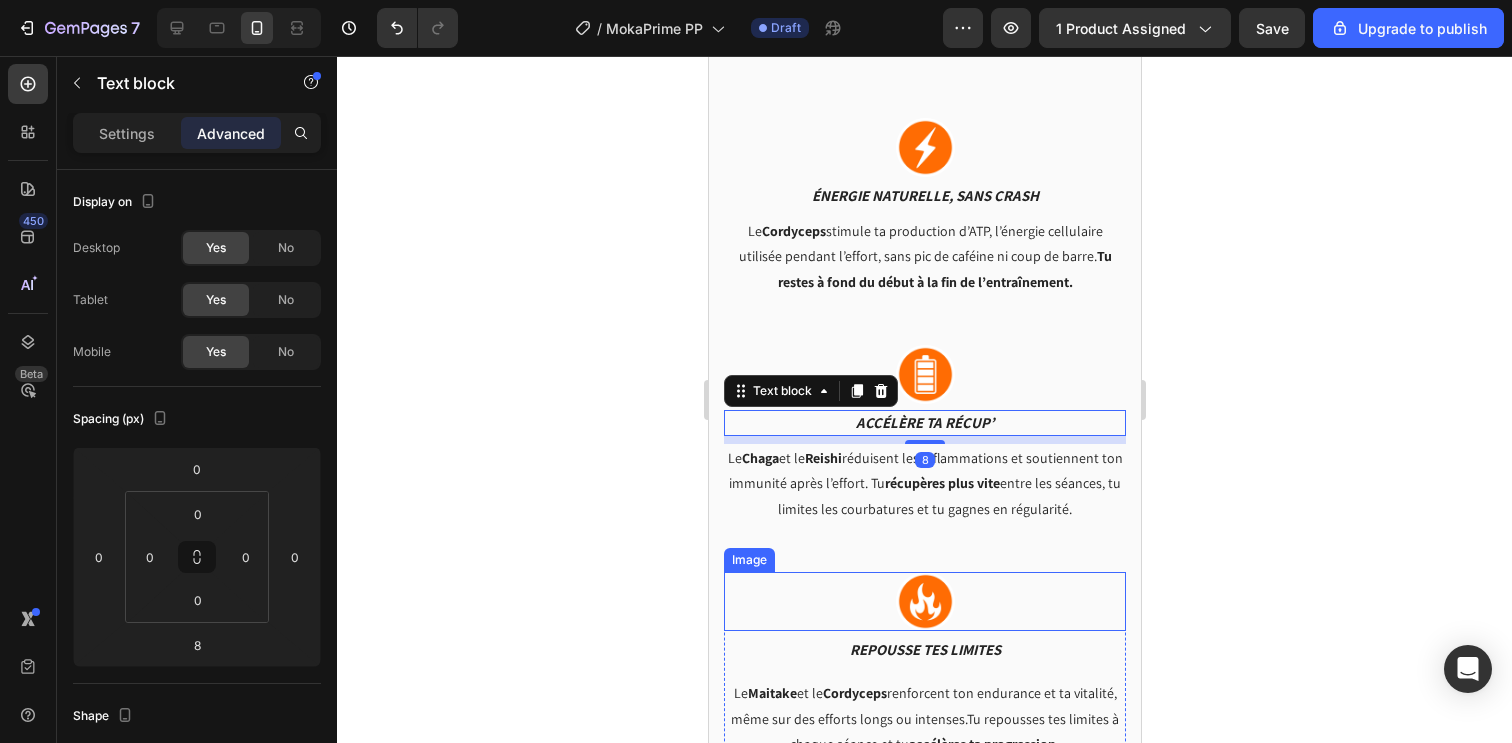 scroll, scrollTop: 3101, scrollLeft: 0, axis: vertical 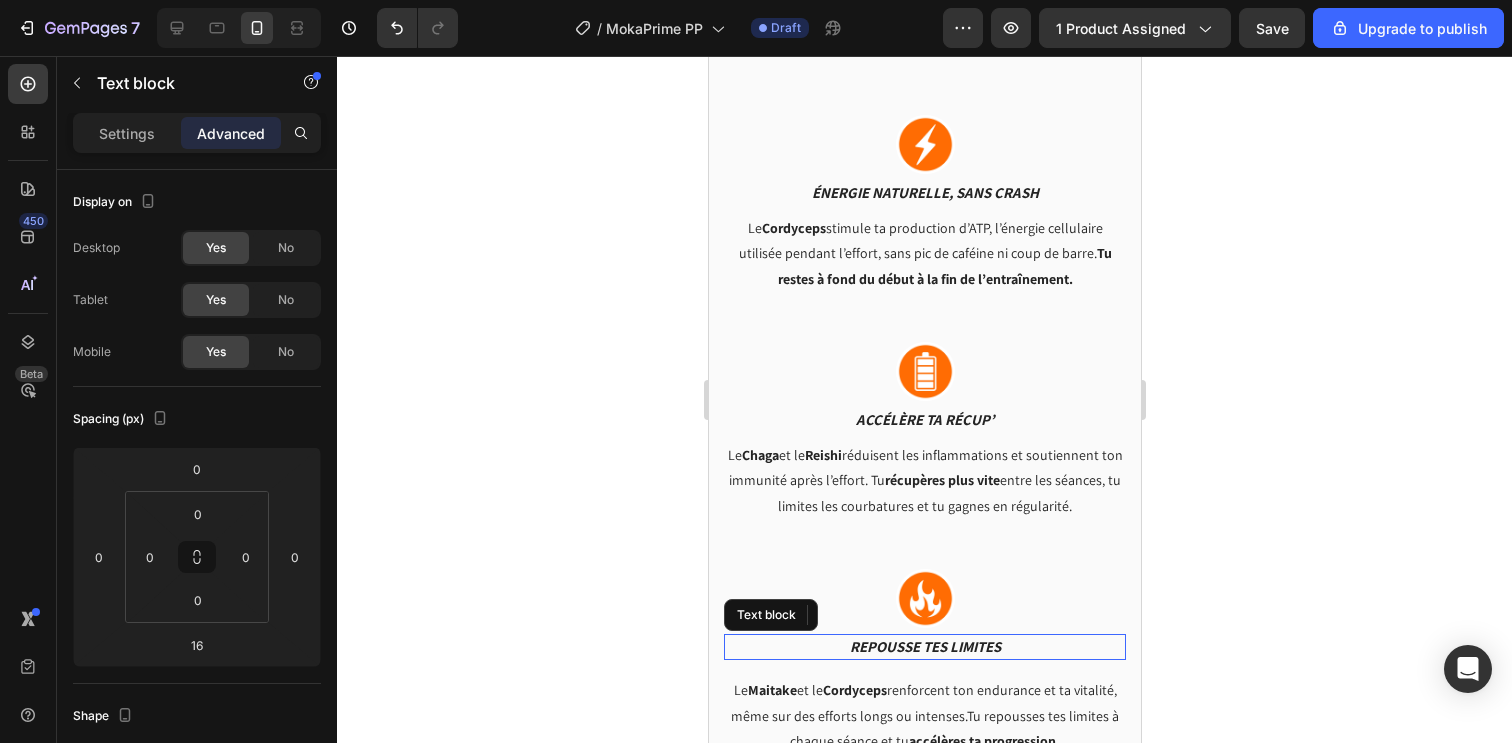 click on "Repousse tes limites" at bounding box center [924, 647] 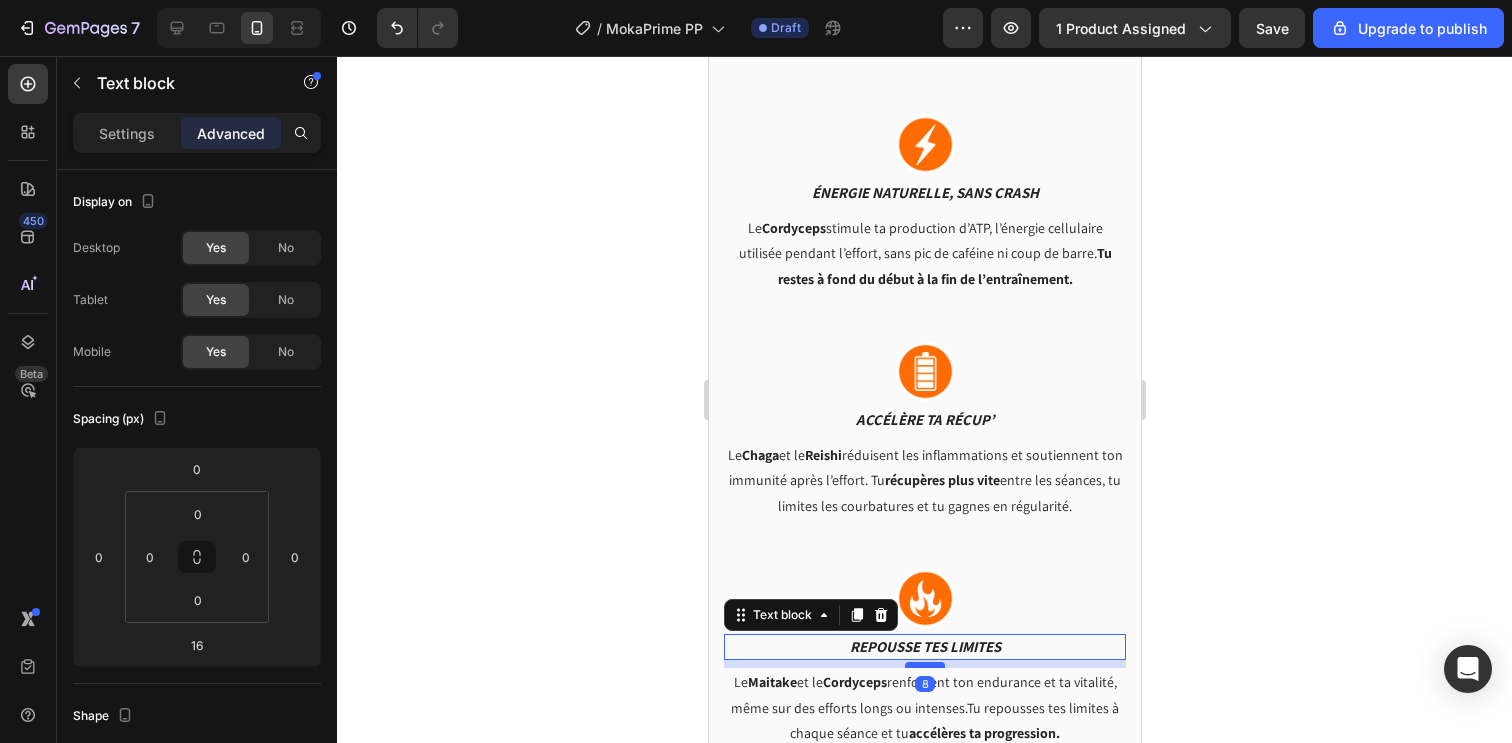 click at bounding box center [924, 665] 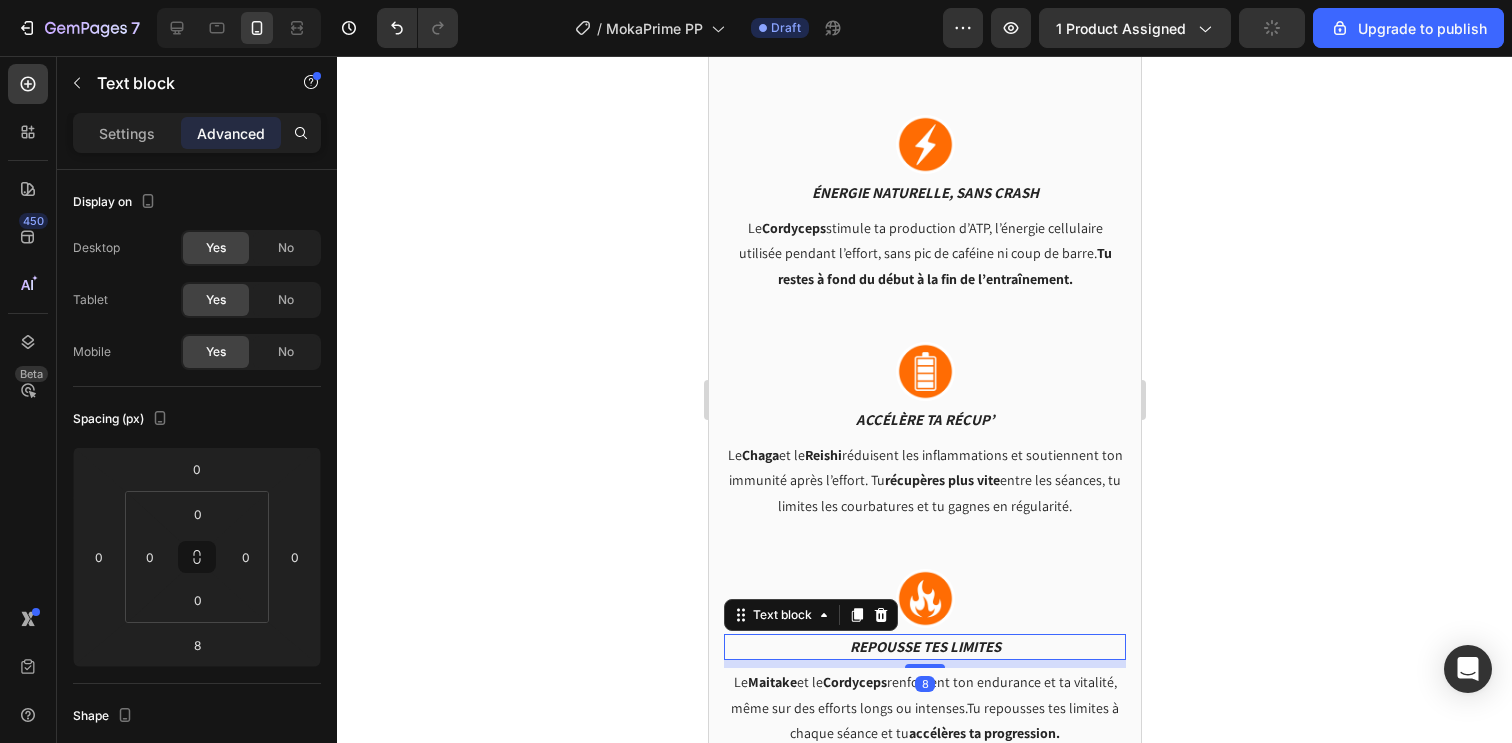 scroll, scrollTop: 3518, scrollLeft: 0, axis: vertical 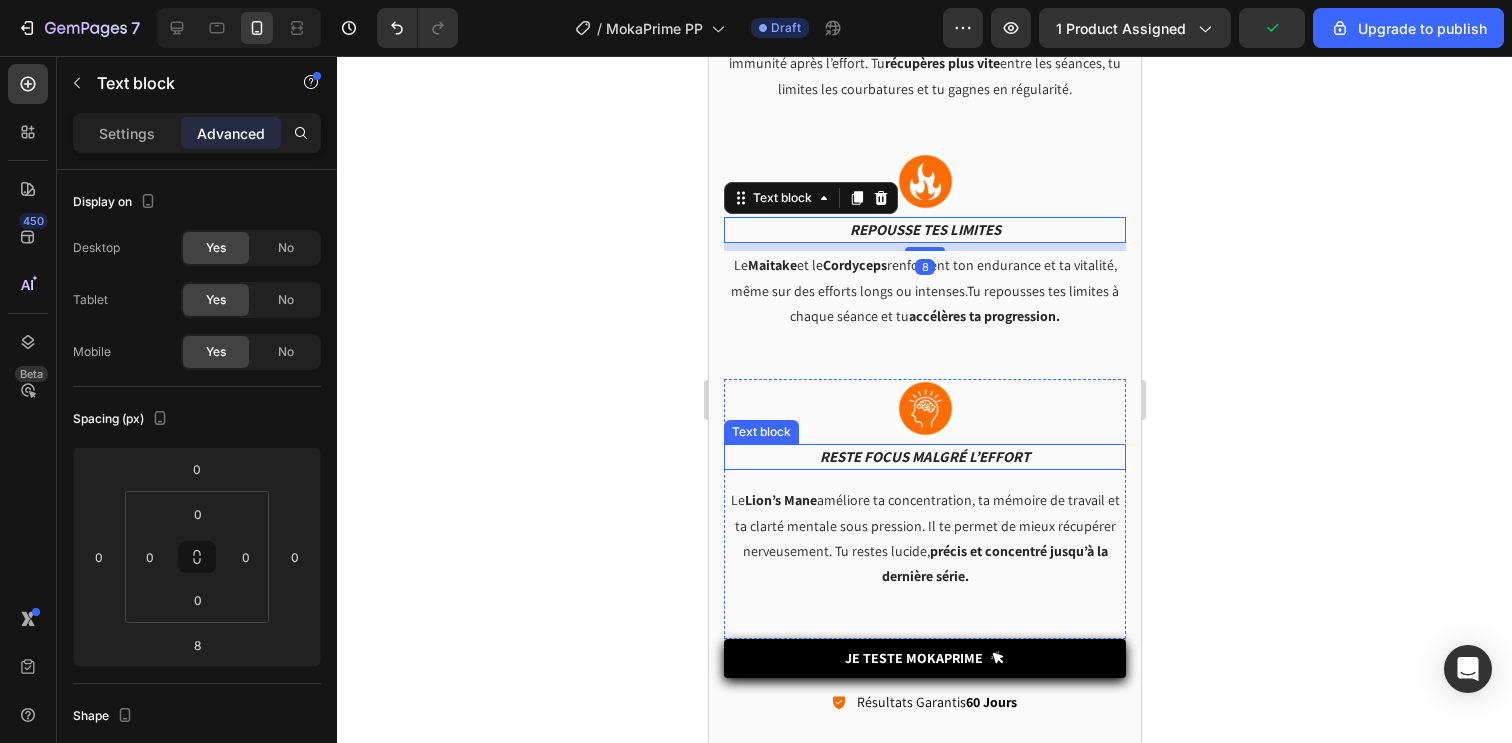 click on "Reste focus malgré l’effort" at bounding box center (924, 457) 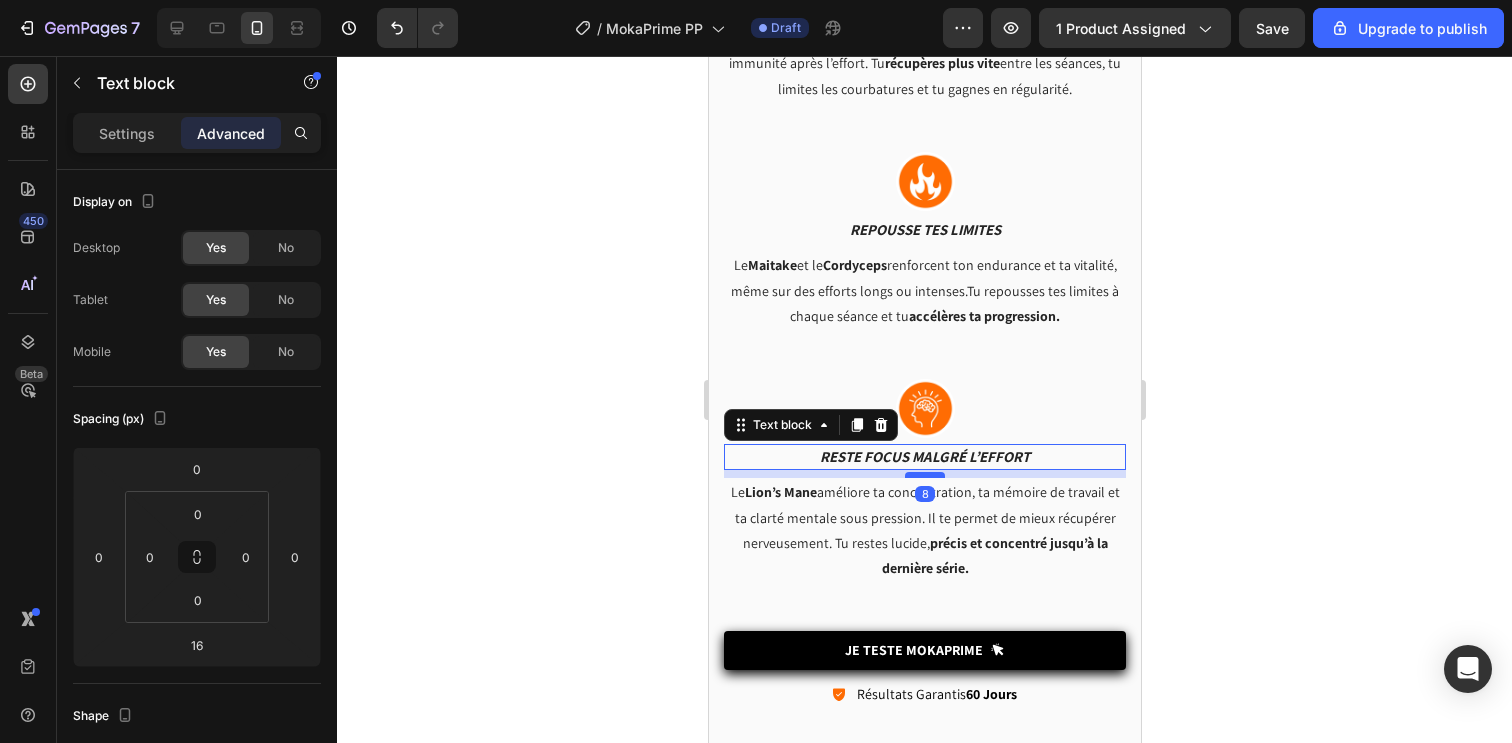 click at bounding box center [924, 475] 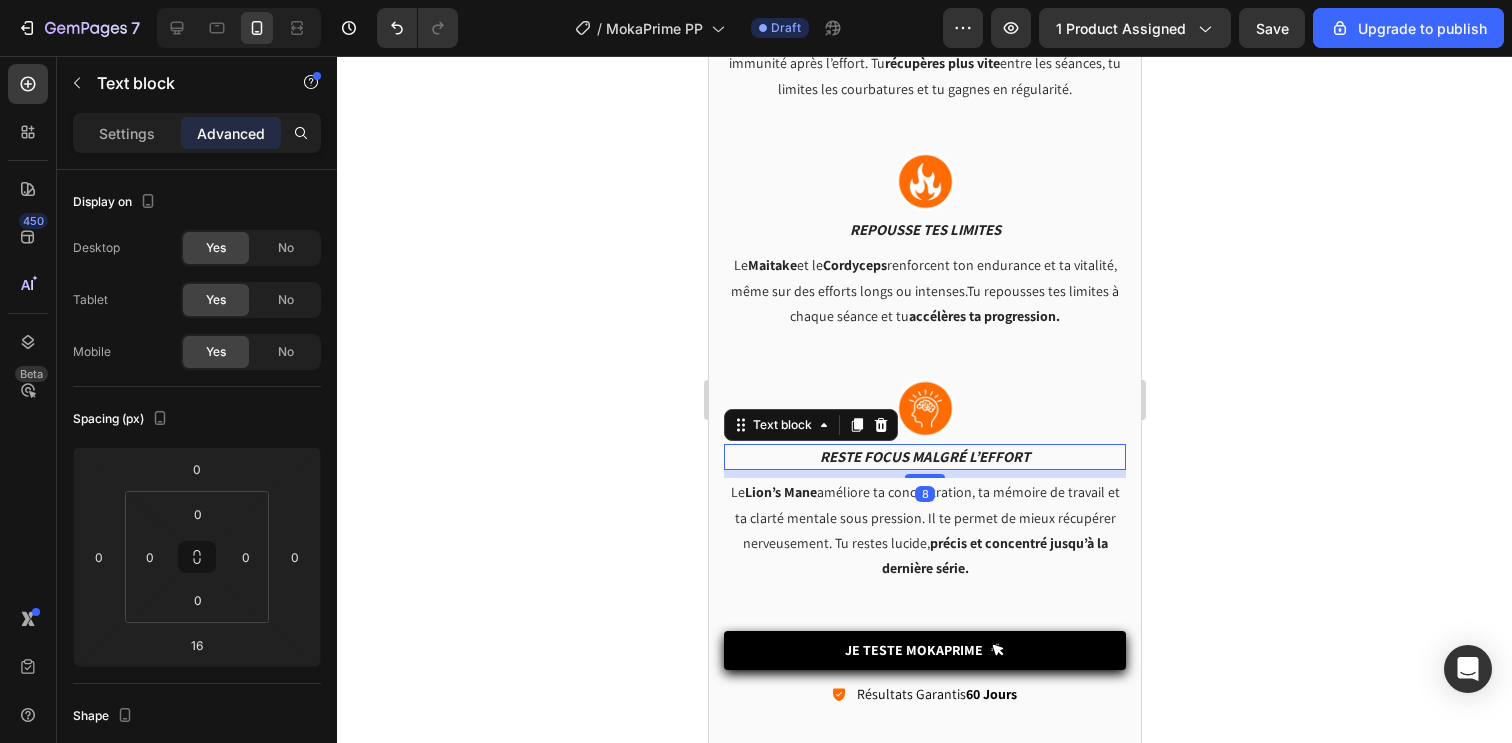 type on "8" 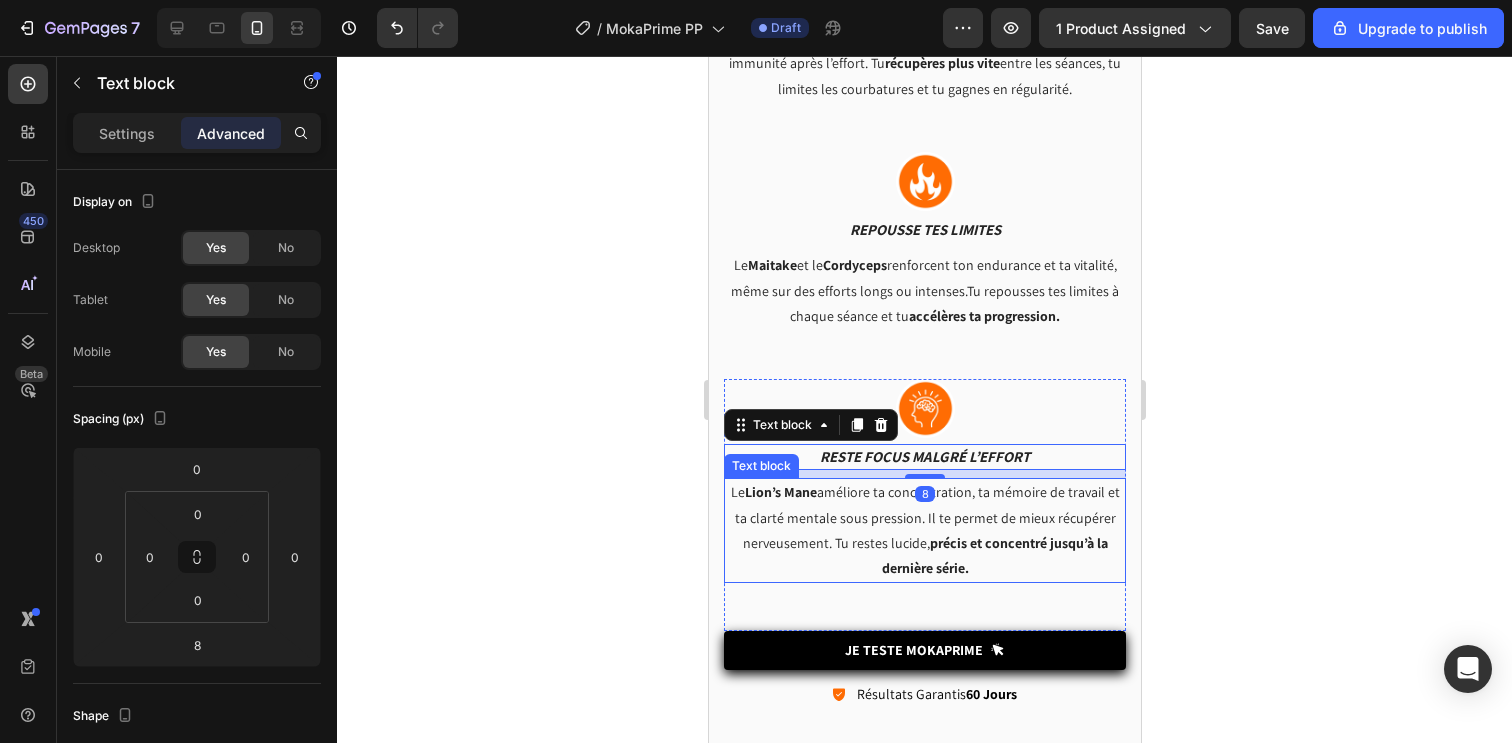 click 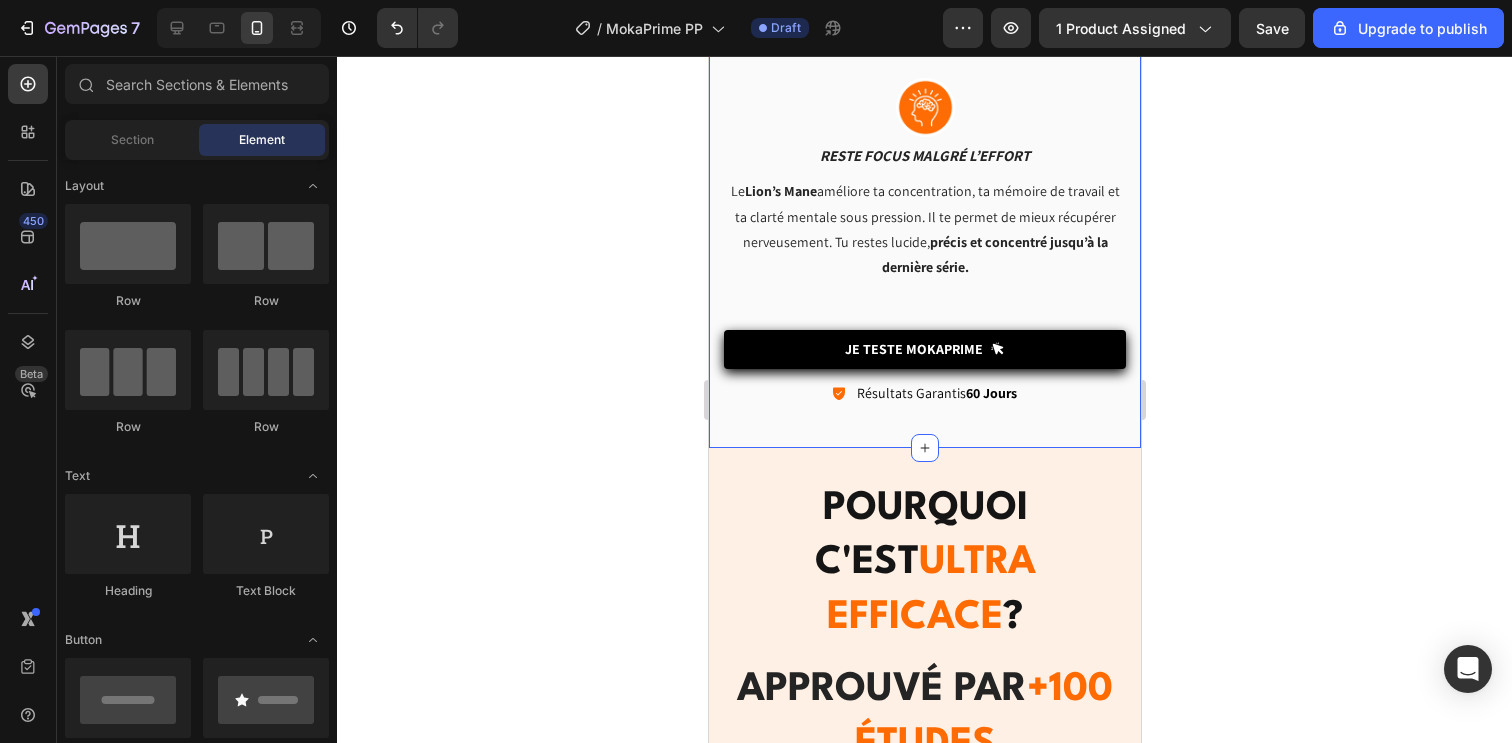 scroll, scrollTop: 3882, scrollLeft: 0, axis: vertical 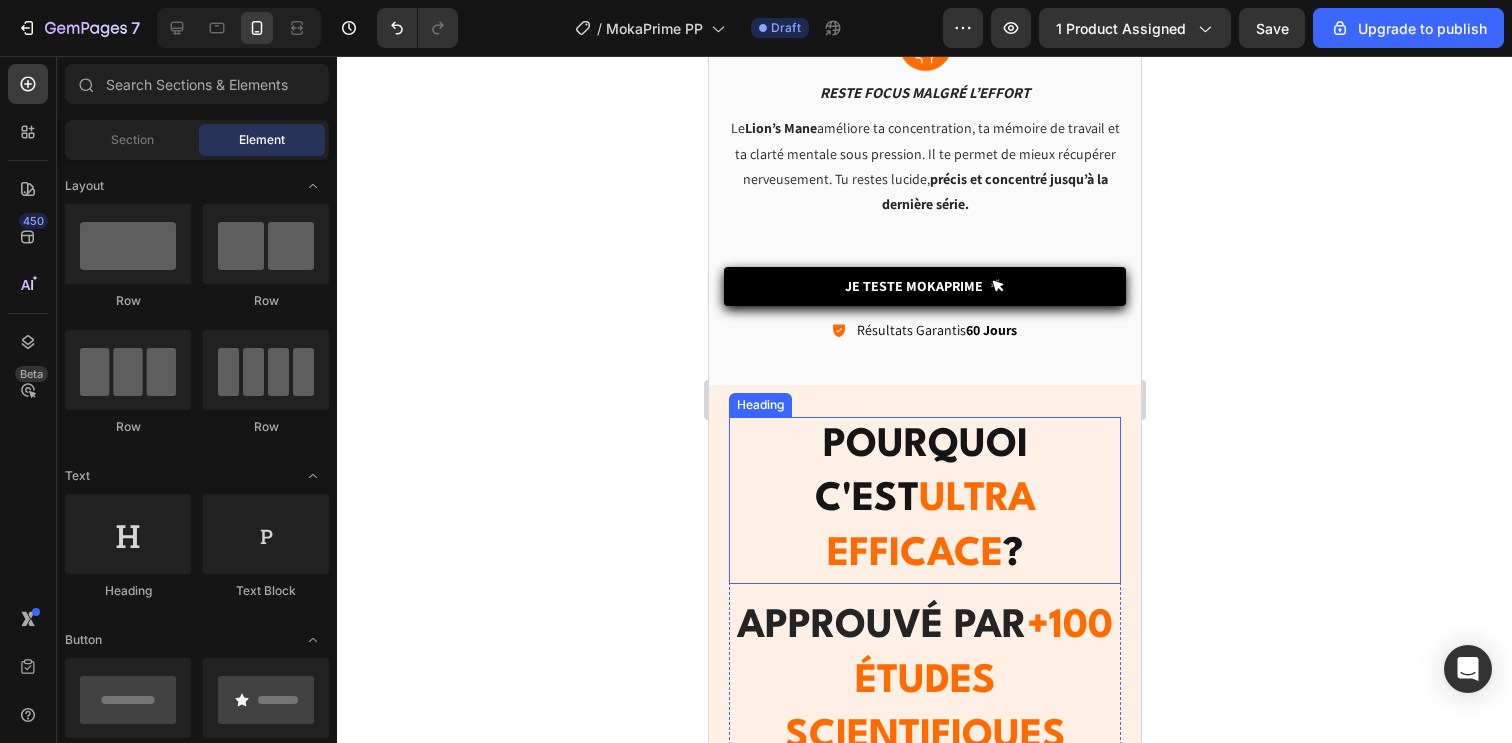 click on "POURQUOI C'EST  ULTRA EFFICACE  ?" at bounding box center [924, 501] 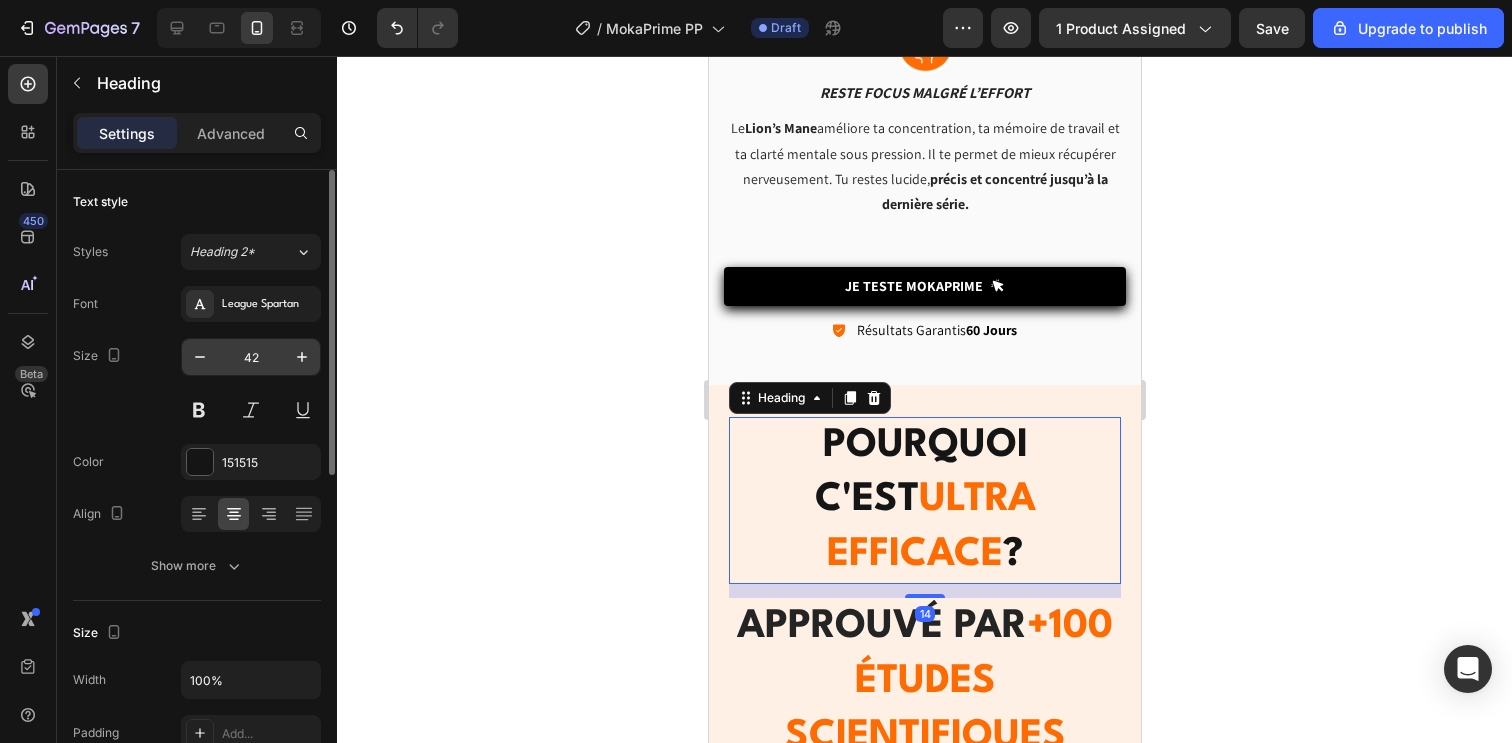 click on "42" 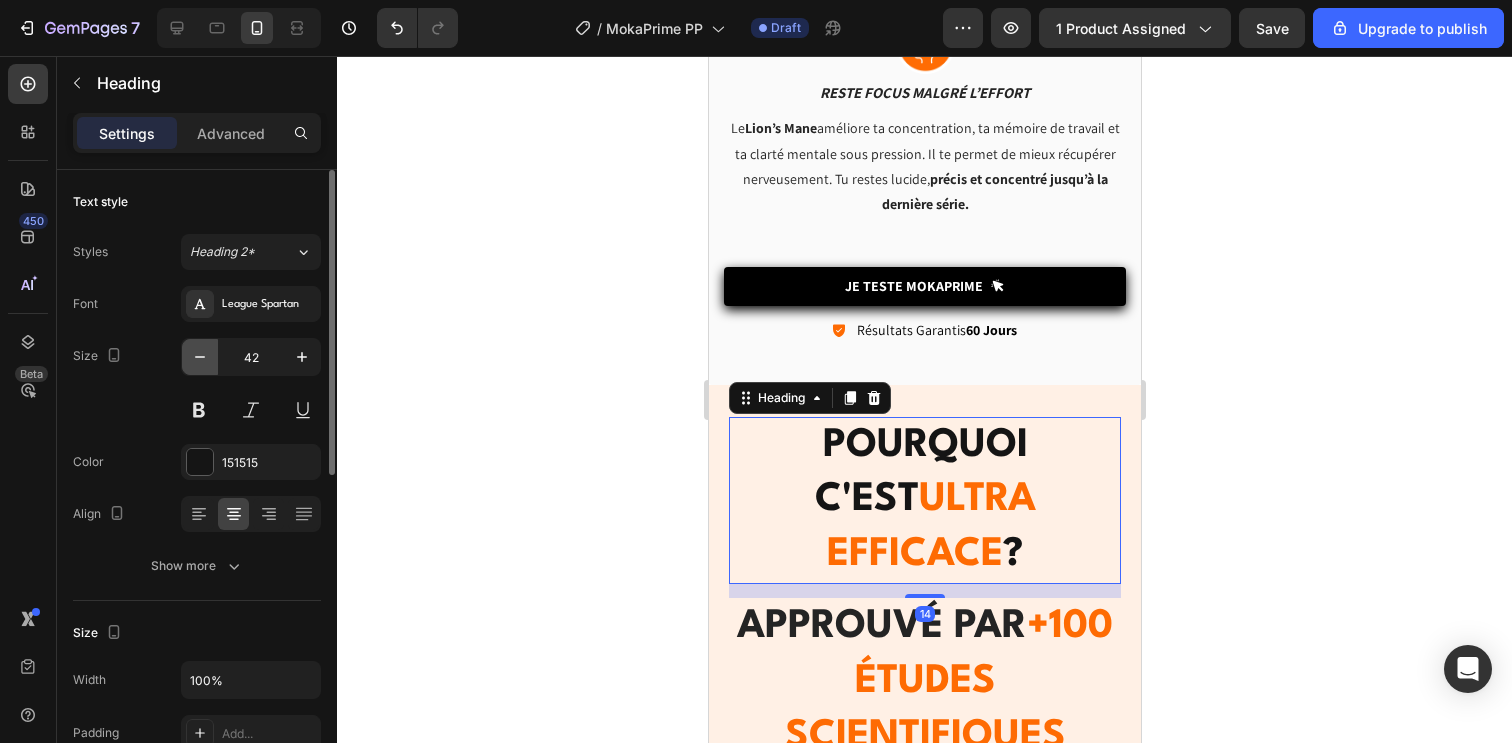 click 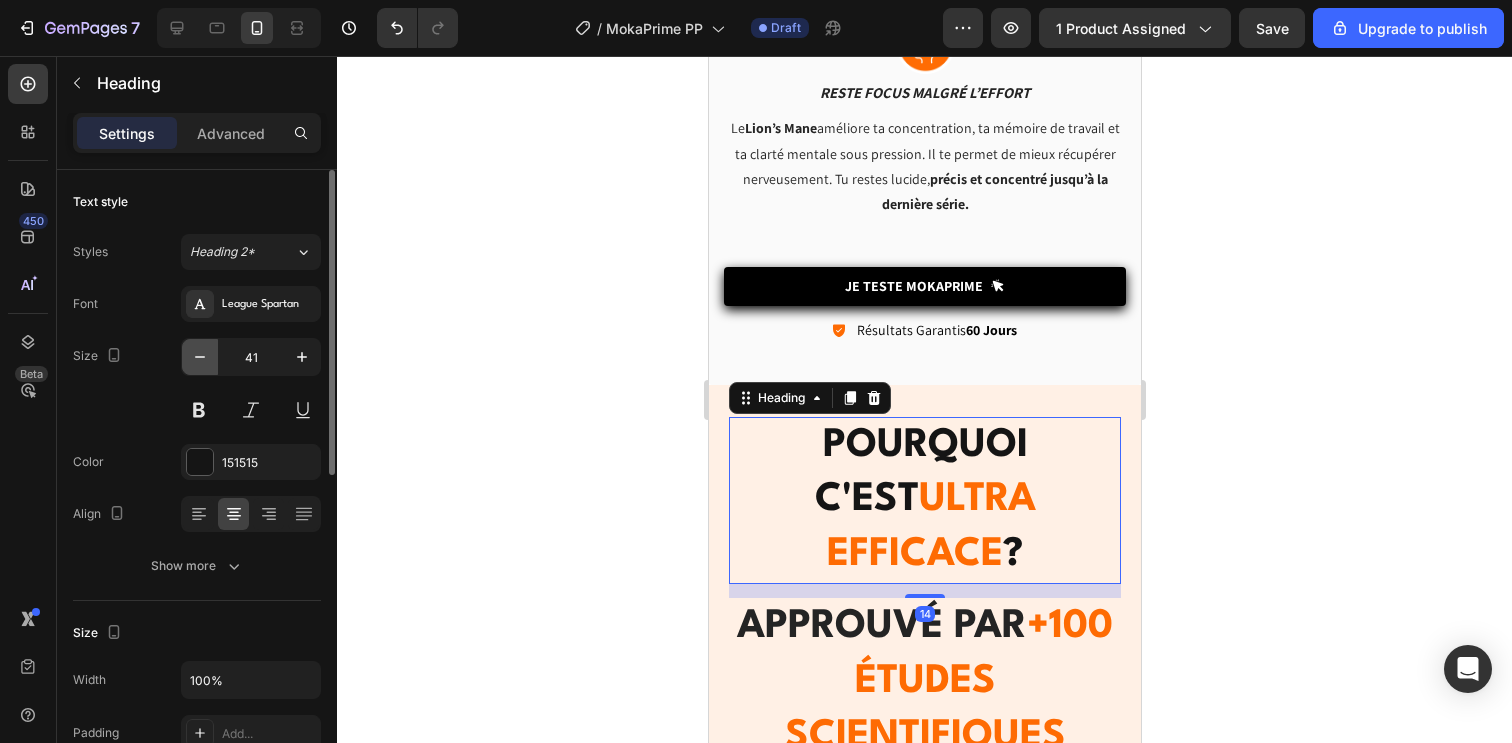 click 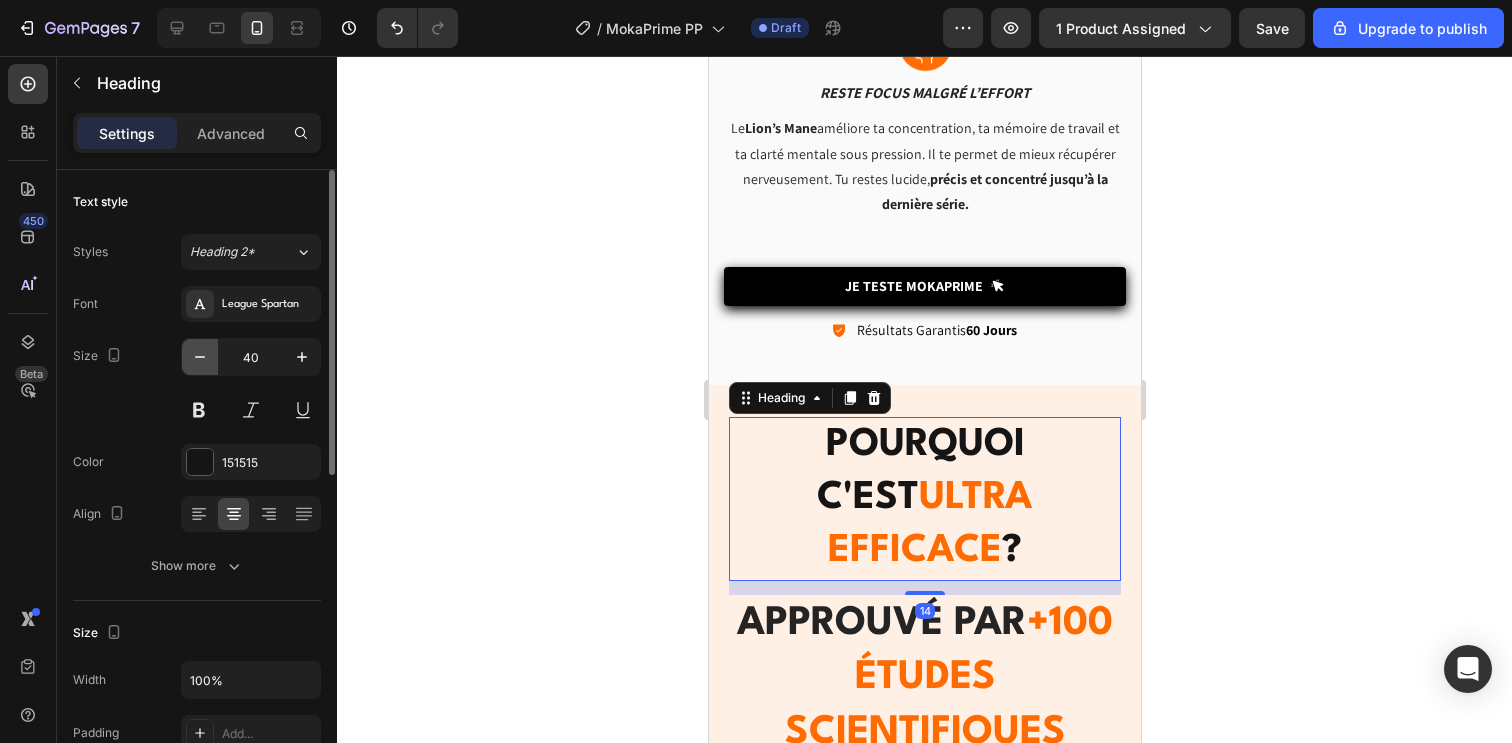 click 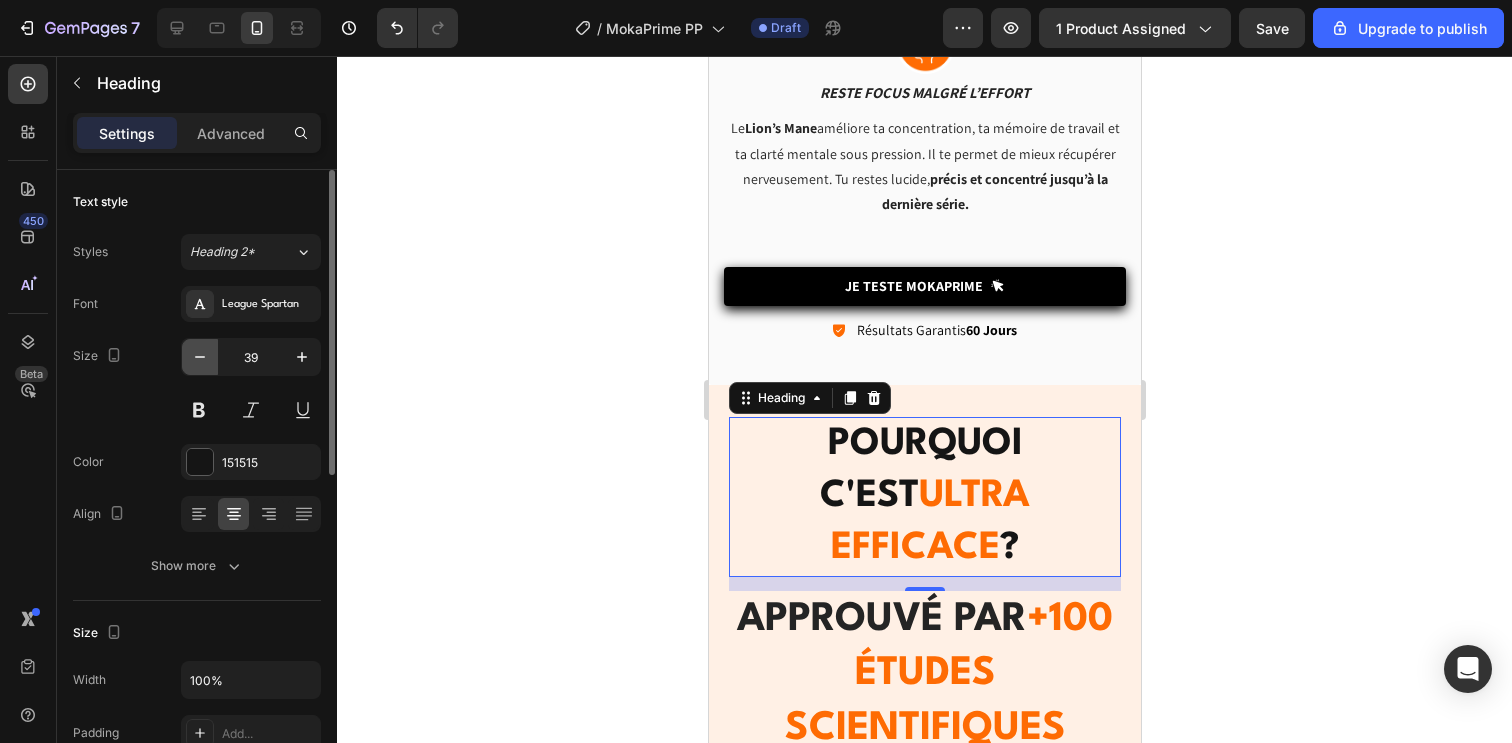 click 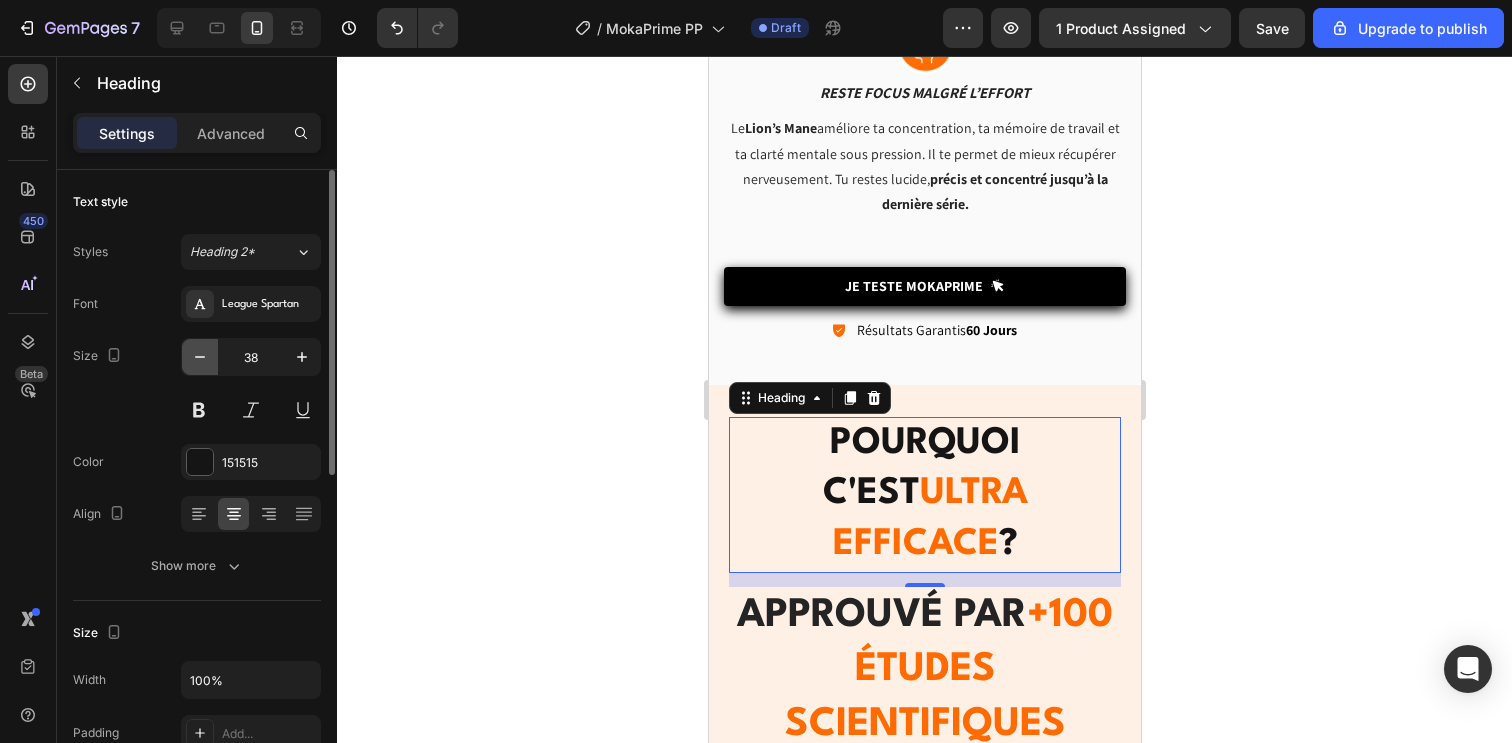 click 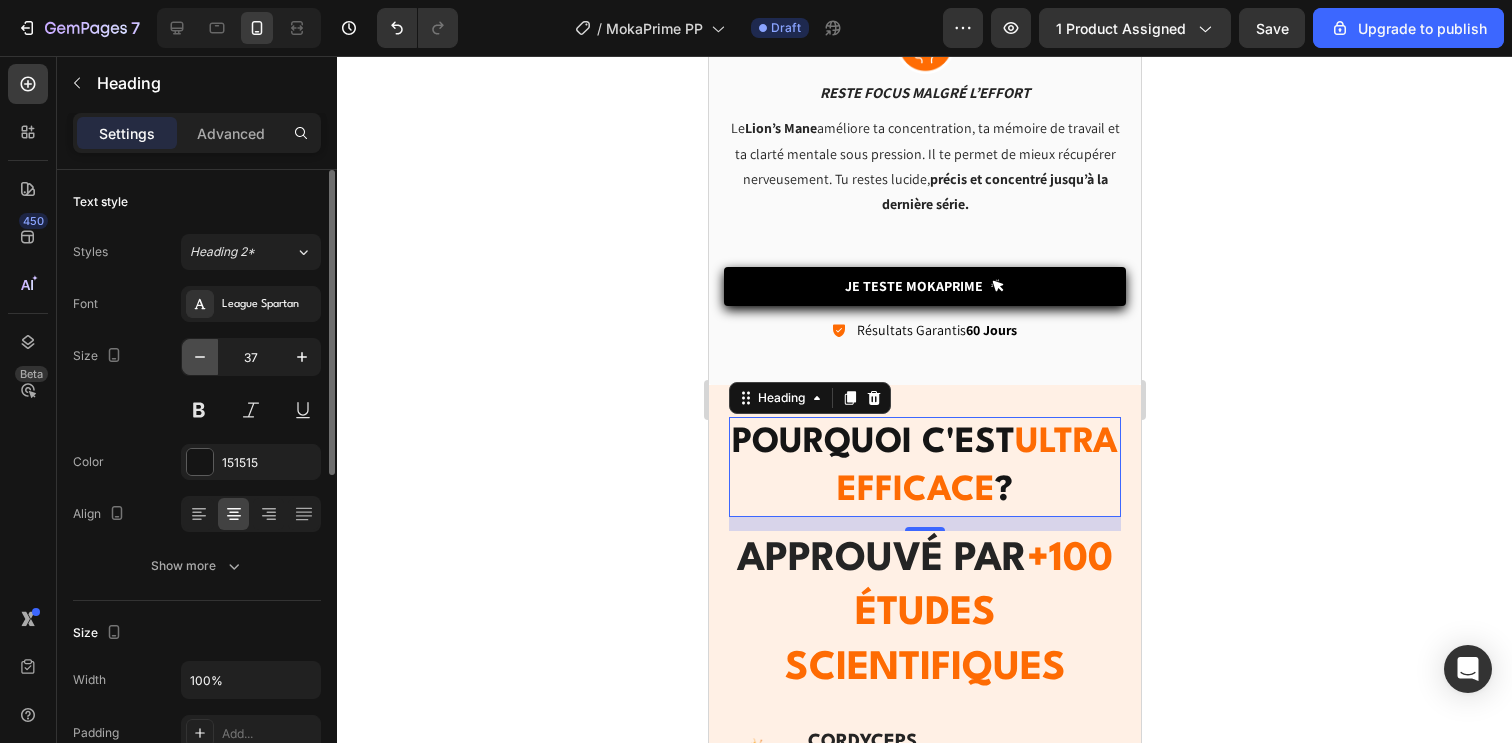 click 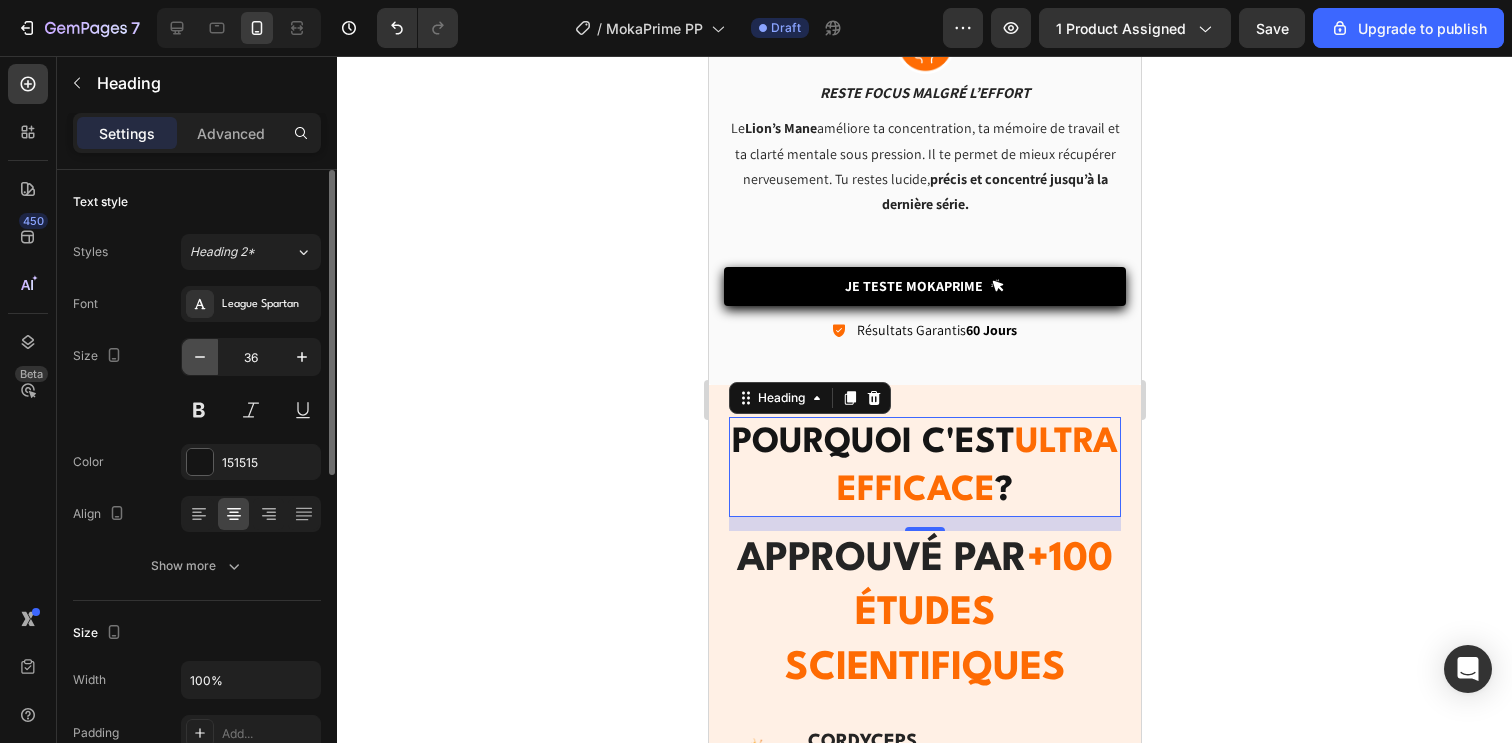 click 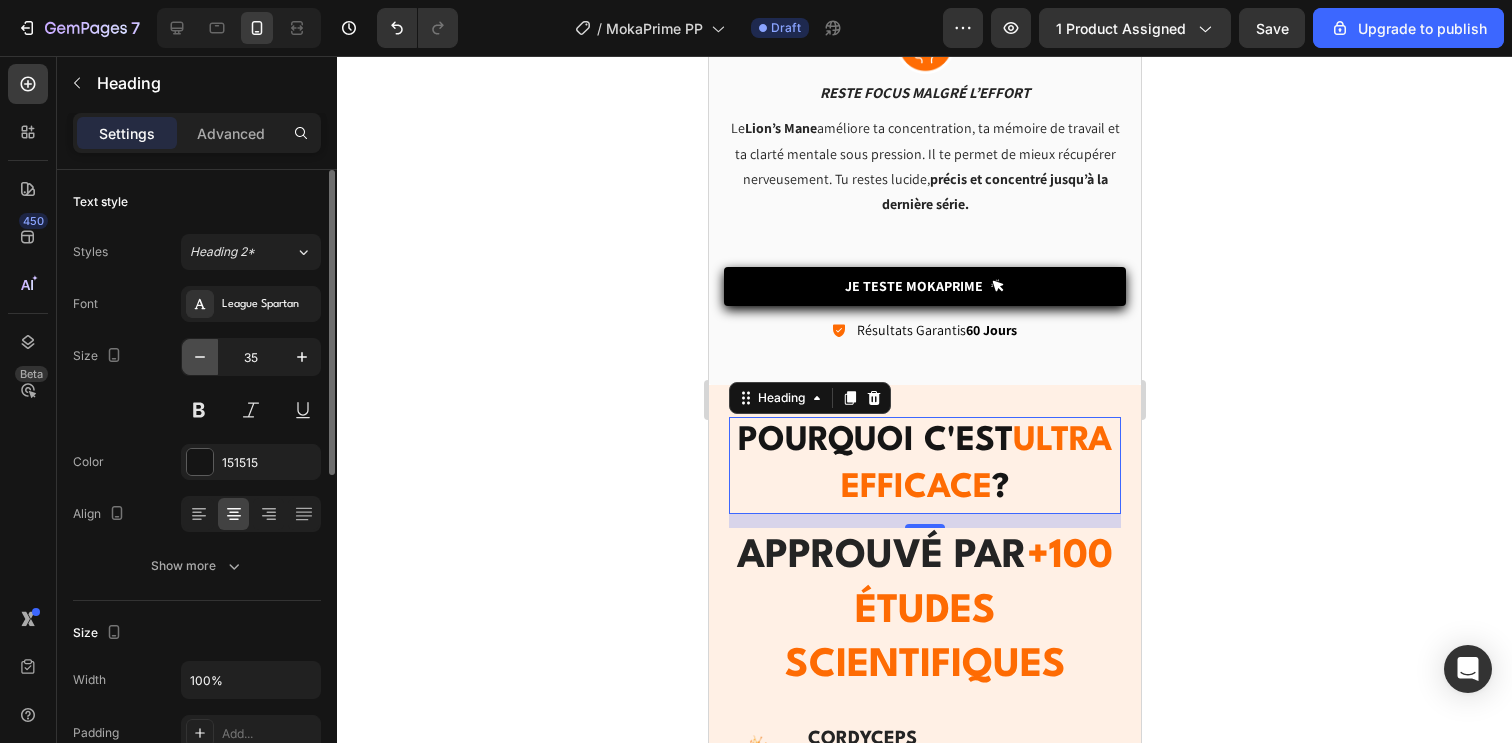 click 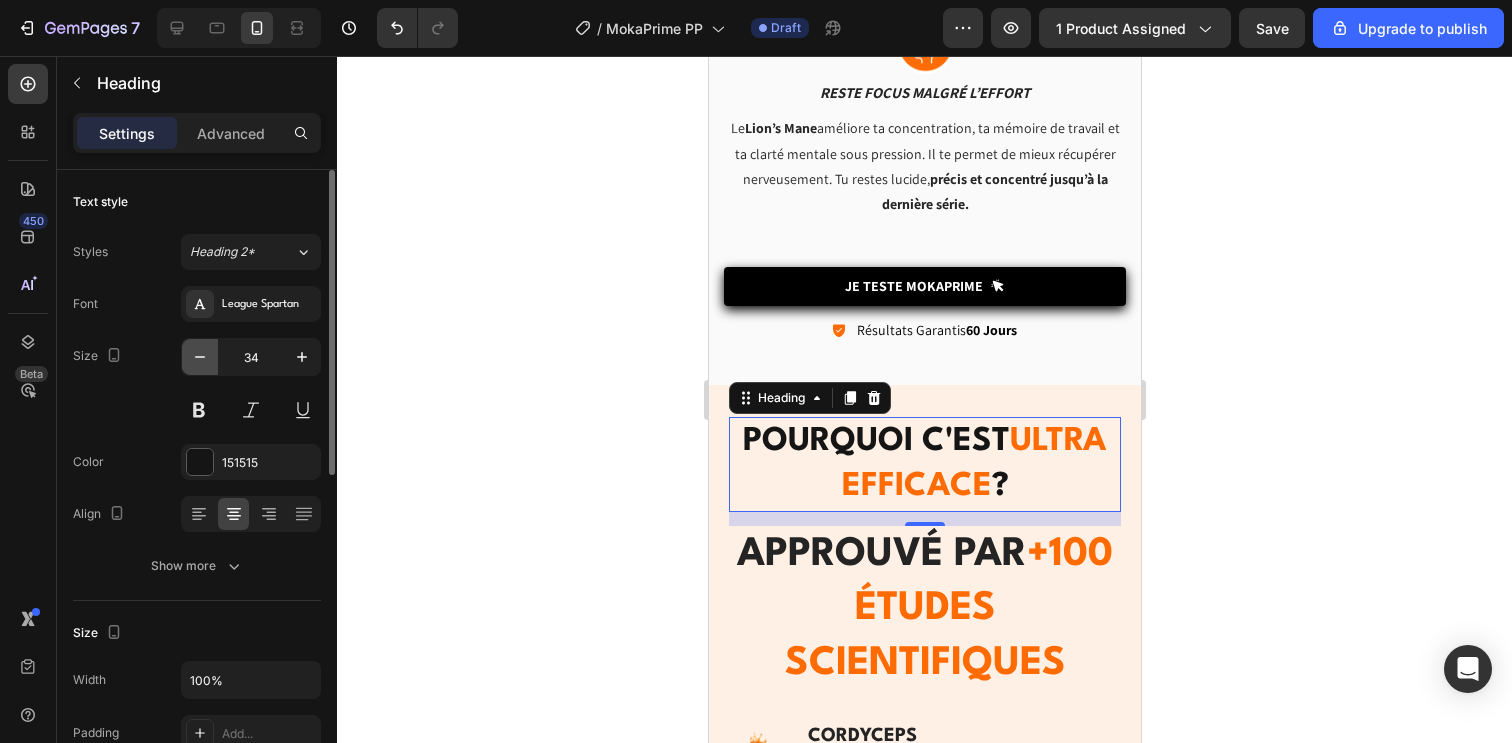 click 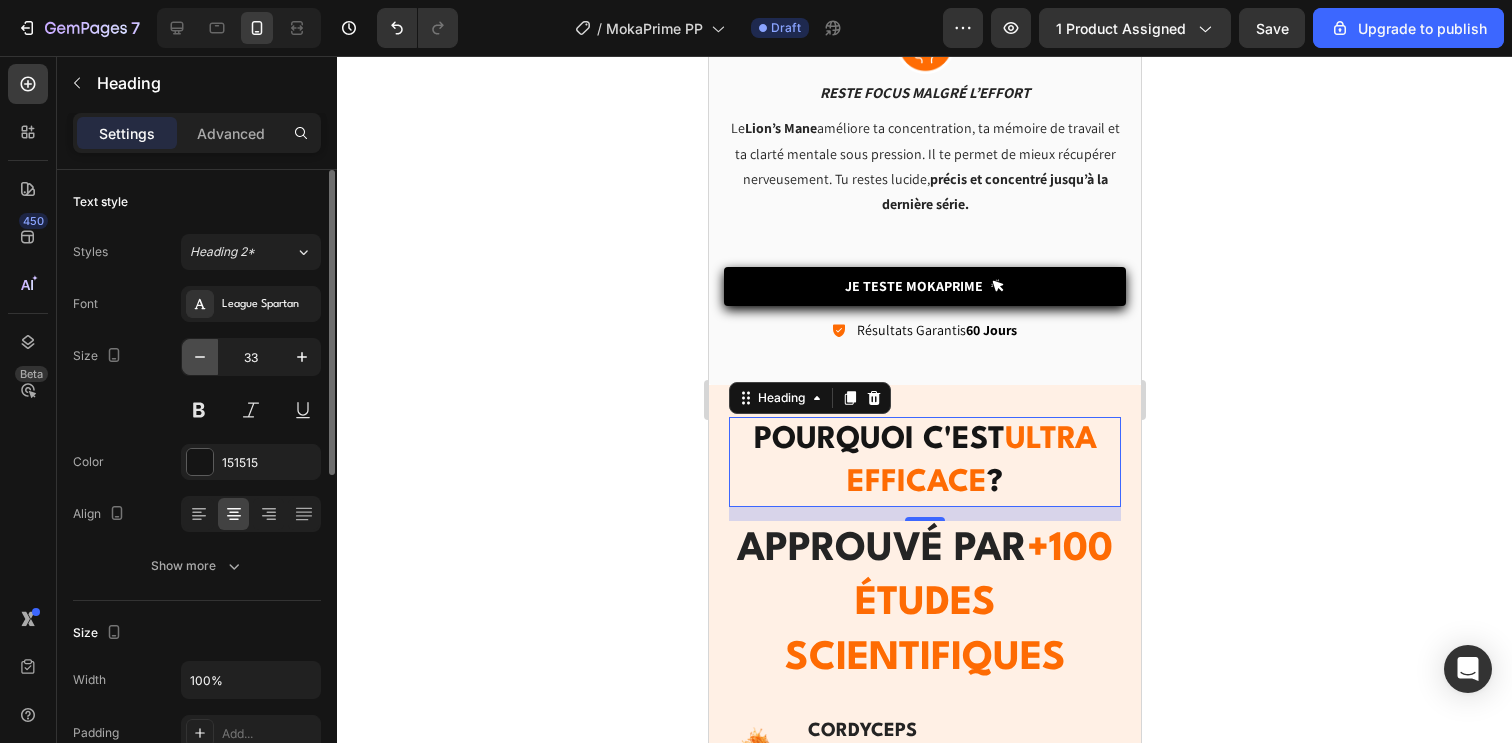 click 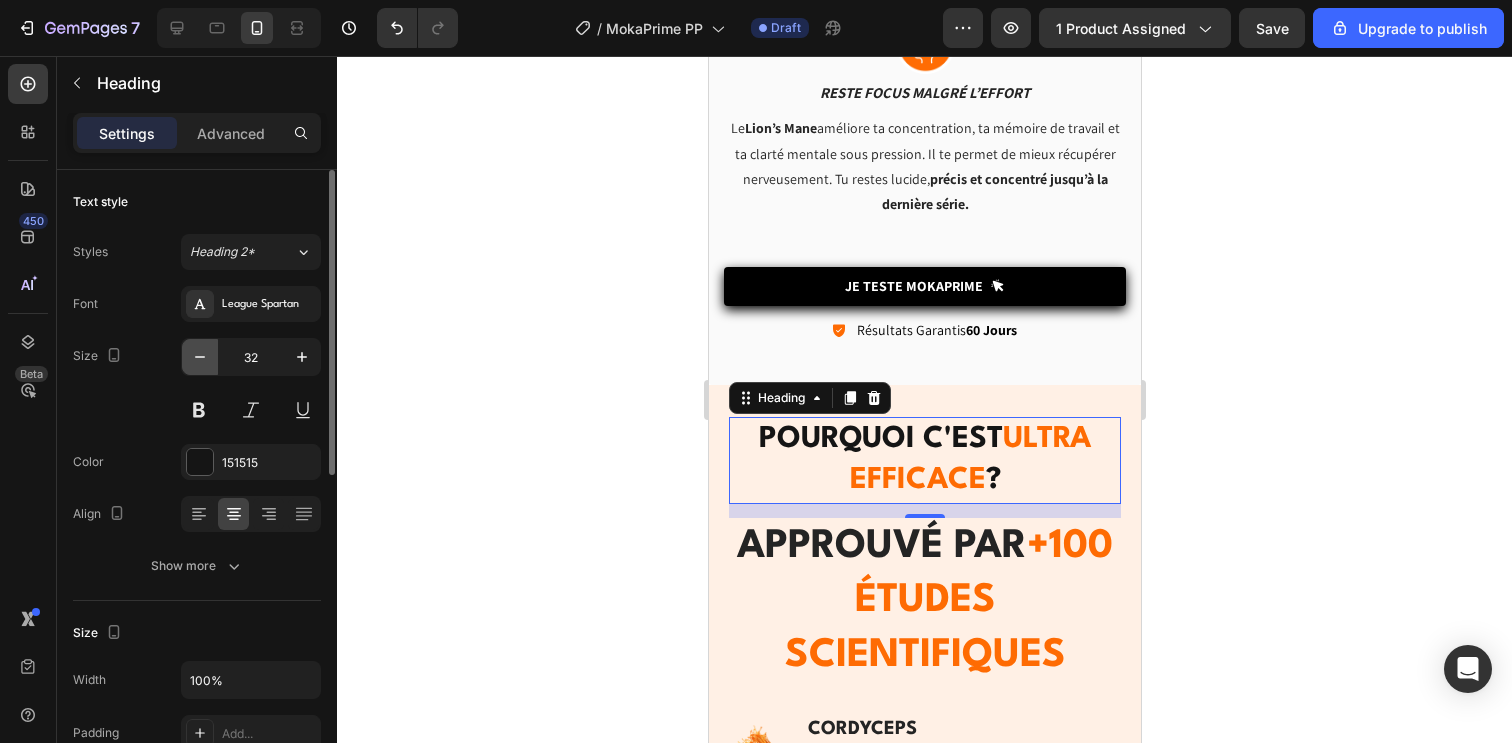 click 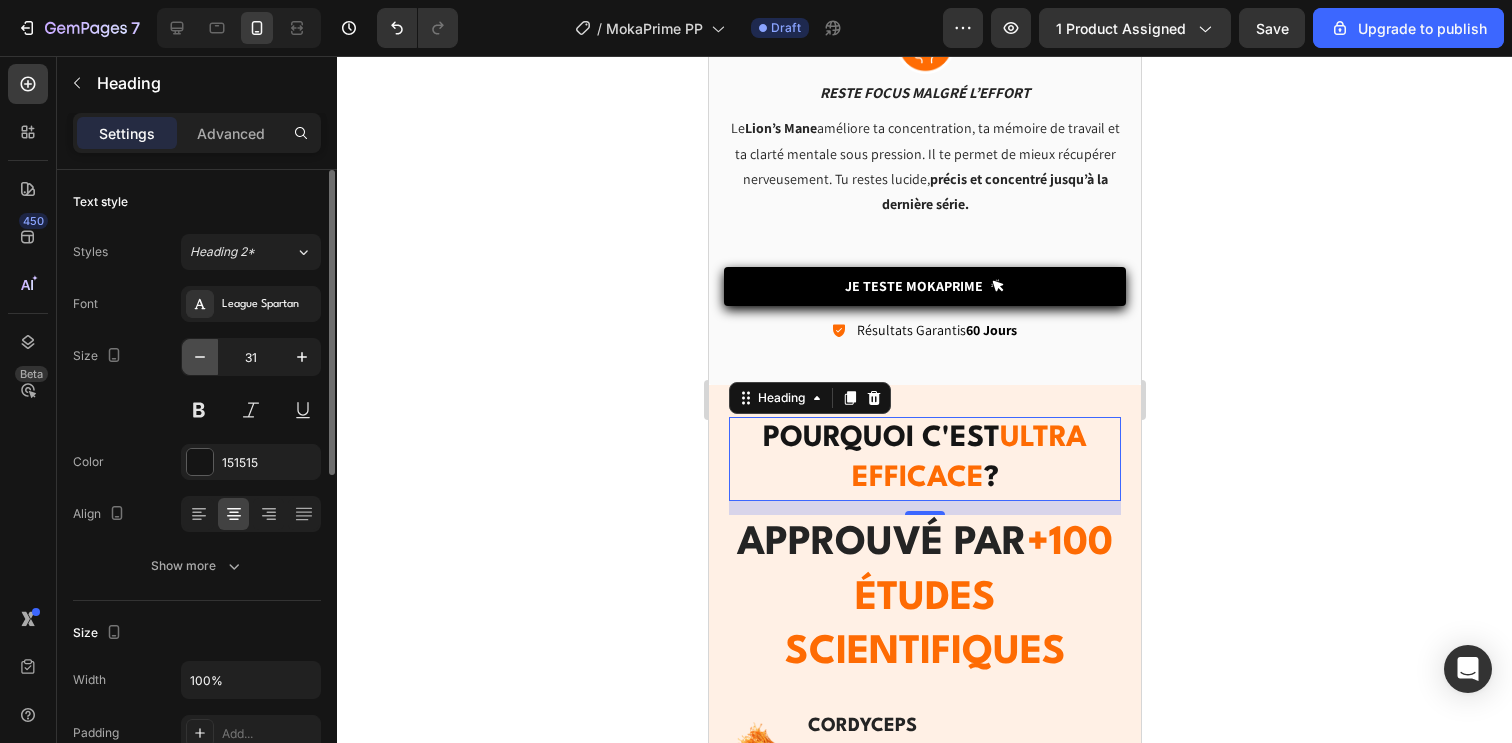 click 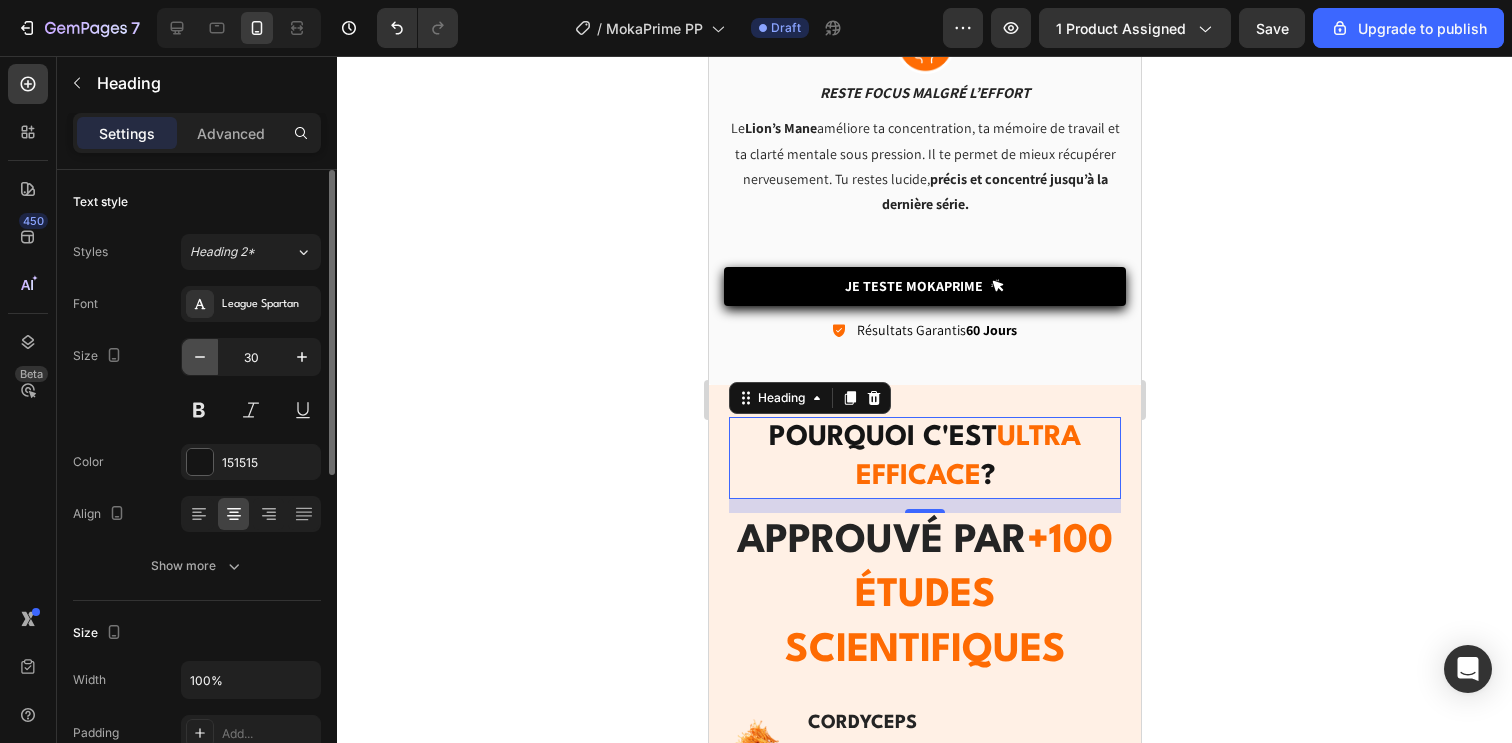 click 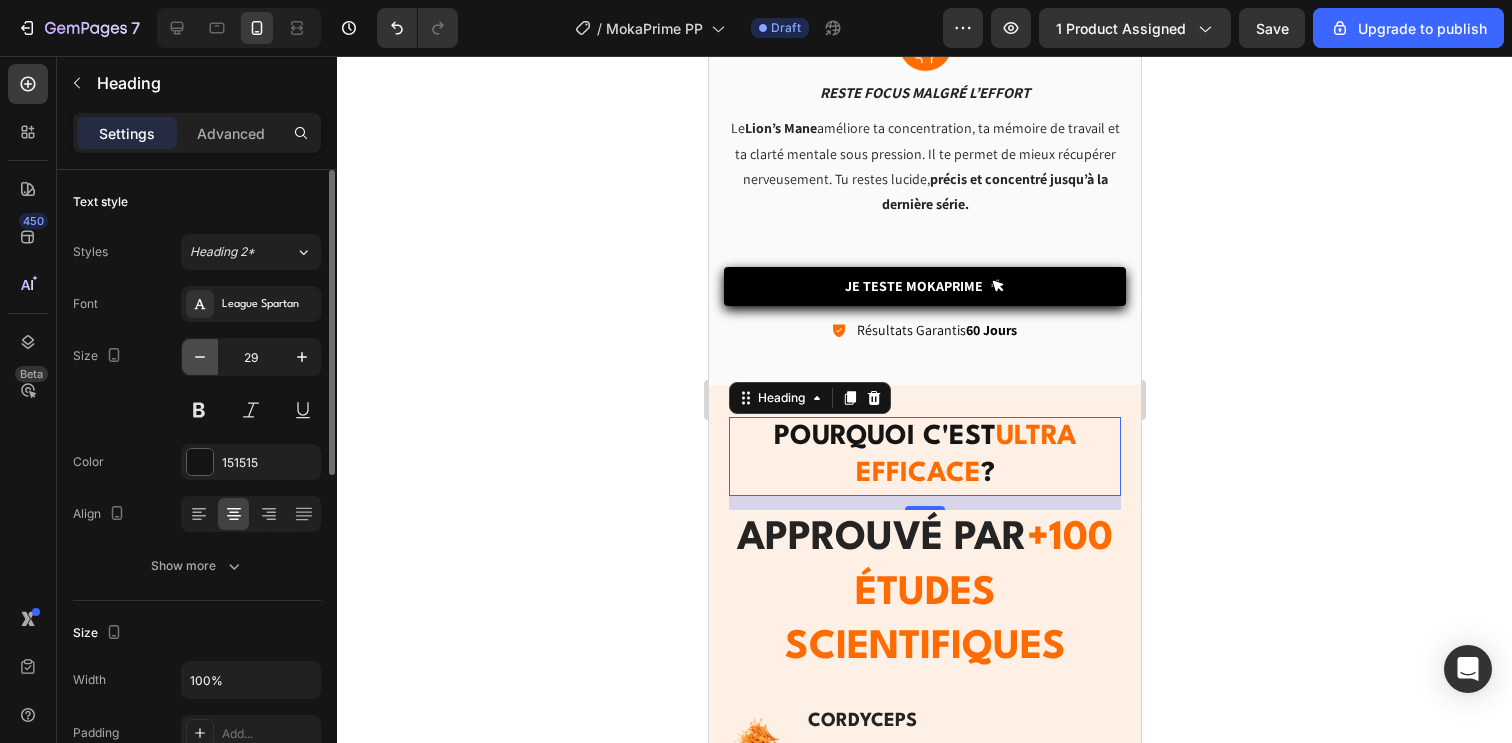 click 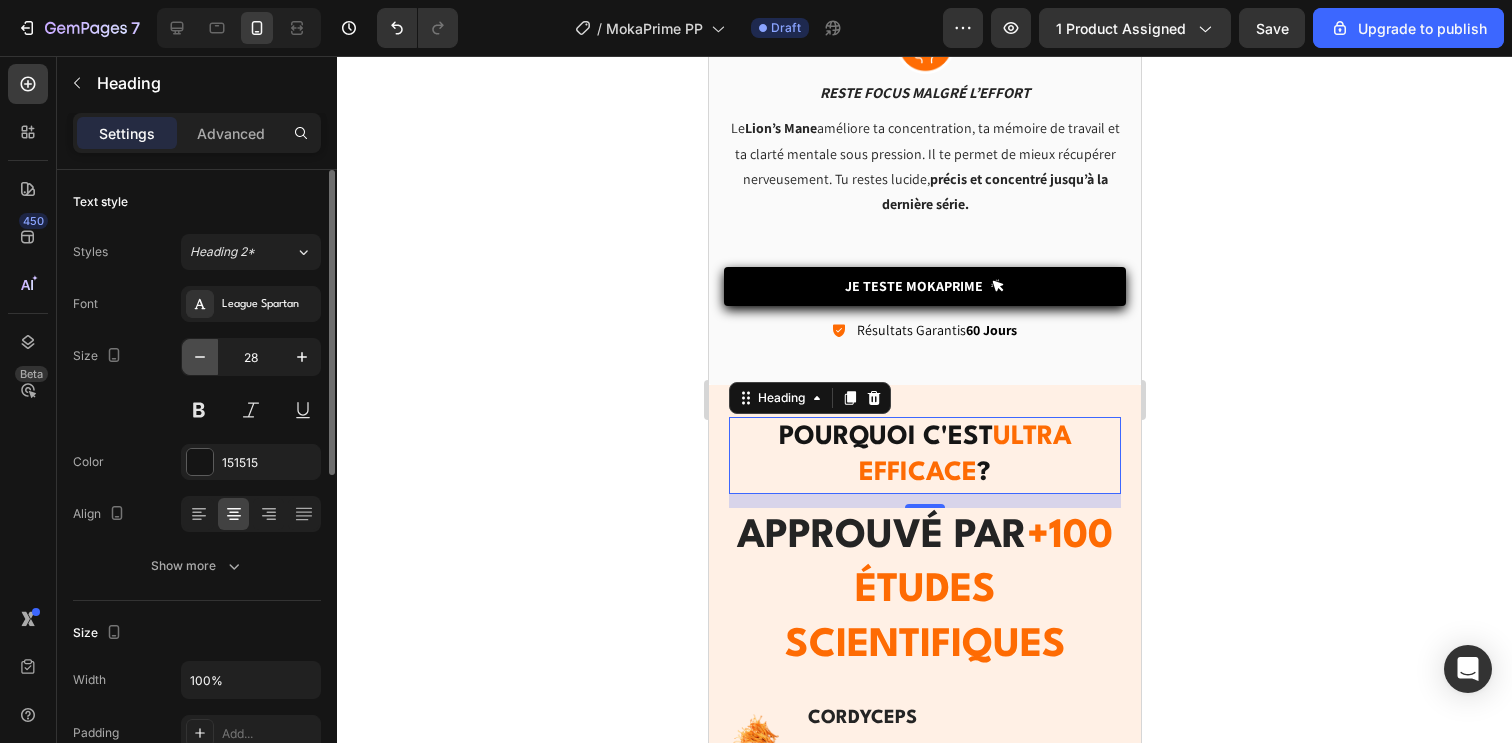click 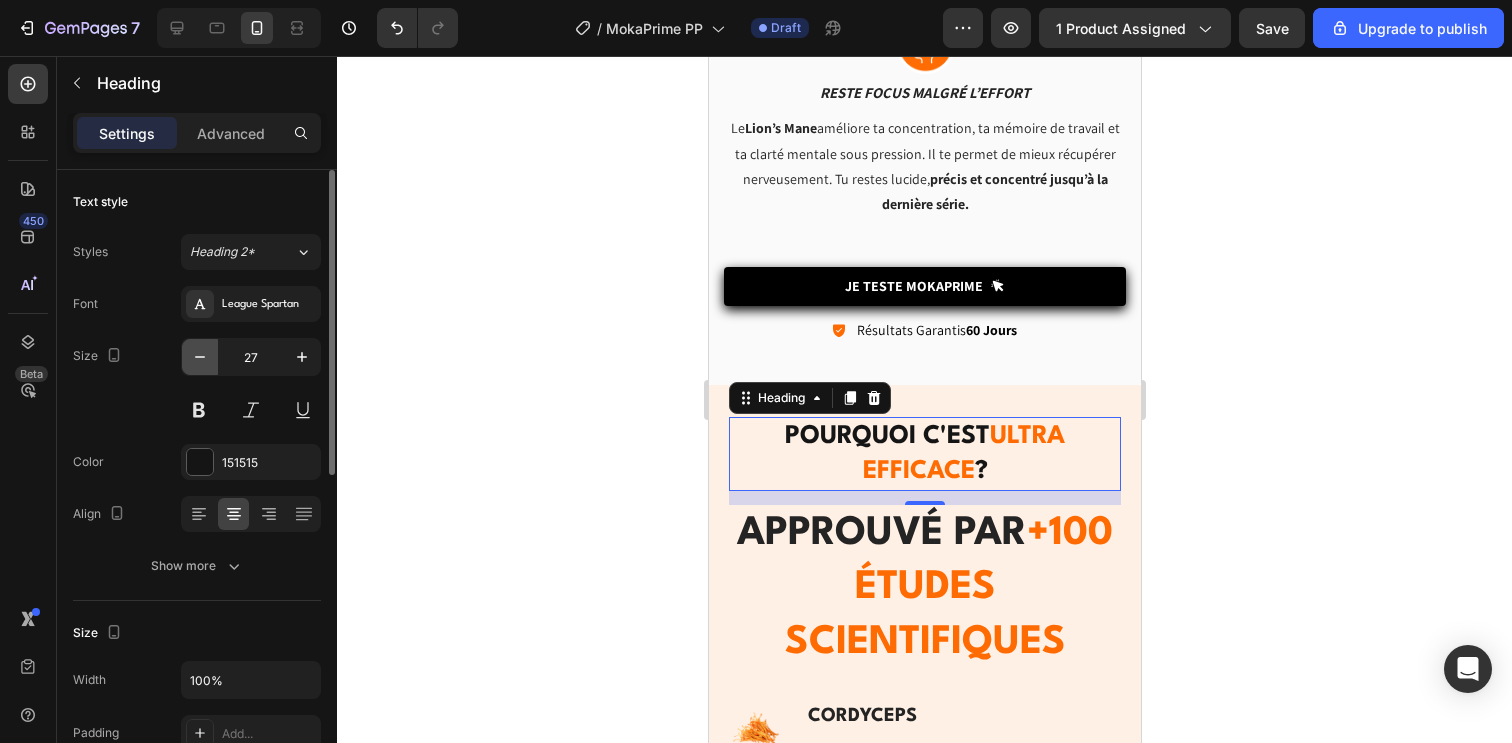 click 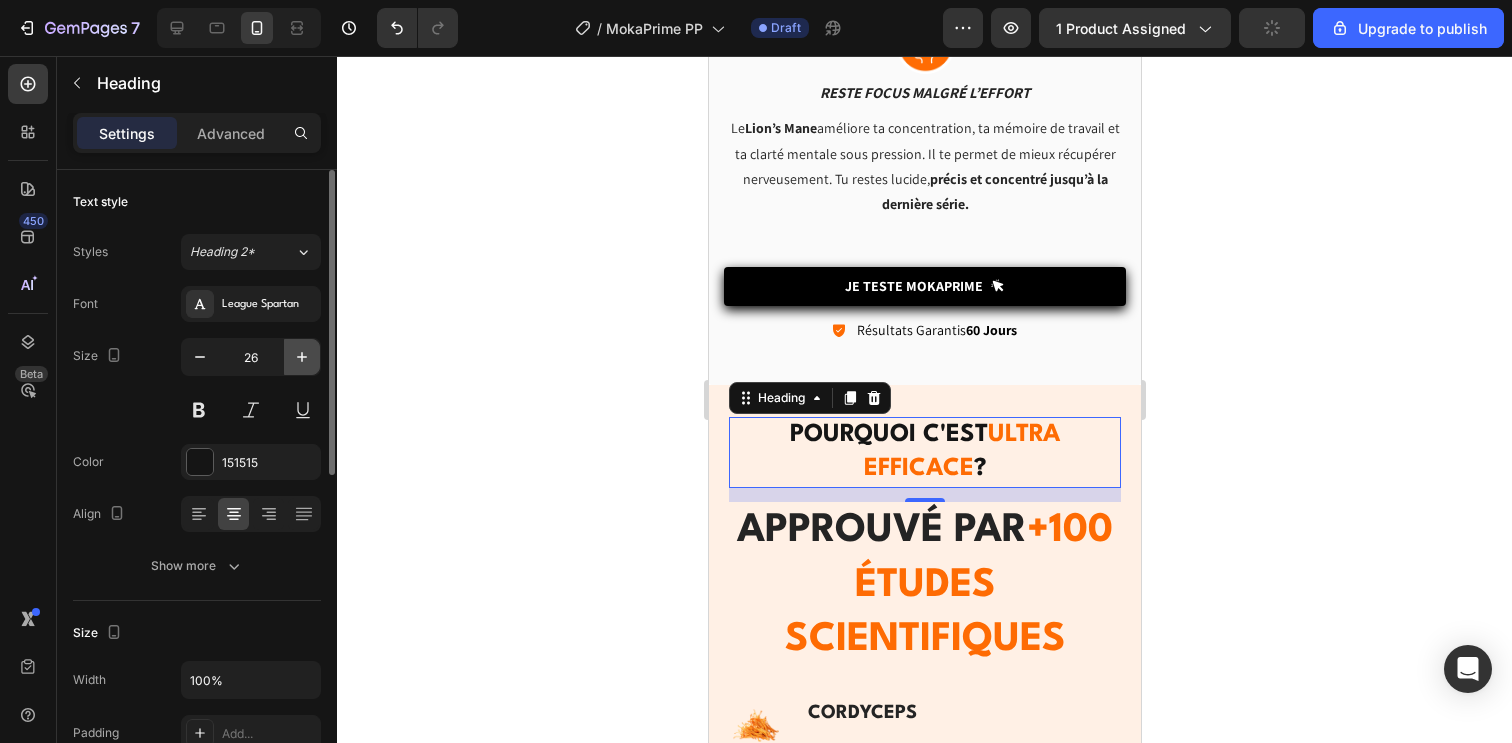 click at bounding box center (302, 357) 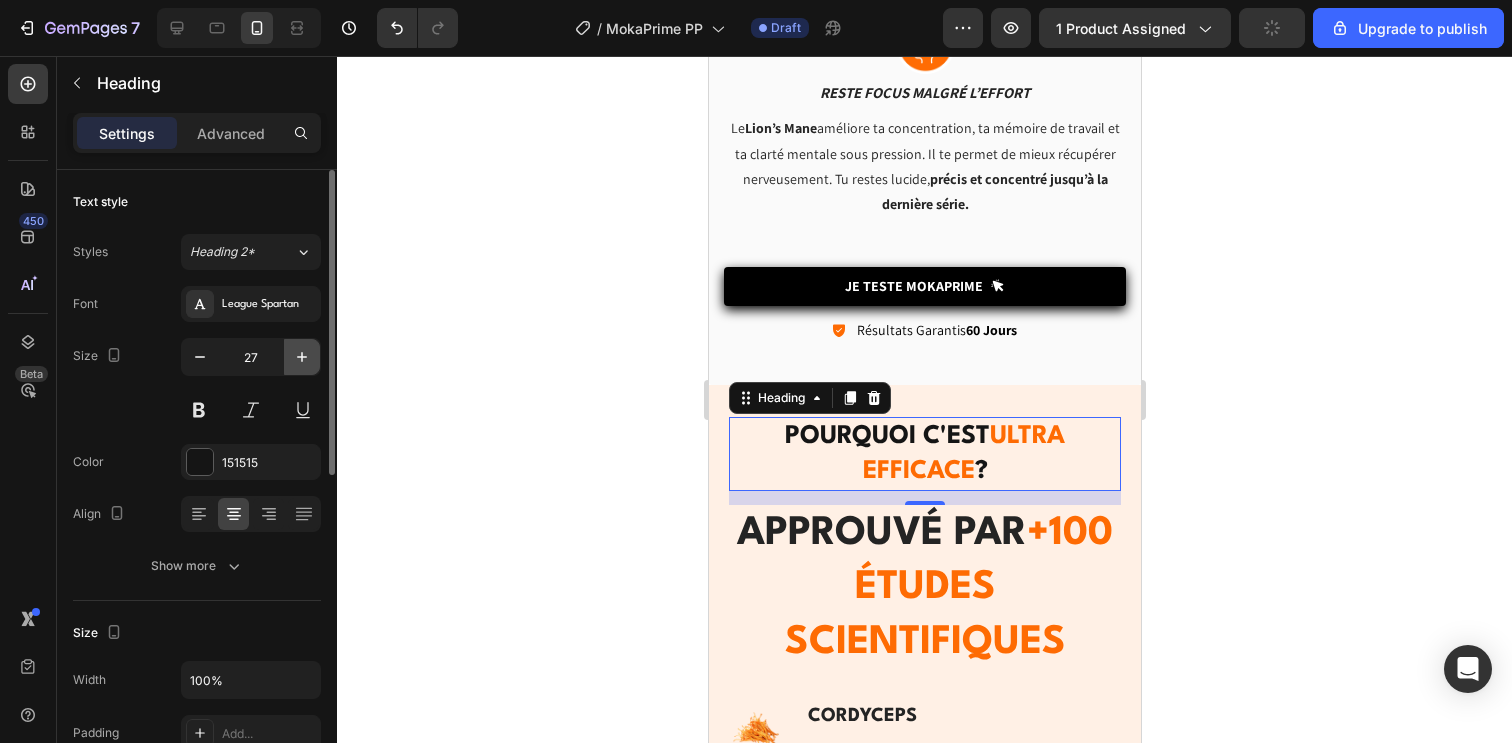 click at bounding box center [302, 357] 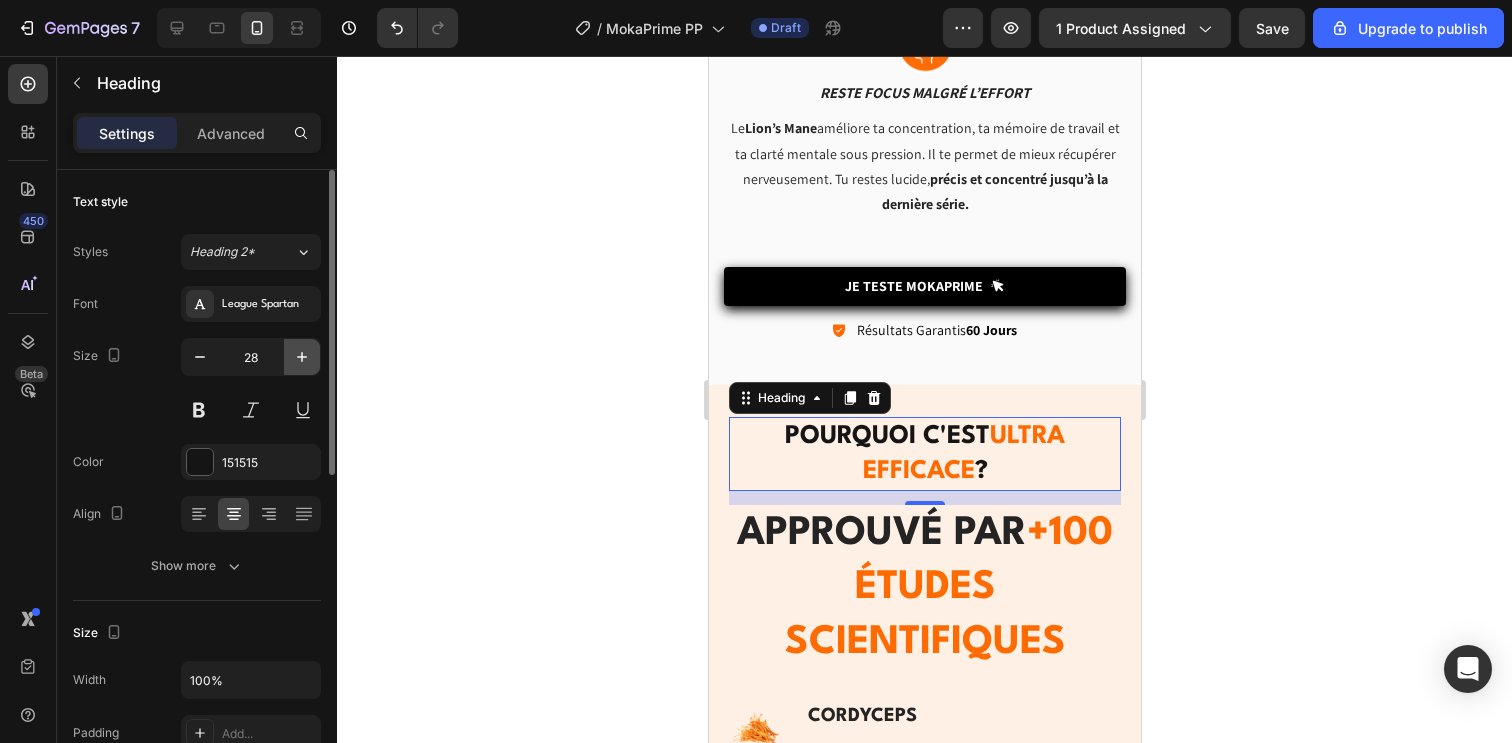 click at bounding box center (302, 357) 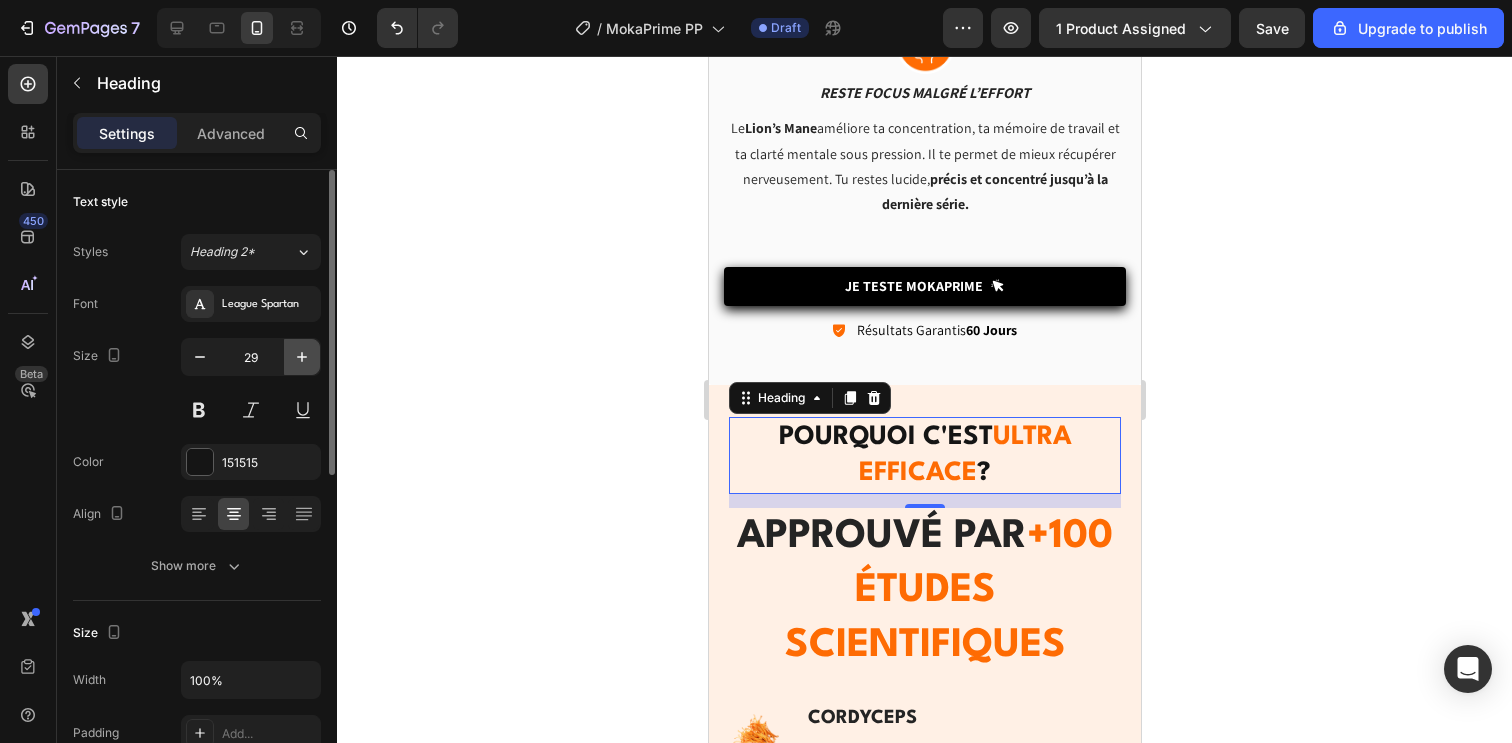 click at bounding box center (302, 357) 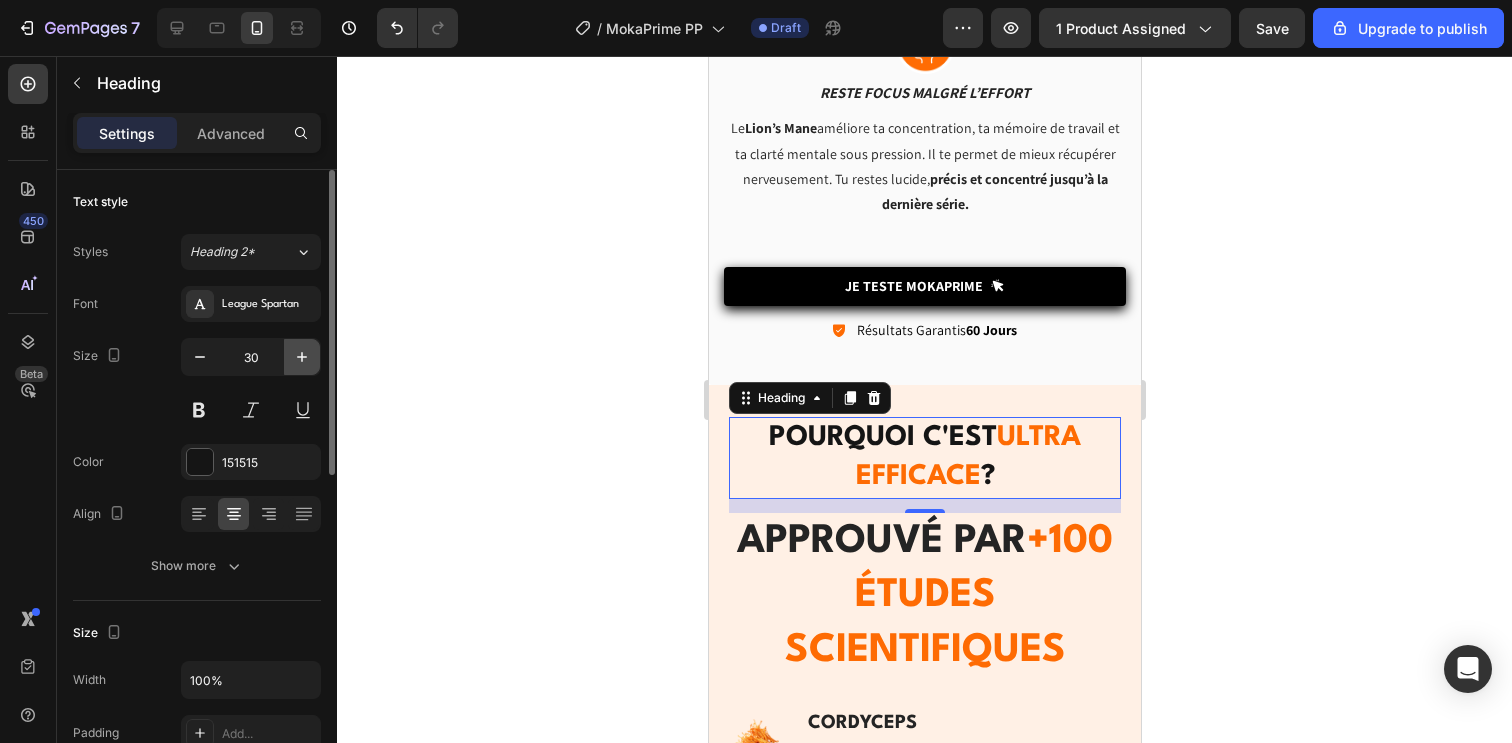 click at bounding box center (302, 357) 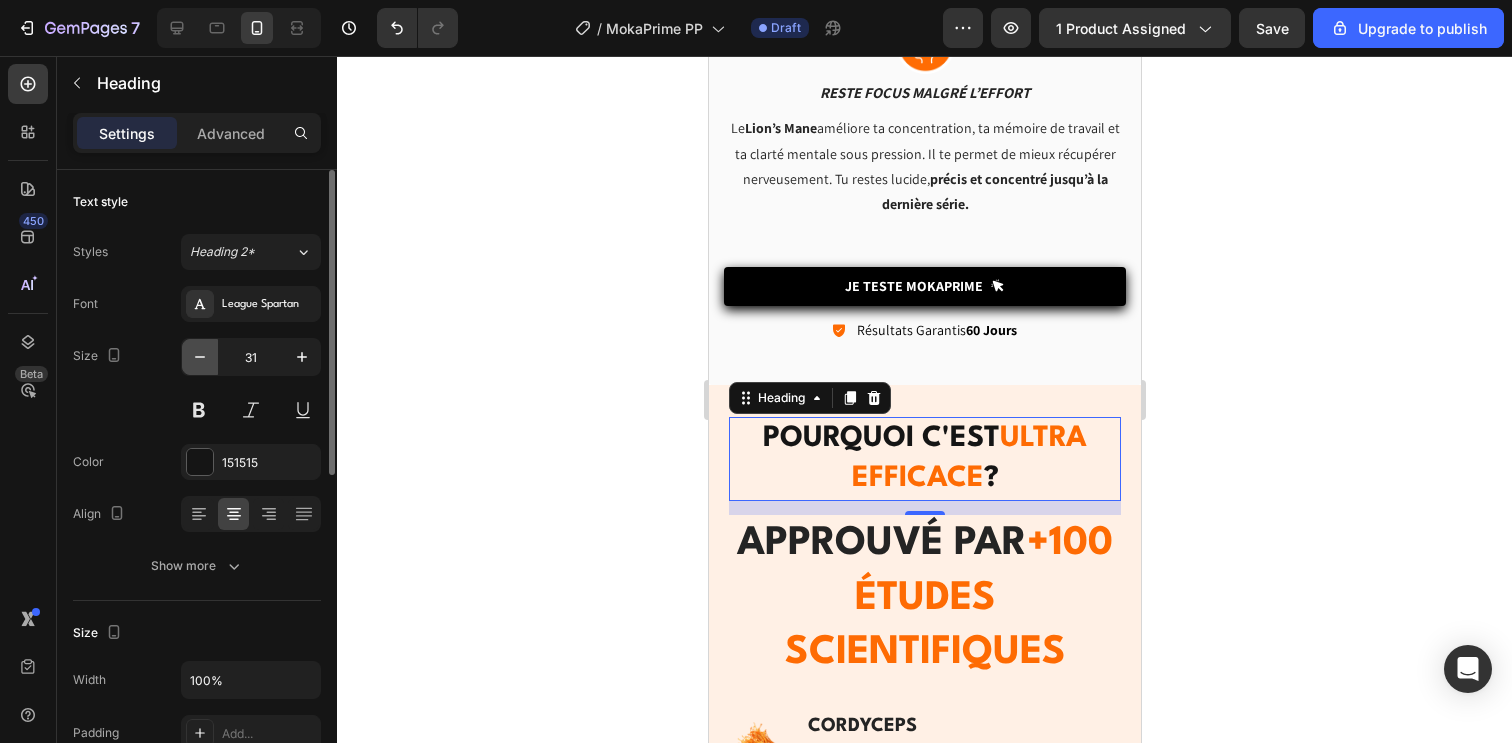 click at bounding box center [200, 357] 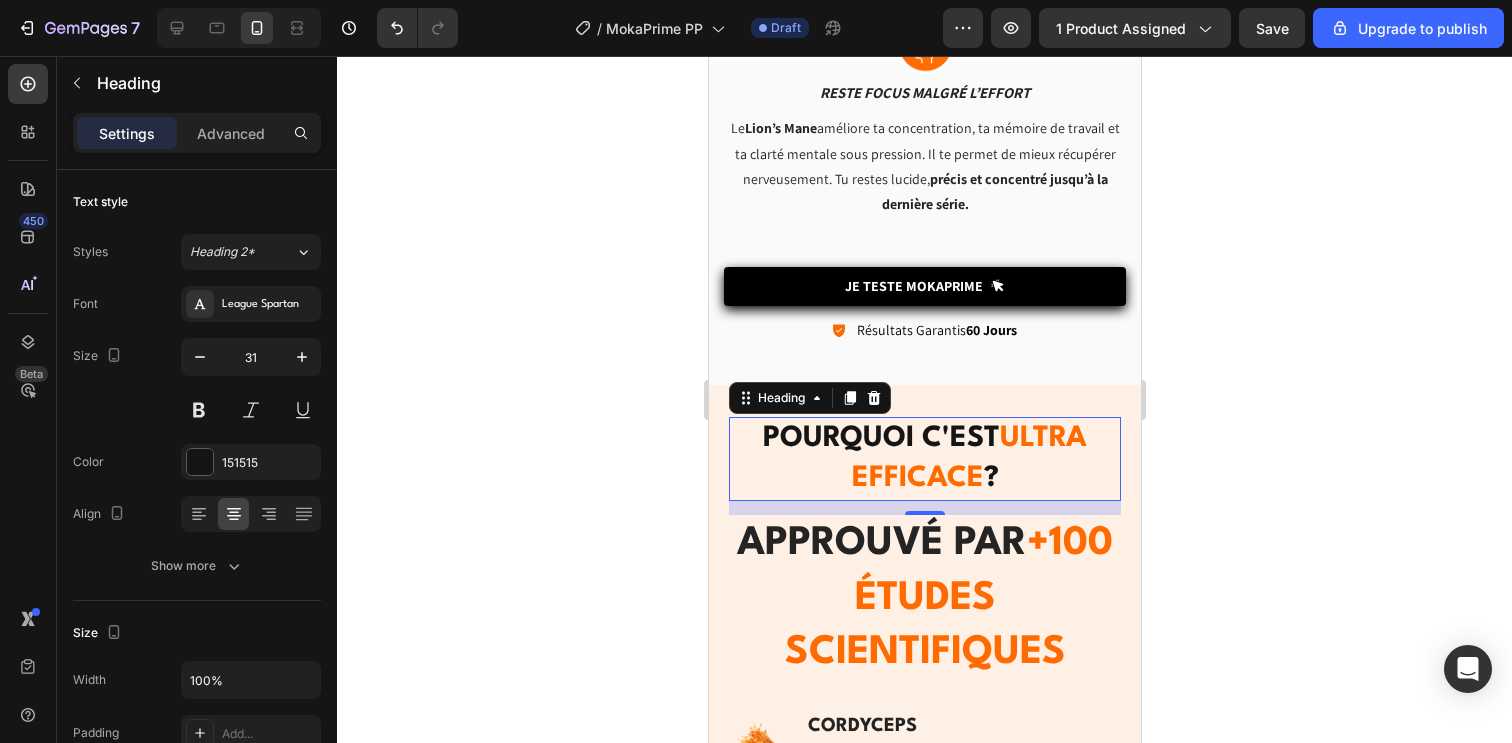 type on "30" 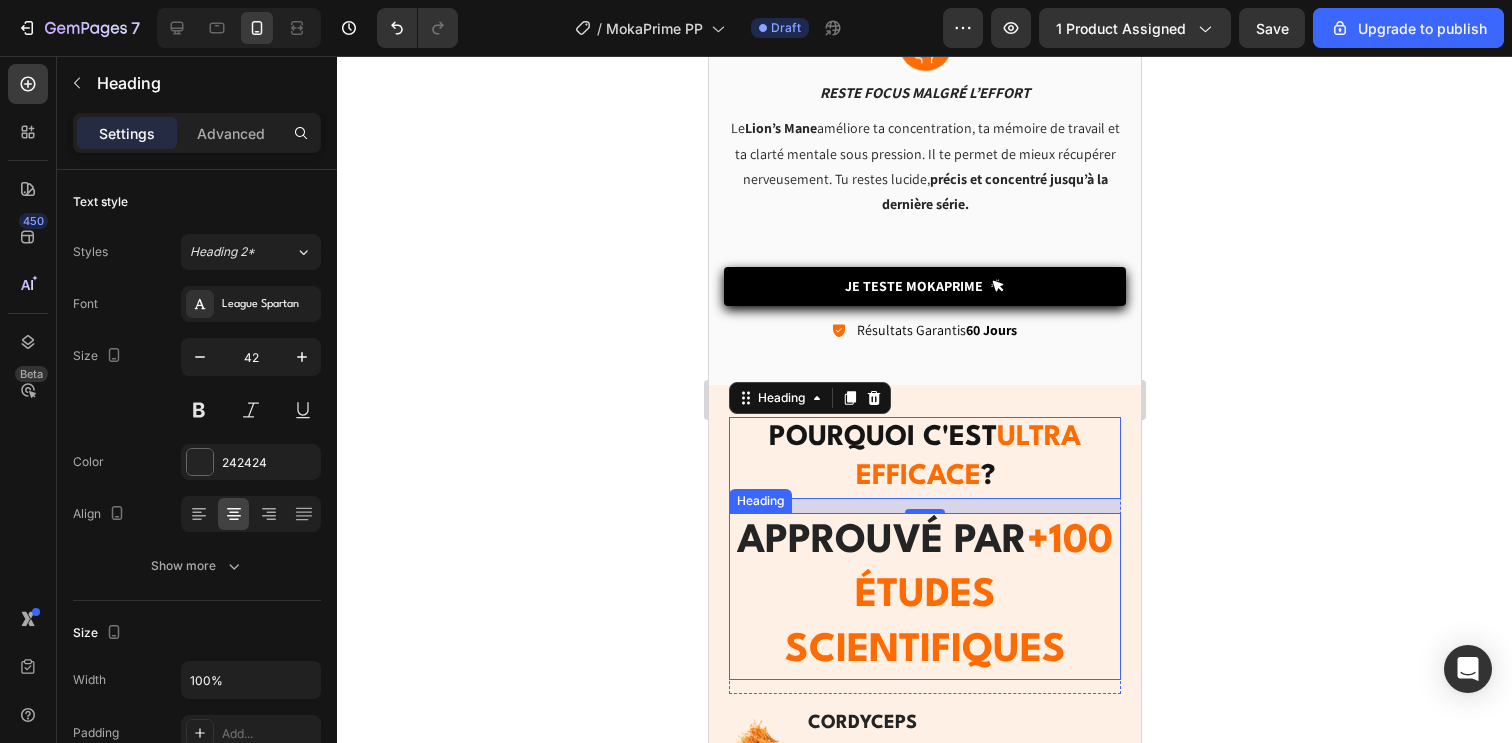 click on "APPROUVÉ PAR  +100 ÉTUDES SCIENTIFIQUES" at bounding box center (924, 597) 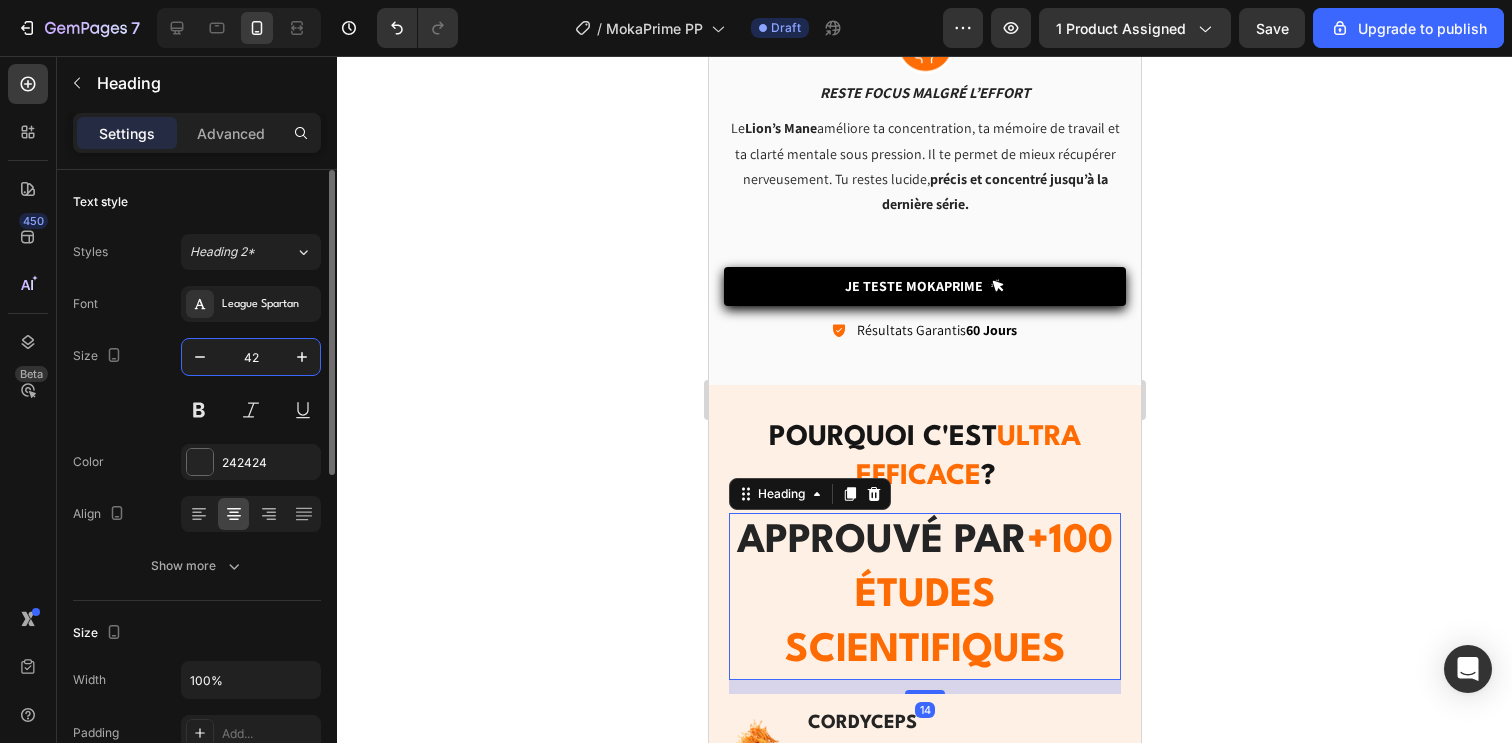 click on "42" at bounding box center (251, 357) 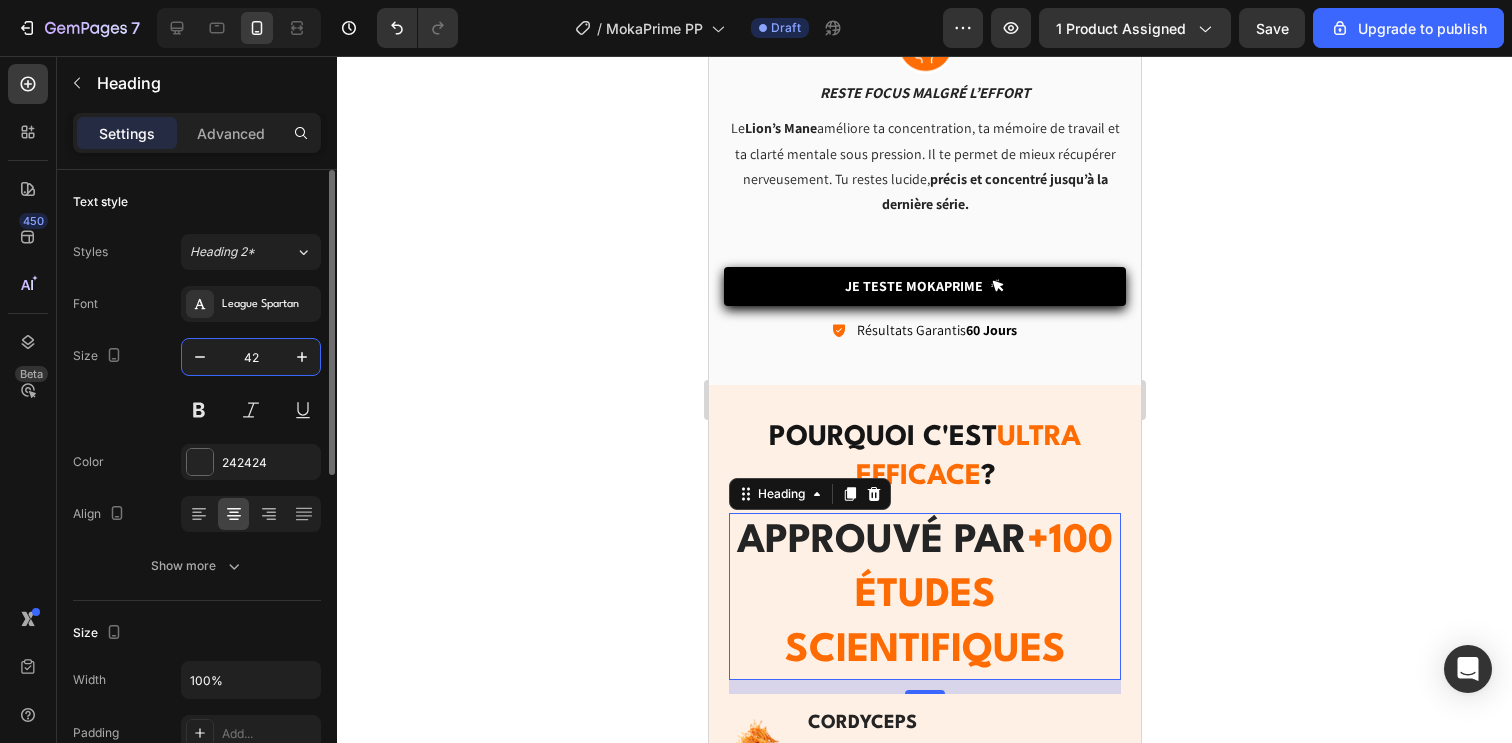 type on "1" 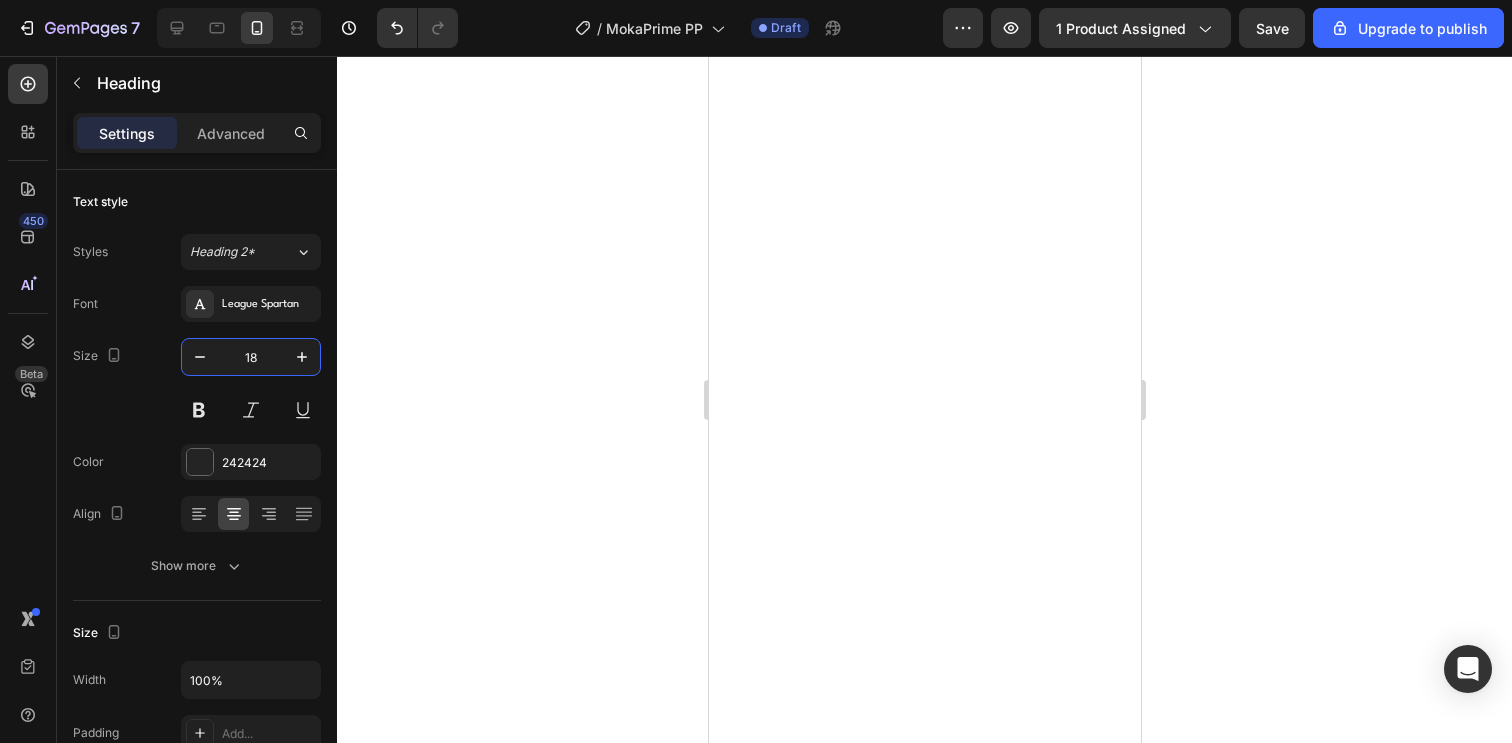 scroll, scrollTop: 0, scrollLeft: 0, axis: both 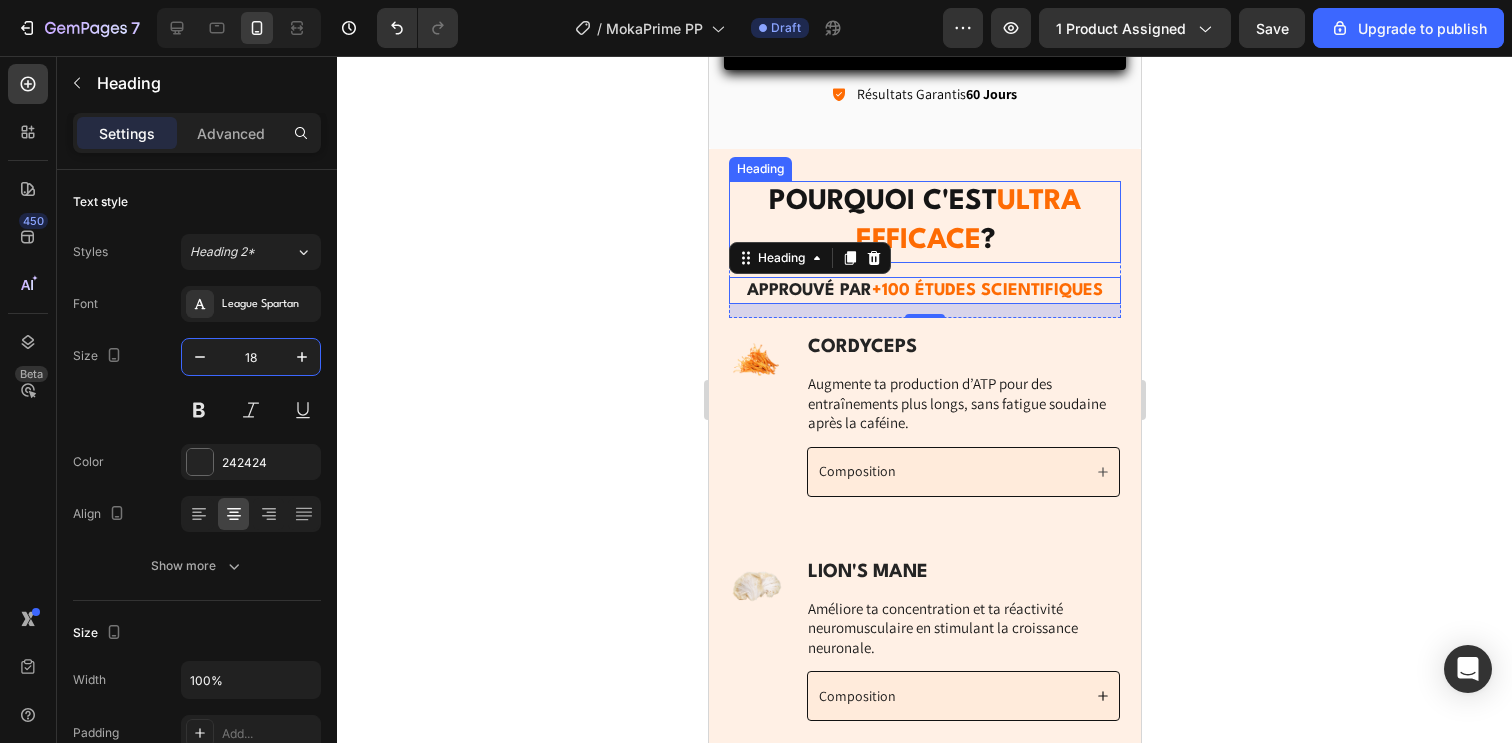 click 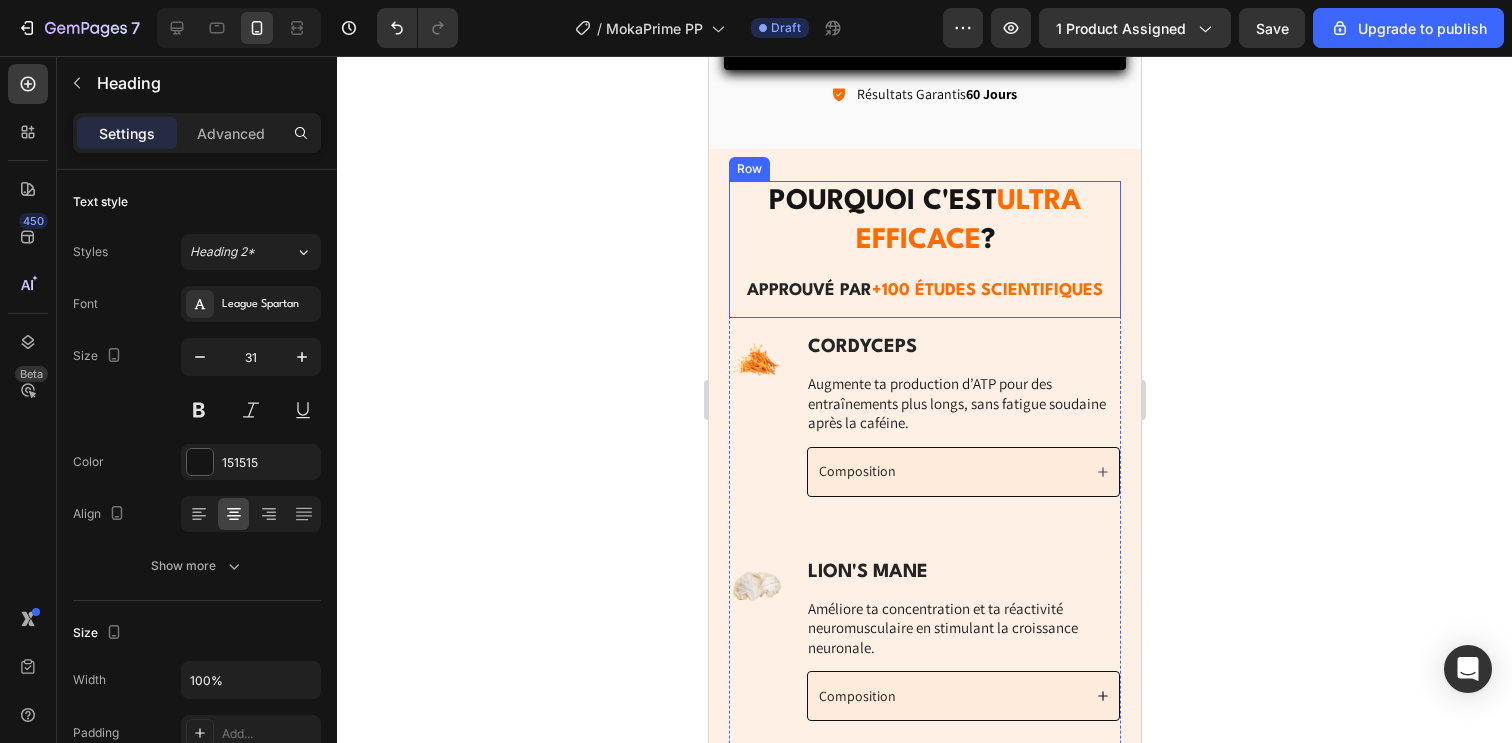 click on "POURQUOI C'EST  ULTRA EFFICACE  ?" at bounding box center [924, 222] 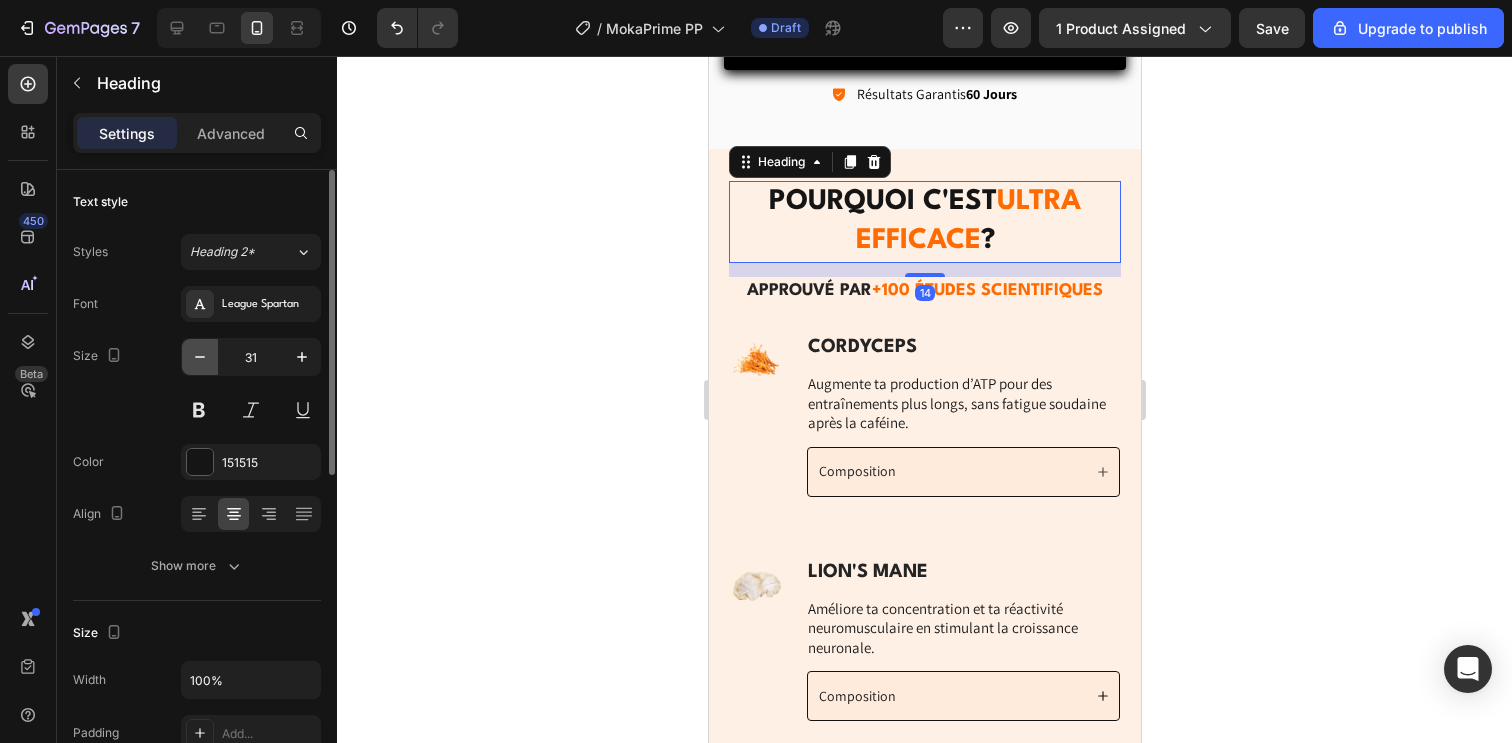 click 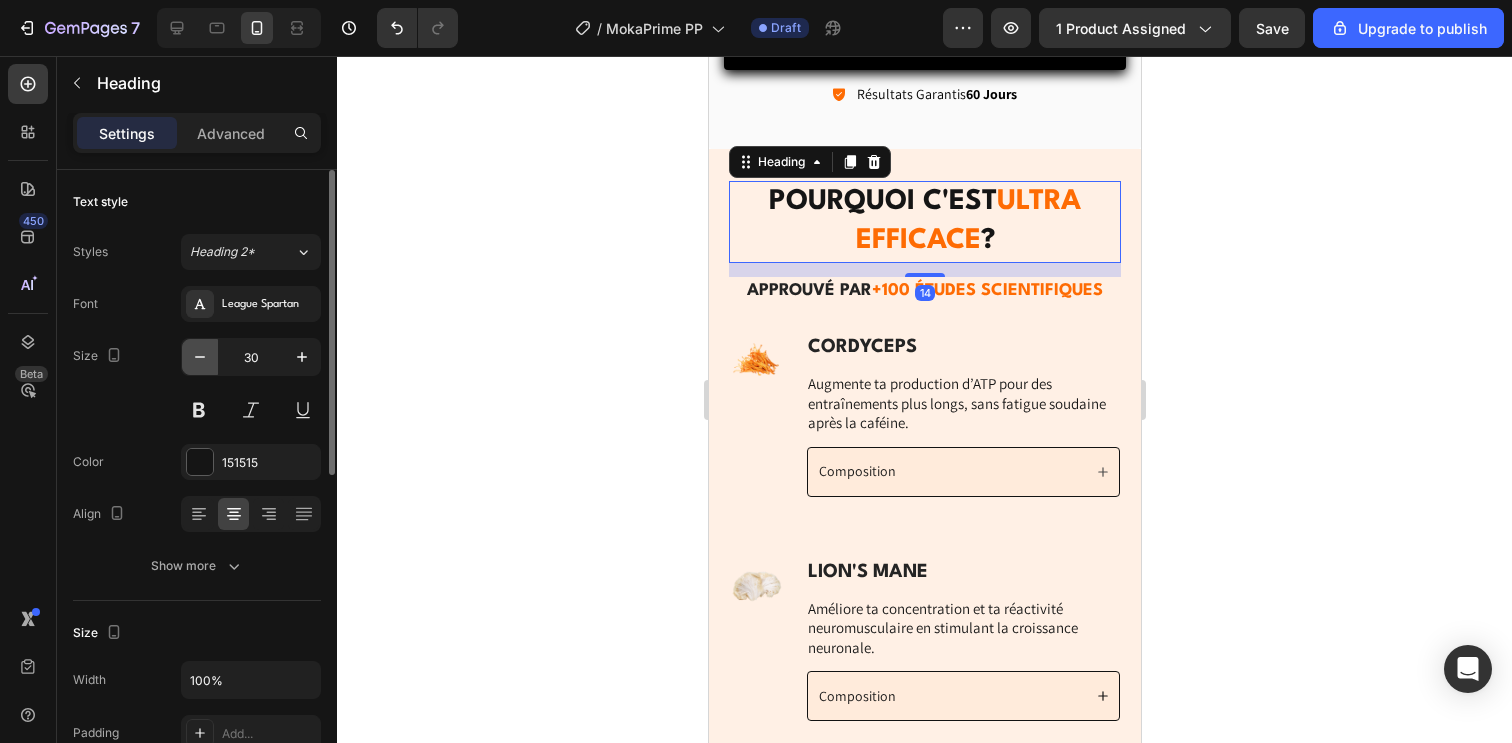 click 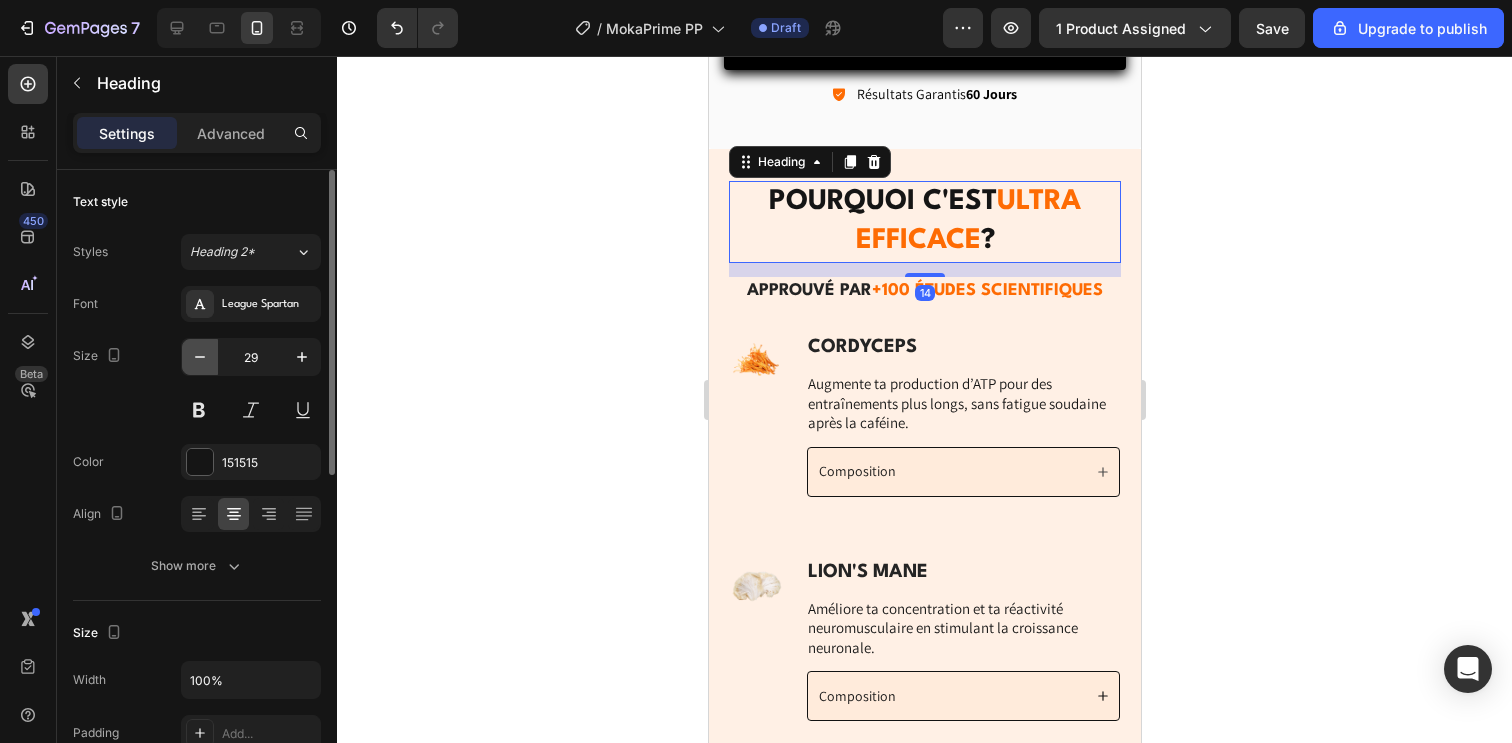 click 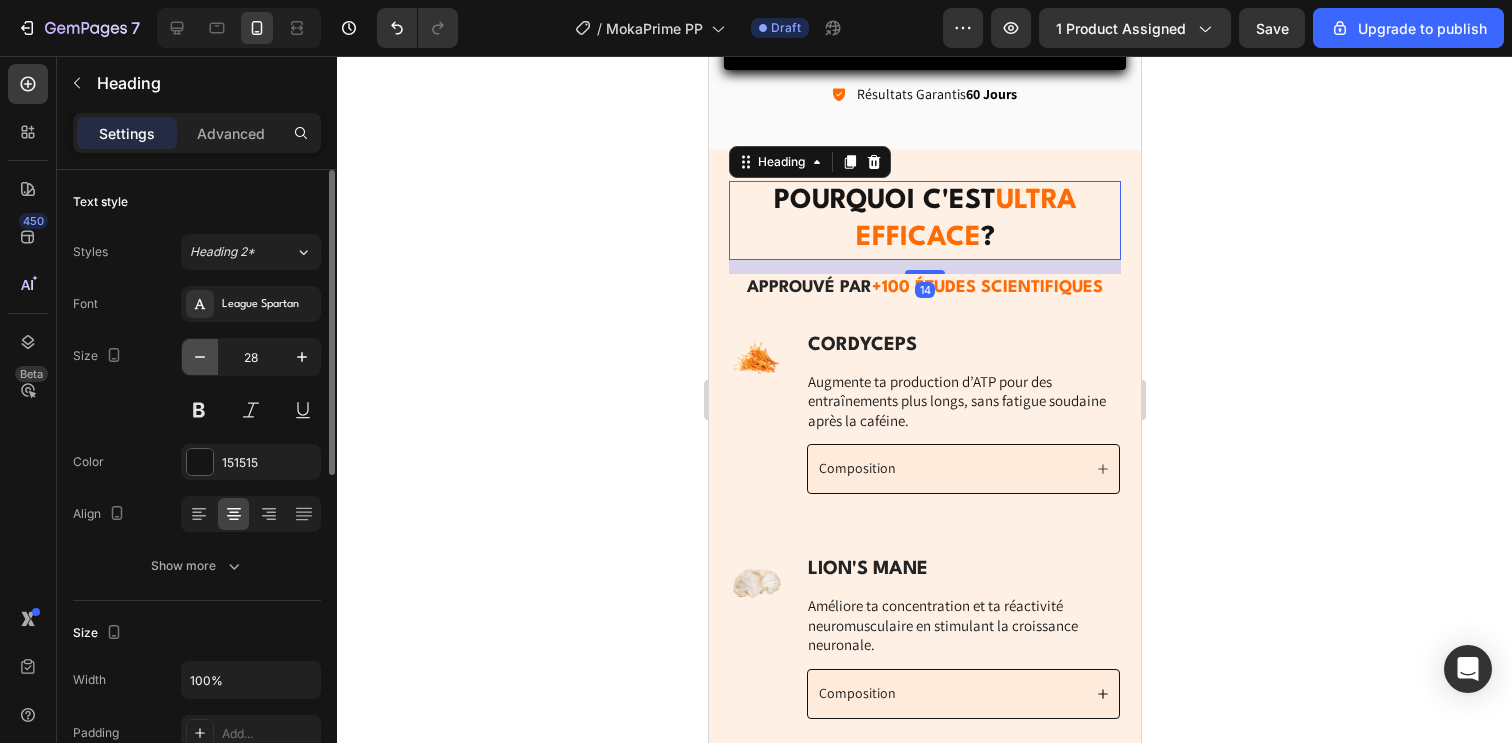 click 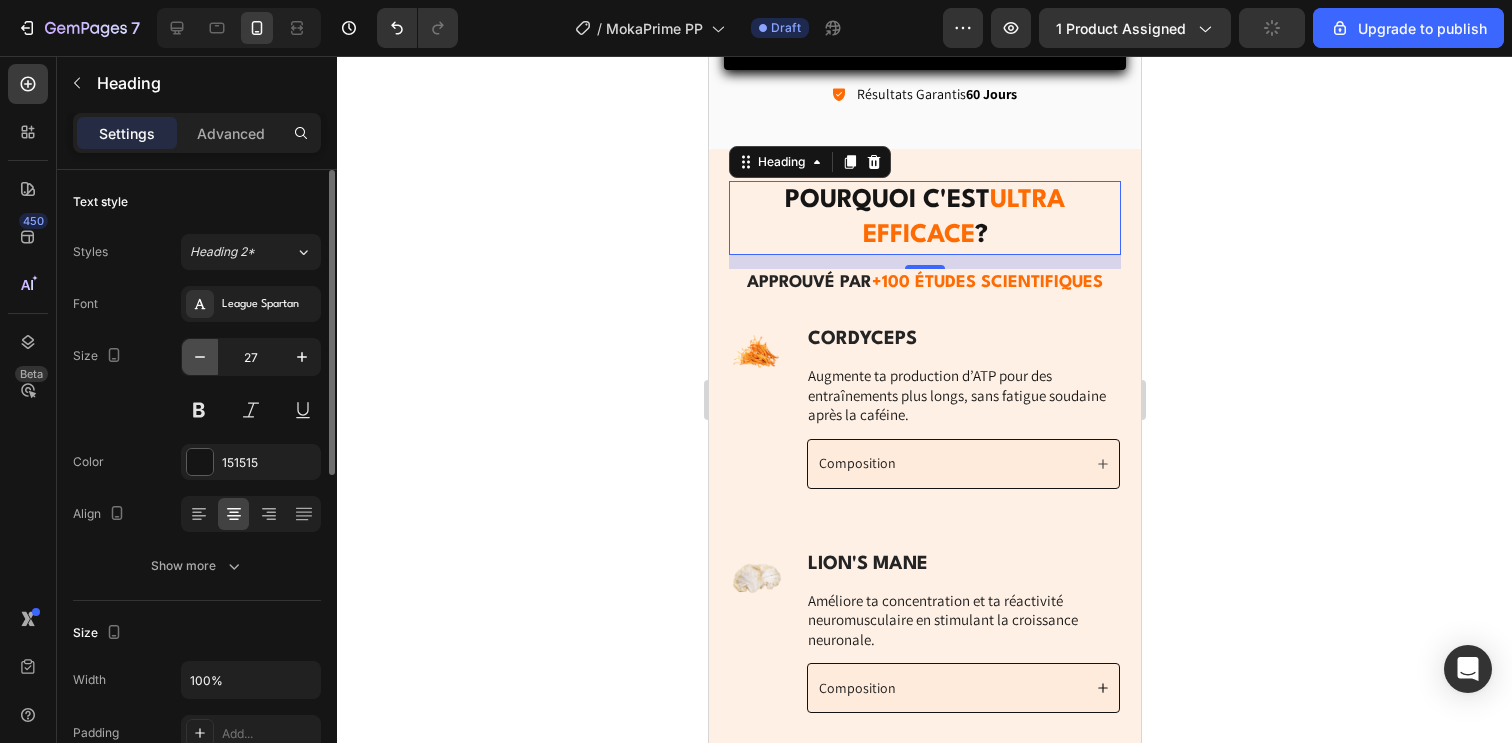 click 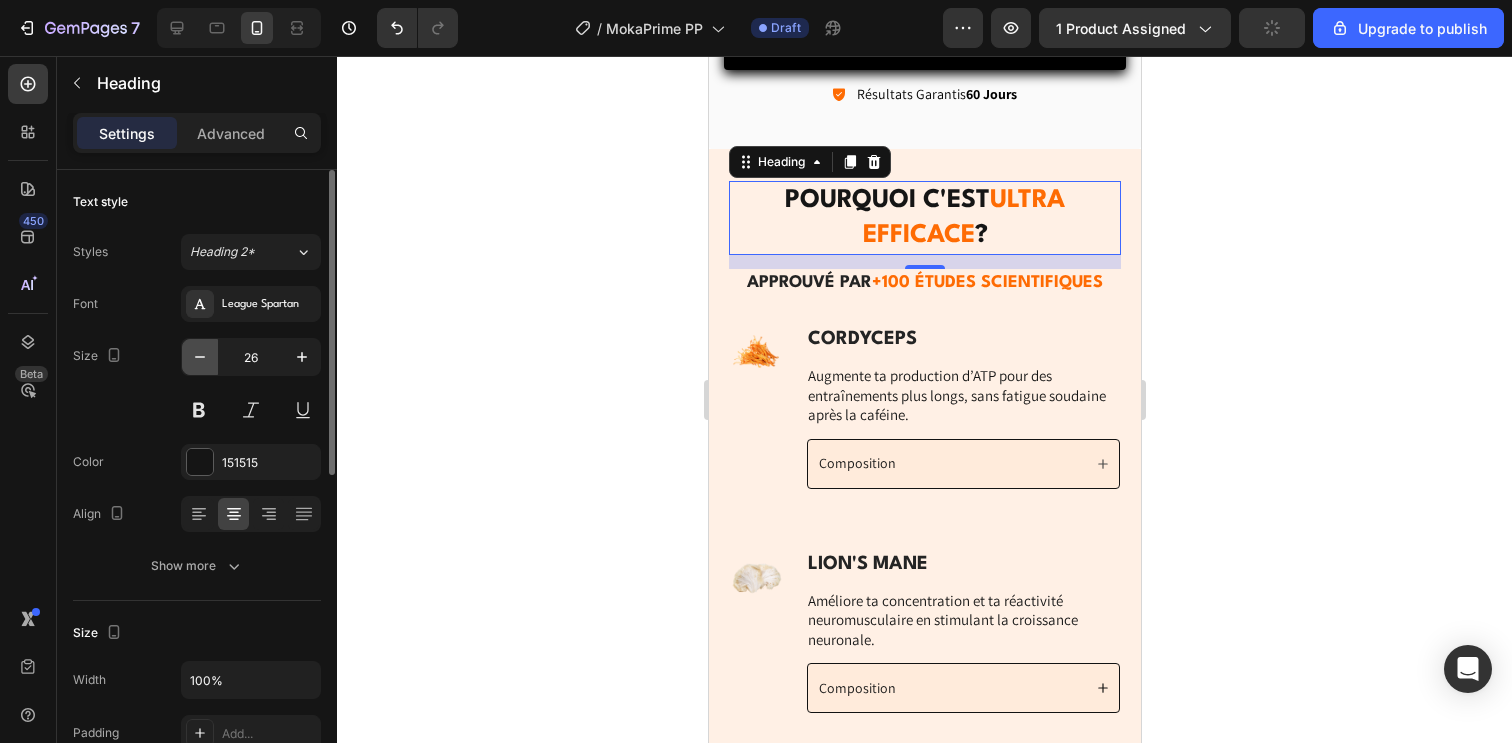 click 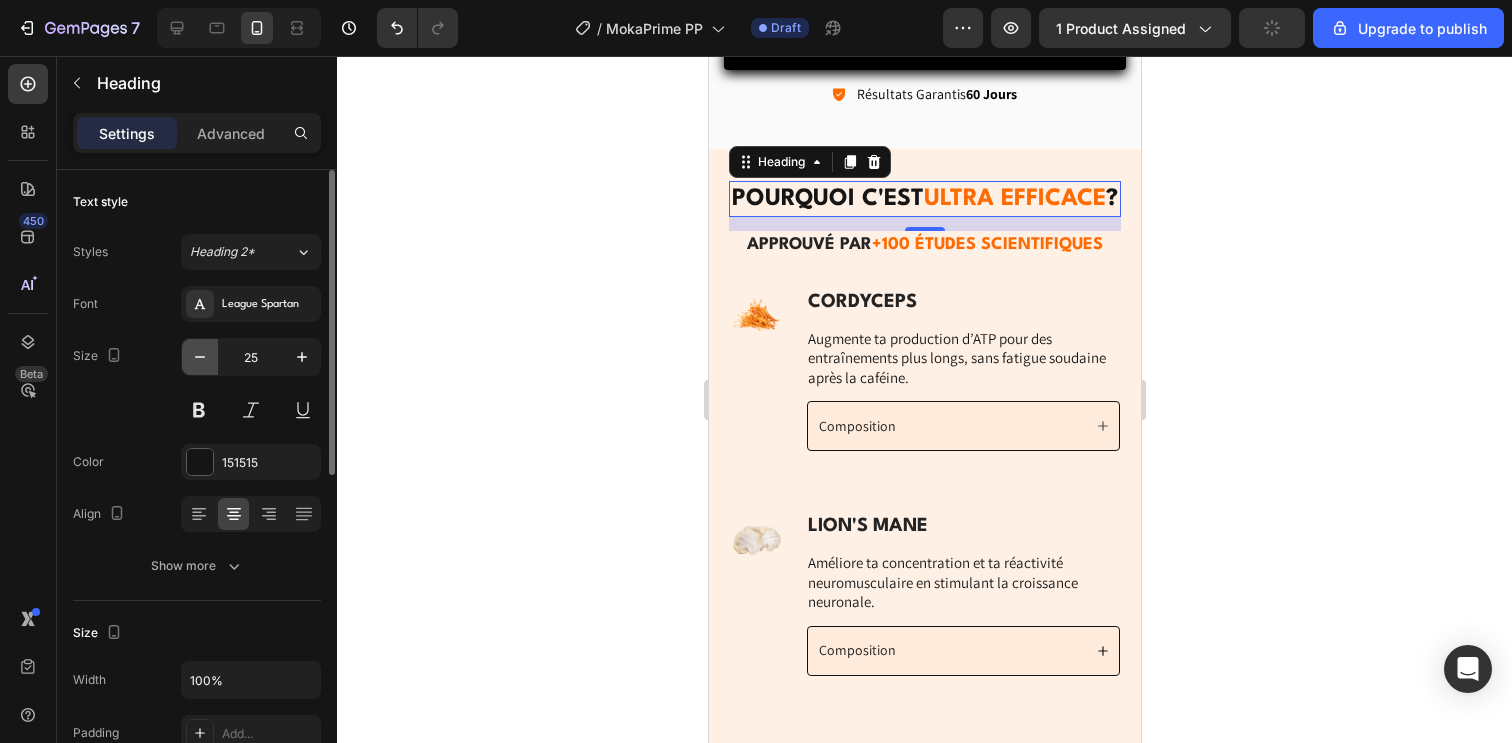click 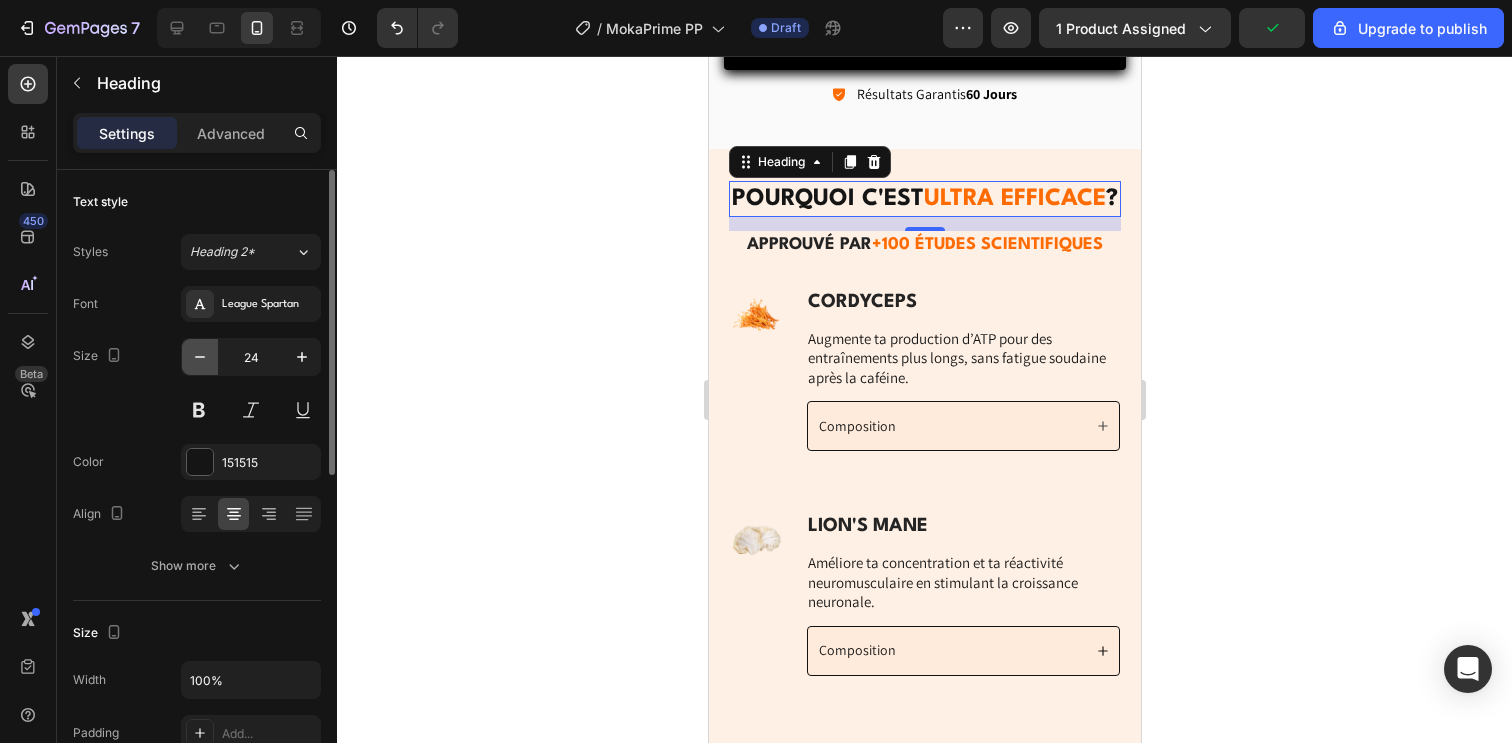 click 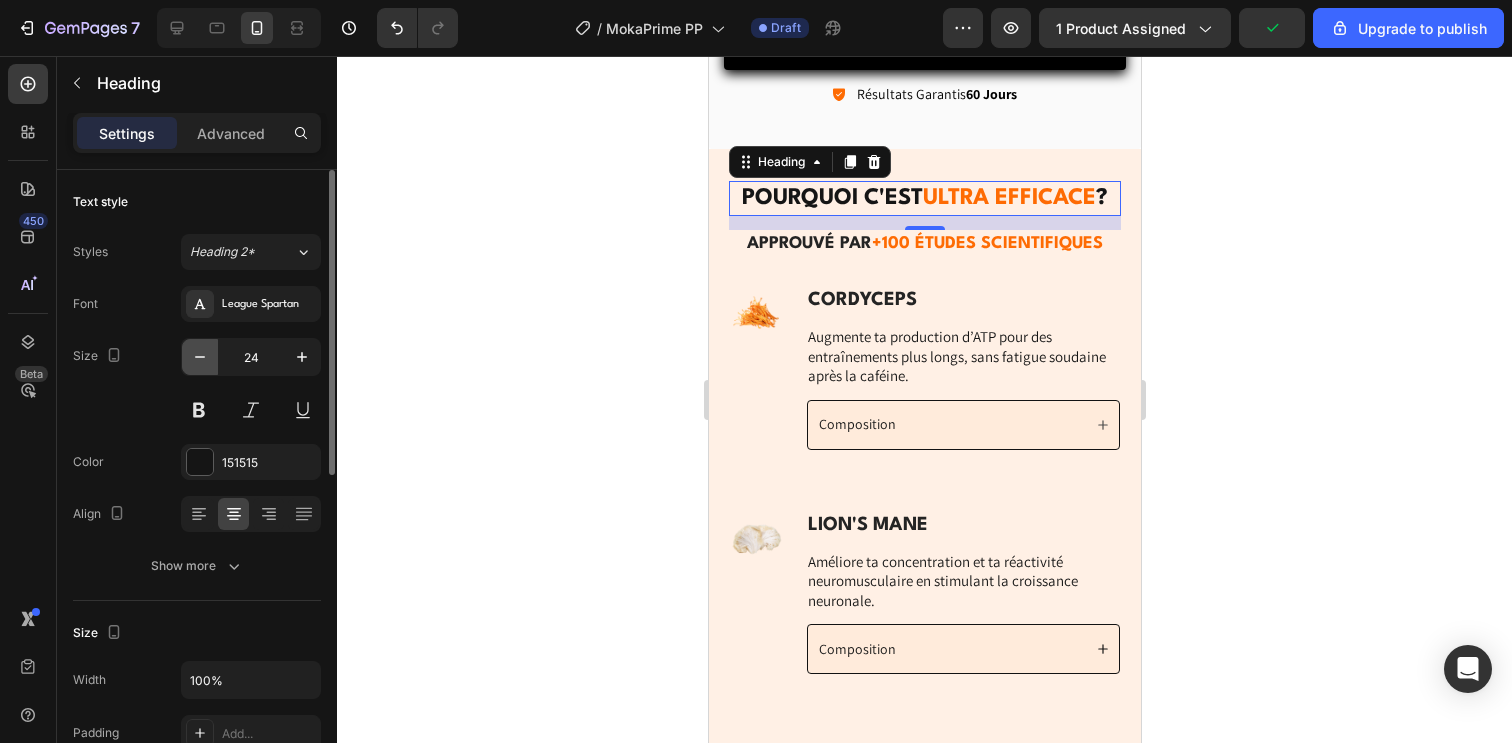 type on "23" 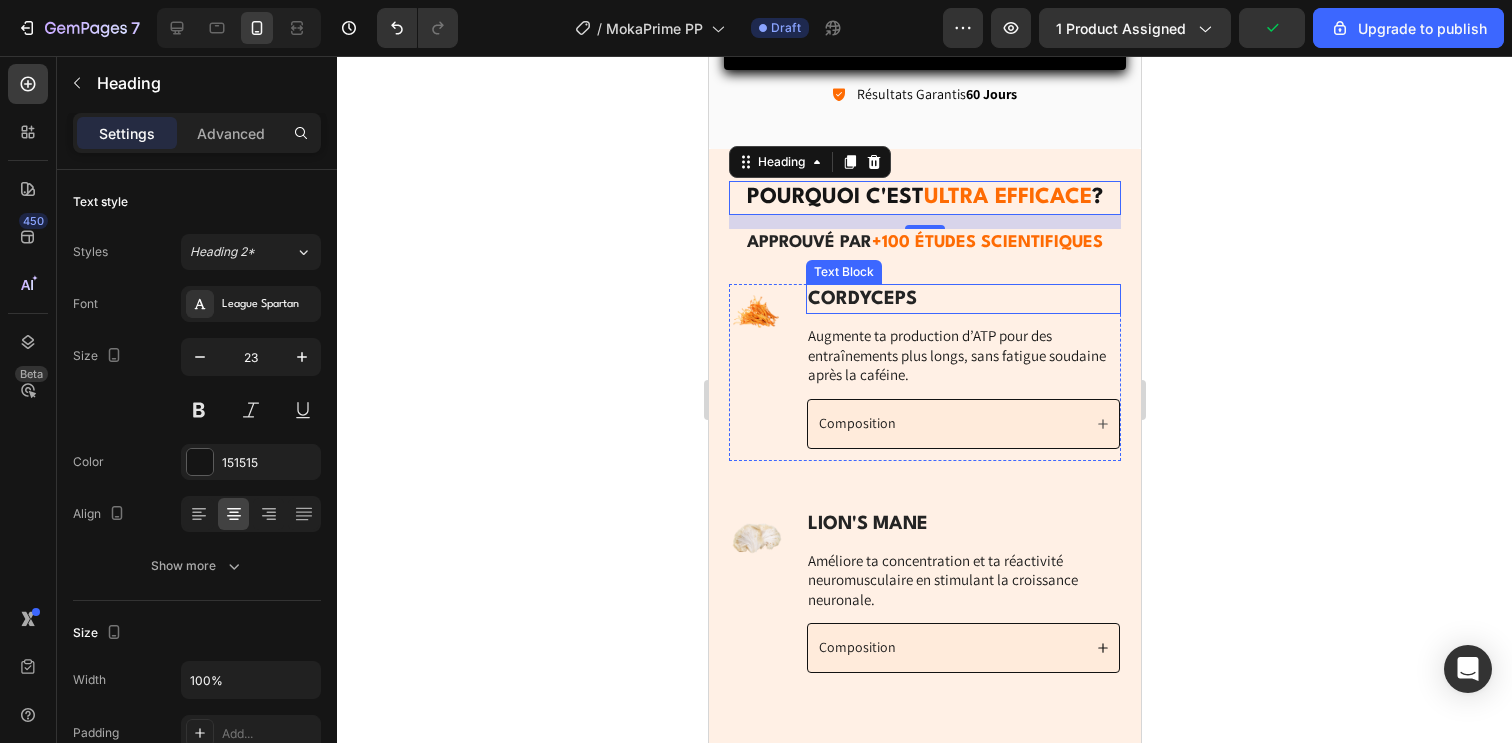 click on "CORDYCEPS" at bounding box center (962, 299) 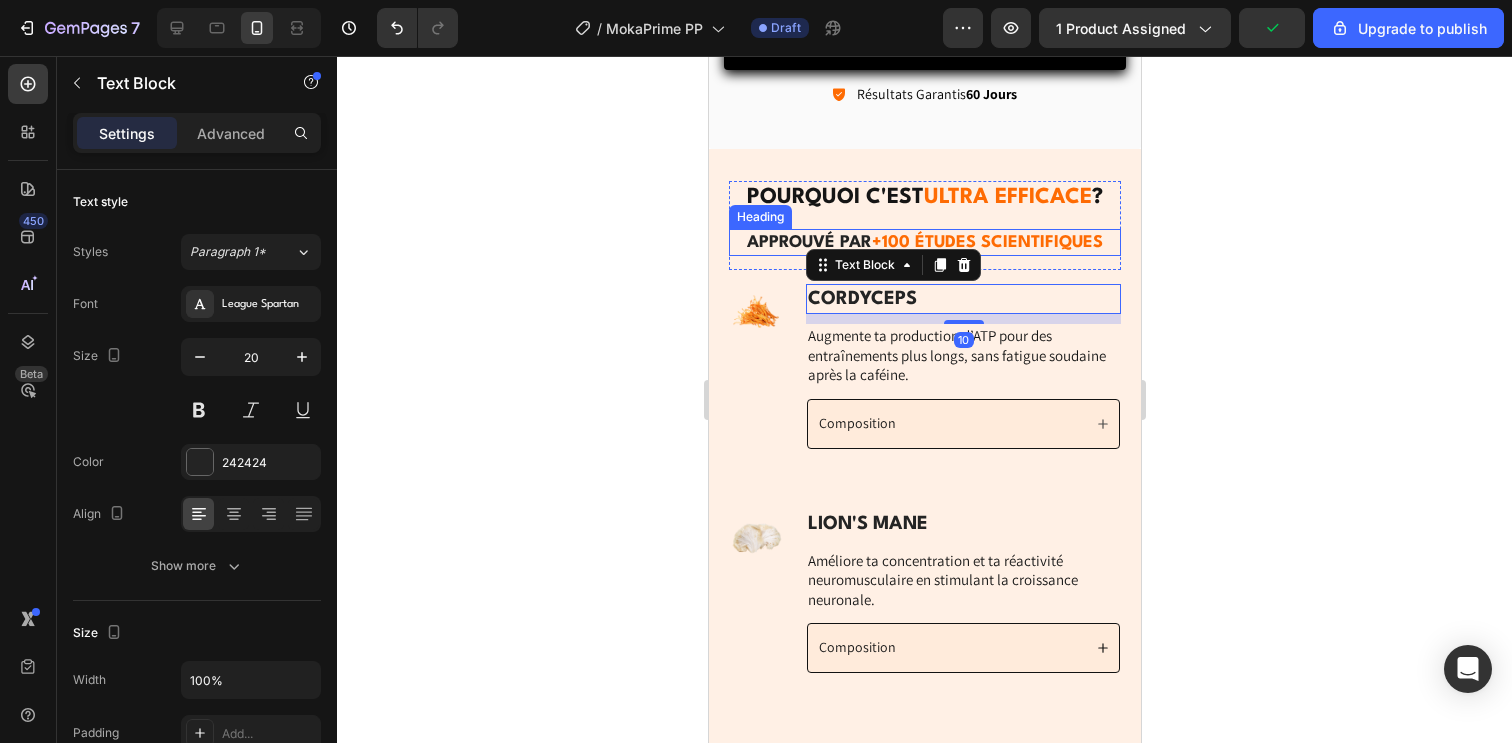 click on "+100 ÉTUDES SCIENTIFIQUES" at bounding box center (986, 242) 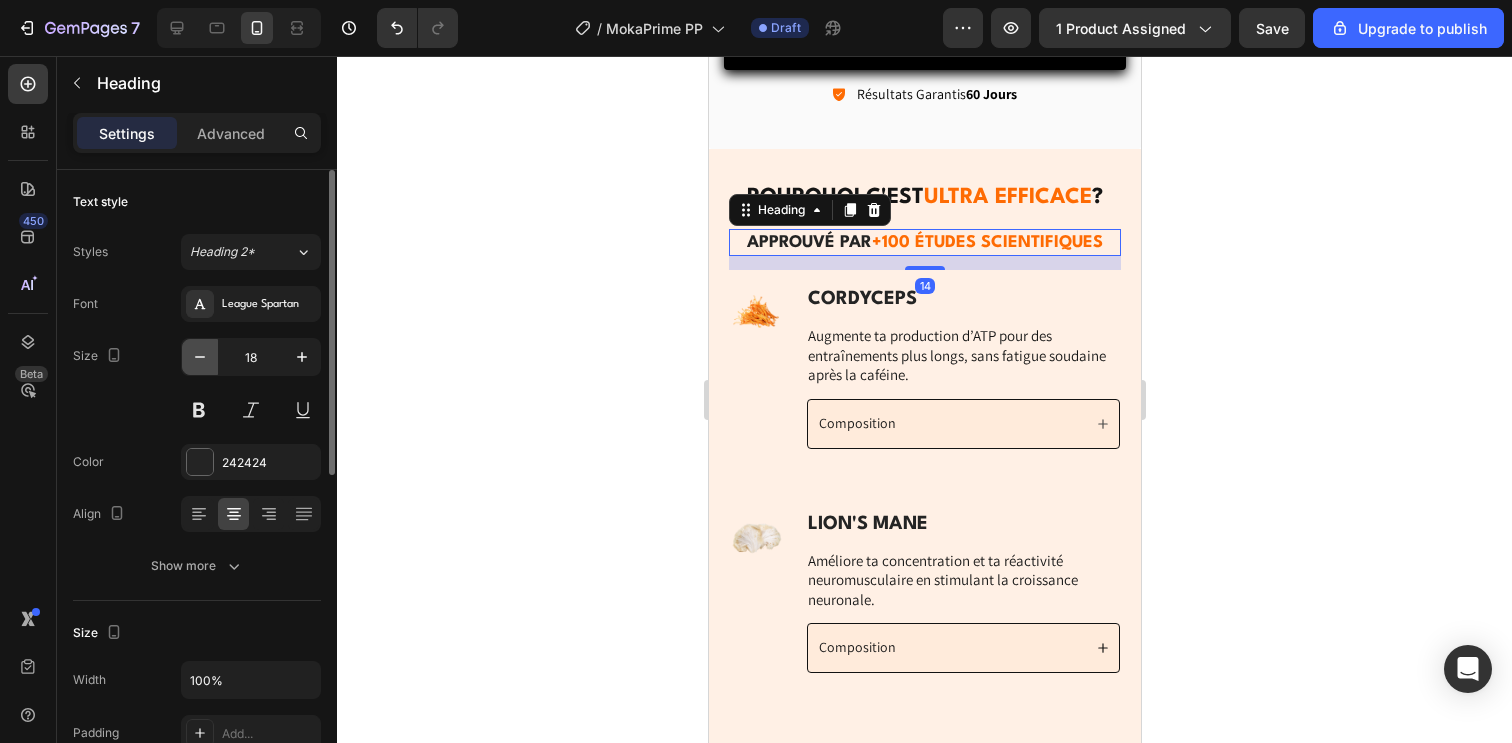 click 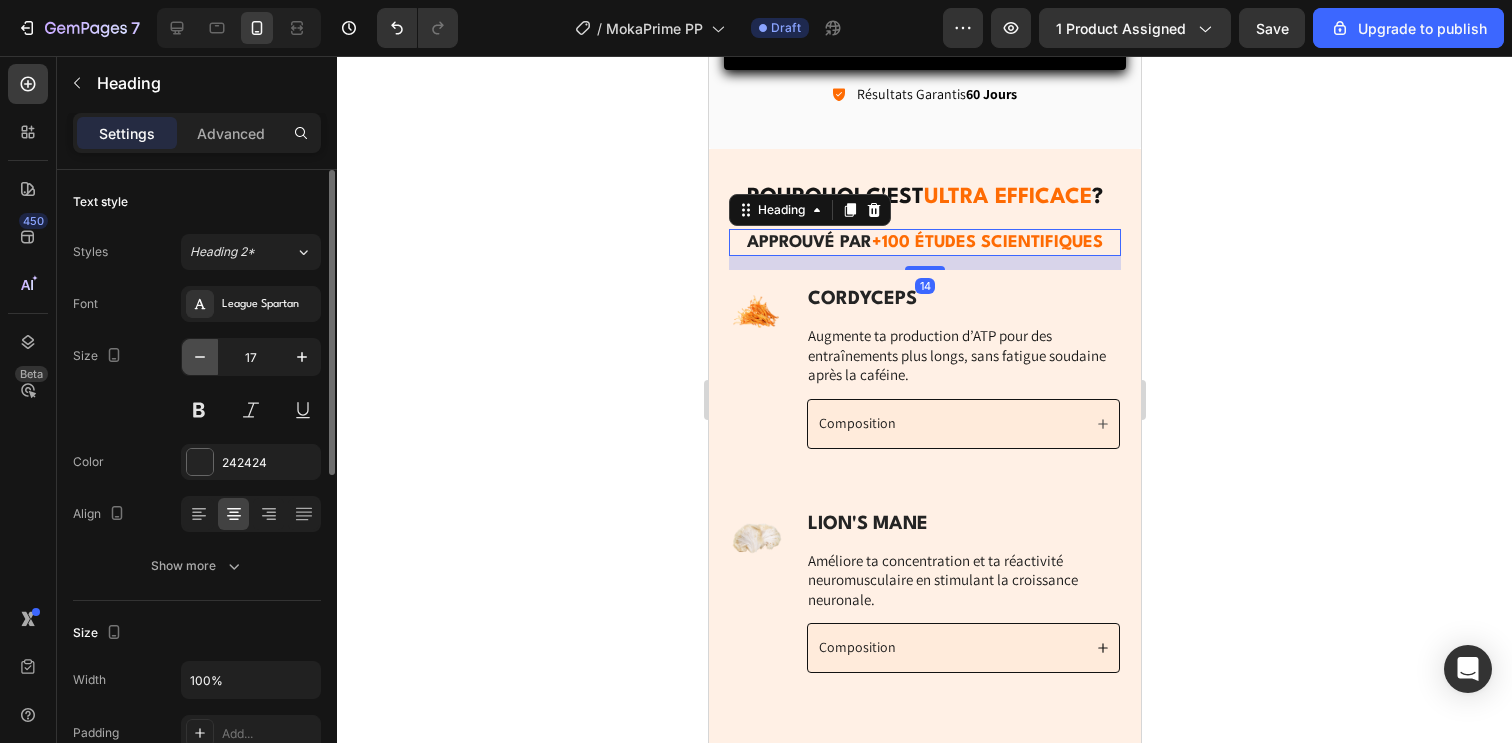 click 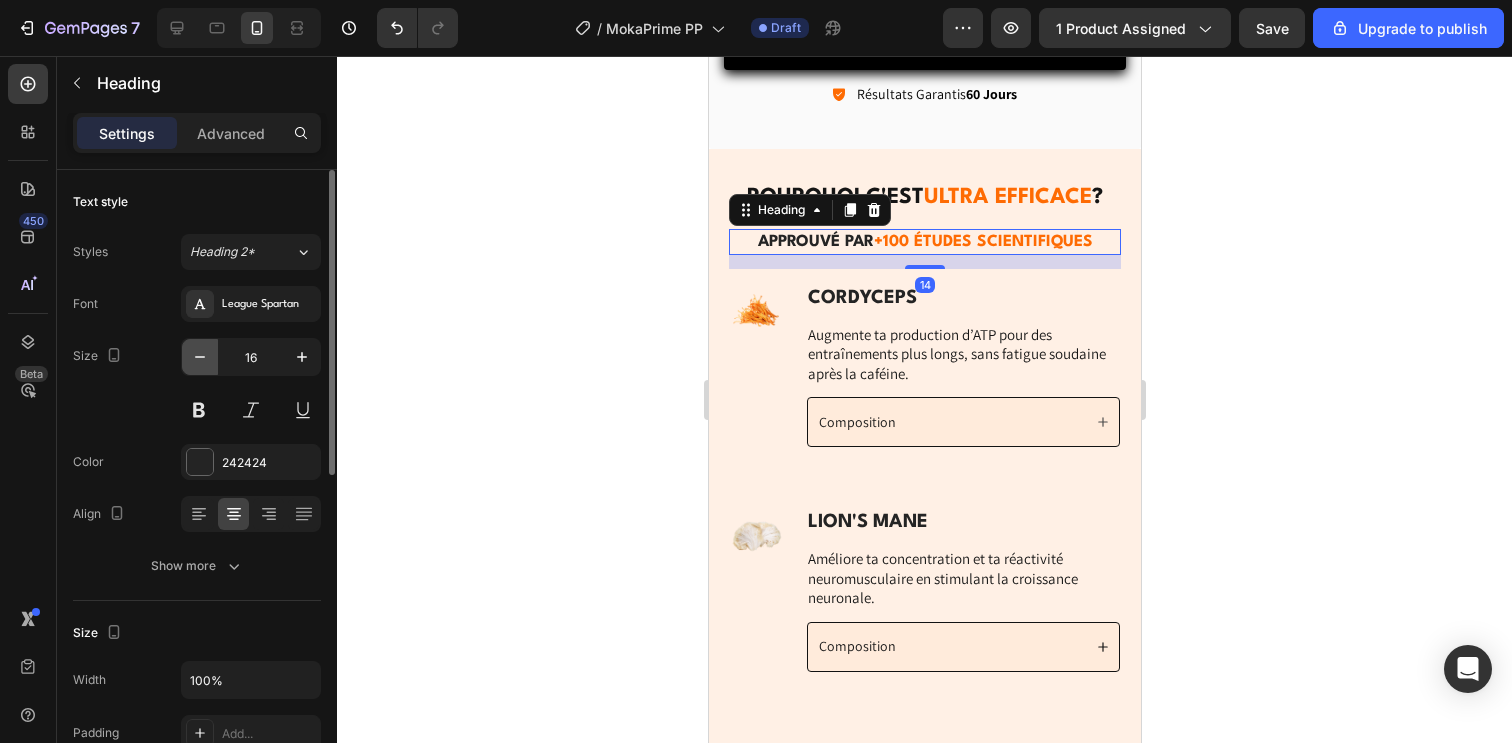 click 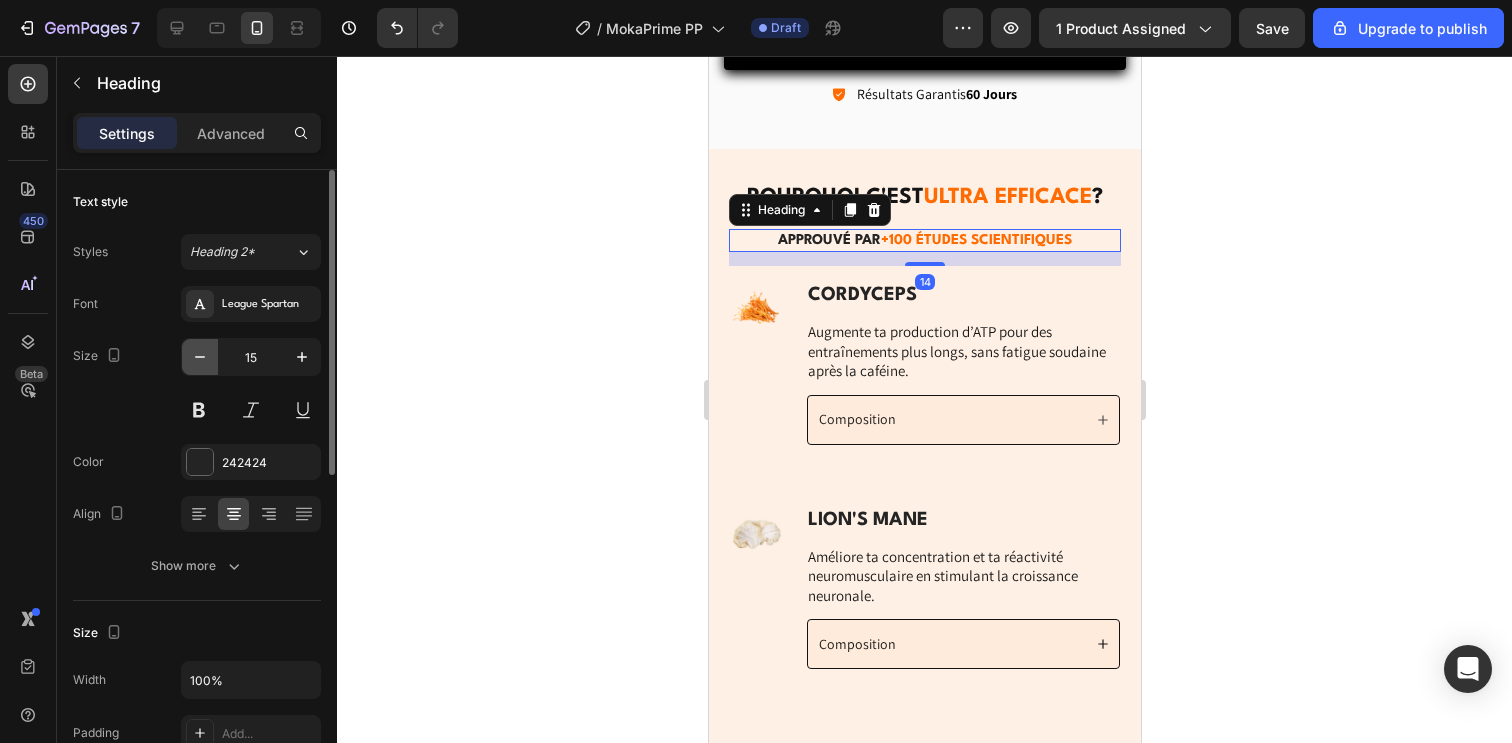 click 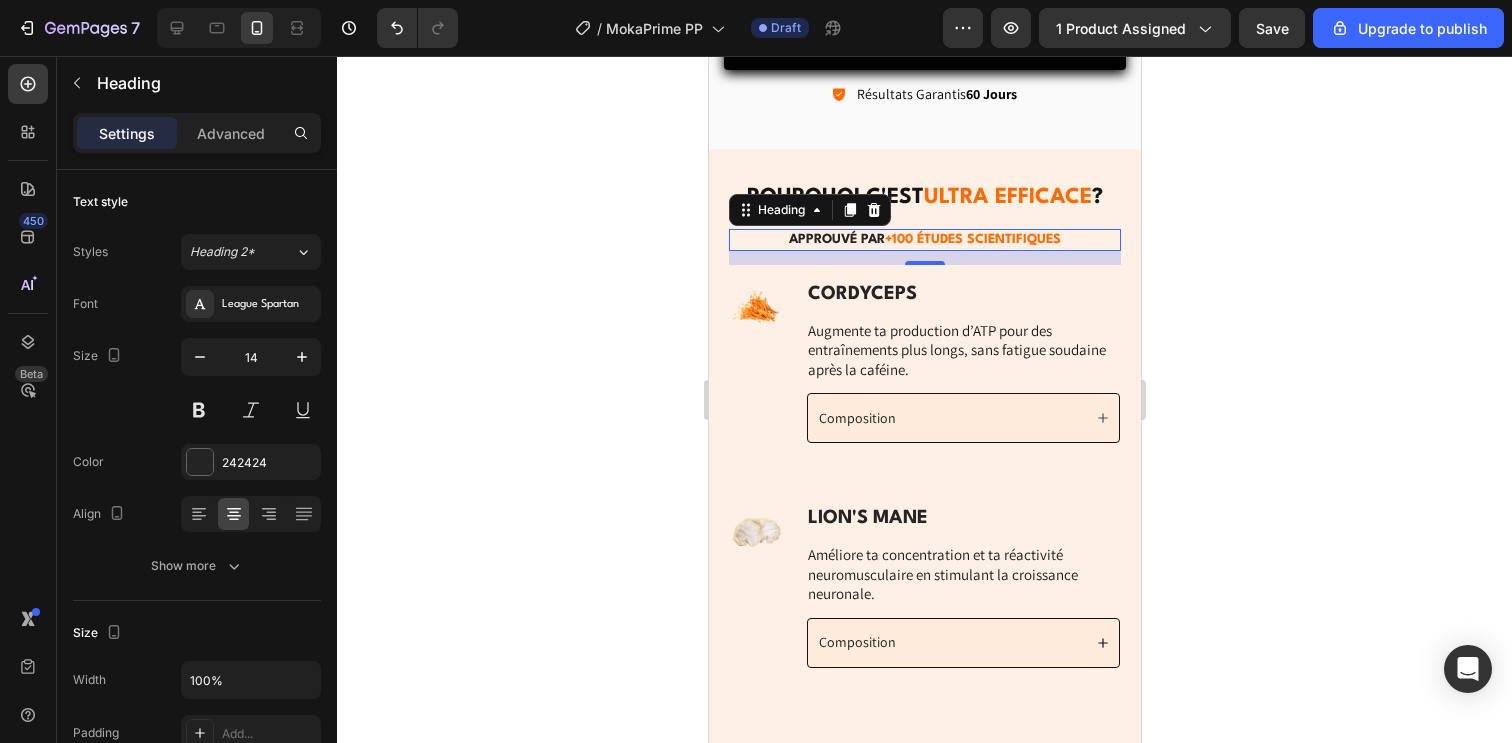 click 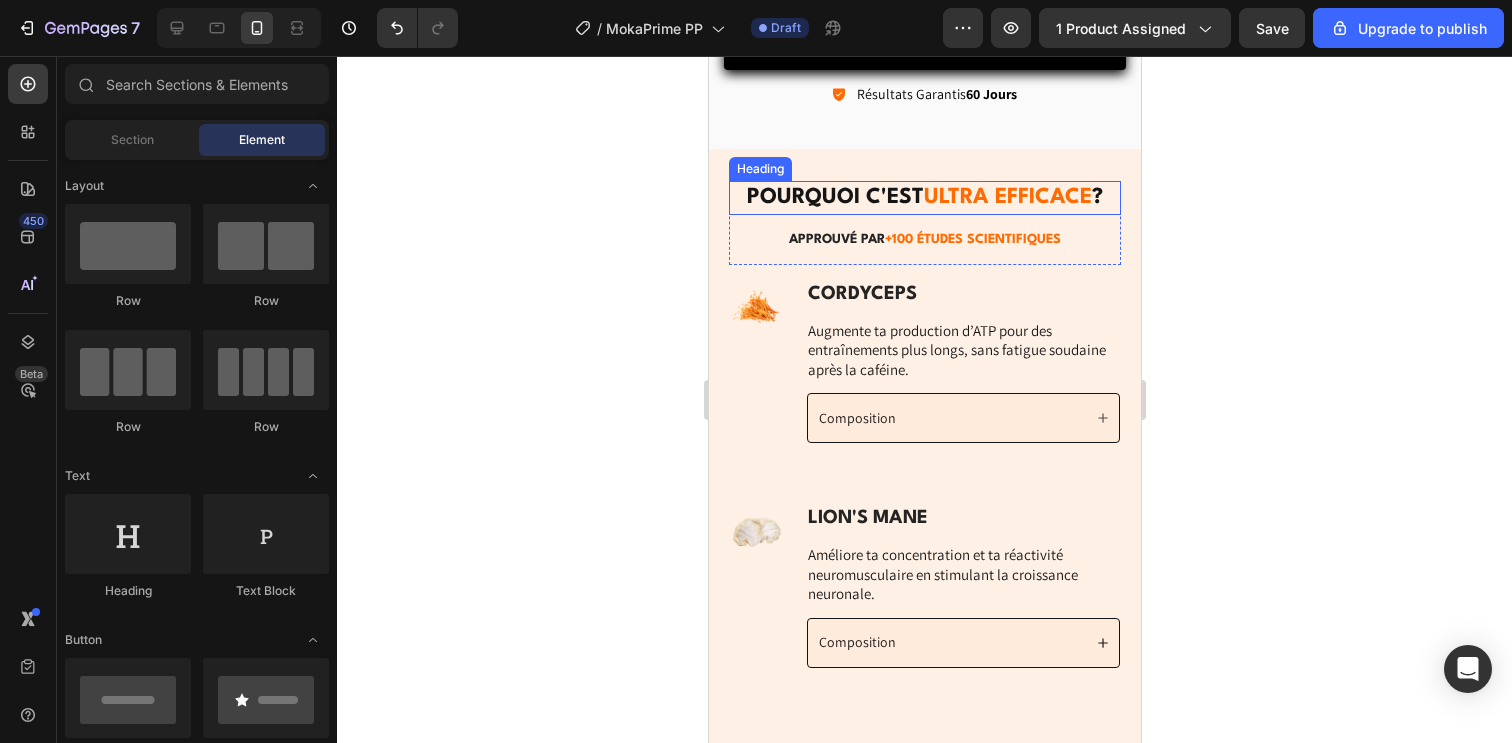 click on "POURQUOI C'EST  ULTRA EFFICACE  ?" at bounding box center (924, 198) 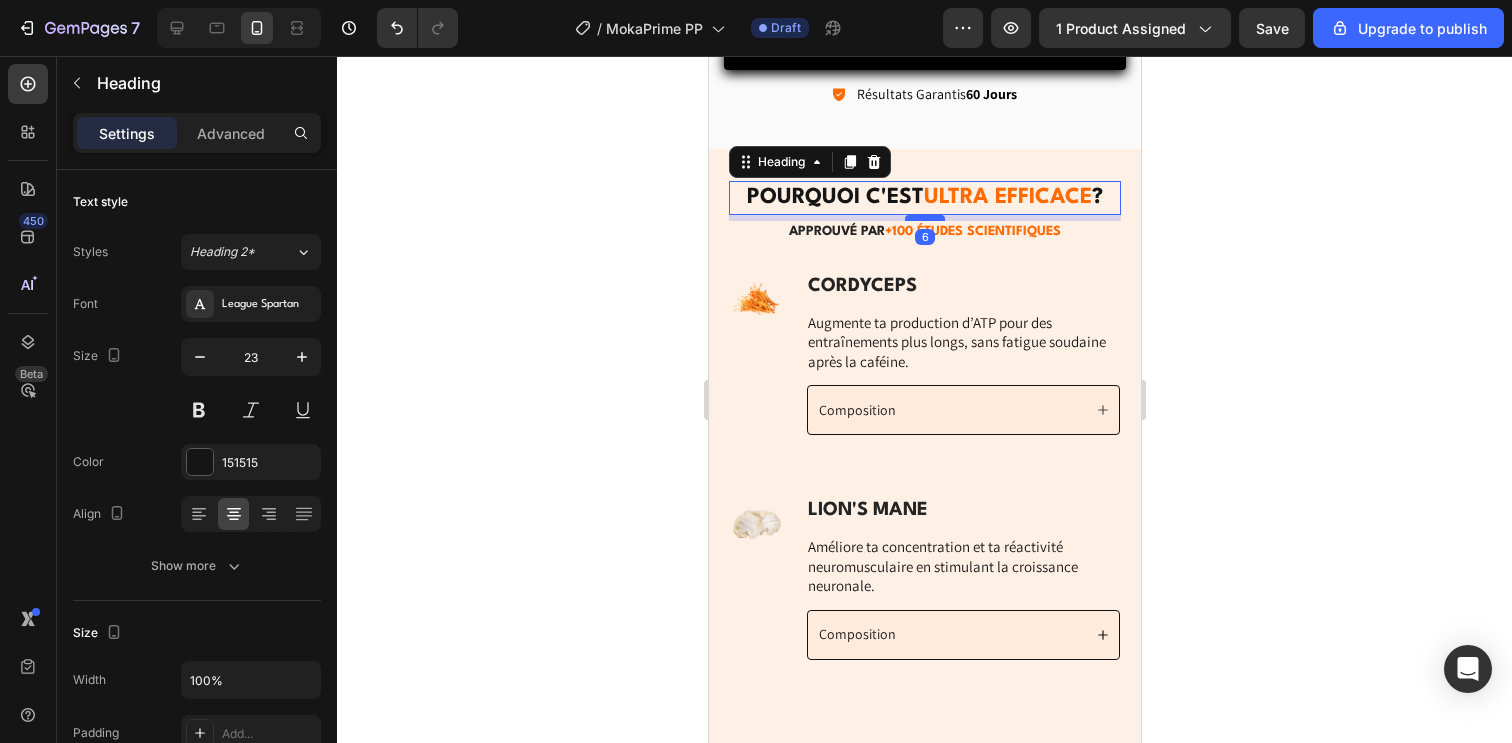 click at bounding box center [924, 218] 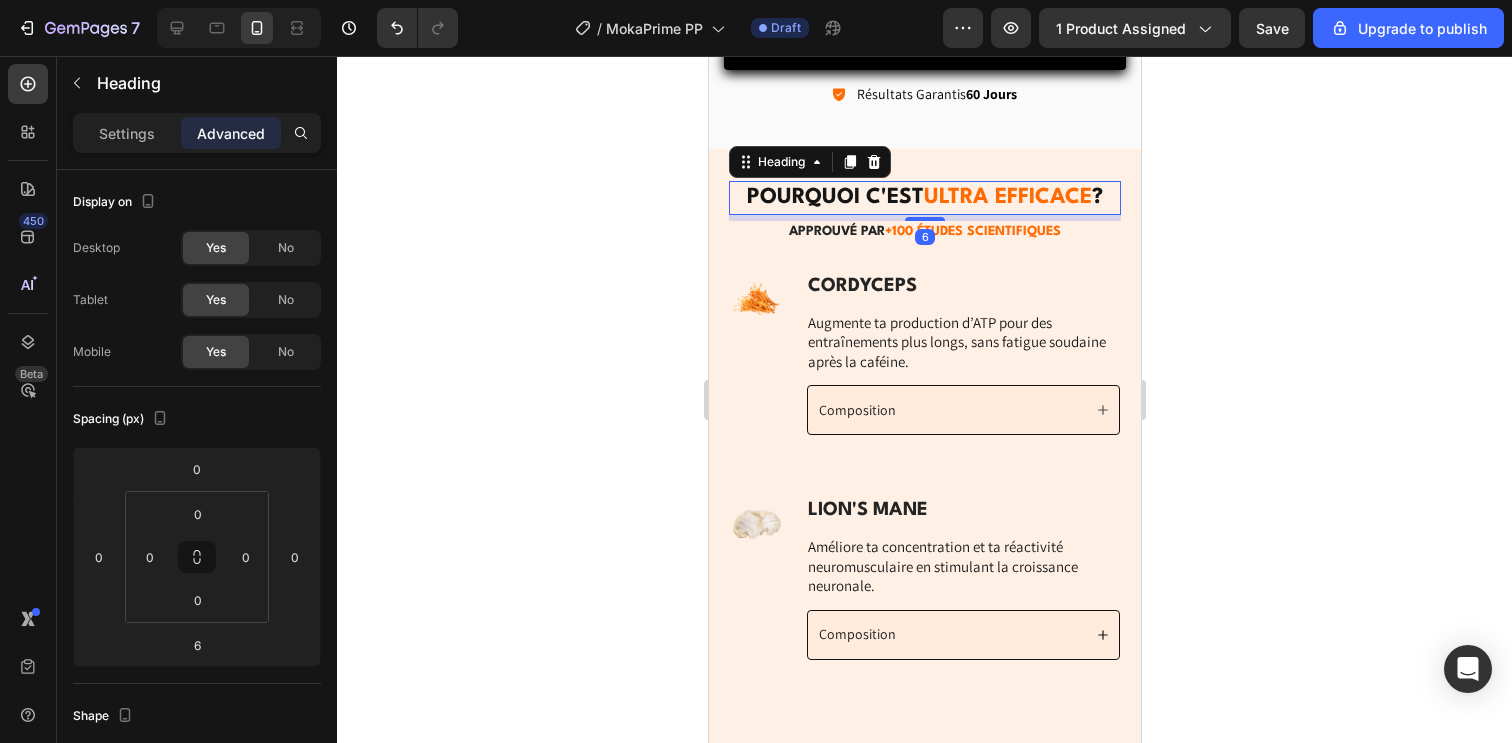click 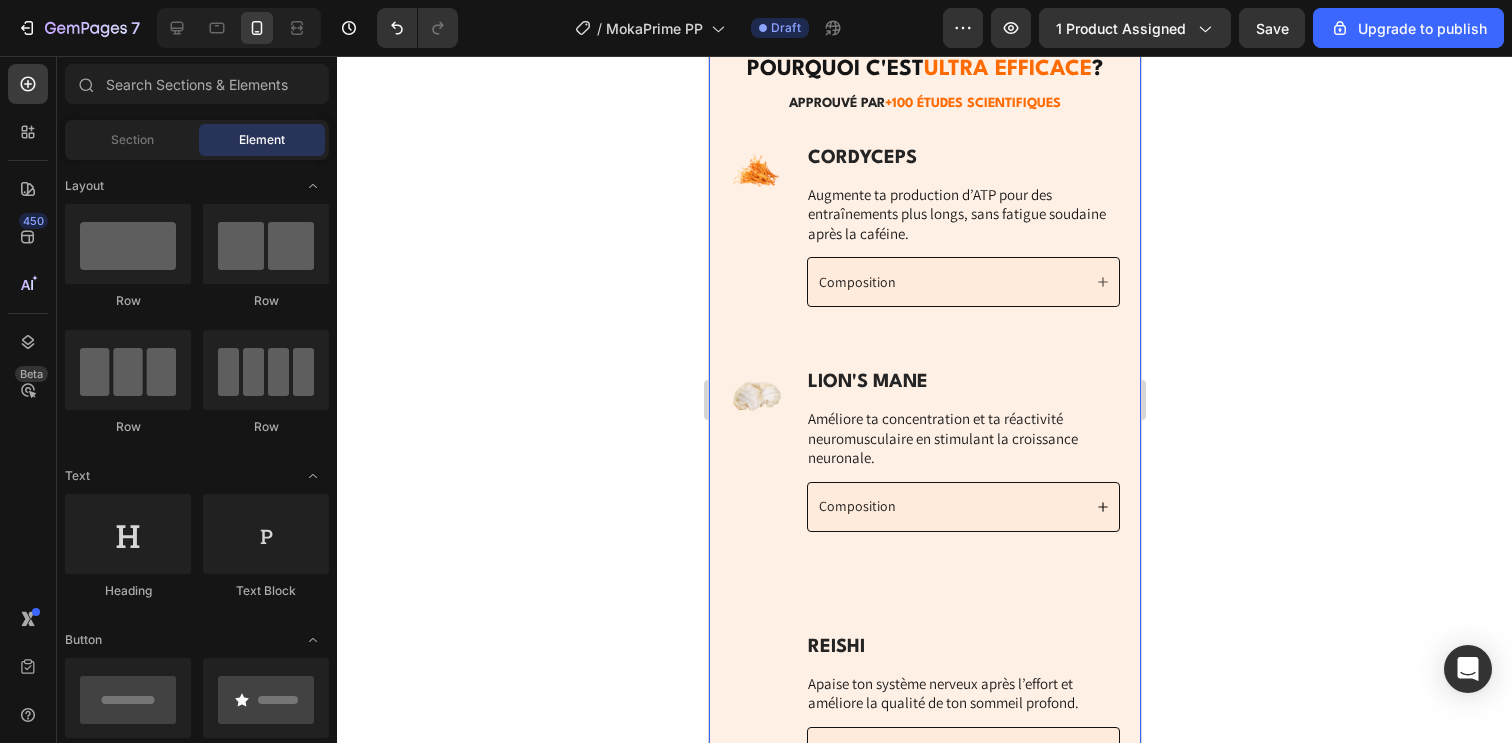 scroll, scrollTop: 4028, scrollLeft: 0, axis: vertical 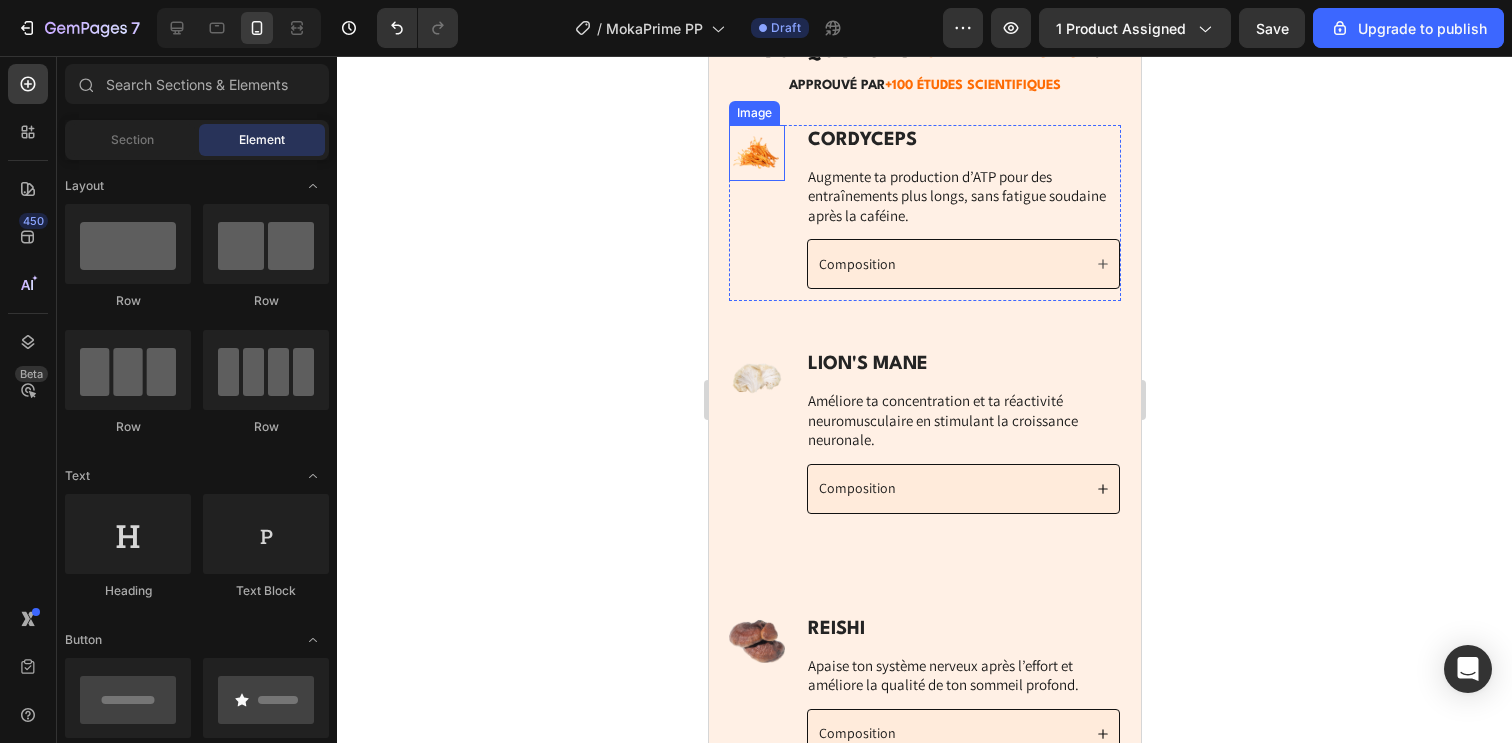 click at bounding box center [756, 153] 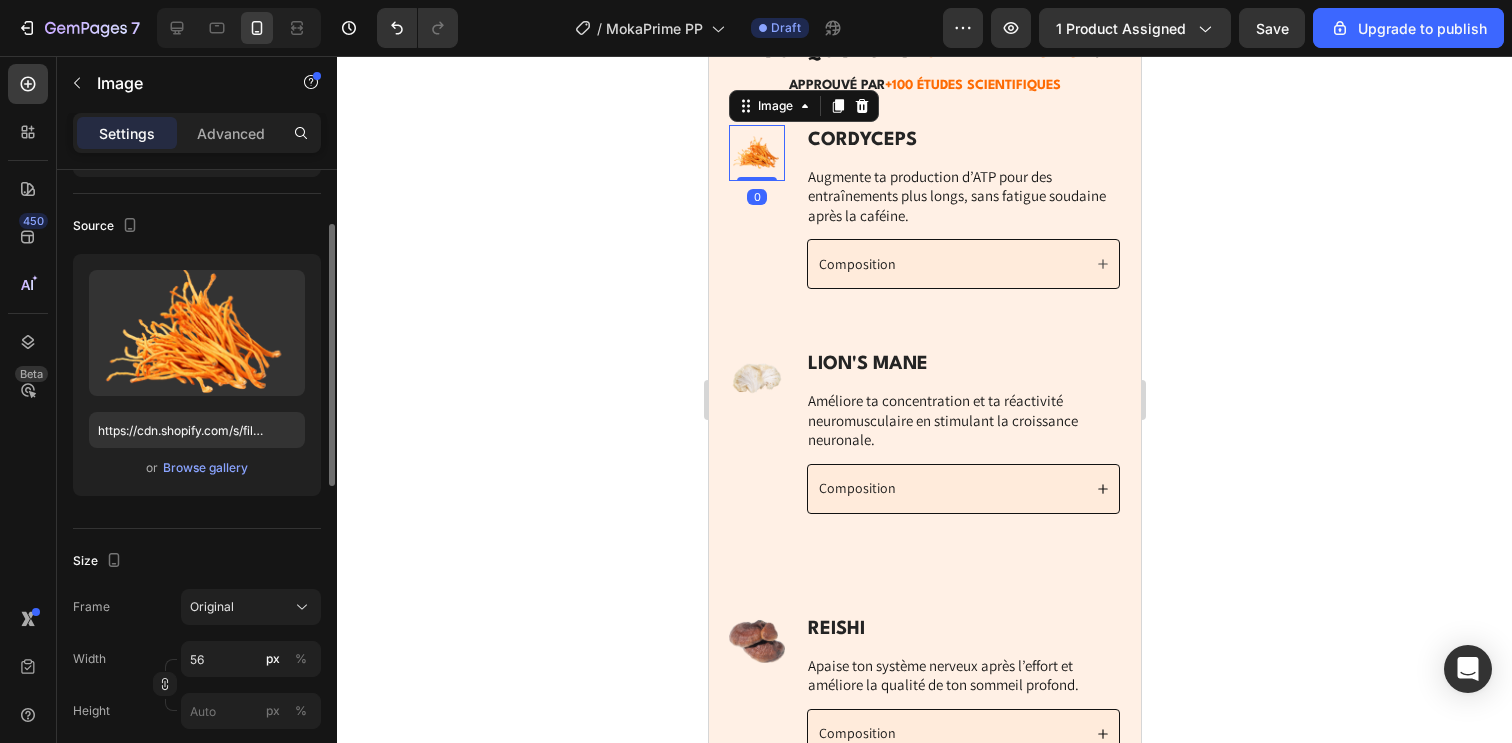 scroll, scrollTop: 149, scrollLeft: 0, axis: vertical 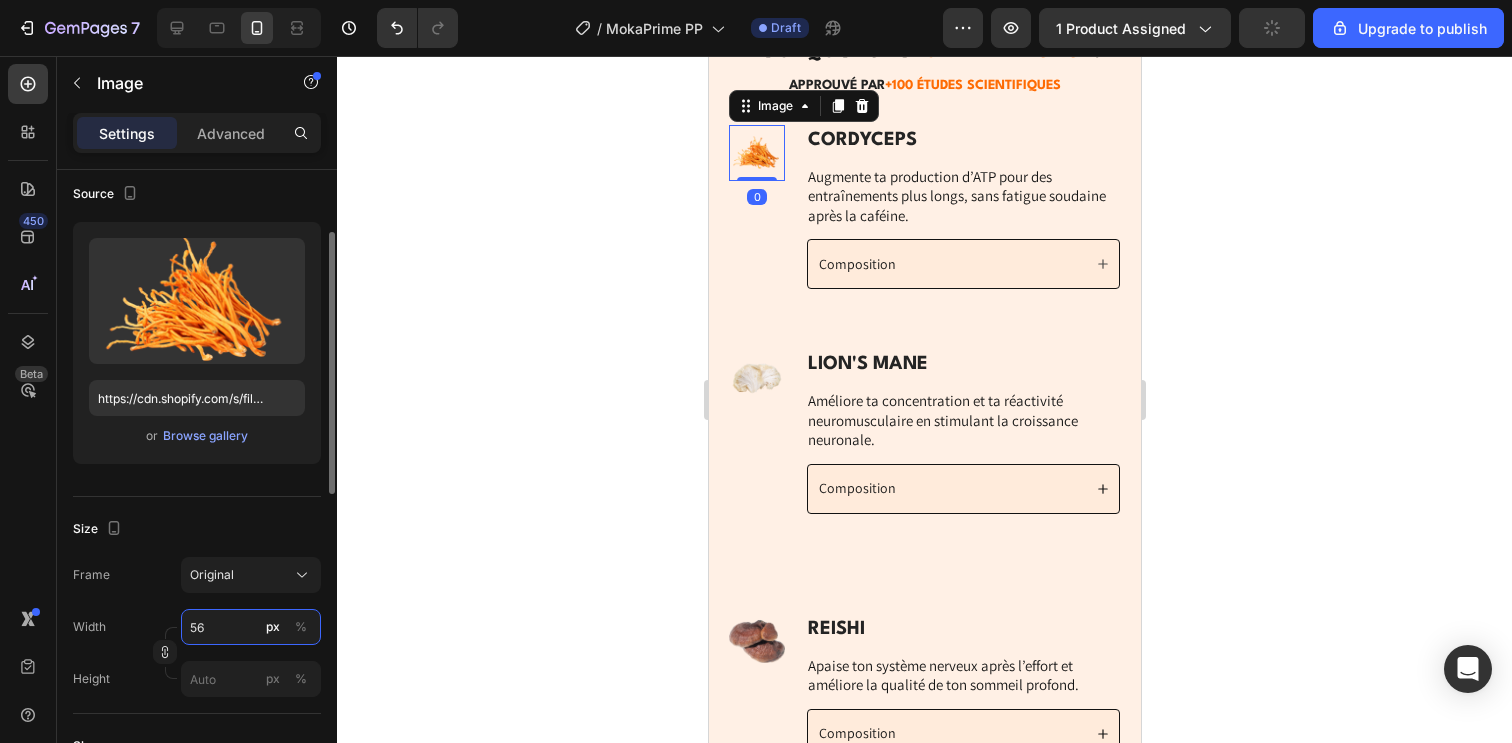click on "56" at bounding box center (251, 627) 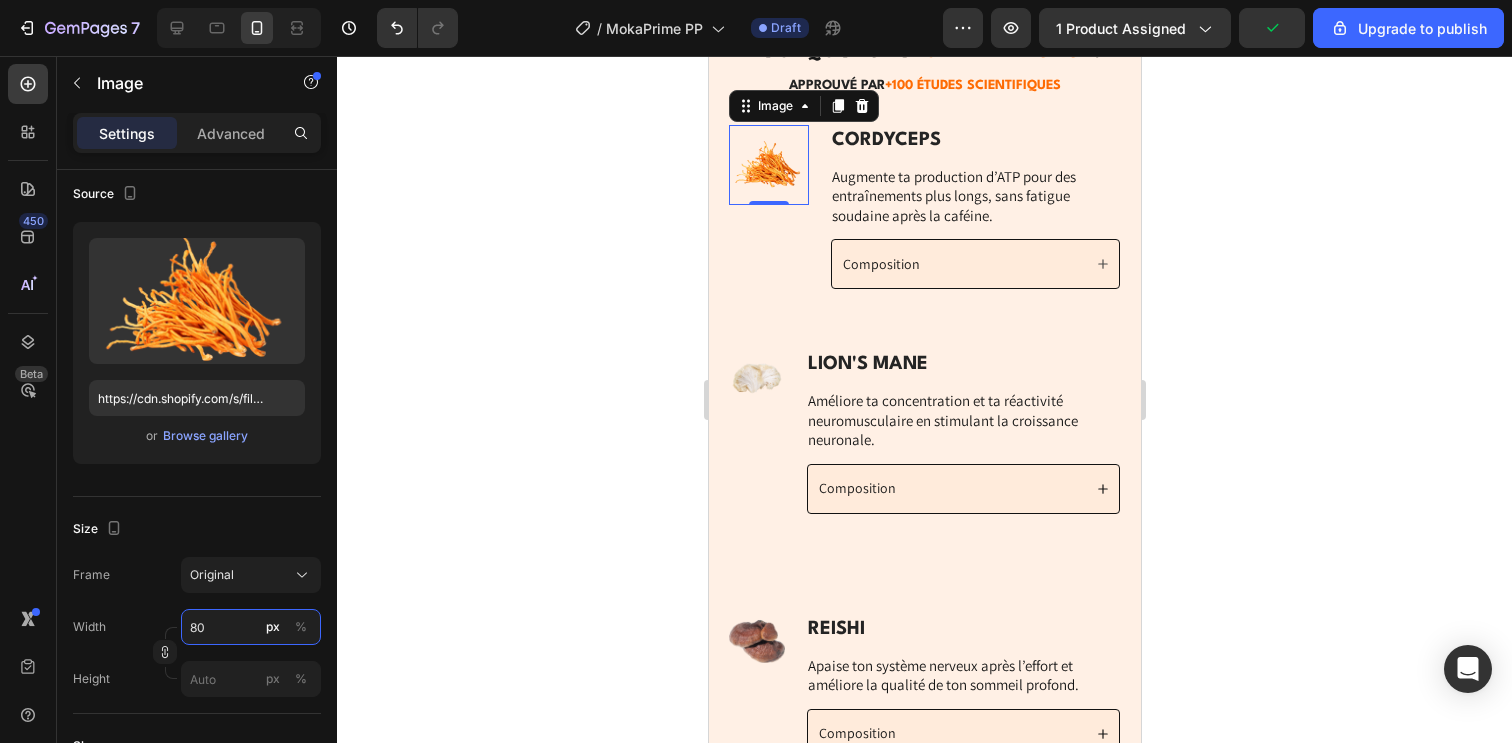 type on "80" 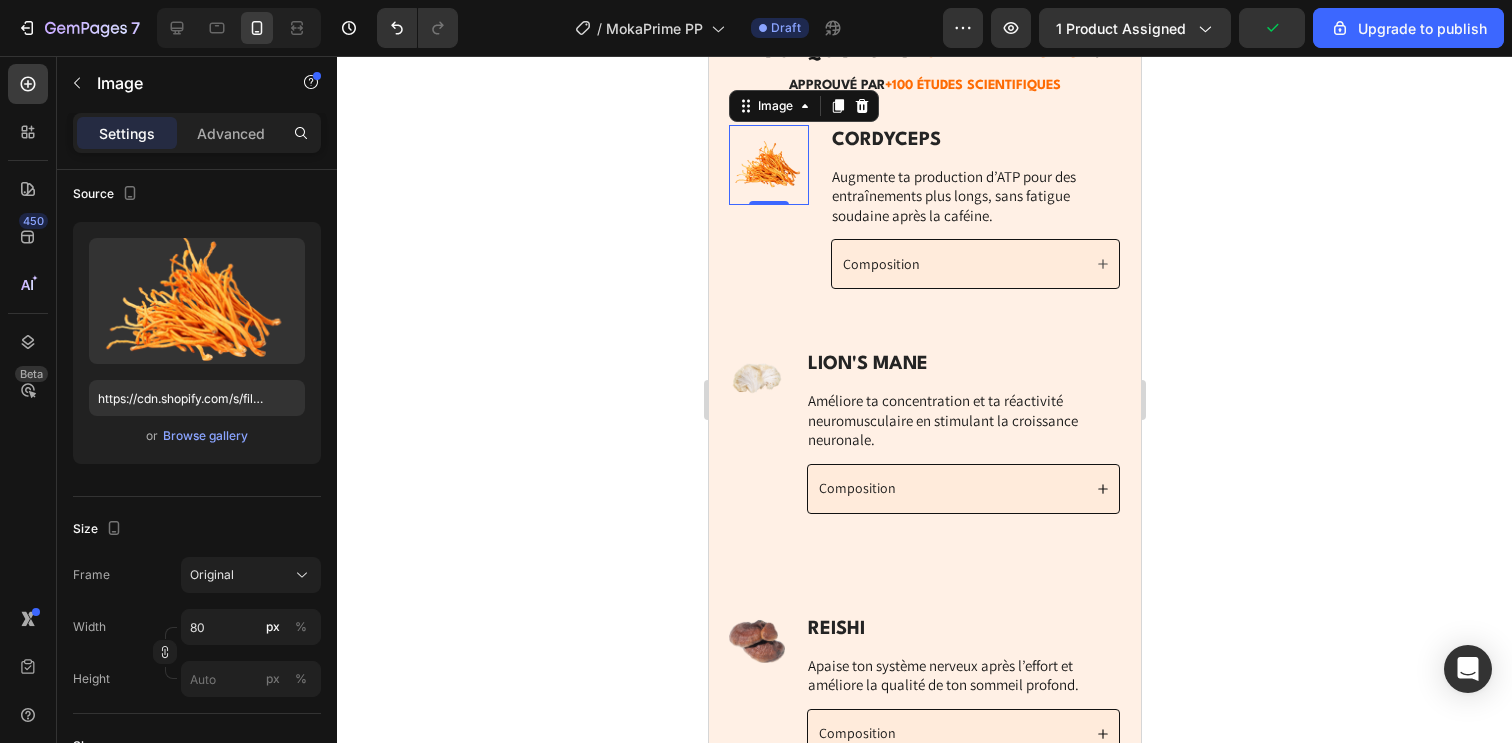 click 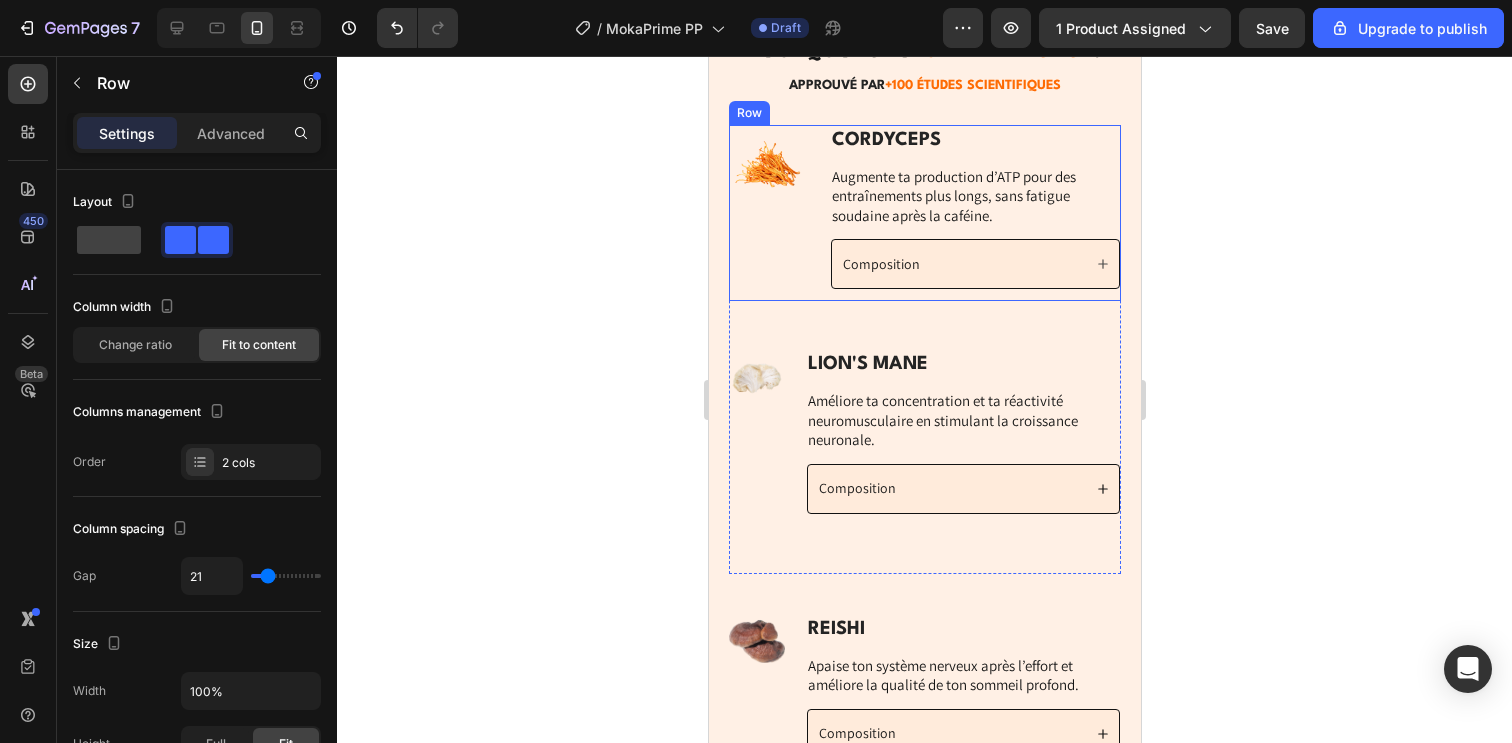 click on "Image CORDYCEPS Text Block Augmente ta production d’ATP pour des entraînements plus longs, sans fatigue soudaine après la caféine. Text Block
Composition Accordion Row" at bounding box center (924, 213) 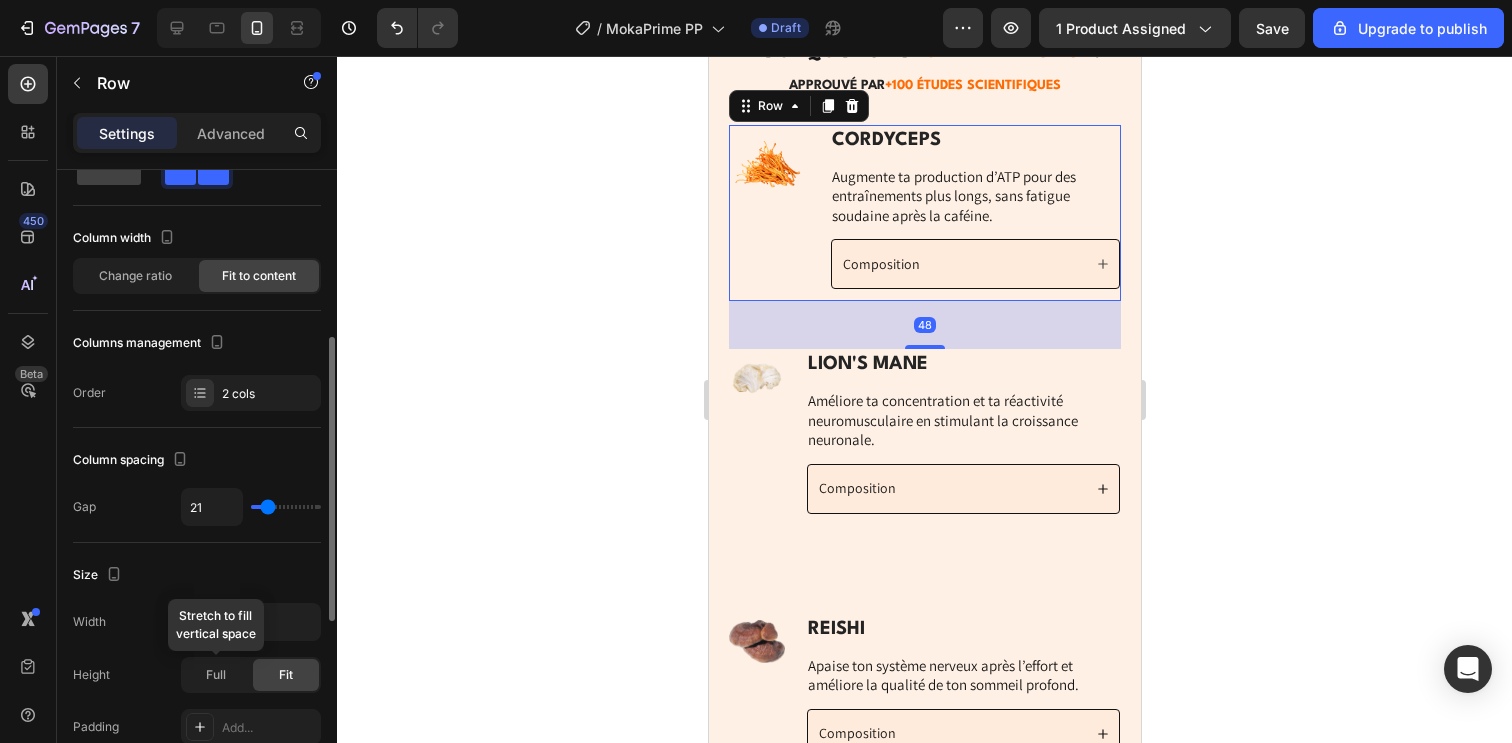scroll, scrollTop: 163, scrollLeft: 0, axis: vertical 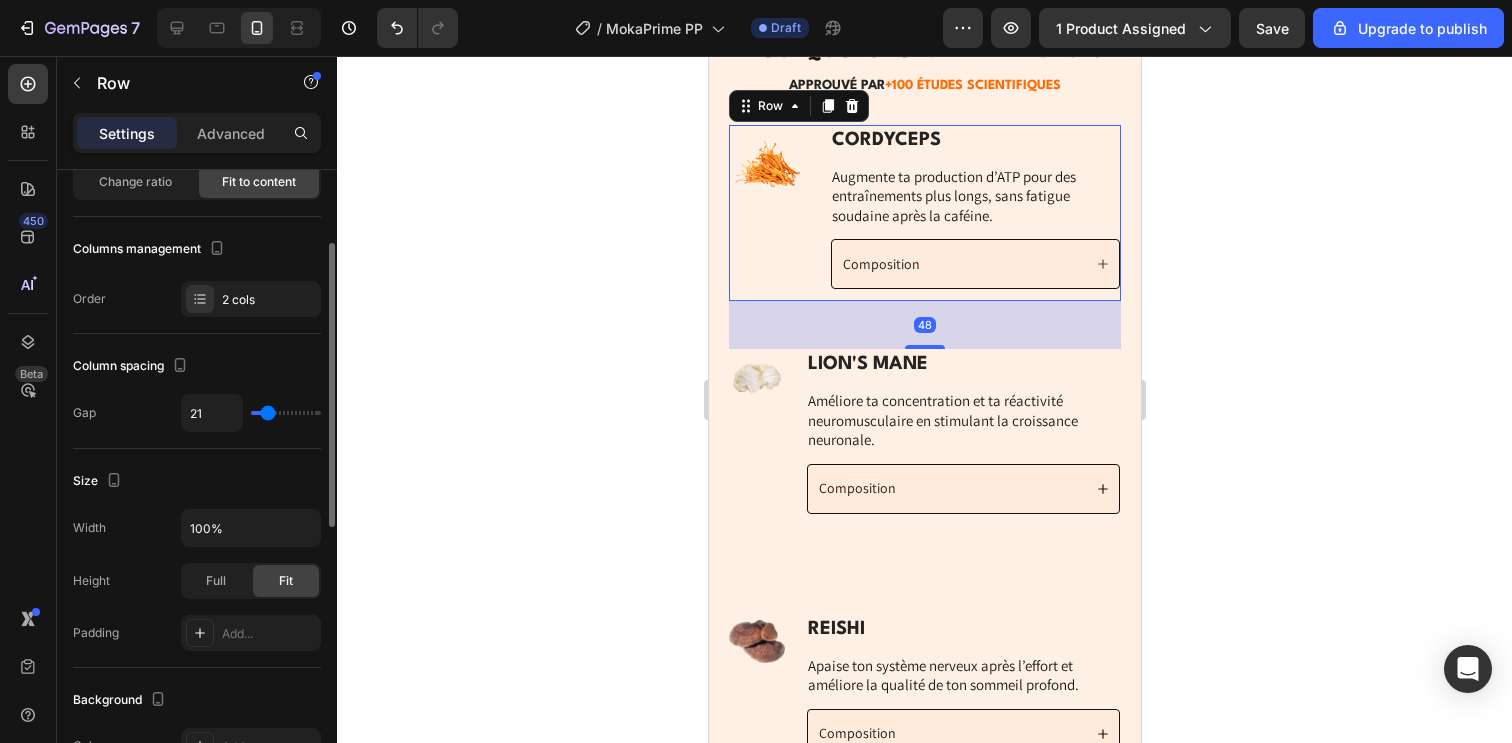 type on "5" 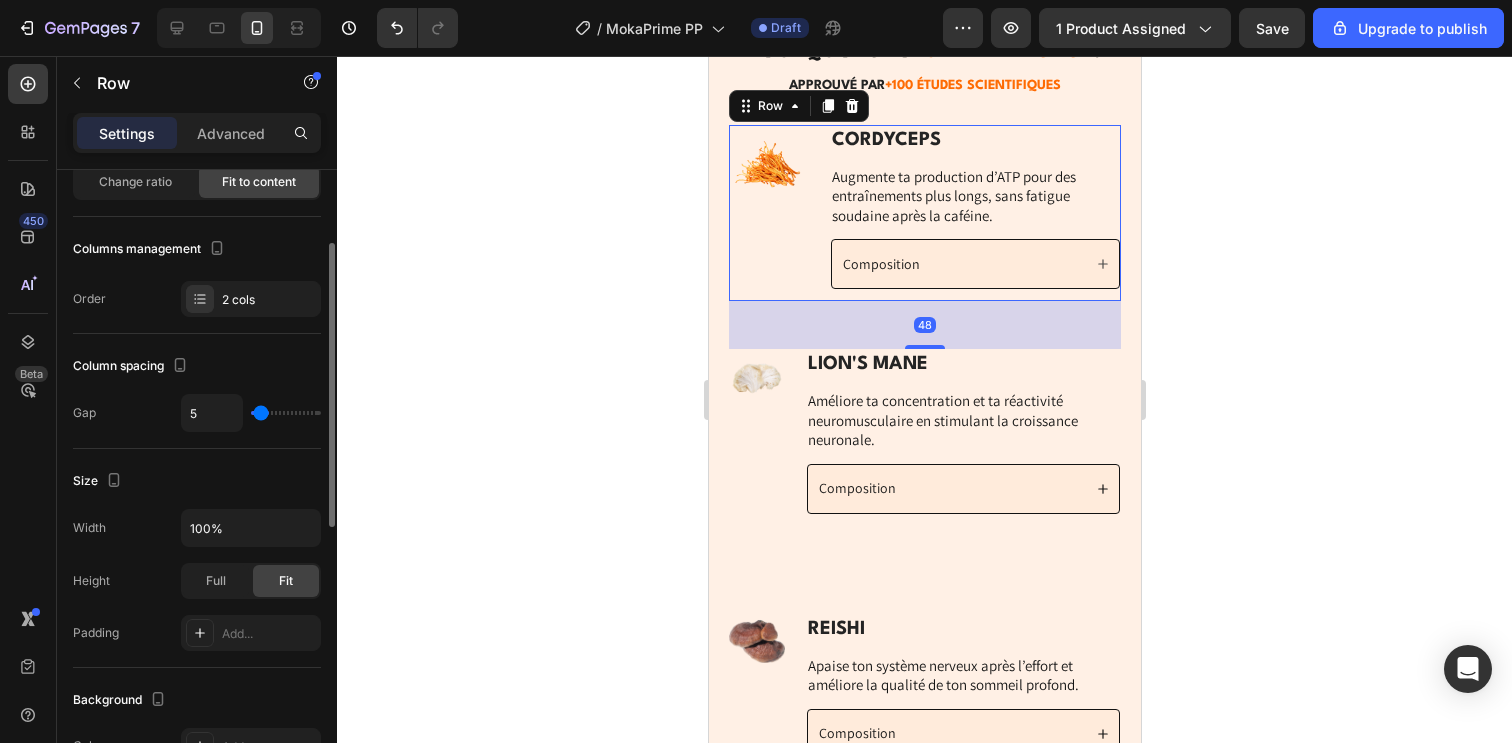 type on "4" 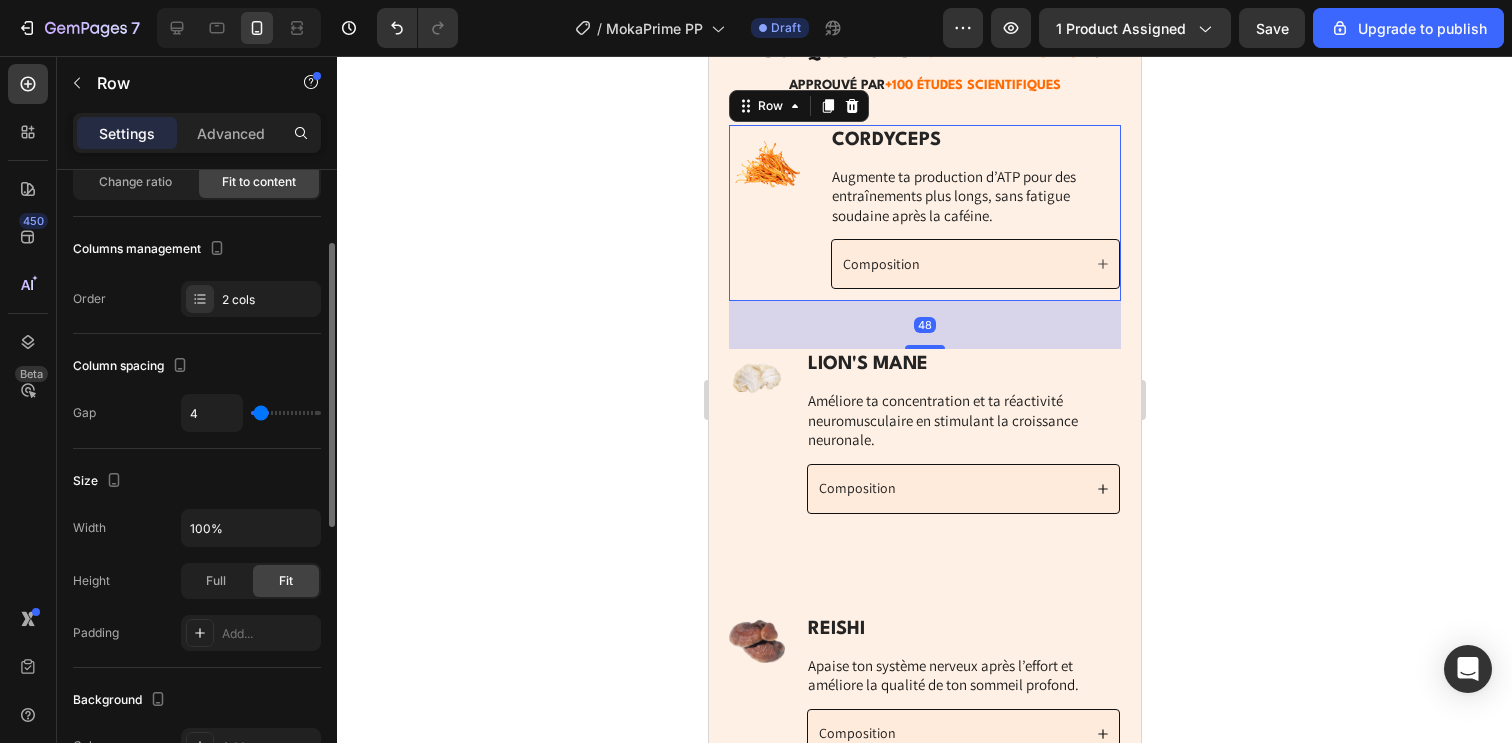type on "3" 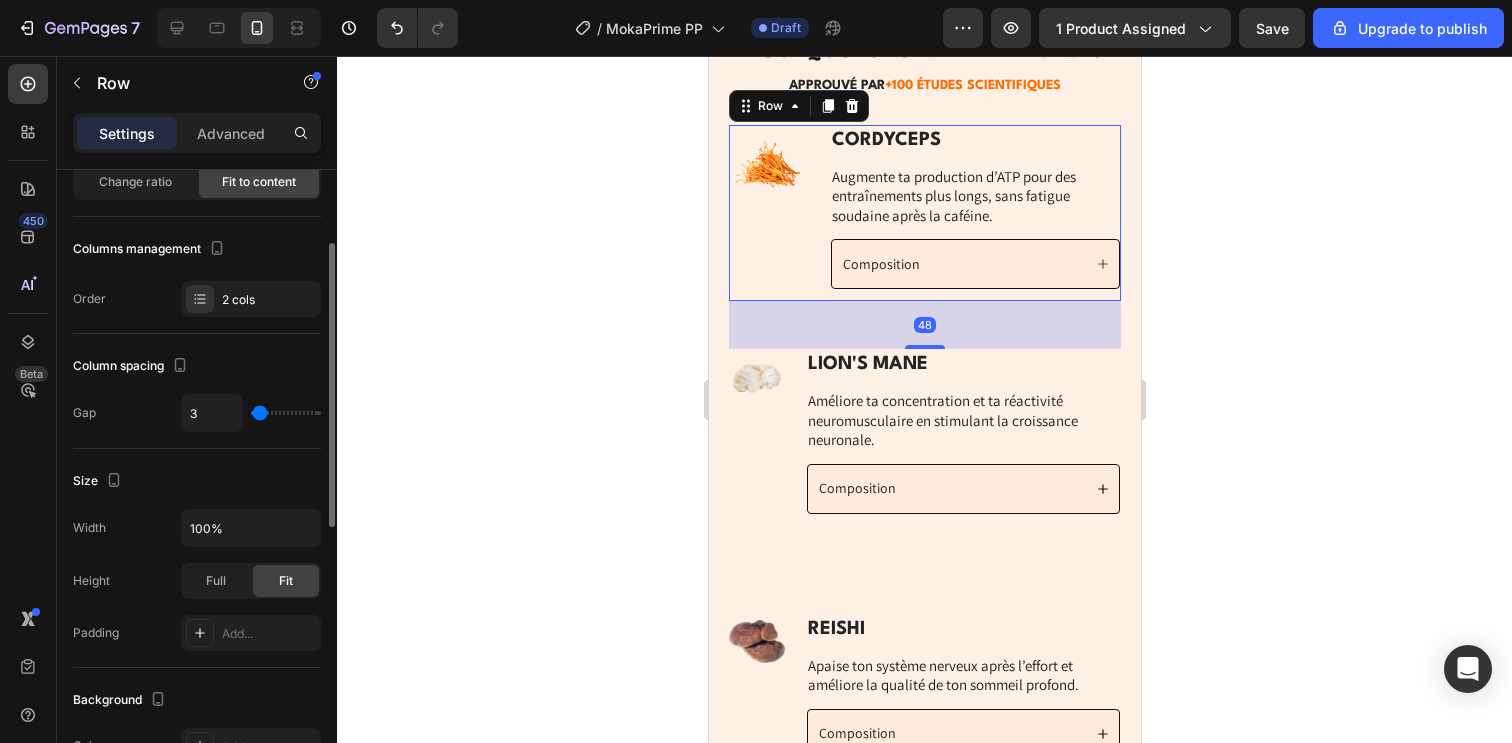 type on "2" 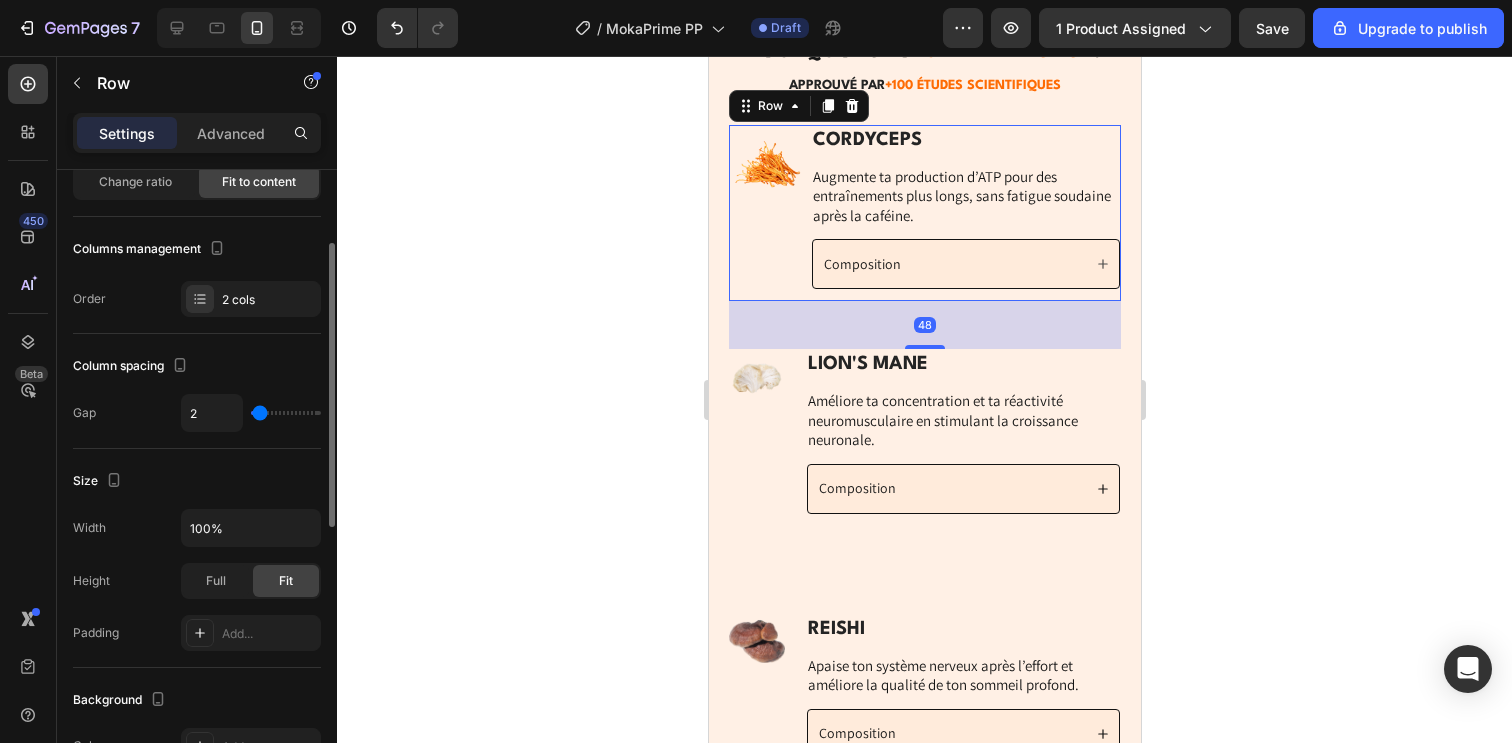 type on "0" 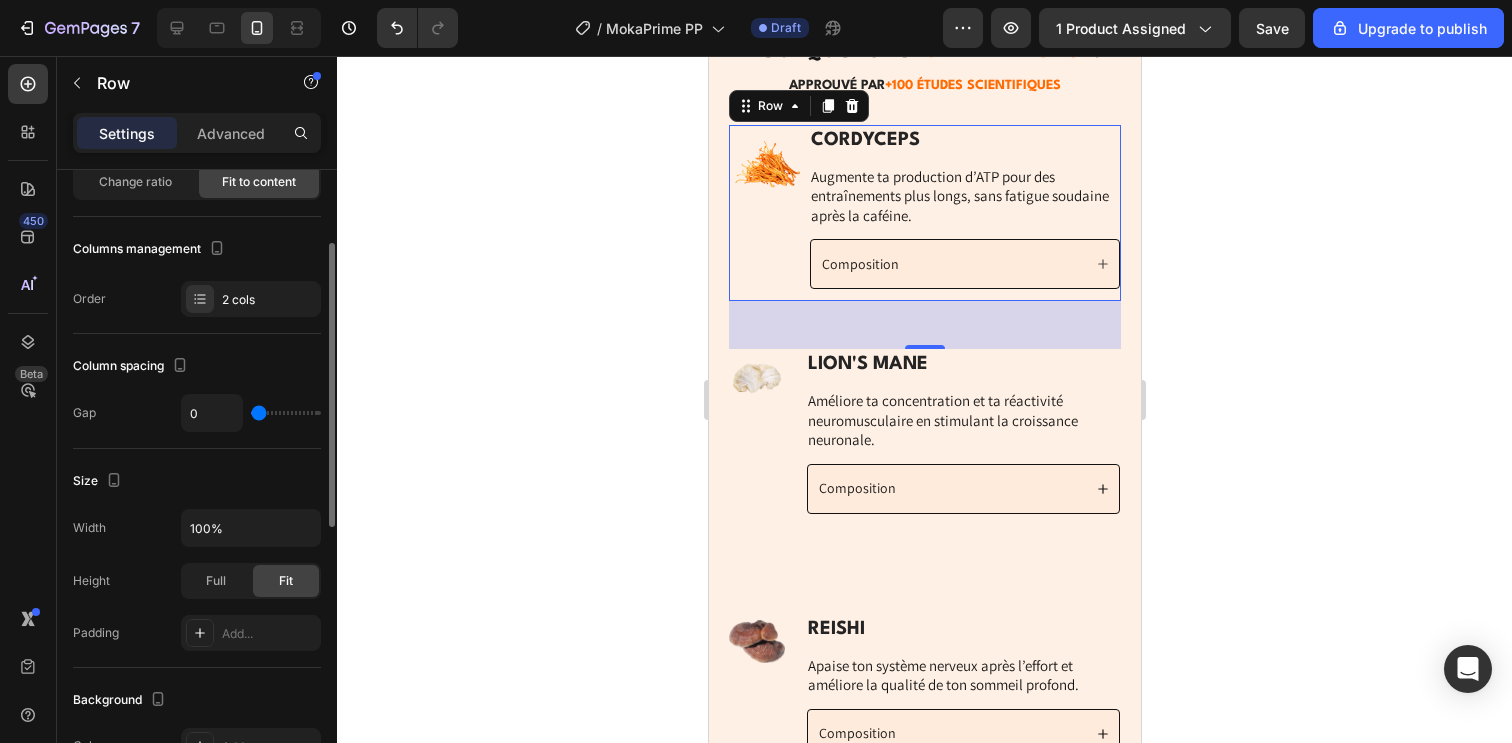 type on "1" 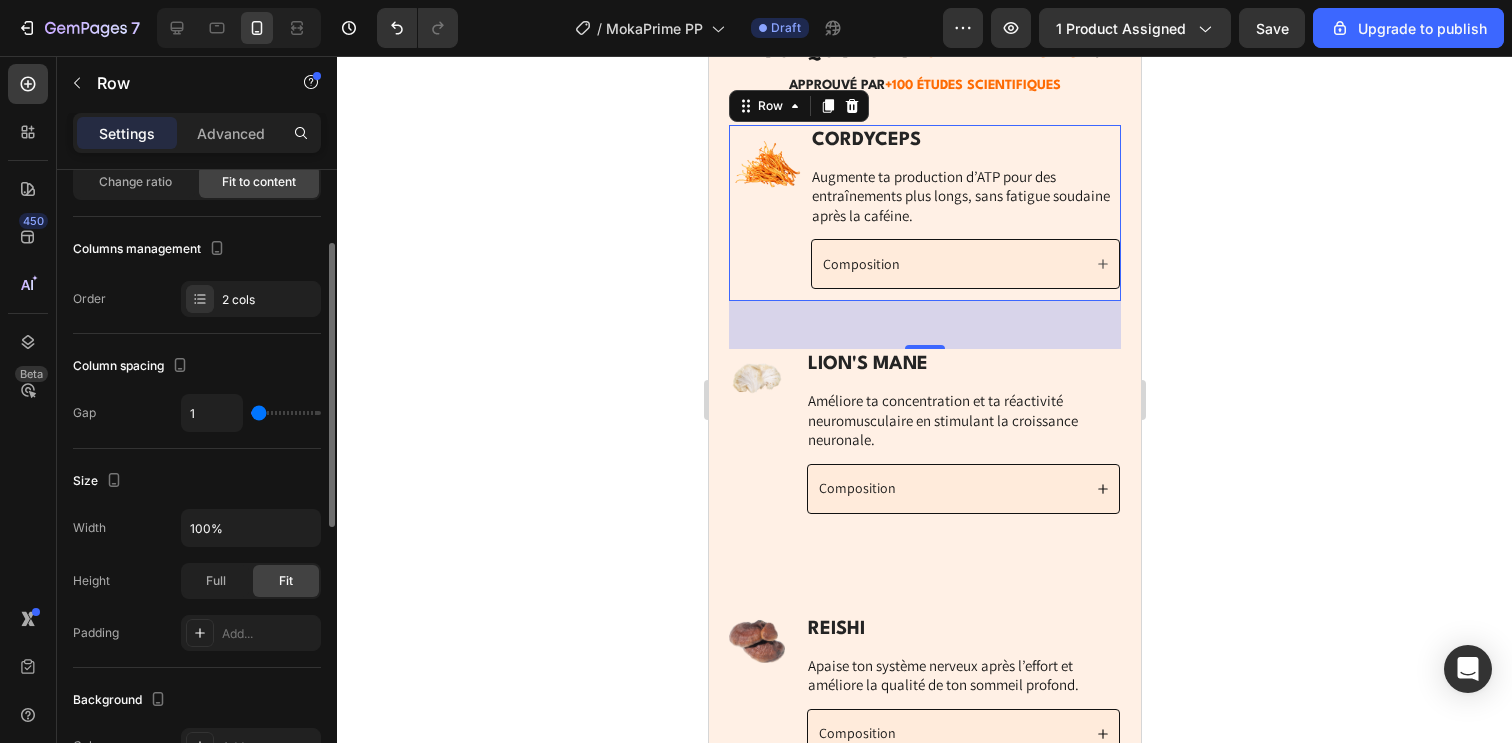 type on "2" 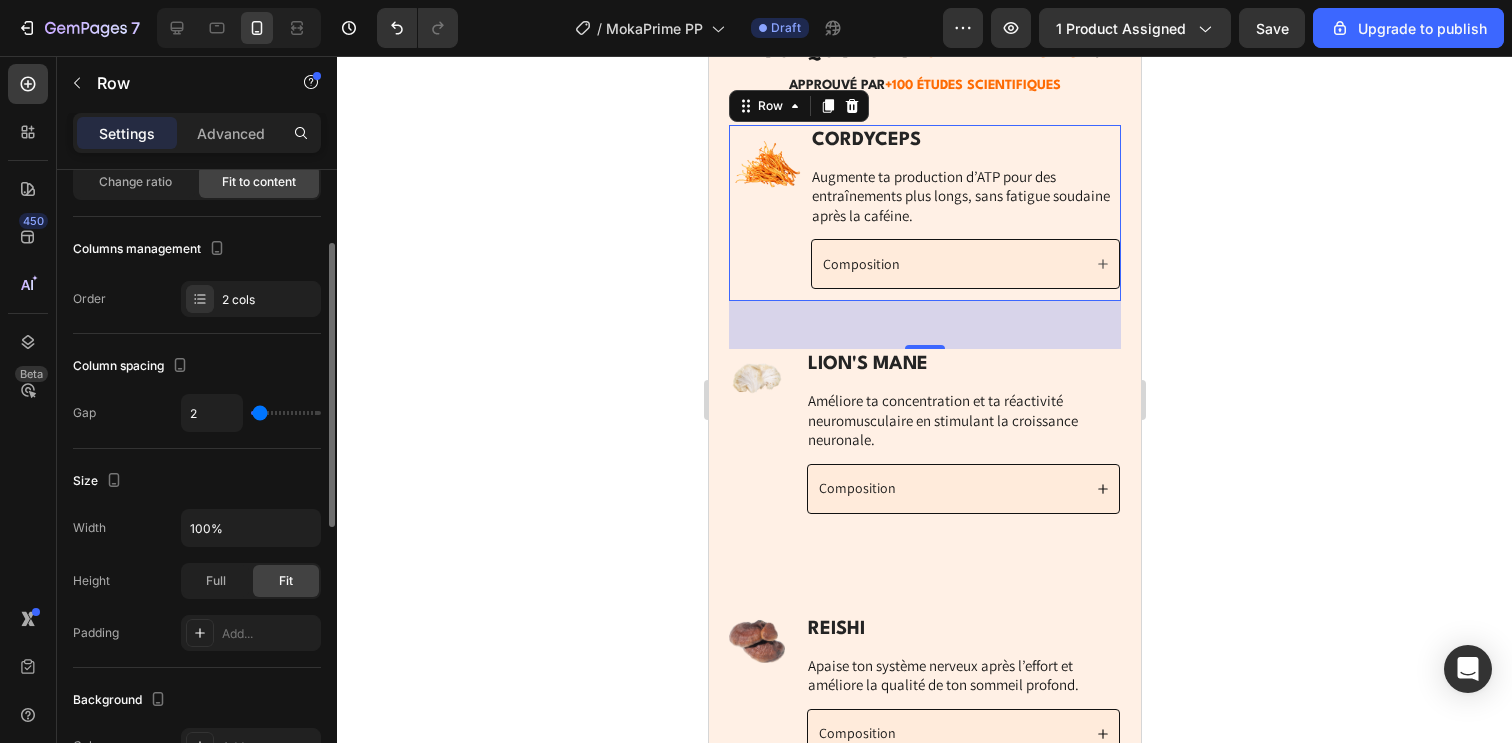 type on "3" 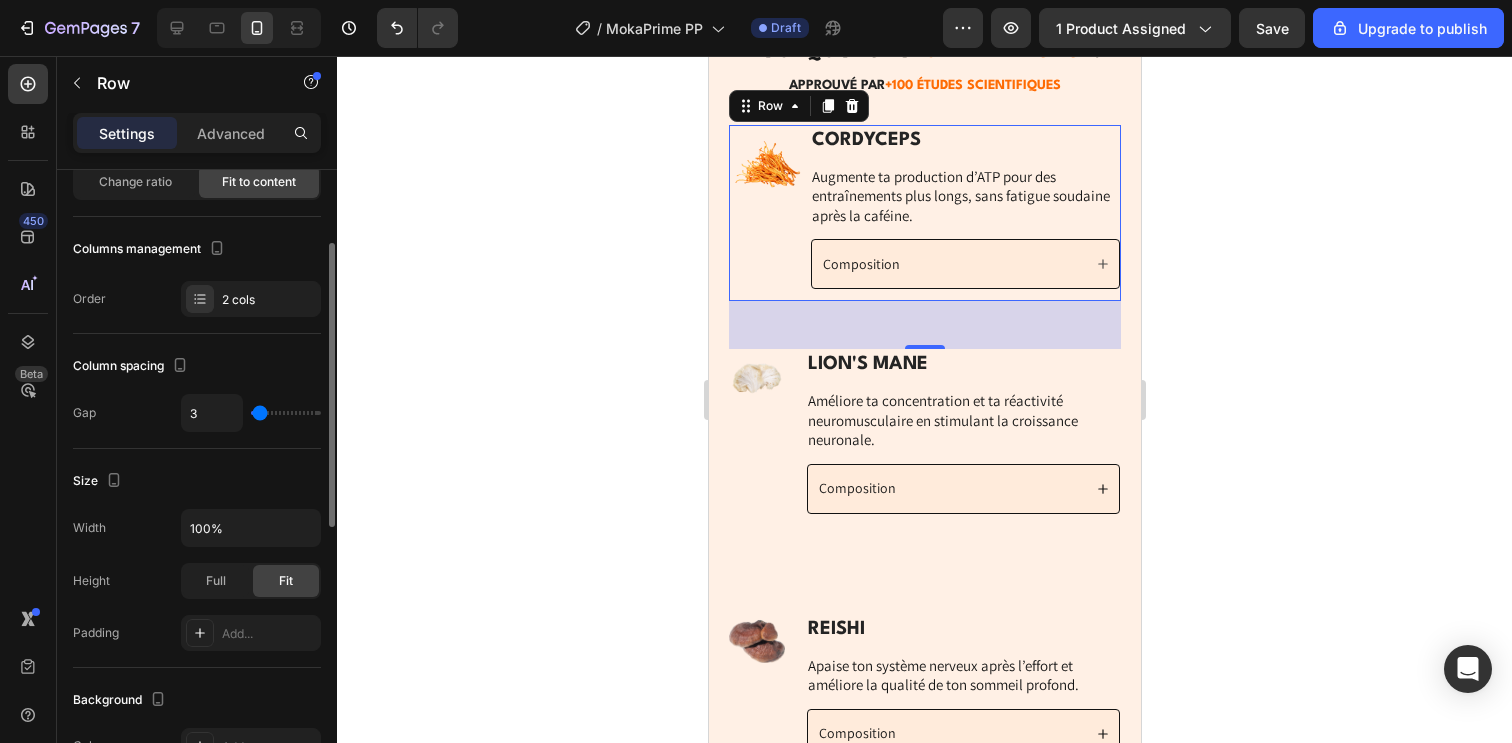 type on "4" 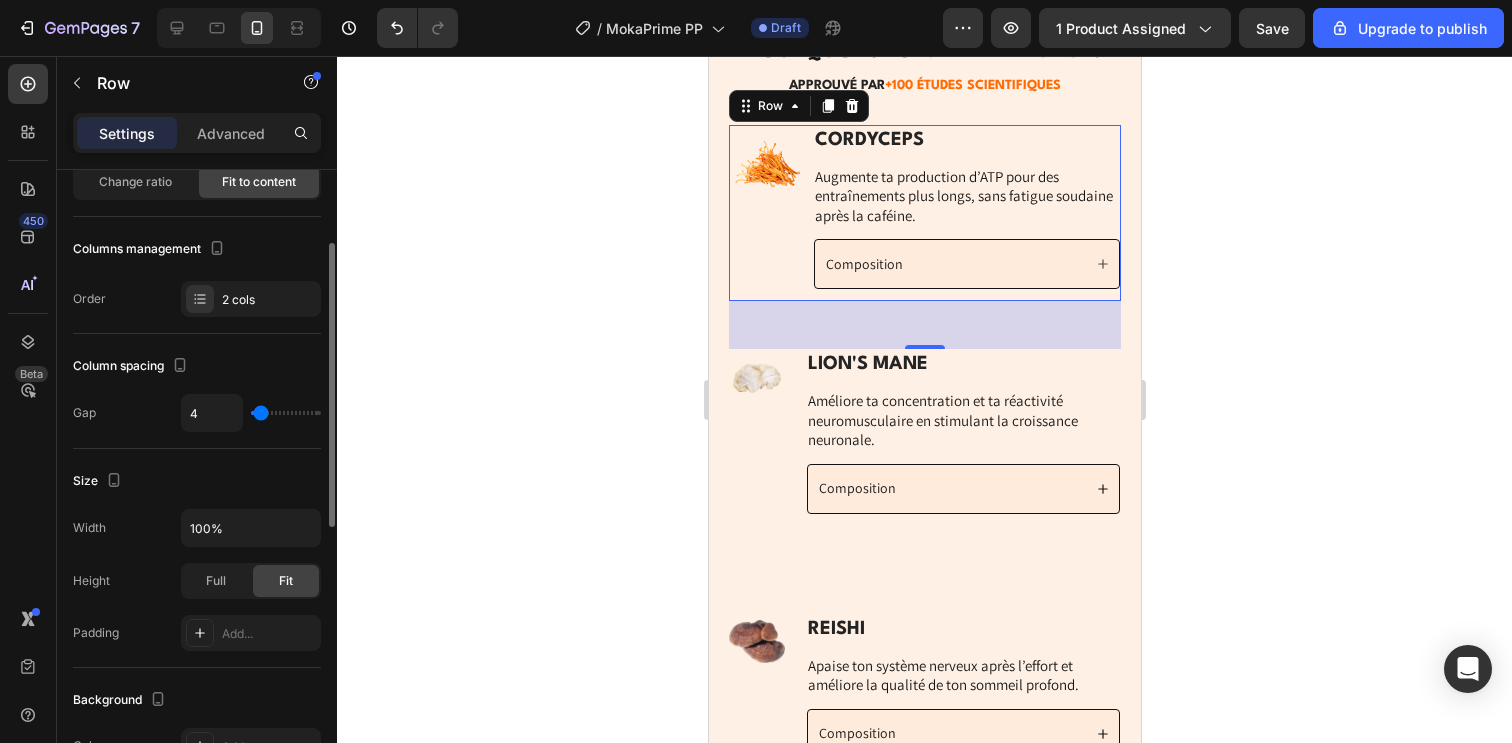 type on "5" 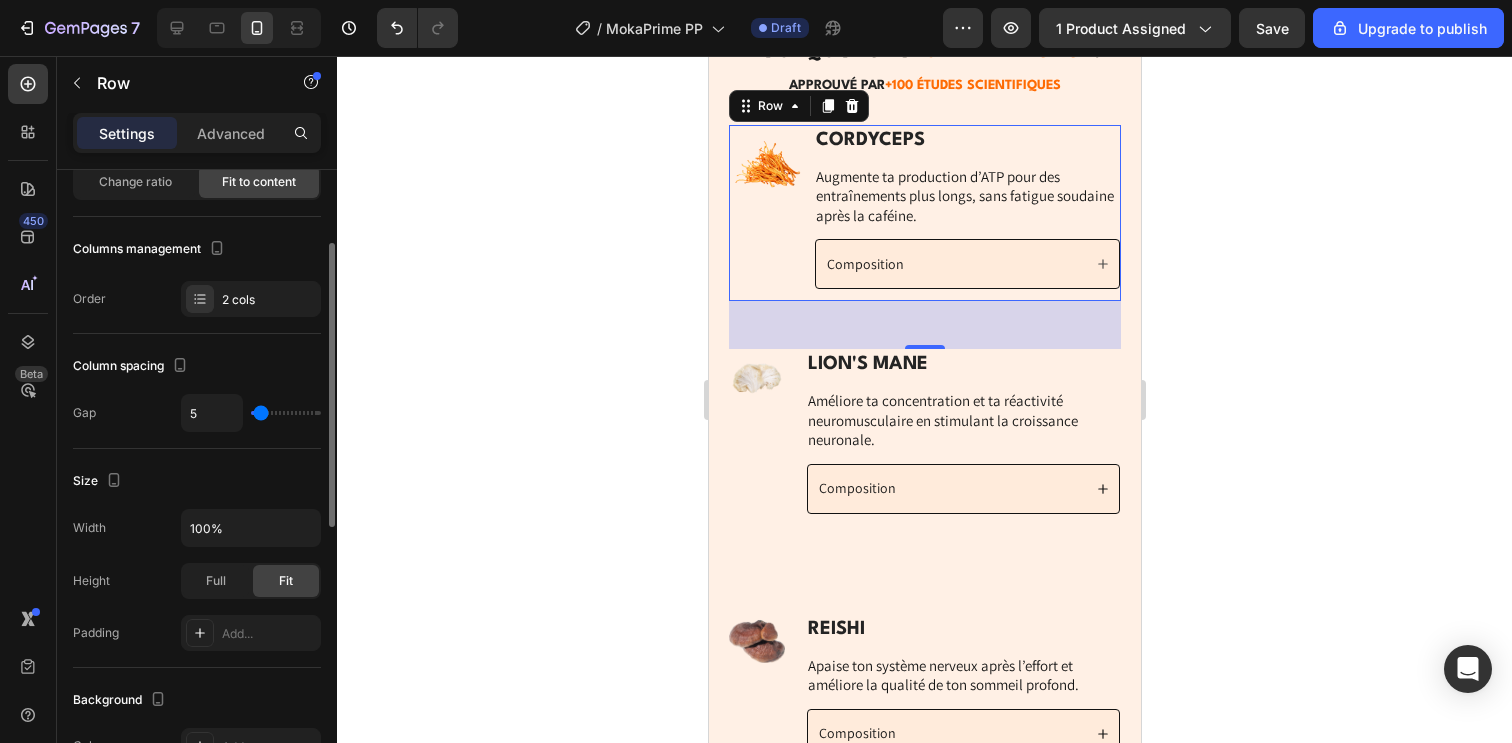 type on "7" 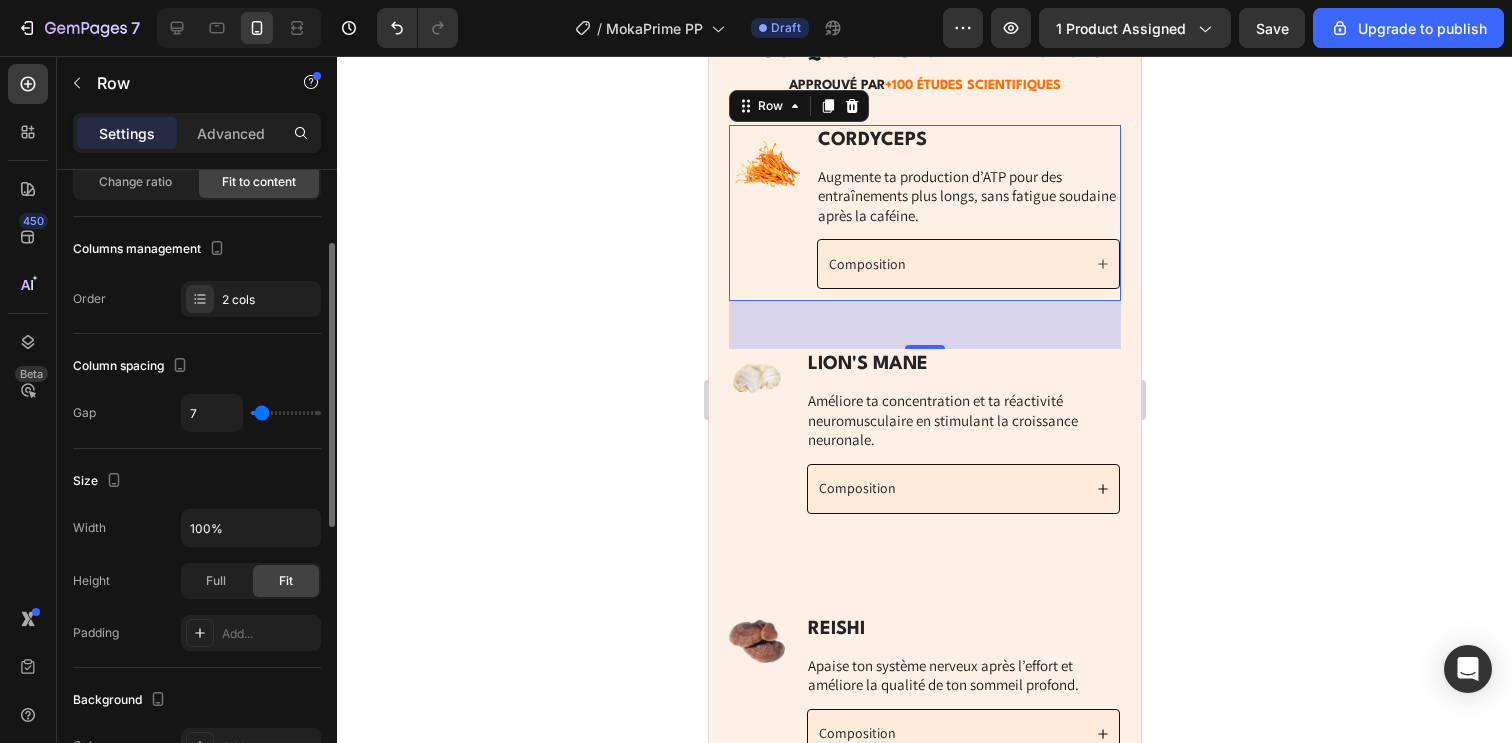 type on "8" 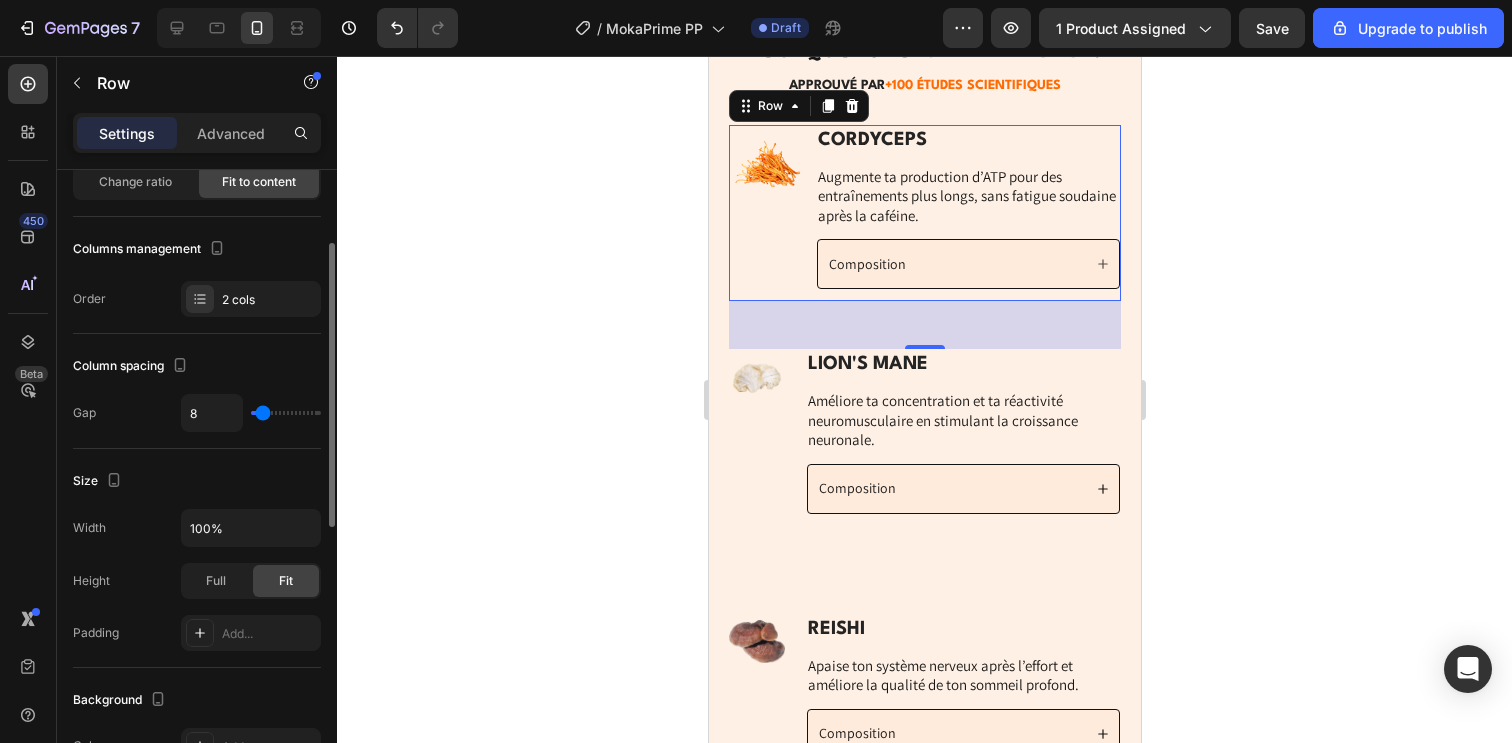 type on "9" 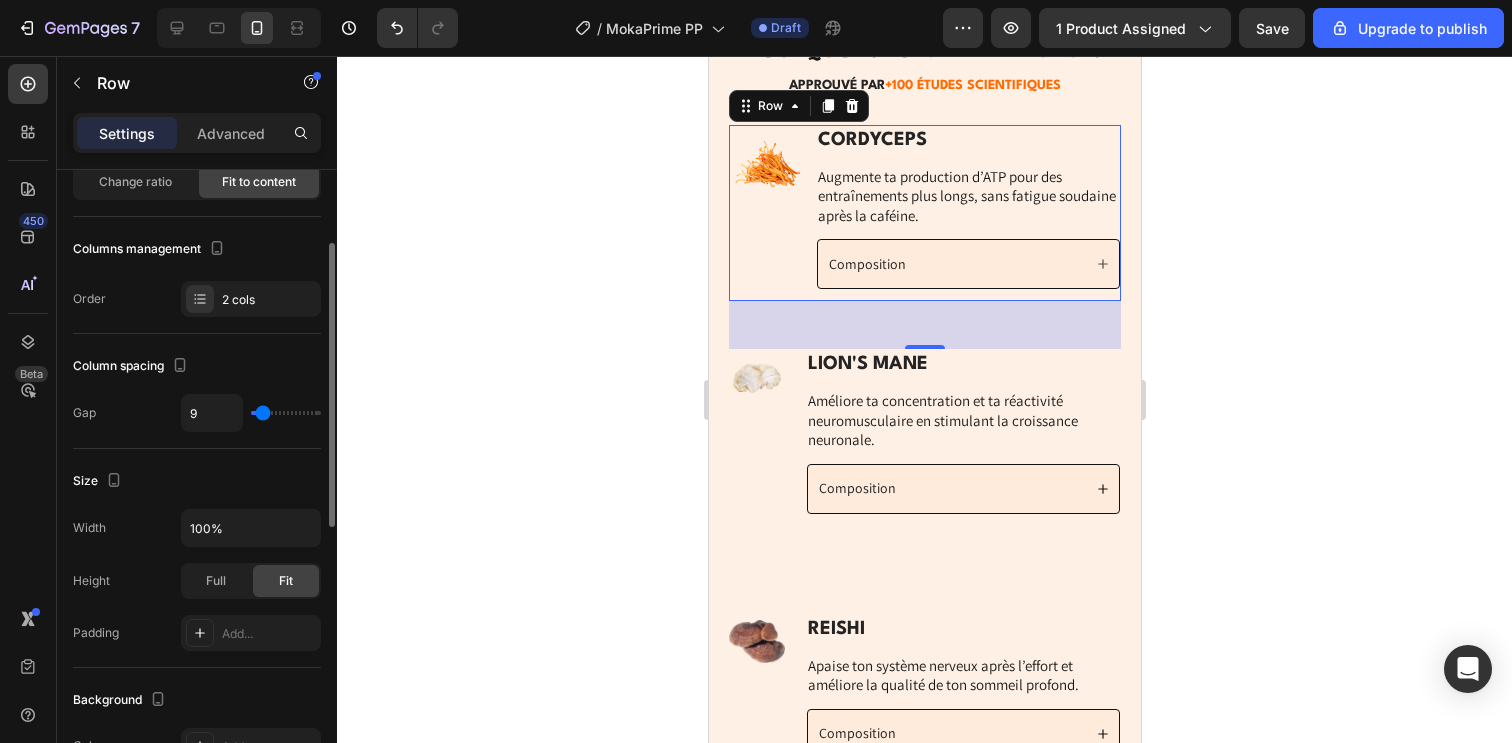 type on "9" 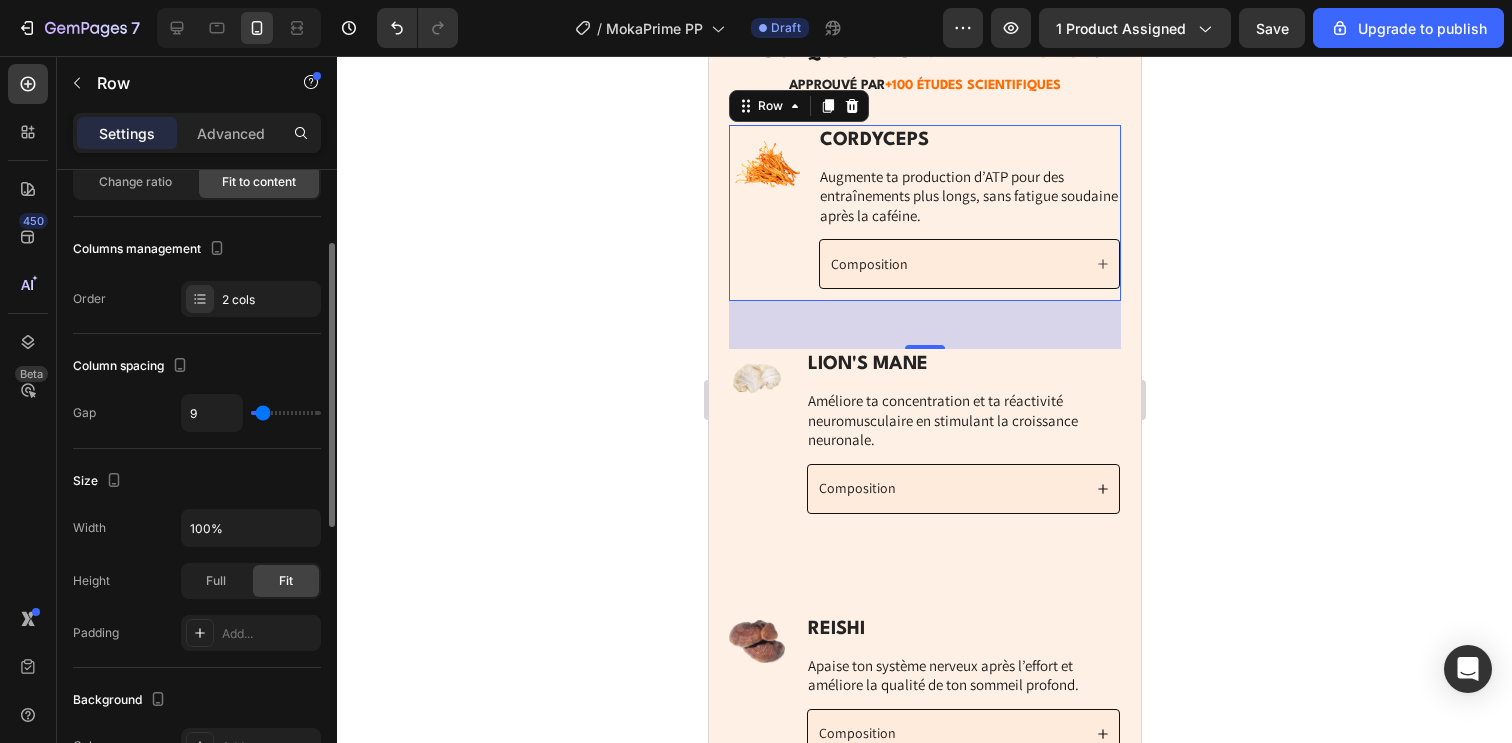 type on "10" 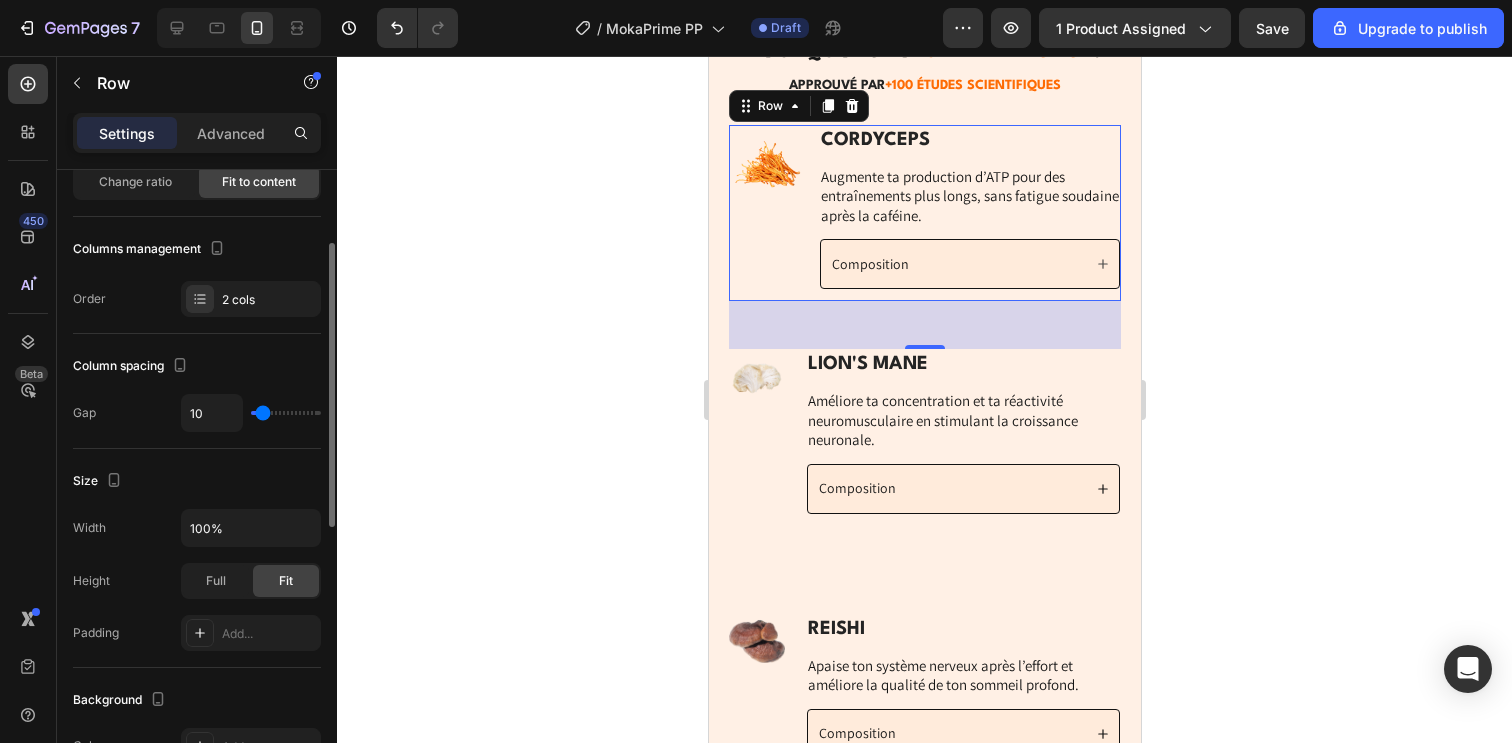 type on "10" 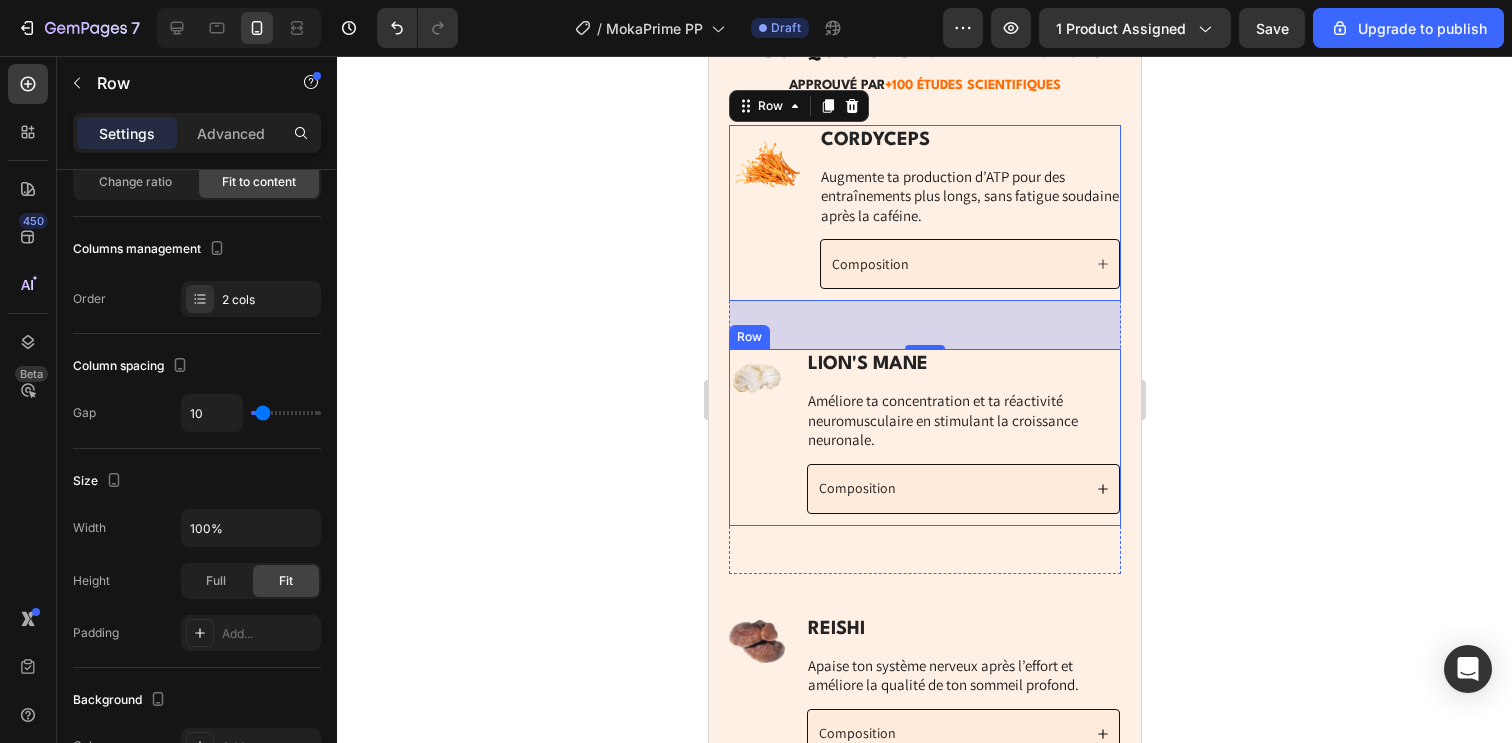 click on "Image LION'S MANE Text Block Améliore ta concentration et ta réactivité neuromusculaire en stimulant la croissance neuronale. Text Block
Composition Accordion Row" at bounding box center [924, 437] 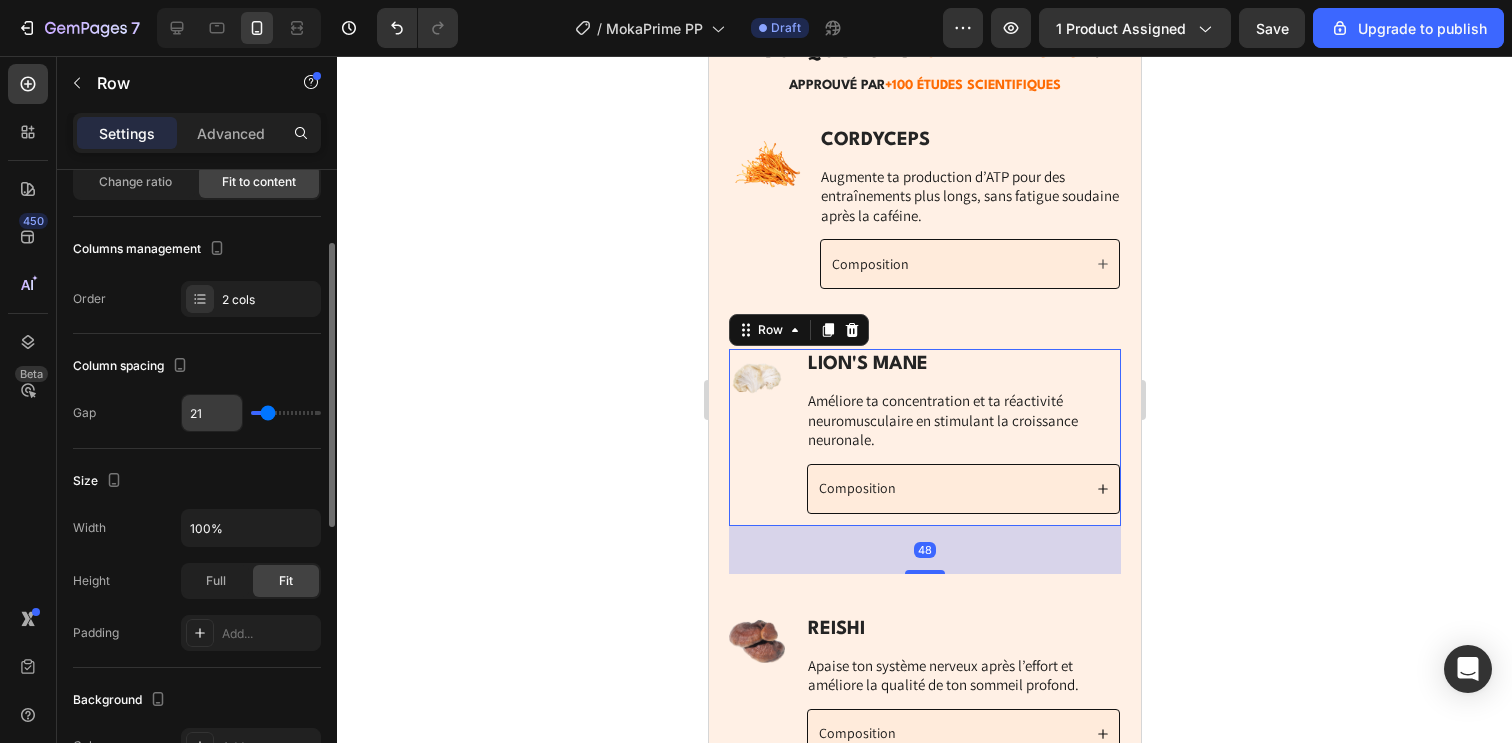 click on "21" at bounding box center [212, 413] 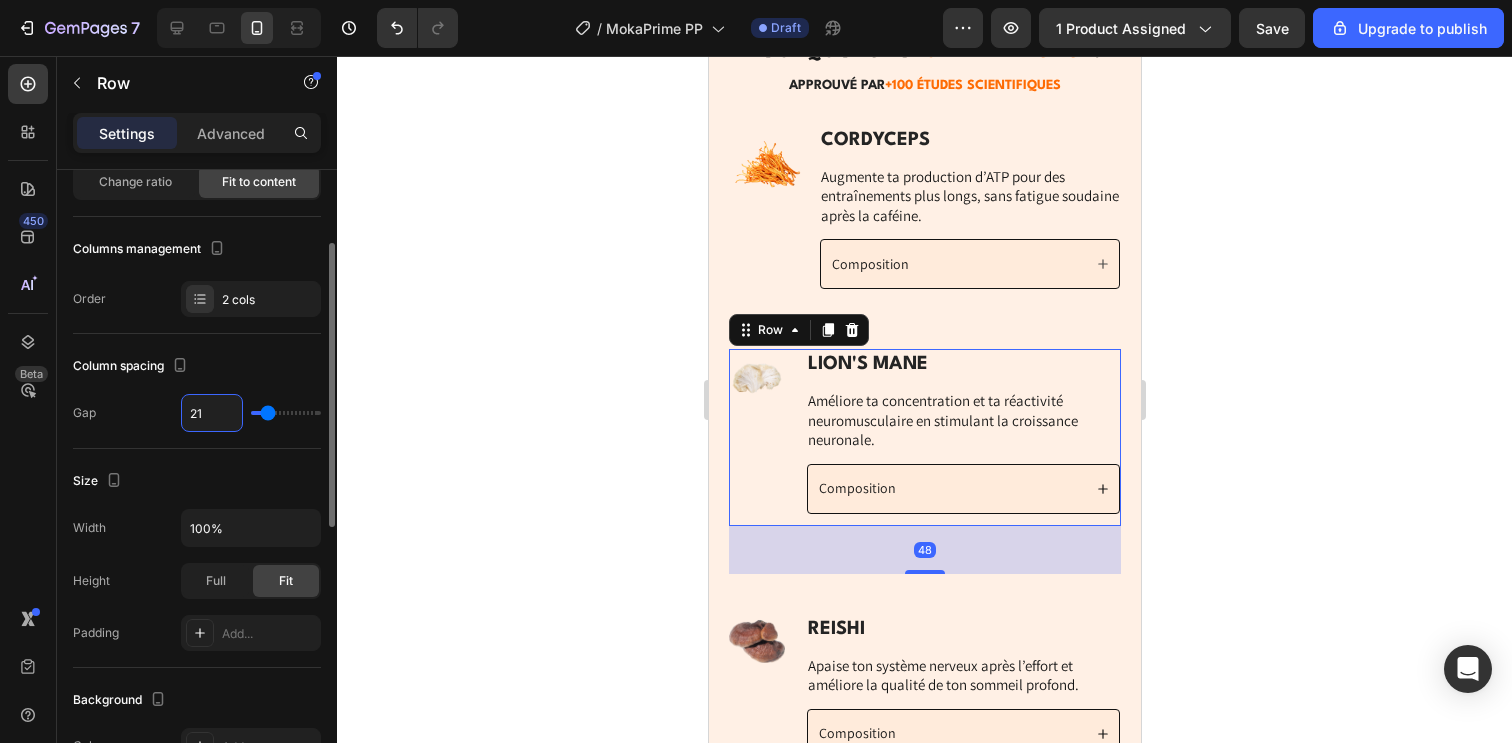 type on "1" 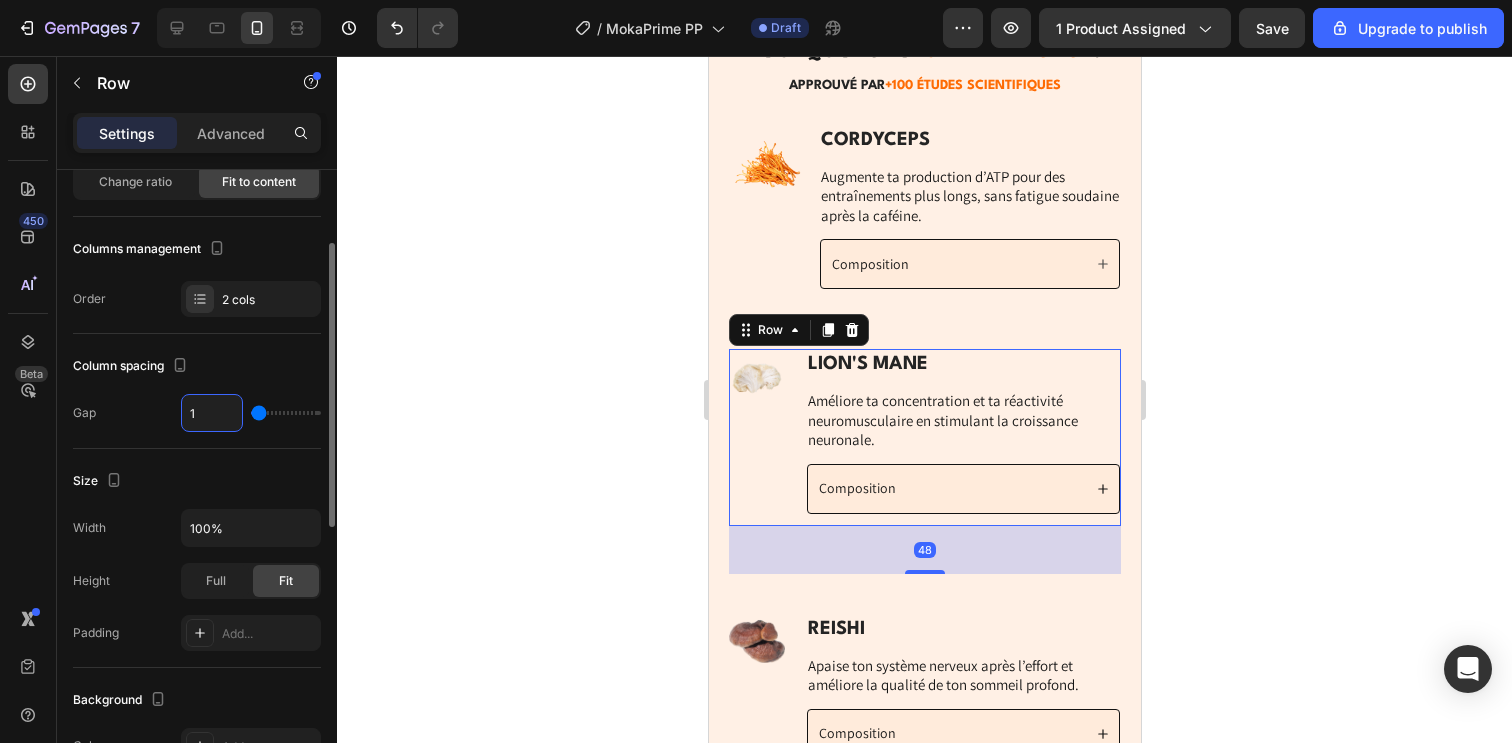 type on "10" 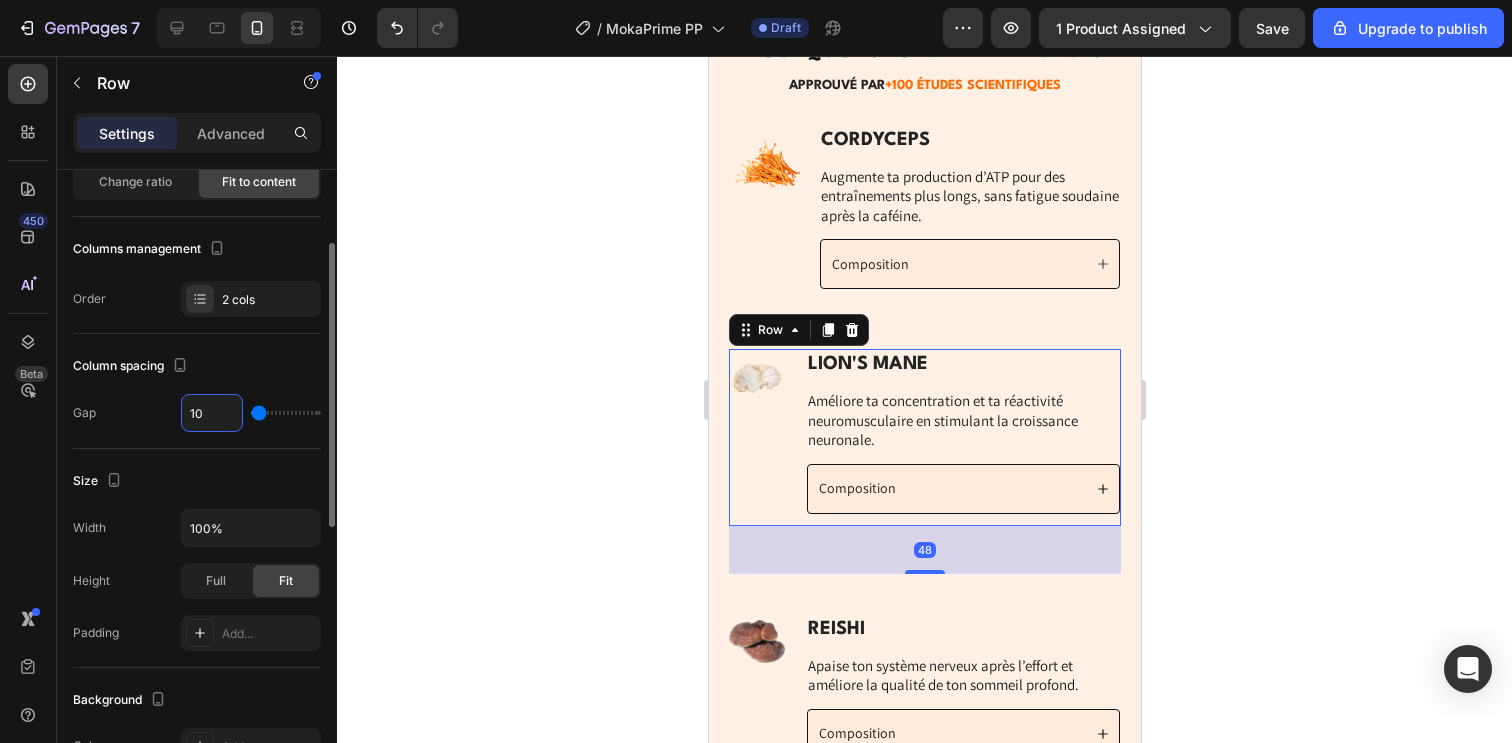 type on "10" 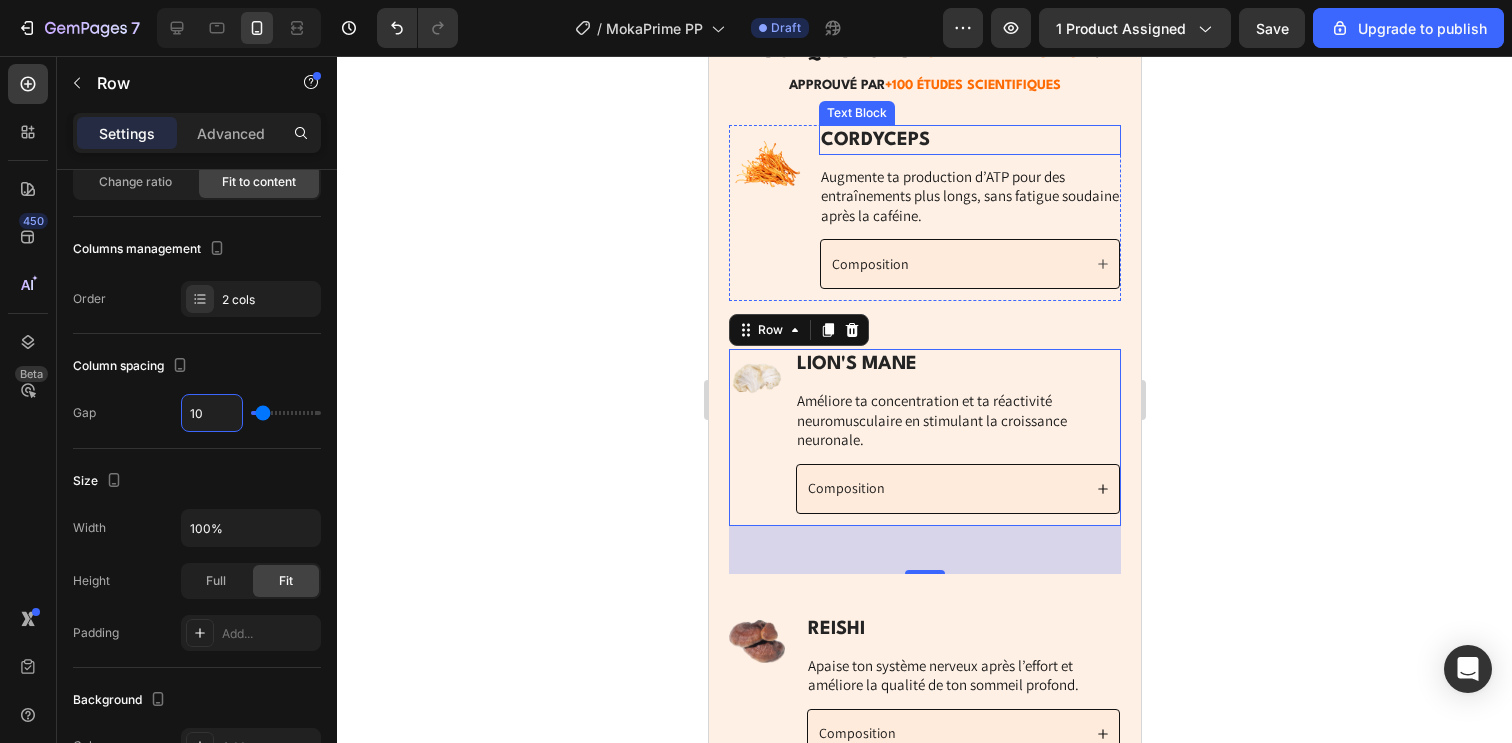 scroll, scrollTop: 4199, scrollLeft: 0, axis: vertical 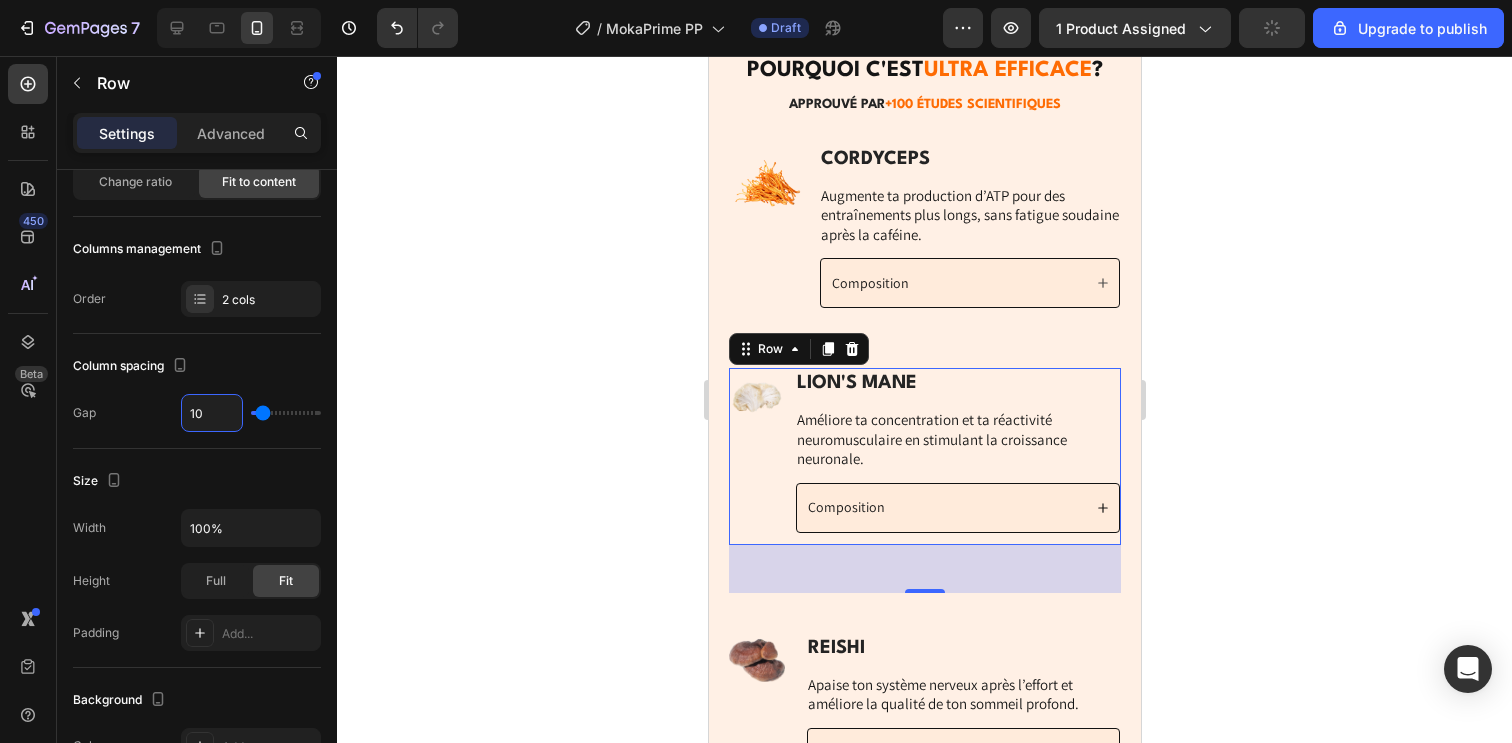 click at bounding box center [756, 396] 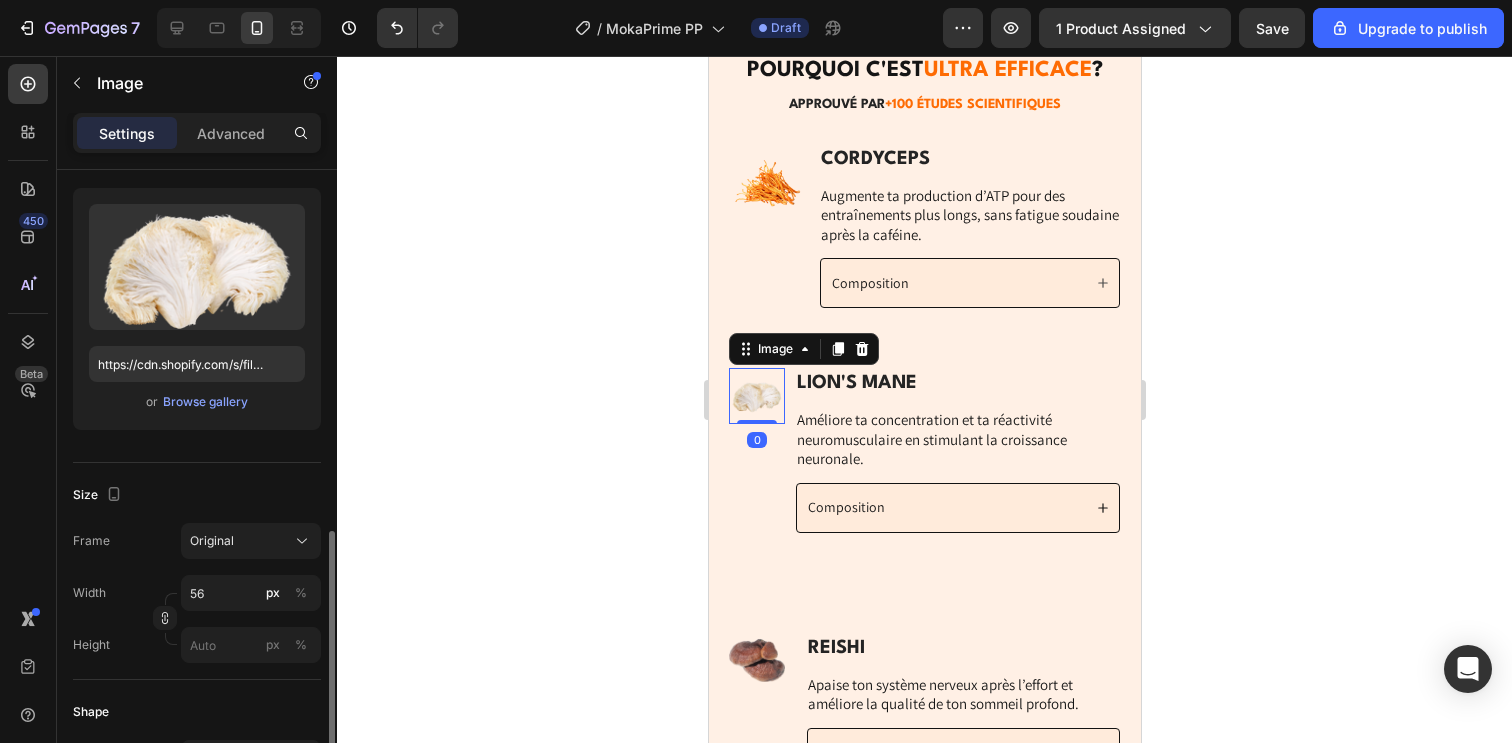 scroll, scrollTop: 384, scrollLeft: 0, axis: vertical 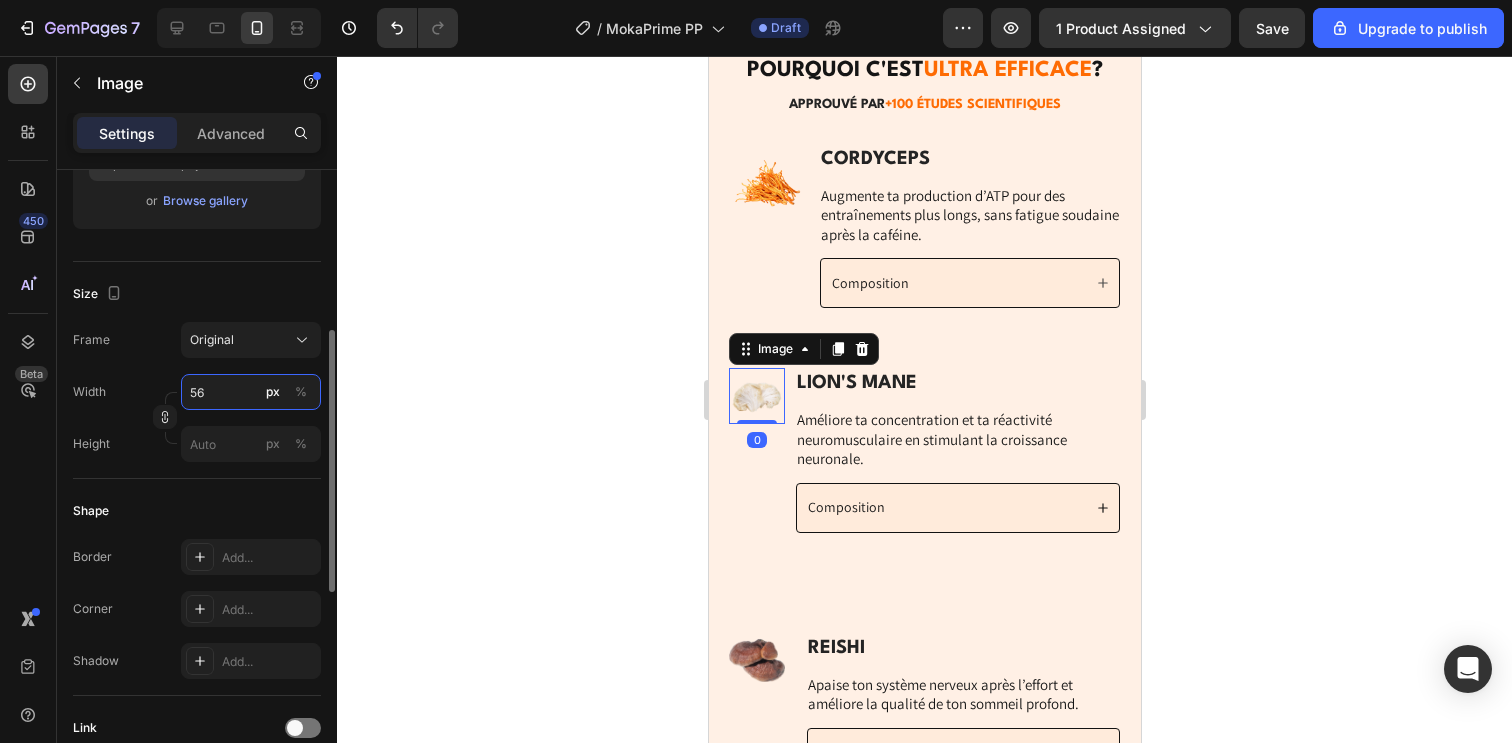 click on "56" at bounding box center [251, 392] 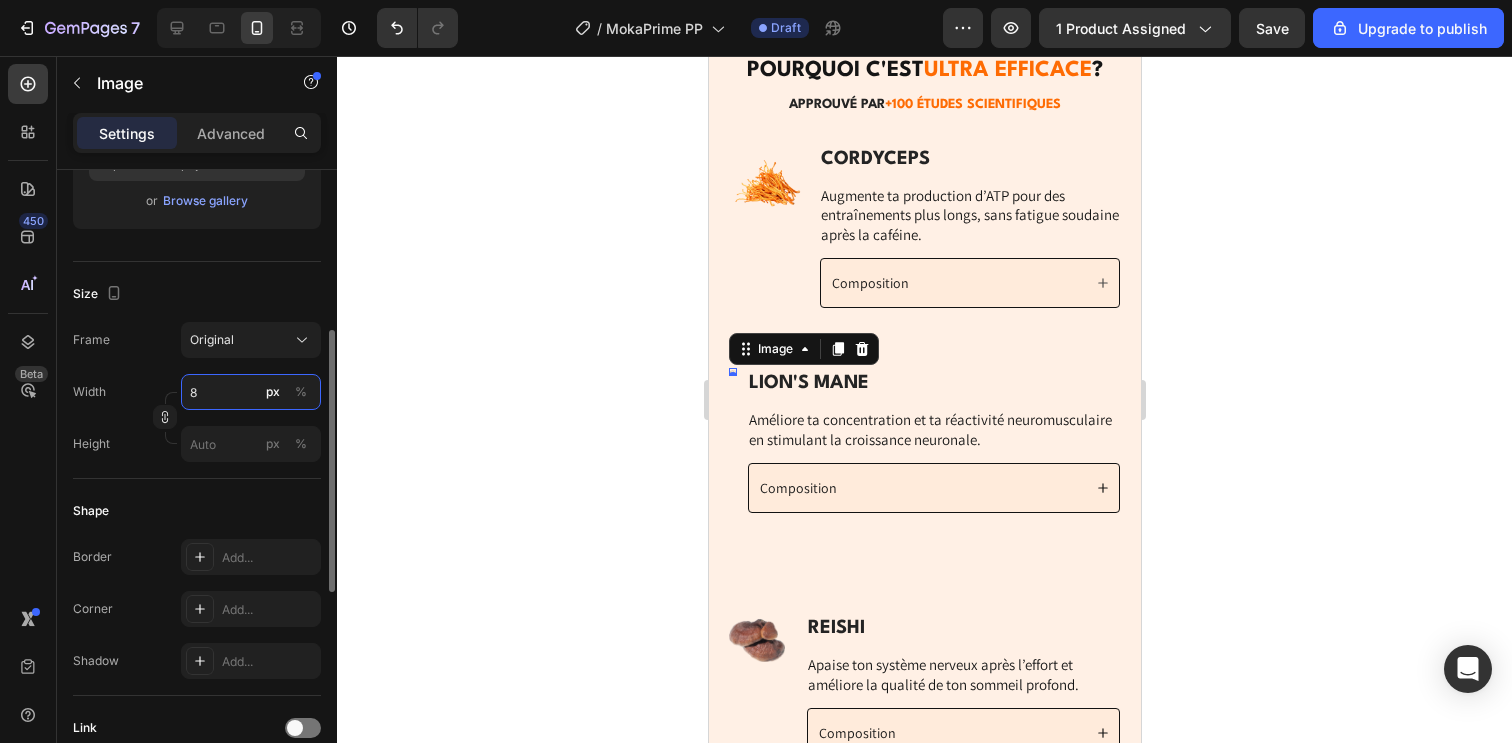 type on "80" 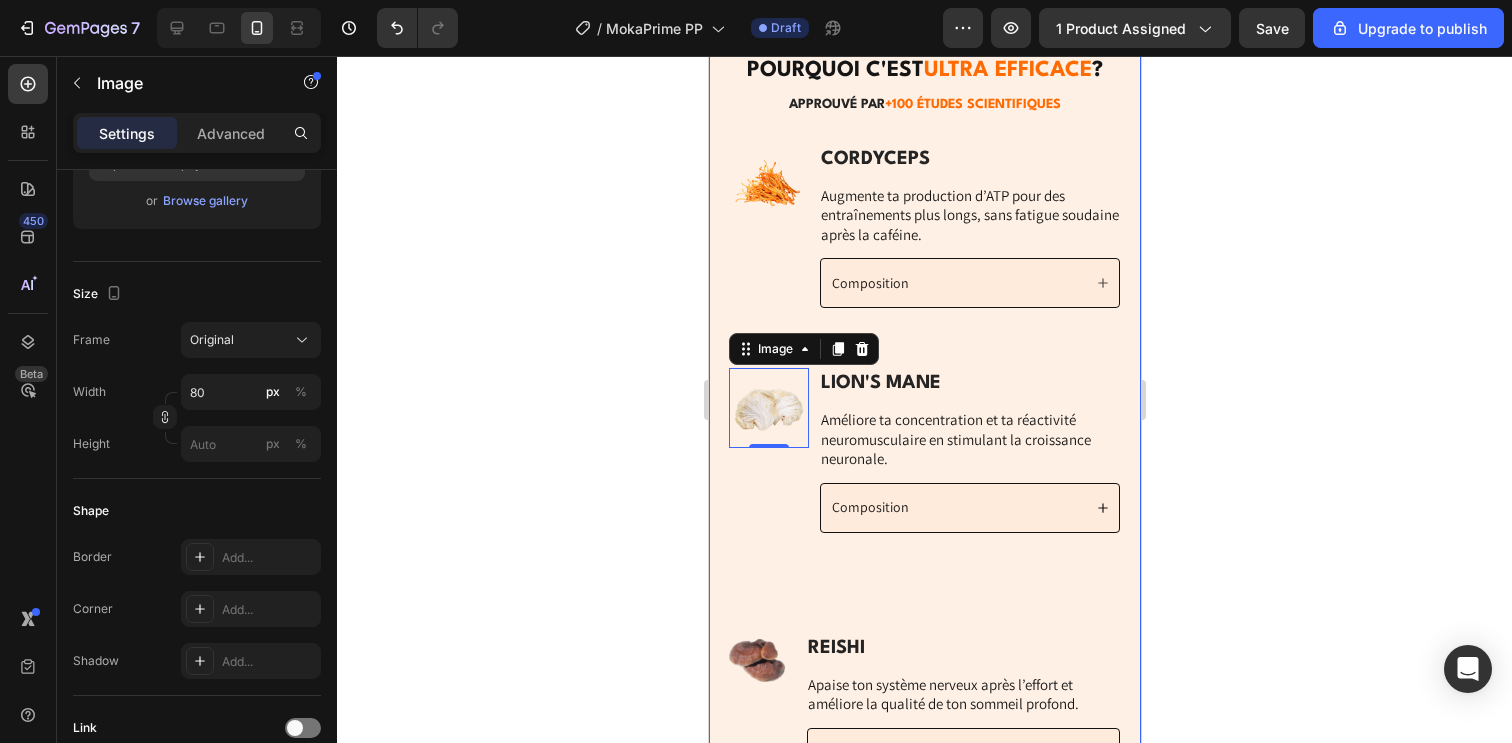 click at bounding box center (756, 661) 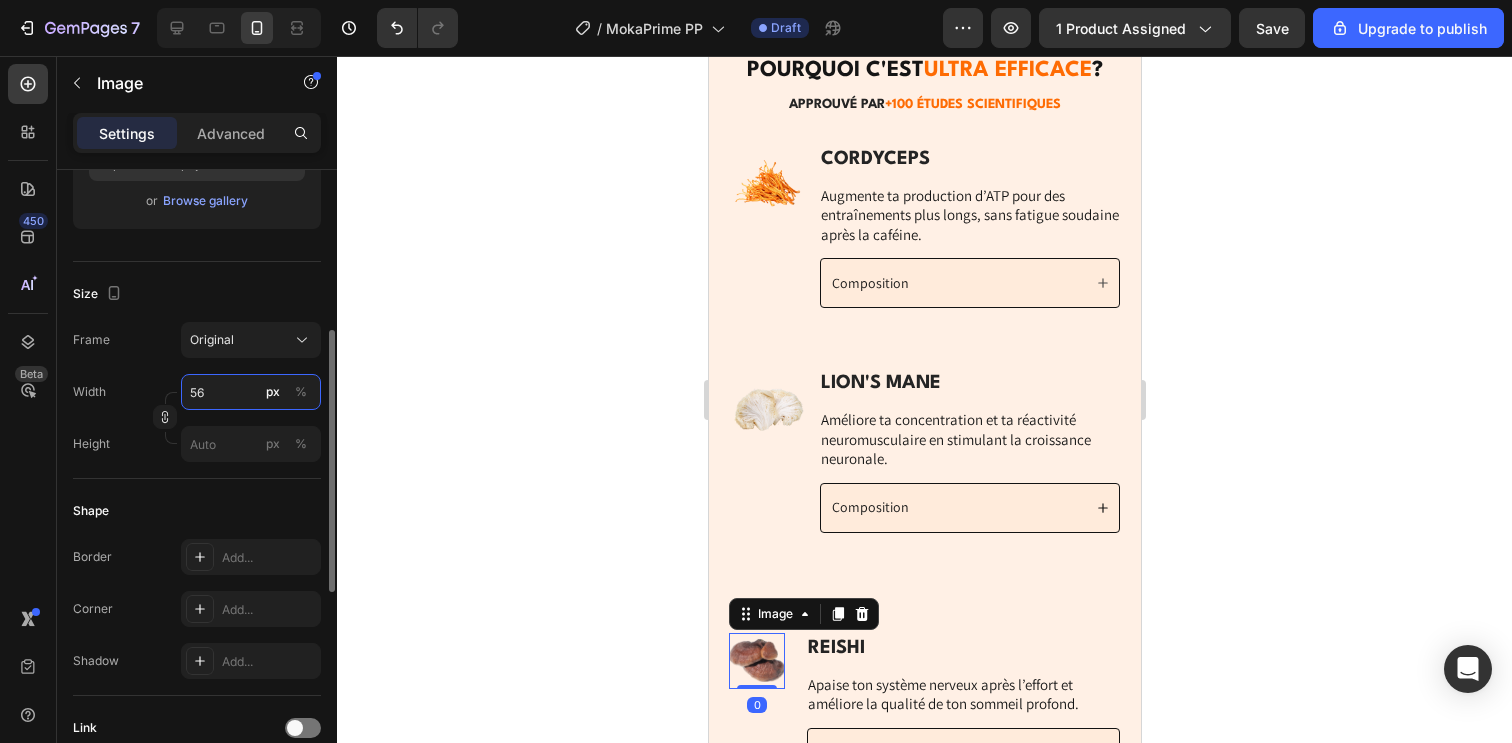 click on "56" at bounding box center [251, 392] 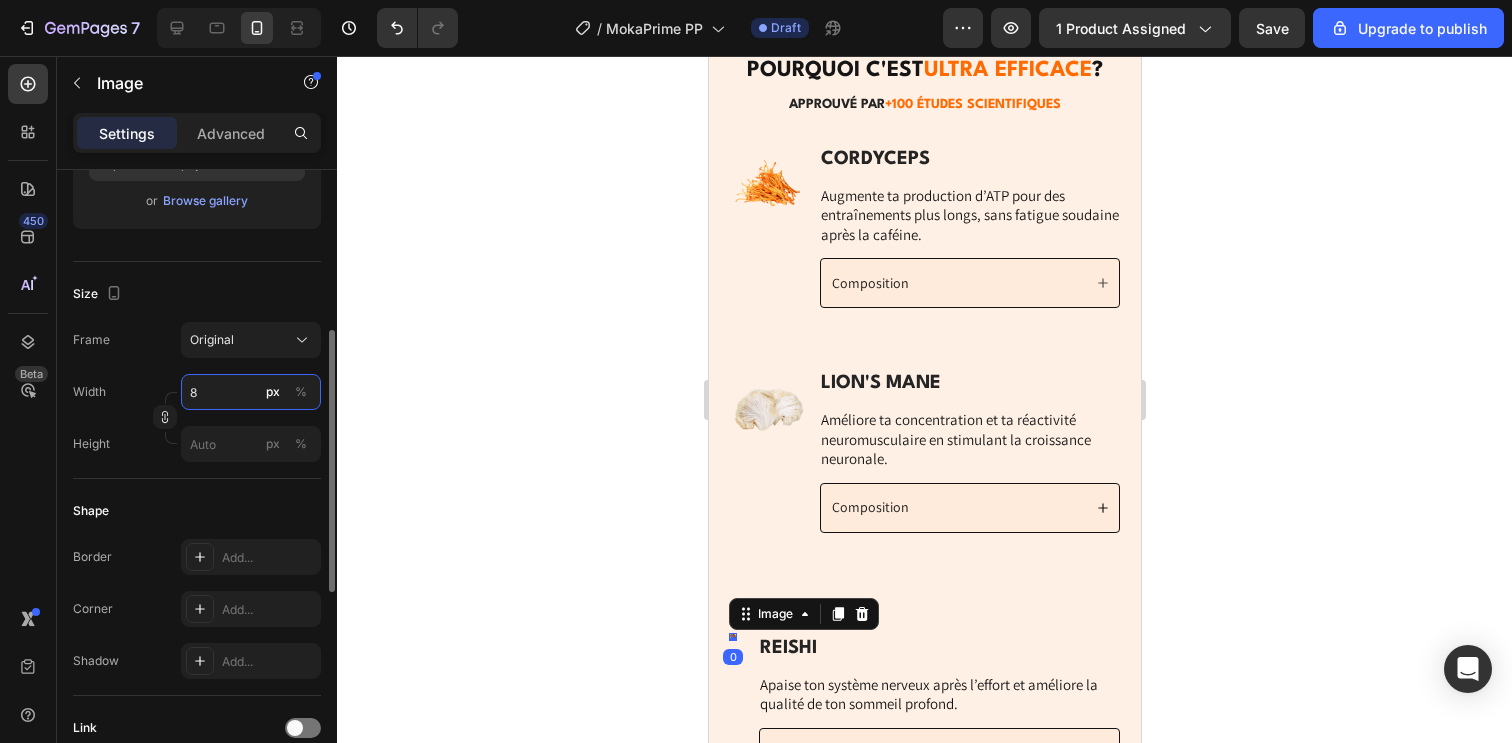 type on "80" 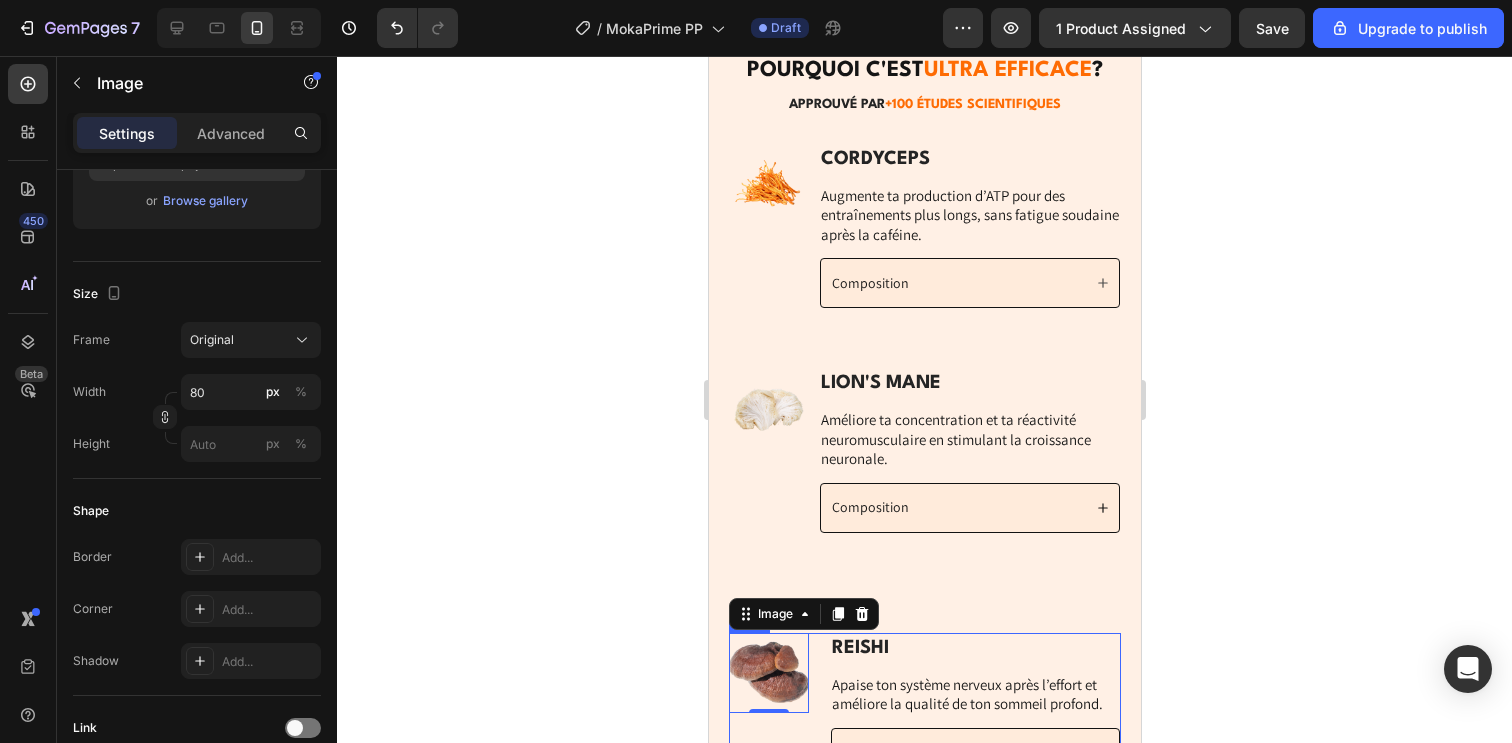 click on "Image   0 REISHI Text Block Apaise ton système nerveux après l’effort et améliore la qualité de ton sommeil profond. Text Block
Composition Accordion Row" at bounding box center [924, 711] 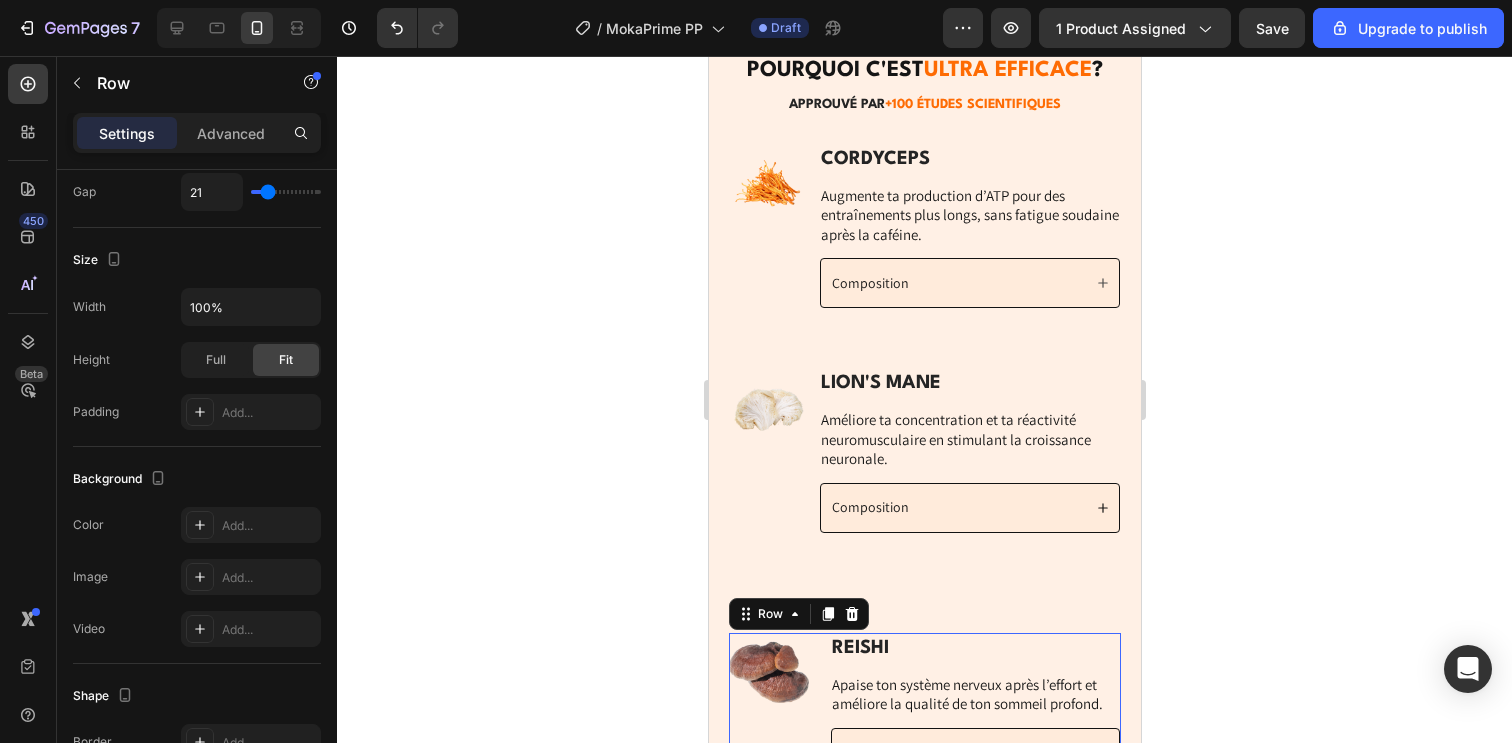 scroll, scrollTop: 0, scrollLeft: 0, axis: both 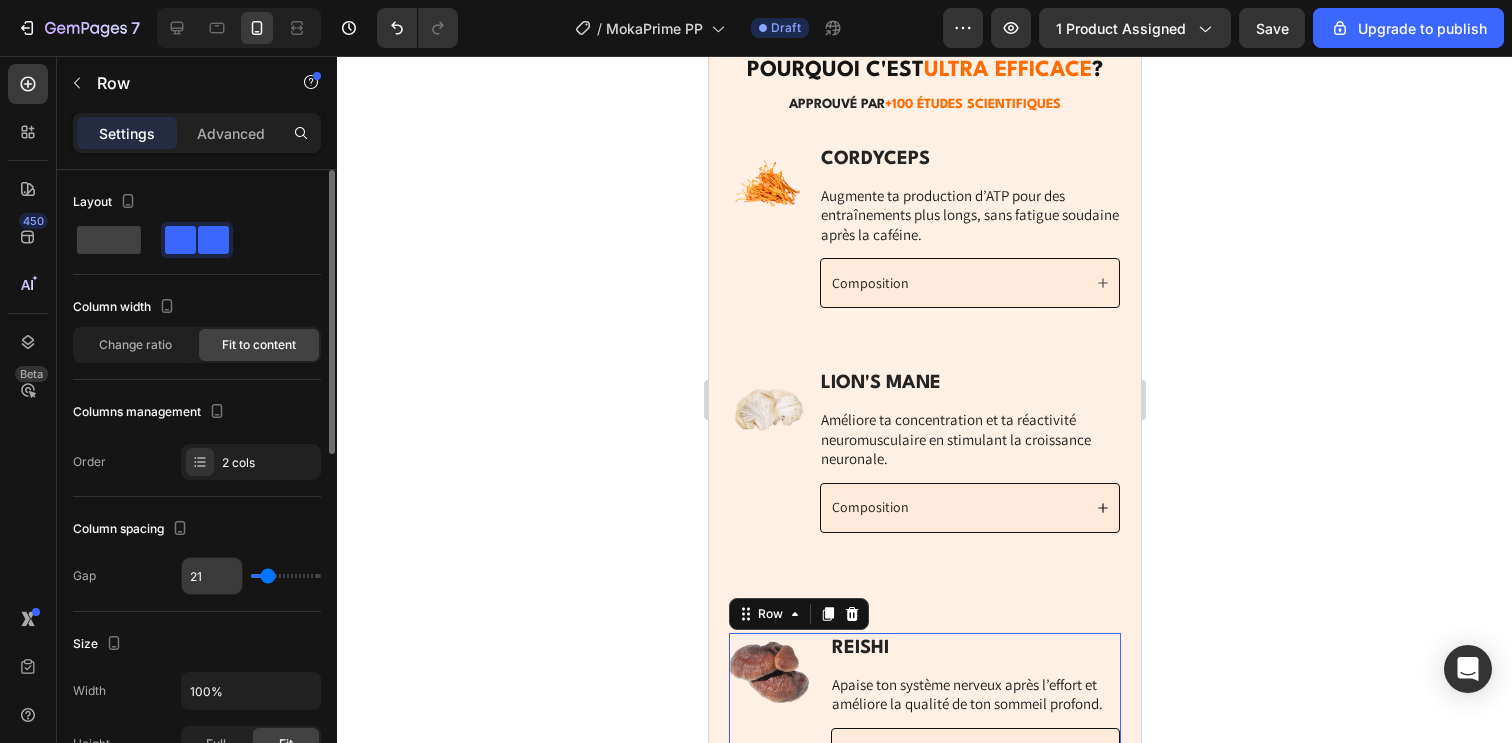 click on "21" at bounding box center [212, 576] 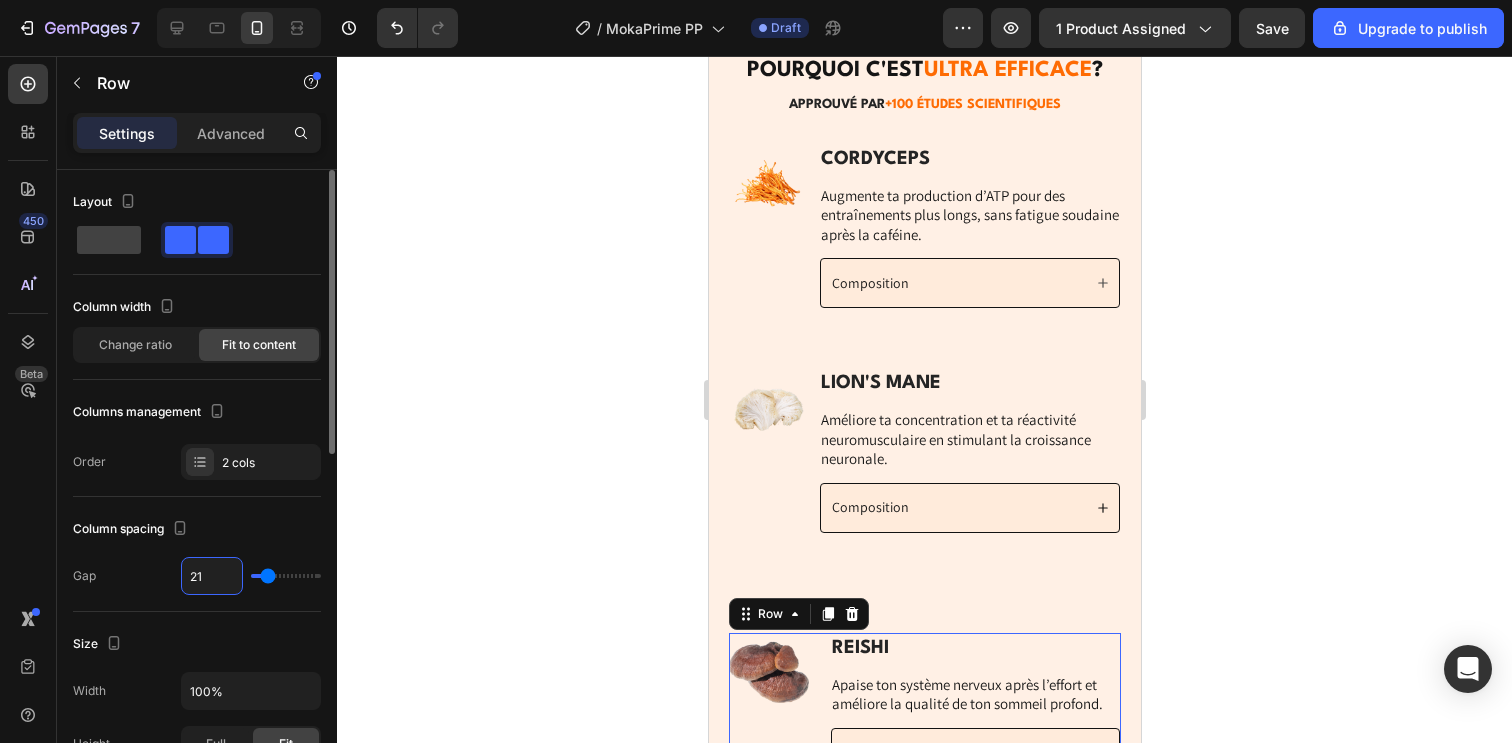 type on "1" 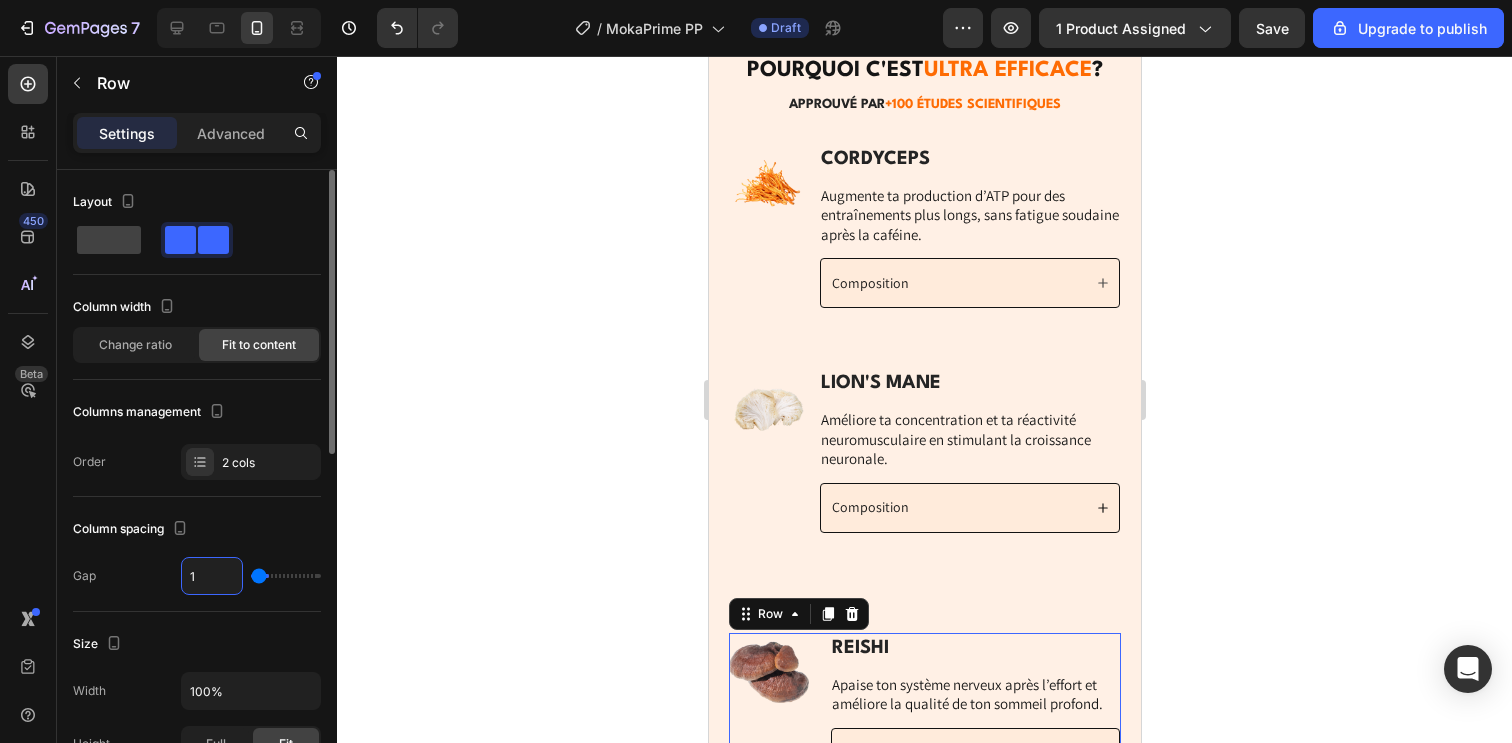 type on "10" 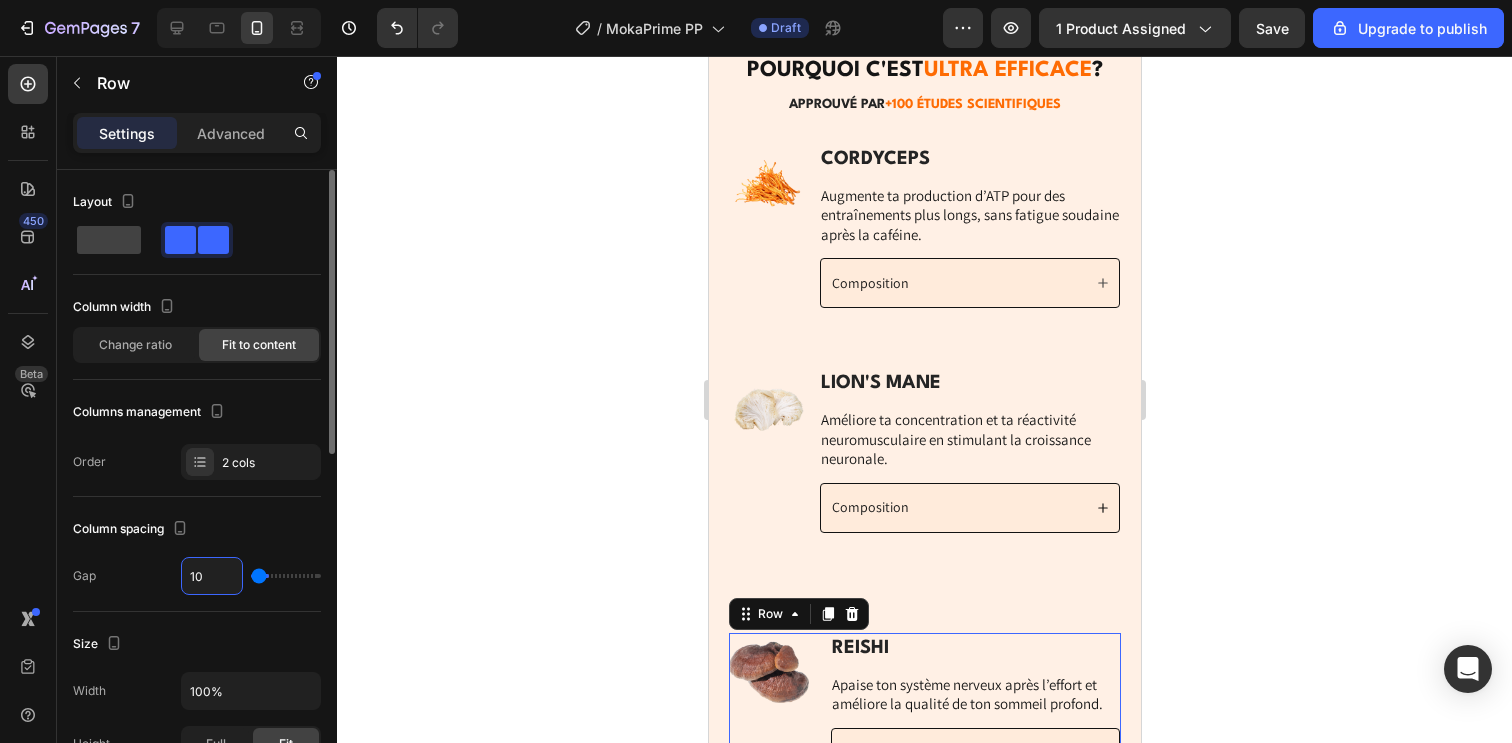 type on "10" 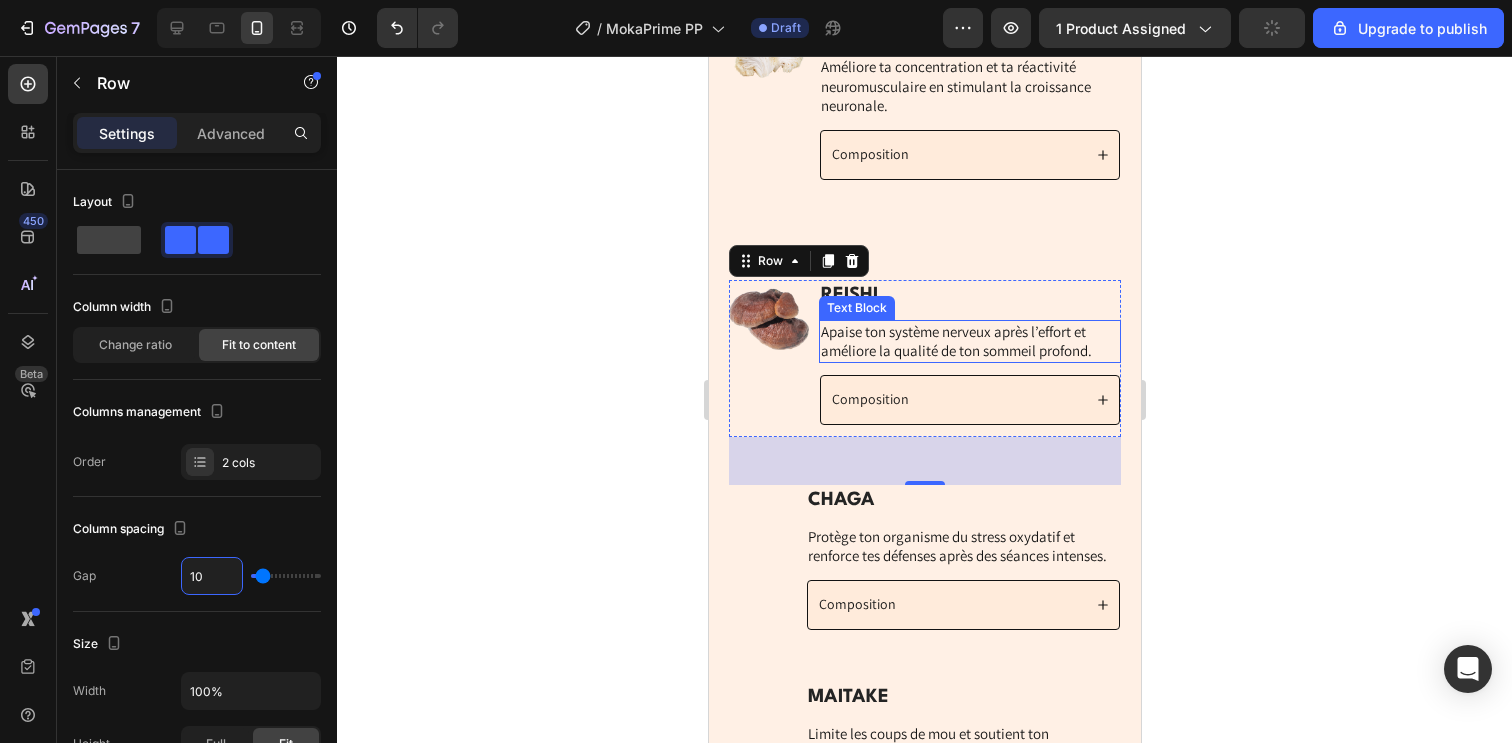 scroll, scrollTop: 4610, scrollLeft: 0, axis: vertical 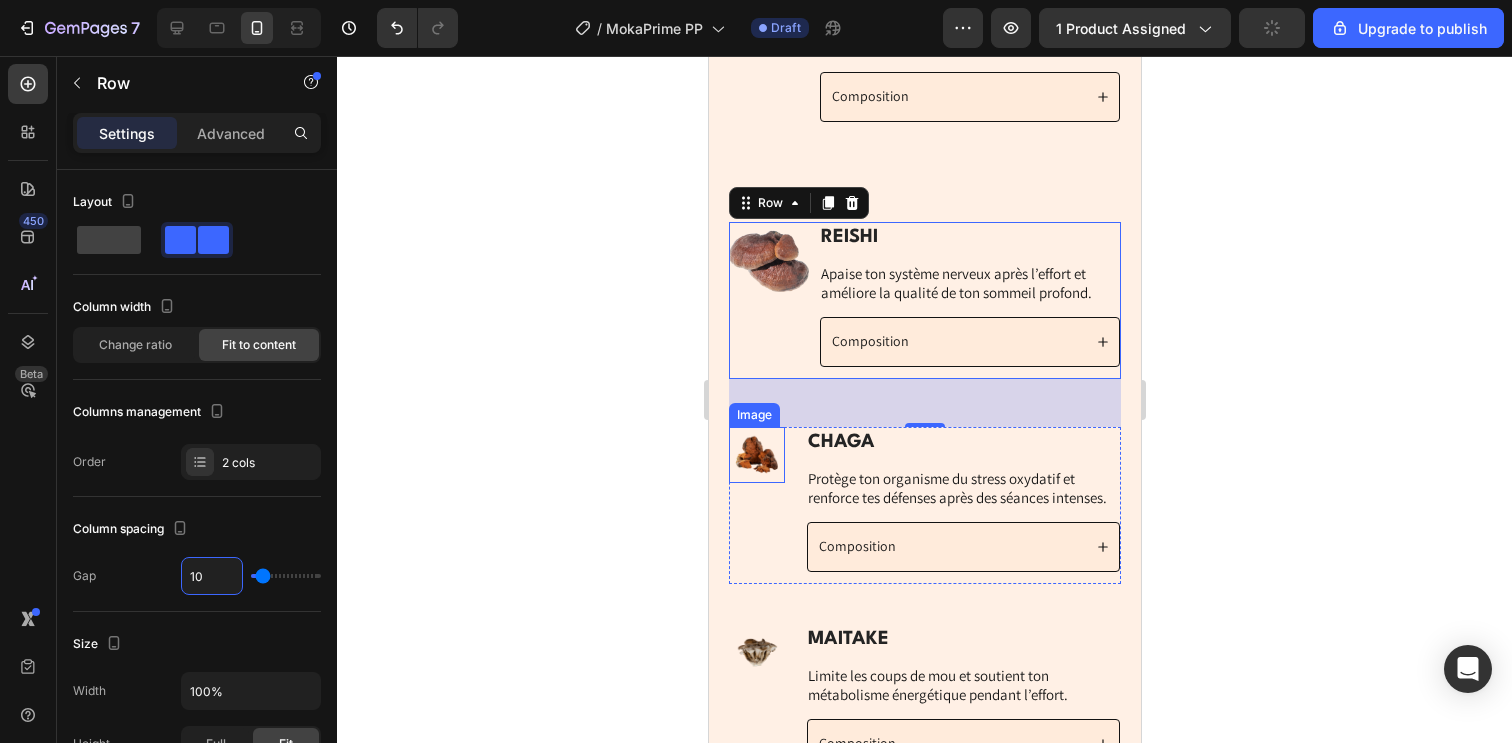click at bounding box center [756, 455] 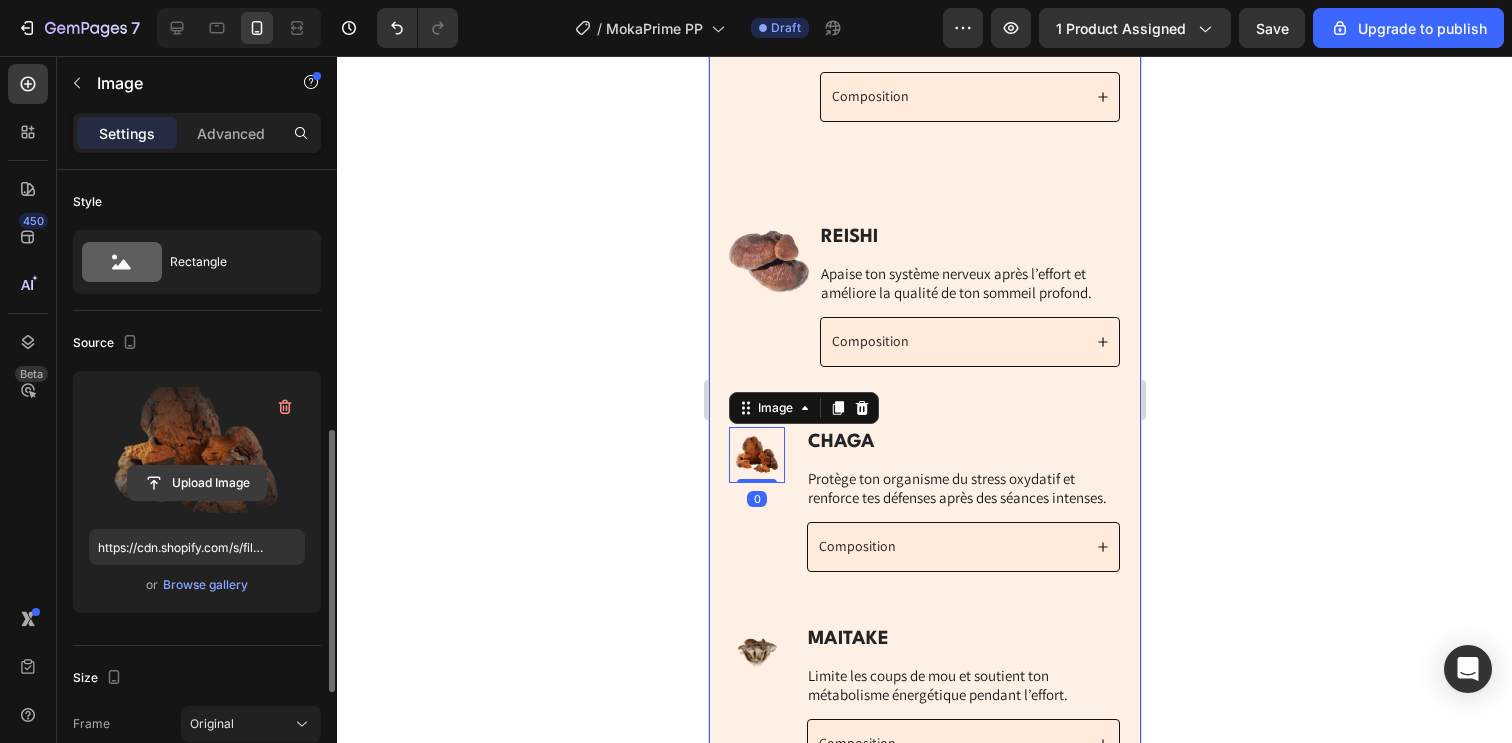 scroll, scrollTop: 184, scrollLeft: 0, axis: vertical 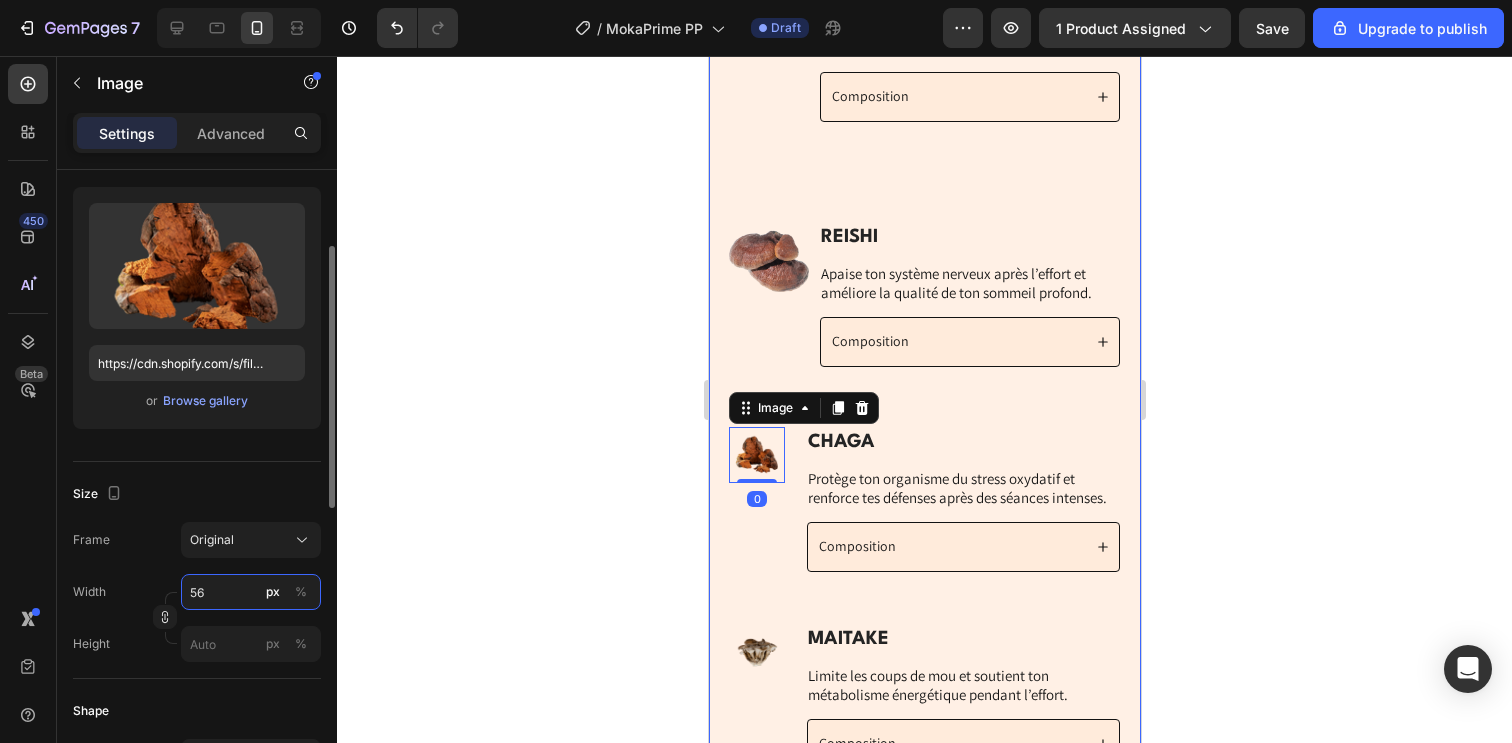 click on "56" at bounding box center (251, 592) 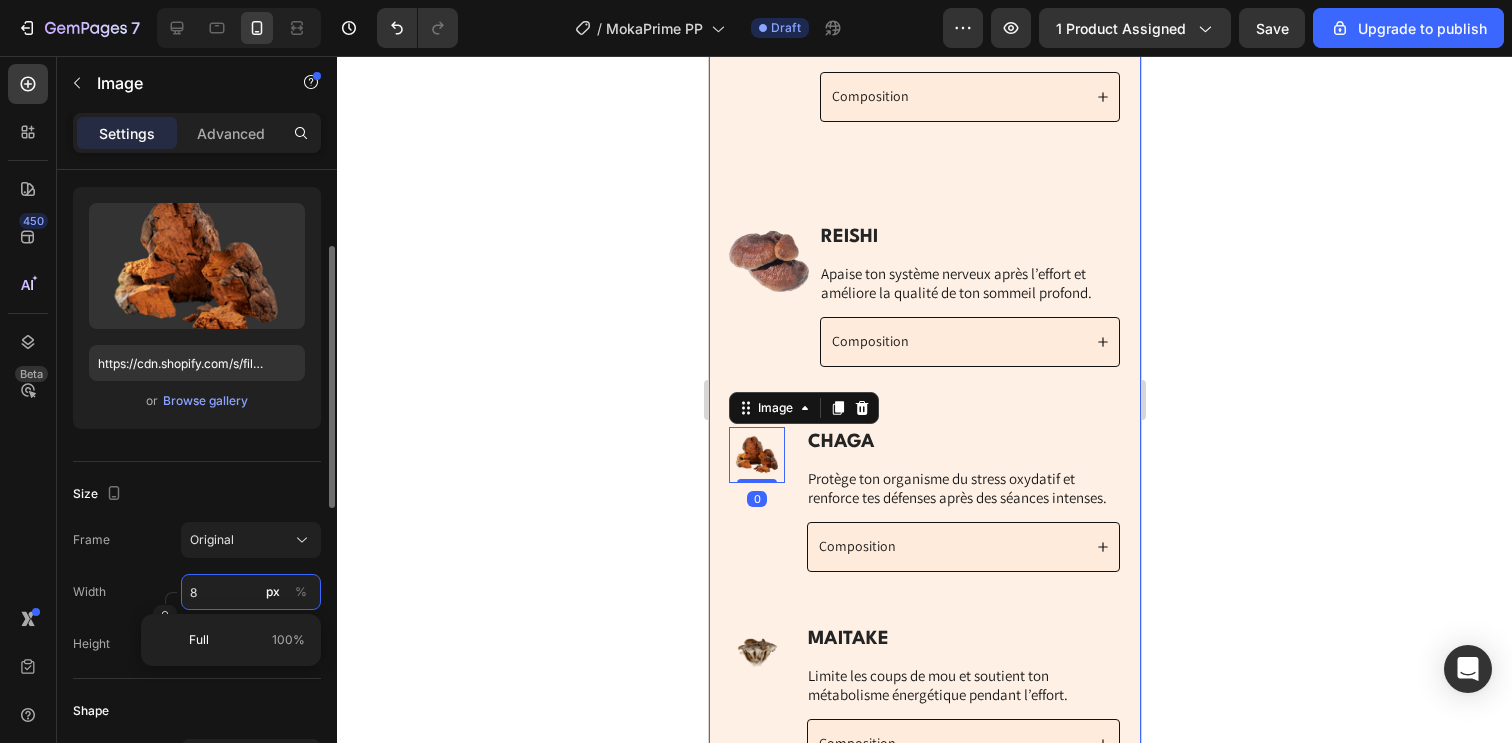 type on "80" 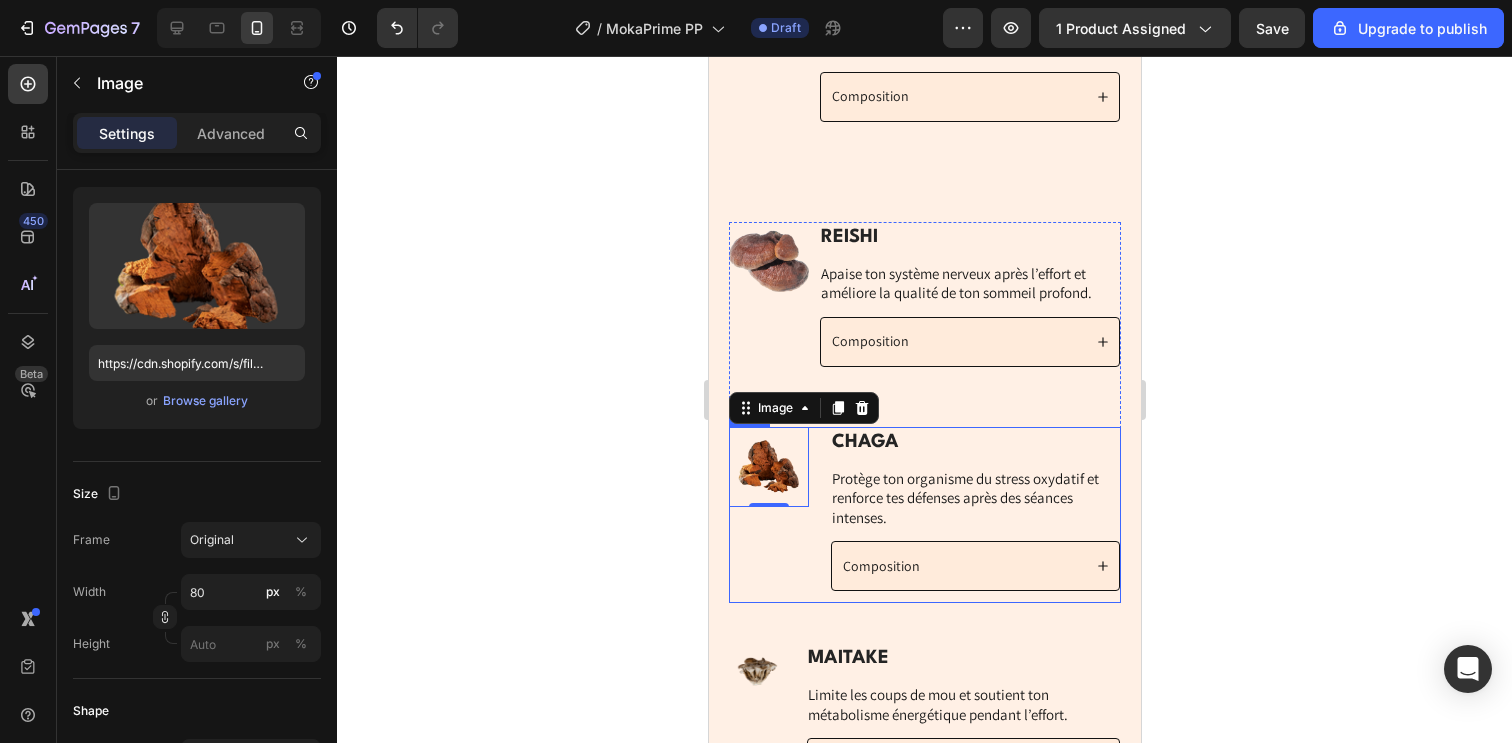 click on "Image   0" at bounding box center [768, 515] 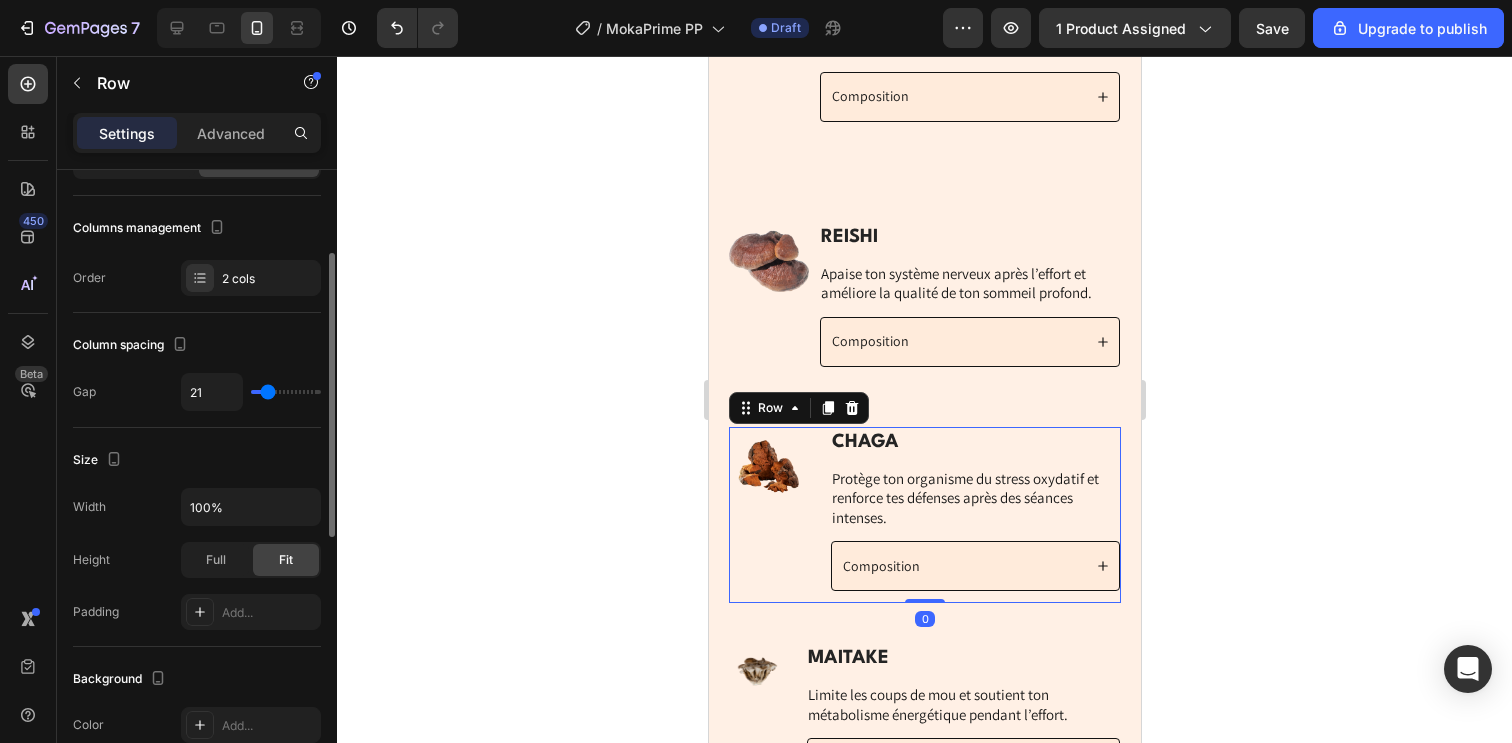 scroll, scrollTop: 0, scrollLeft: 0, axis: both 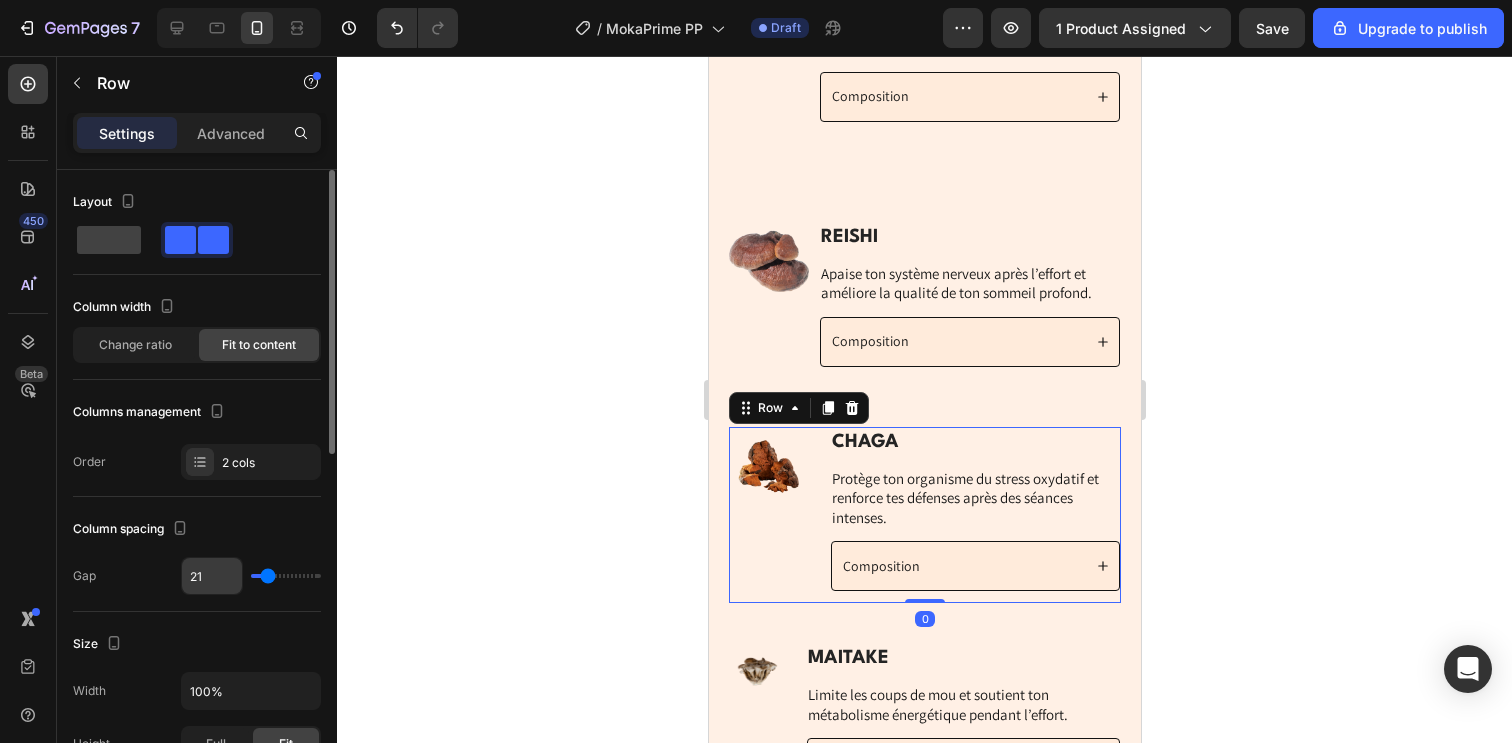 click on "21" at bounding box center [212, 576] 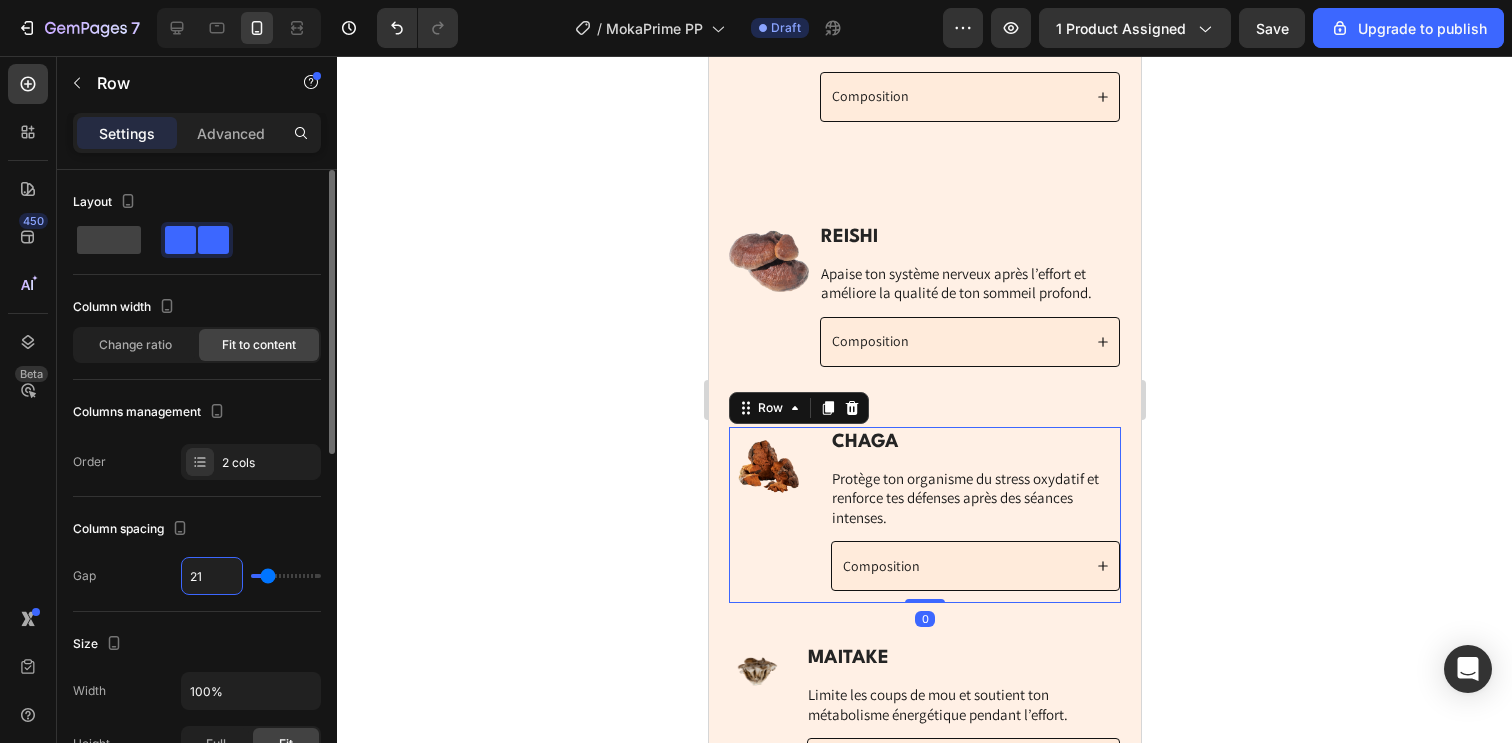 type on "1" 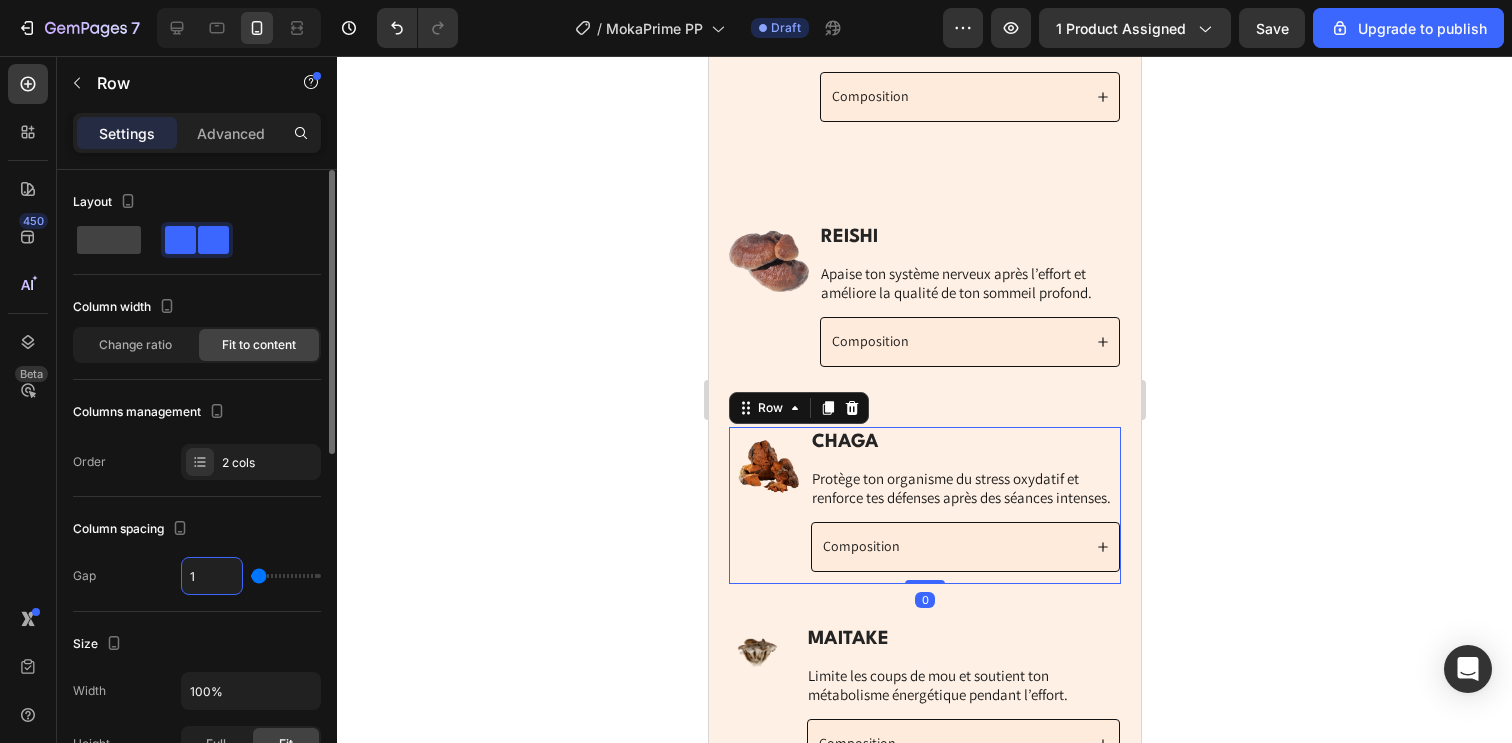type on "10" 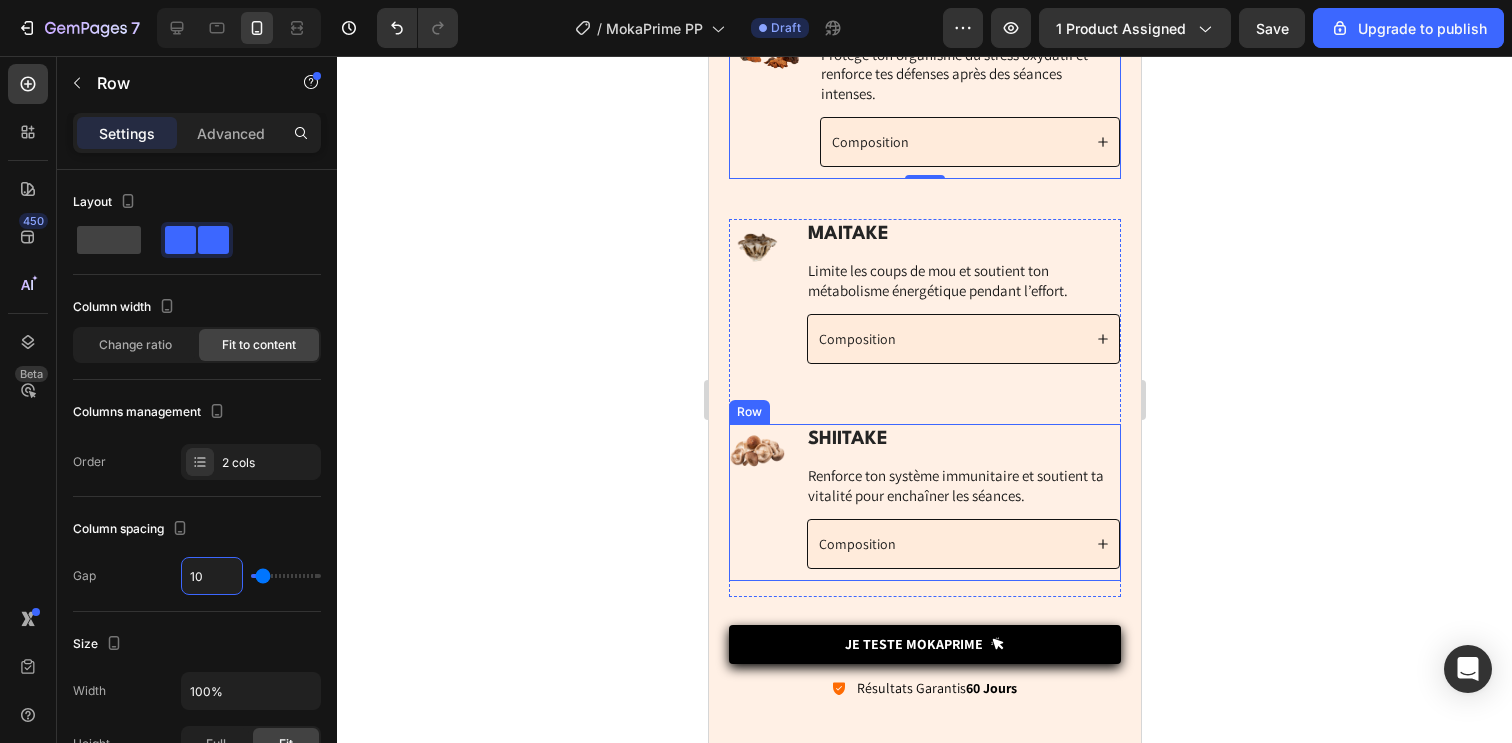 scroll, scrollTop: 5073, scrollLeft: 0, axis: vertical 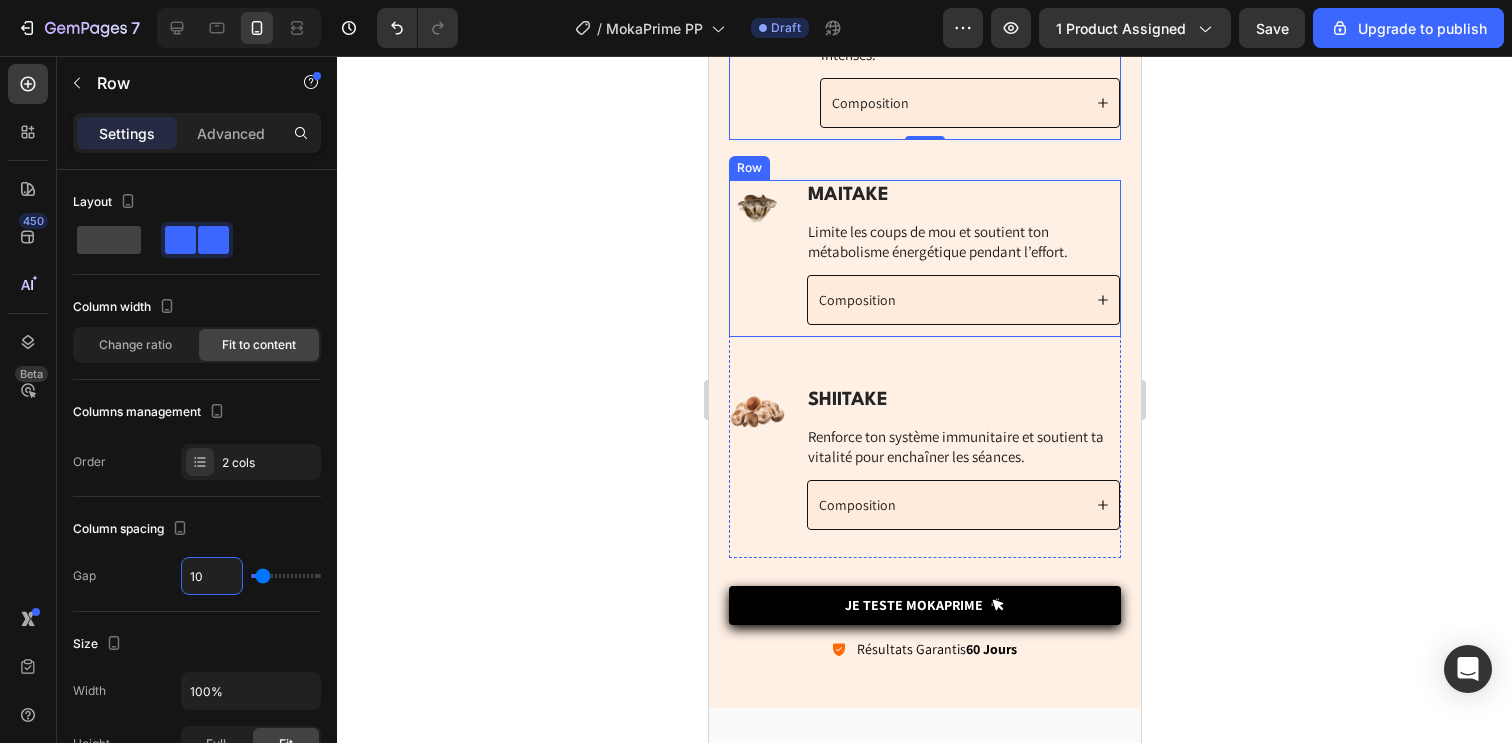 click on "Image" at bounding box center (756, 258) 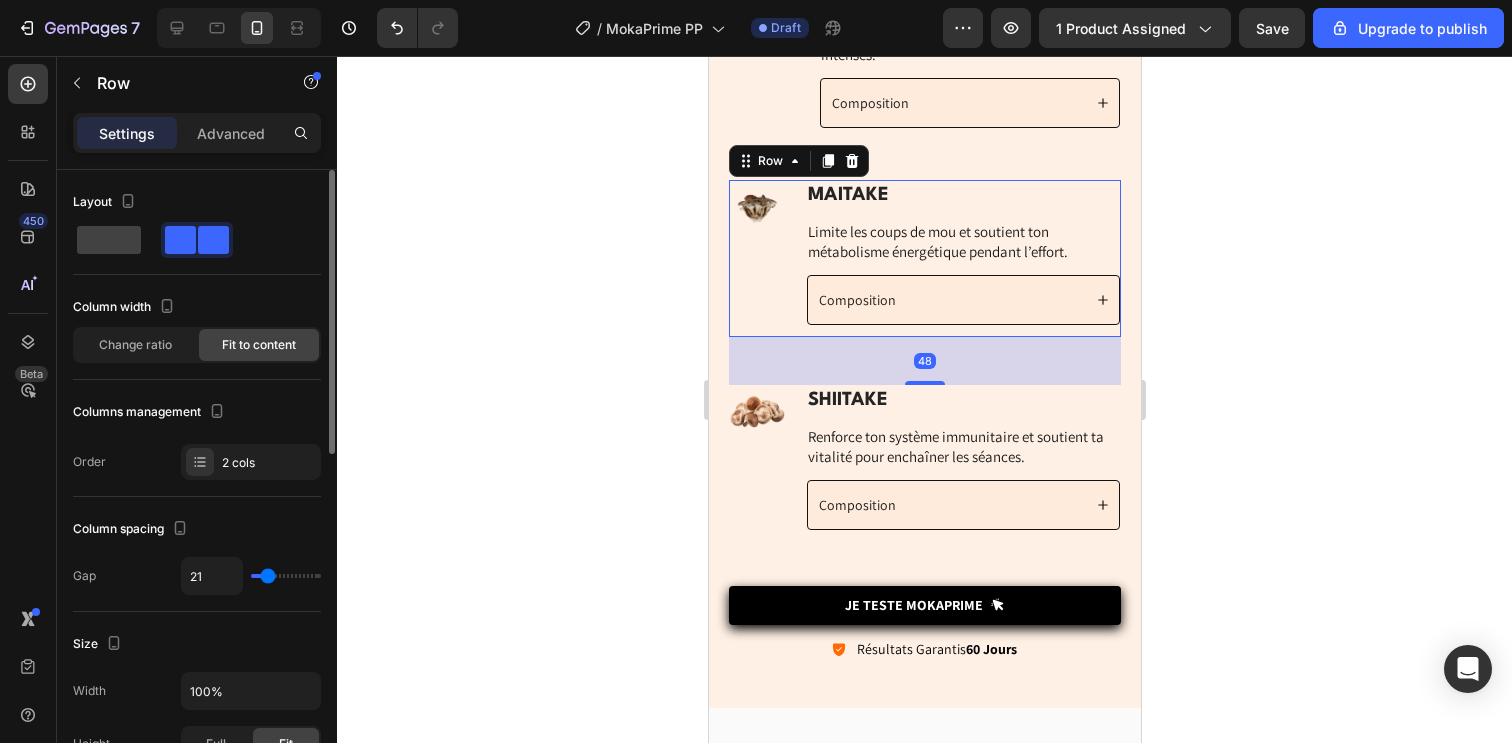 click on "Column spacing Gap 21" 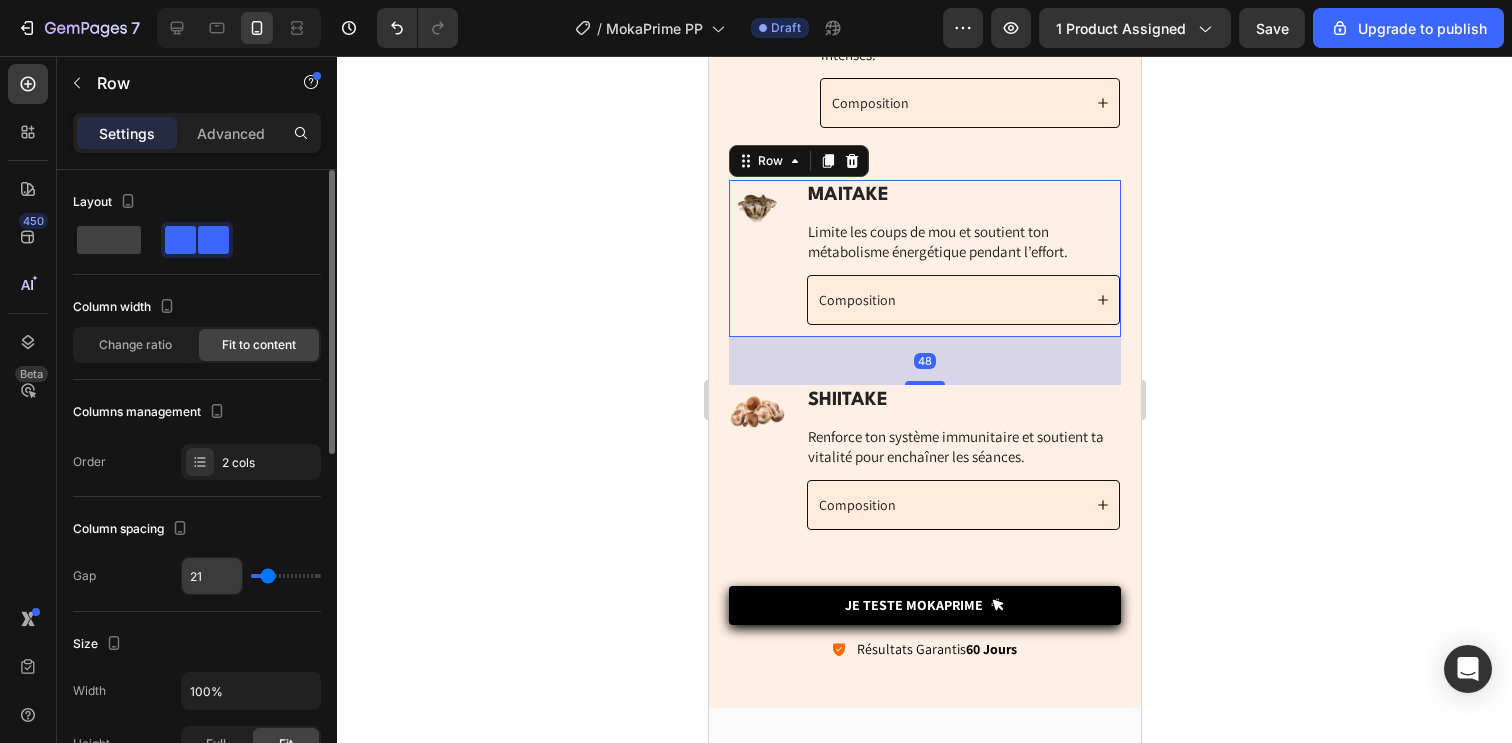 click on "21" at bounding box center (212, 576) 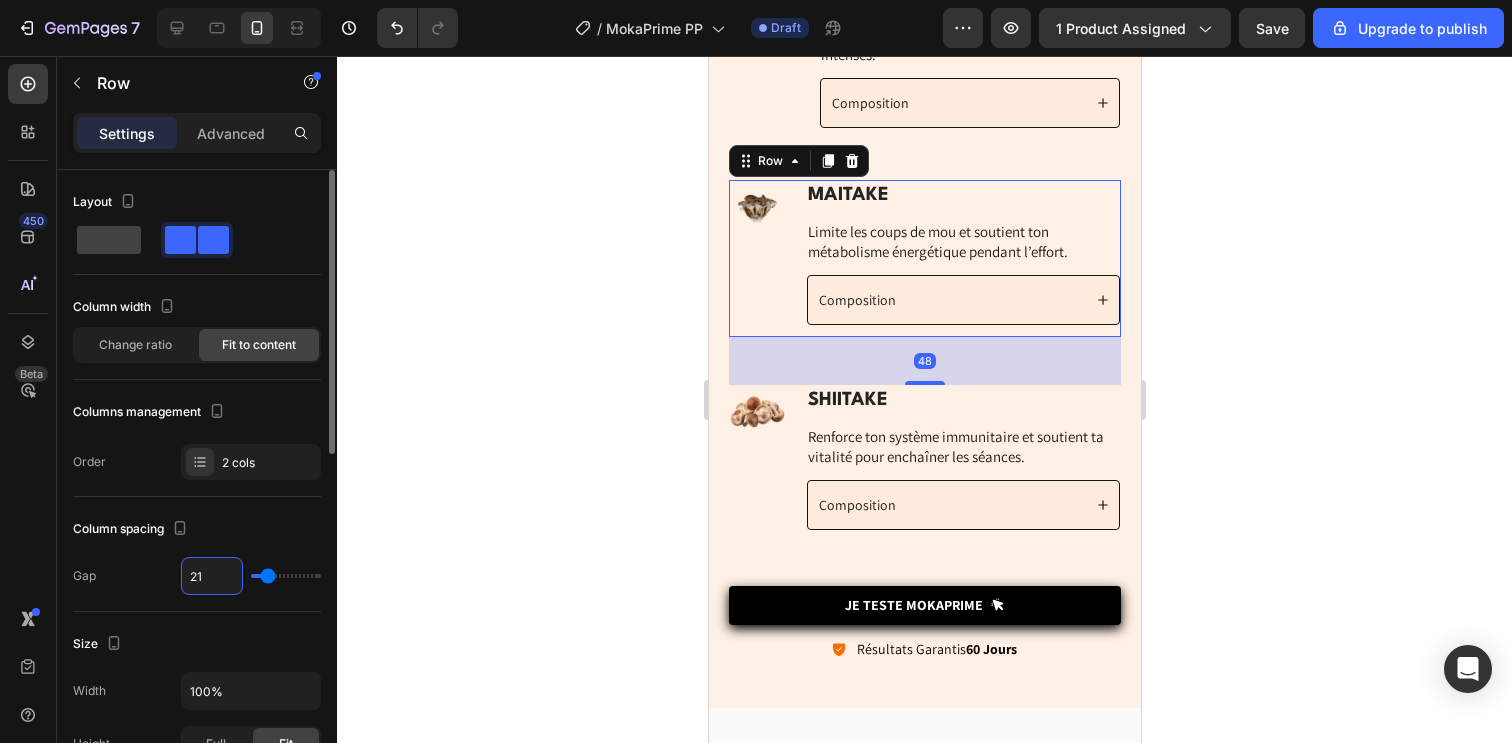 type on "1" 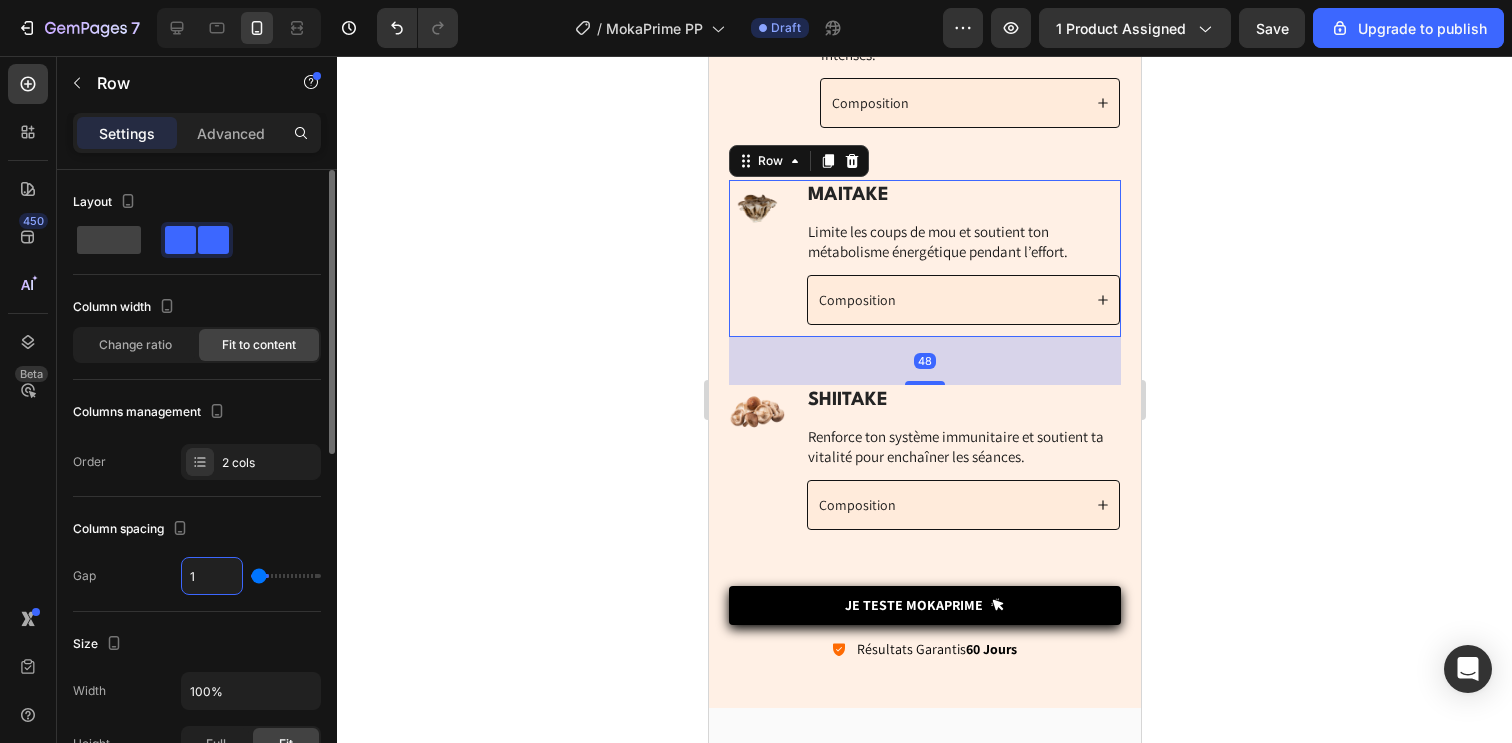 type on "10" 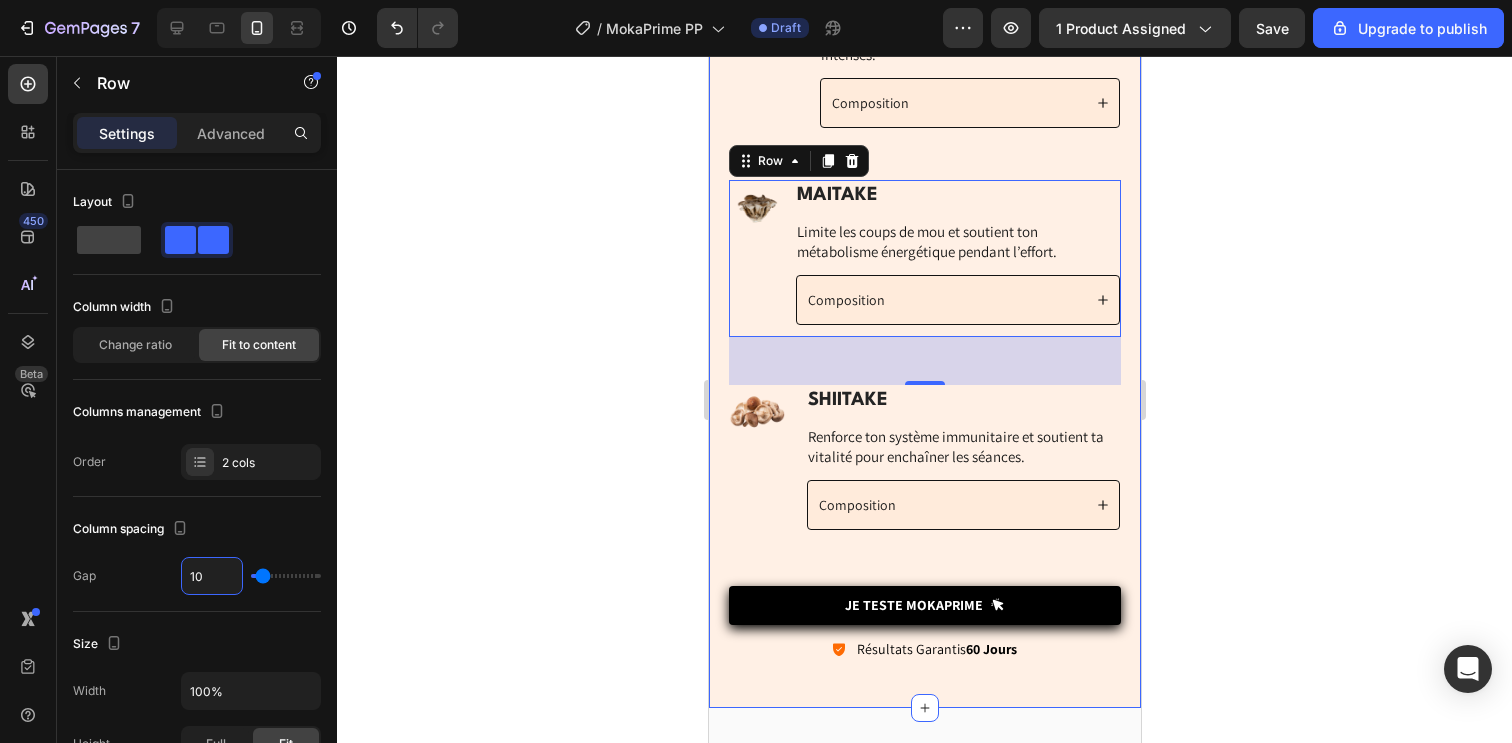click at bounding box center (756, 208) 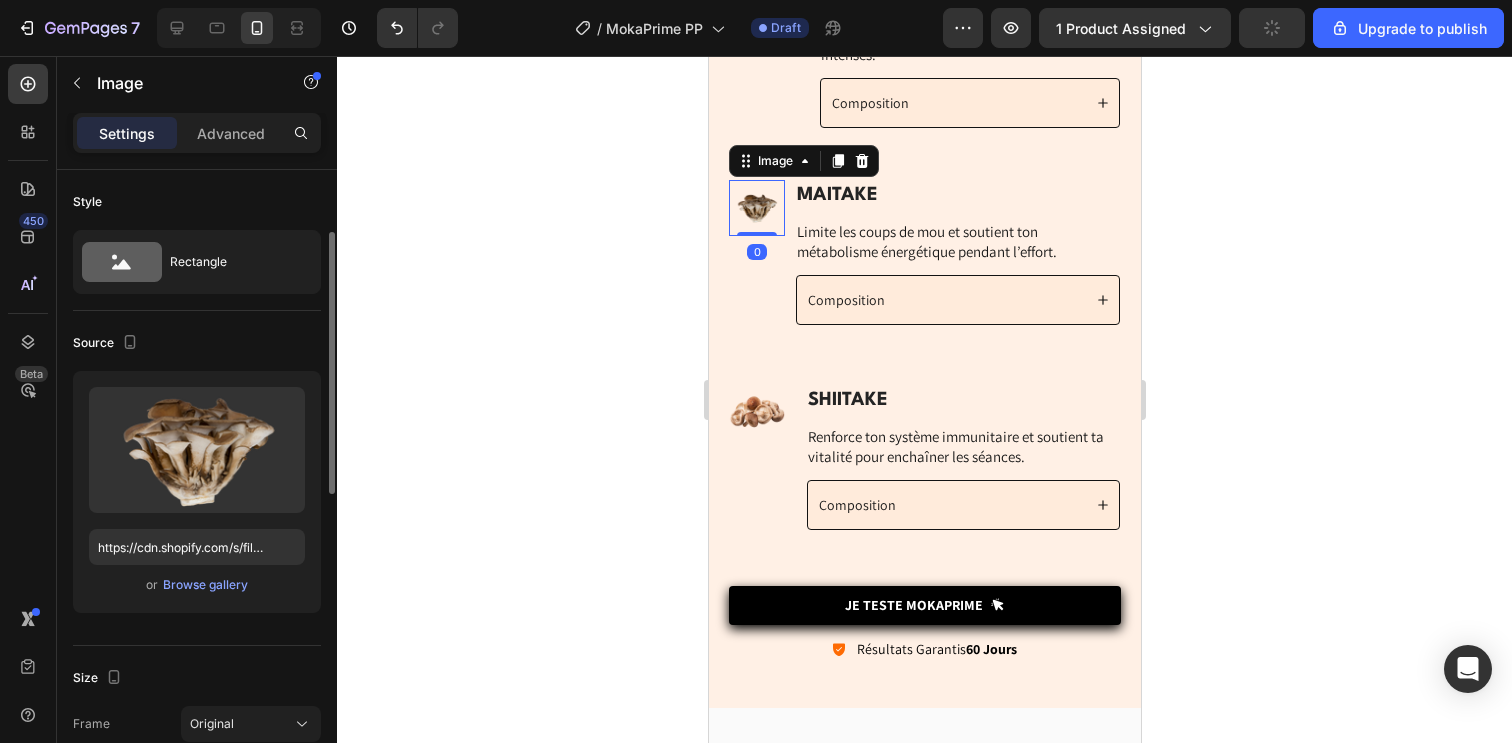 scroll, scrollTop: 191, scrollLeft: 0, axis: vertical 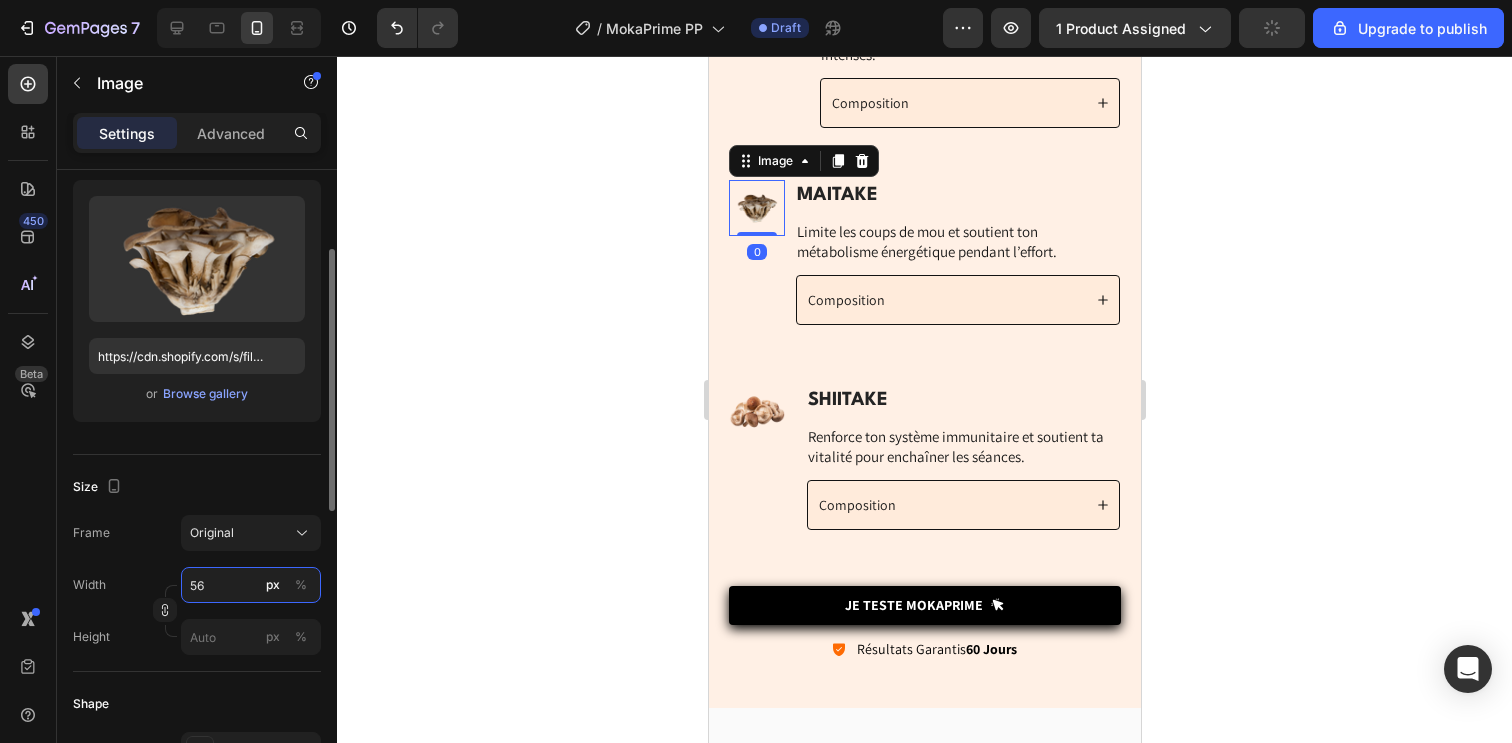 click on "56" at bounding box center (251, 585) 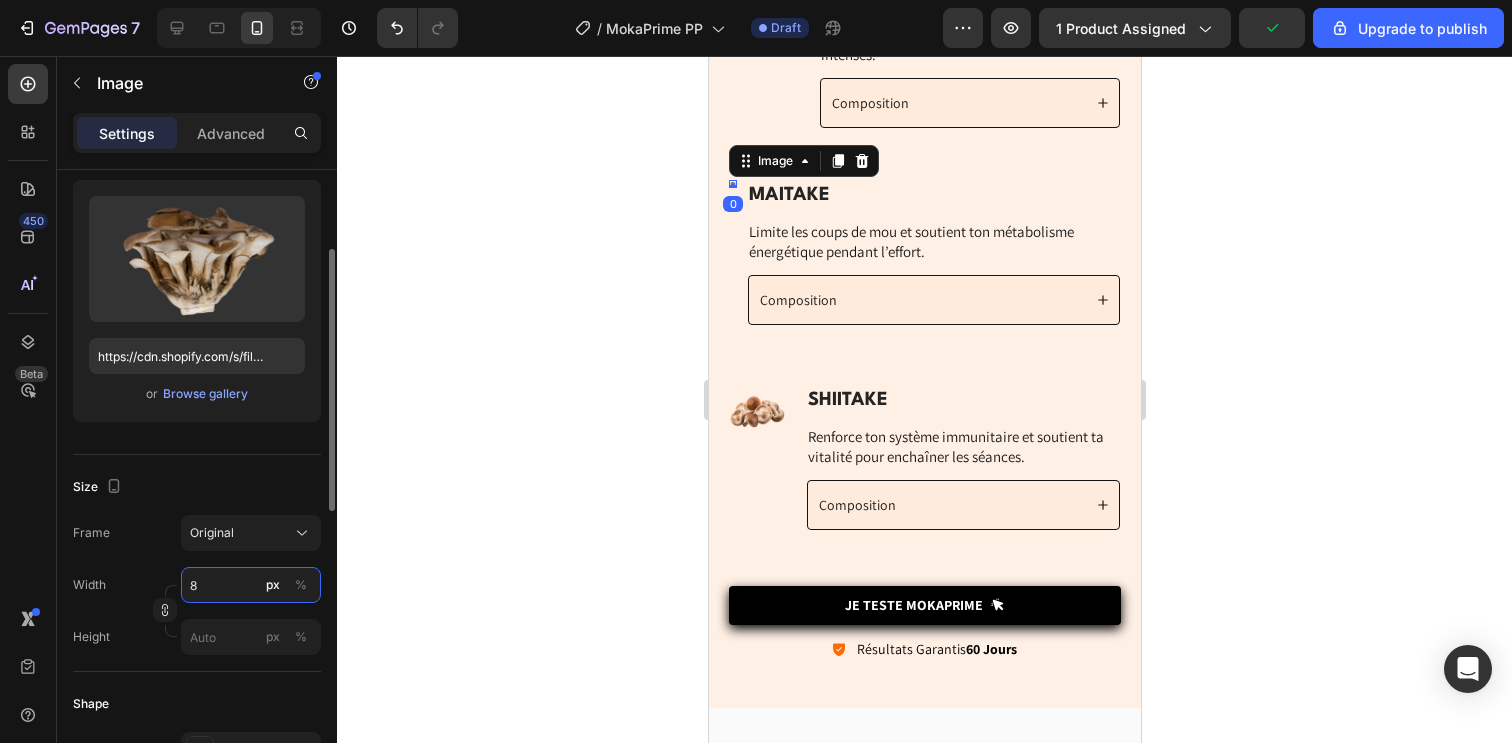type on "80" 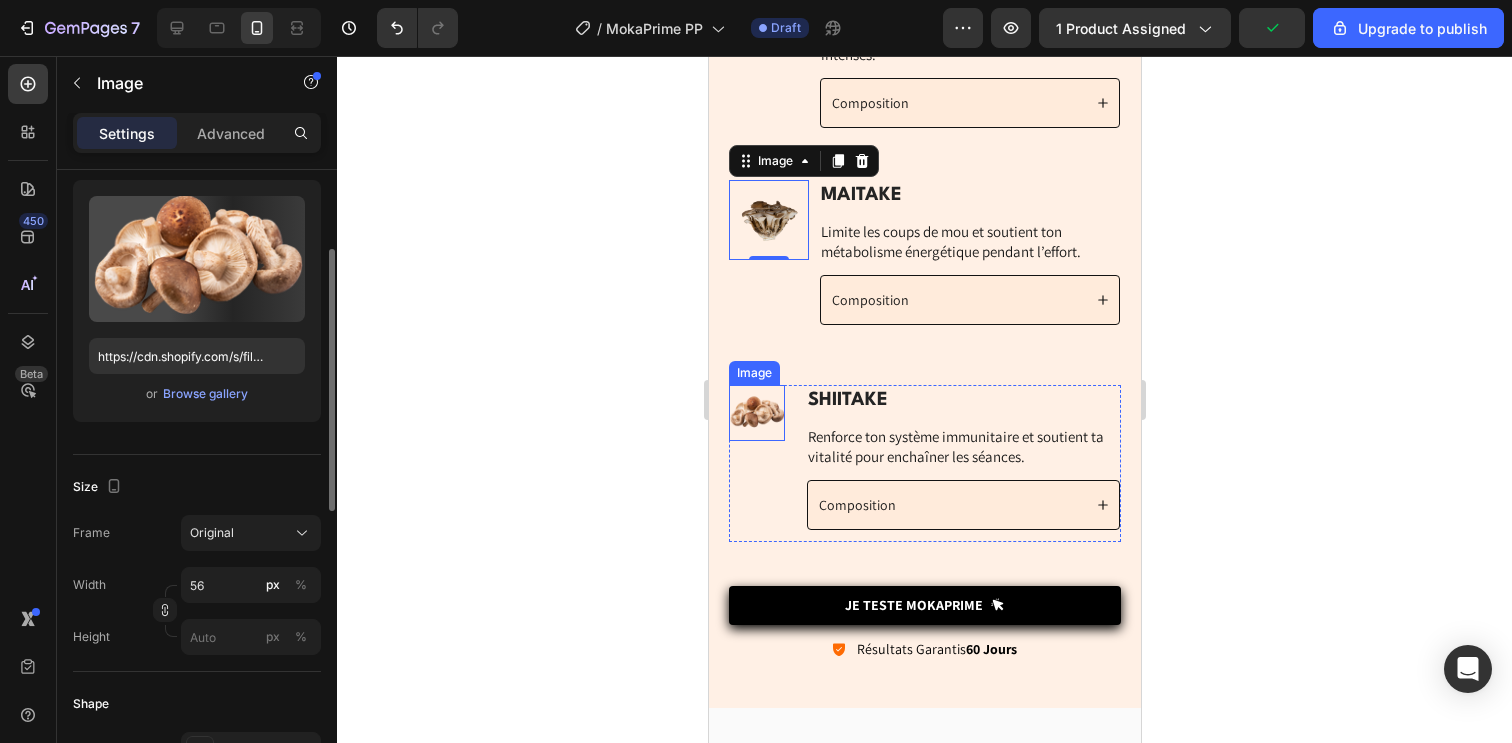 click at bounding box center (756, 413) 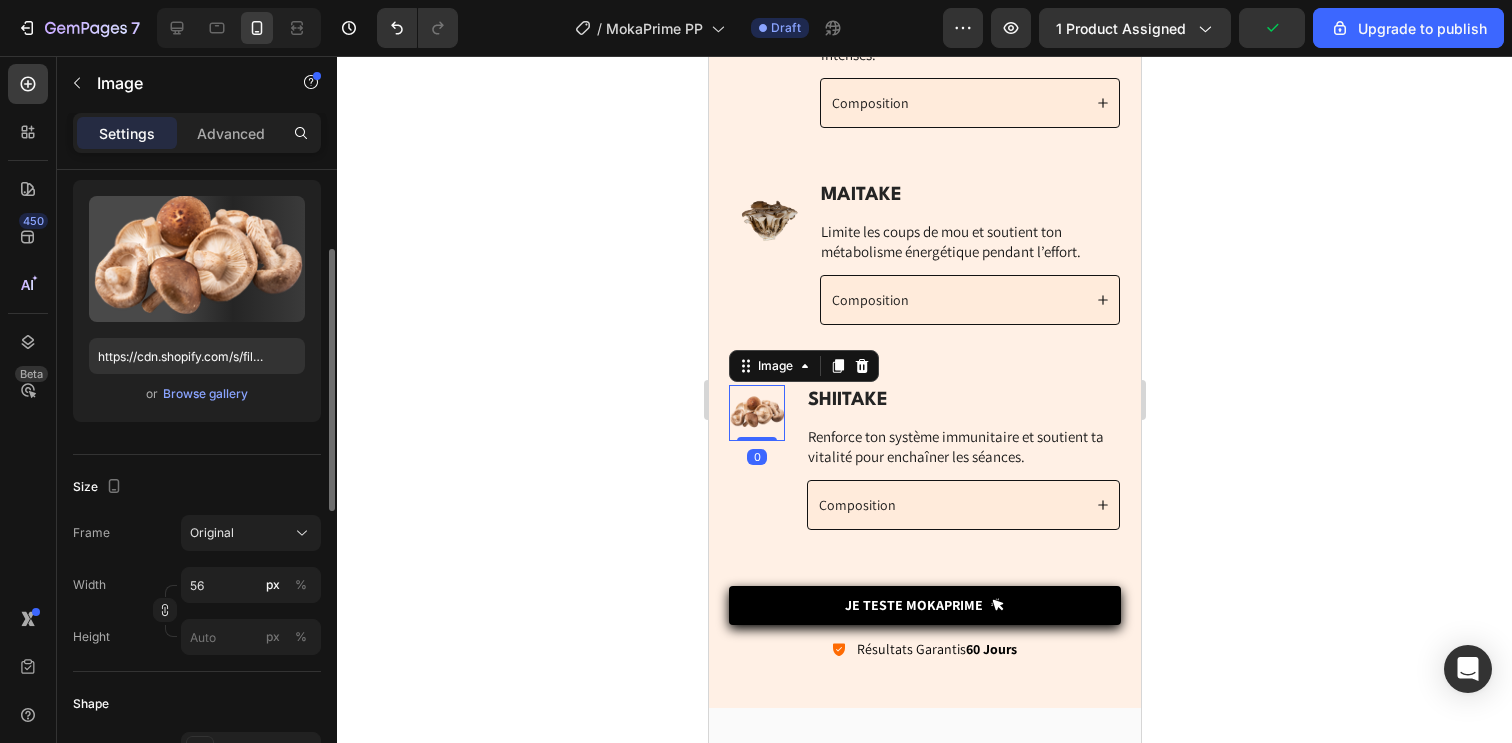scroll, scrollTop: 191, scrollLeft: 0, axis: vertical 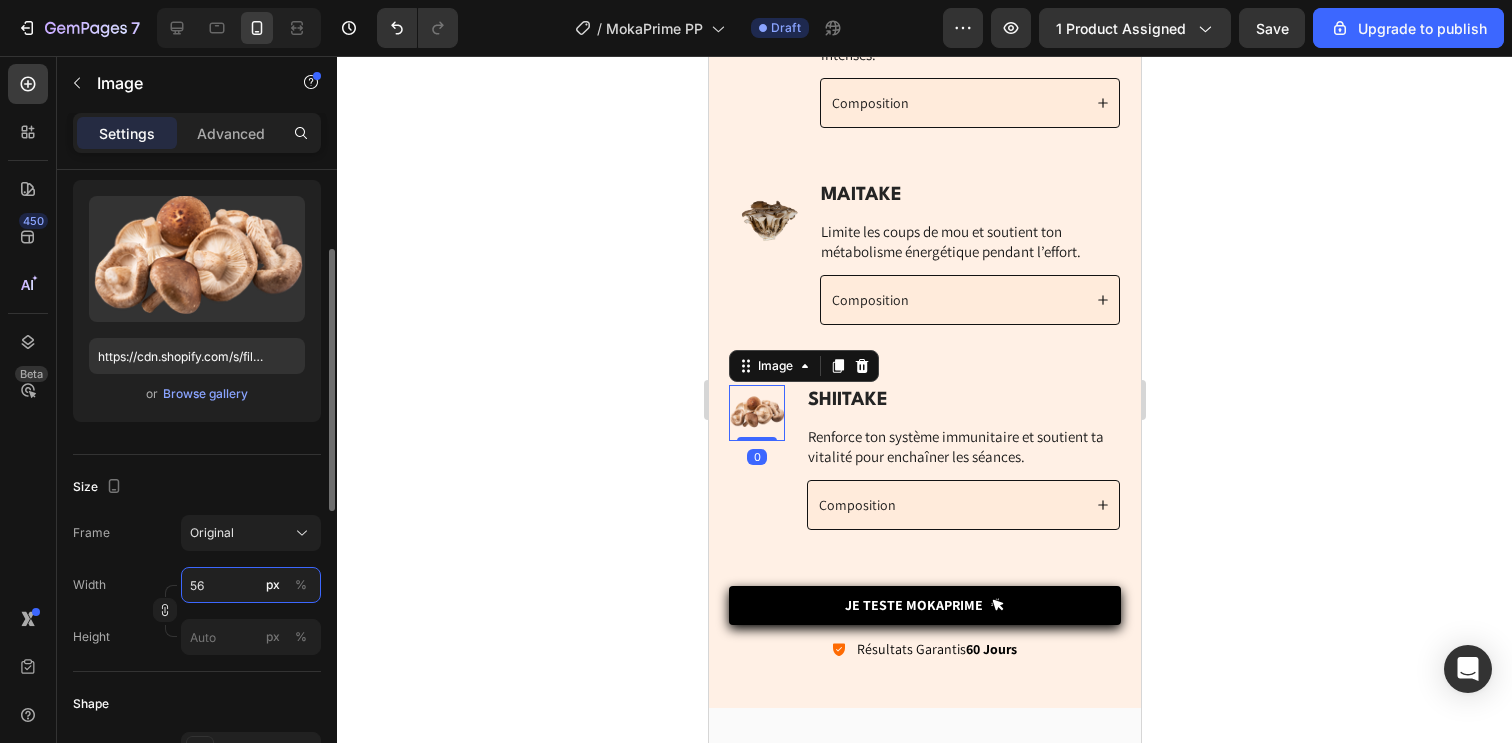 click on "56" at bounding box center [251, 585] 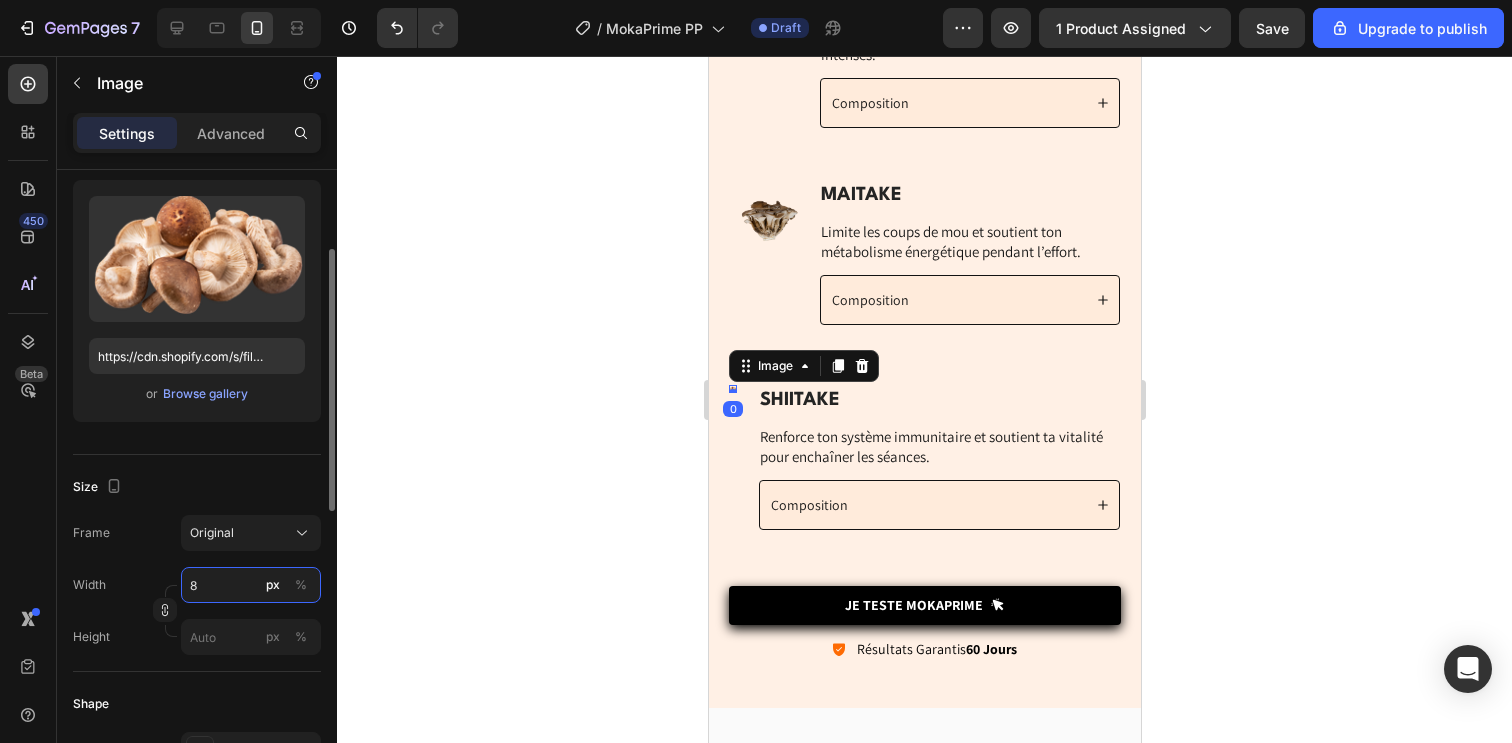 type on "80" 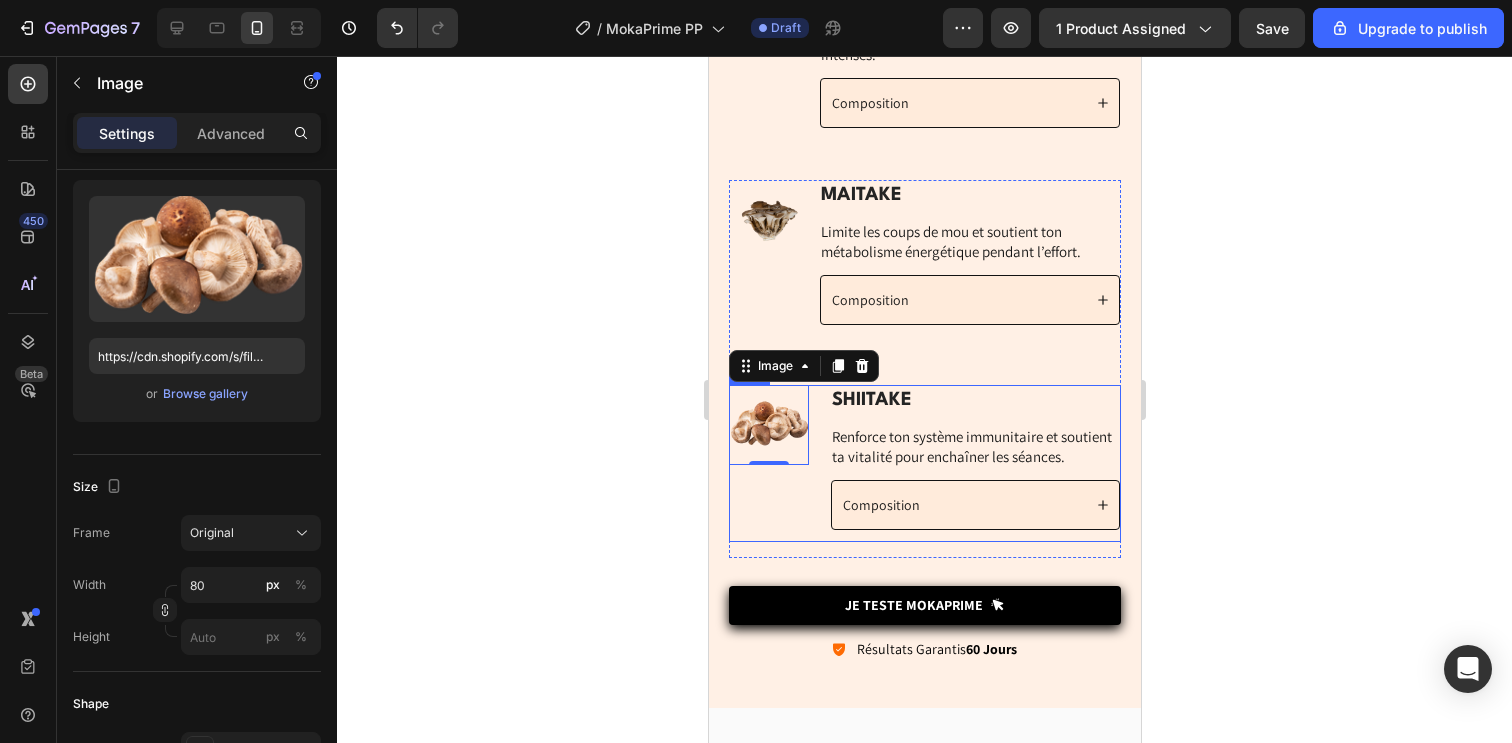 click on "Image   0" at bounding box center (768, 463) 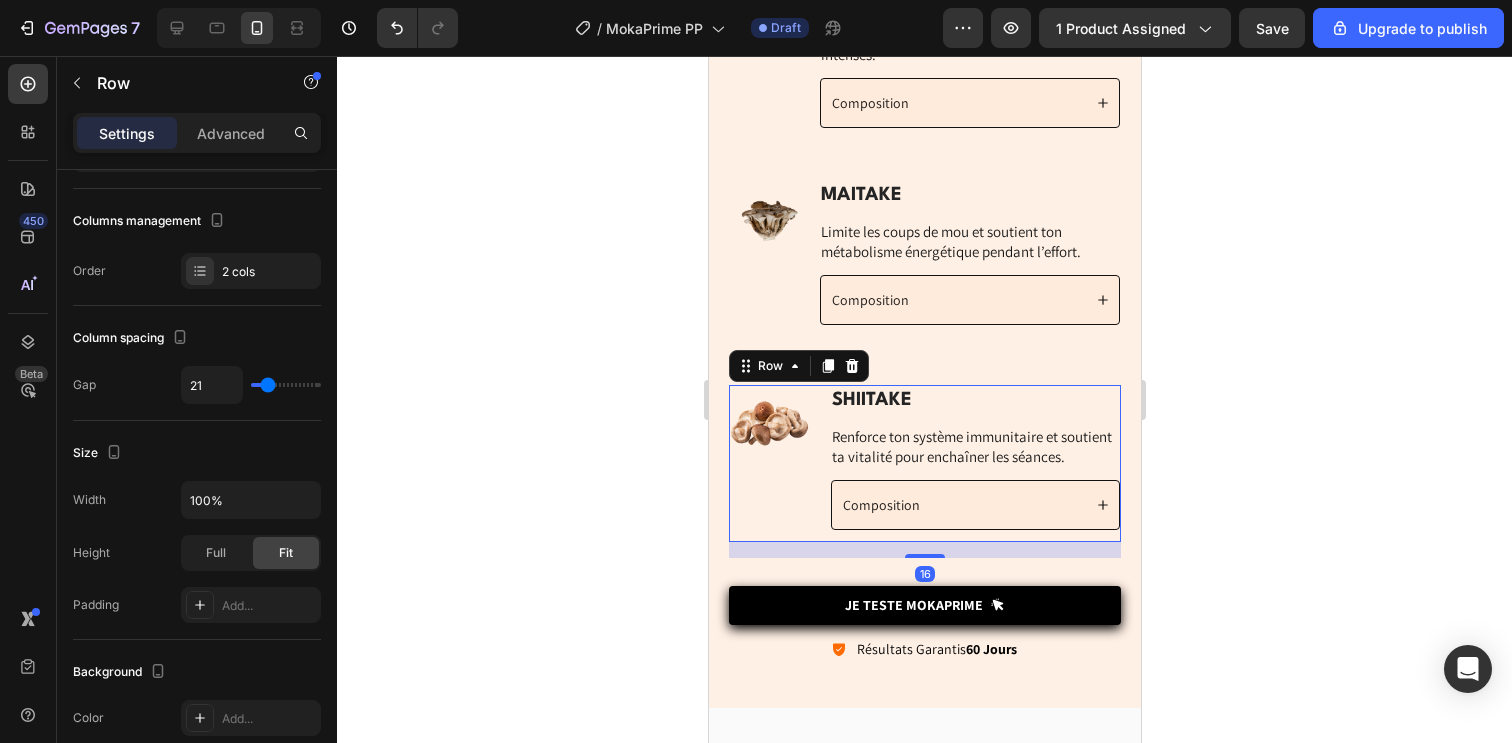scroll, scrollTop: 0, scrollLeft: 0, axis: both 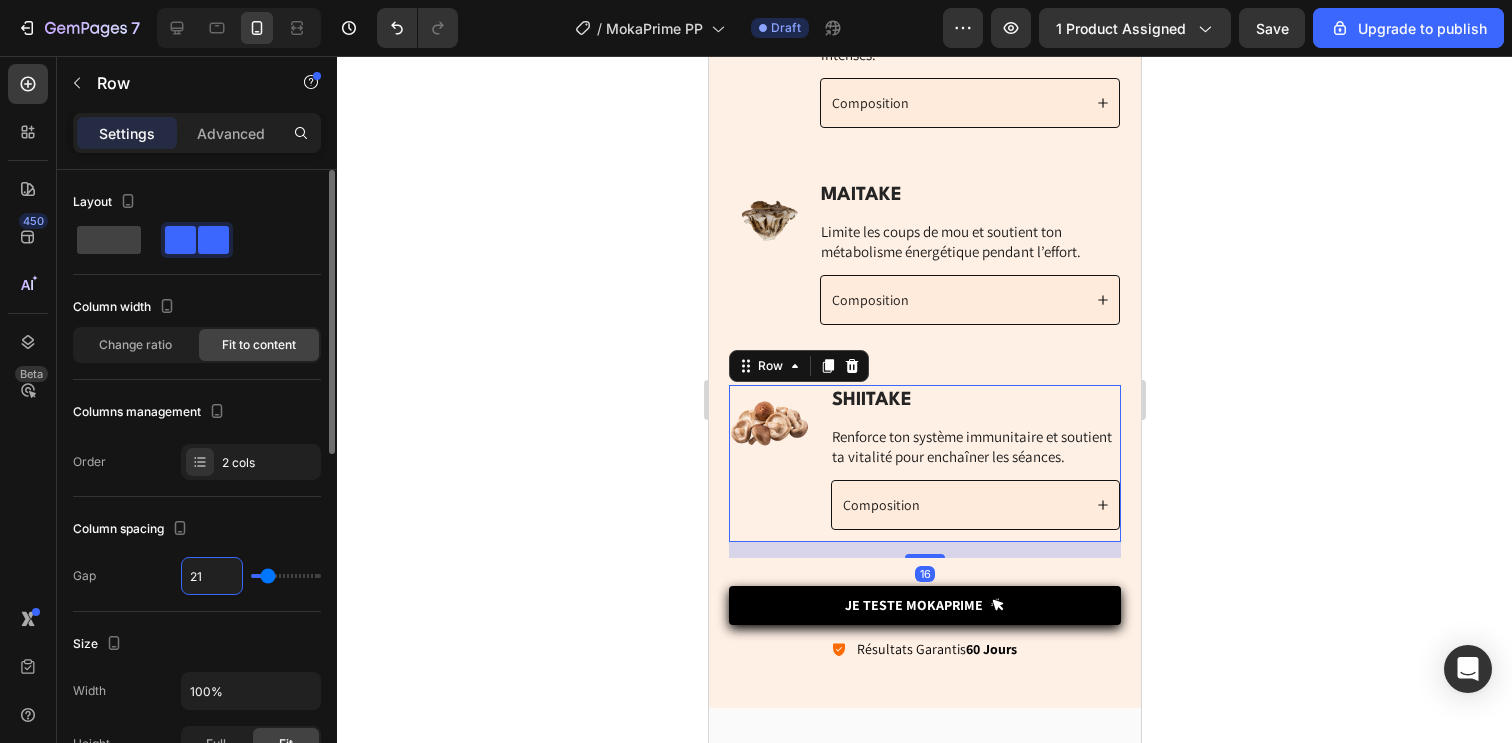 click on "21" at bounding box center [212, 576] 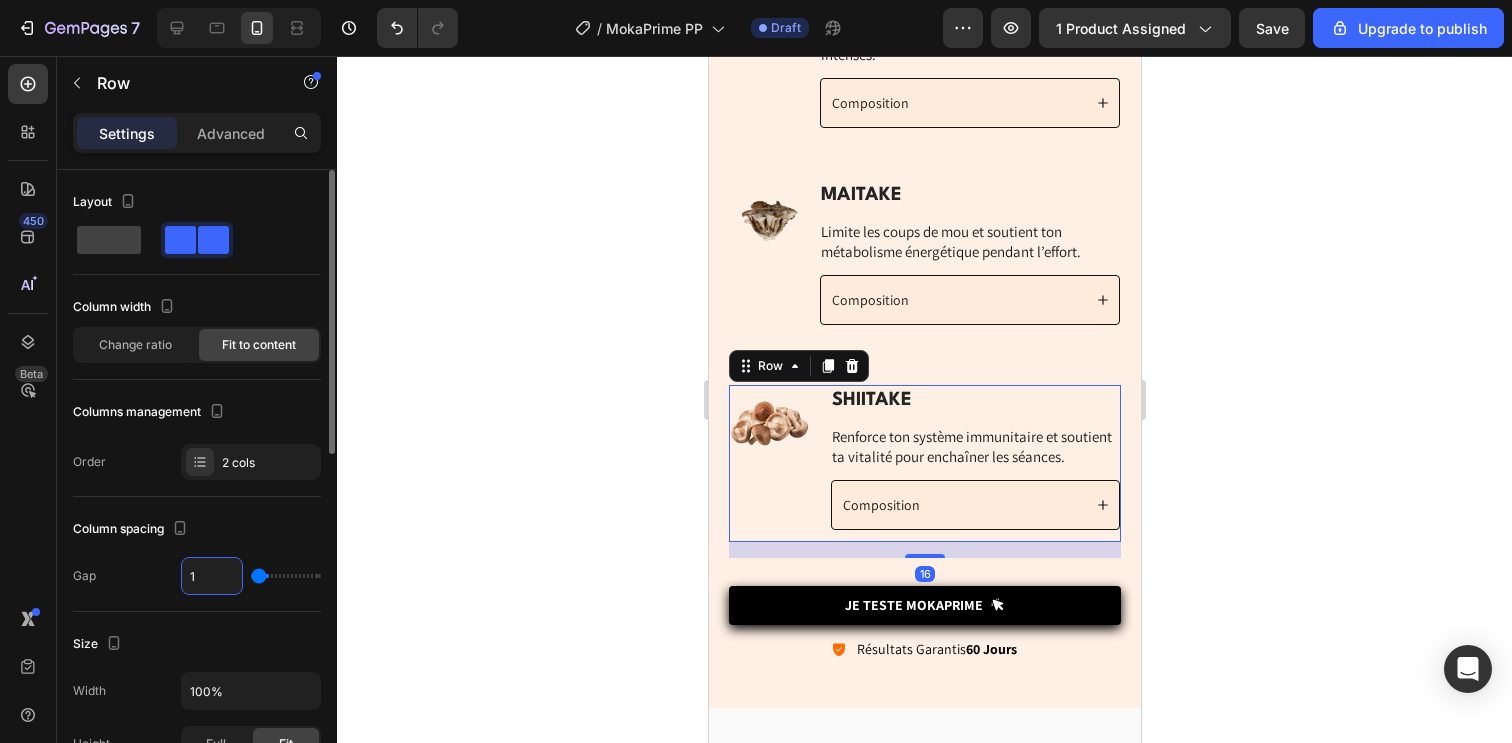 type on "10" 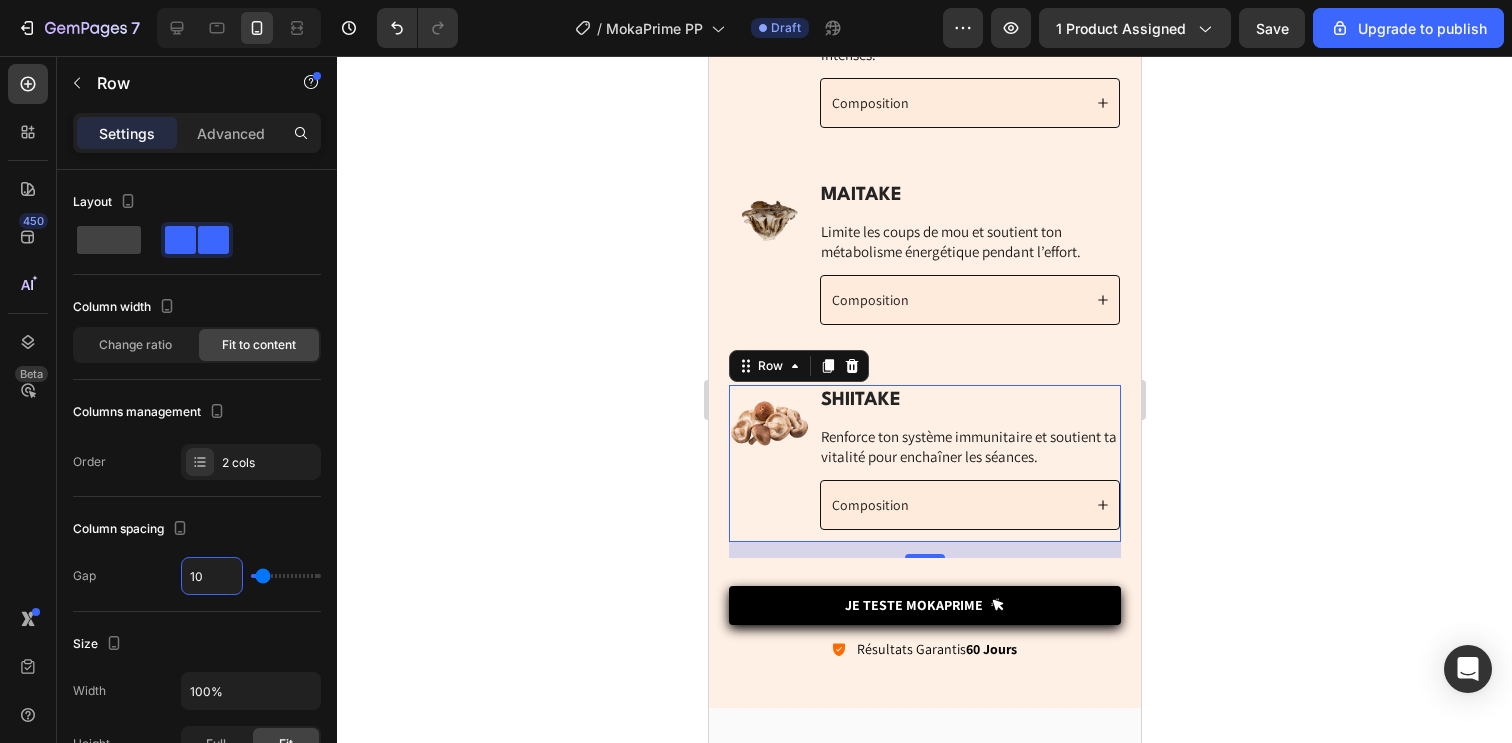 click 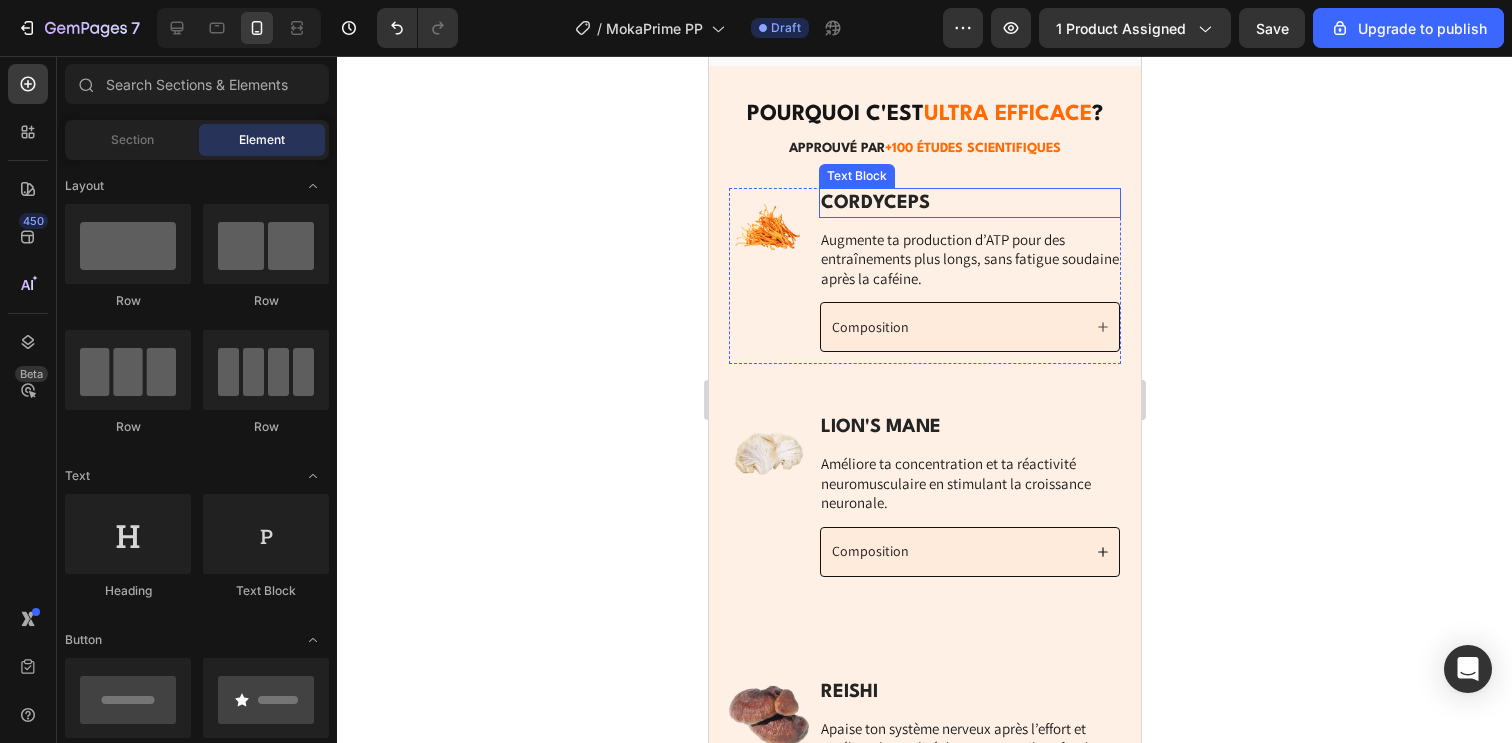 scroll, scrollTop: 3953, scrollLeft: 0, axis: vertical 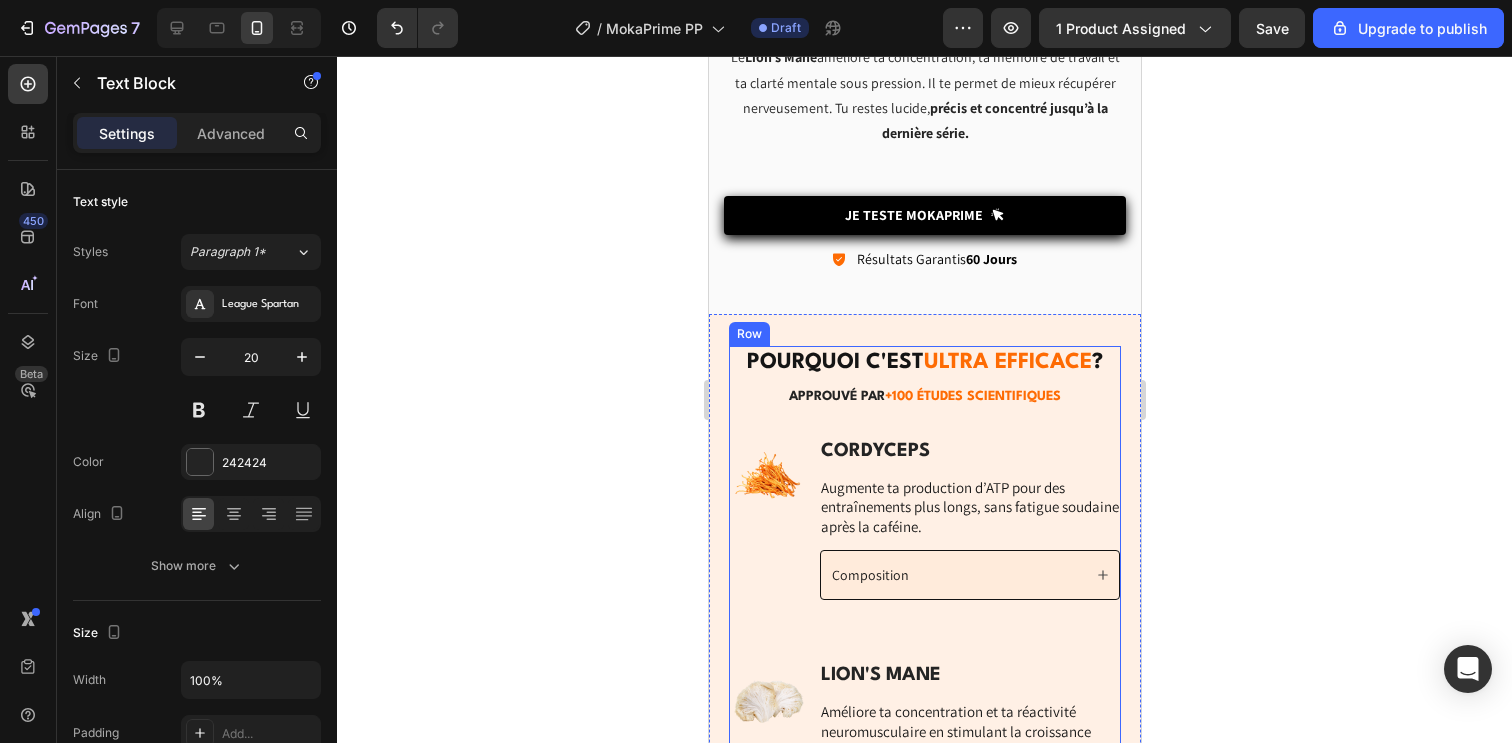 click on "CORDYCEPS" at bounding box center (969, 451) 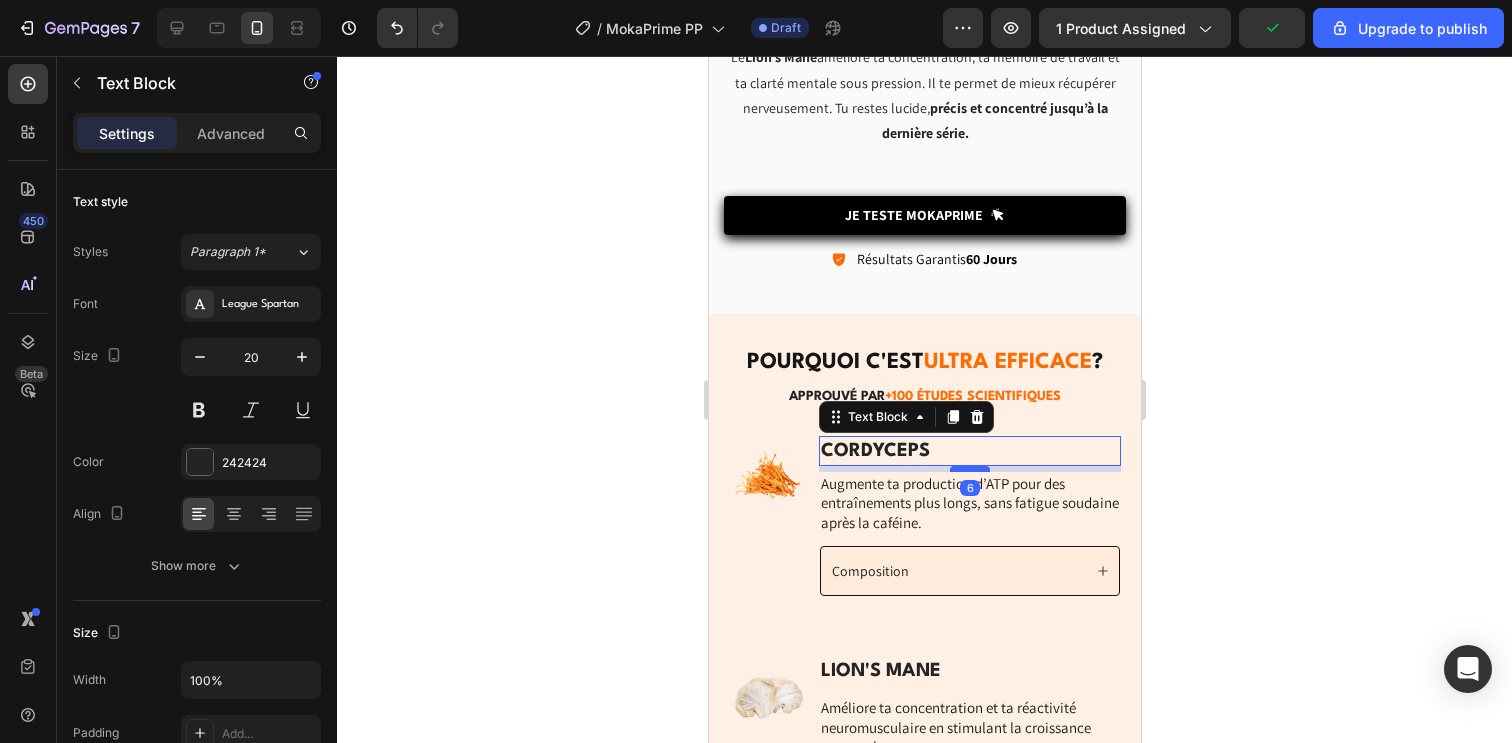 click at bounding box center [969, 469] 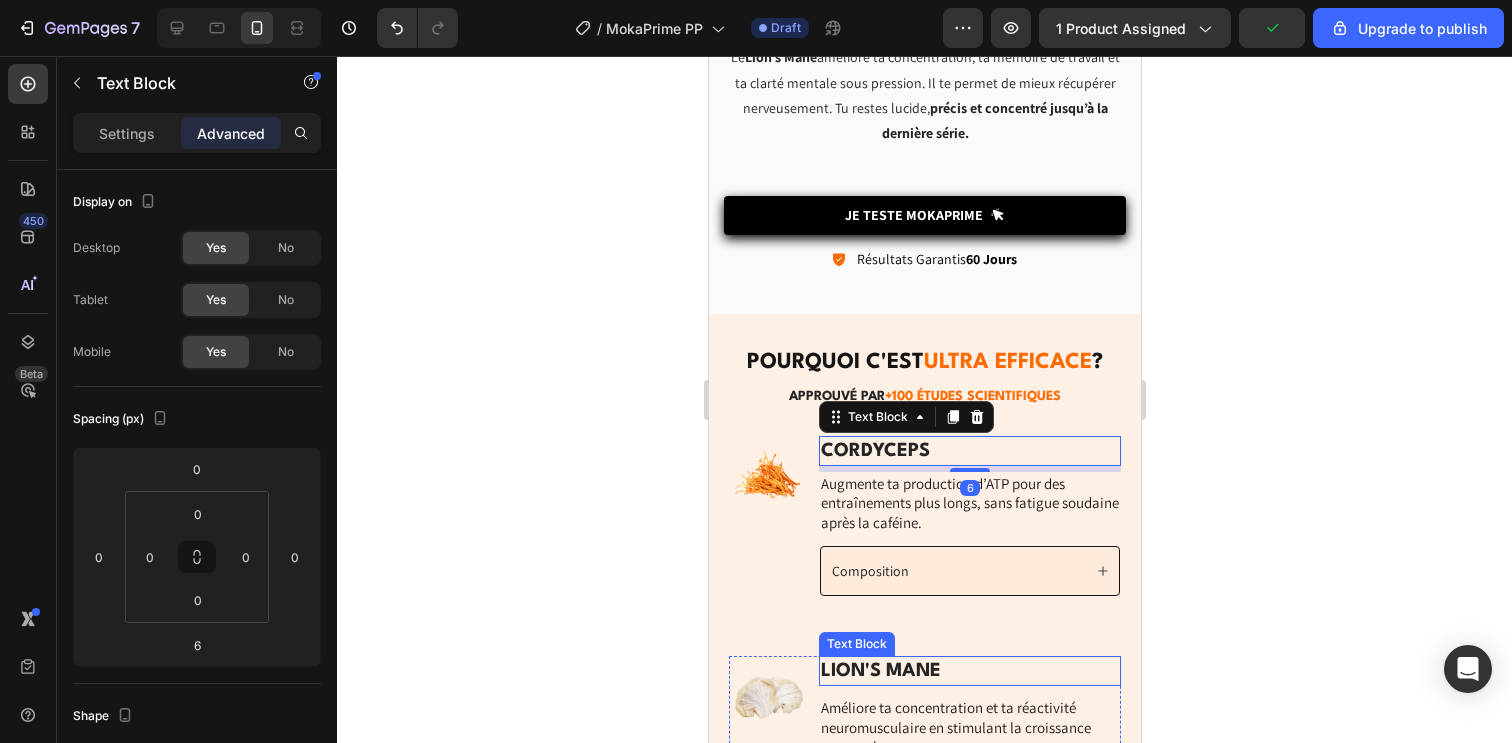 click on "LION'S MANE" at bounding box center (969, 671) 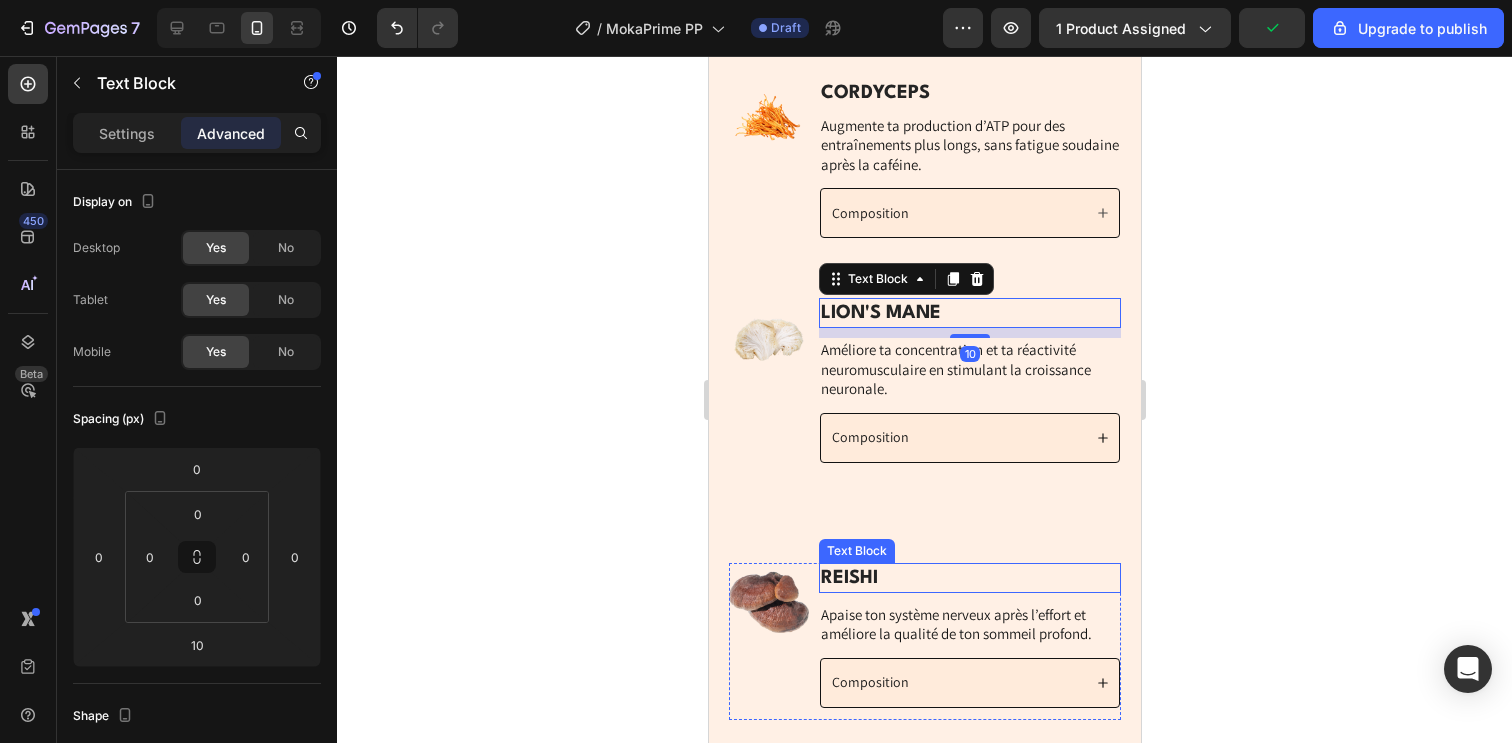 scroll, scrollTop: 4265, scrollLeft: 0, axis: vertical 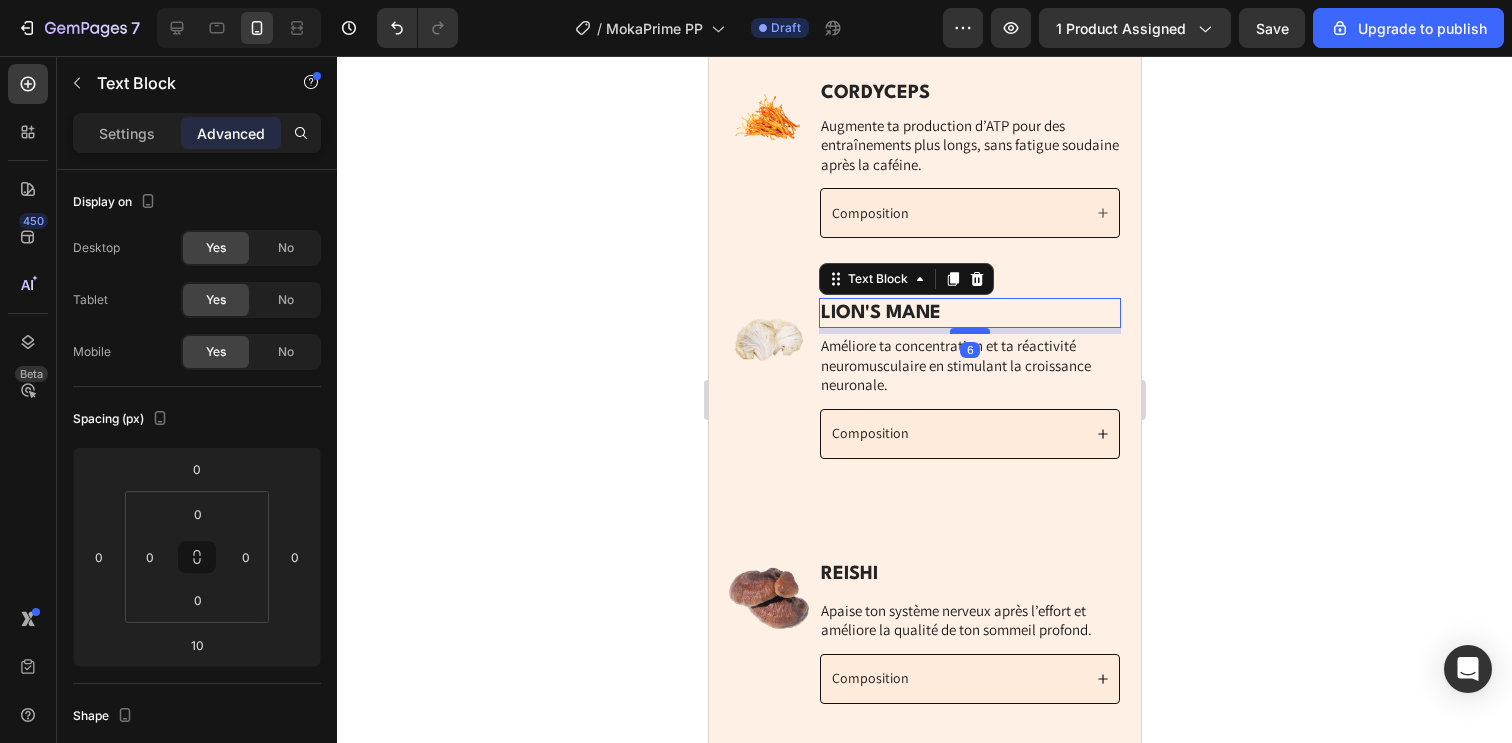 click at bounding box center (969, 331) 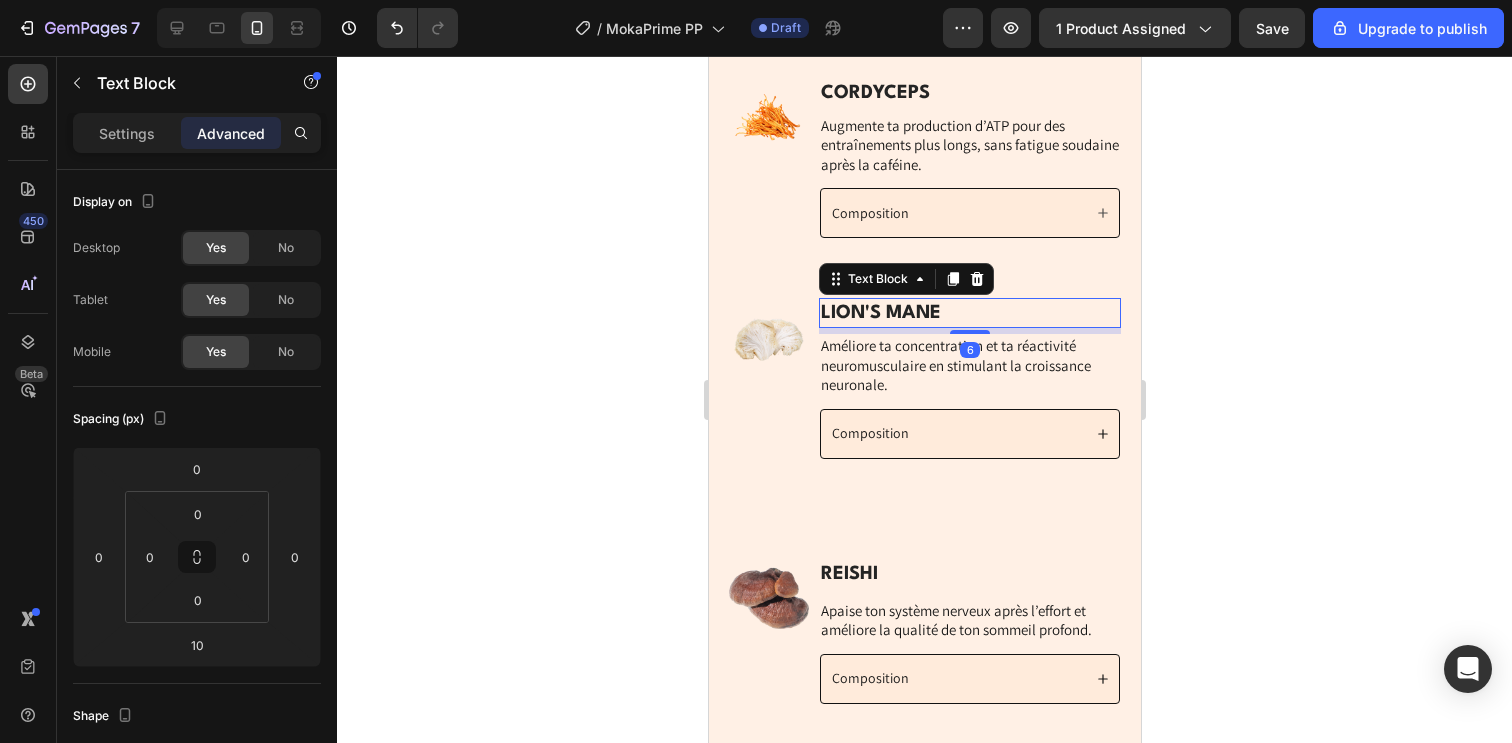 type on "6" 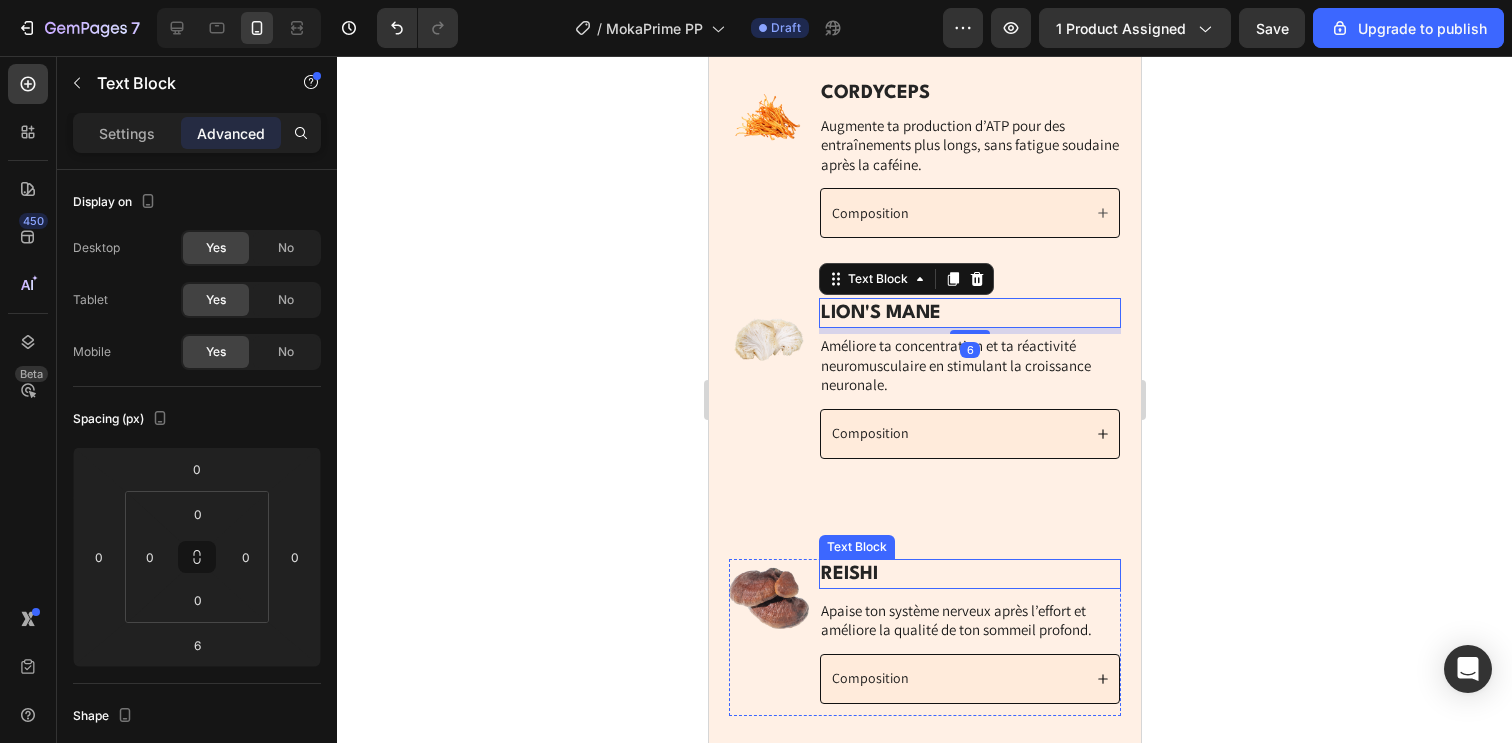click on "REISHI" at bounding box center [969, 574] 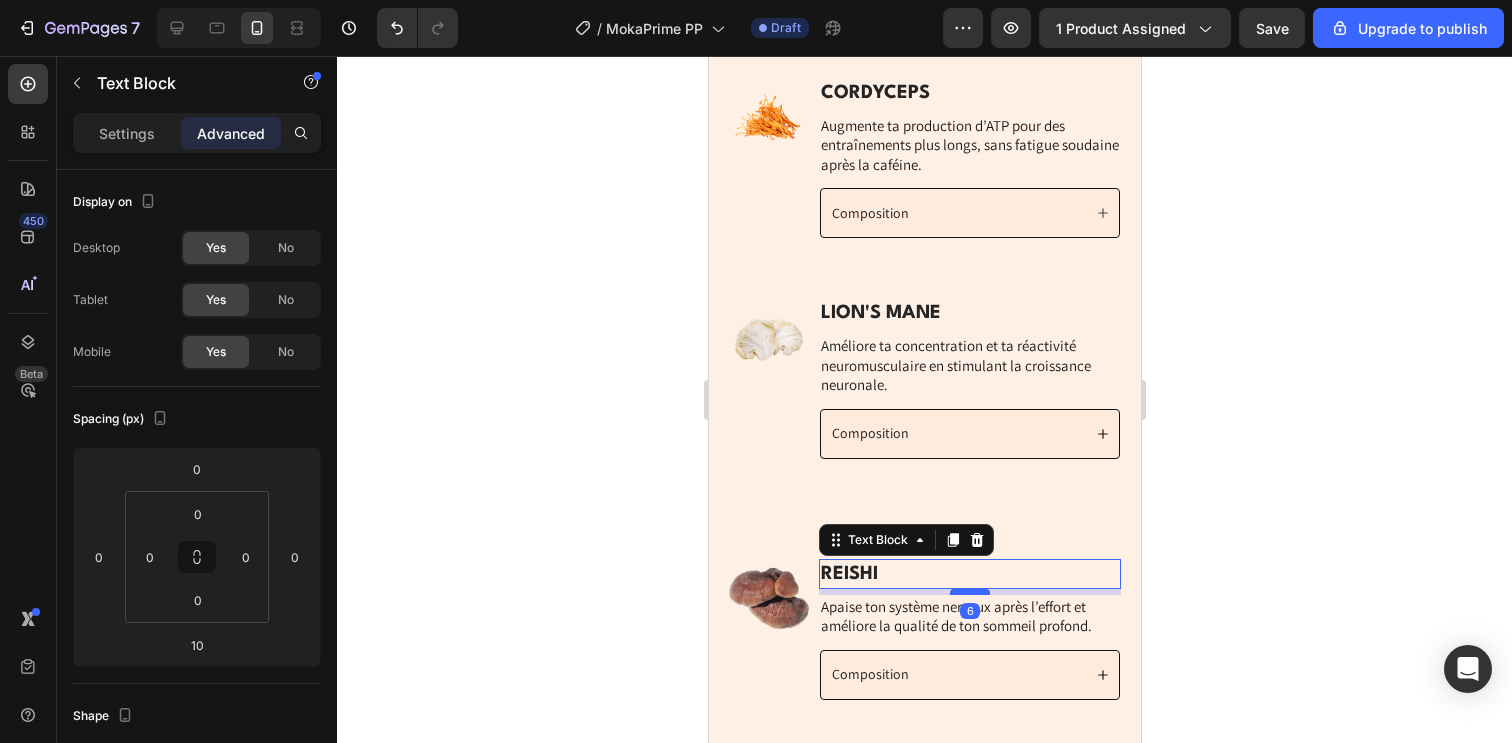 click at bounding box center [969, 592] 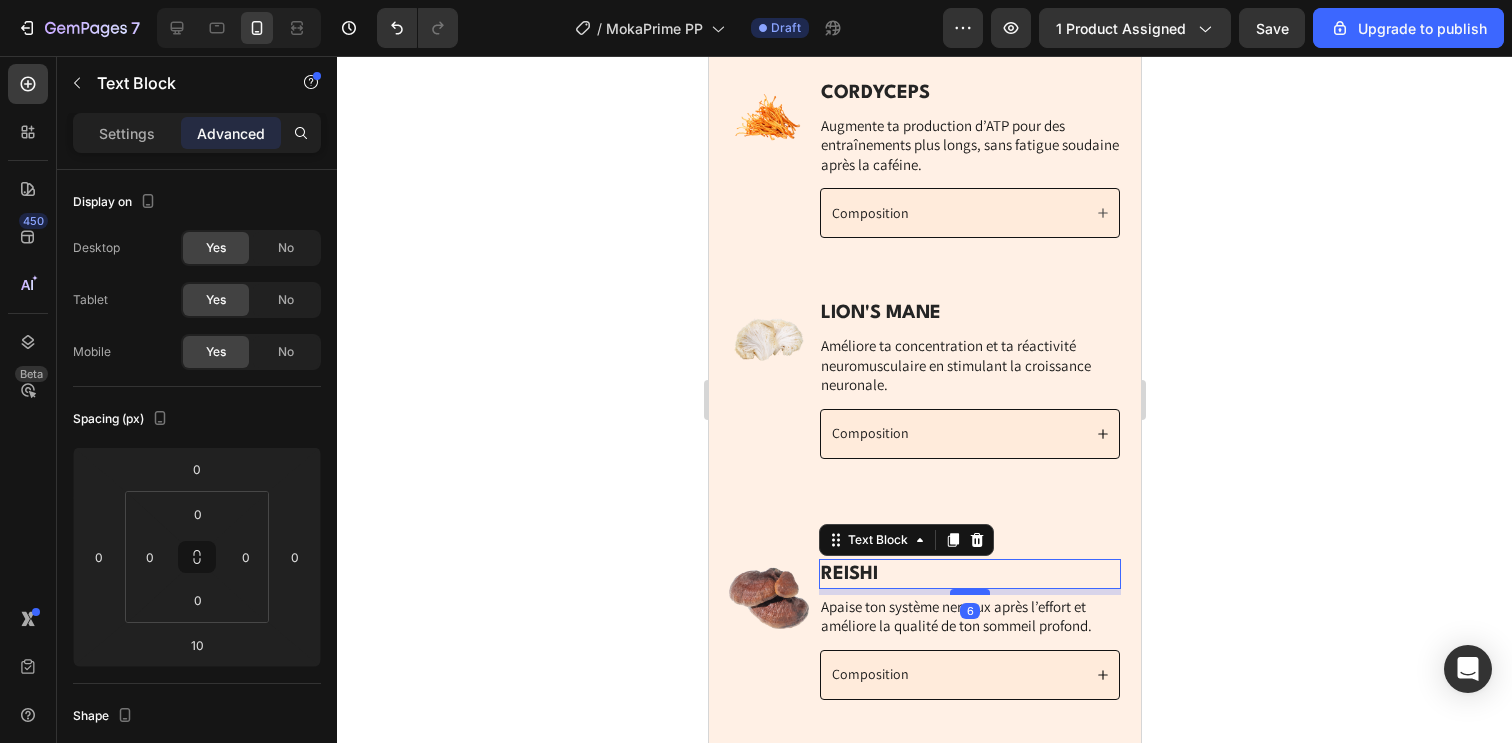type on "6" 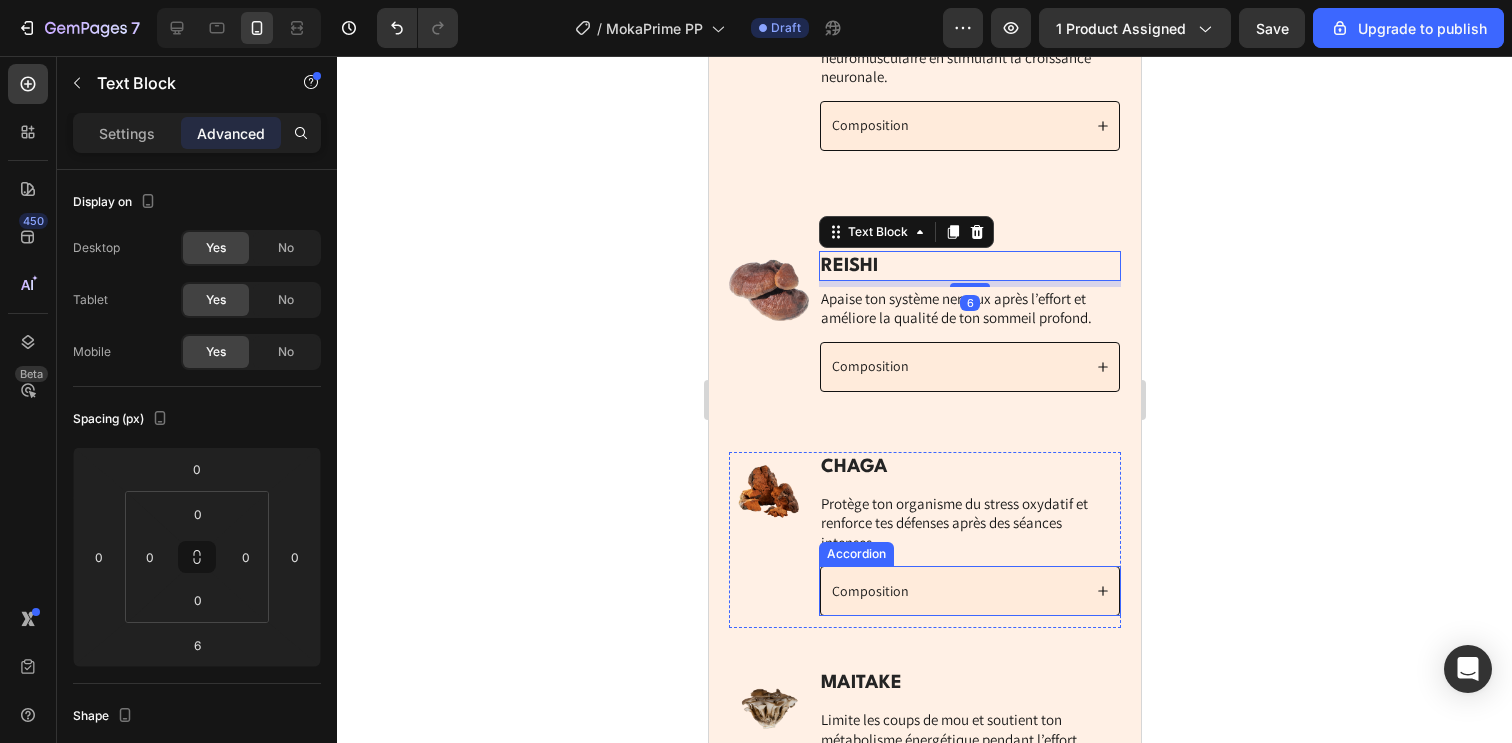 scroll, scrollTop: 4579, scrollLeft: 0, axis: vertical 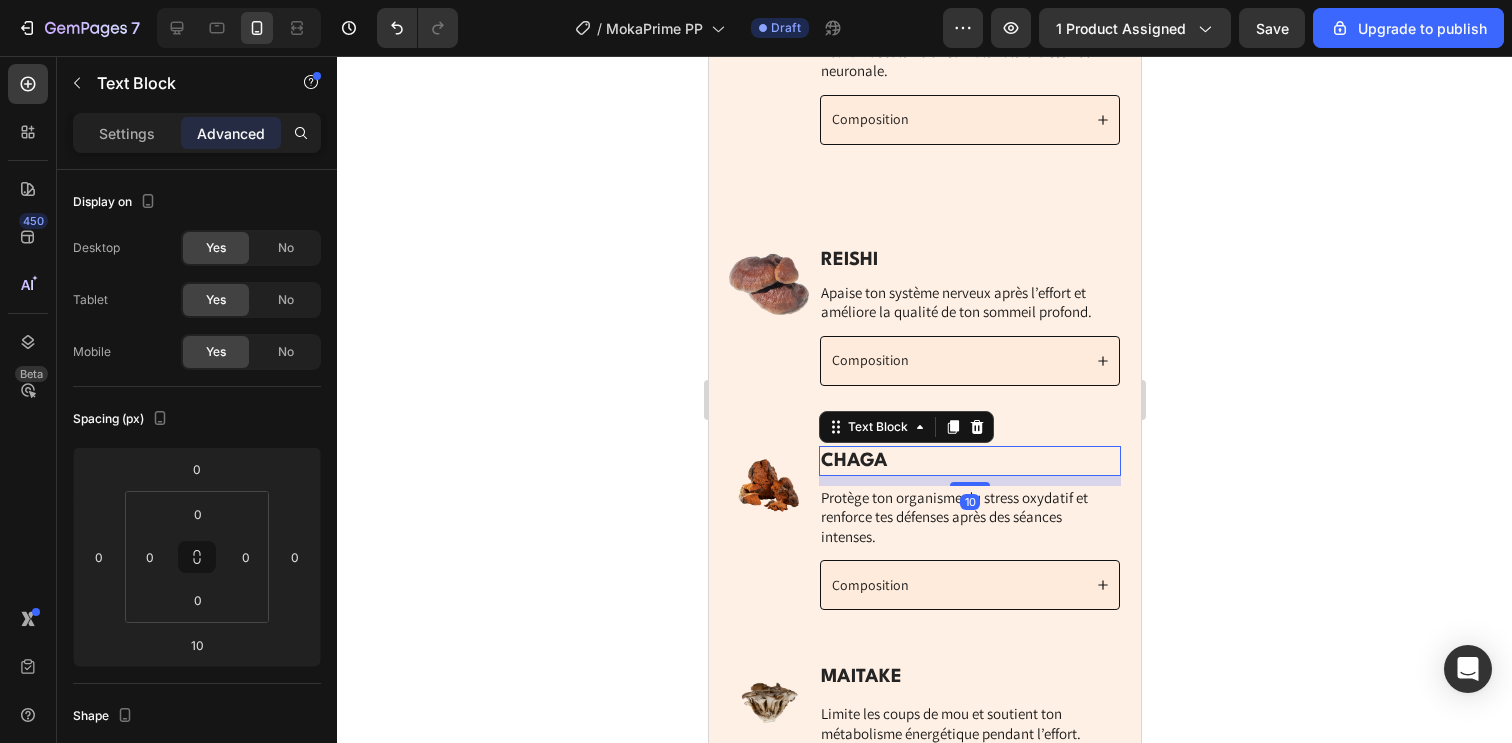 click on "CHAGA" at bounding box center [969, 461] 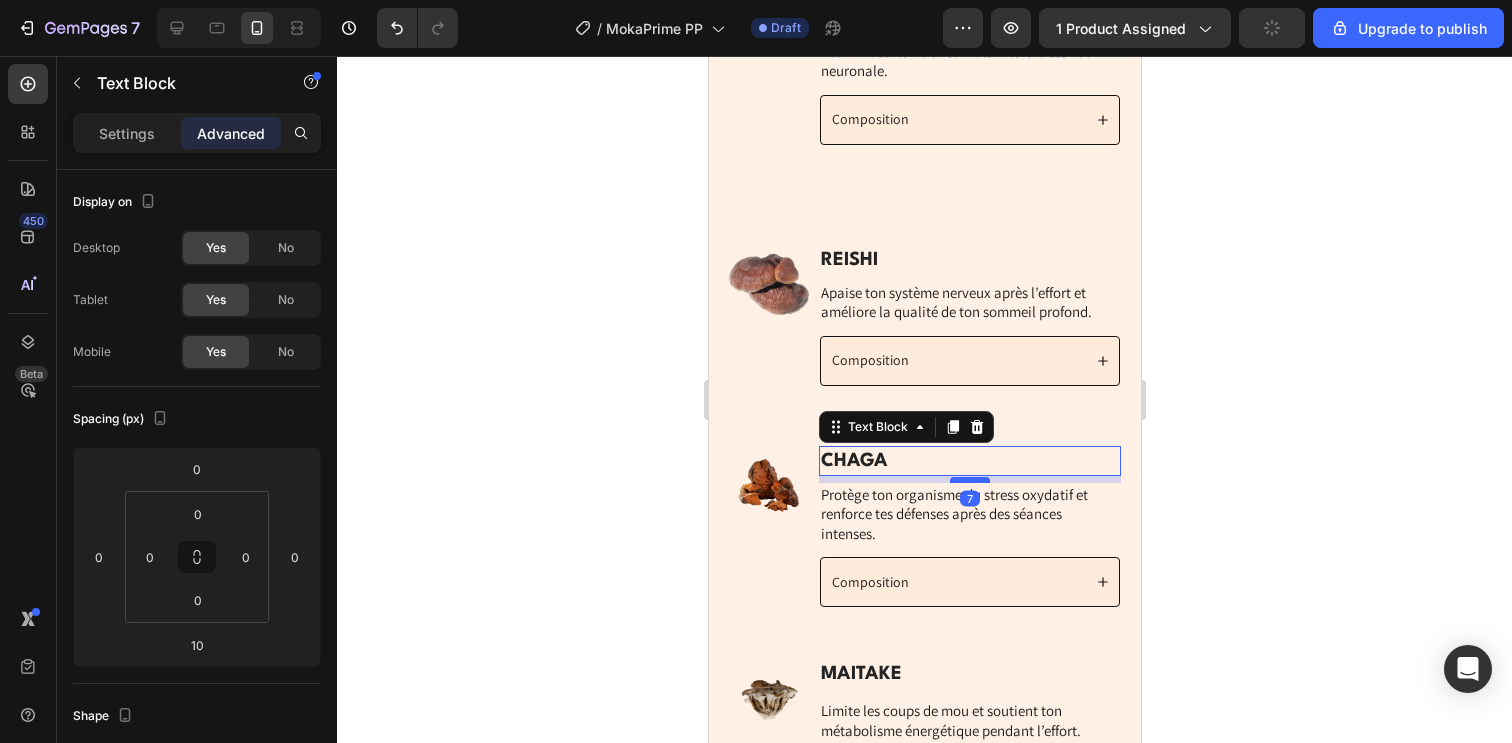 click at bounding box center [969, 480] 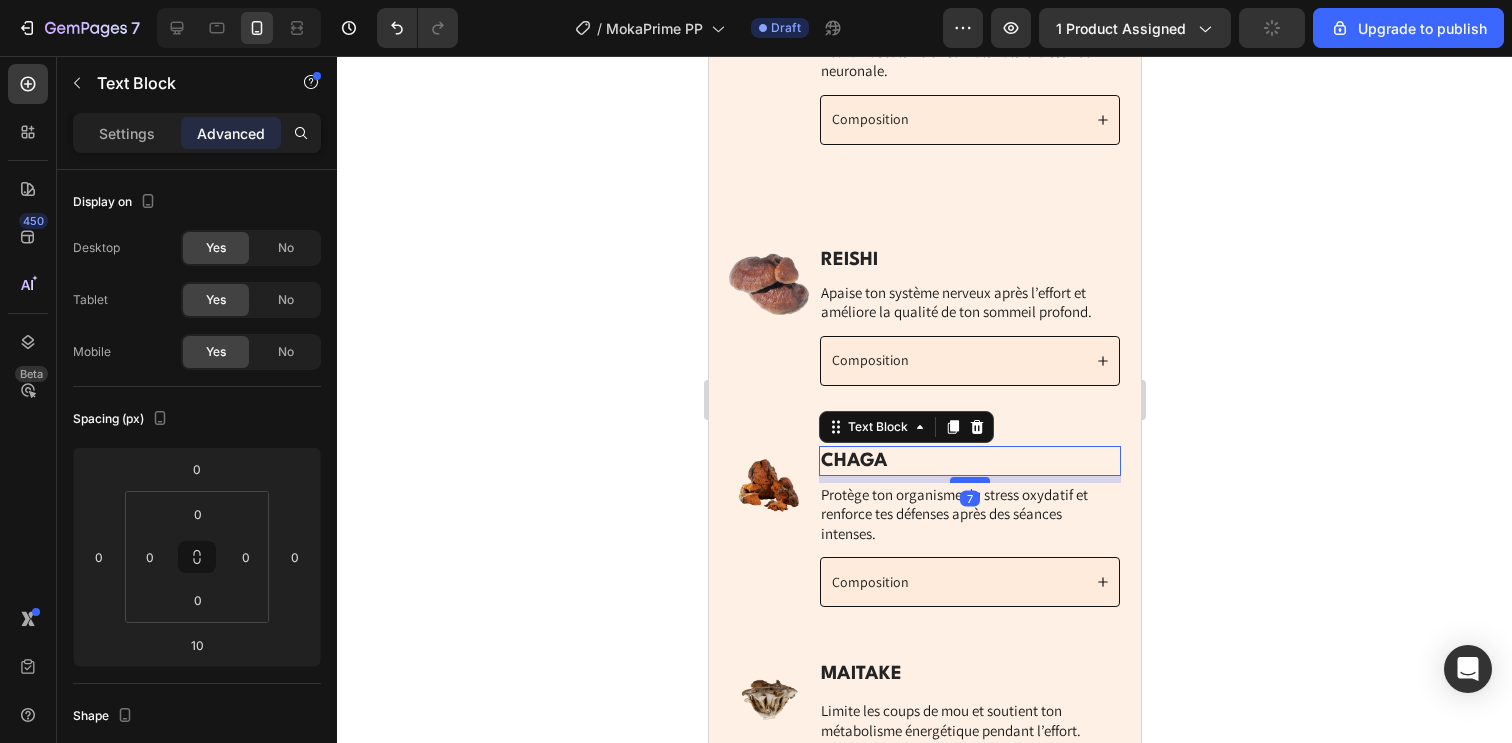 type on "7" 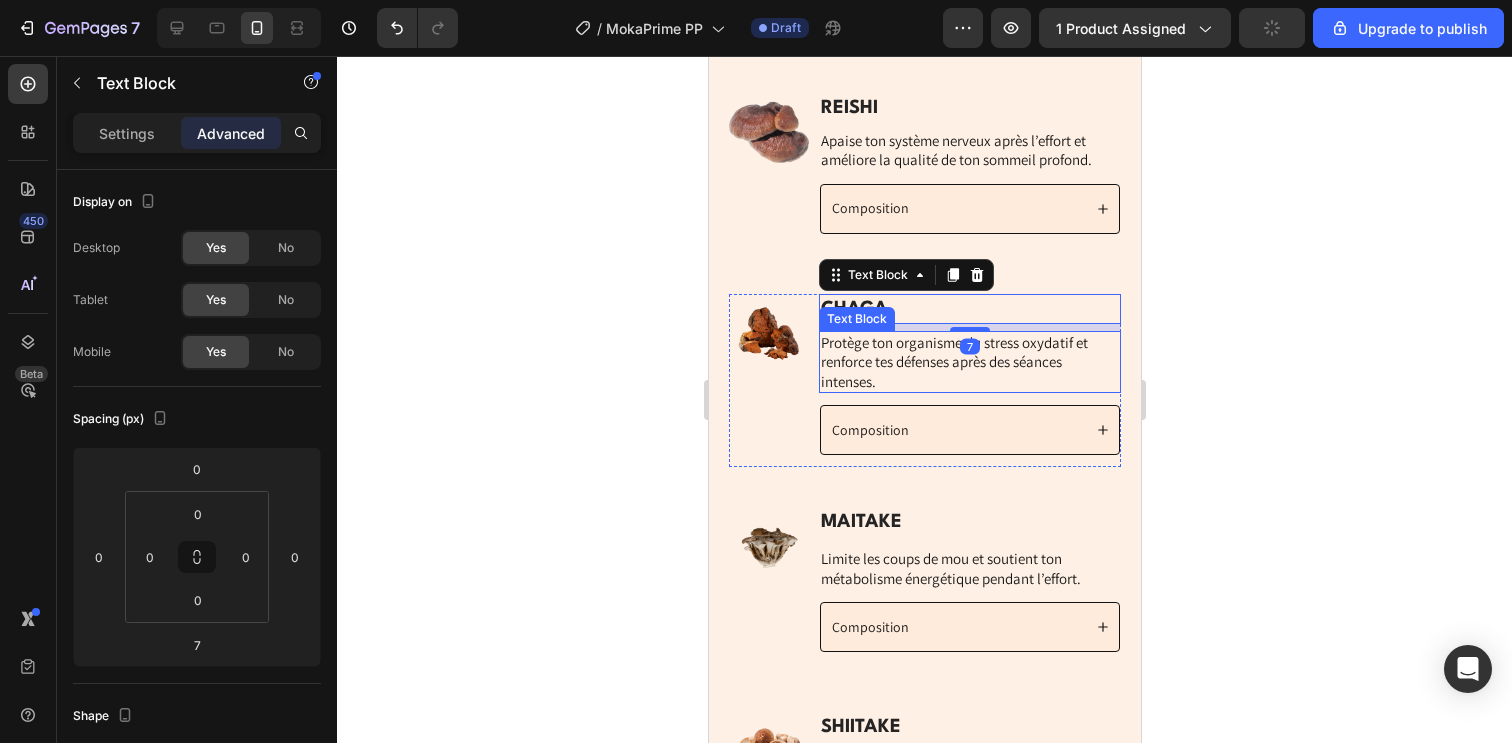 scroll, scrollTop: 4734, scrollLeft: 0, axis: vertical 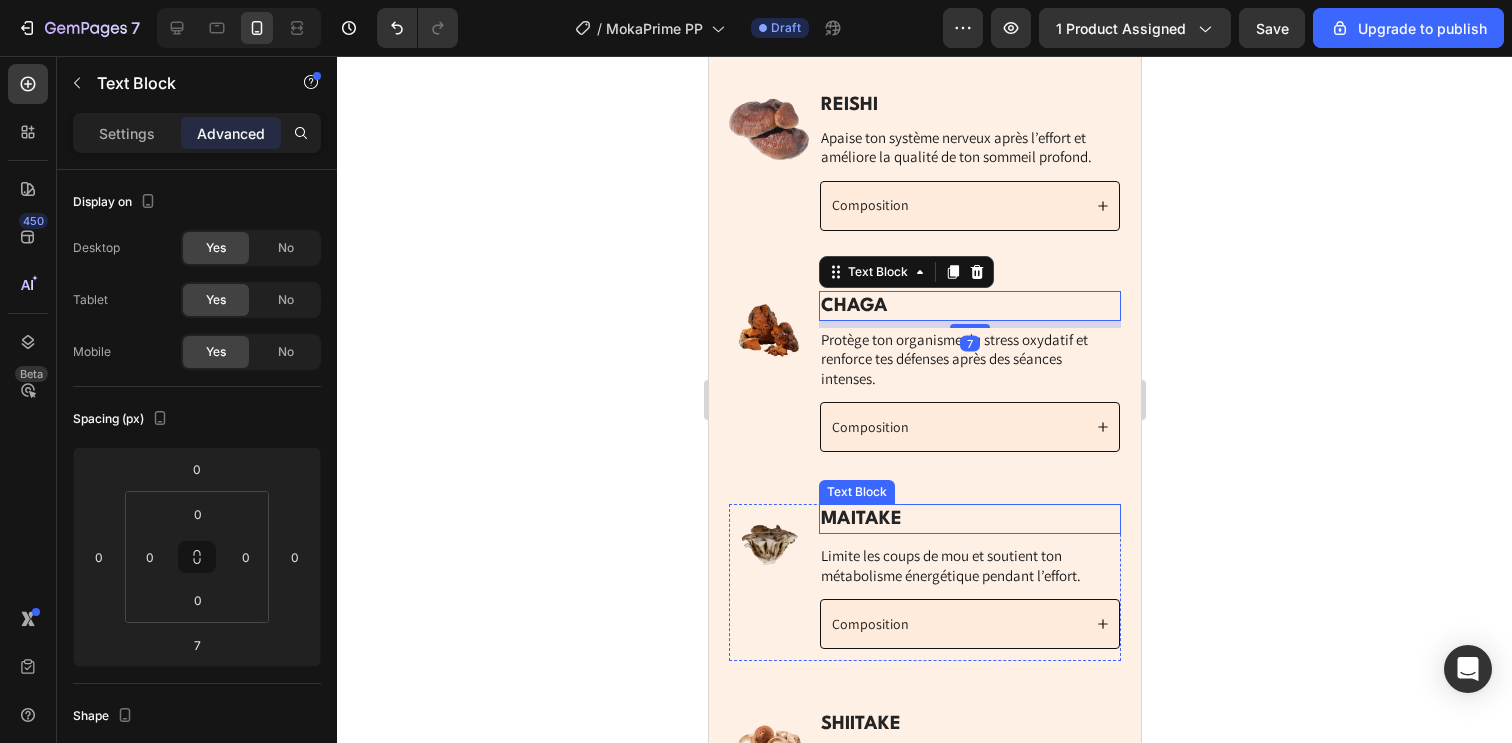click on "MAITAKE" at bounding box center (969, 519) 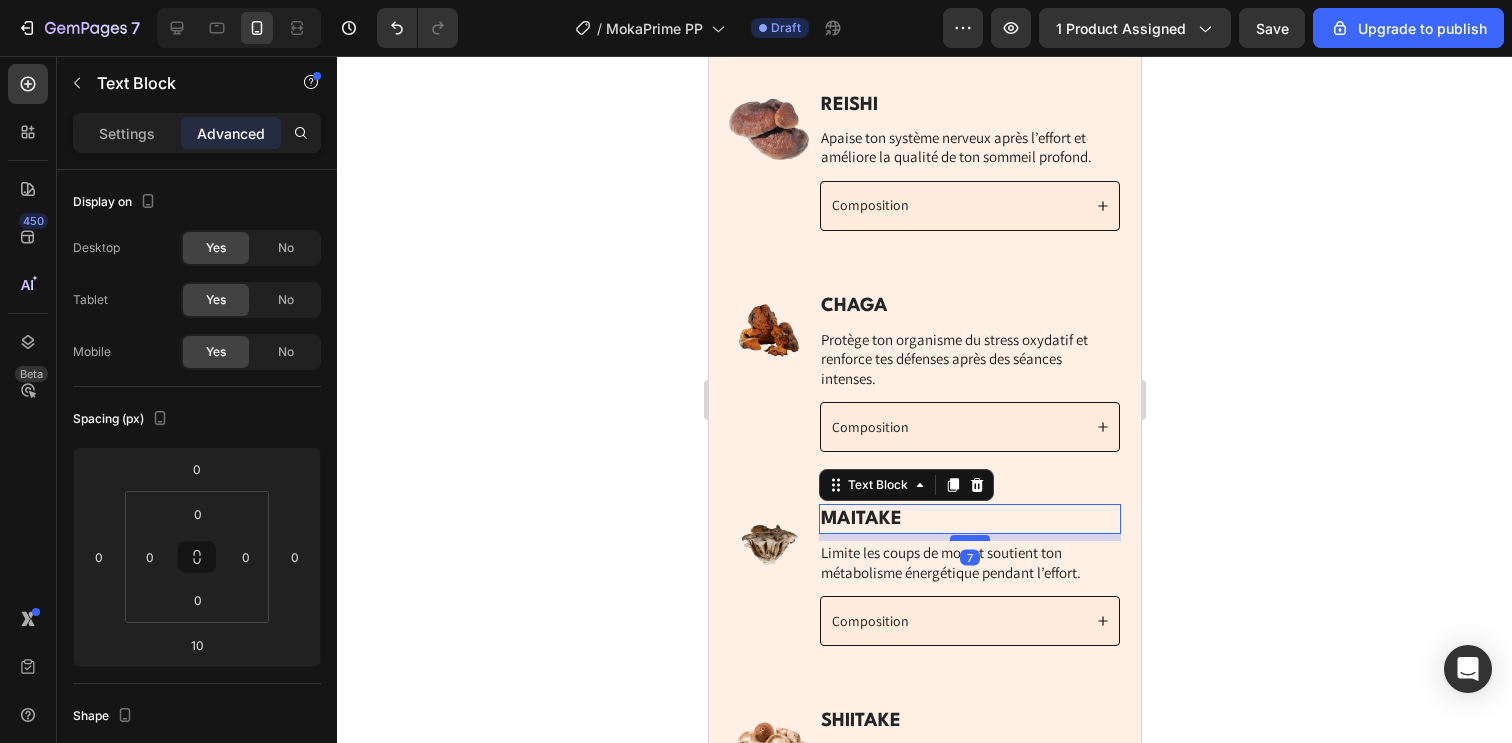 click at bounding box center [969, 538] 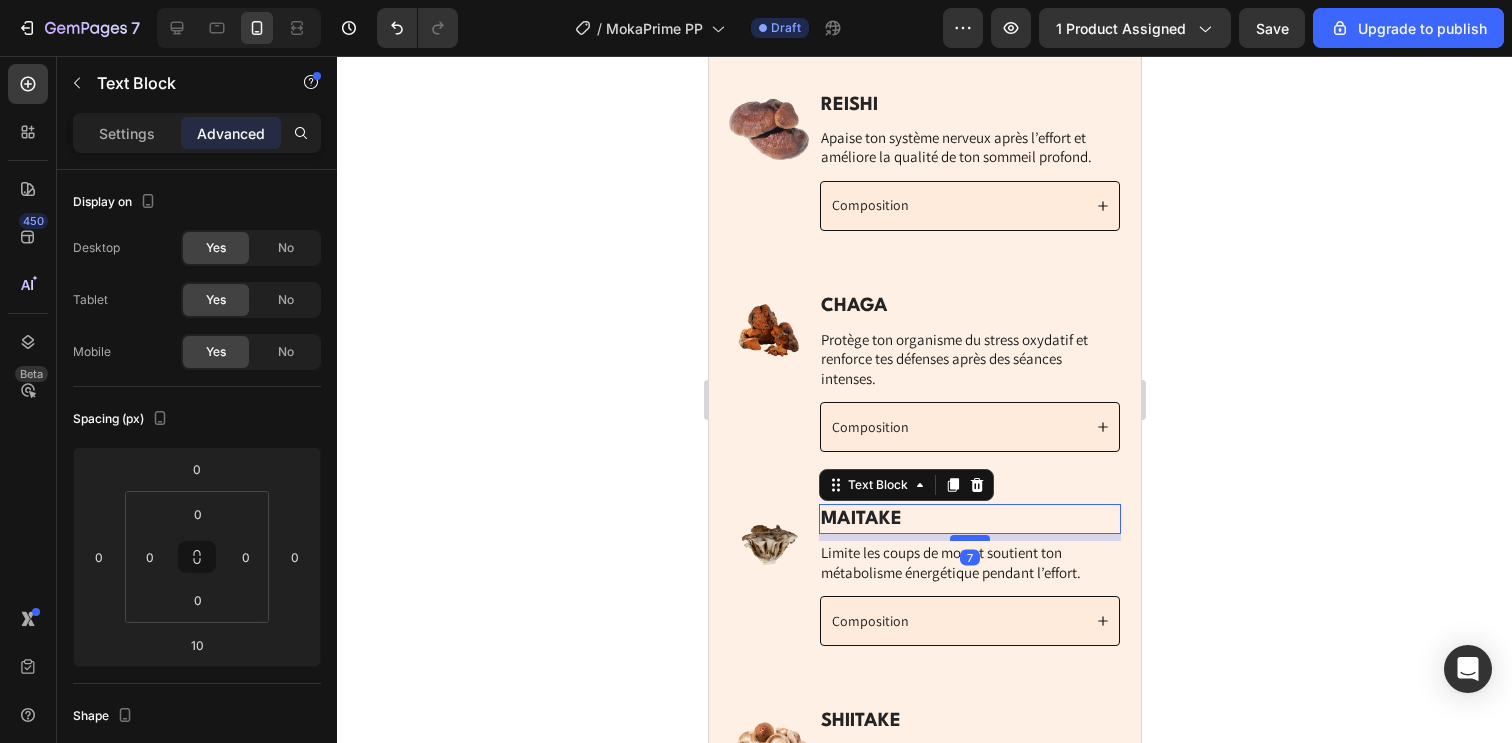 type on "7" 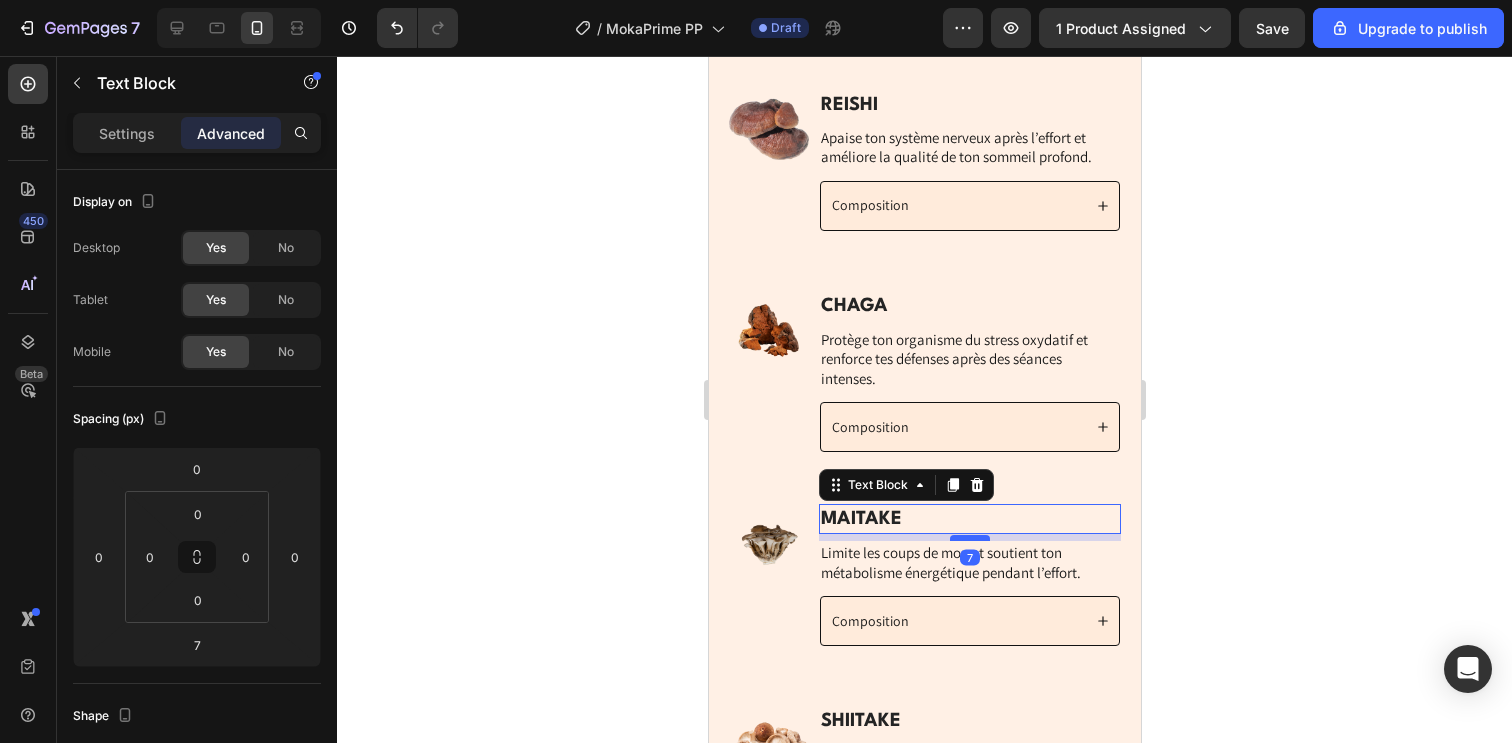 scroll, scrollTop: 4906, scrollLeft: 0, axis: vertical 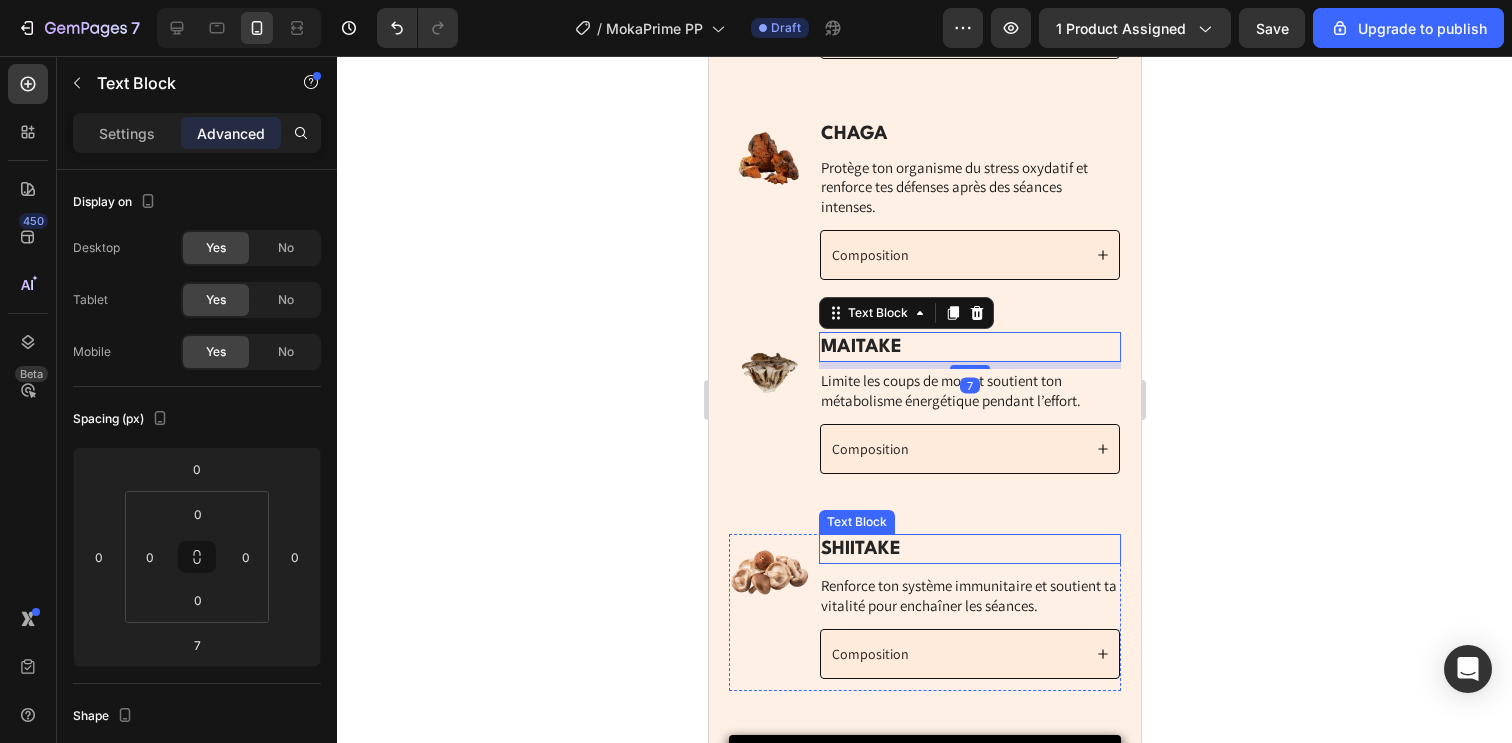 click on "SHIITAKE" at bounding box center (969, 549) 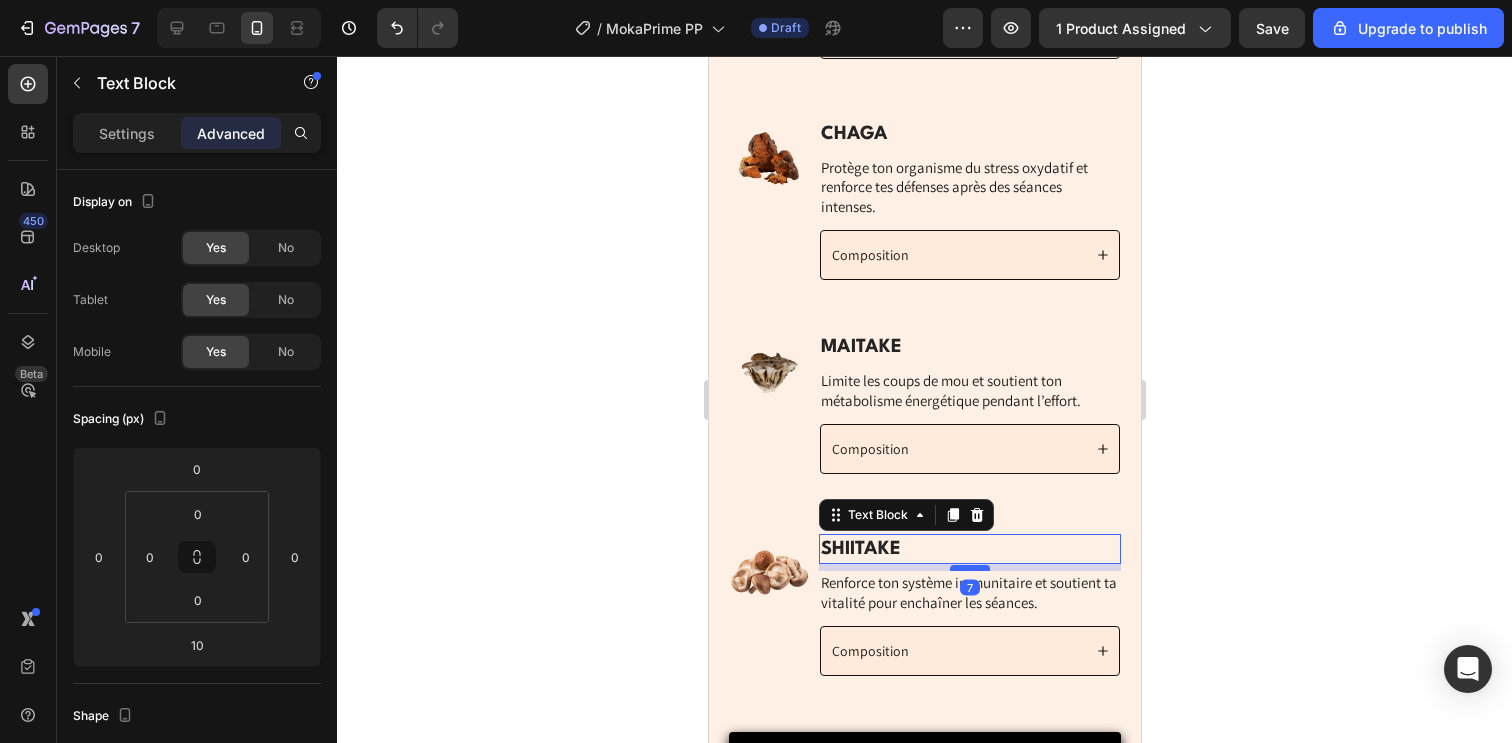 click at bounding box center (969, 568) 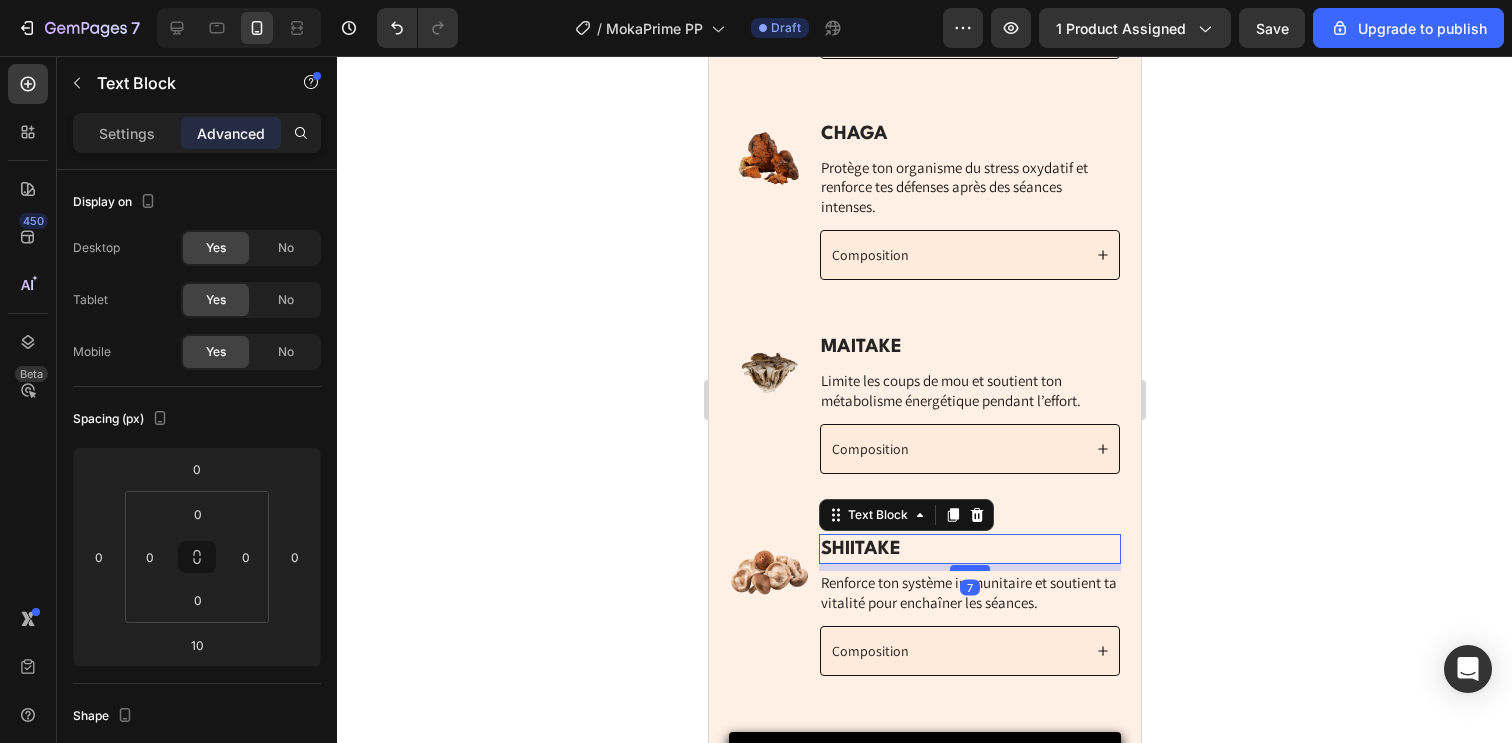 type on "7" 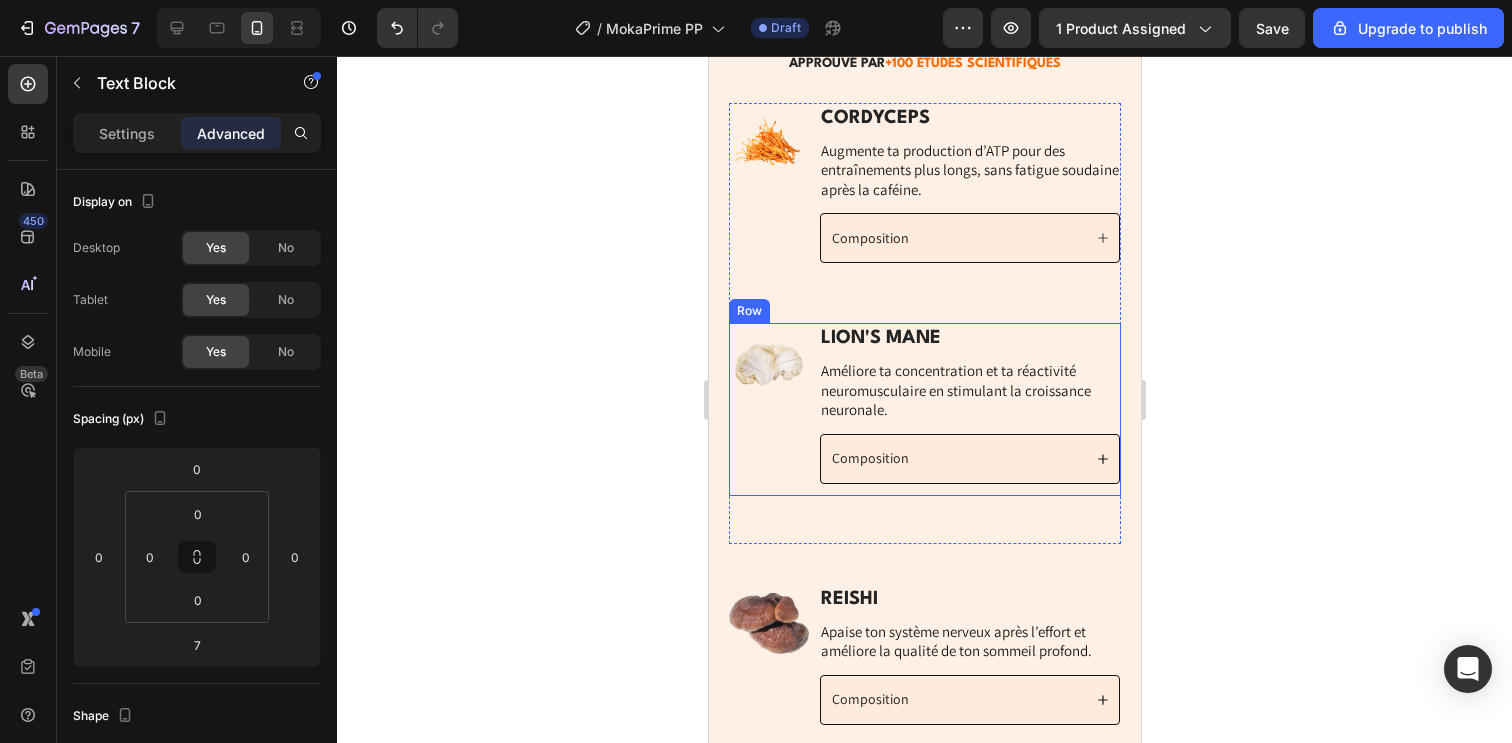 scroll, scrollTop: 4202, scrollLeft: 0, axis: vertical 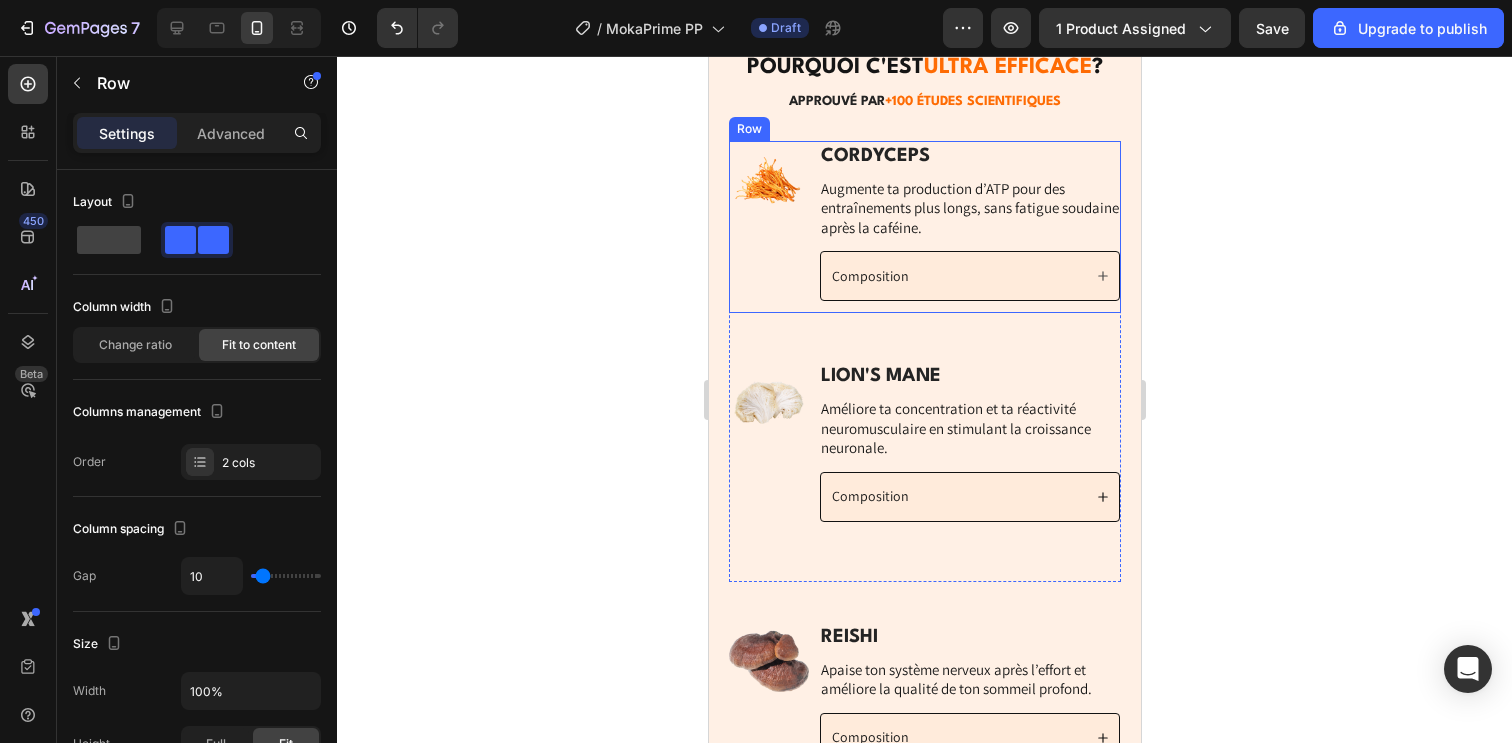 click on "Image" at bounding box center [768, 227] 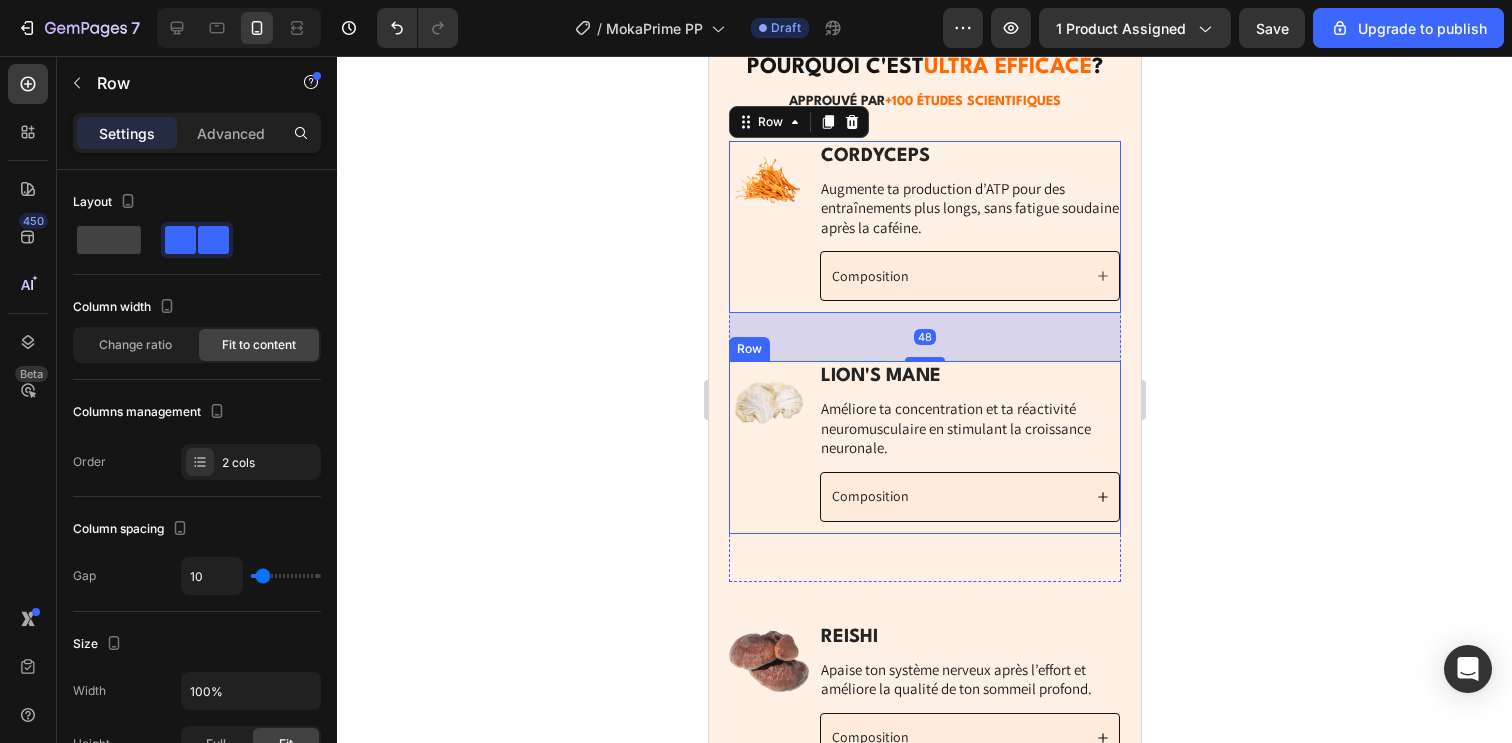 click on "Image" at bounding box center (768, 447) 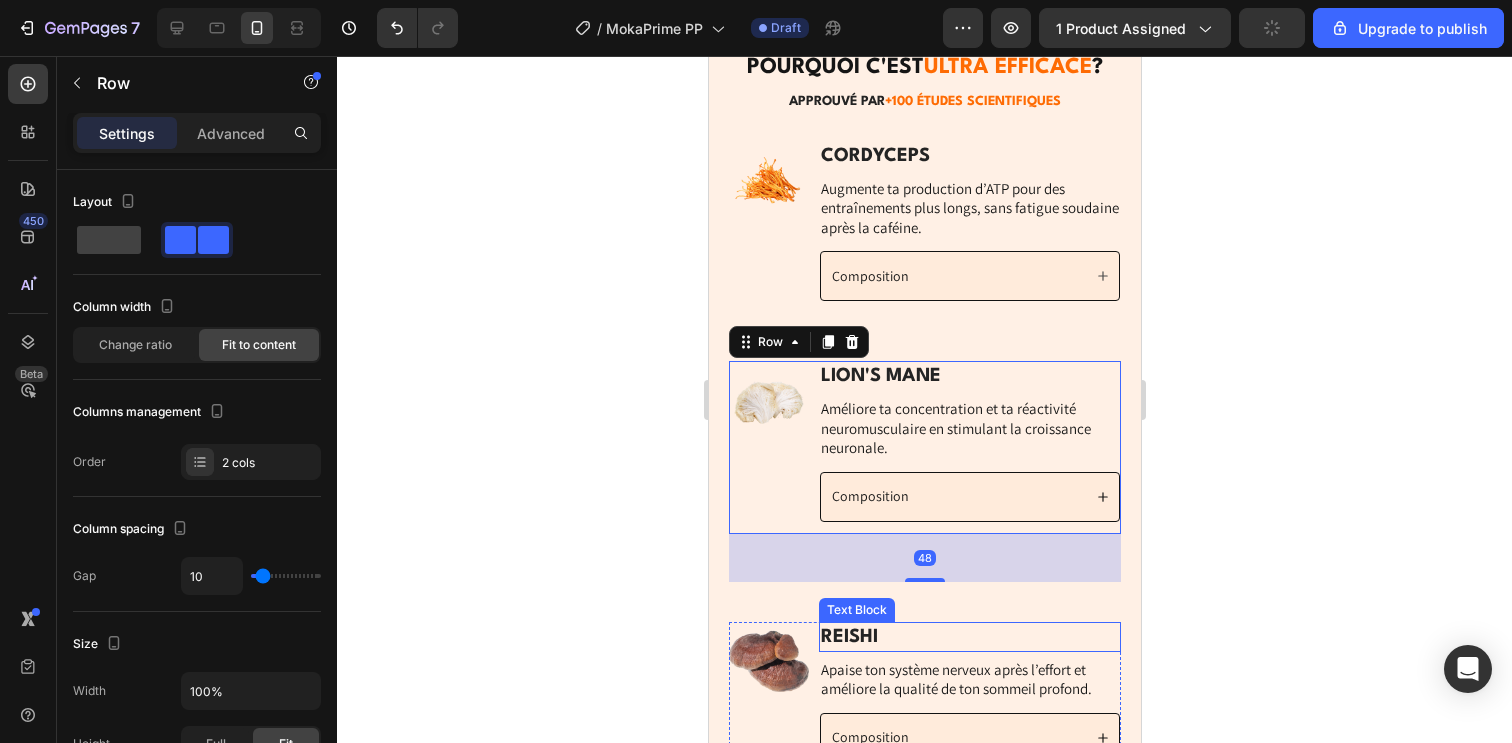 scroll, scrollTop: 4332, scrollLeft: 0, axis: vertical 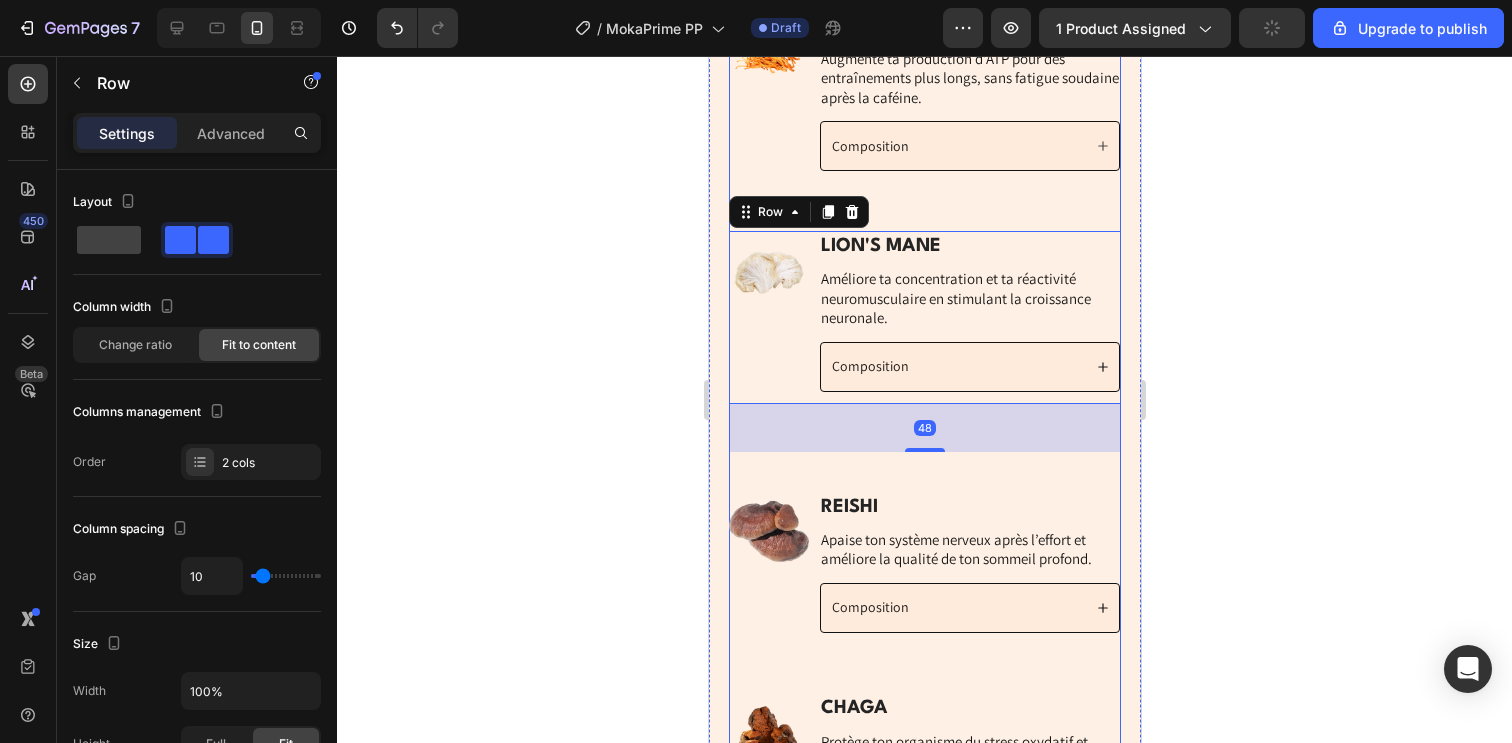 click on "POURQUOI C'EST  ULTRA EFFICACE  ? Heading APPROUVÉ PAR  +100 ÉTUDES SCIENTIFIQUES Heading Row Image CORDYCEPS Text Block Augmente ta production d’ATP pour des entraînements plus longs, sans fatigue soudaine après la caféine. Text Block
Composition Accordion Row Image LION'S MANE Text Block Améliore ta concentration et ta réactivité neuromusculaire en stimulant la croissance neuronale. Text Block
Composition Accordion Row   48 Row Image REISHI Text Block Apaise ton système nerveux après l’effort et améliore la qualité de ton sommeil profond. Text Block
Composition Accordion Row Image CHAGA Text Block Protège ton organisme du stress oxydatif et renforce tes défenses après des séances intenses. Text Block
Composition Accordion Row Row Image MAITAKE Text Block Limite les coups de mou et soutient ton métabolisme énergétique pendant l’effort. Text Block
Row" at bounding box center (924, 606) 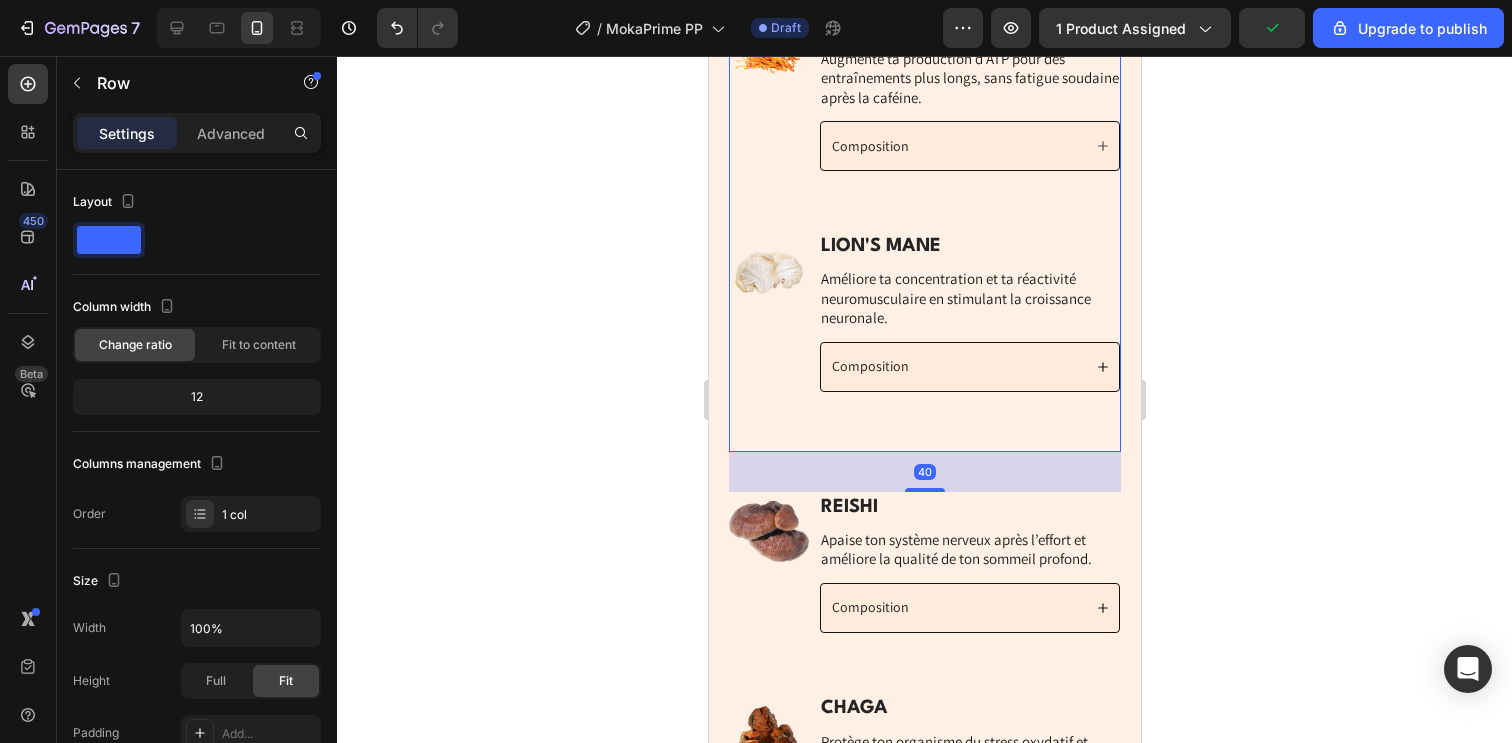 click on "Image LION'S MANE Text Block Améliore ta concentration et ta réactivité neuromusculaire en stimulant la croissance neuronale. Text Block
Composition Accordion Row" at bounding box center [924, 341] 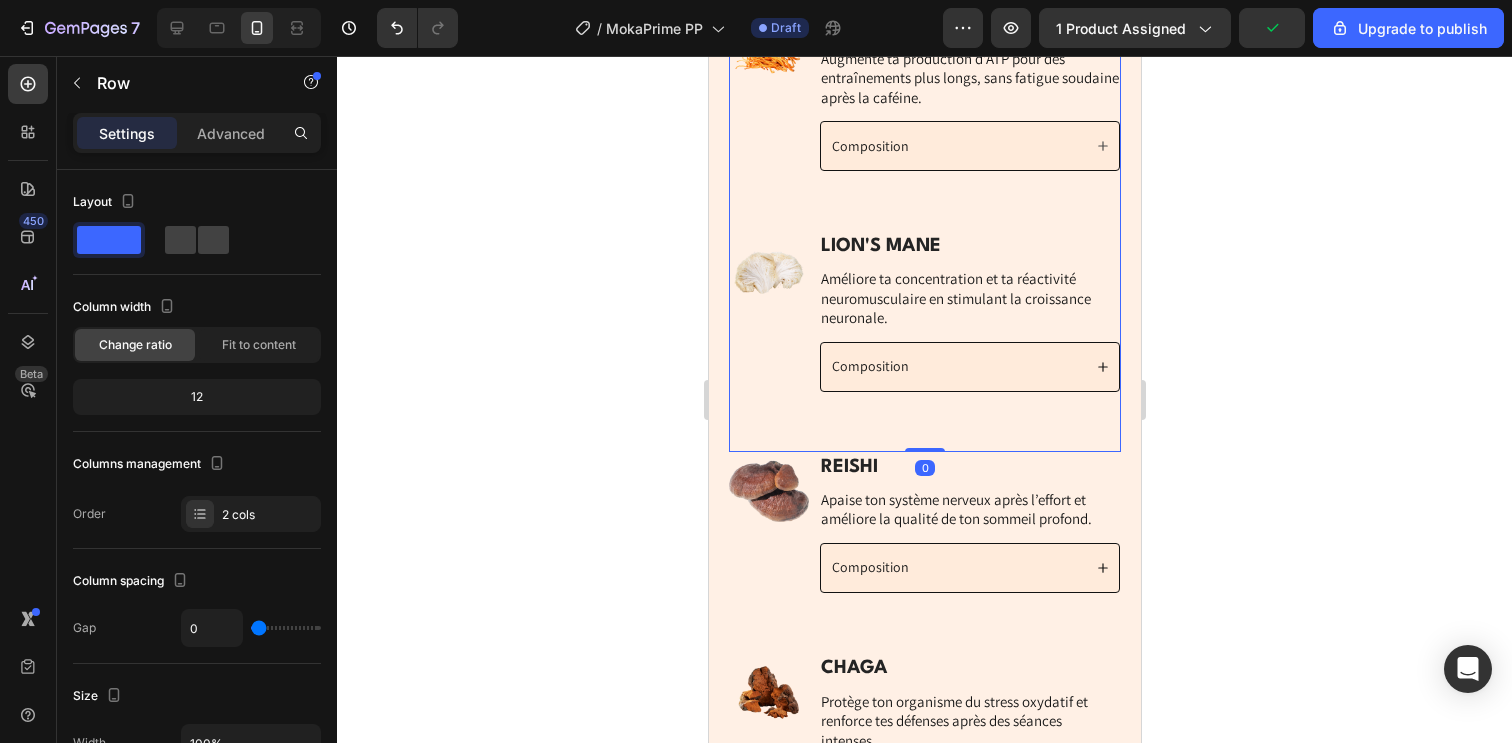 drag, startPoint x: 928, startPoint y: 488, endPoint x: 870, endPoint y: 526, distance: 69.339745 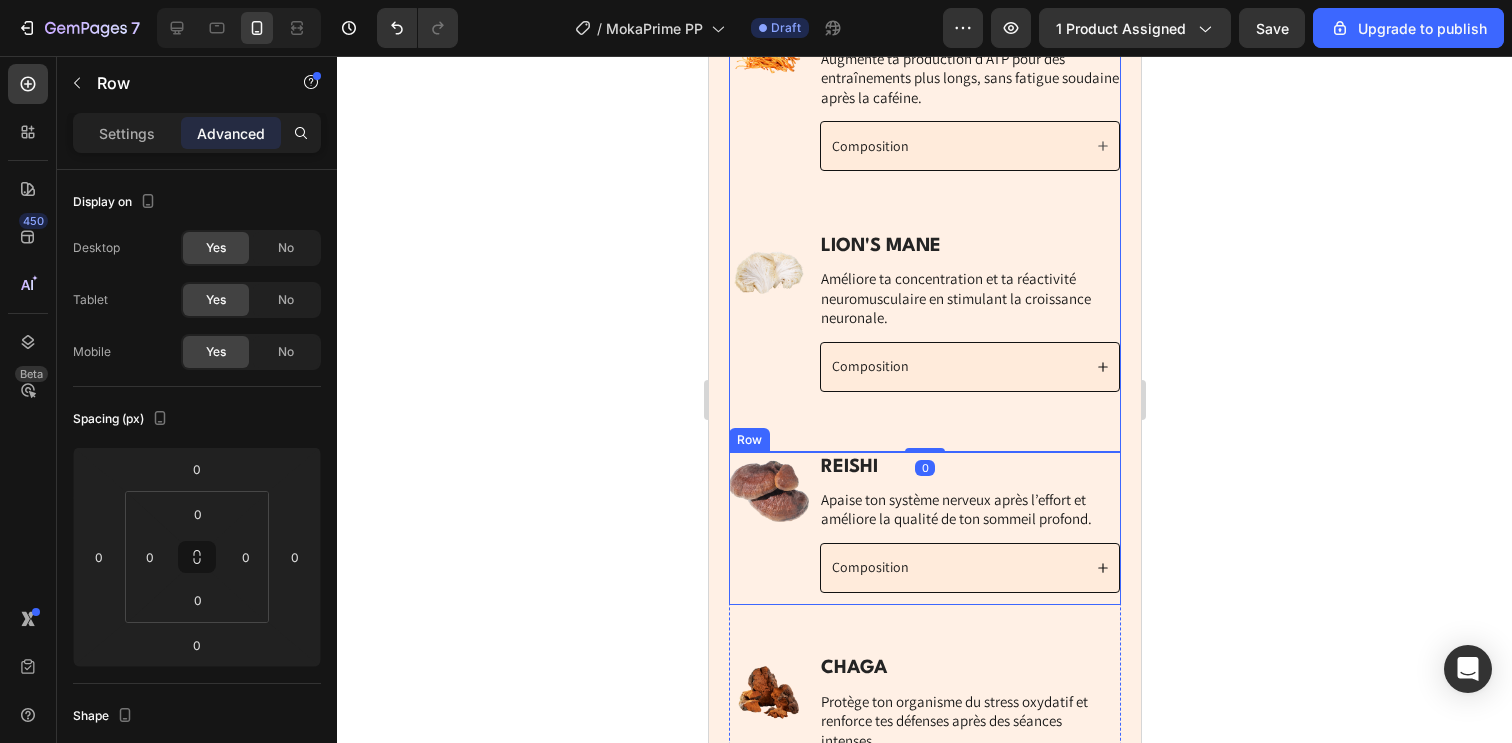 click on "Image" at bounding box center (768, 528) 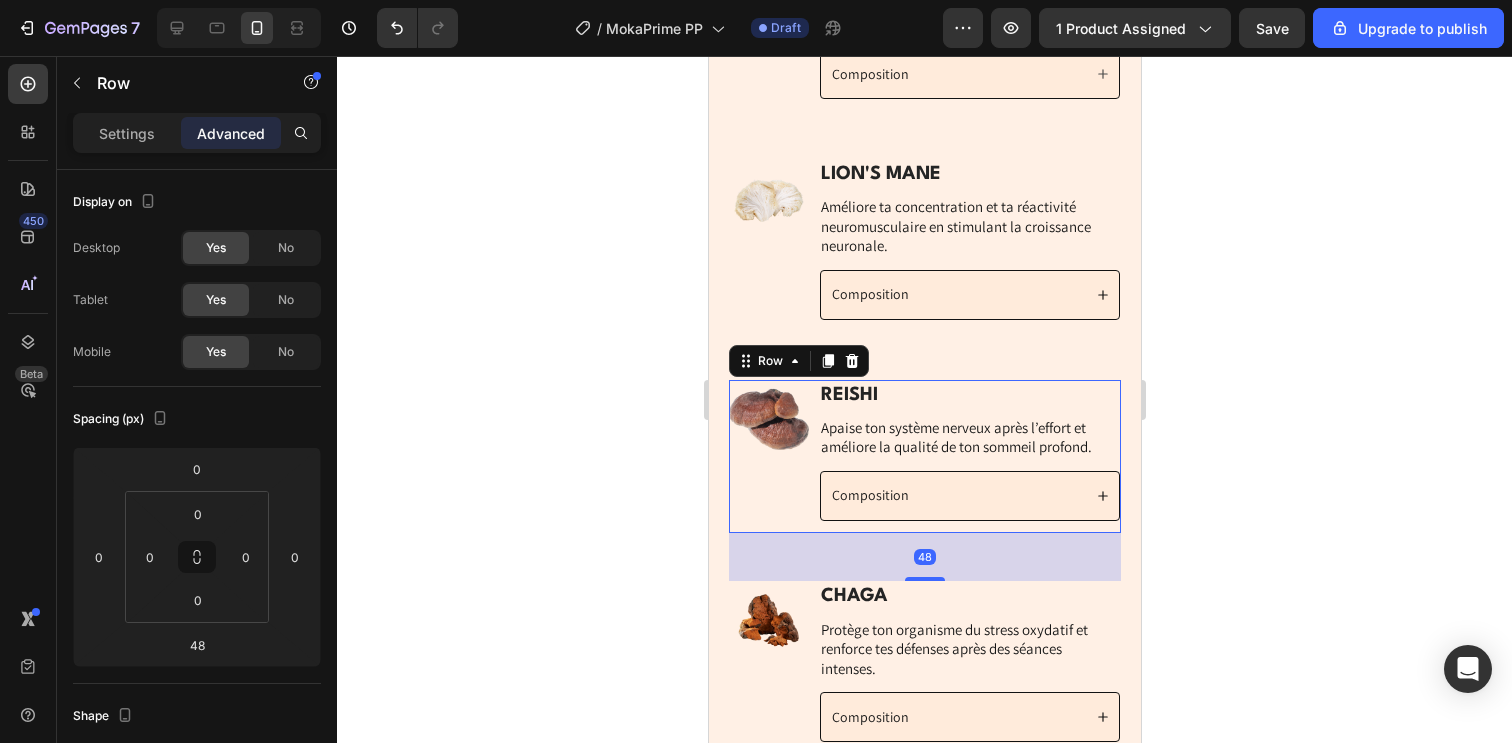 scroll, scrollTop: 4690, scrollLeft: 0, axis: vertical 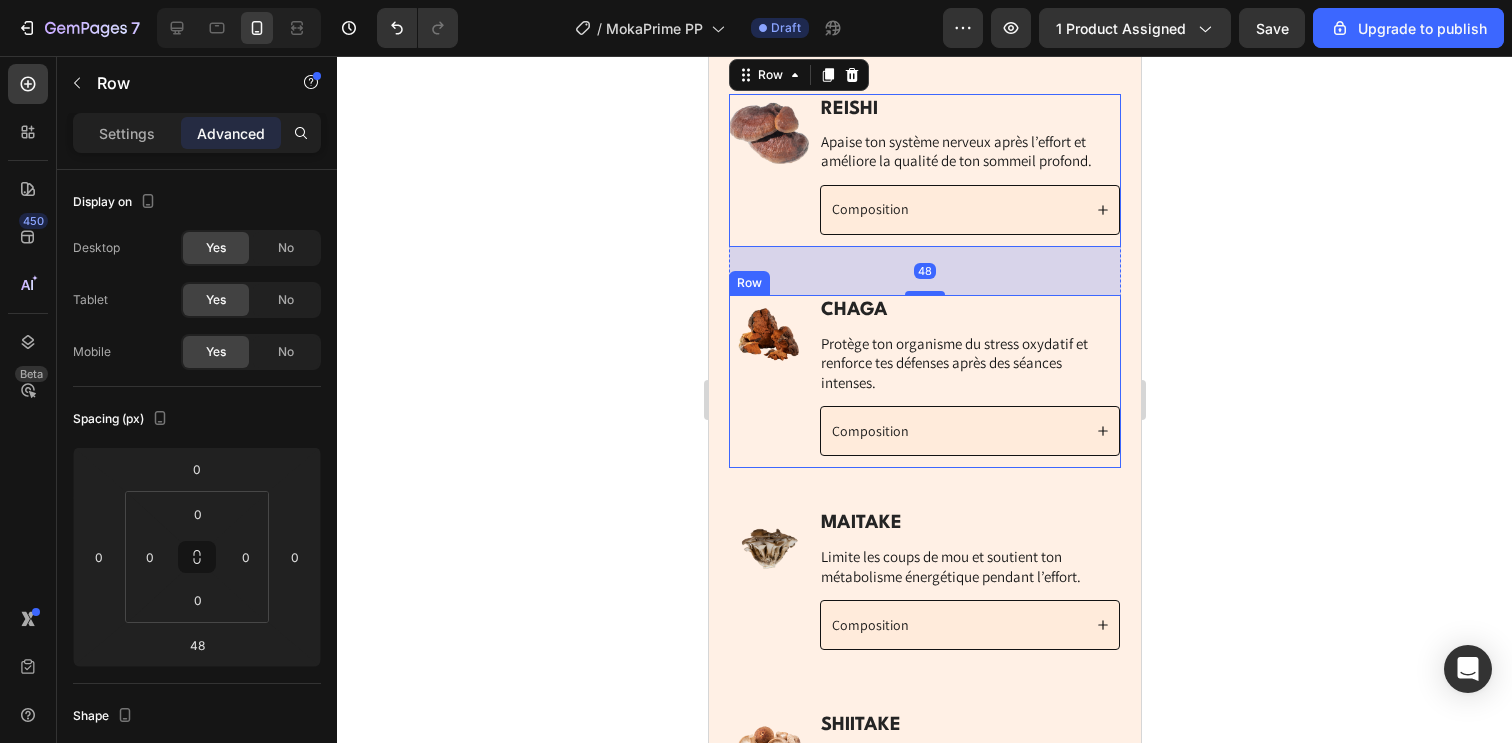 click on "Image" at bounding box center (768, 382) 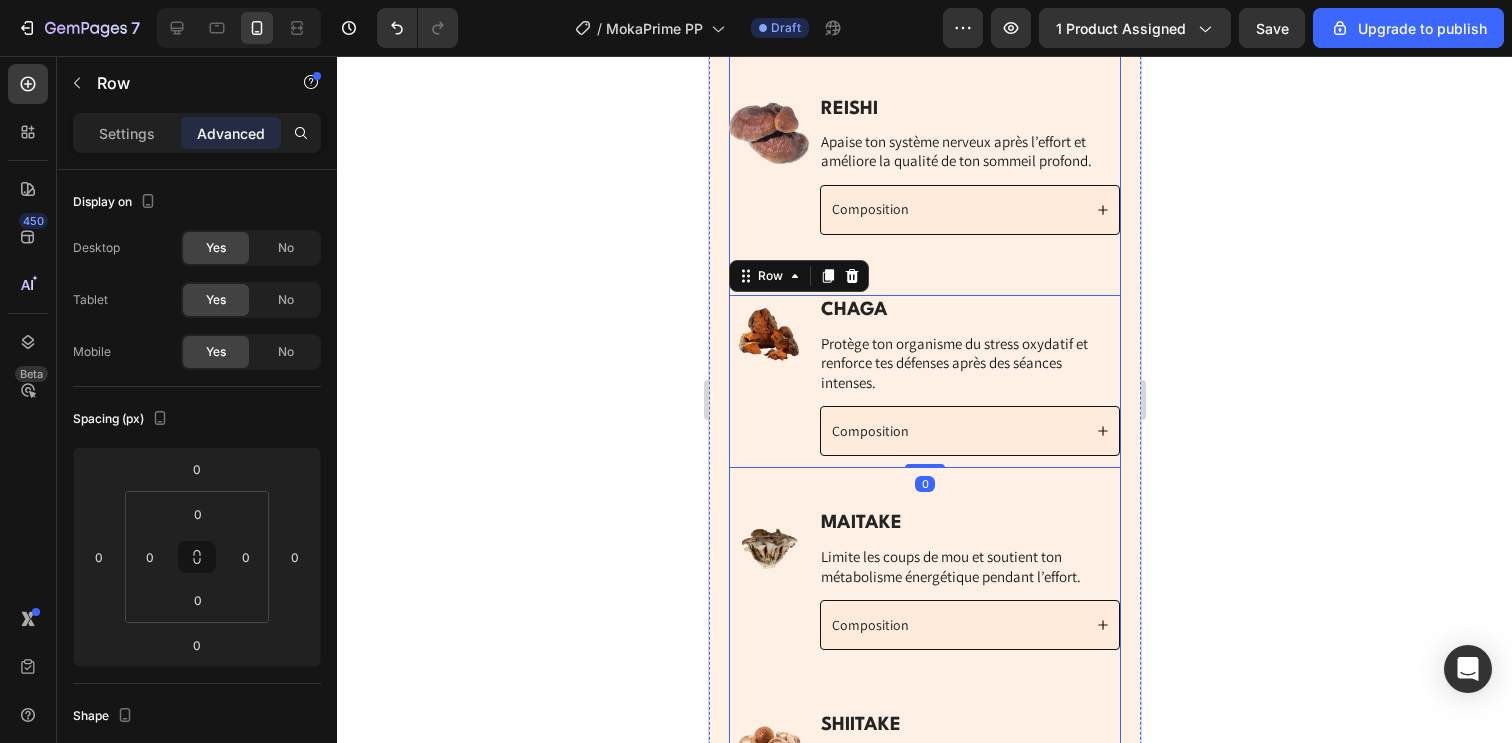 click on "POURQUOI C'EST  ULTRA EFFICACE  ? Heading APPROUVÉ PAR  +100 ÉTUDES SCIENTIFIQUES Heading Row Image CORDYCEPS Text Block Augmente ta production d’ATP pour des entraînements plus longs, sans fatigue soudaine après la caféine. Text Block
Composition Accordion Row Image LION'S MANE Text Block Améliore ta concentration et ta réactivité neuromusculaire en stimulant la croissance neuronale. Text Block
Composition Accordion Row Row Image REISHI Text Block Apaise ton système nerveux après l’effort et améliore la qualité de ton sommeil profond. Text Block
Composition Accordion Row Image CHAGA Text Block Protège ton organisme du stress oxydatif et renforce tes défenses après des séances intenses. Text Block
Composition Accordion Row   0 Row Image MAITAKE Text Block Limite les coups de mou et soutient ton métabolisme énergétique pendant l’effort. Text Block
Row" at bounding box center (924, 228) 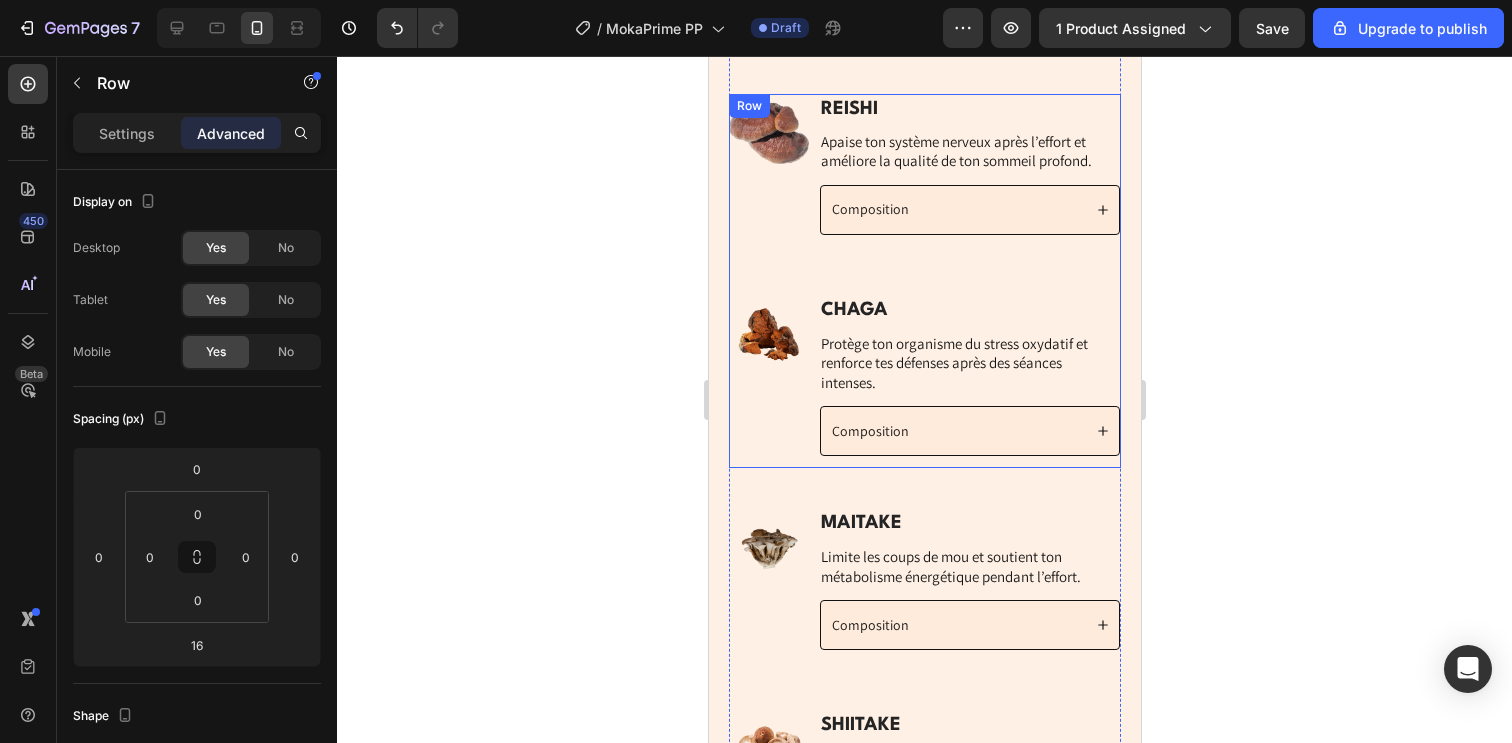 click on "Image REISHI Text Block Apaise ton système nerveux après l’effort et améliore la qualité de ton sommeil profond. Text Block
Composition Accordion Row" at bounding box center (924, 194) 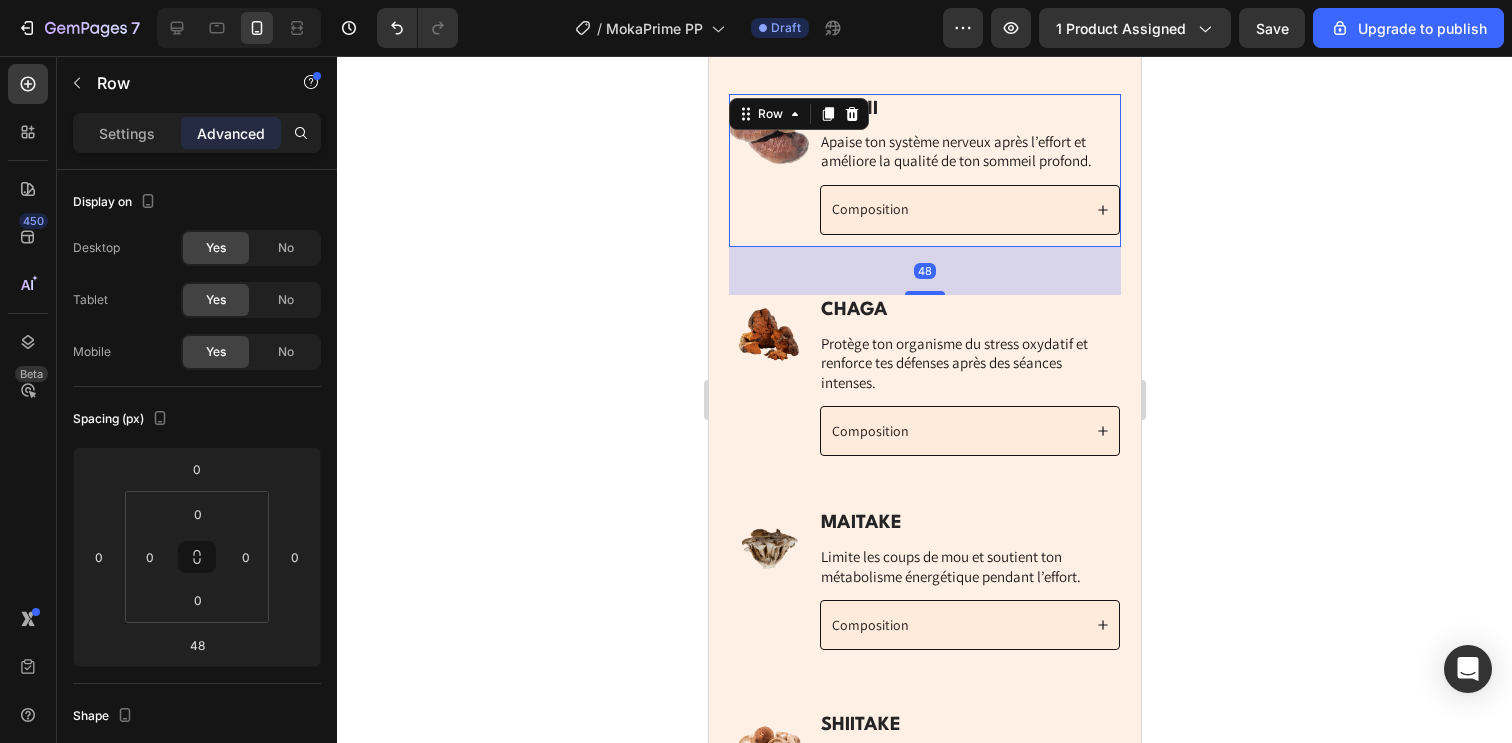 click on "Image" at bounding box center (768, 170) 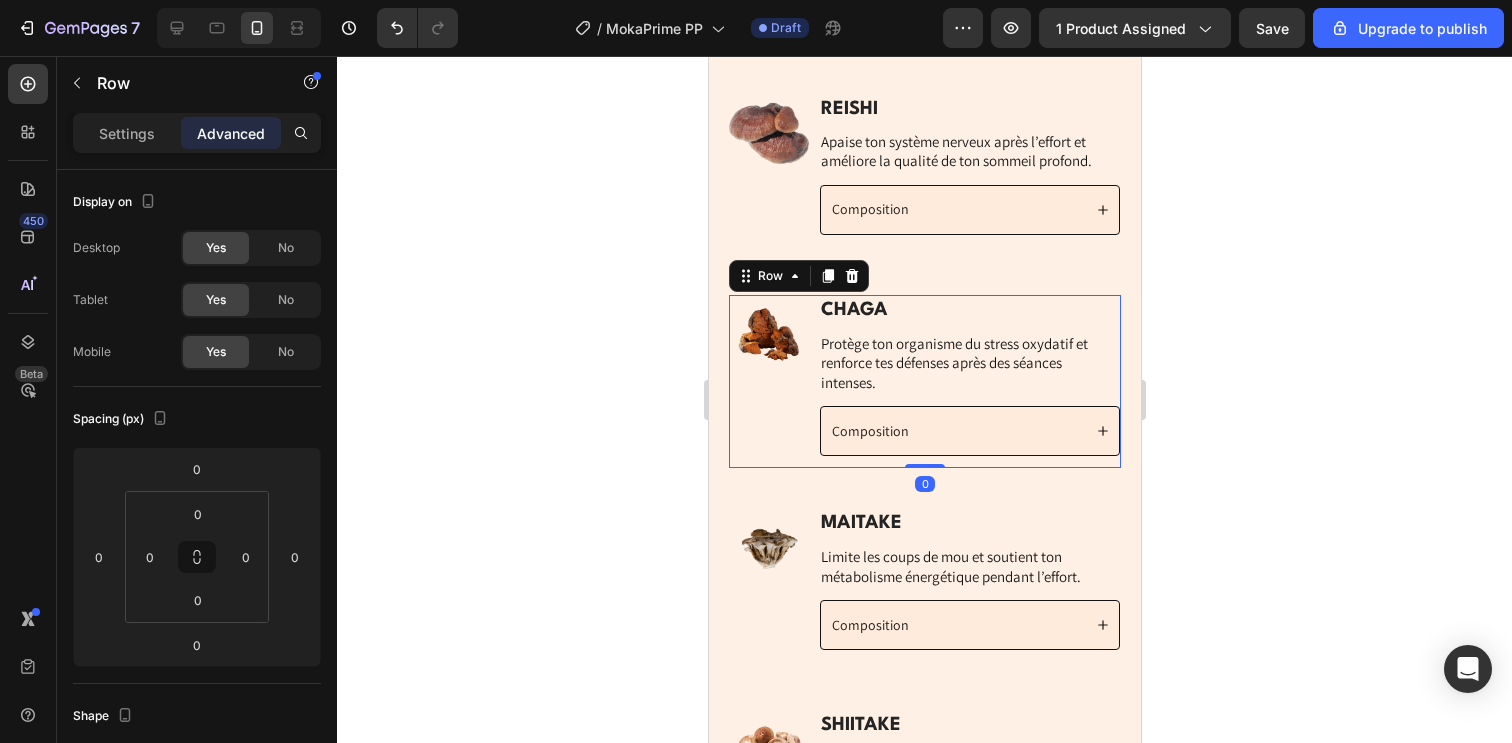 click on "Image" at bounding box center (768, 382) 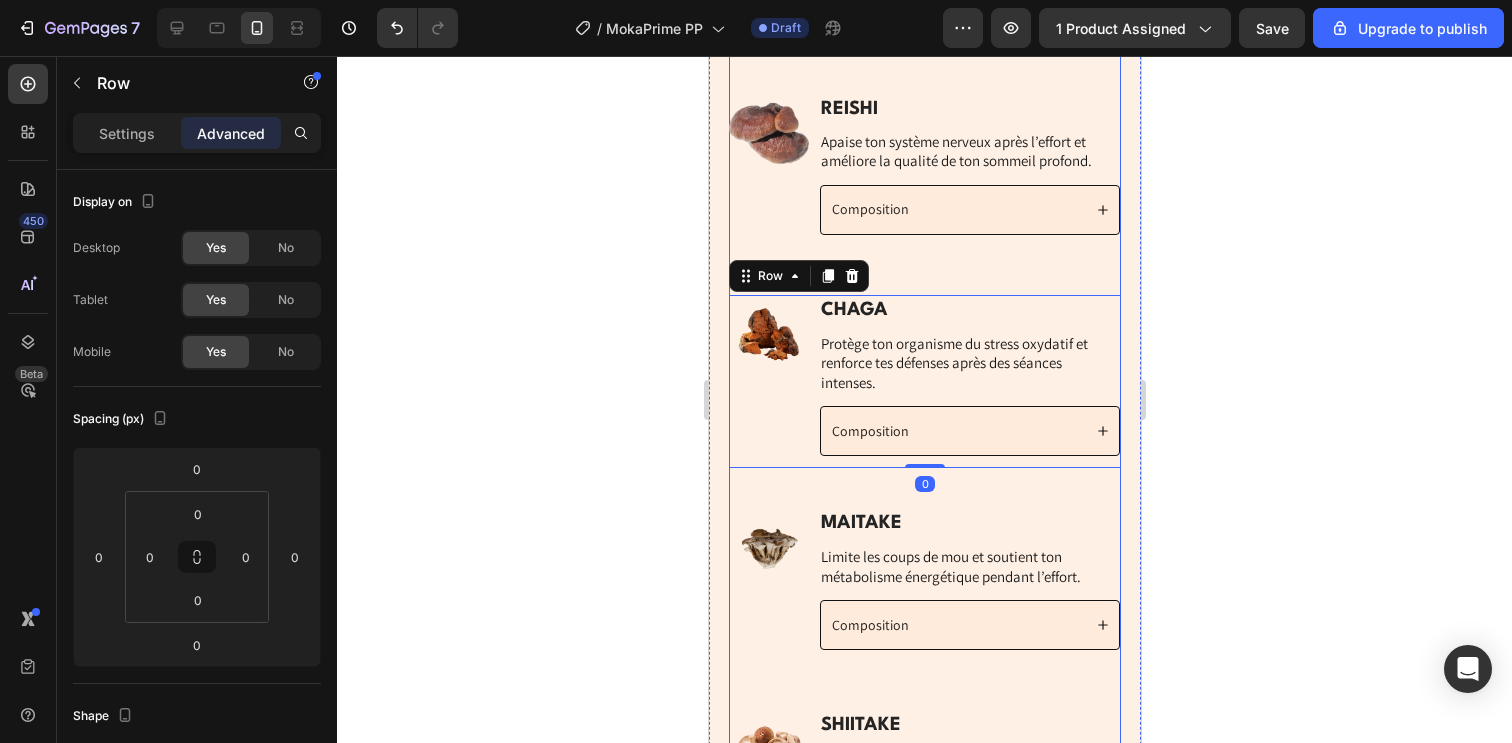 click on "POURQUOI C'EST  ULTRA EFFICACE  ? Heading APPROUVÉ PAR  +100 ÉTUDES SCIENTIFIQUES Heading Row Image CORDYCEPS Text Block Augmente ta production d’ATP pour des entraînements plus longs, sans fatigue soudaine après la caféine. Text Block
Composition Accordion Row Image LION'S MANE Text Block Améliore ta concentration et ta réactivité neuromusculaire en stimulant la croissance neuronale. Text Block
Composition Accordion Row Row Image REISHI Text Block Apaise ton système nerveux après l’effort et améliore la qualité de ton sommeil profond. Text Block
Composition Accordion Row Image CHAGA Text Block Protège ton organisme du stress oxydatif et renforce tes défenses après des séances intenses. Text Block
Composition Accordion Row   0 Row Image MAITAKE Text Block Limite les coups de mou et soutient ton métabolisme énergétique pendant l’effort. Text Block
Row" at bounding box center (924, 228) 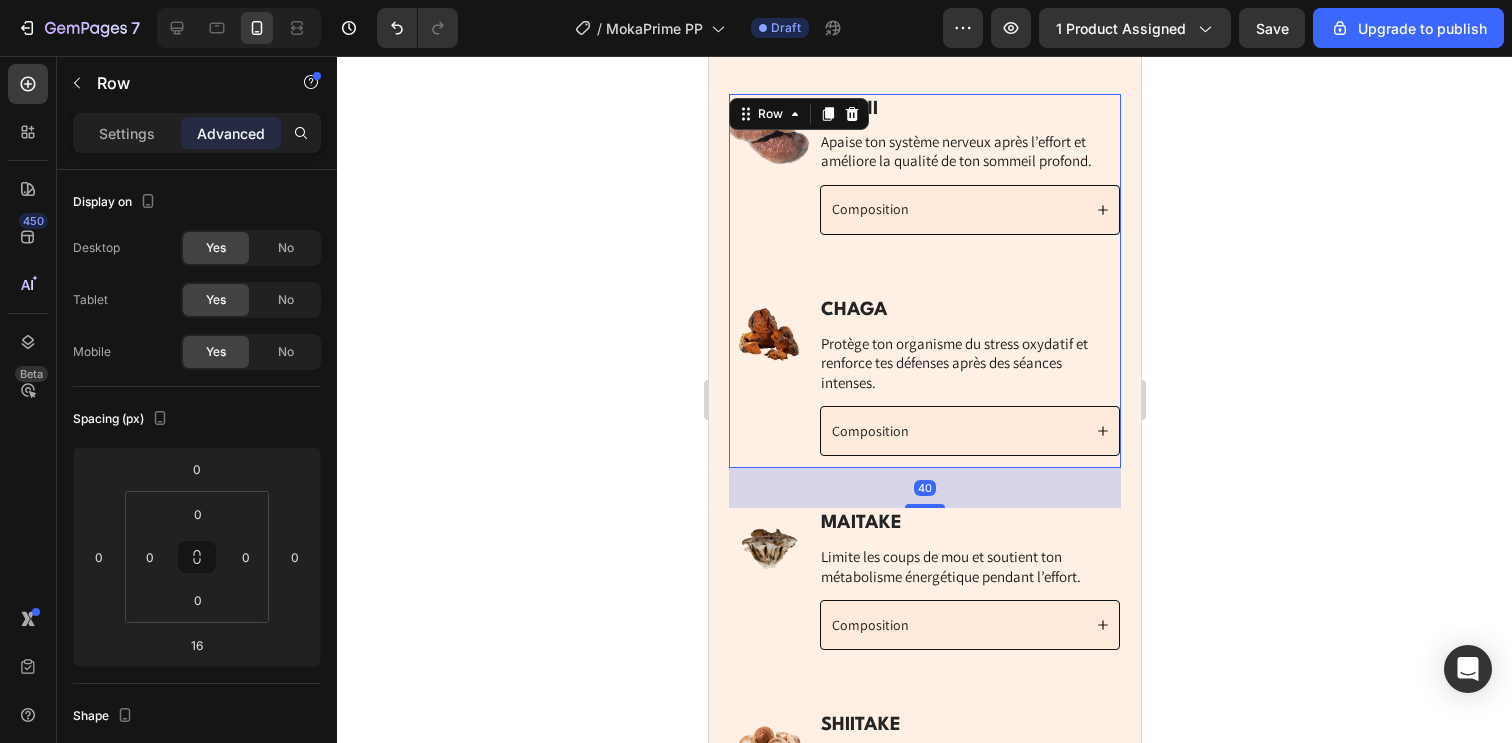 click on "Image REISHI Text Block Apaise ton système nerveux après l’effort et améliore la qualité de ton sommeil profond. Text Block
Composition Accordion Row" at bounding box center [924, 194] 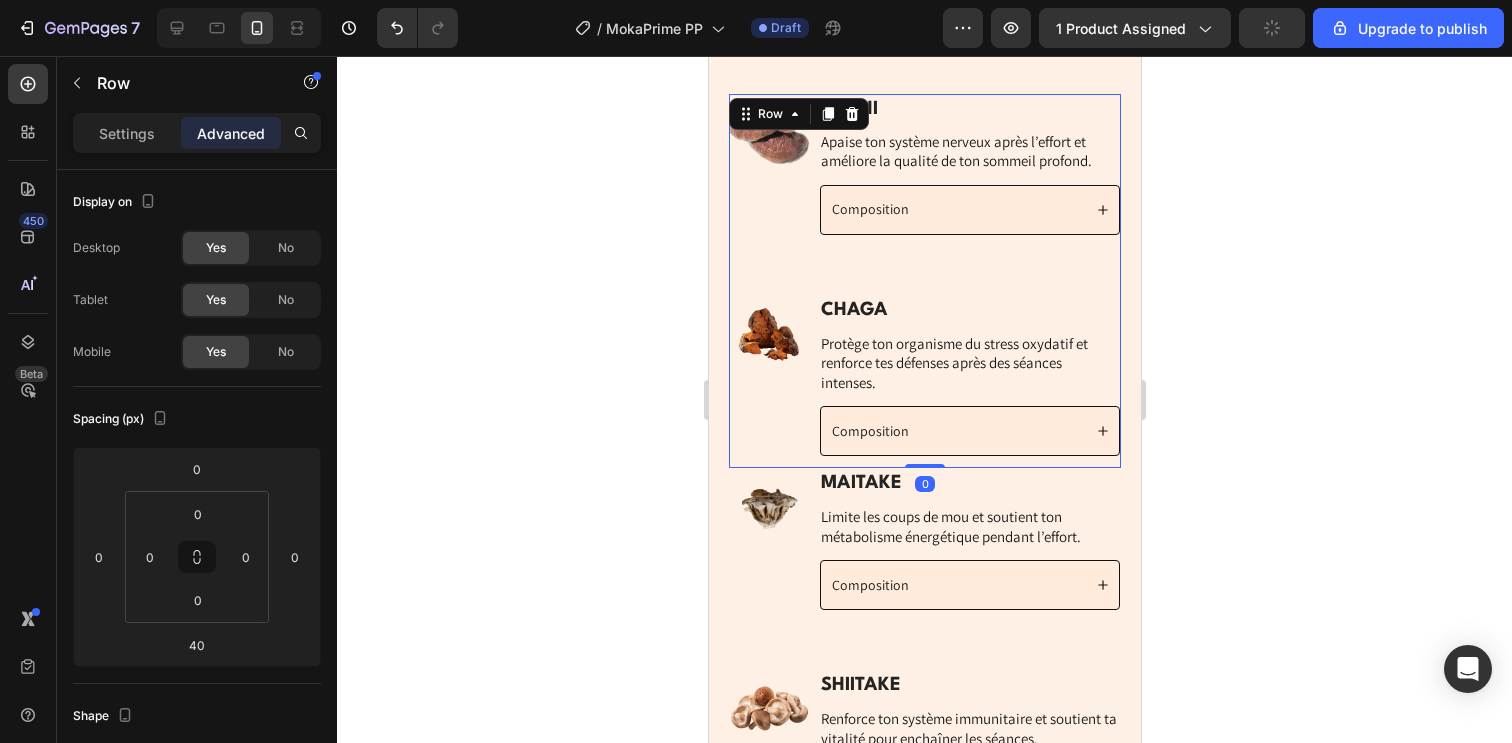 drag, startPoint x: 915, startPoint y: 505, endPoint x: 816, endPoint y: 454, distance: 111.364265 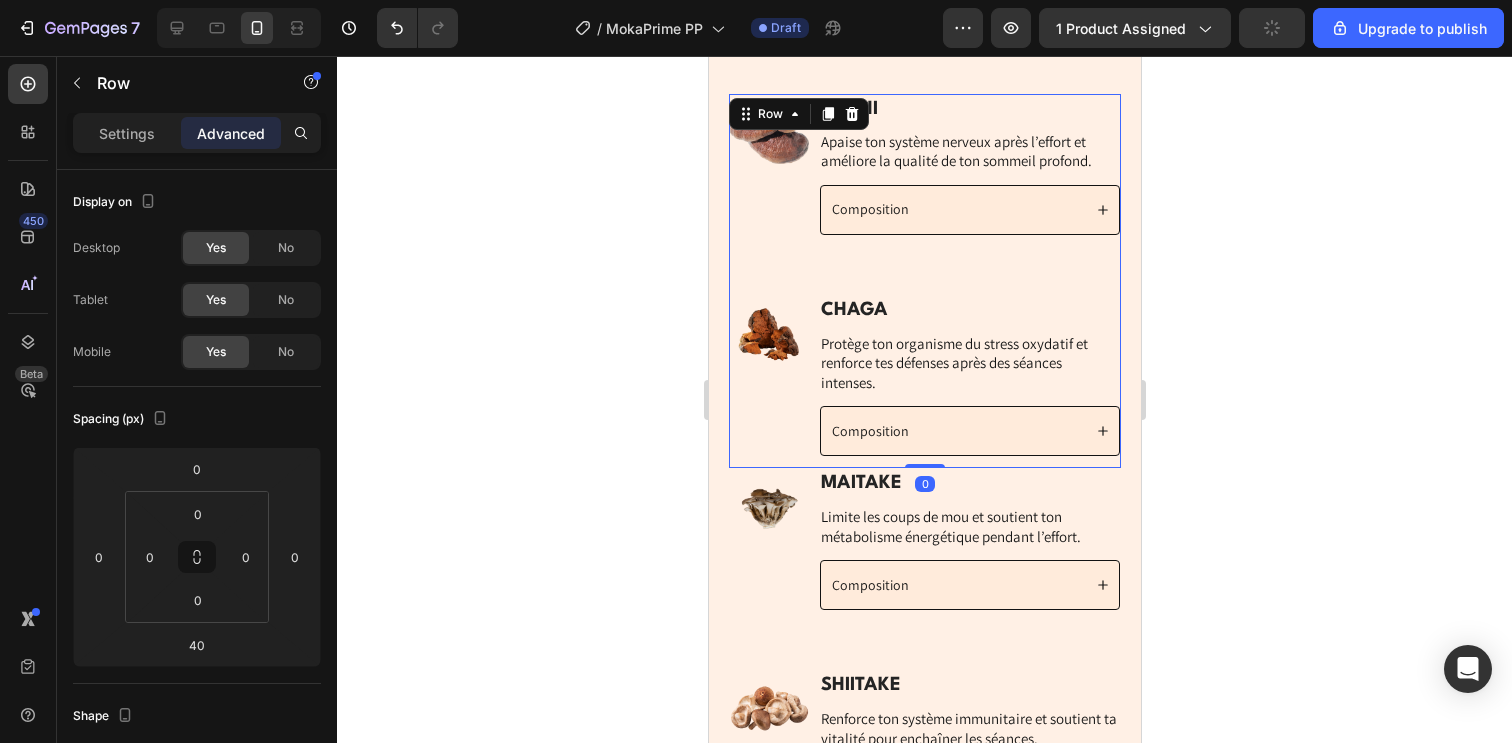 click on "Image REISHI Text Block Apaise ton système nerveux après l’effort et améliore la qualité de ton sommeil profond. Text Block
Composition Accordion Row Image CHAGA Text Block Protège ton organisme du stress oxydatif et renforce tes défenses après des séances intenses. Text Block
Composition Accordion Row Row   0" at bounding box center (924, 281) 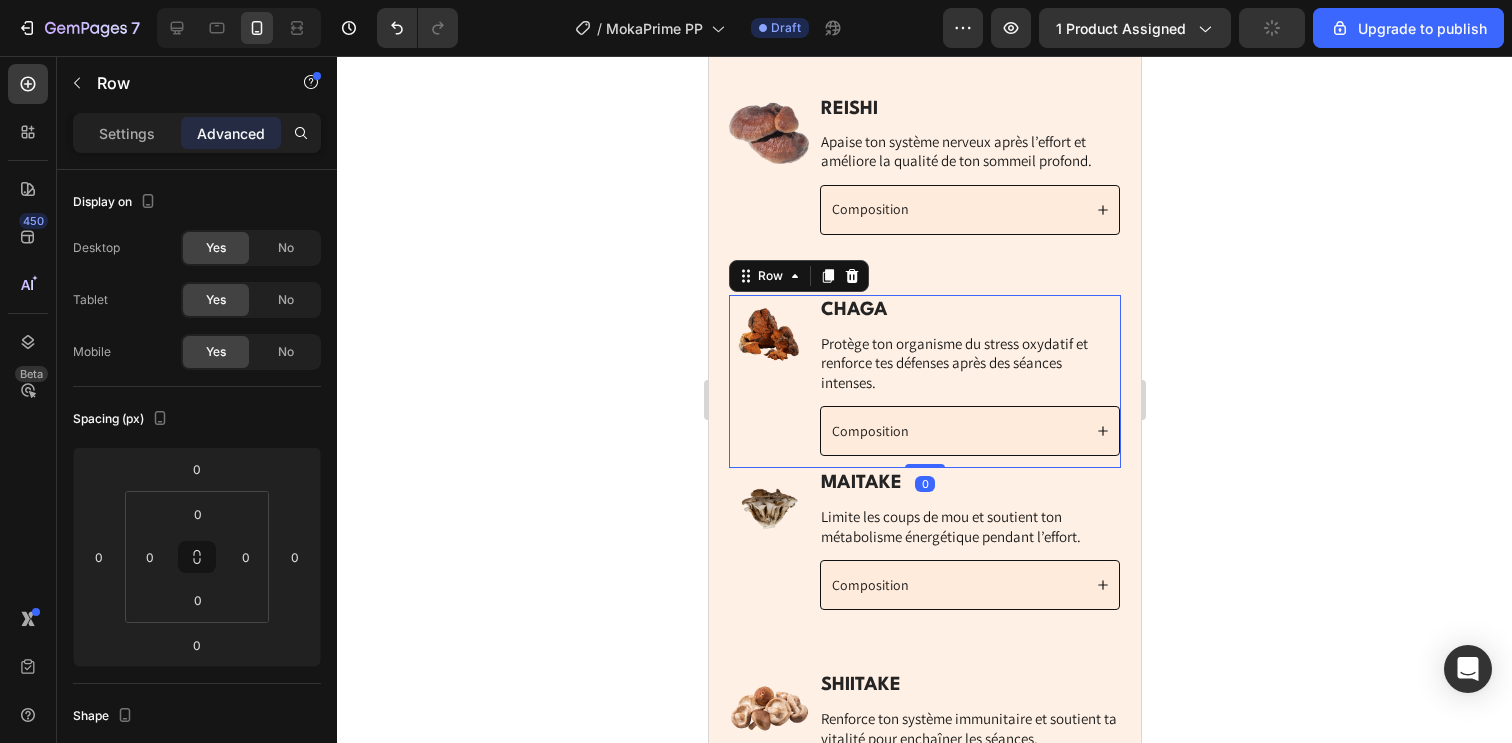 click on "Image" at bounding box center [768, 382] 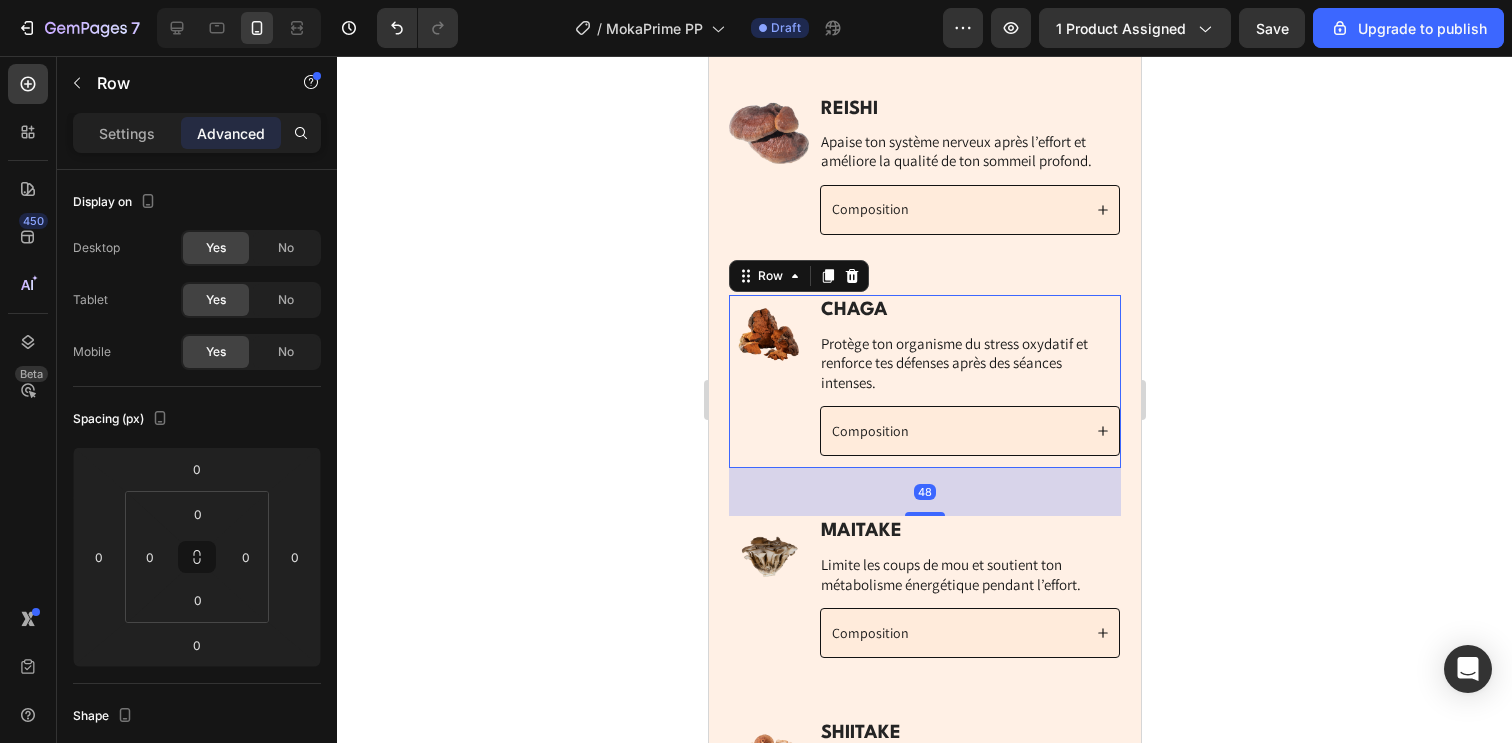 drag, startPoint x: 908, startPoint y: 467, endPoint x: 926, endPoint y: 515, distance: 51.264023 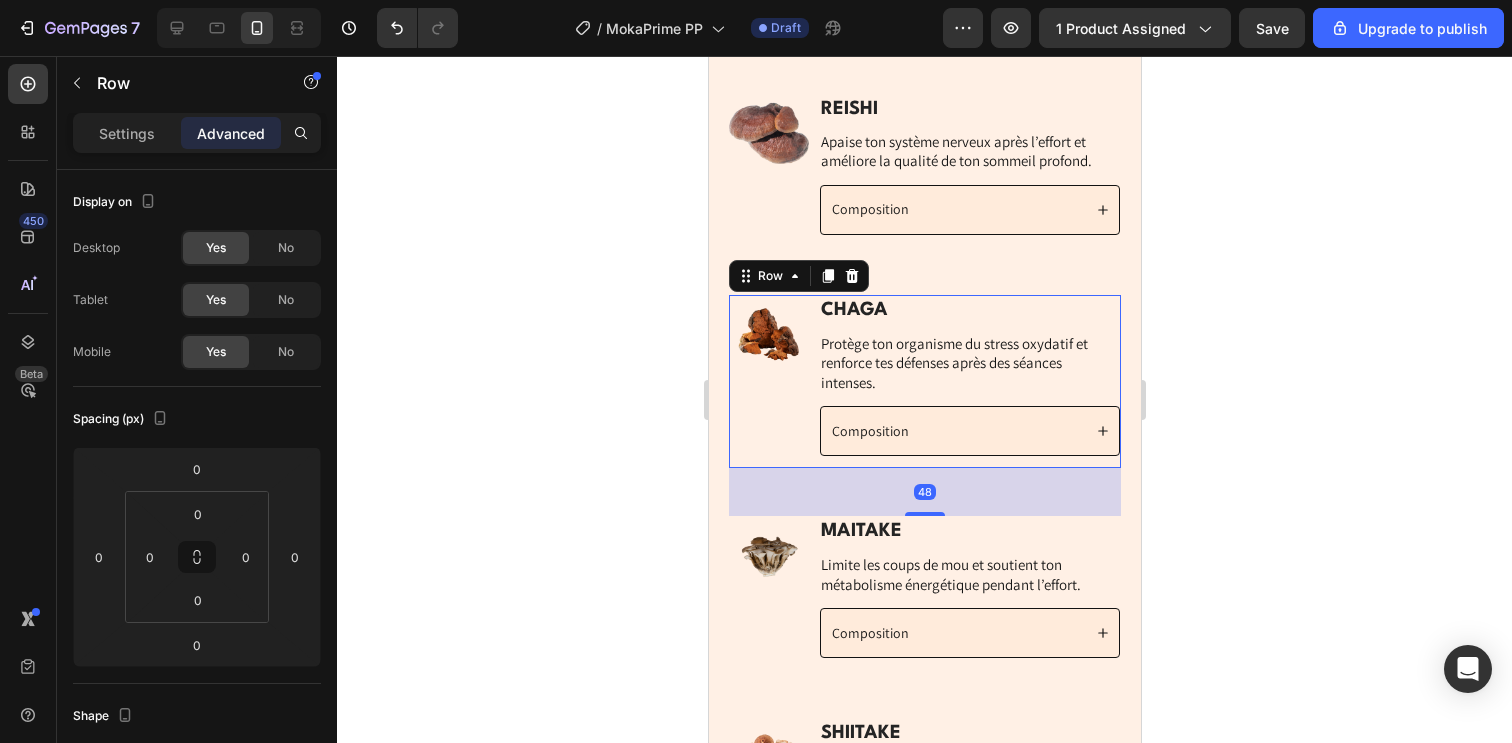 click on "POURQUOI C'EST  ULTRA EFFICACE  ? Heading APPROUVÉ PAR  +100 ÉTUDES SCIENTIFIQUES Heading Row Image CORDYCEPS Text Block Augmente ta production d’ATP pour des entraînements plus longs, sans fatigue soudaine après la caféine. Text Block
Composition Accordion Row Image LION'S MANE Text Block Améliore ta concentration et ta réactivité neuromusculaire en stimulant la croissance neuronale. Text Block
Composition Accordion Row Row Image REISHI Text Block Apaise ton système nerveux après l’effort et améliore la qualité de ton sommeil profond. Text Block
Composition Accordion Row Image CHAGA Text Block Protège ton organisme du stress oxydatif et renforce tes défenses après des séances intenses. Text Block
Composition Accordion Row   48 Row Image MAITAKE Text Block Limite les coups de mou et soutient ton métabolisme énergétique pendant l’effort. Text Block
Row" at bounding box center (924, 232) 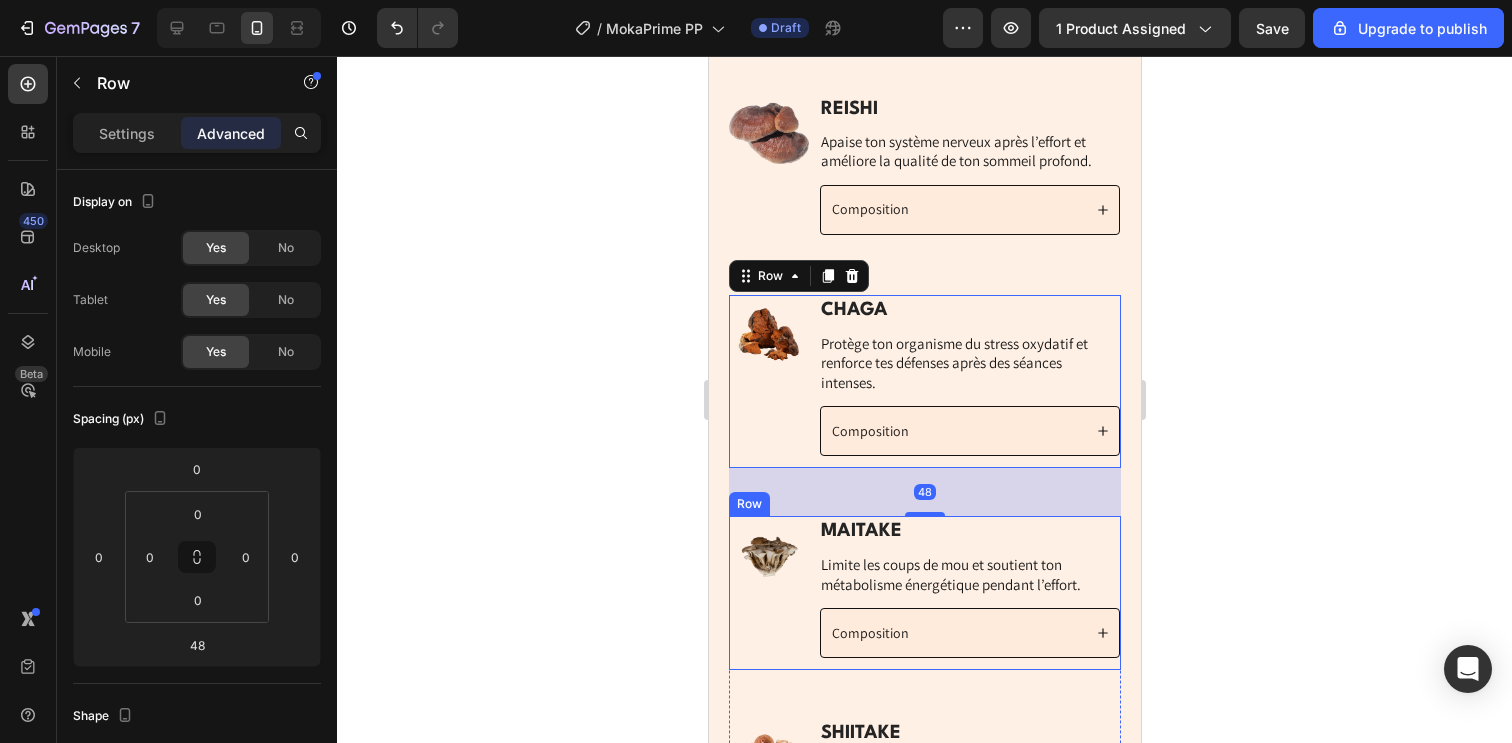 click on "Image" at bounding box center (768, 593) 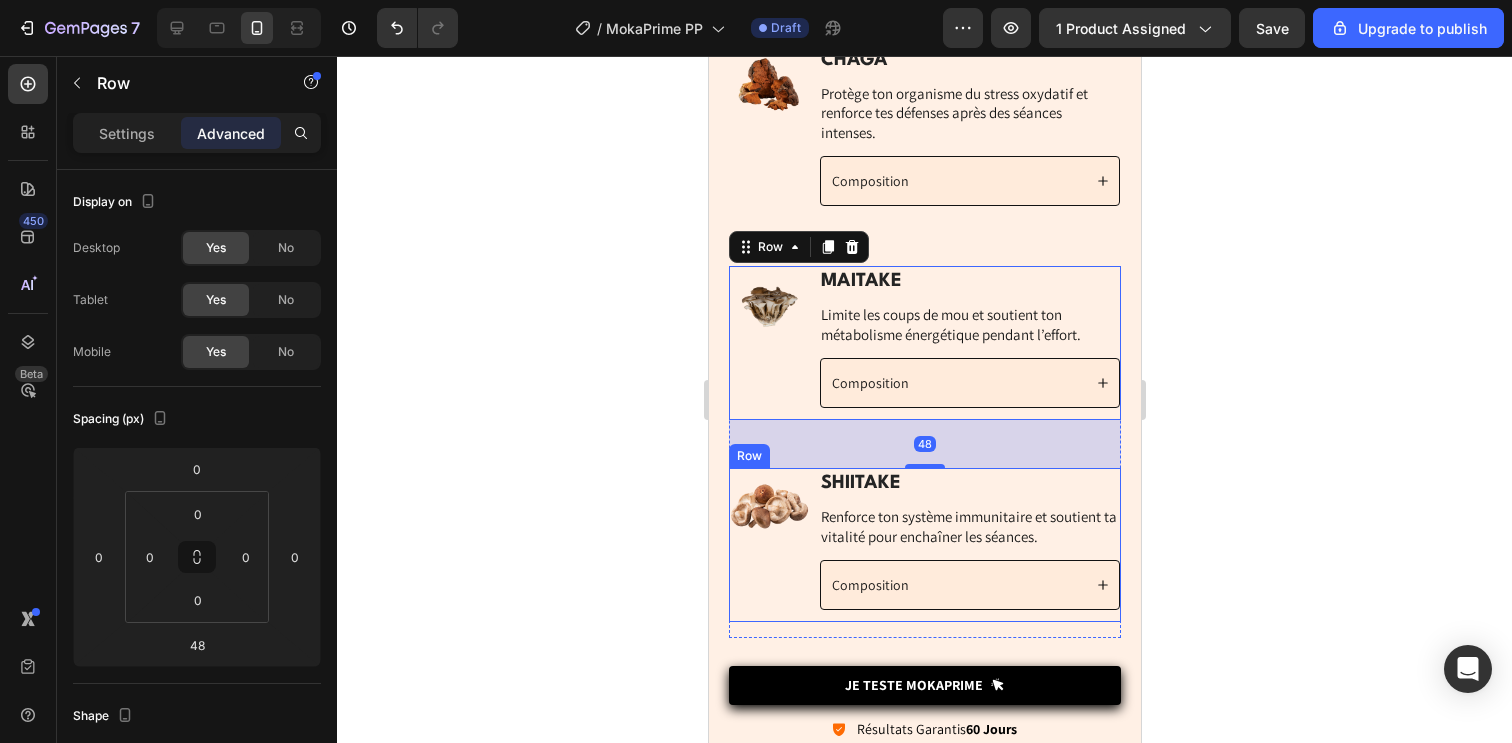 click on "Image" at bounding box center (768, 545) 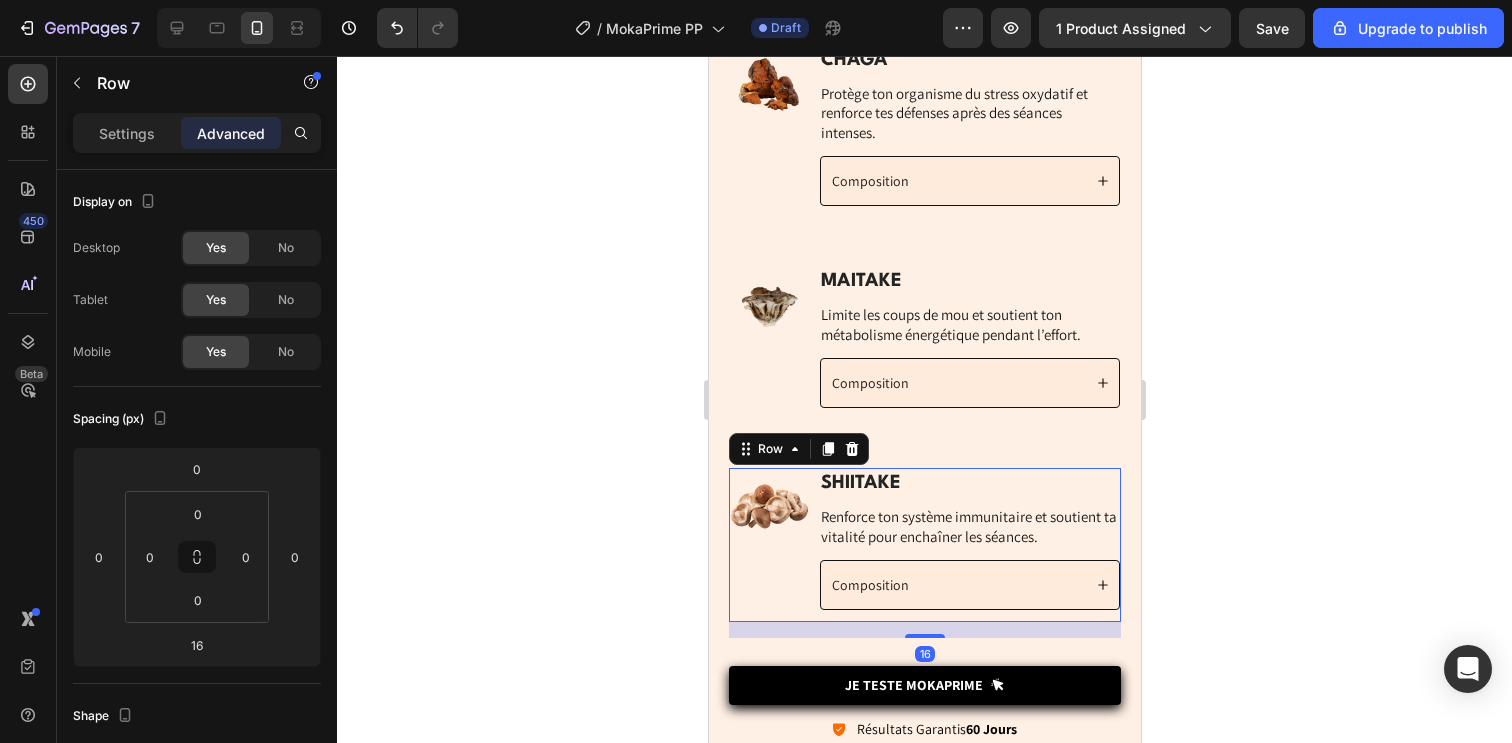 scroll, scrollTop: 5056, scrollLeft: 0, axis: vertical 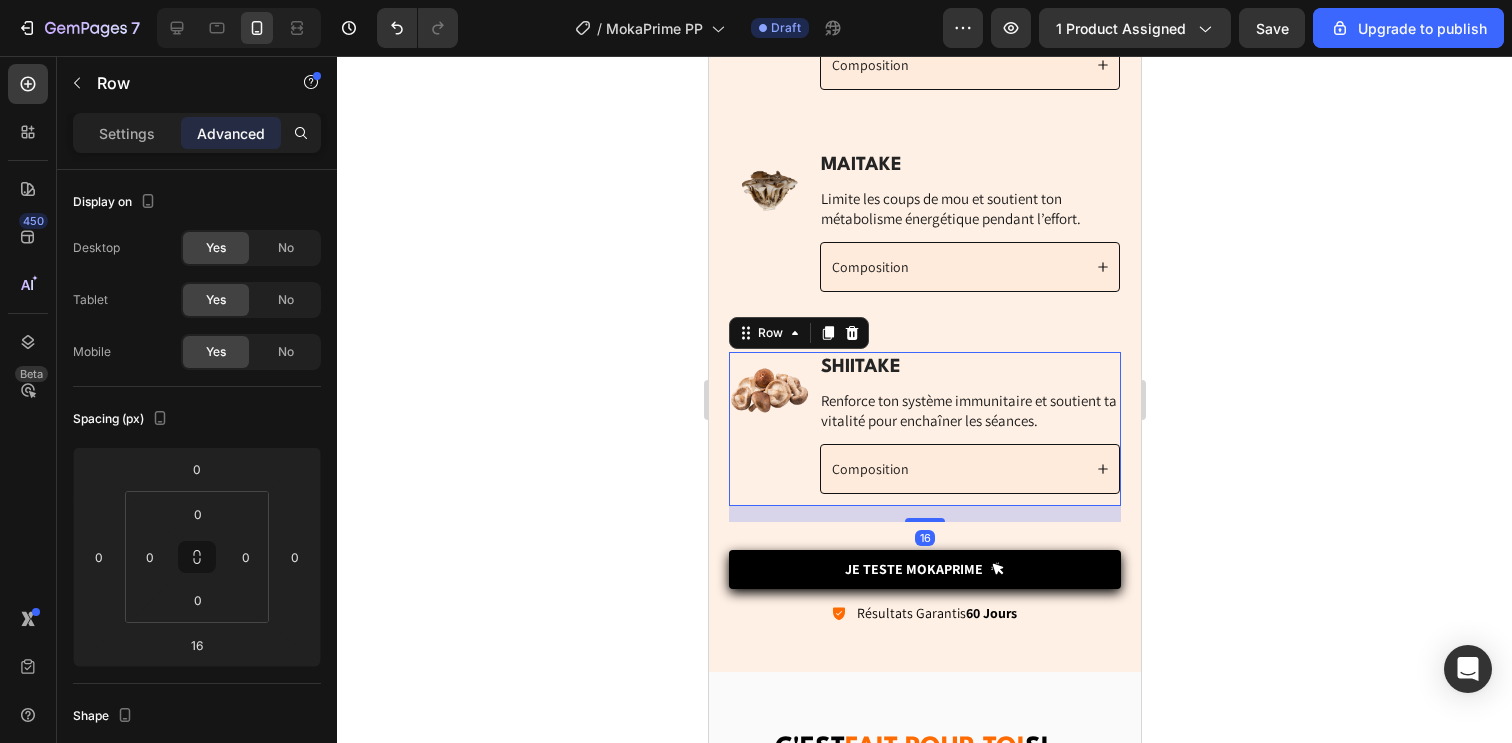 click 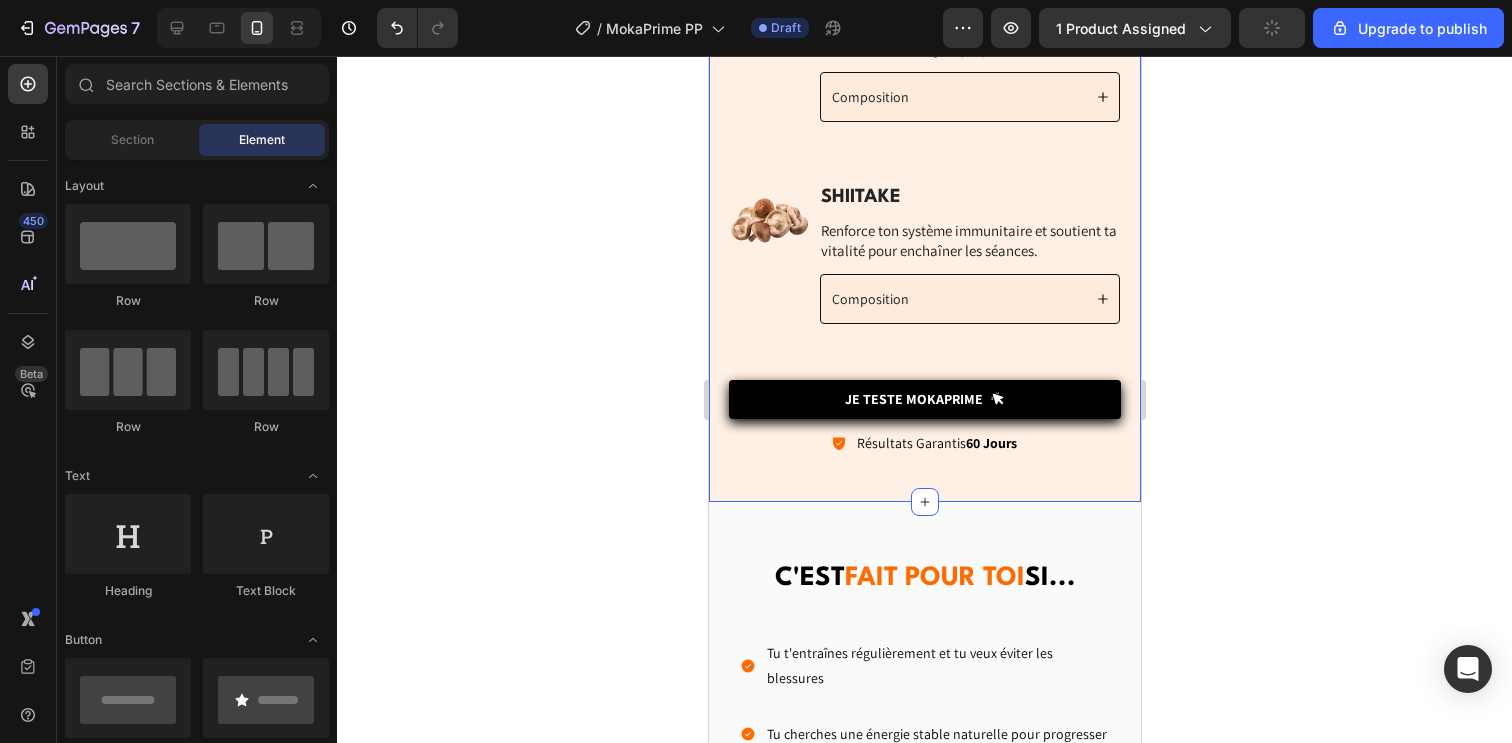 scroll, scrollTop: 5269, scrollLeft: 0, axis: vertical 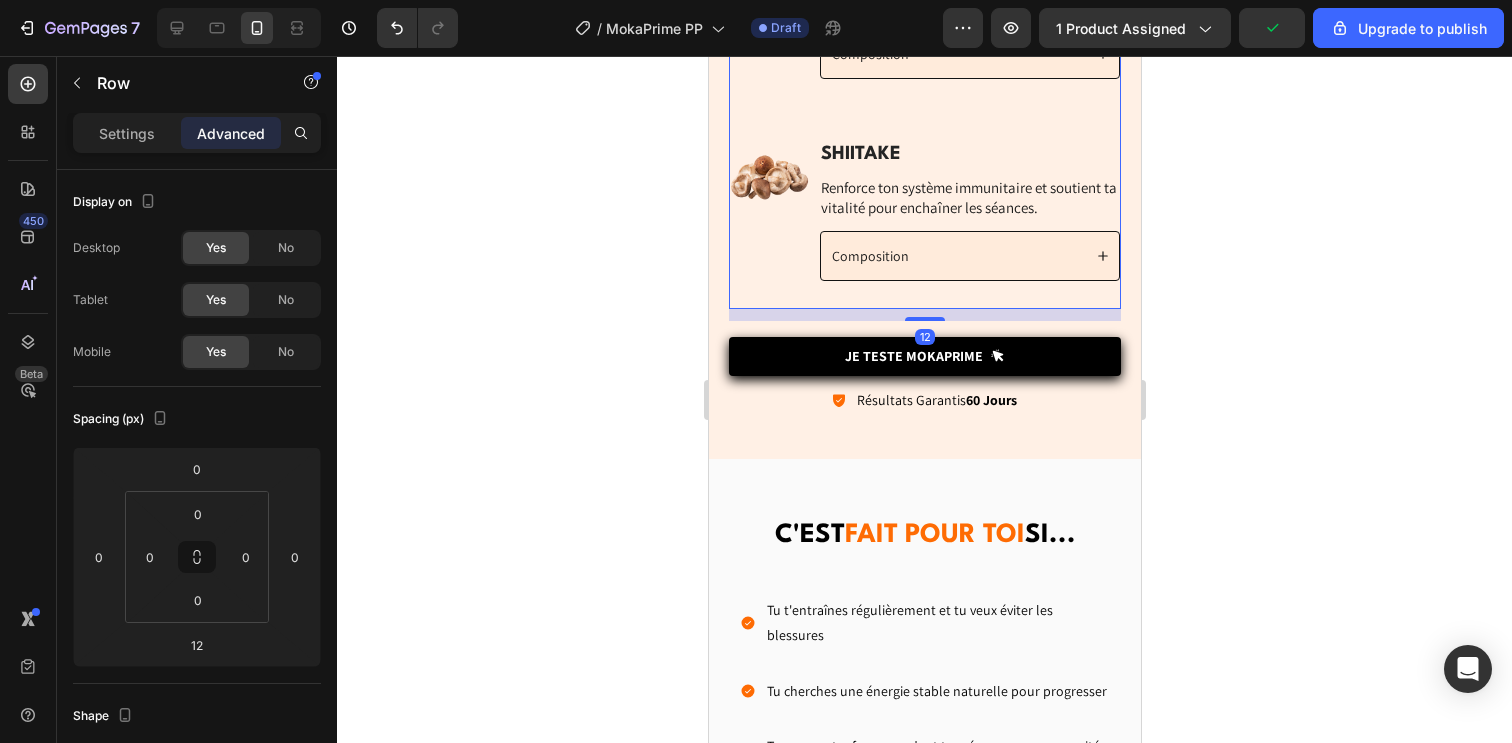 click on "Image SHIITAKE Text Block Renforce ton système immunitaire et soutient ta vitalité pour enchaîner les séances. Text Block
Composition Accordion Row" at bounding box center (924, 224) 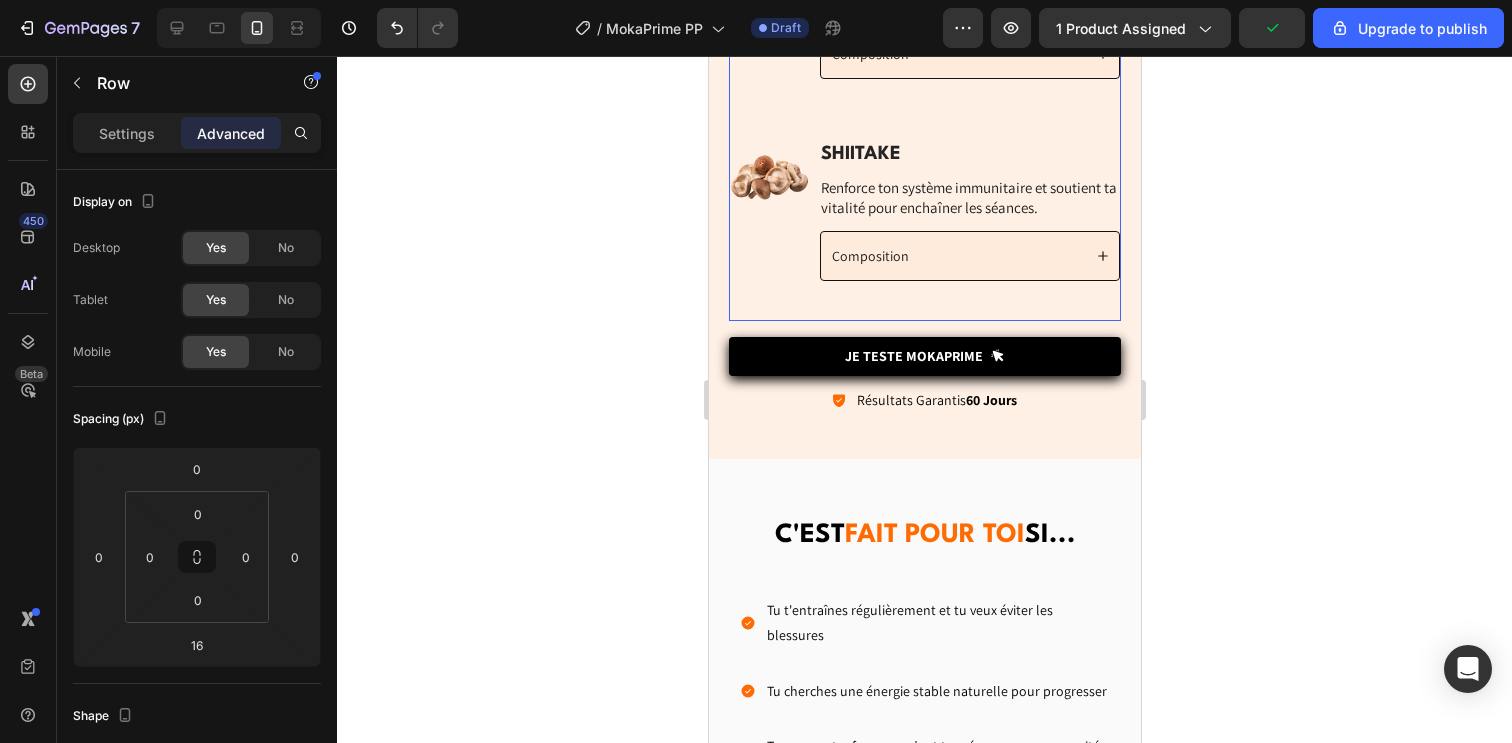 click on "POURQUOI C'EST  ULTRA EFFICACE  ? Heading APPROUVÉ PAR  +100 ÉTUDES SCIENTIFIQUES Heading Row Image CORDYCEPS Text Block Augmente ta production d’ATP pour des entraînements plus longs, sans fatigue soudaine après la caféine. Text Block
Composition Accordion Row Image LION'S MANE Text Block Améliore ta concentration et ta réactivité neuromusculaire en stimulant la croissance neuronale. Text Block
Composition Accordion Row Row Image REISHI Text Block Apaise ton système nerveux après l’effort et améliore la qualité de ton sommeil profond. Text Block
Composition Accordion Row Image CHAGA Text Block Protège ton organisme du stress oxydatif et renforce tes défenses après des séances intenses. Text Block
Composition Accordion Row Row Image MAITAKE Text Block Limite les coups de mou et soutient ton métabolisme énergétique pendant l’effort. Text Block" at bounding box center (924, -347) 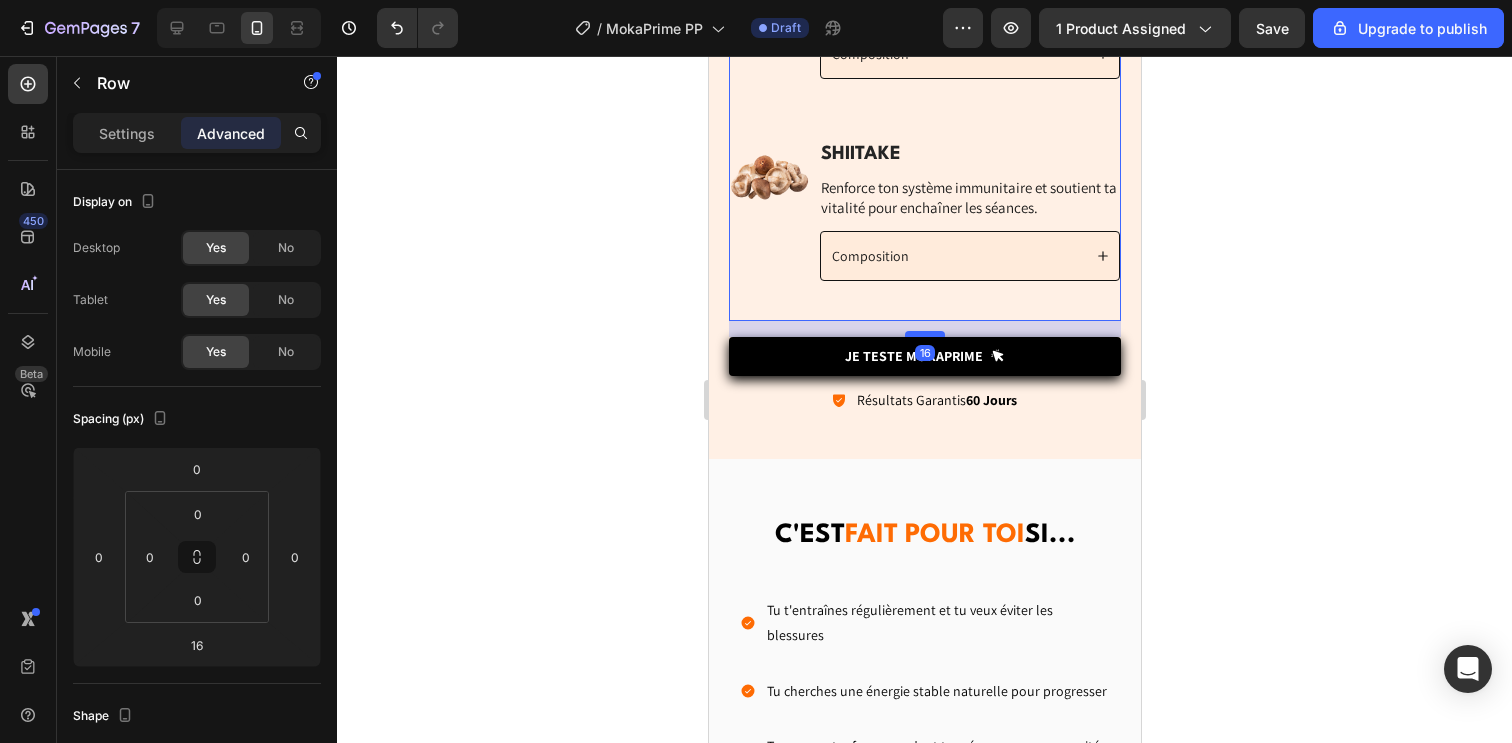 drag, startPoint x: 922, startPoint y: 333, endPoint x: 928, endPoint y: 318, distance: 16.155495 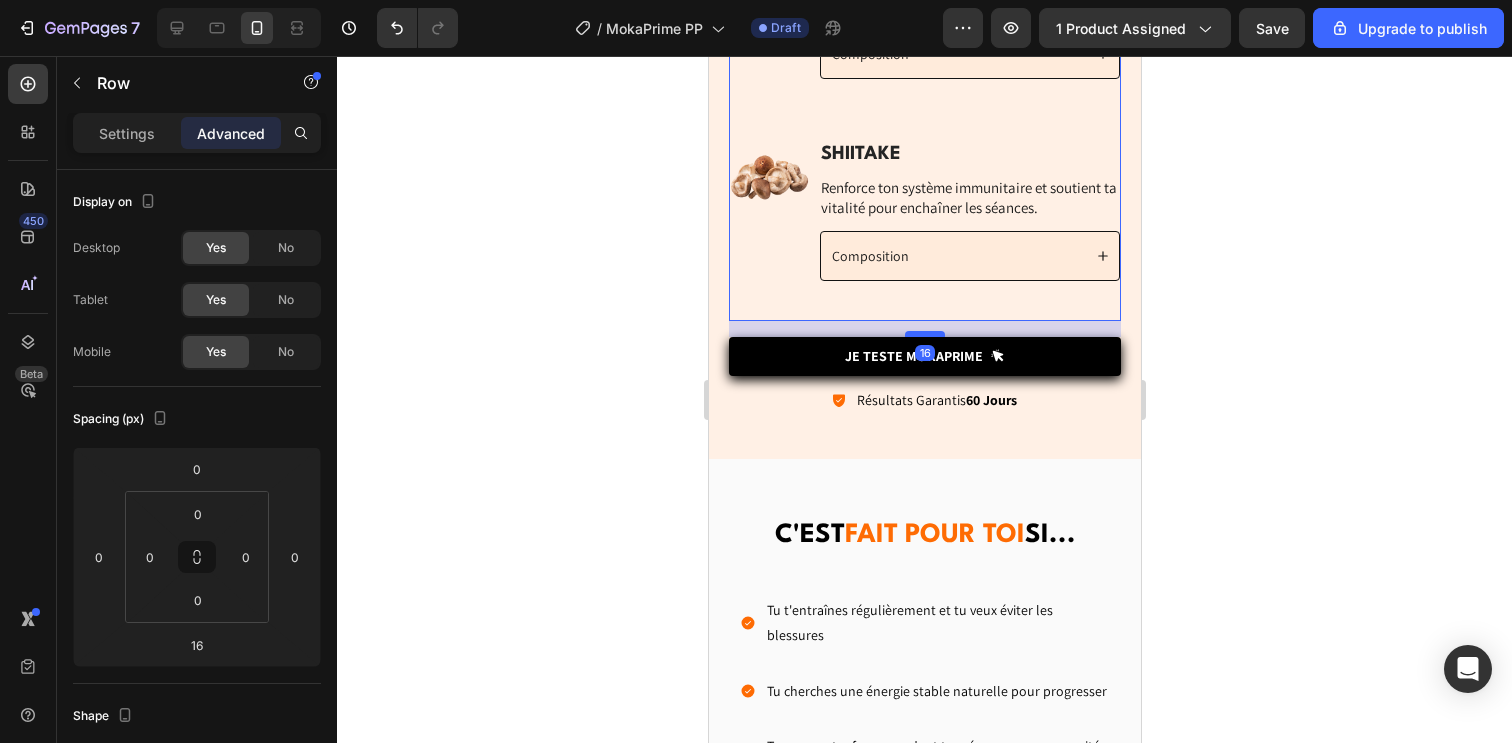 click at bounding box center [924, 334] 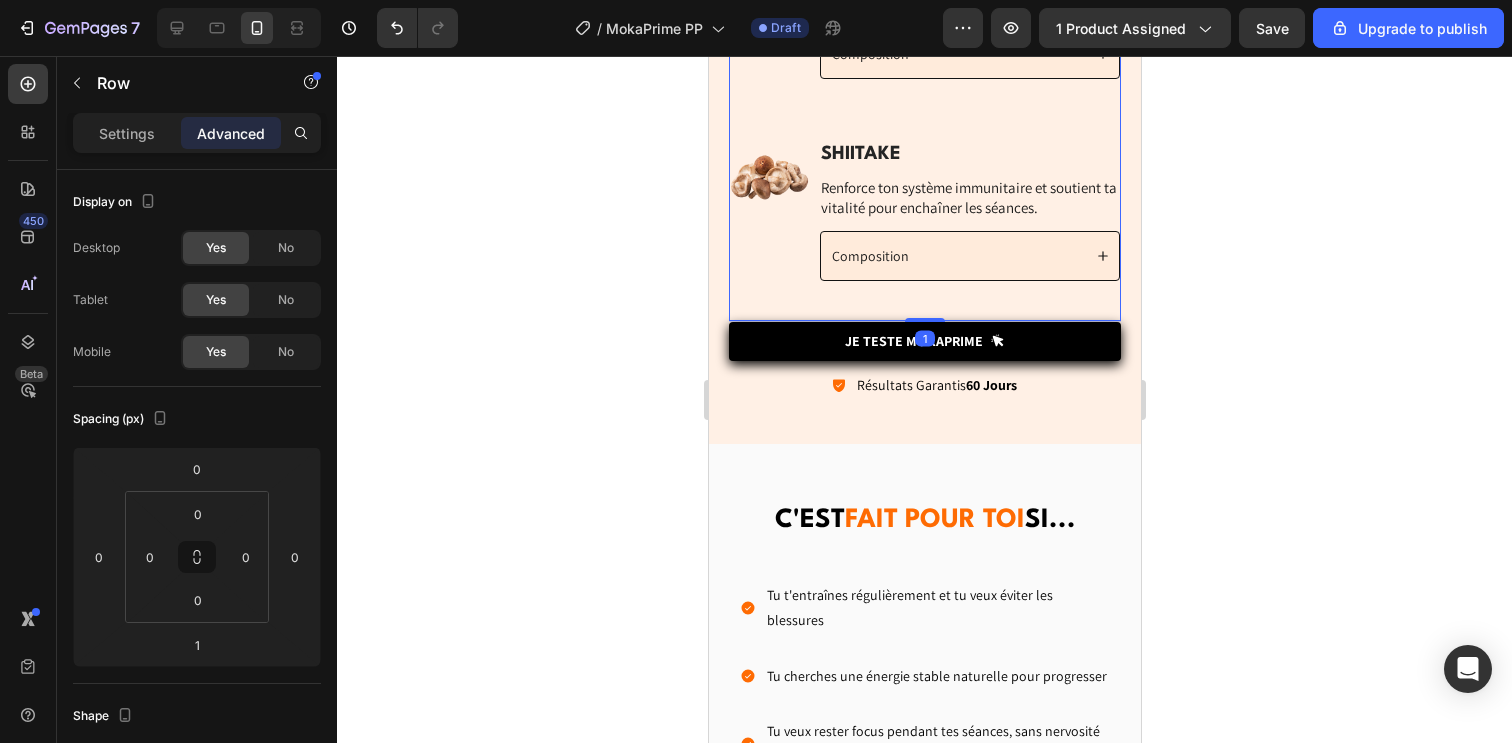click 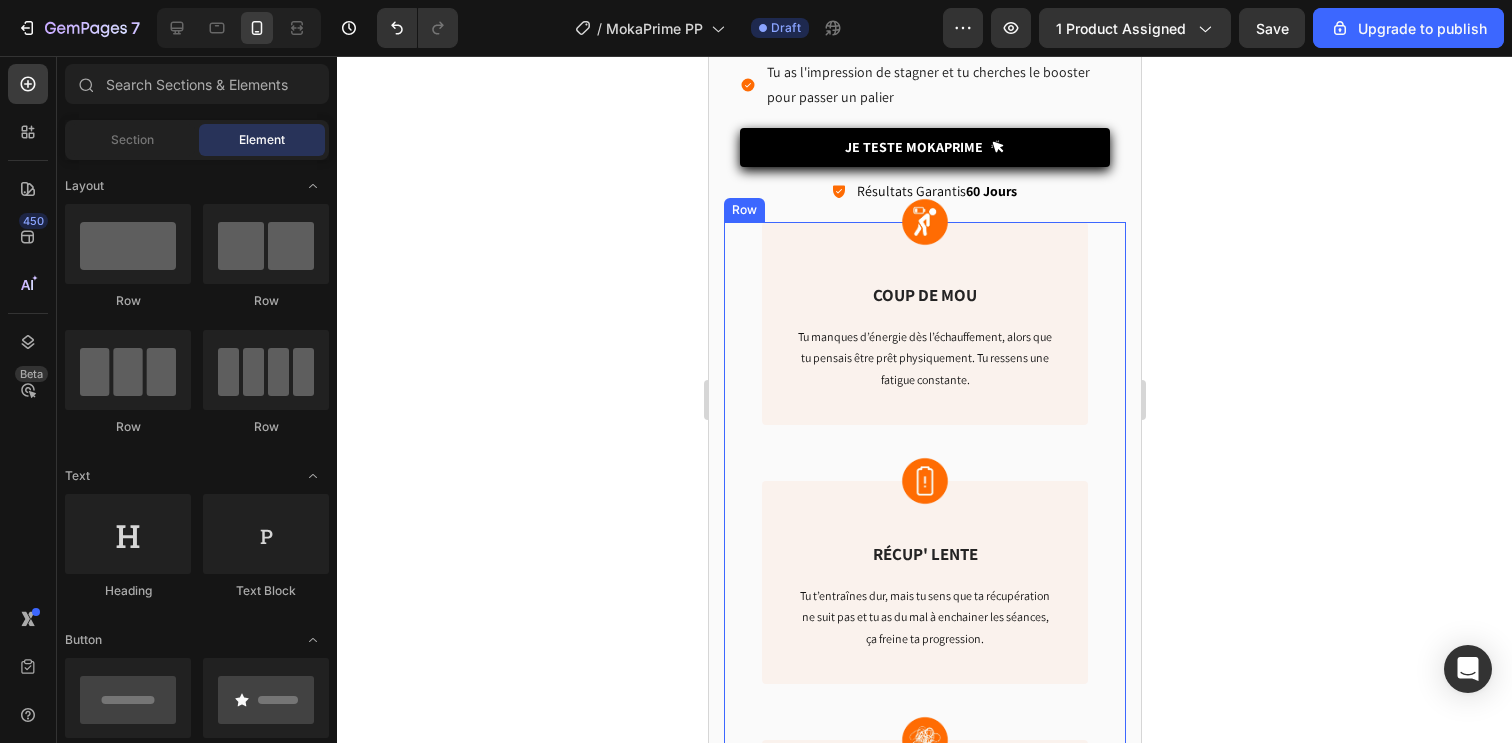 scroll, scrollTop: 6158, scrollLeft: 0, axis: vertical 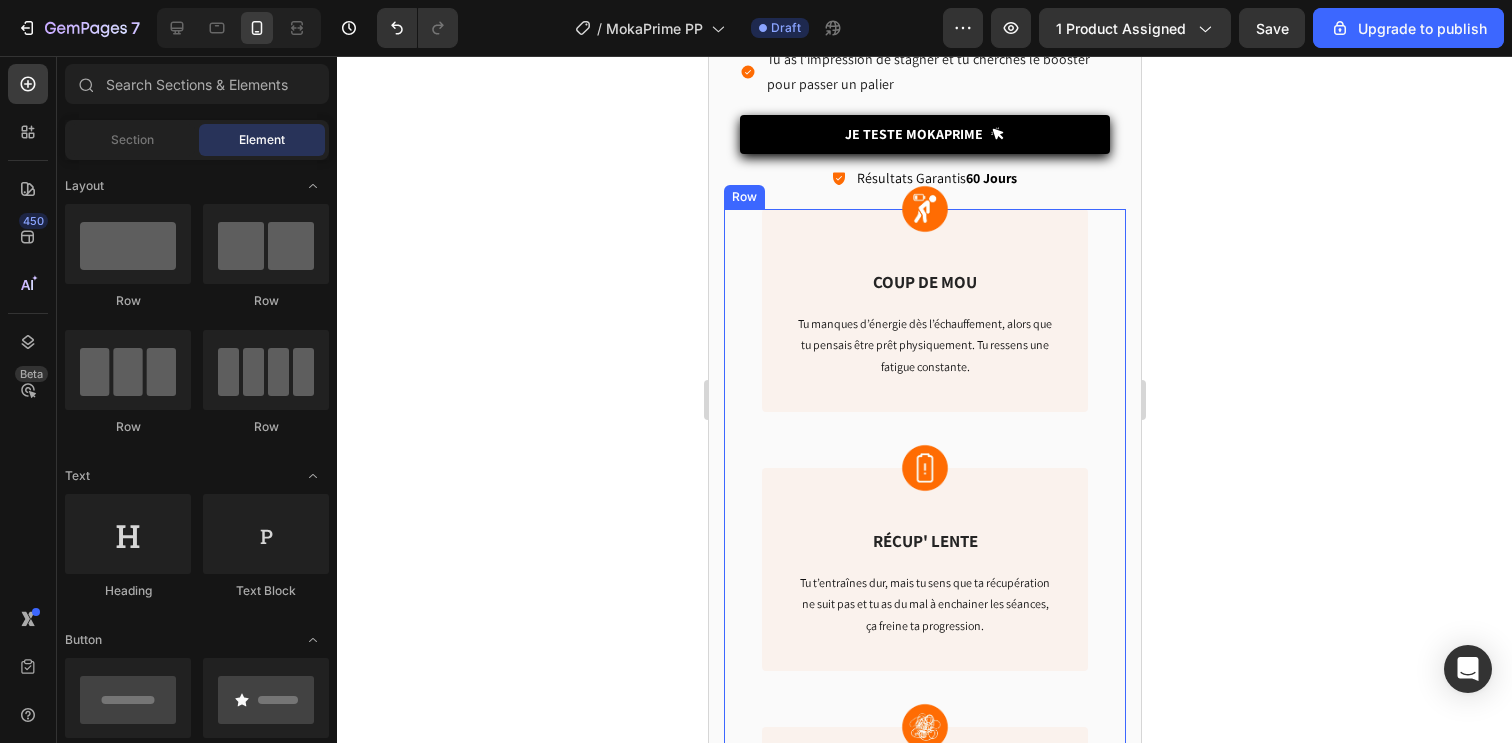 click on "Image Coup de mou Text Block Tu manques d’énergie dès l’échauffement, alors que tu pensais être prêt physiquement. Tu ressens une fatigue constante. Text block Row Image Récup' lente Text Block Tu t’entraînes dur, mais tu sens que ta récupération ne suit pas et tu as du mal à enchainer les séances, ça freine ta progression. Text block Row Image Fatigue nerveuse Text Block Tu repousses tes limites à chaque séance, mais tu enchaînes fatigue nerveuse, manque de motivation et coups de mou. Text block Row Row" at bounding box center (924, 597) 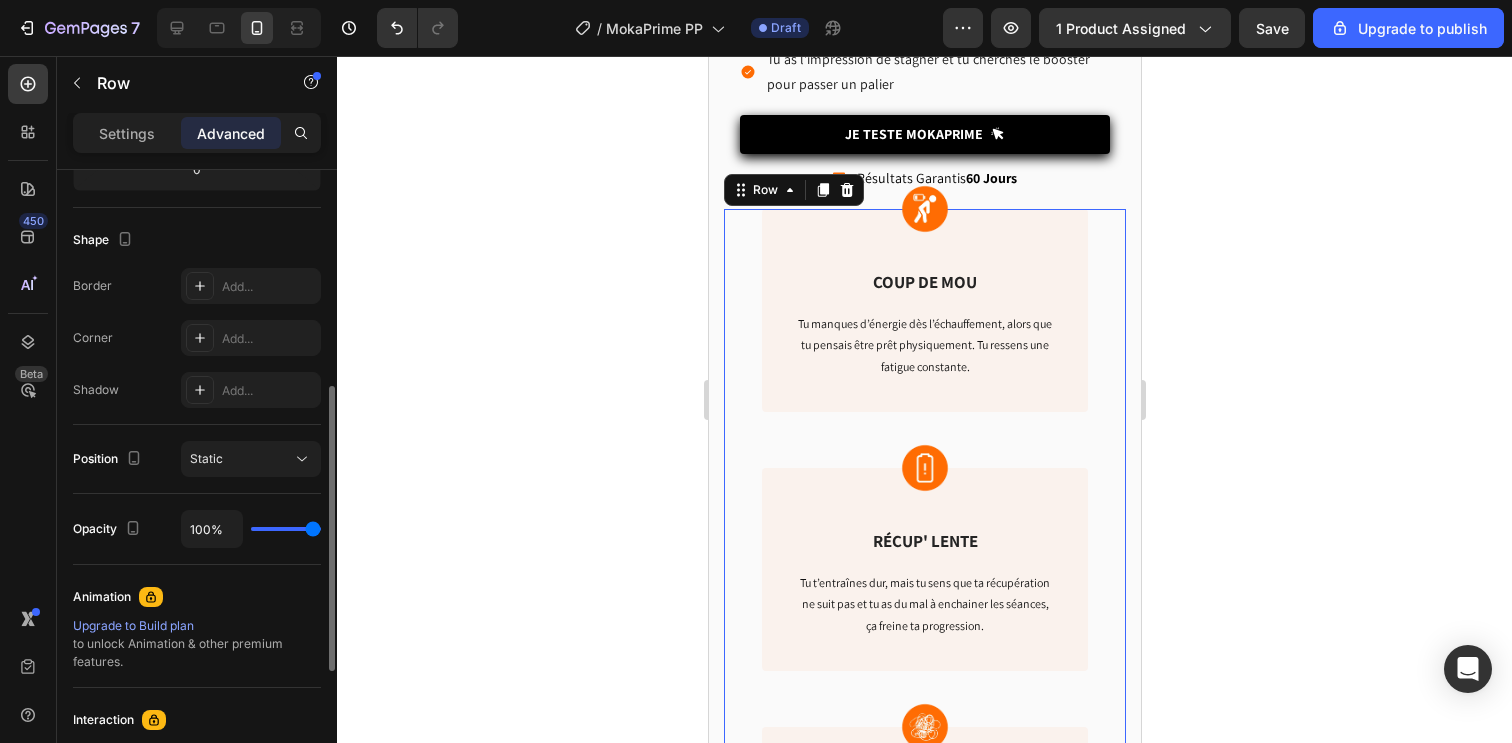 scroll, scrollTop: 758, scrollLeft: 0, axis: vertical 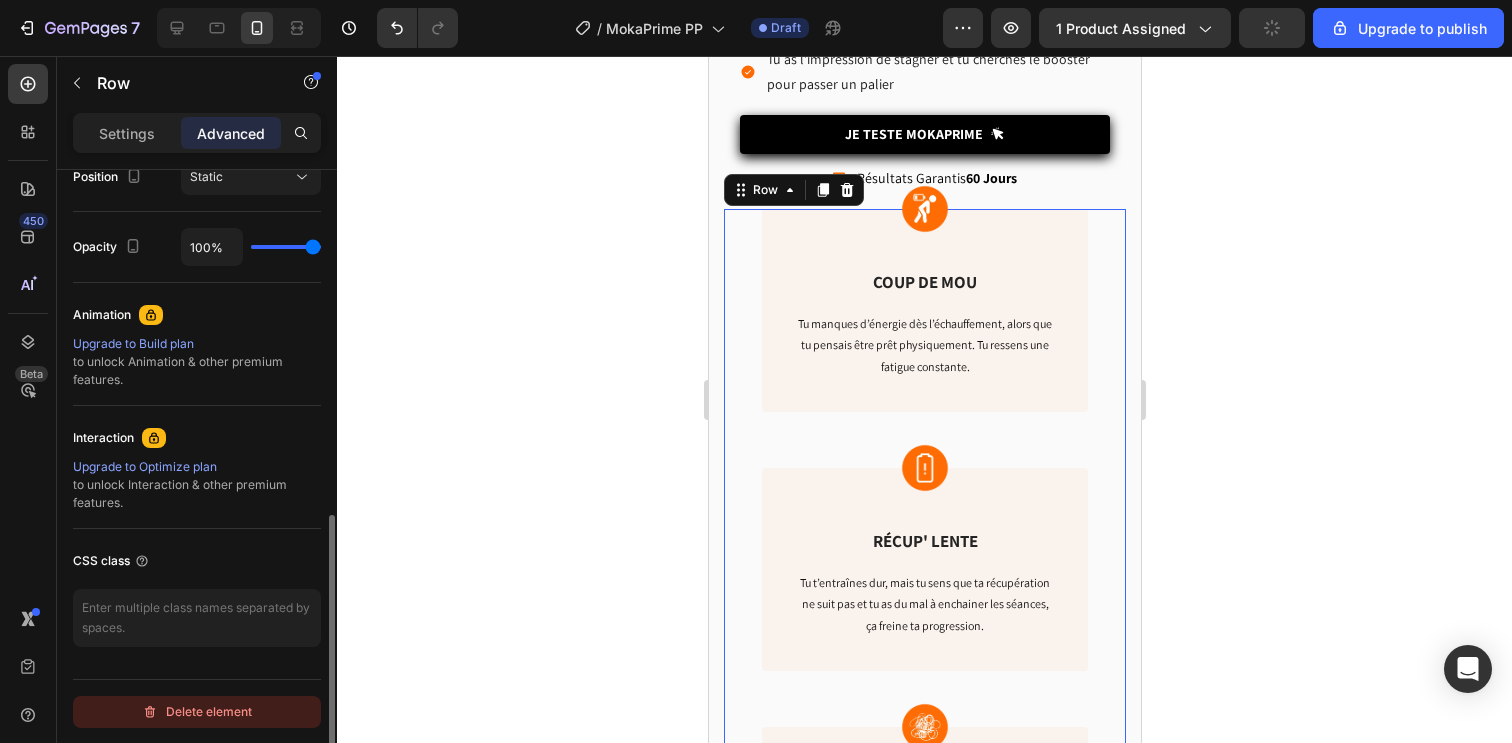 click on "Delete element" at bounding box center [197, 712] 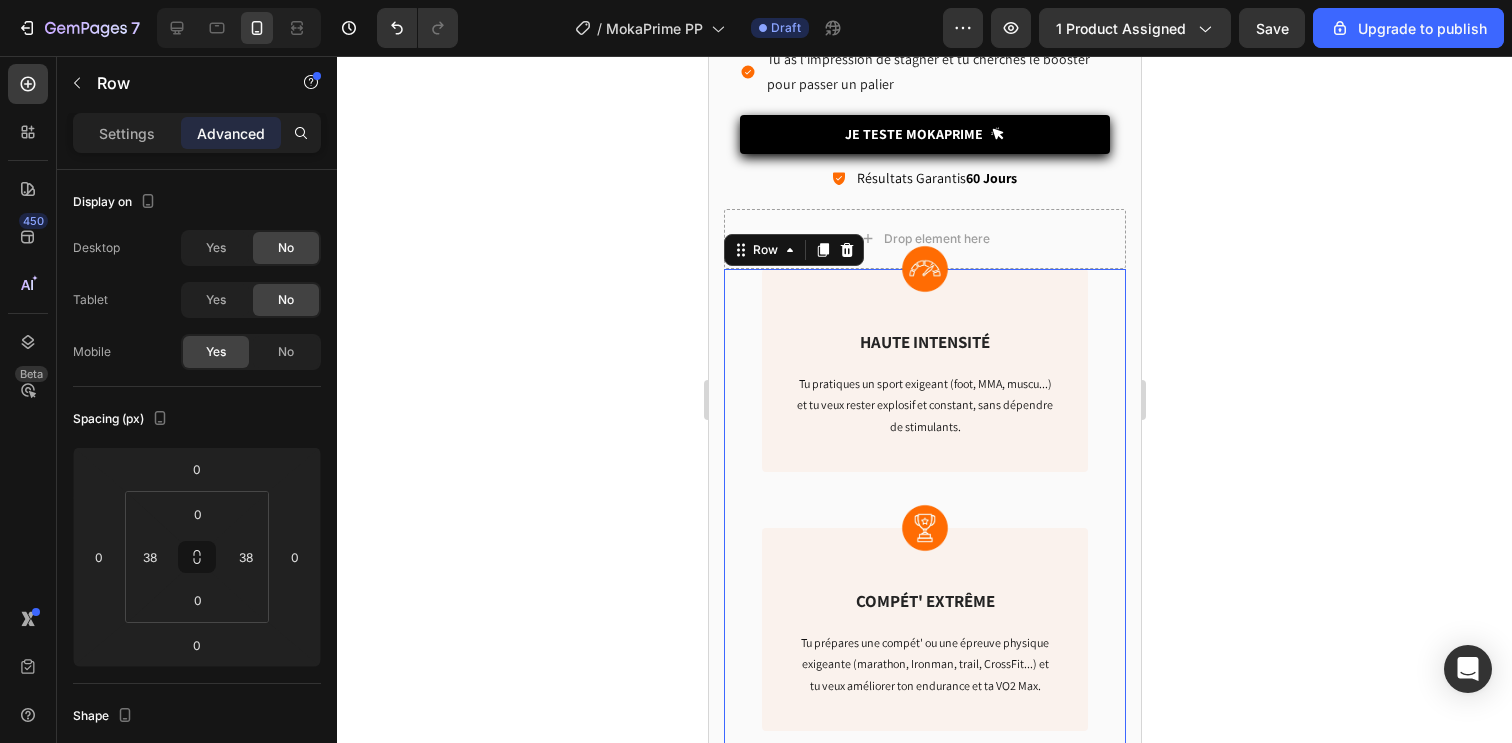 click on "Image haute intensité Text Block Tu pratiques un sport exigeant (foot, MMA, muscu...) et tu veux rester explosif et constant, sans dépendre de stimulants. Text block Row Image Compét' extrême Text Block Tu prépares une compét' ou une épreuve physique exigeante (marathon, Ironman, trail, CrossFit...) et tu veux améliorer ton endurance et ta VO2 Max. Text block Row Image Perfs en déclin Text Block Tu es un sportif régulier de 30, 40, 50 ans ou plus, et tu veux retrouver l’énergie, la récupération et tes perfs d’avant. Text block Row Row   0" at bounding box center [924, 657] 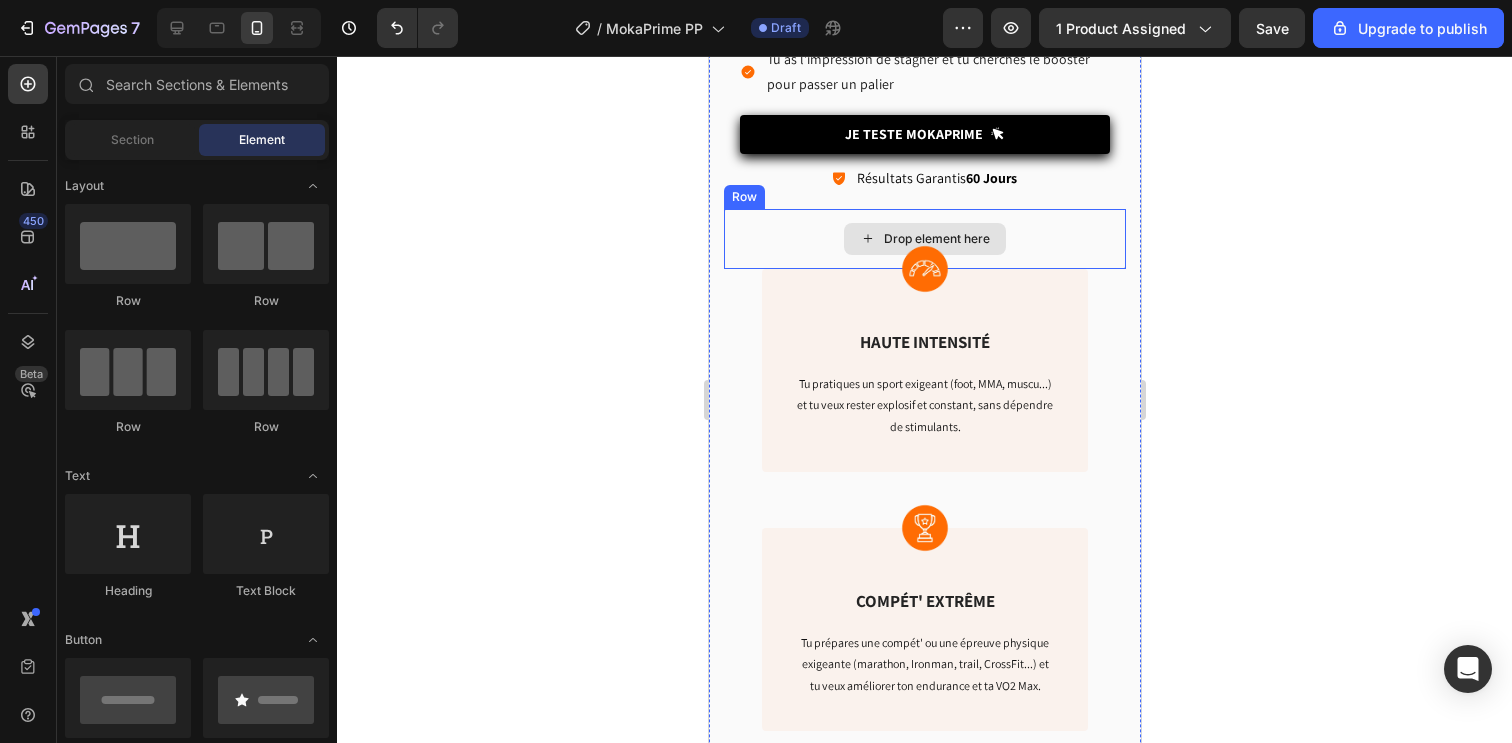 click on "Drop element here" at bounding box center (924, 239) 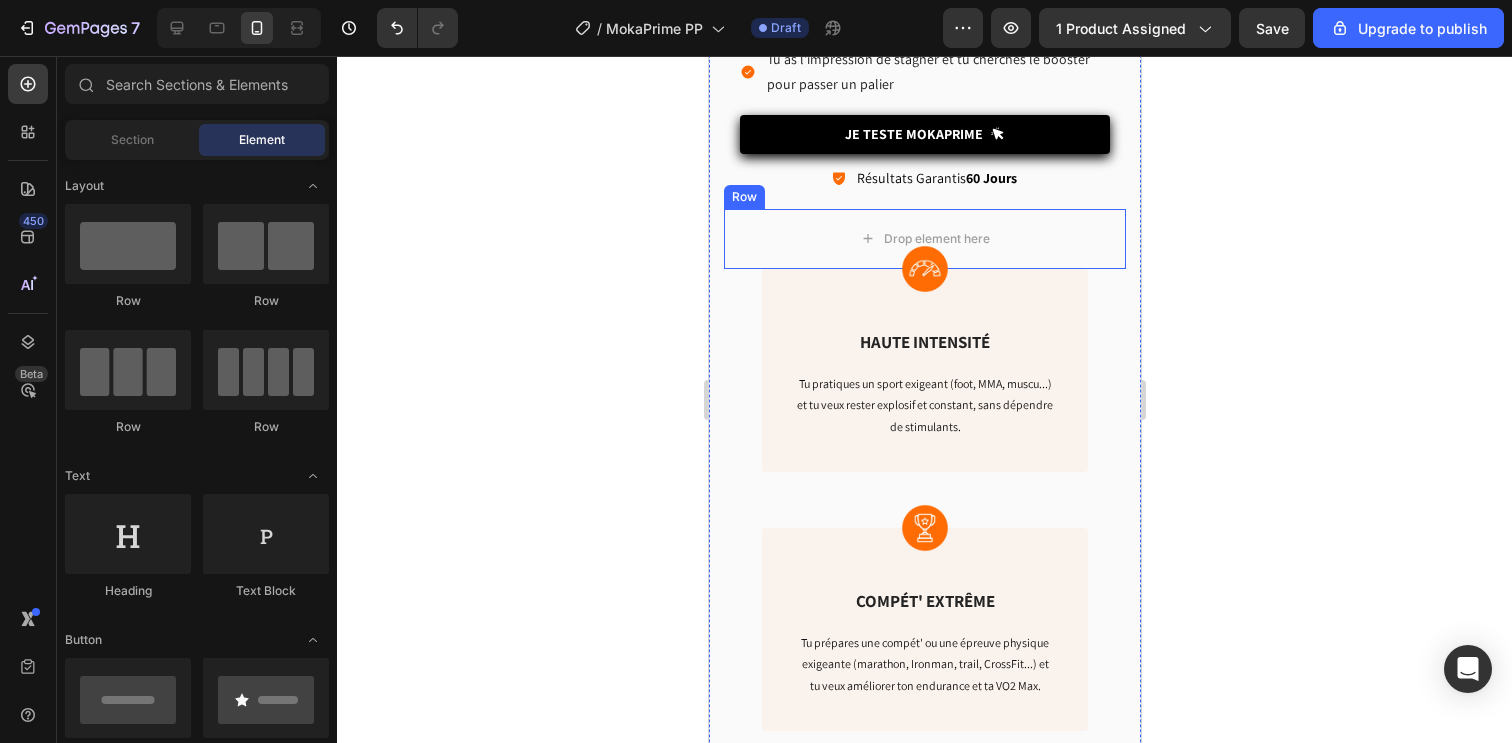 click on "Row" at bounding box center (743, 197) 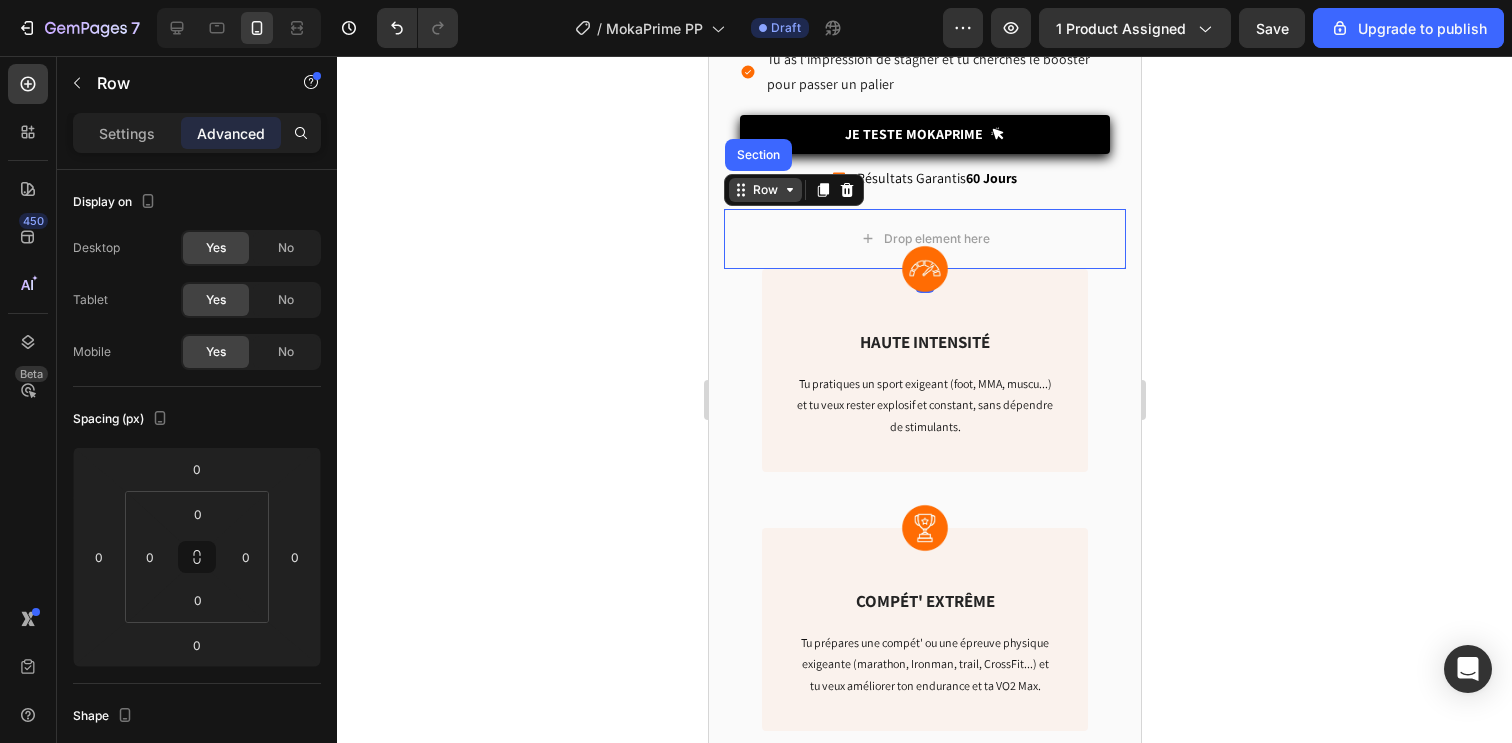 click on "Row" at bounding box center (764, 190) 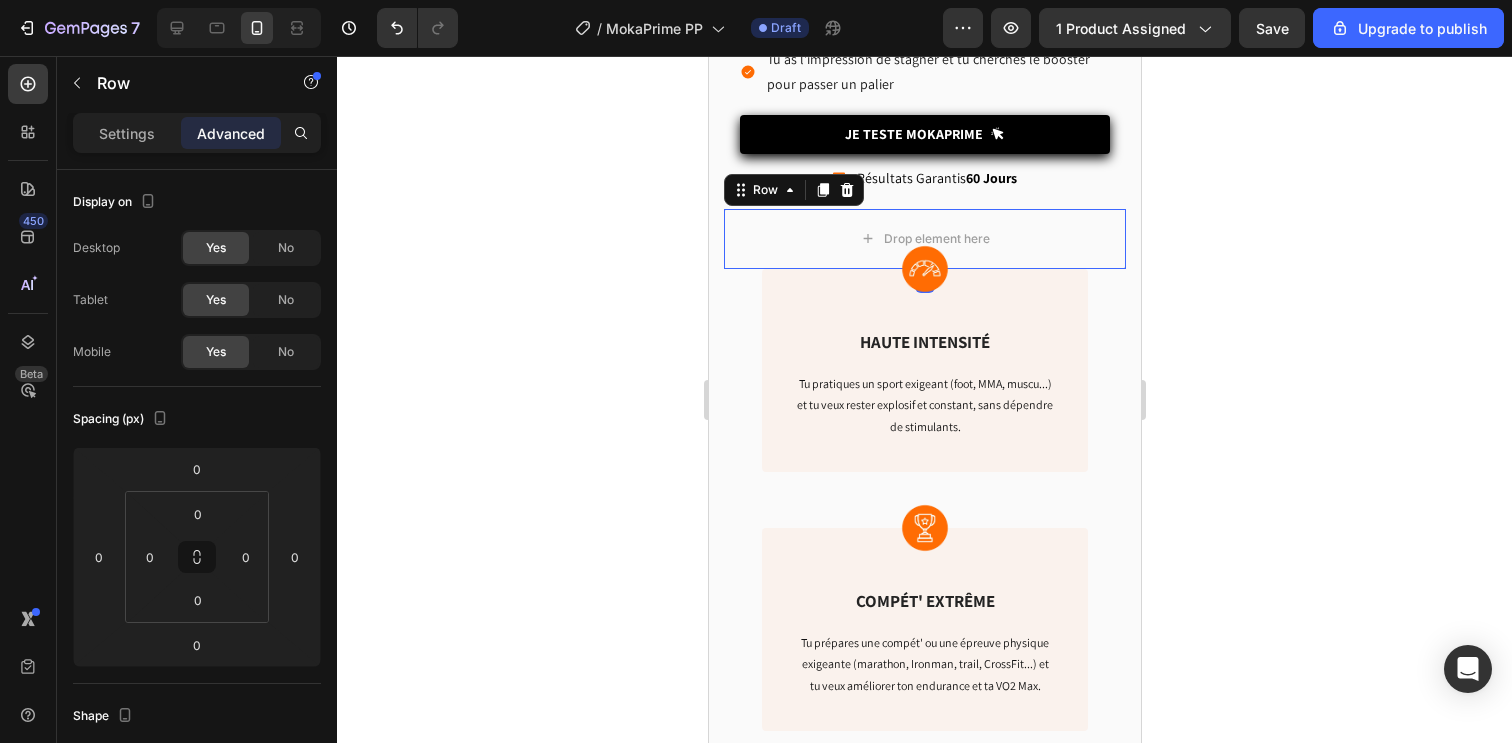 click 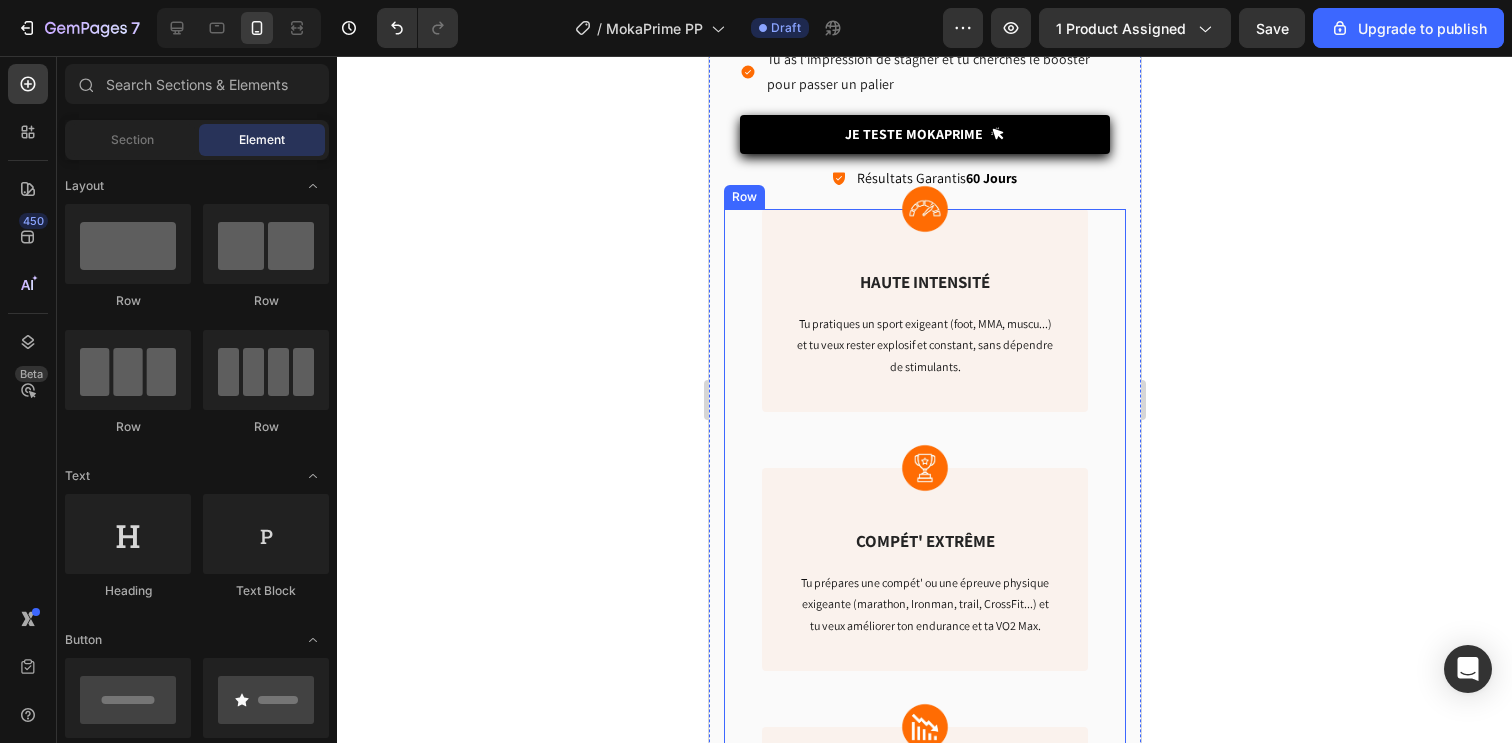 click on "Image haute intensité Text Block Tu pratiques un sport exigeant (foot, MMA, muscu...) et tu veux rester explosif et constant, sans dépendre de stimulants. Text block Row Image Compét' extrême Text Block Tu prépares une compét' ou une épreuve physique exigeante (marathon, Ironman, trail, CrossFit...) et tu veux améliorer ton endurance et ta VO2 Max. Text block Row Image Perfs en déclin Text Block Tu es un sportif régulier de 30, 40, 50 ans ou plus, et tu veux retrouver l’énergie, la récupération et tes perfs d’avant. Text block Row Row" at bounding box center (924, 597) 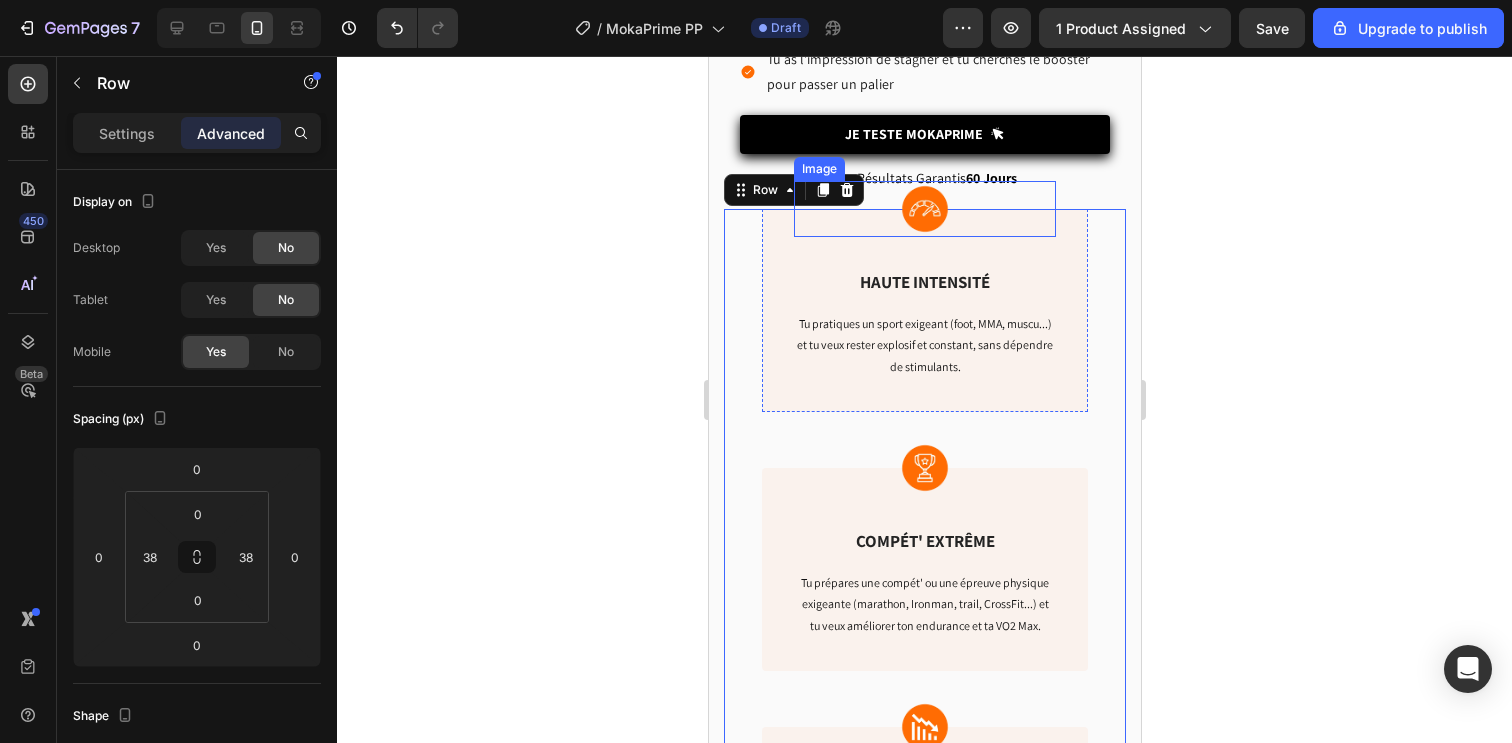 click on "Image" at bounding box center (924, 209) 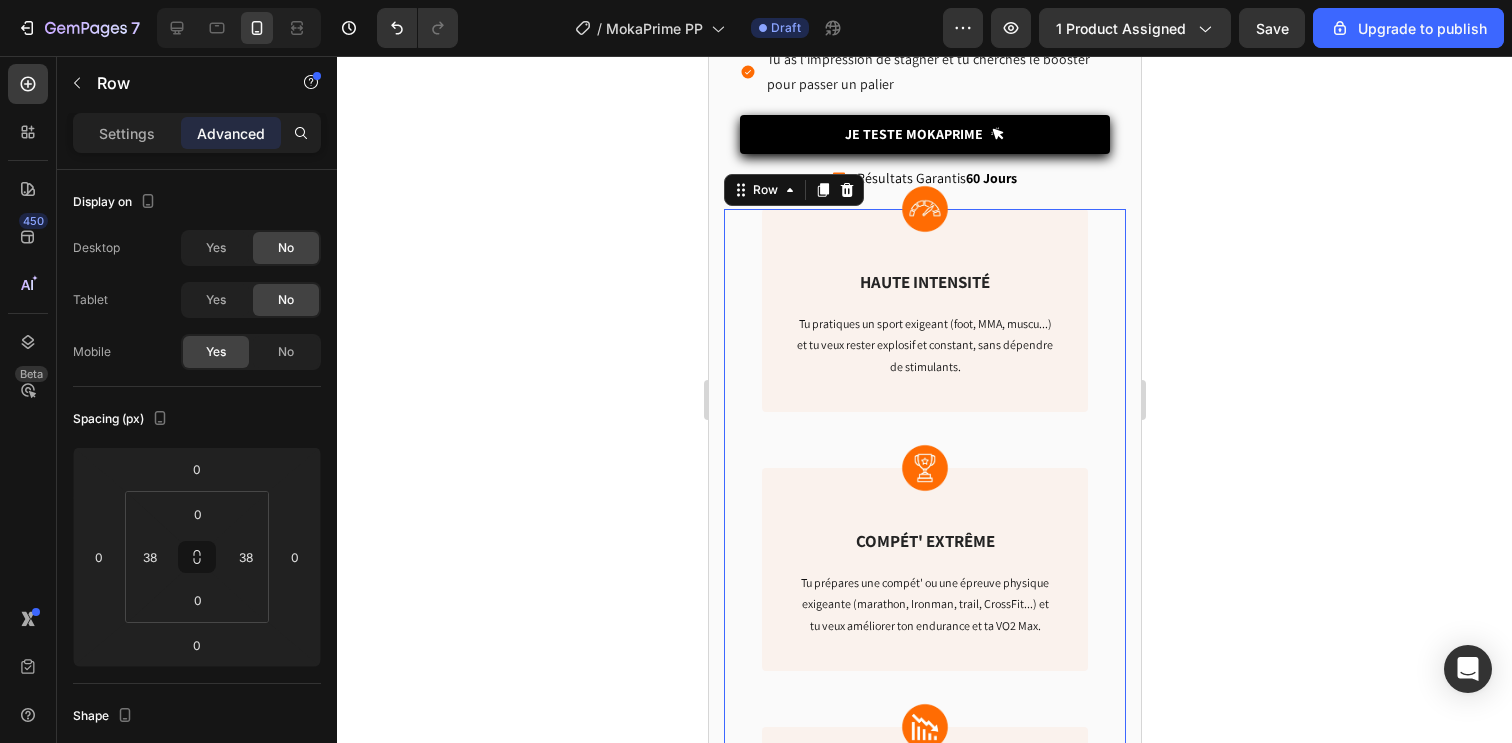 click on "Image haute intensité Text Block Tu pratiques un sport exigeant (foot, MMA, muscu...) et tu veux rester explosif et constant, sans dépendre de stimulants. Text block Row Image Compét' extrême Text Block Tu prépares une compét' ou une épreuve physique exigeante (marathon, Ironman, trail, CrossFit...) et tu veux améliorer ton endurance et ta VO2 Max. Text block Row Image Perfs en déclin Text Block Tu es un sportif régulier de 30, 40, 50 ans ou plus, et tu veux retrouver l’énergie, la récupération et tes perfs d’avant. Text block Row Row   0" at bounding box center [924, 597] 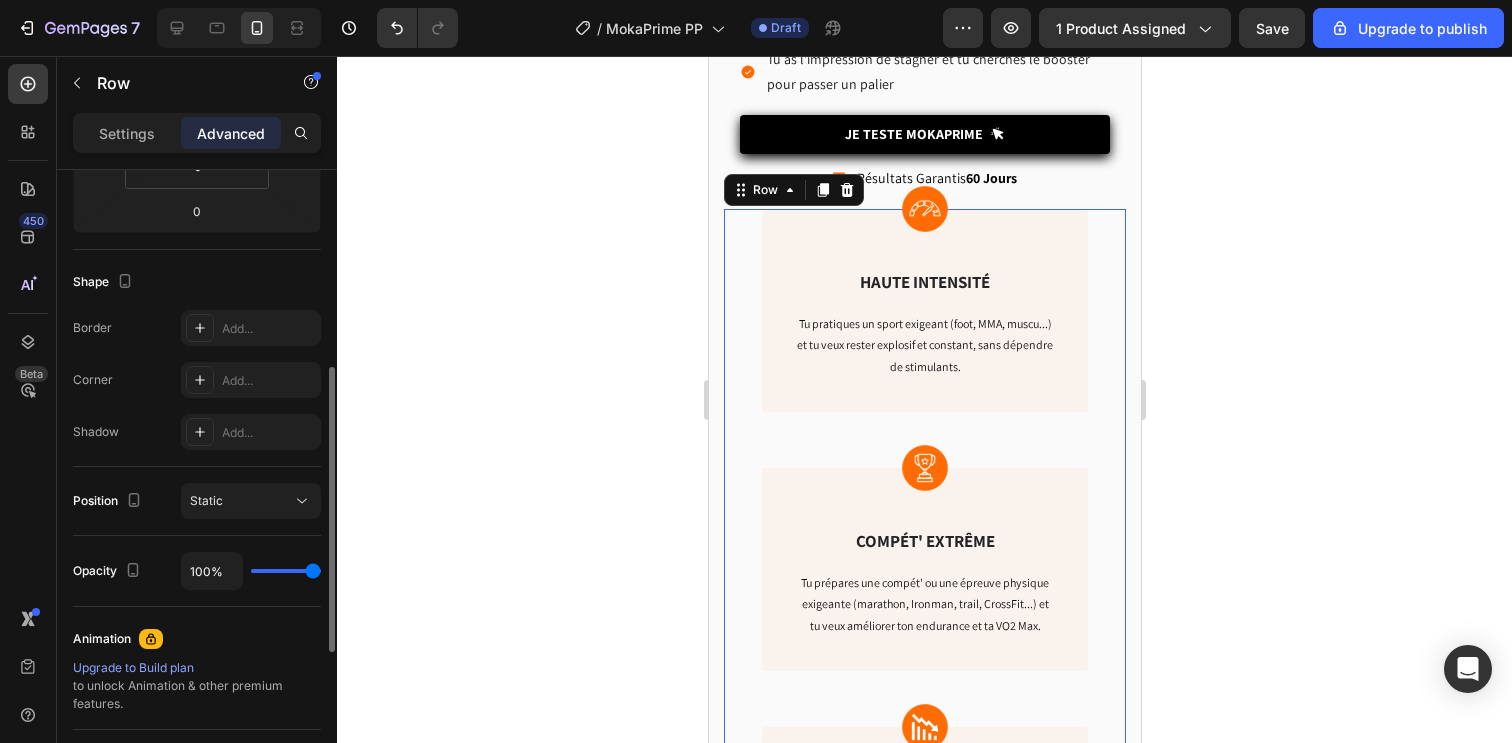 scroll, scrollTop: 758, scrollLeft: 0, axis: vertical 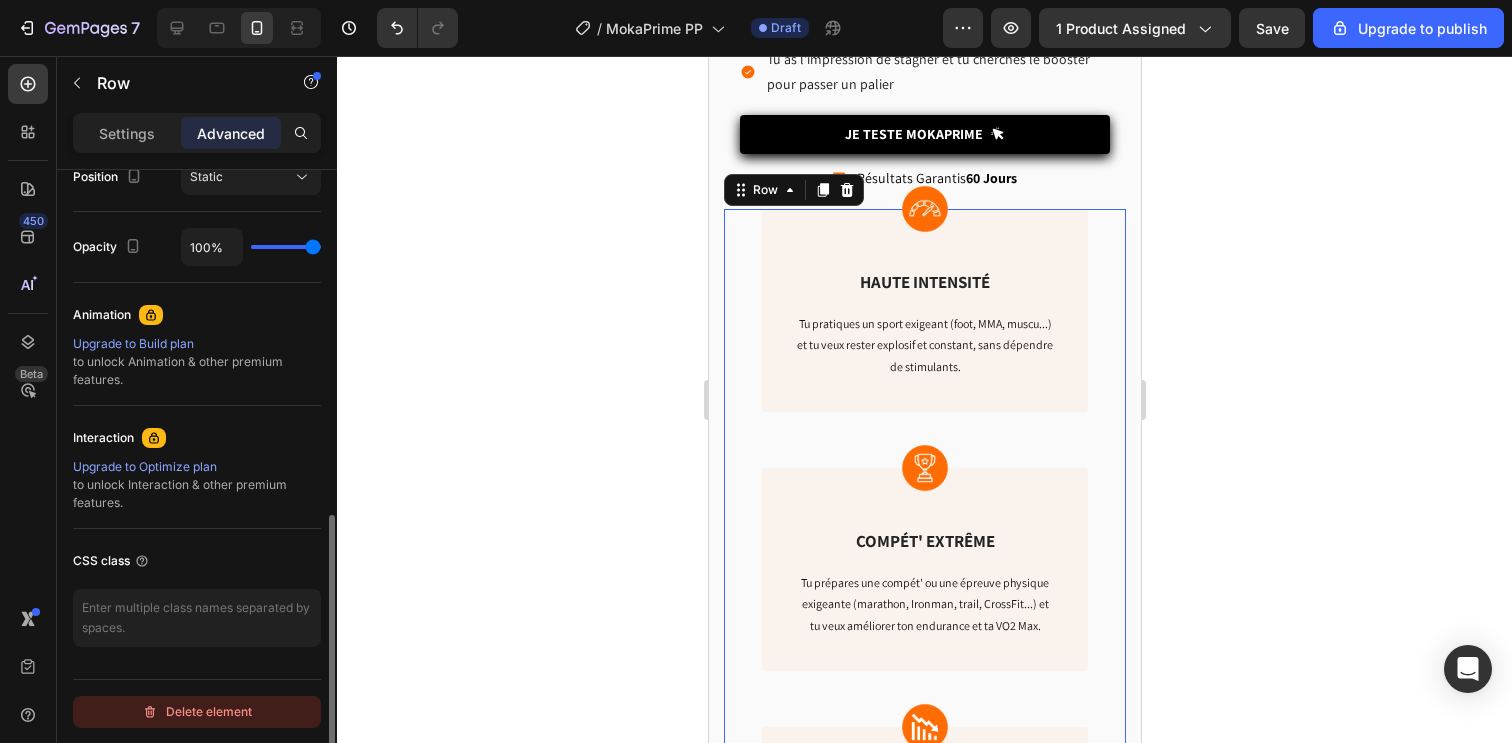 click on "Delete element" at bounding box center [197, 712] 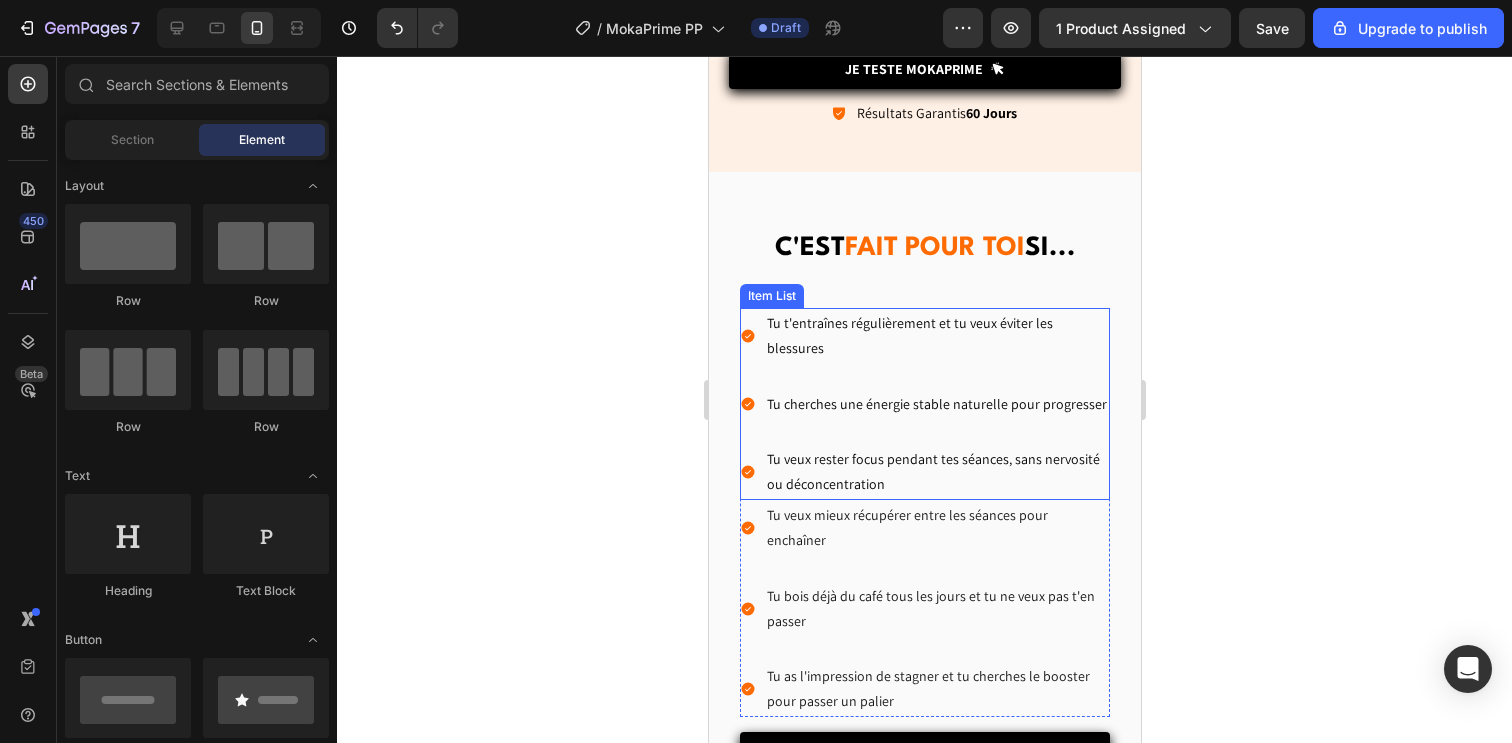 scroll, scrollTop: 5537, scrollLeft: 0, axis: vertical 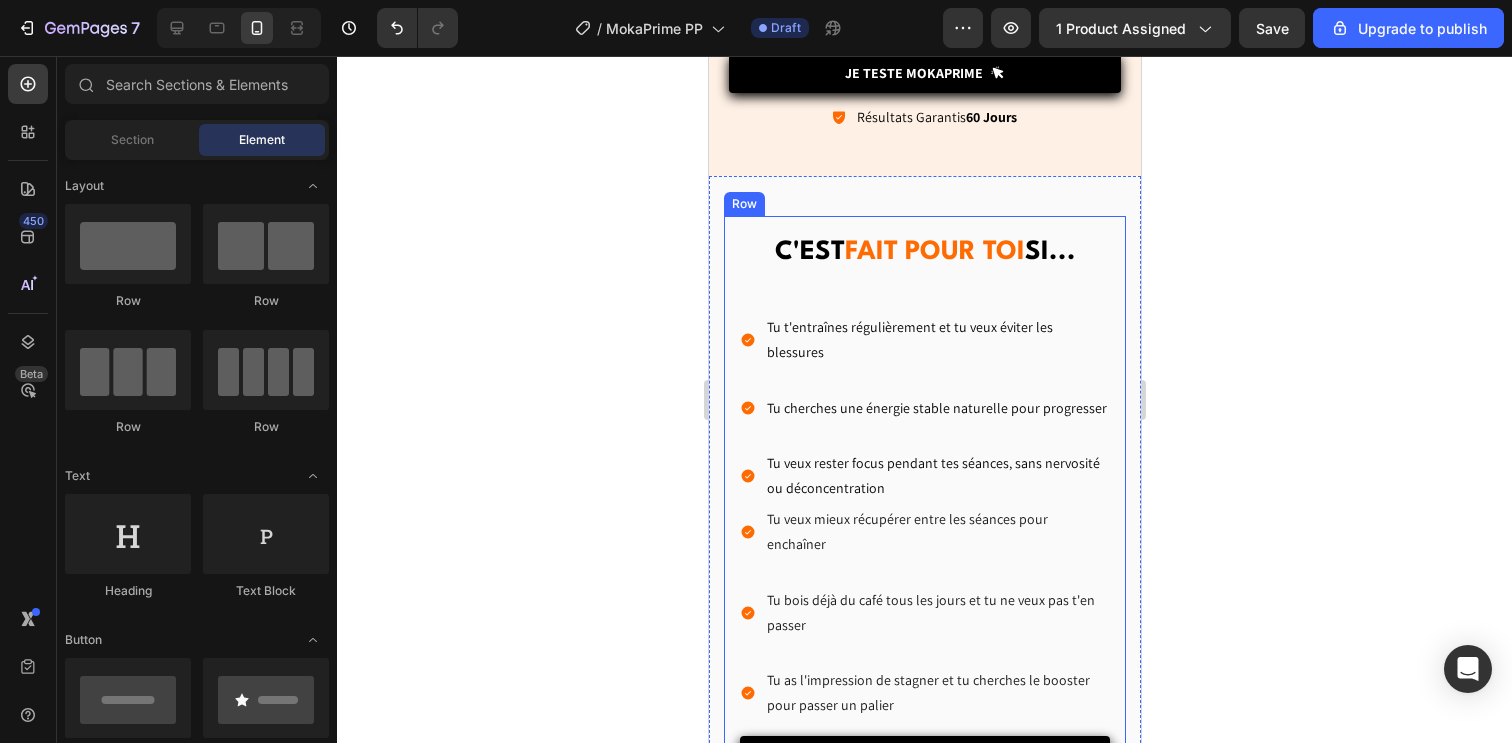 click on "C'EST  FAIT POUR TOI  SI... Heading Tu t'entraînes régulièrement et tu veux éviter les blessures Tu cherches une énergie stable naturelle pour progresser Tu veux rester focus pendant tes séances, sans nervosité ou déconcentration Item List Tu veux mieux récupérer entre les séances pour enchaîner Tu bois déjà du café tous les jours et tu ne veux pas t'en passer Tu as l'impression de stagner et tu cherches le booster pour passer un palier Item List Row
Je Teste MOKAPRIME Button
Icon Résultats Garantis  60 Jours Text Block Row" at bounding box center (924, 523) 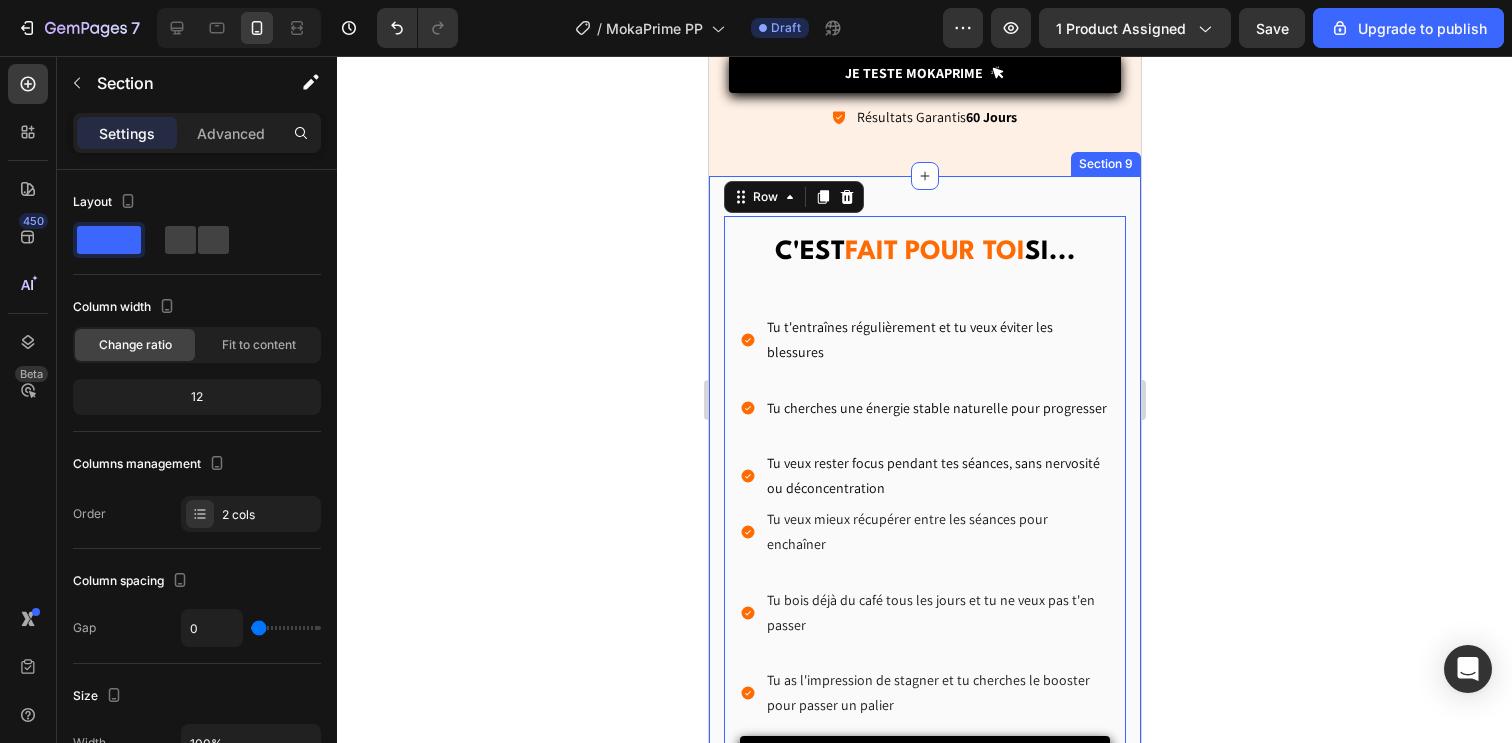click on "C'EST  FAIT POUR TOI  SI... Heading Tu t'entraînes régulièrement et tu veux éviter les blessures Tu cherches une énergie stable naturelle pour progresser Tu veux rester focus pendant tes séances, sans nervosité ou déconcentration Item List Tu veux mieux récupérer entre les séances pour enchaîner Tu bois déjà du café tous les jours et tu ne veux pas t'en passer Tu as l'impression de stagner et tu cherches le booster pour passer un palier Item List Row
Je Teste MOKAPRIME Button
Icon Résultats Garantis  60 Jours Text Block Row Row   0 Image Section 9" at bounding box center [924, 709] 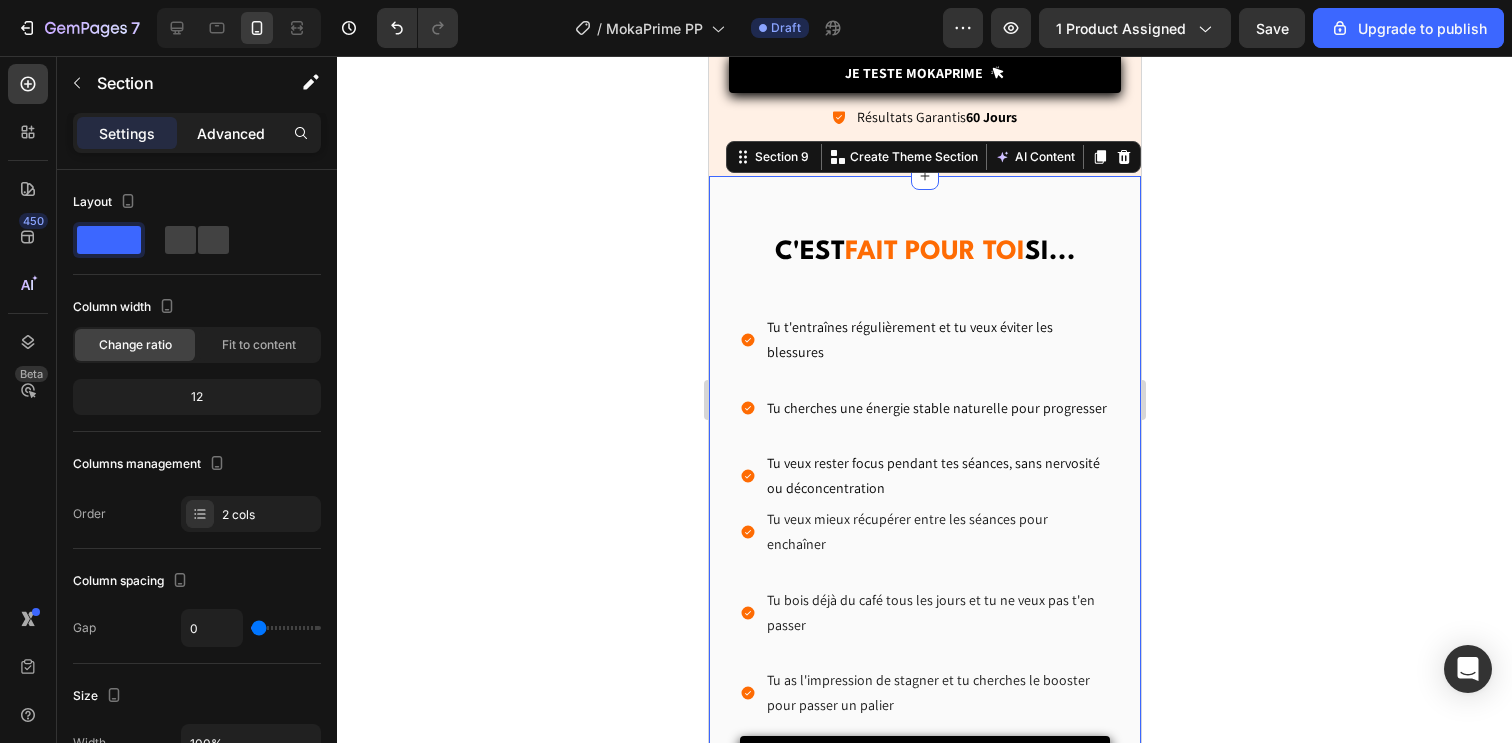click on "Advanced" at bounding box center [231, 133] 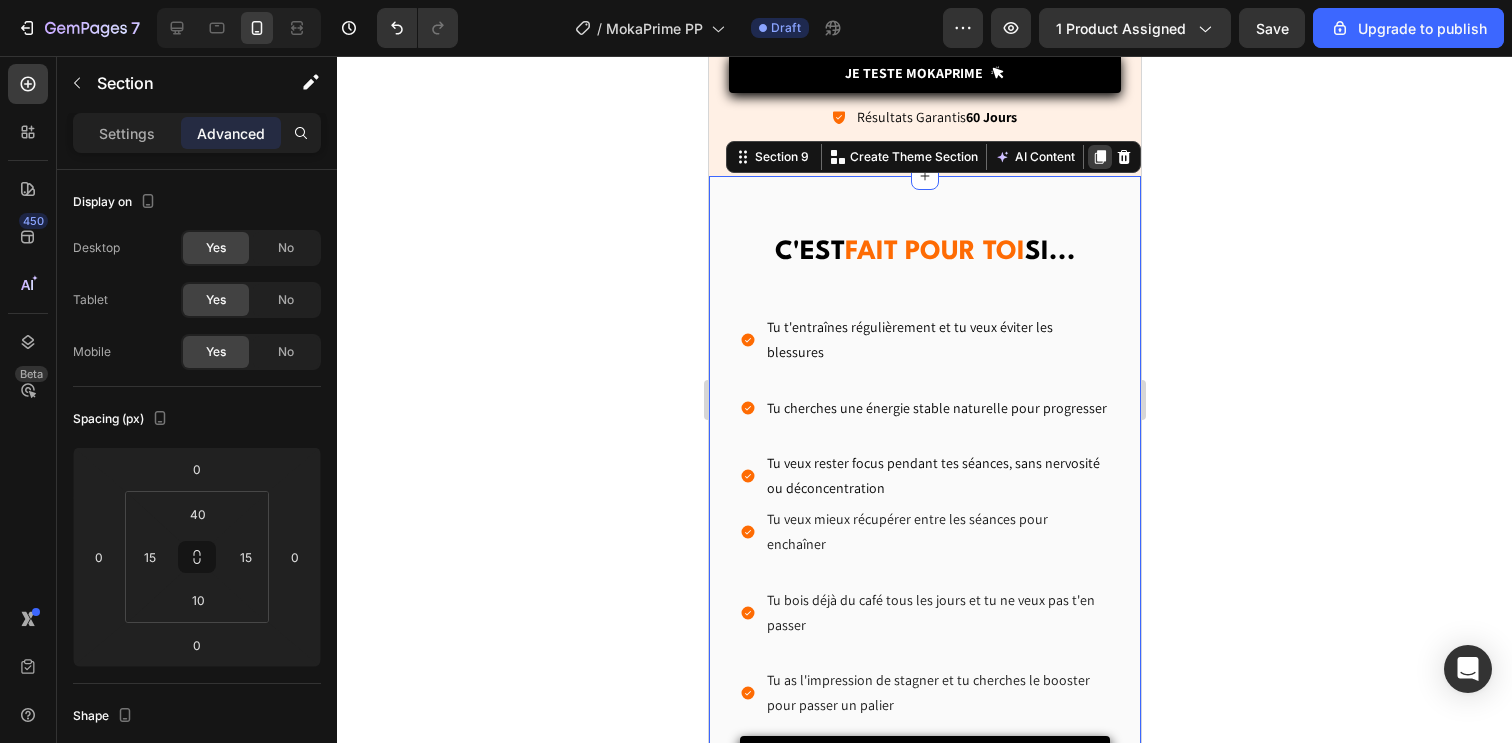click 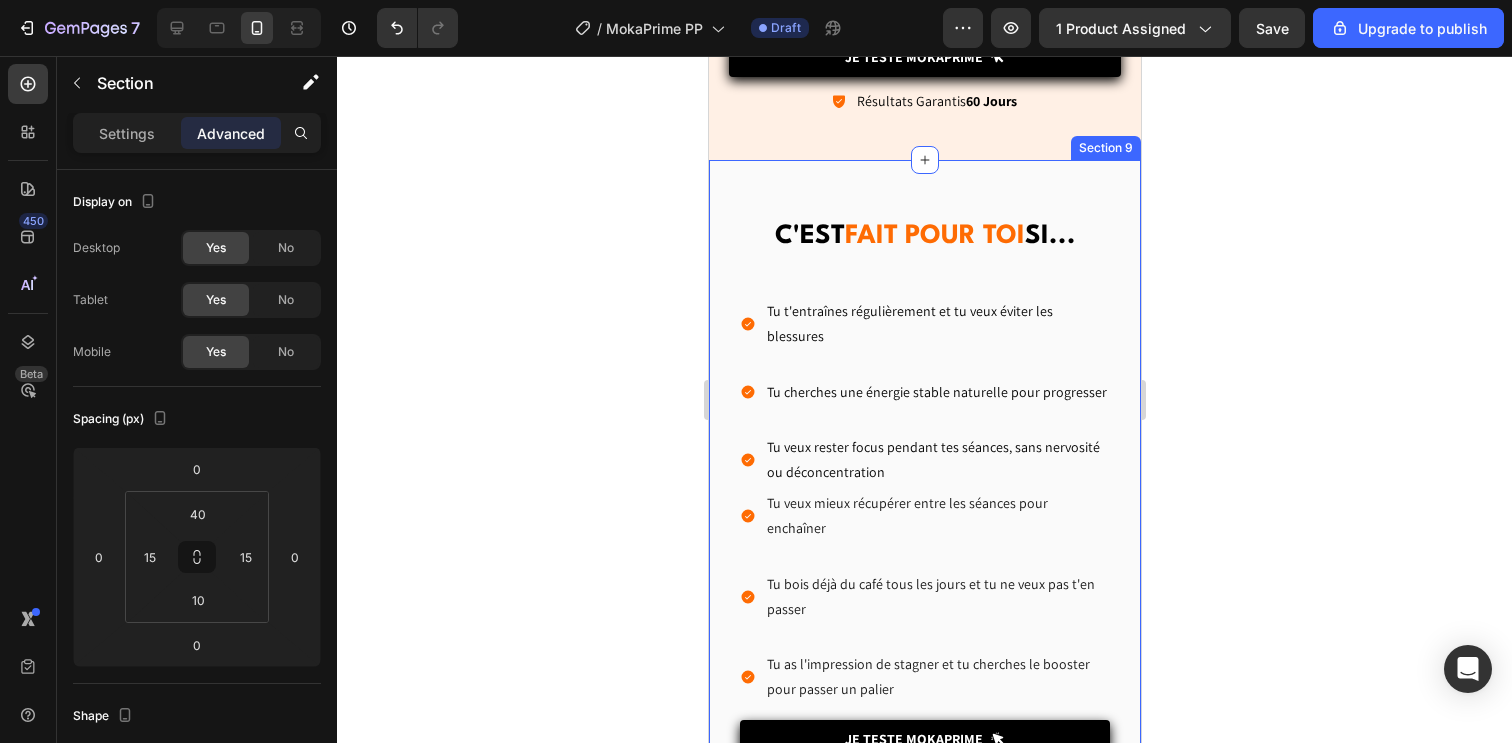 scroll, scrollTop: 758, scrollLeft: 0, axis: vertical 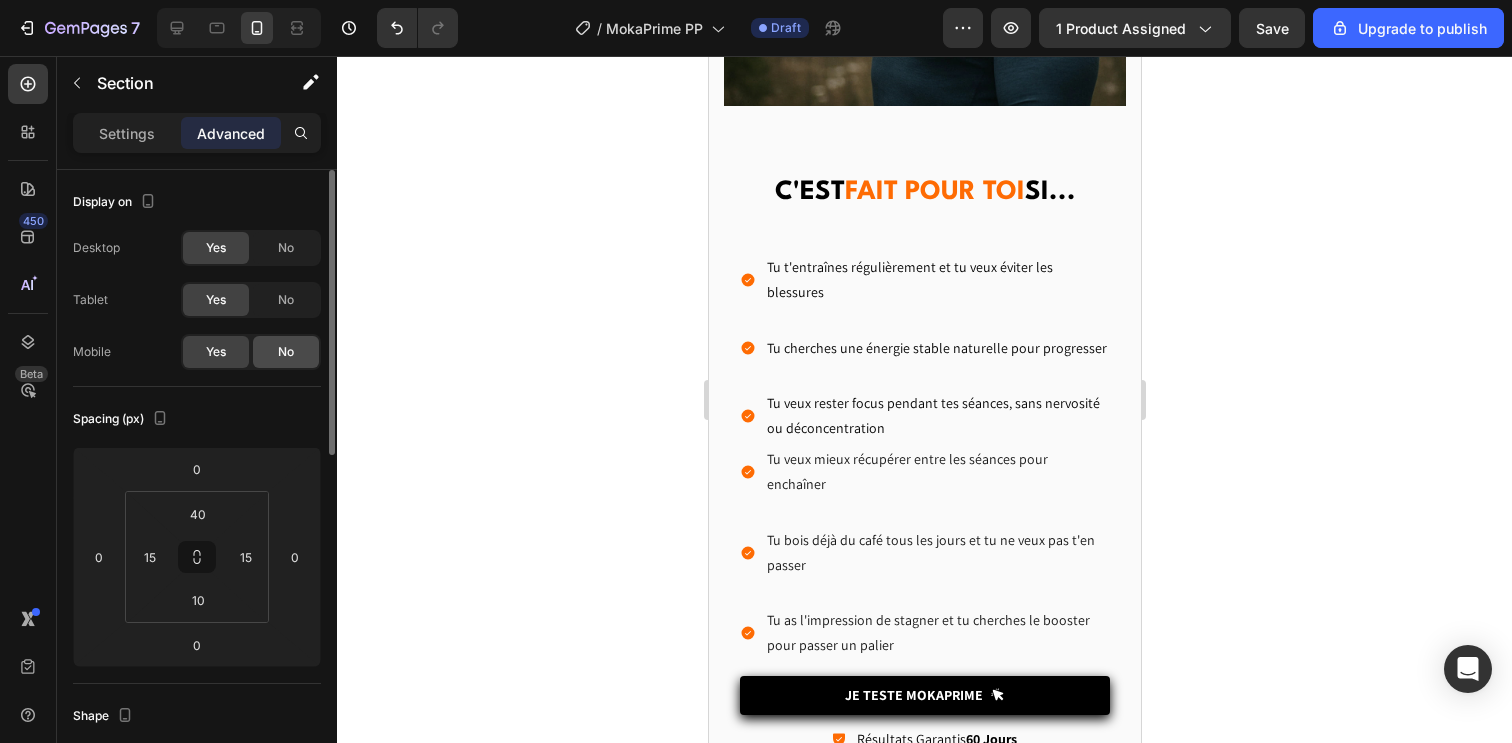 click on "No" 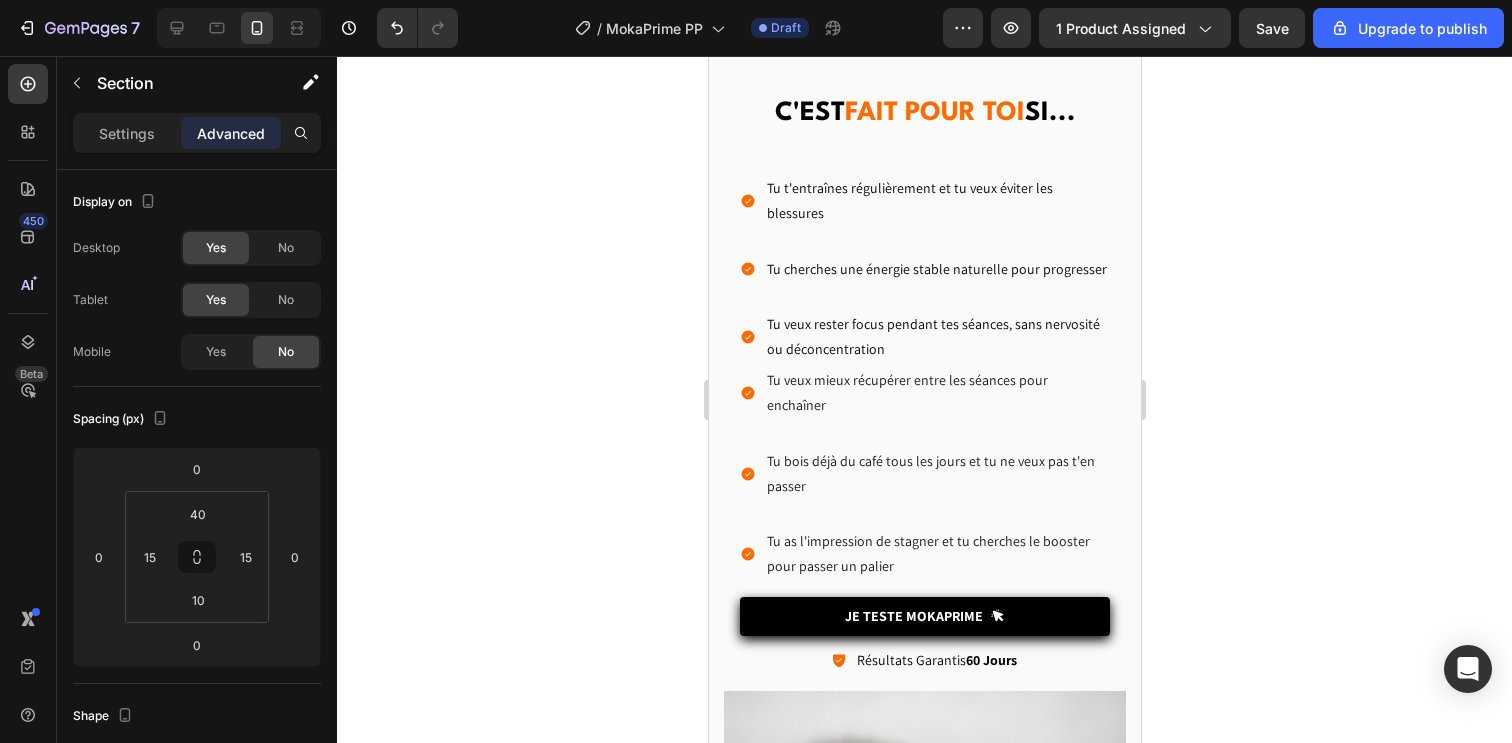 scroll, scrollTop: 5286, scrollLeft: 0, axis: vertical 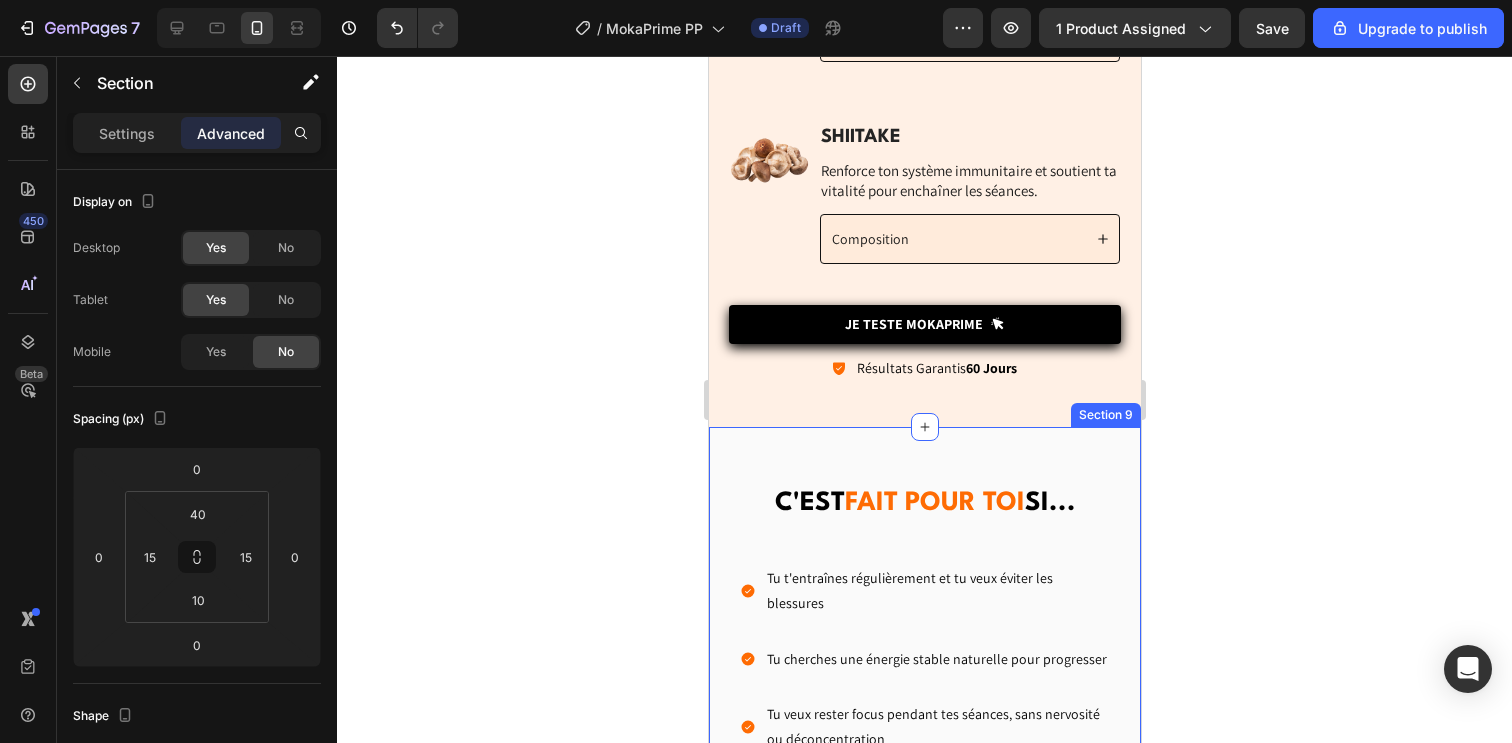 click on "C'EST  FAIT POUR TOI  SI... Heading Tu t'entraînes régulièrement et tu veux éviter les blessures Tu cherches une énergie stable naturelle pour progresser Tu veux rester focus pendant tes séances, sans nervosité ou déconcentration Item List Tu veux mieux récupérer entre les séances pour enchaîner Tu bois déjà du café tous les jours et tu ne veux pas t'en passer Tu as l'impression de stagner et tu cherches le booster pour passer un palier Item List Row
Je Teste MOKAPRIME Button
Icon Résultats Garantis  60 Jours Text Block Row Row Image Section 9" at bounding box center [924, 960] 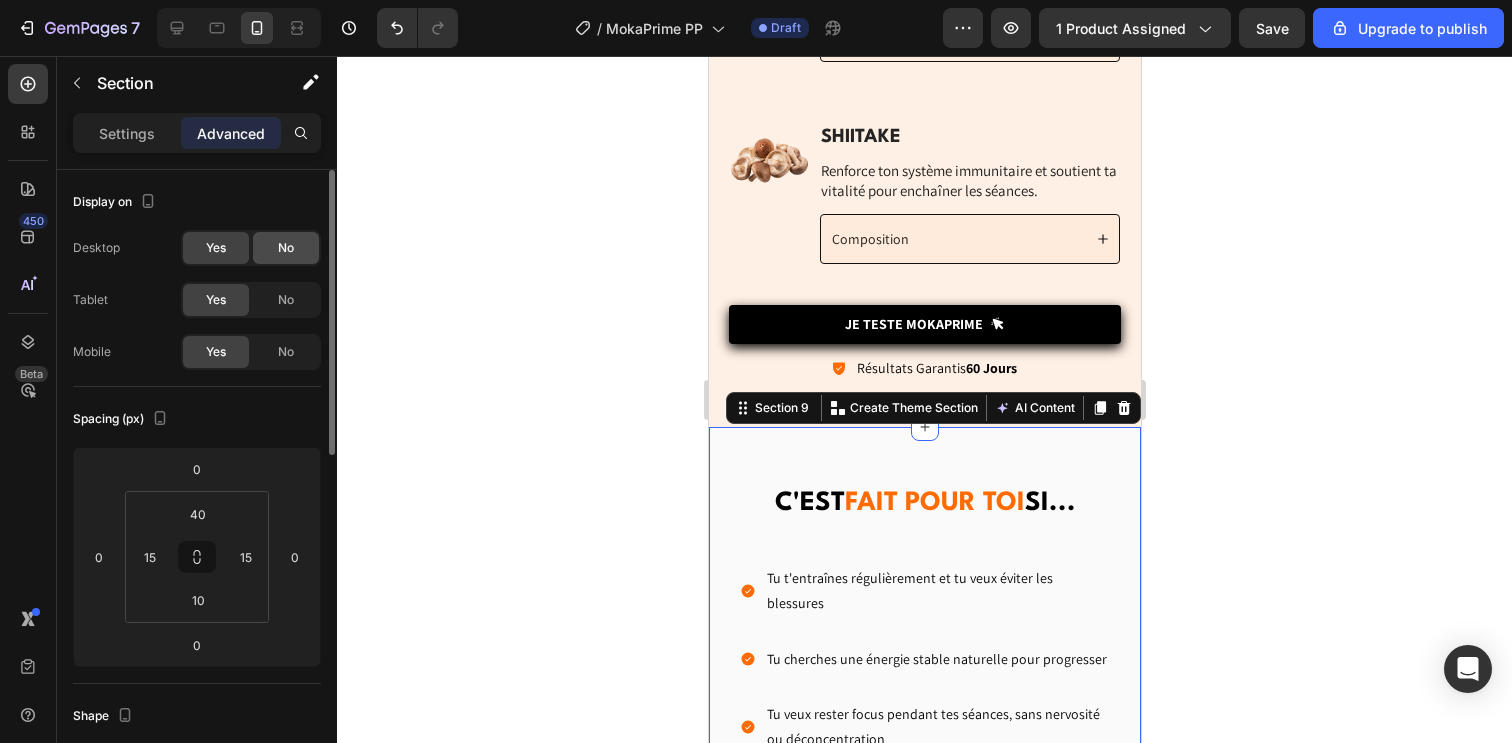 click on "No" 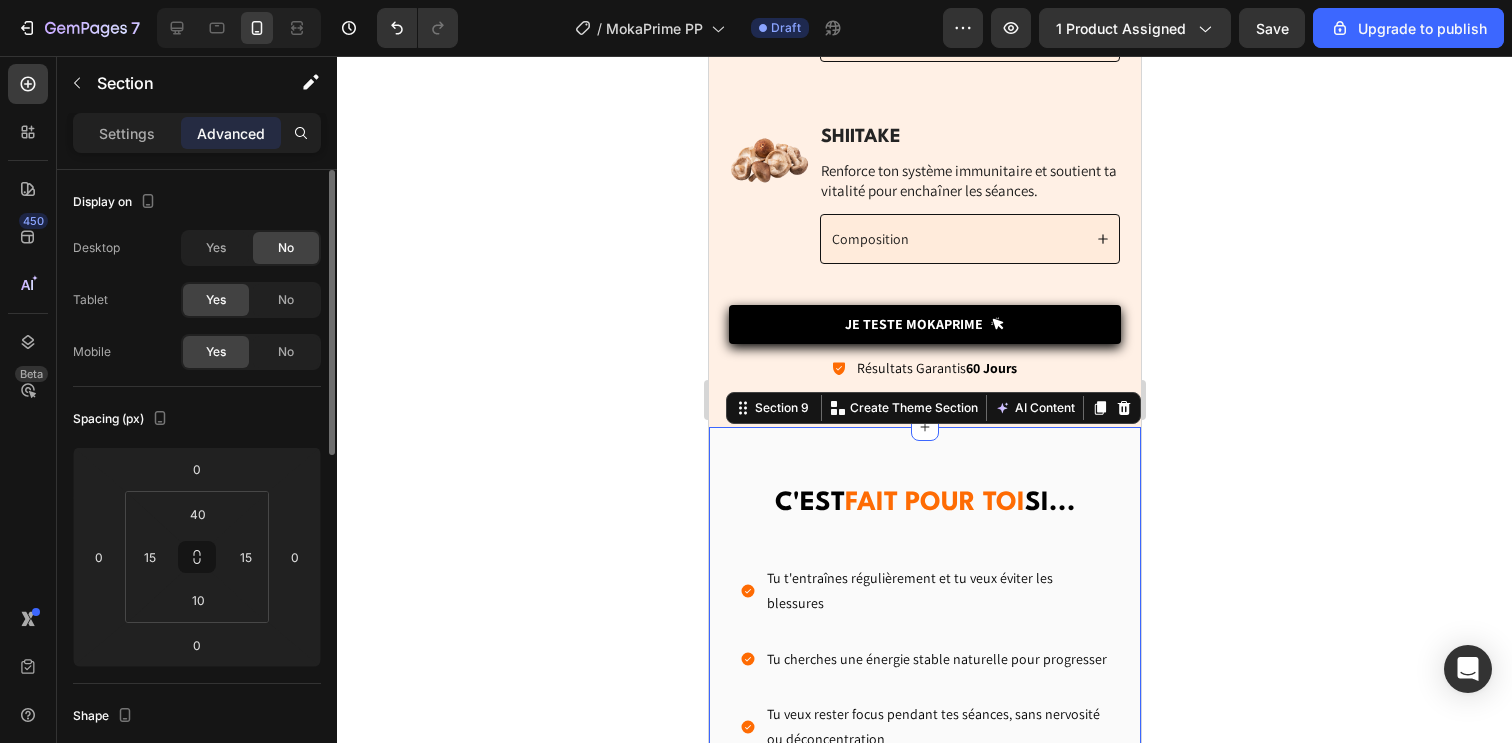 drag, startPoint x: 290, startPoint y: 303, endPoint x: 319, endPoint y: 322, distance: 34.669872 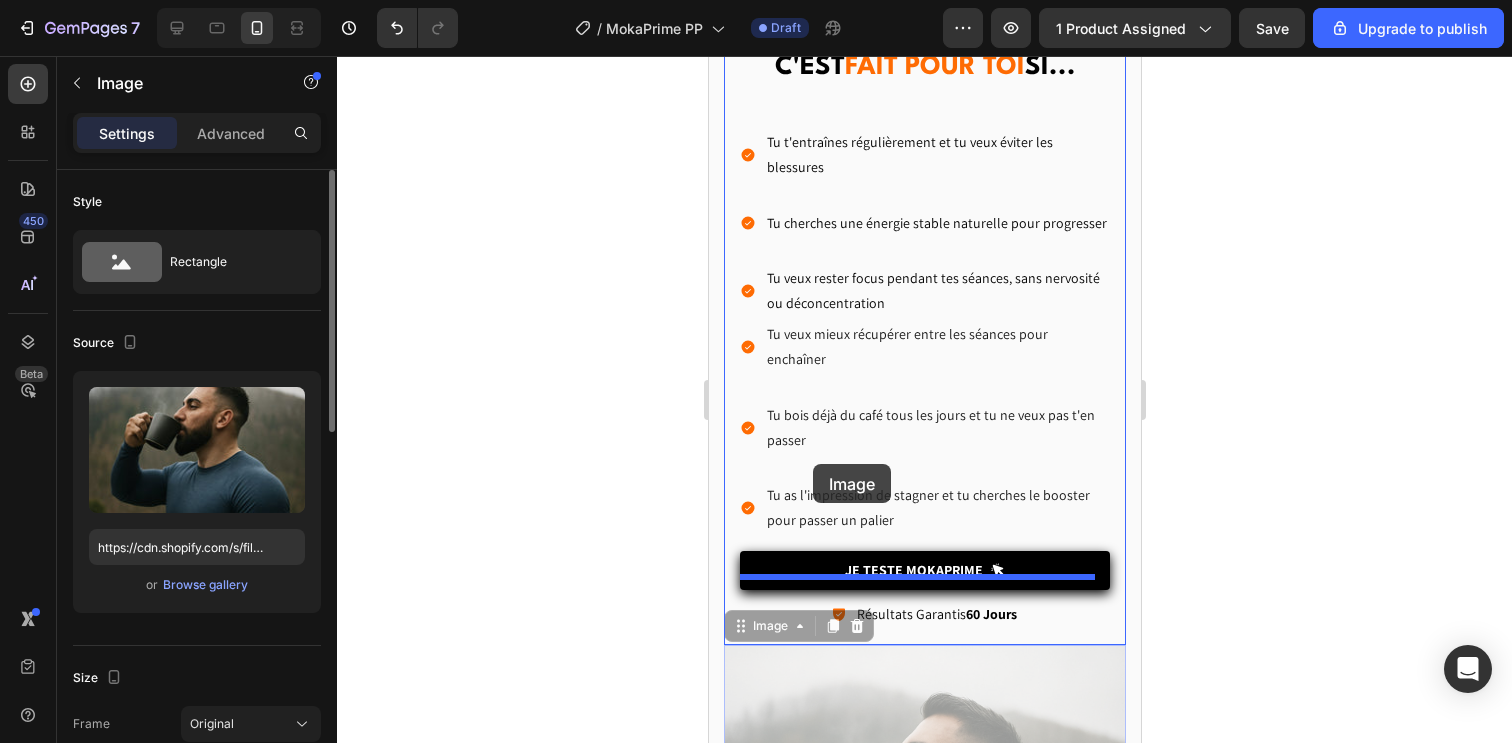 scroll, scrollTop: 5486, scrollLeft: 0, axis: vertical 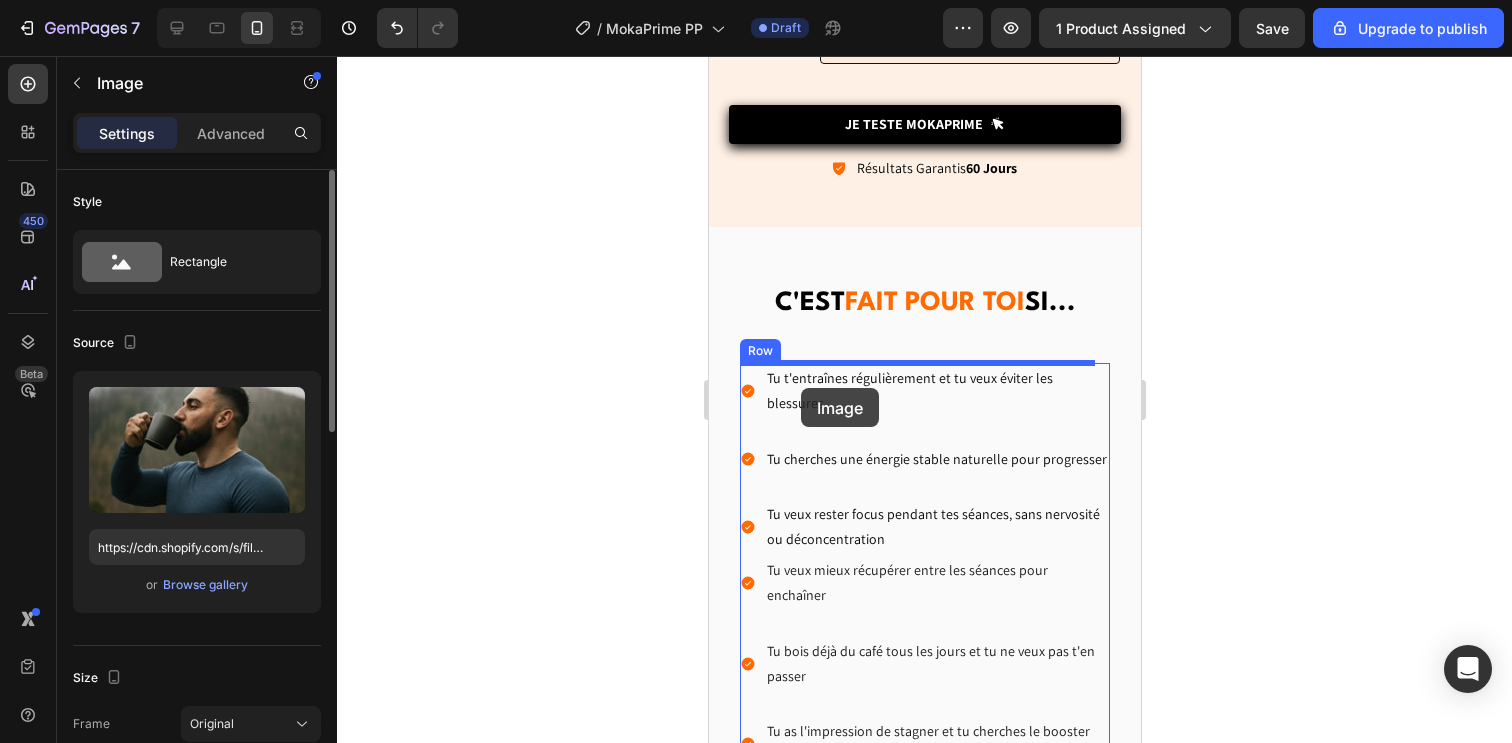 drag, startPoint x: 802, startPoint y: 564, endPoint x: 800, endPoint y: 388, distance: 176.01137 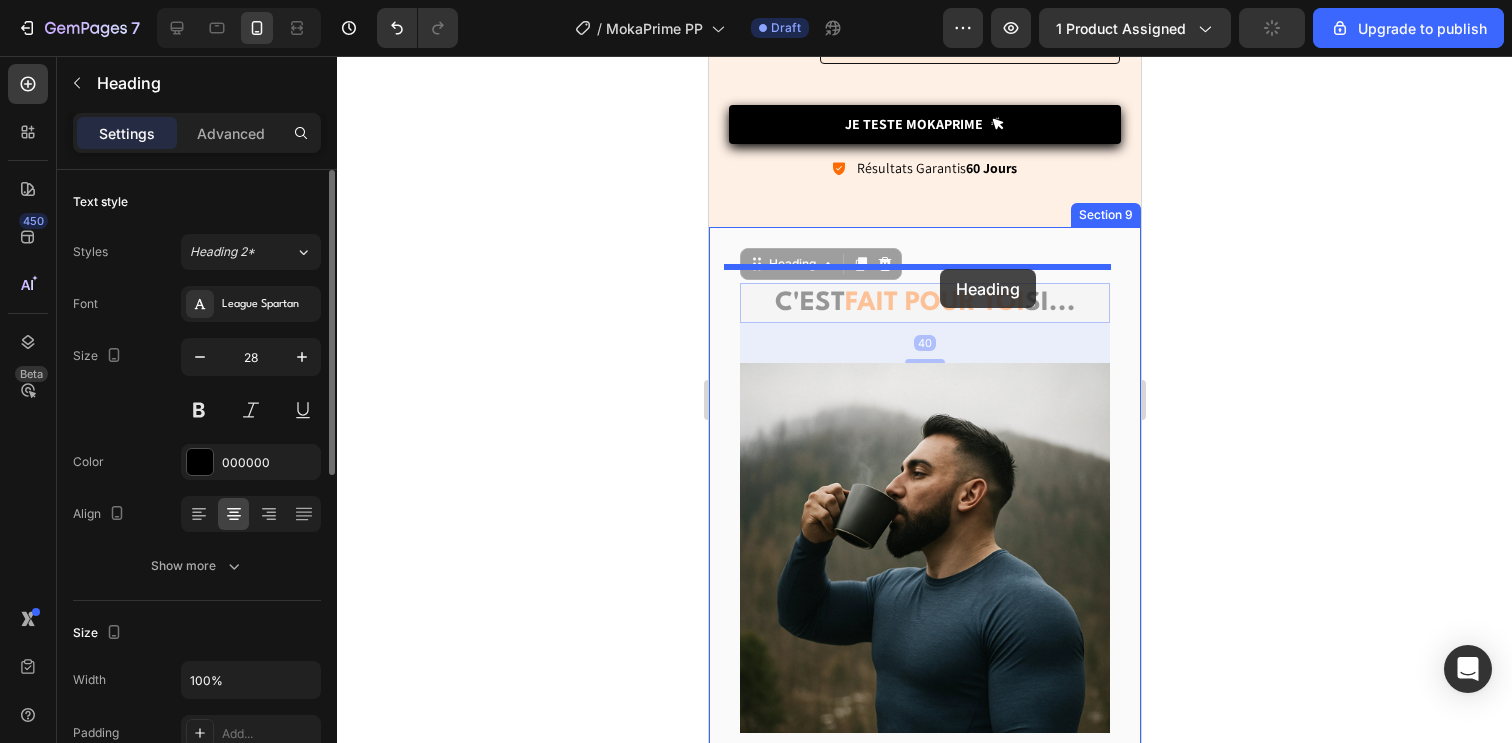 drag, startPoint x: 939, startPoint y: 291, endPoint x: 939, endPoint y: 269, distance: 22 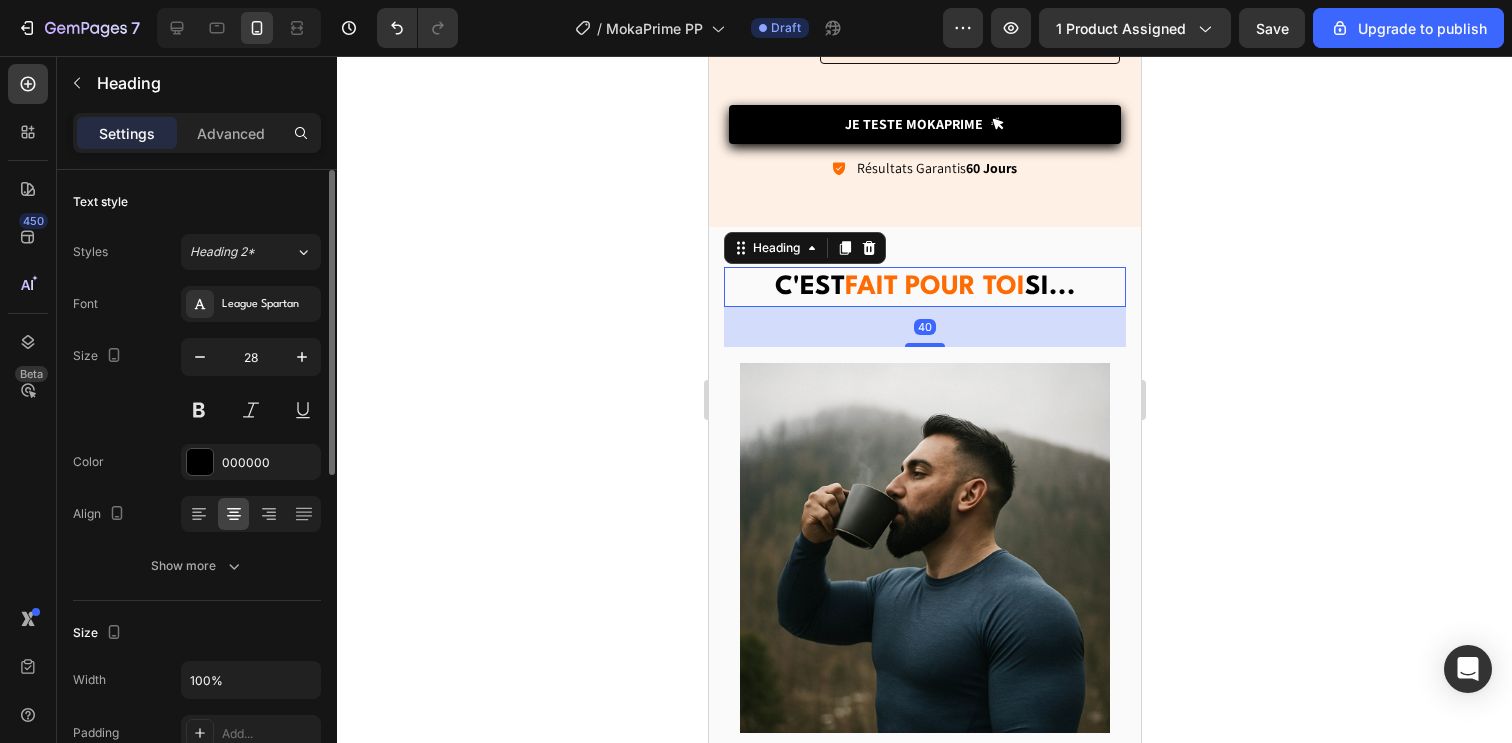 click 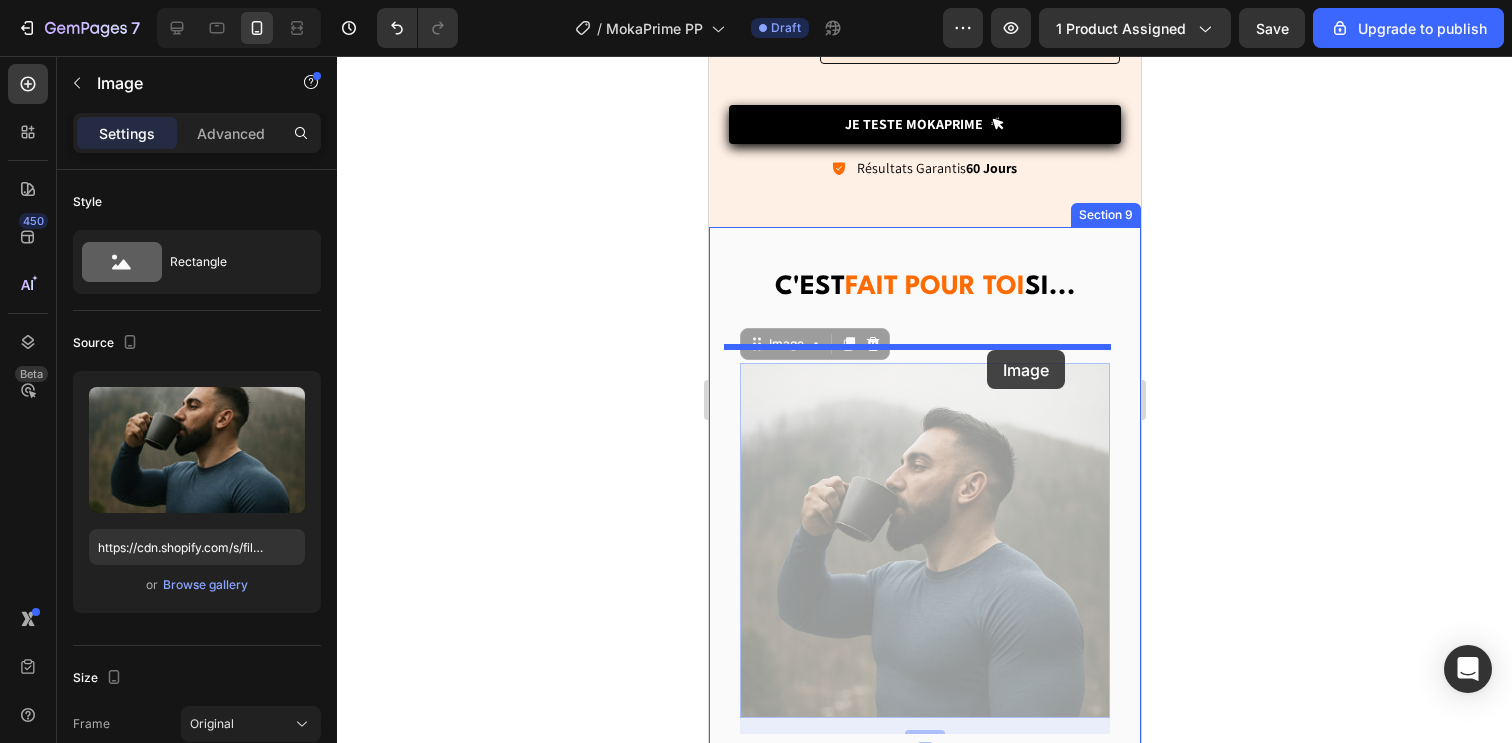 drag, startPoint x: 993, startPoint y: 471, endPoint x: 986, endPoint y: 350, distance: 121.20231 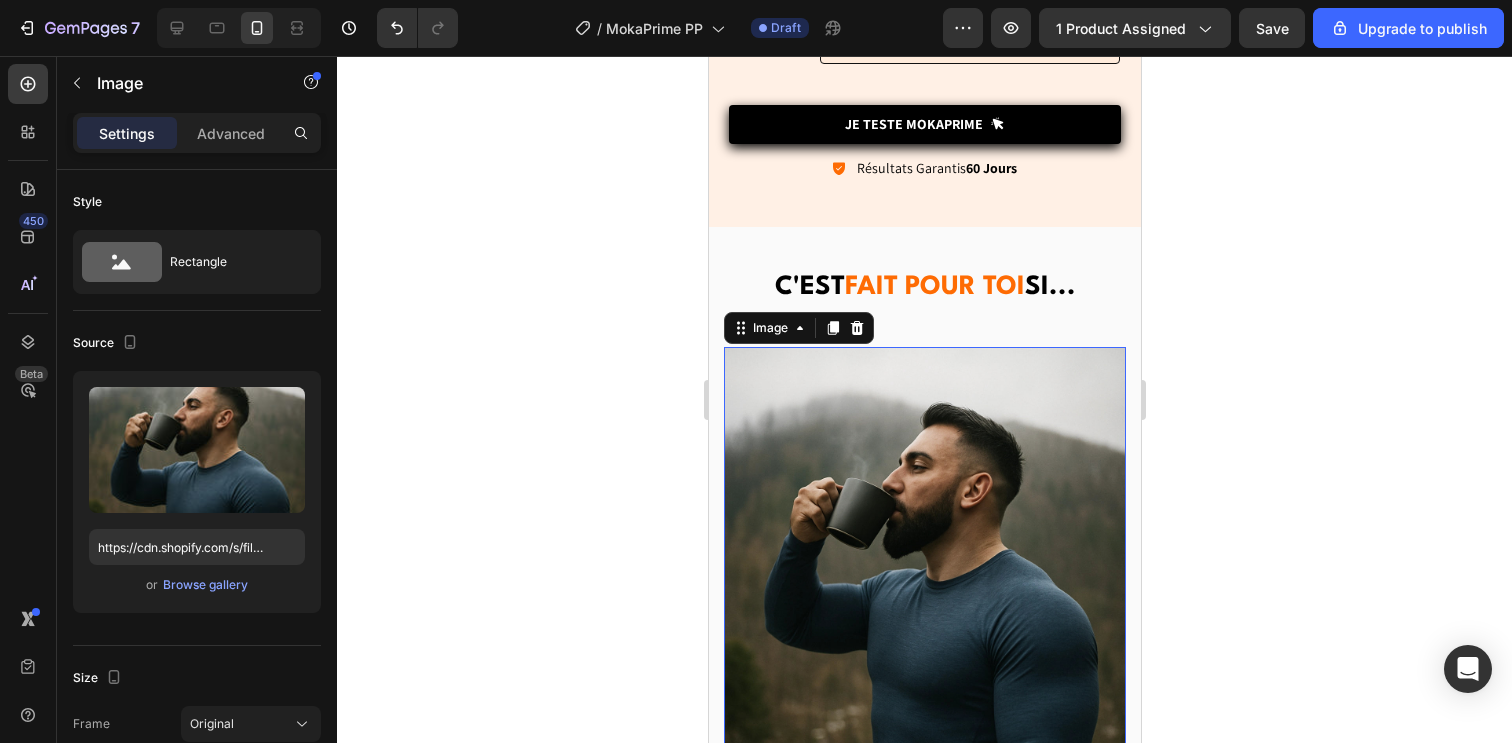 click 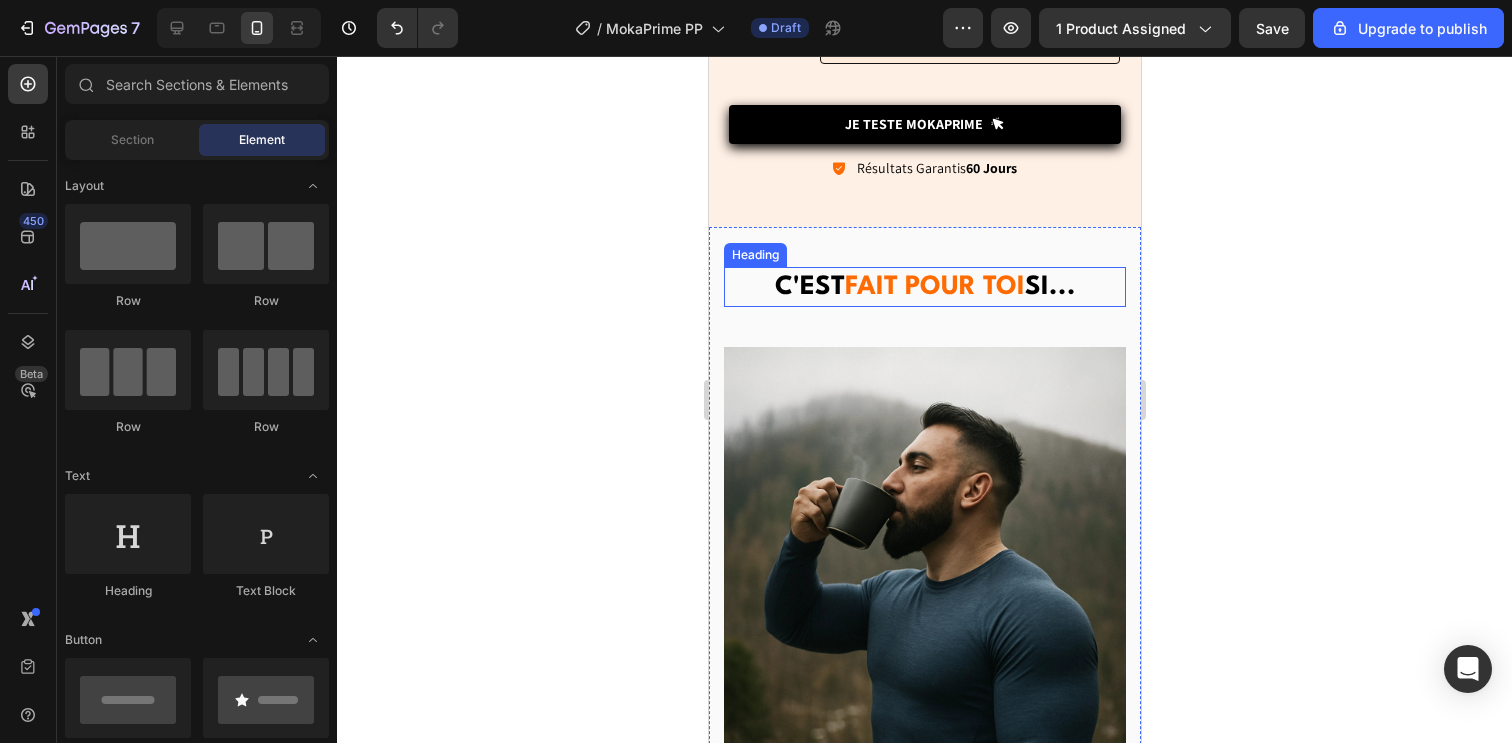 click on "FAIT POUR TOI" at bounding box center (934, 287) 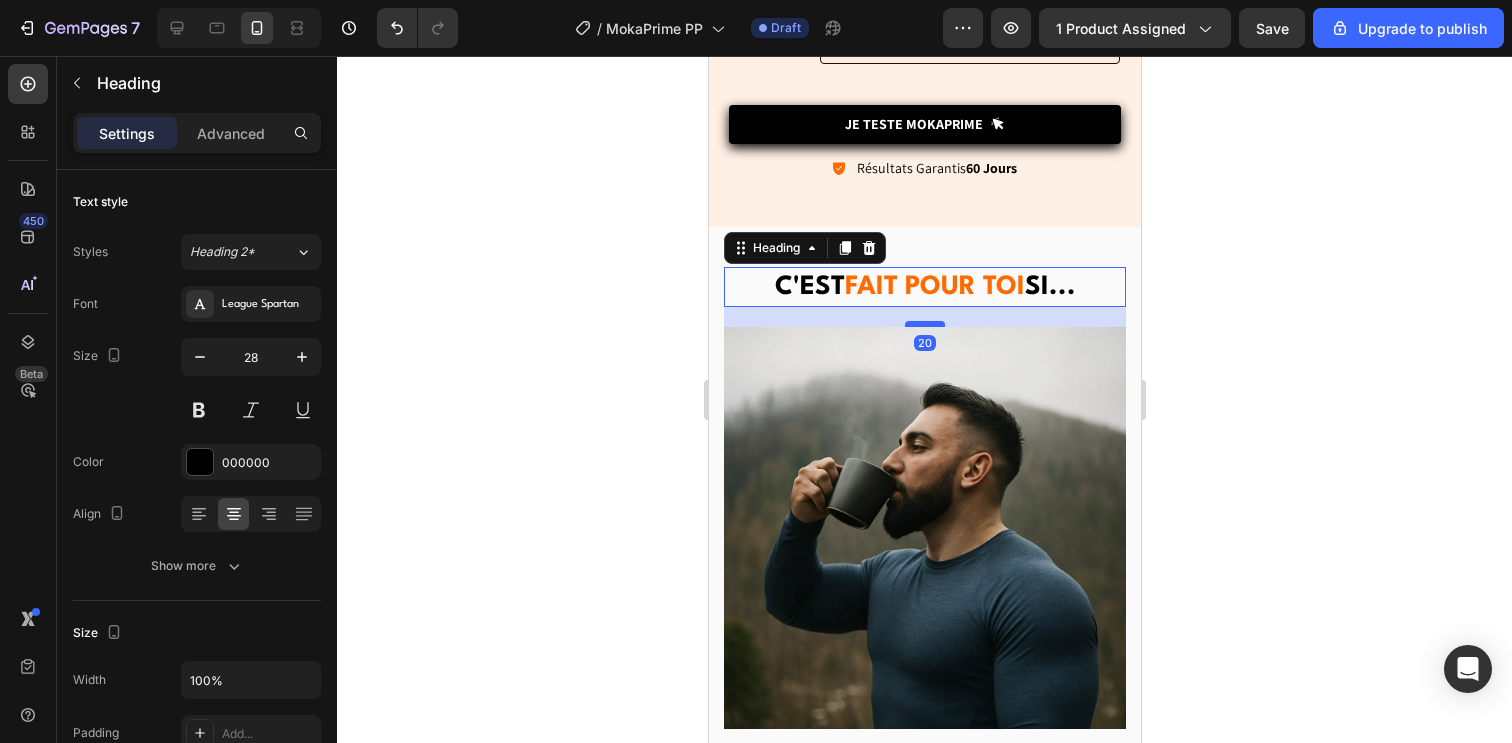 drag, startPoint x: 909, startPoint y: 342, endPoint x: 909, endPoint y: 322, distance: 20 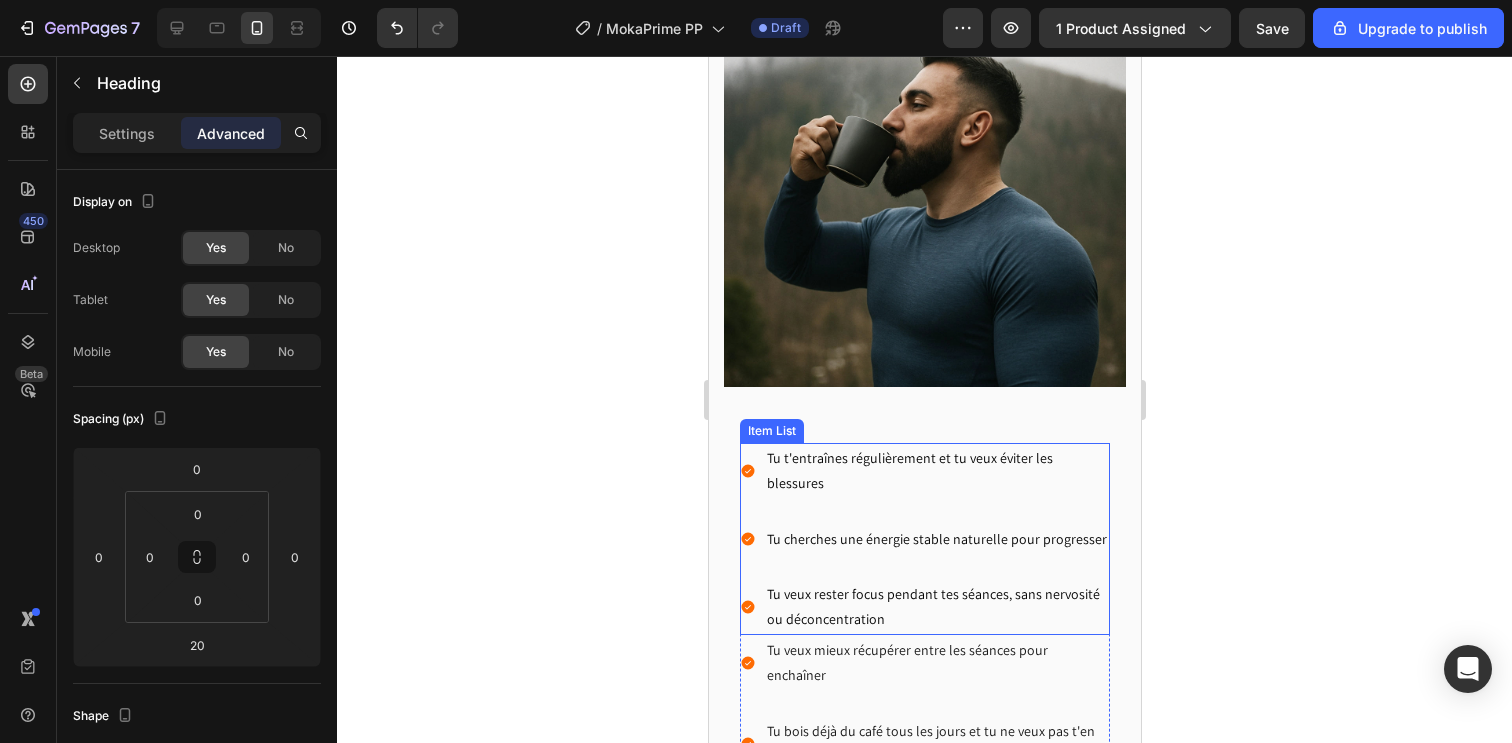 scroll, scrollTop: 5832, scrollLeft: 0, axis: vertical 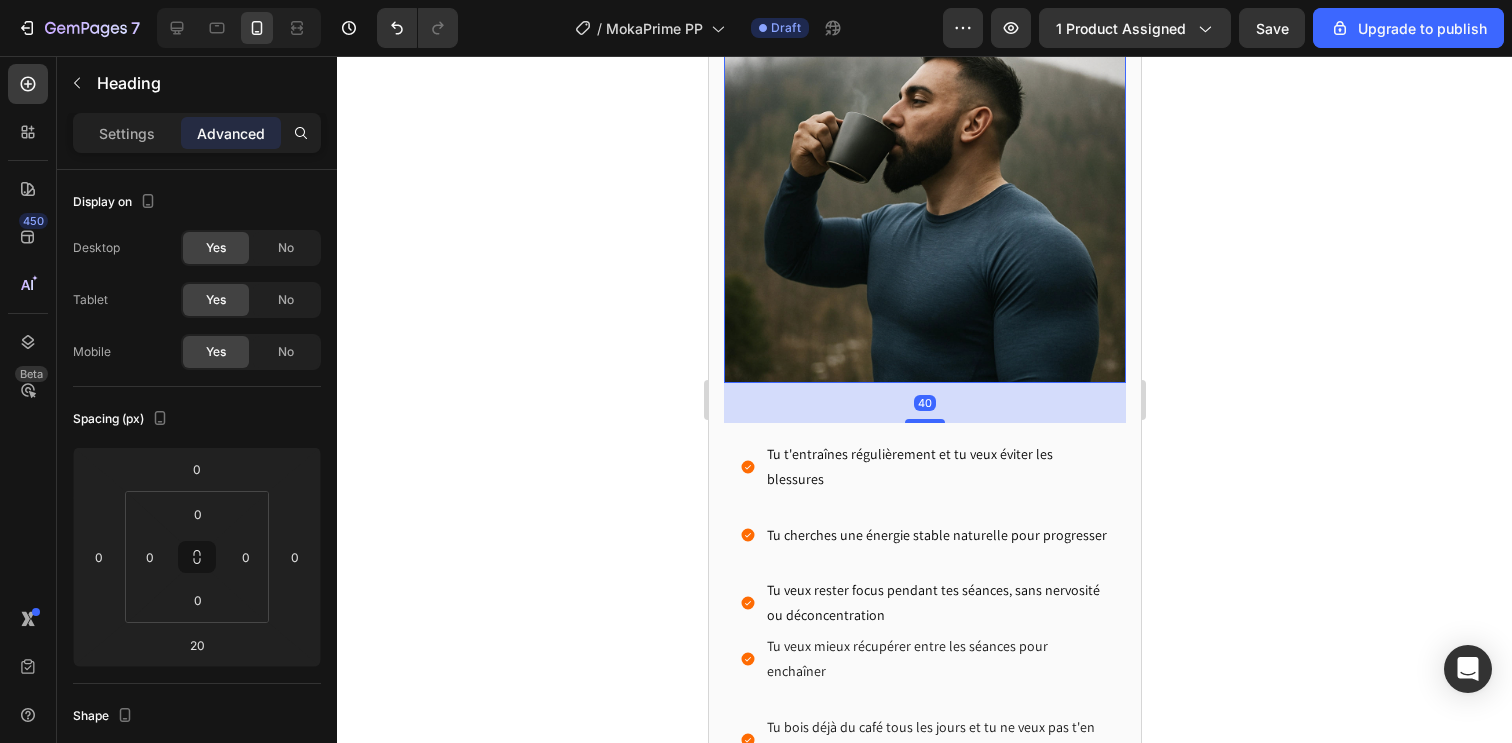 click at bounding box center [924, 182] 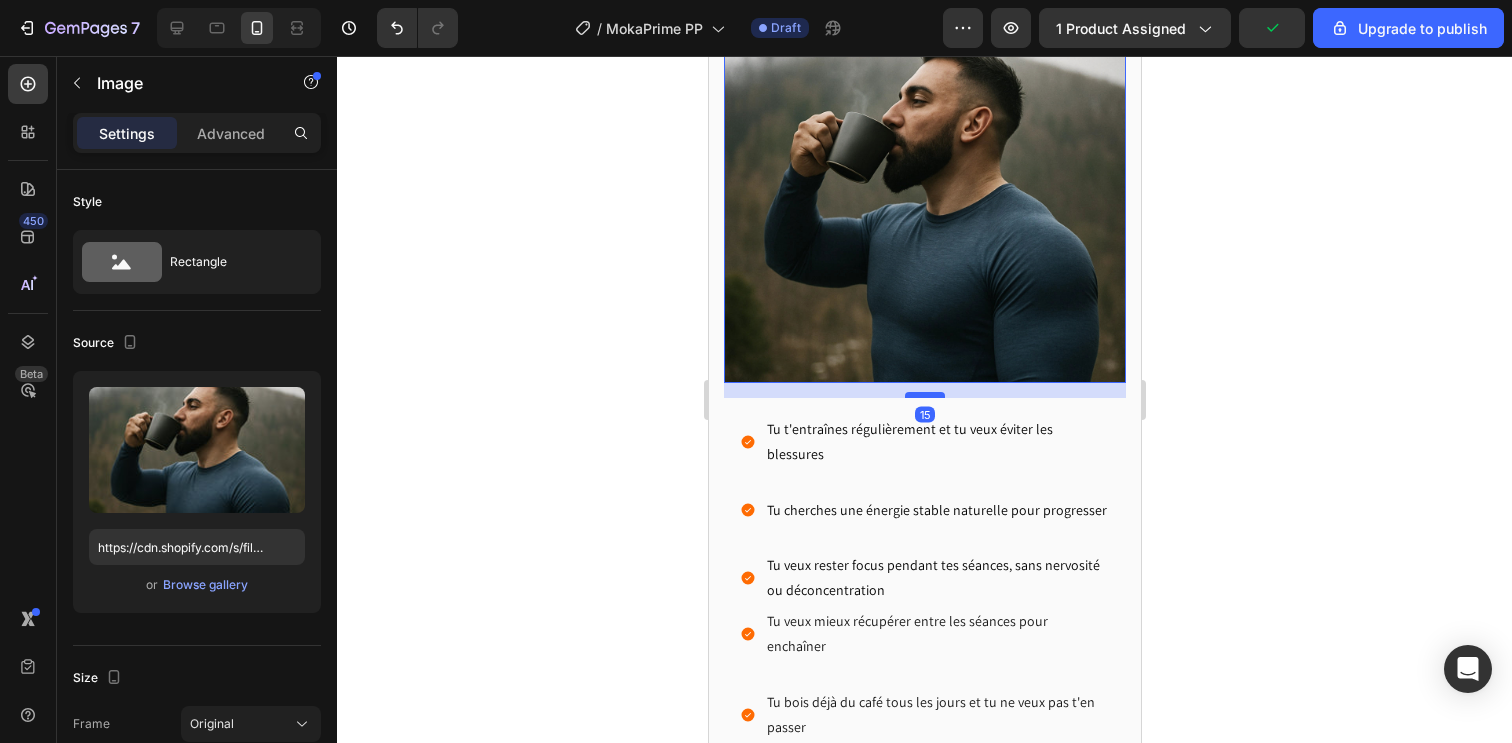 drag, startPoint x: 922, startPoint y: 404, endPoint x: 917, endPoint y: 379, distance: 25.495098 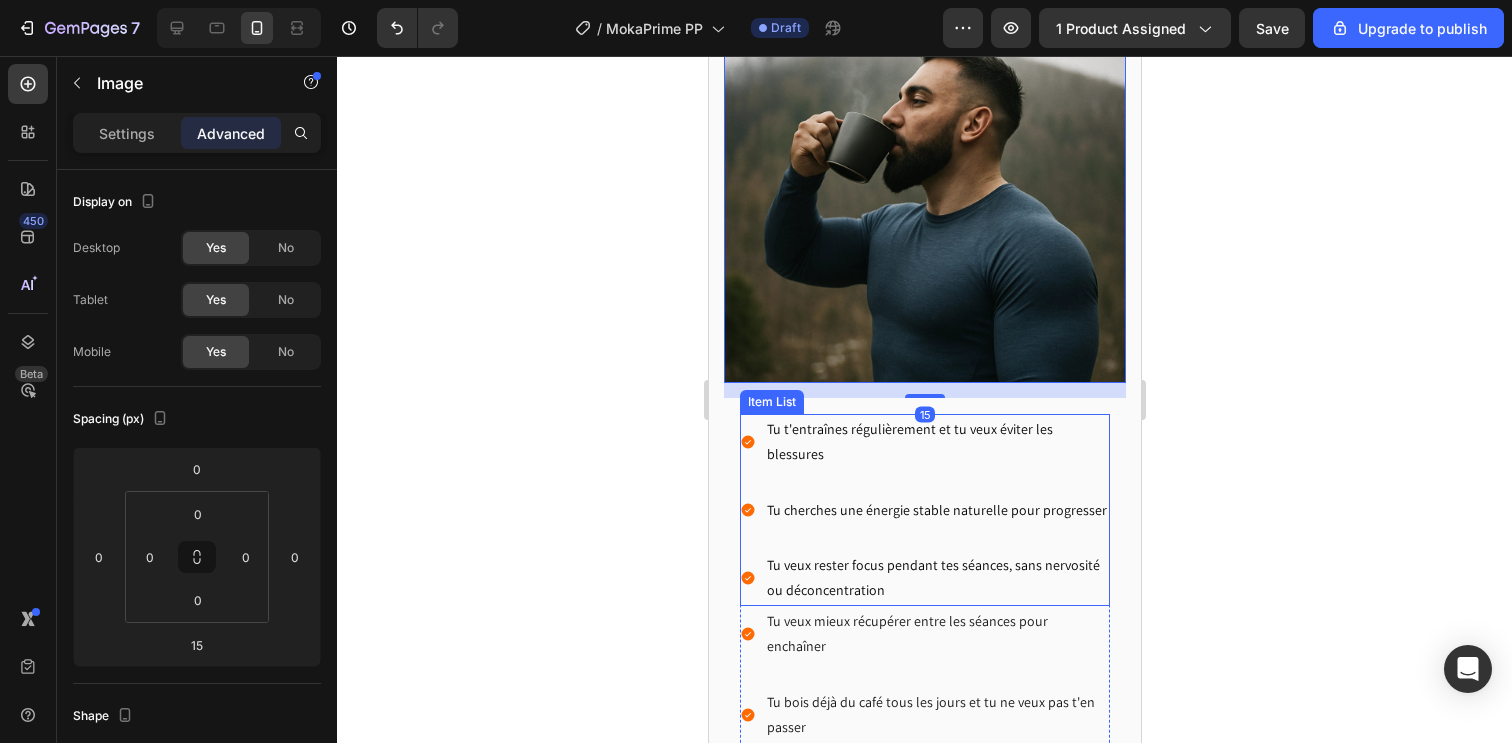 click on "Tu t'entraînes régulièrement et tu veux éviter les blessures Tu cherches une énergie stable naturelle pour progresser Tu veux rester focus pendant tes séances, sans nervosité ou déconcentration" at bounding box center (924, 510) 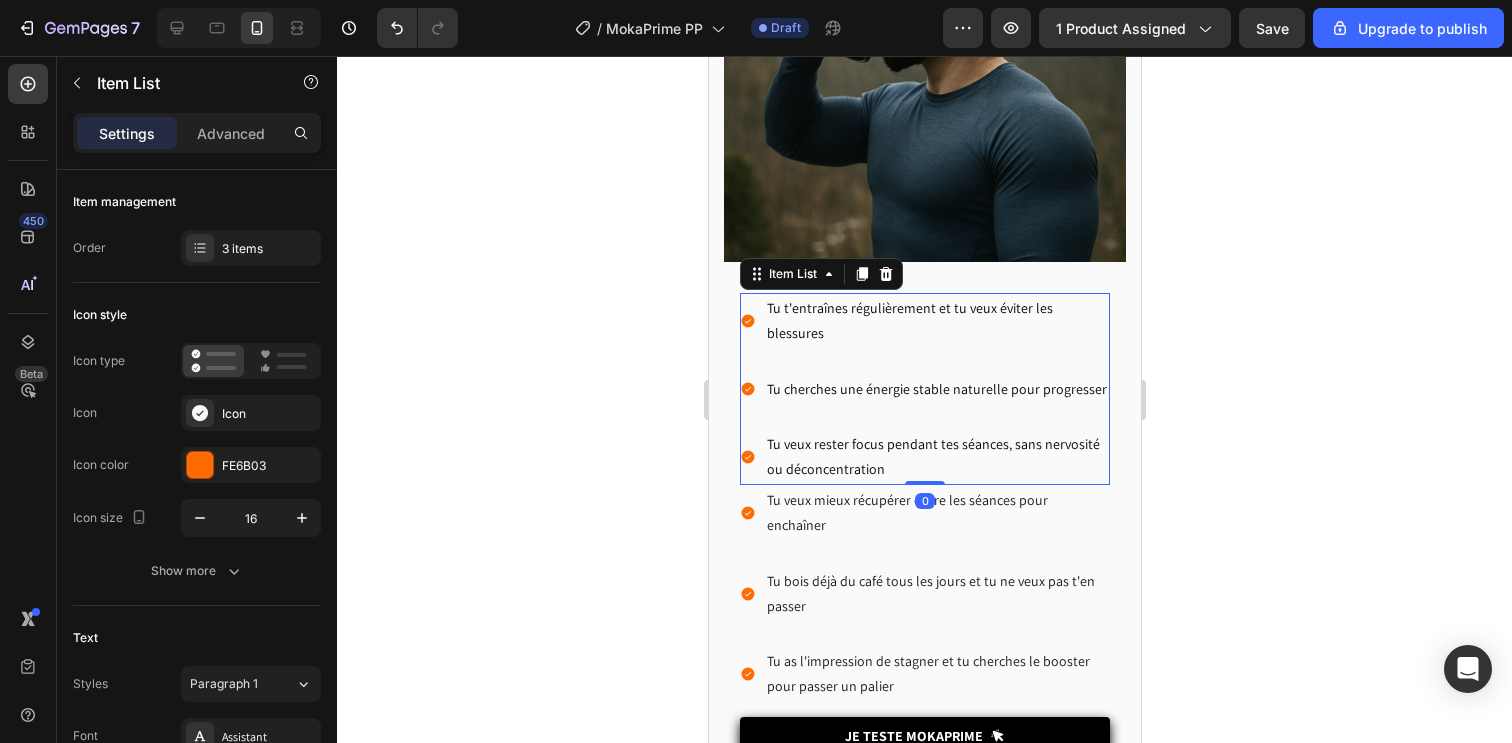 scroll, scrollTop: 5971, scrollLeft: 0, axis: vertical 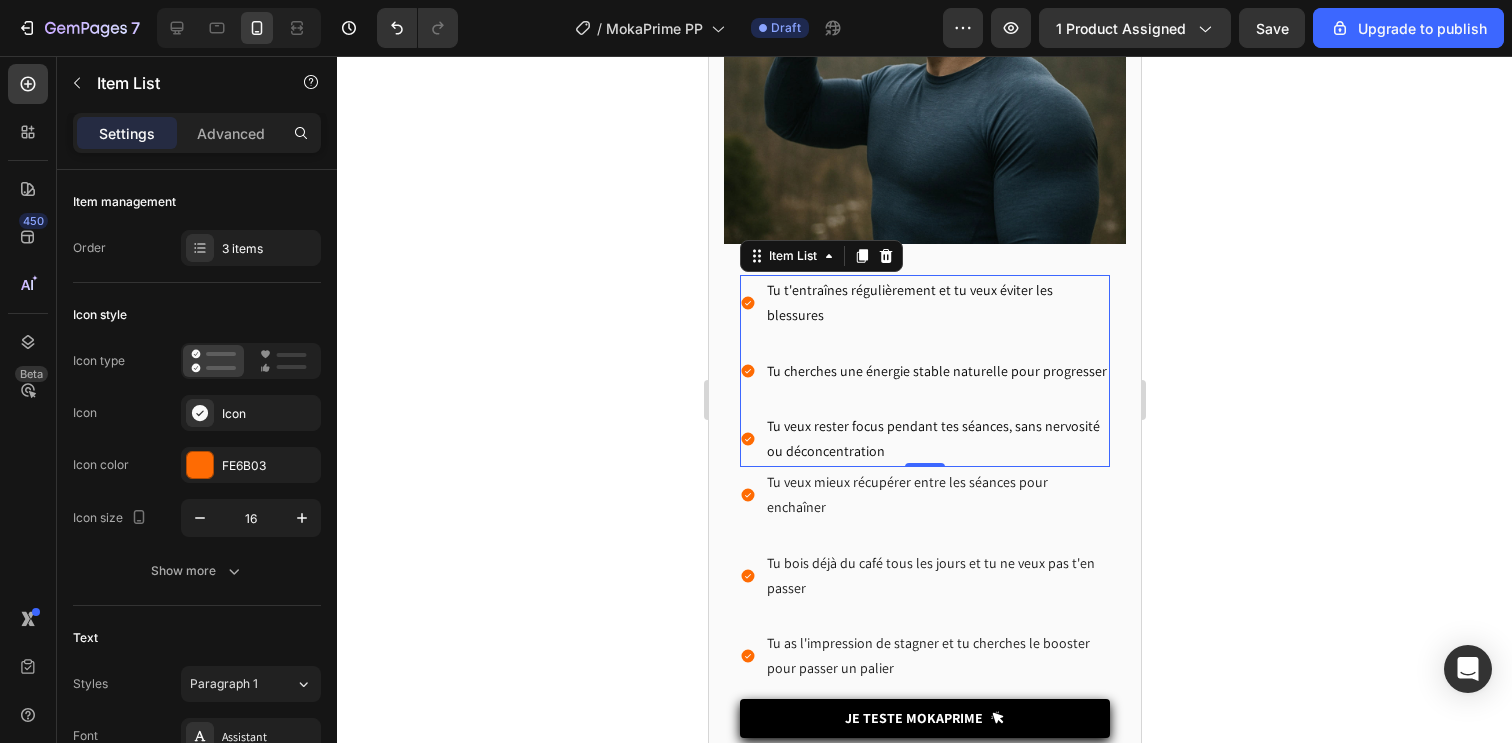 click on "Tu cherches une énergie stable naturelle pour progresser" at bounding box center (924, 371) 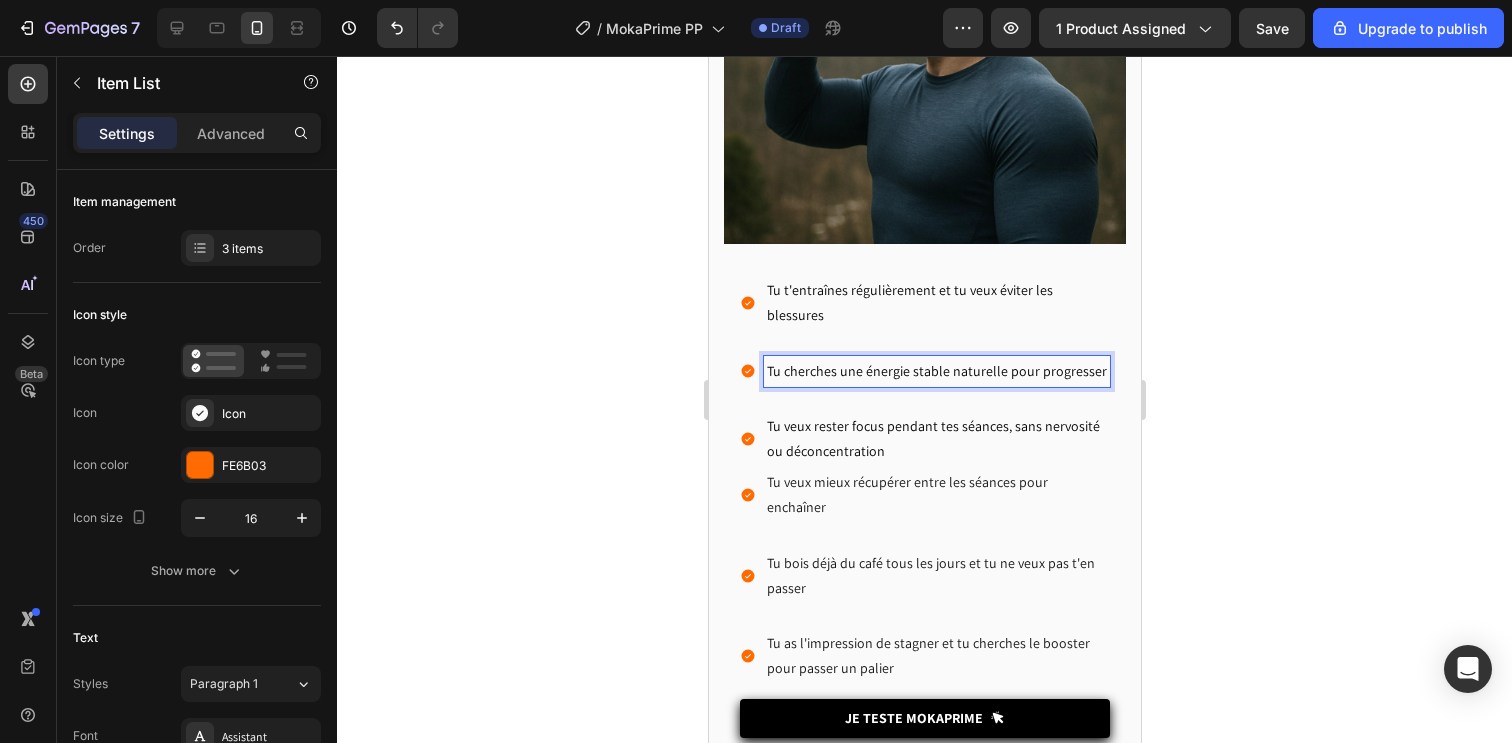 click on "Tu cherches une énergie stable naturelle pour progresser" at bounding box center (936, 371) 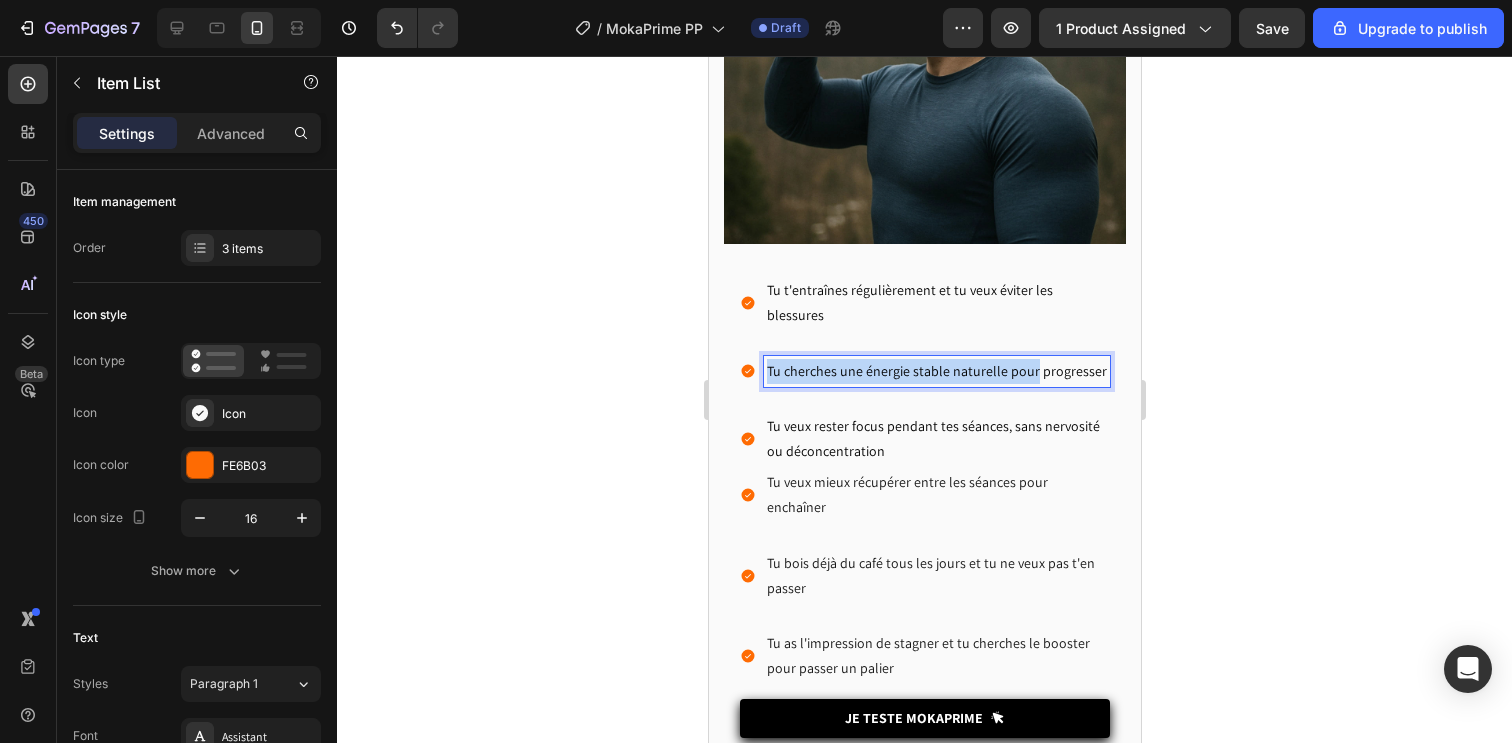click on "Tu cherches une énergie stable naturelle pour progresser" at bounding box center (936, 371) 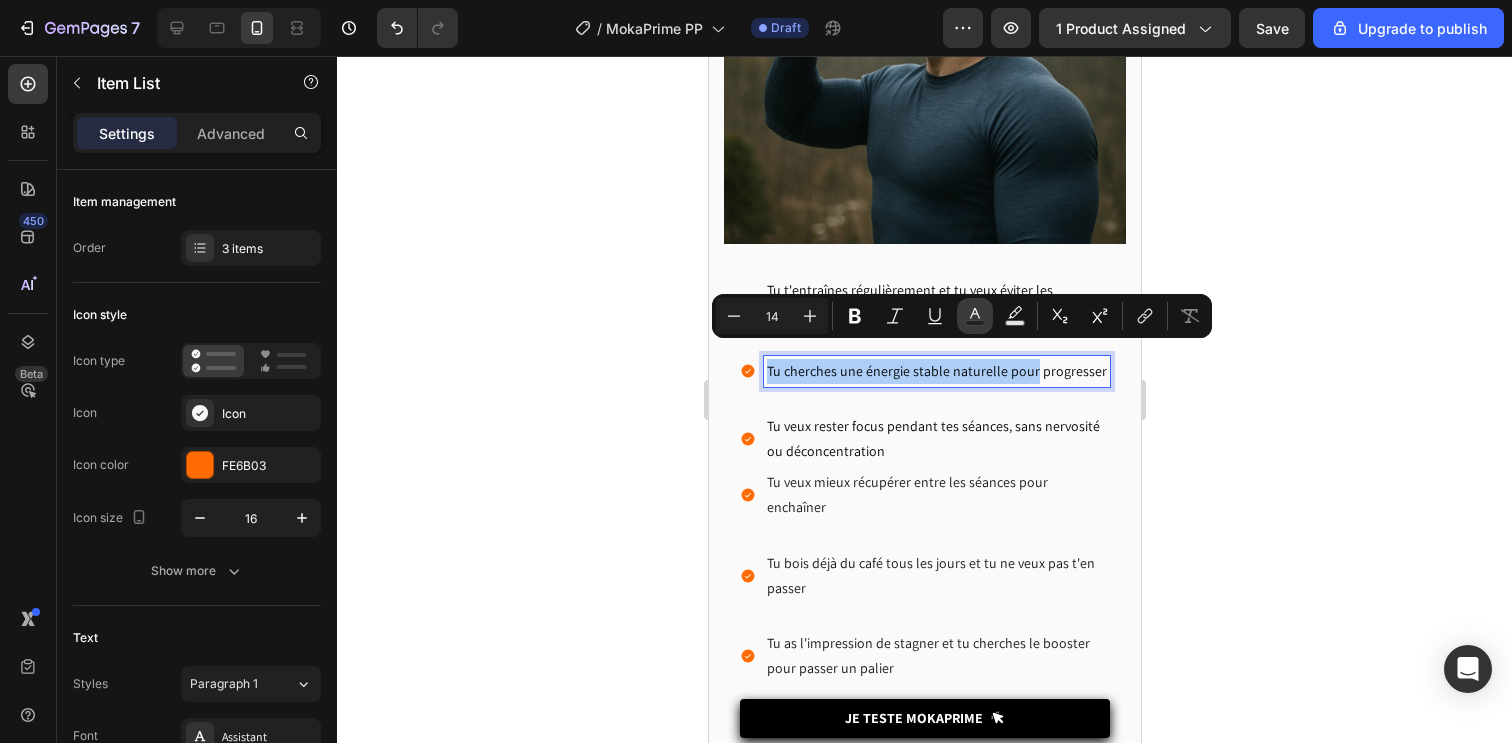 click on "Text Color" at bounding box center [975, 316] 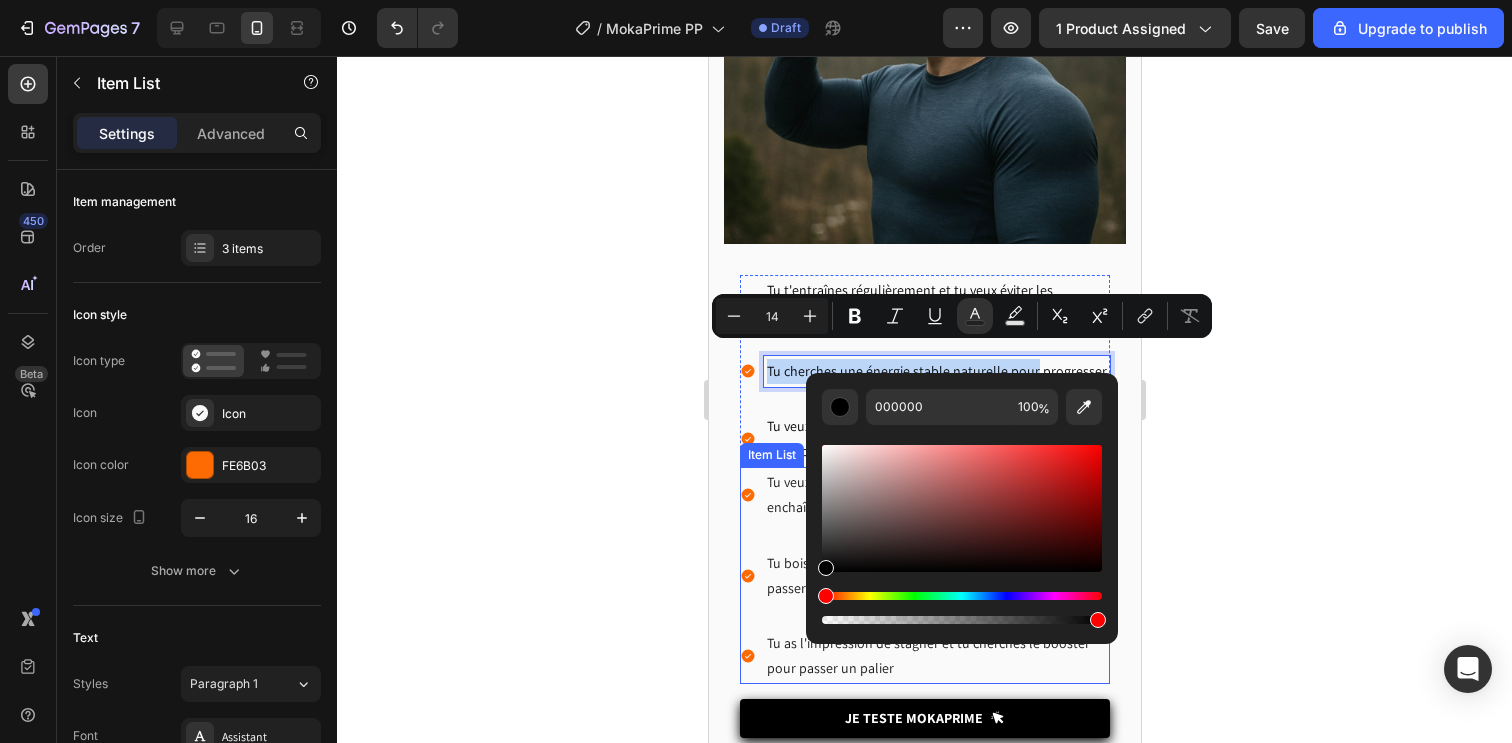 click on "Tu veux rester focus pendant tes séances, sans nervosité ou déconcentration" at bounding box center (924, 439) 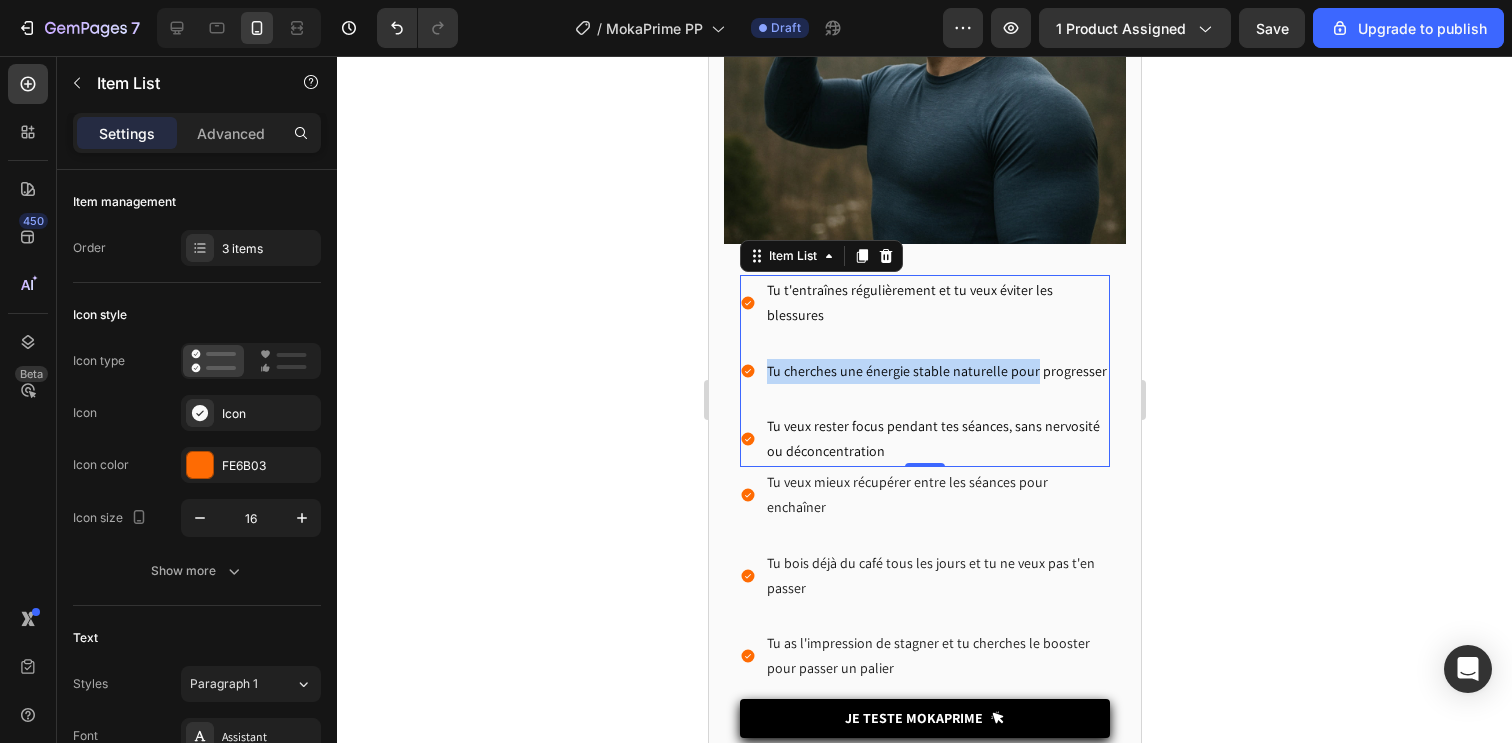 click on "Tu veux rester focus pendant tes séances, sans nervosité ou déconcentration" at bounding box center (924, 439) 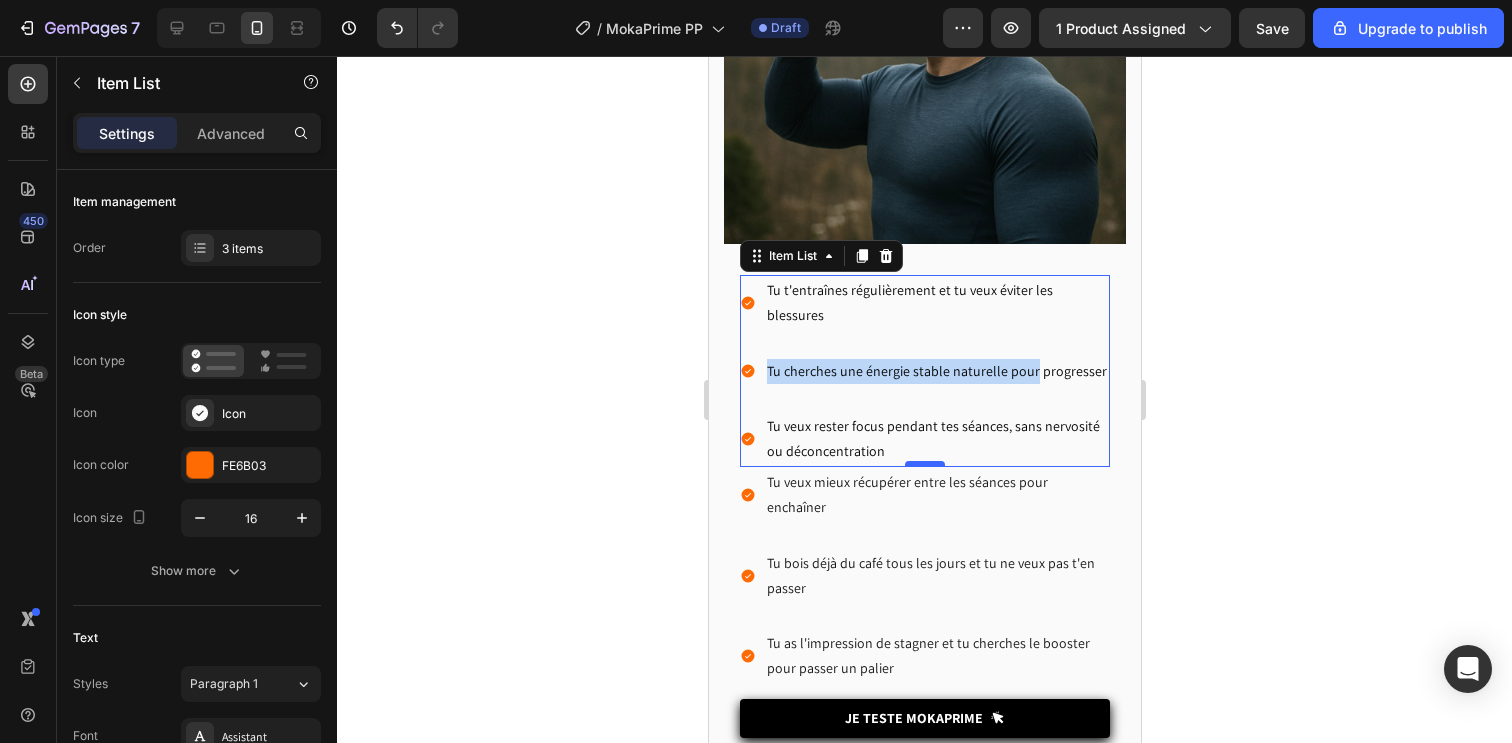 click at bounding box center [924, 464] 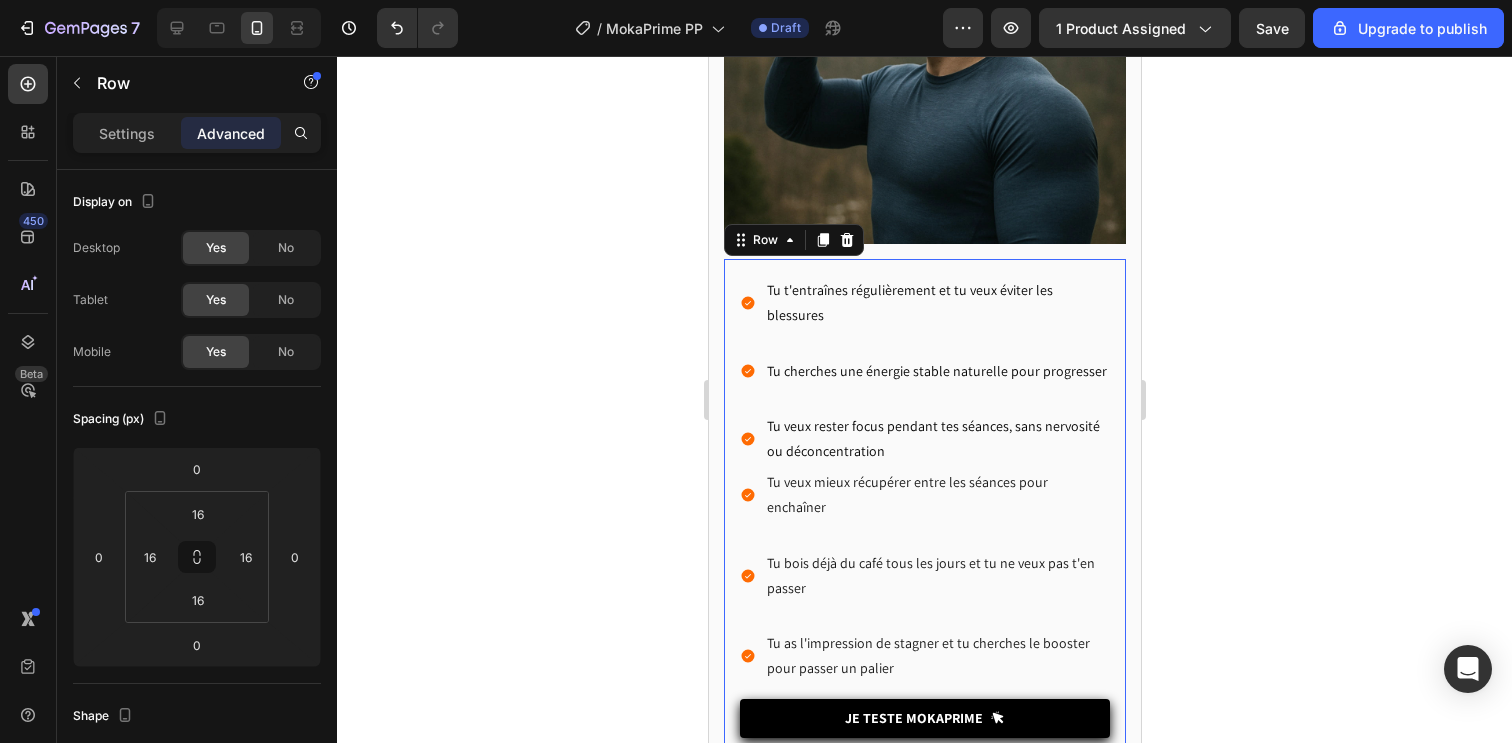 click on "Tu t'entraînes régulièrement et tu veux éviter les blessures Tu cherches une énergie stable naturelle pour progresser Tu veux rester focus pendant tes séances, sans nervosité ou déconcentration Item List Tu veux mieux récupérer entre les séances pour enchaîner Tu bois déjà du café tous les jours et tu ne veux pas t'en passer Tu as l'impression de stagner et tu cherches le booster pour passer un palier Item List Row
Je Teste MOKAPRIME Button
Icon Résultats Garantis  60 Jours Text Block Row Row   0" at bounding box center (924, 526) 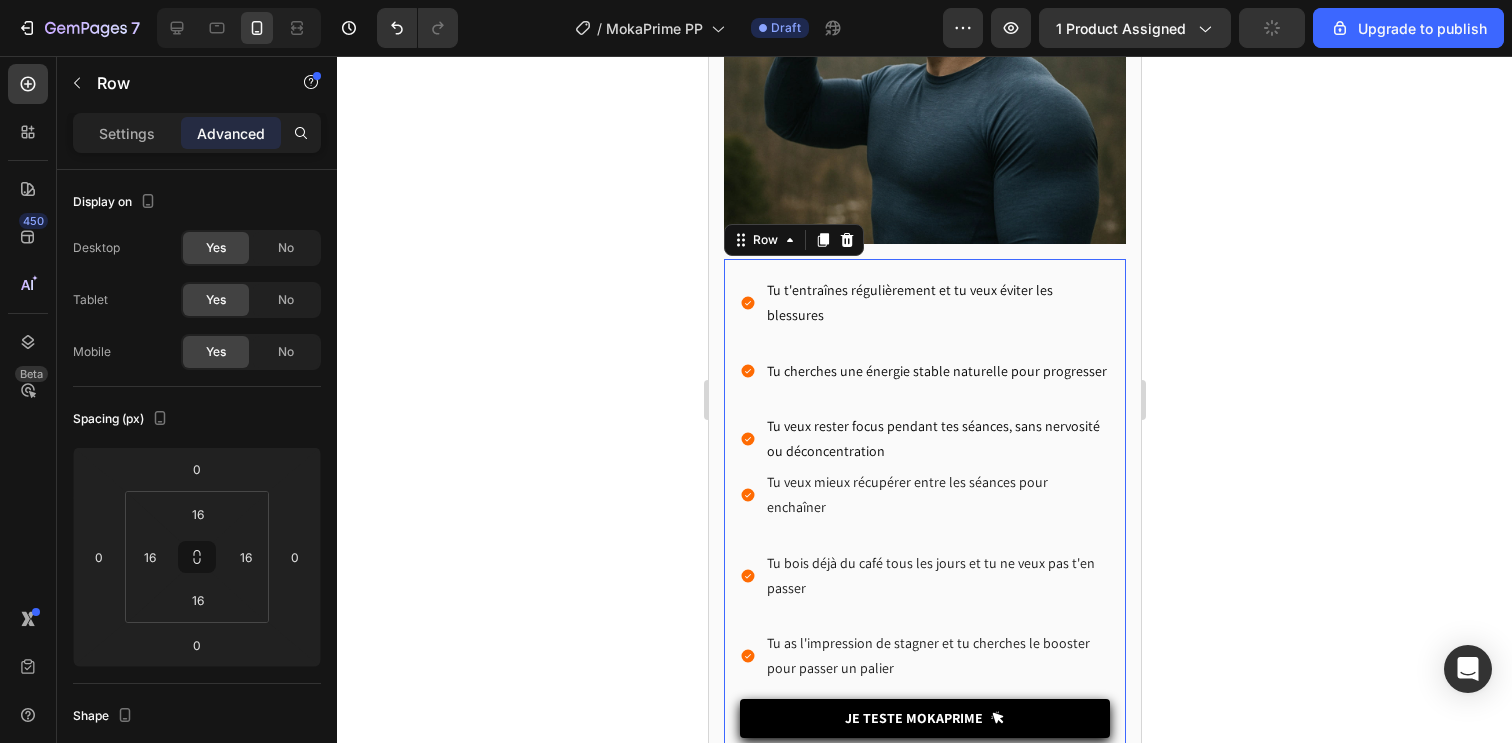 click on "Tu t'entraînes régulièrement et tu veux éviter les blessures Tu cherches une énergie stable naturelle pour progresser Tu veux rester focus pendant tes séances, sans nervosité ou déconcentration Item List Tu veux mieux récupérer entre les séances pour enchaîner Tu bois déjà du café tous les jours et tu ne veux pas t'en passer Tu as l'impression de stagner et tu cherches le booster pour passer un palier Item List Row
Je Teste MOKAPRIME Button
Icon Résultats Garantis  60 Jours Text Block Row Row   0" at bounding box center (924, 526) 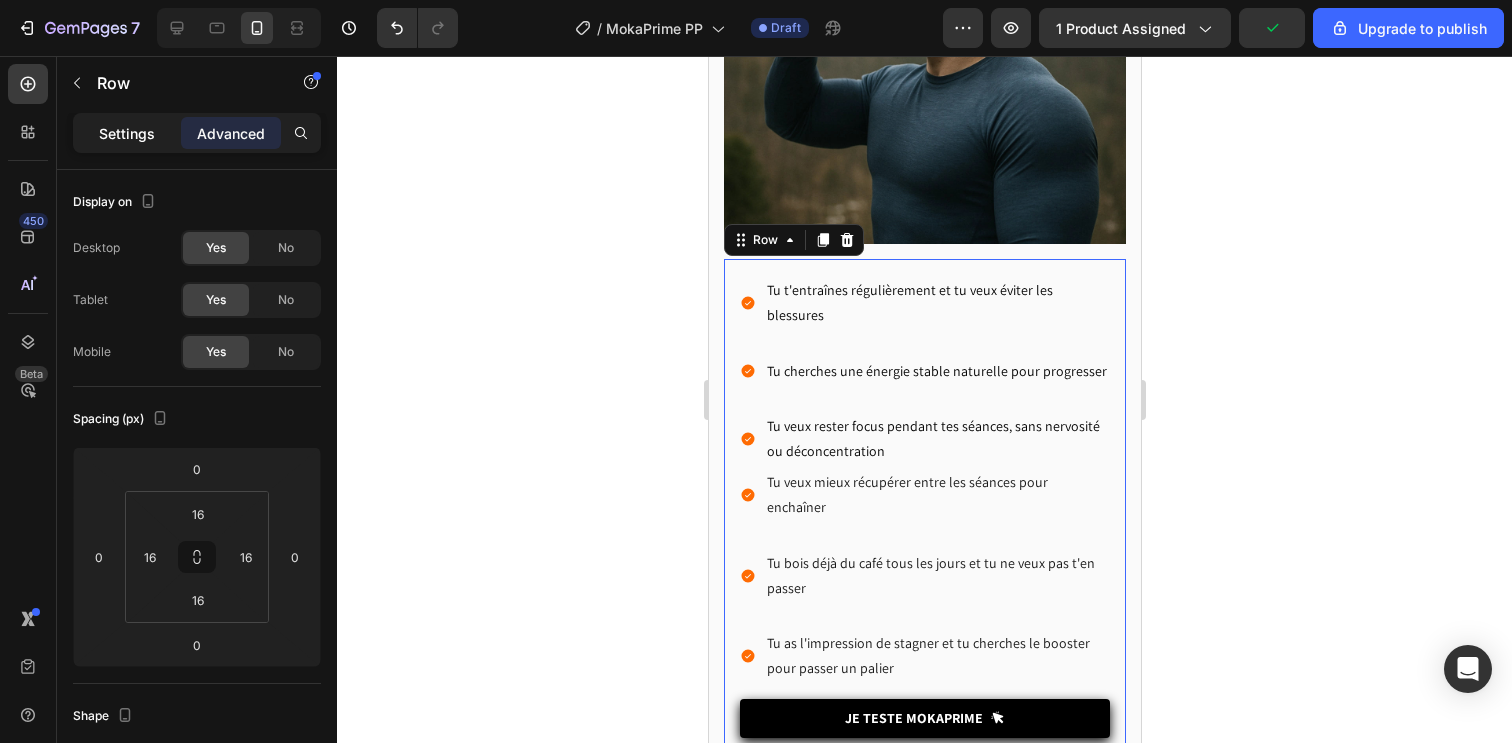 click on "Settings" at bounding box center (127, 133) 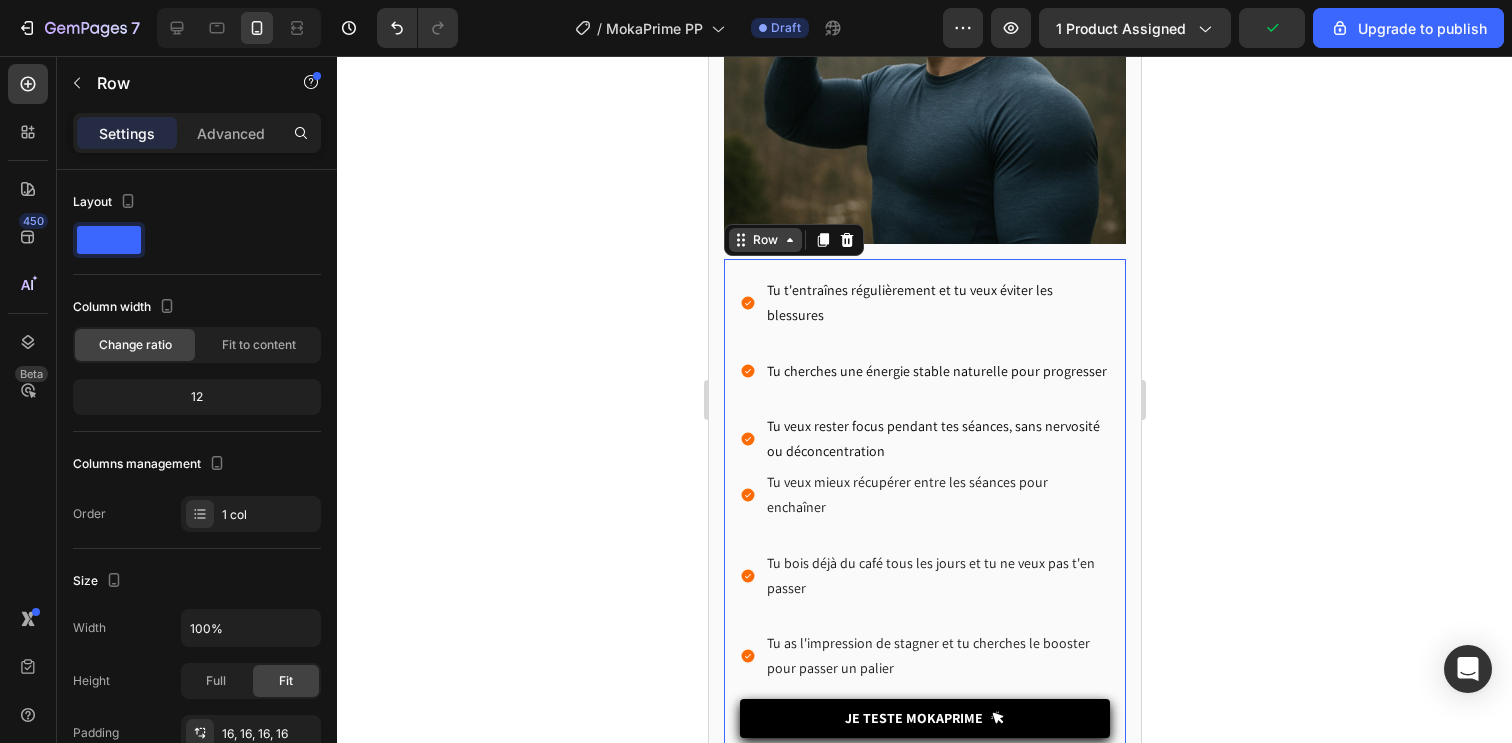 click on "Row" at bounding box center (764, 240) 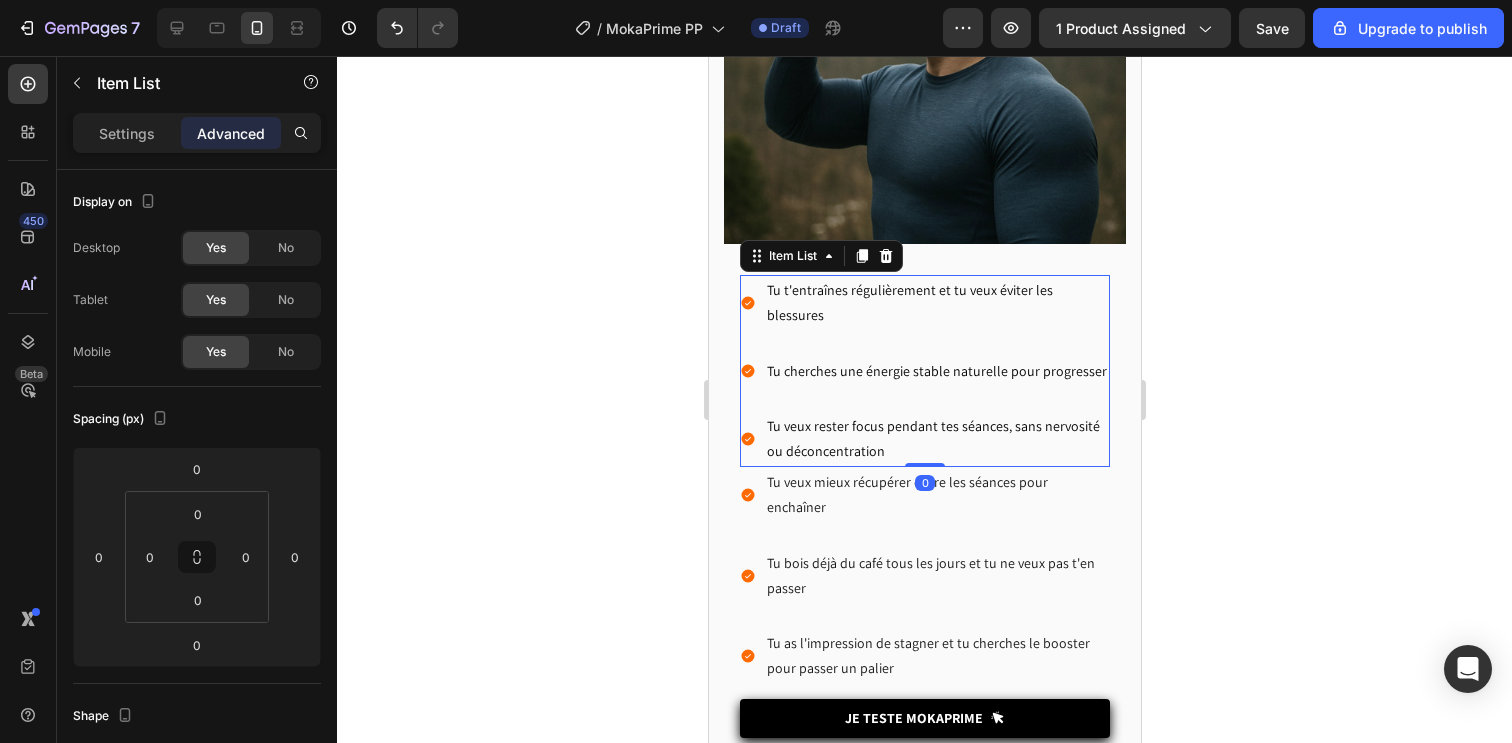 click on "Tu t'entraînes régulièrement et tu veux éviter les blessures Tu cherches une énergie stable naturelle pour progresser Tu veux rester focus pendant tes séances, sans nervosité ou déconcentration" at bounding box center [924, 371] 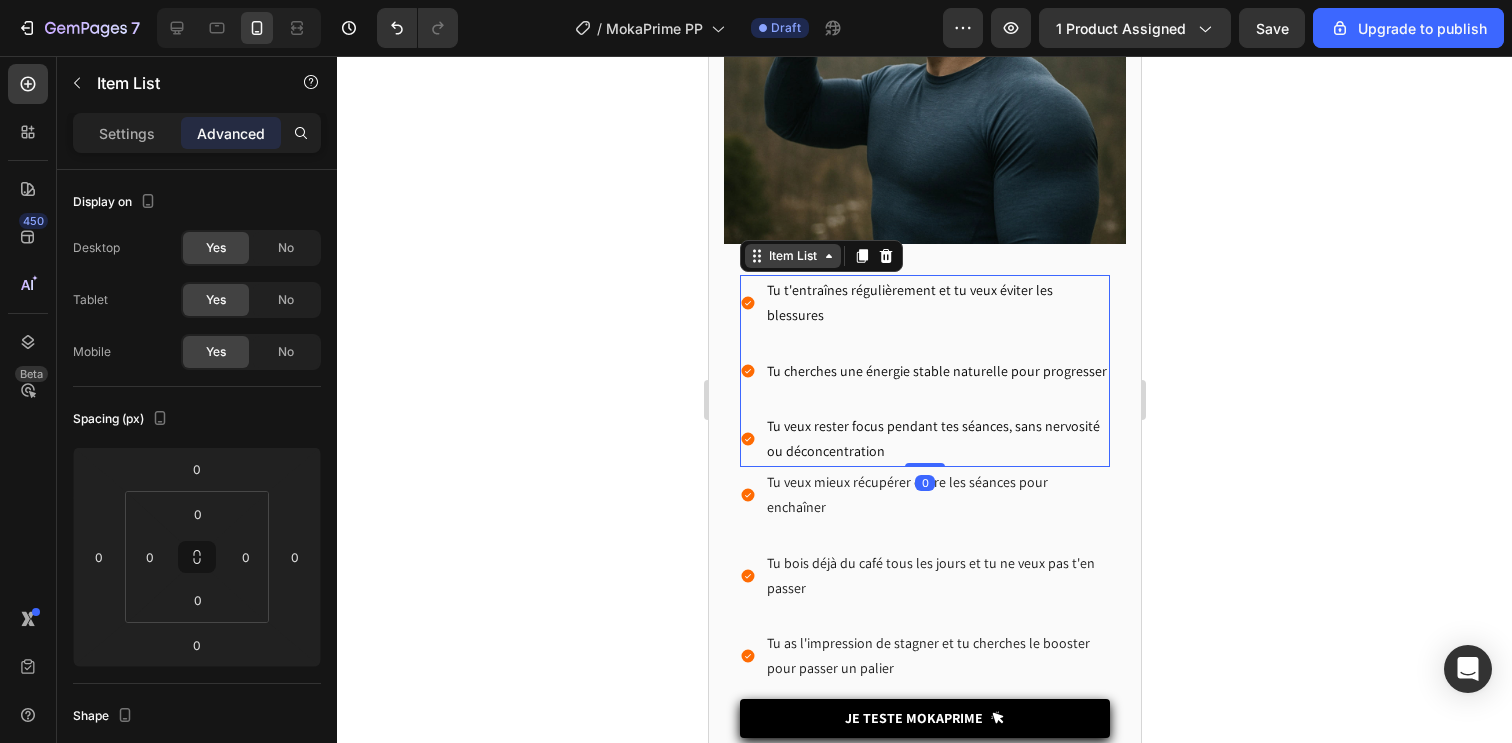 click 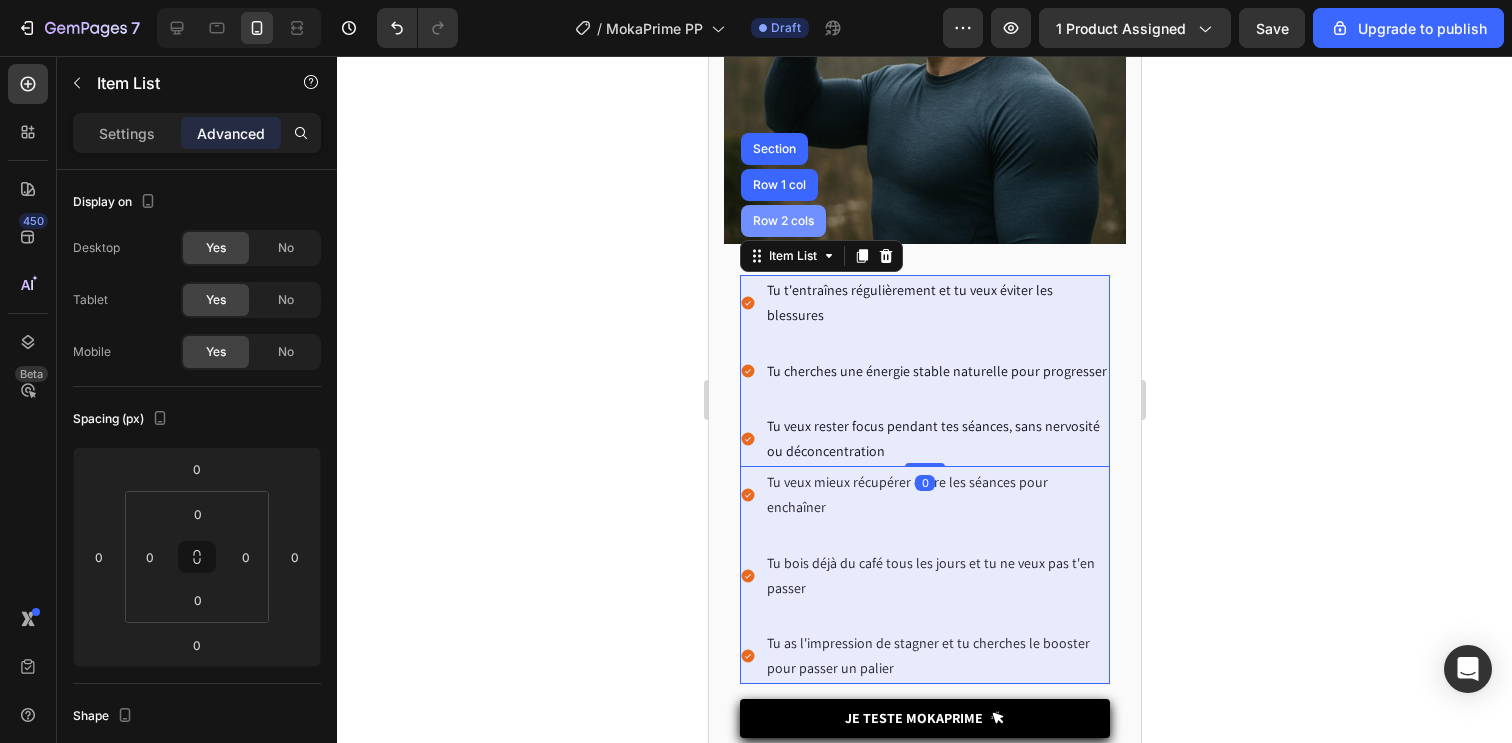 click on "Row 2 cols" at bounding box center (782, 221) 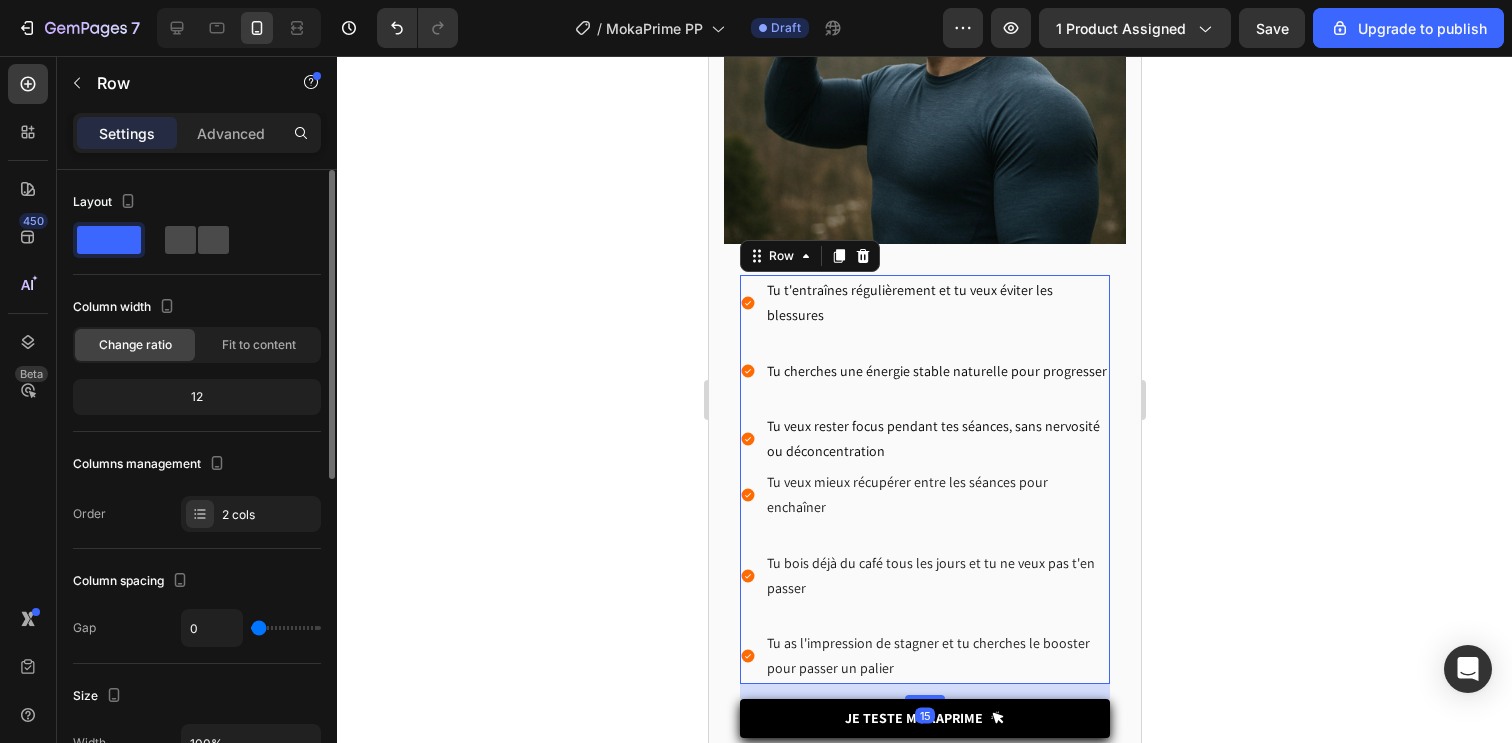 click 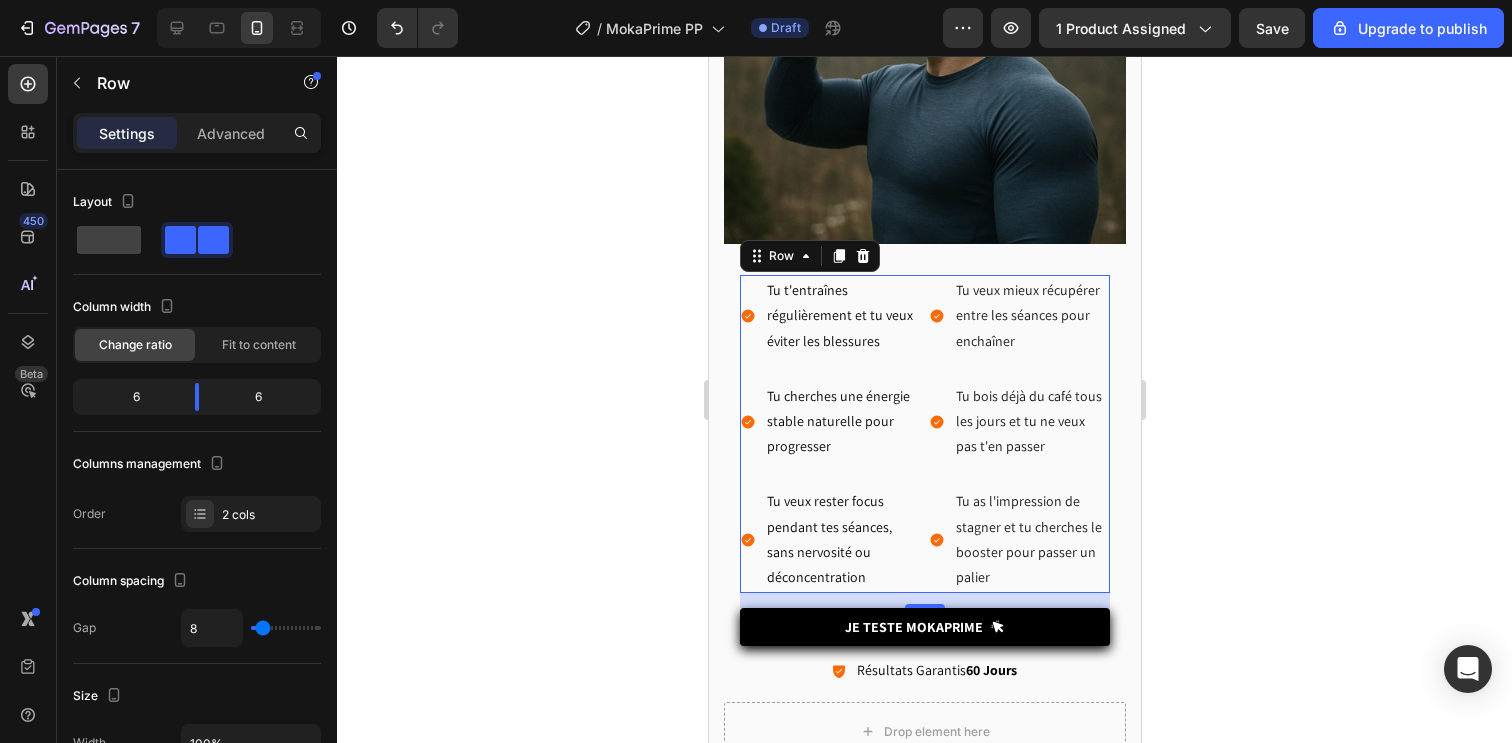 click 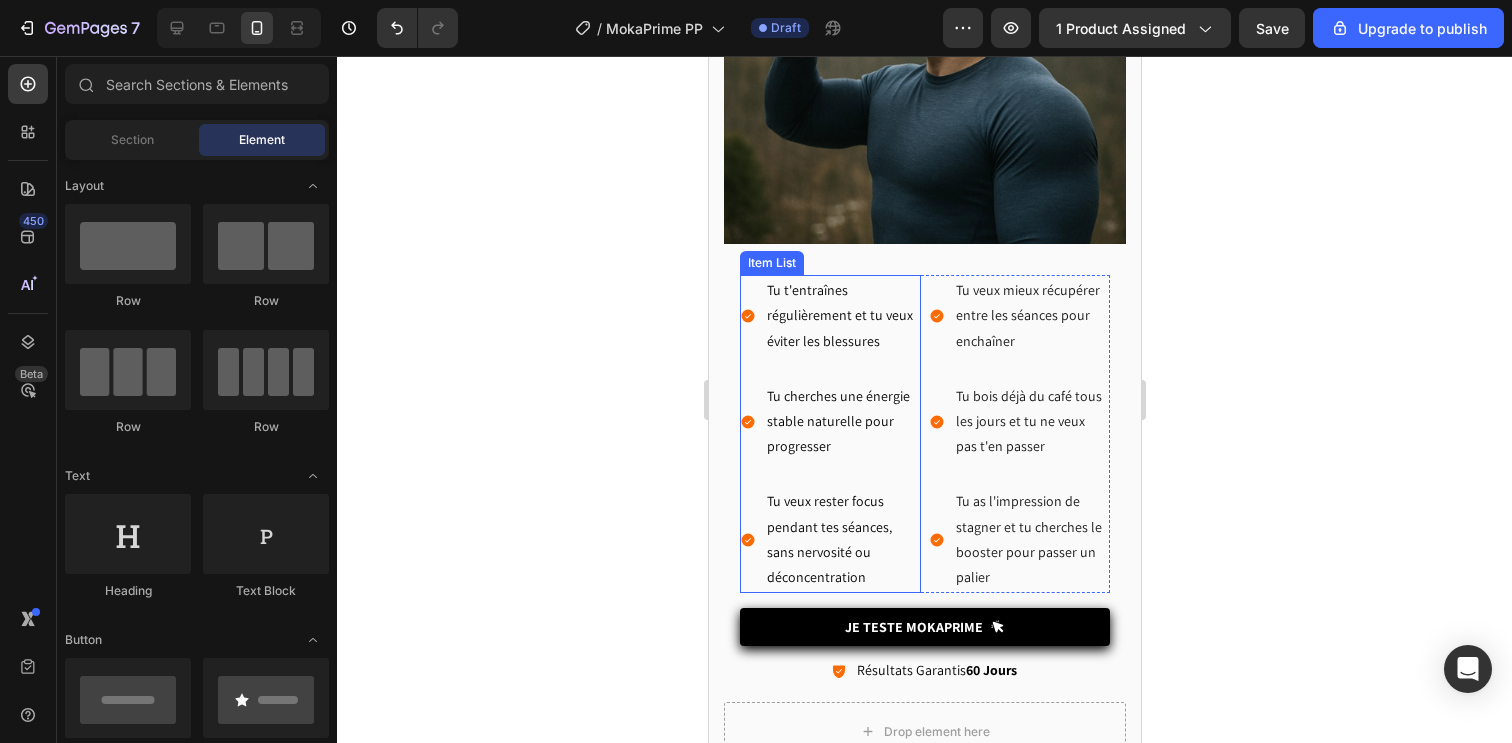 click on "Tu t'entraînes régulièrement et tu veux éviter les blessures Tu cherches une énergie stable naturelle pour progresser Tu veux rester focus pendant tes séances, sans nervosité ou déconcentration" at bounding box center [829, 434] 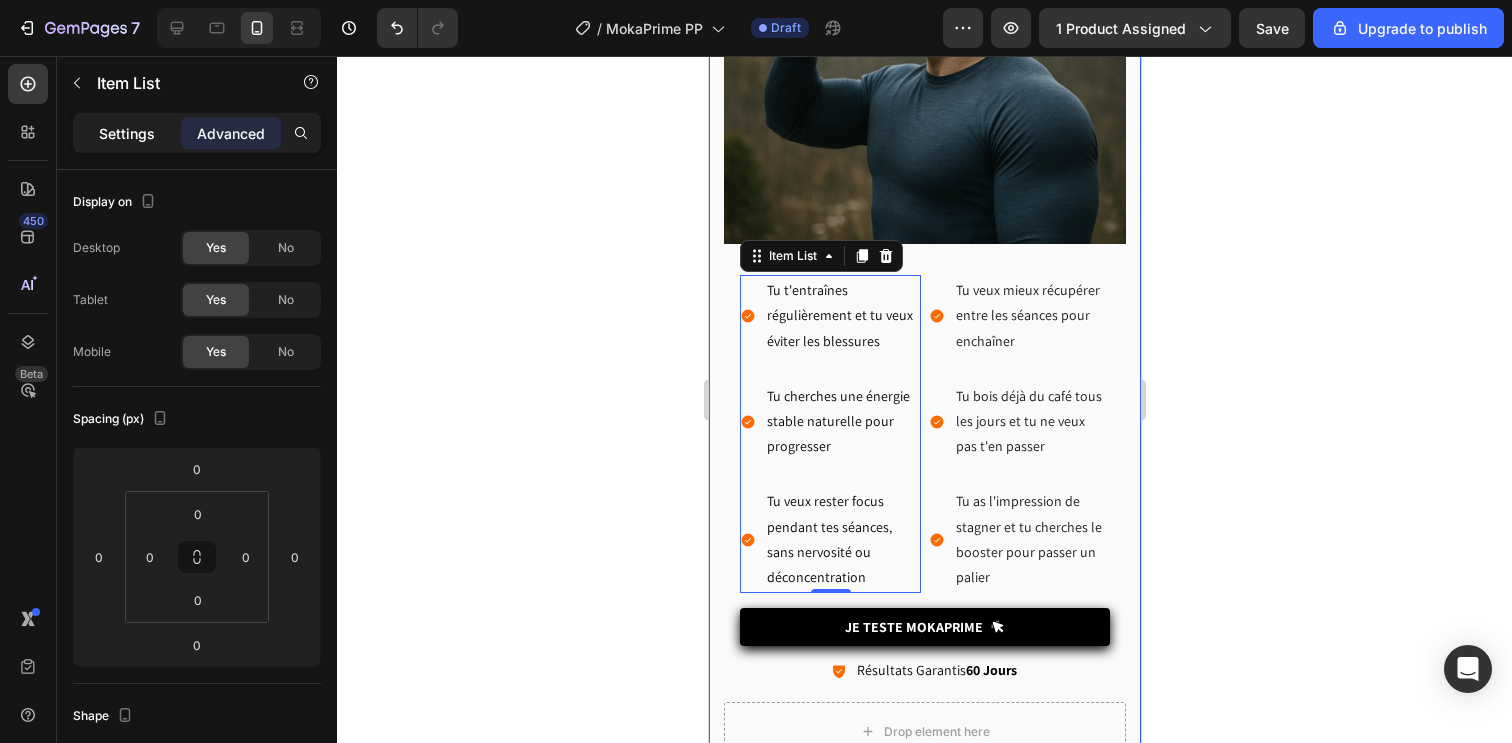 click on "Settings" at bounding box center (127, 133) 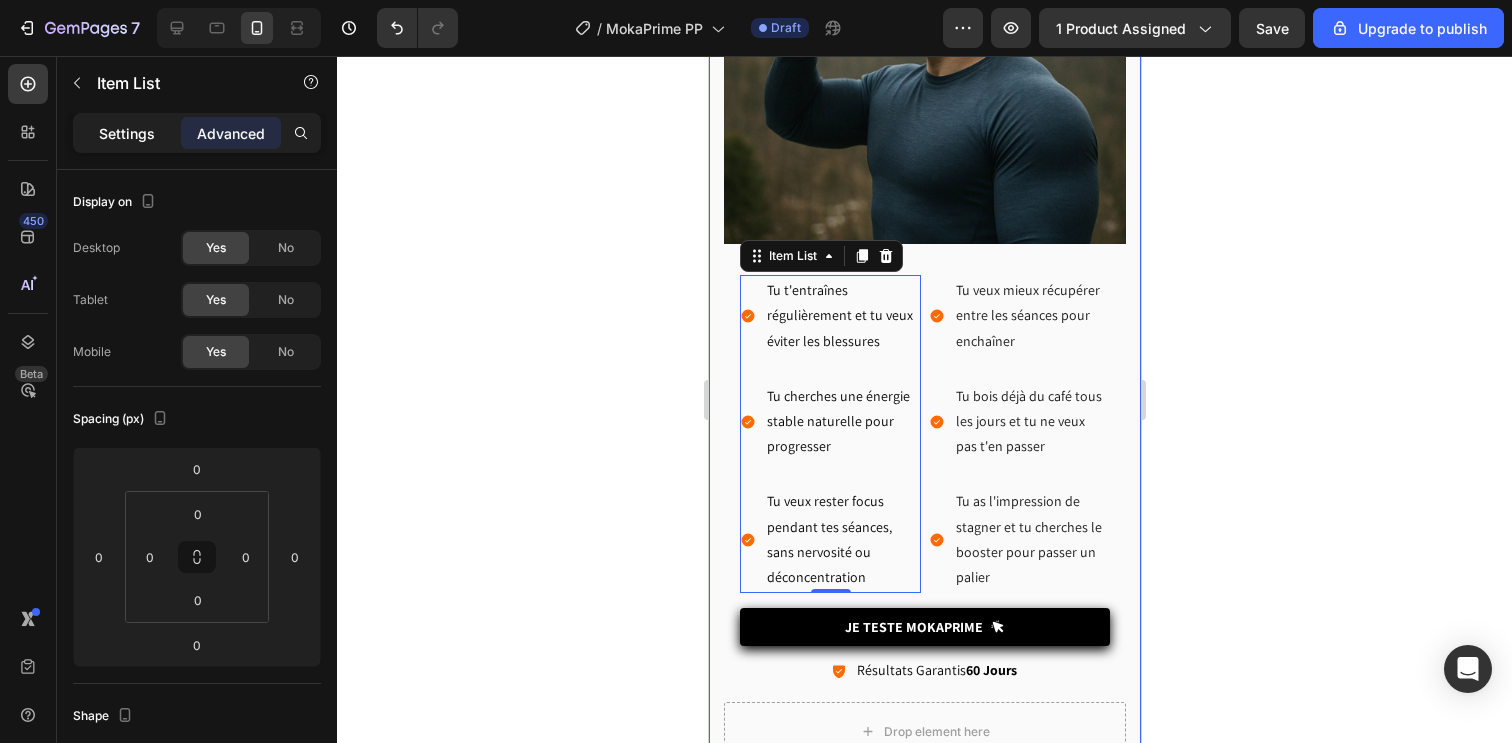 type on "8" 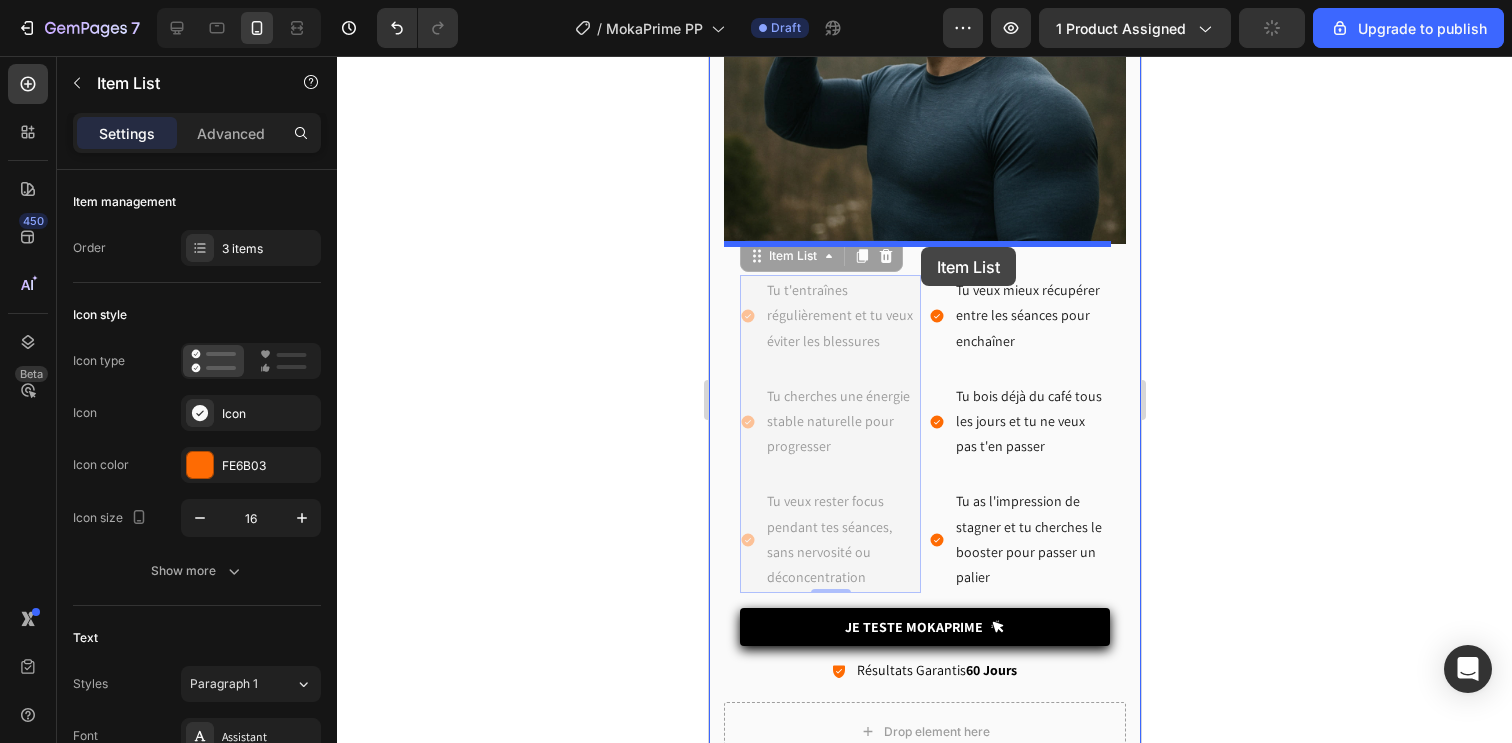 drag, startPoint x: 749, startPoint y: 239, endPoint x: 920, endPoint y: 247, distance: 171.18703 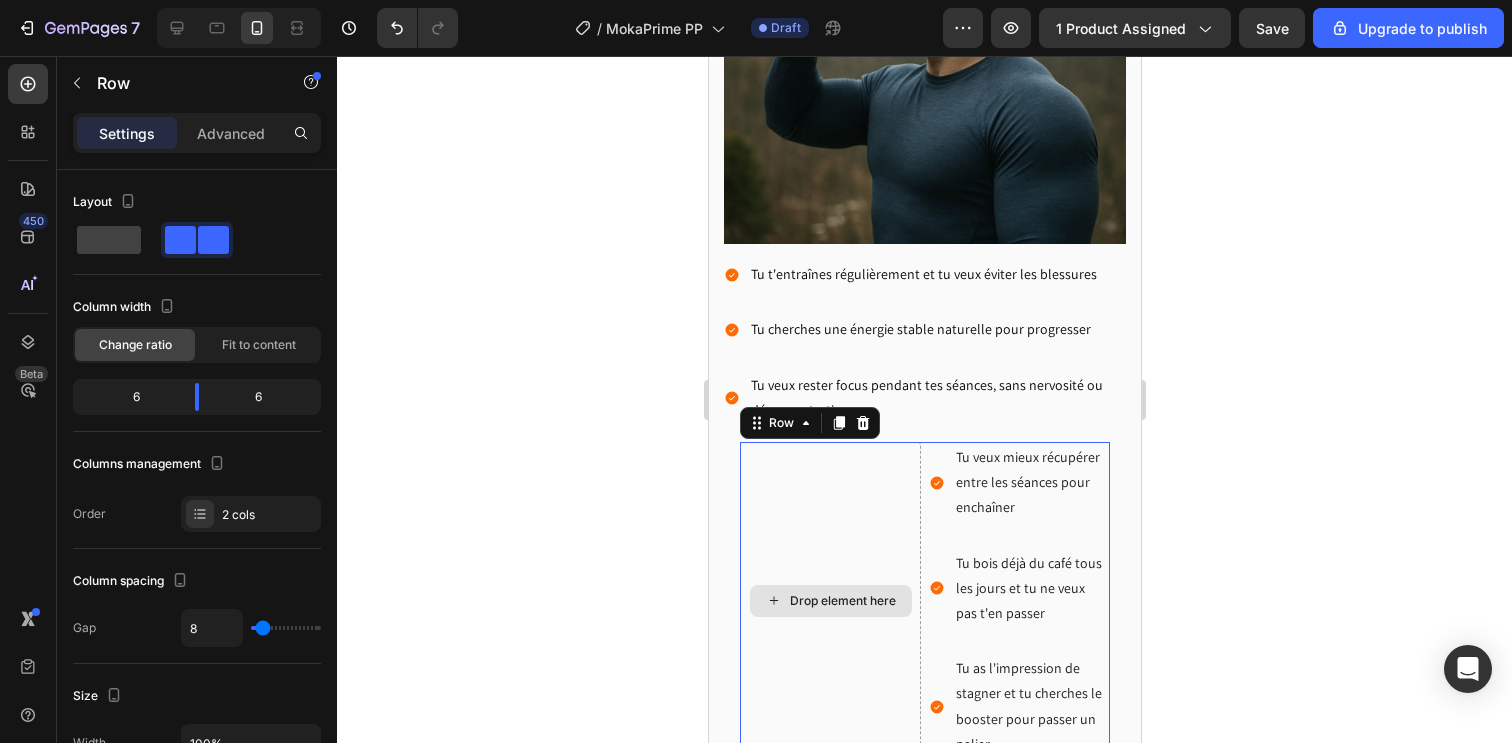 click on "Drop element here" at bounding box center (829, 601) 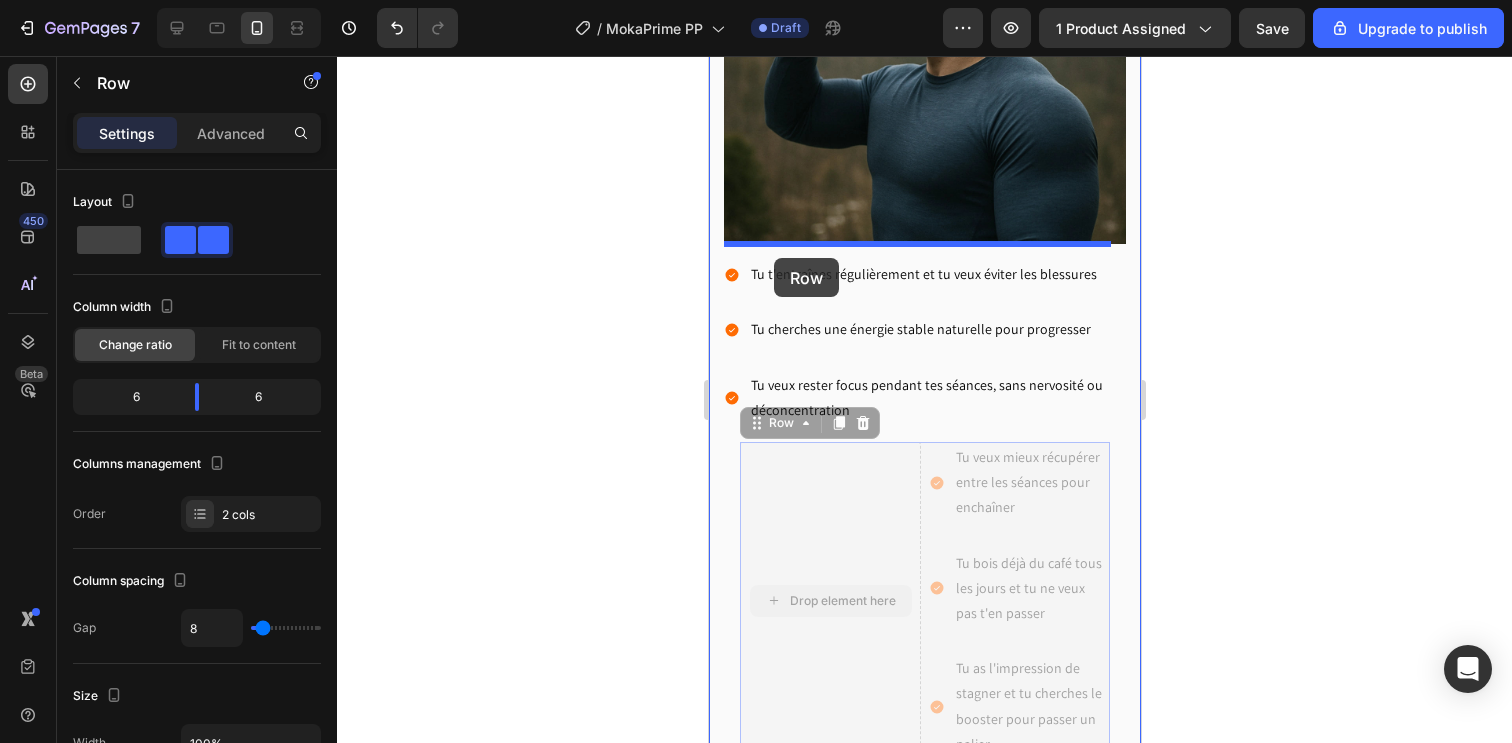 drag, startPoint x: 775, startPoint y: 456, endPoint x: 773, endPoint y: 258, distance: 198.0101 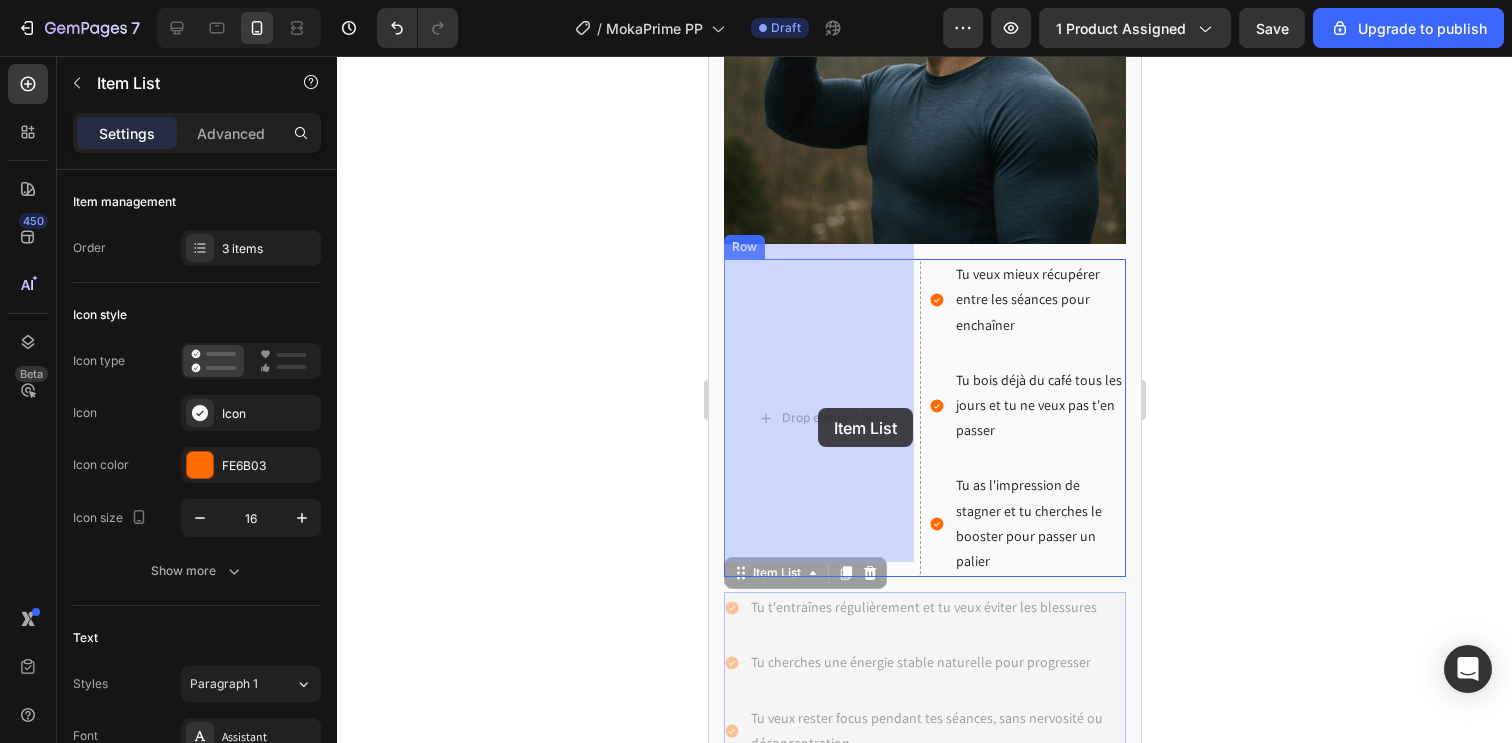 drag, startPoint x: 837, startPoint y: 619, endPoint x: 817, endPoint y: 408, distance: 211.94576 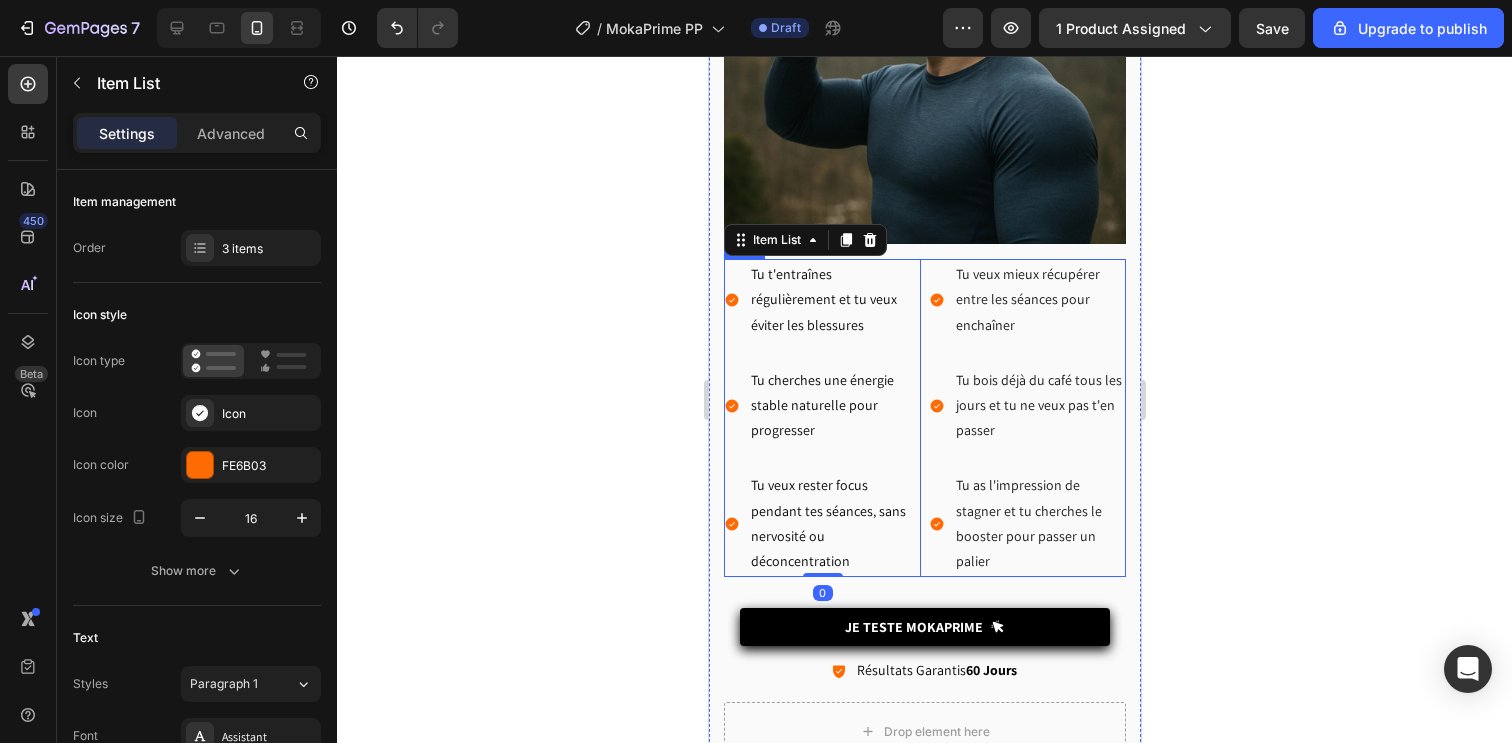 click on "Tu t'entraînes régulièrement et tu veux éviter les blessures Tu cherches une énergie stable naturelle pour progresser Tu veux rester focus pendant tes séances, sans nervosité ou déconcentration Item List   0 Tu veux mieux récupérer entre les séances pour enchaîner Tu bois déjà du café tous les jours et tu ne veux pas t'en passer Tu as l'impression de stagner et tu cherches le booster pour passer un palier Item List Row" at bounding box center (924, 418) 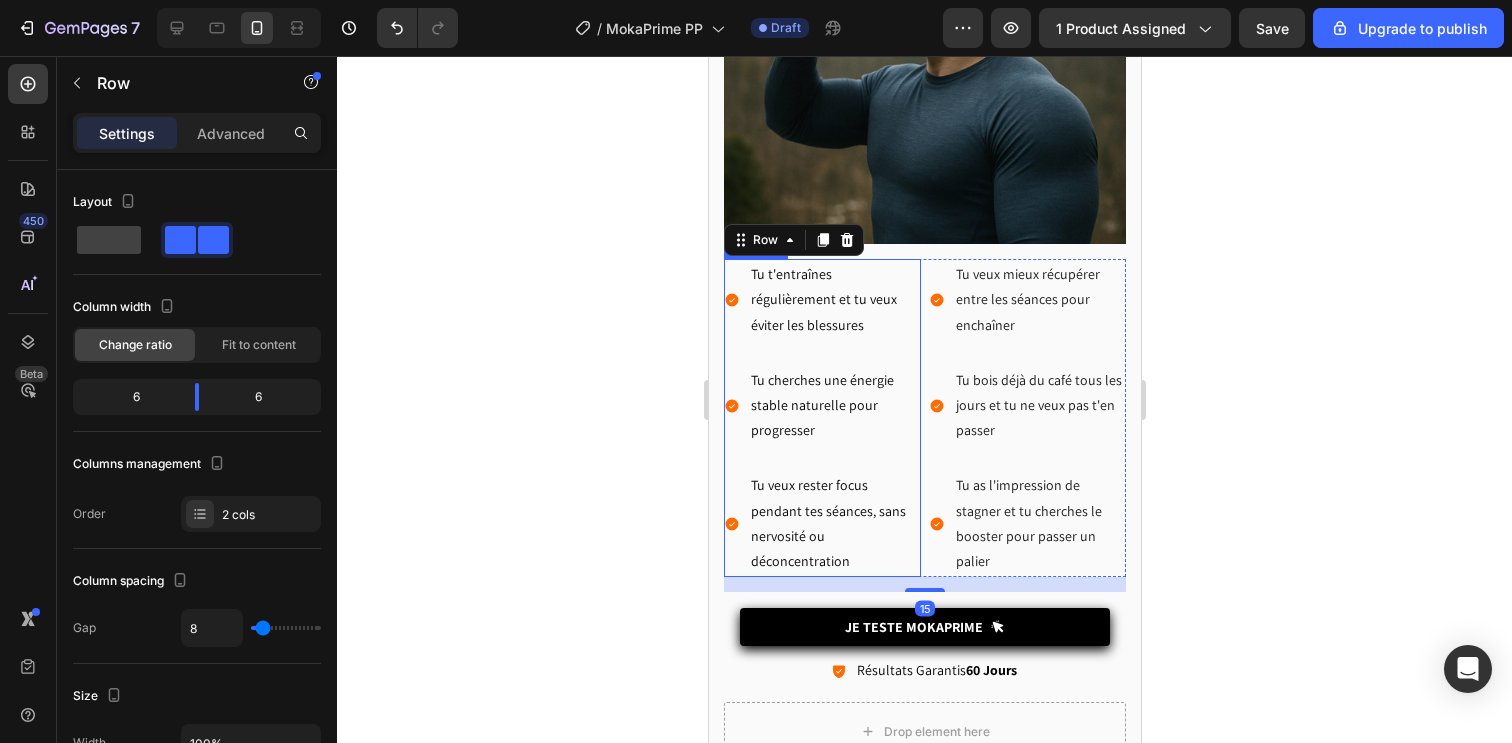 click on "Tu t'entraînes régulièrement et tu veux éviter les blessures" at bounding box center (833, 300) 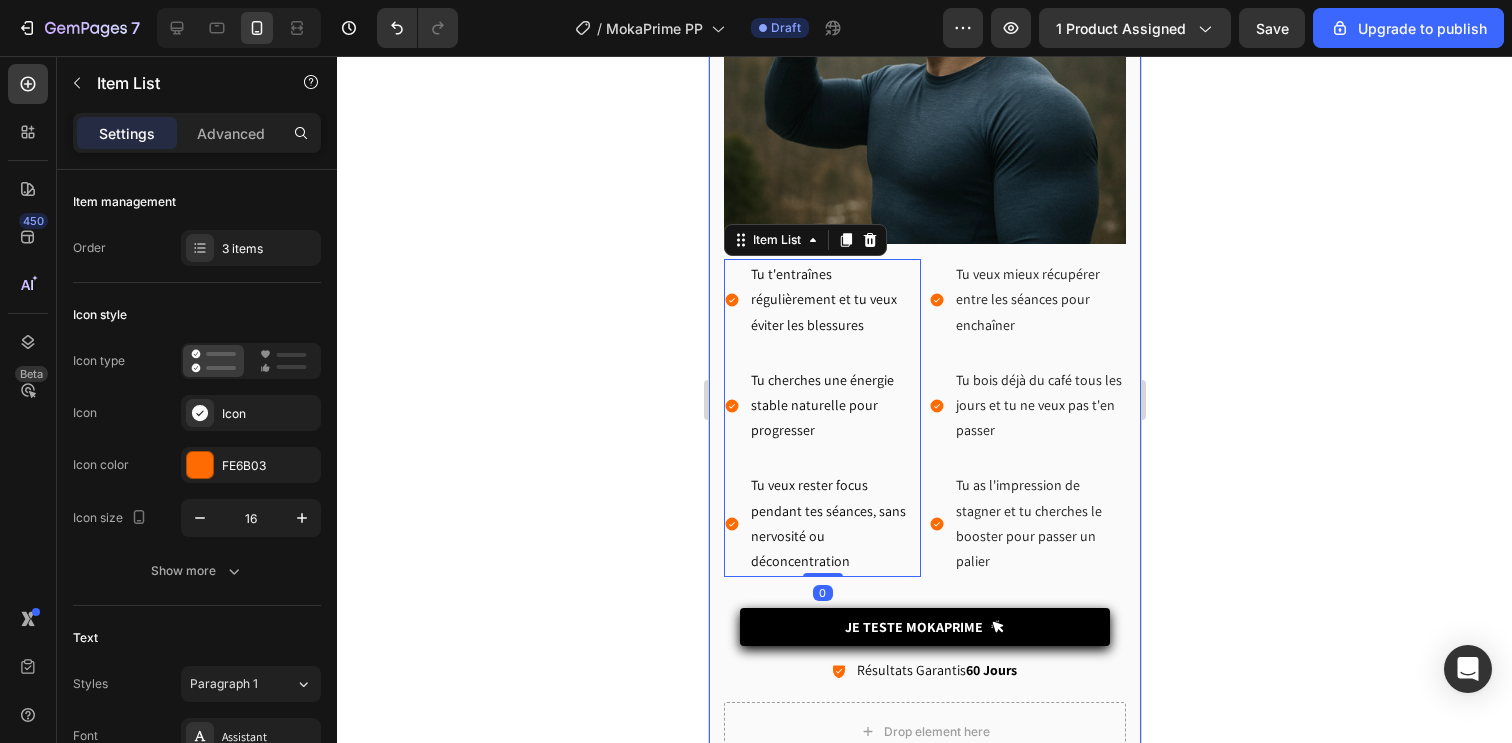 click on "C'EST  FAIT POUR TOI  SI... Heading Image Tu t'entraînes régulièrement et tu veux éviter les blessures Tu cherches une énergie stable naturelle pour progresser Tu veux rester focus pendant tes séances, sans nervosité ou déconcentration Item List   0 Tu veux mieux récupérer entre les séances pour enchaîner Tu bois déjà du café tous les jours et tu ne veux pas t'en passer Tu as l'impression de stagner et tu cherches le booster pour passer un palier Item List Row
Je Teste MOKAPRIME Button
Icon Résultats Garantis  60 Jours Text Block Row Row
Drop element here Section 9" at bounding box center [924, 257] 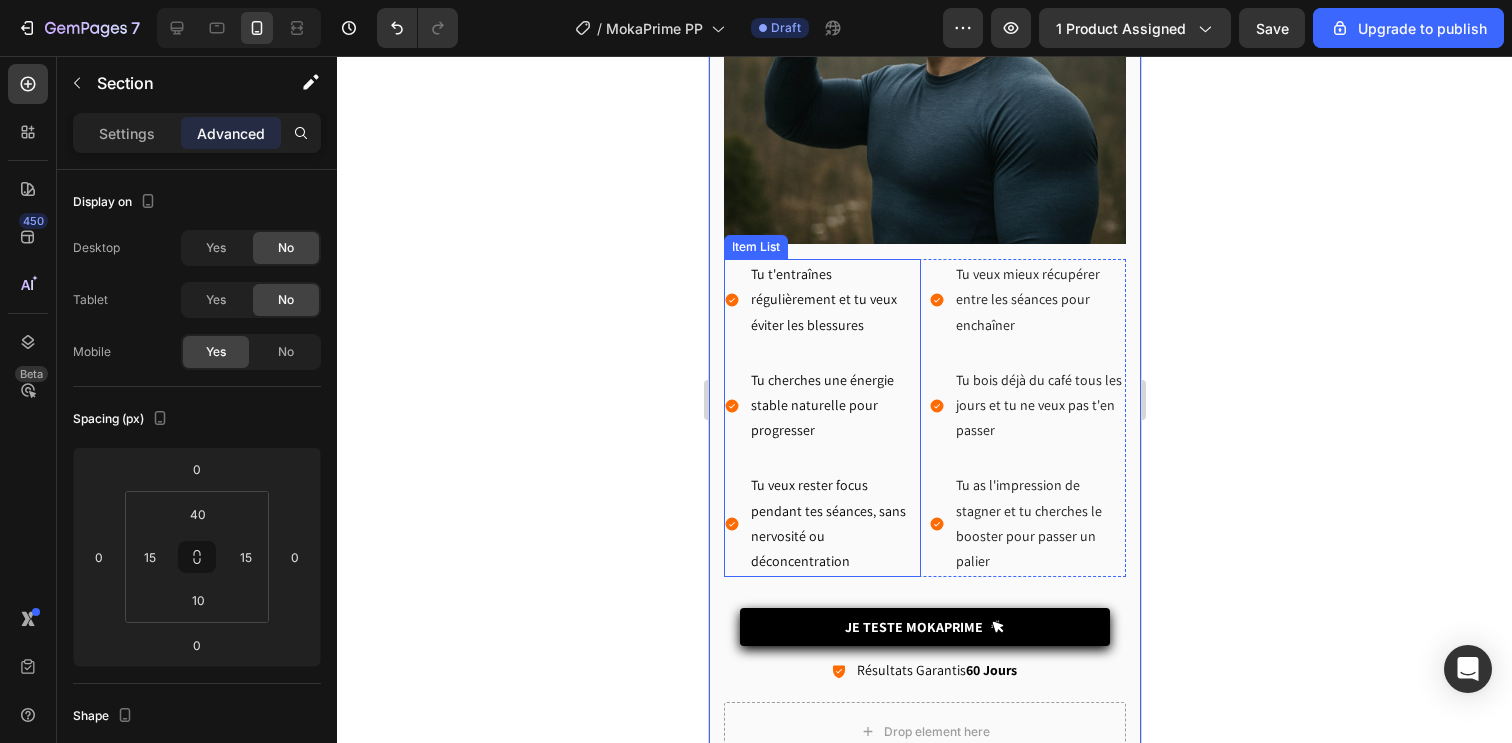 click on "Tu t'entraînes régulièrement et tu veux éviter les blessures Tu cherches une énergie stable naturelle pour progresser Tu veux rester focus pendant tes séances, sans nervosité ou déconcentration" at bounding box center (821, 418) 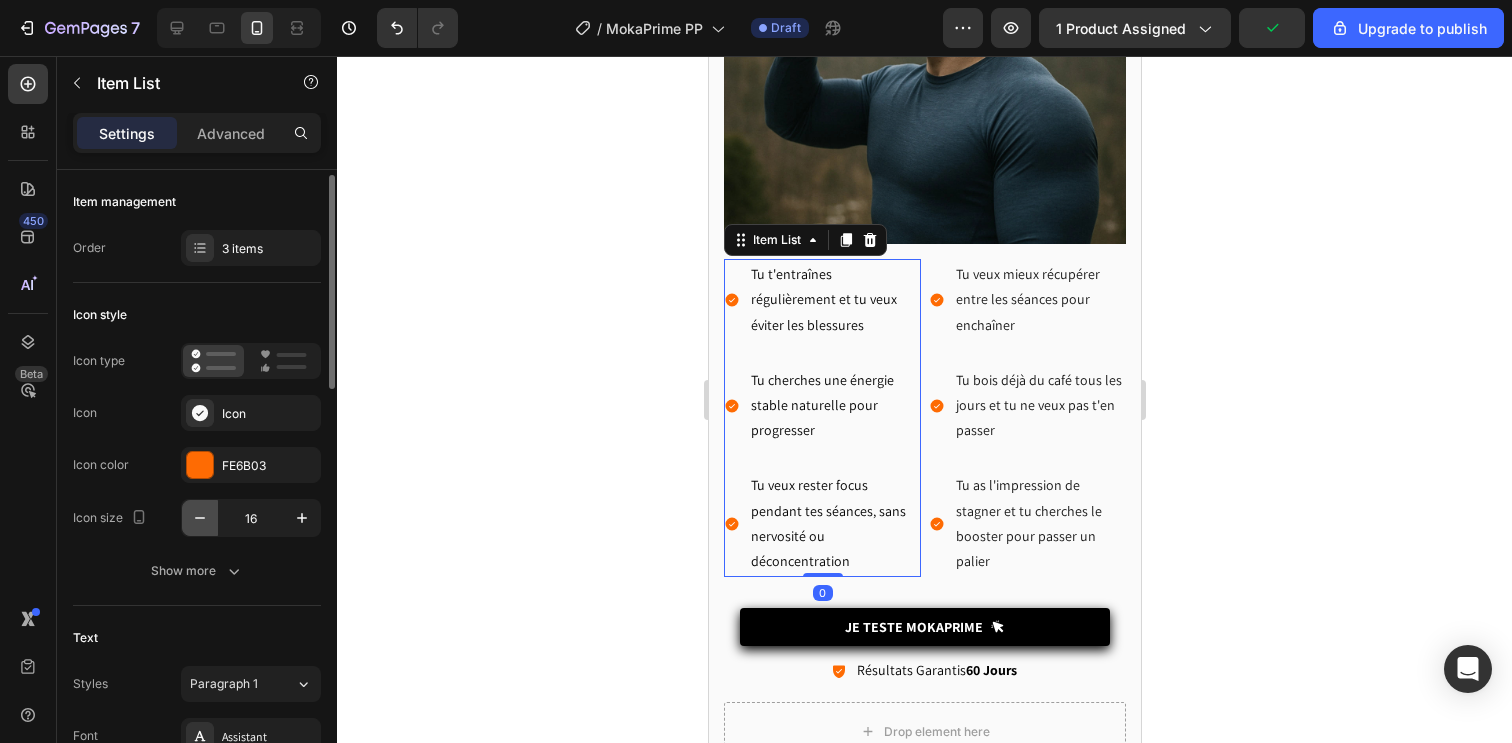 scroll, scrollTop: 348, scrollLeft: 0, axis: vertical 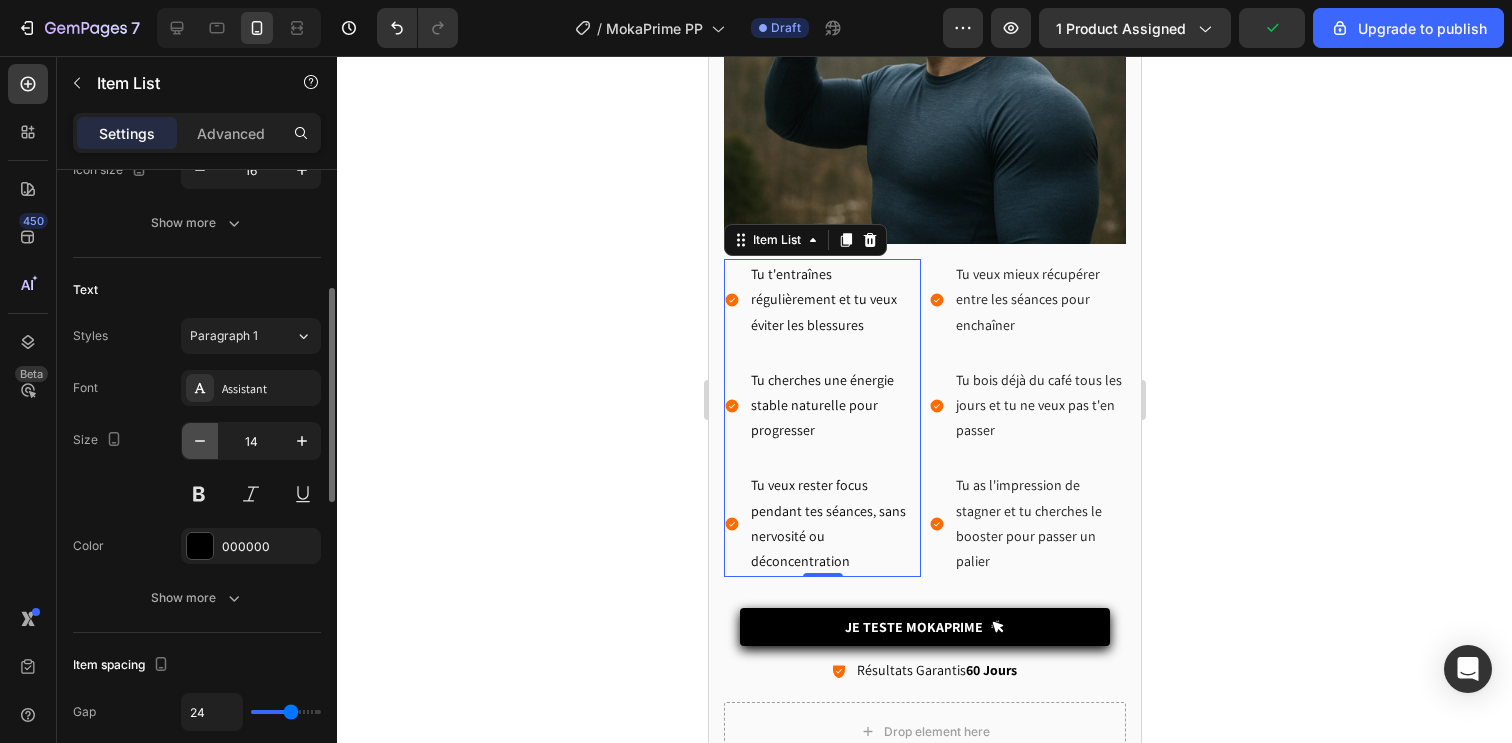 click 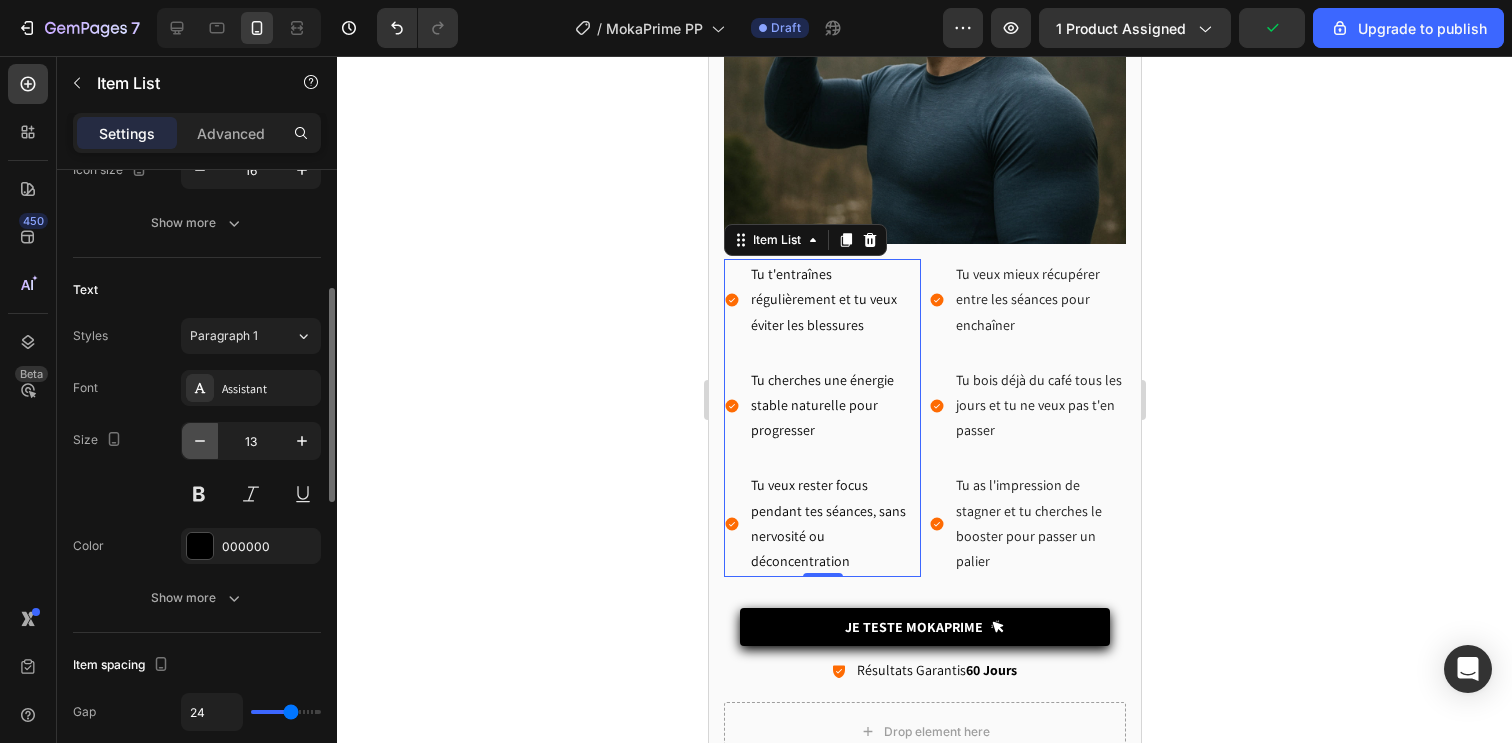 click 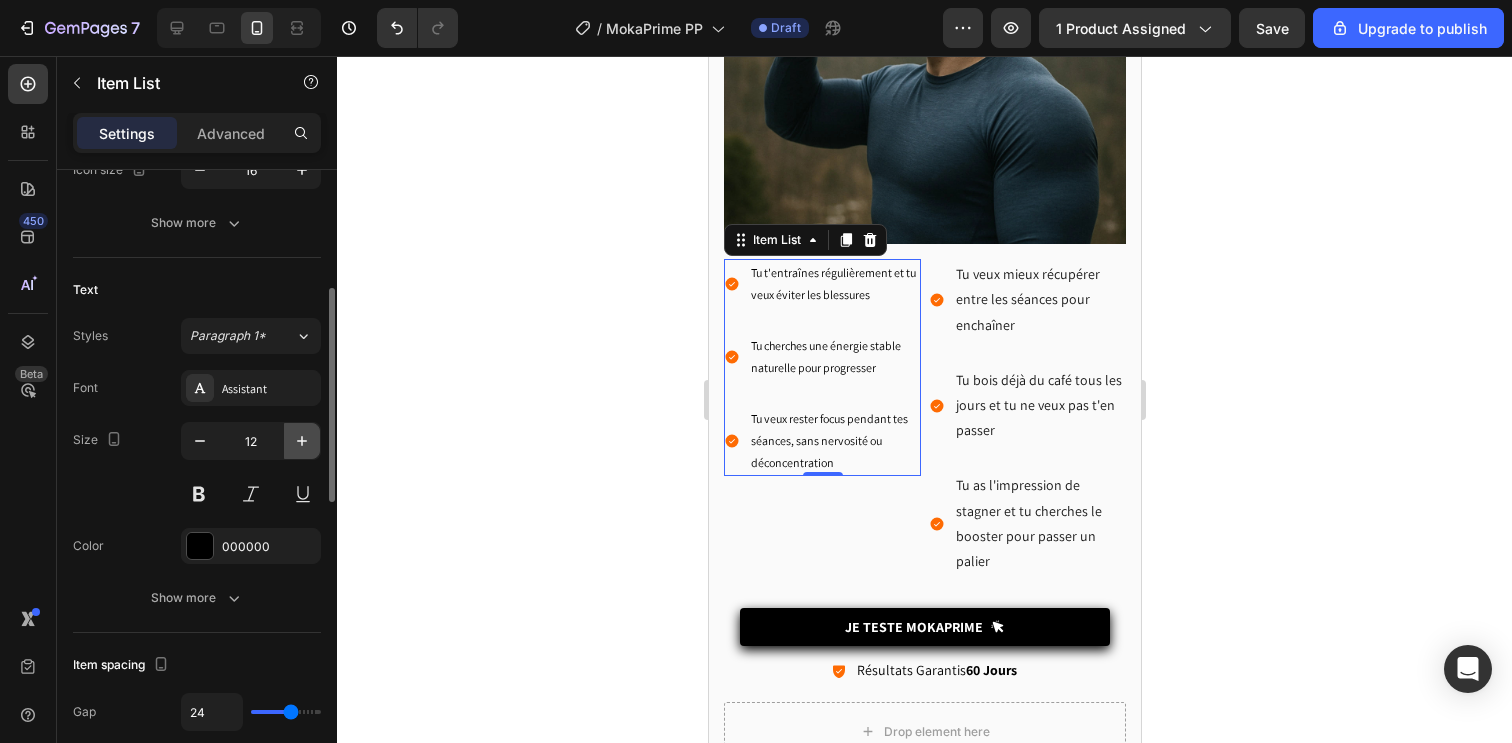 click 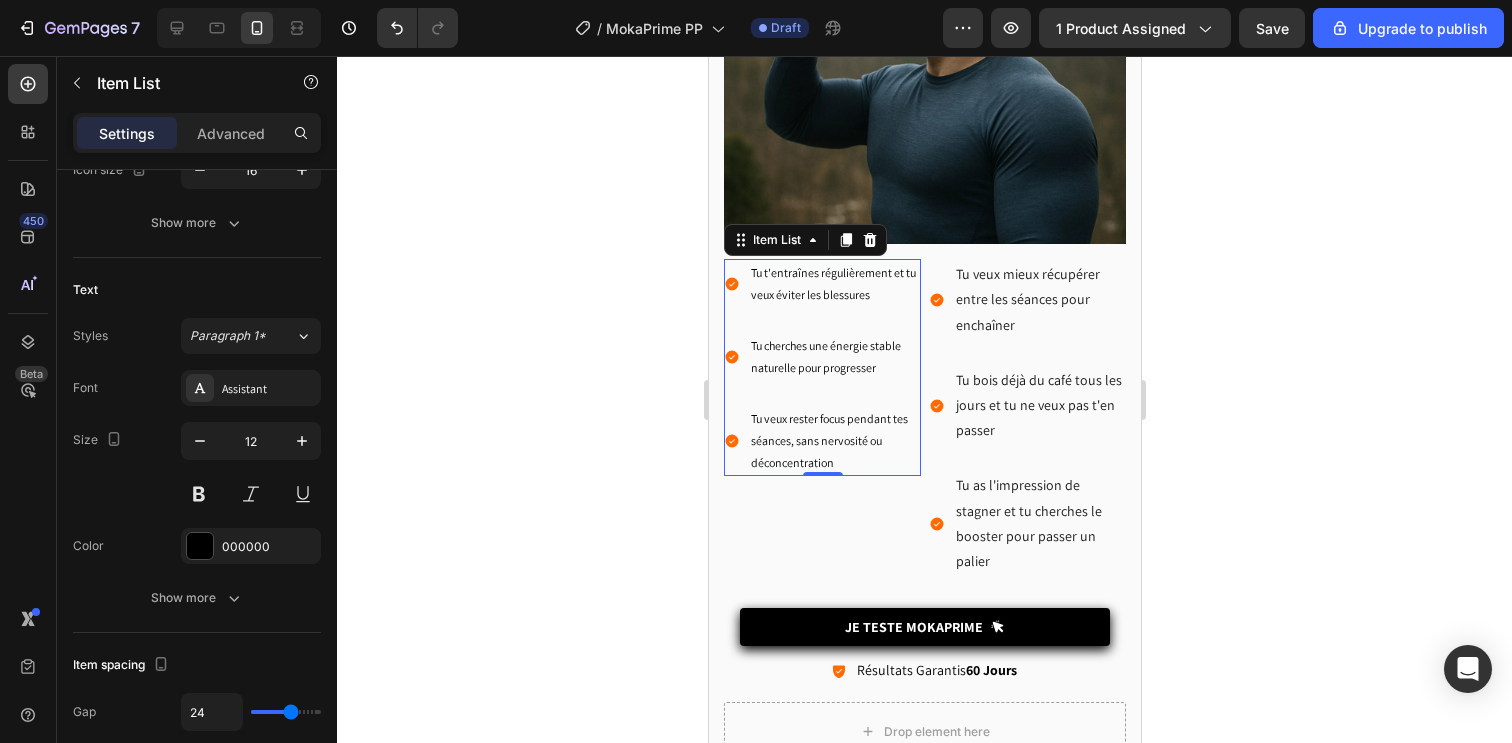 type on "13" 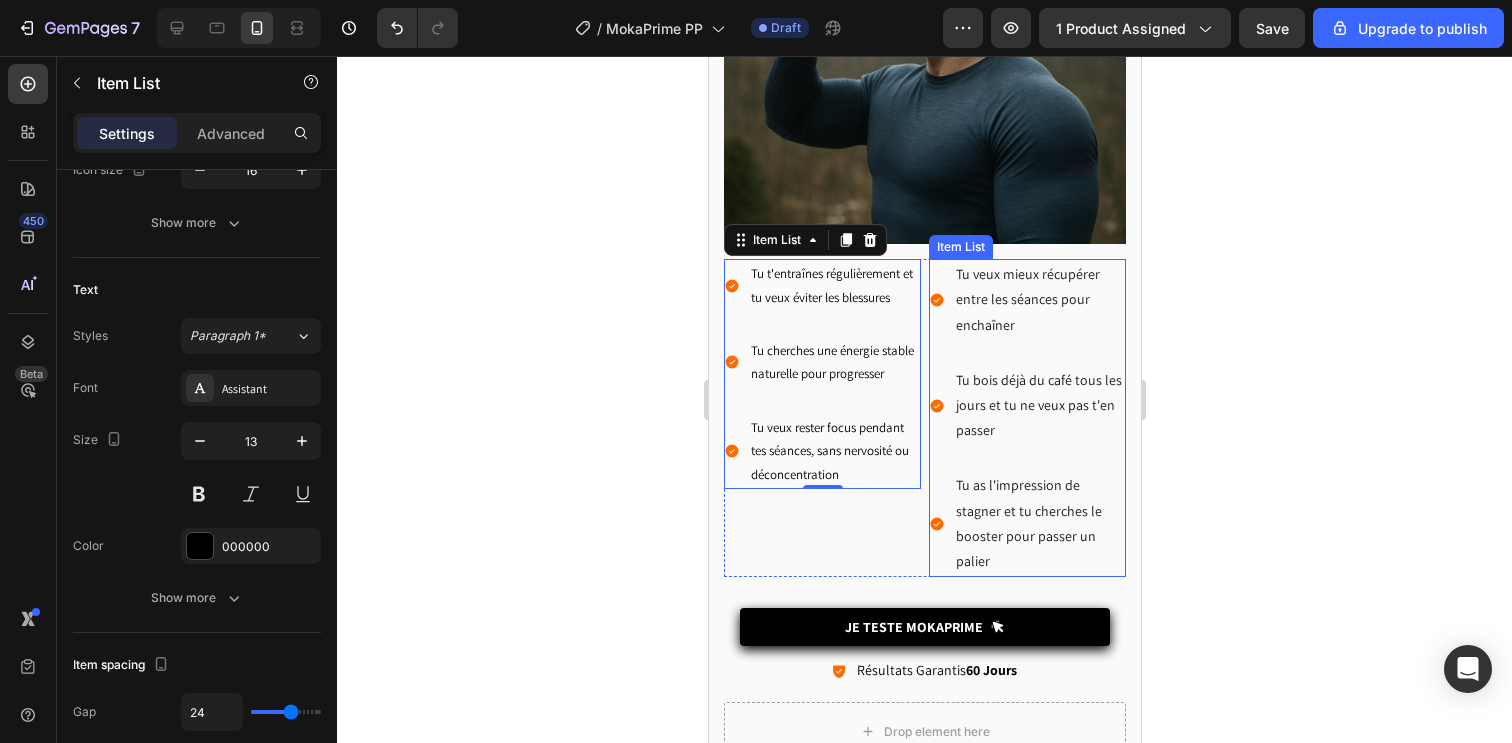 click on "Tu bois déjà du café tous les jours et tu ne veux pas t'en passer" at bounding box center [1026, 406] 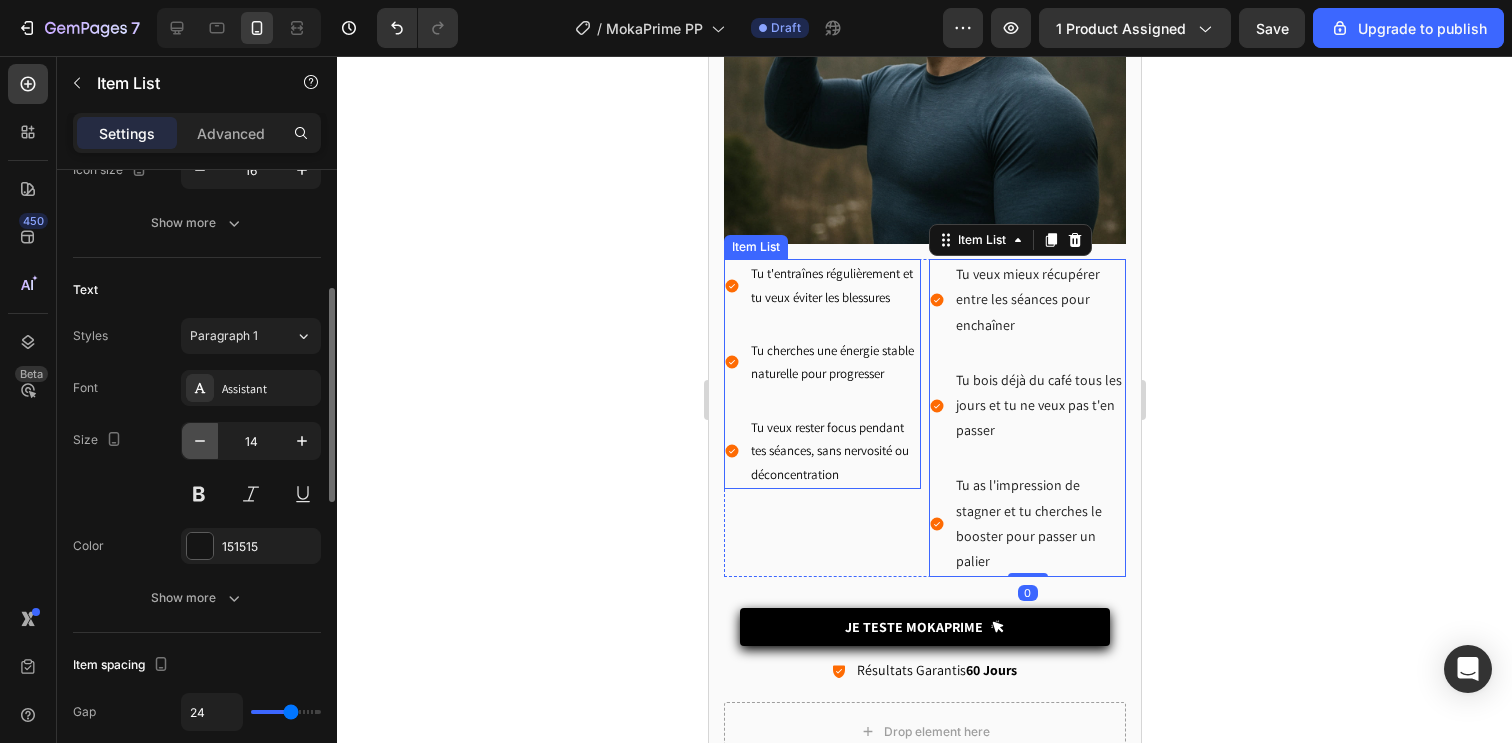 click 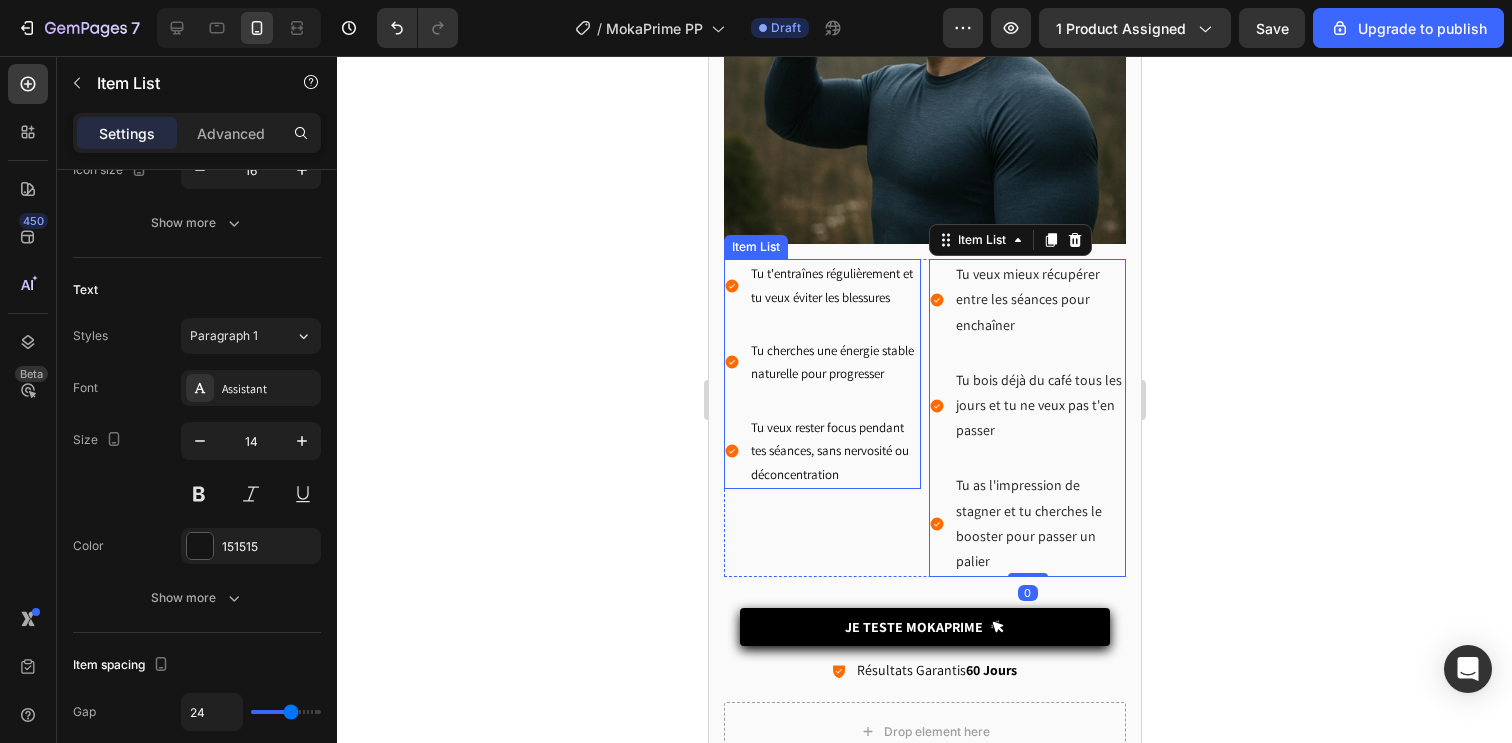 type on "13" 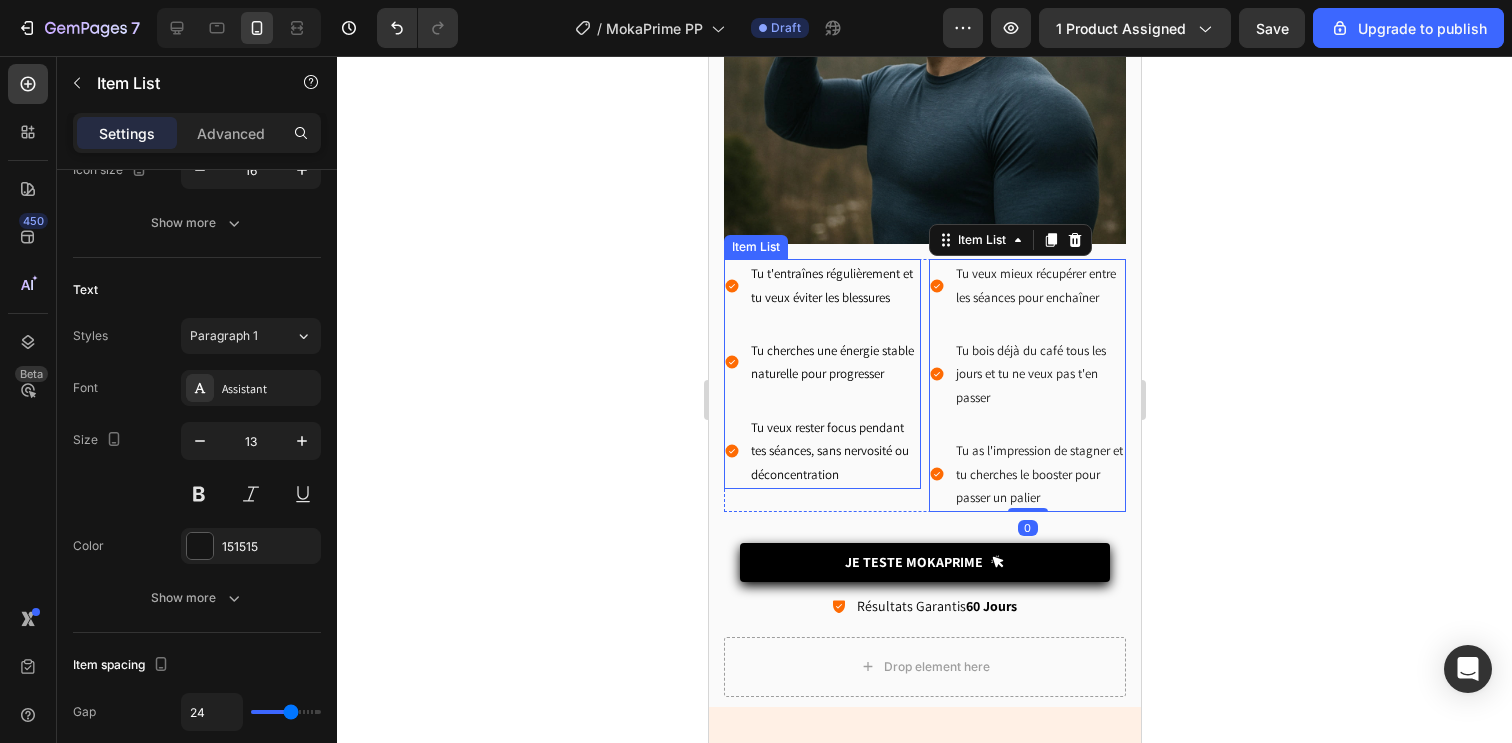 click 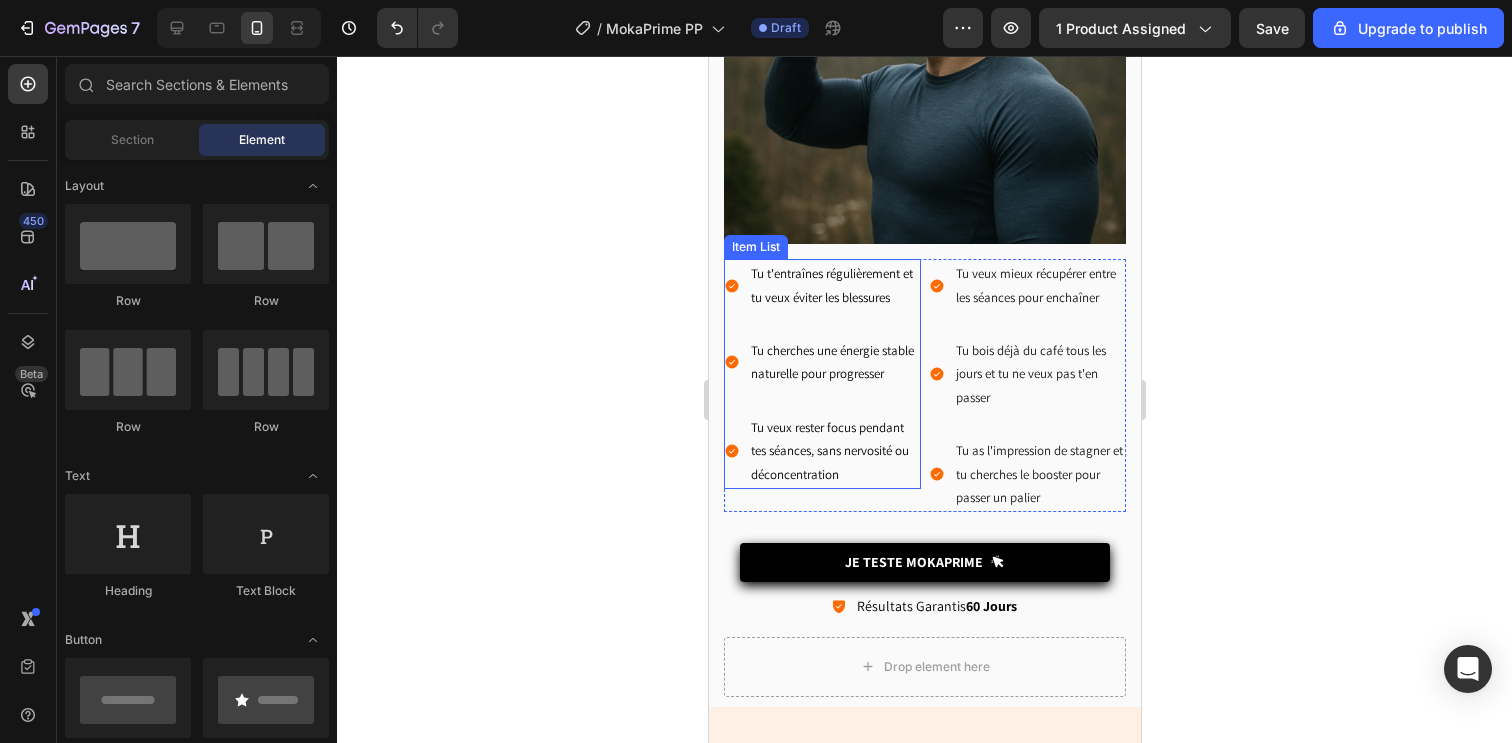 click 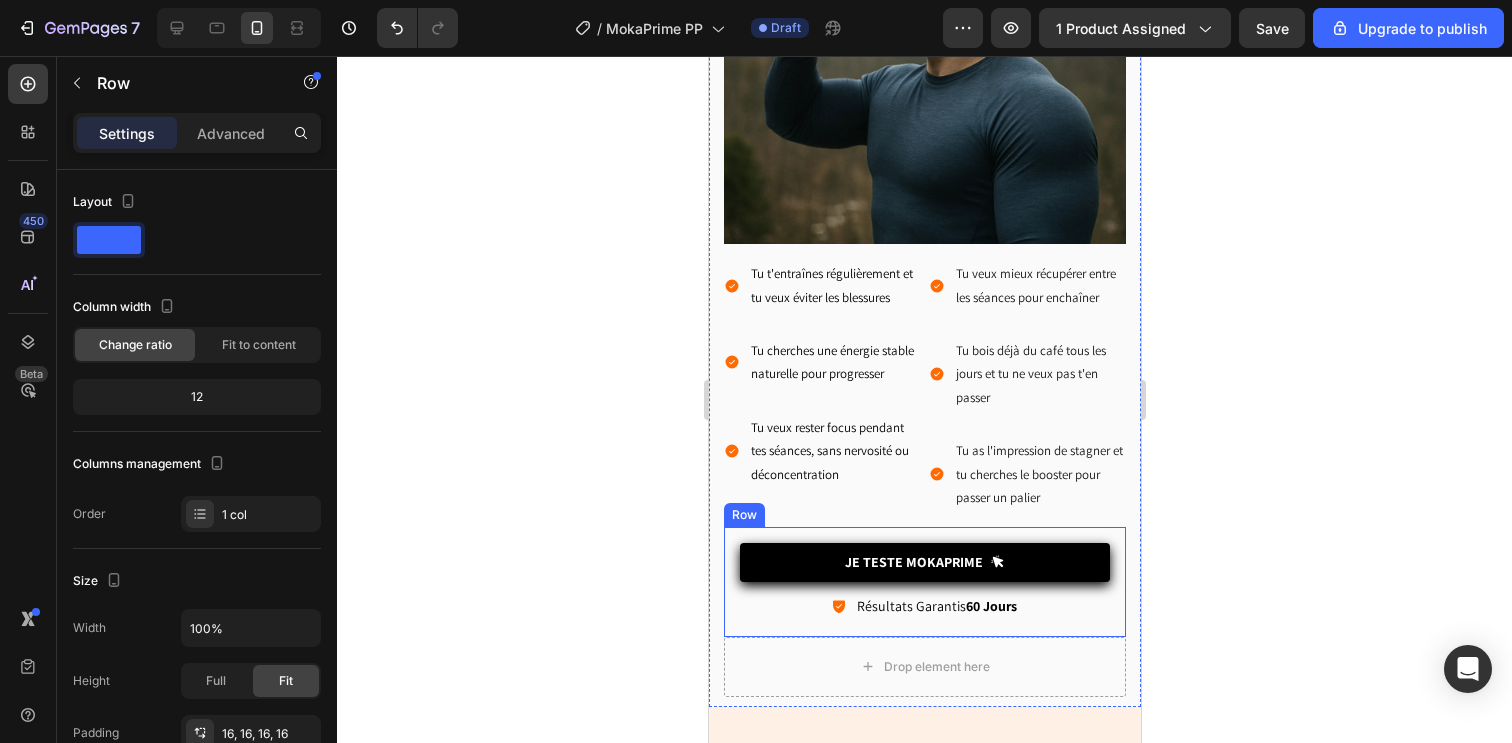 click on "Row" at bounding box center (743, 515) 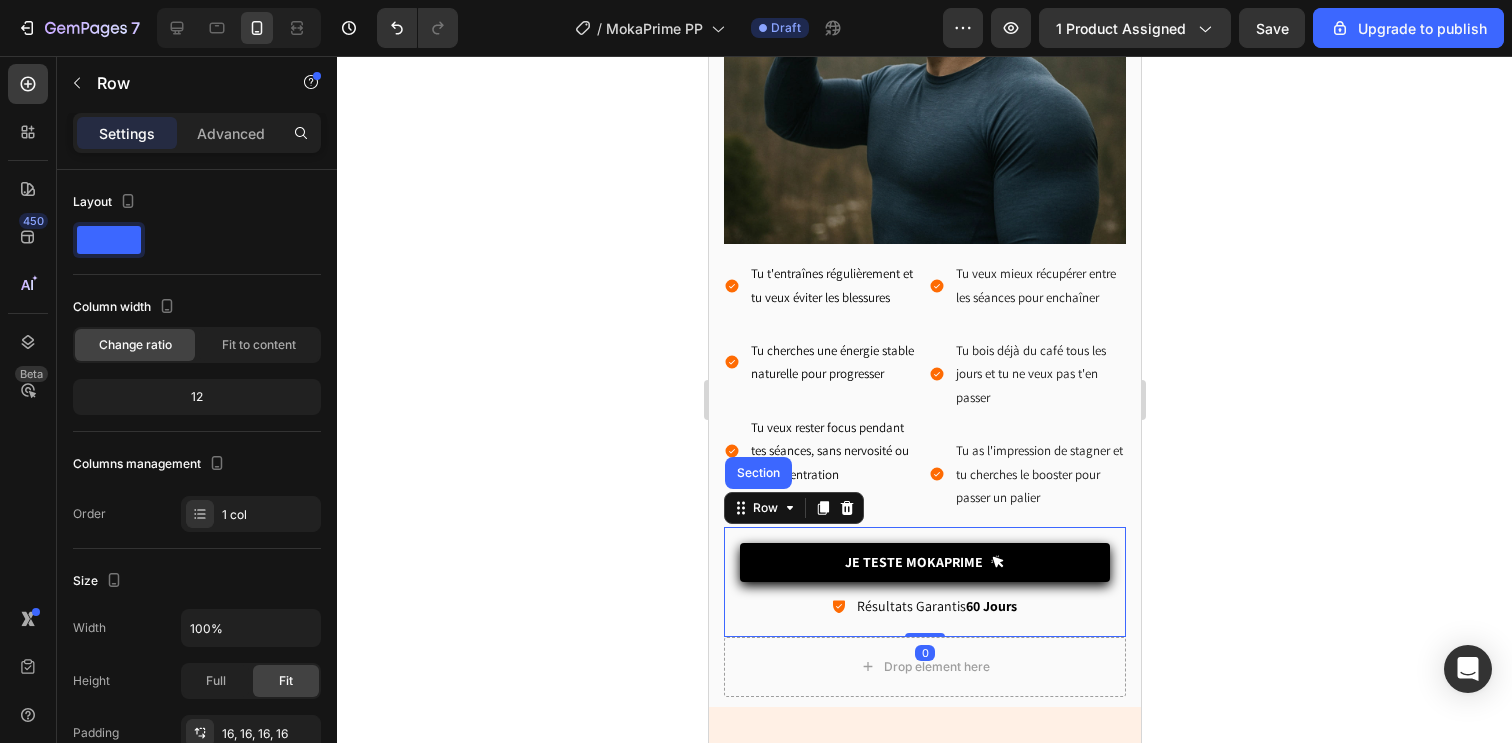 click 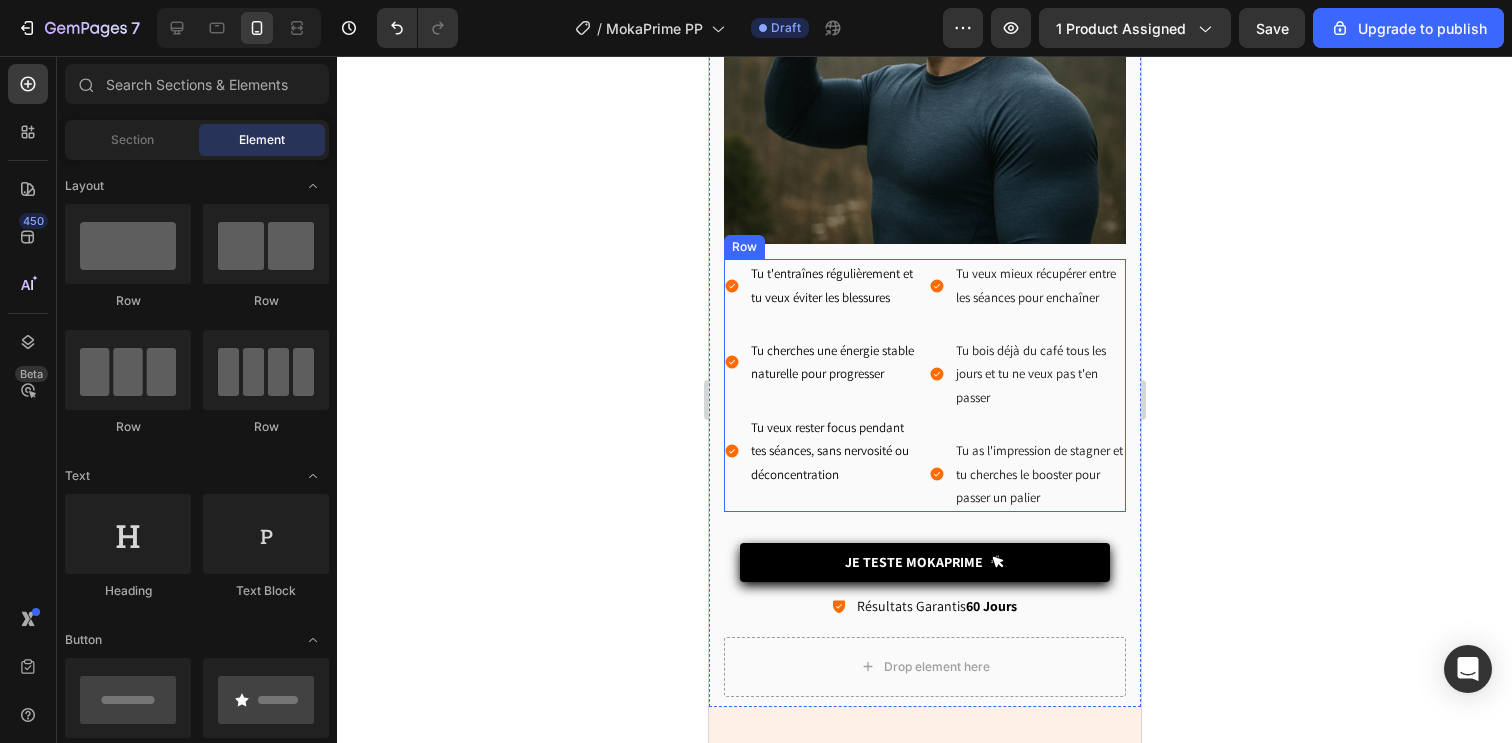 click on "Tu t'entraînes régulièrement et tu veux éviter les blessures Tu cherches une énergie stable naturelle pour progresser Tu veux rester focus pendant tes séances, sans nervosité ou déconcentration Item List Tu veux mieux récupérer entre les séances pour enchaîner Tu bois déjà du café tous les jours et tu ne veux pas t'en passer Tu as l'impression de stagner et tu cherches le booster pour passer un palier Item List Row" at bounding box center (924, 385) 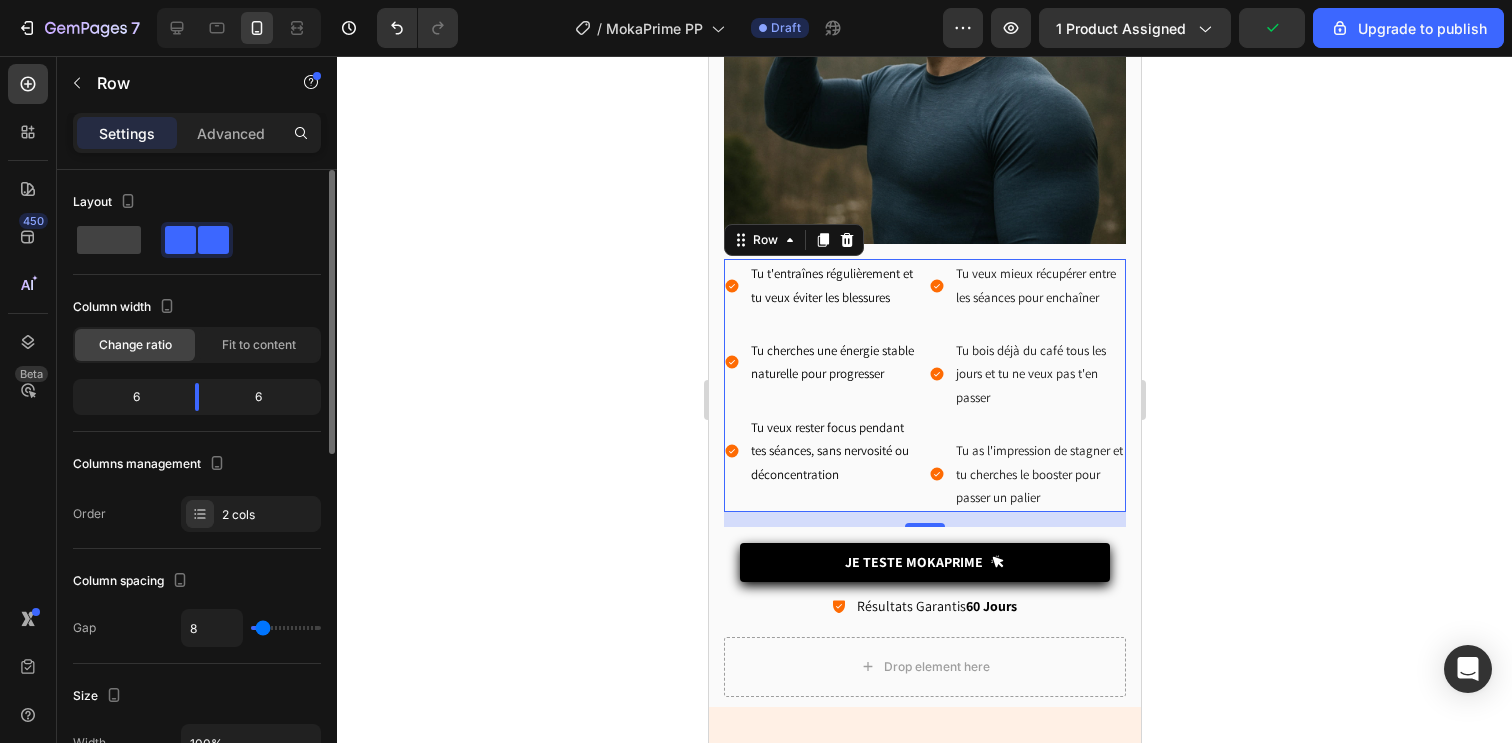 type on "0" 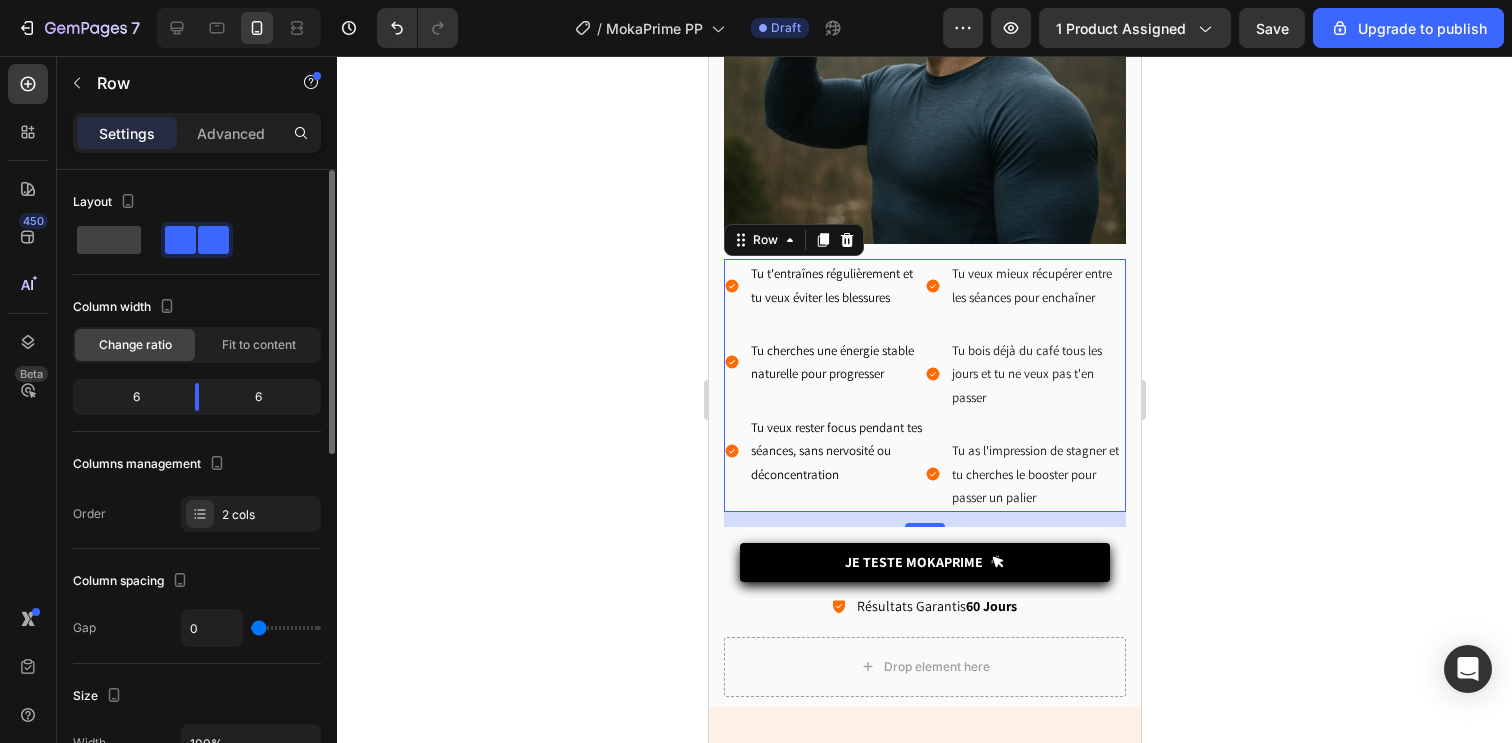 type on "3" 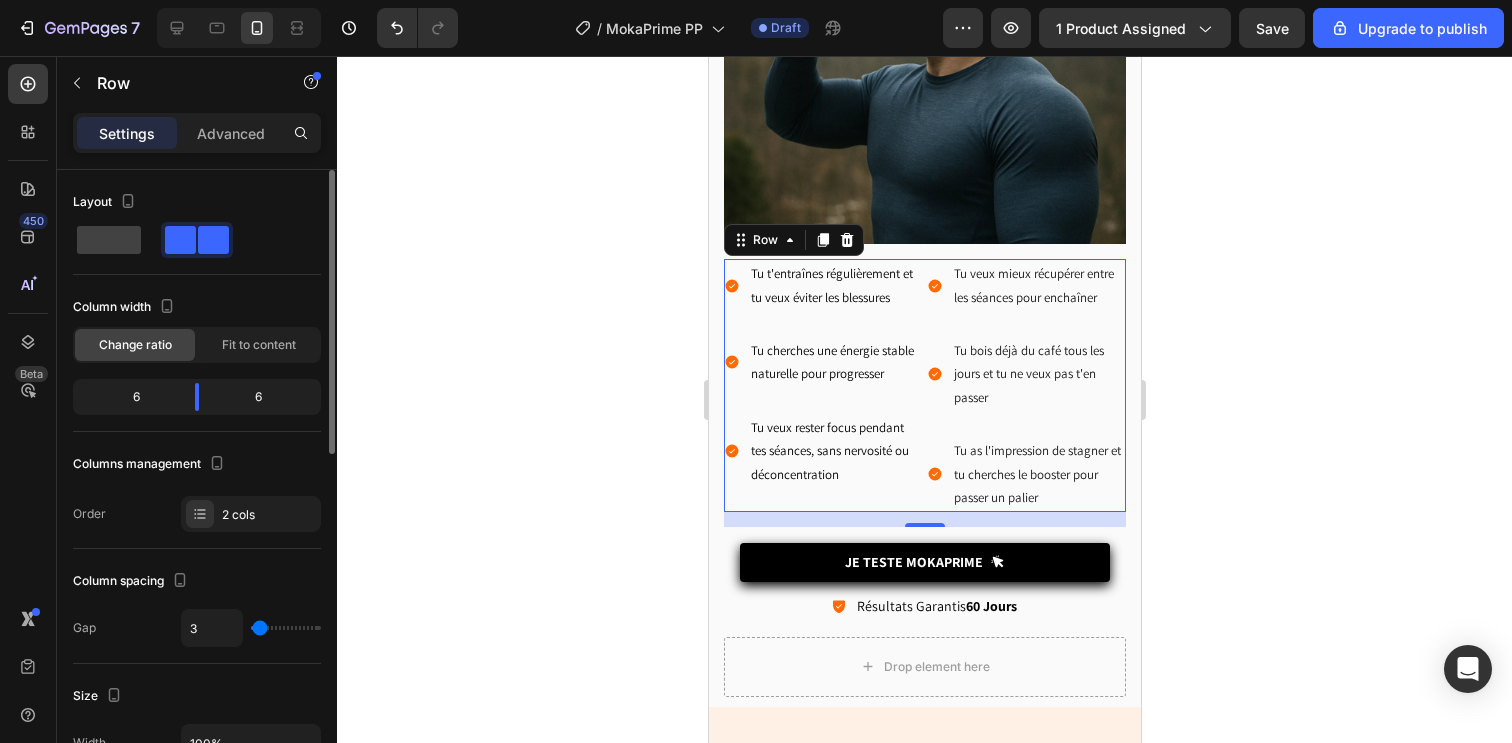 type on "4" 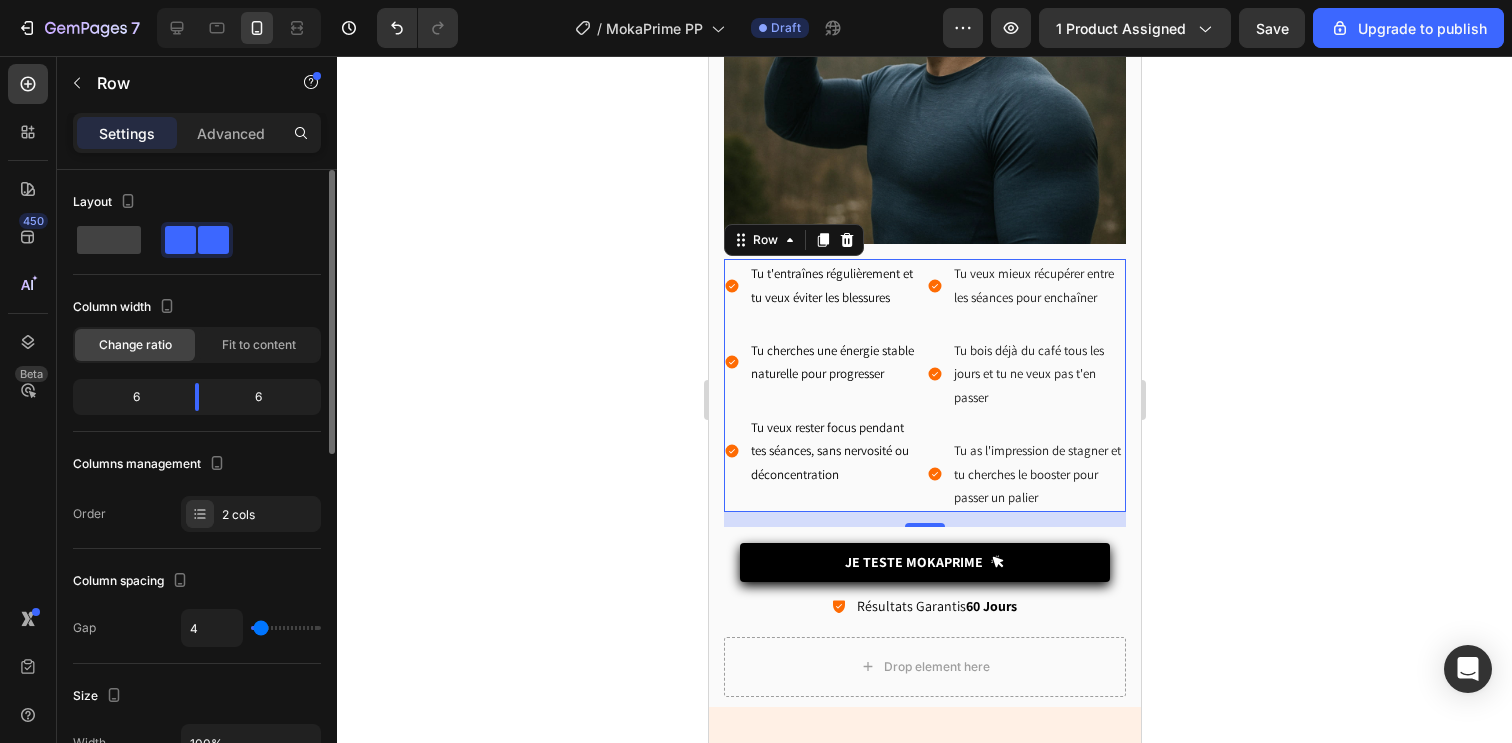 type on "5" 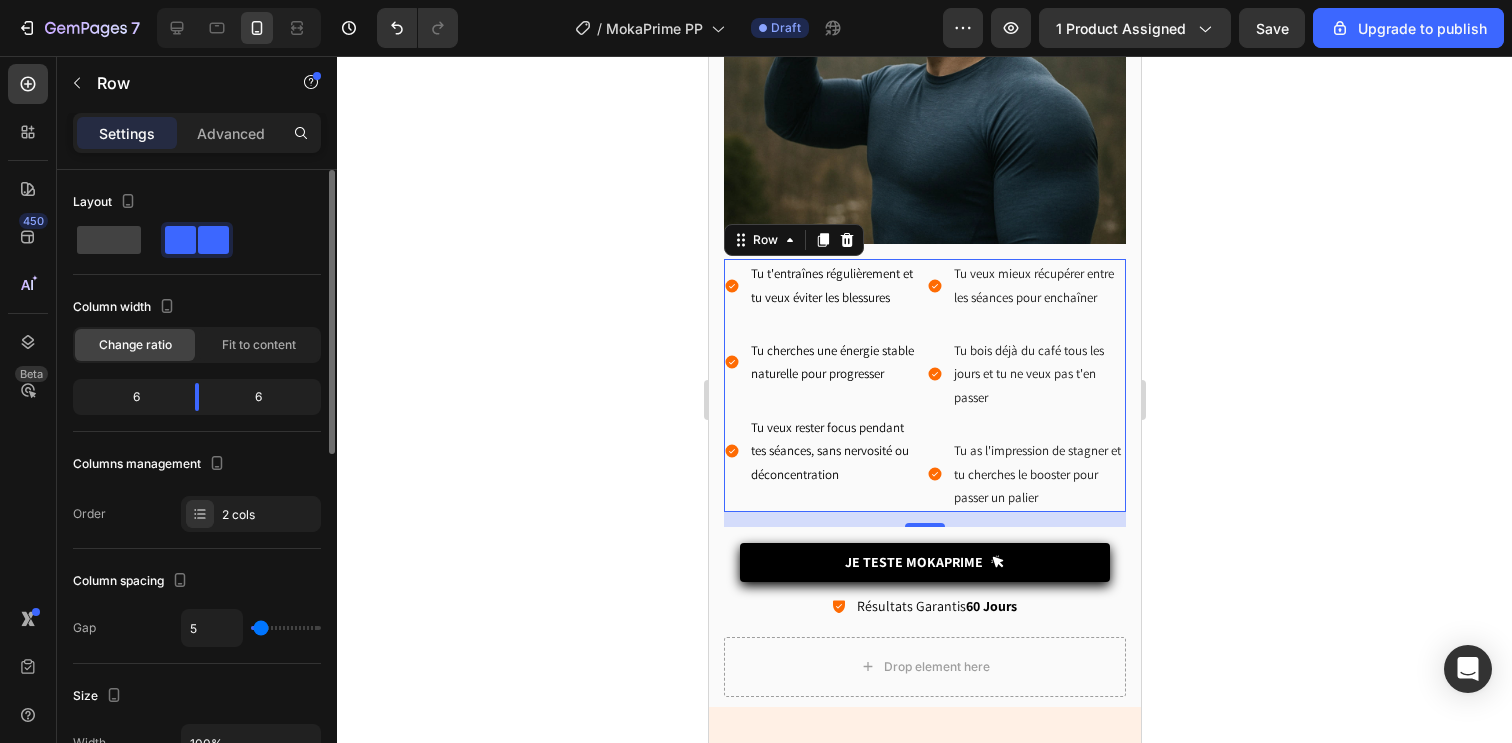 type on "6" 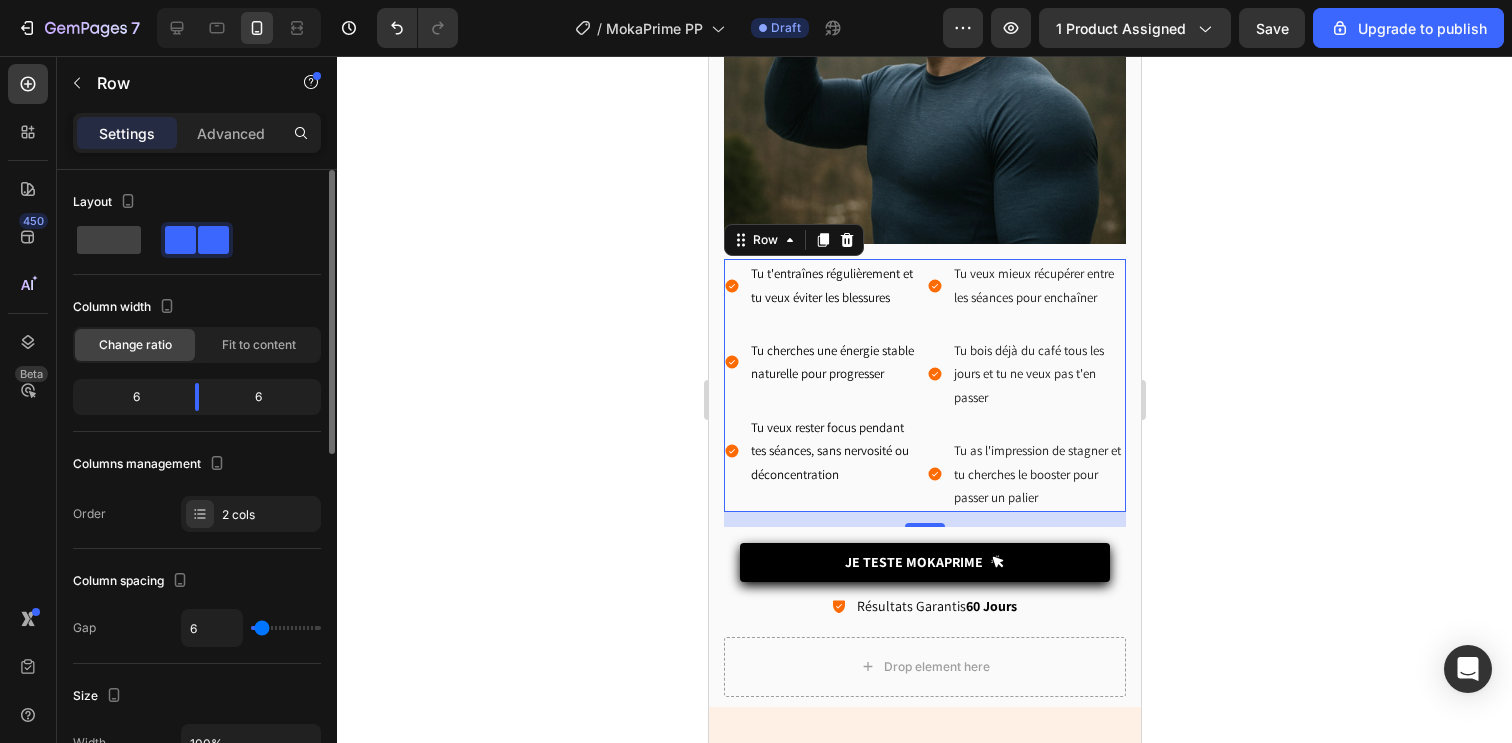 type on "7" 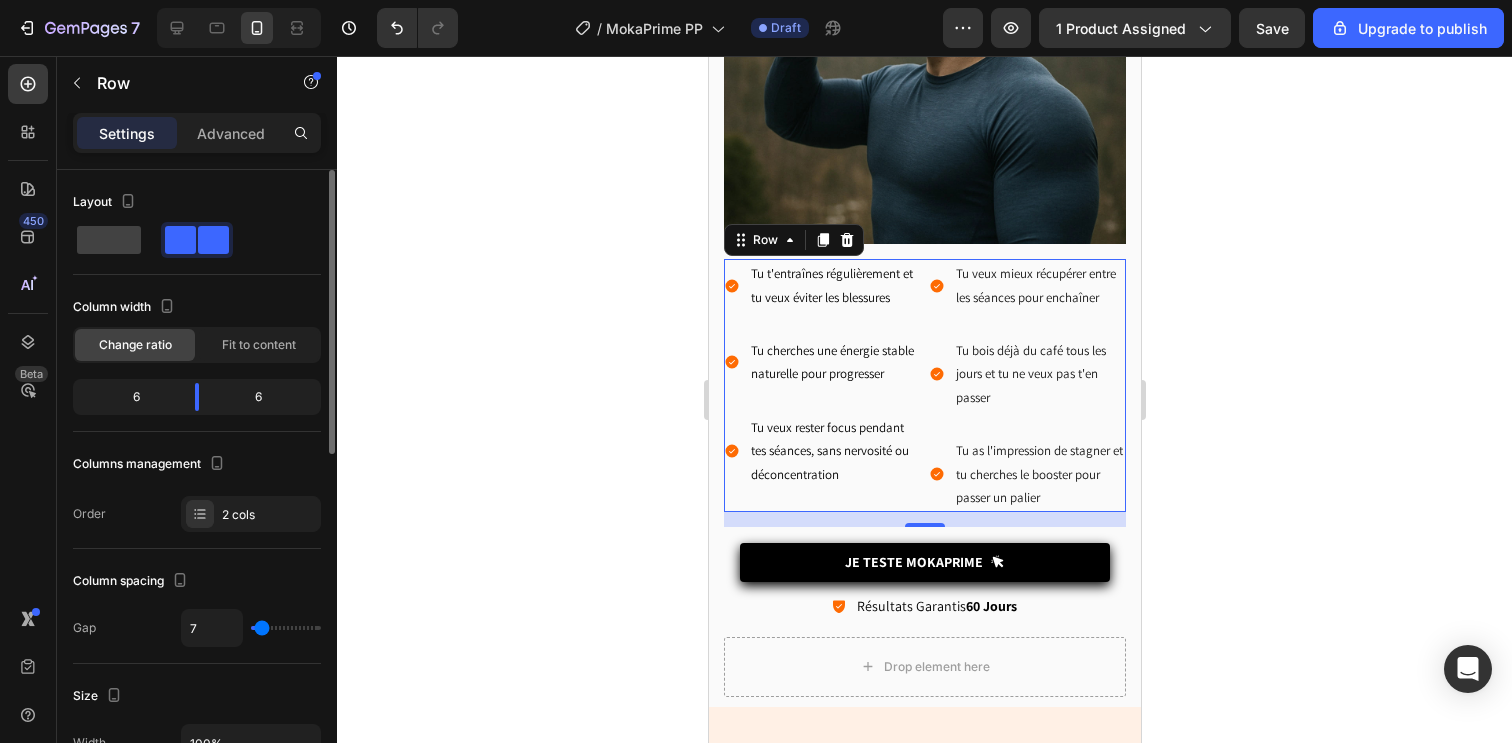 type on "8" 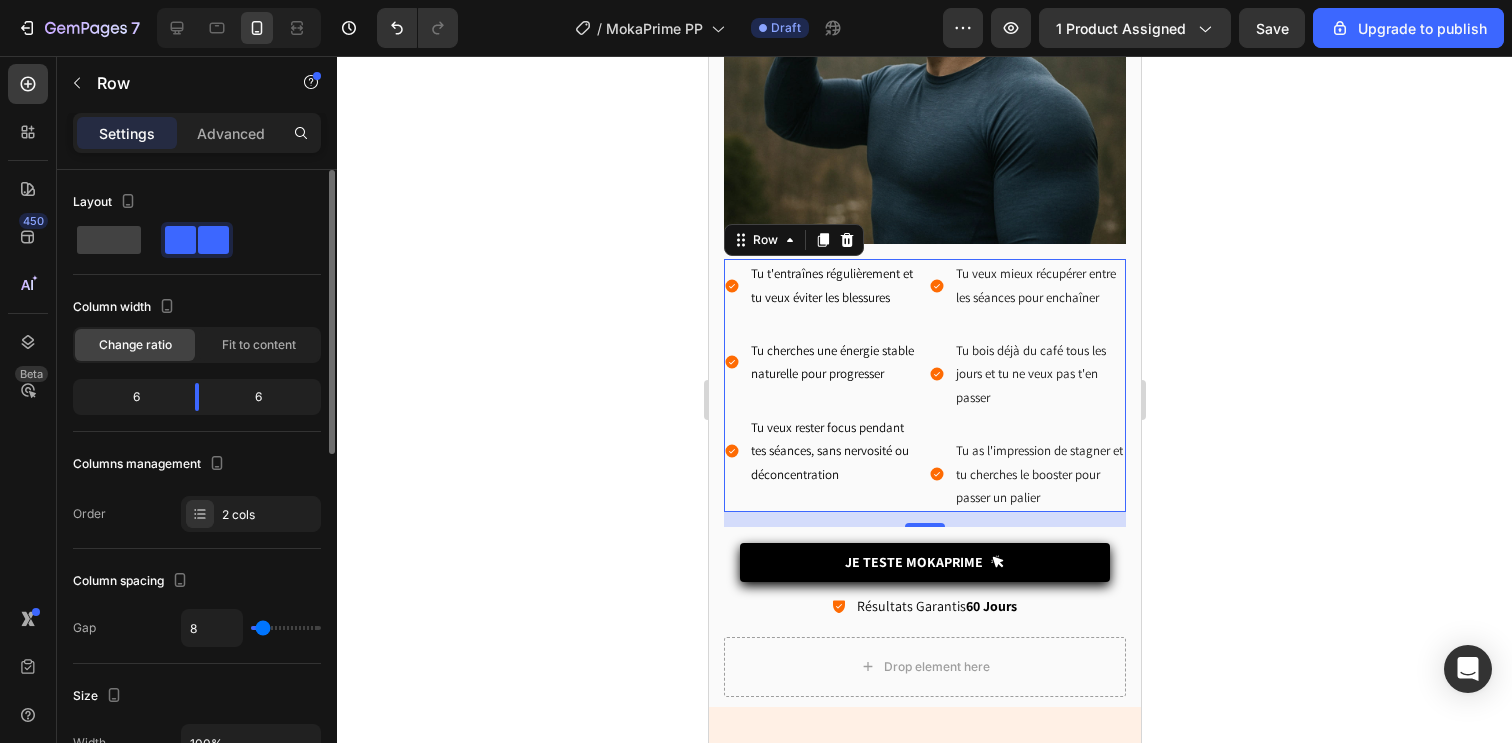 type on "9" 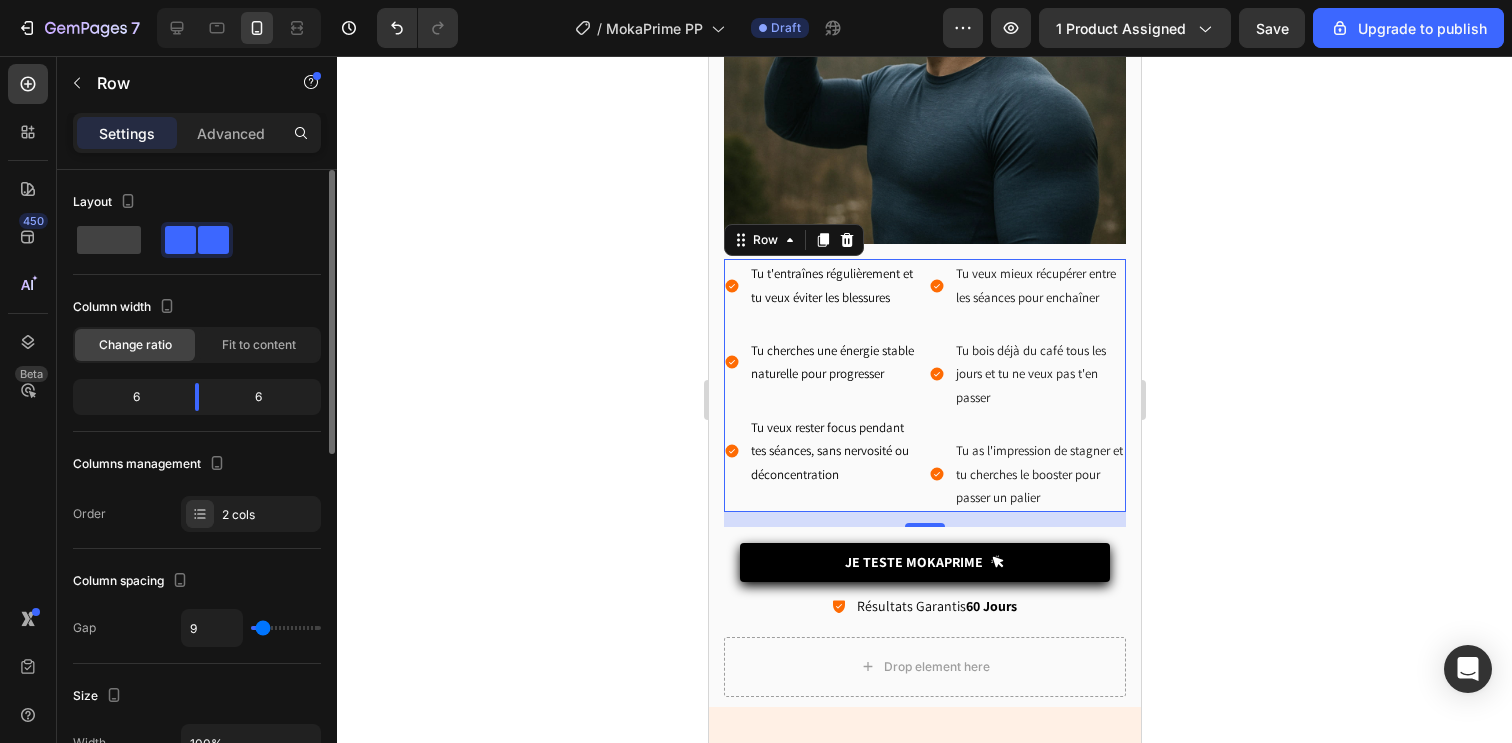 type on "10" 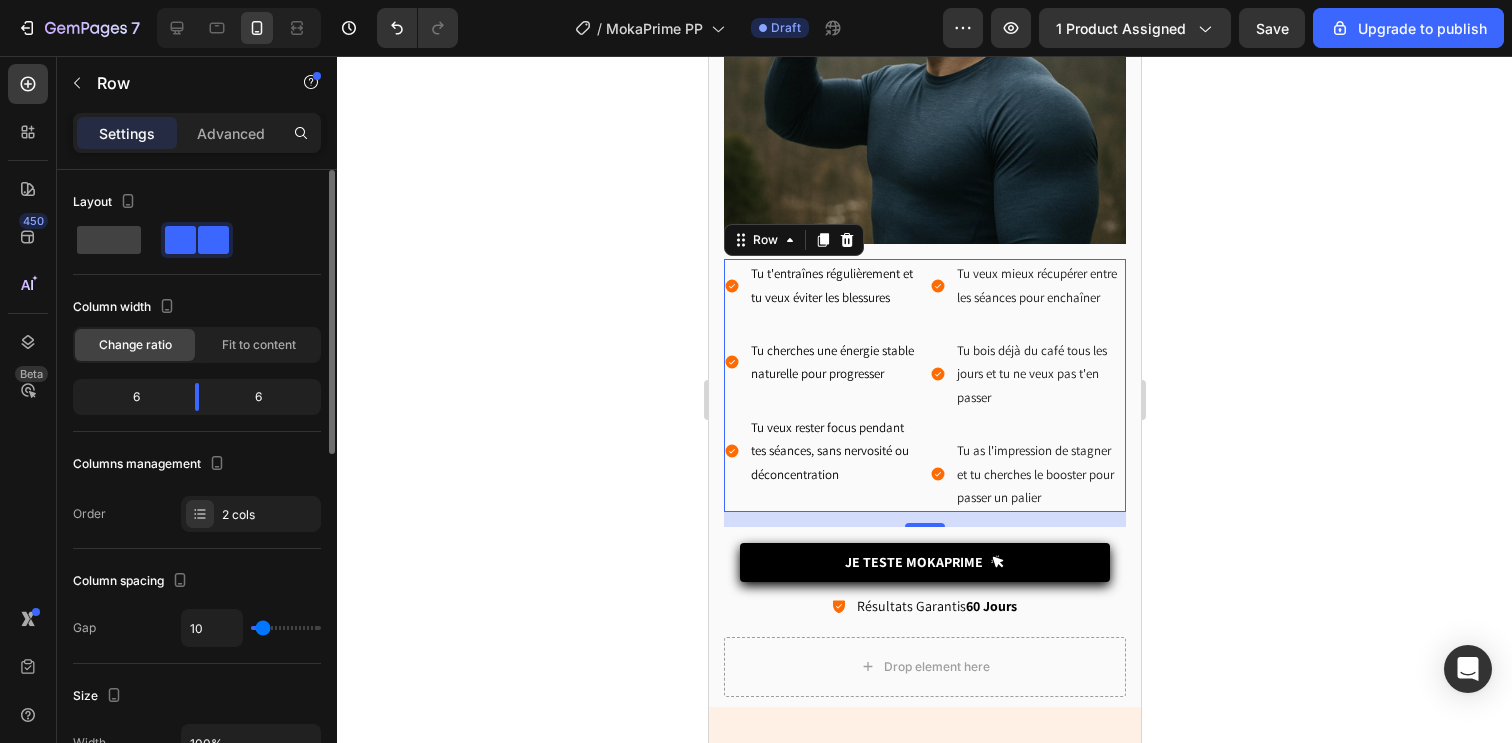 type on "10" 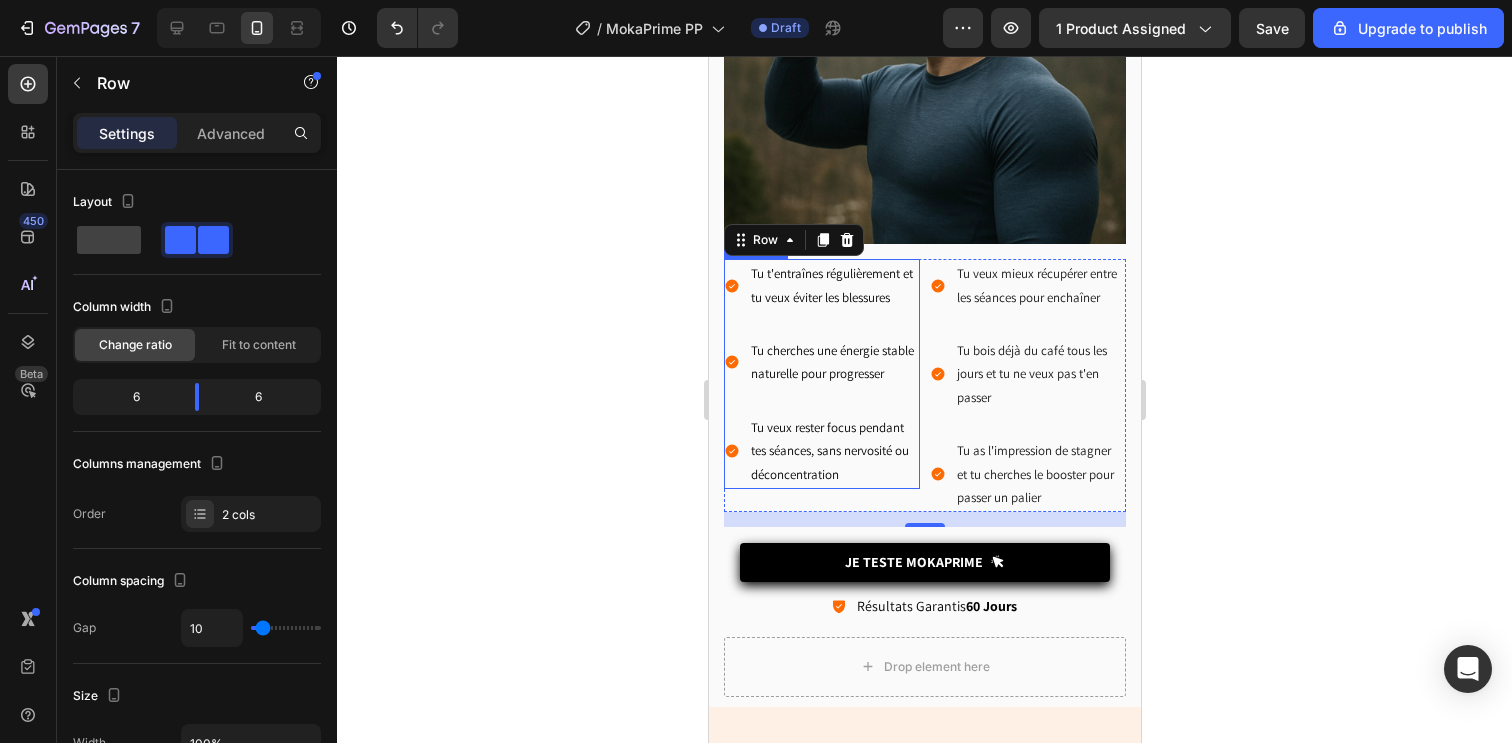 click on "Tu cherches une énergie stable naturelle pour progresser" at bounding box center (821, 362) 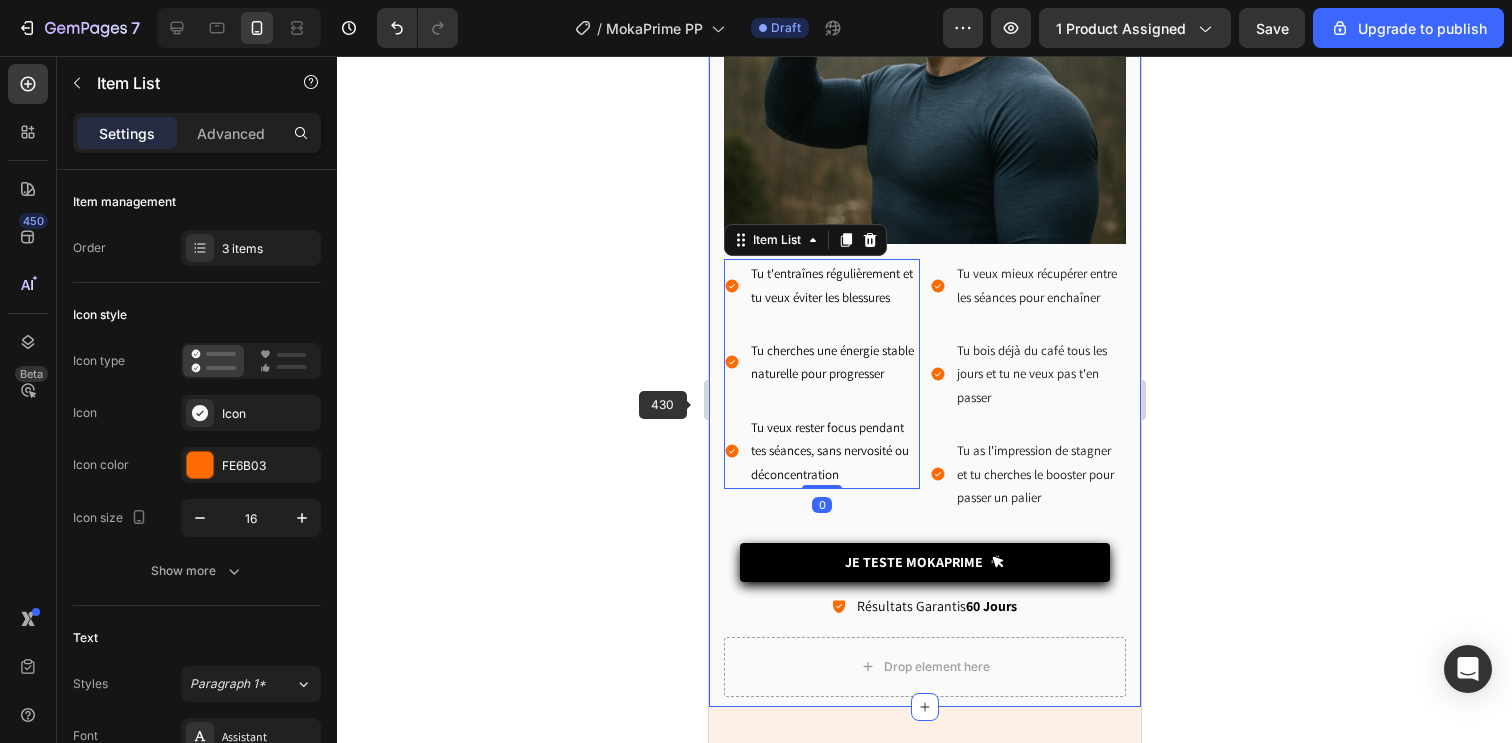click 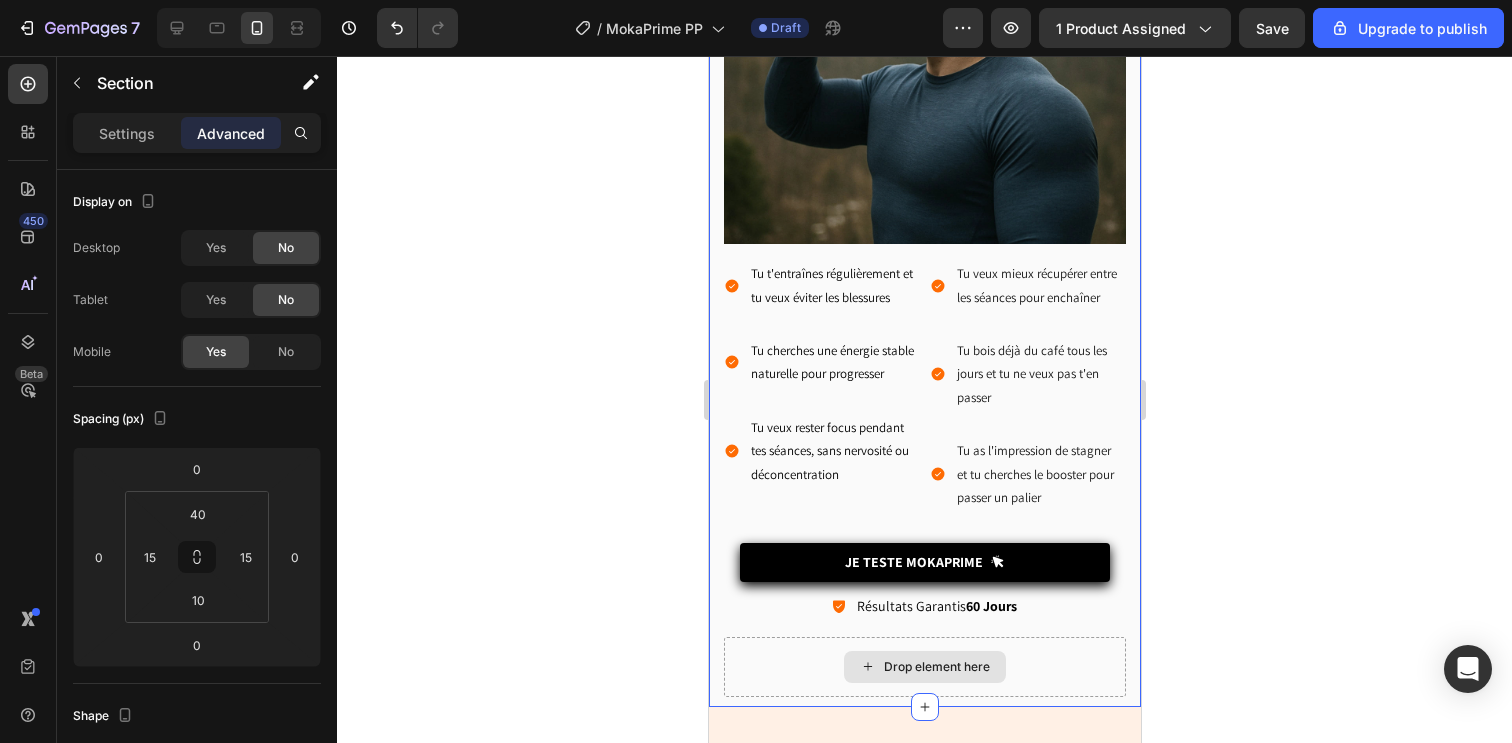 click on "Drop element here" at bounding box center (924, 667) 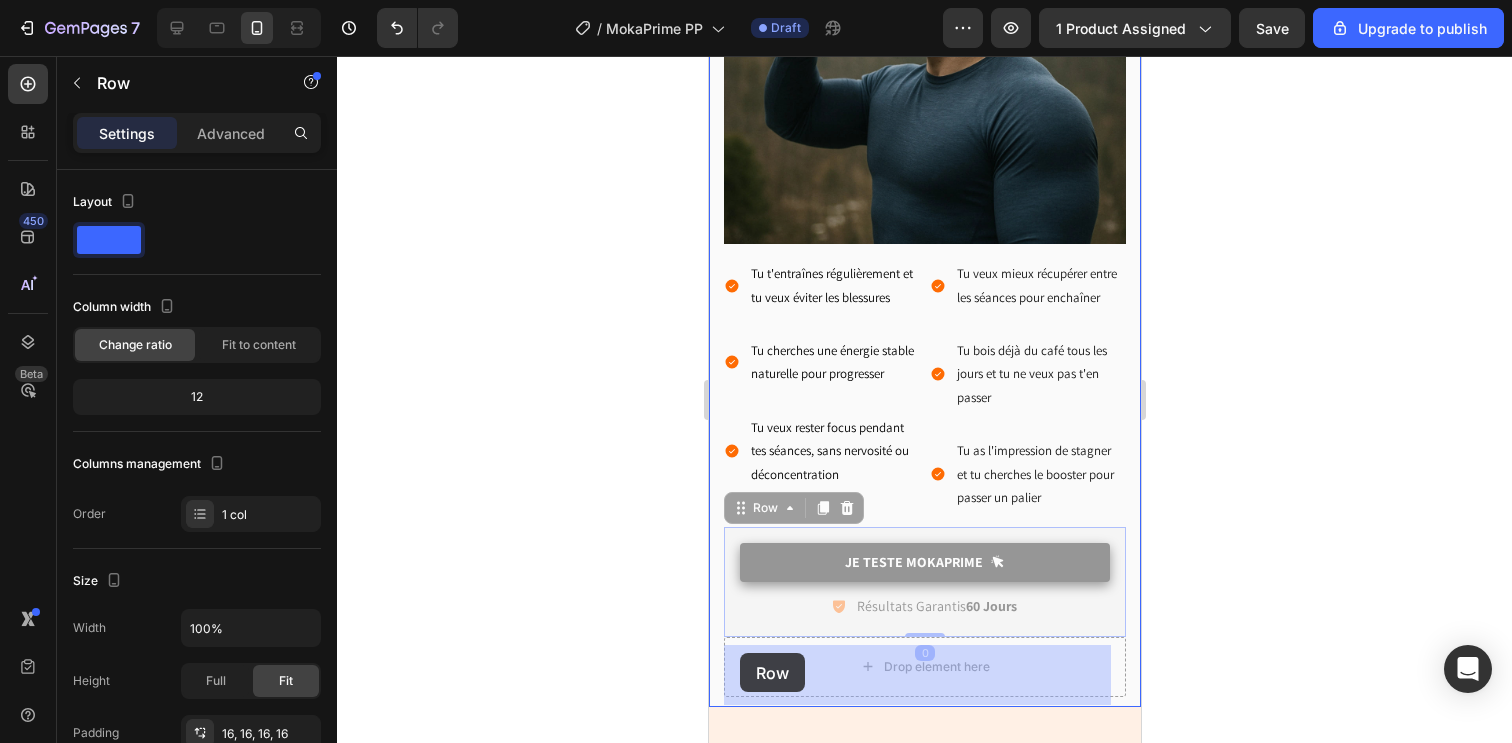 drag, startPoint x: 729, startPoint y: 596, endPoint x: 739, endPoint y: 653, distance: 57.870544 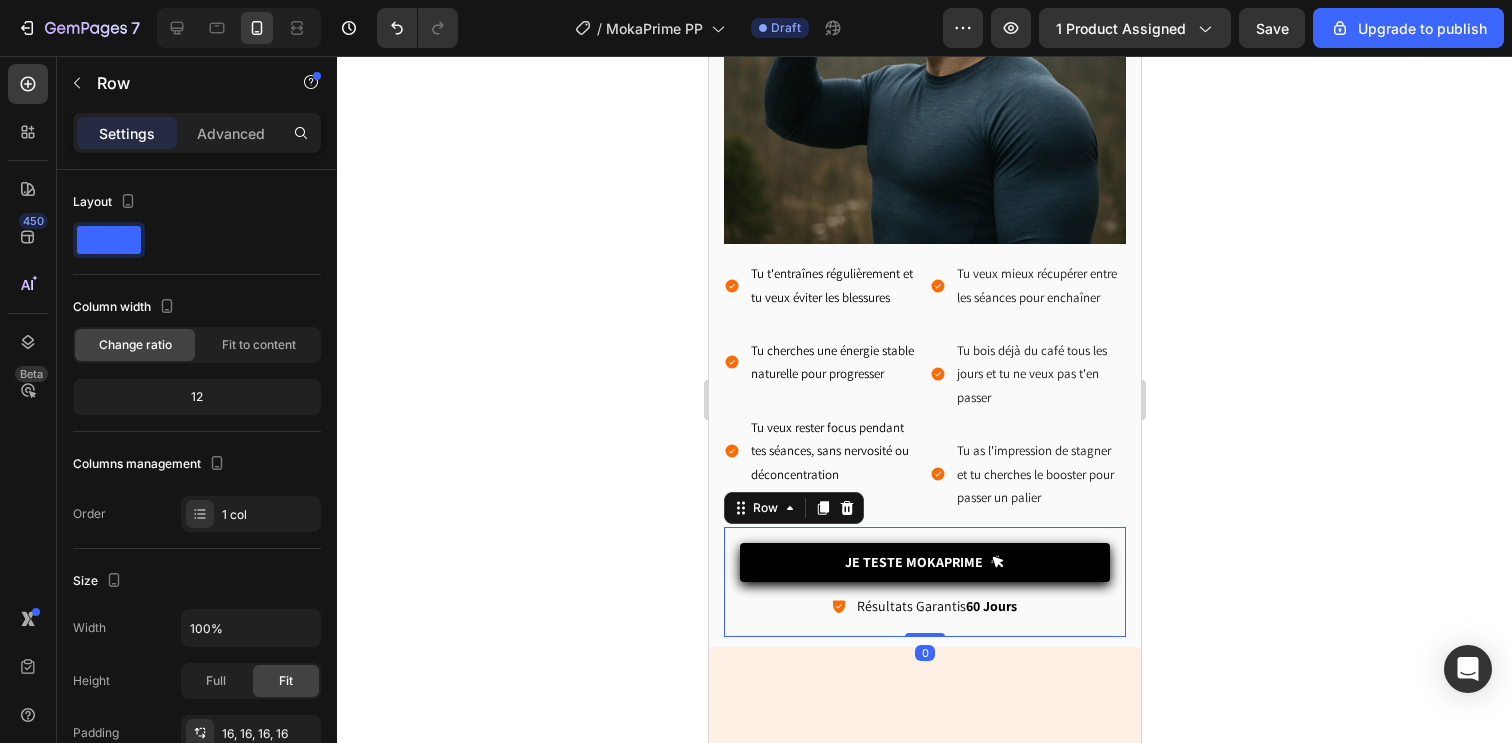 click 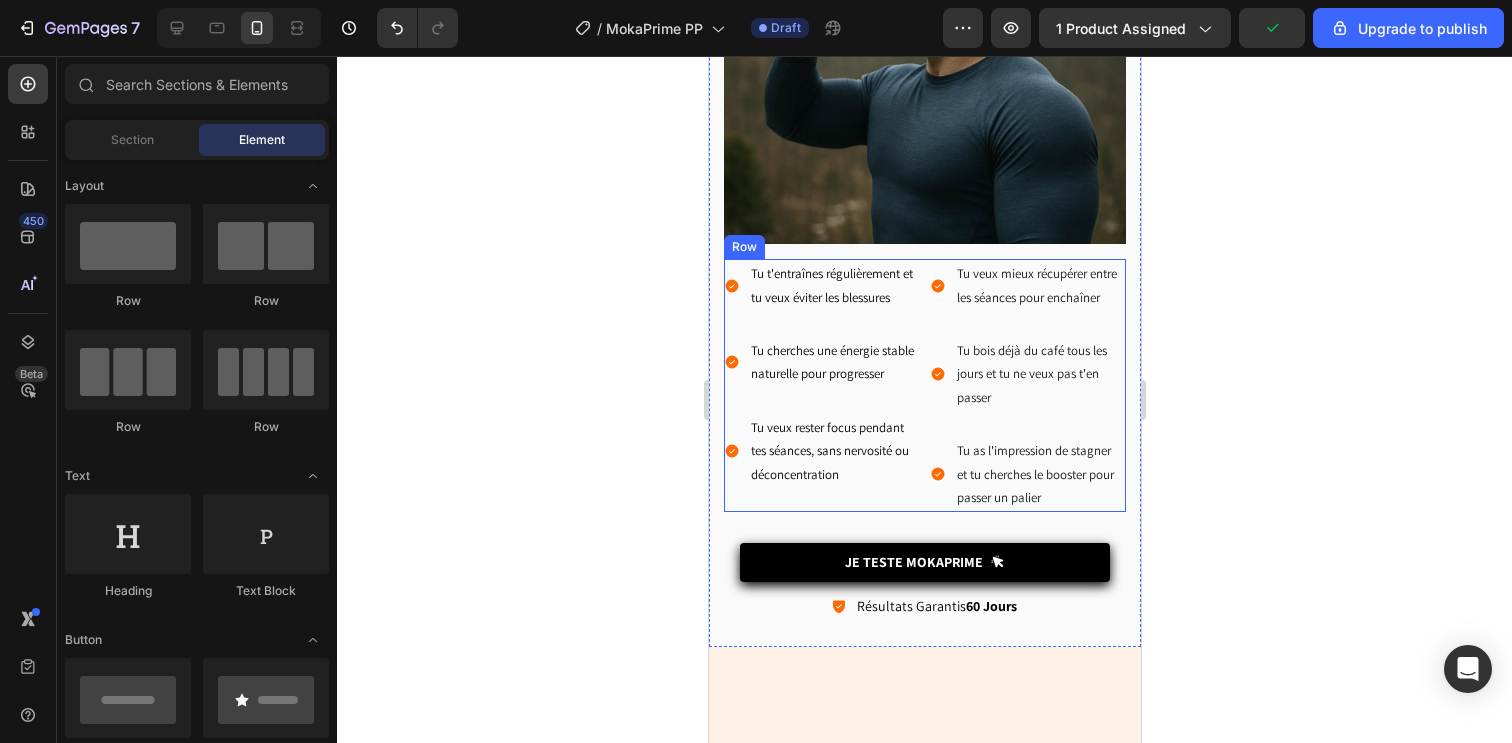 click on "Tu t'entraînes régulièrement et tu veux éviter les blessures Tu cherches une énergie stable naturelle pour progresser Tu veux rester focus pendant tes séances, sans nervosité ou déconcentration Item List Tu veux mieux récupérer entre les séances pour enchaîner Tu bois déjà du café tous les jours et tu ne veux pas t'en passer Tu as l'impression de stagner et tu cherches le booster pour passer un palier Item List Row" at bounding box center (924, 385) 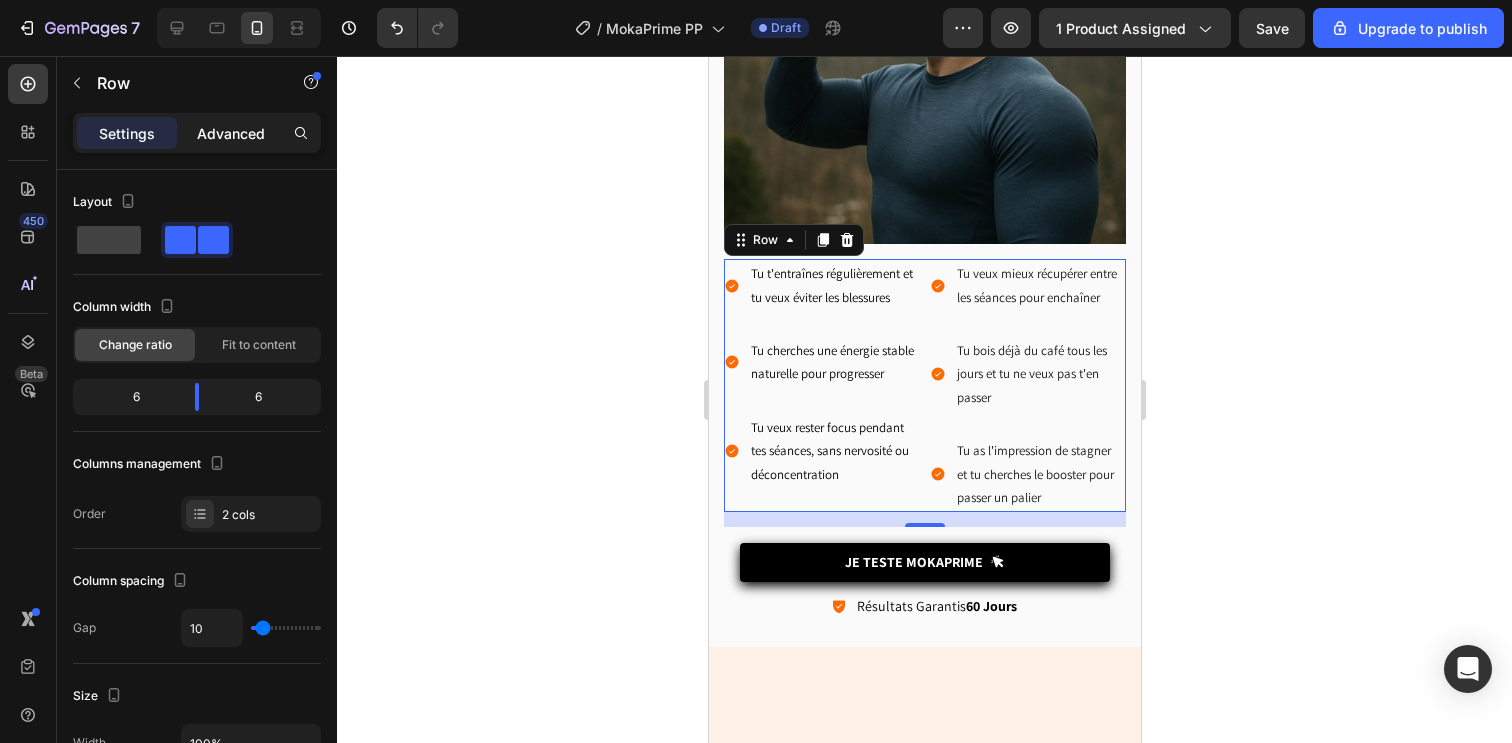 click on "Advanced" at bounding box center (231, 133) 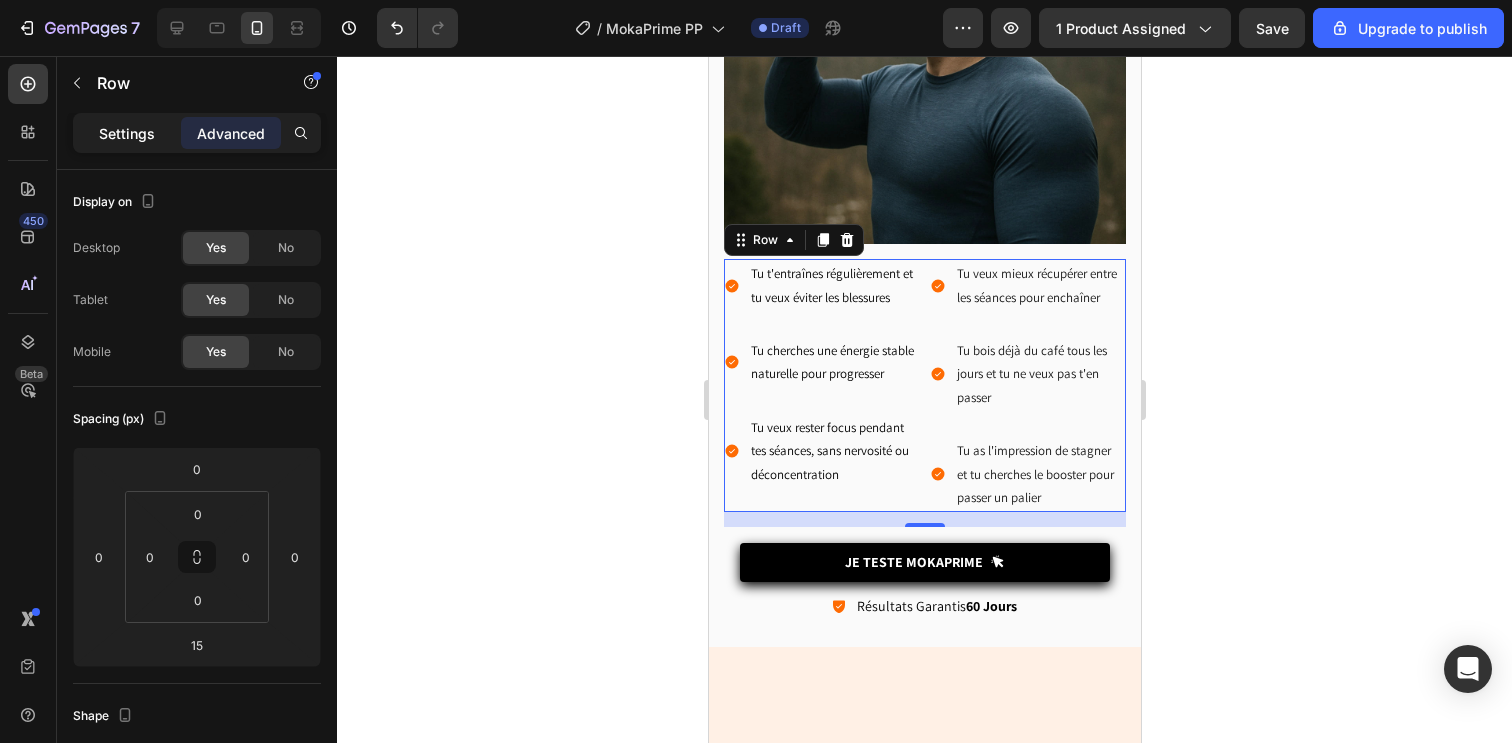 click on "Settings" at bounding box center [127, 133] 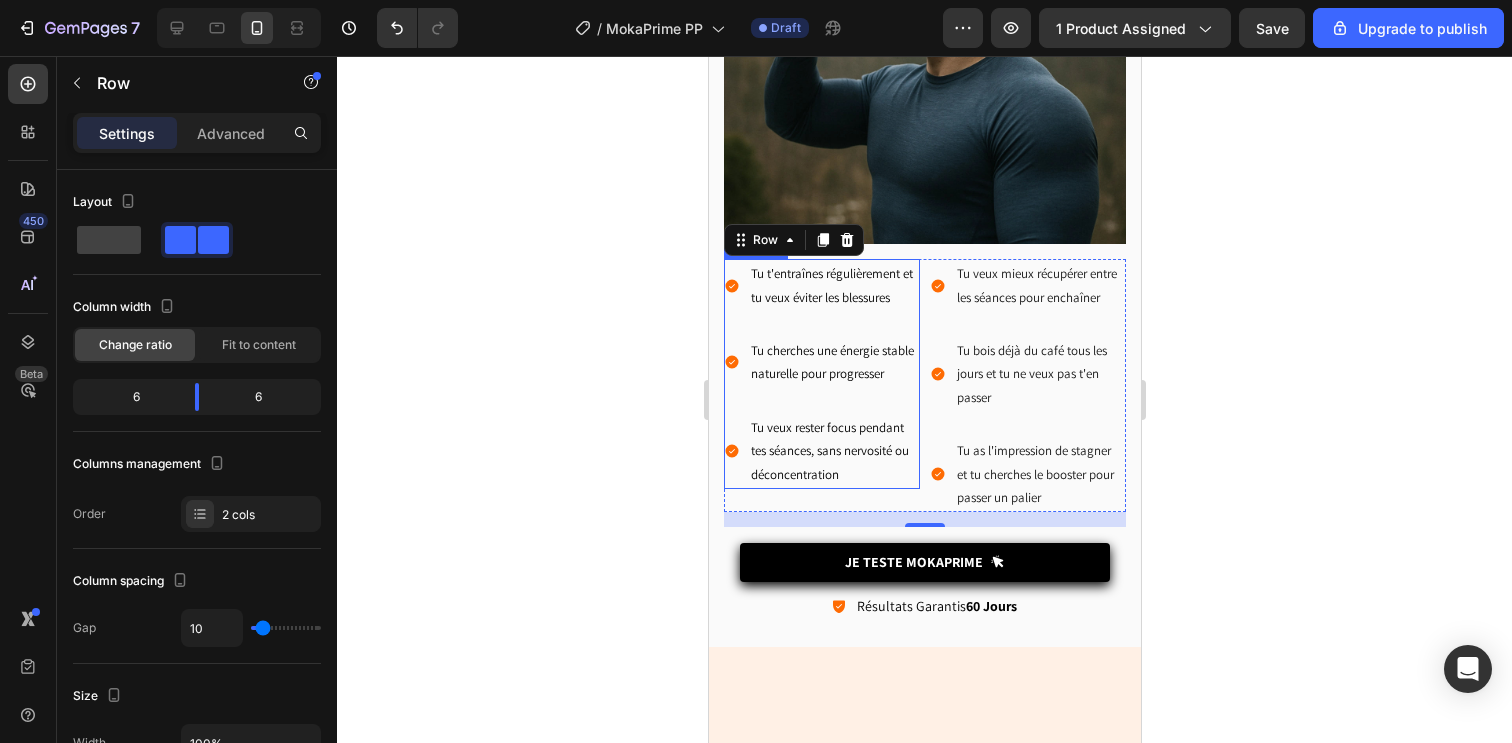 click on "Tu t'entraînes régulièrement et tu veux éviter les blessures Tu cherches une énergie stable naturelle pour progresser Tu veux rester focus pendant tes séances, sans nervosité ou déconcentration" at bounding box center [821, 374] 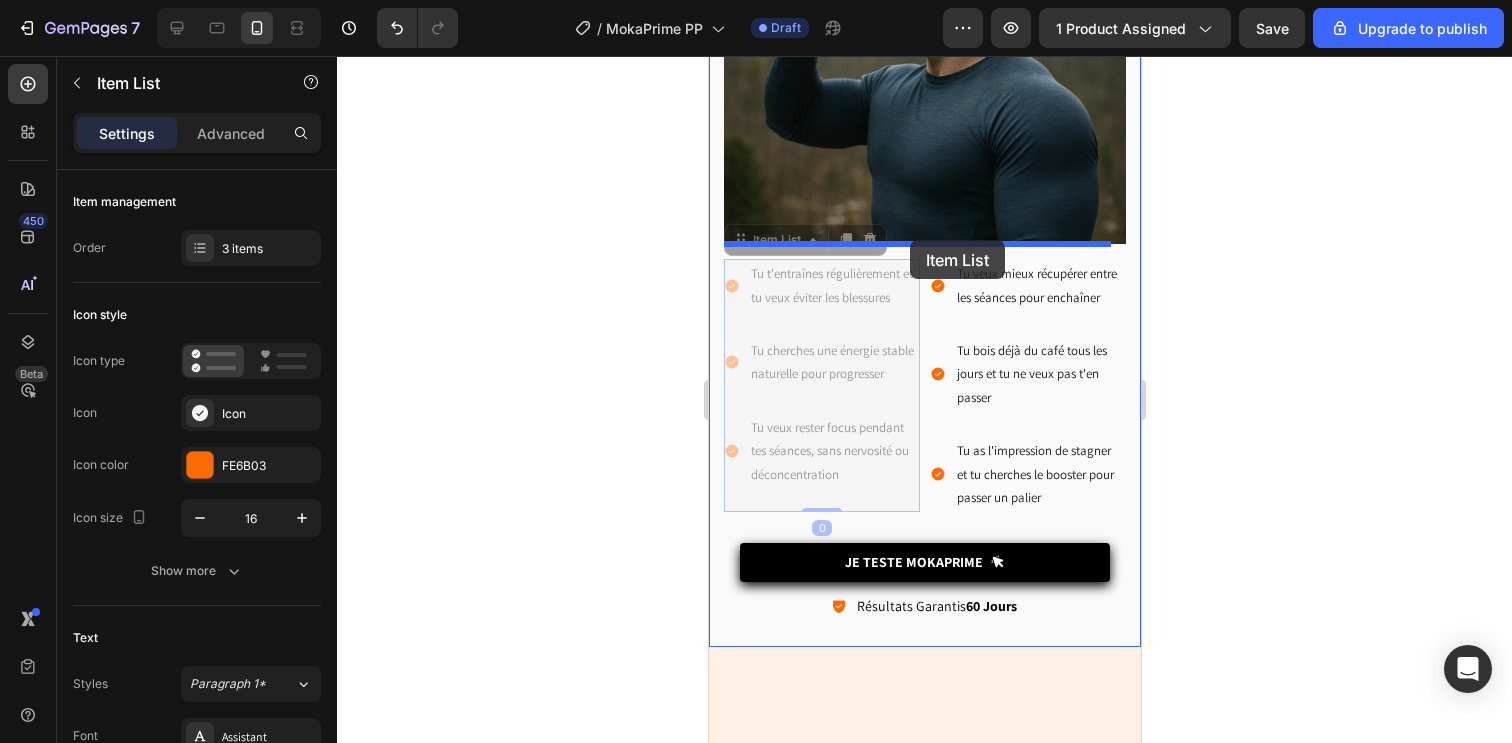 drag, startPoint x: 733, startPoint y: 311, endPoint x: 909, endPoint y: 240, distance: 189.78145 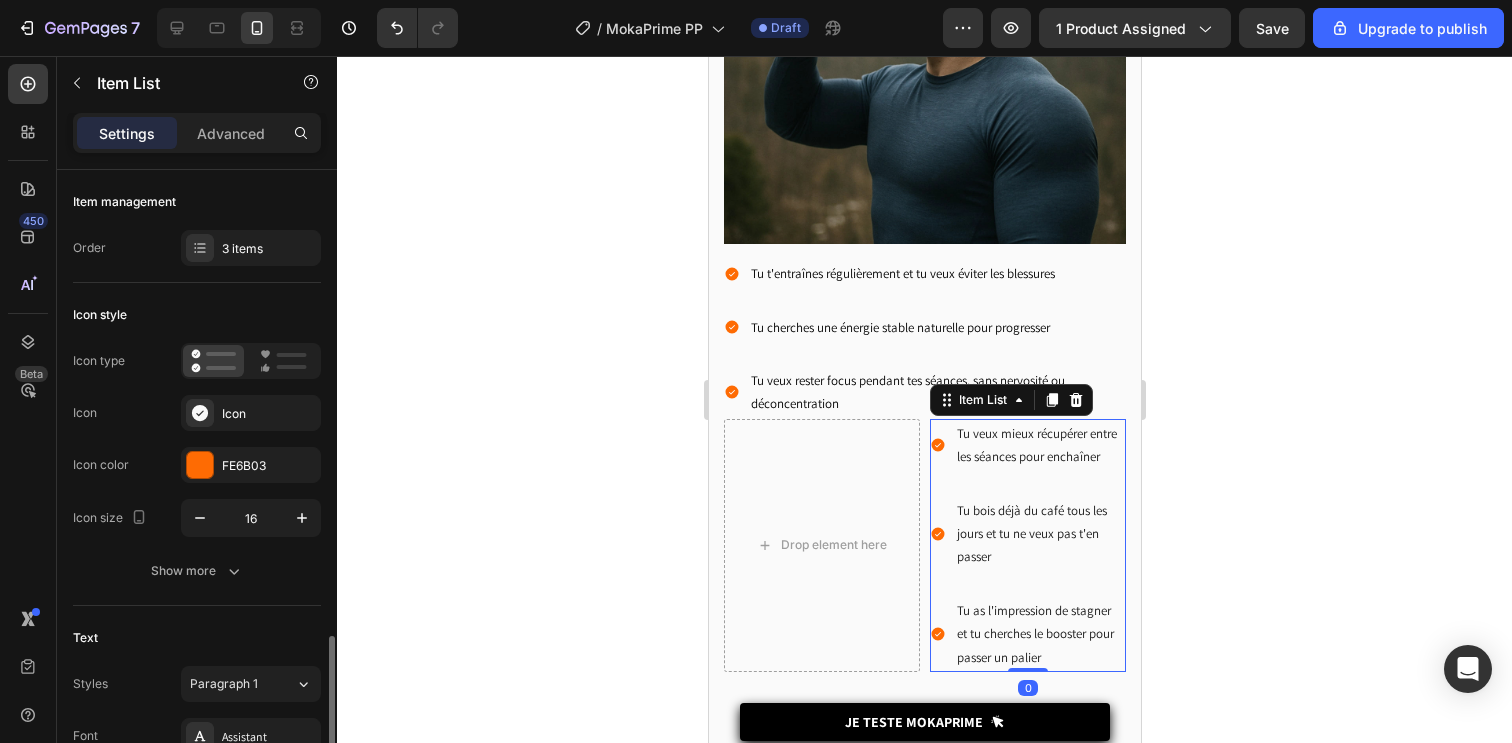 scroll, scrollTop: 348, scrollLeft: 0, axis: vertical 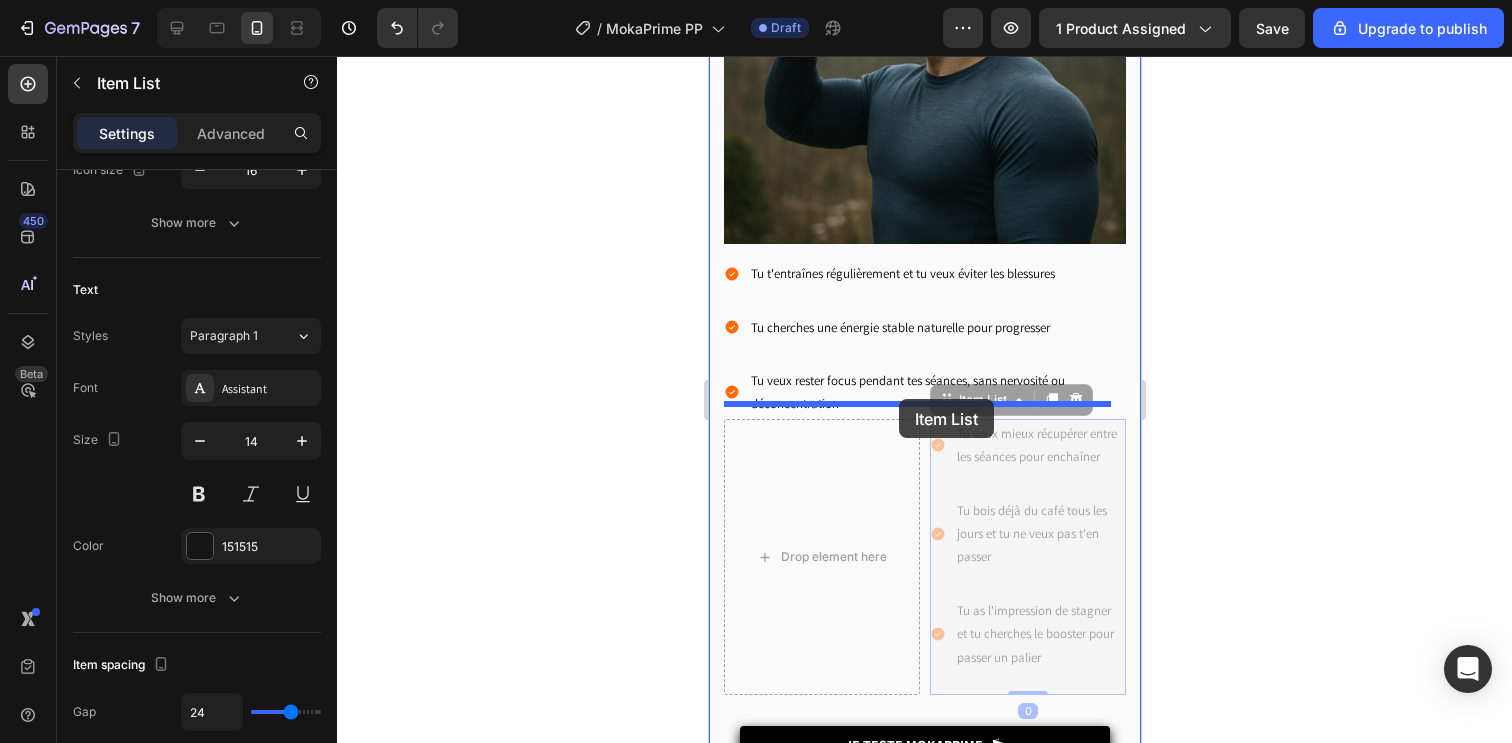 drag, startPoint x: 930, startPoint y: 479, endPoint x: 898, endPoint y: 399, distance: 86.162636 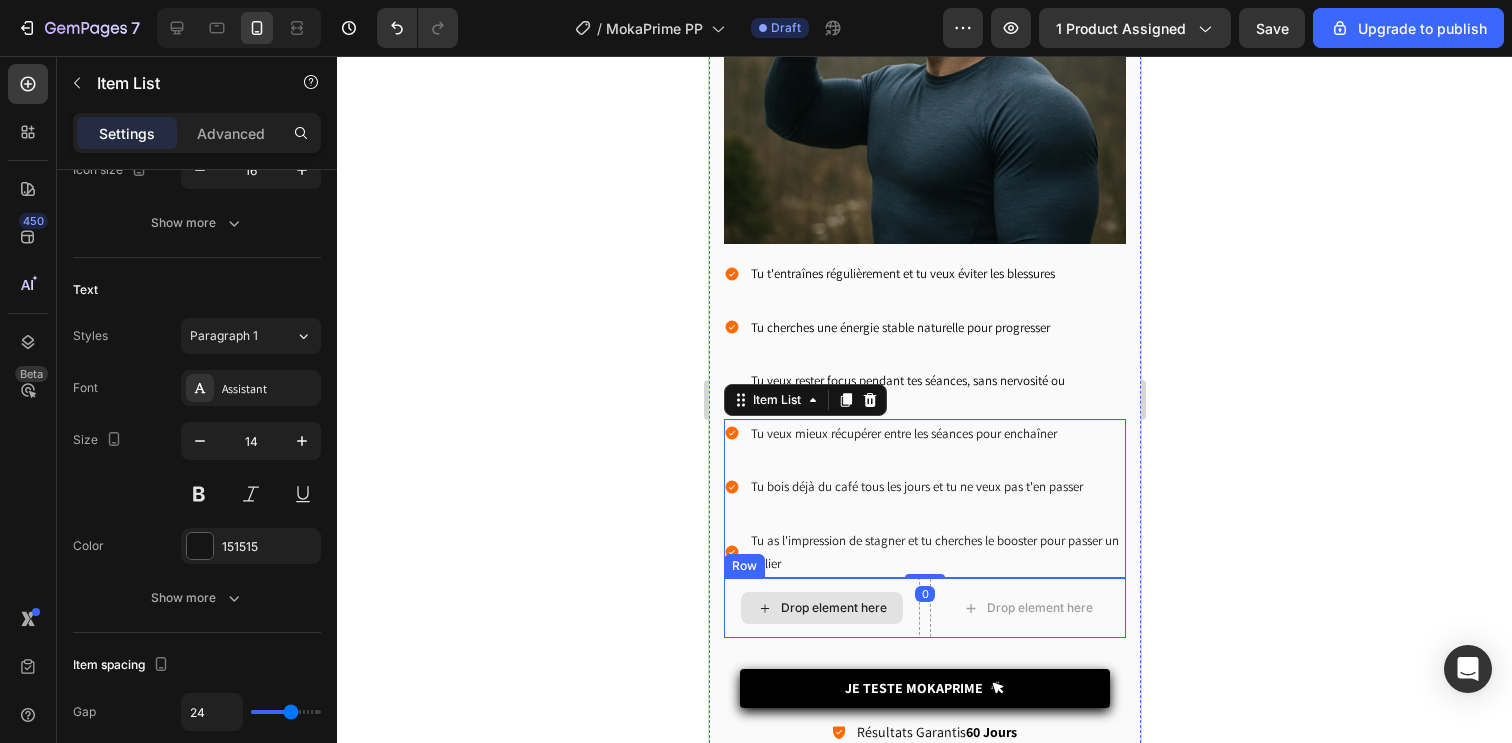 click on "Drop element here" at bounding box center (821, 608) 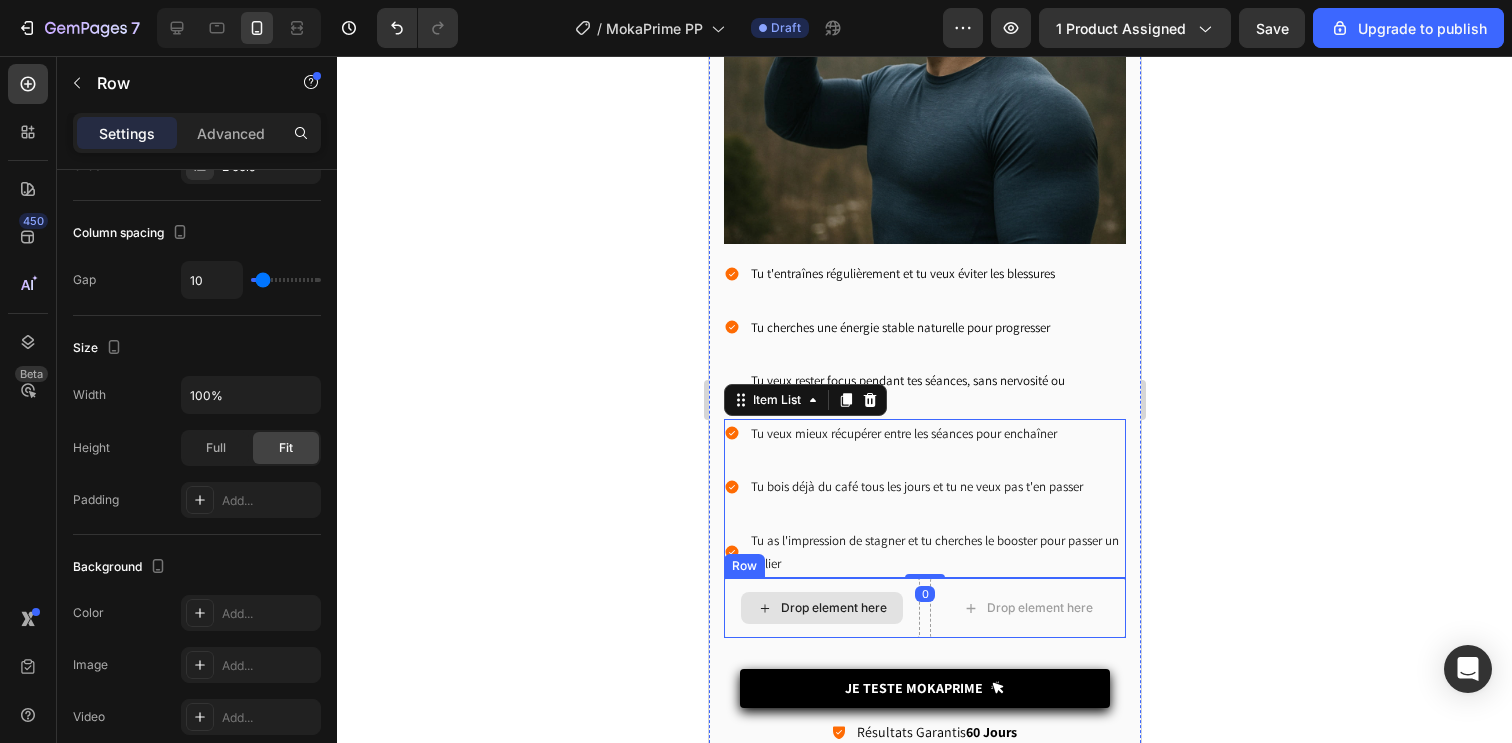 scroll, scrollTop: 0, scrollLeft: 0, axis: both 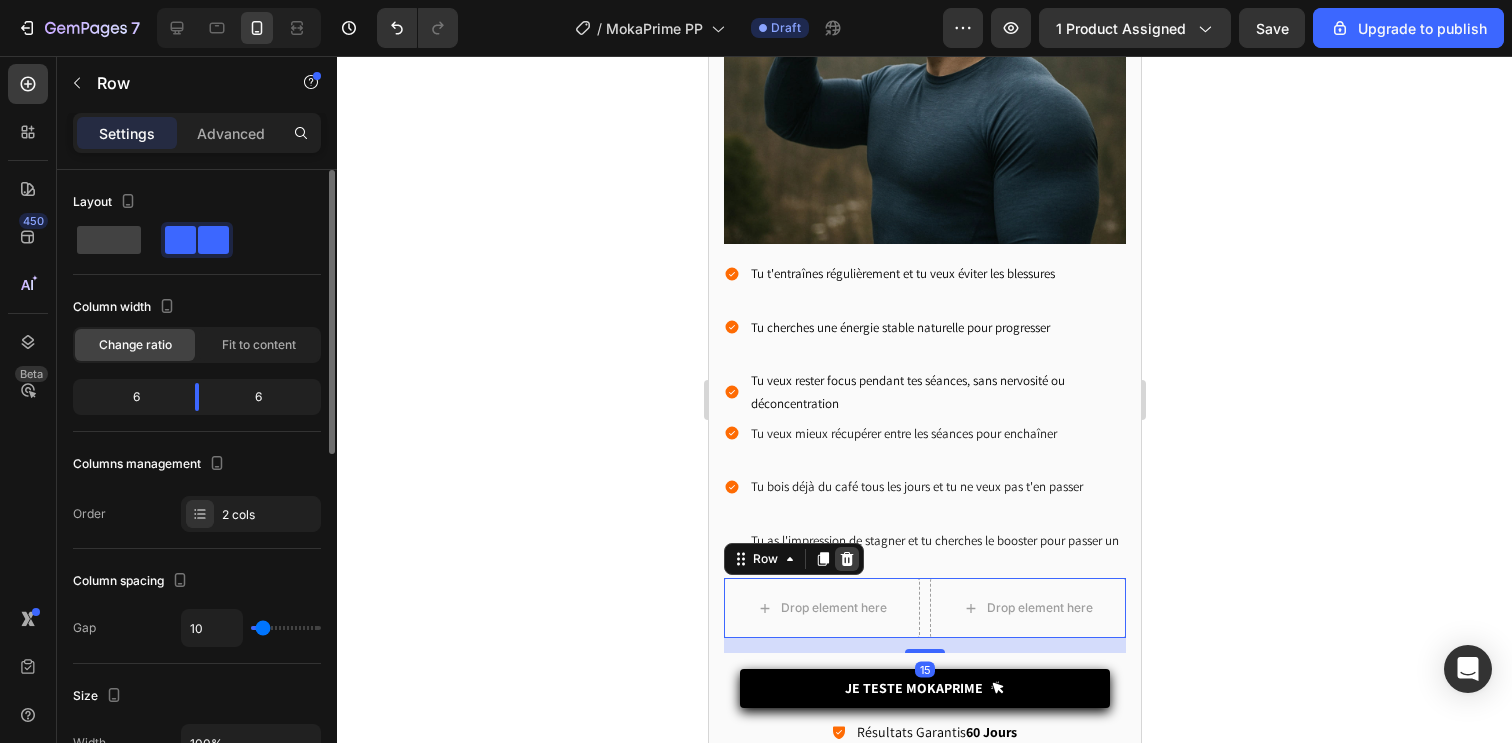 click 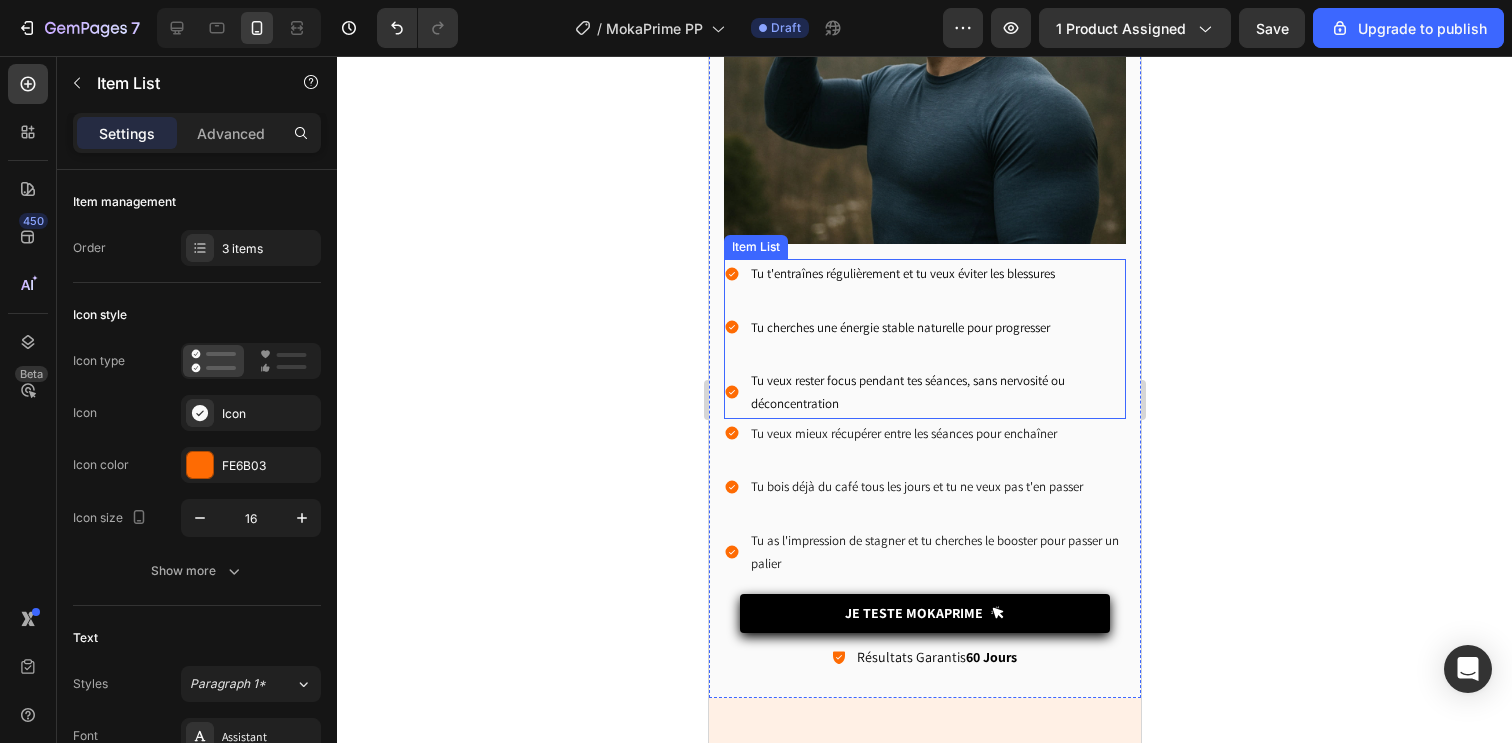 click on "Tu veux rester focus pendant tes séances, sans nervosité ou déconcentration" at bounding box center [924, 392] 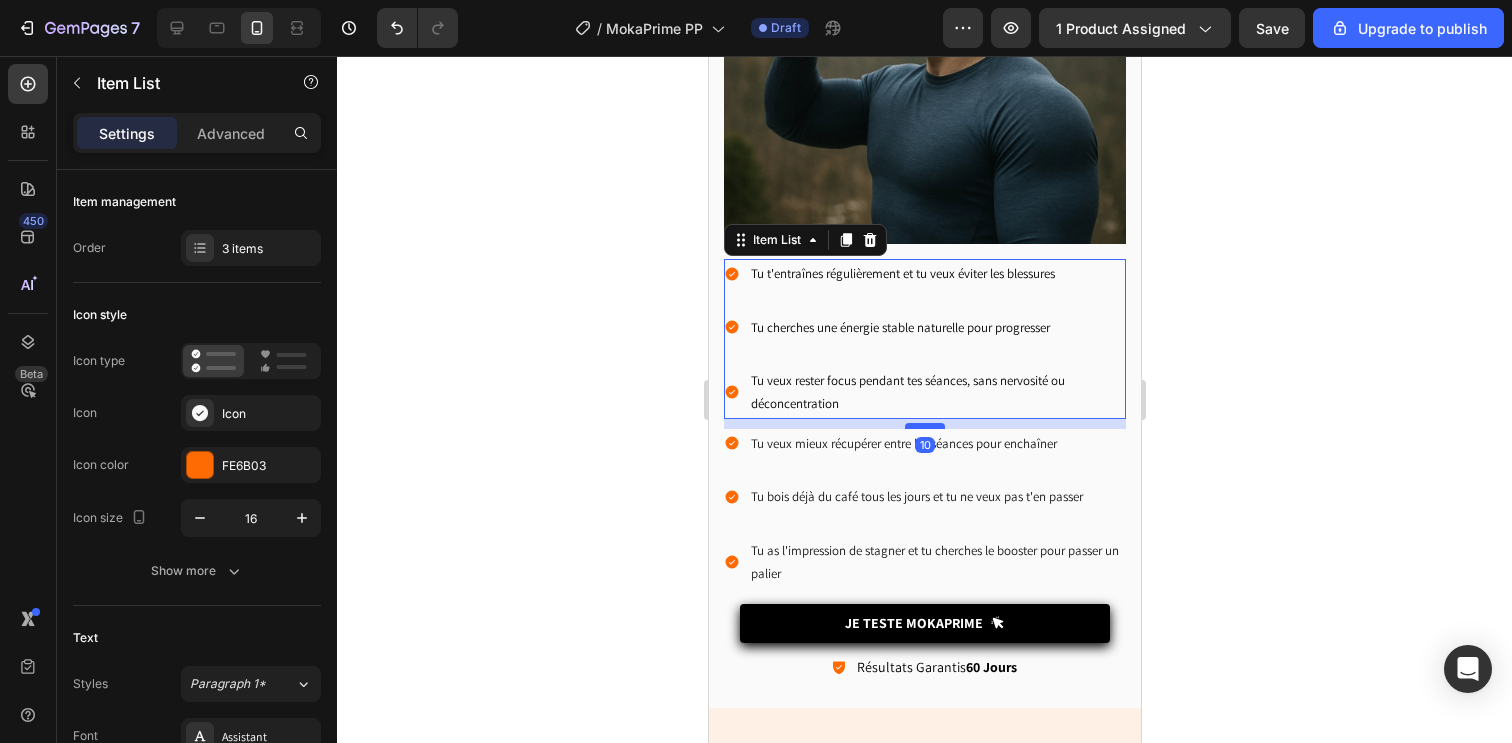 drag, startPoint x: 927, startPoint y: 403, endPoint x: 935, endPoint y: 413, distance: 12.806249 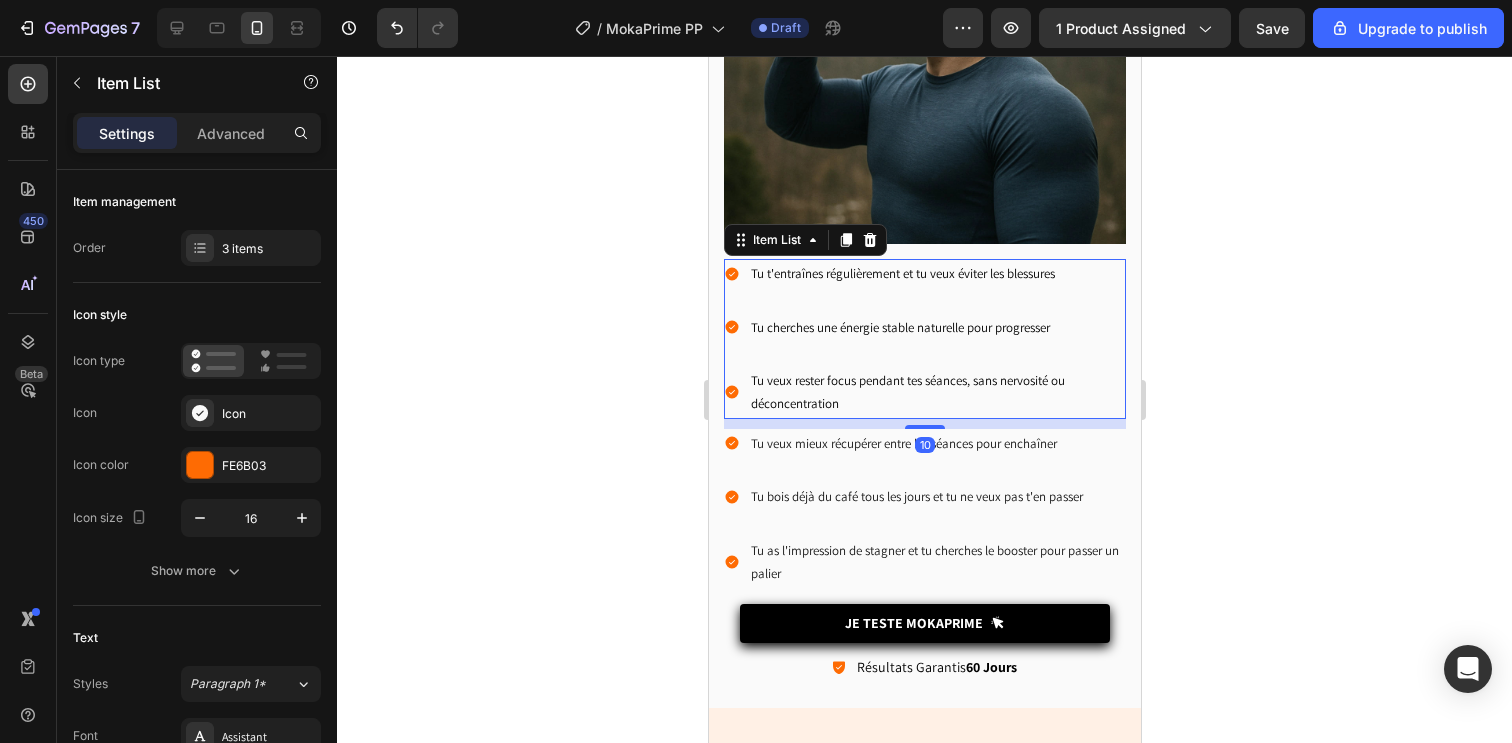 type on "100%" 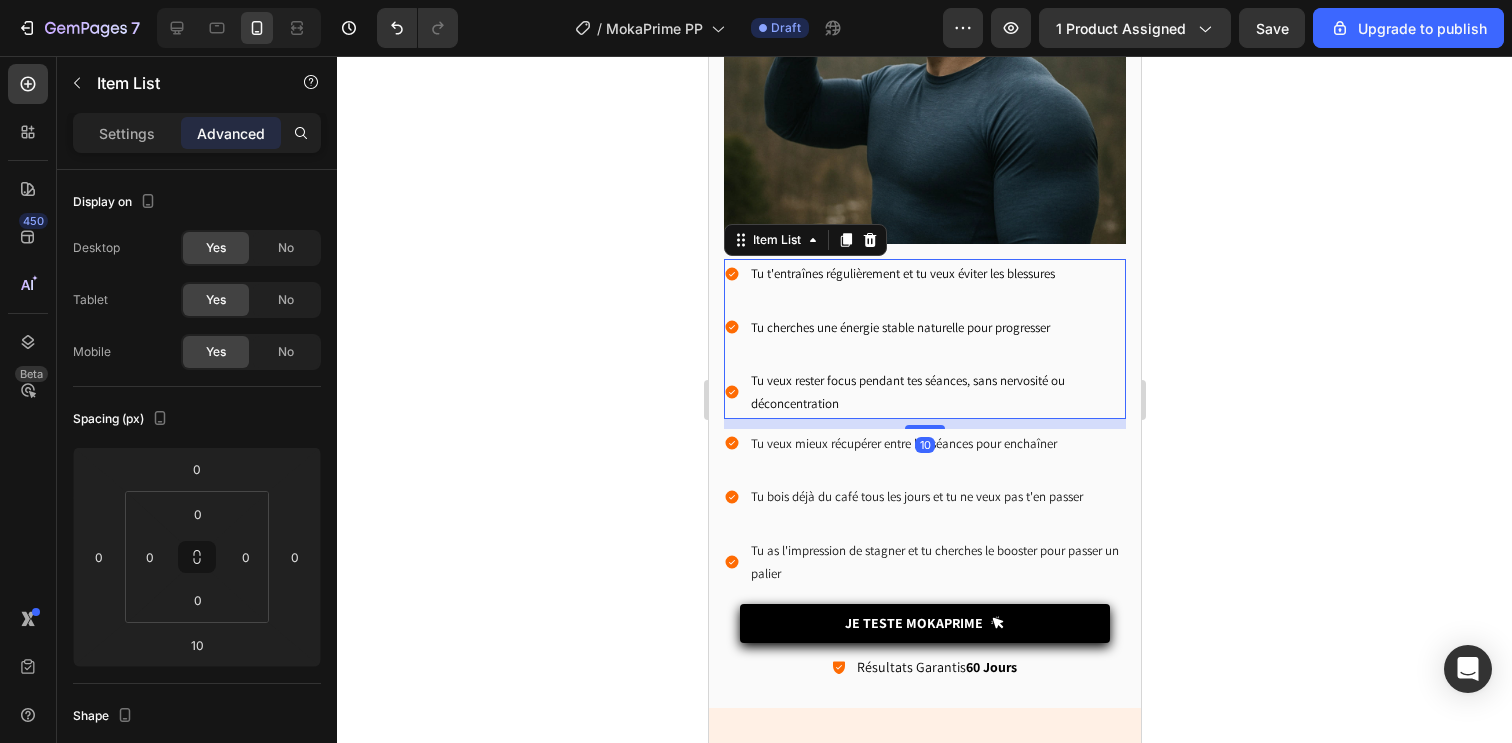 click 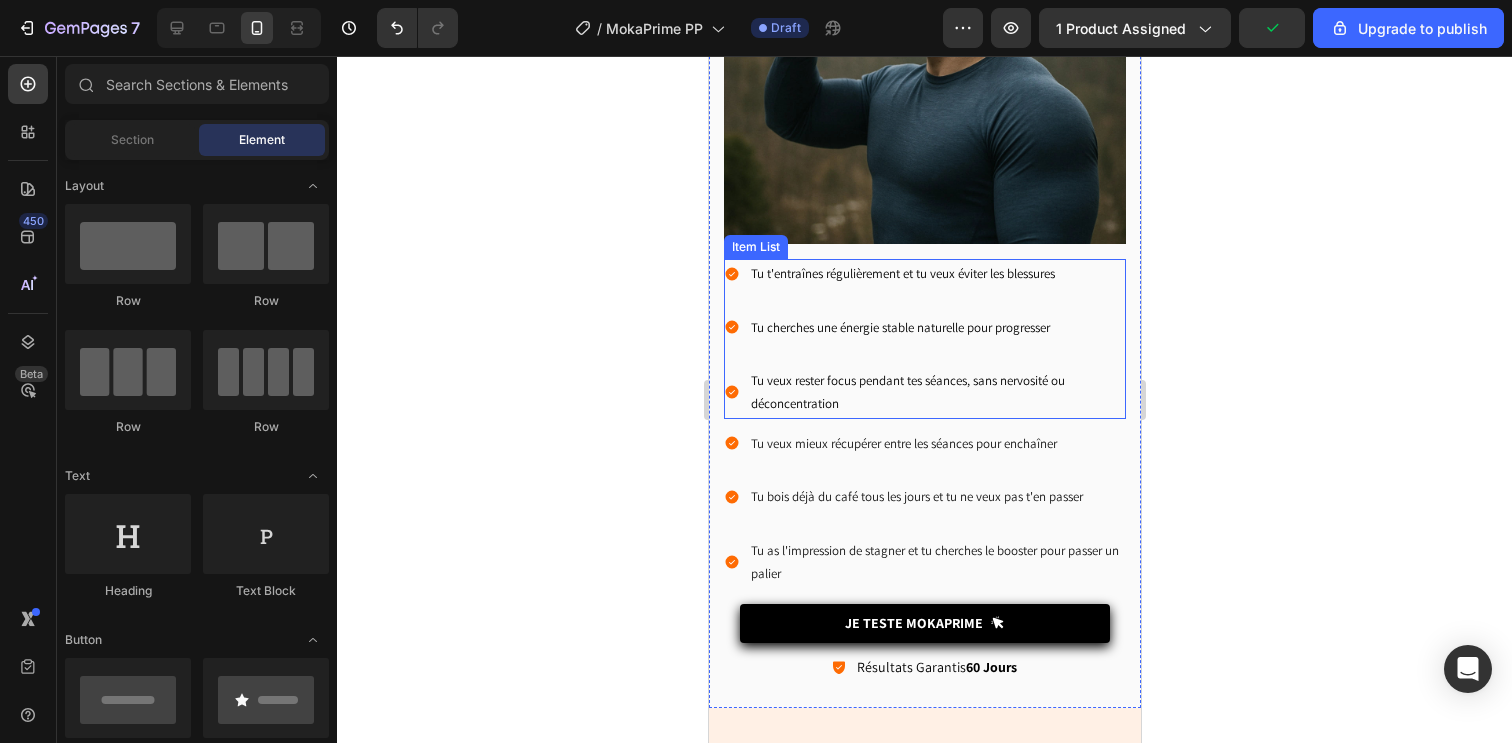 click on "Tu veux rester focus pendant tes séances, sans nervosité ou déconcentration" at bounding box center (924, 392) 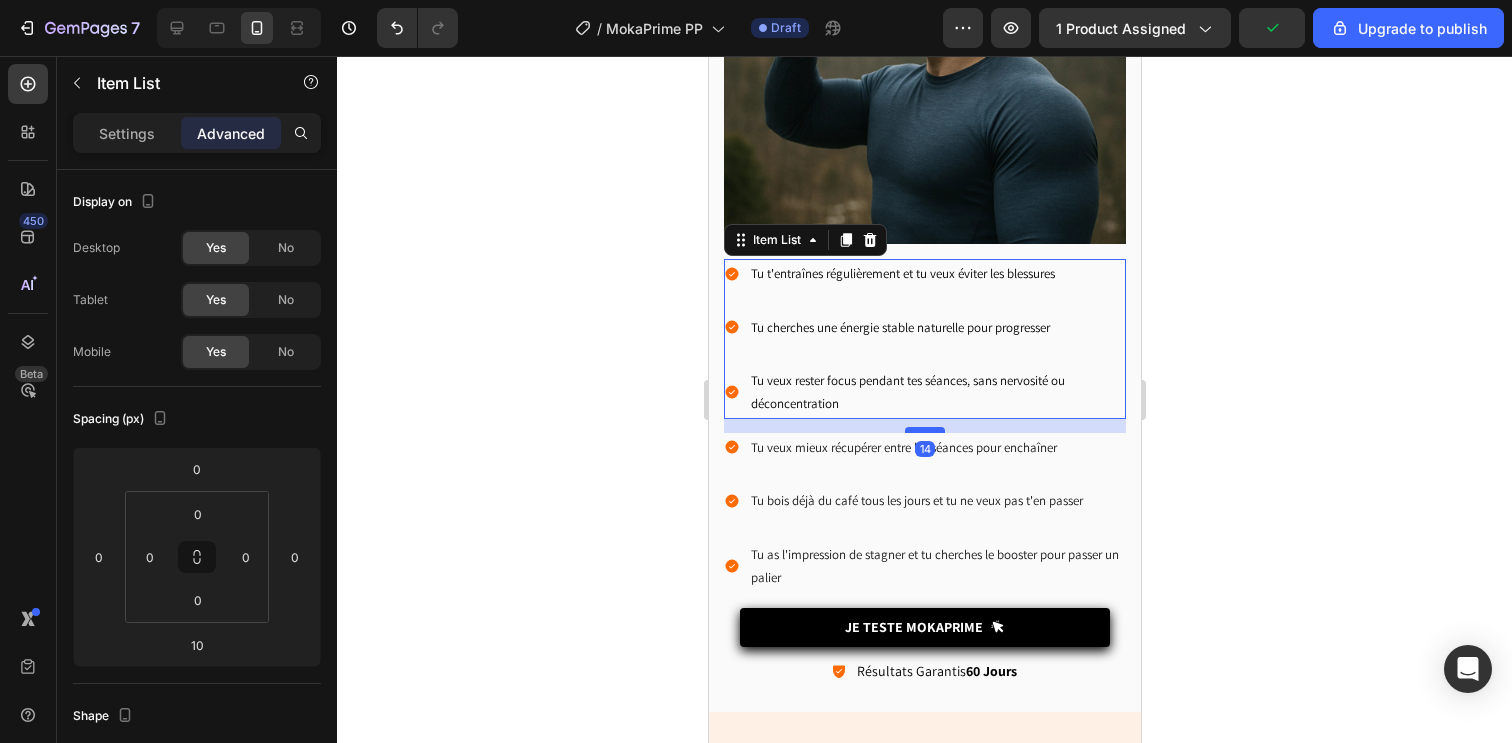 click at bounding box center (924, 430) 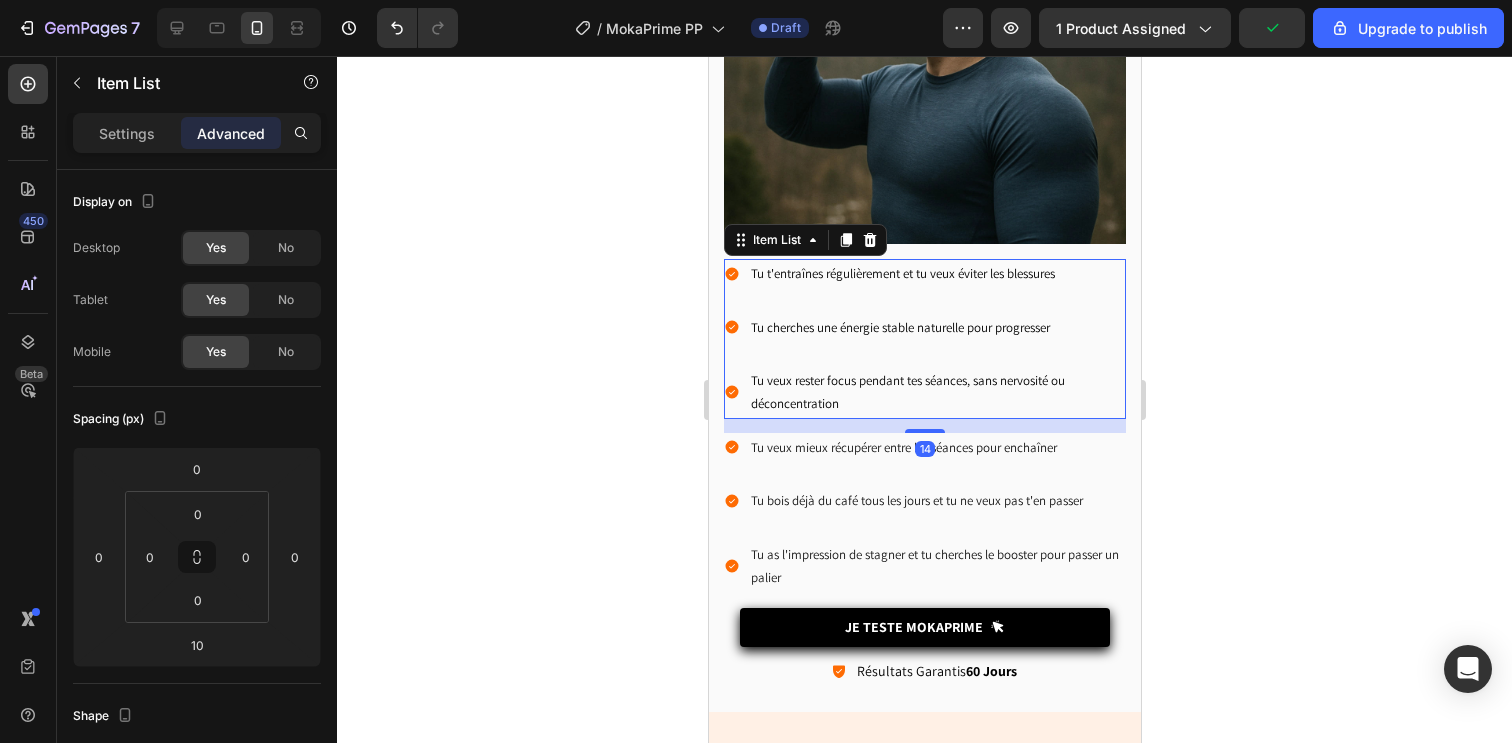 type on "14" 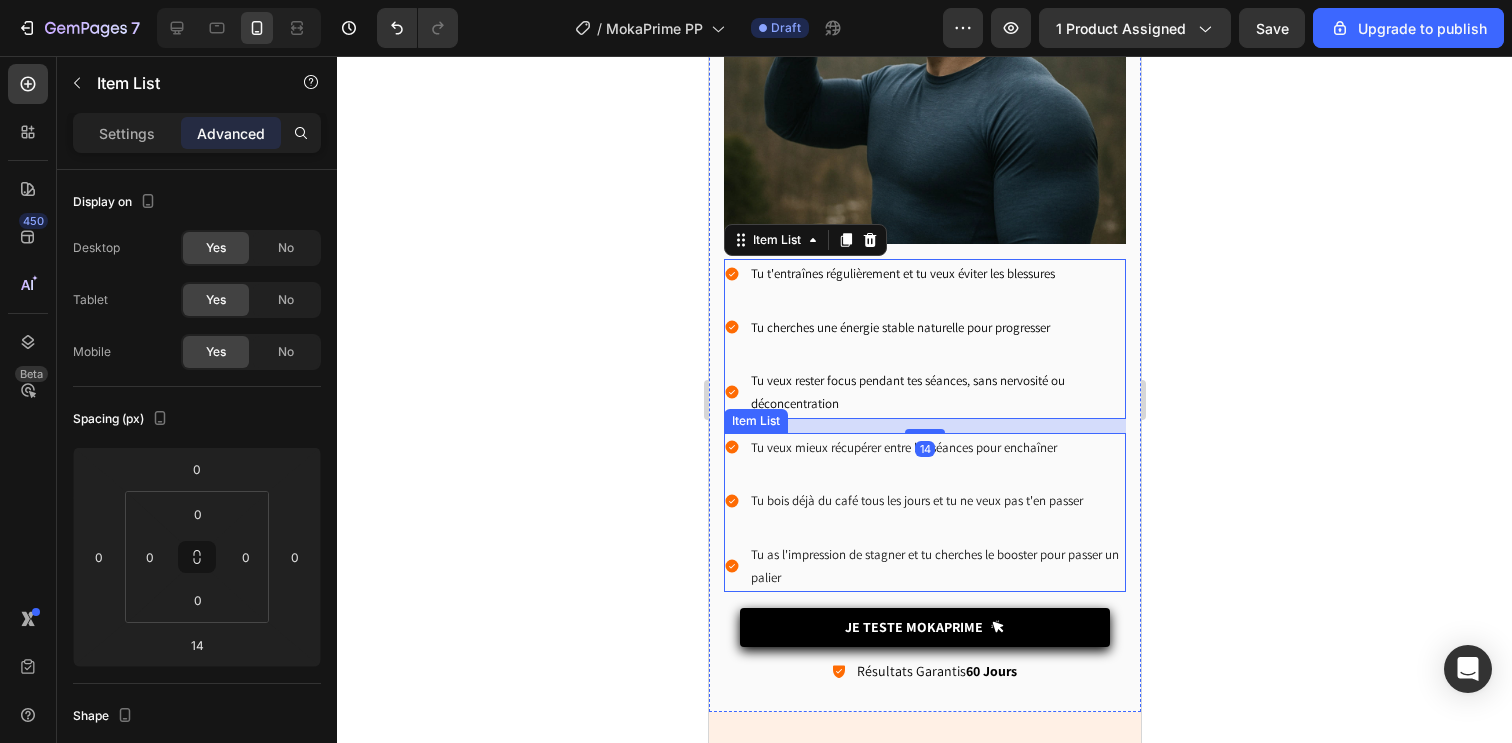 click 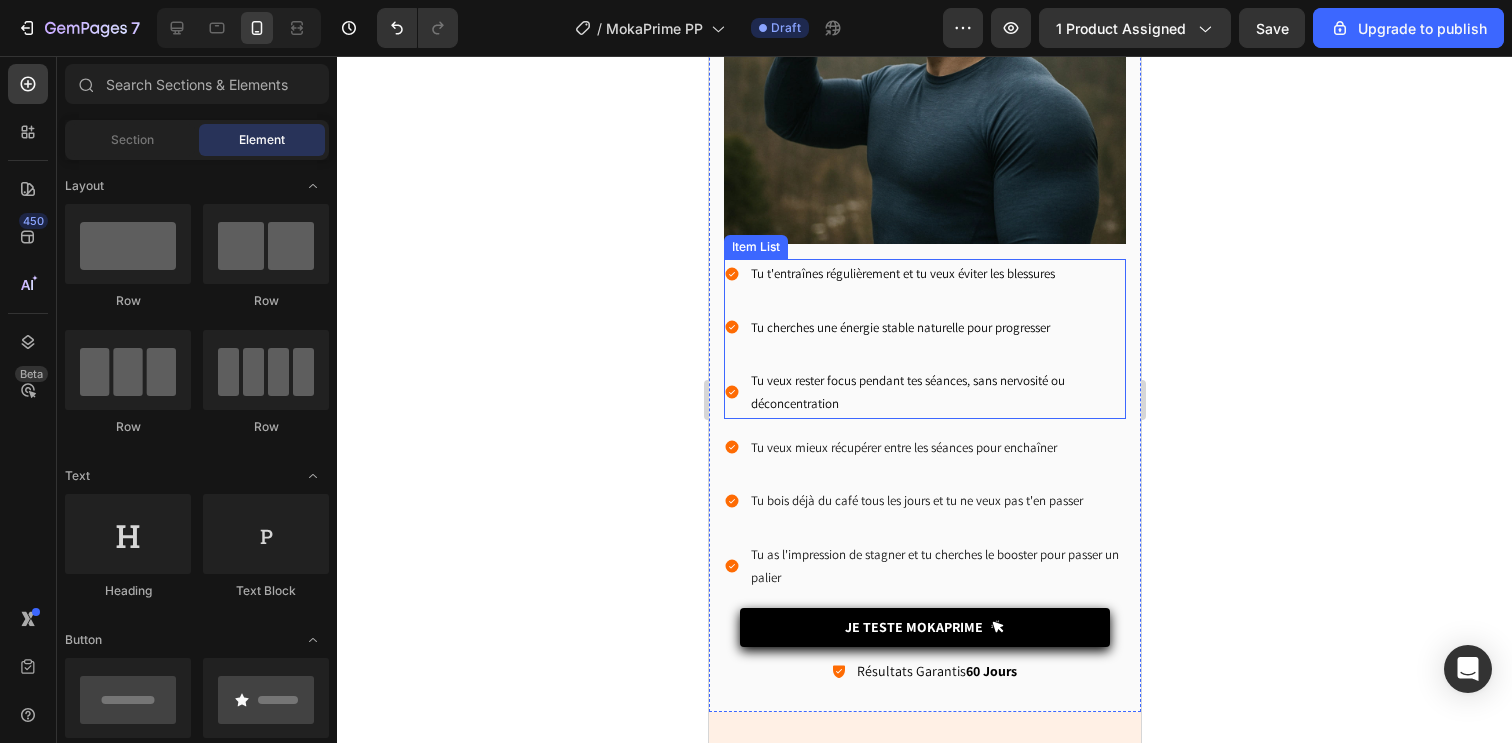 click on "Tu t'entraînes régulièrement et tu veux éviter les blessures" at bounding box center (936, 273) 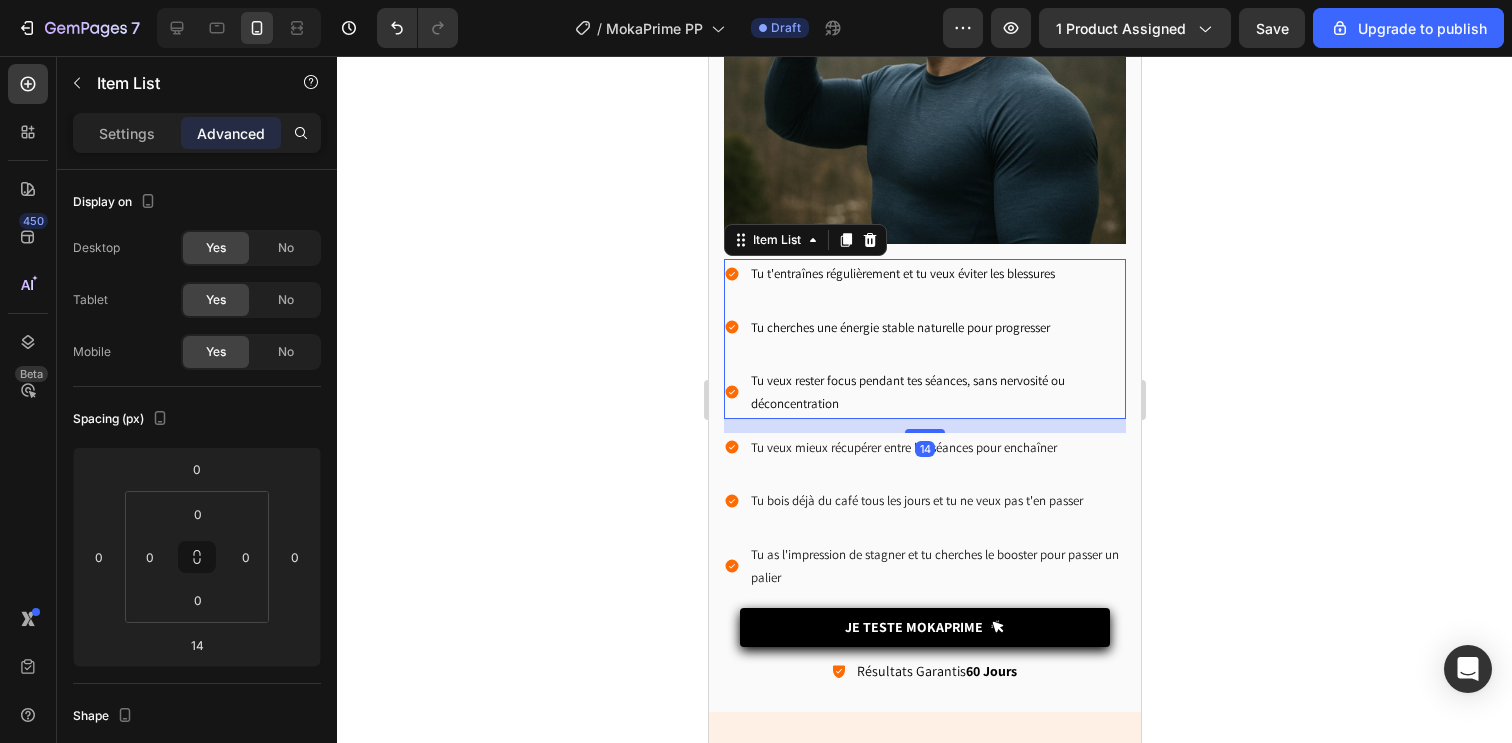 click on "Tu t'entraînes régulièrement et tu veux éviter les blessures" at bounding box center (936, 273) 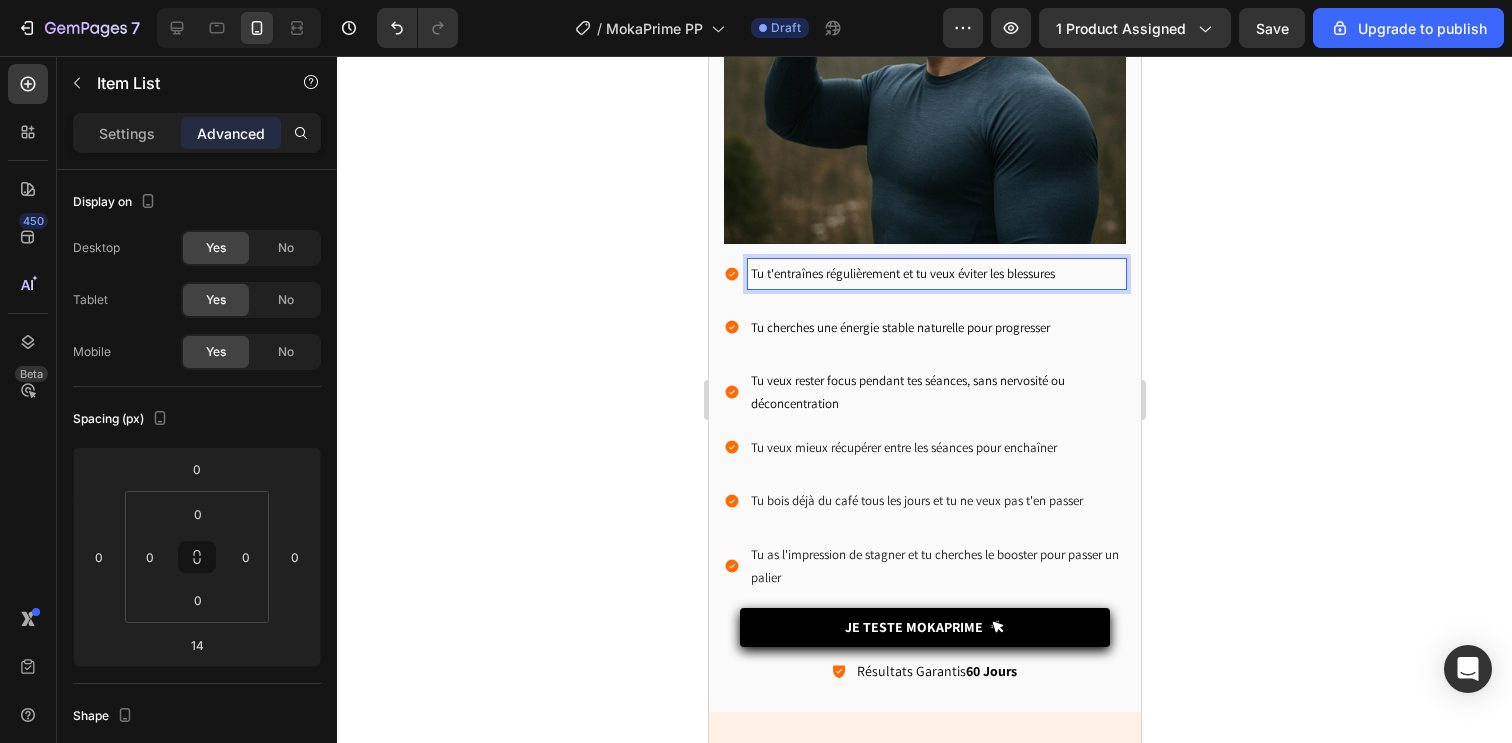 click on "Tu t'entraînes régulièrement et tu veux éviter les blessures" at bounding box center (936, 273) 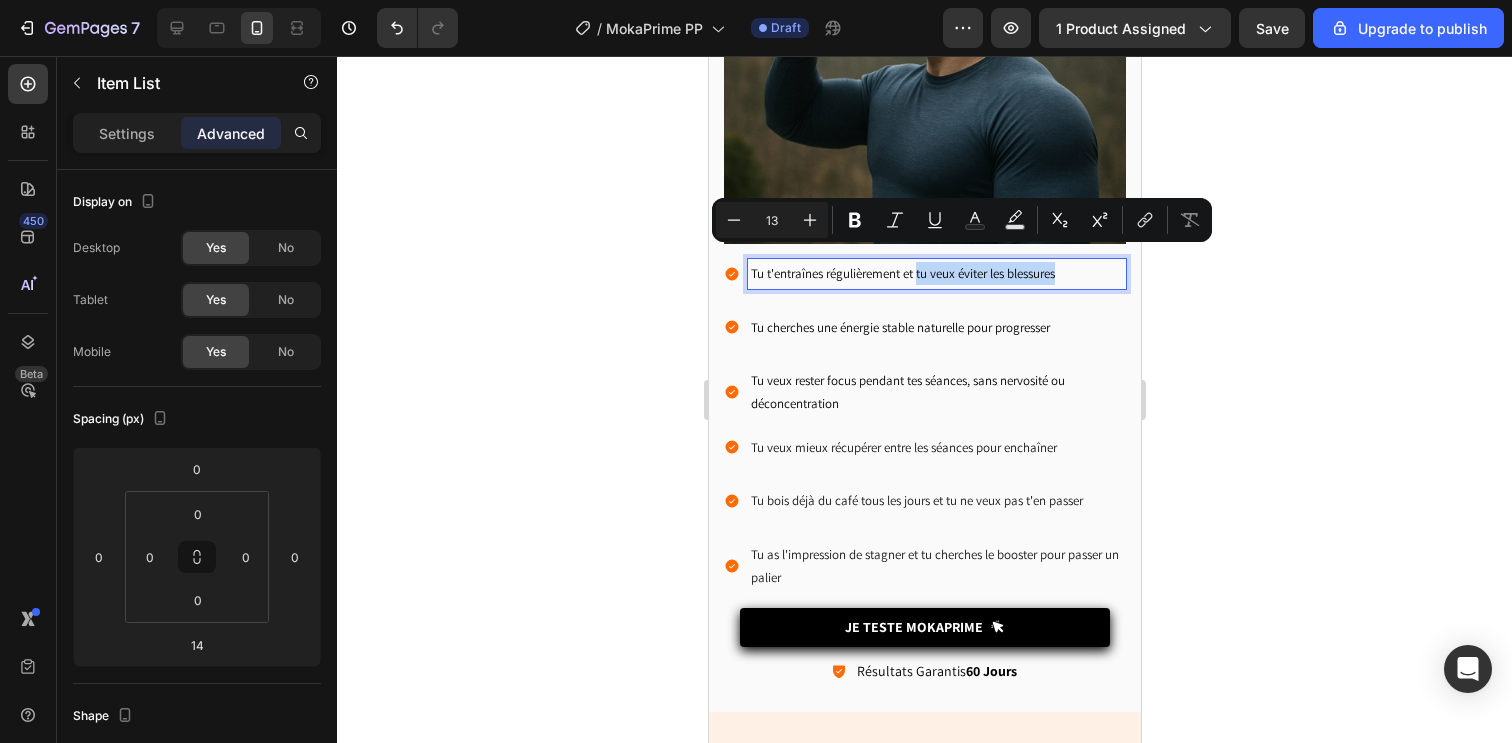 drag, startPoint x: 918, startPoint y: 262, endPoint x: 1062, endPoint y: 261, distance: 144.00348 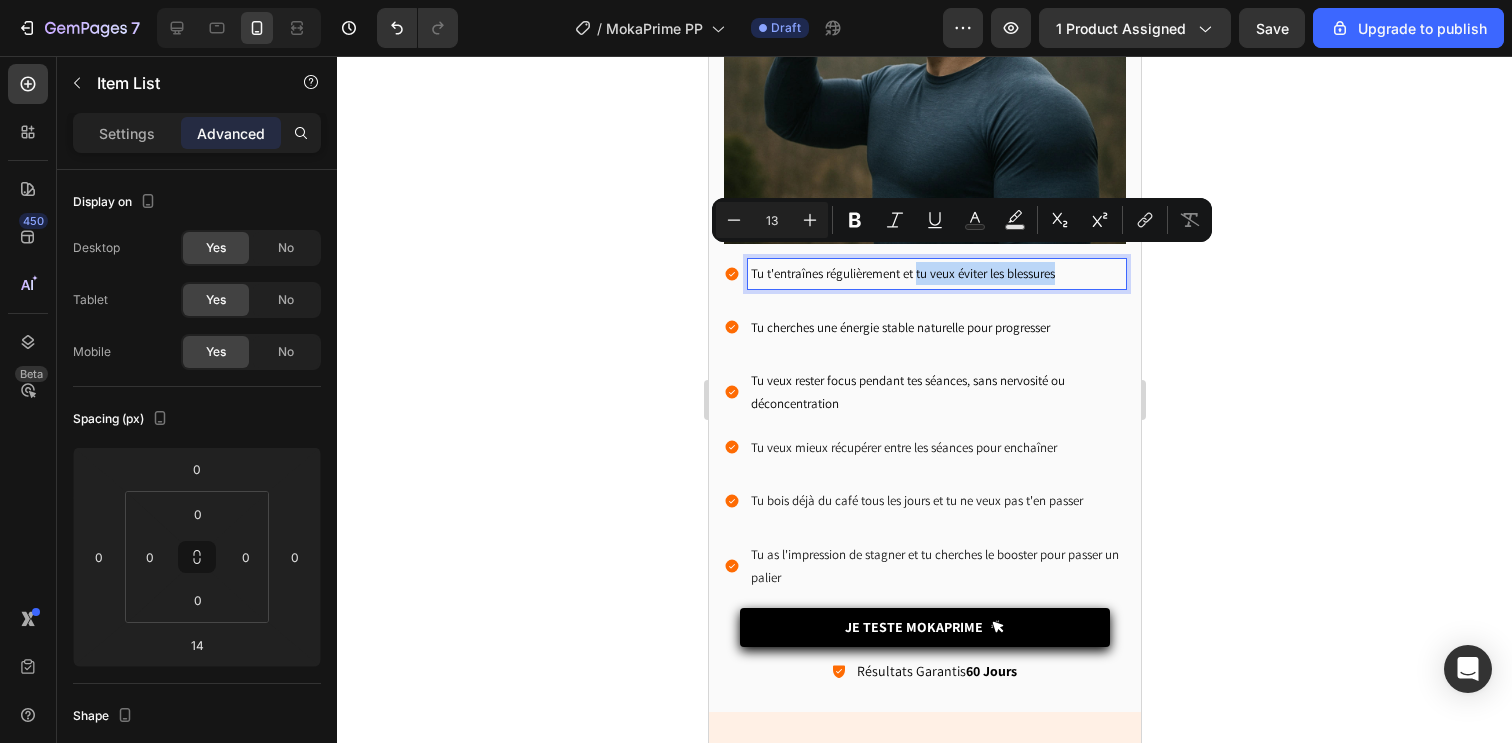 click on "Tu t'entraînes régulièrement et tu veux éviter les blessures" at bounding box center (936, 273) 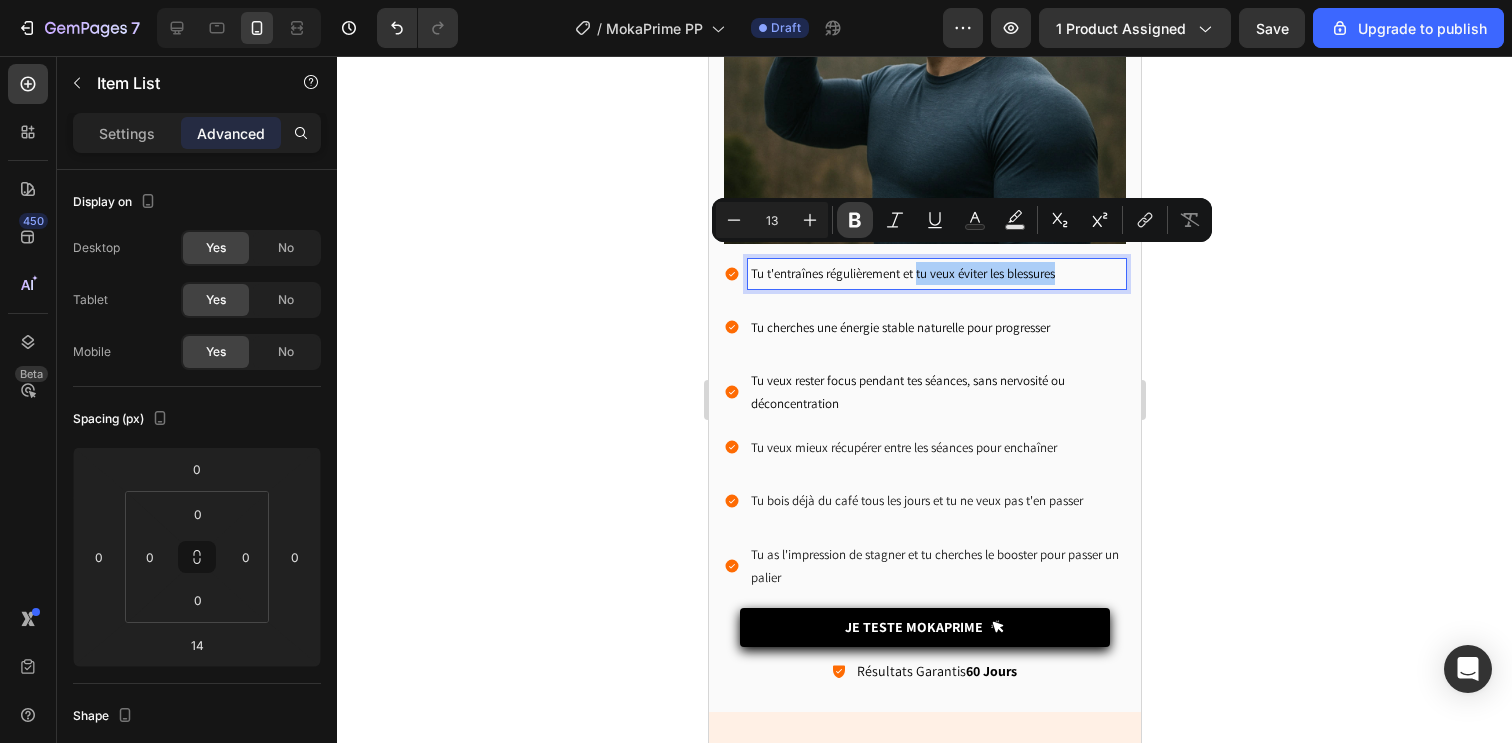 click 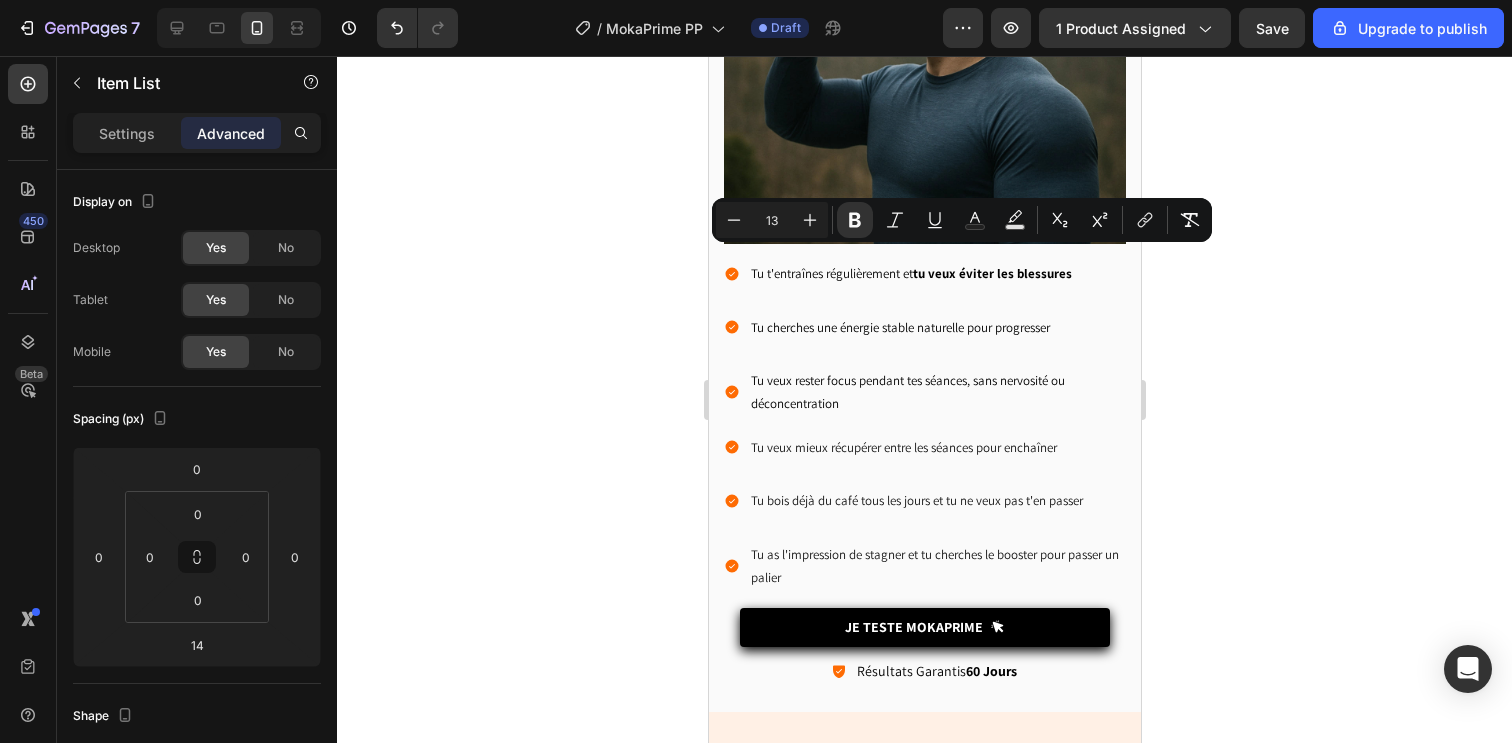 click on "Tu t'entraînes régulièrement et  tu veux éviter les blessures Tu cherches une énergie stable naturelle pour progresser Tu veux rester focus pendant tes séances, sans nervosité ou déconcentration" at bounding box center [924, 339] 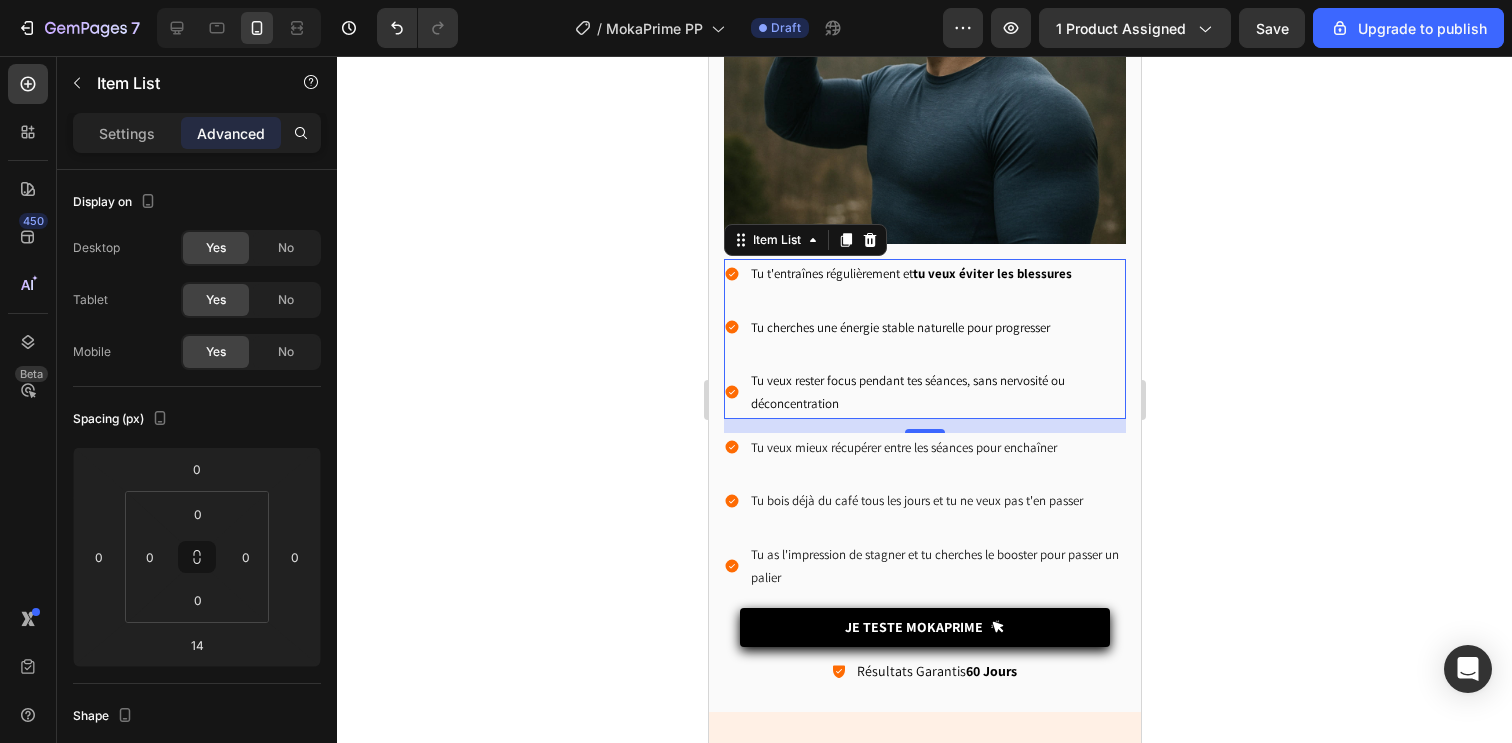 click on "Tu cherches une énergie stable naturelle pour progresser" at bounding box center [936, 327] 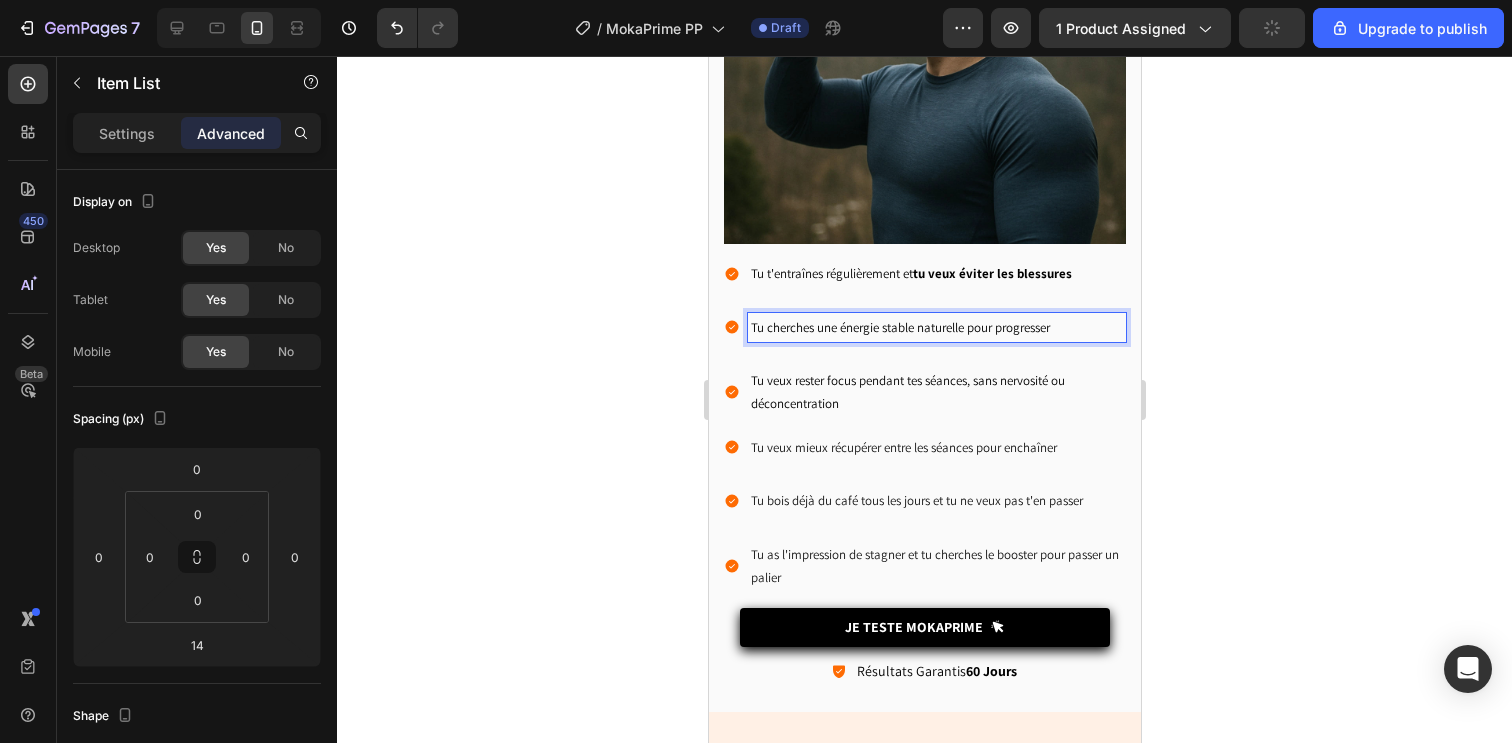 click on "Tu cherches une énergie stable naturelle pour progresser" at bounding box center (936, 327) 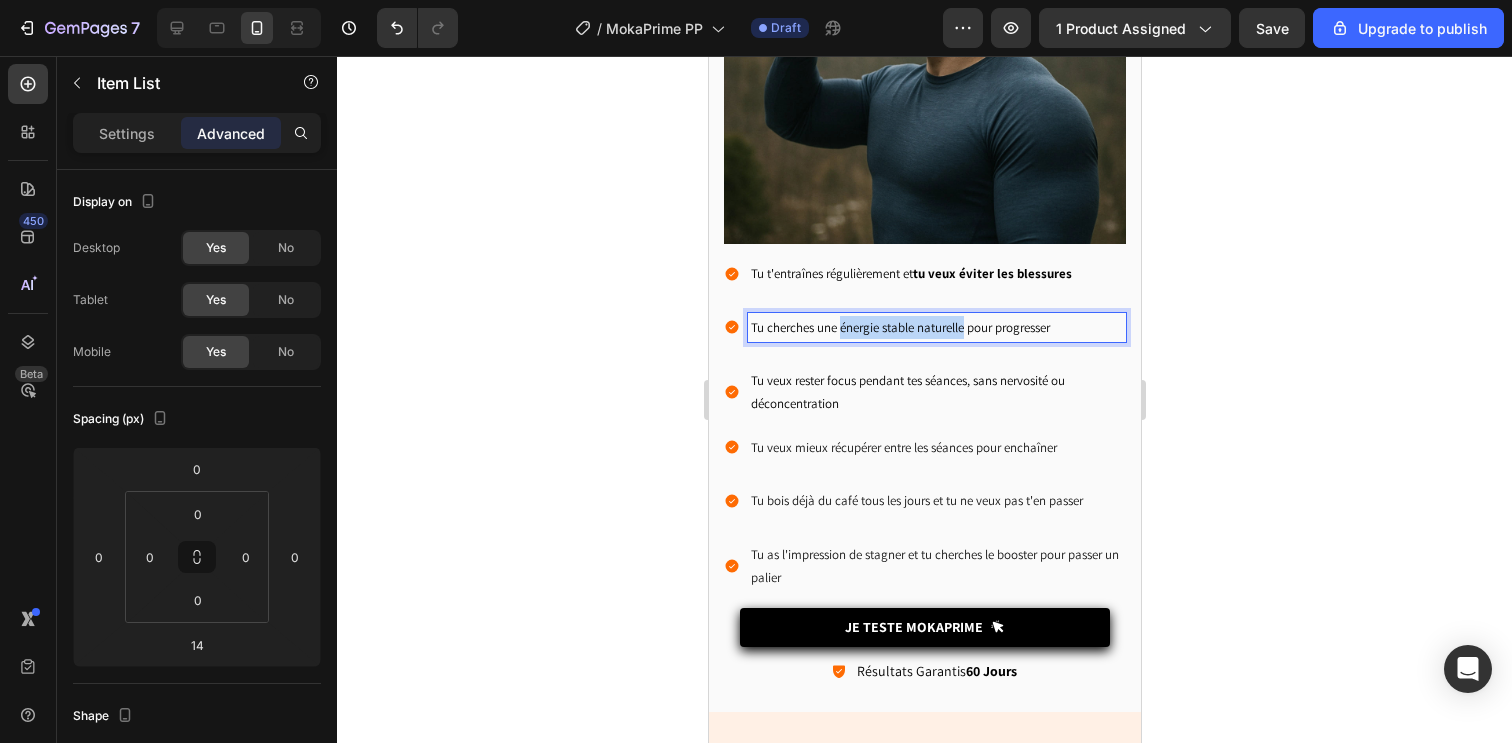 drag, startPoint x: 841, startPoint y: 314, endPoint x: 963, endPoint y: 312, distance: 122.016396 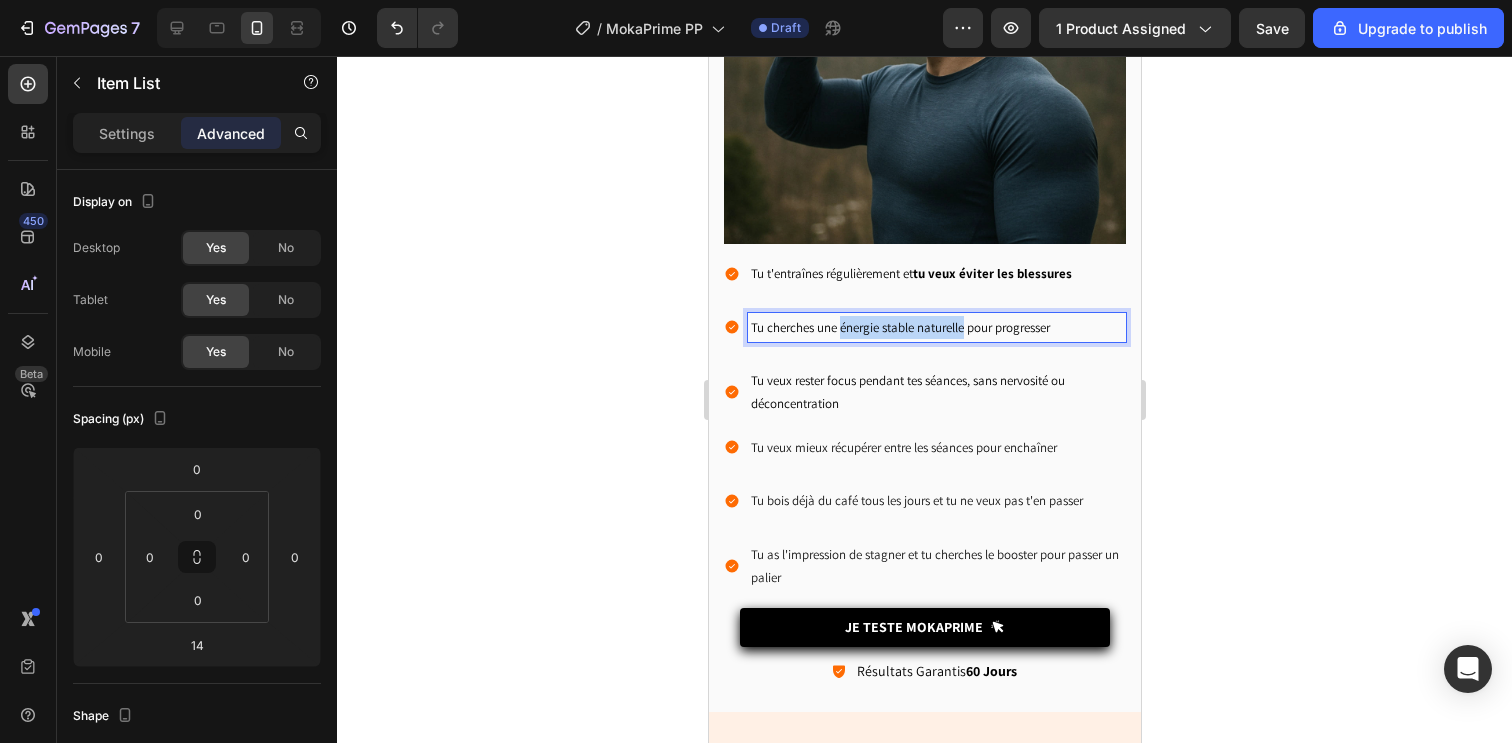 click on "Tu cherches une énergie stable naturelle pour progresser" at bounding box center [936, 327] 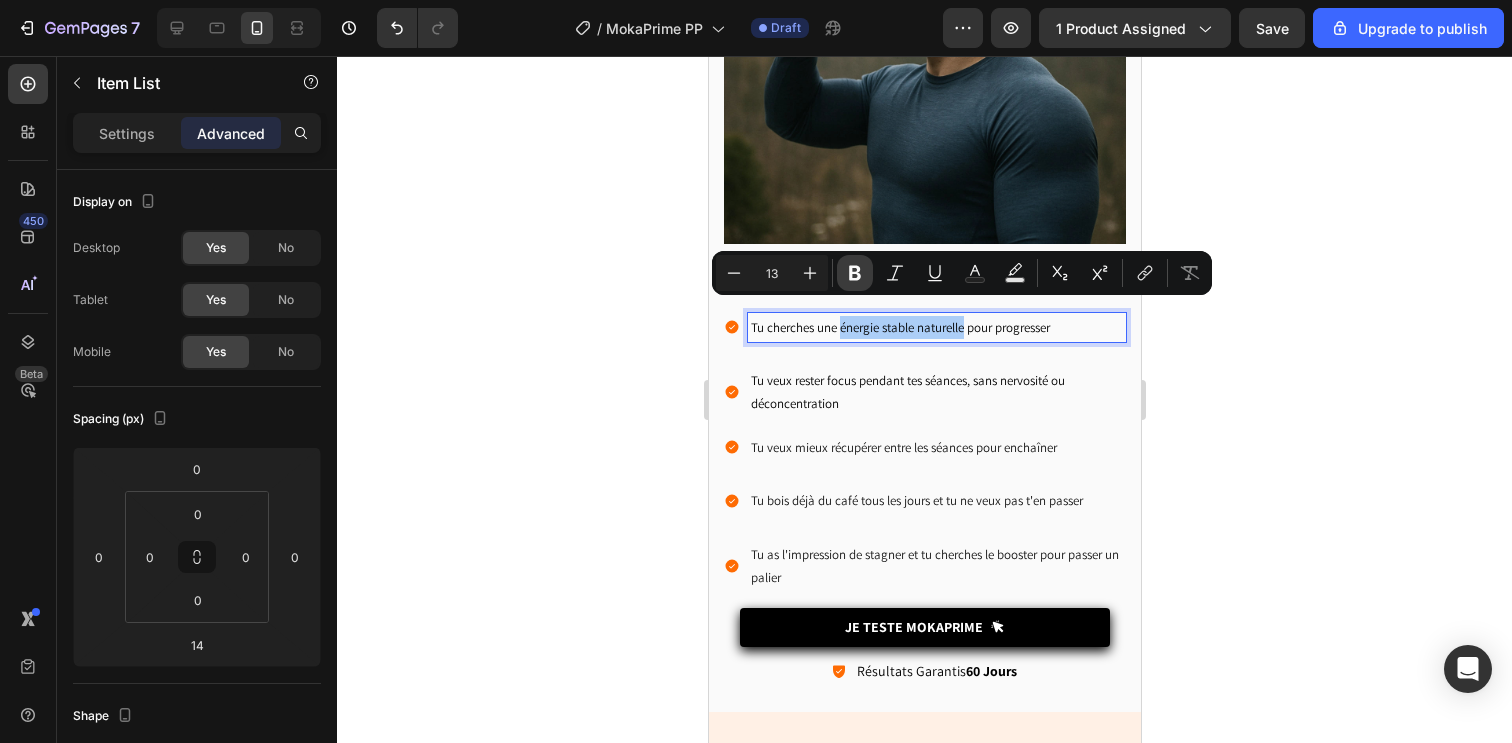 click 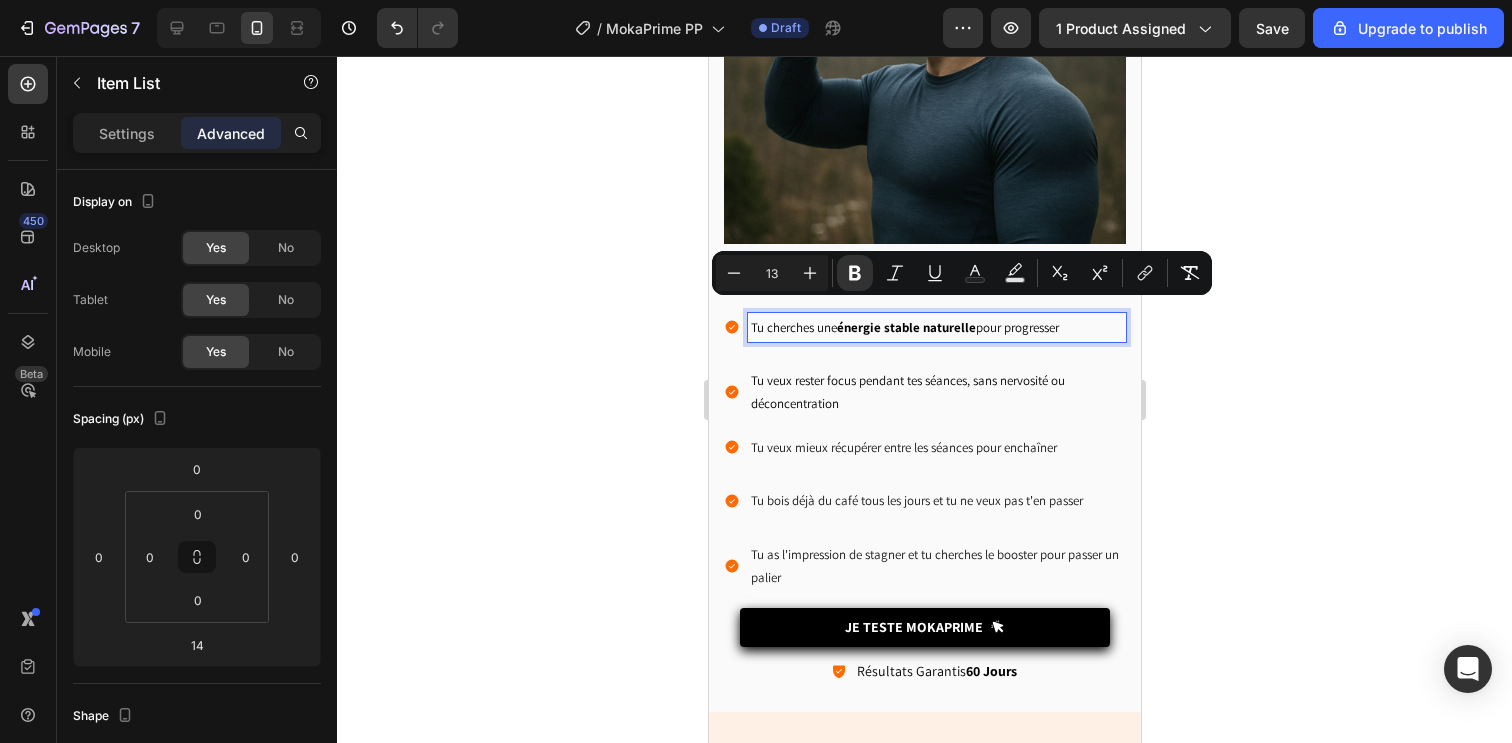 click on "Tu veux rester focus pendant tes séances, sans nervosité ou déconcentration" at bounding box center [936, 392] 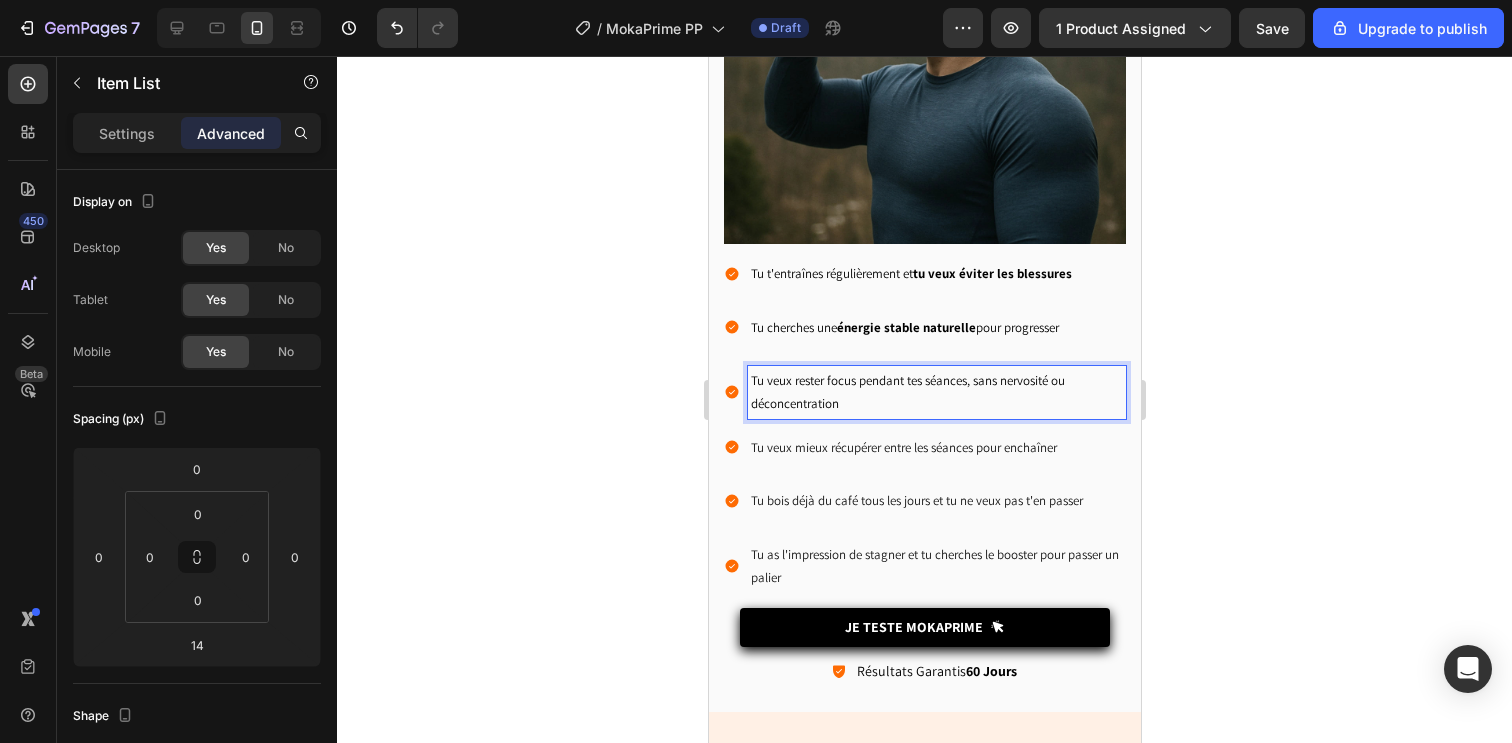 click on "Tu veux rester focus pendant tes séances, sans nervosité ou déconcentration" at bounding box center (936, 392) 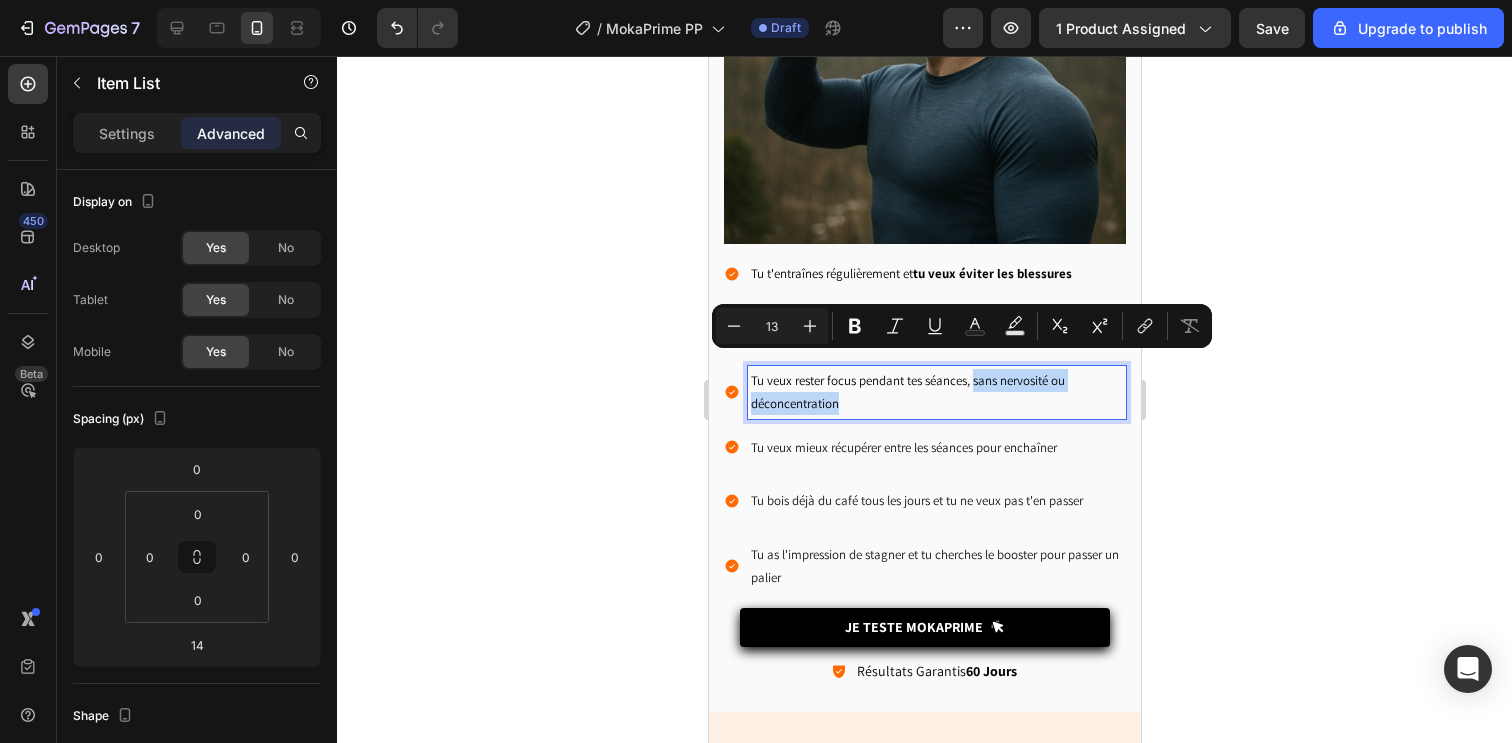 drag, startPoint x: 973, startPoint y: 368, endPoint x: 1551, endPoint y: 392, distance: 578.49805 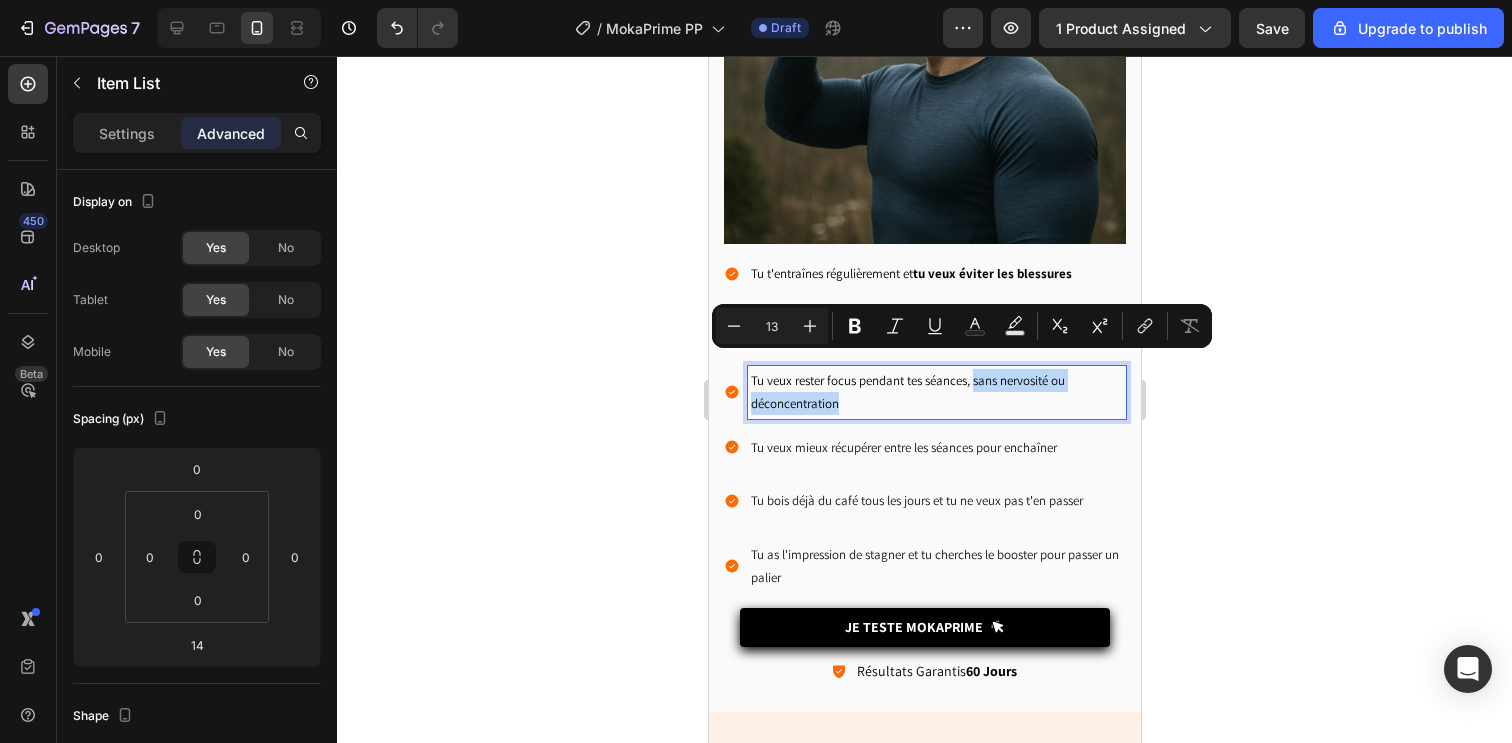 click on "Tu veux rester focus pendant tes séances, sans nervosité ou déconcentration" at bounding box center (936, 392) 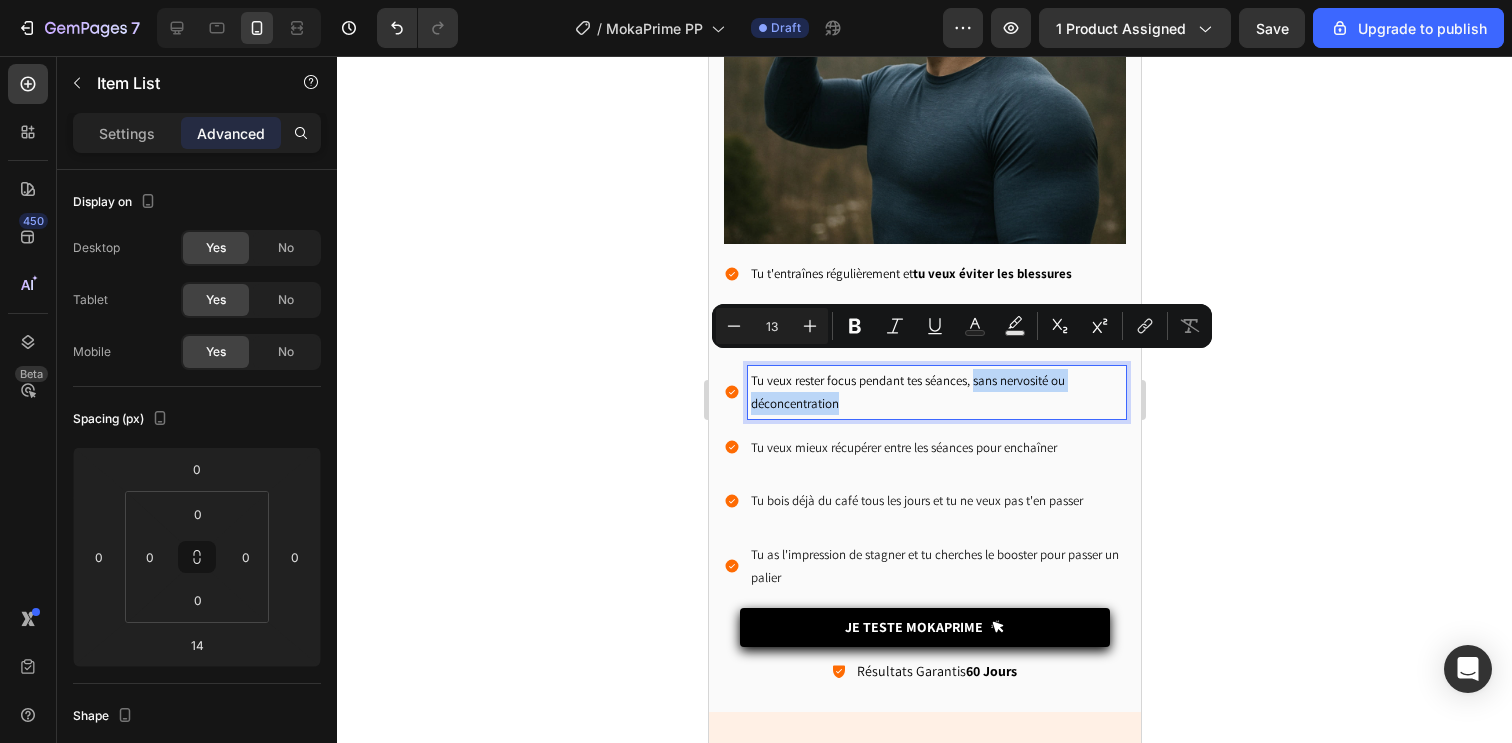 click on "Minus 13 Plus Bold Italic Underline
Text Color
Text Background Color Subscript Superscript       link Remove Format" at bounding box center (962, 326) 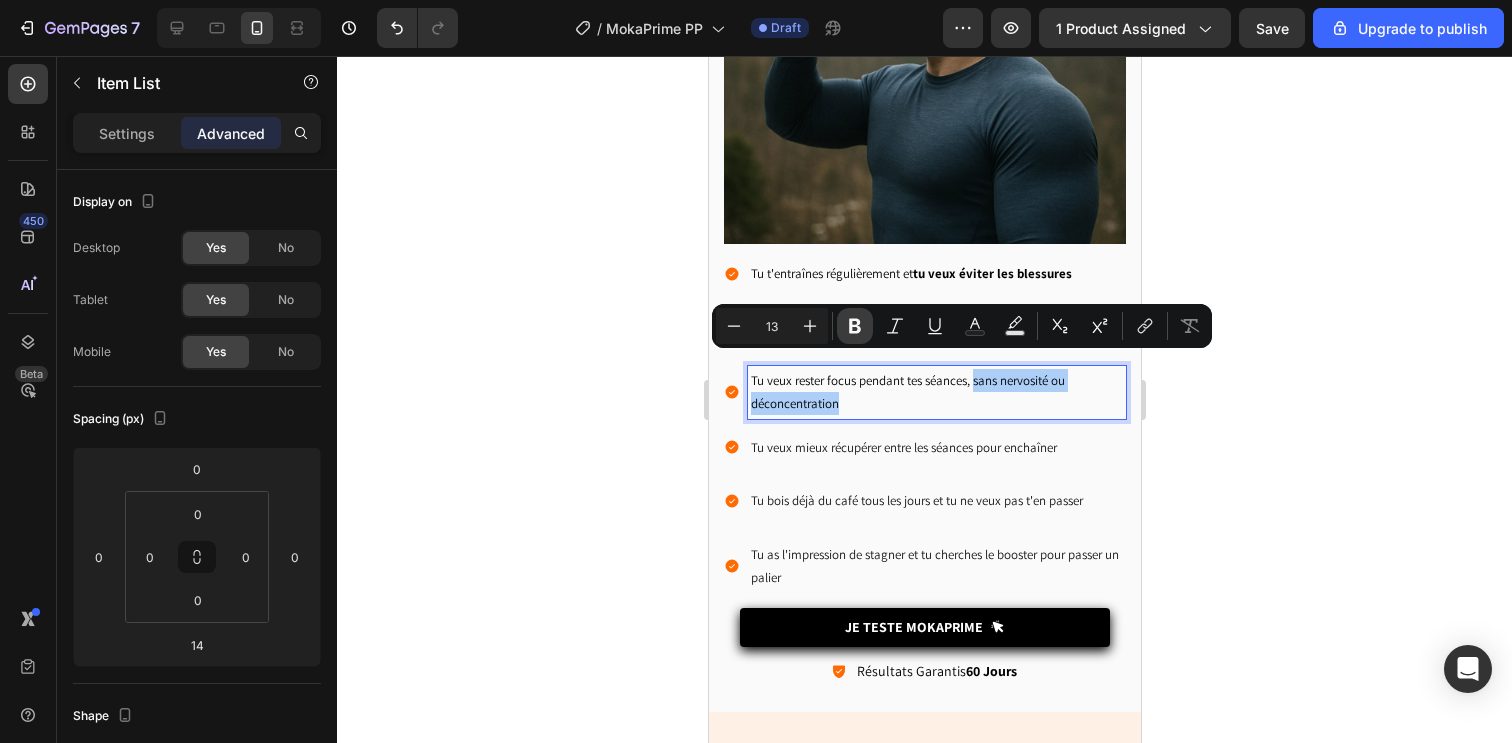 click 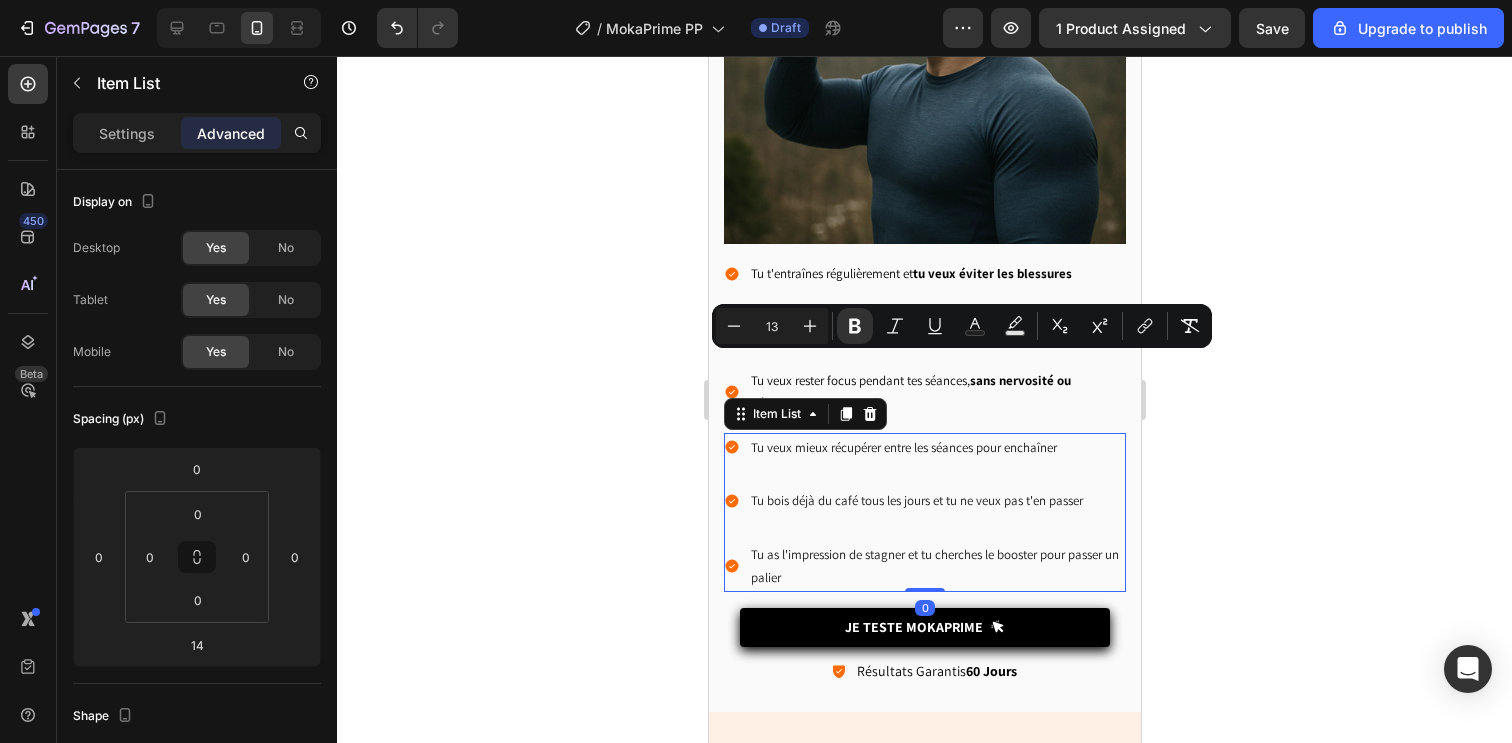 click on "Tu veux mieux récupérer entre les séances pour enchaîner Tu bois déjà du café tous les jours et tu ne veux pas t'en passer Tu as l'impression de stagner et tu cherches le booster pour passer un palier" at bounding box center [924, 513] 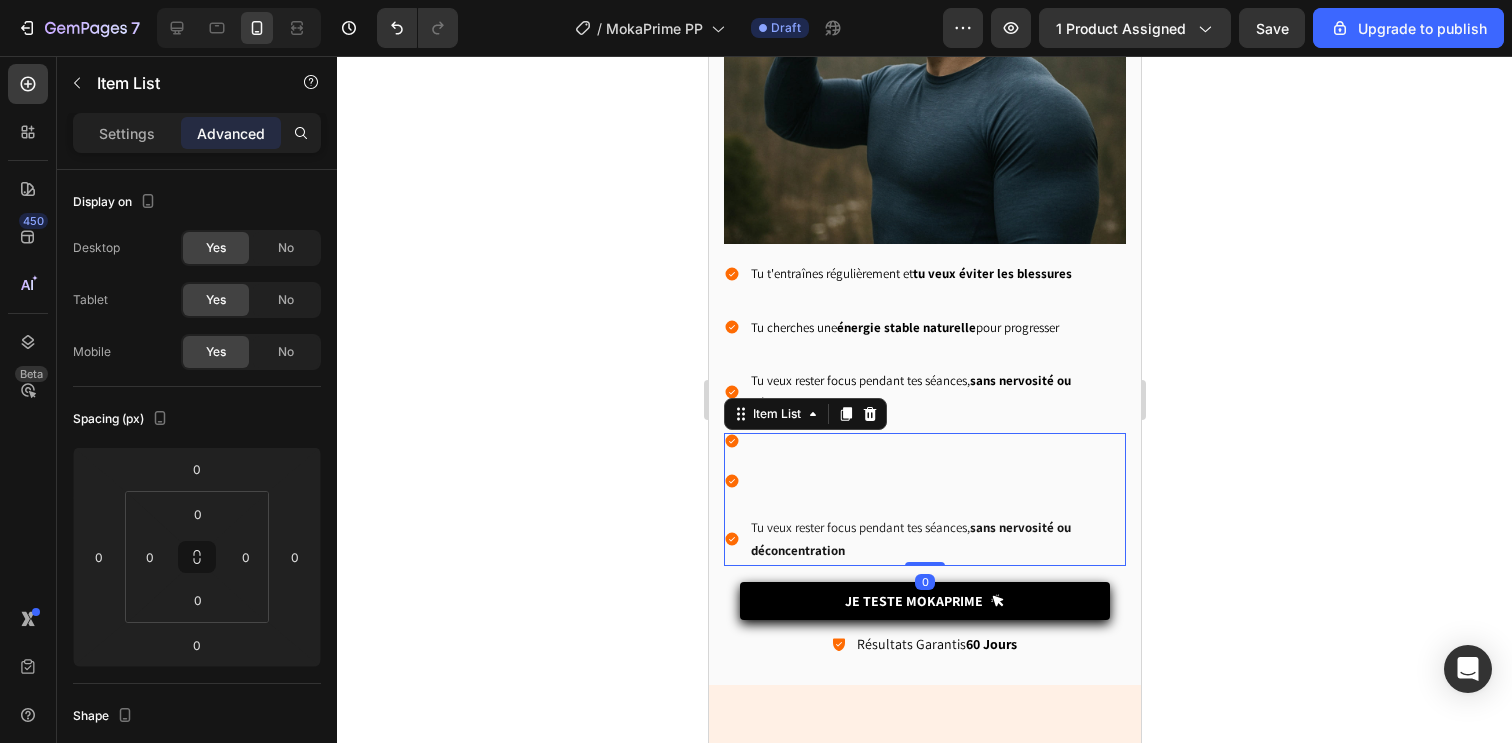 click on "Tu veux rester focus pendant tes séances,  sans nervosité ou déconcentration" at bounding box center (924, 499) 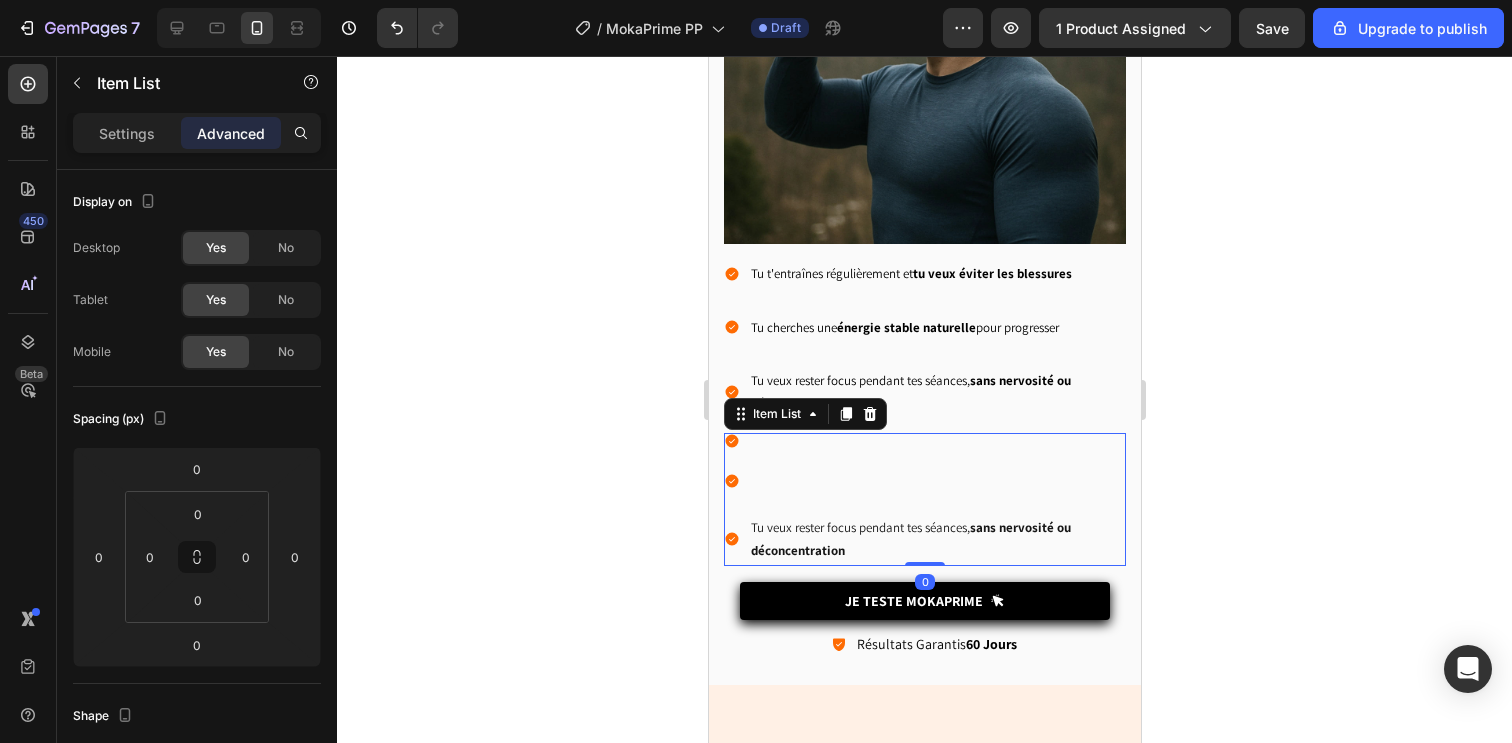 click 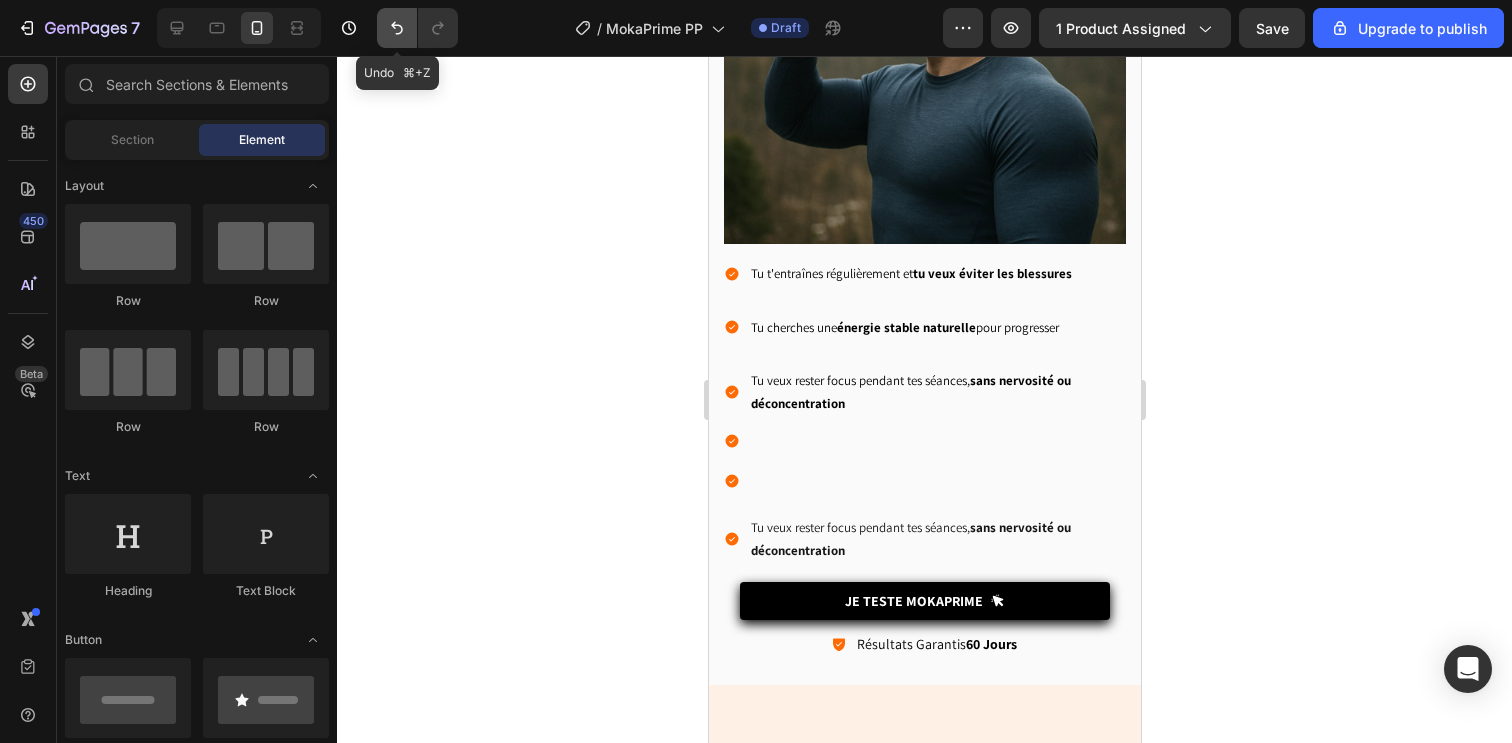 click 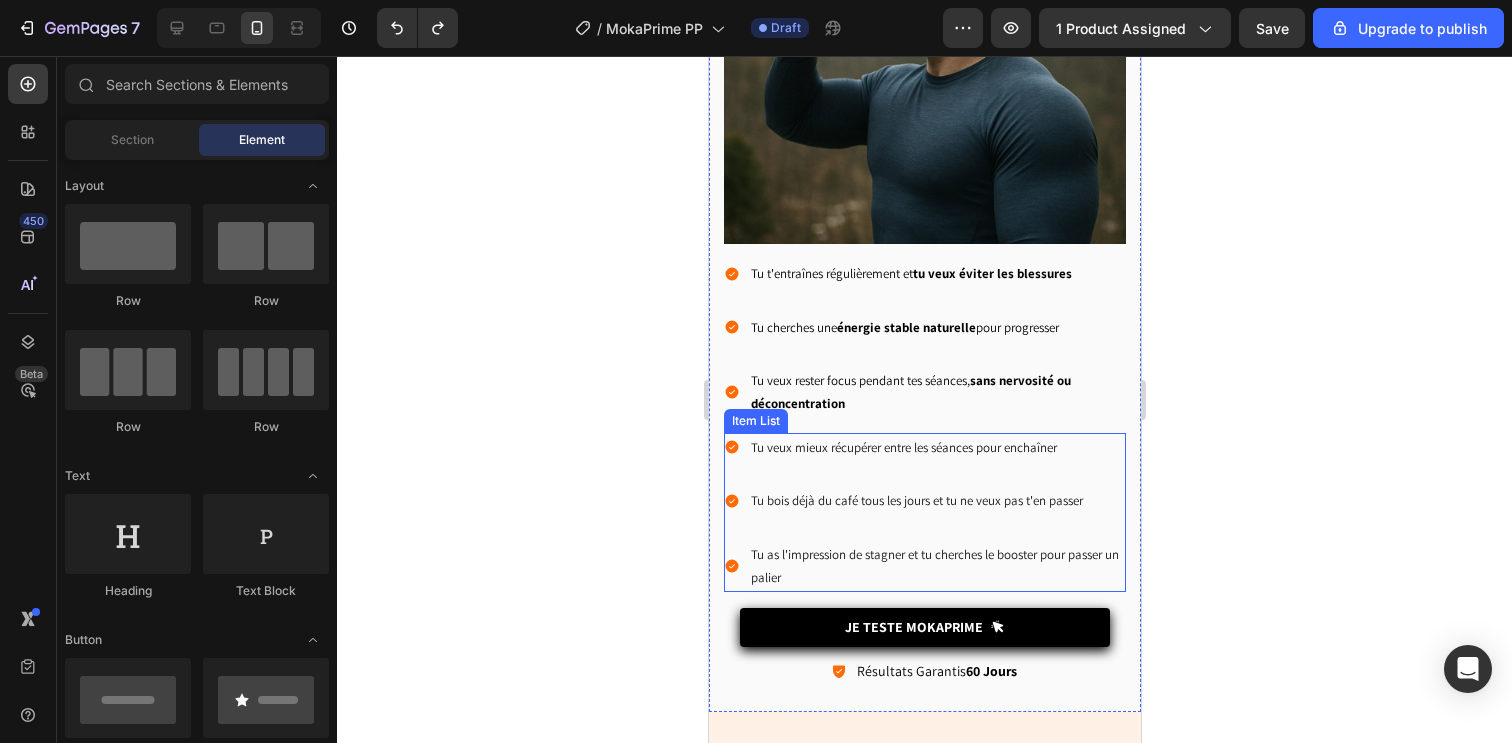 click on "Tu veux mieux récupérer entre les séances pour enchaîner" at bounding box center [936, 447] 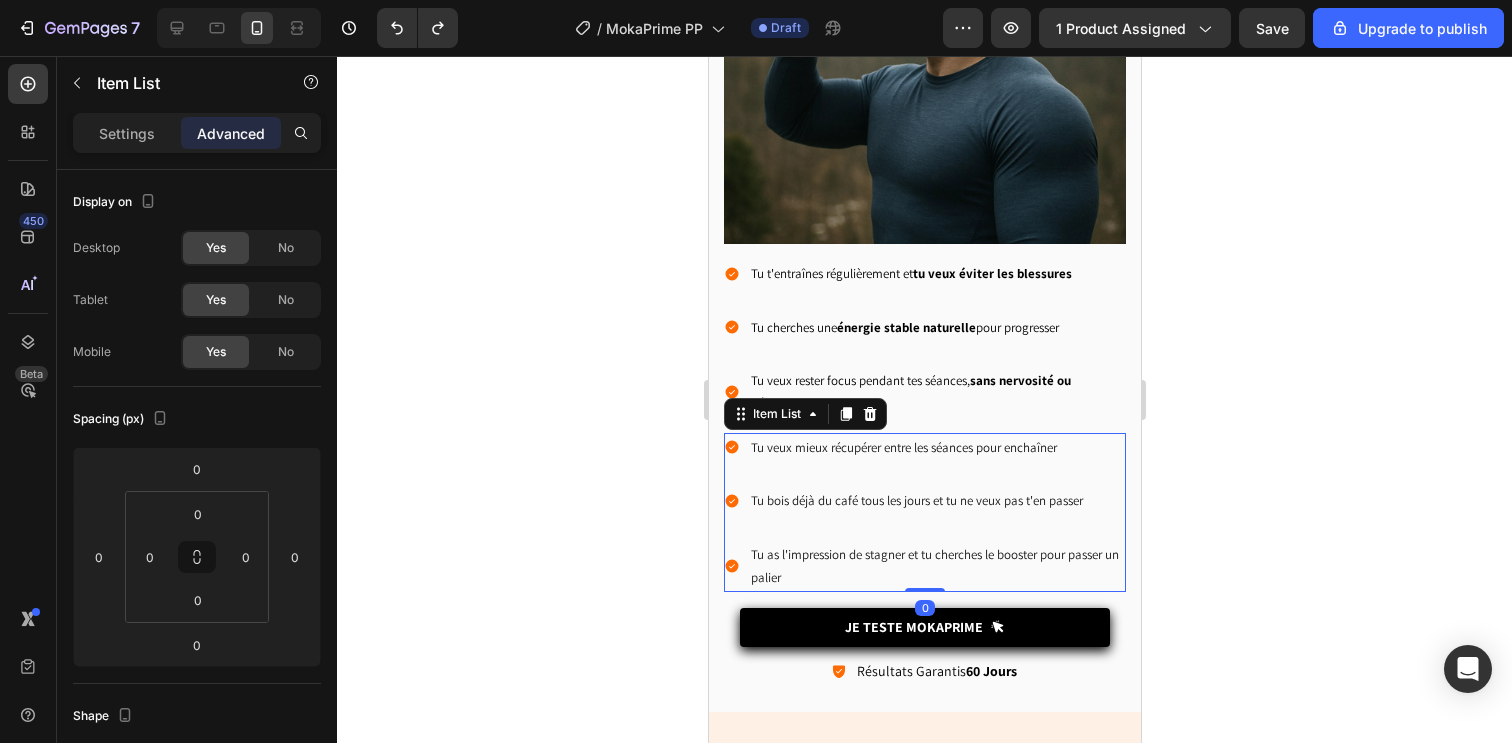 click on "Tu veux mieux récupérer entre les séances pour enchaîner" at bounding box center (936, 447) 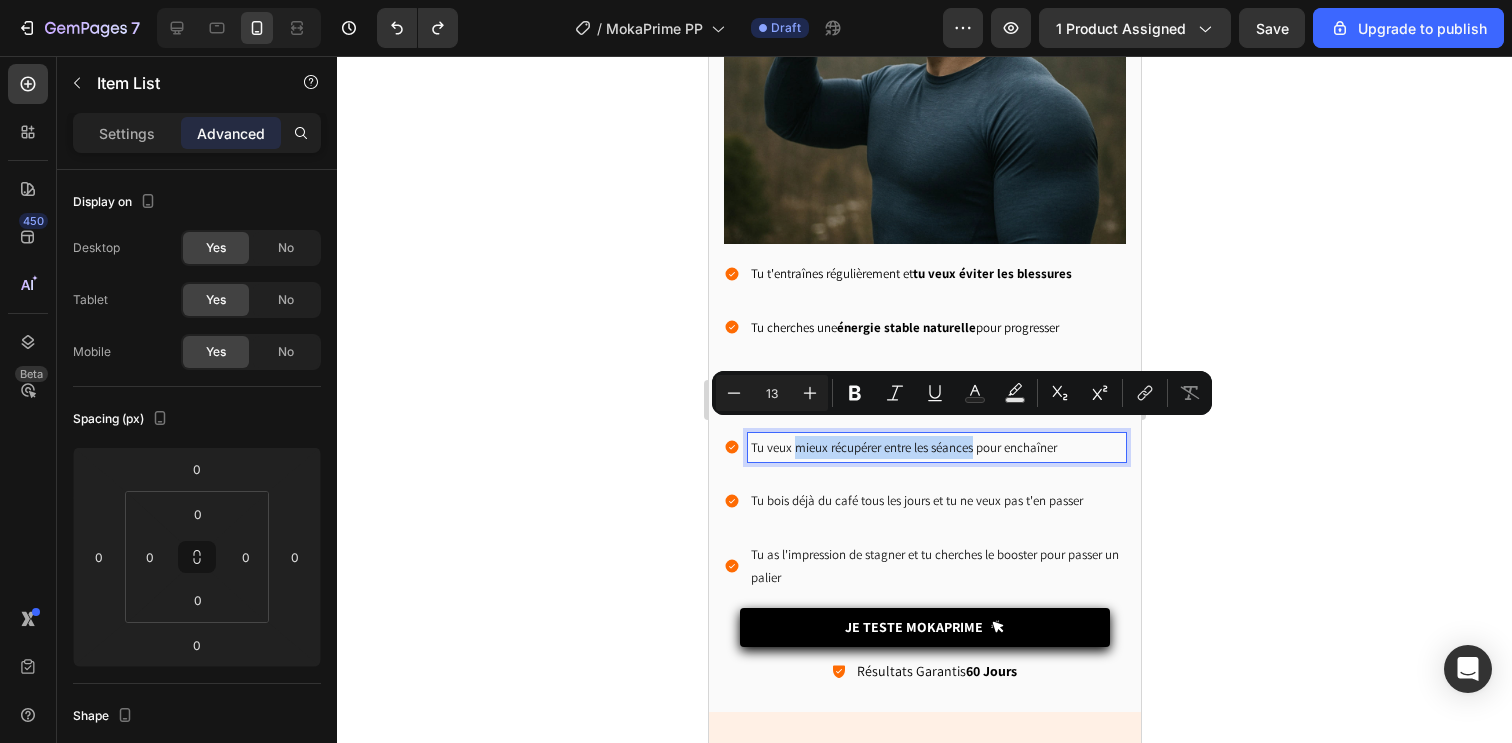 drag, startPoint x: 795, startPoint y: 433, endPoint x: 975, endPoint y: 436, distance: 180.025 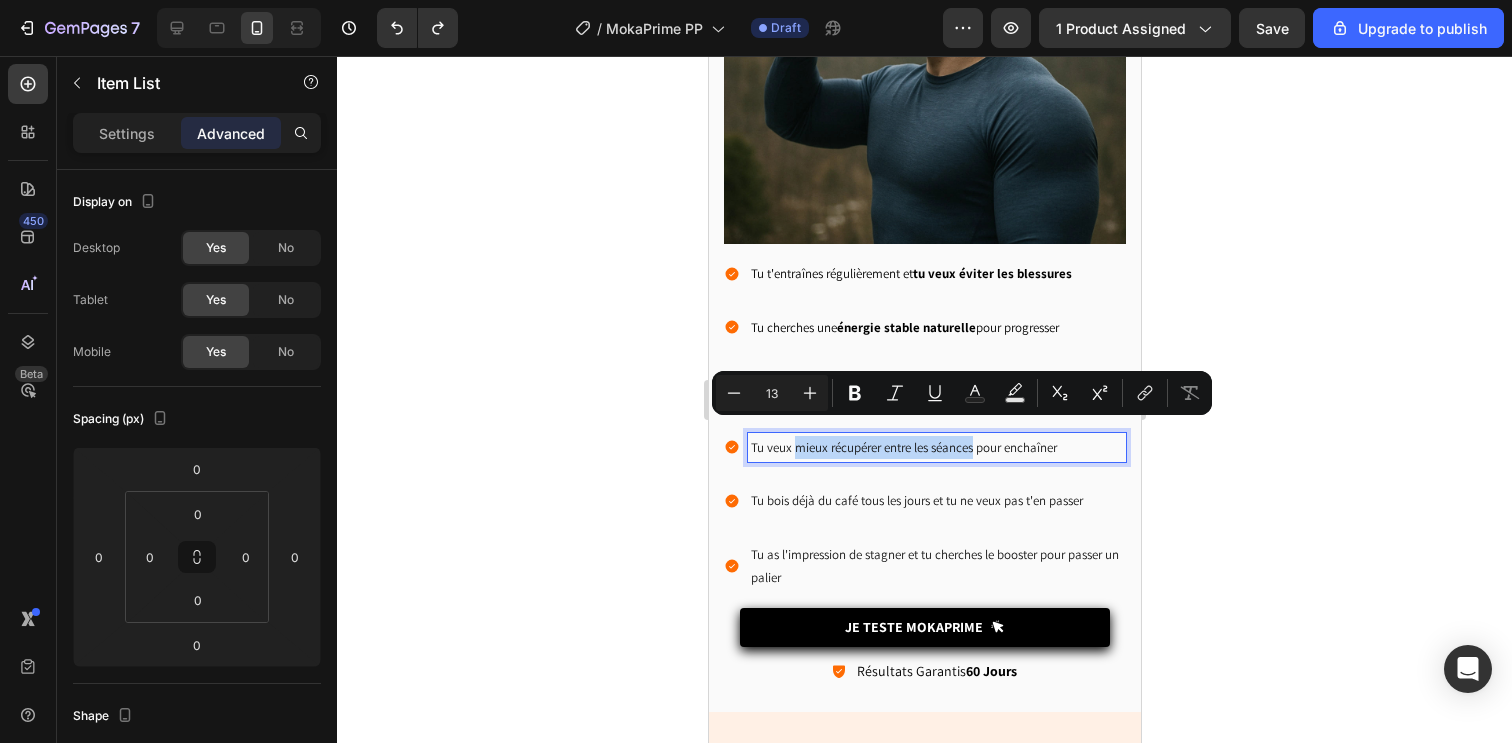 click on "Tu veux mieux récupérer entre les séances pour enchaîner" at bounding box center [936, 447] 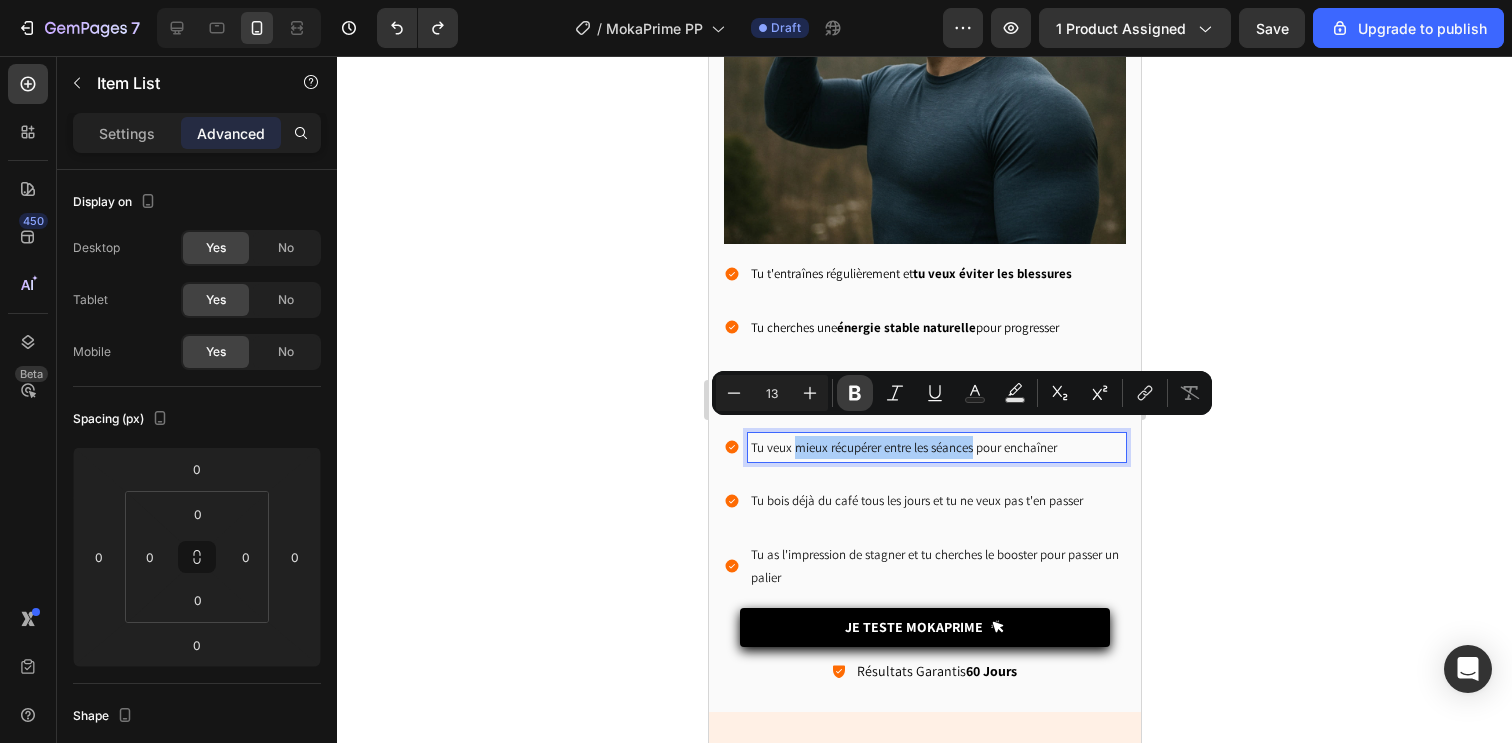 click on "Bold" at bounding box center [855, 393] 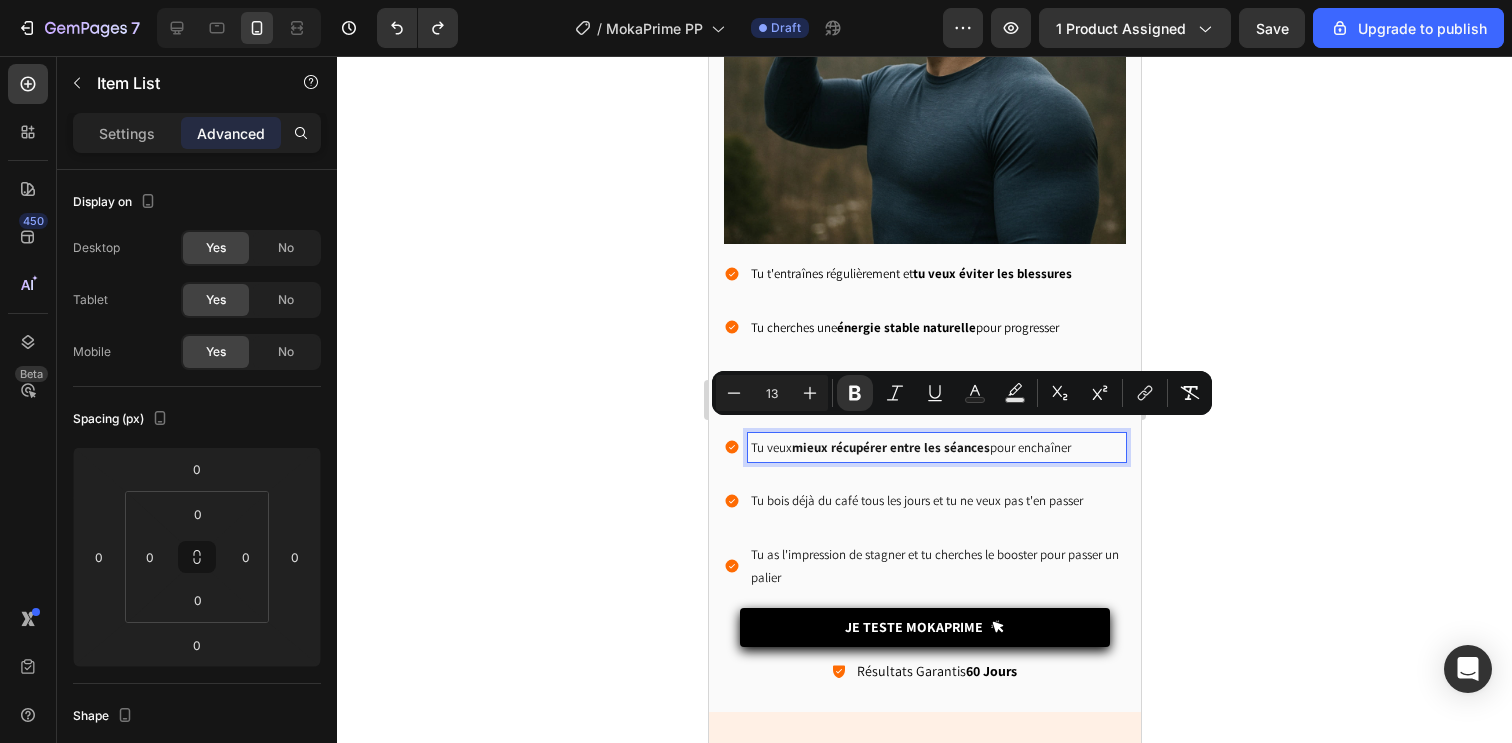 click on "Tu bois déjà du café tous les jours et tu ne veux pas t'en passer" at bounding box center [936, 500] 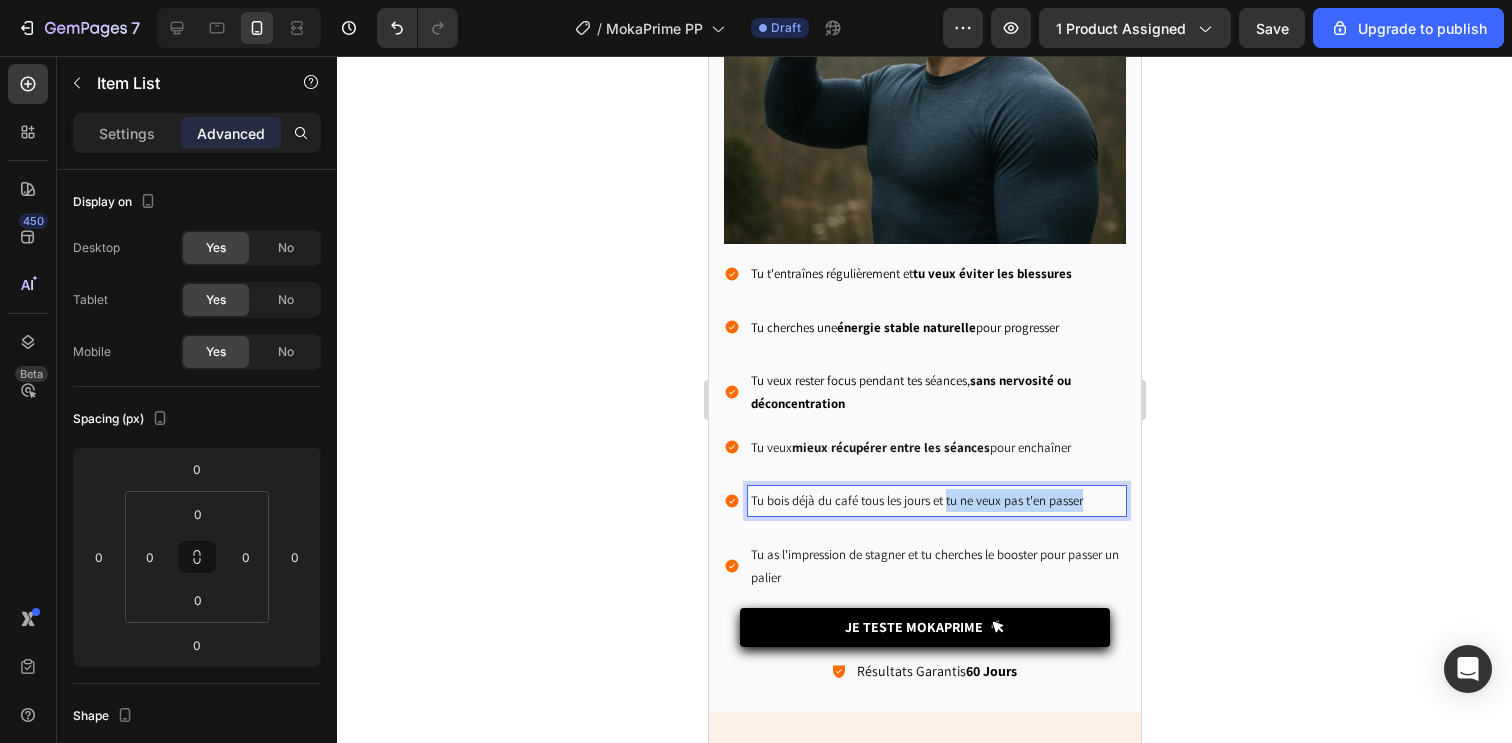 drag, startPoint x: 946, startPoint y: 489, endPoint x: 1081, endPoint y: 489, distance: 135 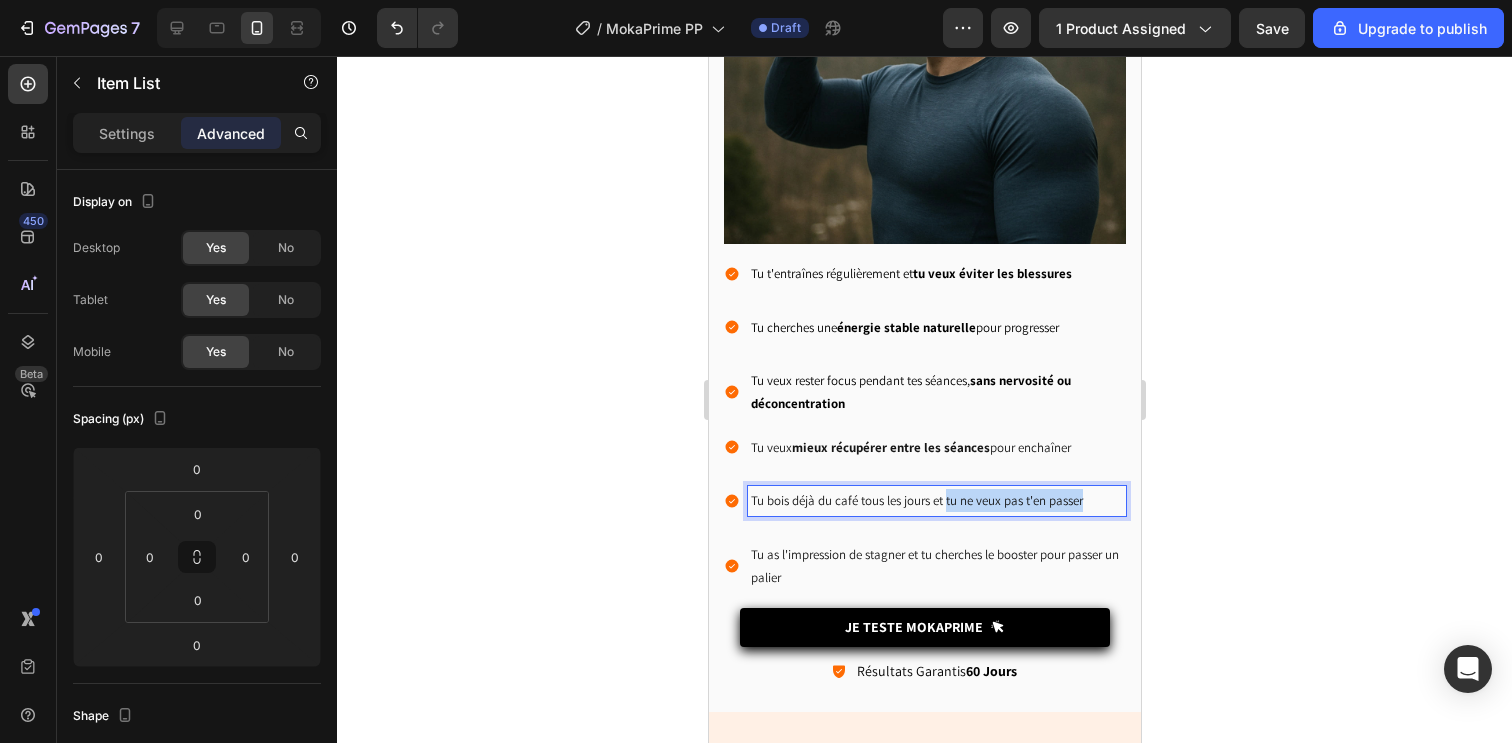 click on "Tu bois déjà du café tous les jours et tu ne veux pas t'en passer" at bounding box center [936, 500] 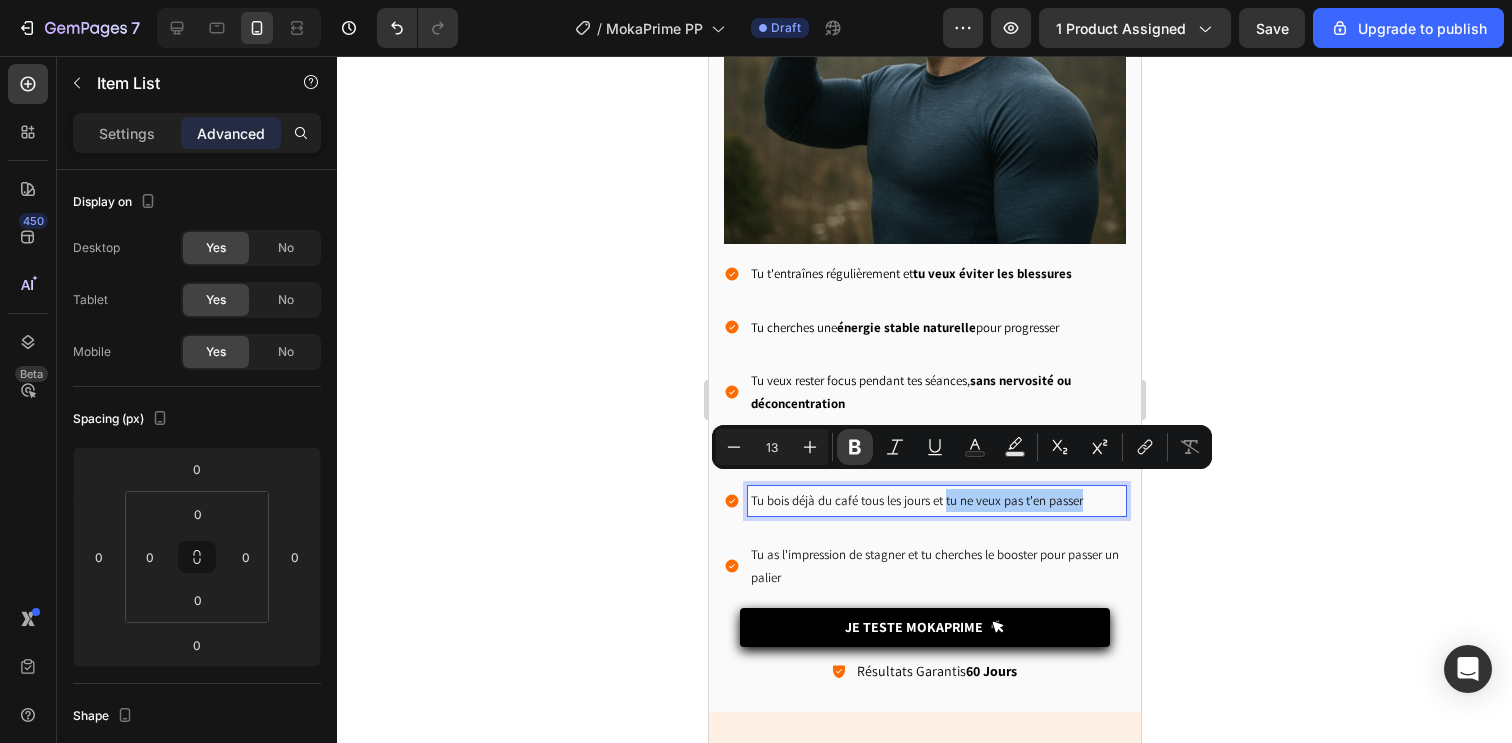 click 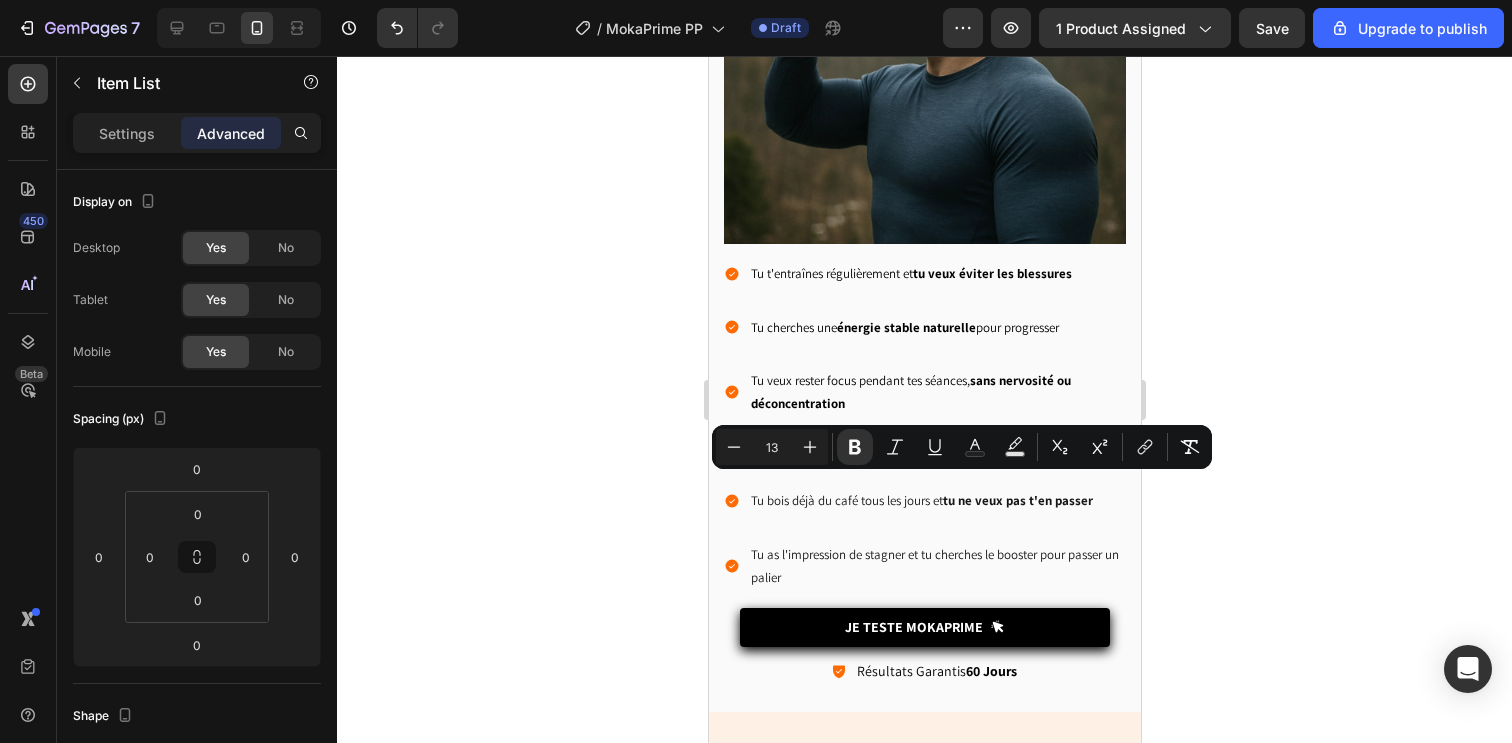click 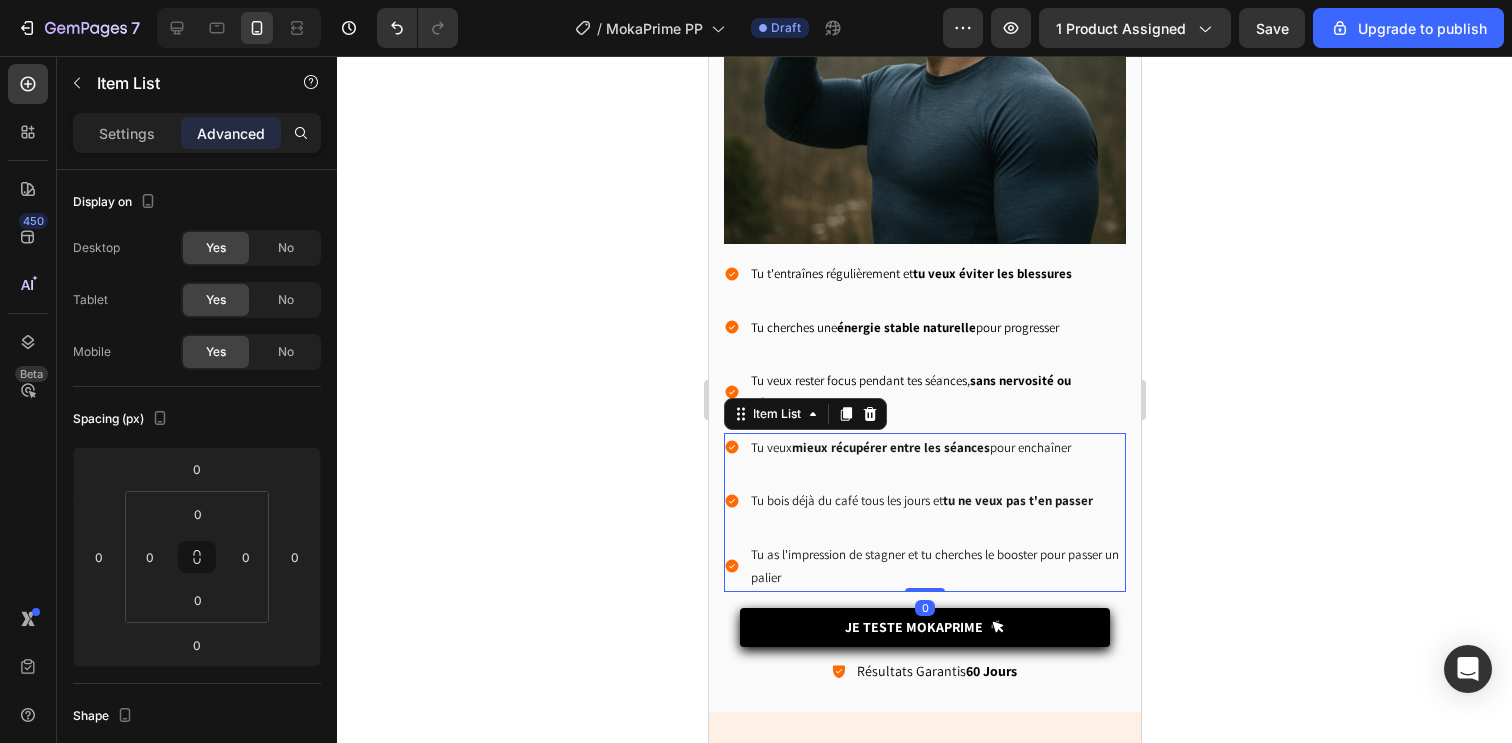 click on "Tu as l'impression de stagner et tu cherches le booster pour passer un palier" at bounding box center (936, 566) 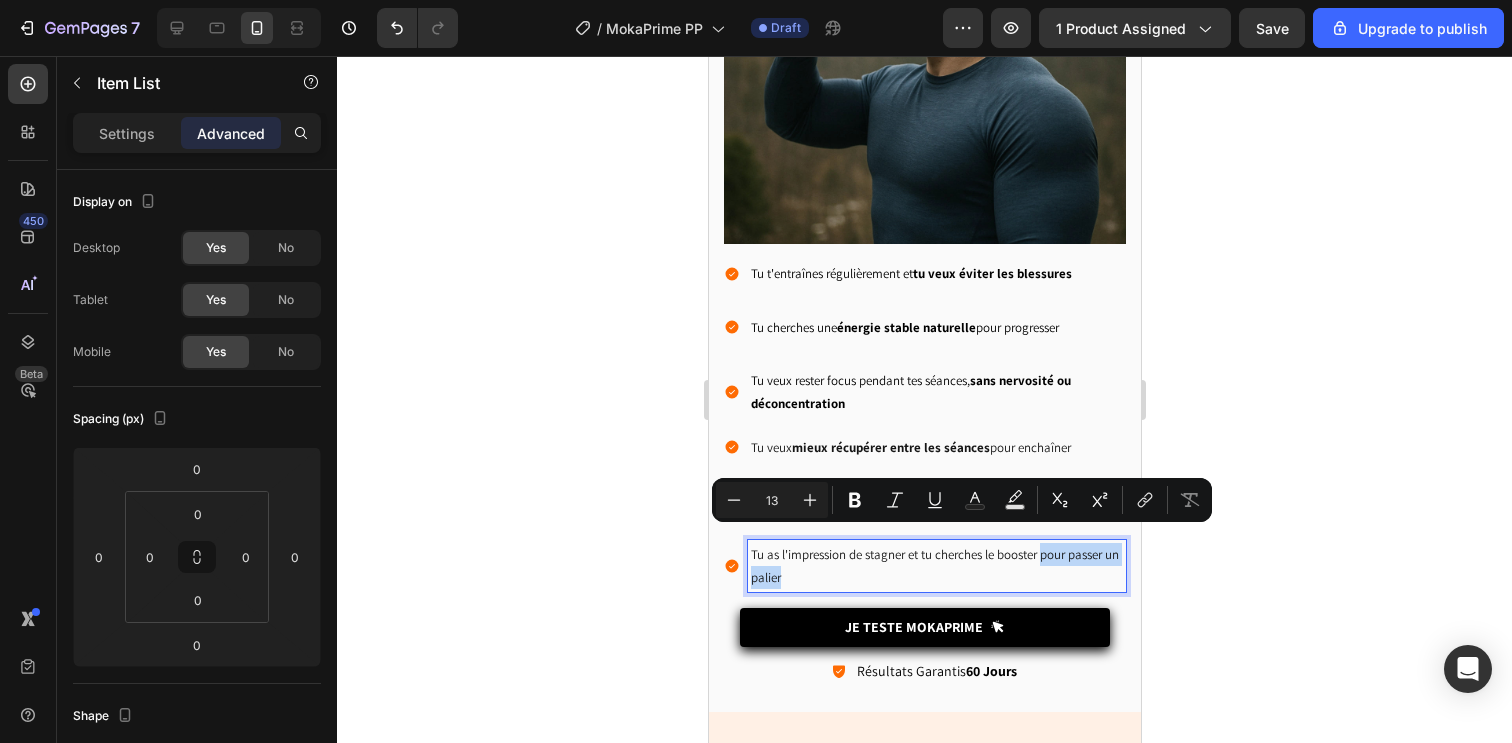 drag, startPoint x: 1043, startPoint y: 541, endPoint x: 831, endPoint y: 561, distance: 212.9413 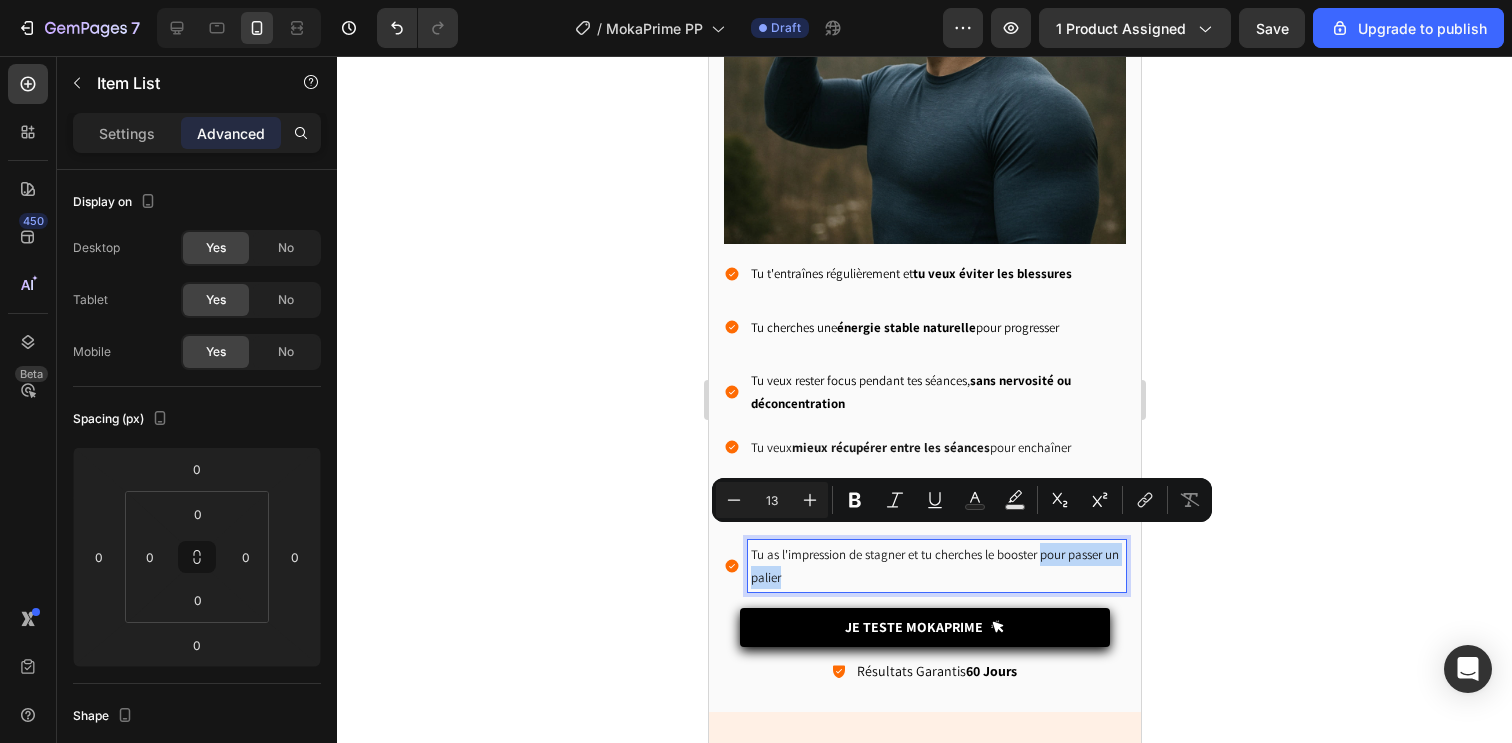 click on "Tu as l'impression de stagner et tu cherches le booster pour passer un palier" at bounding box center (936, 566) 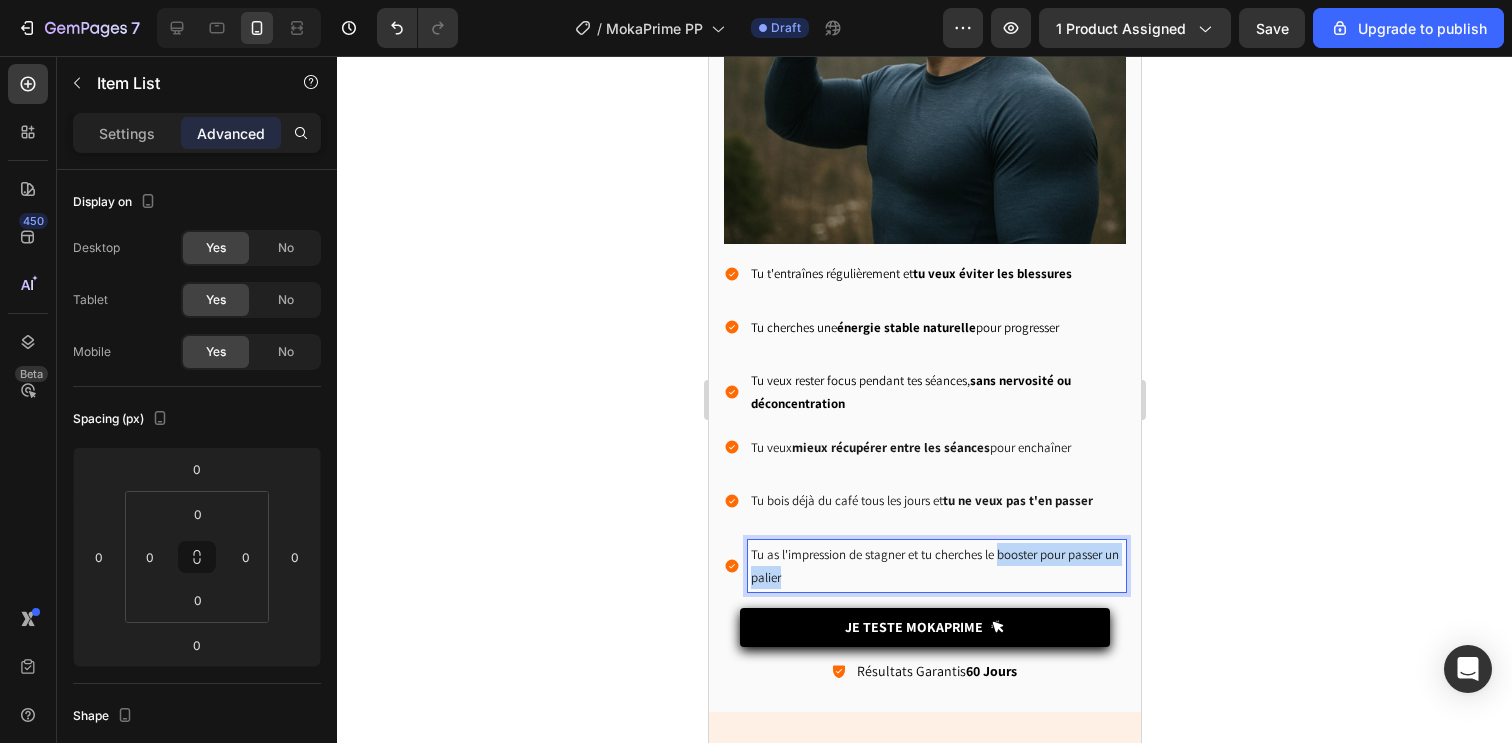 drag, startPoint x: 1000, startPoint y: 541, endPoint x: 993, endPoint y: 558, distance: 18.384777 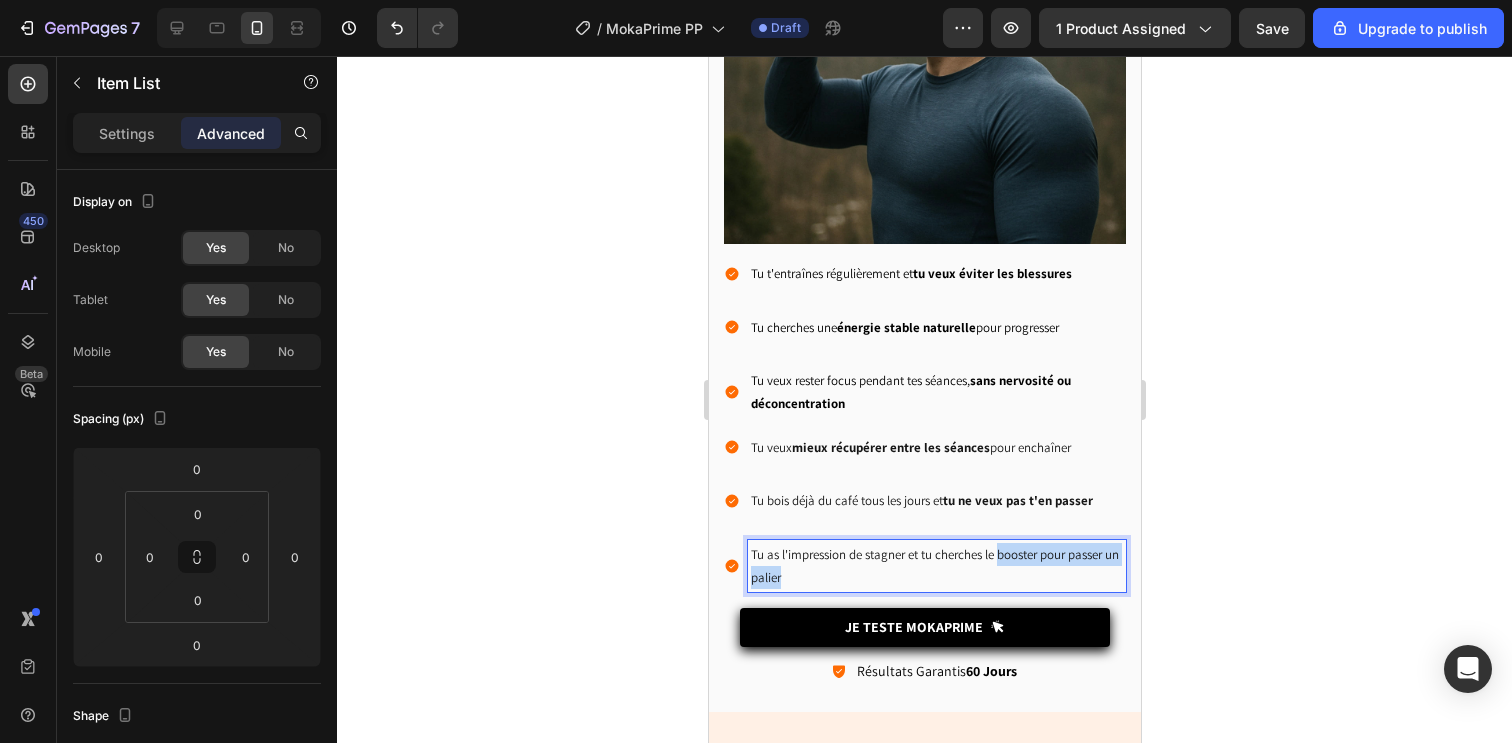 click on "Tu as l'impression de stagner et tu cherches le booster pour passer un palier" at bounding box center [936, 566] 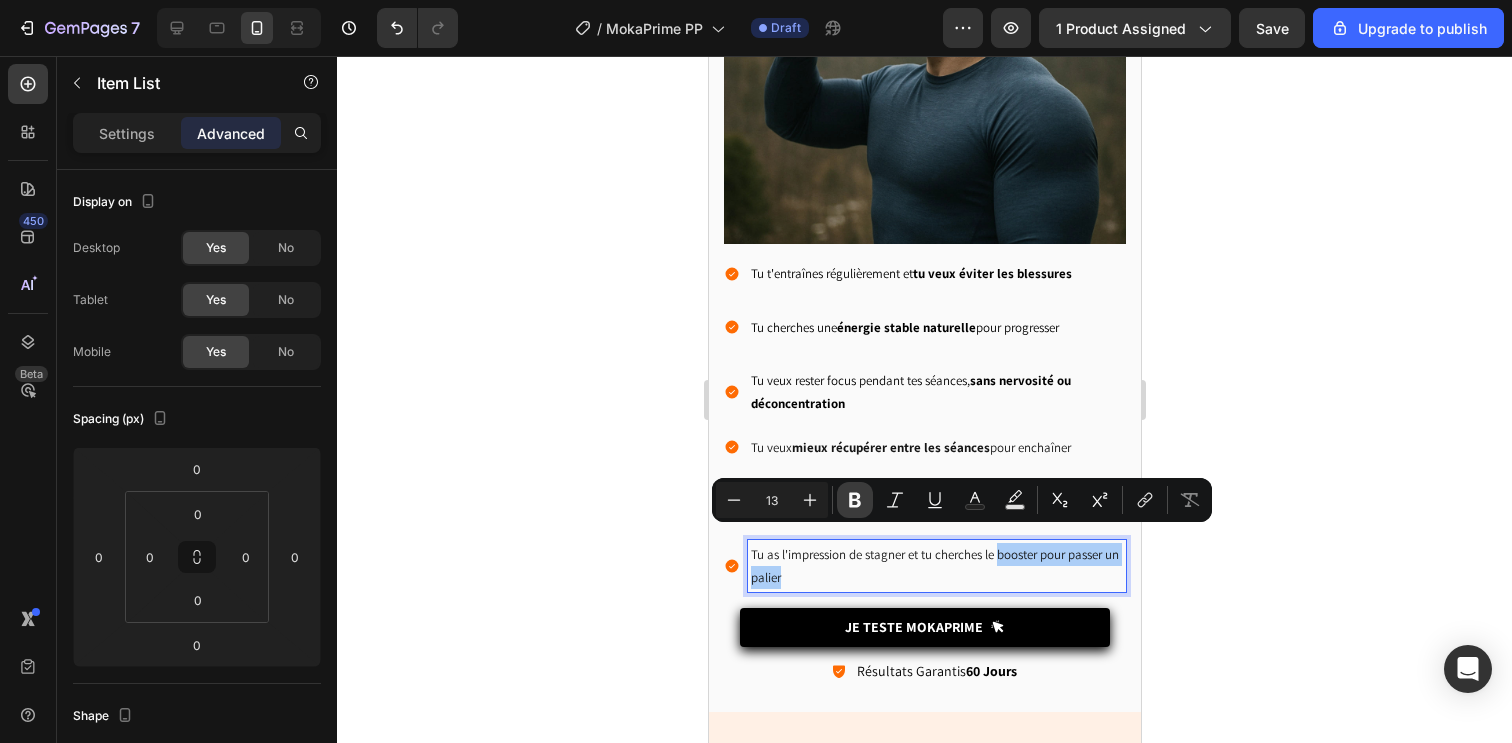click 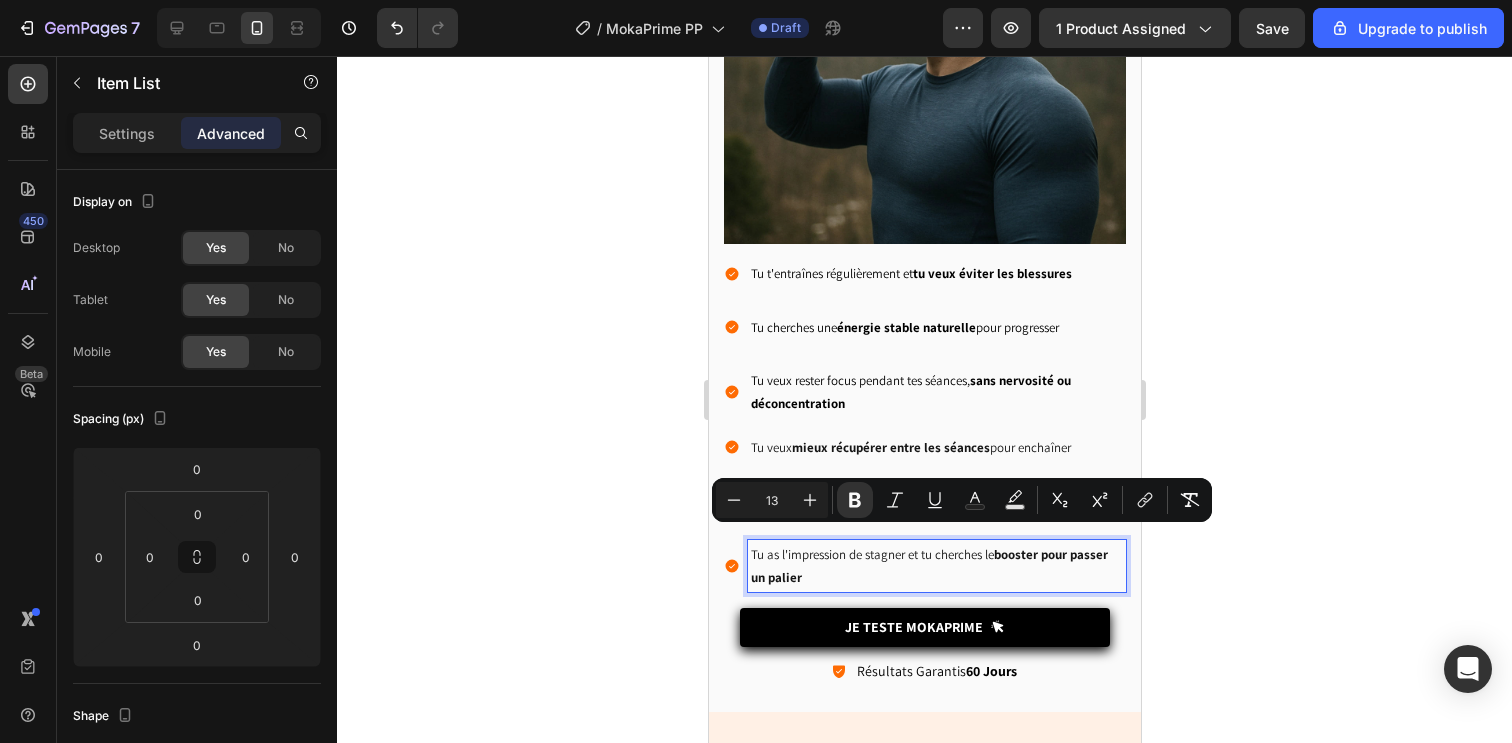 click 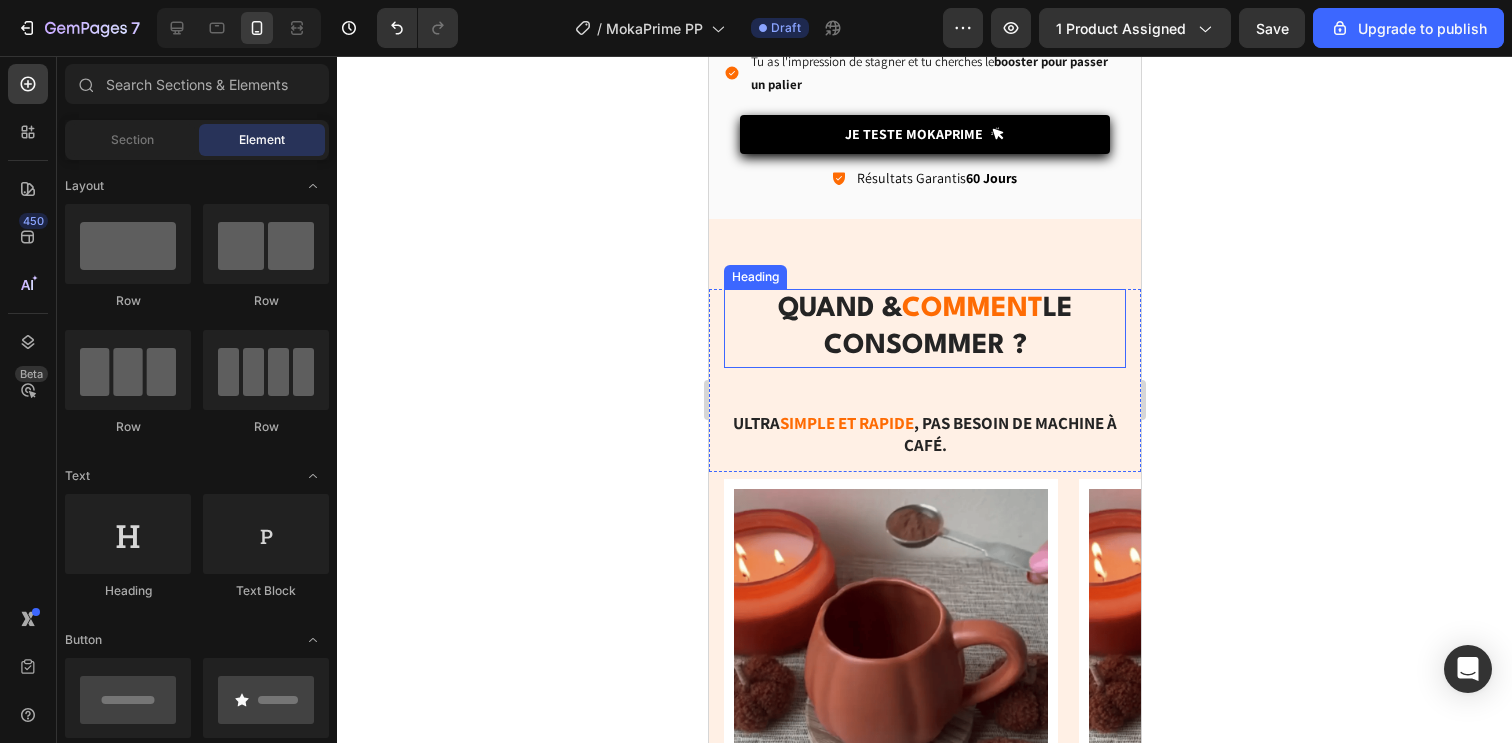 scroll, scrollTop: 6834, scrollLeft: 0, axis: vertical 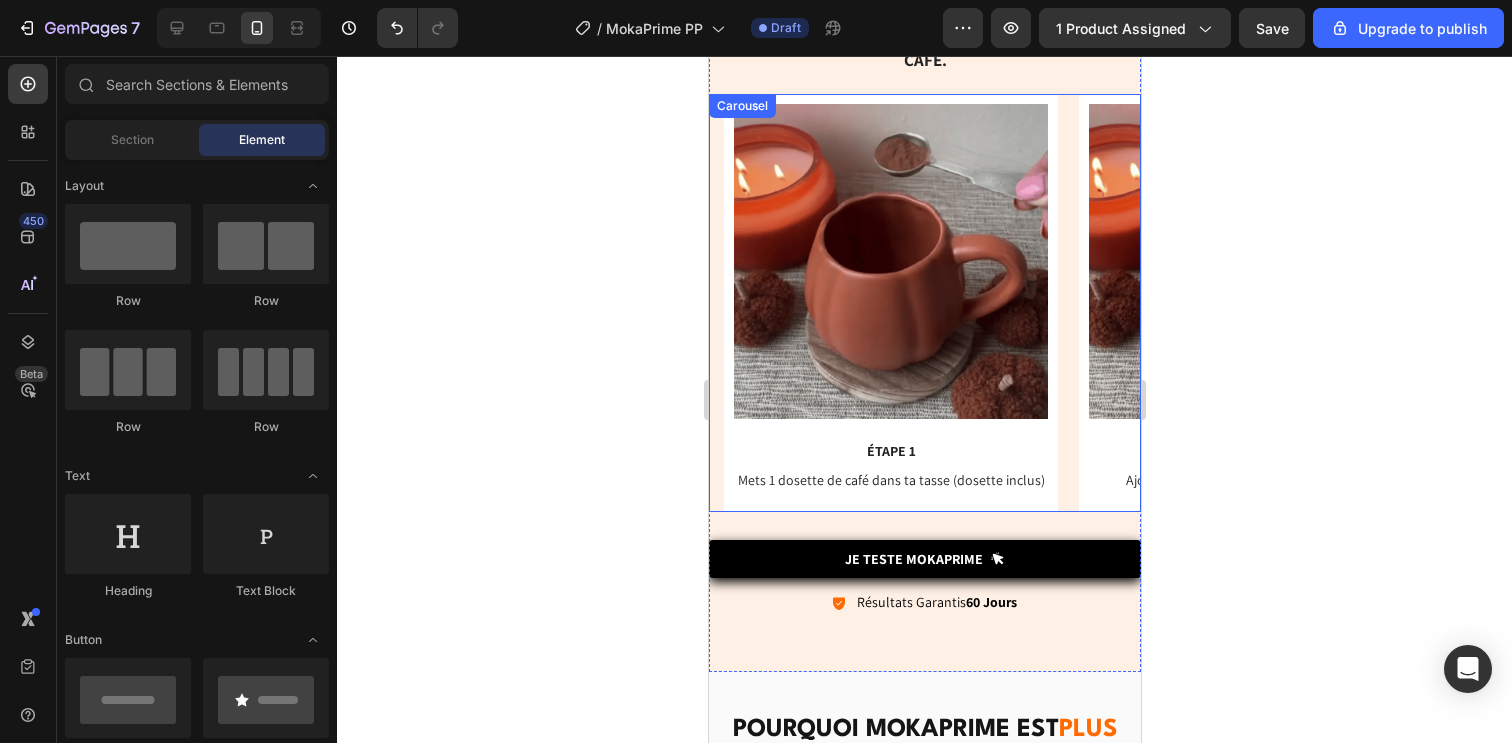 click on "Image ÉTAPE 1 Text Block Mets 1 dosette de café dans ta tasse (dosette inclus) Text Block Row Image ÉTAPE 2 Text Block Ajoute l’eau chaude ou le lait pour diluer Text Block Row Image ÉTAPE 3 Text Block Mélange jusqu’à avoir une couleur homogène, et savoure Text Block Row" at bounding box center (931, 303) 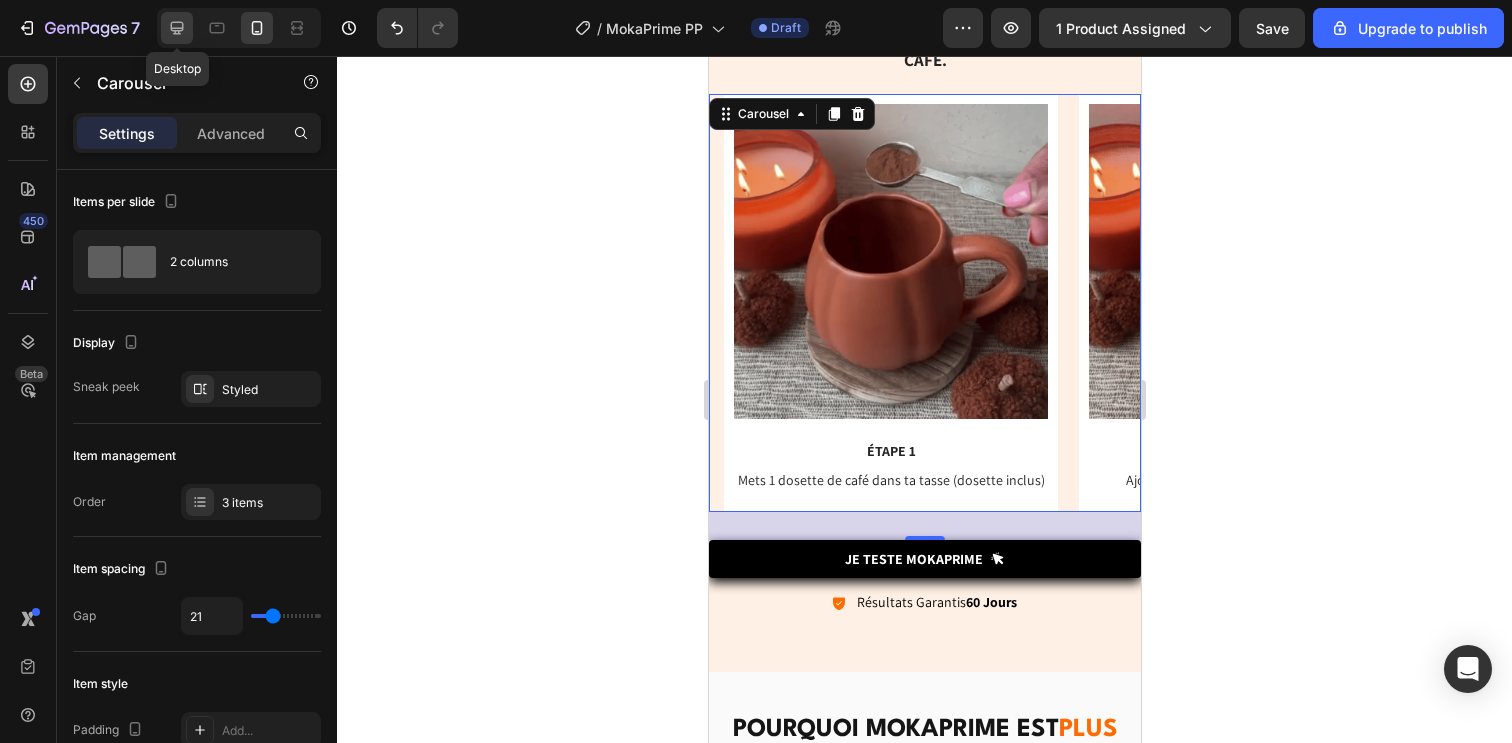 click 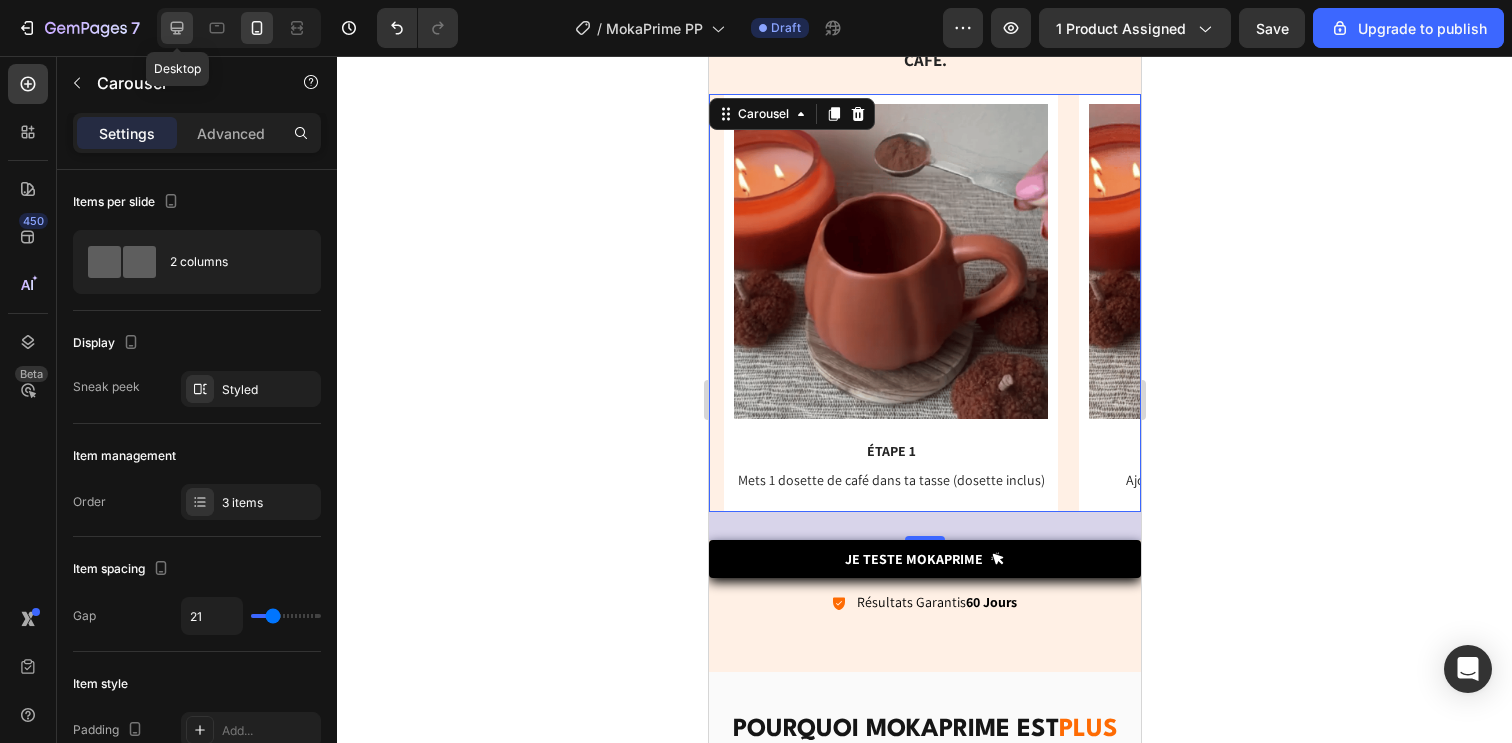 type on "30" 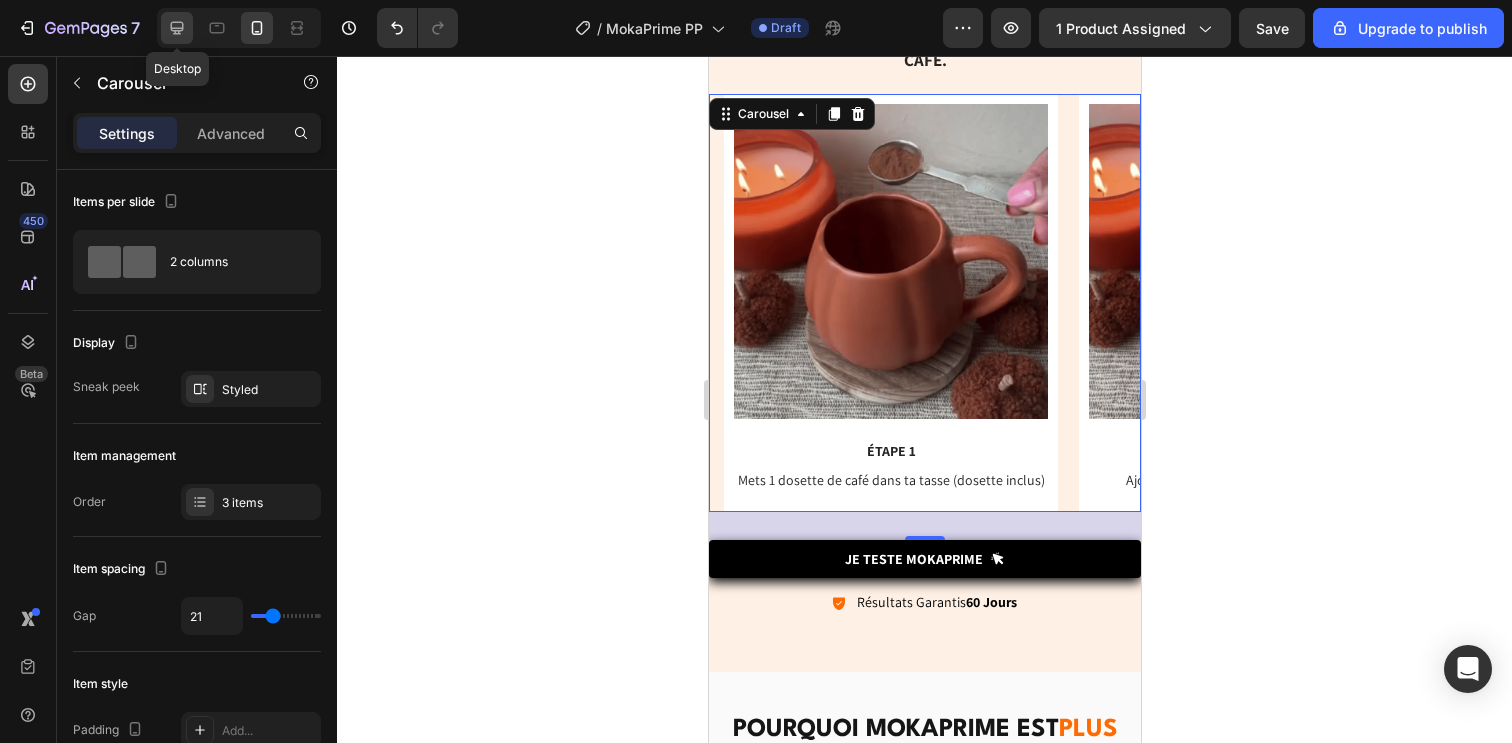type on "30" 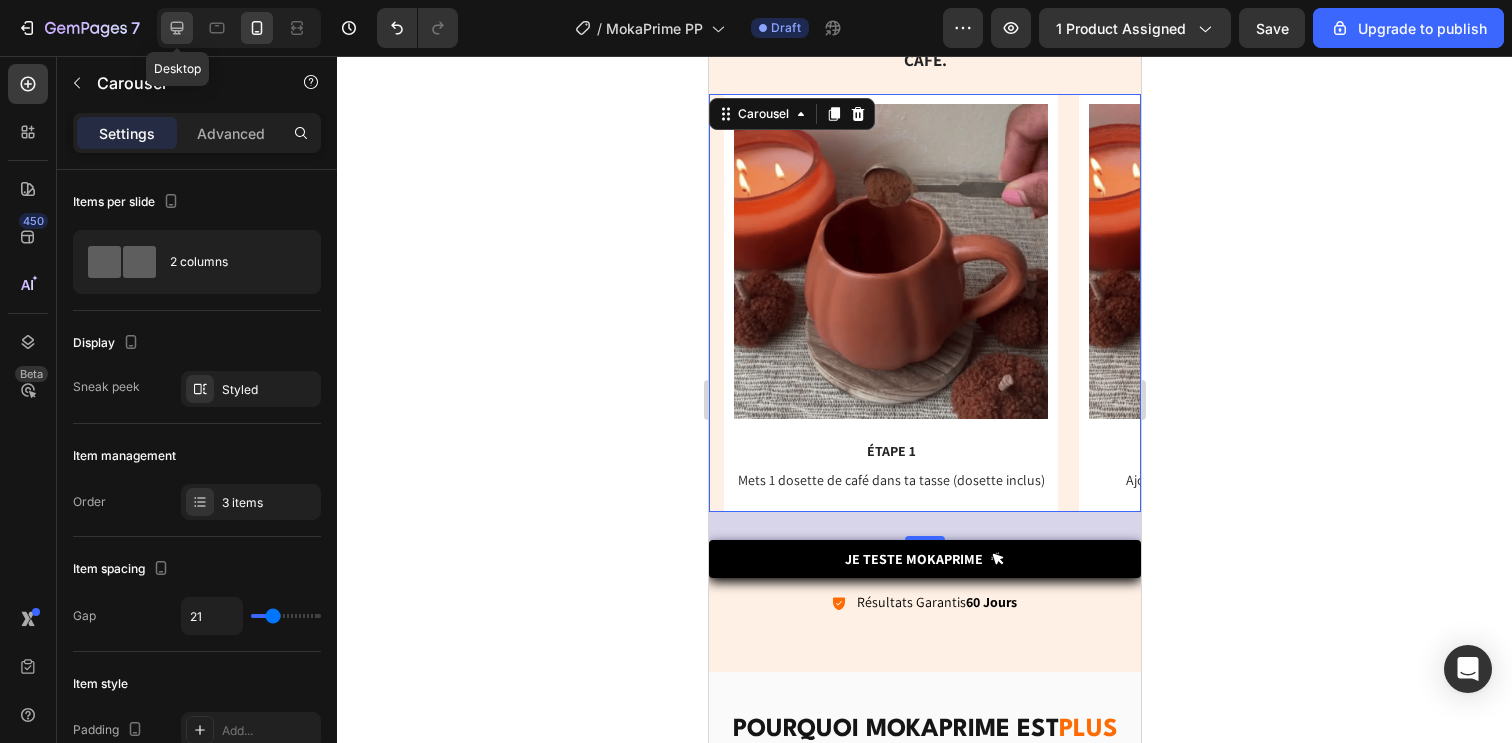 type on "1200" 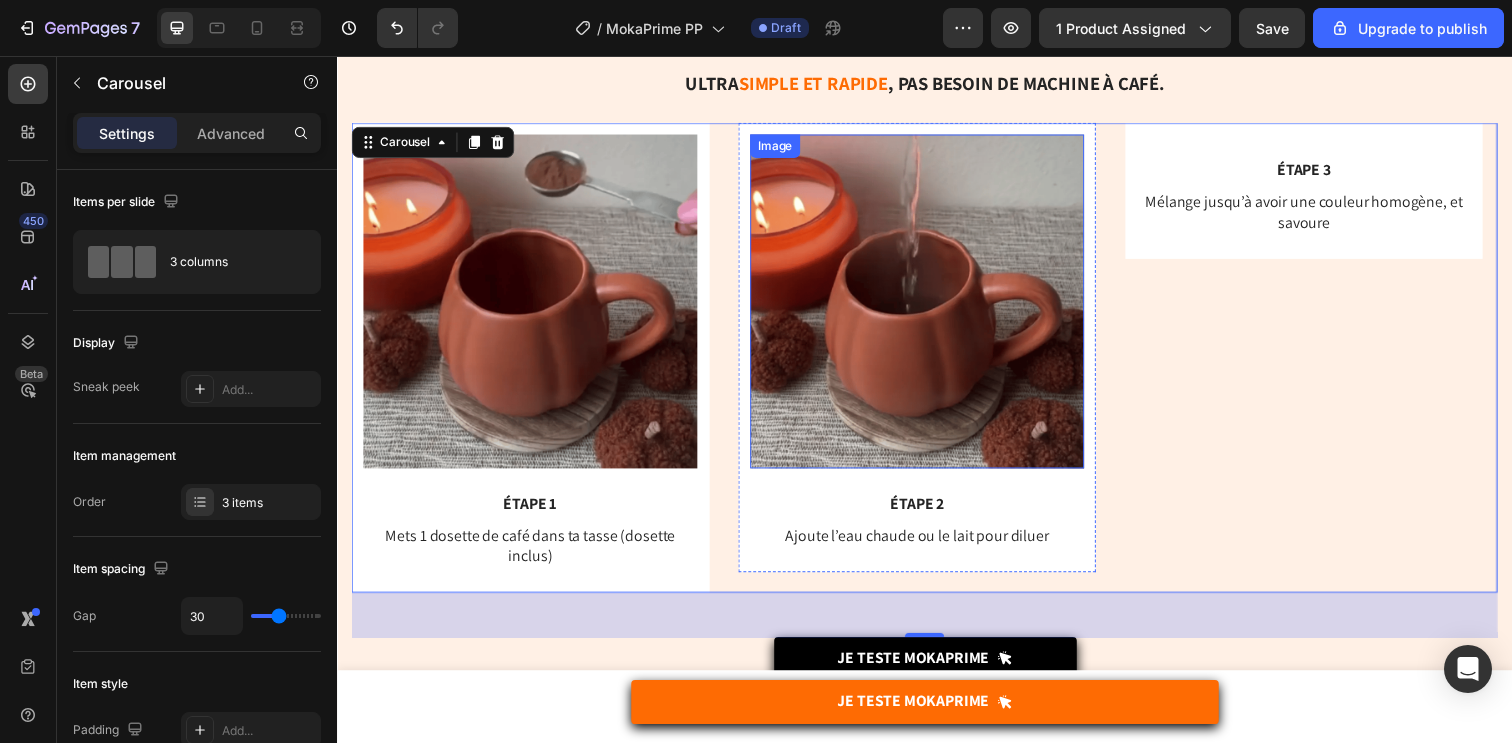 scroll, scrollTop: 6325, scrollLeft: 0, axis: vertical 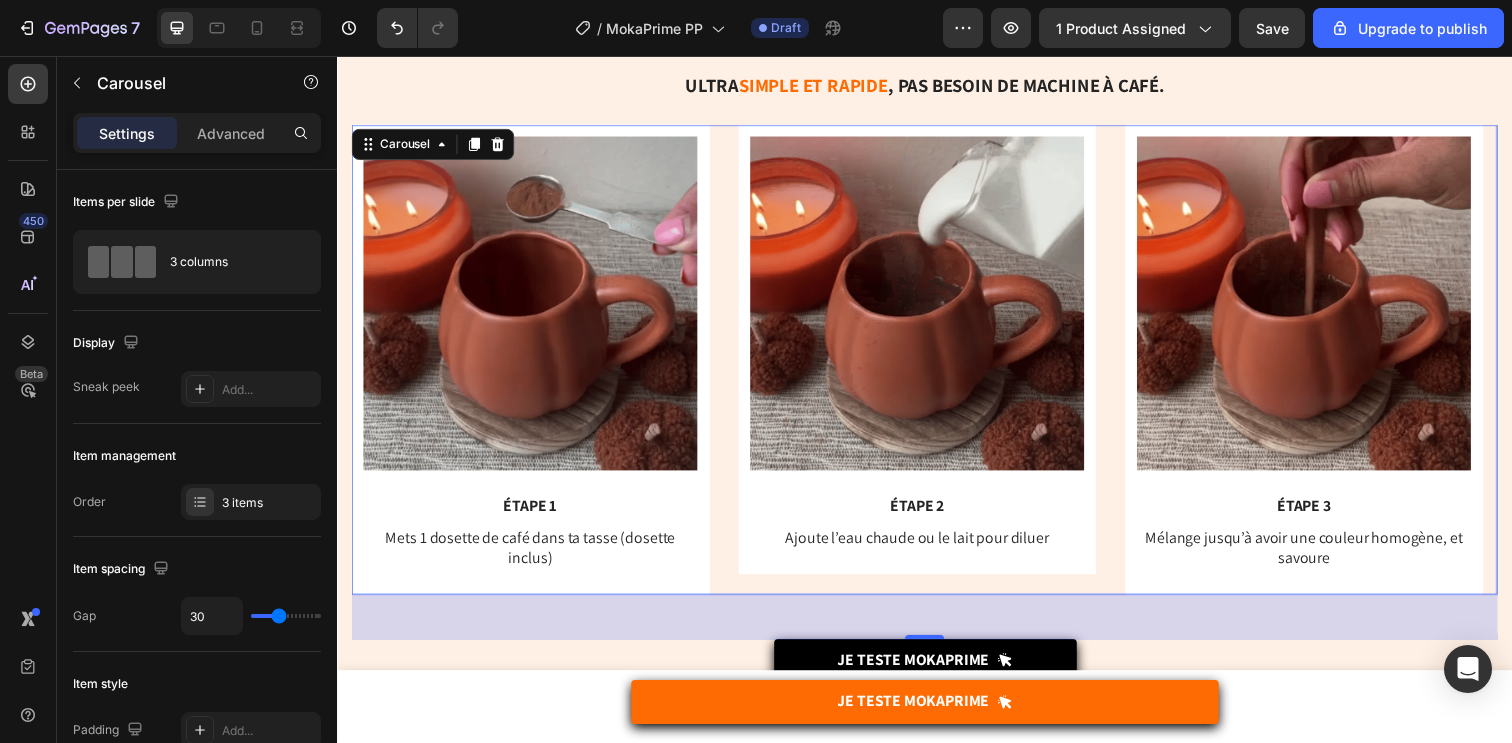click on "Image ÉTAPE 1 Text Block Mets 1 dosette de café dans ta tasse (dosette inclus) Text Block Row Image ÉTAPE 2 Text Block Ajoute l’eau chaude ou le lait pour diluer Text Block Row Image ÉTAPE 3 Text Block Mélange jusqu’à avoir une couleur homogène, et savoure Text Block Row" at bounding box center [937, 365] 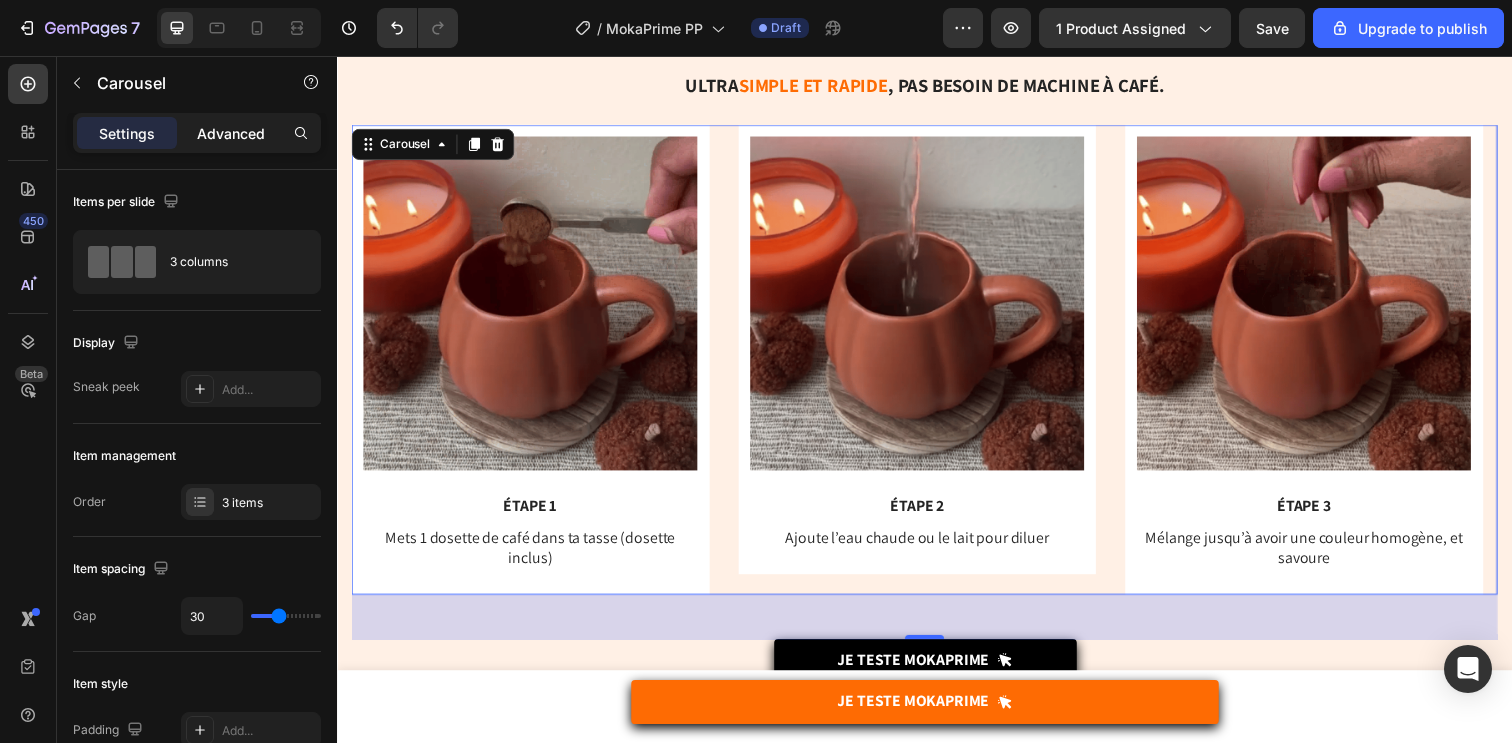 click on "Advanced" 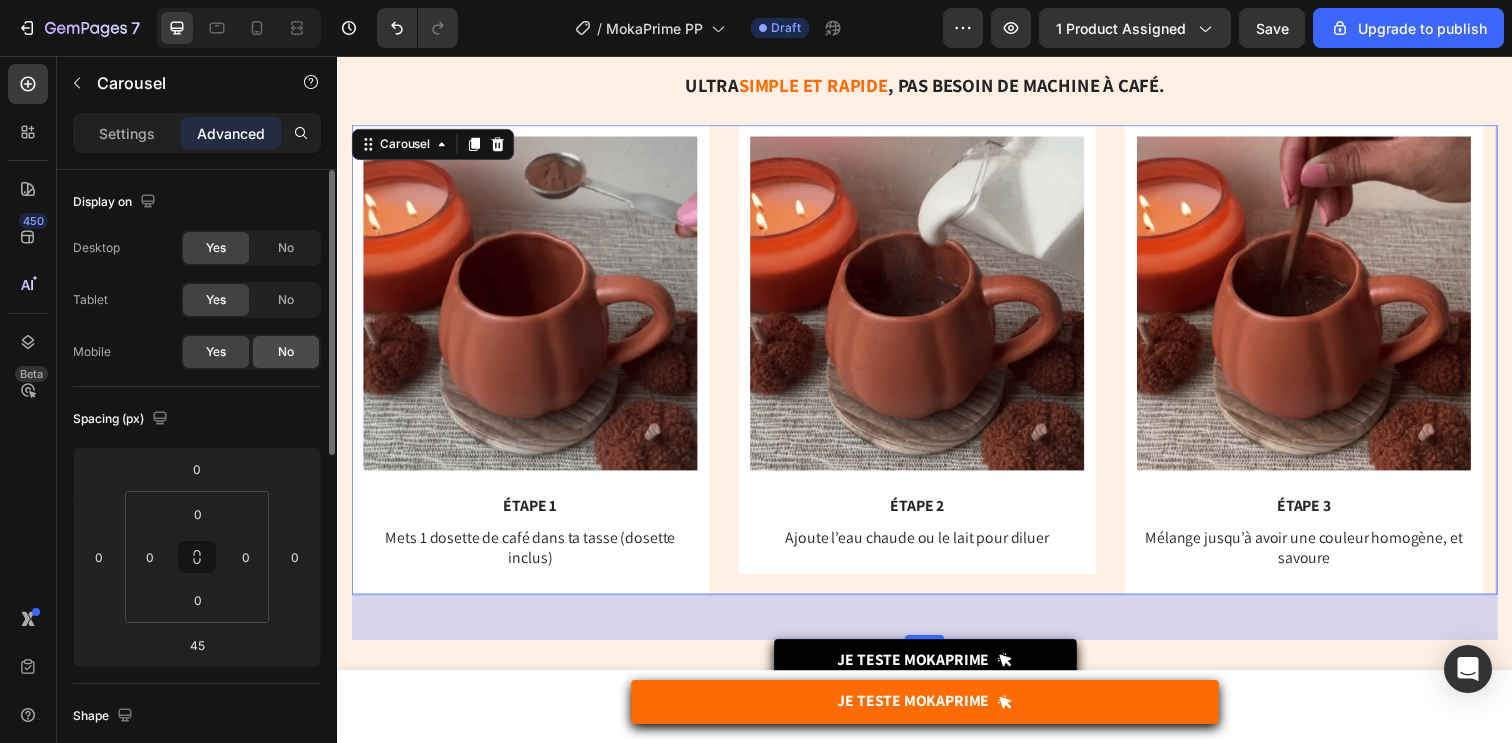 click on "No" 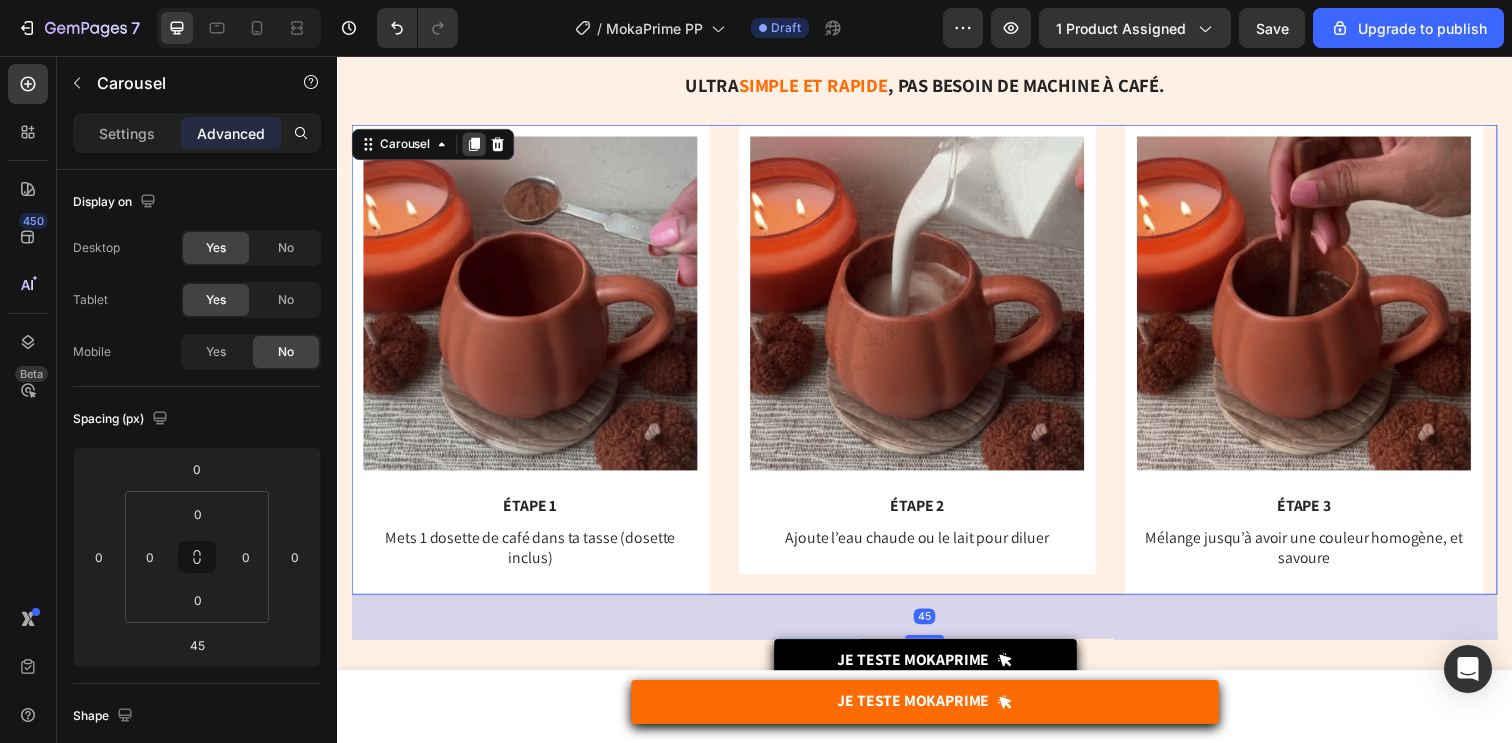 click 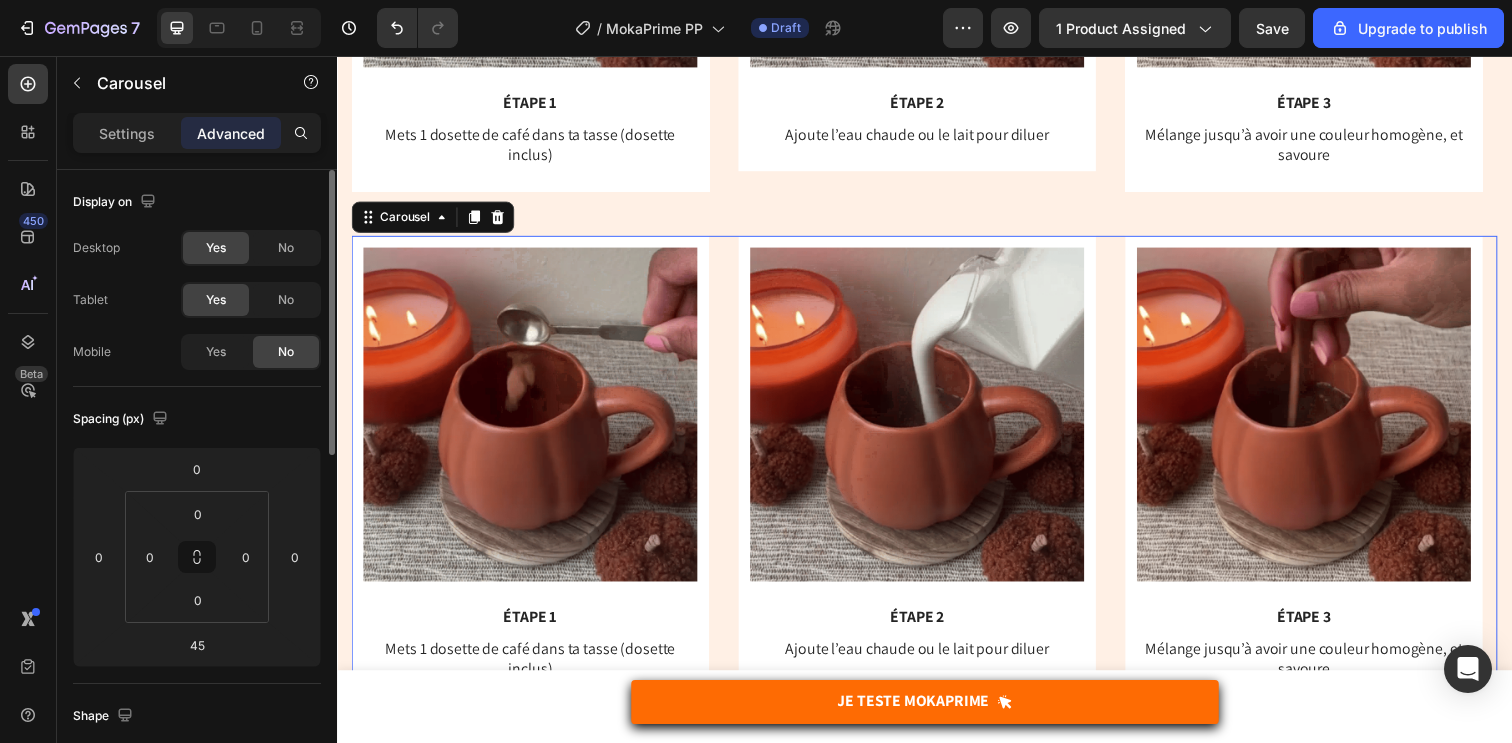 scroll, scrollTop: 6850, scrollLeft: 0, axis: vertical 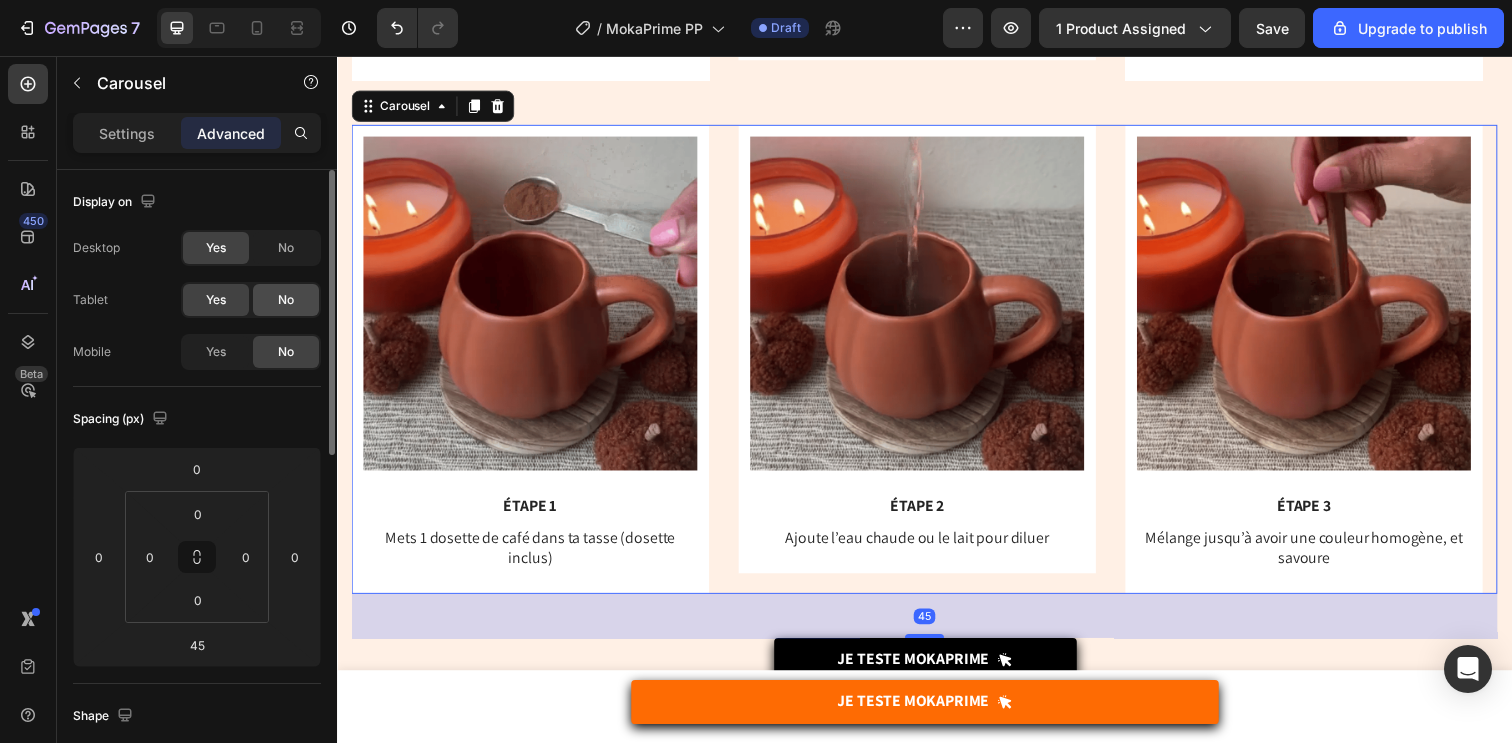 click on "No" 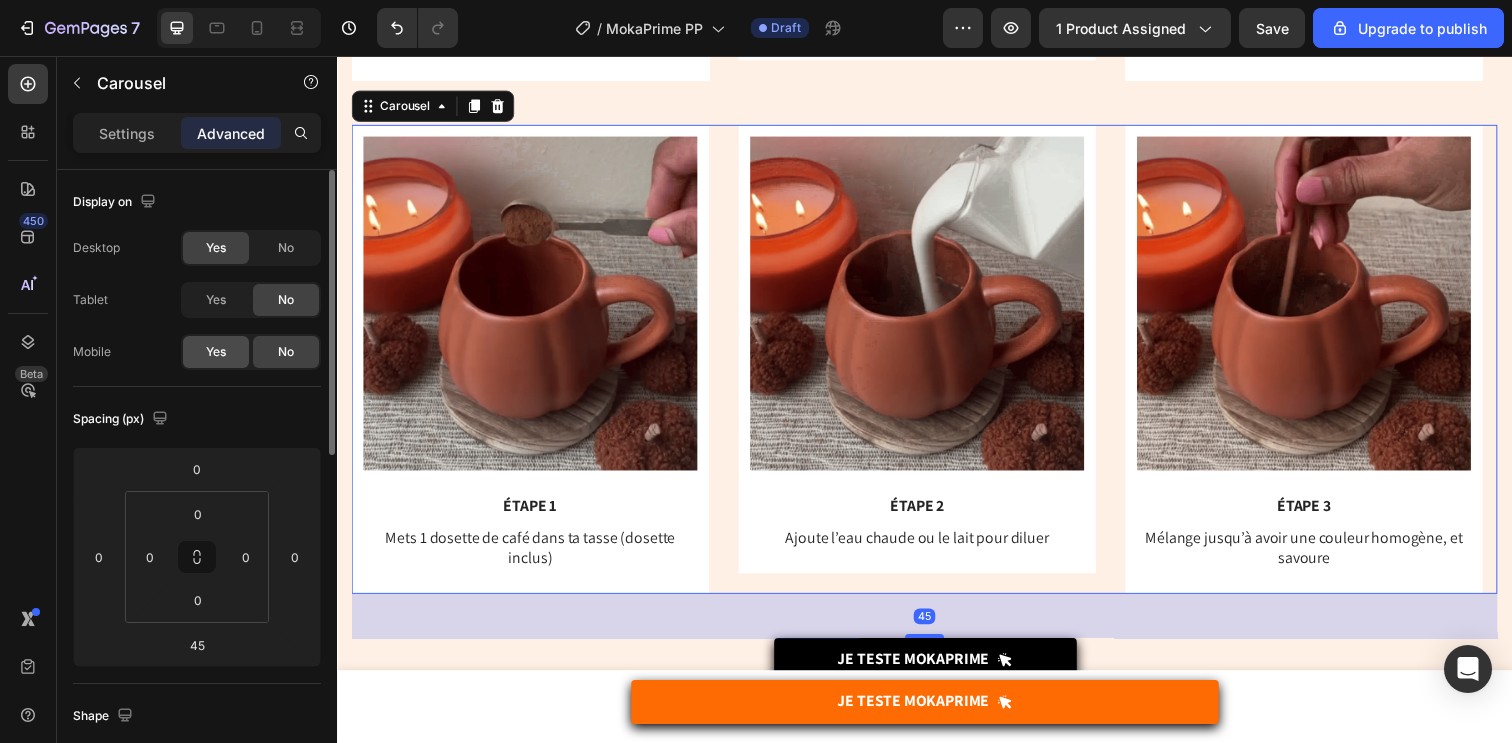click on "Yes" 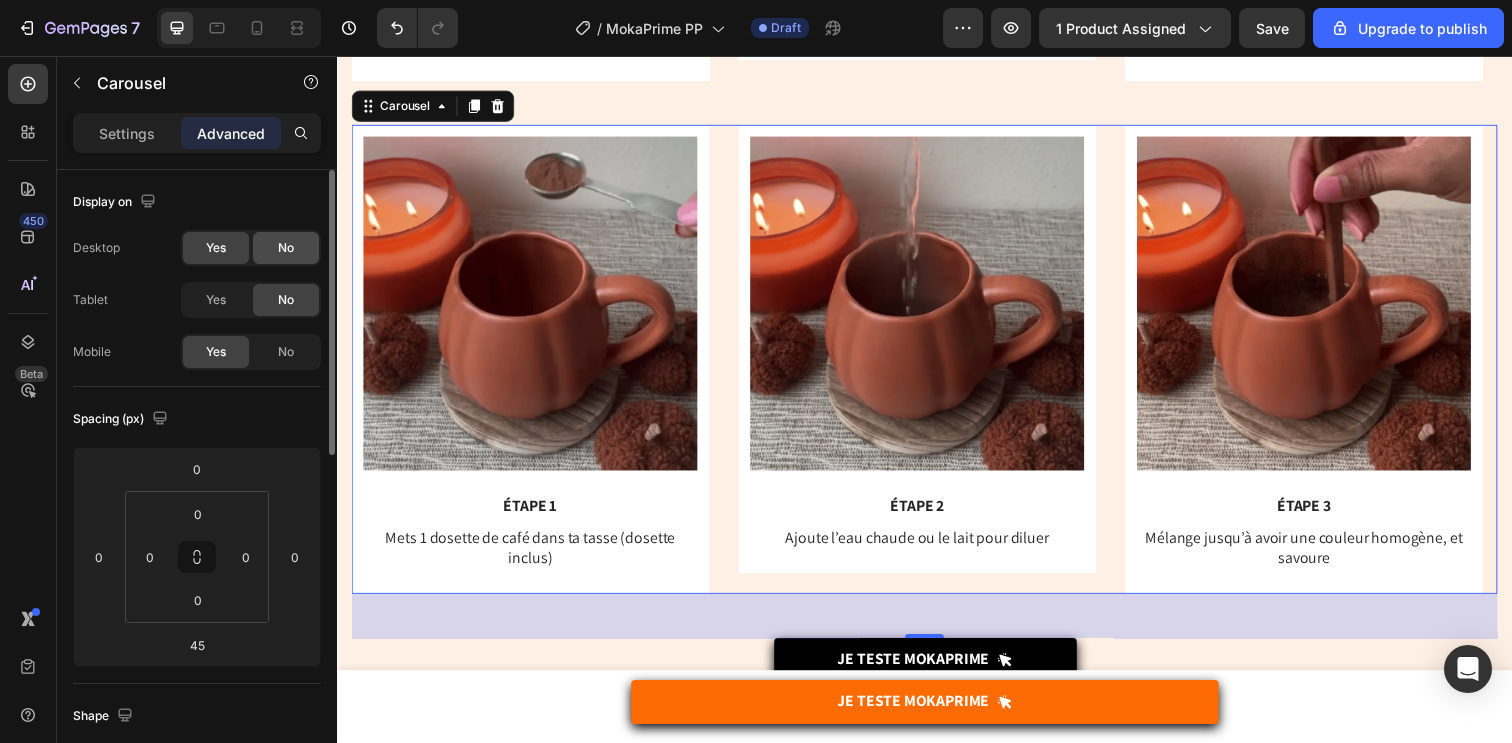 click on "No" 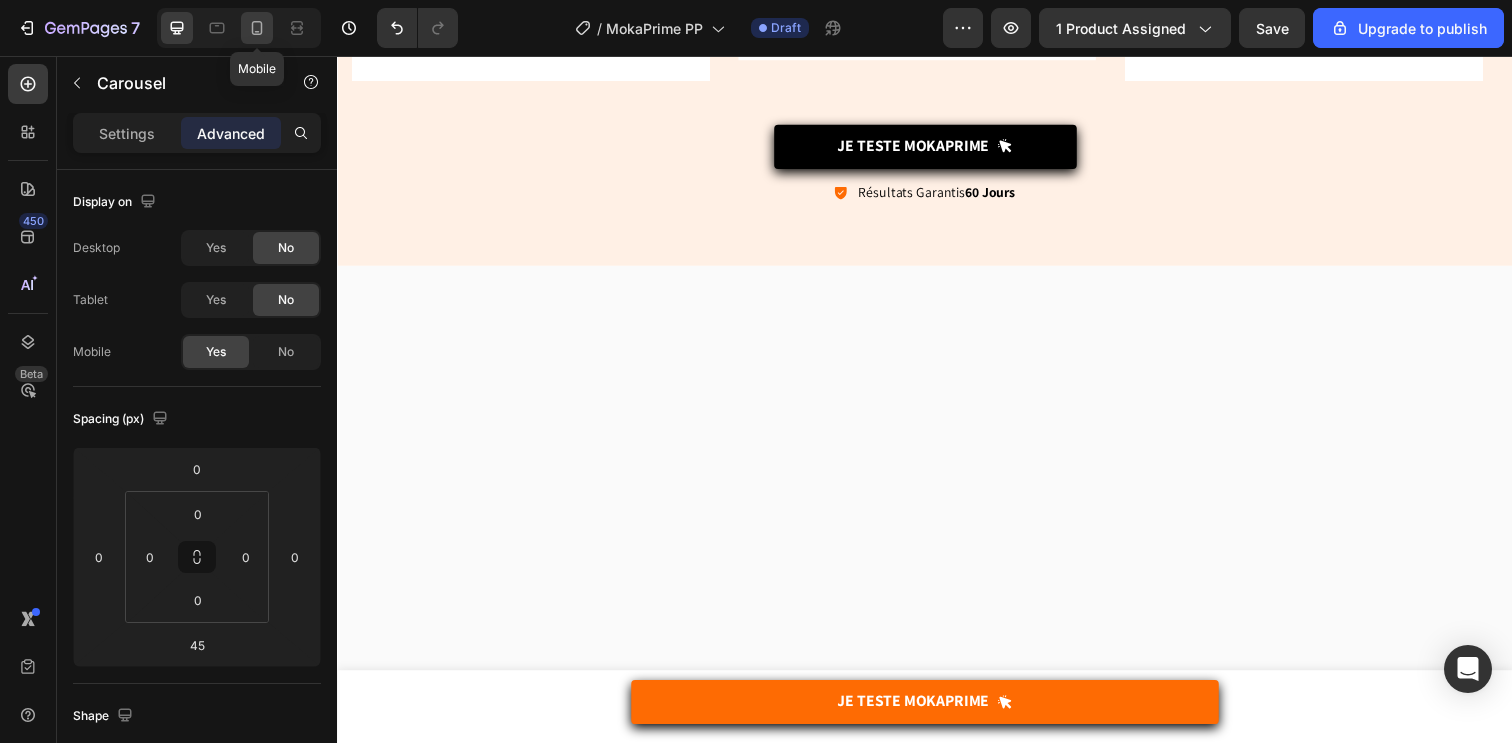 click 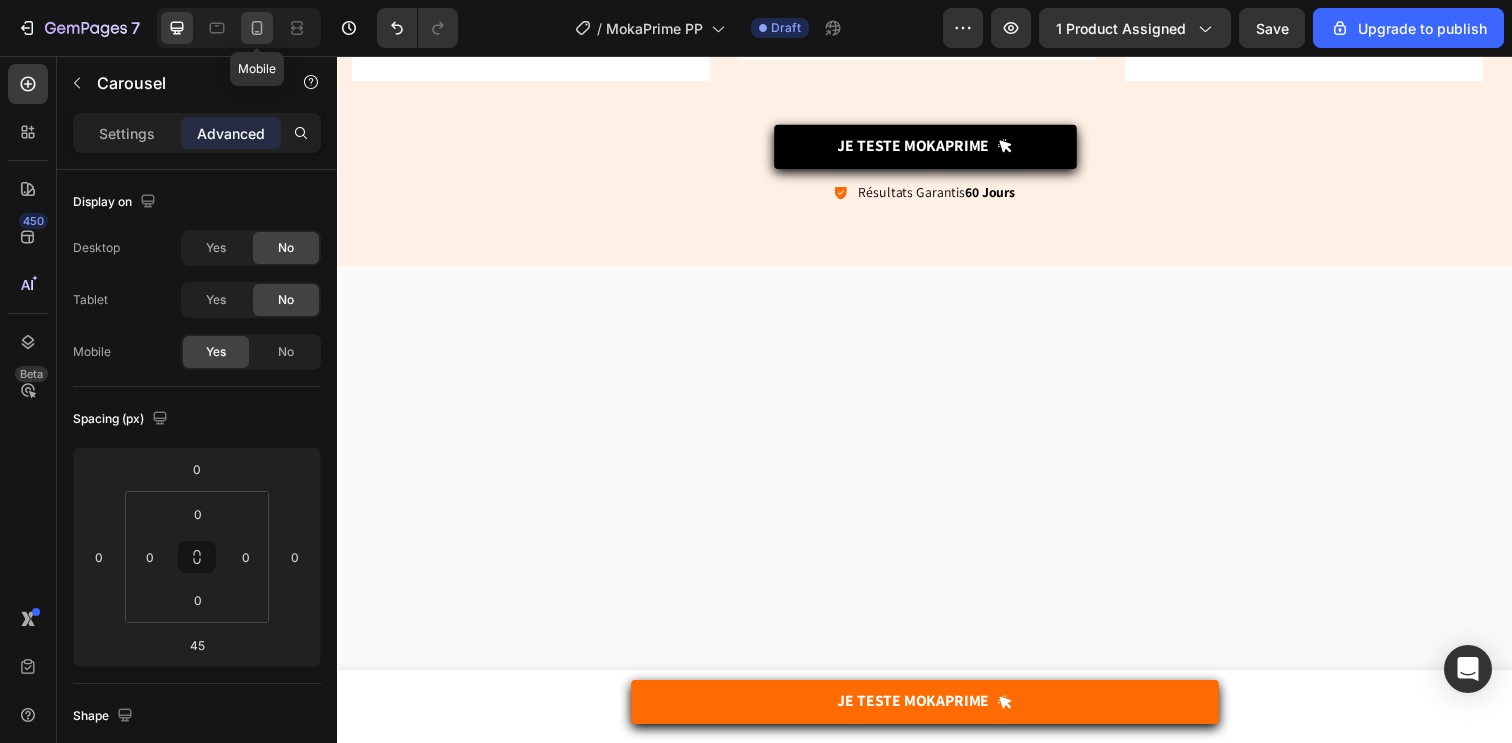 type on "28" 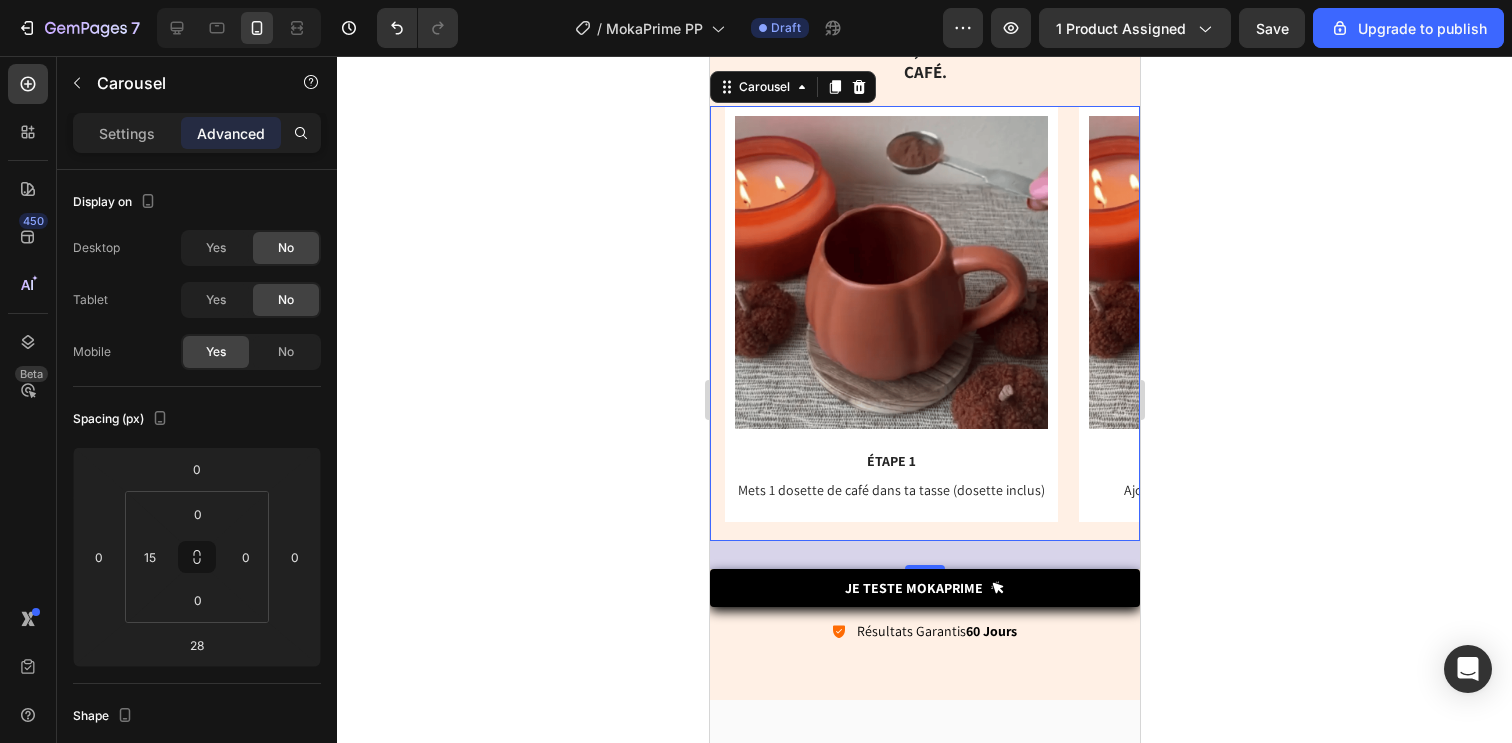 scroll, scrollTop: 6800, scrollLeft: 0, axis: vertical 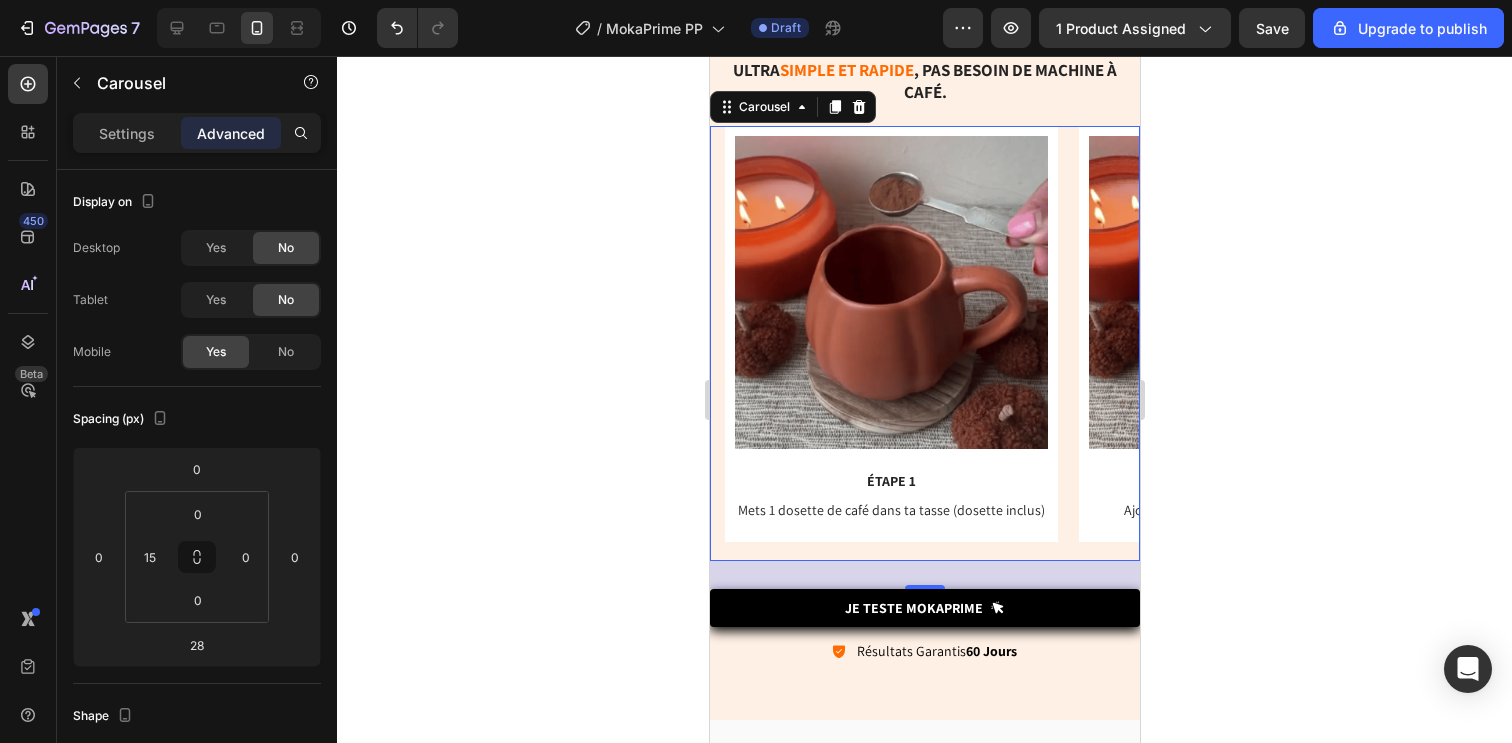 click on "Image ÉTAPE 1 Text Block Mets 1 dosette de café dans ta tasse (dosette inclus) Text Block Row Image ÉTAPE 2 Text Block Ajoute l’eau chaude ou le lait pour diluer Text Block Row Image ÉTAPE 3 Text Block Mélange jusqu’à avoir une couleur homogène, et savoure Text Block Row" at bounding box center [931, 343] 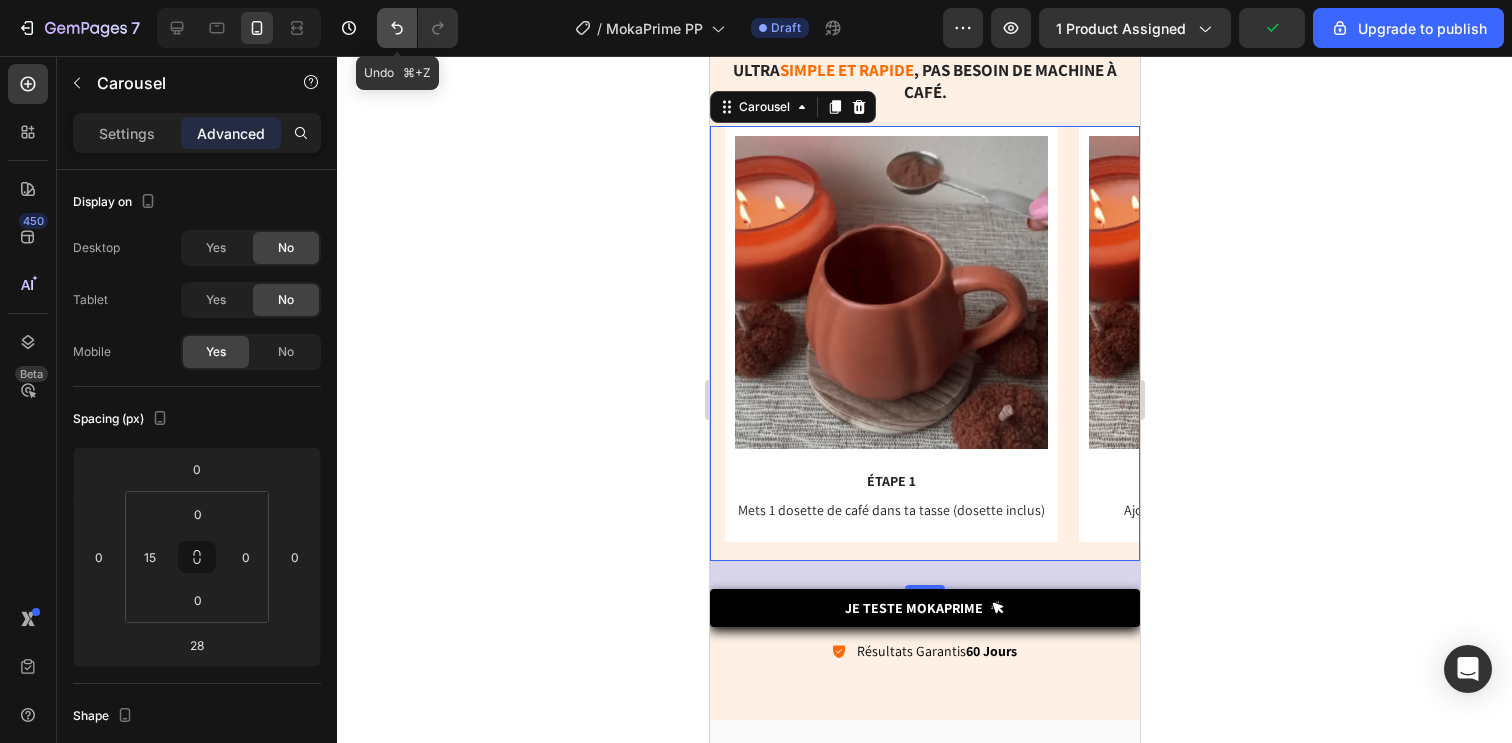 click 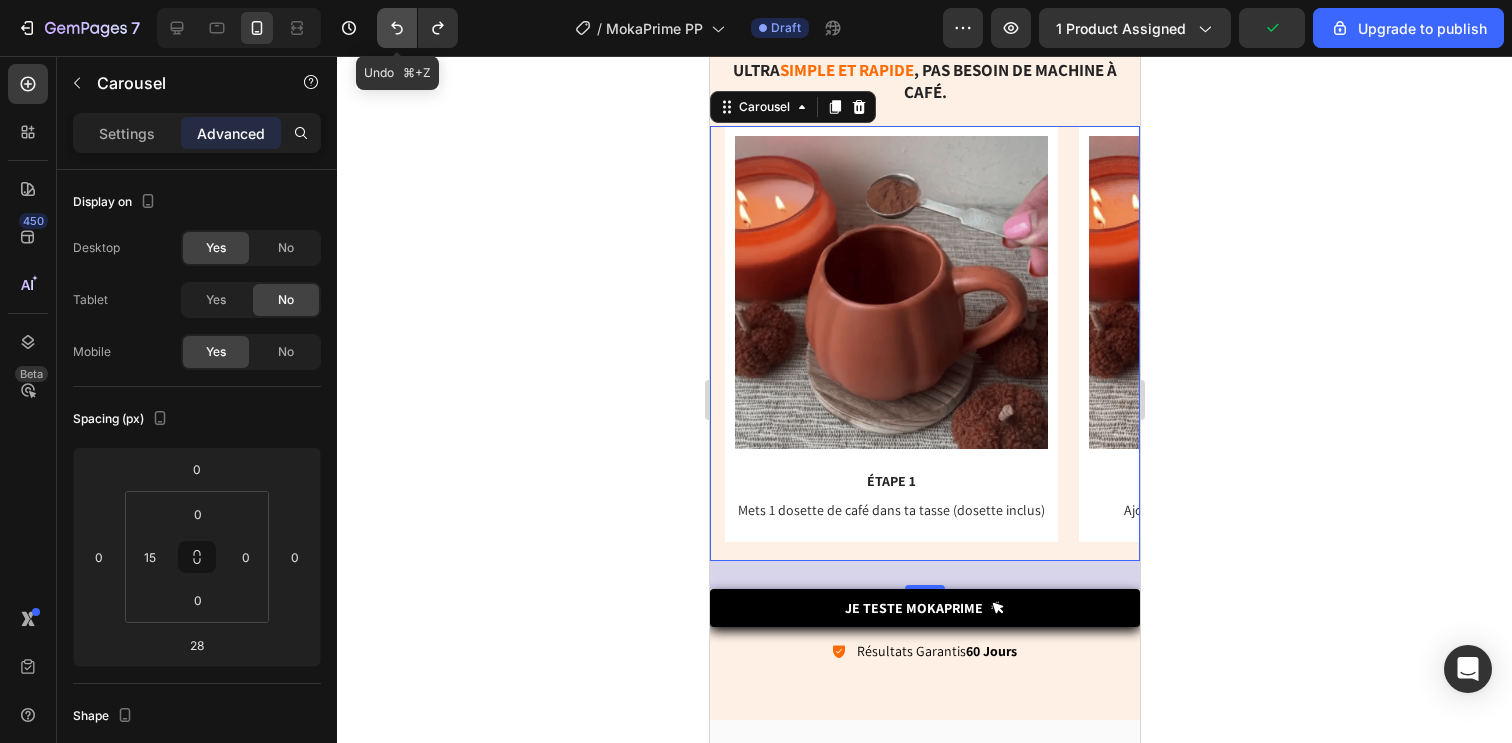 click 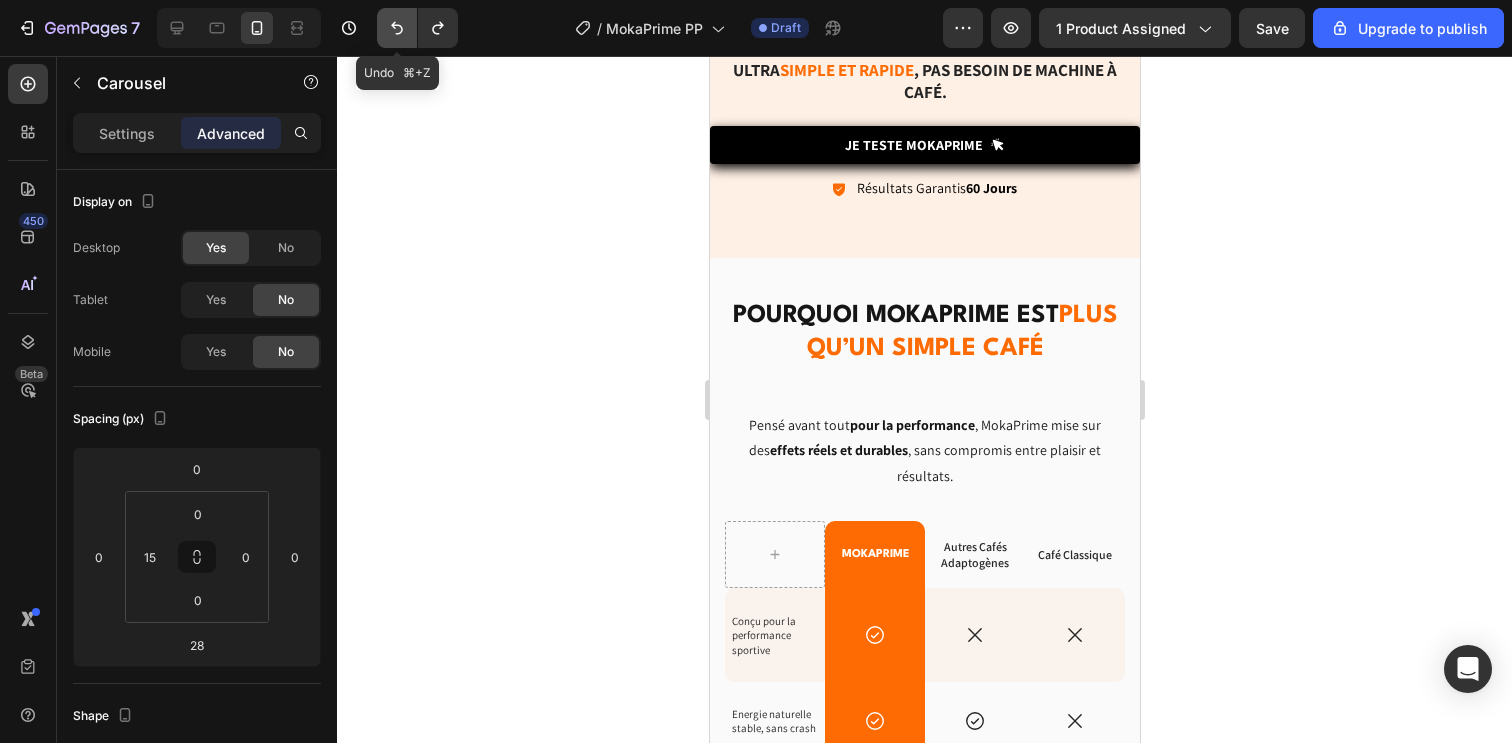 click 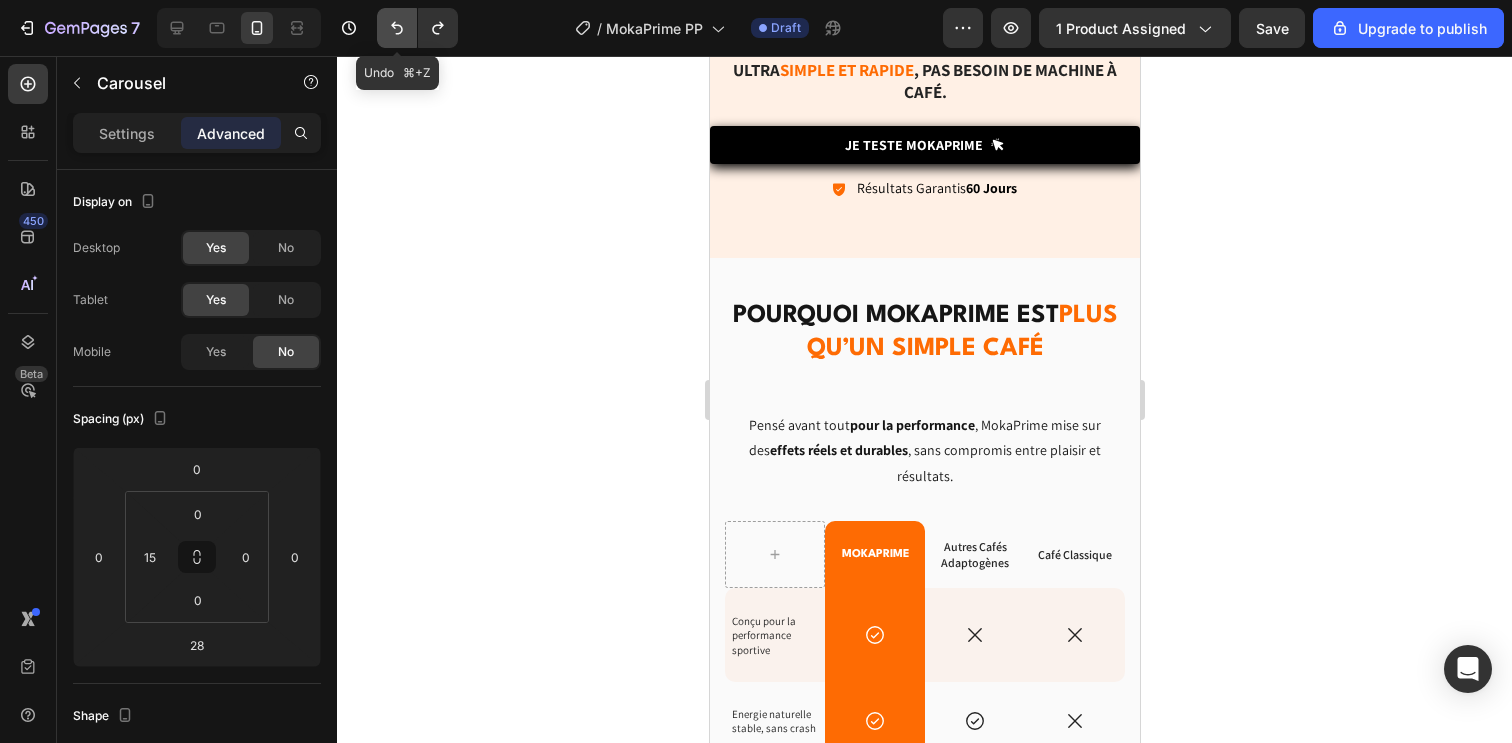 click 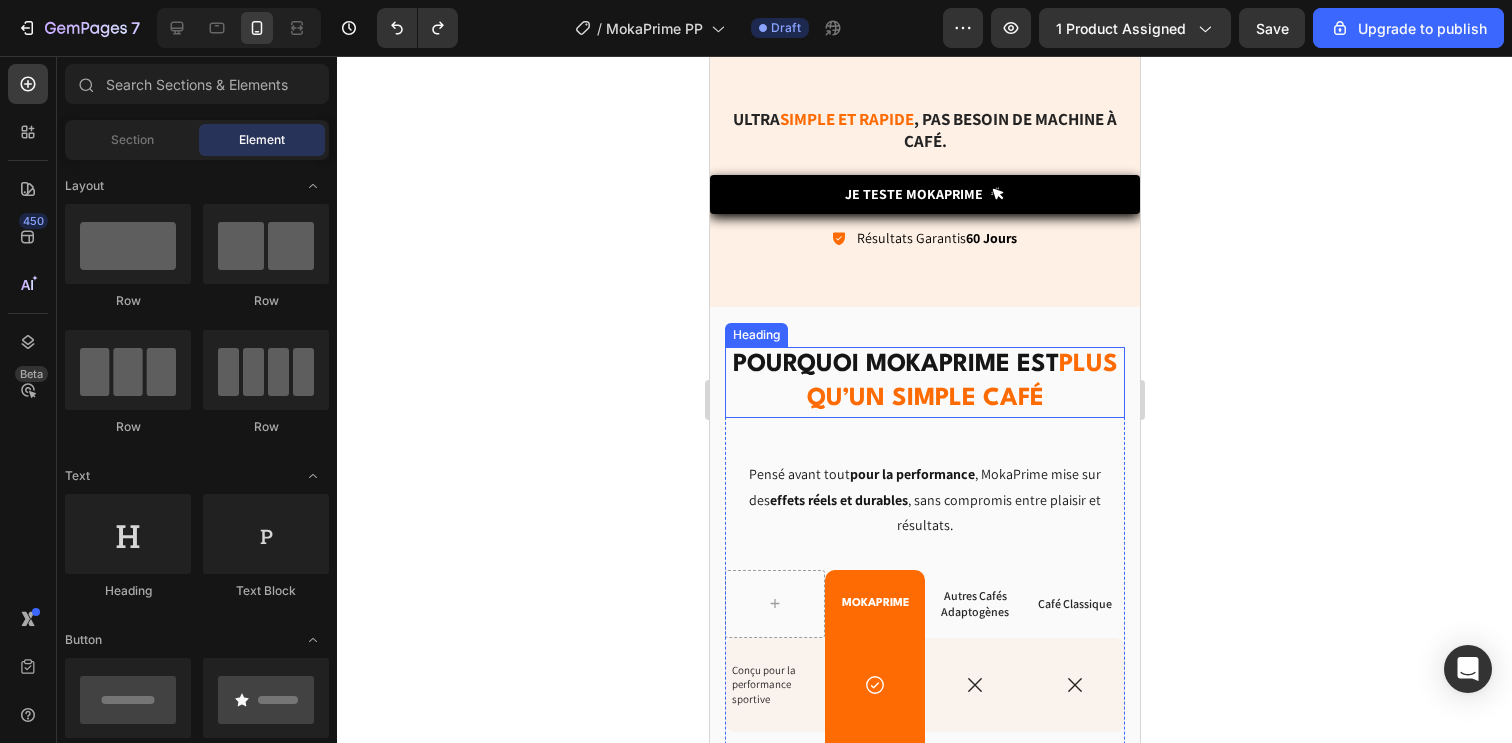 scroll, scrollTop: 6478, scrollLeft: 0, axis: vertical 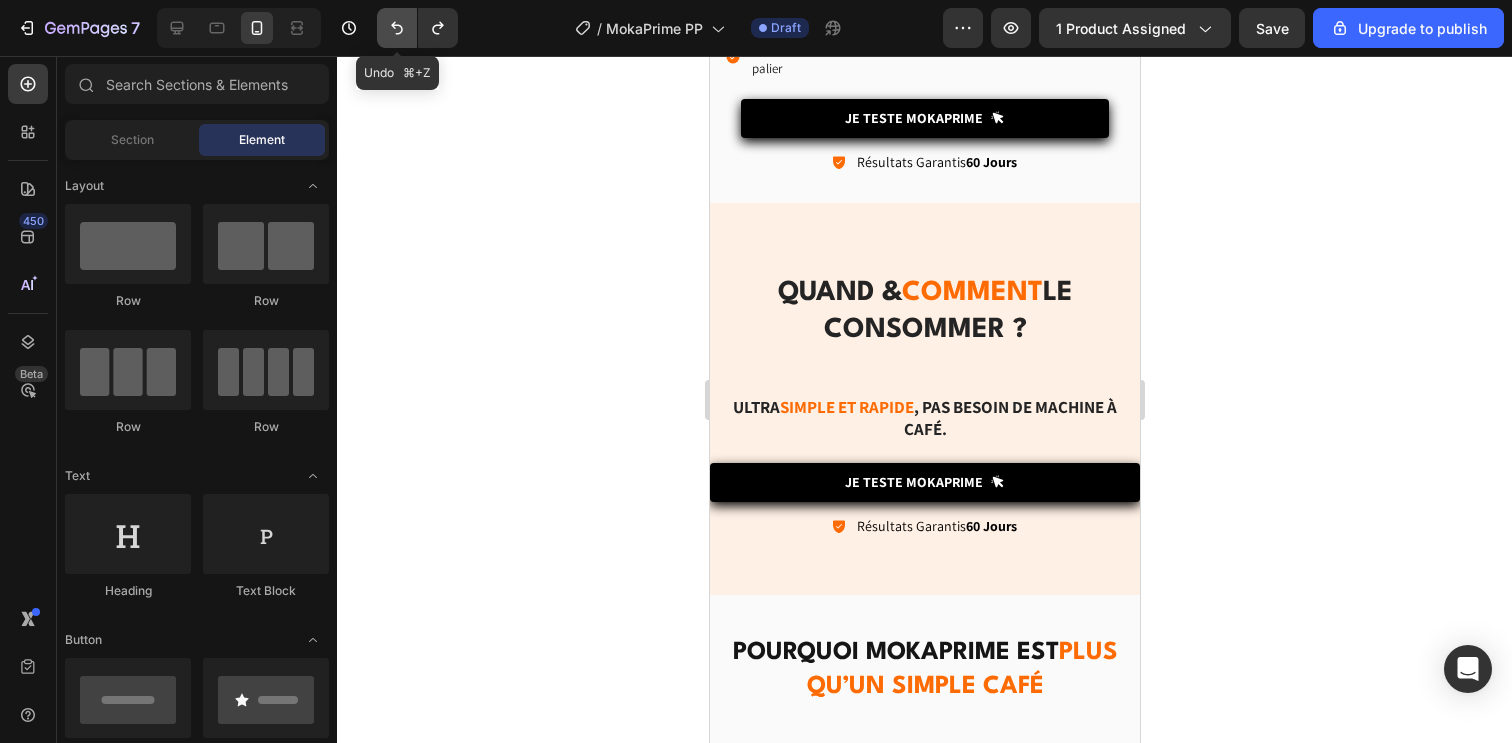 click 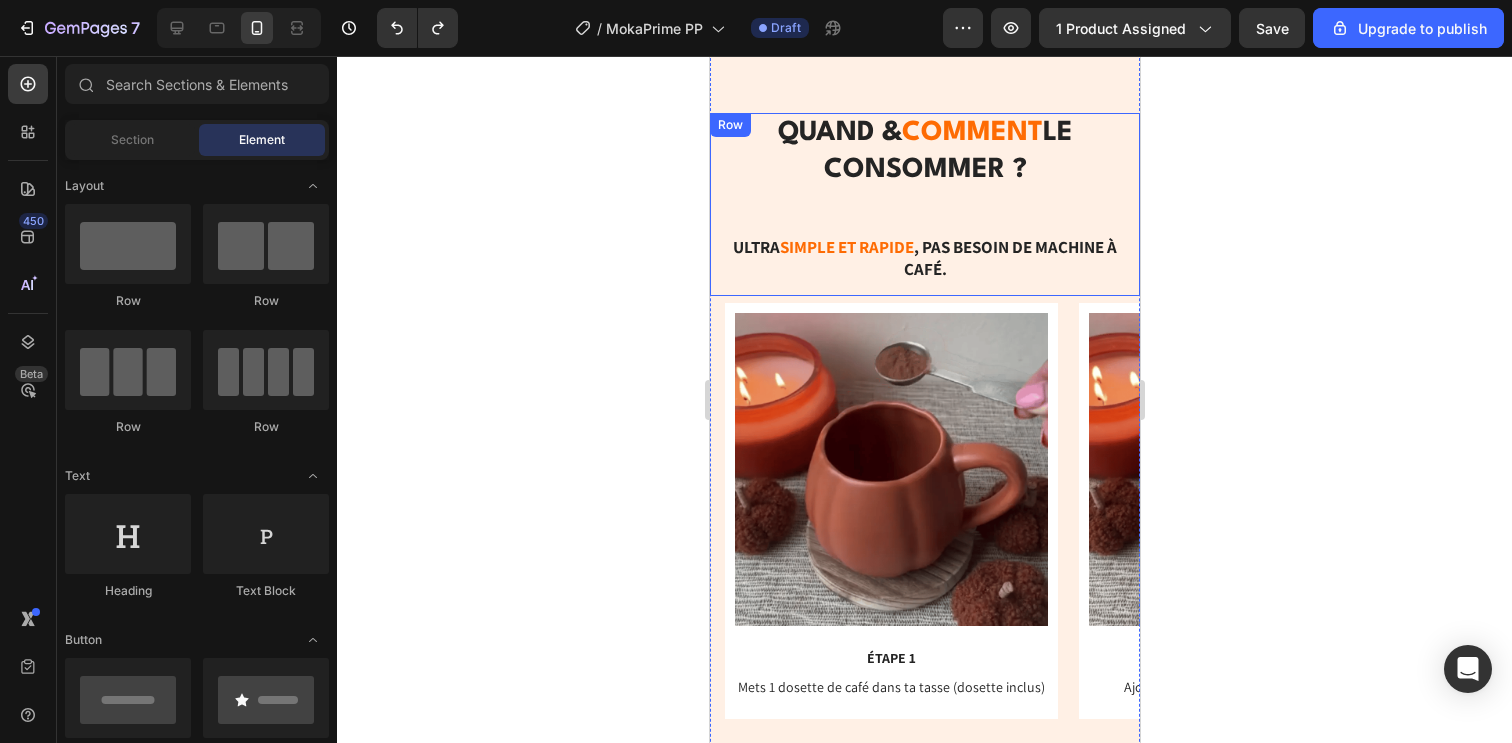 scroll, scrollTop: 6453, scrollLeft: 0, axis: vertical 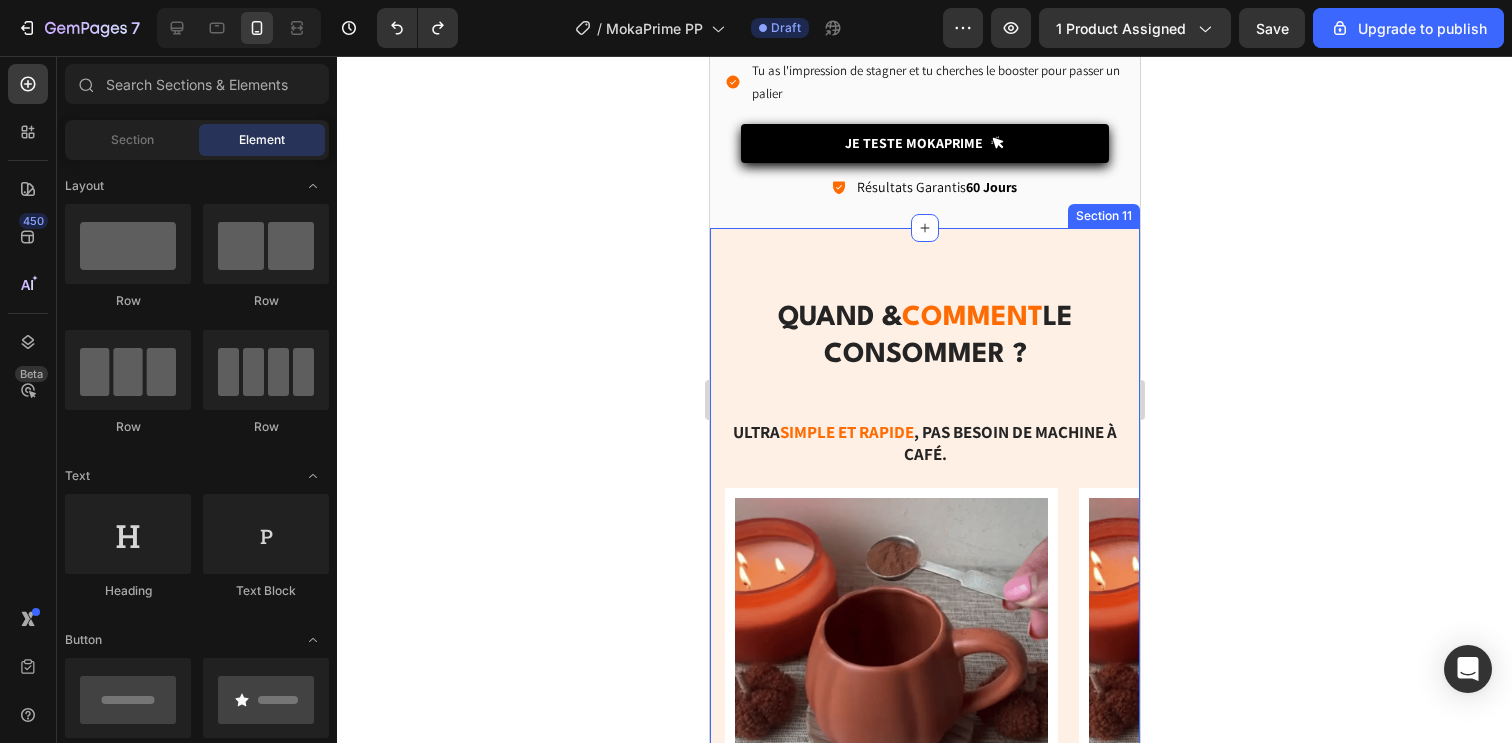 click on "QUAND &  comment  le consommer ? Heading Ultra  simple et rapide , Pas besoin de machine à café. Text Block Row Image ÉTAPE 1 Text Block Mets 1 dosette de café dans ta tasse (dosette inclus) Text Block Row Image ÉTAPE 2 Text Block Ajoute l’eau chaude ou le lait pour diluer Text Block Row Image ÉTAPE 3 Text Block Mélange jusqu’à avoir une couleur homogène, et savoure Text Block Row Carousel
Je Teste MOKAPRIME Button
Icon Résultats Garantis  60 Jours Text Block Row Section 11" at bounding box center [924, 655] 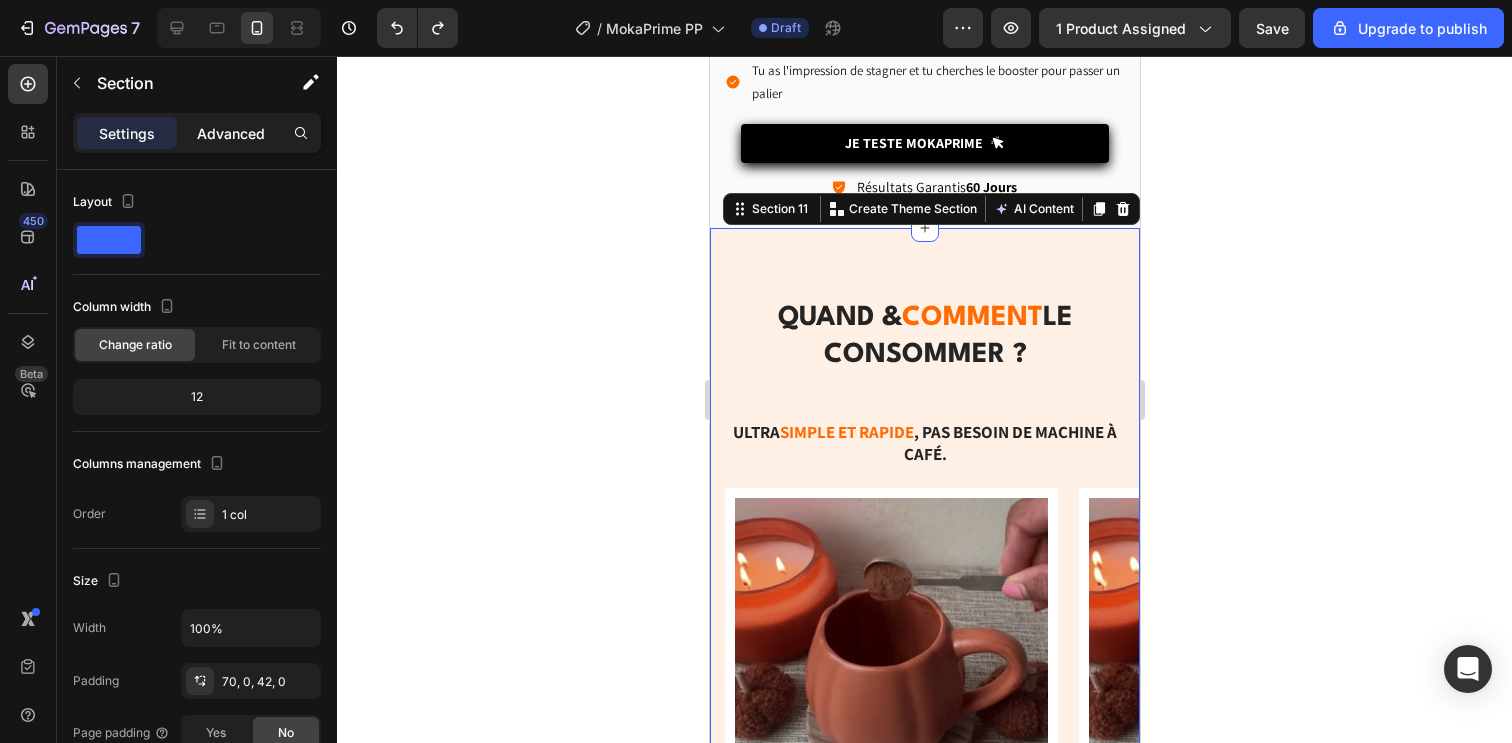 click on "Advanced" at bounding box center [231, 133] 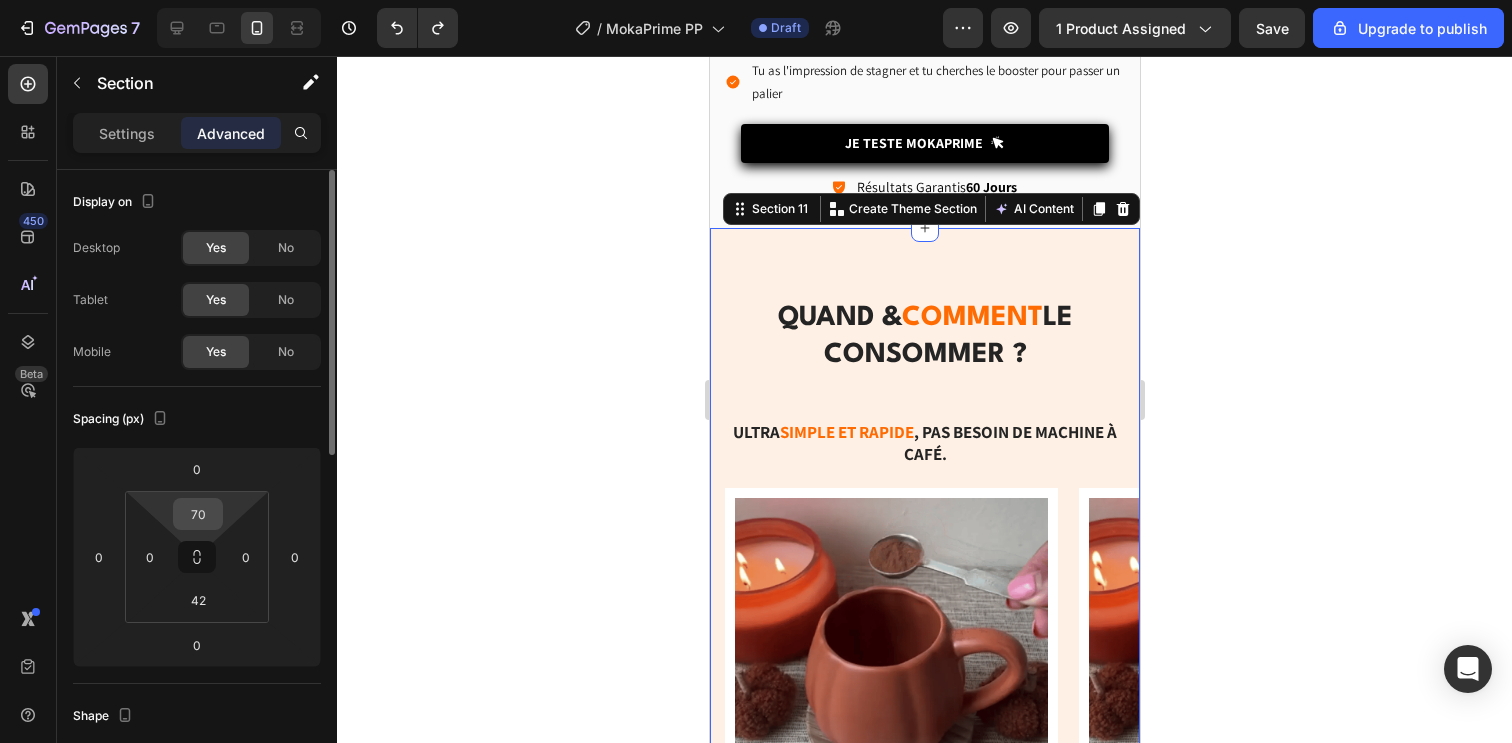 click on "70" at bounding box center [198, 514] 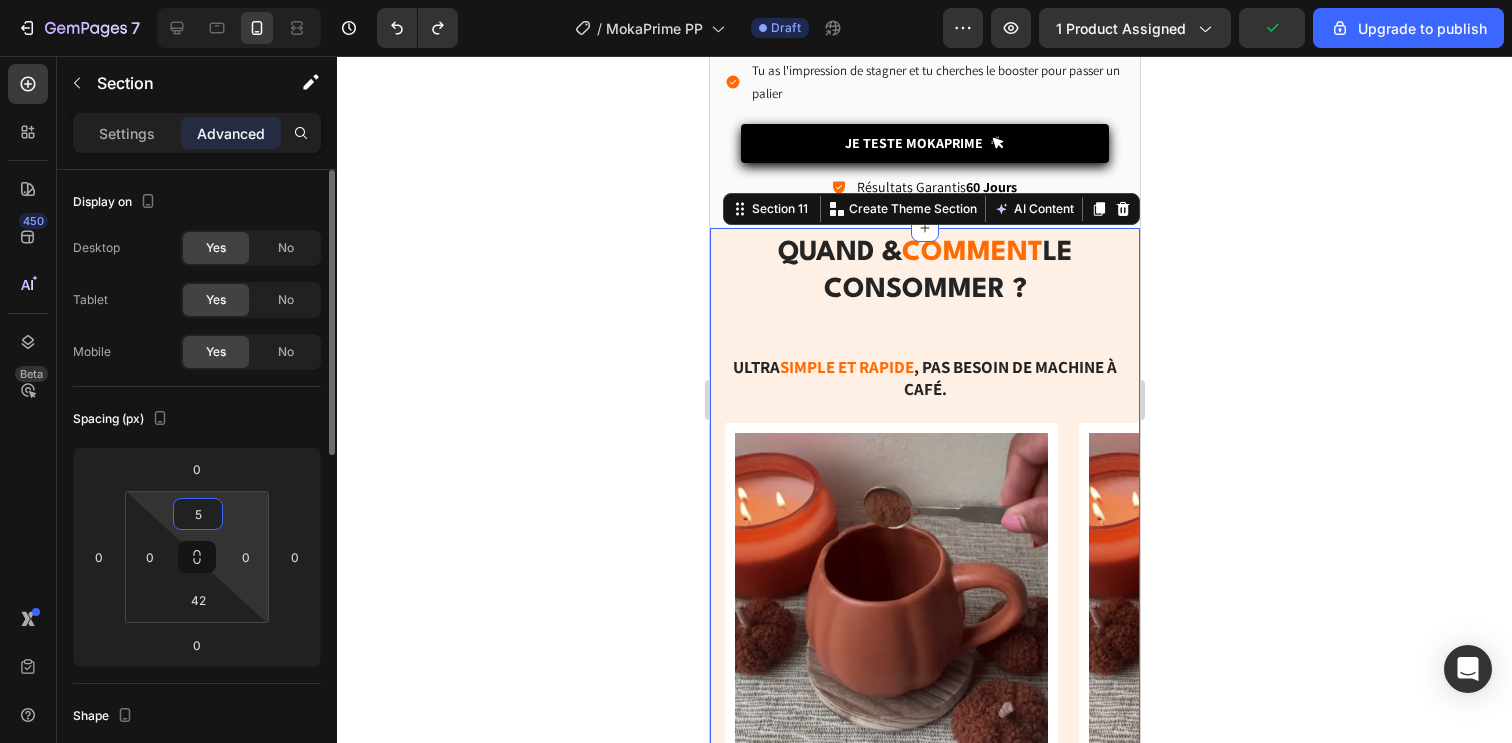 type on "50" 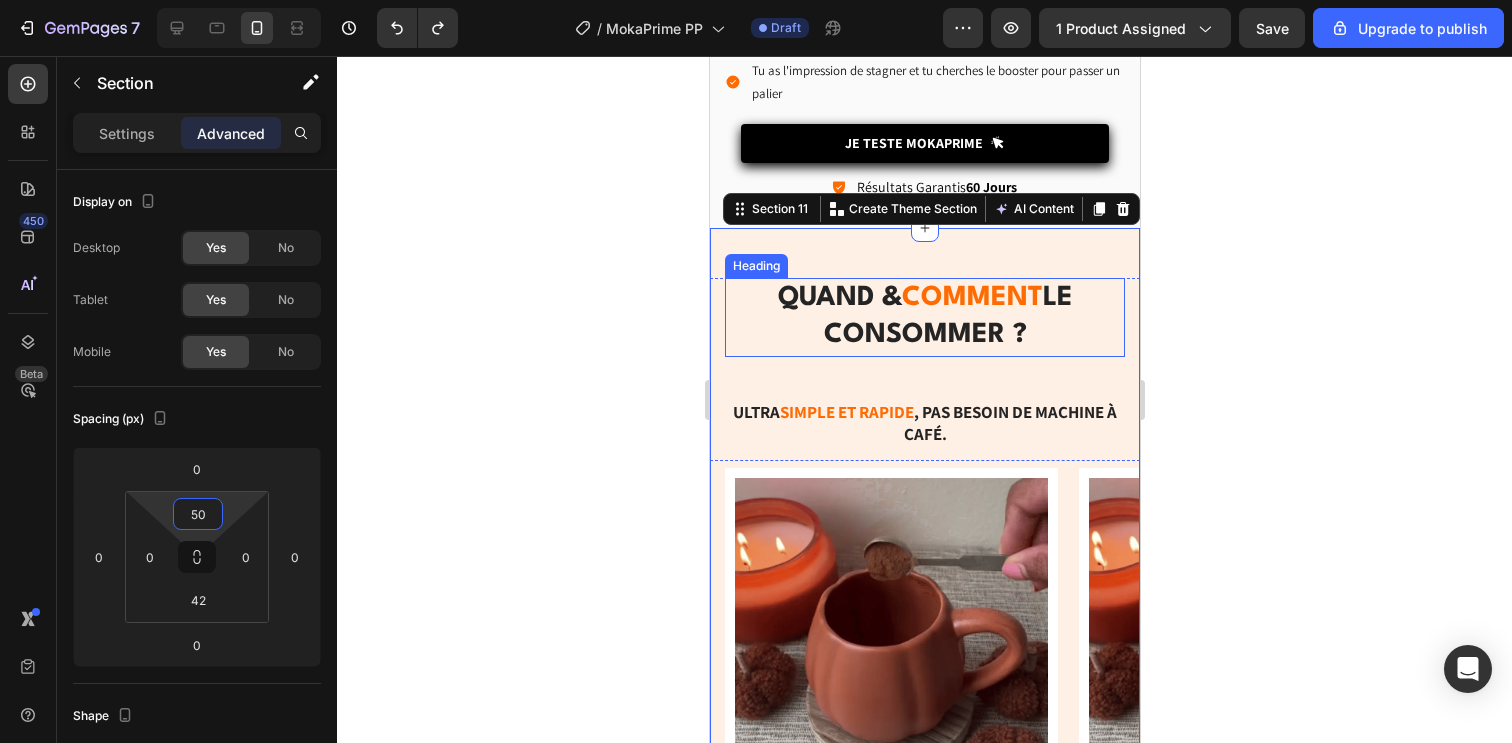 click on "le consommer ?" at bounding box center [947, 317] 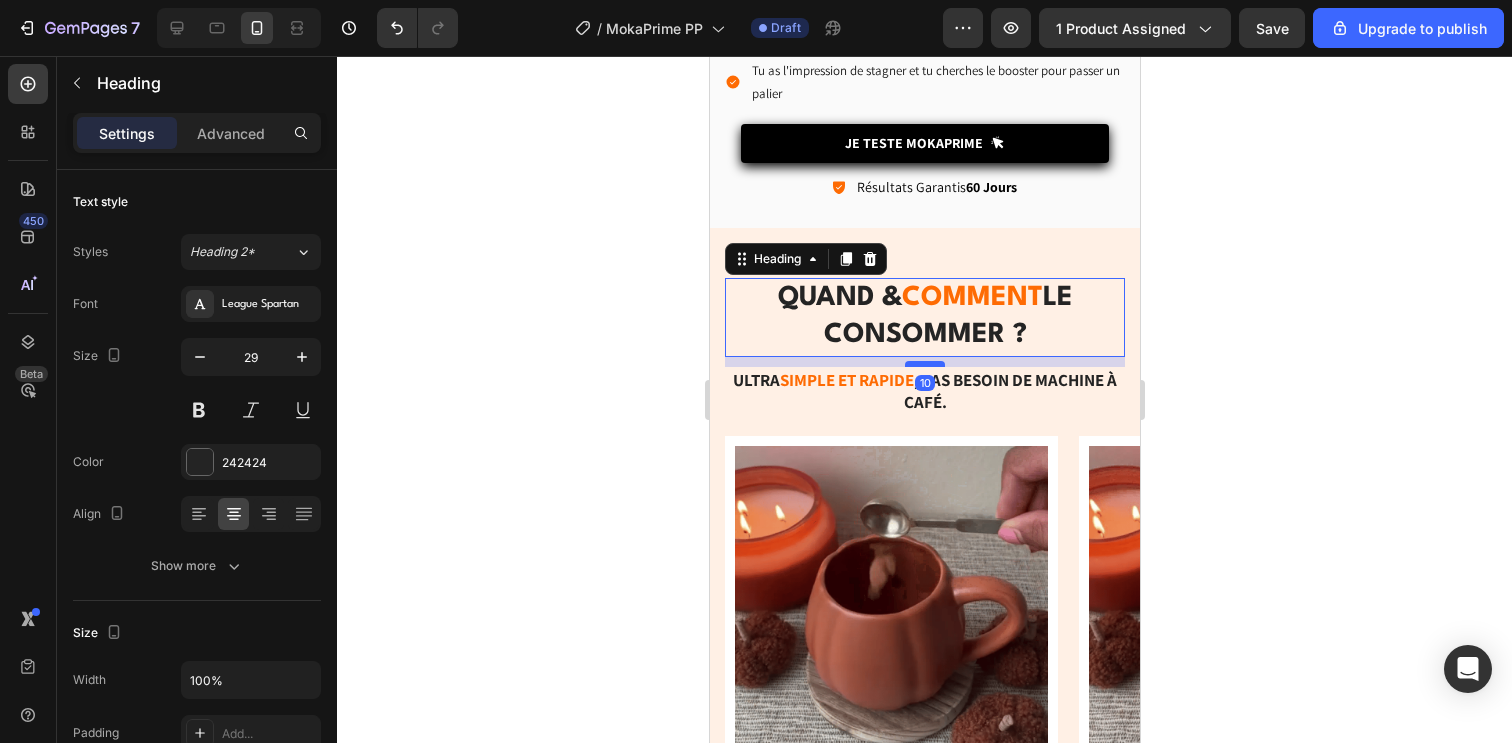 drag, startPoint x: 923, startPoint y: 381, endPoint x: 920, endPoint y: 349, distance: 32.140316 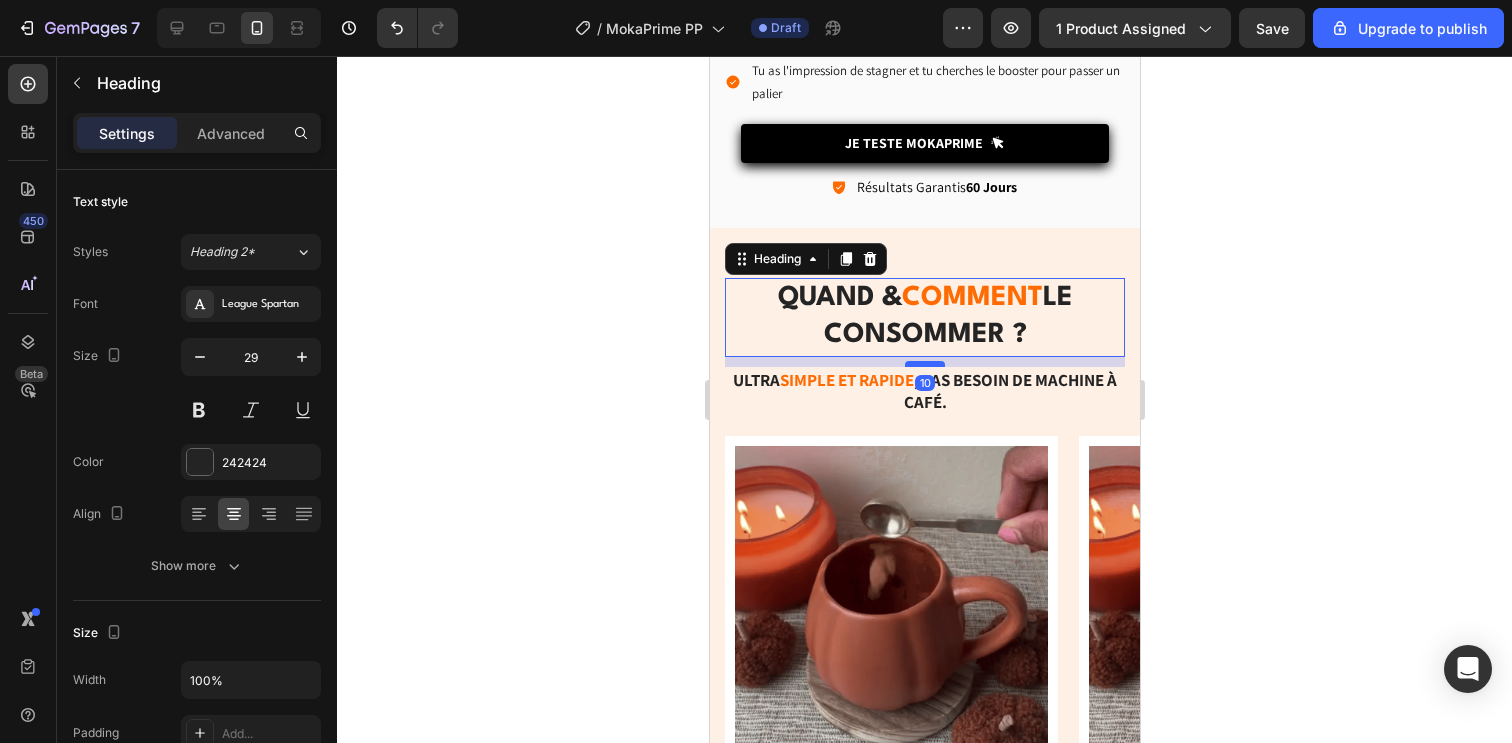click at bounding box center (924, 364) 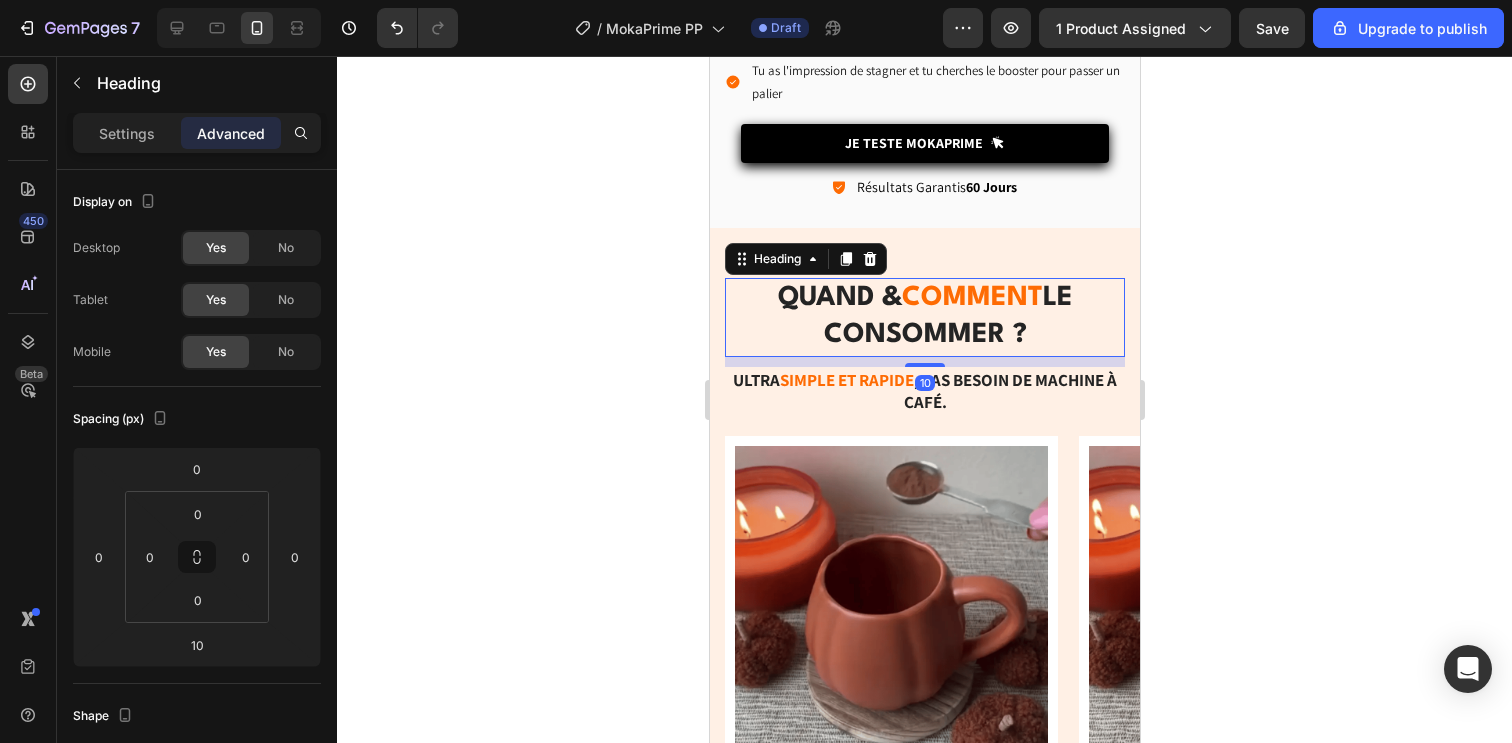 click 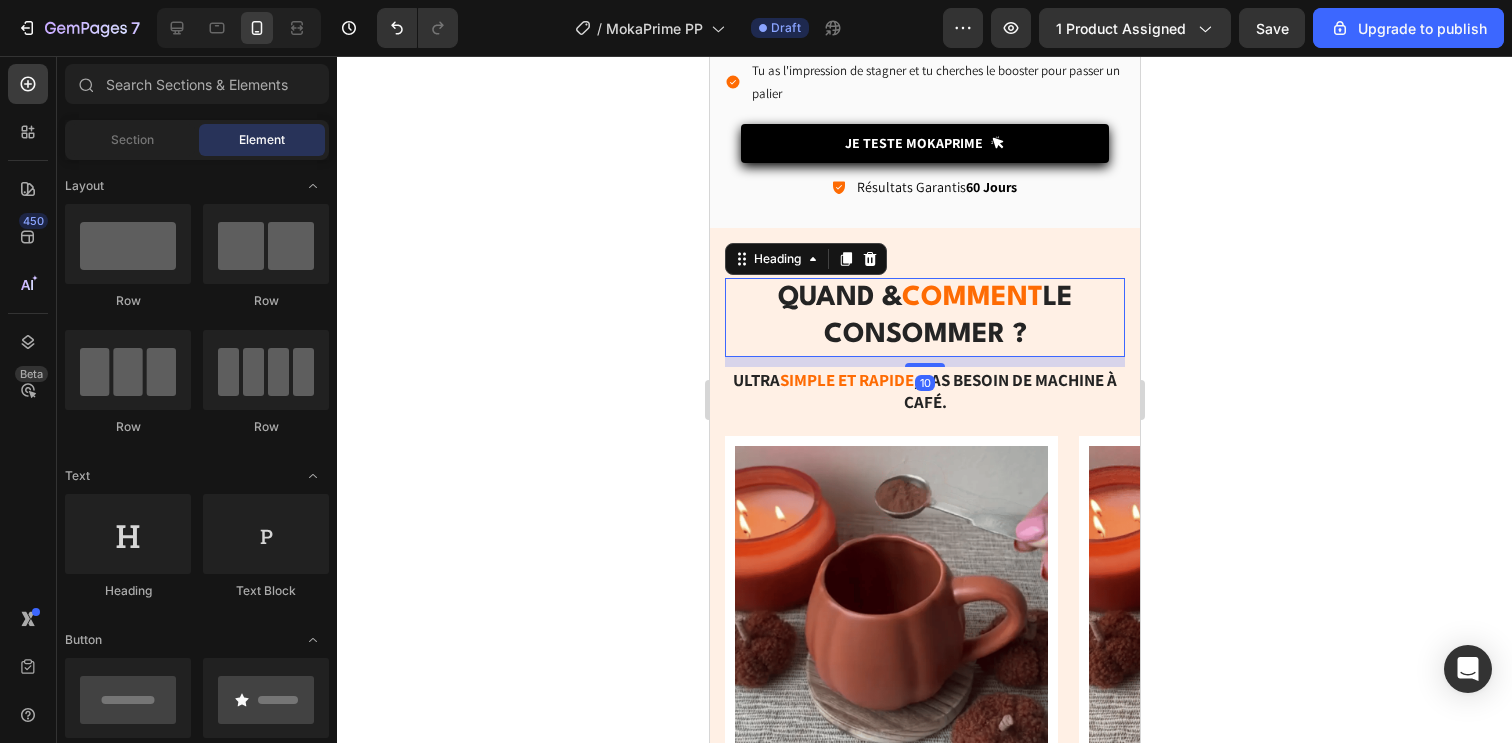 click on "le consommer ?" at bounding box center [947, 317] 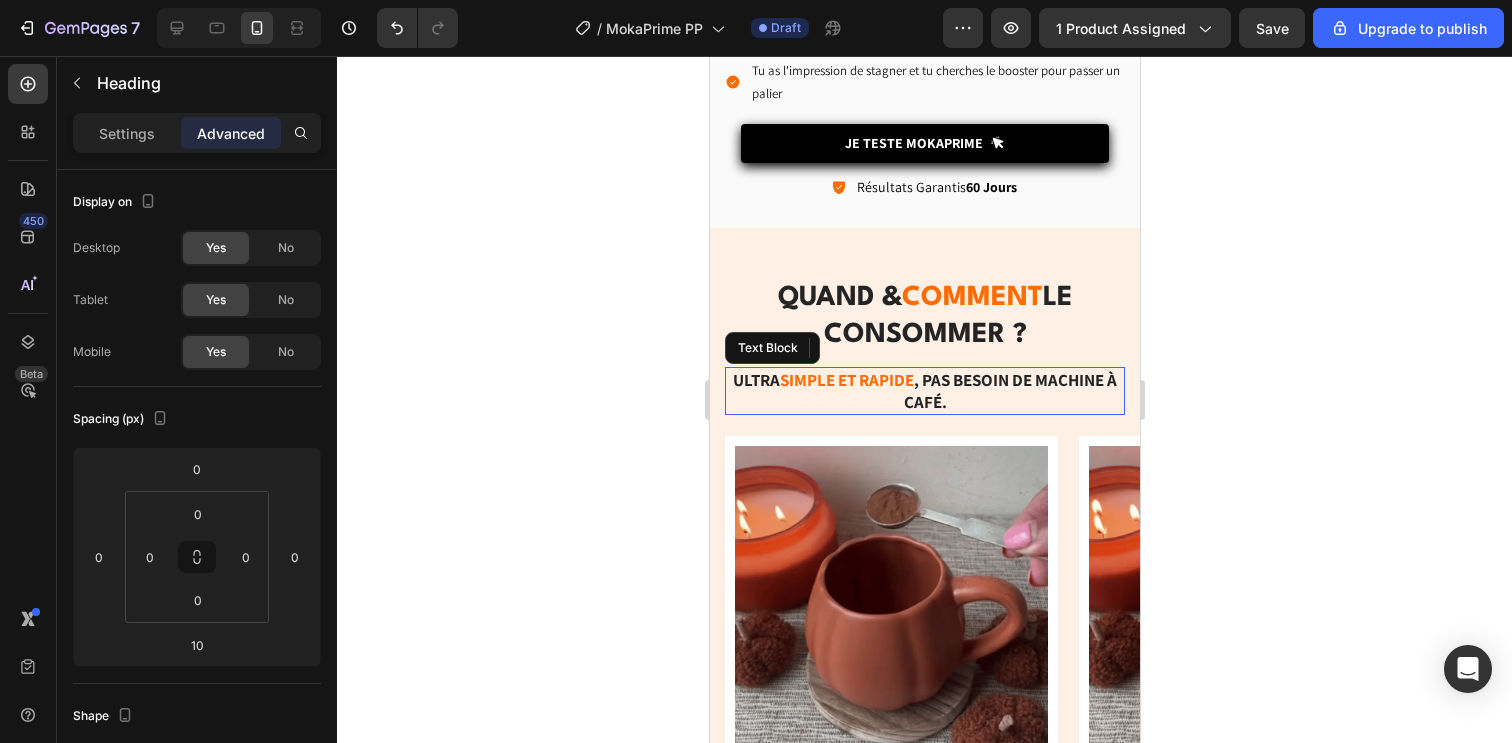 click on ", Pas besoin de machine à café." at bounding box center [1010, 391] 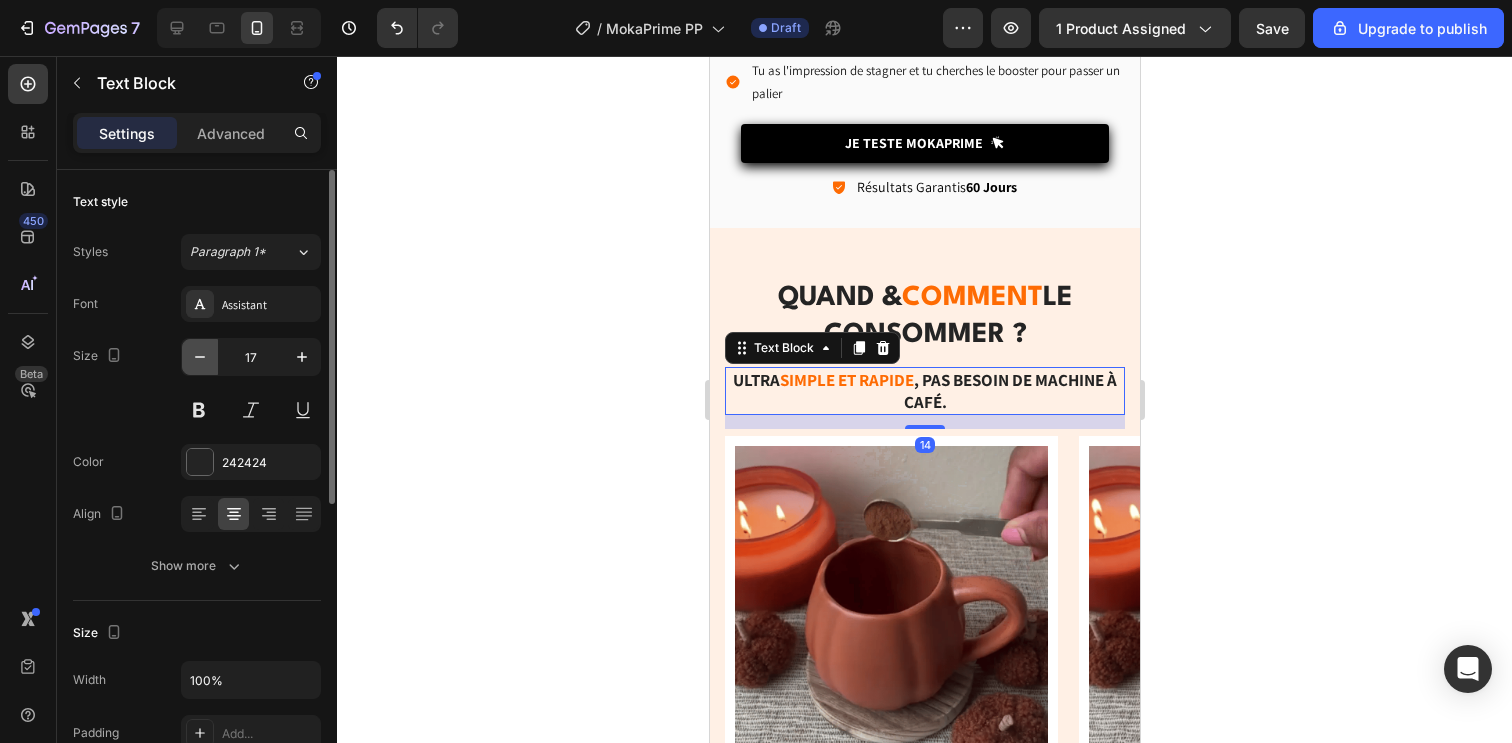click 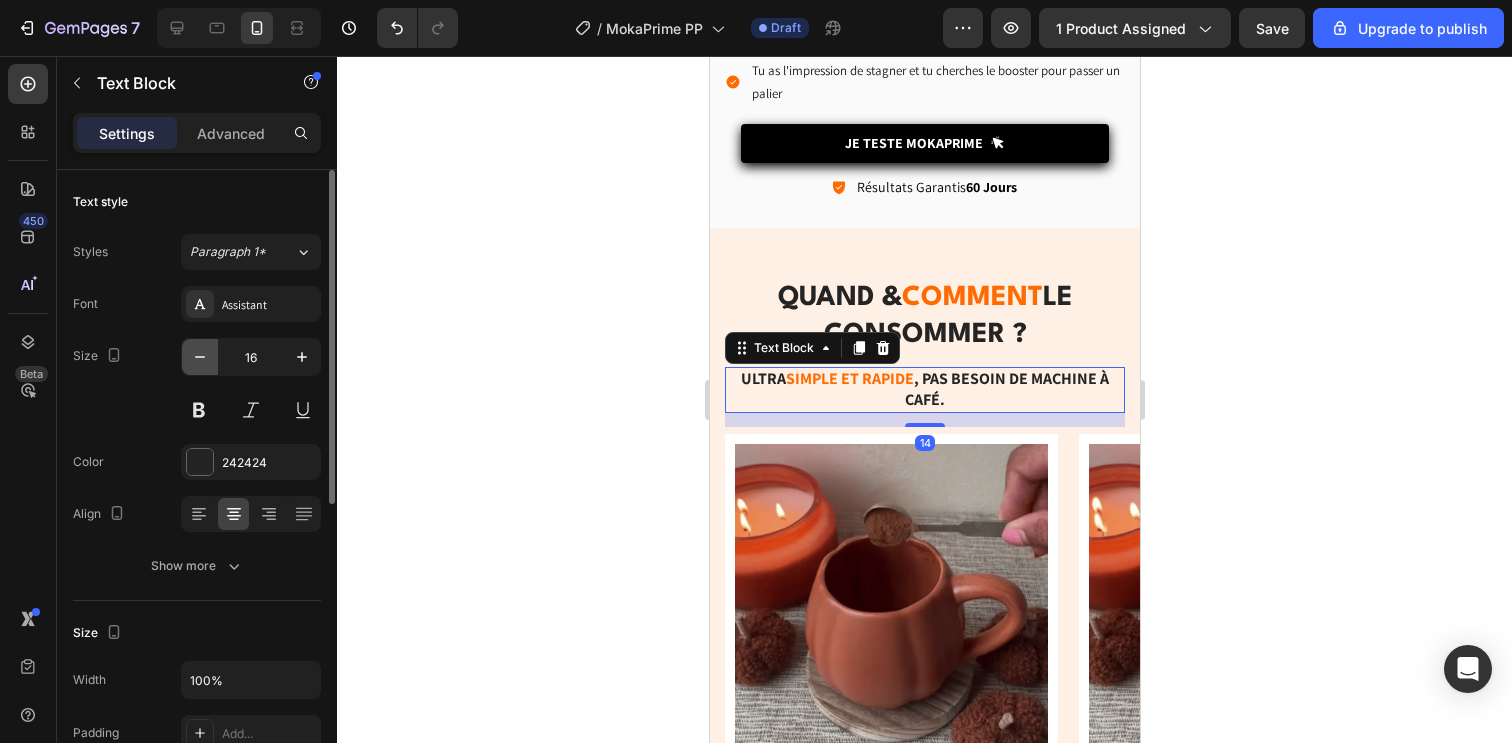click 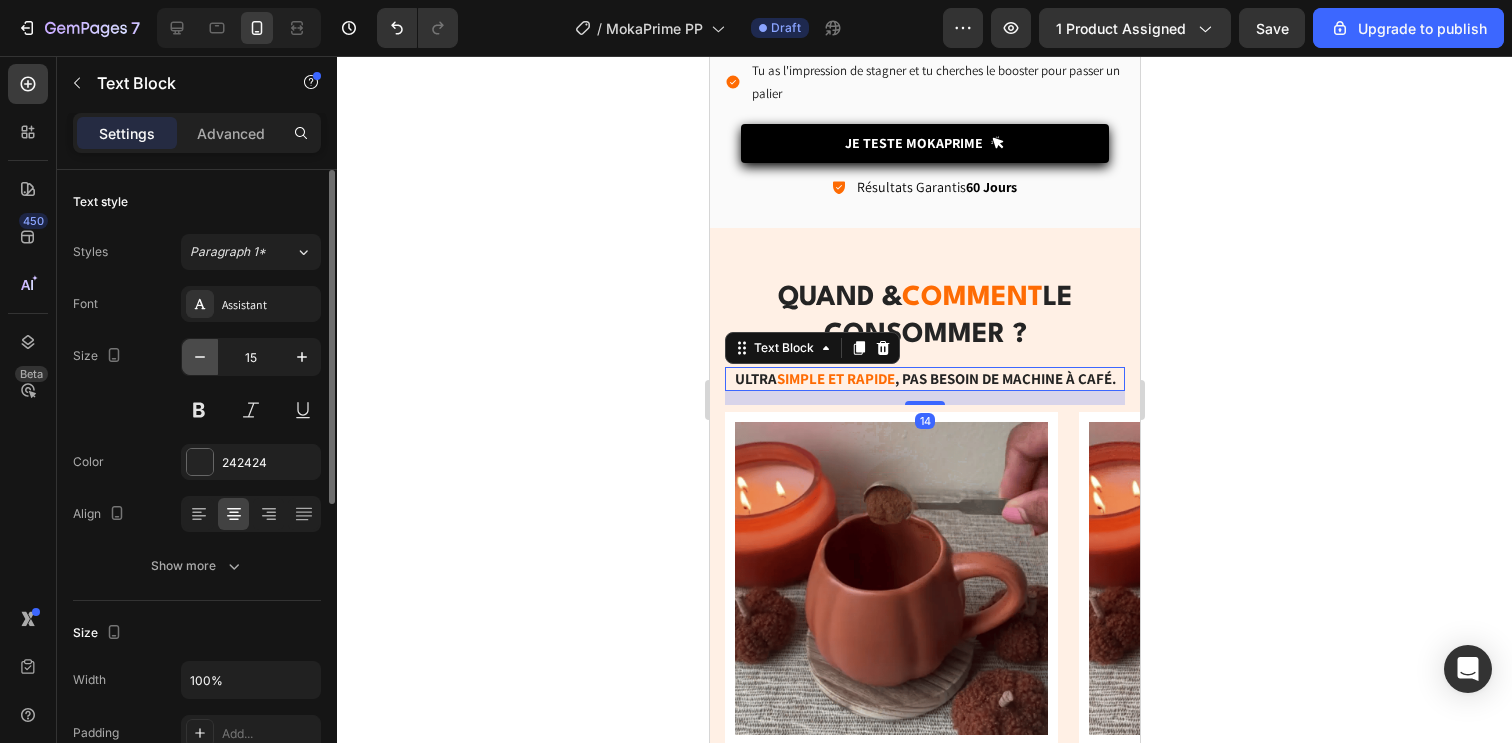 click 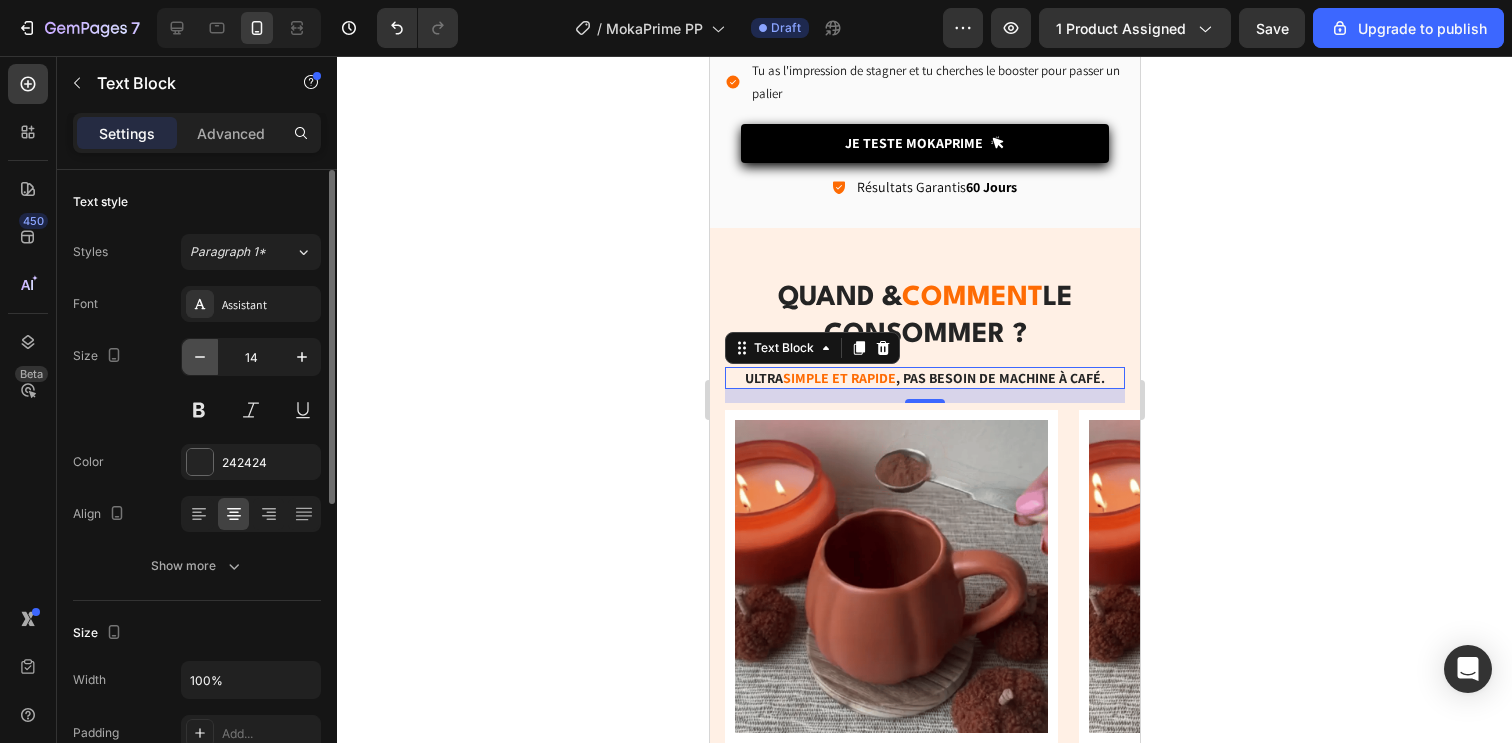 click 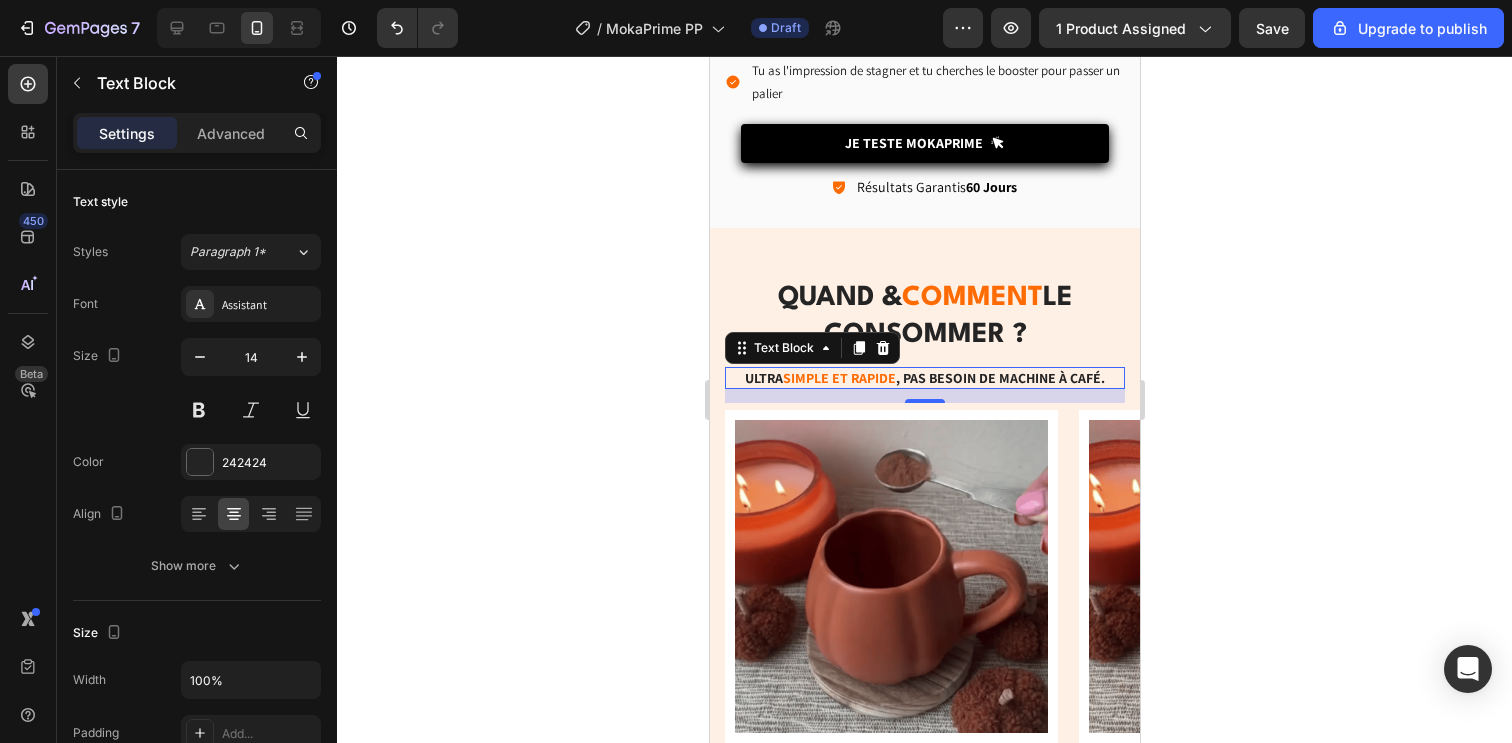 type on "13" 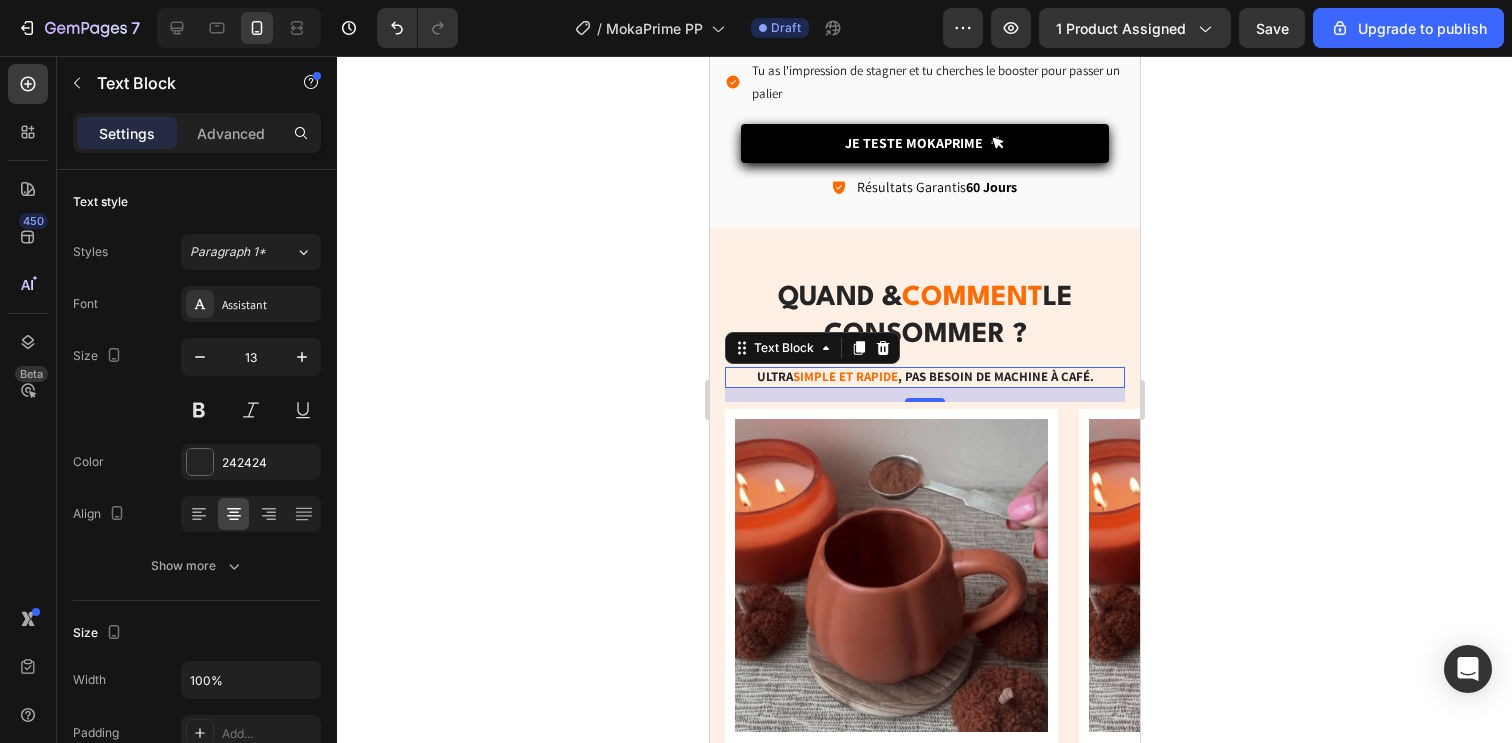 click 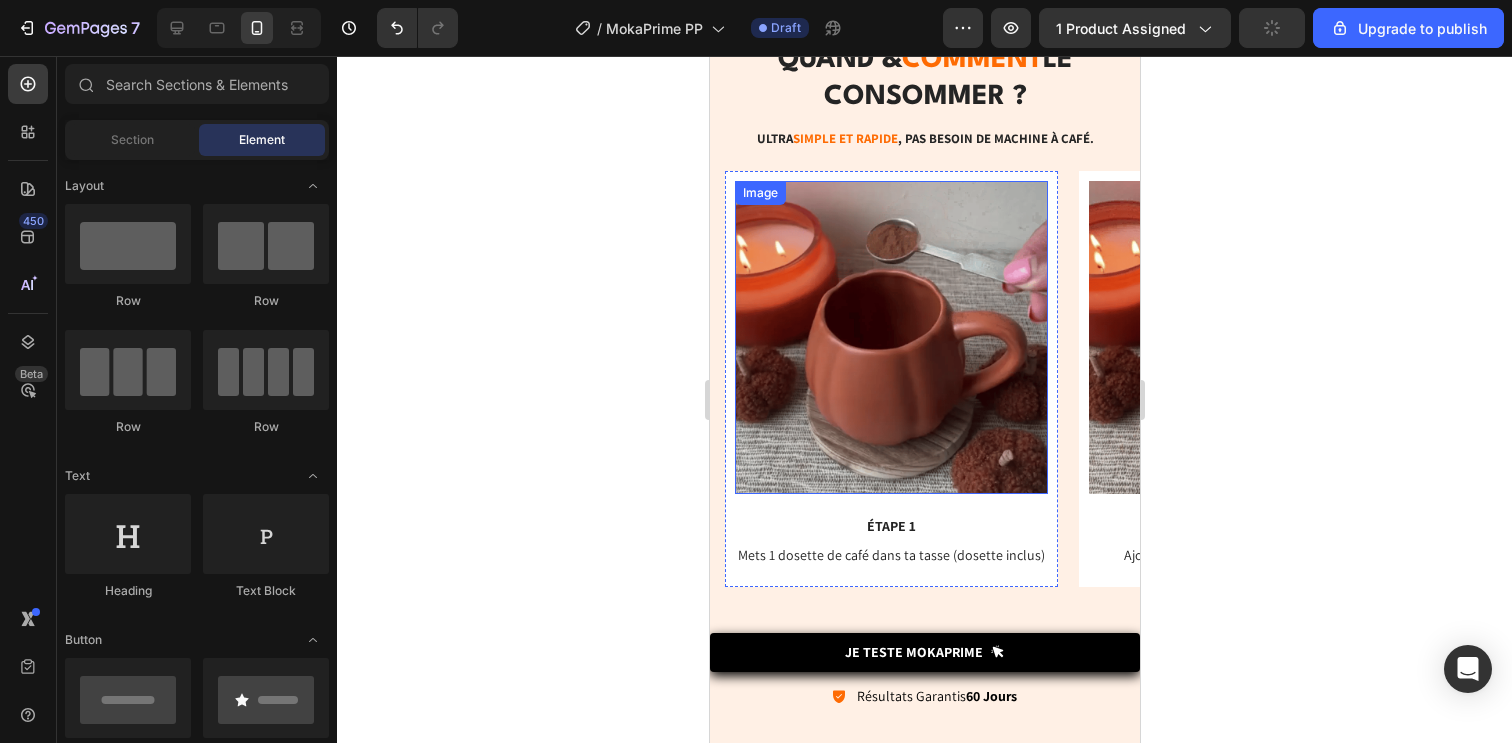 scroll, scrollTop: 7007, scrollLeft: 0, axis: vertical 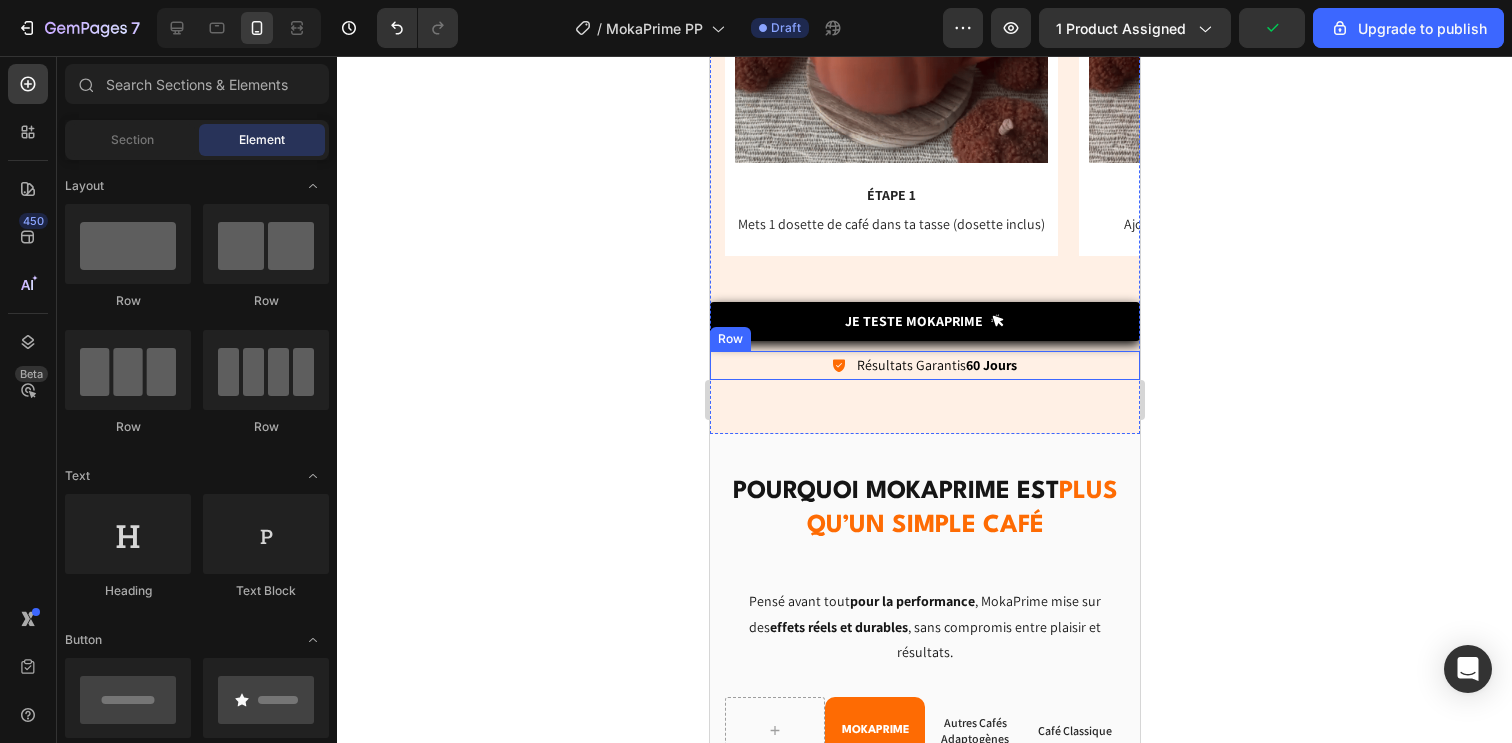 click on "Icon Résultats Garantis  60 Jours Text Block Row" at bounding box center (924, 365) 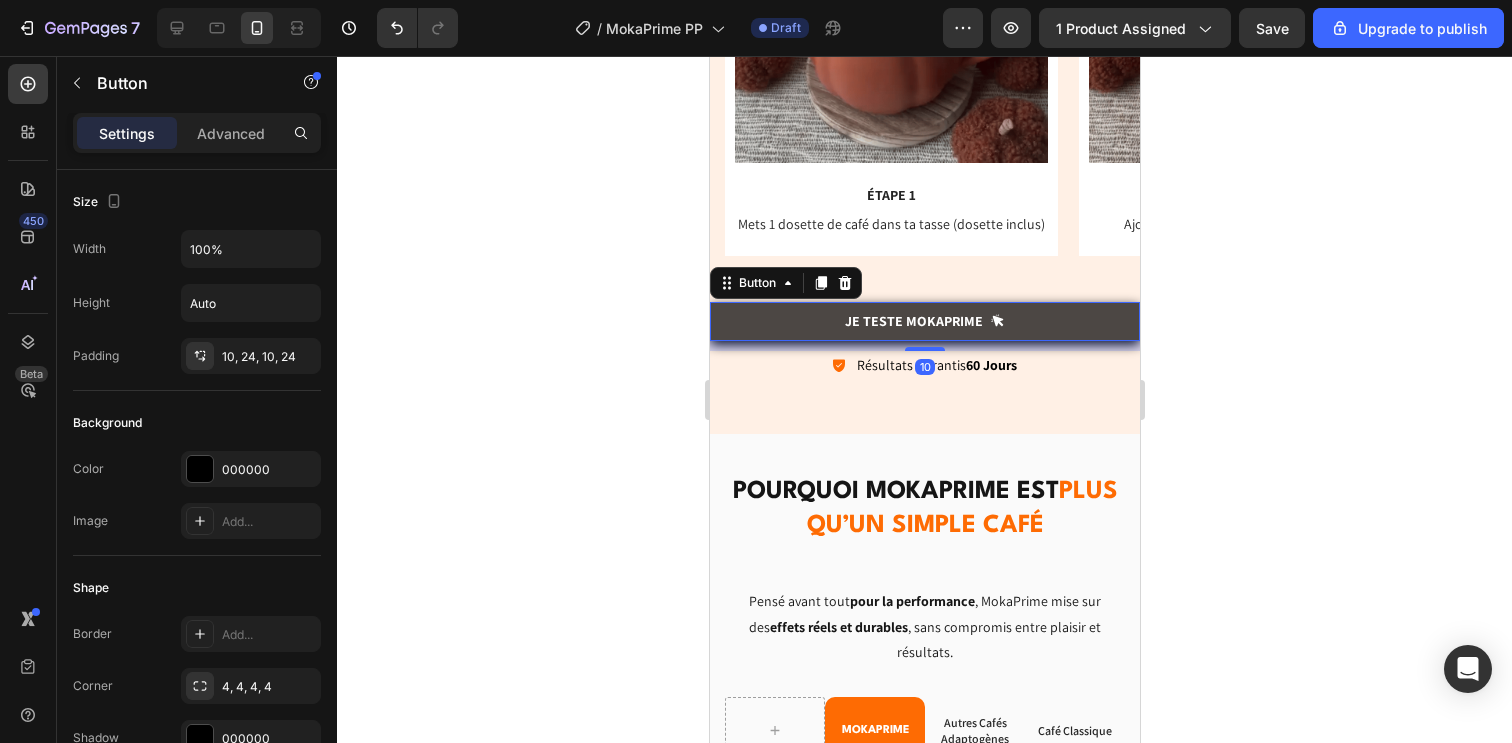 click on "Je Teste MOKAPRIME" at bounding box center (924, 321) 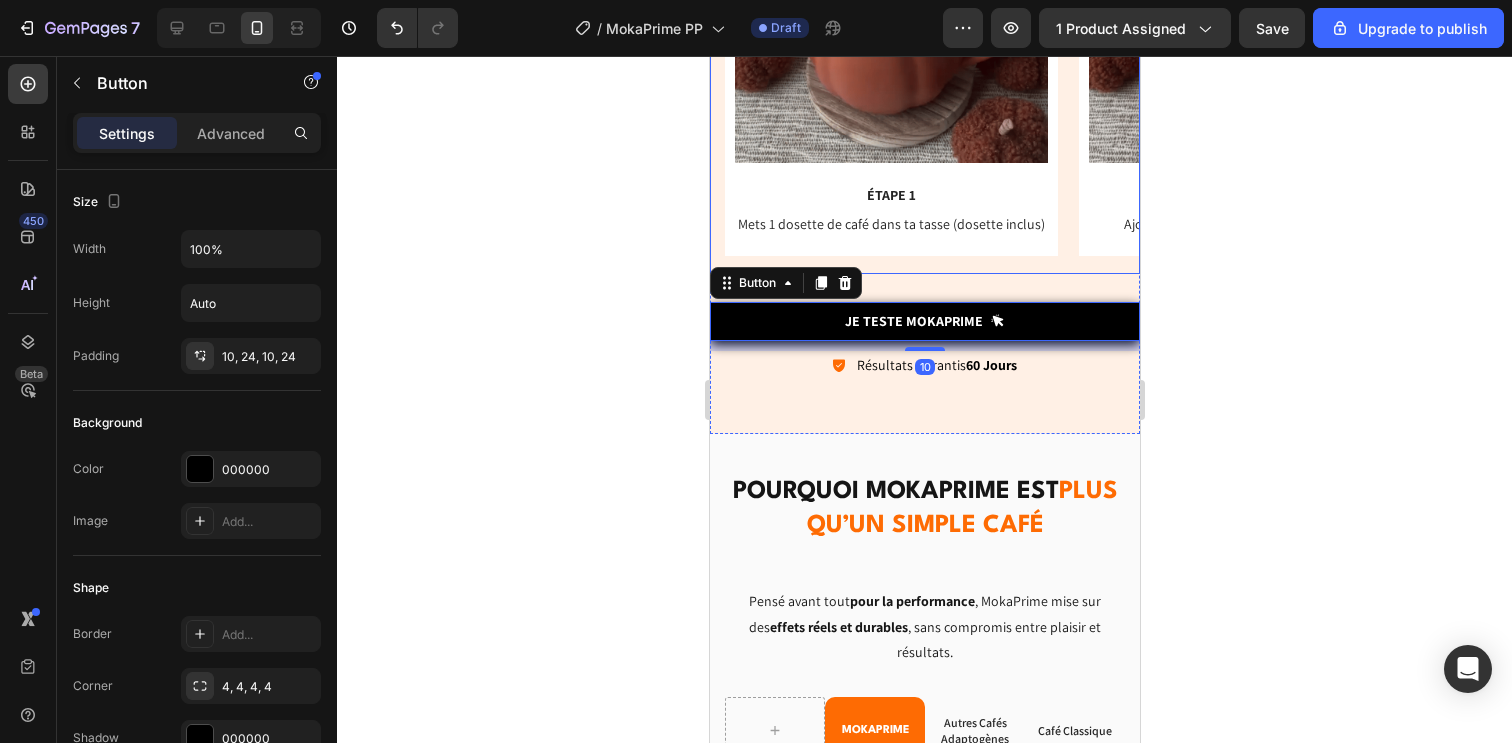 click on "Image ÉTAPE 1 Text Block Mets 1 dosette de café dans ta tasse (dosette inclus) Text Block Row Image ÉTAPE 2 Text Block Ajoute l’eau chaude ou le lait pour diluer Text Block Row Image ÉTAPE 3 Text Block Mélange jusqu’à avoir une couleur homogène, et savoure Text Block Row Carousel" at bounding box center (924, 57) 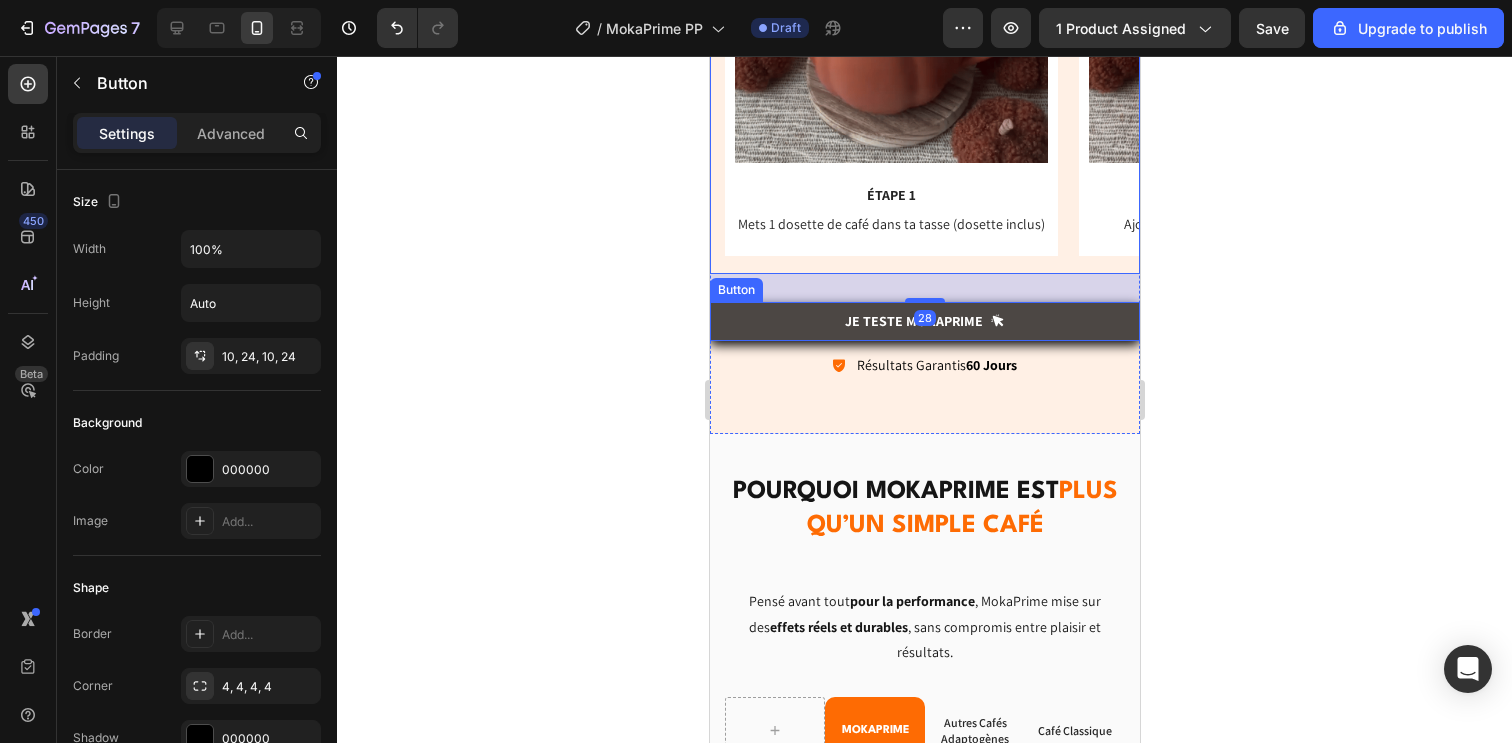 click on "Je Teste MOKAPRIME" at bounding box center [924, 321] 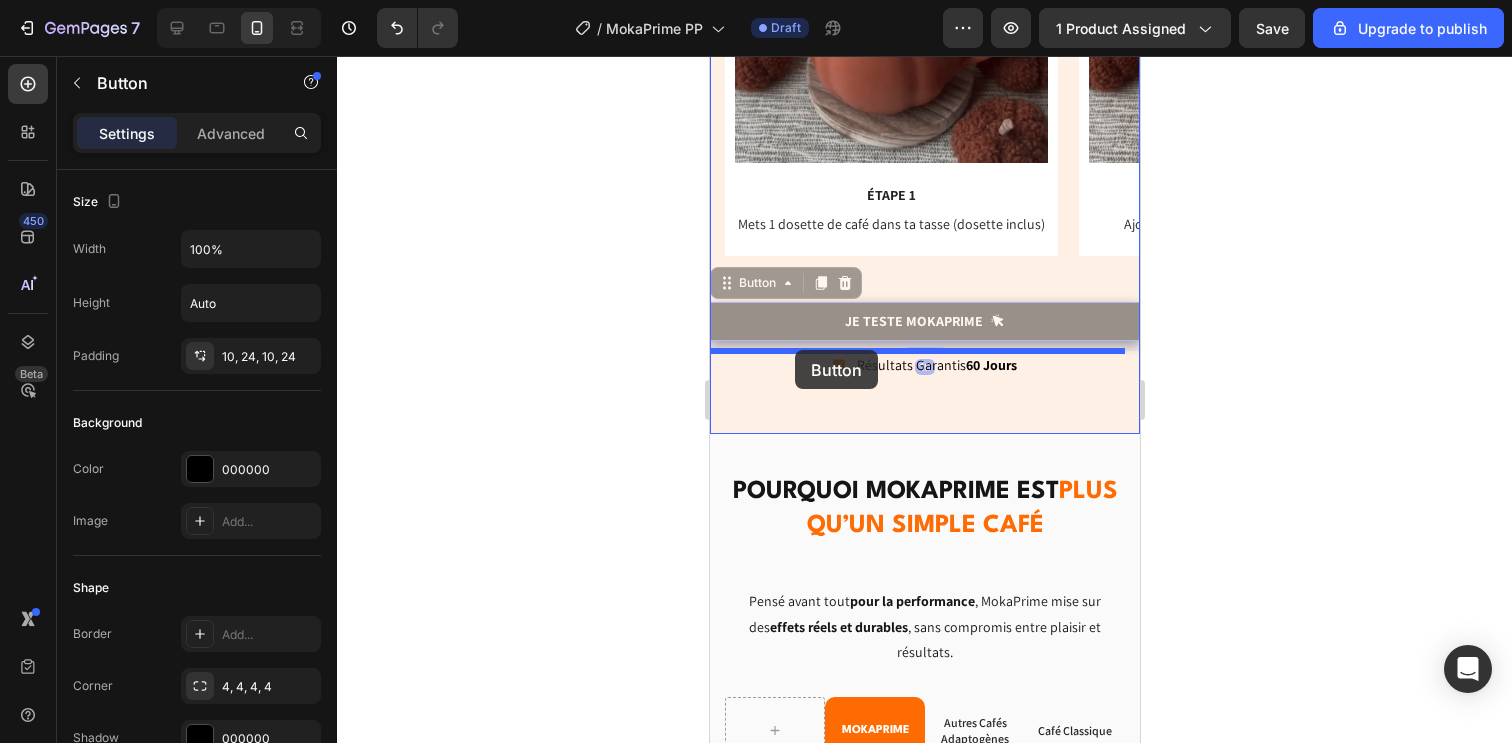 drag, startPoint x: 734, startPoint y: 289, endPoint x: 794, endPoint y: 350, distance: 85.56284 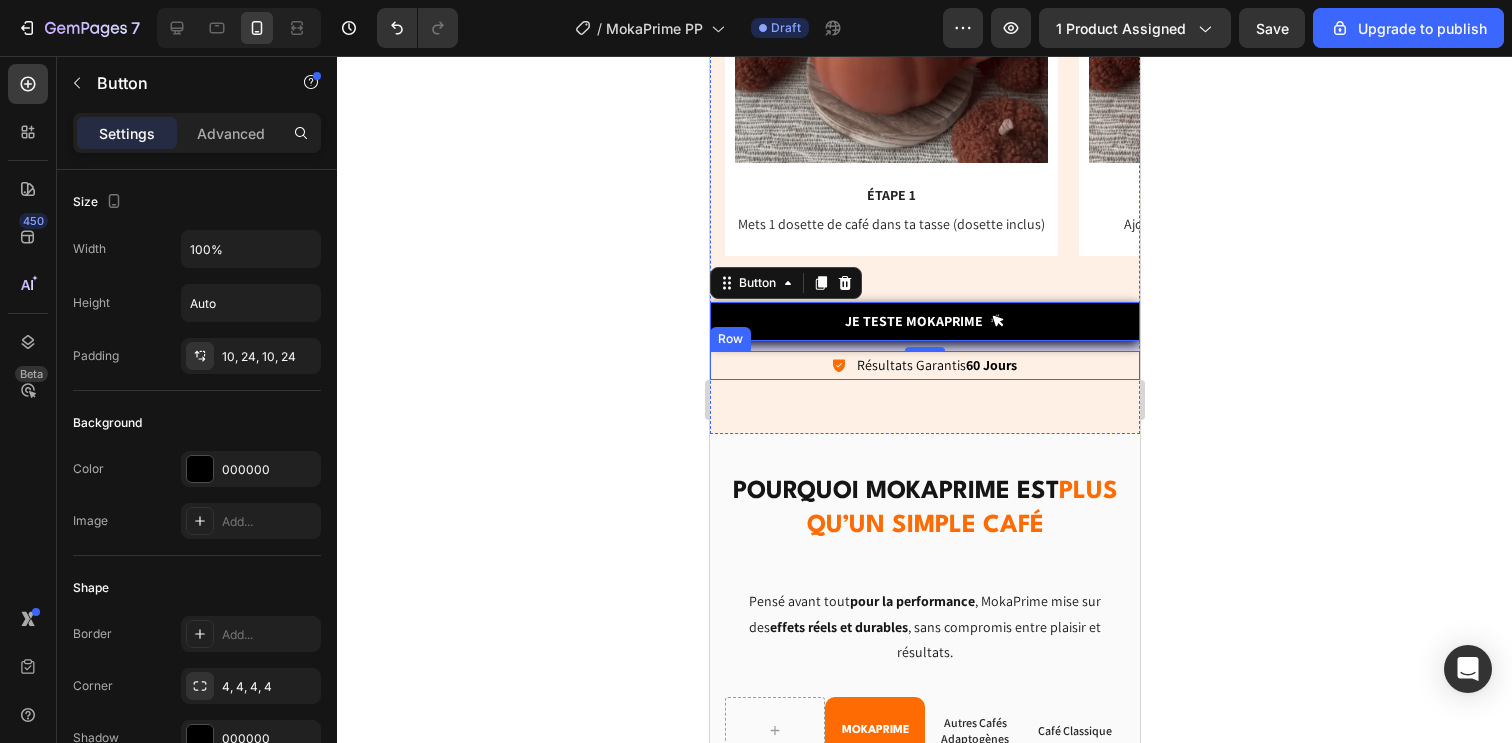 click on "Icon Résultats Garantis  60 Jours Text Block Row" at bounding box center (924, 365) 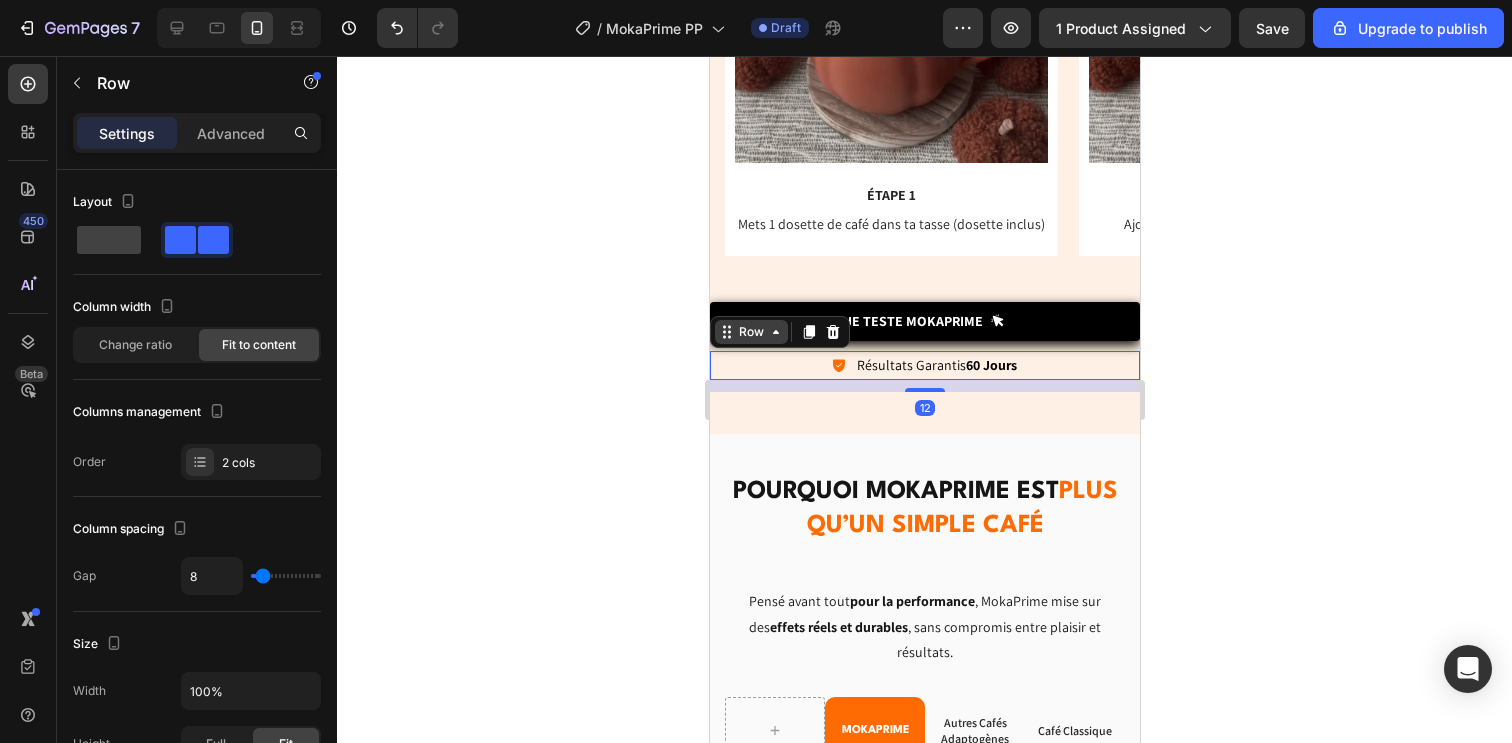 click on "Row" at bounding box center (750, 332) 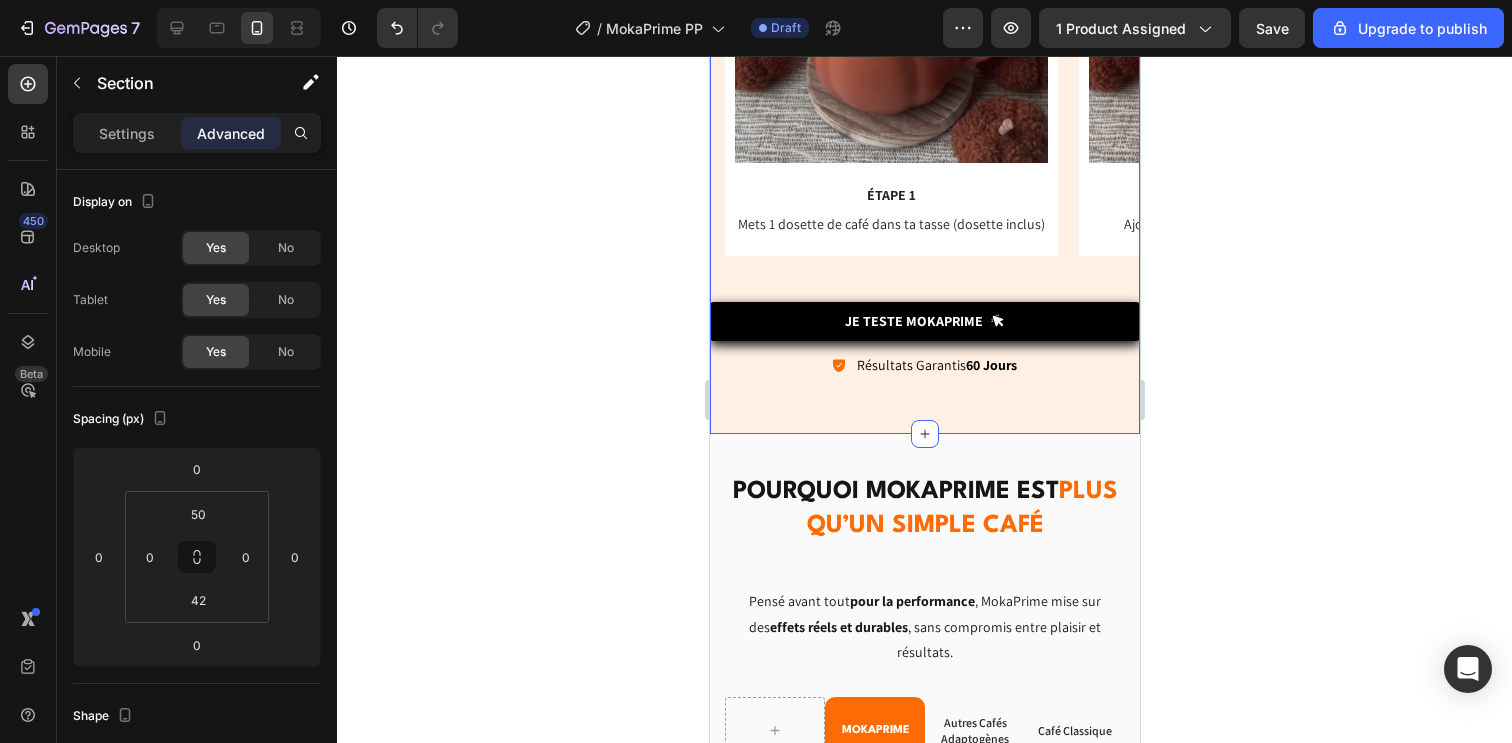 click on "Je Teste MOKAPRIME Button" at bounding box center [924, 326] 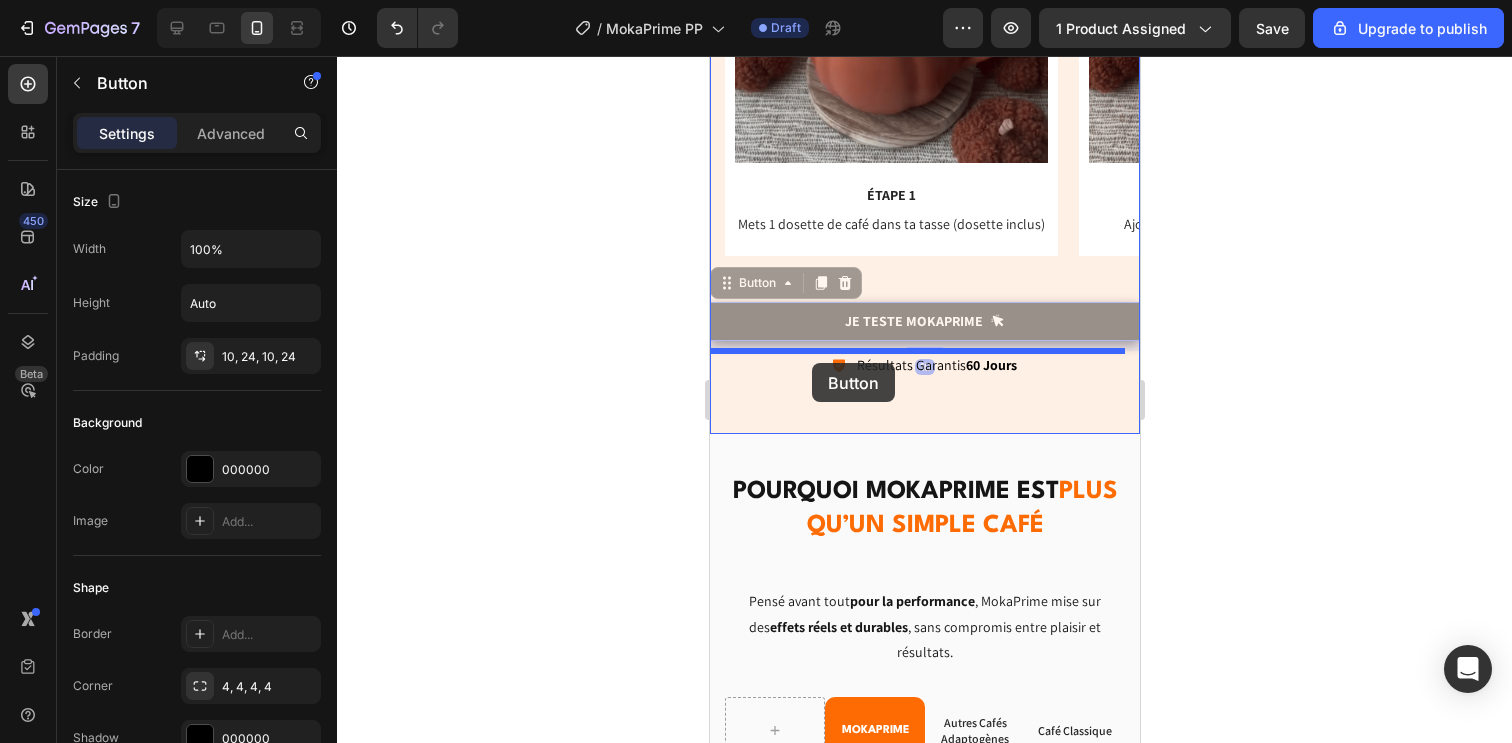 drag, startPoint x: 804, startPoint y: 325, endPoint x: 811, endPoint y: 362, distance: 37.65634 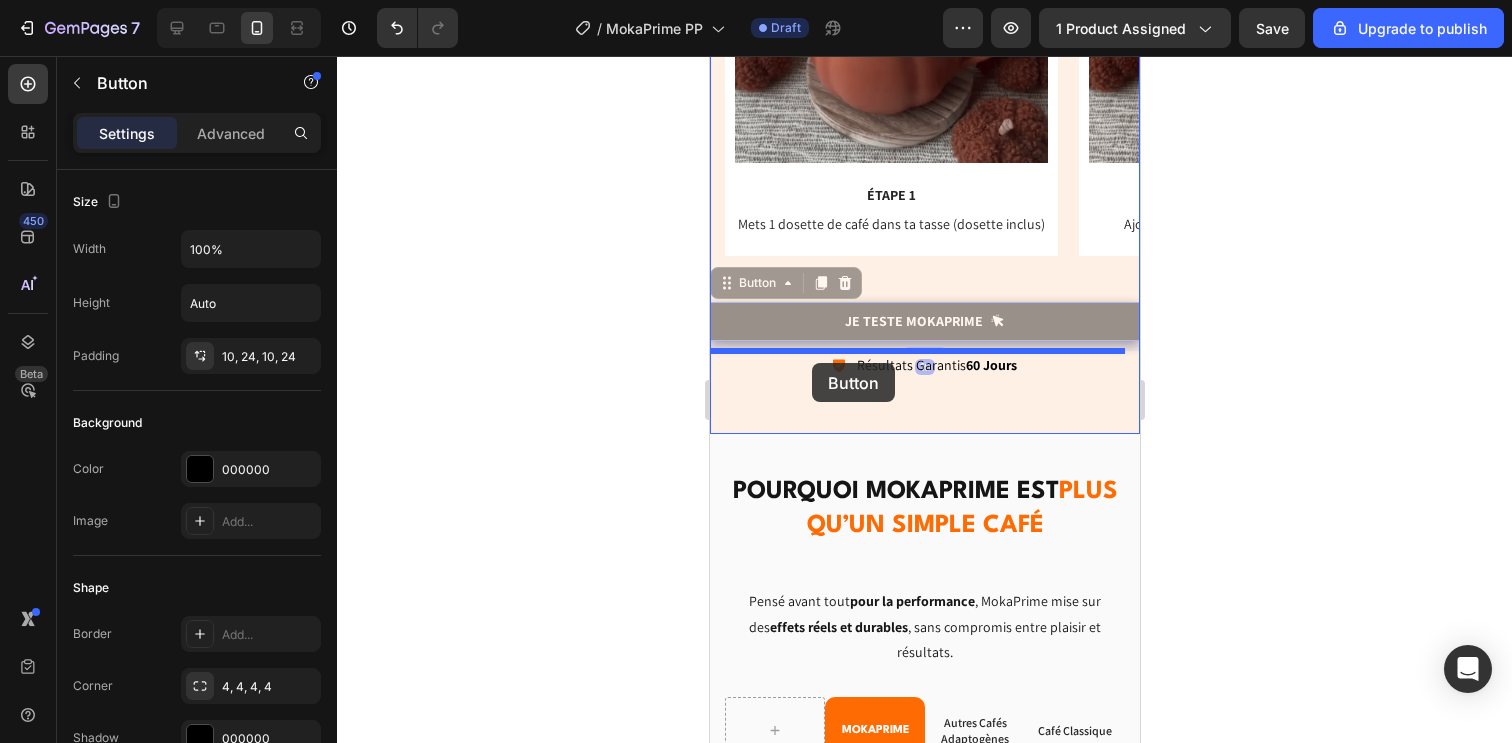 click on "iPhone 15 Pro Max  ( 430 px) iPhone 13 Mini iPhone 13 Pro iPhone 11 Pro Max iPhone 15 Pro Max Pixel 7 Galaxy S8+ Galaxy S20 Ultra iPad Mini iPad Air iPad Pro Header
JE TESTE MOKAPRIME Button Row Sticky C'EST  FAIT POUR TOI  SI... Heading Tu t'entraînes régulièrement et tu veux éviter les blessures Tu cherches une énergie stable naturelle pour progresser Tu veux rester focus pendant tes séances, sans nervosité ou déconcentration Item List Tu veux mieux récupérer entre les séances pour enchaîner Tu bois déjà du café tous les jours et tu ne veux pas t'en passer Tu as l'impression de stagner et tu cherches le booster pour passer un palier Item List Row
Je Teste MOKAPRIME Button
Icon Résultats Garantis  60 Jours Text Block Row Row Image Section 10 QUAND &  comment  le consommer ? Heading Ultra  simple et rapide , Pas besoin de machine à café. Text Block Row Image ÉTAPE 1 Text Block Mets 1 dosette de café dans ta tasse (dosette inclus) Text Block" at bounding box center (924, -1994) 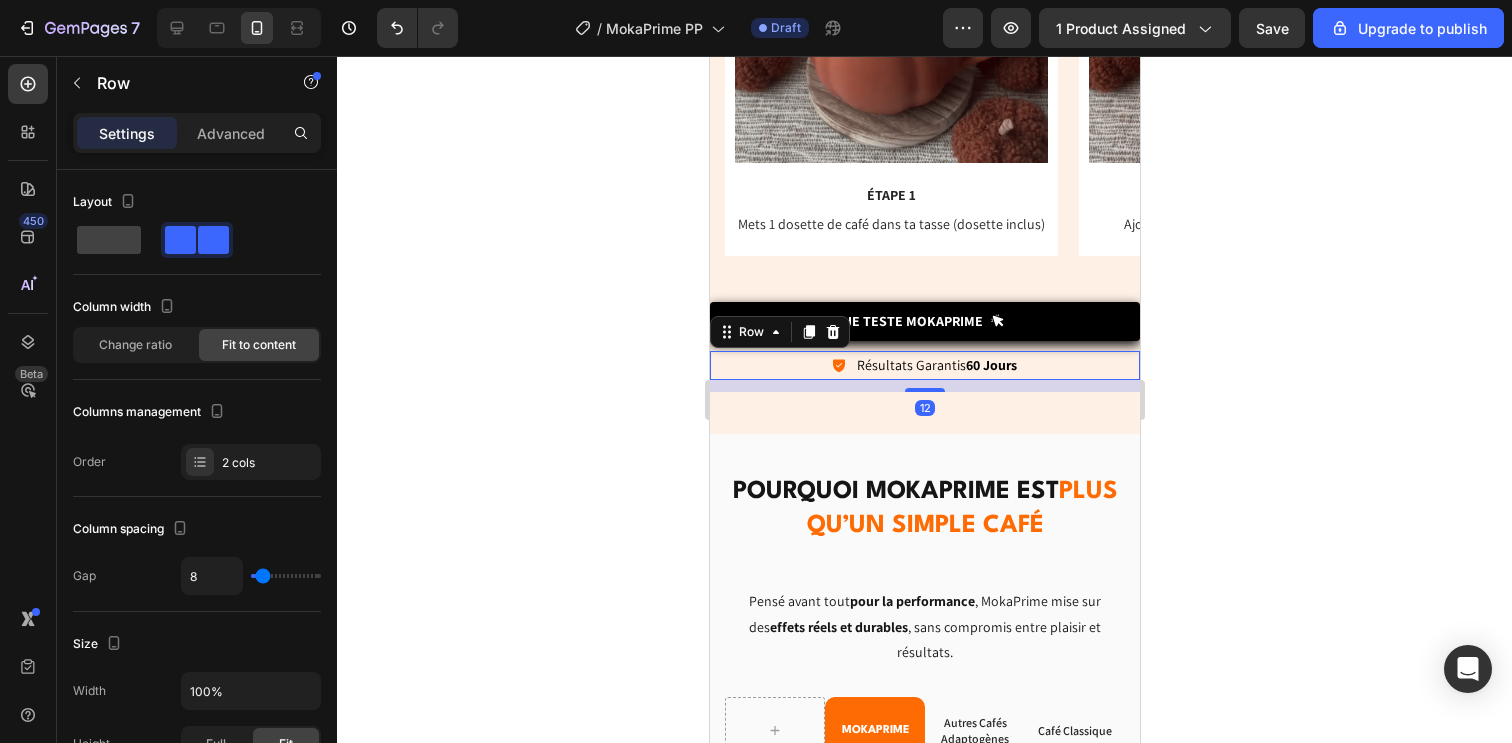 click on "Icon Résultats Garantis  60 Jours Text Block Row   12" at bounding box center [924, 365] 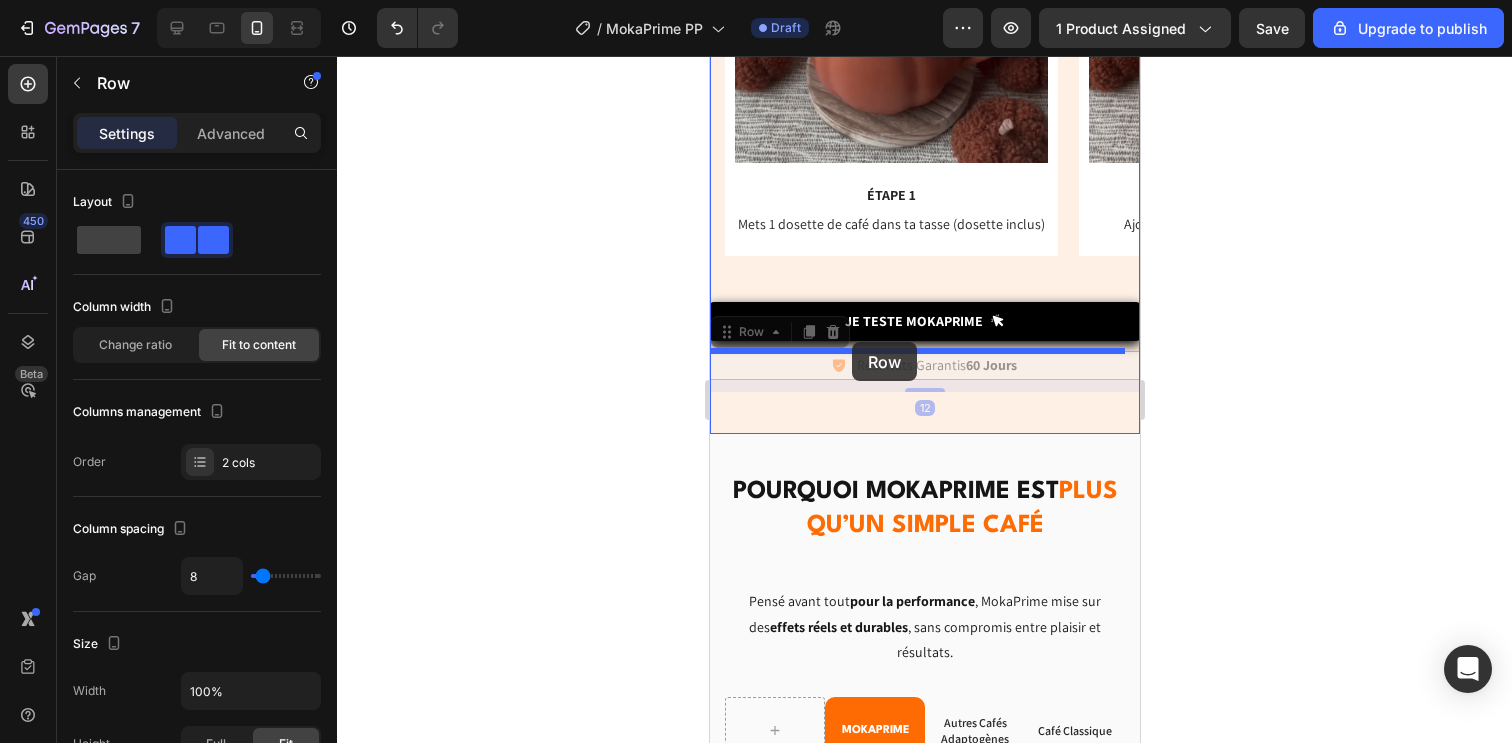 drag, startPoint x: 787, startPoint y: 356, endPoint x: 851, endPoint y: 342, distance: 65.51336 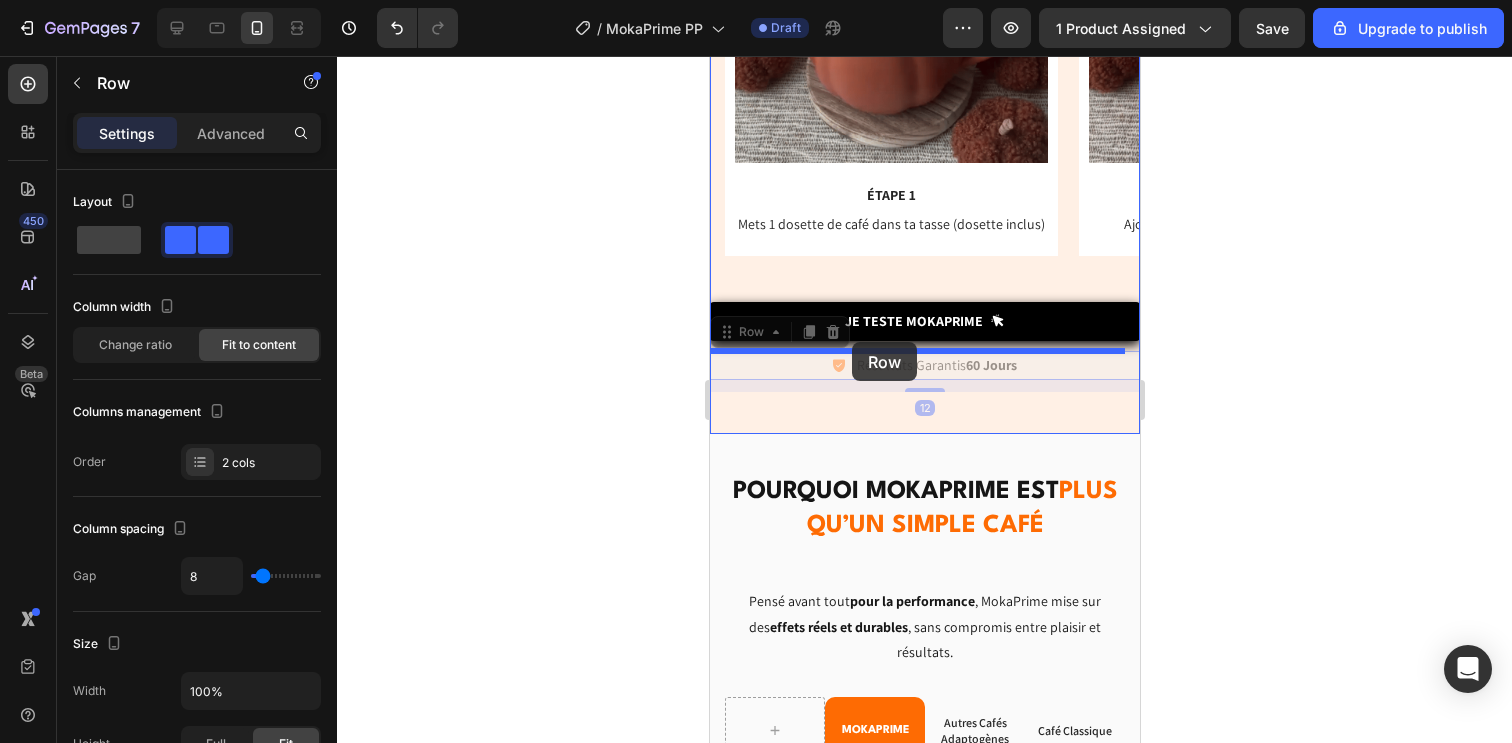 click on "iPhone 15 Pro Max  ( 430 px) iPhone 13 Mini iPhone 13 Pro iPhone 11 Pro Max iPhone 15 Pro Max Pixel 7 Galaxy S8+ Galaxy S20 Ultra iPad Mini iPad Air iPad Pro Header
JE TESTE MOKAPRIME Button Row Sticky C'EST  FAIT POUR TOI  SI... Heading Tu t'entraînes régulièrement et tu veux éviter les blessures Tu cherches une énergie stable naturelle pour progresser Tu veux rester focus pendant tes séances, sans nervosité ou déconcentration Item List Tu veux mieux récupérer entre les séances pour enchaîner Tu bois déjà du café tous les jours et tu ne veux pas t'en passer Tu as l'impression de stagner et tu cherches le booster pour passer un palier Item List Row
Je Teste MOKAPRIME Button
Icon Résultats Garantis  60 Jours Text Block Row Row Image Section 10 QUAND &  comment  le consommer ? Heading Ultra  simple et rapide , Pas besoin de machine à café. Text Block Row Image ÉTAPE 1 Text Block Mets 1 dosette de café dans ta tasse (dosette inclus) Text Block" at bounding box center [924, -1994] 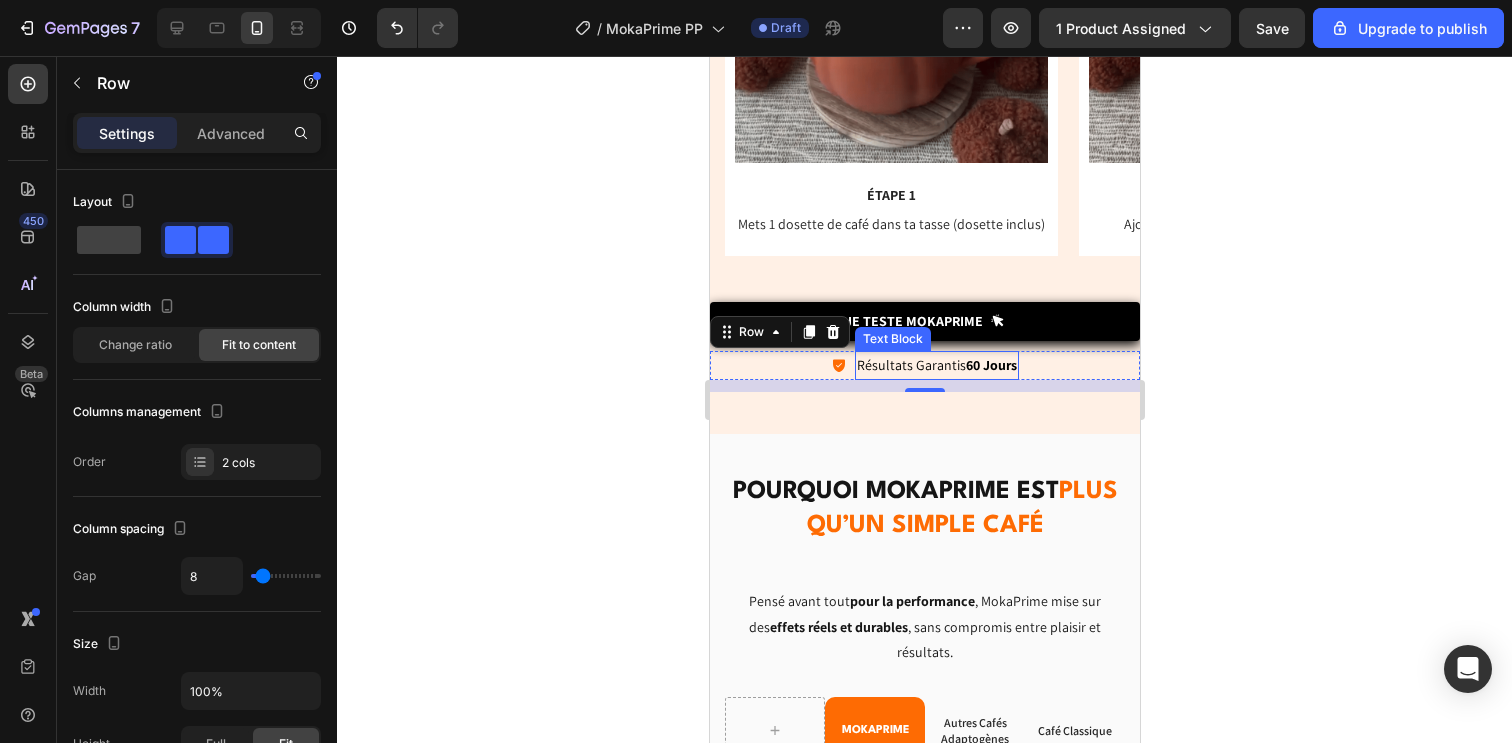 click on "Text Block" at bounding box center (892, 339) 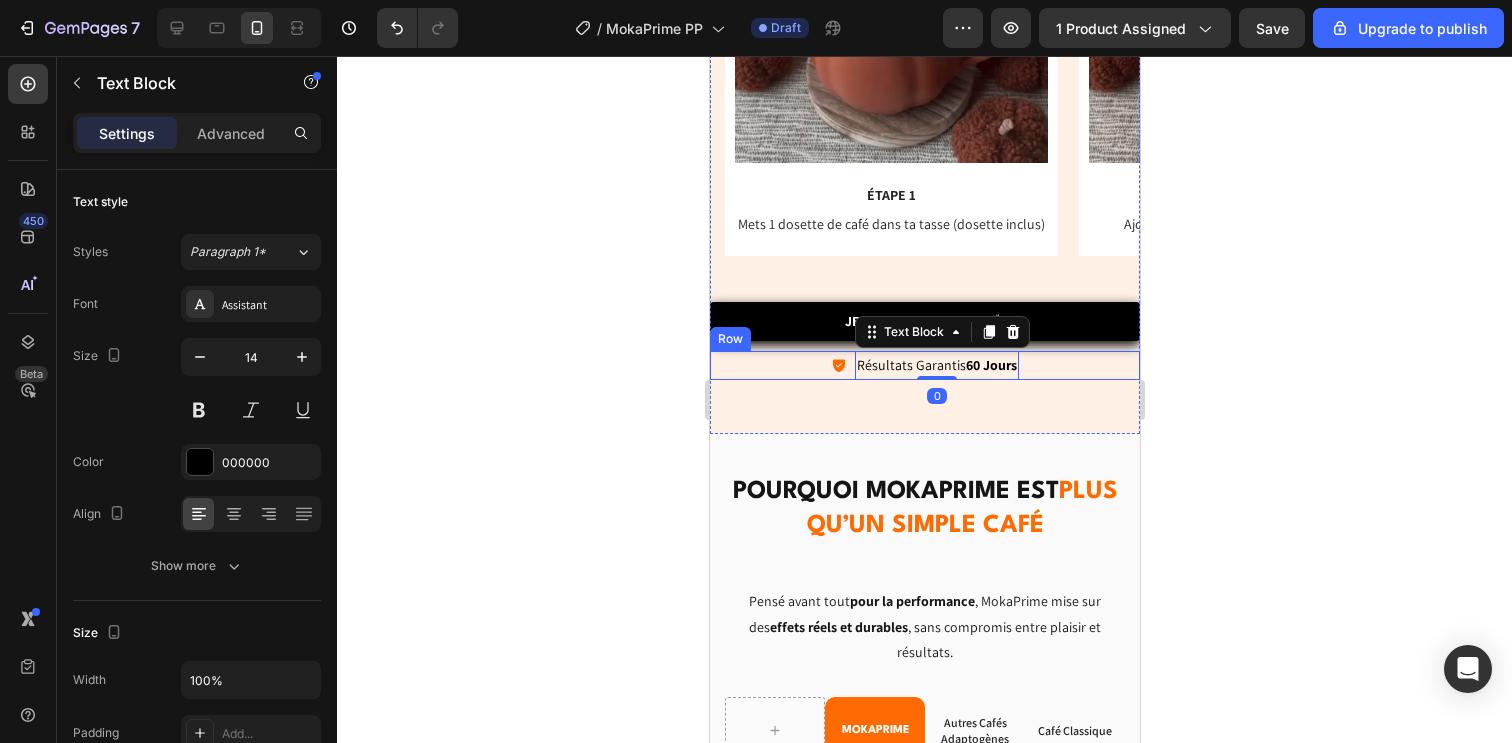 click on "Icon Résultats Garantis  60 Jours Text Block   0 Row" at bounding box center [924, 365] 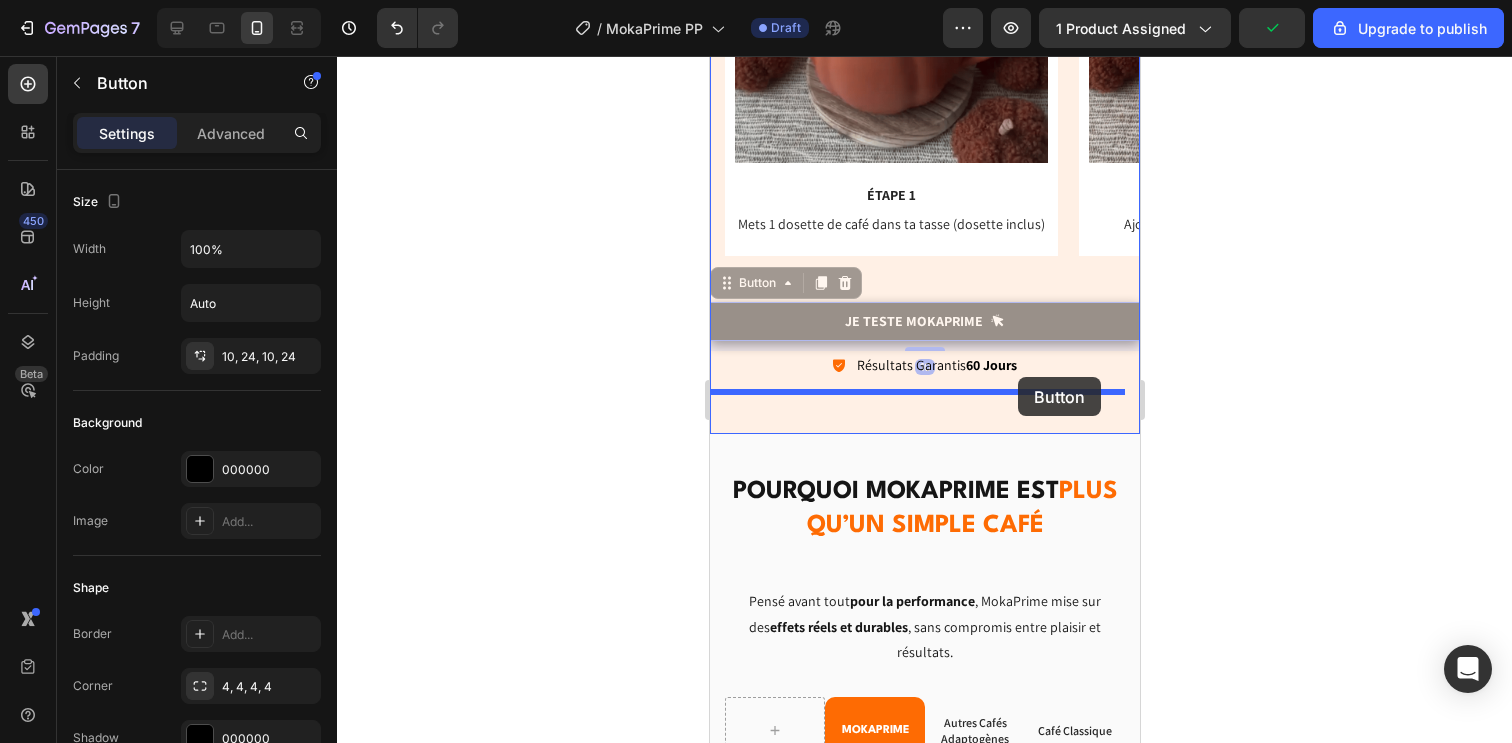 drag, startPoint x: 1025, startPoint y: 319, endPoint x: 1017, endPoint y: 377, distance: 58.549126 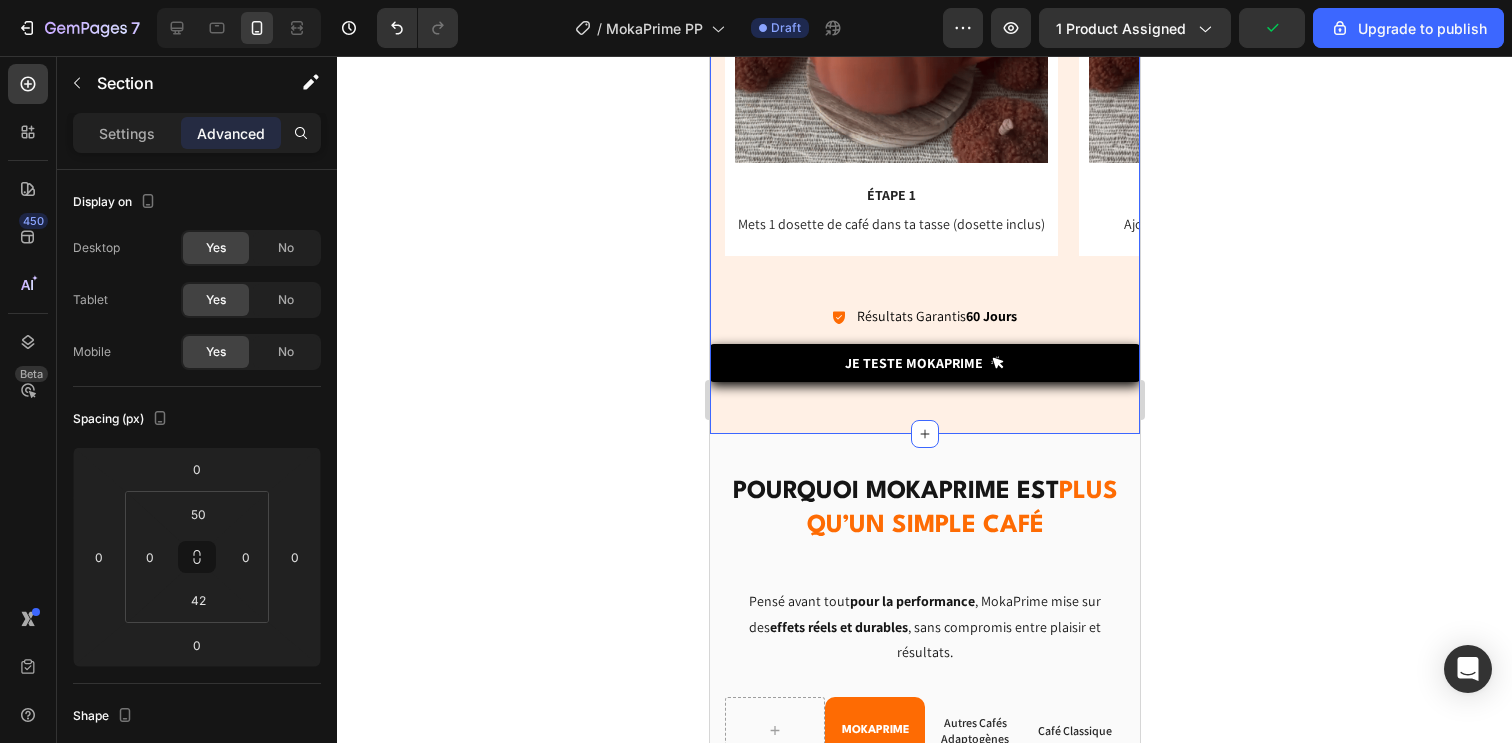 click on "QUAND &  comment  le consommer ? Heading Ultra  simple et rapide , Pas besoin de machine à café. Text Block Row Image ÉTAPE 1 Text Block Mets 1 dosette de café dans ta tasse (dosette inclus) Text Block Row Image ÉTAPE 2 Text Block Ajoute l’eau chaude ou le lait pour diluer Text Block Row Image ÉTAPE 3 Text Block Mélange jusqu’à avoir une couleur homogène, et savoure Text Block Row Carousel
Icon Résultats Garantis  60 Jours Text Block Row
Je Teste MOKAPRIME Button" at bounding box center (924, 50) 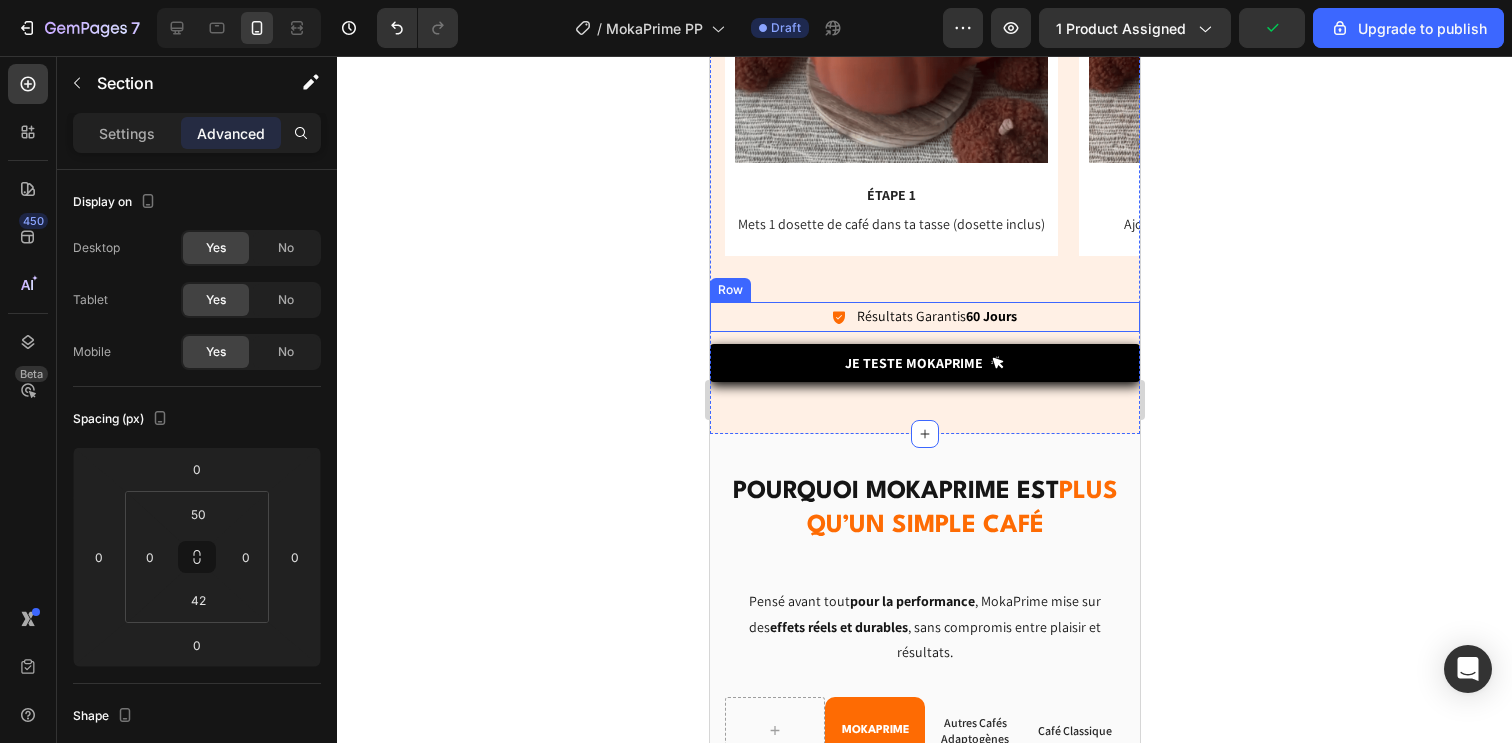 click on "Icon Résultats Garantis  60 Jours Text Block Row" at bounding box center [924, 316] 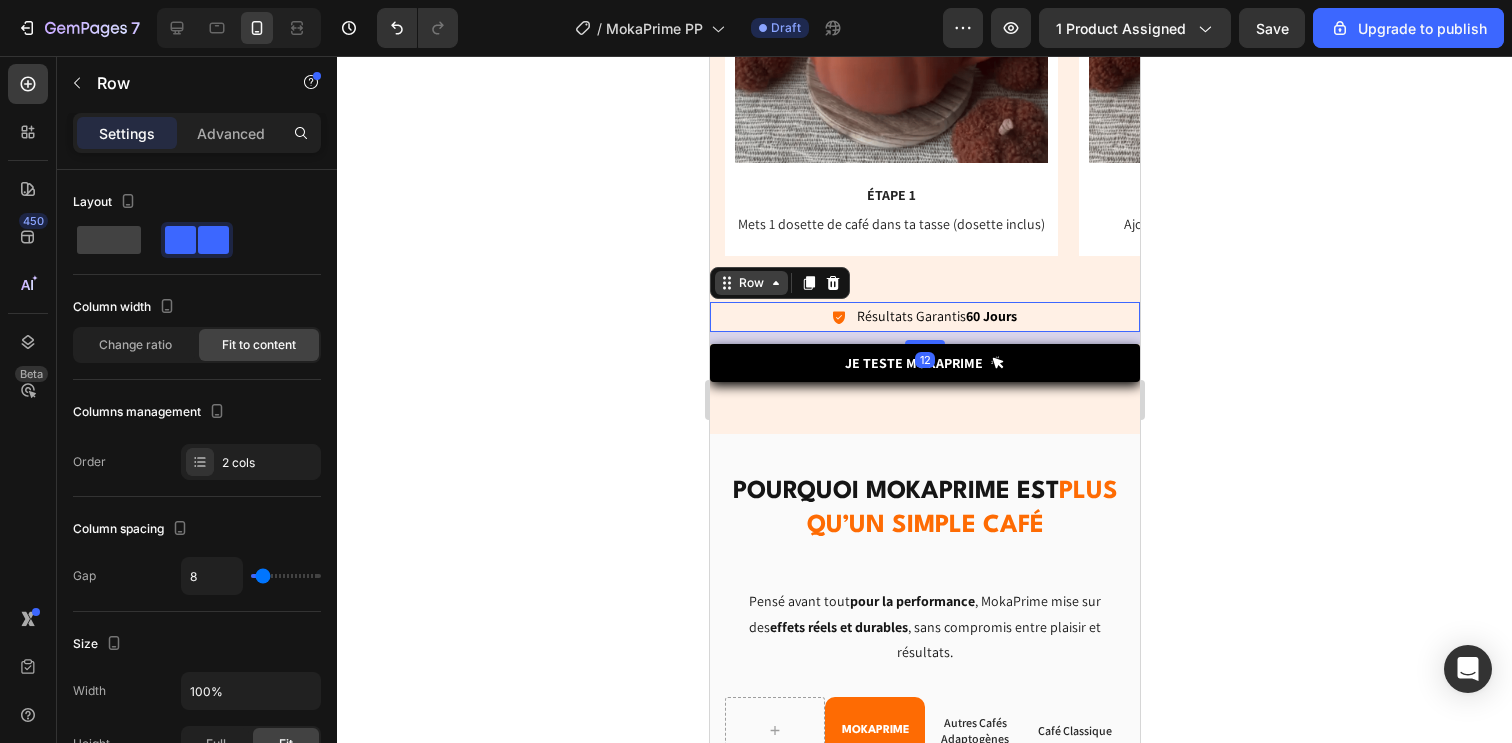 click on "Row" at bounding box center (750, 283) 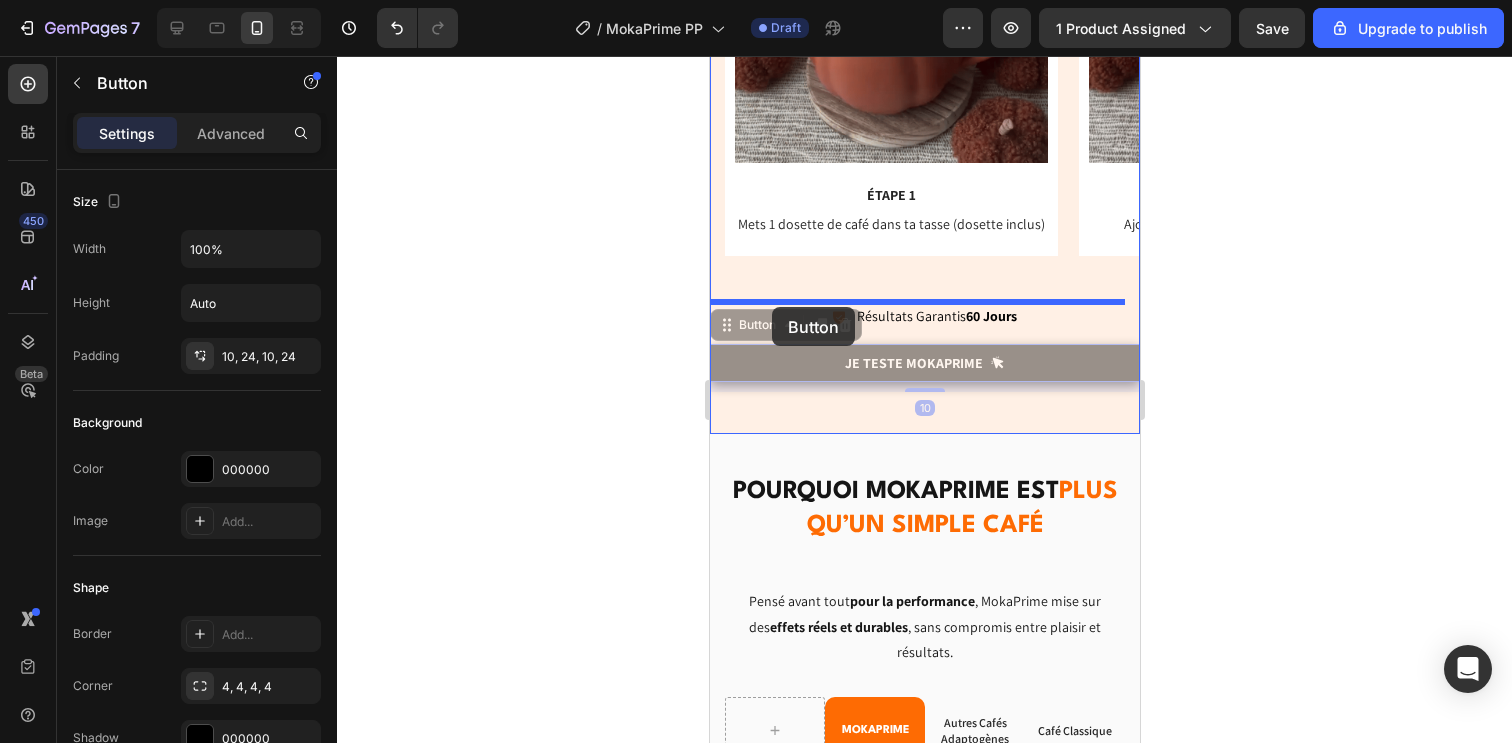 drag, startPoint x: 747, startPoint y: 360, endPoint x: 772, endPoint y: 306, distance: 59.5063 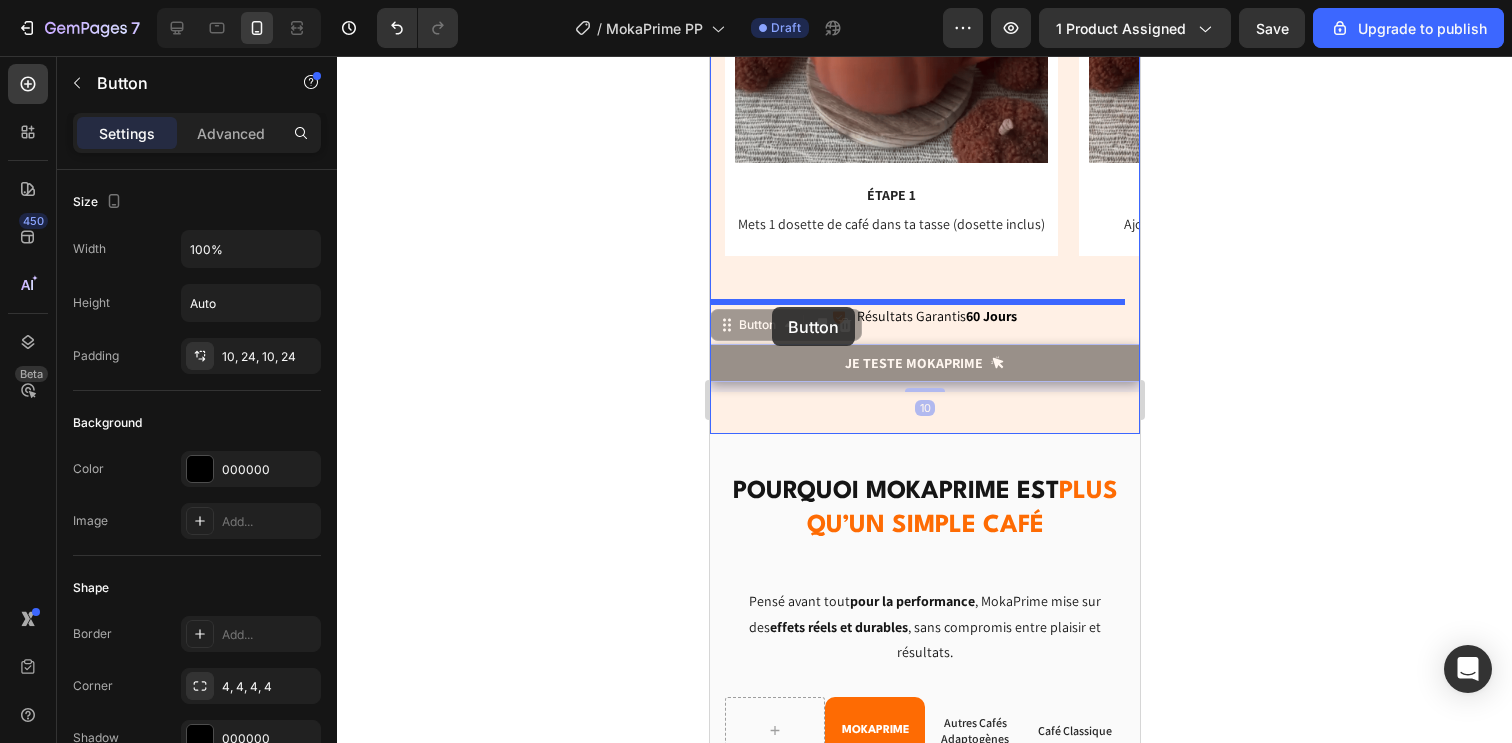 click on "iPhone 15 Pro Max  ( 430 px) iPhone 13 Mini iPhone 13 Pro iPhone 11 Pro Max iPhone 15 Pro Max Pixel 7 Galaxy S8+ Galaxy S20 Ultra iPad Mini iPad Air iPad Pro Header
JE TESTE MOKAPRIME Button Row Sticky C'EST  FAIT POUR TOI  SI... Heading Tu t'entraînes régulièrement et tu veux éviter les blessures Tu cherches une énergie stable naturelle pour progresser Tu veux rester focus pendant tes séances, sans nervosité ou déconcentration Item List Tu veux mieux récupérer entre les séances pour enchaîner Tu bois déjà du café tous les jours et tu ne veux pas t'en passer Tu as l'impression de stagner et tu cherches le booster pour passer un palier Item List Row
Je Teste MOKAPRIME Button
Icon Résultats Garantis  60 Jours Text Block Row Row Image Section 10 QUAND &  comment  le consommer ? Heading Ultra  simple et rapide , Pas besoin de machine à café. Text Block Row Image ÉTAPE 1 Text Block Mets 1 dosette de café dans ta tasse (dosette inclus) Text Block" at bounding box center (924, -1994) 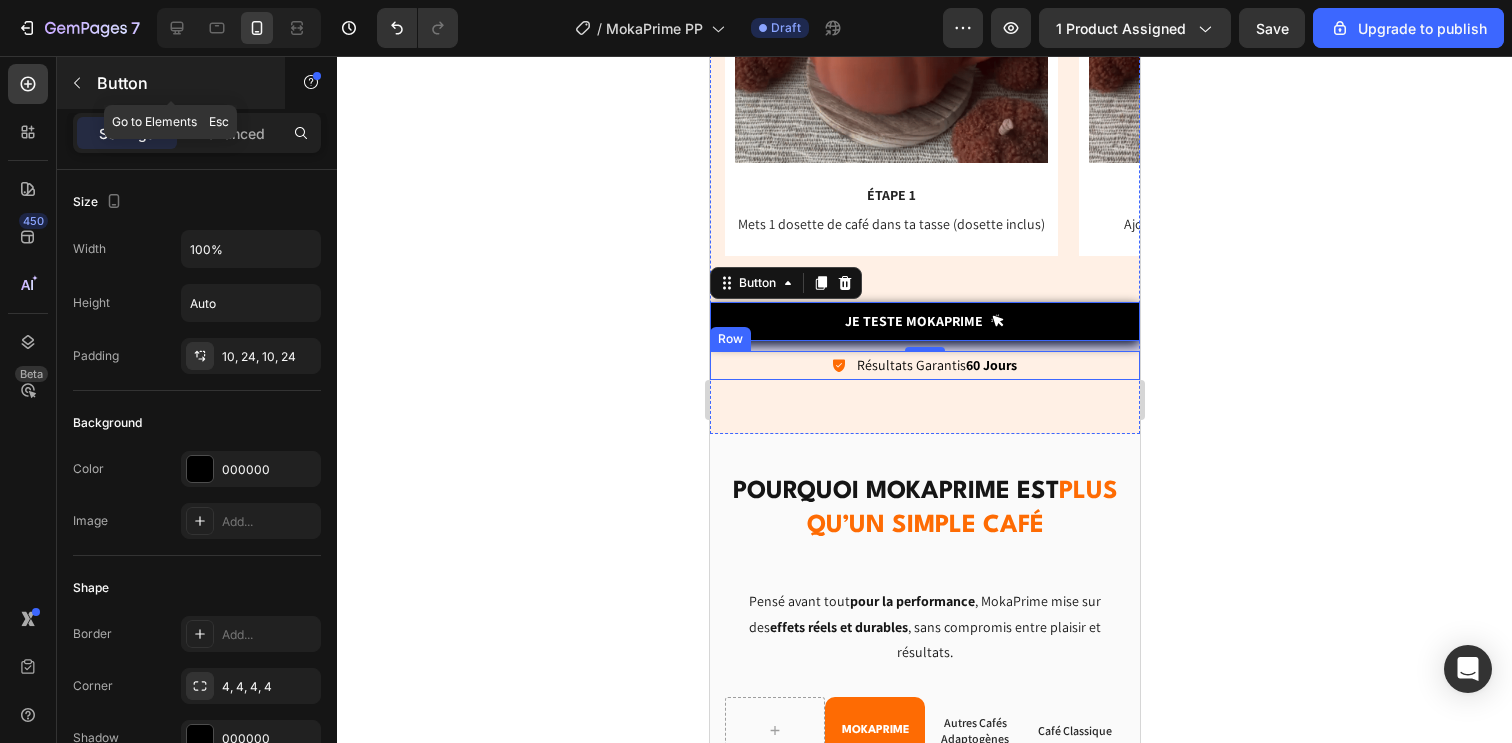 click at bounding box center (77, 83) 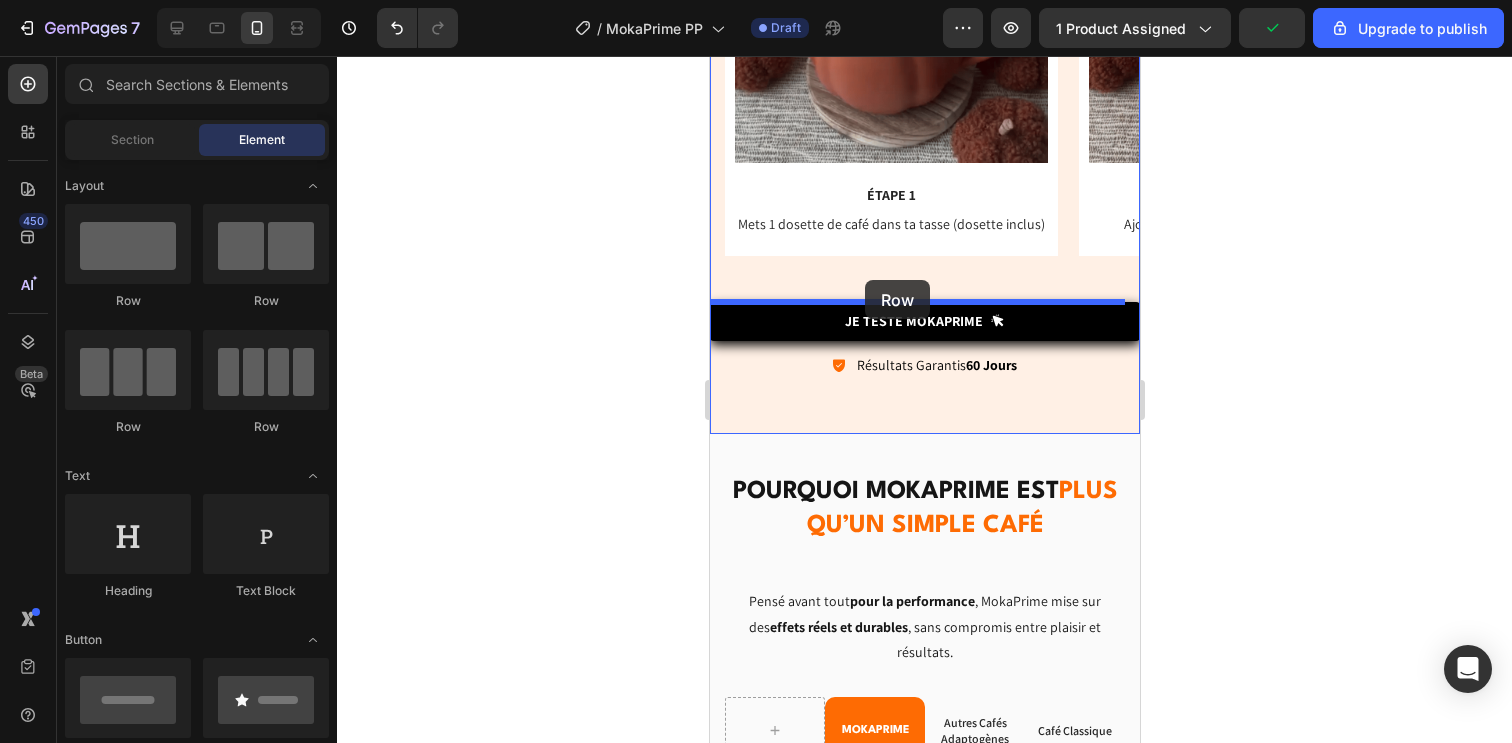 drag, startPoint x: 857, startPoint y: 328, endPoint x: 864, endPoint y: 280, distance: 48.507732 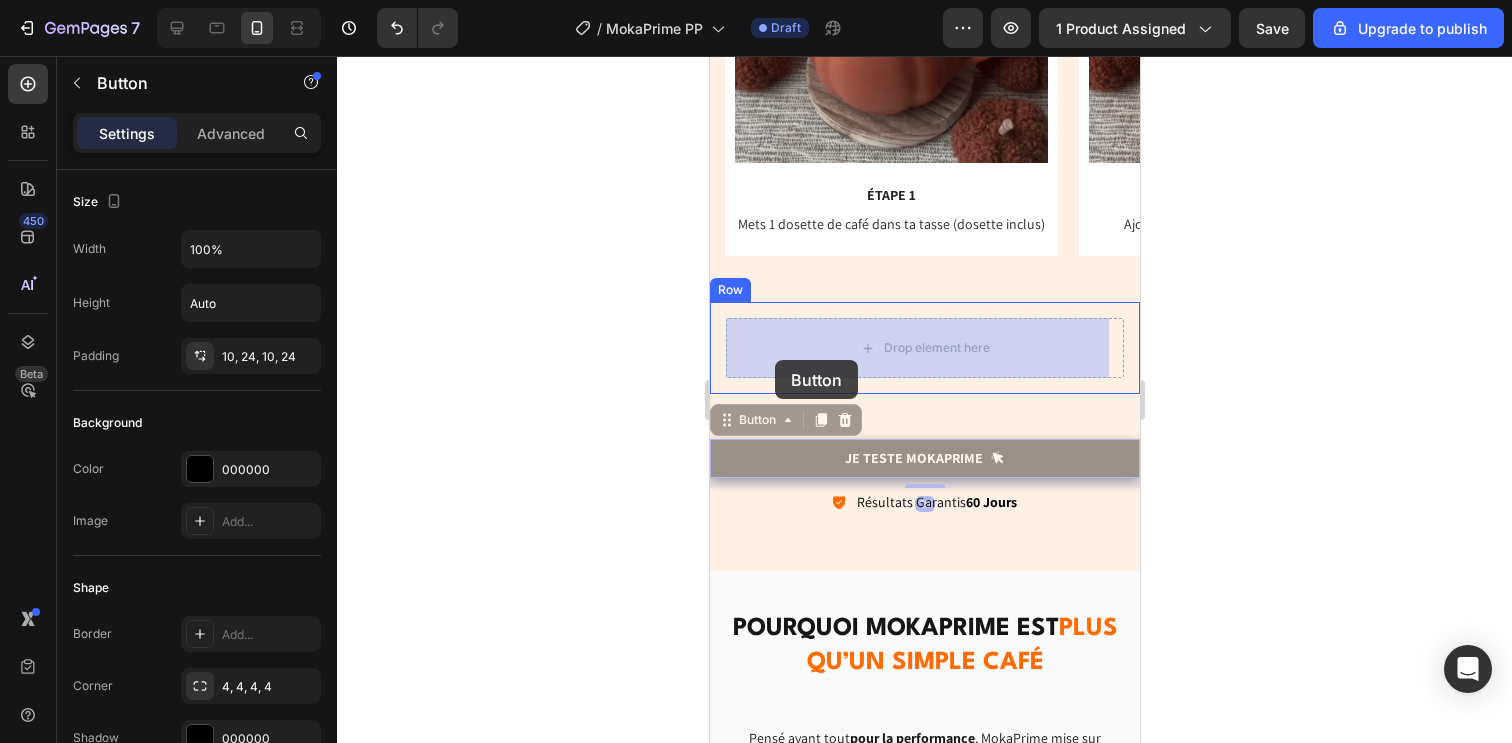 drag, startPoint x: 757, startPoint y: 473, endPoint x: 774, endPoint y: 360, distance: 114.27161 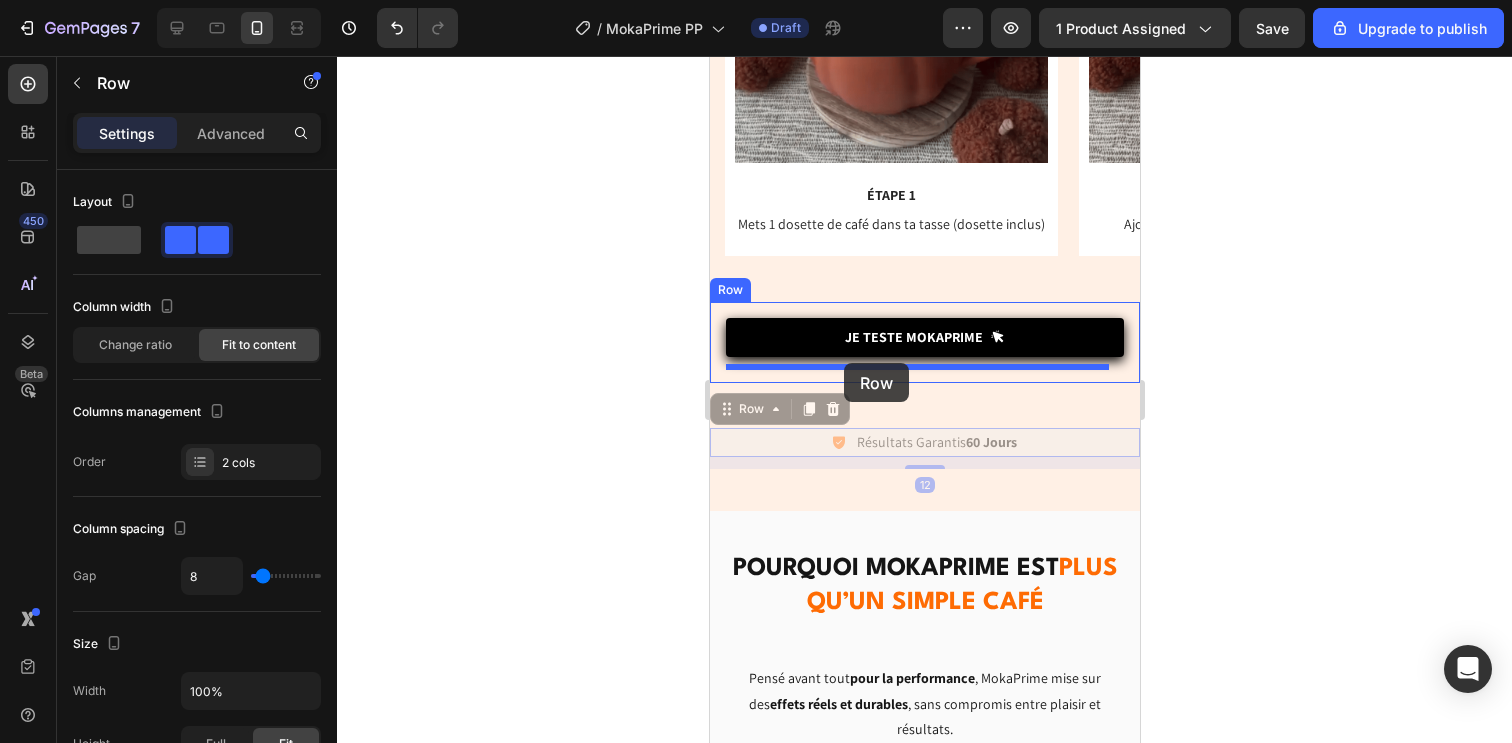 drag, startPoint x: 788, startPoint y: 440, endPoint x: 843, endPoint y: 363, distance: 94.62558 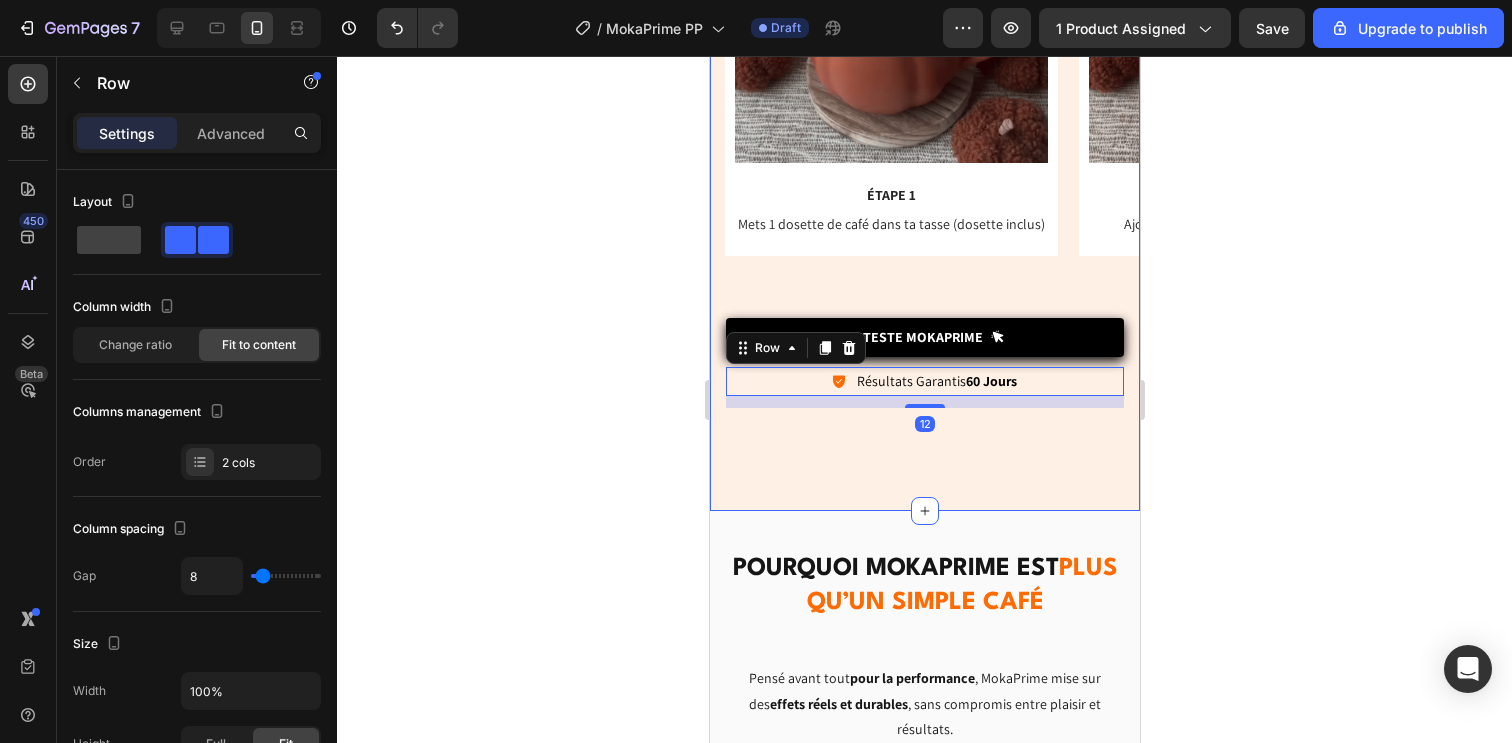 click on "QUAND &  comment  le consommer ? Heading Ultra  simple et rapide , Pas besoin de machine à café. Text Block Row Image ÉTAPE 1 Text Block Mets 1 dosette de café dans ta tasse (dosette inclus) Text Block Row Image ÉTAPE 2 Text Block Ajoute l’eau chaude ou le lait pour diluer Text Block Row Image ÉTAPE 3 Text Block Mélange jusqu’à avoir une couleur homogène, et savoure Text Block Row Carousel
Je Teste MOKAPRIME Button
Icon Résultats Garantis  60 Jours Text Block Row   12 Row" at bounding box center (924, 89) 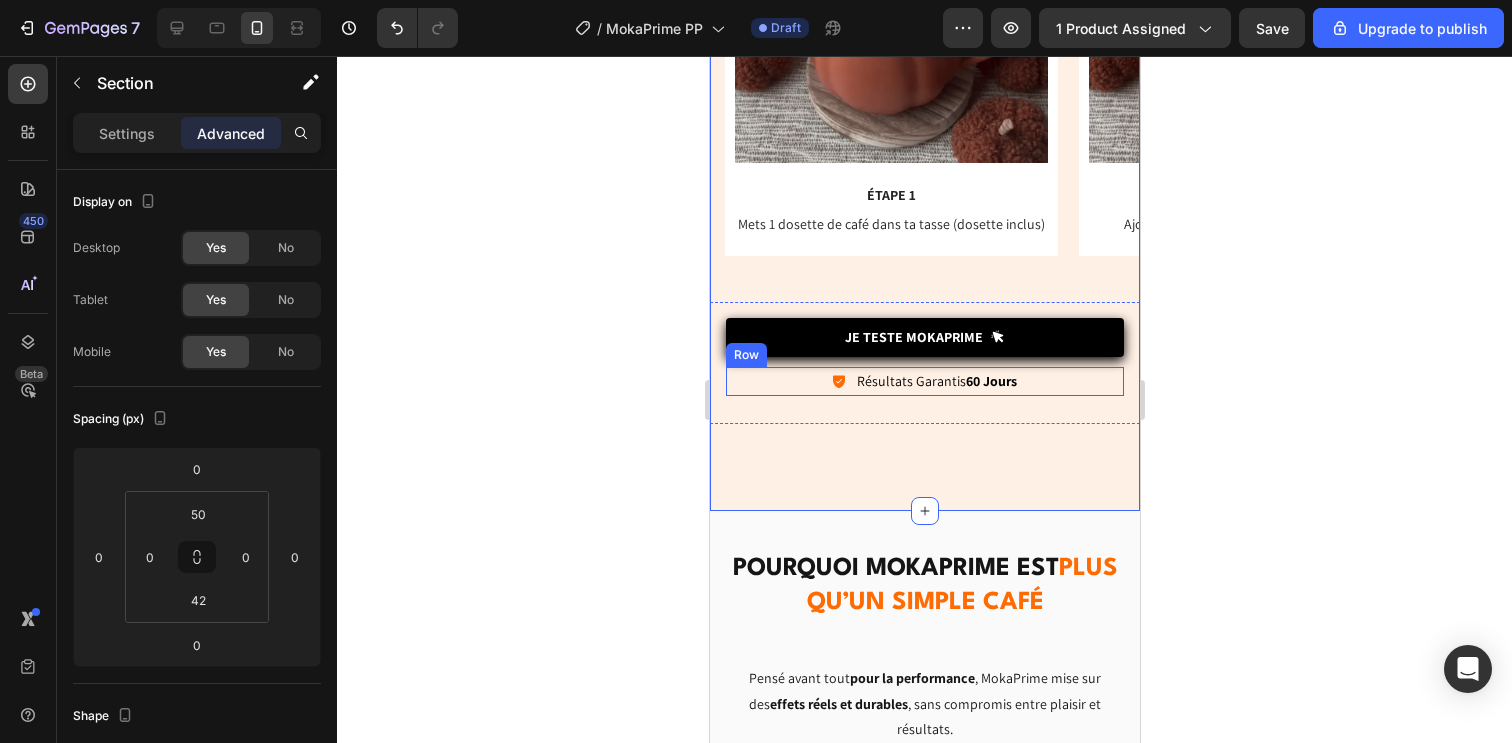 drag, startPoint x: 792, startPoint y: 386, endPoint x: 804, endPoint y: 388, distance: 12.165525 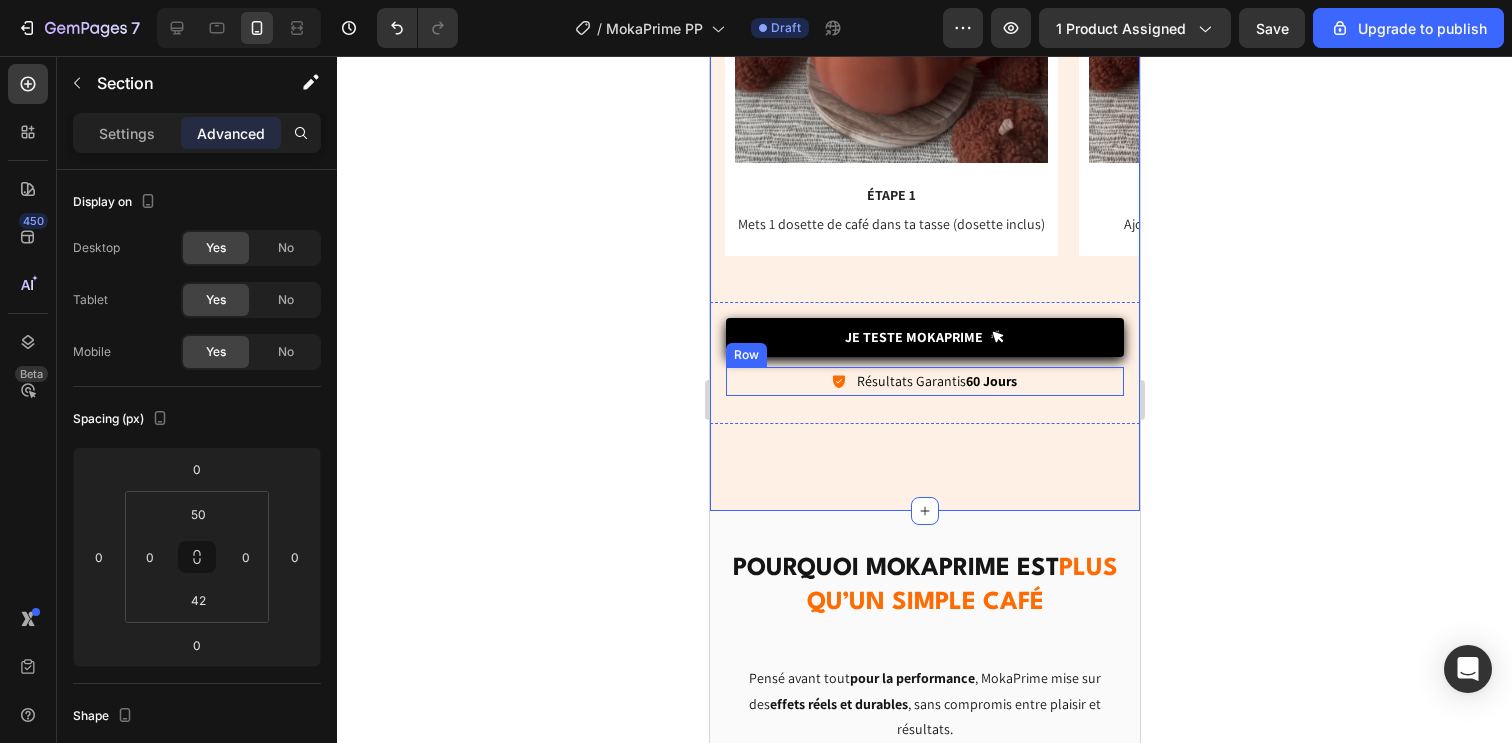 click on "Icon Résultats Garantis  60 Jours Text Block Row" at bounding box center (924, 381) 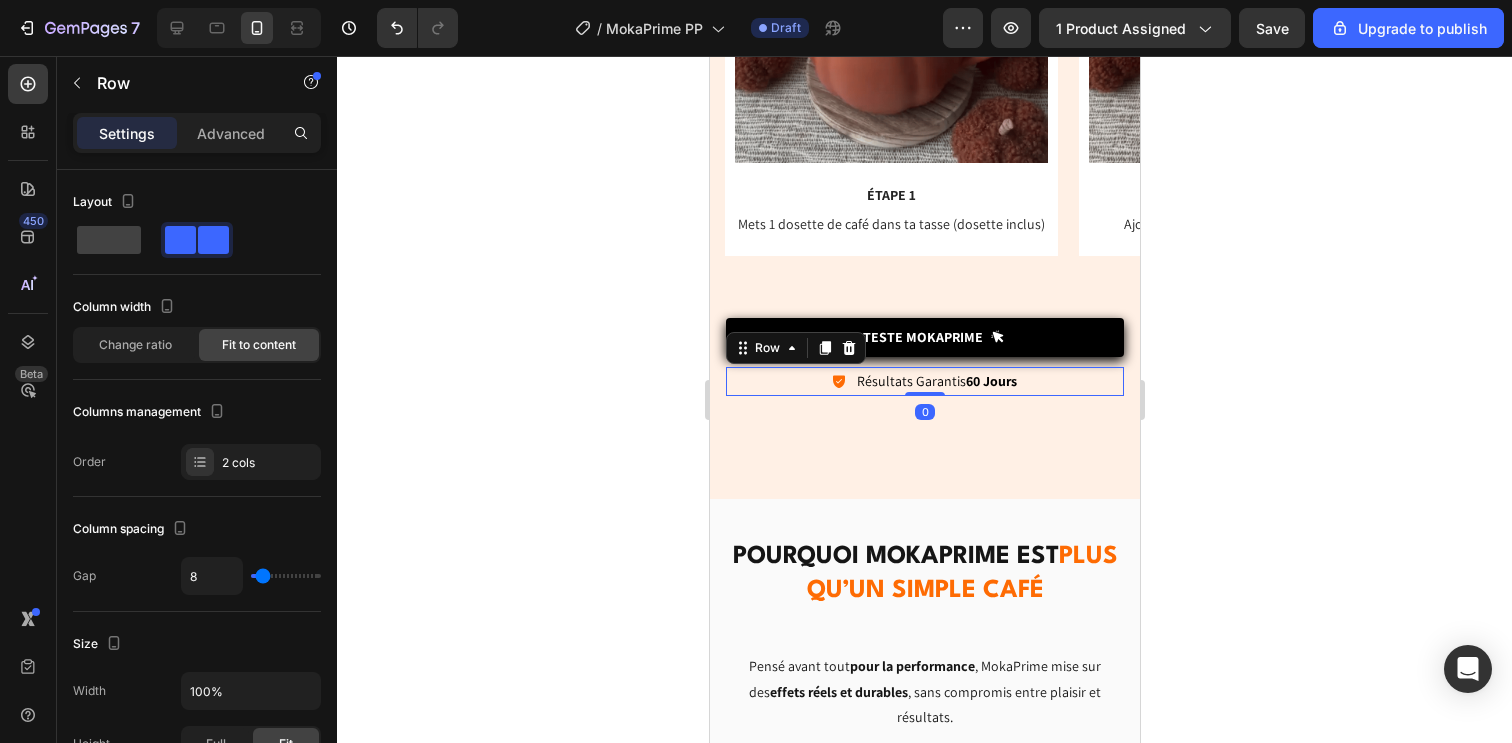 drag, startPoint x: 901, startPoint y: 404, endPoint x: 900, endPoint y: 367, distance: 37.01351 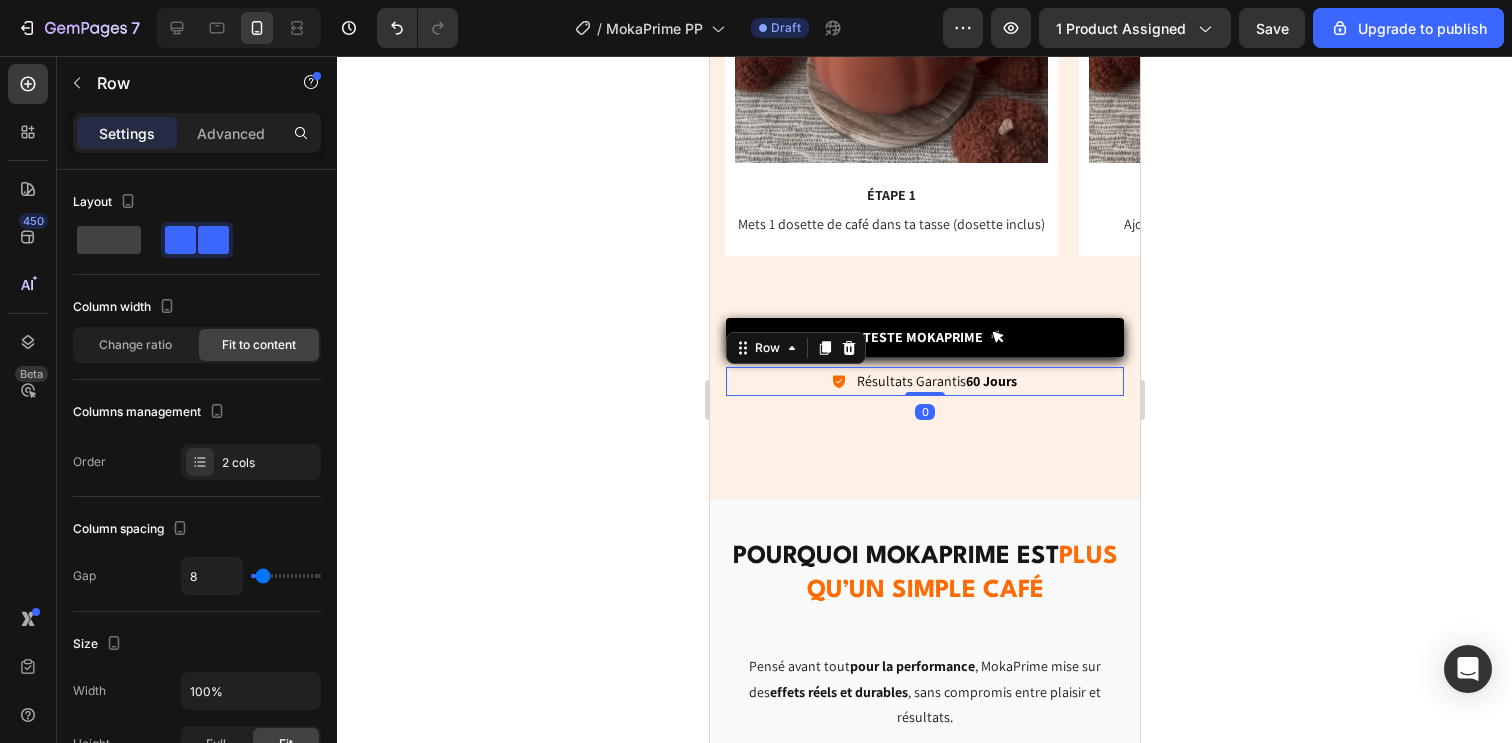 click on "Je Teste MOKAPRIME Button
Icon Résultats Garantis  60 Jours Text Block Row   0" at bounding box center (924, 356) 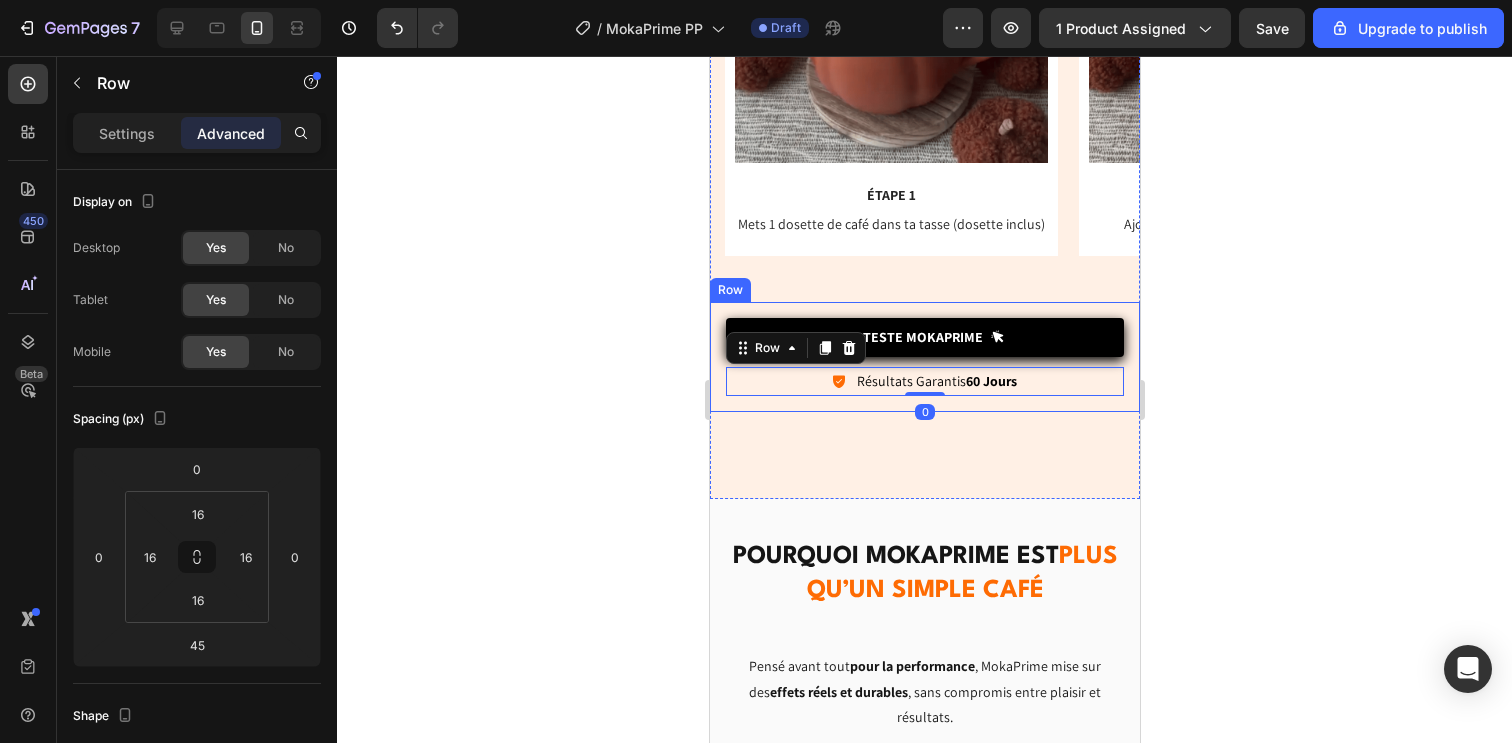 click on "Je Teste MOKAPRIME Button
Icon Résultats Garantis  60 Jours Text Block Row   0 Row" at bounding box center (924, 356) 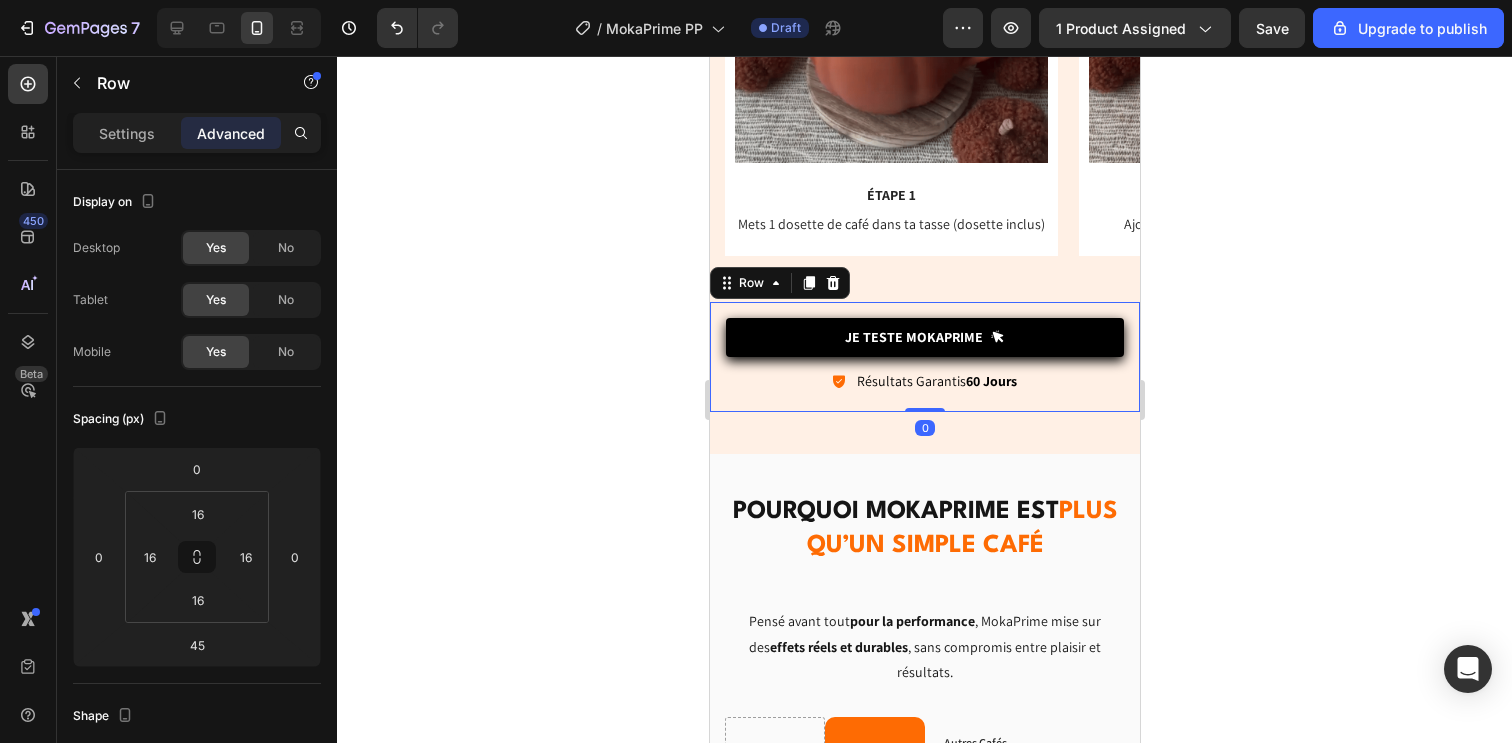 drag, startPoint x: 929, startPoint y: 453, endPoint x: 930, endPoint y: 371, distance: 82.006096 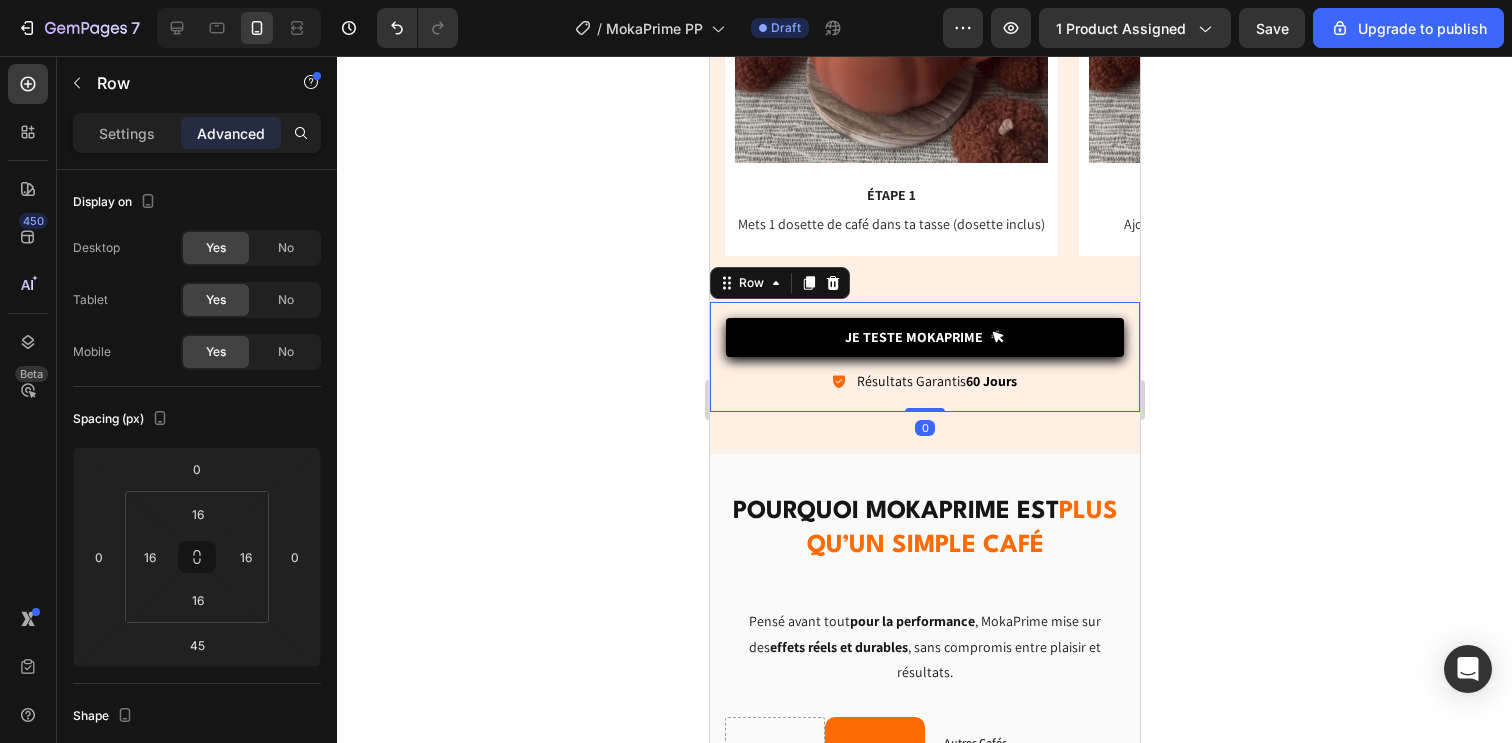 click on "Je Teste MOKAPRIME Button
Icon Résultats Garantis  60 Jours Text Block Row Row   0" at bounding box center [924, 356] 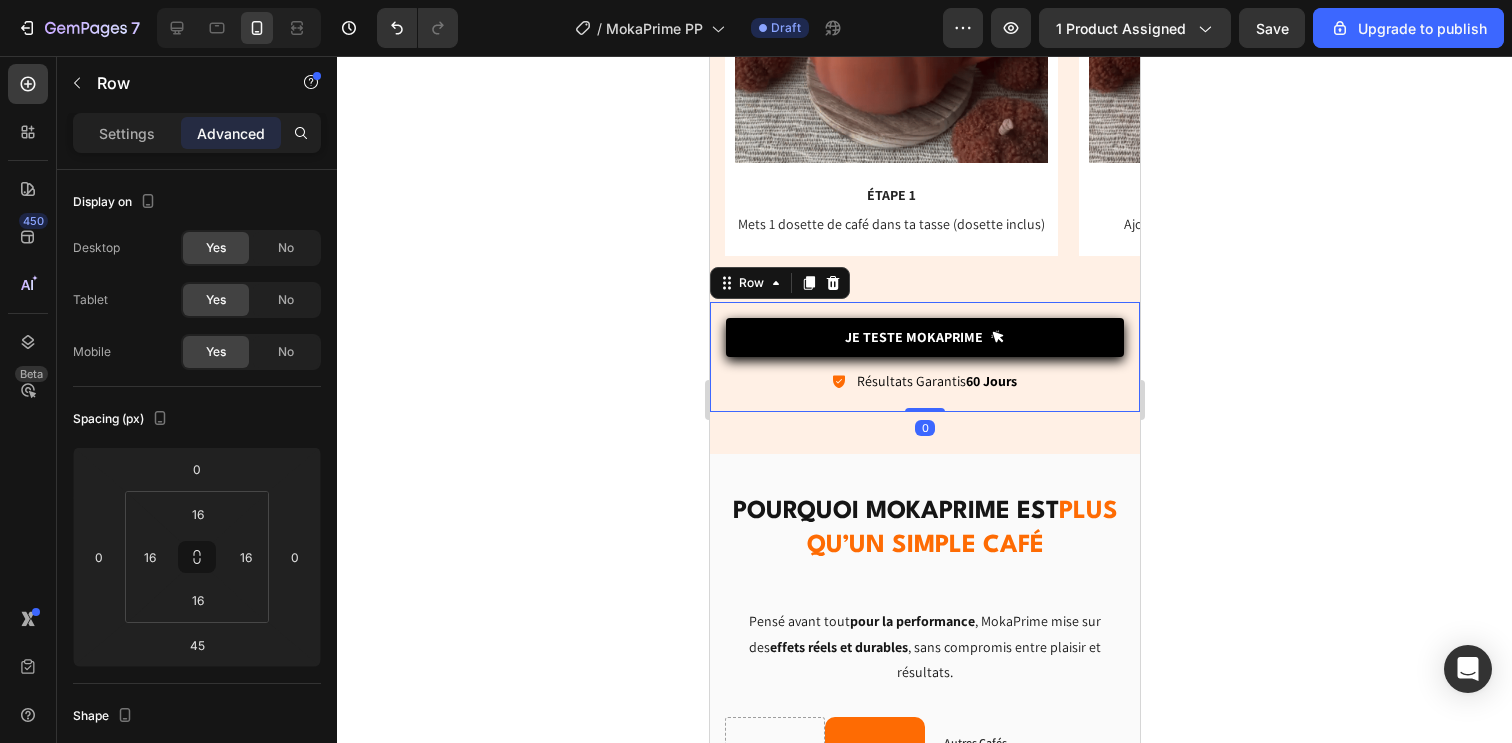 type on "0" 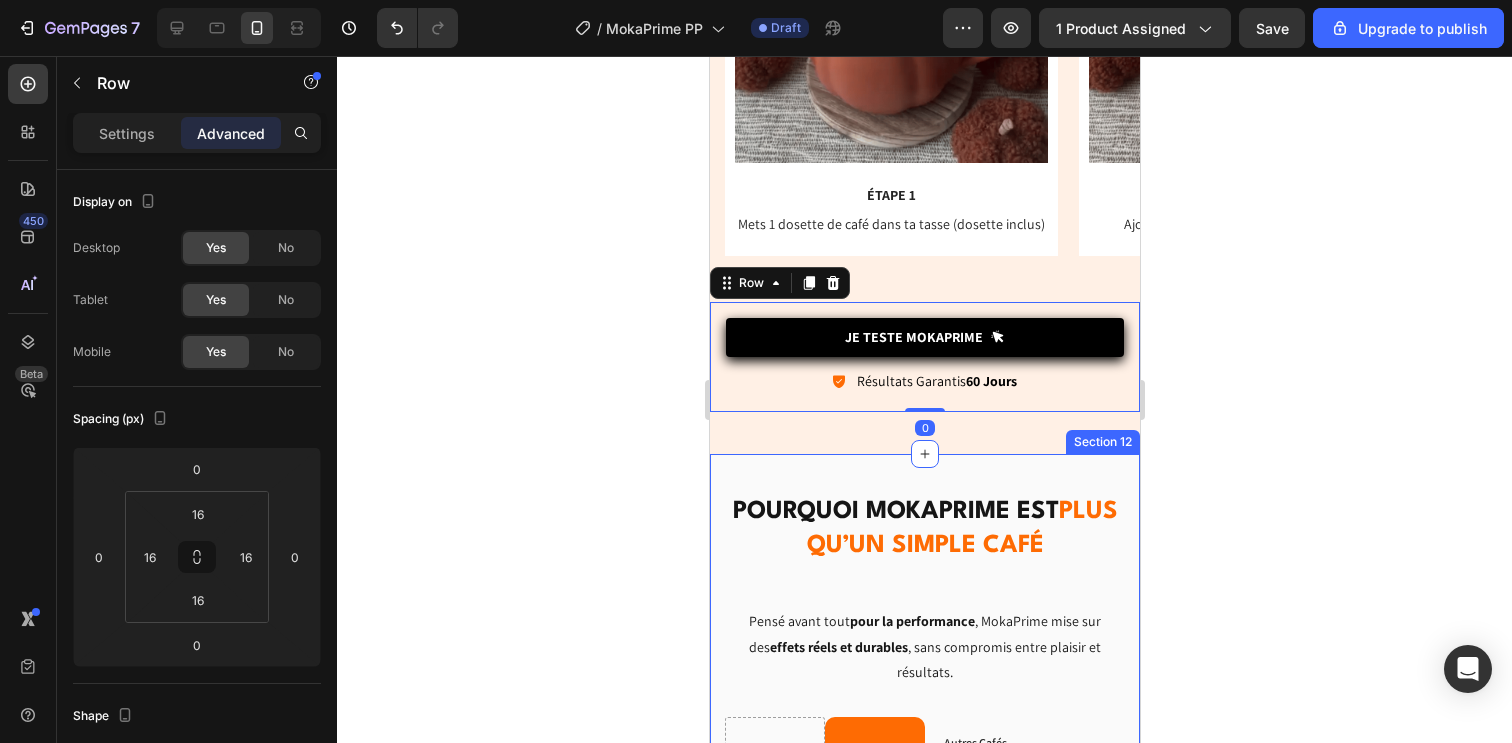 click on "Pourquoi MokaPrime est  plus qu’un simple café Heading Pensé avant tout  pour la performance , MokaPrime mise sur des  effets réels et durables , sans compromis entre plaisir et résultats. Text Block
MOKAPRIME Text Block Autres Cafés Adaptogènes Text Block Café Classique Text Block Row Conçu pour la performance sportive Text Block
Icon Row
Icon
Icon Row Energie naturelle stable, sans crash Text Block
Icon Row
Icon
Icon Row Récup' musculaire et nerveuse Text Block
Icon Row
Icon
Icon Row Focus mental à l'effort Text Block
Icon Row
Icon
Icon Row Pas de nervosité Text Block
Icon Row
Icon
Icon Row Sans dépendance Text Block
Icon Row
Icon
Icon Row
Je Teste MOKAPRIME Button Icon Row Row" at bounding box center (924, 964) 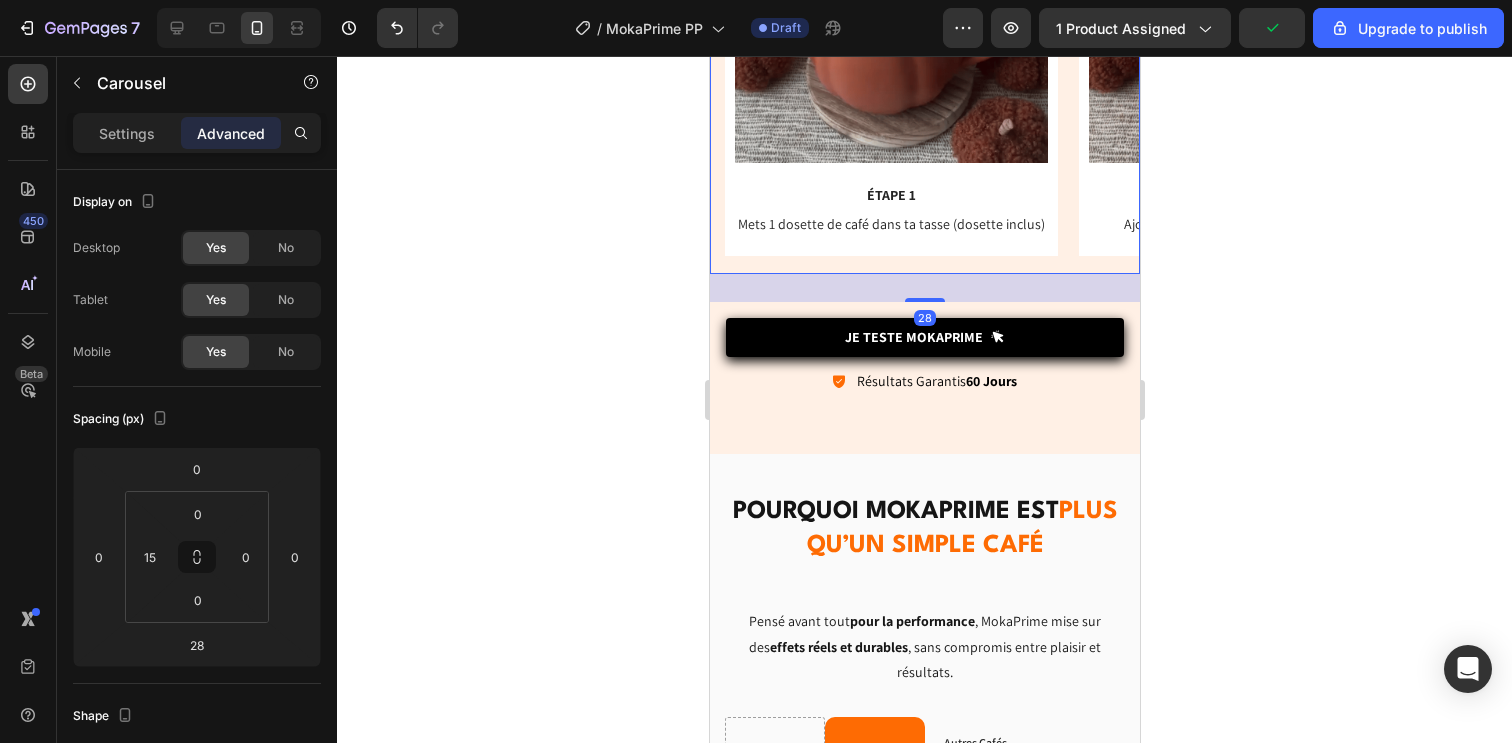 click on "Image ÉTAPE 1 Text Block Mets 1 dosette de café dans ta tasse (dosette inclus) Text Block Row" at bounding box center (890, 57) 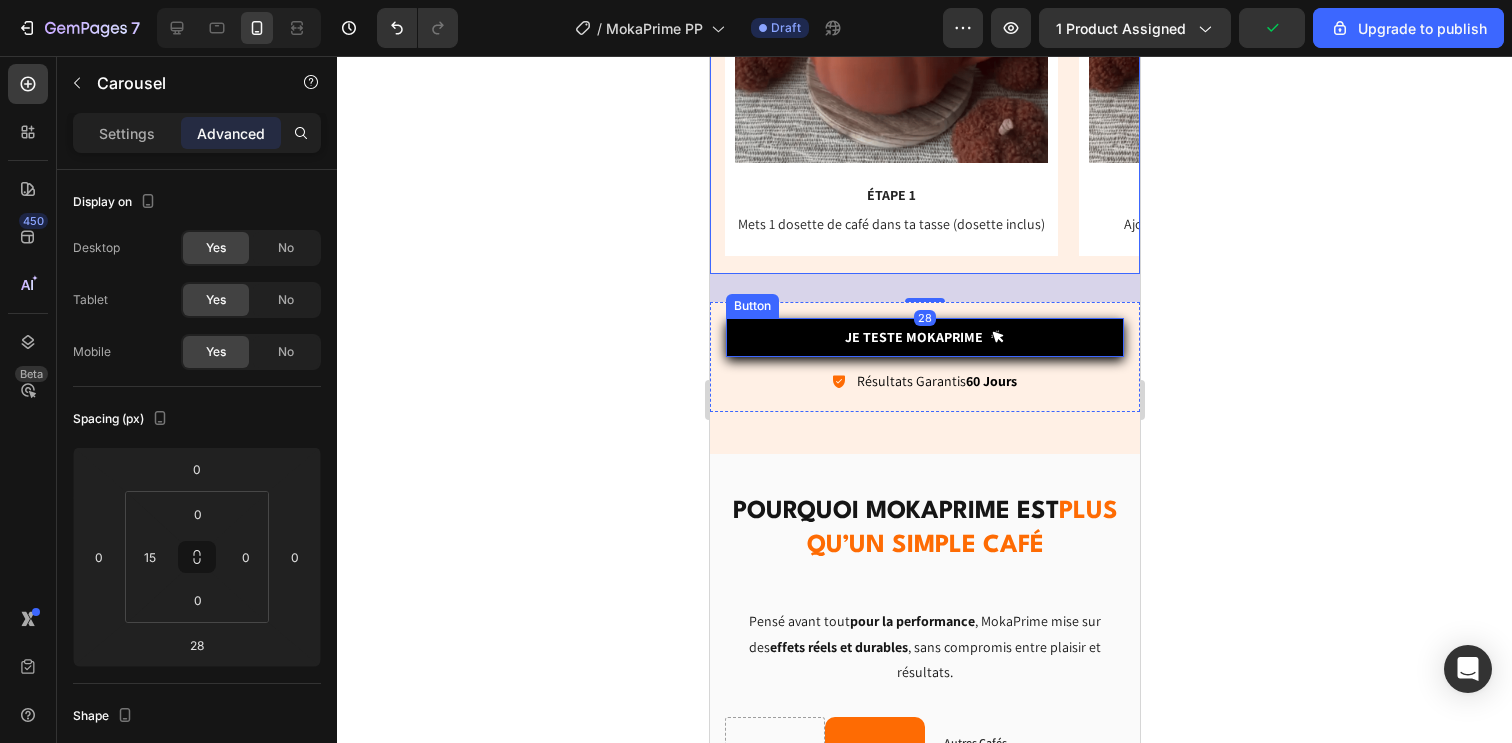 click 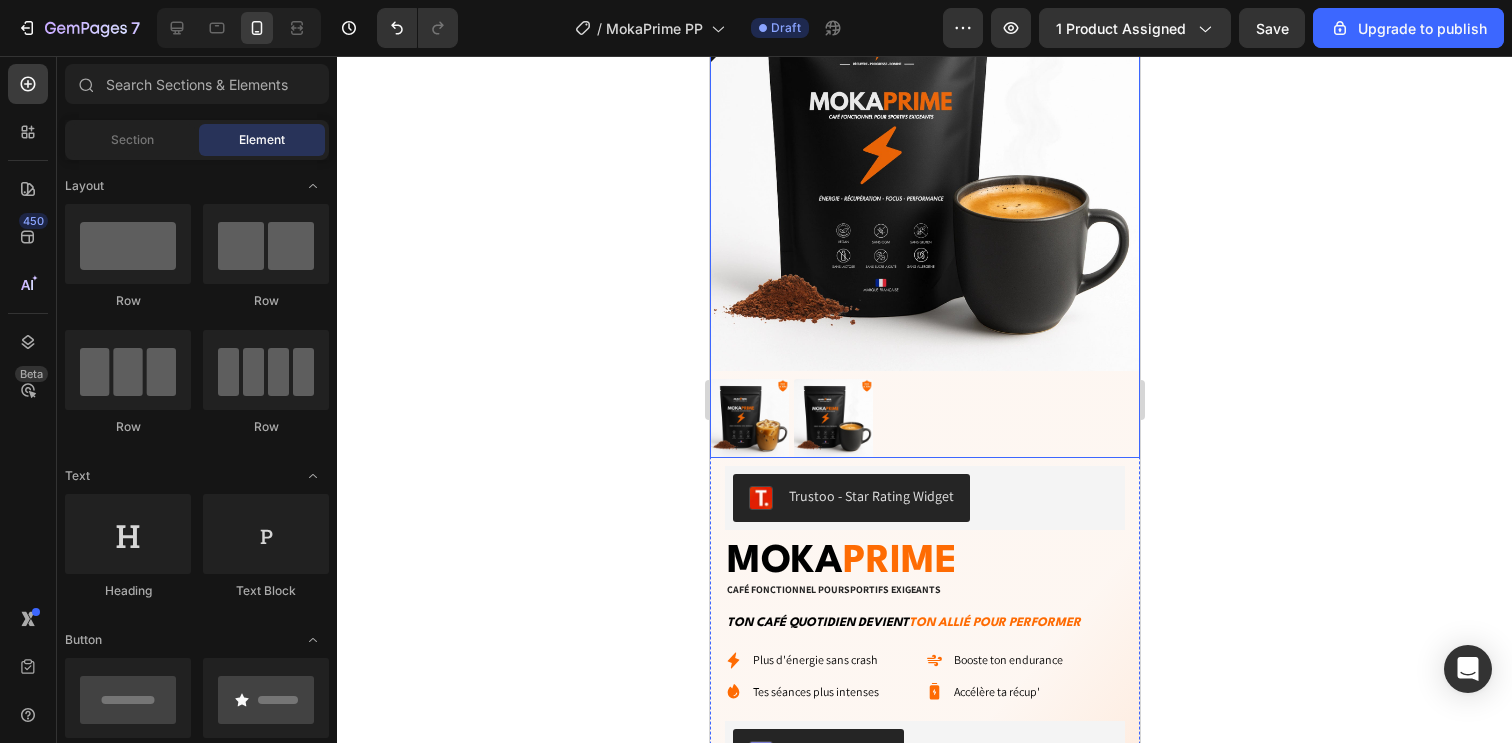 scroll, scrollTop: 526, scrollLeft: 0, axis: vertical 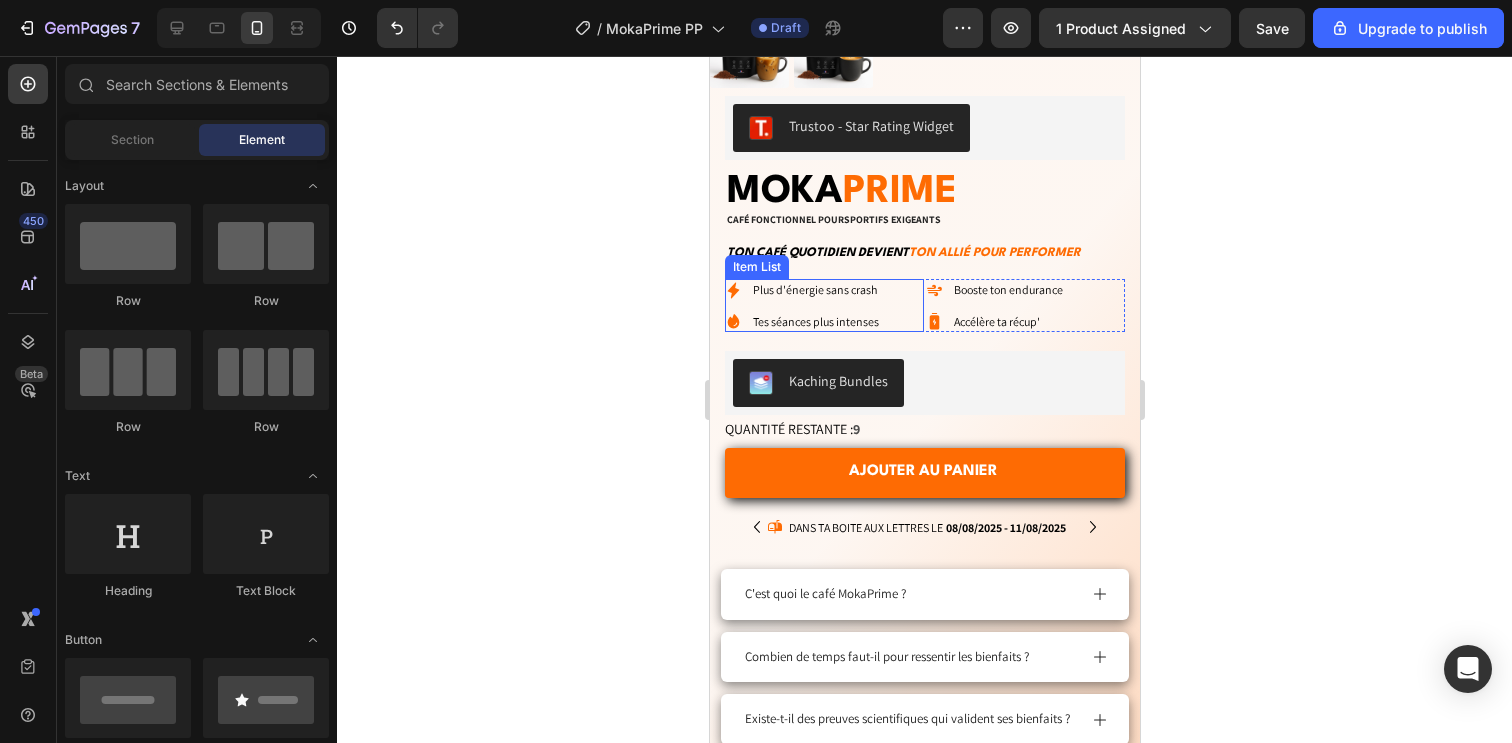click on "Plus d'énergie sans crash
Tes séances plus intenses" at bounding box center (823, 305) 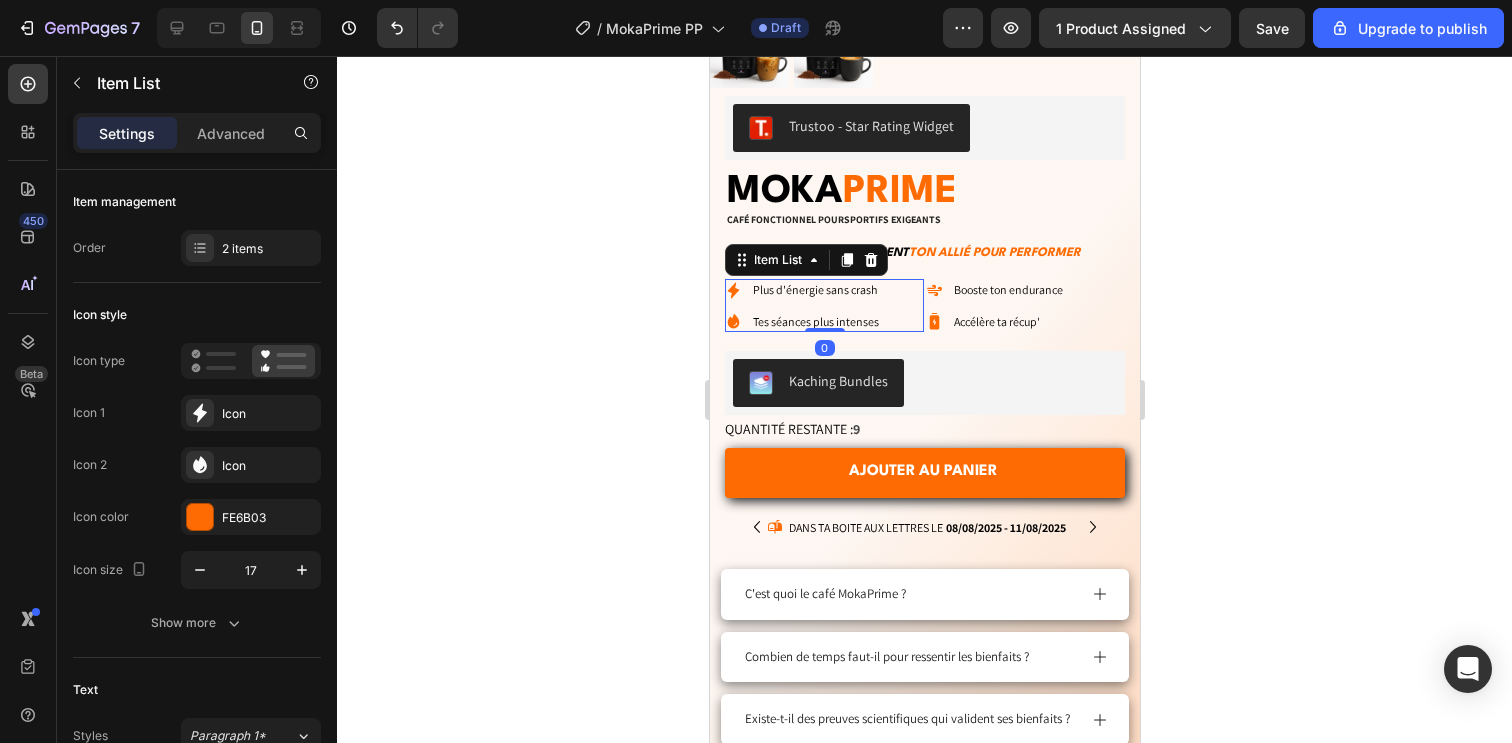 click on "Plus d'énergie sans crash" at bounding box center [815, 290] 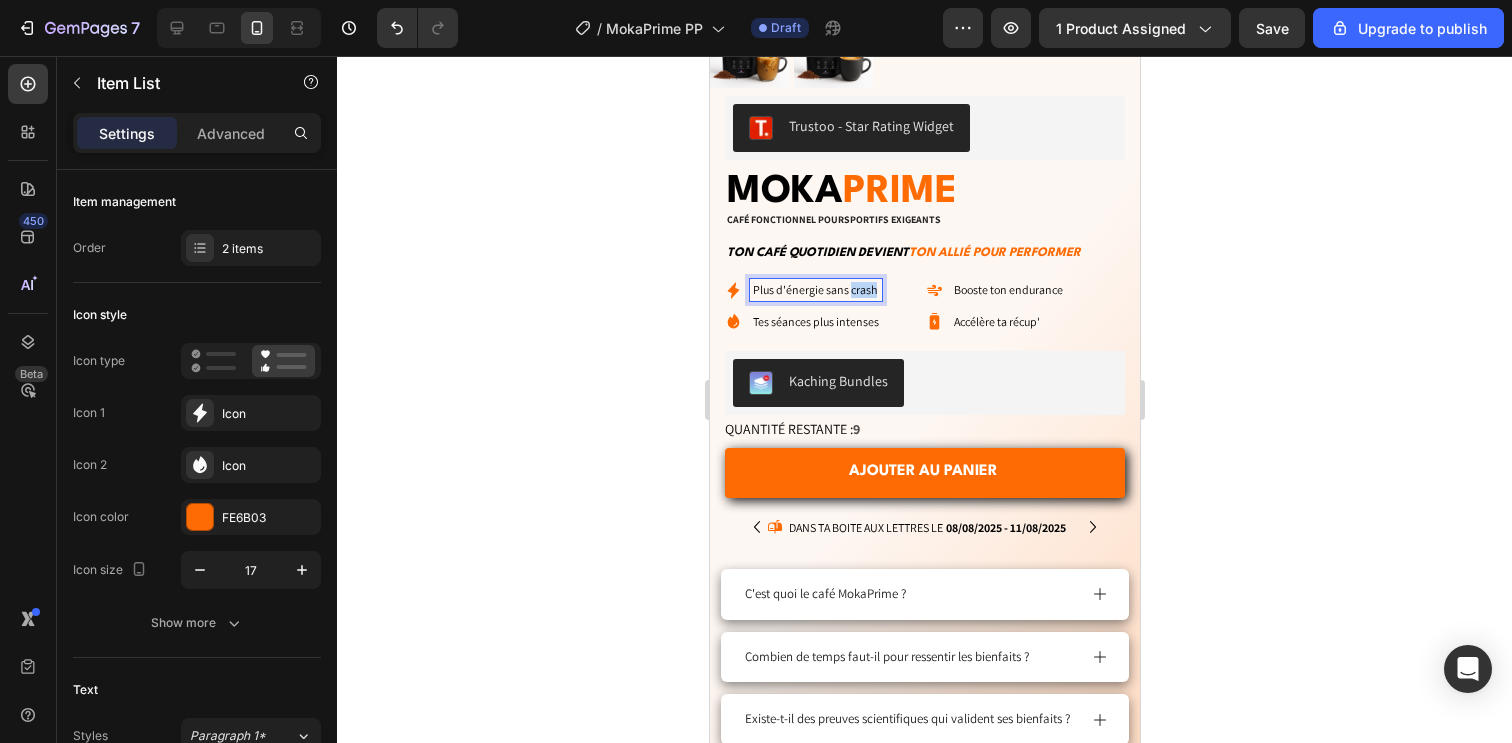click on "Plus d'énergie sans crash" at bounding box center [815, 290] 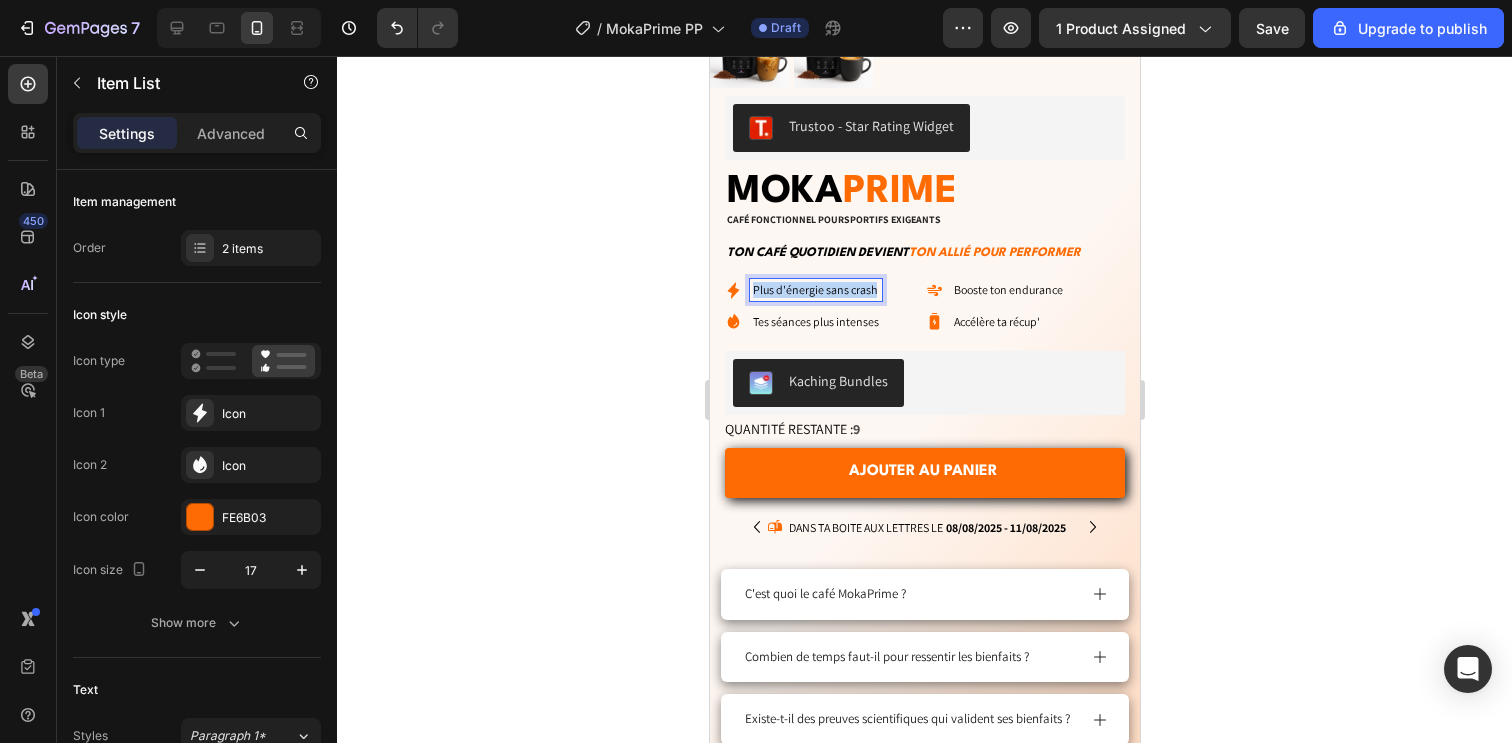 click on "Plus d'énergie sans crash" at bounding box center [815, 290] 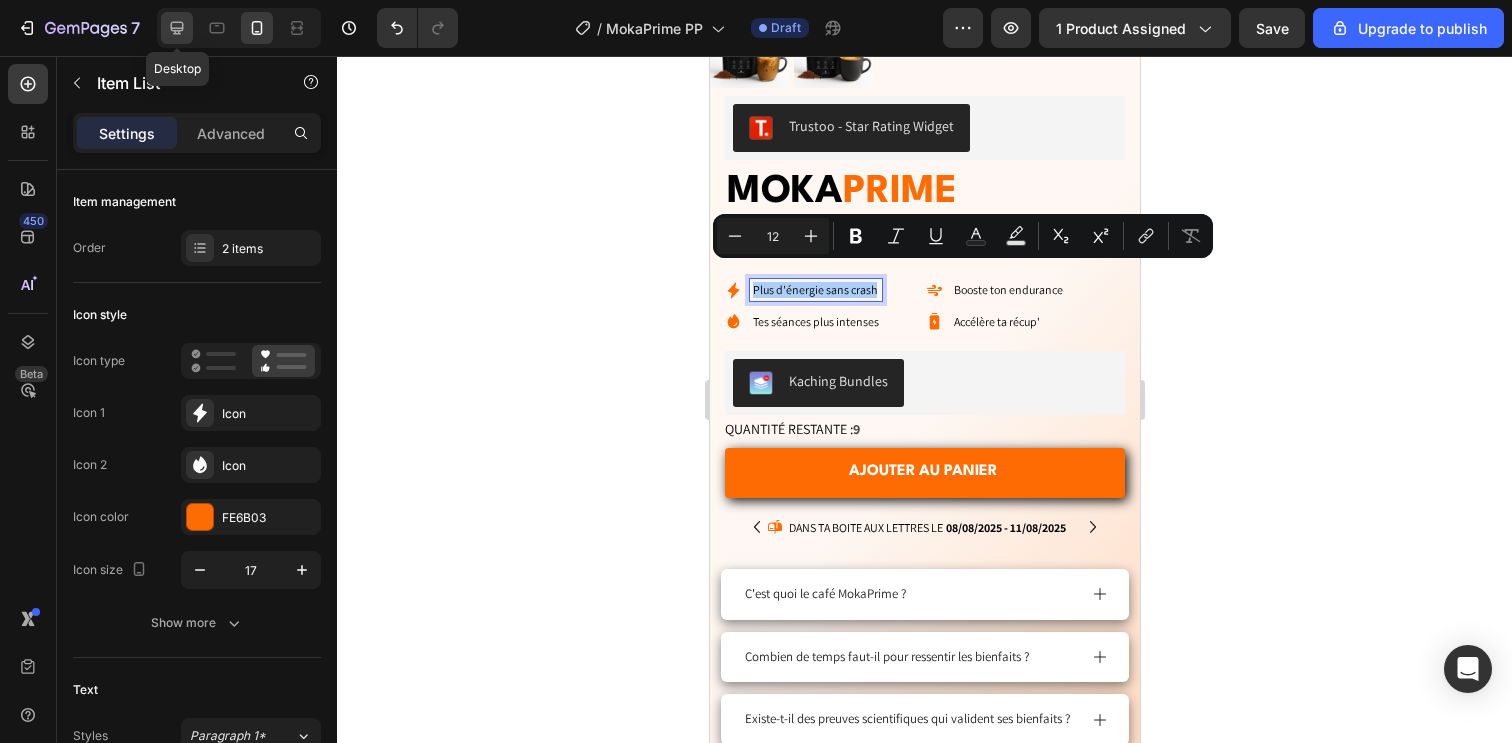 click 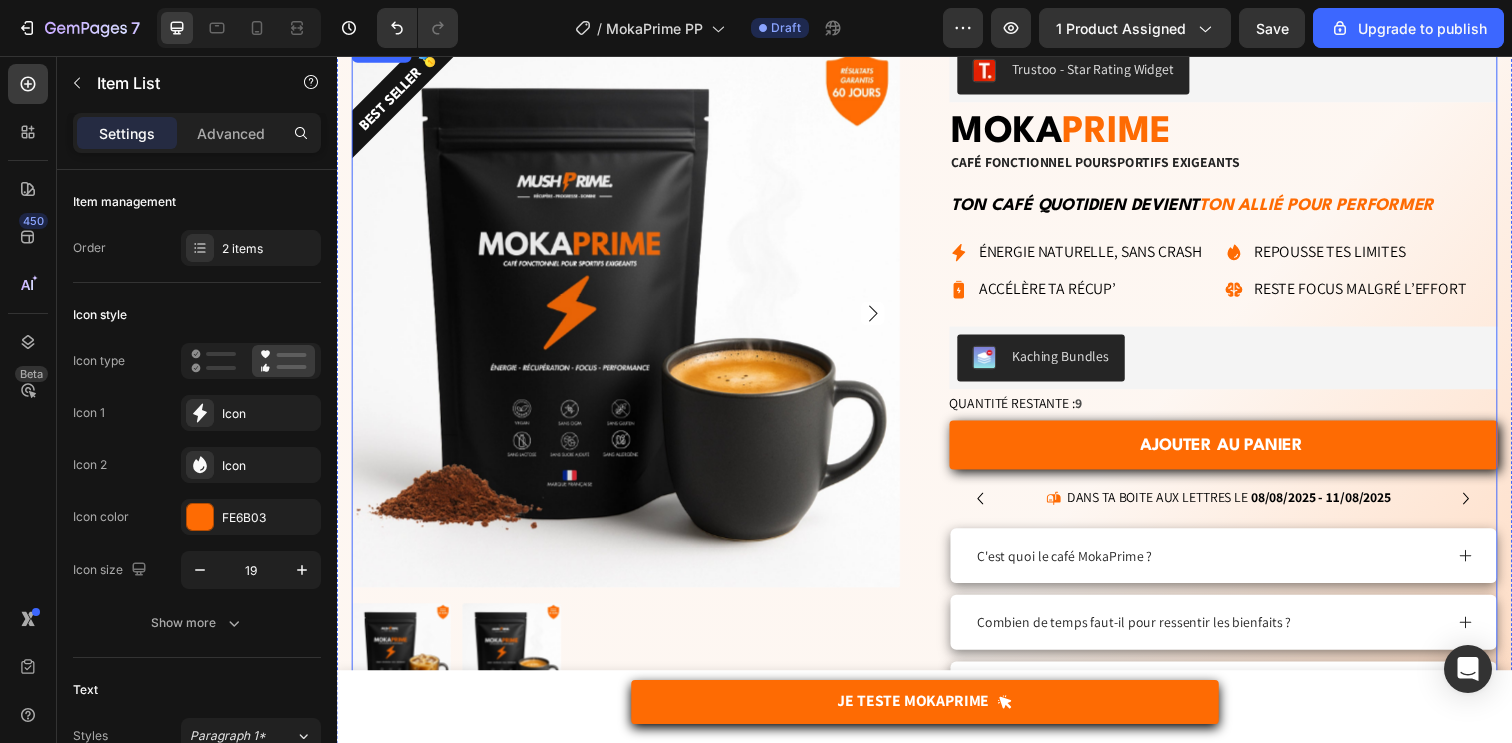 scroll, scrollTop: 89, scrollLeft: 0, axis: vertical 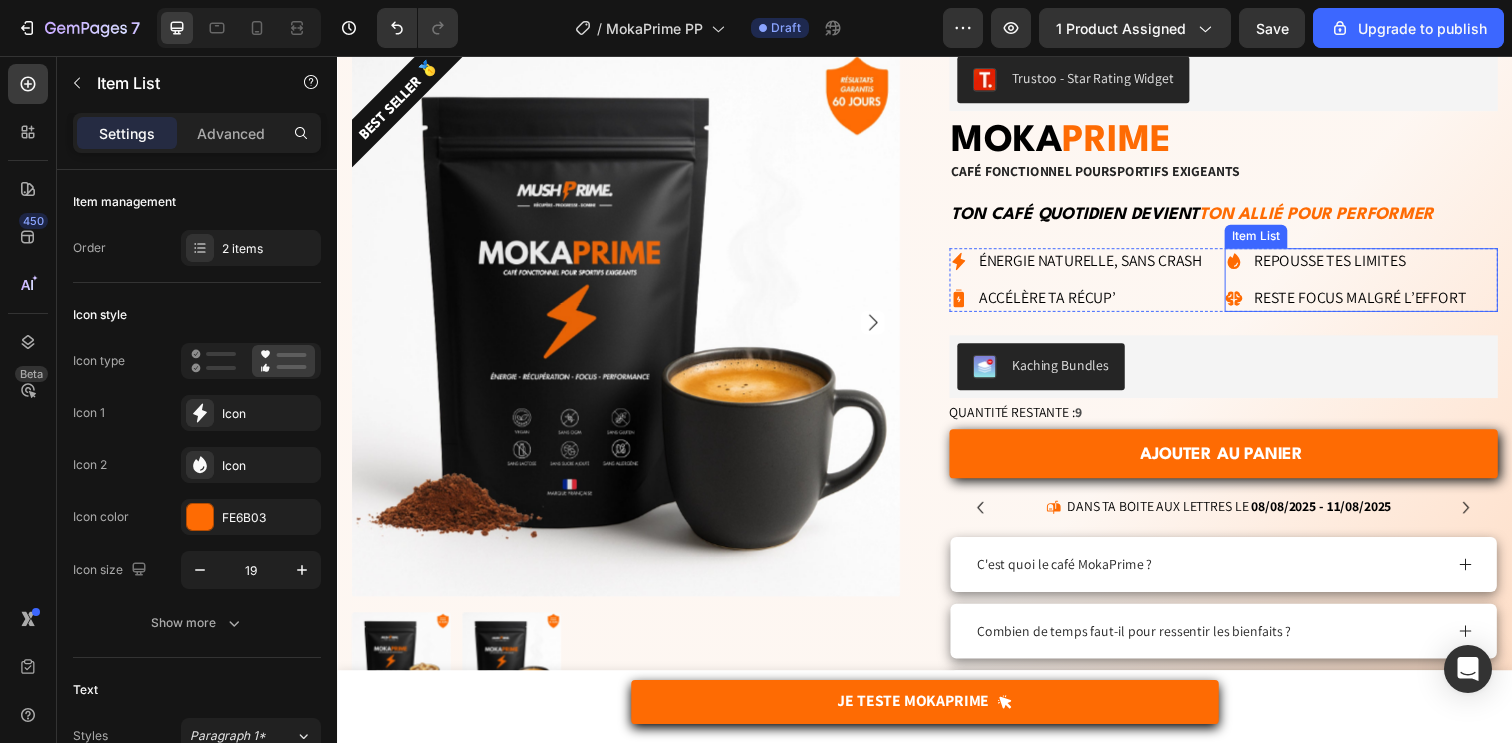 click 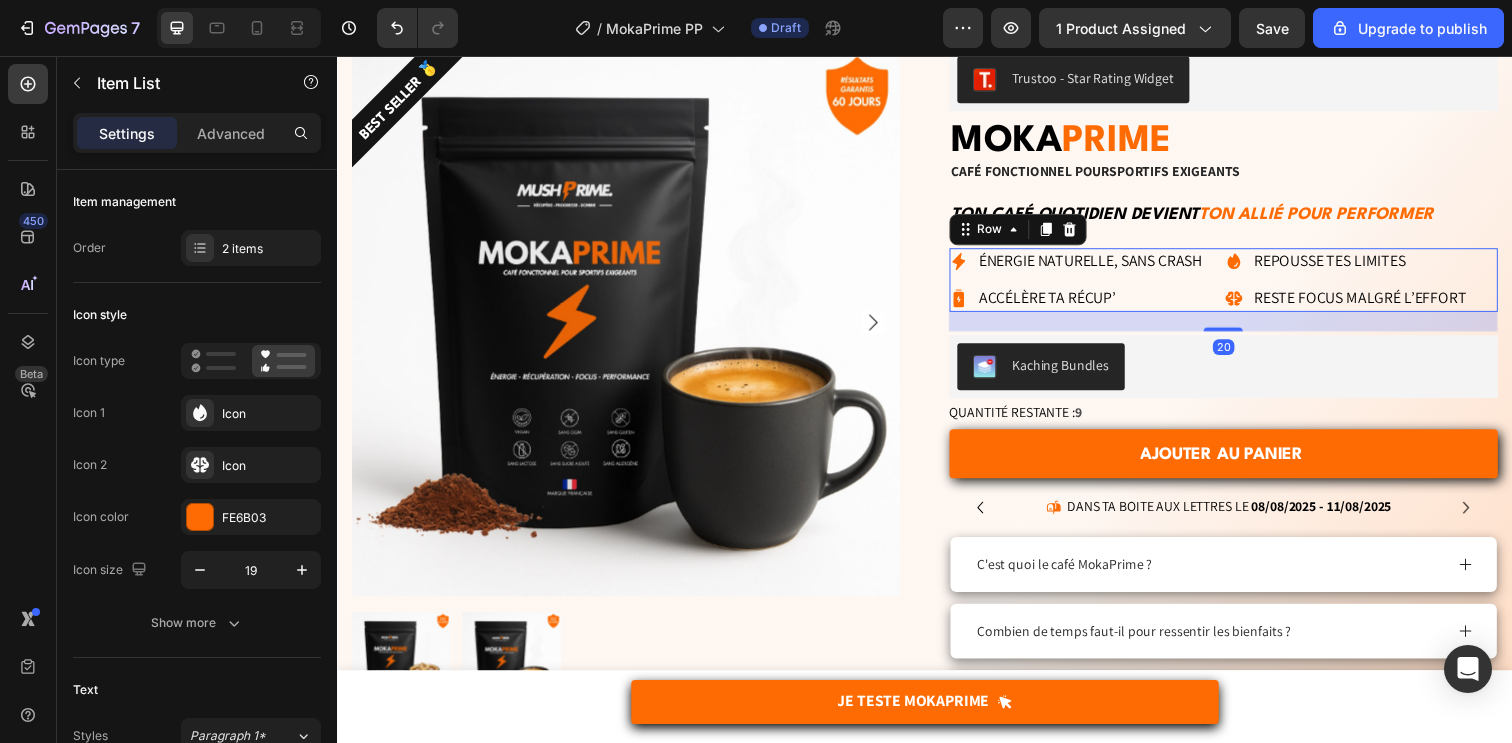 click on "Énergie naturelle, sans crash
Accélère ta récup’ Item List
Repousse tes limites
Reste focus malgré l’effort Item List Row   20" at bounding box center [1242, 285] 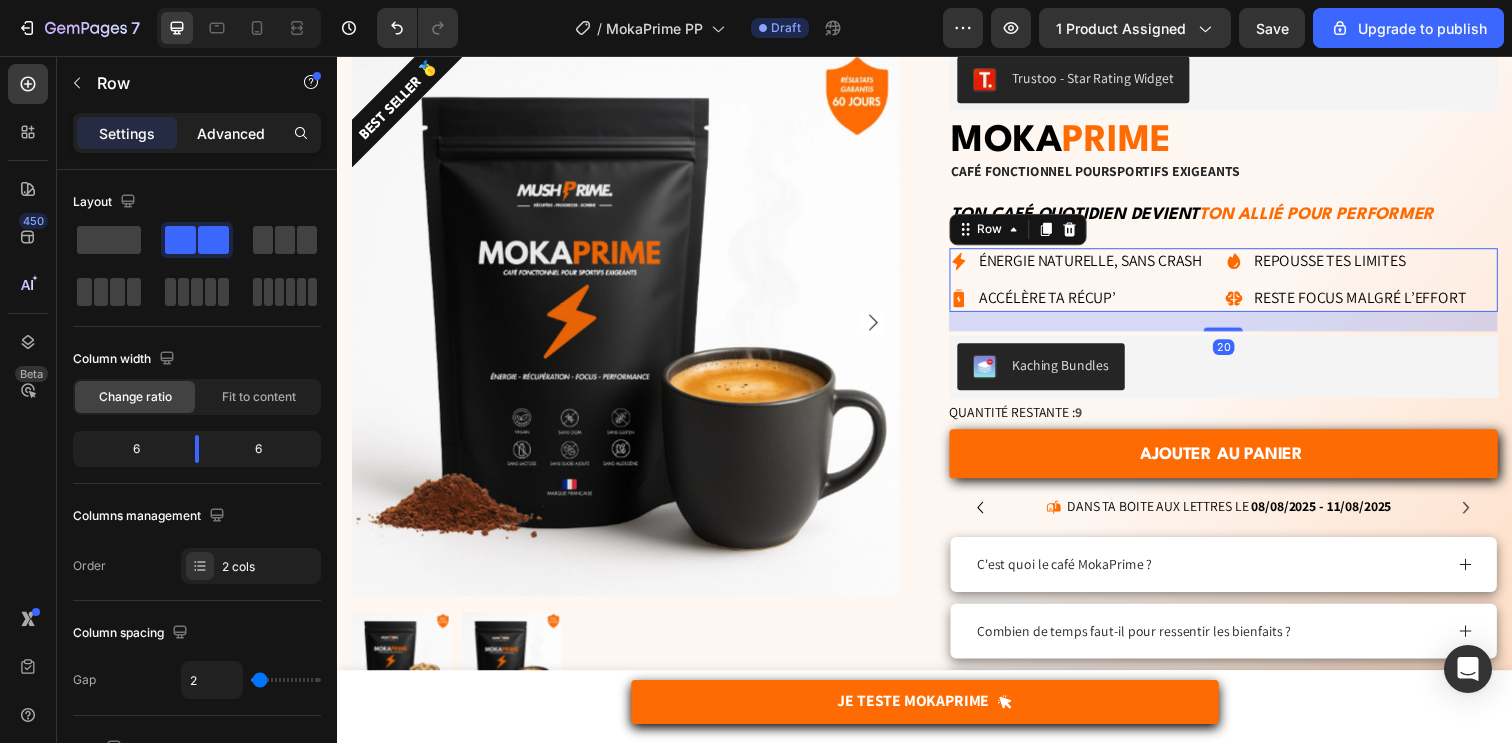 click on "Advanced" at bounding box center [231, 133] 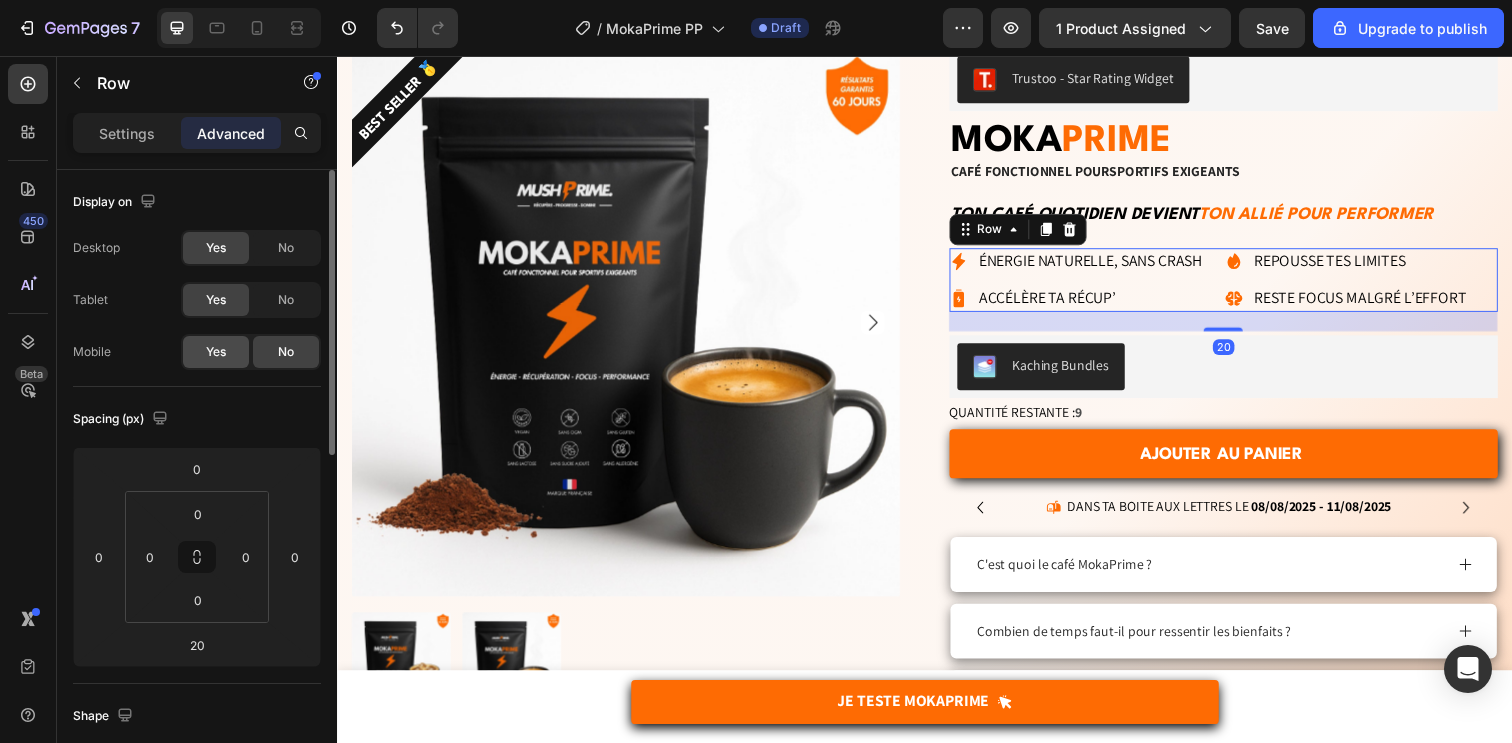 click on "Yes" 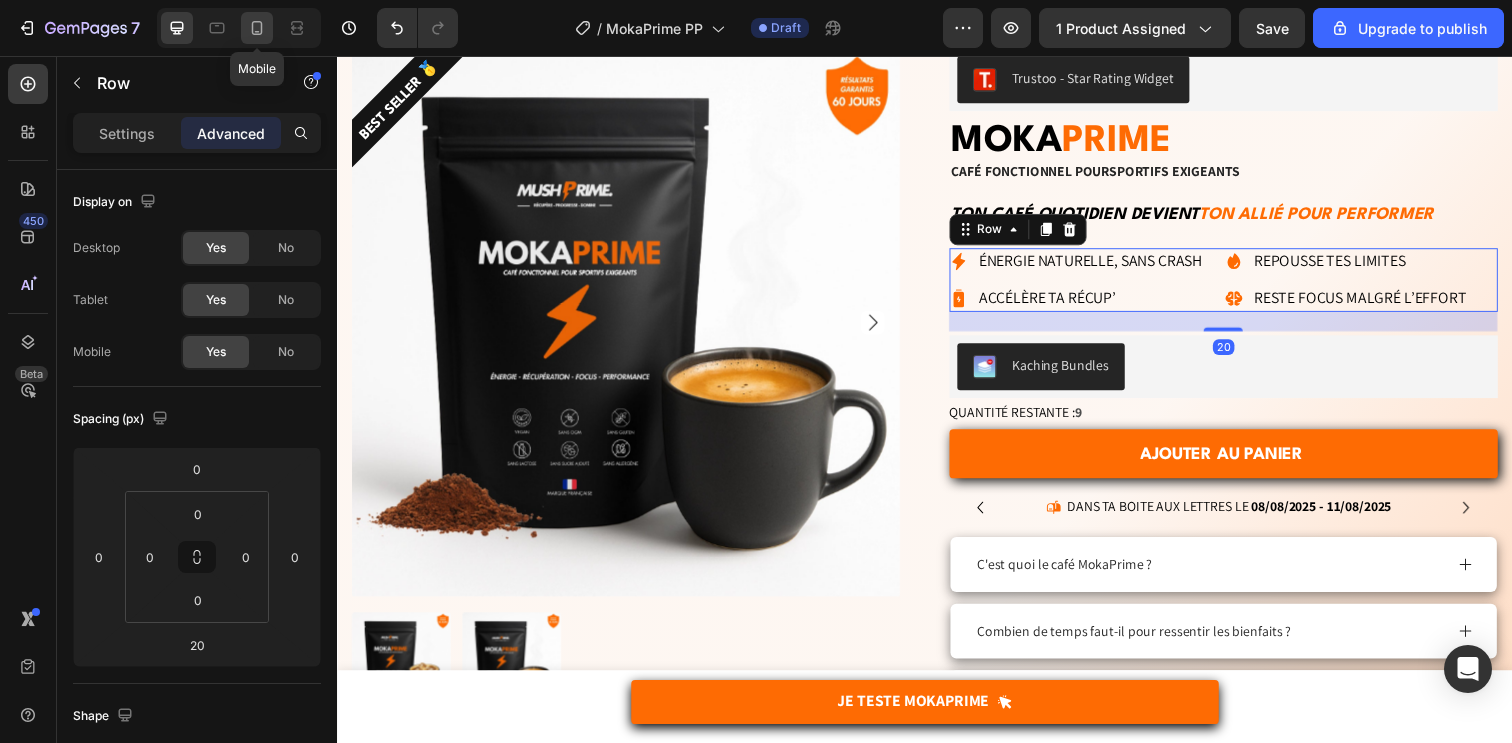 click 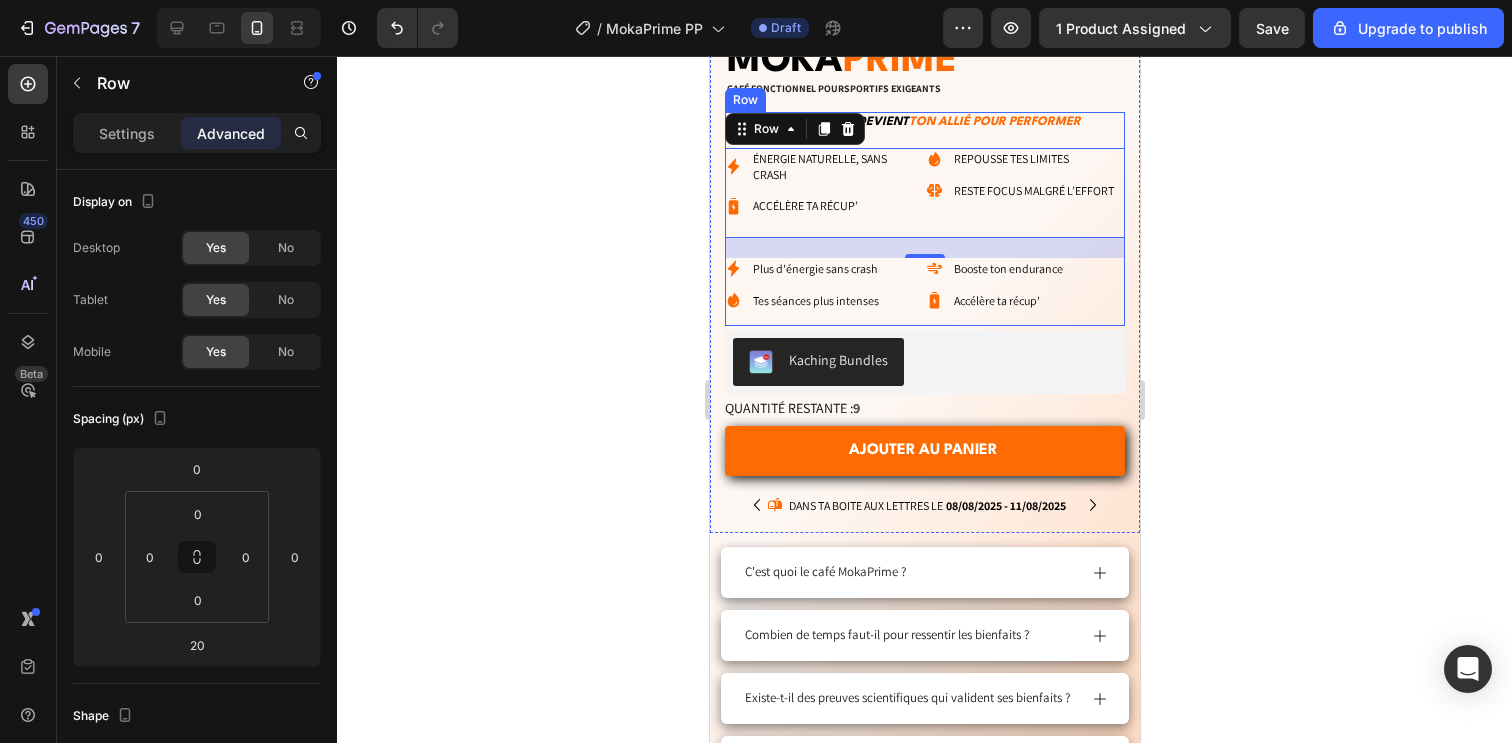 scroll, scrollTop: 664, scrollLeft: 0, axis: vertical 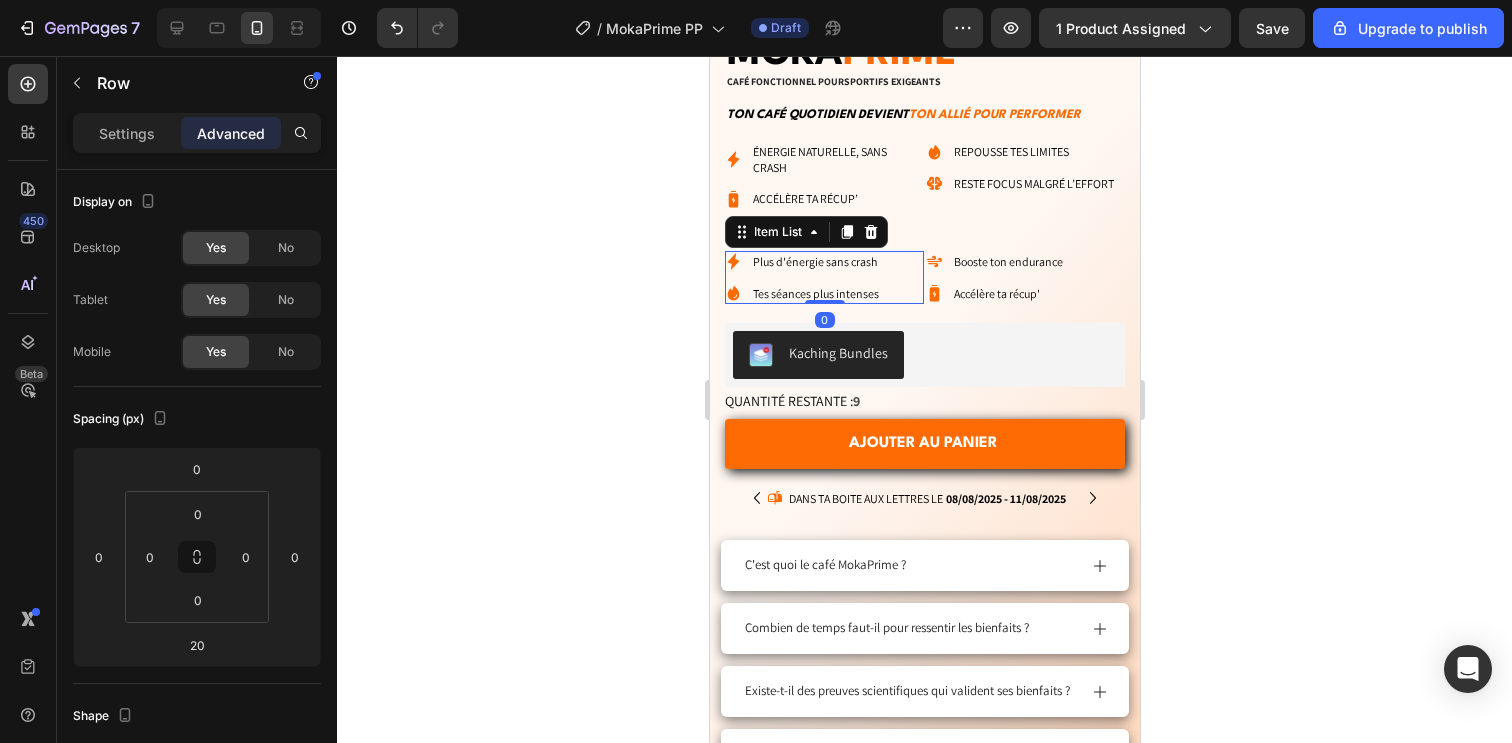 click on "Plus d'énergie sans crash
Tes séances plus intenses" at bounding box center (823, 277) 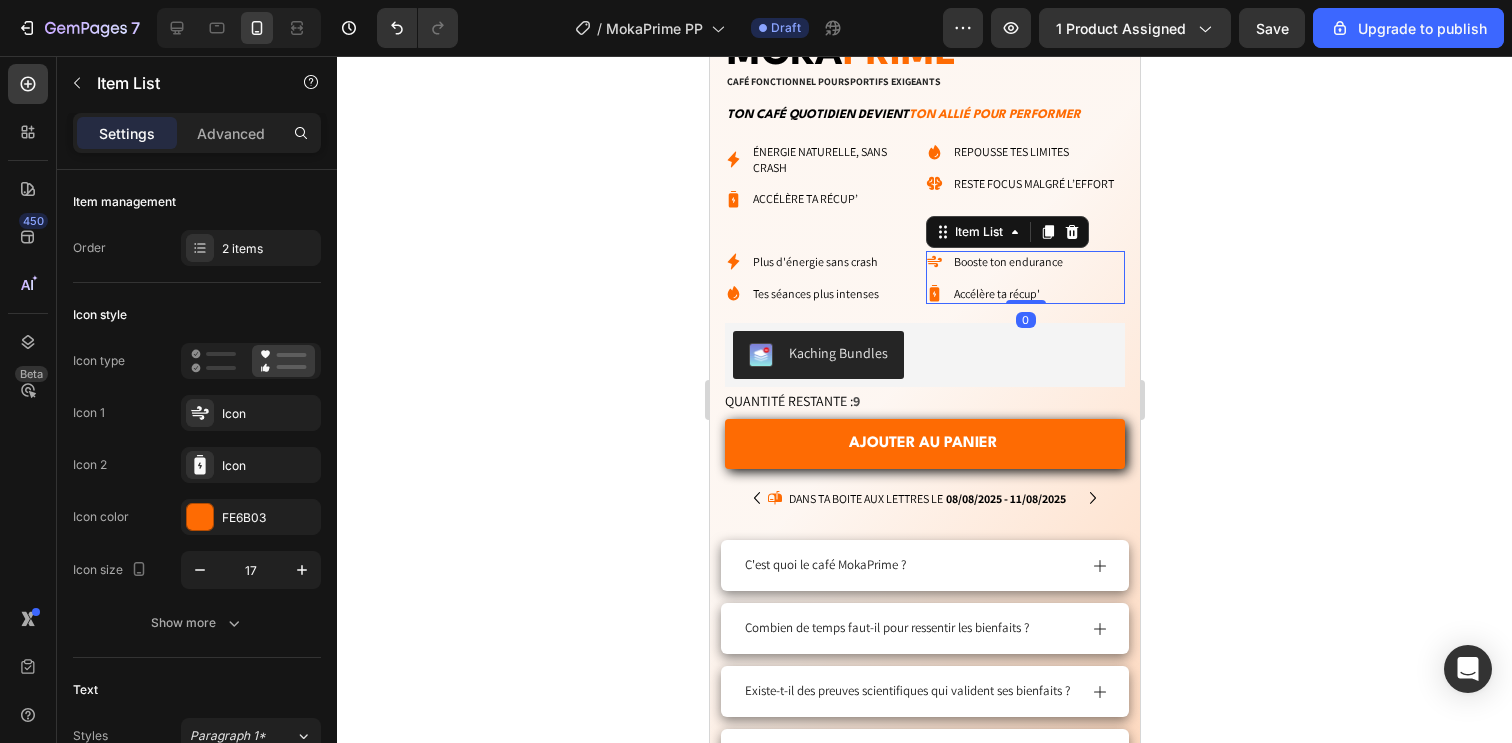 click on "Booste ton endurance
Accélère ta récup'" at bounding box center (1024, 277) 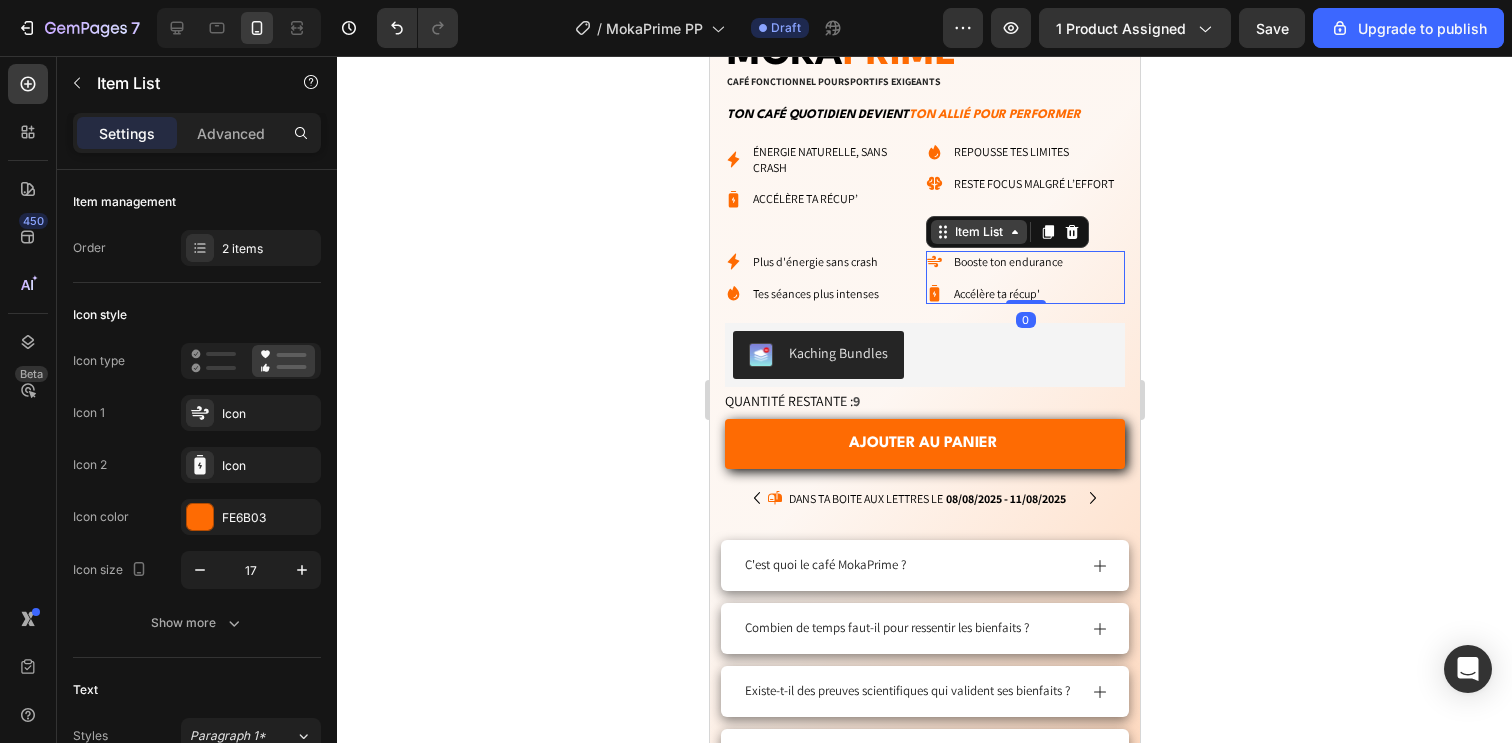 click on "Item List" at bounding box center (978, 232) 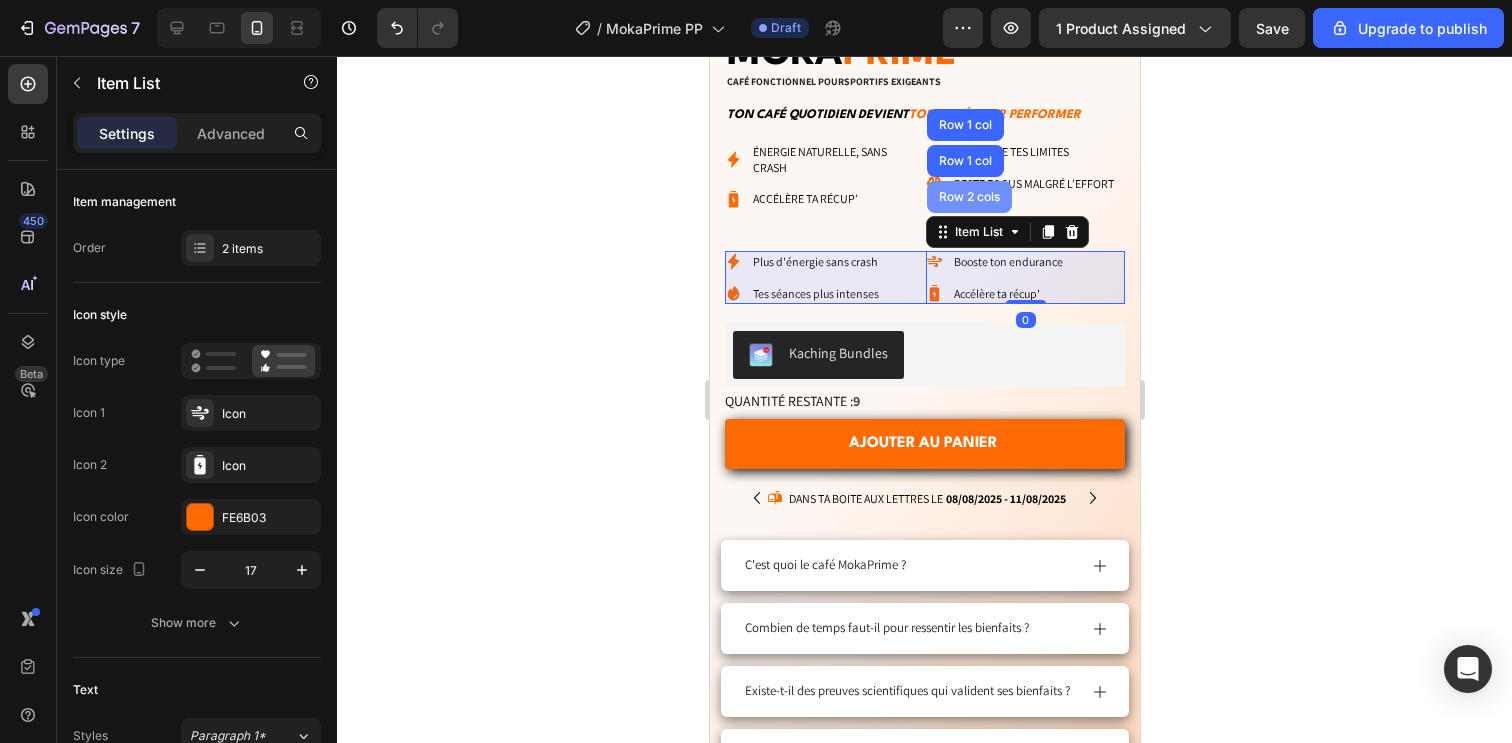 click on "Row 2 cols" at bounding box center [968, 197] 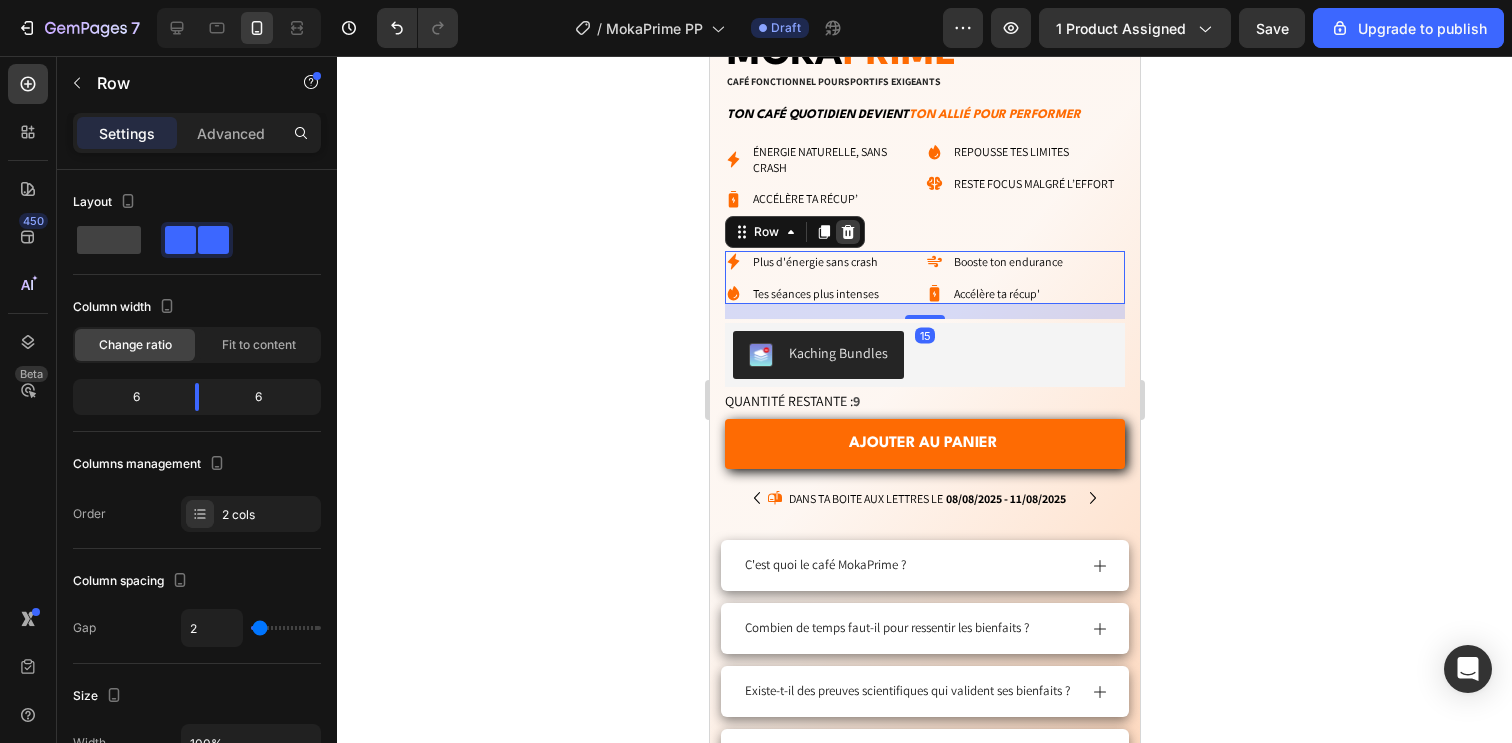 click at bounding box center (847, 232) 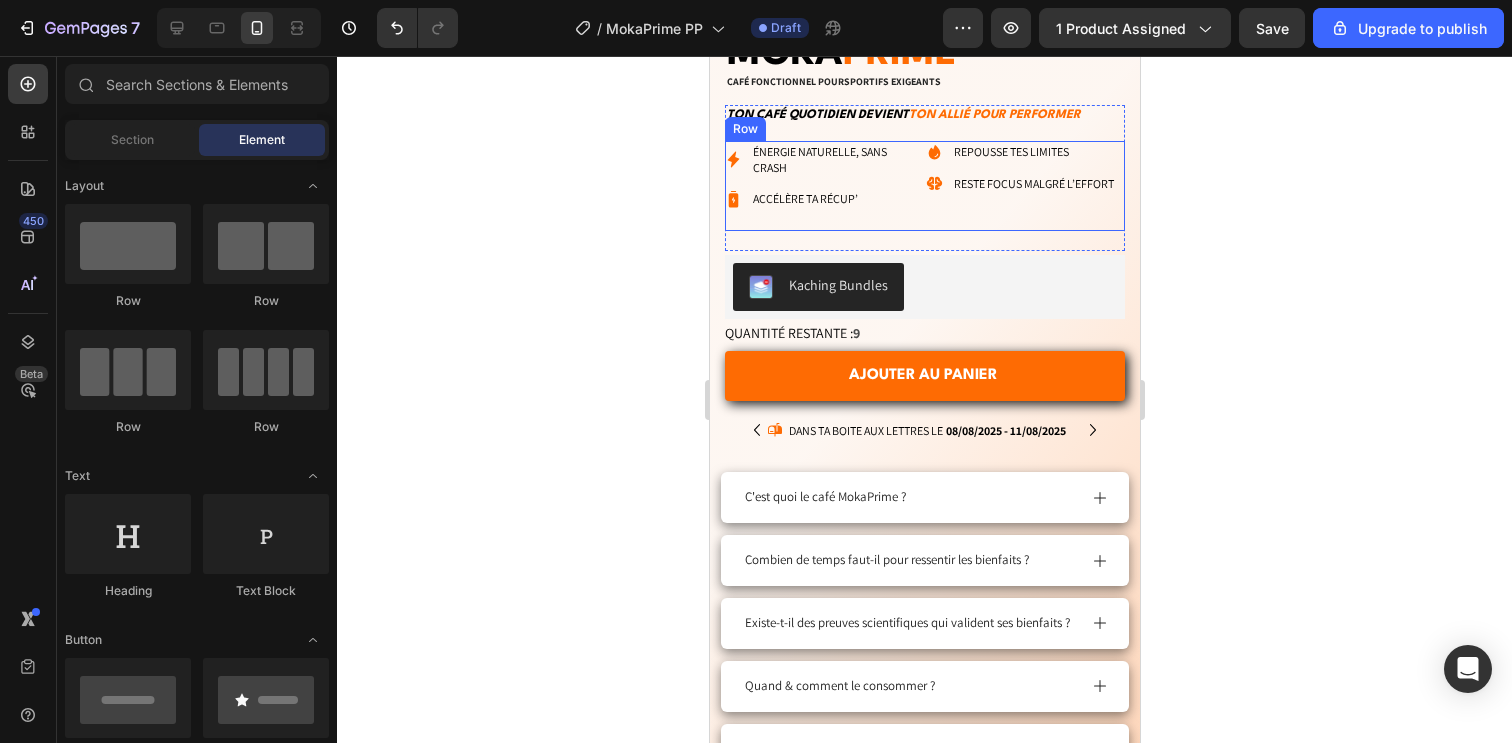 click on "Énergie naturelle, sans crash
Accélère ta récup’ Item List" at bounding box center [823, 186] 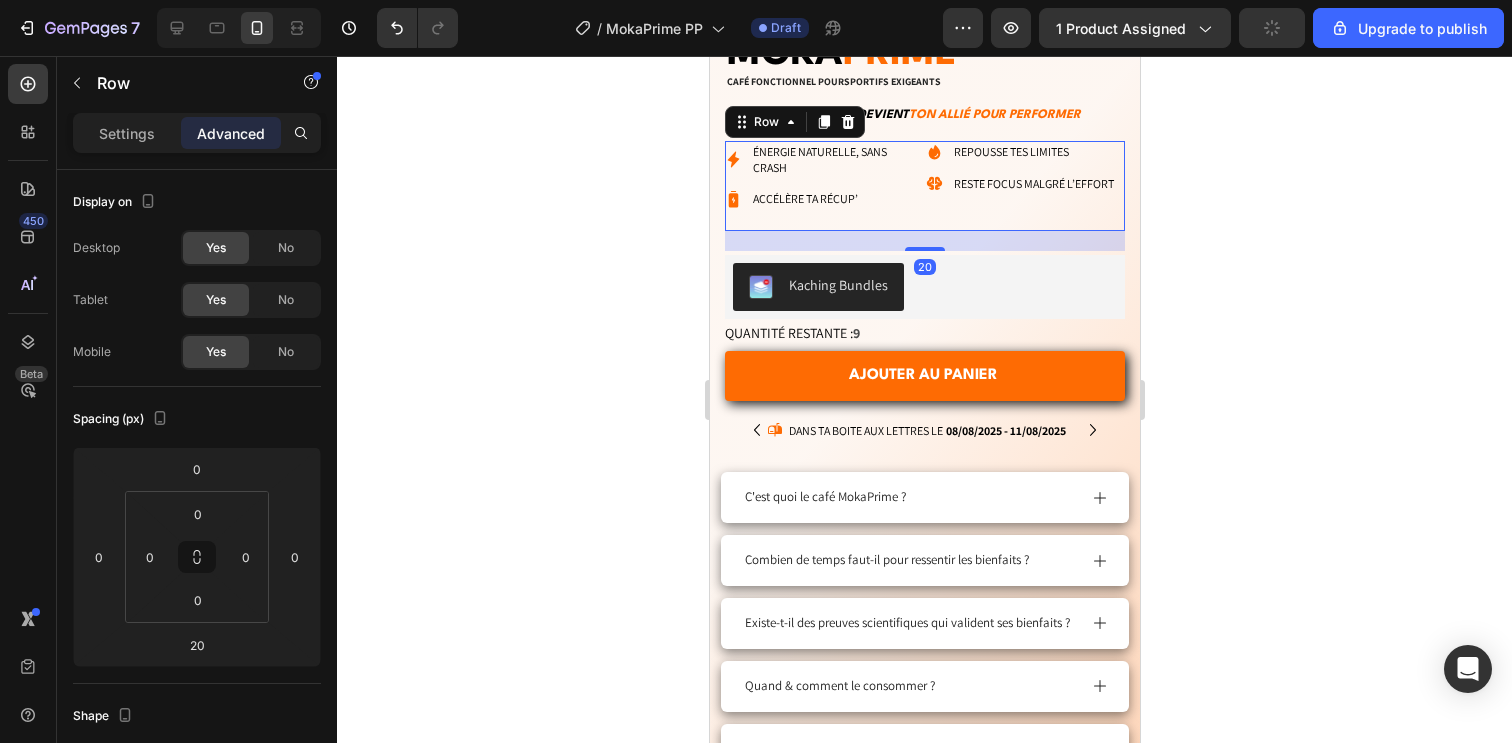 click 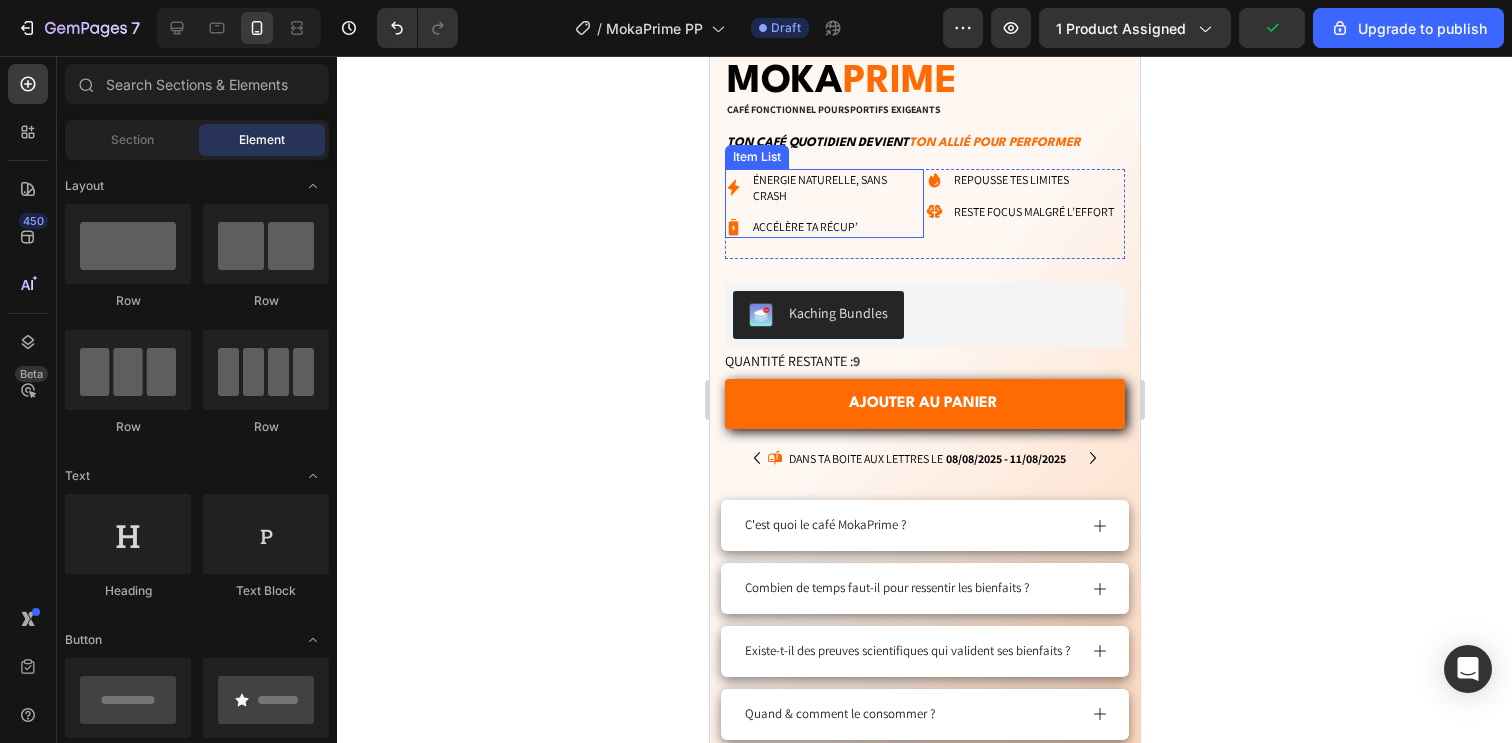 scroll, scrollTop: 631, scrollLeft: 0, axis: vertical 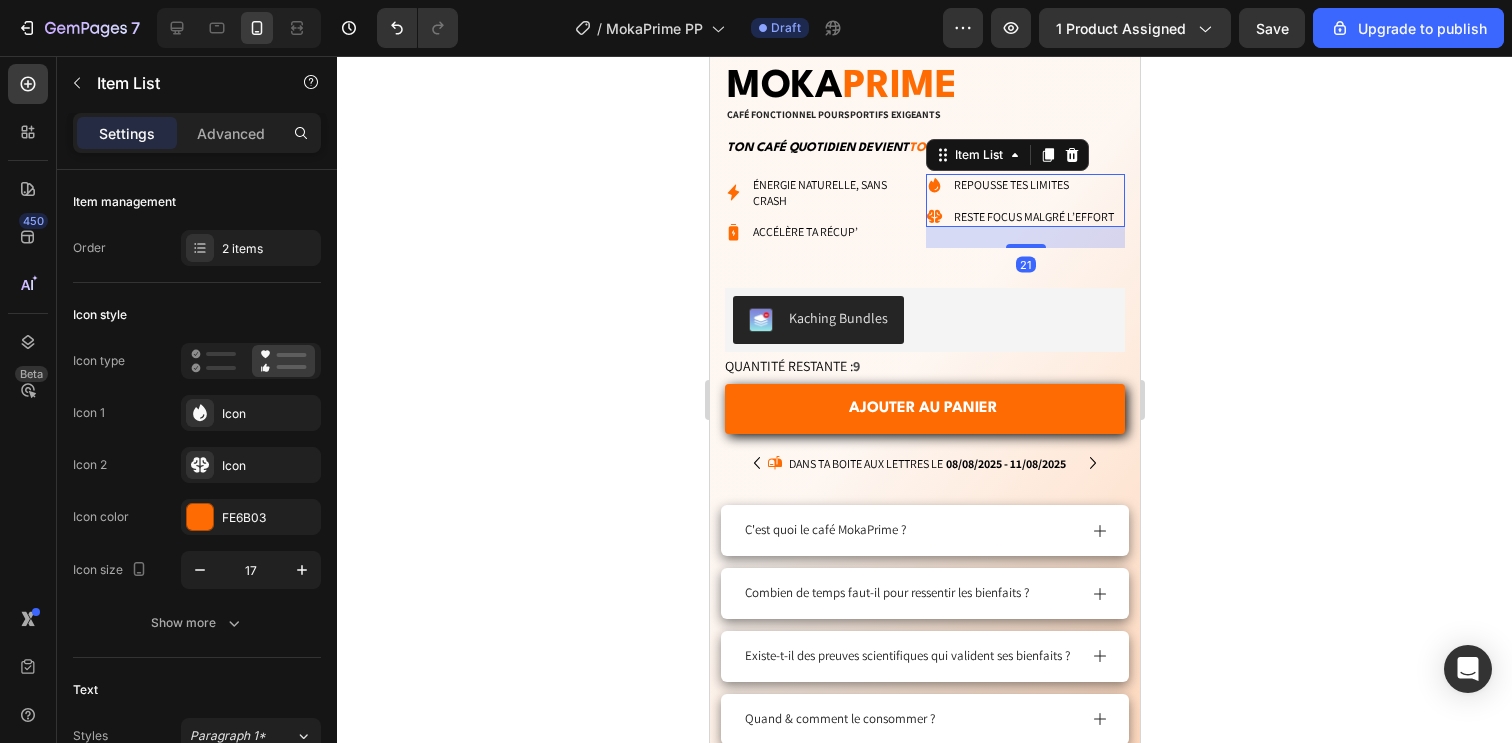click on "Reste focus malgré l’effort" at bounding box center (1020, 217) 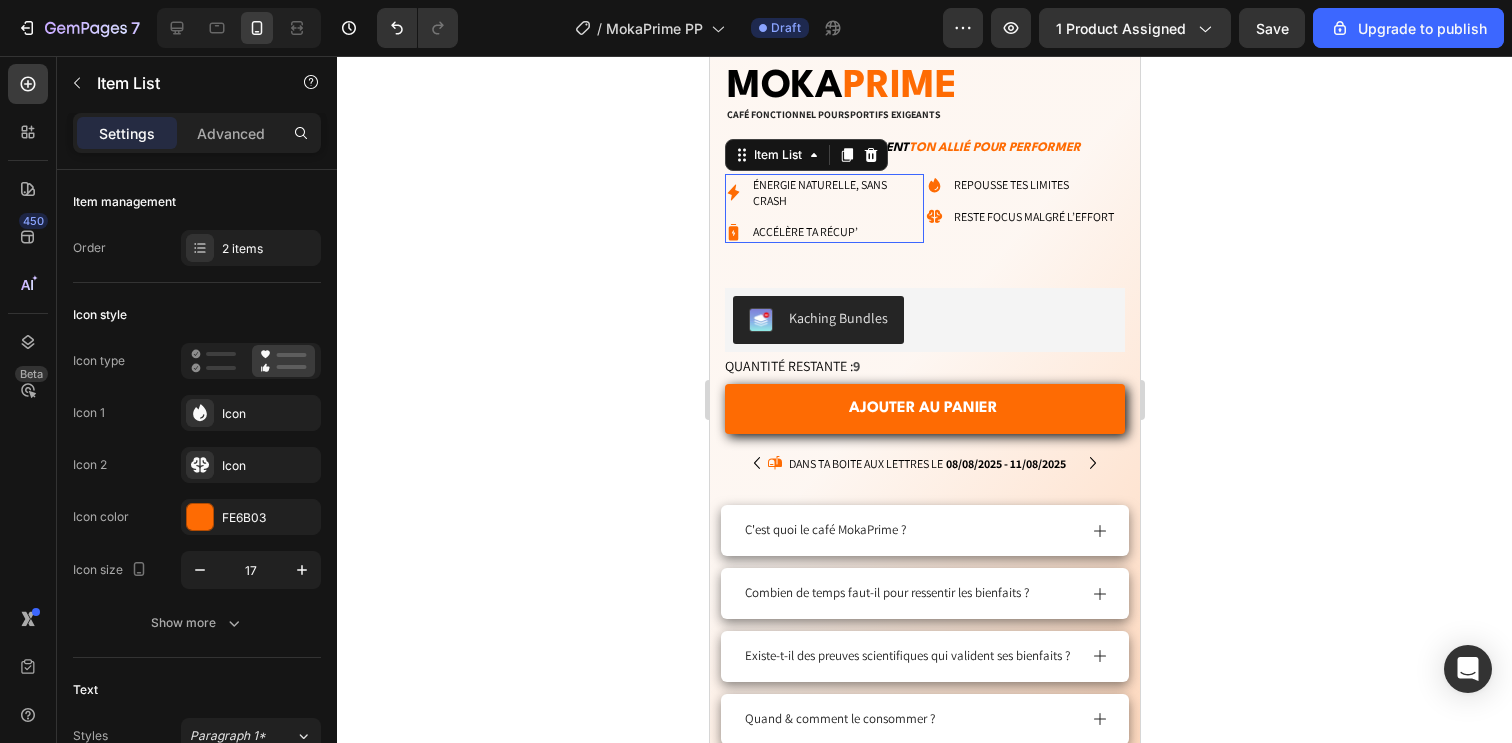 click on "Énergie naturelle, sans crash" at bounding box center [836, 192] 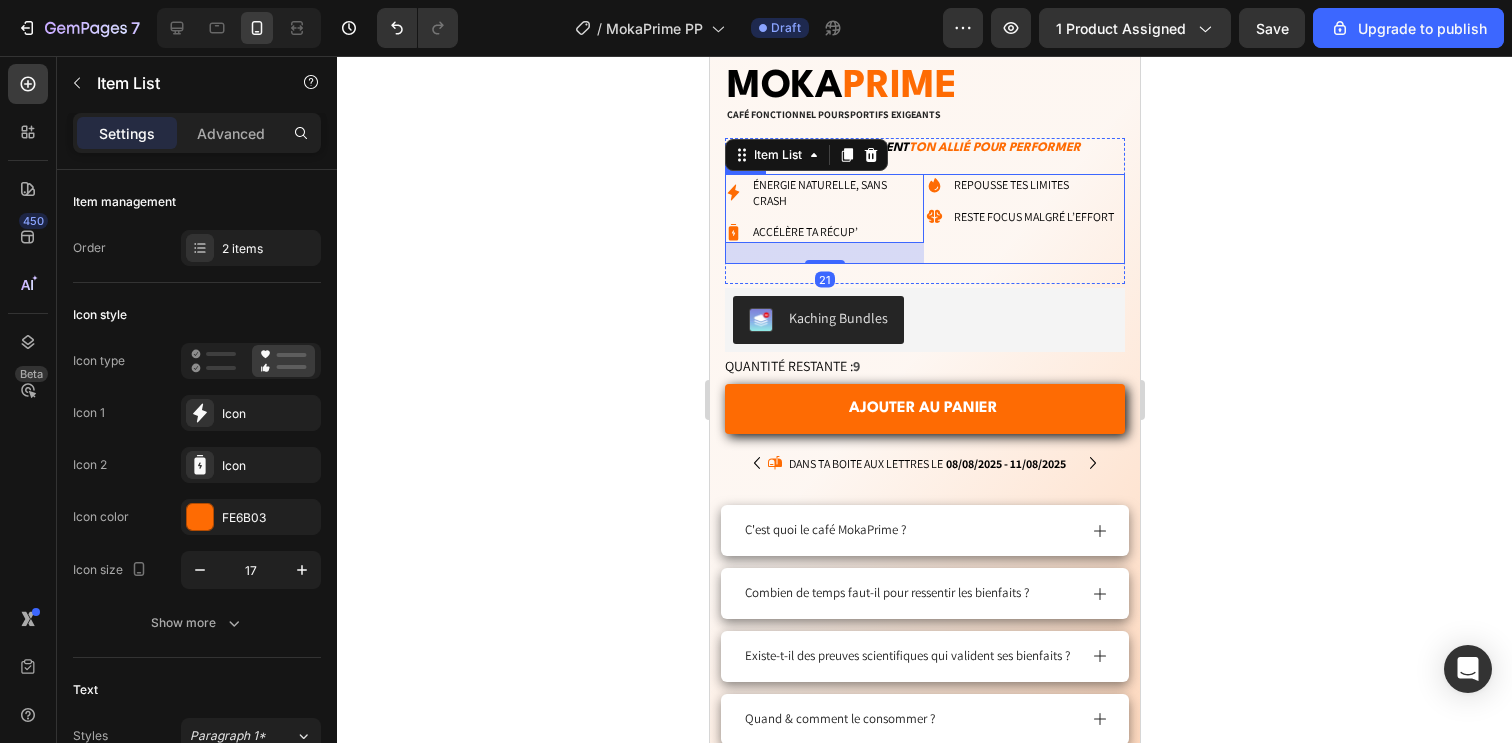 click on "Repousse tes limites
Reste focus malgré l’effort Item List" at bounding box center [1024, 219] 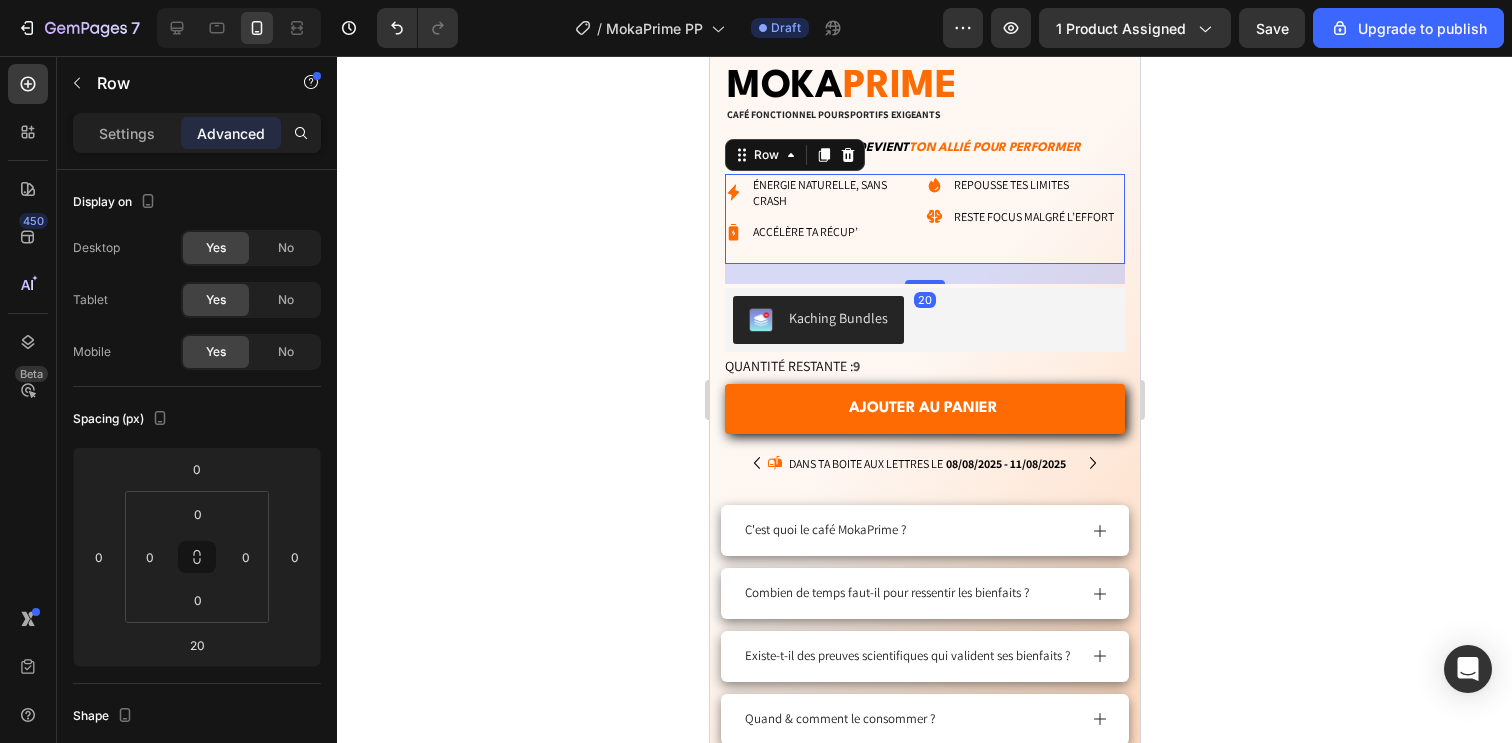 click 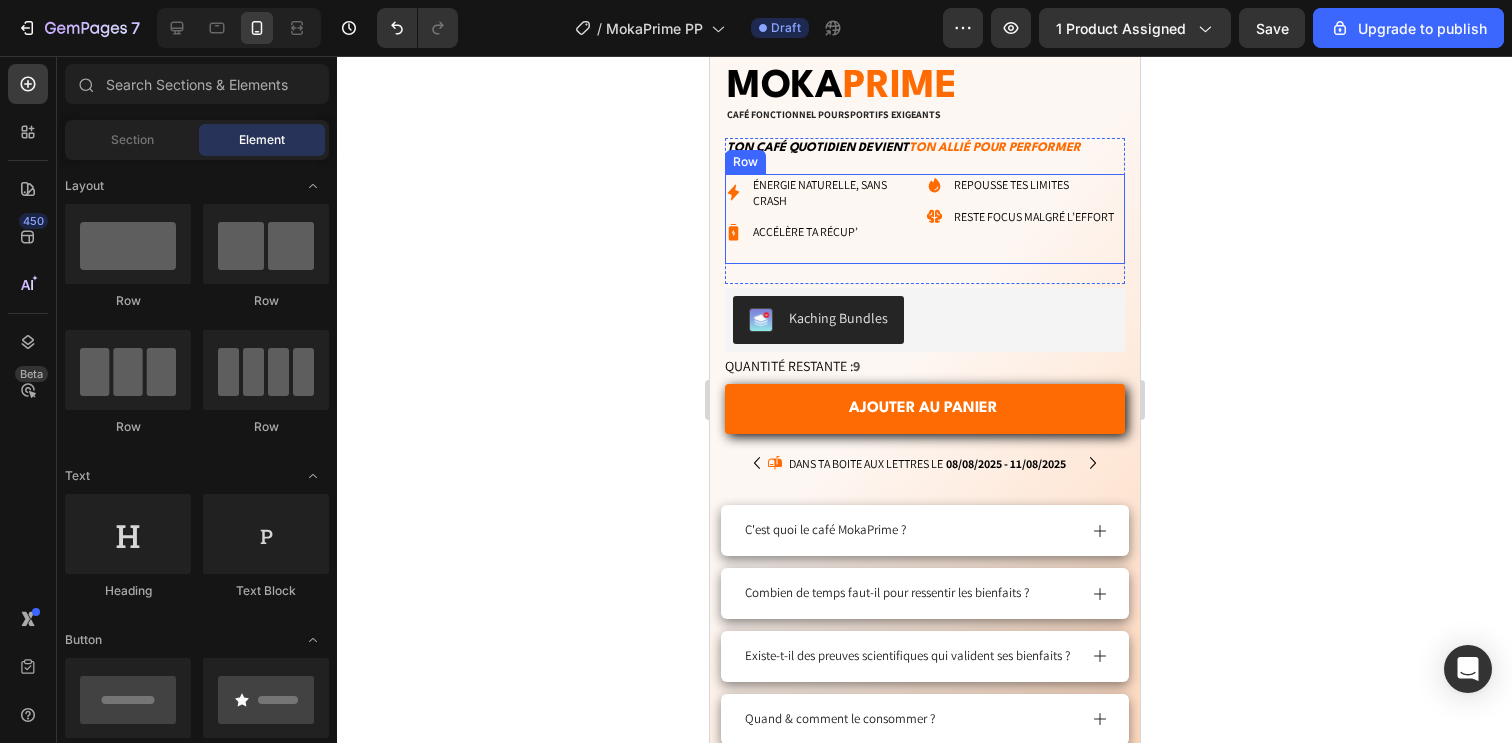 click on "Énergie naturelle, sans crash
Accélère ta récup’ Item List" at bounding box center [823, 219] 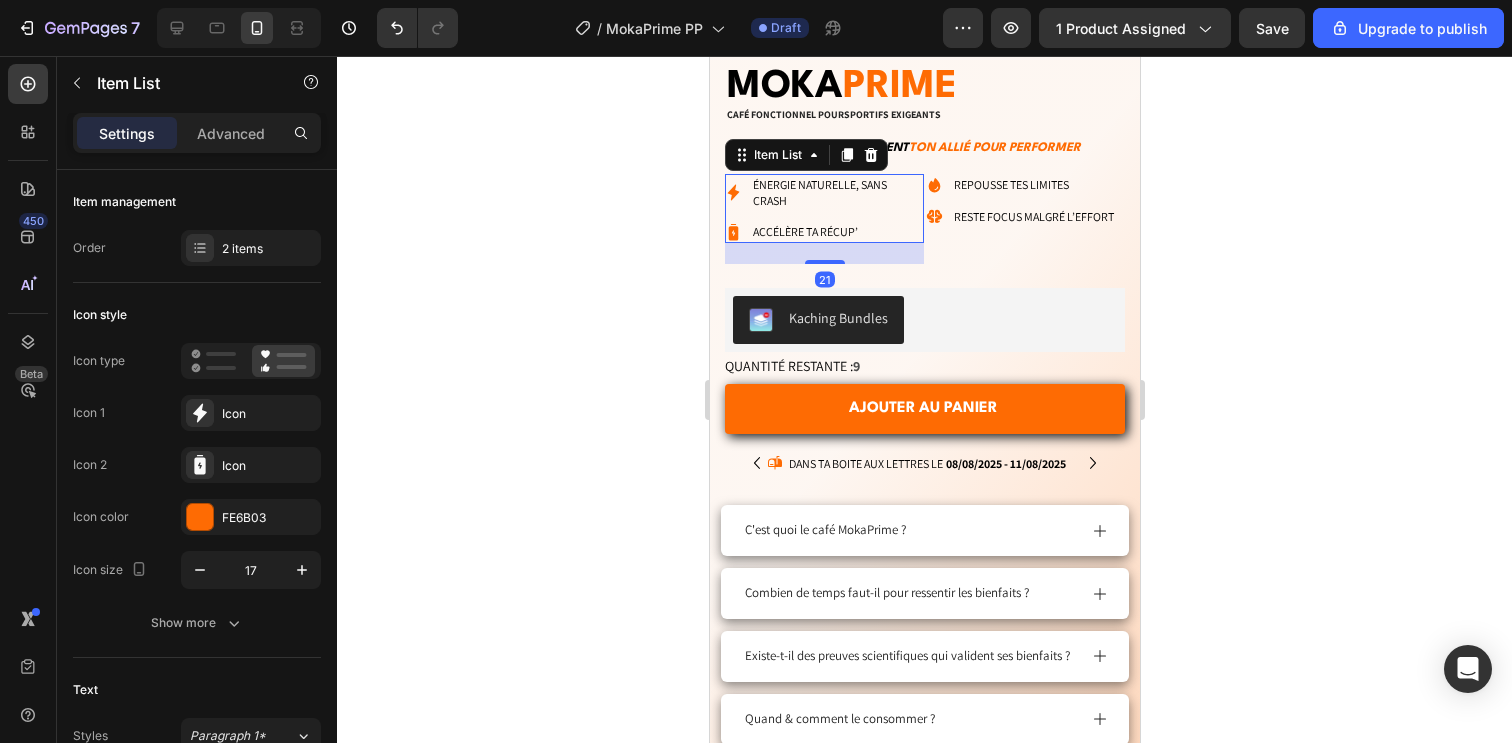 click on "Énergie naturelle, sans crash
Accélère ta récup’" at bounding box center [823, 208] 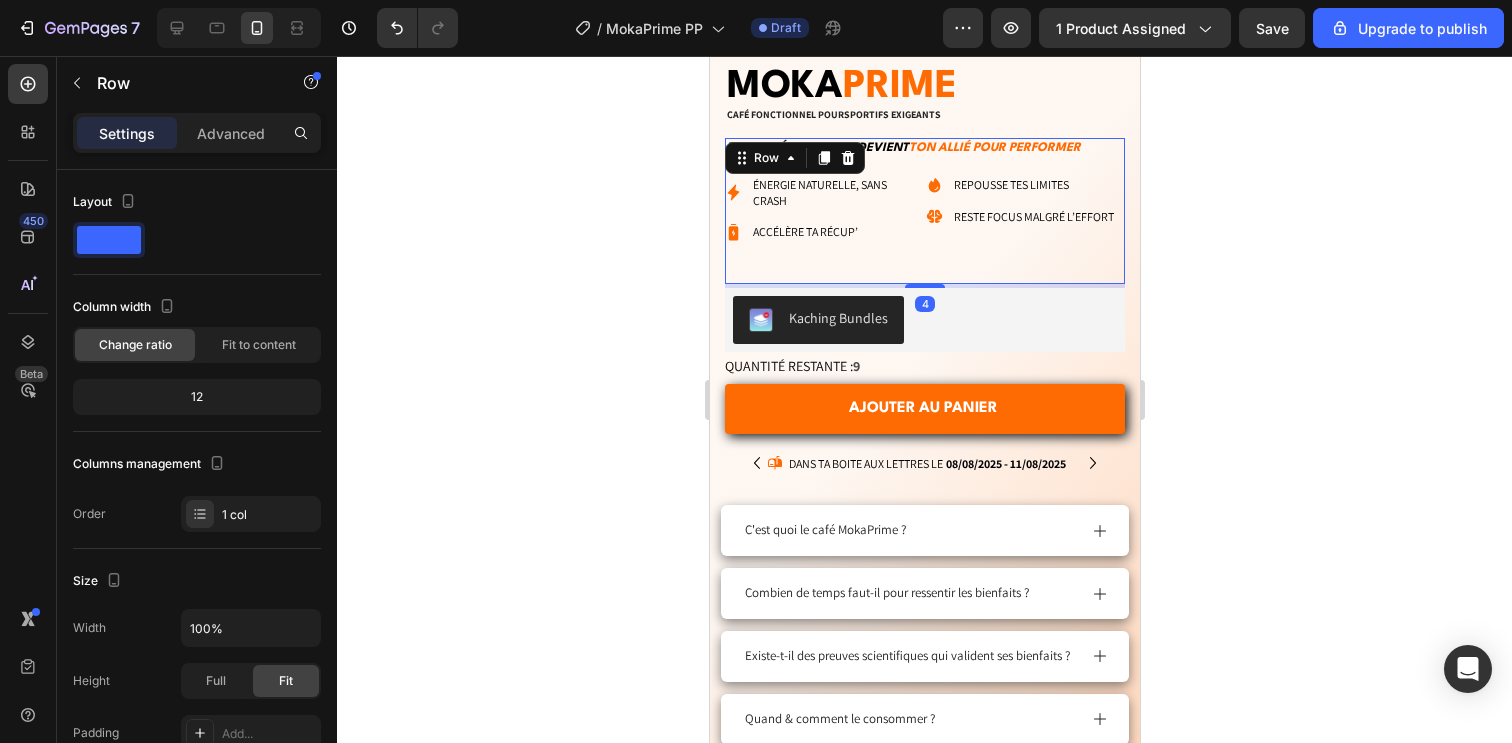click on "Ton café quotidien devient  ton allié pour performer Text Block
Énergie naturelle, sans crash
Accélère ta récup’ Item List
Repousse tes limites
Reste focus malgré l’effort Item List Row" at bounding box center [924, 211] 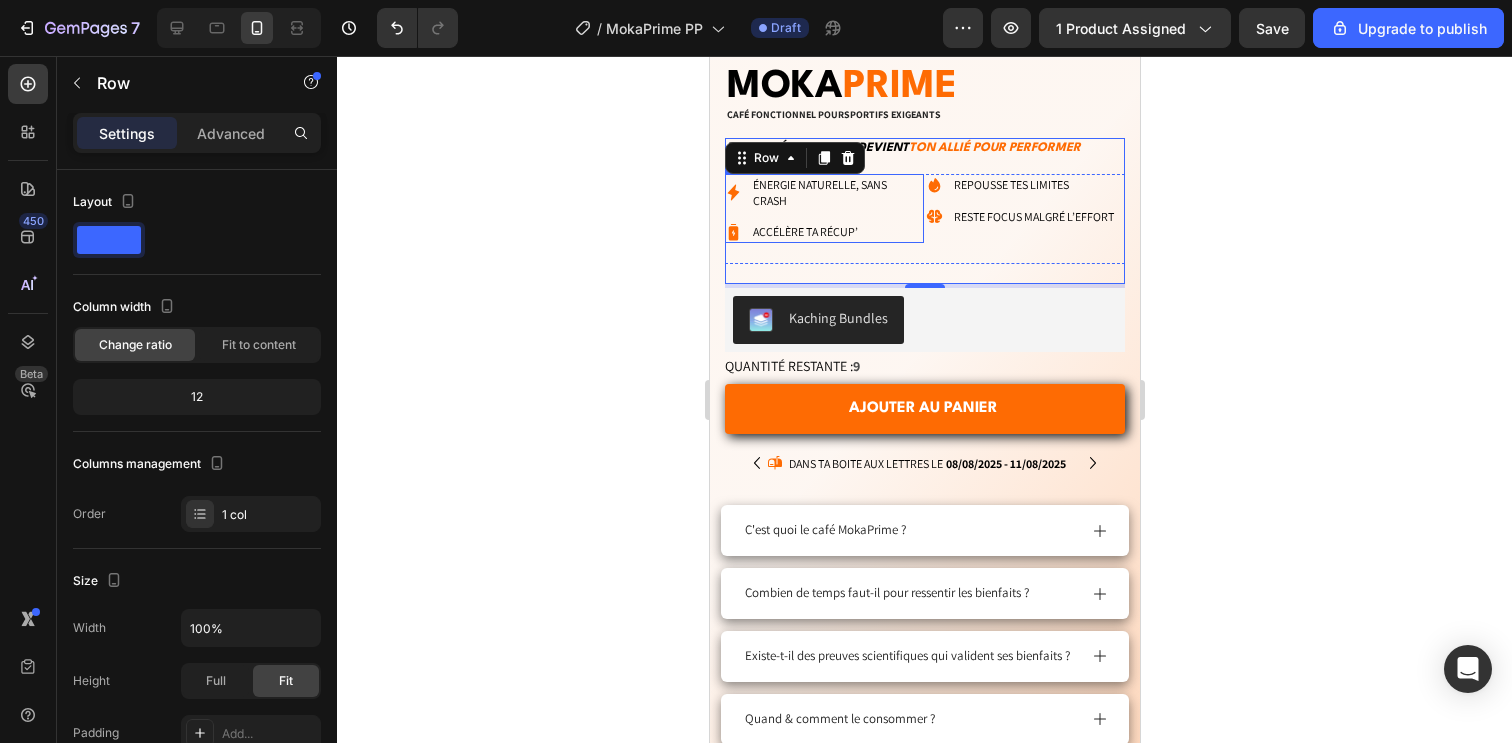 click on "Énergie naturelle, sans crash
Accélère ta récup’" at bounding box center [823, 208] 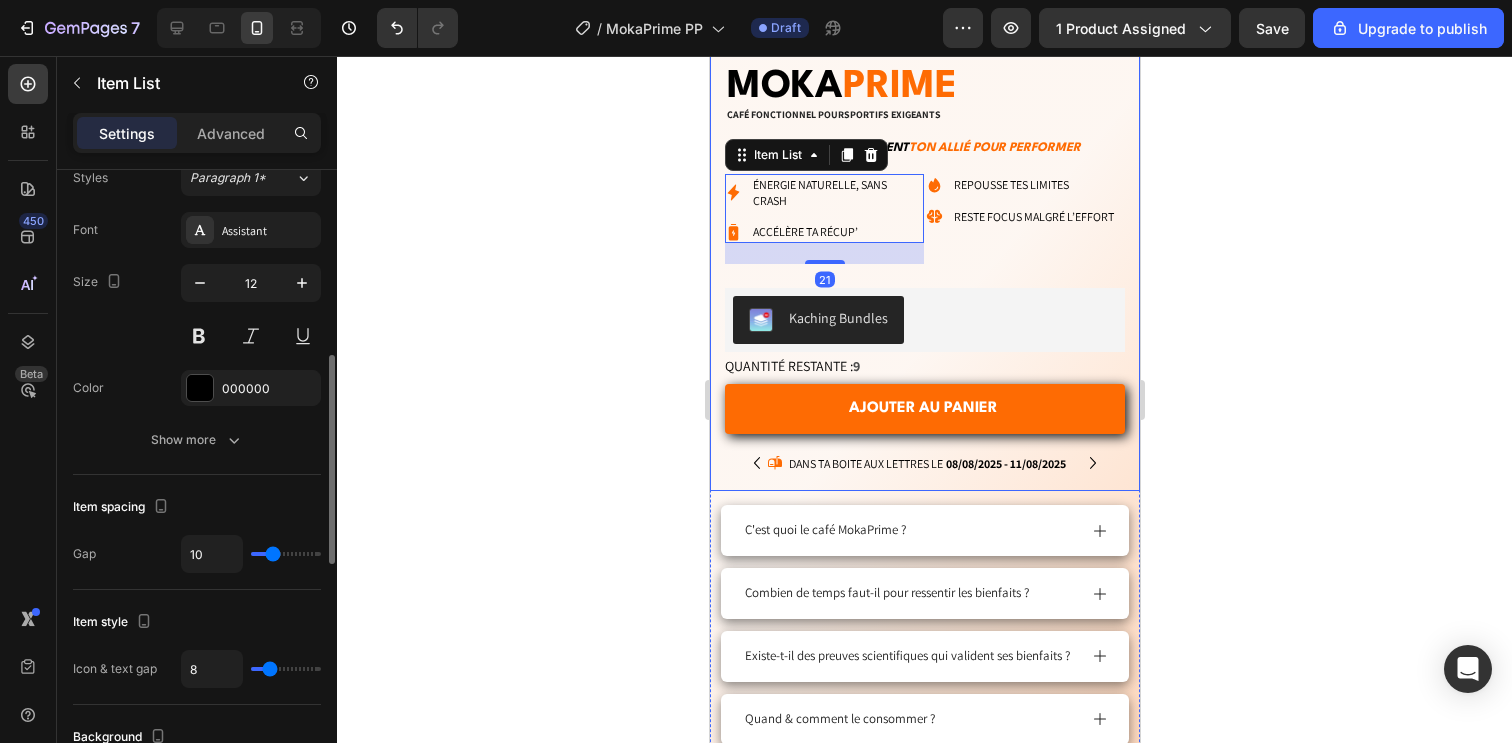scroll, scrollTop: 743, scrollLeft: 0, axis: vertical 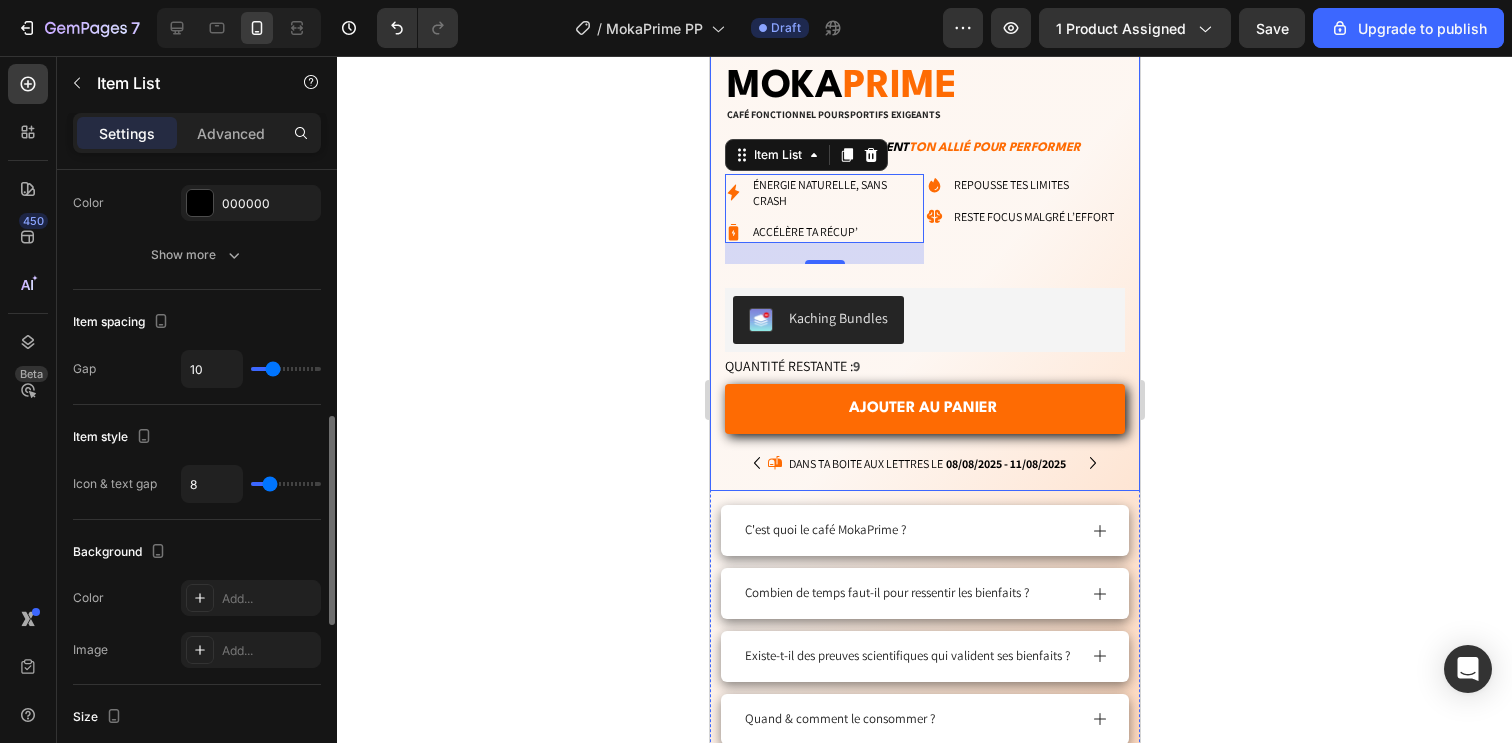type on "15" 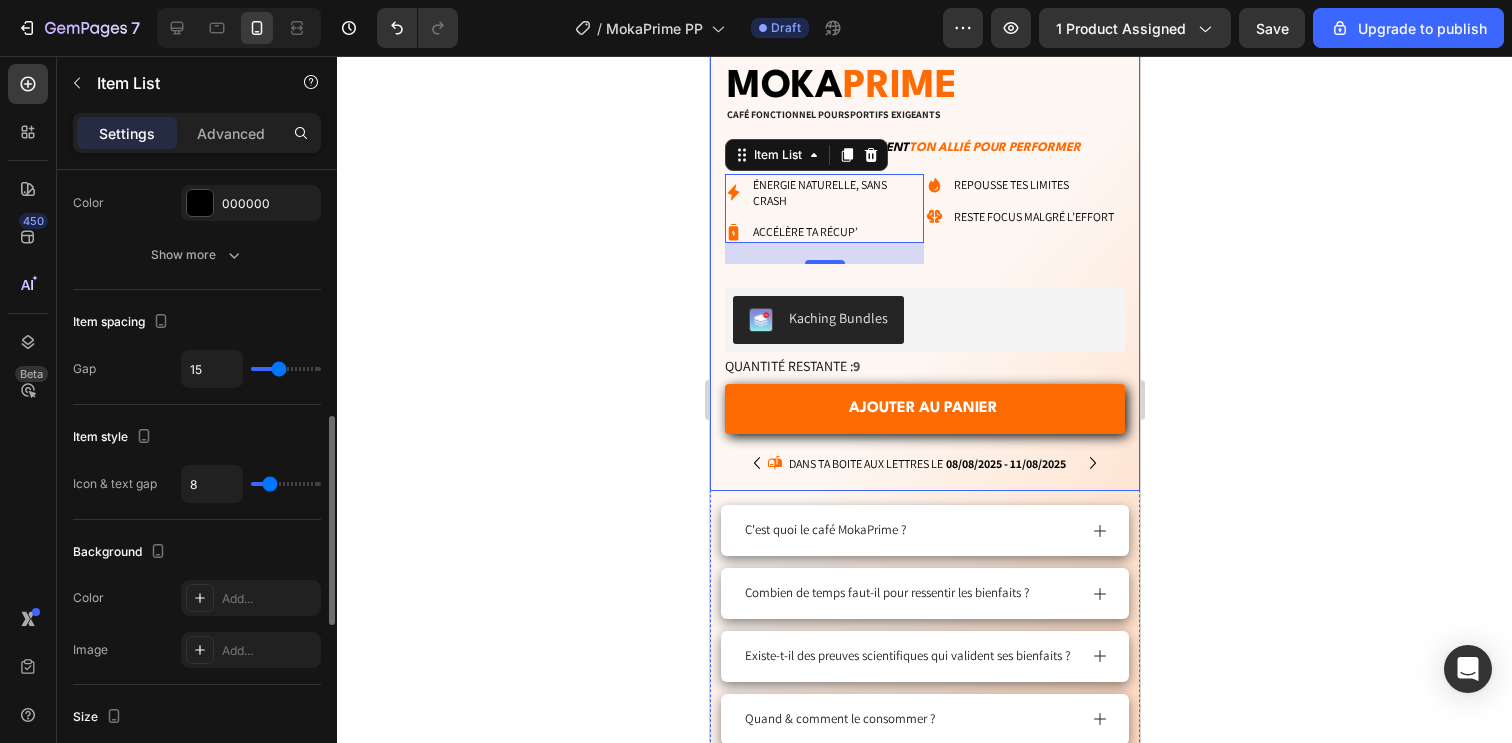 type on "16" 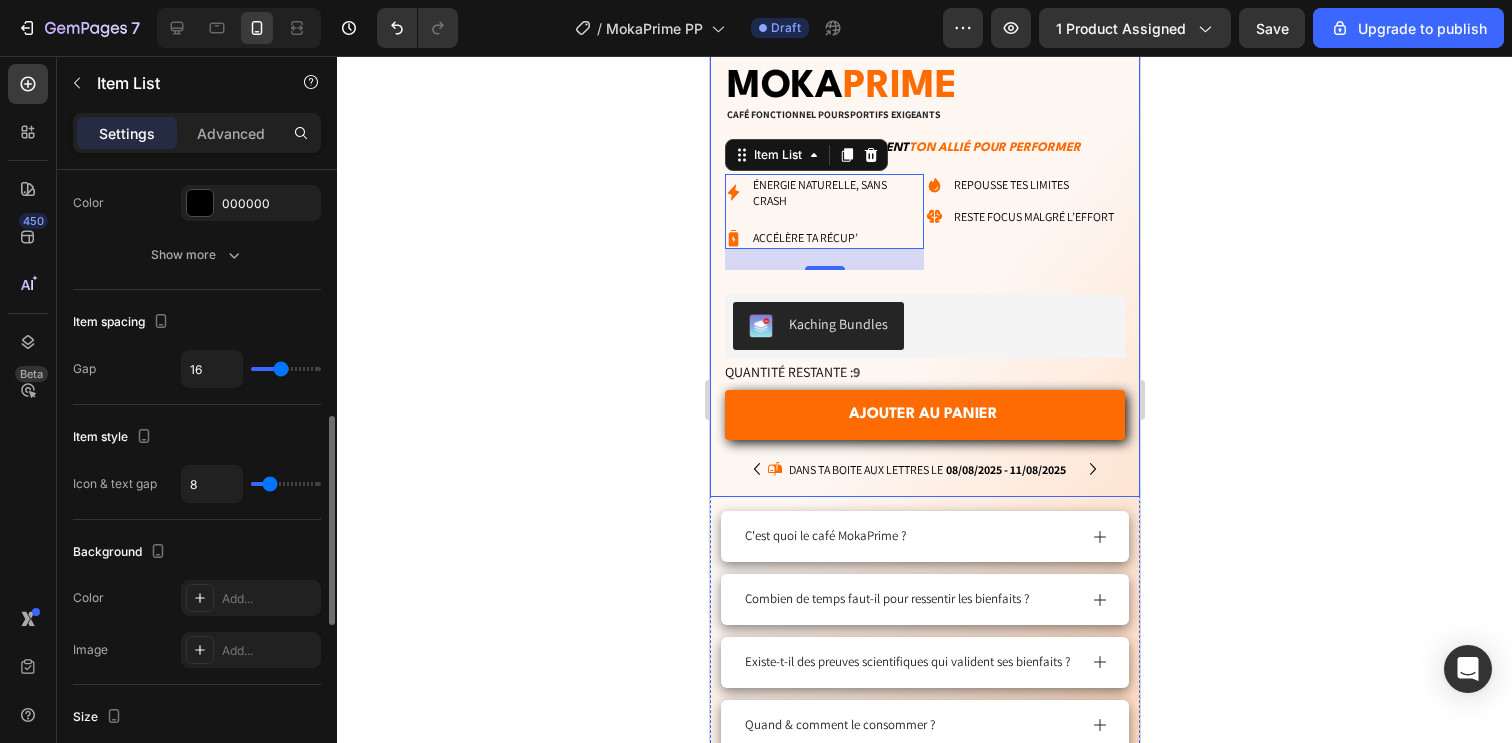 type on "17" 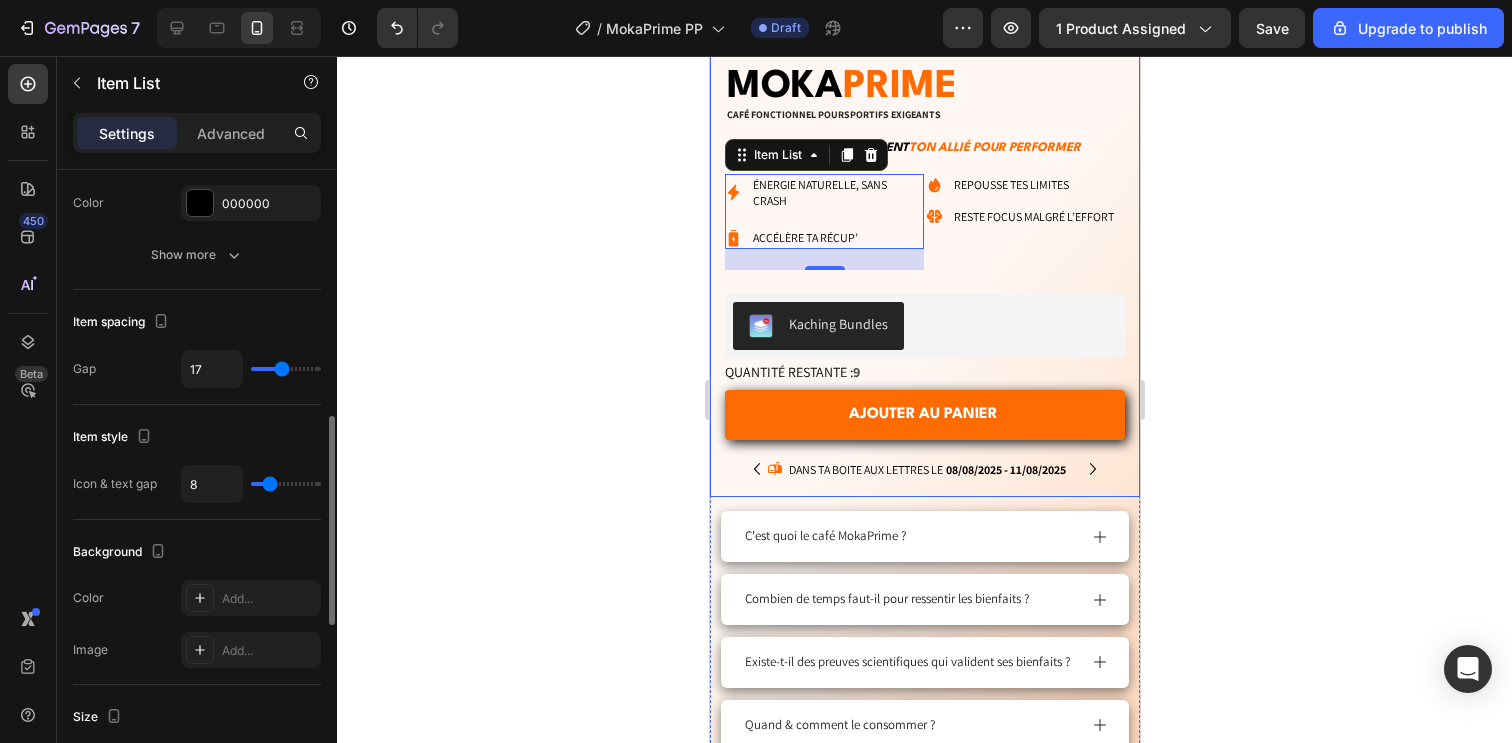 type on "18" 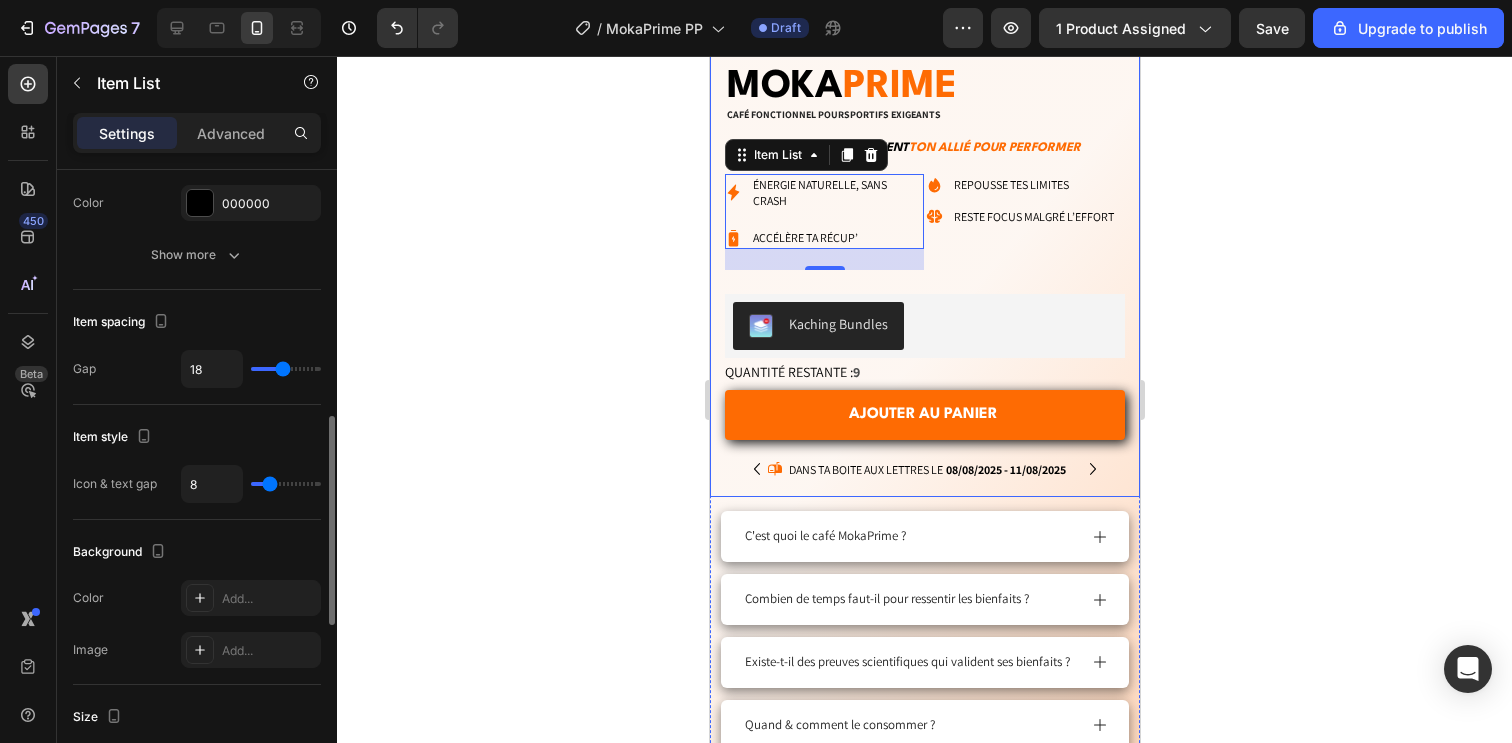 type on "19" 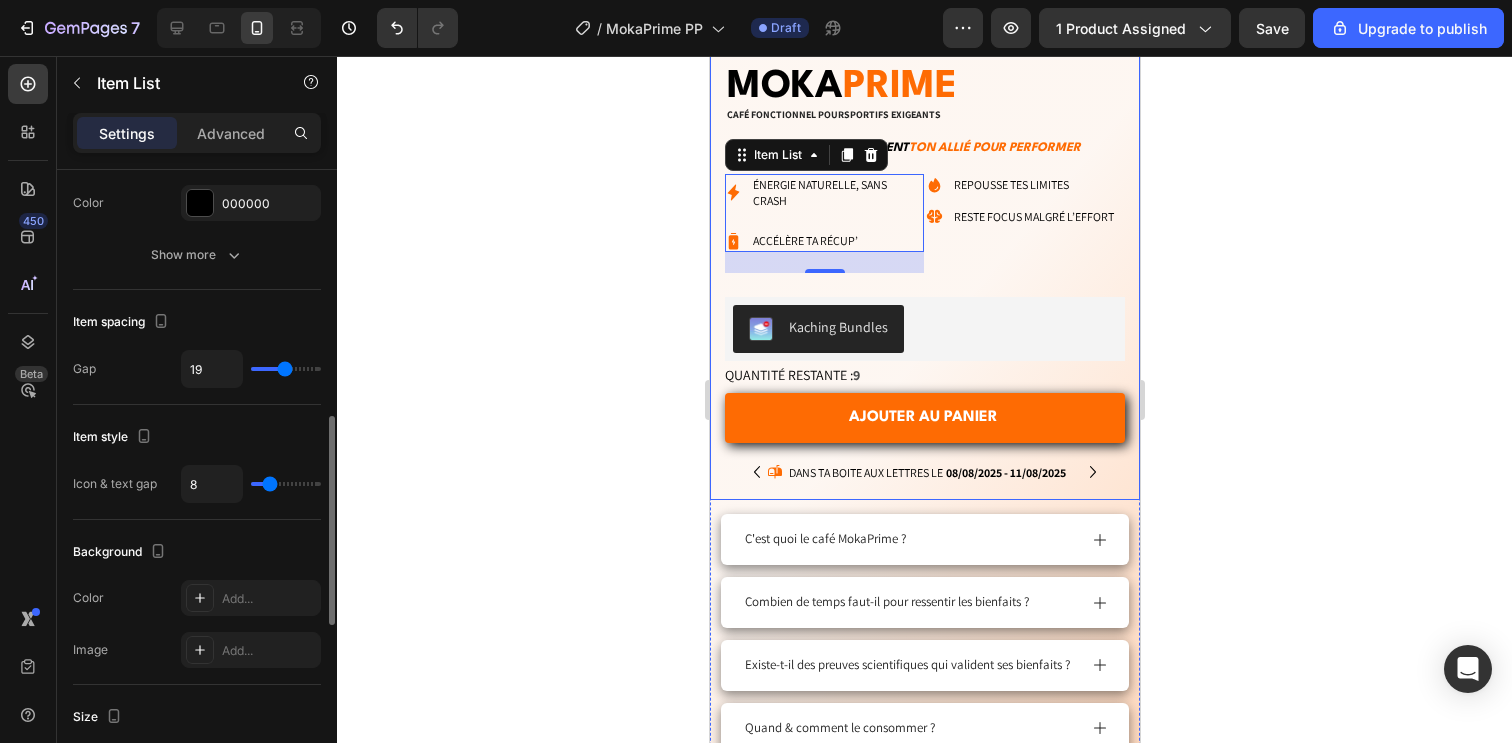 type on "18" 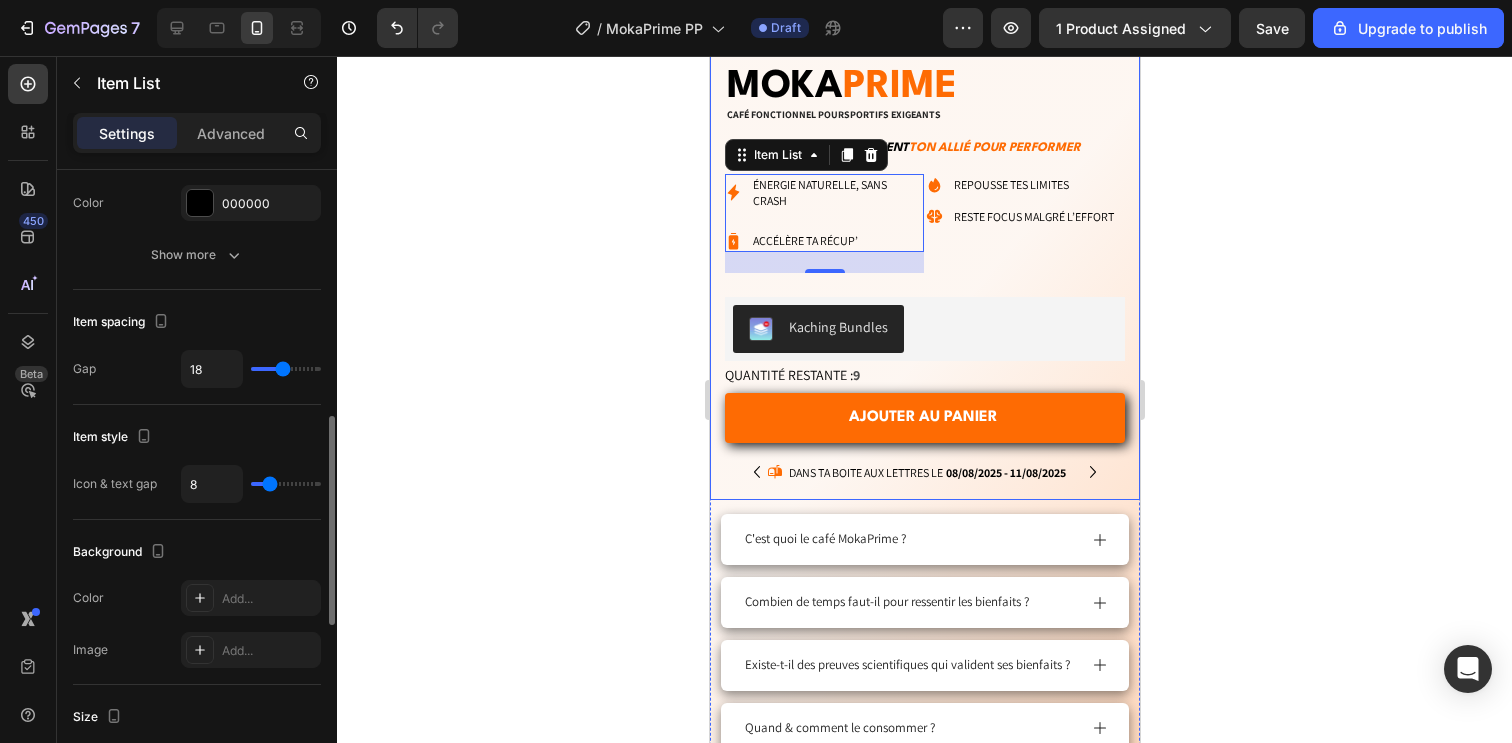 type on "17" 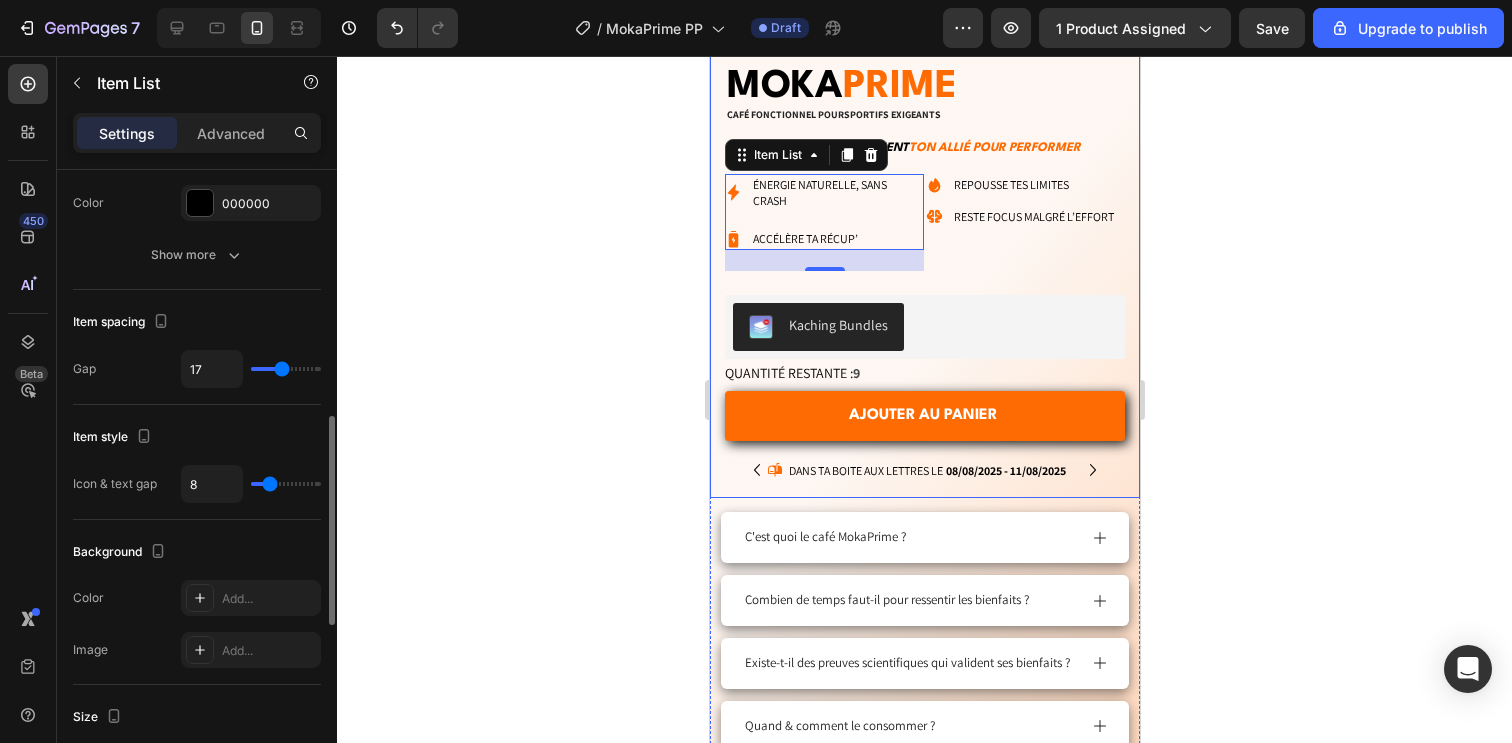 type on "16" 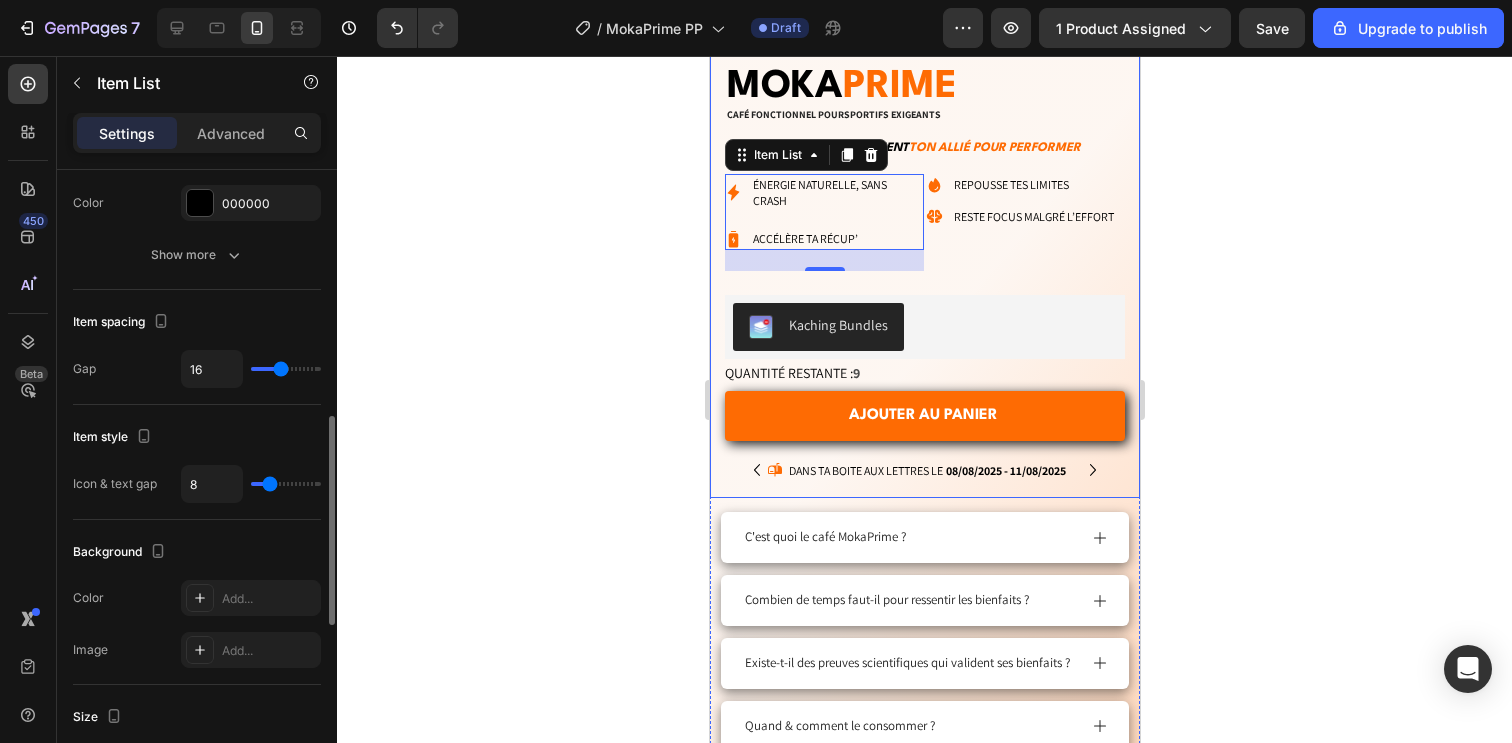 type on "15" 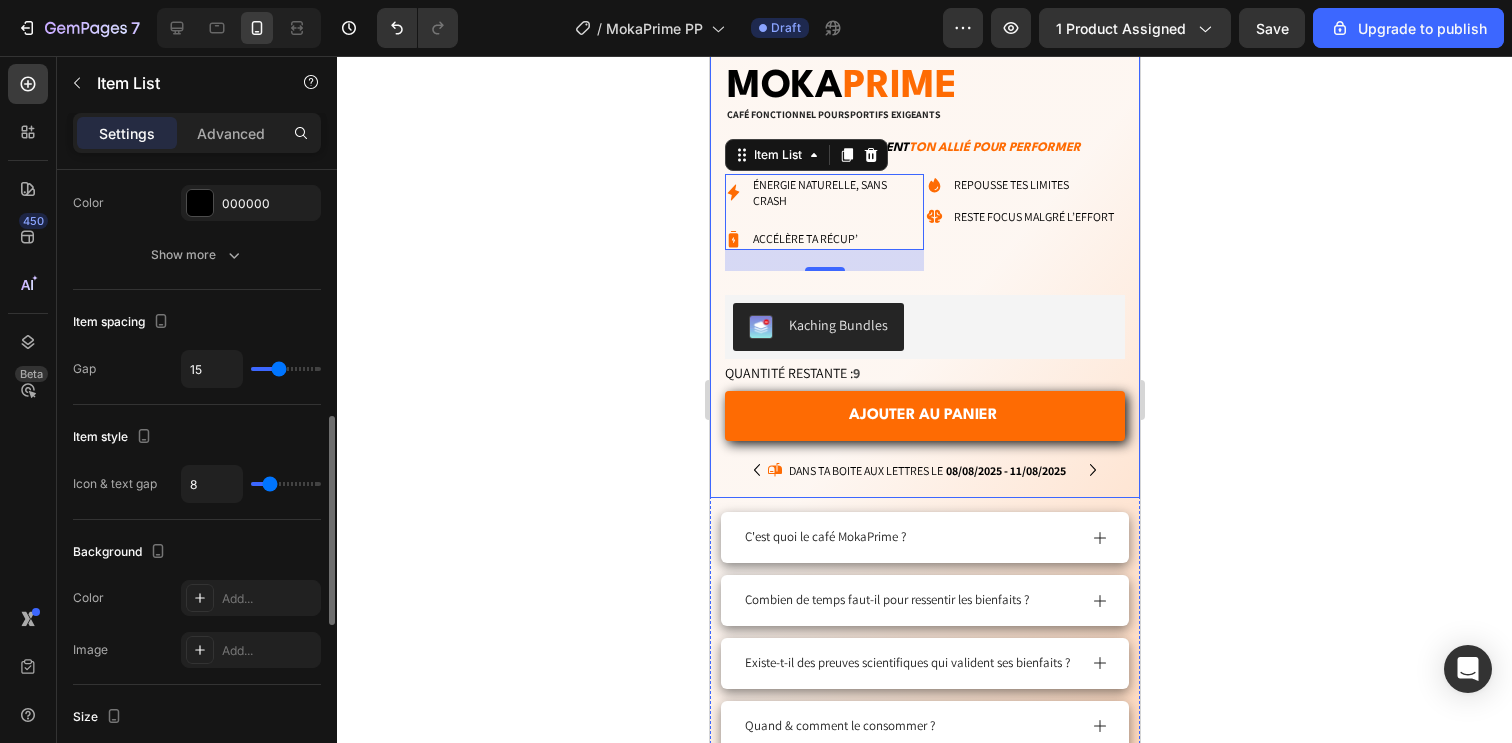 type on "14" 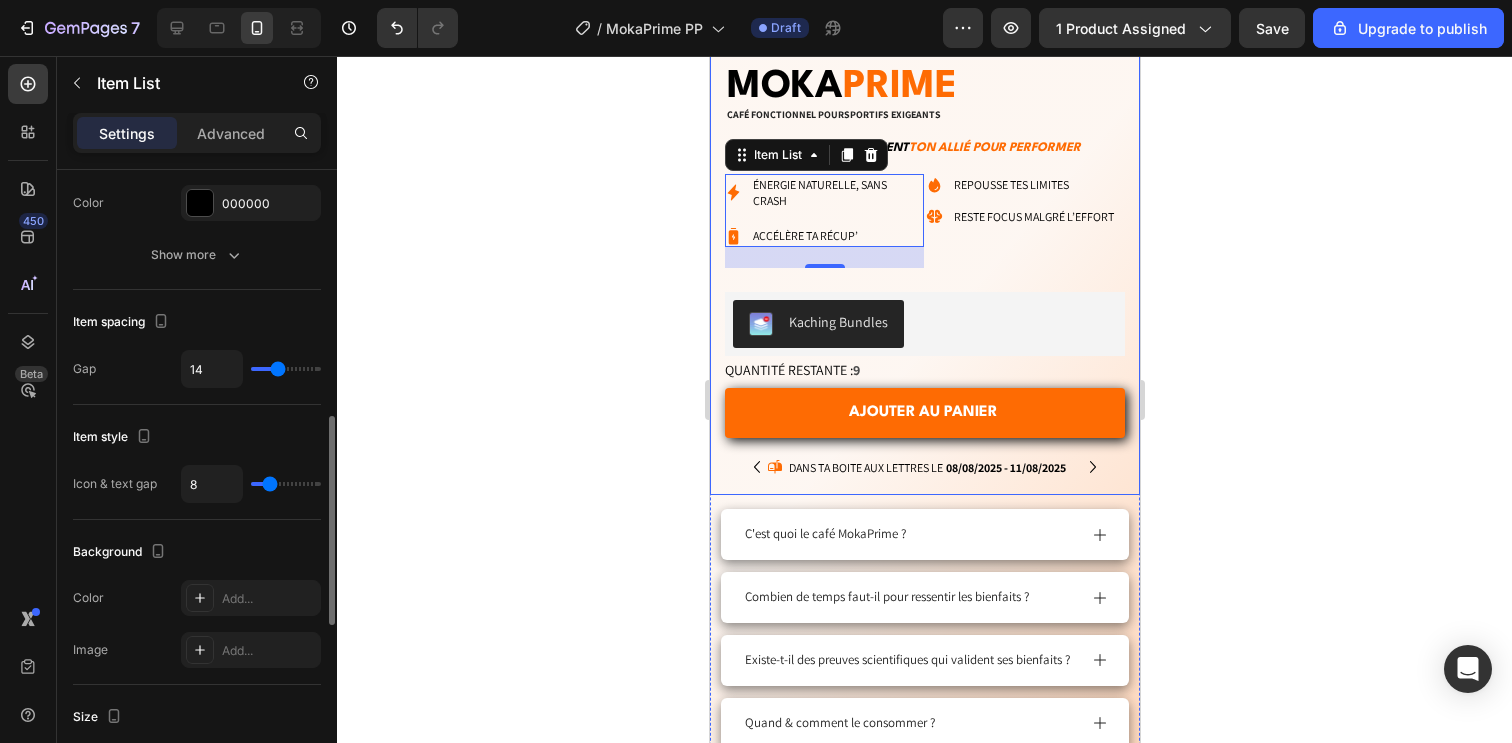 type on "15" 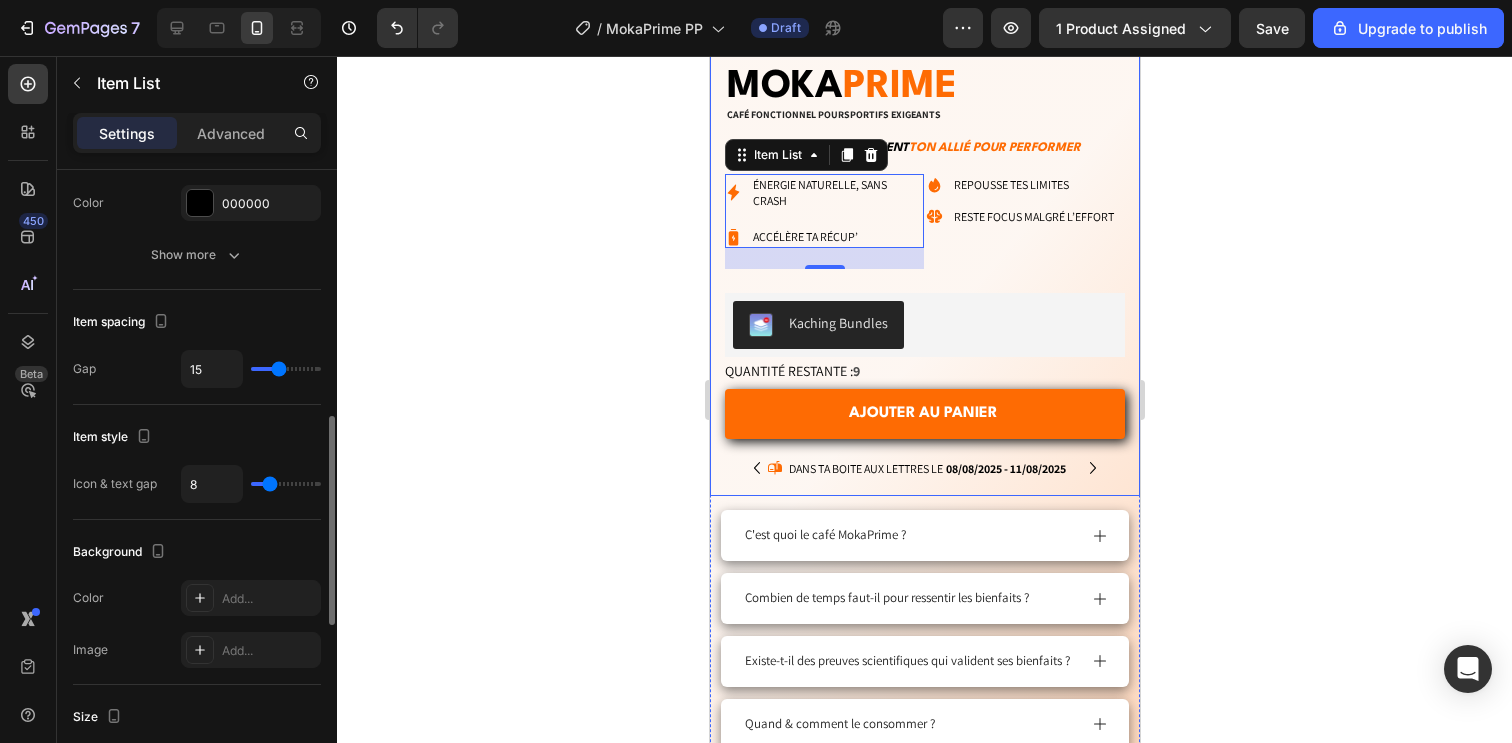type on "15" 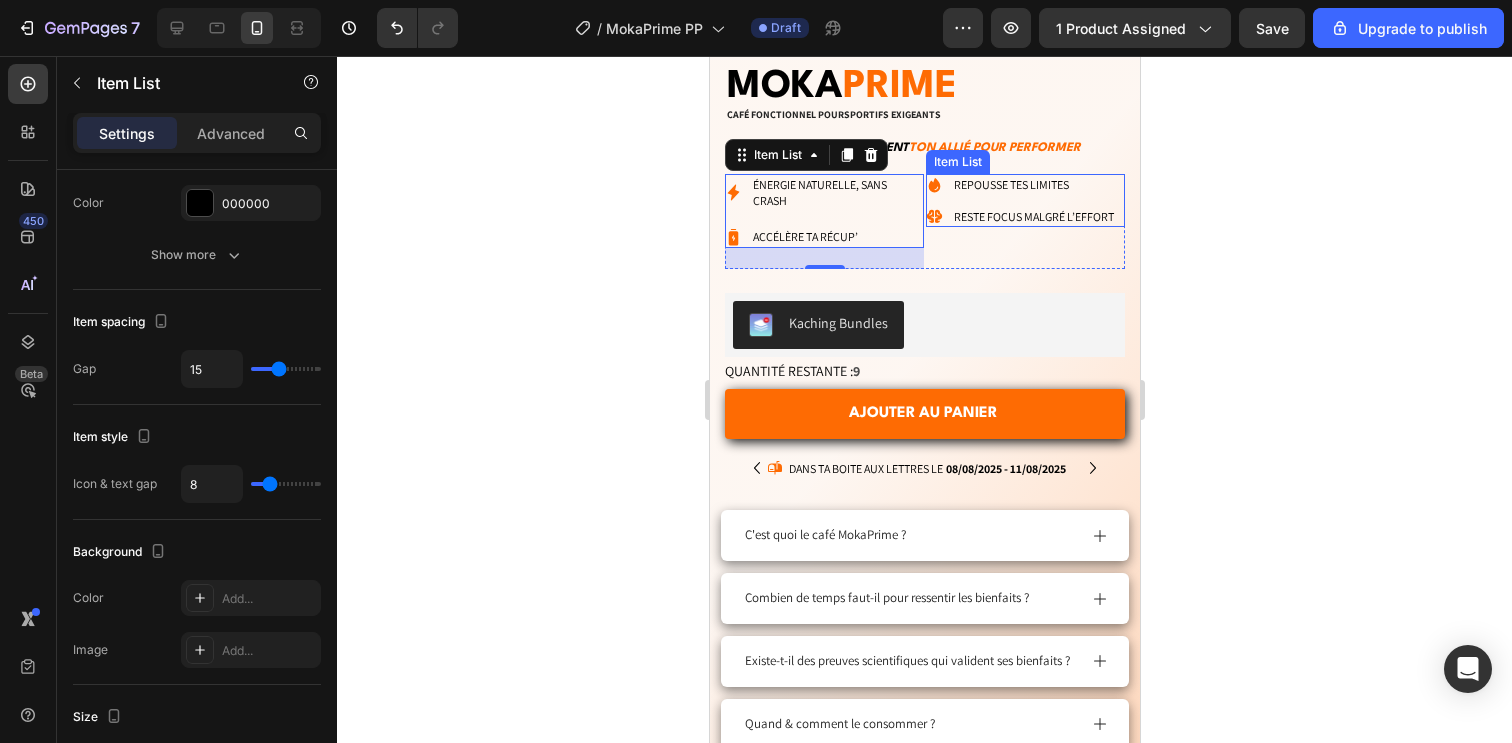 click on "Repousse tes limites
Reste focus malgré l’effort" at bounding box center [1020, 200] 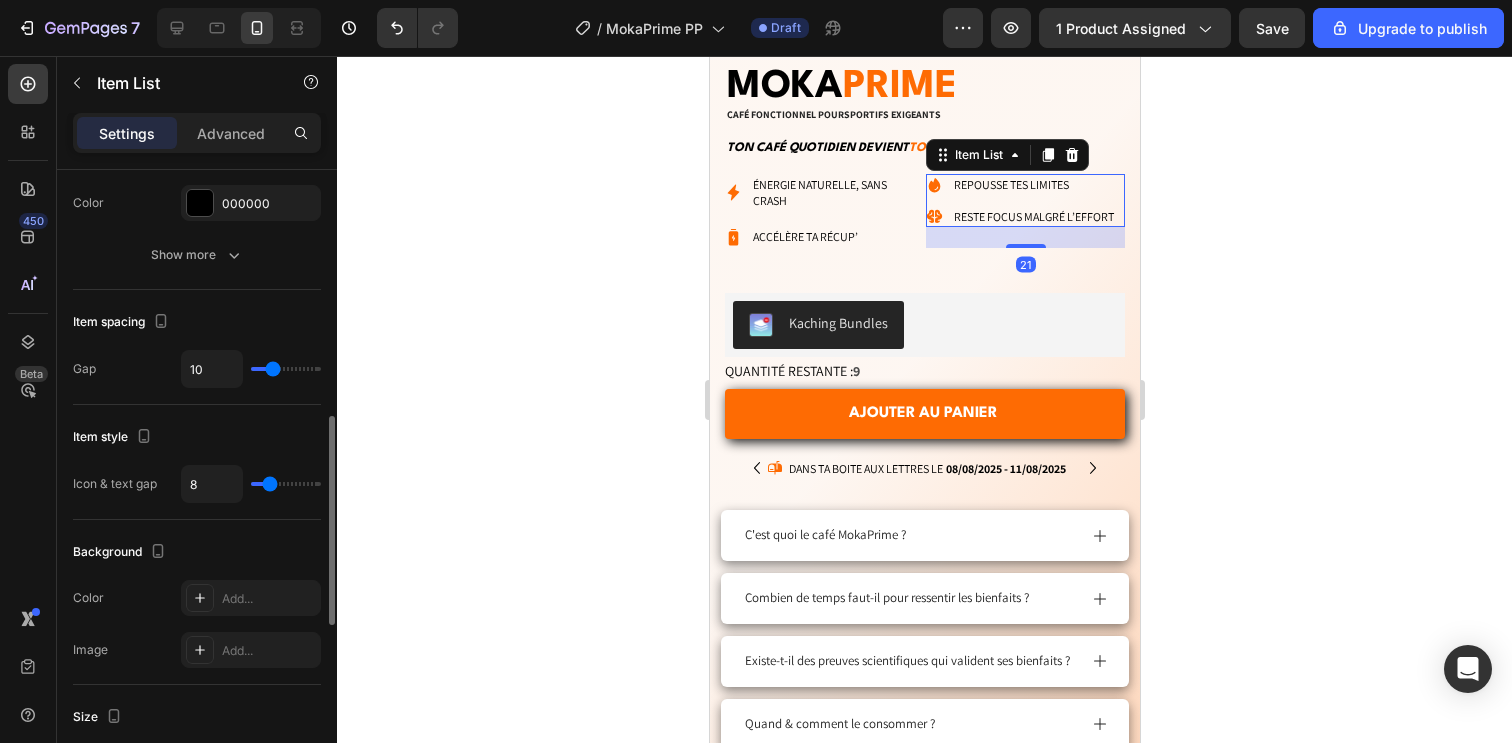 type on "11" 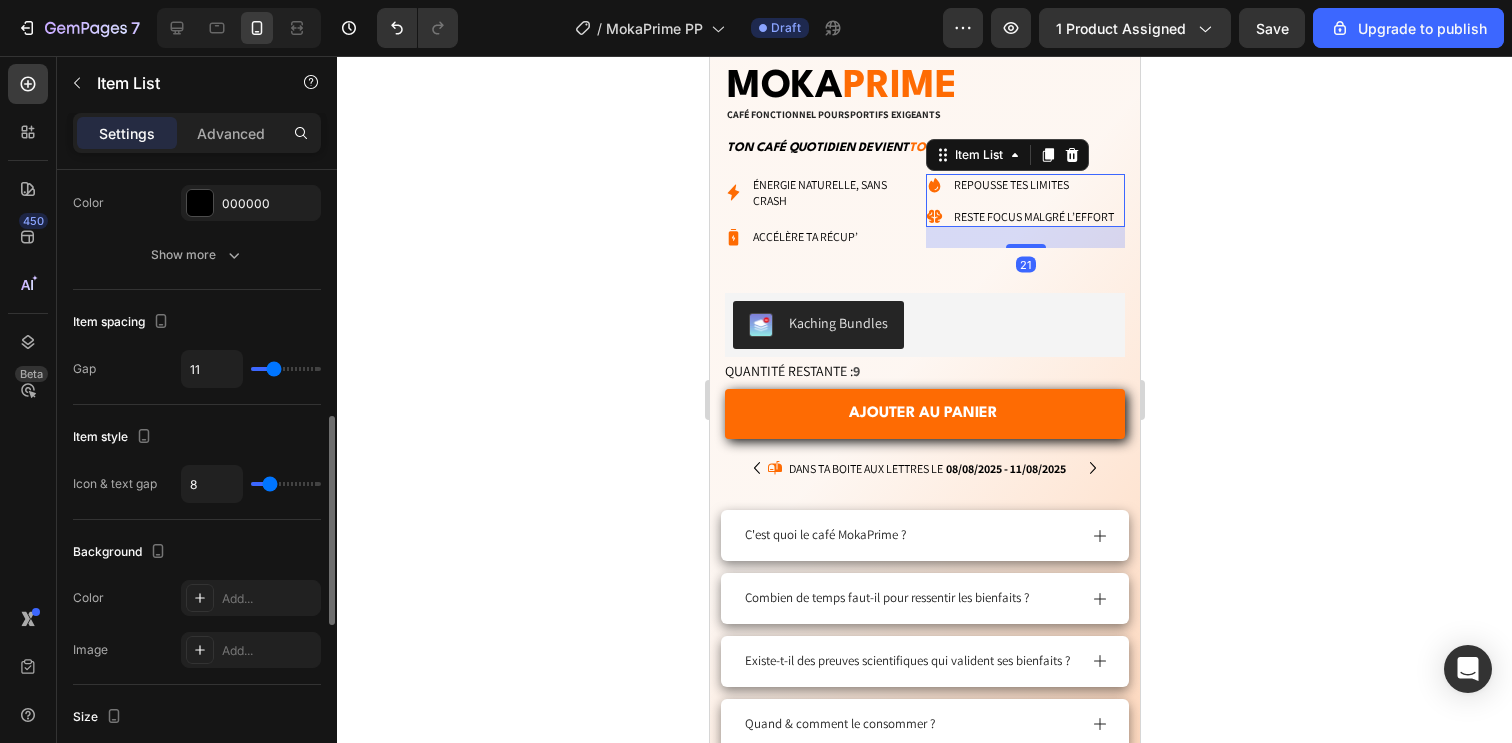type on "12" 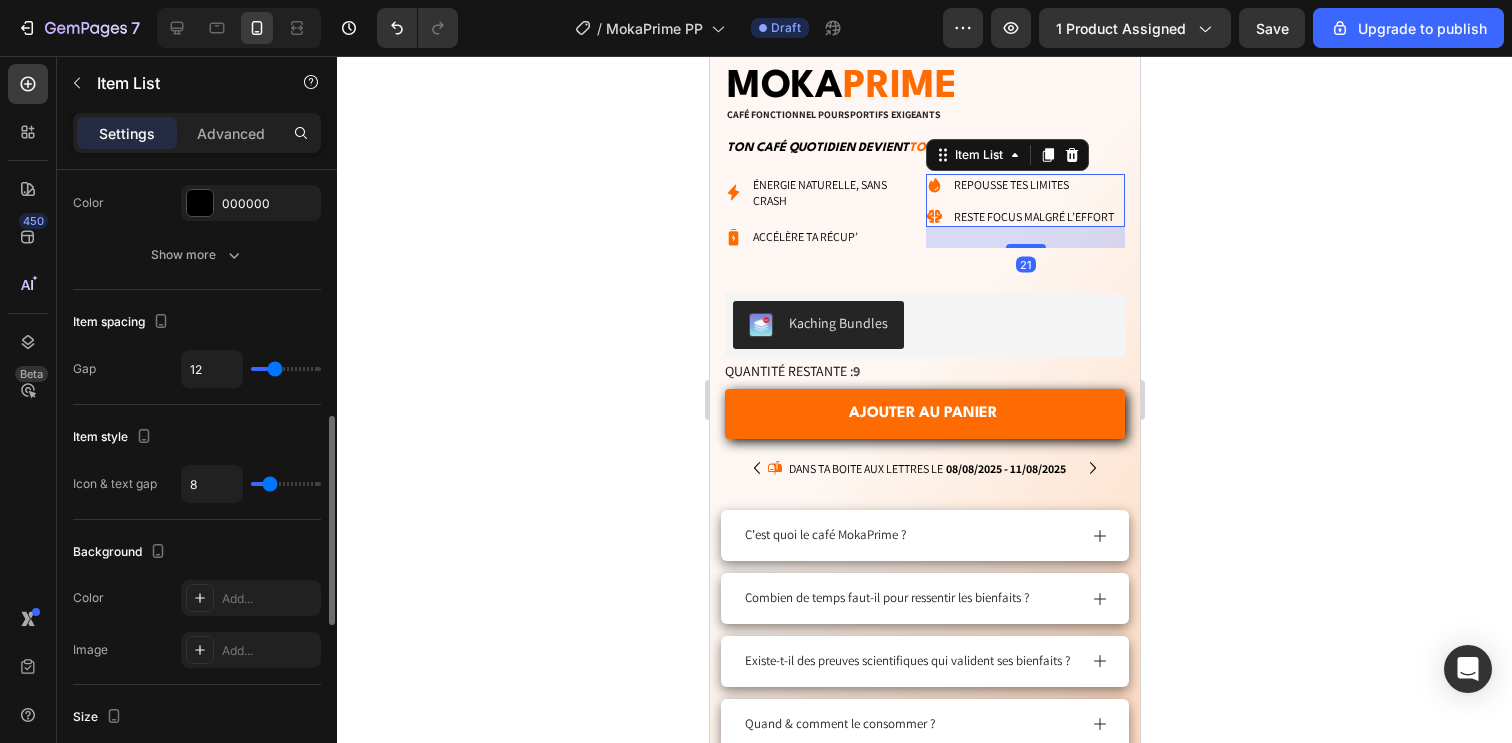 type on "13" 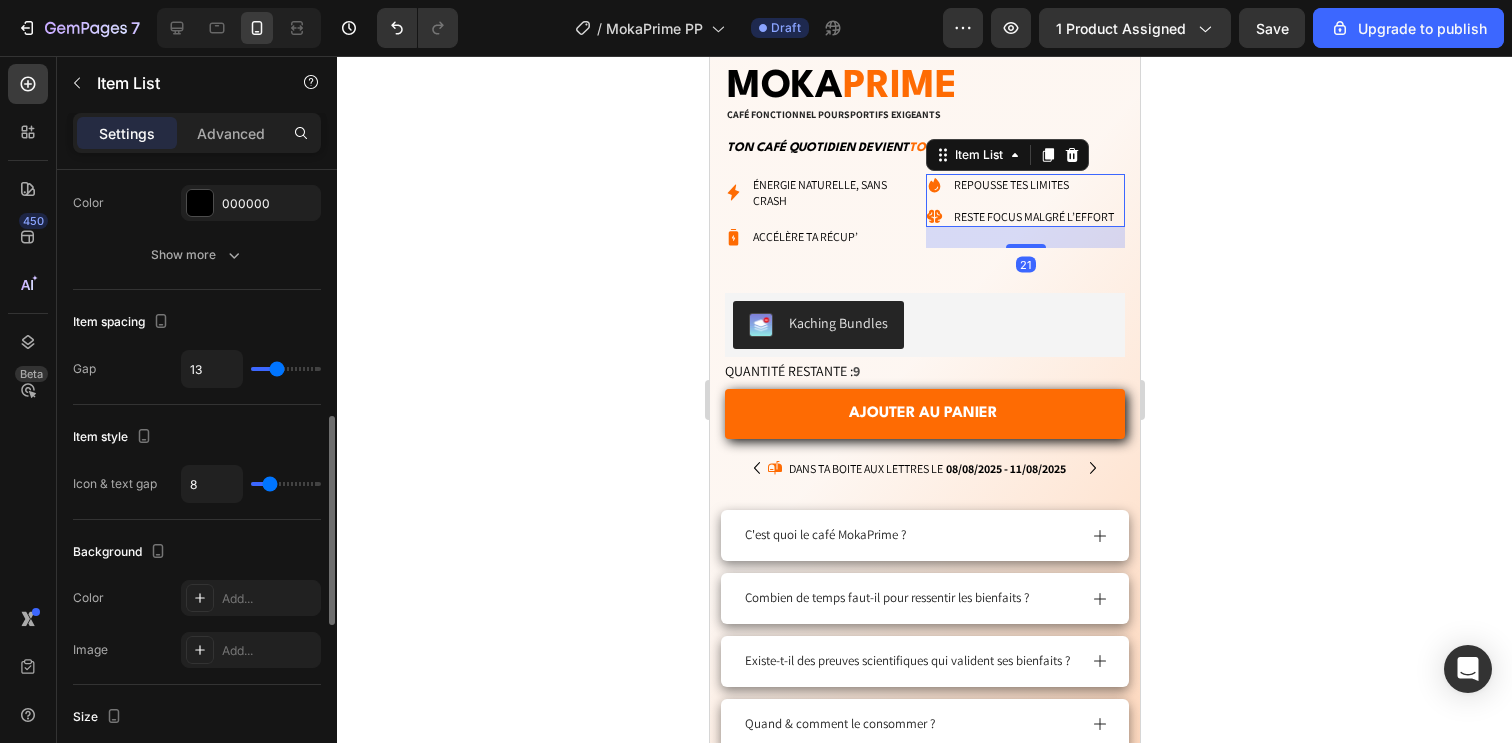 type on "14" 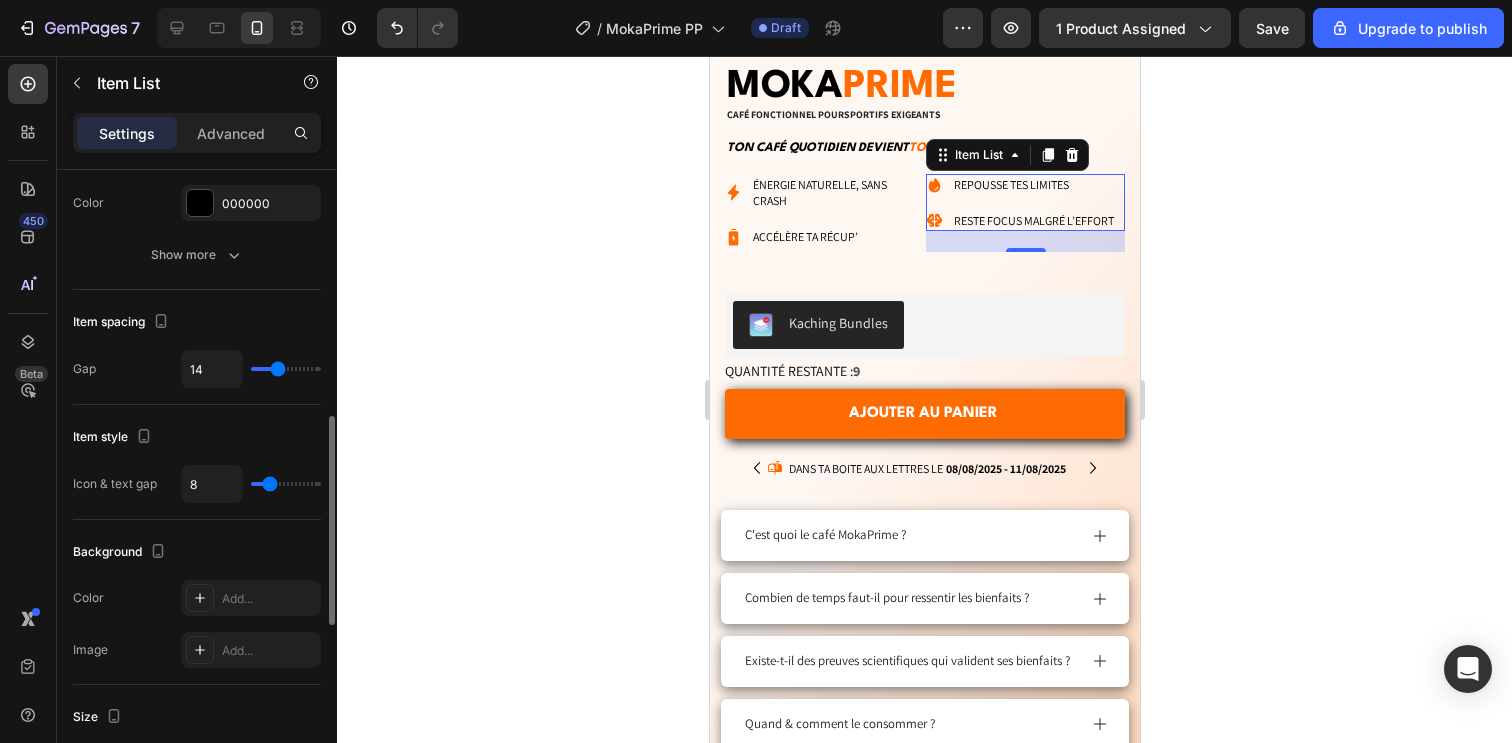 type on "15" 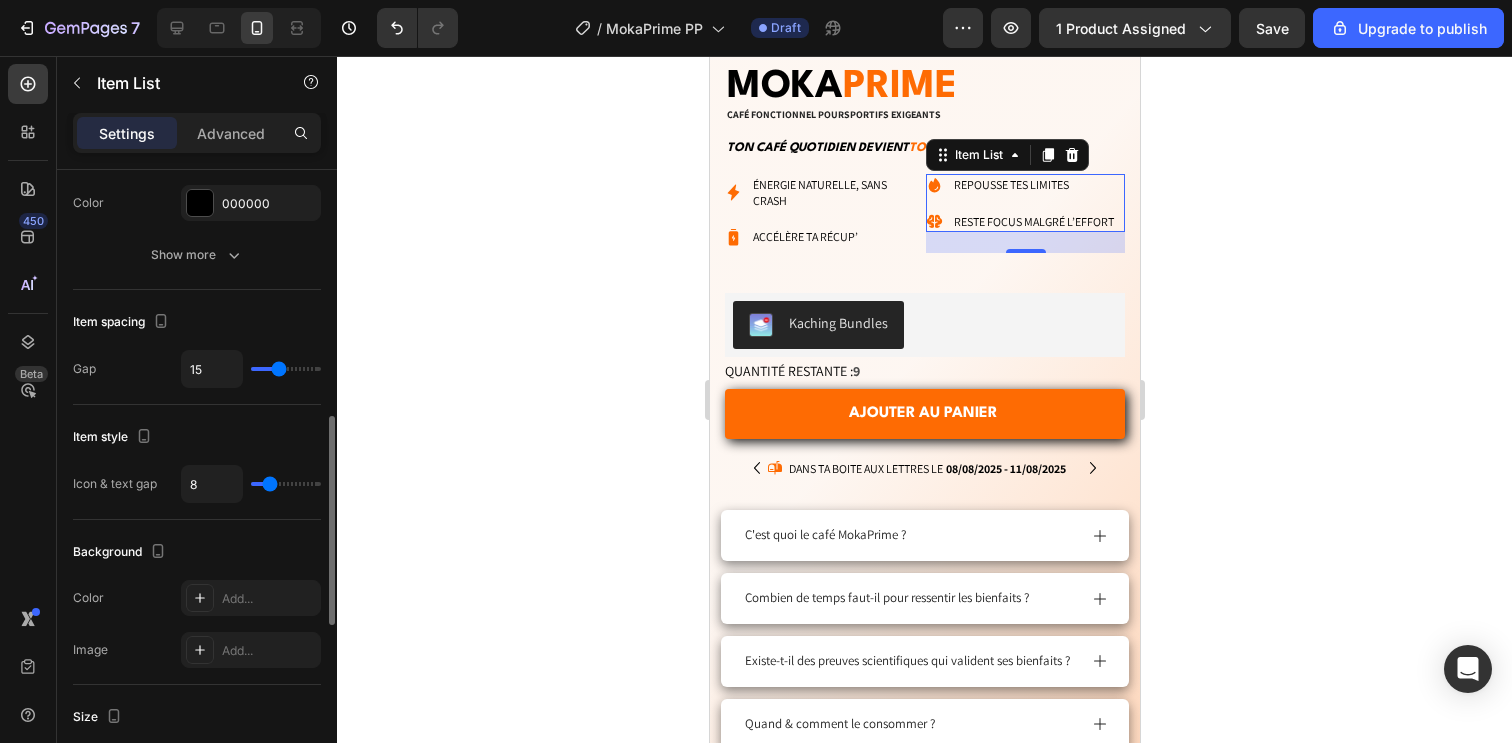 type on "16" 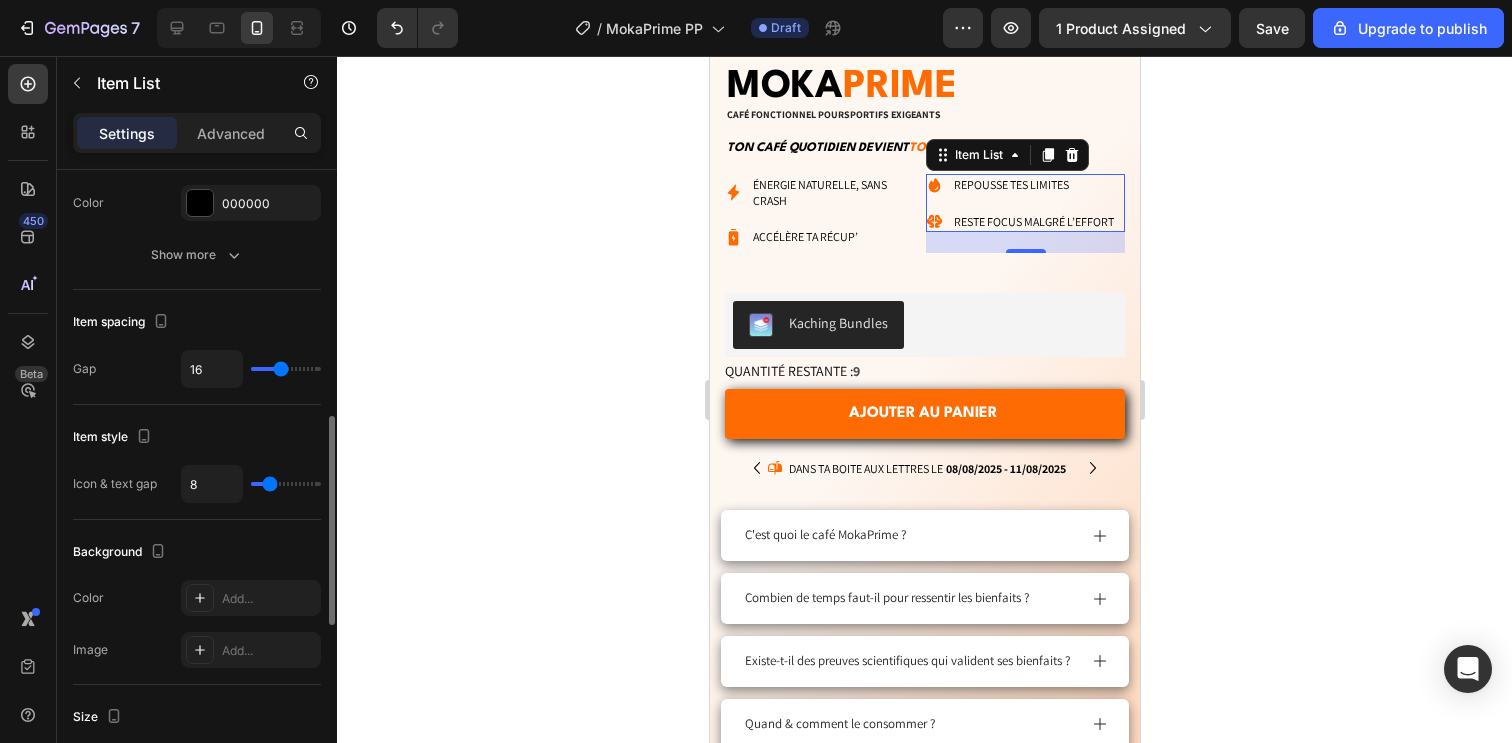 type on "17" 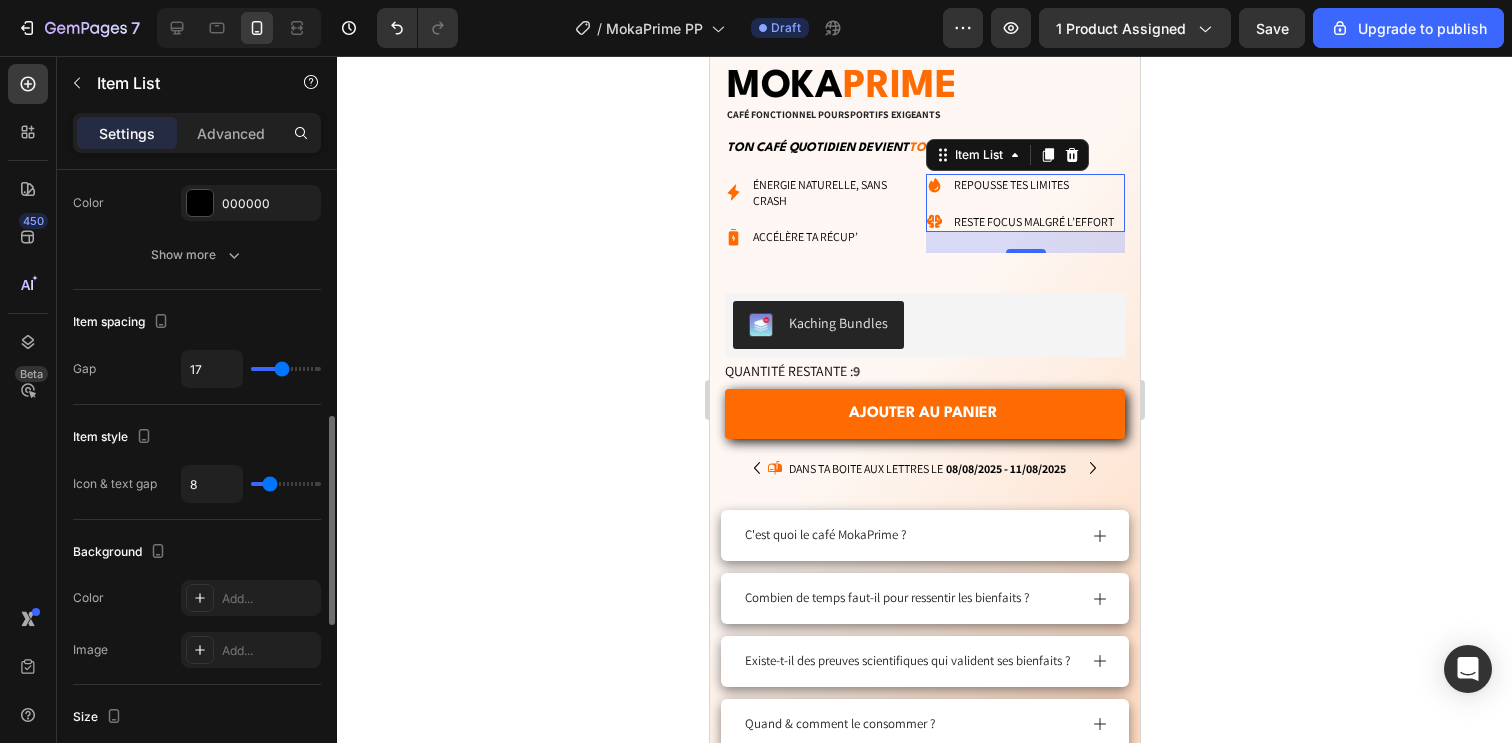 type on "19" 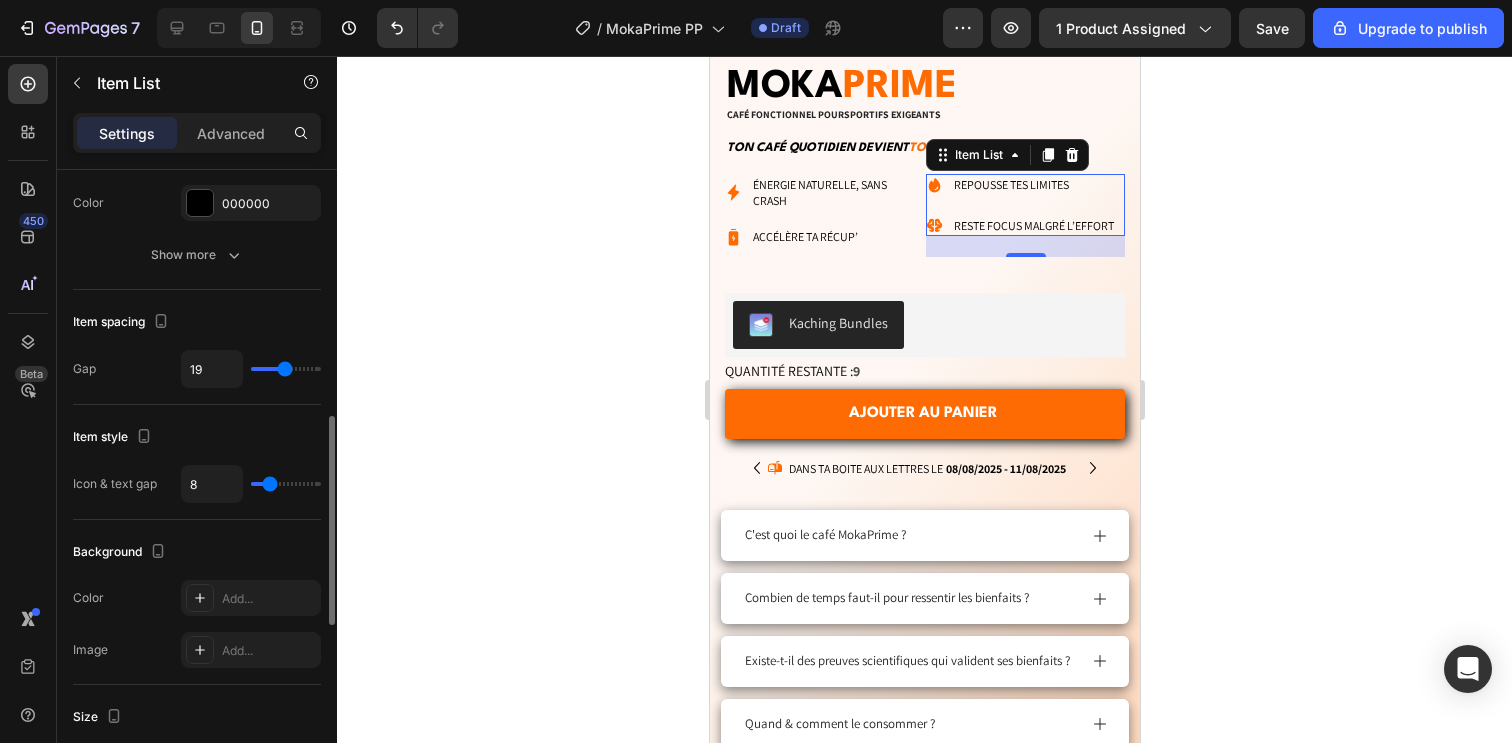 type on "20" 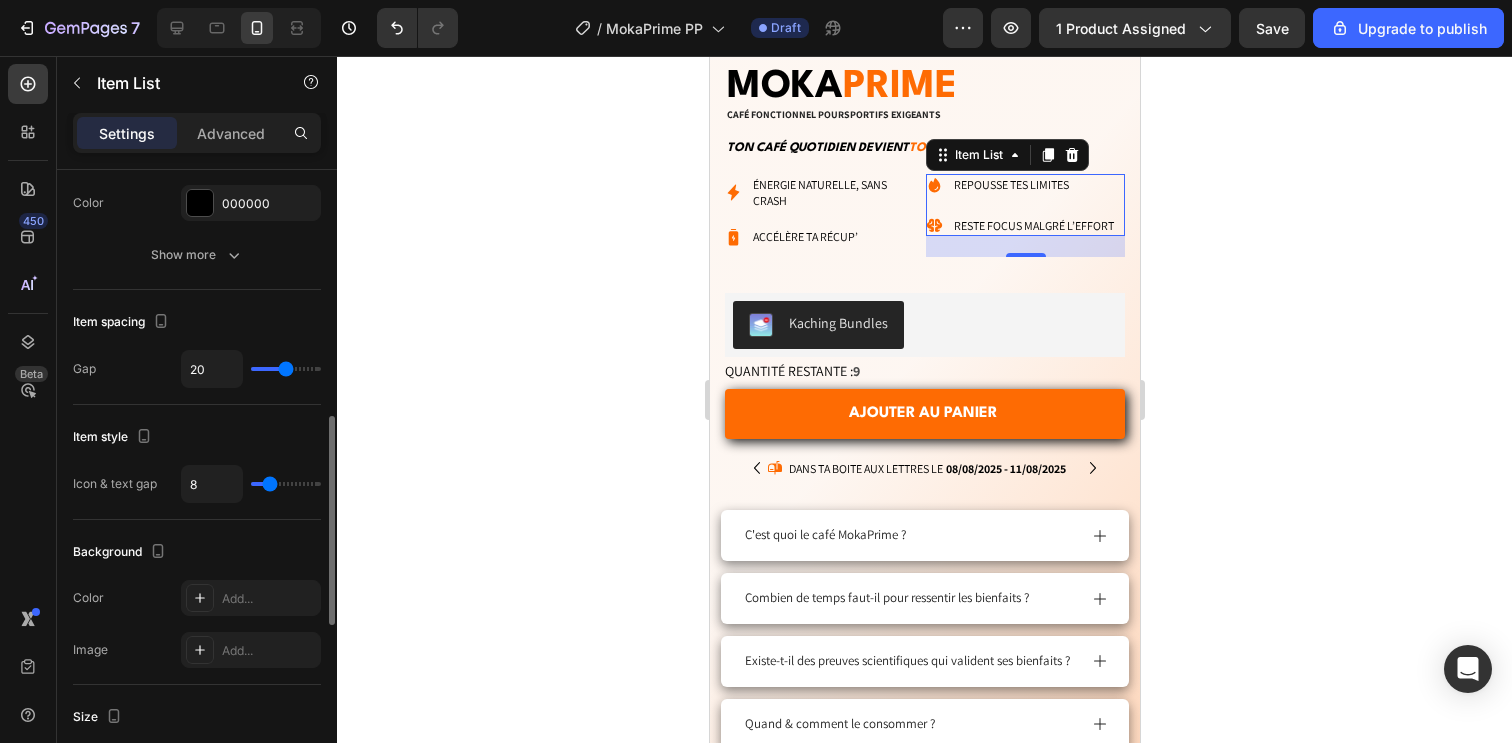 type on "21" 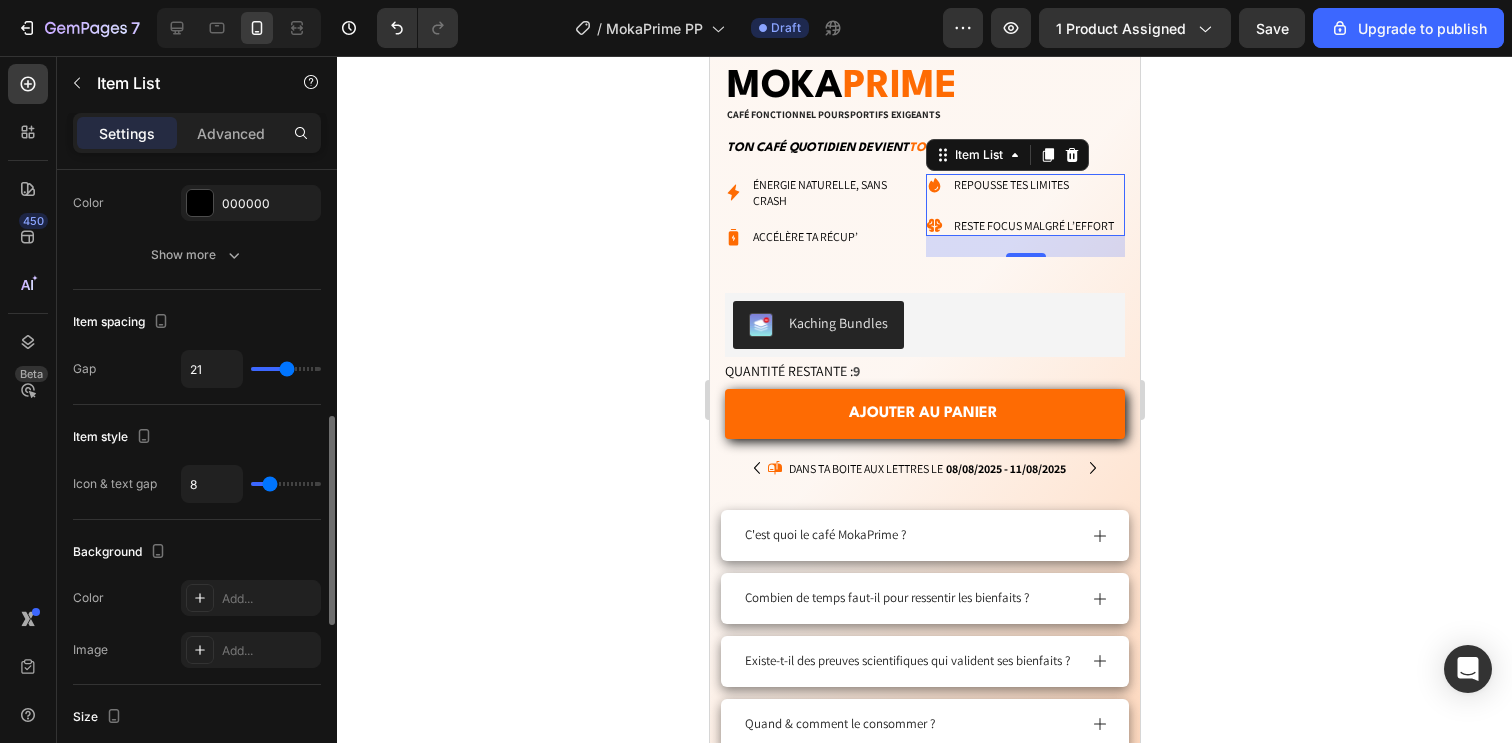 type on "22" 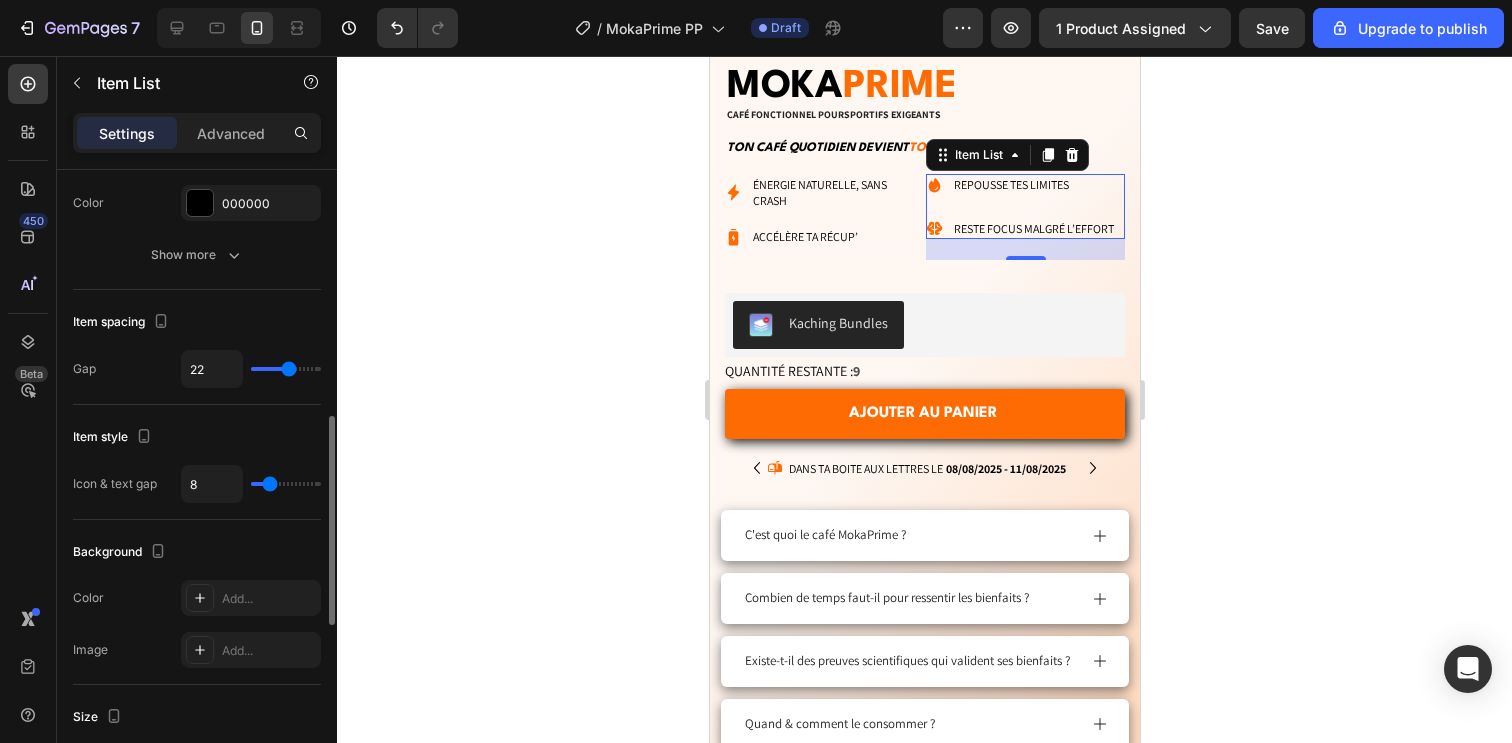 type on "21" 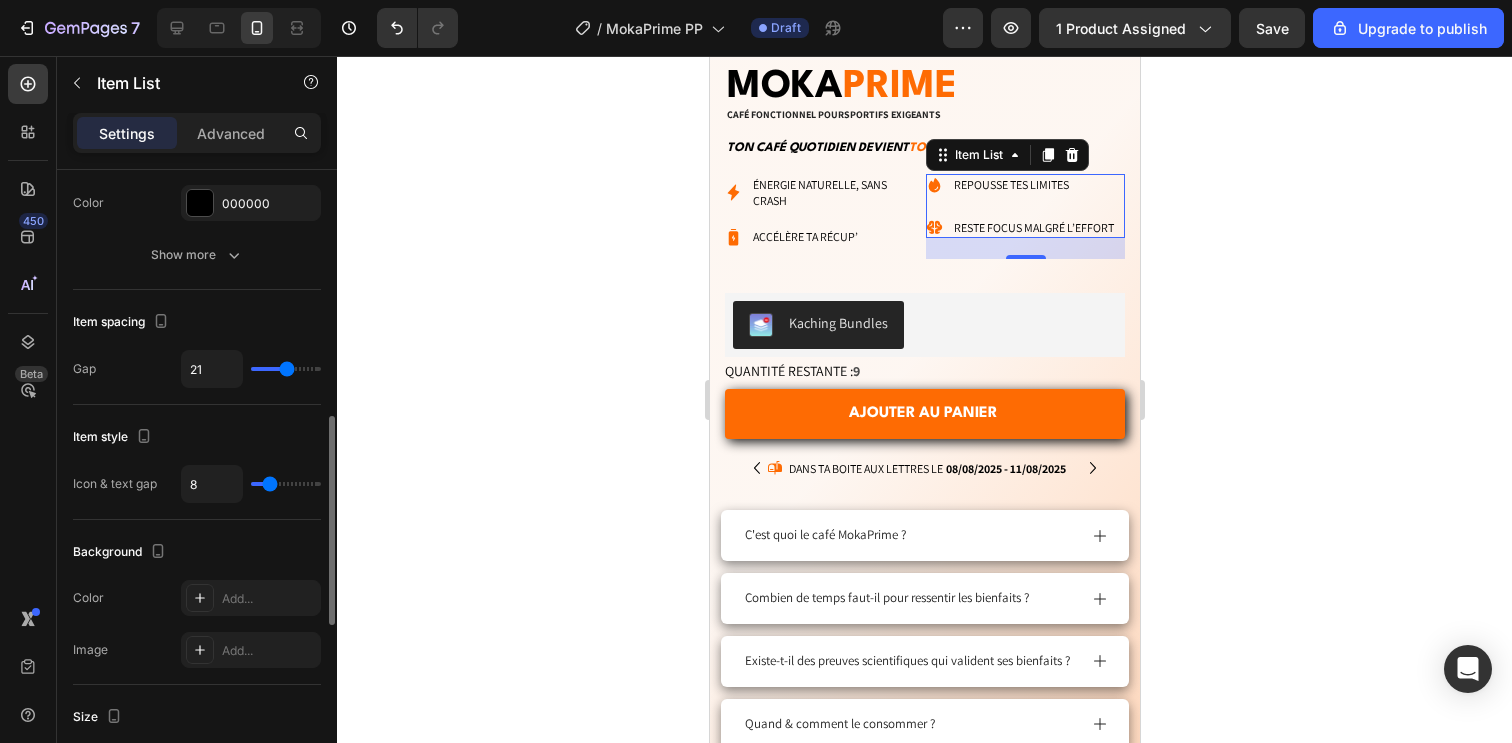 type on "20" 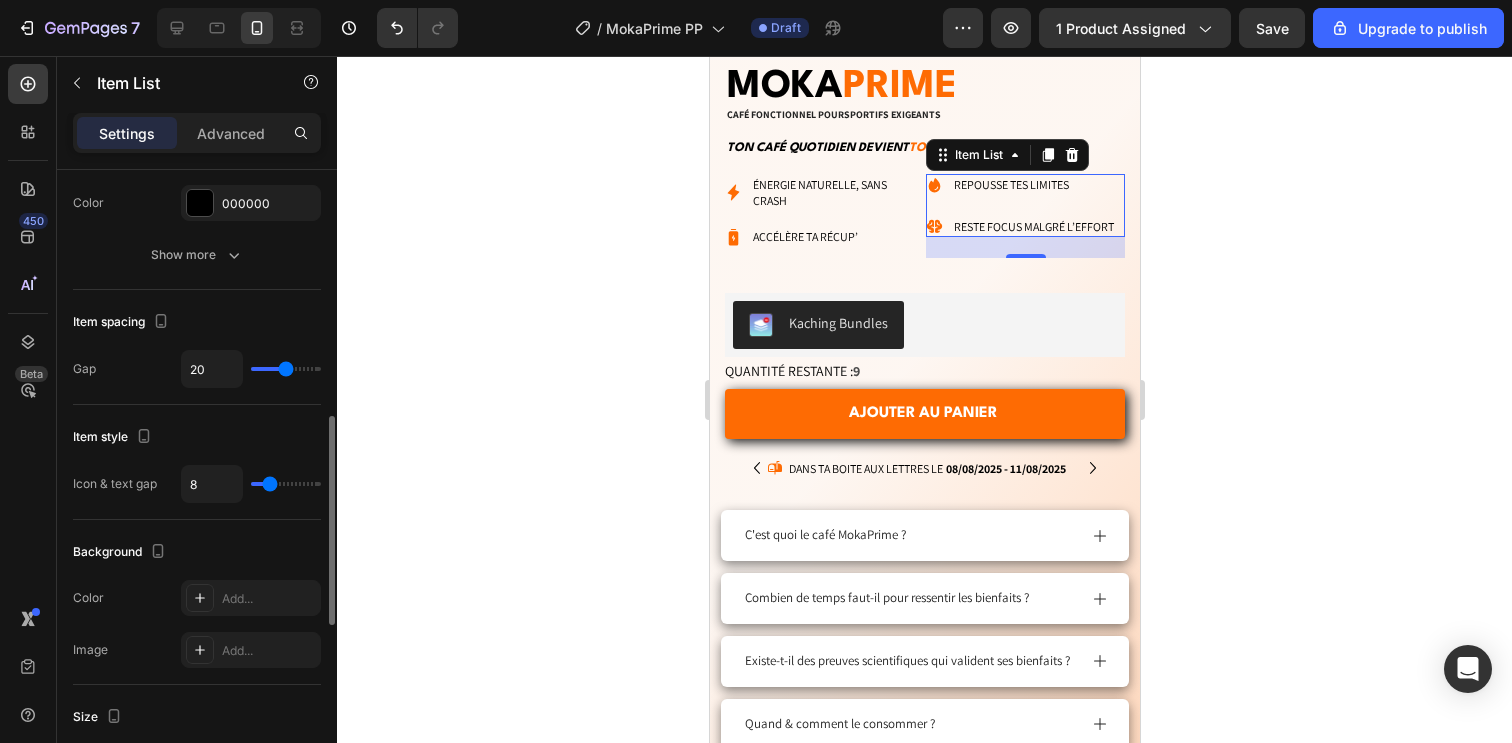 type on "18" 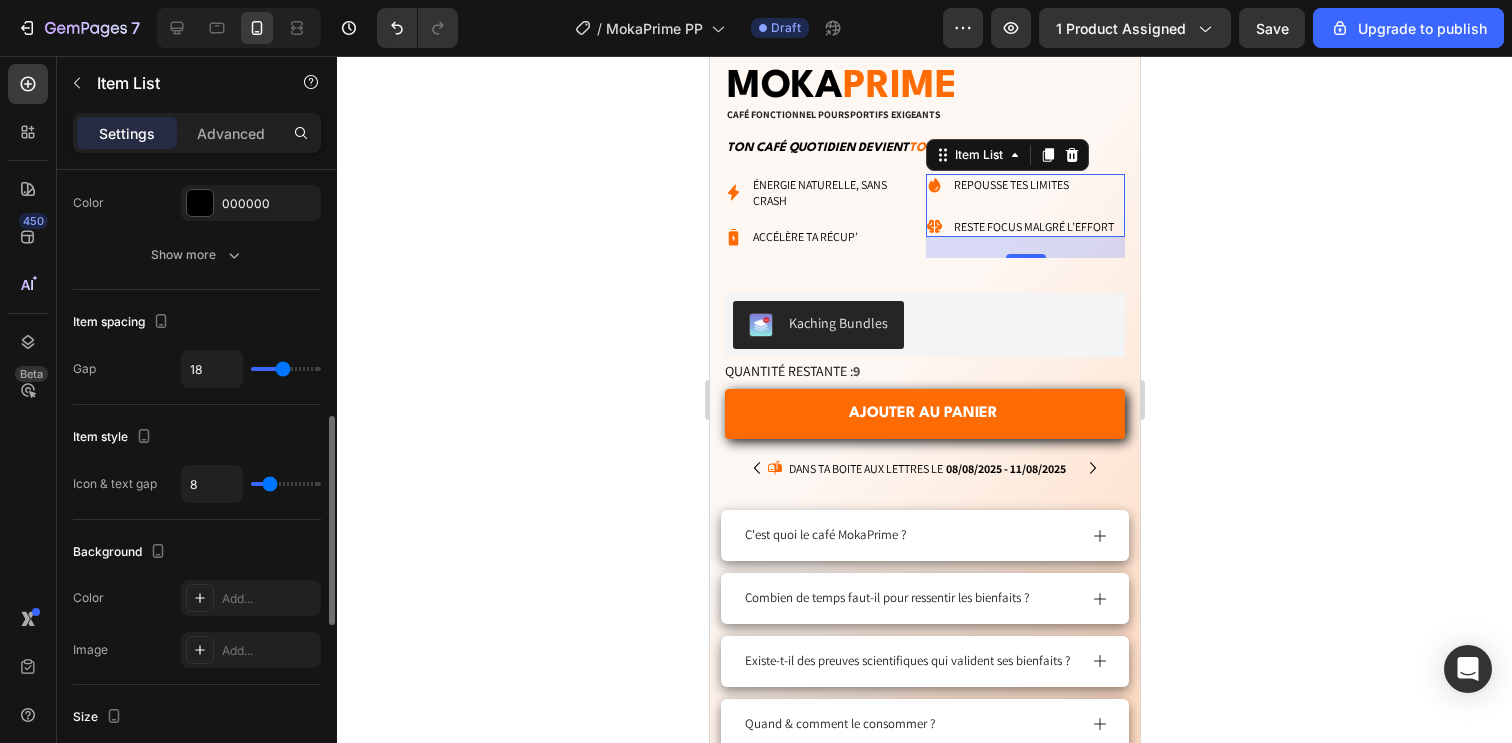 type on "17" 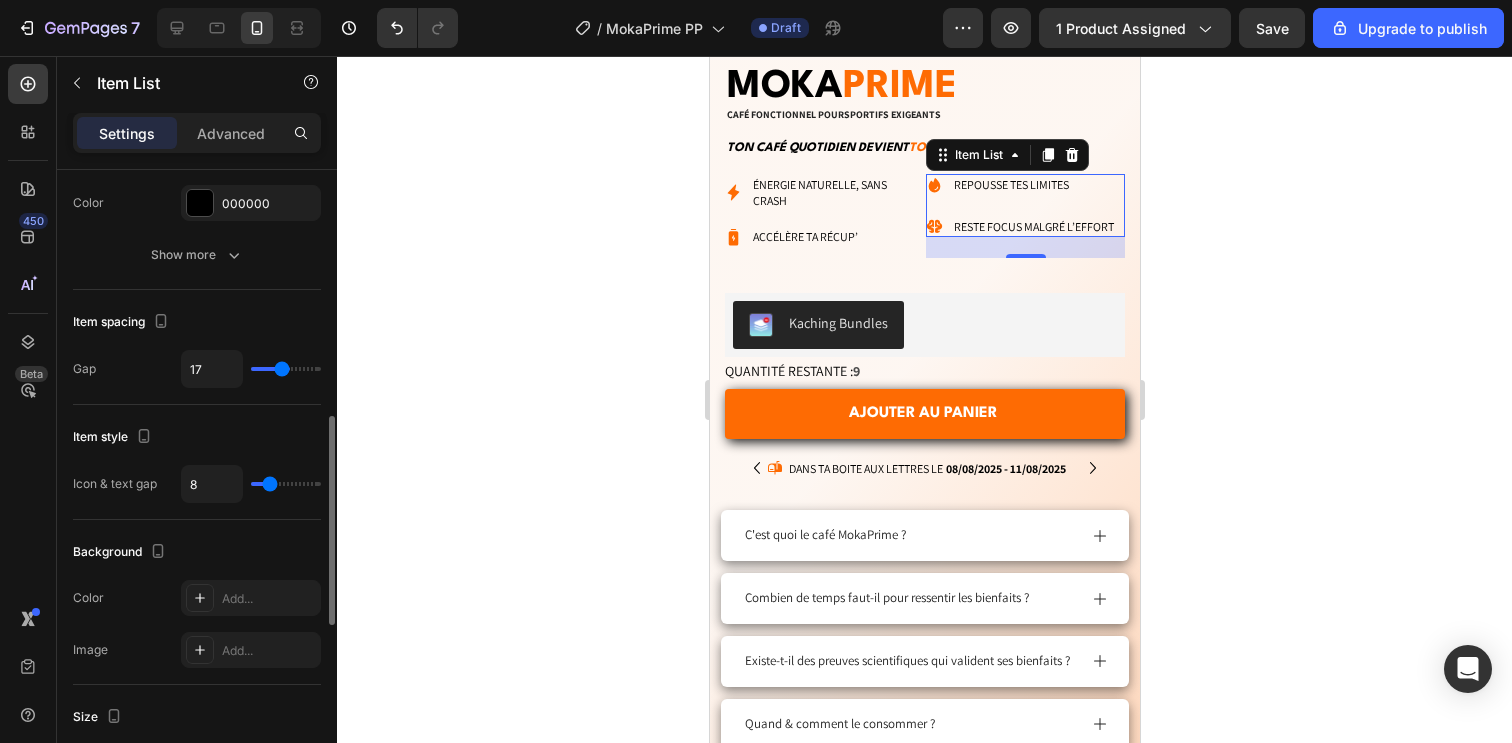 type on "16" 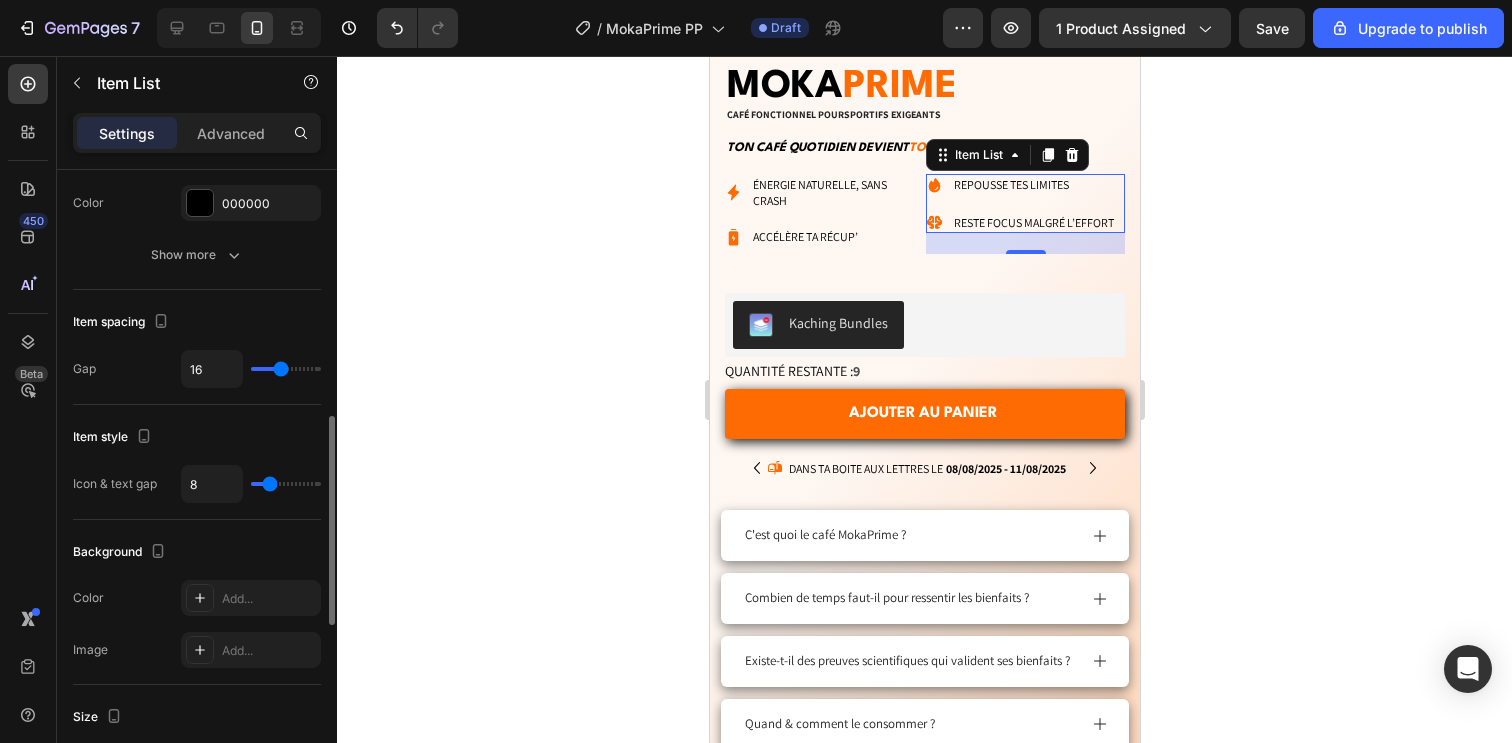 type on "15" 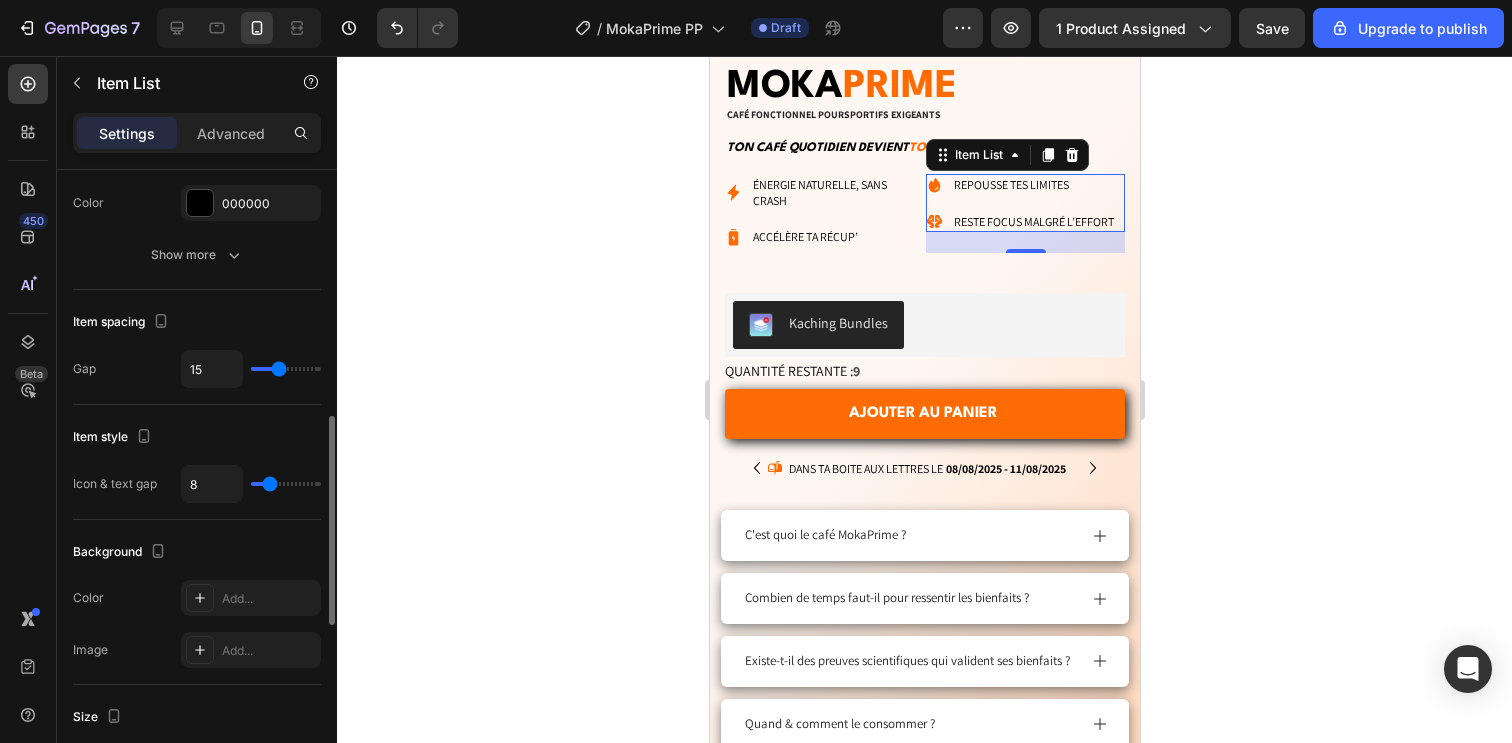 type on "15" 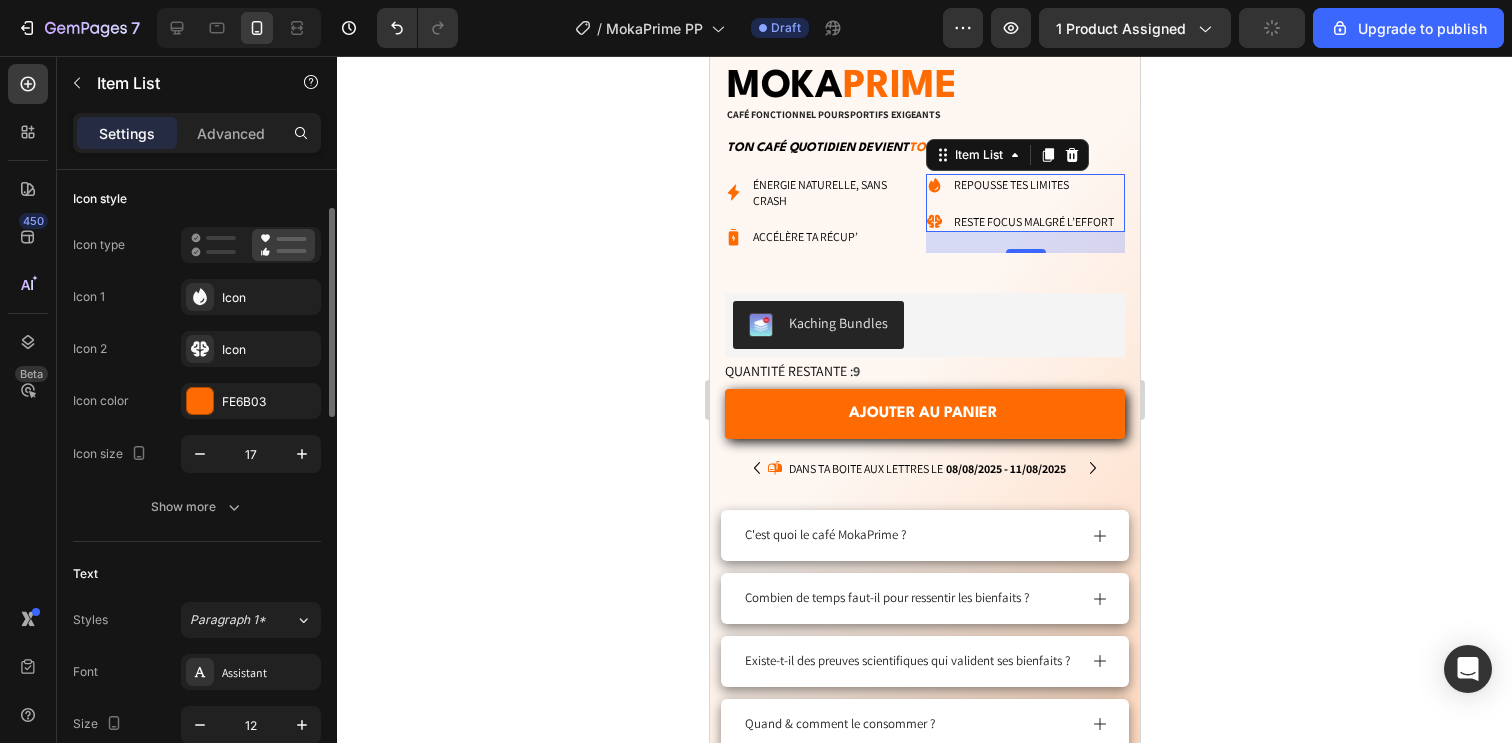 scroll, scrollTop: 0, scrollLeft: 0, axis: both 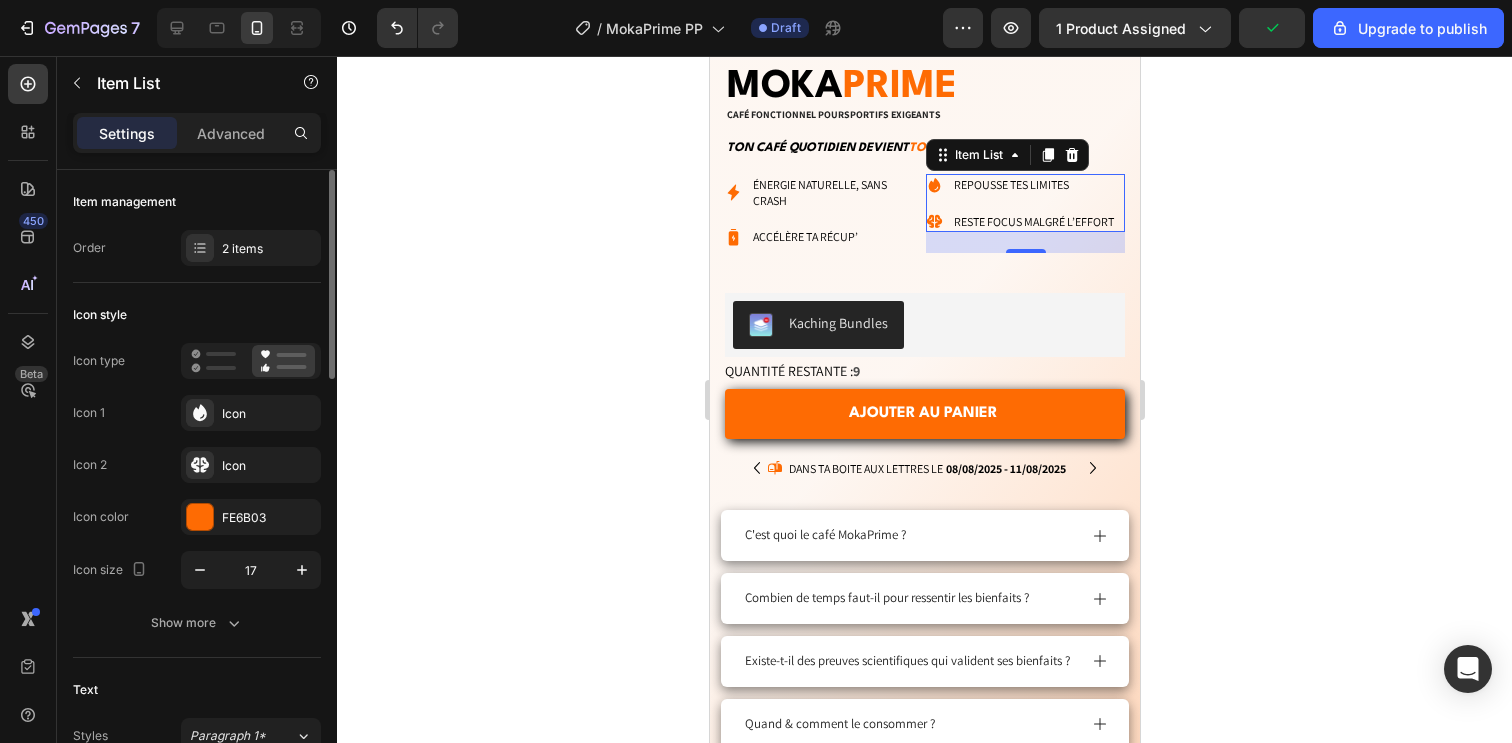 click on "Item management Order 2 items" 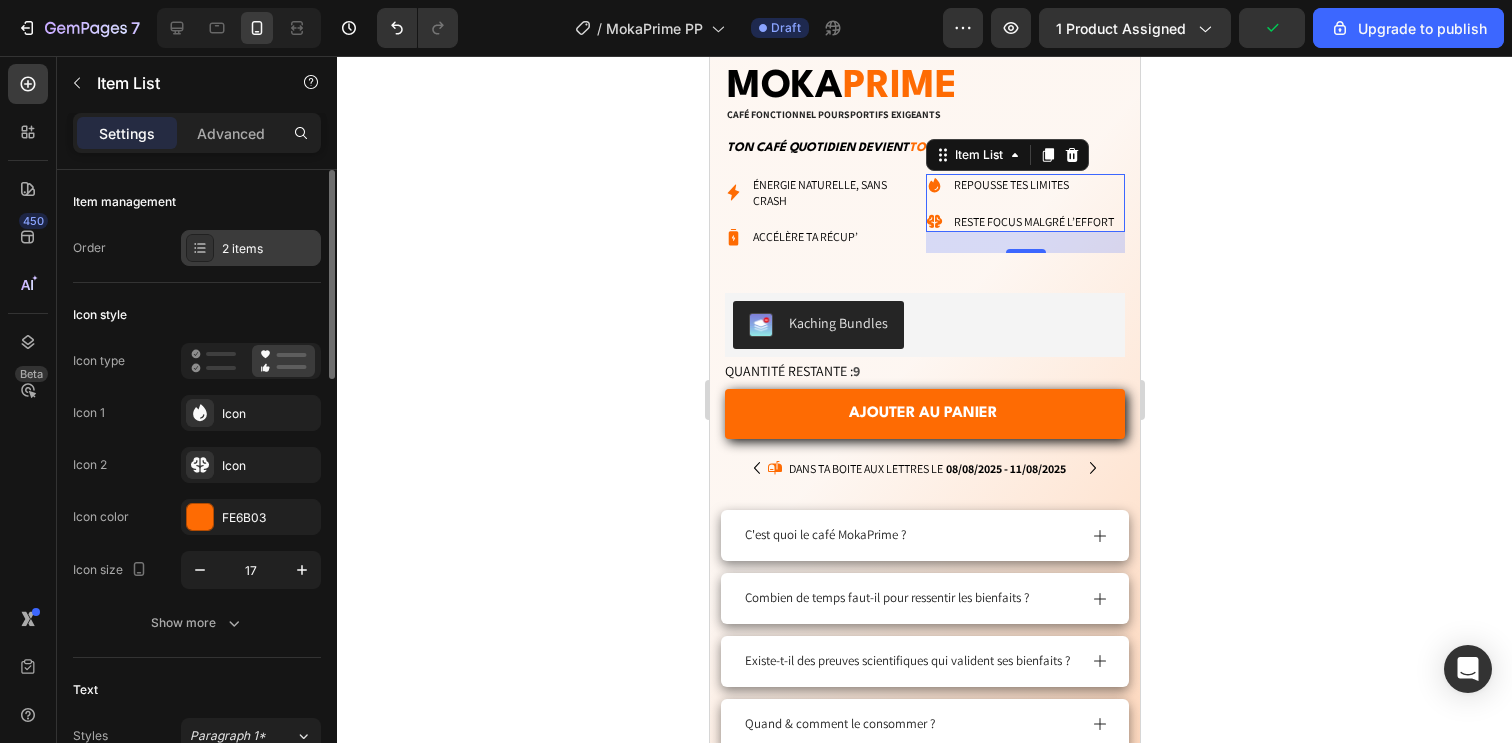 click on "2 items" at bounding box center (269, 249) 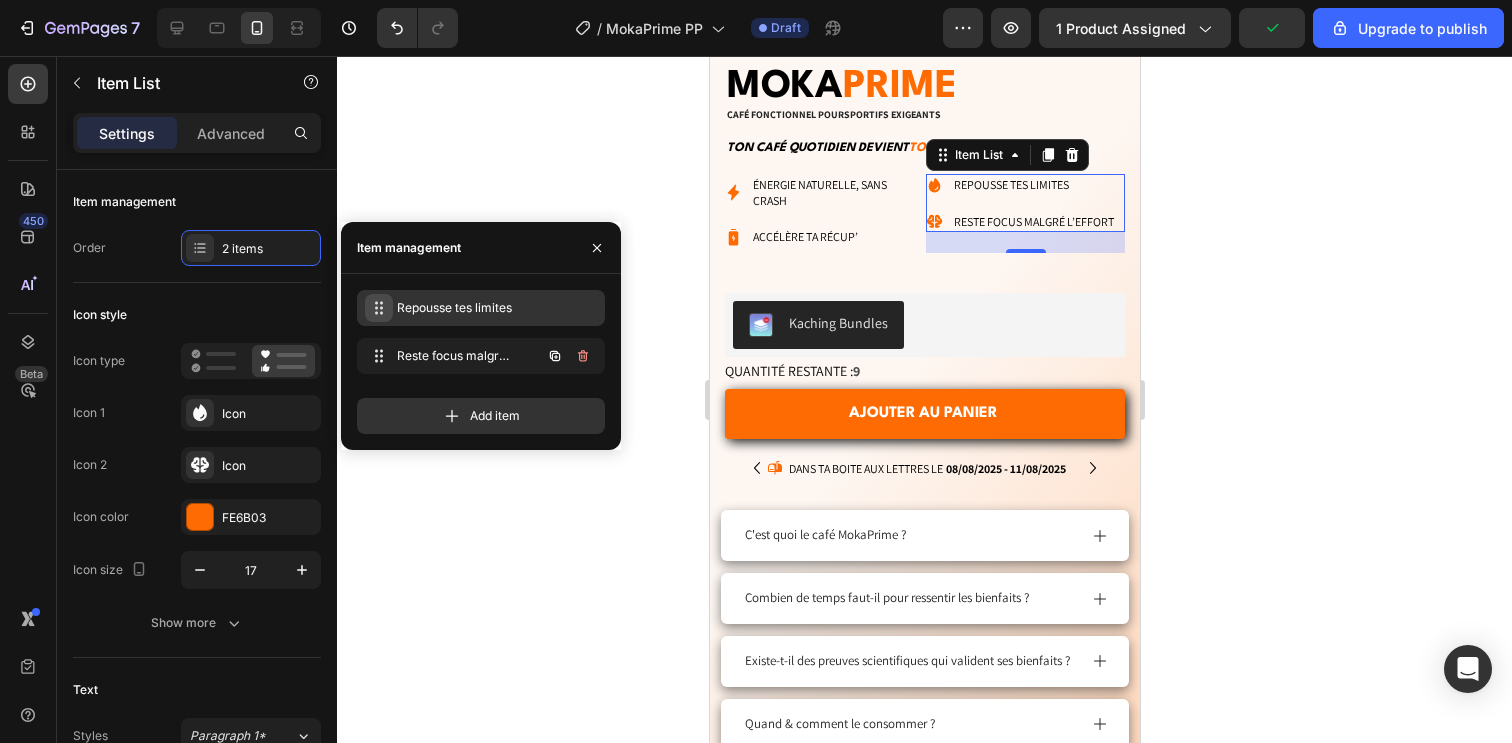 type 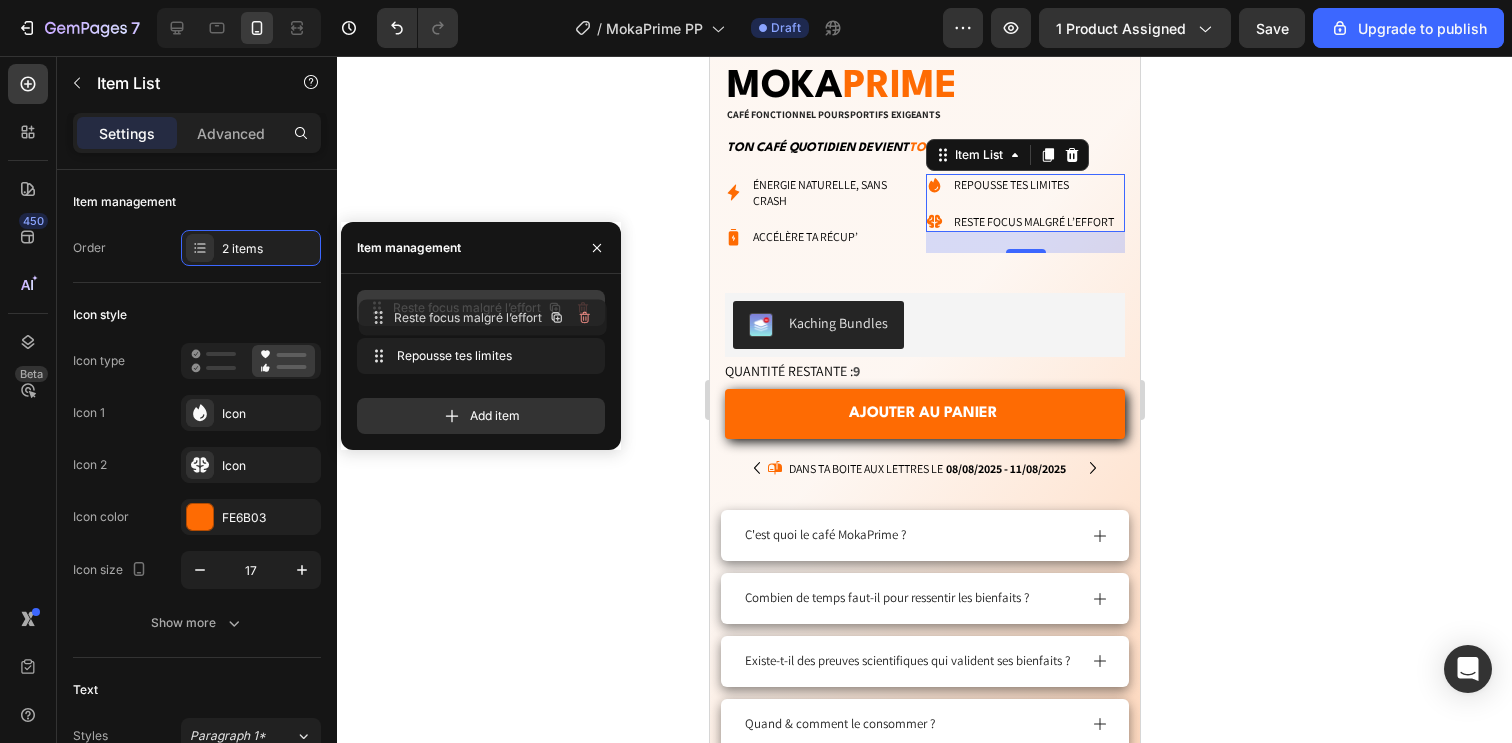 drag, startPoint x: 367, startPoint y: 317, endPoint x: 368, endPoint y: 305, distance: 12.0415945 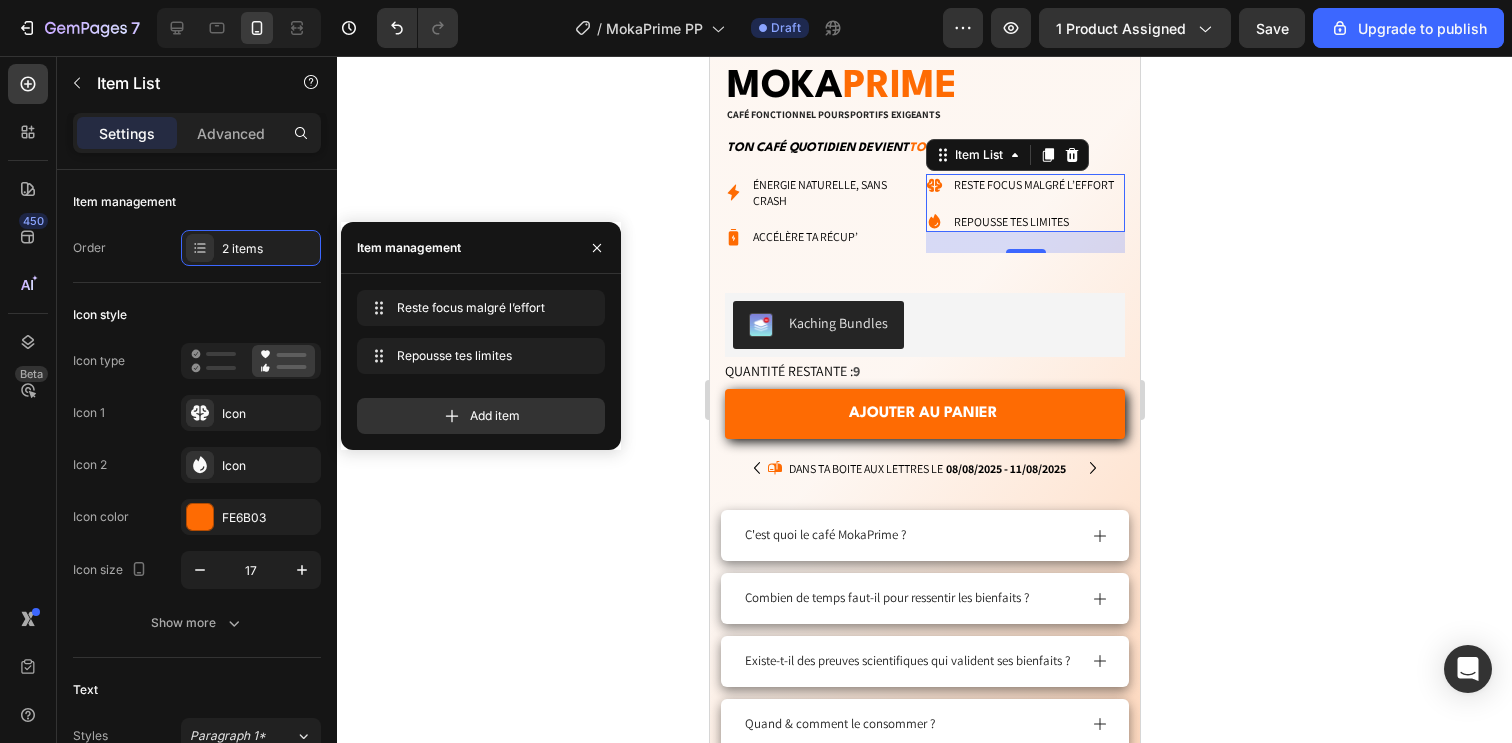 click 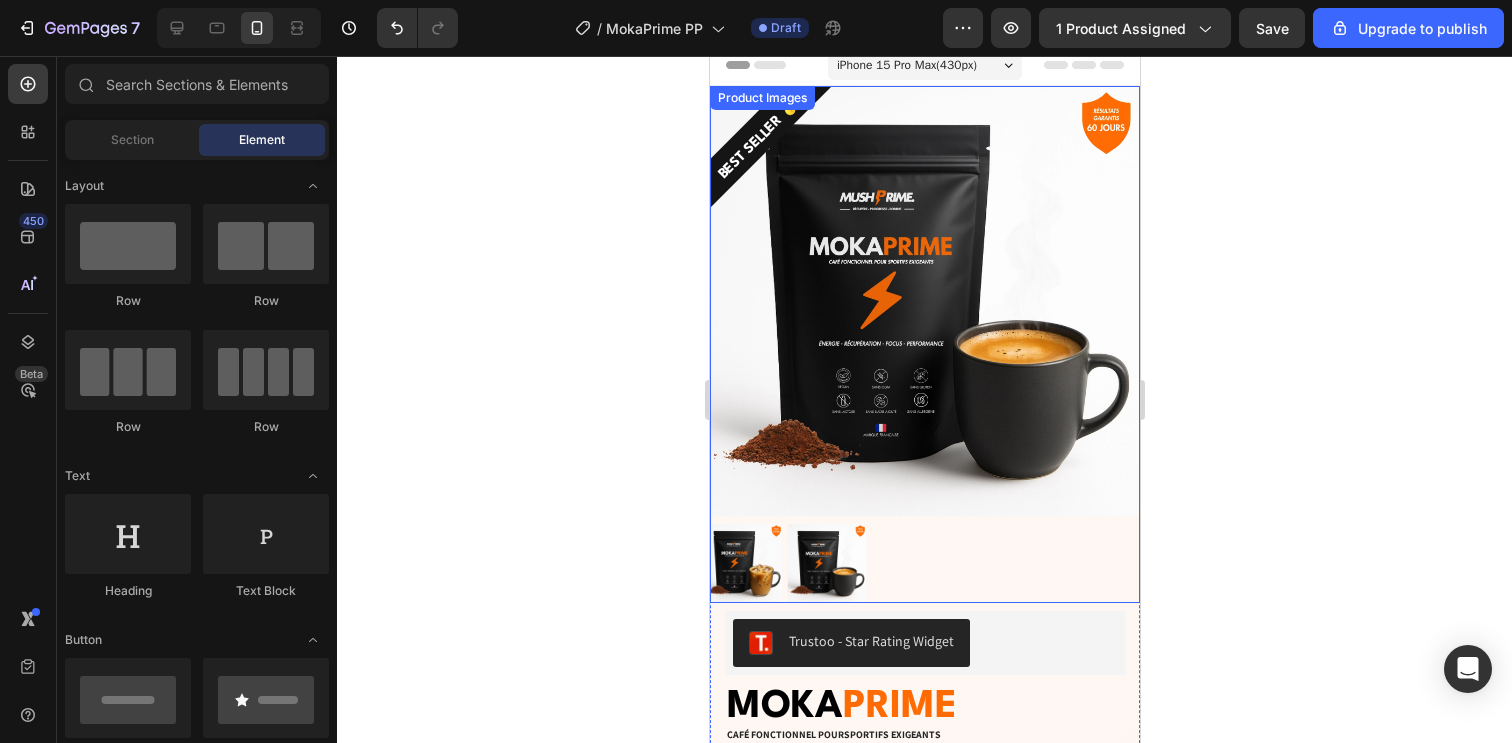 scroll, scrollTop: 0, scrollLeft: 0, axis: both 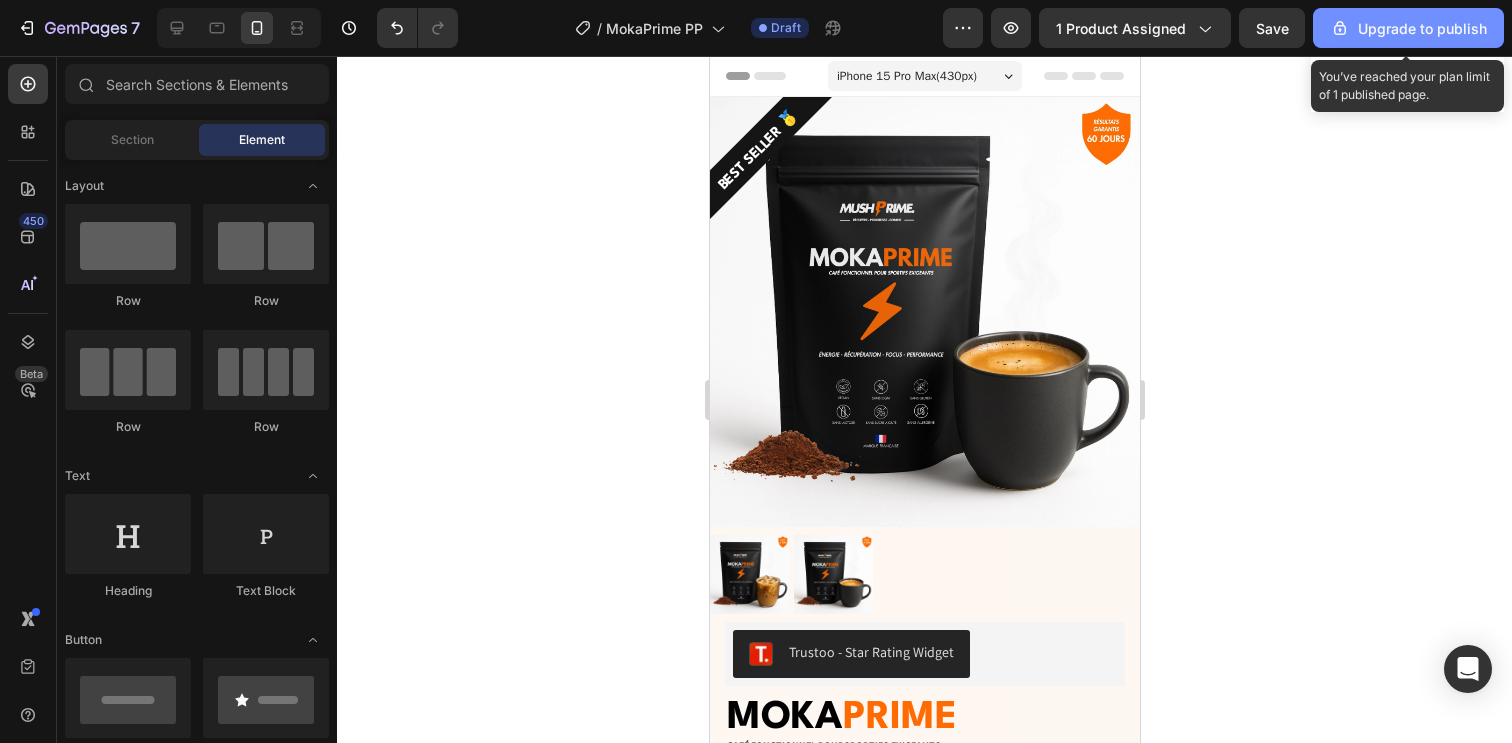 click on "Upgrade to publish" 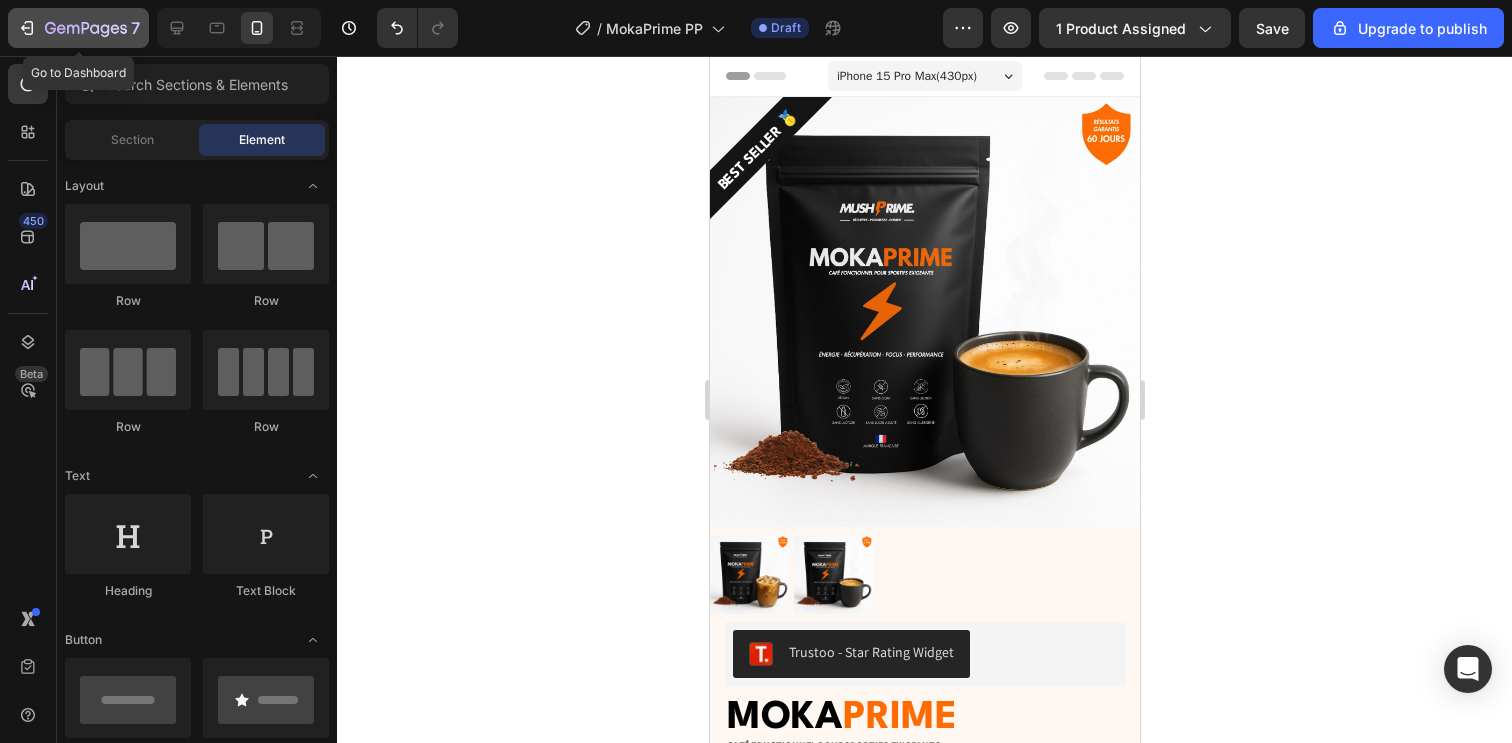 click 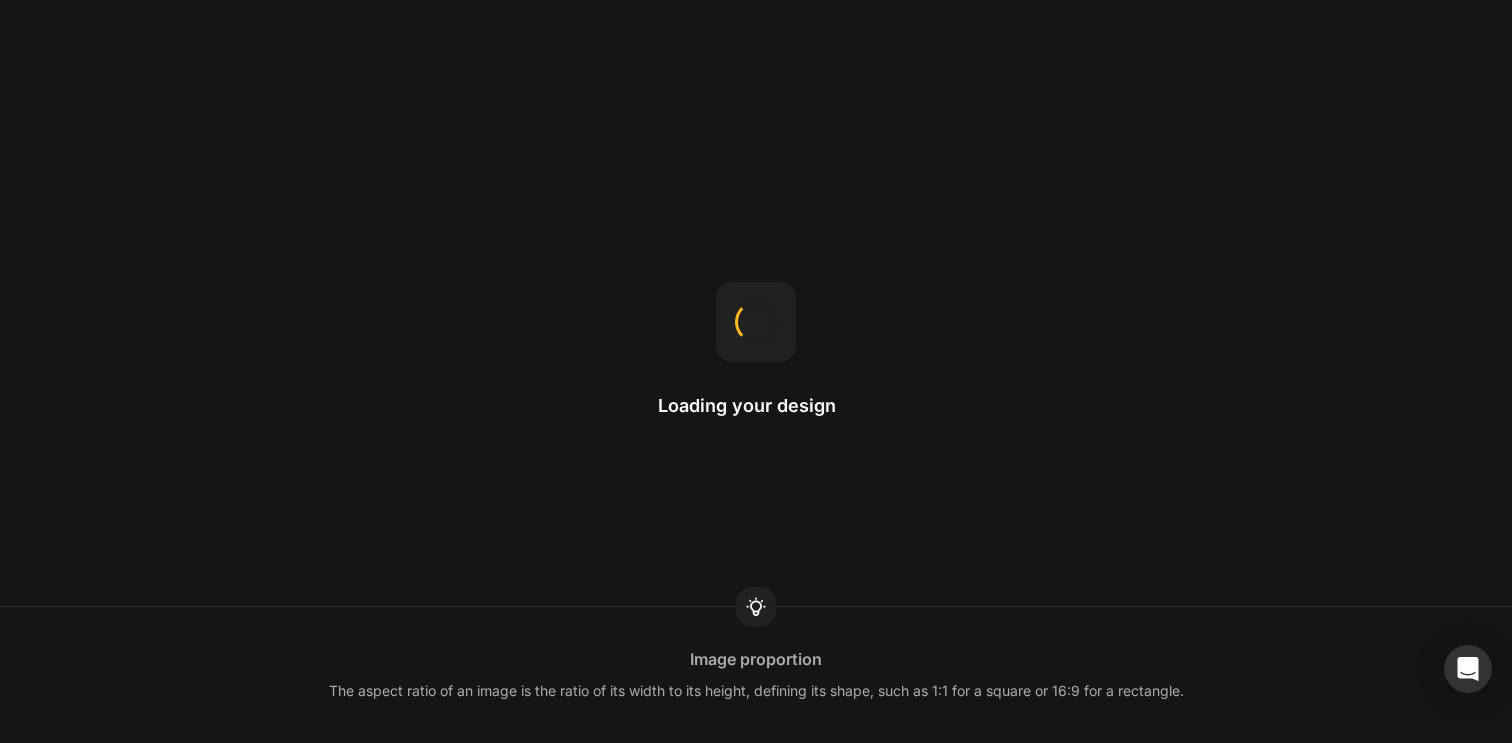 scroll, scrollTop: 0, scrollLeft: 0, axis: both 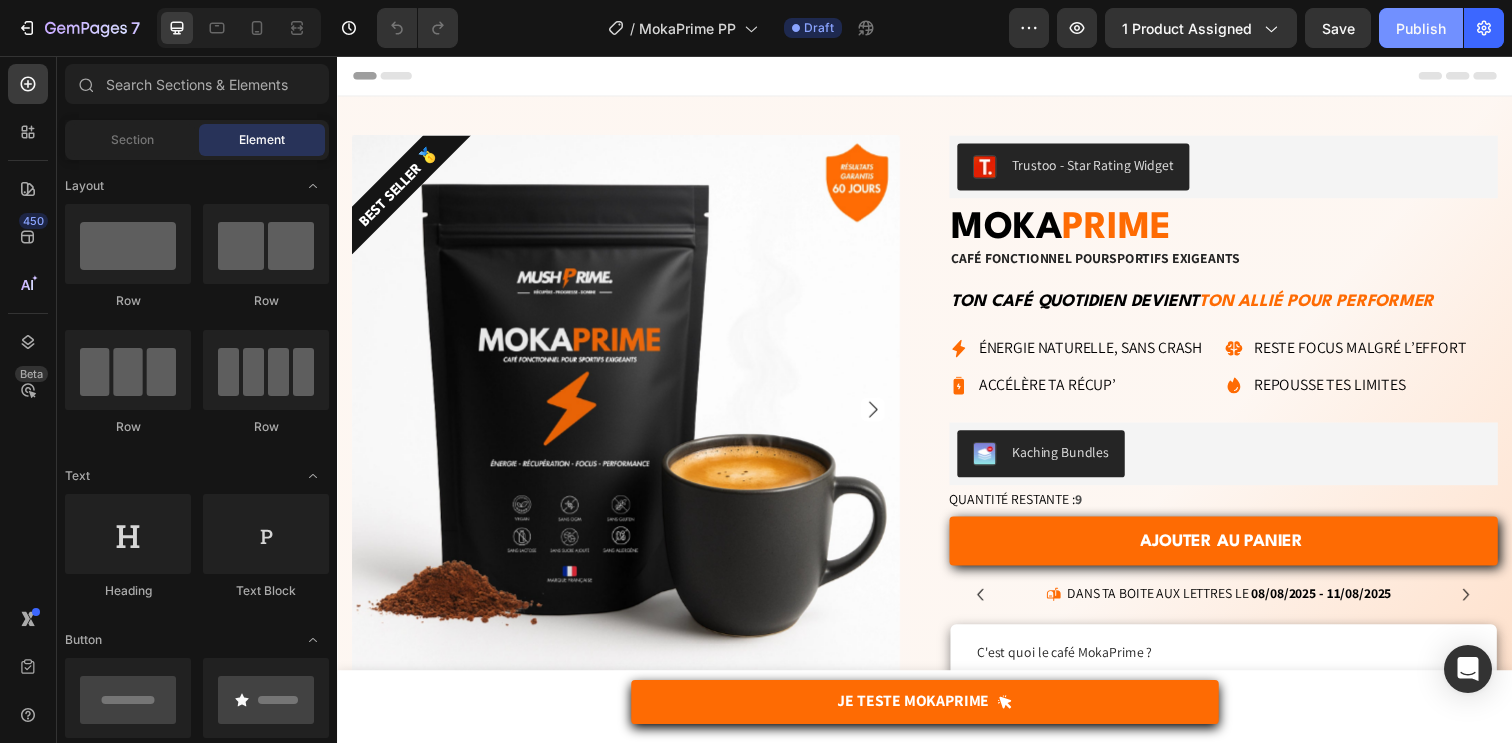 click on "Publish" at bounding box center [1421, 28] 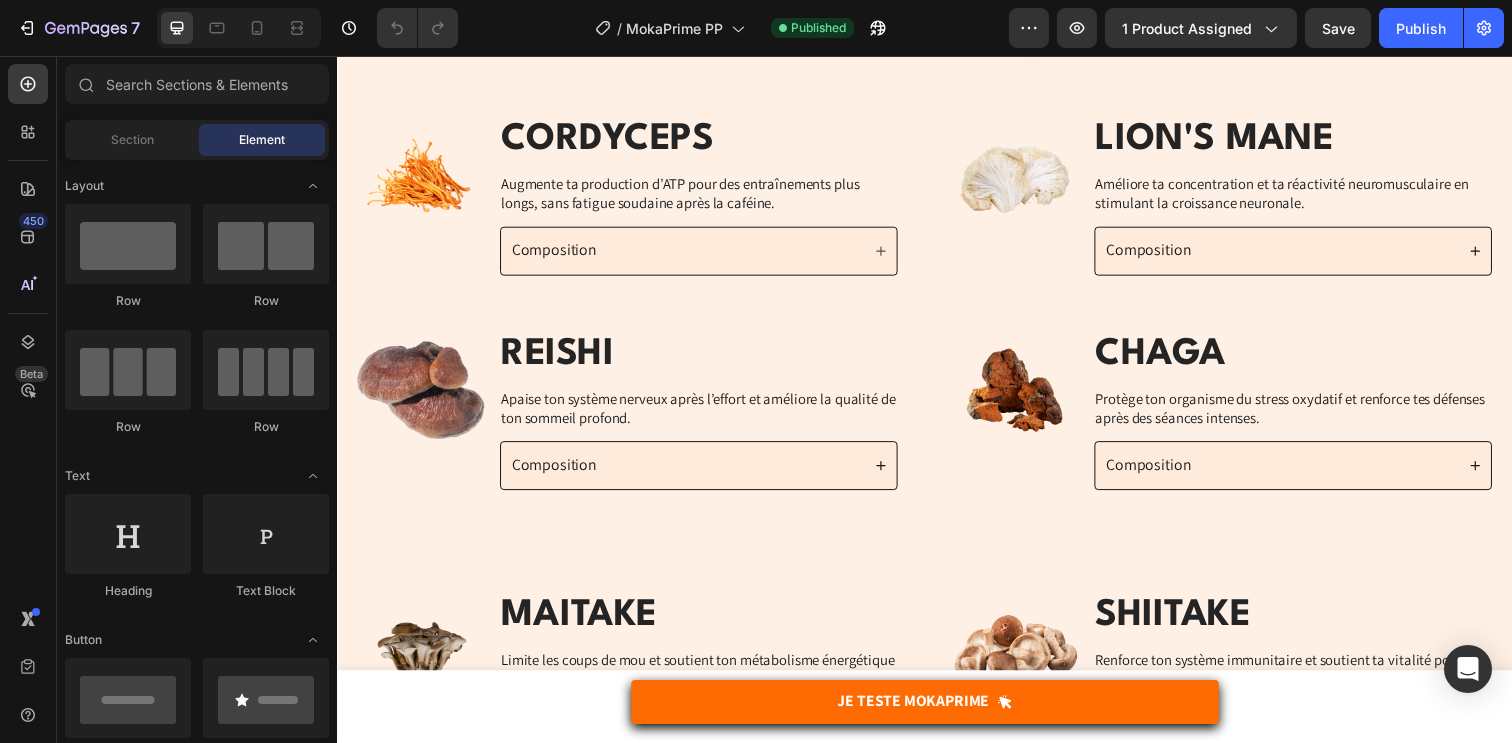 scroll, scrollTop: 3902, scrollLeft: 0, axis: vertical 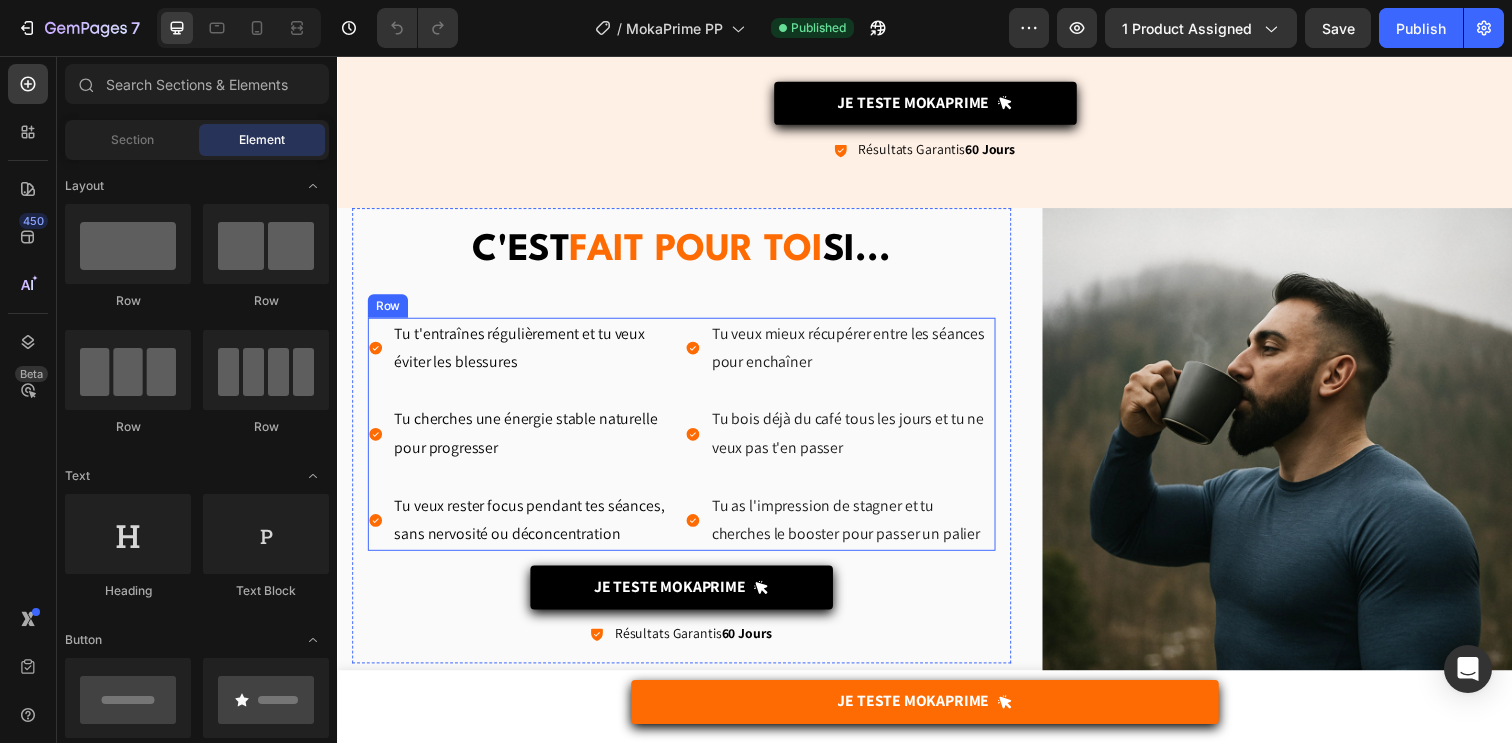 click on "Tu t'entraînes régulièrement et tu veux éviter les blessures Tu cherches une énergie stable naturelle pour progresser Tu veux rester focus pendant tes séances, sans nervosité ou déconcentration Item List Tu veux mieux récupérer entre les séances pour enchaîner Tu bois déjà du café tous les jours et tu ne veux pas t'en passer Tu as l'impression de stagner et tu cherches le booster pour passer un palier Item List Row" at bounding box center [688, 442] 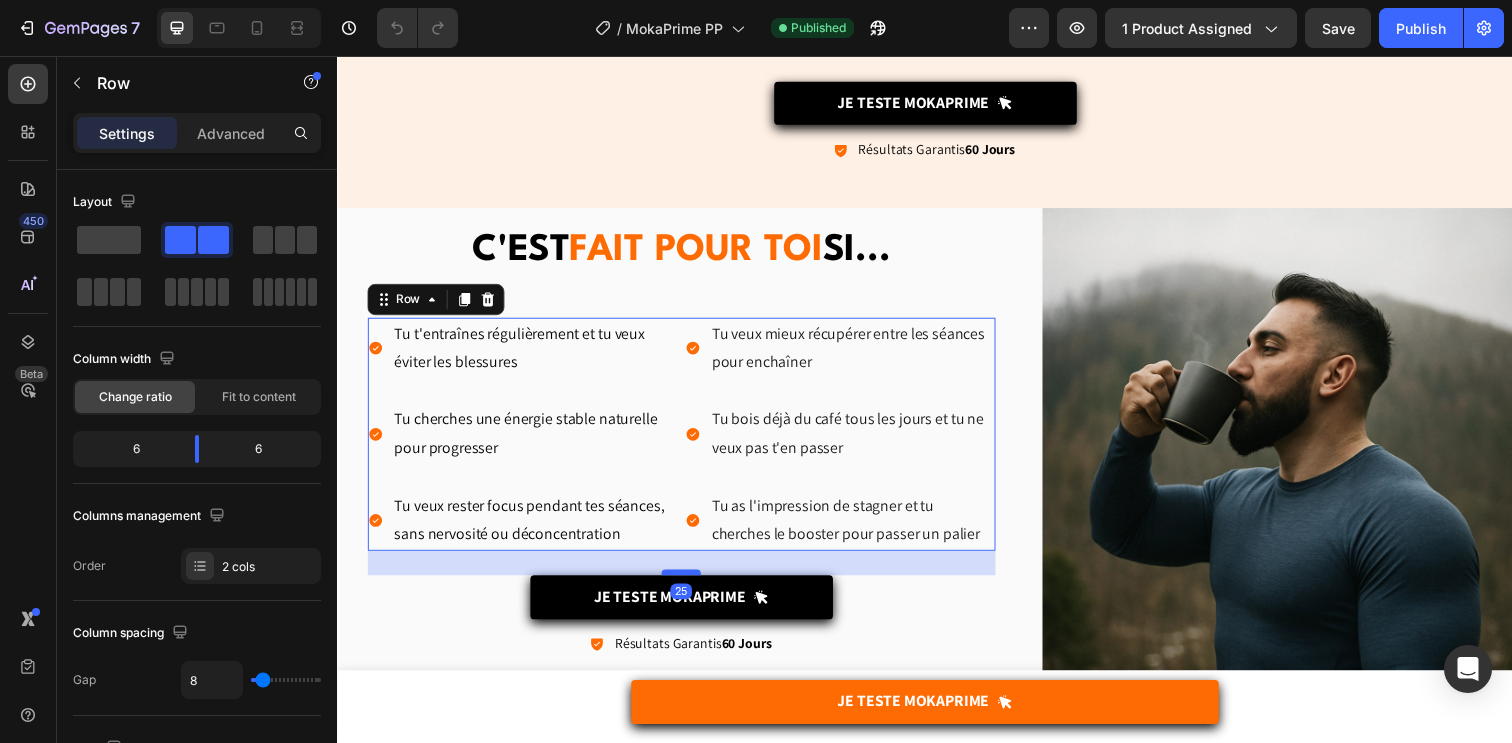 drag, startPoint x: 686, startPoint y: 573, endPoint x: 691, endPoint y: 583, distance: 11.18034 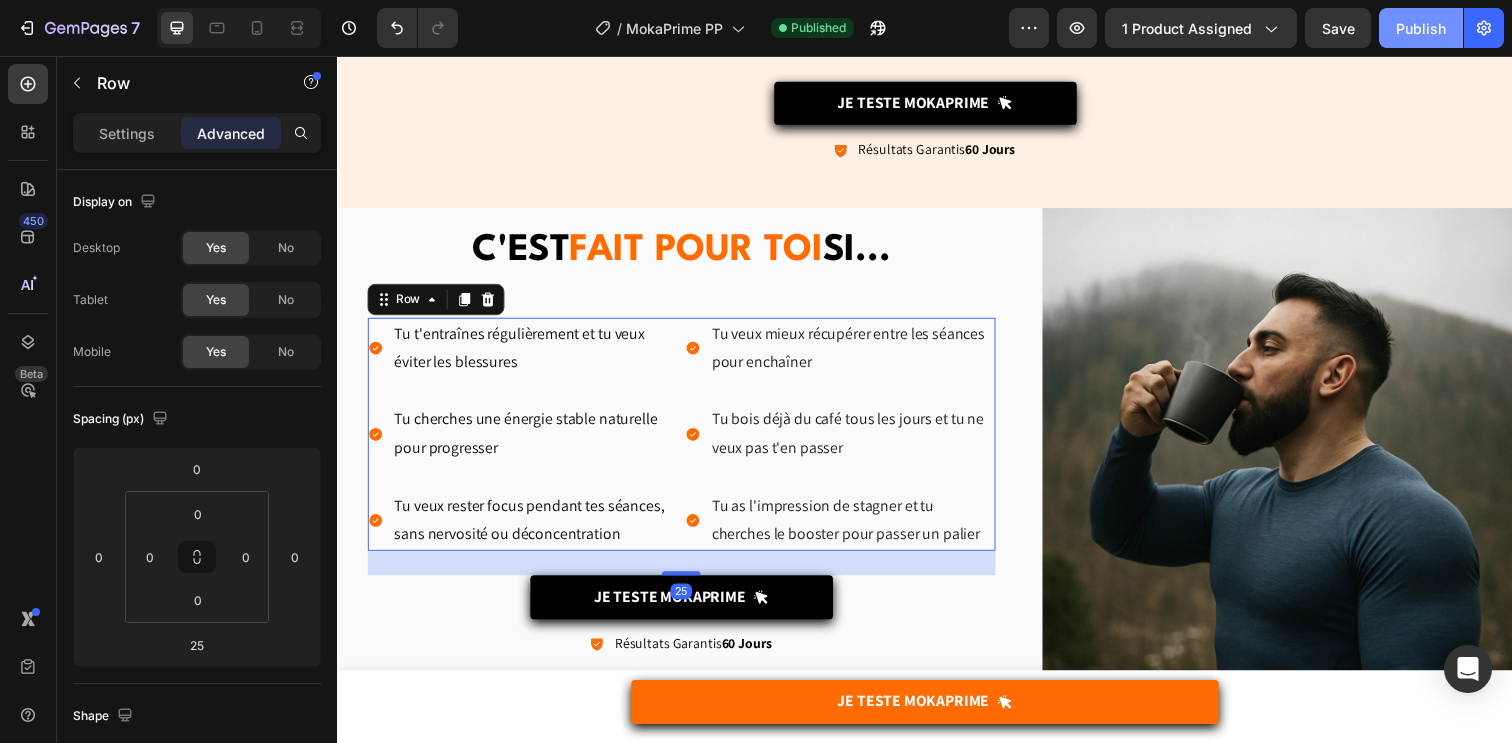 click on "Publish" at bounding box center (1421, 28) 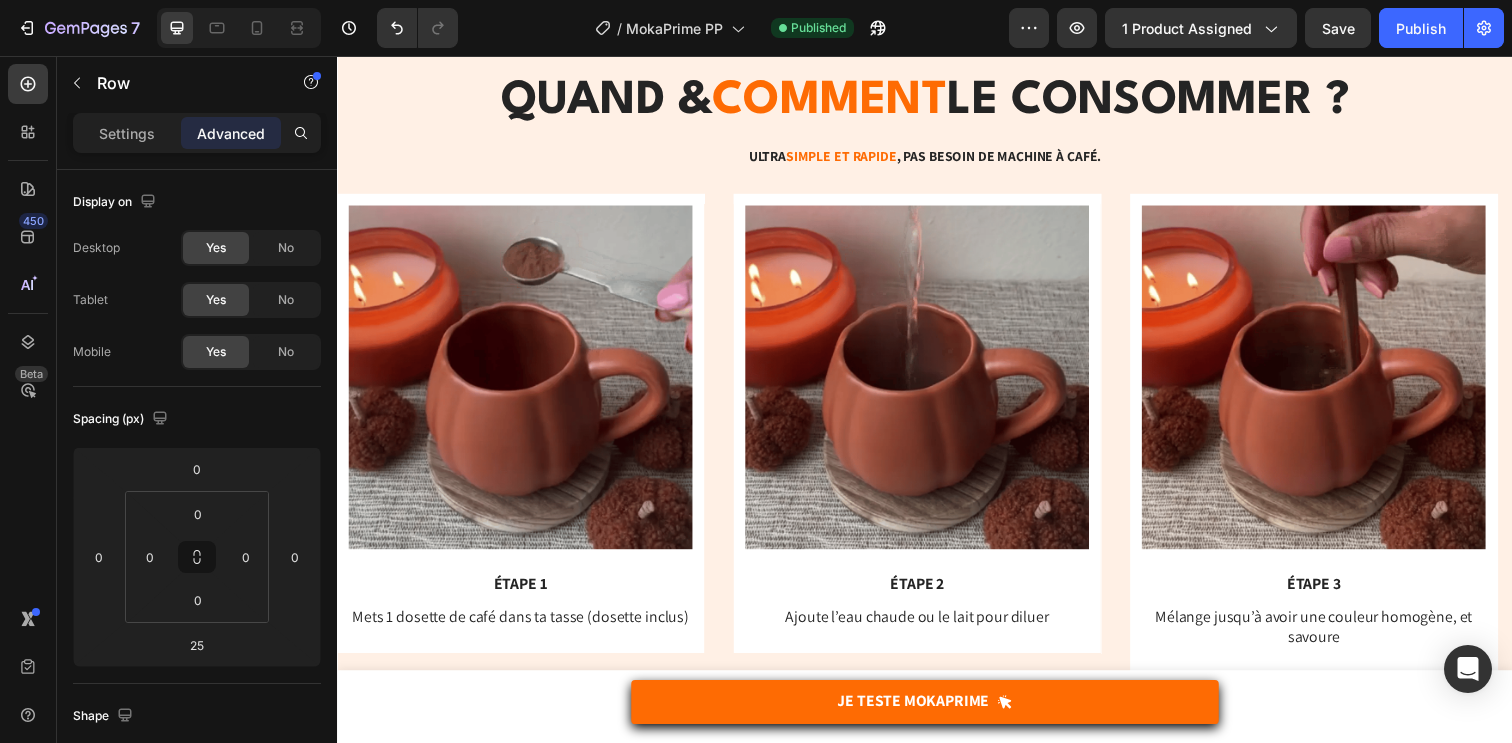 scroll, scrollTop: 4578, scrollLeft: 0, axis: vertical 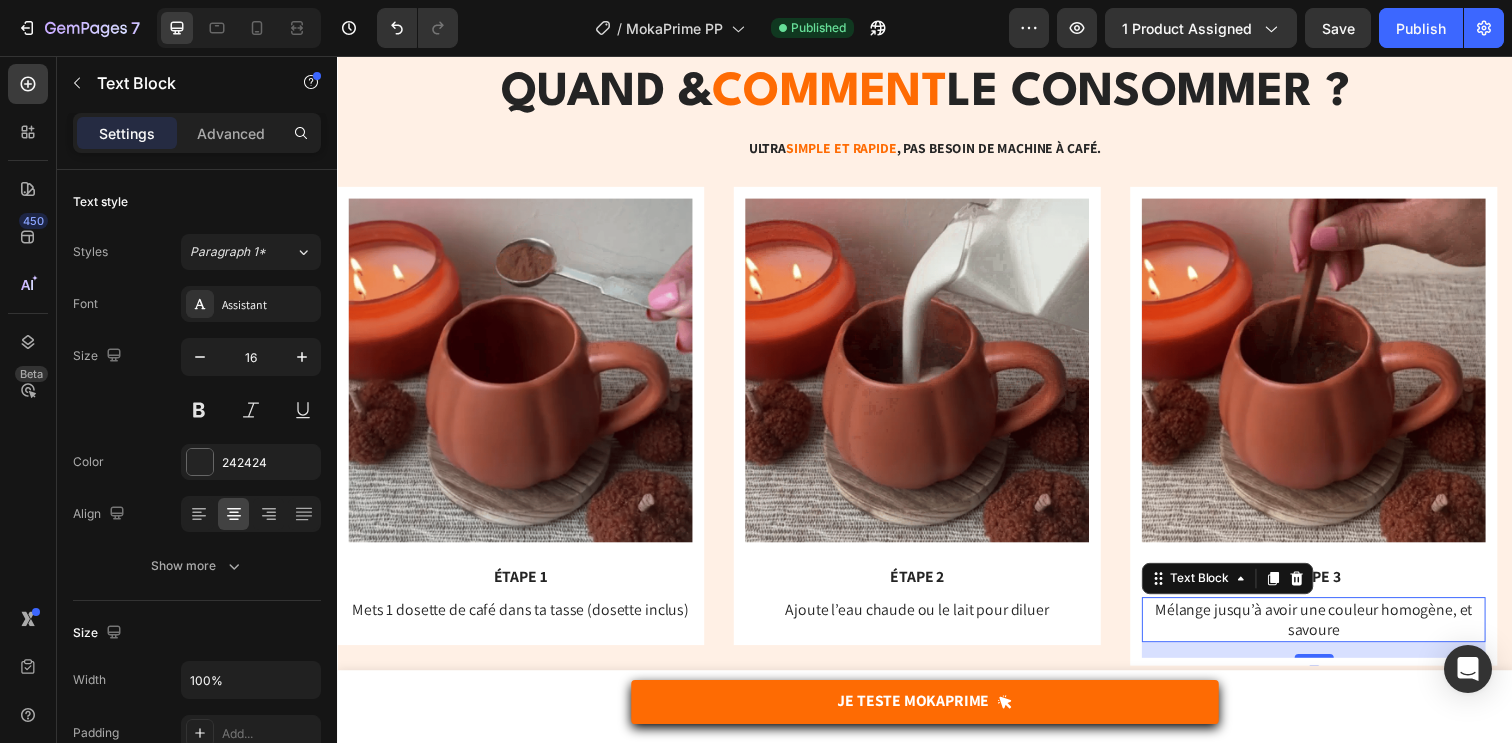 click on "Mélange jusqu’à avoir une couleur homogène, et savoure" at bounding box center [1334, 631] 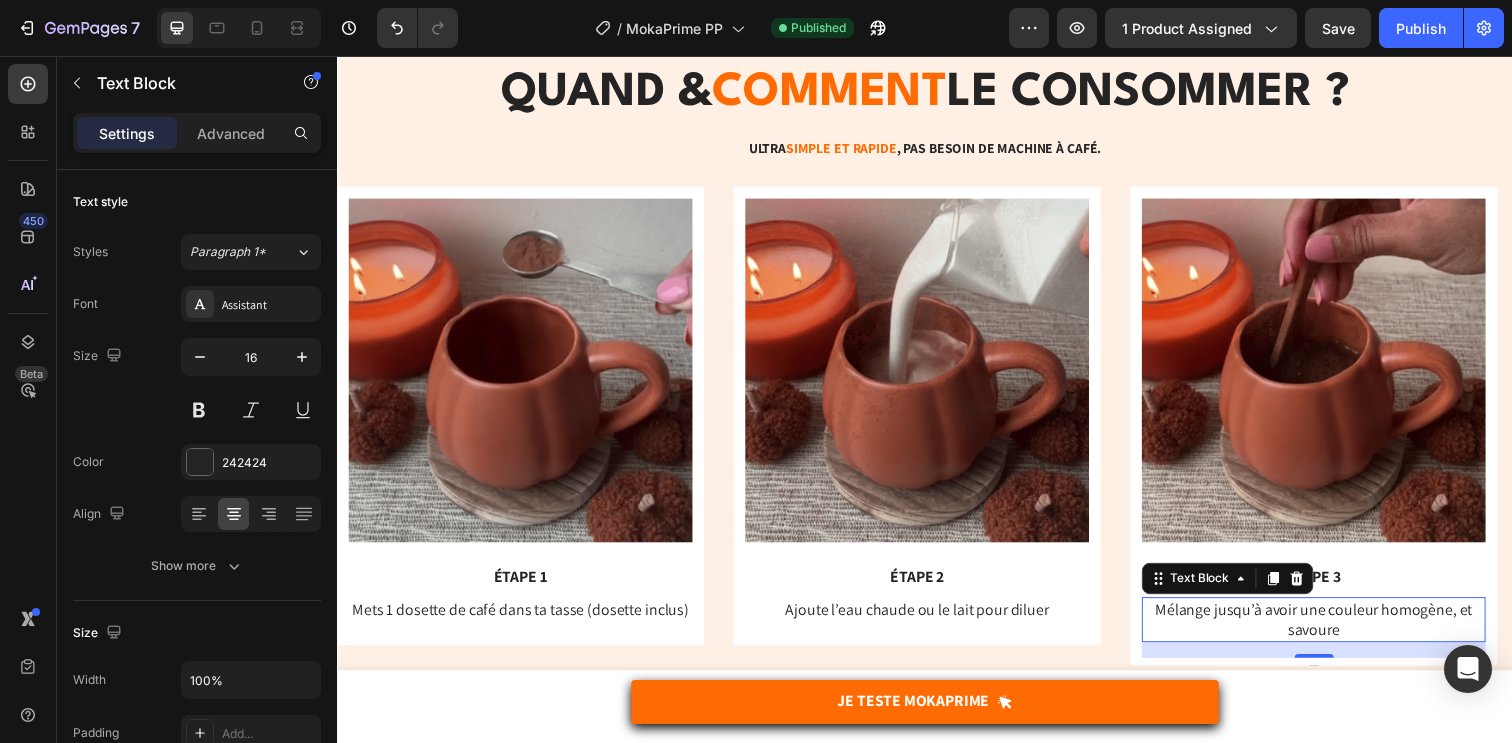 click on "Mélange jusqu’à avoir une couleur homogène, et savoure" at bounding box center [1334, 631] 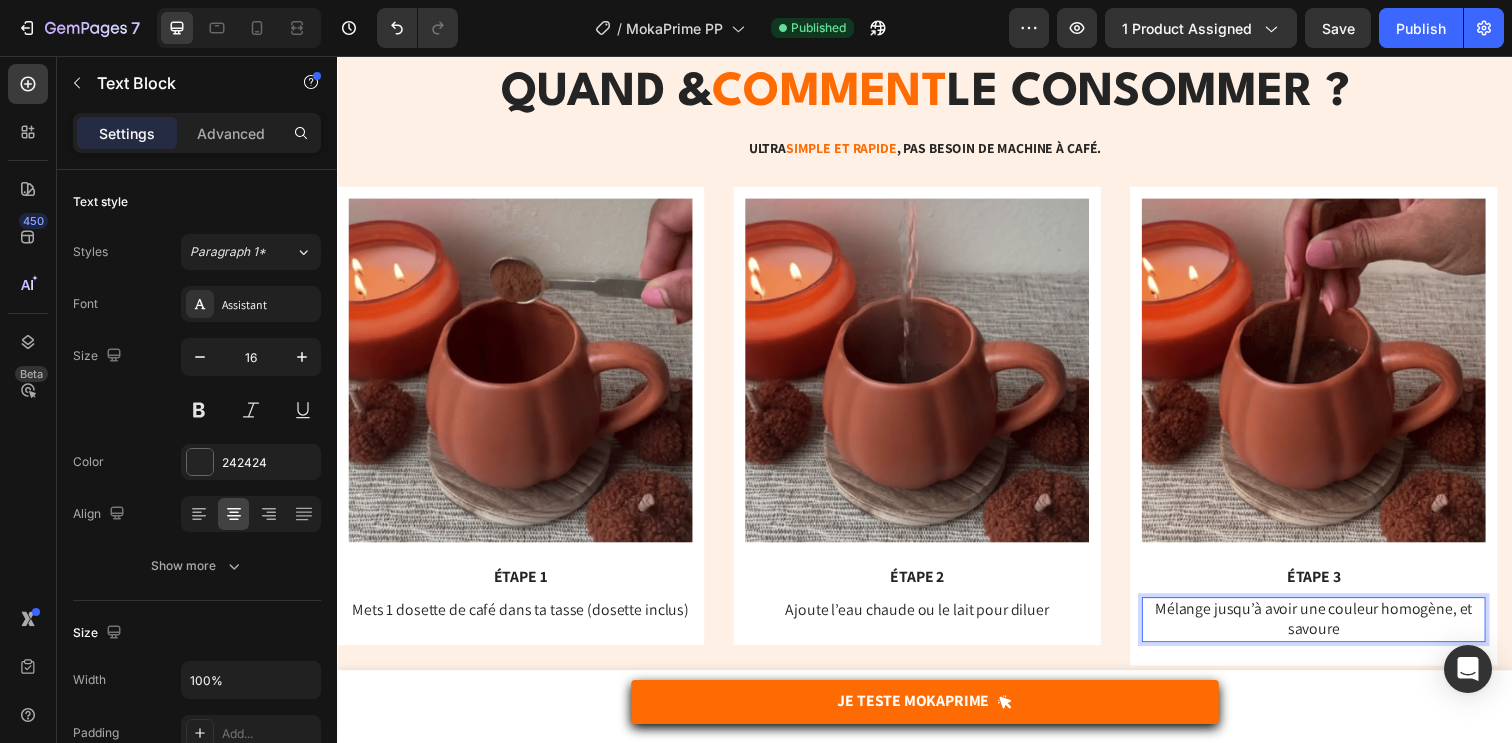 click on "Mélange jusqu’à avoir une couleur homogène, et savoure" at bounding box center (1334, 631) 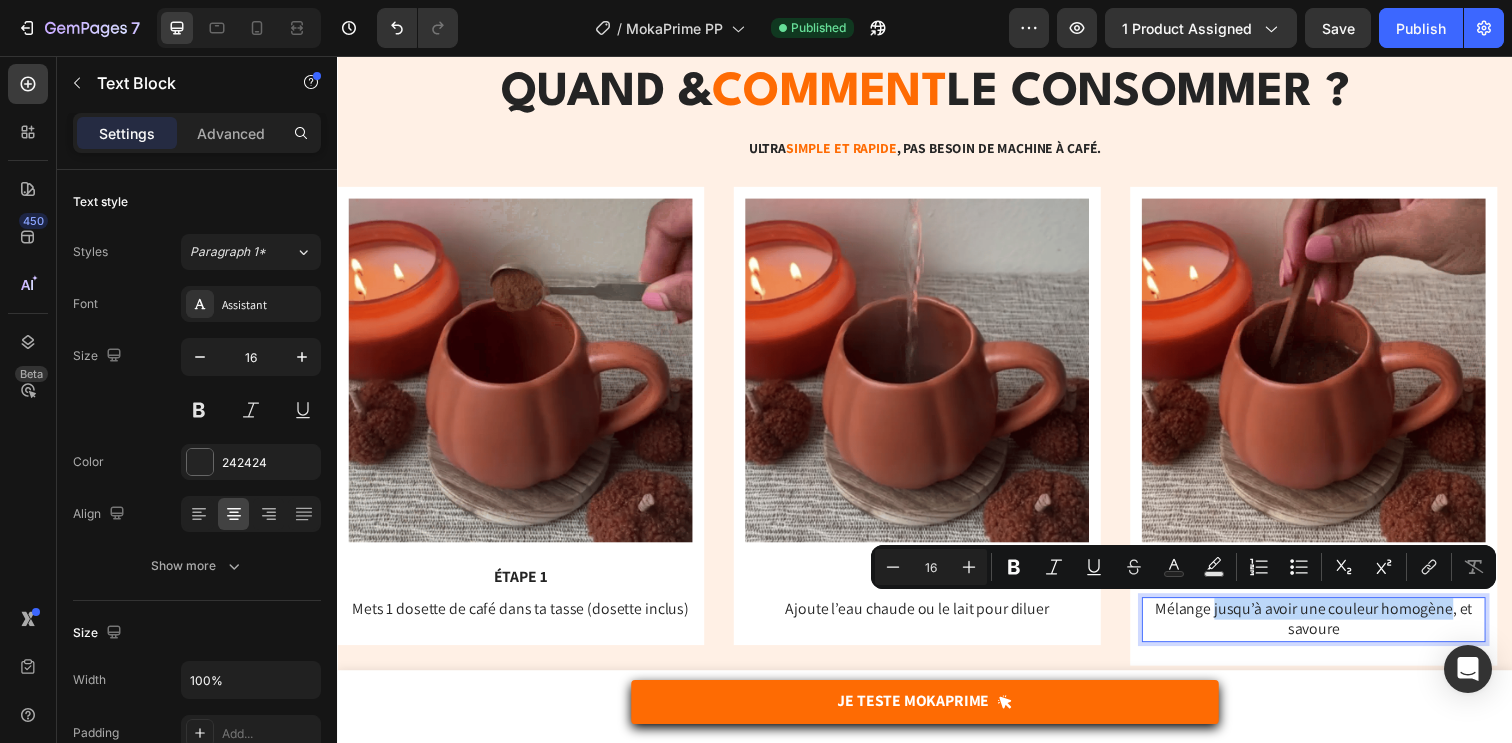 drag, startPoint x: 1474, startPoint y: 621, endPoint x: 1233, endPoint y: 625, distance: 241.03319 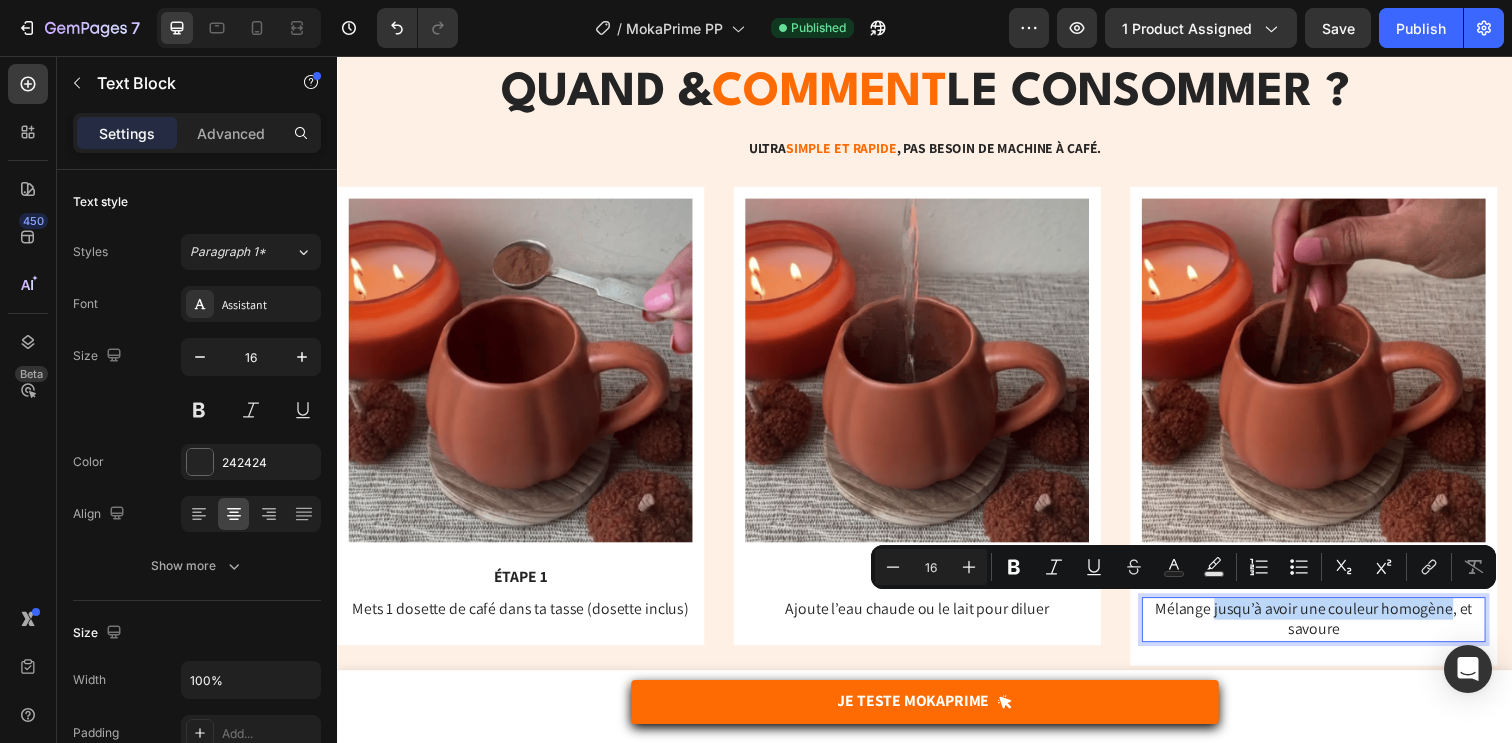 click on "Mélange jusqu’à avoir une couleur homogène, et savoure" at bounding box center (1334, 631) 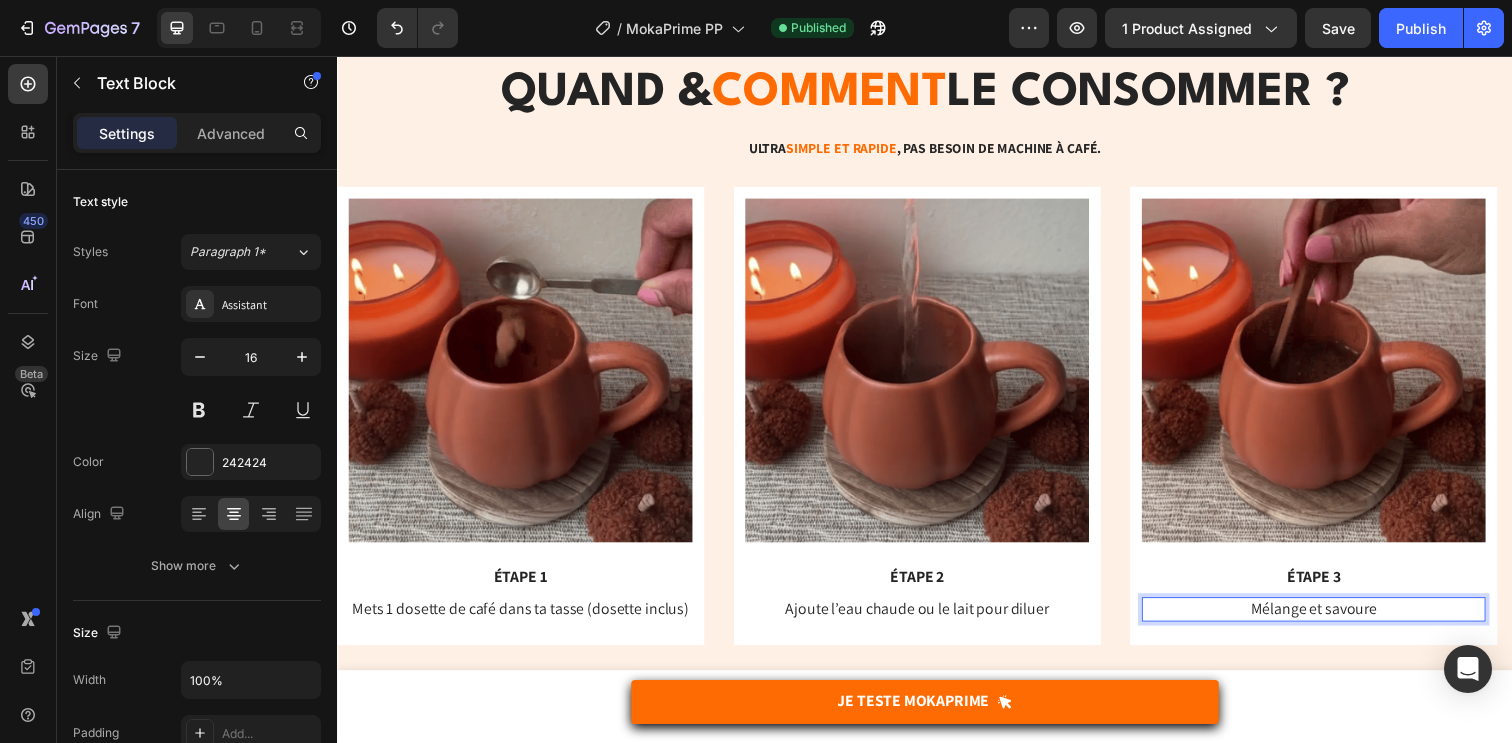 click on "Mélange et savoure" at bounding box center (1334, 620) 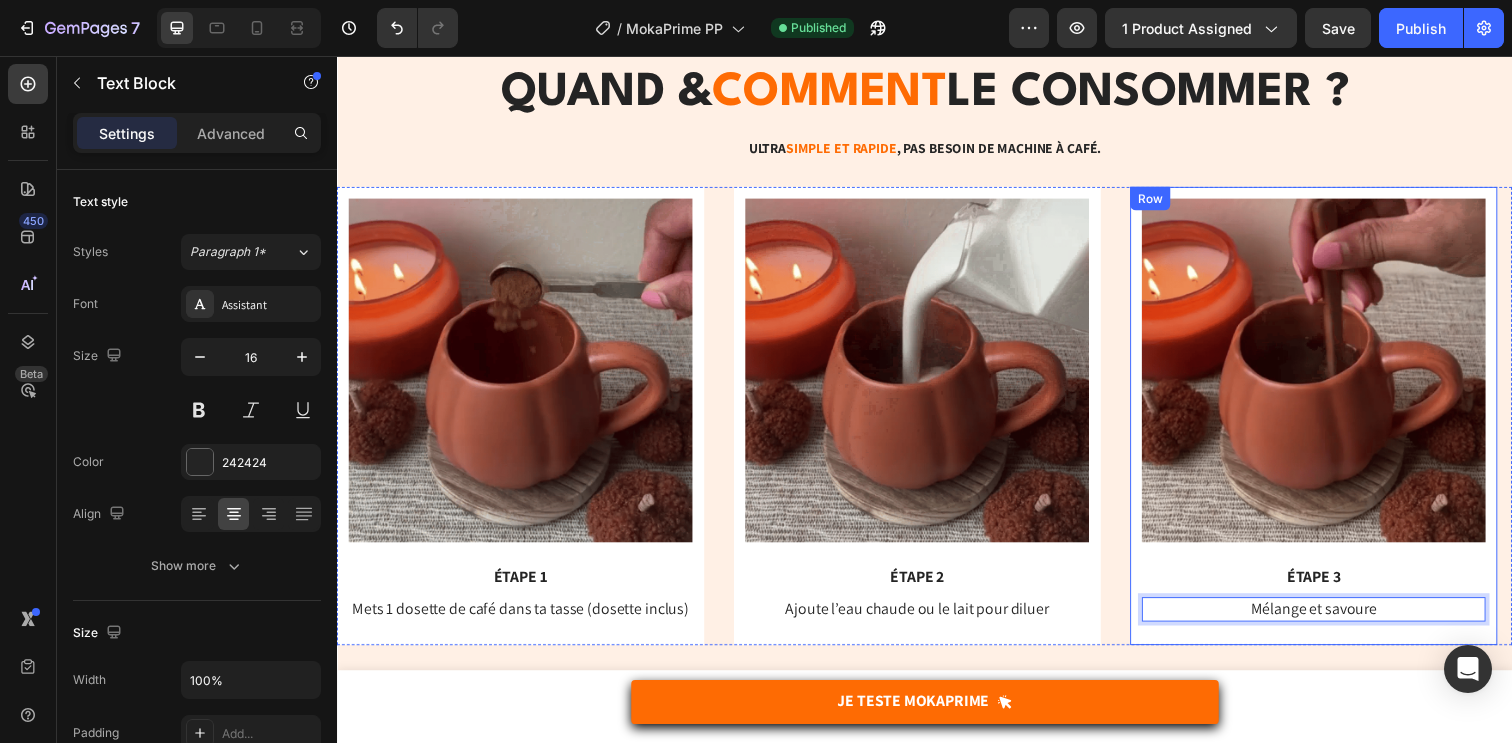 click on "Image ÉTAPE 3 Text Block Mélange et savoure Text Block   16 Row" at bounding box center (1334, 423) 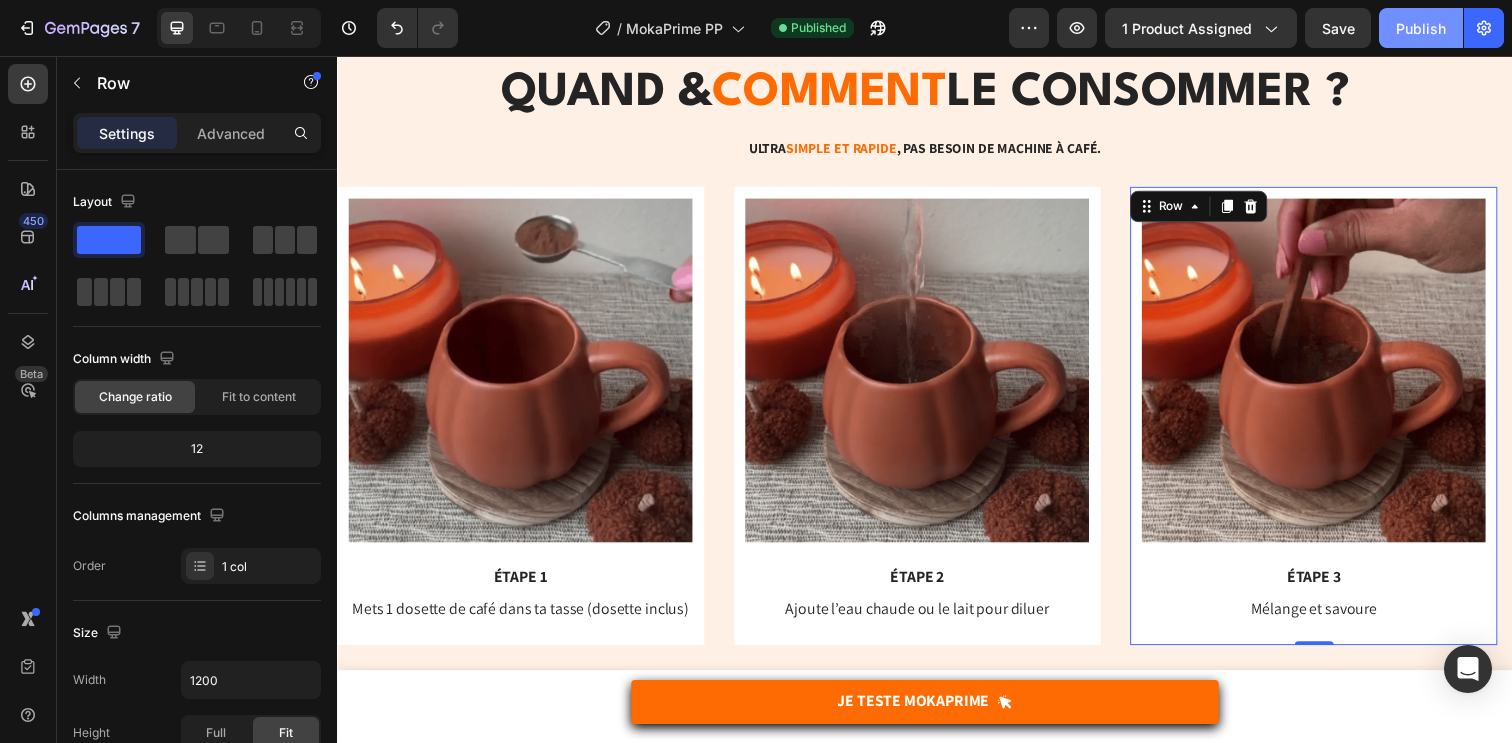 click on "Publish" 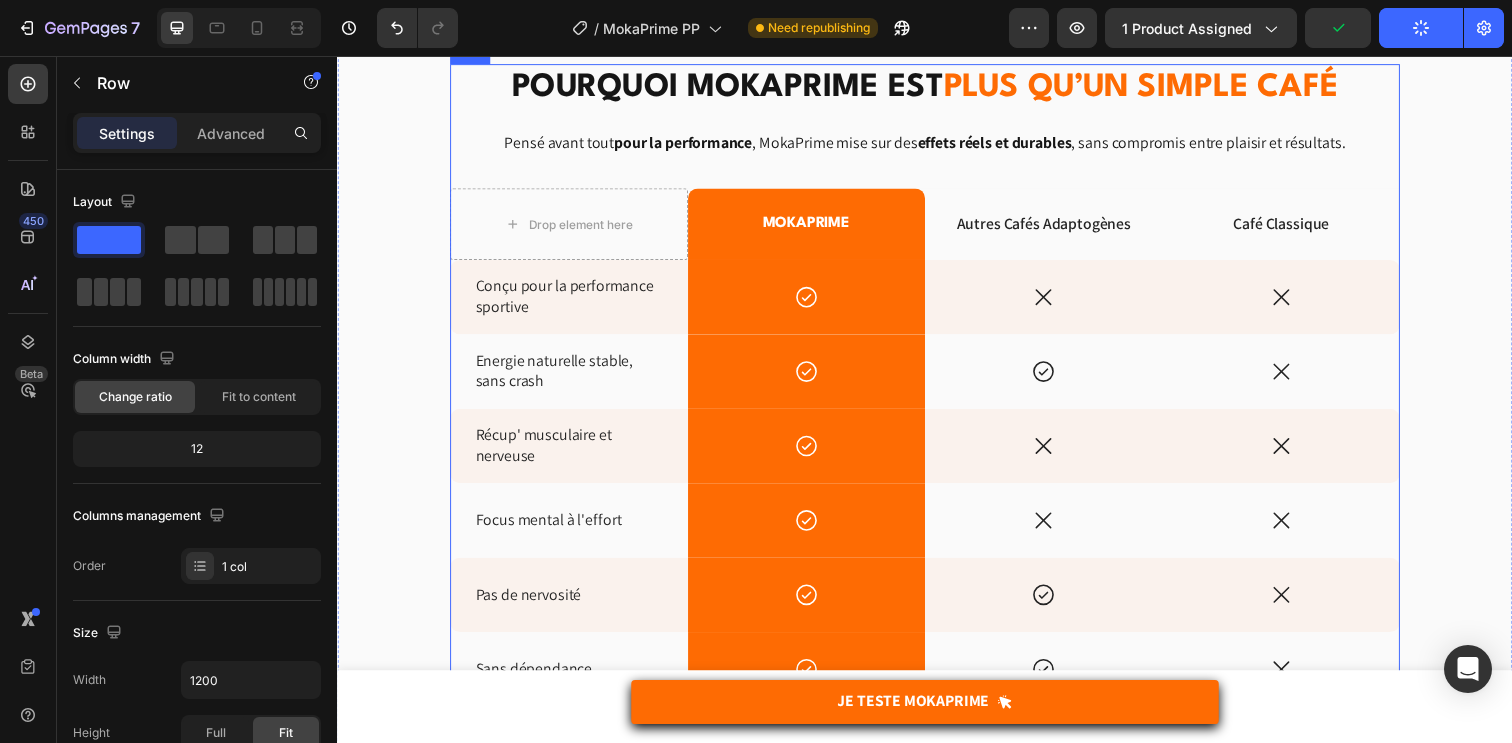 scroll, scrollTop: 5664, scrollLeft: 0, axis: vertical 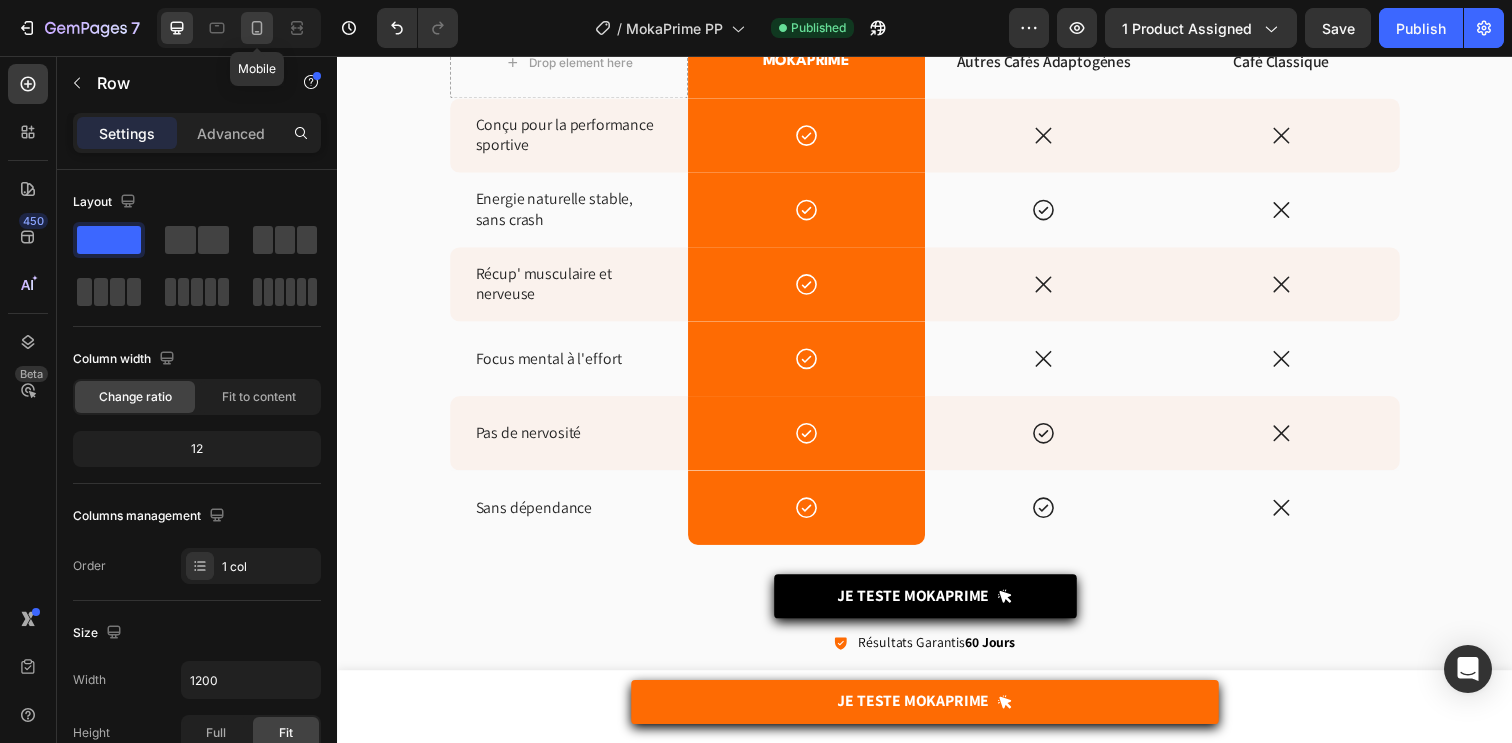 click 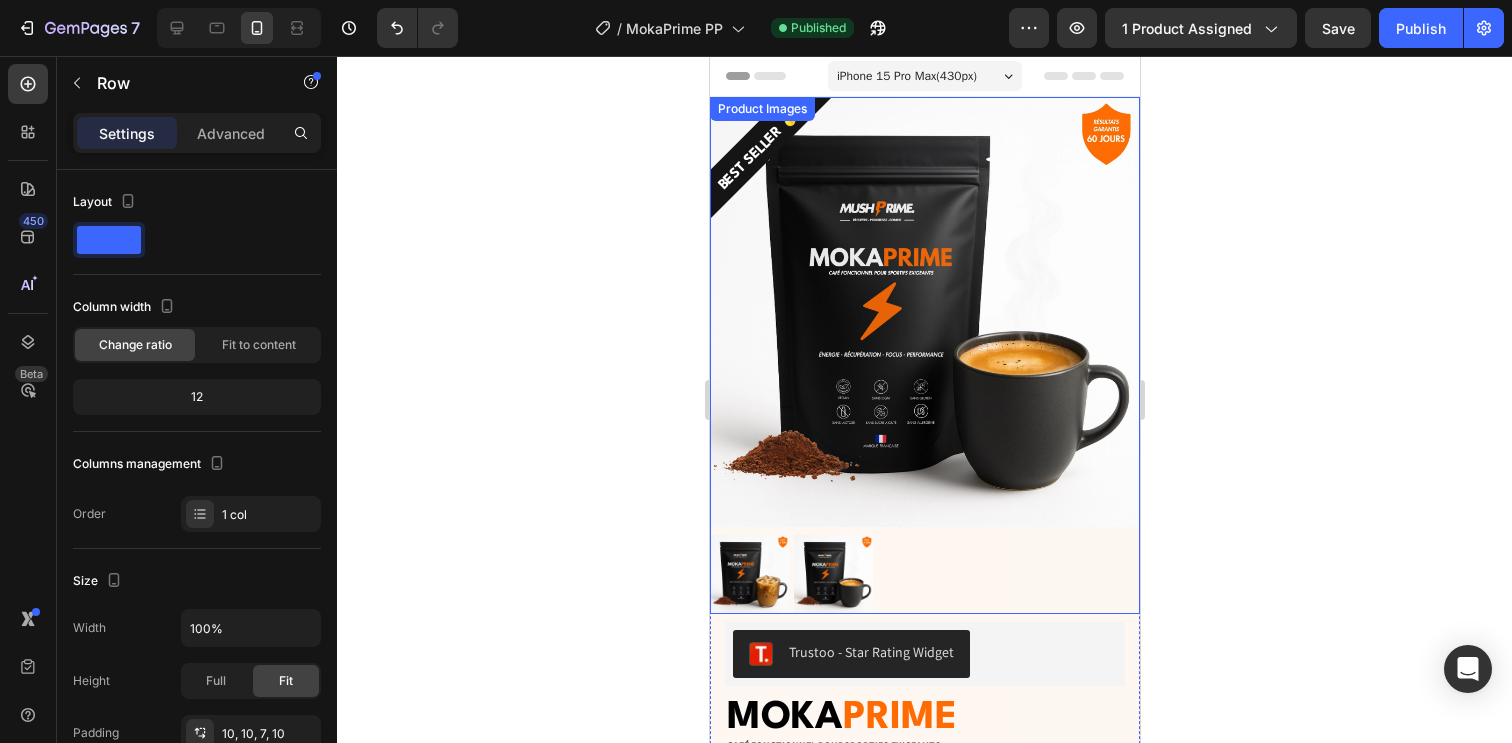 scroll, scrollTop: 191, scrollLeft: 0, axis: vertical 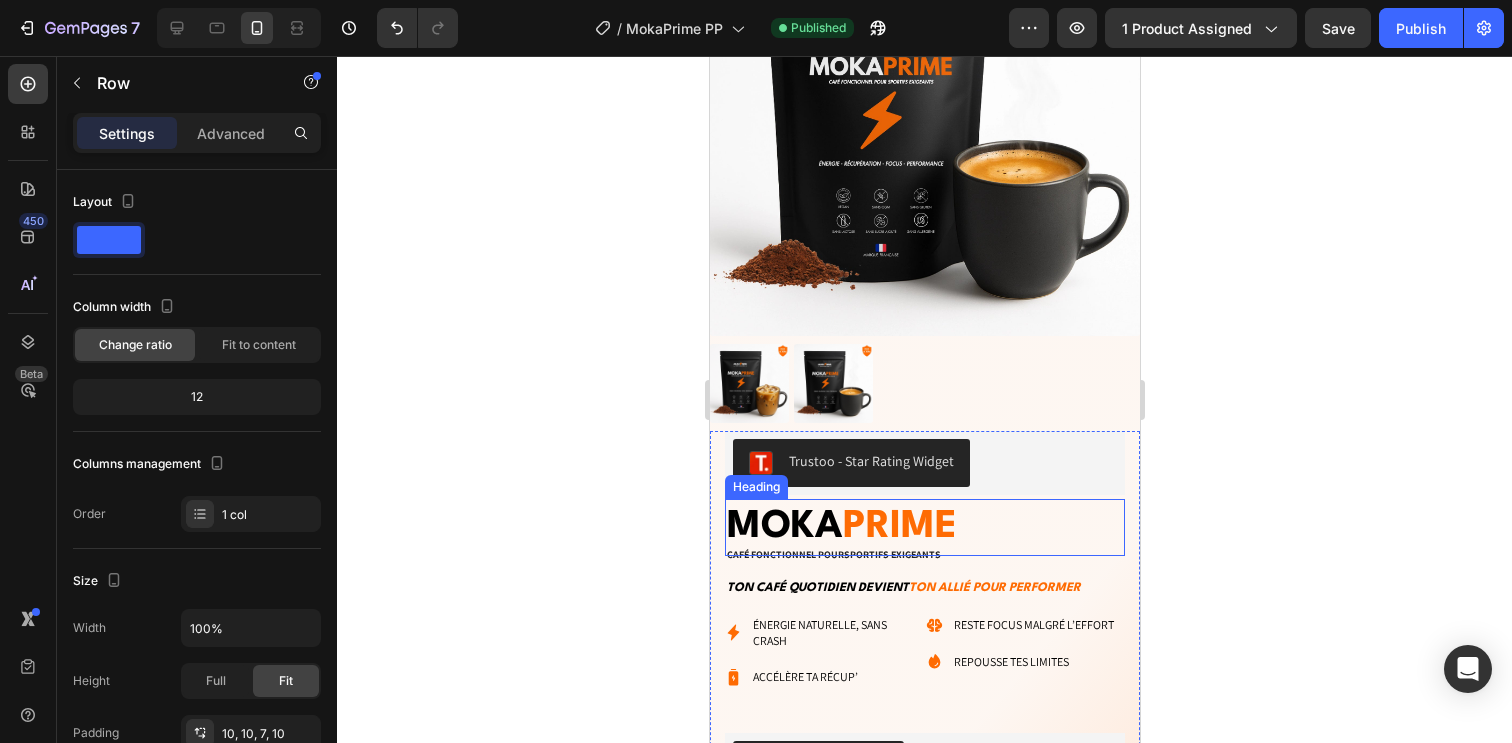 click on "PRIME" at bounding box center (899, 527) 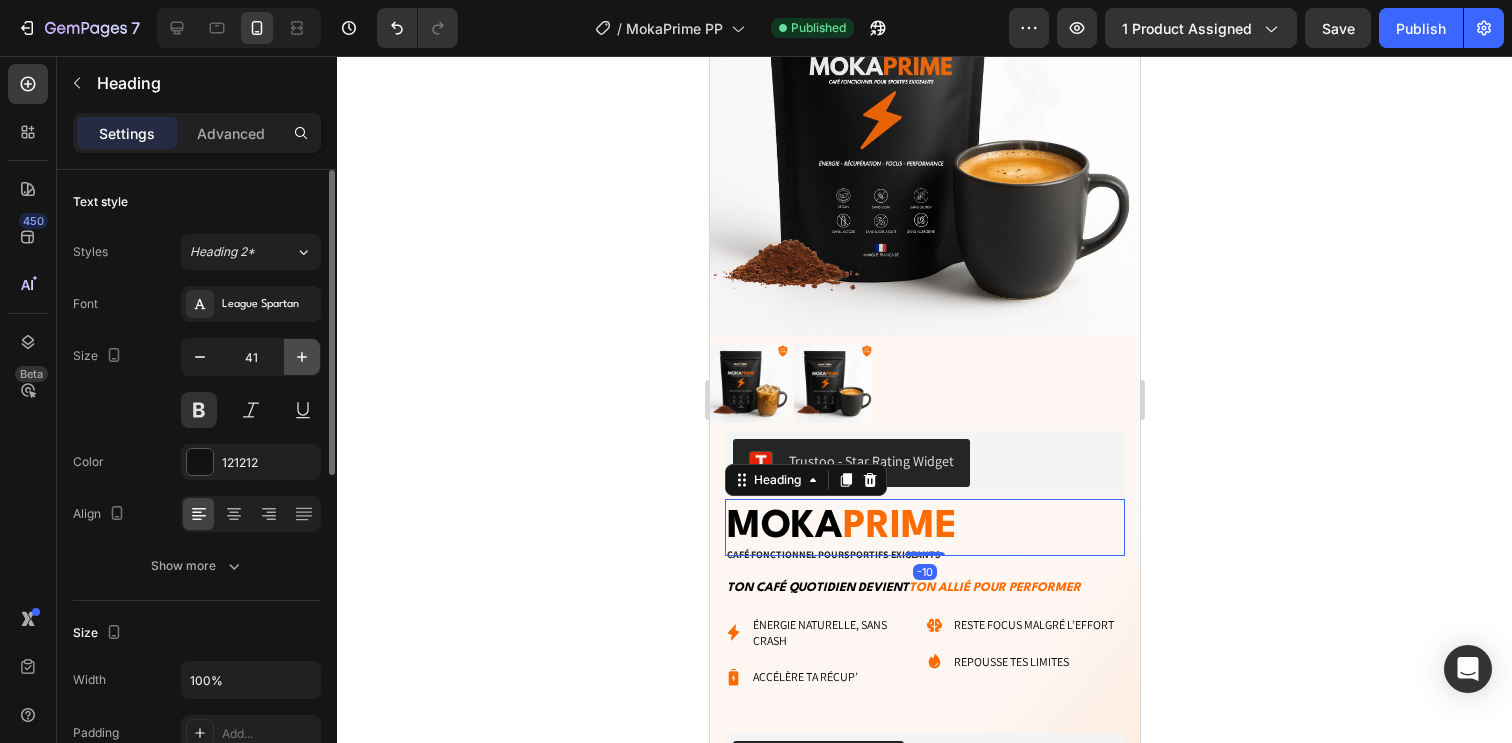 click 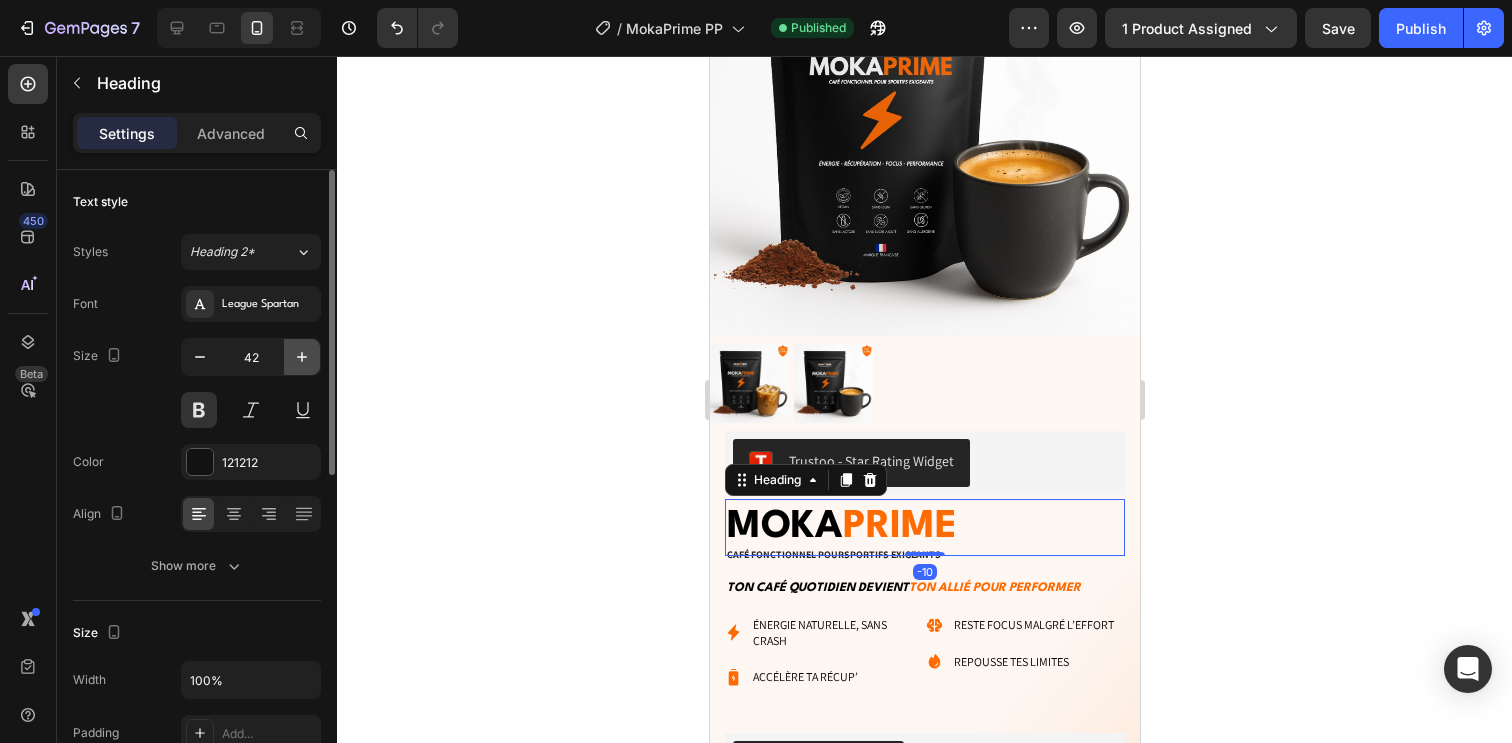 click 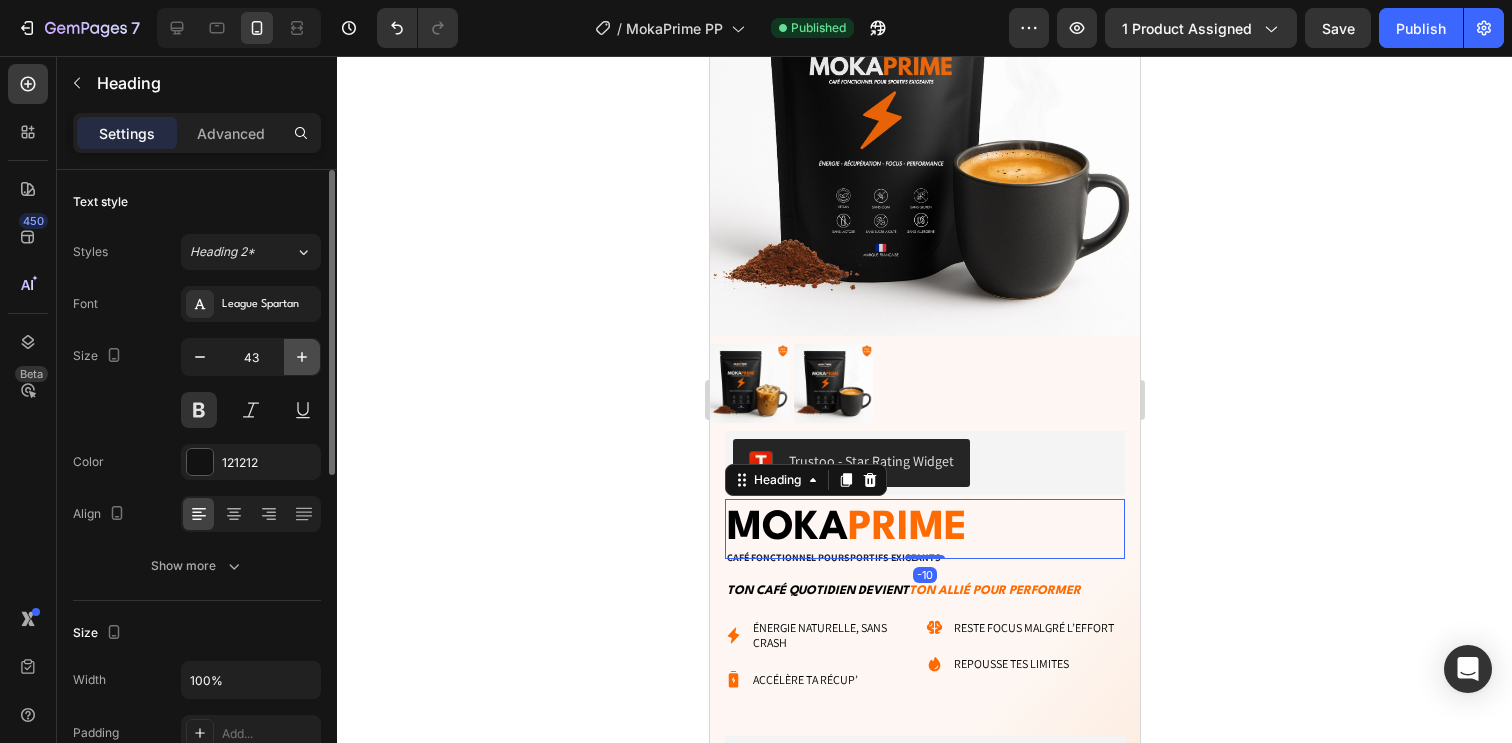 click 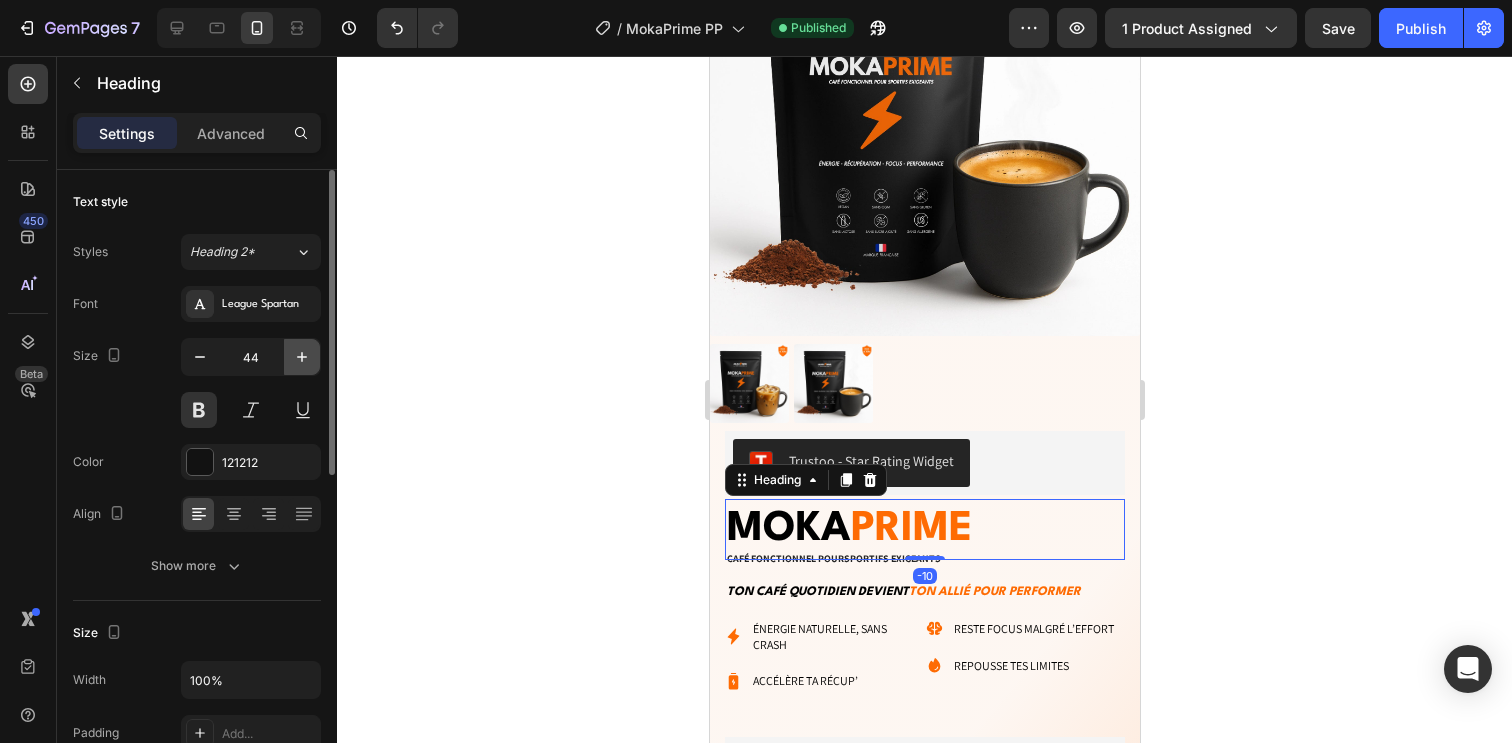 click 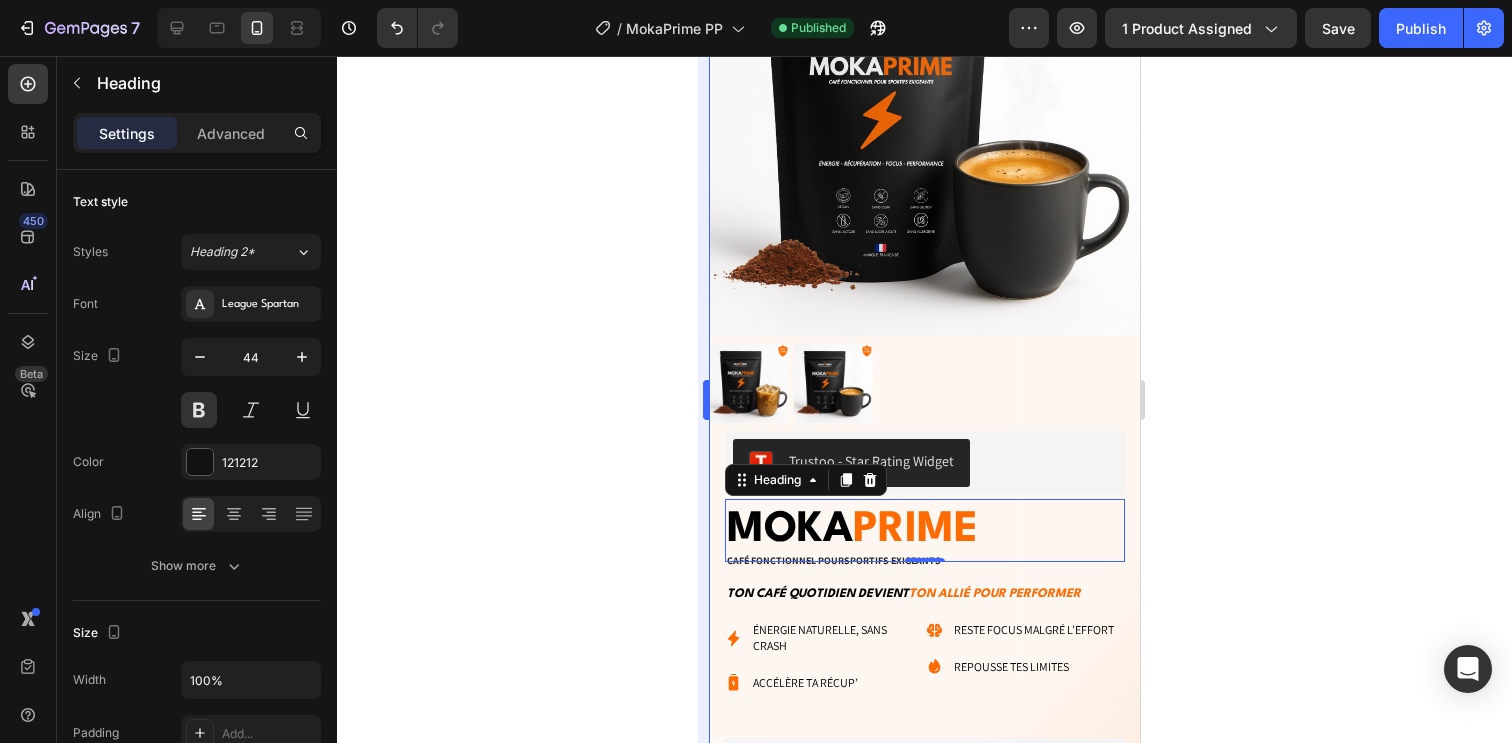 type on "45" 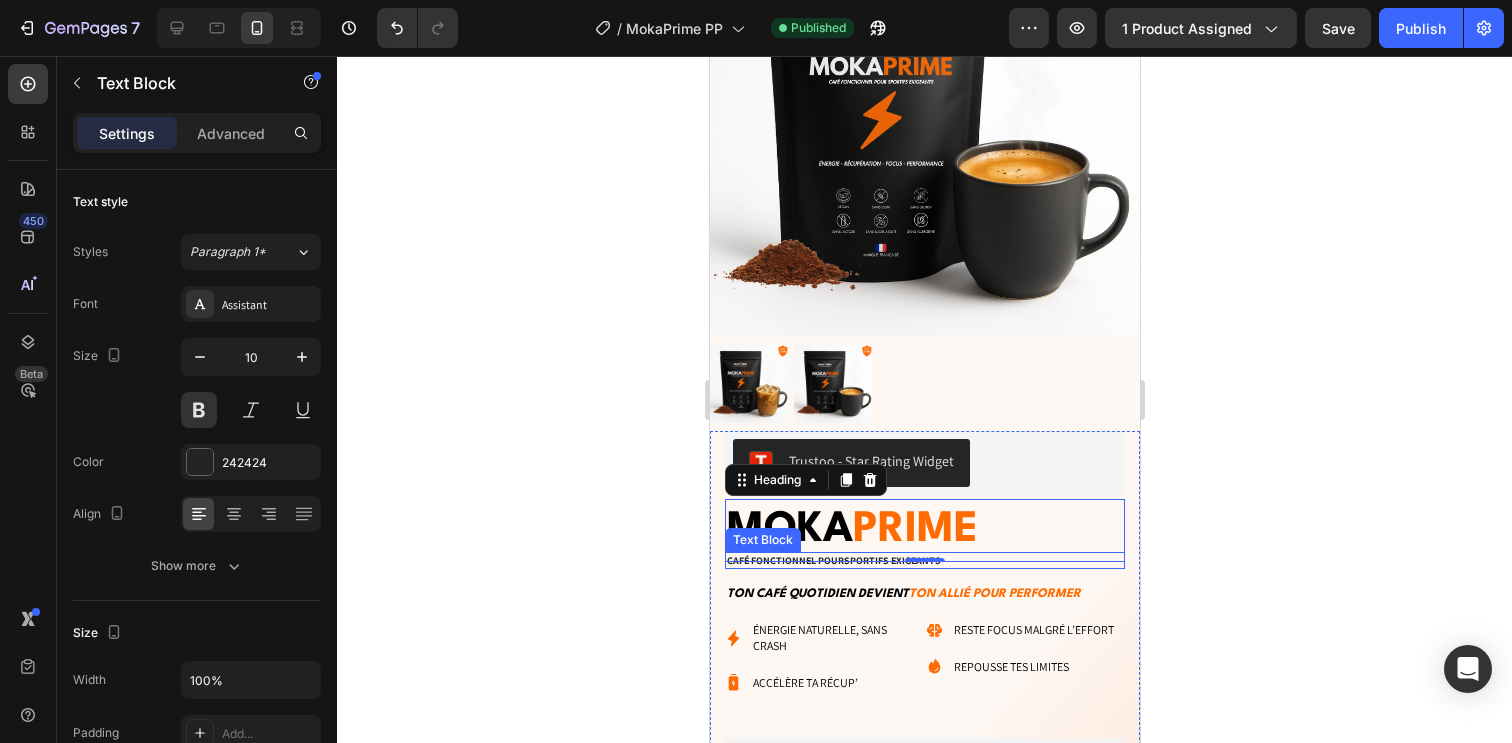 click on "Café fonctionnel pour  sportifs exigeants" at bounding box center (924, 560) 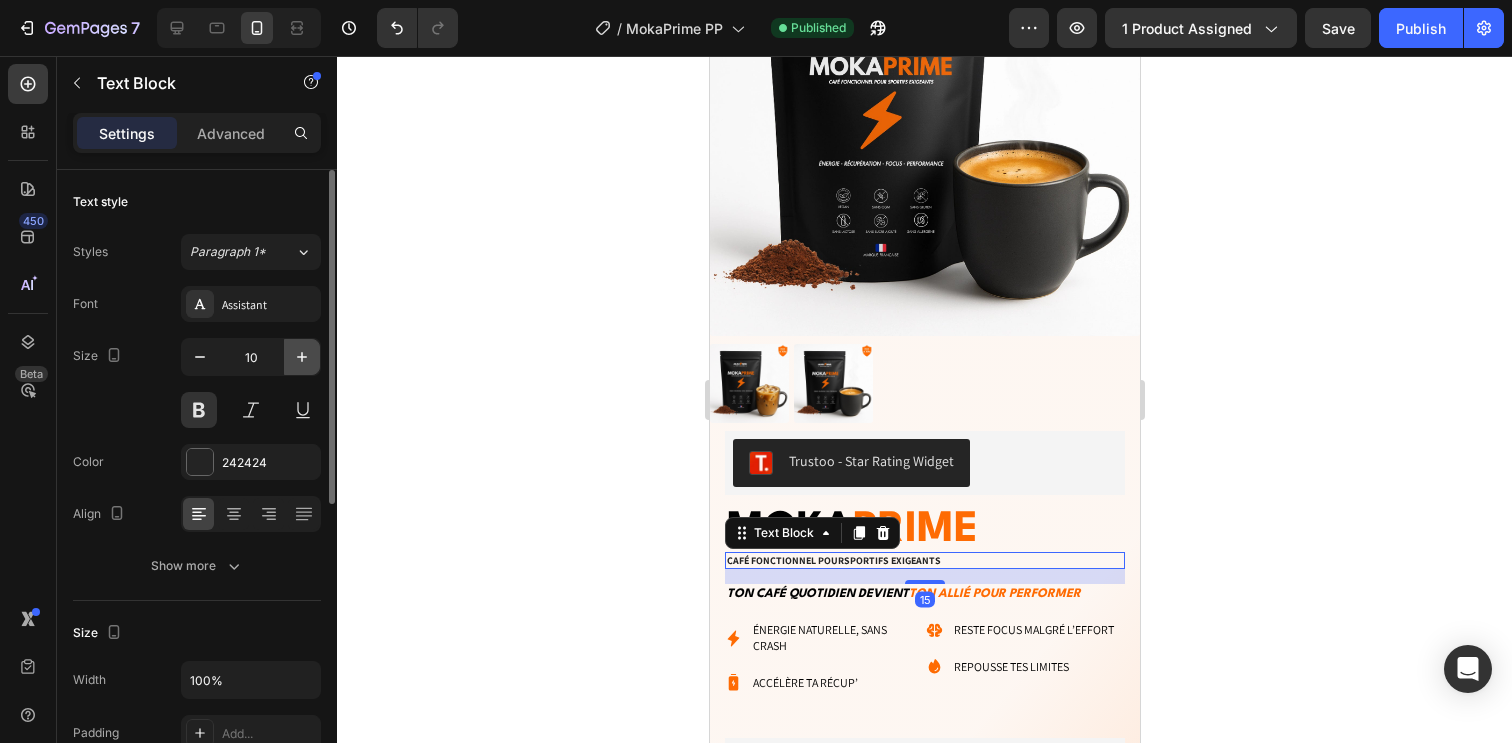 click at bounding box center (302, 357) 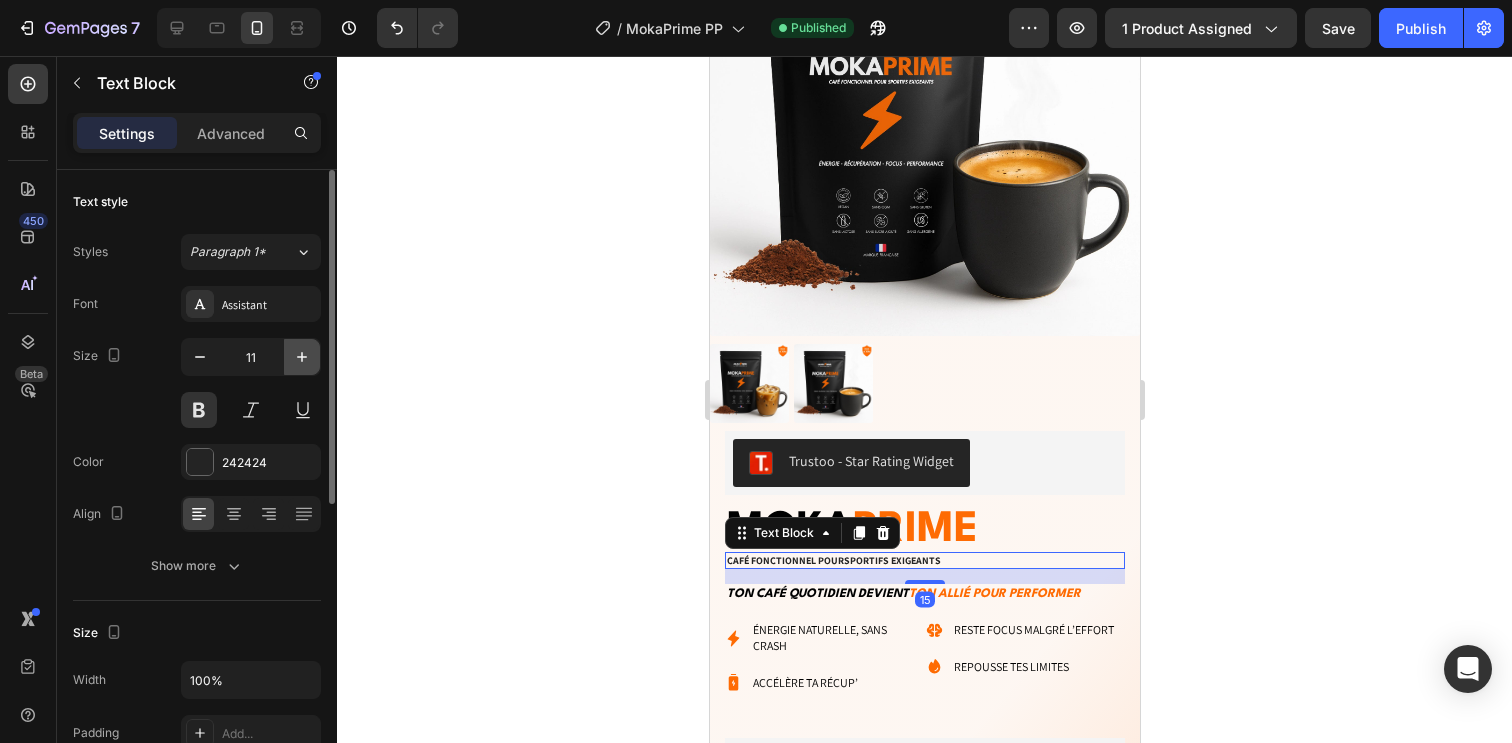 click at bounding box center [302, 357] 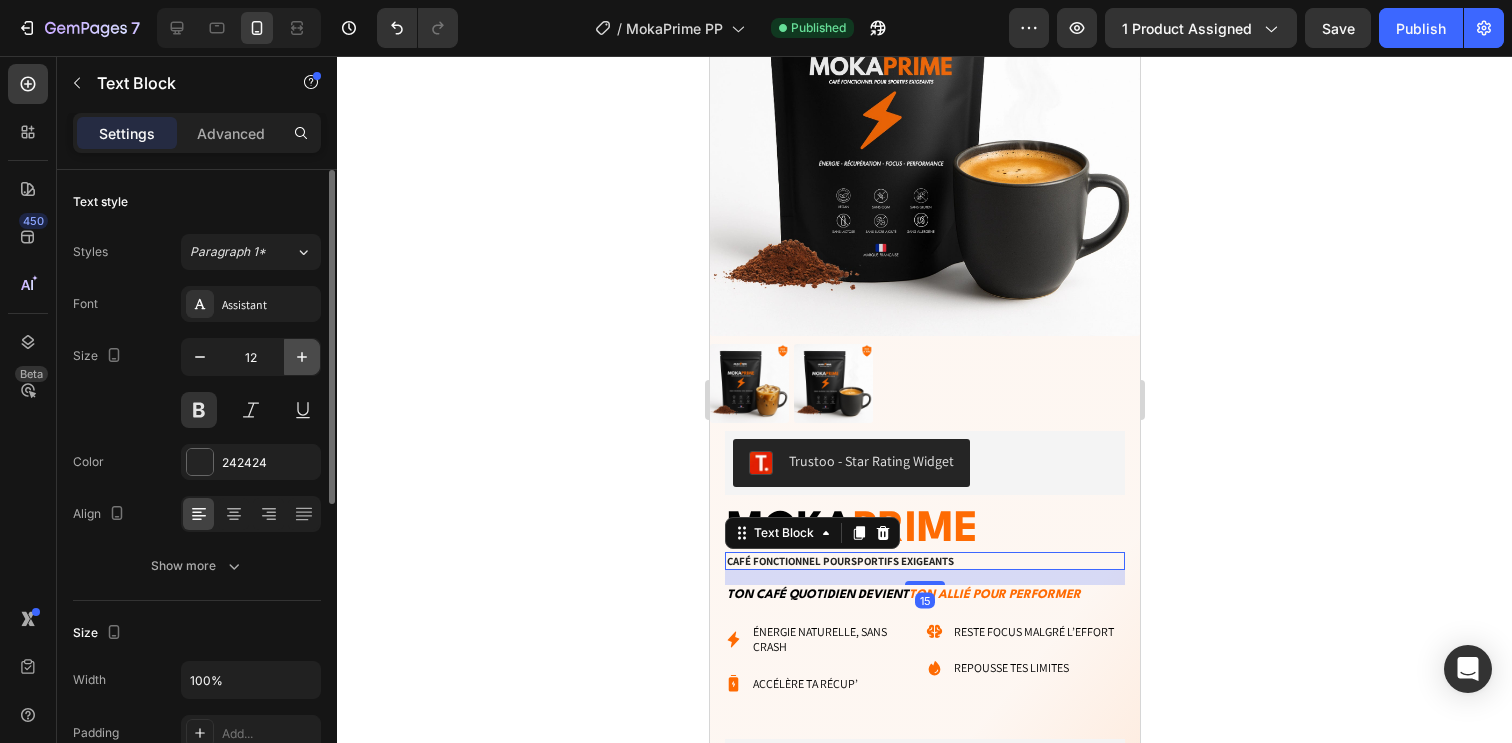 click at bounding box center [302, 357] 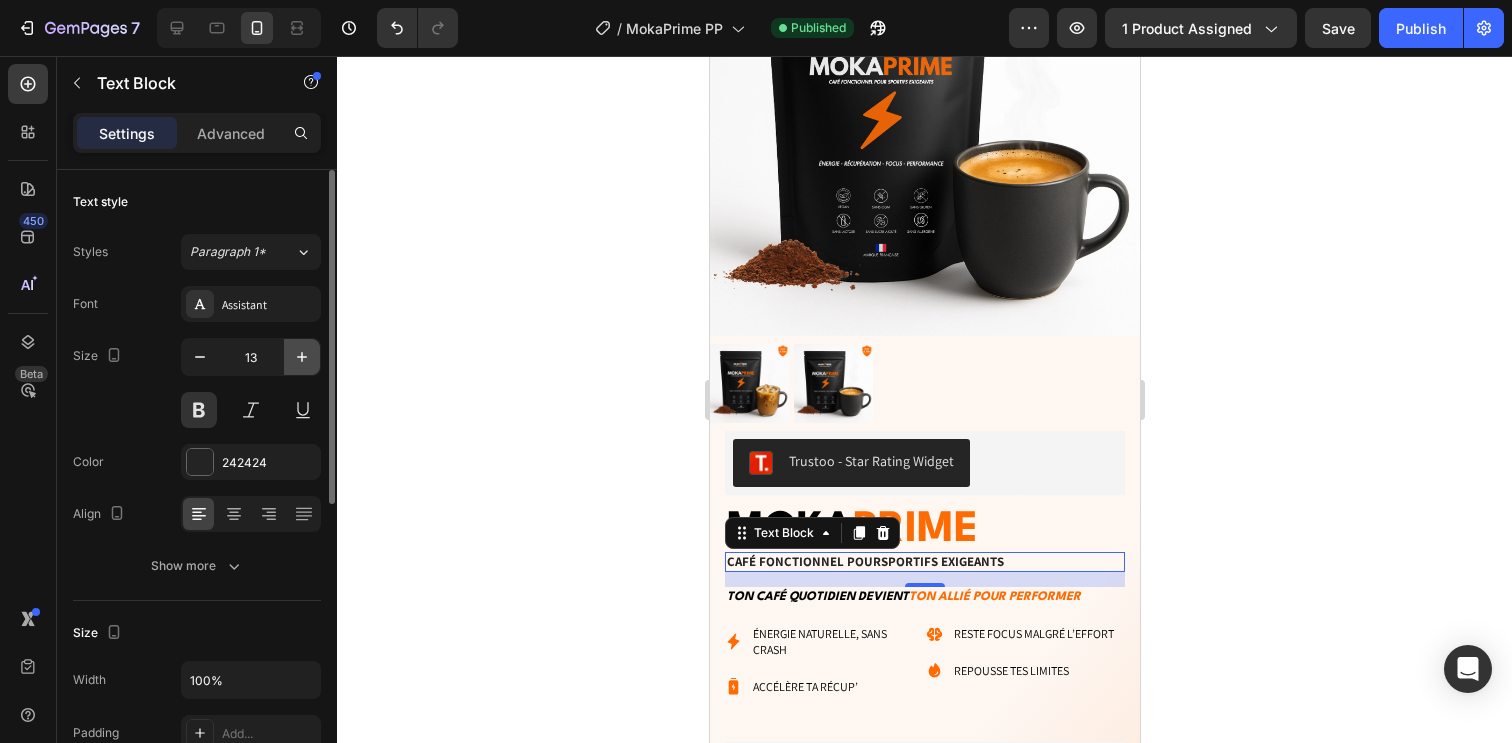 click 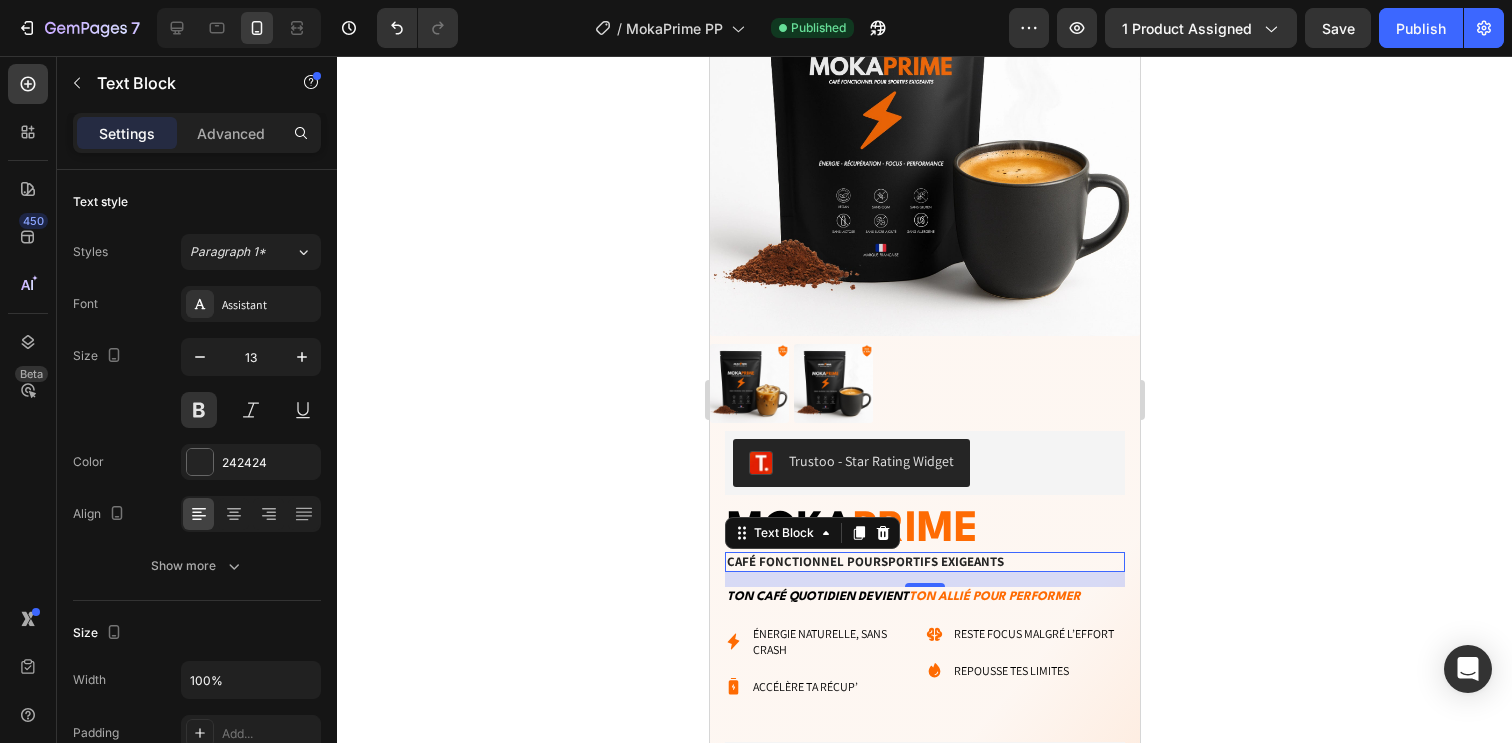 type on "14" 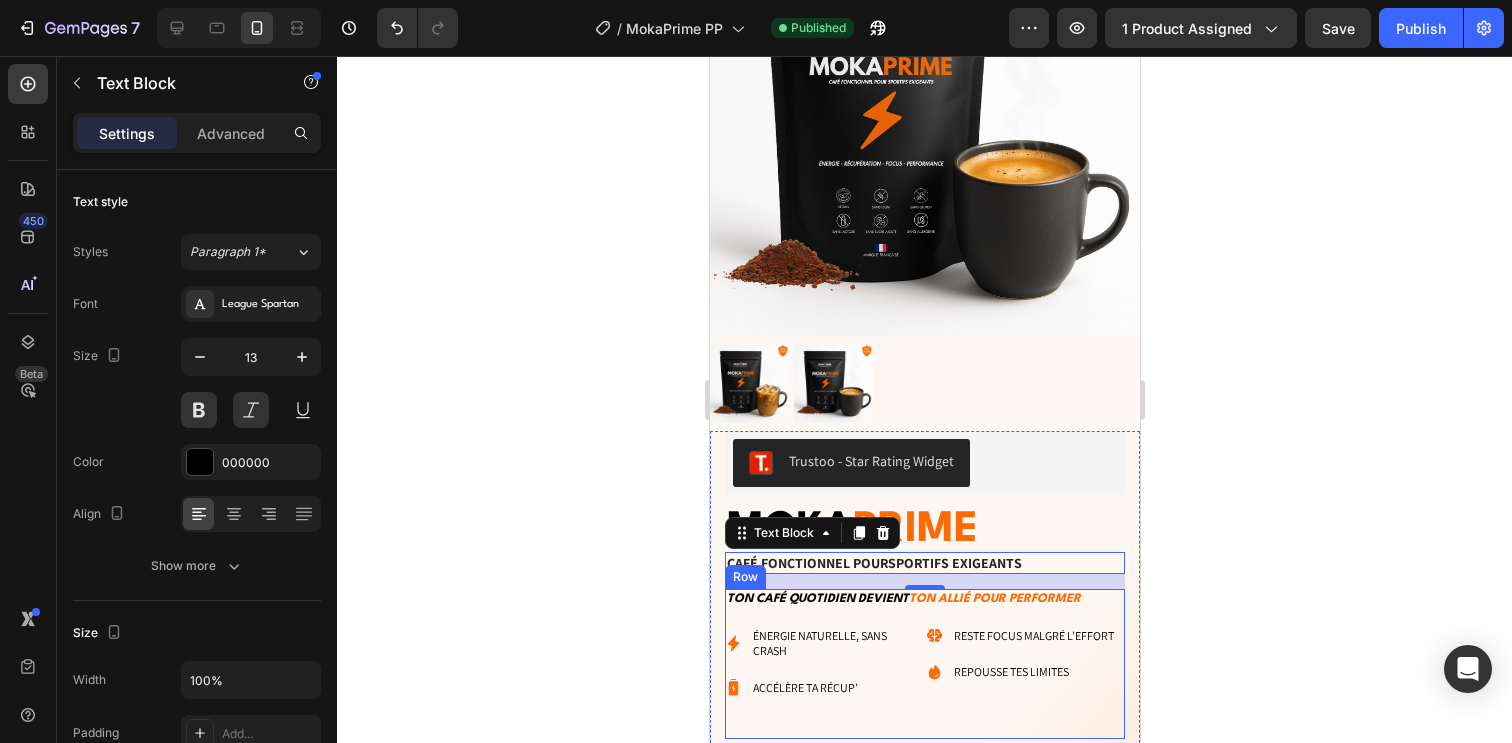 click on "Ton café quotidien devient  ton allié pour performer" at bounding box center [924, 599] 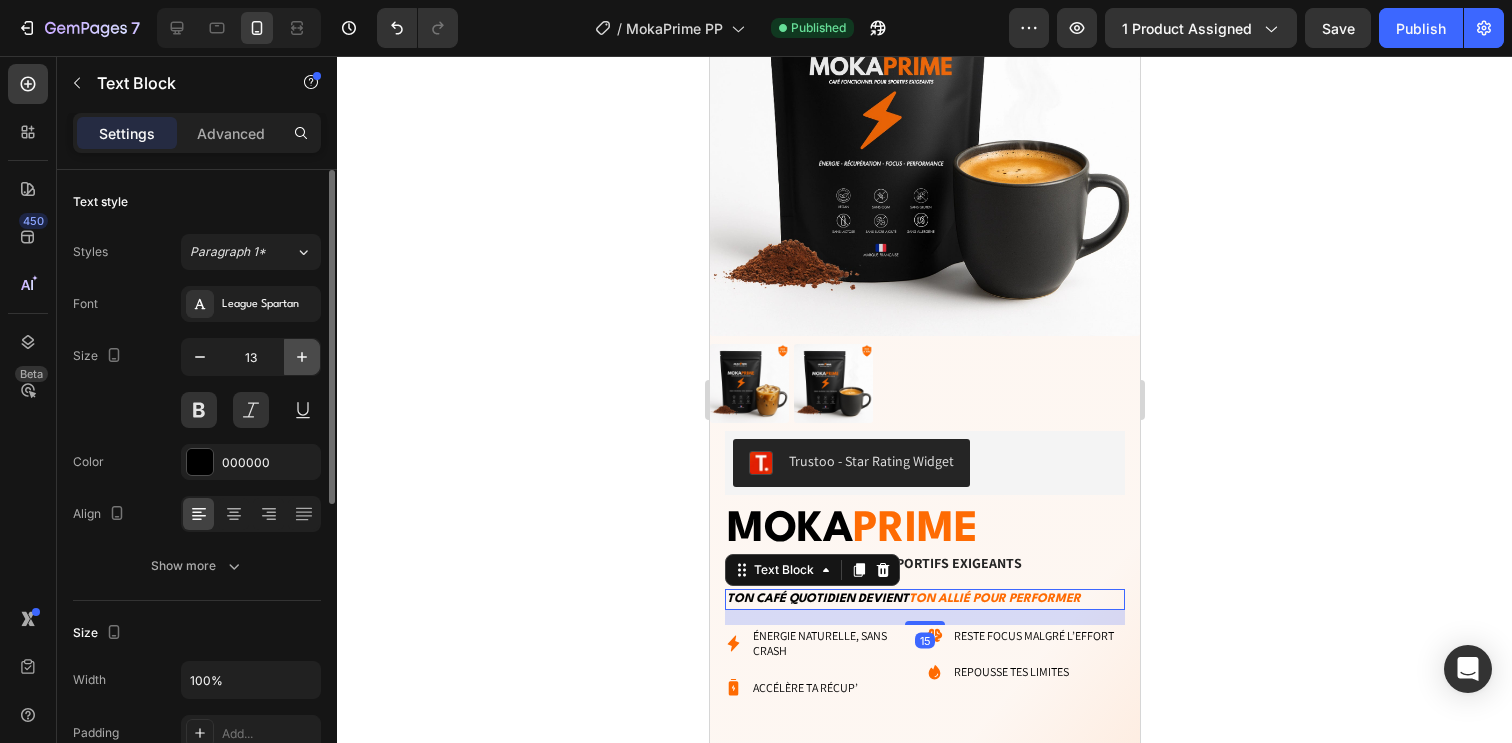 click 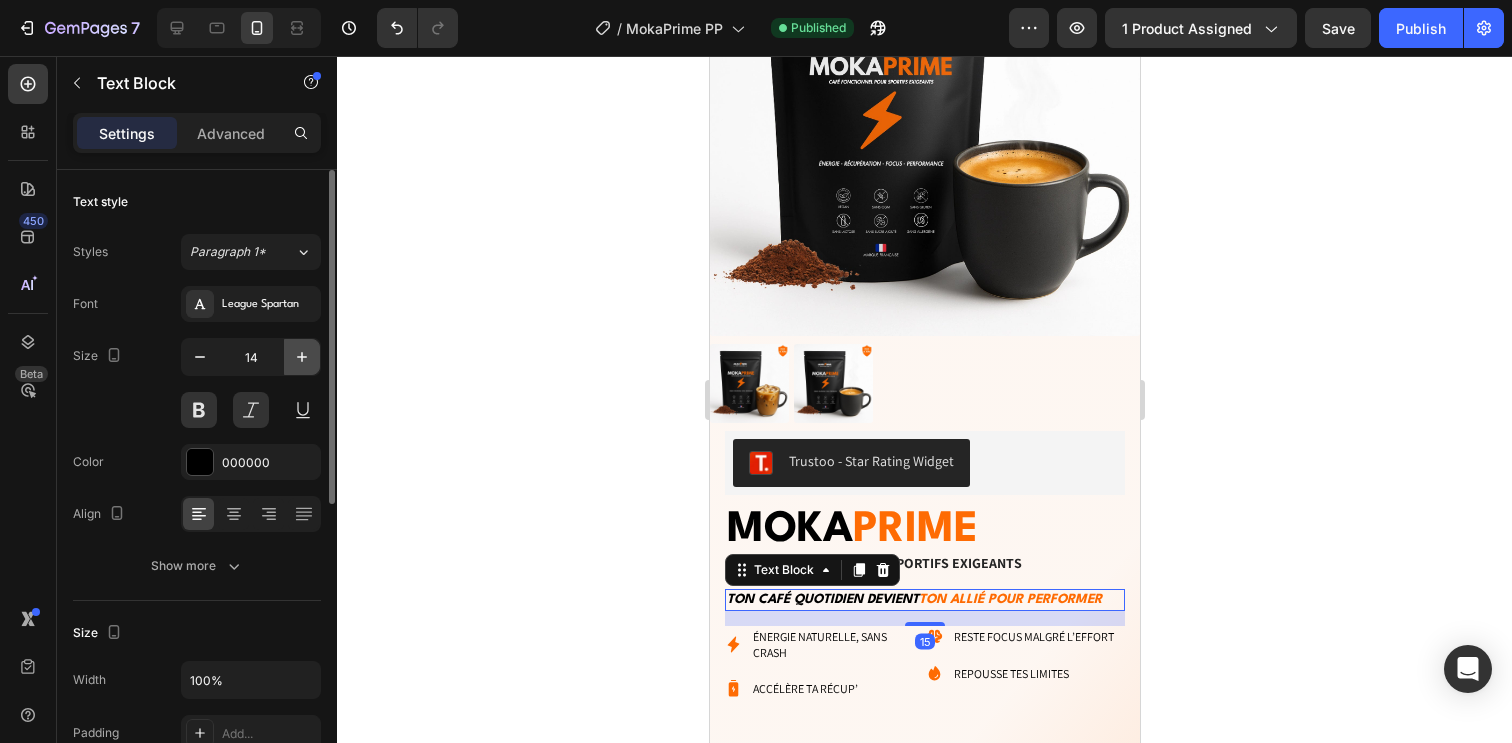 click 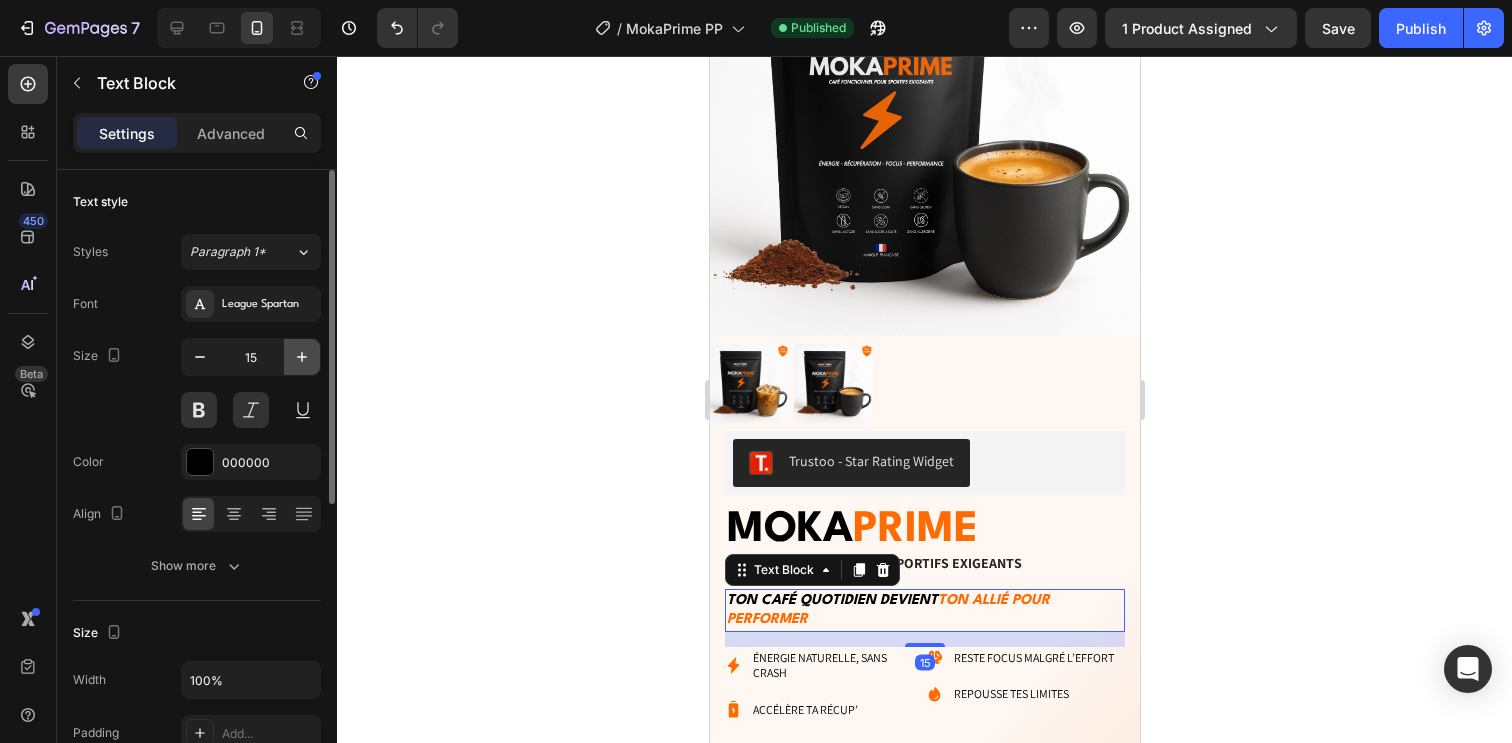 click 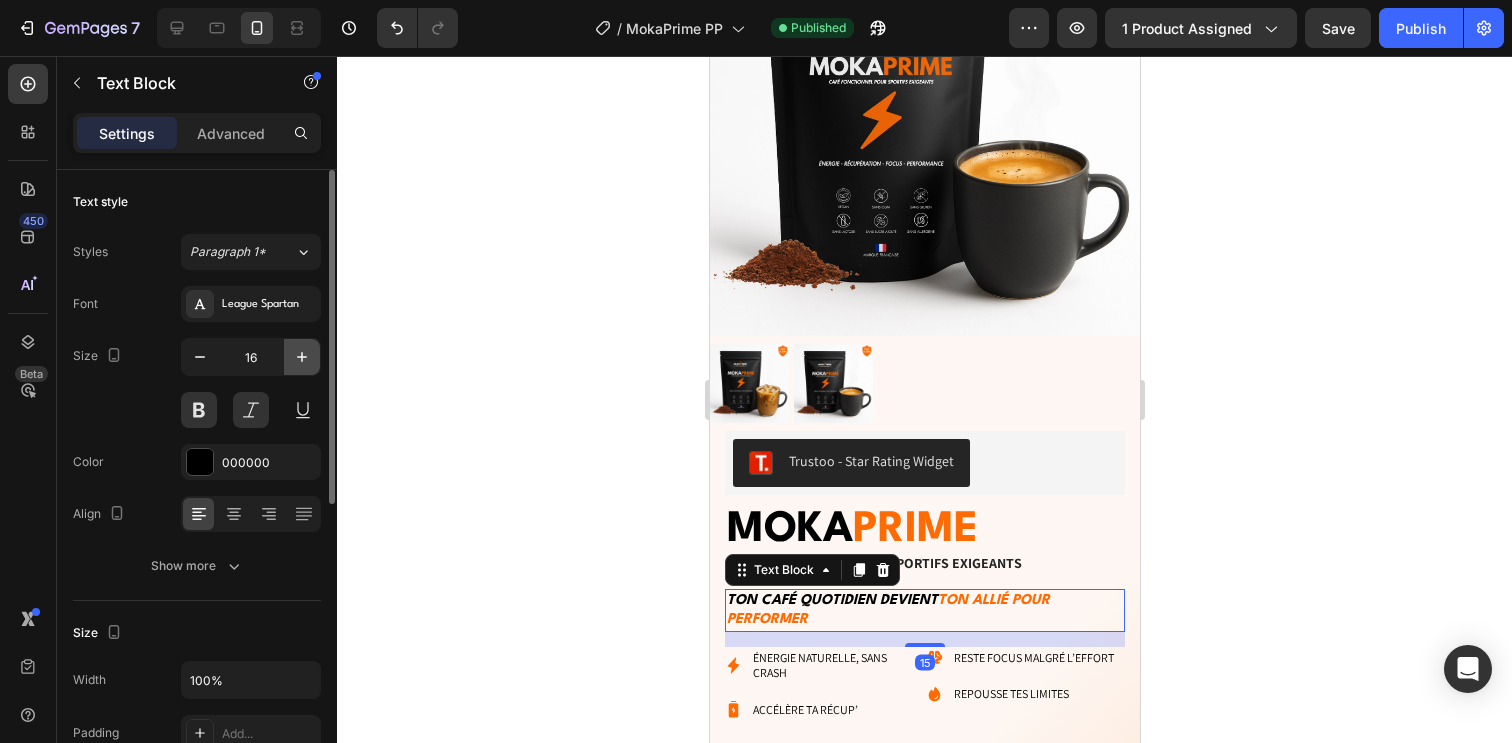 click 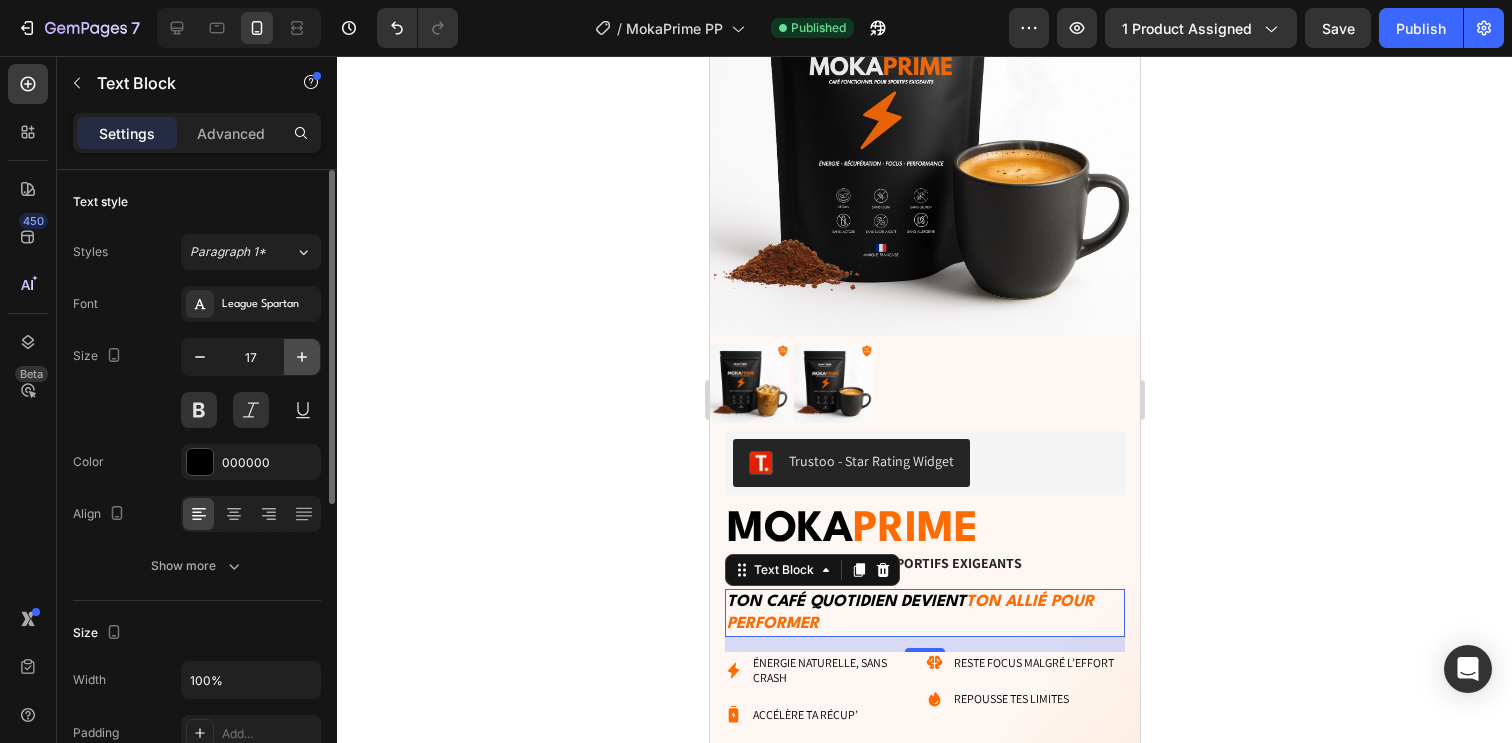click 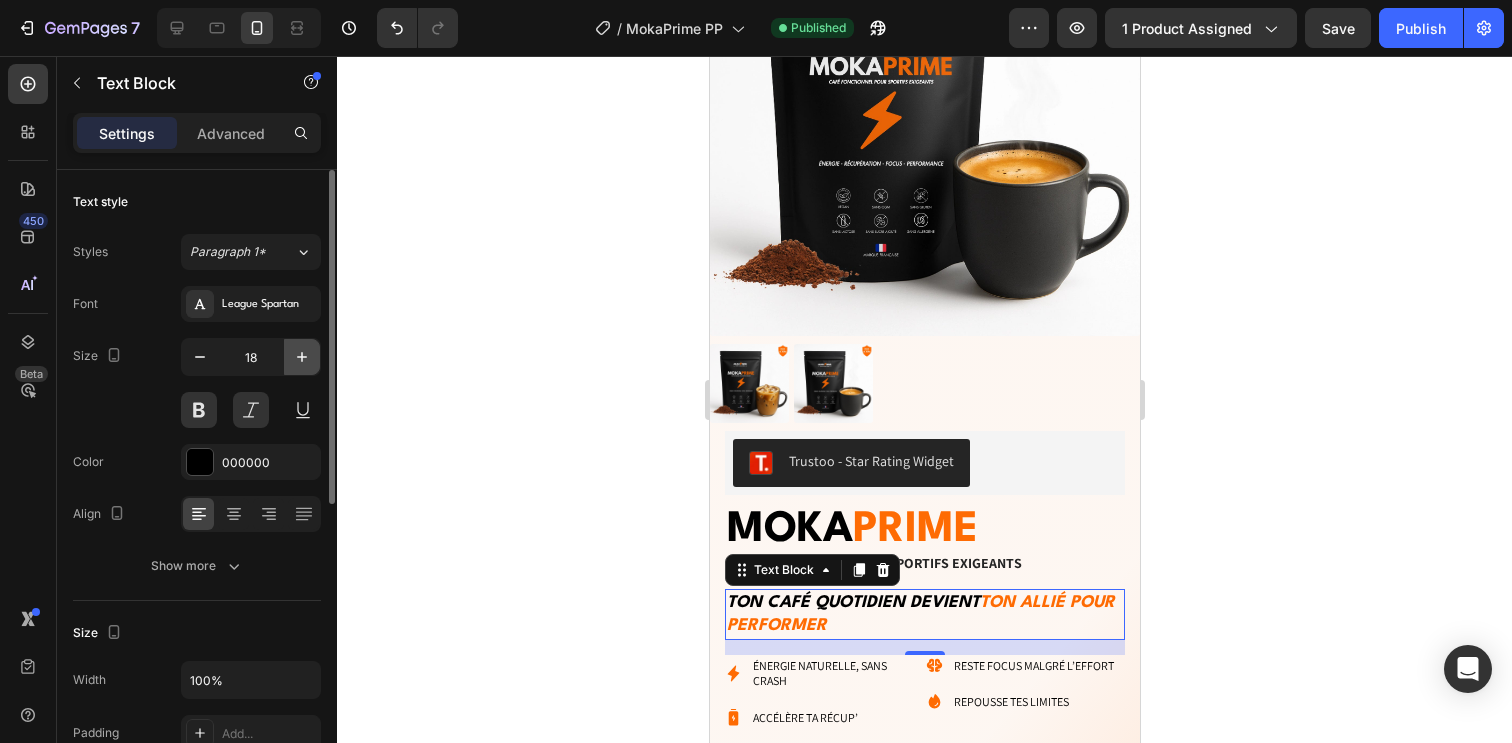 click 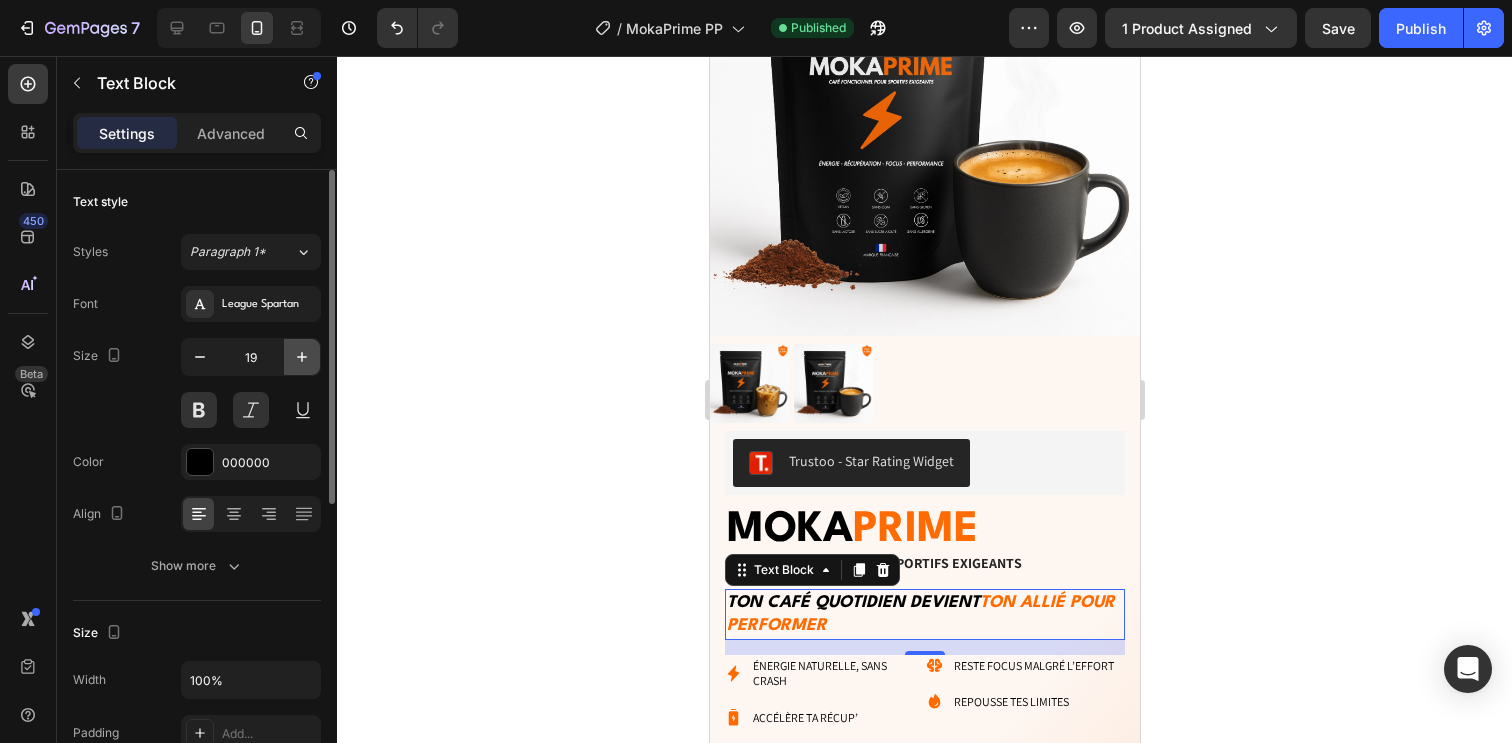 click 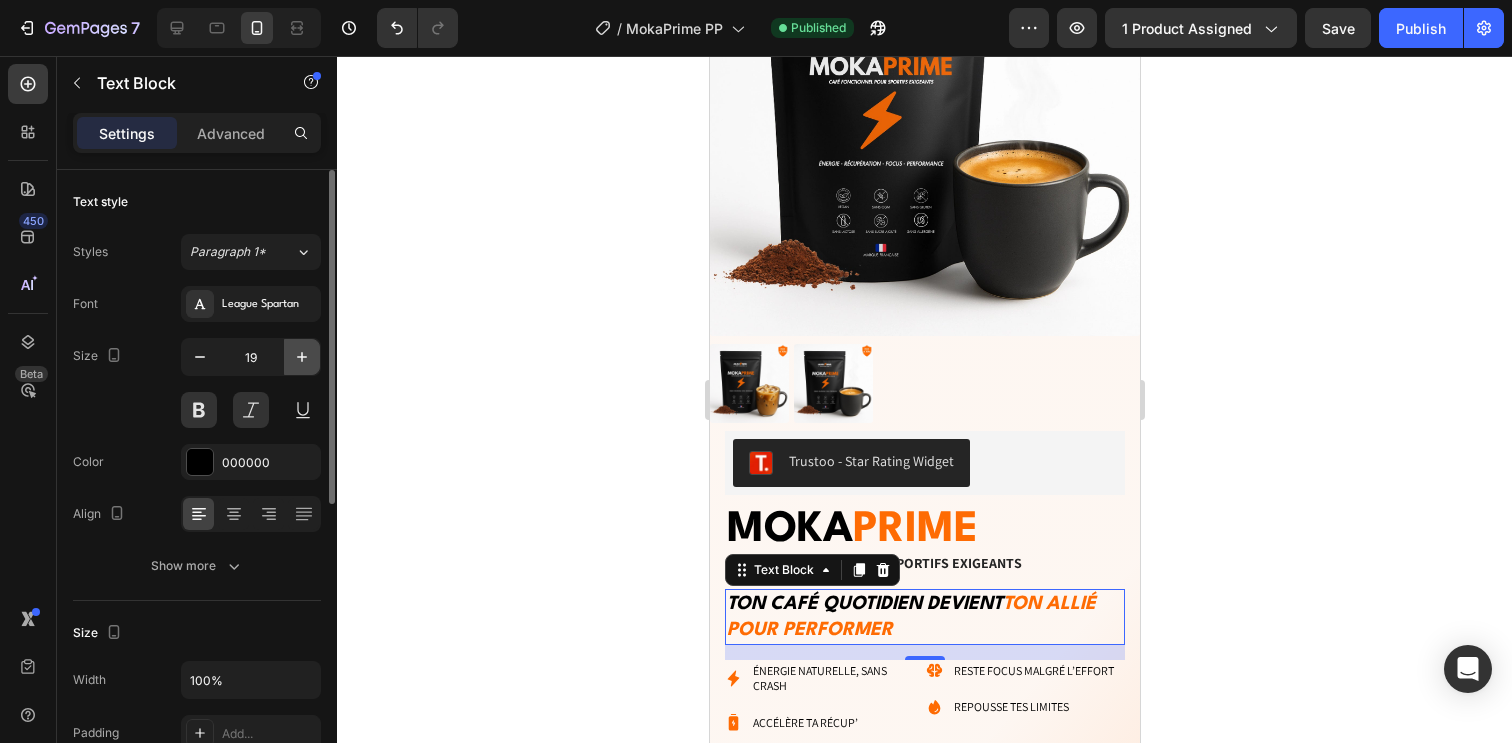 type on "20" 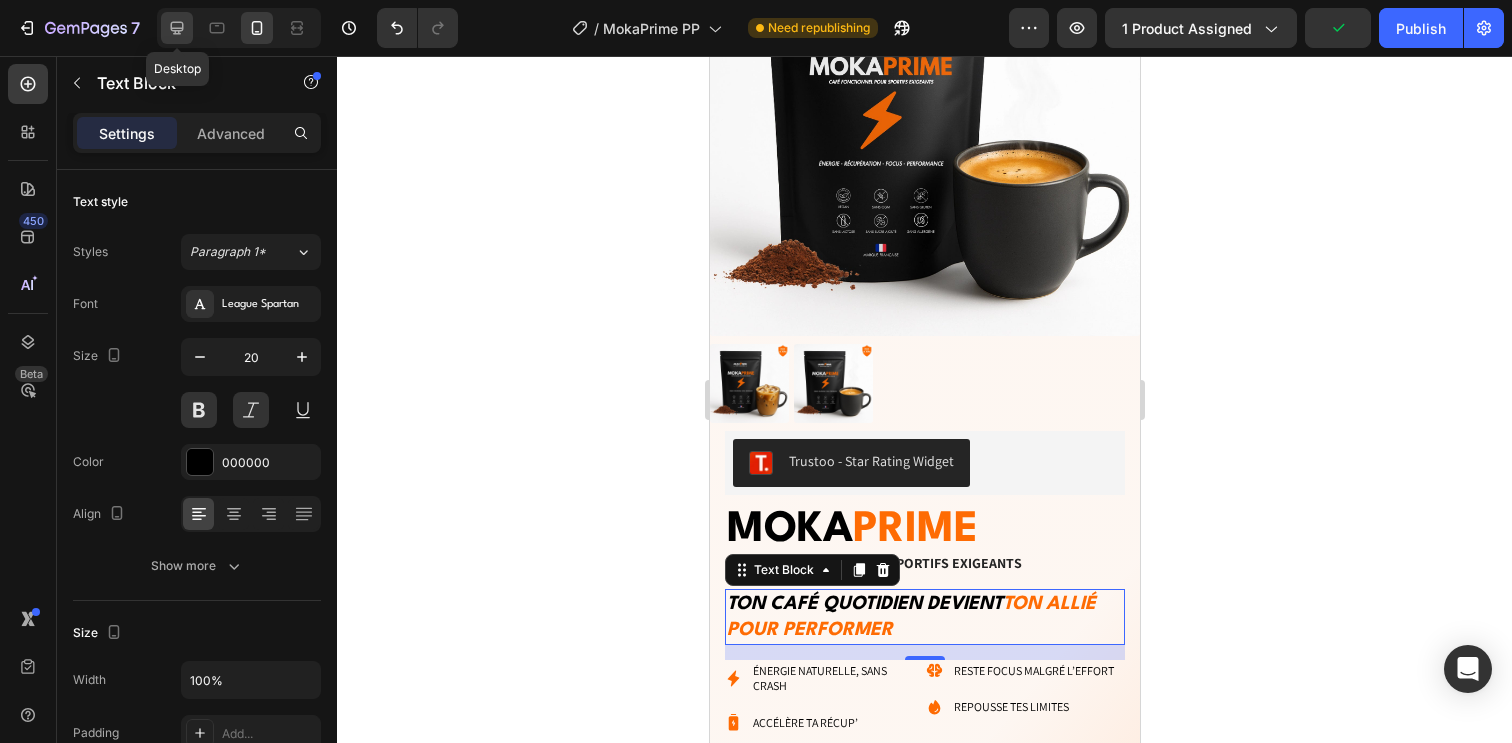 click 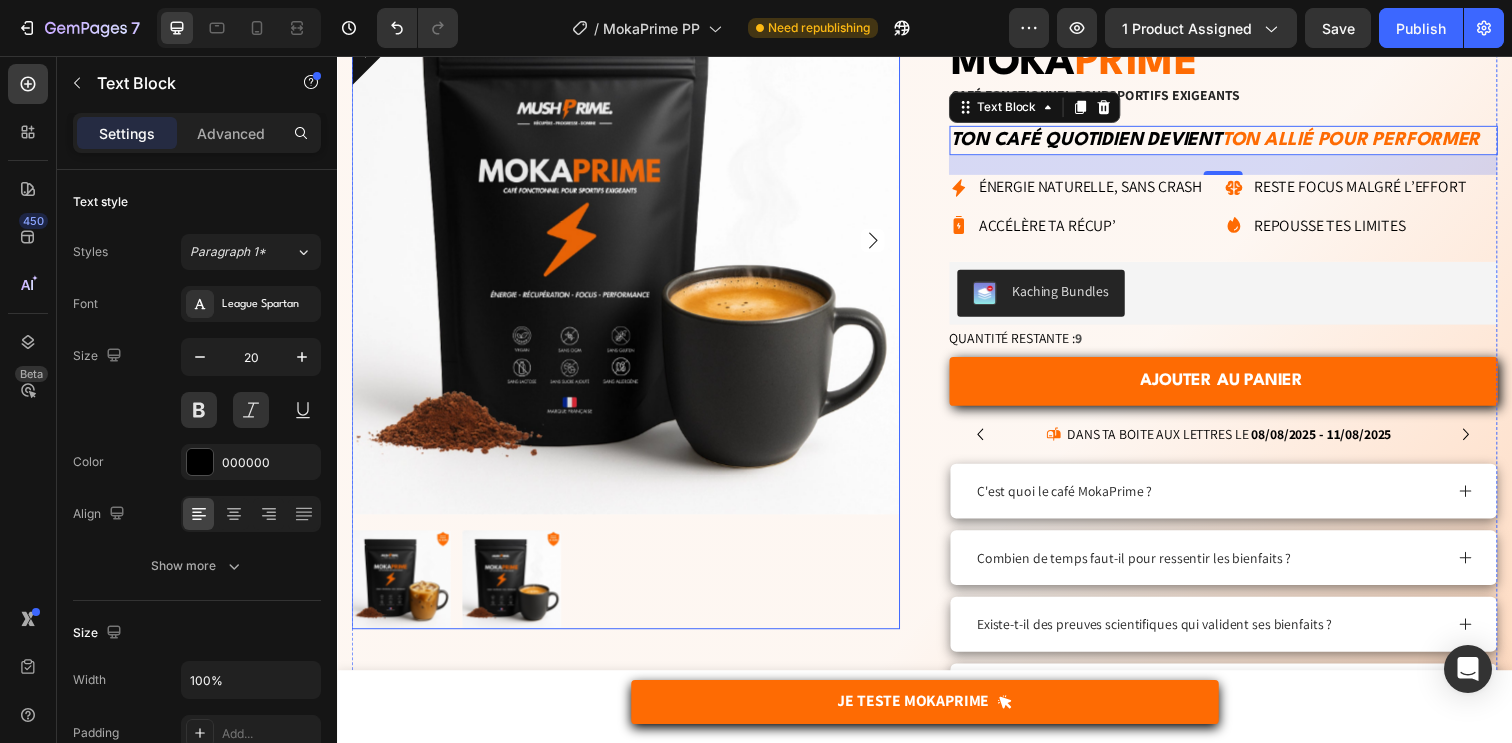 scroll, scrollTop: 4, scrollLeft: 0, axis: vertical 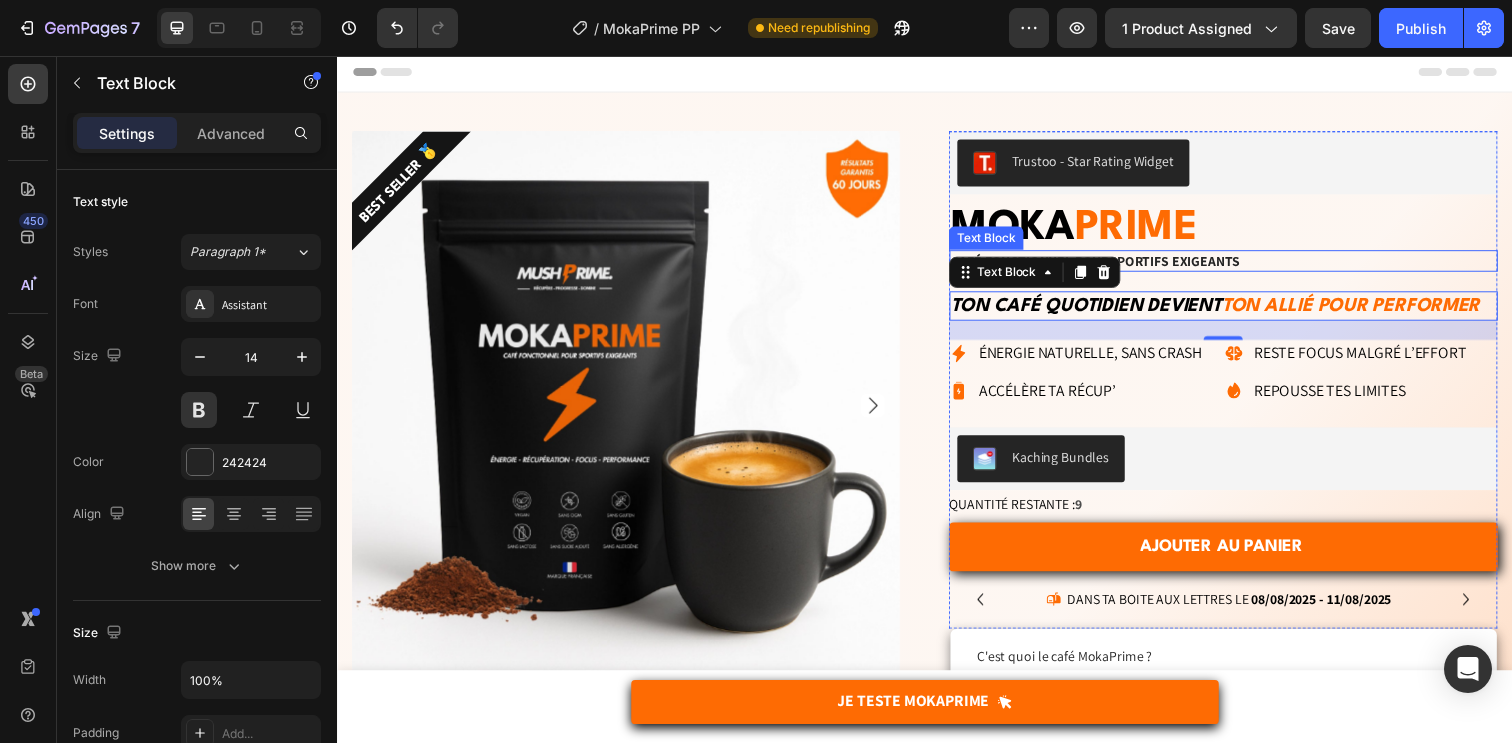 click on "Café fonctionnel pour  sportifs exigeants" at bounding box center [1242, 265] 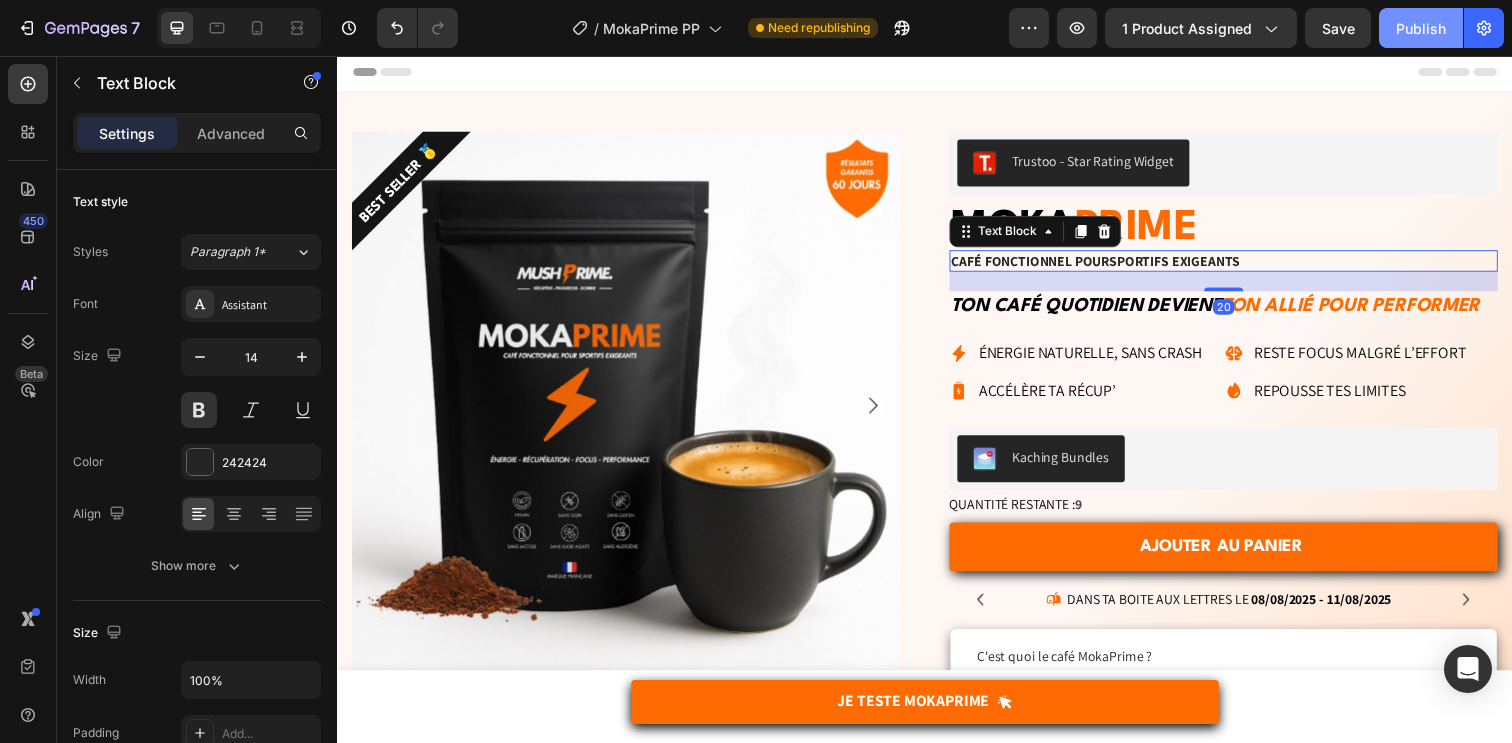 click on "Publish" at bounding box center [1421, 28] 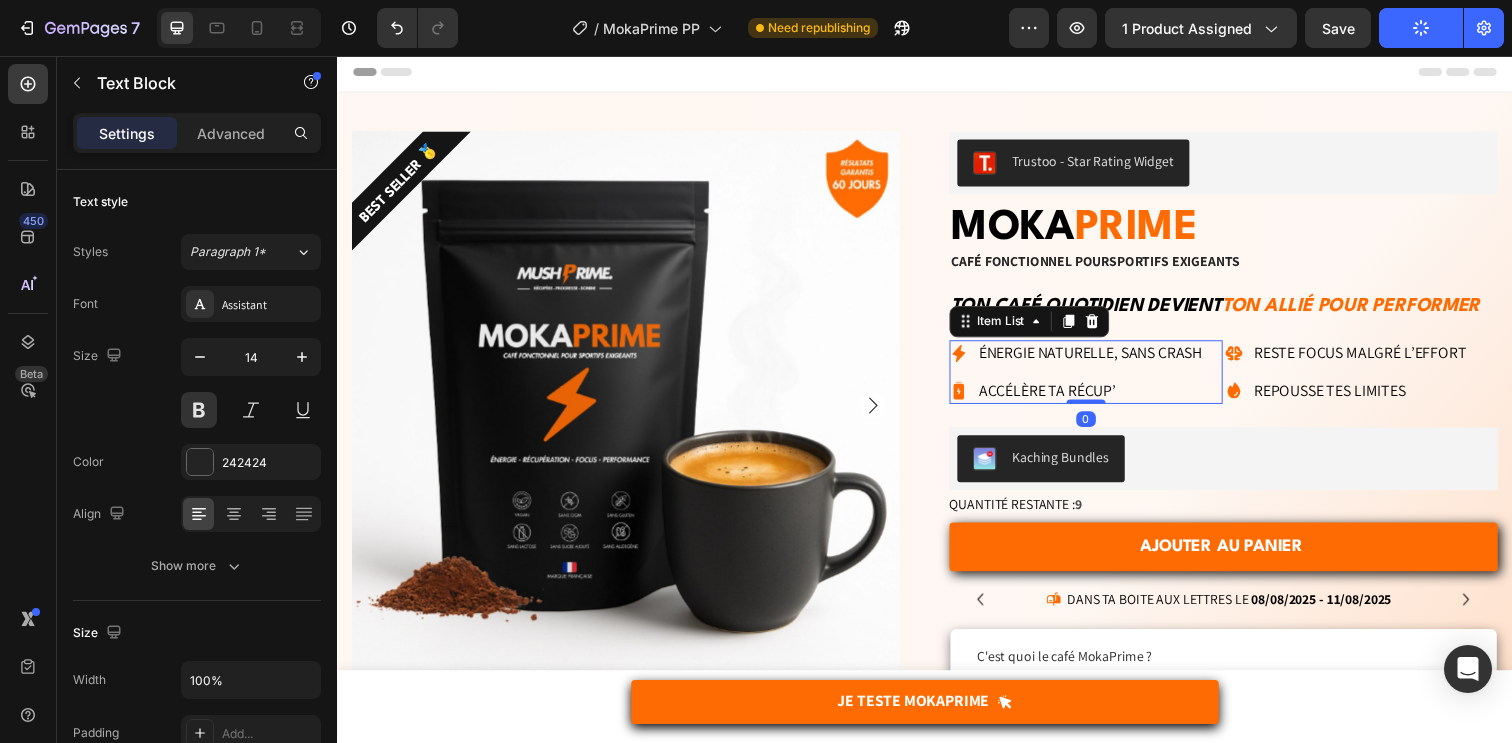 click on "Énergie naturelle, sans crash
Accélère ta récup’" at bounding box center (1101, 379) 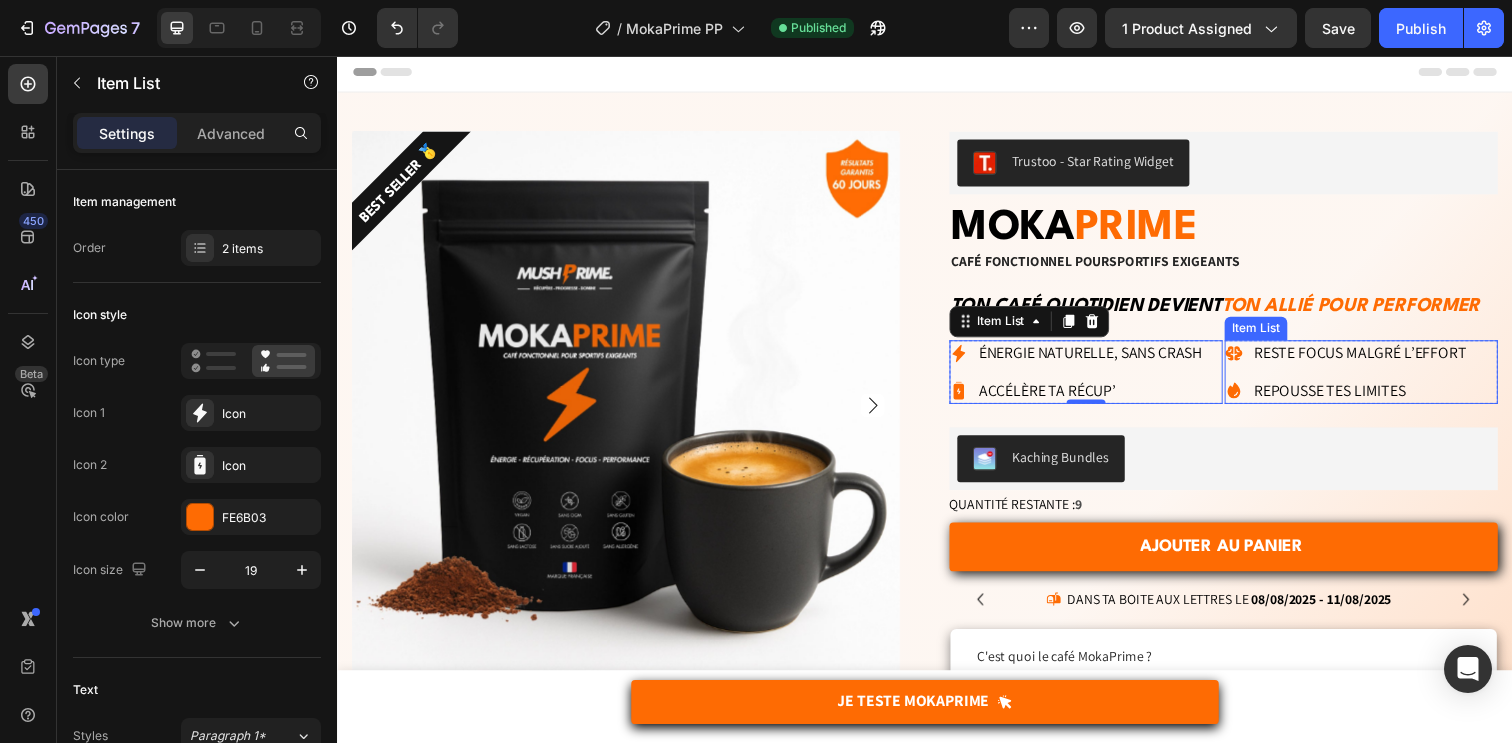 click 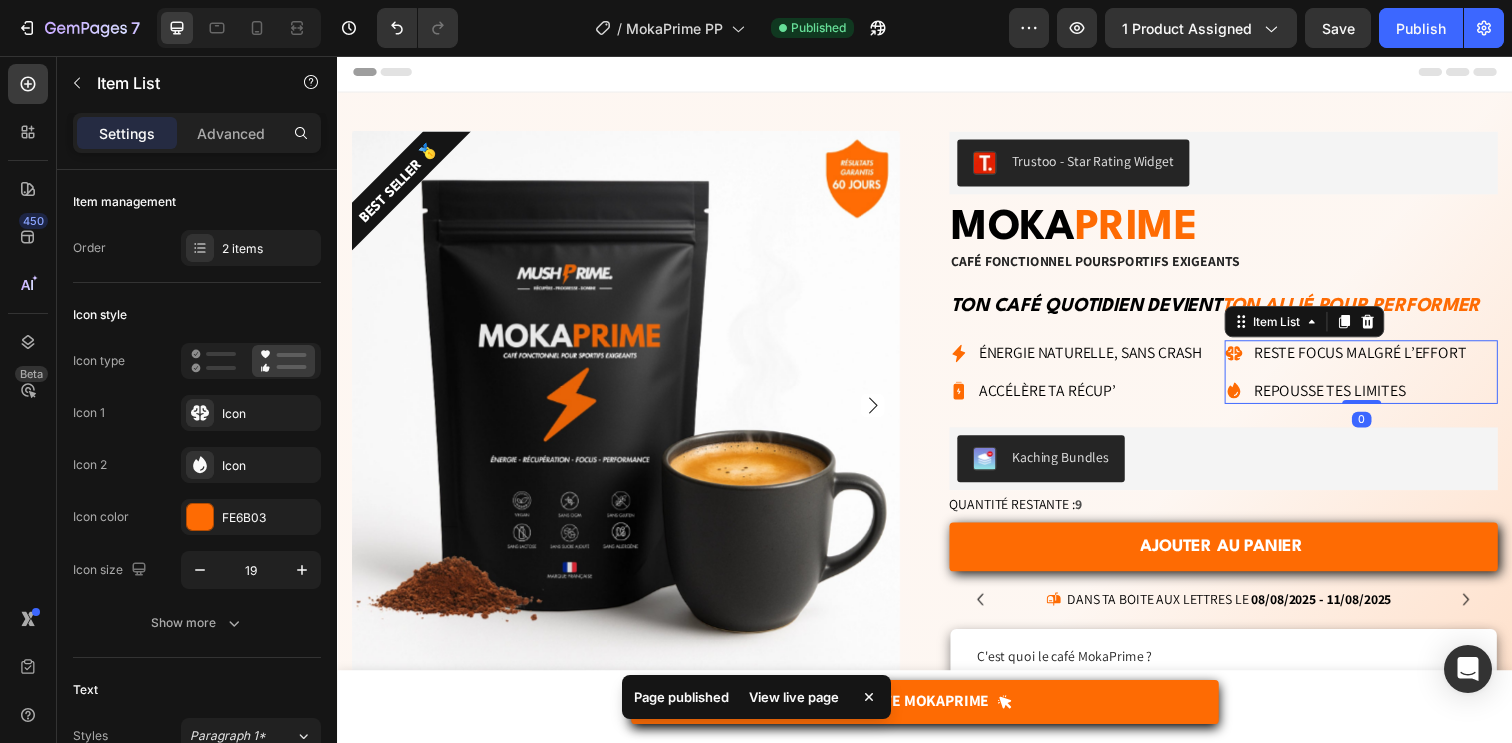click 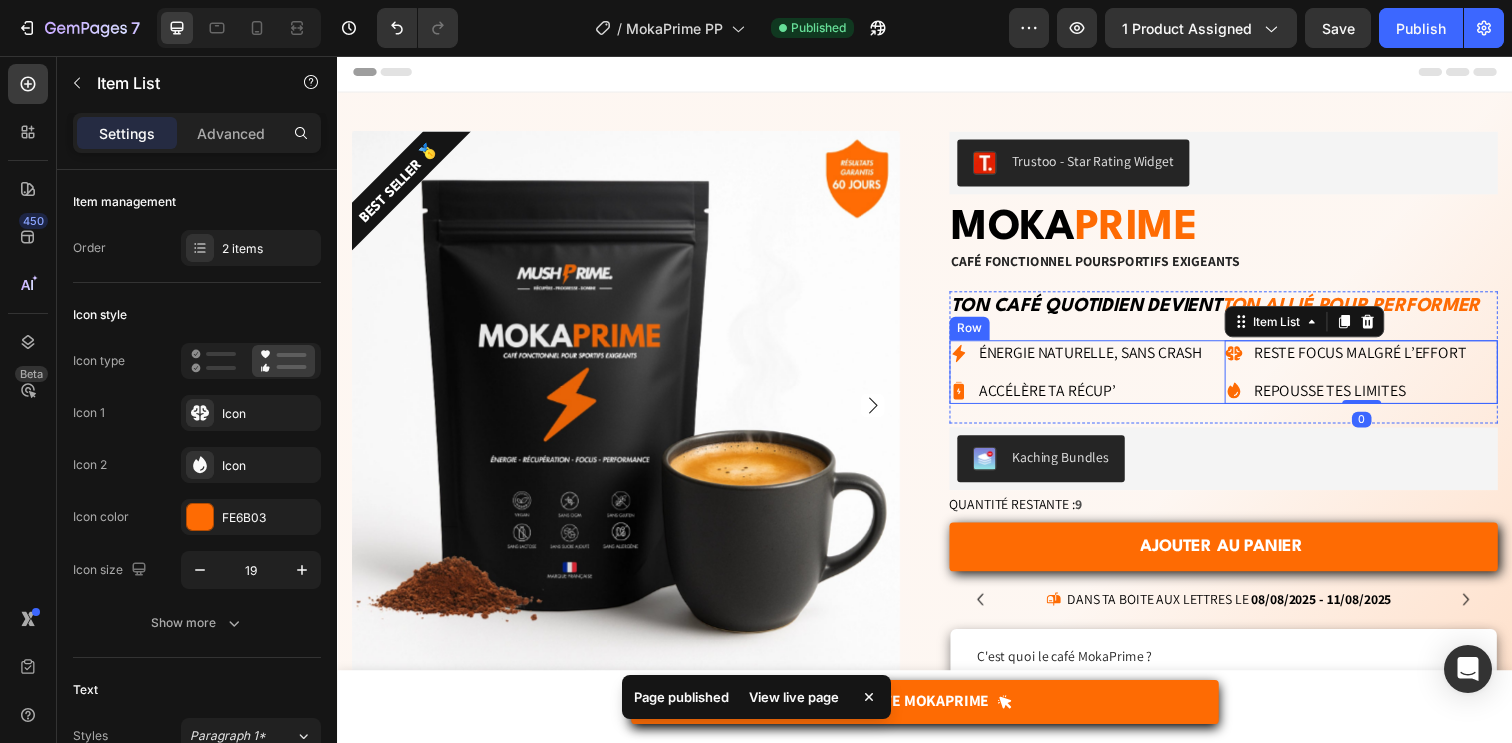 click on "Énergie naturelle, sans crash
Accélère ta récup’ Item List
Reste focus malgré l’effort
Repousse tes limites Item List   0 Row" at bounding box center (1242, 379) 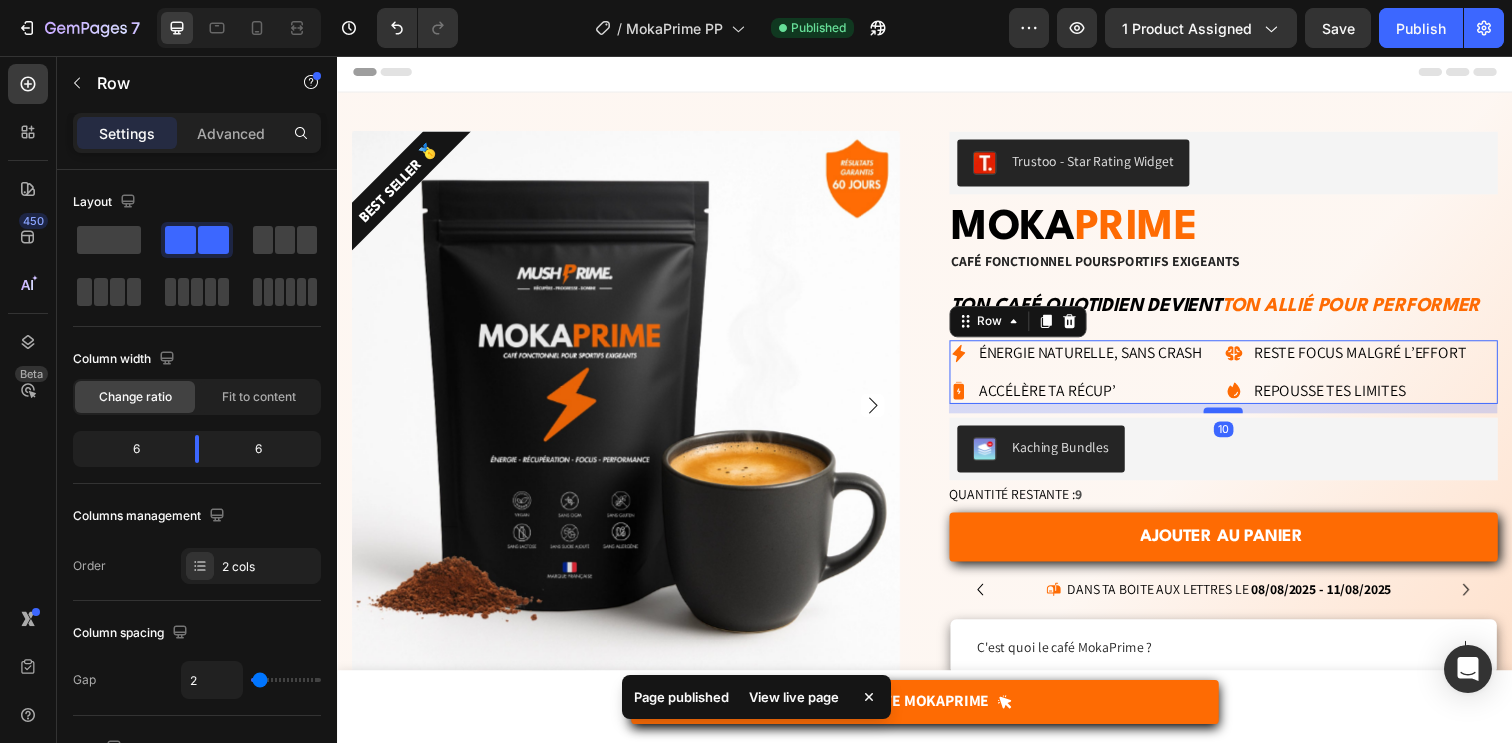 drag, startPoint x: 1236, startPoint y: 428, endPoint x: 1230, endPoint y: 418, distance: 11.661903 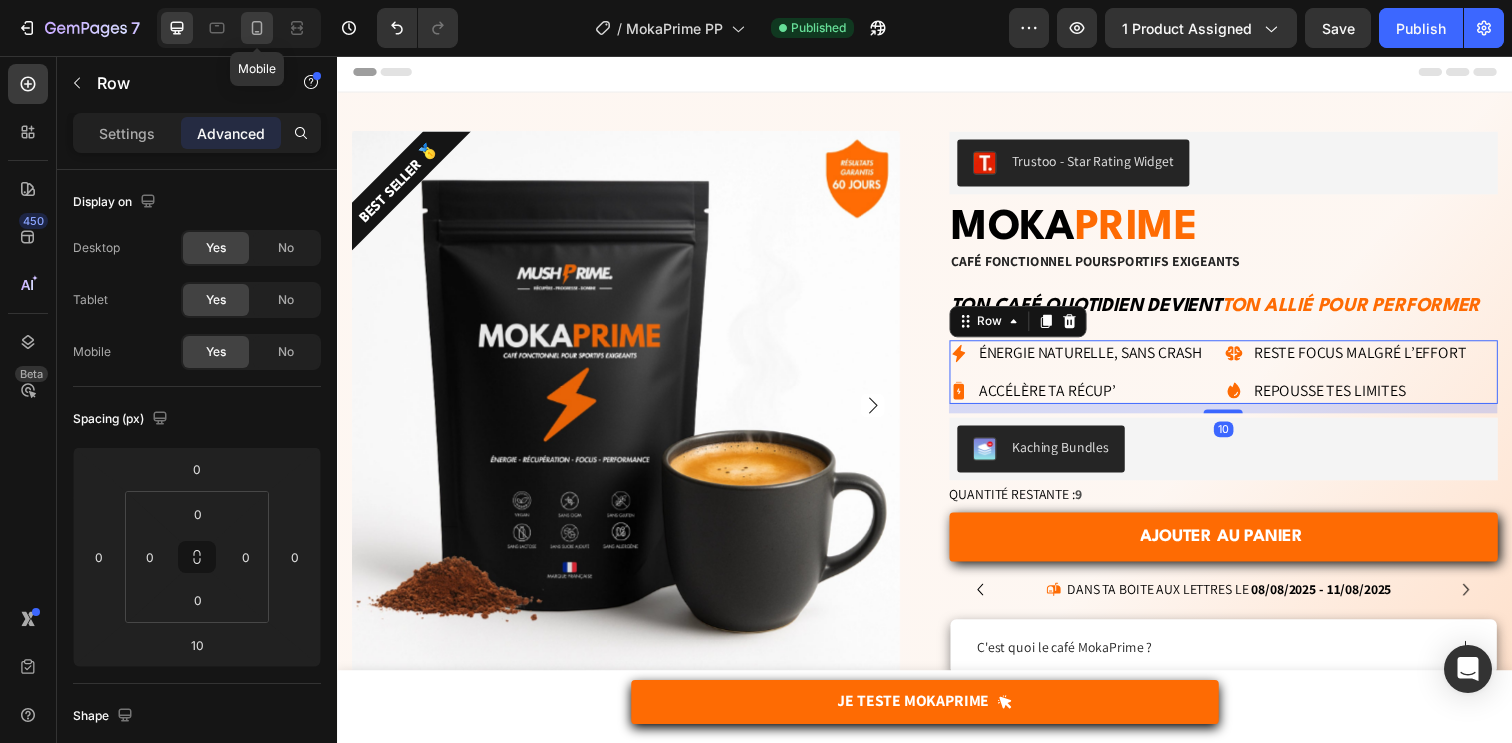 click 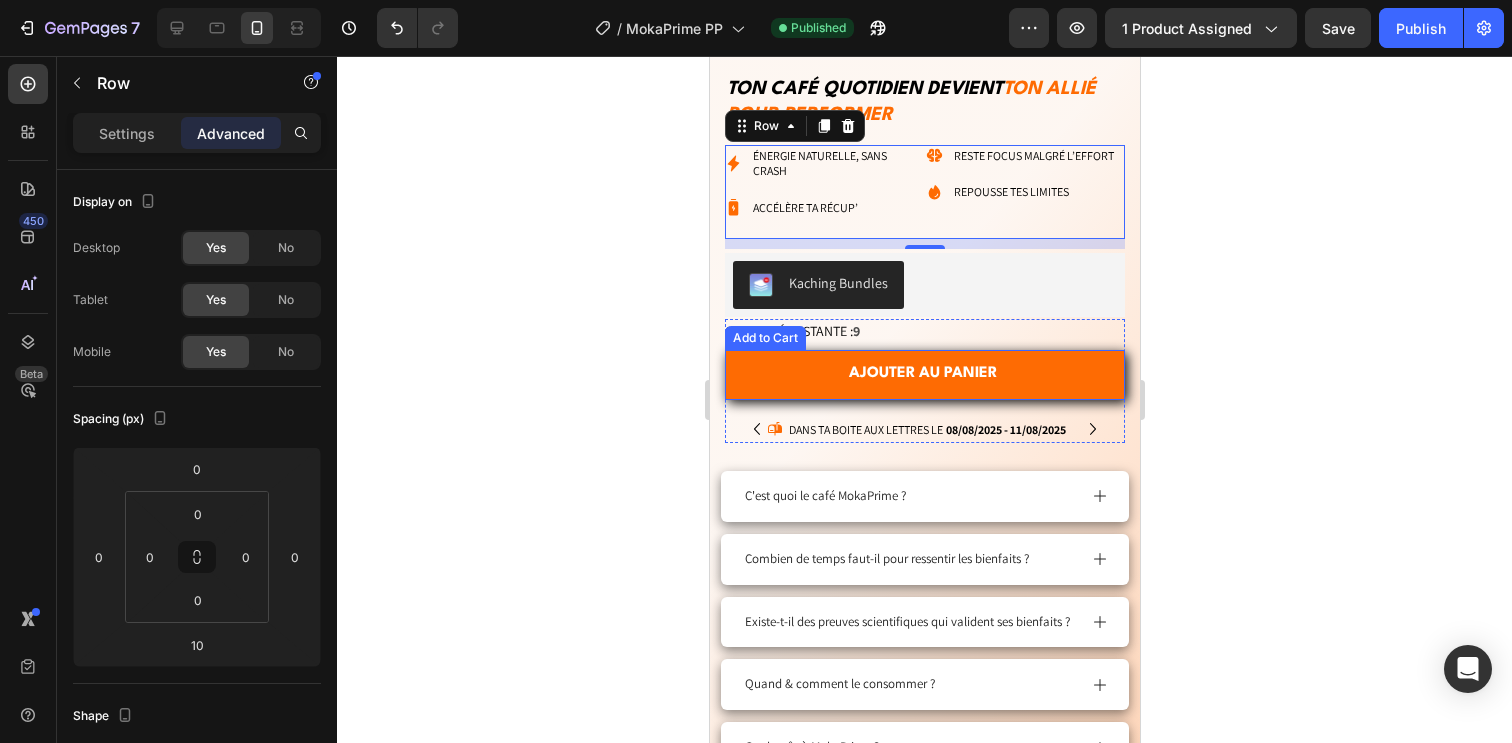 scroll, scrollTop: 709, scrollLeft: 0, axis: vertical 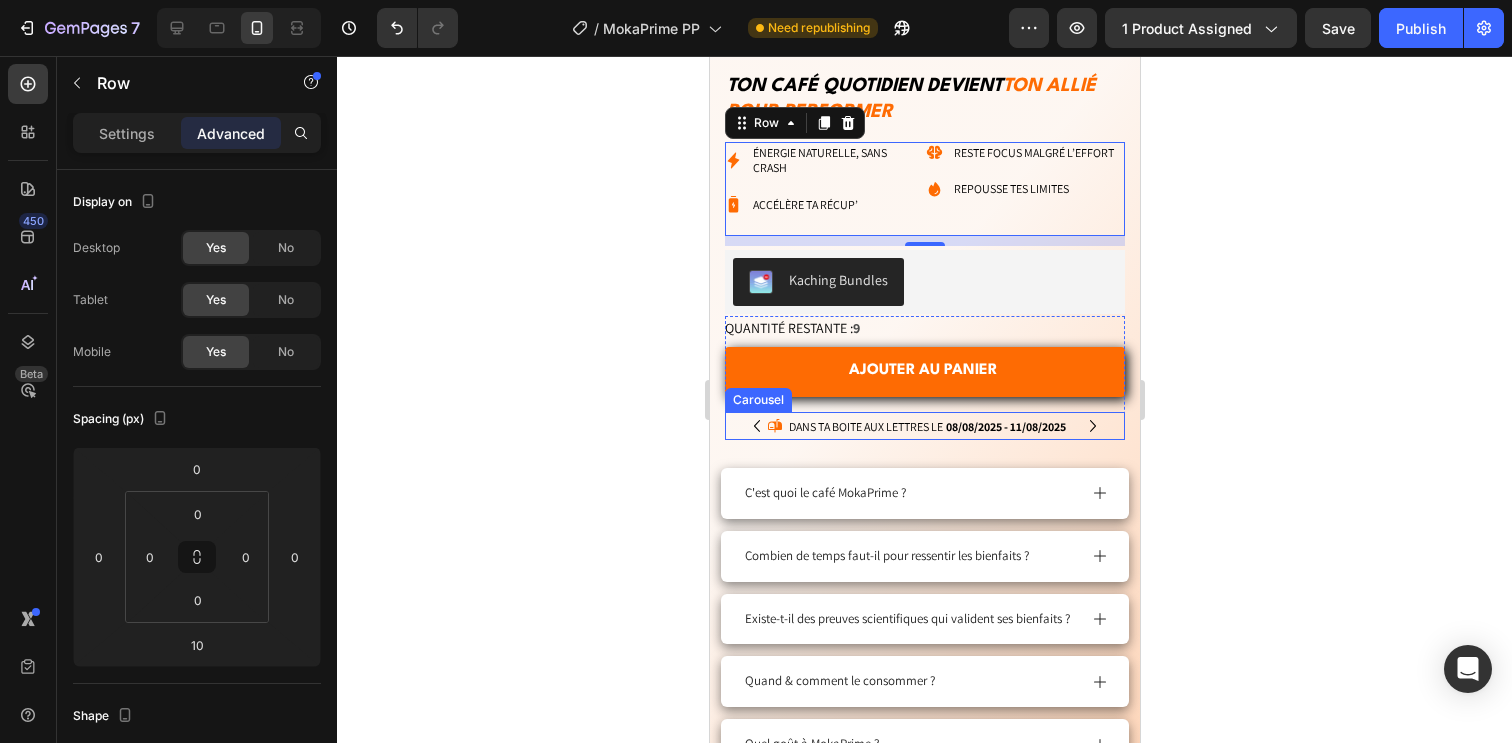 click 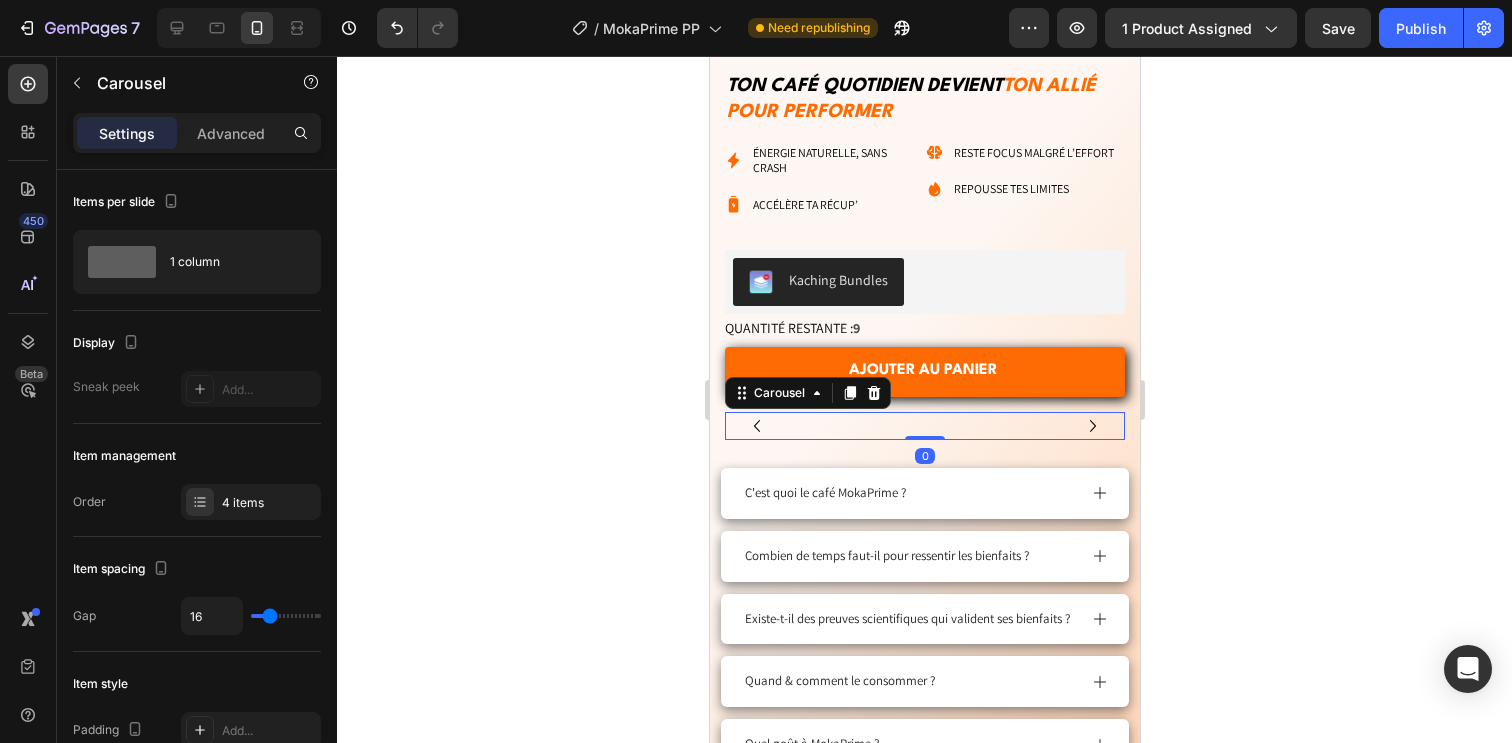 click on "livraison  offerte  dès 40€ Text Block" at bounding box center (916, 426) 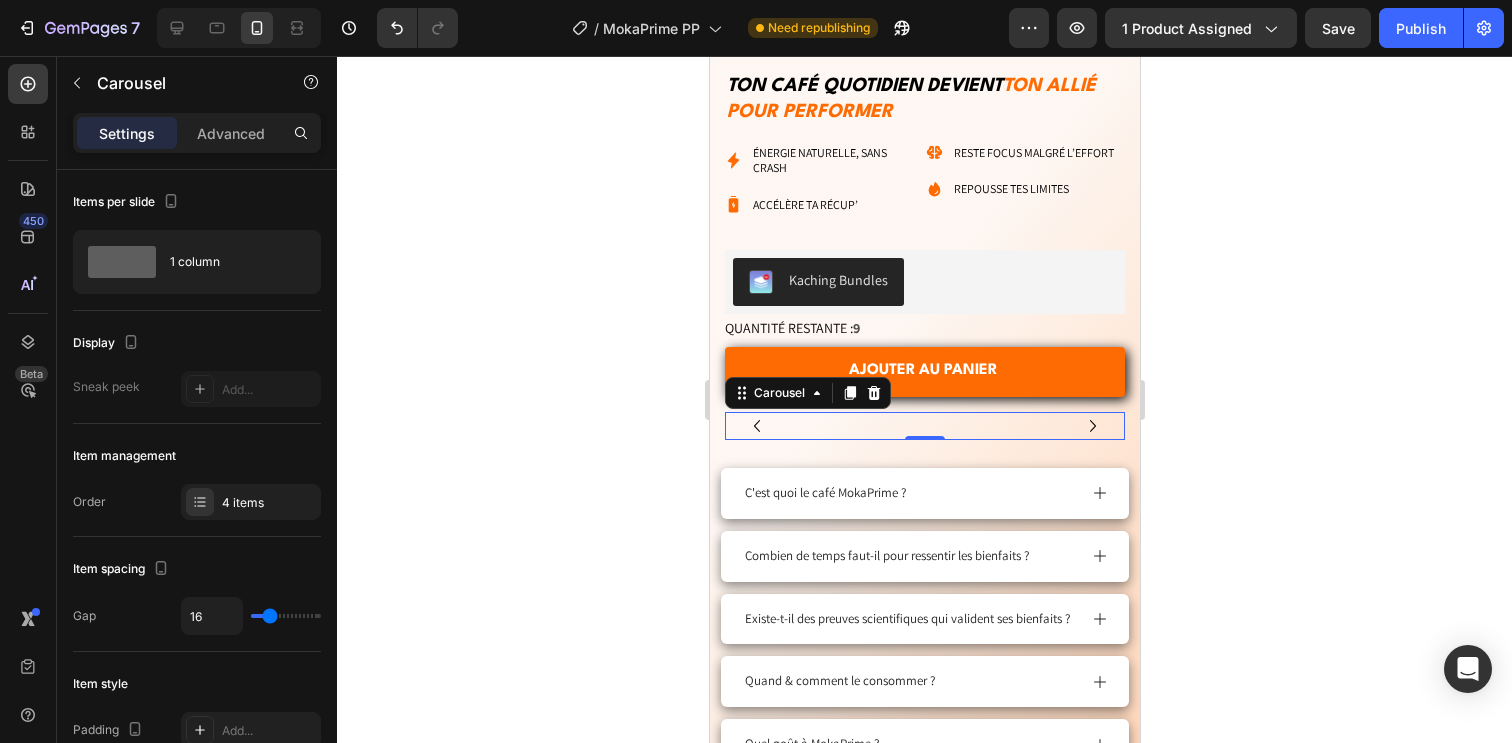 click 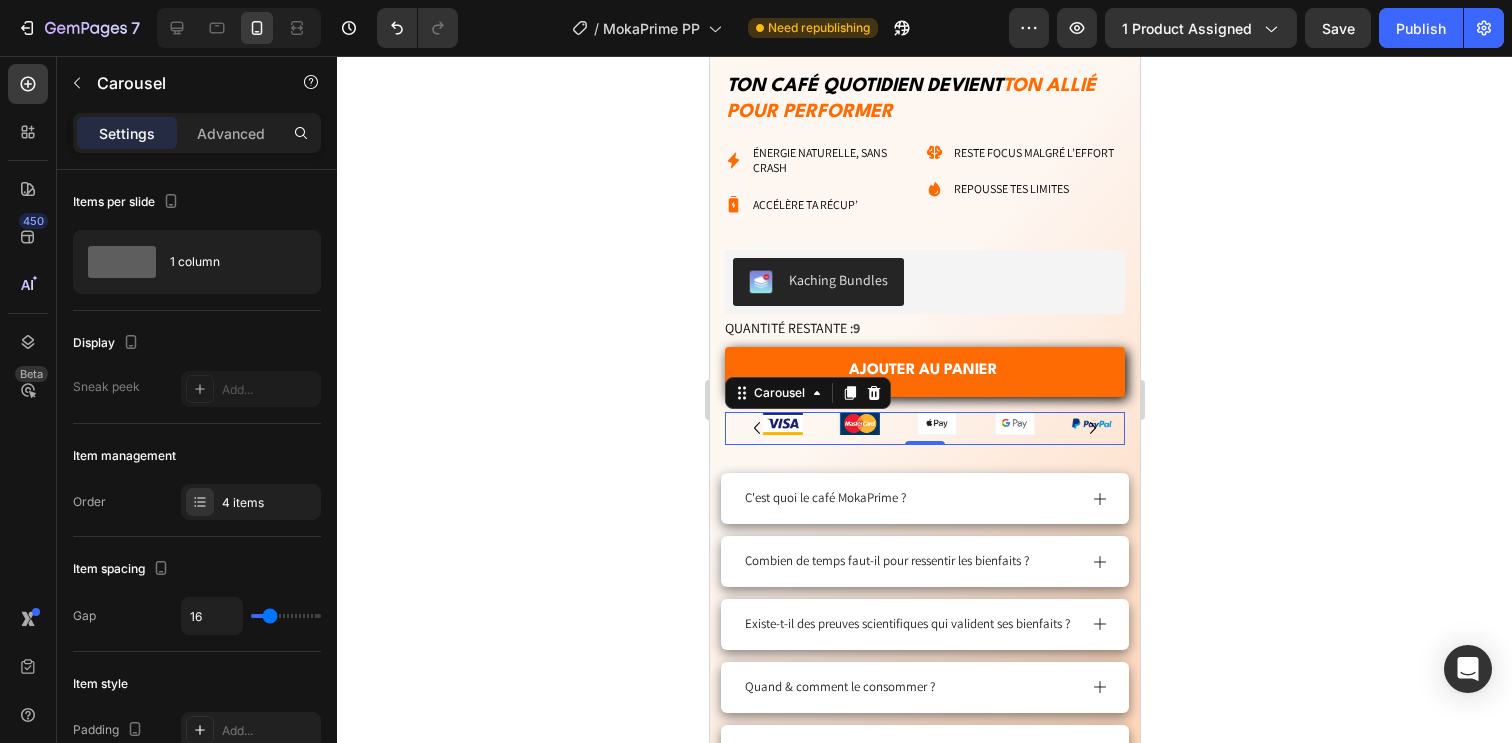 click 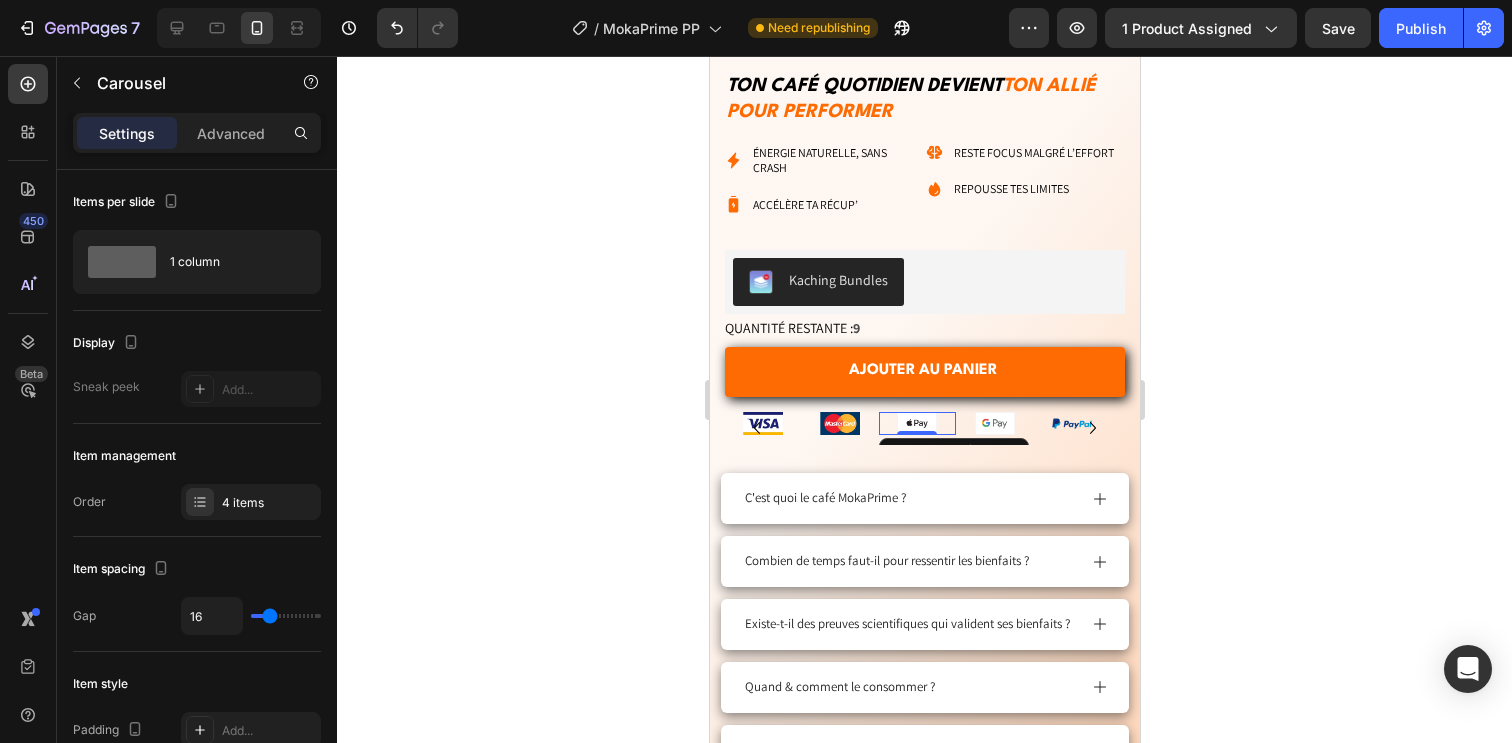 click at bounding box center [916, 423] 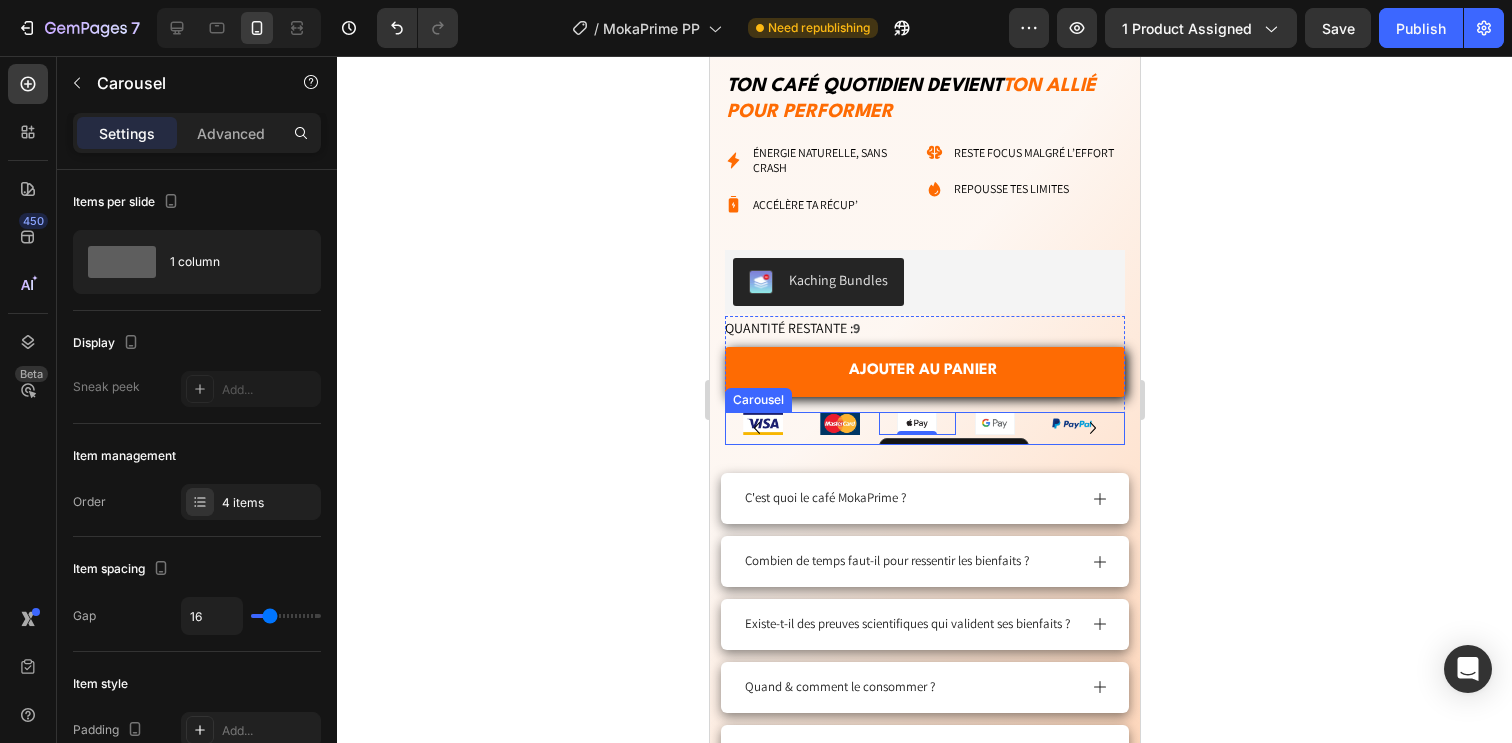 click 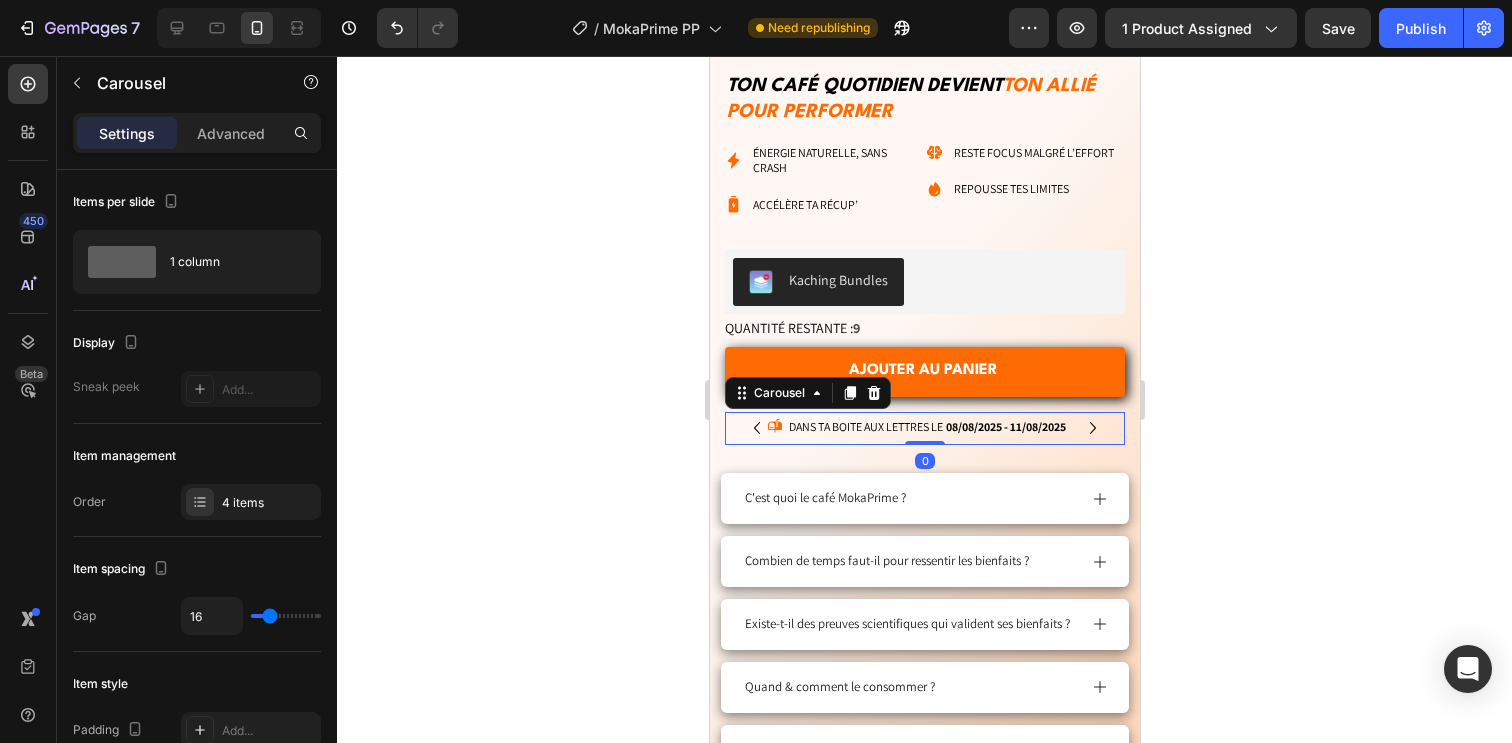 click 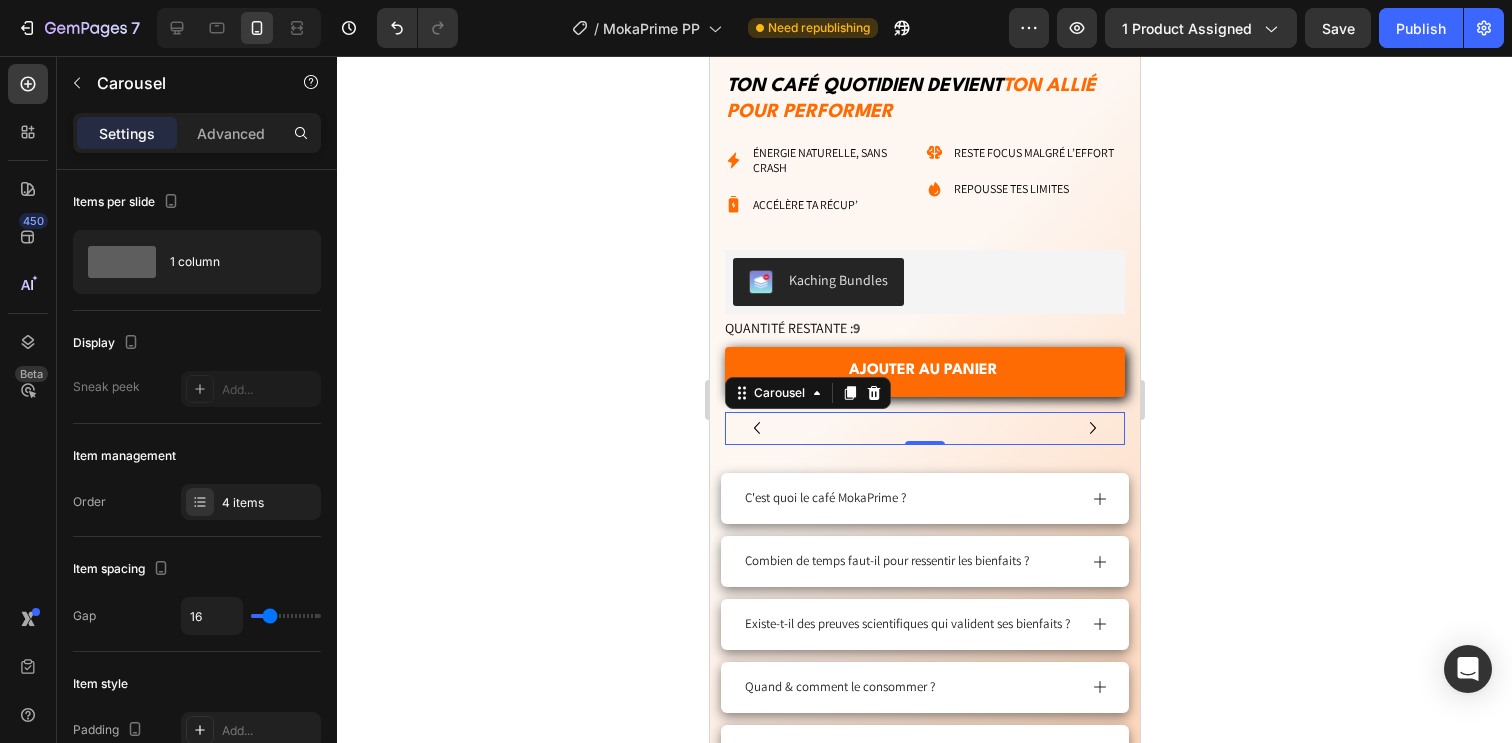 click on "livraison  offerte  dès 40€ Text Block" at bounding box center (916, 428) 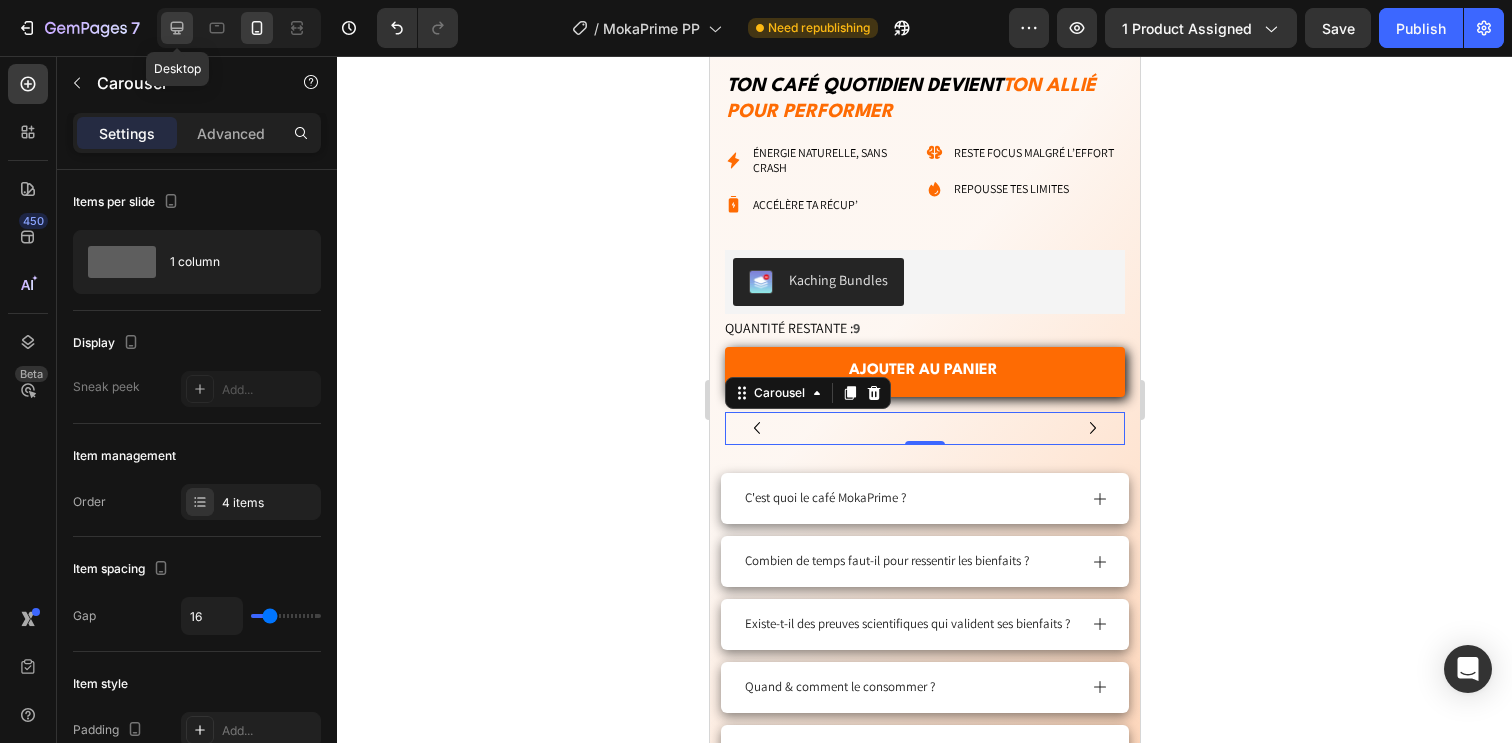 click 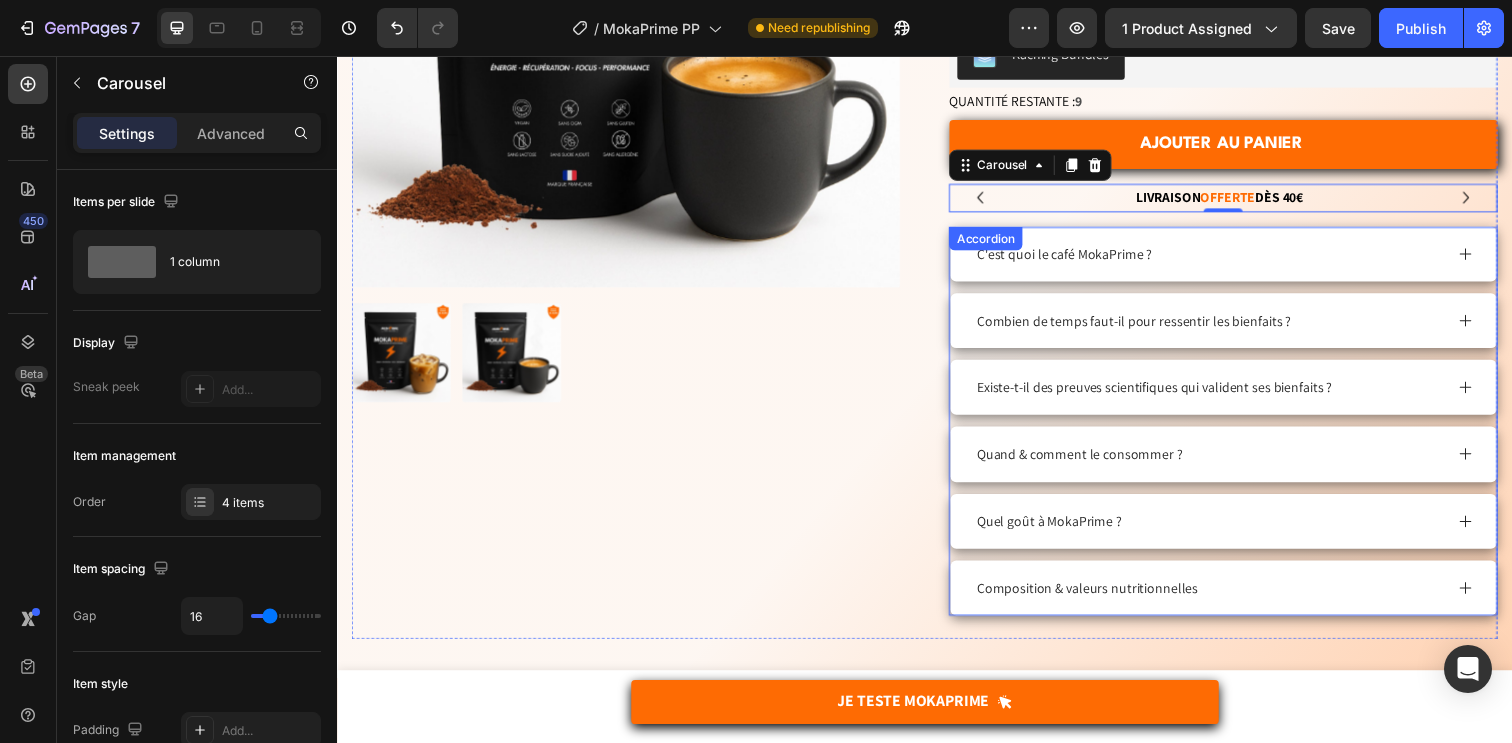 scroll, scrollTop: 352, scrollLeft: 0, axis: vertical 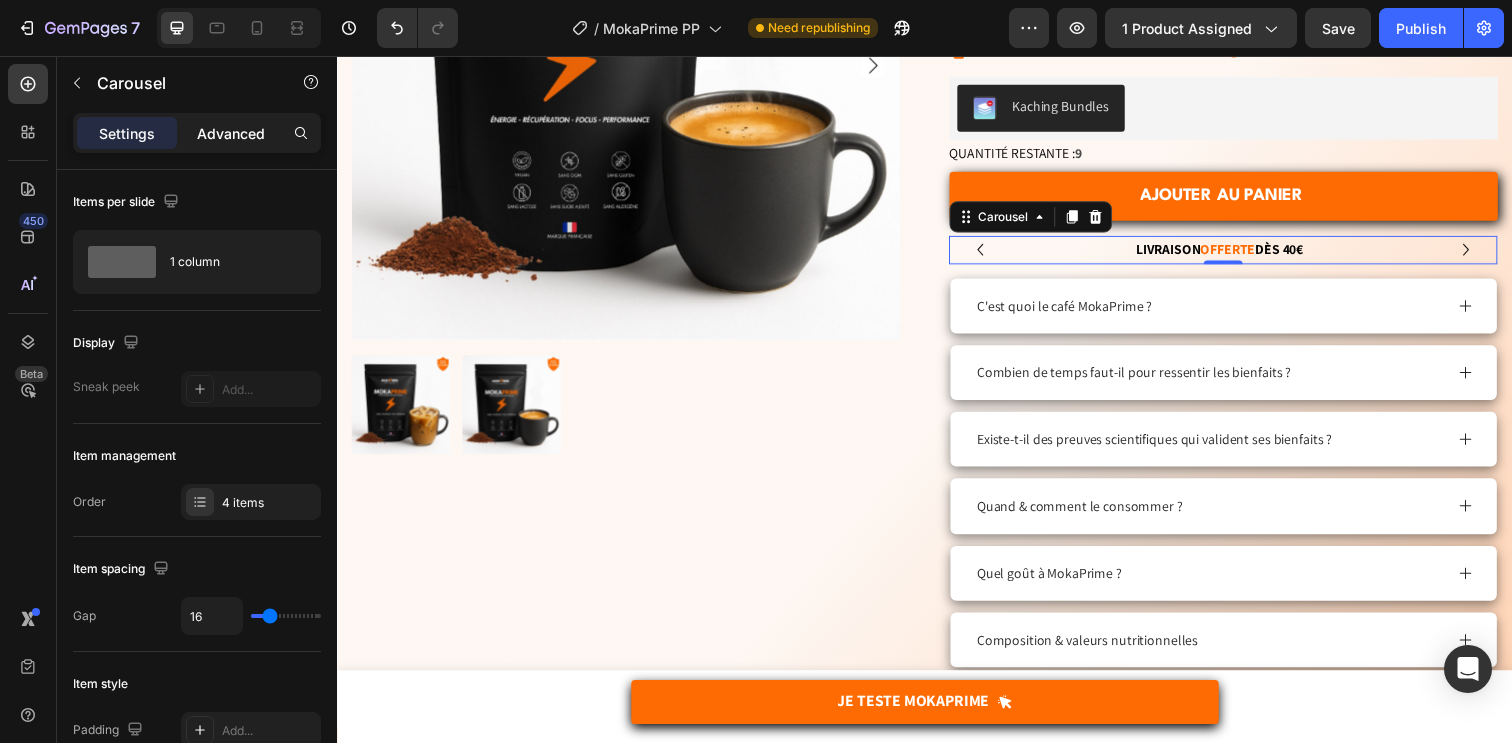 click on "Advanced" at bounding box center [231, 133] 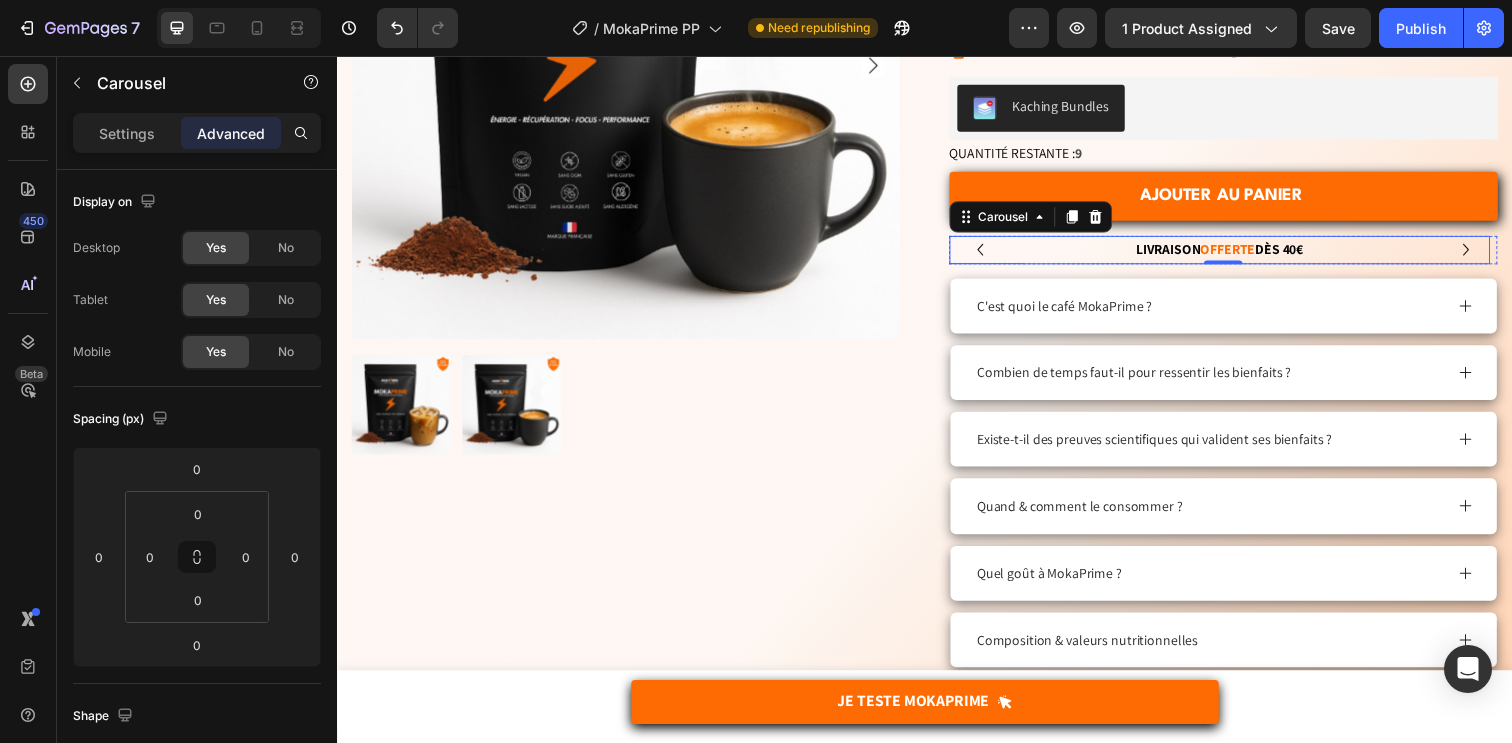 click on "offerte" at bounding box center [1247, 253] 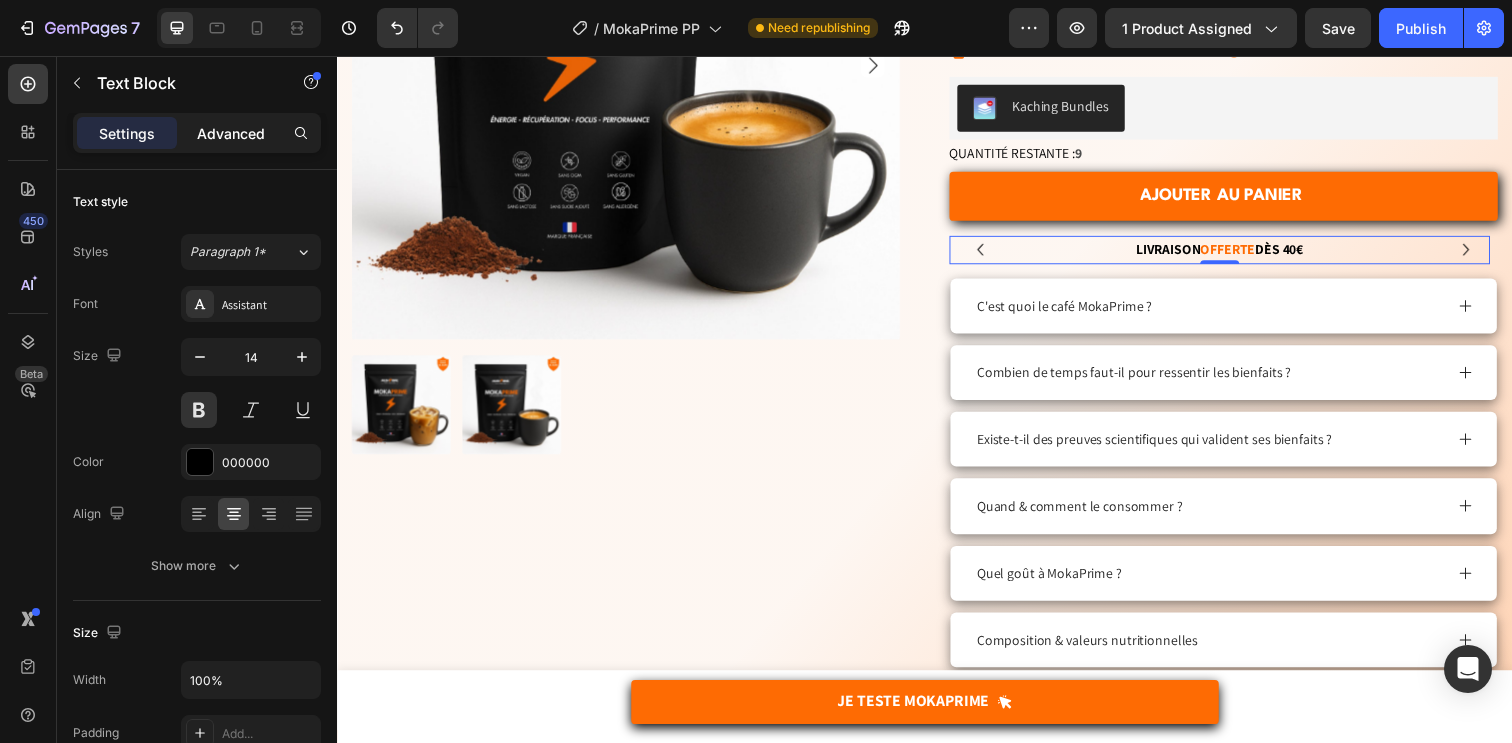click on "Advanced" at bounding box center (231, 133) 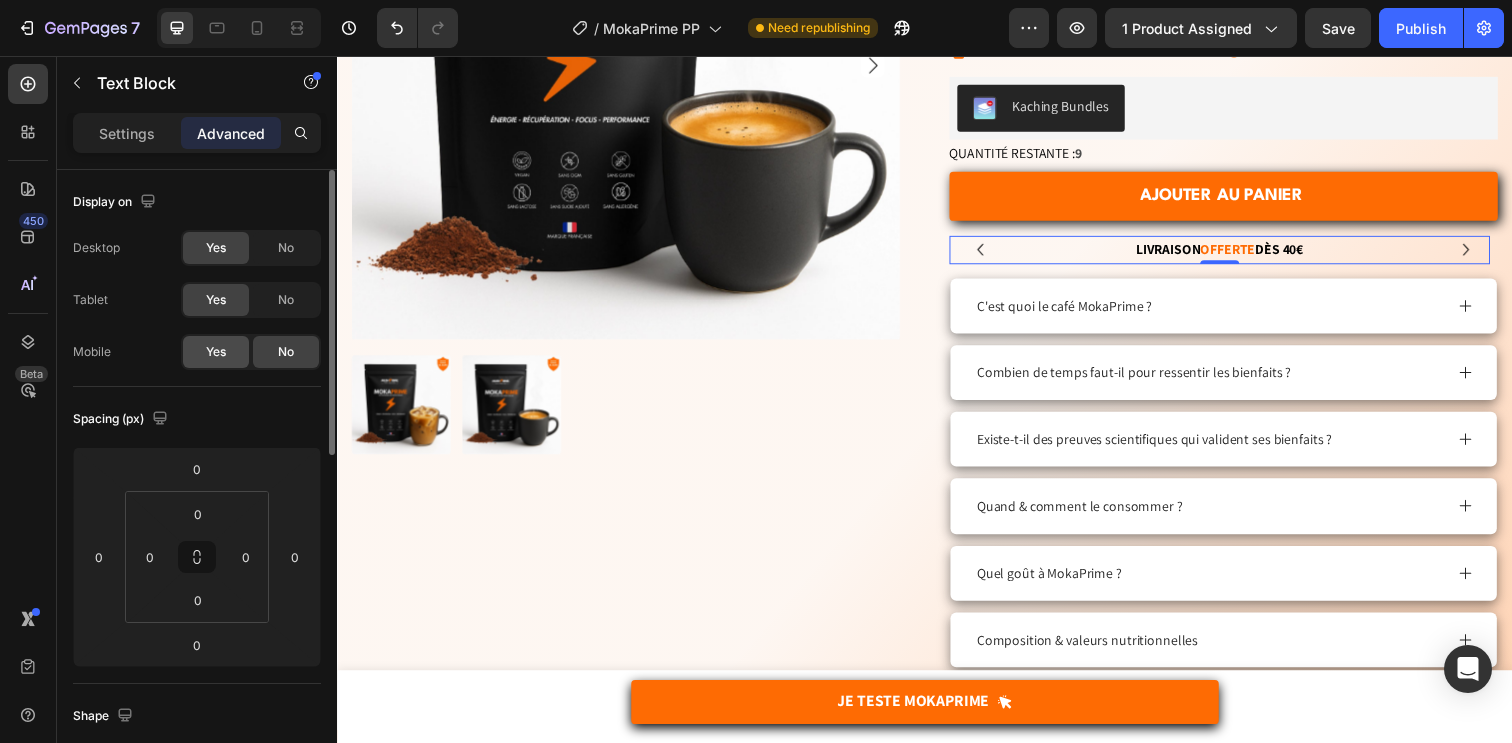 click on "Yes" 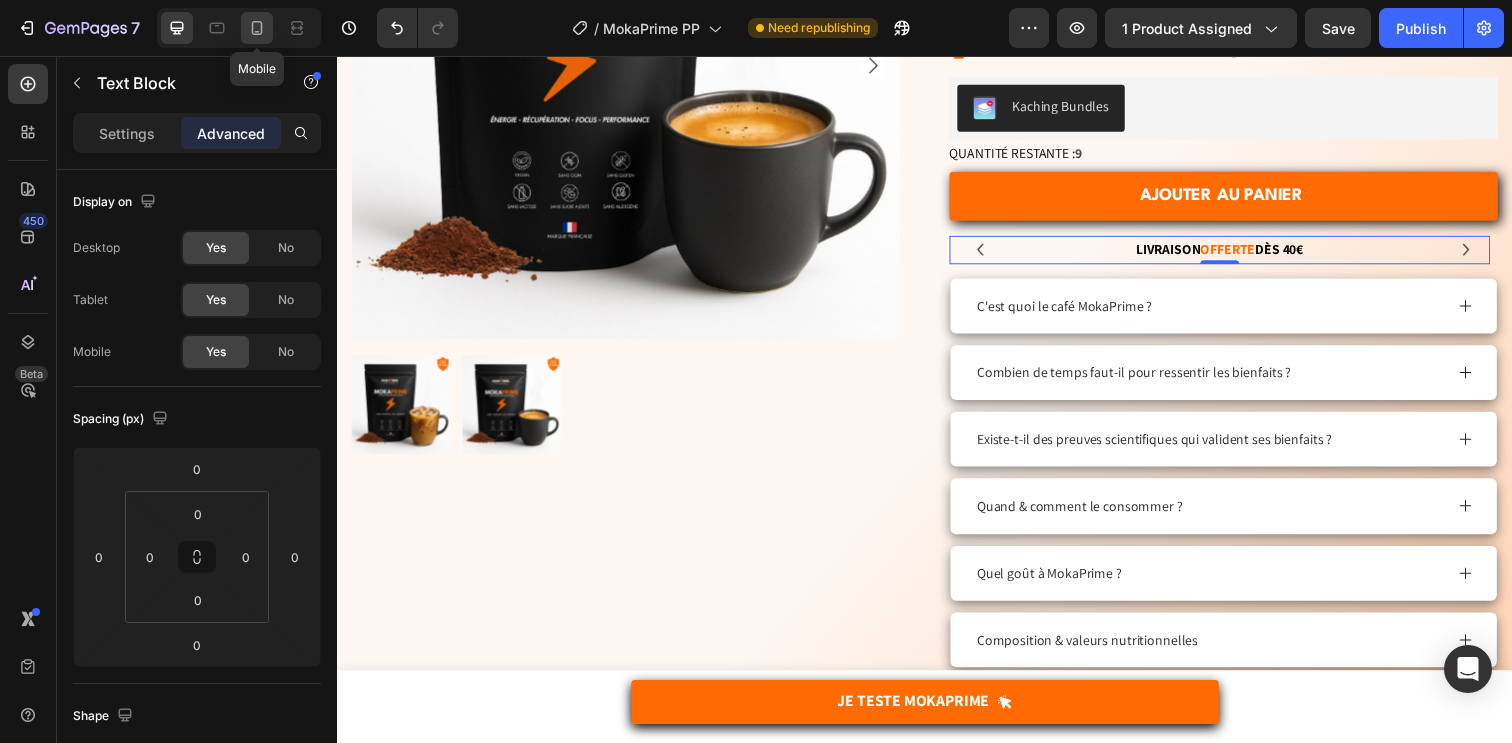 click 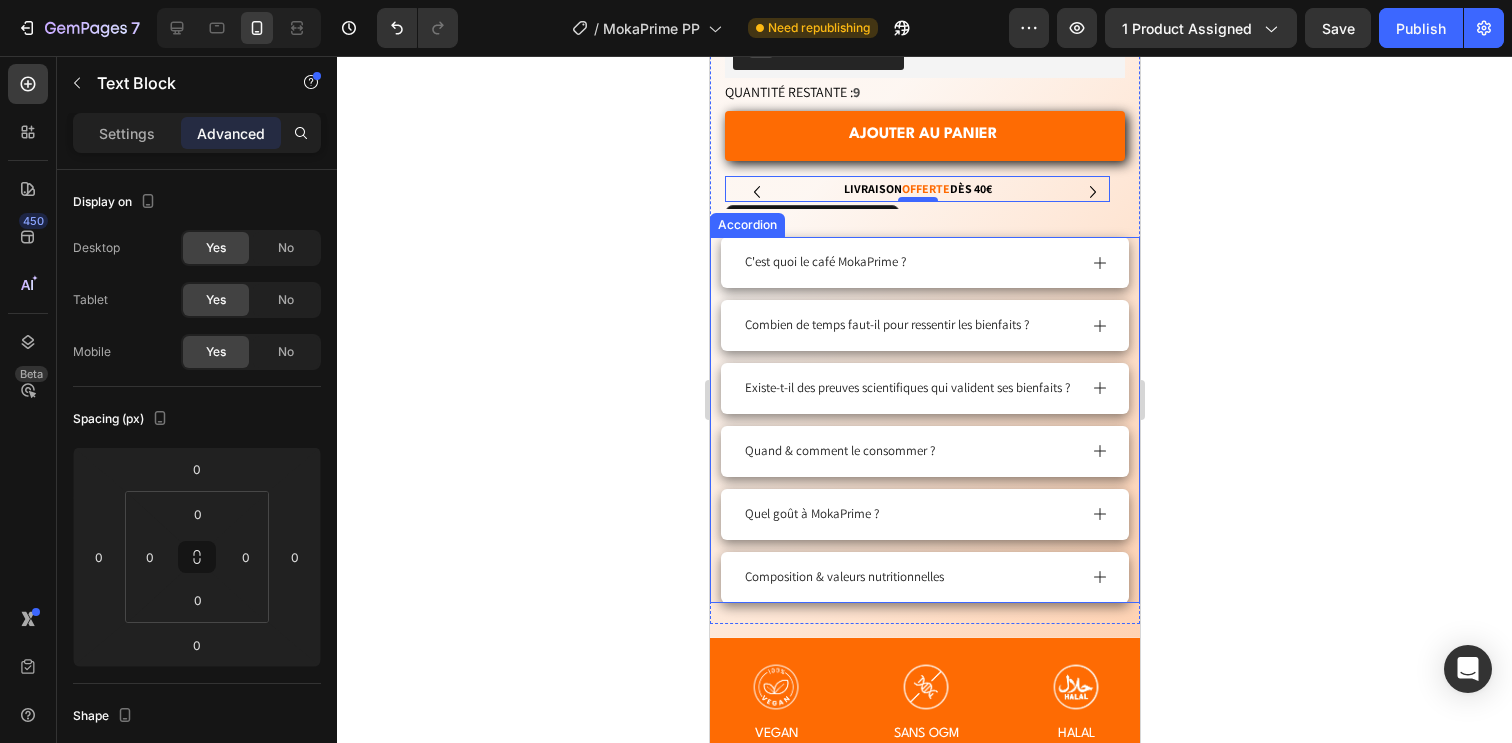 scroll, scrollTop: 979, scrollLeft: 0, axis: vertical 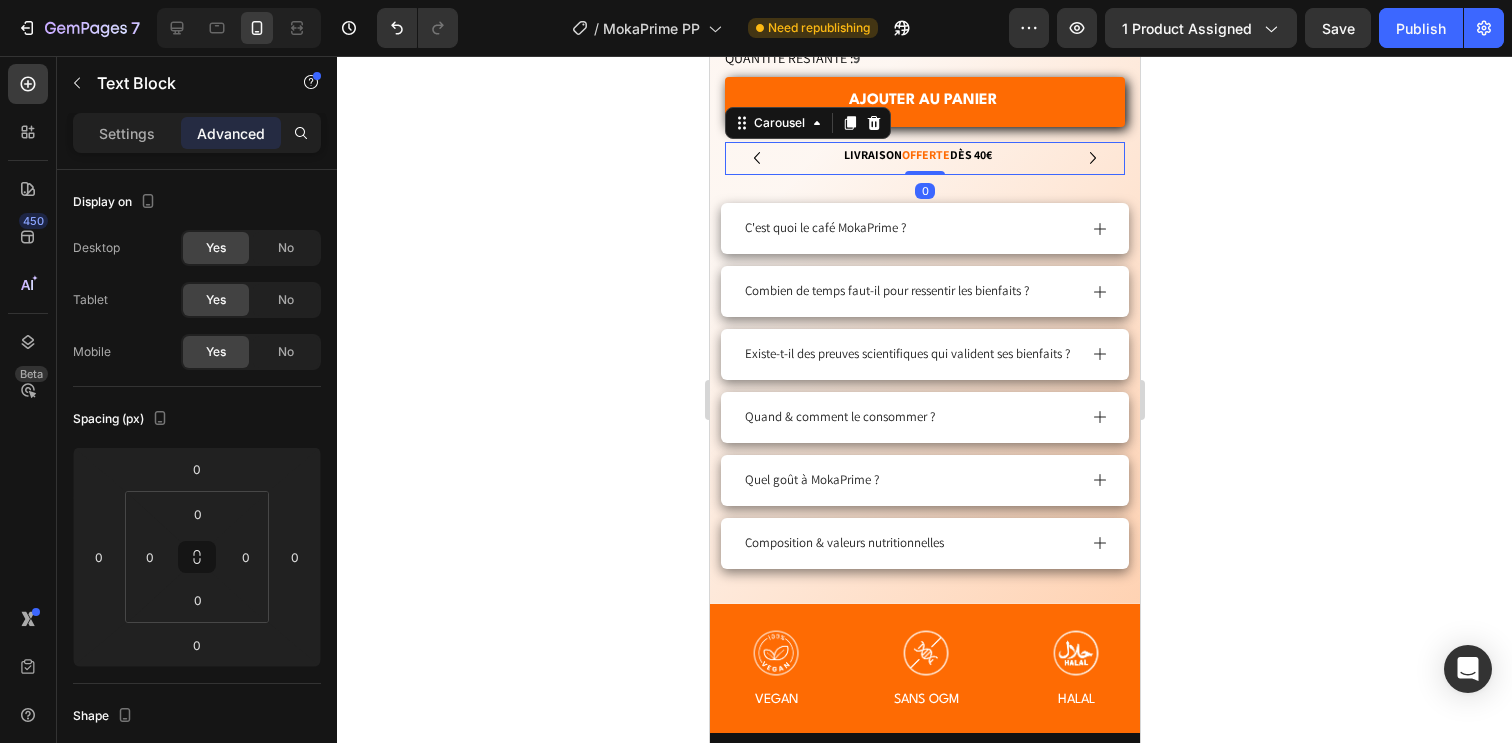 click 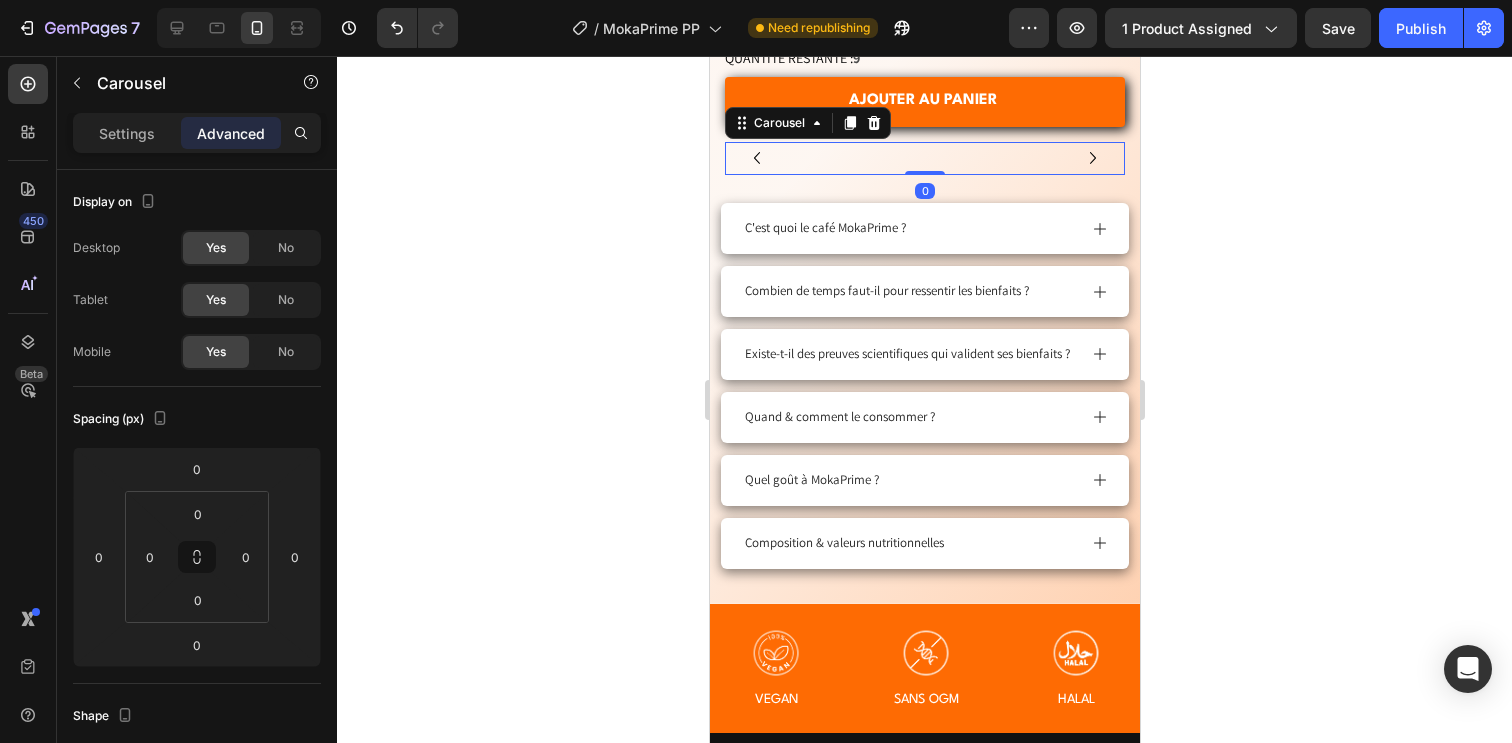 click 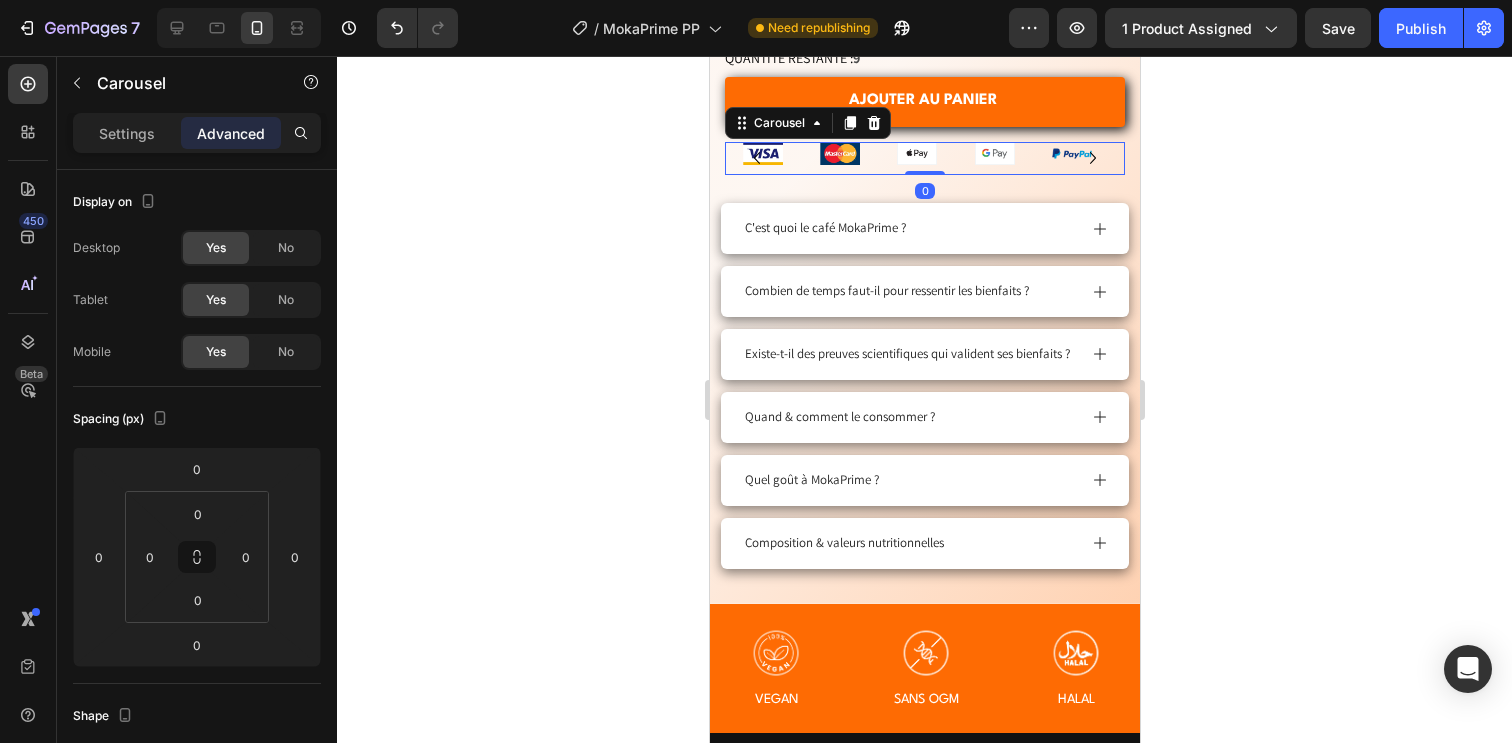 click 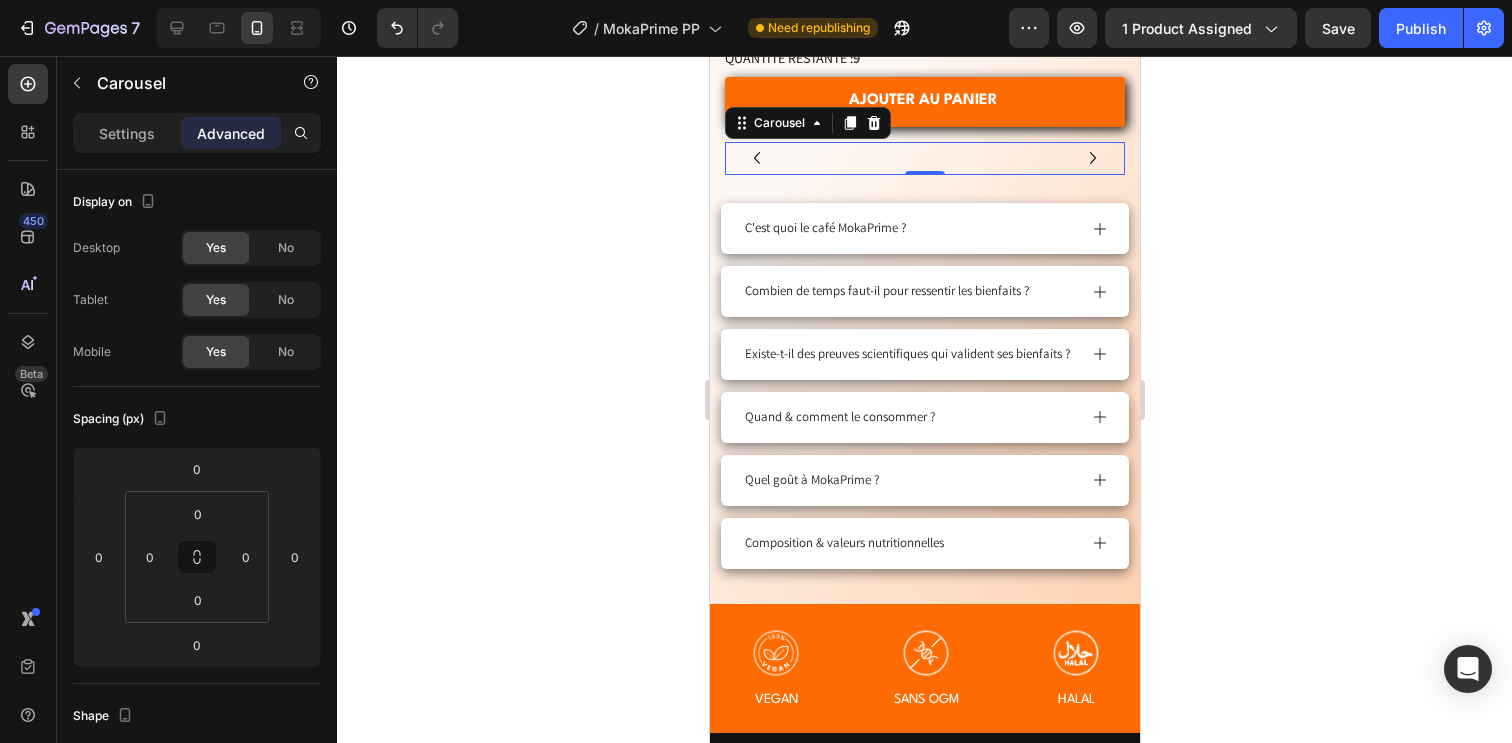 click on "RÉSULTATS  GARANTIS 60 JOURS  OU REMBOURSé Text Block" at bounding box center [916, 158] 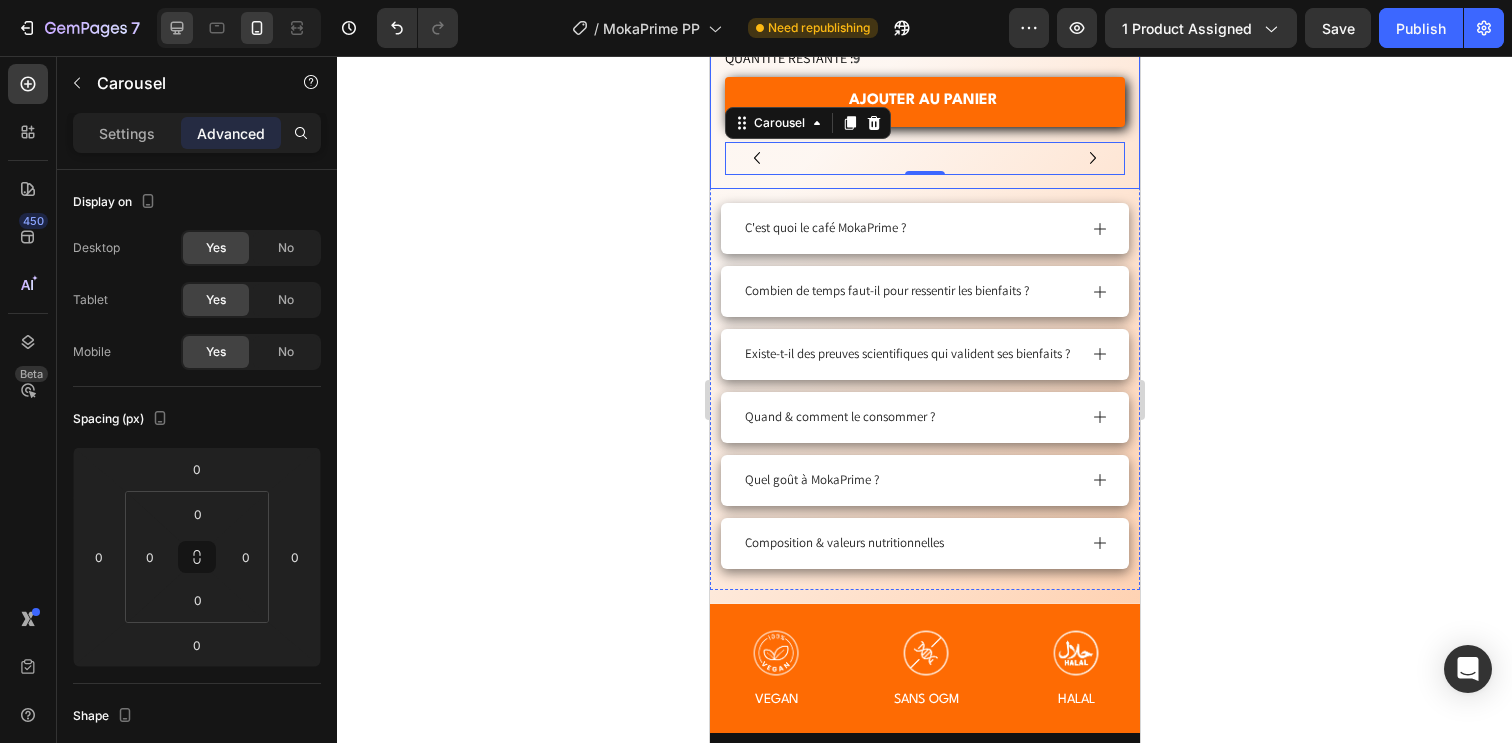 click 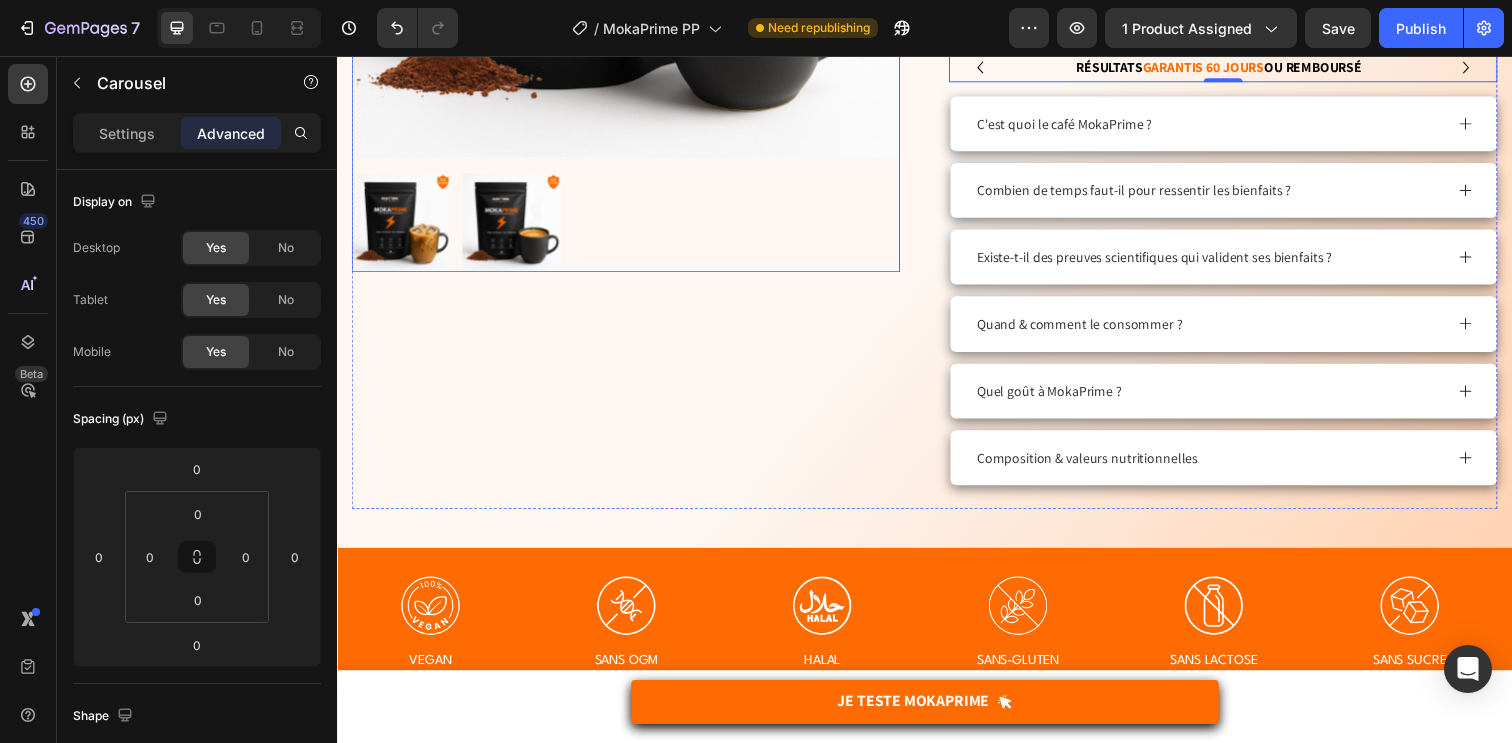 scroll, scrollTop: 464, scrollLeft: 0, axis: vertical 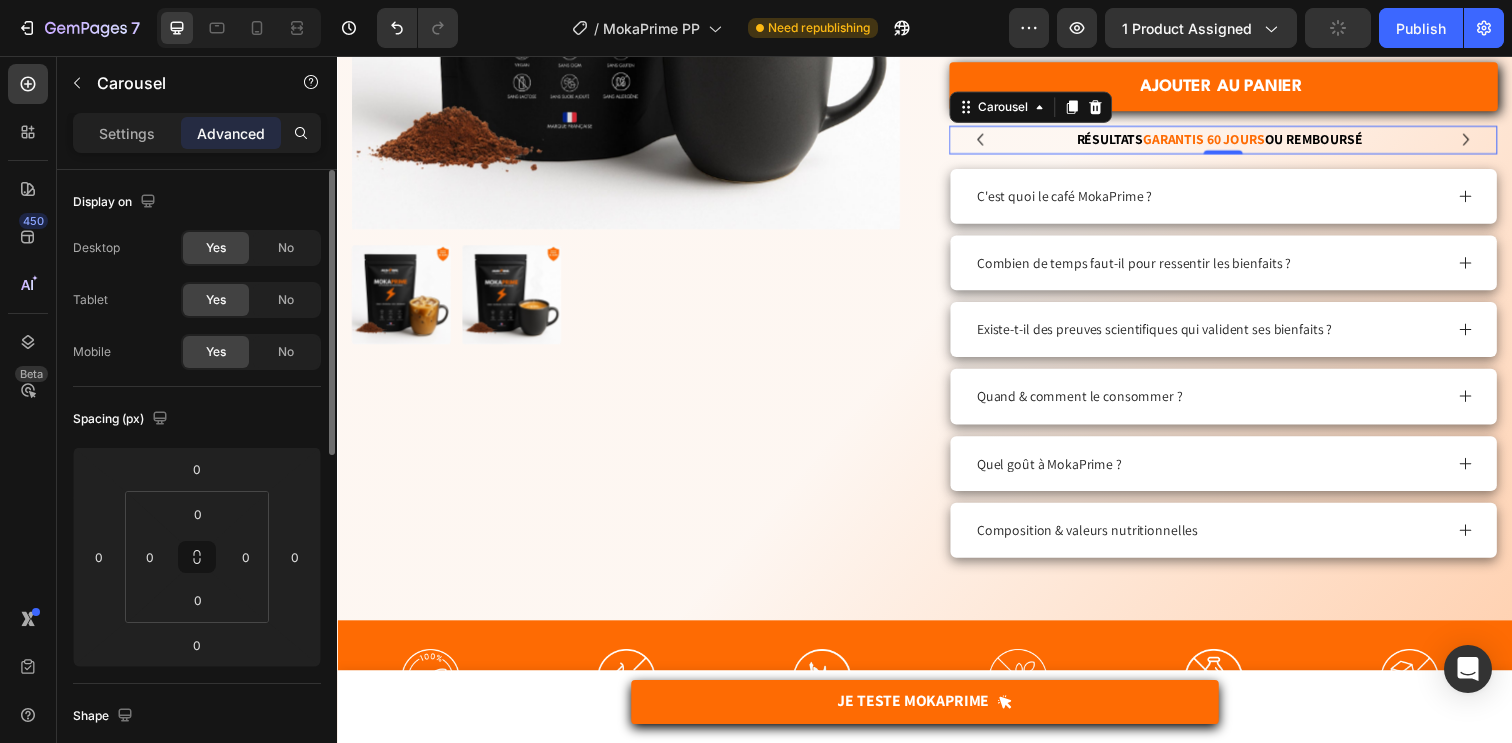 click on "No" 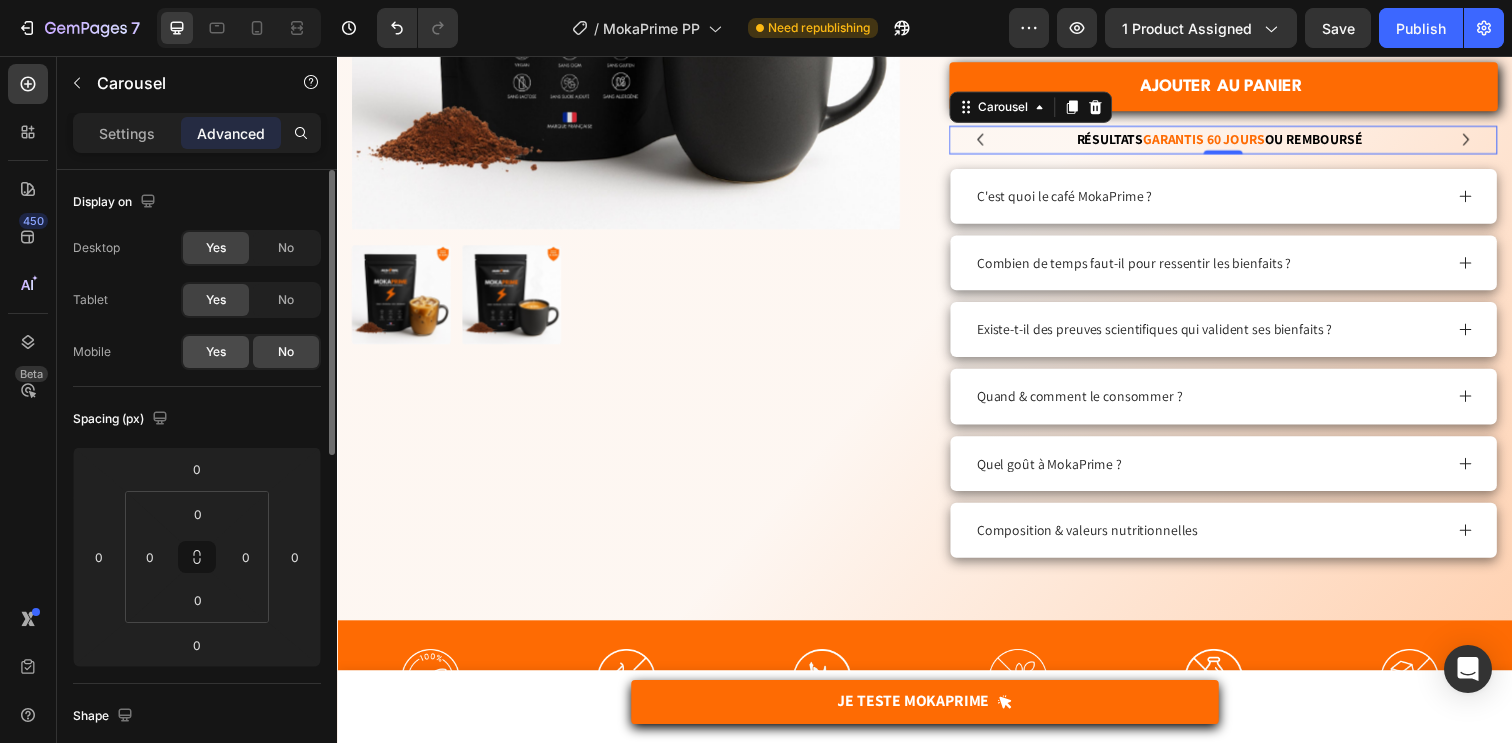 click on "Yes" 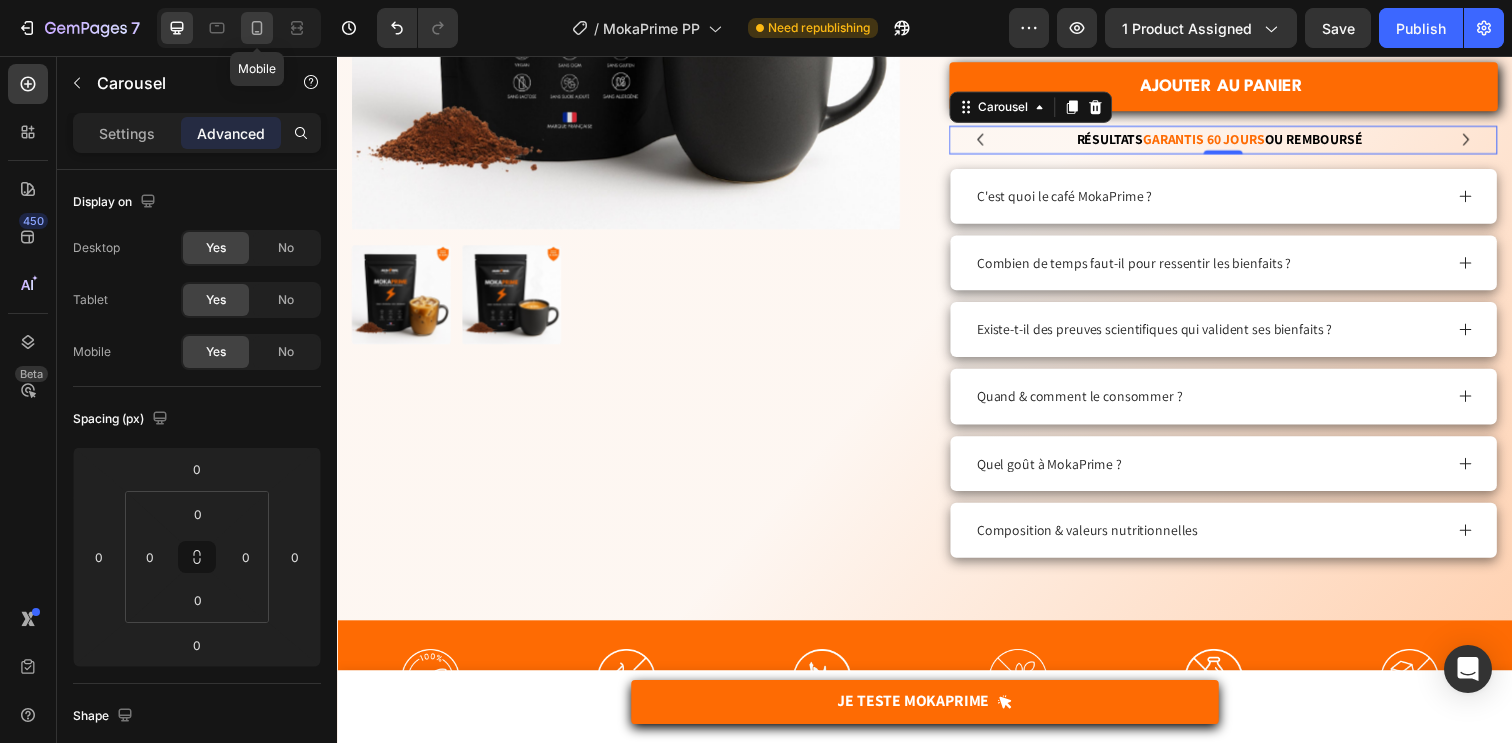 click 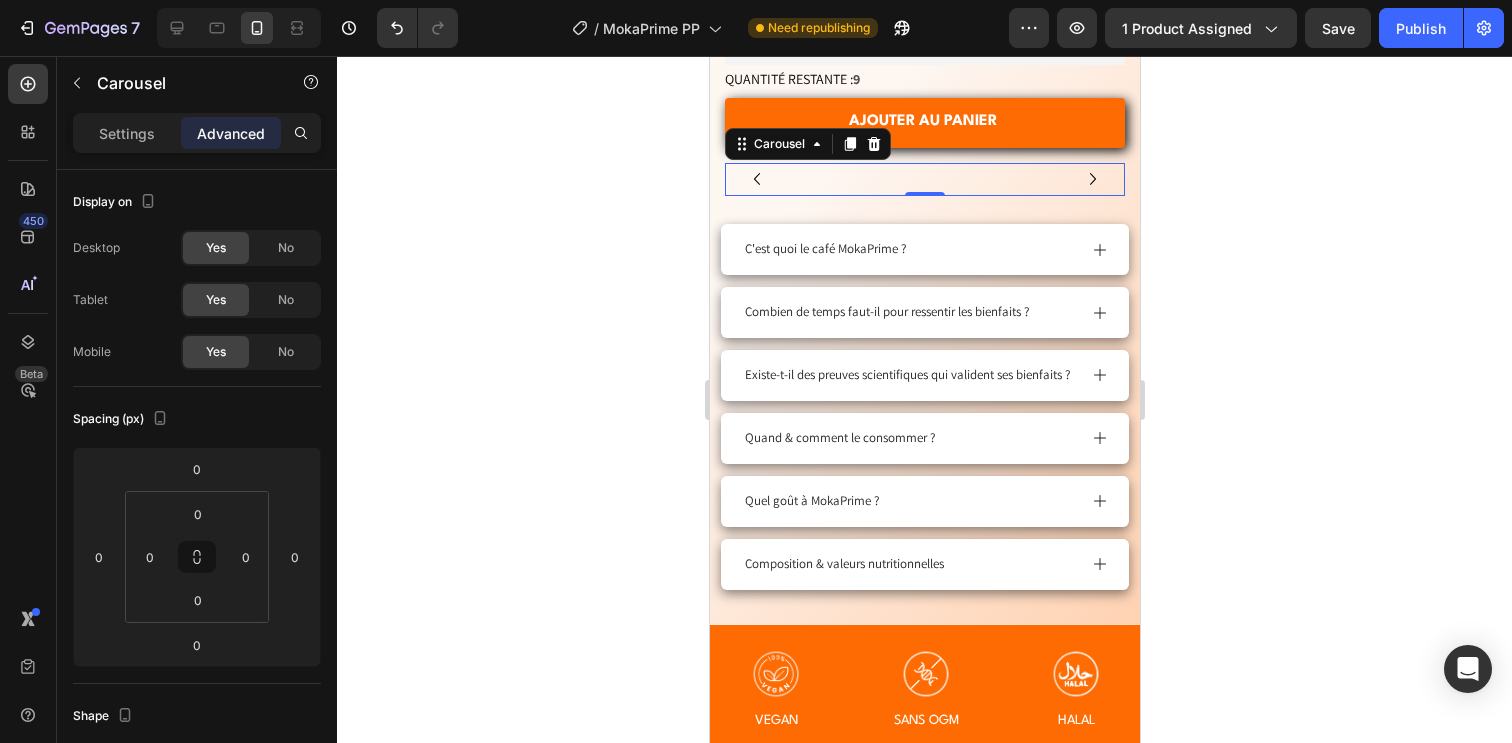 scroll, scrollTop: 979, scrollLeft: 0, axis: vertical 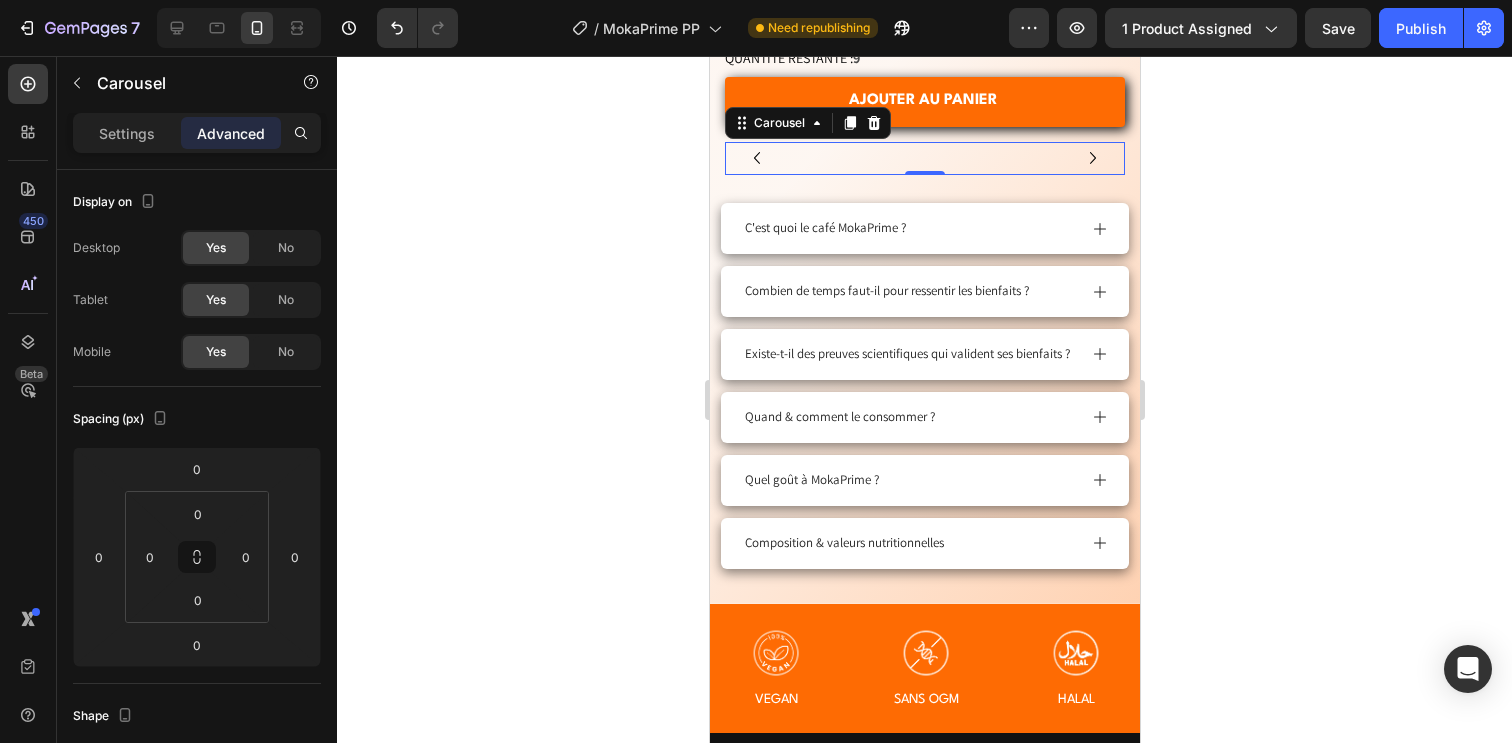 click on "RÉSULTATS  GARANTIS 60 JOURS  OU REMBOURSé Text Block" at bounding box center [916, 158] 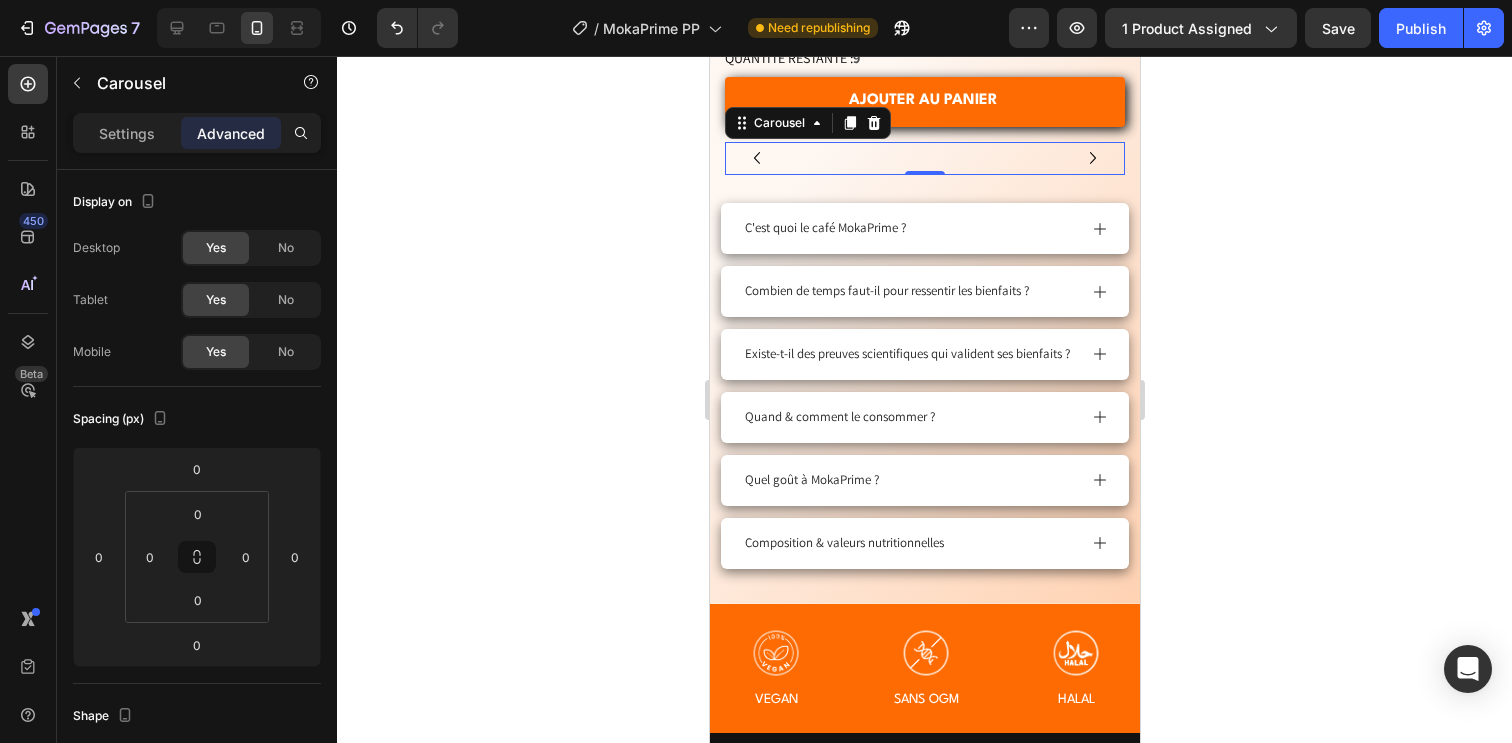 click on "RÉSULTATS  GARANTIS 60 JOURS  OU REMBOURSé Text Block" at bounding box center [916, 158] 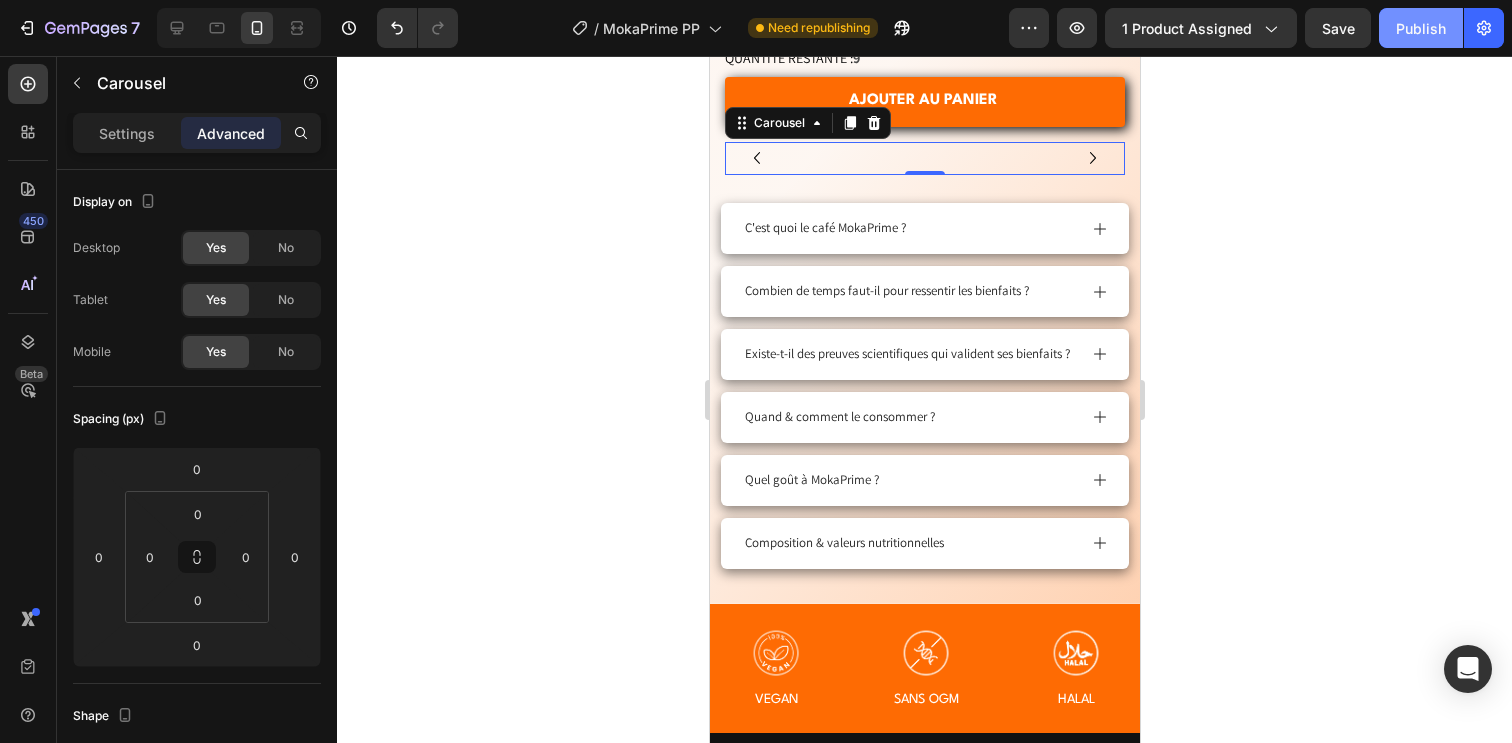 click on "Publish" at bounding box center [1421, 28] 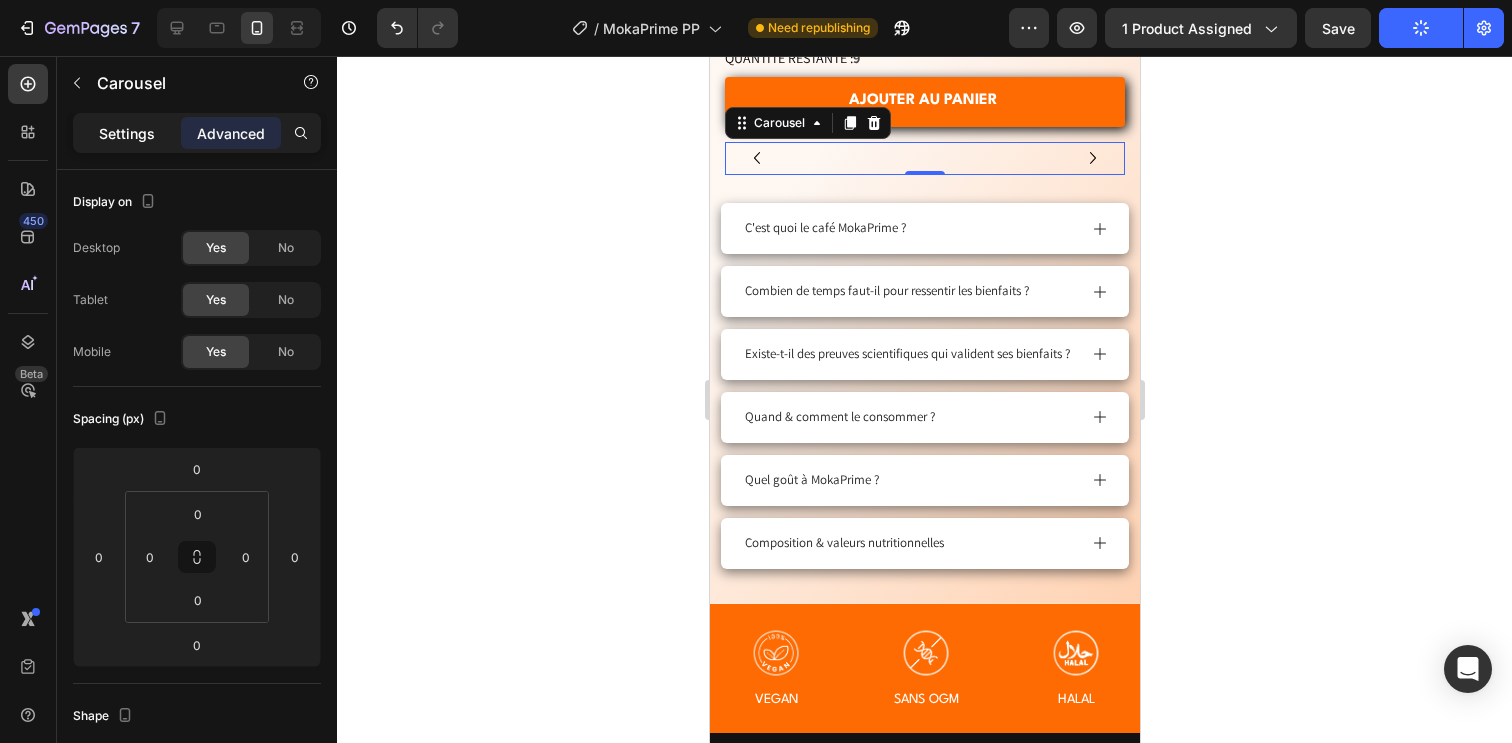 click on "Settings" at bounding box center (127, 133) 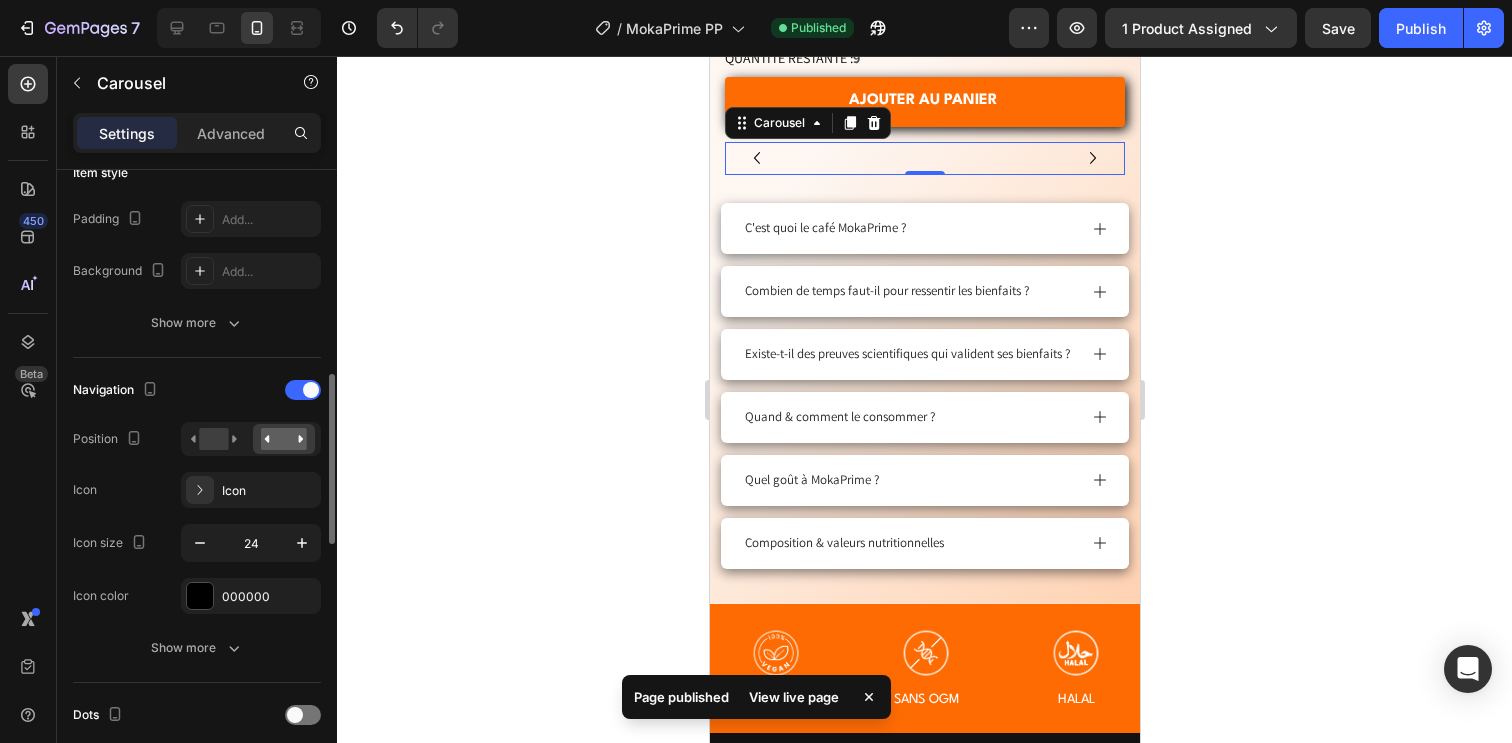 scroll, scrollTop: 563, scrollLeft: 0, axis: vertical 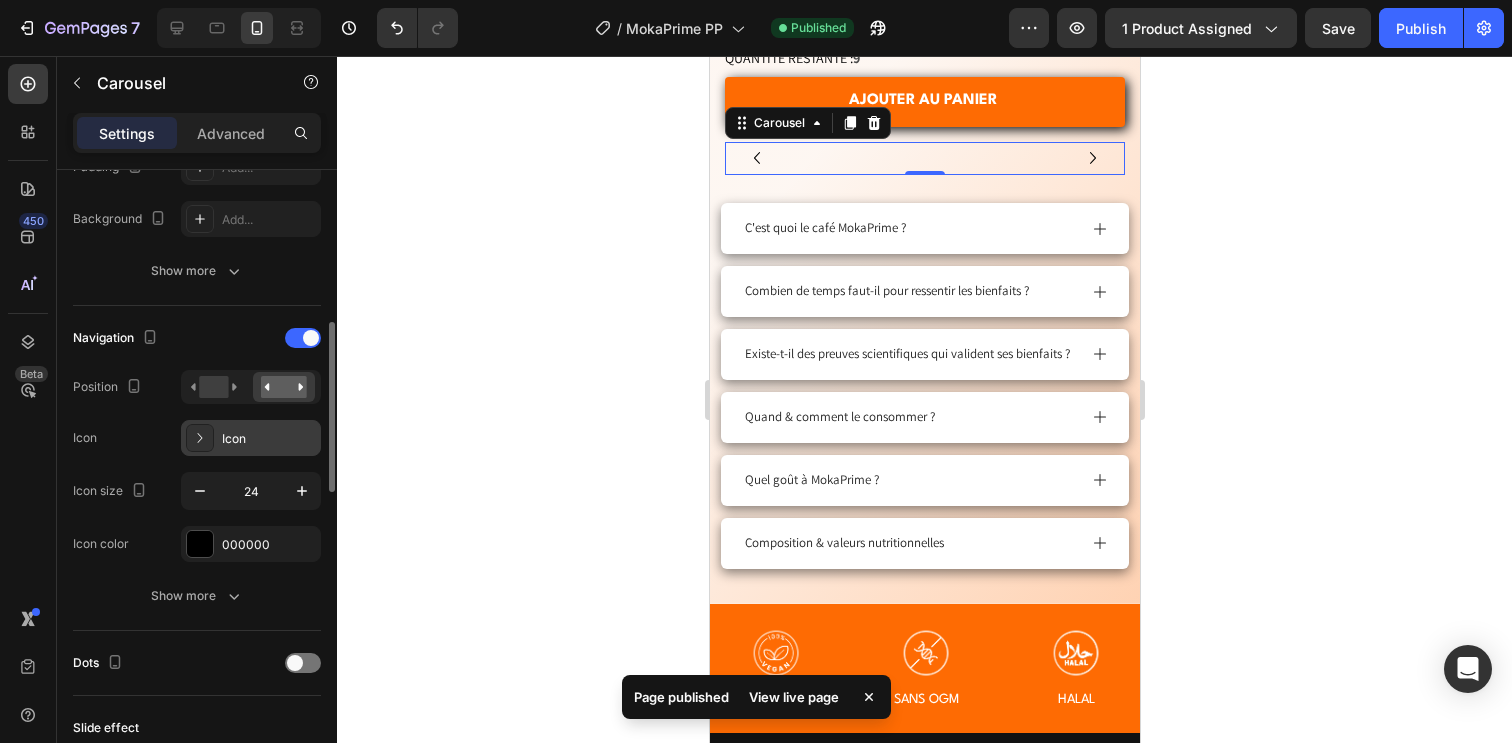 click on "Icon" at bounding box center (269, 439) 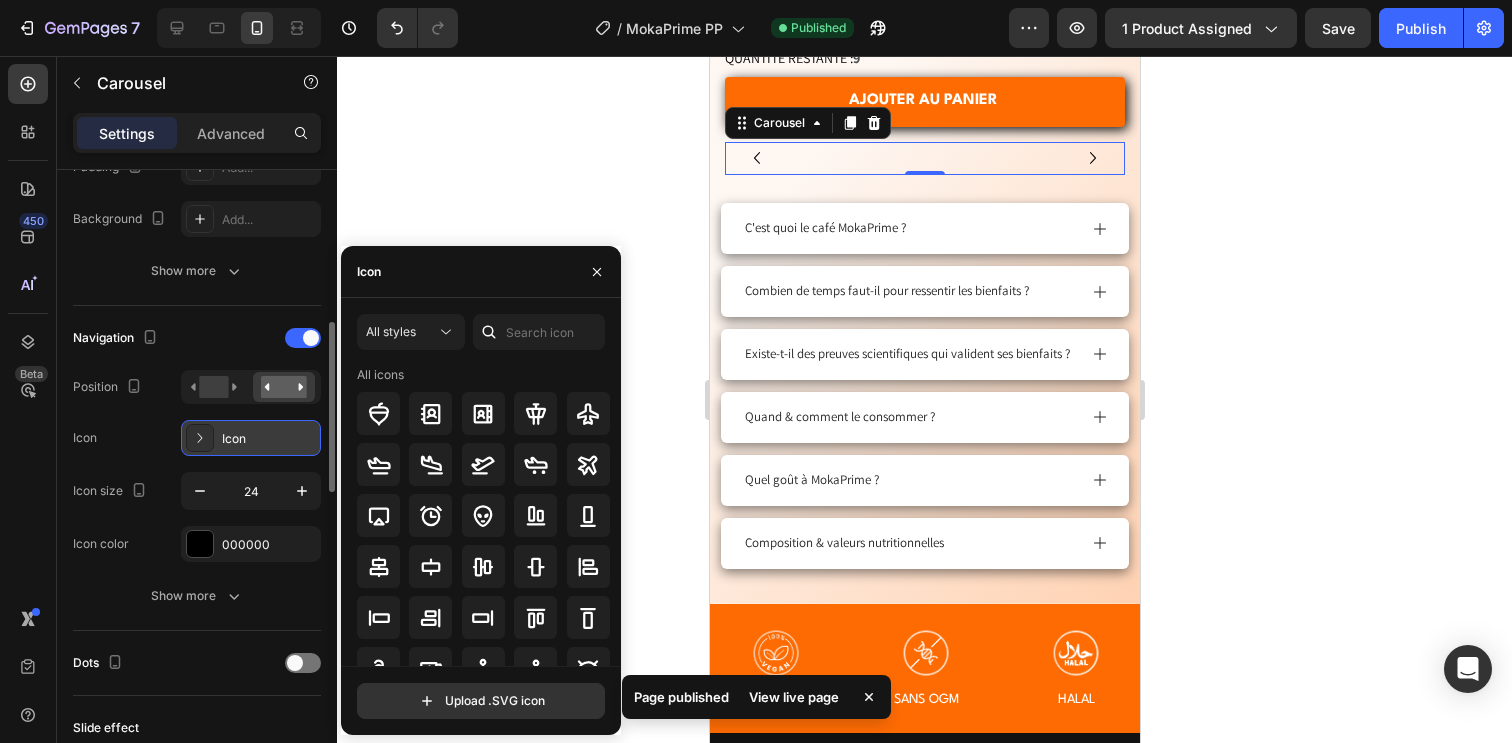 click on "Icon" at bounding box center [269, 439] 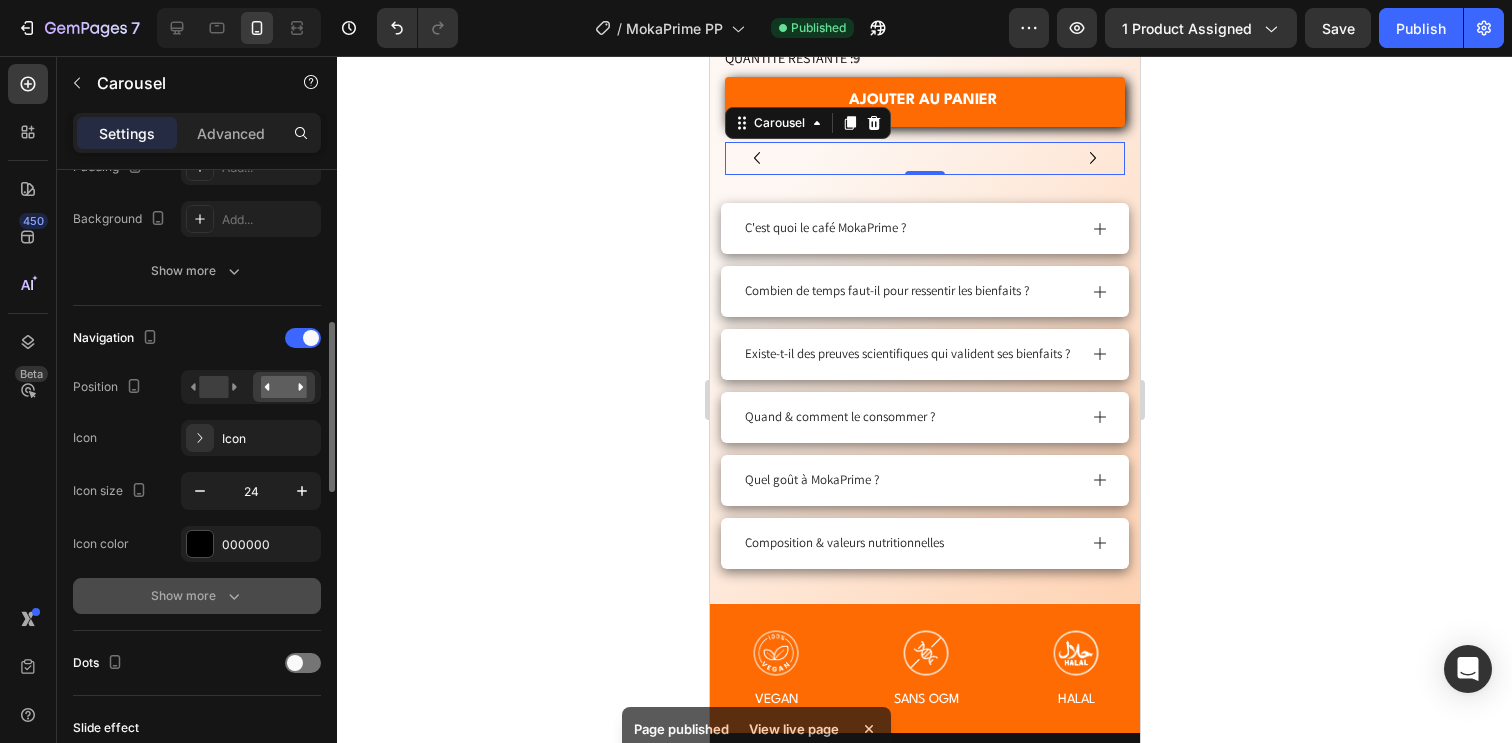click on "Show more" at bounding box center (197, 596) 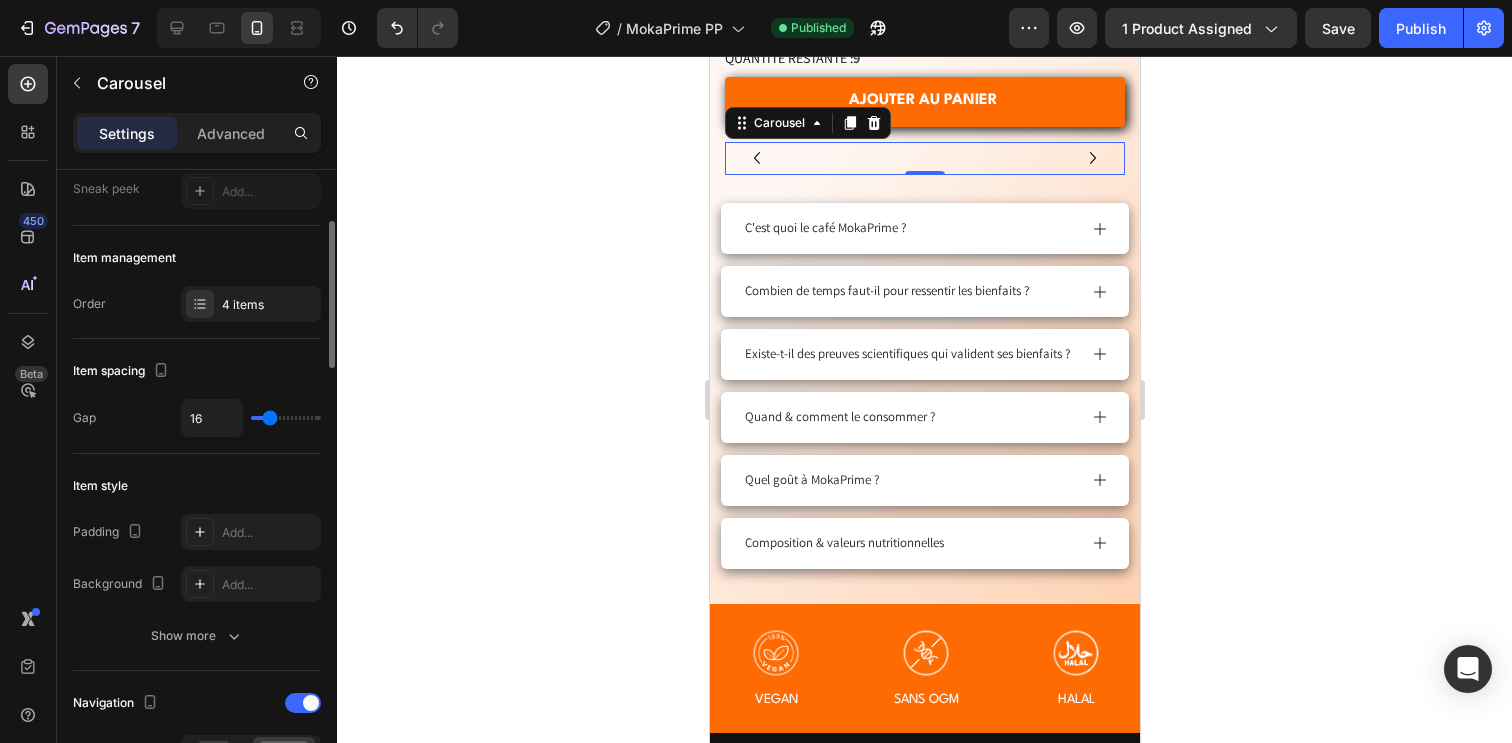 scroll, scrollTop: 415, scrollLeft: 0, axis: vertical 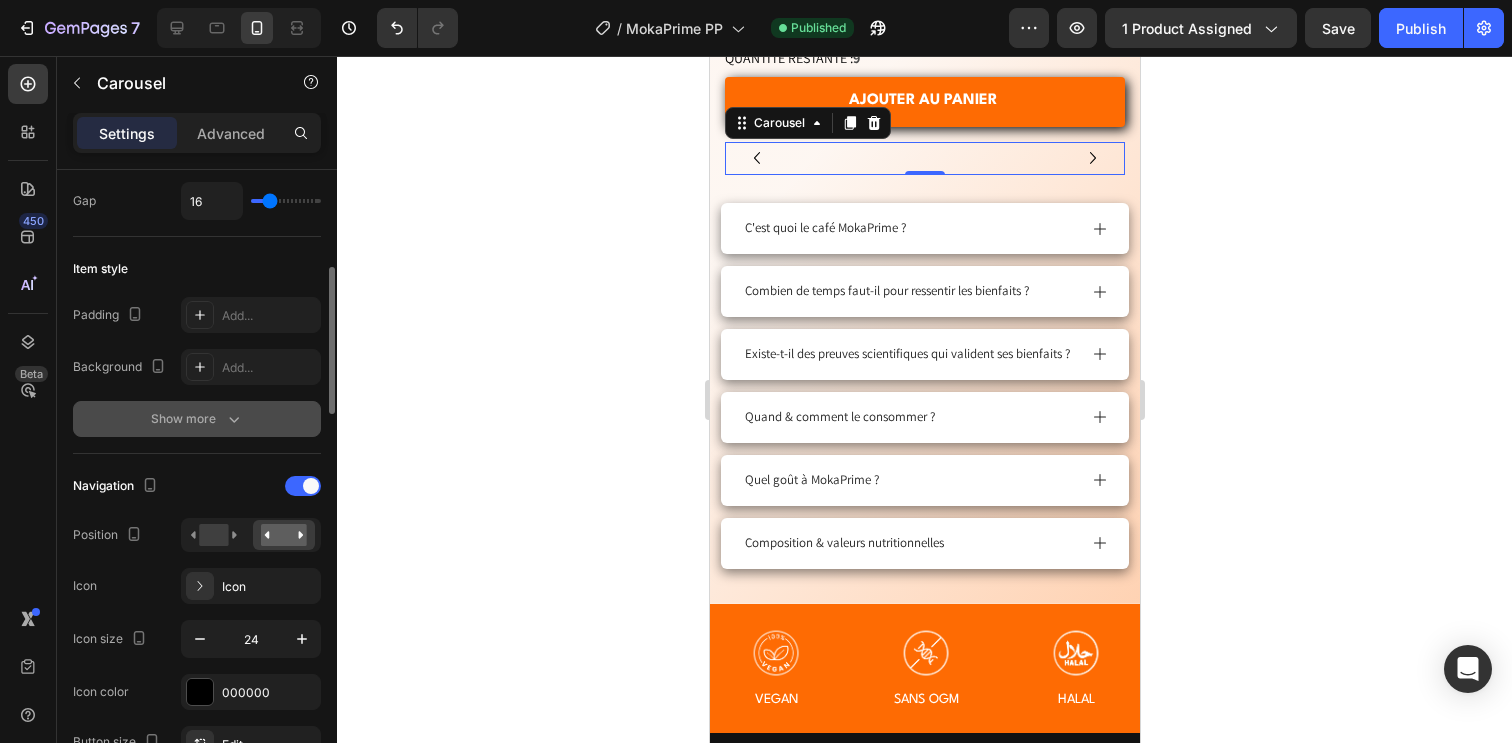 click on "Show more" at bounding box center (197, 419) 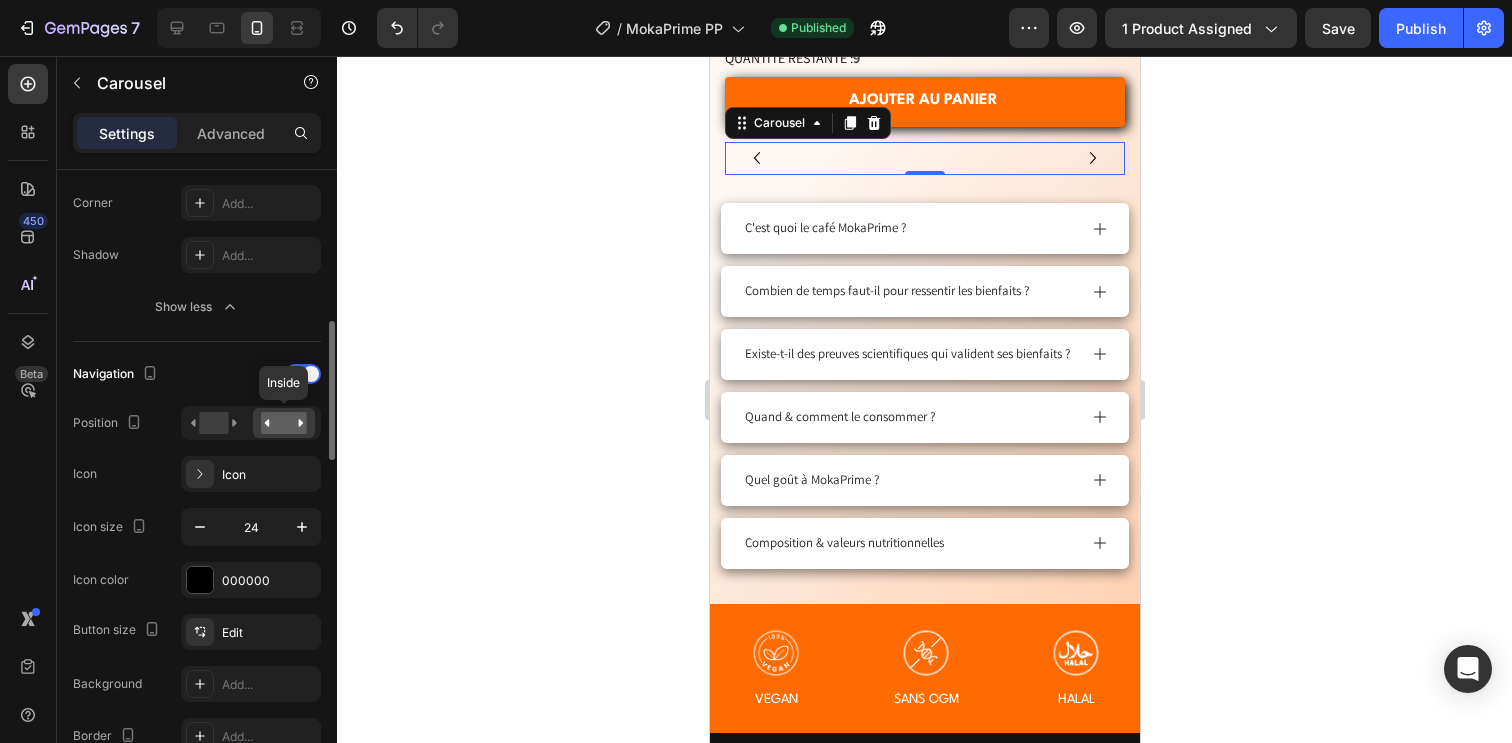 scroll, scrollTop: 716, scrollLeft: 0, axis: vertical 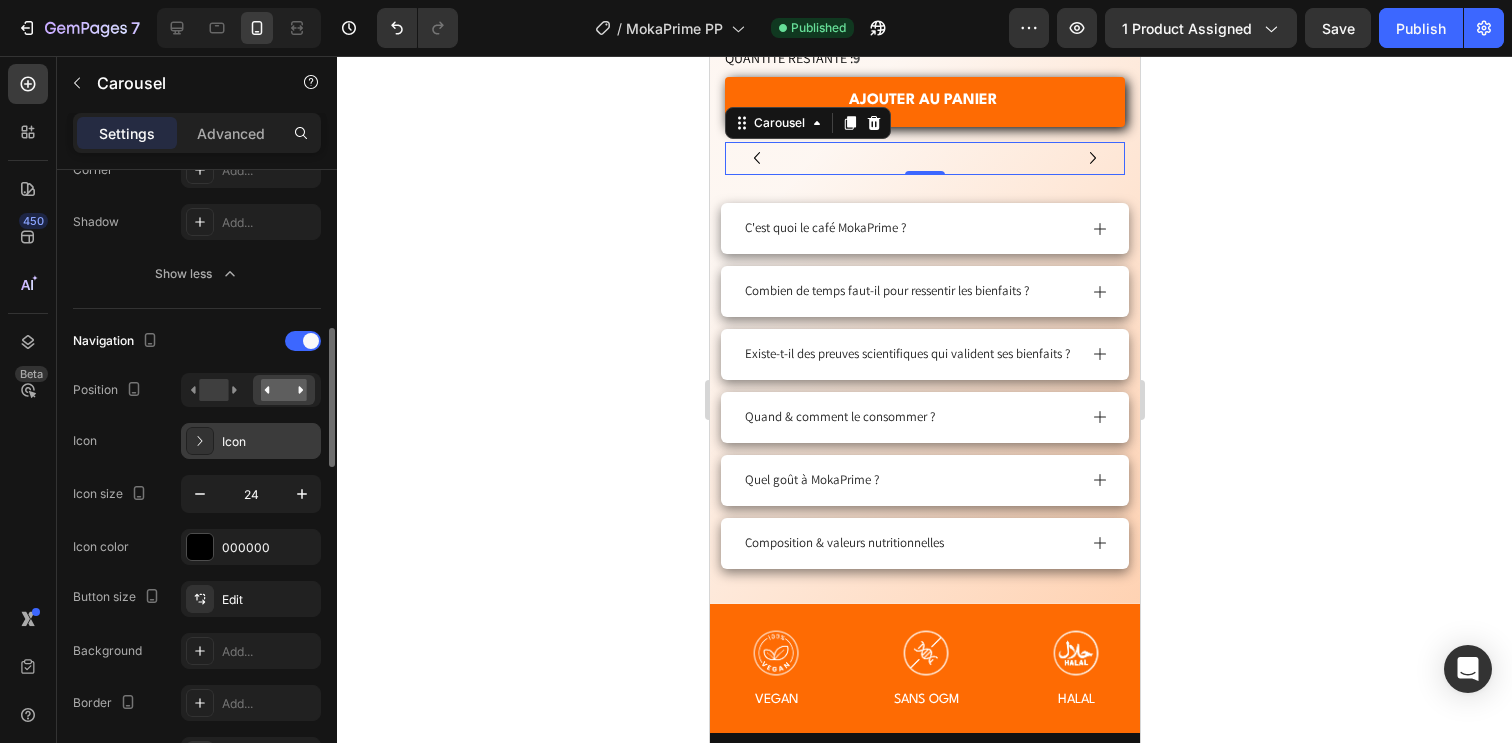 click on "Icon" at bounding box center [251, 441] 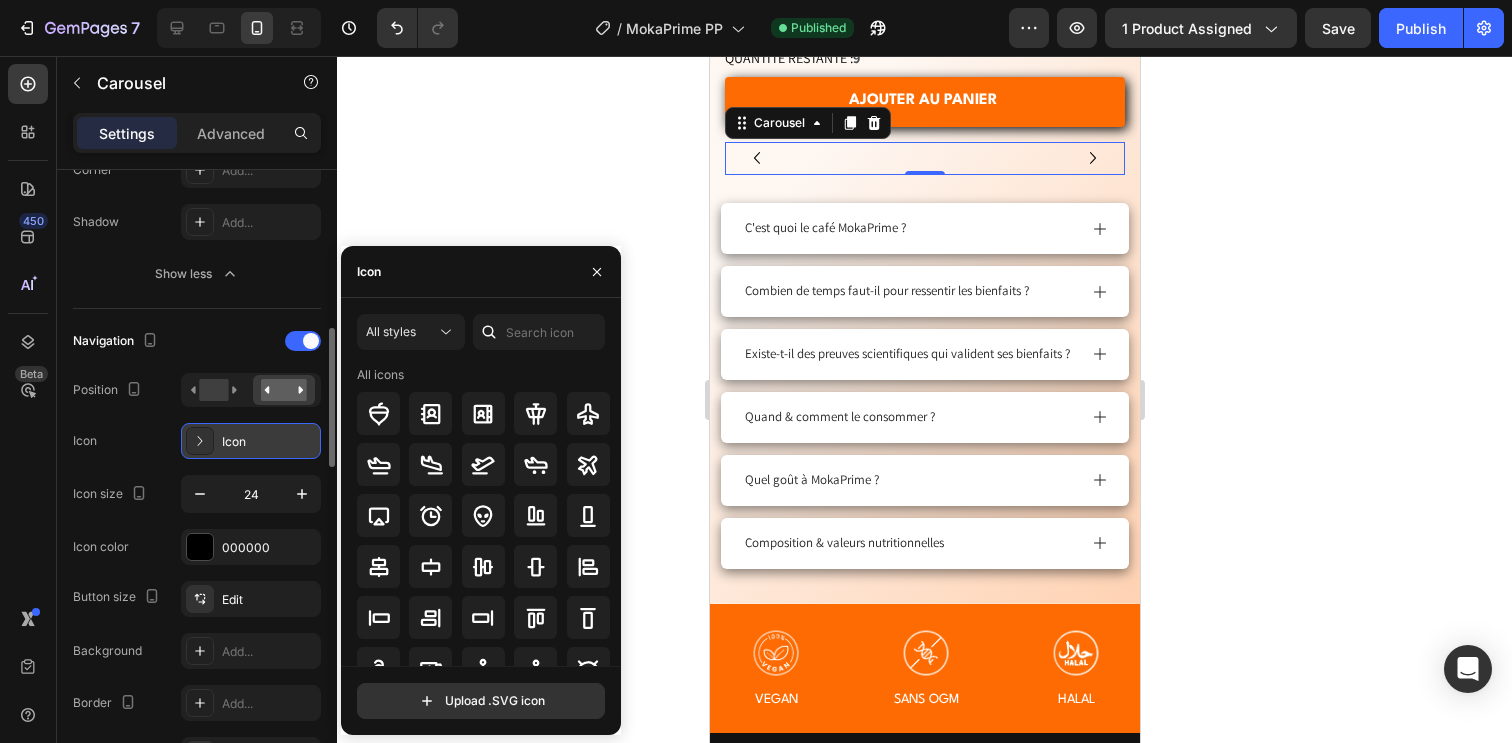click on "Icon" at bounding box center [251, 441] 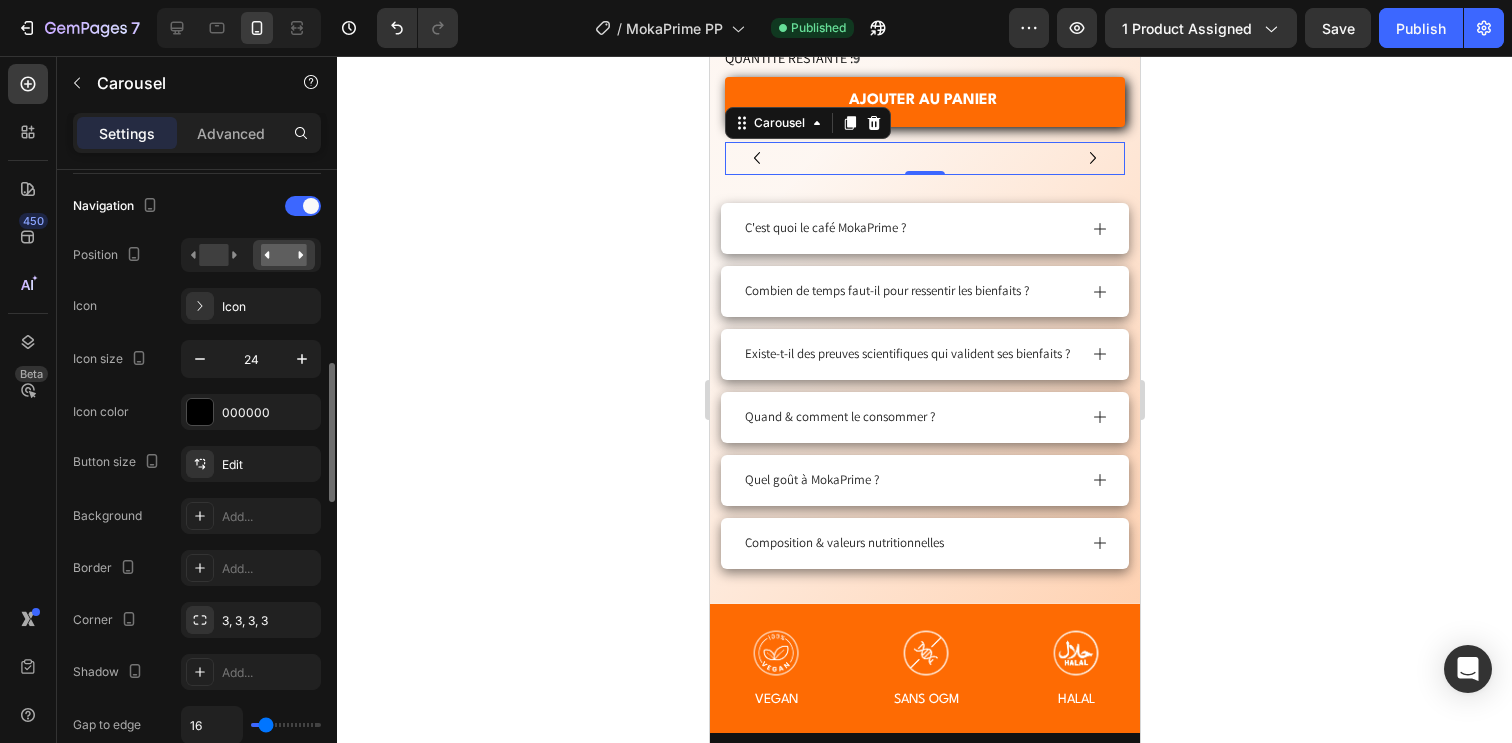 scroll, scrollTop: 1132, scrollLeft: 0, axis: vertical 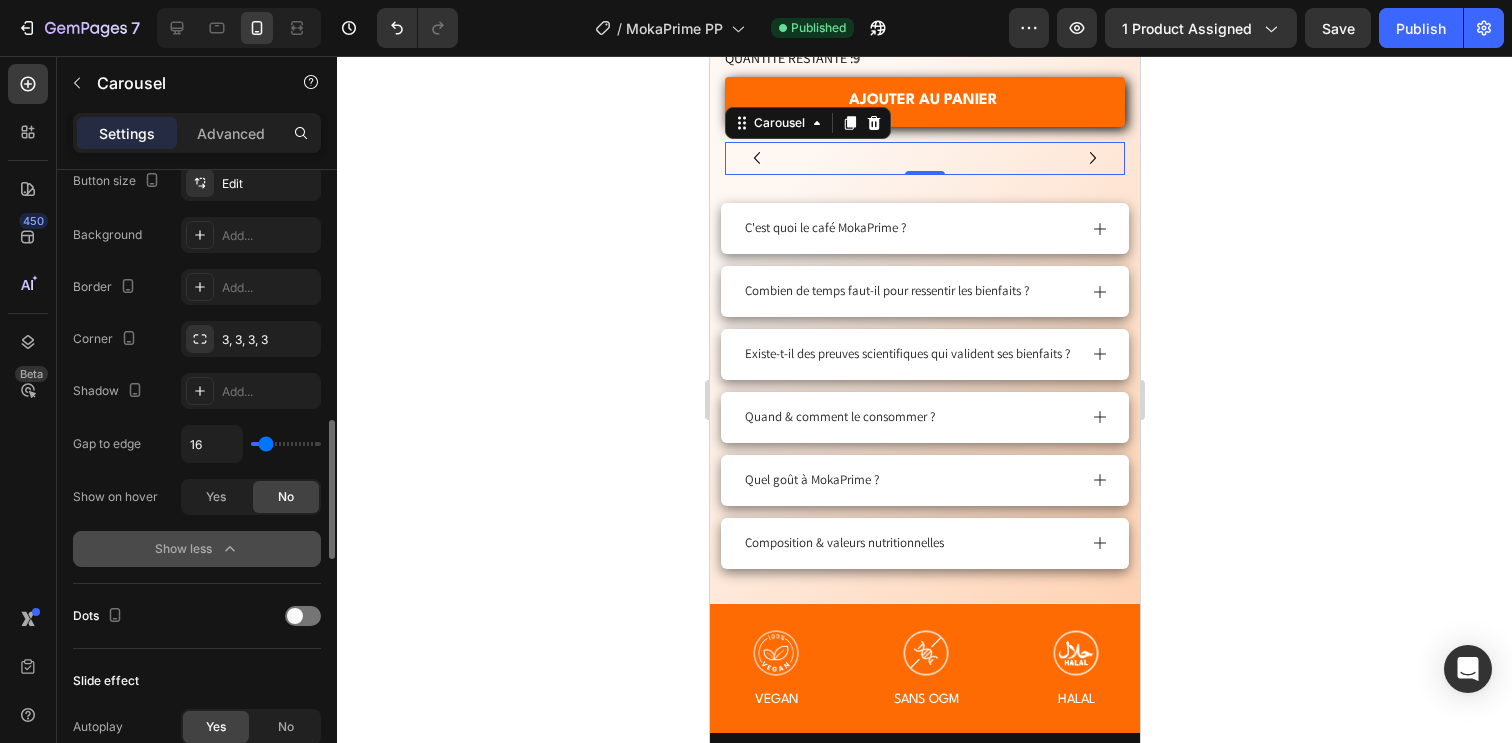 click on "Show less" at bounding box center (197, 549) 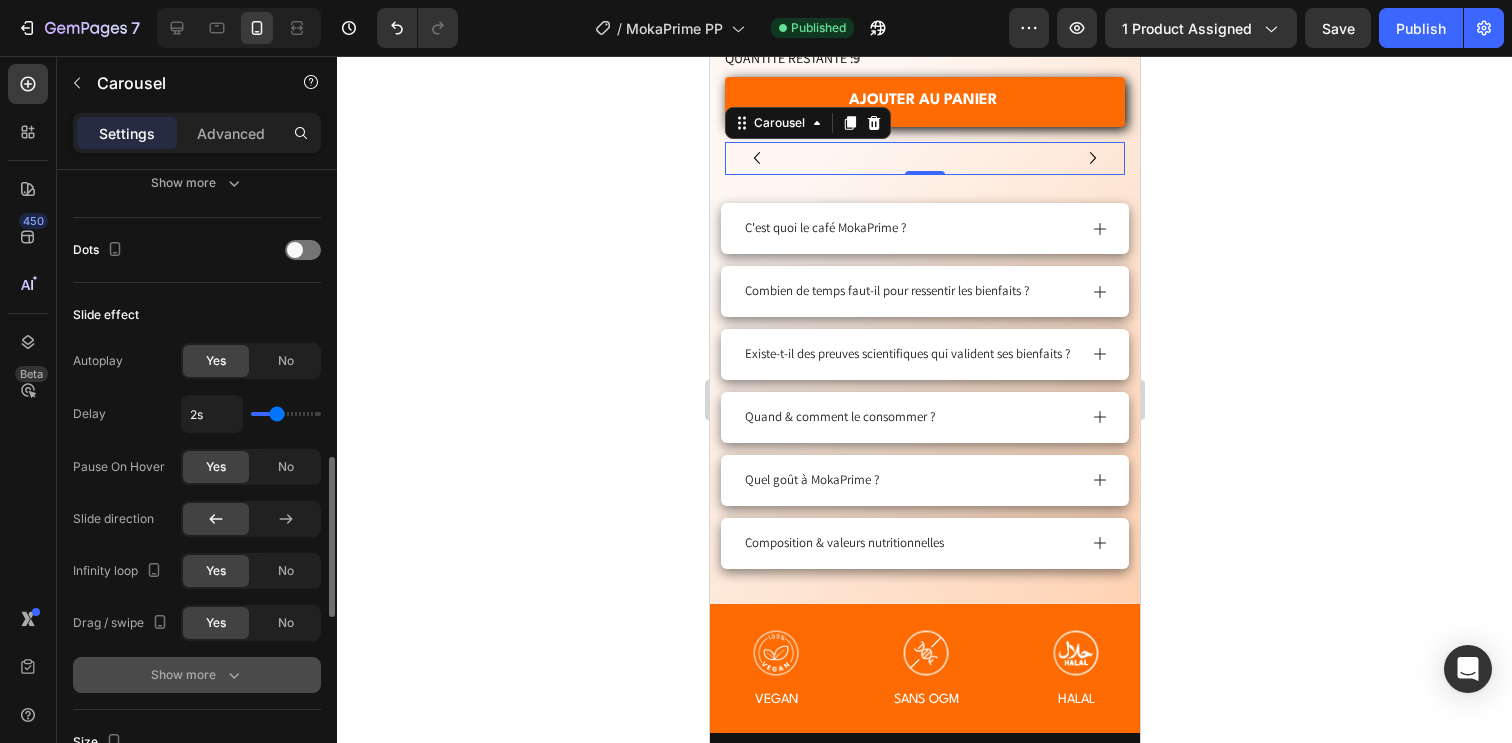 click on "Show more" at bounding box center (197, 675) 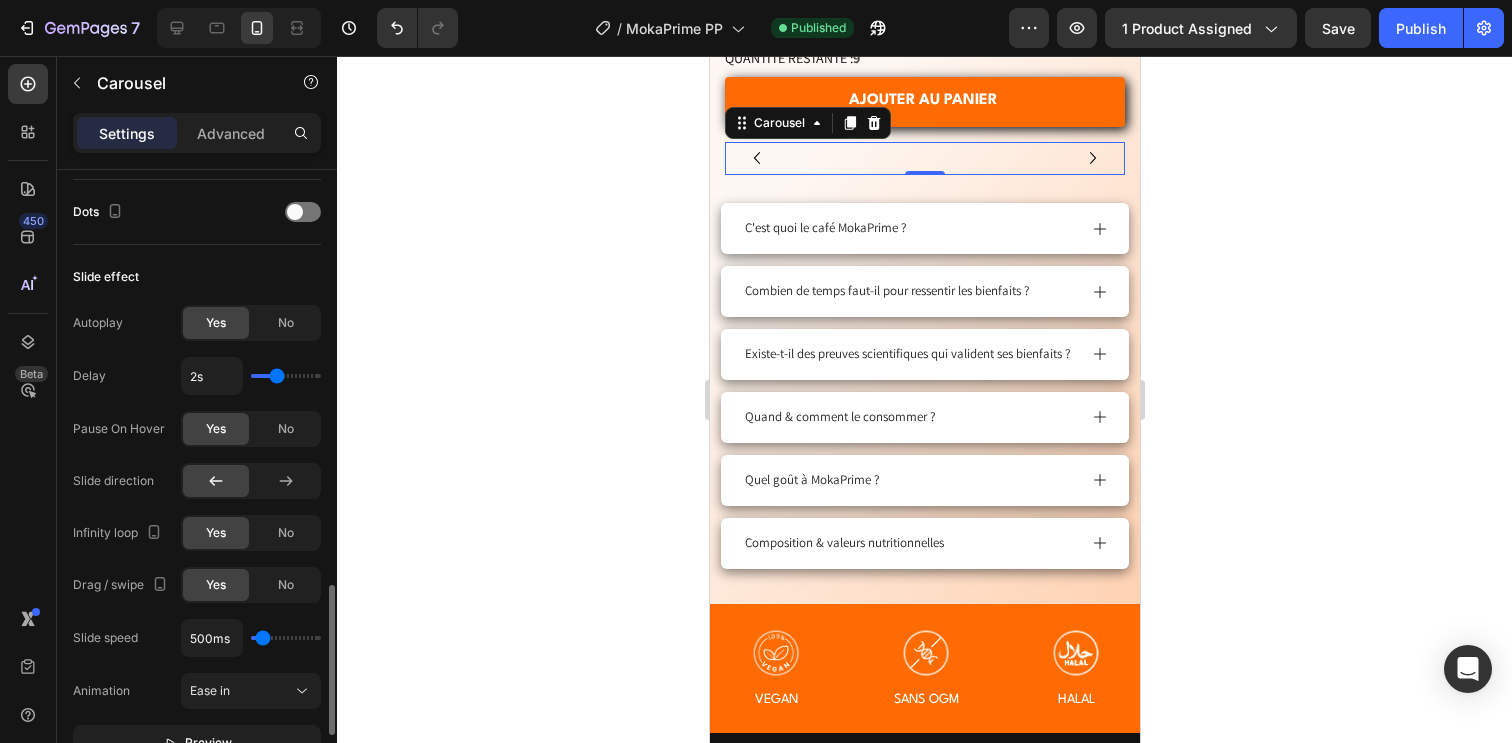 scroll, scrollTop: 1280, scrollLeft: 0, axis: vertical 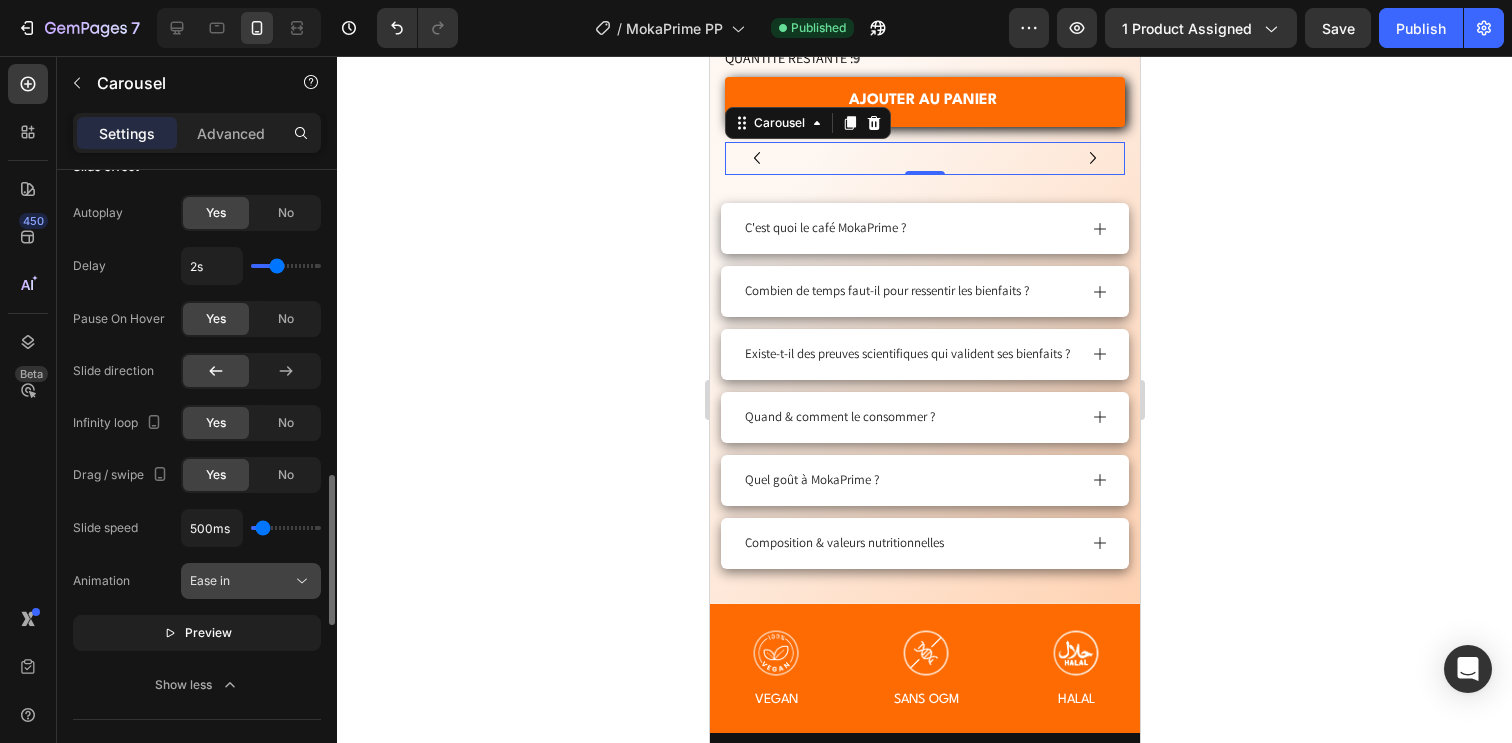 click on "Ease in" at bounding box center [241, 581] 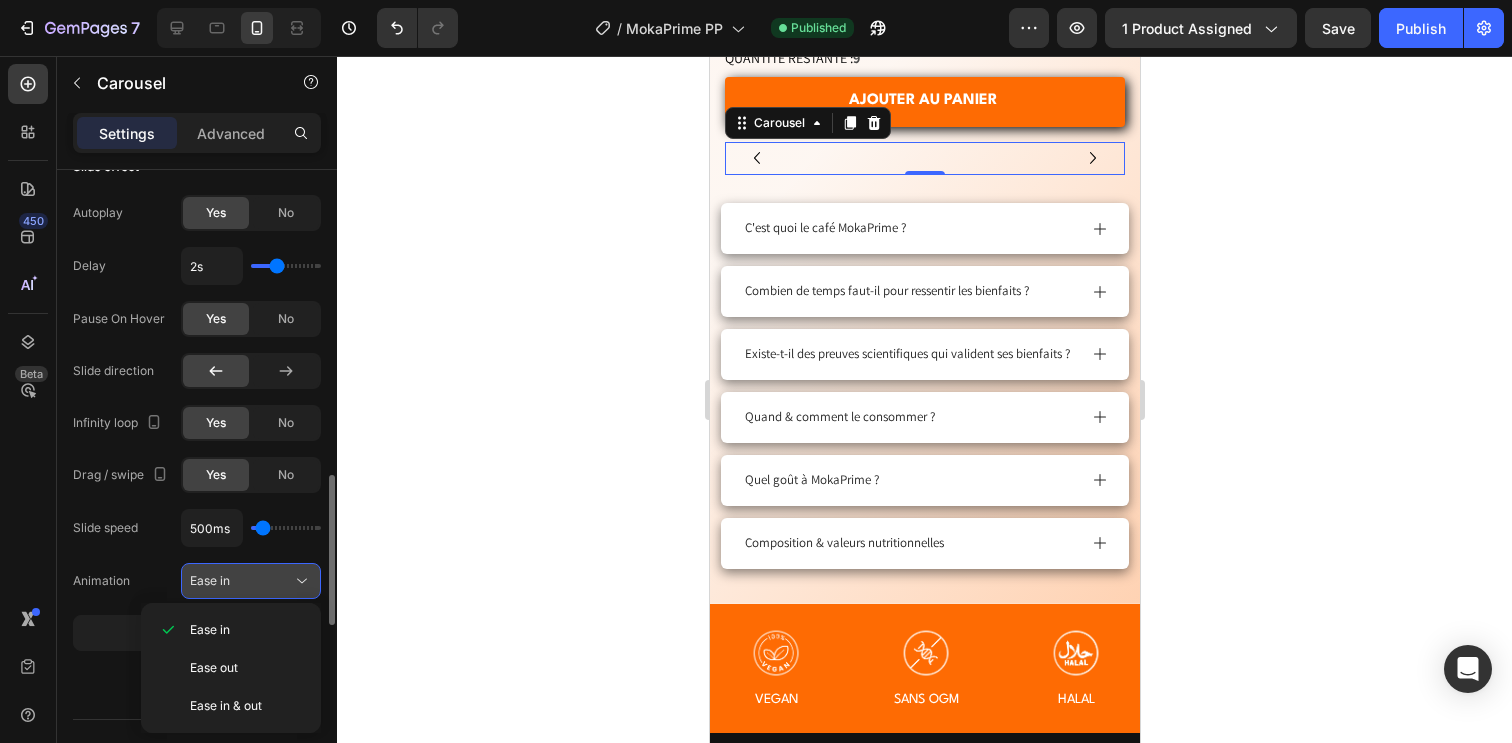 click on "Ease in" at bounding box center [241, 581] 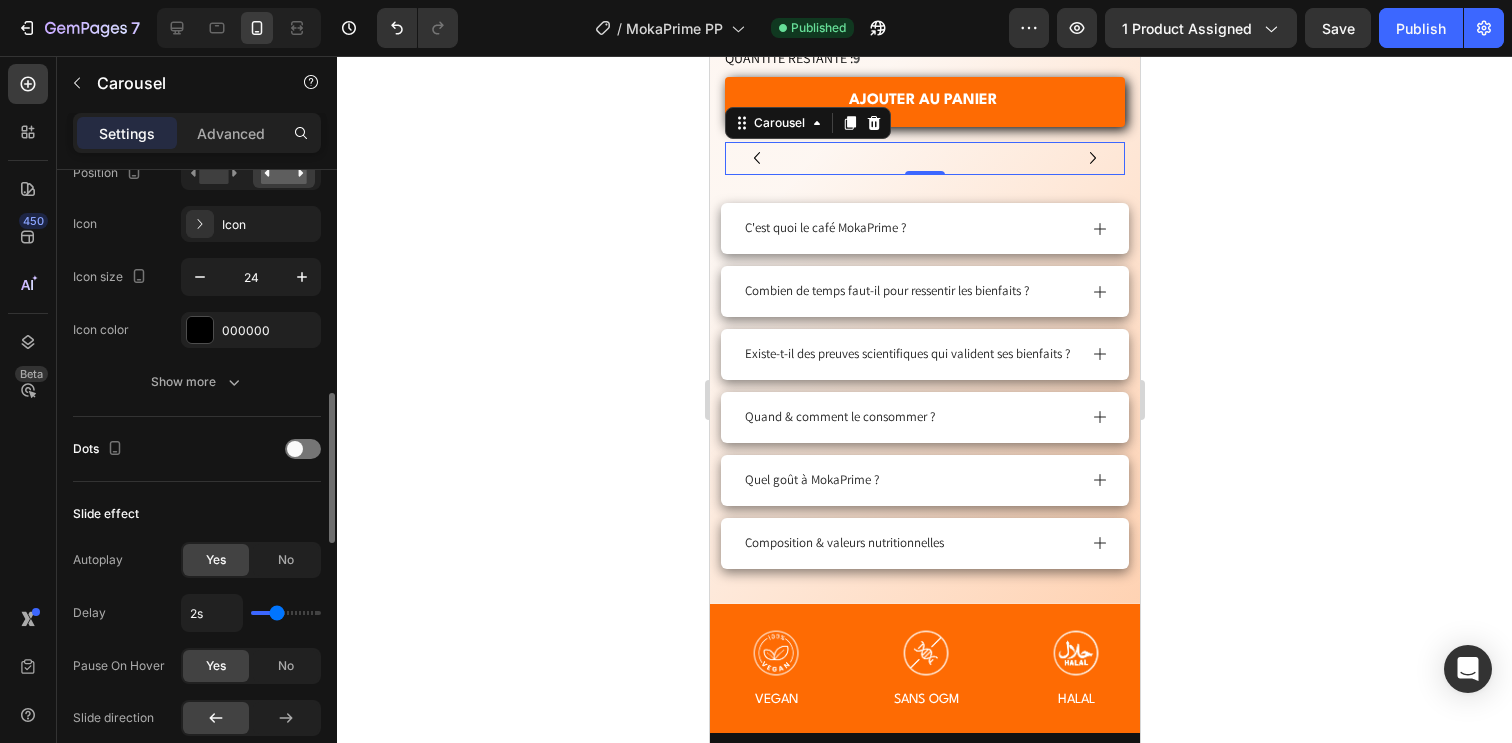 scroll, scrollTop: 694, scrollLeft: 0, axis: vertical 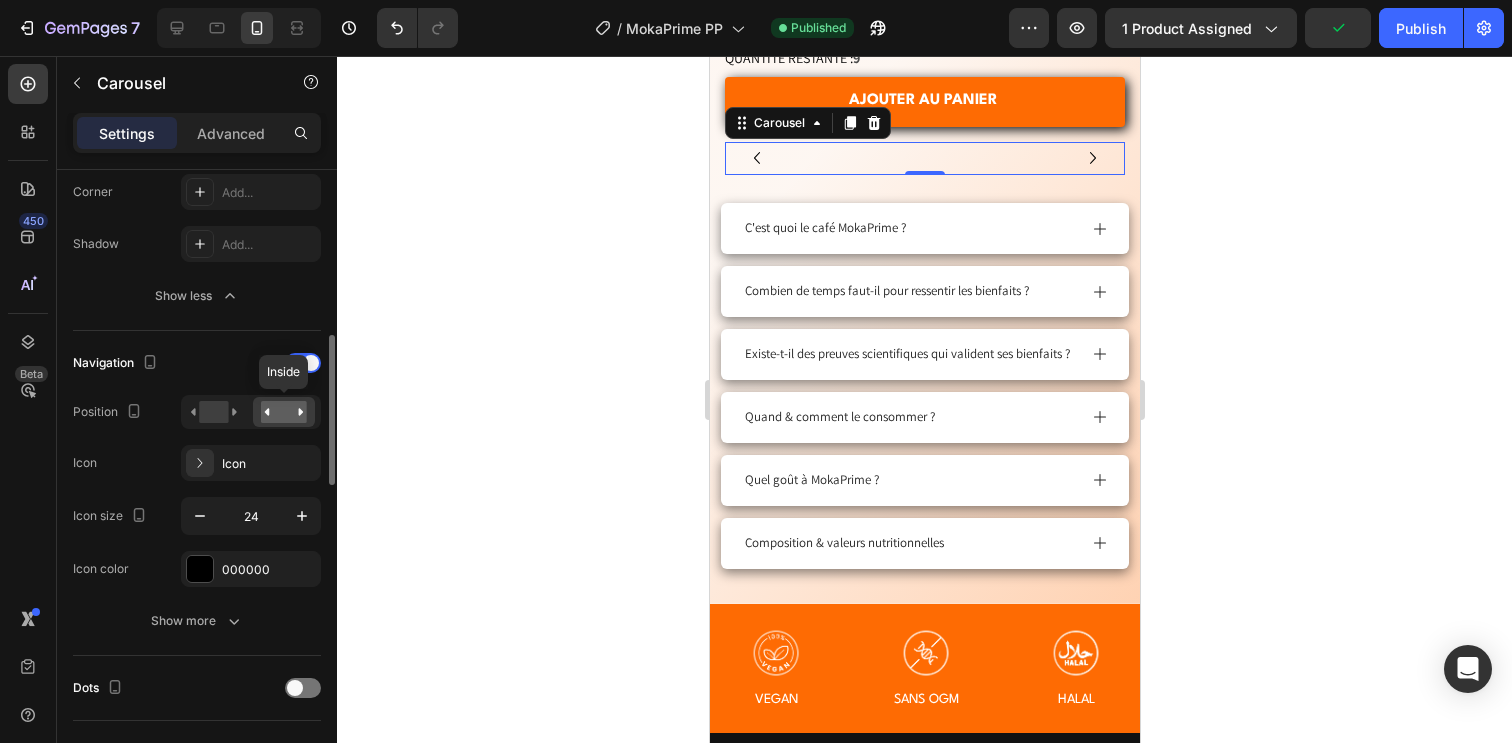 click 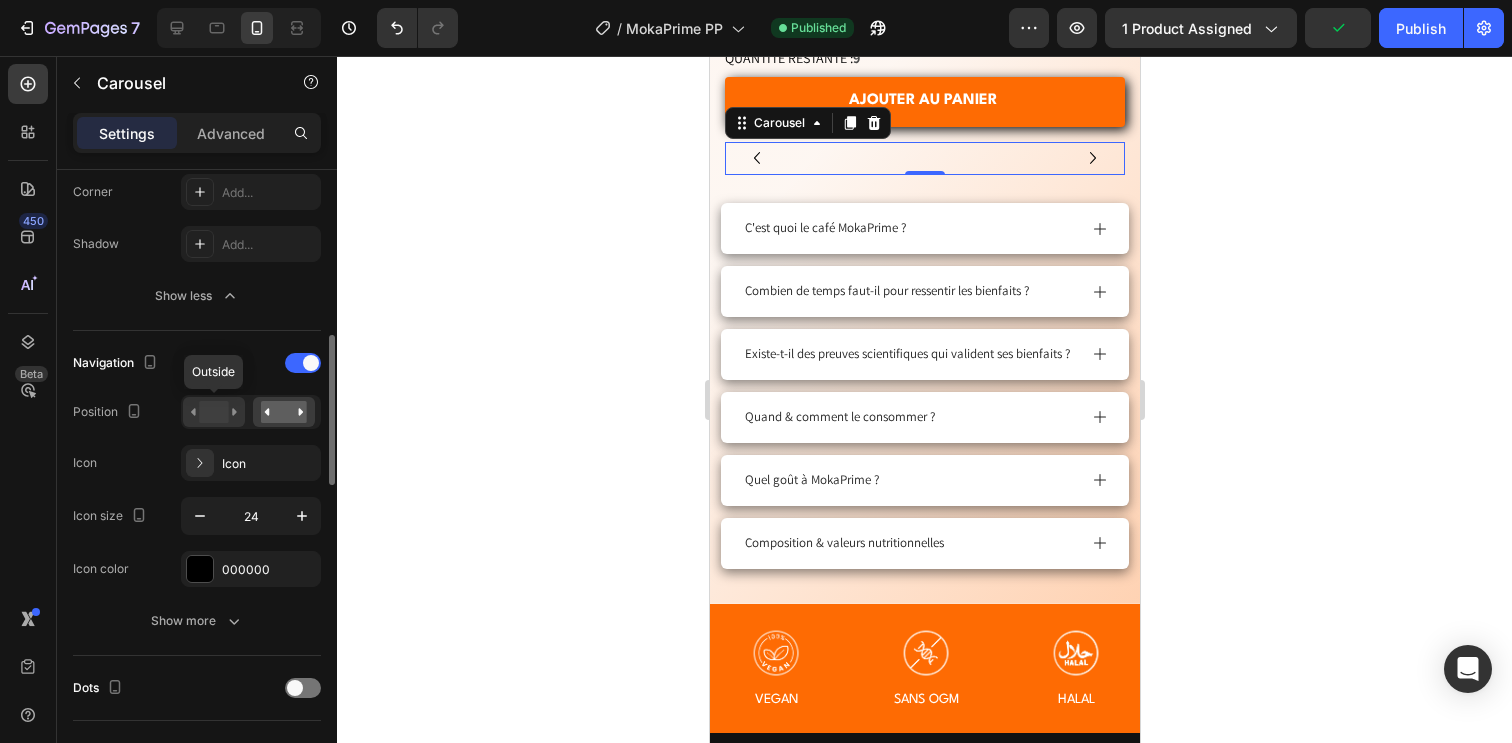 click 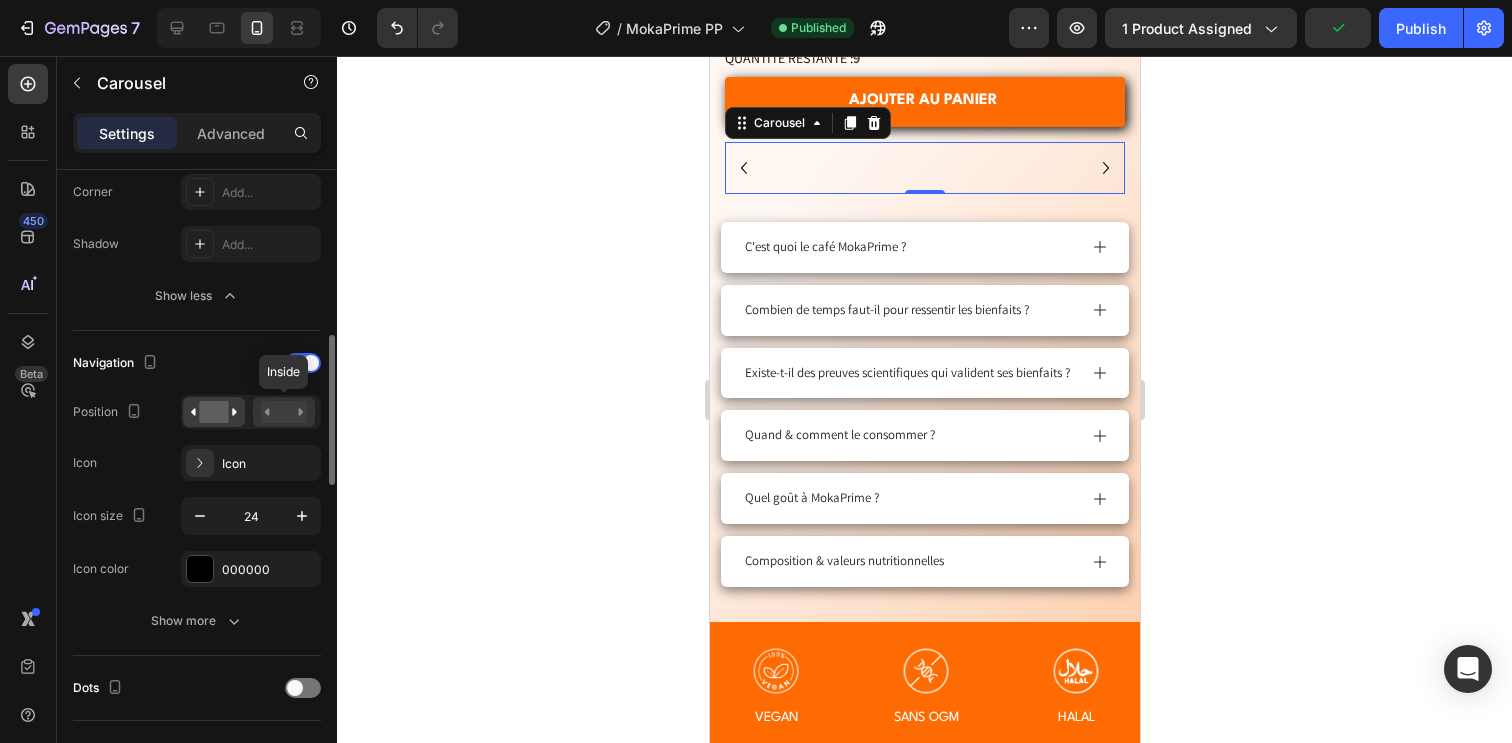 click 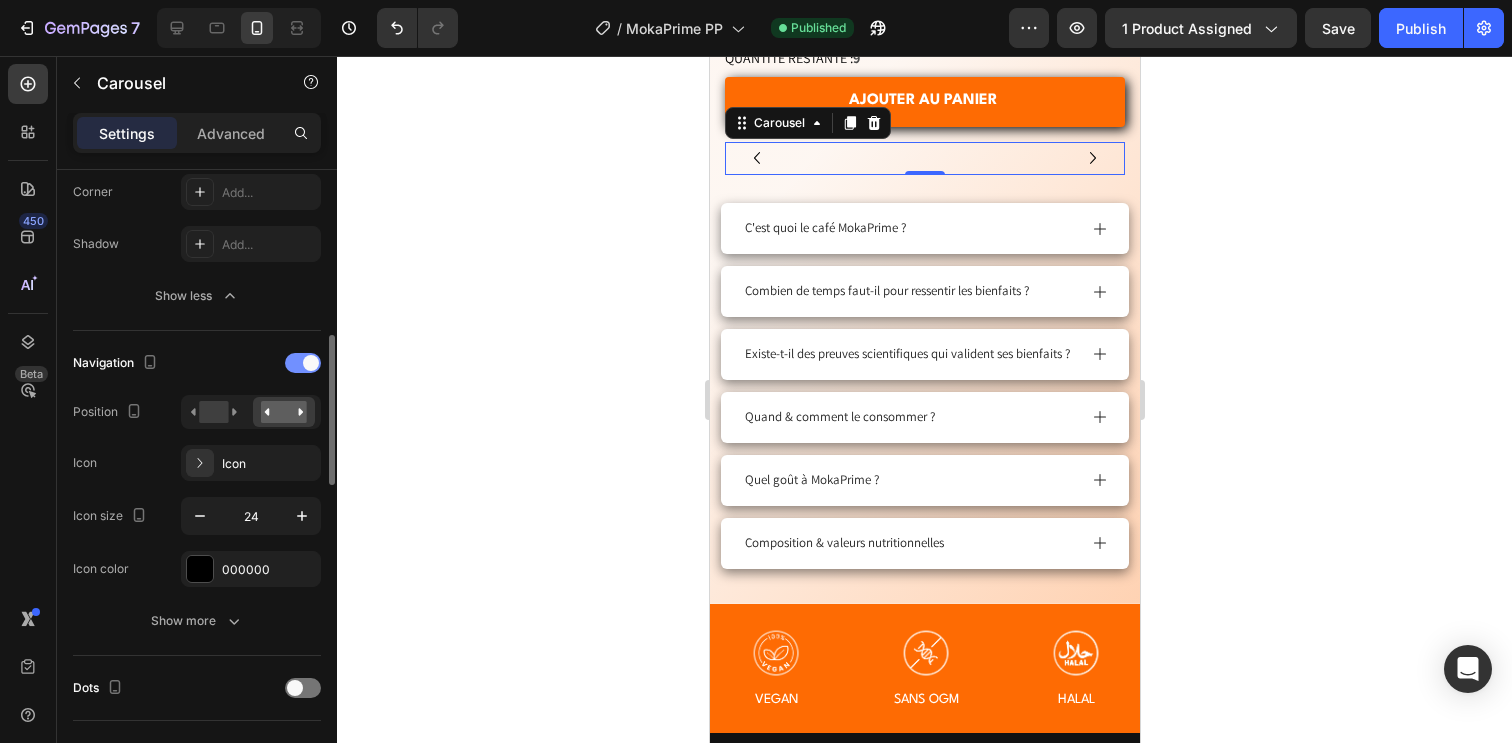 click at bounding box center (303, 363) 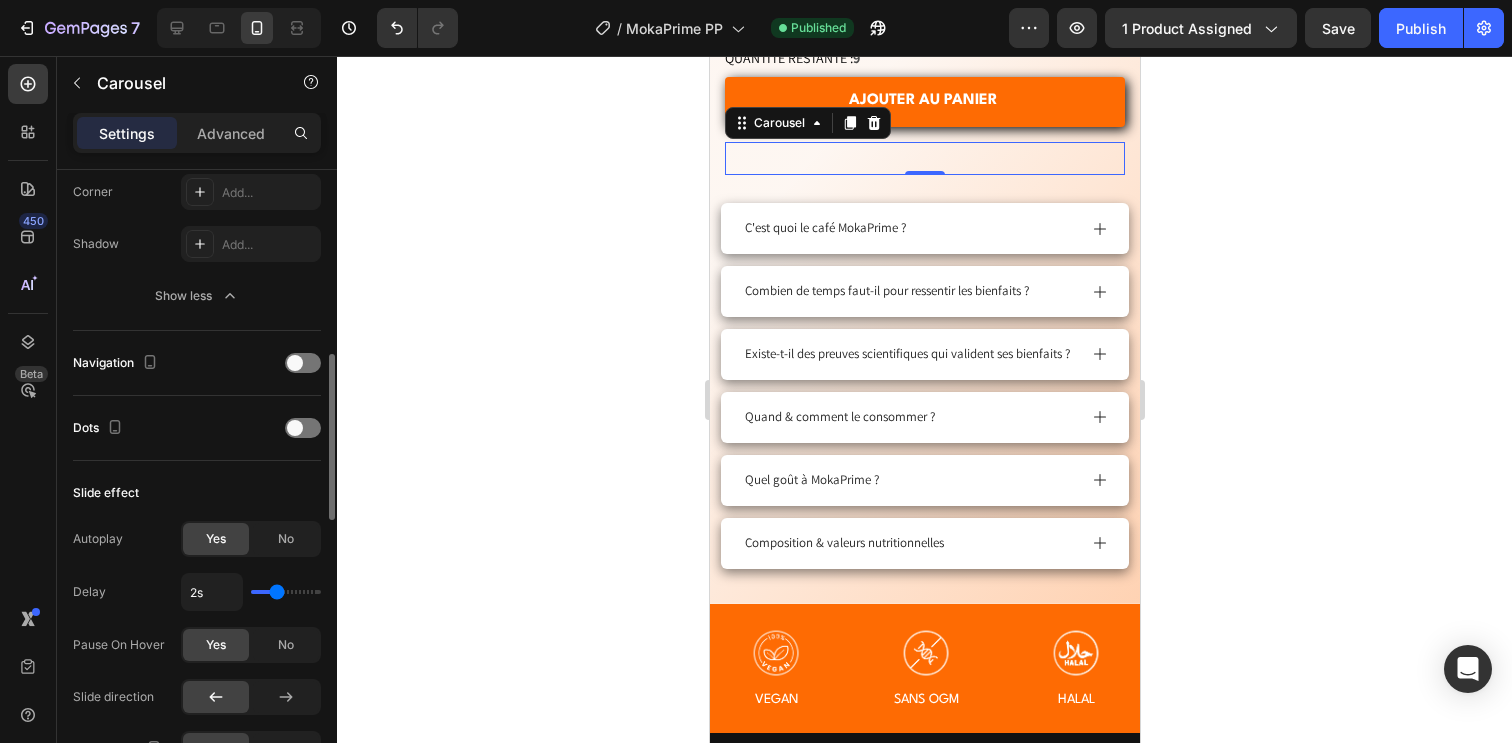 click on "Dots" at bounding box center [197, 428] 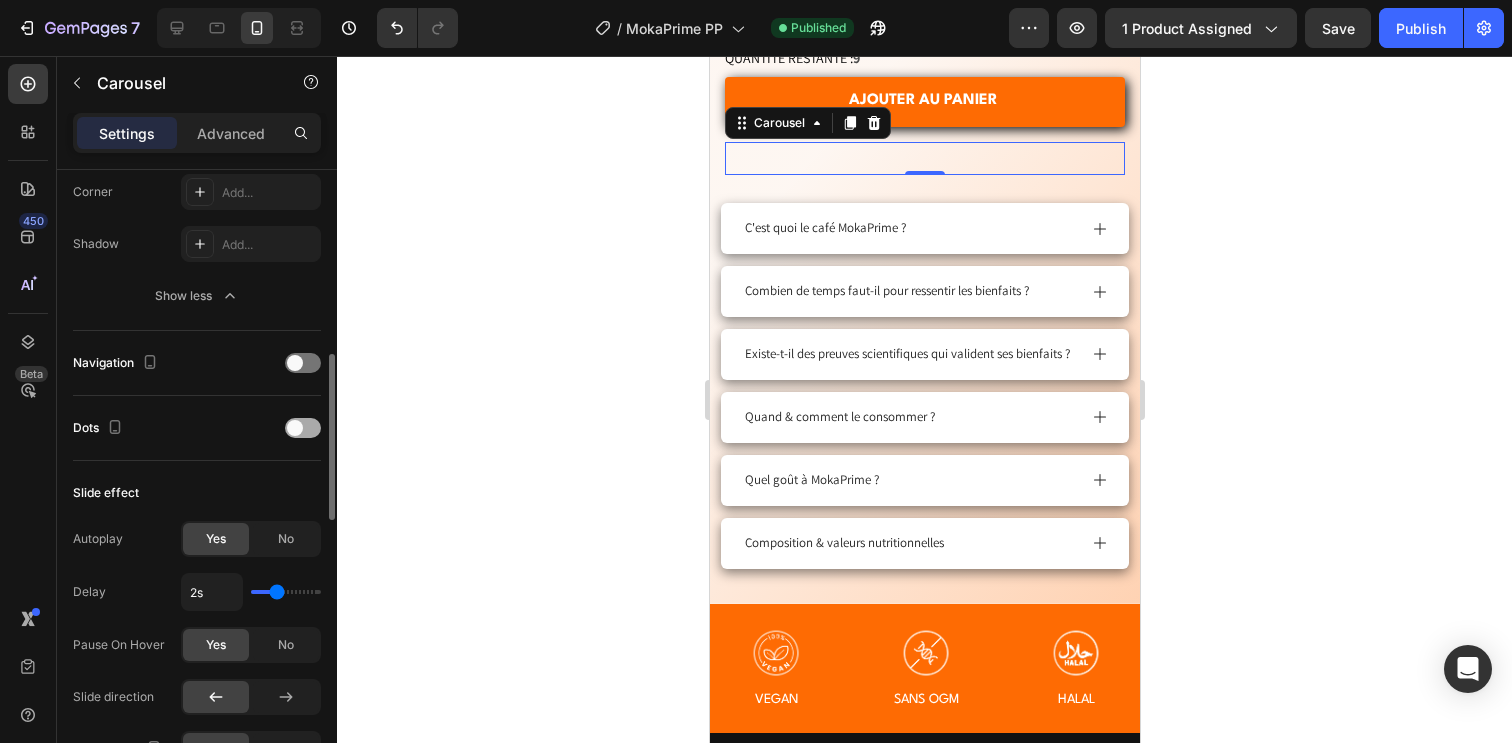 click at bounding box center [295, 428] 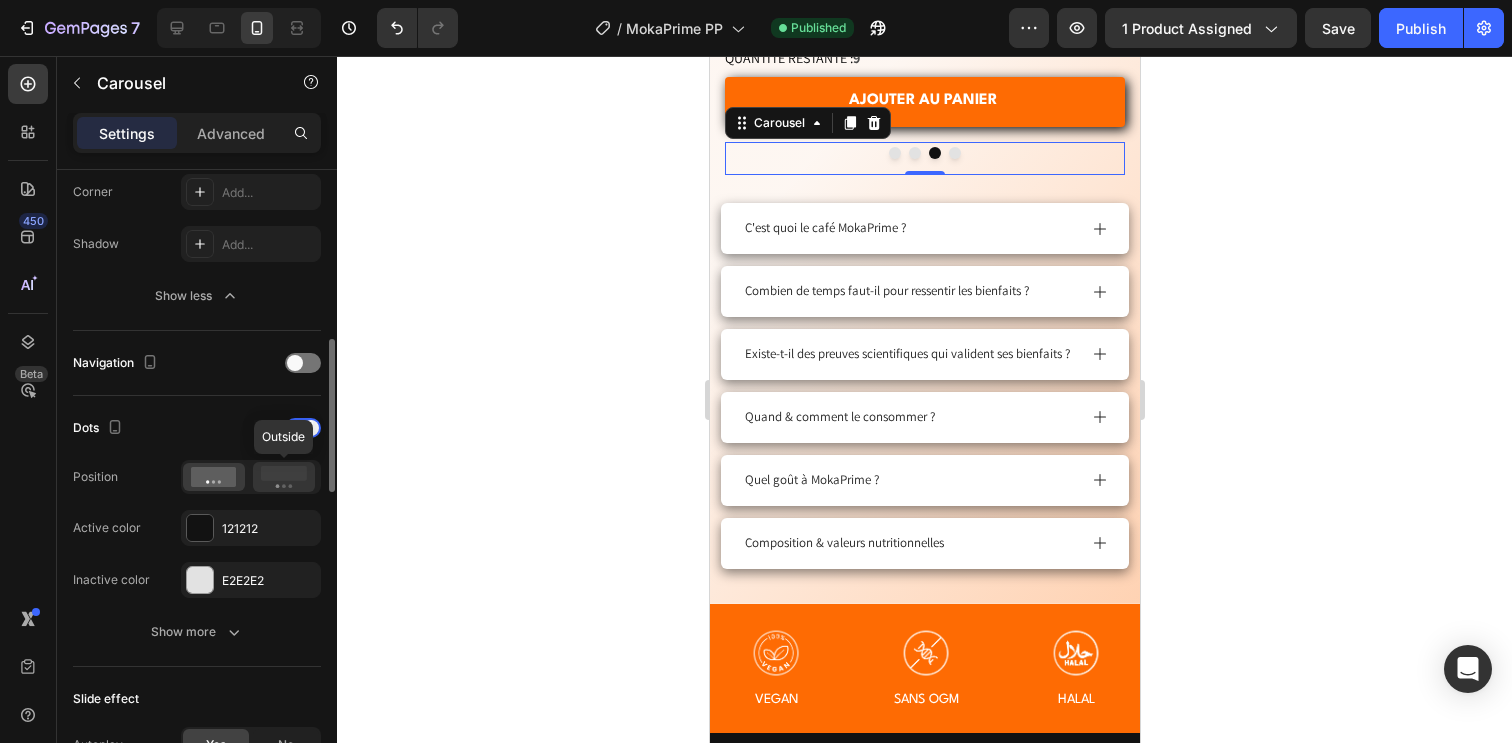 click 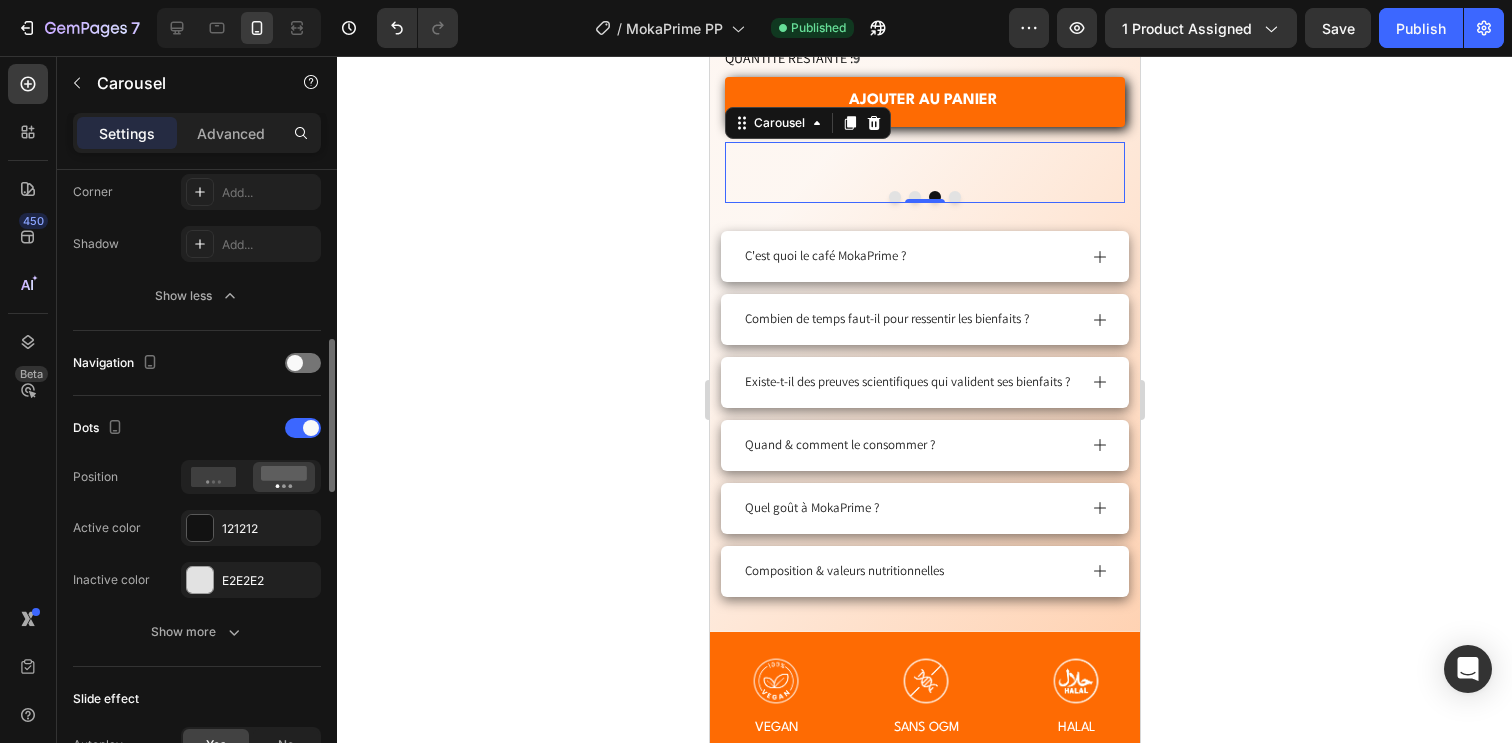 scroll, scrollTop: 727, scrollLeft: 0, axis: vertical 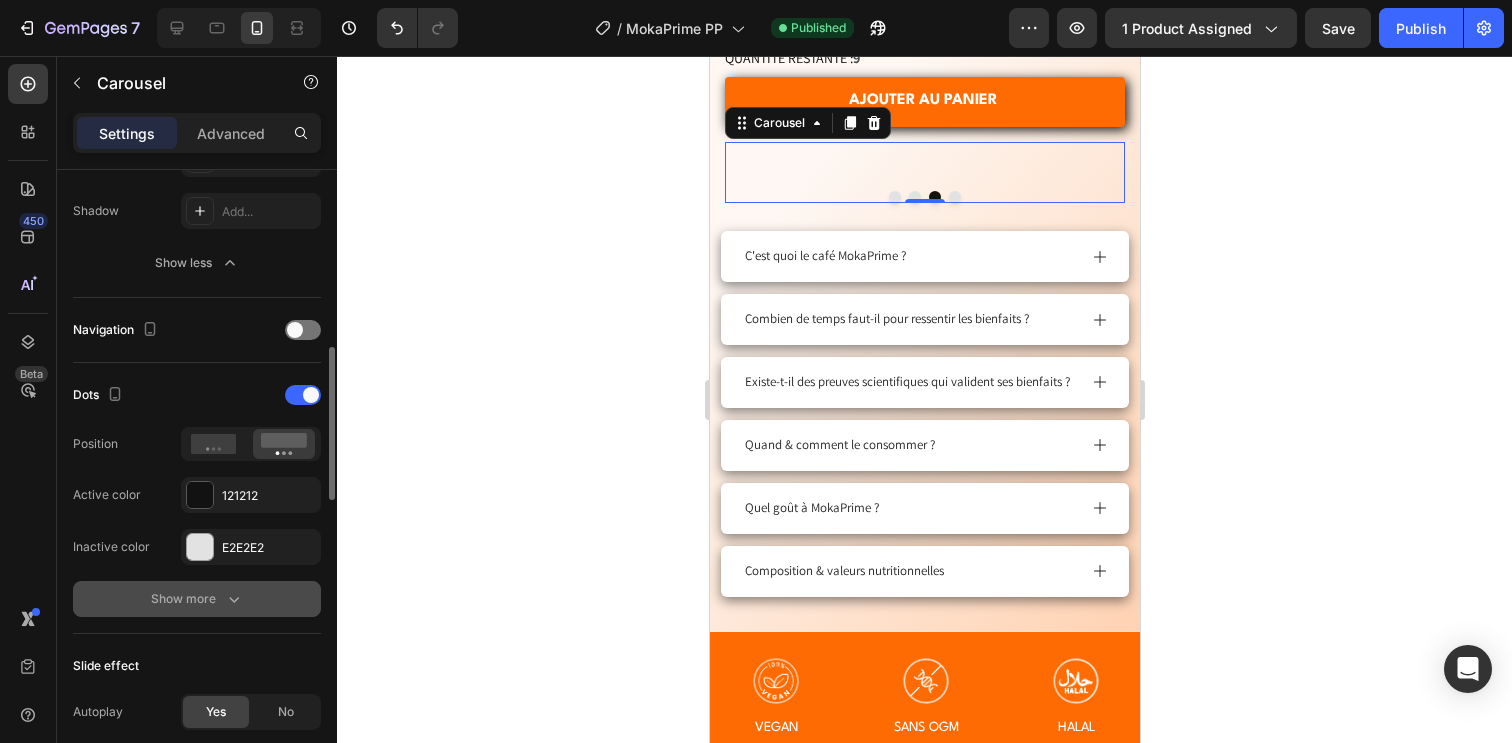 click 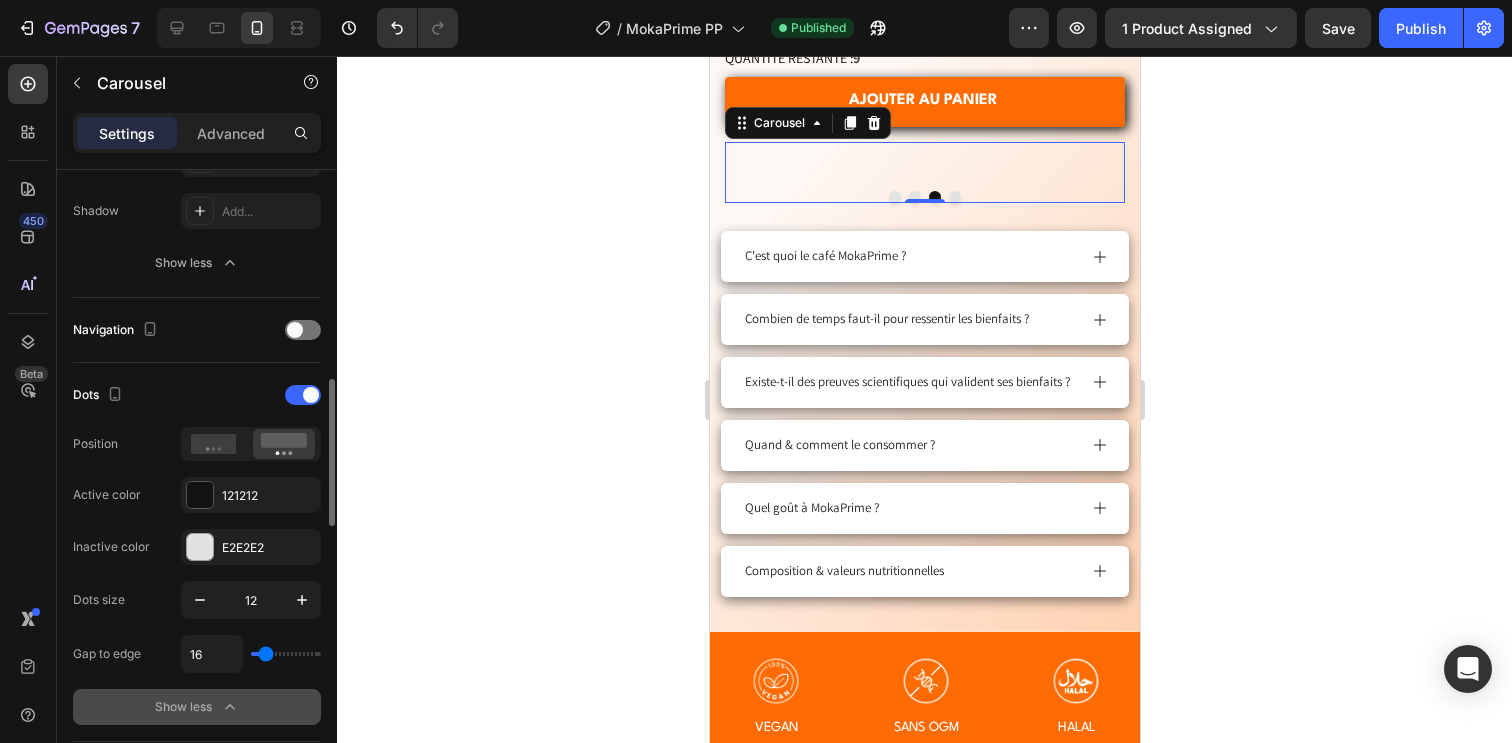 scroll, scrollTop: 862, scrollLeft: 0, axis: vertical 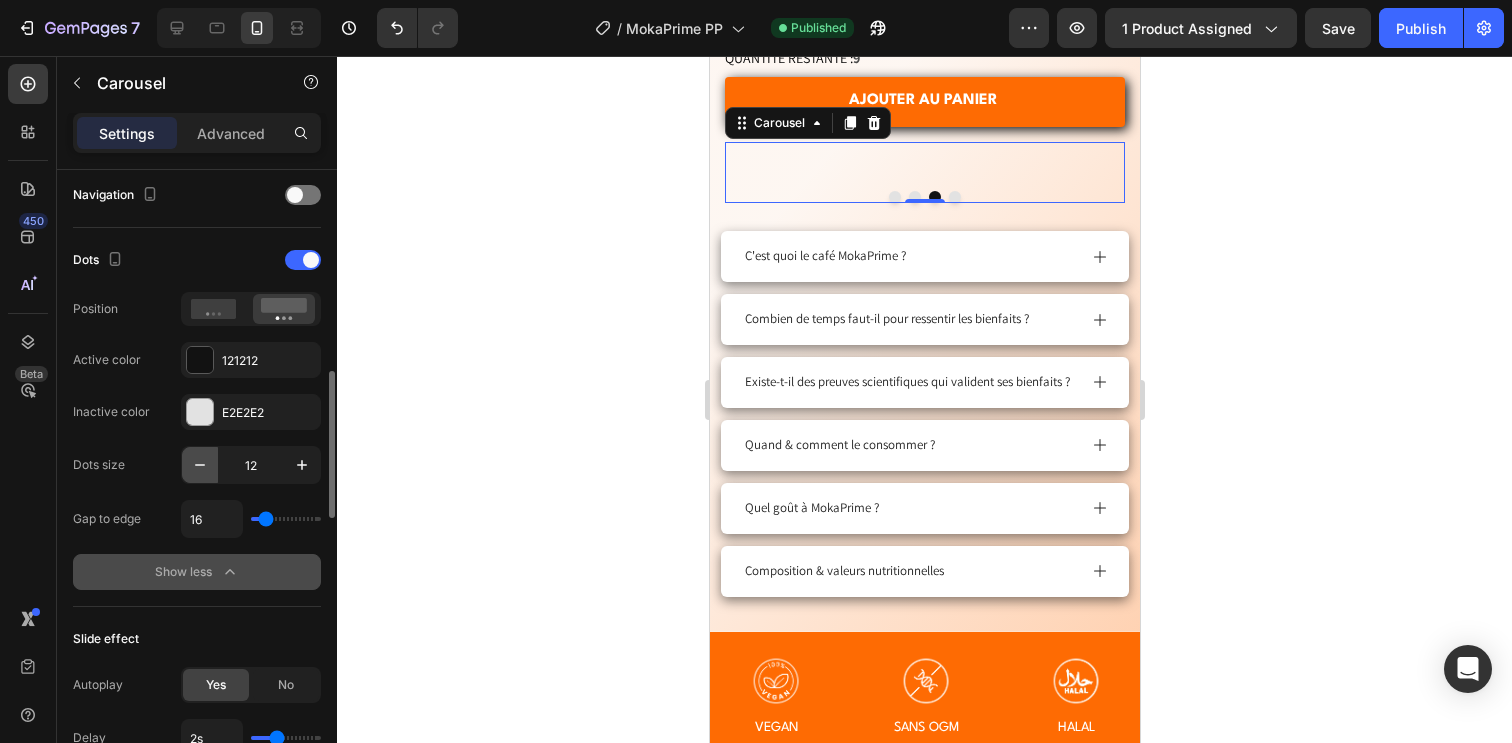 click 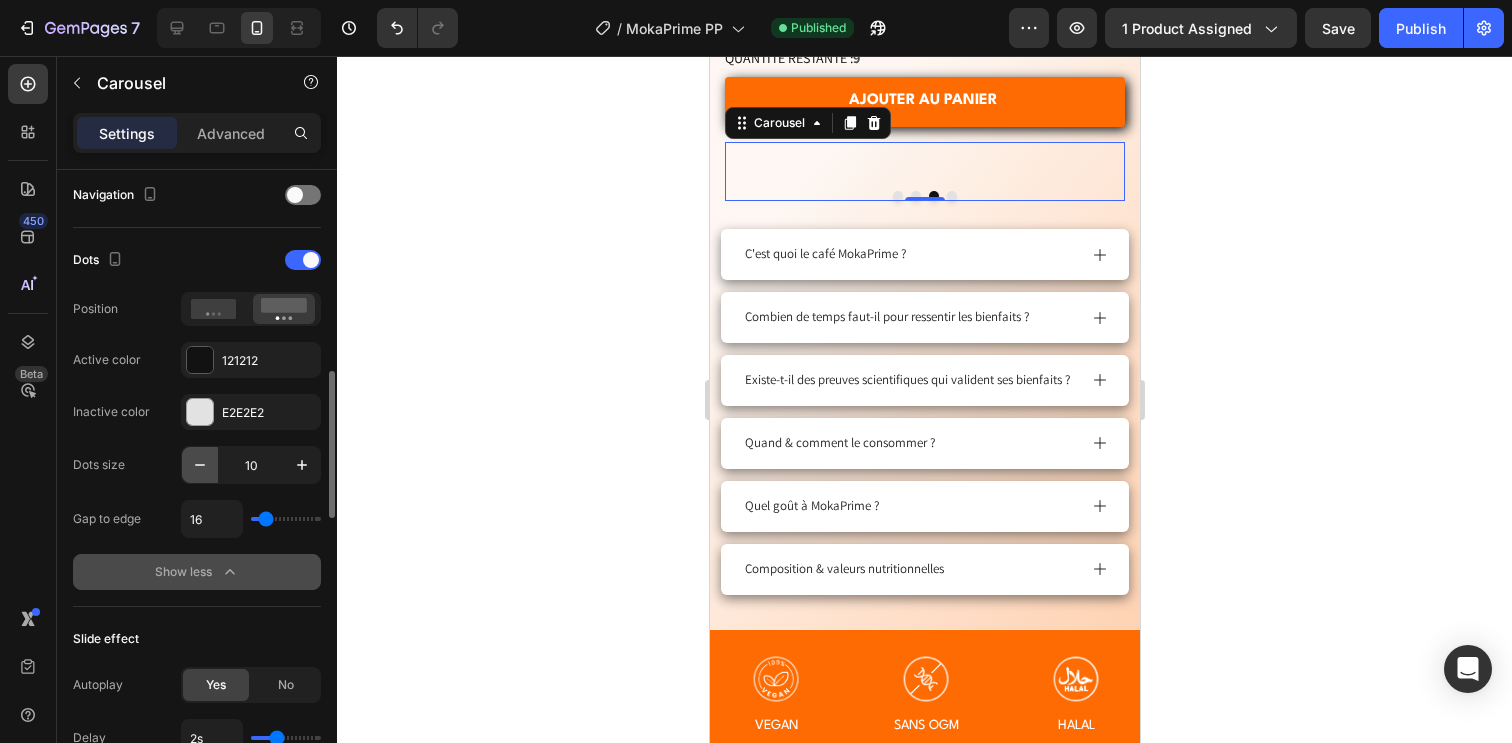 click 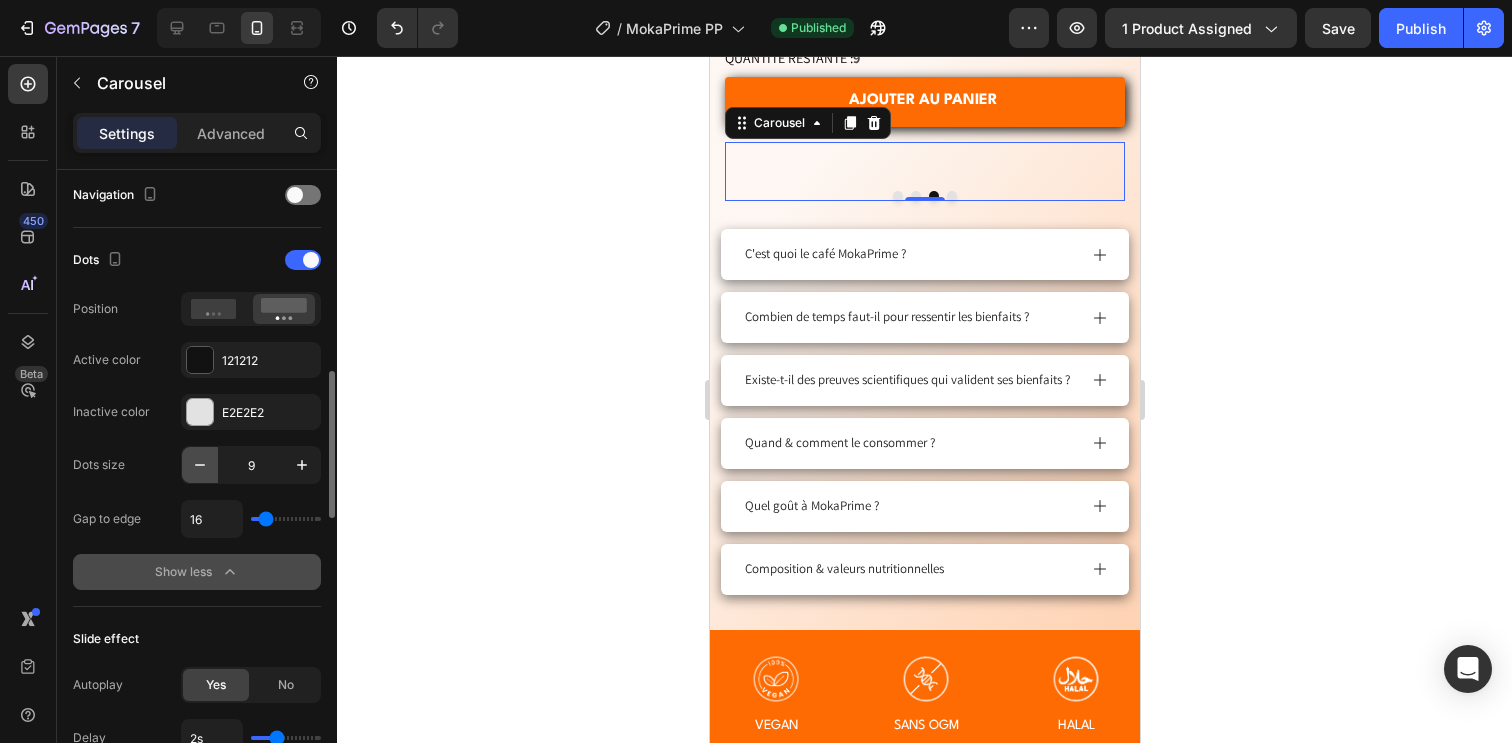 click 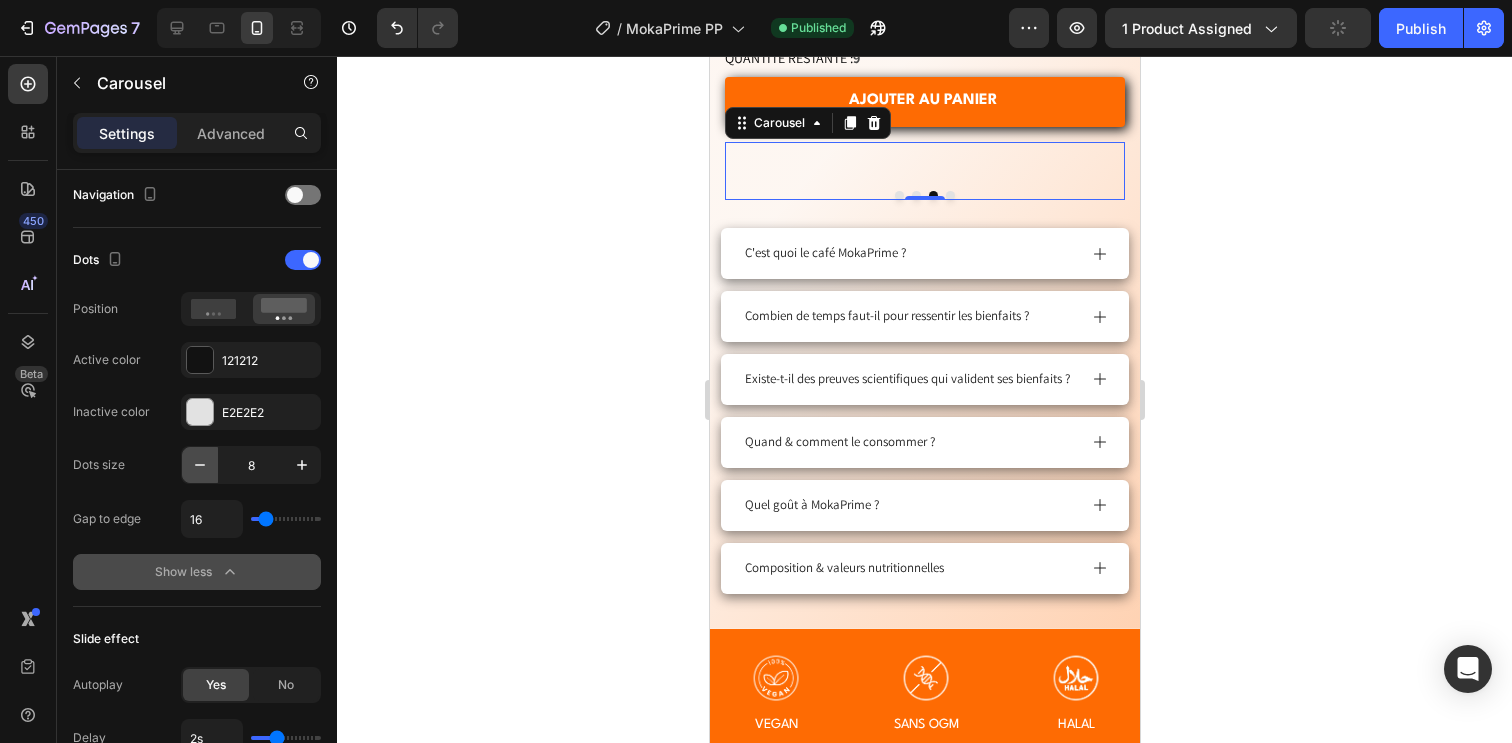 click 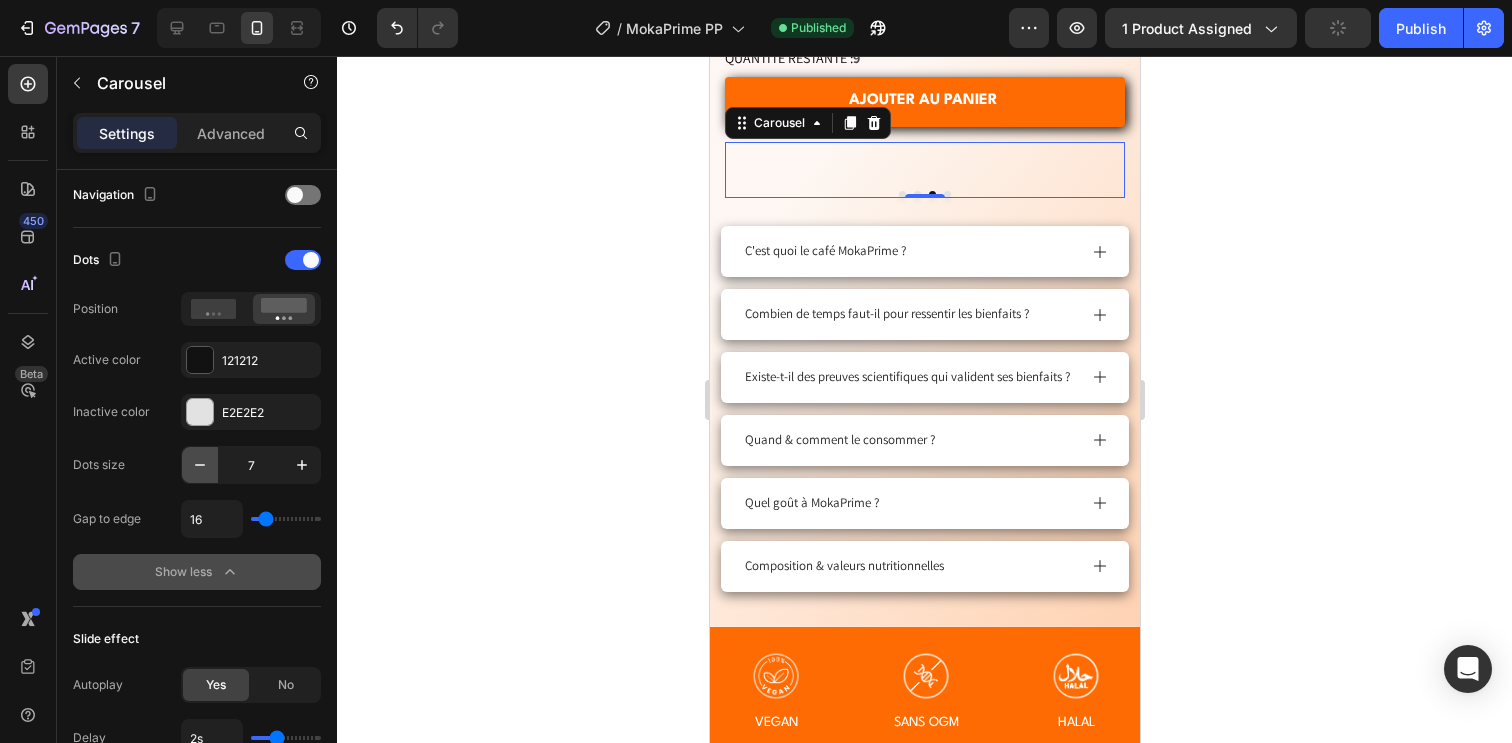 click 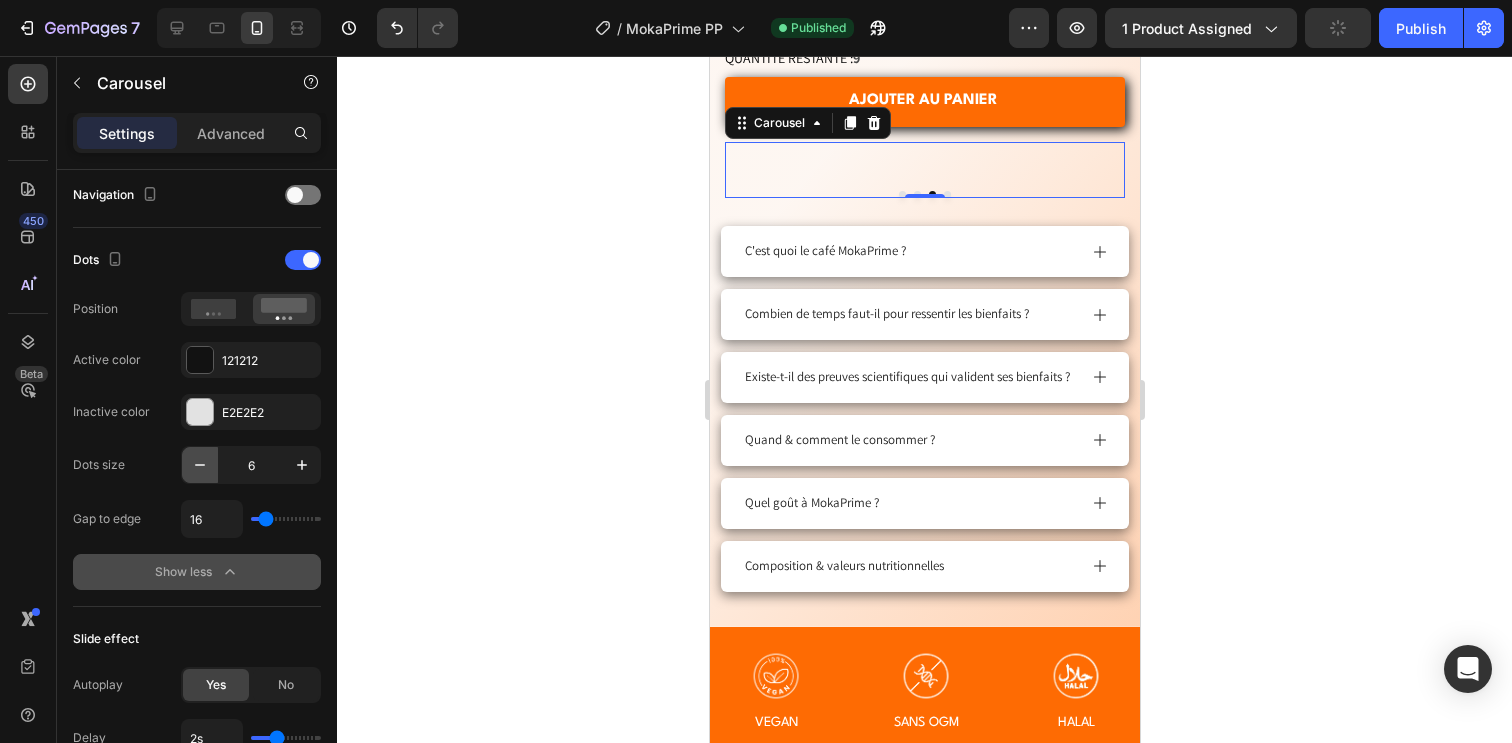 click 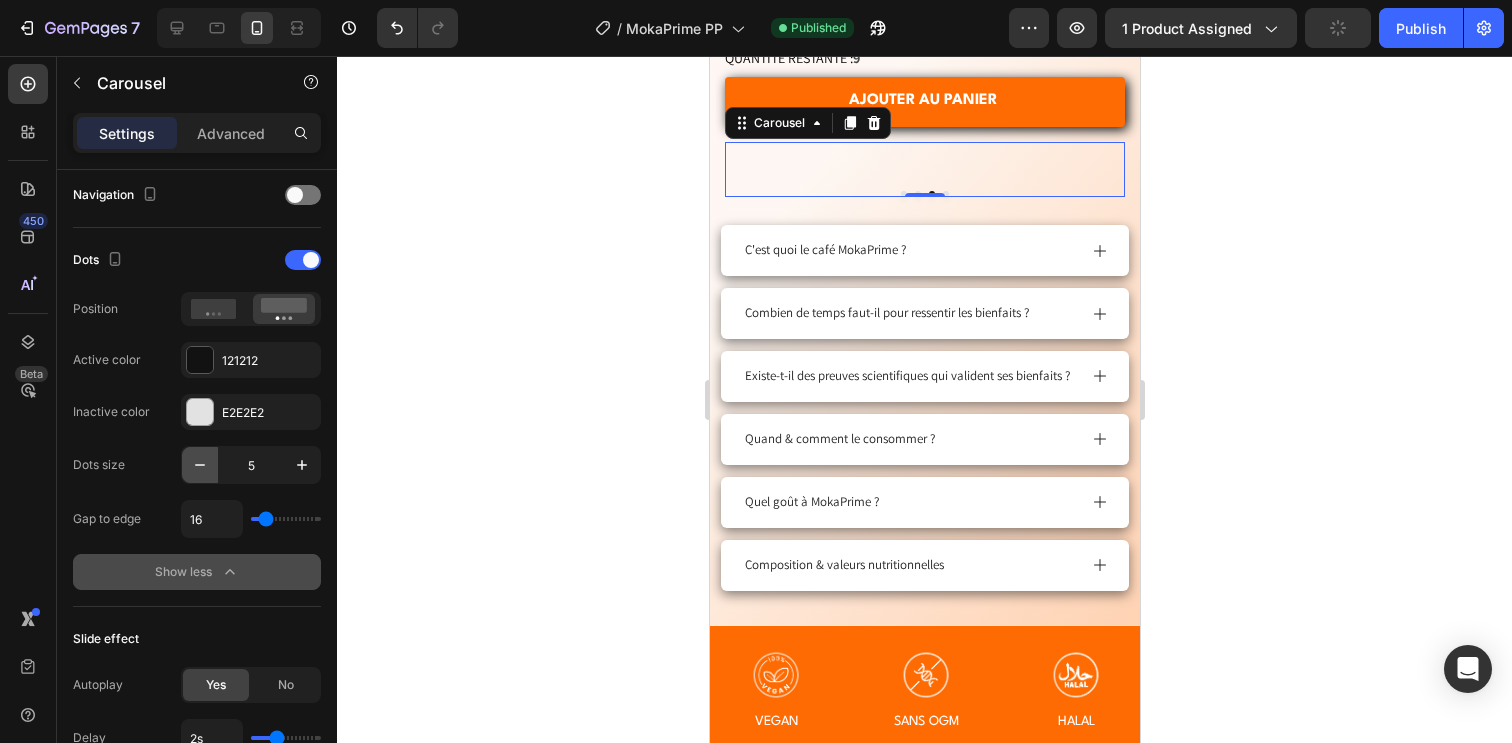 click 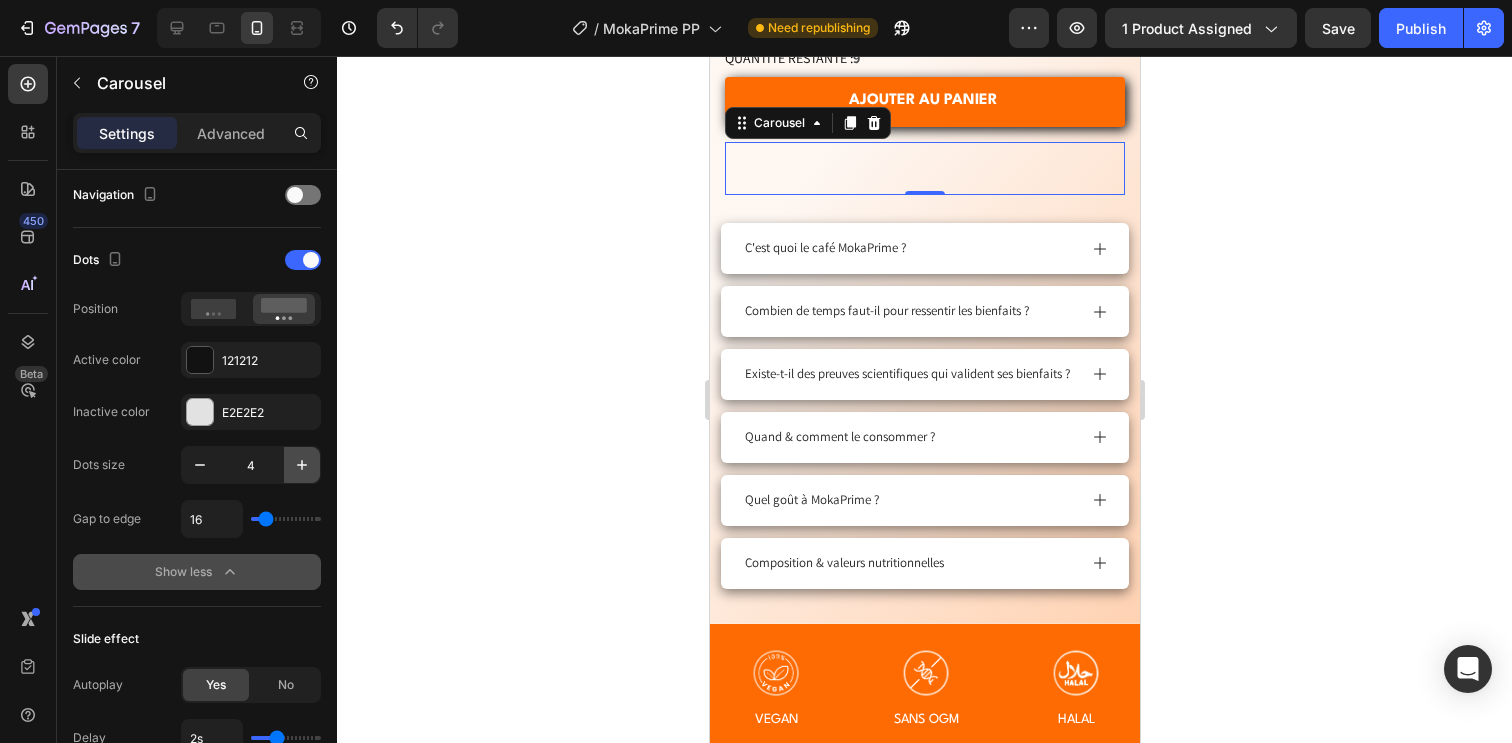 click at bounding box center (302, 465) 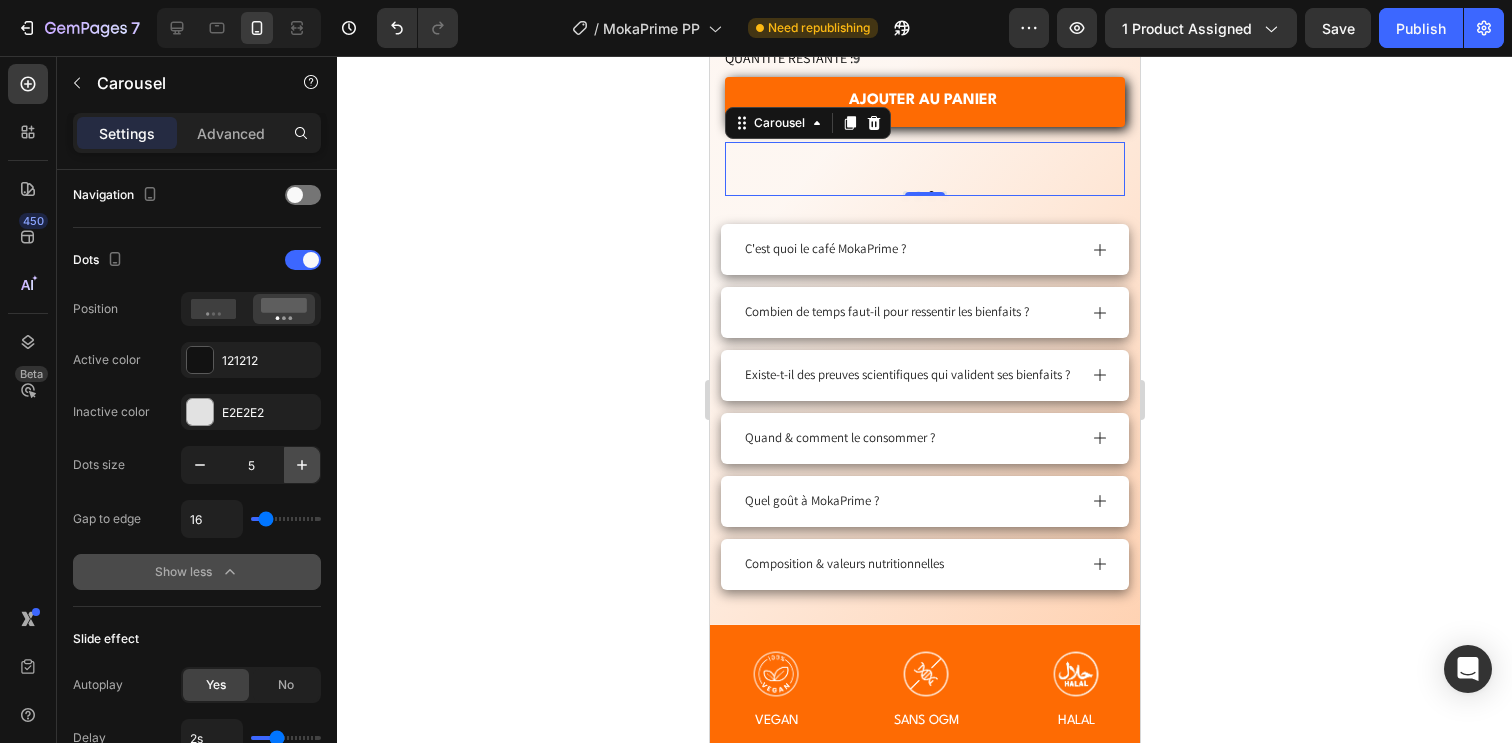 click at bounding box center [302, 465] 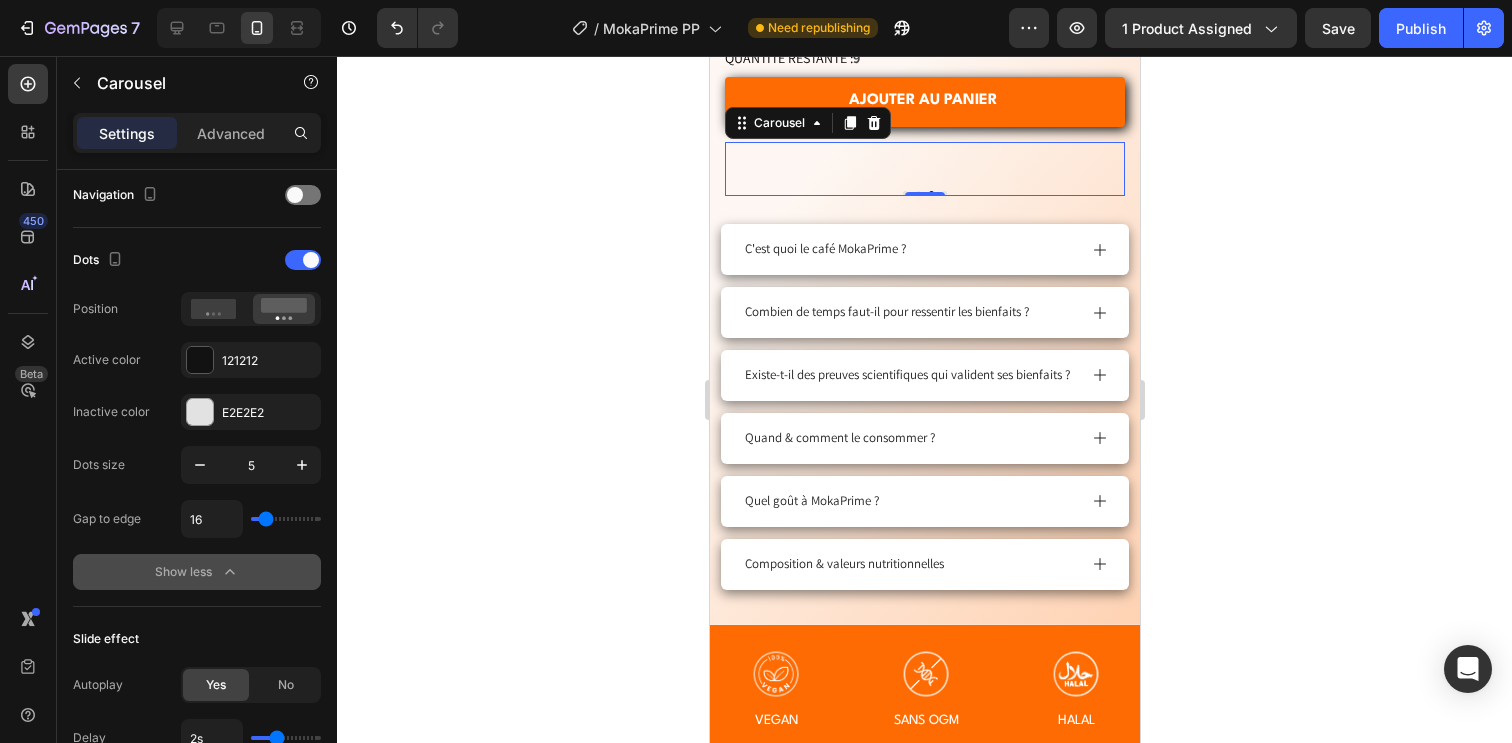 type on "6" 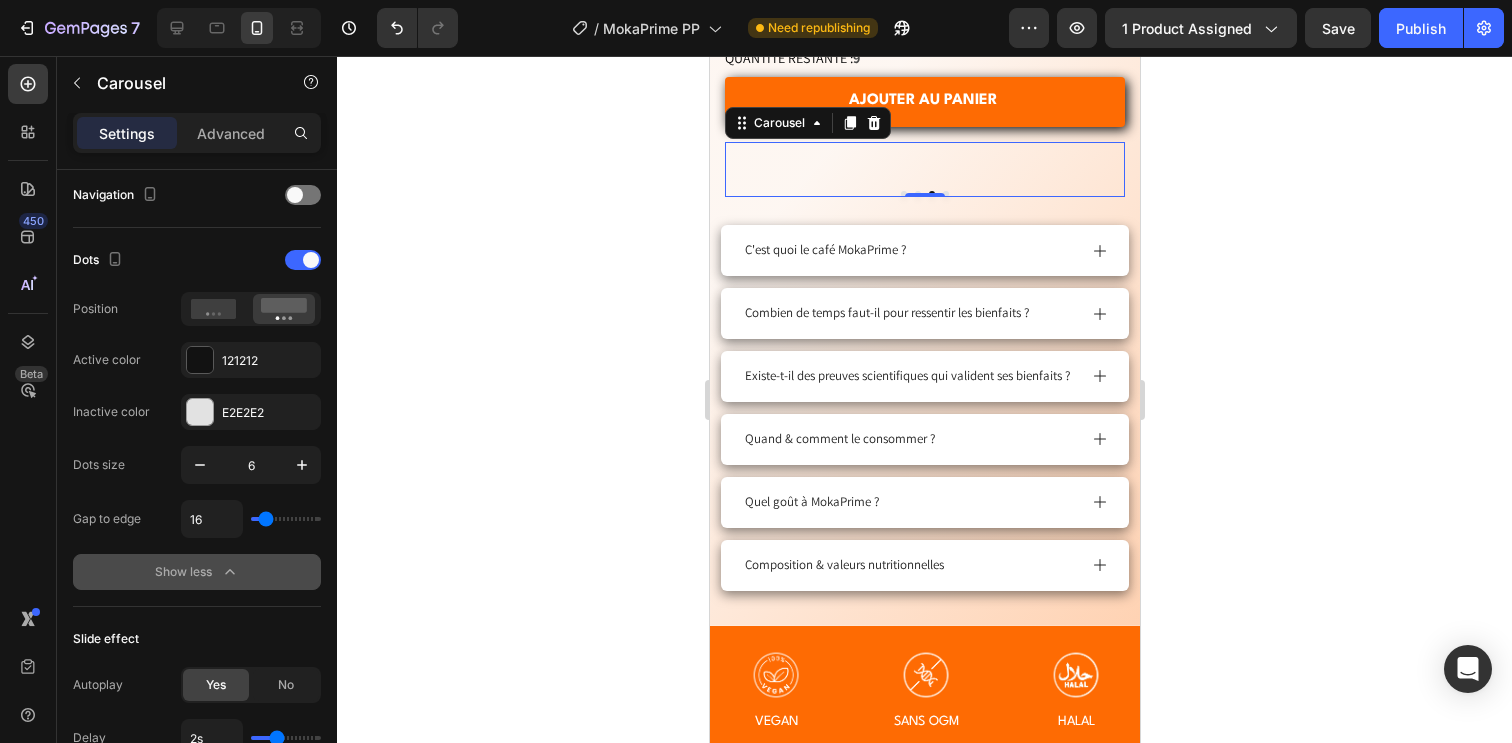 type on "0" 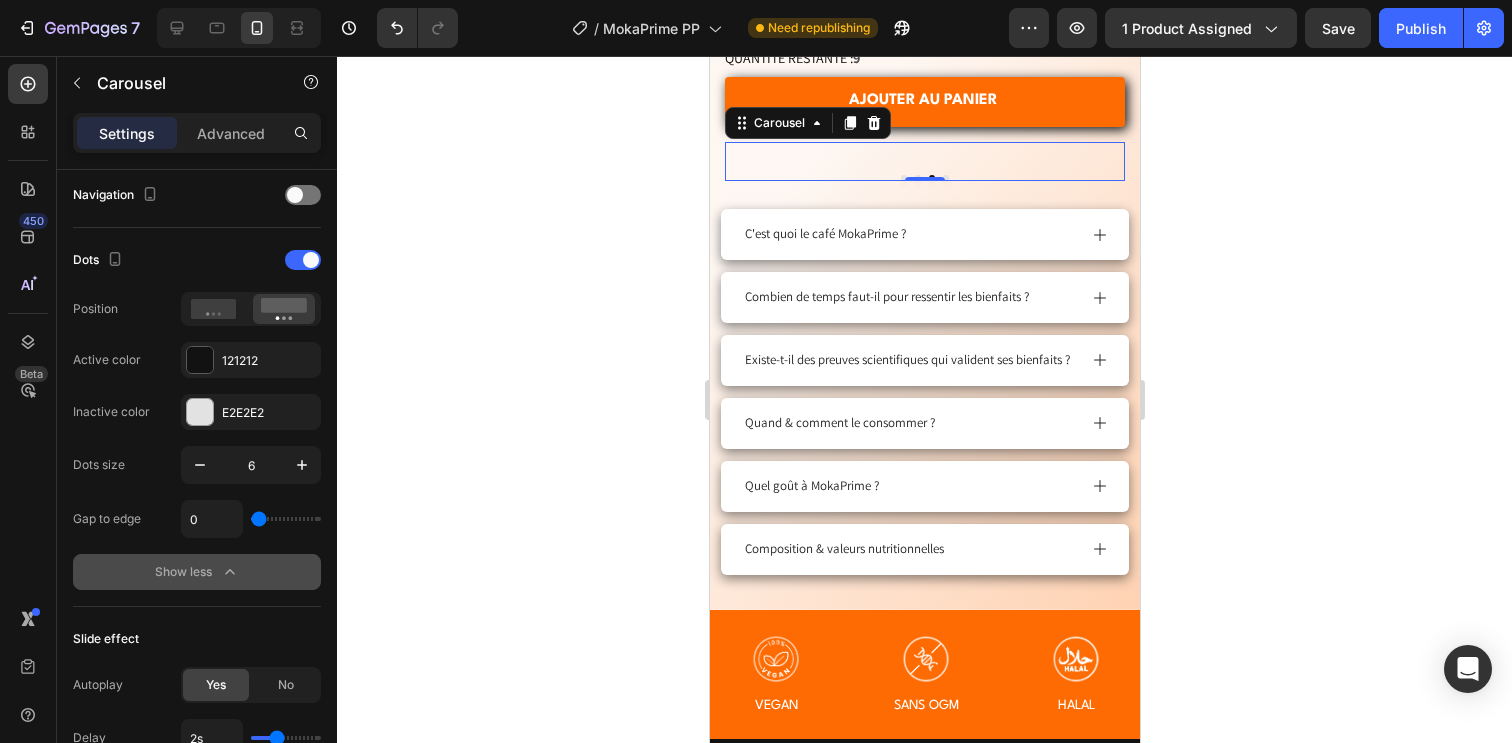 type on "2" 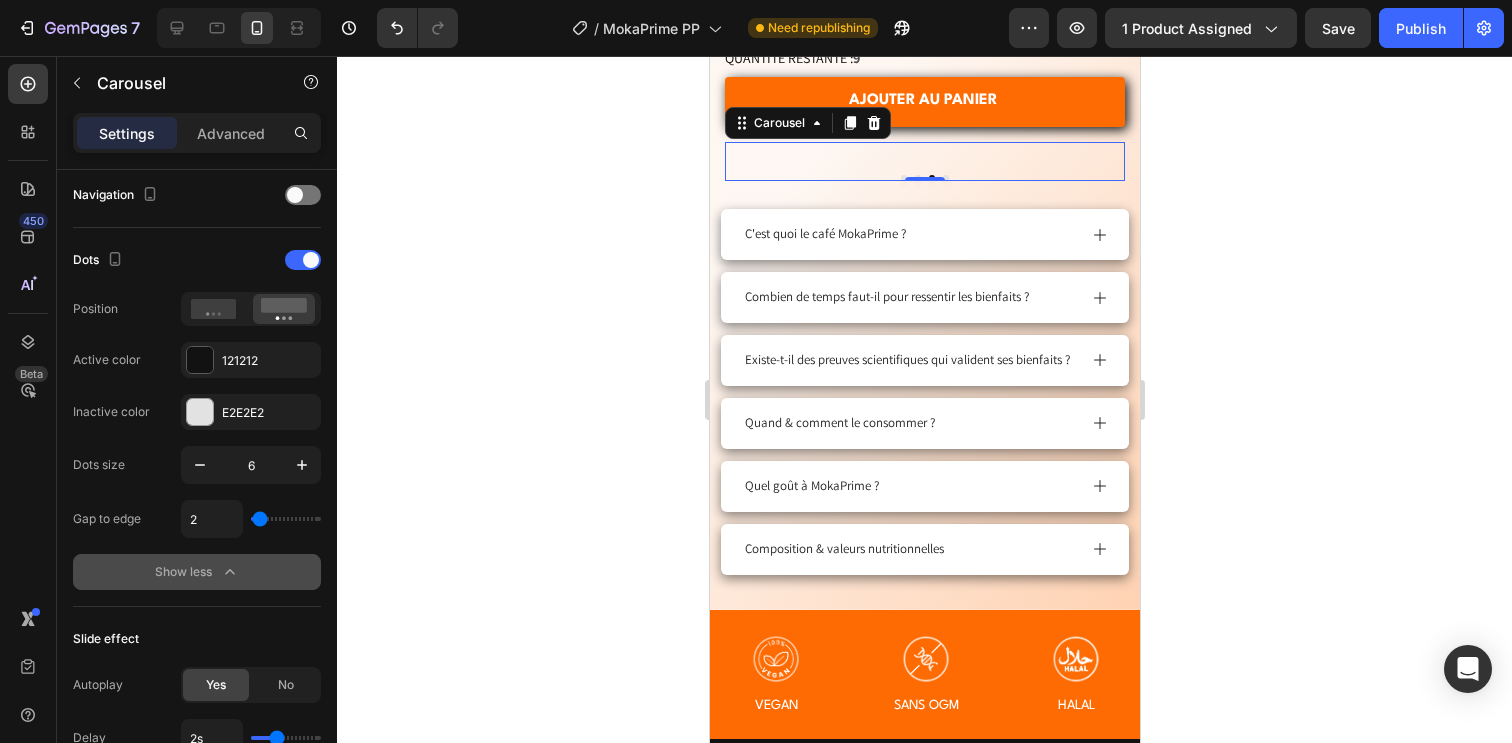type on "5" 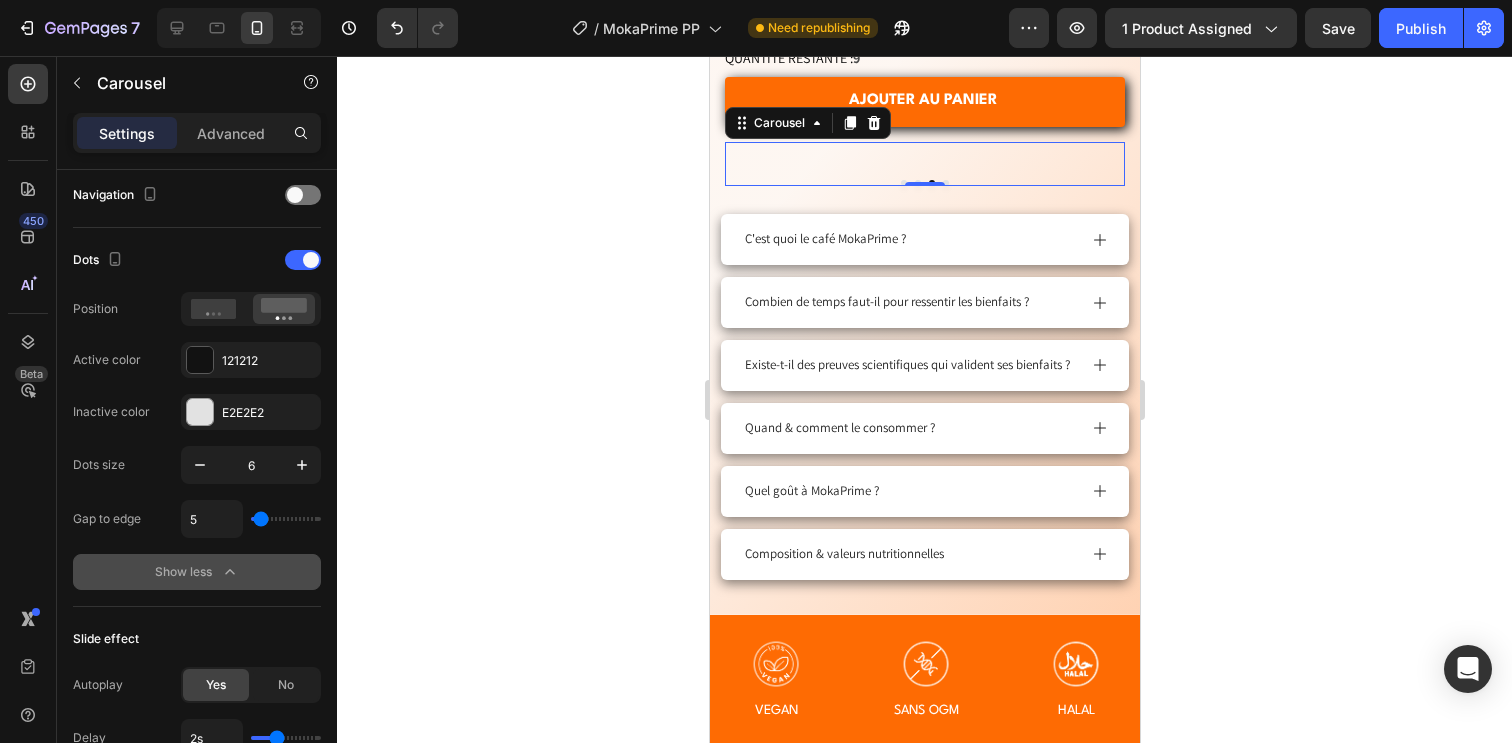type on "6" 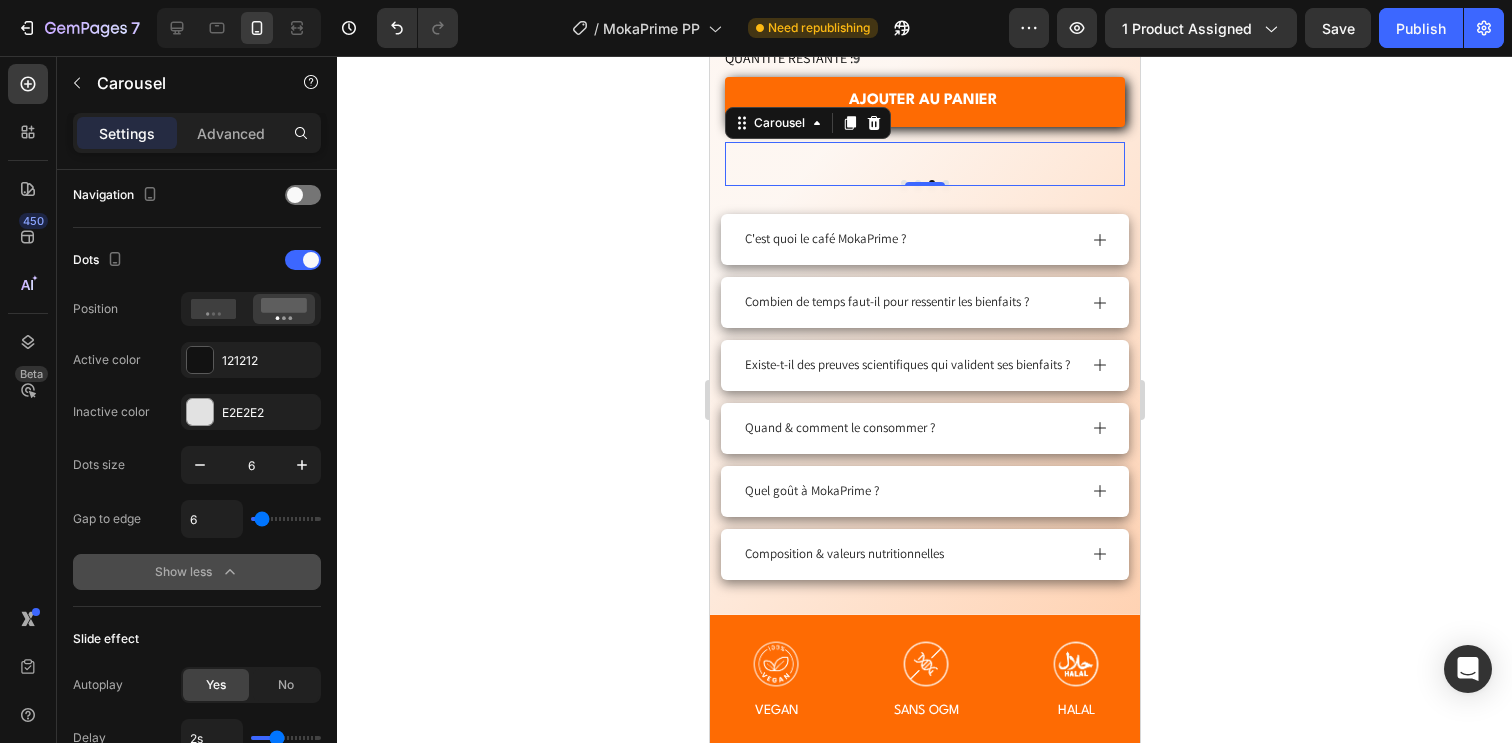 type on "7" 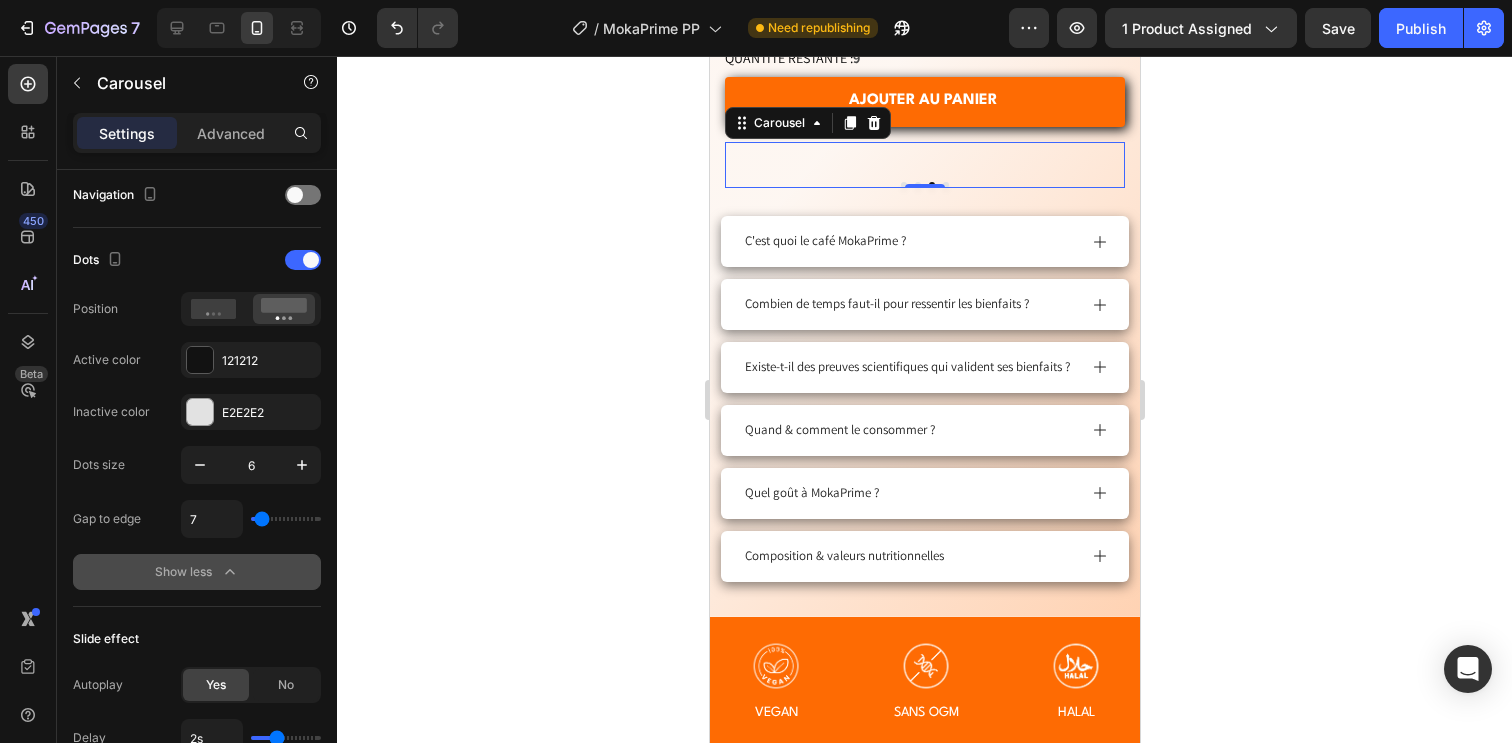type on "5" 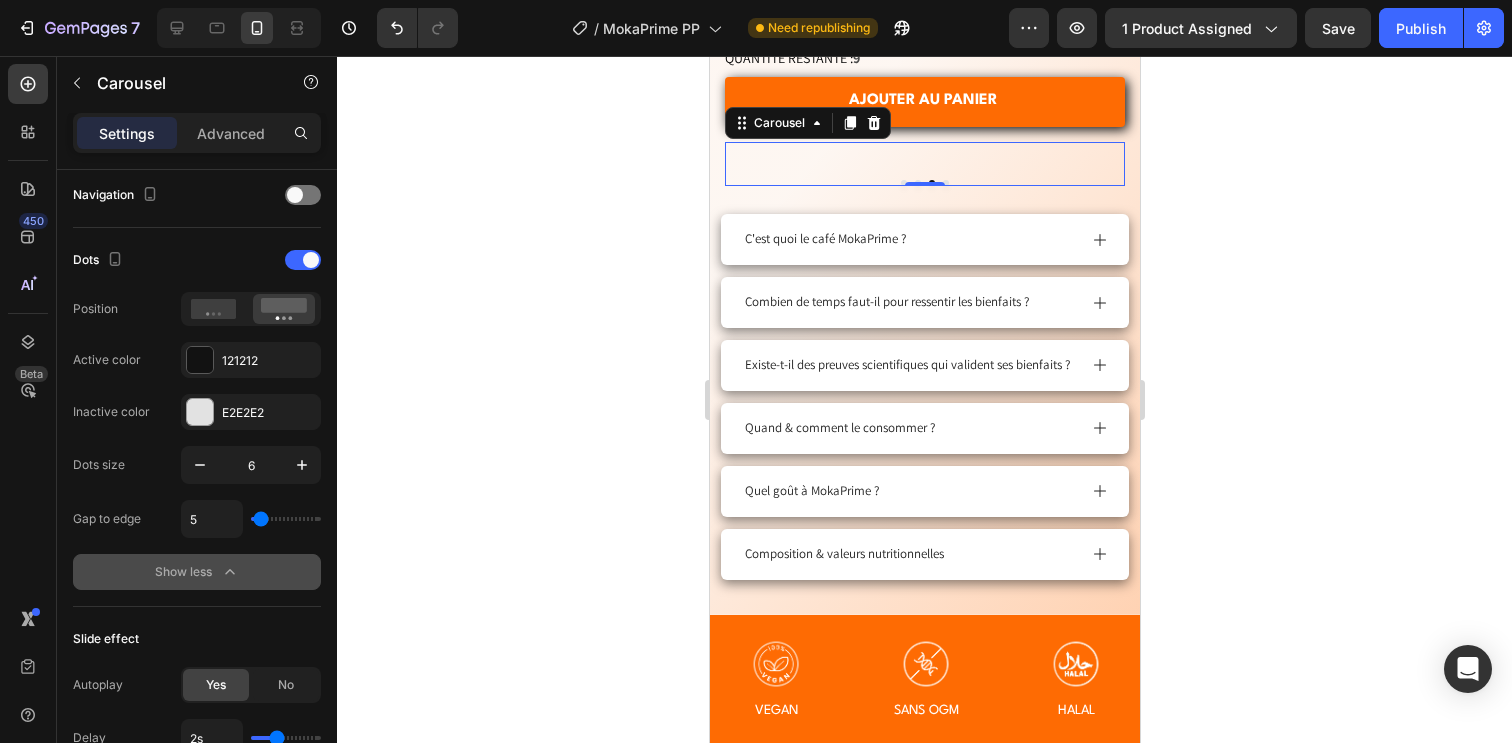 type on "5" 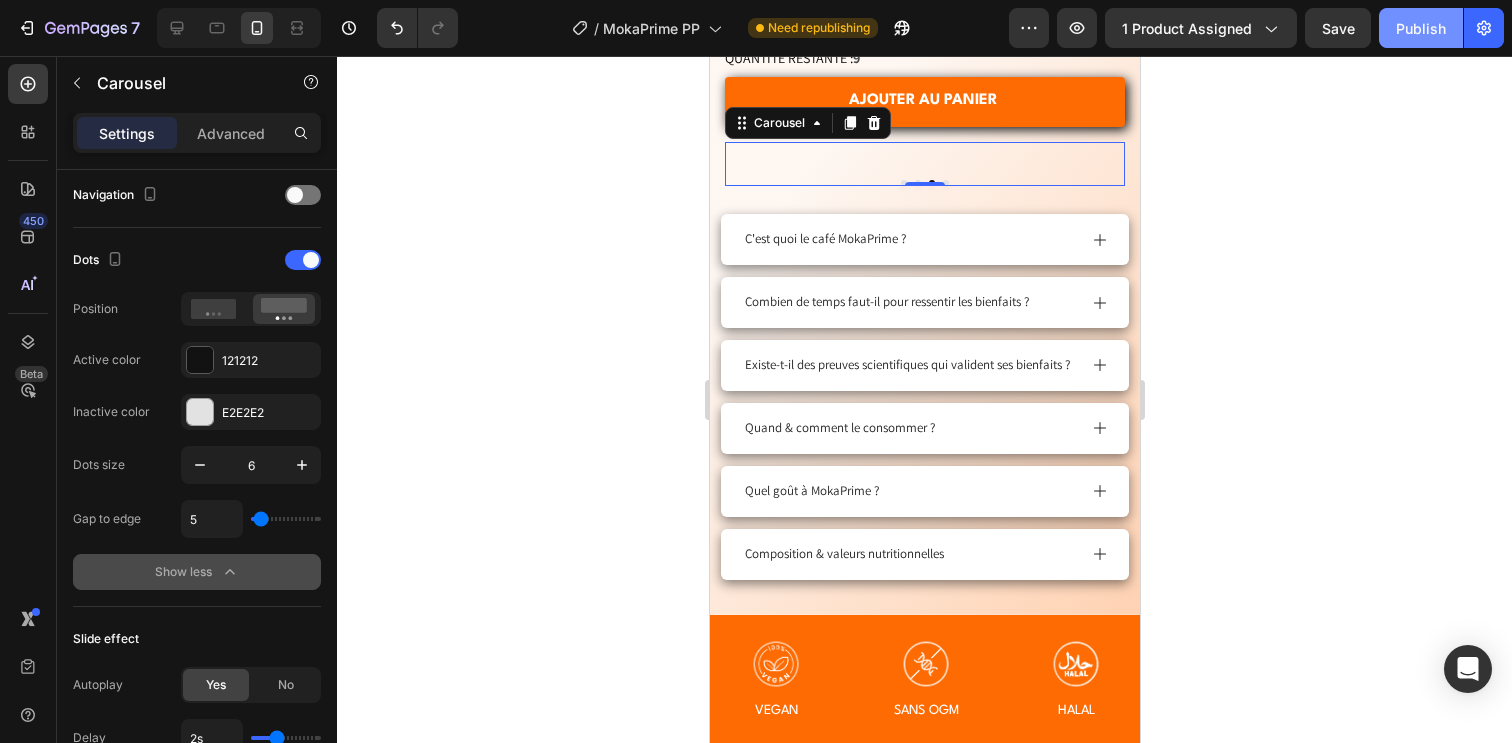 click on "Publish" at bounding box center (1421, 28) 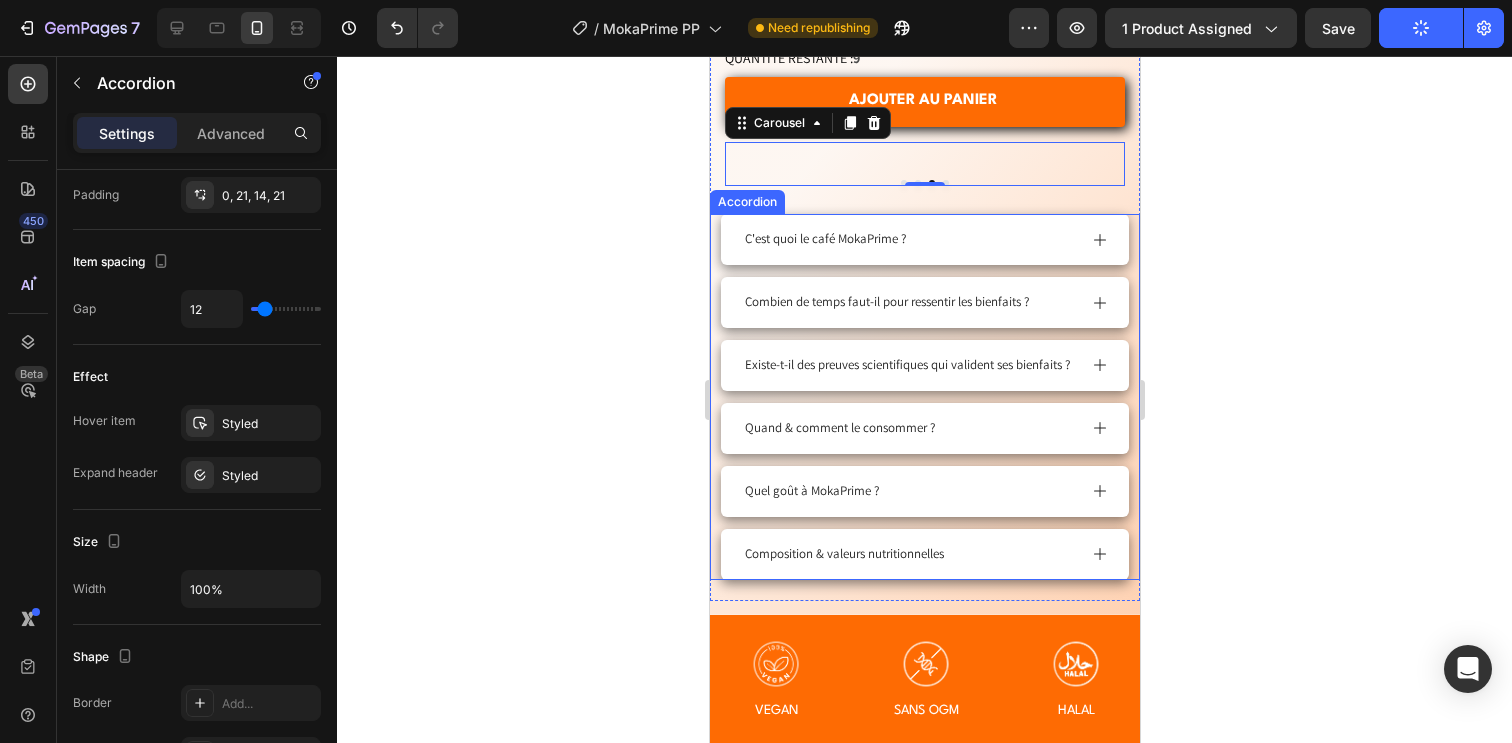 click on "Existe-t-il des preuves scientifiques qui valident ses bienfaits ?" at bounding box center [906, 365] 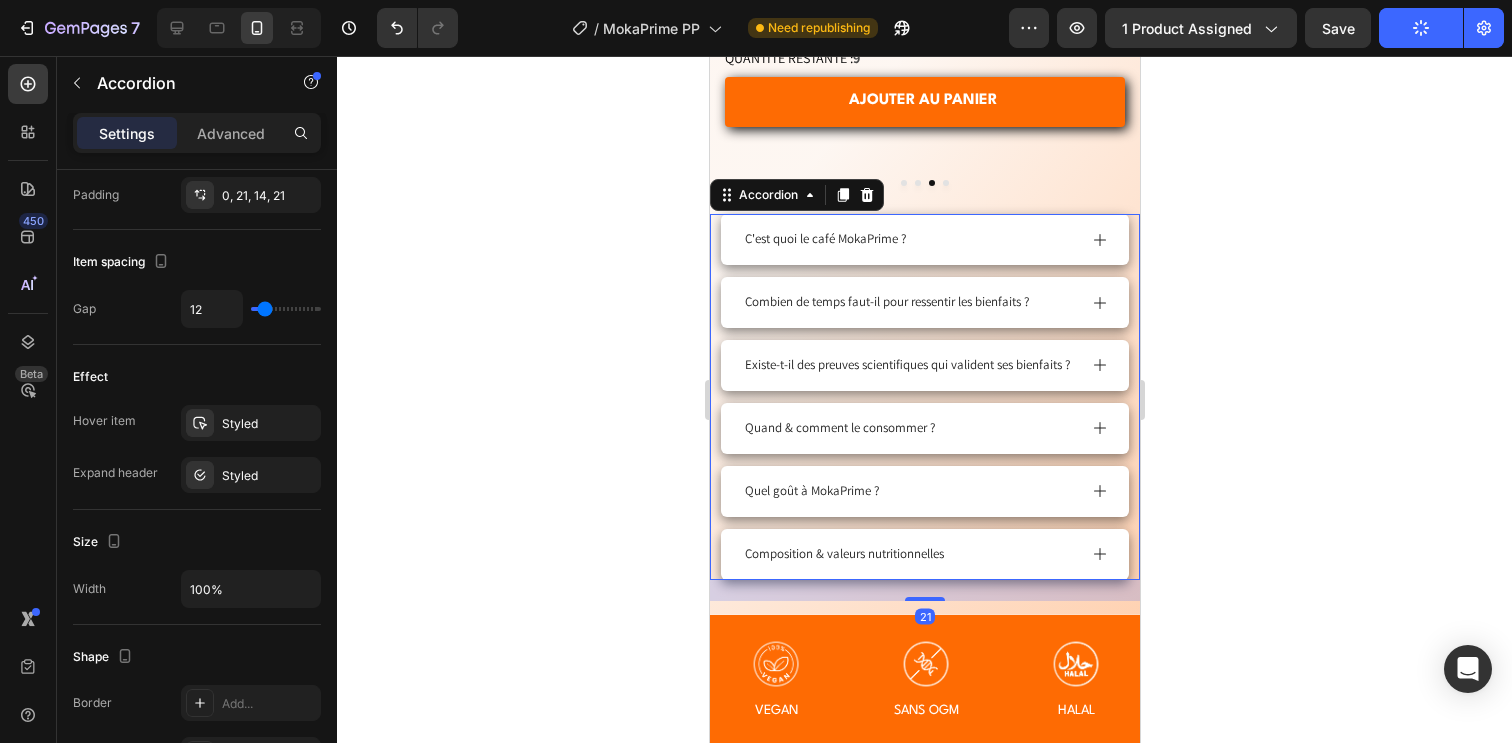 click on "Existe-t-il des preuves scientifiques qui valident ses bienfaits ?" at bounding box center [906, 365] 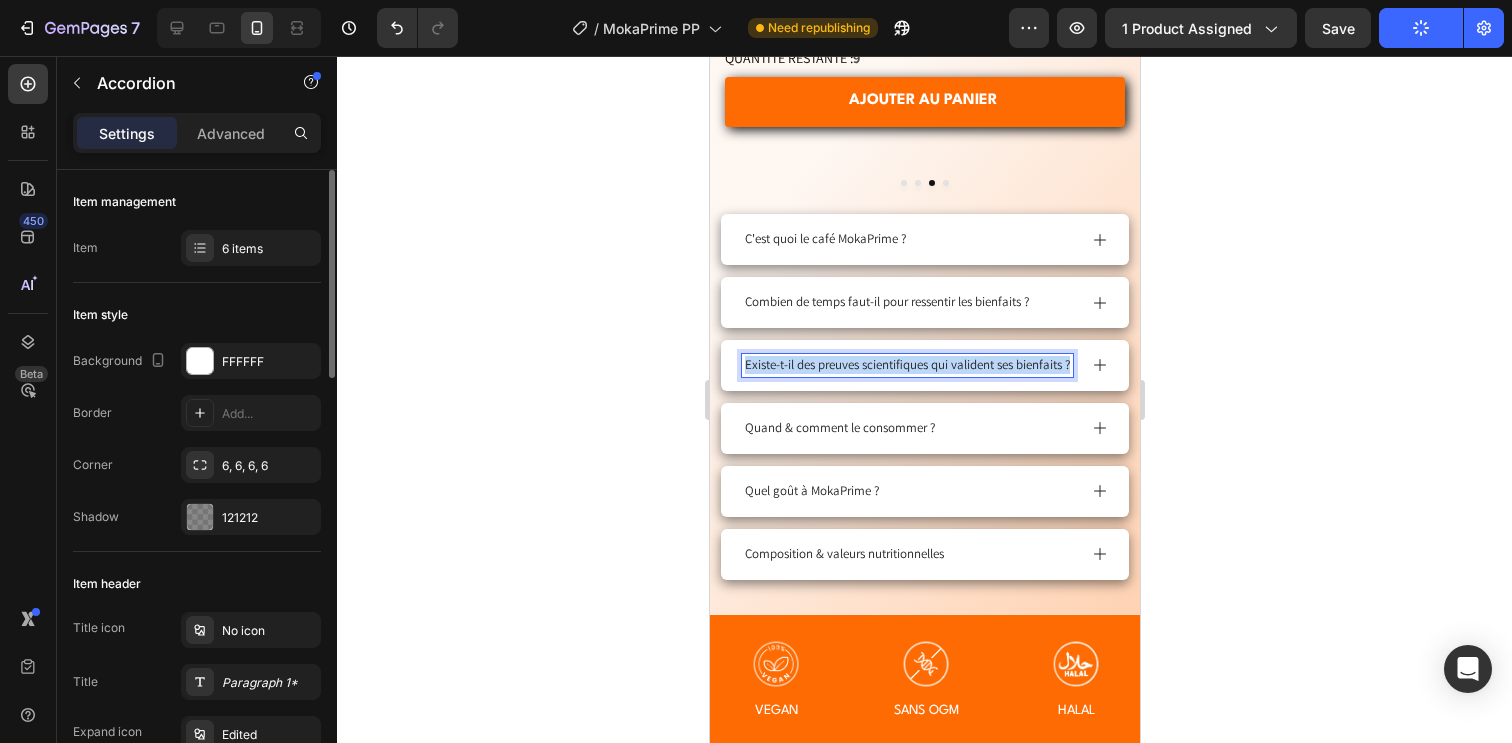click on "Existe-t-il des preuves scientifiques qui valident ses bienfaits ?" at bounding box center [906, 365] 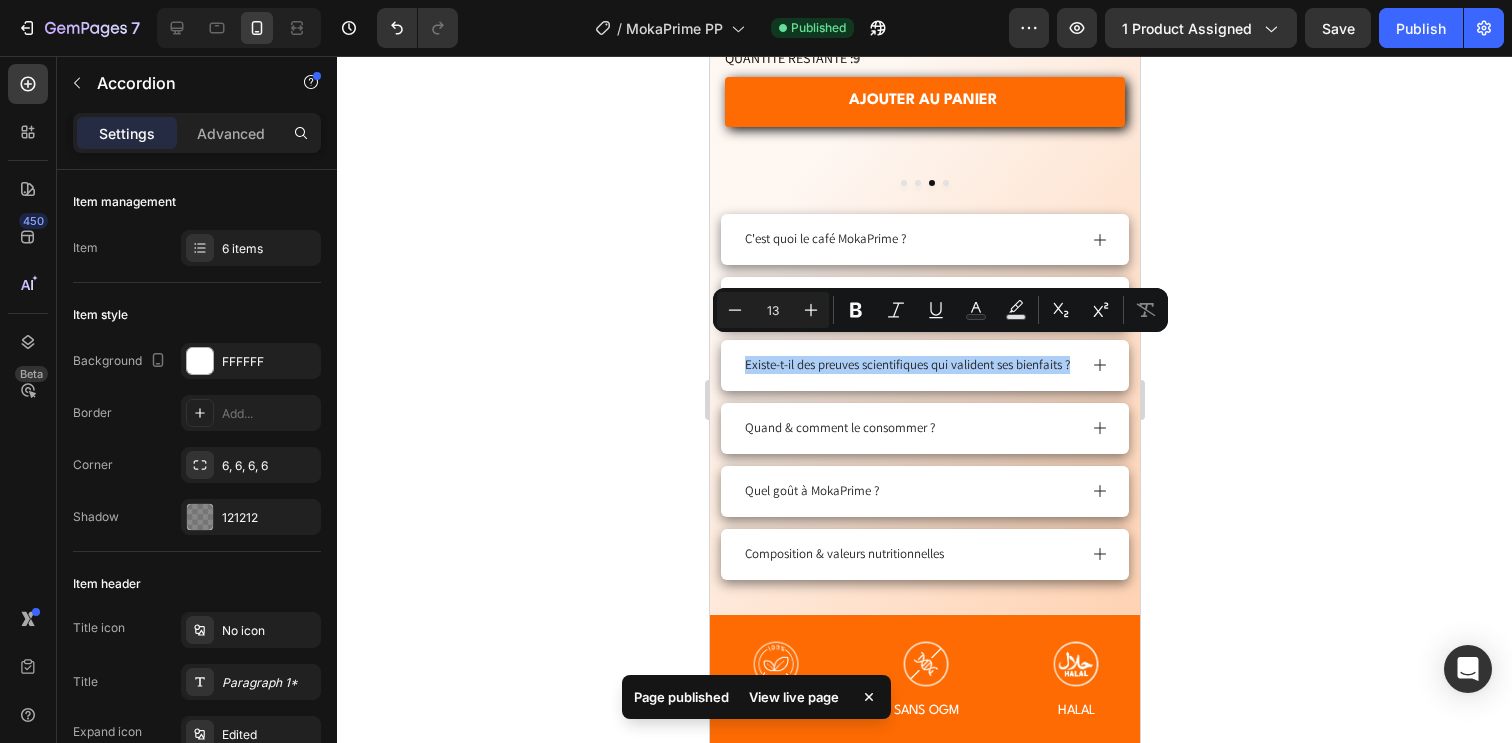 click at bounding box center [239, 28] 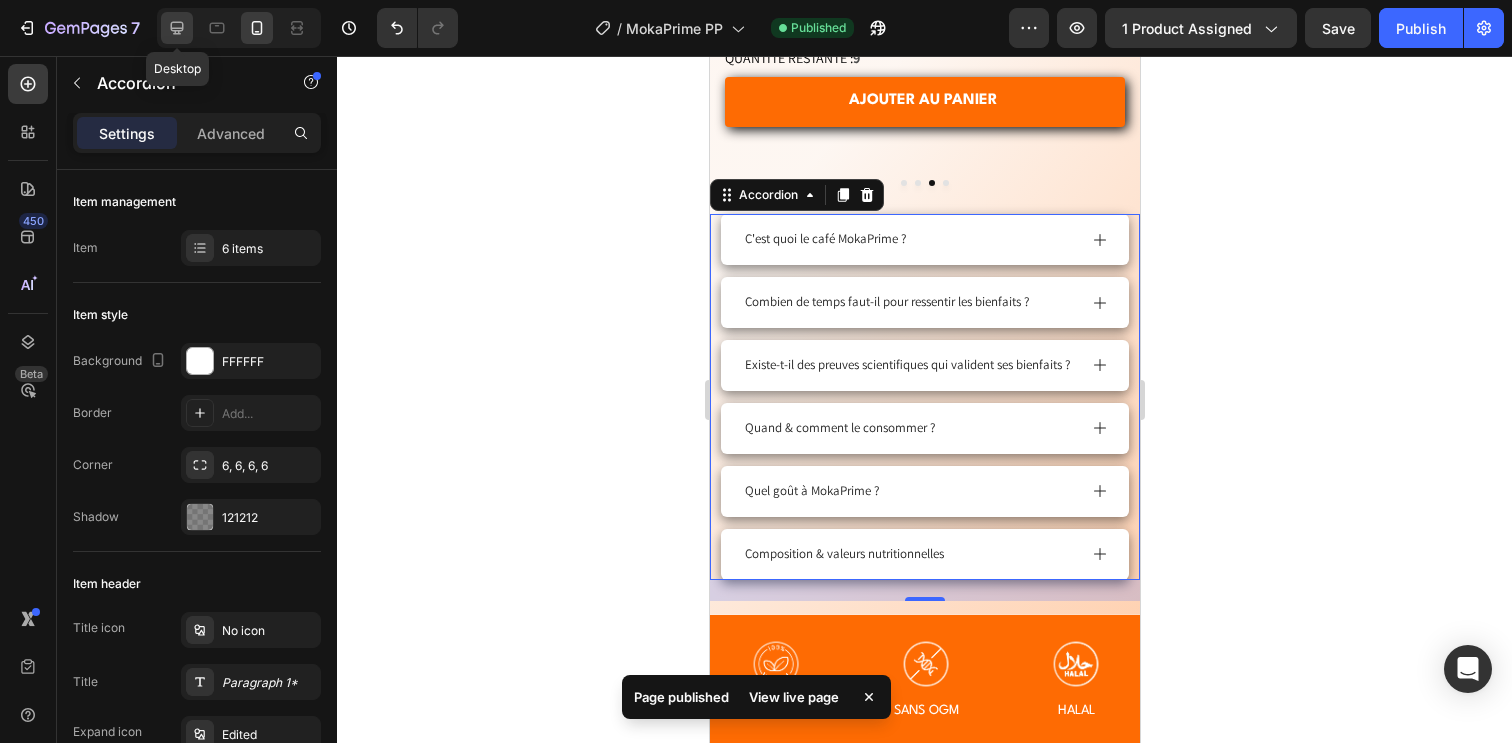 click 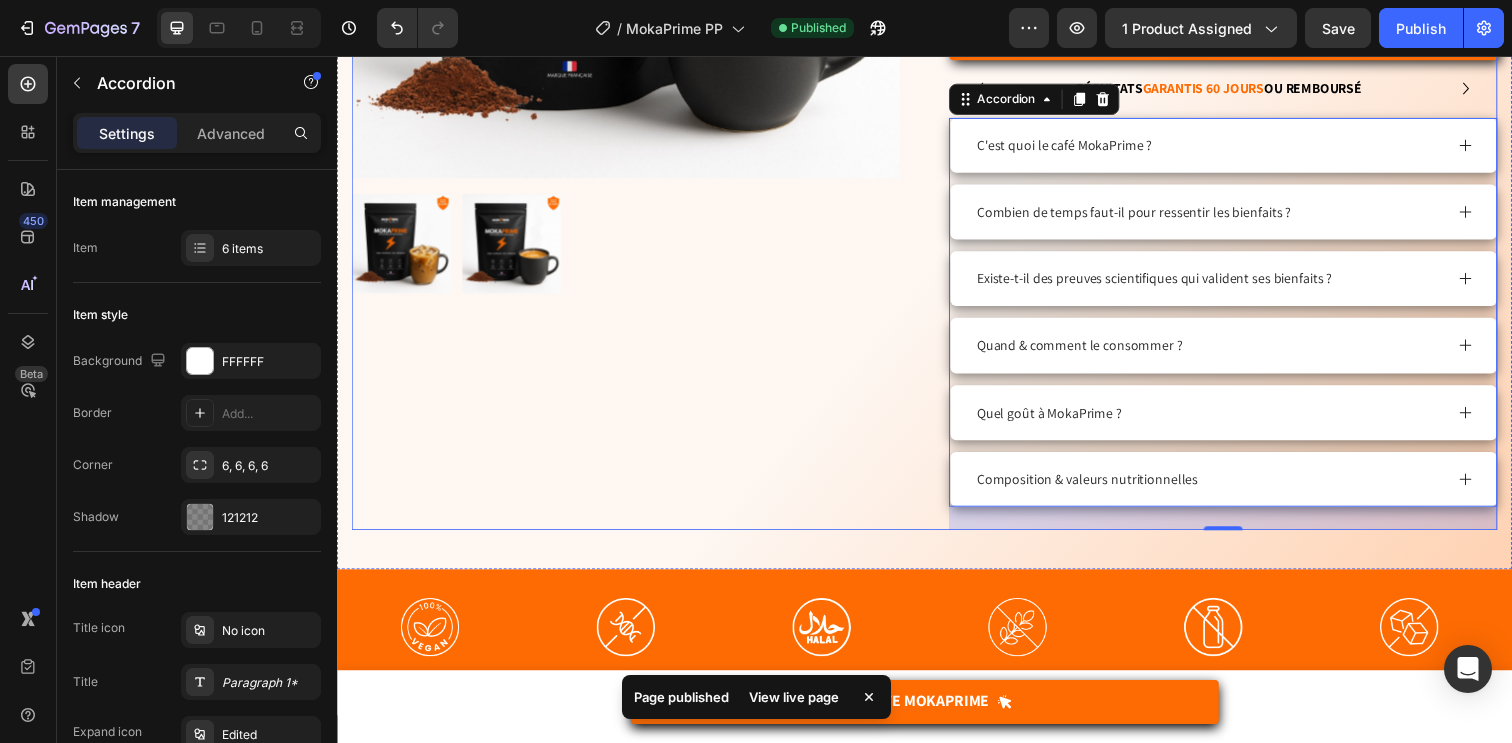 scroll, scrollTop: 509, scrollLeft: 0, axis: vertical 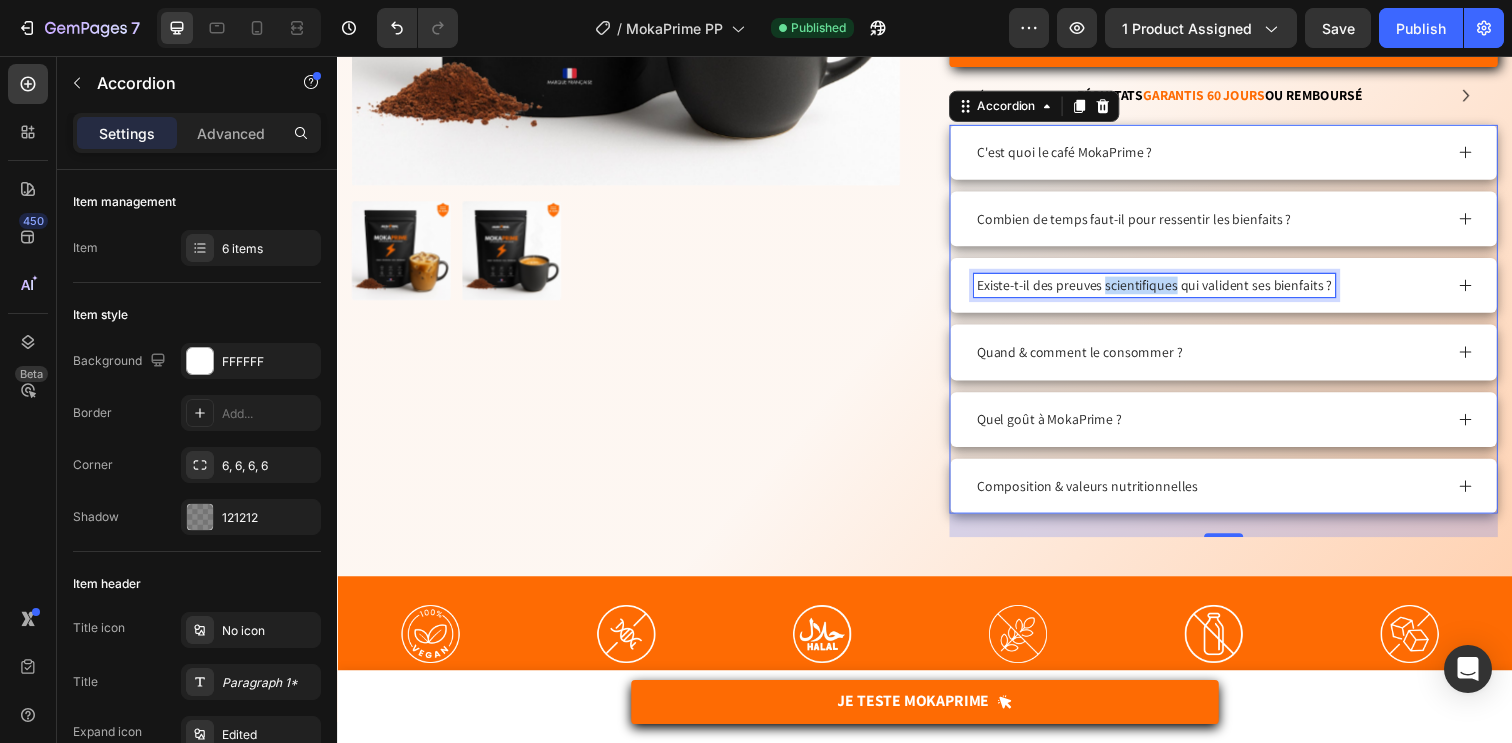 click on "Existe-t-il des preuves scientifiques qui valident ses bienfaits ?" at bounding box center [1171, 290] 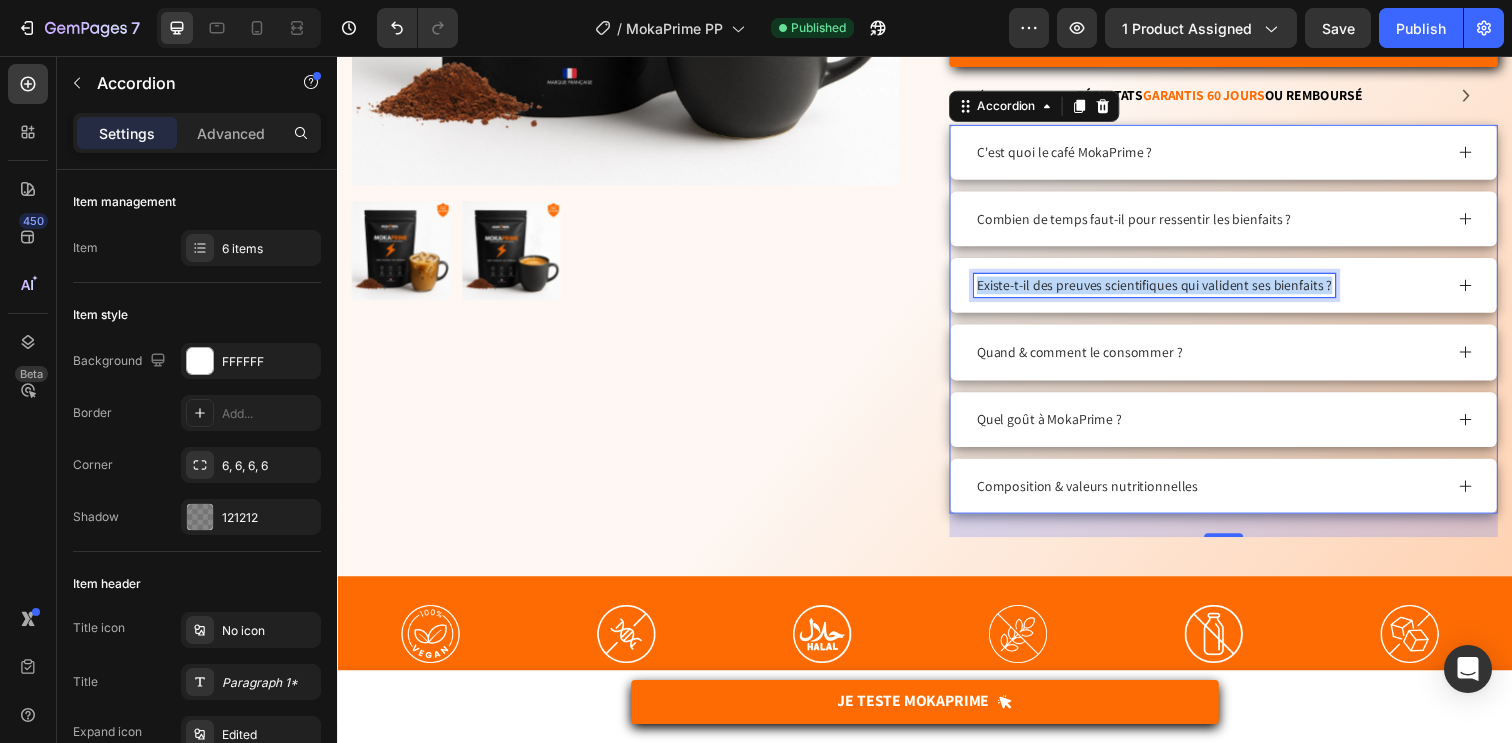 click on "Existe-t-il des preuves scientifiques qui valident ses bienfaits ?" at bounding box center (1171, 290) 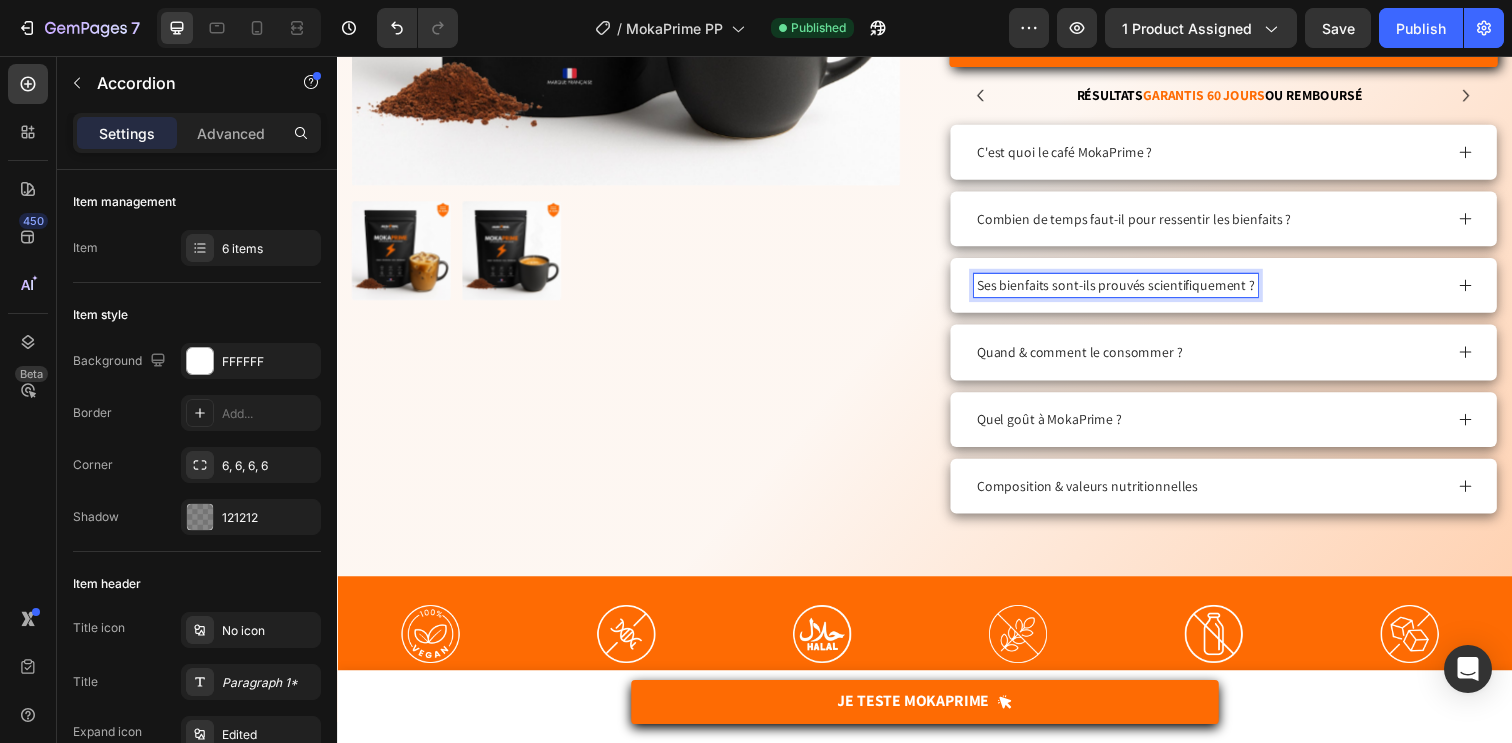 click on "BEST SELLER 🥇 Product Badge
Product Images" at bounding box center [632, 87] 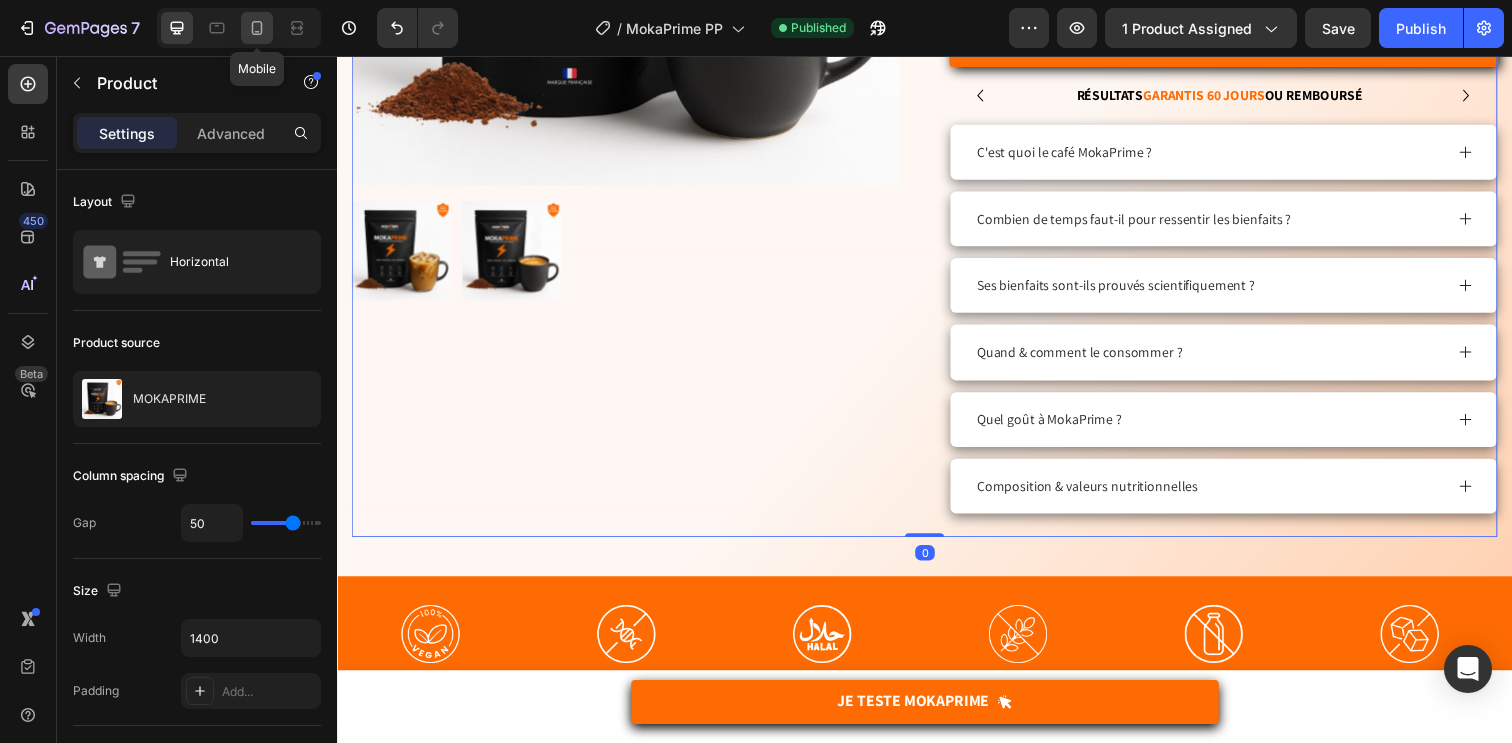 click 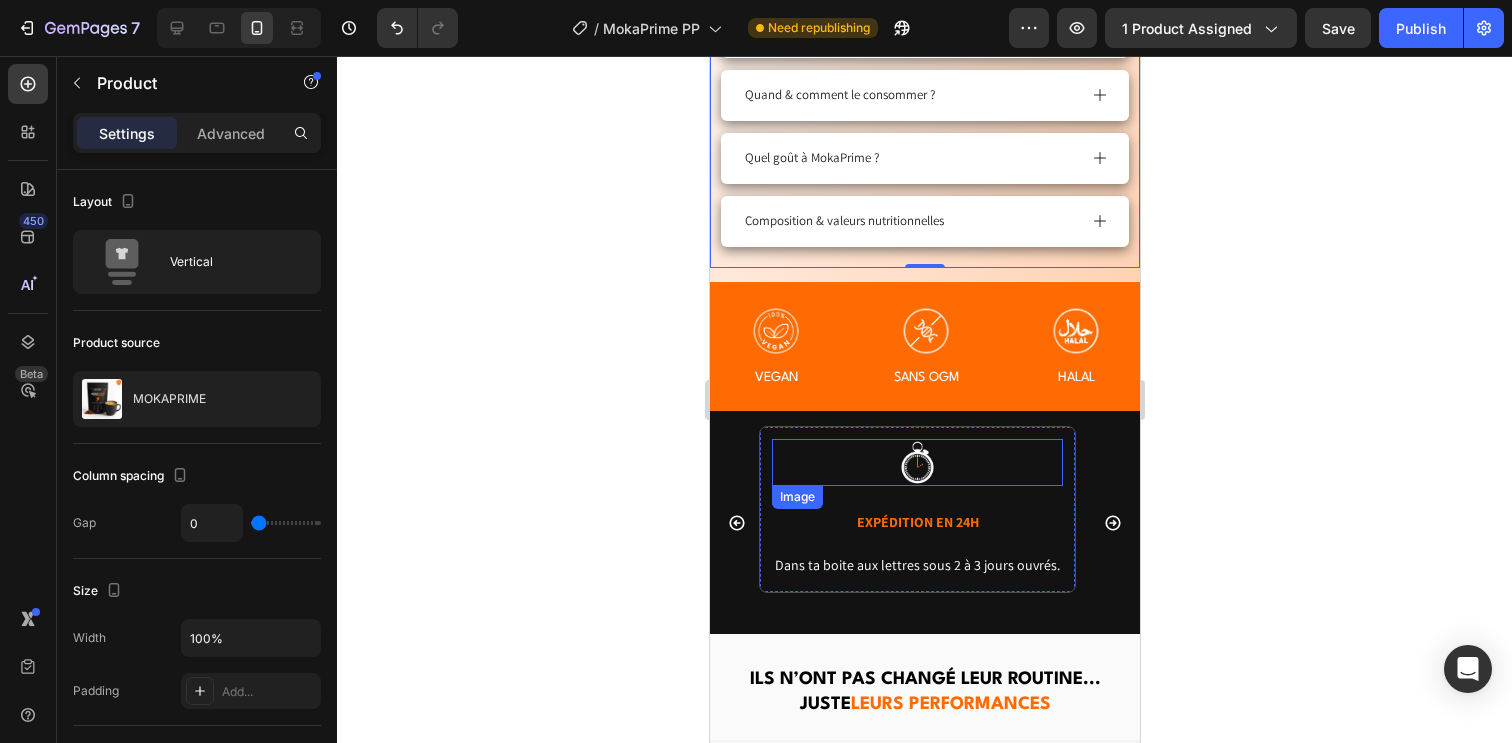 scroll, scrollTop: 1450, scrollLeft: 0, axis: vertical 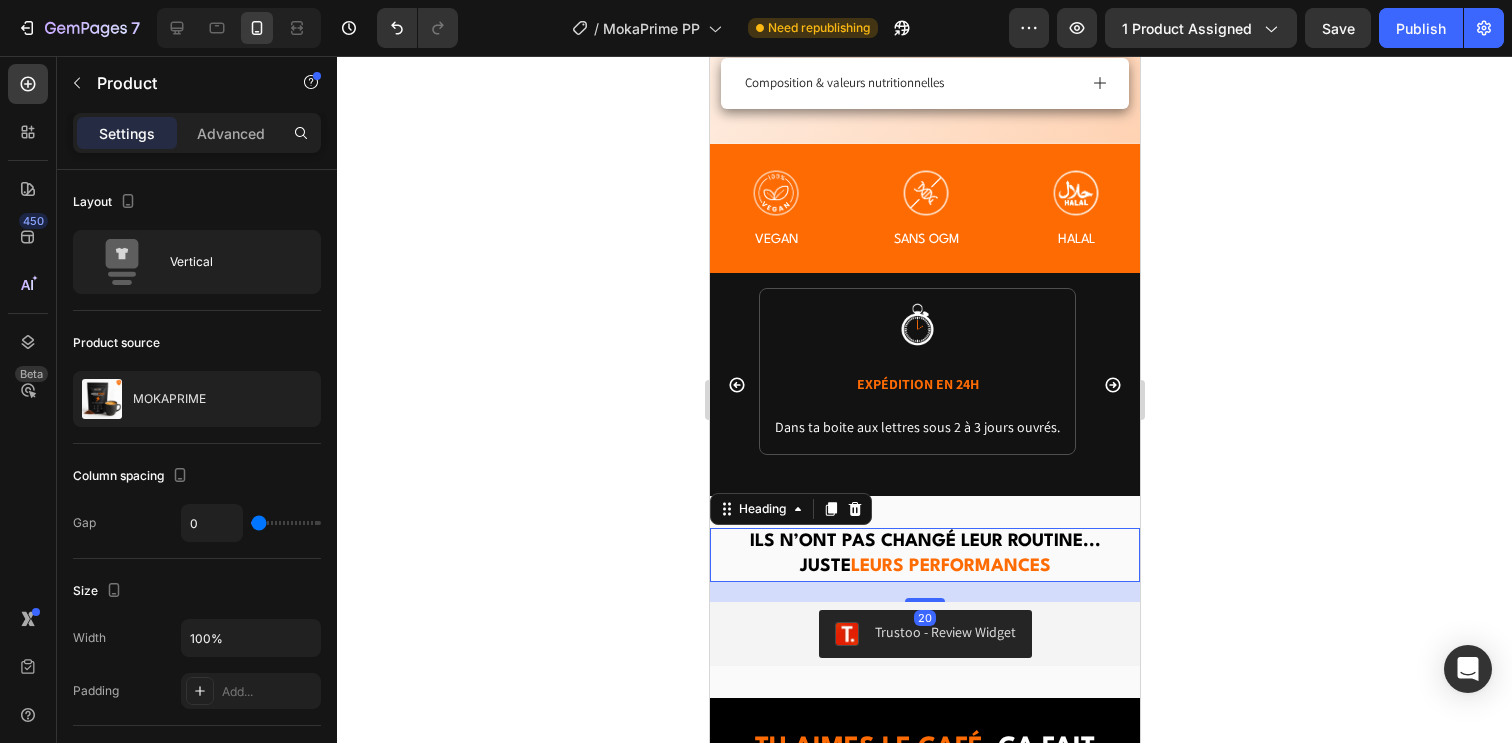 drag, startPoint x: 768, startPoint y: 522, endPoint x: 1192, endPoint y: 512, distance: 424.11792 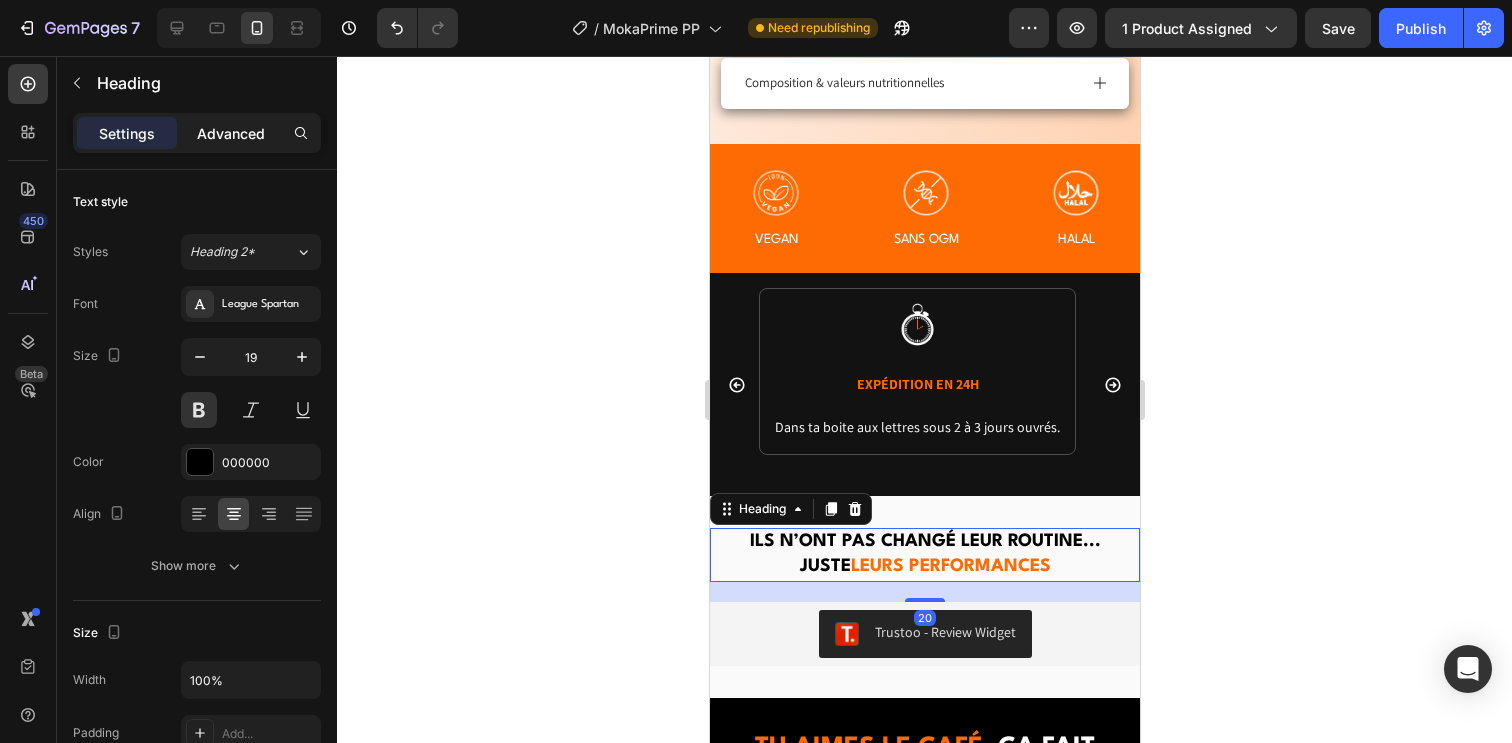 click on "Advanced" at bounding box center (231, 133) 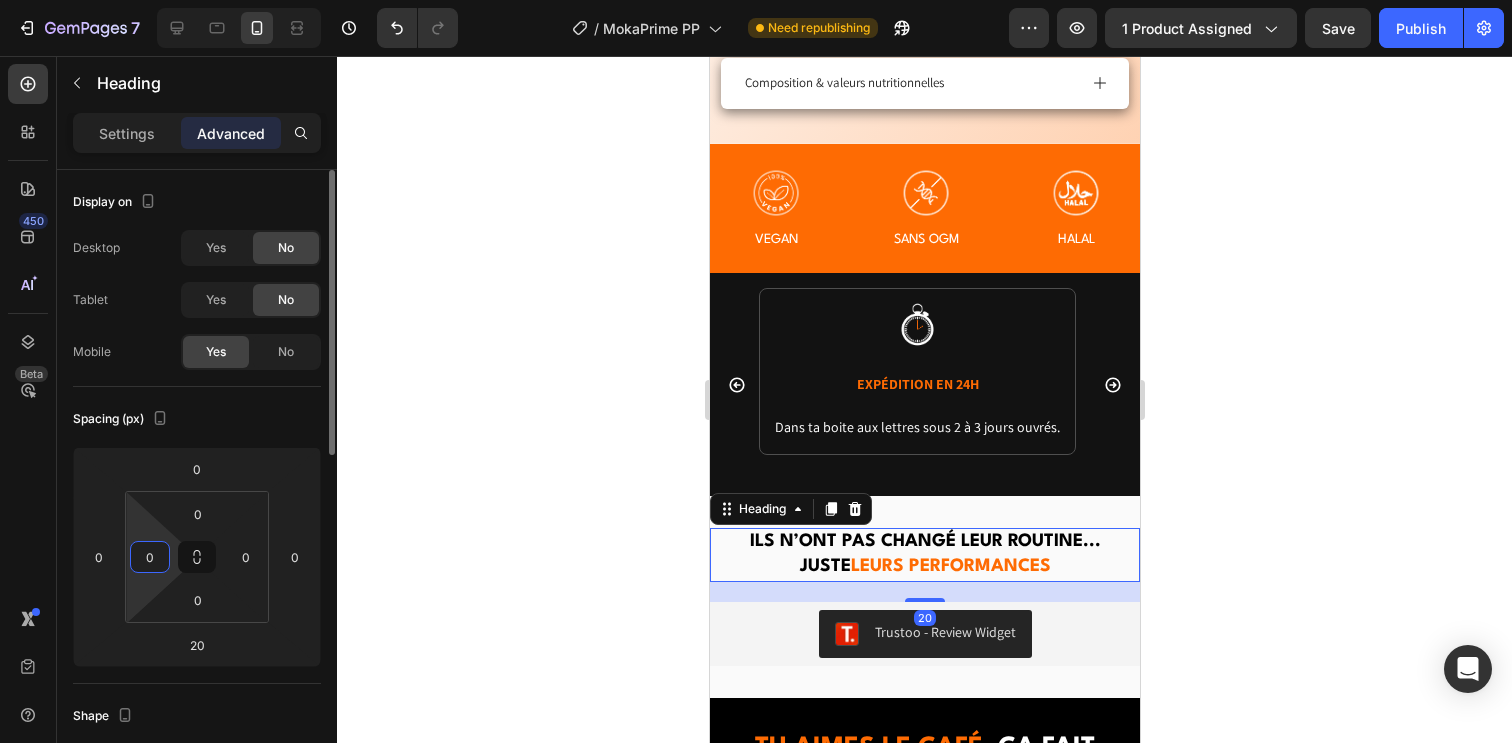 click on "0" at bounding box center (150, 557) 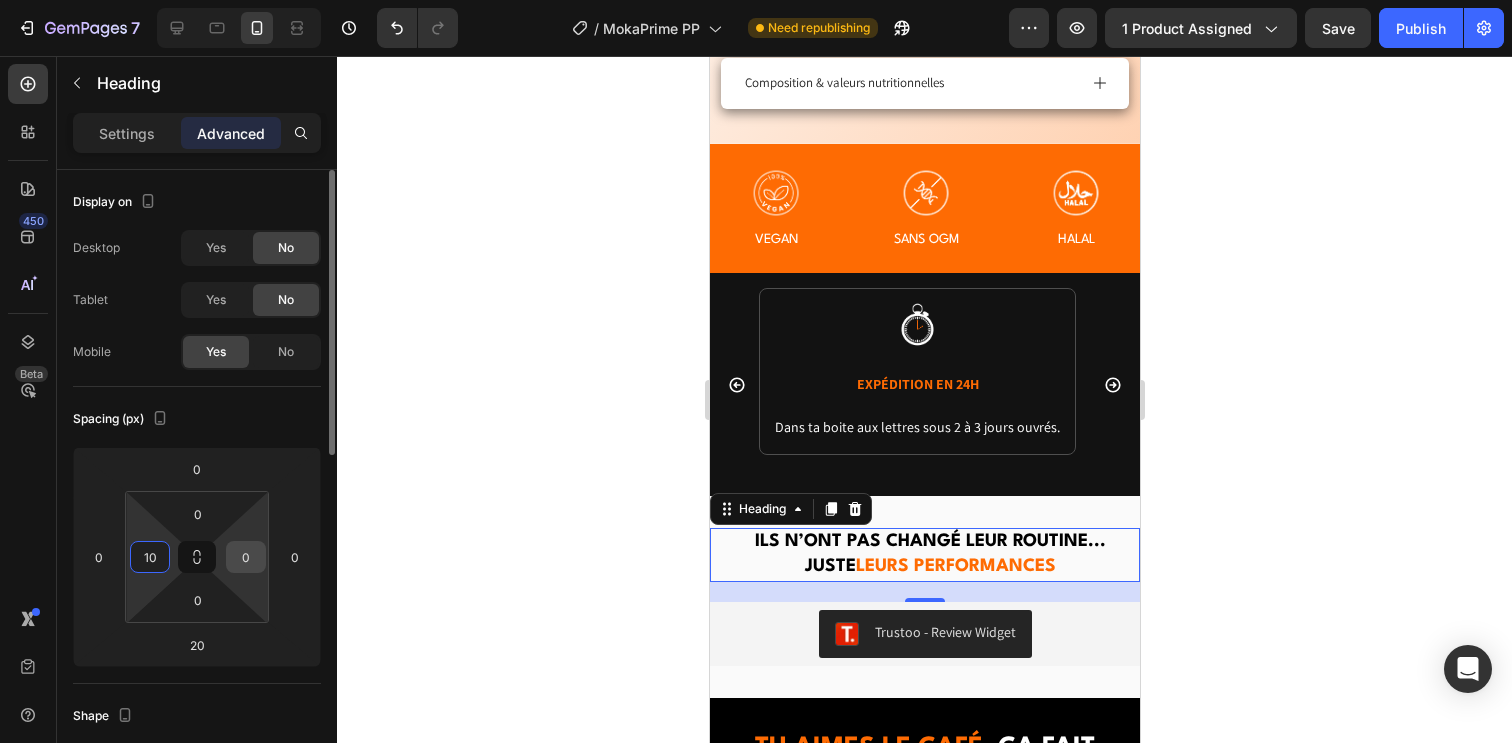 type on "10" 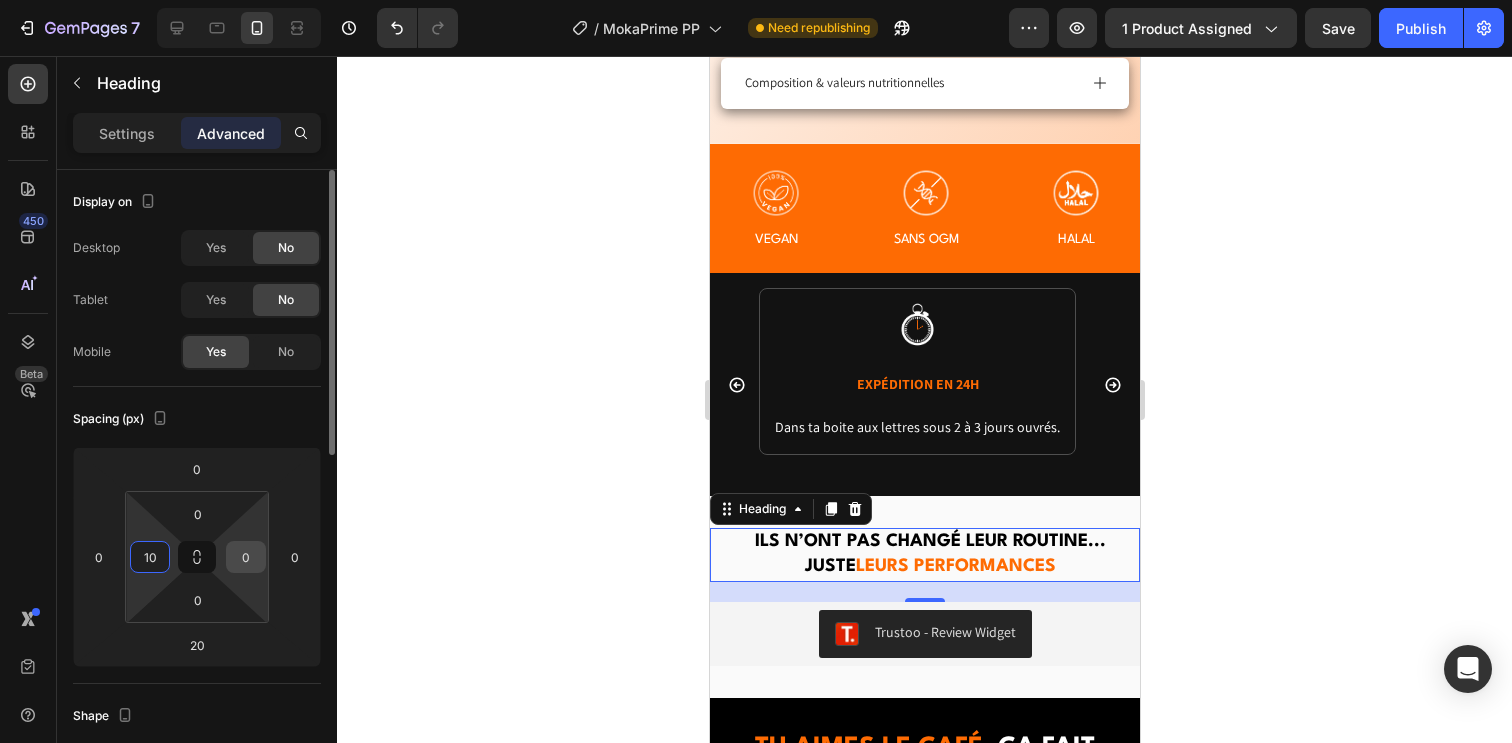 click on "0" at bounding box center [246, 557] 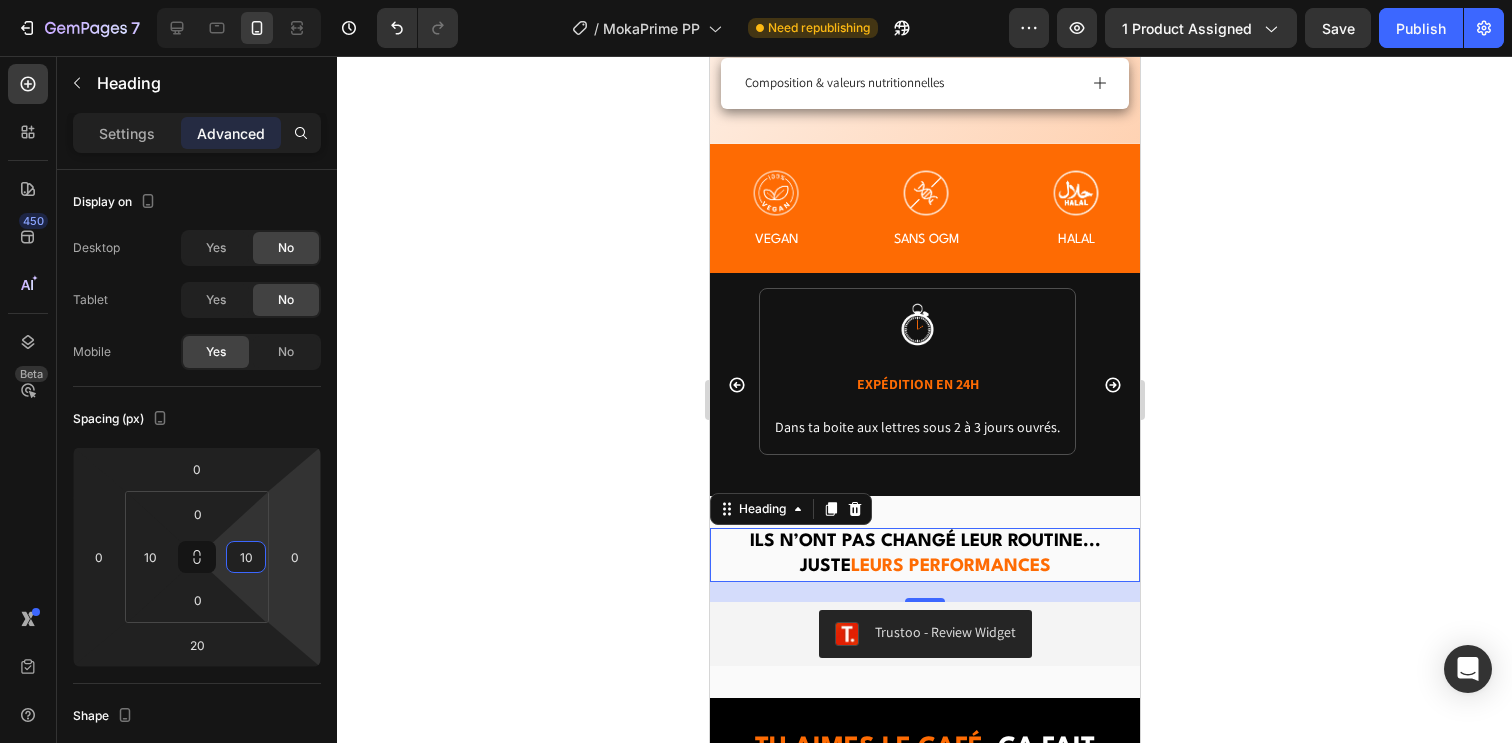 type on "10" 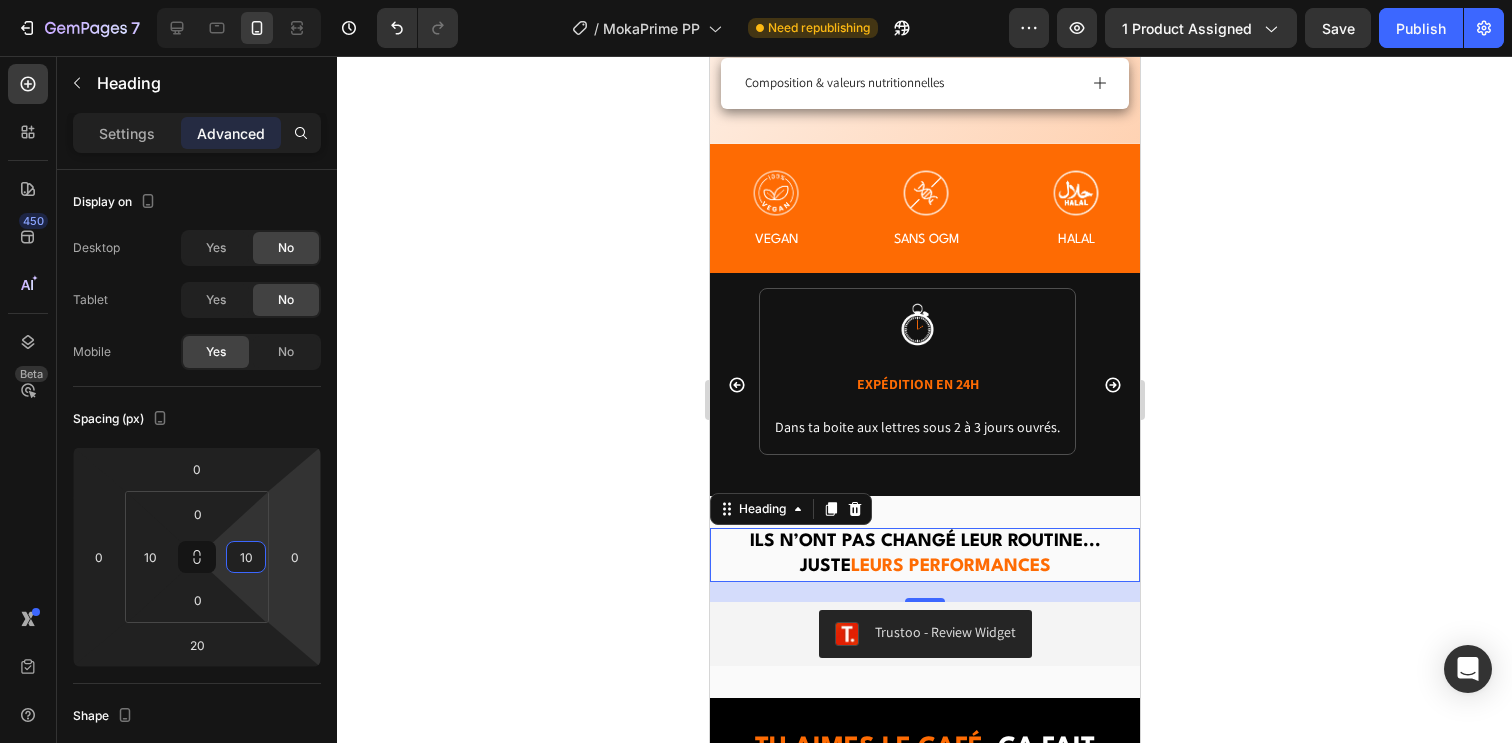 click on "Ils n’ont pas changé leur routine... Juste  leurs performances" at bounding box center (924, 554) 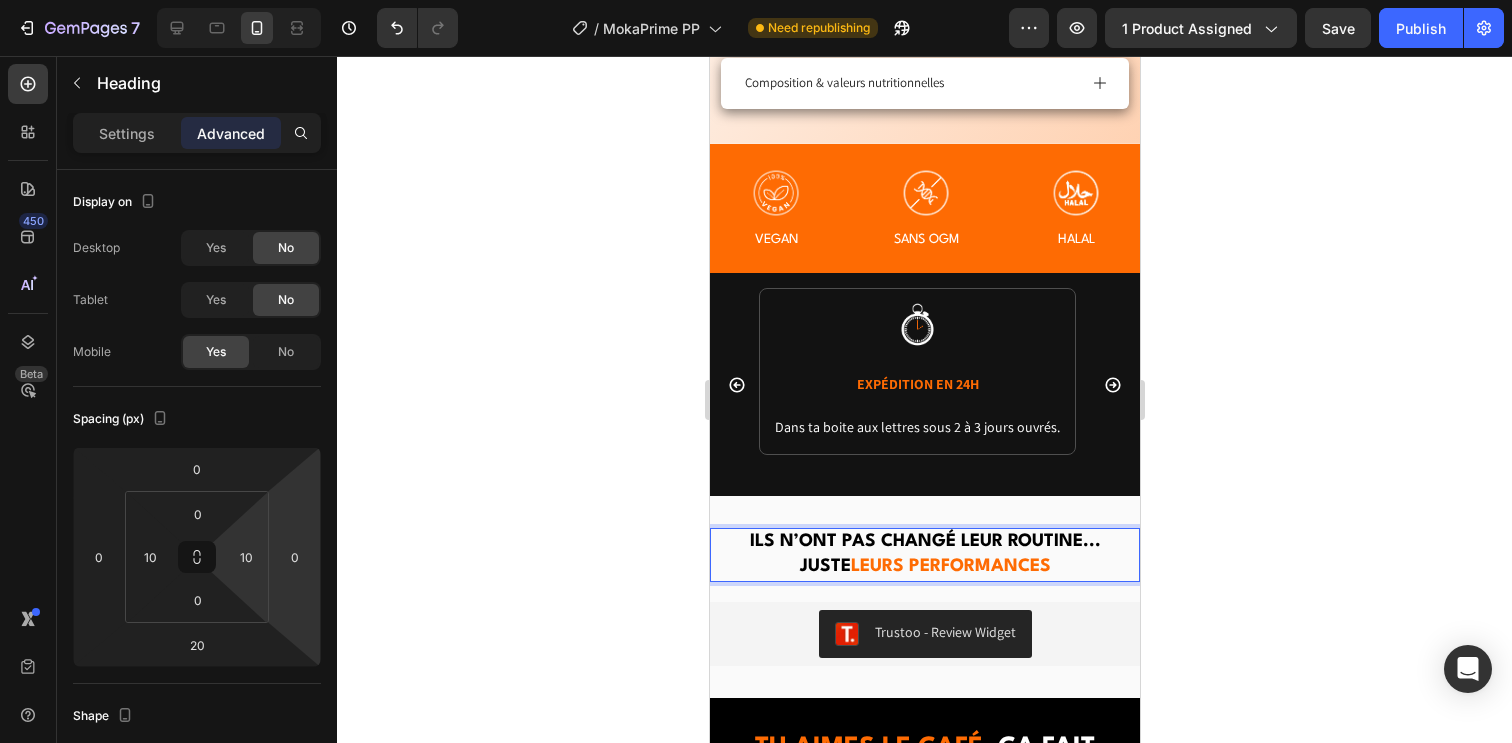 click 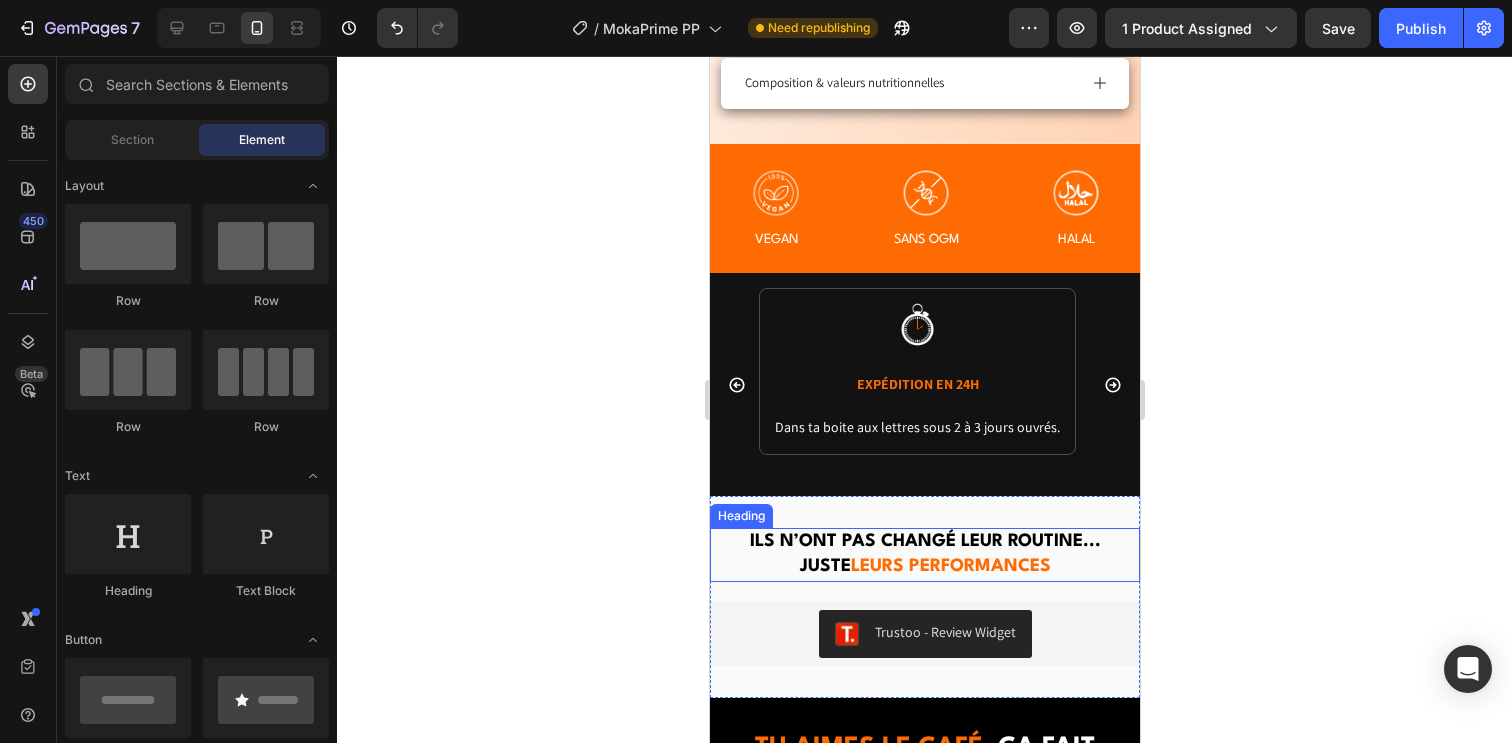 click on "Ils n’ont pas changé leur routine... Juste  leurs performances" at bounding box center (924, 554) 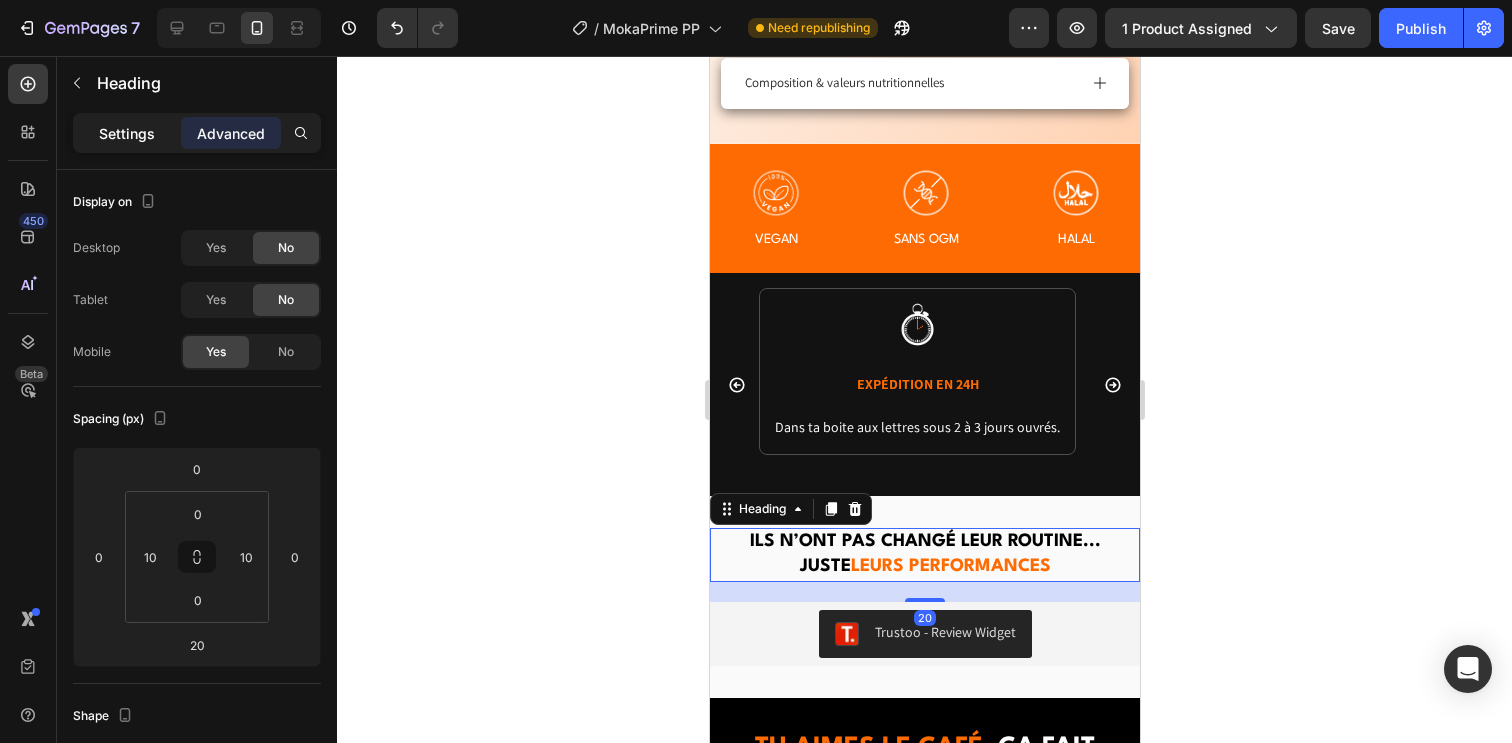 click on "Settings" at bounding box center [127, 133] 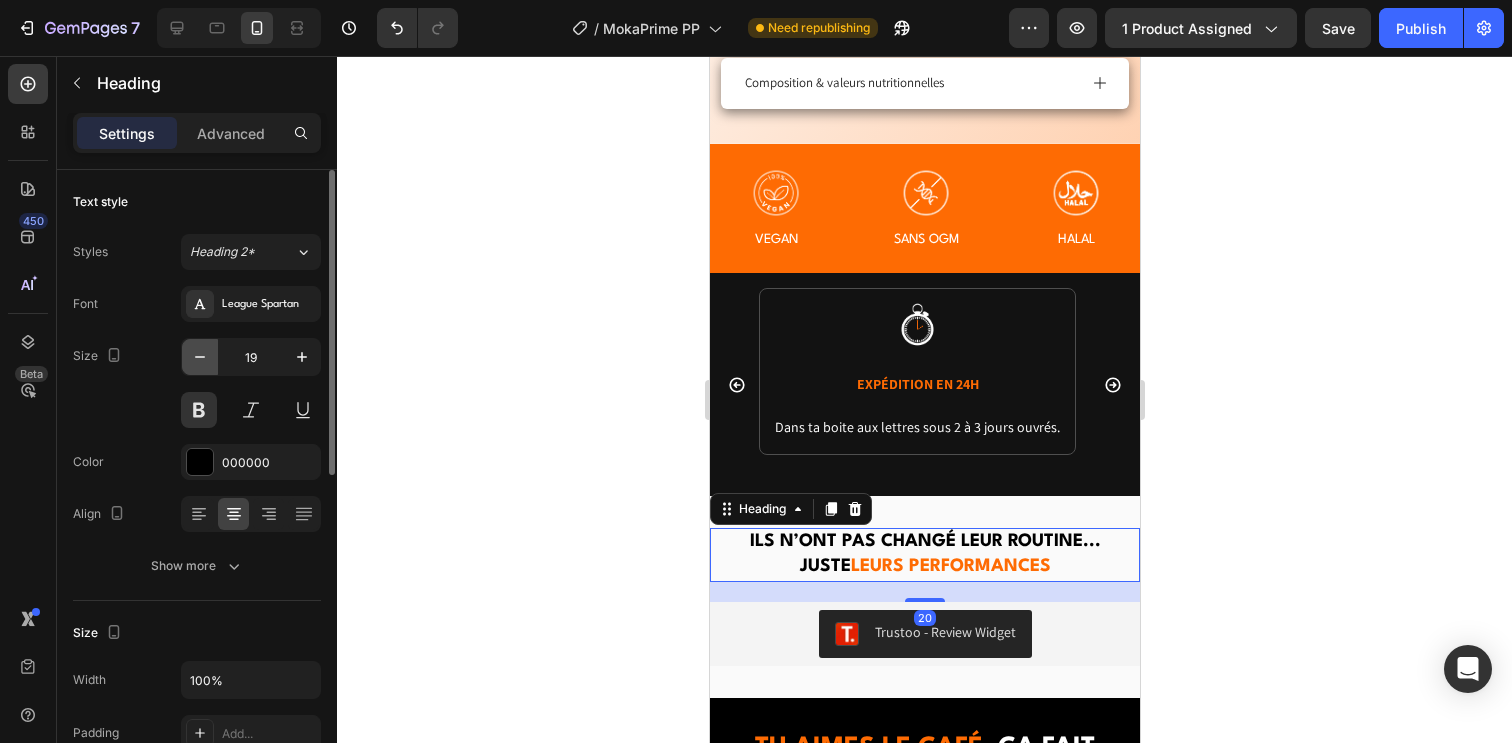 click 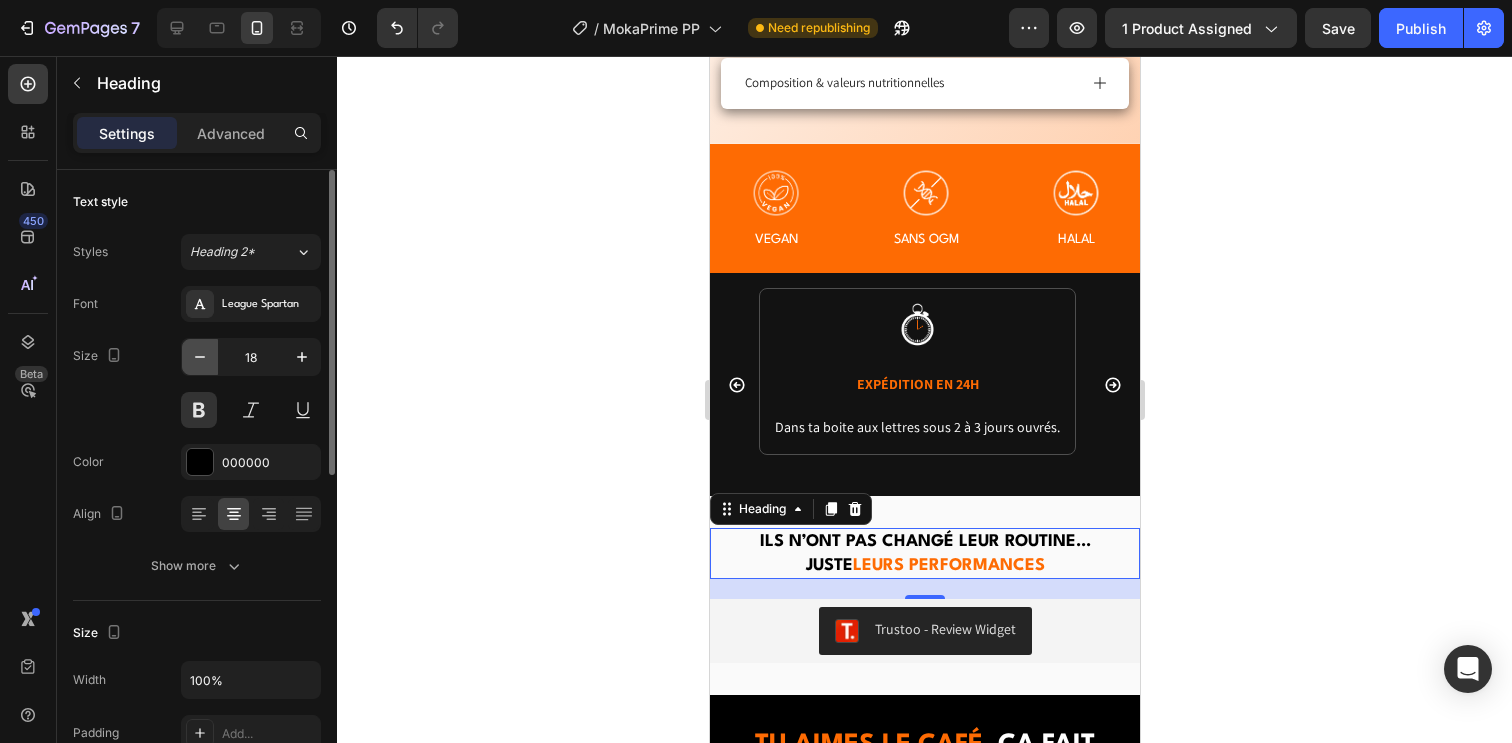 click 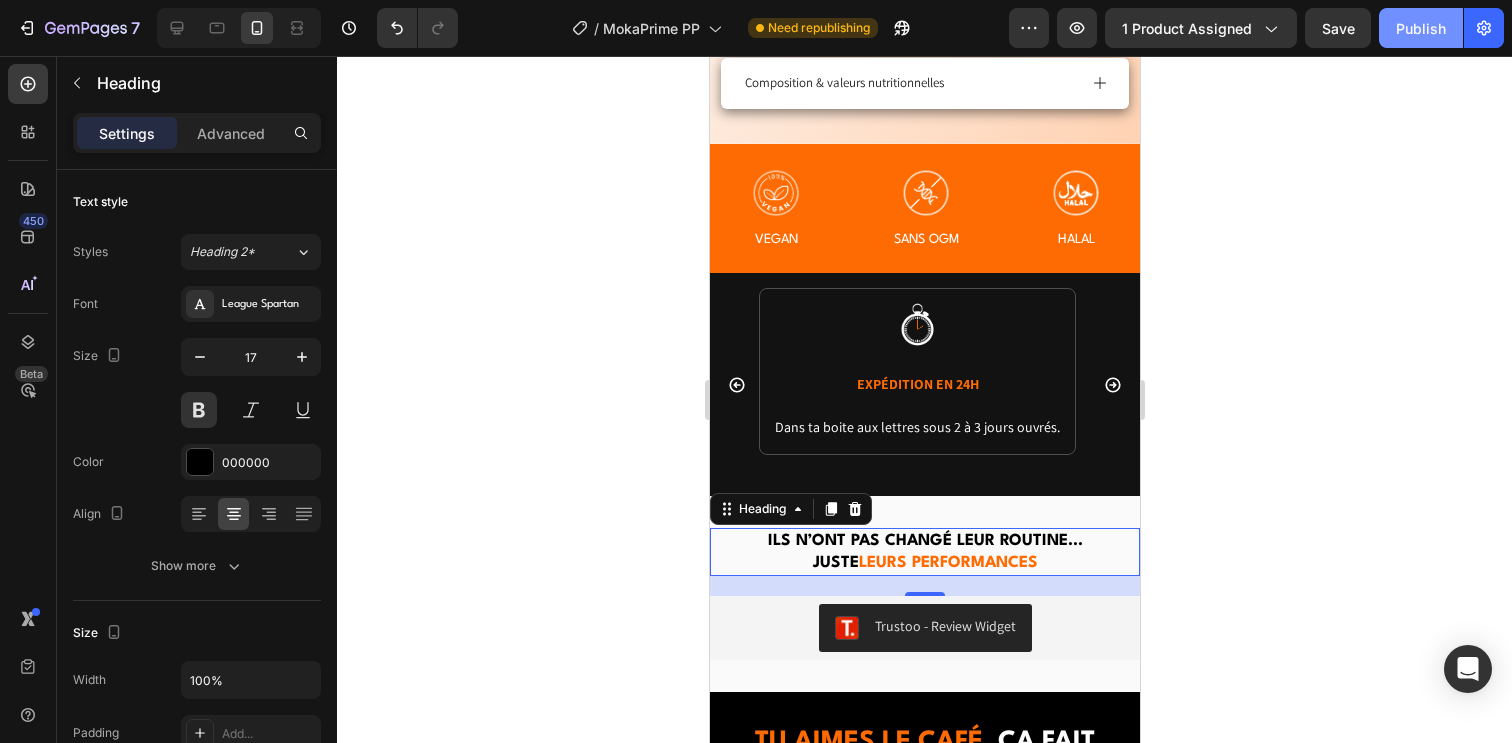 click on "Publish" at bounding box center (1421, 28) 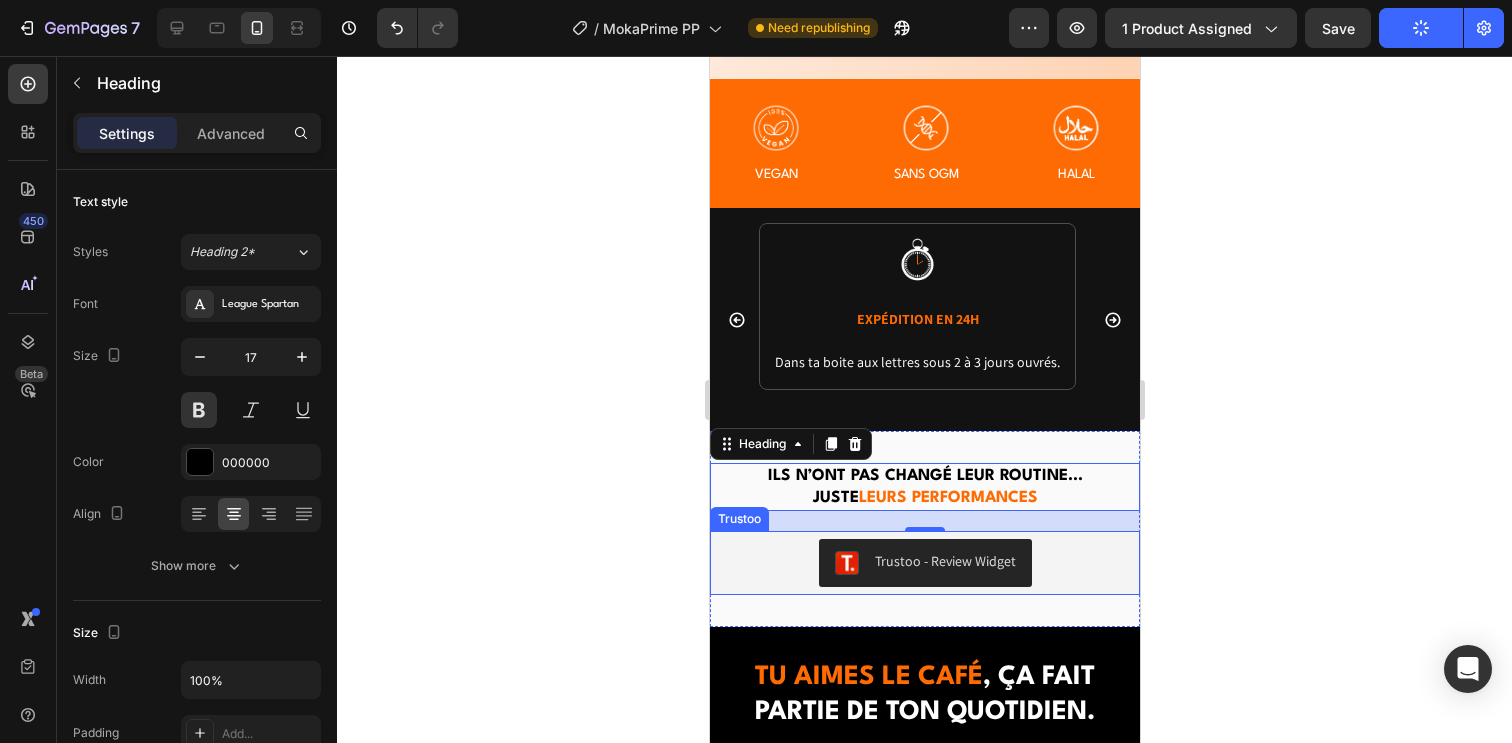scroll, scrollTop: 1619, scrollLeft: 0, axis: vertical 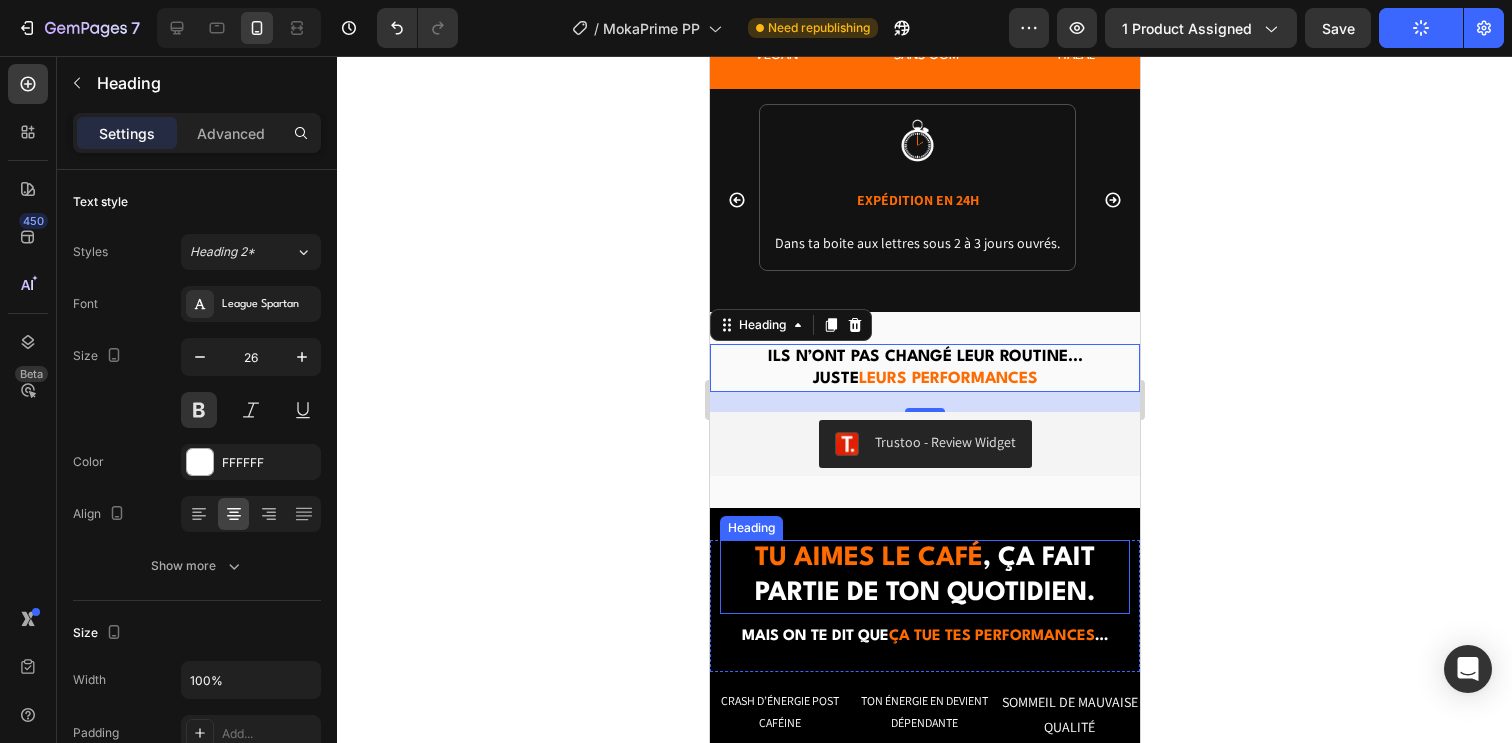 click on "Tu aimes le café" at bounding box center (868, 558) 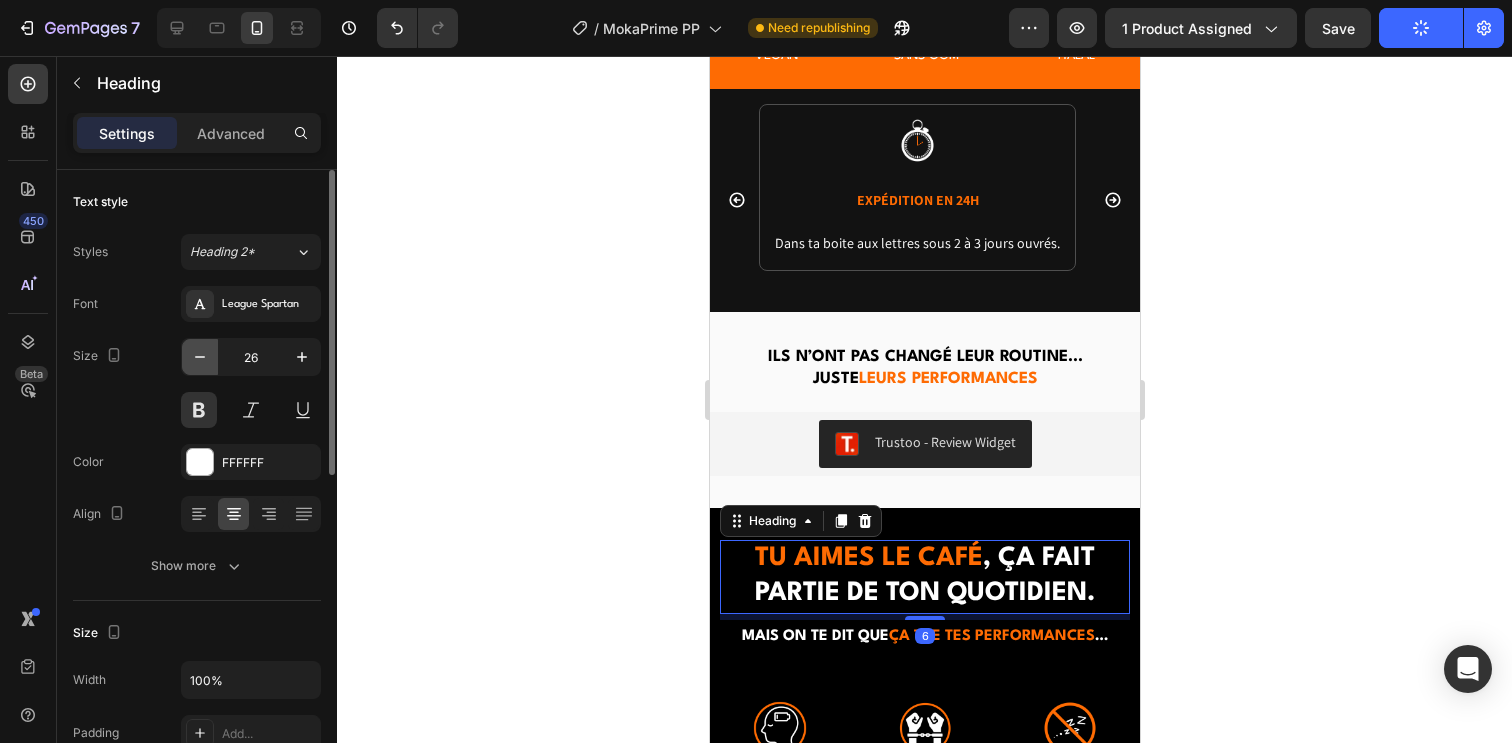 click 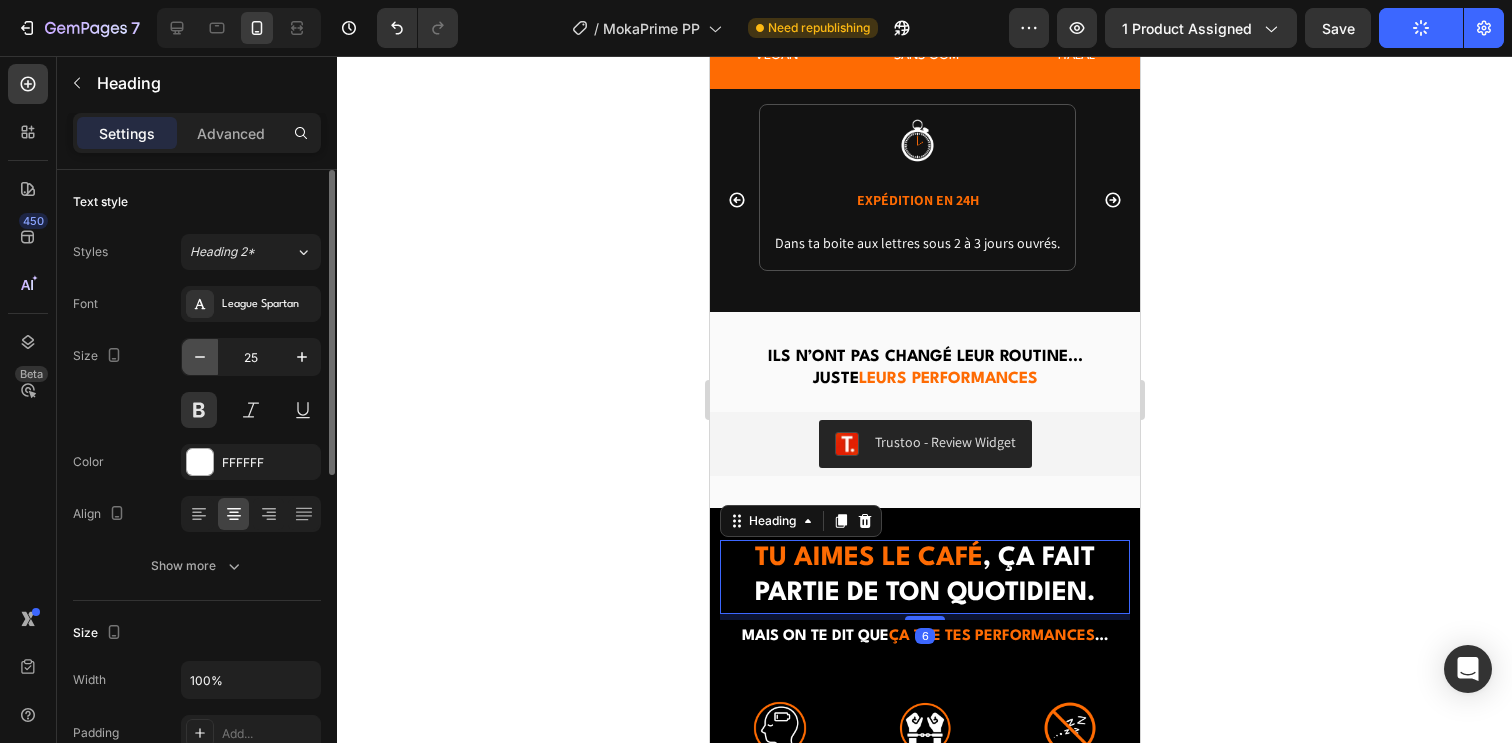 click 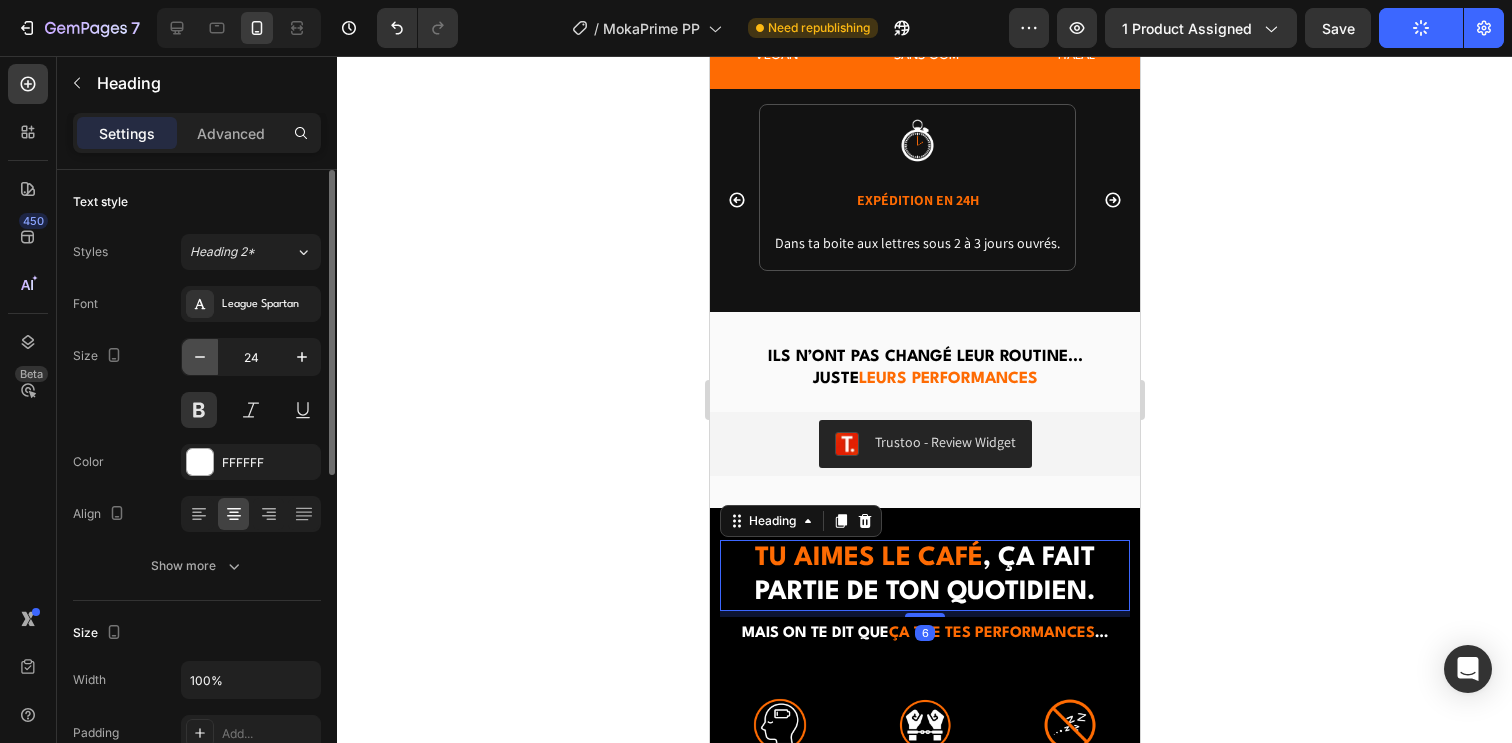 click 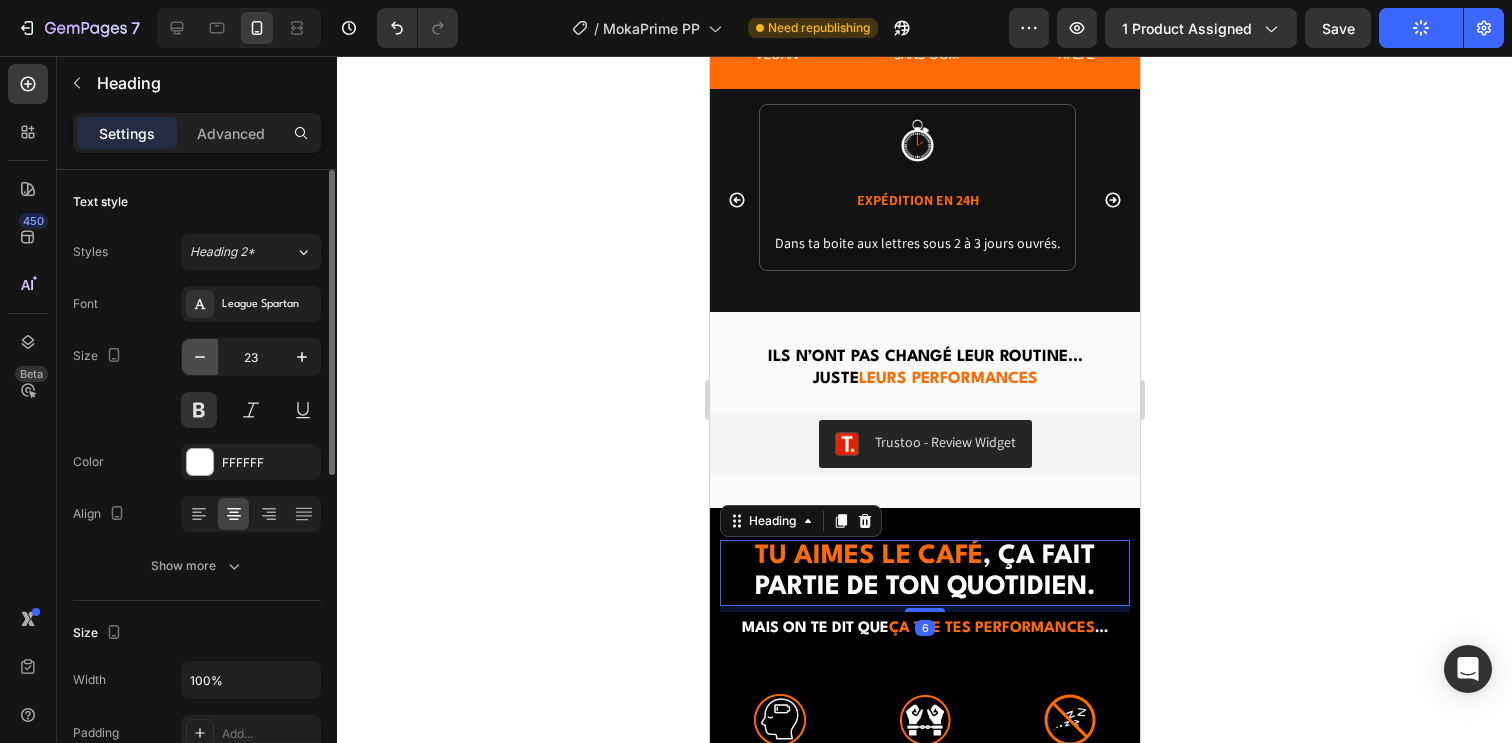 click 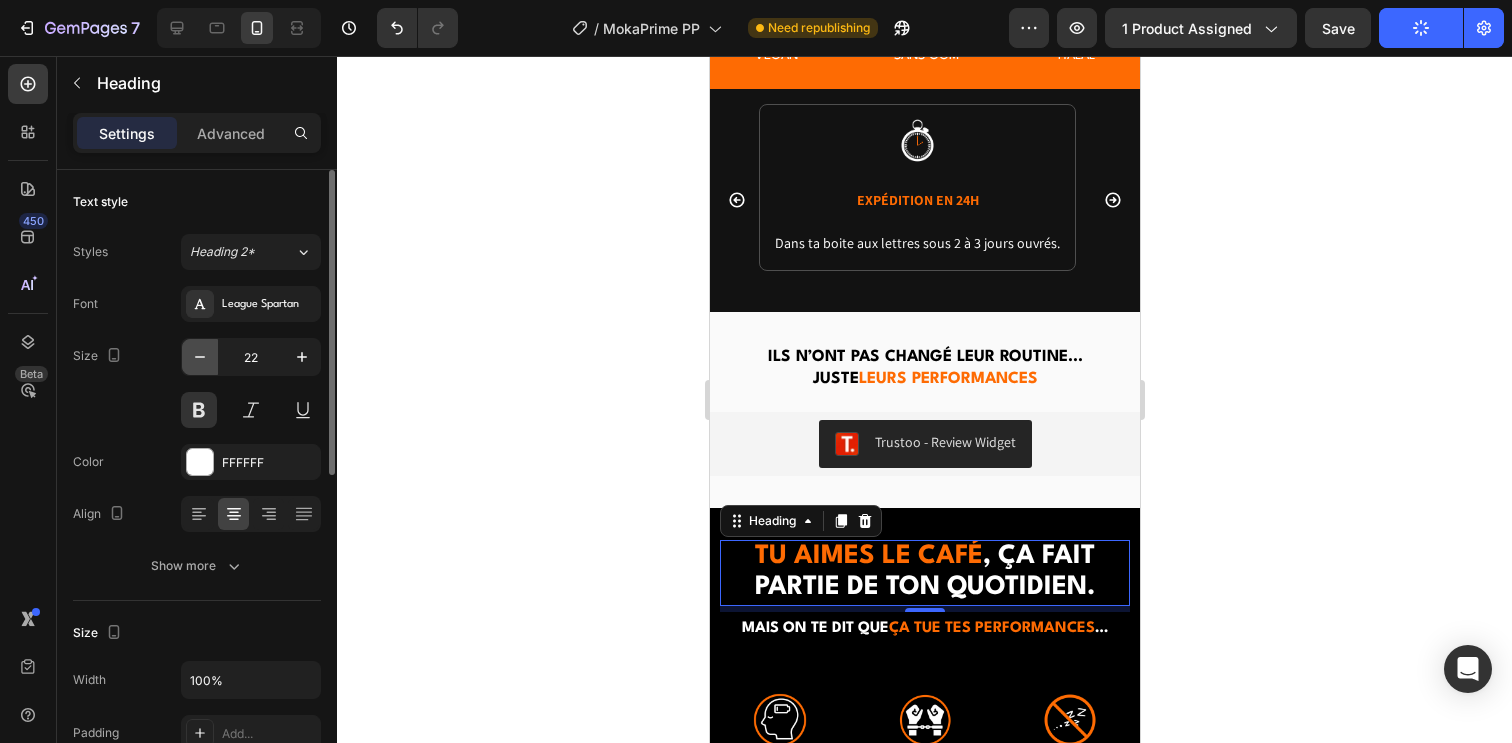 click 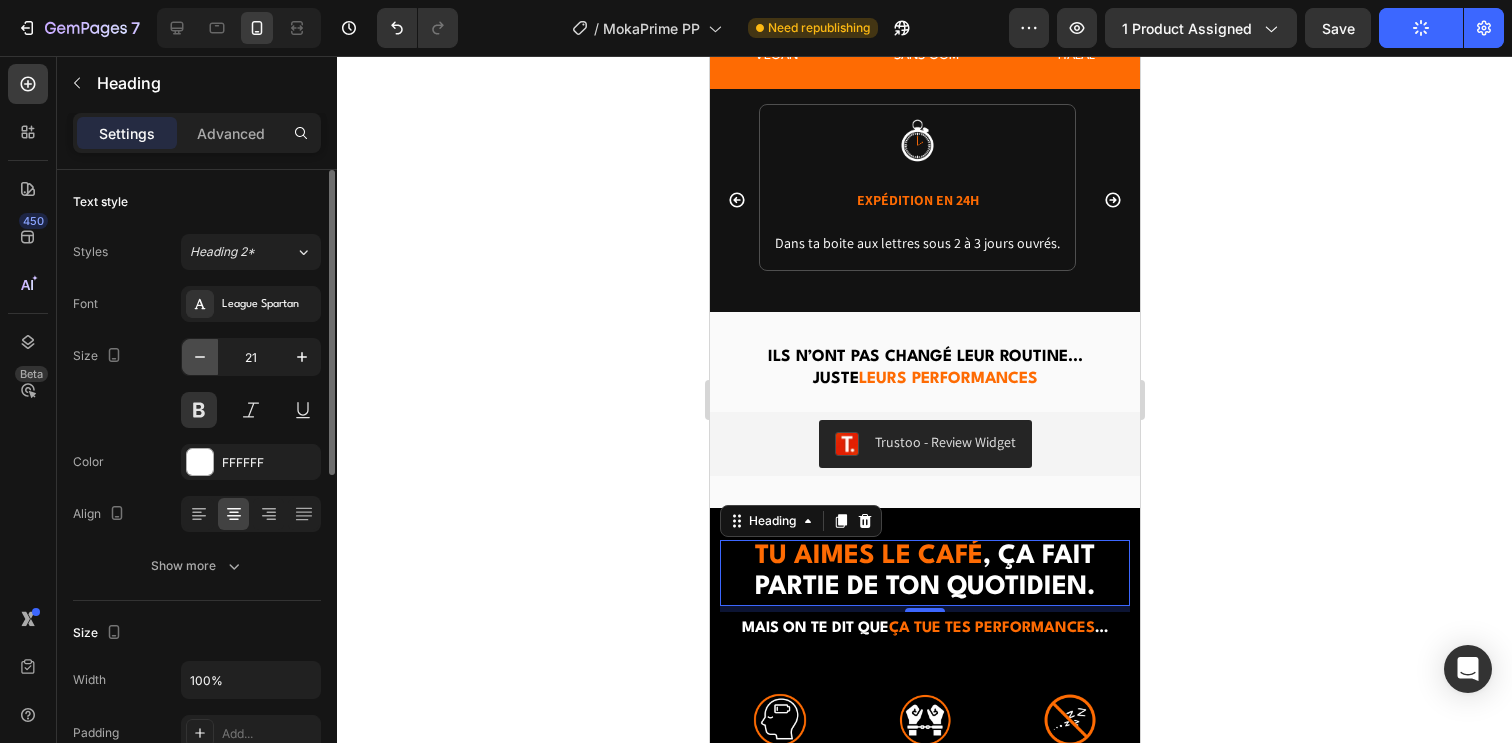click 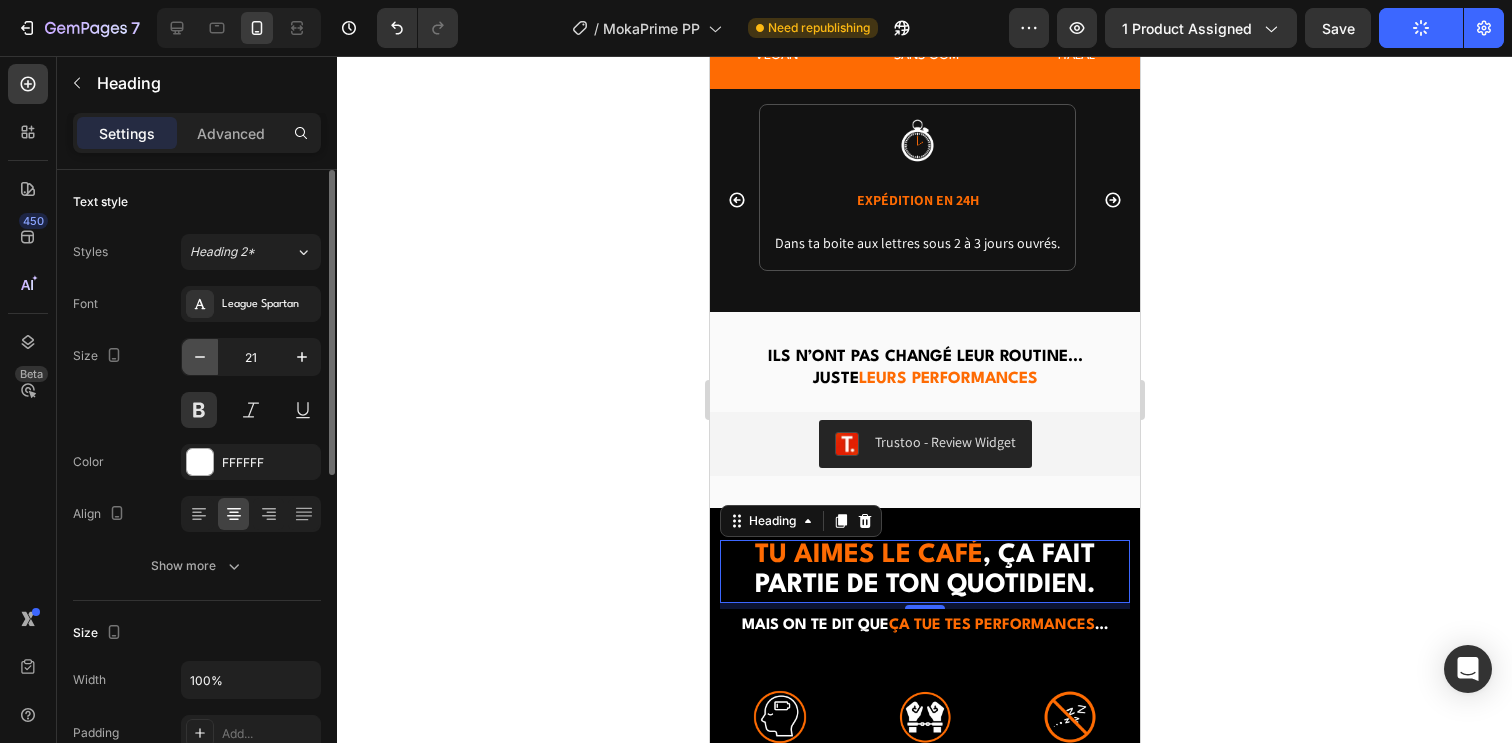 type on "20" 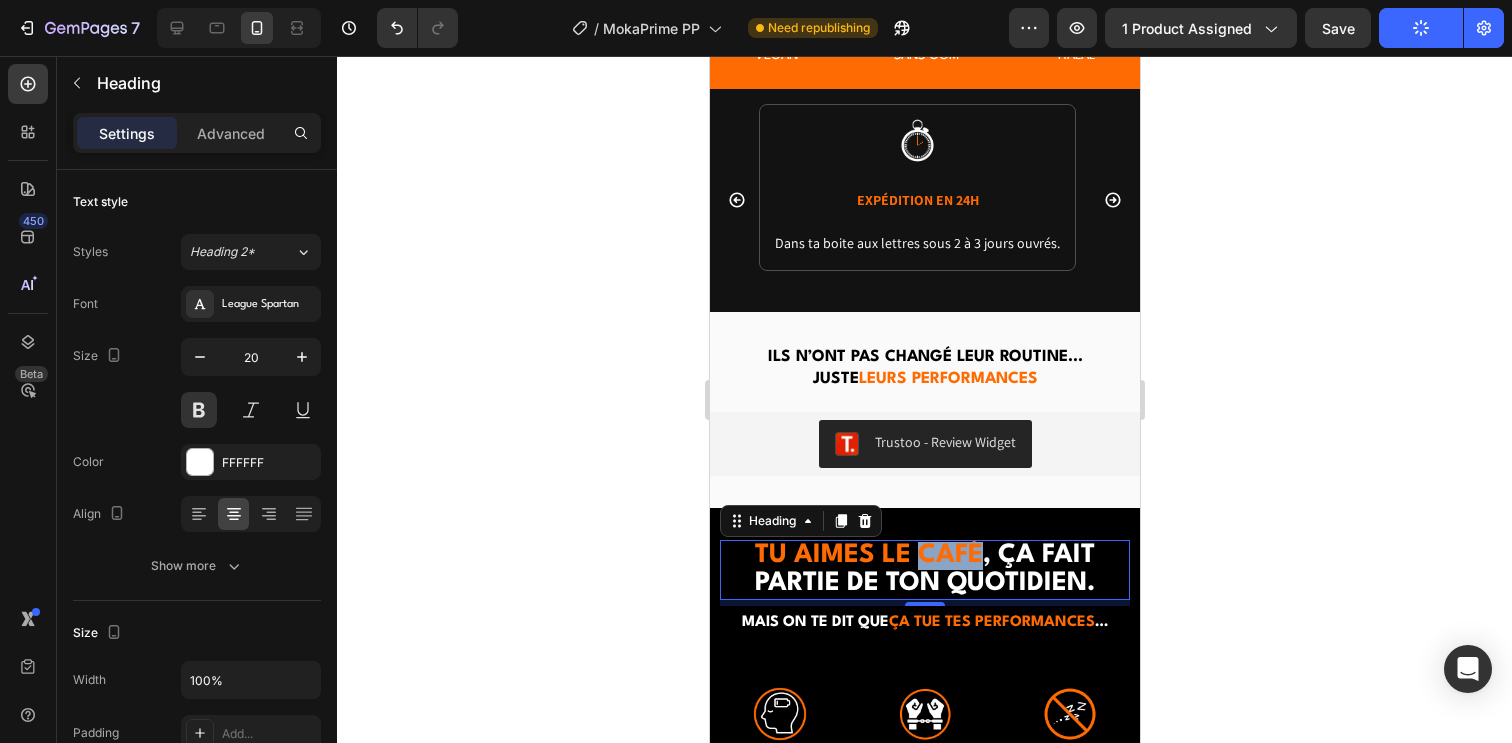click on "Tu aimes le café" at bounding box center [868, 555] 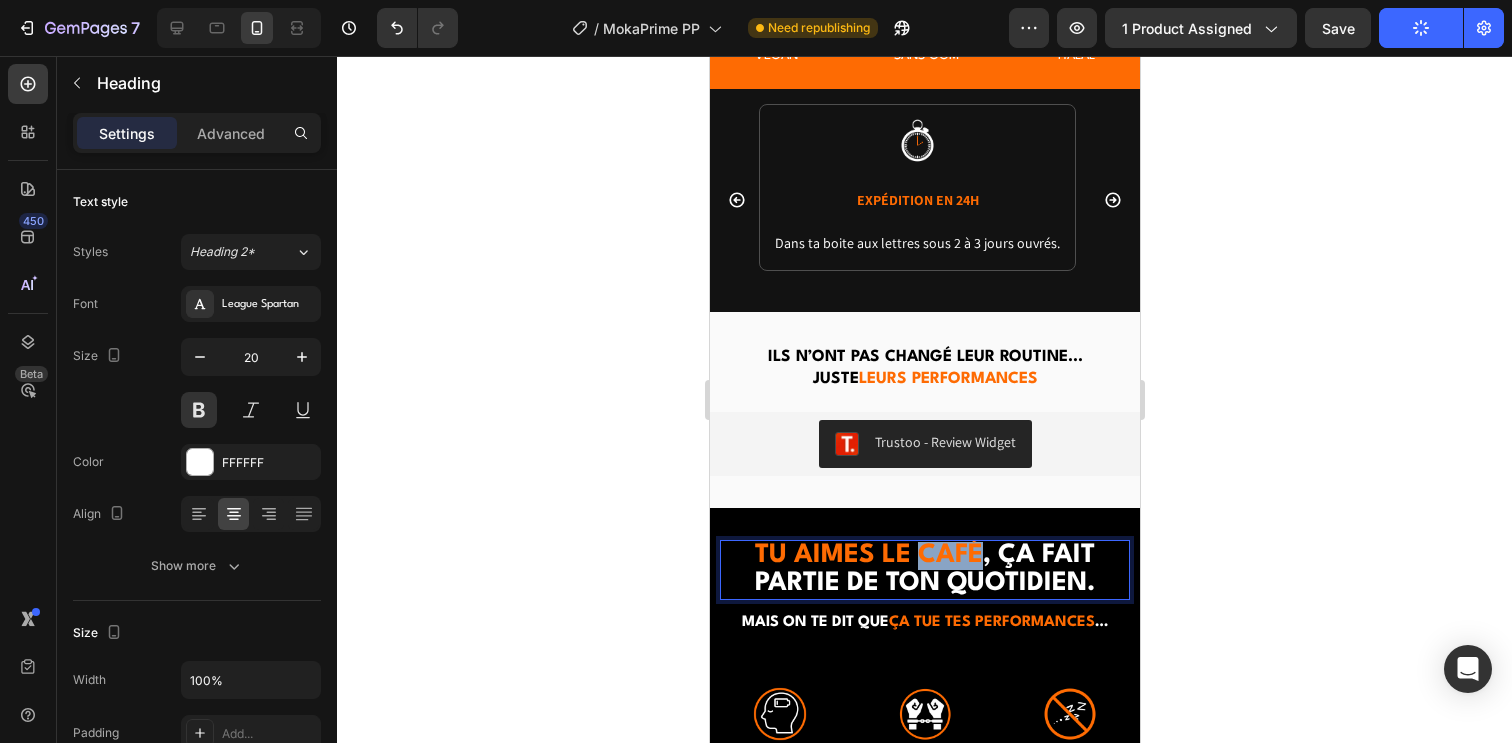 click on "Tu aimes le café" at bounding box center [868, 555] 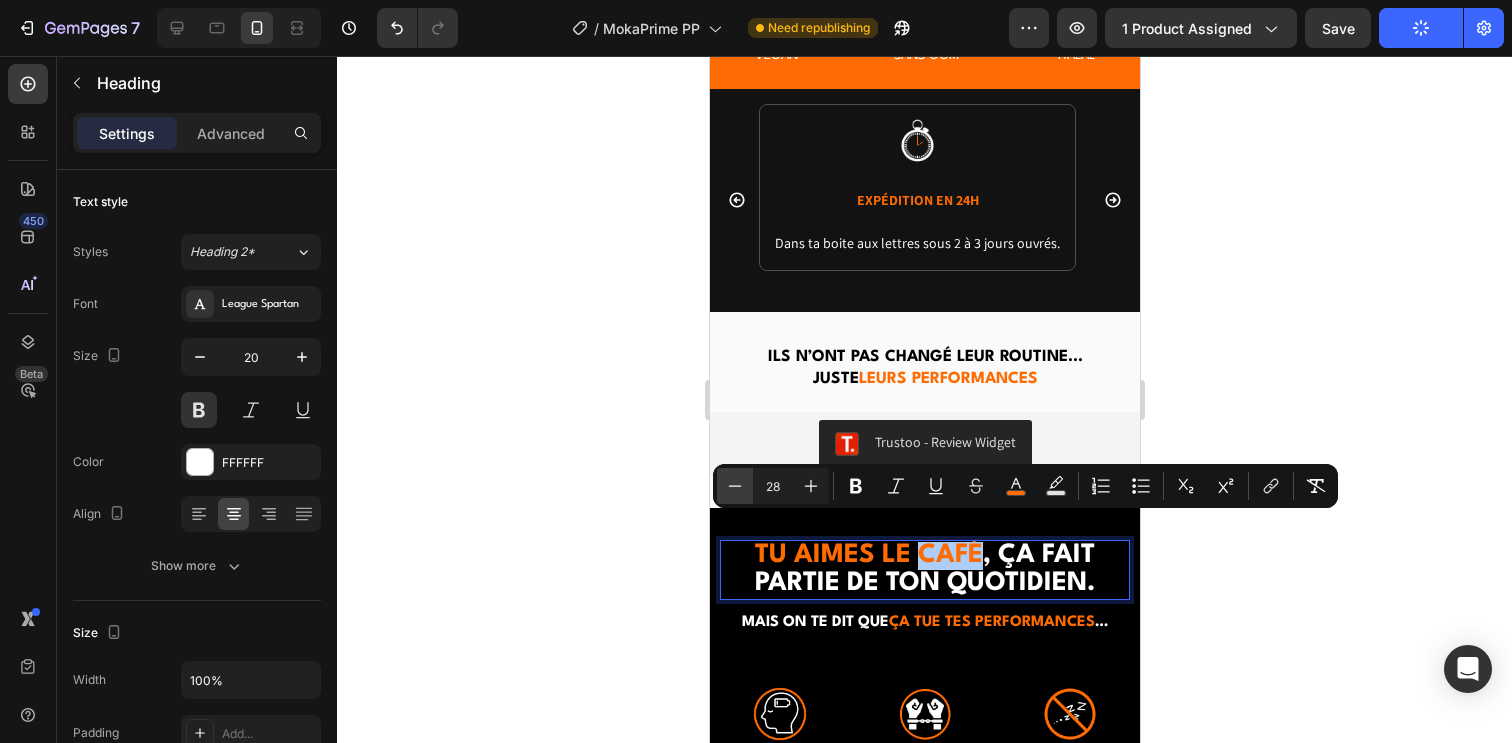 click 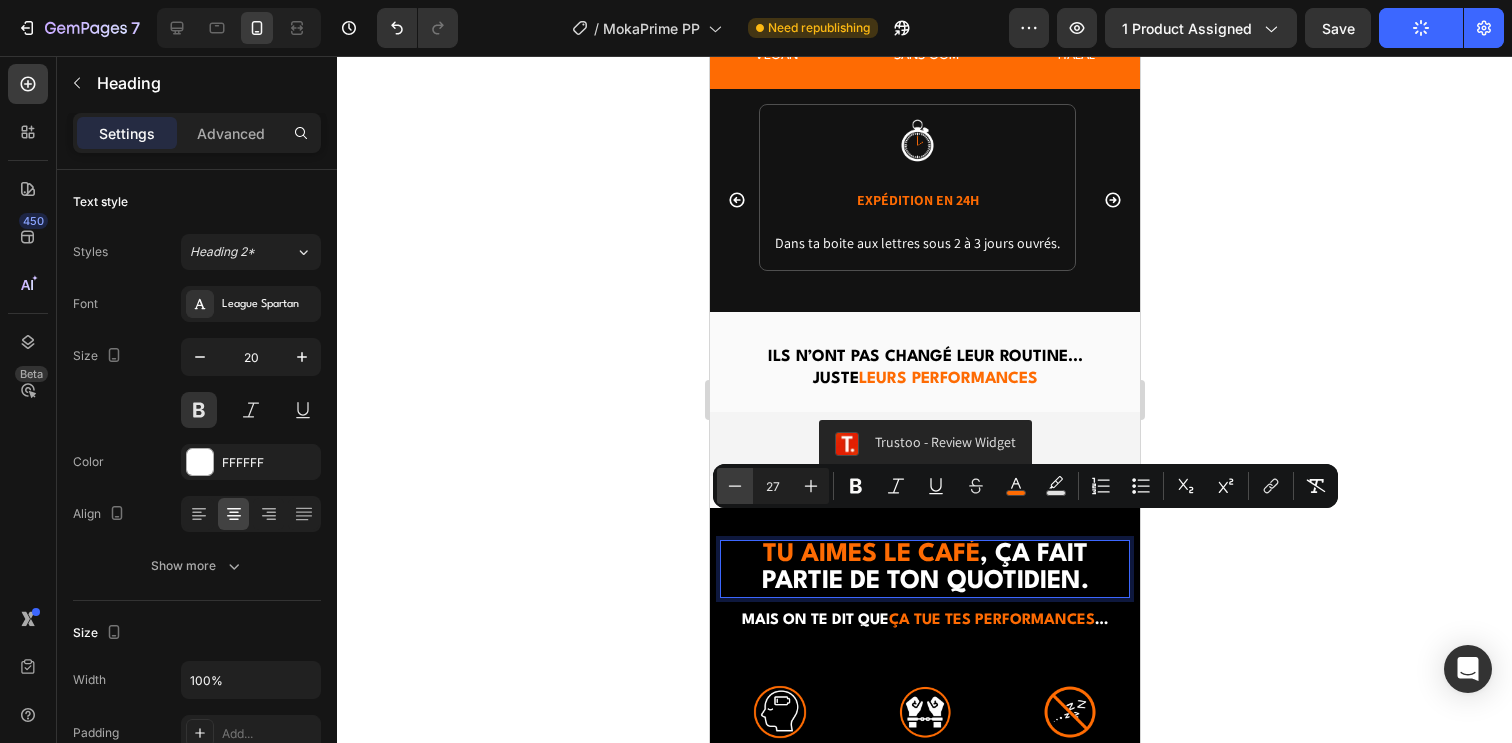 click 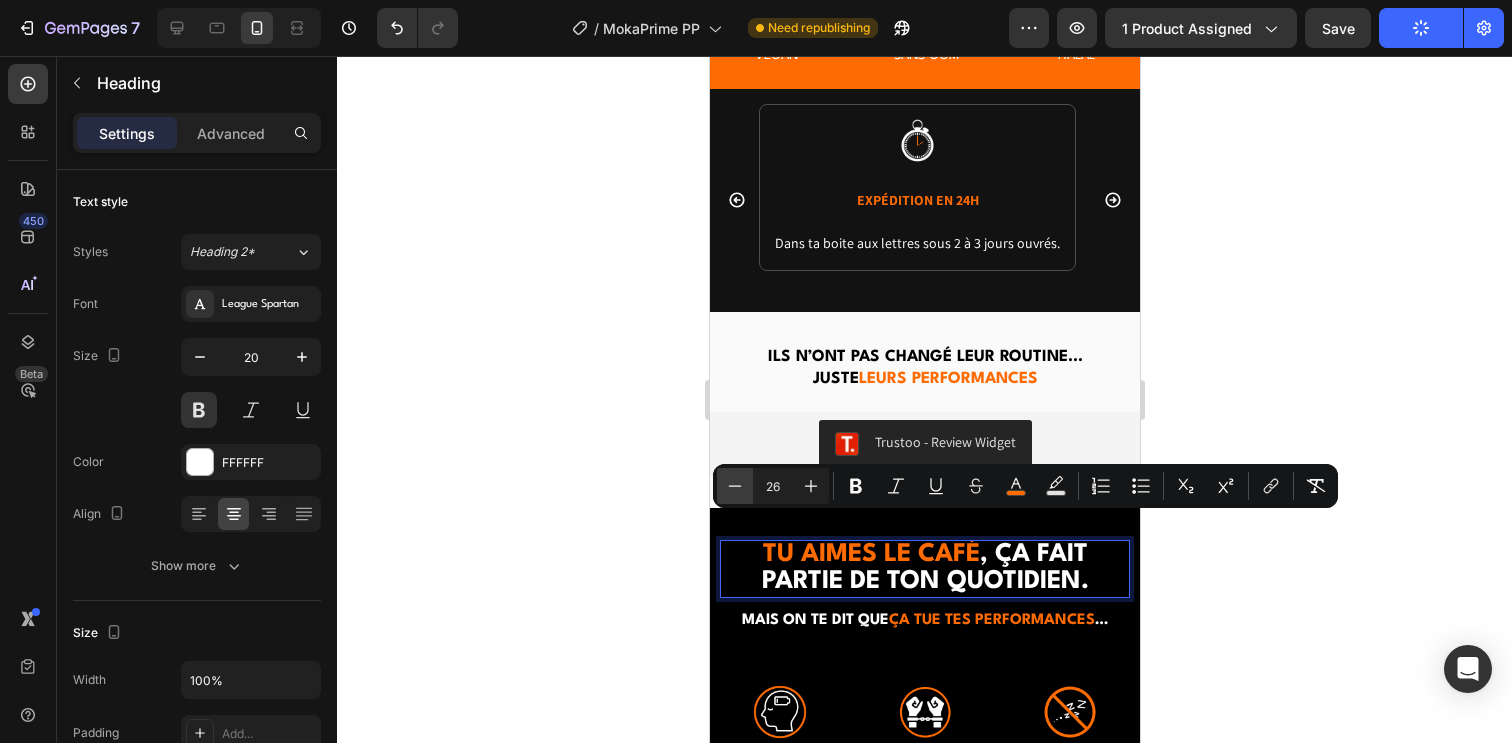 click 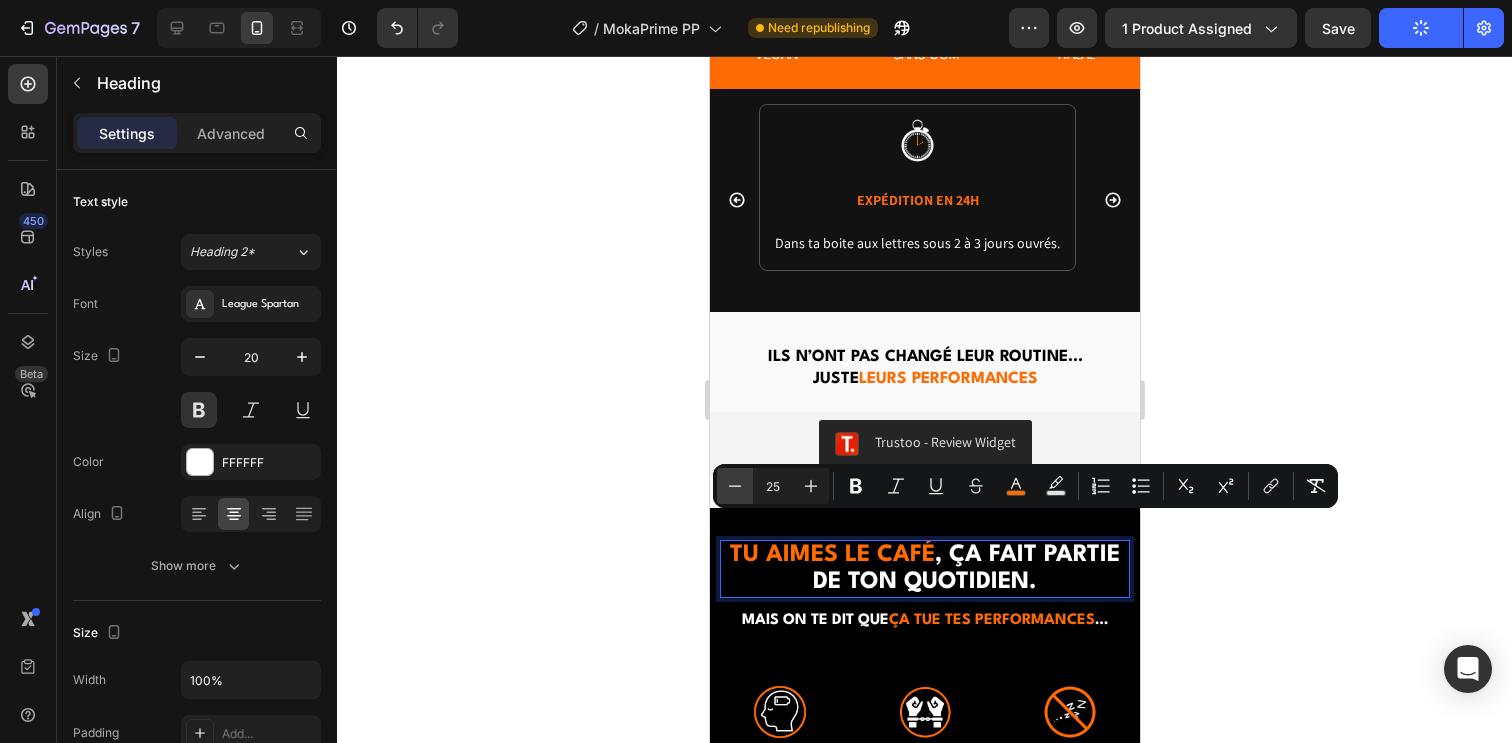 click 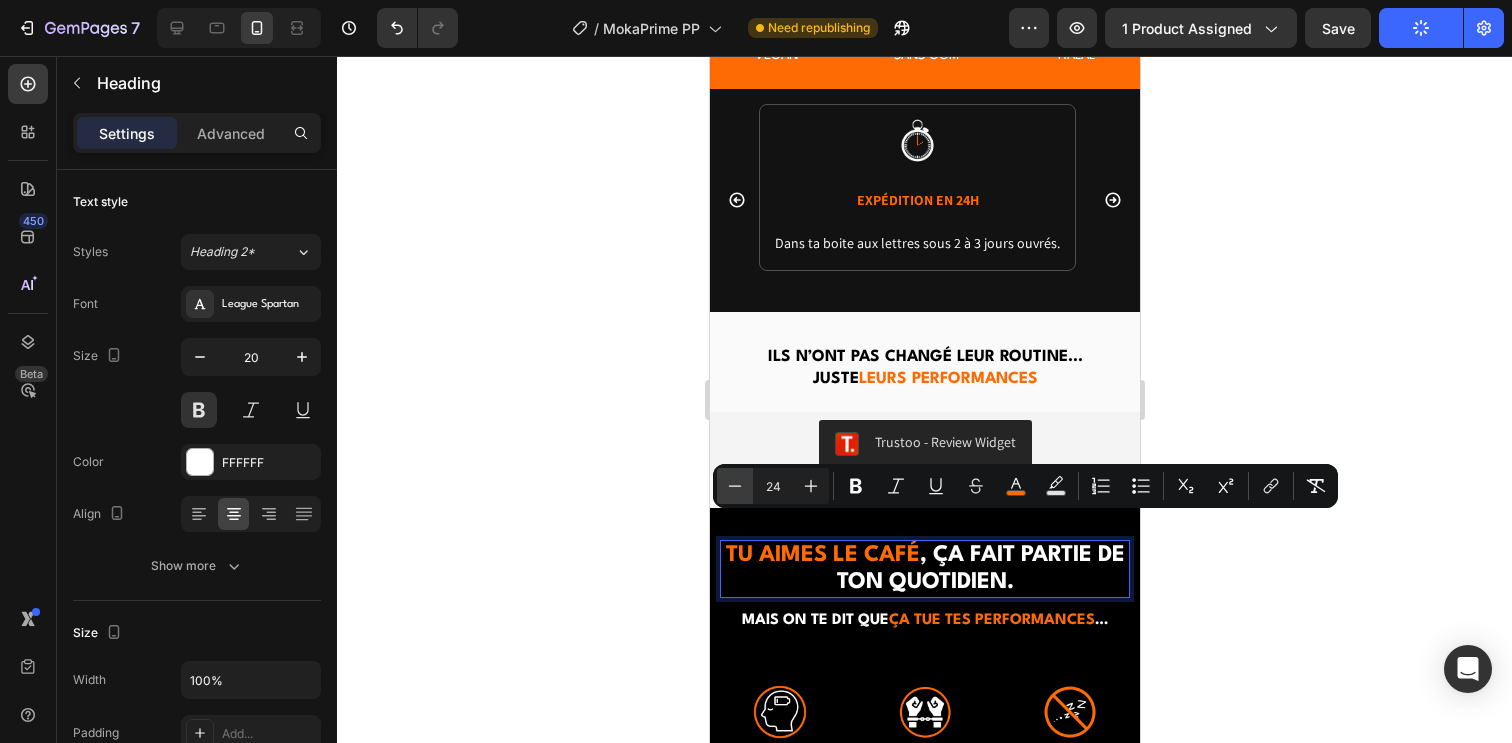 click 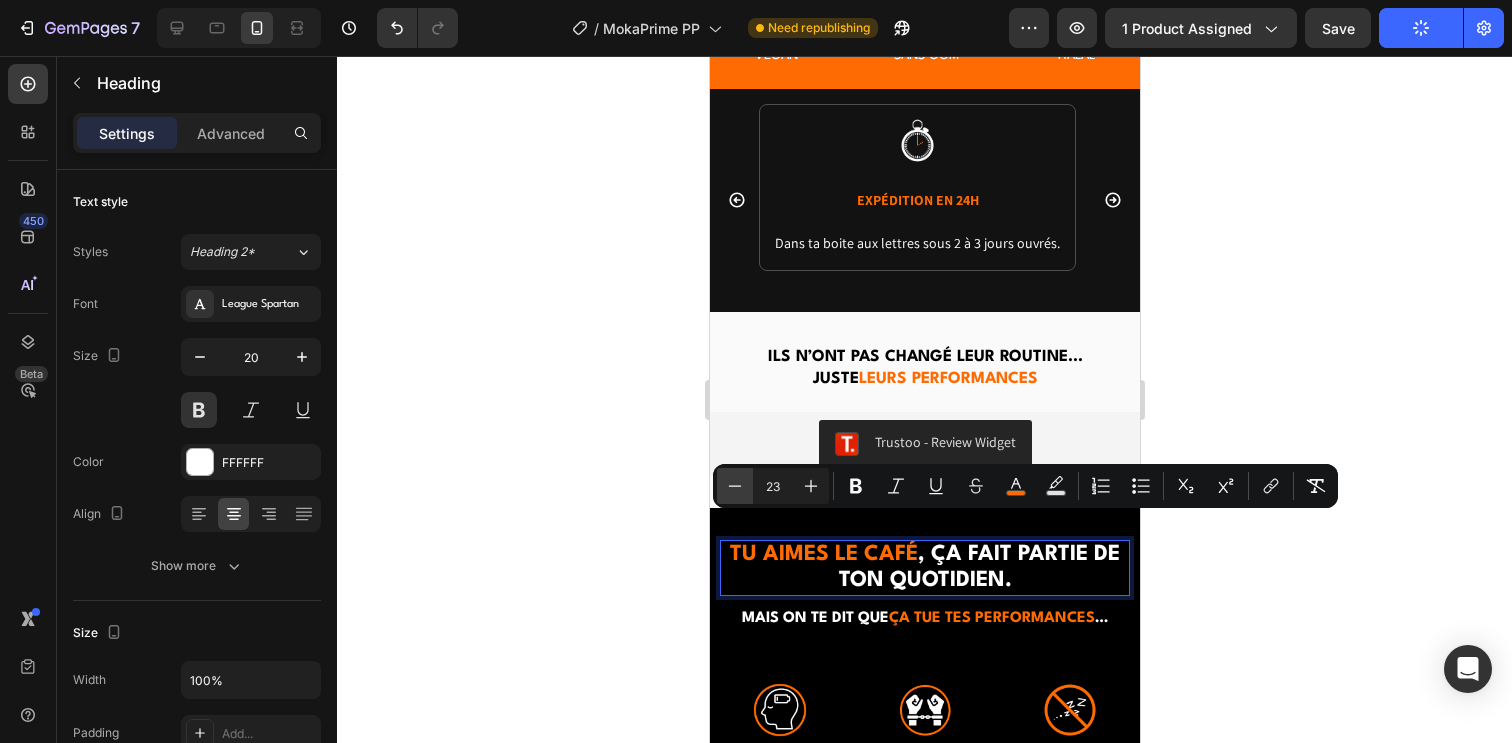 click 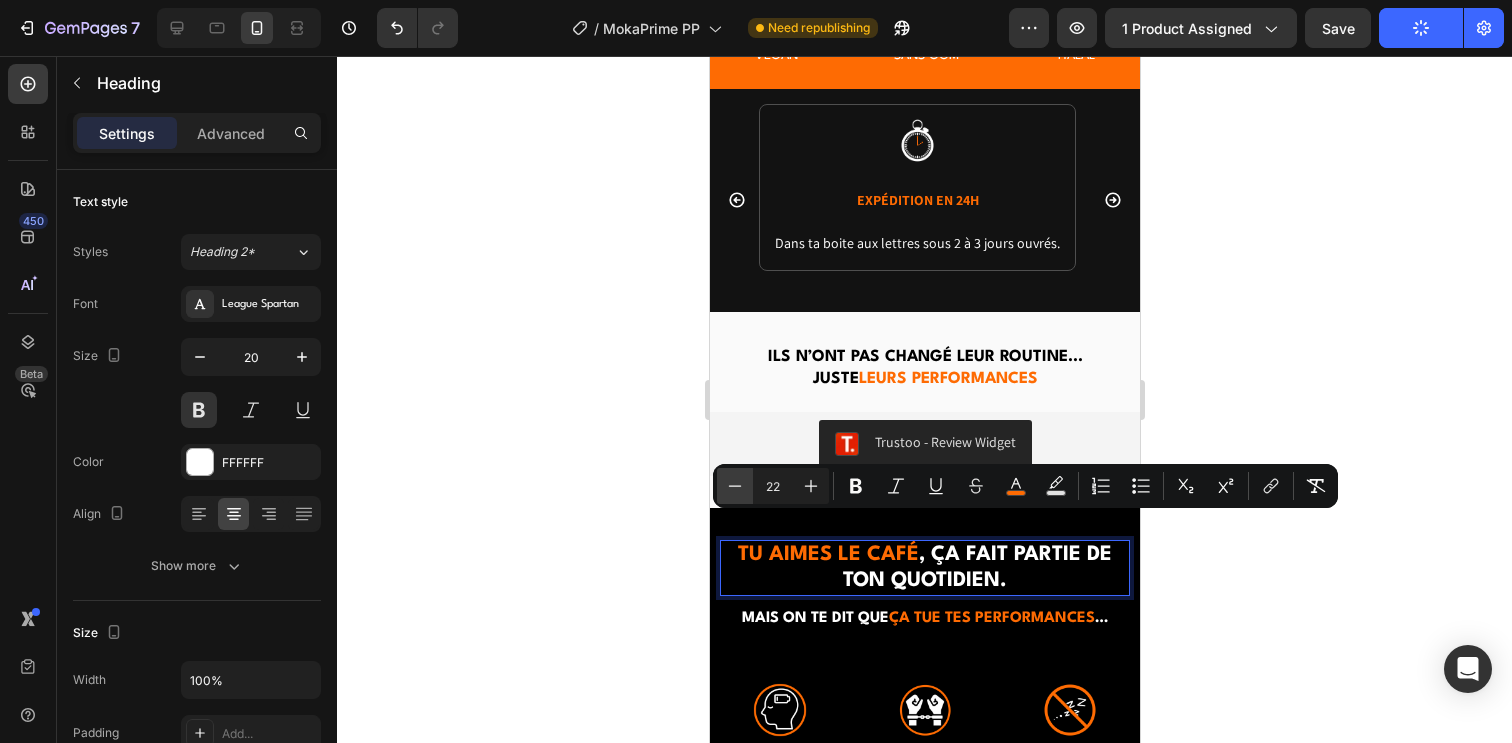 click 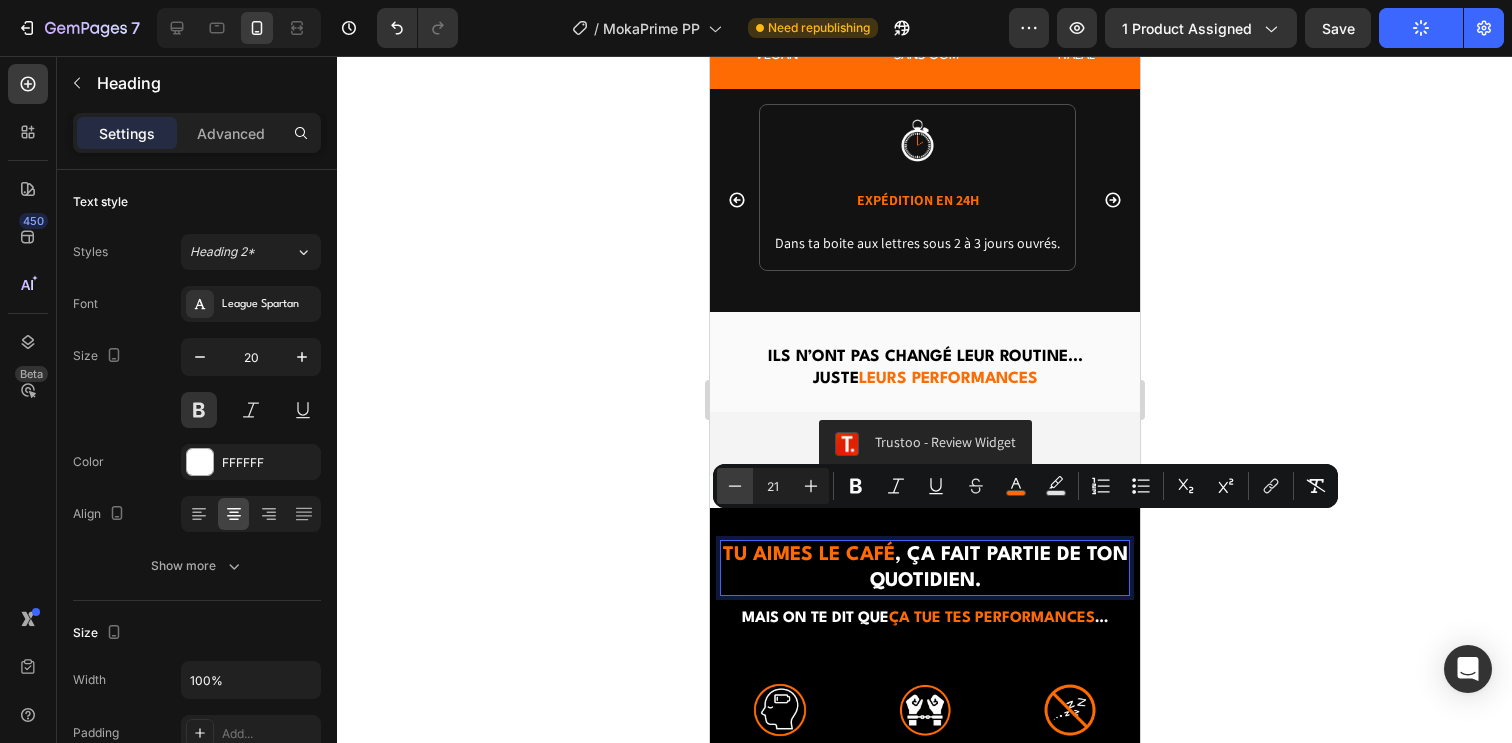 click 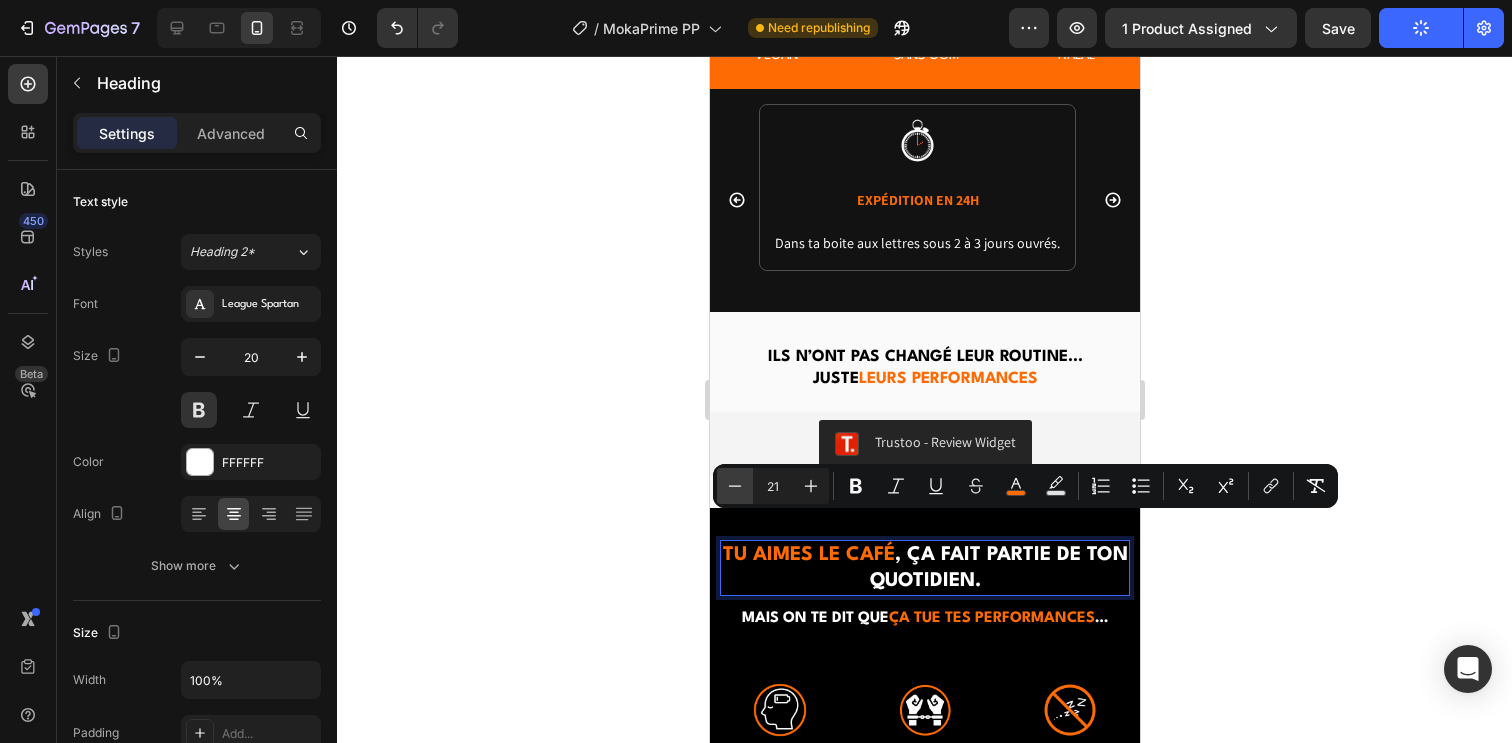 type on "20" 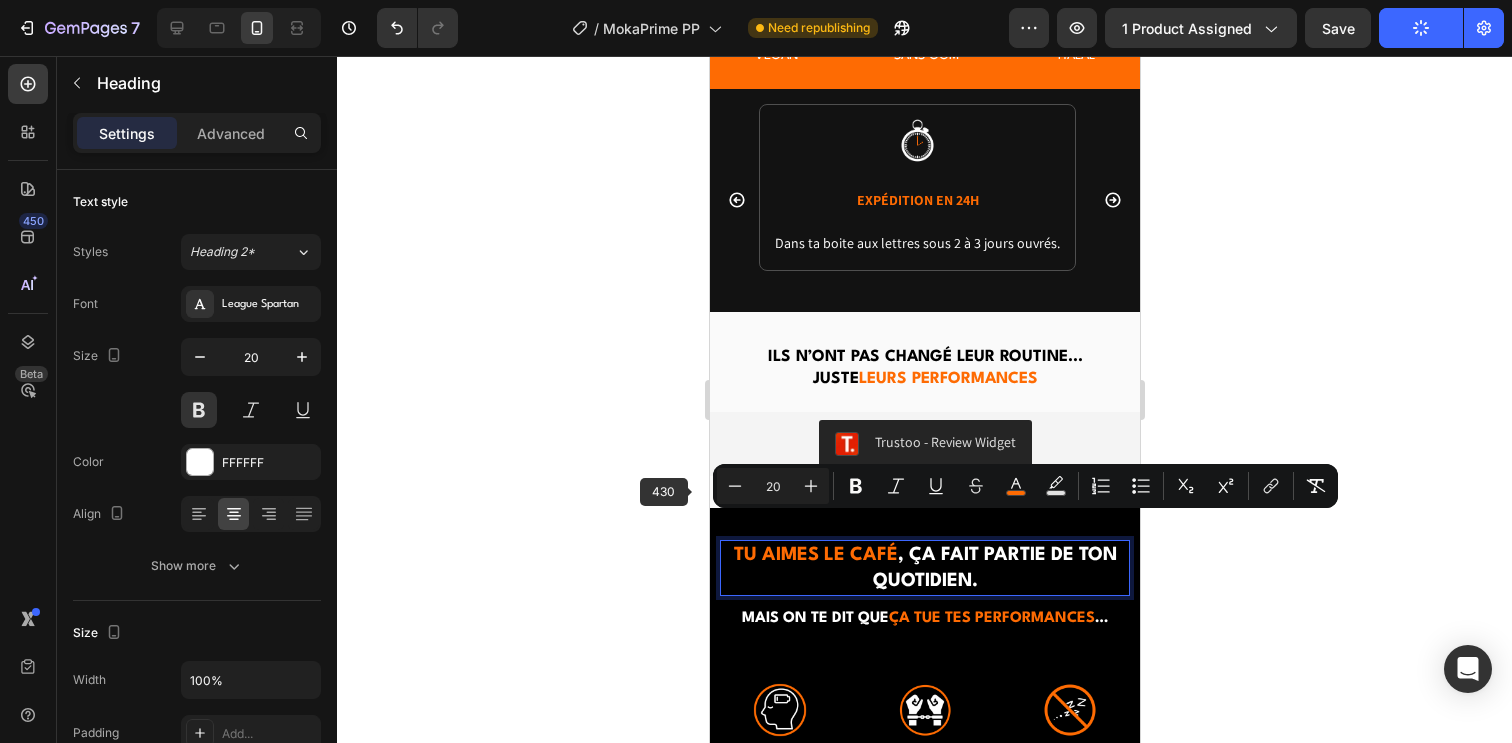 click 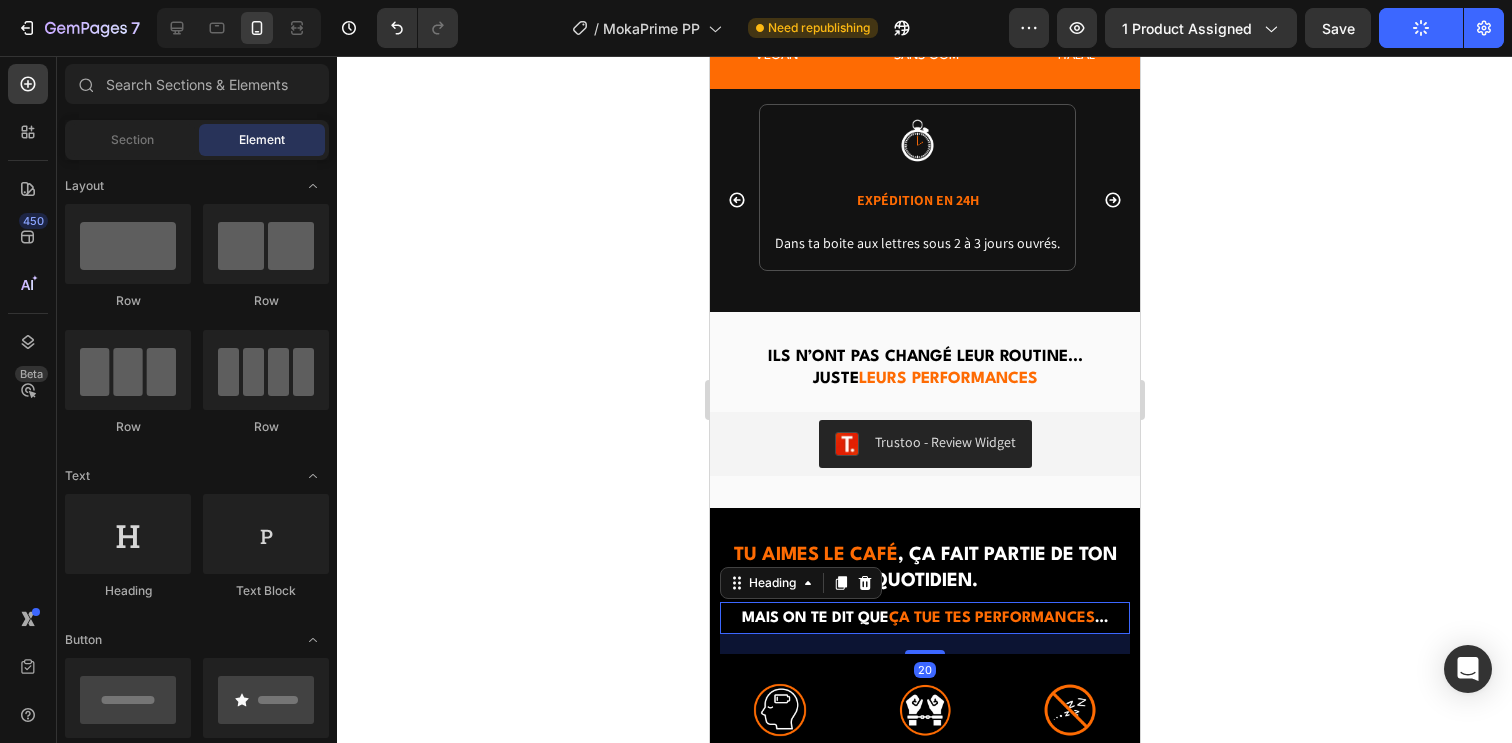 click on "Mais on te dit que" at bounding box center [814, 618] 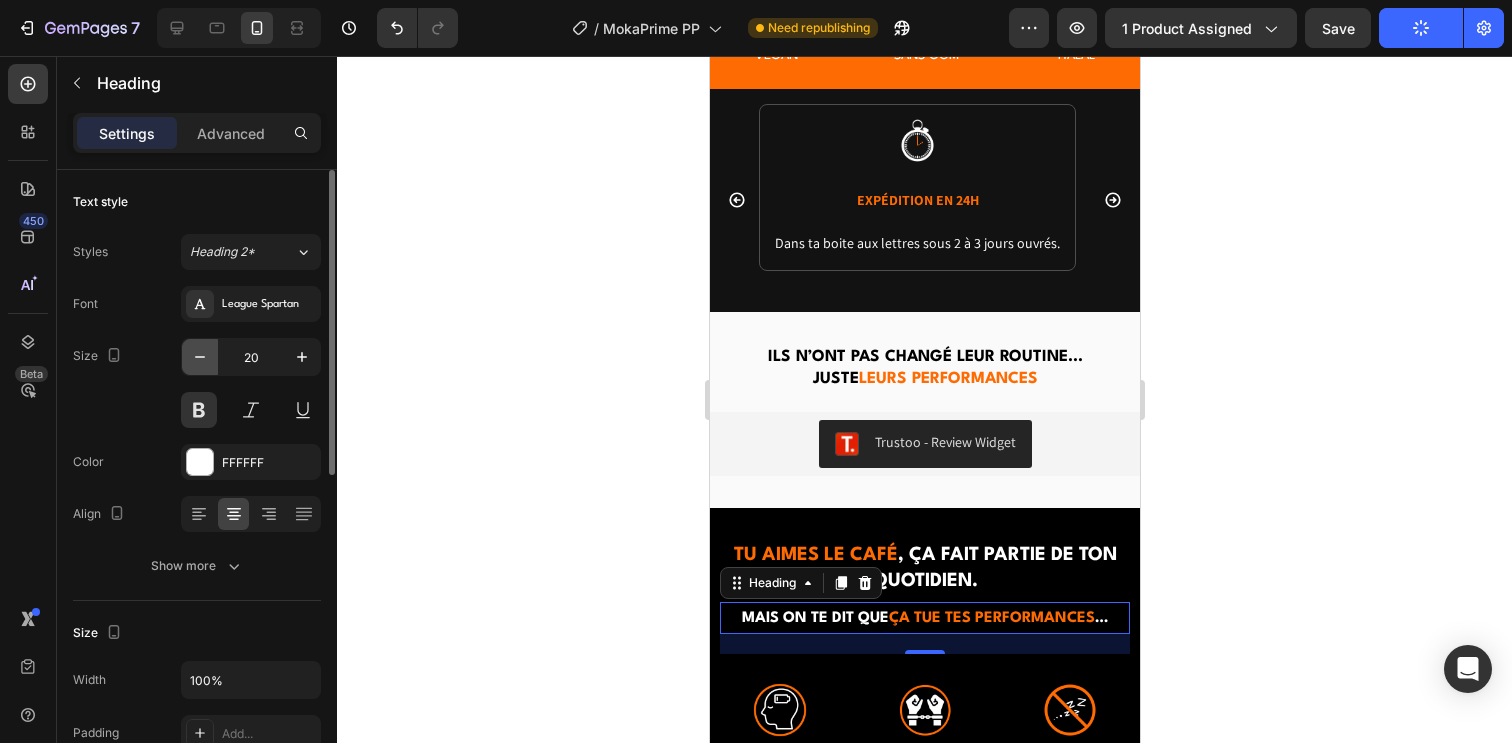 click 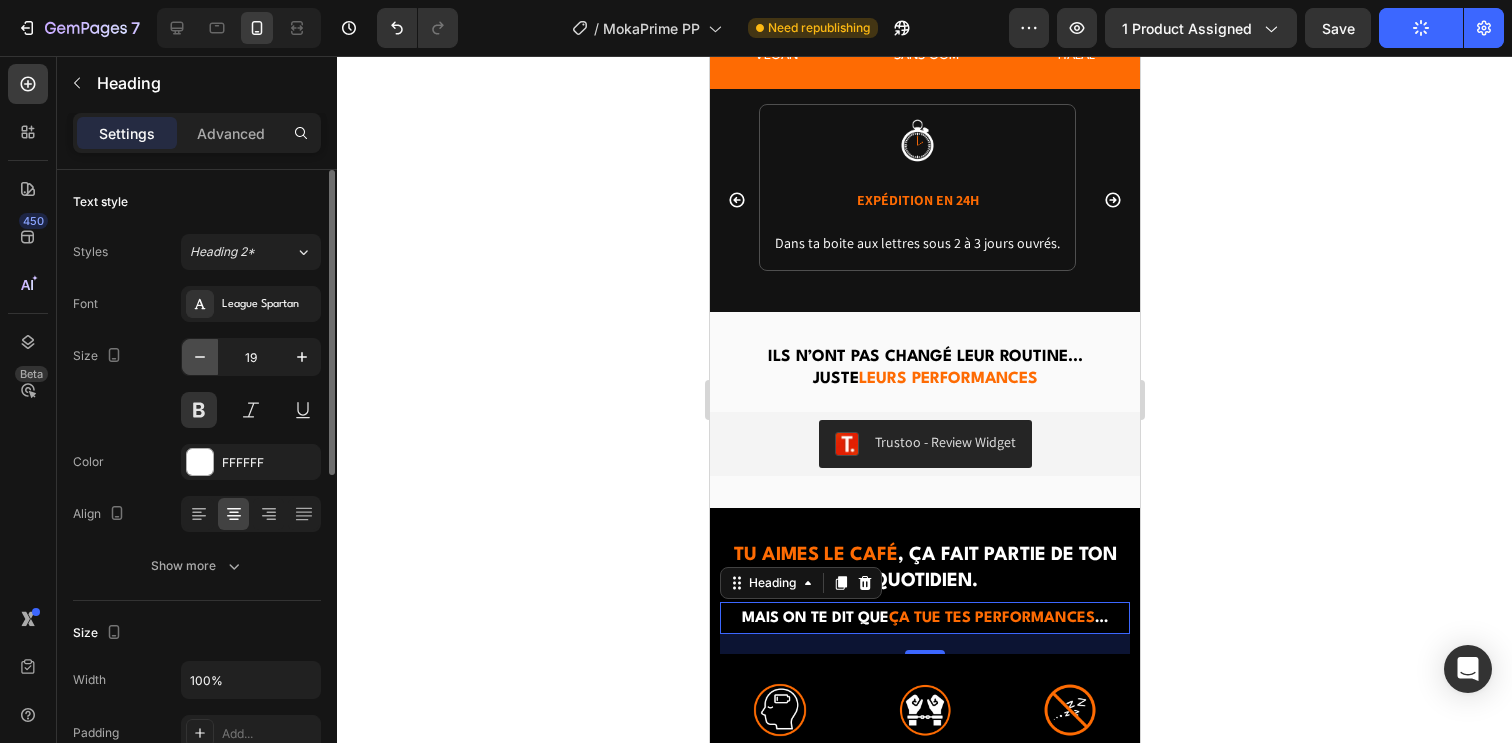 click 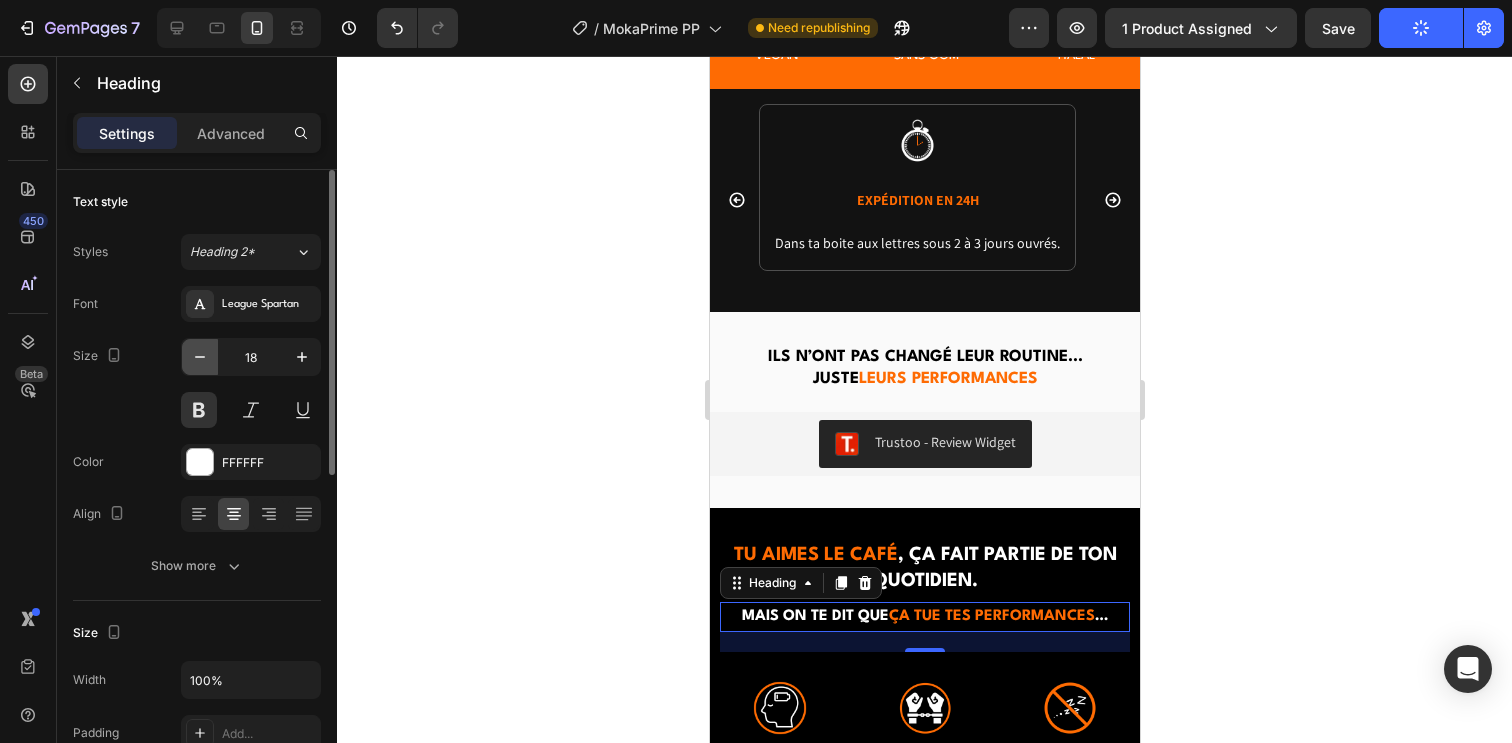 click 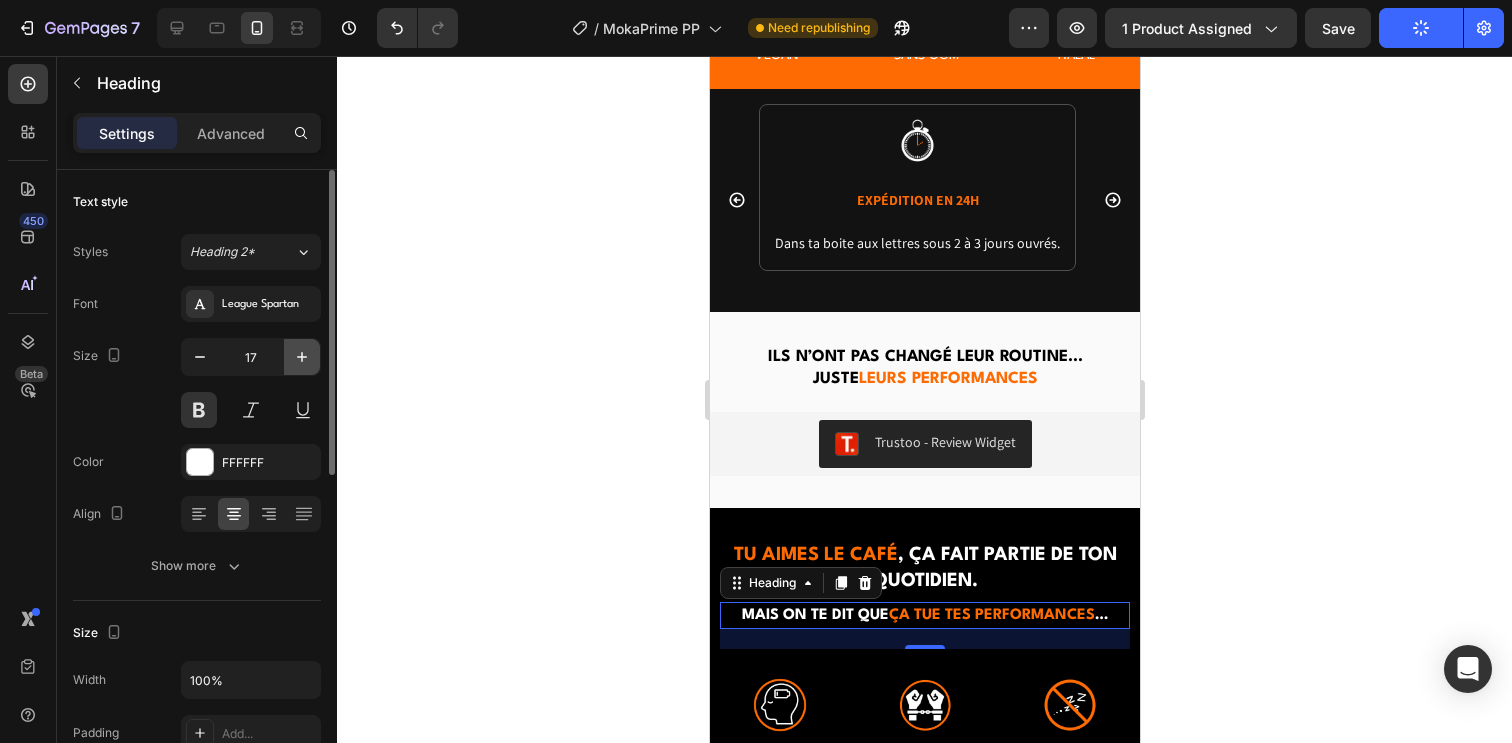 click 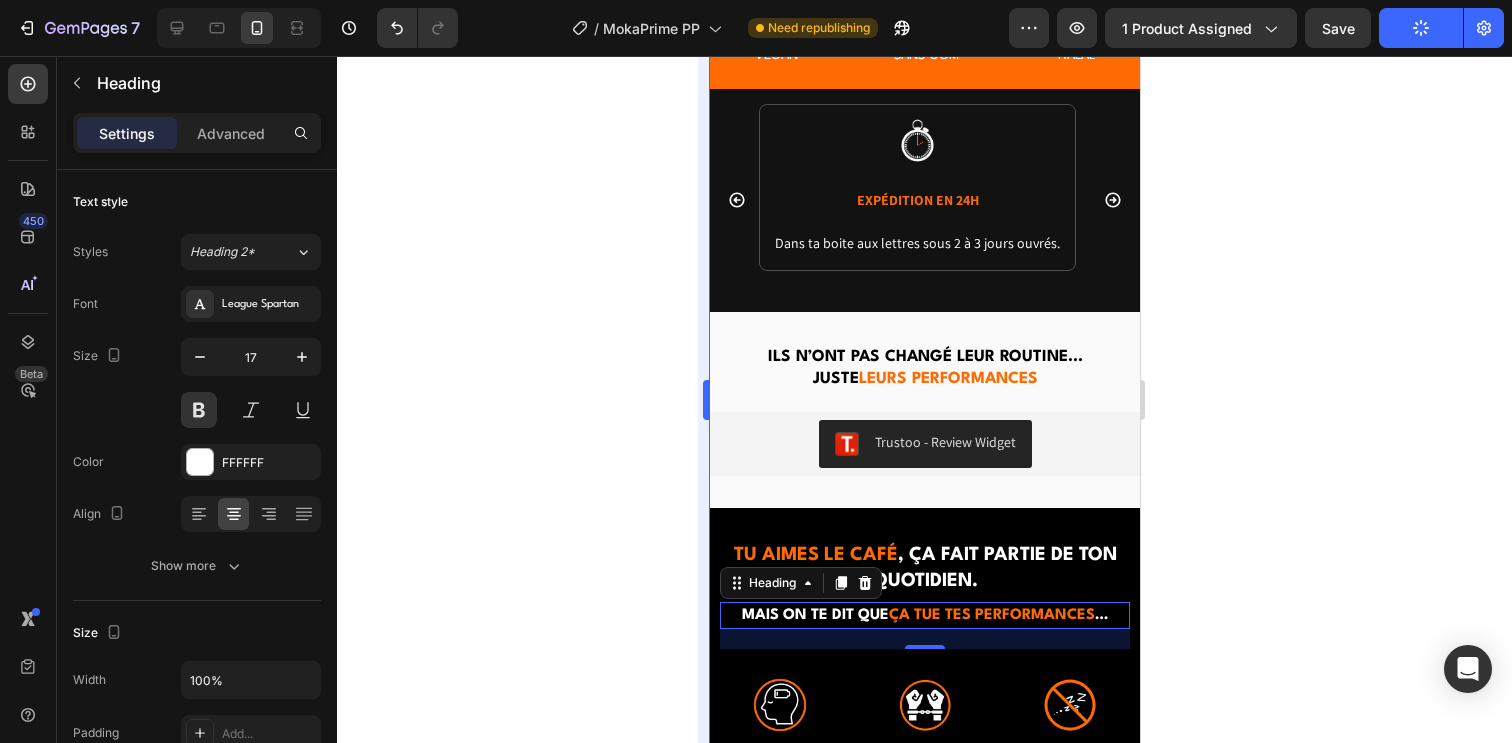 type on "18" 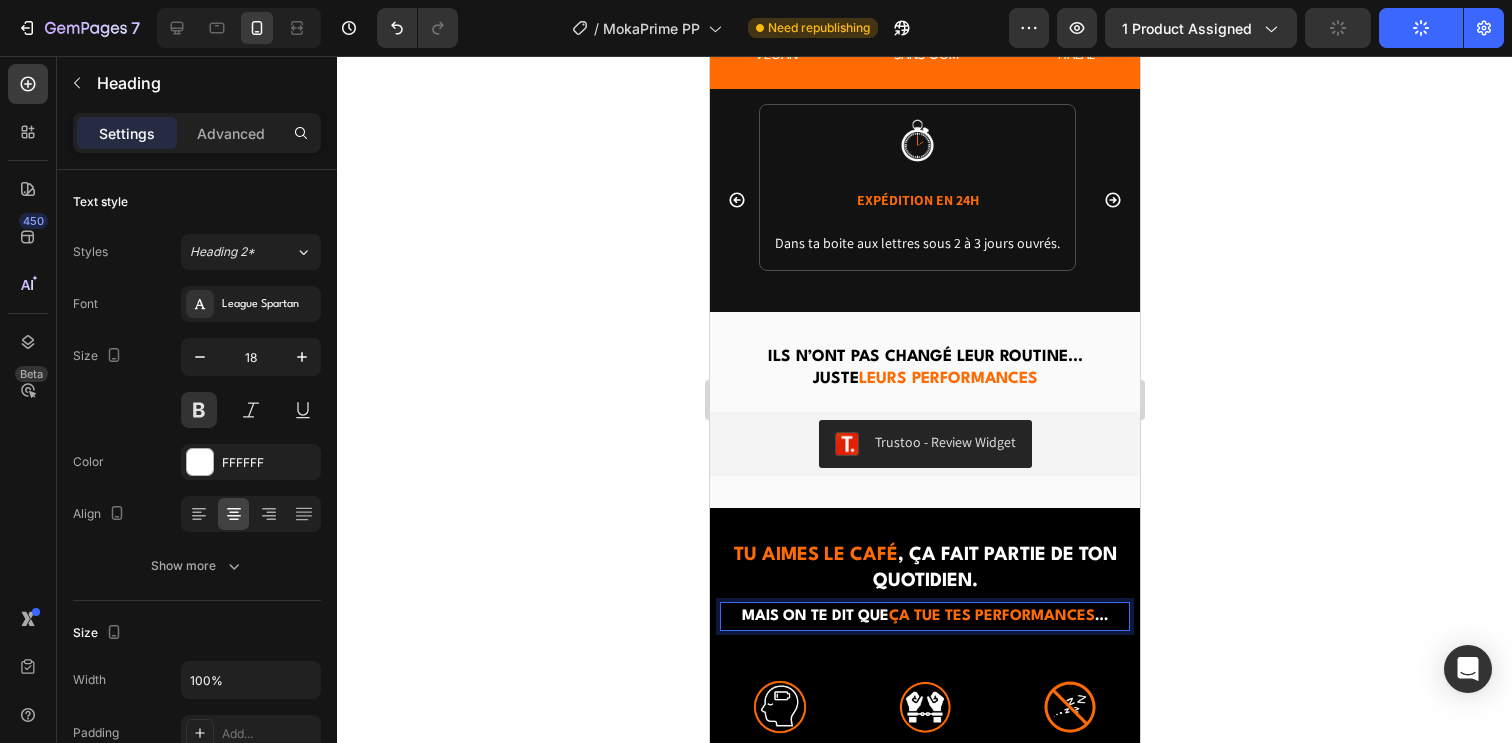 click on "Mais on te dit que  ça tue tes performances …" at bounding box center [924, 616] 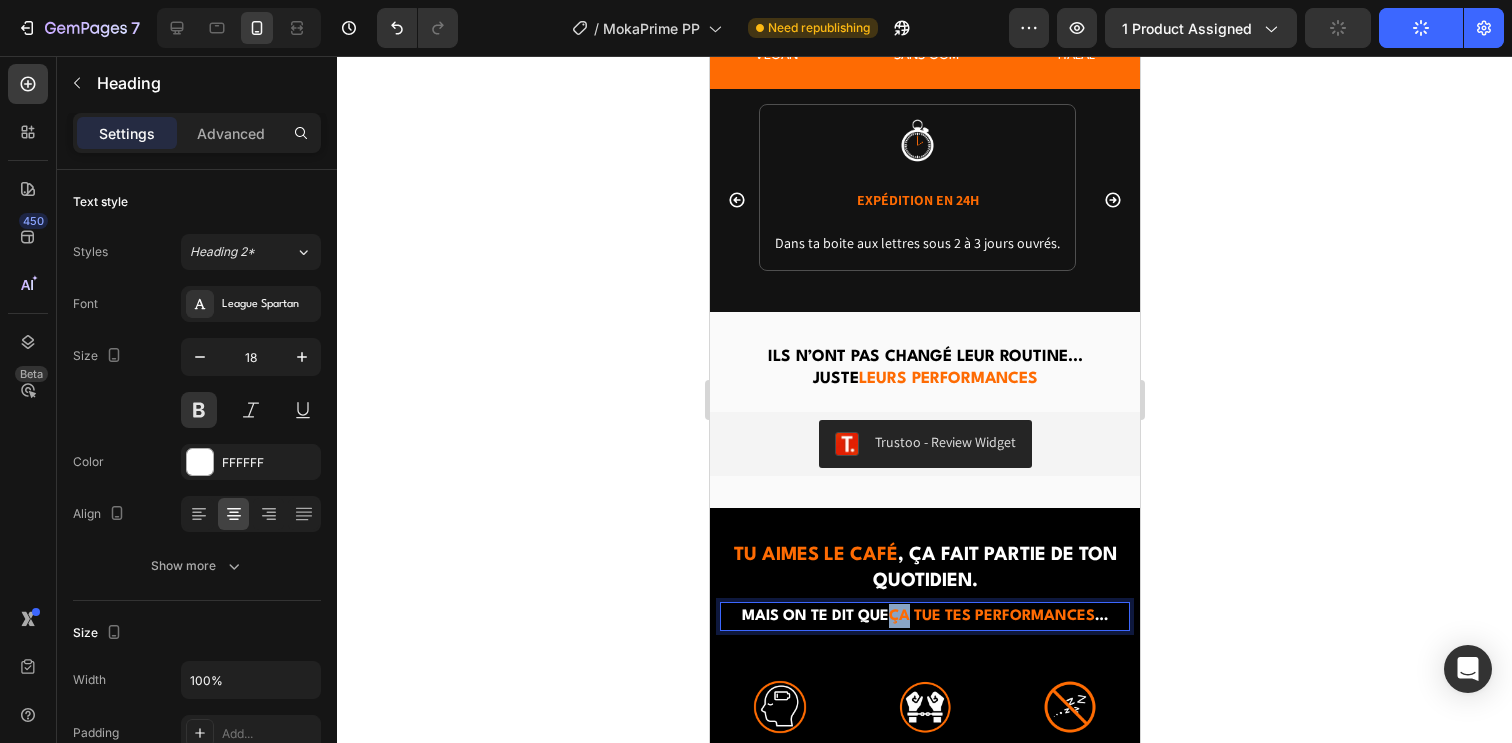 click on "Mais on te dit que  ça tue tes performances …" at bounding box center (924, 616) 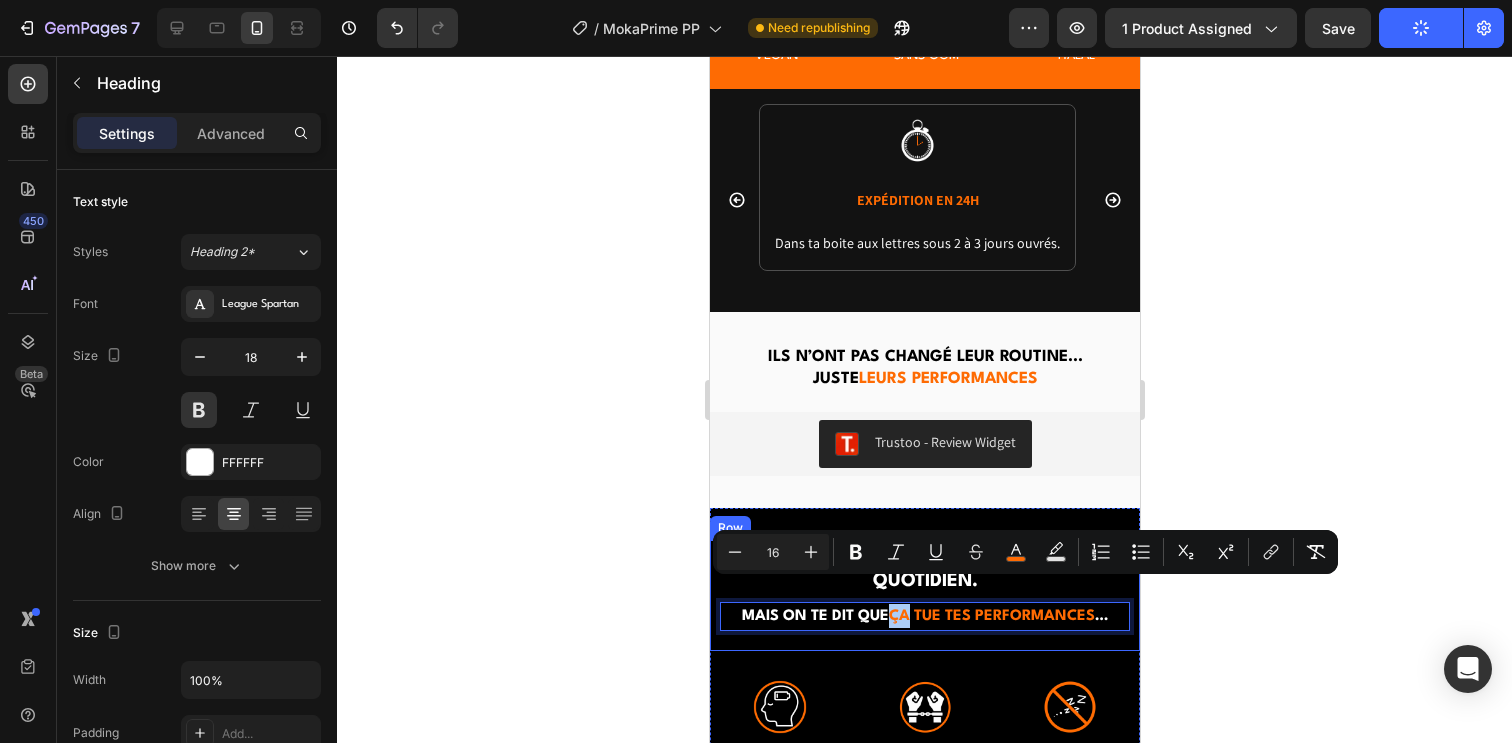 click 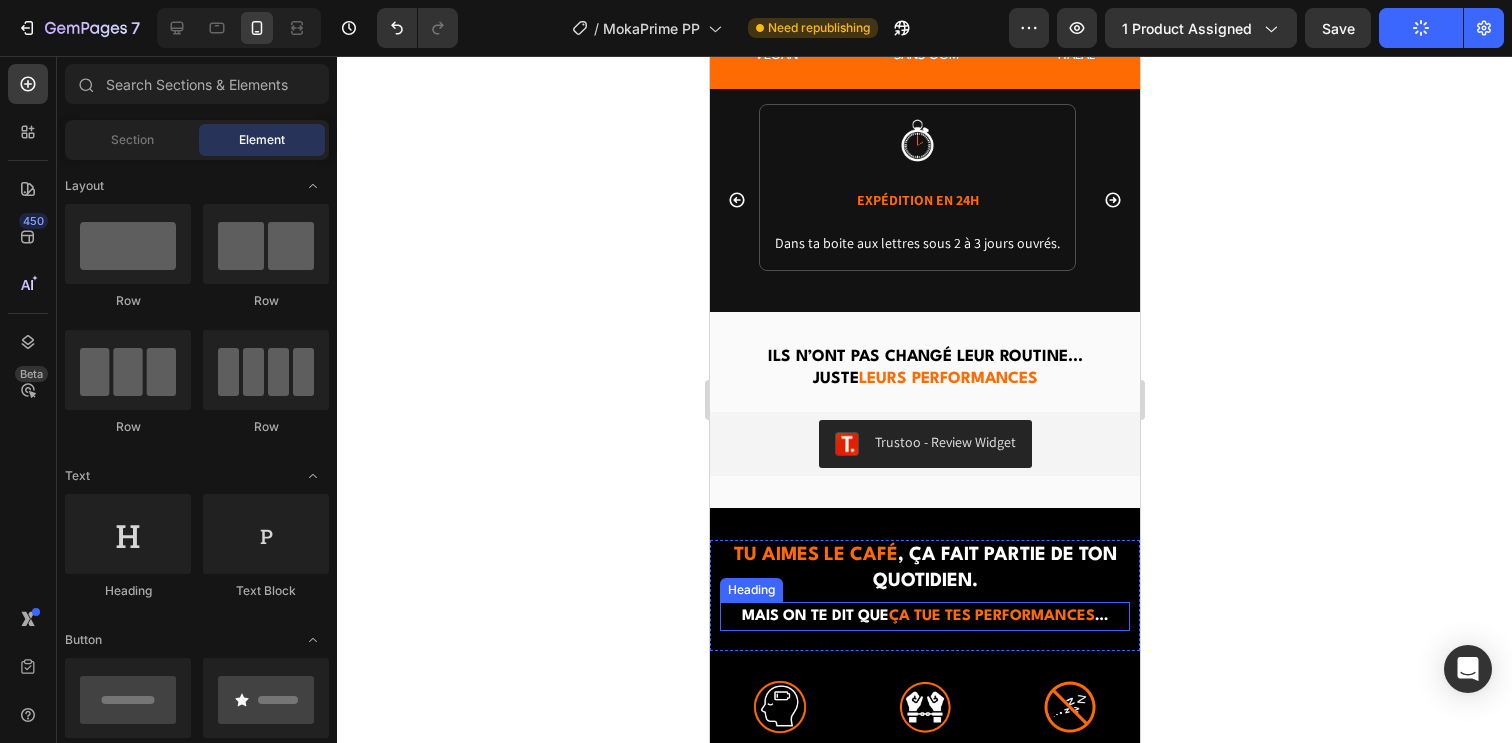 click on "⁠⁠⁠⁠⁠⁠⁠ Mais on te dit que  ça tue tes performances …" at bounding box center [924, 616] 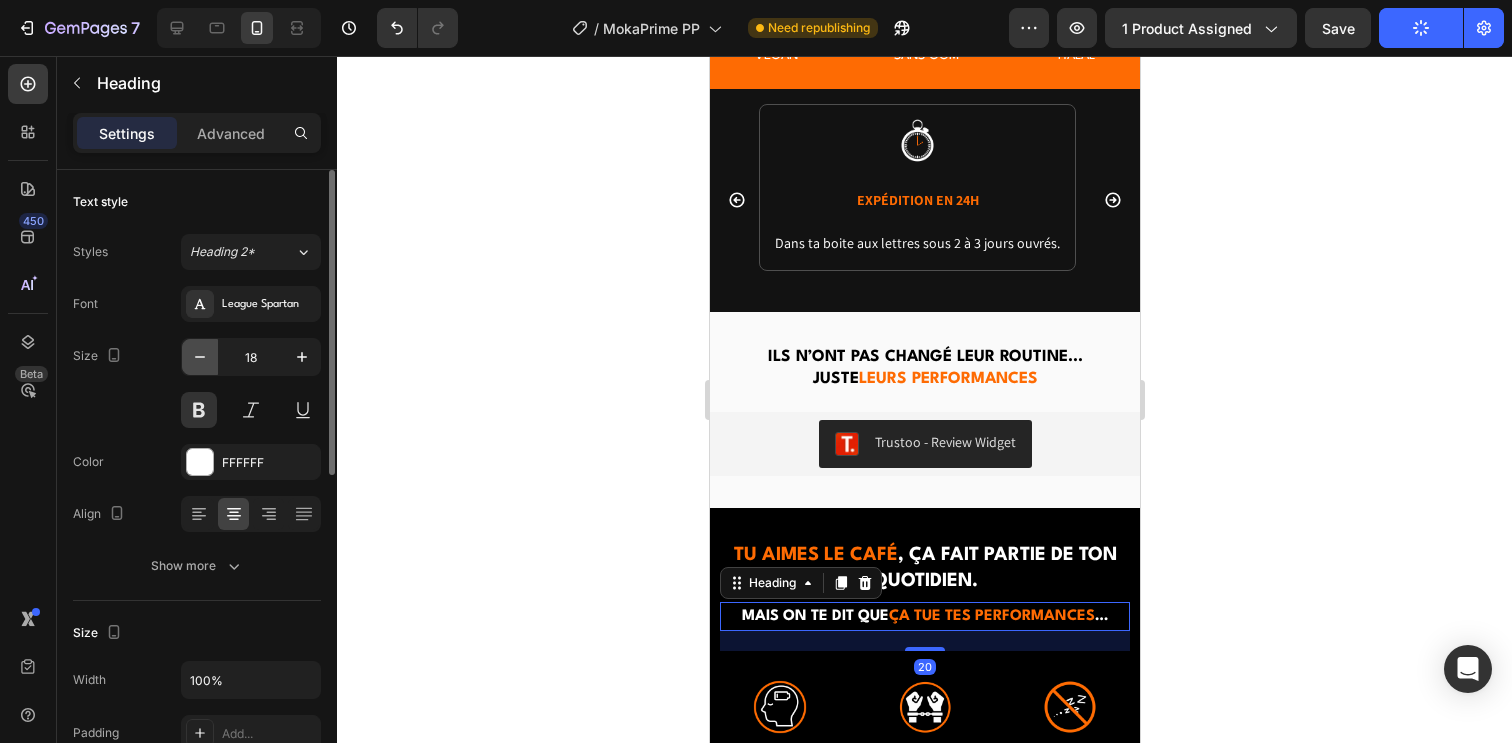 click 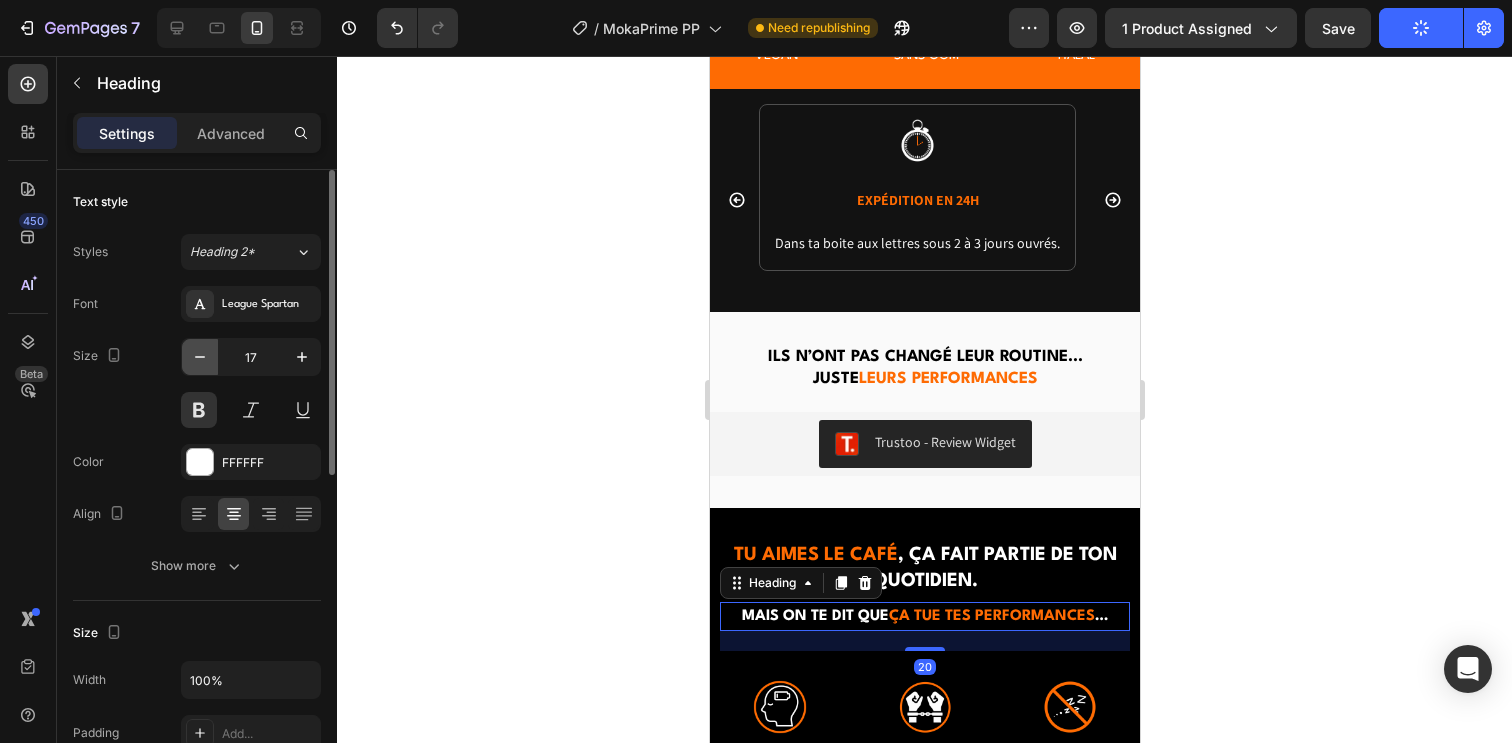 click 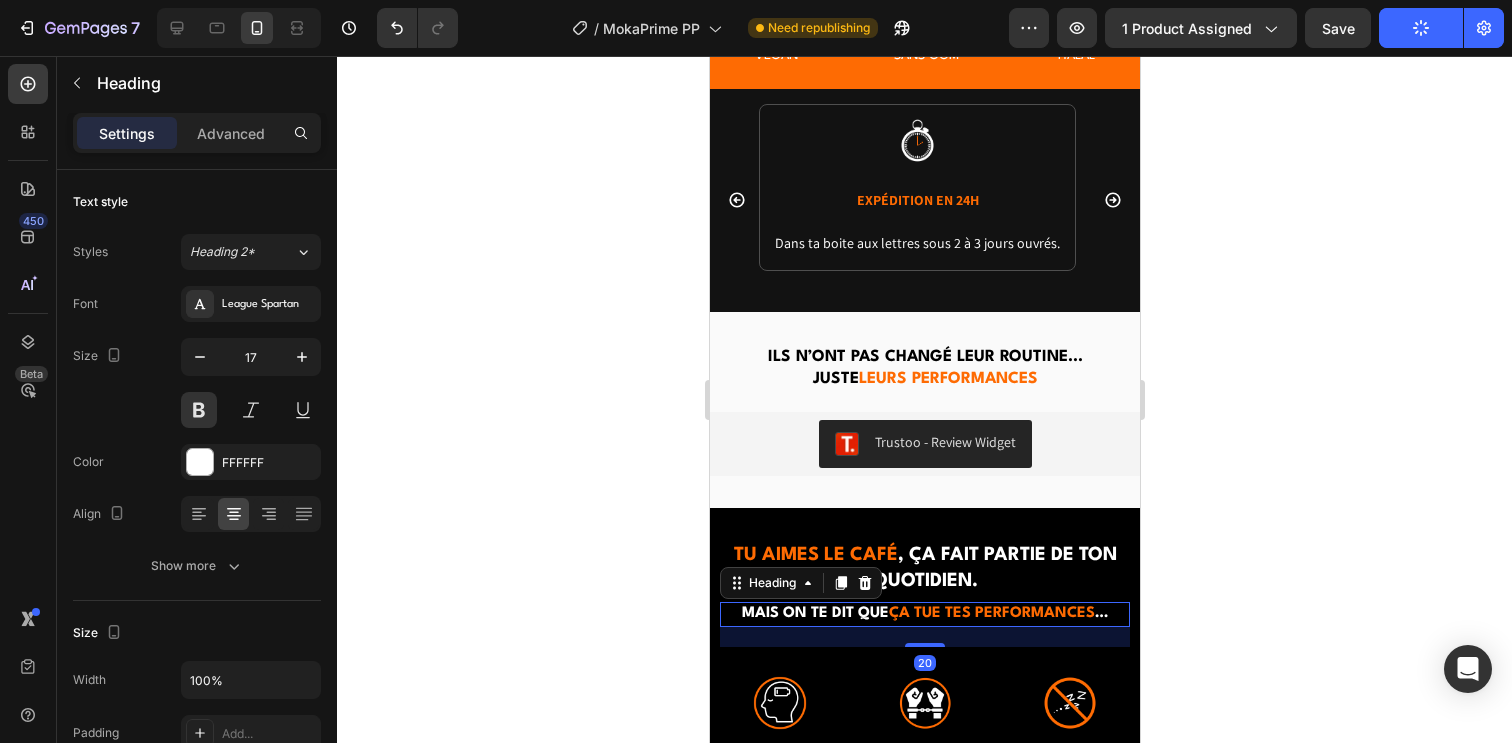 type on "16" 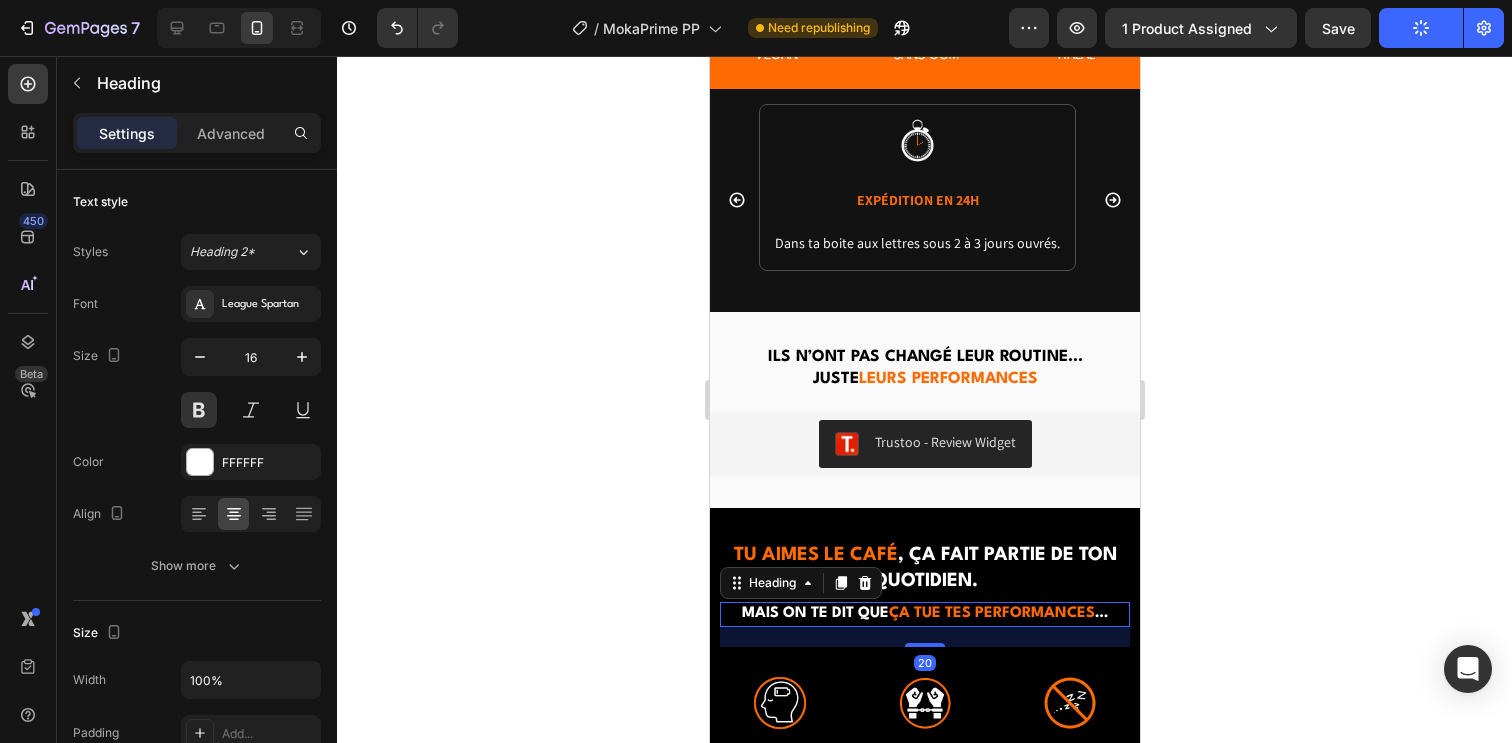click 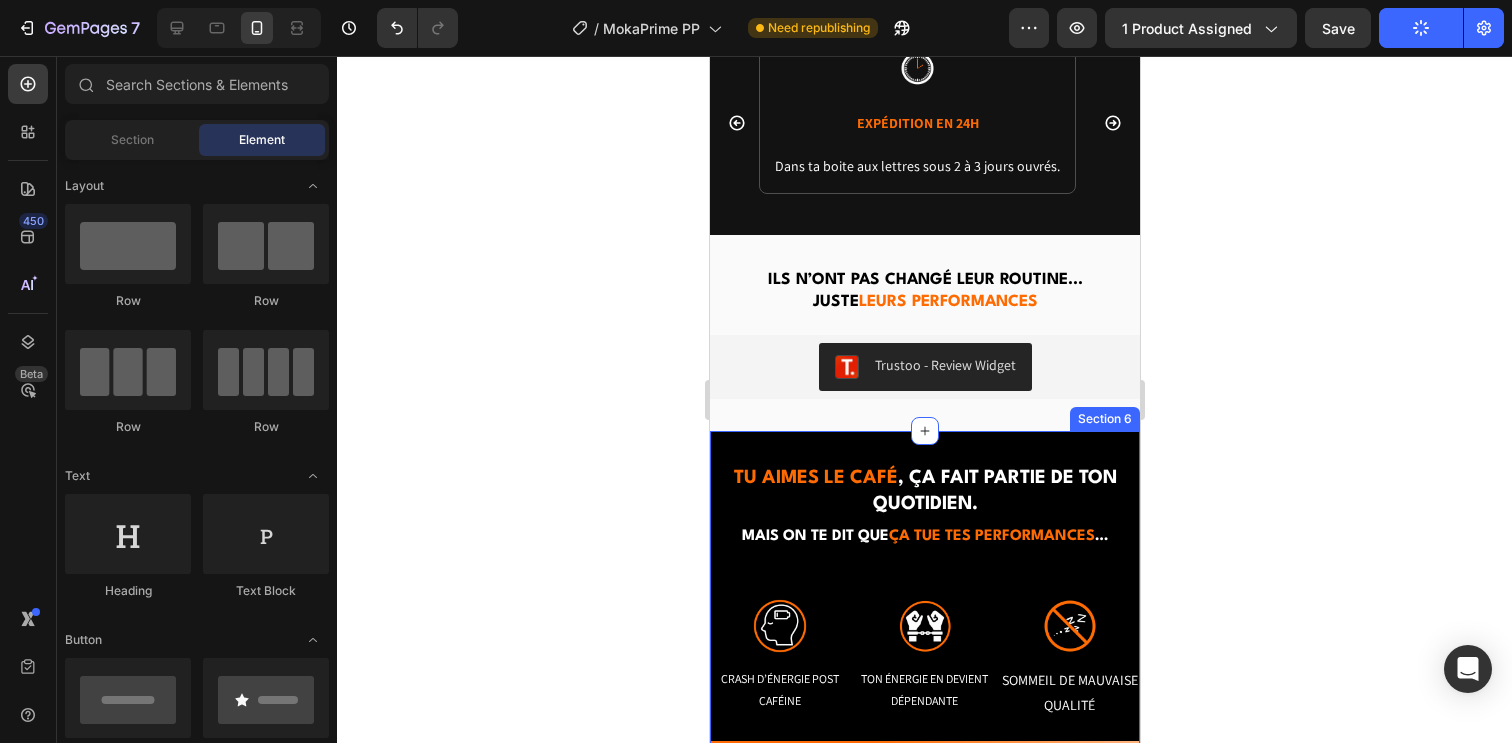 scroll, scrollTop: 1740, scrollLeft: 0, axis: vertical 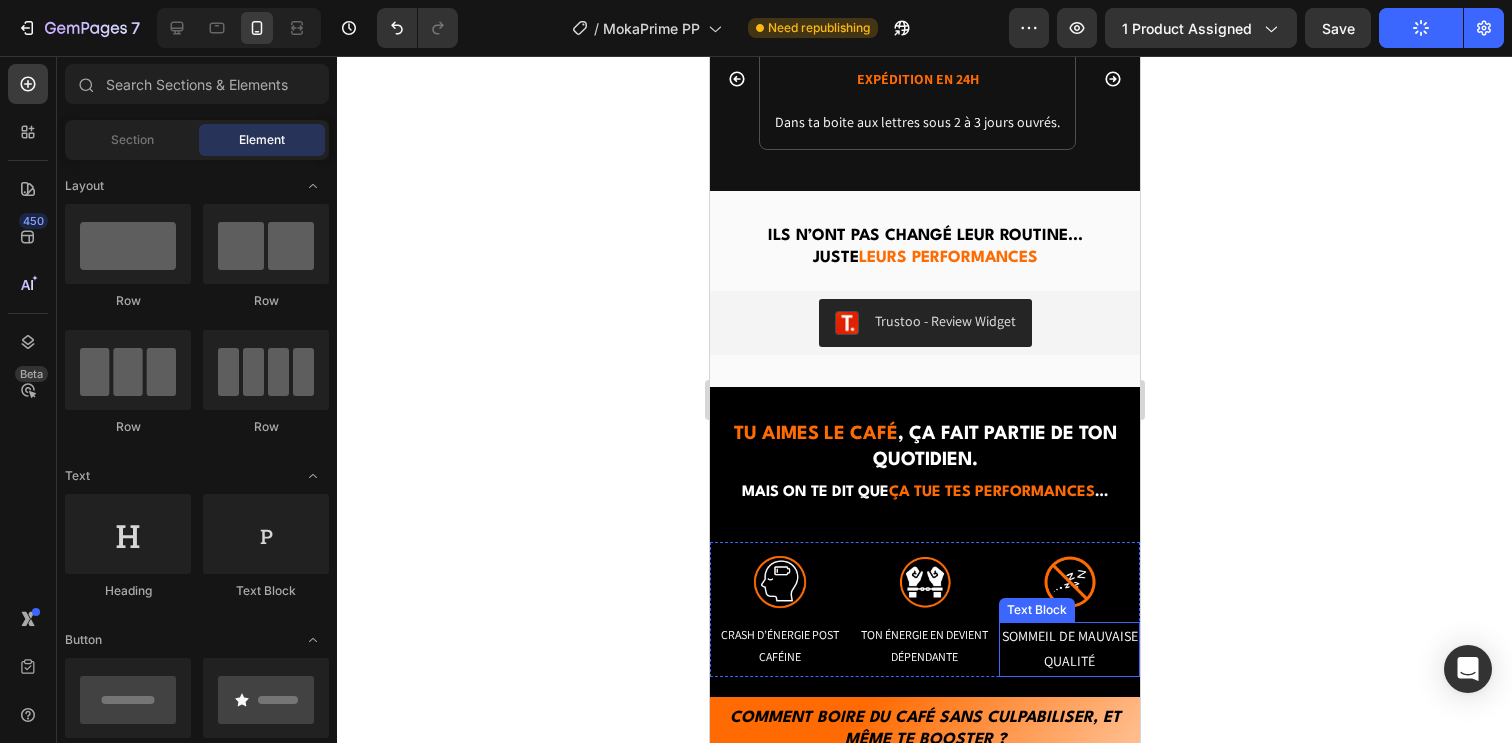 click on "SOMMEIL DE MAUVAISE QUALITÉ" at bounding box center [1068, 649] 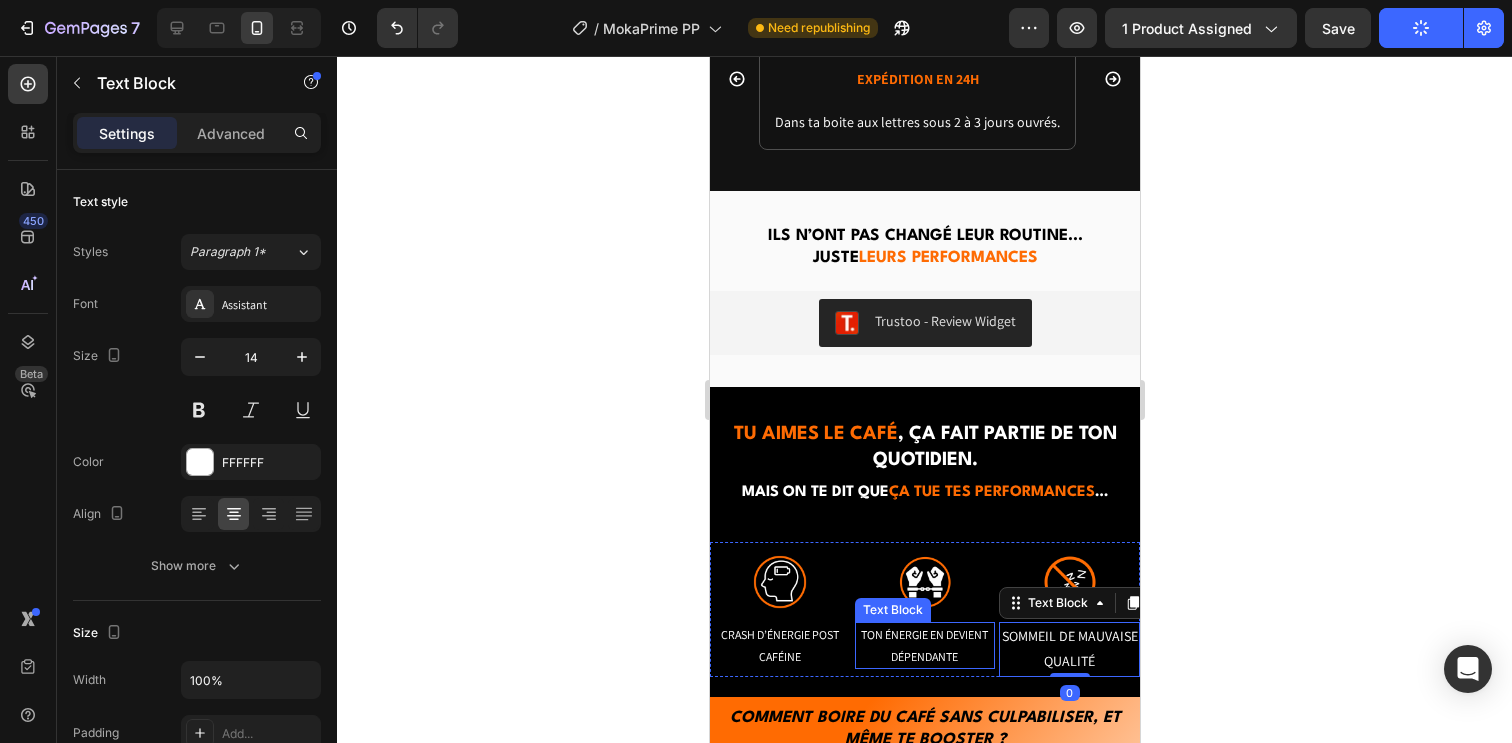 click on "Ton énergie en devient dépendante" at bounding box center [924, 645] 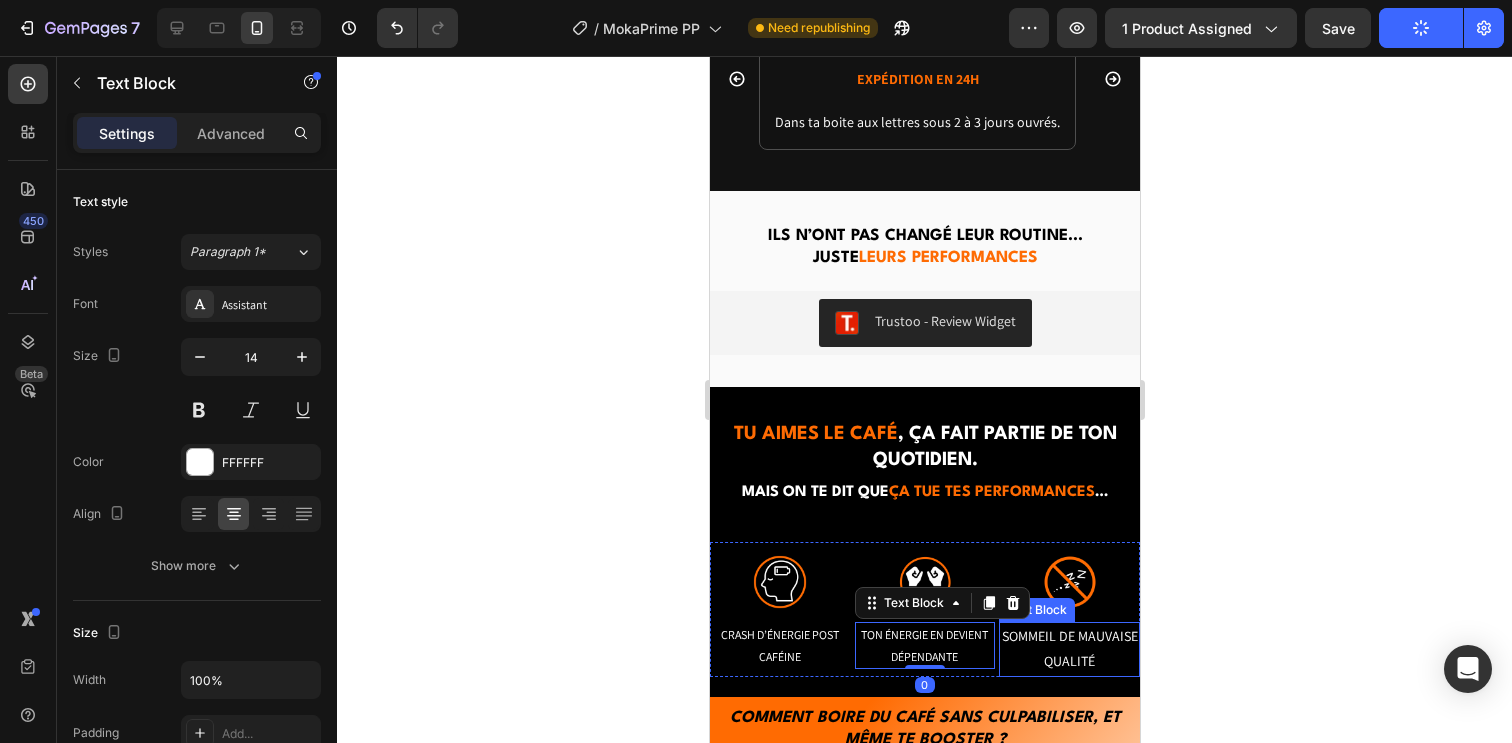 click on "SOMMEIL DE MAUVAISE QUALITÉ" at bounding box center [1068, 649] 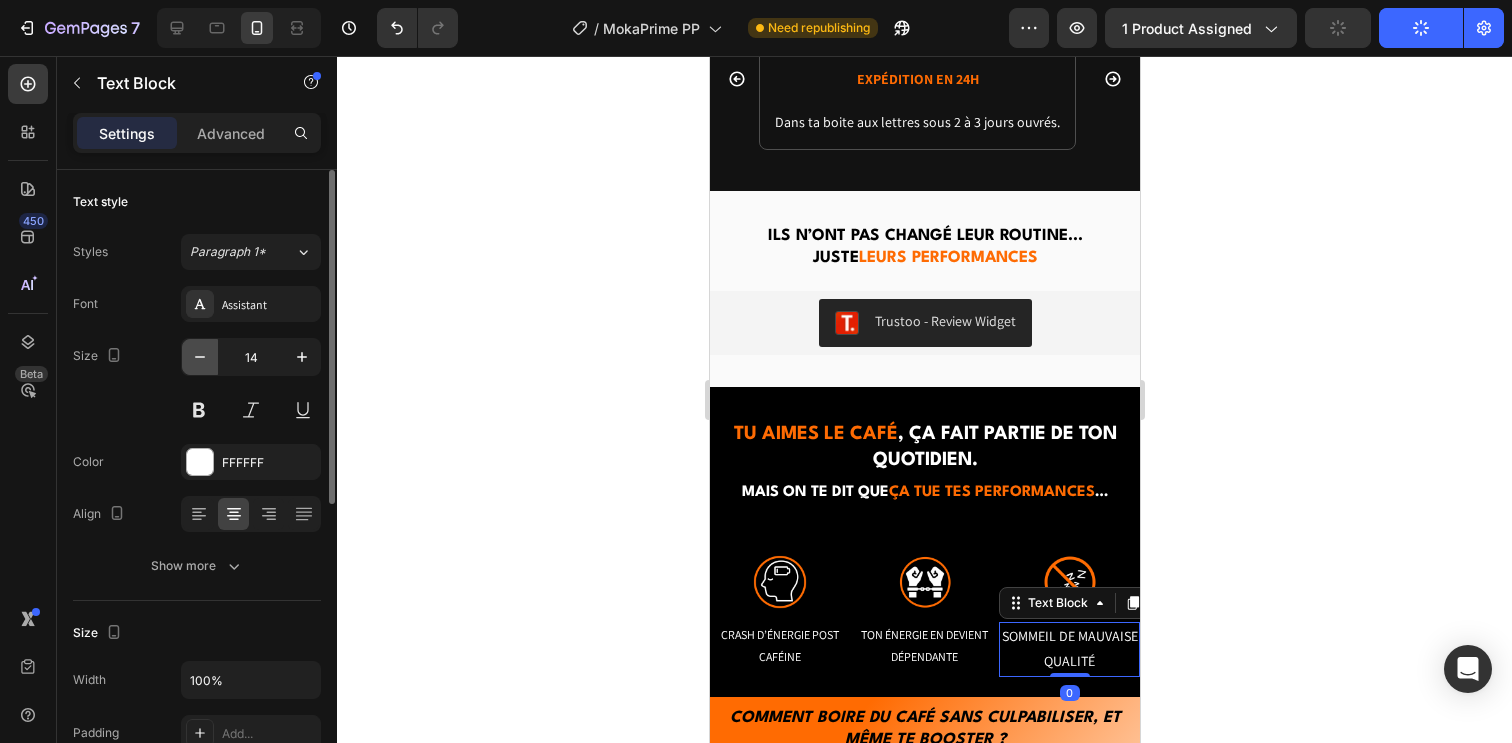 click 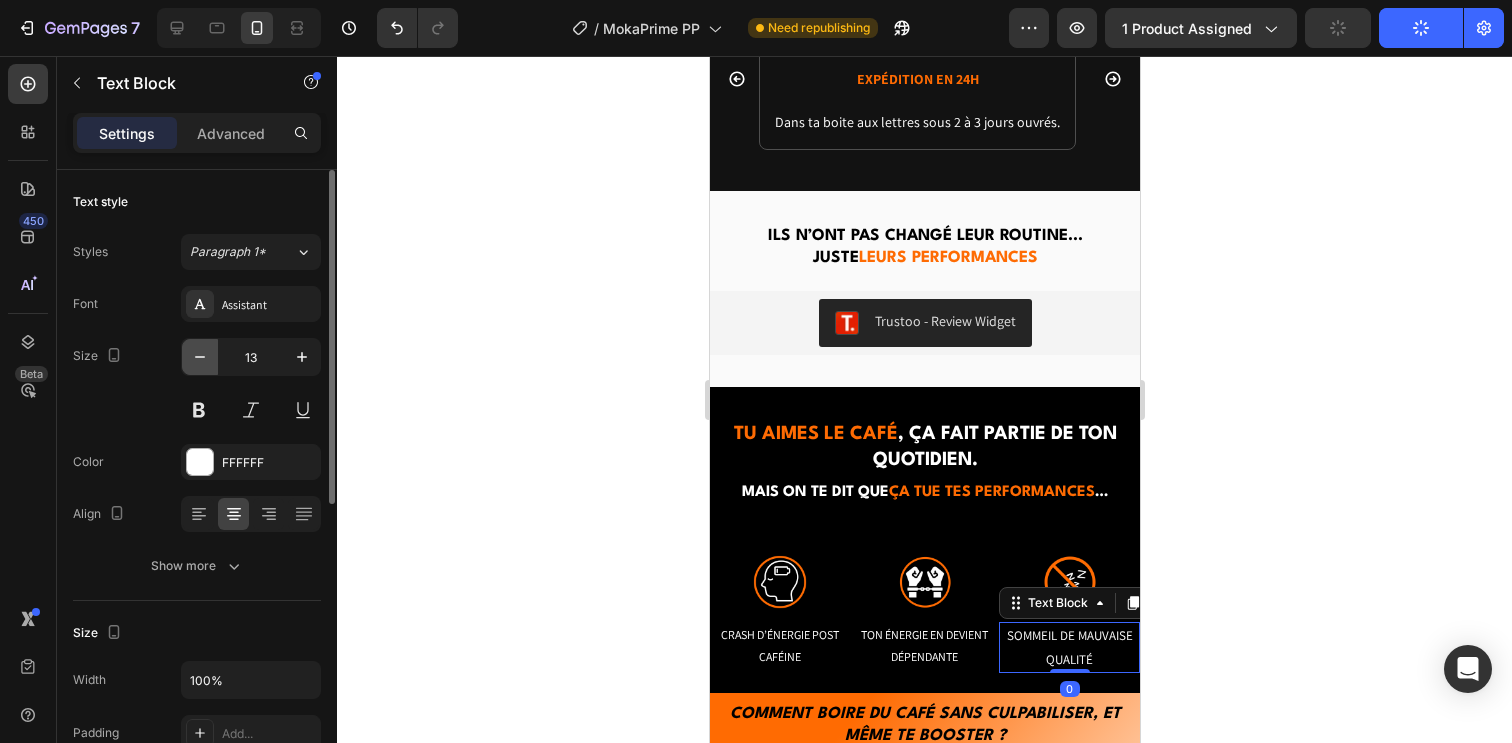 click 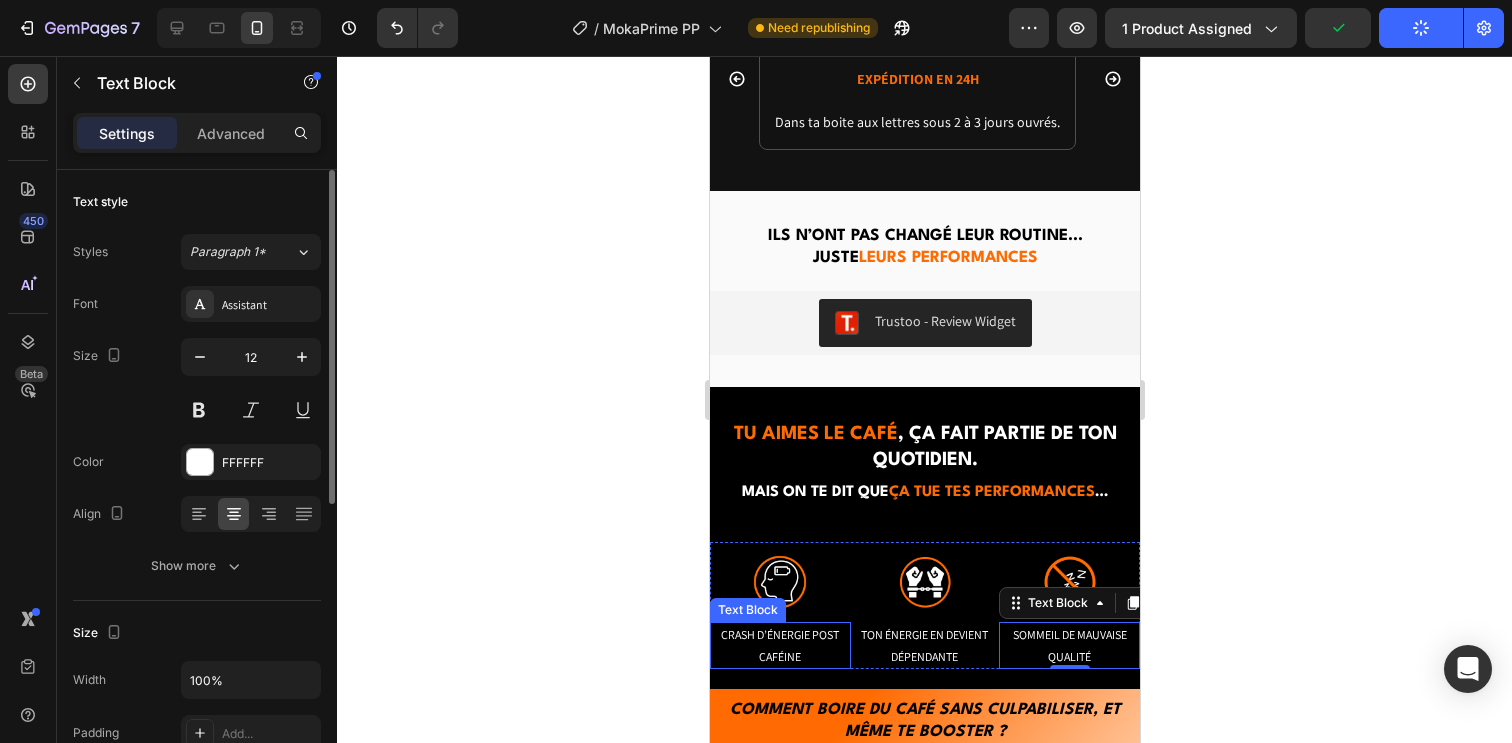 click on "Crash d’énergie post caféine" at bounding box center (779, 645) 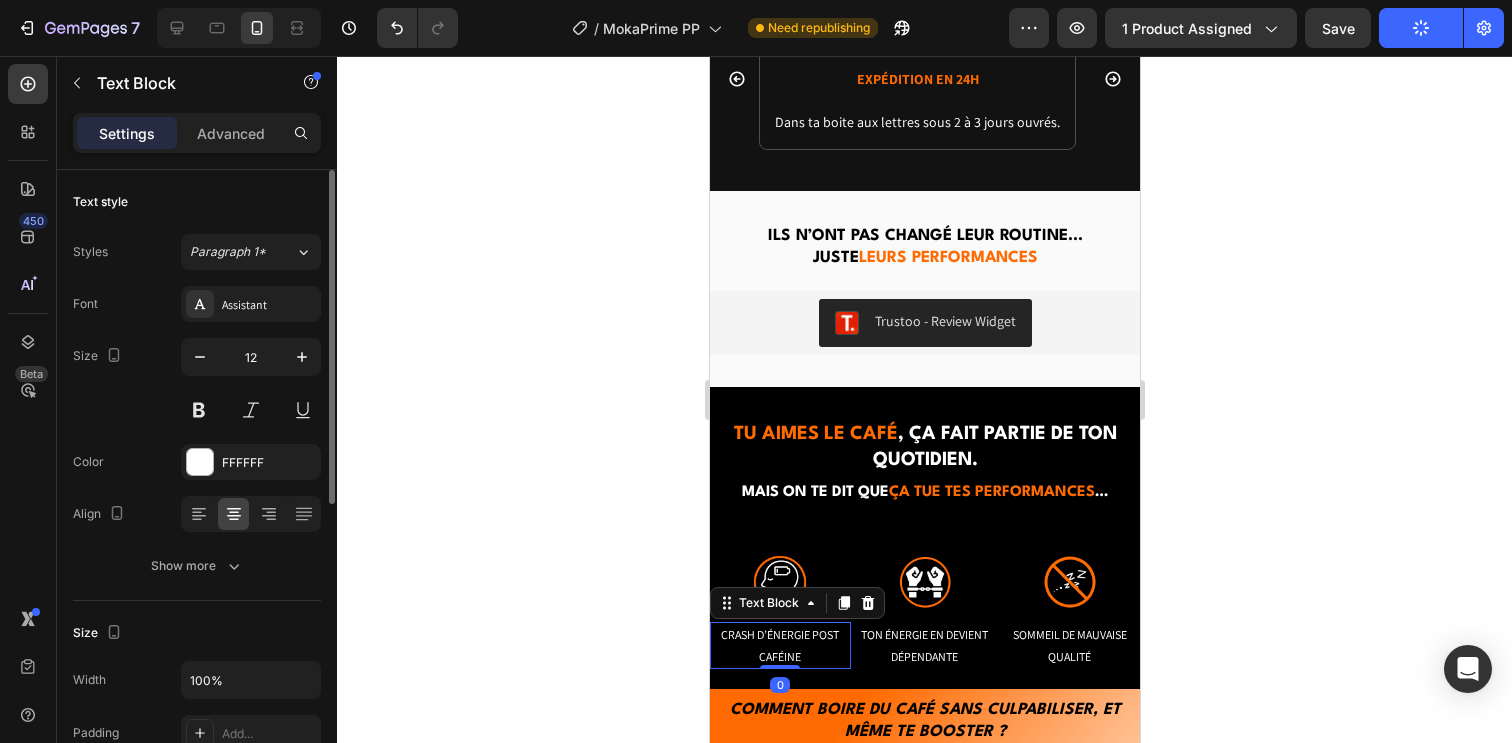 click 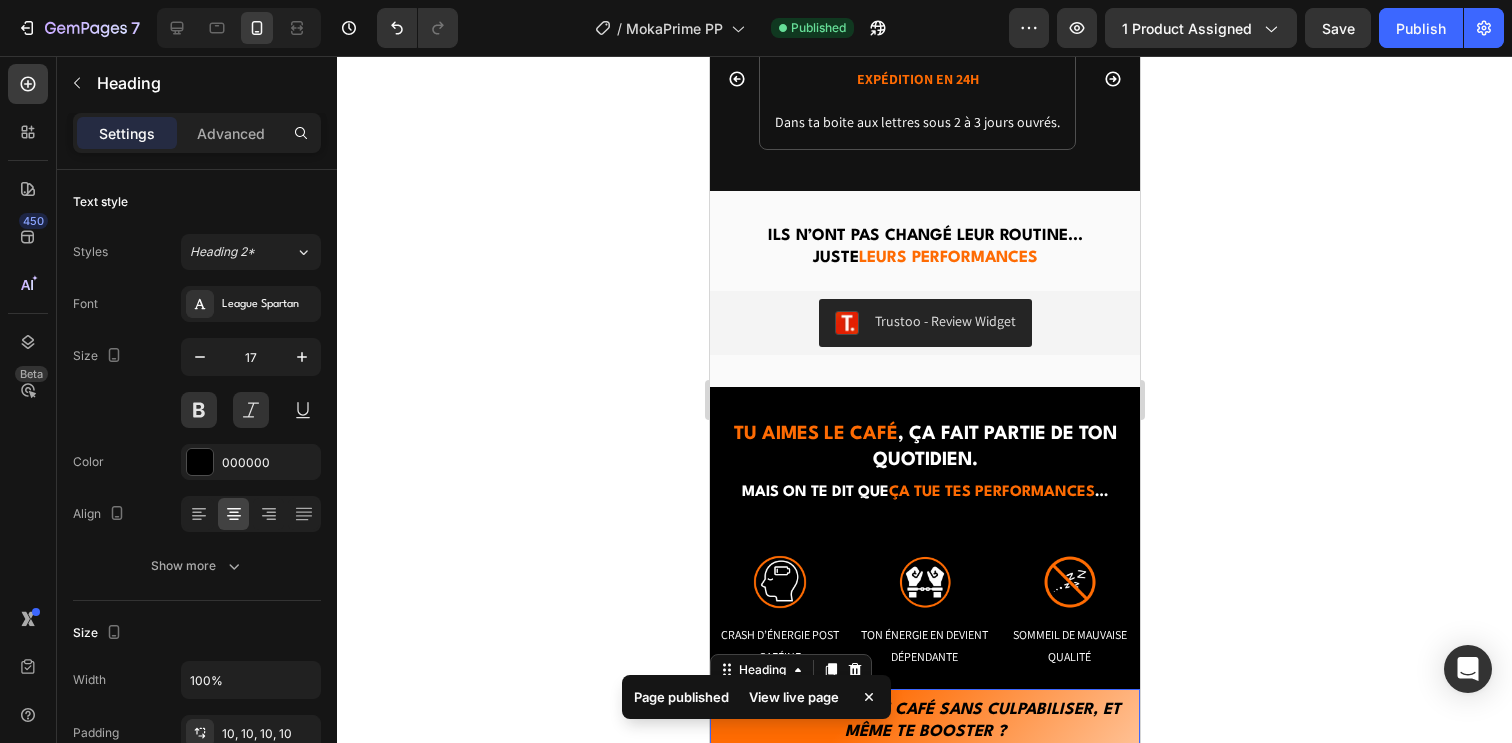 click on "comment boire du café sans culpabiliser, et même te booster ?" at bounding box center [924, 721] 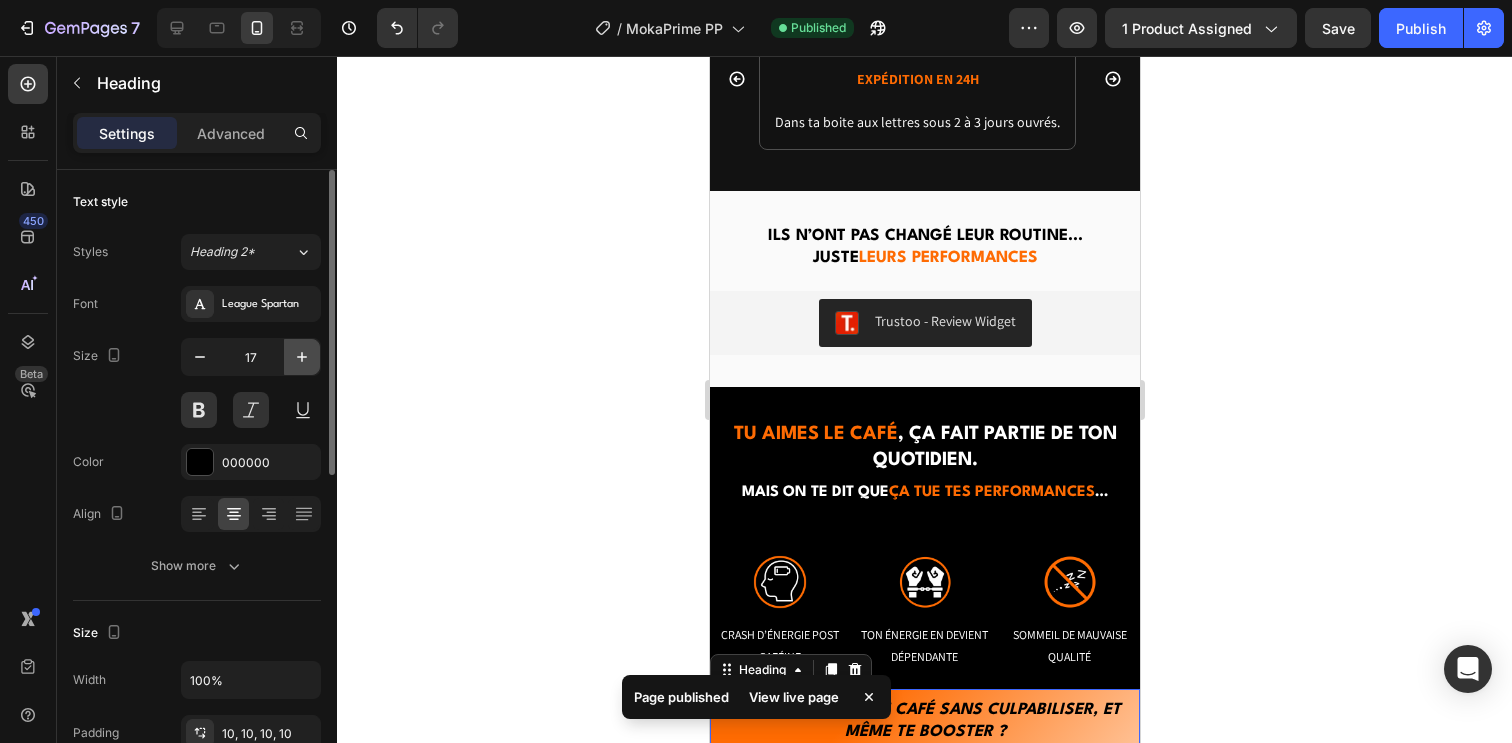 click at bounding box center (302, 357) 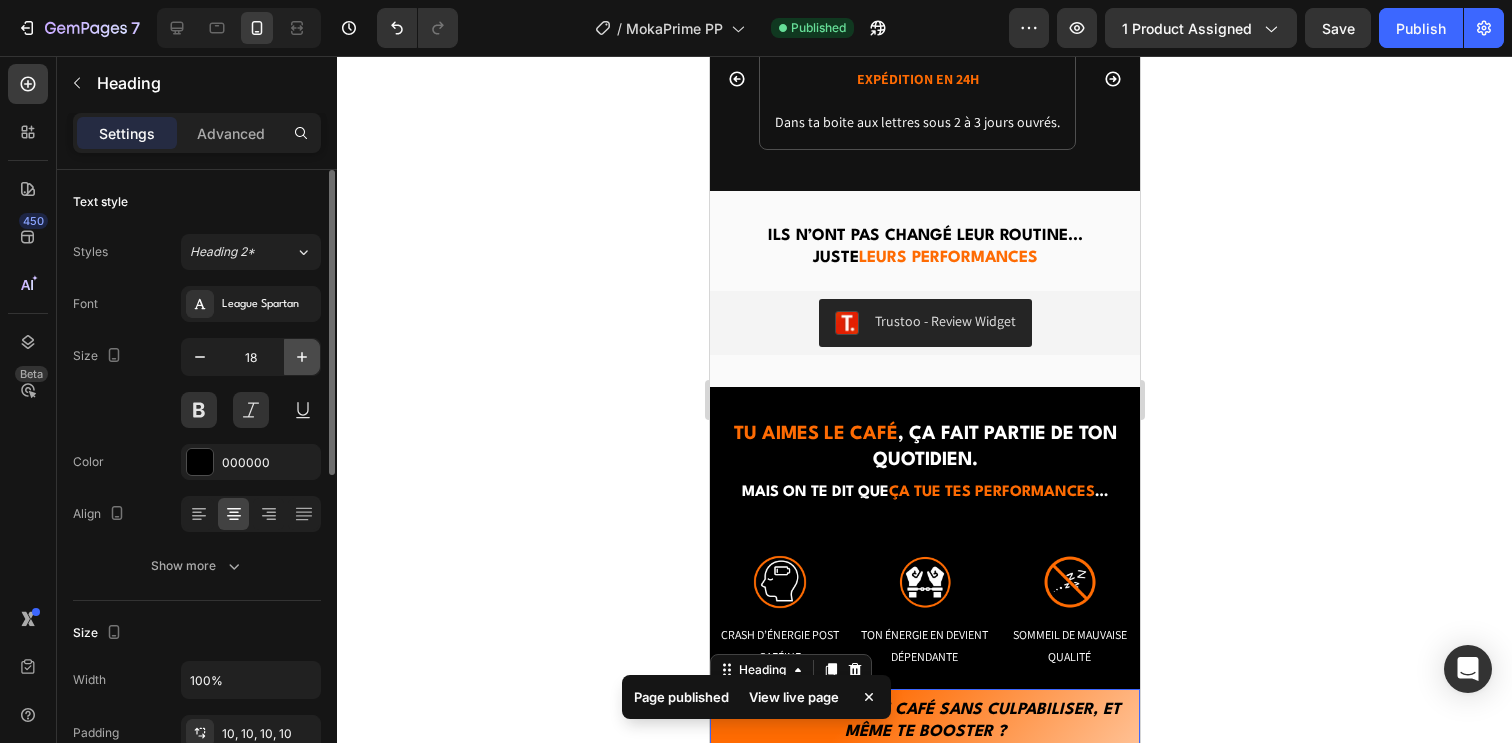 click 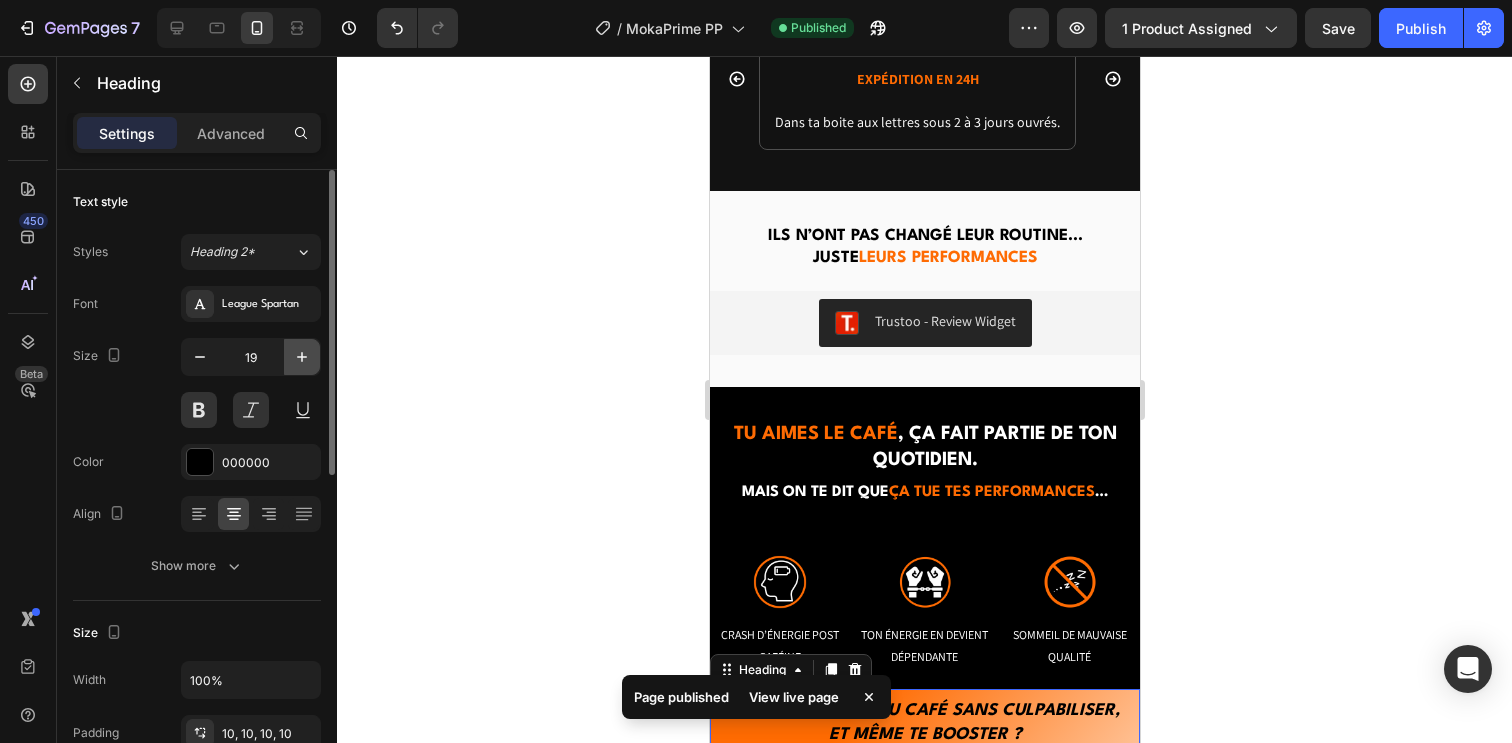 click 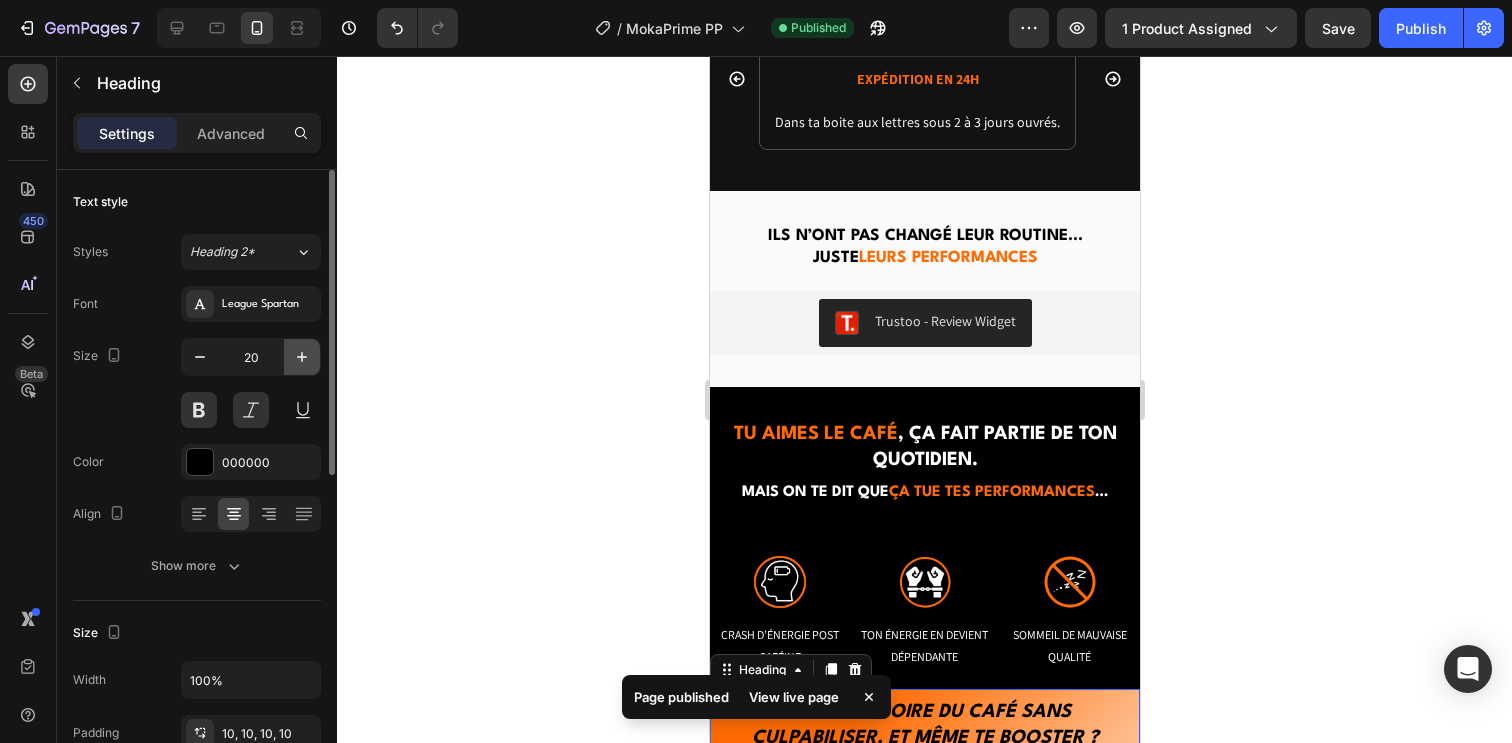 click 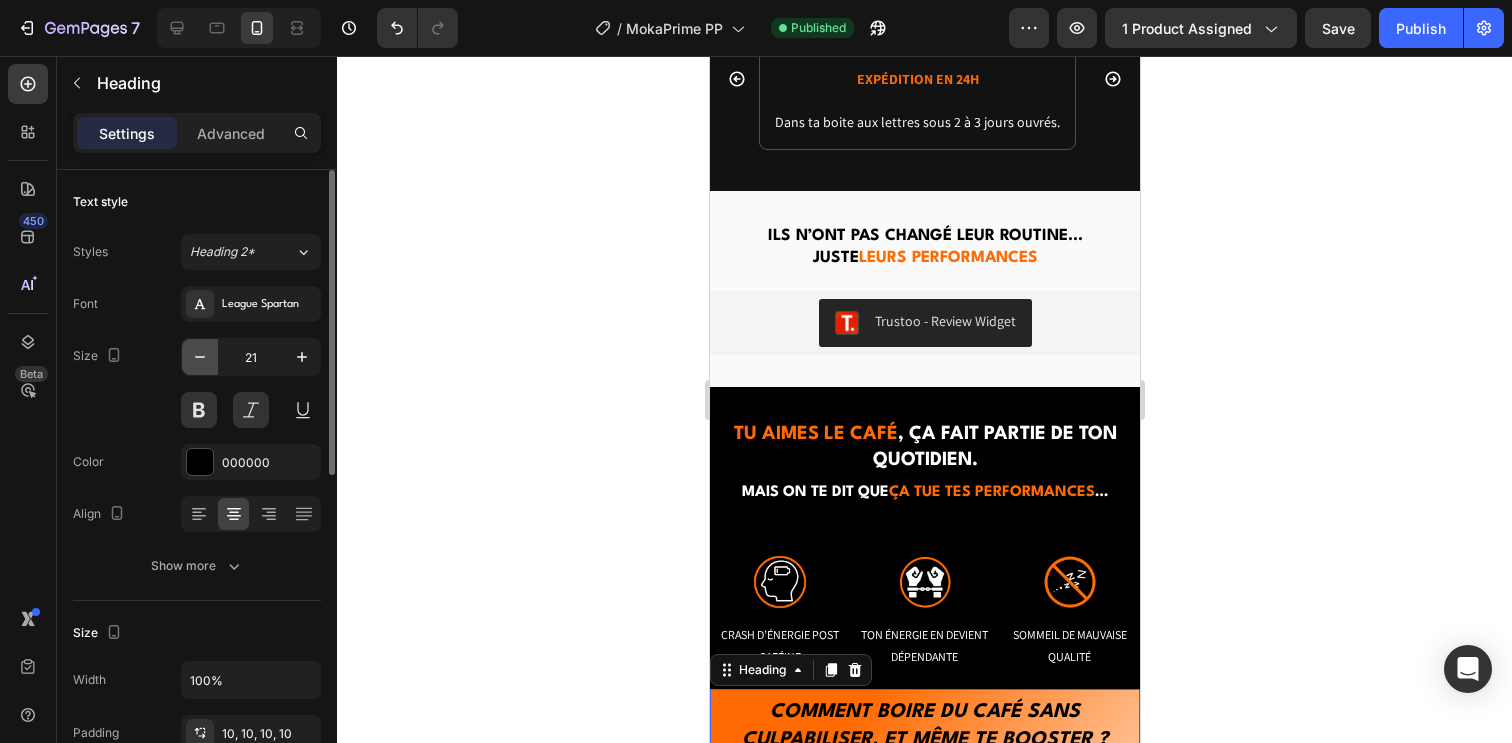 click 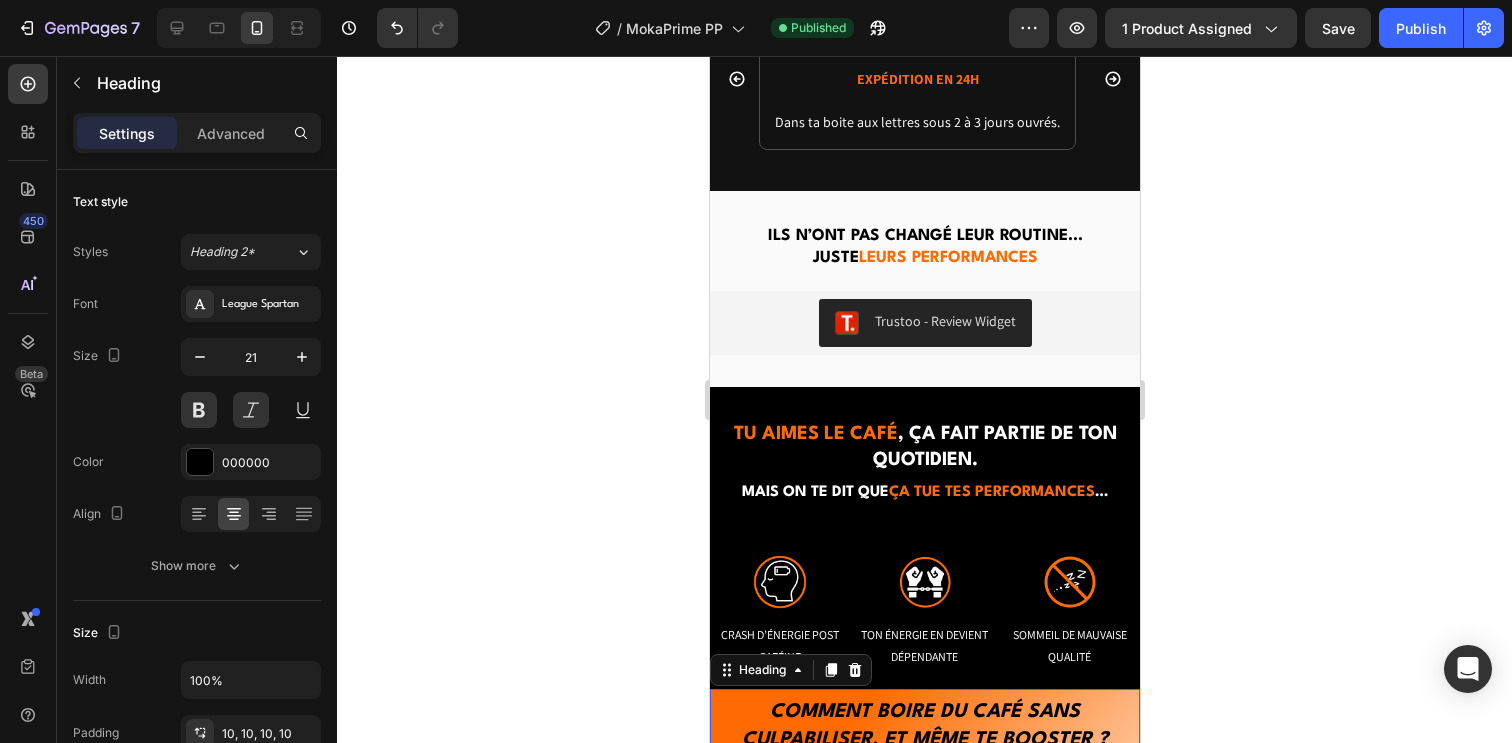 type on "20" 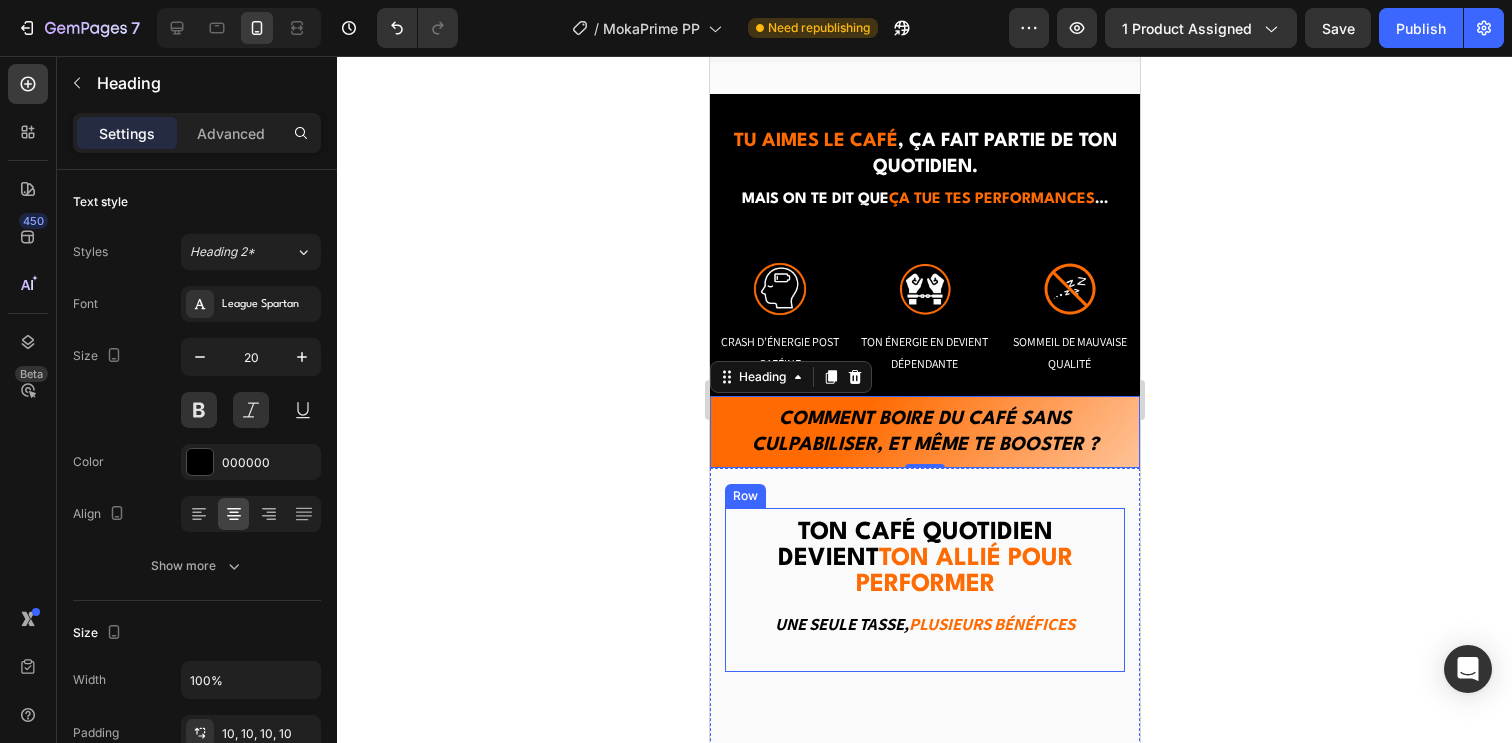 scroll, scrollTop: 2043, scrollLeft: 0, axis: vertical 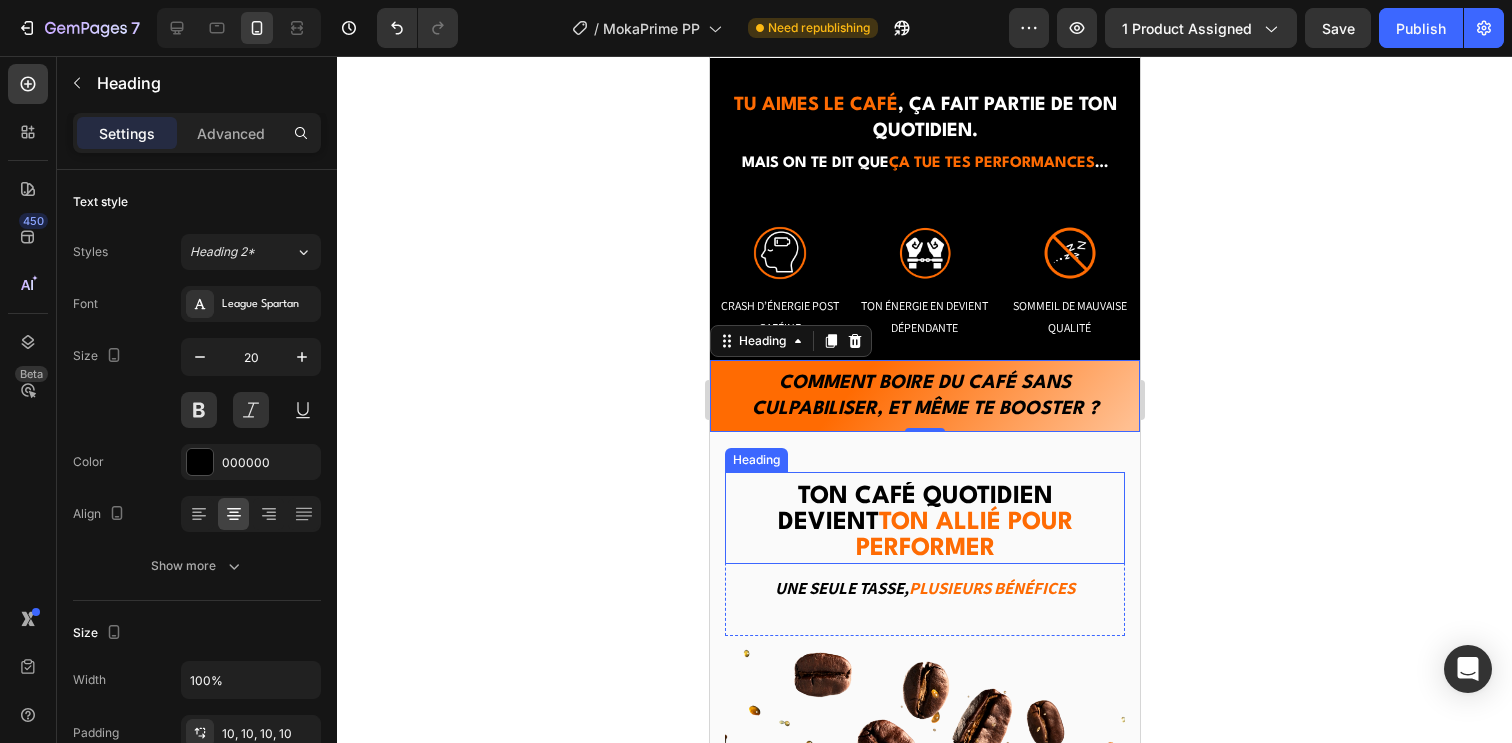 click on "Ton café quotidien devient" at bounding box center (914, 510) 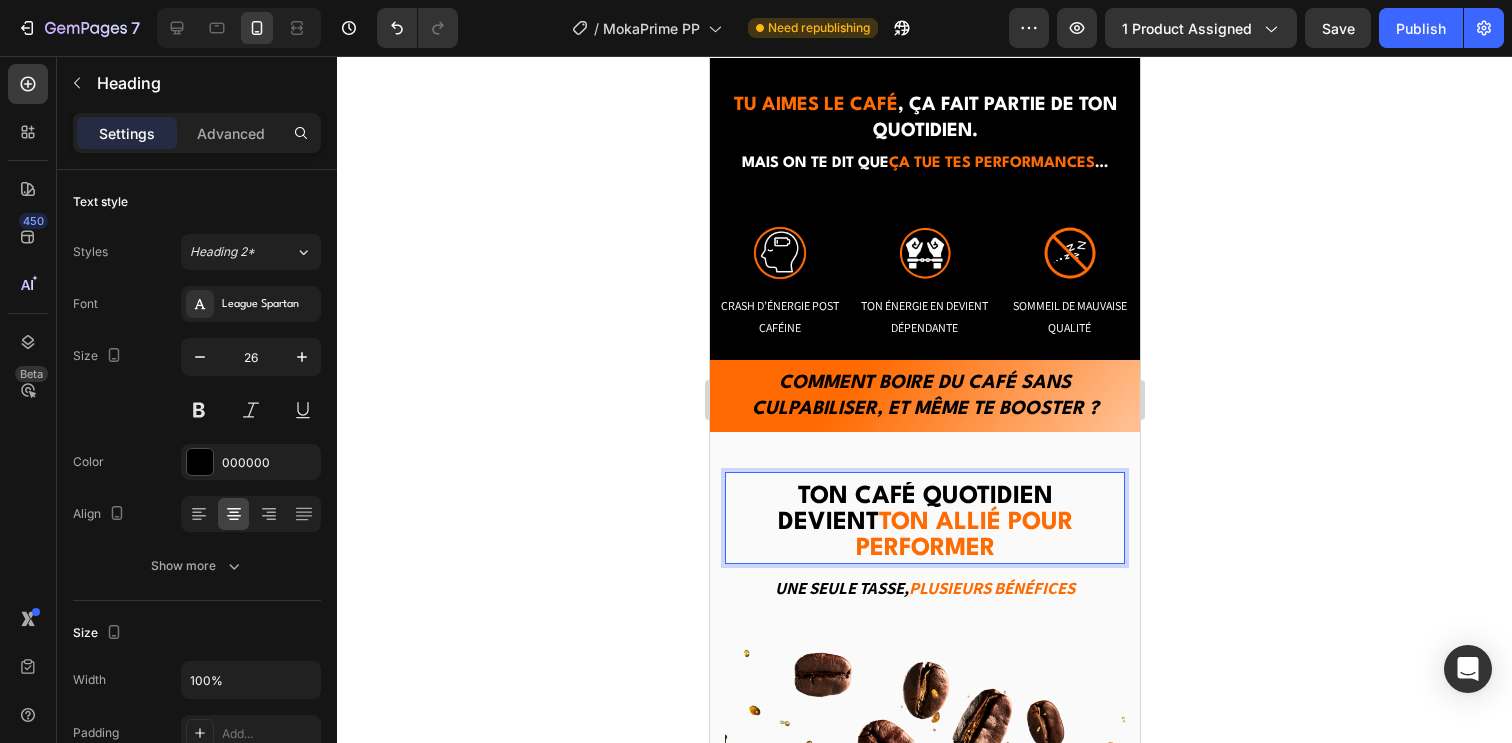 click 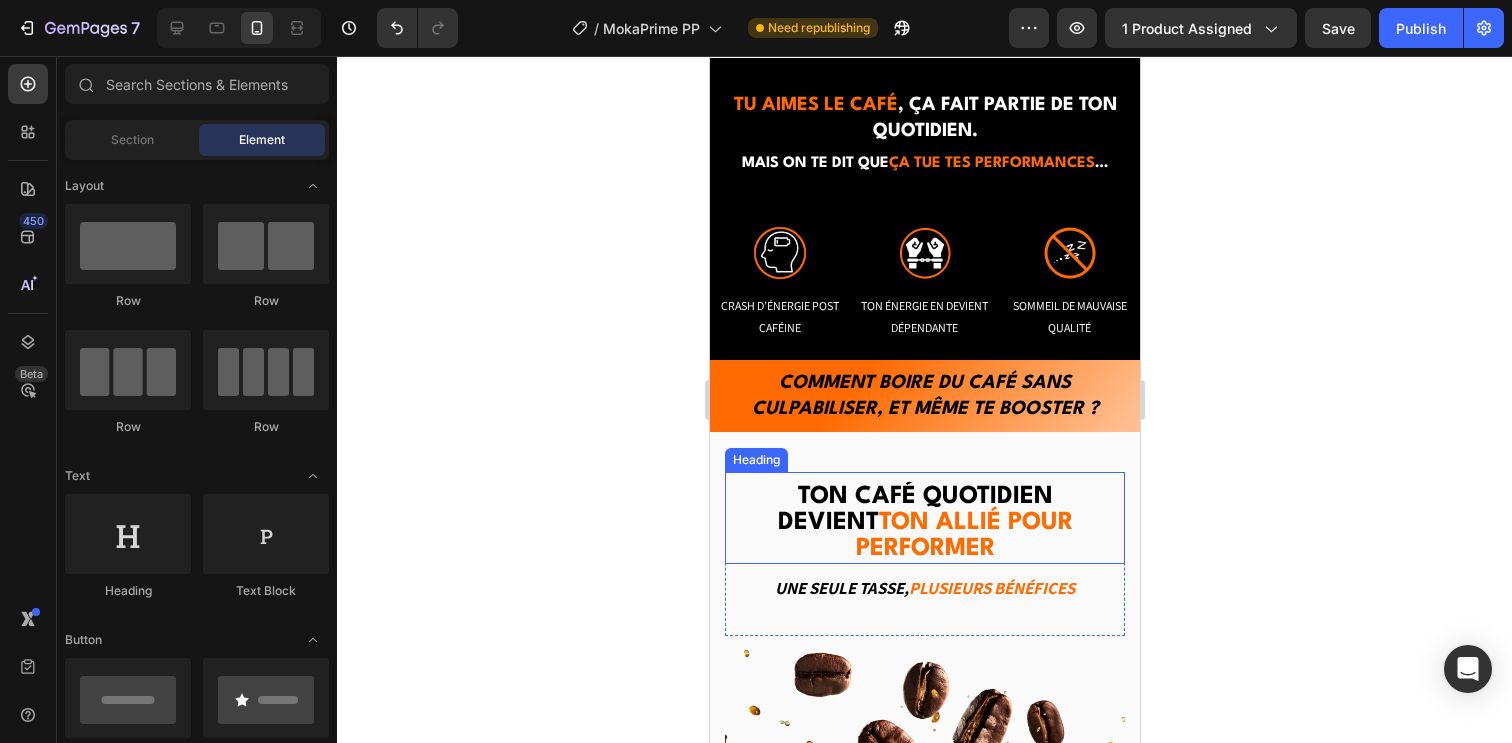 click on "ton allié pour performer" at bounding box center [963, 536] 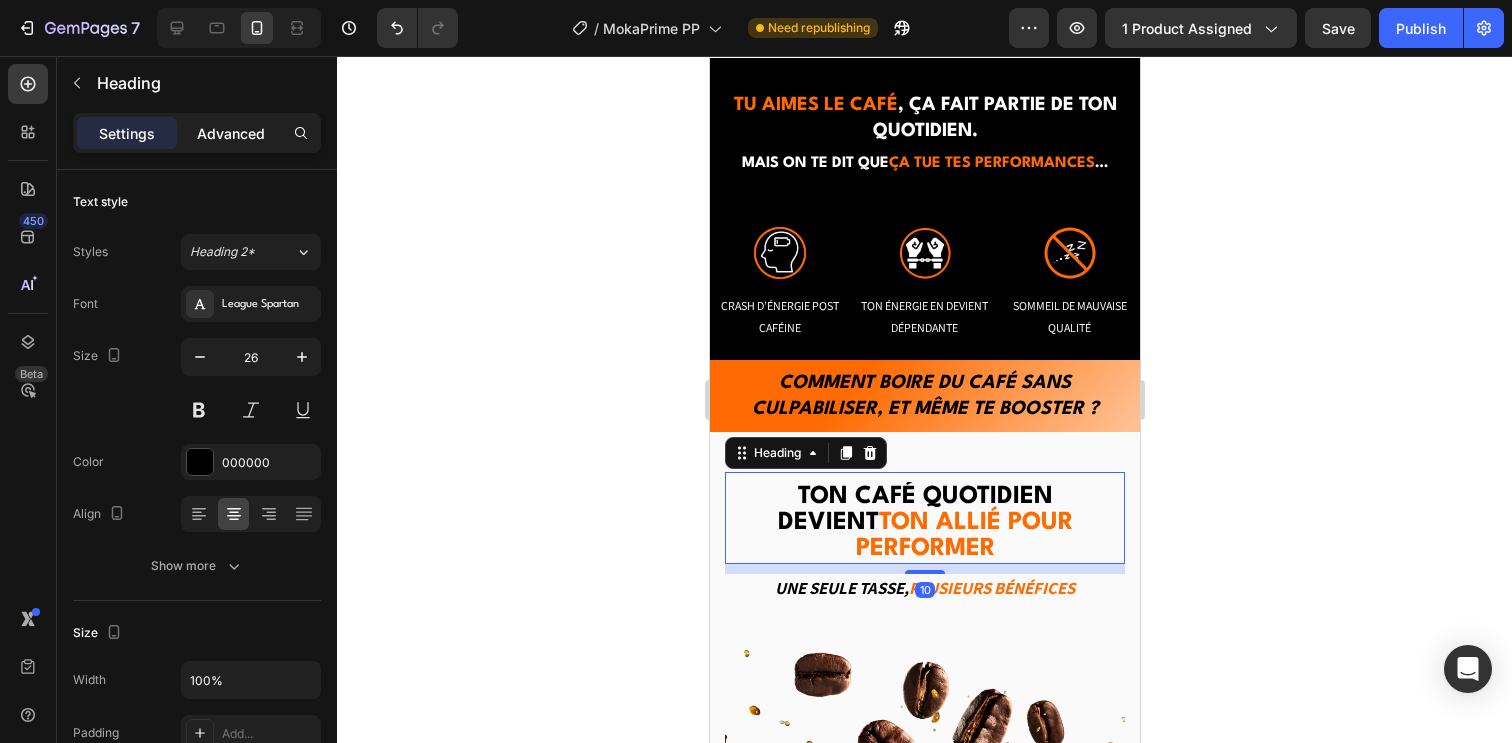 click on "Advanced" at bounding box center [231, 133] 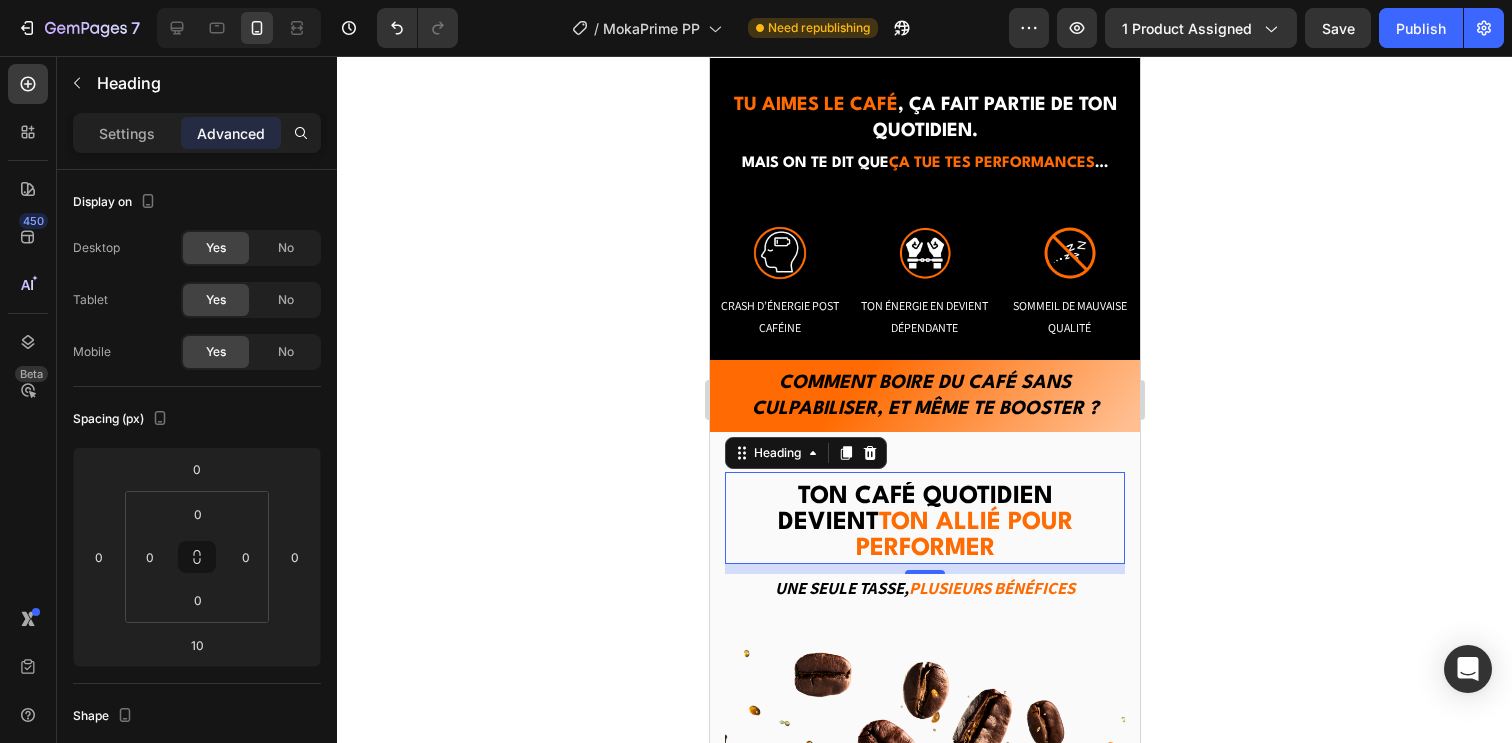 click 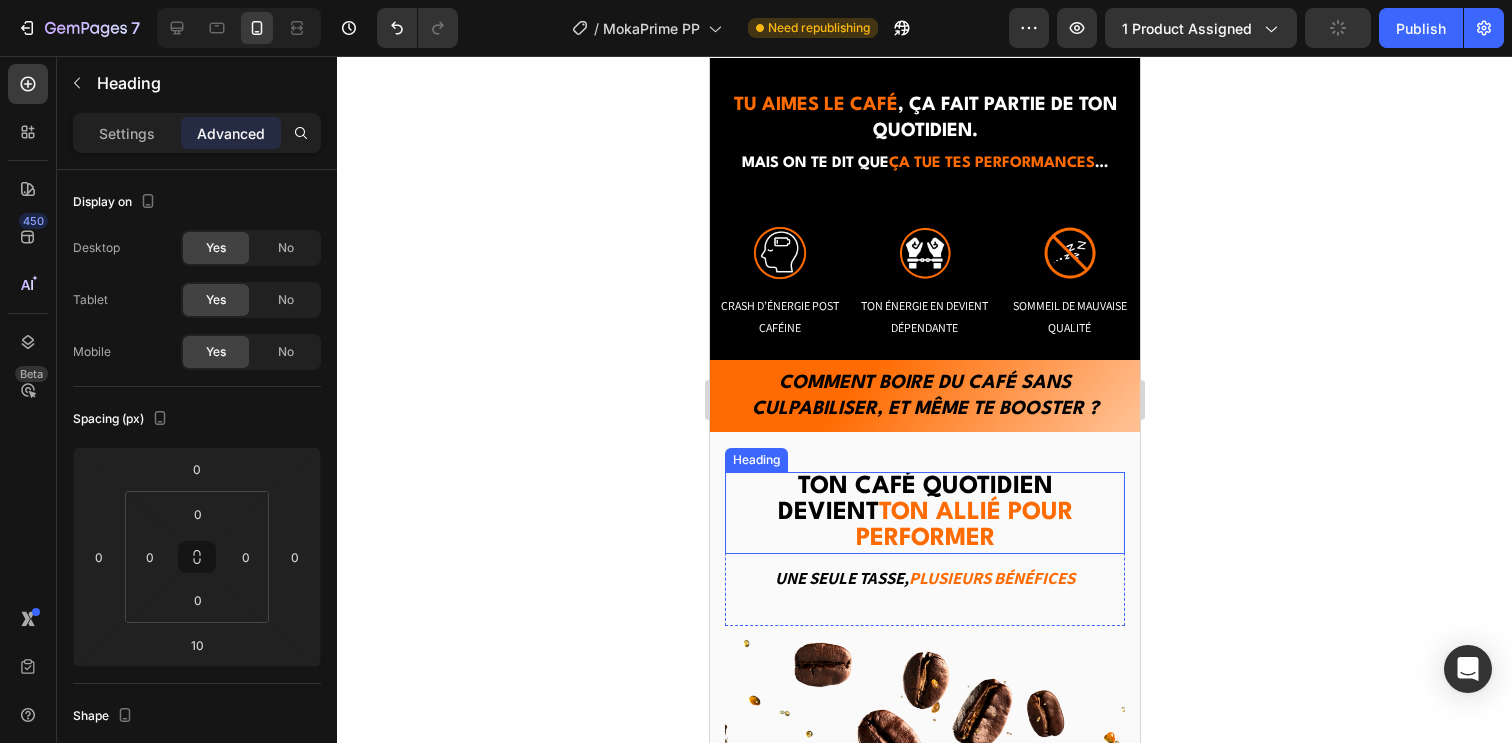 click on "ton allié pour performer" at bounding box center (963, 526) 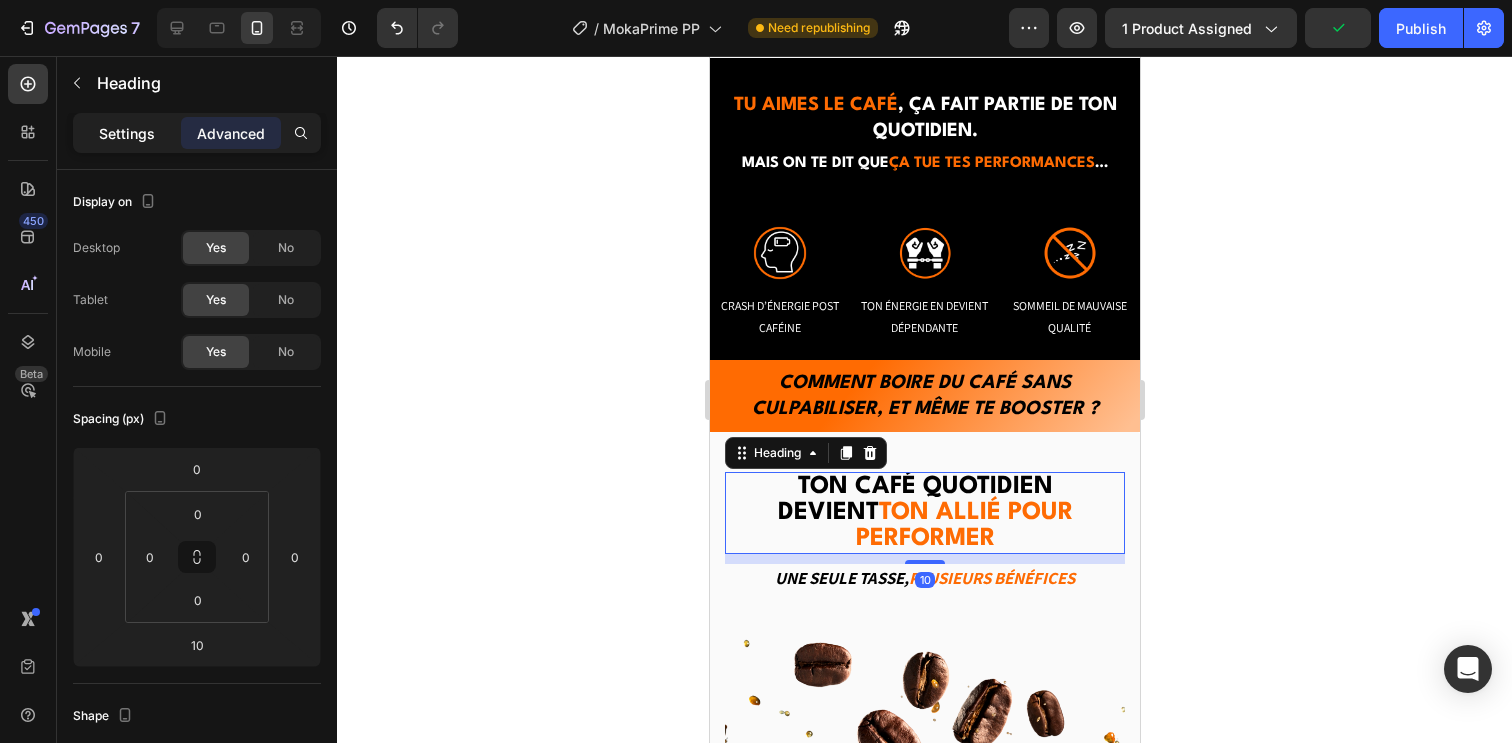 click on "Settings" at bounding box center (127, 133) 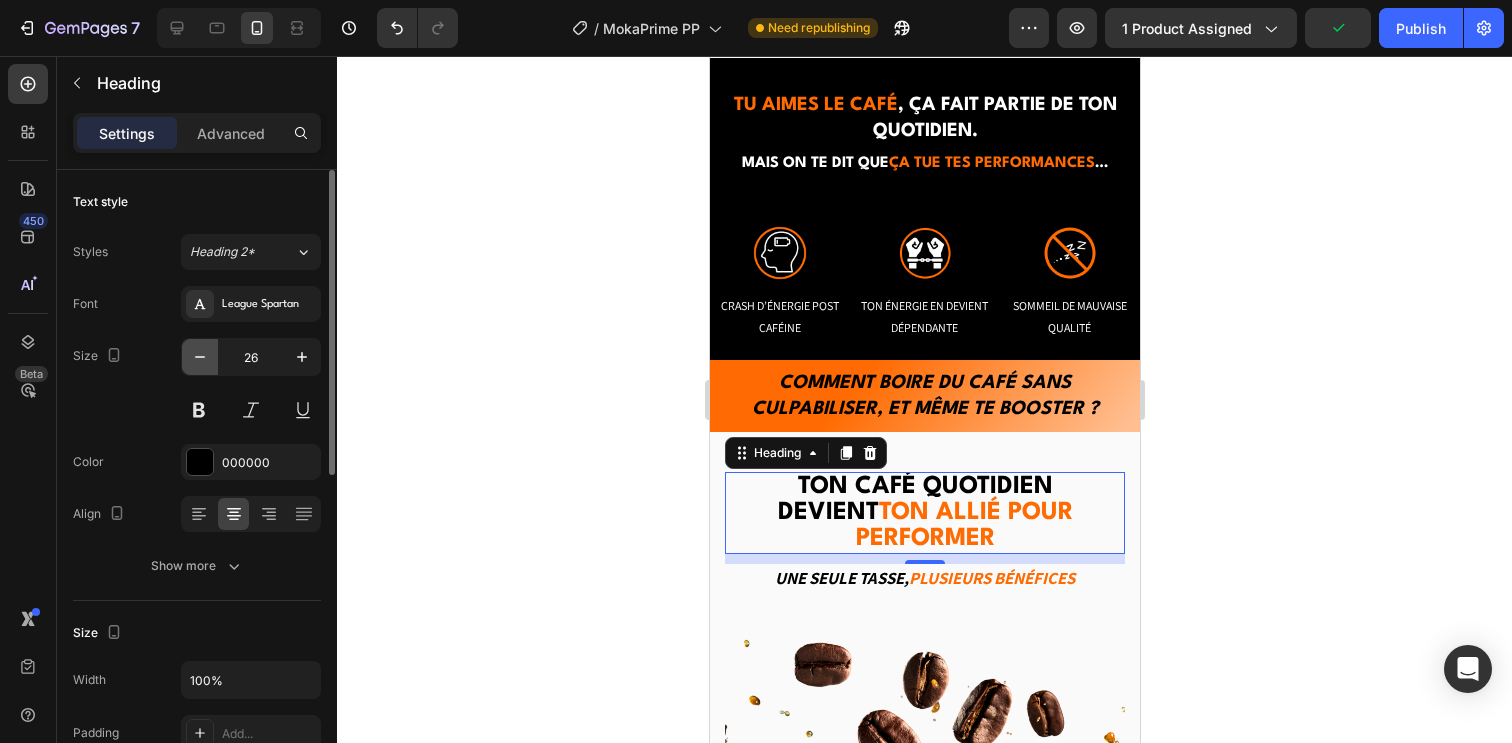 click 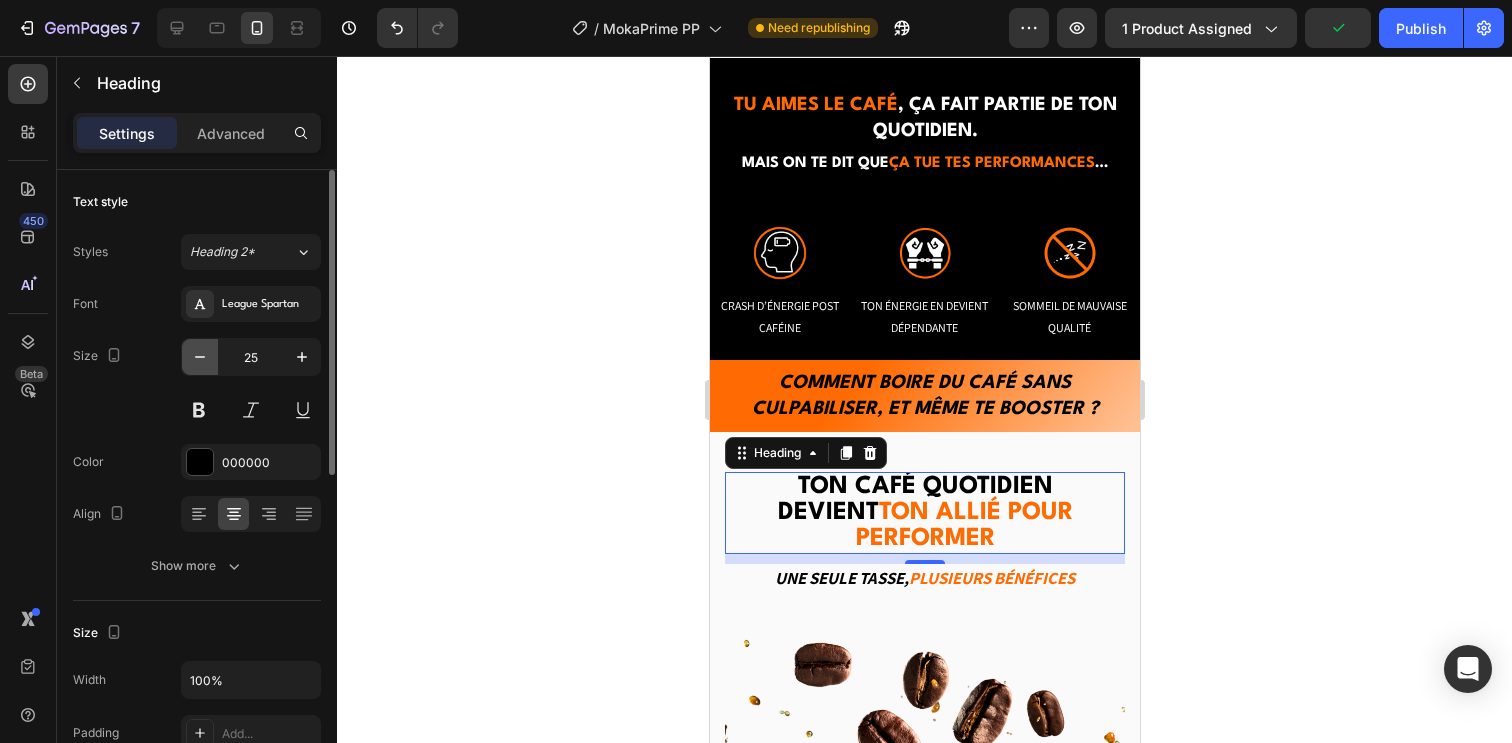 click 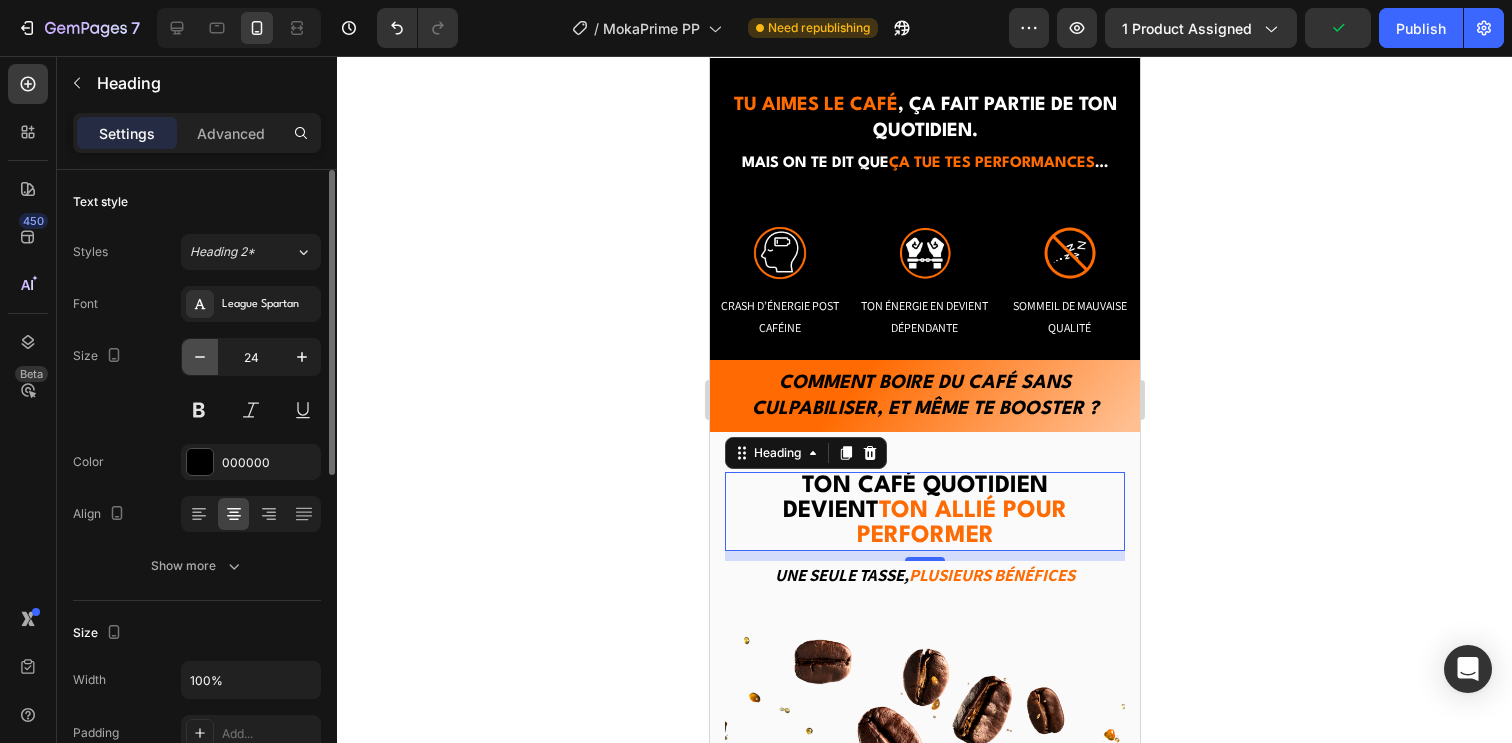 click 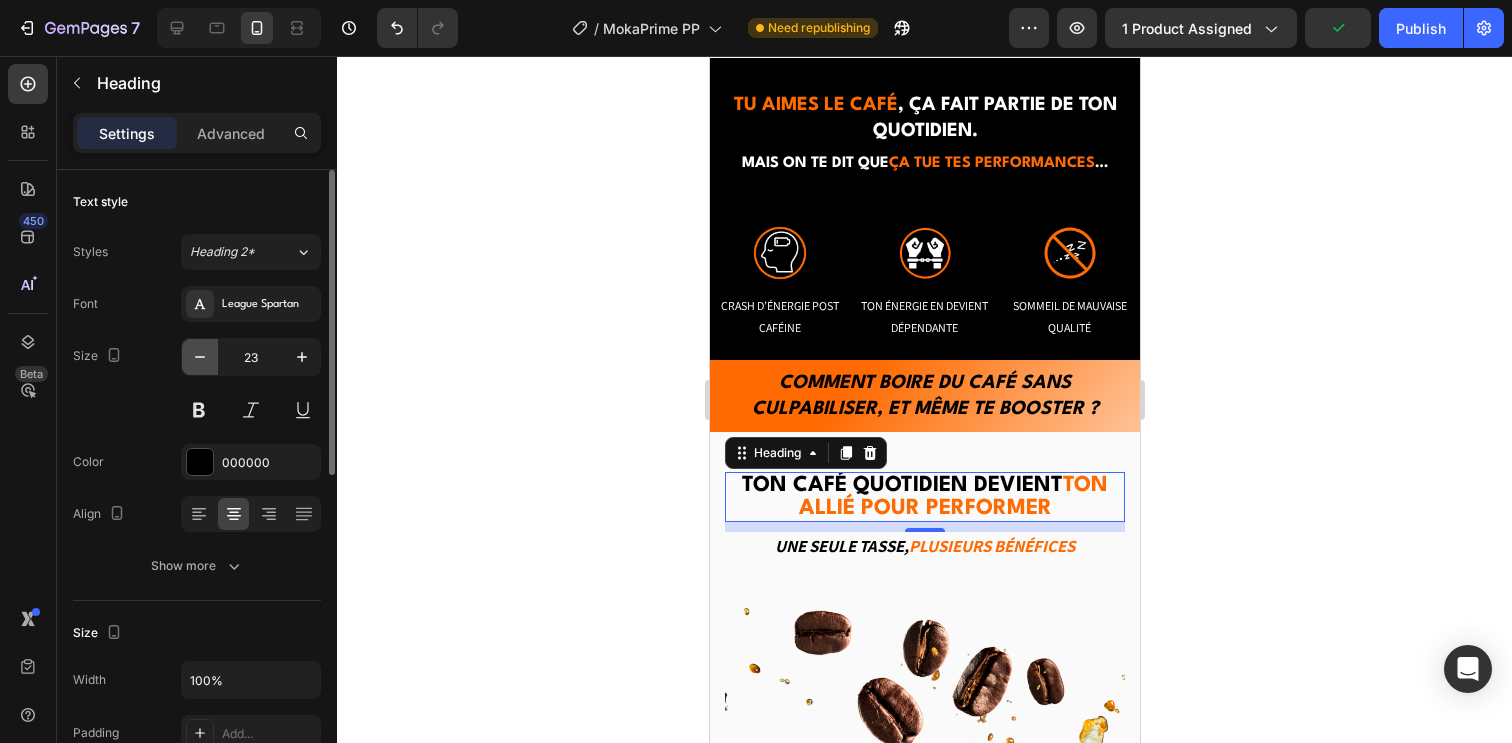 click 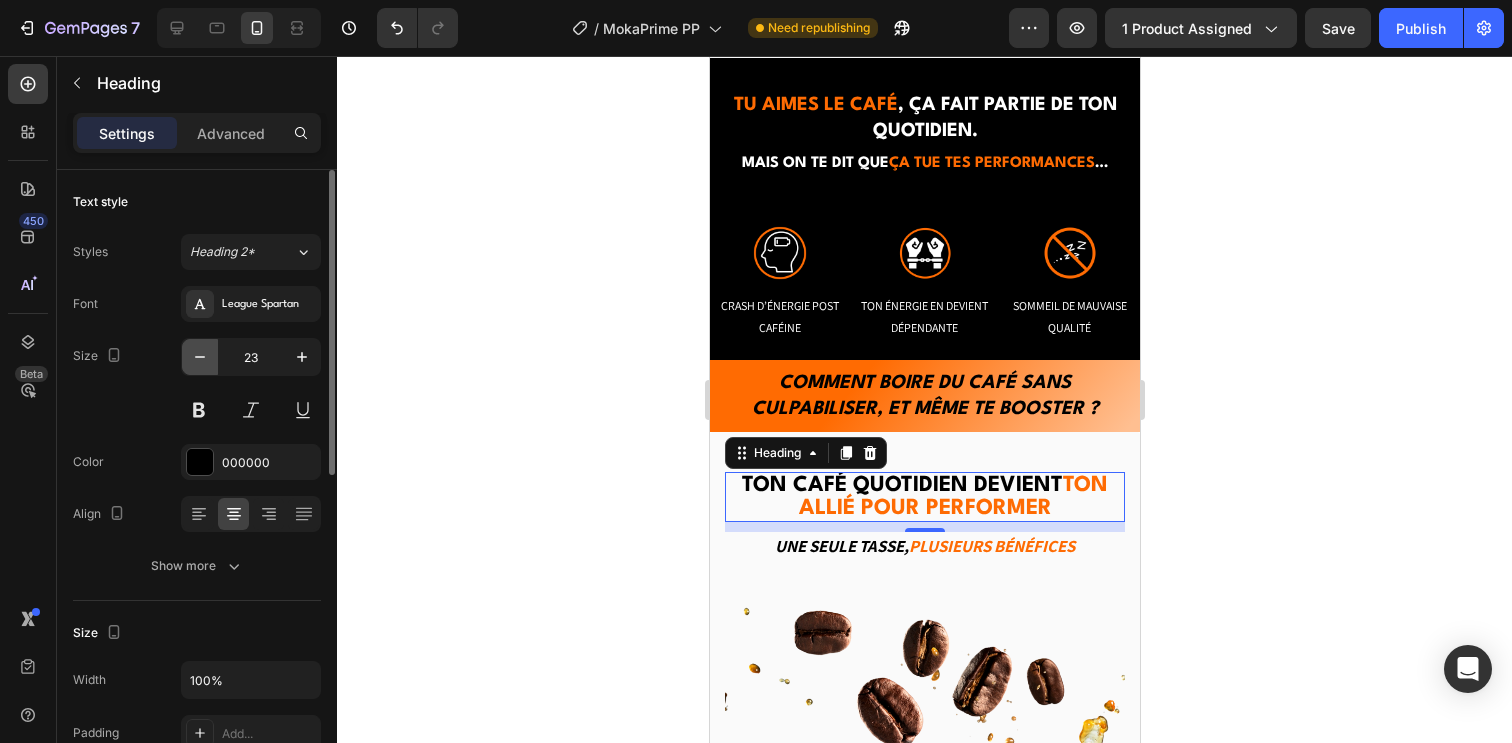 type on "22" 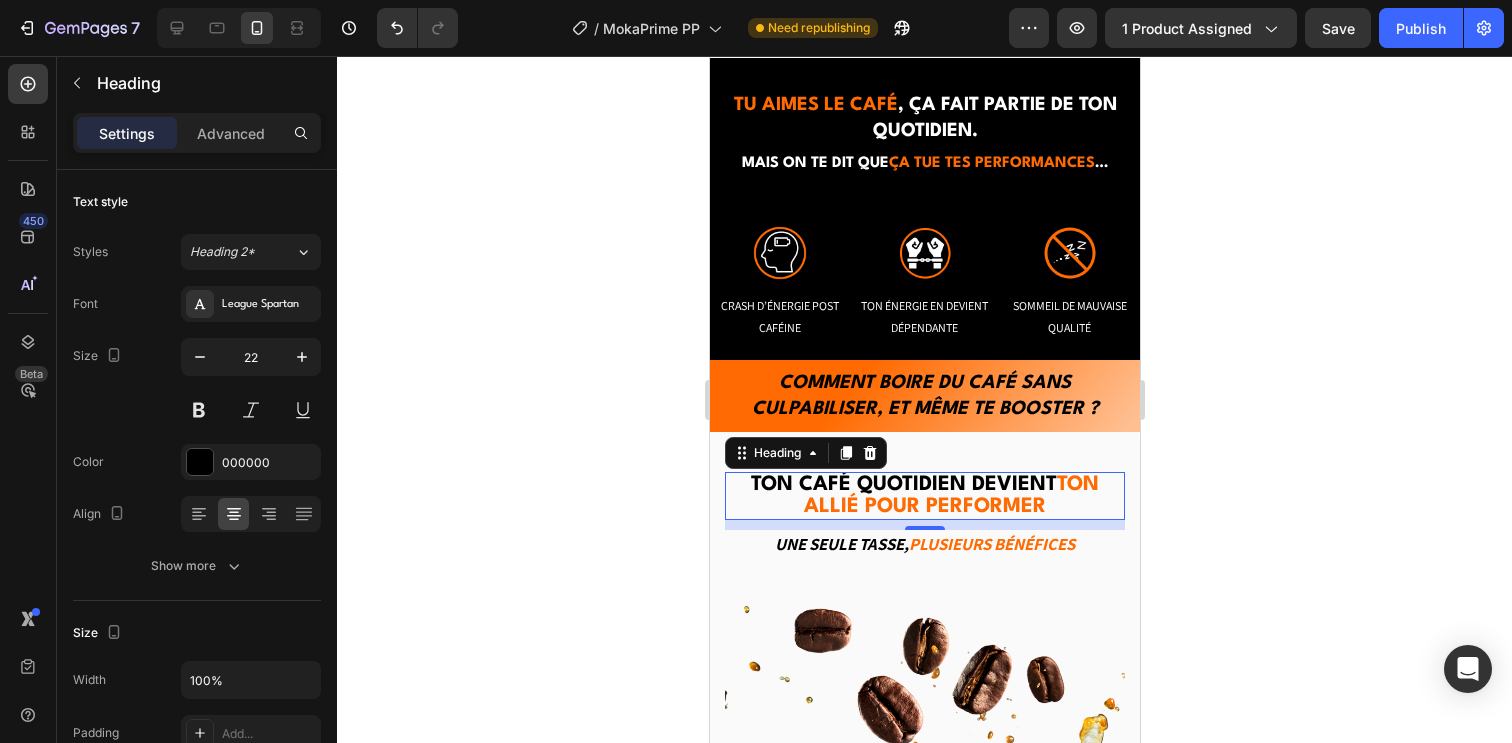 click 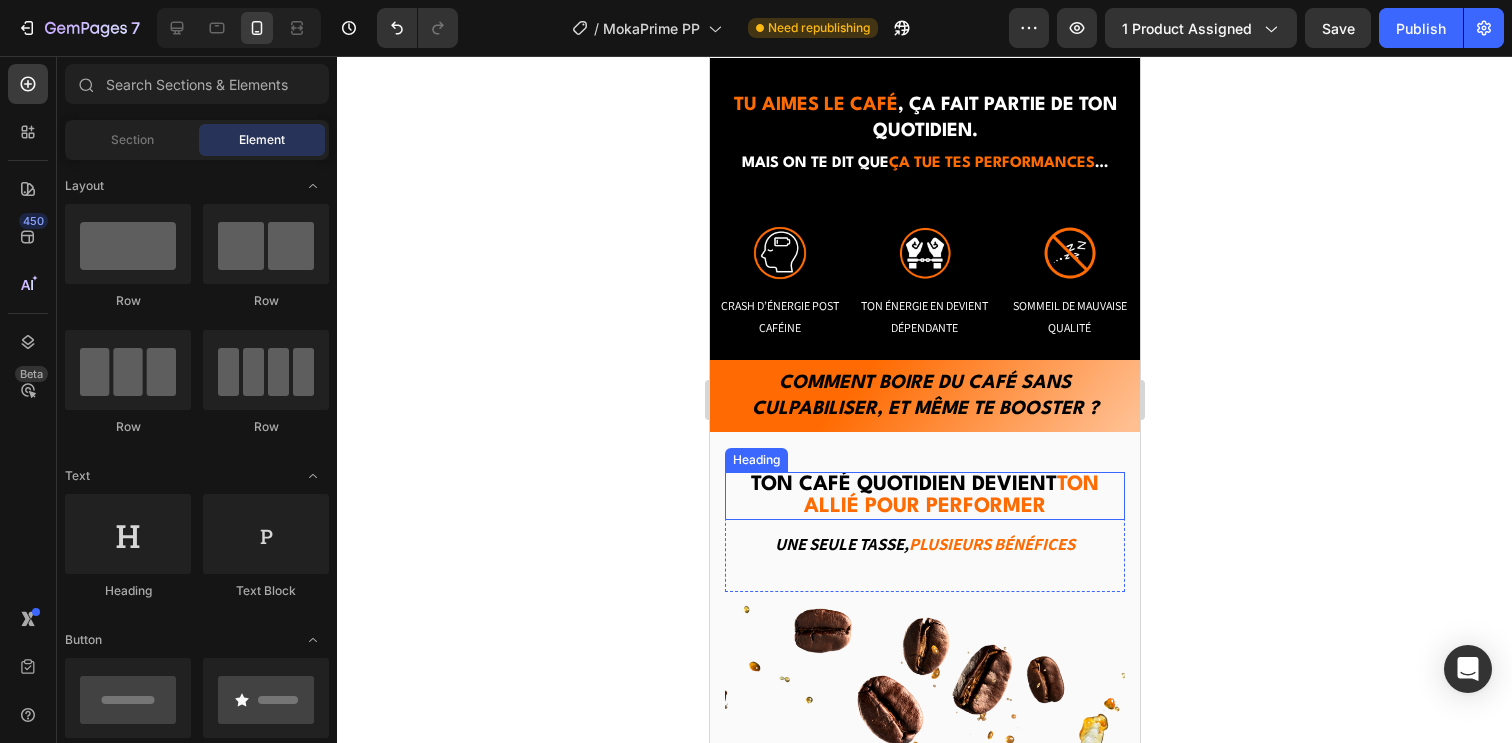 click on "Ton café quotidien devient" at bounding box center (903, 485) 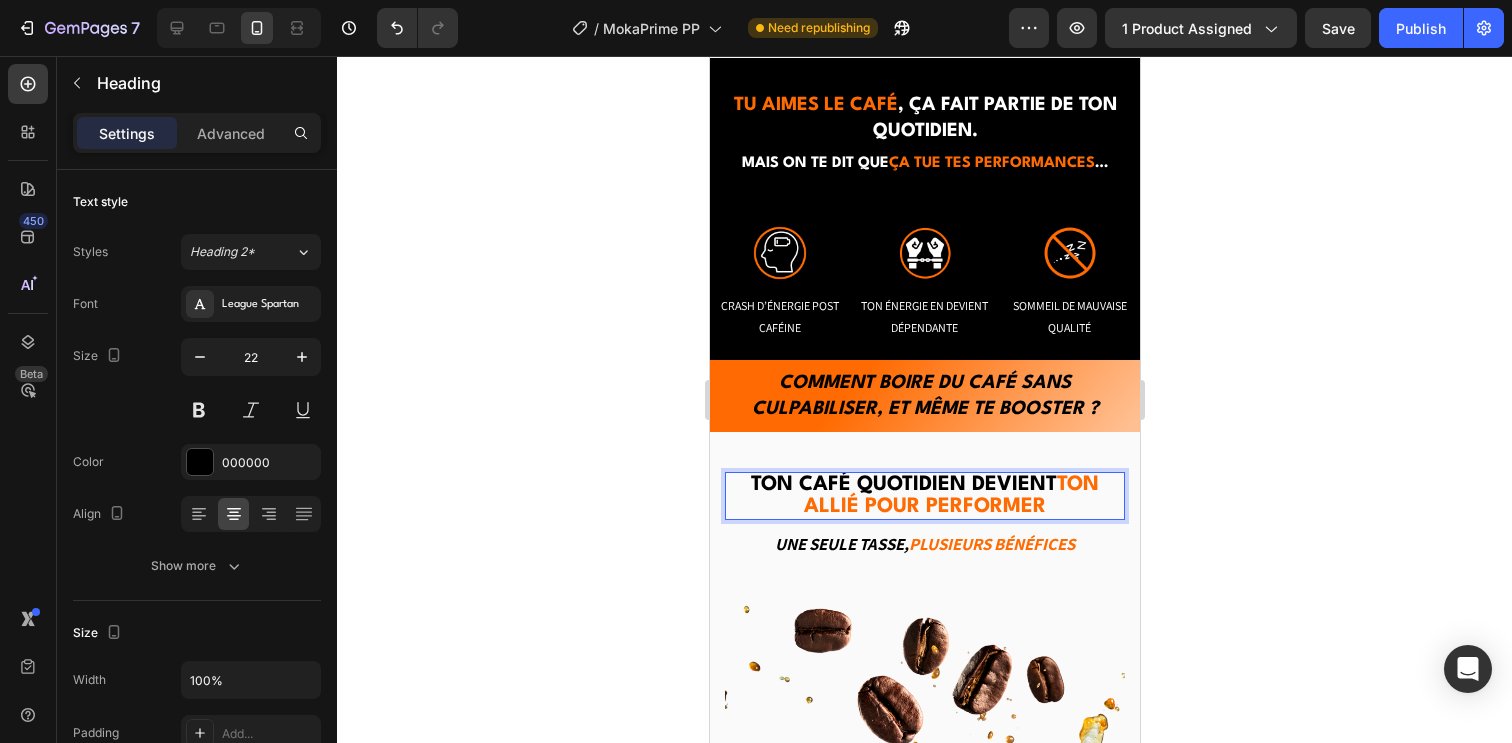 click on "Ton café quotidien devient" at bounding box center (903, 485) 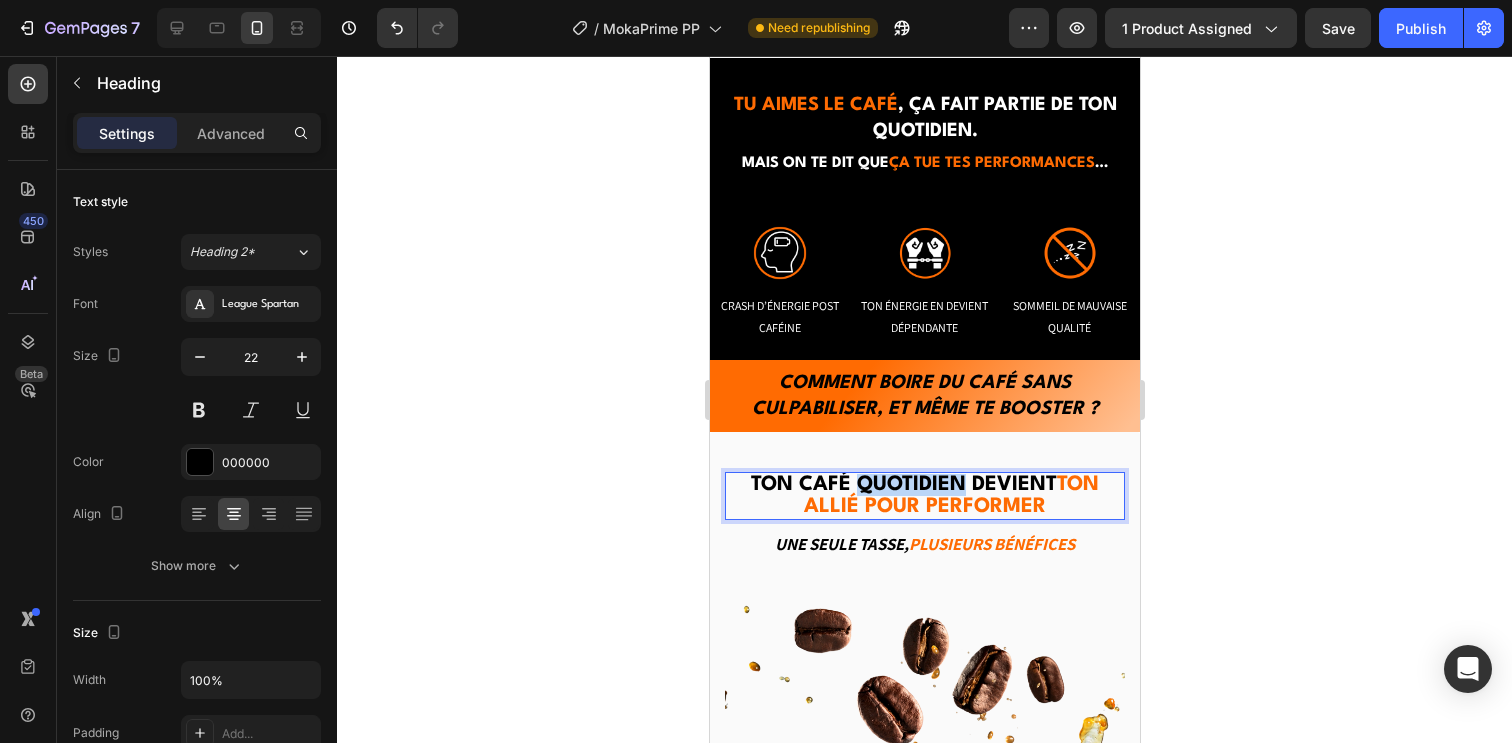click on "Ton café quotidien devient" at bounding box center (903, 485) 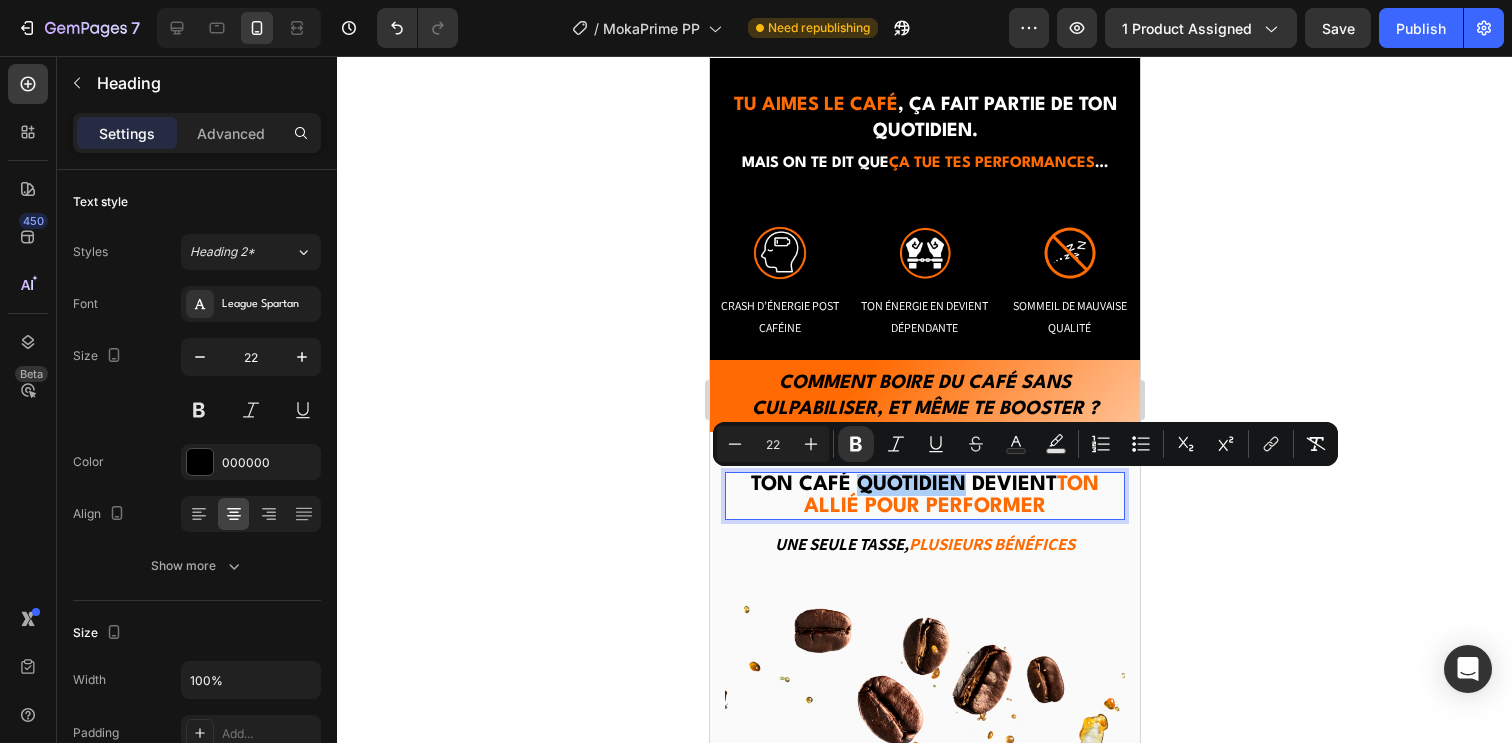 click 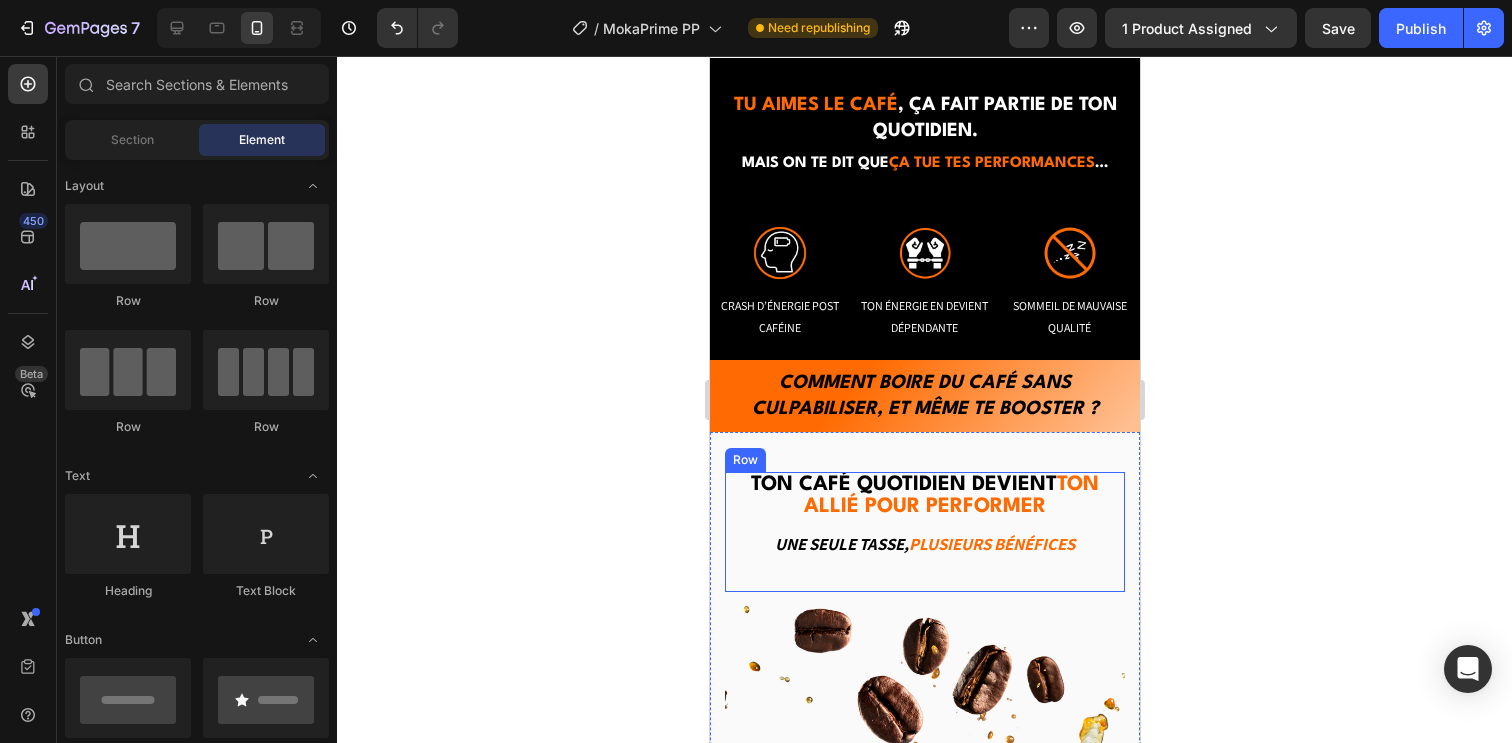 click on "⁠⁠⁠⁠⁠⁠⁠ Ton café quotidien devient  ton allié pour performer Heading Une seule tasse,  Plusieurs bénéfices Text block" at bounding box center (924, 532) 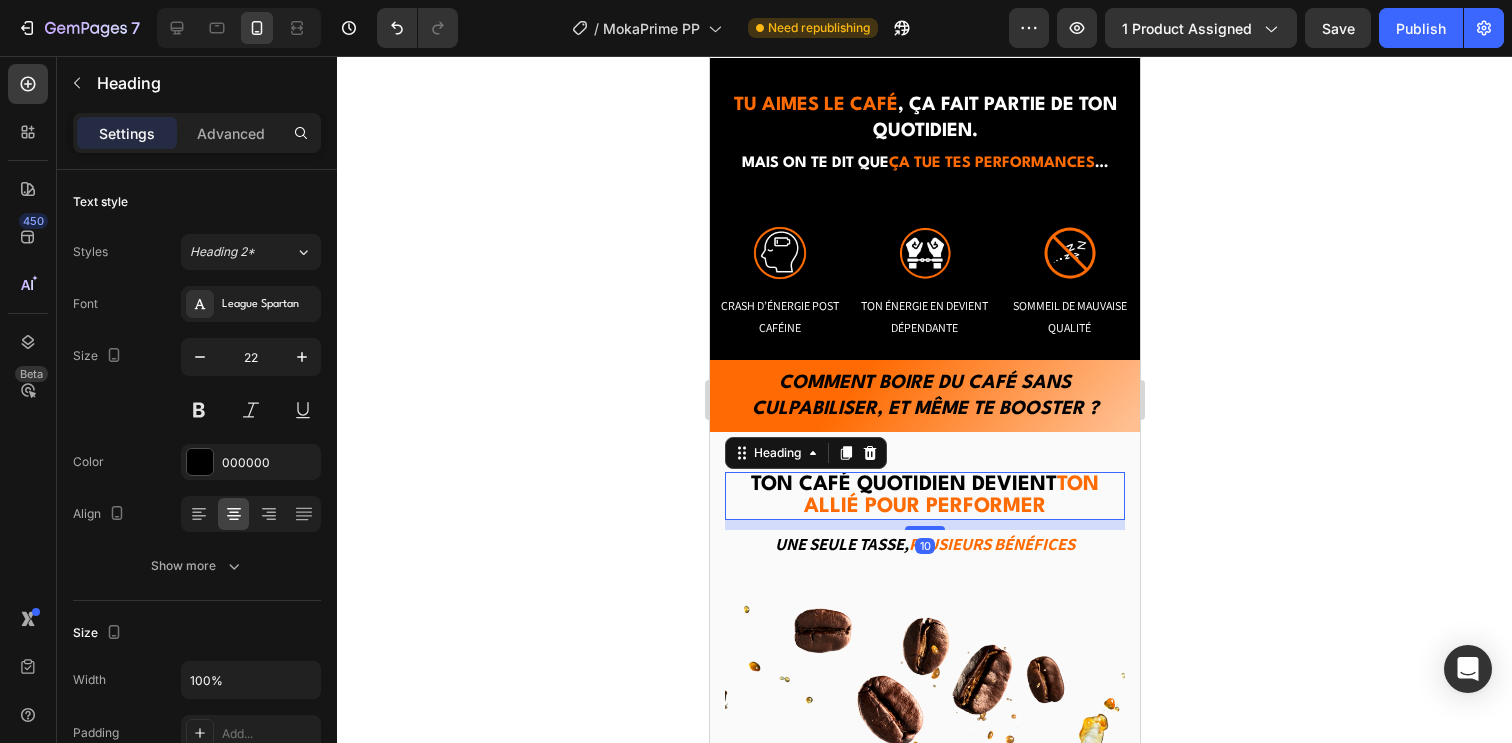 click on "ton allié pour performer" at bounding box center (950, 496) 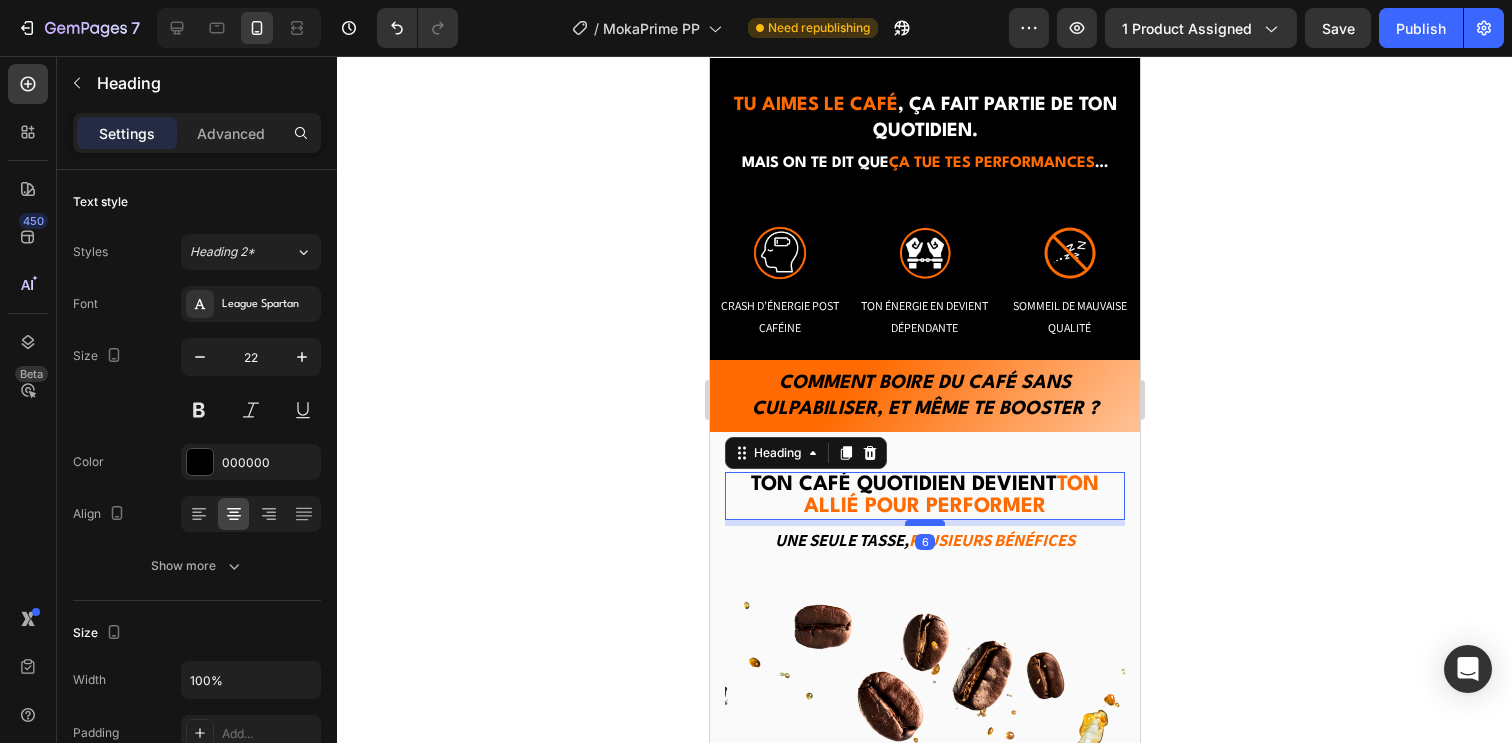 click at bounding box center [924, 523] 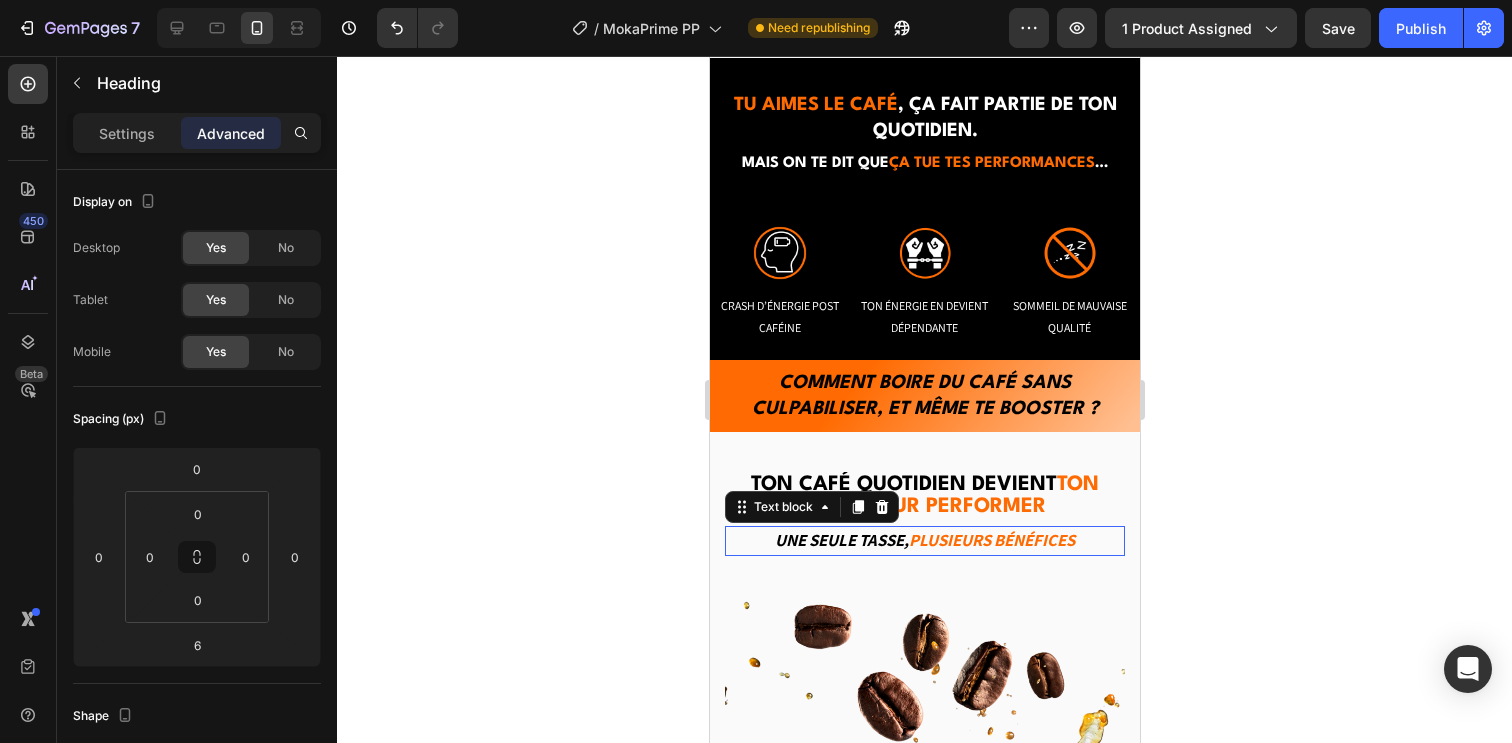 click on "Une seule tasse,  Plusieurs bénéfices" at bounding box center [924, 541] 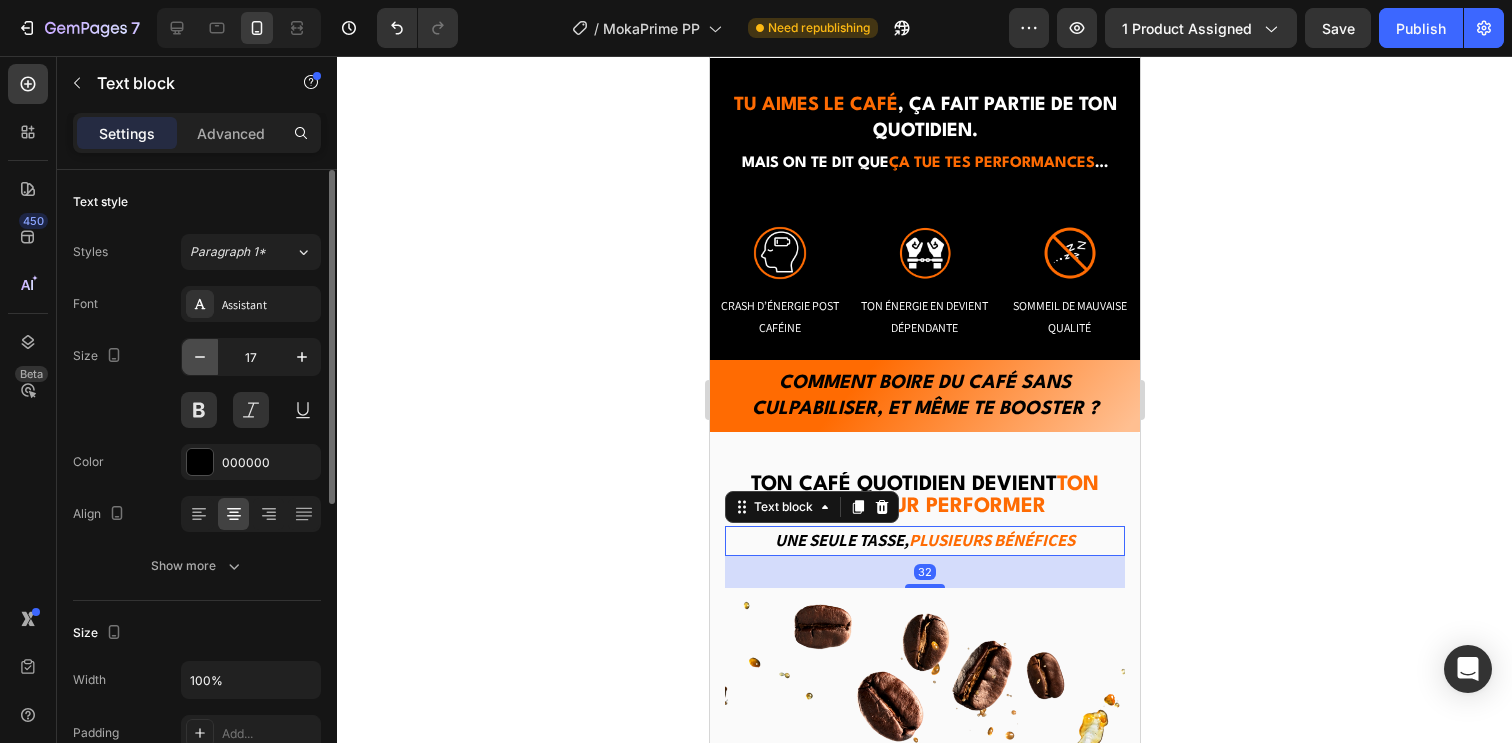 click 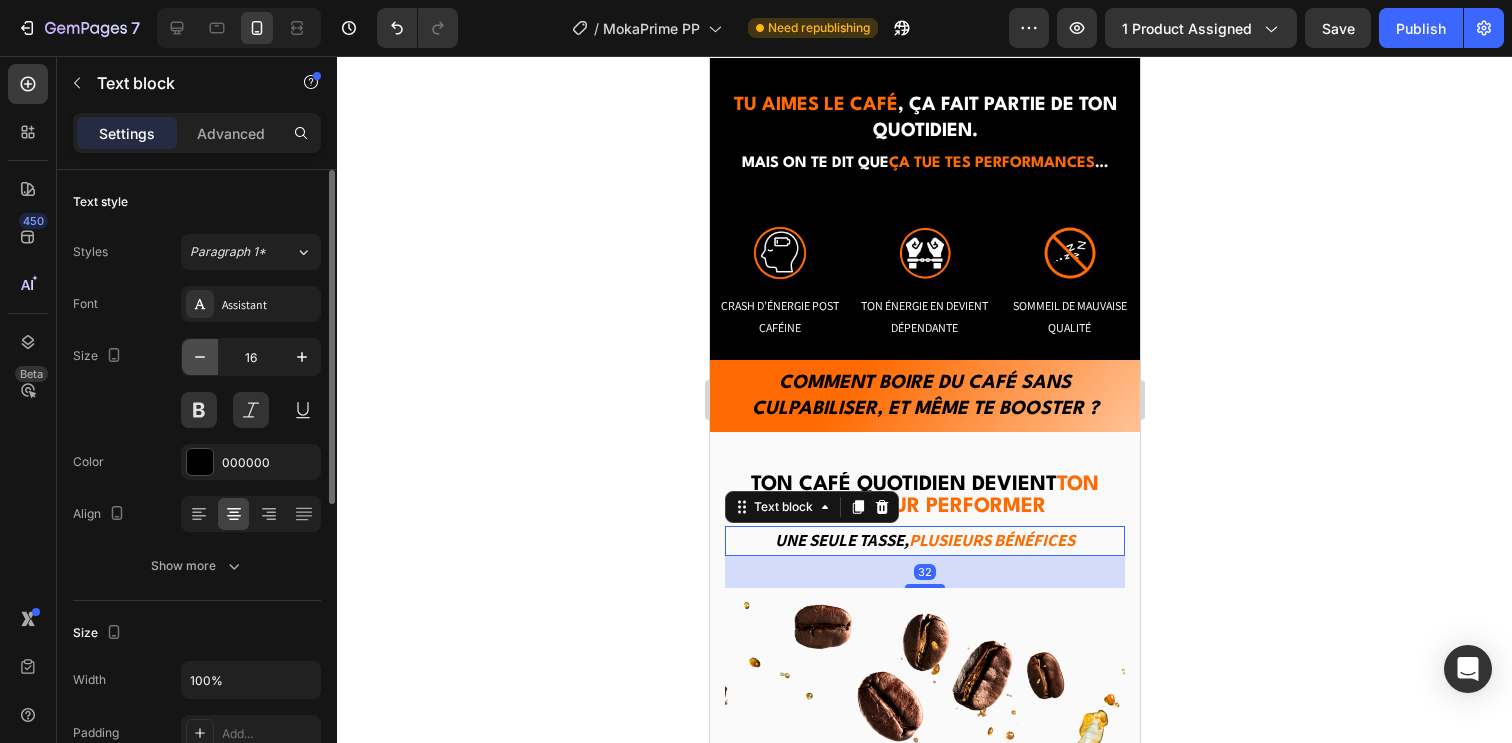 click 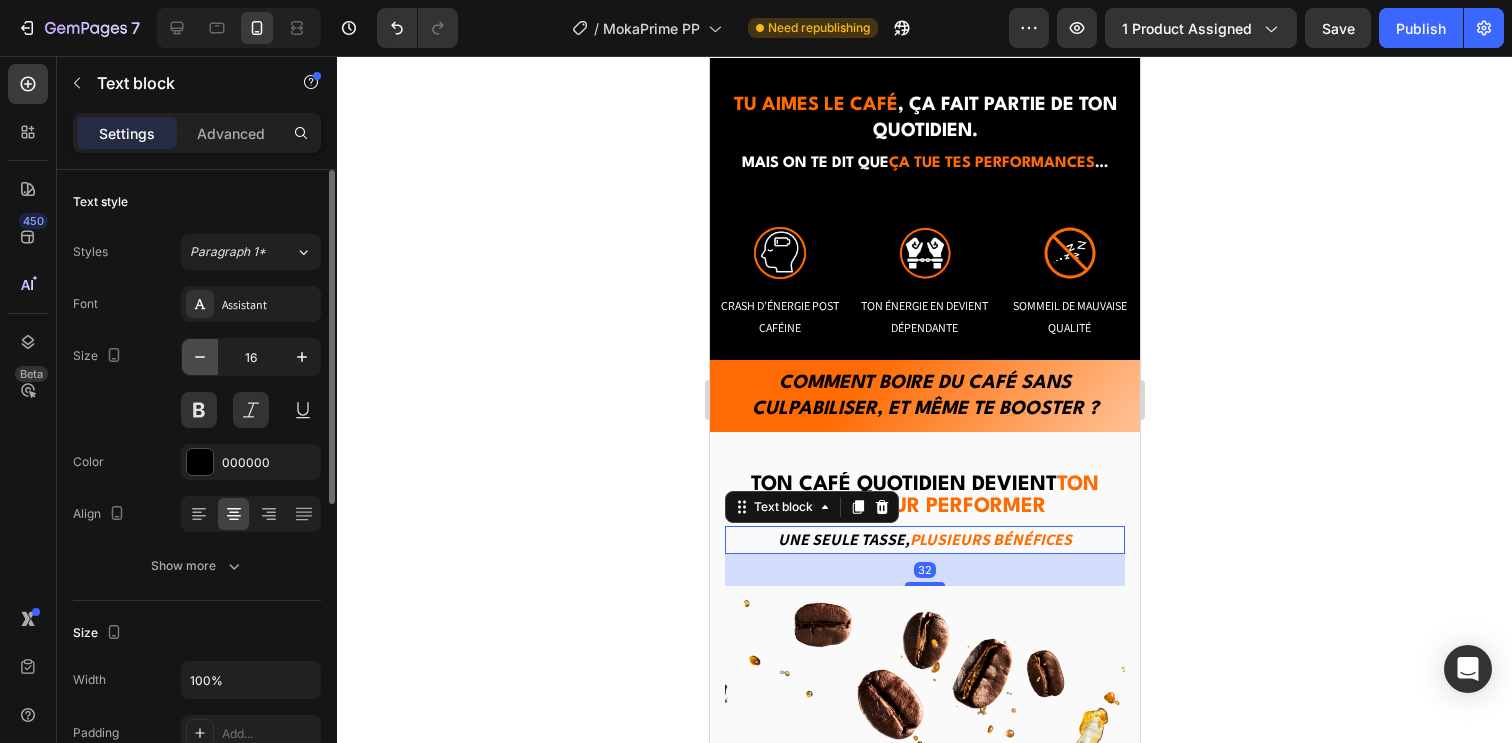 type on "15" 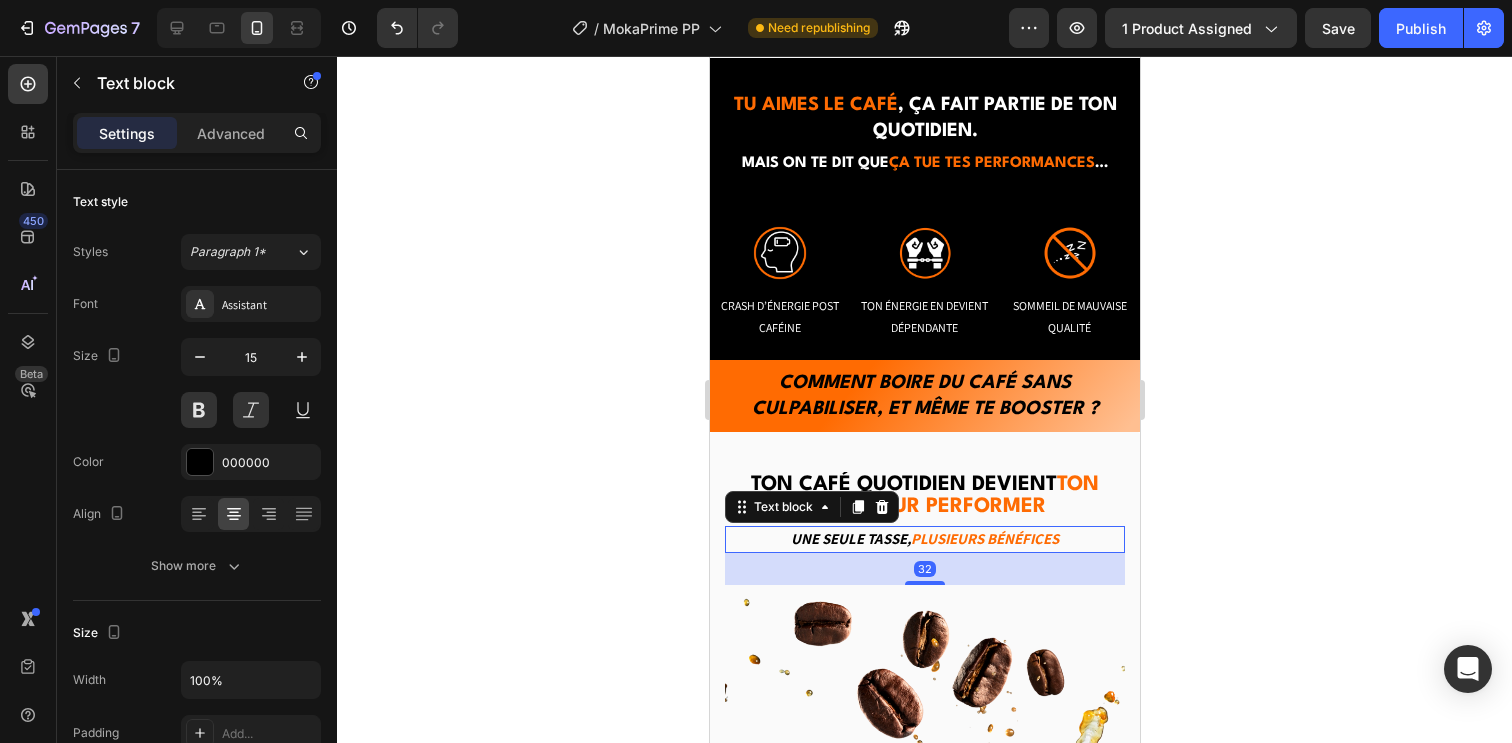 click 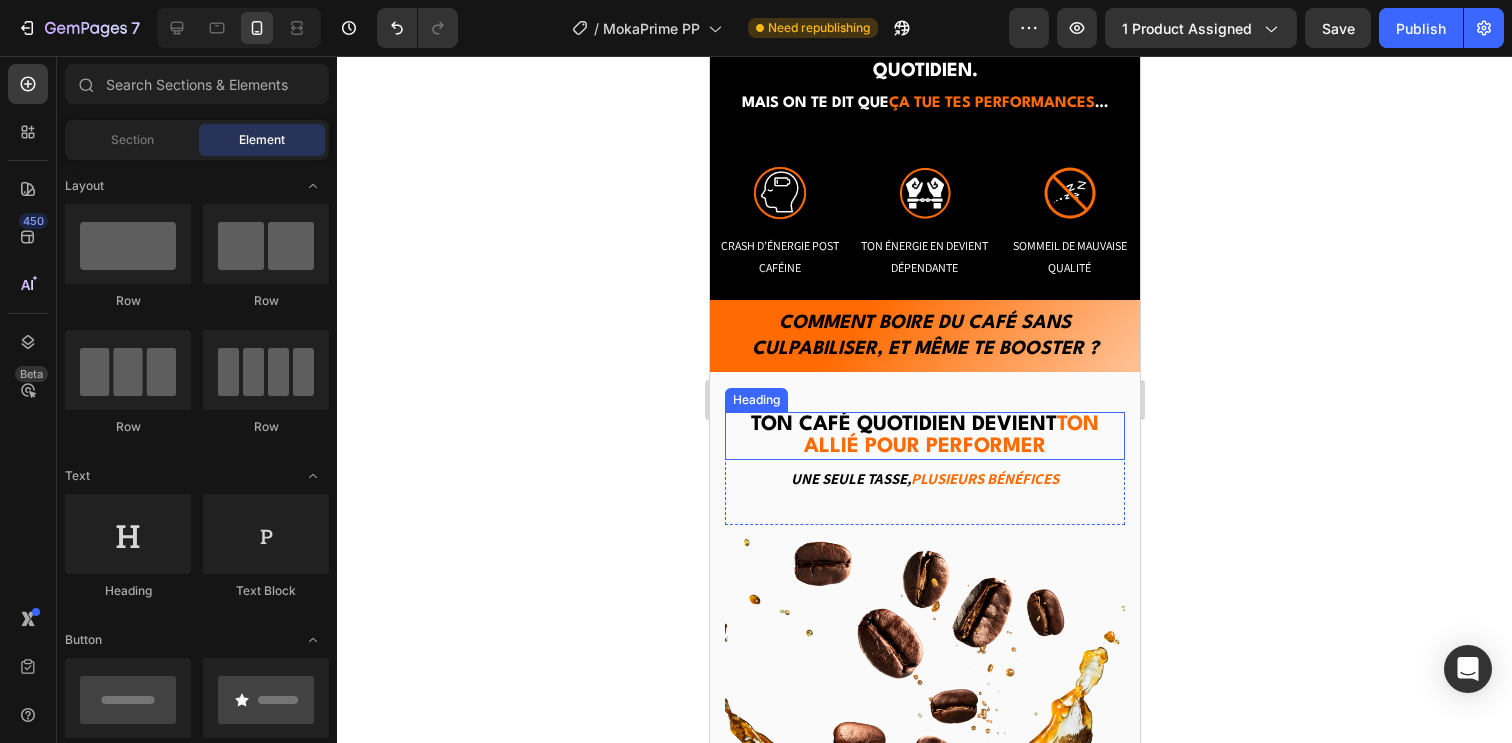 scroll, scrollTop: 2383, scrollLeft: 0, axis: vertical 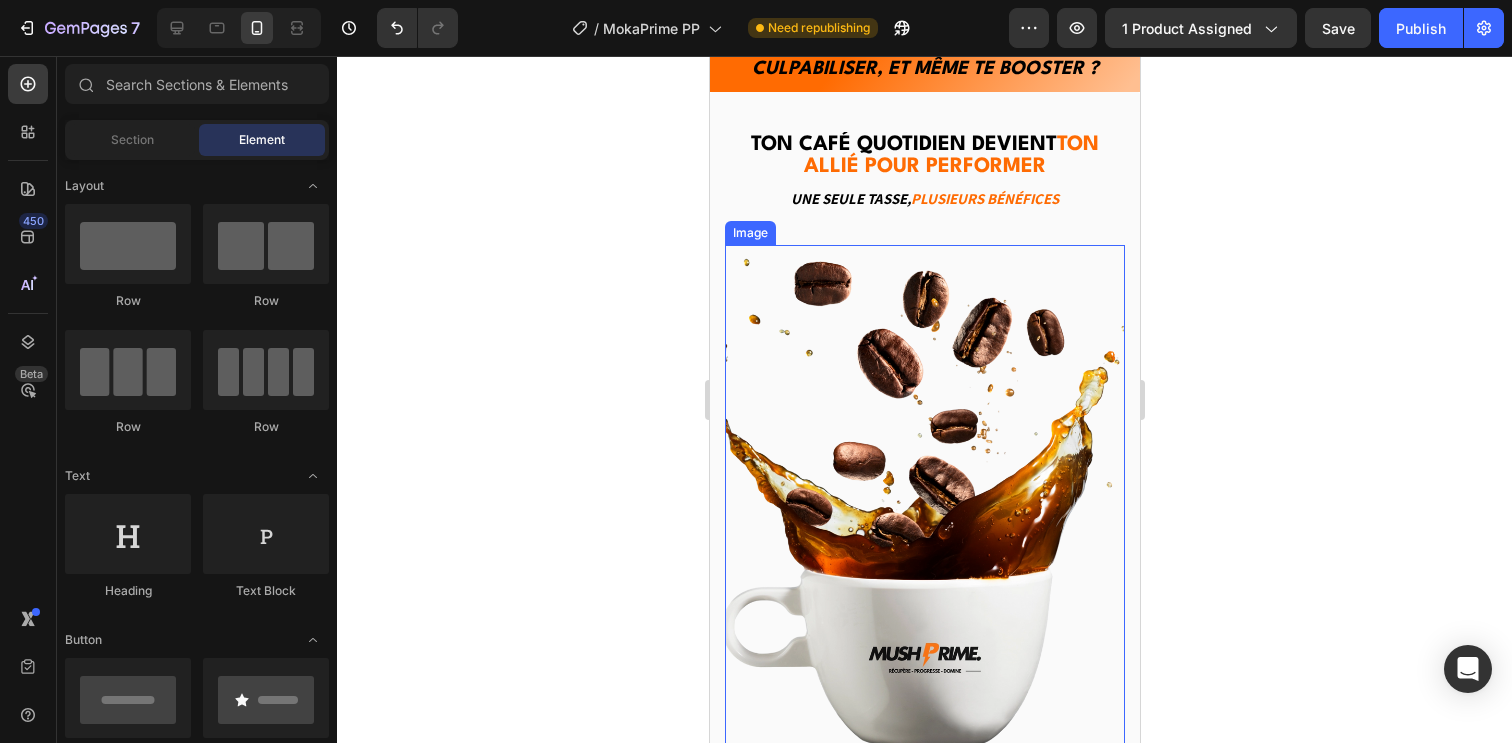click at bounding box center (924, 511) 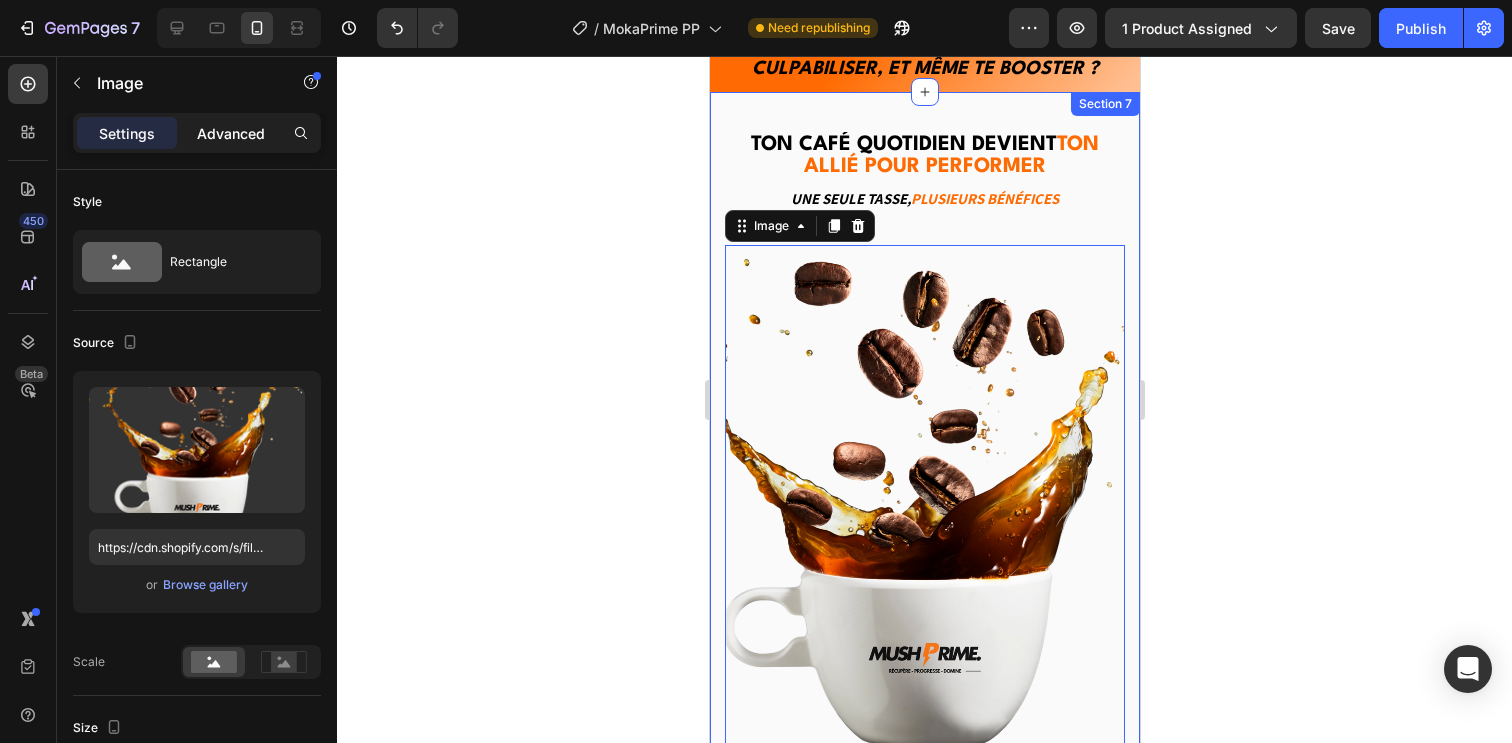 click on "Advanced" 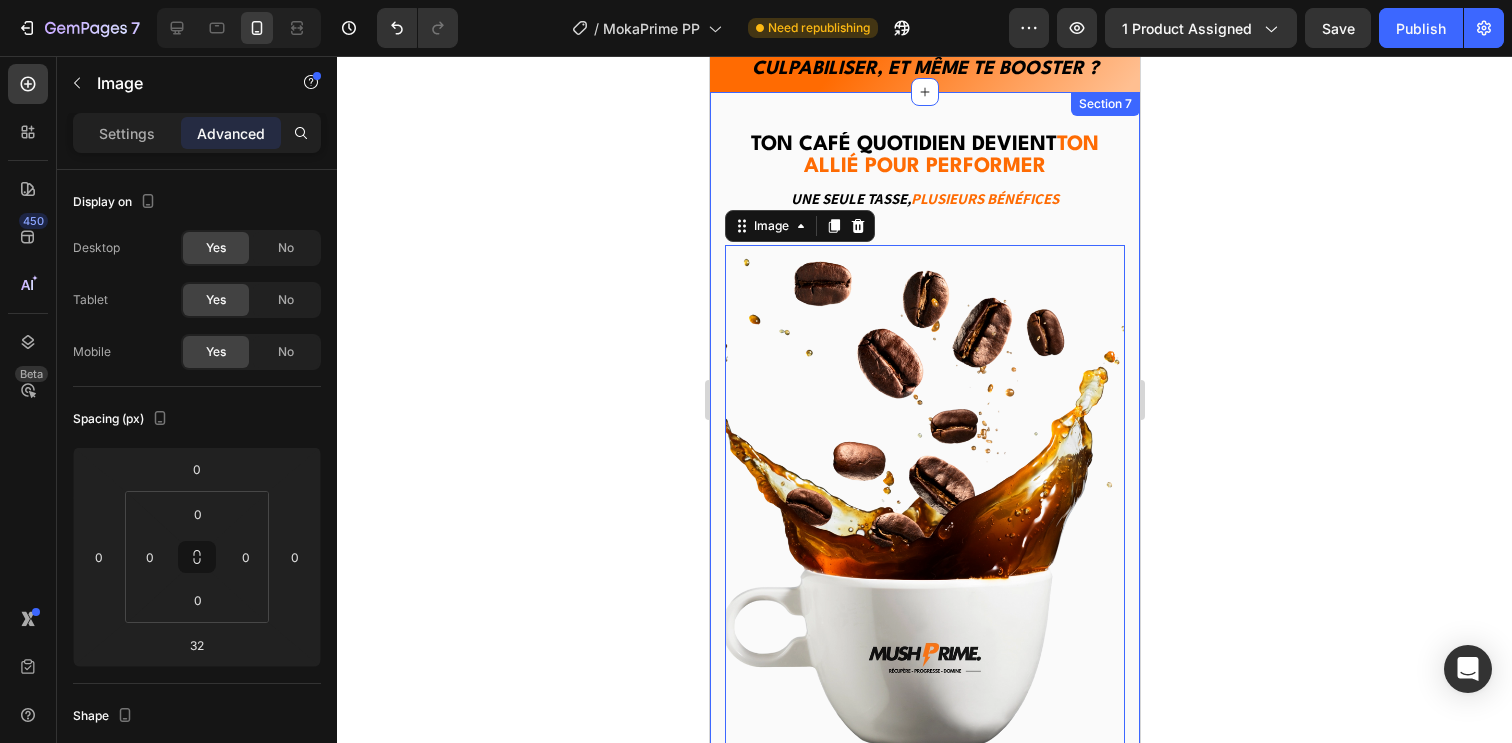 click on "⁠⁠⁠⁠⁠⁠⁠ Ton café quotidien devient  ton allié pour performer Heading Une seule tasse,  Plusieurs bénéfices Text block Row Image énergie naturelle, sans crash Text block Le  Cordyceps  stimule ta production d’ATP, l’énergie cellulaire utilisée pendant l’effort, sans pic de caféine ni coup de barre.  Tu restes à fond du début à la fin de l’entraînement. Text block Row Image Accélère ta récup’  Text block Le  Chaga  et le  Reishi  réduisent les inflammations et soutiennent ton immunité après l’effort. Tu  récupères plus vite  entre les séances, tu limites les courbatures et tu gagnes en régularité.  Text block Row Image   32 Image Repousse tes limites Text block Le  Maitake  et le  Cordyceps  renforcent ton endurance et ta vitalité, même sur des efforts longs ou intenses.Tu repousses tes limites à chaque séance et tu  accélères ta progression. Text block Row Image Reste focus malgré l’effort Text block Le  Lion’s Mane Text block Row Row Button Icon" at bounding box center [924, 858] 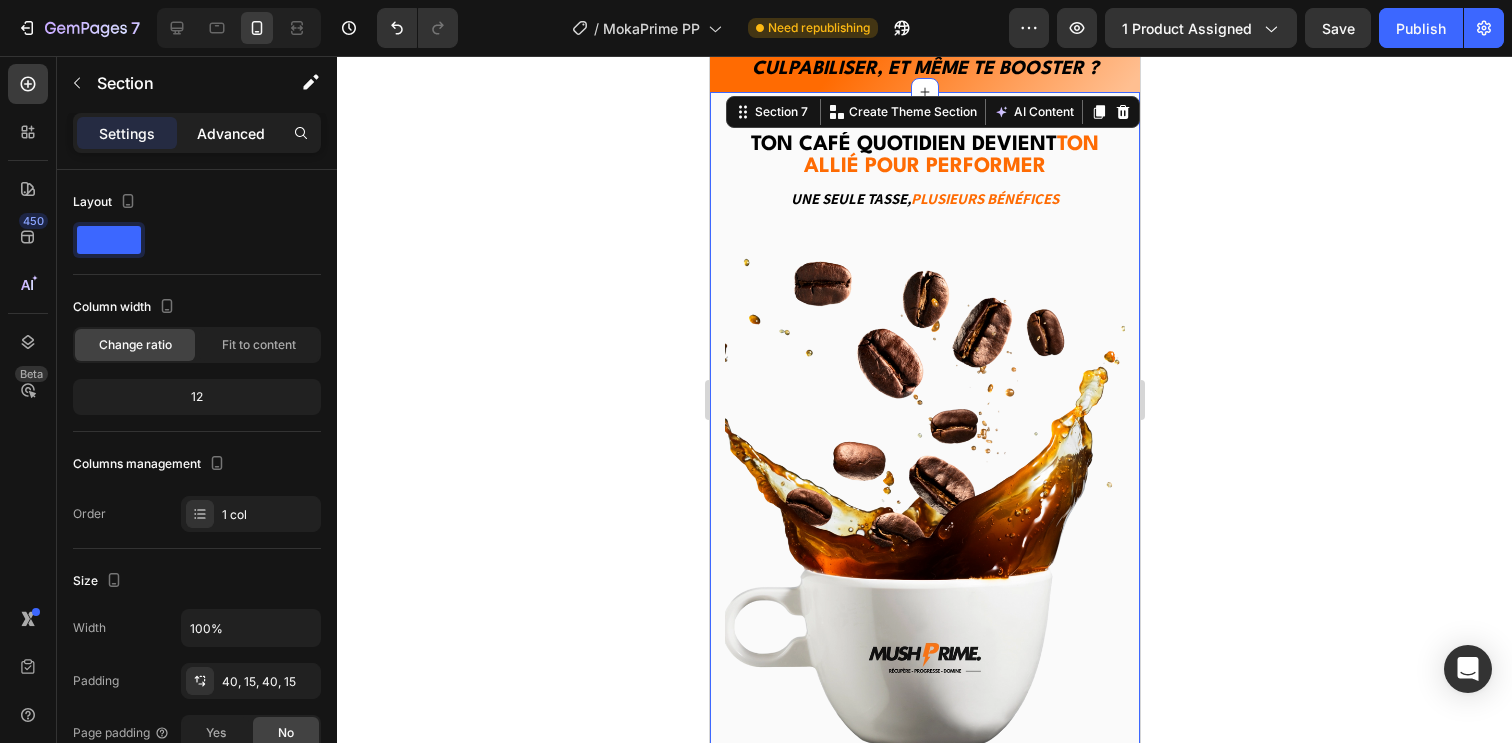 click on "Advanced" at bounding box center [231, 133] 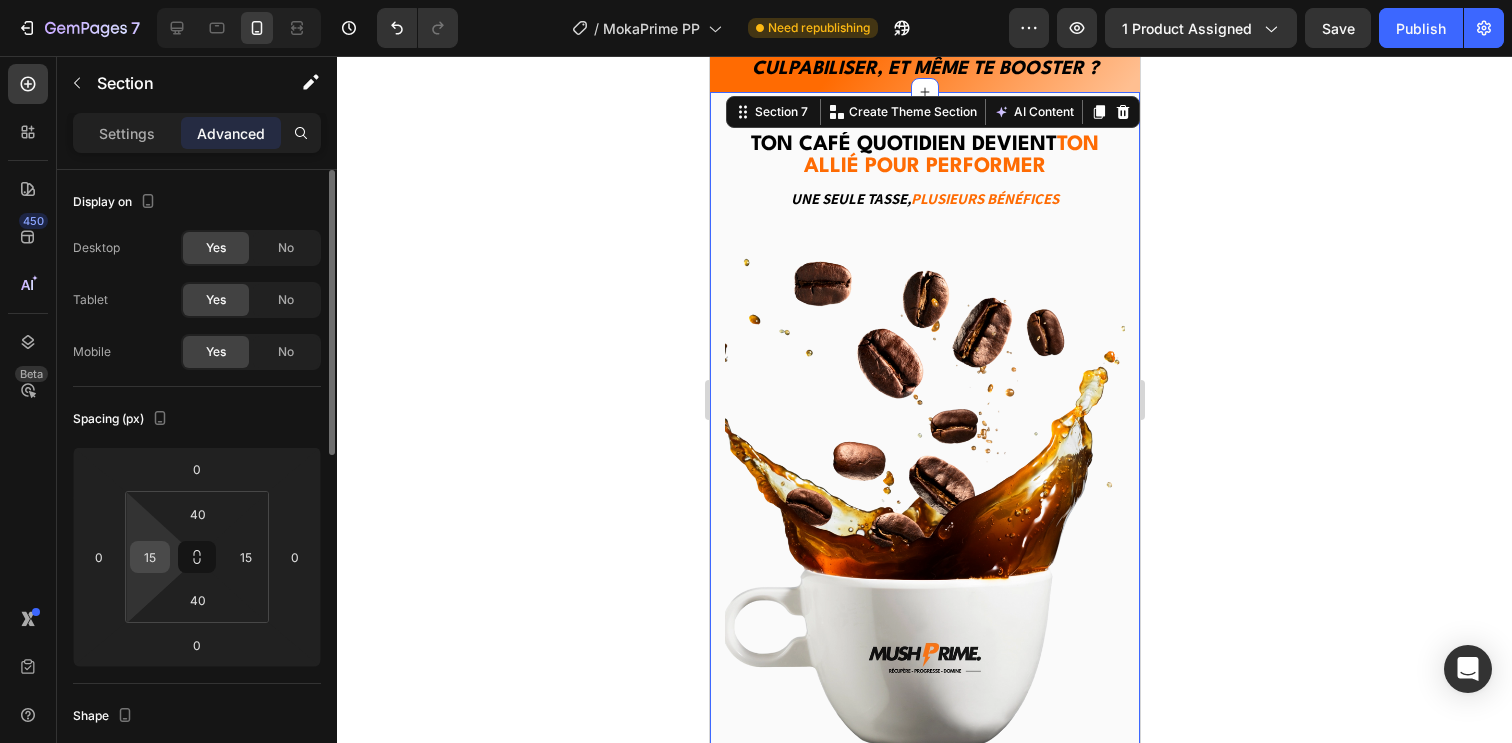click on "15" at bounding box center (150, 557) 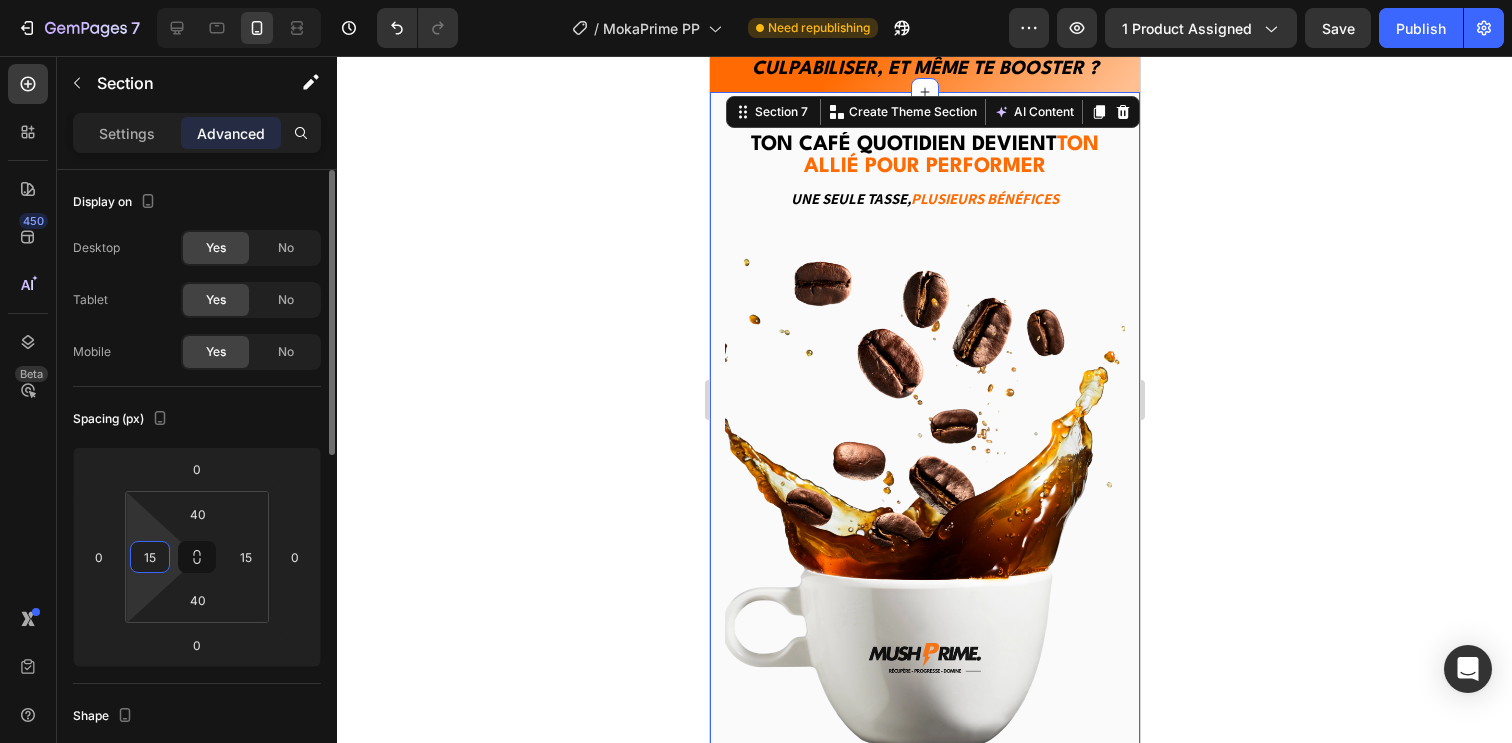 click on "15" at bounding box center (150, 557) 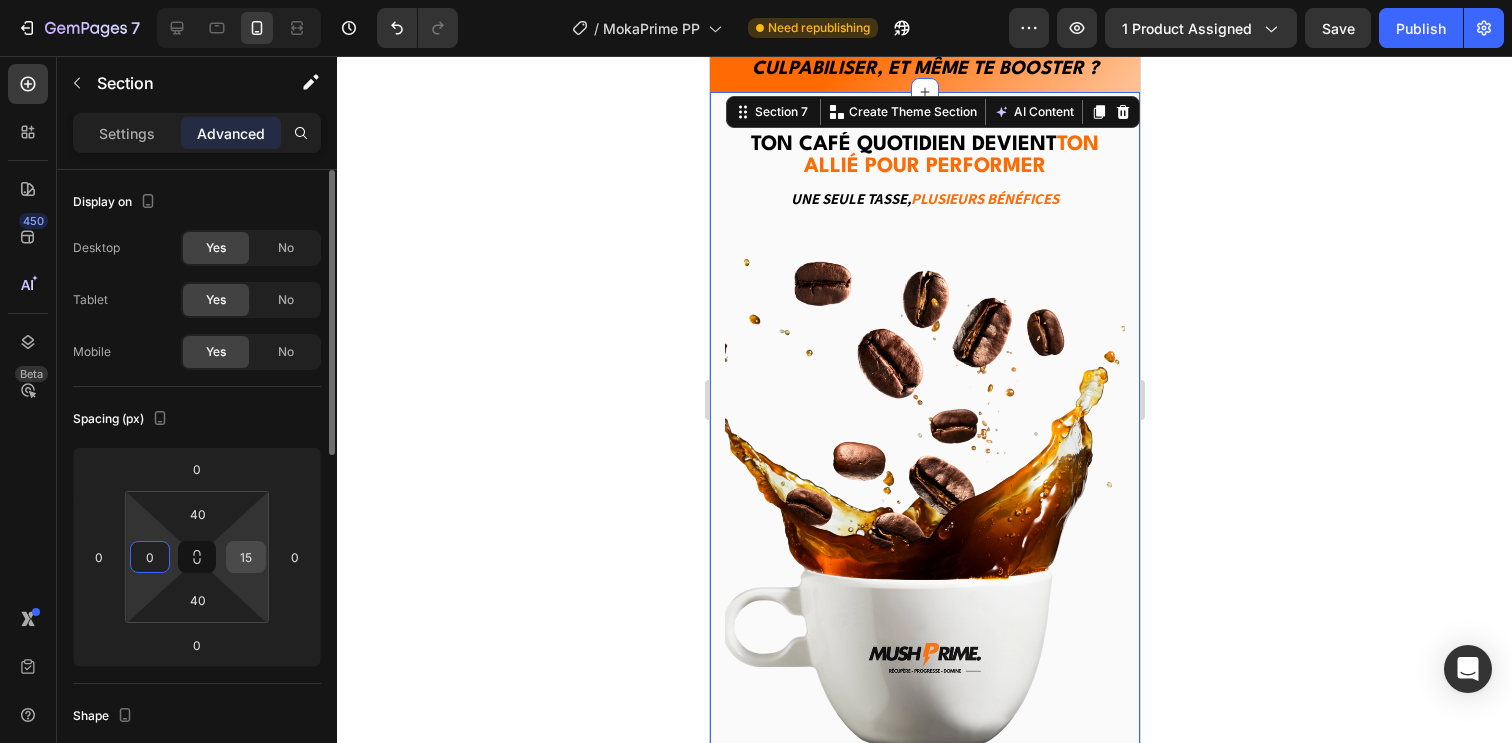 type on "0" 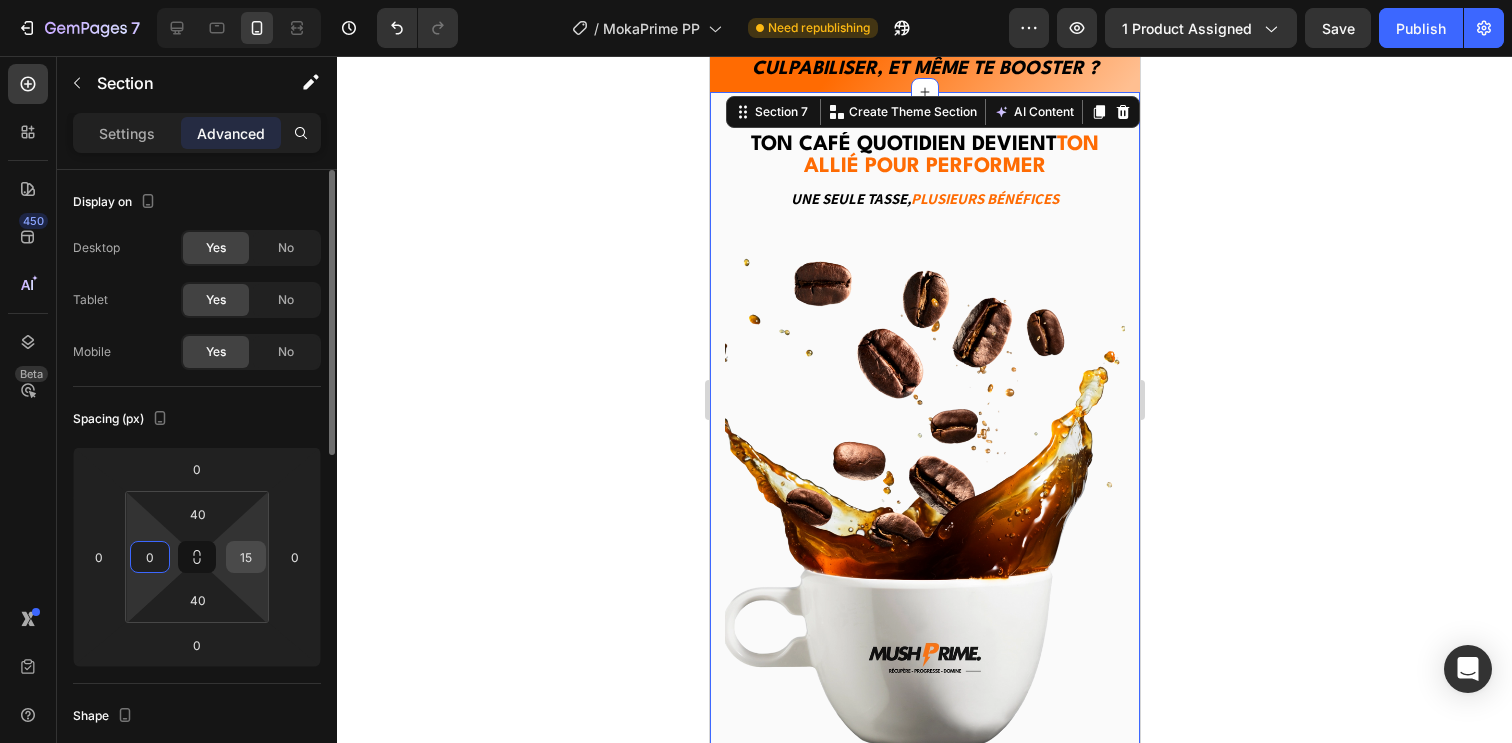 click on "15" at bounding box center (246, 557) 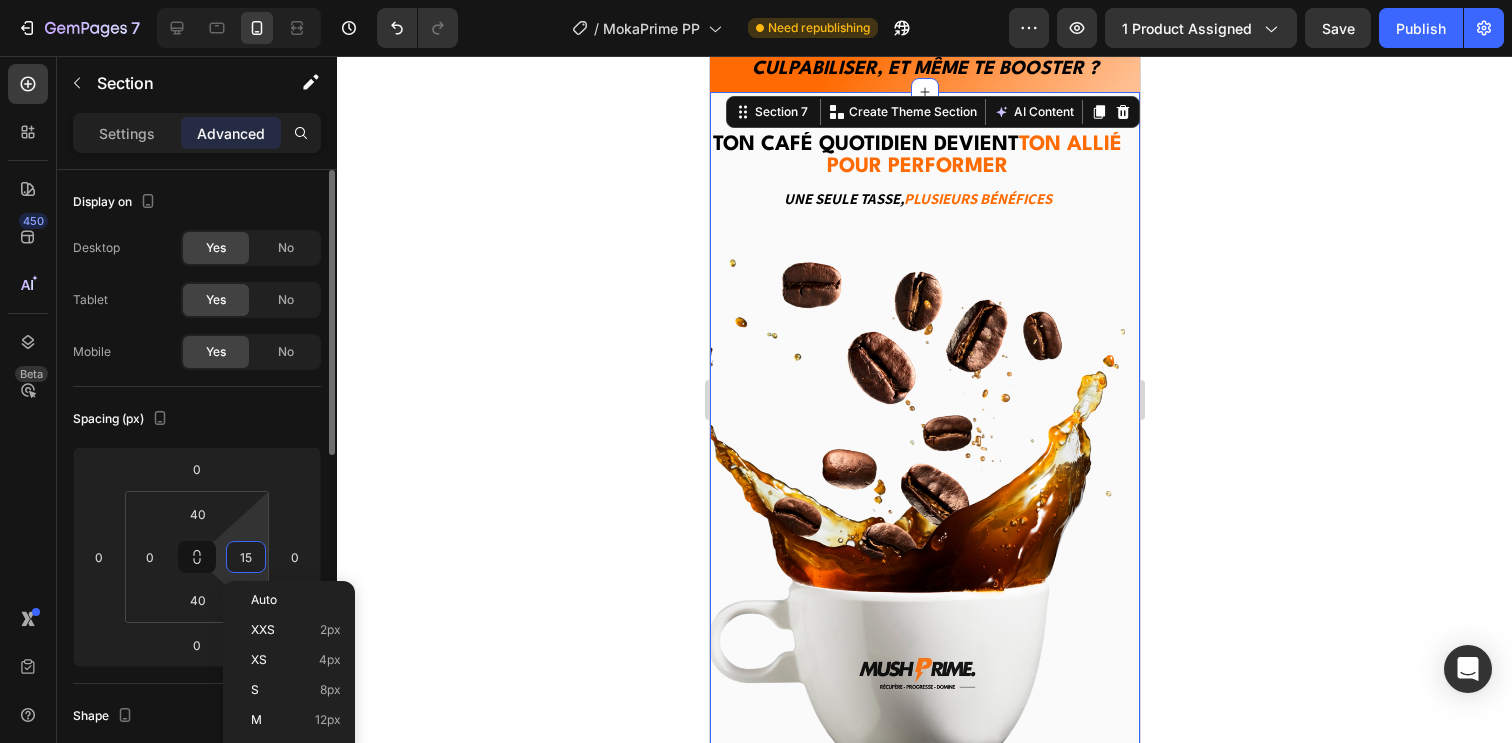 type on "0" 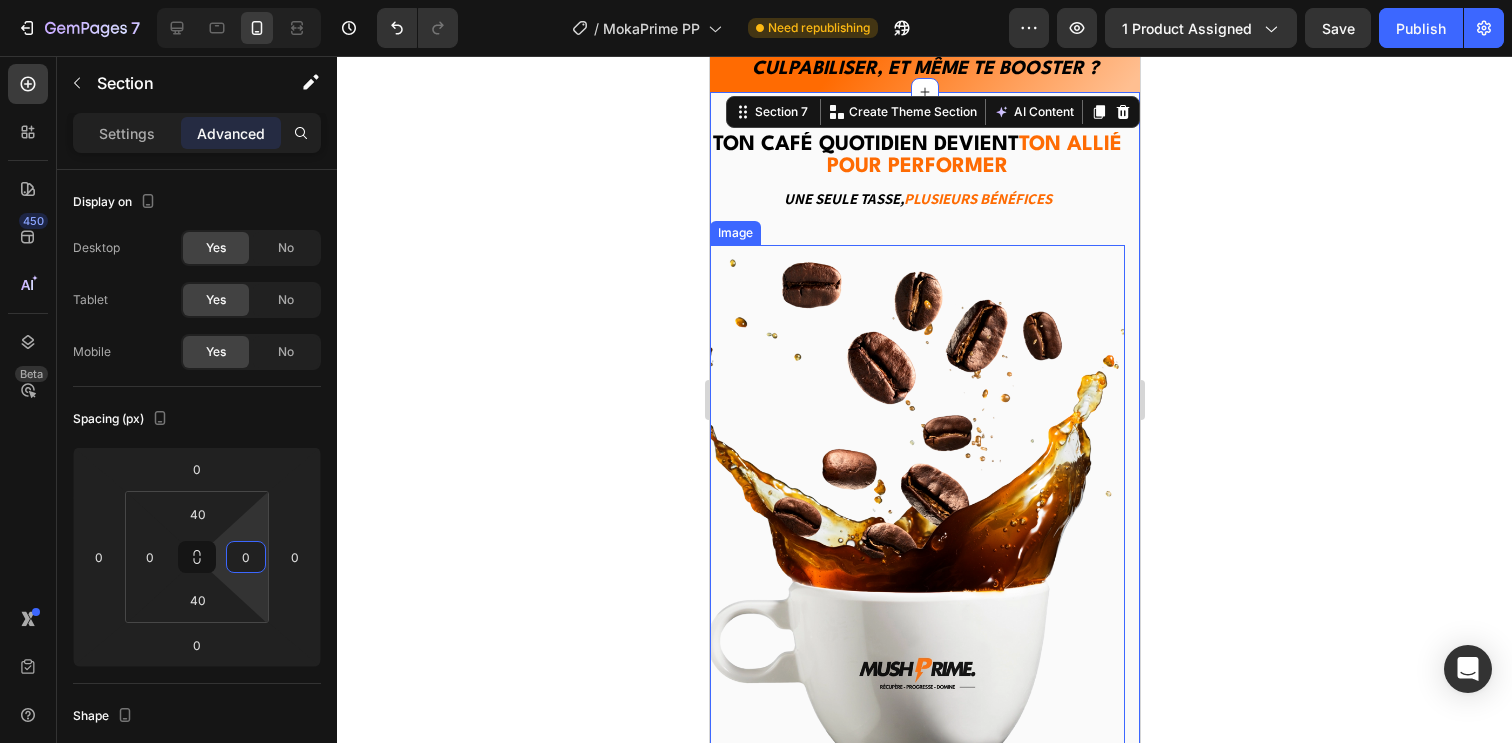 click 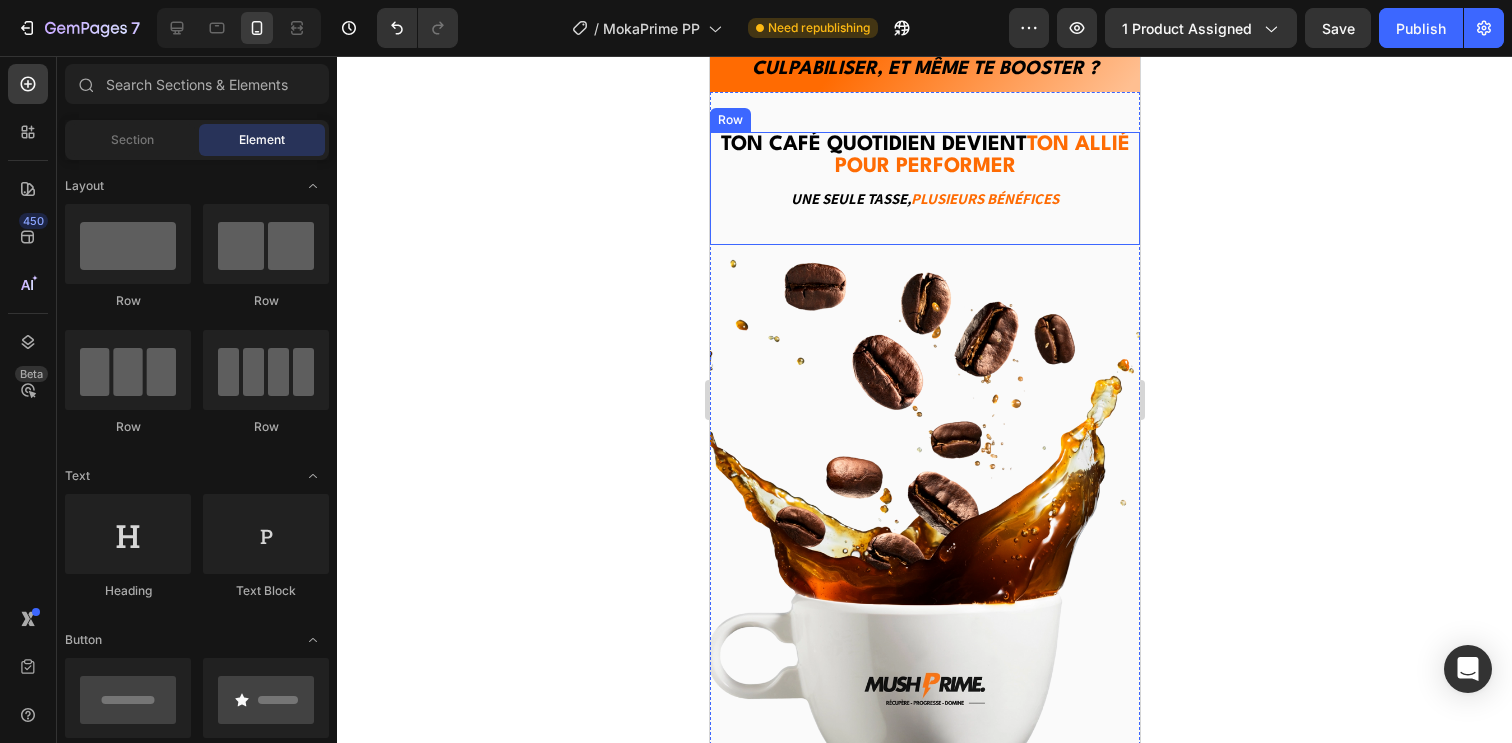 click on "⁠⁠⁠⁠⁠⁠⁠ Ton café quotidien devient  ton allié pour performer Heading Une seule tasse,  Plusieurs bénéfices Text block" at bounding box center (924, 188) 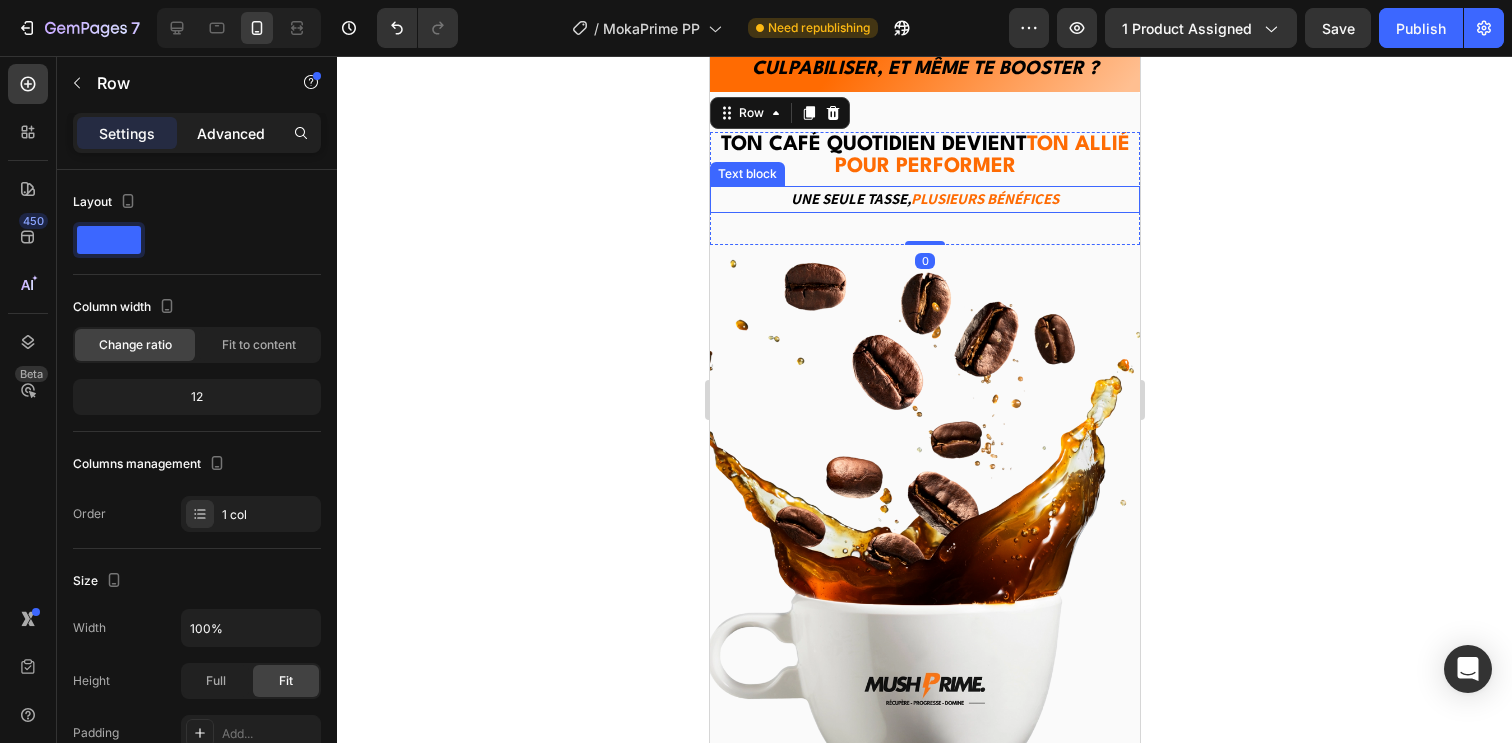 click on "Advanced" at bounding box center [231, 133] 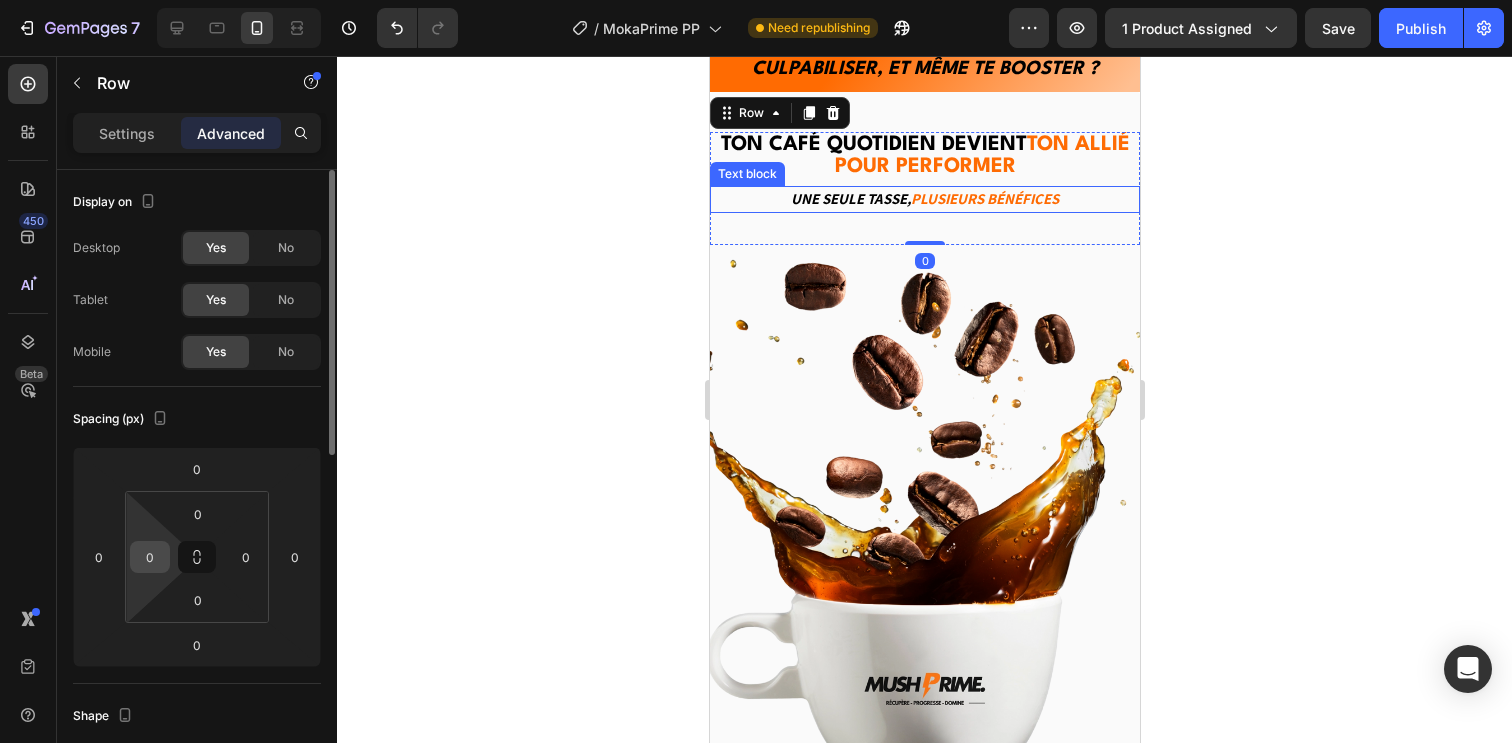 click on "0" at bounding box center (150, 557) 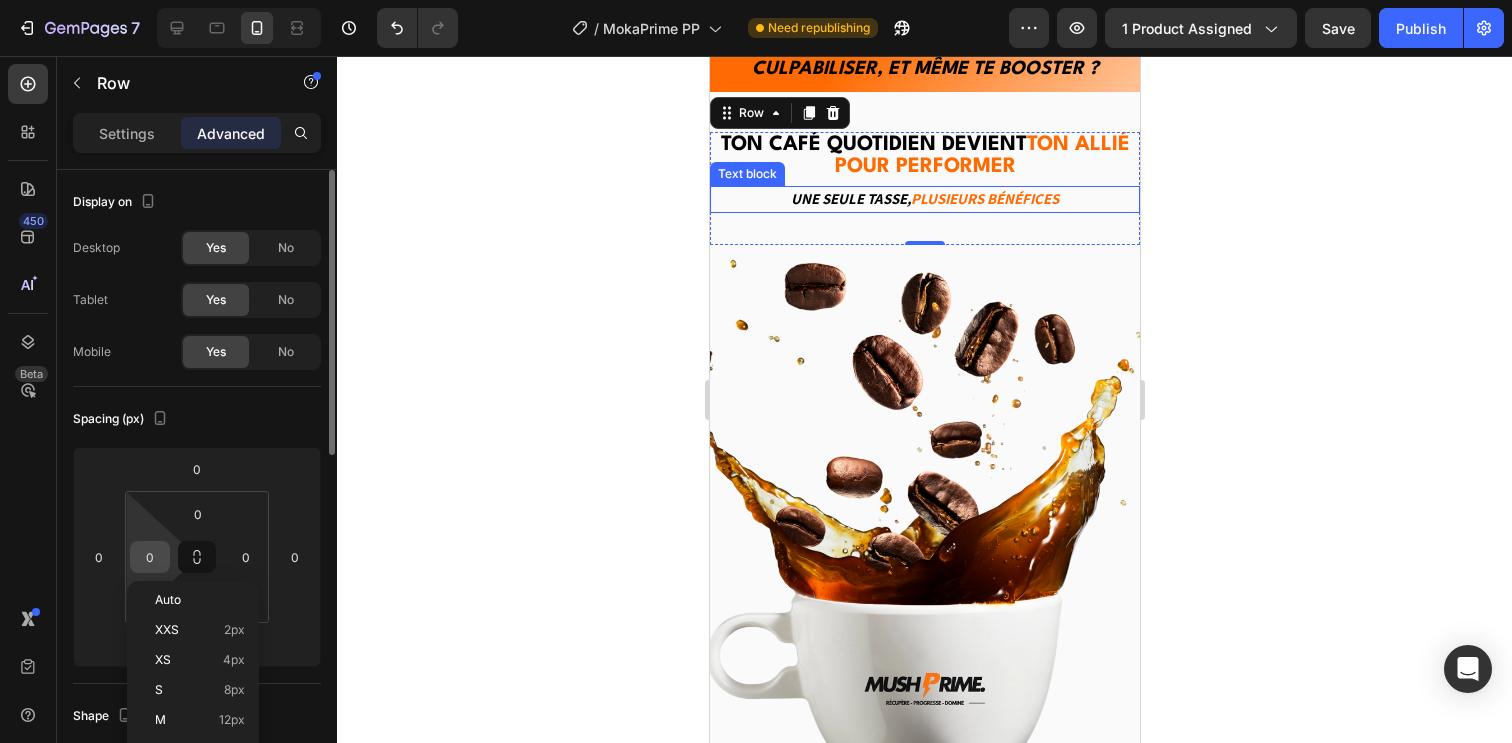 click on "0" at bounding box center [150, 557] 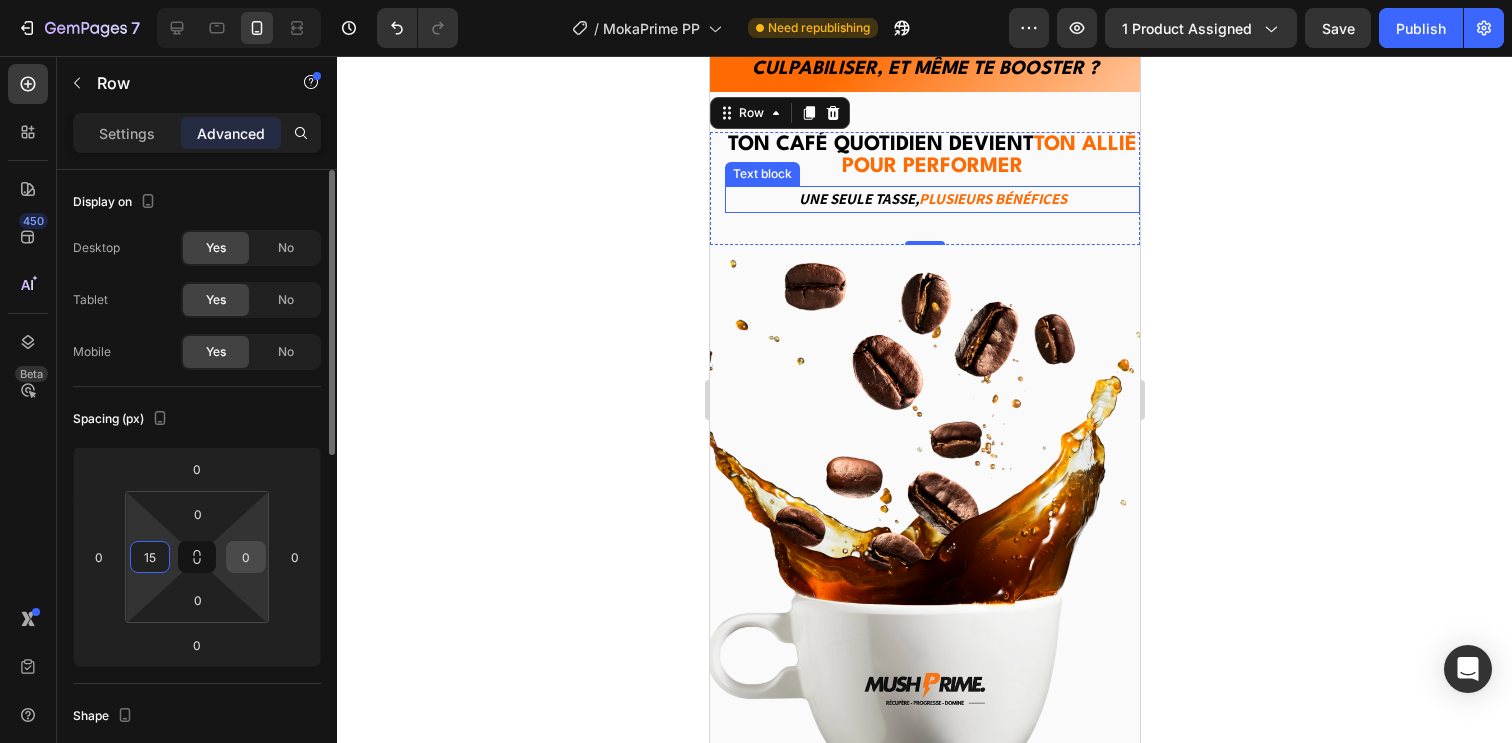 type on "15" 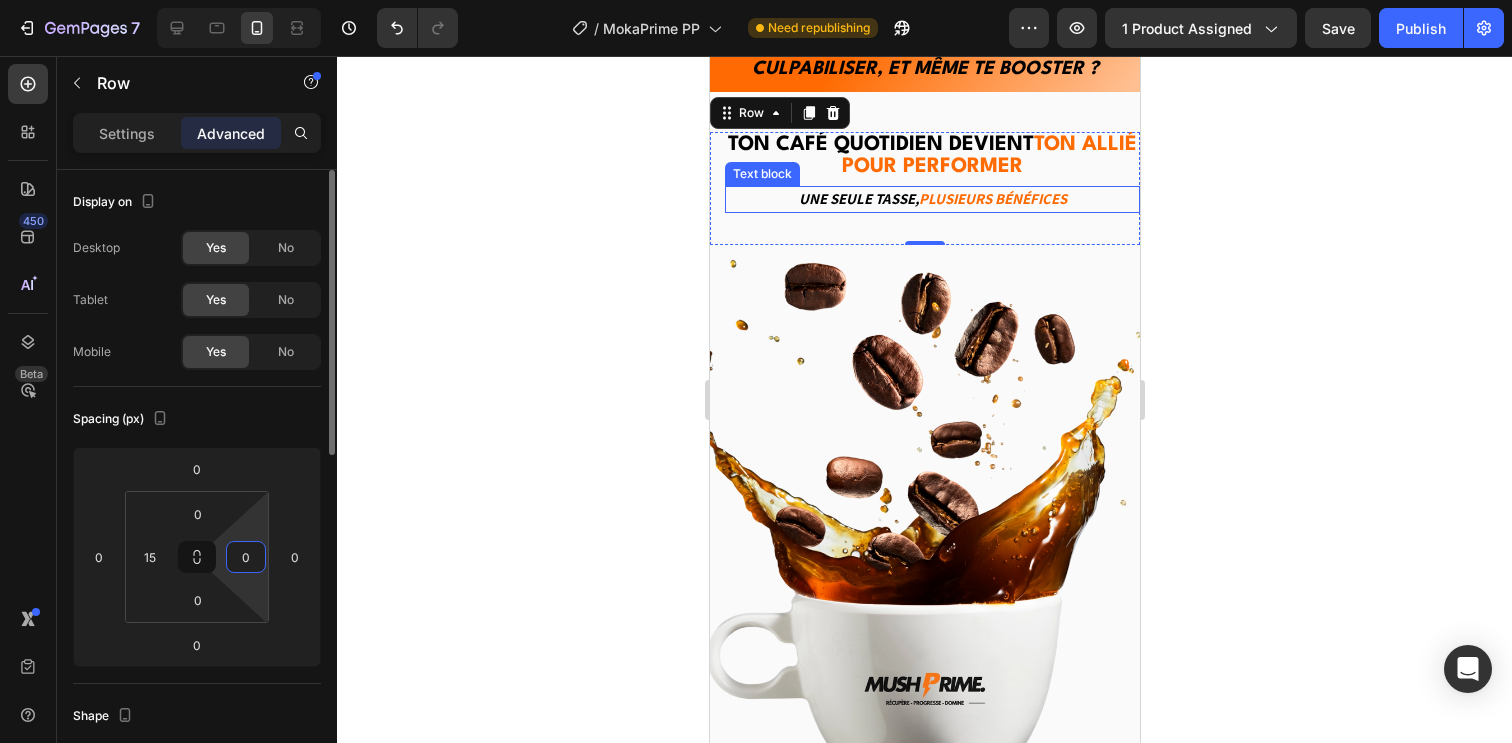 click on "0" at bounding box center (246, 557) 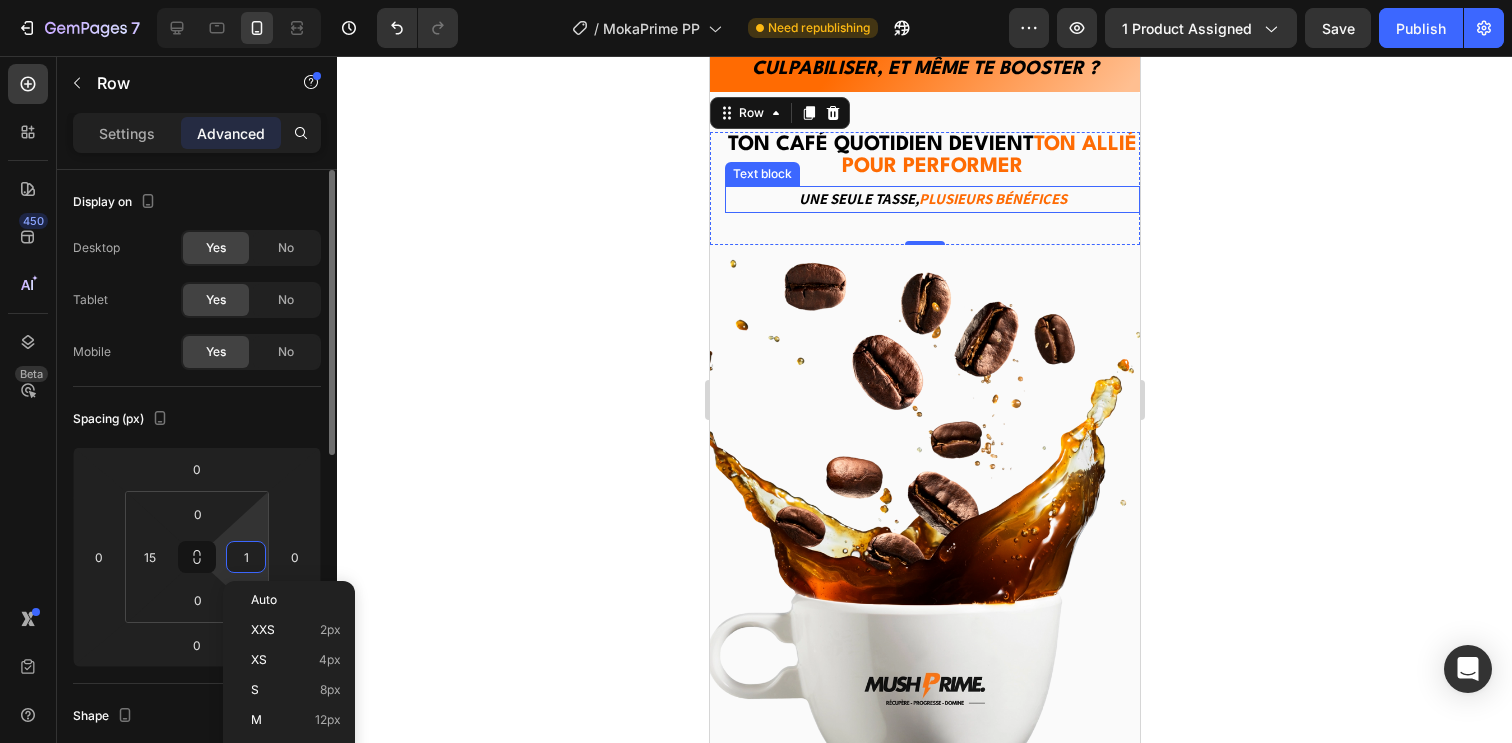 type on "15" 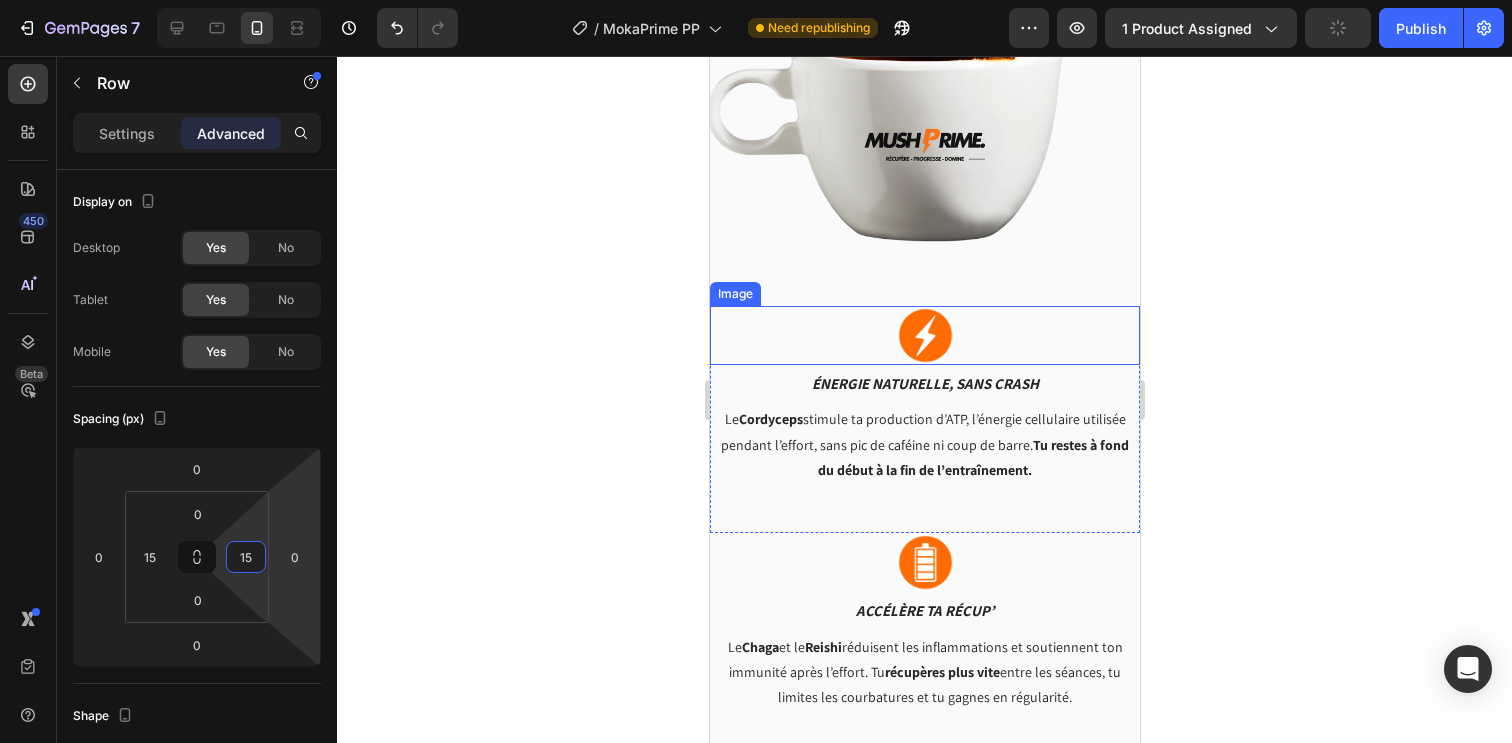 scroll, scrollTop: 2931, scrollLeft: 0, axis: vertical 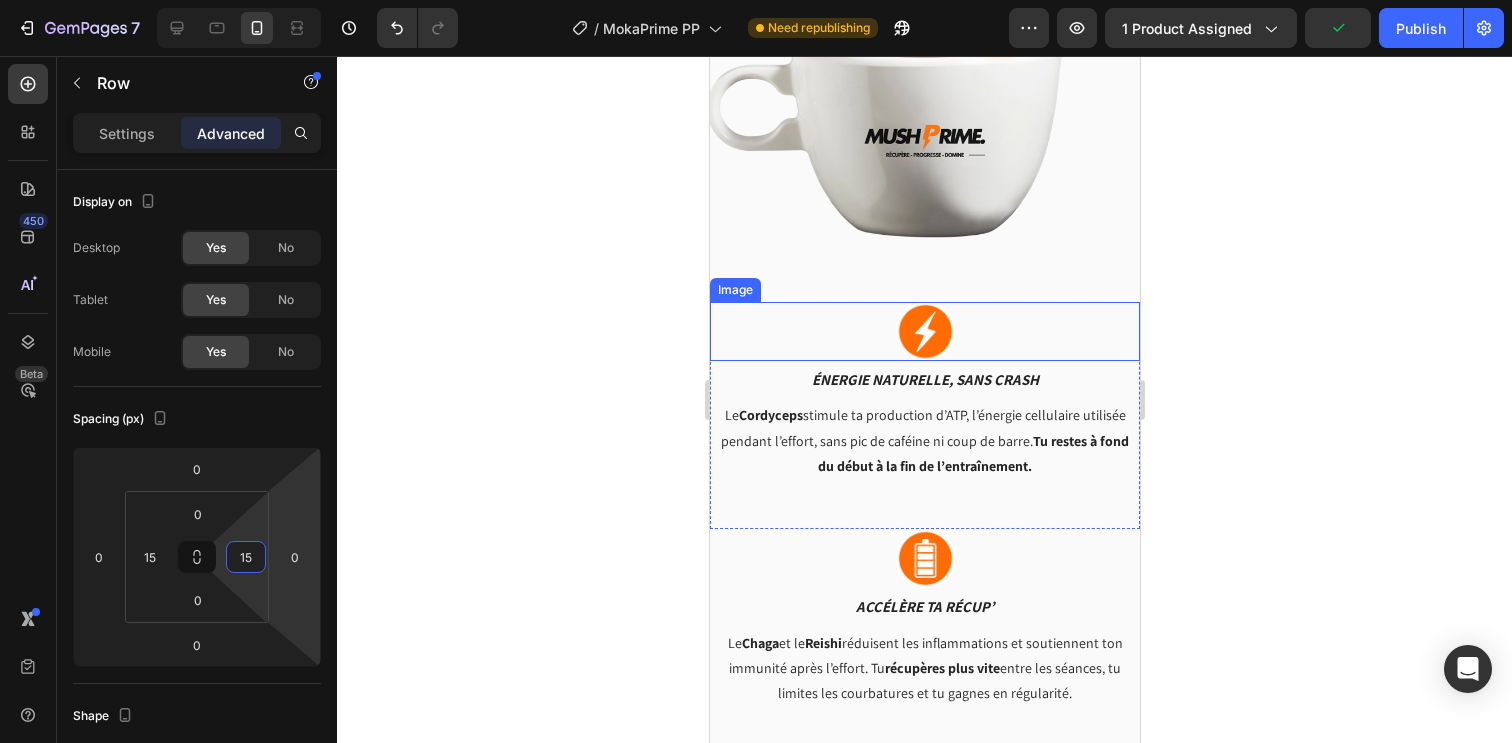 click on "Image" at bounding box center [734, 290] 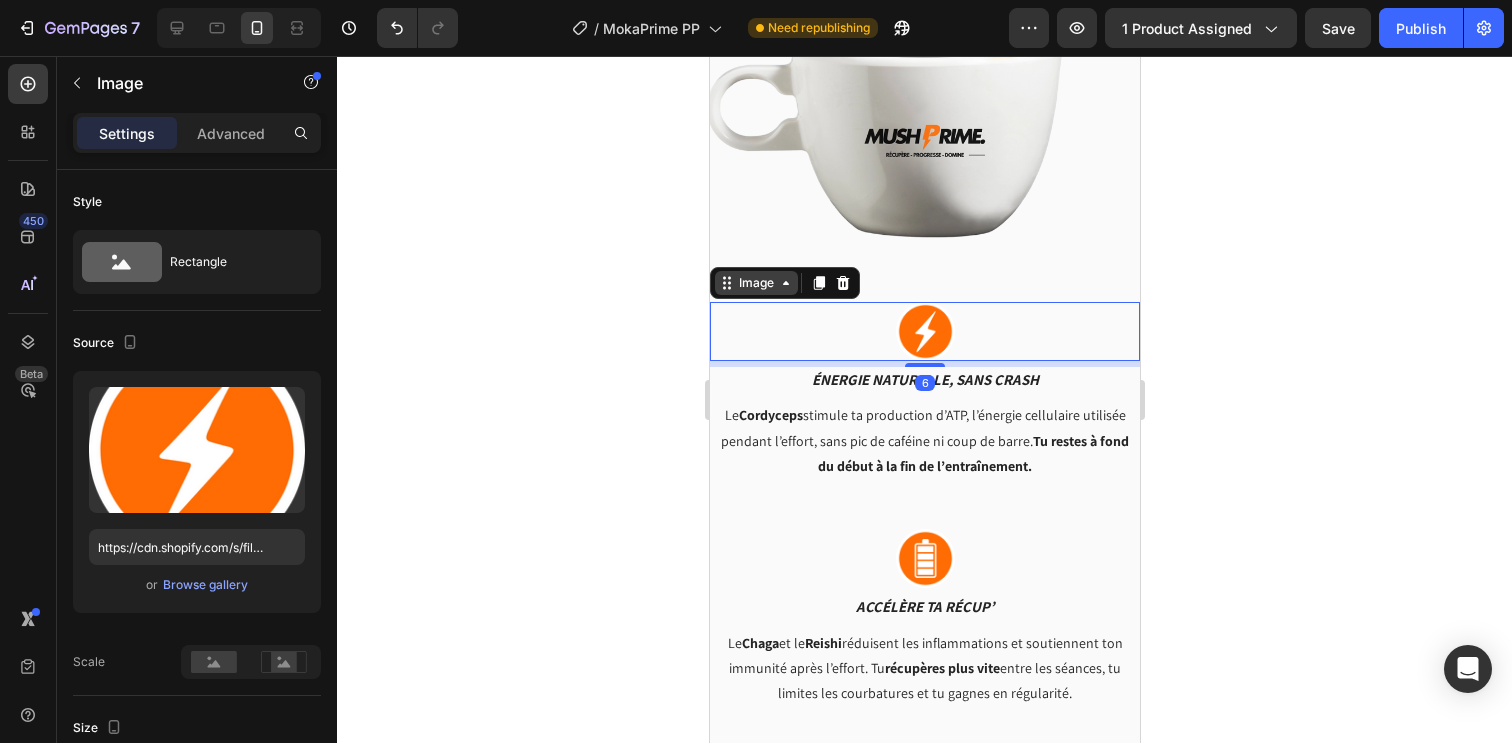 click on "Image" at bounding box center [755, 283] 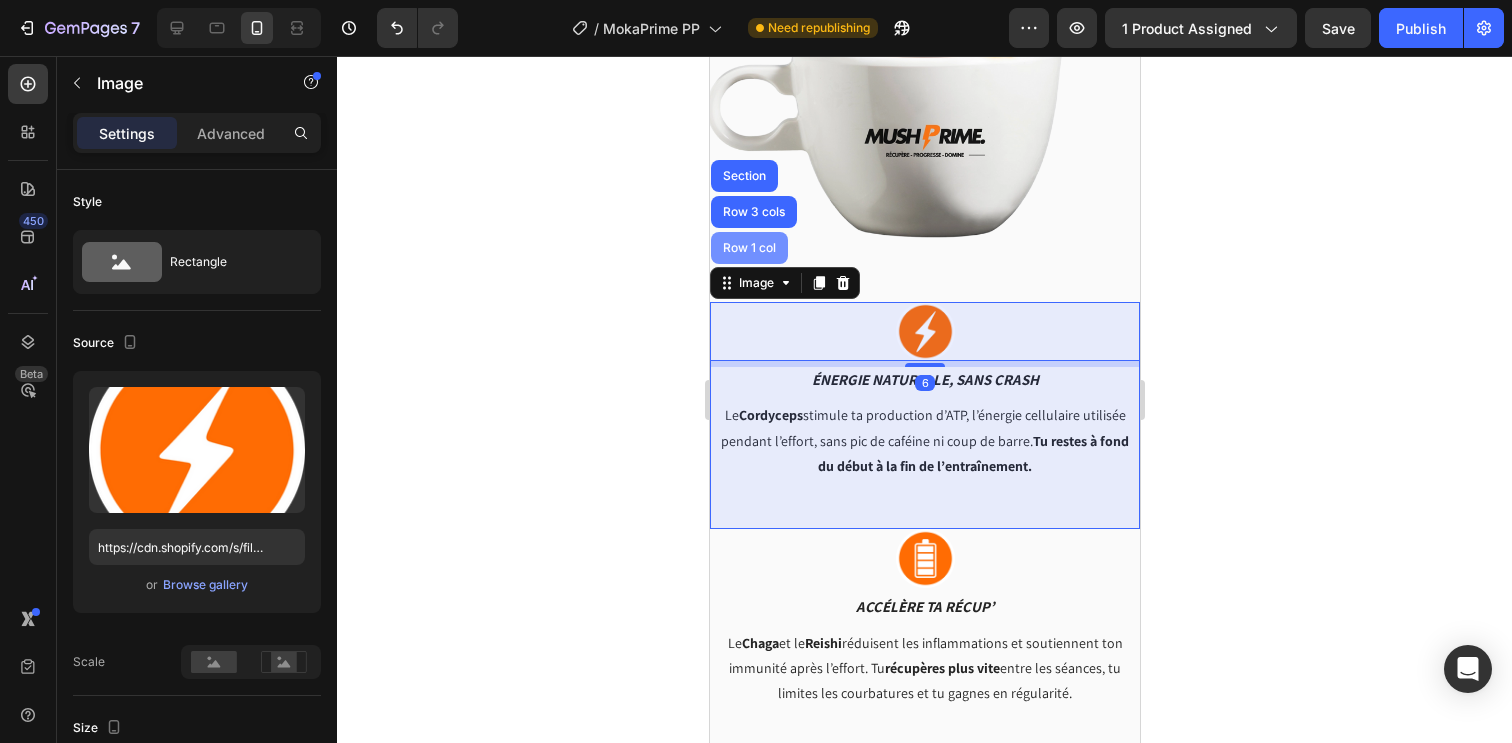 click on "Row 1 col" at bounding box center [748, 248] 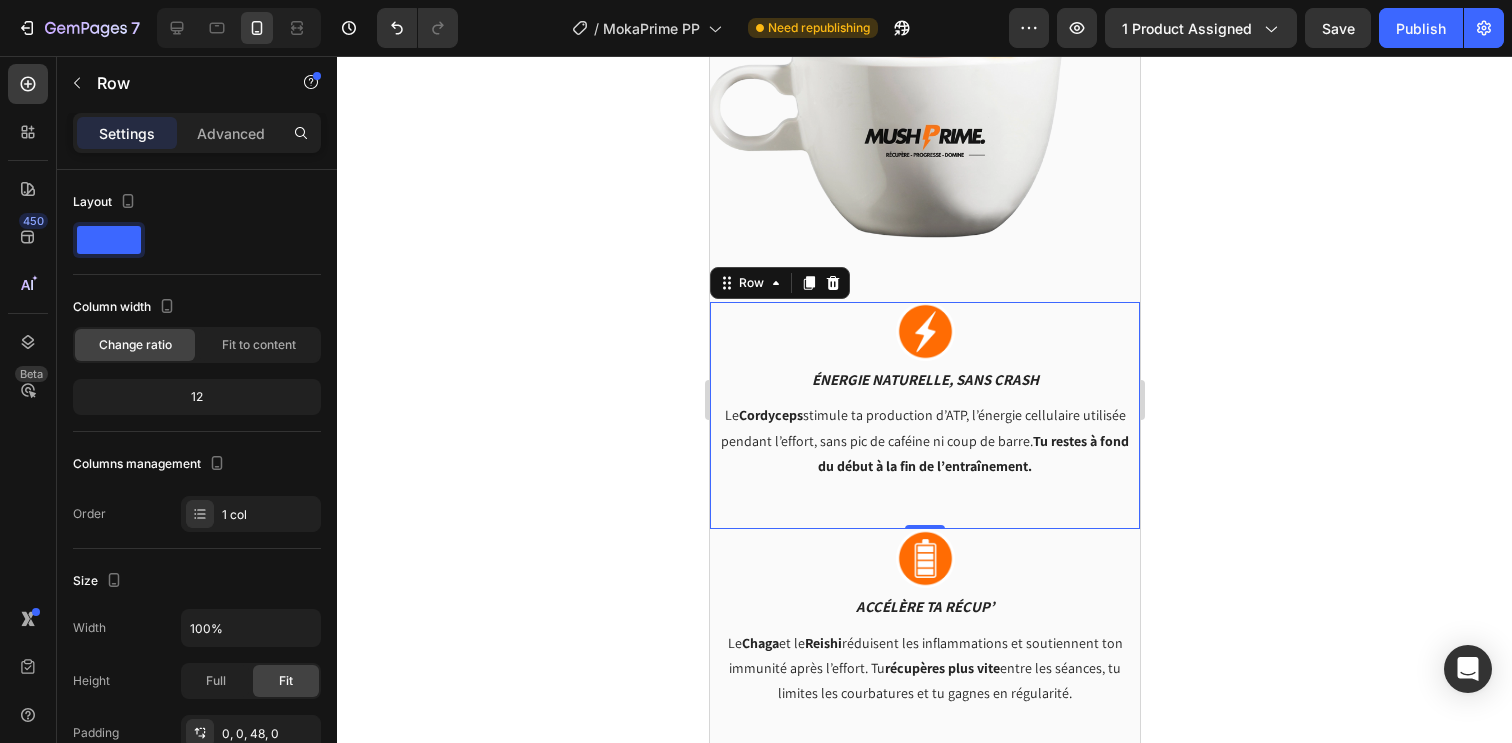 click on "Settings Advanced" at bounding box center (197, 133) 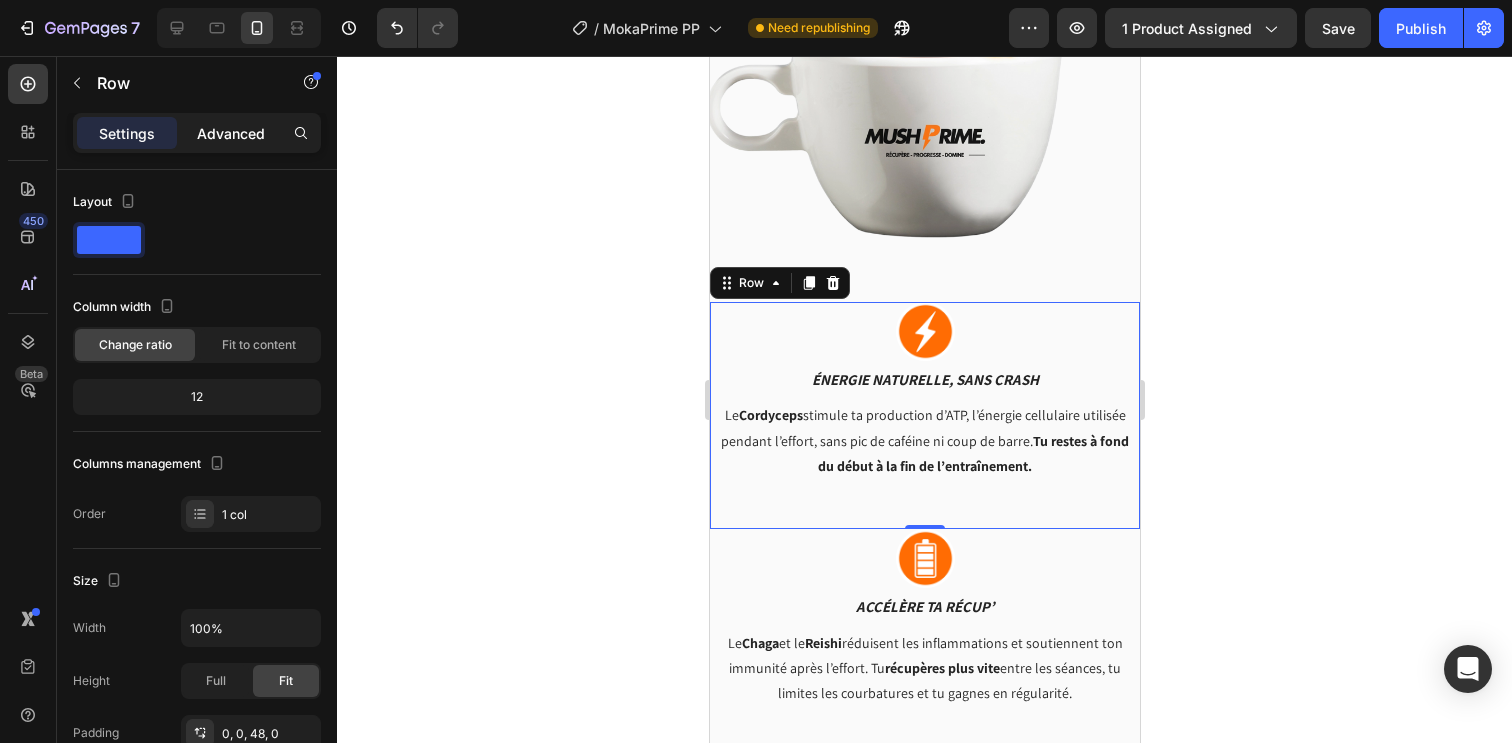 click on "Advanced" at bounding box center [231, 133] 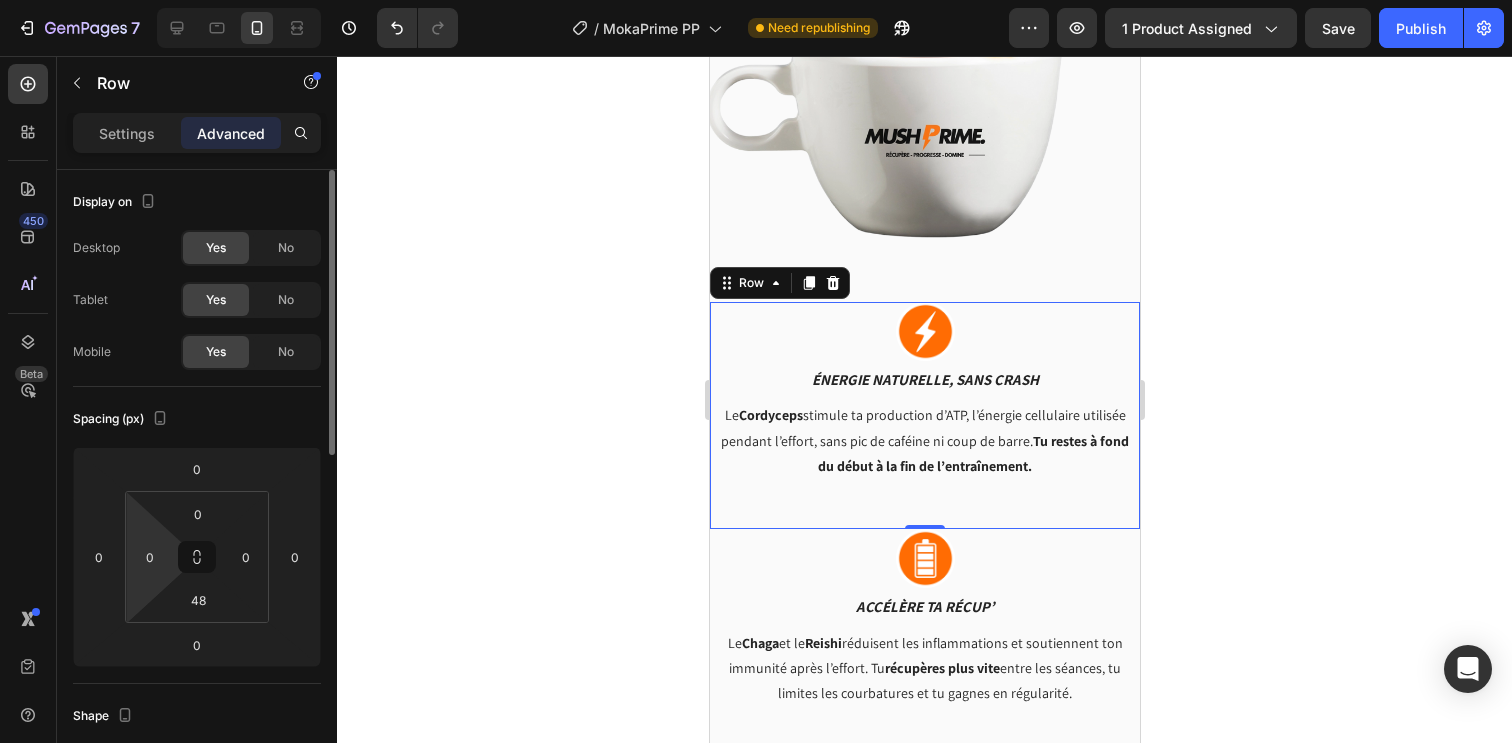 click on "7  Version history  /  MokaPrime PP Need republishing Preview 1 product assigned  Save   Publish  450 Beta Sections(18) Elements(84) Section Element Hero Section Product Detail Brands Trusted Badges Guarantee Product Breakdown How to use Testimonials Compare Bundle FAQs Social Proof Brand Story Product List Collection Blog List Contact Sticky Add to Cart Custom Footer Browse Library 450 Layout
Row
Row
Row
Row Text
Heading
Text Block Button
Button
Button Media
Image
Image" at bounding box center (756, 0) 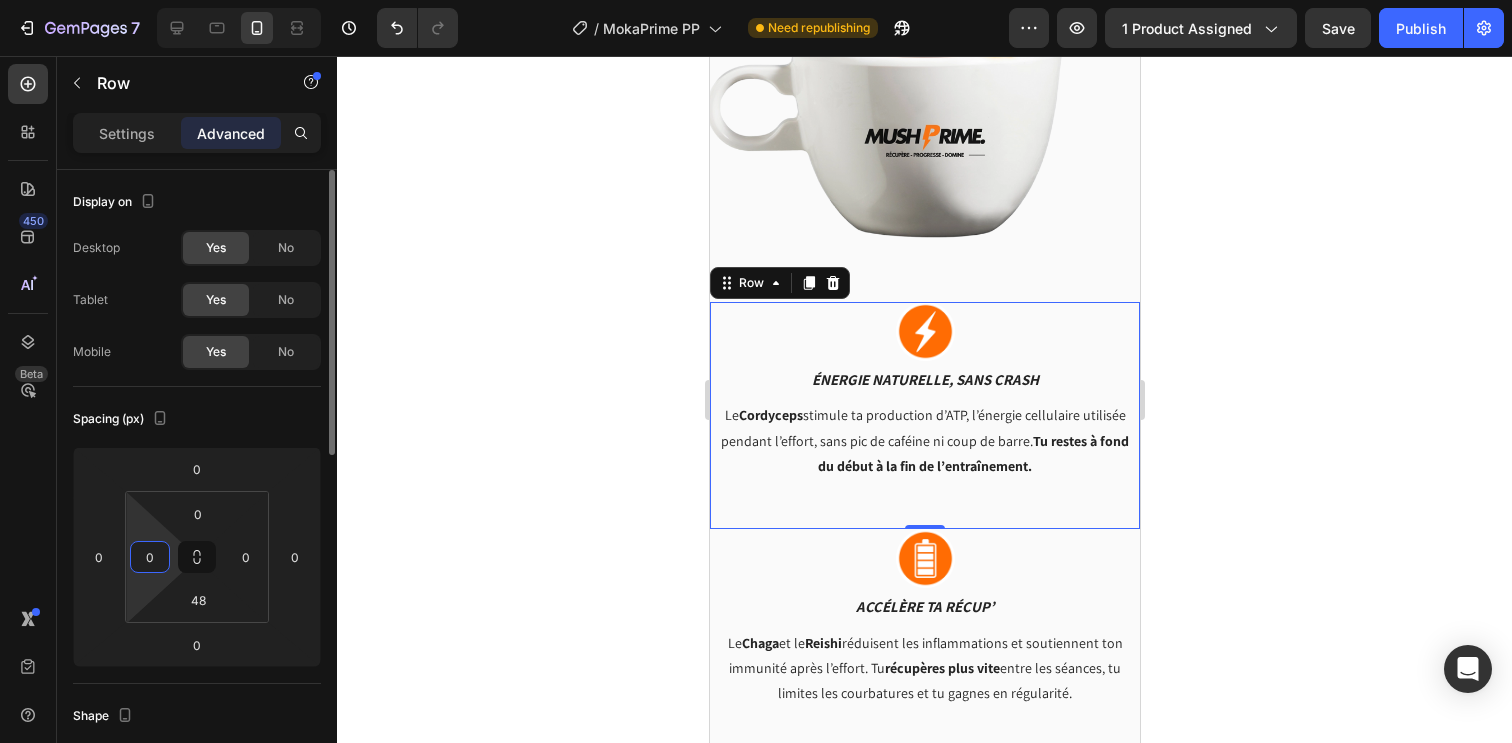 click on "0" at bounding box center [150, 557] 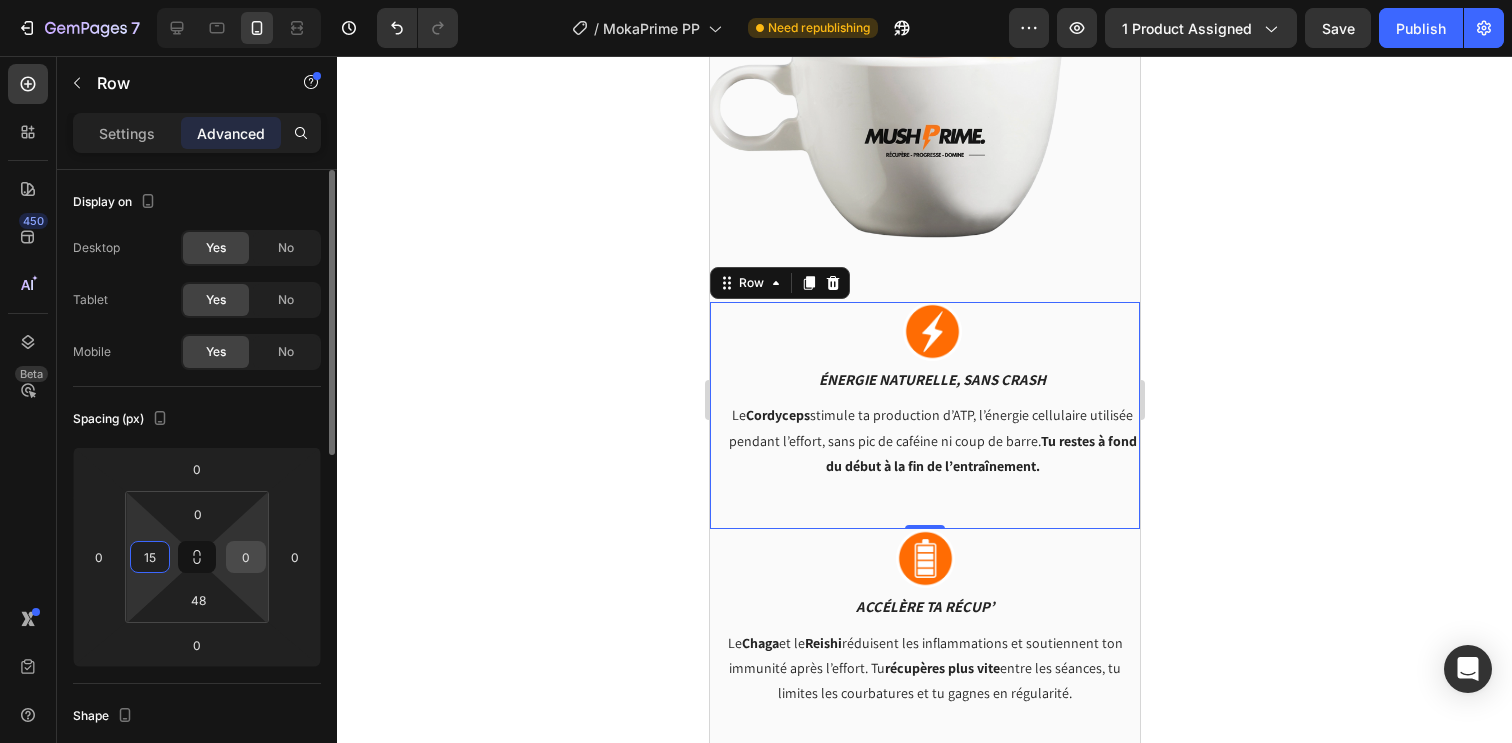 type on "15" 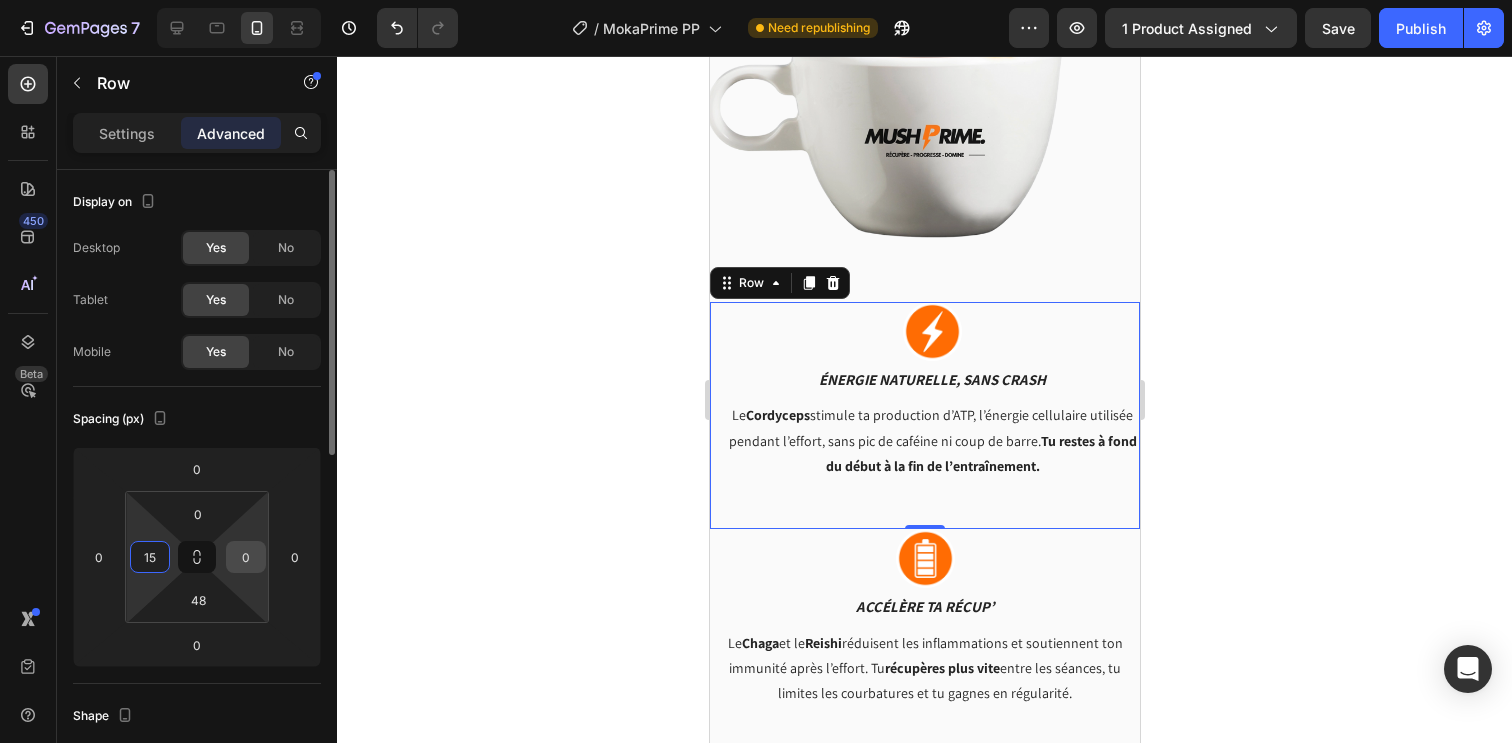 click on "0" at bounding box center [246, 557] 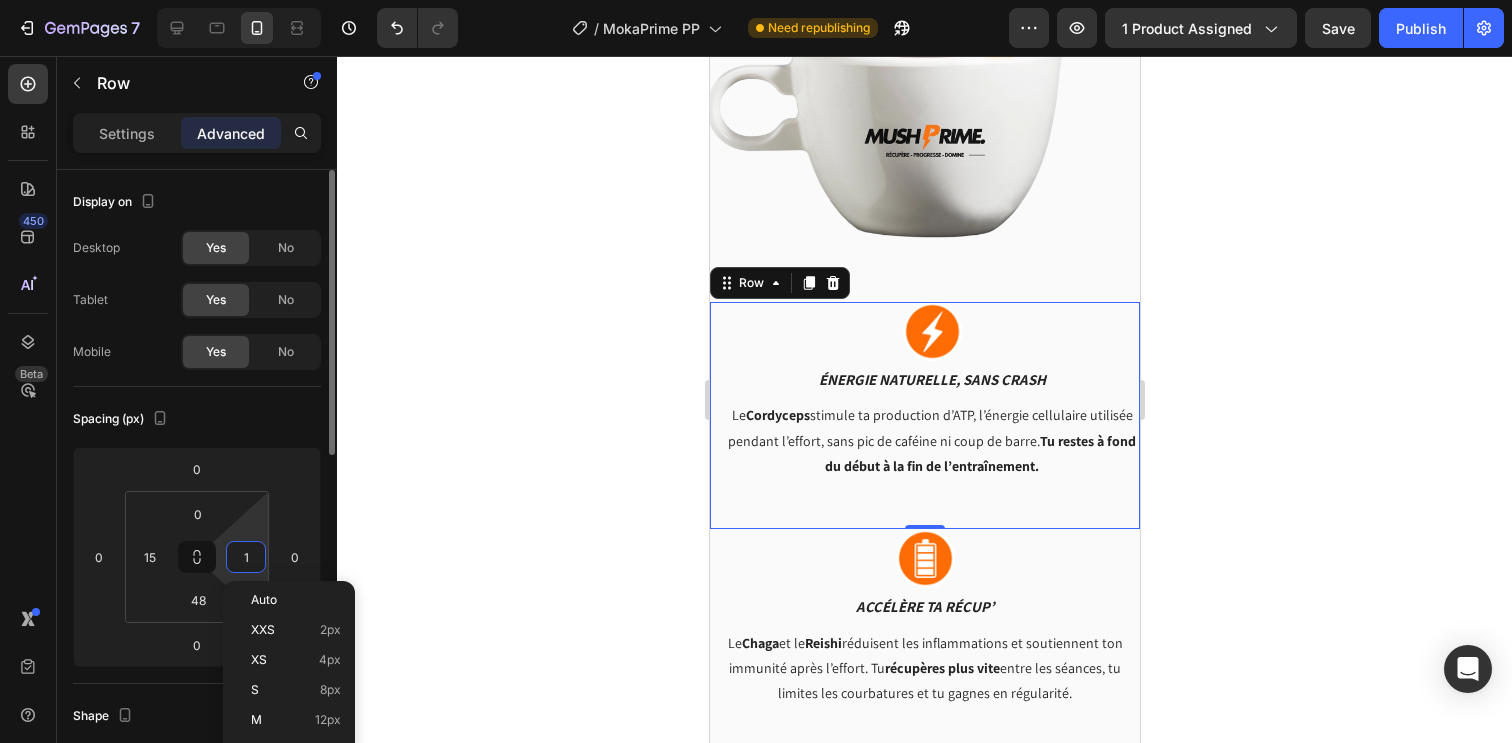 type on "15" 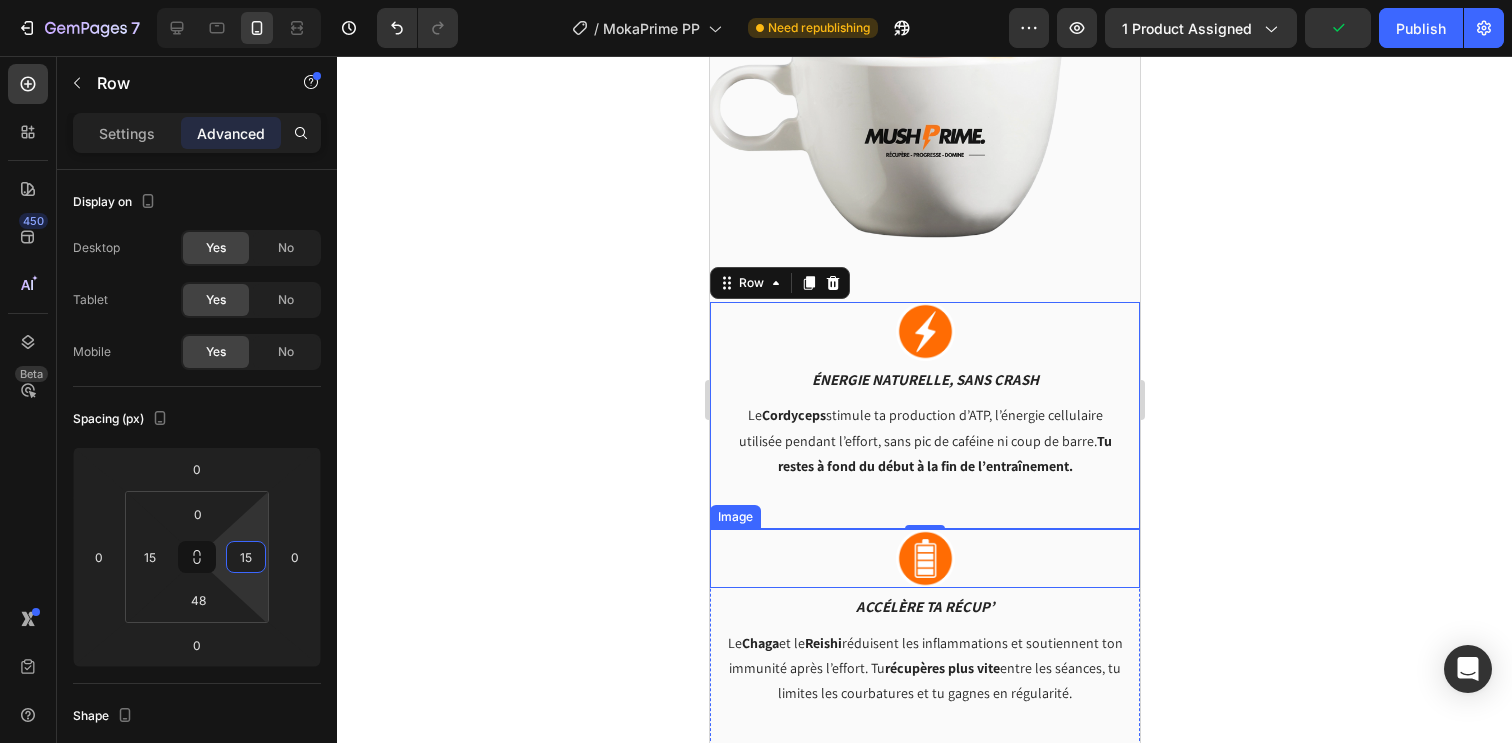 click at bounding box center (924, 558) 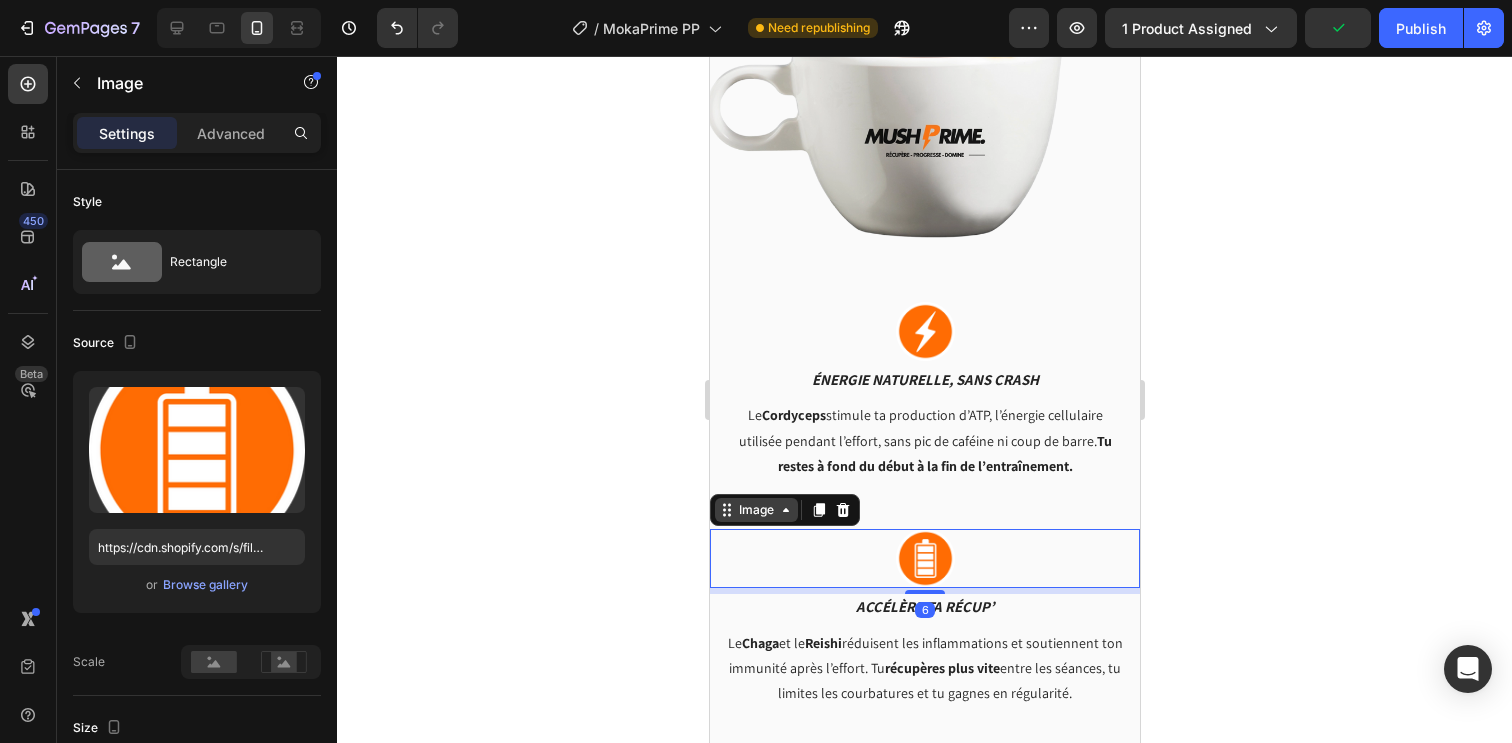 click on "Image" at bounding box center (755, 510) 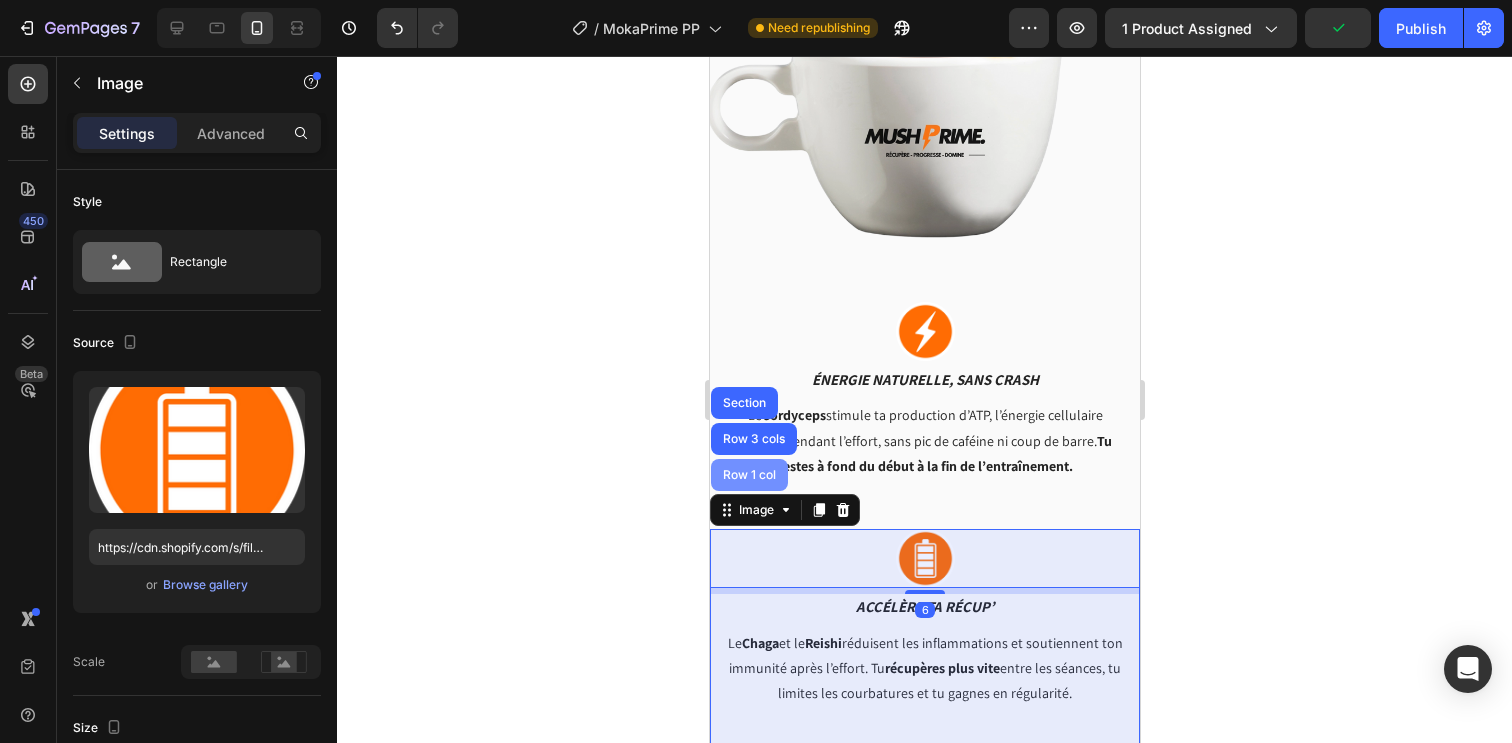 drag, startPoint x: 750, startPoint y: 455, endPoint x: 1402, endPoint y: 524, distance: 655.6409 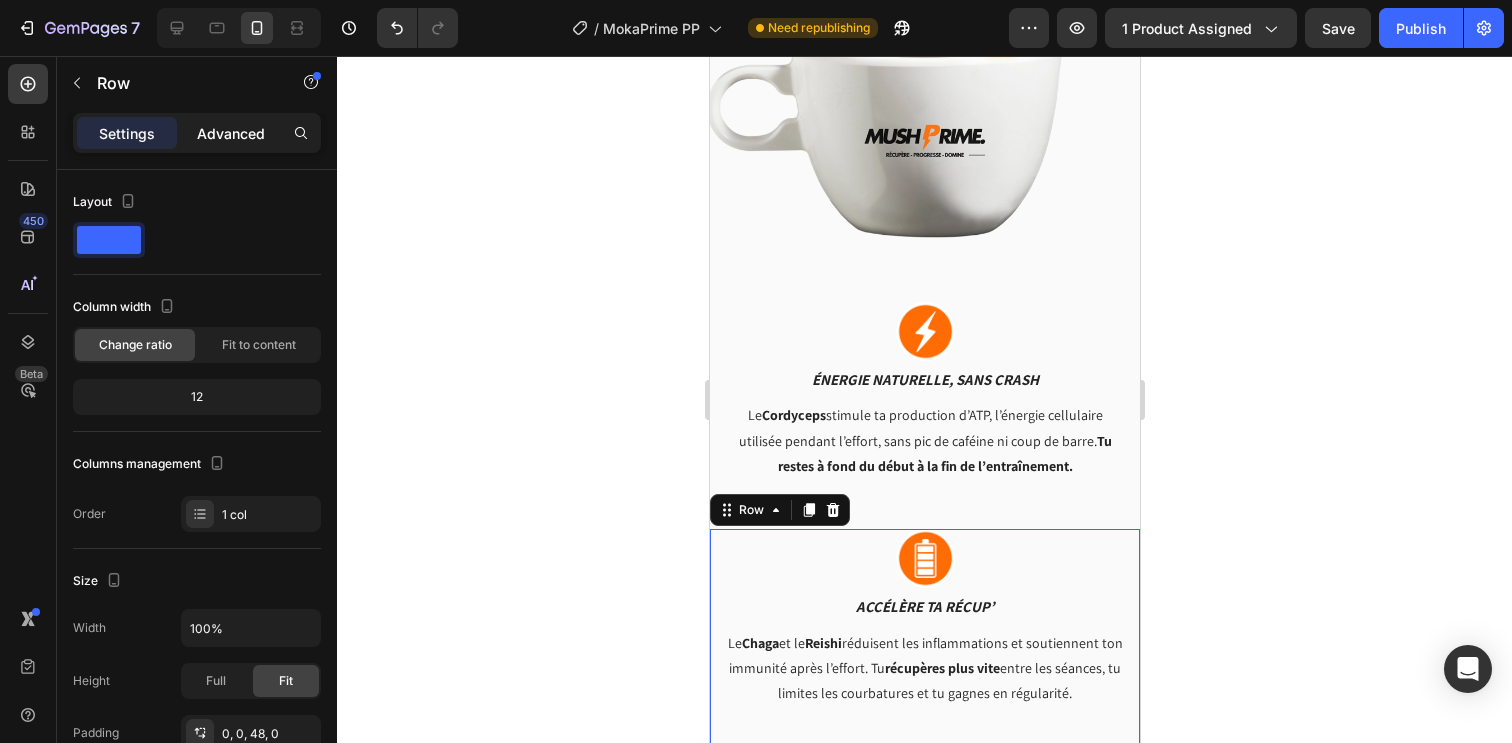 click on "Advanced" at bounding box center (231, 133) 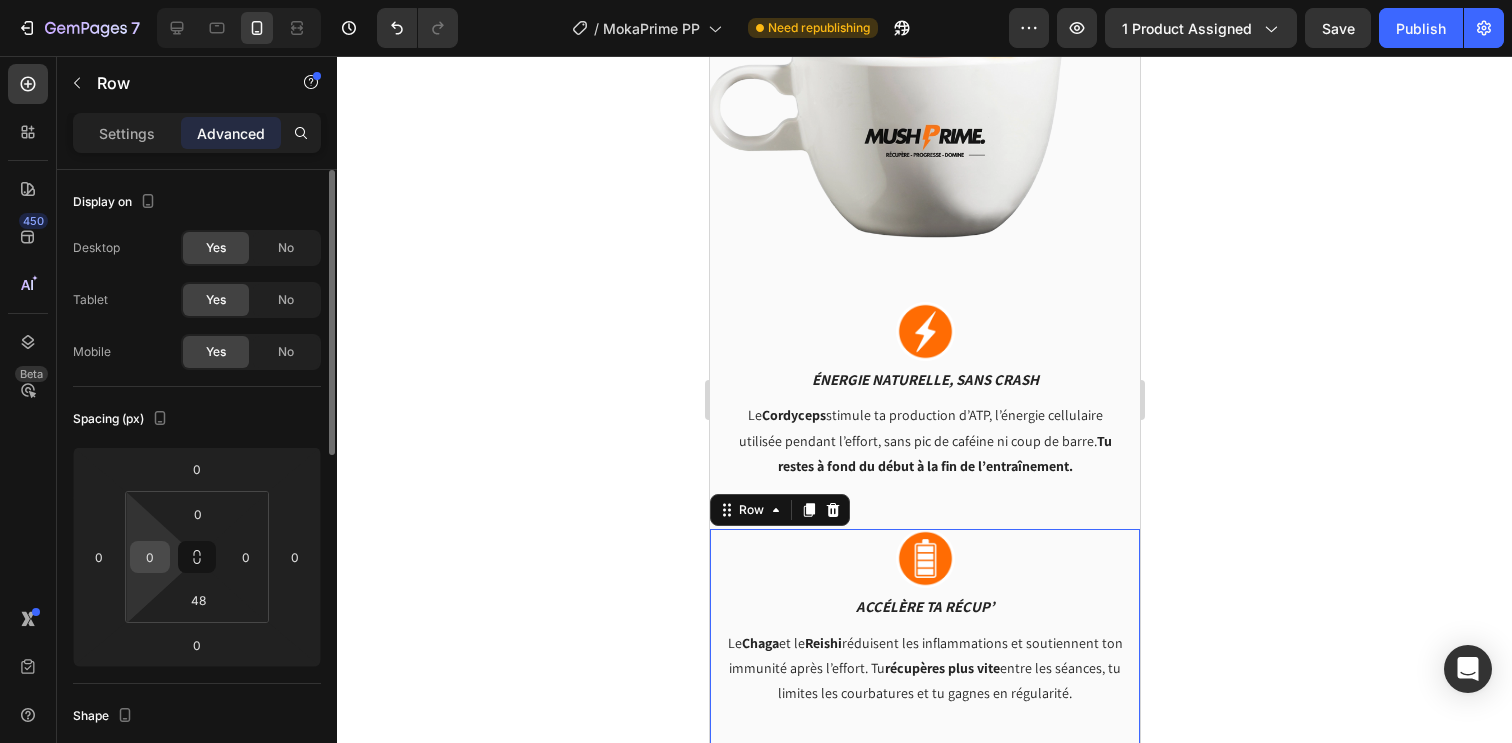 click on "0" at bounding box center (150, 557) 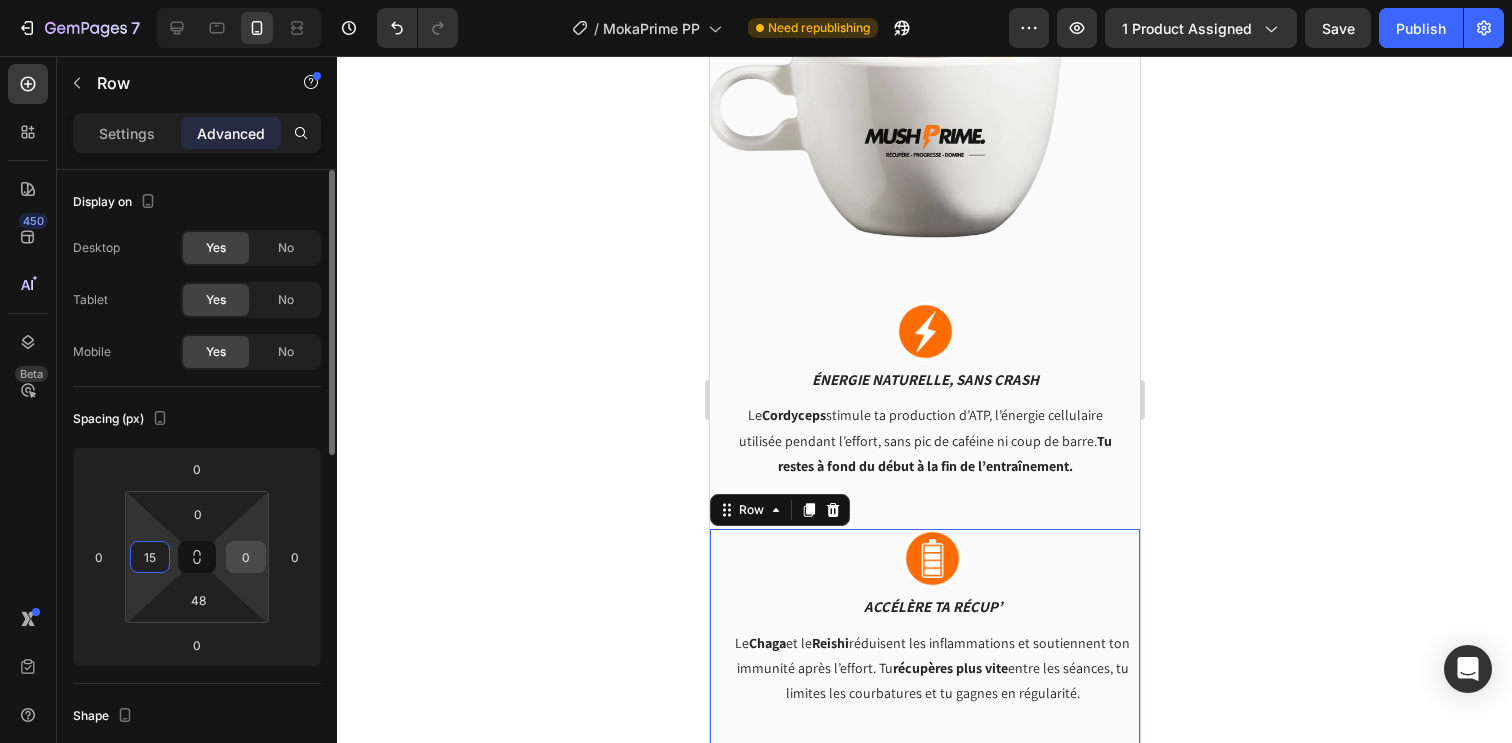 type on "15" 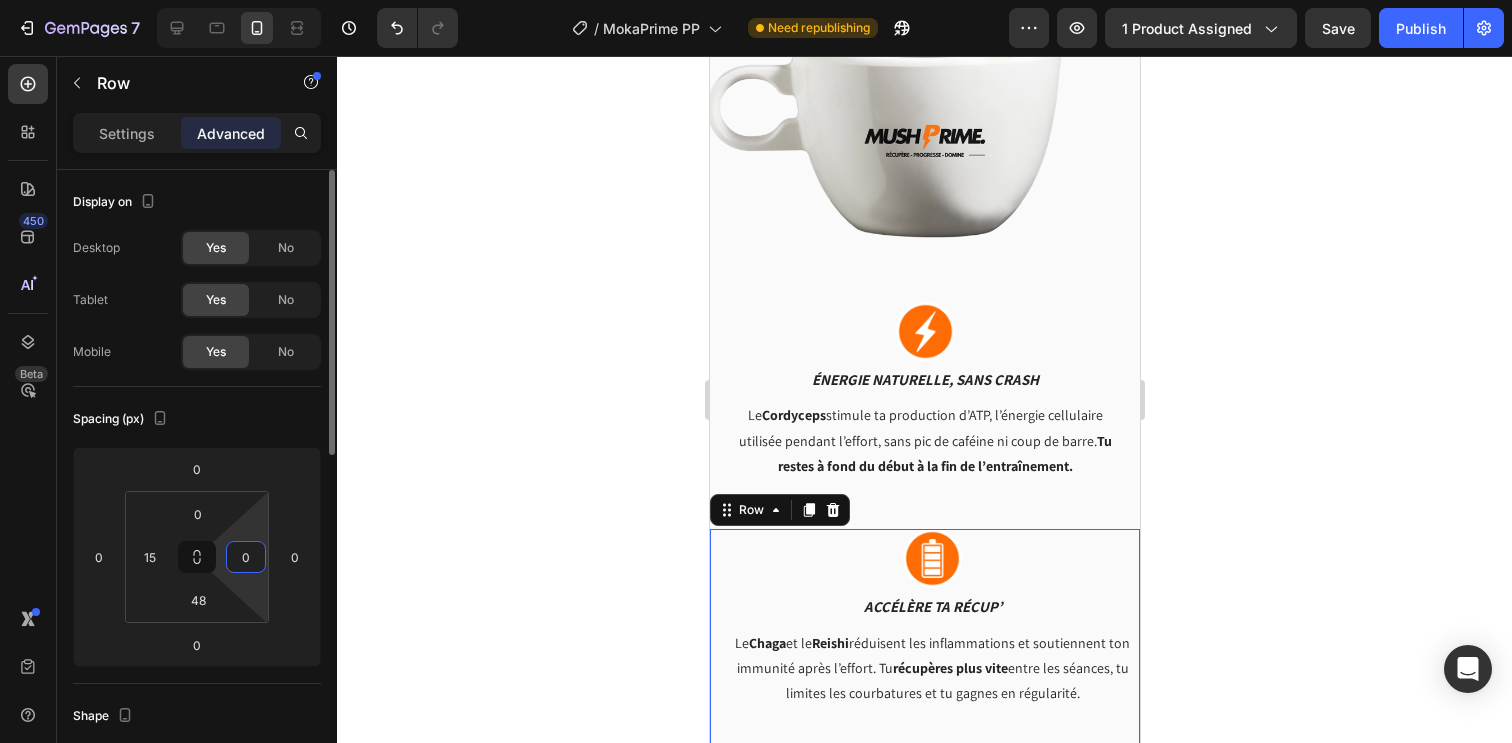 click on "0" at bounding box center (246, 557) 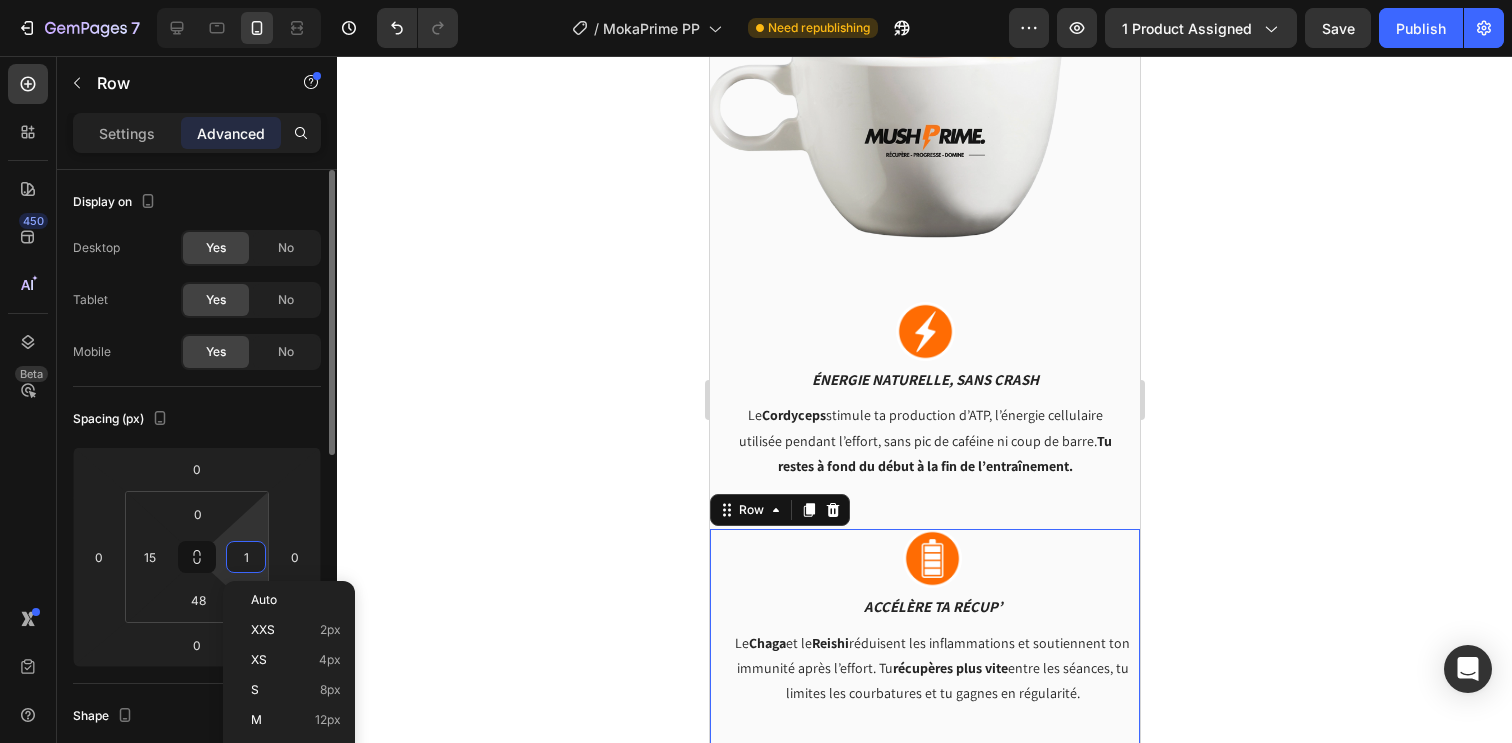 type on "15" 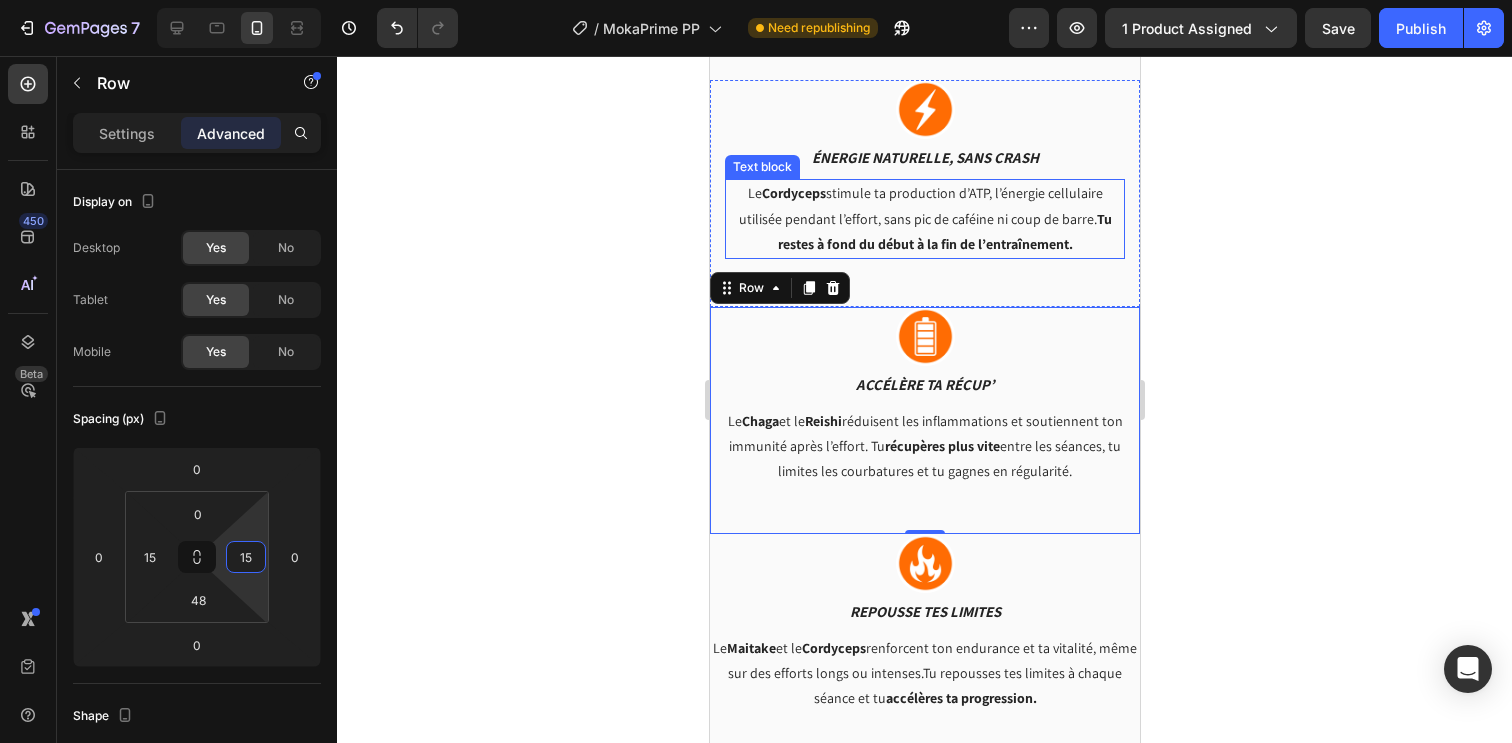 scroll, scrollTop: 3282, scrollLeft: 0, axis: vertical 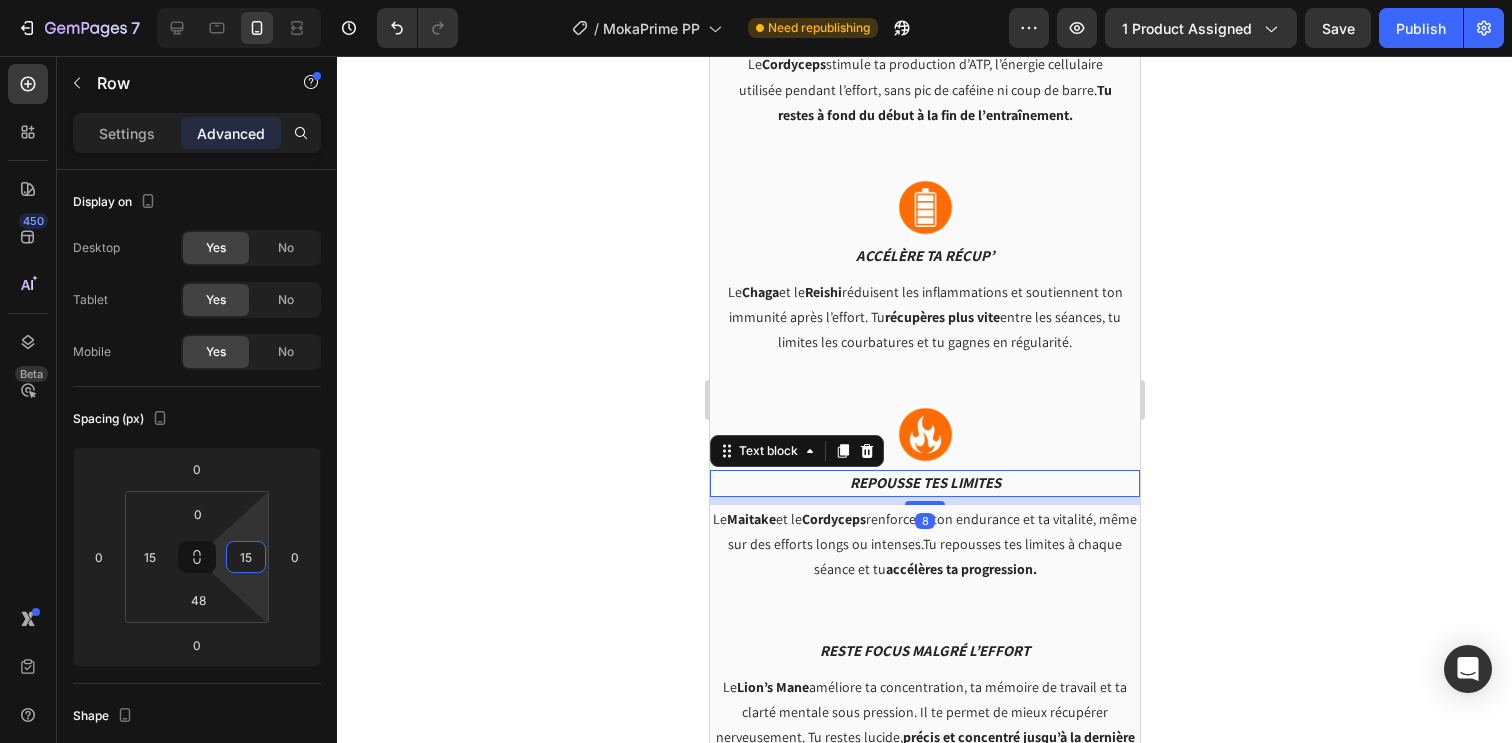 click on "Repousse tes limites" at bounding box center [924, 483] 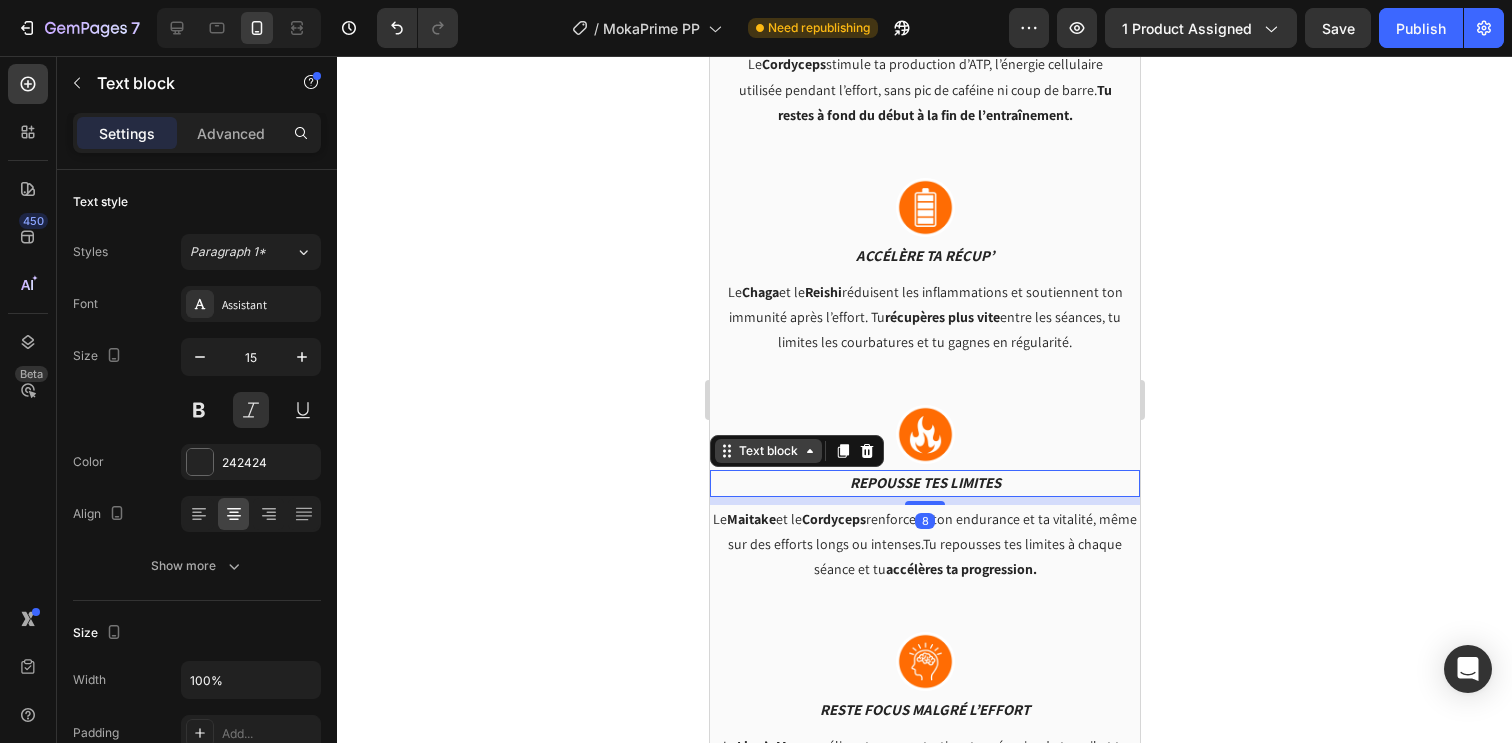click on "Text block" at bounding box center [767, 451] 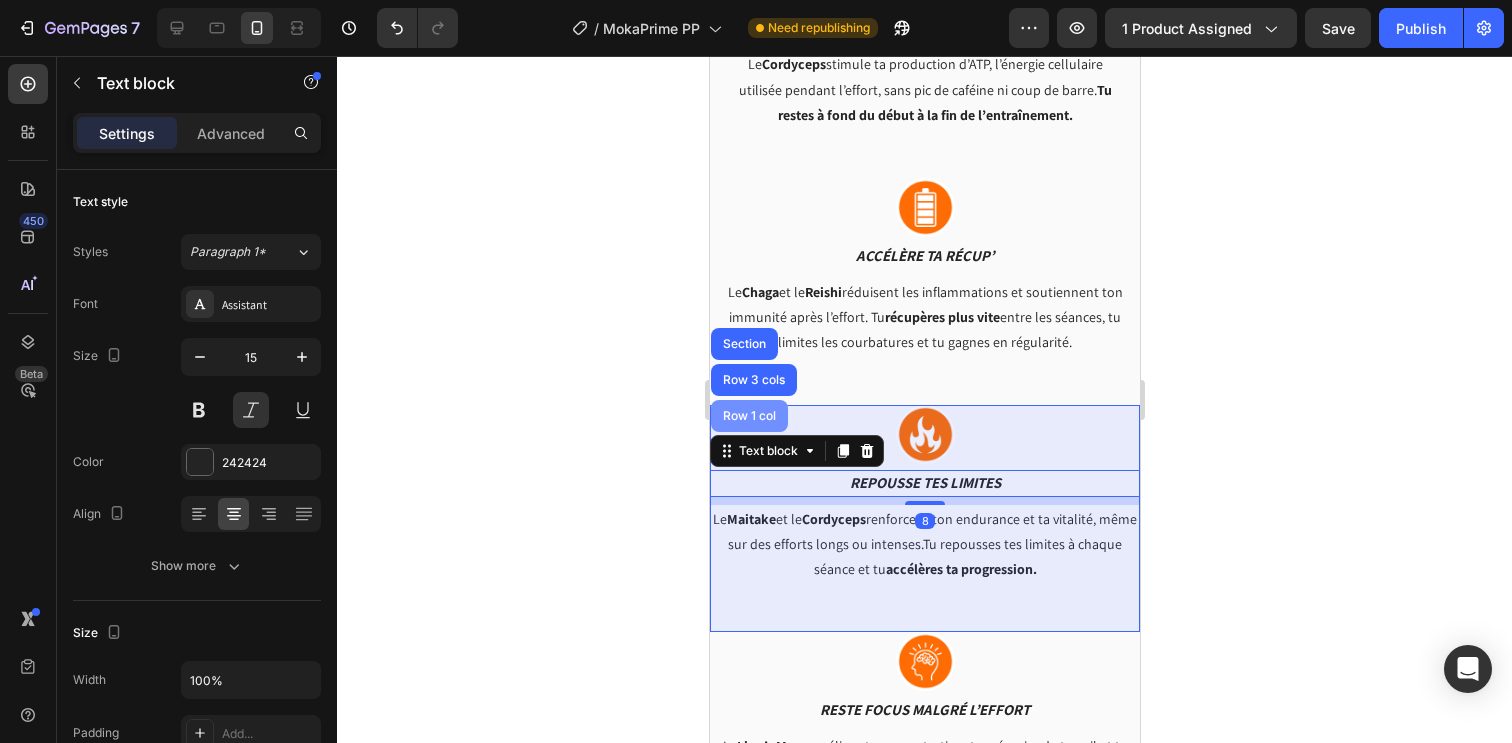 click on "Row 1 col" at bounding box center [748, 416] 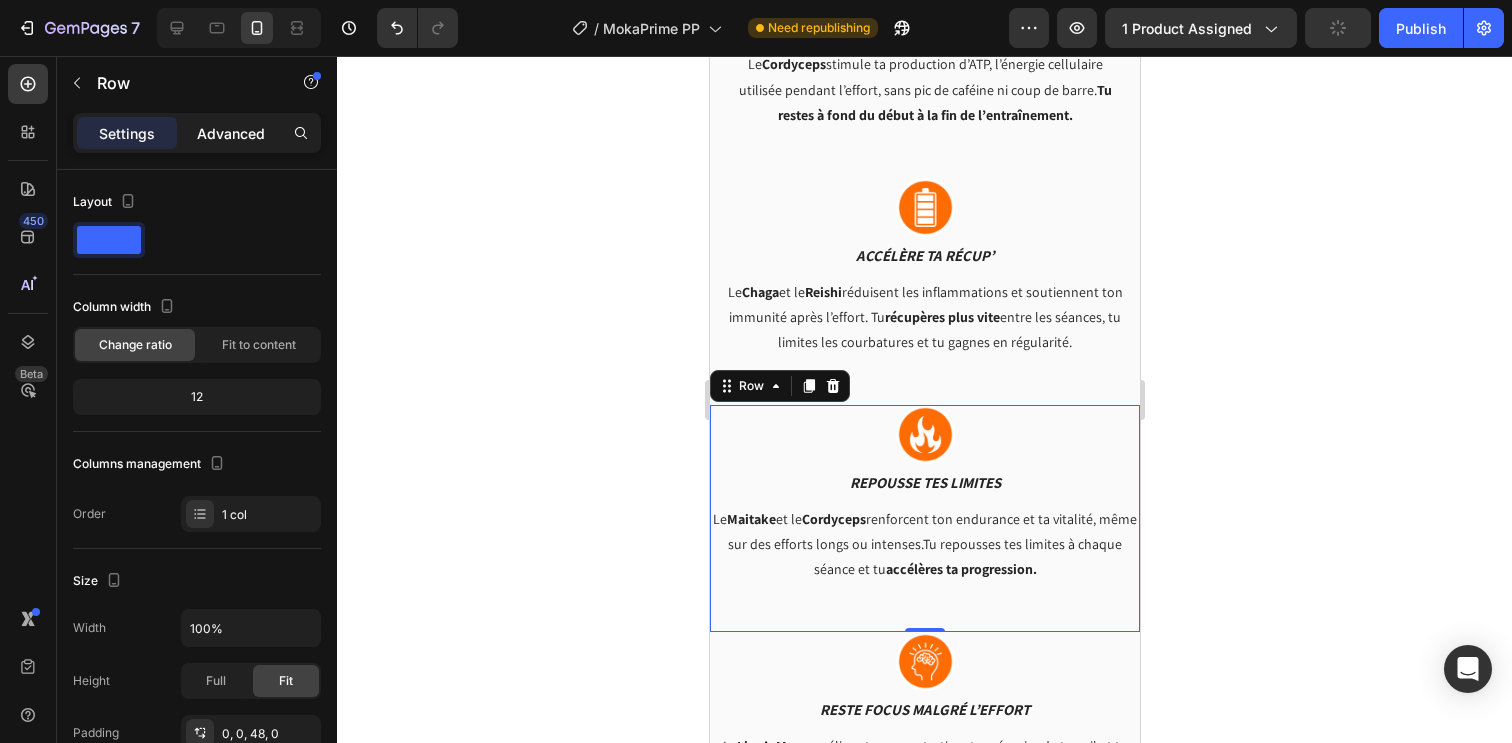 click on "Advanced" at bounding box center (231, 133) 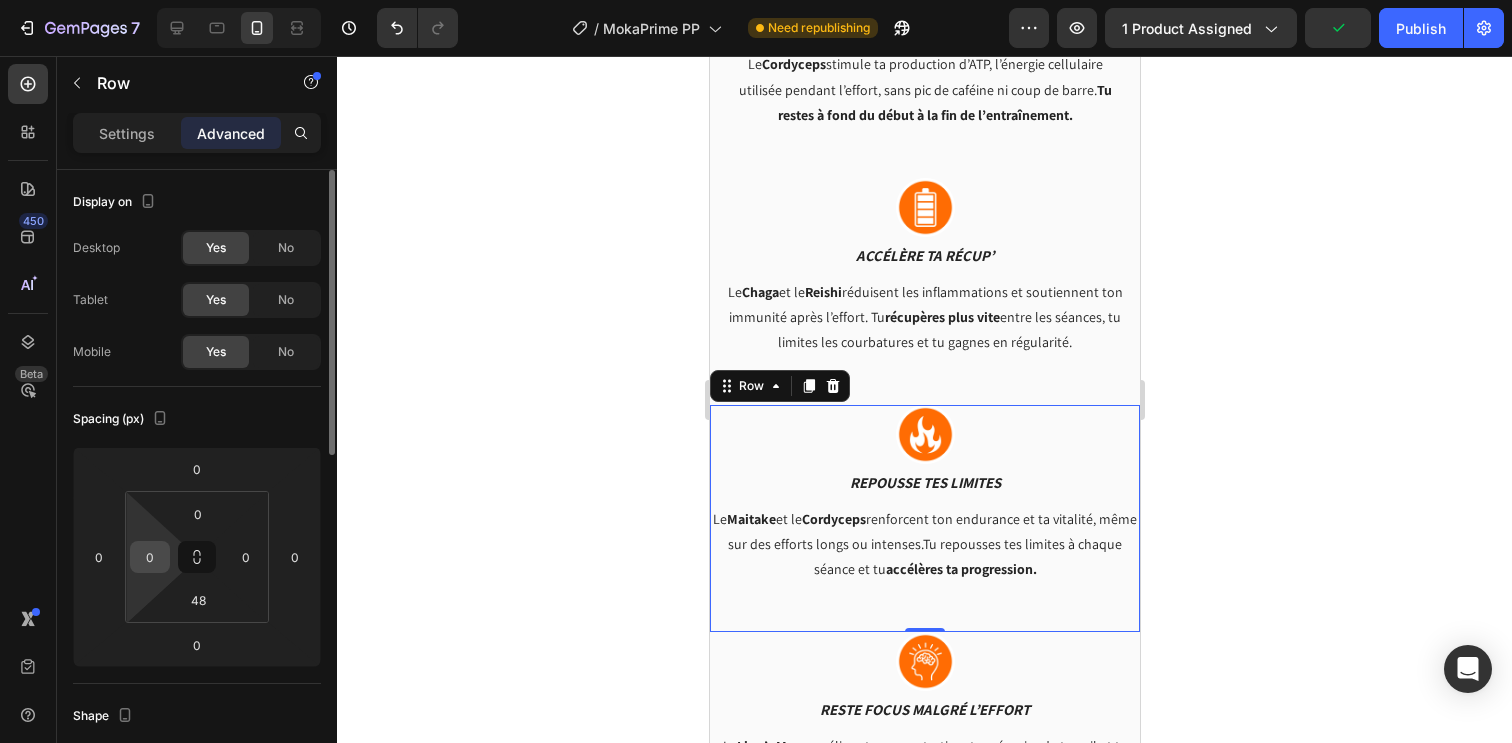 click on "0" at bounding box center (150, 557) 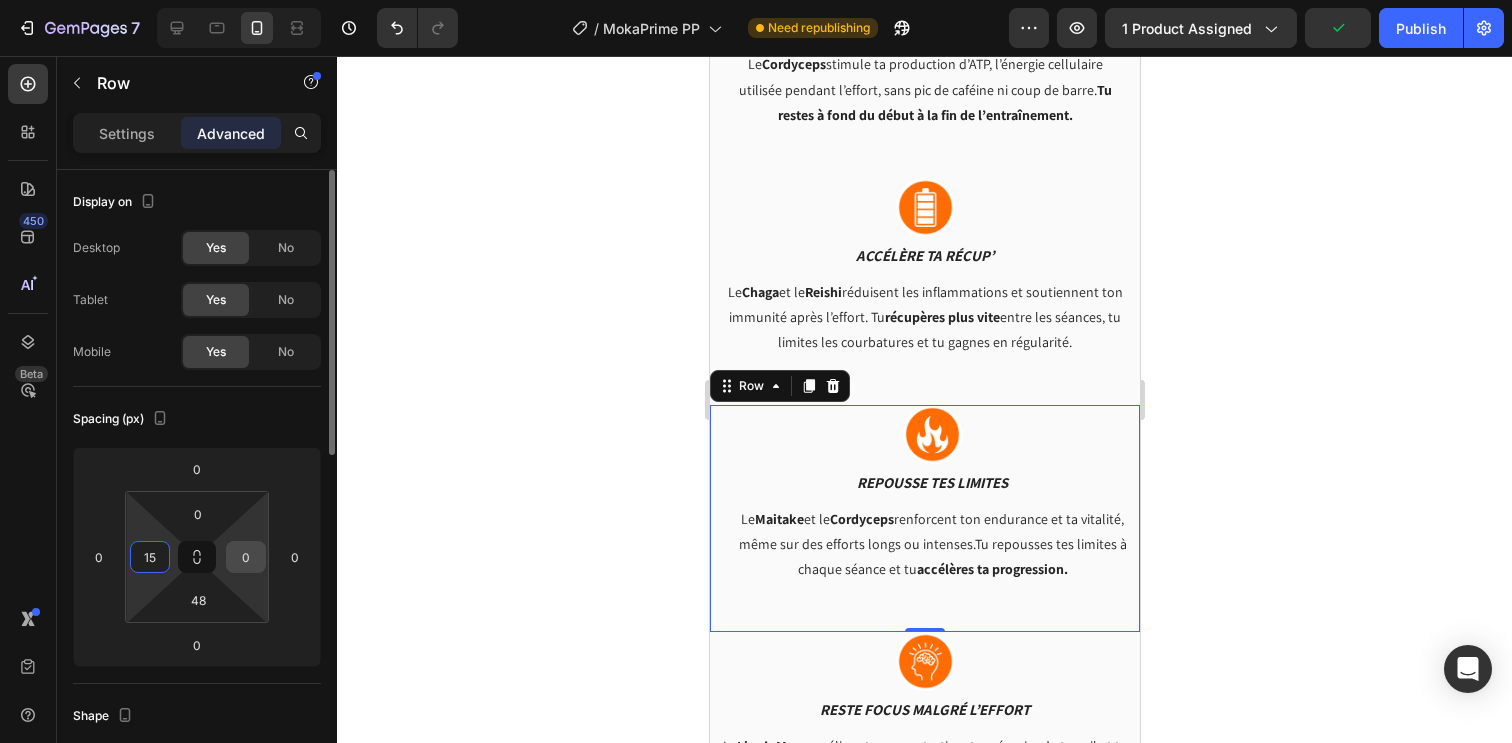 type on "15" 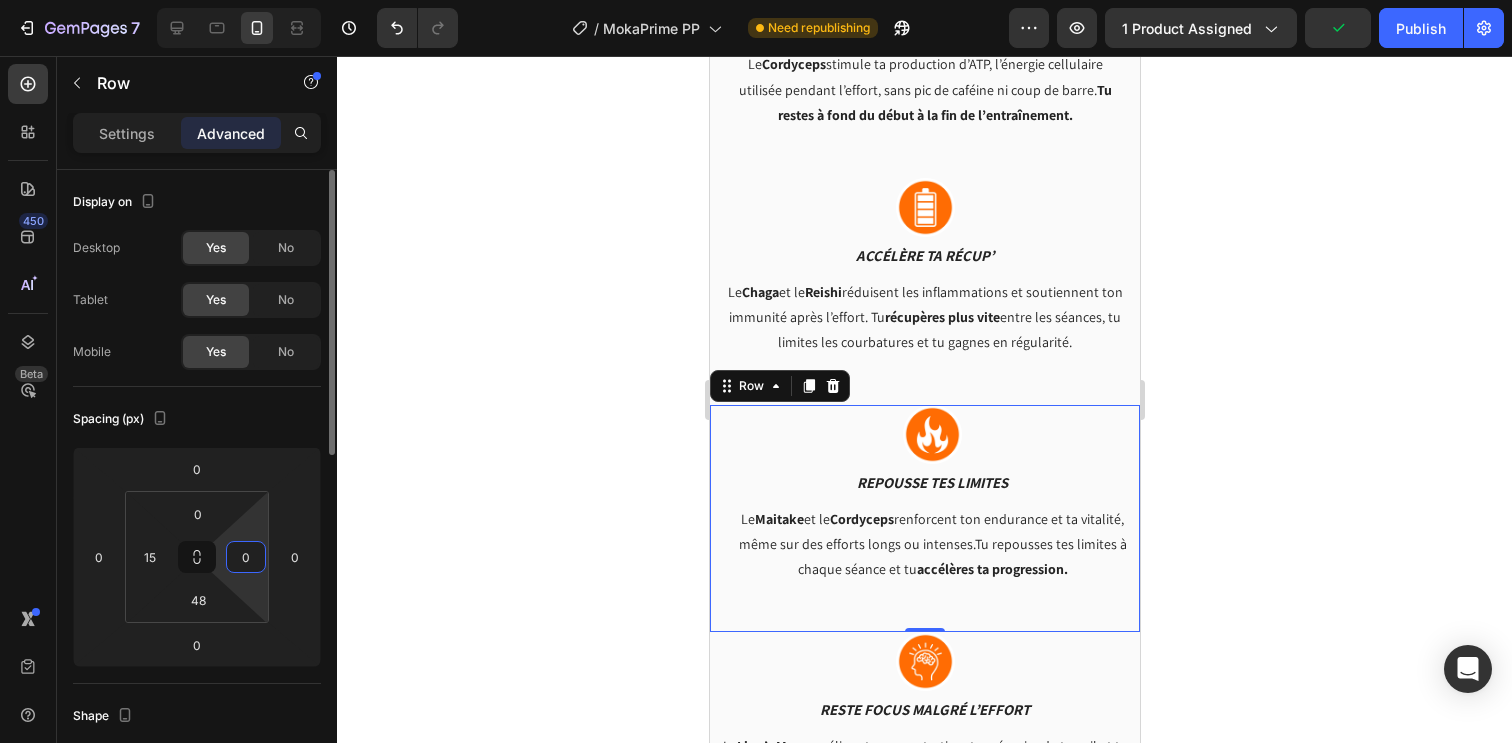 click on "0" at bounding box center [246, 557] 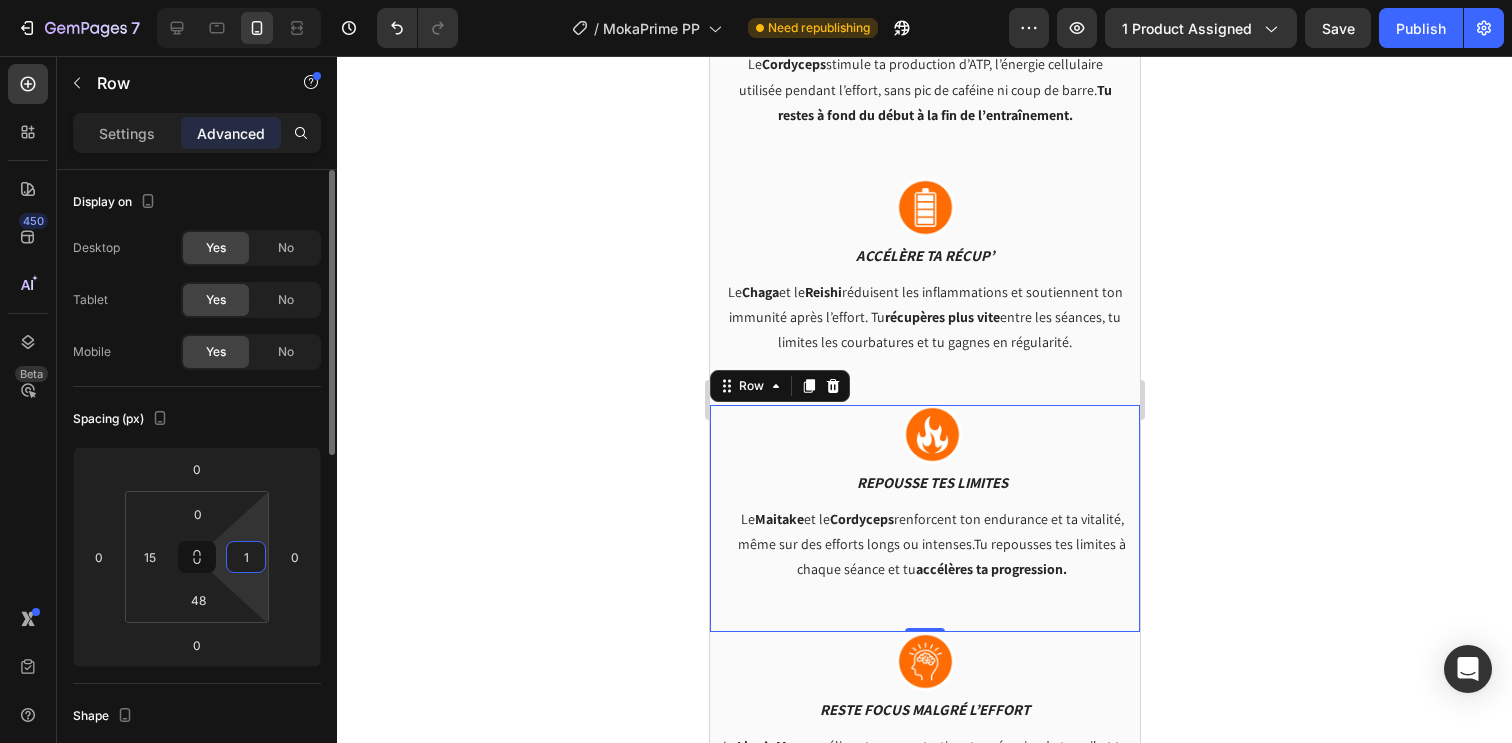 type on "15" 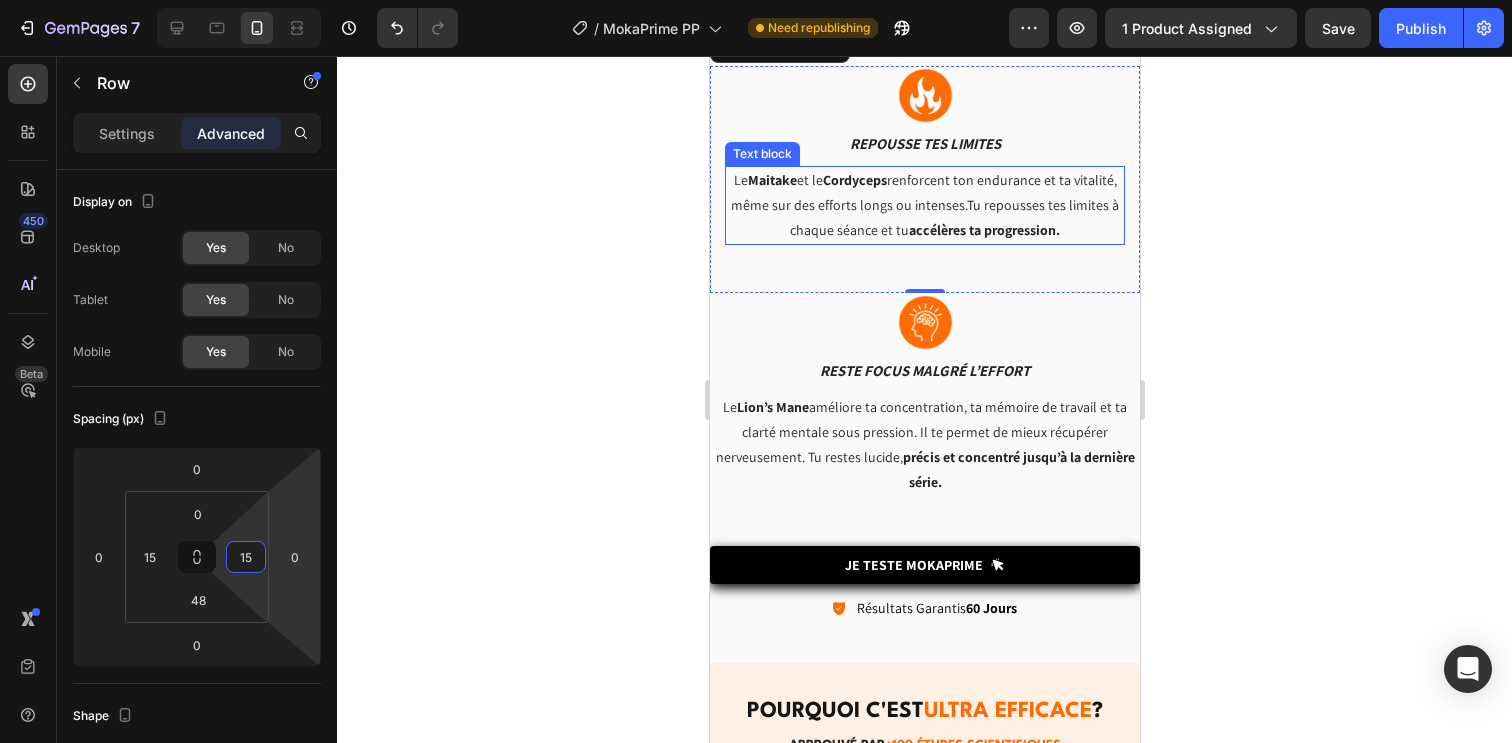 scroll, scrollTop: 3631, scrollLeft: 0, axis: vertical 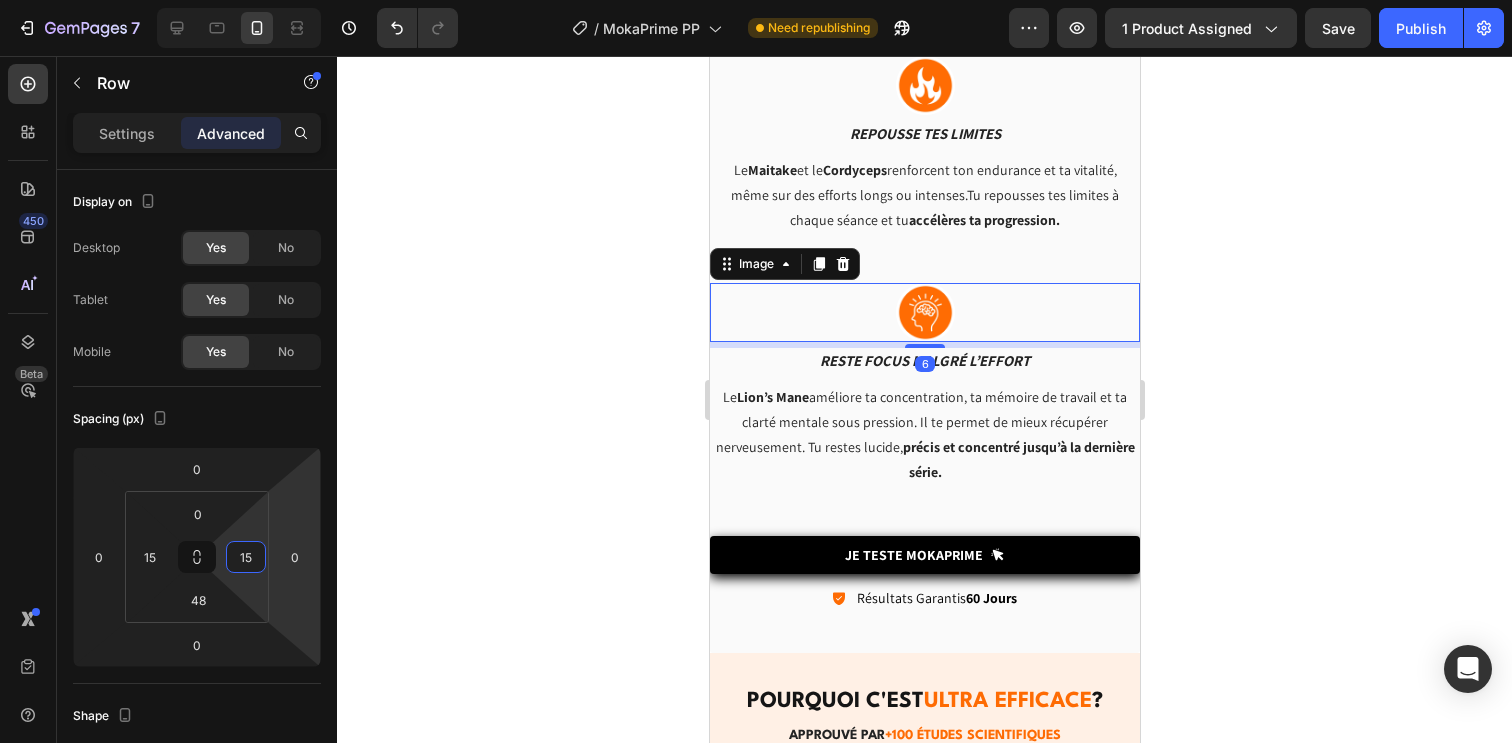click at bounding box center [924, 312] 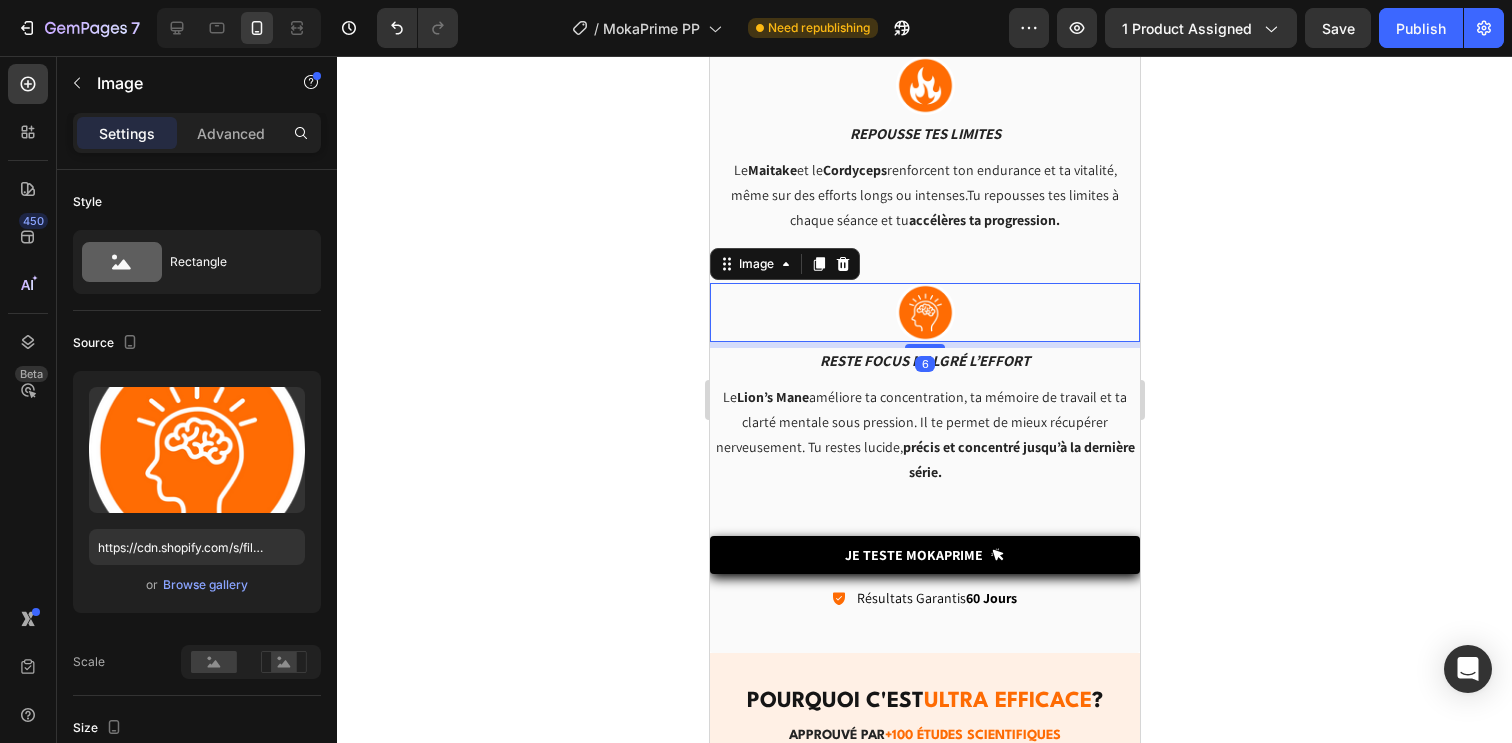 click on "Image Repousse tes limites Text block Le  Maitake  et le  Cordyceps  renforcent ton endurance et ta vitalité, même sur des efforts longs ou intenses.Tu repousses tes limites à chaque séance et tu  accélères ta progression. Text block Row" at bounding box center (924, 169) 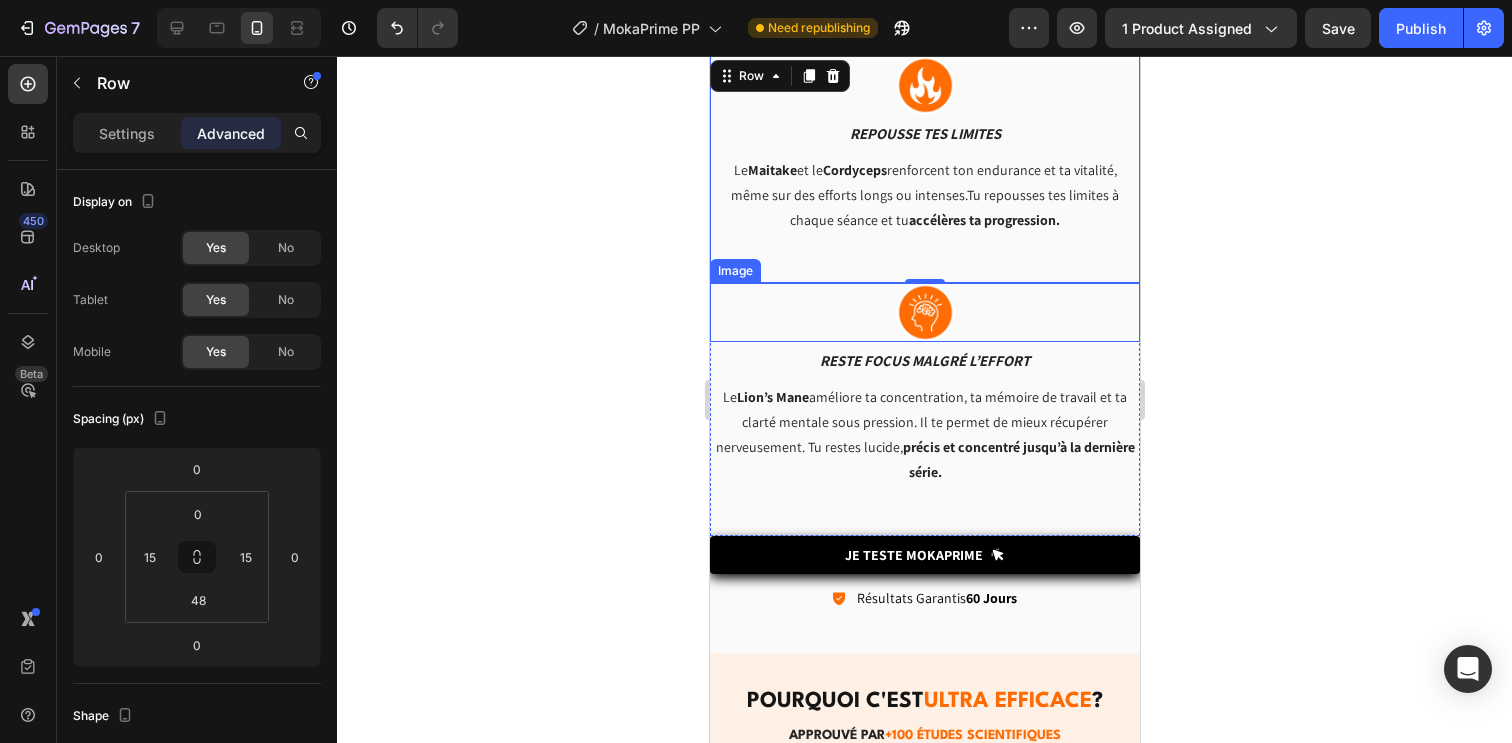 click at bounding box center (924, 312) 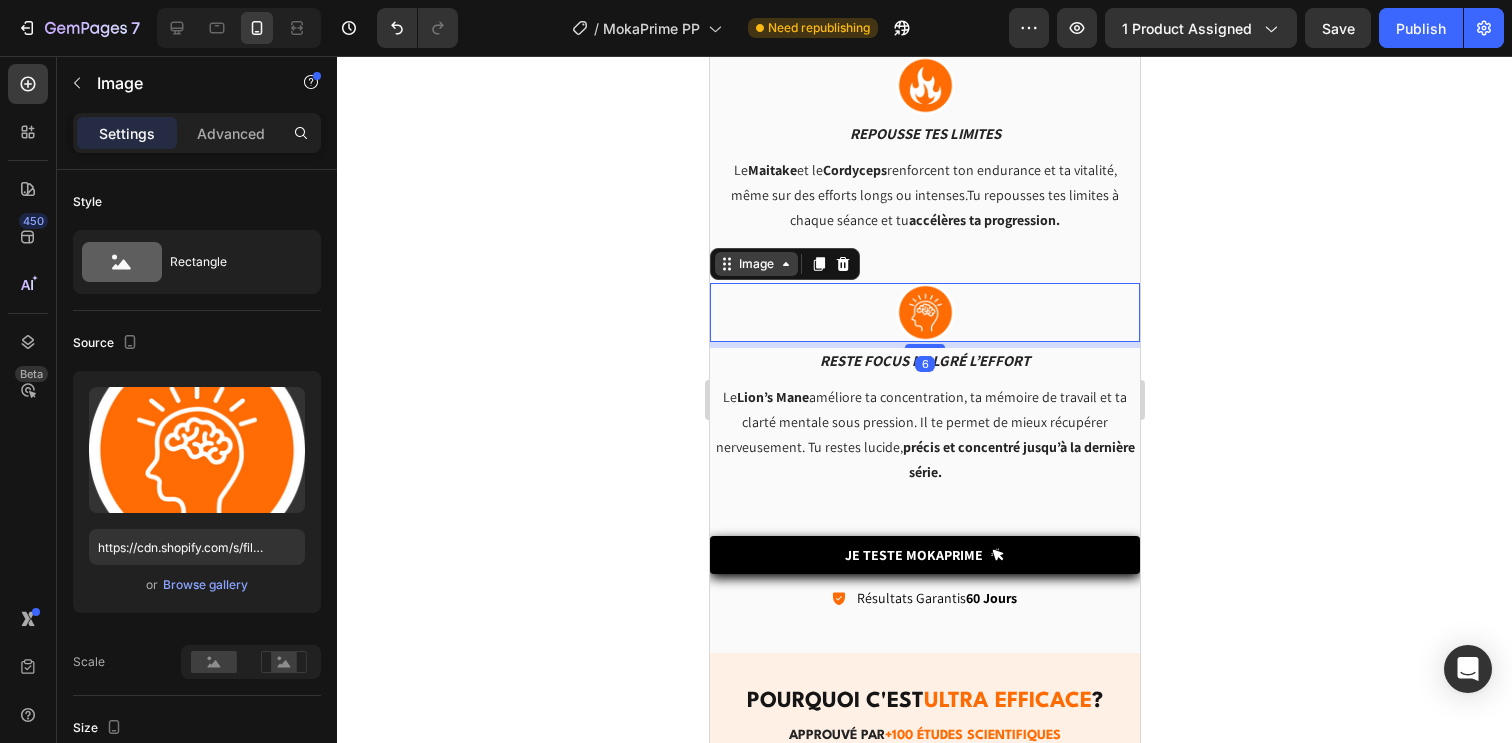 click on "Image" at bounding box center [755, 264] 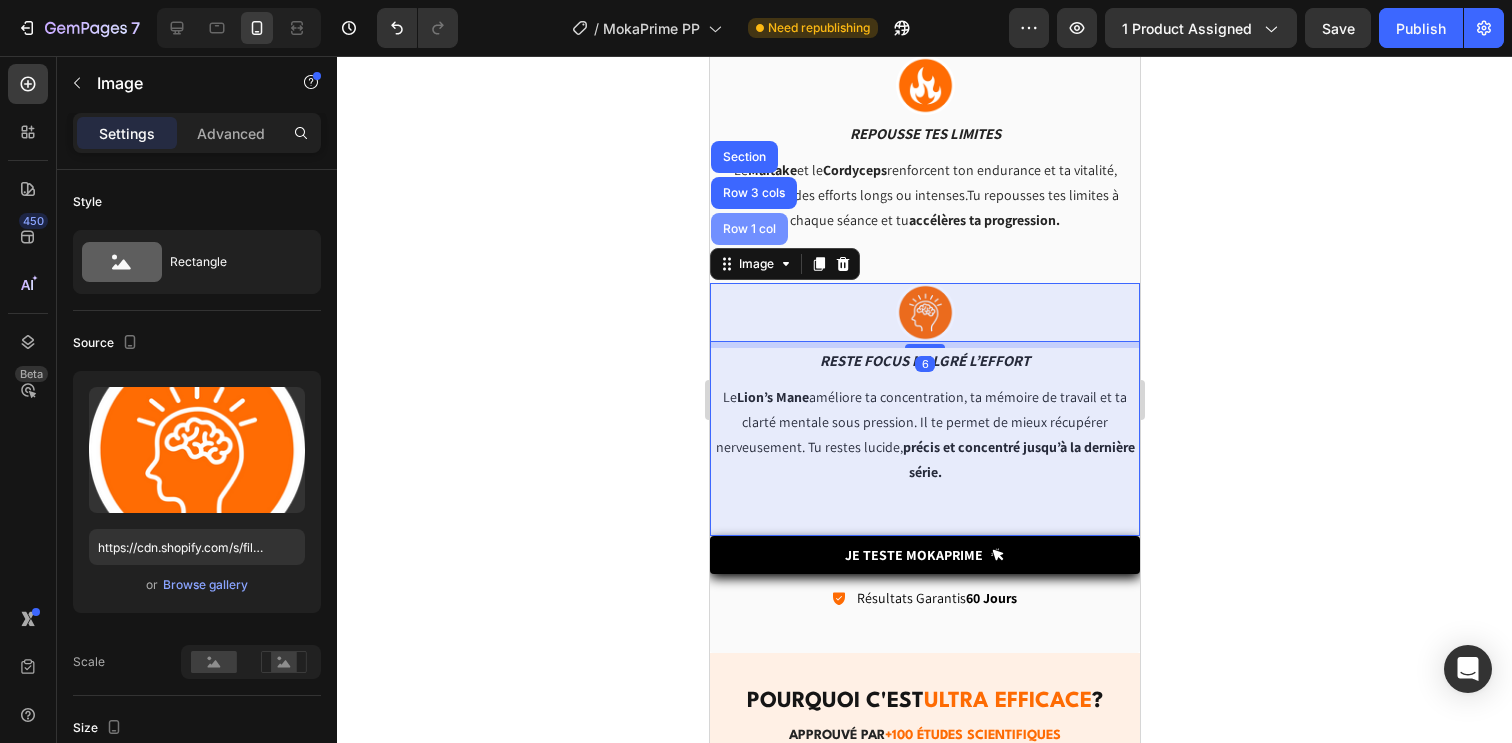click on "Row 1 col" at bounding box center (748, 229) 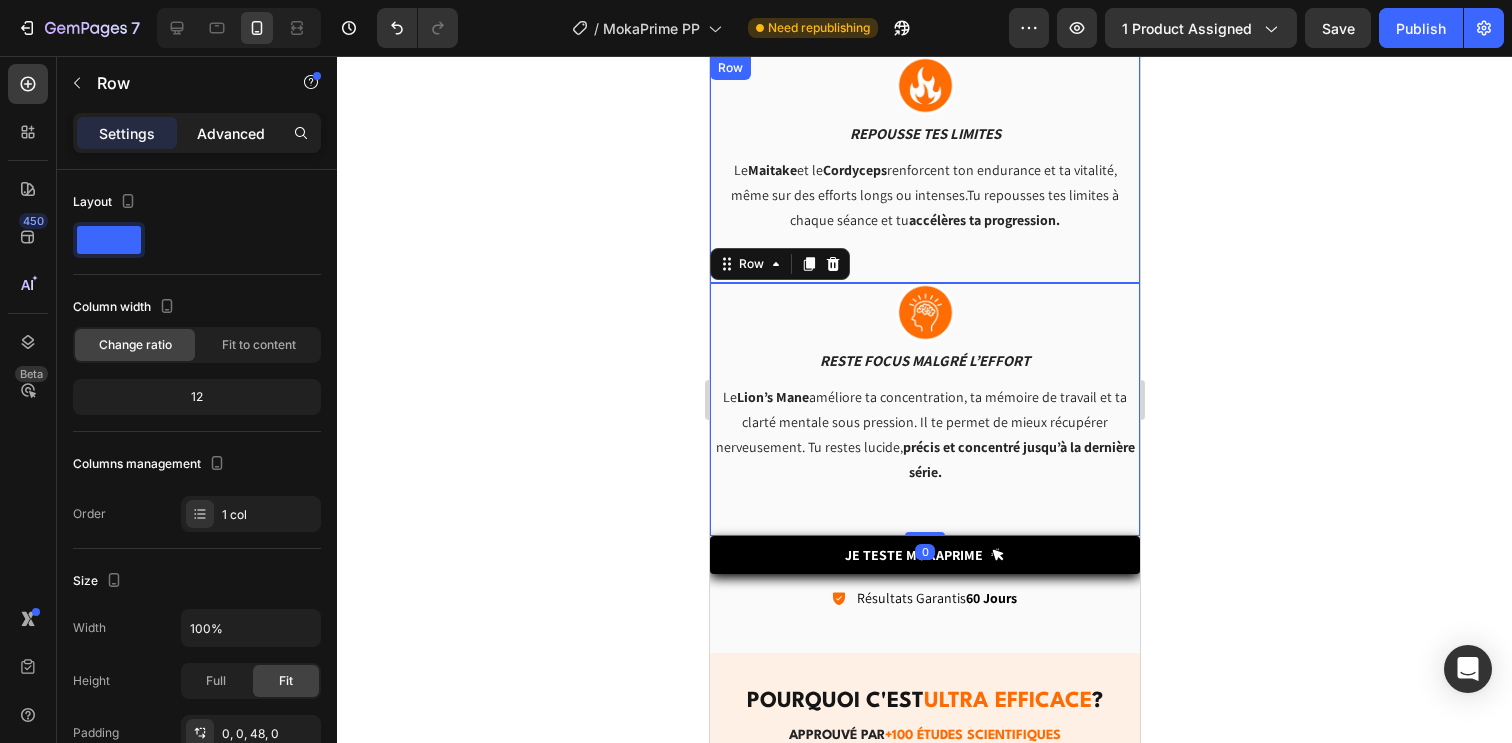 click on "Advanced" at bounding box center [231, 133] 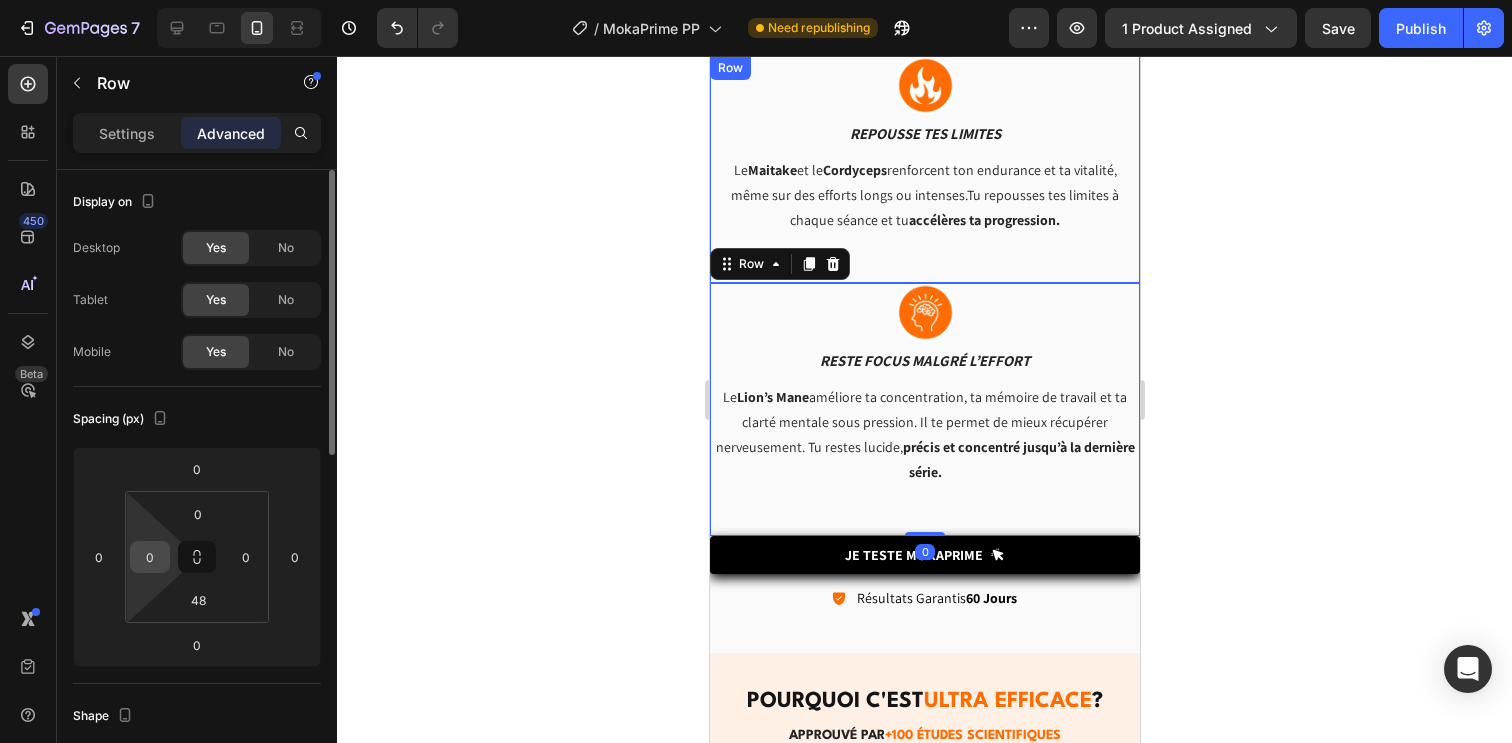 click on "0" at bounding box center [150, 557] 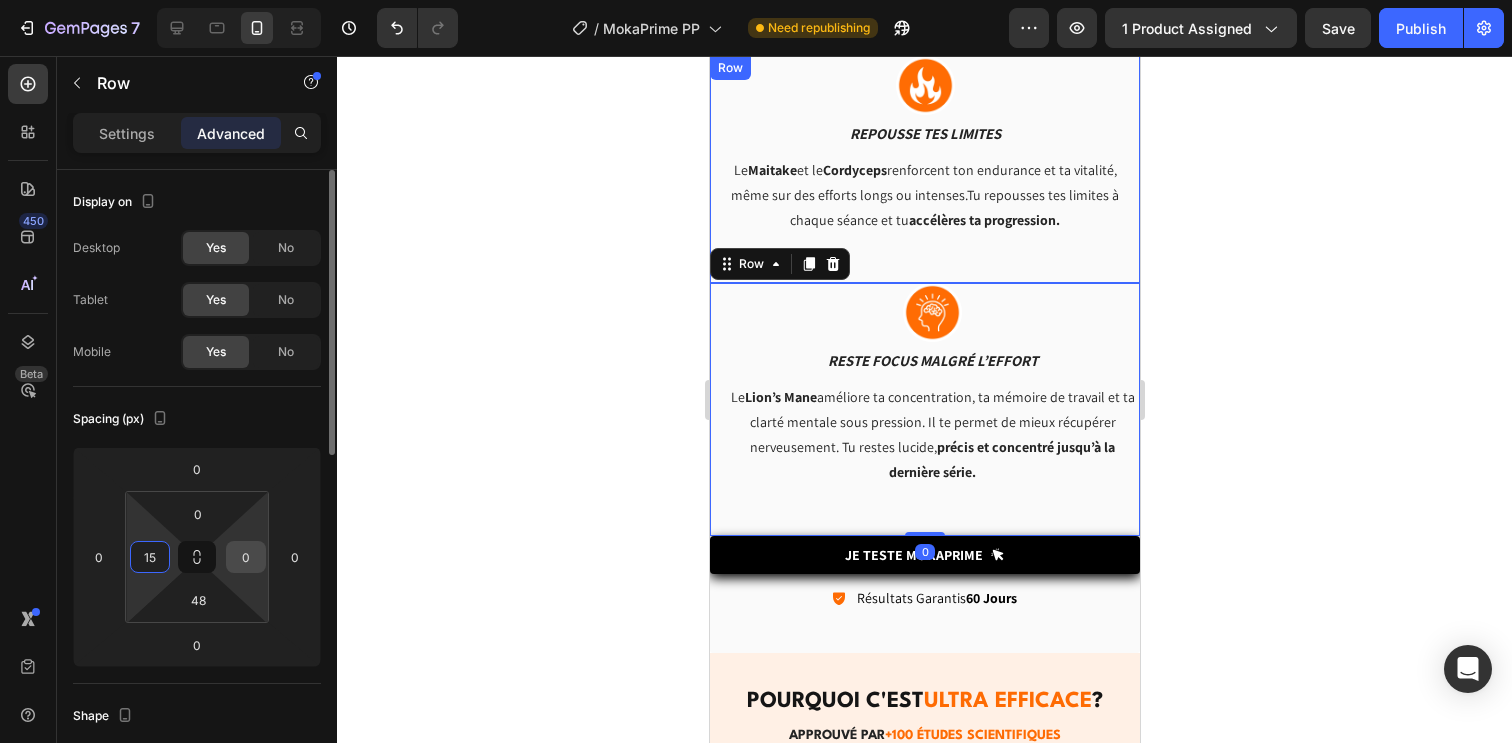 type on "15" 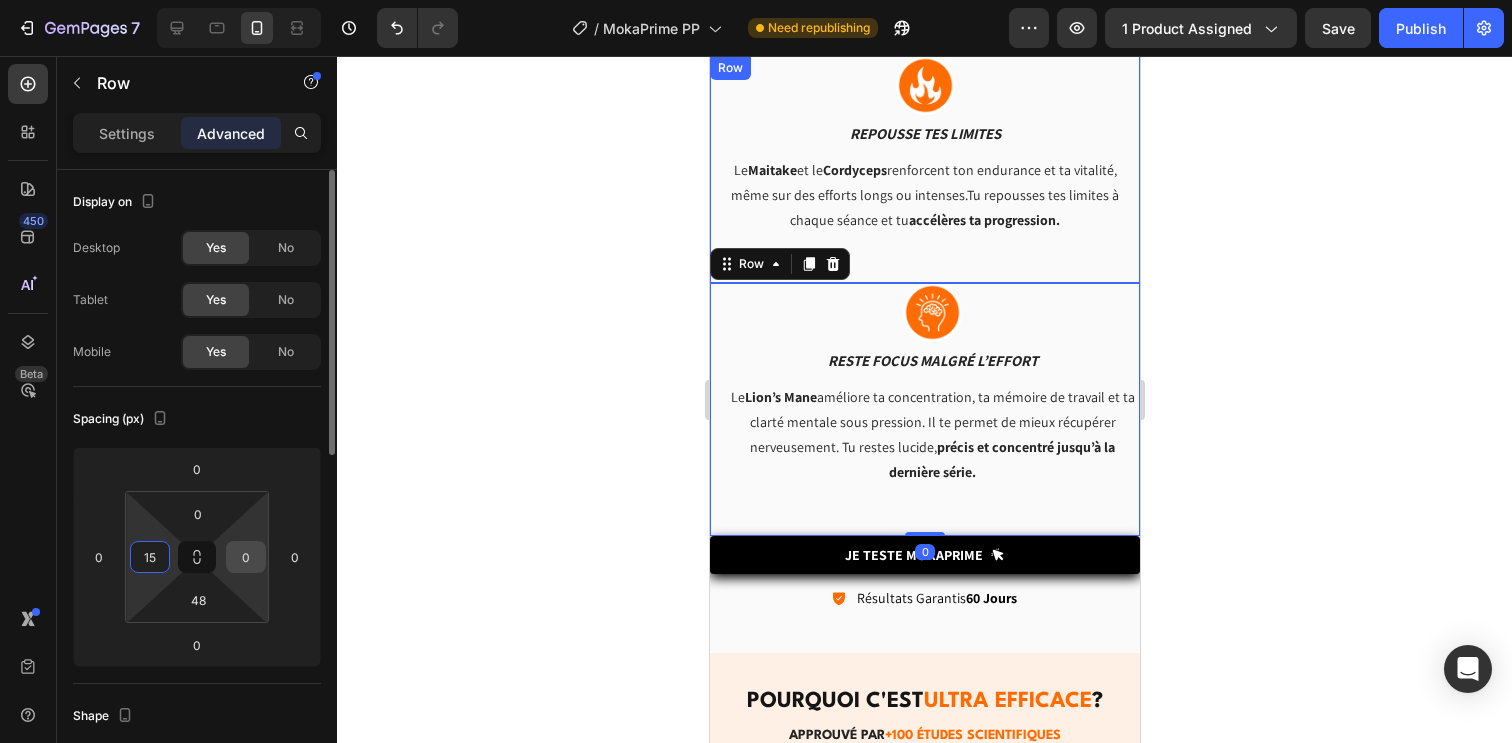 click on "0" at bounding box center [246, 557] 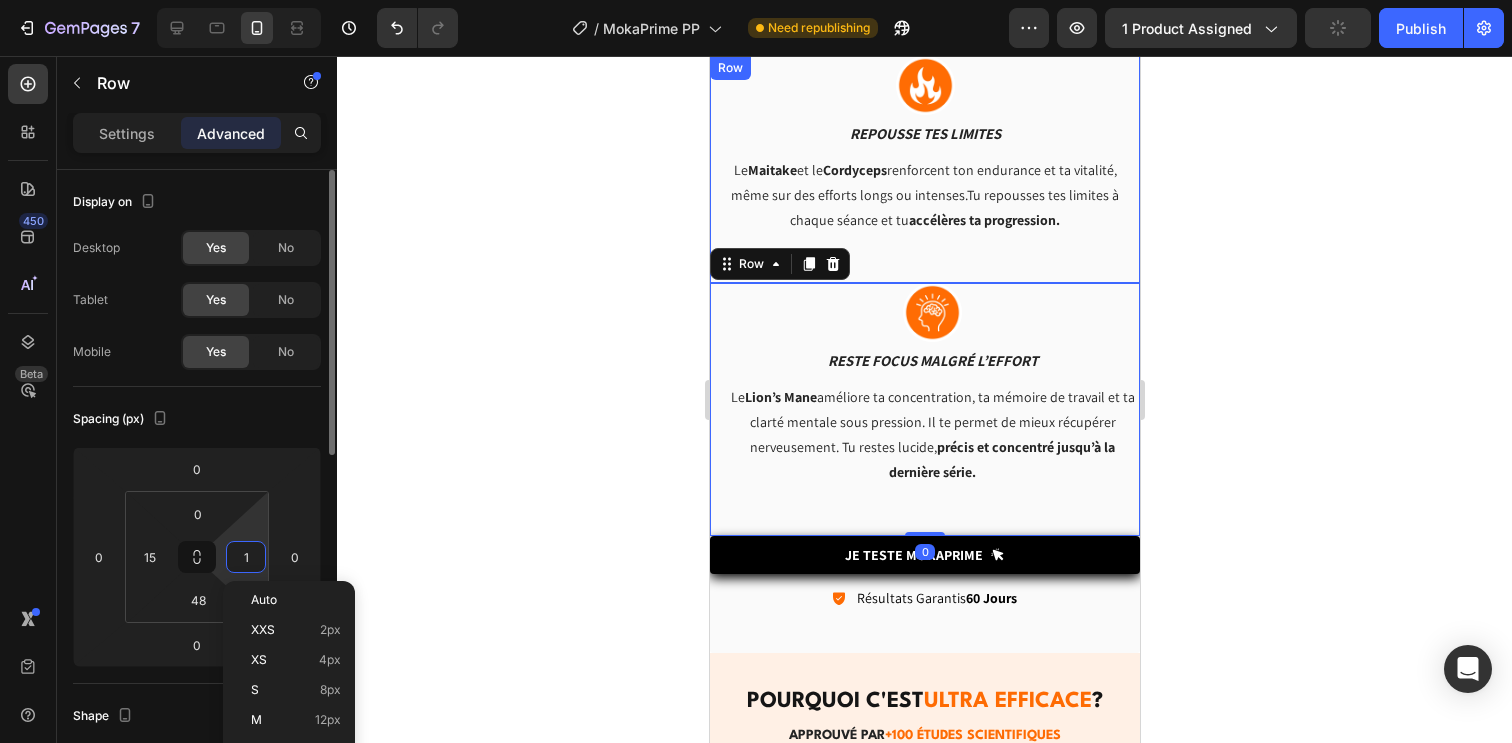 type on "15" 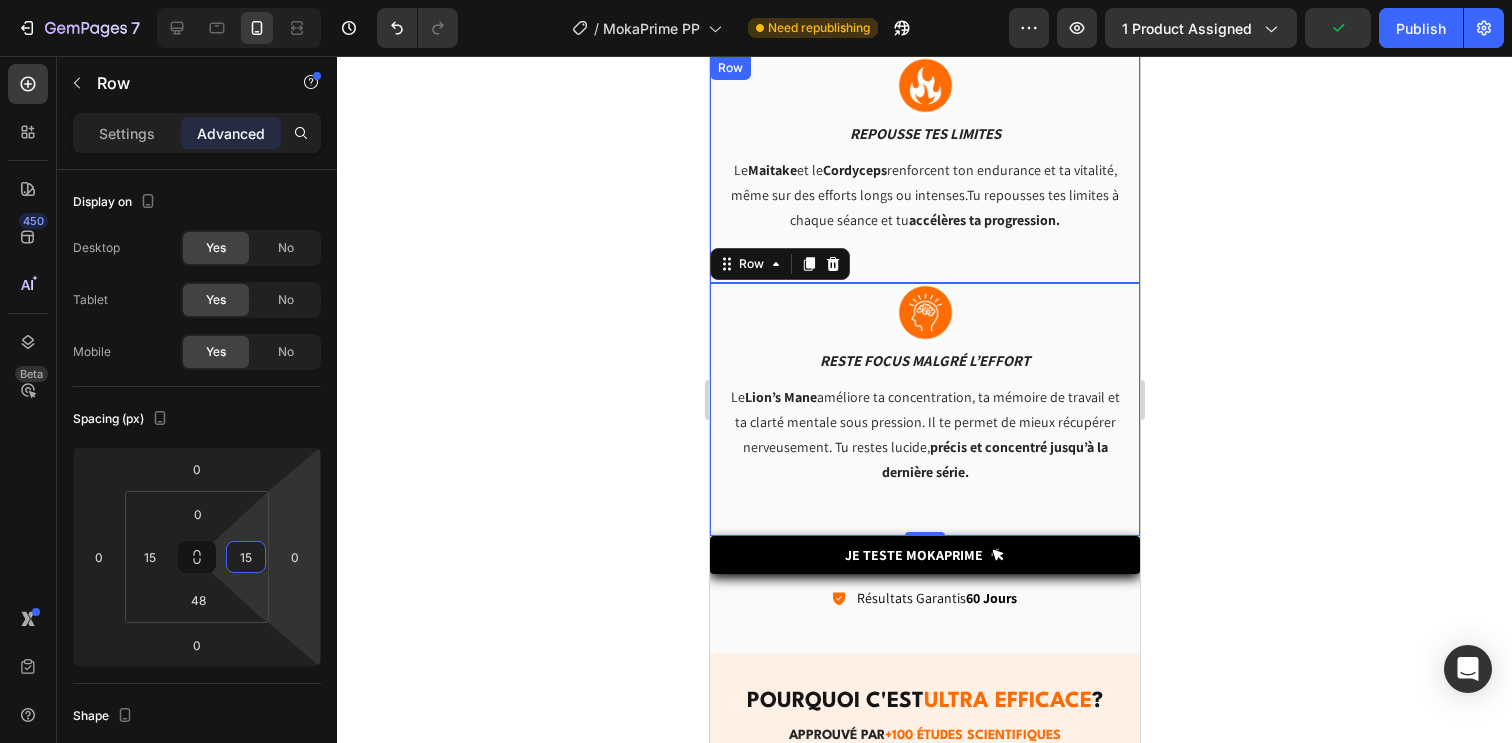 click 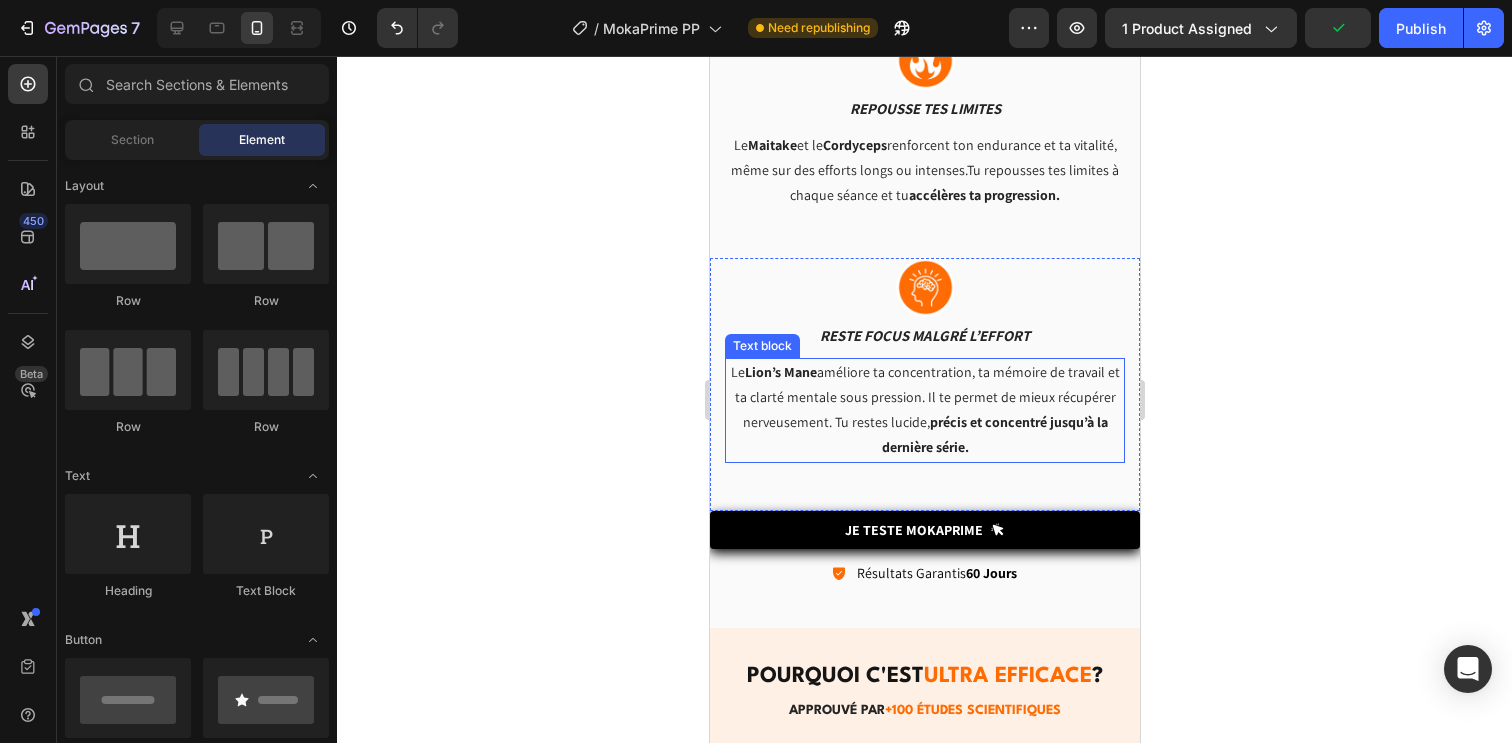 scroll, scrollTop: 3659, scrollLeft: 0, axis: vertical 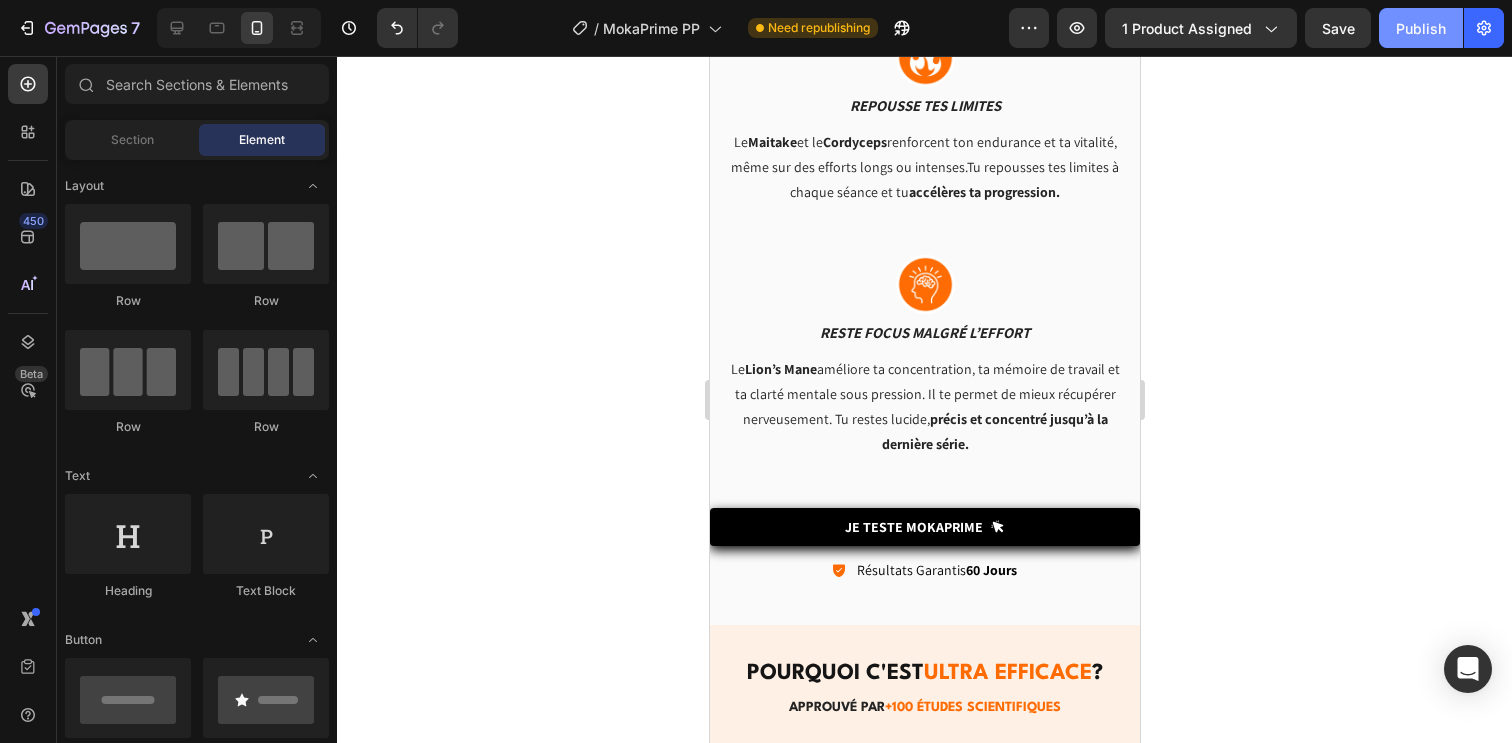 click on "Publish" 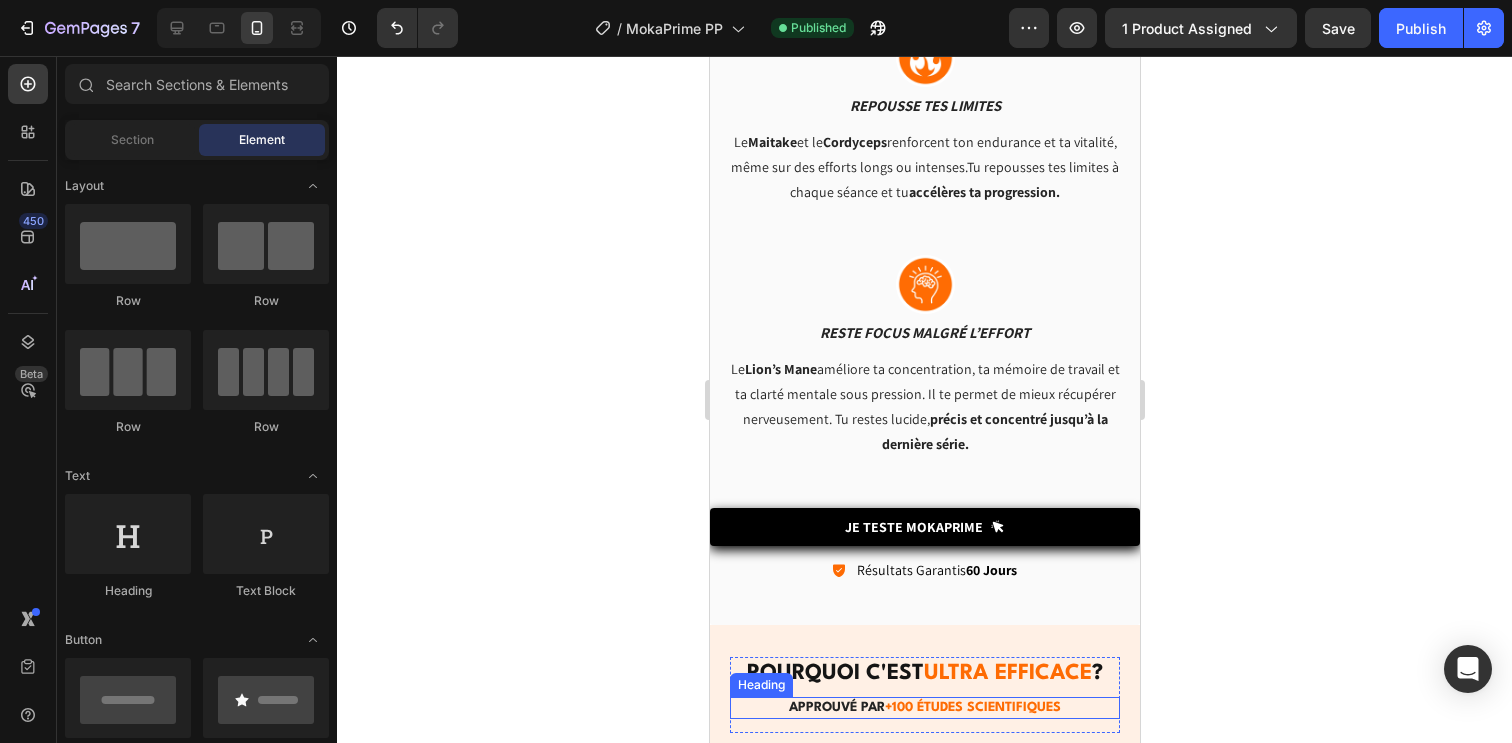 scroll, scrollTop: 3815, scrollLeft: 0, axis: vertical 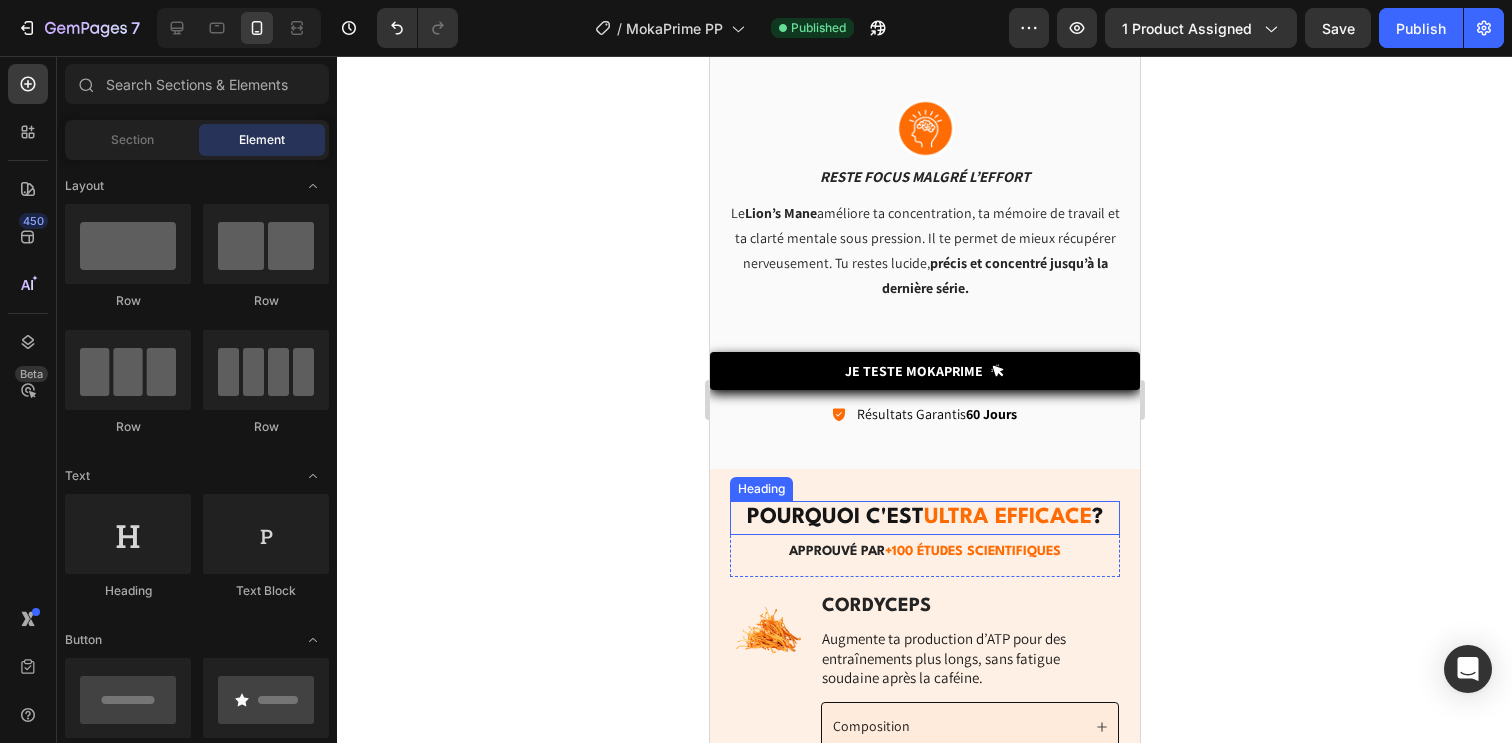 click on "POURQUOI C'EST  ULTRA EFFICACE  ?" at bounding box center (924, 518) 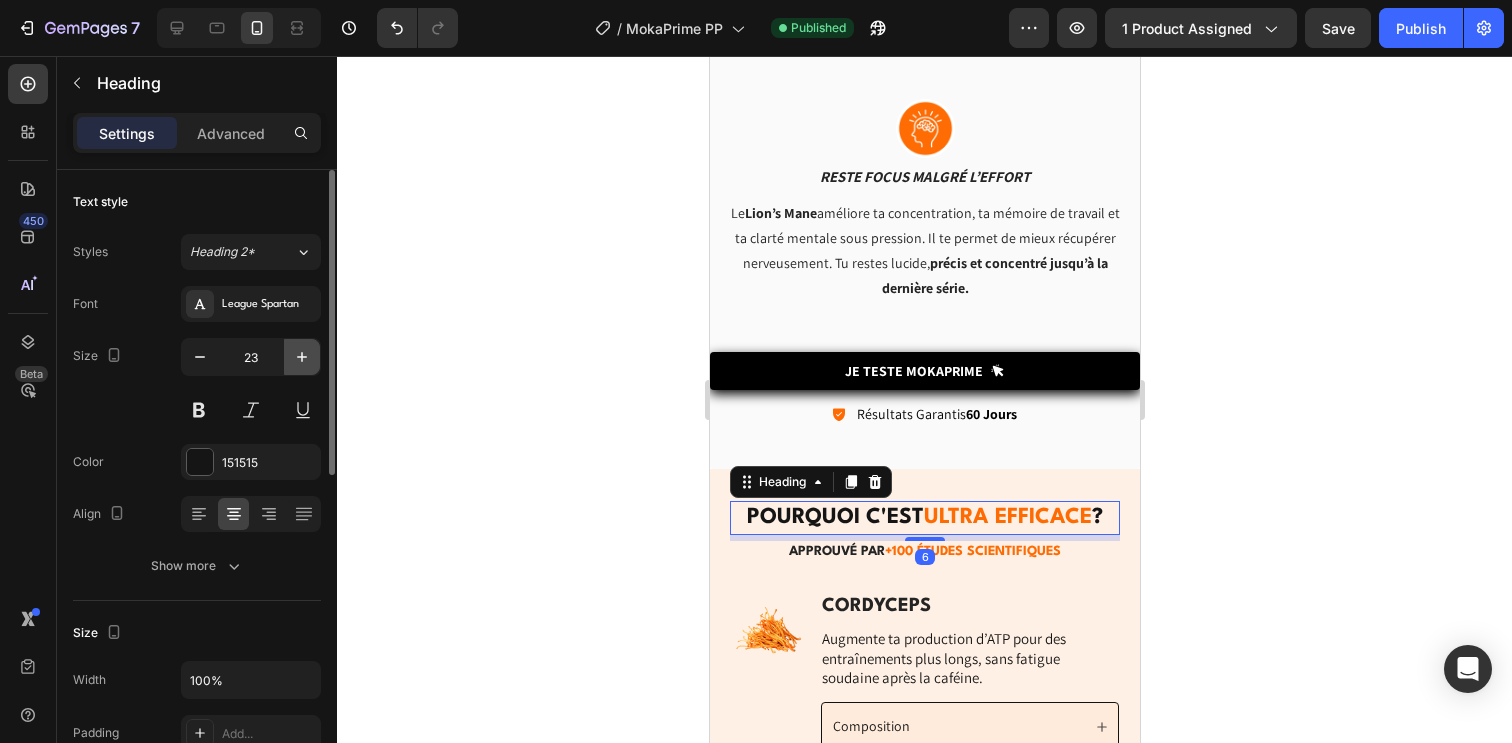 click at bounding box center (302, 357) 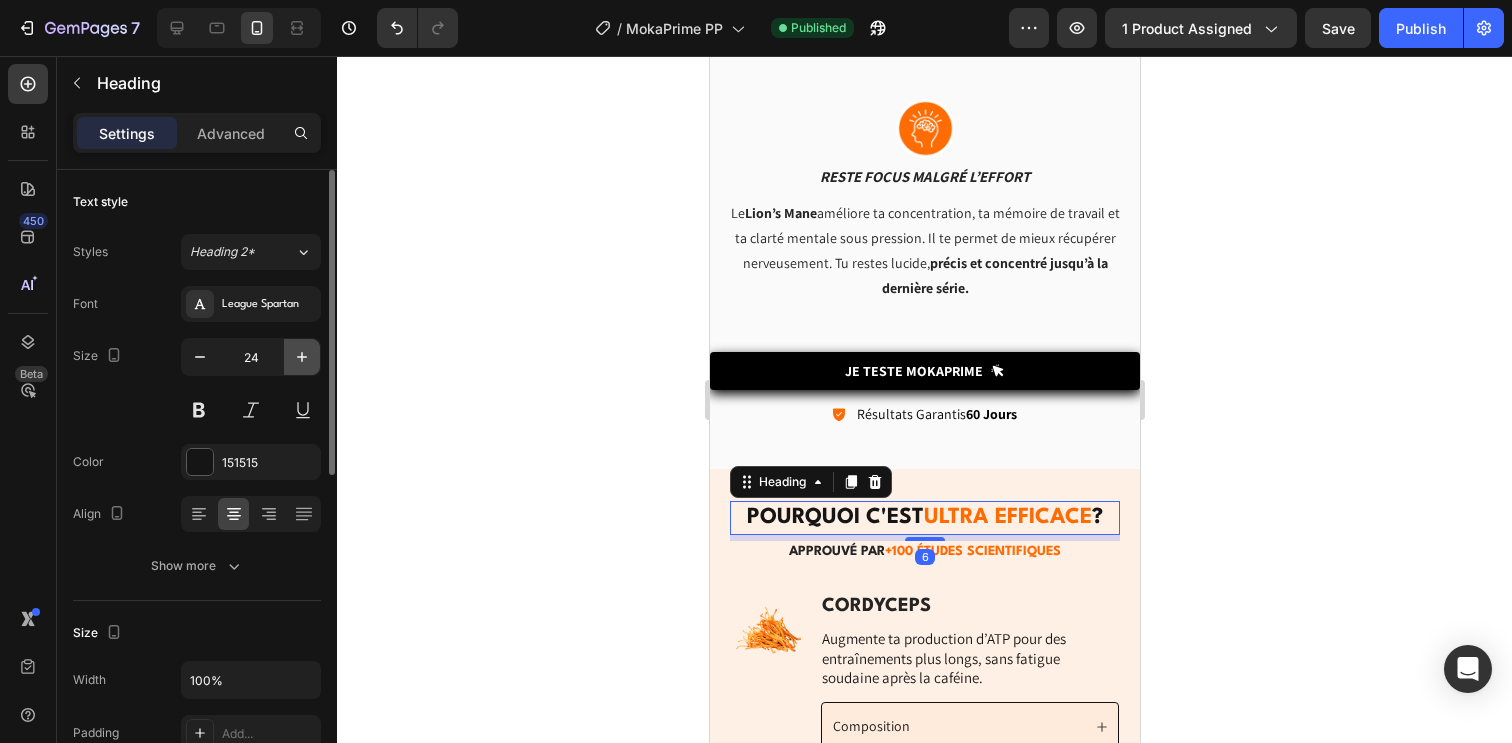 click at bounding box center [302, 357] 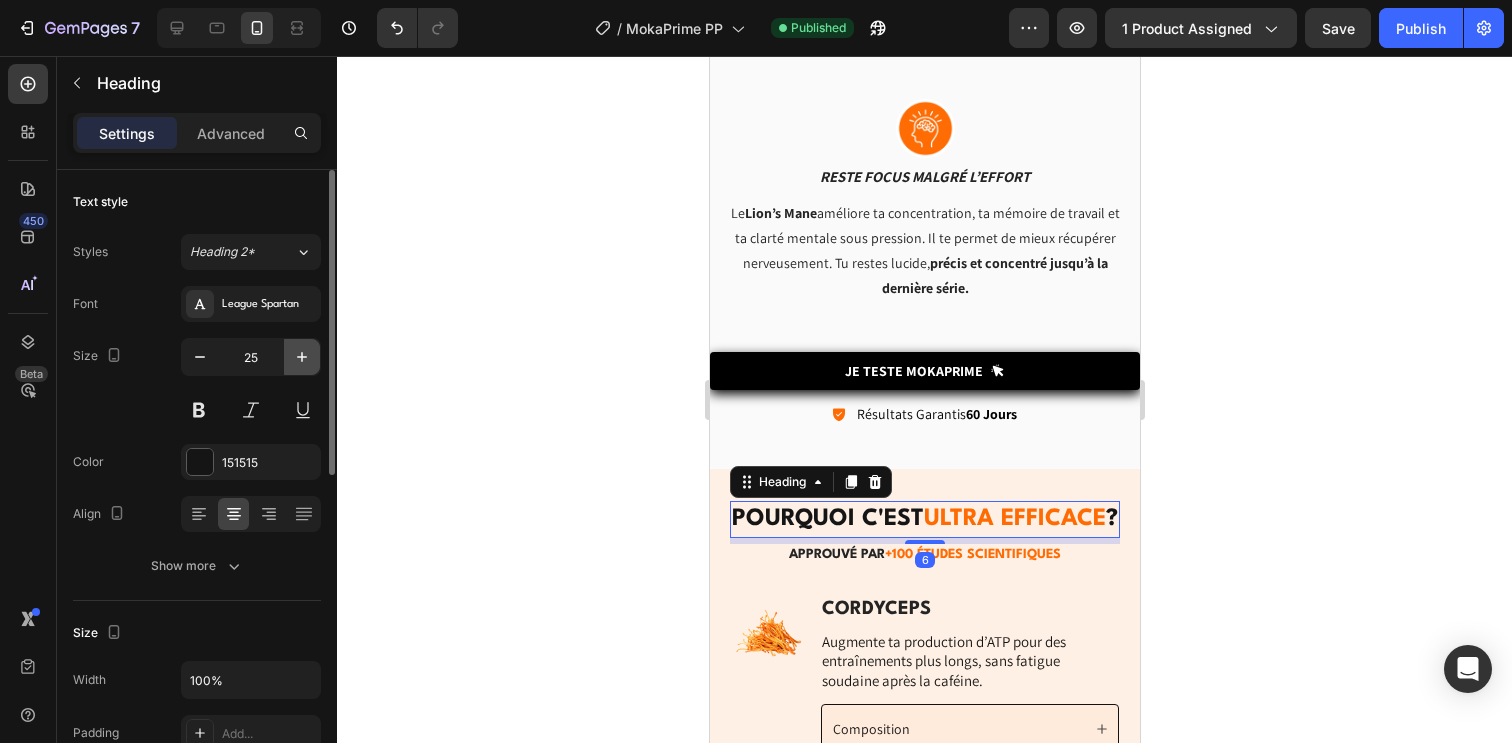 click at bounding box center [302, 357] 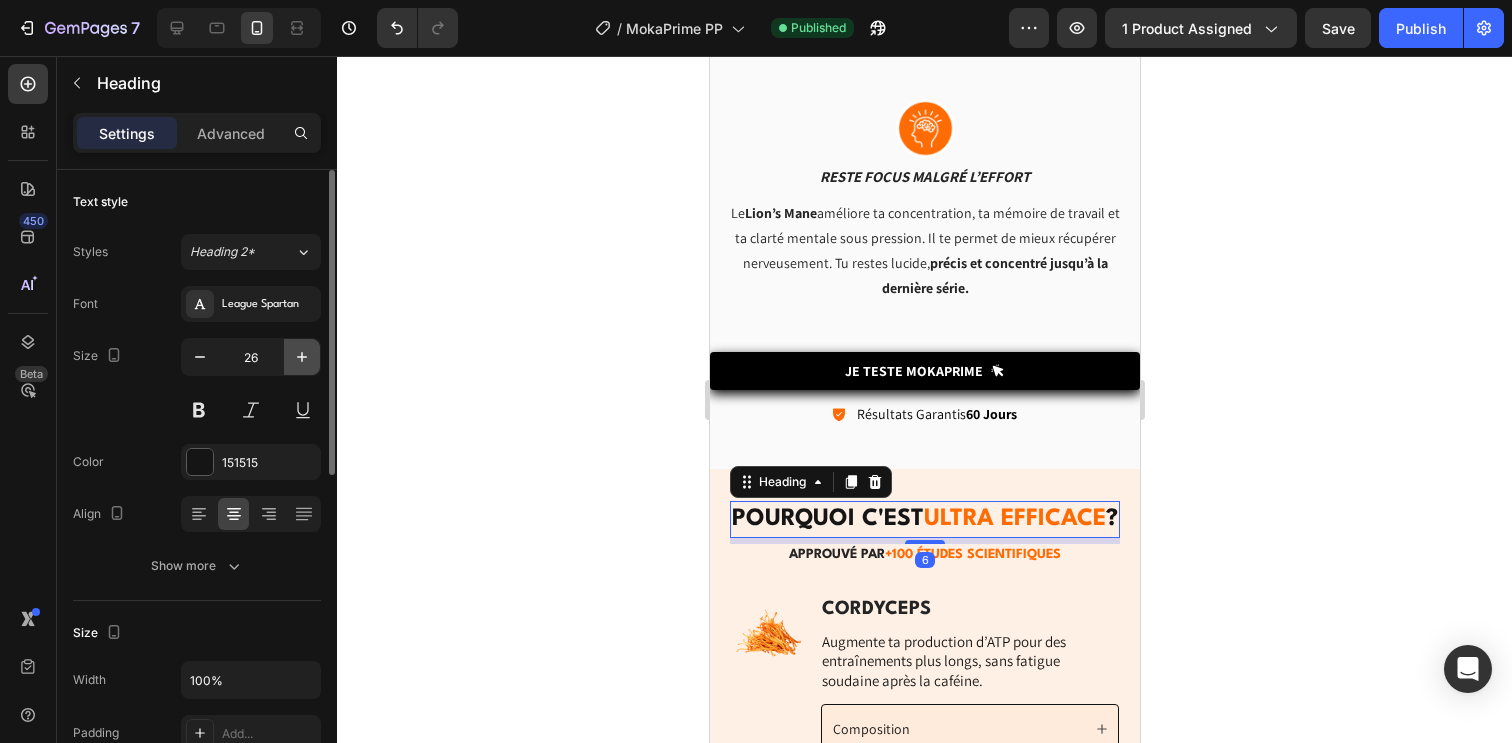 click at bounding box center (302, 357) 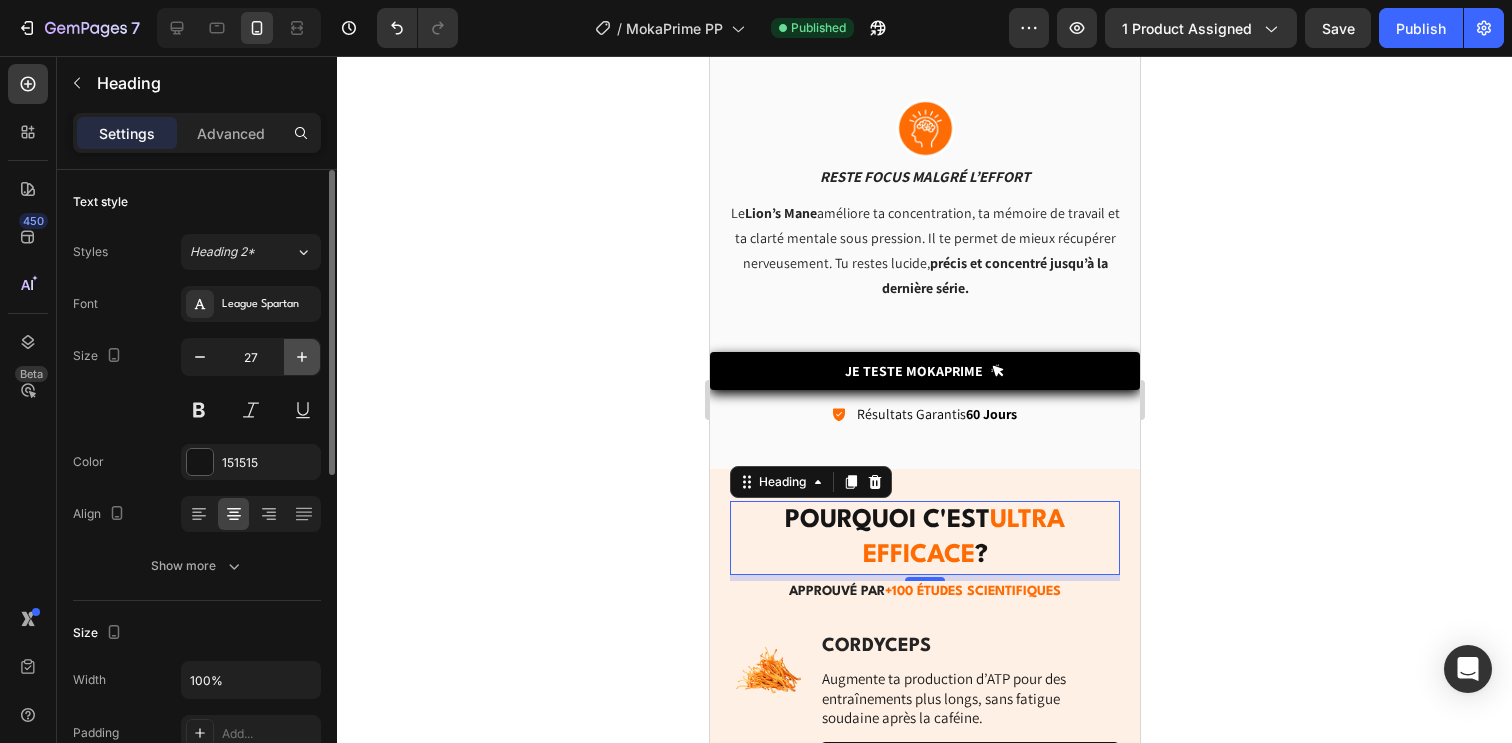 click at bounding box center [302, 357] 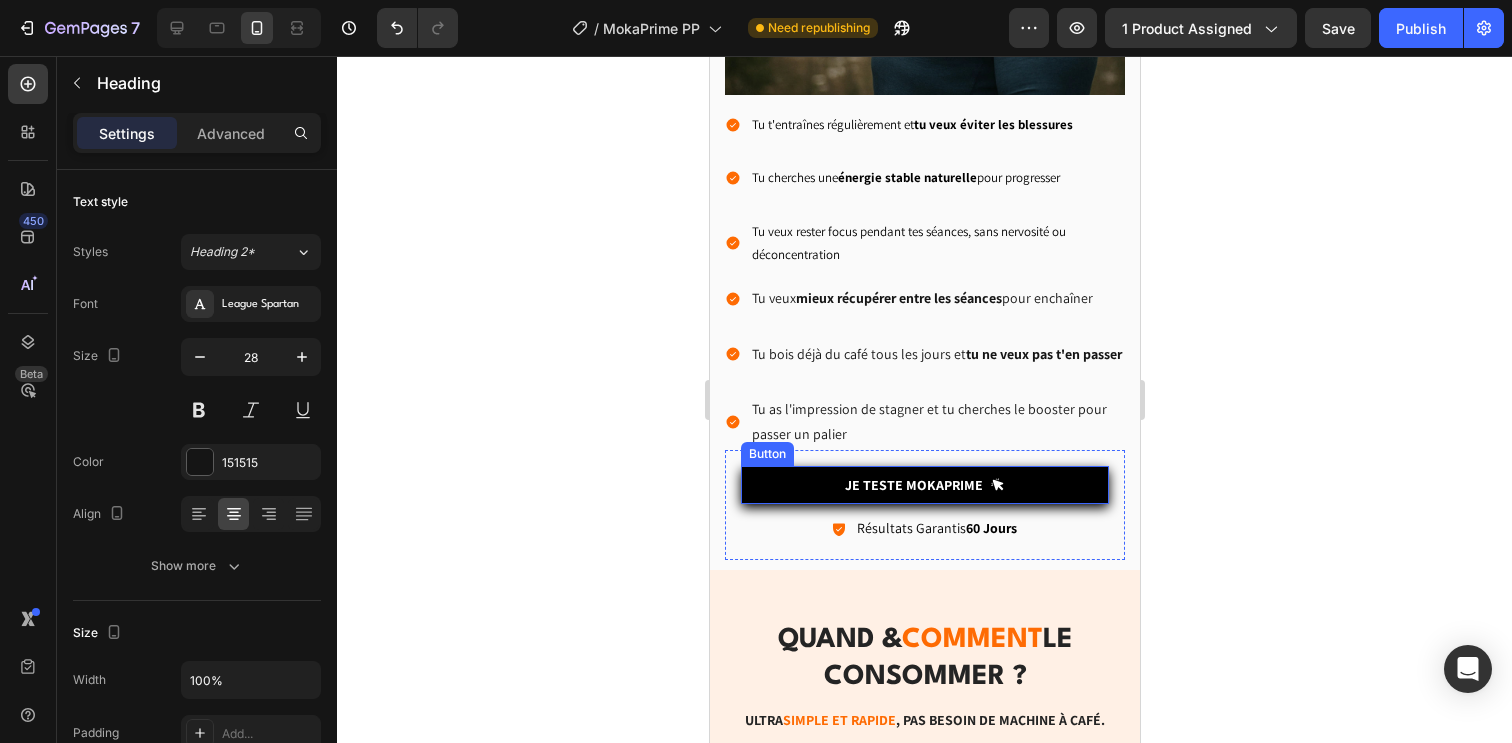 scroll, scrollTop: 6221, scrollLeft: 0, axis: vertical 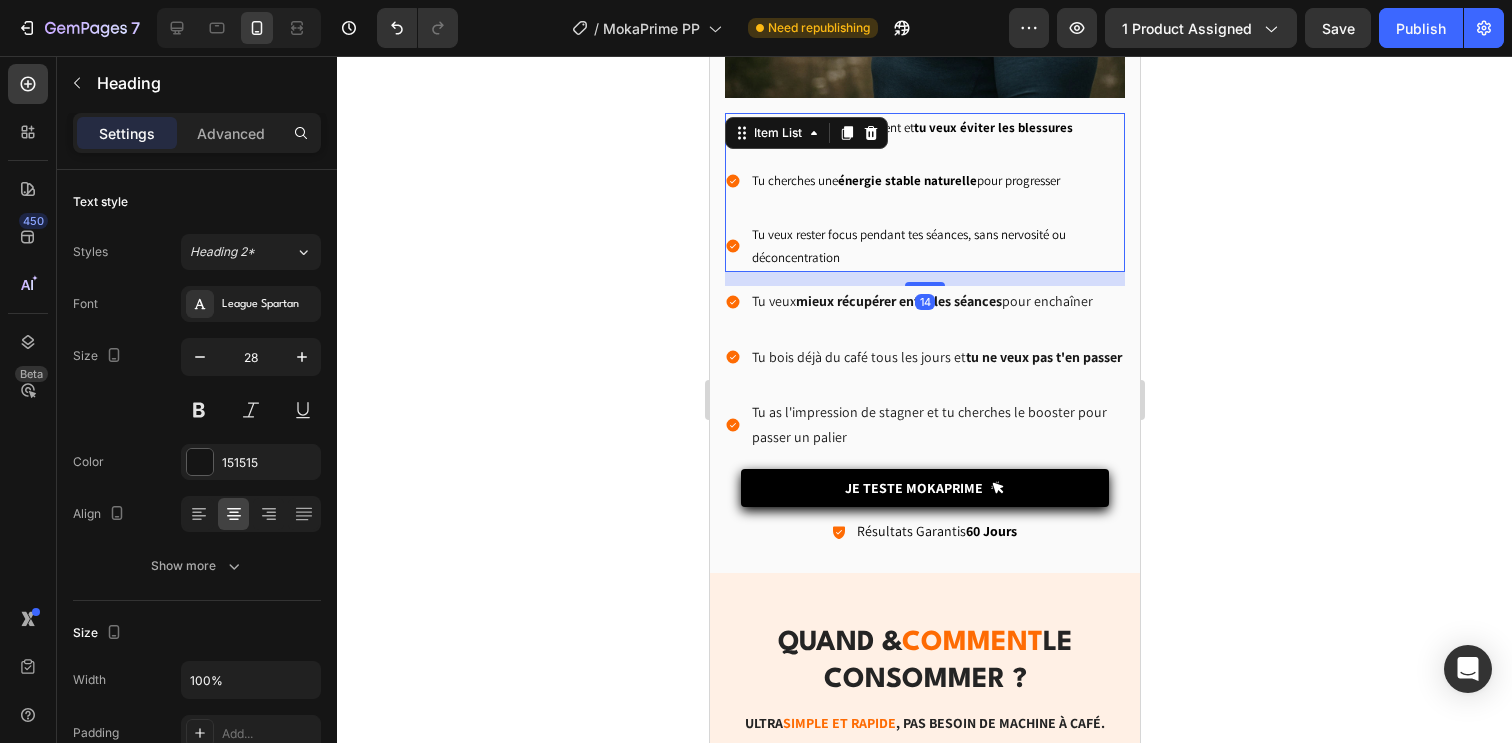 click on "Tu t'entraînes régulièrement et  tu veux éviter les blessures Tu cherches une  énergie stable naturelle  pour progresser Tu veux rester focus pendant tes séances, sans nervosité ou déconcentration" at bounding box center [924, 193] 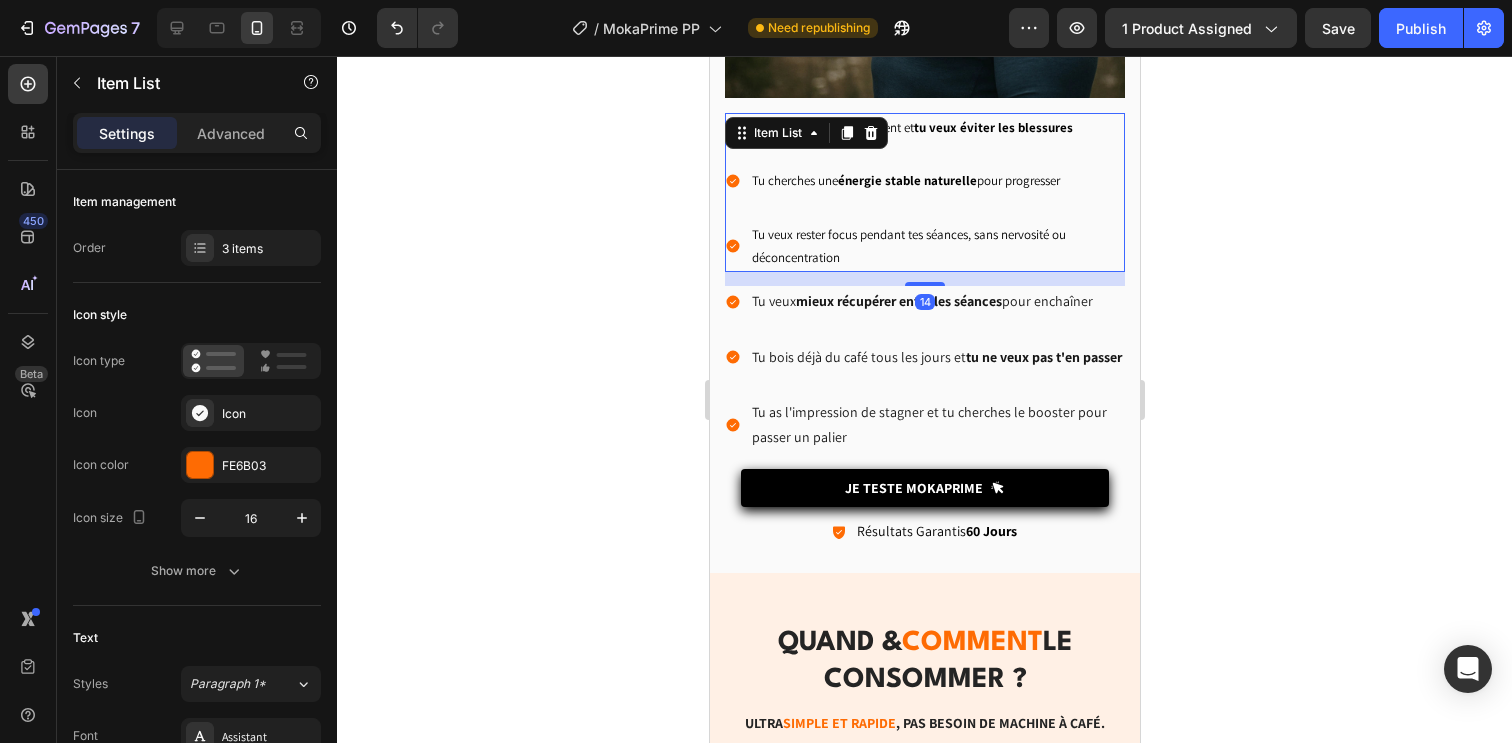 click on "Tu veux rester focus pendant tes séances, sans nervosité ou déconcentration" at bounding box center [936, 246] 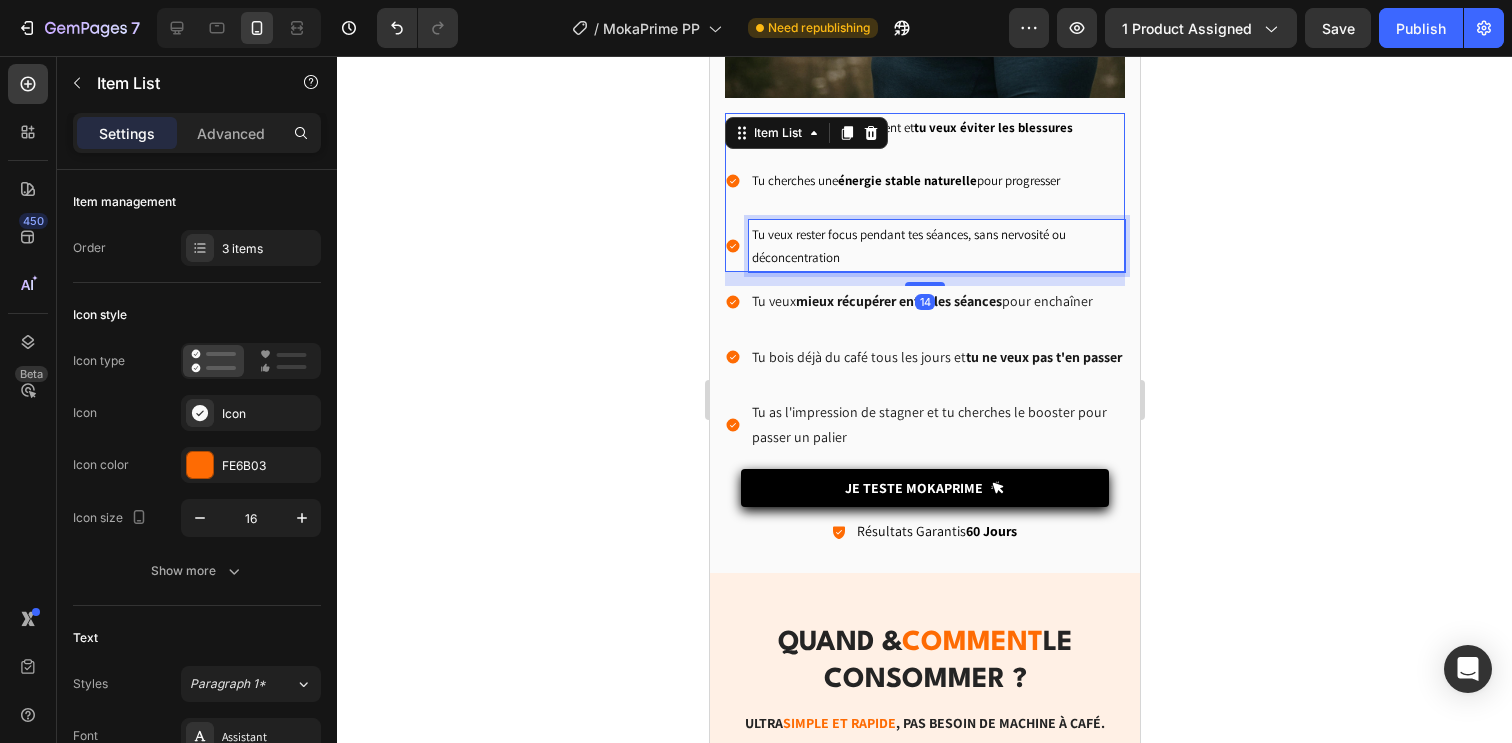 click on "Tu veux rester focus pendant tes séances, sans nervosité ou déconcentration" at bounding box center (936, 246) 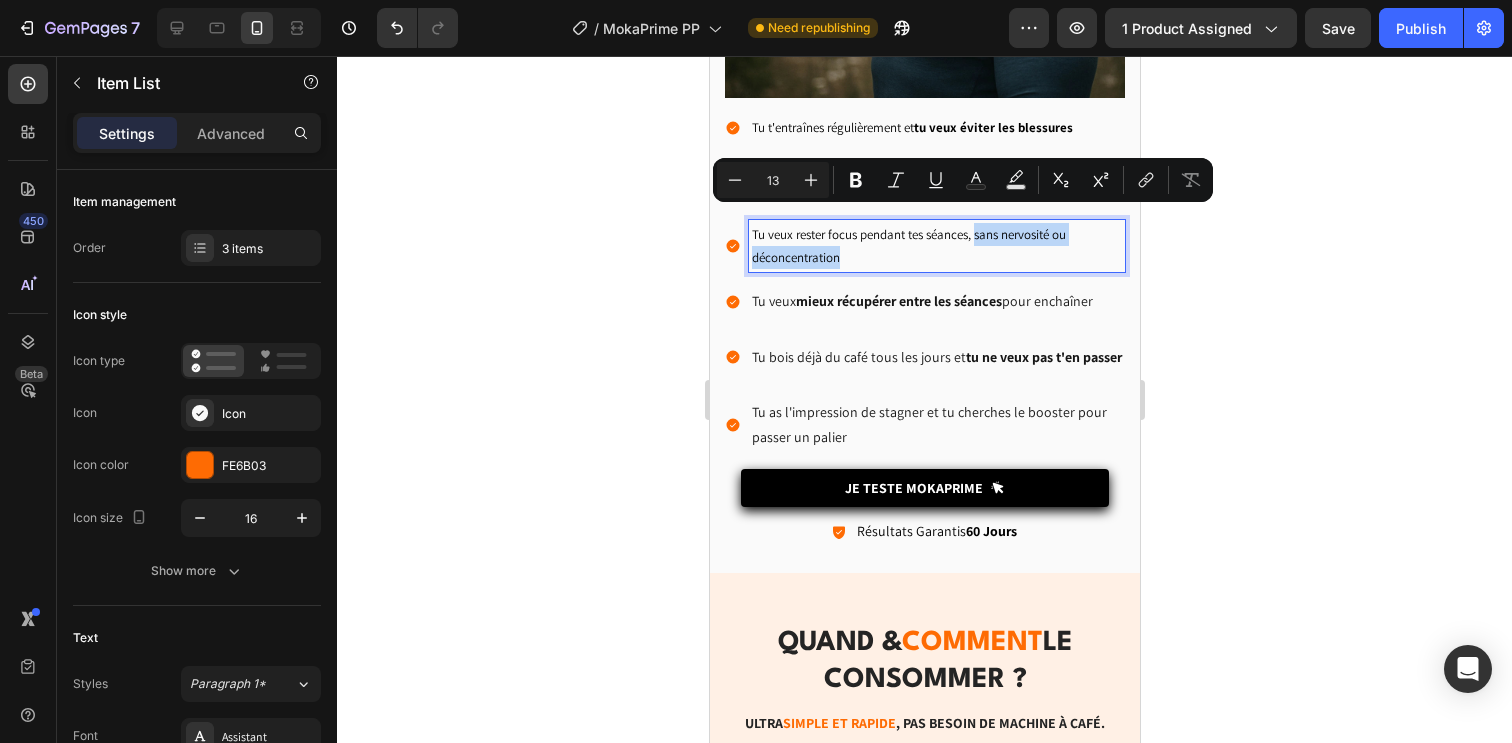 drag, startPoint x: 975, startPoint y: 220, endPoint x: 957, endPoint y: 240, distance: 26.907248 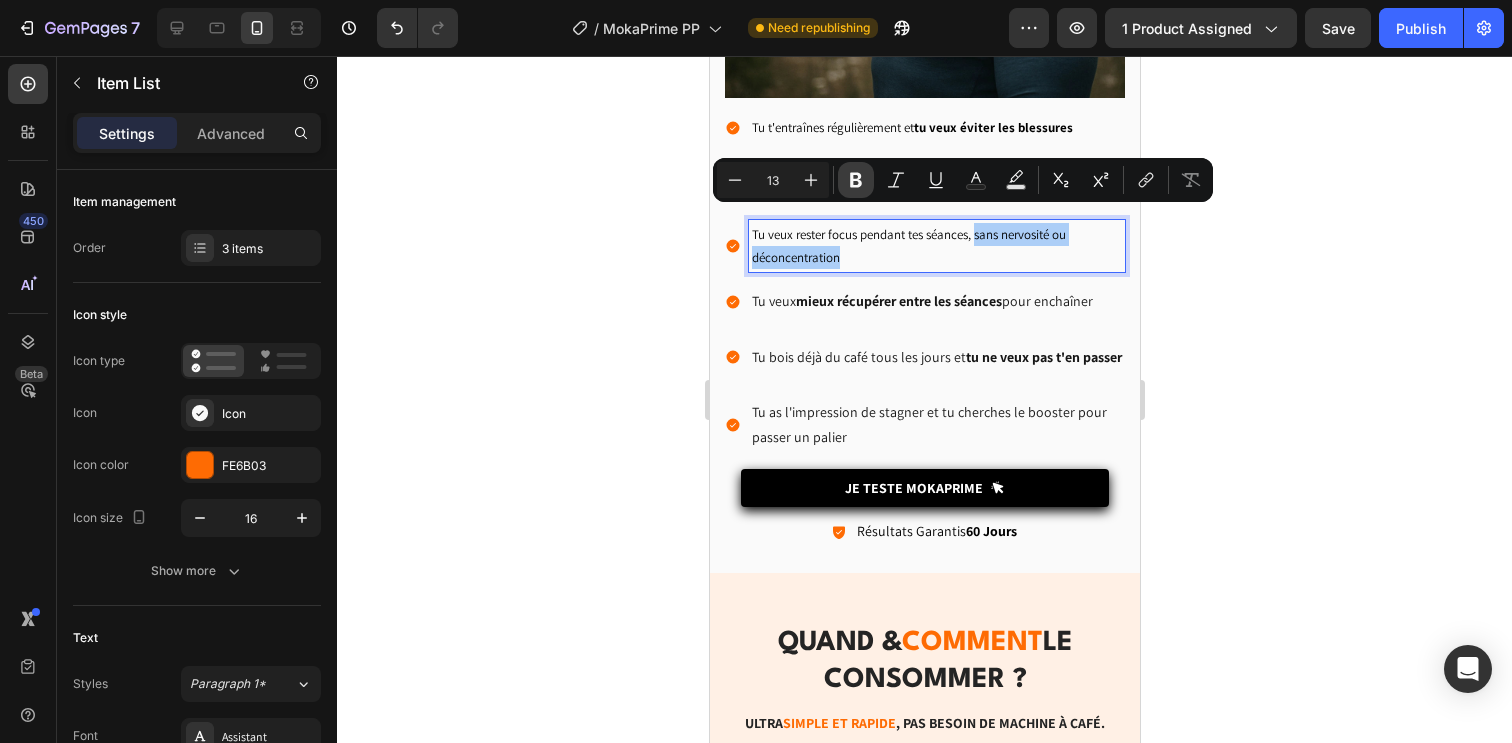 drag, startPoint x: 851, startPoint y: 191, endPoint x: 208, endPoint y: 162, distance: 643.6536 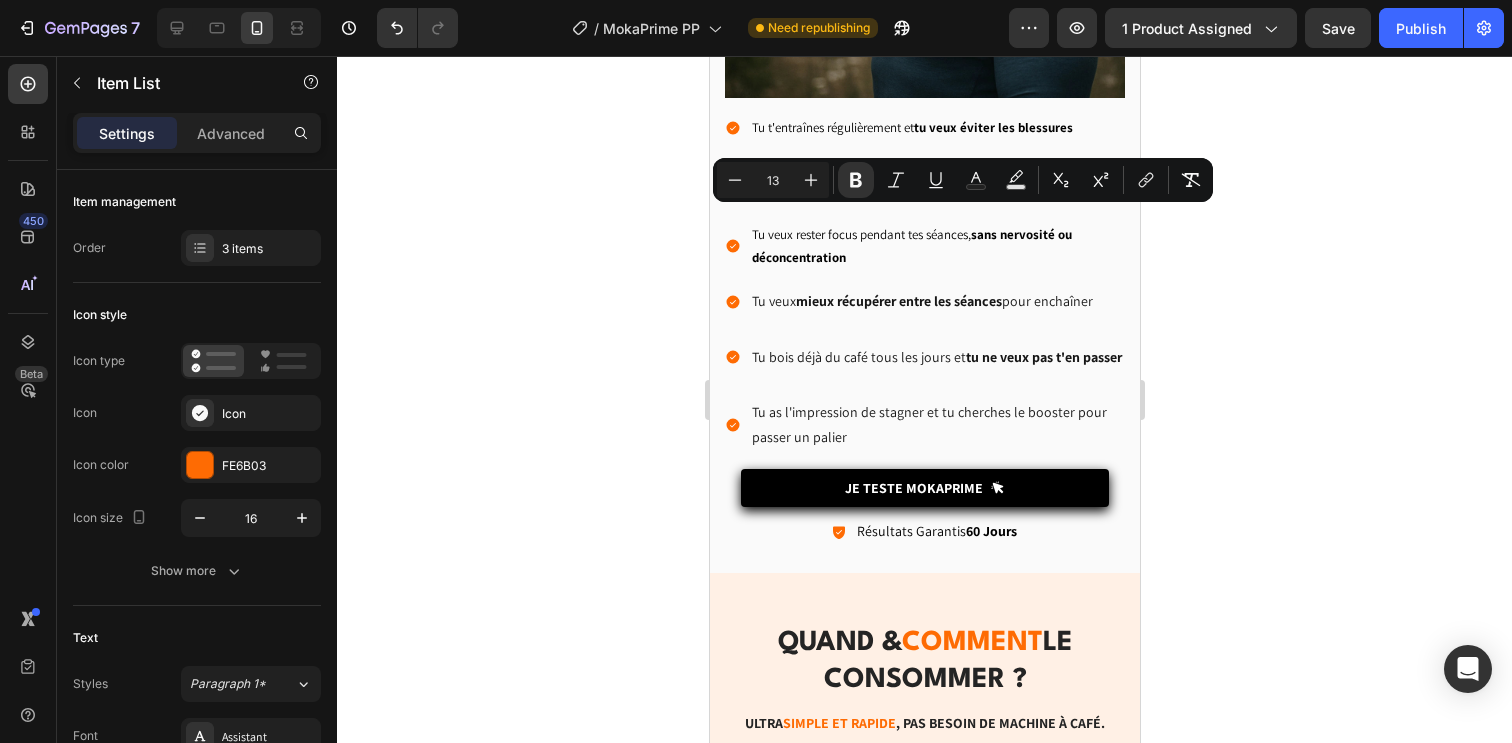 click 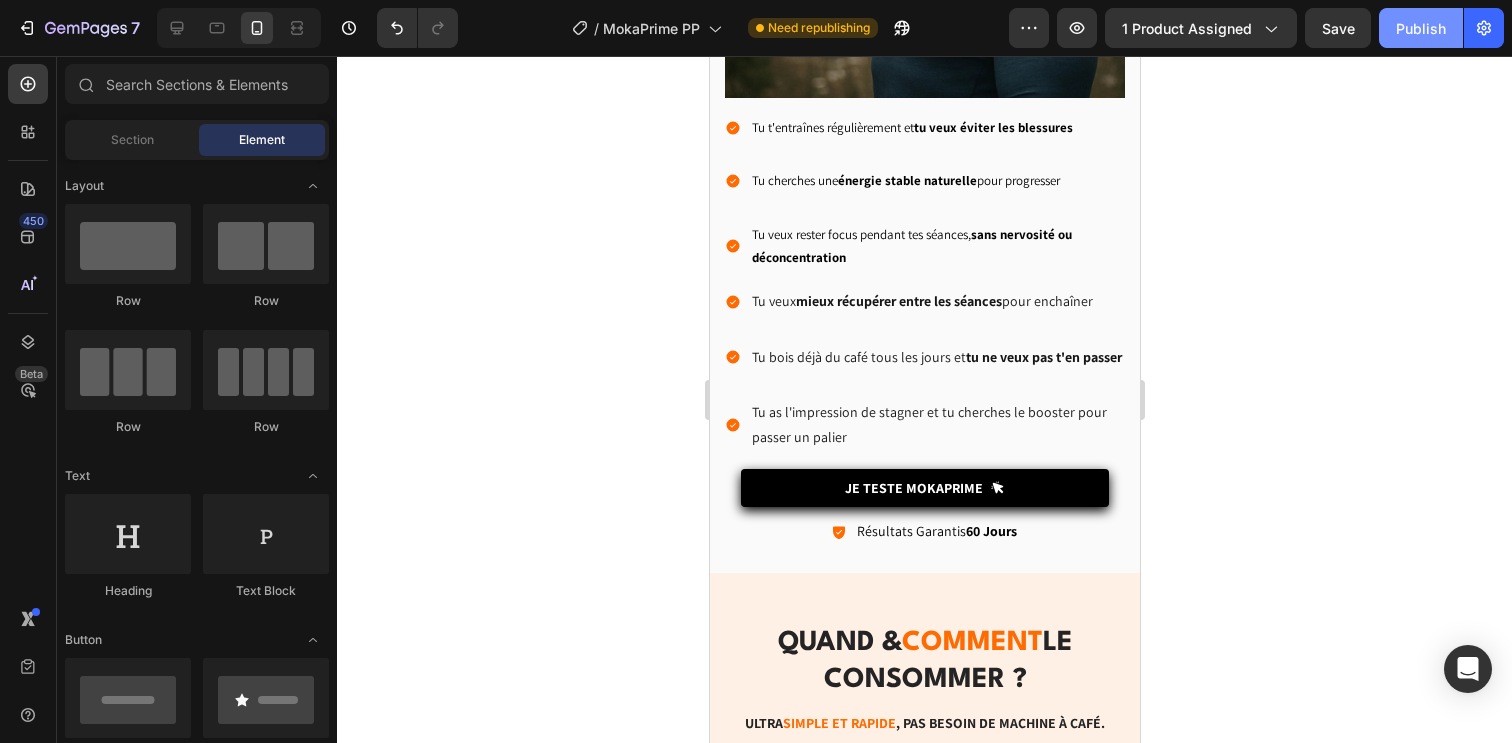 click on "Publish" at bounding box center (1421, 28) 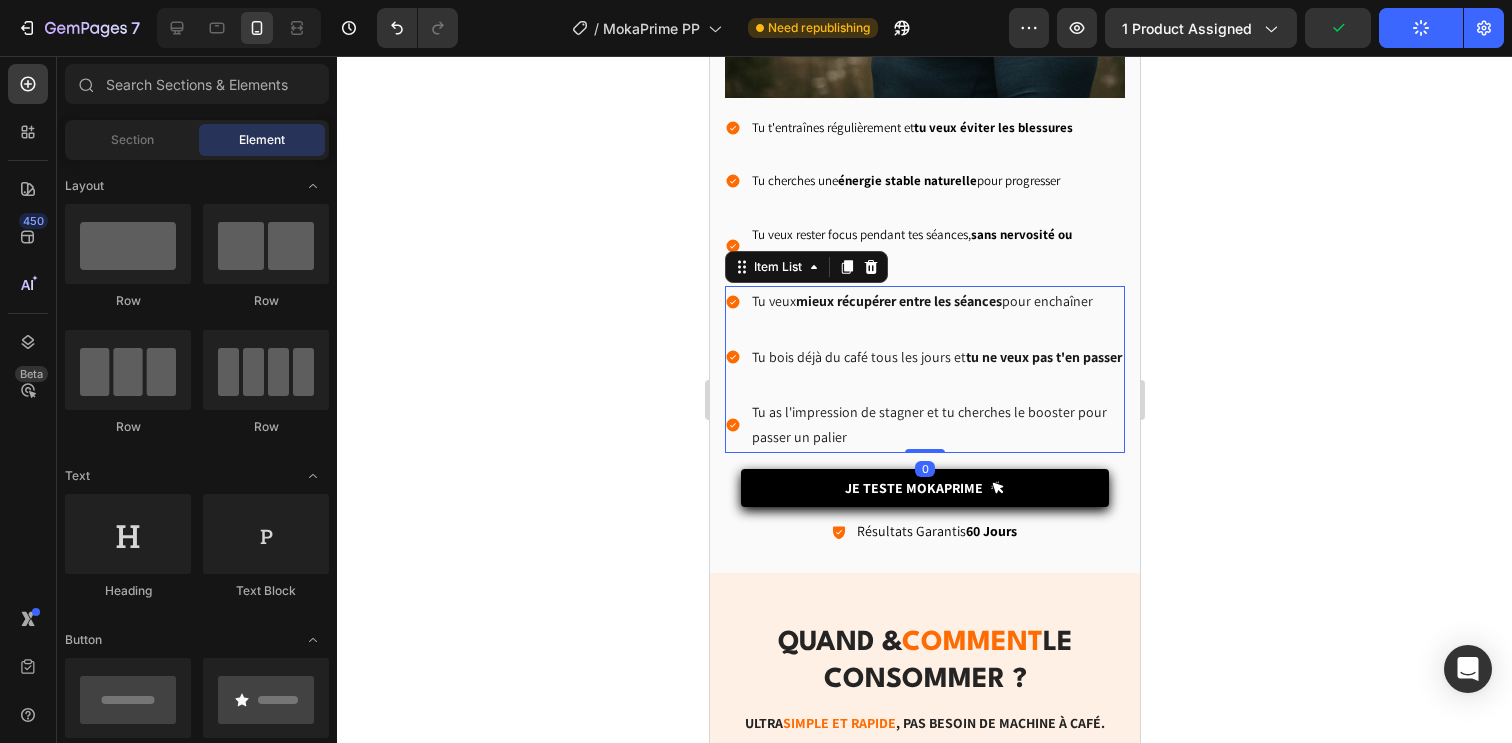 click on "Tu as l'impression de stagner et tu cherches le booster pour passer un palier" at bounding box center [936, 425] 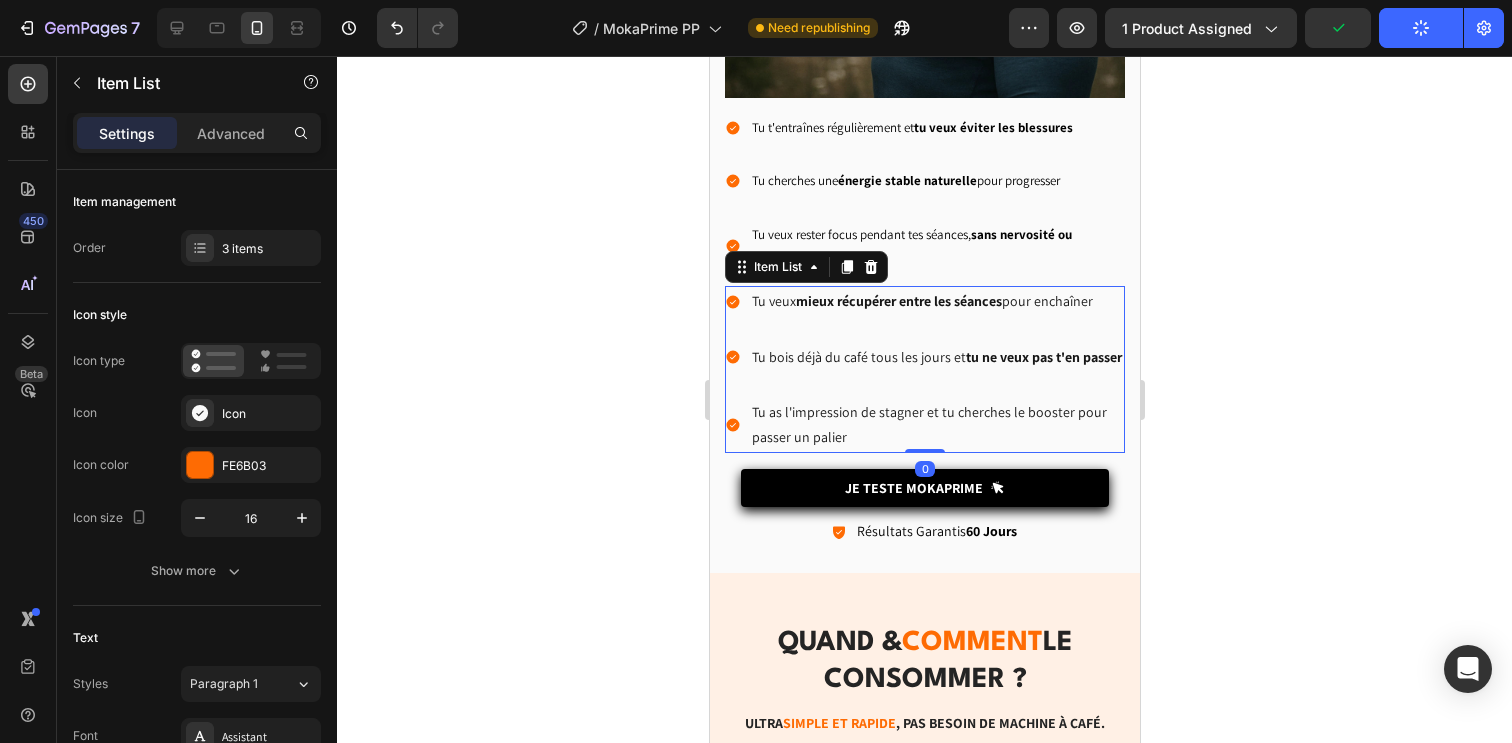 click on "Tu as l'impression de stagner et tu cherches le booster pour passer un palier" at bounding box center (936, 425) 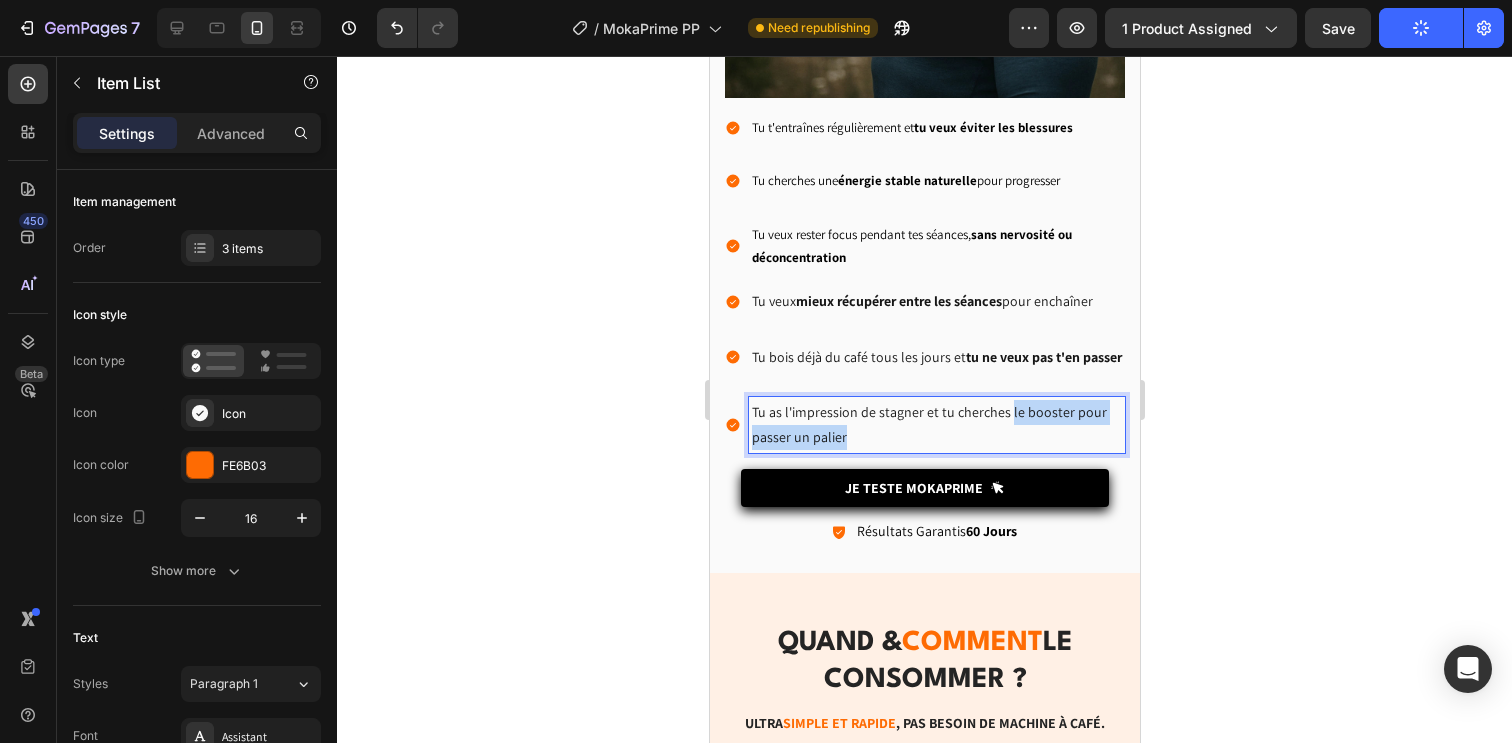 drag, startPoint x: 1006, startPoint y: 420, endPoint x: 968, endPoint y: 445, distance: 45.486263 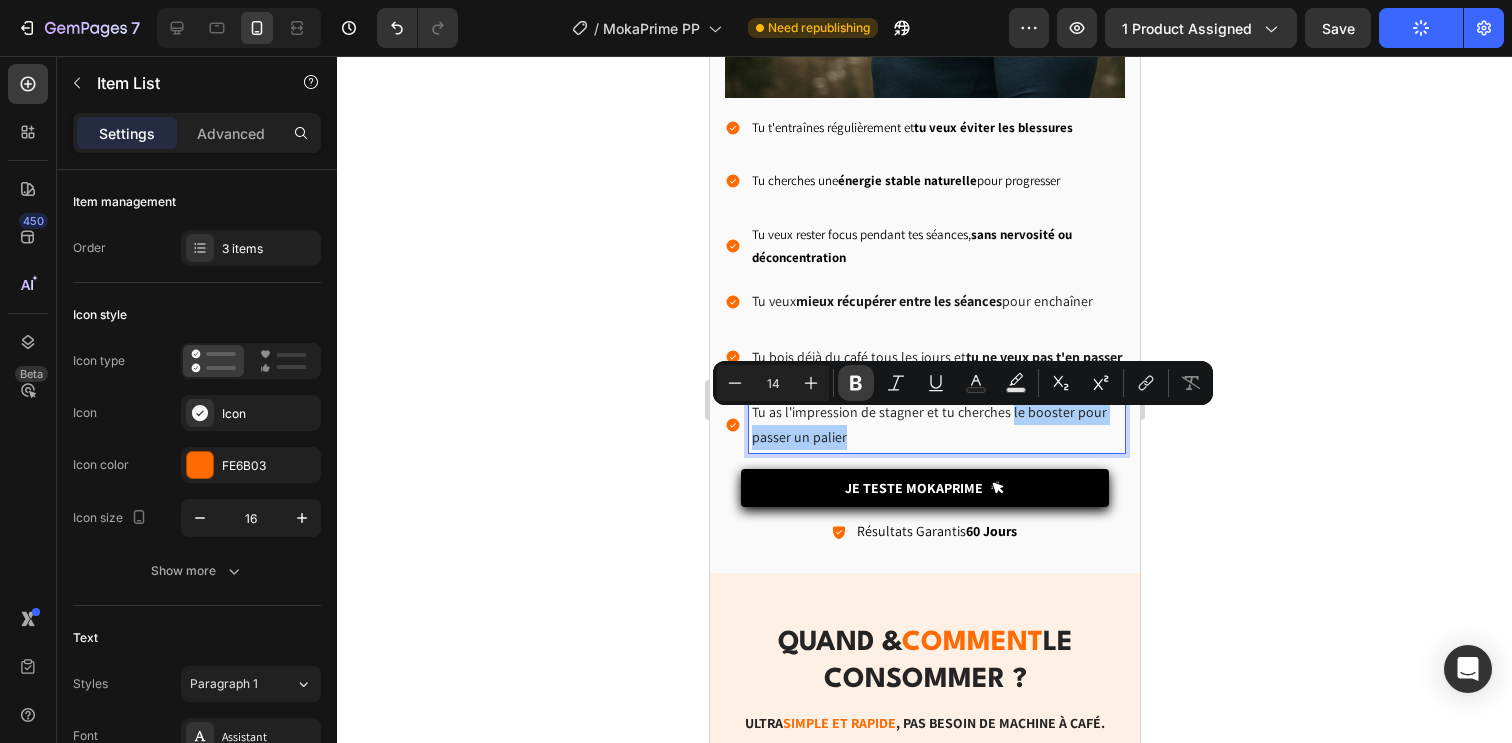 click 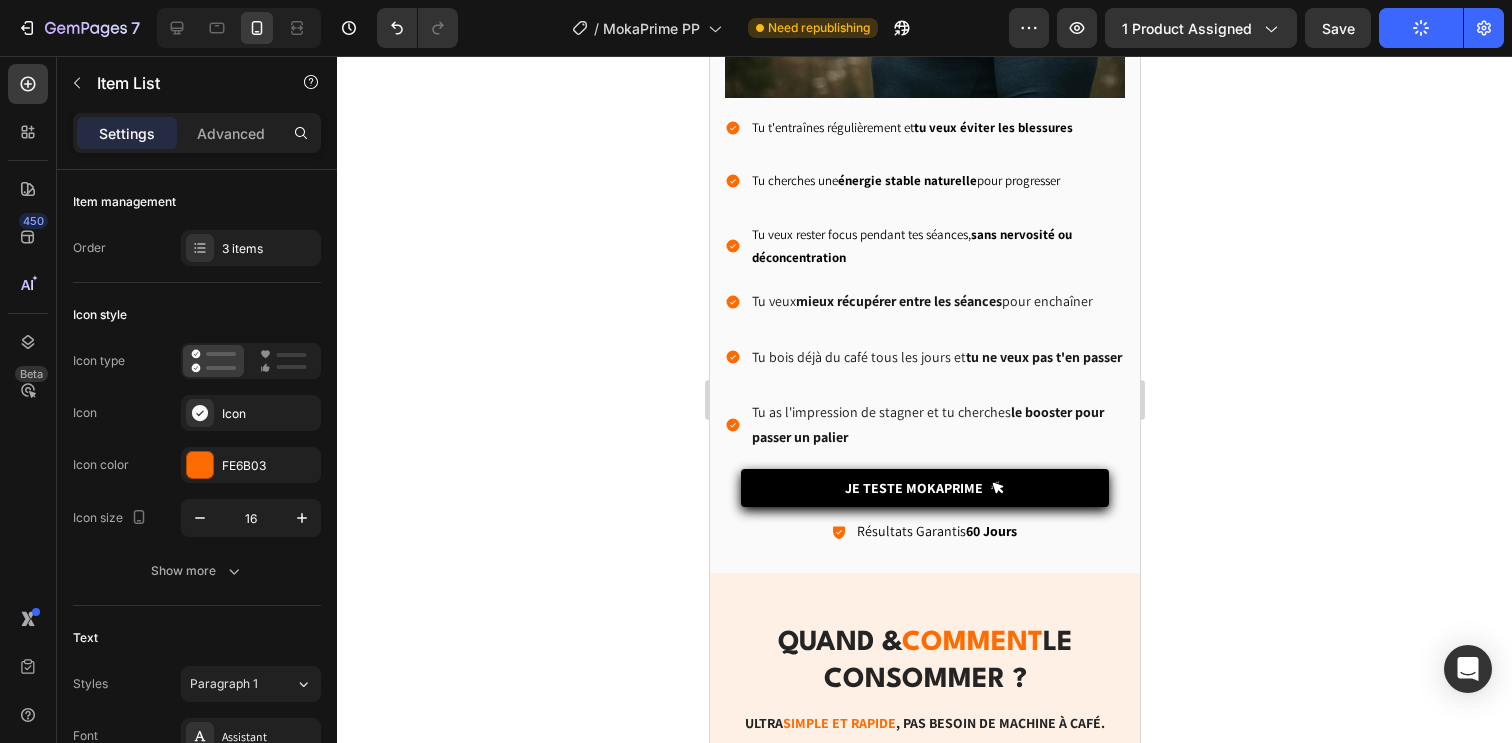 click 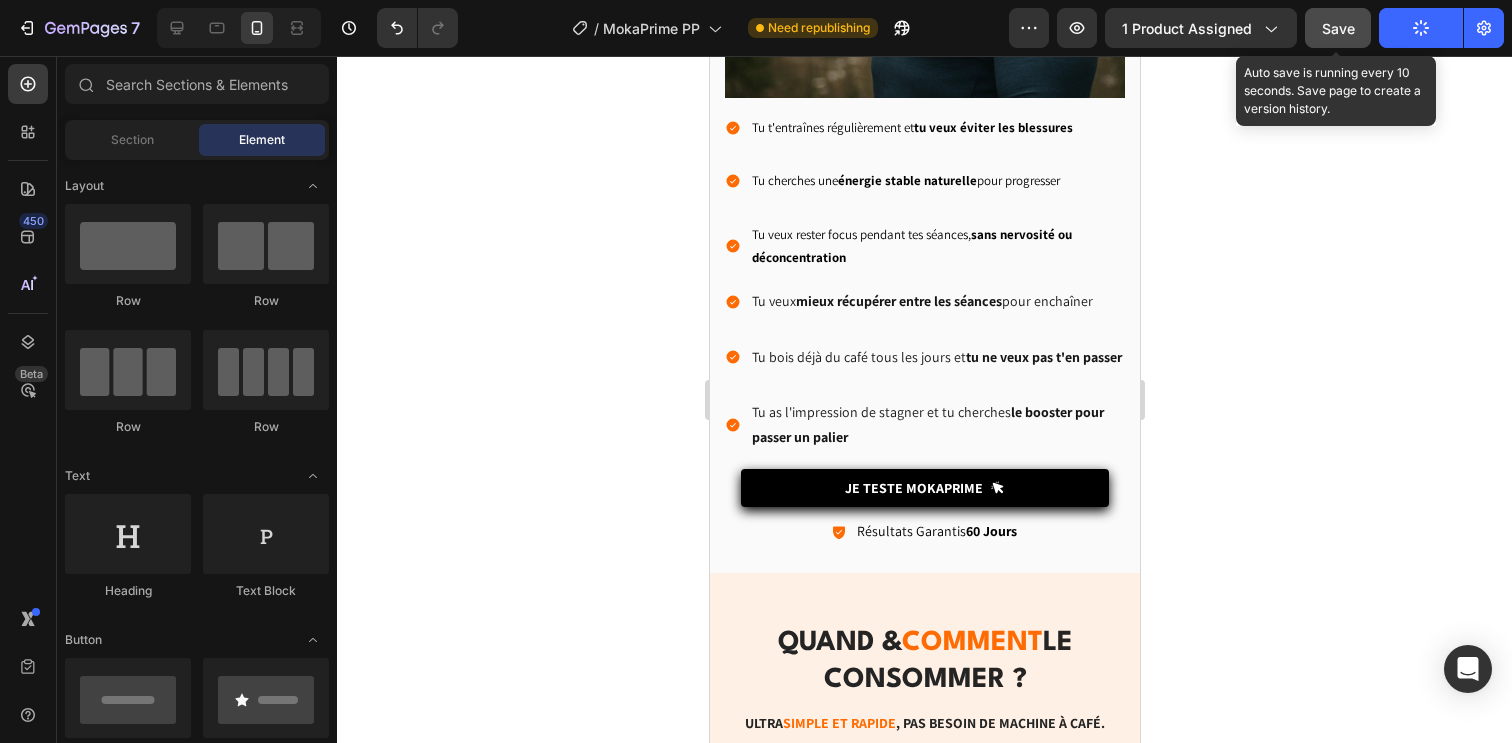 click on "Save" at bounding box center [1338, 28] 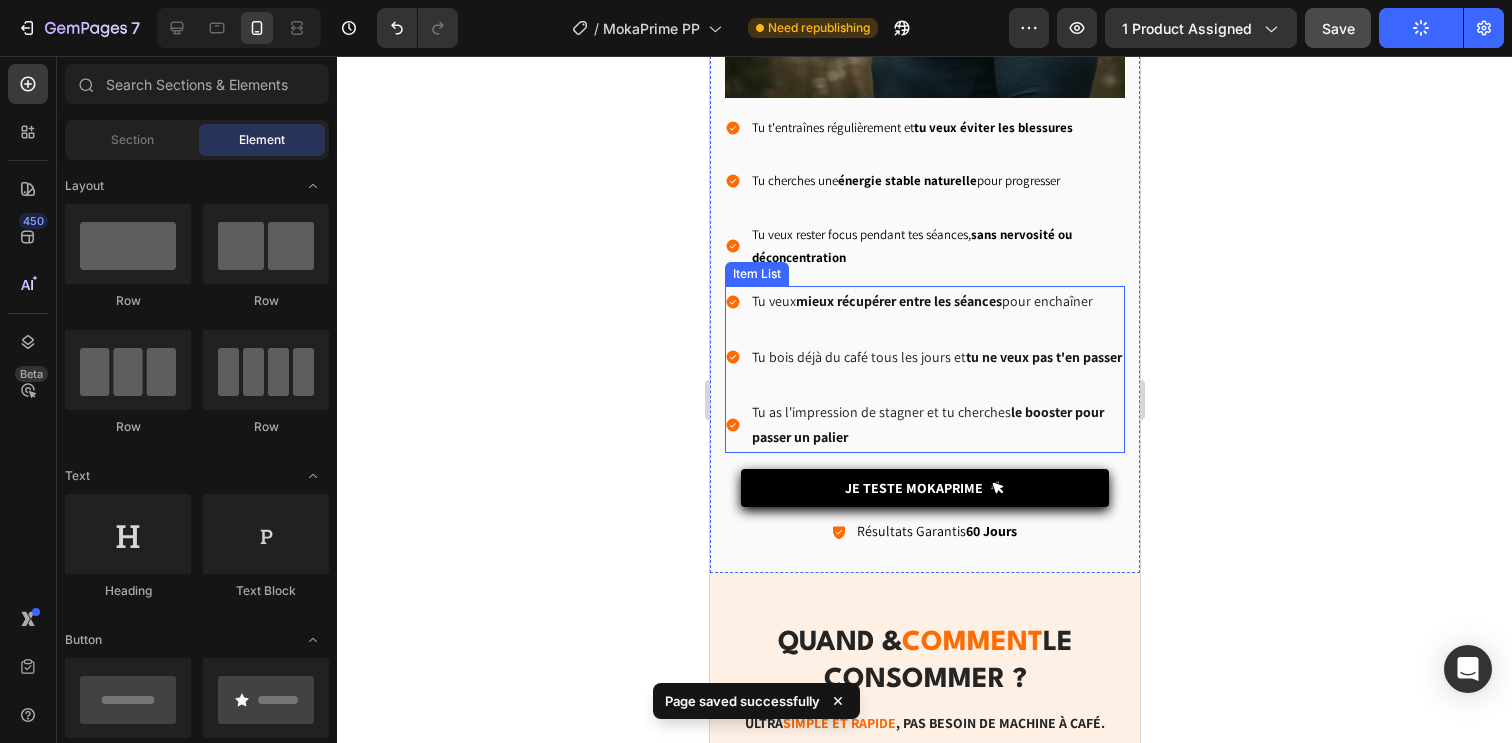 click on "Tu as l'impression de stagner et tu cherches  le booster pour passer un palier" at bounding box center (924, 425) 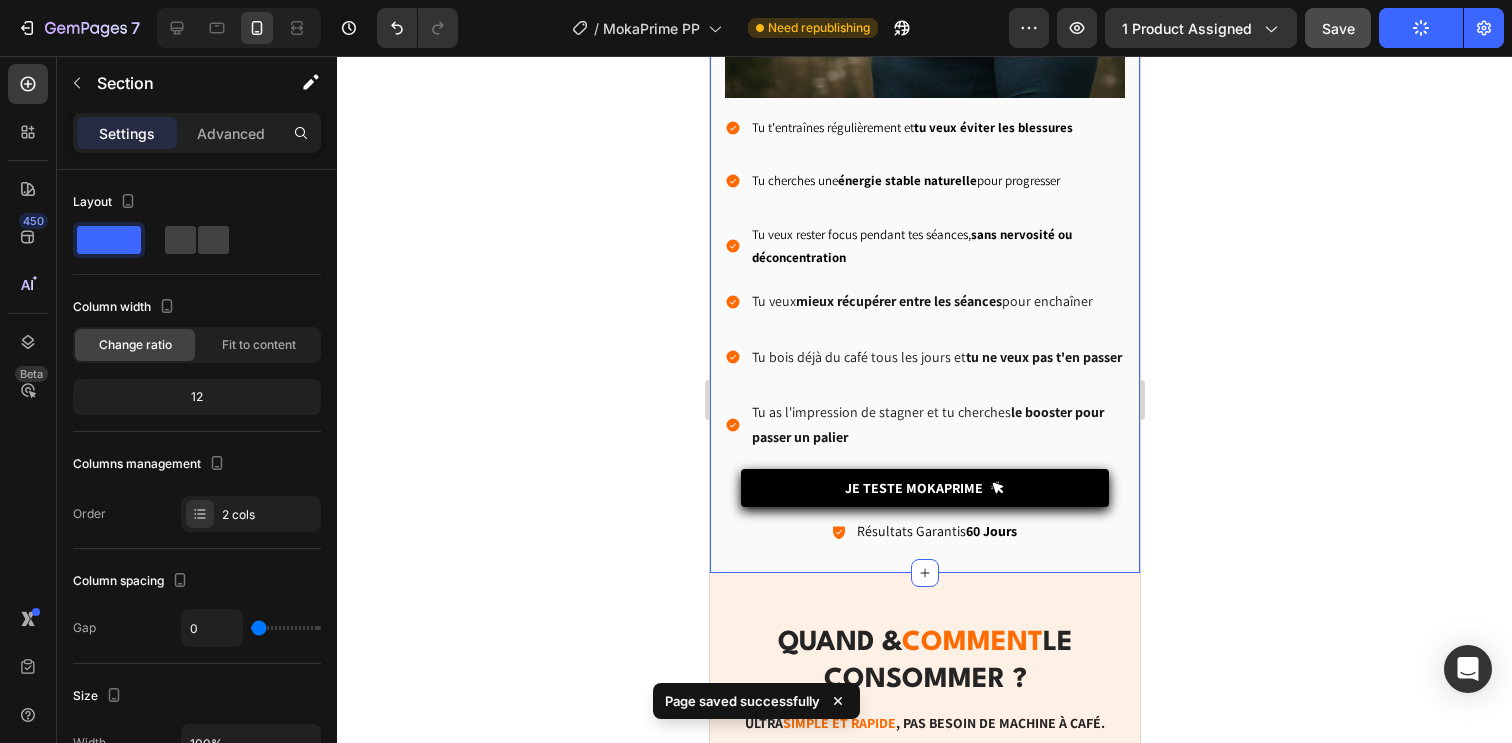 click on "C'EST  FAIT POUR TOI  SI... Heading Image Tu t'entraînes régulièrement et  tu veux éviter les blessures Tu cherches une  énergie stable naturelle  pour progresser Tu veux rester focus pendant tes séances,  sans nervosité ou déconcentration Item List Tu veux  mieux récupérer entre les séances  pour enchaîner Tu bois déjà du café tous les jours et  tu ne veux pas t'en passer Tu as l'impression de stagner et tu cherches  le booster pour passer un palier Item List
Je Teste MOKAPRIME Button
Icon Résultats Garantis  60 Jours Text Block Row Row Section 9   You can create reusable sections Create Theme Section AI Content Write with GemAI What would you like to describe here? Tone and Voice Persuasive Product TEAPRIME Show more Generate" at bounding box center [924, 84] 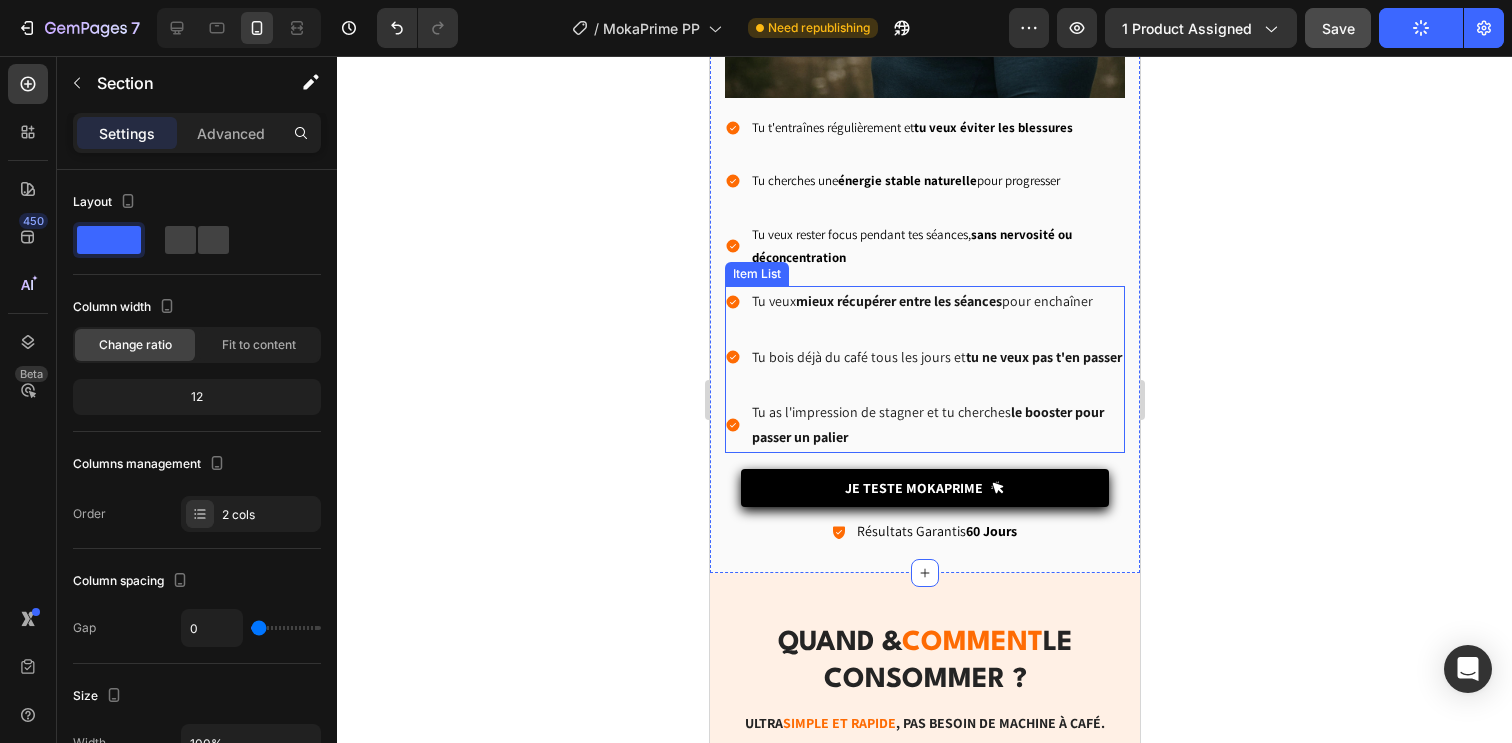 click on "Tu veux  mieux récupérer entre les séances  pour enchaîner Tu bois déjà du café tous les jours et  tu ne veux pas t'en passer Tu as l'impression de stagner et tu cherches  le booster pour passer un palier" at bounding box center (924, 369) 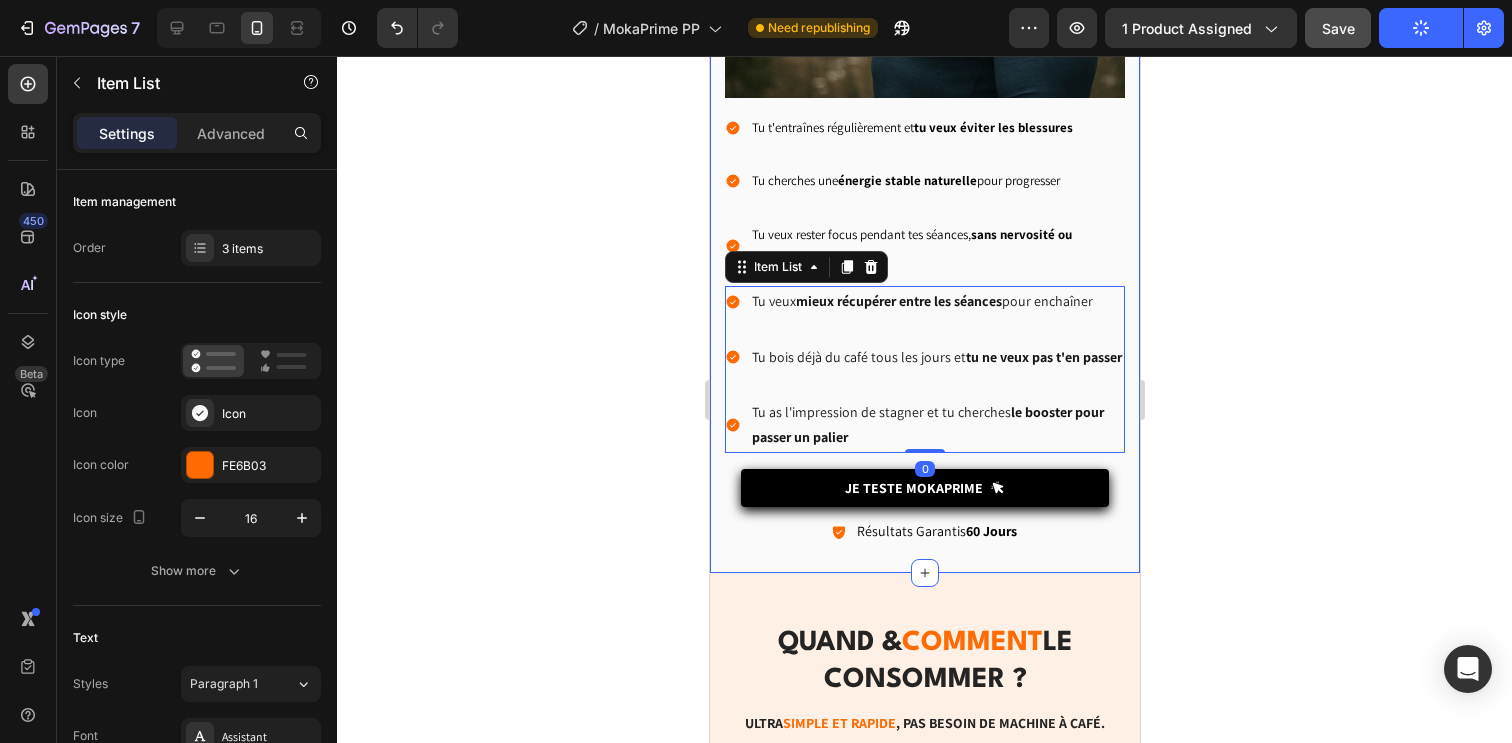 click on "C'EST  FAIT POUR TOI  SI... Heading Image Tu t'entraînes régulièrement et  tu veux éviter les blessures Tu cherches une  énergie stable naturelle  pour progresser Tu veux rester focus pendant tes séances,  sans nervosité ou déconcentration Item List Tu veux  mieux récupérer entre les séances  pour enchaîner Tu bois déjà du café tous les jours et  tu ne veux pas t'en passer Tu as l'impression de stagner et tu cherches  le booster pour passer un palier Item List   0" at bounding box center (924, 45) 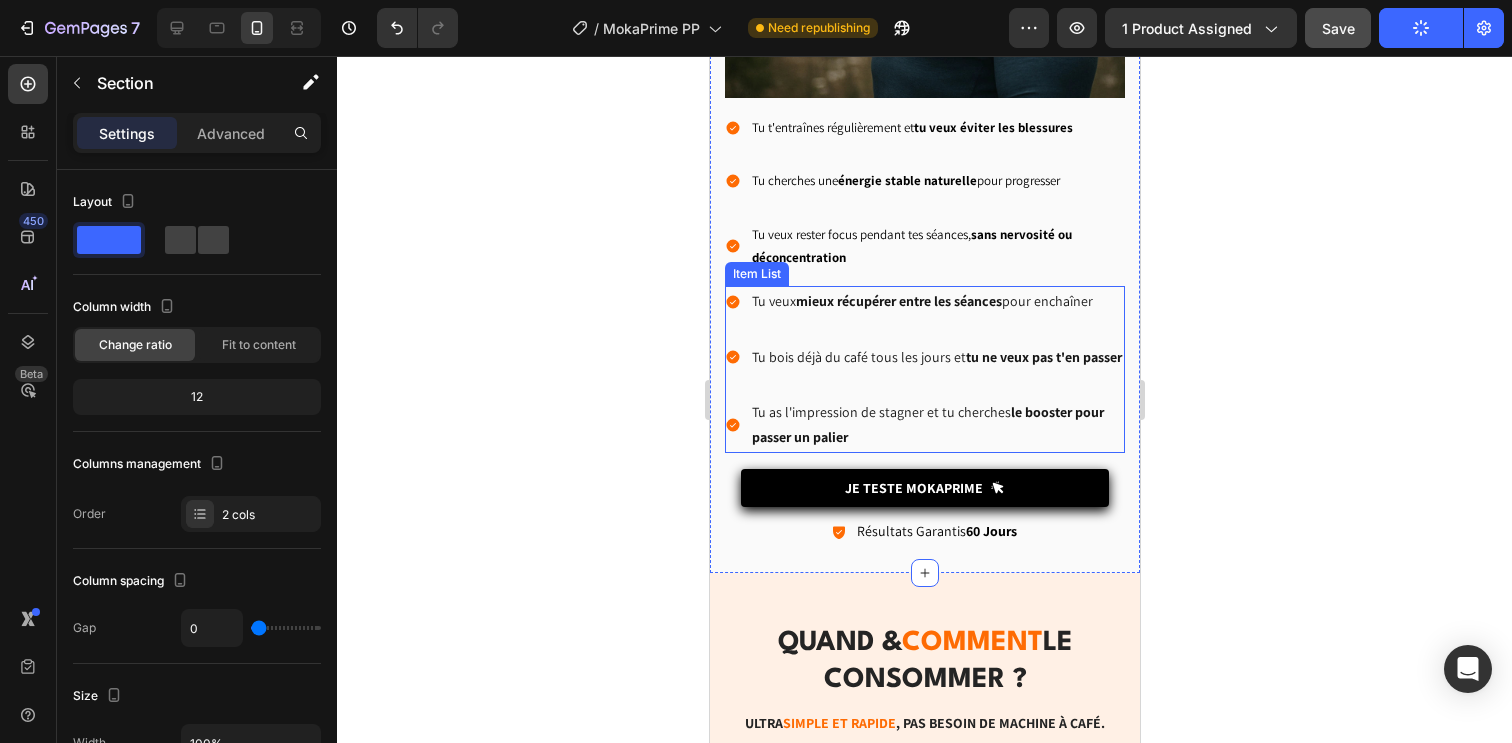 click on "Tu veux  mieux récupérer entre les séances  pour enchaîner Tu bois déjà du café tous les jours et  tu ne veux pas t'en passer Tu as l'impression de stagner et tu cherches  le booster pour passer un palier" at bounding box center [924, 369] 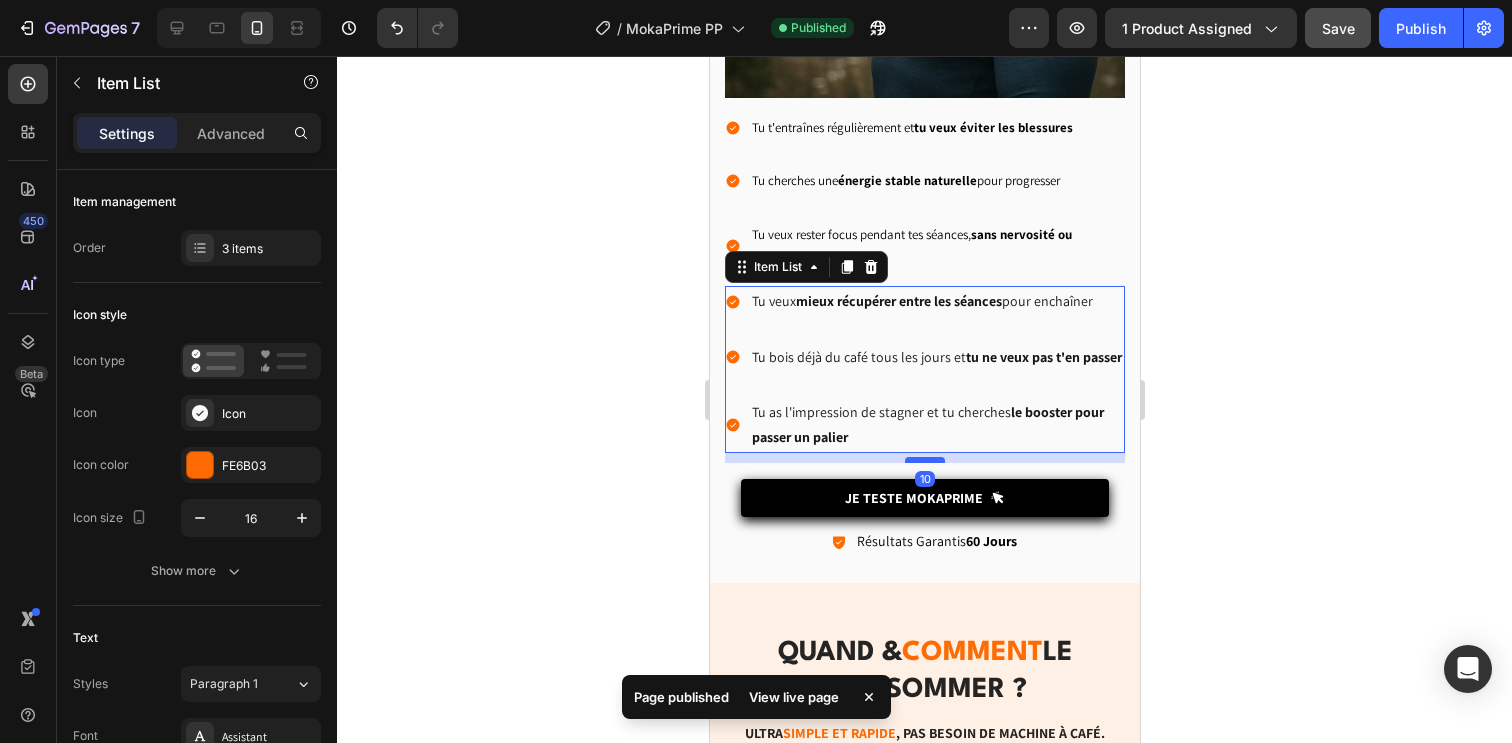 drag, startPoint x: 924, startPoint y: 460, endPoint x: 1848, endPoint y: 518, distance: 925.81854 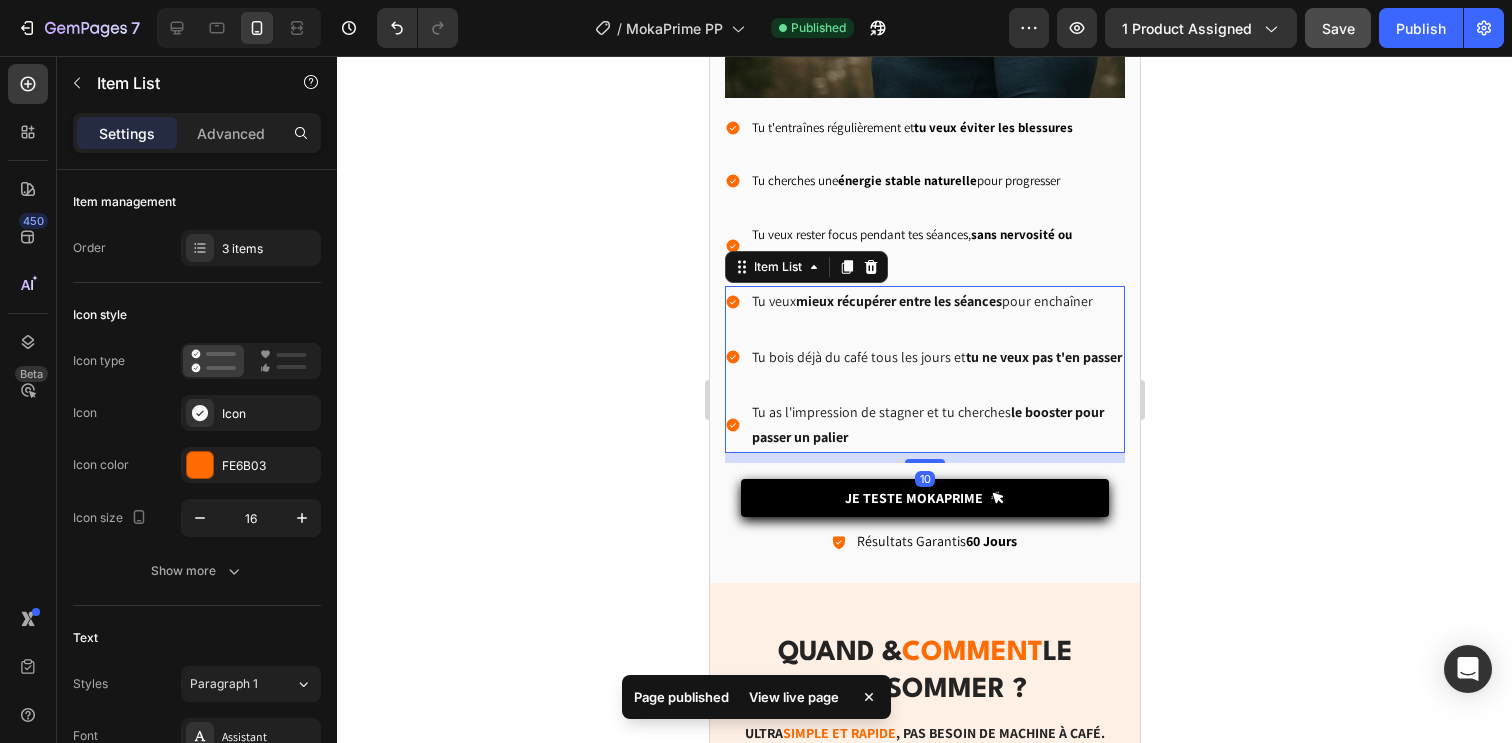 type on "100%" 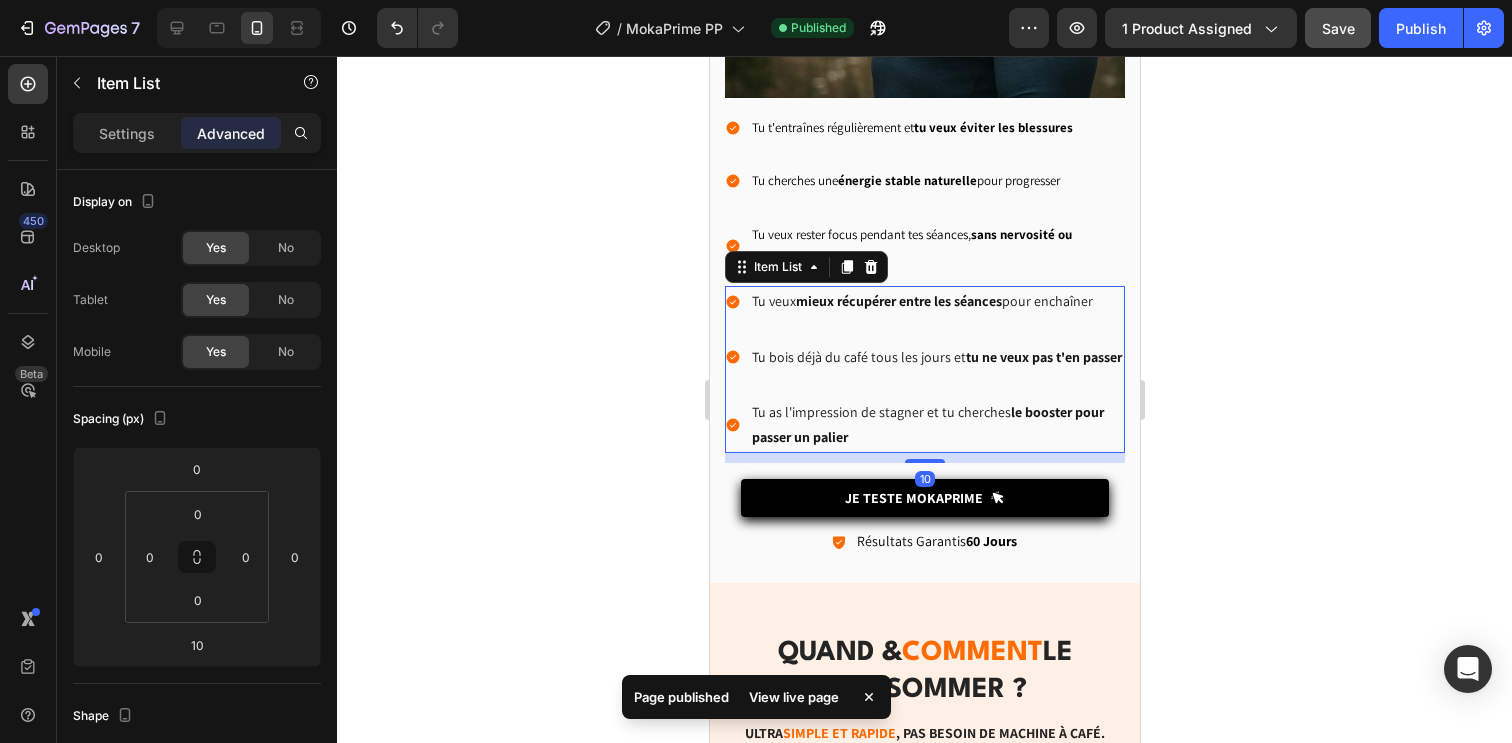 click 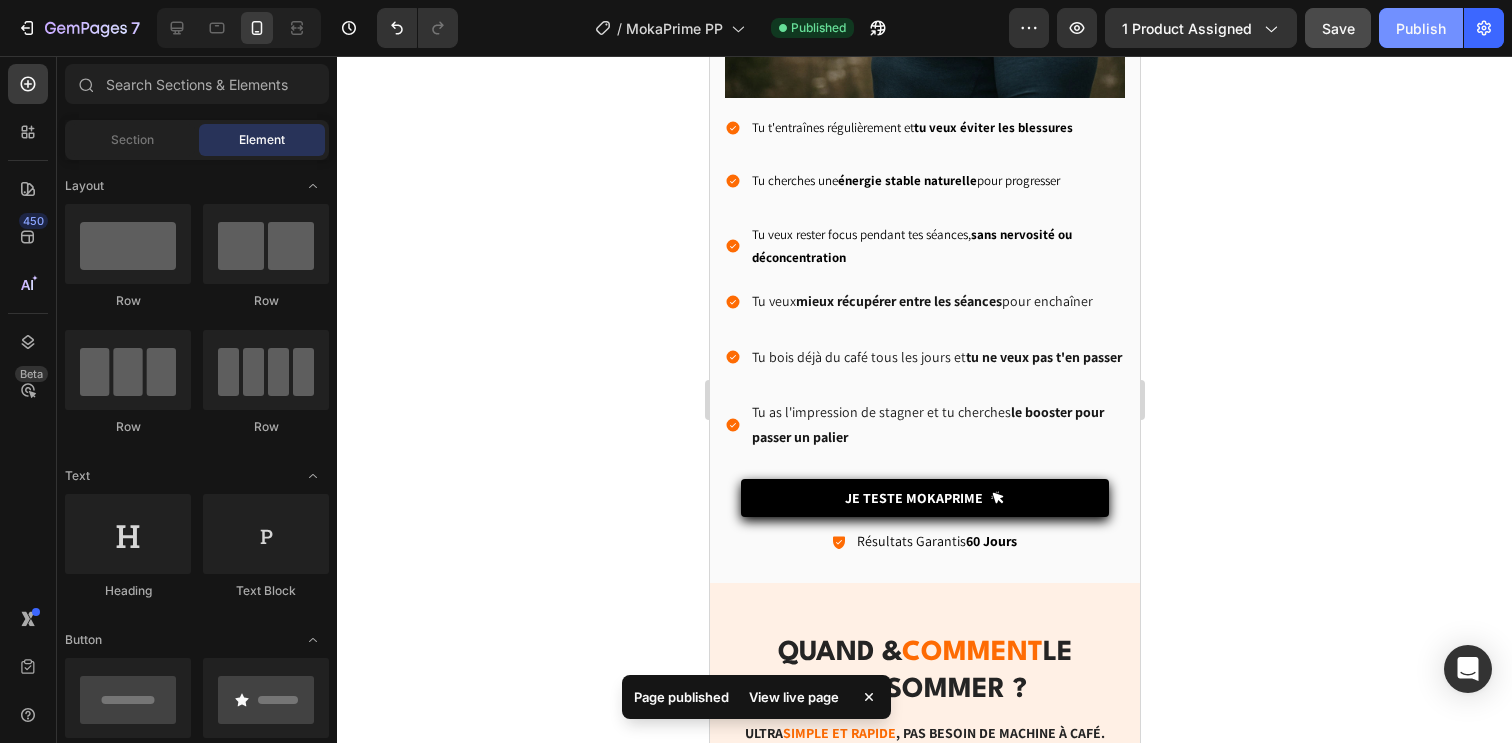 click on "Publish" at bounding box center [1421, 28] 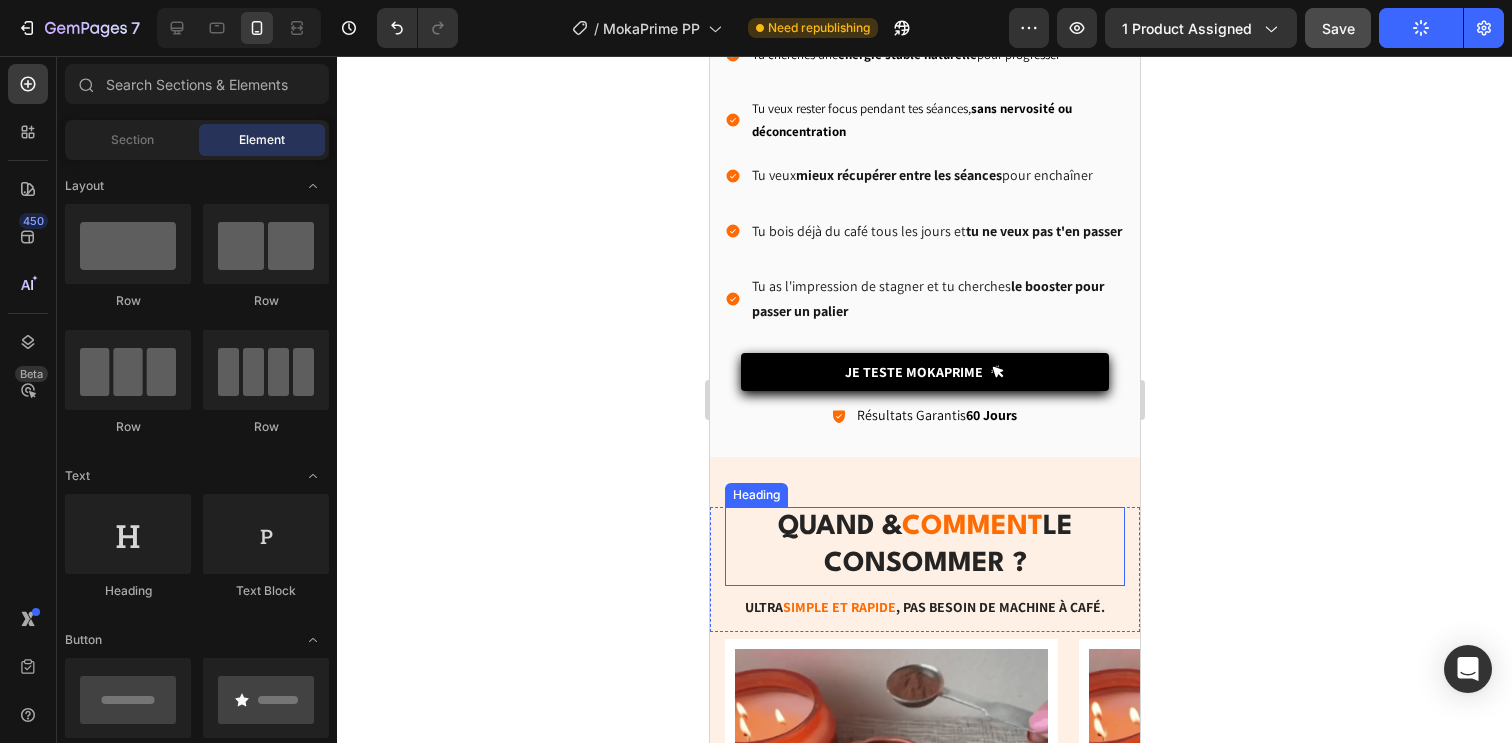 scroll, scrollTop: 6411, scrollLeft: 0, axis: vertical 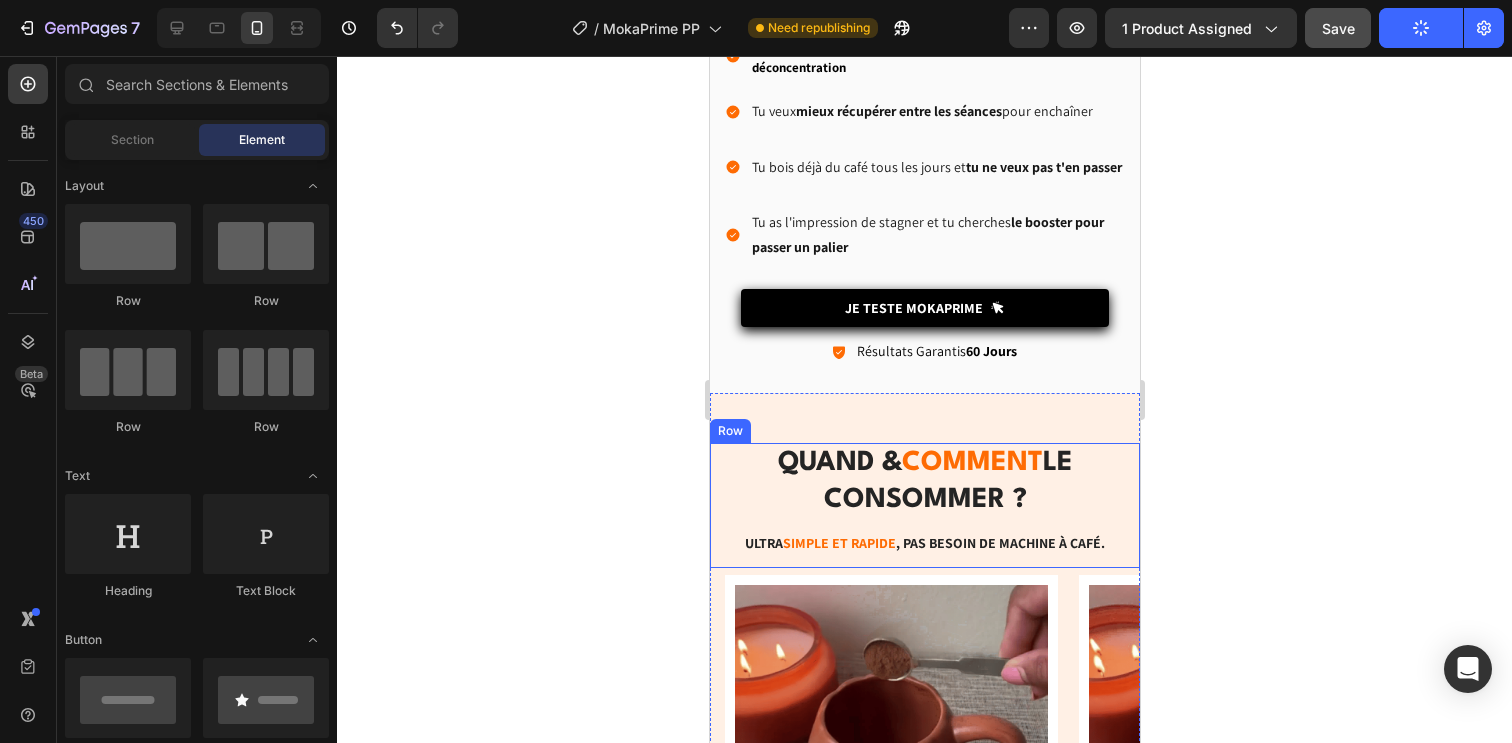 click on "QUAND &  comment  le consommer ? Heading Ultra  simple et rapide , Pas besoin de machine à café. Text Block" at bounding box center (924, 506) 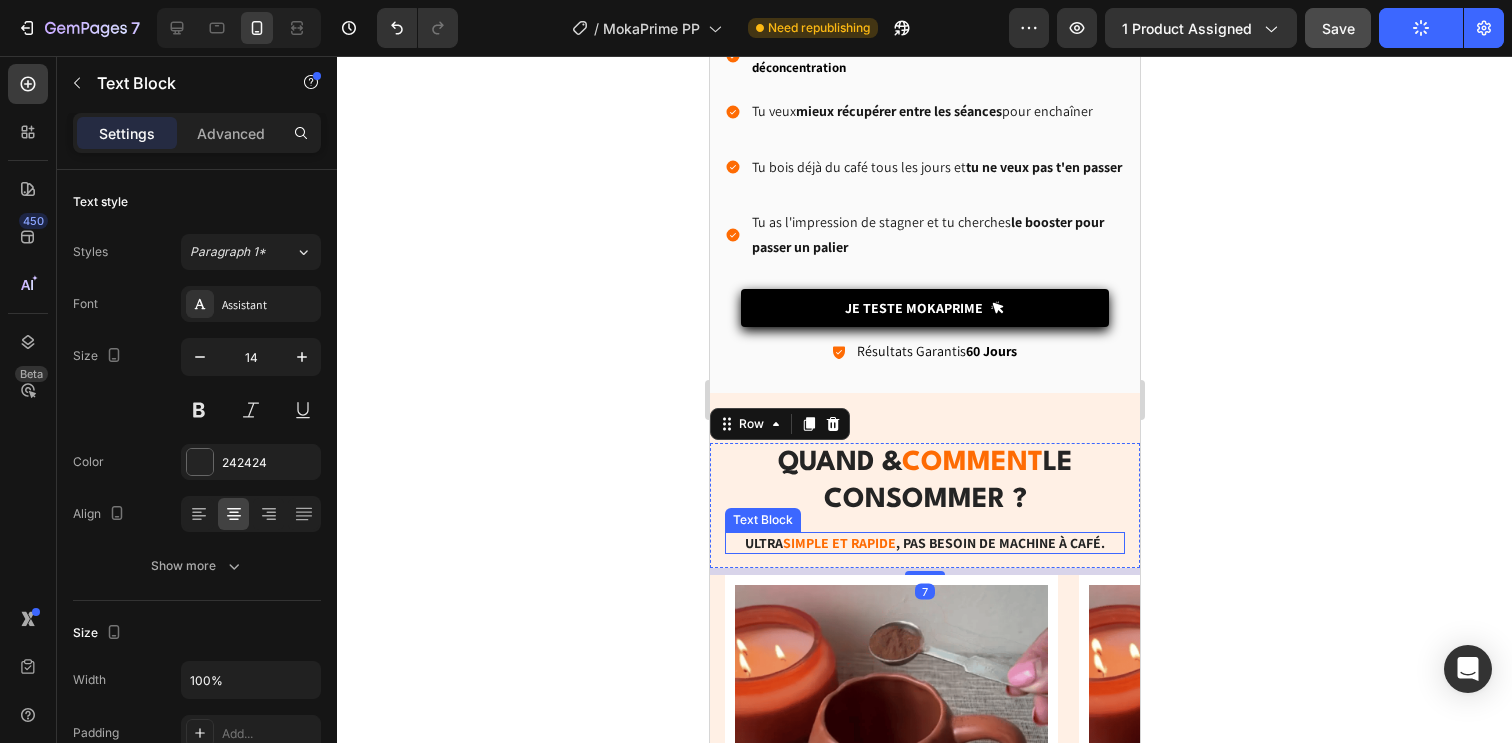 click on "simple et rapide" at bounding box center (838, 543) 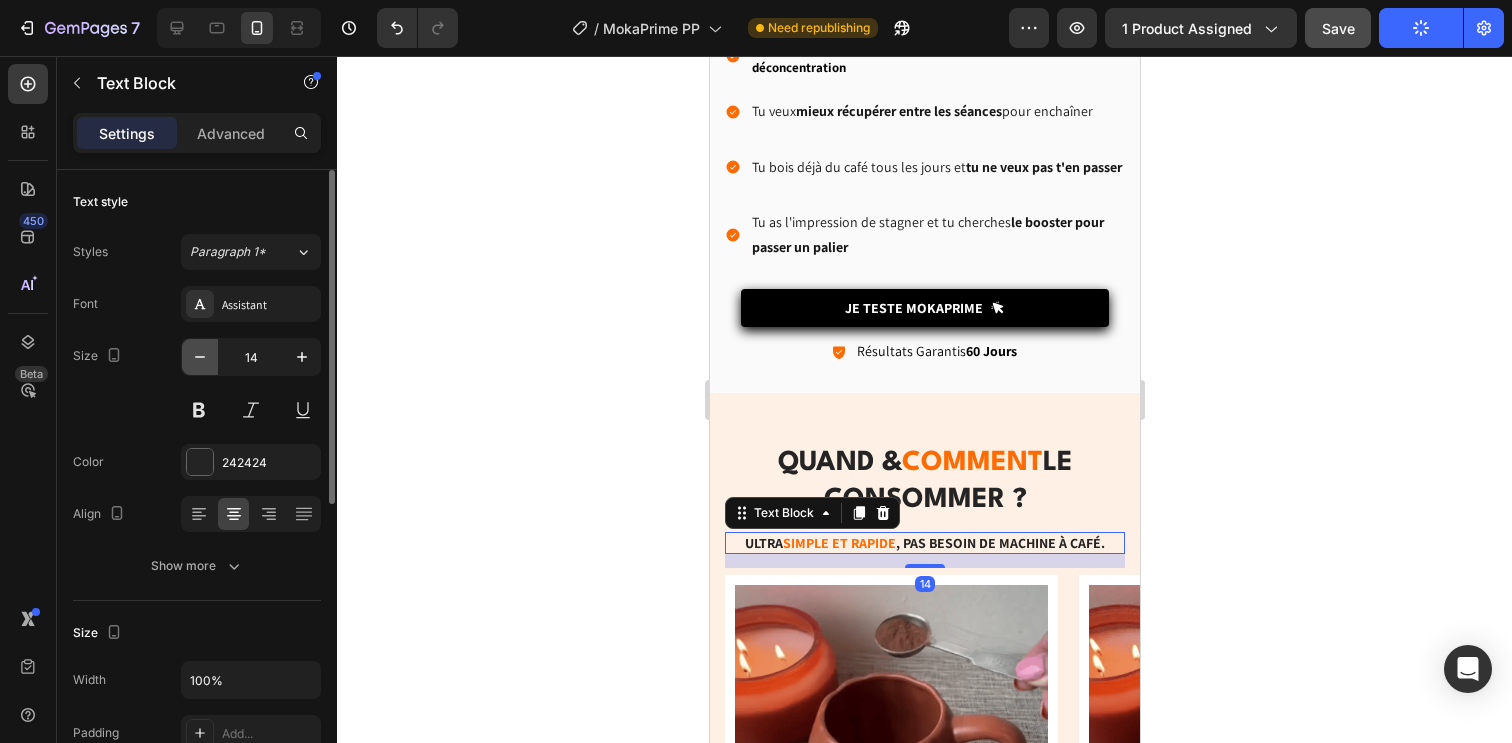 click 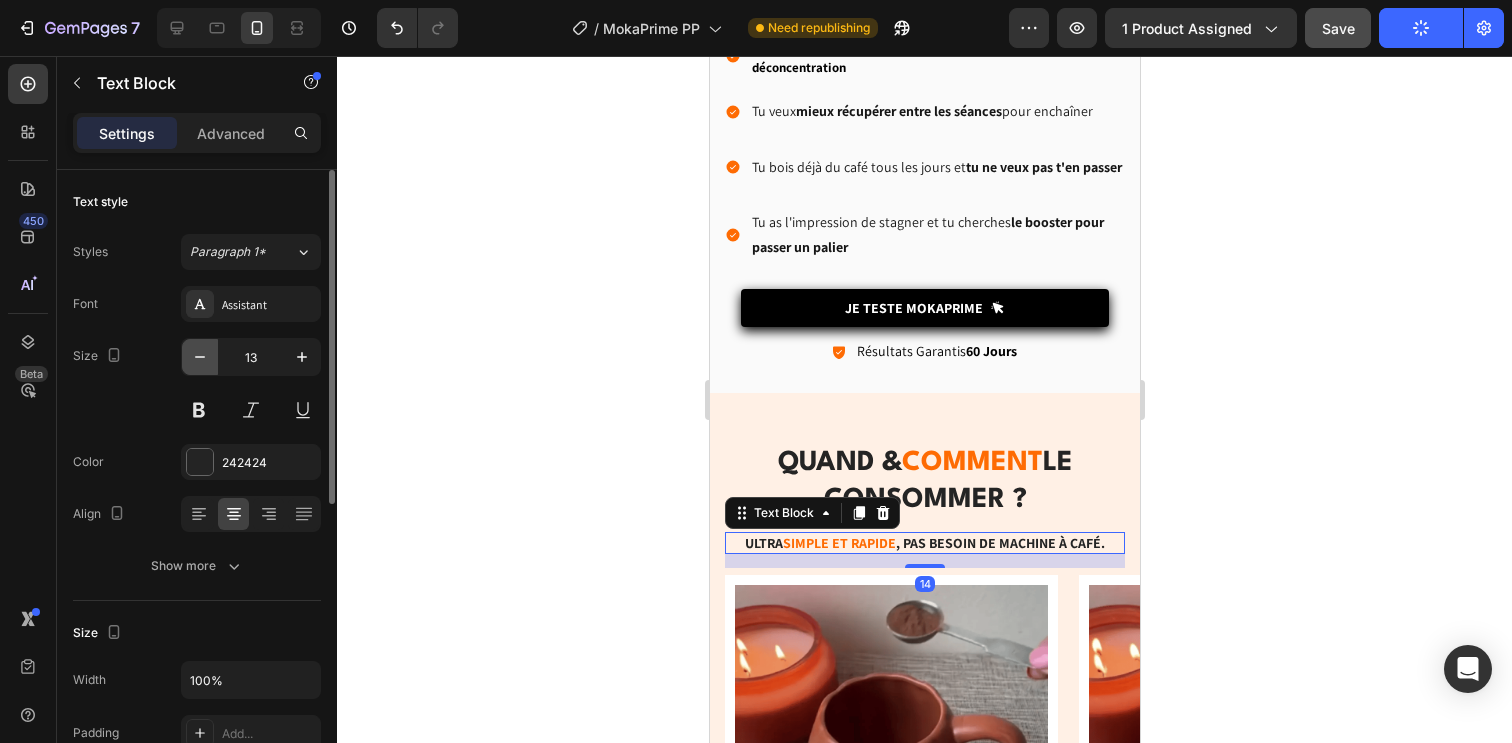click 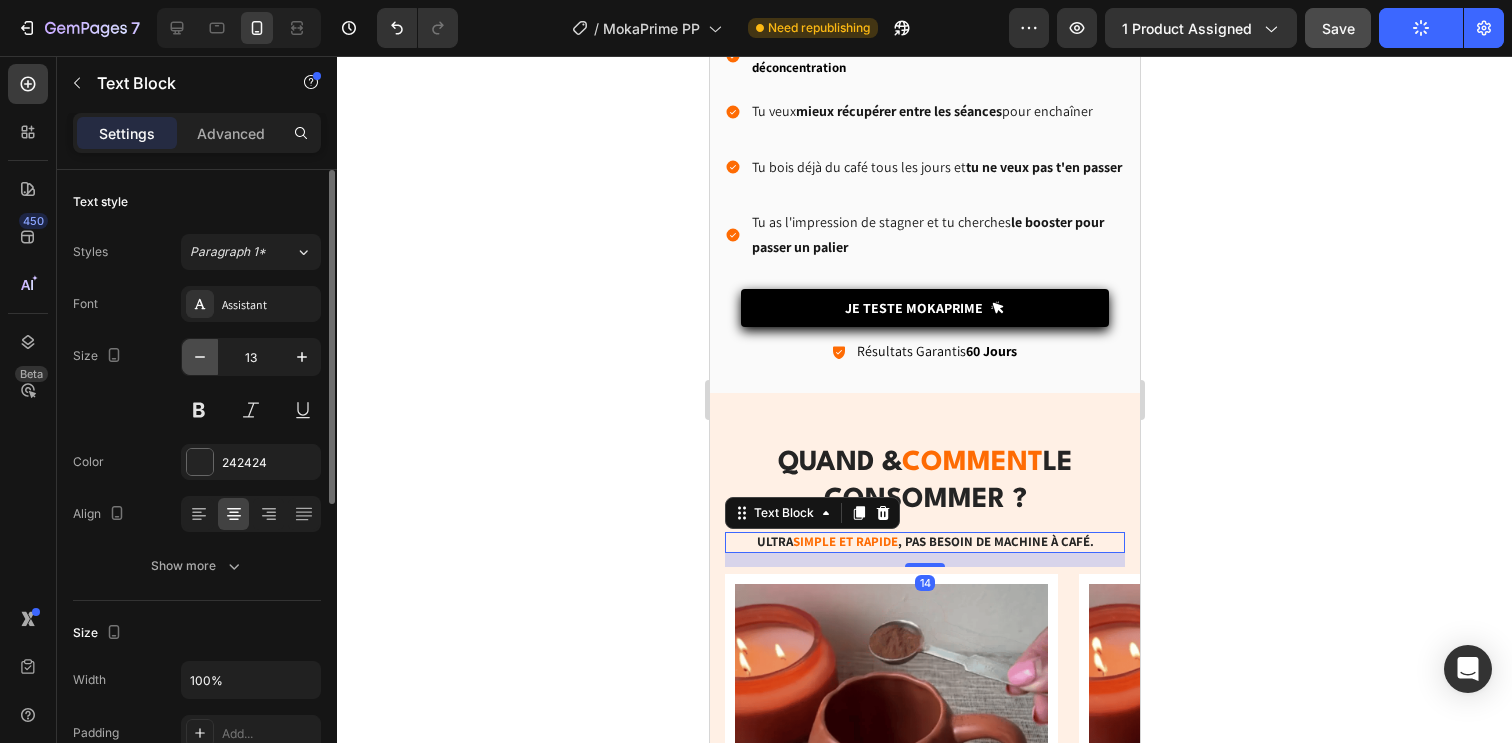 type on "12" 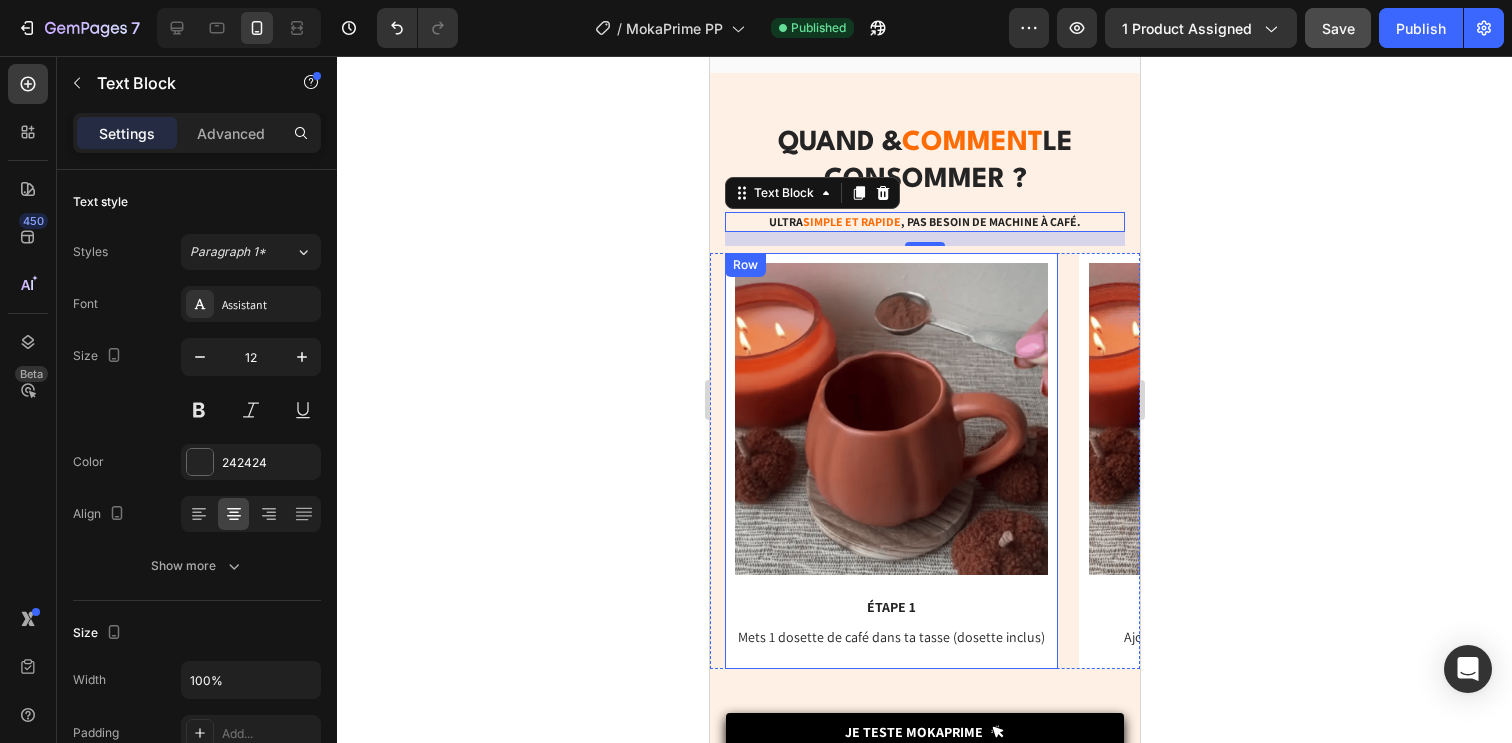 scroll, scrollTop: 6962, scrollLeft: 0, axis: vertical 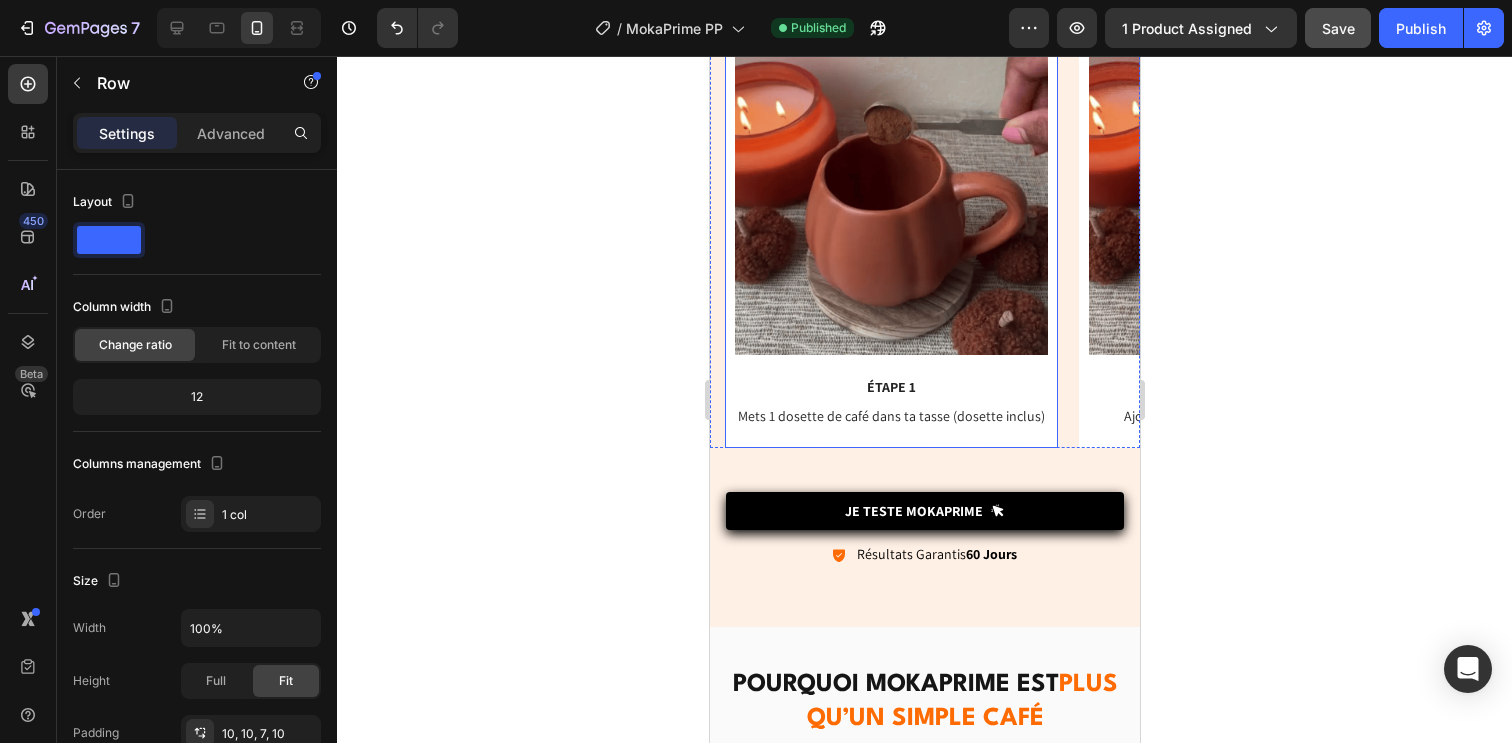 click on "Image ÉTAPE 1 Text Block Mets 1 dosette de café dans ta tasse (dosette inclus) Text Block" at bounding box center (890, 241) 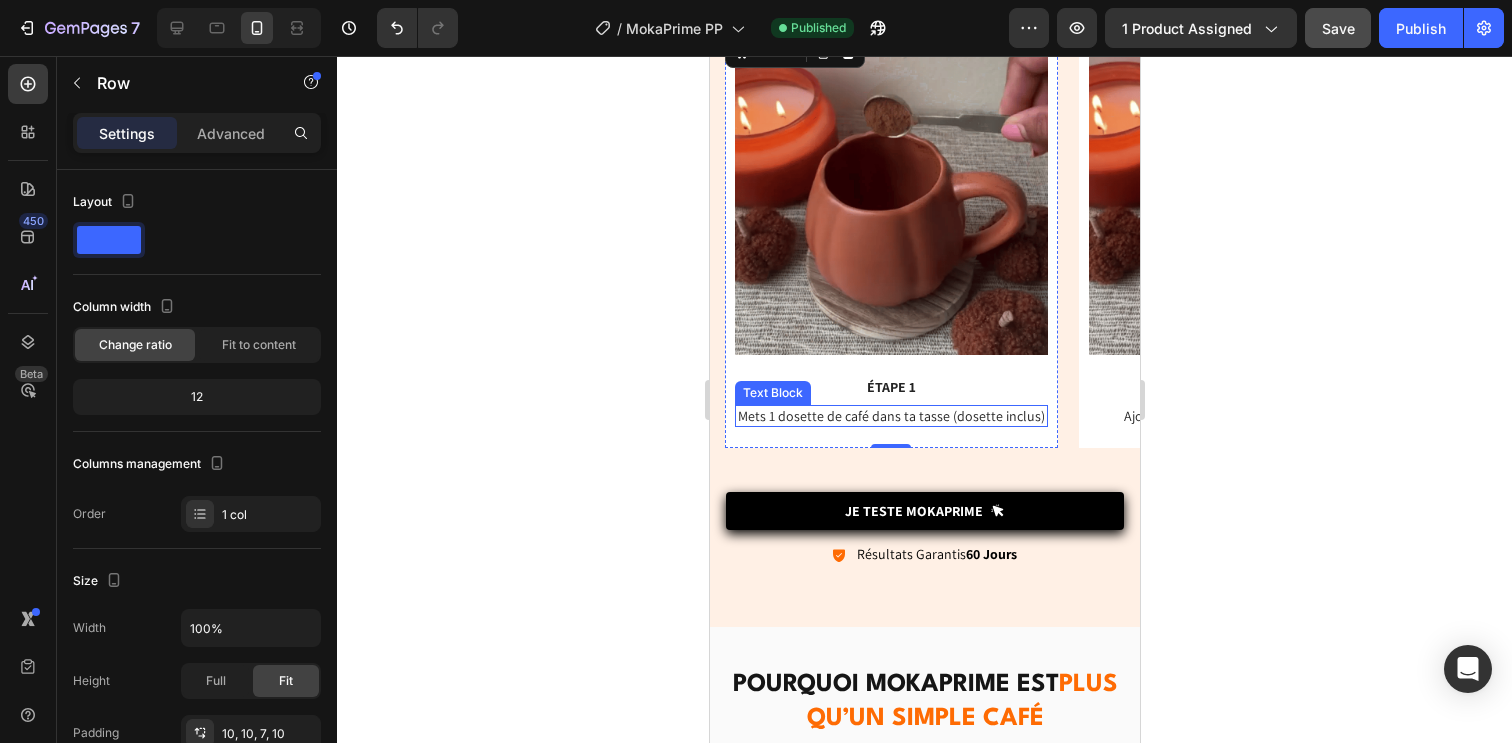 click on "Mets 1 dosette de café dans ta tasse (dosette inclus)" at bounding box center (890, 416) 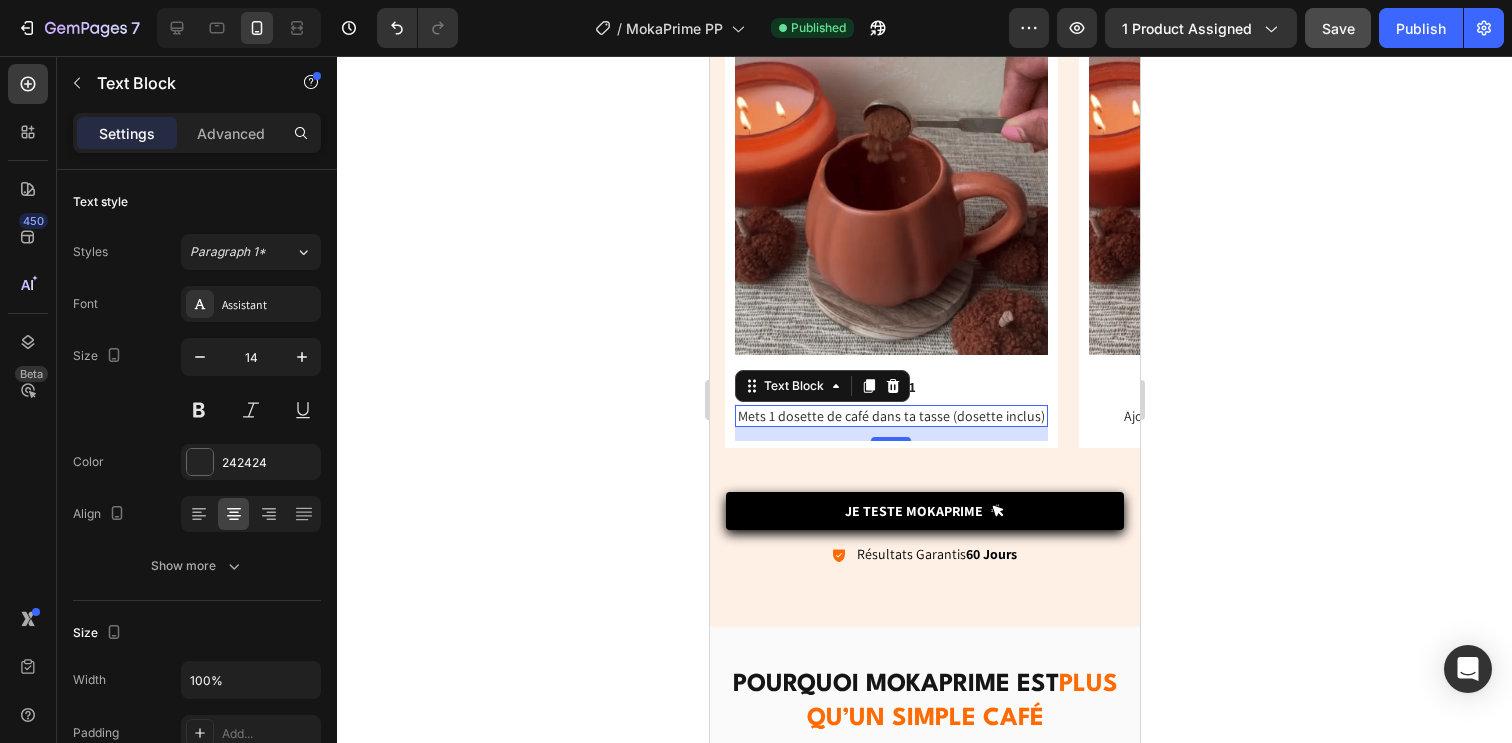 click on "Mets 1 dosette de café dans ta tasse (dosette inclus)" at bounding box center [890, 416] 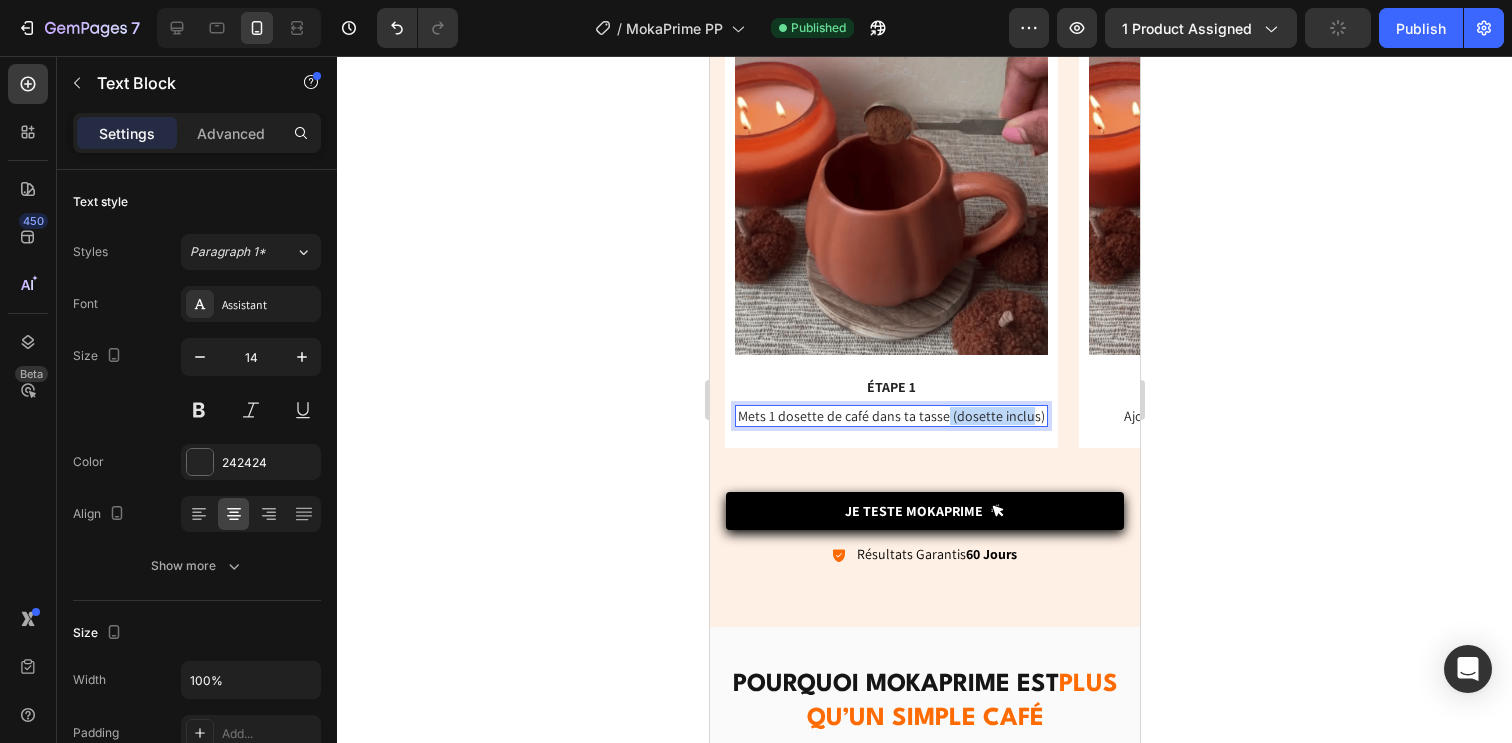 drag, startPoint x: 946, startPoint y: 417, endPoint x: 1028, endPoint y: 413, distance: 82.0975 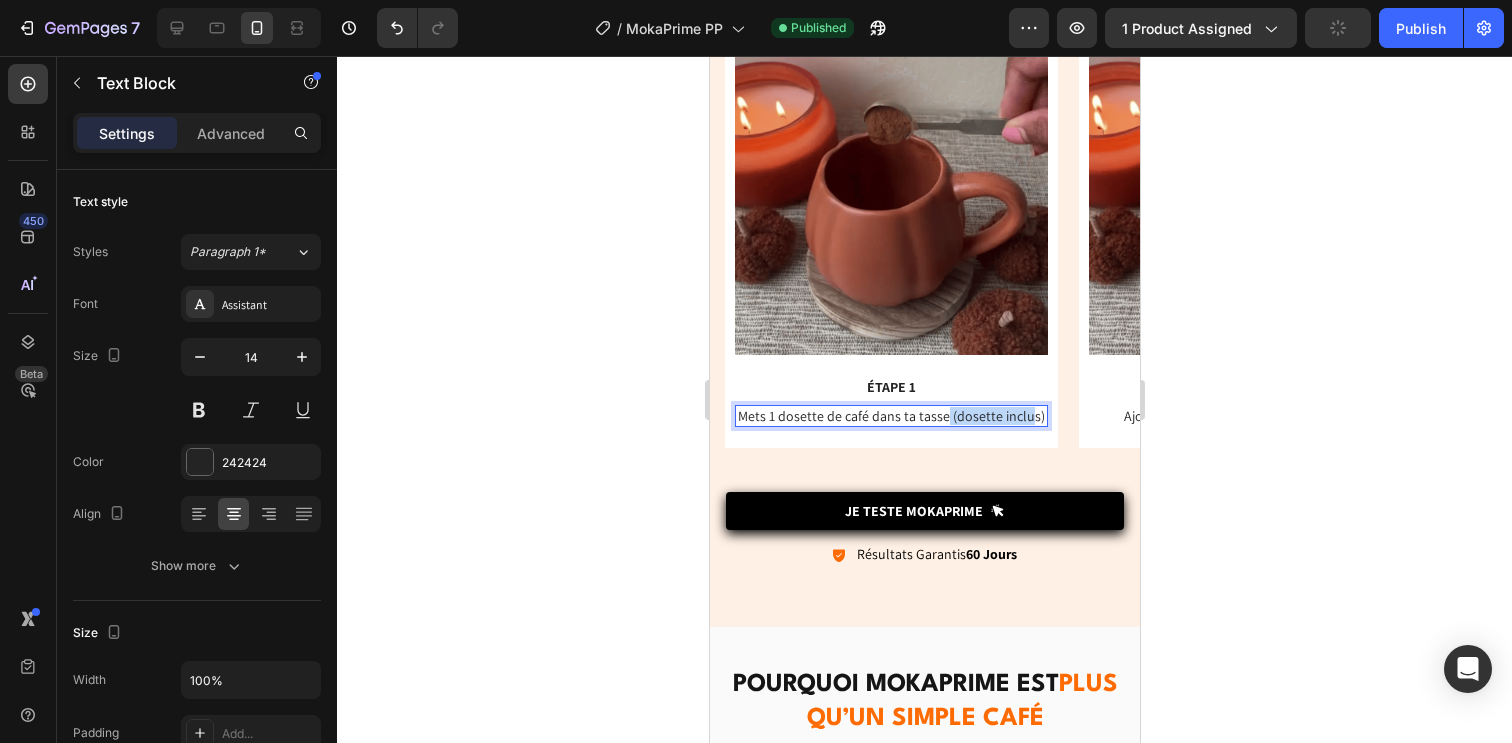 click on "Mets 1 dosette de café dans ta tasse (dosette inclus)" at bounding box center [890, 416] 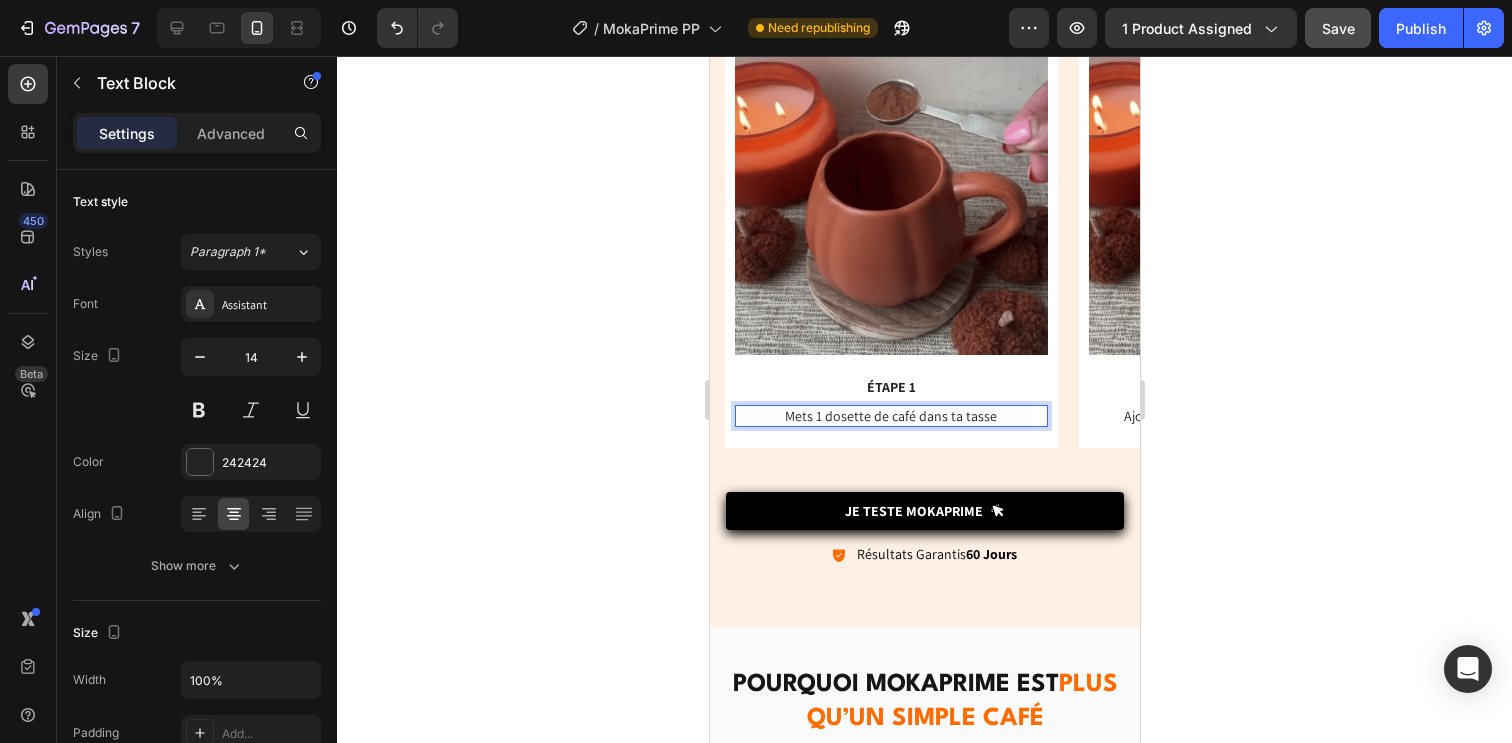 click 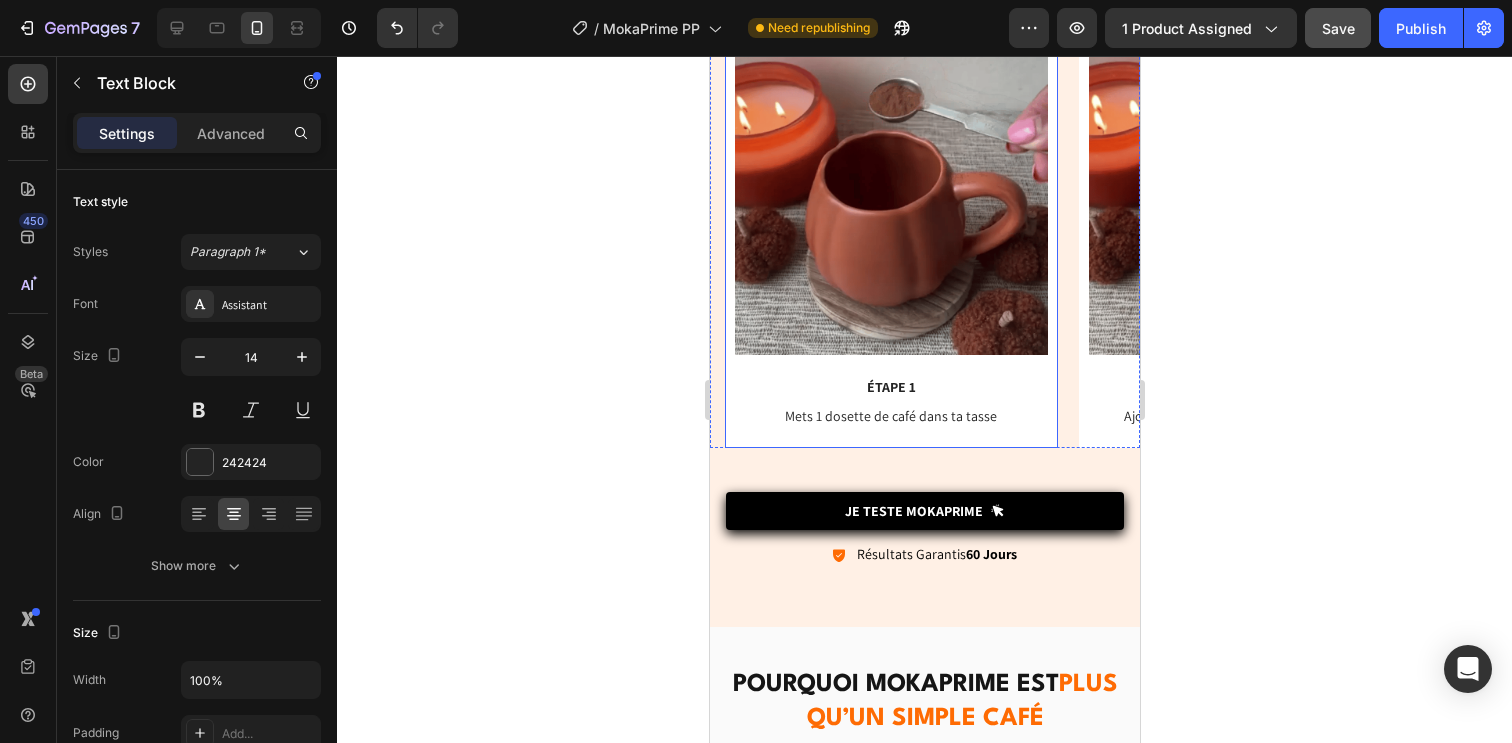 click on "Mets 1 dosette de café dans ta tasse" at bounding box center (890, 416) 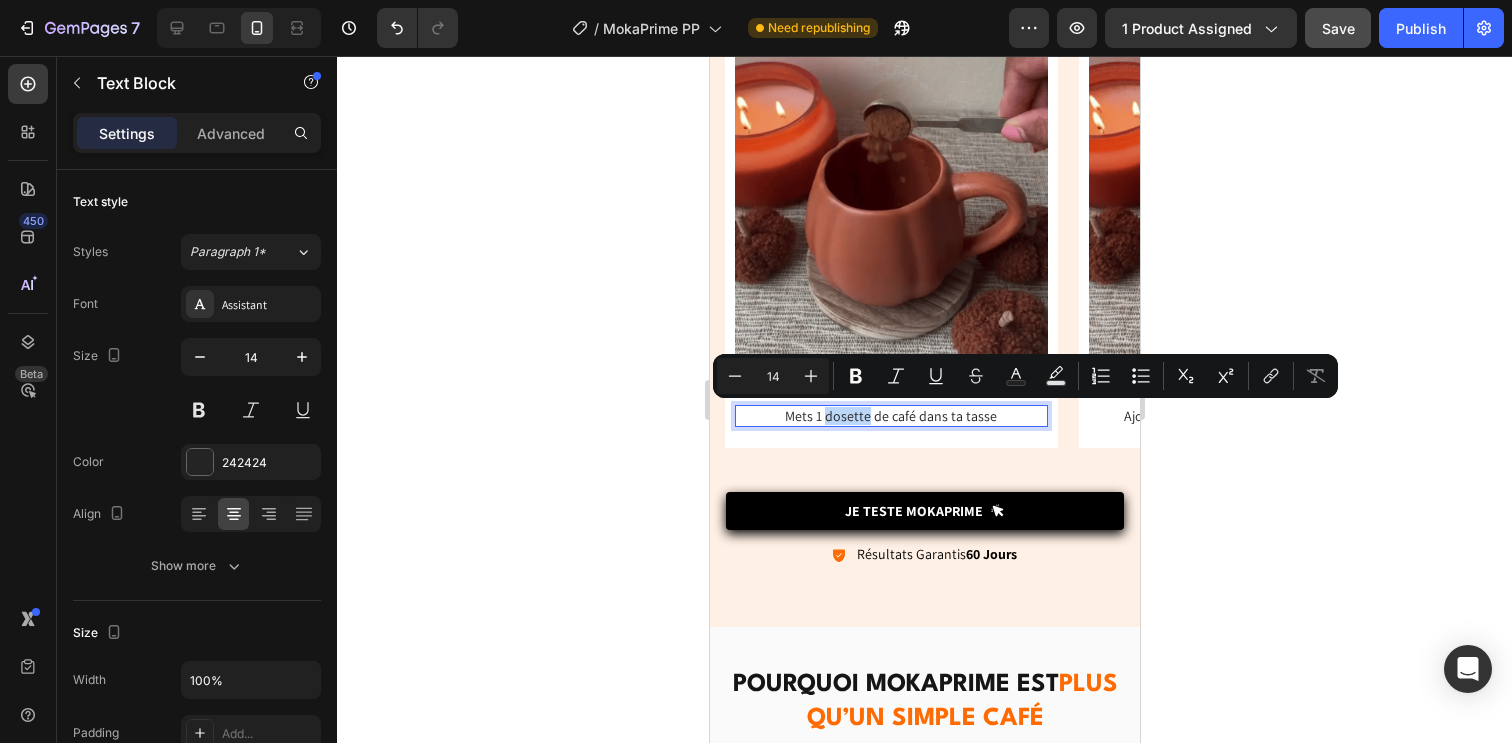 click on "Mets 1 dosette de café dans ta tasse" at bounding box center (890, 416) 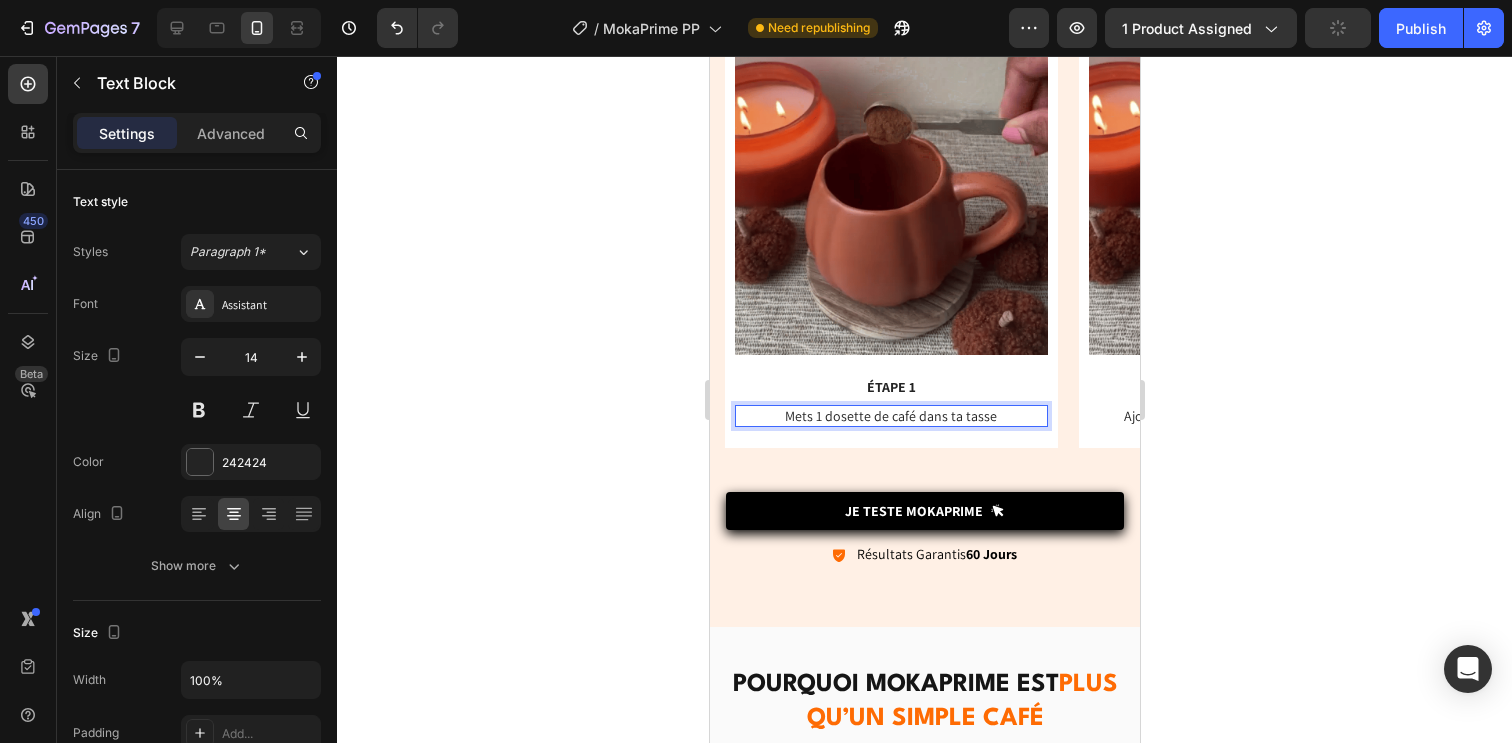 click on "Mets 1 dosette de café dans ta tasse" at bounding box center [890, 416] 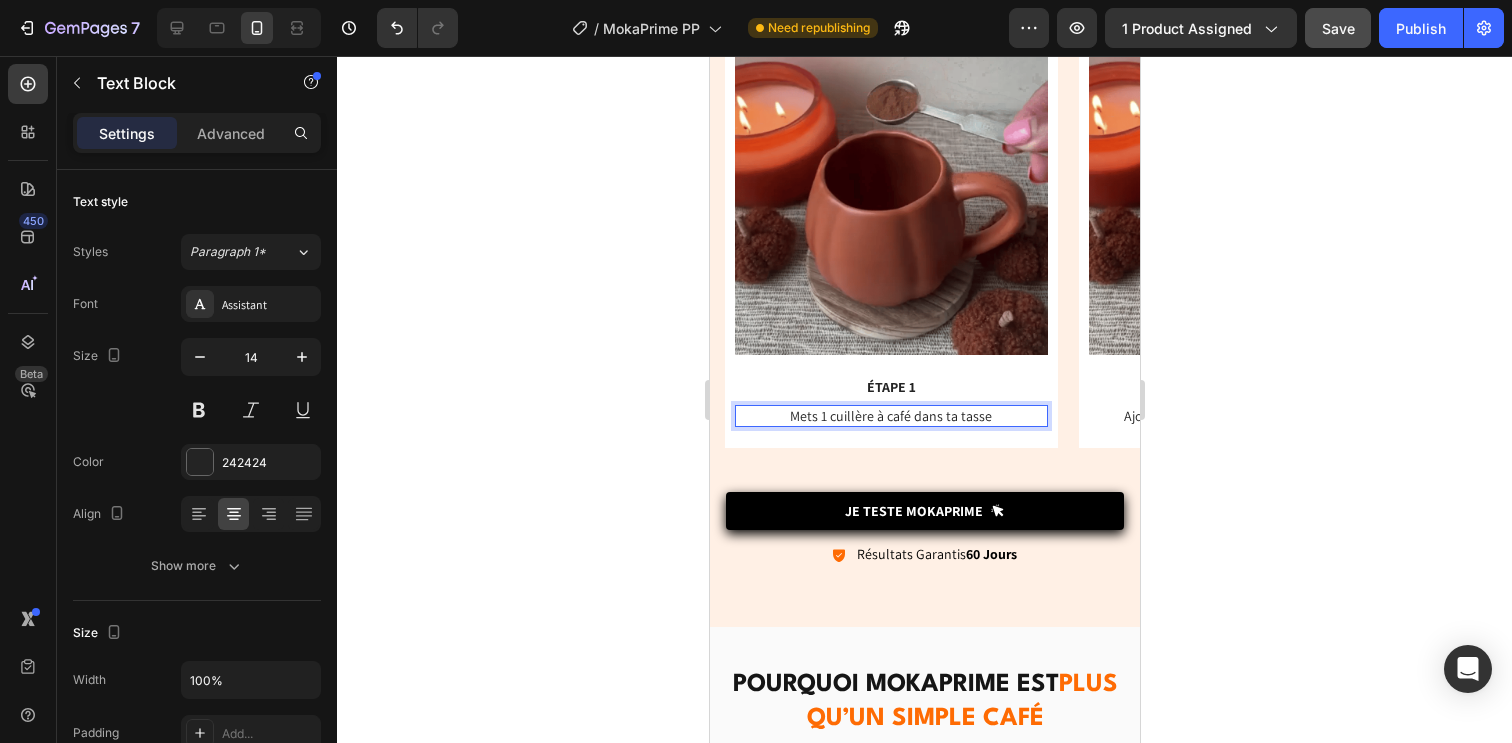 click 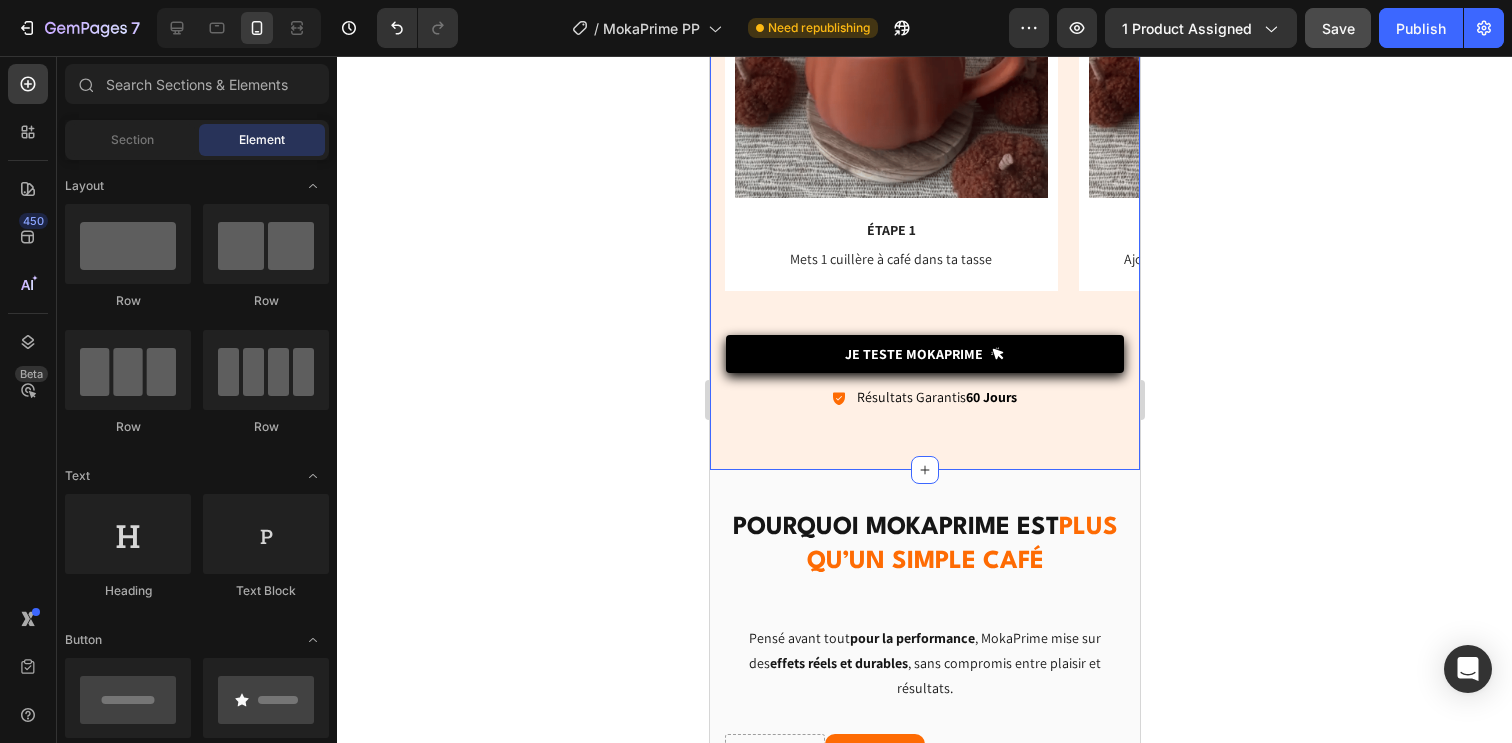 scroll, scrollTop: 7125, scrollLeft: 0, axis: vertical 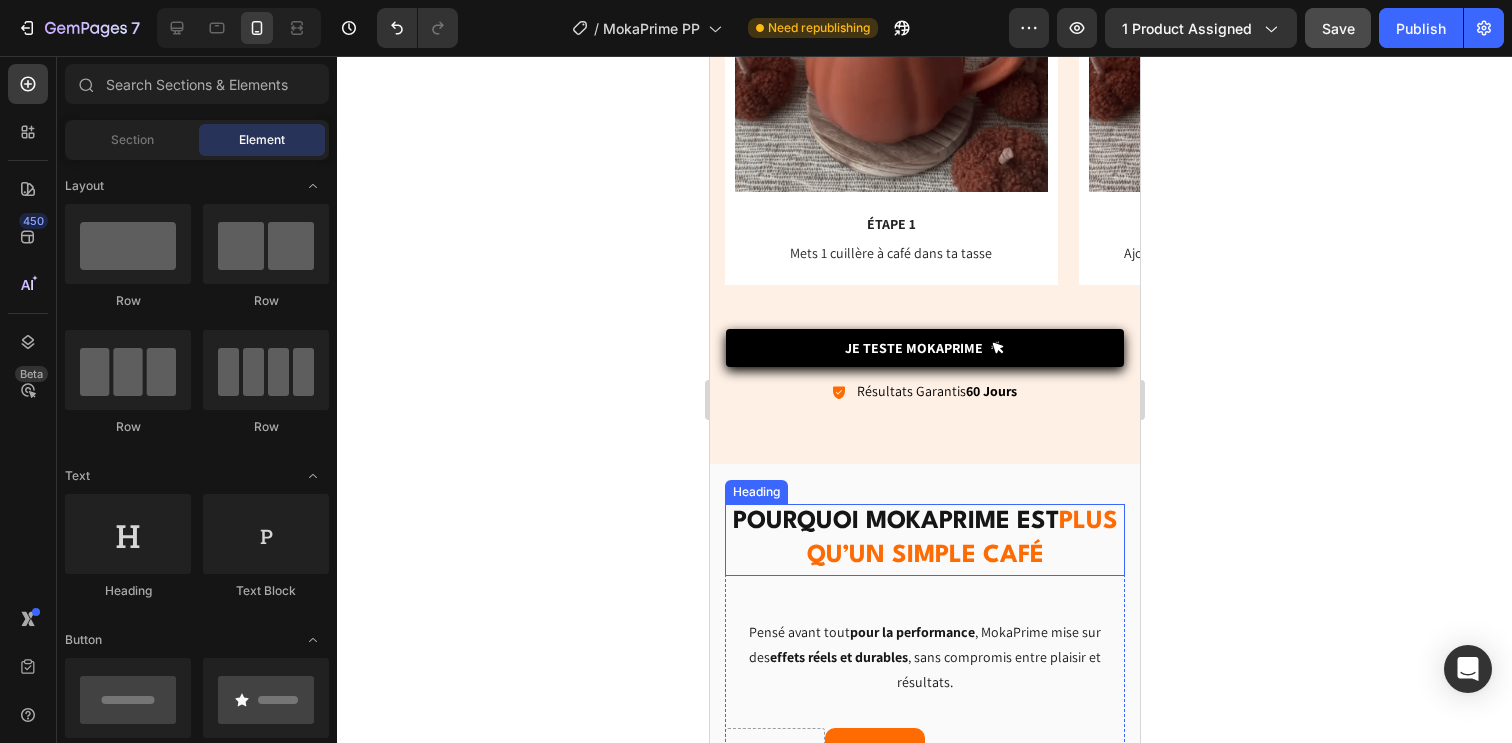 click on "Pourquoi MokaPrime est  plus qu’un simple café" at bounding box center [924, 540] 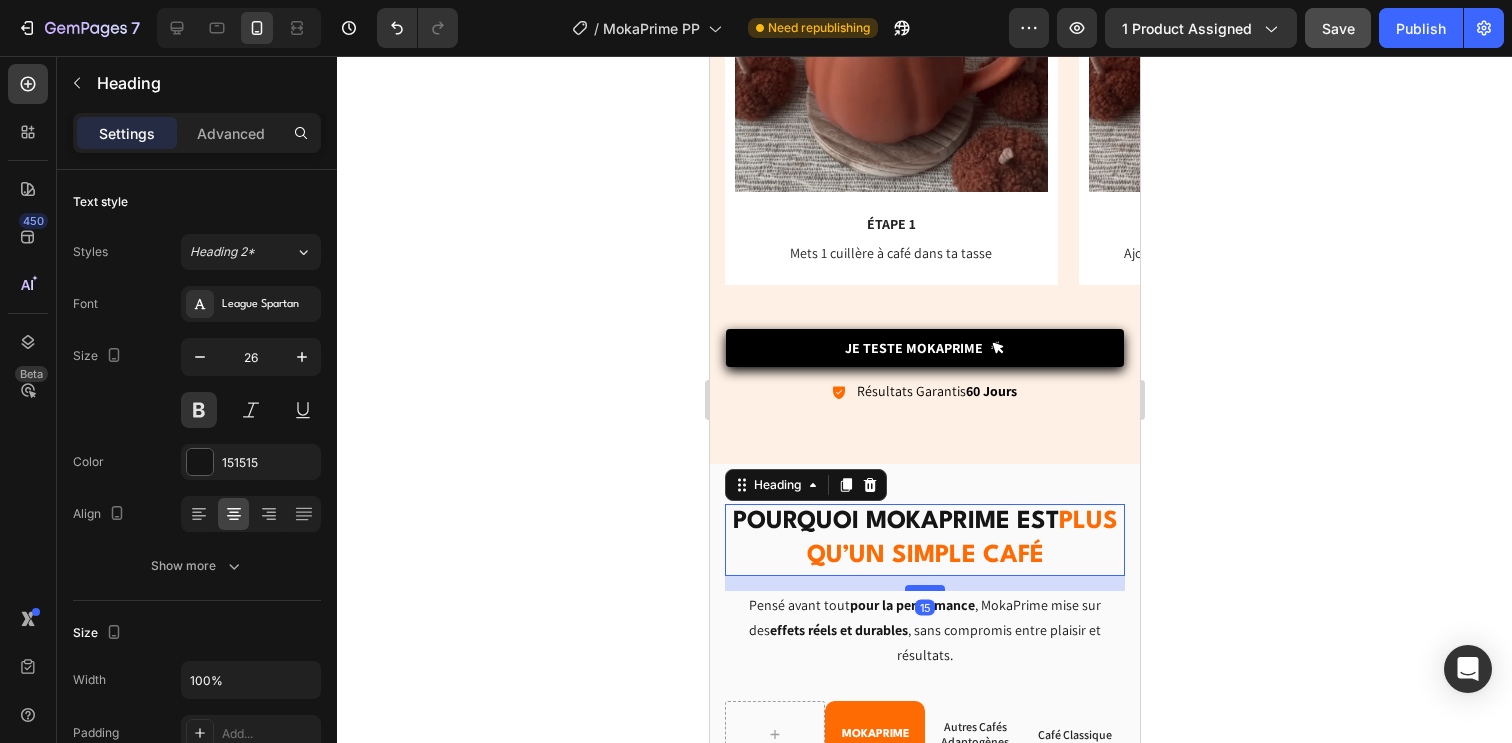 drag, startPoint x: 919, startPoint y: 614, endPoint x: 1926, endPoint y: 687, distance: 1009.6425 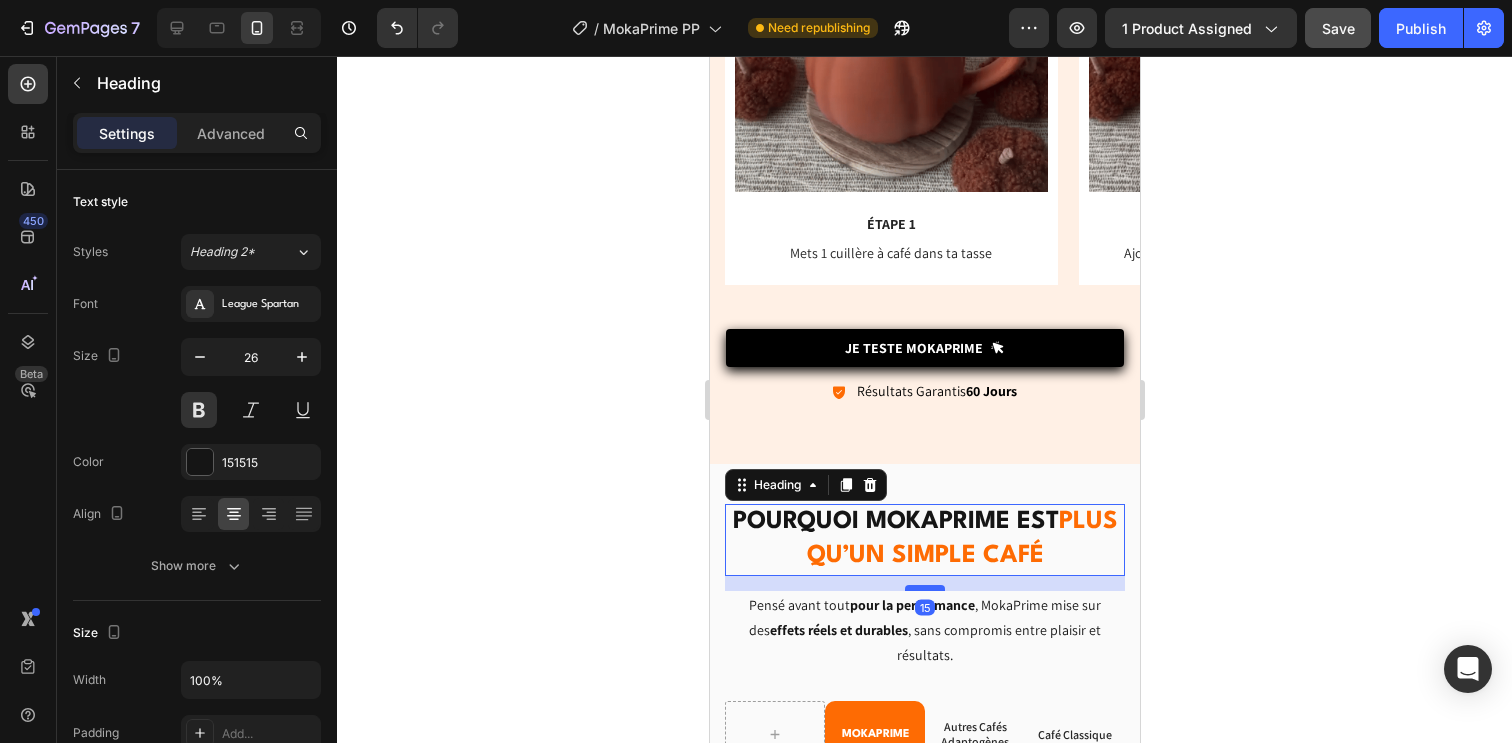 click at bounding box center (924, 588) 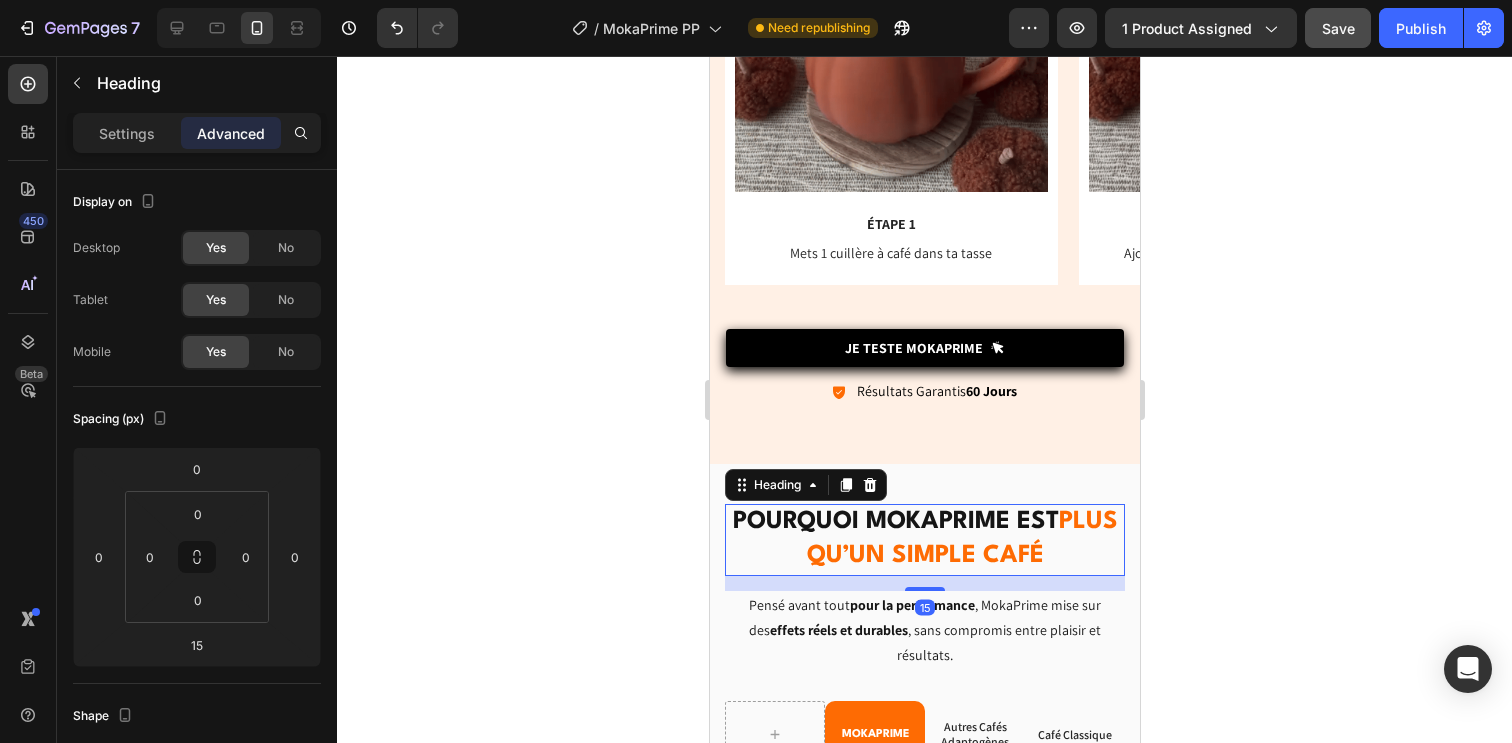 click 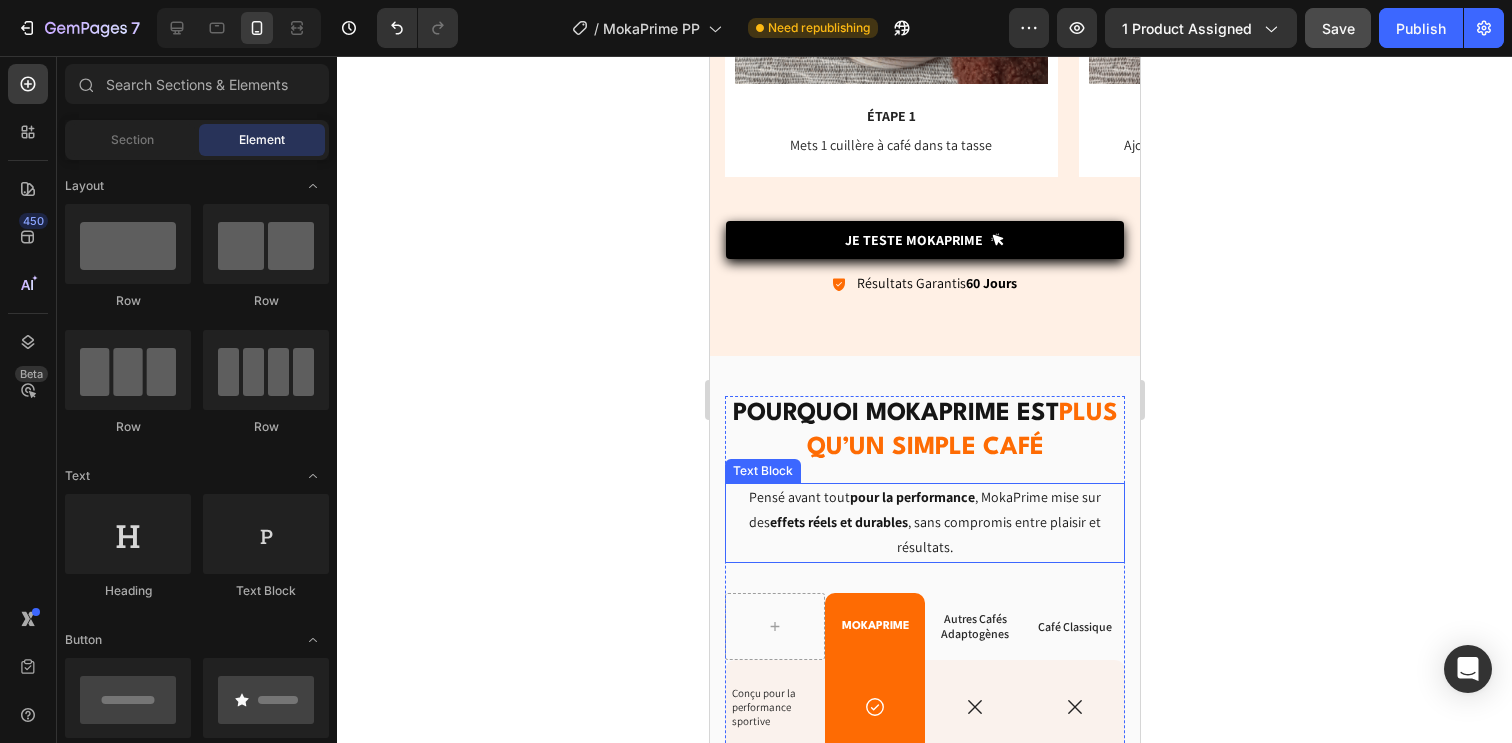 scroll, scrollTop: 7267, scrollLeft: 0, axis: vertical 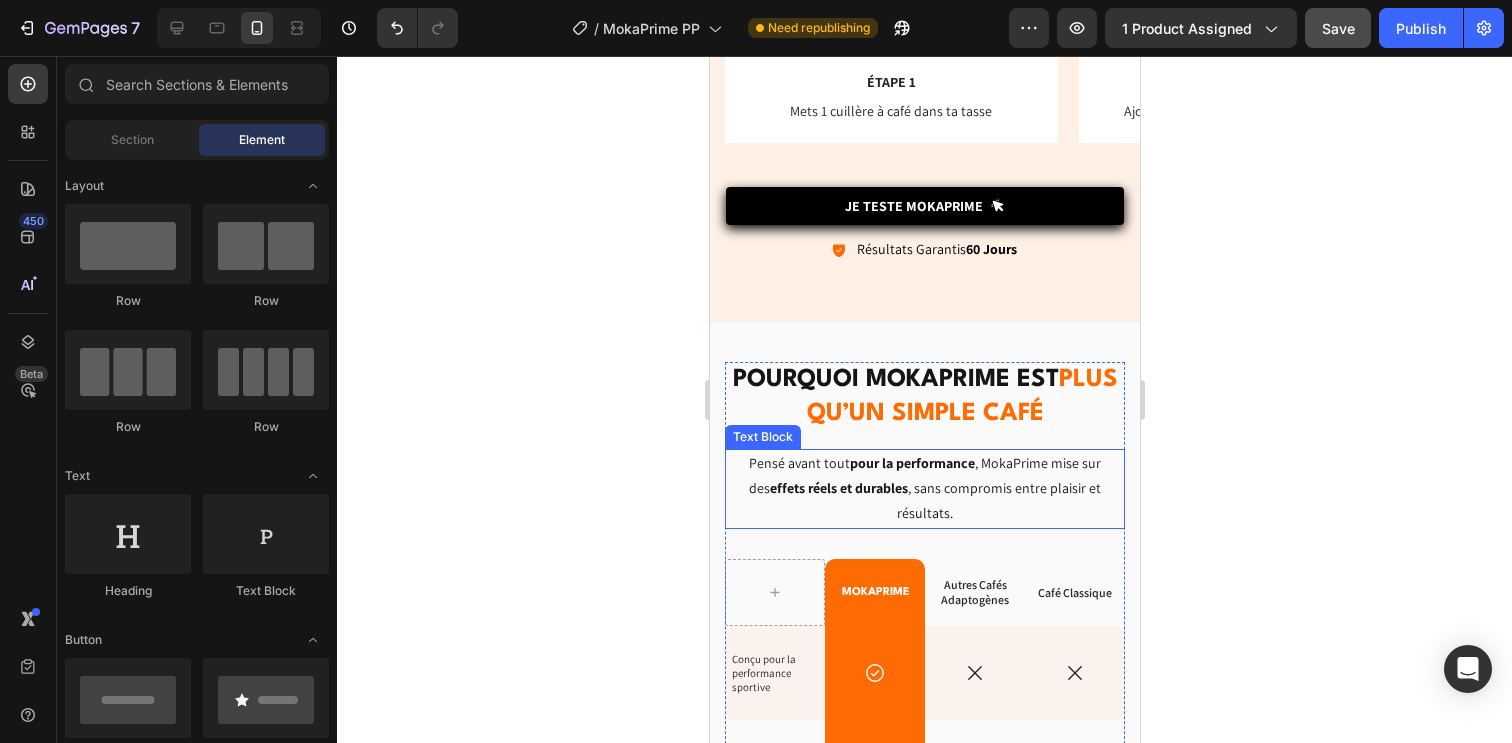click on "pour la performance" at bounding box center [911, 463] 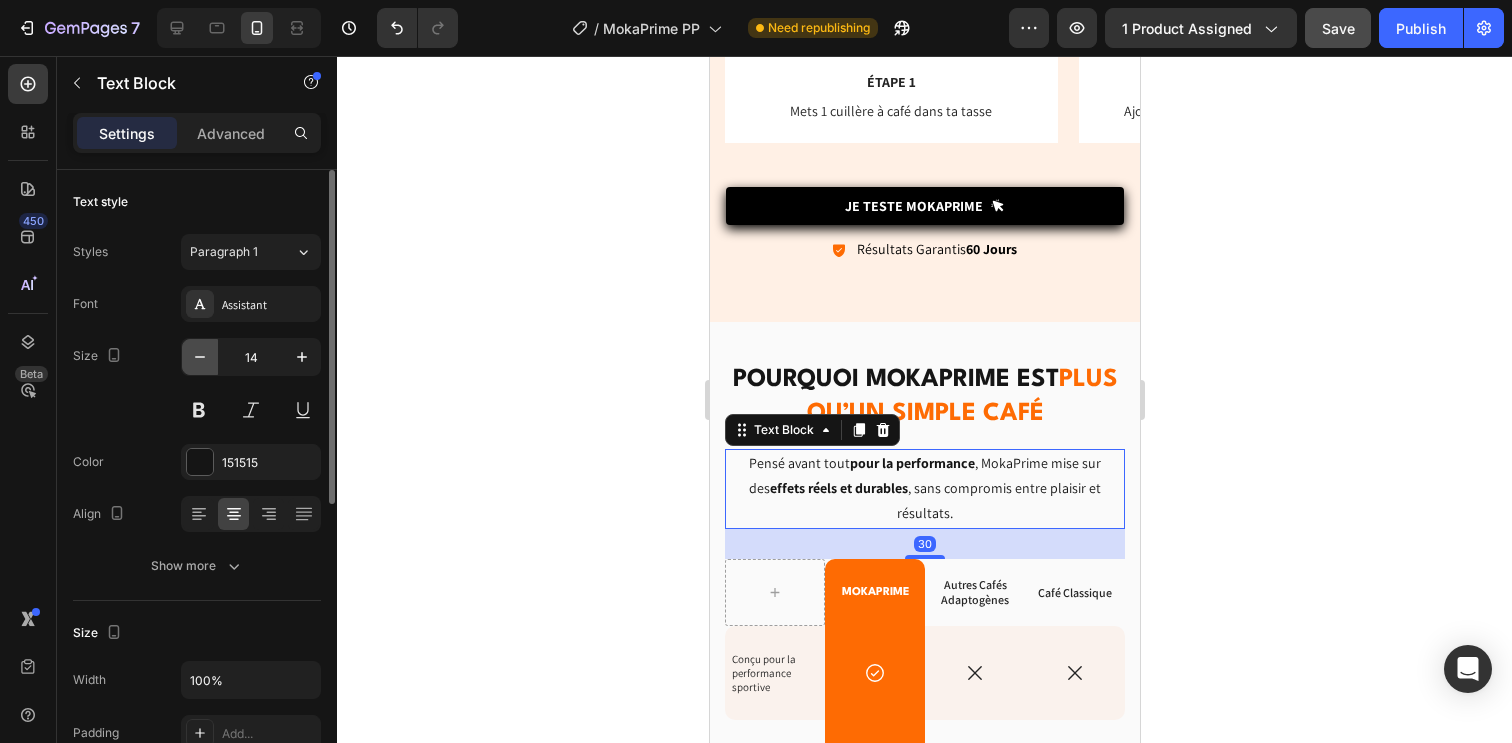 click at bounding box center [200, 357] 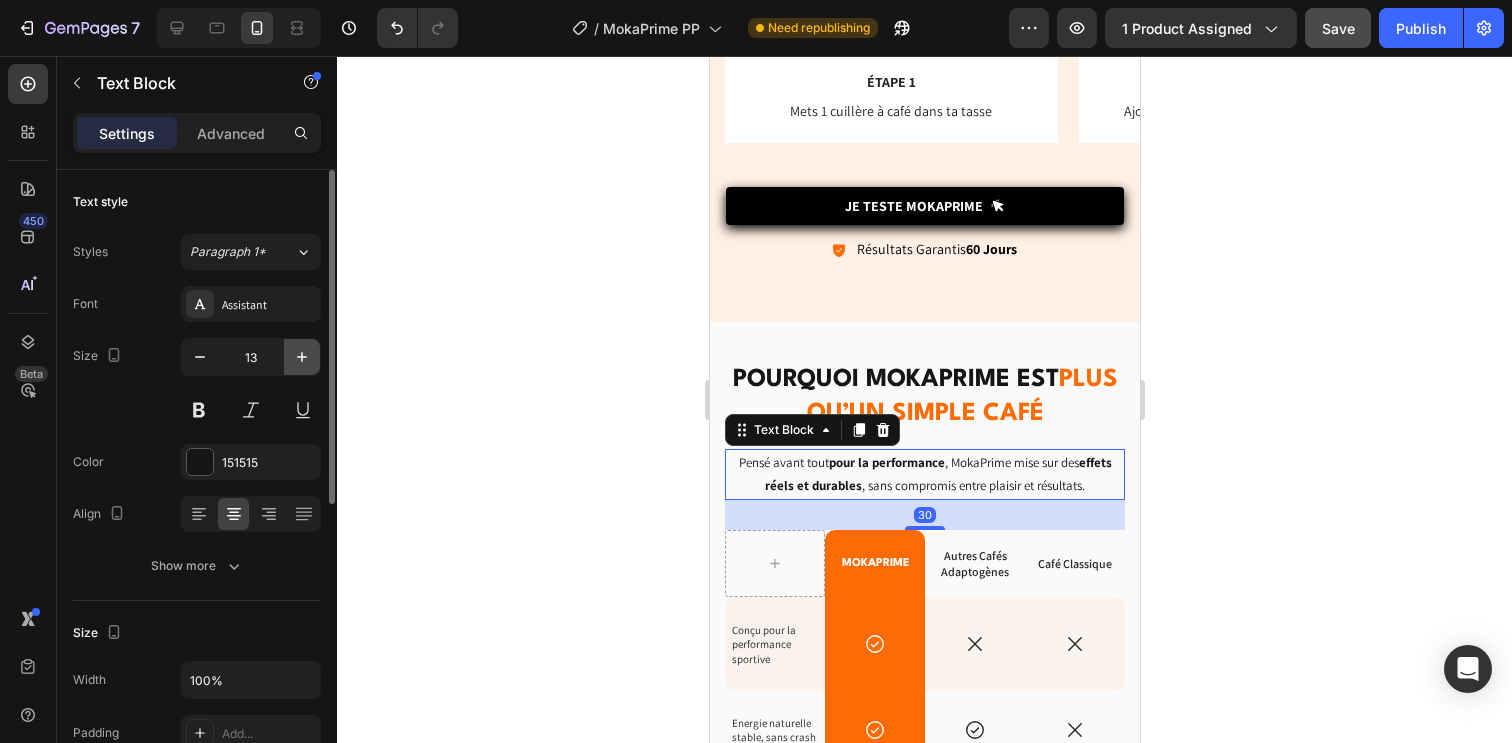 click 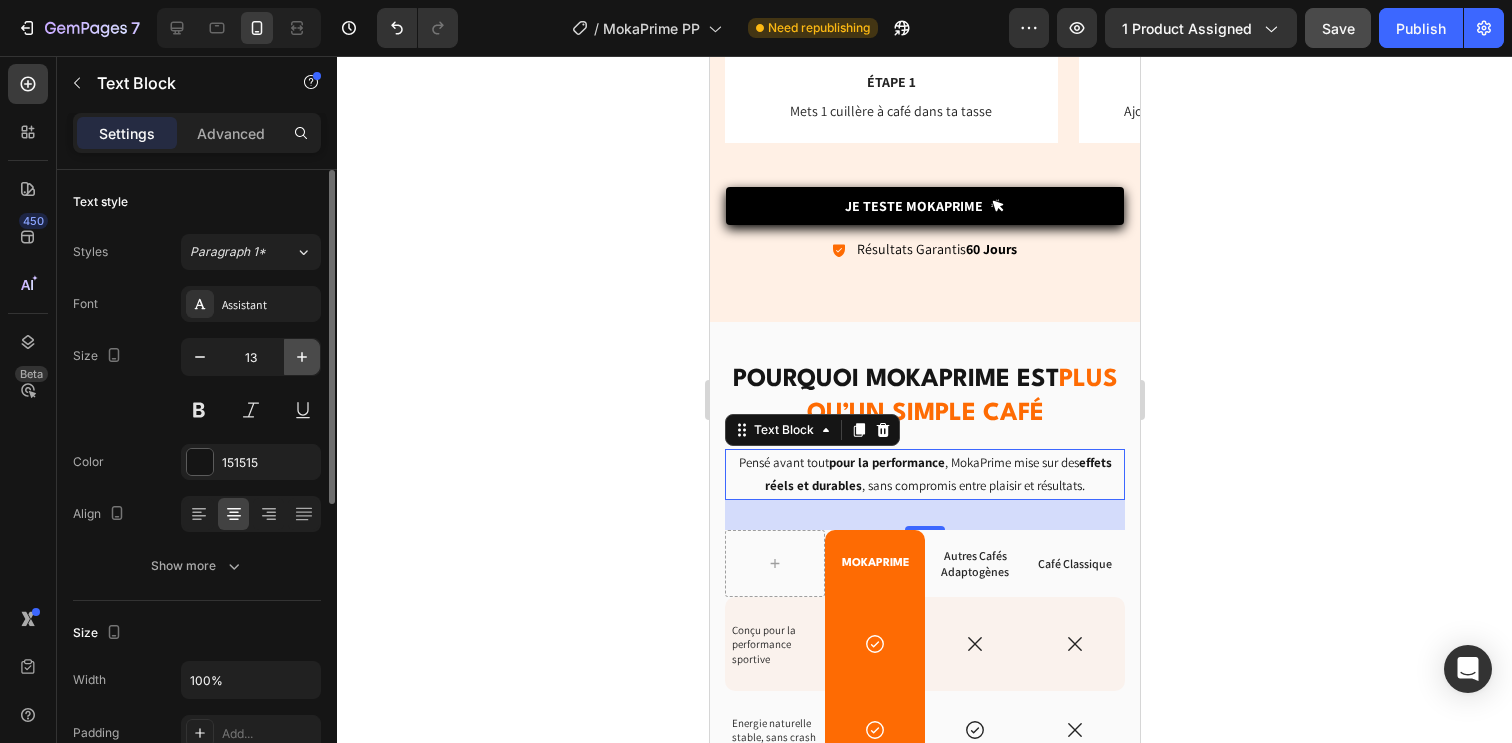 type on "14" 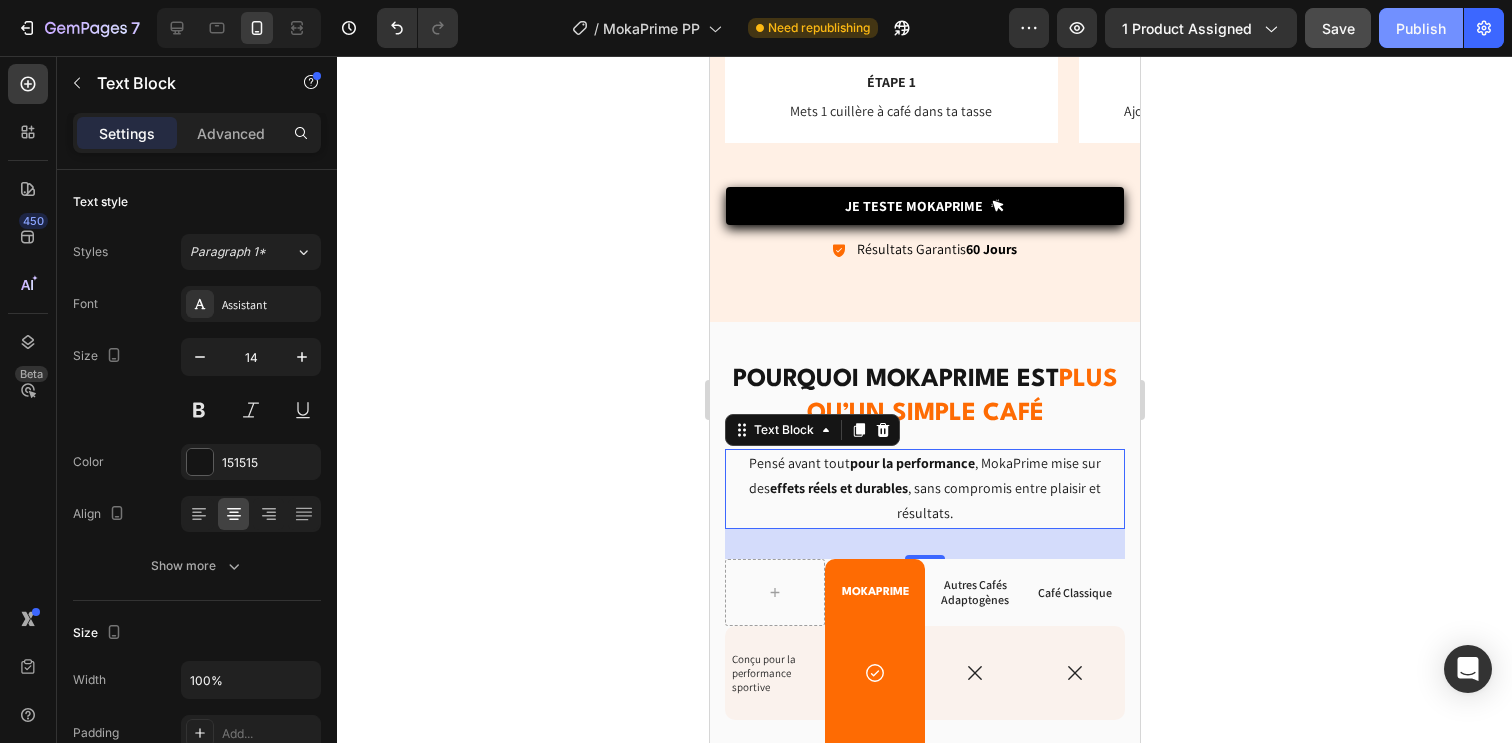 click on "Publish" at bounding box center [1421, 28] 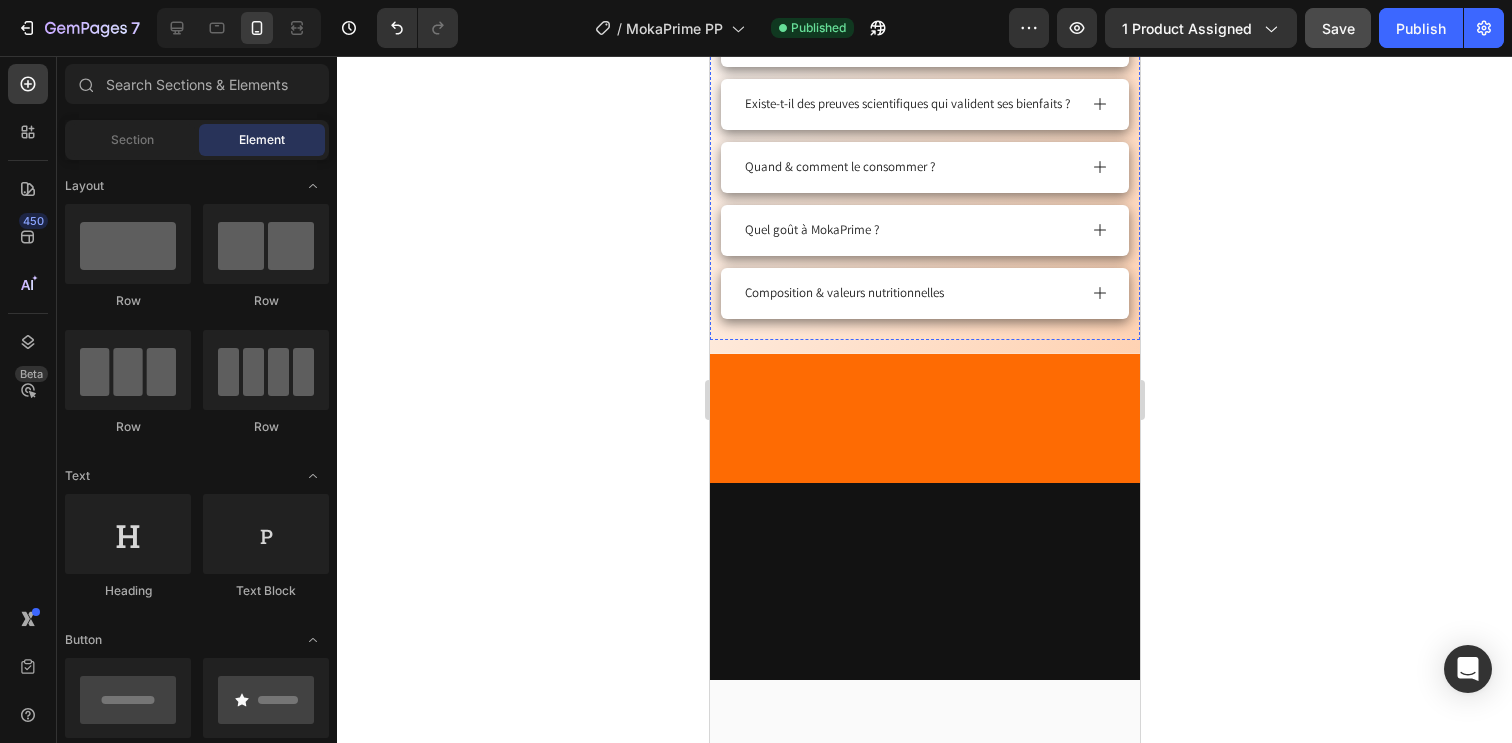 scroll, scrollTop: 57, scrollLeft: 0, axis: vertical 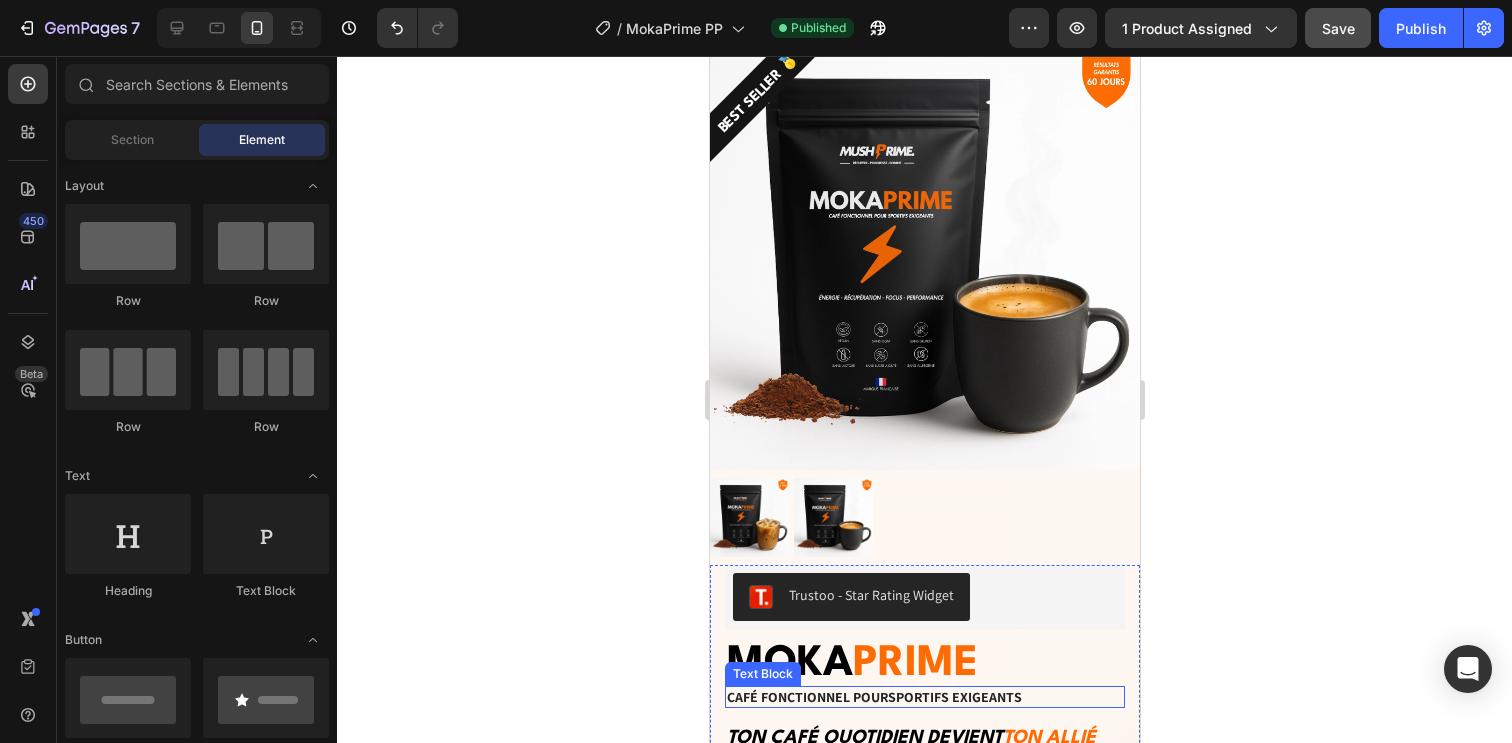 click on "sportifs exigeants" at bounding box center (954, 697) 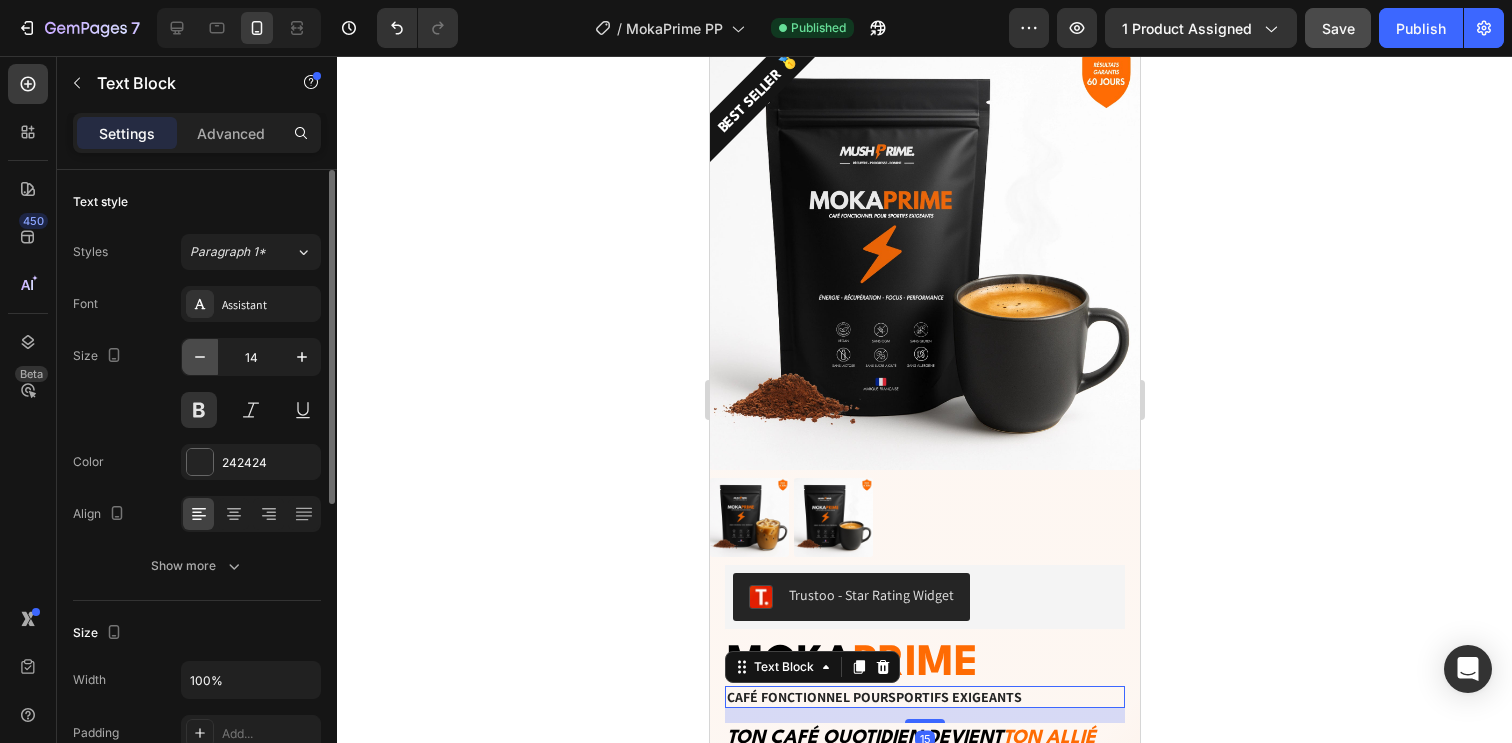 click 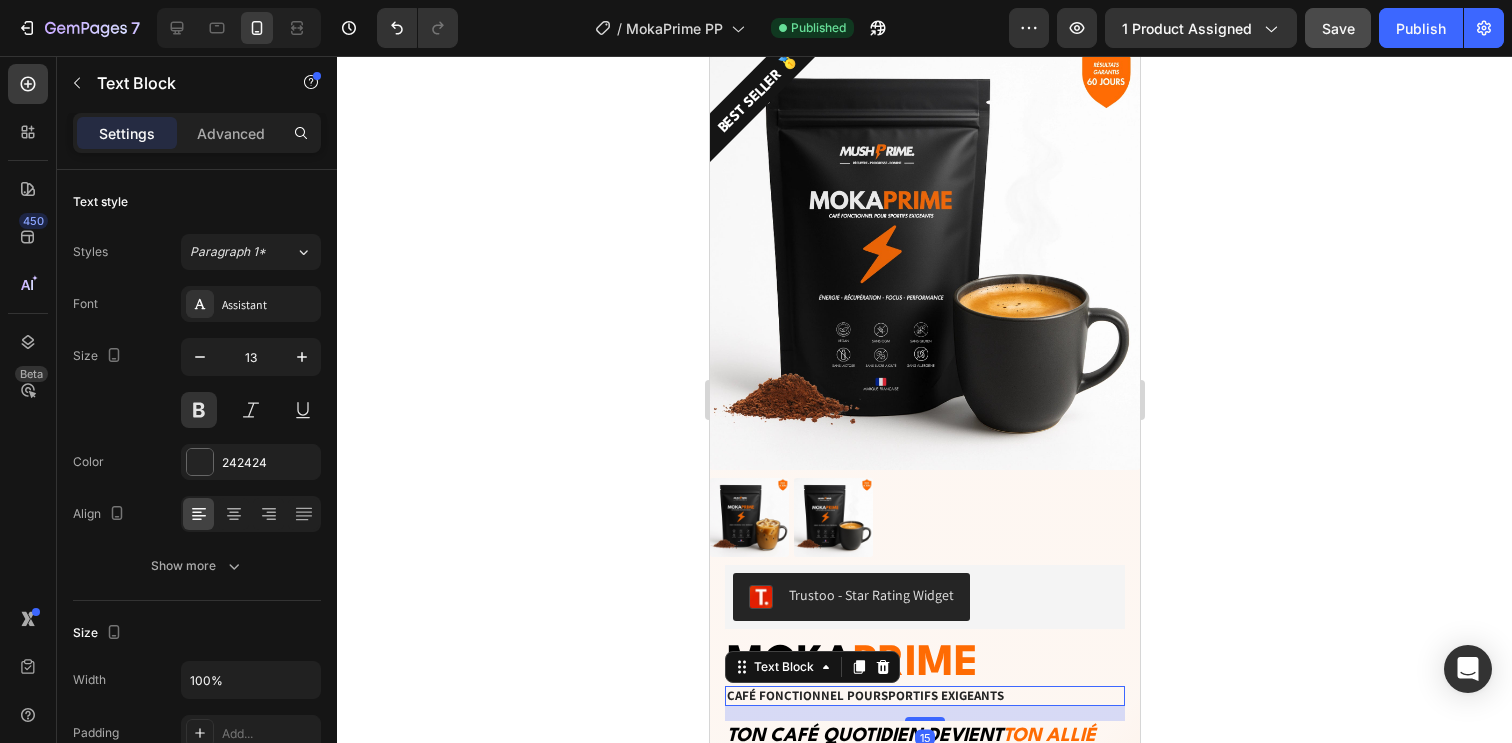 click 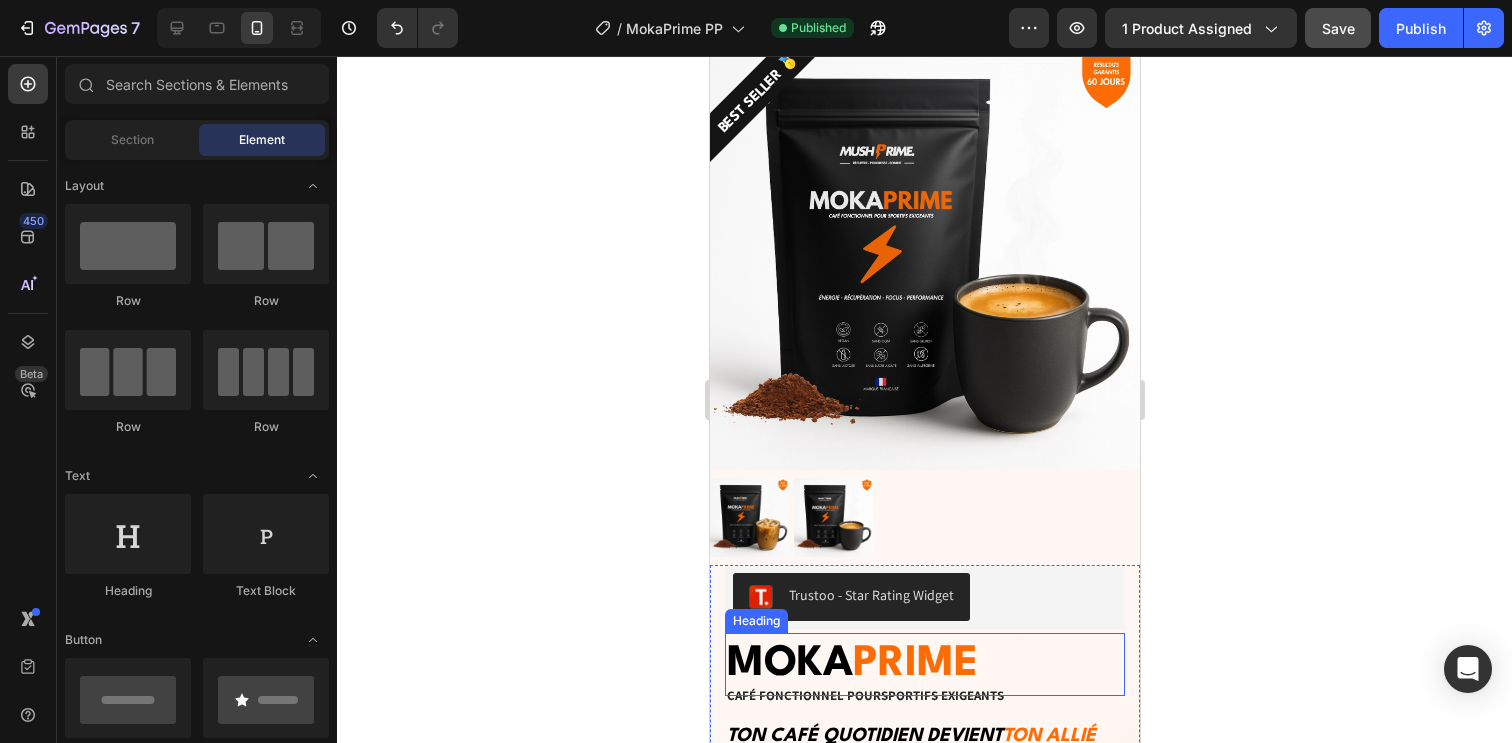 click on "PRIME" at bounding box center [914, 664] 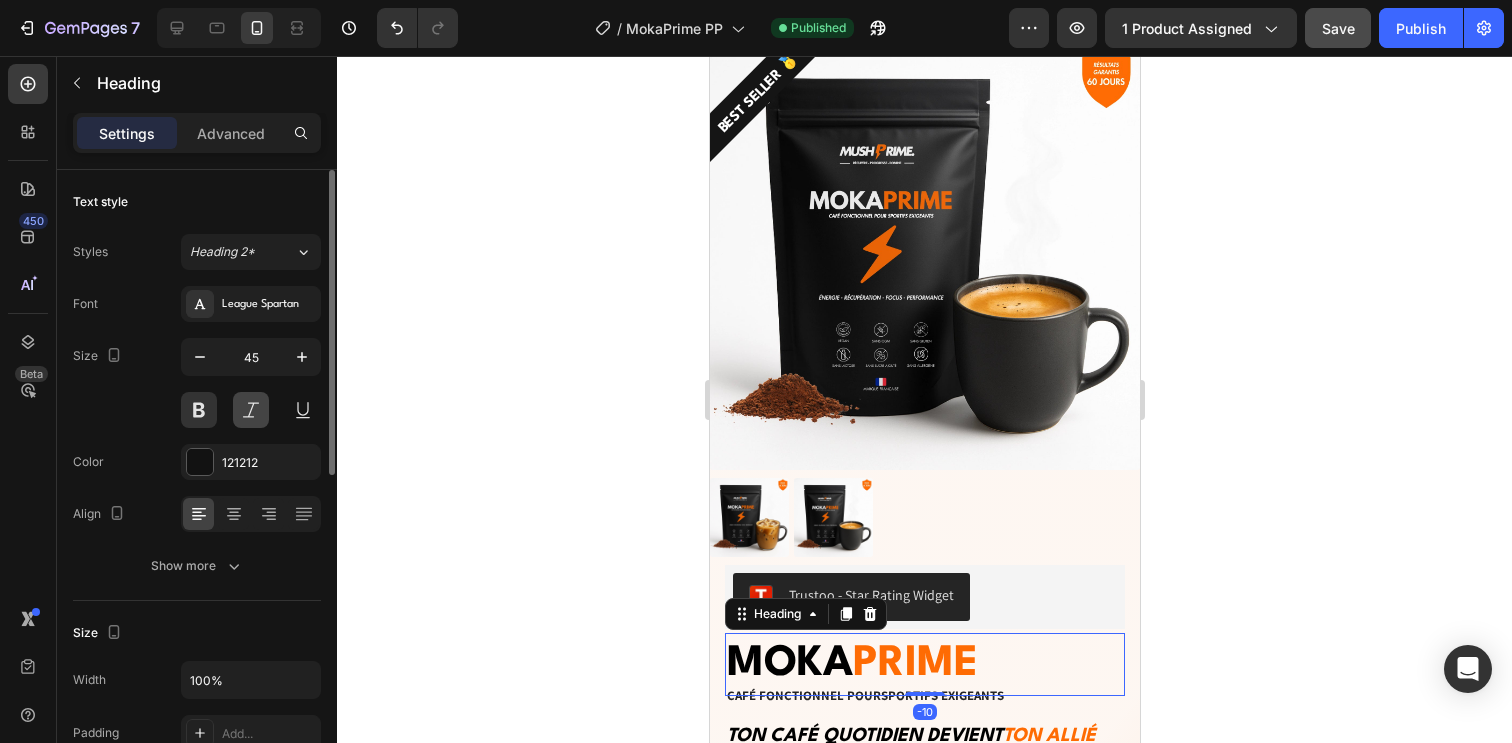 click at bounding box center (251, 410) 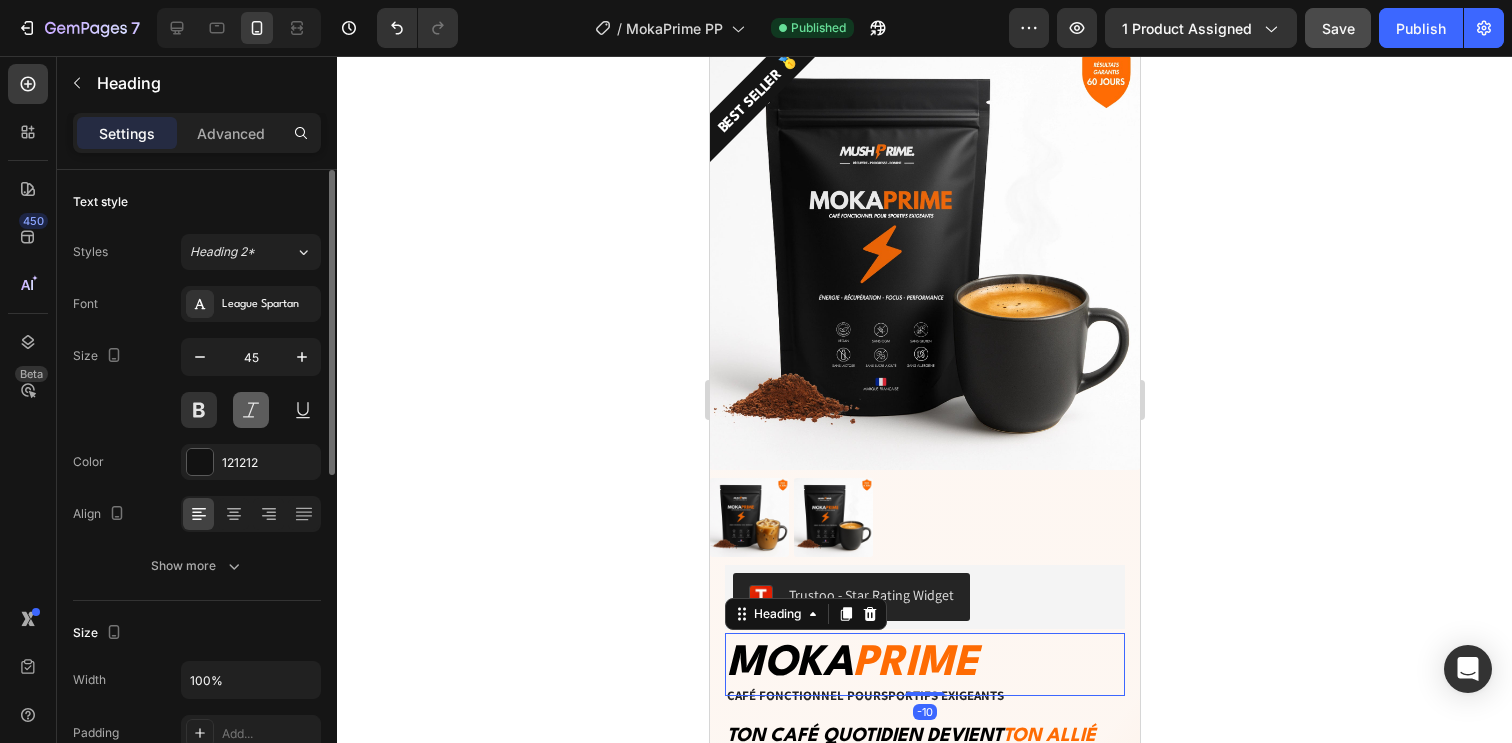 click at bounding box center [251, 410] 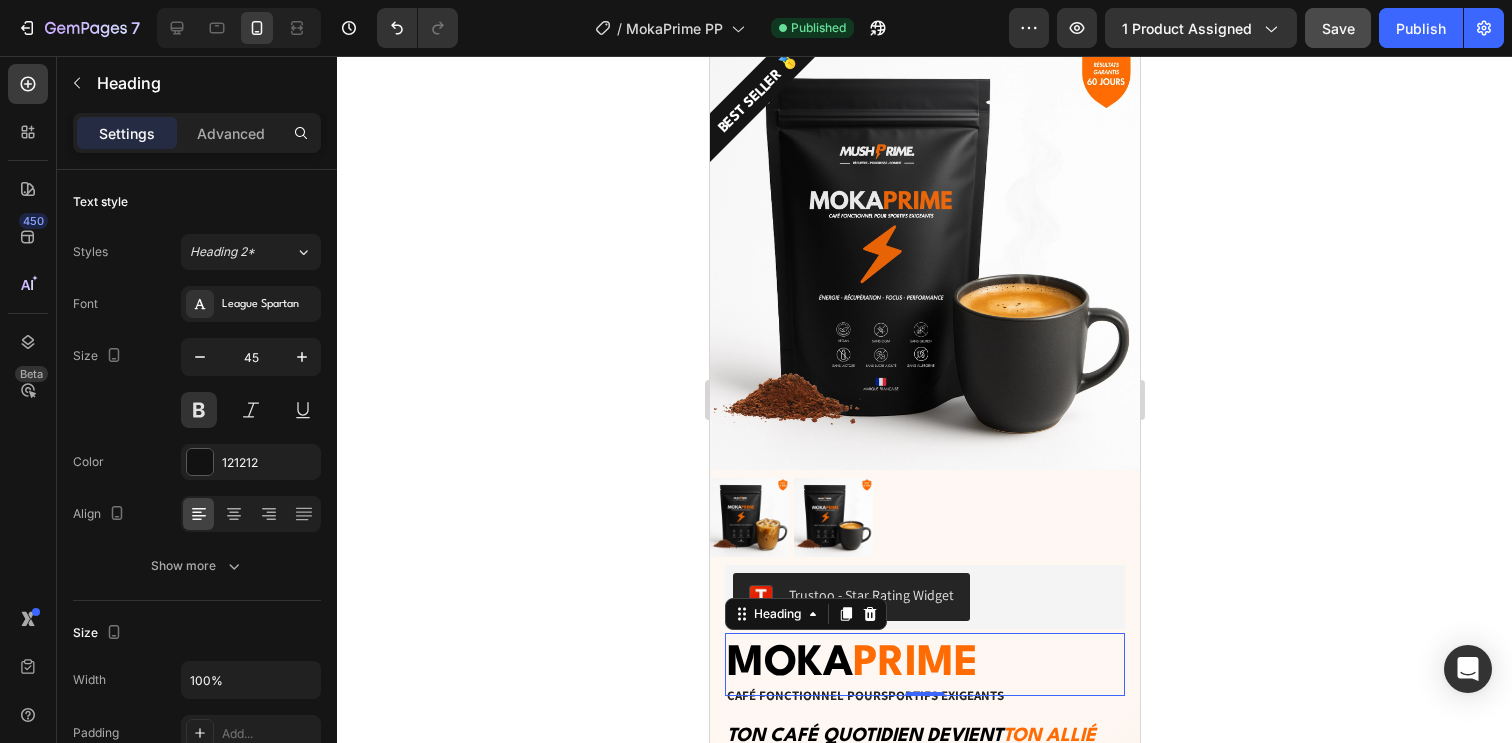 click on "MOKA" at bounding box center [789, 664] 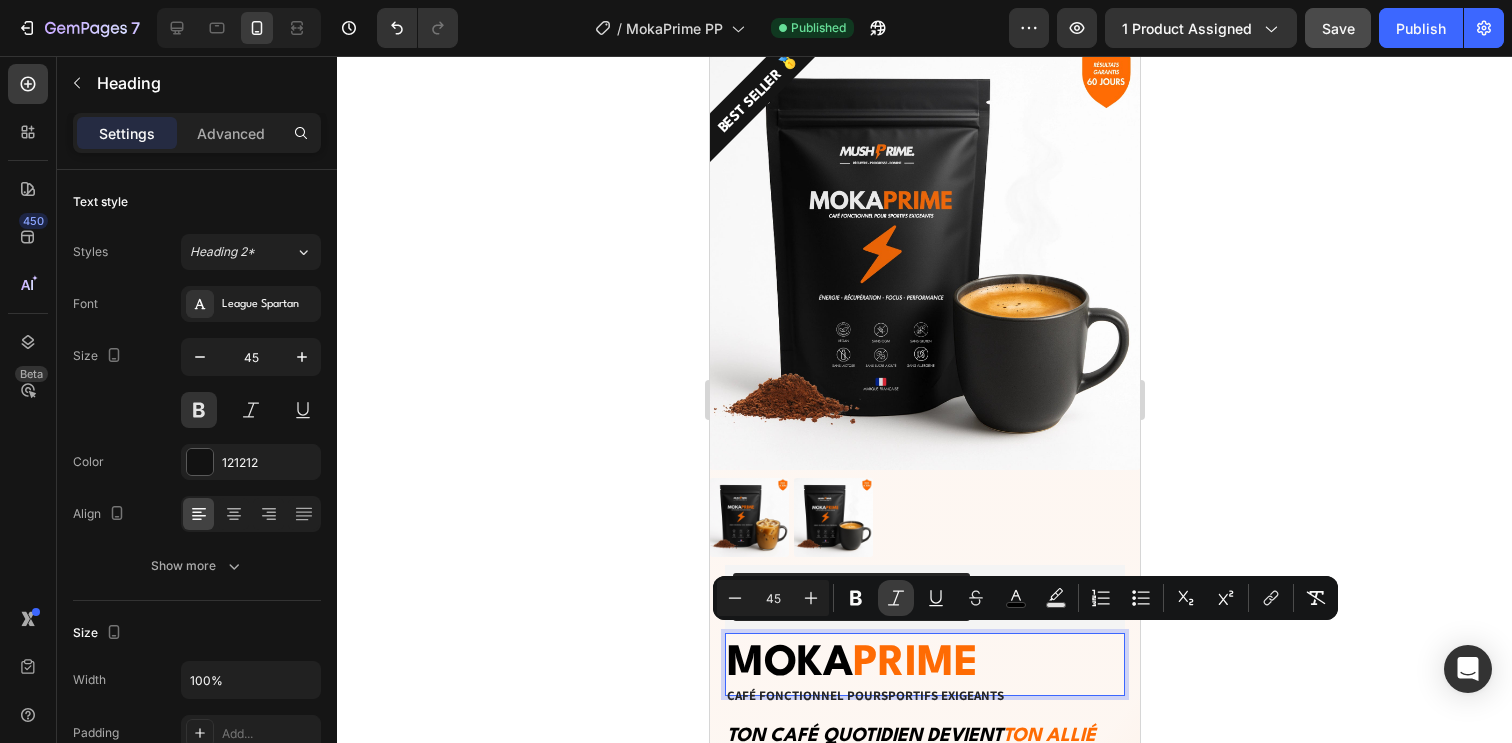 click on "Italic" at bounding box center [896, 598] 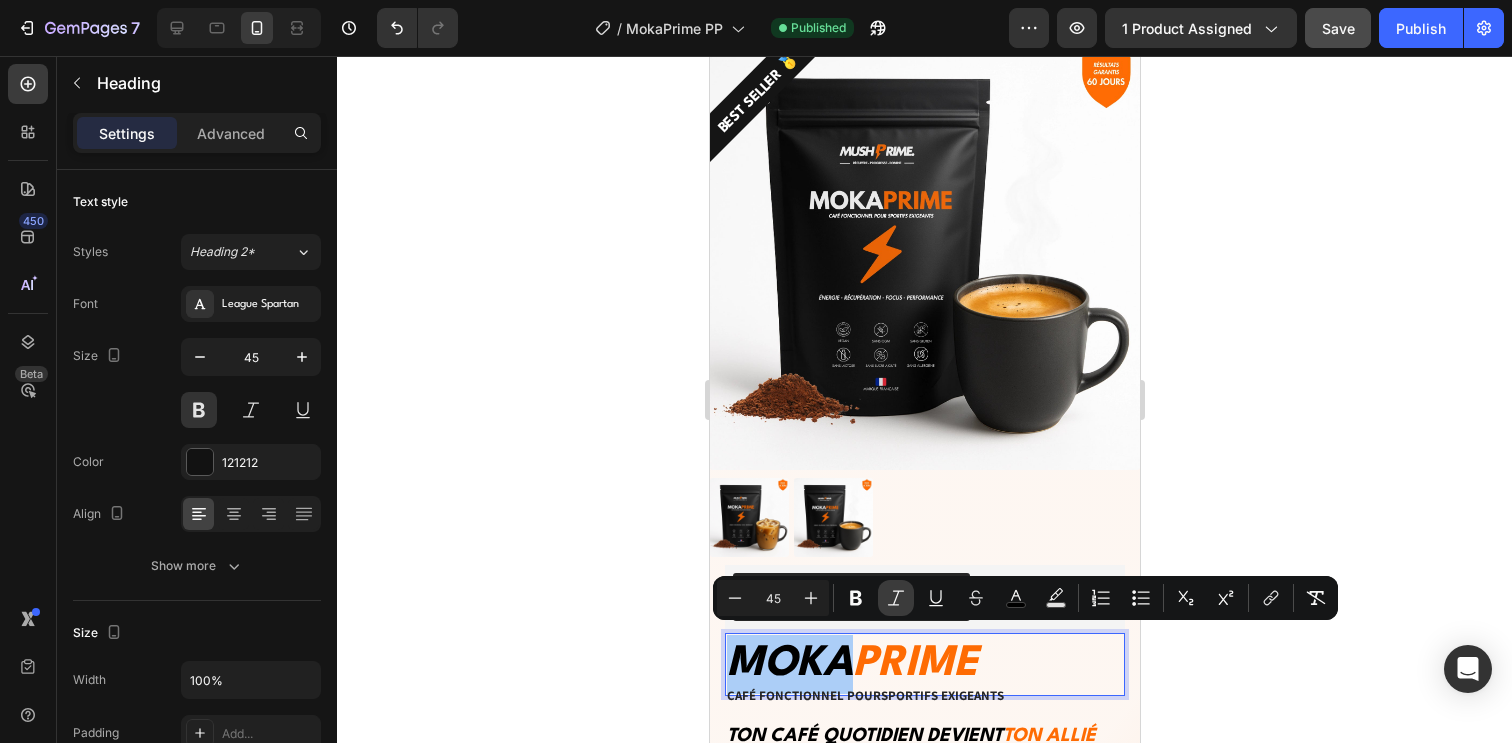 click on "Italic" at bounding box center [896, 598] 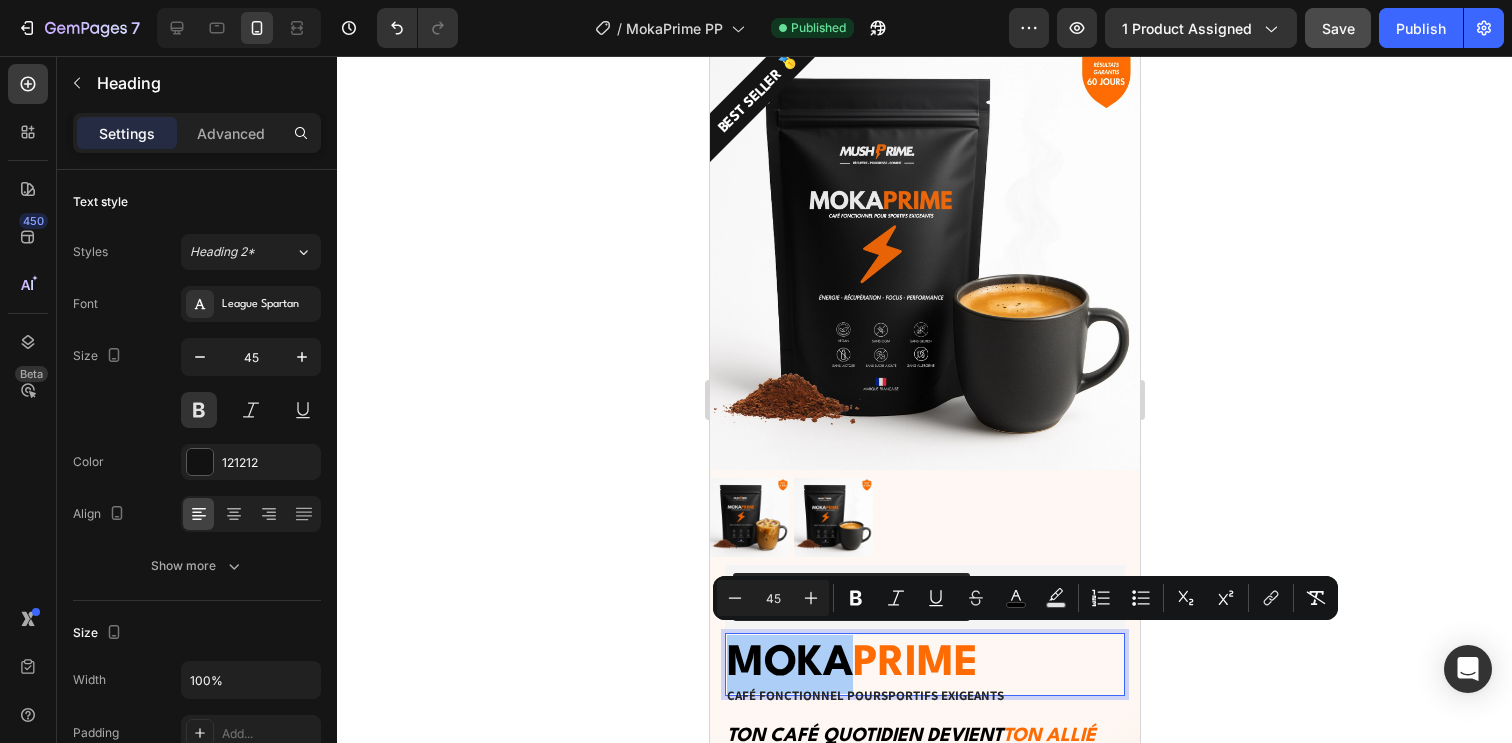 click 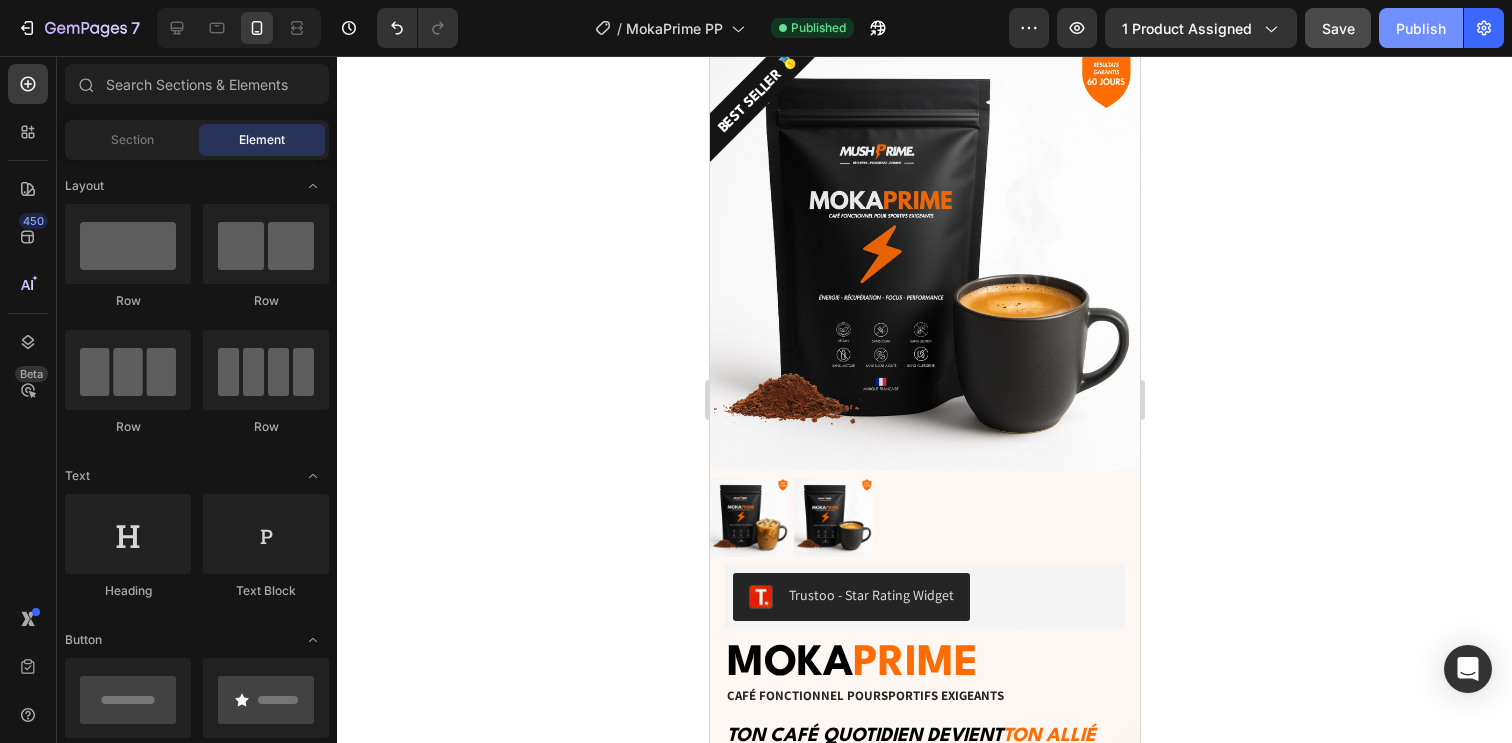 click on "Publish" at bounding box center (1421, 28) 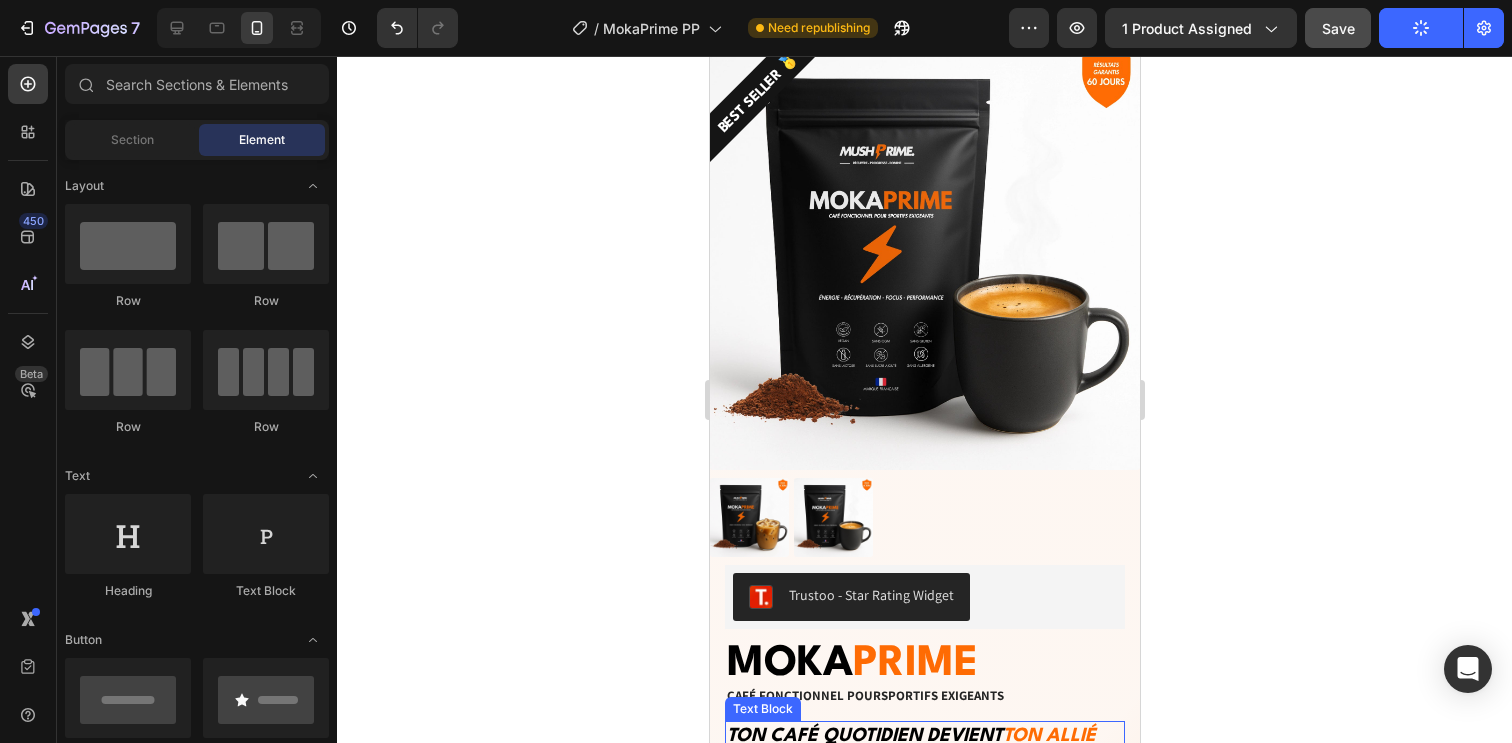 click on "Ton café quotidien devient  ton allié pour performer" at bounding box center (924, 749) 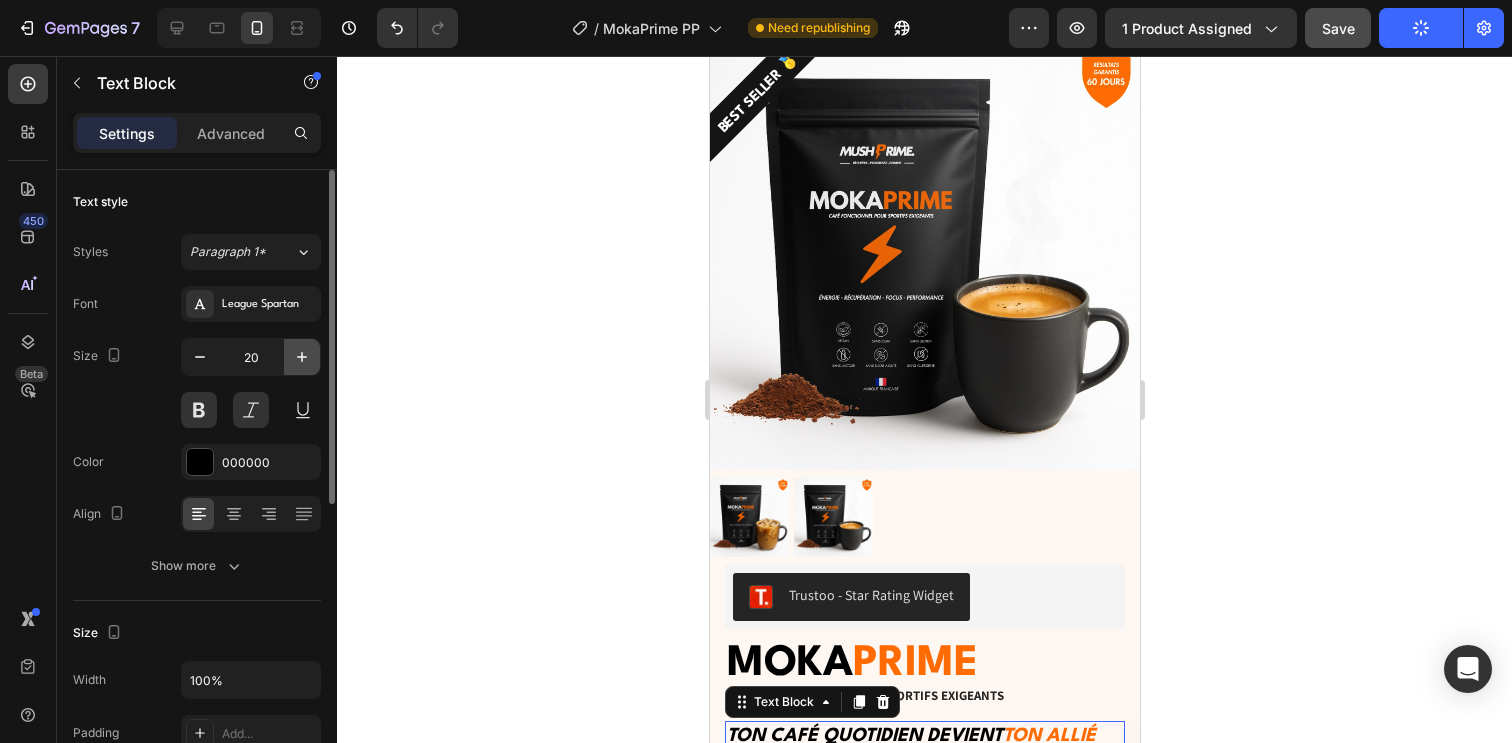 click at bounding box center (302, 357) 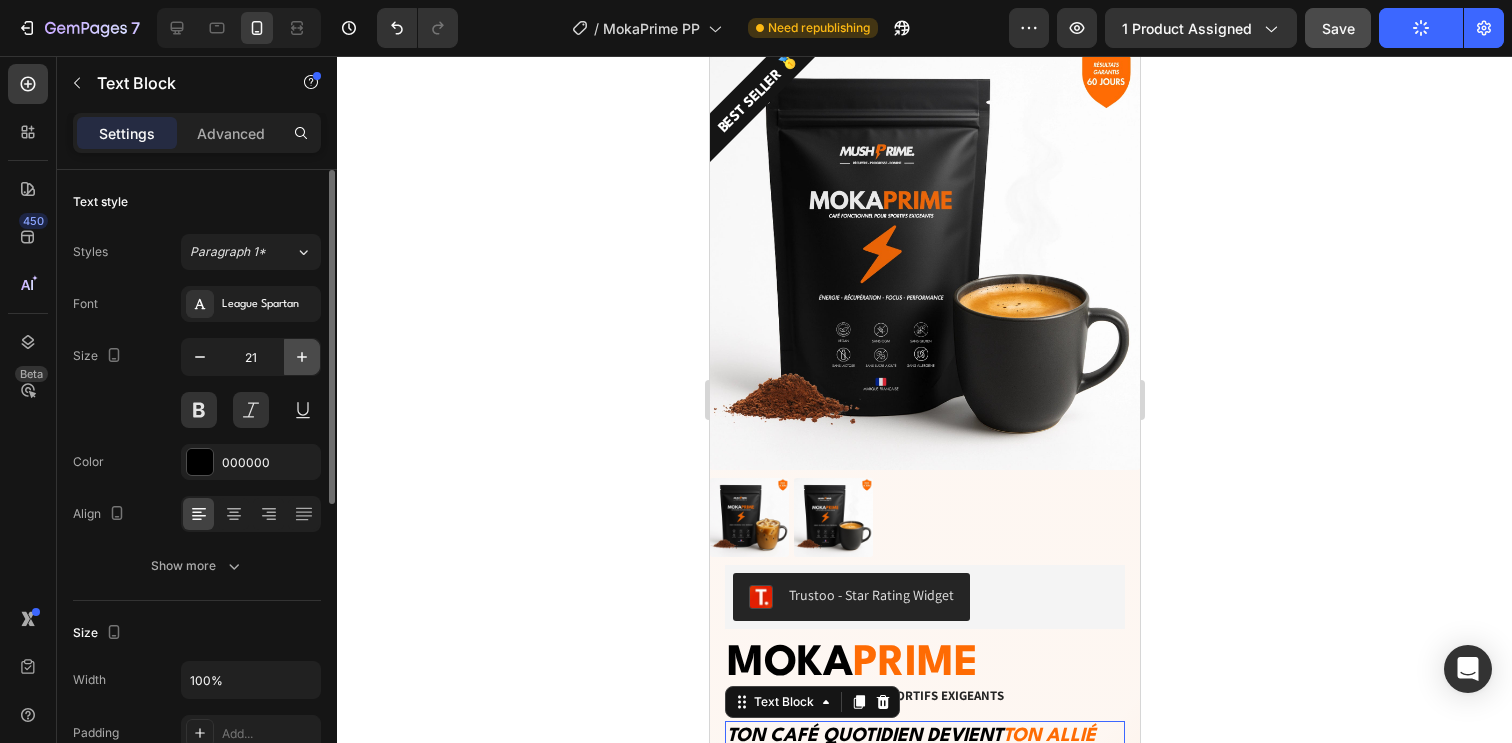 click at bounding box center [302, 357] 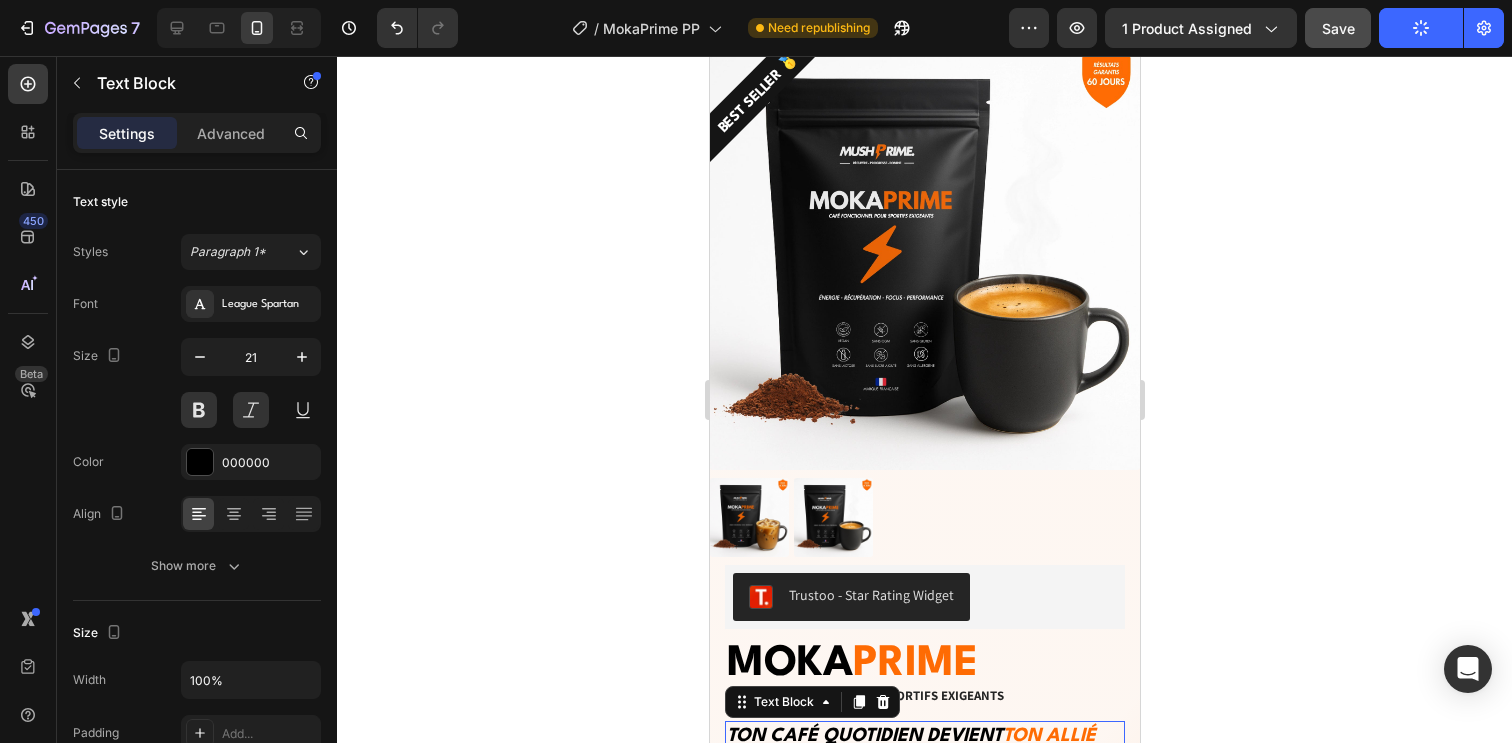type on "22" 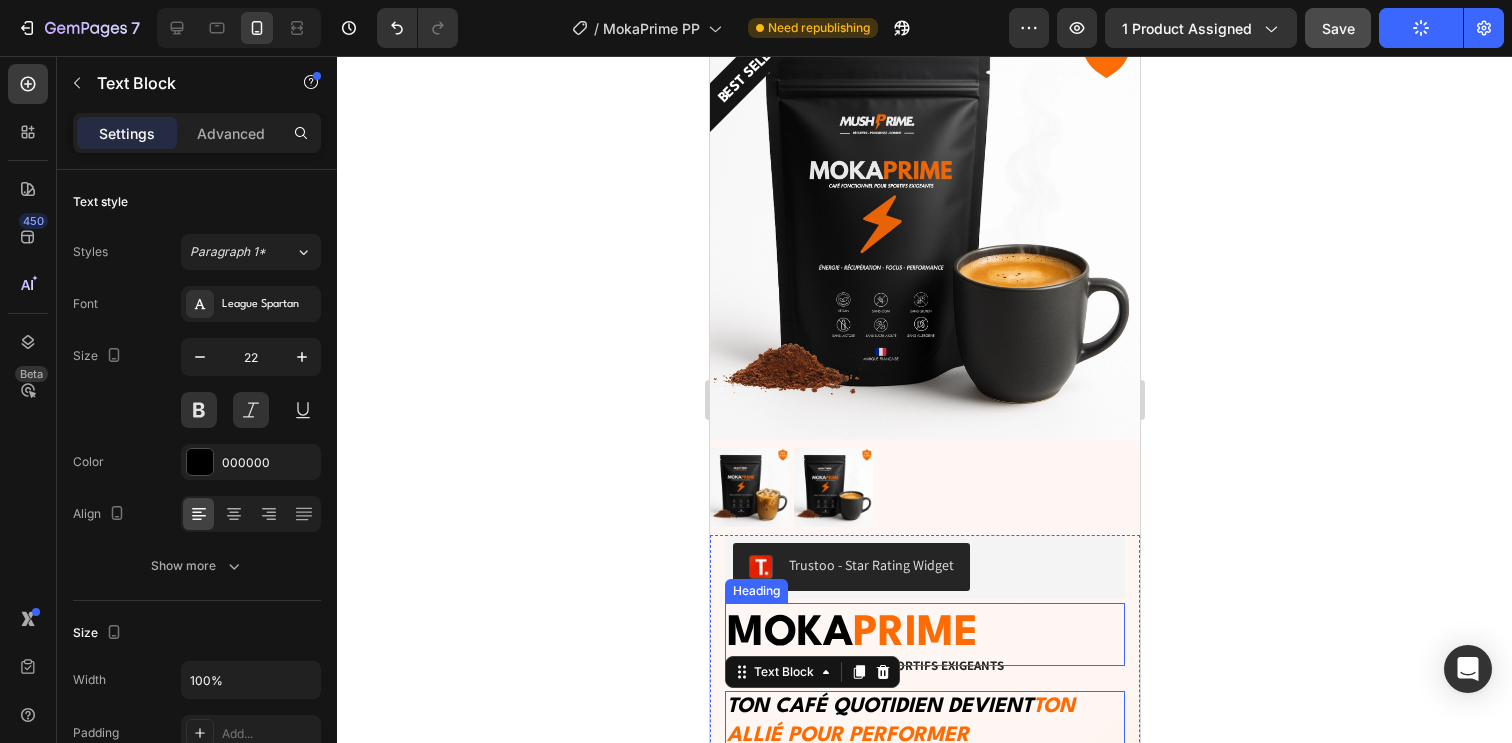 scroll, scrollTop: 374, scrollLeft: 0, axis: vertical 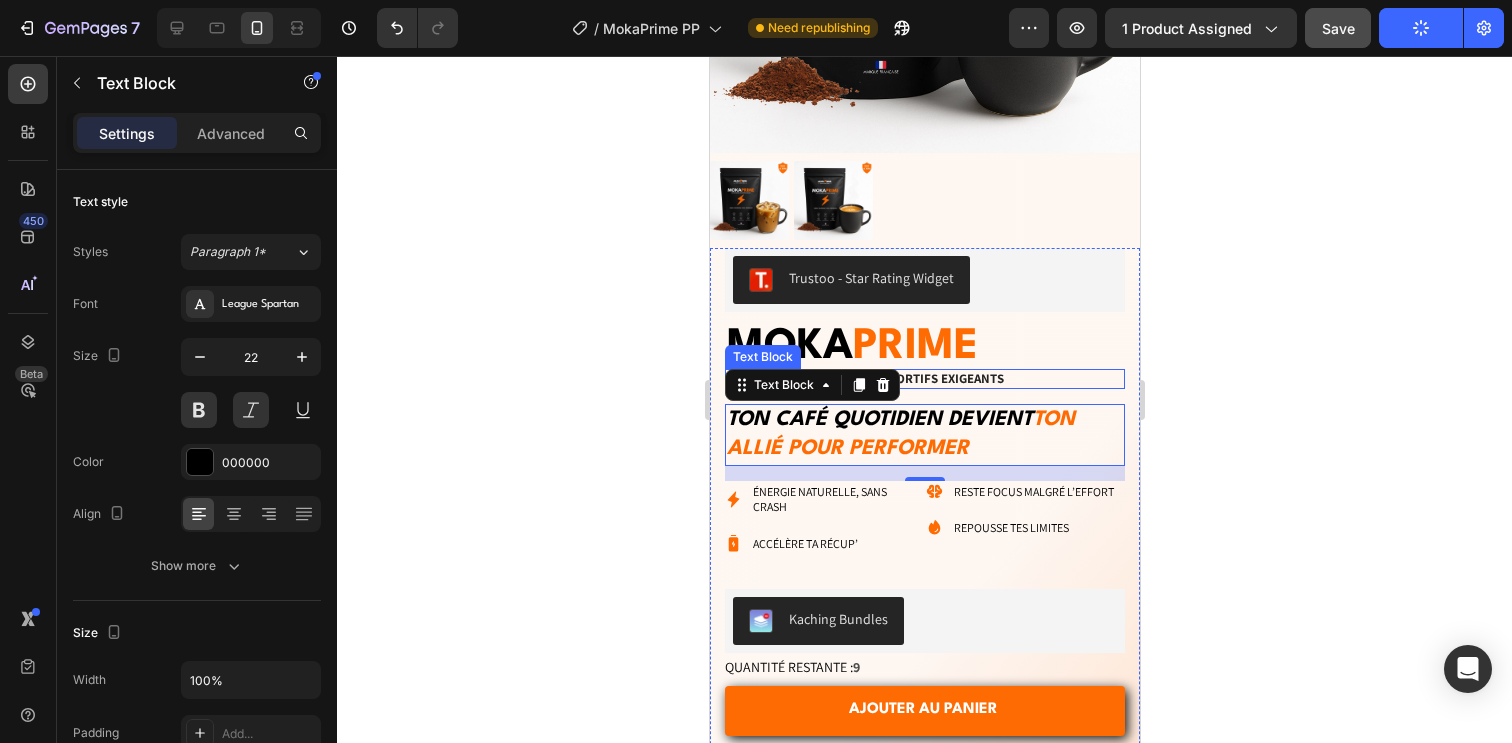 click on "Café fonctionnel pour  sportifs exigeants" at bounding box center [924, 379] 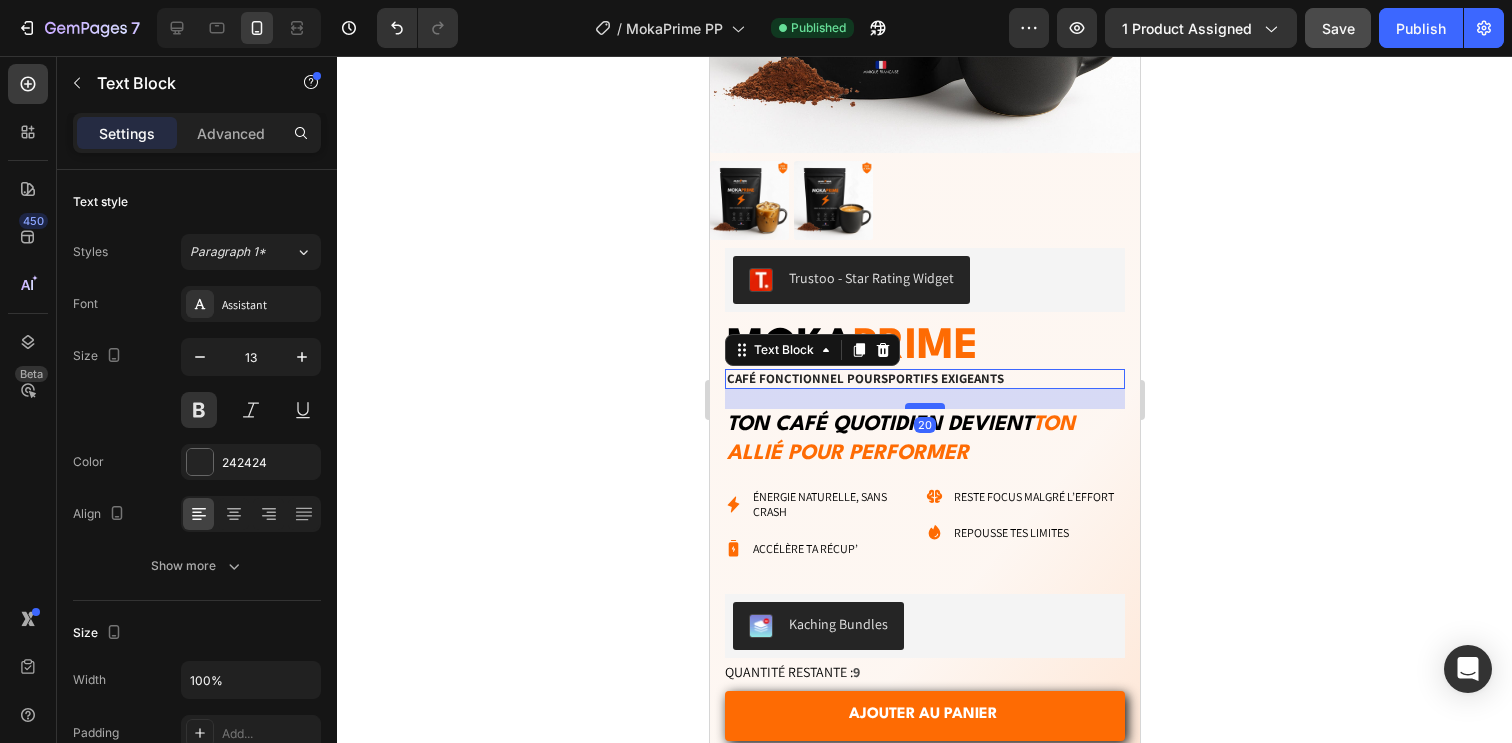 click at bounding box center (924, 406) 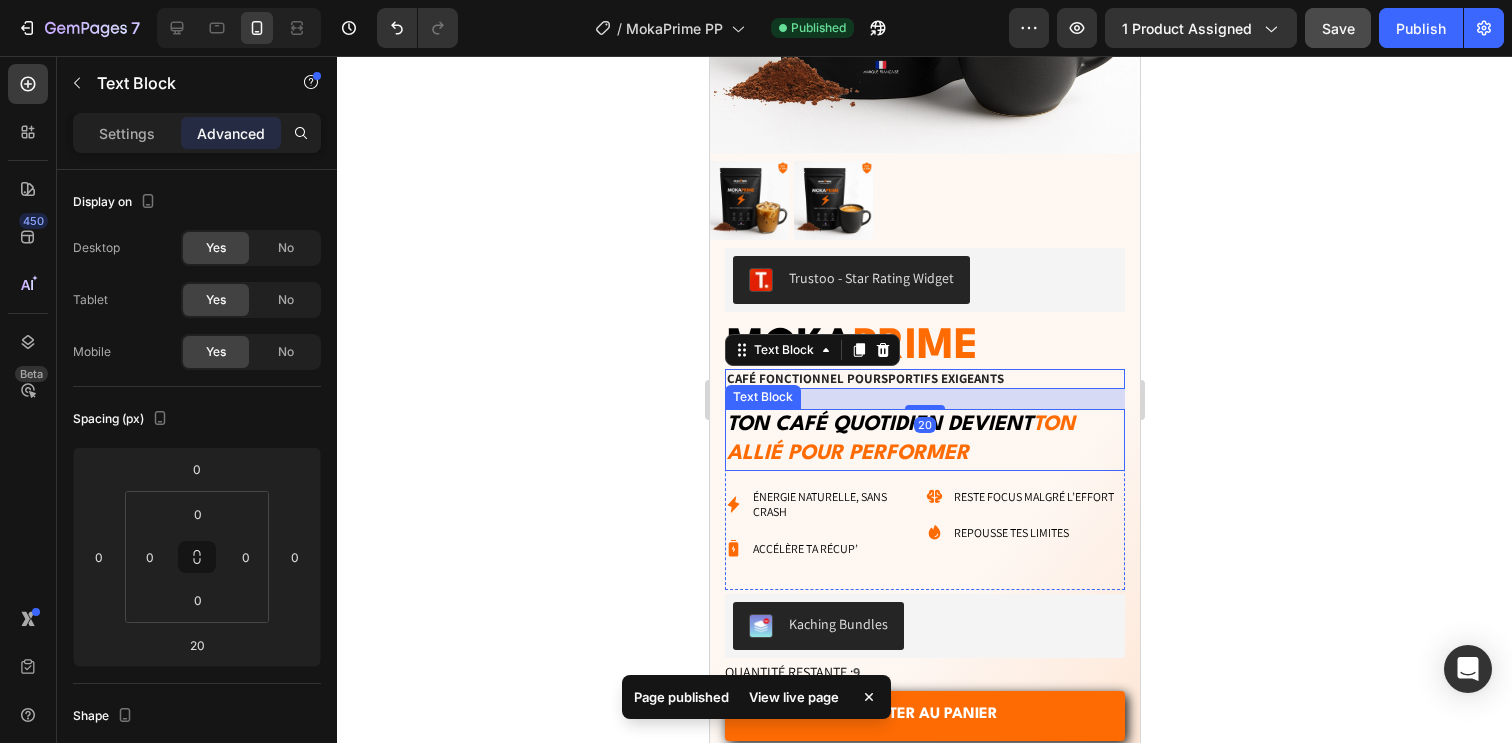 click on "Ton café quotidien devient  ton allié pour performer" at bounding box center (924, 439) 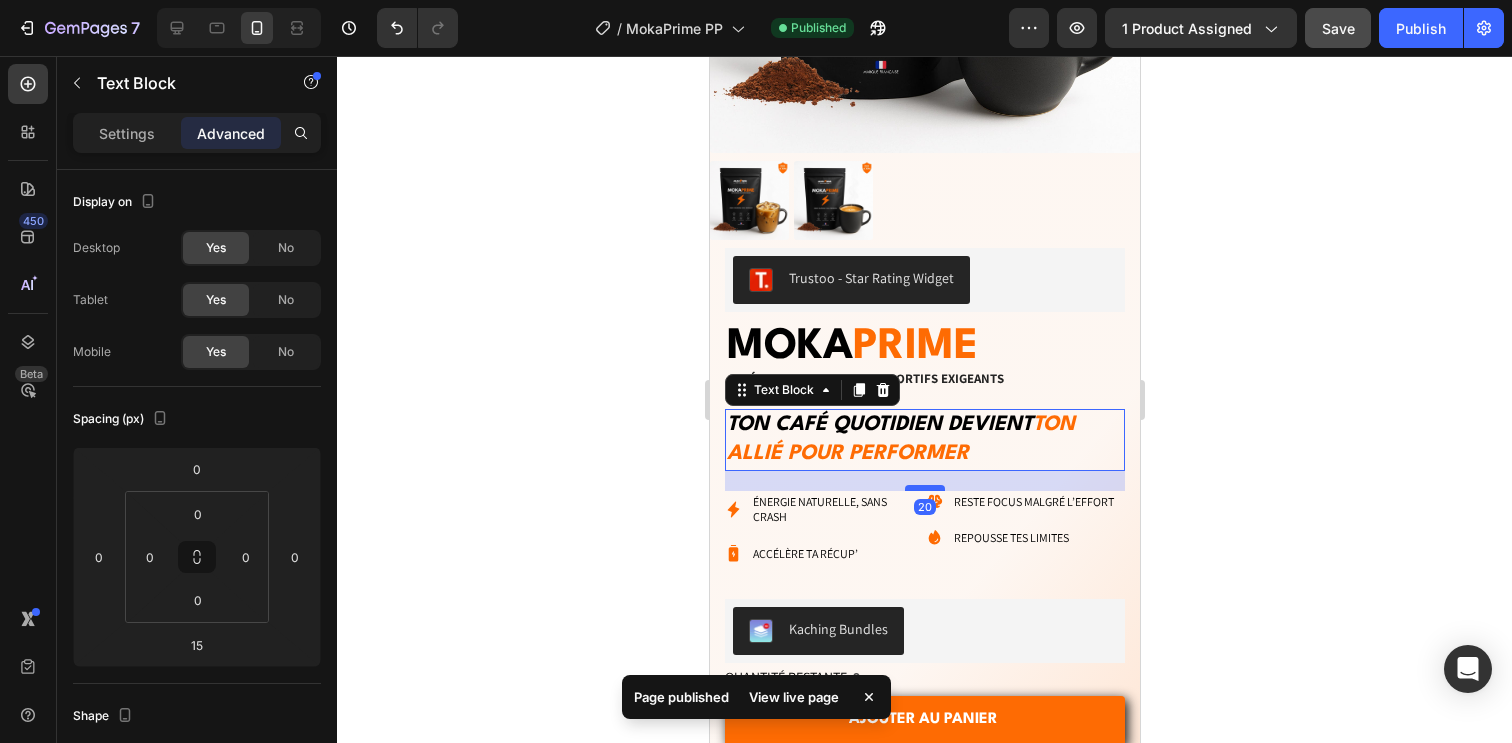 click at bounding box center [924, 488] 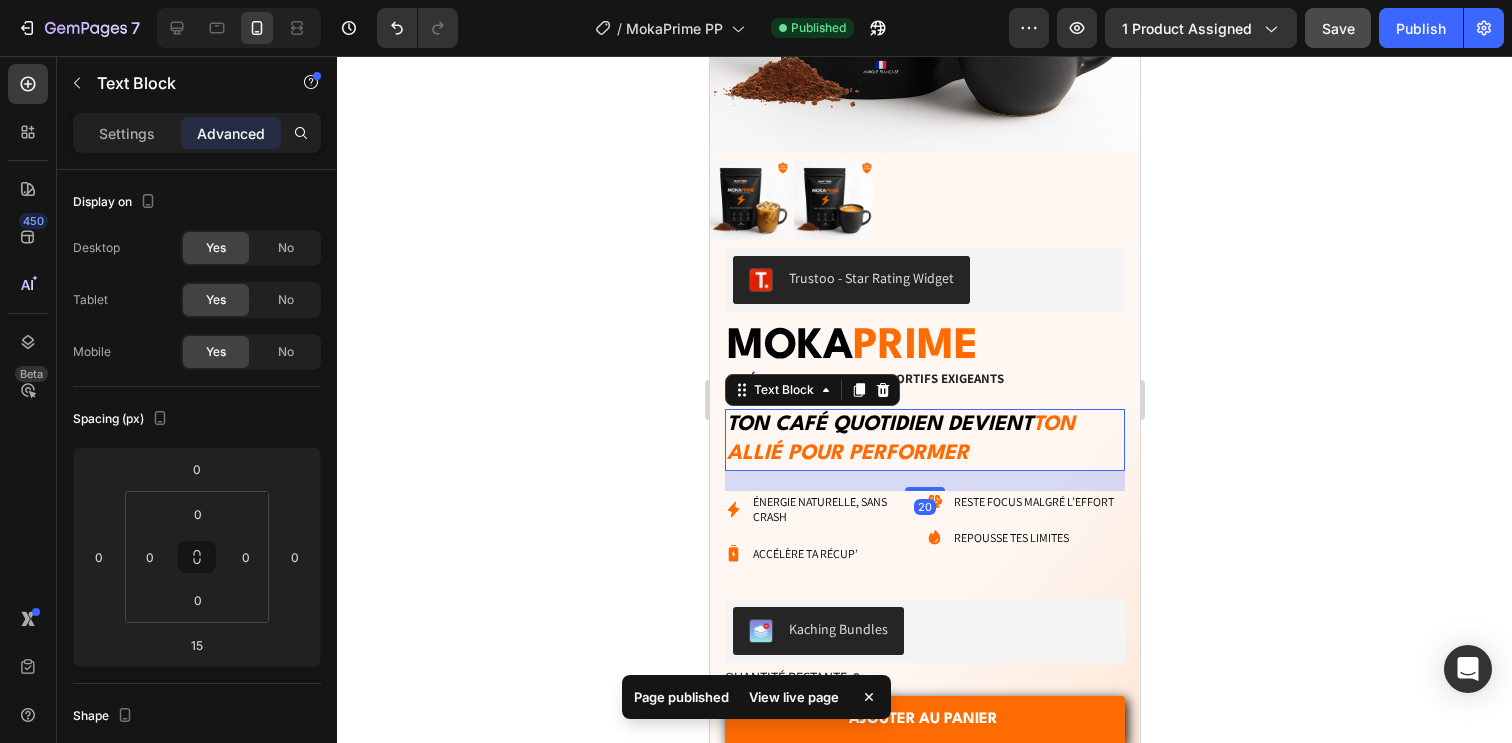 type on "20" 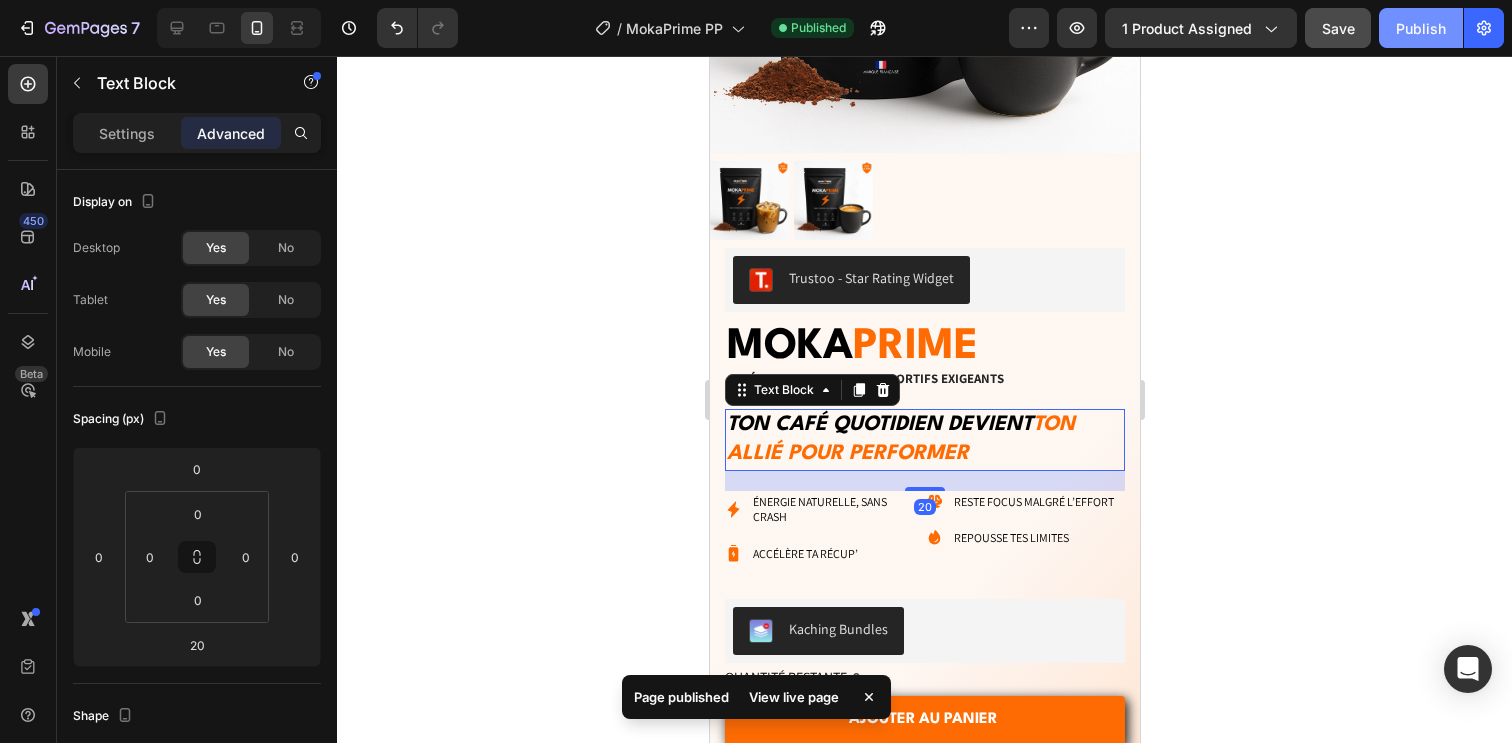 click on "Publish" at bounding box center [1421, 28] 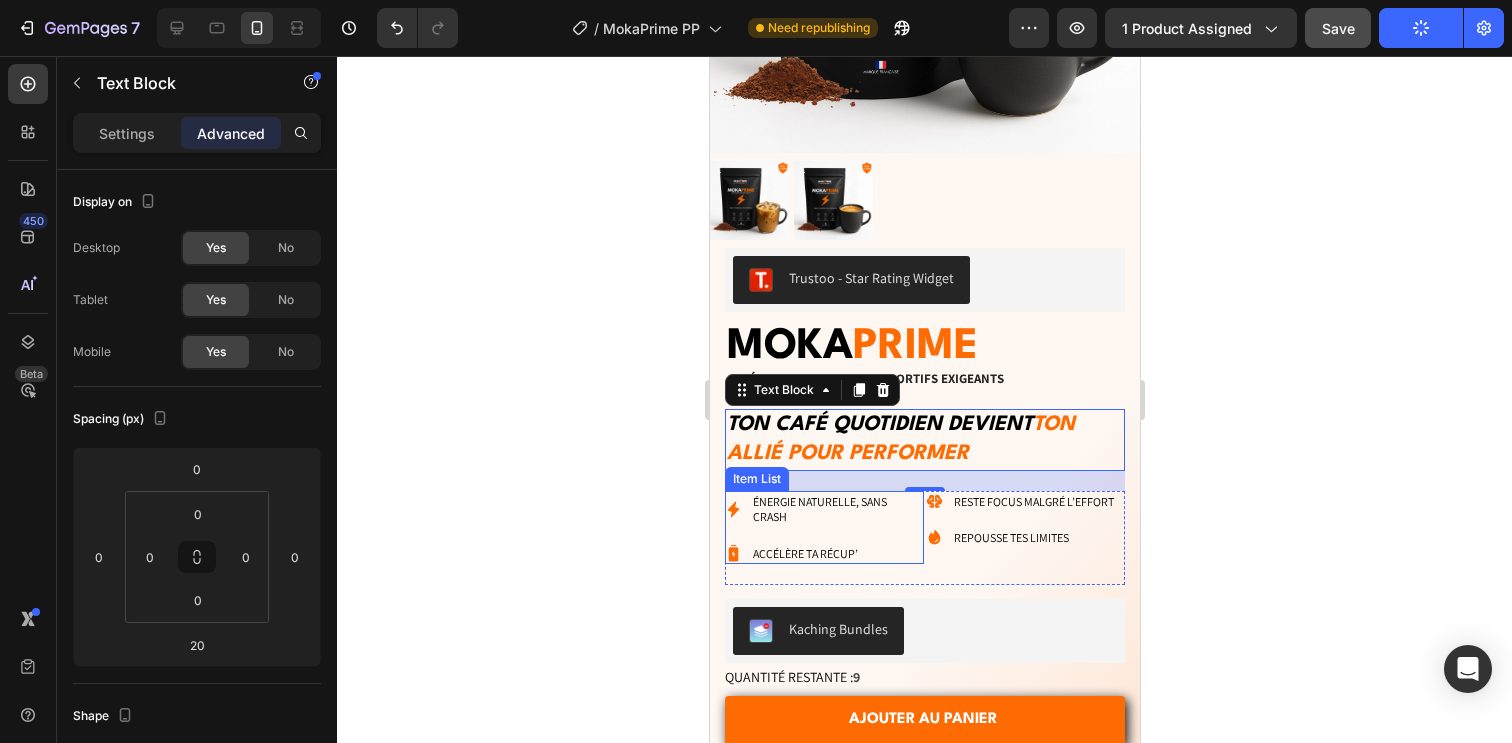 click on "Énergie naturelle, sans crash
Accélère ta récup’" at bounding box center (823, 528) 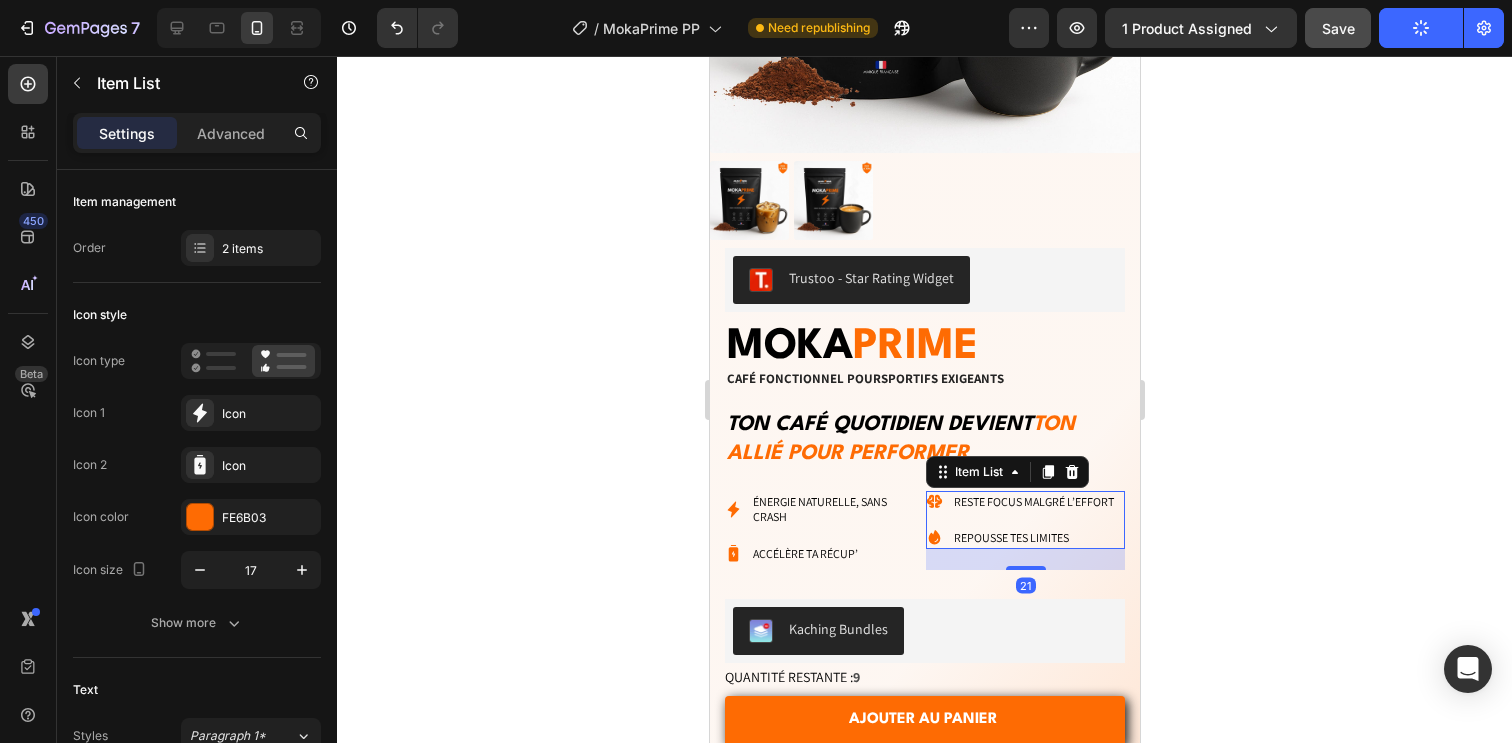 click on "Reste focus malgré l’effort
Repousse tes limites" at bounding box center (1020, 520) 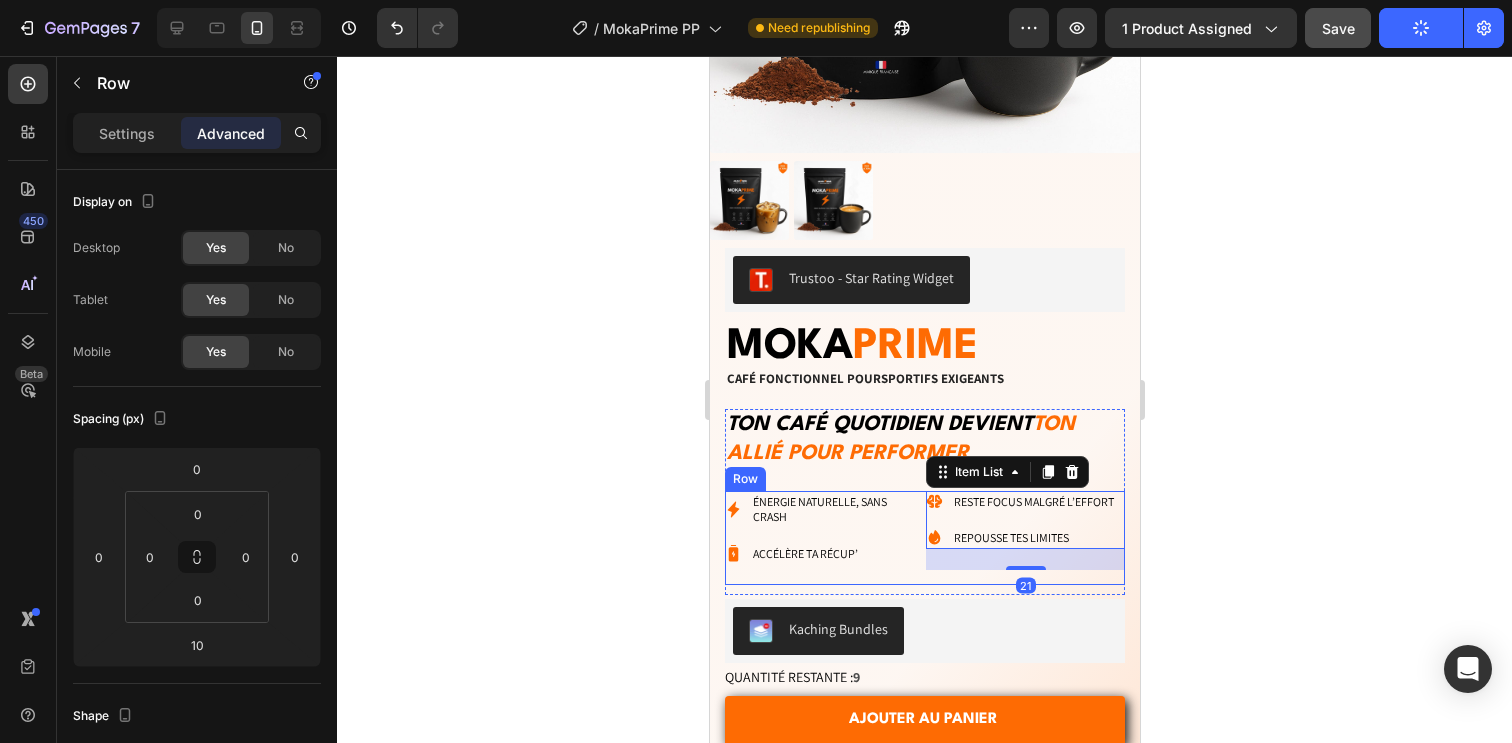click on "Énergie naturelle, sans crash
Accélère ta récup’ Item List" at bounding box center [823, 538] 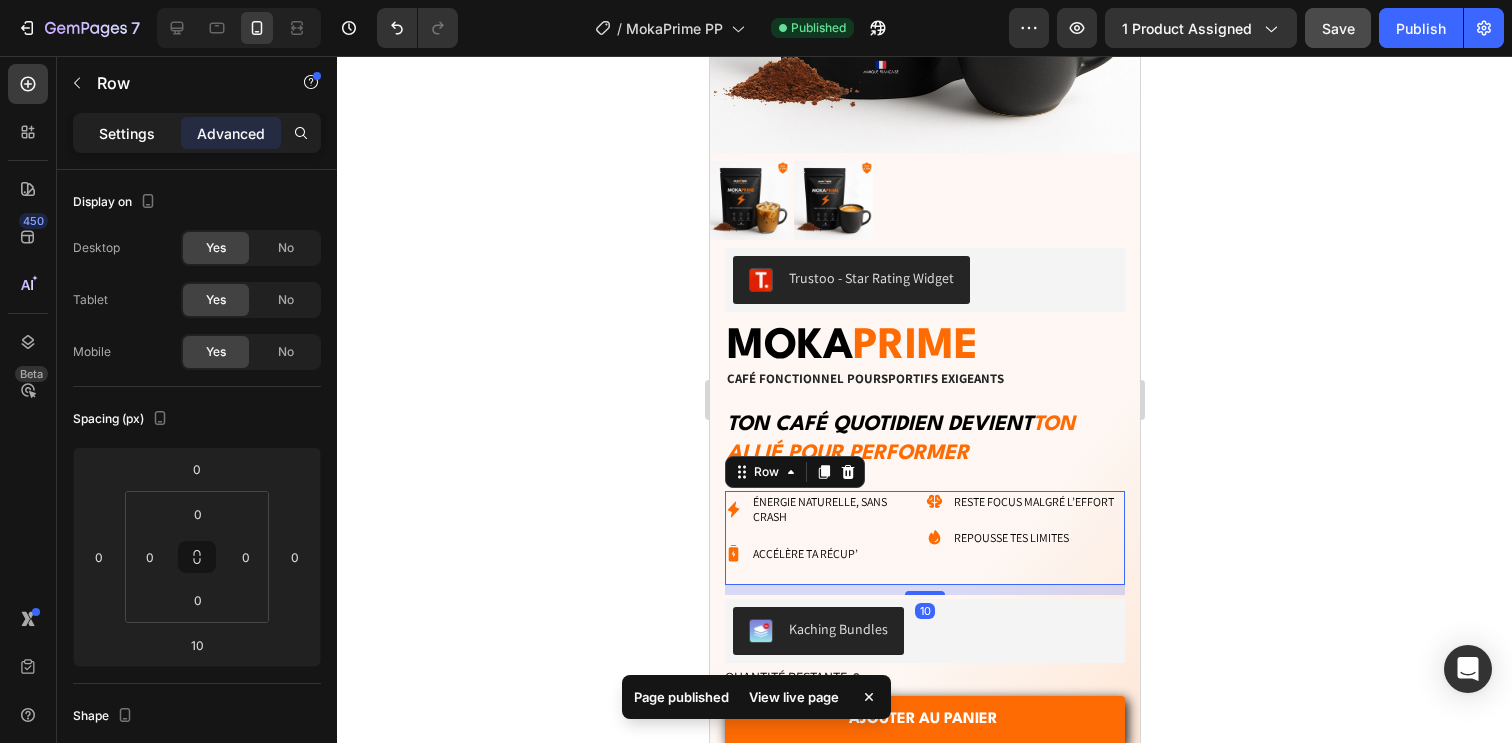 click on "Settings" 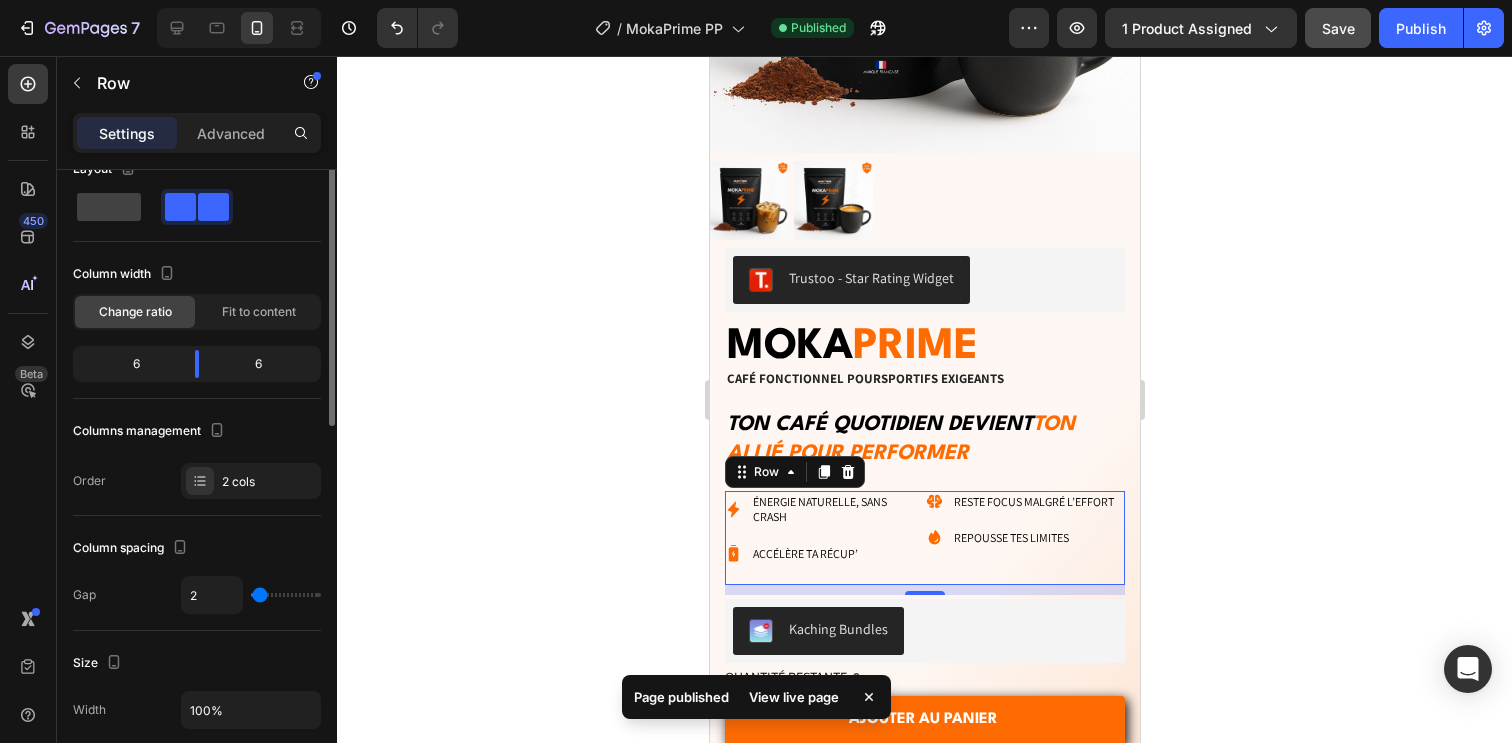 scroll, scrollTop: 142, scrollLeft: 0, axis: vertical 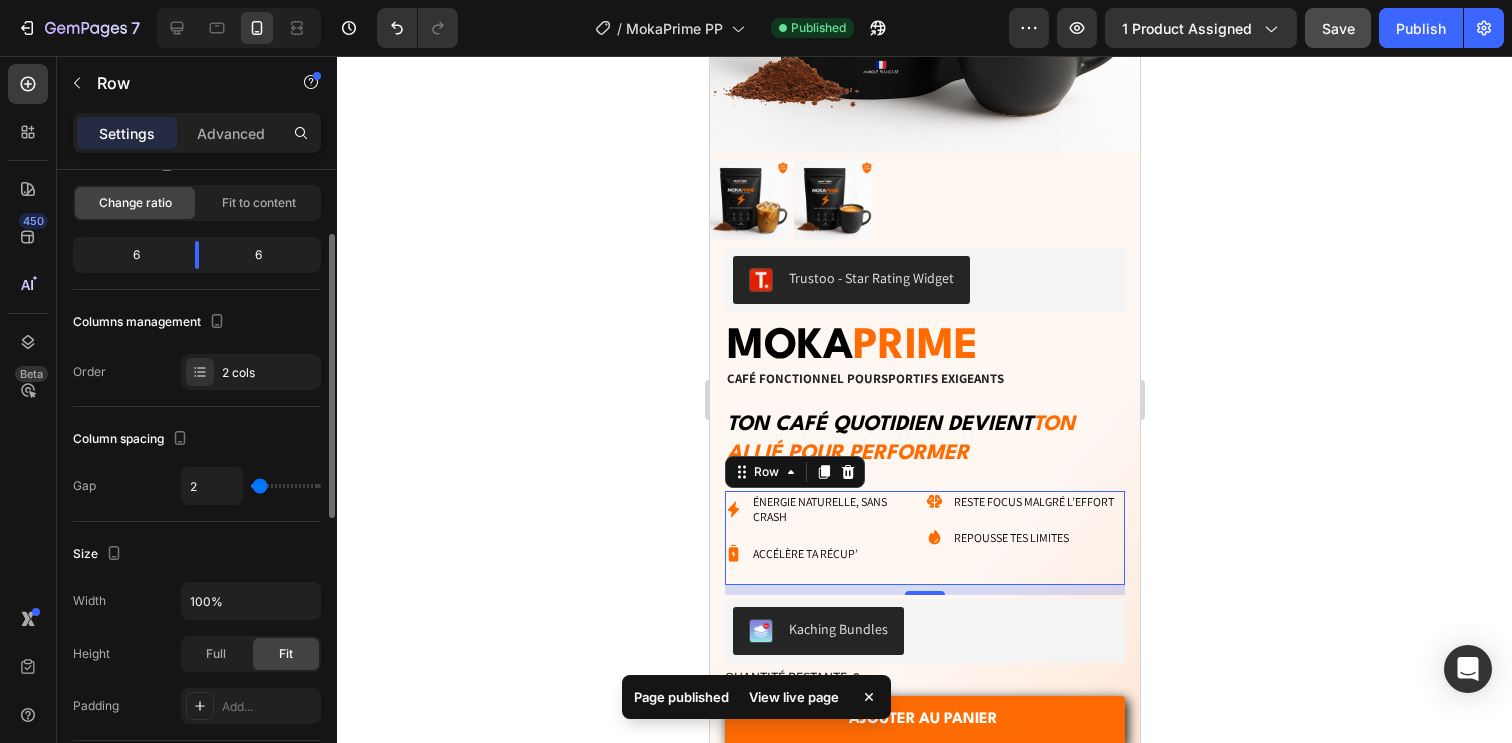 type on "15" 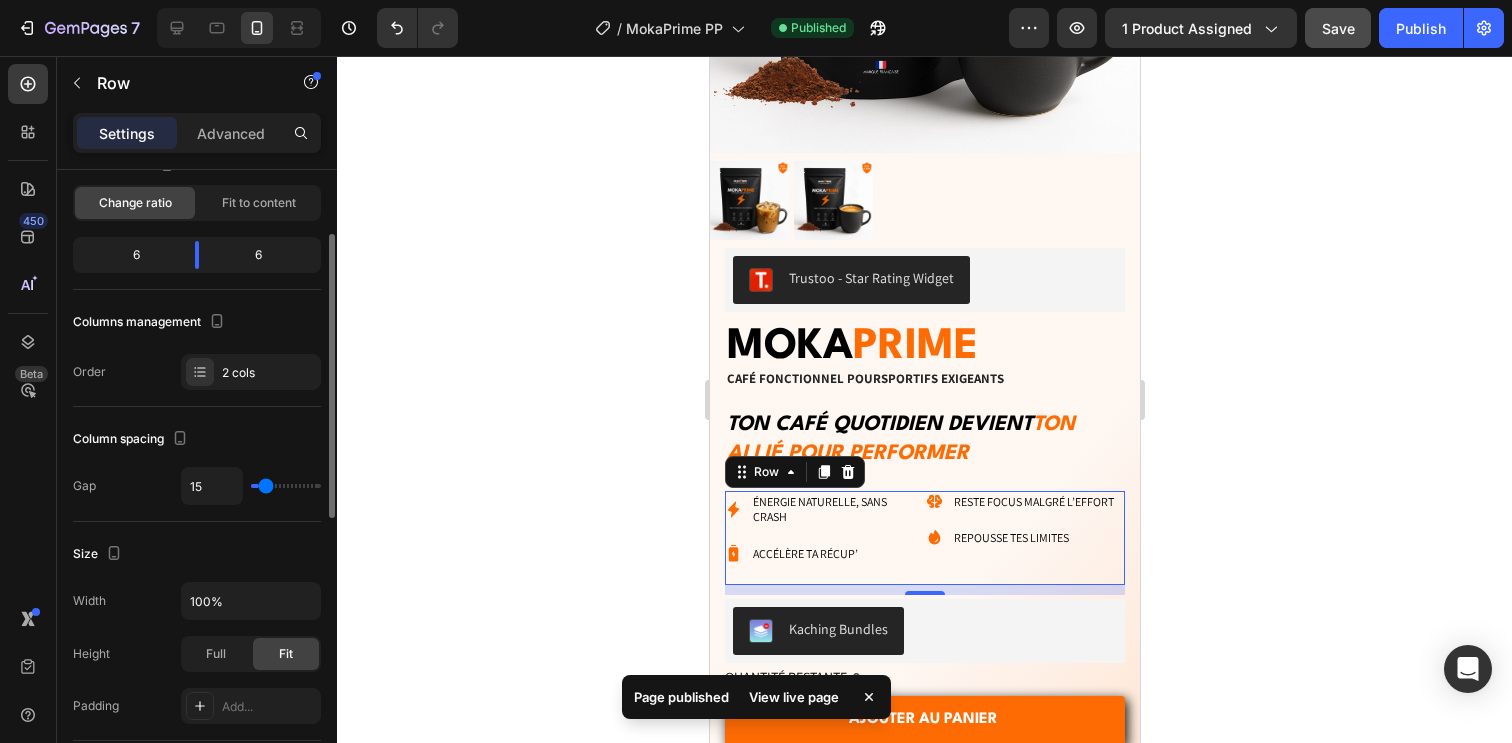 type on "16" 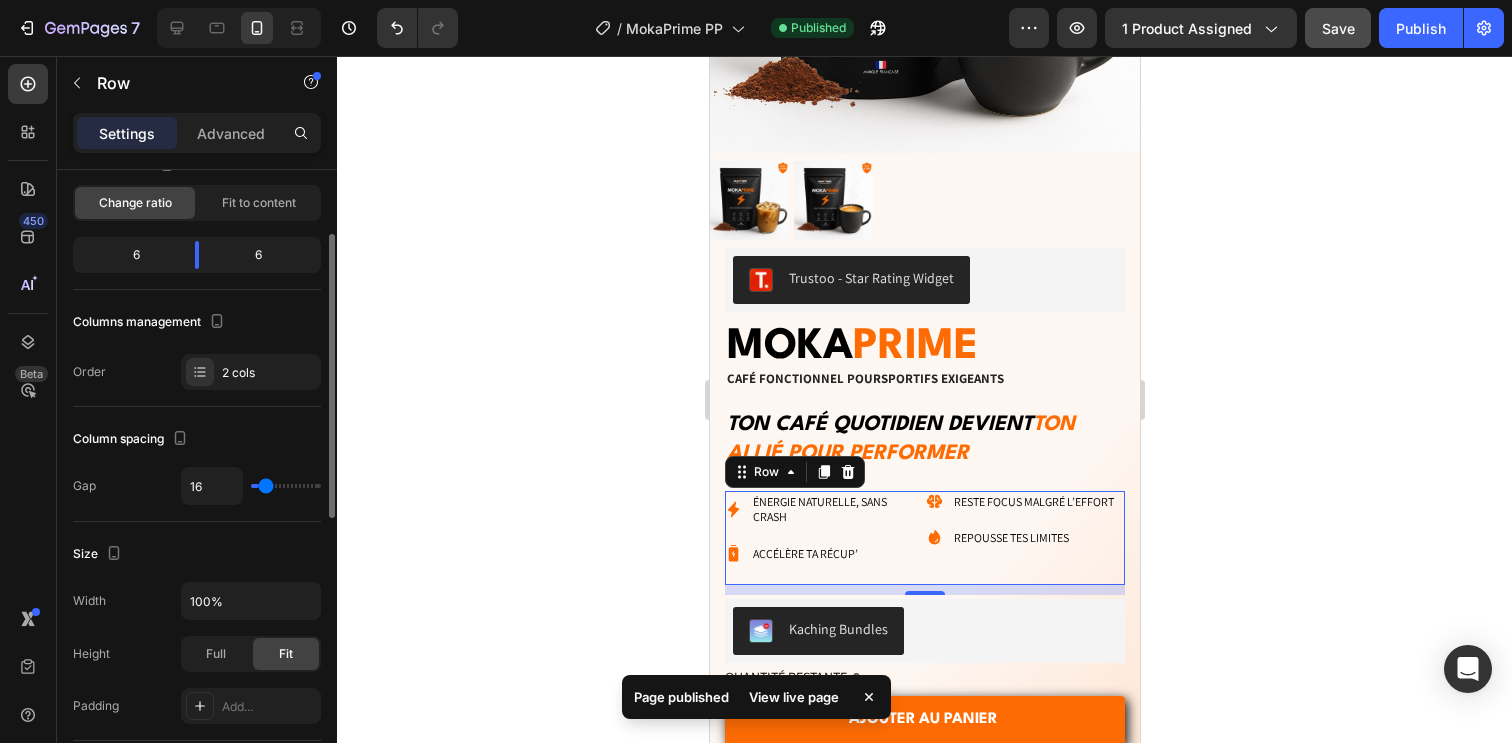 type on "18" 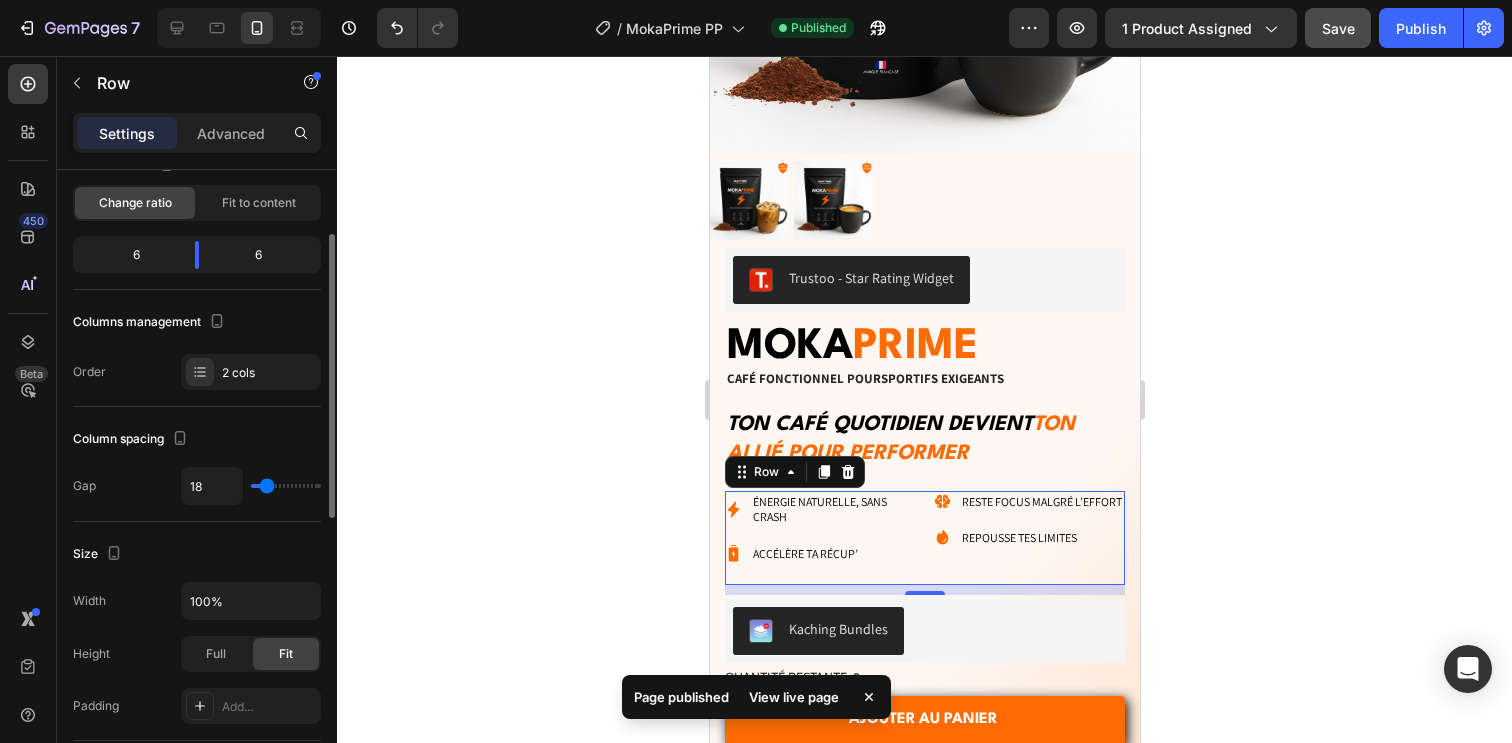 type on "19" 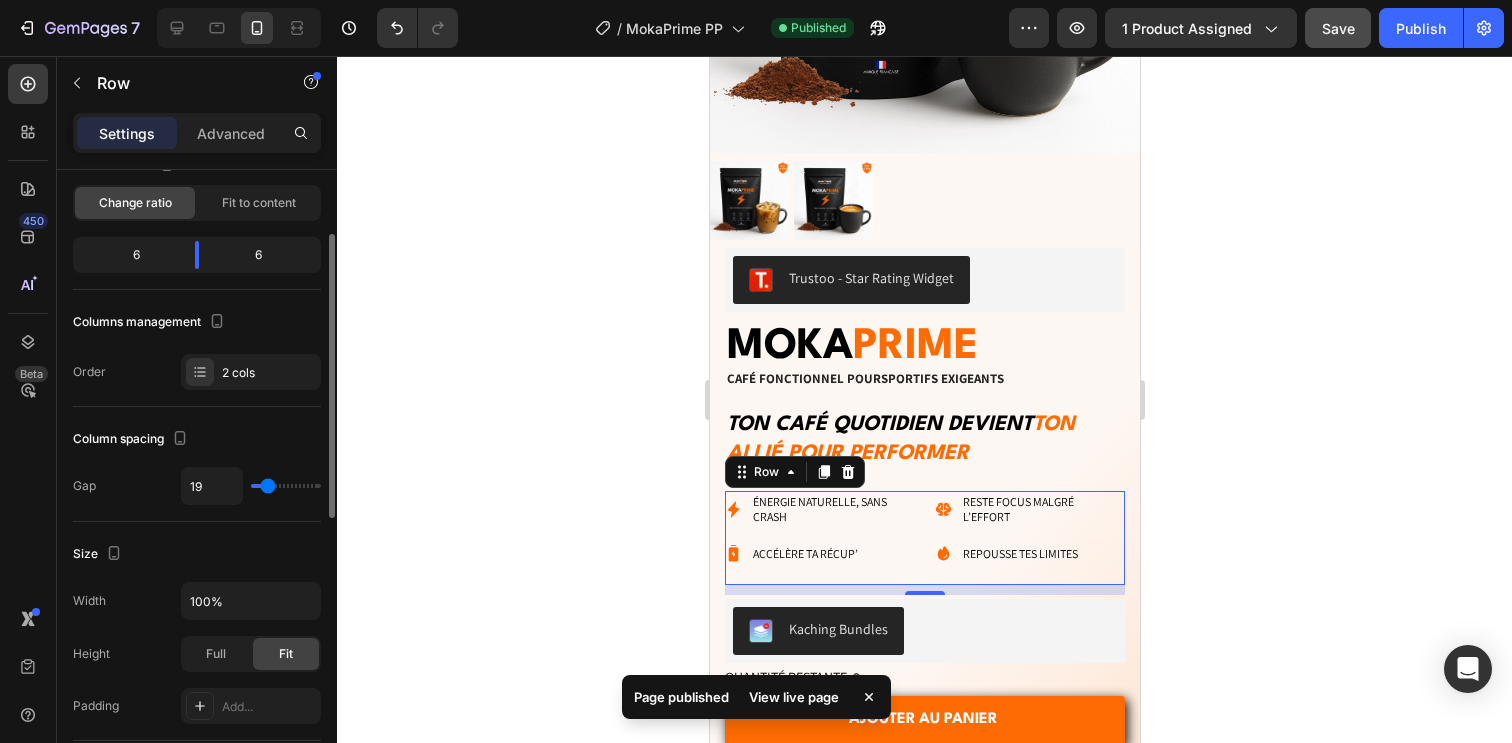 type on "18" 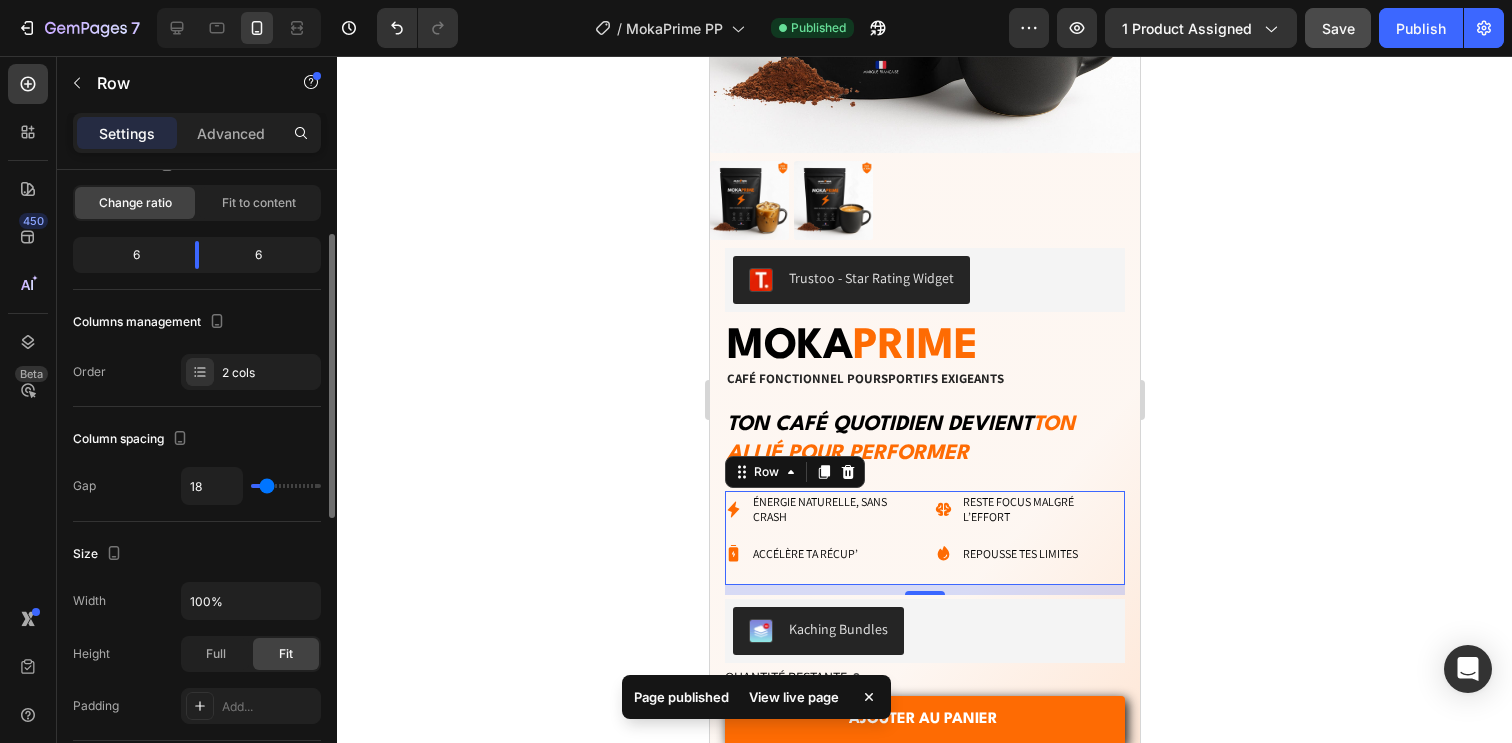type on "17" 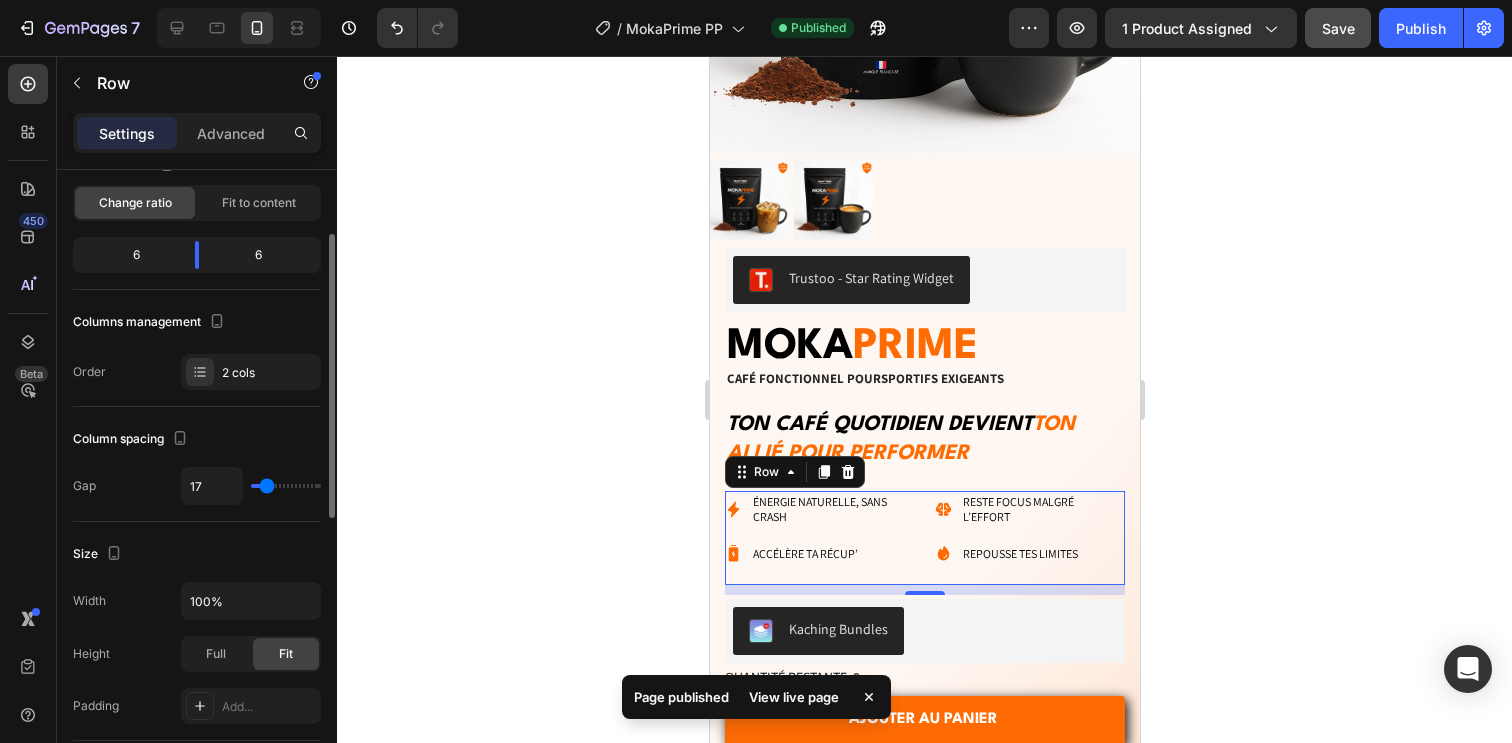 type on "14" 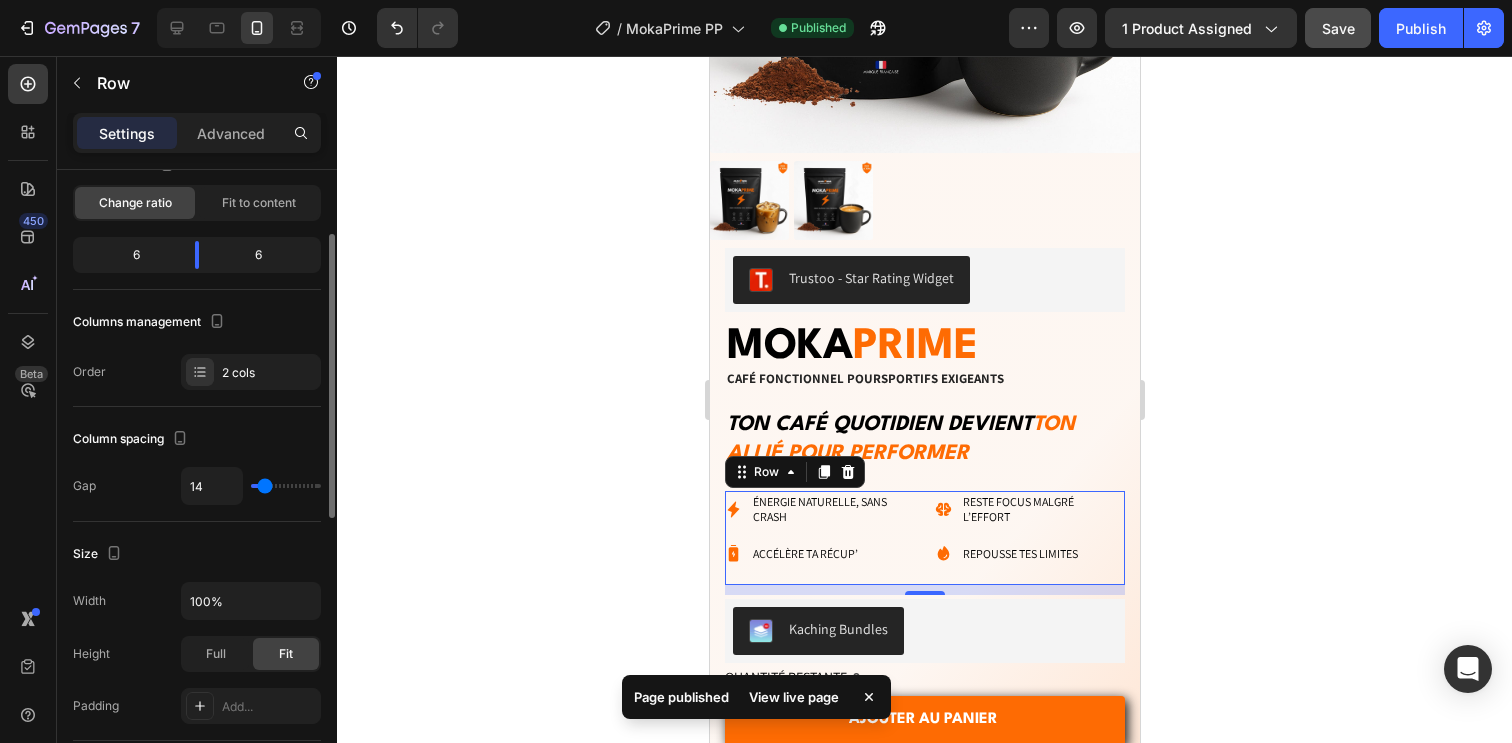 type on "13" 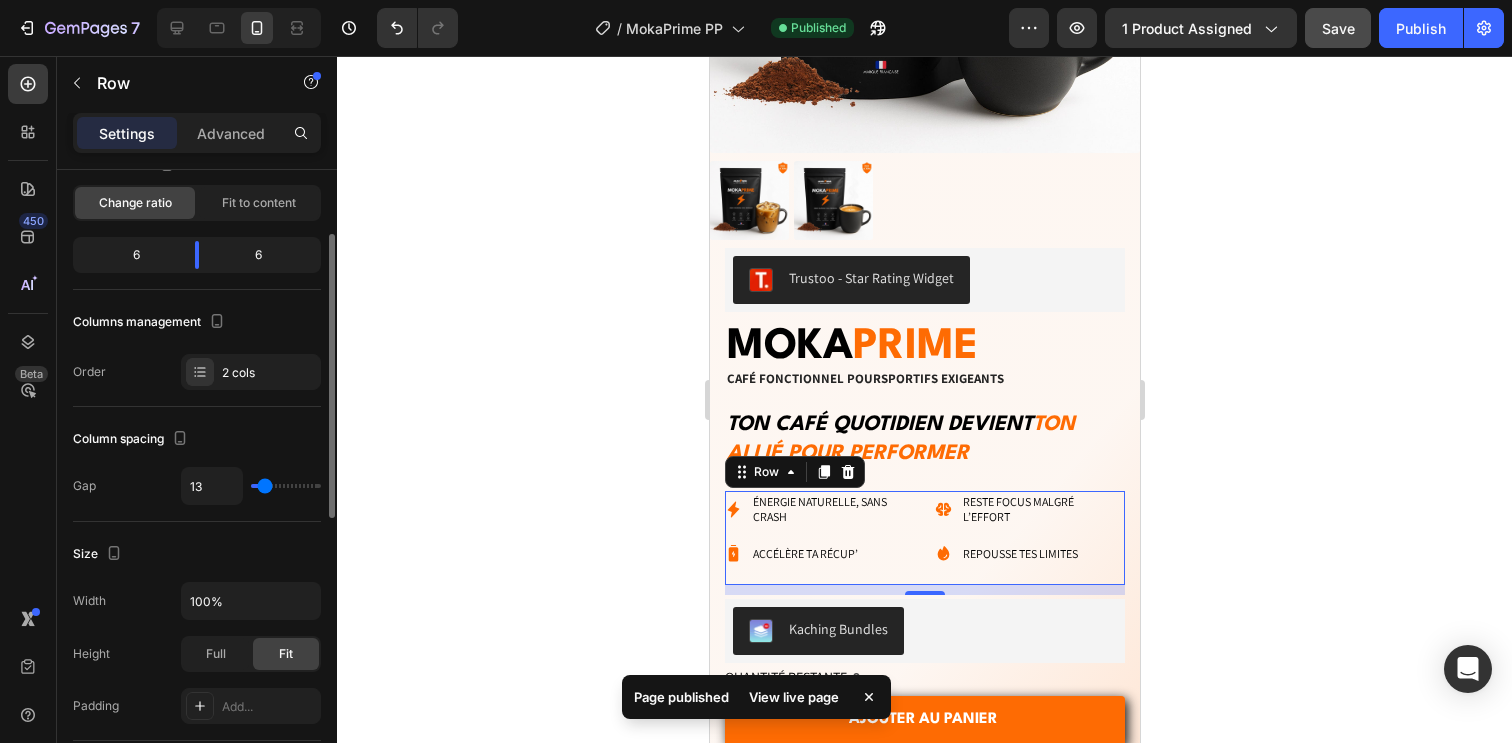 type on "12" 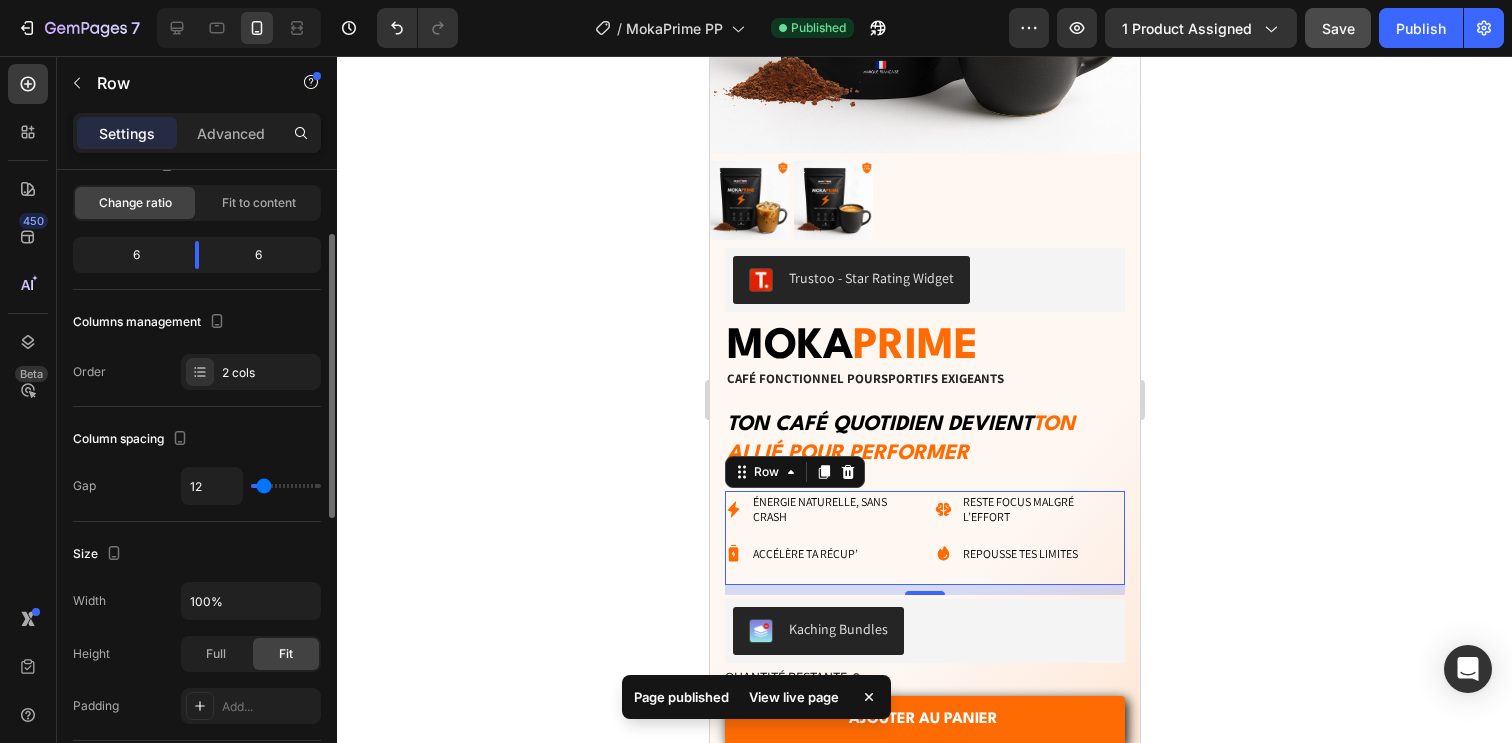type on "11" 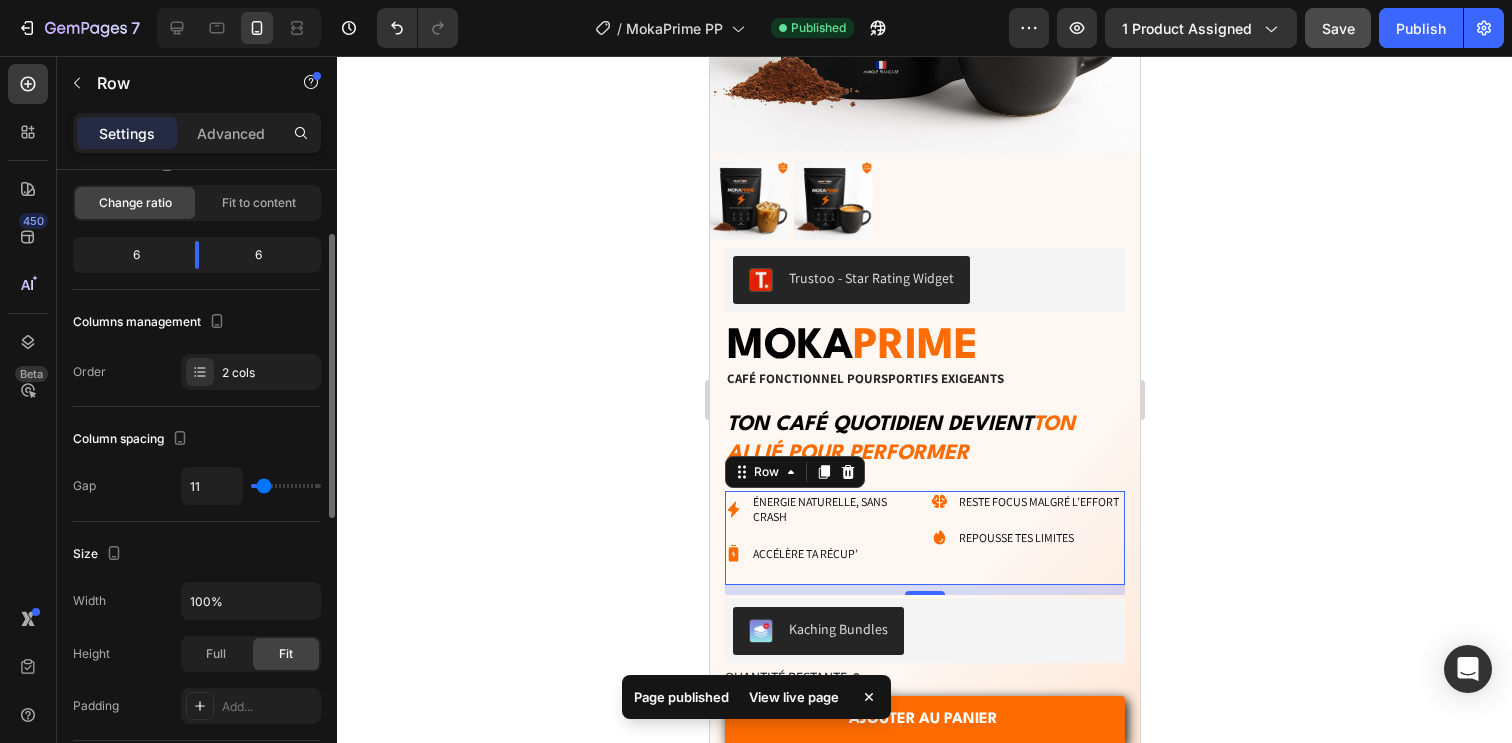 type on "10" 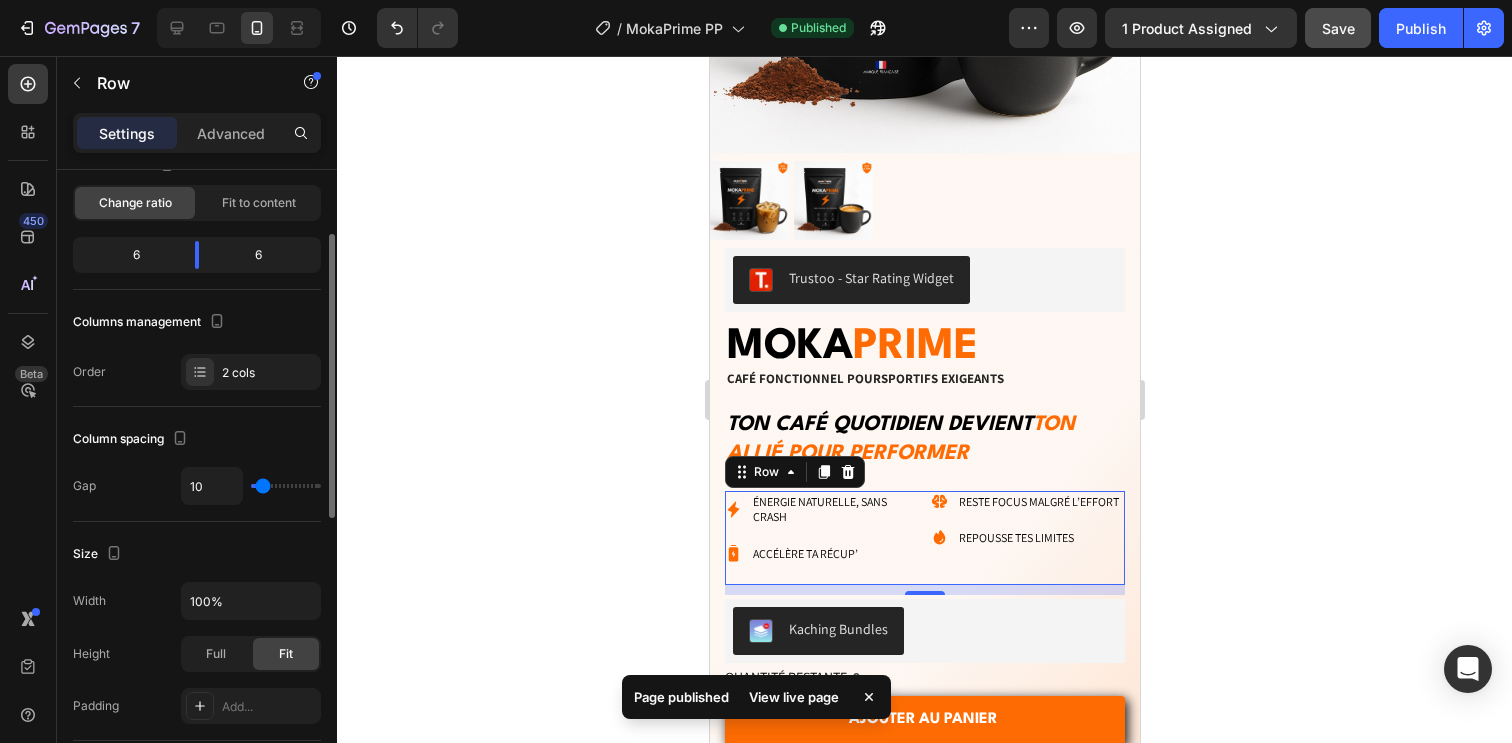 type on "9" 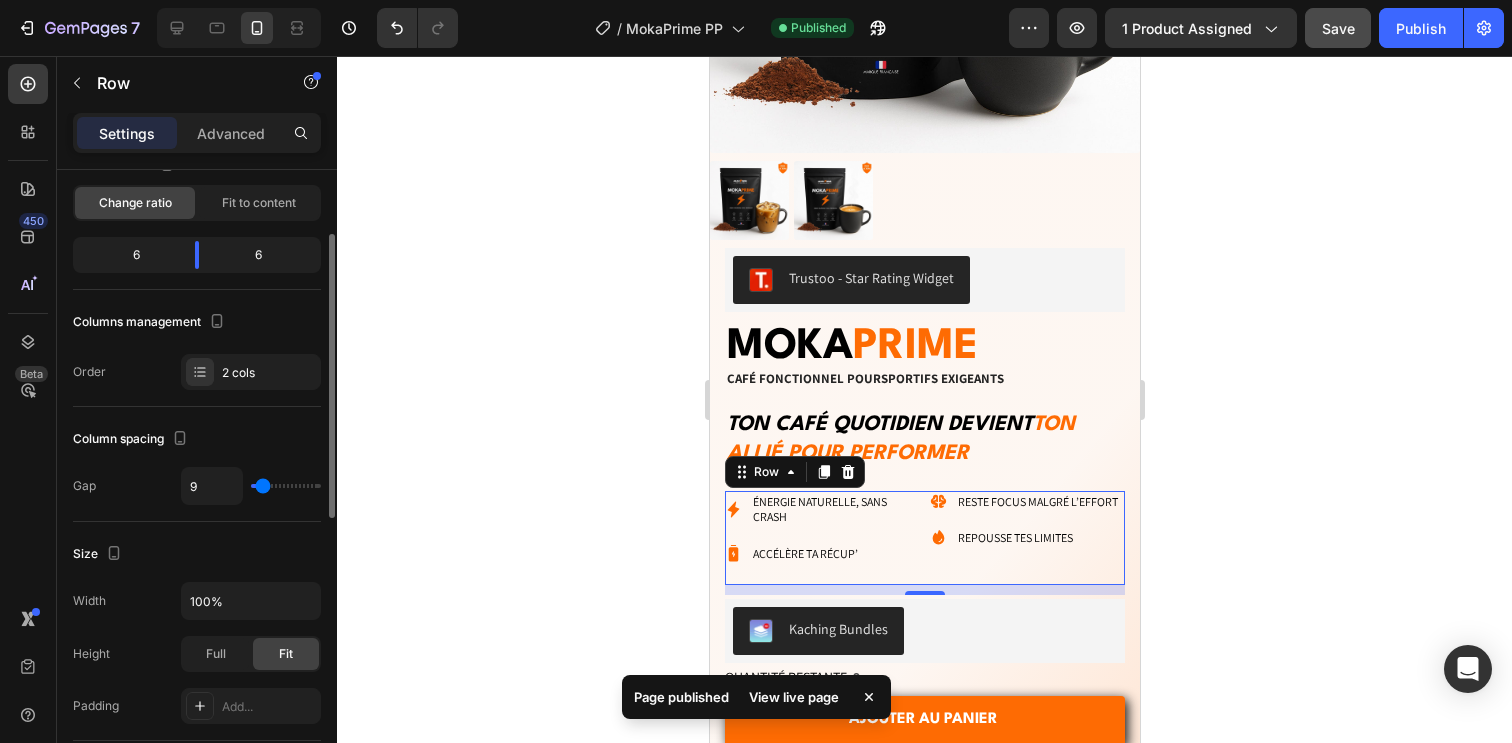 type on "8" 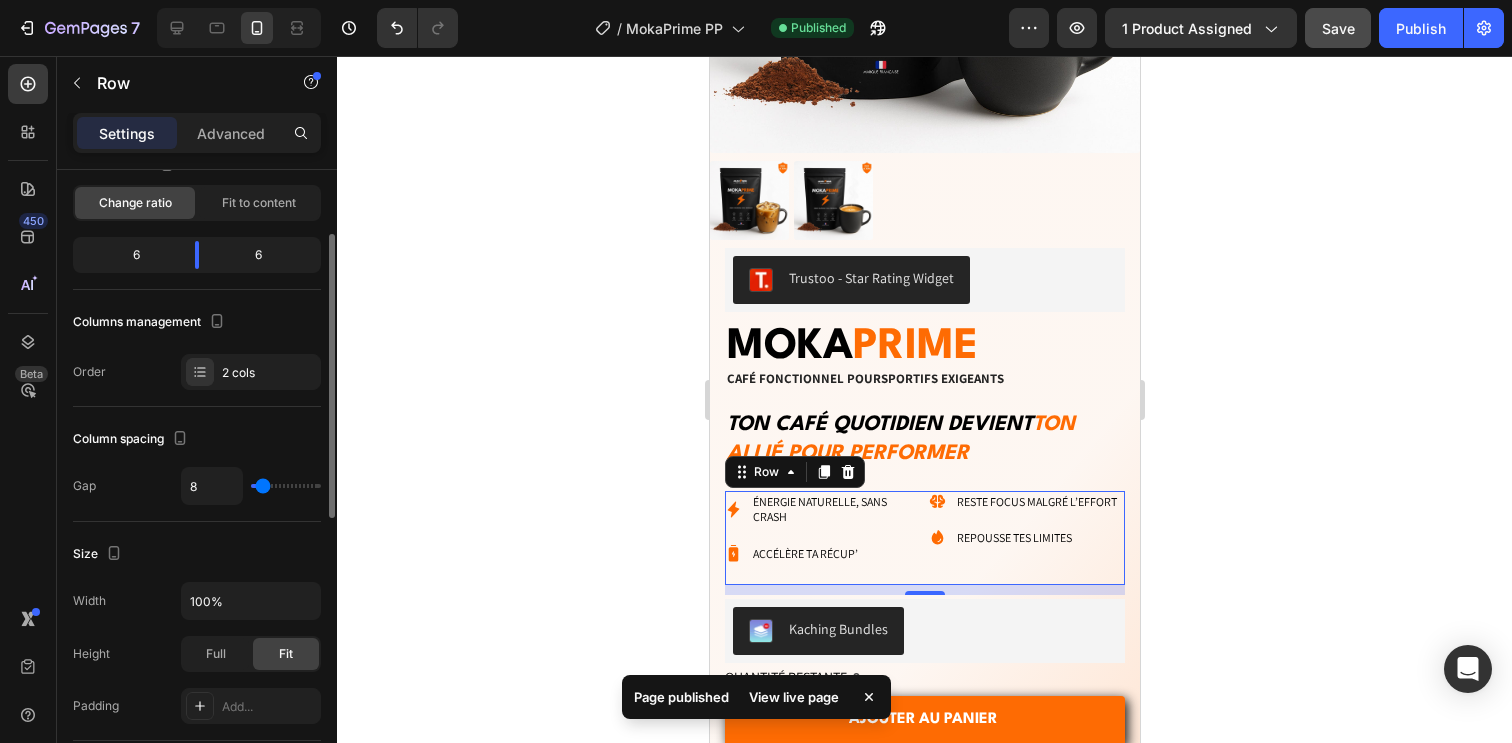 type on "9" 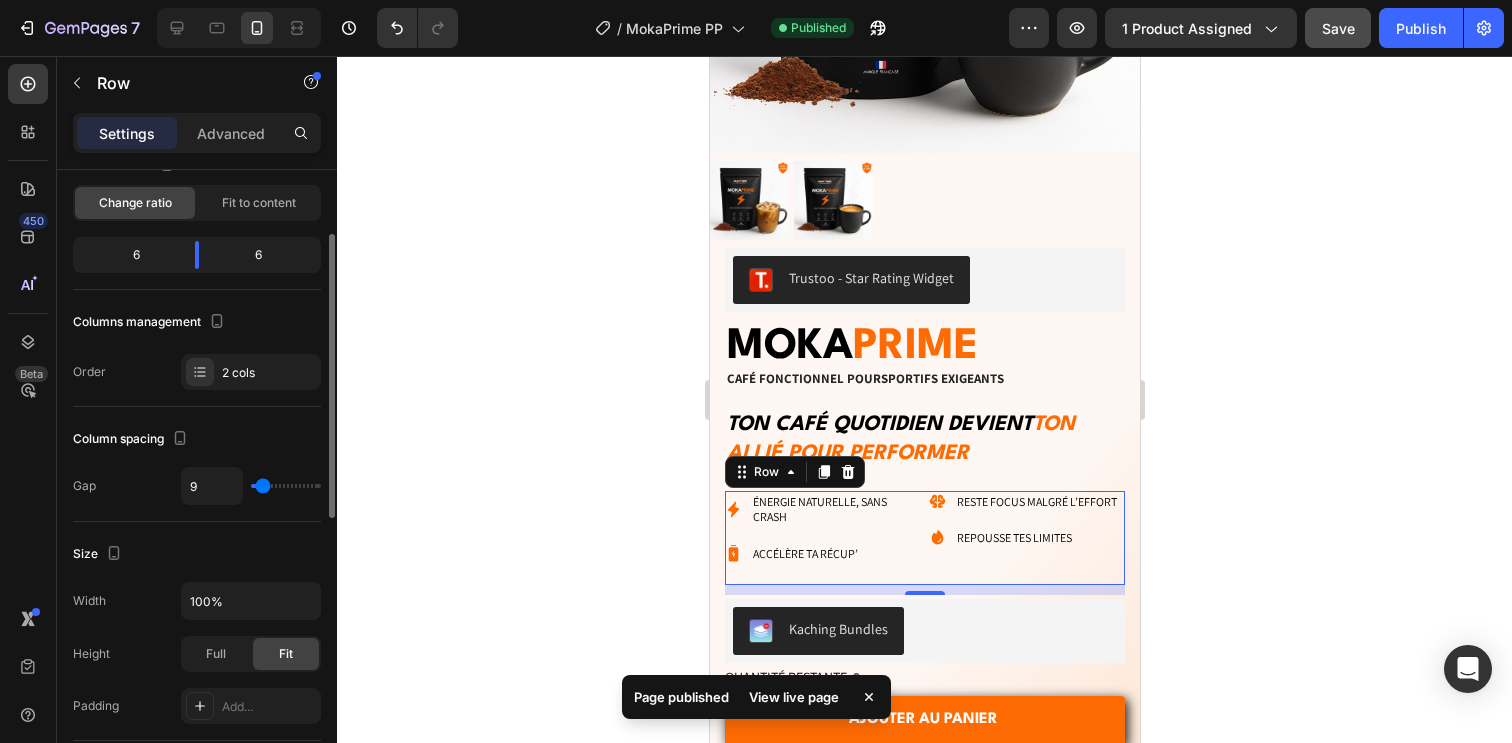 type on "10" 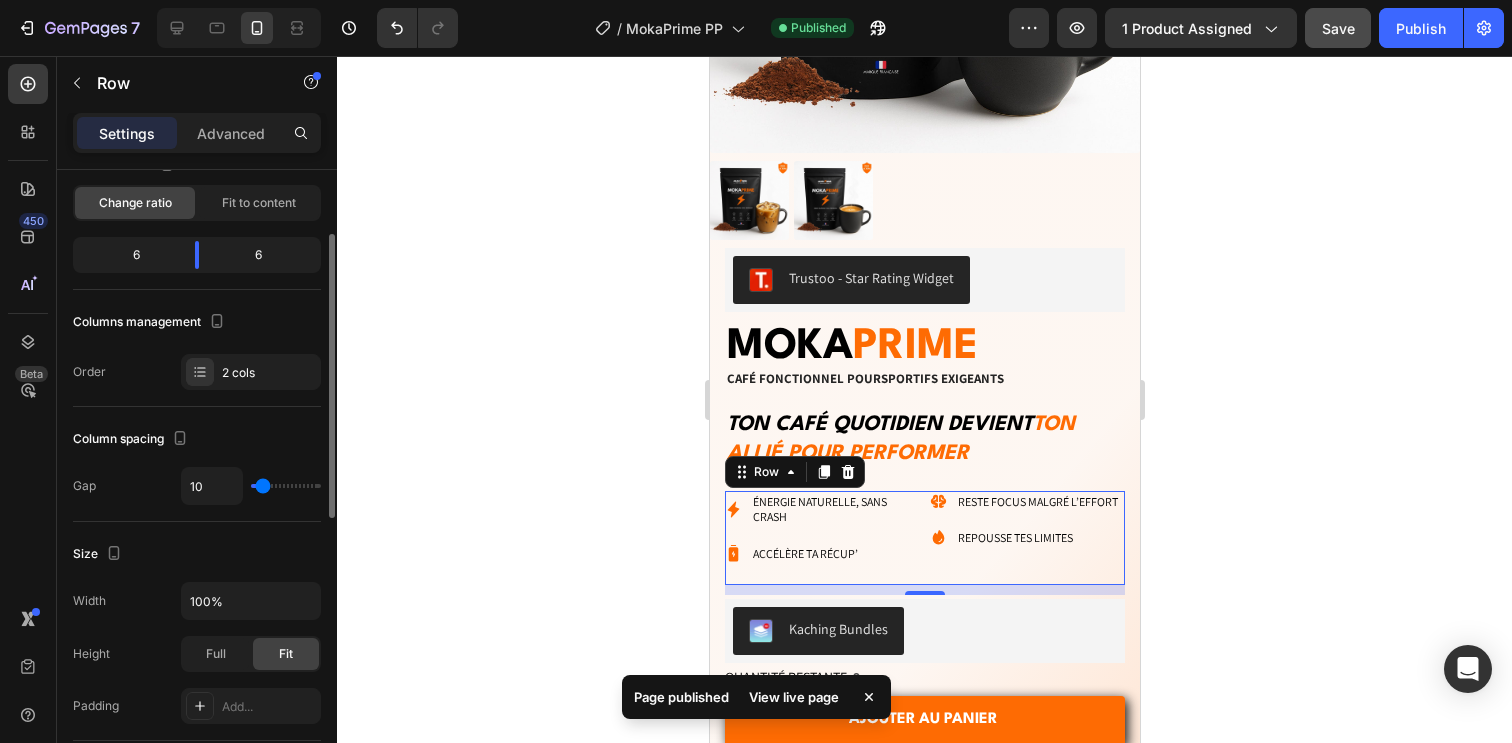 type on "11" 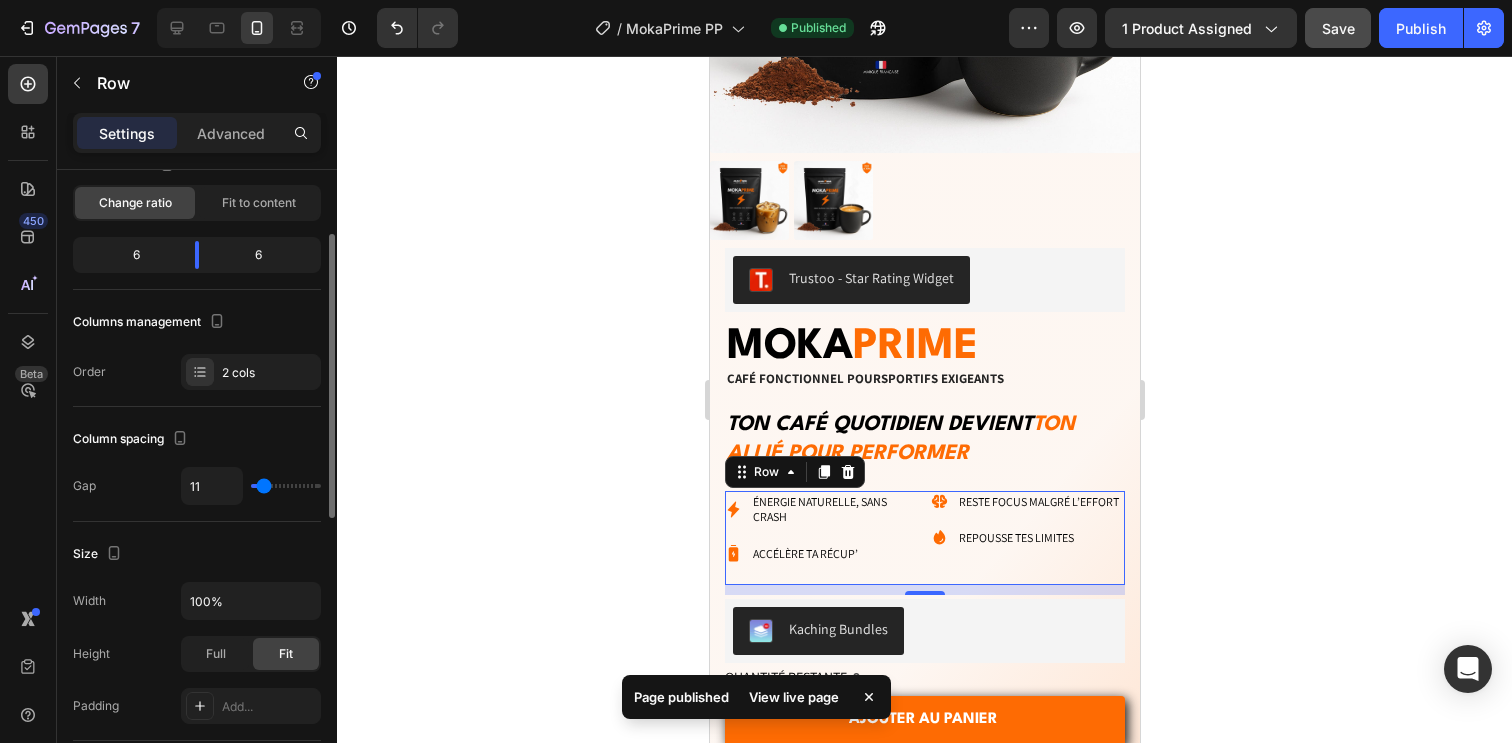 type on "11" 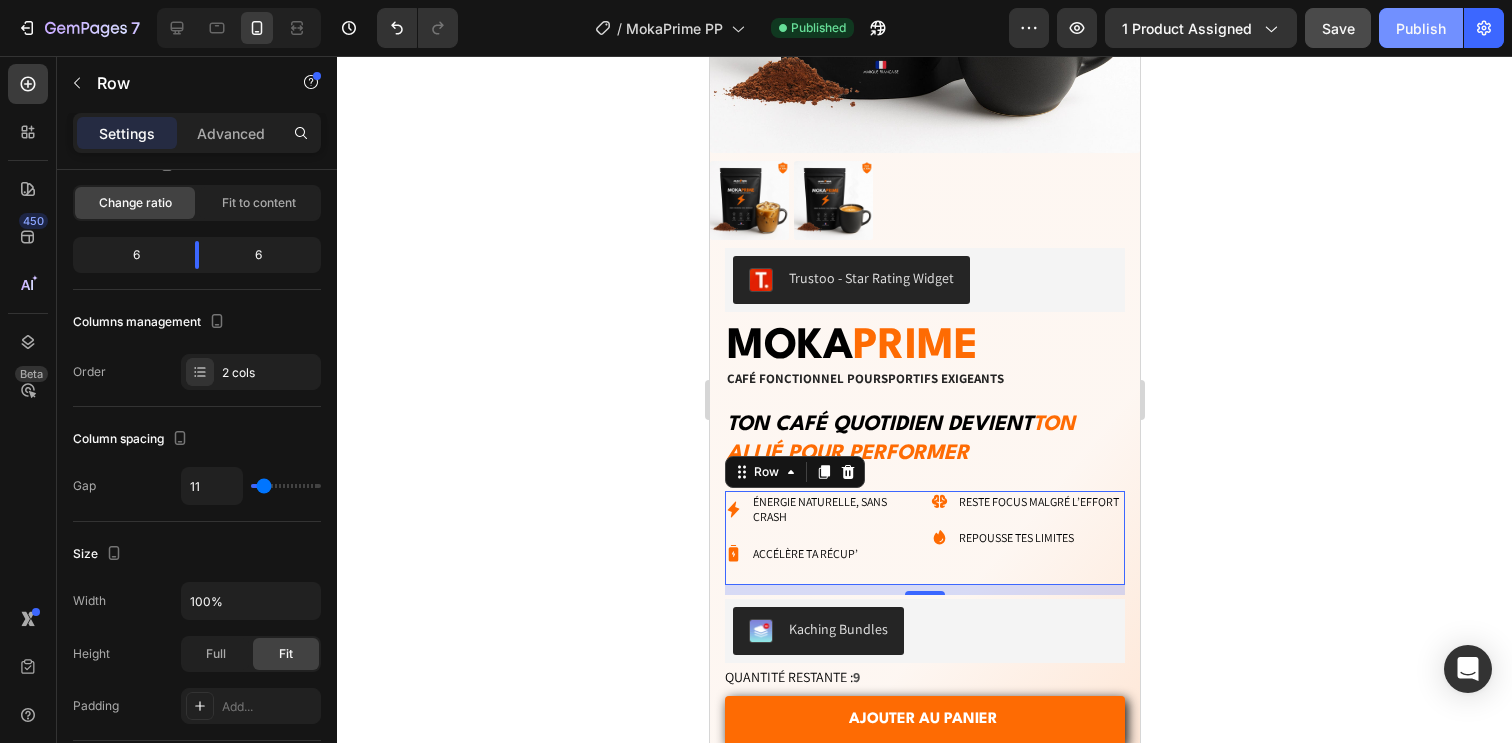 click on "Publish" at bounding box center (1421, 28) 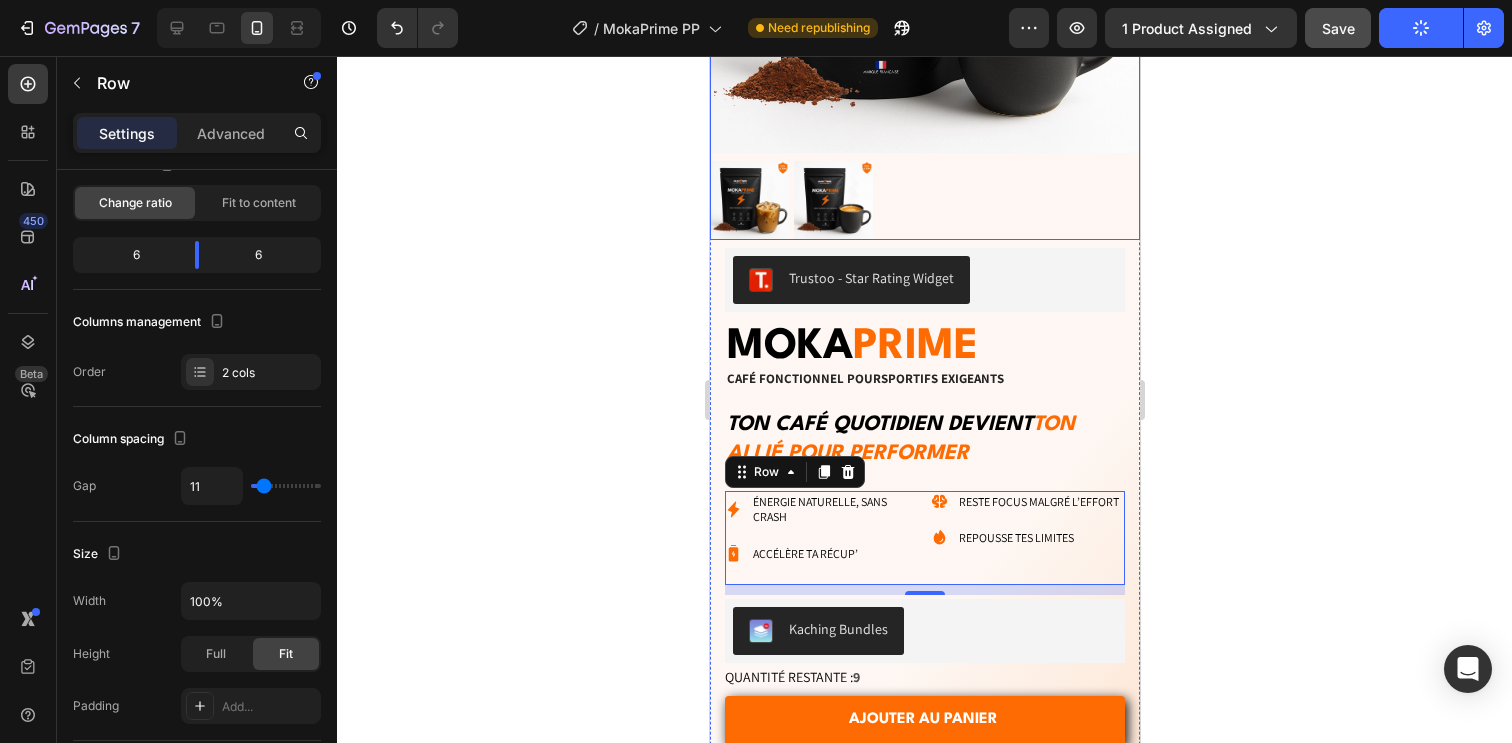 click at bounding box center [924, 200] 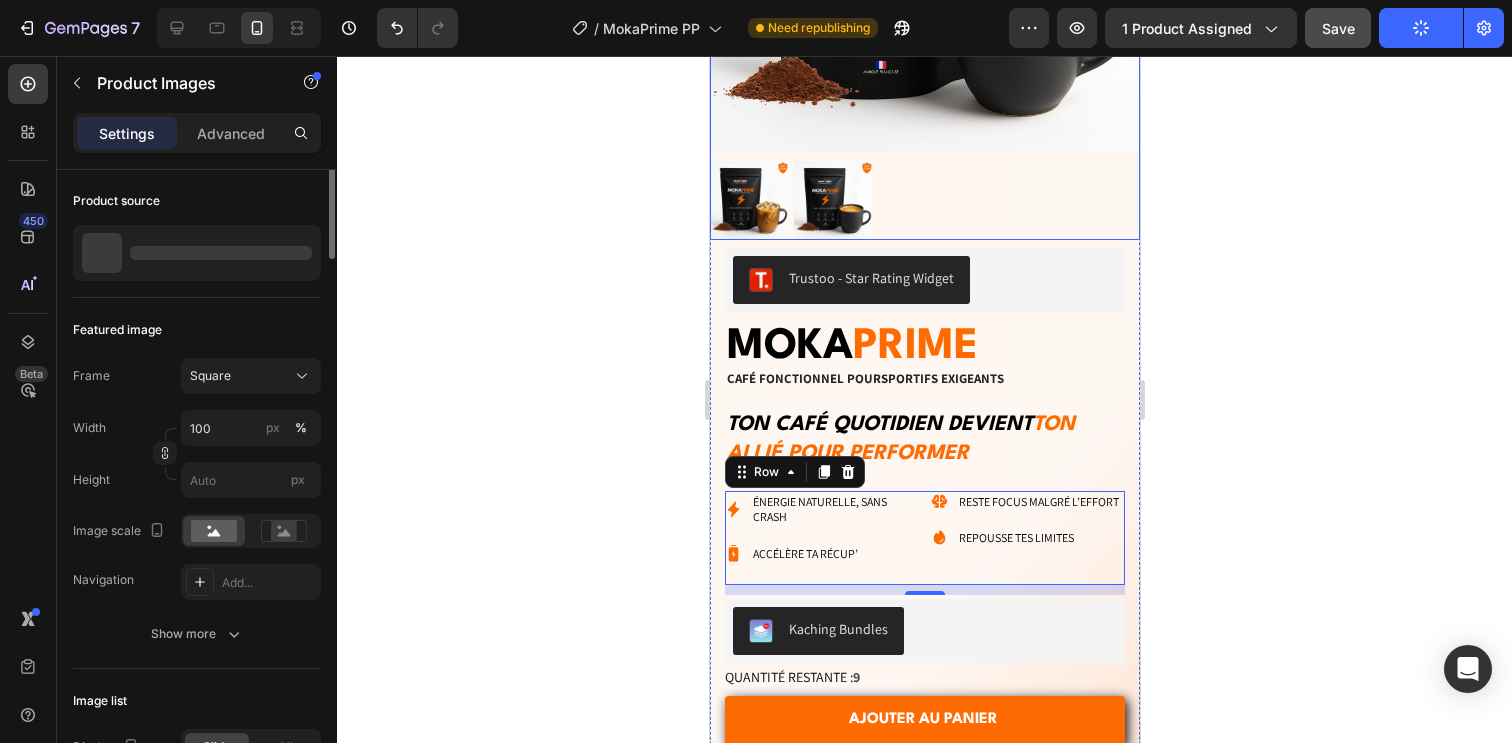 scroll, scrollTop: 0, scrollLeft: 0, axis: both 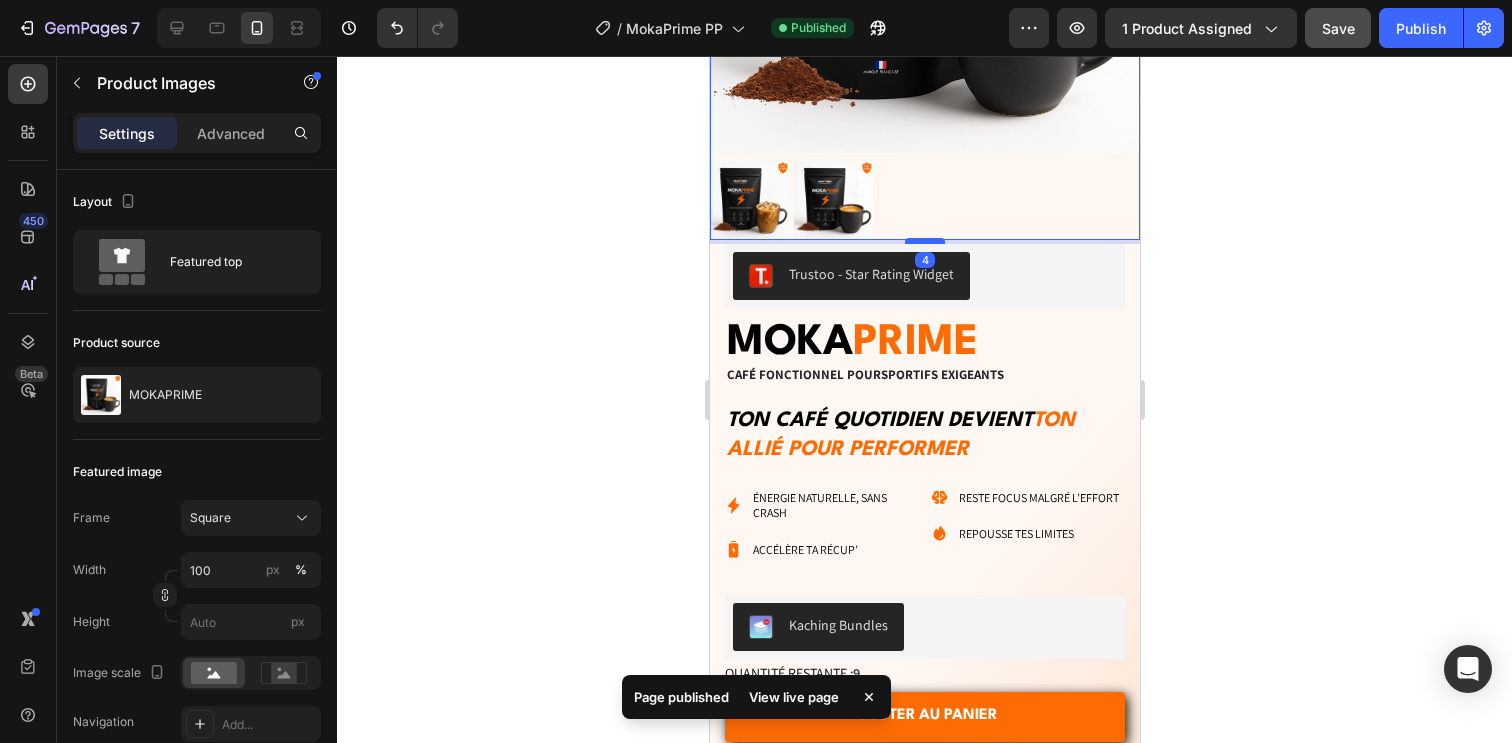 click at bounding box center [924, 241] 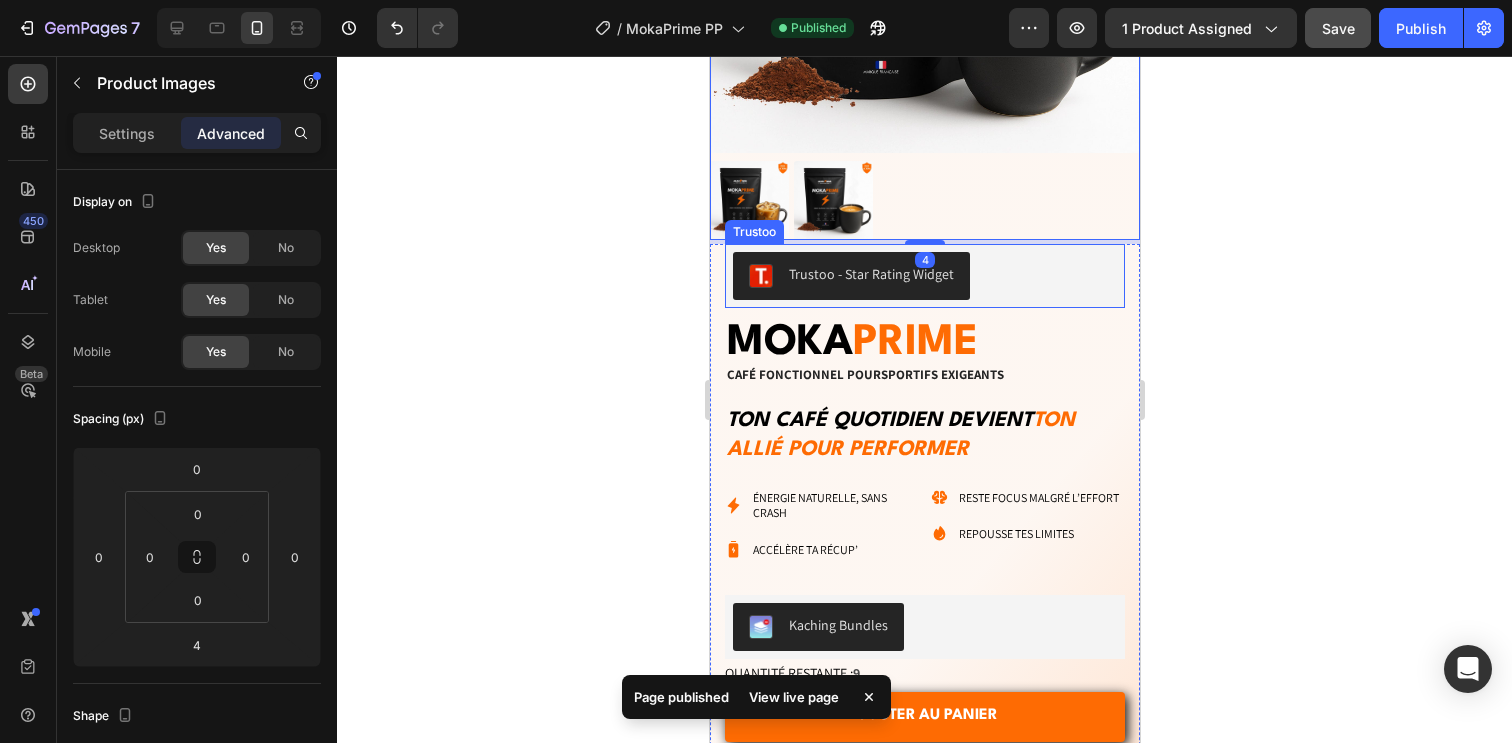 click on "Trustoo - Star Rating Widget" at bounding box center (924, 276) 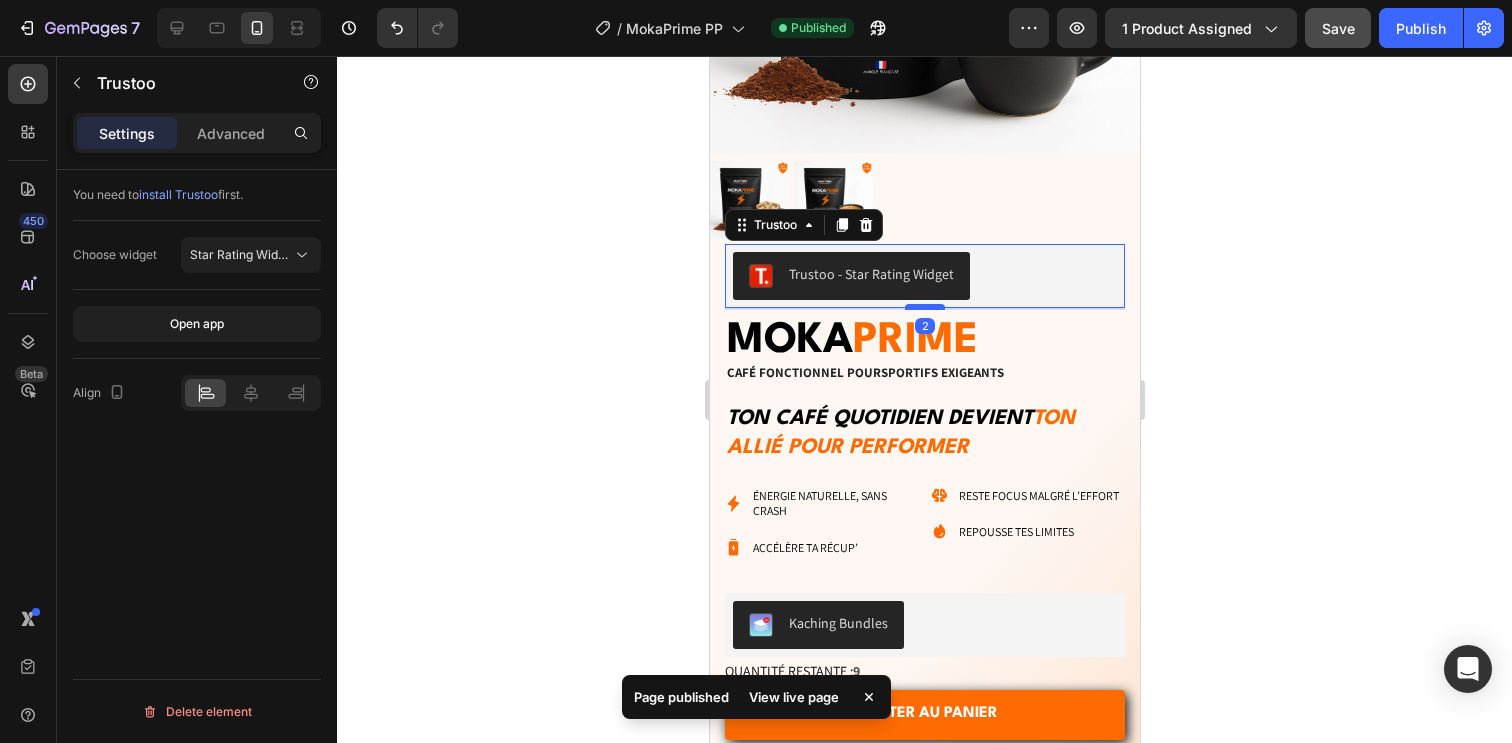 click at bounding box center (924, 307) 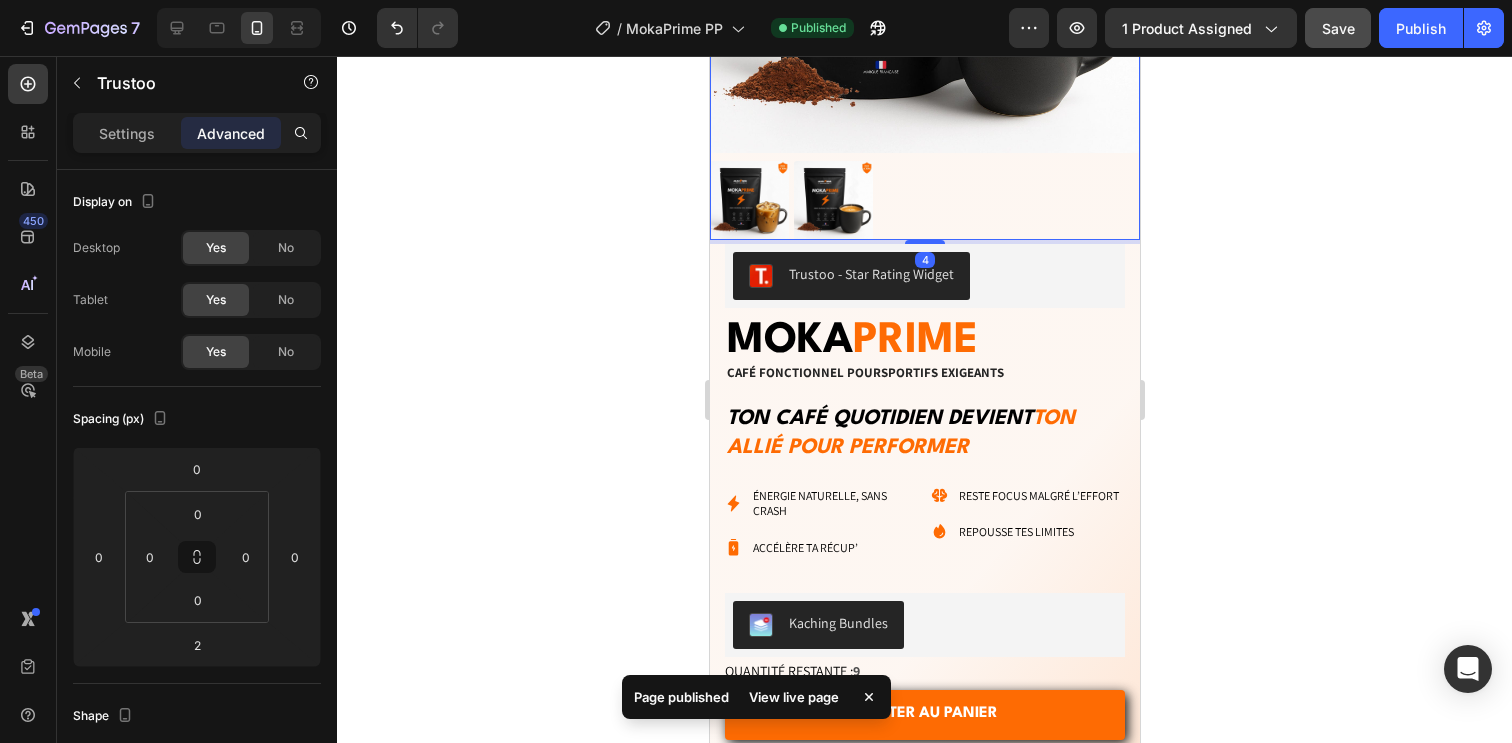 click at bounding box center (924, 200) 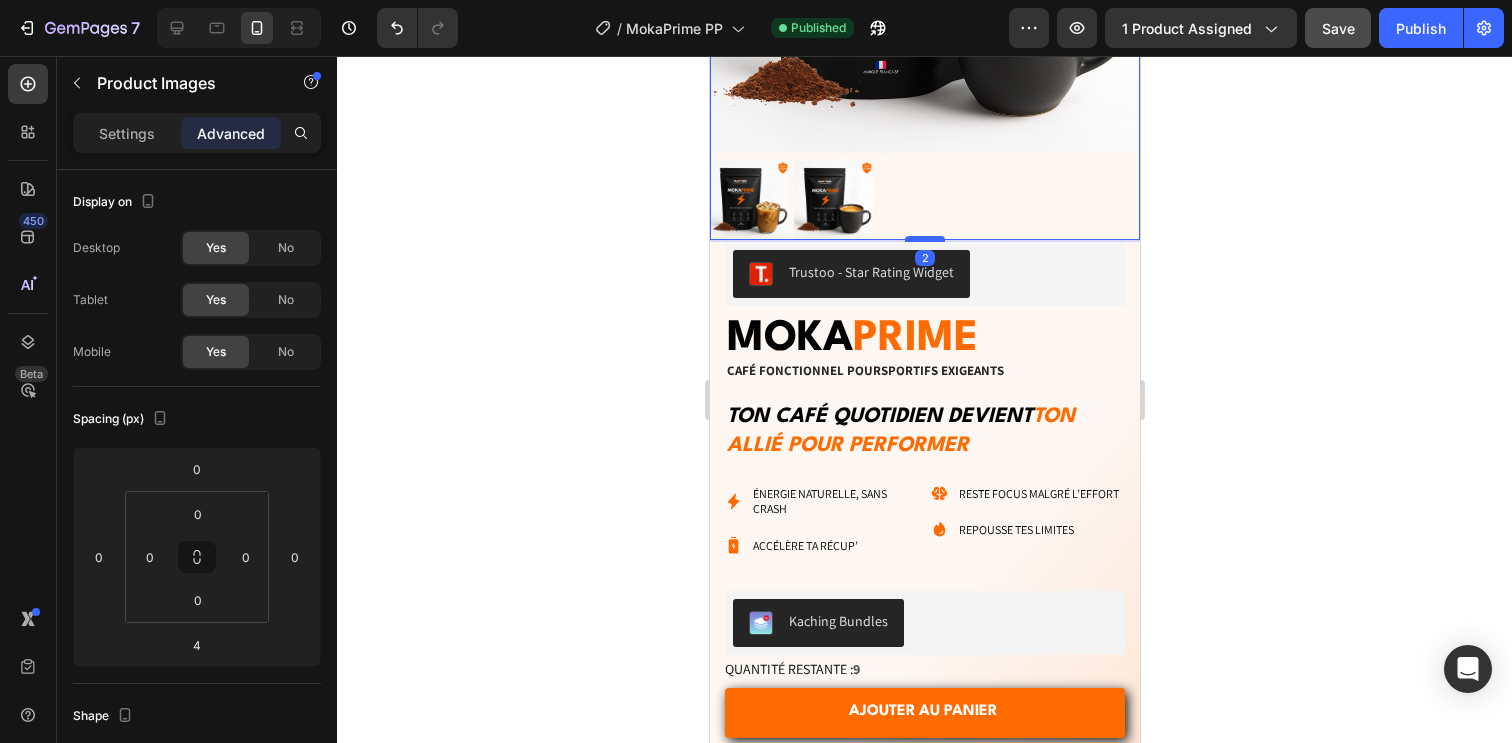 click at bounding box center (924, 239) 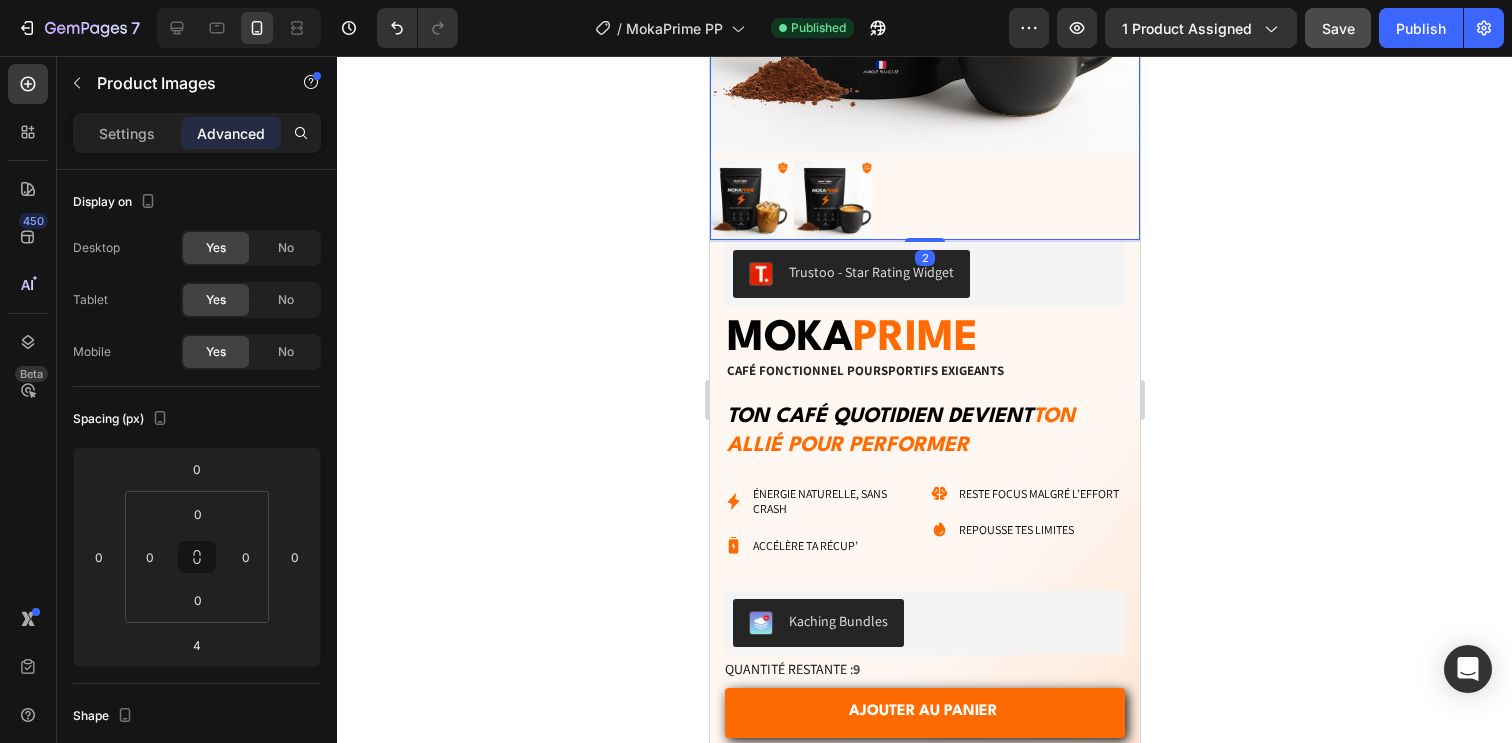 type on "2" 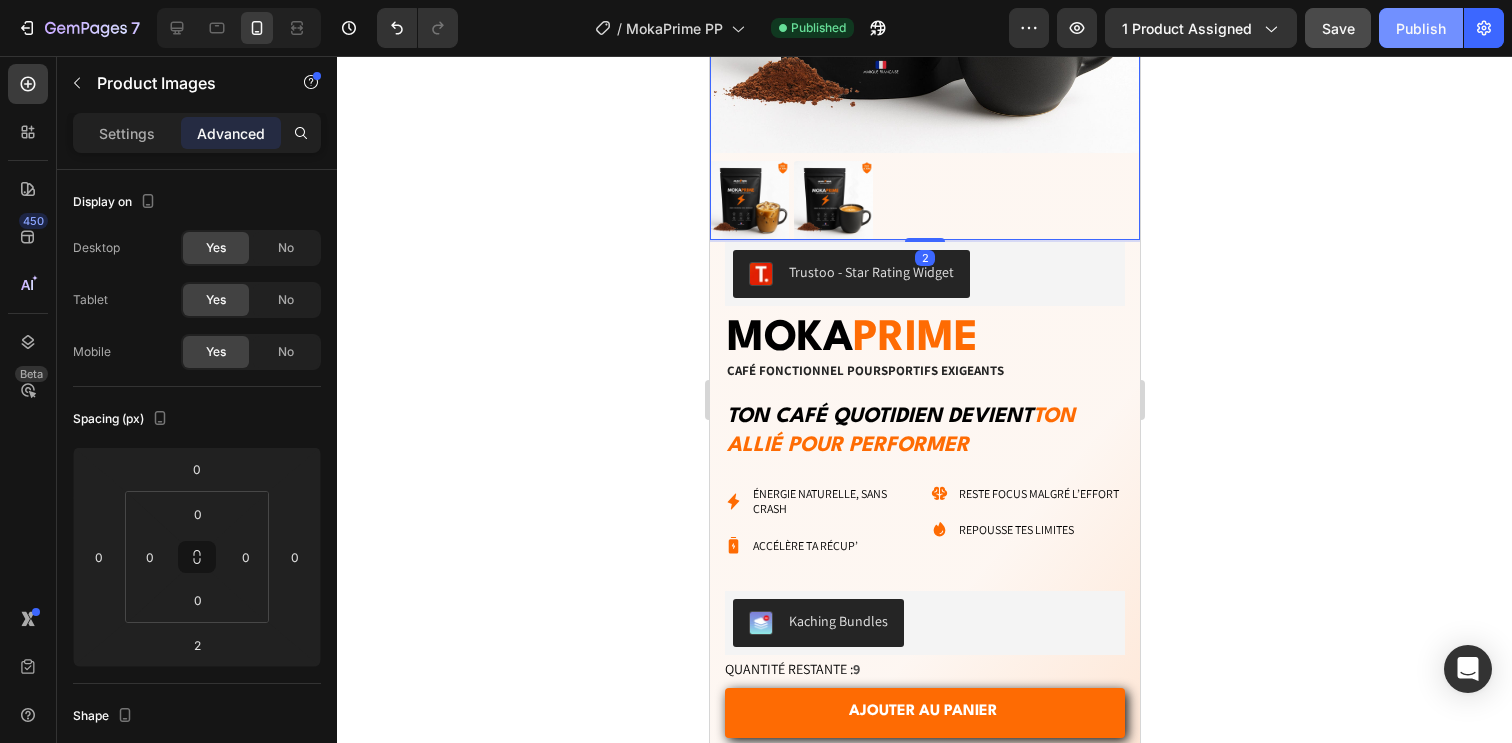 click on "Publish" 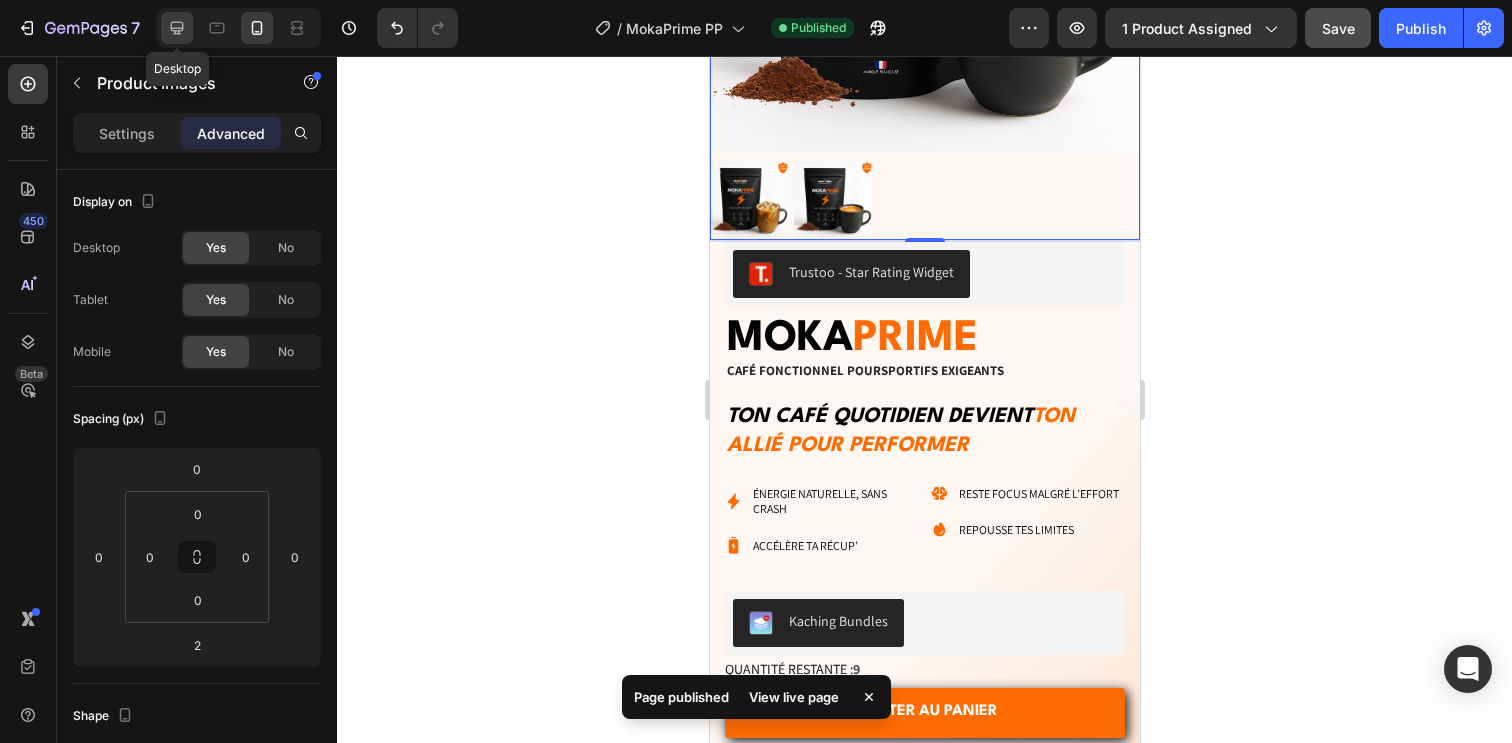 click 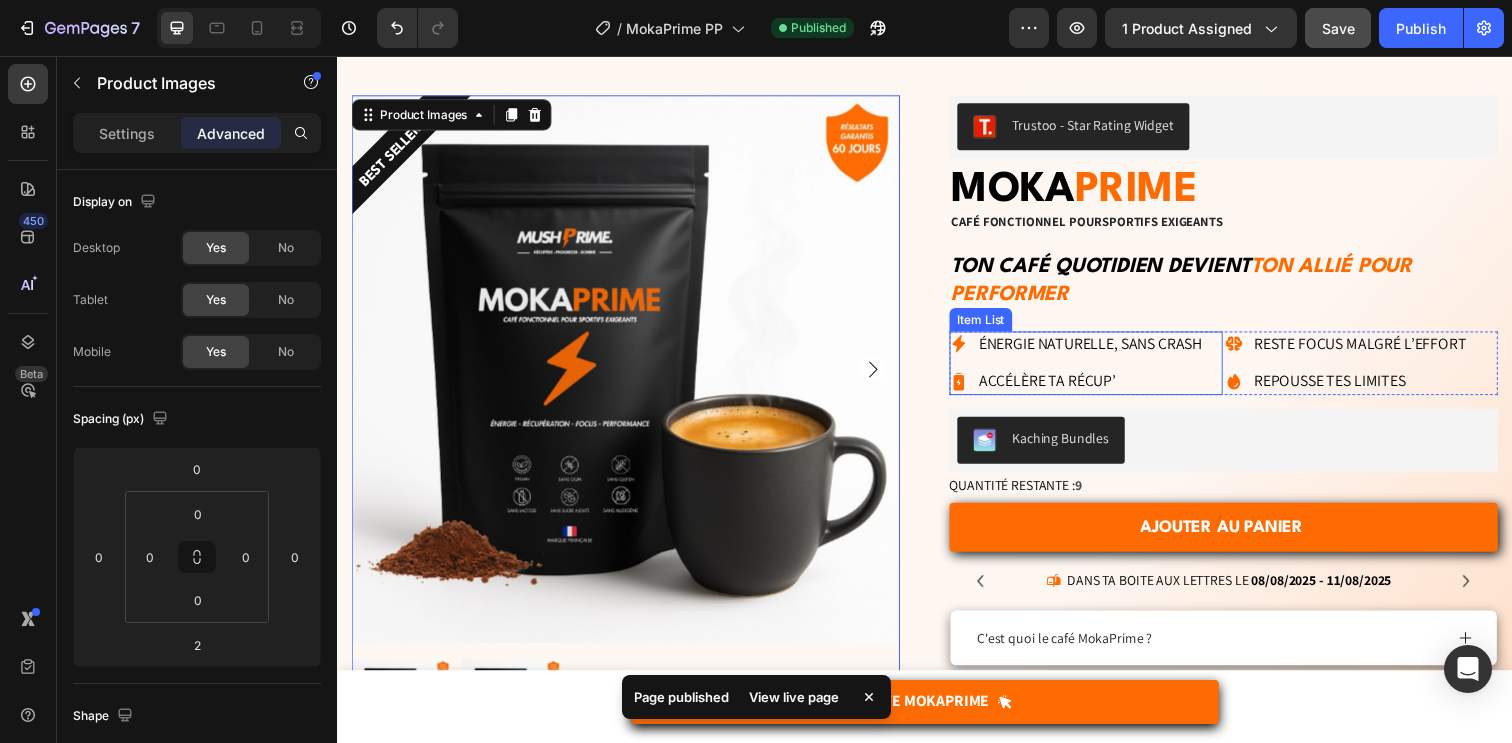 scroll, scrollTop: 11, scrollLeft: 0, axis: vertical 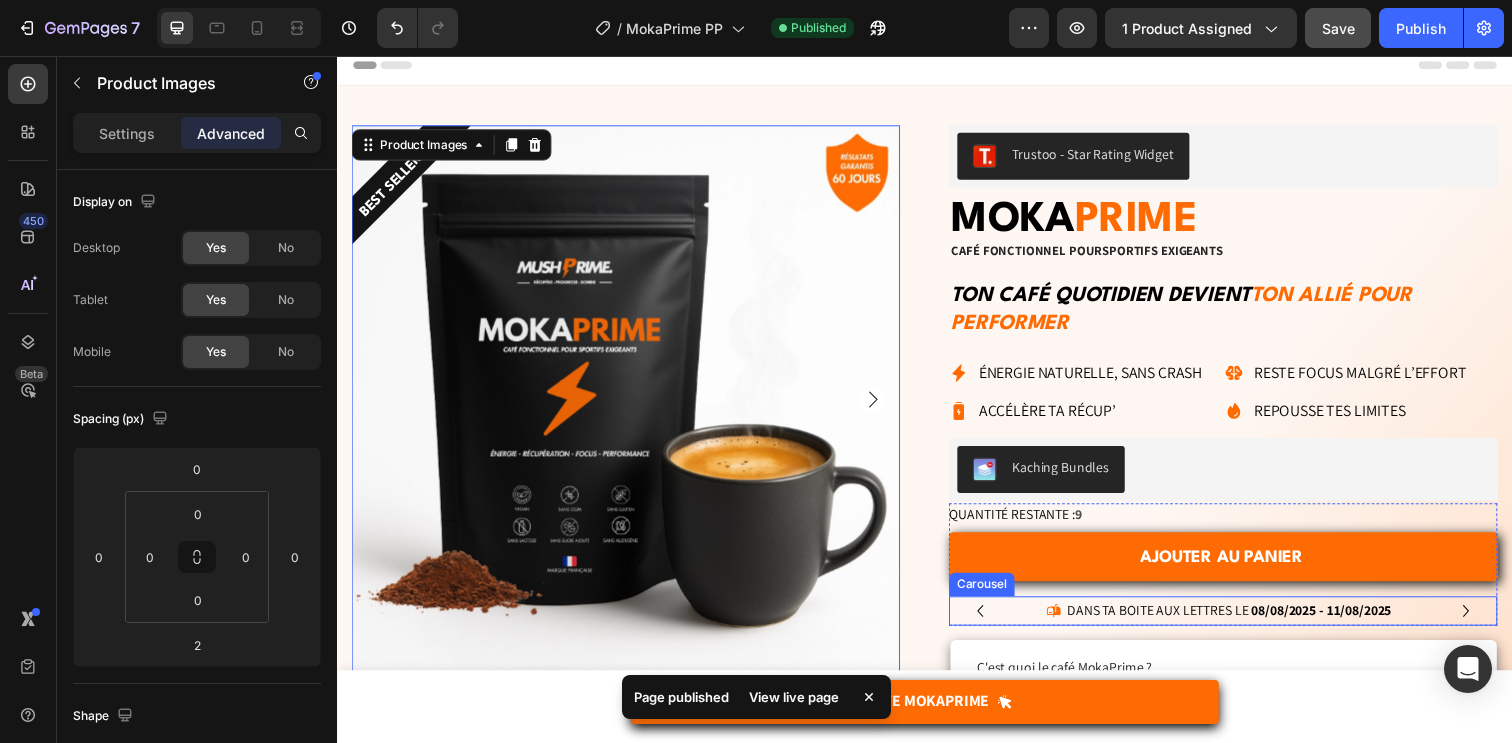 click 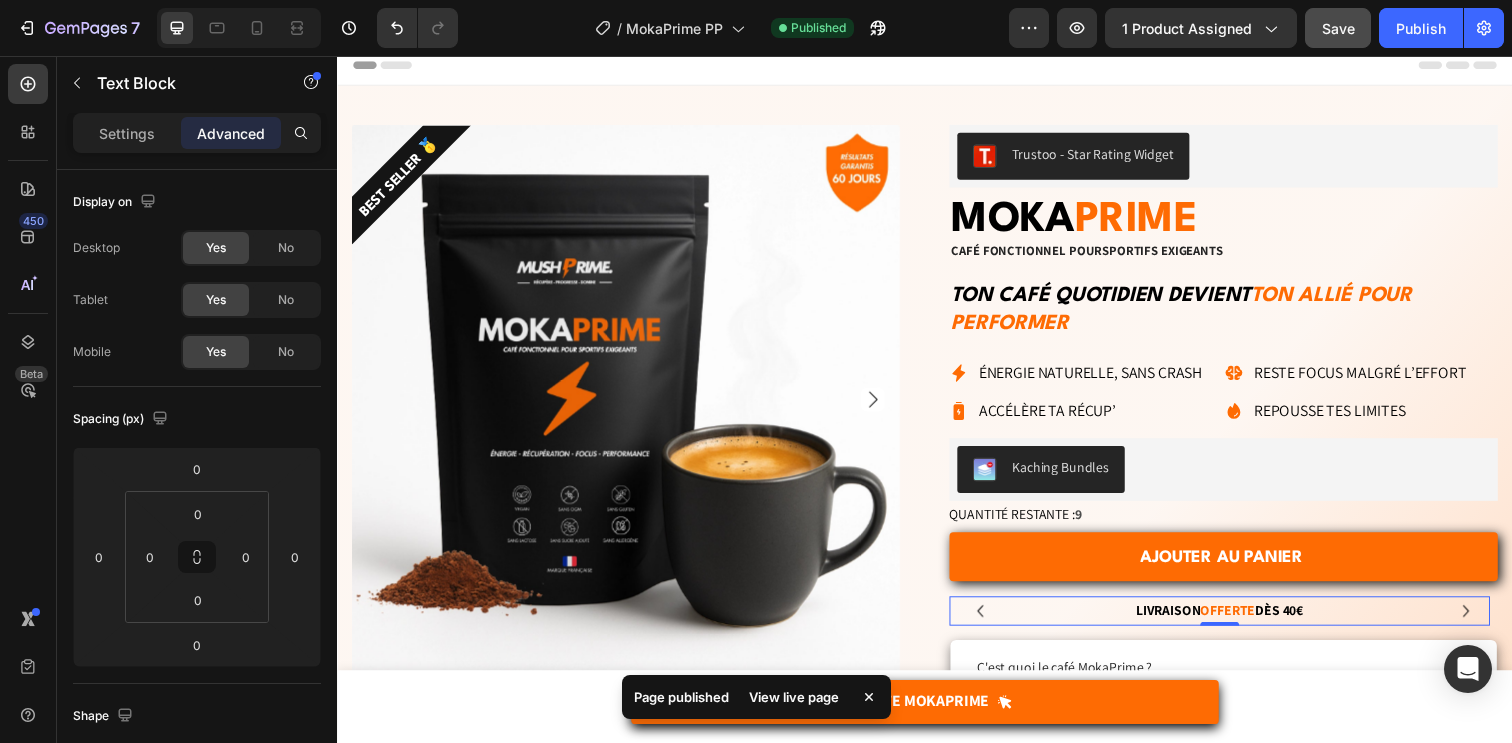 click on "livraison  offerte  dès 40€" at bounding box center (1238, 621) 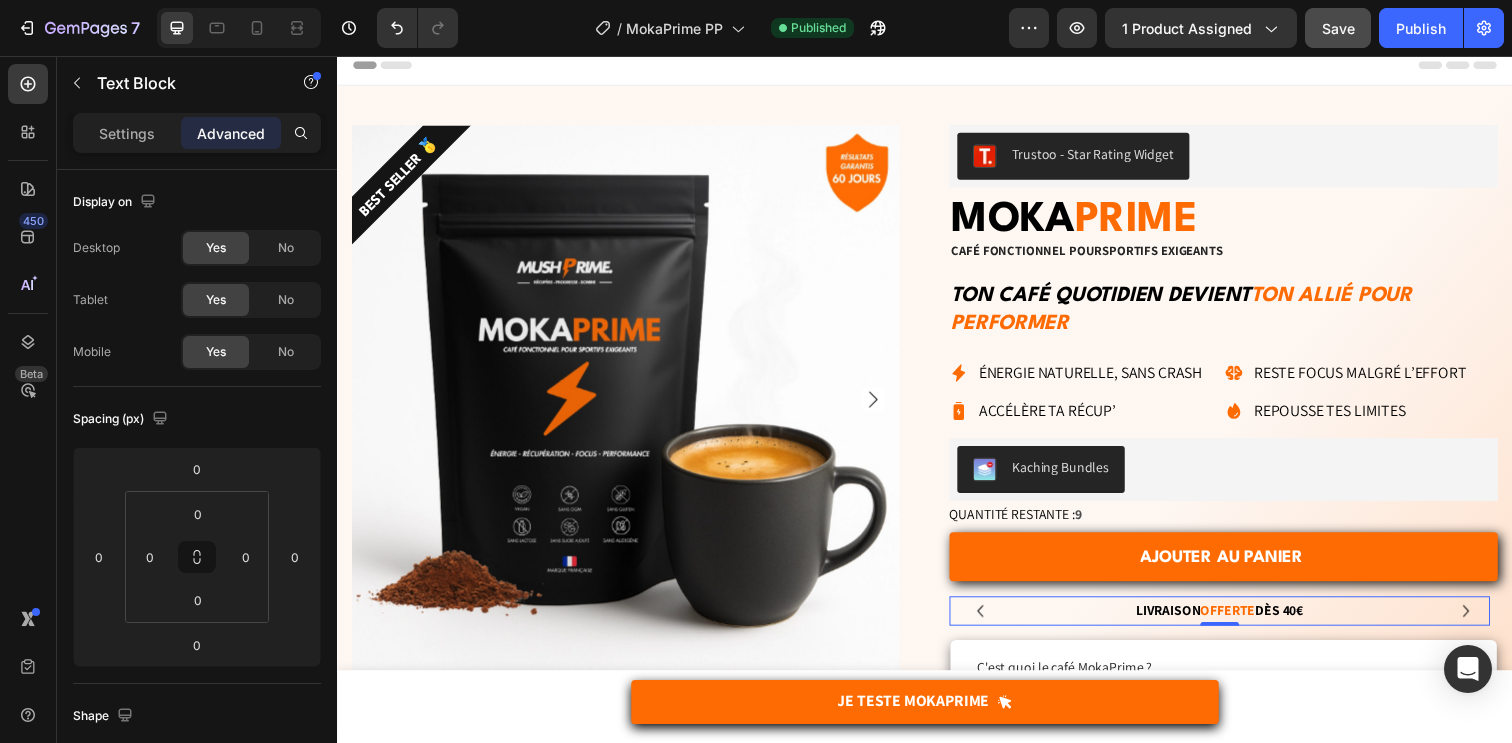 click on "offerte" at bounding box center (1247, 621) 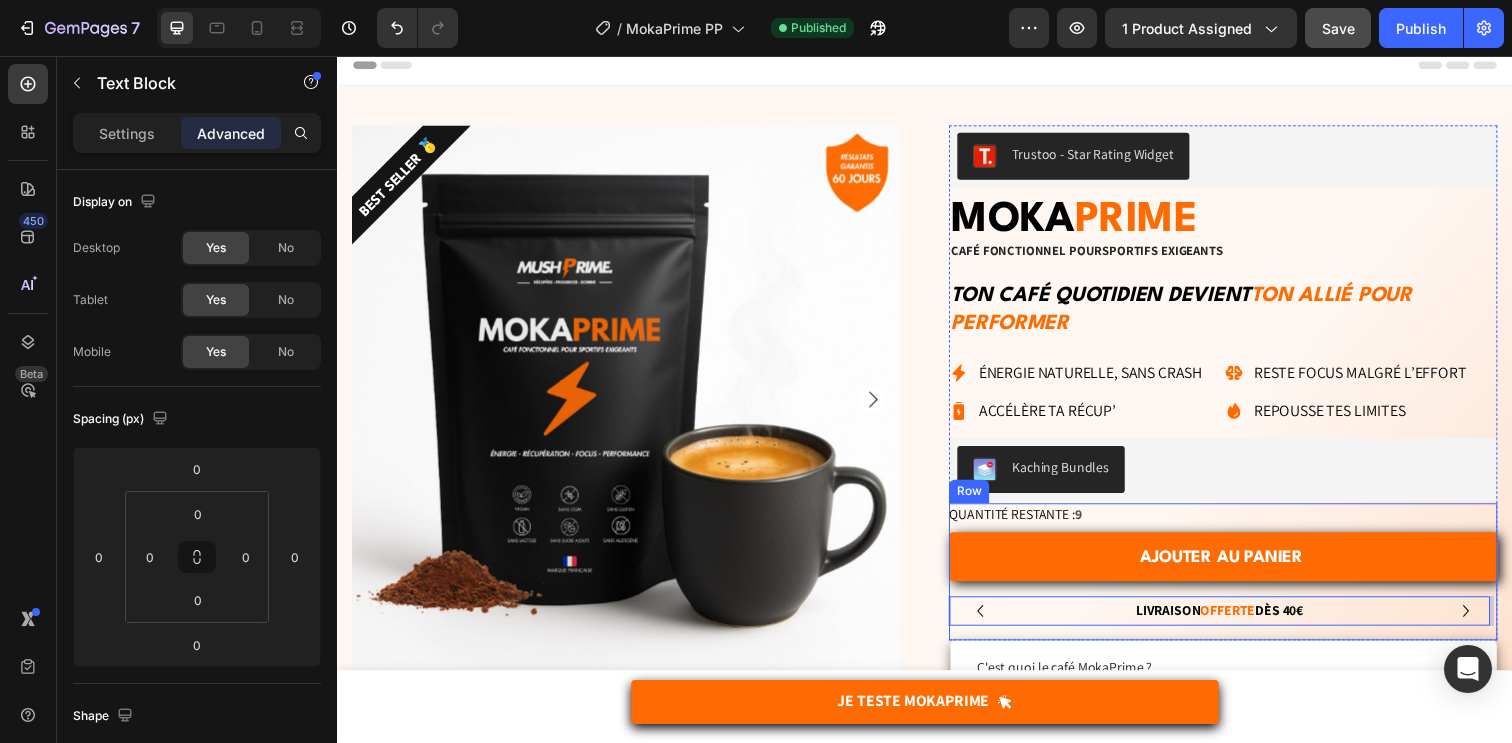 click on "Quantité restante :  9 Stock Counter AJOUTER AU PANIER Add to Cart
Icon
Dans ta boite aux lettres le
08/08/2025 - 11/08/2025
Delivery Date Row livraison  offerte  dès 40€ Text Block   0 RÉSULTATS  GARANTIS 60 JOURS  OU REMBOURSé Text Block Image Image Image Image Image Row
Carousel Row" at bounding box center (1242, 581) 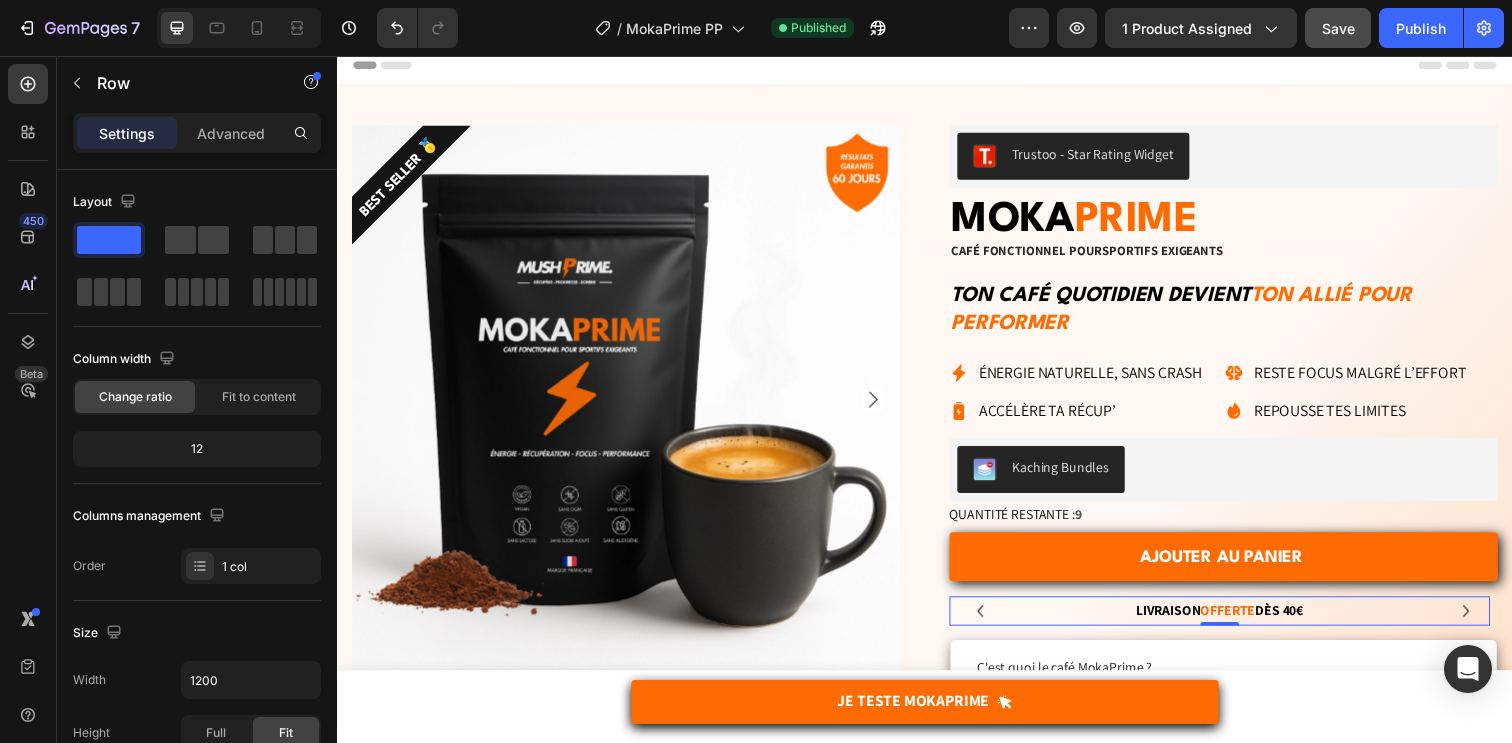 click on "livraison  offerte  dès 40€" at bounding box center [1238, 621] 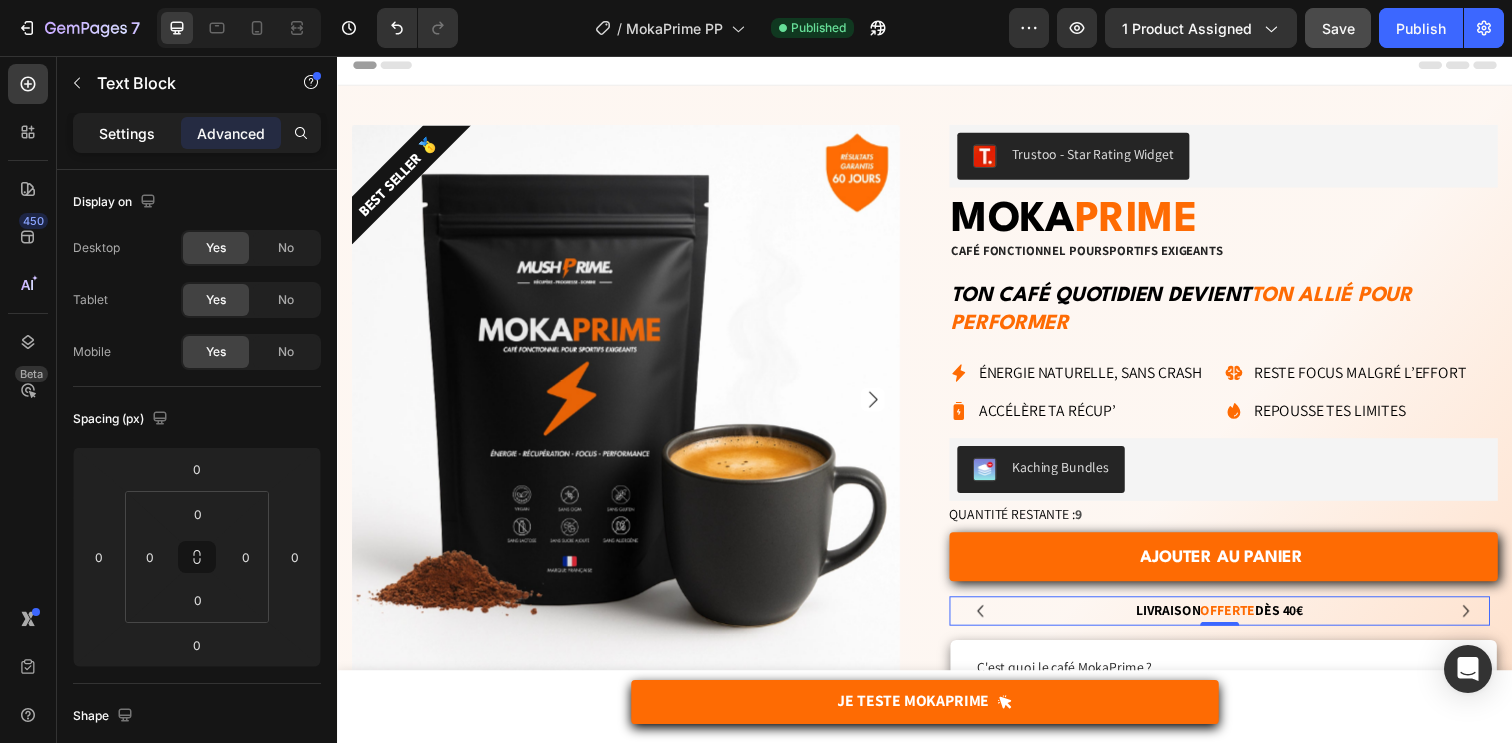 click on "Settings" at bounding box center [127, 133] 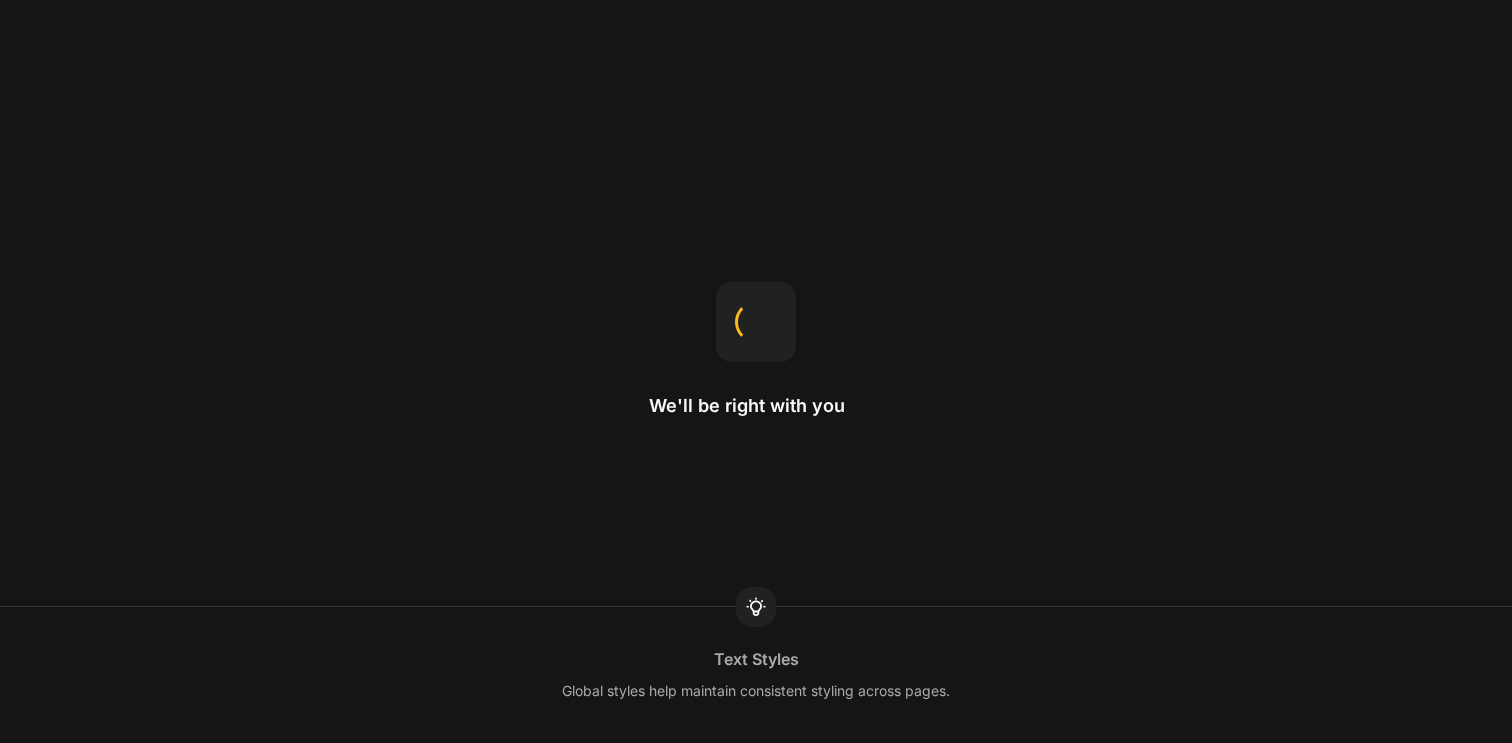 scroll, scrollTop: 0, scrollLeft: 0, axis: both 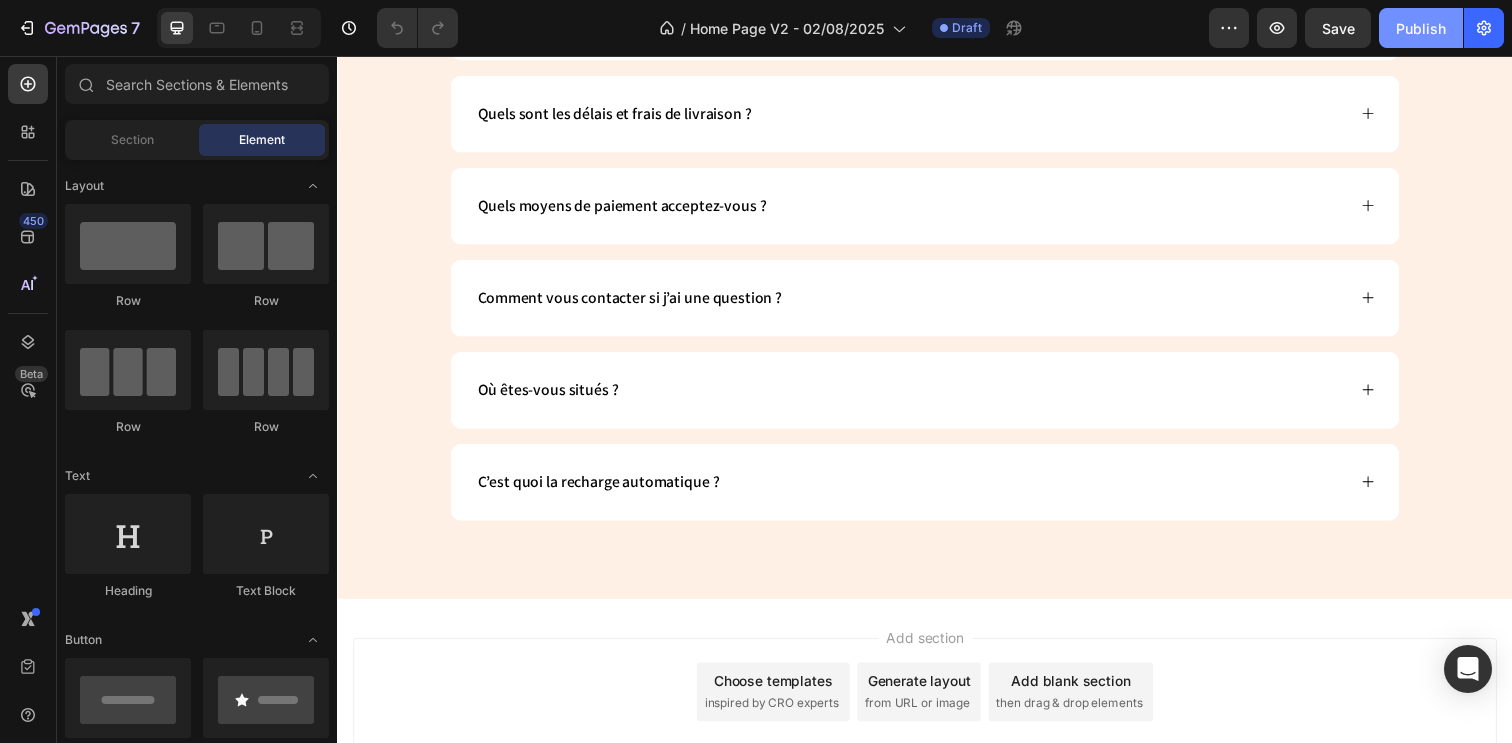 click on "Publish" at bounding box center [1421, 28] 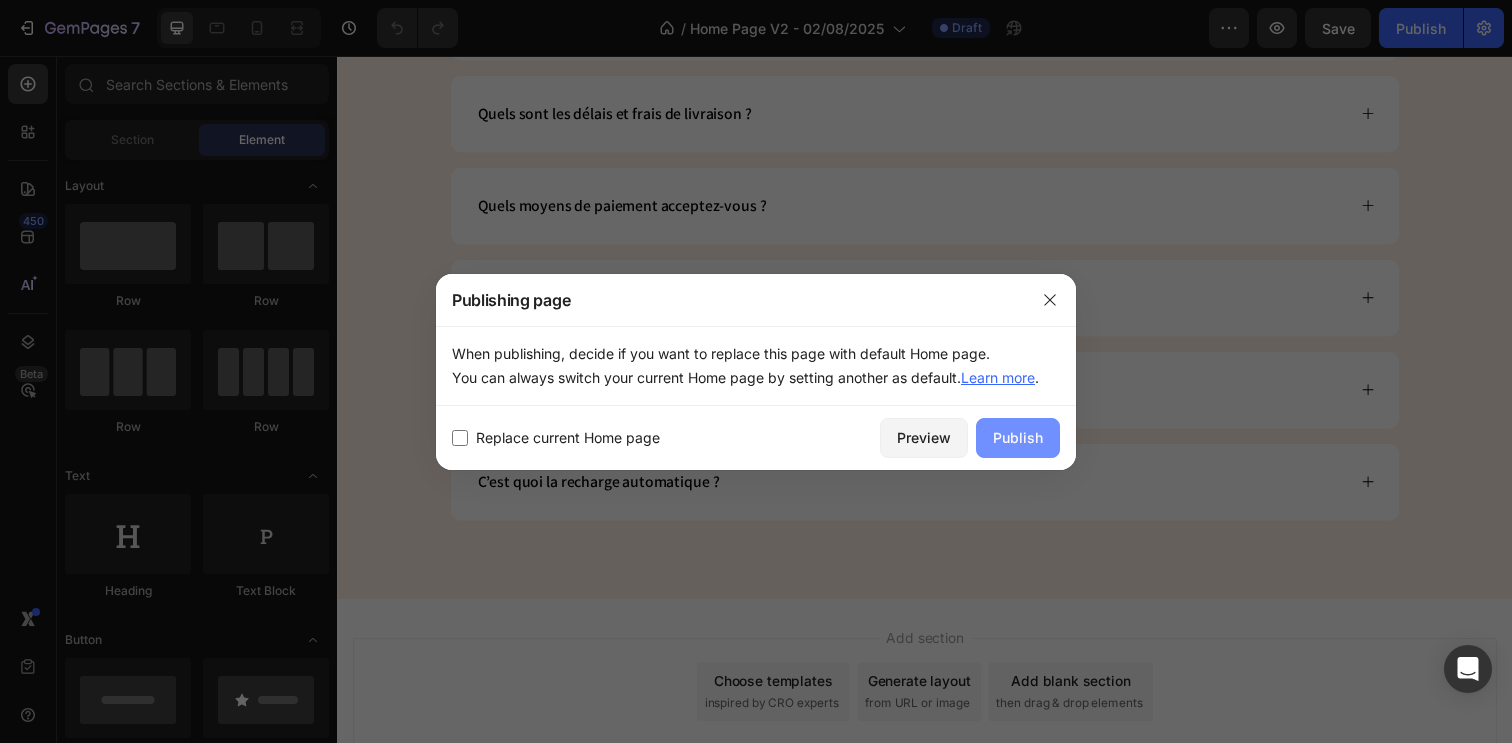 click on "Publish" at bounding box center [1018, 437] 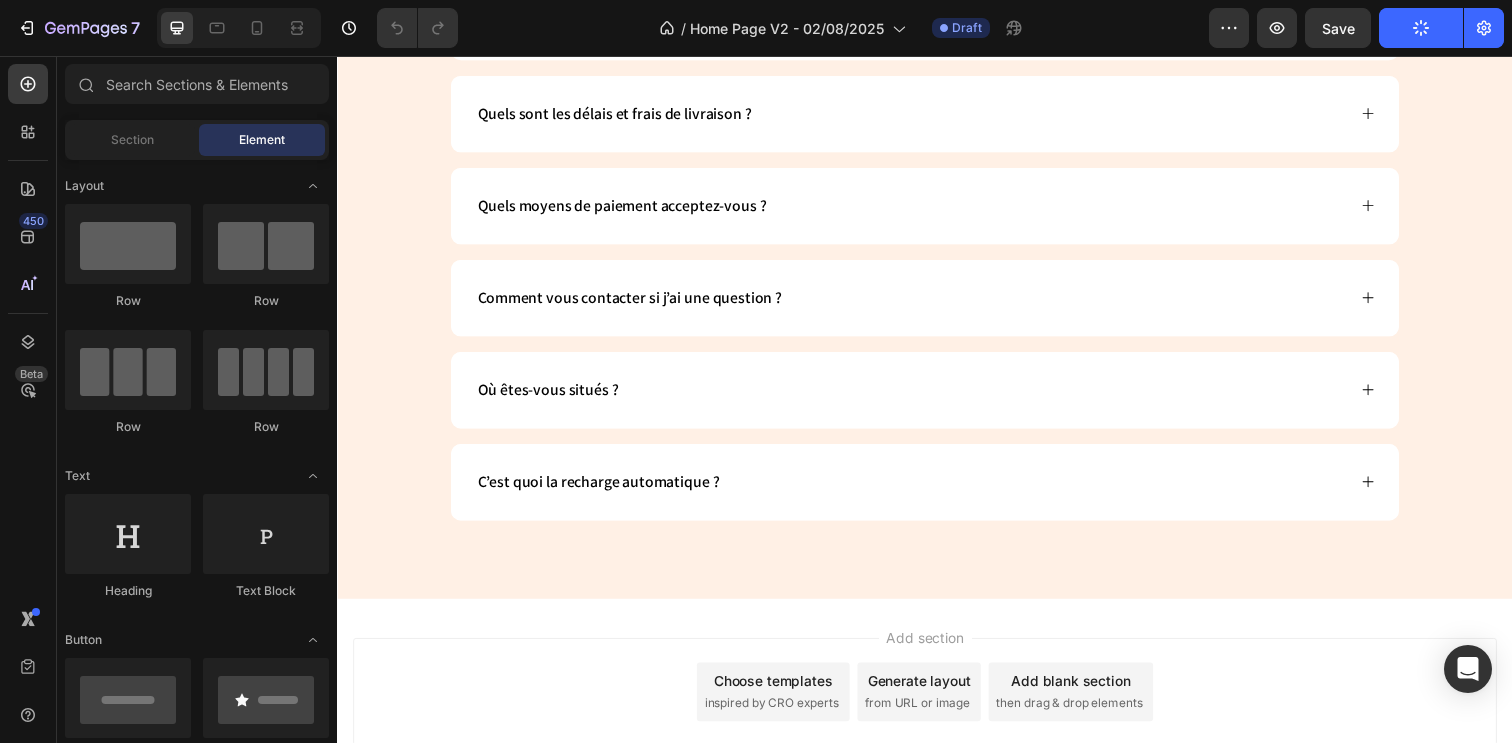 click 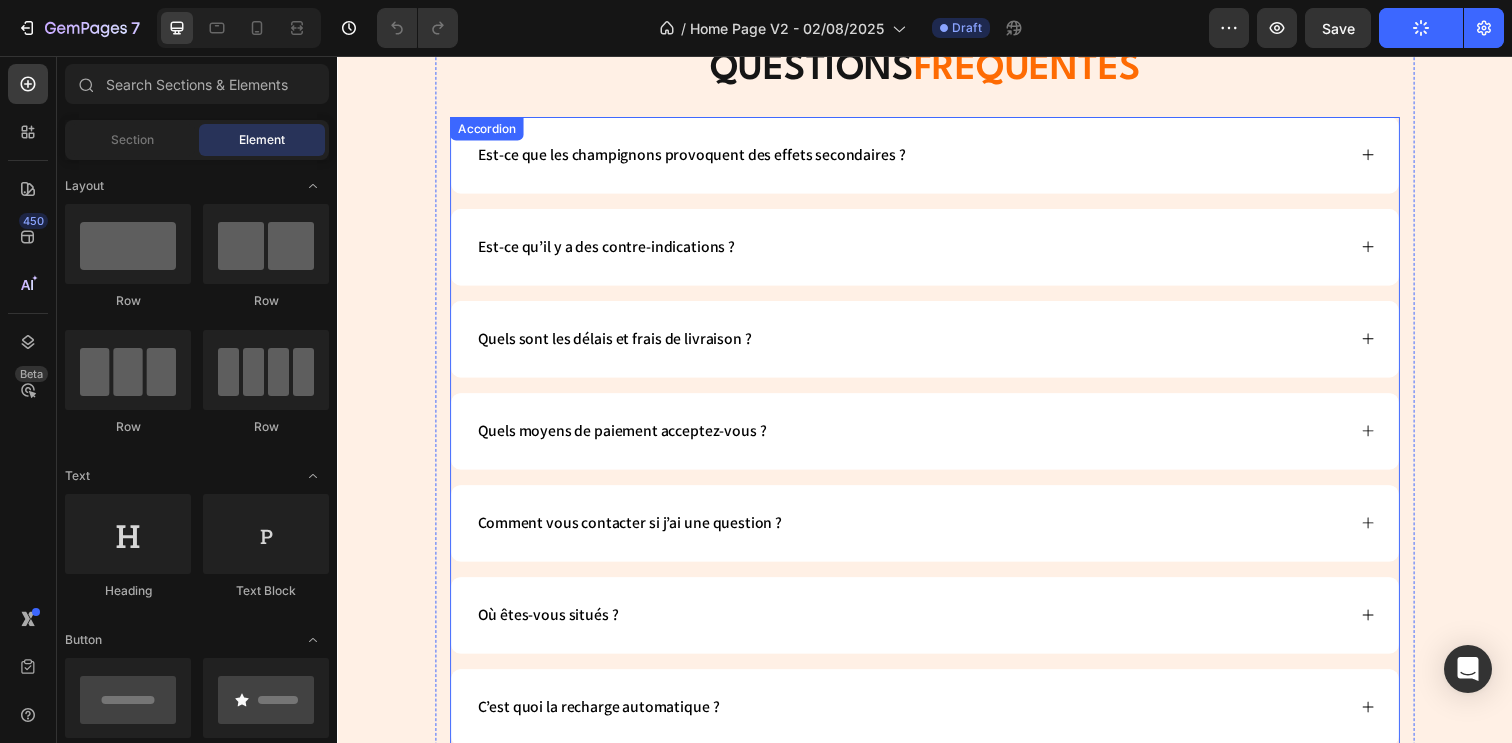 scroll, scrollTop: 5883, scrollLeft: 0, axis: vertical 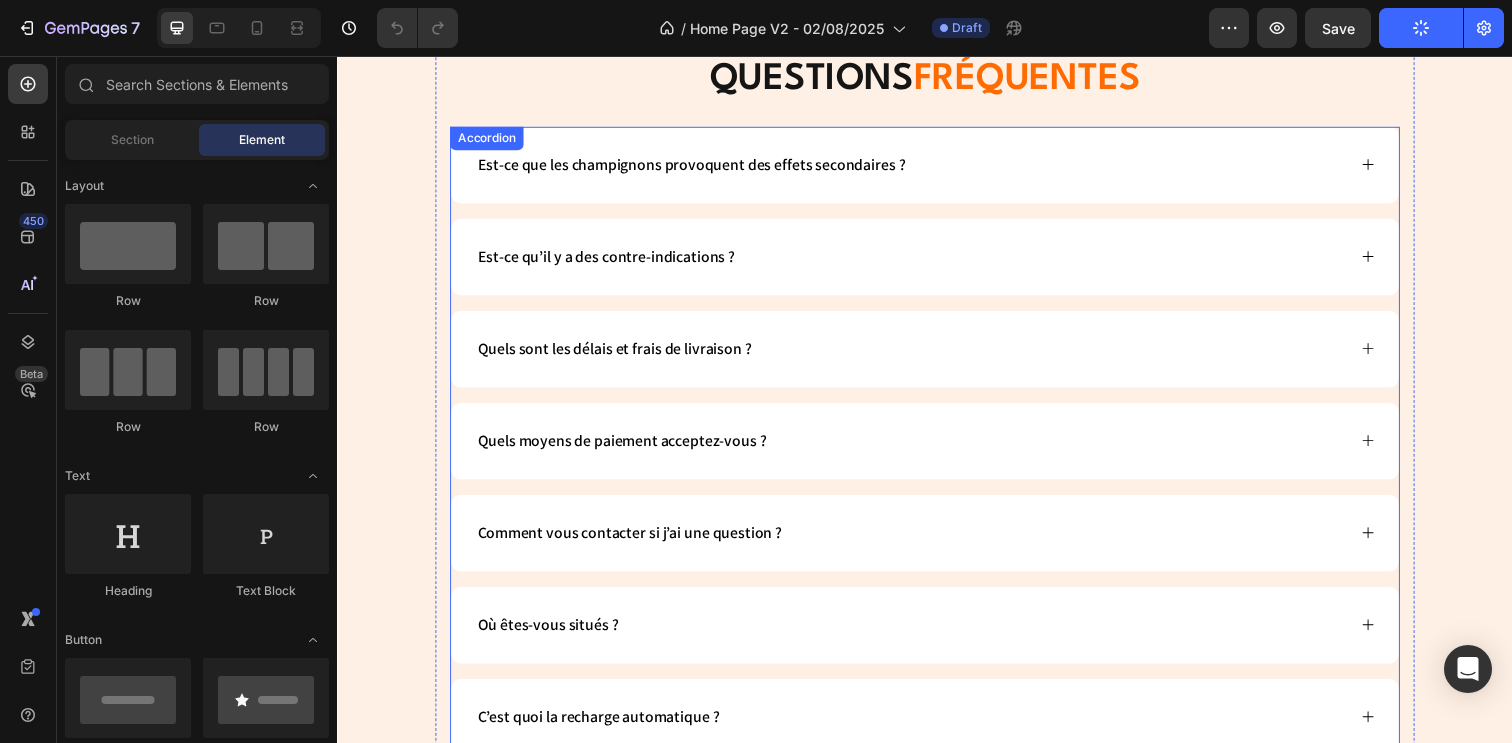 click on "Où êtes-vous situés ?" at bounding box center (921, 637) 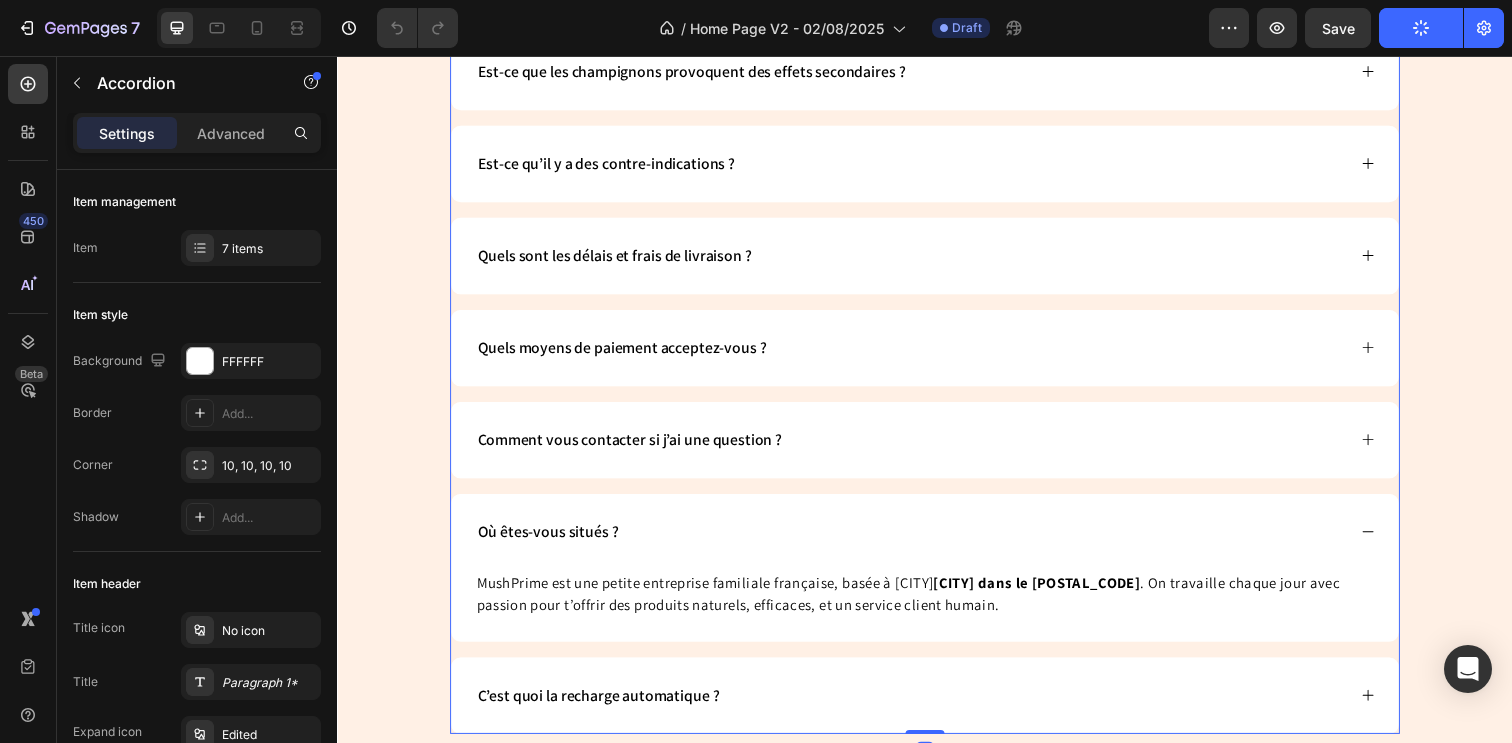 scroll, scrollTop: 6006, scrollLeft: 0, axis: vertical 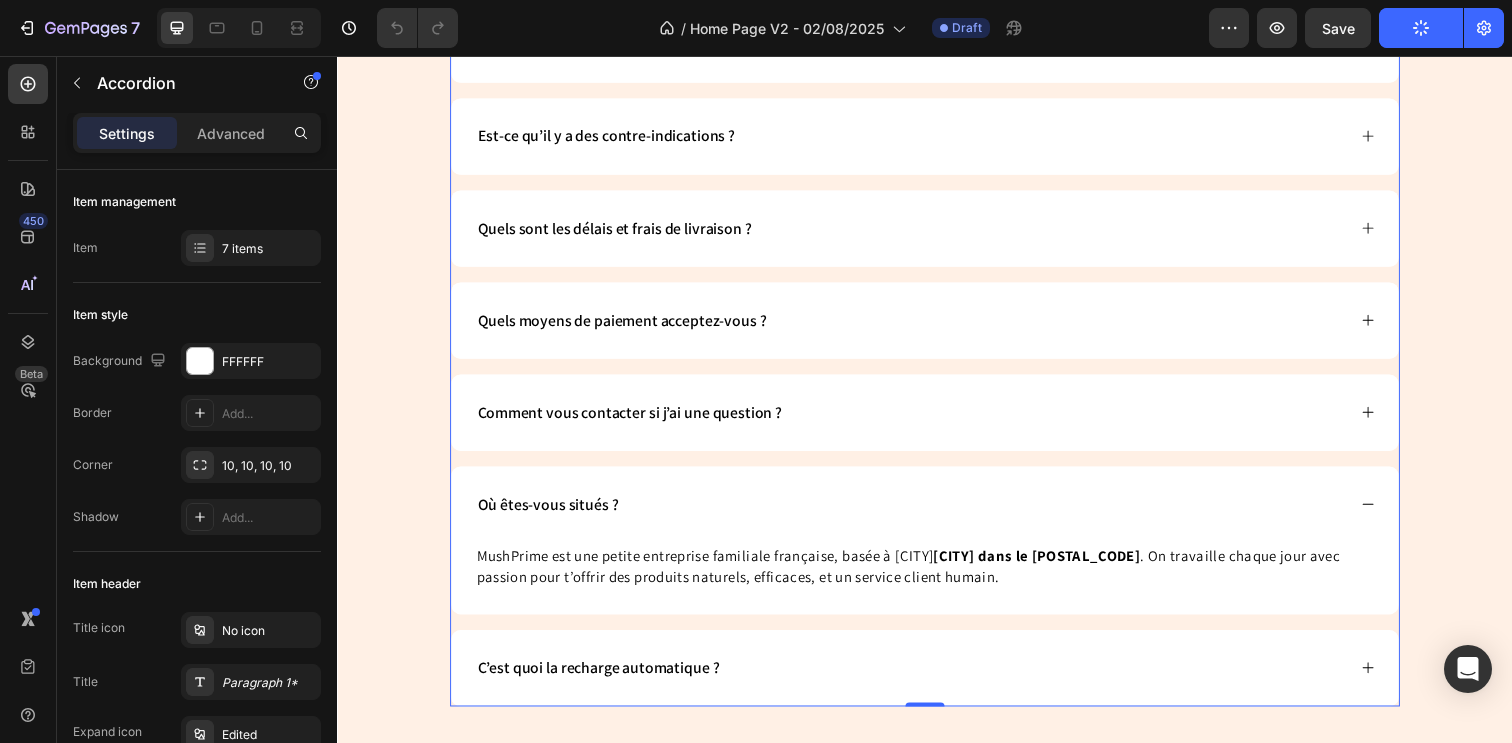 click on "Où êtes-vous situés ?" at bounding box center [921, 514] 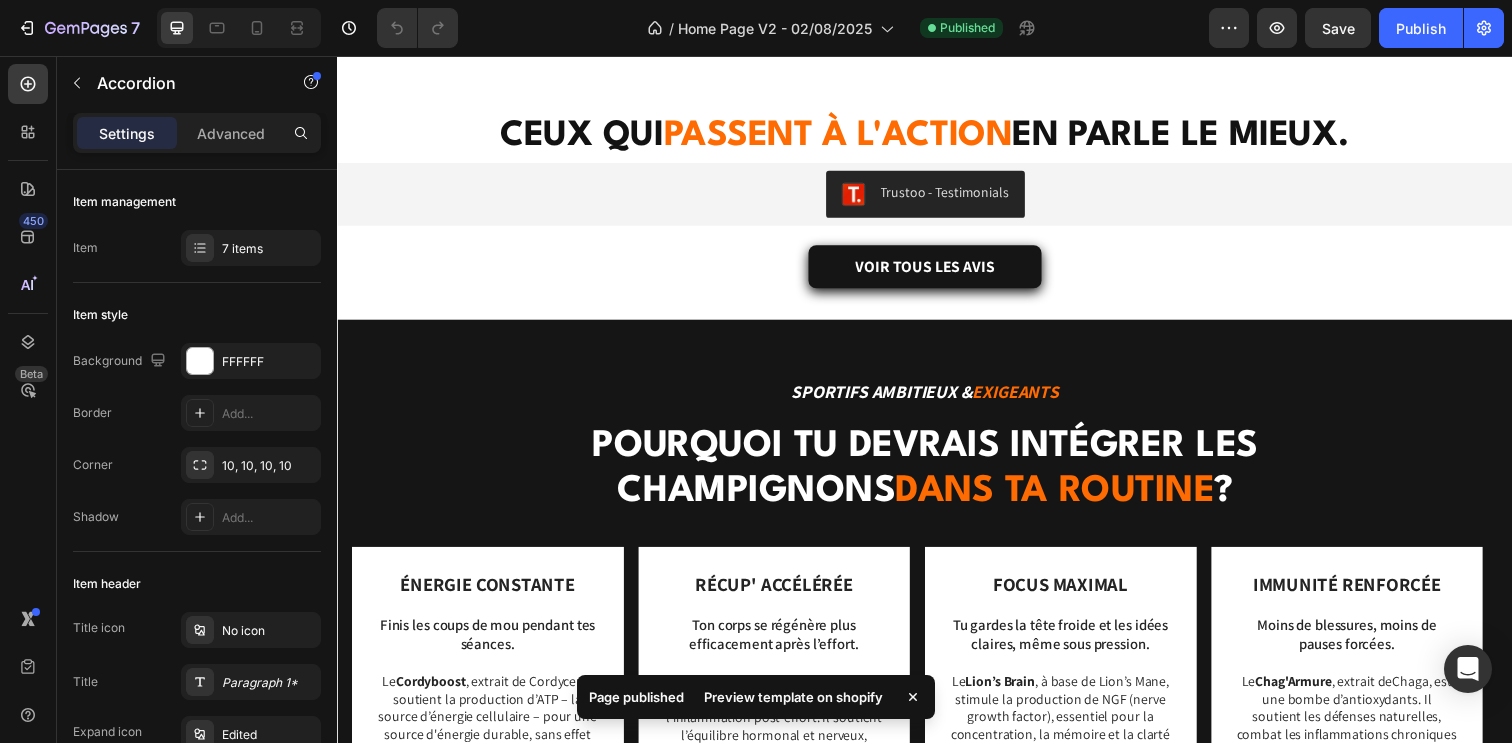 scroll, scrollTop: 474, scrollLeft: 0, axis: vertical 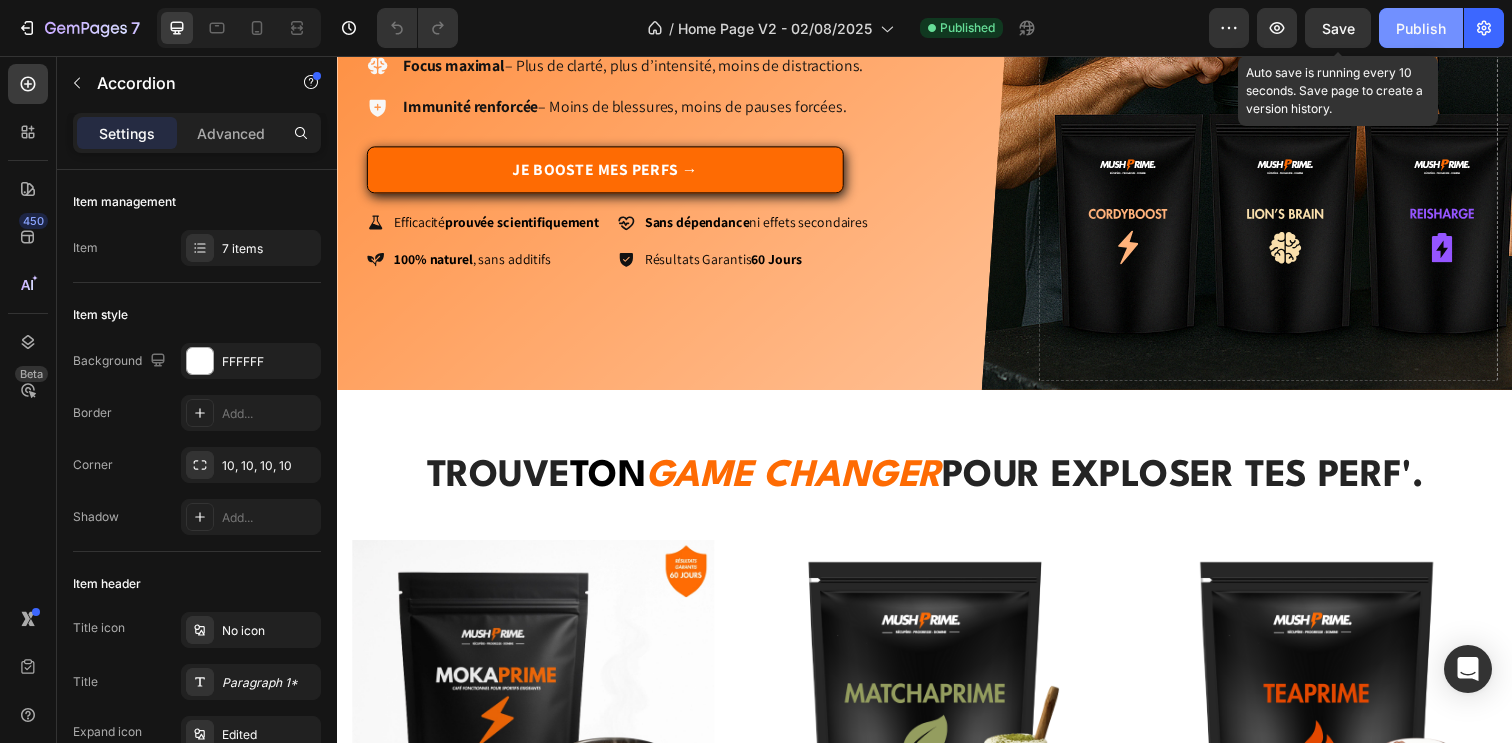 click on "Publish" at bounding box center (1421, 28) 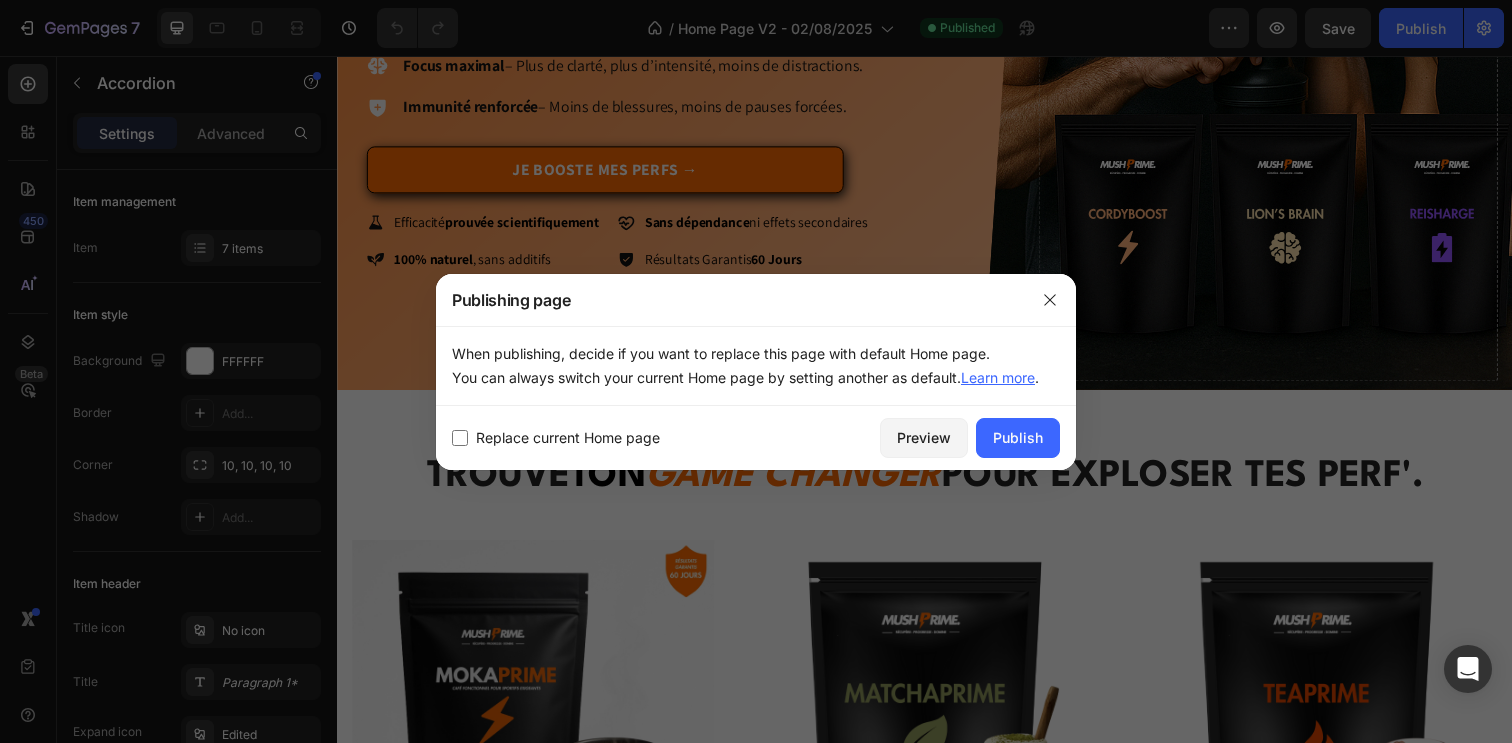 click on "Replace current Home page" at bounding box center [568, 438] 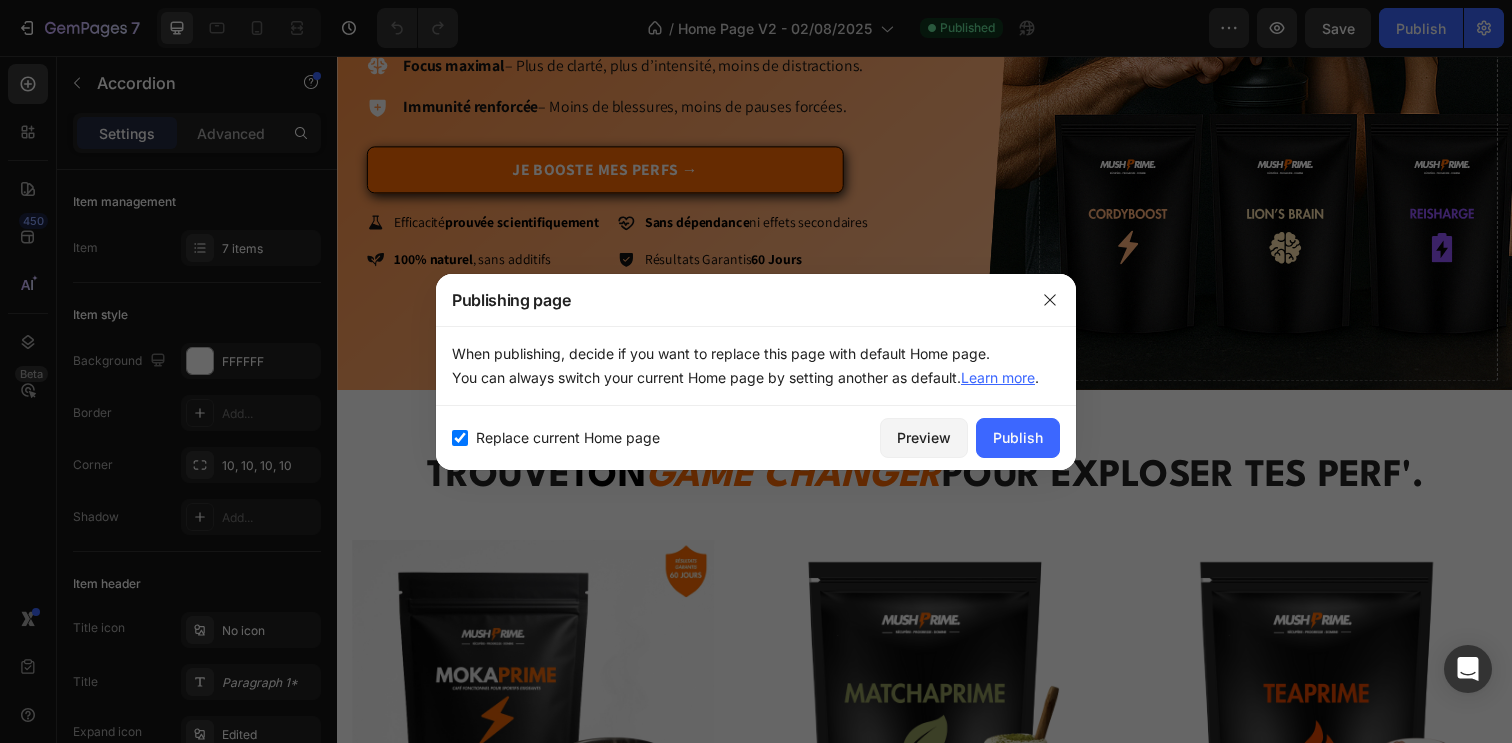 checkbox on "true" 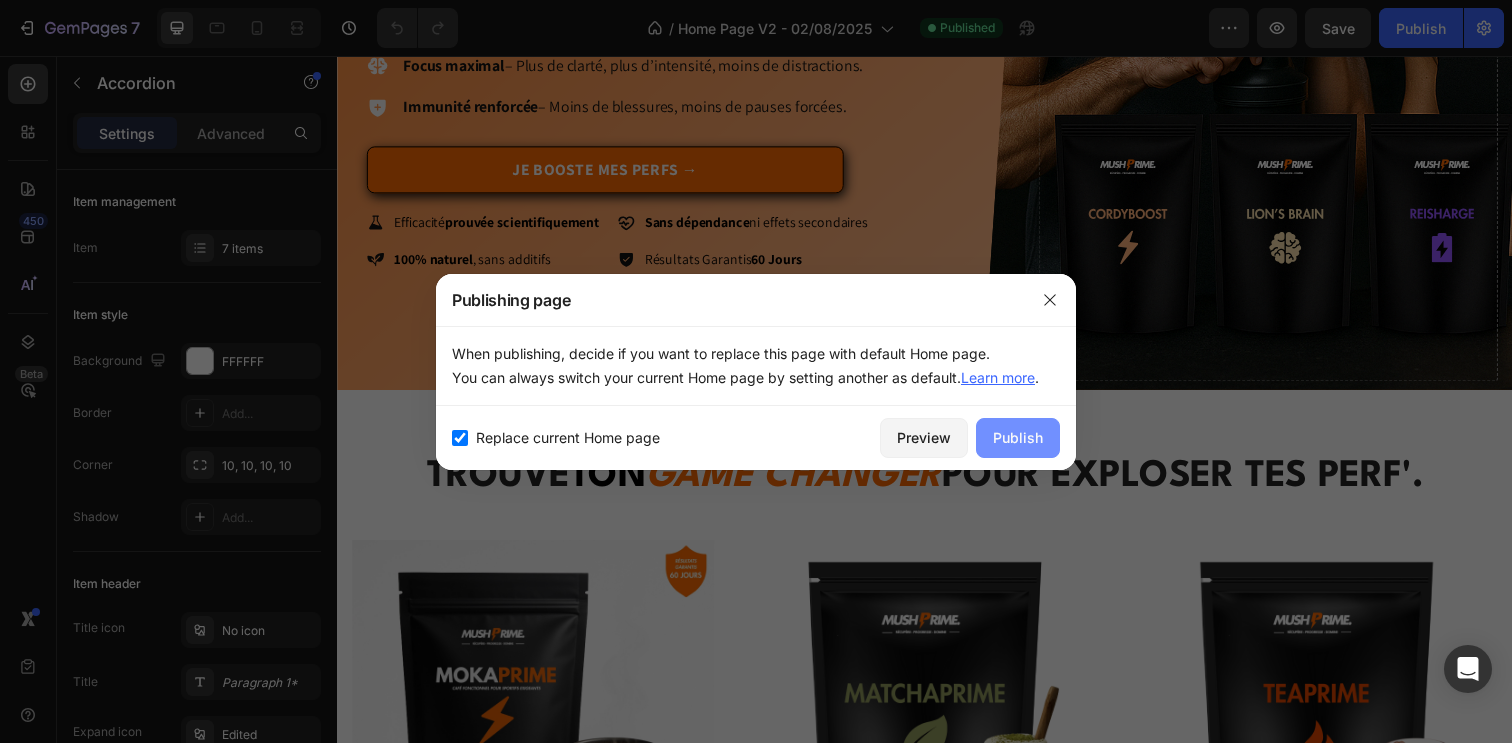 click on "Publish" at bounding box center (1018, 438) 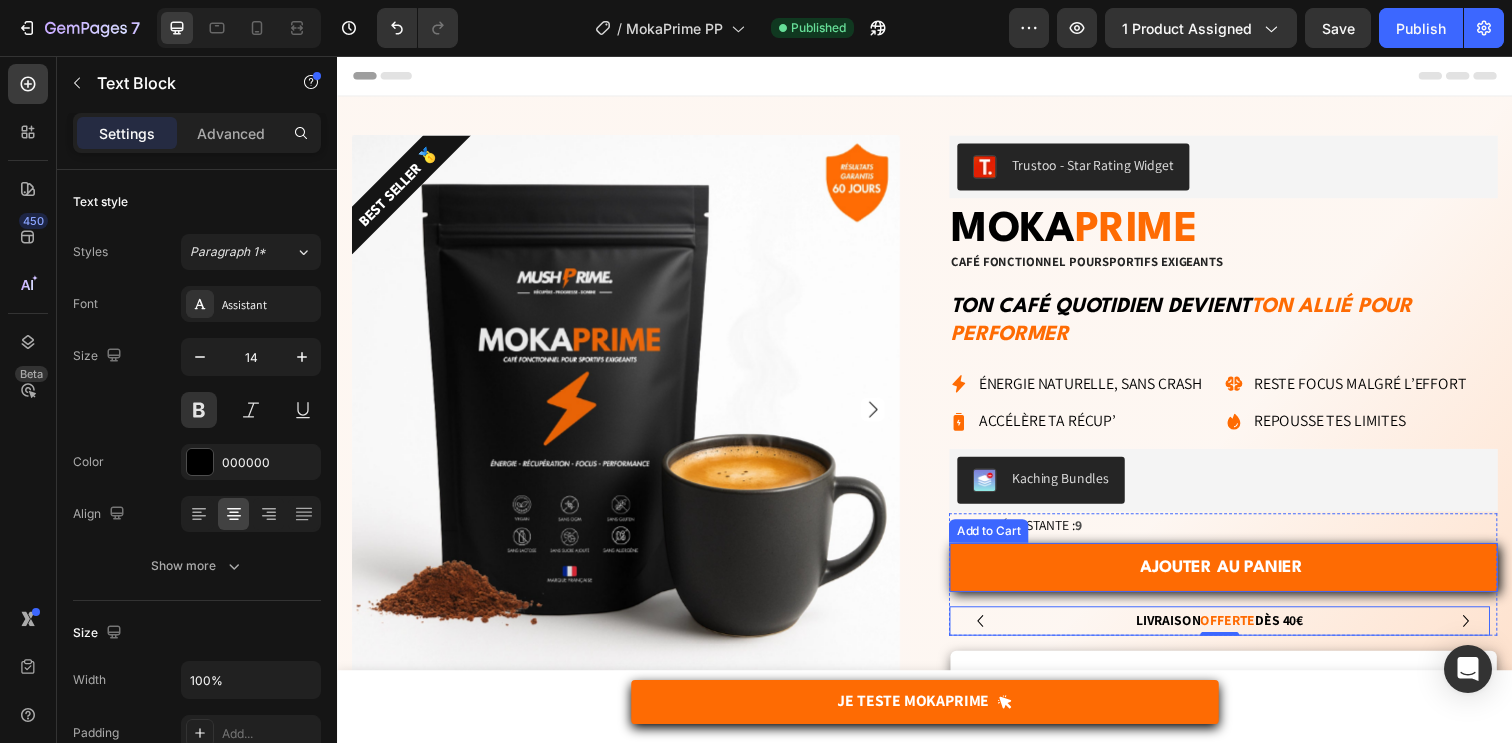 scroll, scrollTop: 11, scrollLeft: 0, axis: vertical 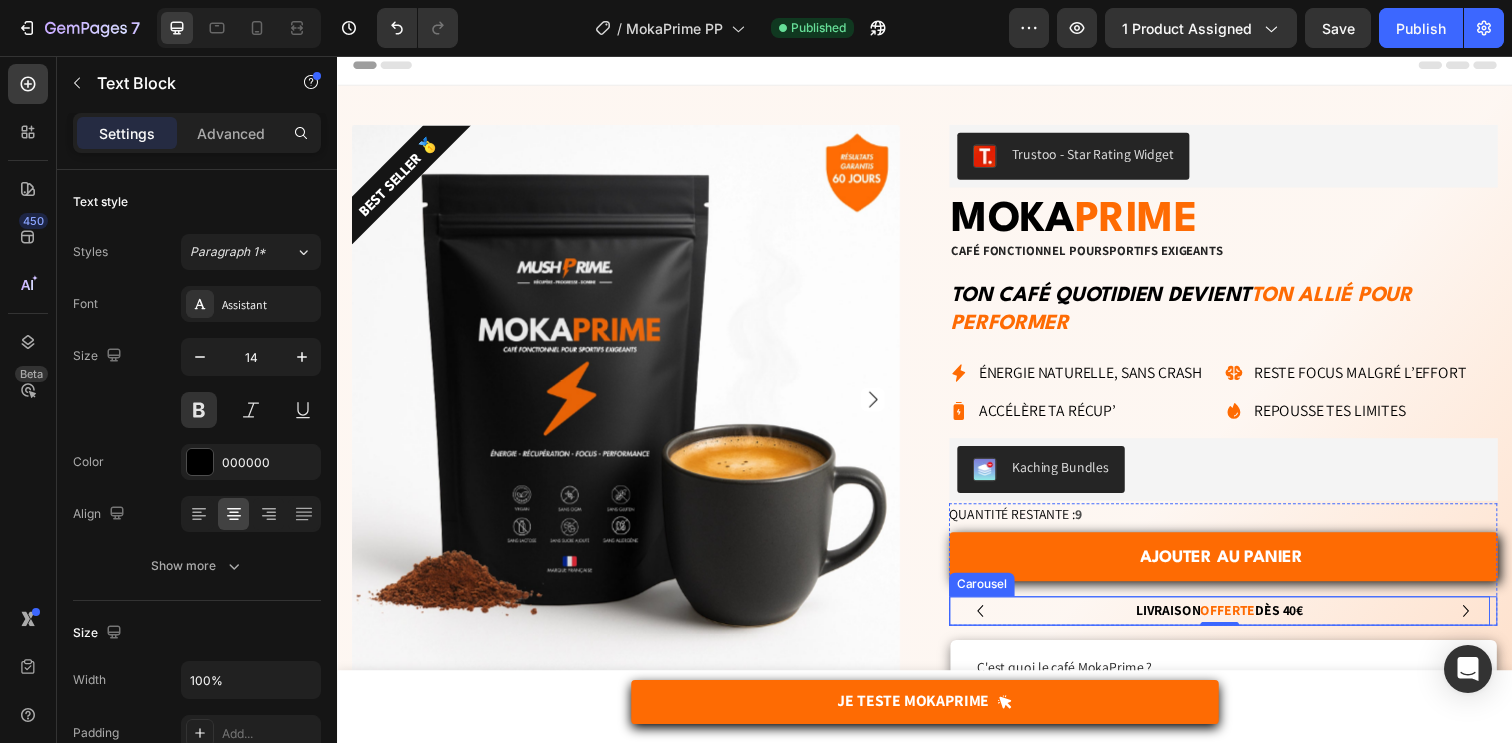 click 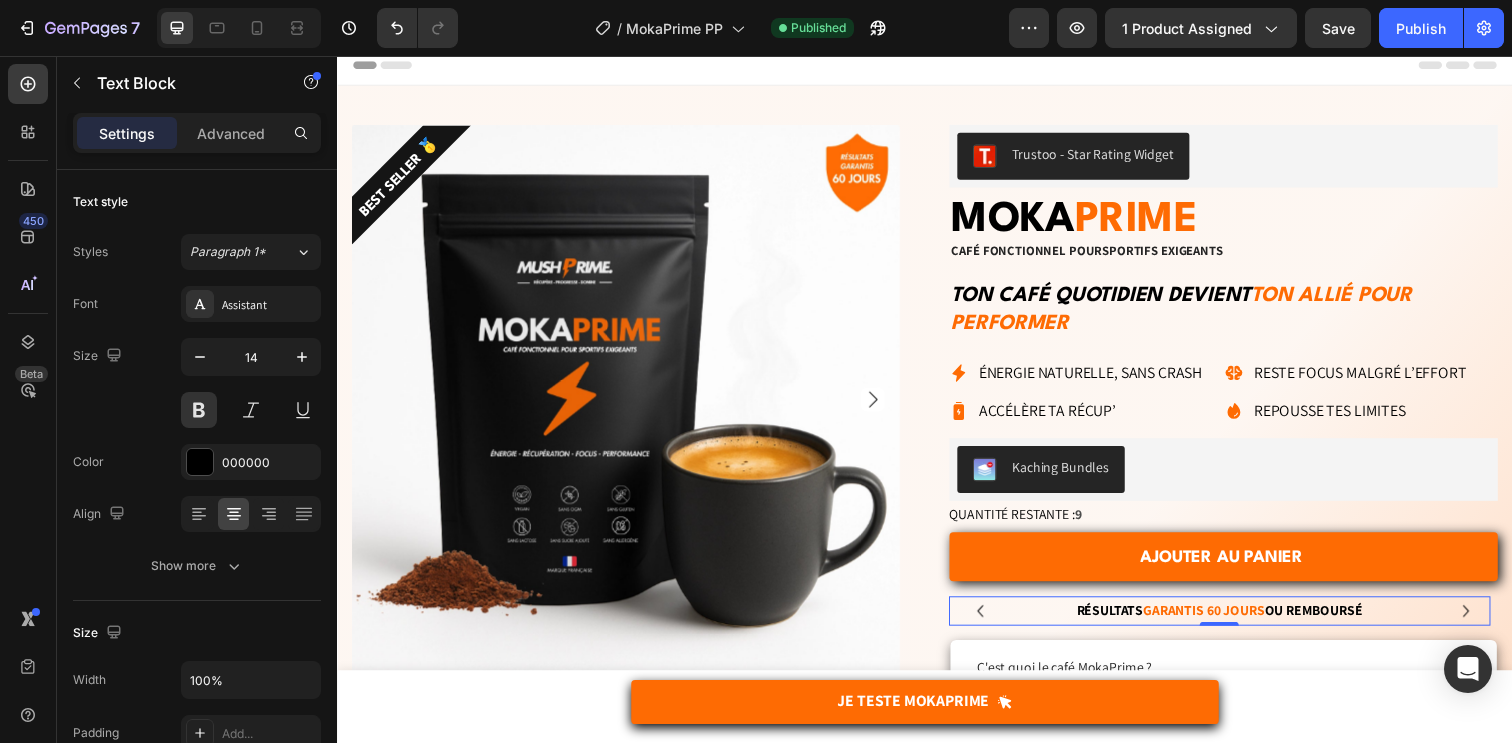 click on "RÉSULTATS  GARANTIS 60 JOURS  OU REMBOURSé" at bounding box center (1238, 621) 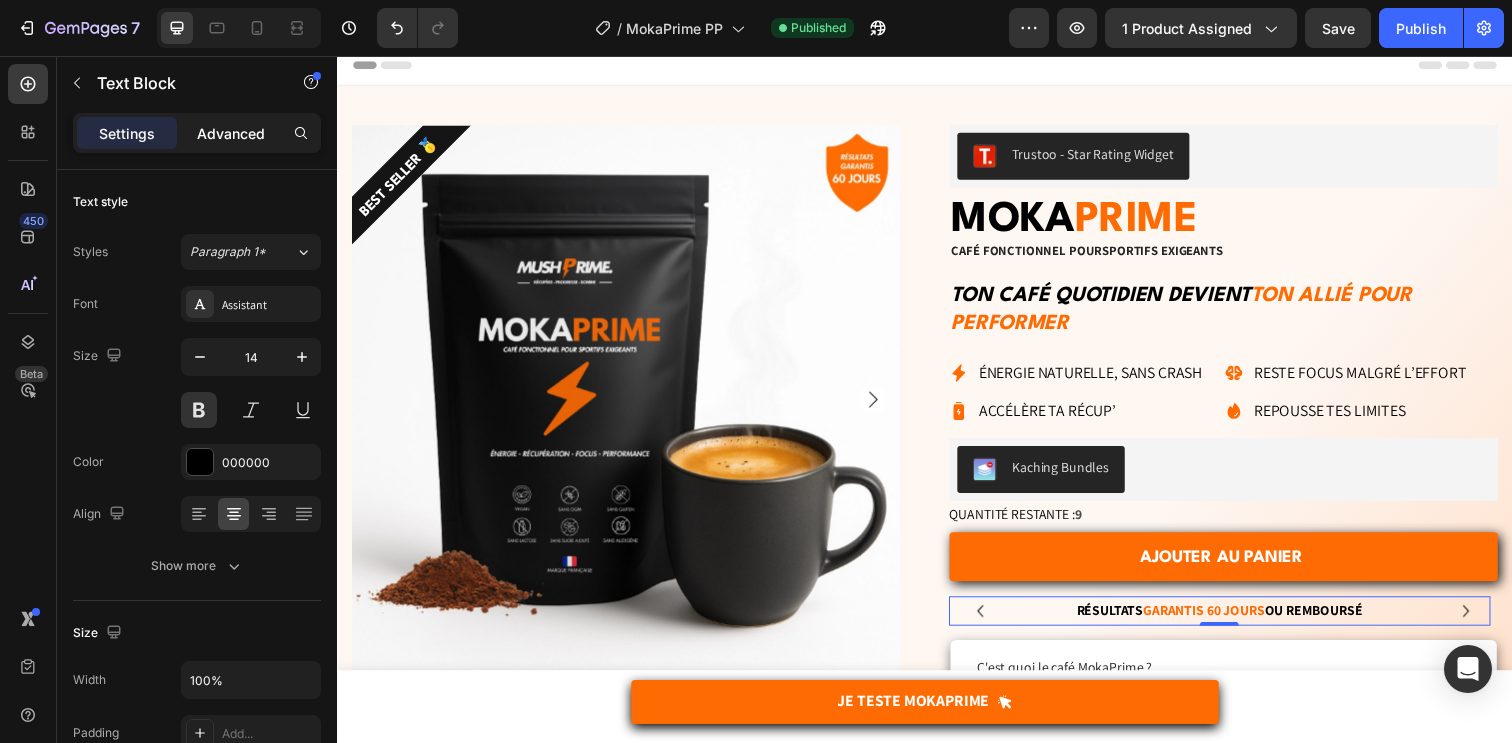 click on "Advanced" at bounding box center (231, 133) 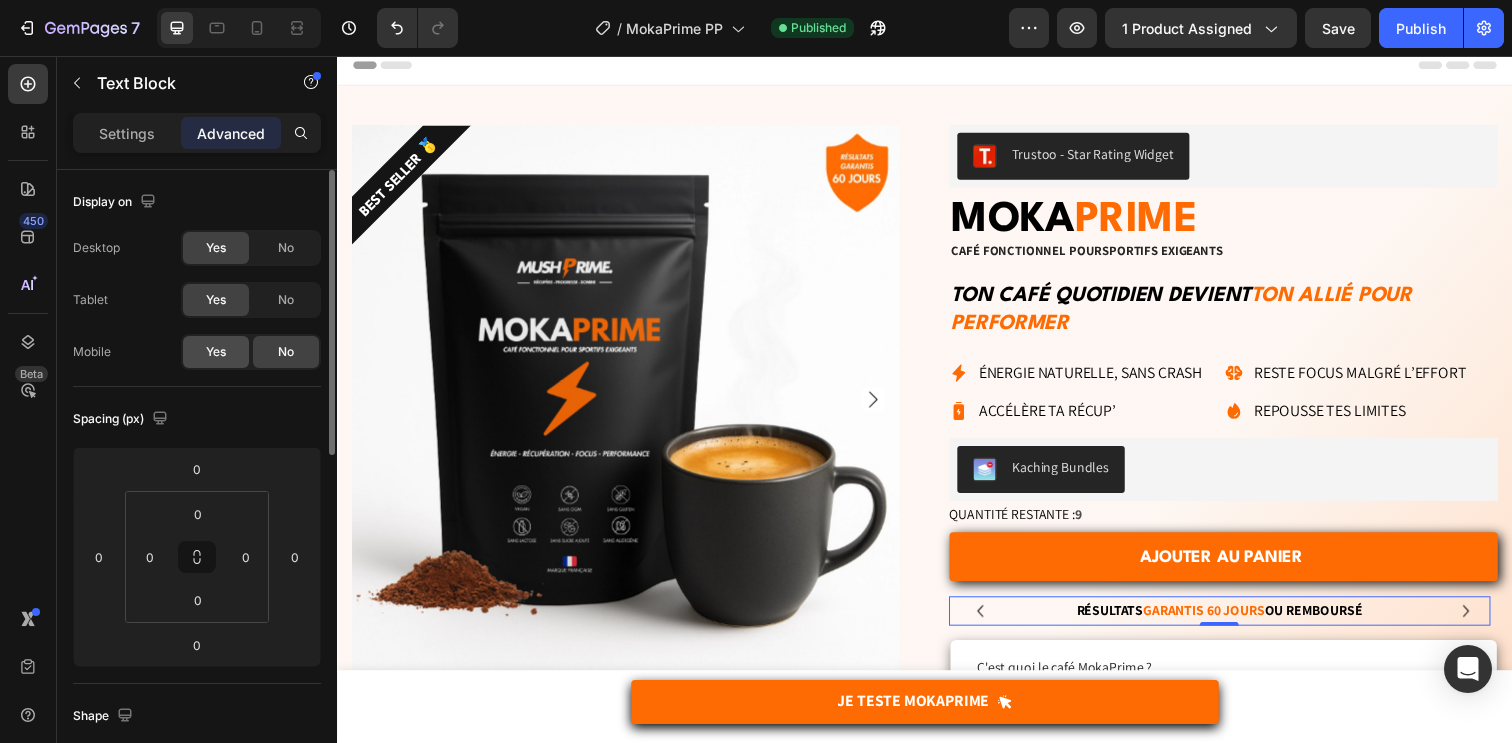 click on "Yes" 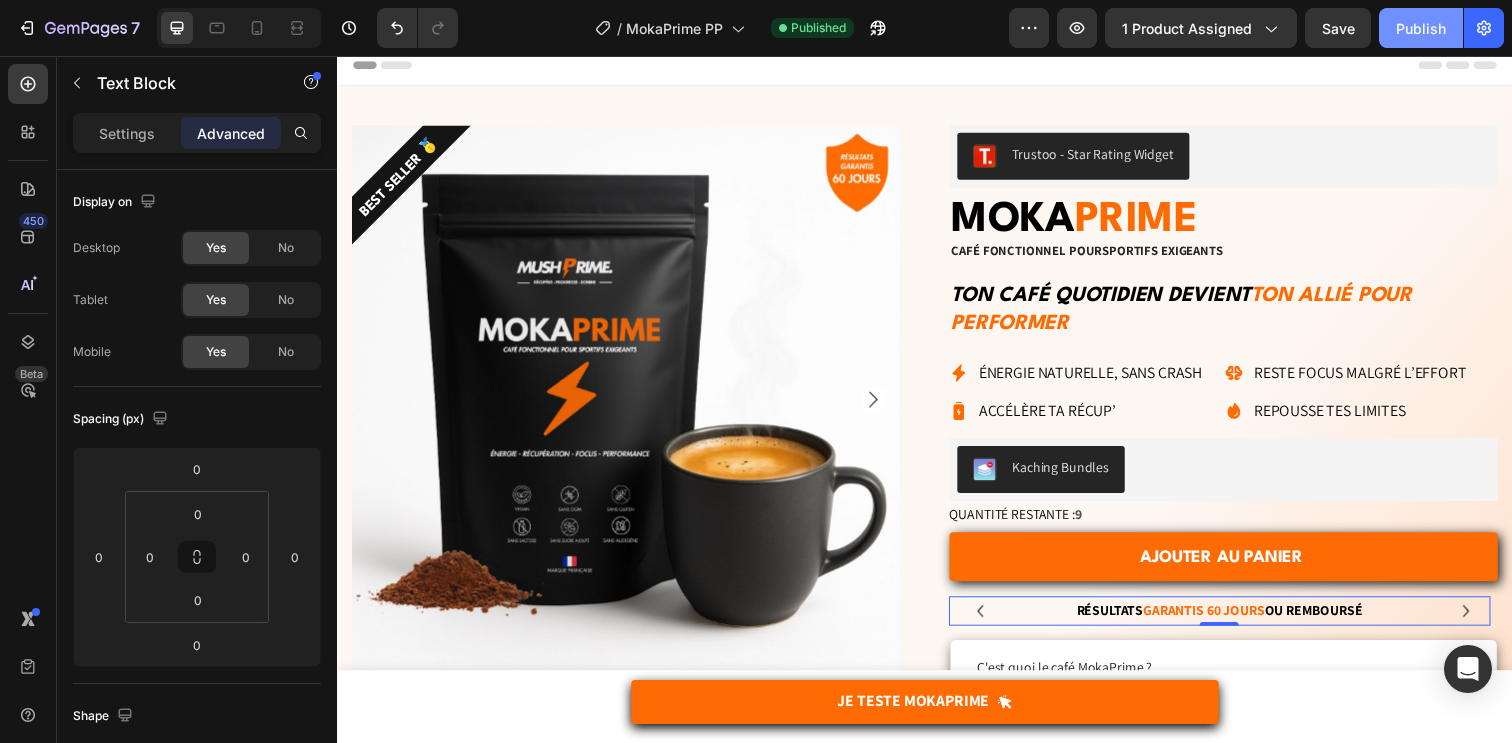 click on "Publish" at bounding box center [1421, 28] 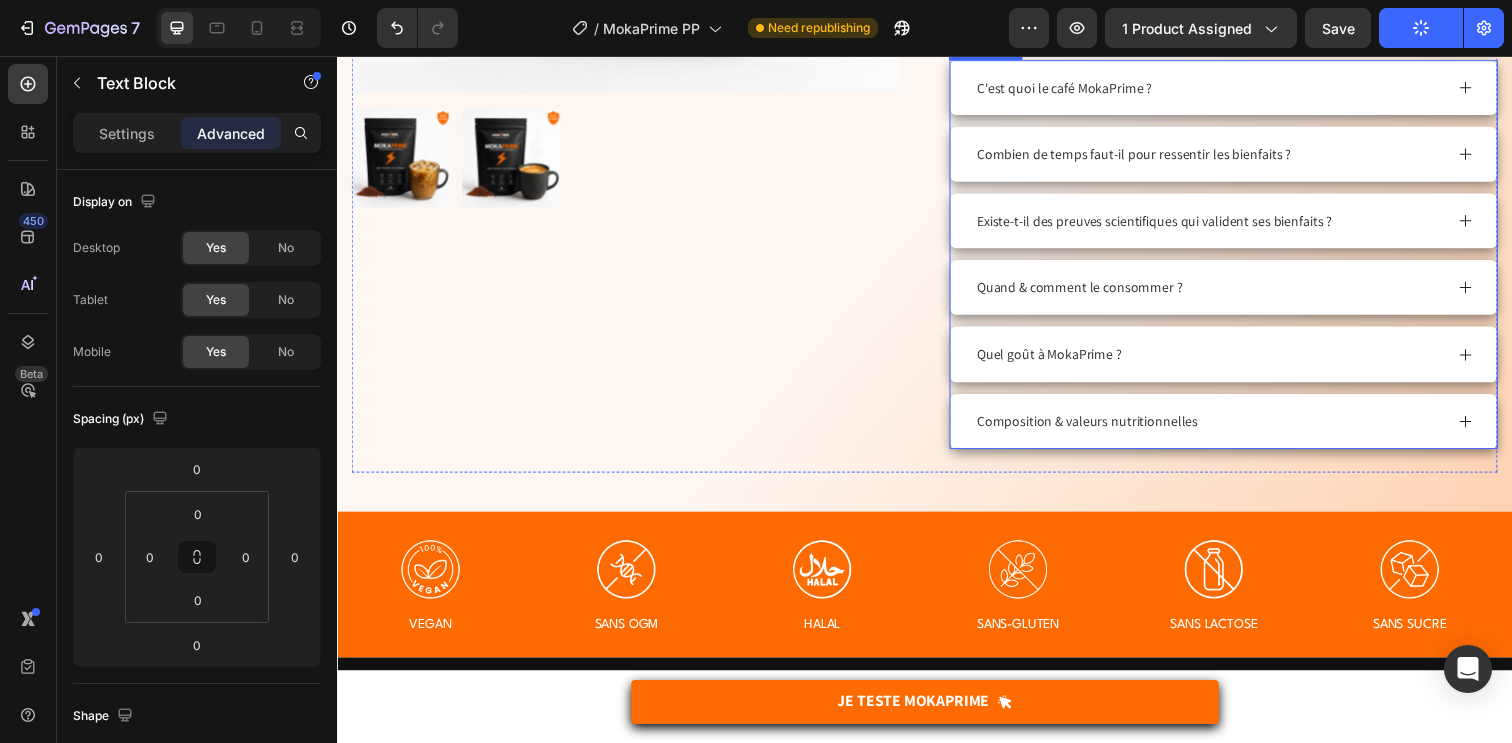 scroll, scrollTop: 600, scrollLeft: 0, axis: vertical 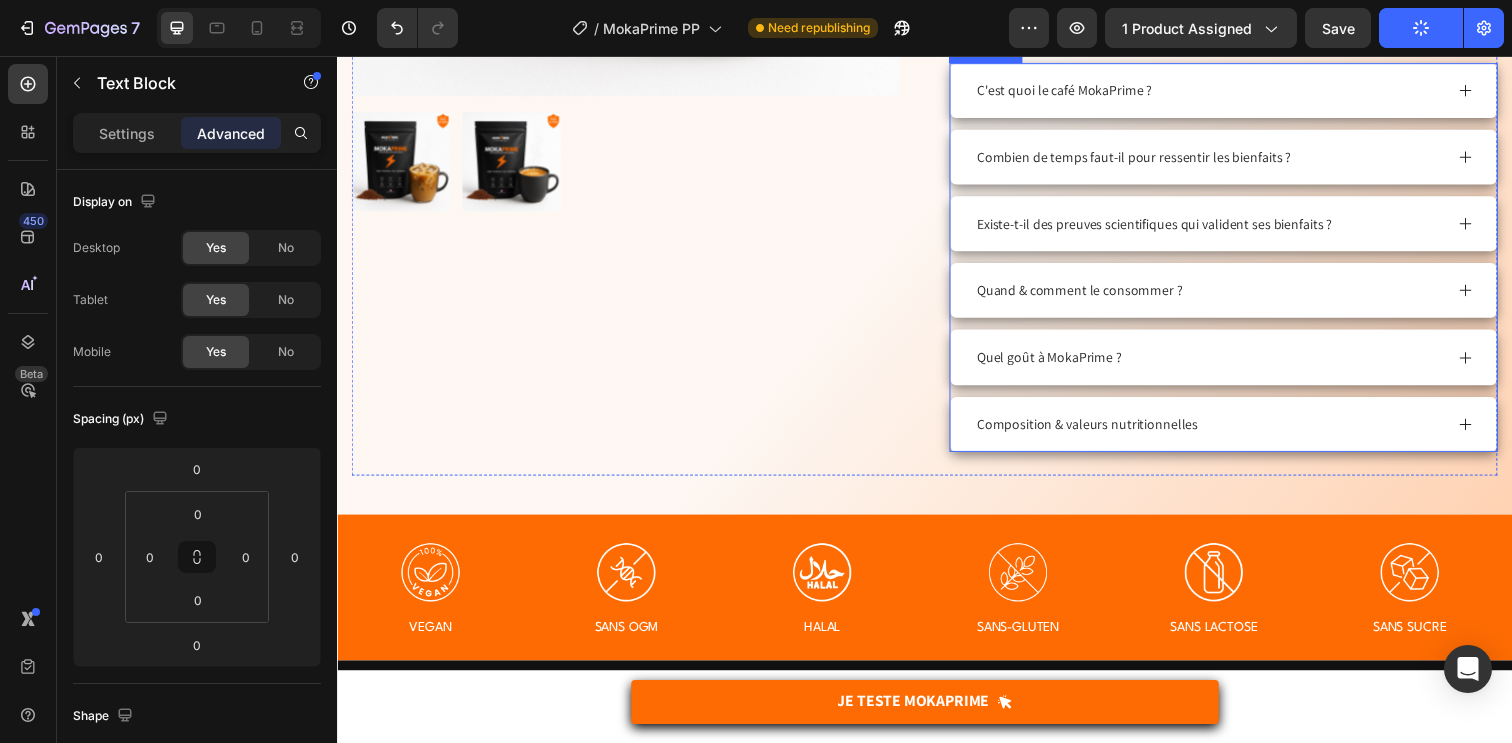 click on "Existe-t-il des preuves scientifiques qui valident ses bienfaits ?" at bounding box center [1171, 227] 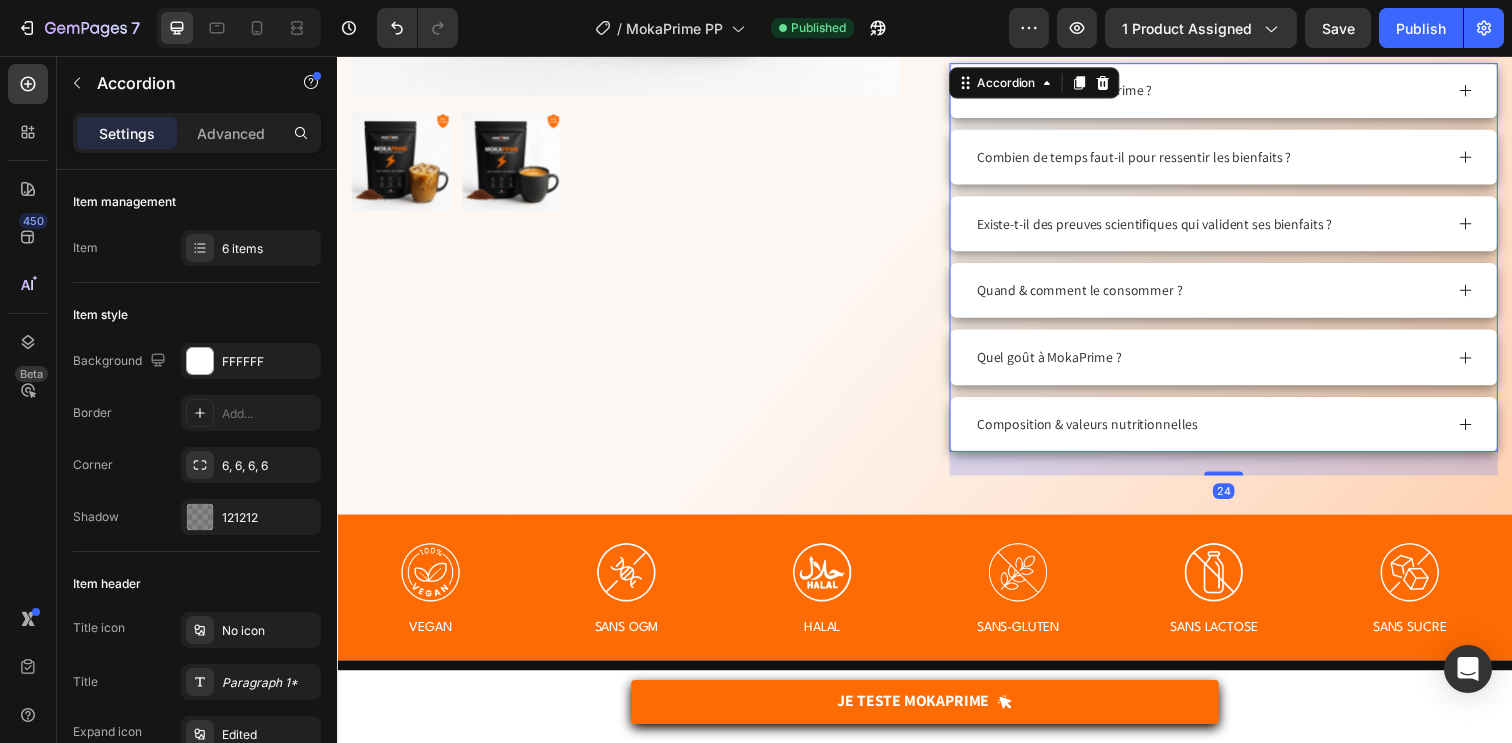 click on "Existe-t-il des preuves scientifiques qui valident ses bienfaits ?" at bounding box center (1171, 227) 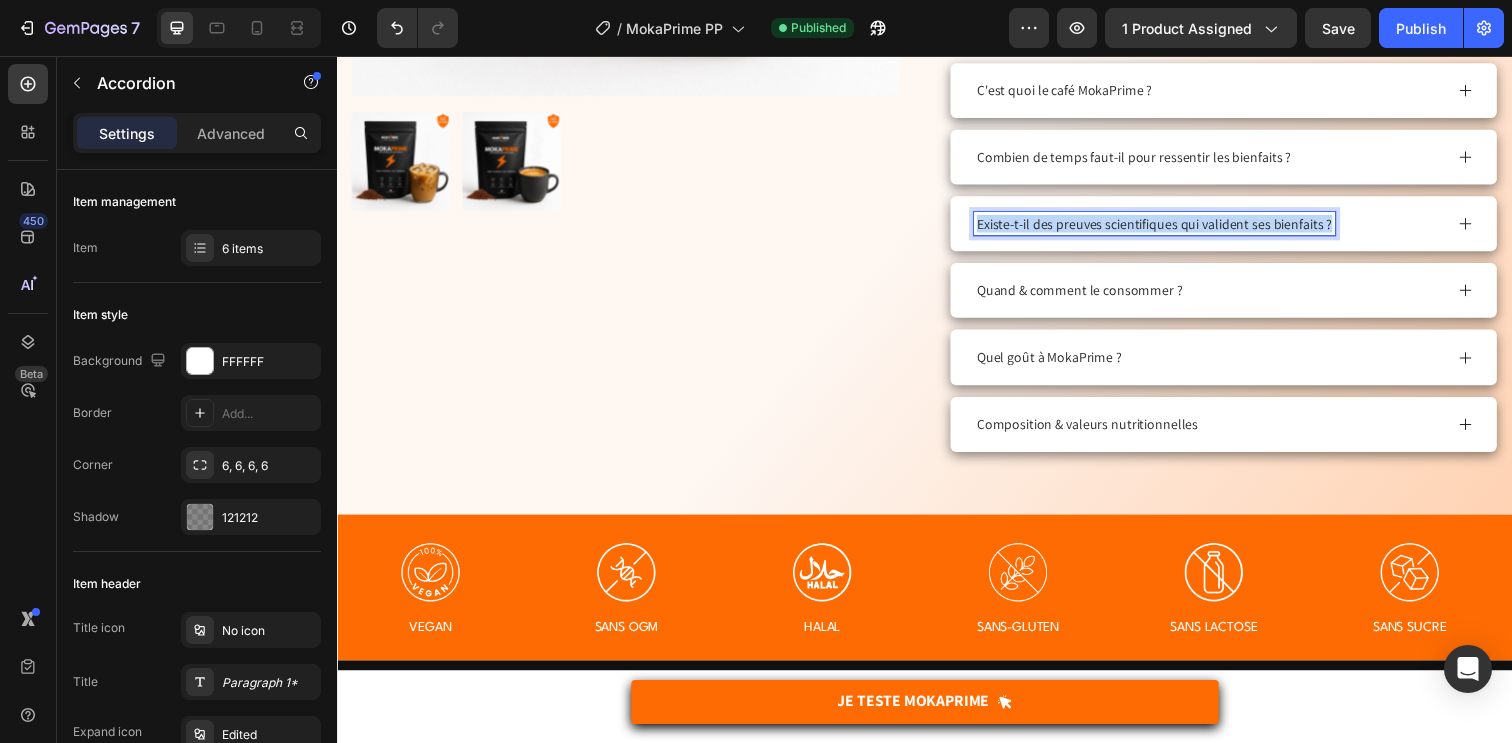 click on "Existe-t-il des preuves scientifiques qui valident ses bienfaits ?" at bounding box center (1171, 227) 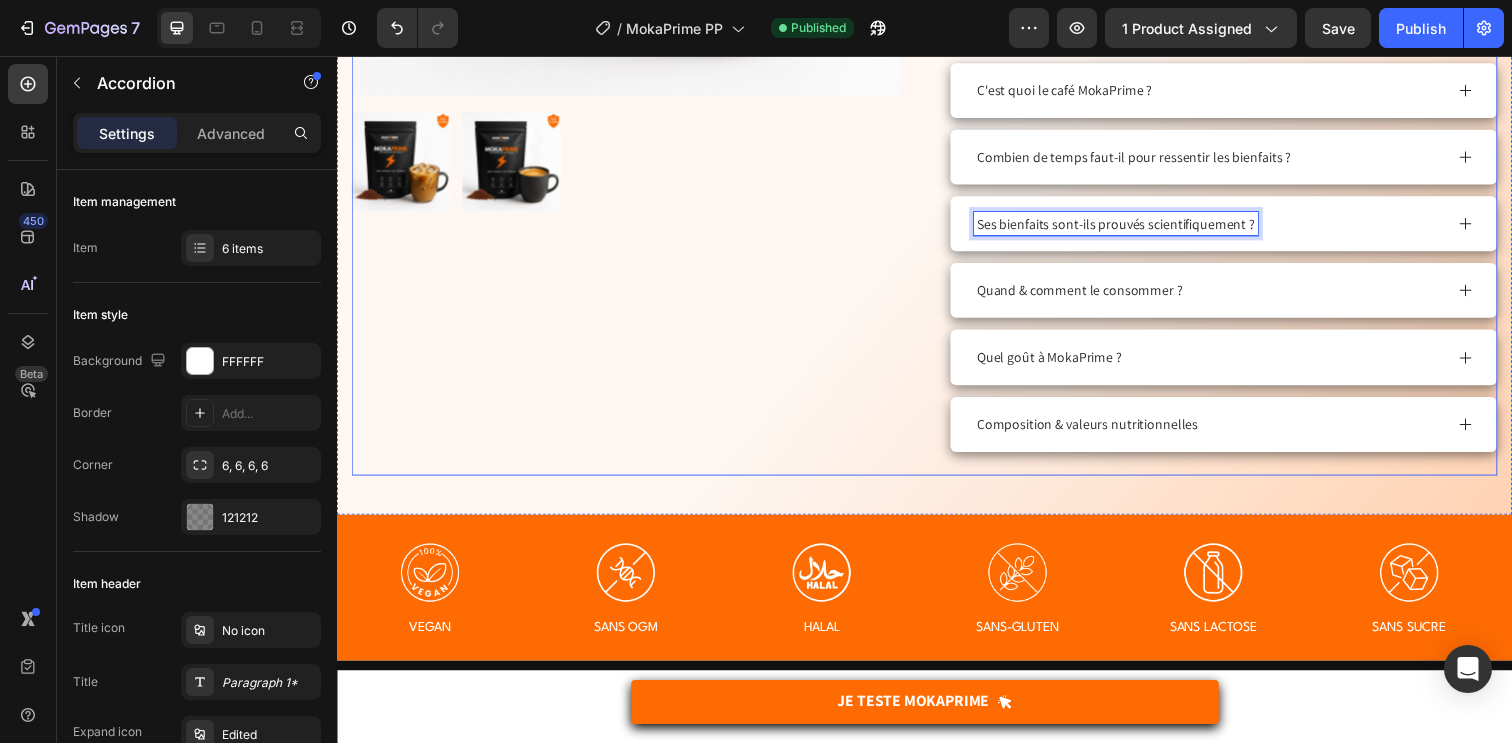 click on "BEST SELLER 🥇 Product Badge
Product Images" at bounding box center (632, 10) 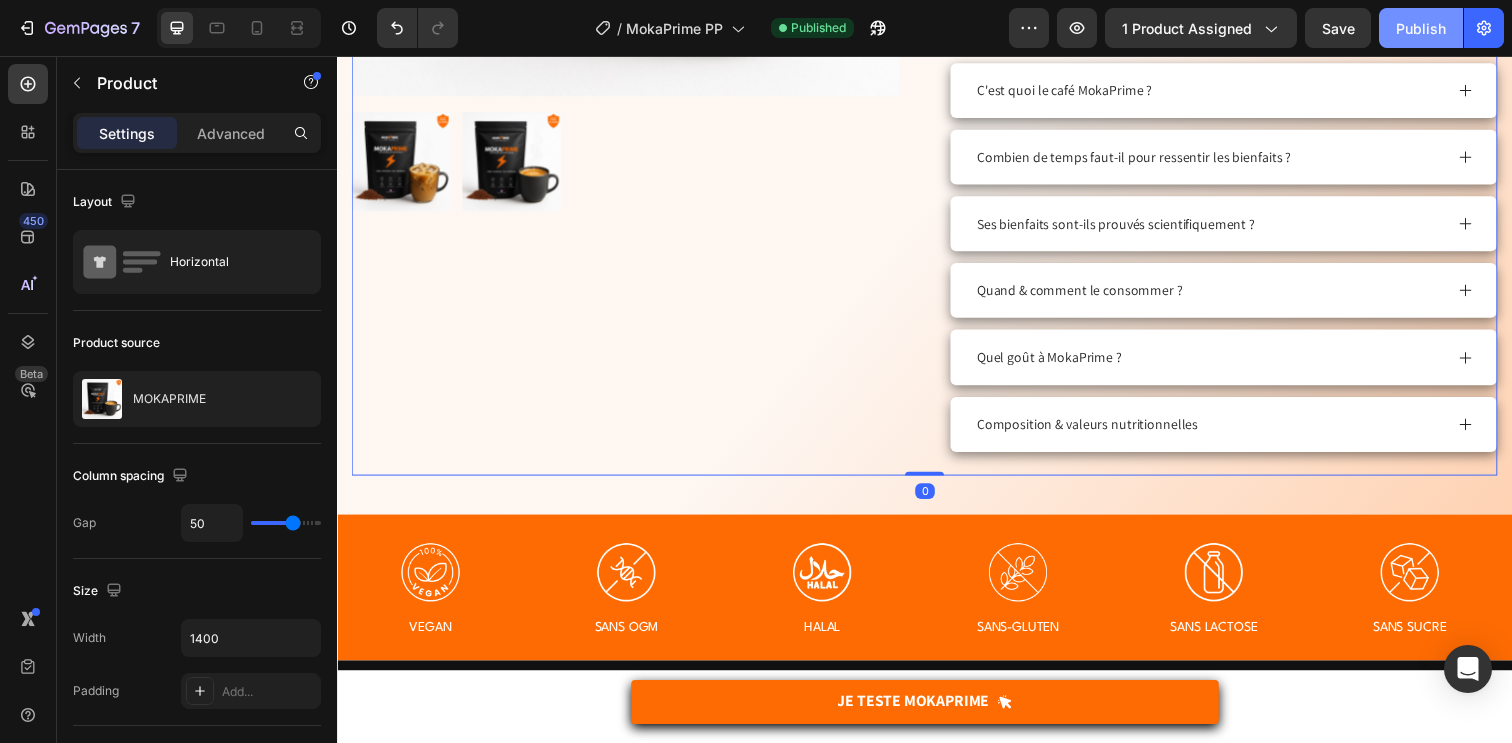 click on "Publish" at bounding box center (1421, 28) 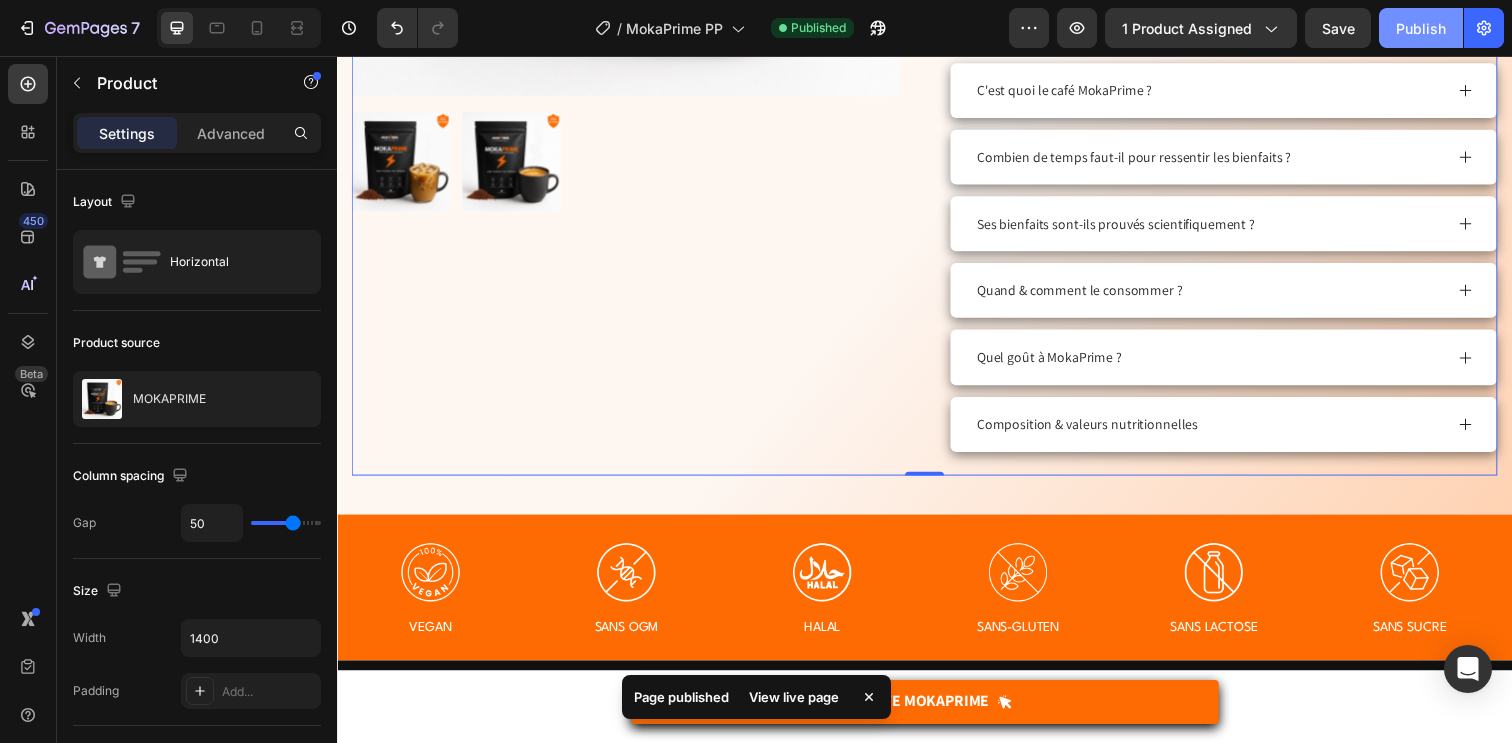 click on "Publish" 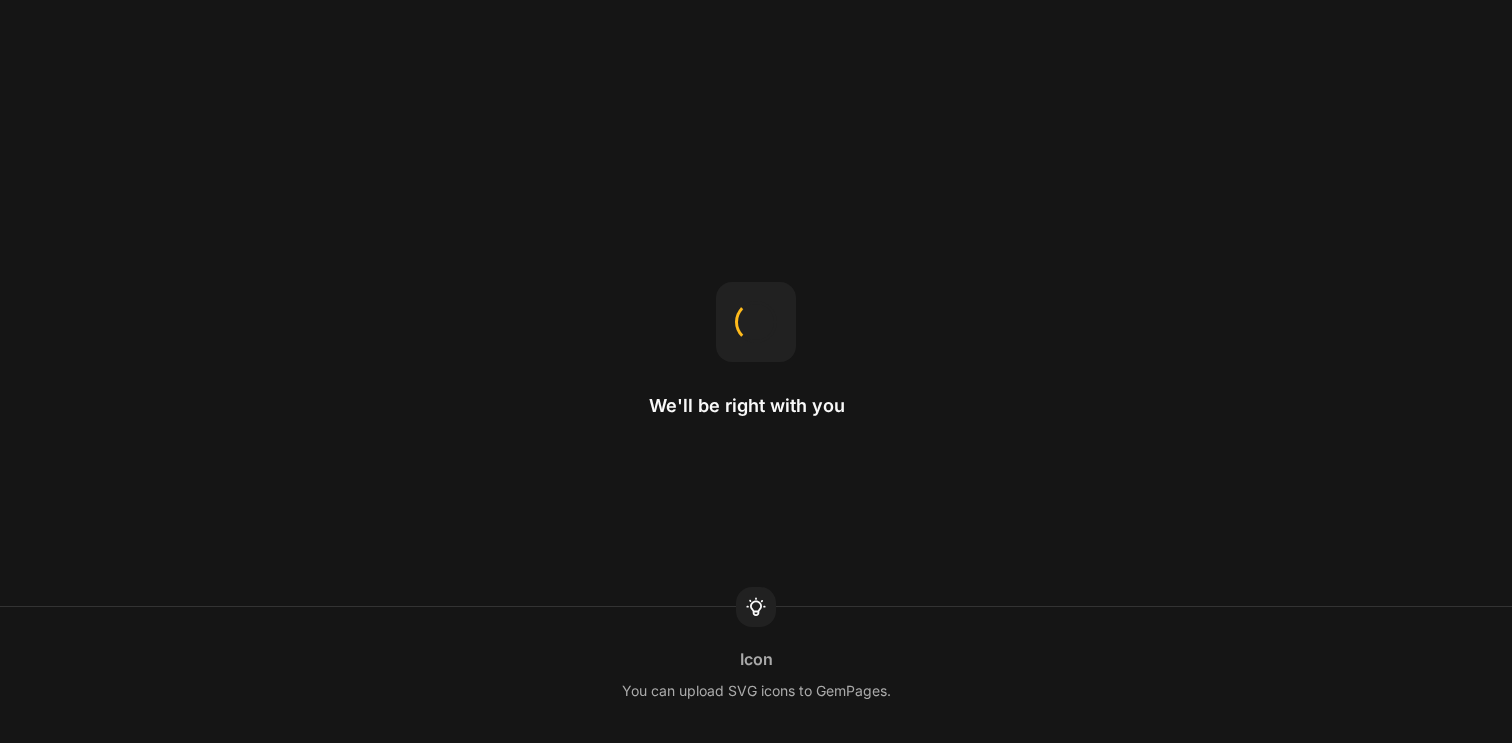 scroll, scrollTop: 0, scrollLeft: 0, axis: both 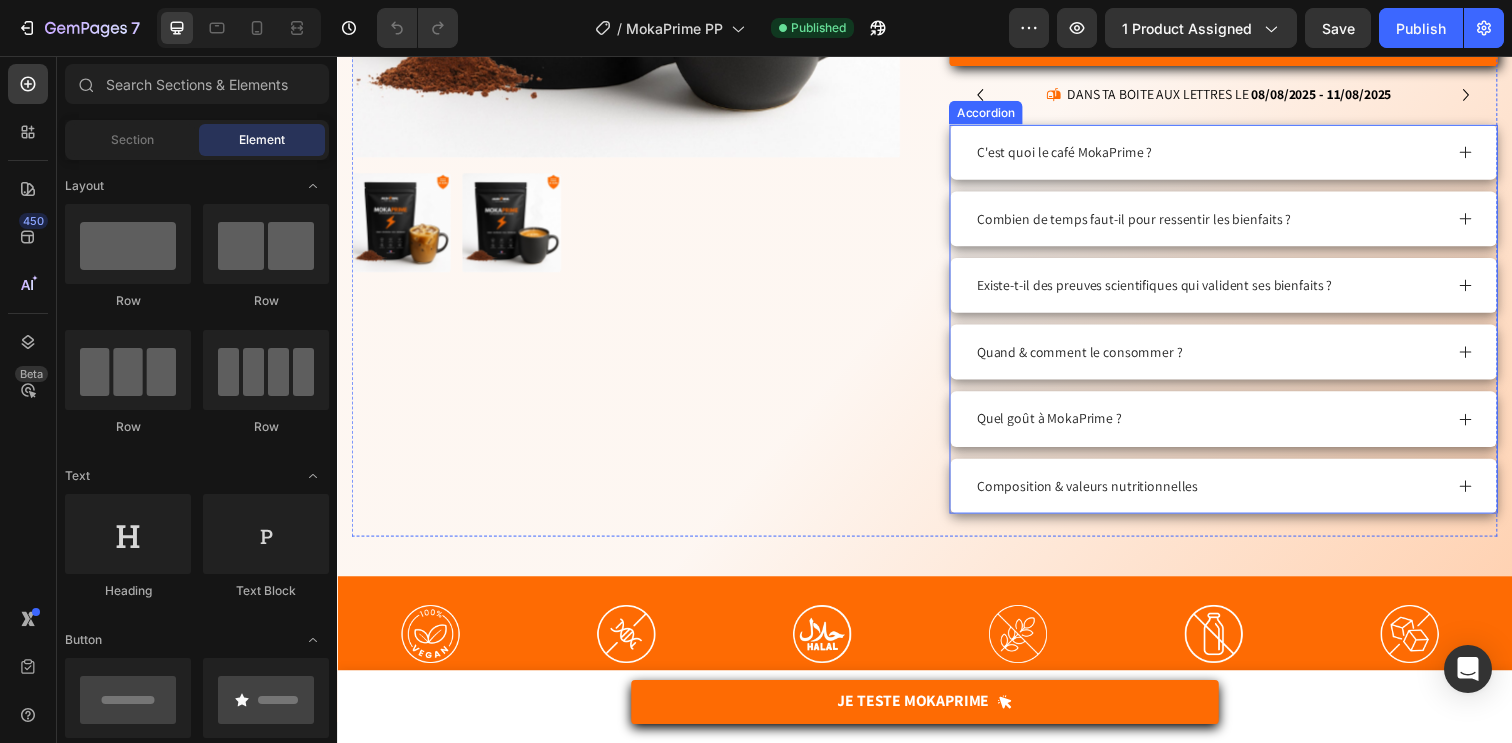 click on "Existe-t-il des preuves scientifiques qui valident ses bienfaits ?" at bounding box center [1171, 290] 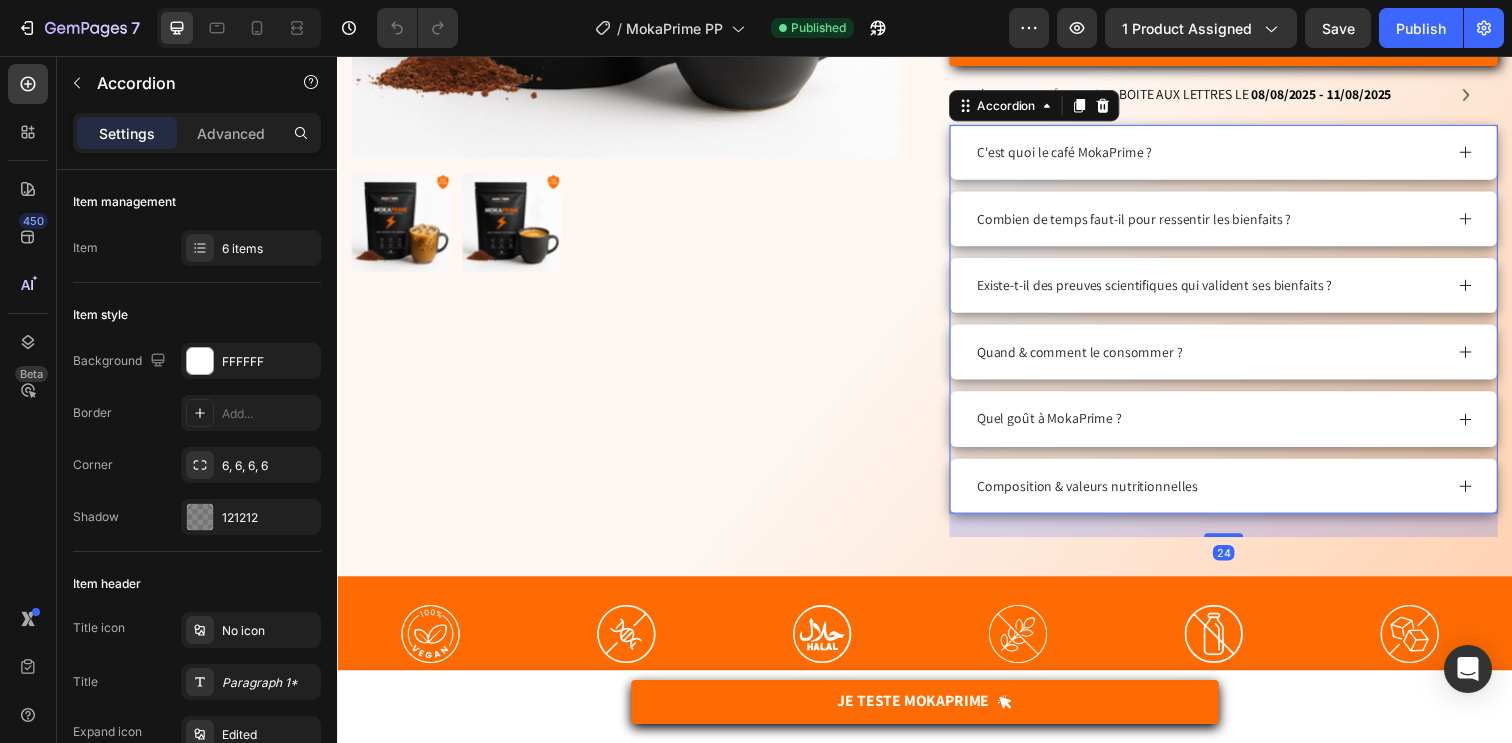 click on "Existe-t-il des preuves scientifiques qui valident ses bienfaits ?" at bounding box center (1171, 290) 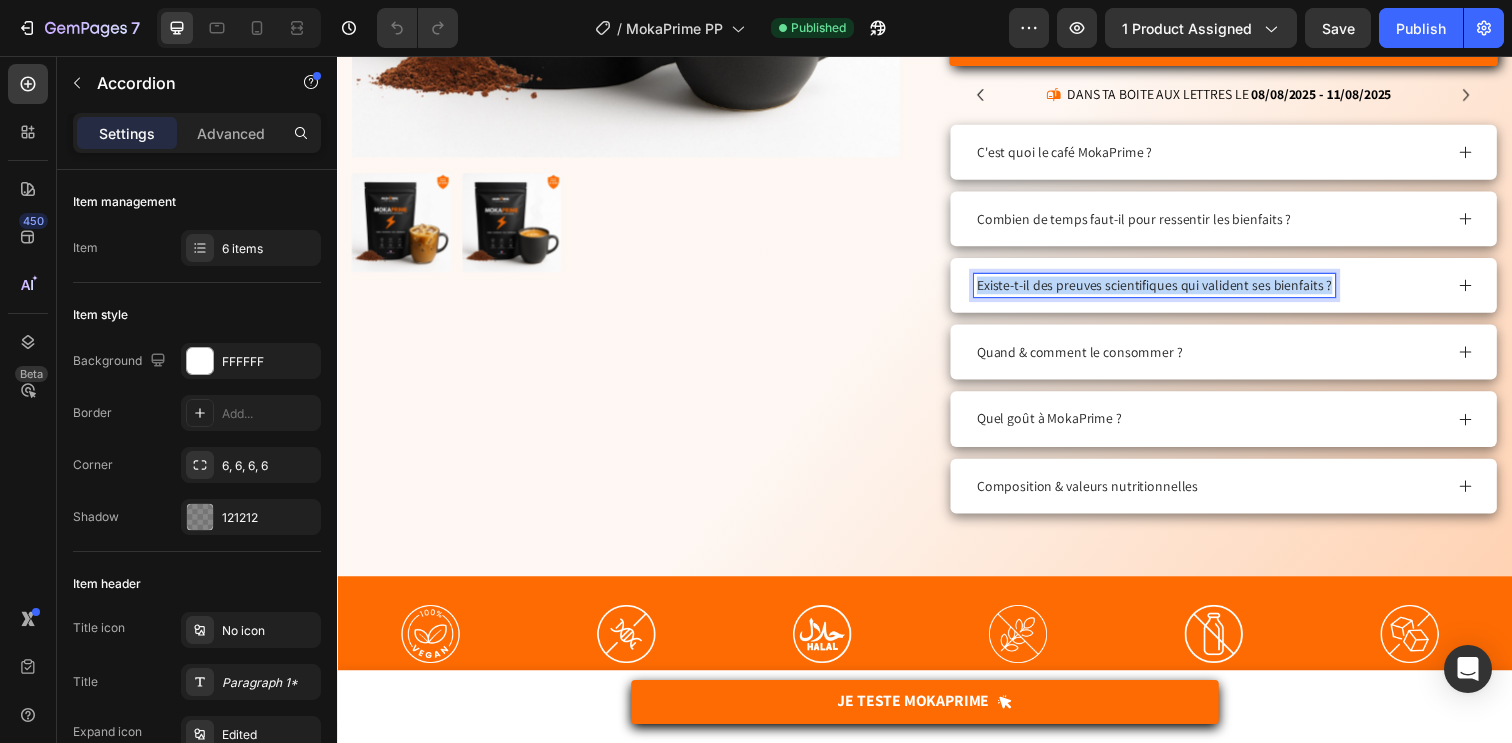 drag, startPoint x: 1339, startPoint y: 289, endPoint x: 1014, endPoint y: 277, distance: 325.22147 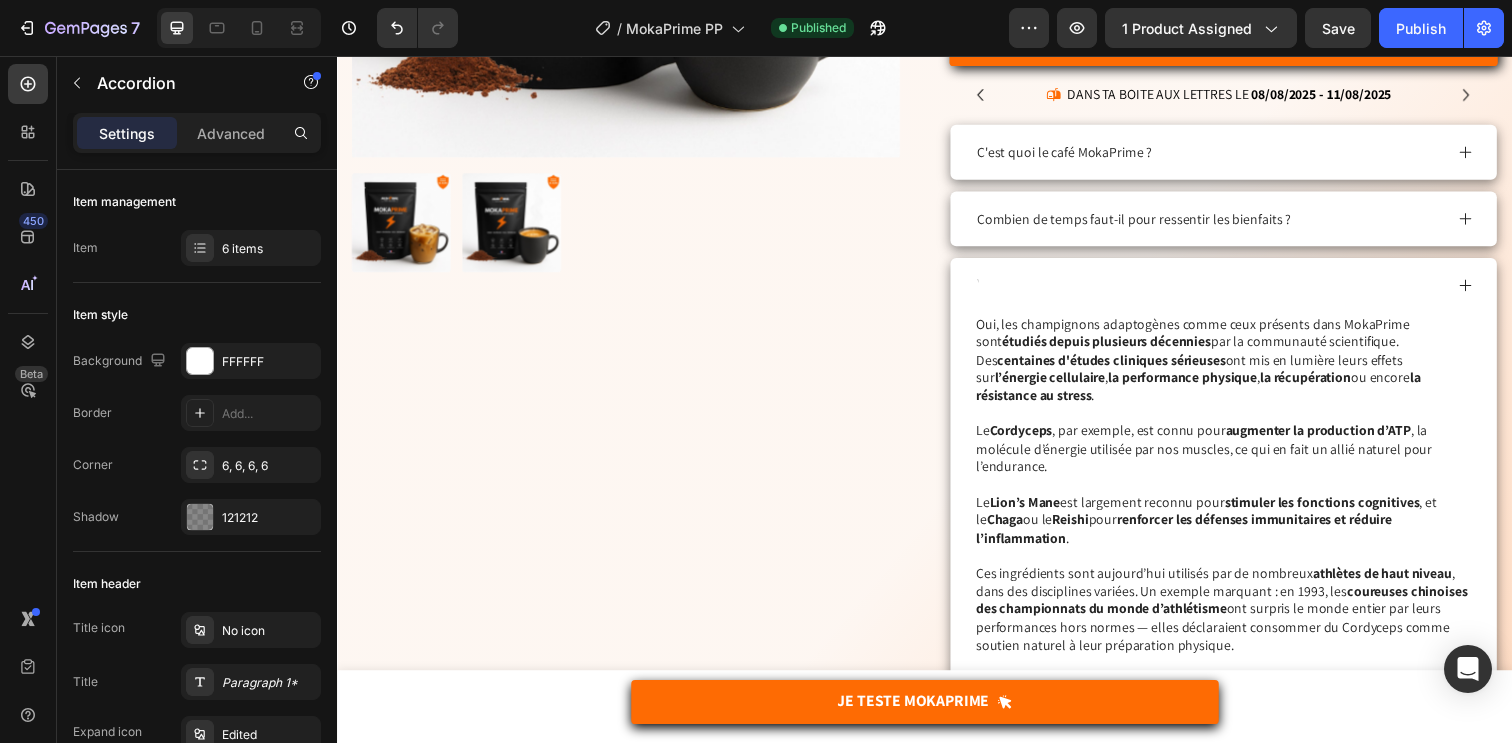 scroll, scrollTop: 532, scrollLeft: 0, axis: vertical 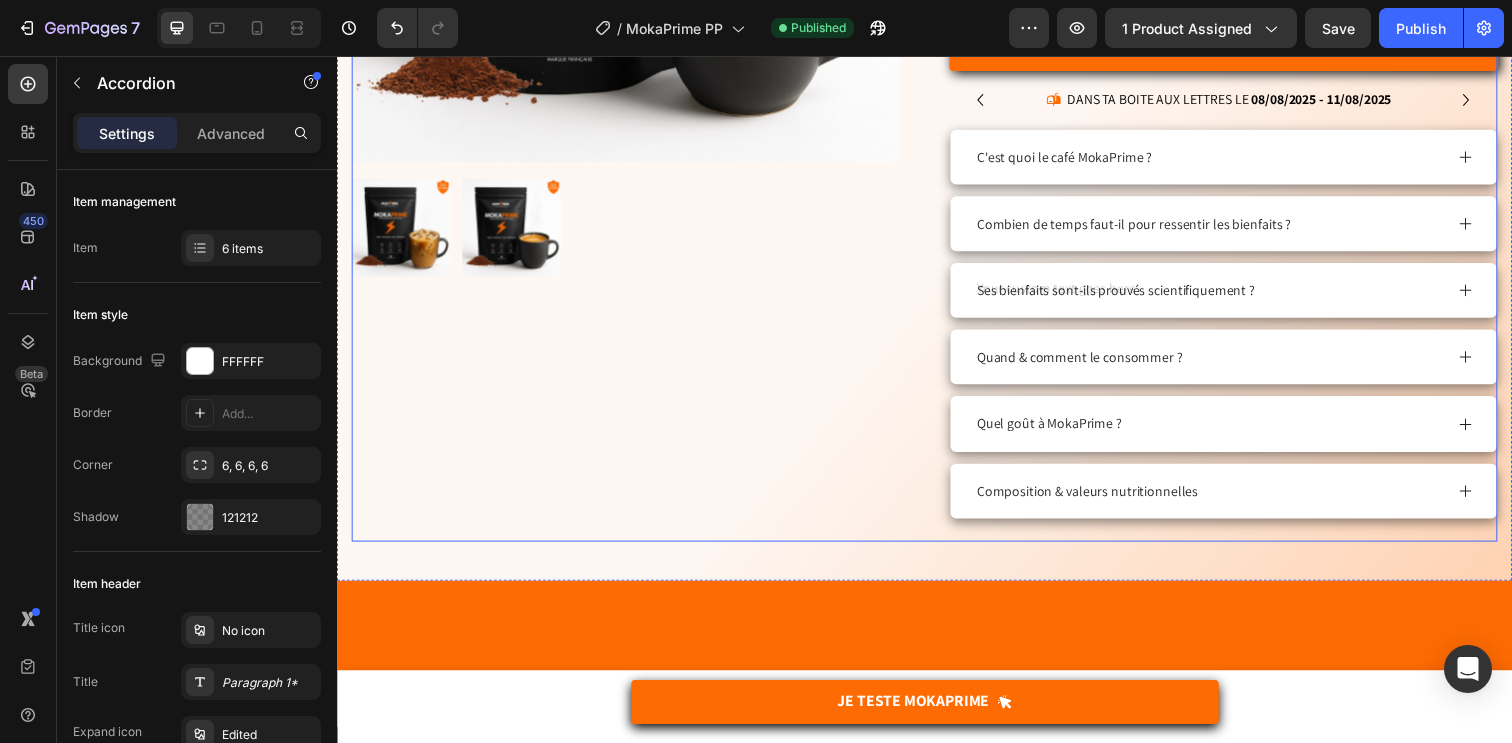 click on "BEST SELLER 🥇 Product Badge
Product Images Trustoo - Star Rating Widget Trustoo MOKA PRIME Heading Café fonctionnel pour  sportifs exigeants Text Block Ton café quotidien devient  ton allié pour performer Text Block
Énergie naturelle, sans crash
Accélère ta récup’ Item List
Reste focus malgré l’effort
Repousse tes limites Item List Row Row Kaching Bundles Kaching Bundles Quantité restante :  9 Stock Counter AJOUTER AU PANIER Add to Cart
Icon
Dans ta boite aux lettres le
[DATE] - [DATE]
Delivery Date Row livraison  offerte  dès 40€ Text Block RÉSULTATS  GARANTIS 60 JOURS  OU REMBOURSÉ Text Block Image Image Image Image Image Row
Carousel Row Row Row
C'est quoi le café MokaPrime ? Accordion" at bounding box center [937, 78] 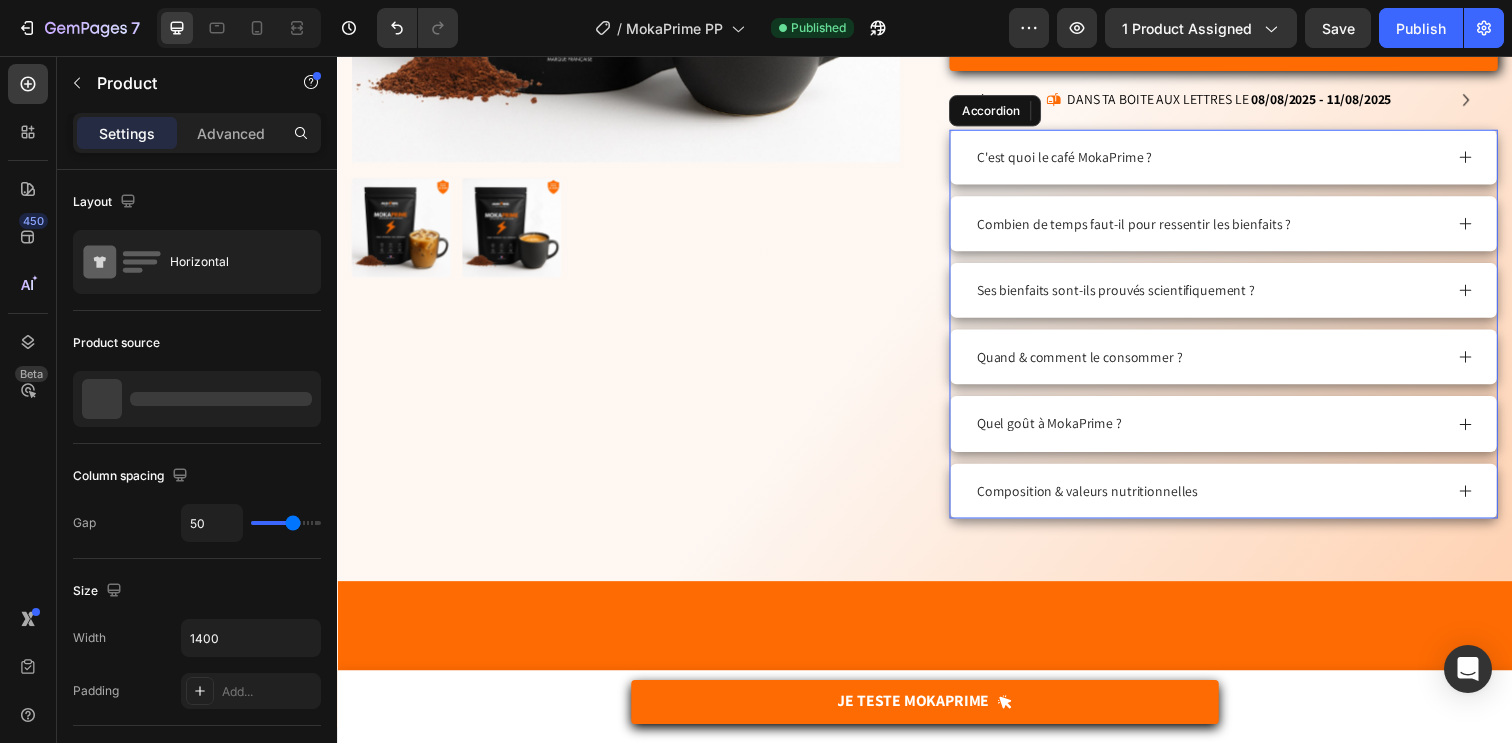 click on "Ses bienfaits sont-ils prouvés scientifiquement ?" at bounding box center (1132, 295) 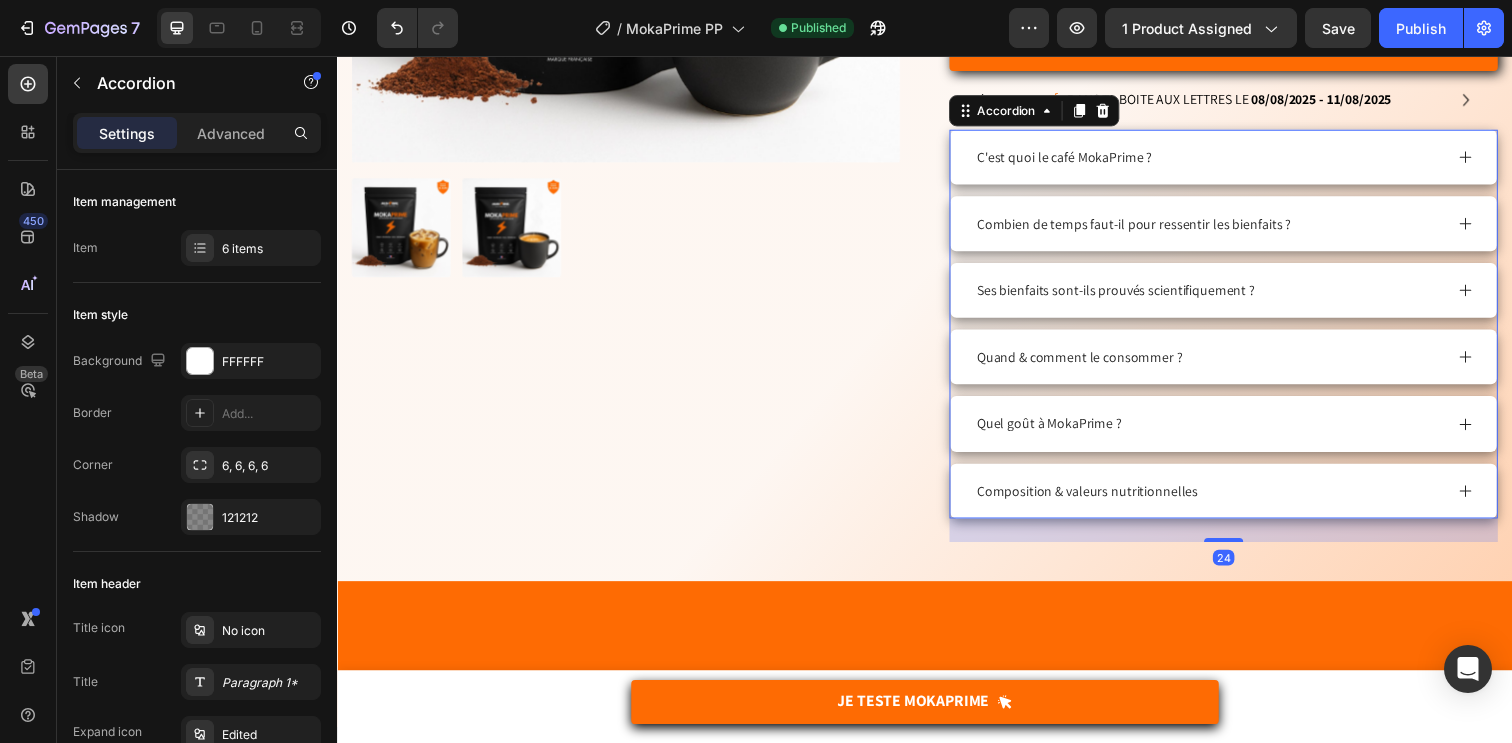 click on "Ses bienfaits sont-ils prouvés scientifiquement ?" at bounding box center [1226, 295] 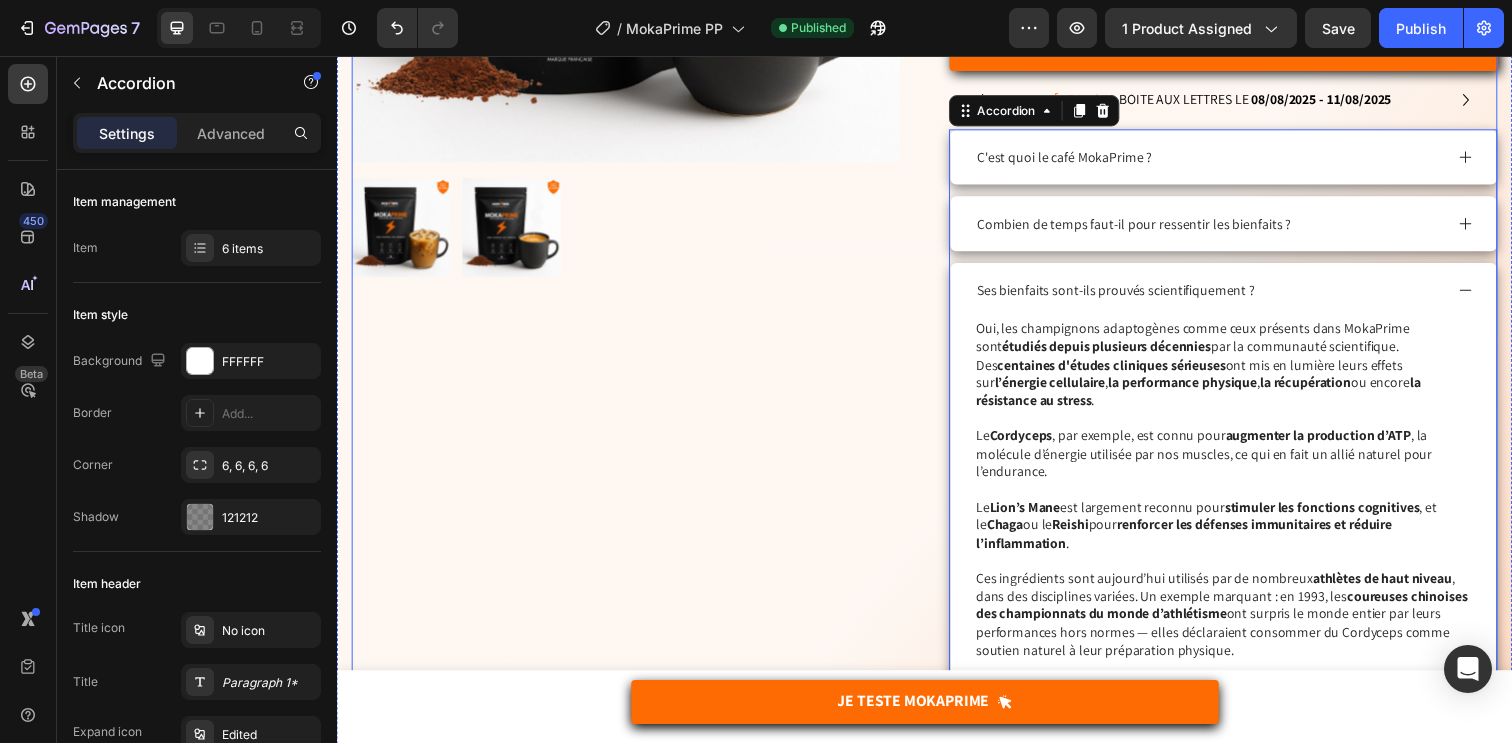 click on "BEST SELLER 🥇 Product Badge
Product Images" at bounding box center (632, 307) 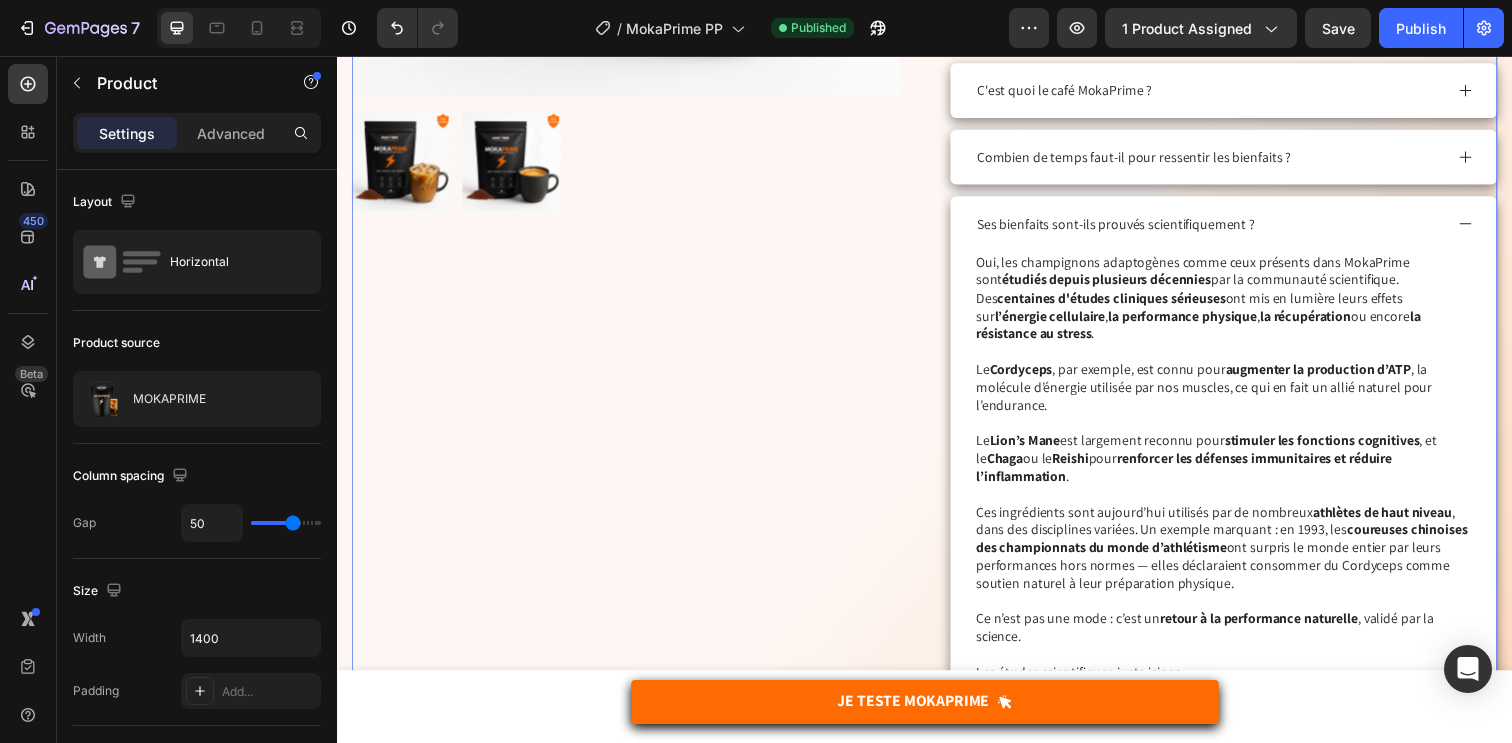 scroll, scrollTop: 875, scrollLeft: 0, axis: vertical 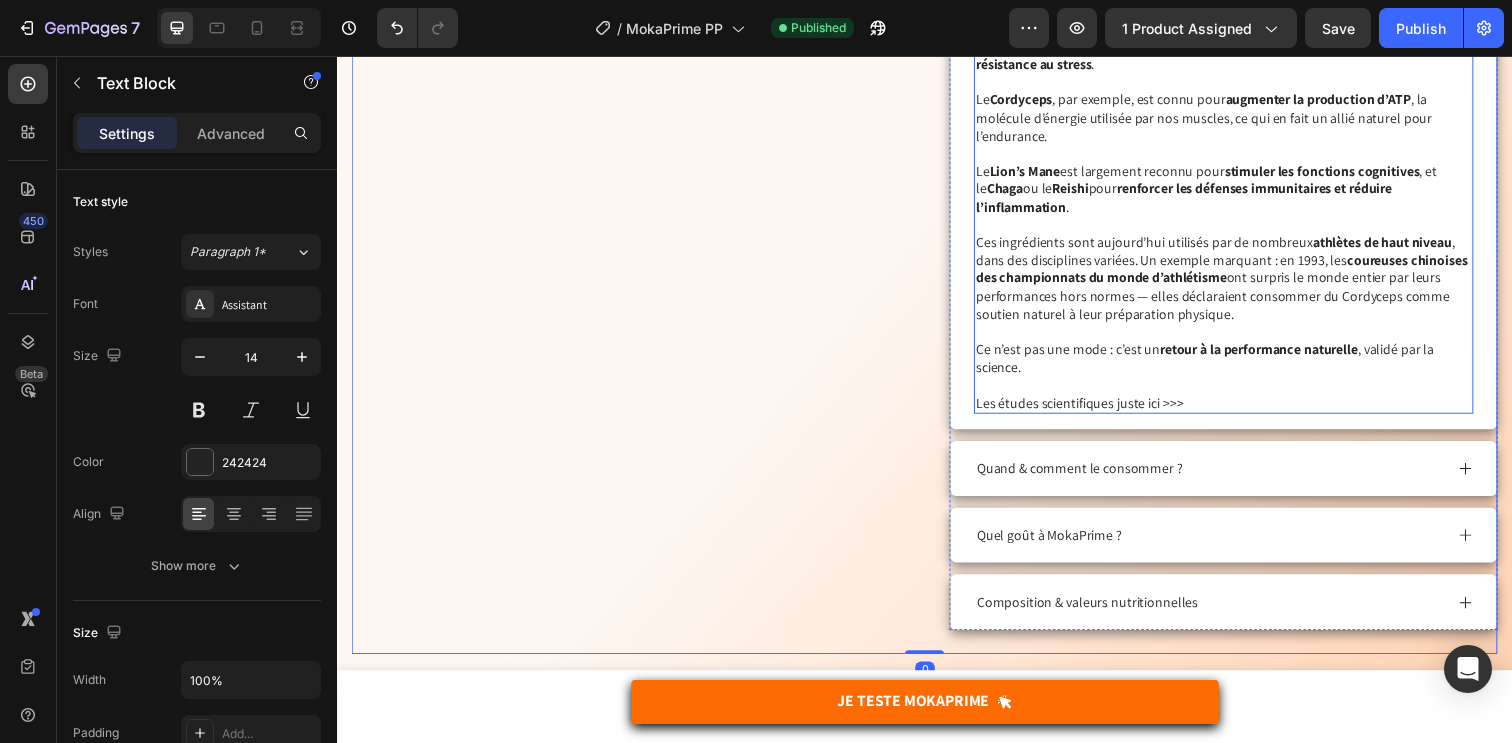click on "Les études scientifiques juste ici >>>" at bounding box center [1242, 410] 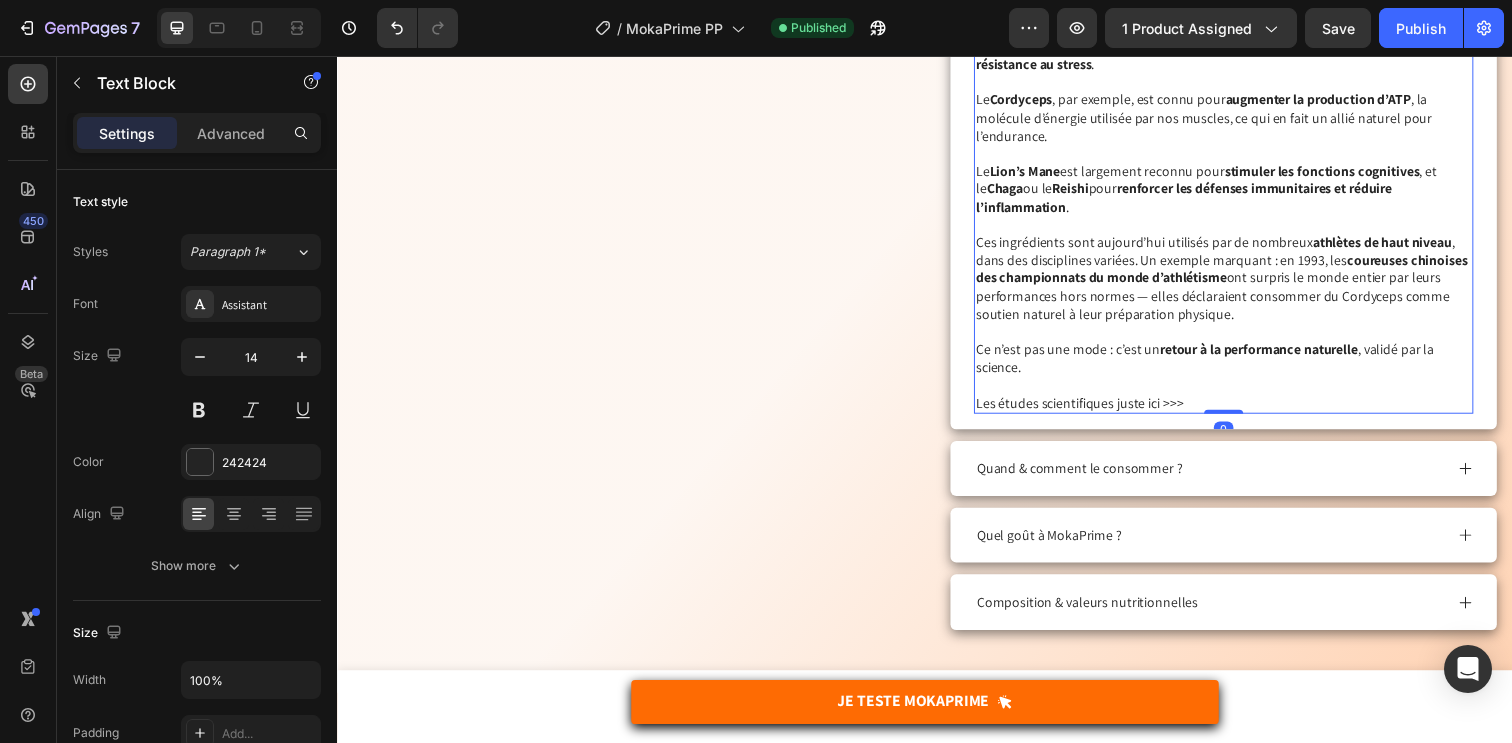click on "Les études scientifiques juste ici >>>" at bounding box center [1242, 410] 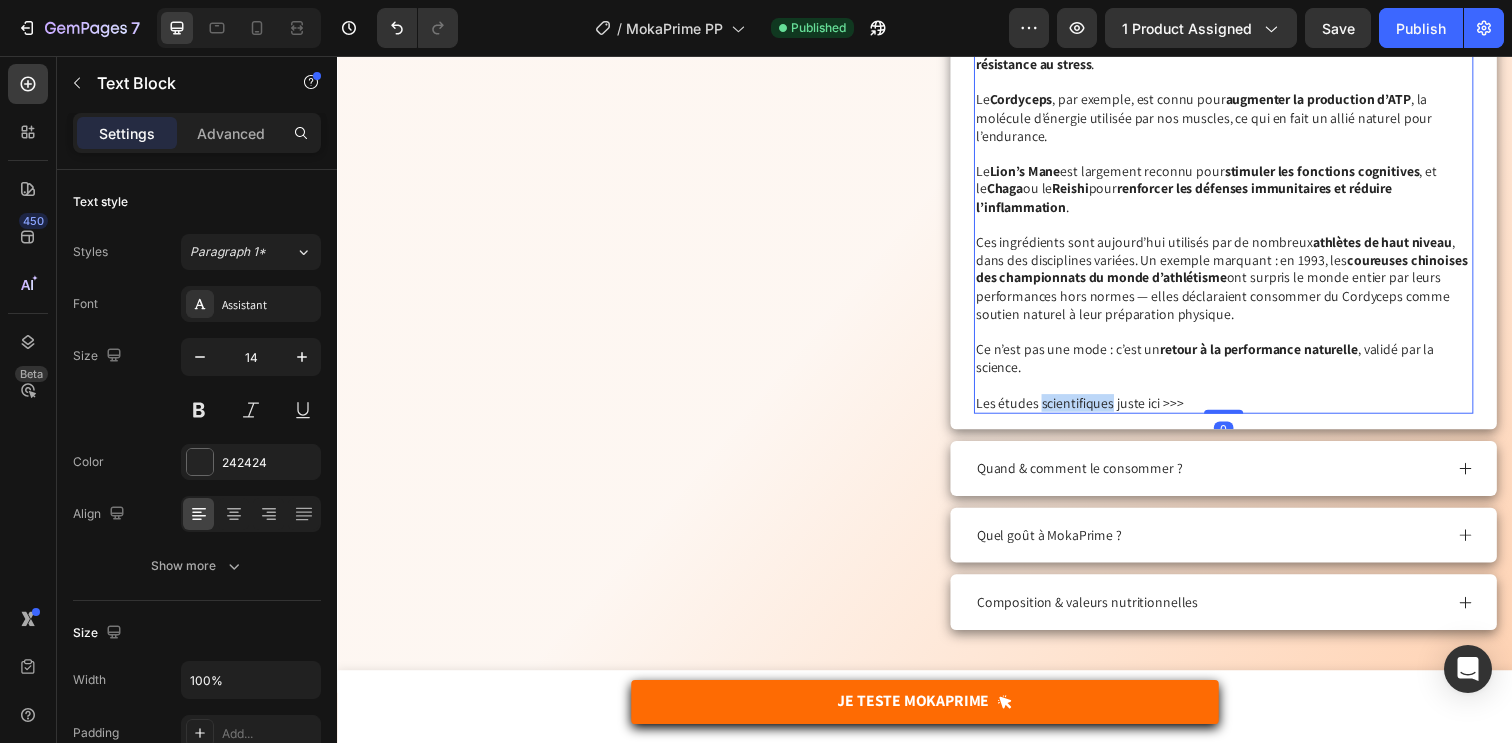 click on "Les études scientifiques juste ici >>>" at bounding box center (1242, 410) 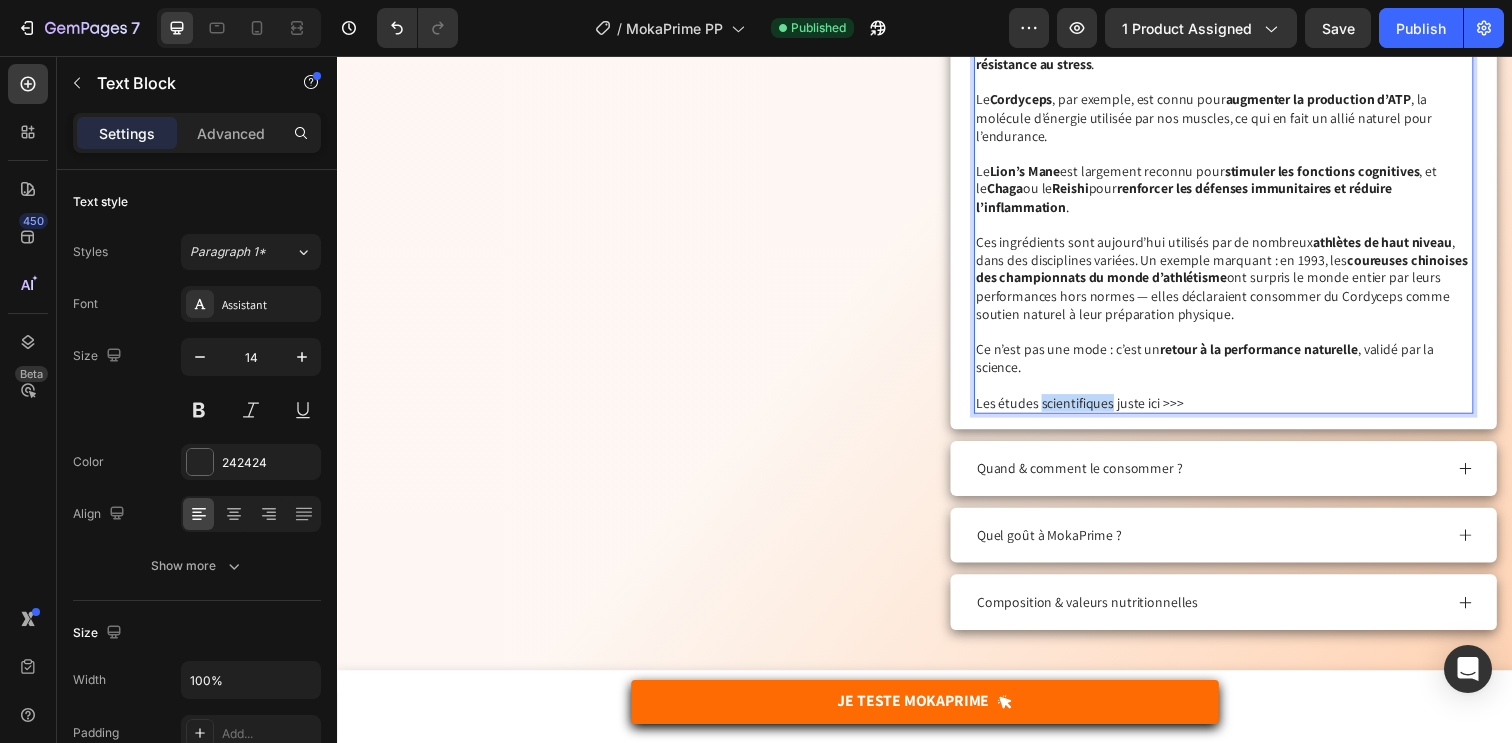 click on "Les études scientifiques juste ici >>>" at bounding box center (1242, 410) 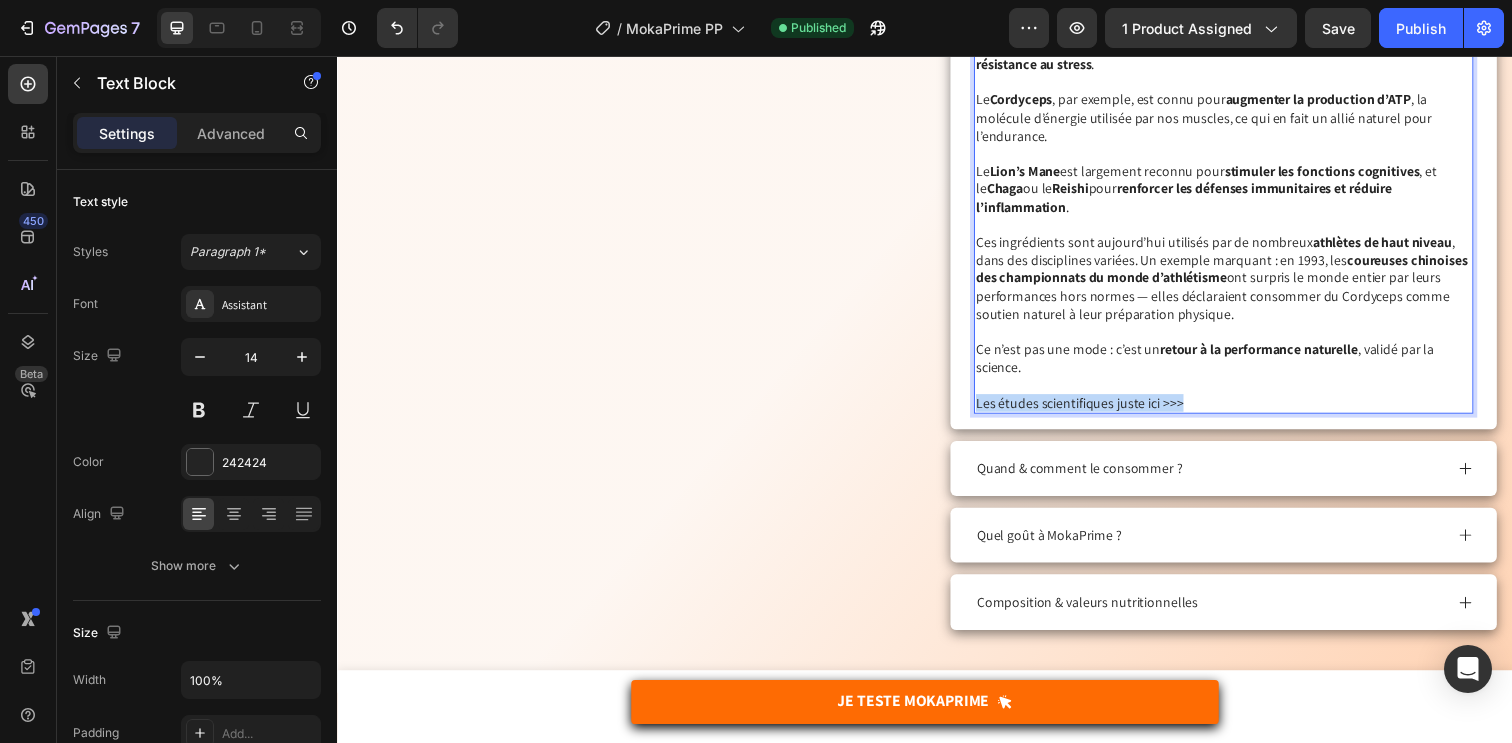 click on "Les études scientifiques juste ici >>>" at bounding box center (1242, 410) 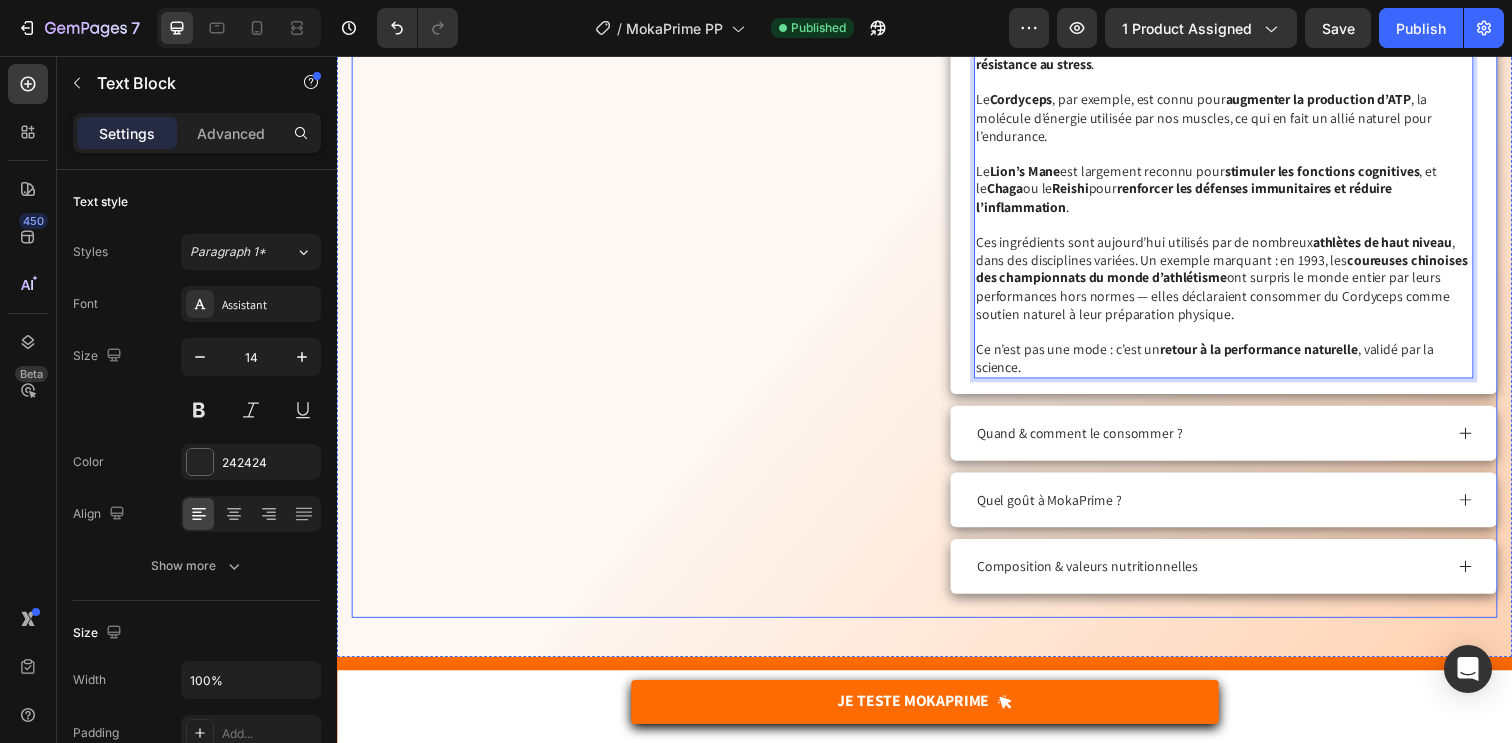 click on "BEST SELLER 🥇 Product Badge
Product Images" at bounding box center [632, -55] 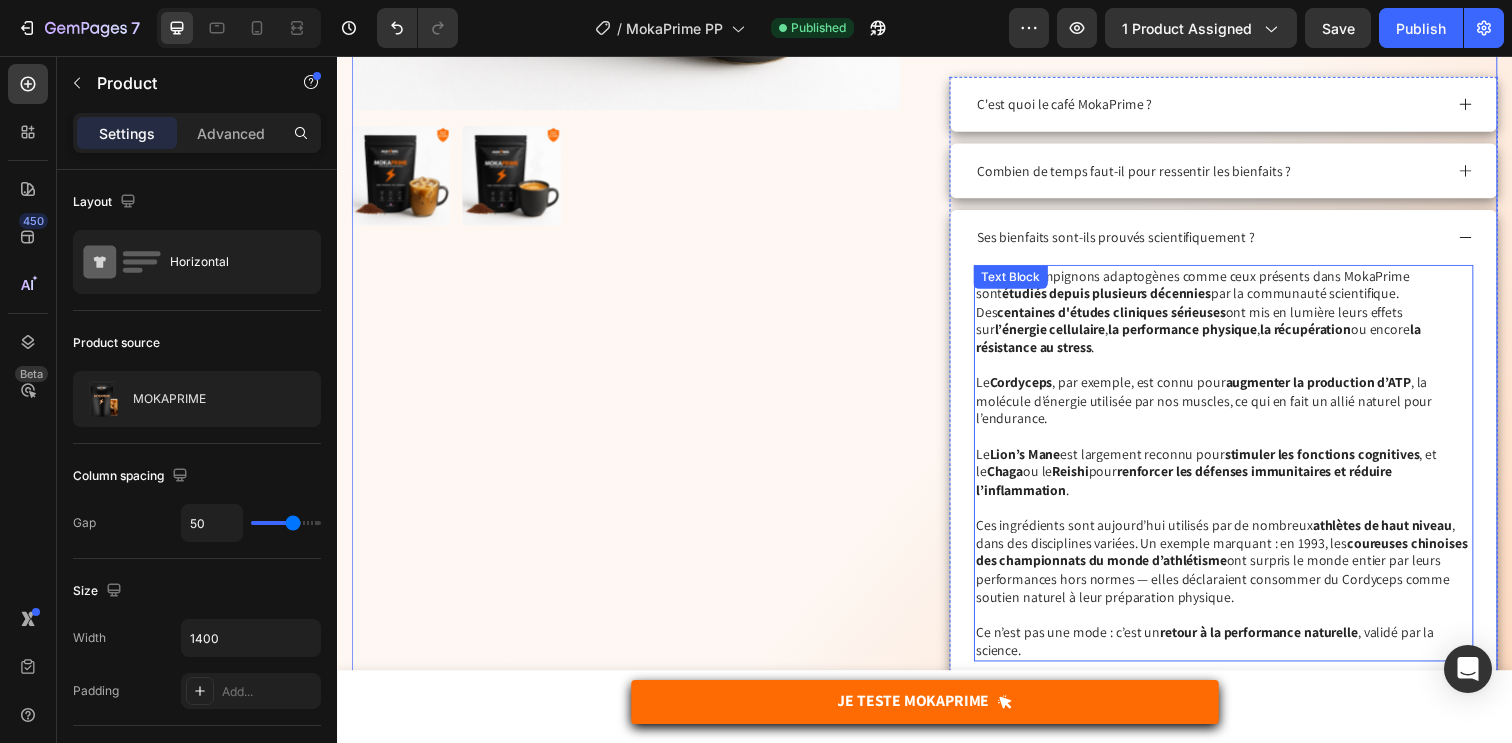 scroll, scrollTop: 572, scrollLeft: 0, axis: vertical 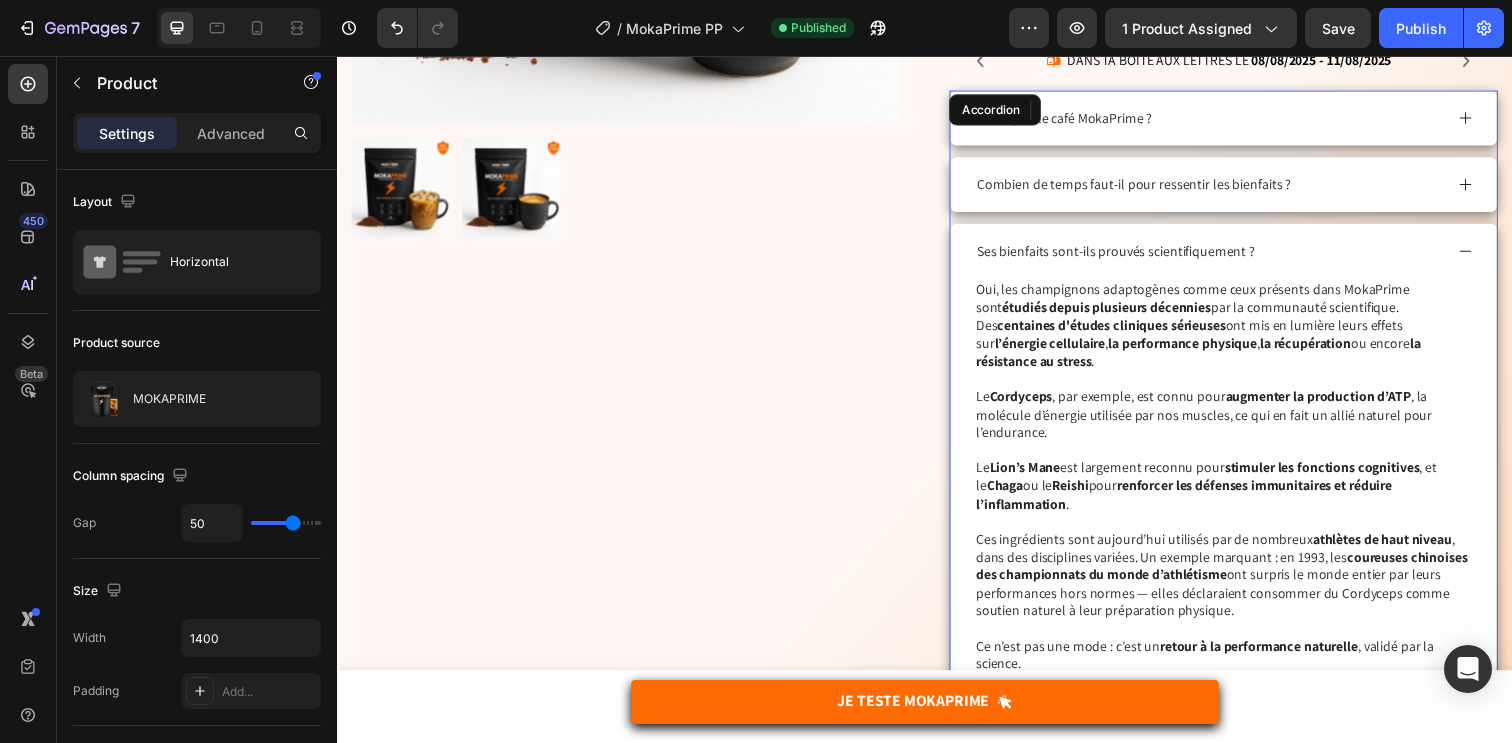 click on "Ses bienfaits sont-ils prouvés scientifiquement ?" at bounding box center (1242, 255) 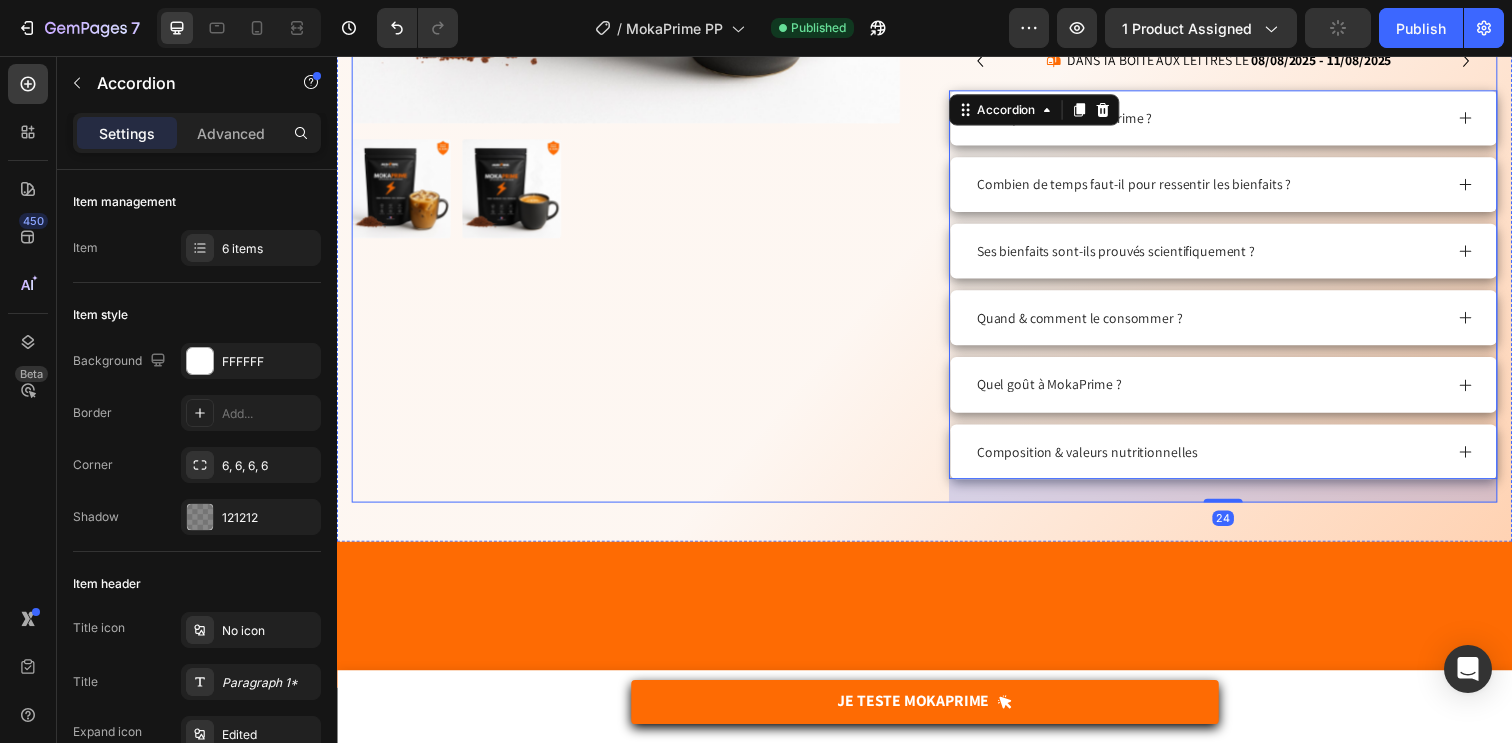 click on "BEST SELLER 🥇 Product Badge
Product Images" at bounding box center (632, 38) 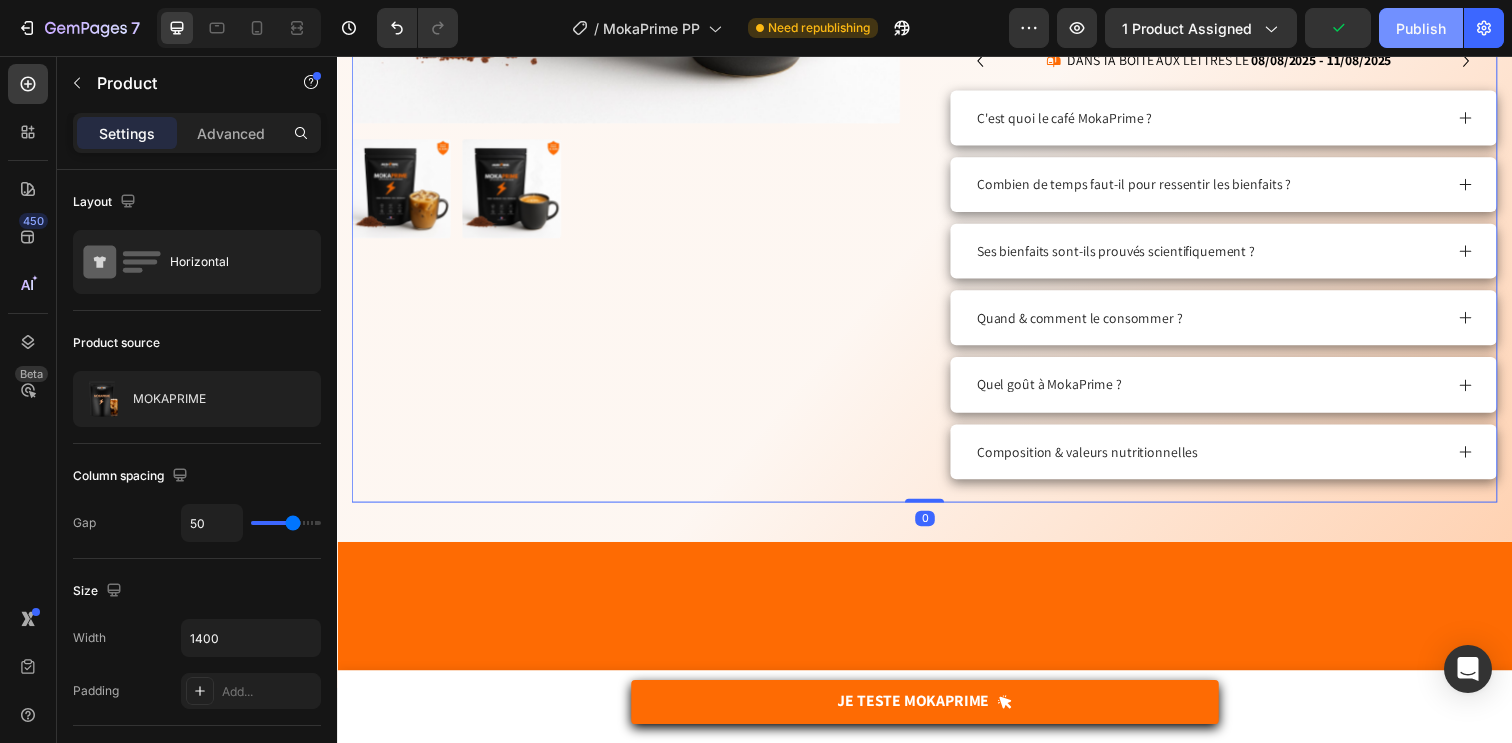 click on "Publish" at bounding box center [1421, 28] 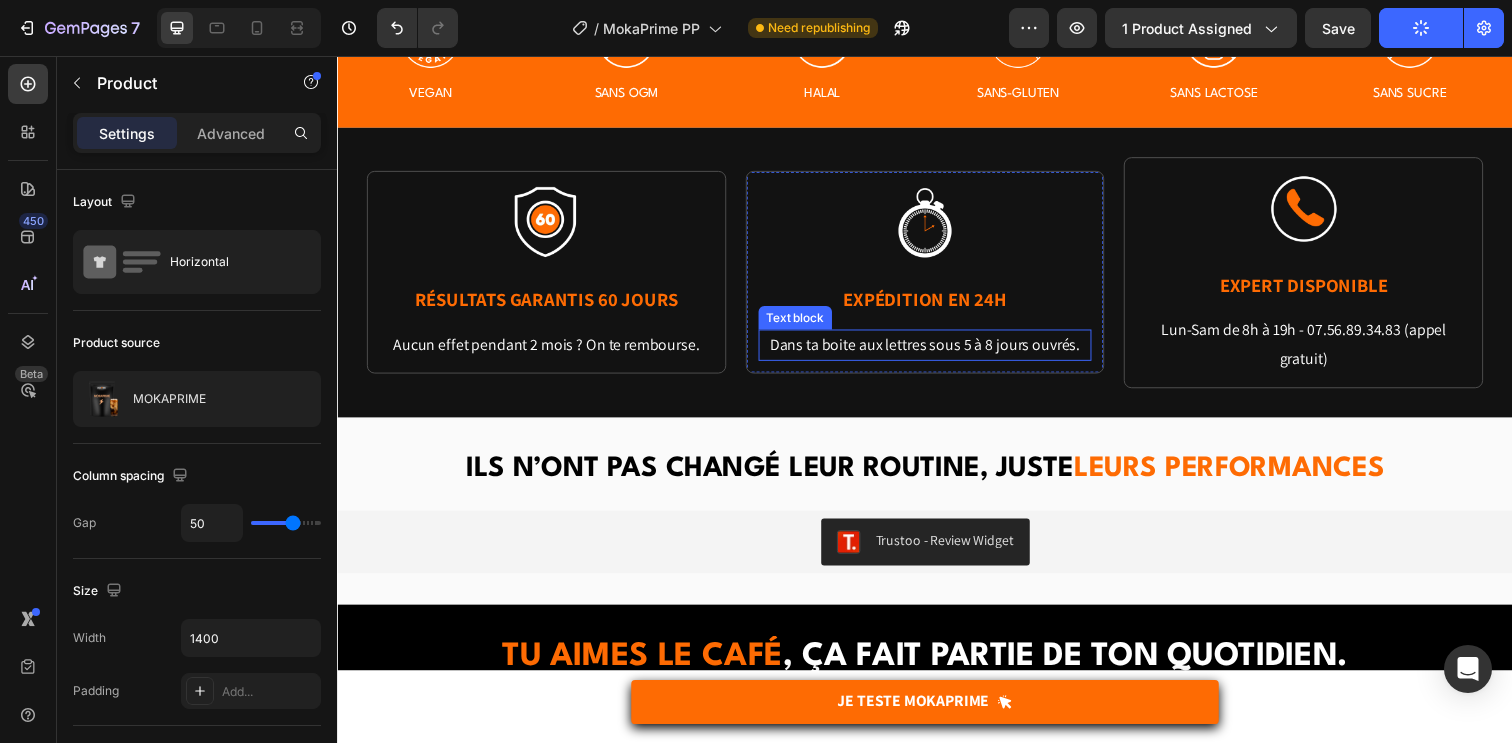 scroll, scrollTop: 995, scrollLeft: 0, axis: vertical 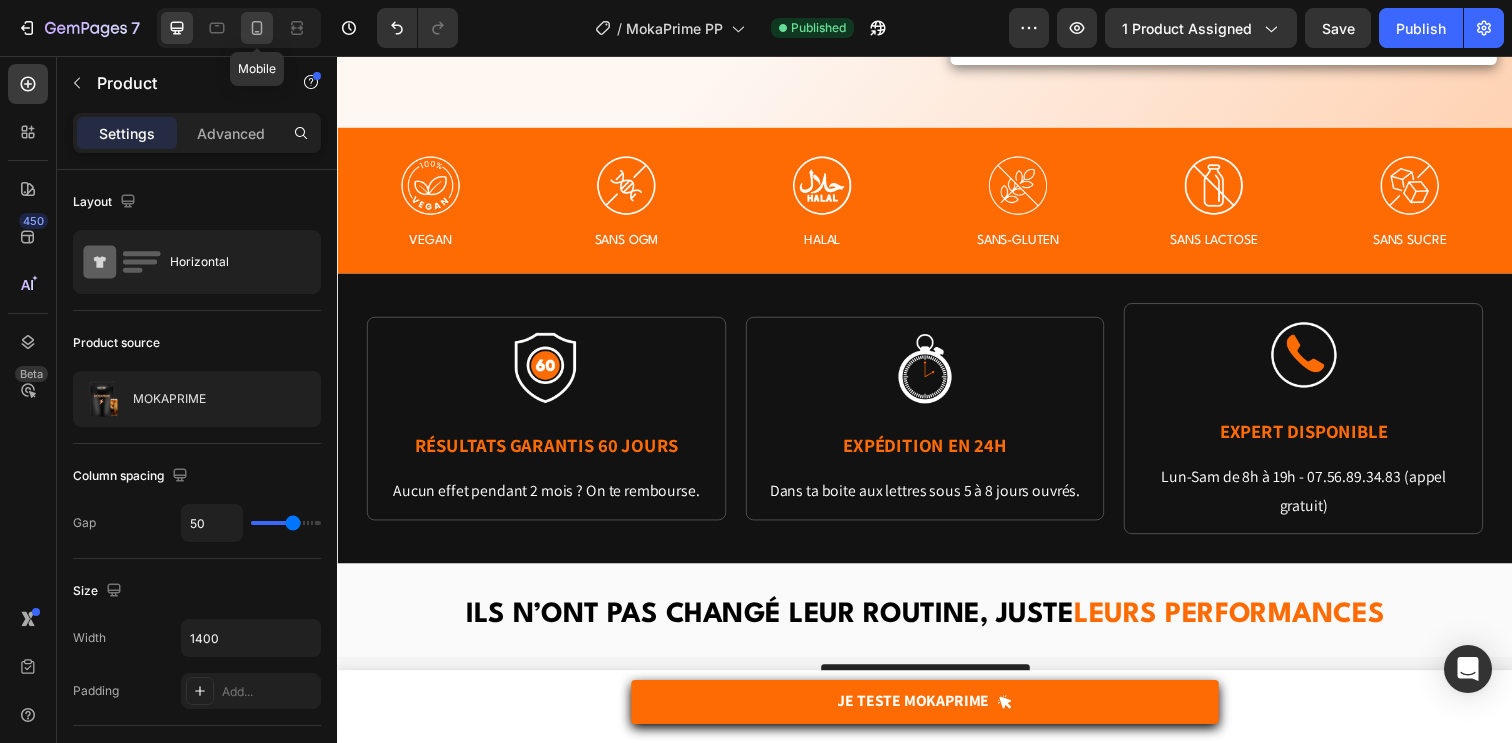 click 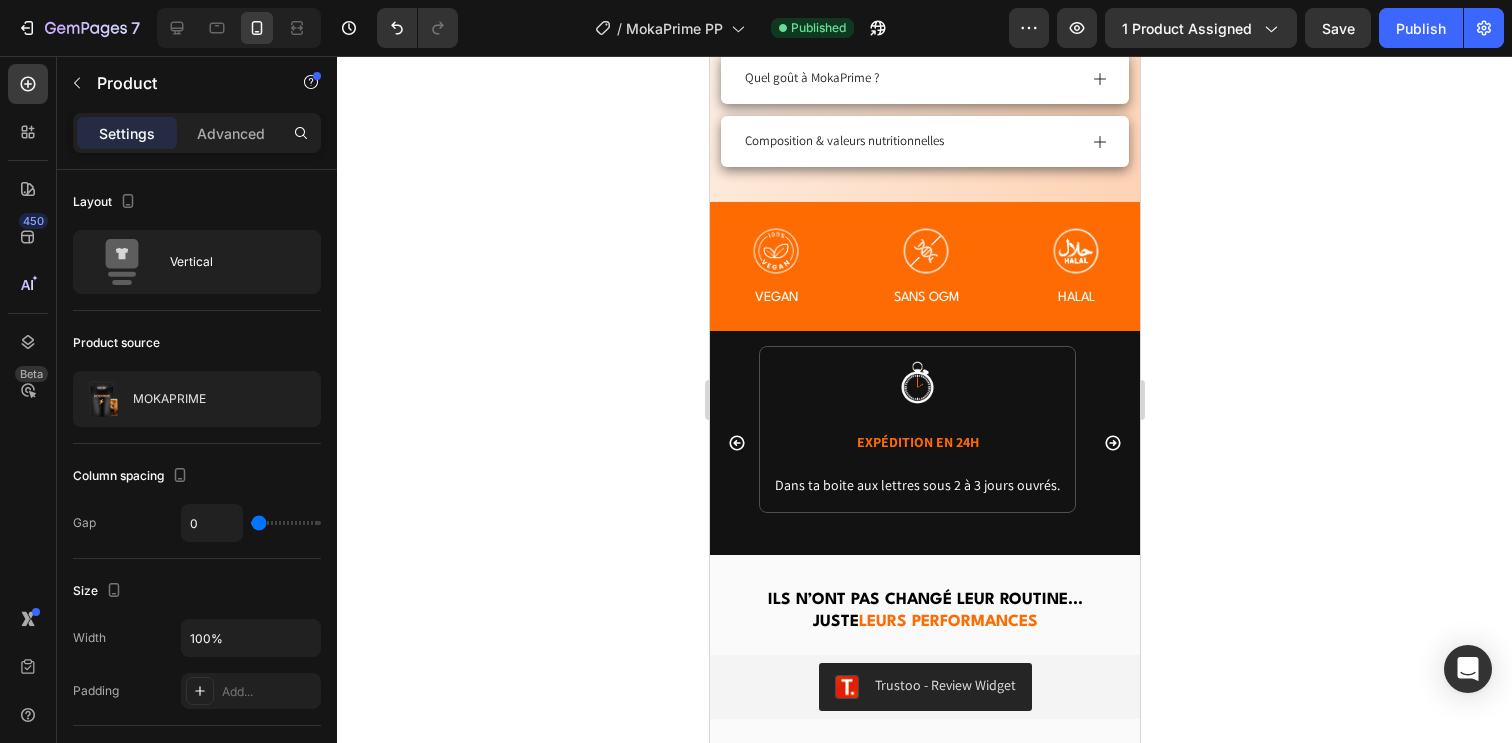 scroll, scrollTop: 1396, scrollLeft: 0, axis: vertical 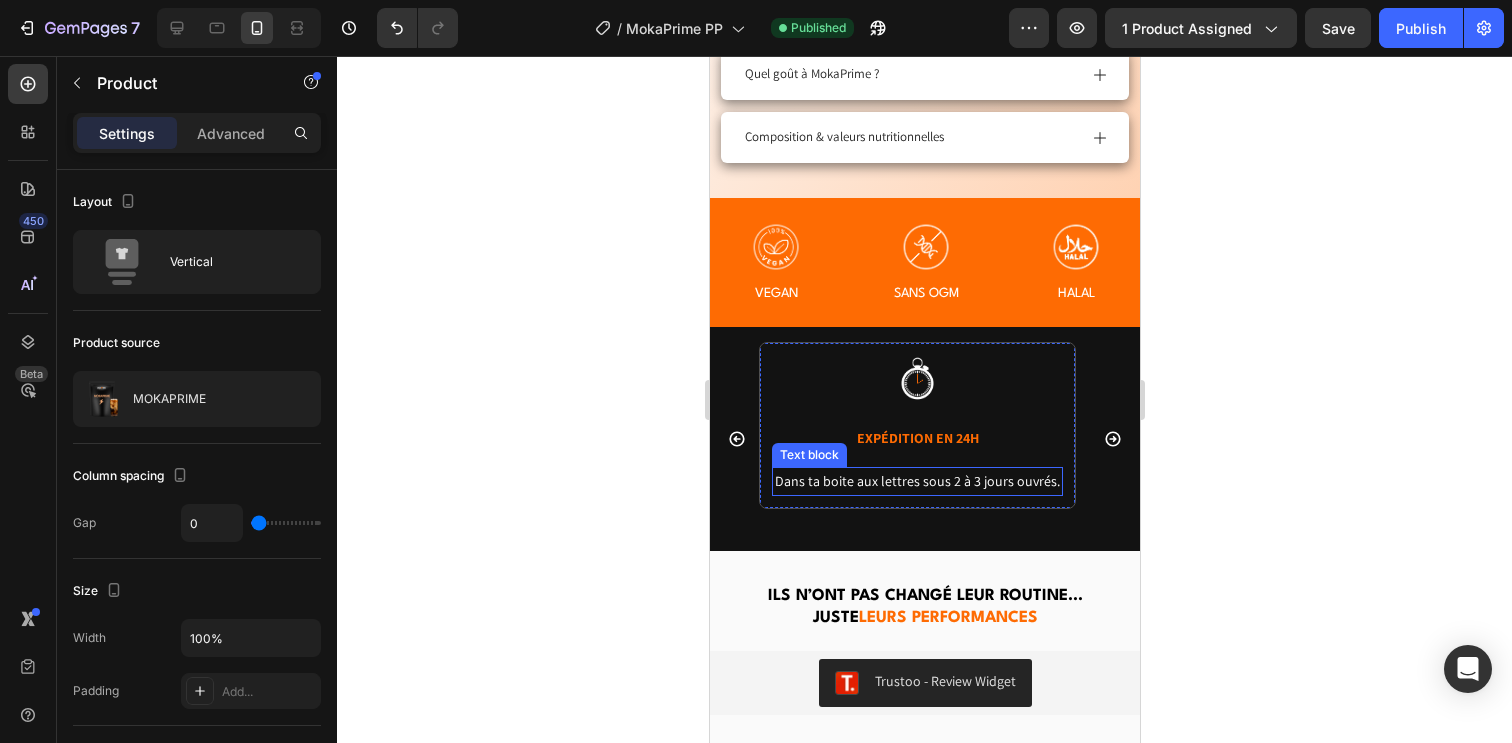 click on "Dans ta boite aux lettres sous 2 à 3 jours ouvrés." at bounding box center (916, 481) 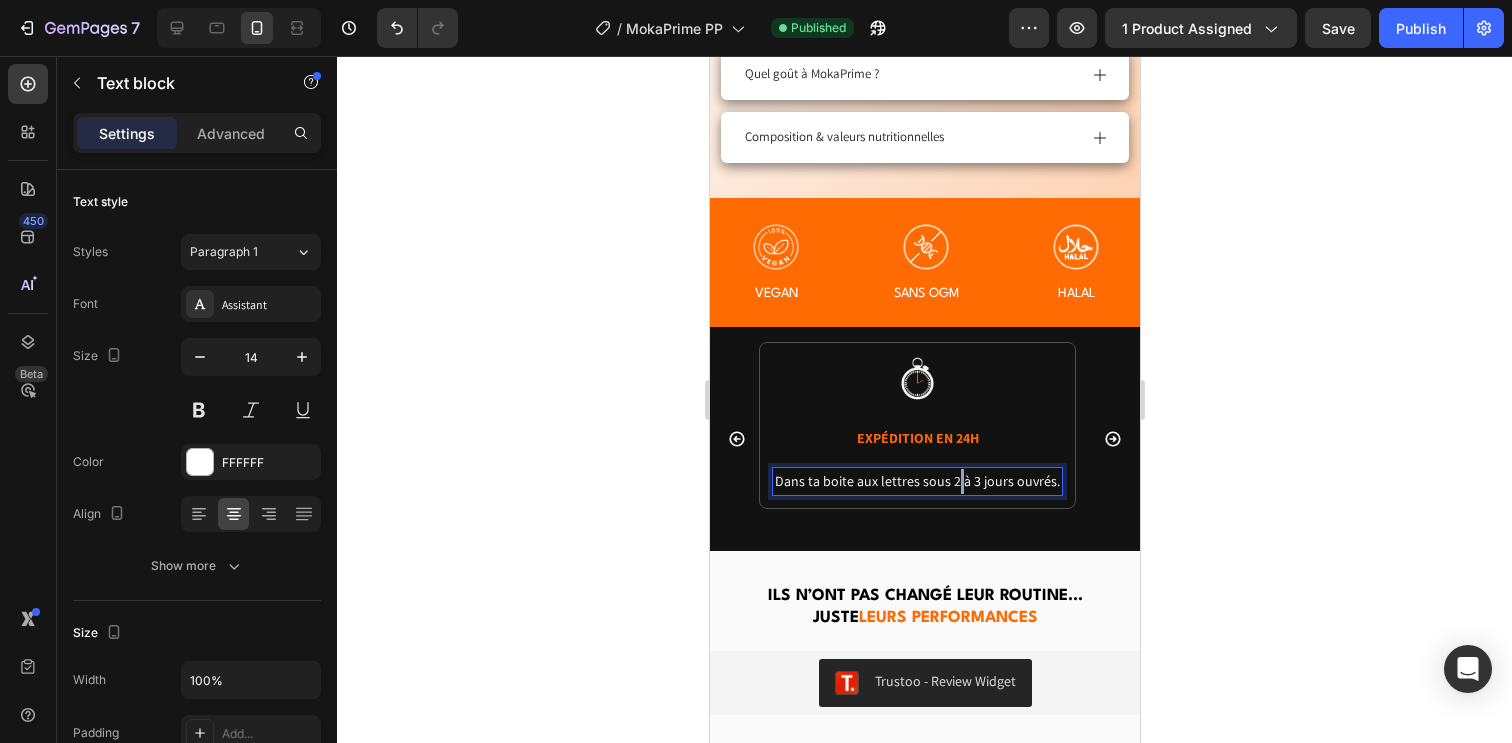 click on "Dans ta boite aux lettres sous 2 à 3 jours ouvrés." at bounding box center [916, 481] 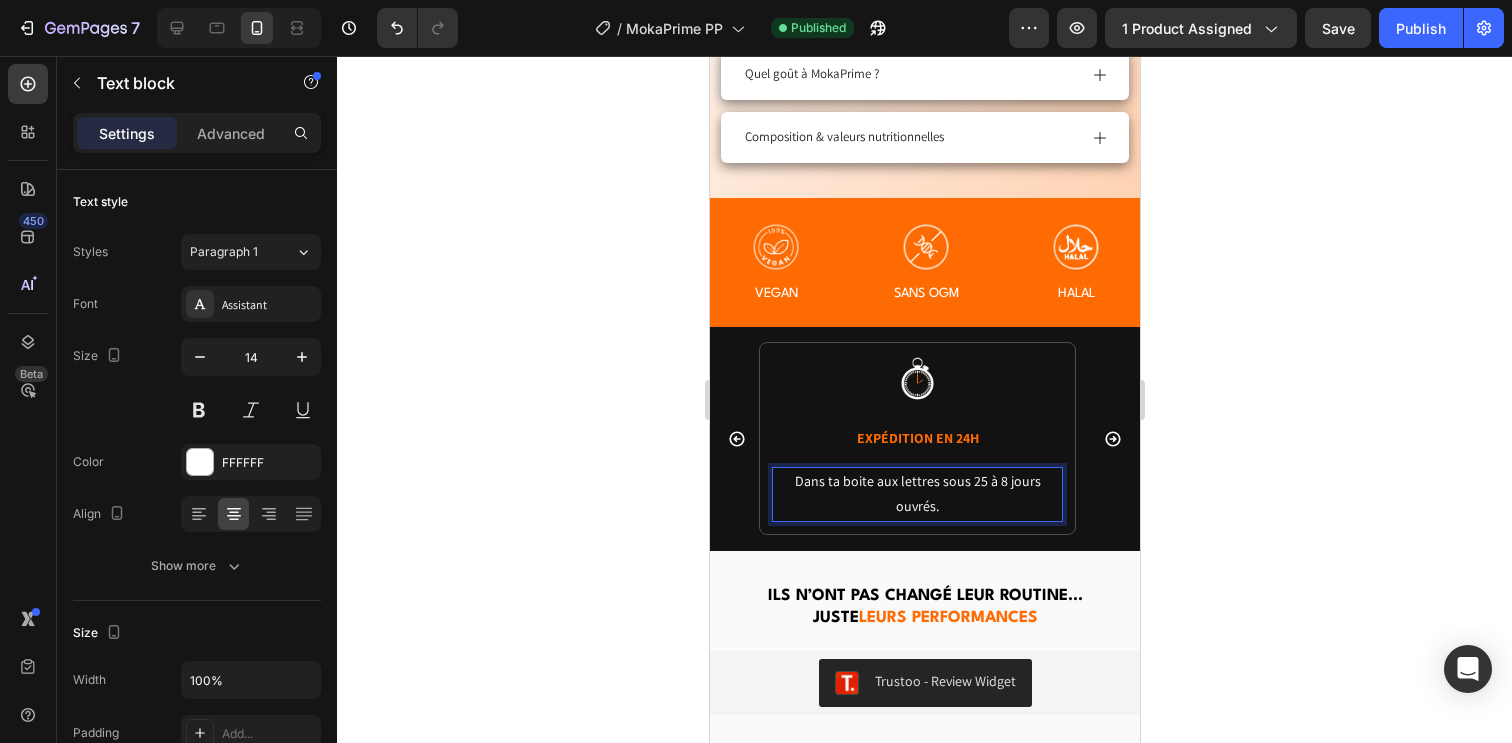 click on "Dans ta boite aux lettres sous 25 à 8 jours ouvrés." at bounding box center [916, 494] 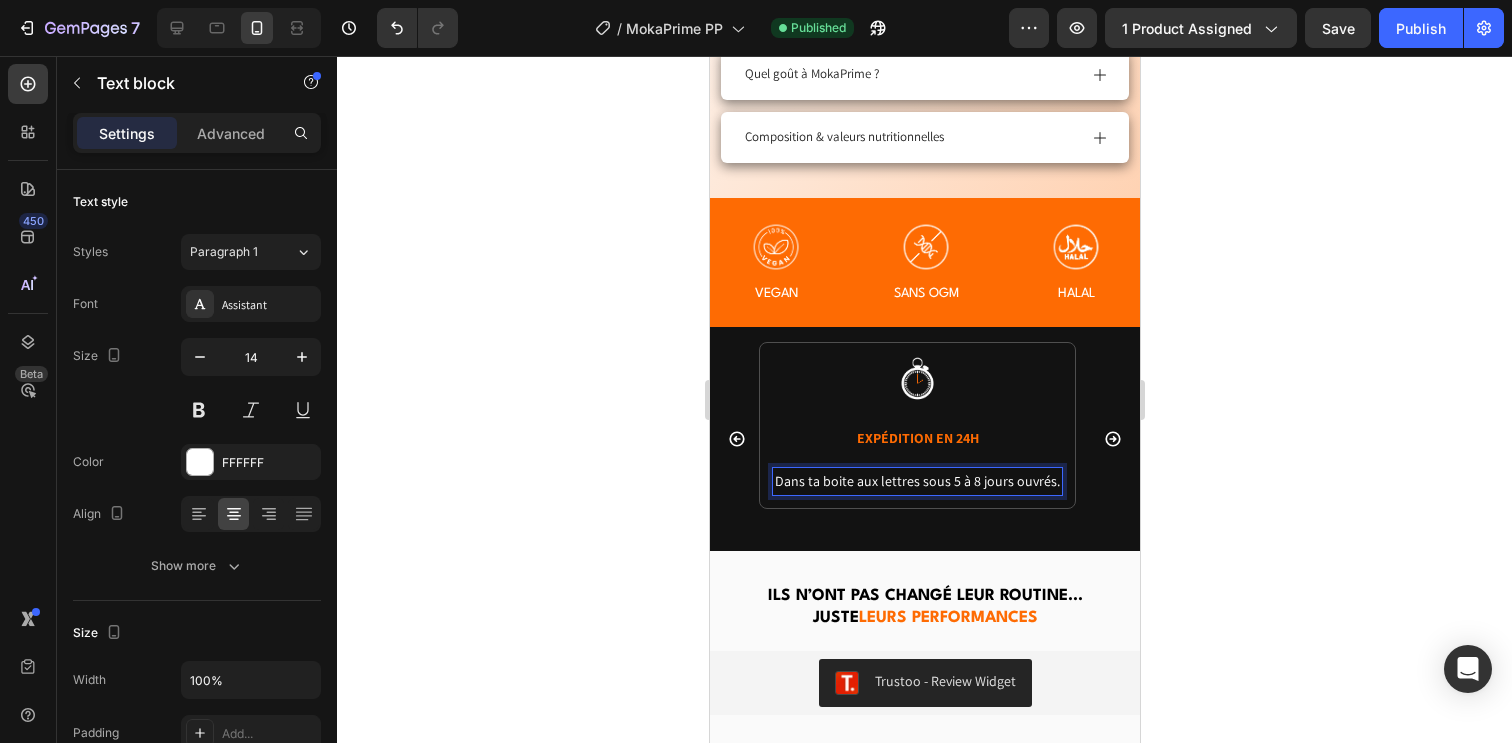 click 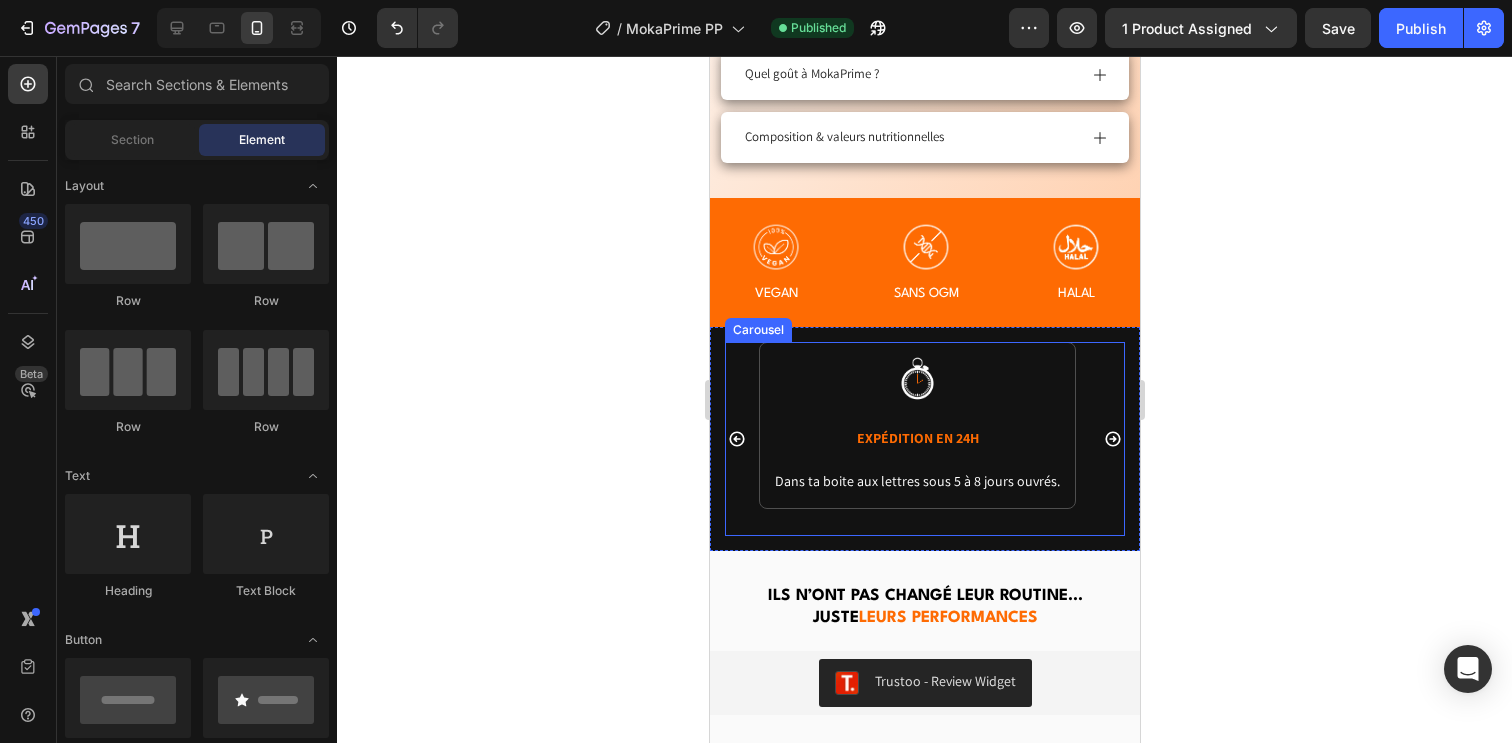 click on "Image EXP É DITION EN 24H Text Block Dans ta boite aux lettres sous 5 à 8 jours ouvrés. Text block Row Image R É SULTATS GARANTIS 60 JOURS Text Block Aucun effet pendant 2 mois ? On te rembourse. Text block Row Image CONSEILLER DISPONIBLE Text Block Lun-Sam de 8h à 19h - [PHONE] (appel gratuit) Text block Row" at bounding box center (924, 438) 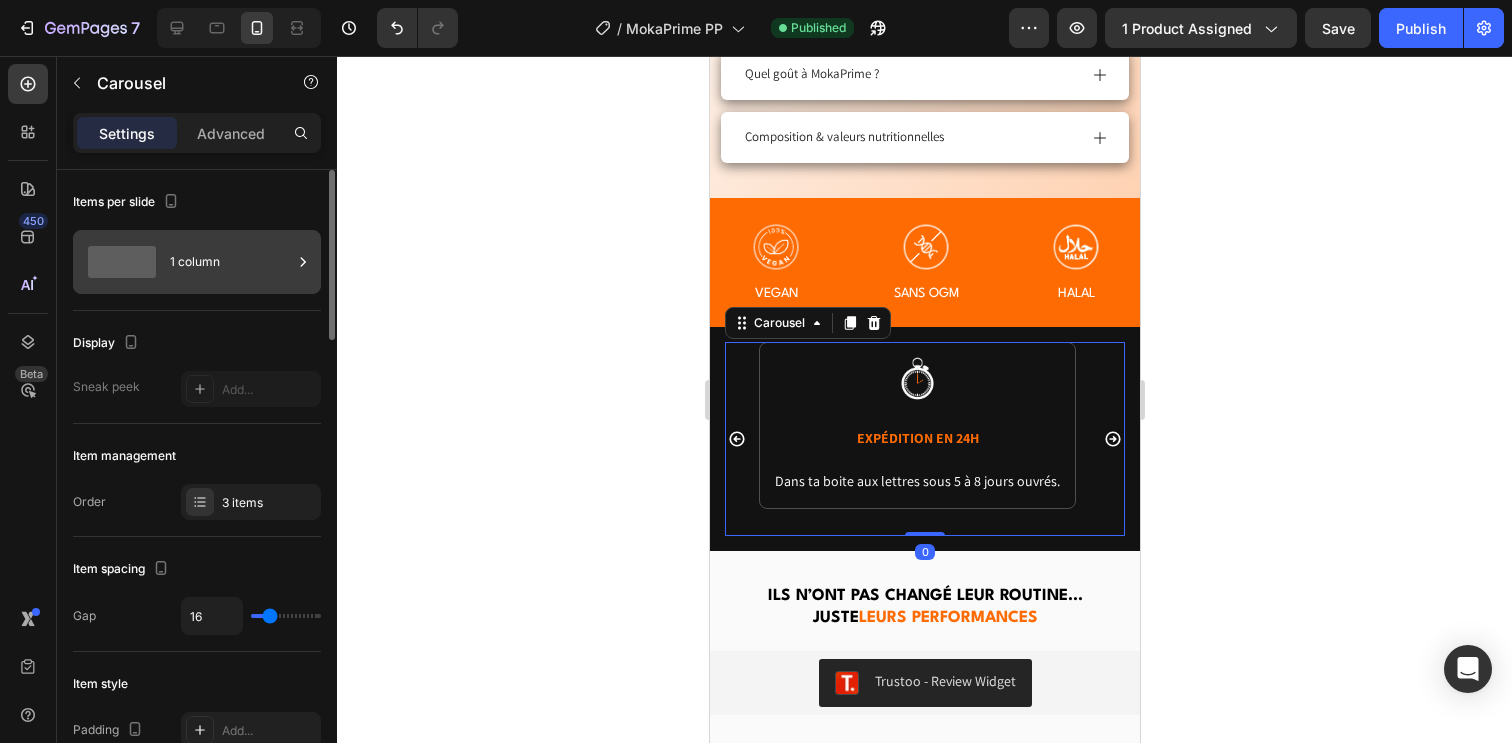 click on "1 column" at bounding box center (231, 262) 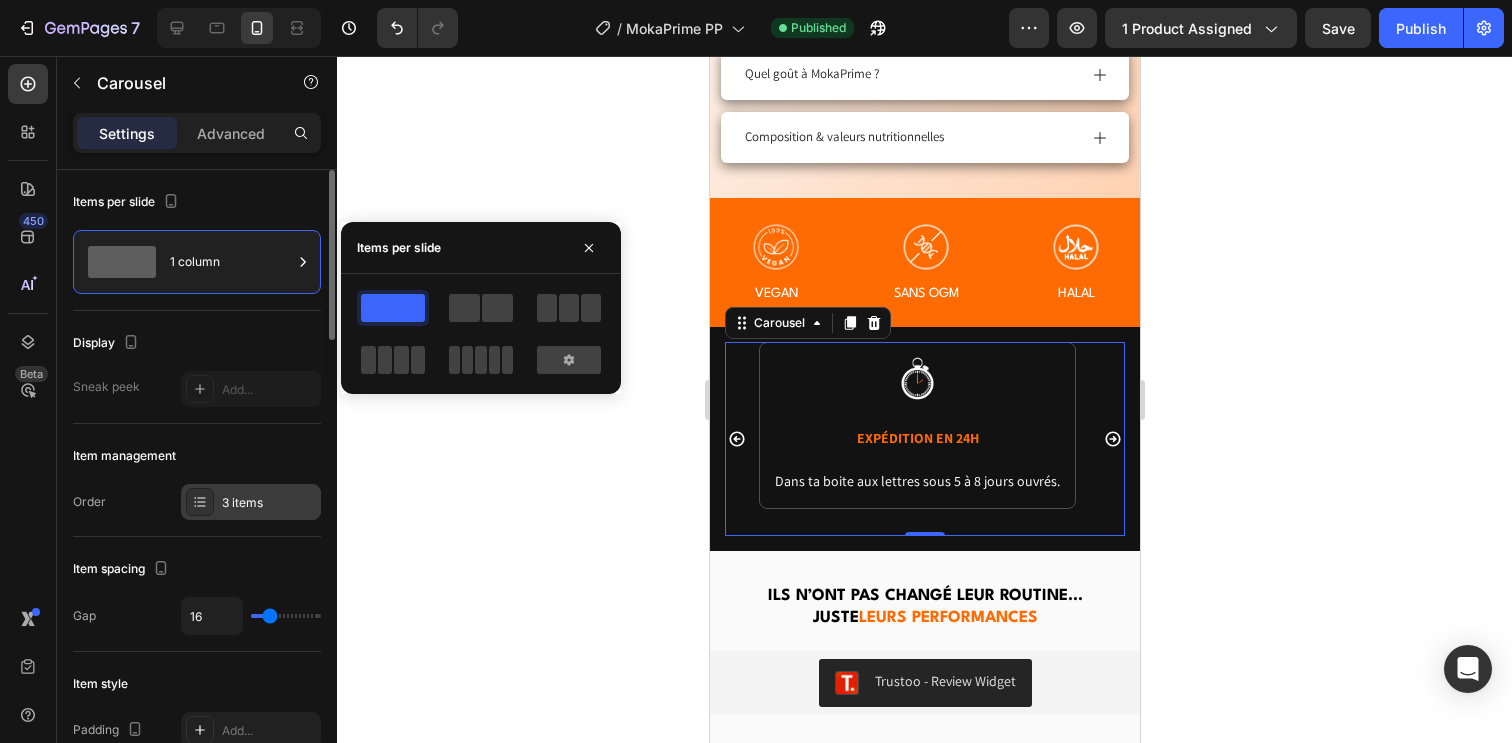 click on "3 items" at bounding box center (269, 503) 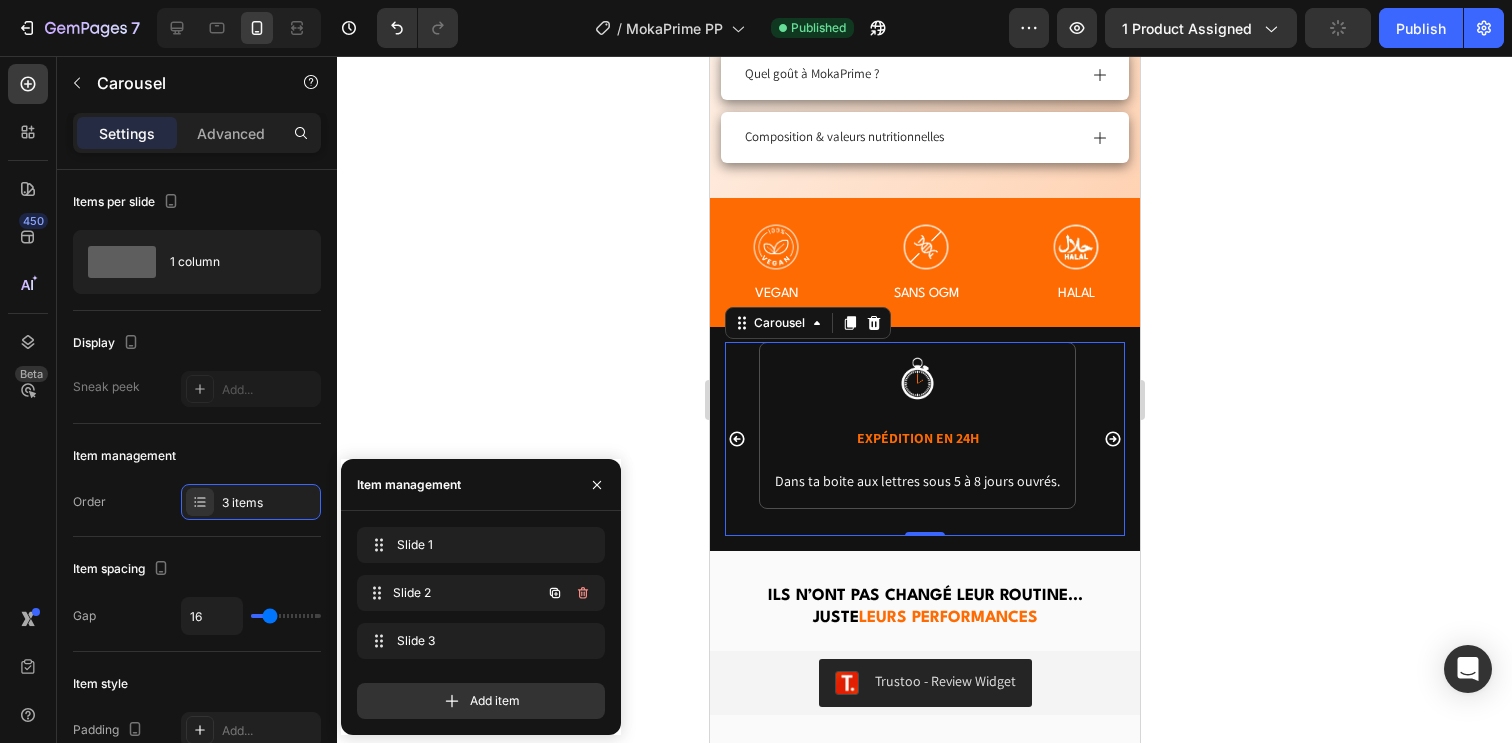 type 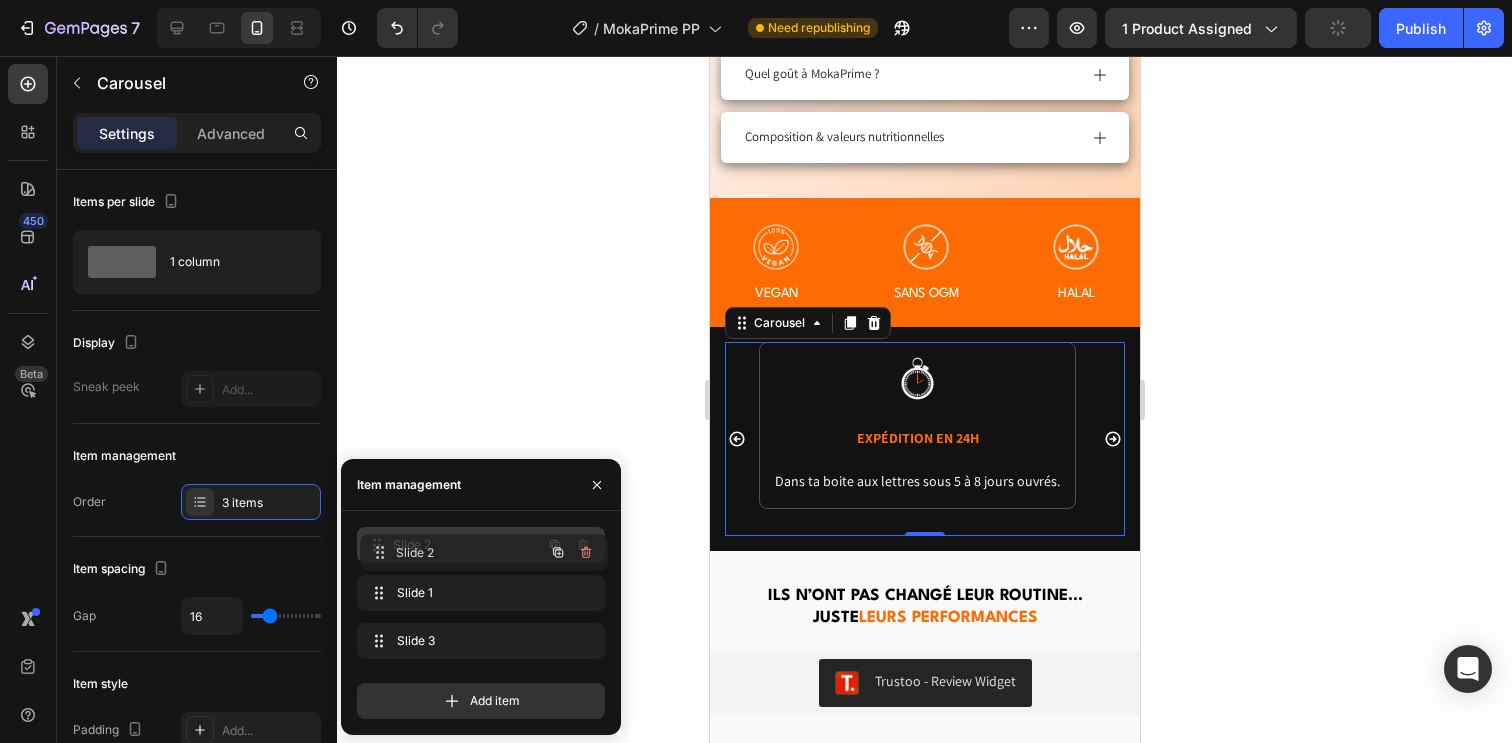 drag, startPoint x: 375, startPoint y: 598, endPoint x: 378, endPoint y: 558, distance: 40.112343 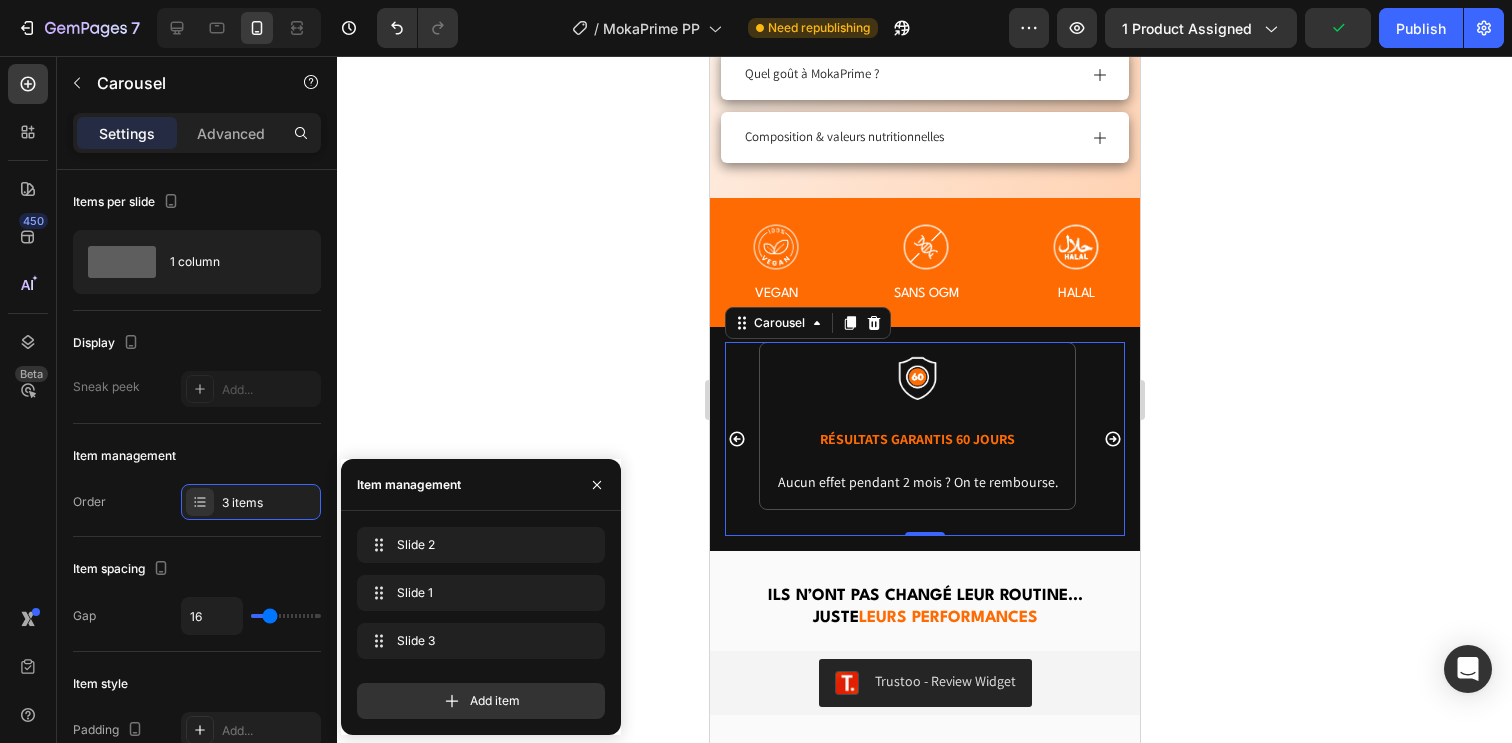 click 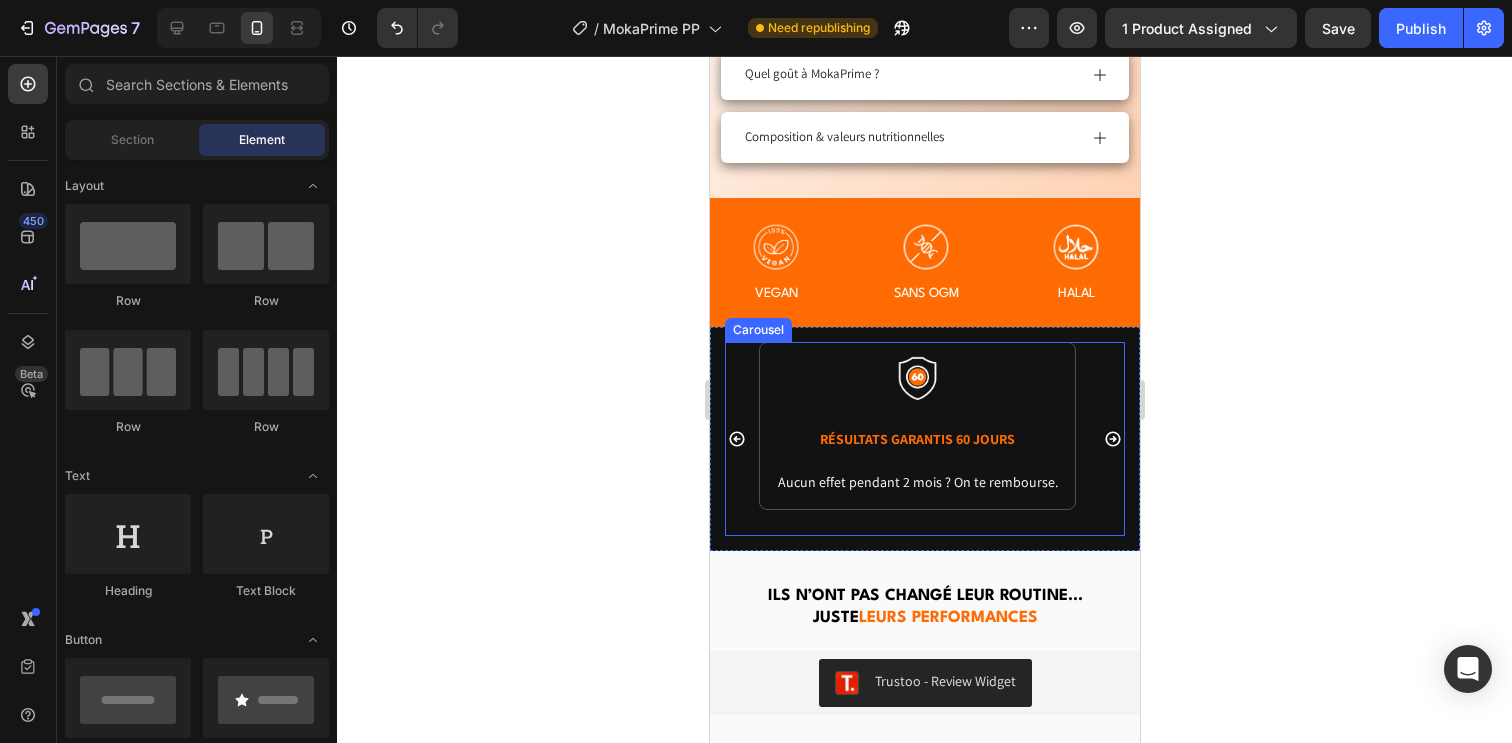 click on "Image R É SULTATS GARANTIS 60 JOURS Text Block Aucun effet pendant 2 mois ? On te rembourse. Text block Row Image EXP É DITION EN 24H Text Block Dans ta boite aux lettres sous 5 à 8 jours ouvrés. Text block Row Image CONSEILLER DISPONIBLE Text Block Lun-Sam de 8h à 19h - [PHONE] (appel gratuit) Text block Row" at bounding box center [924, 438] 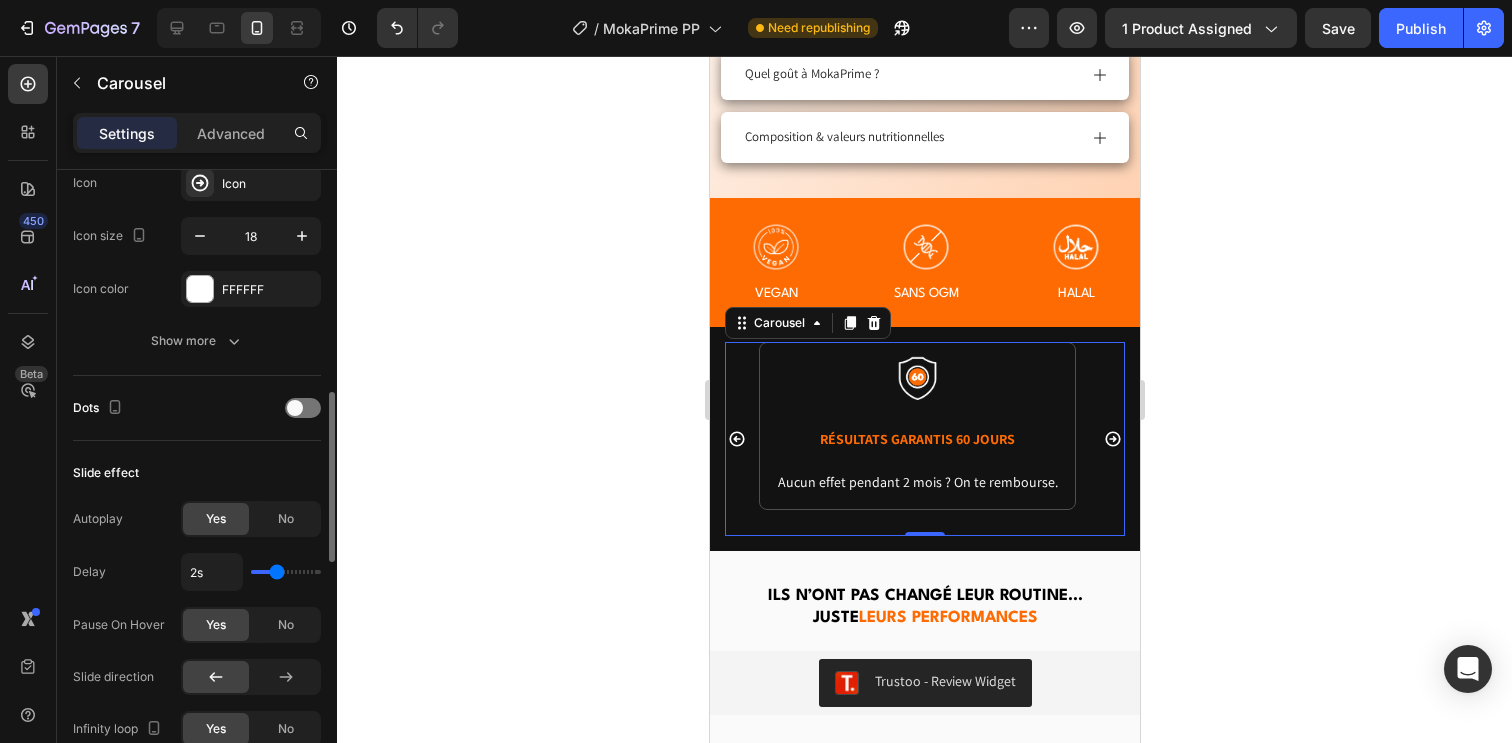 scroll, scrollTop: 848, scrollLeft: 0, axis: vertical 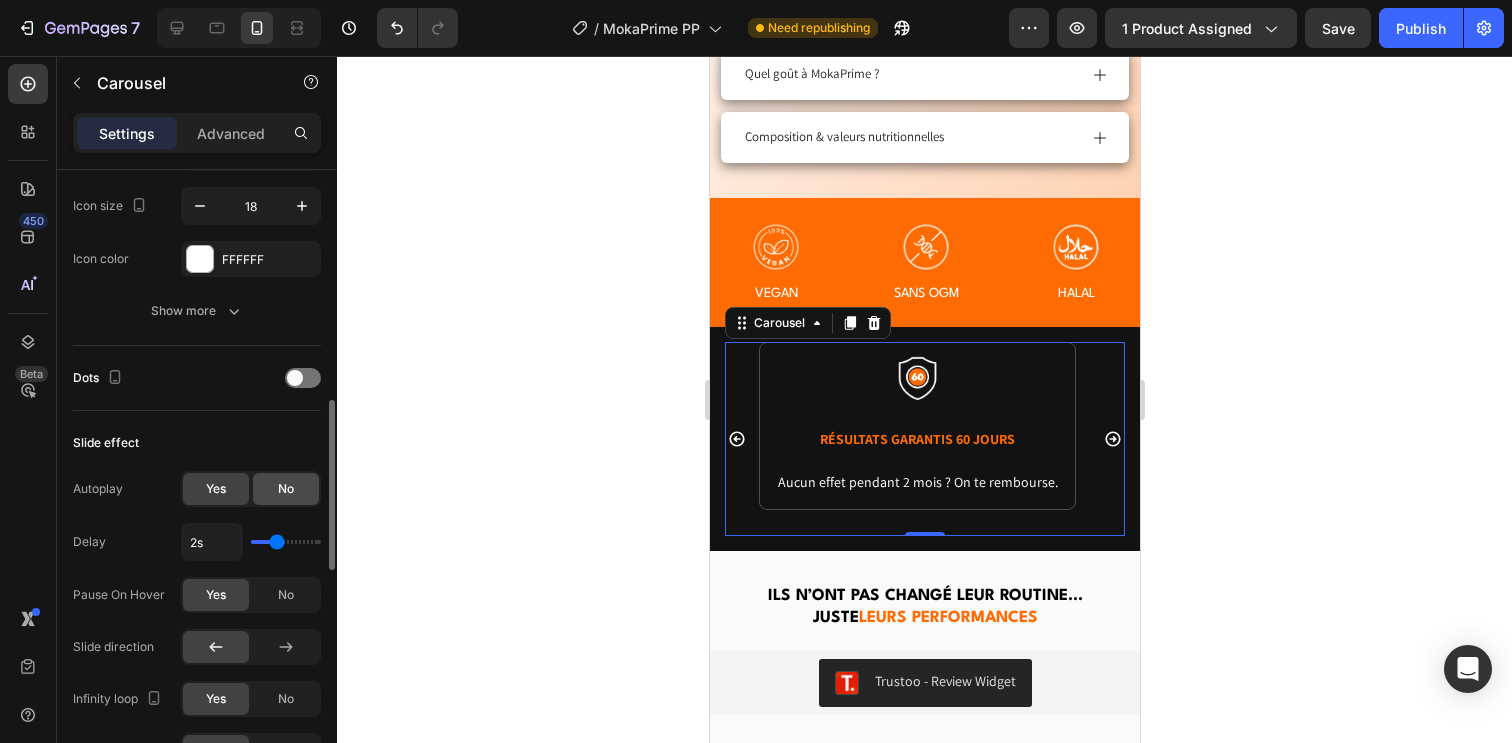 click on "No" 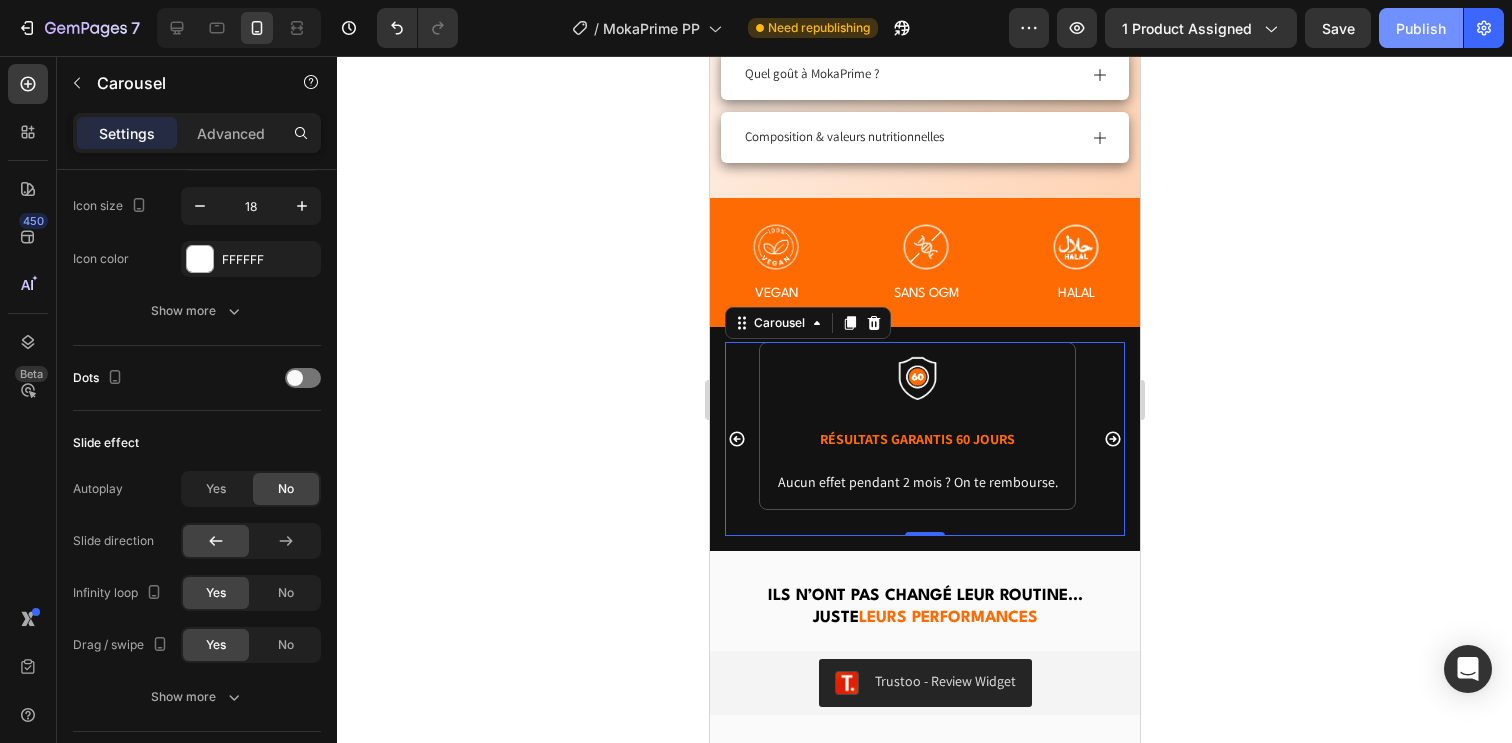 click on "Publish" at bounding box center [1421, 28] 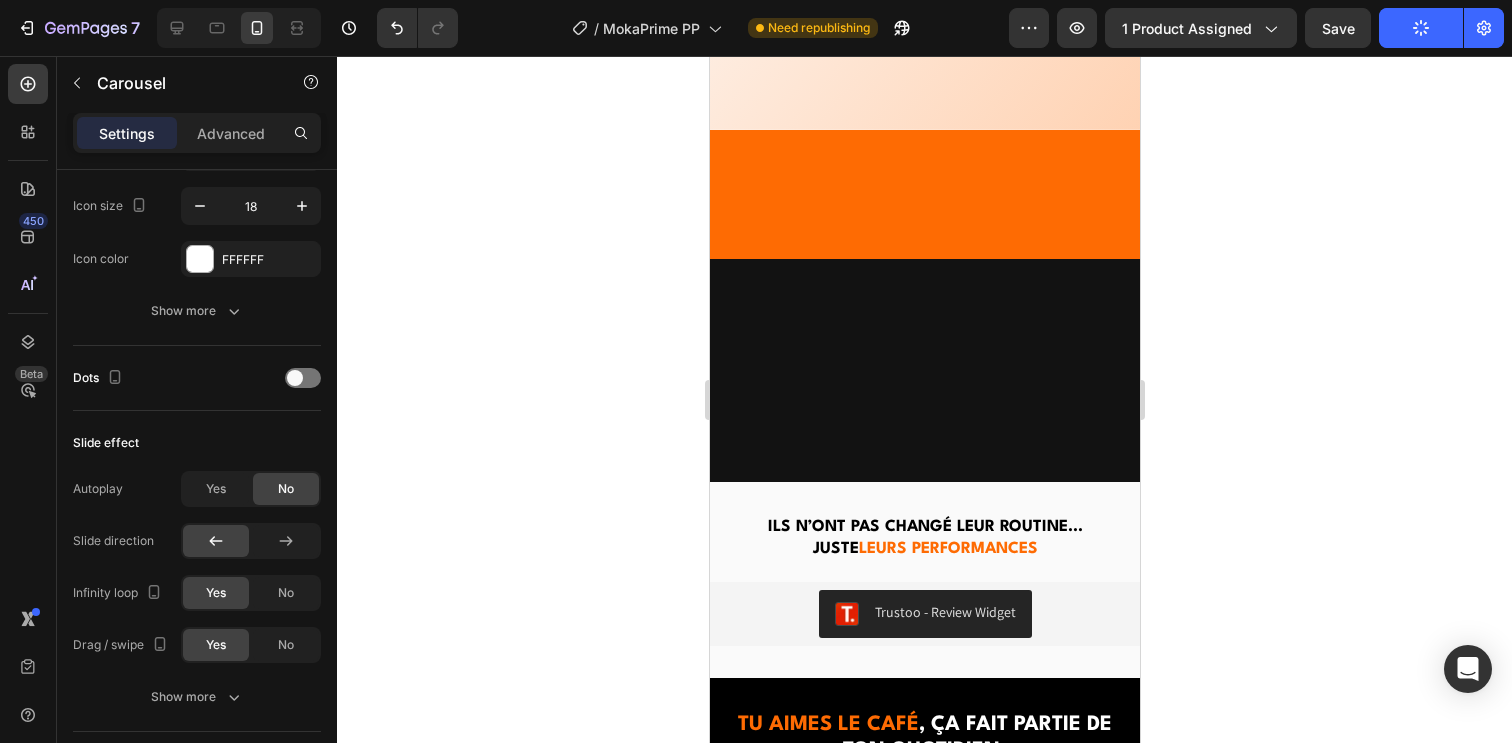 scroll, scrollTop: 1963, scrollLeft: 0, axis: vertical 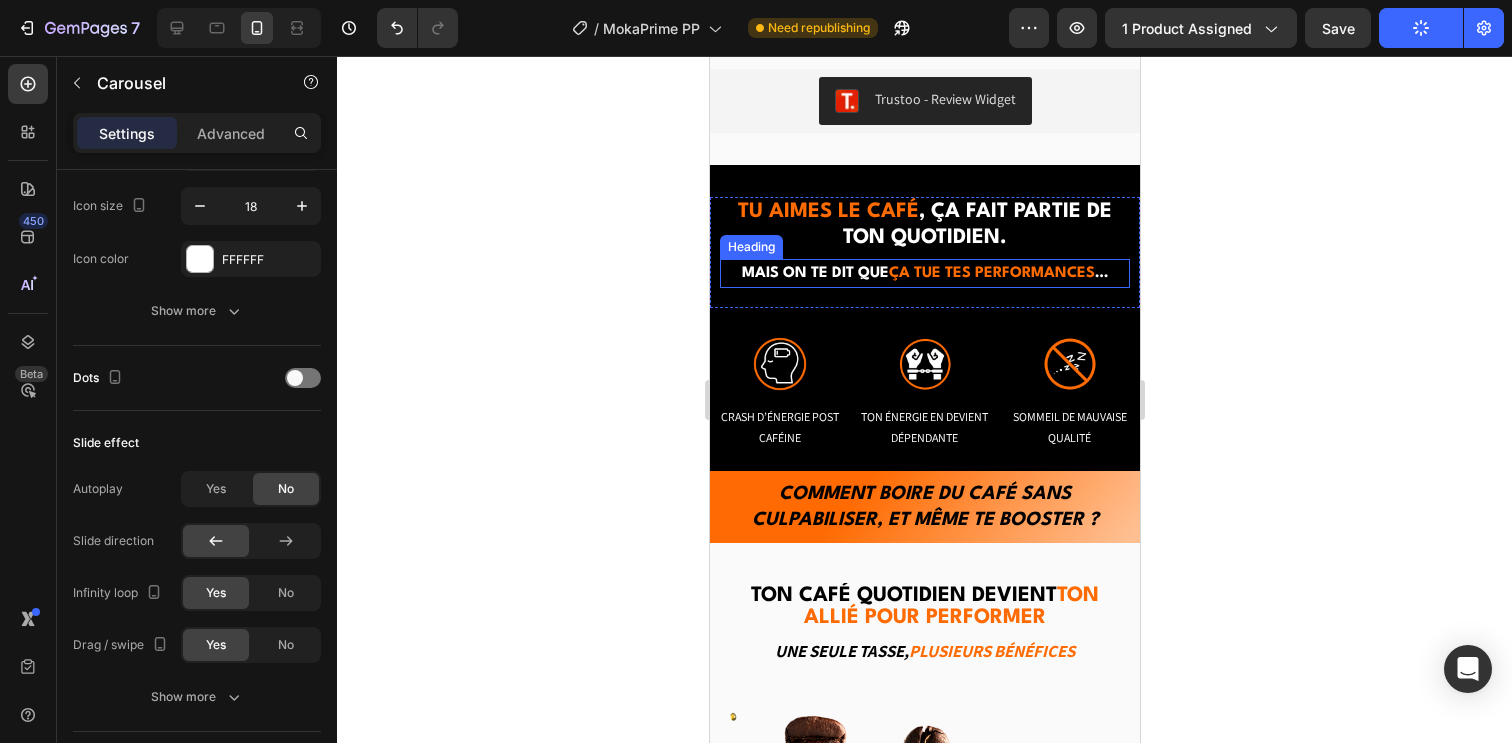 click on "Mais on te dit que  ça tue tes performances …" at bounding box center (924, 273) 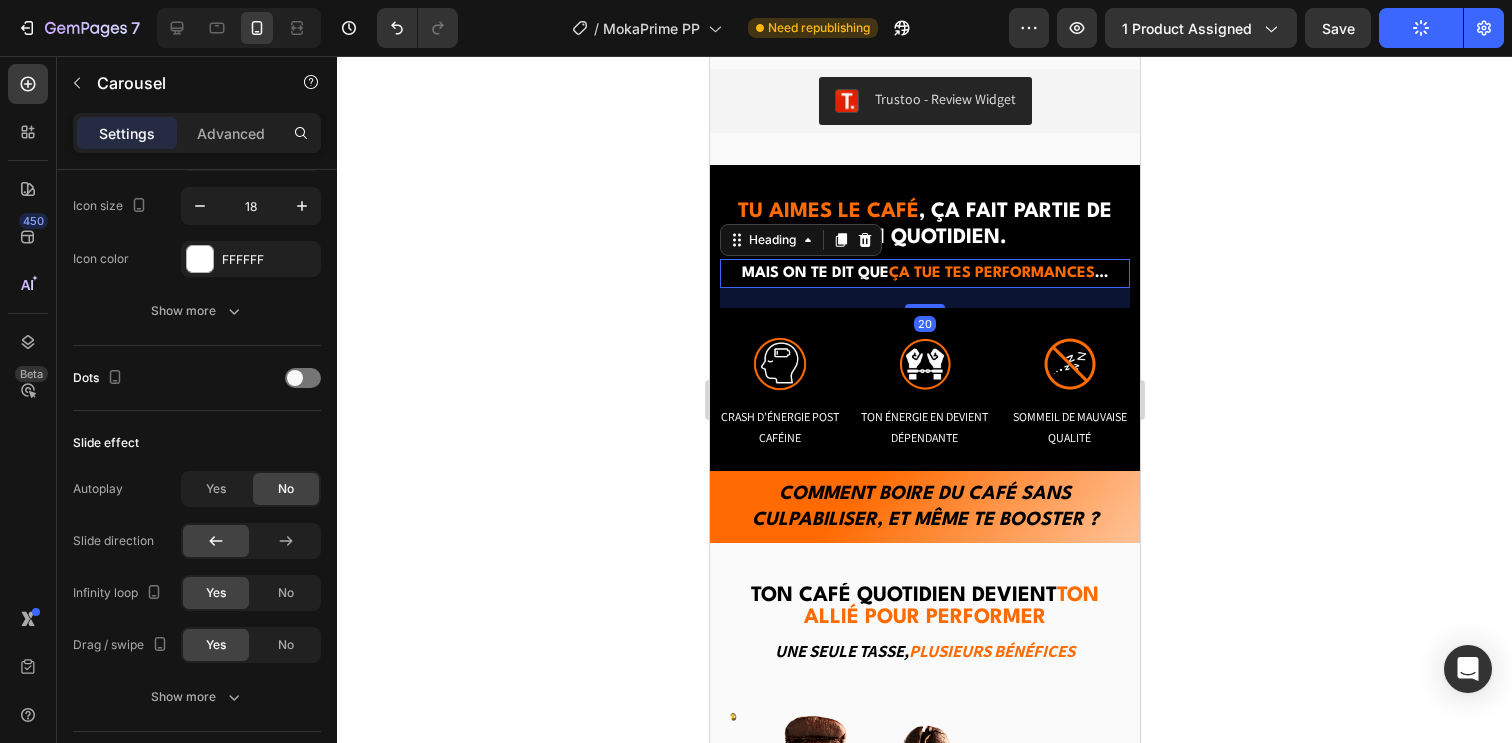 scroll, scrollTop: 0, scrollLeft: 0, axis: both 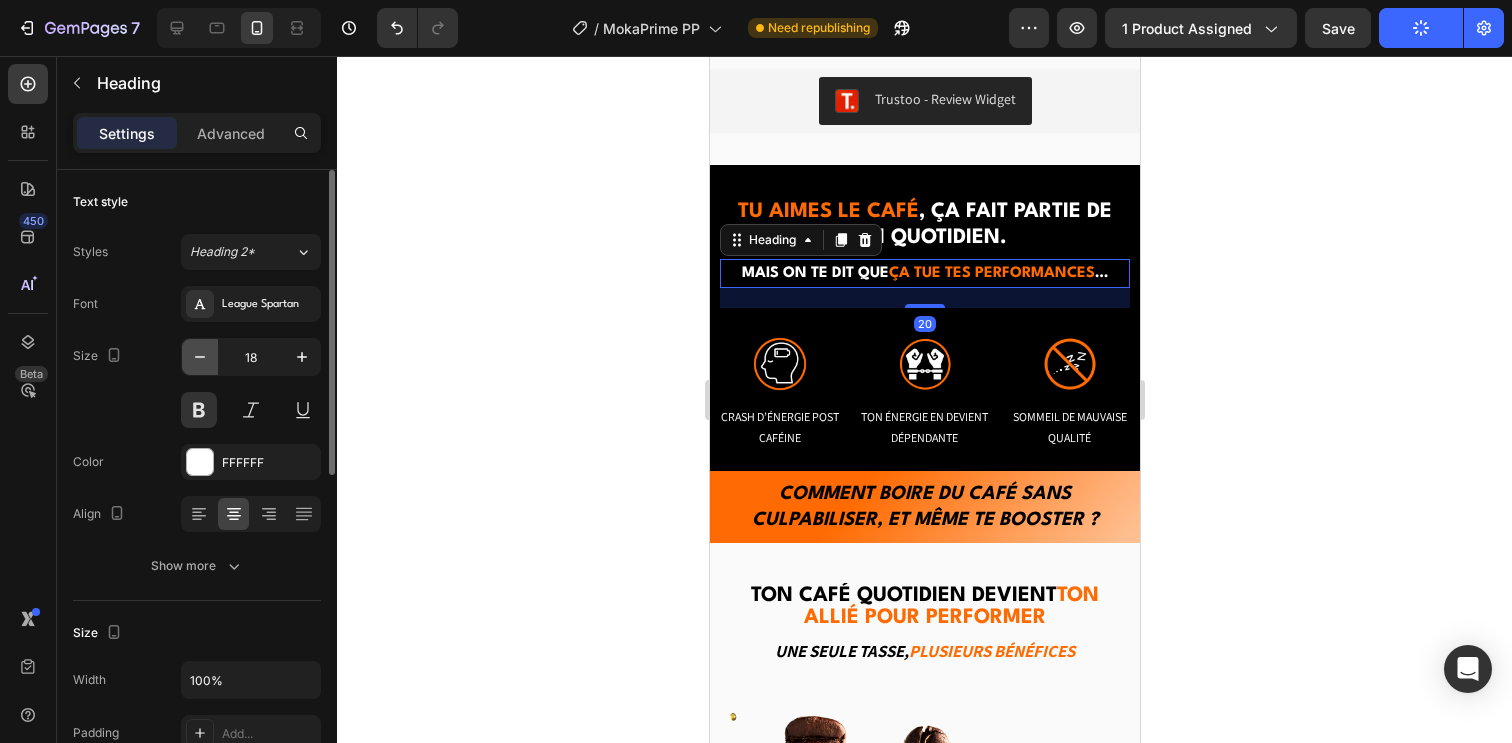 click 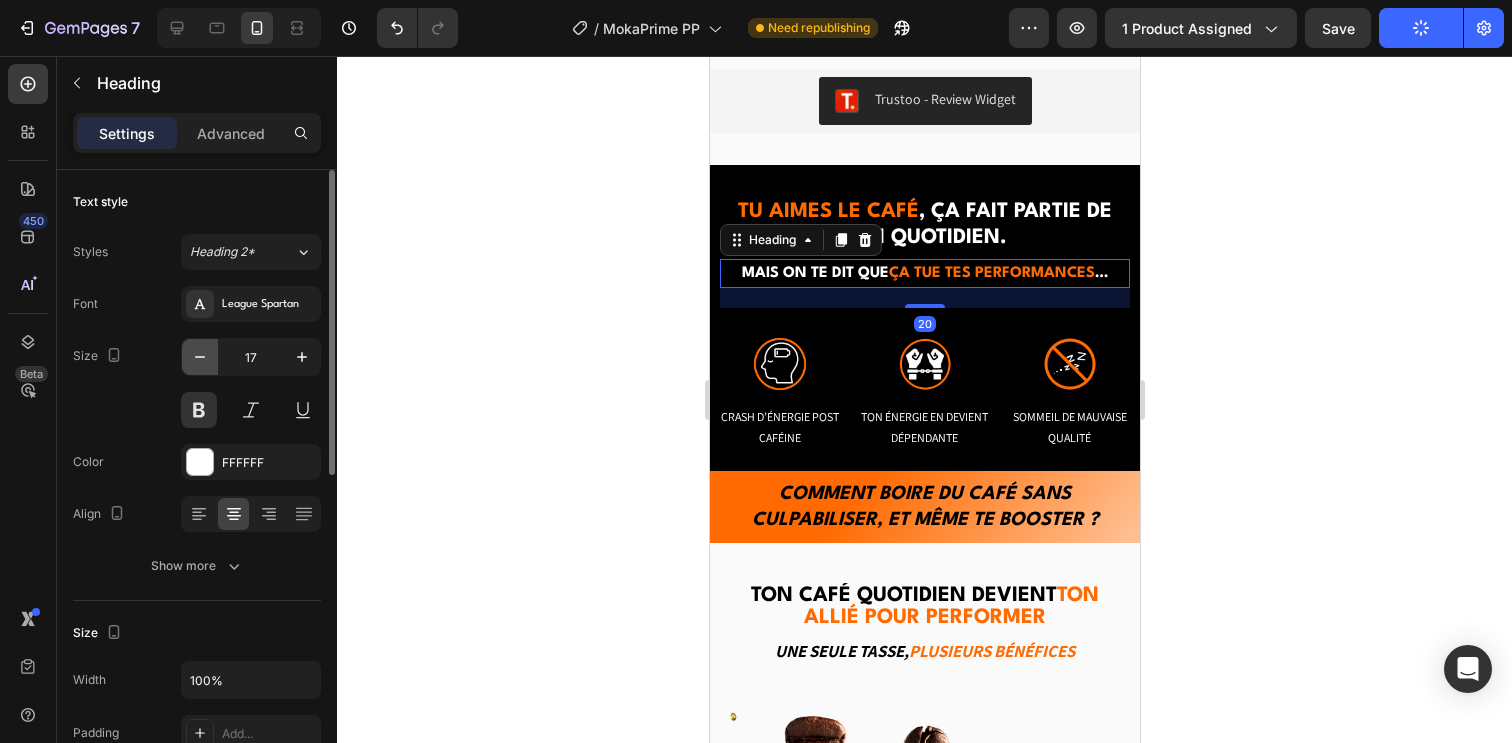 click 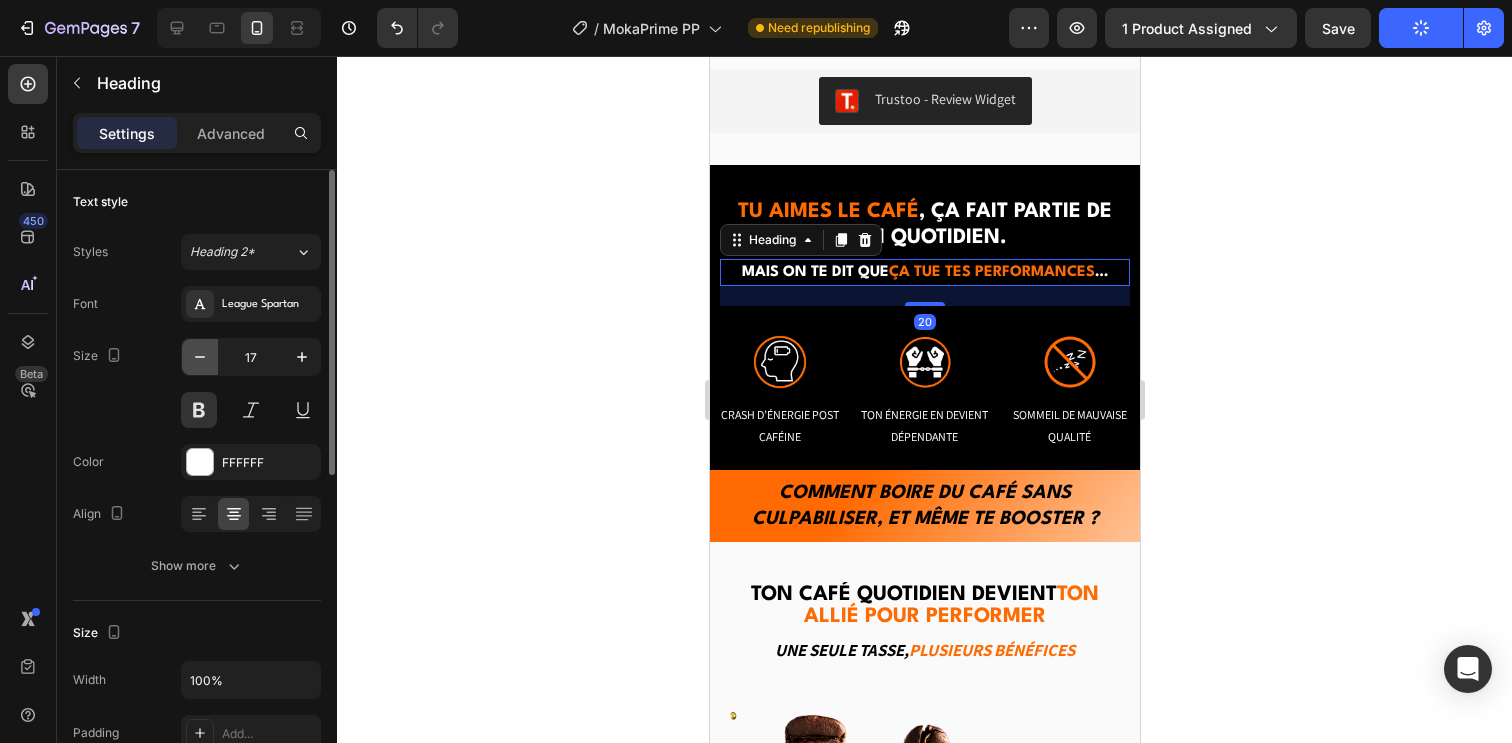 type on "16" 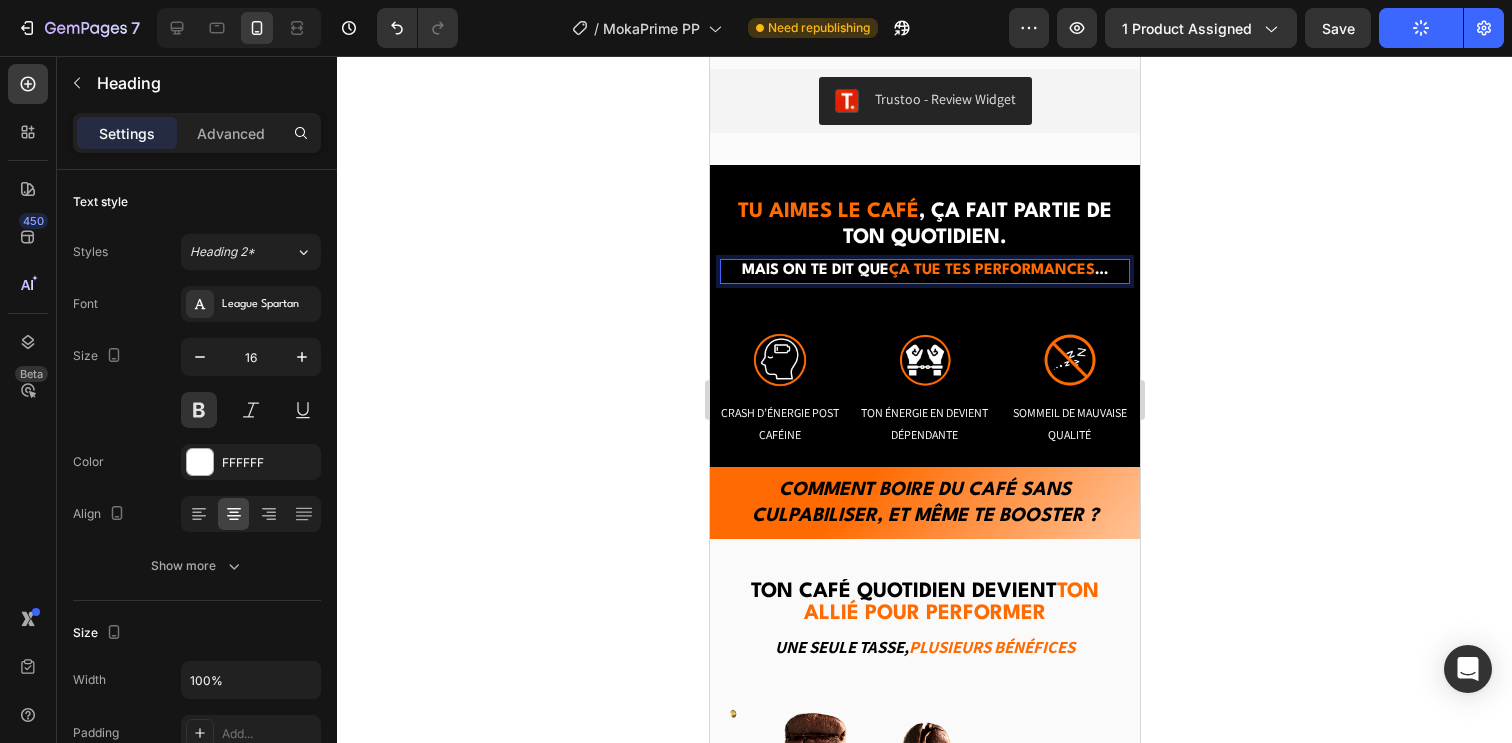 click on "ça tue tes performances" at bounding box center [991, 270] 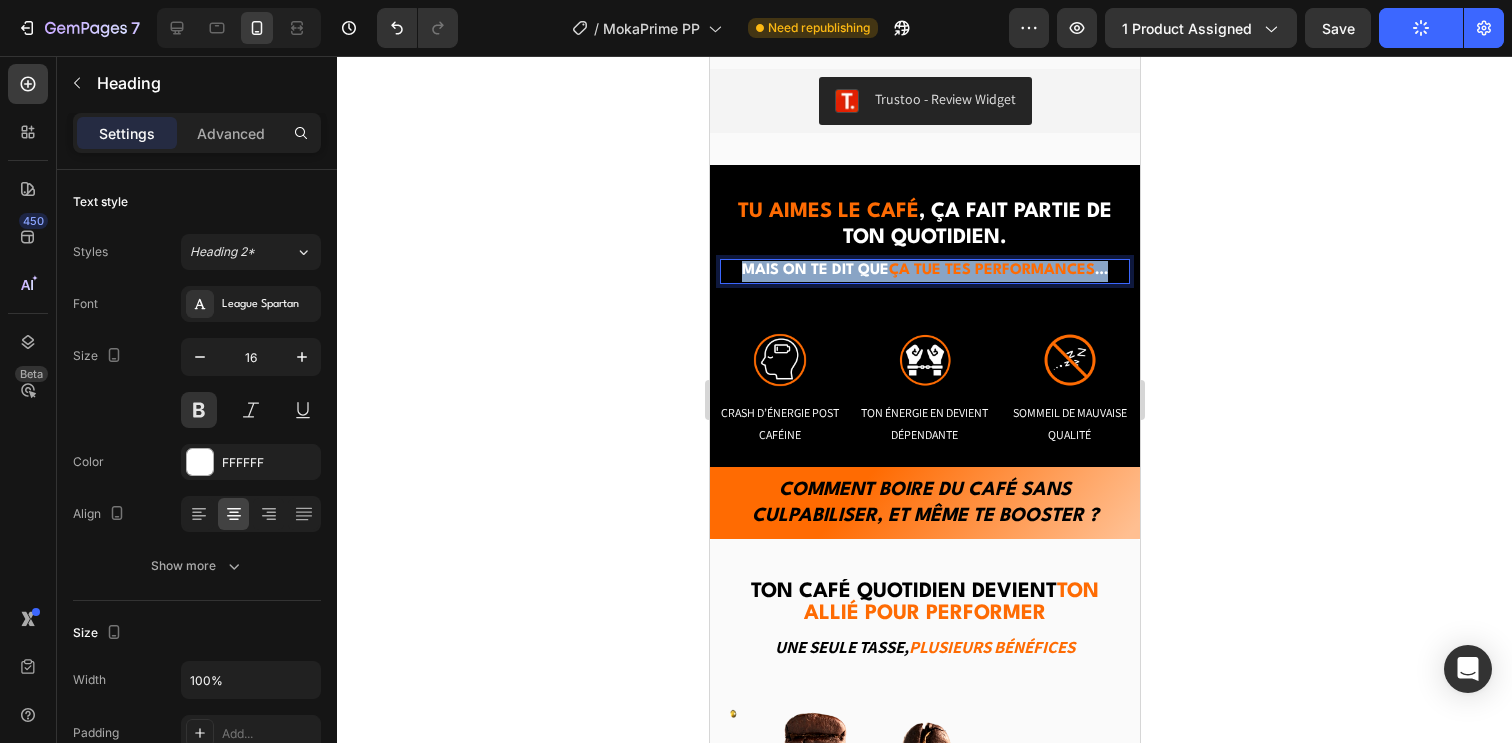 click on "ça tue tes performances" at bounding box center [991, 270] 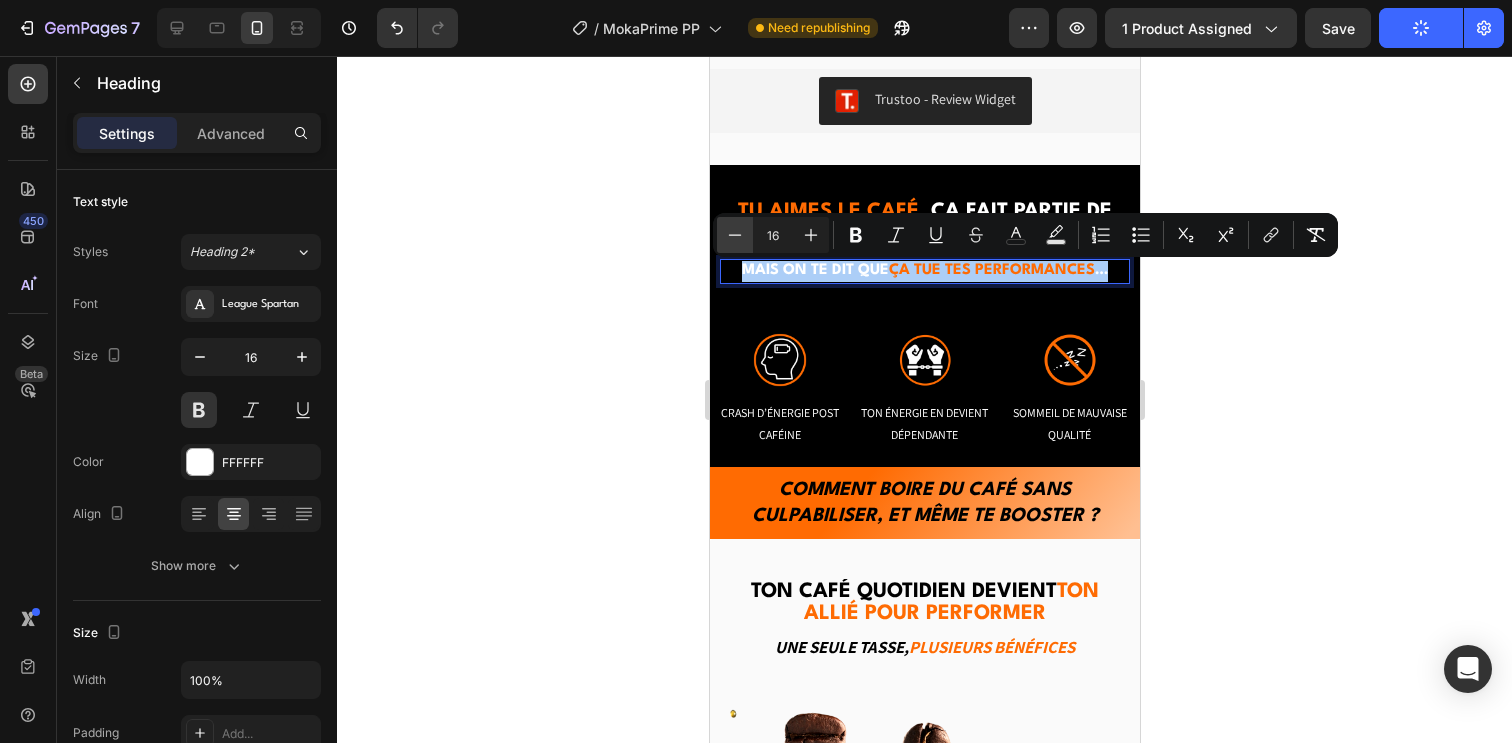 click on "Minus" at bounding box center [735, 235] 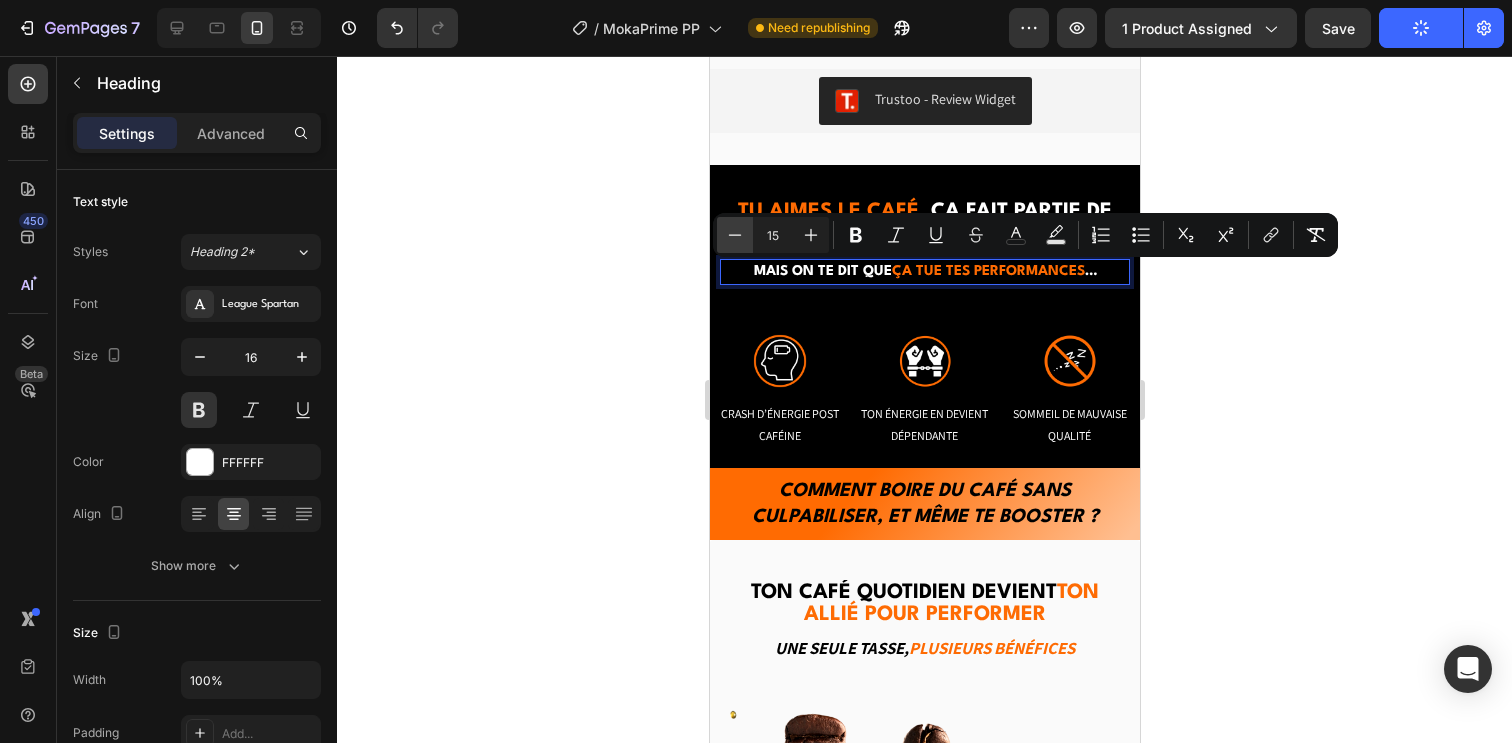 click on "Minus" at bounding box center [735, 235] 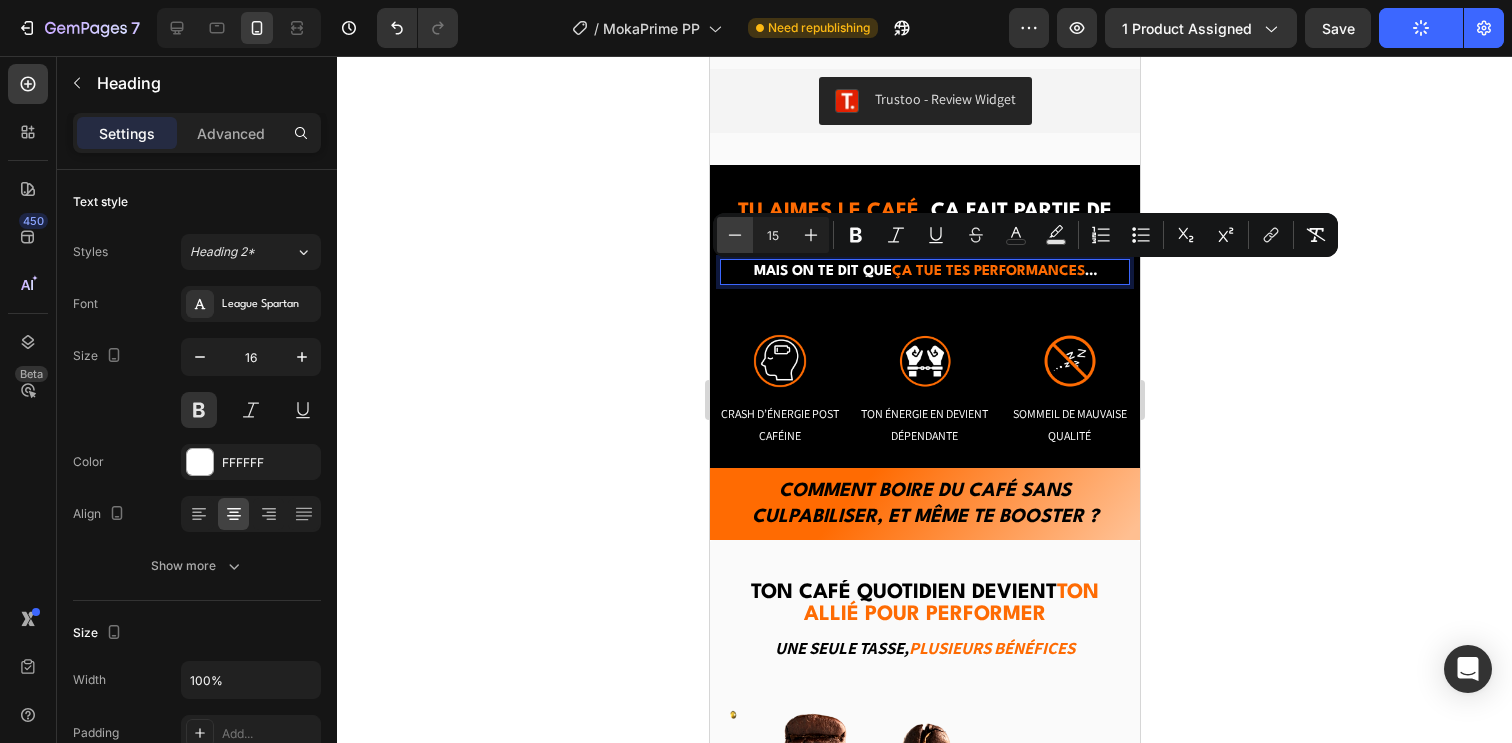 type on "14" 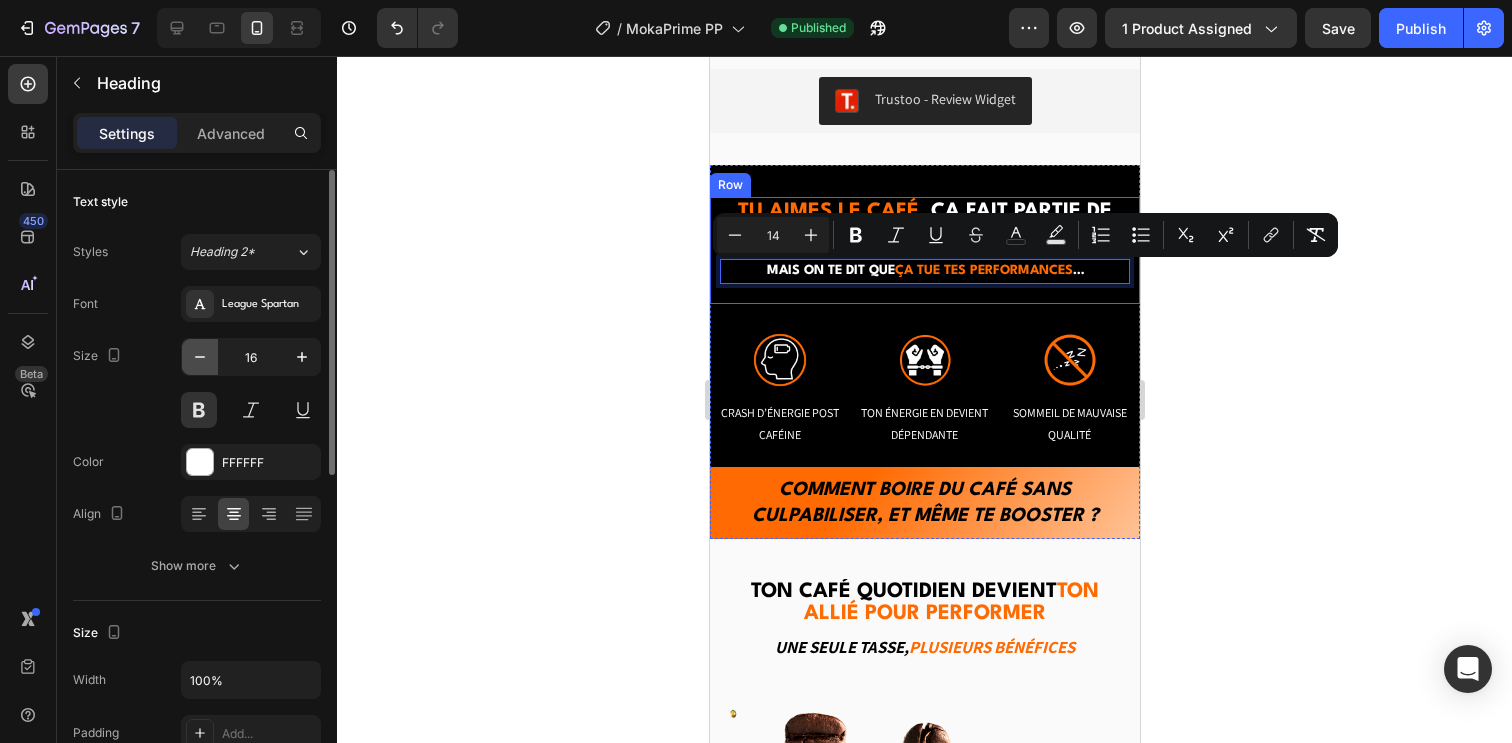 click 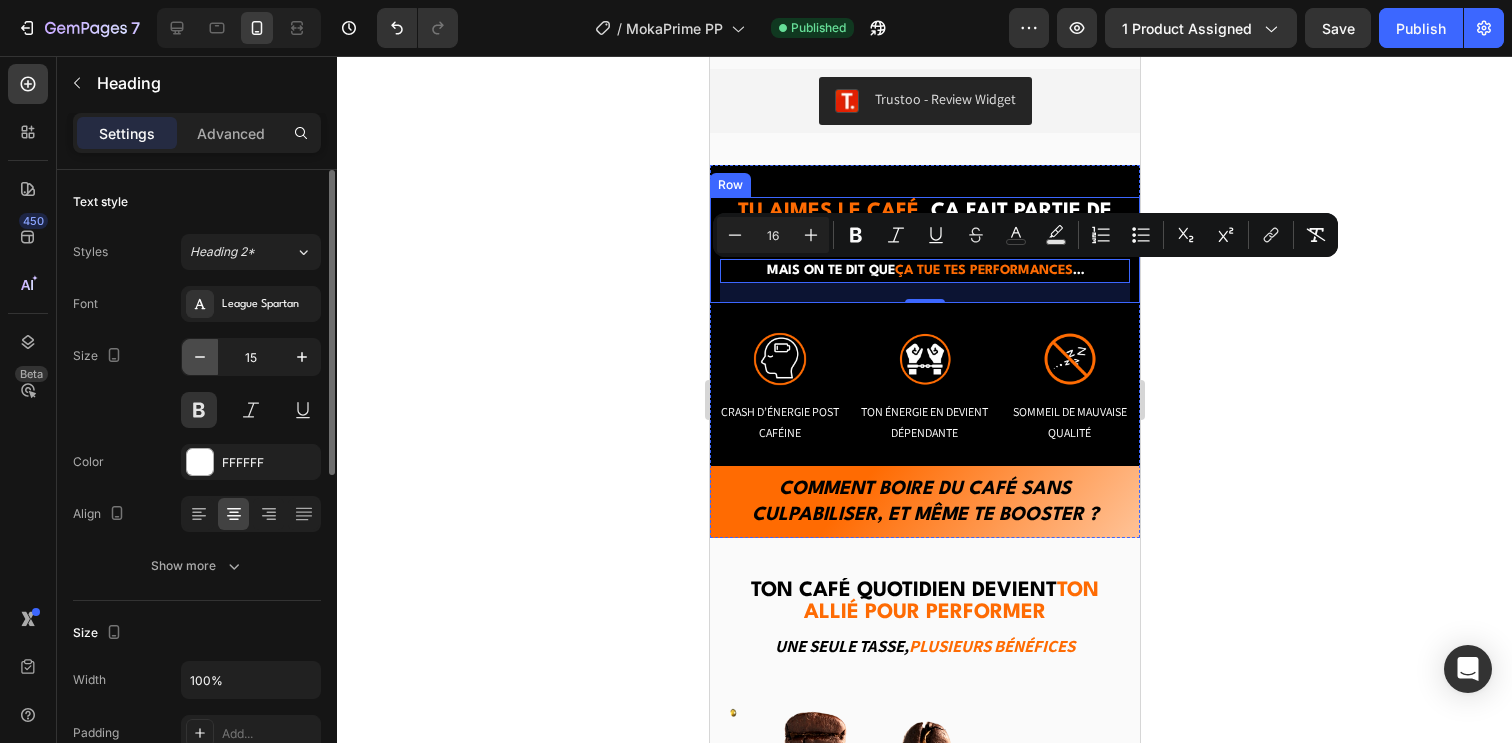 click 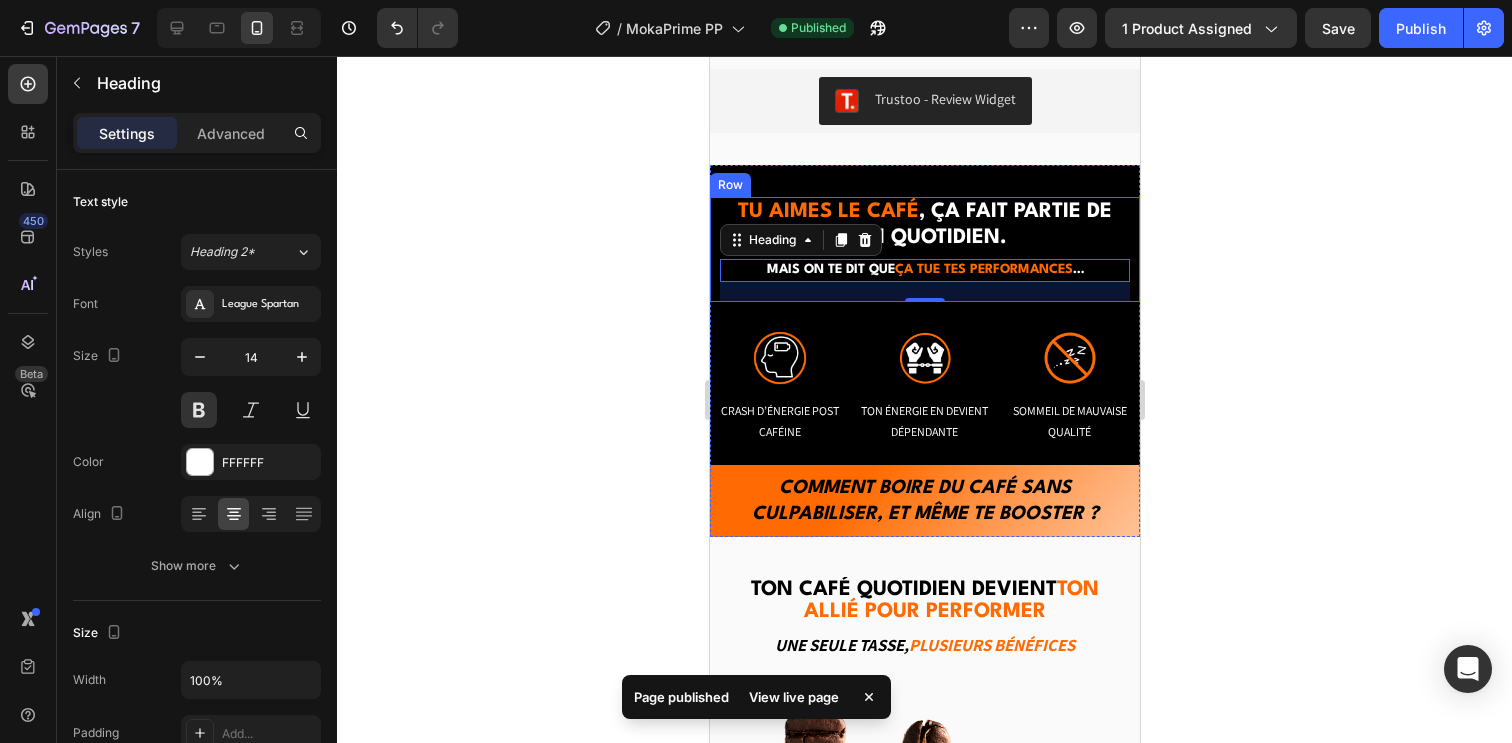 click 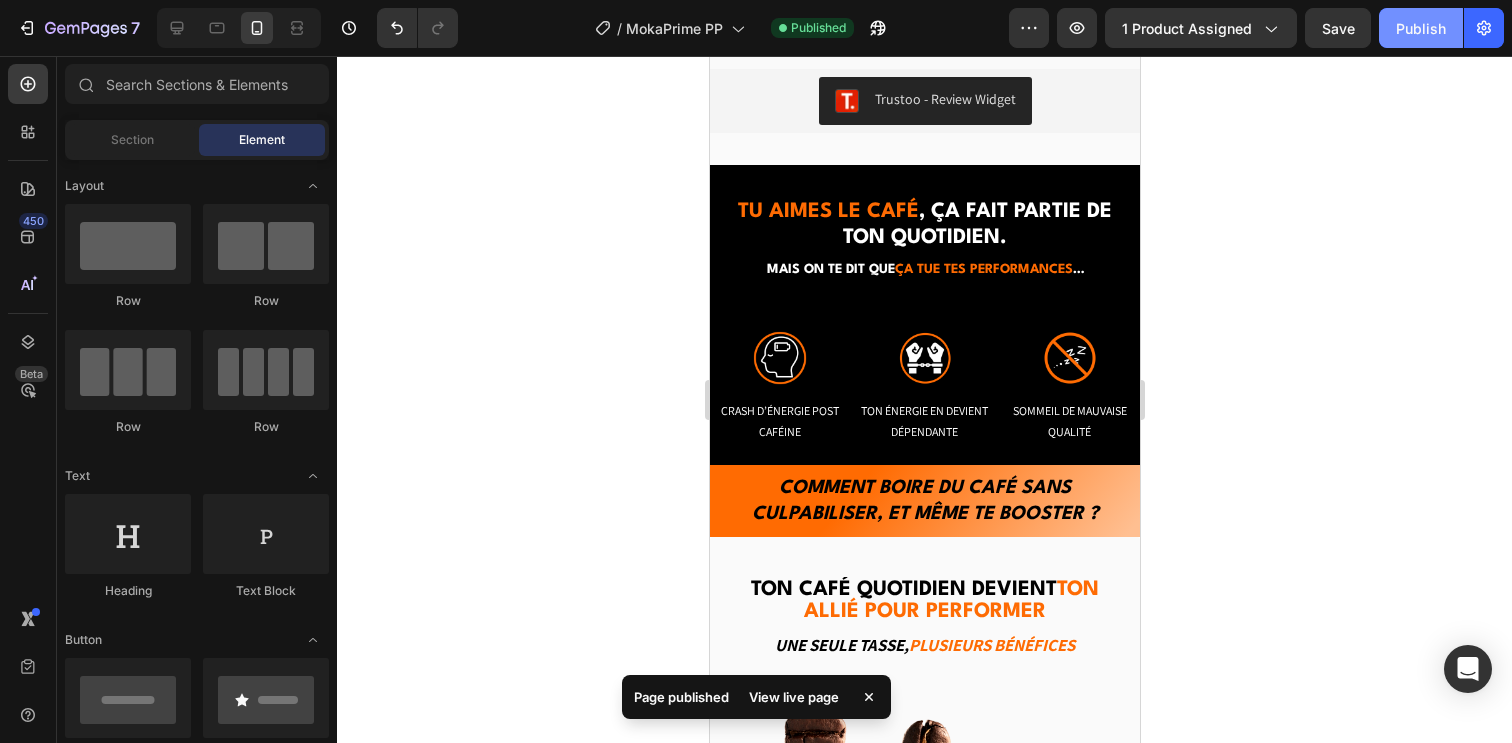 click on "Publish" at bounding box center [1421, 28] 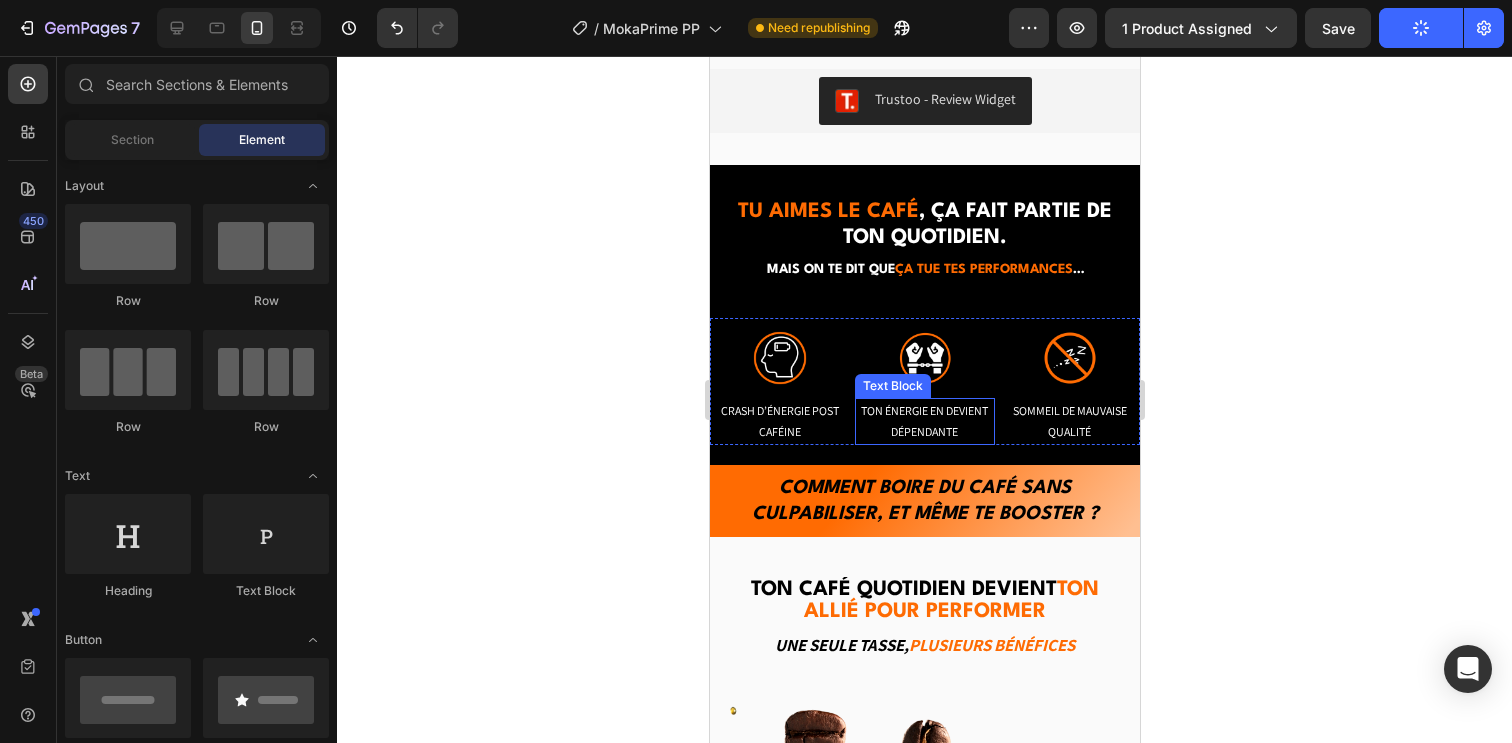 click on "Ton énergie en devient dépendante" at bounding box center [924, 421] 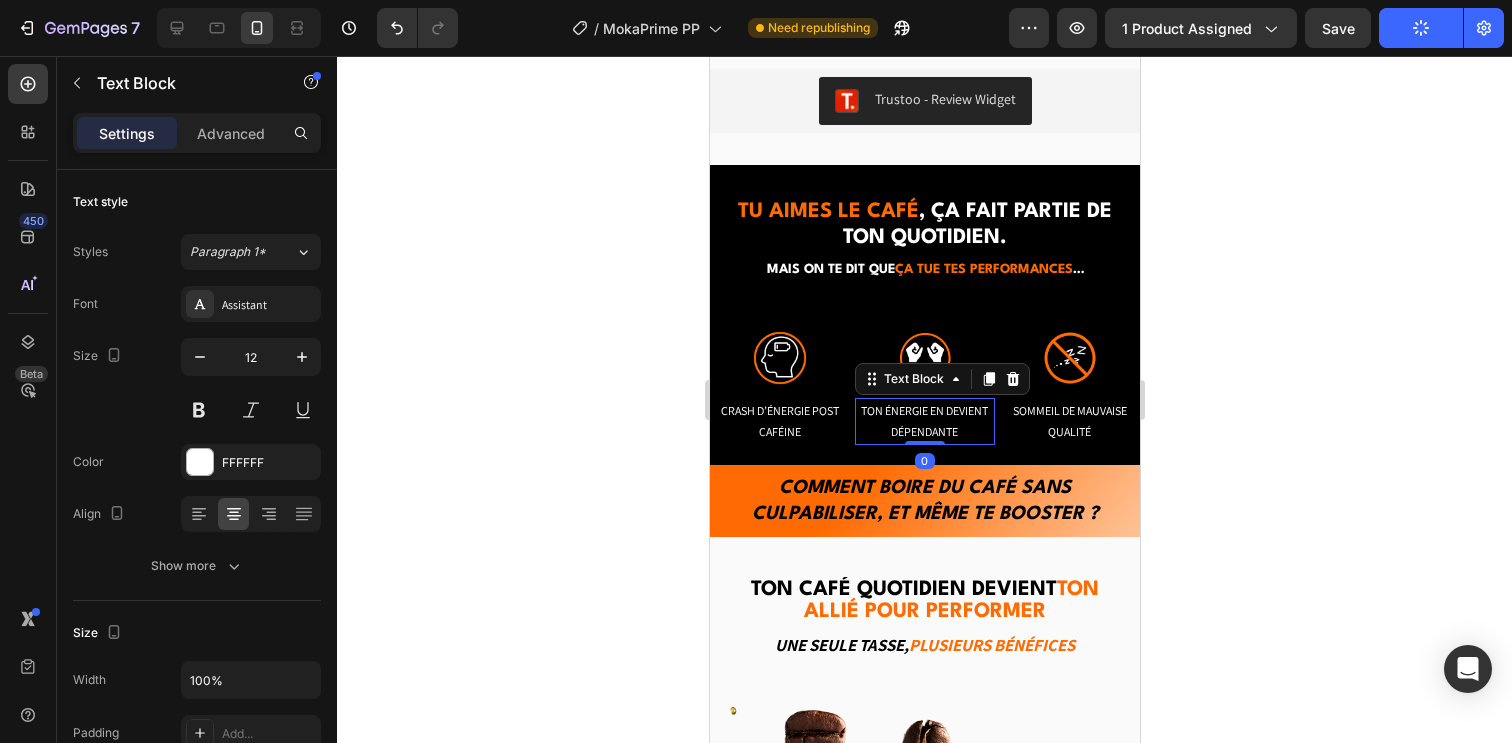 click on "Ton énergie en devient dépendante" at bounding box center [924, 421] 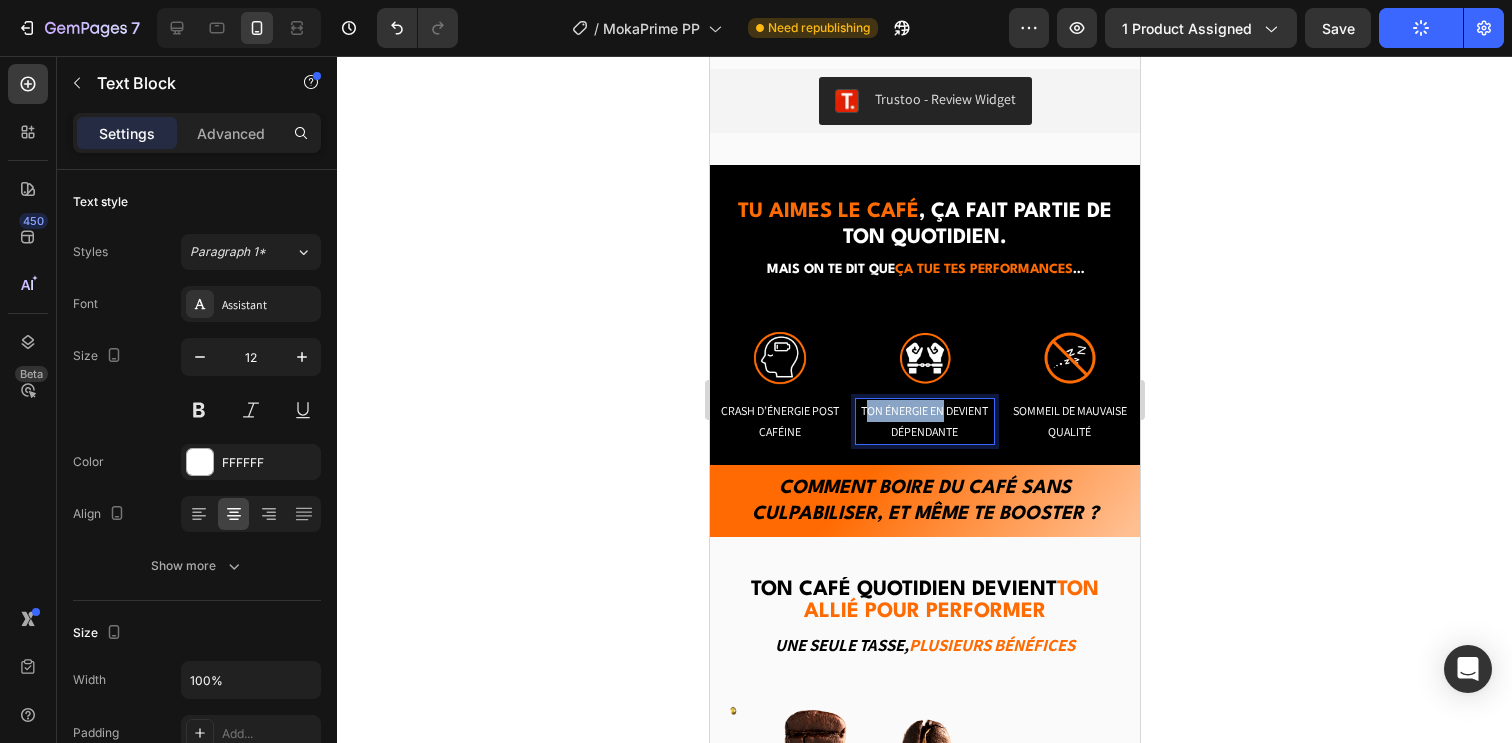 drag, startPoint x: 935, startPoint y: 412, endPoint x: 861, endPoint y: 412, distance: 74 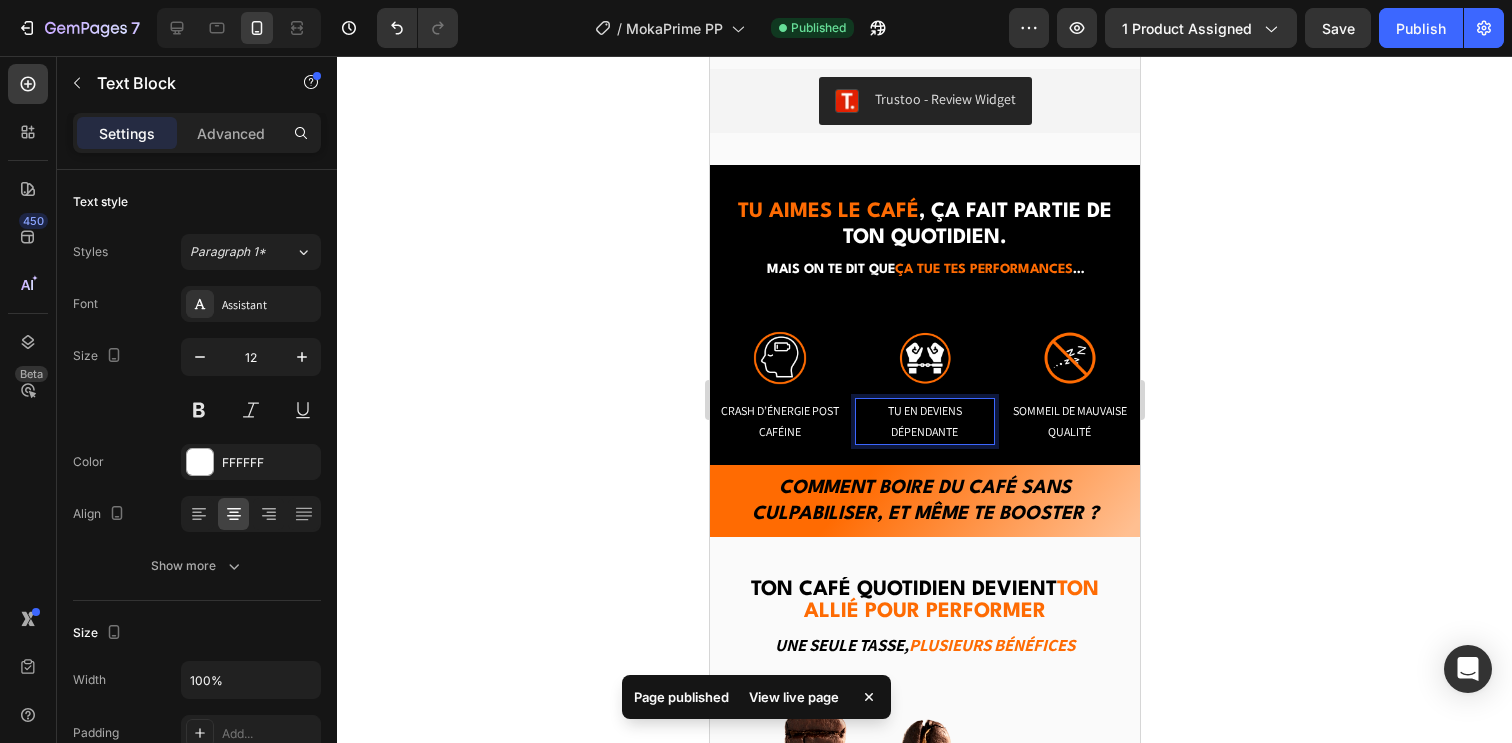 click 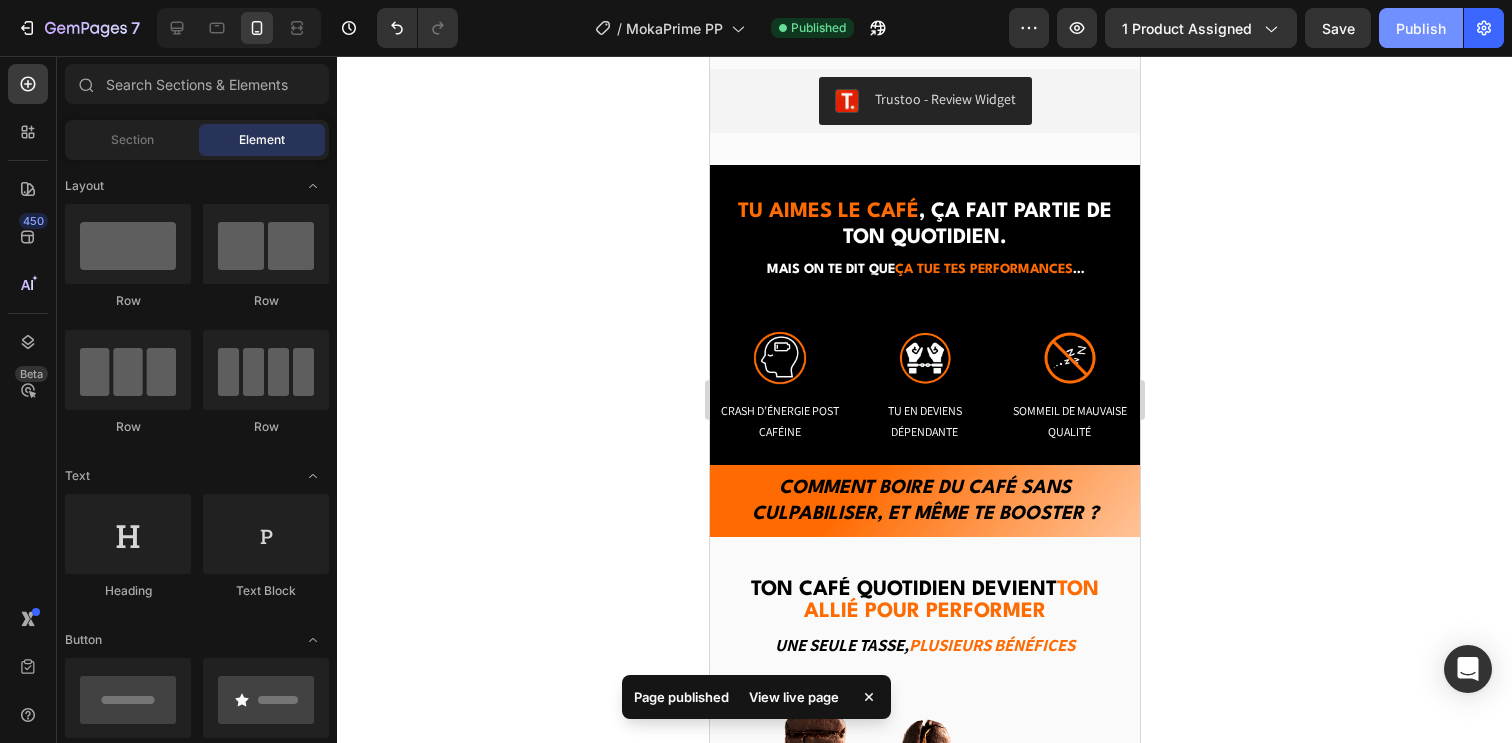 click on "Publish" 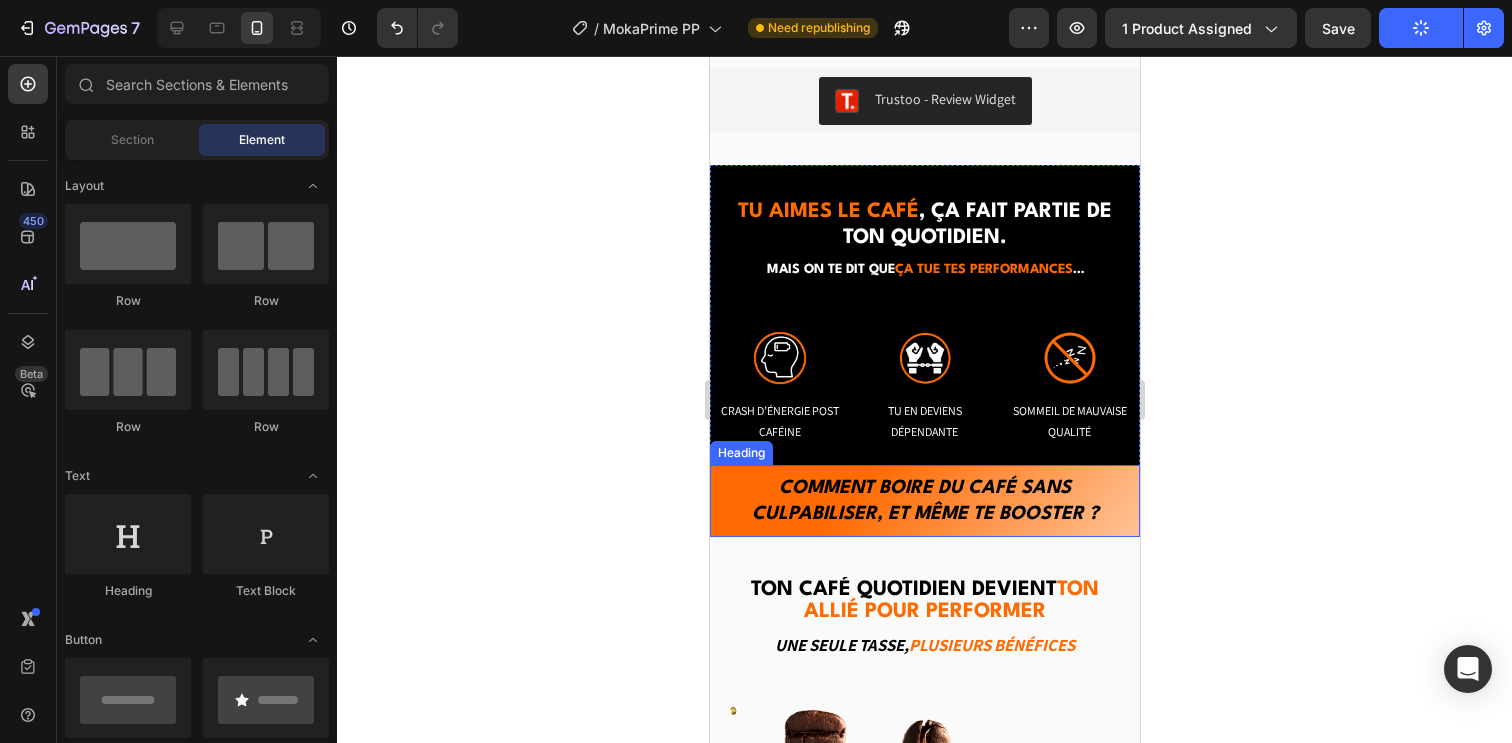 click on "comment boire du café sans culpabiliser, et même te booster ?" at bounding box center [924, 501] 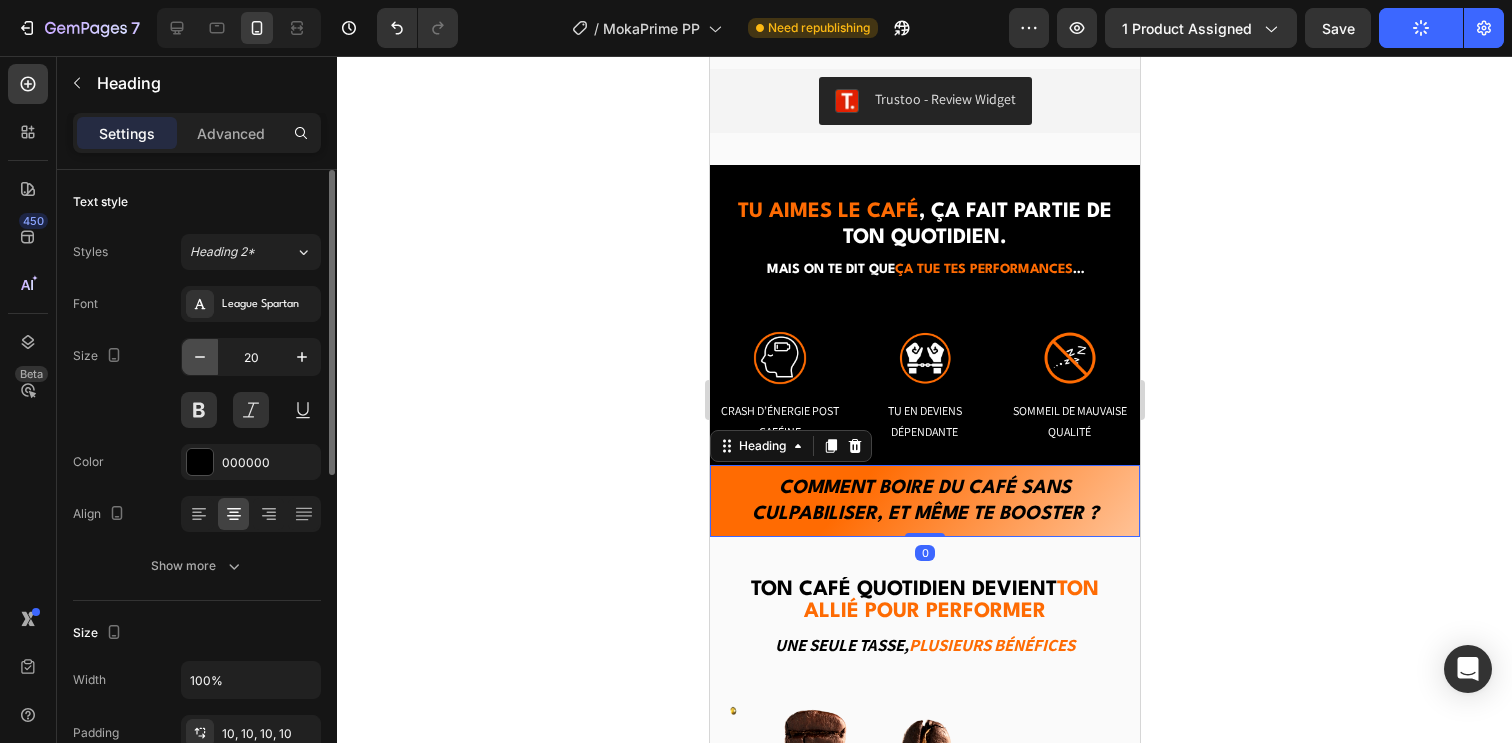 click 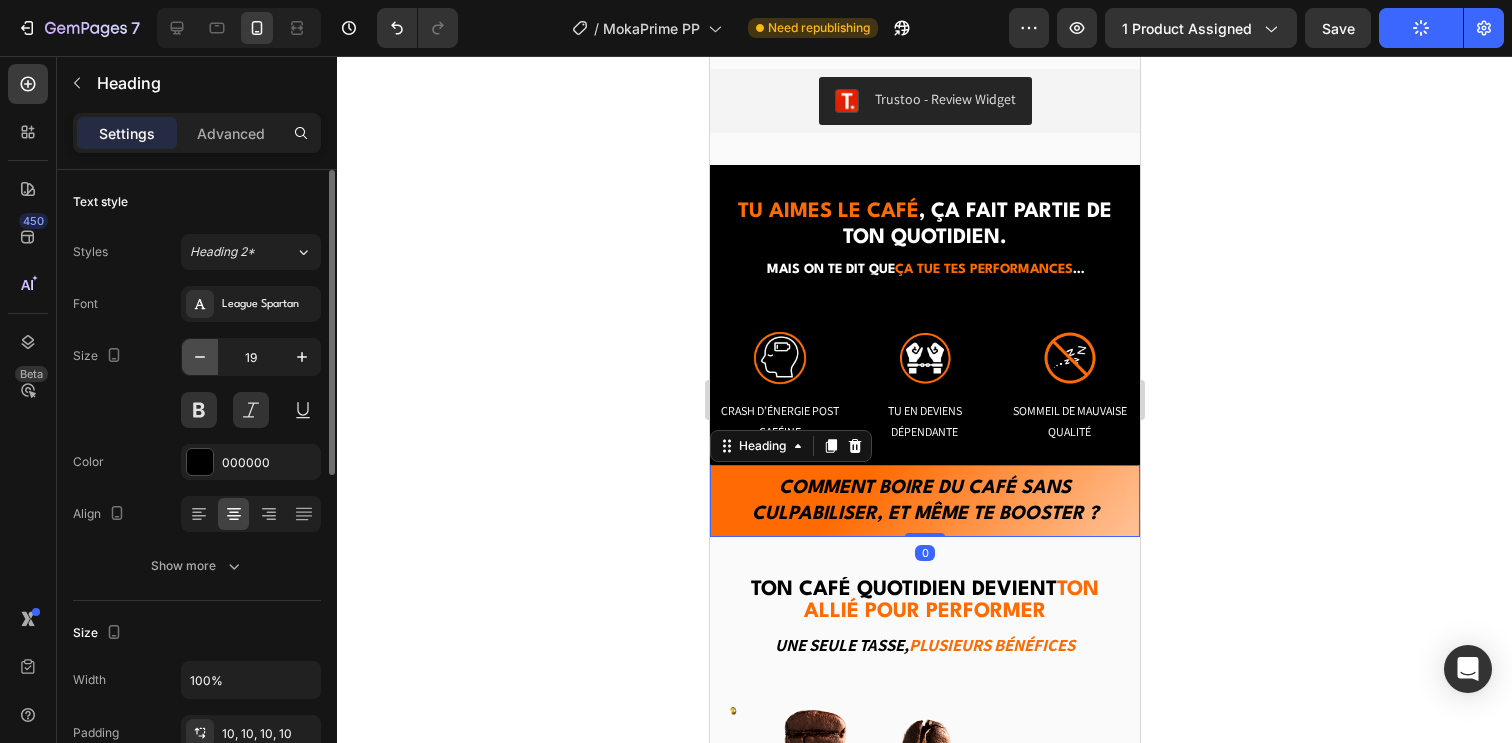click 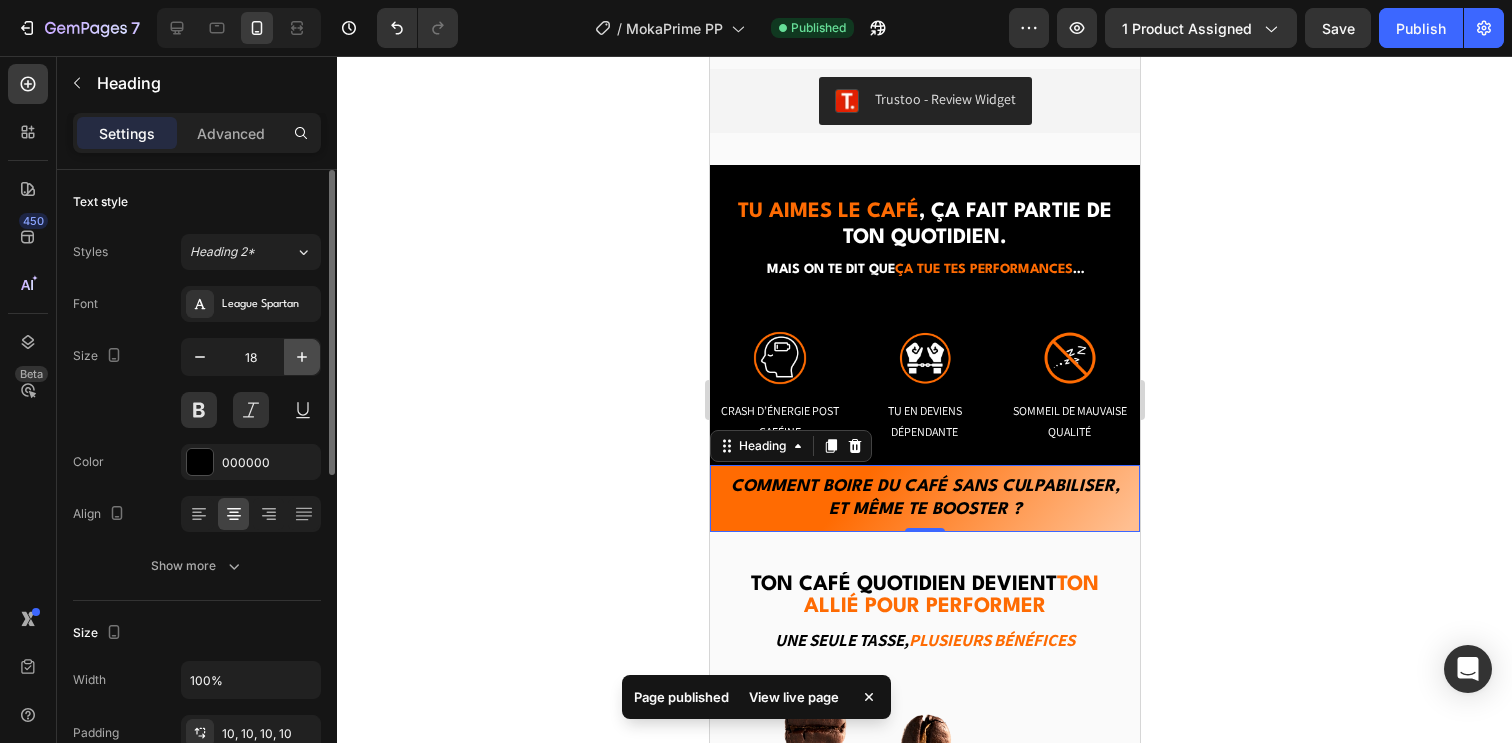 click at bounding box center [302, 357] 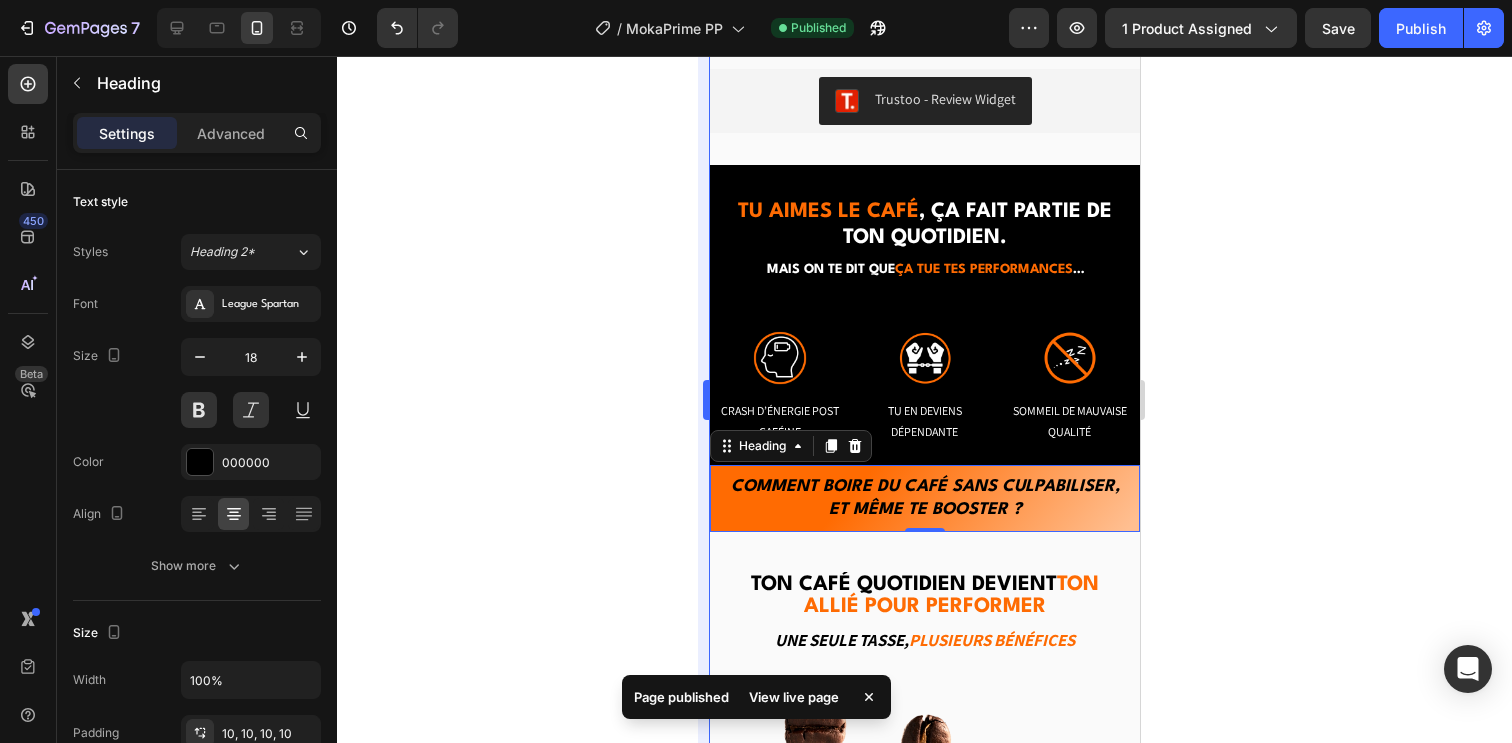 type on "19" 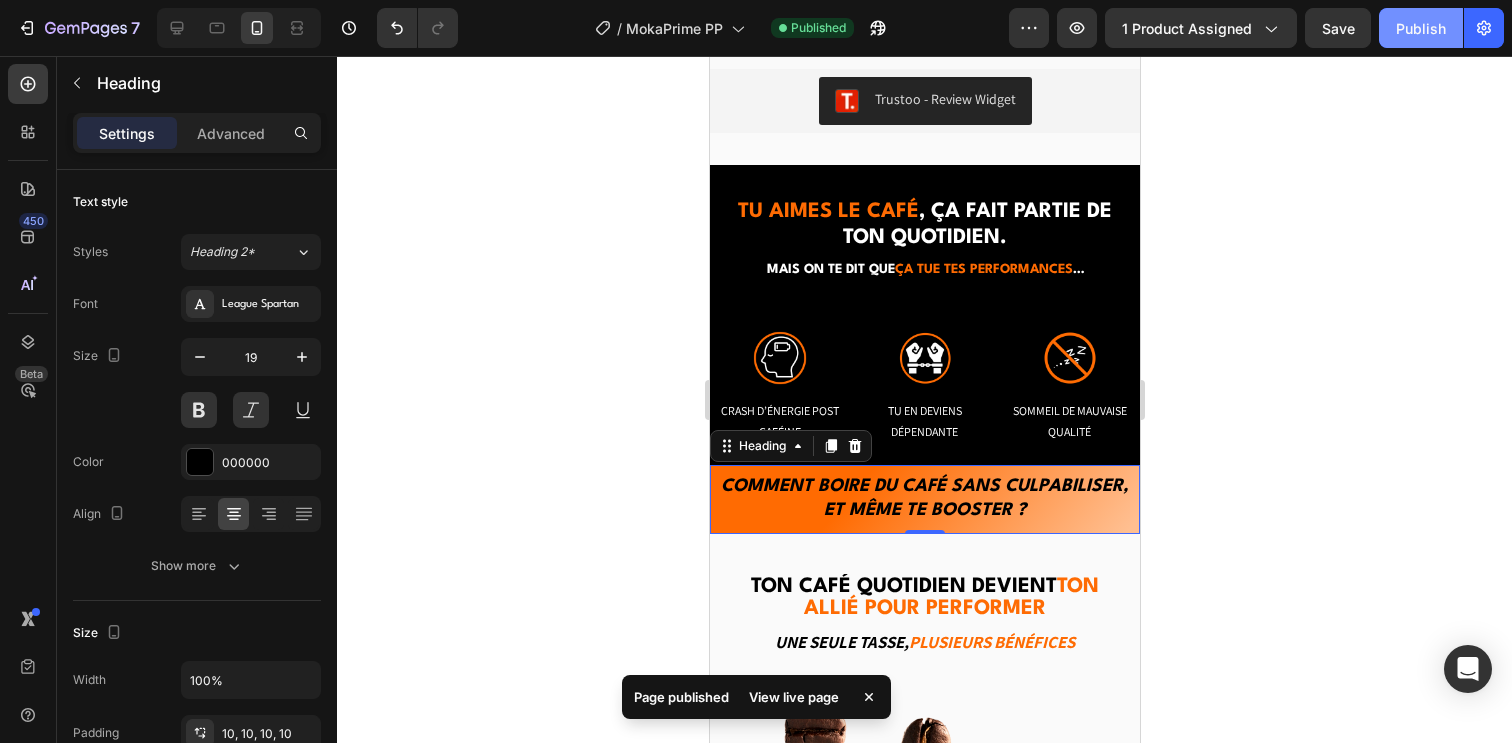 click on "Publish" at bounding box center [1421, 28] 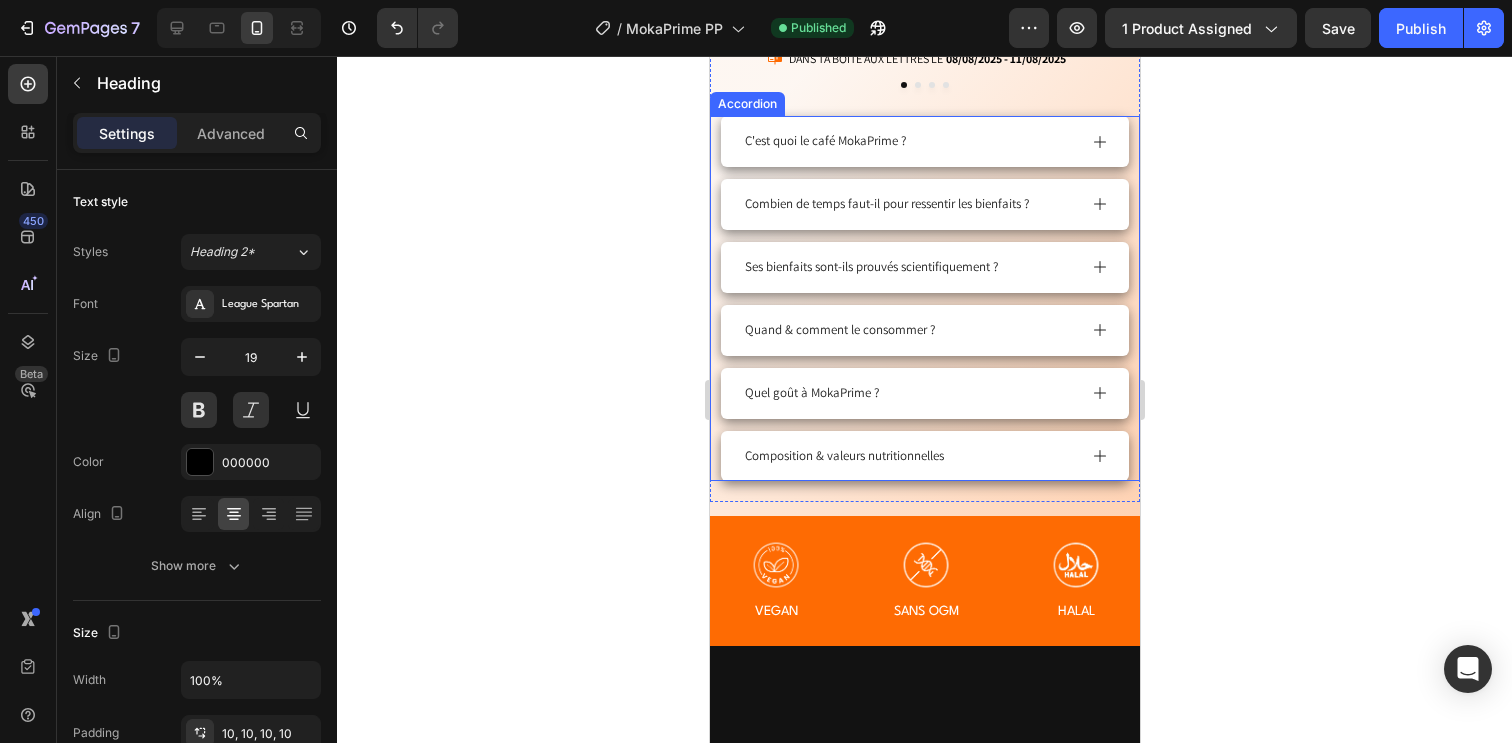 scroll, scrollTop: 879, scrollLeft: 0, axis: vertical 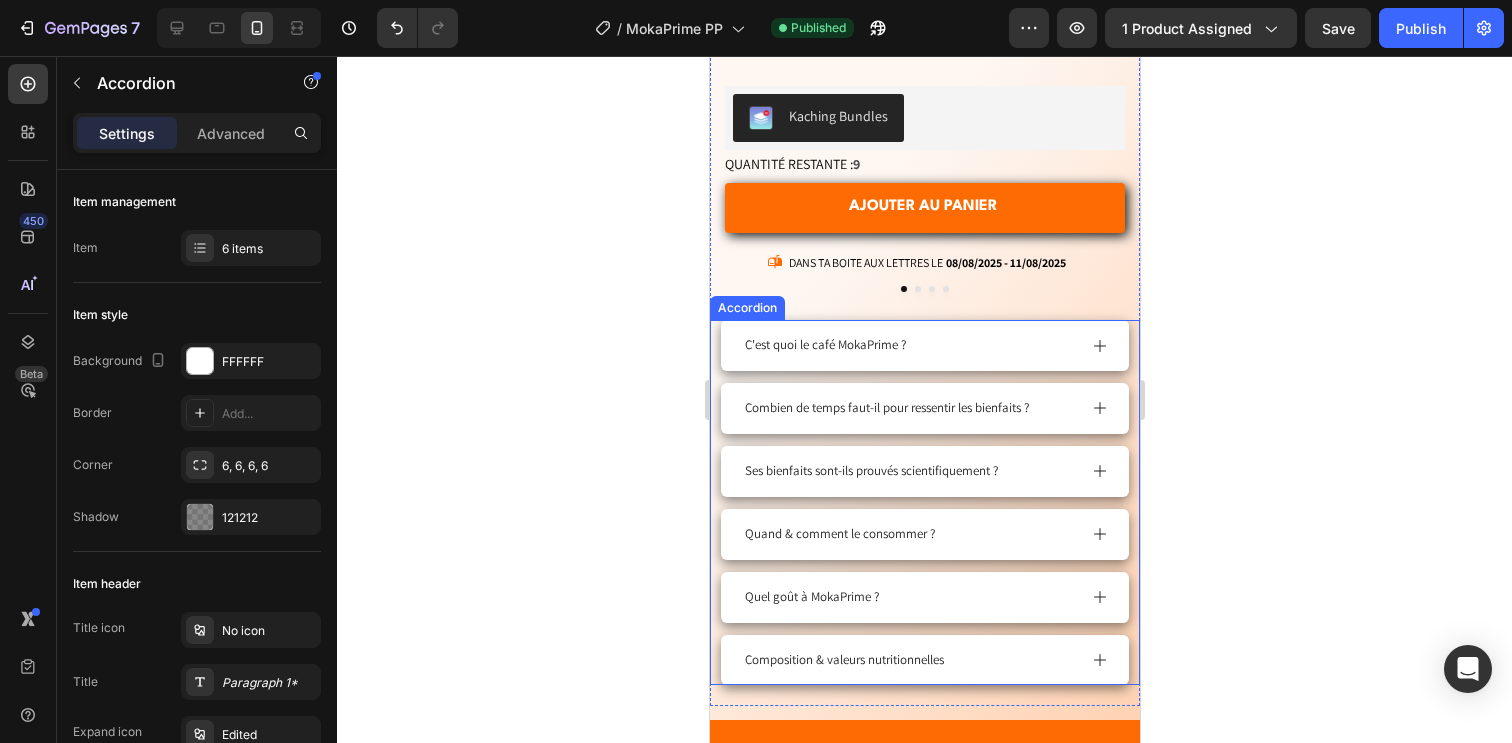 click on "Combien de temps faut-il pour ressentir les bienfaits ?" at bounding box center [886, 408] 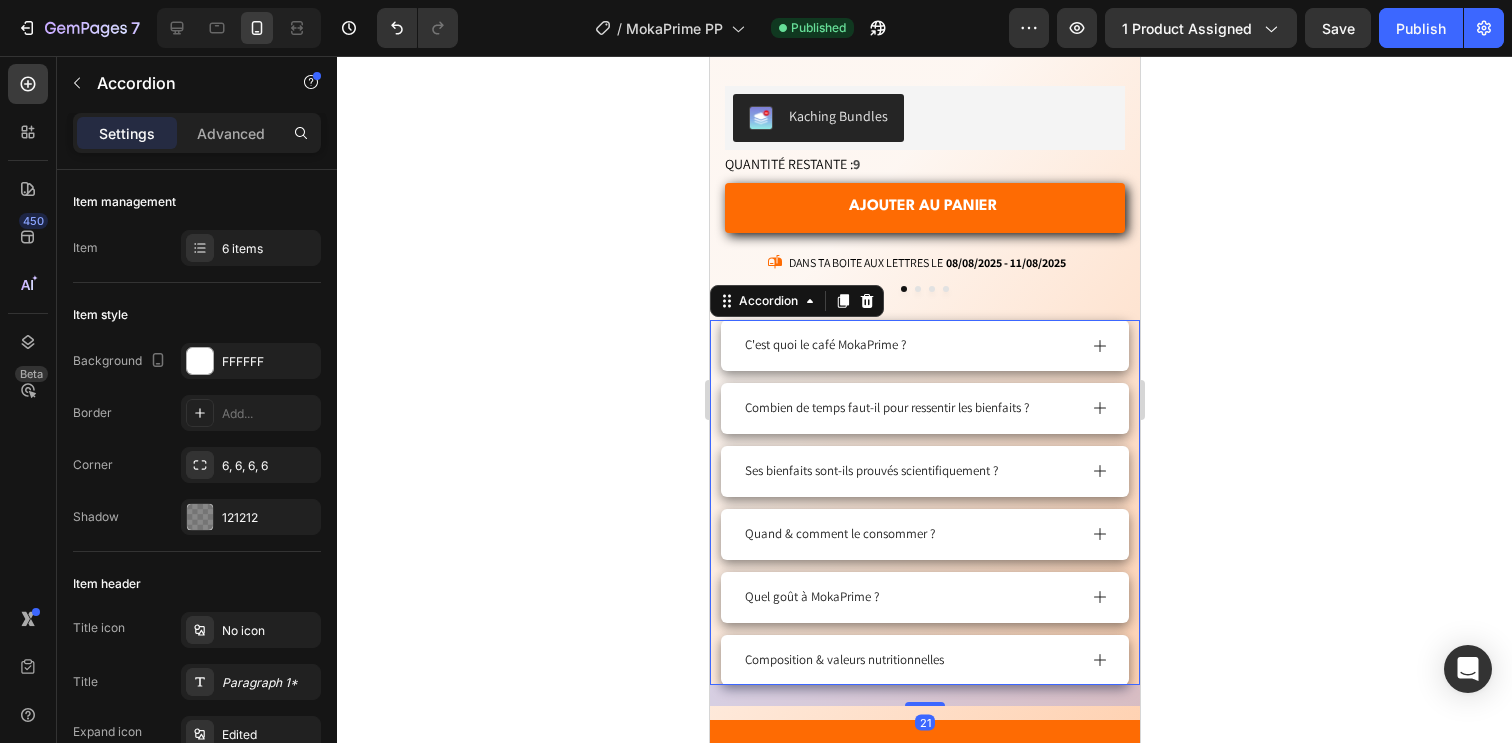 click on "Combien de temps faut-il pour ressentir les bienfaits ?" at bounding box center [886, 408] 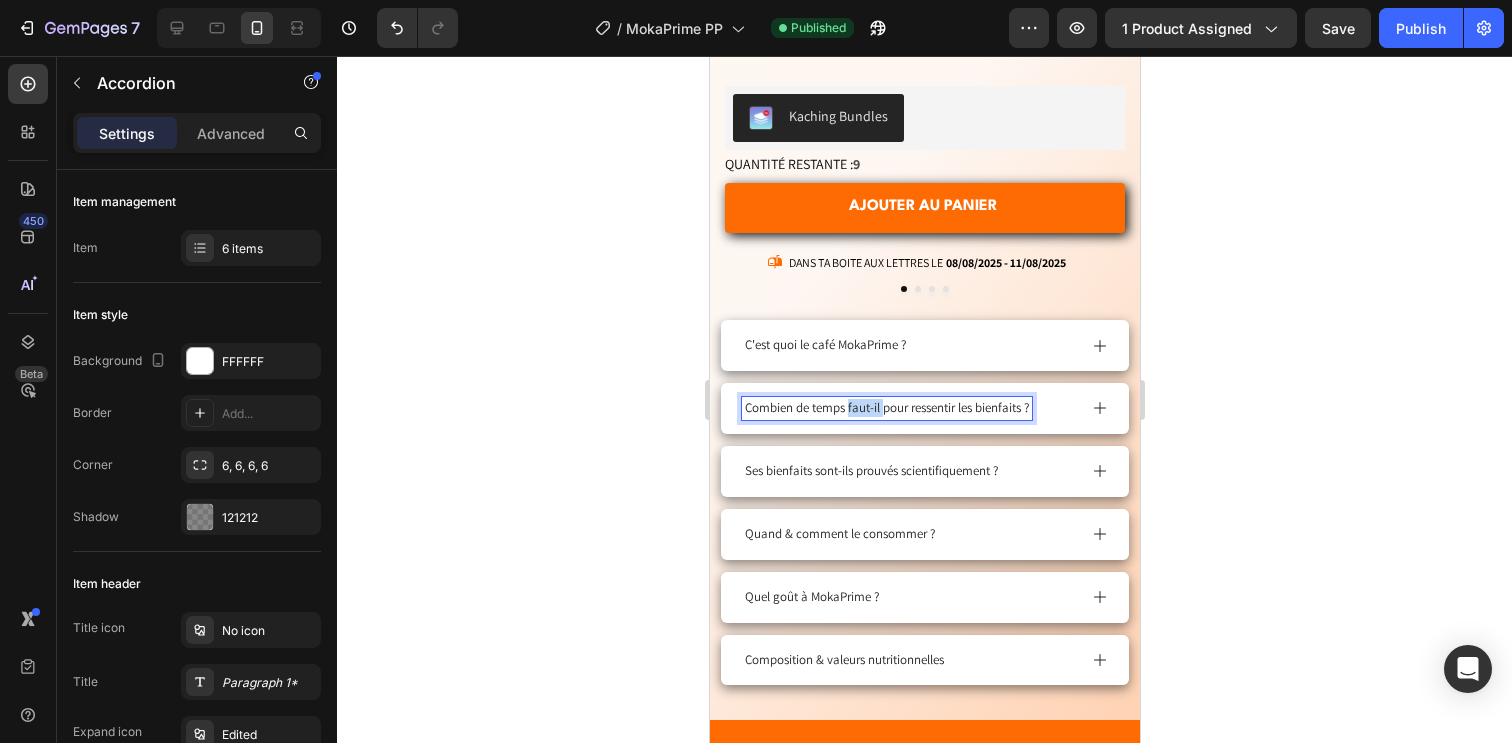drag, startPoint x: 881, startPoint y: 390, endPoint x: 854, endPoint y: 388, distance: 27.073973 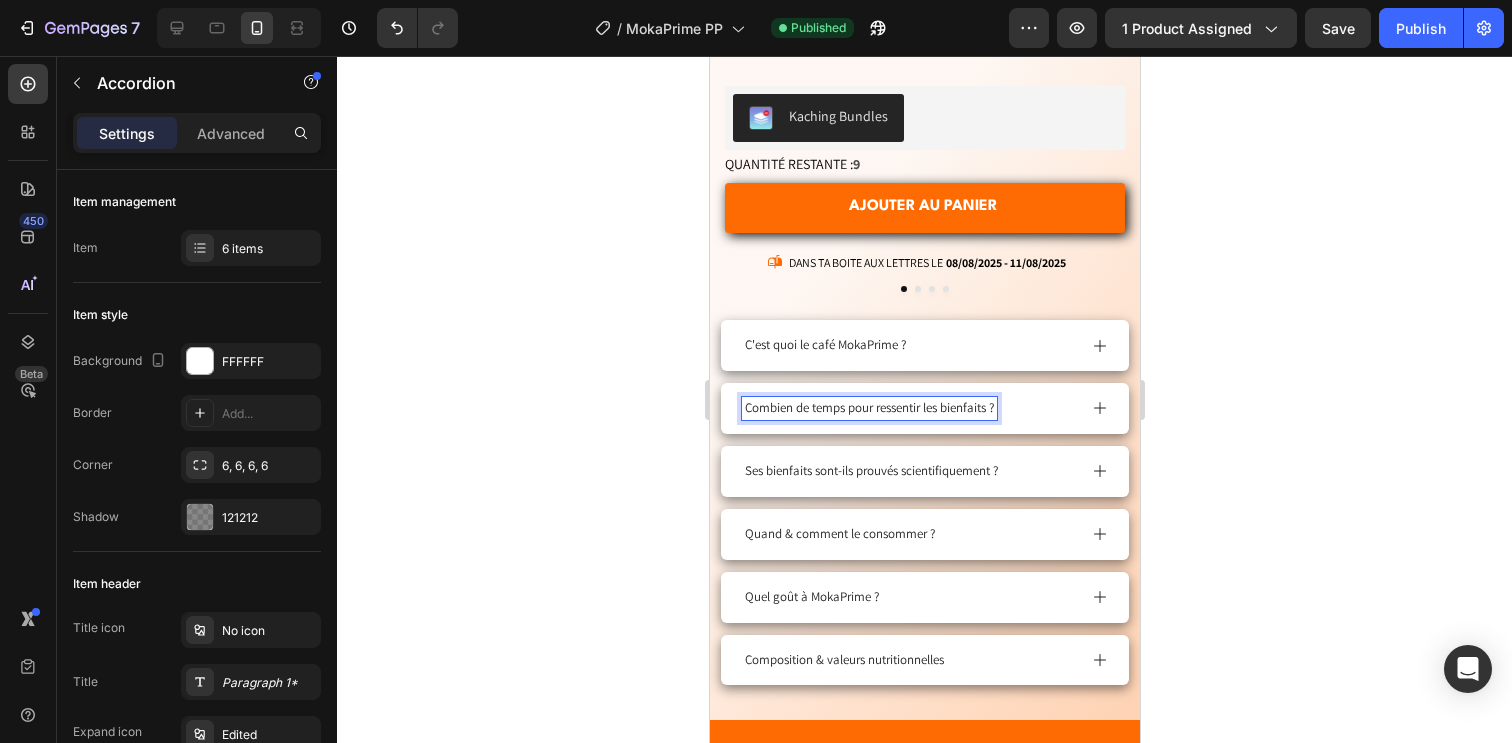 click 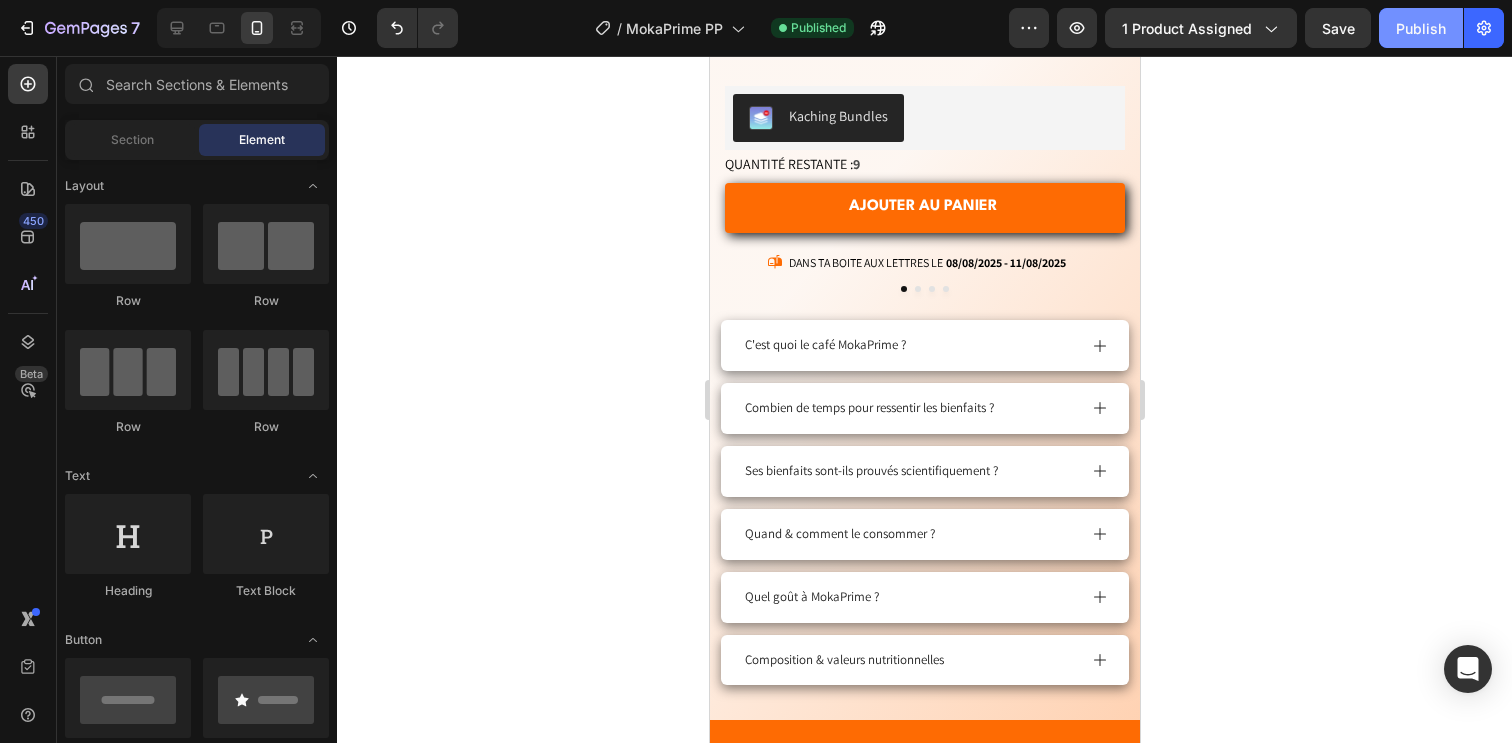 click on "Publish" at bounding box center [1421, 28] 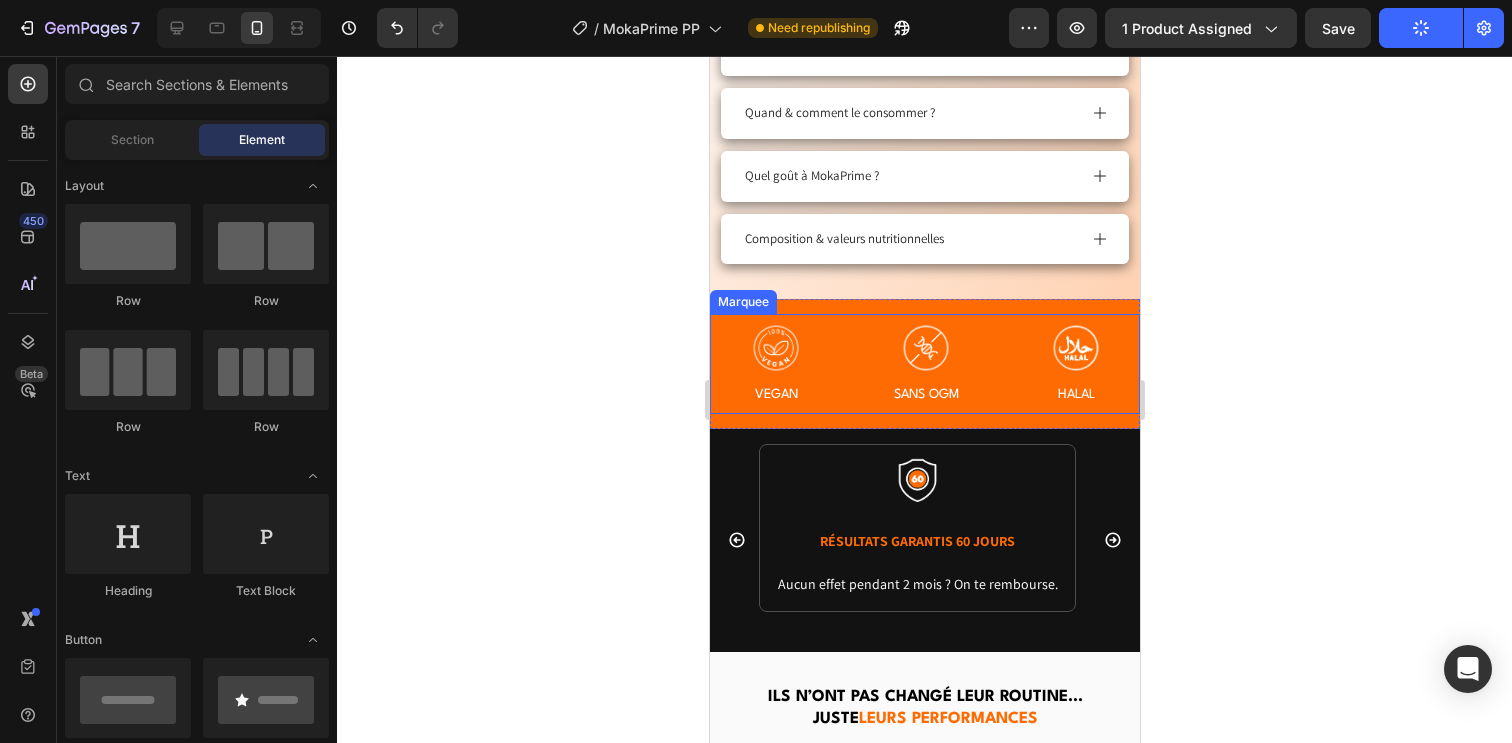 scroll, scrollTop: 1304, scrollLeft: 0, axis: vertical 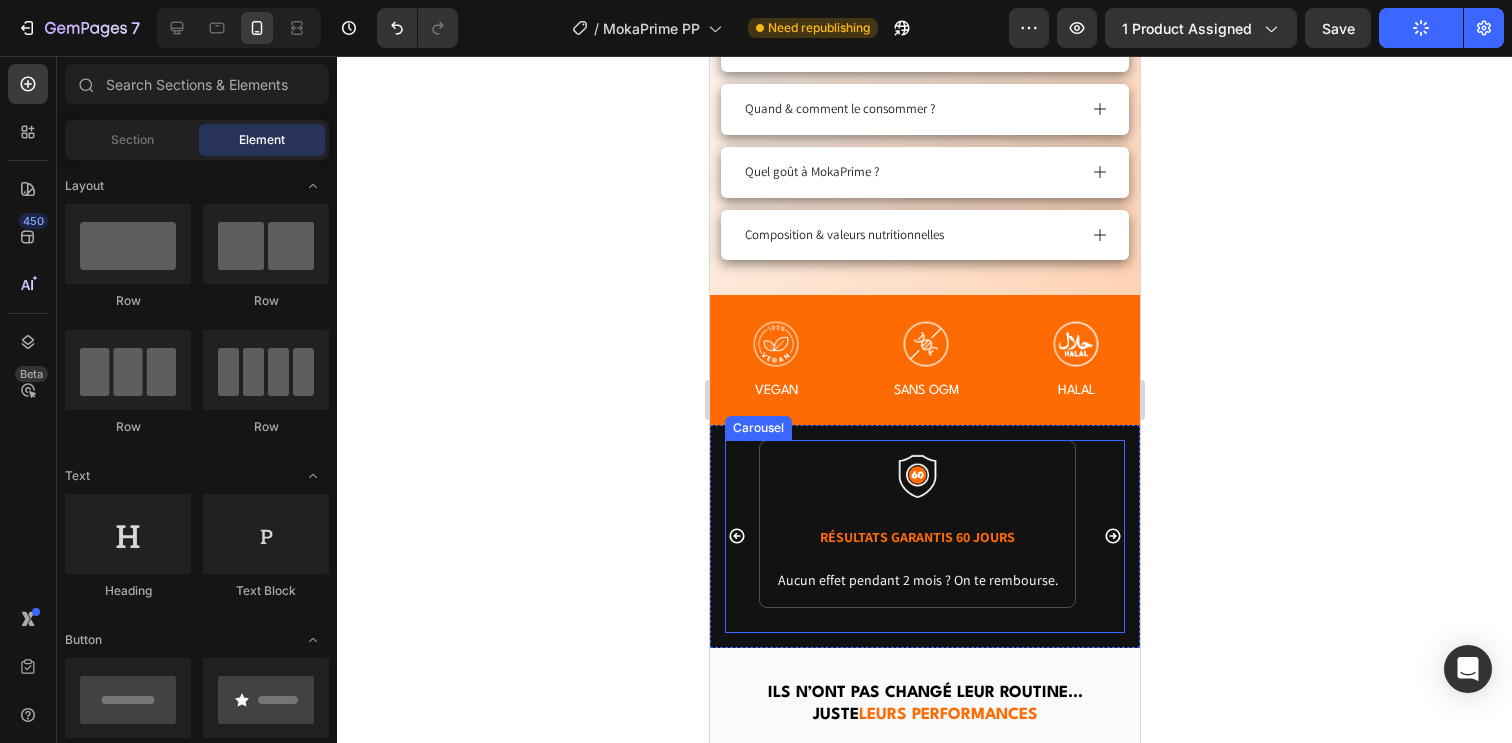 click 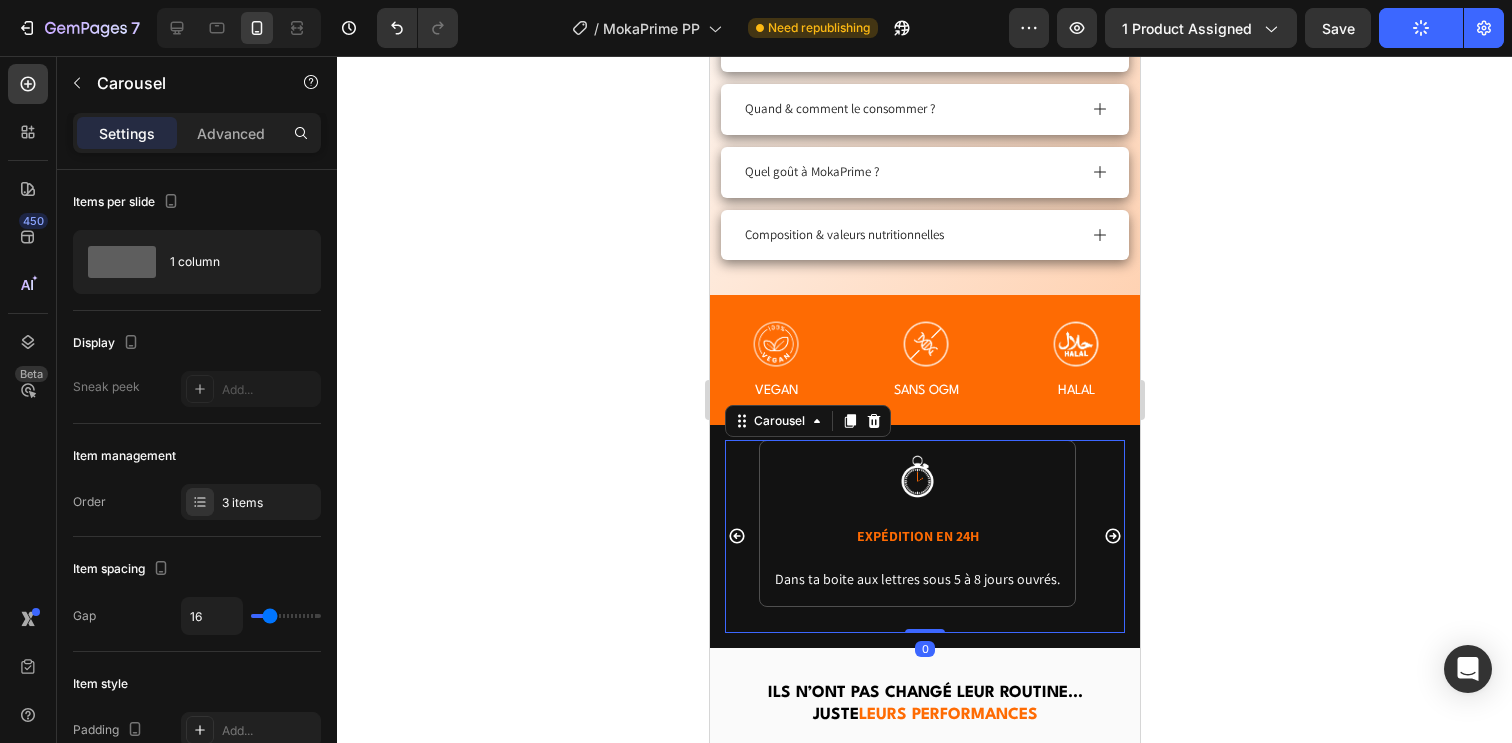 click 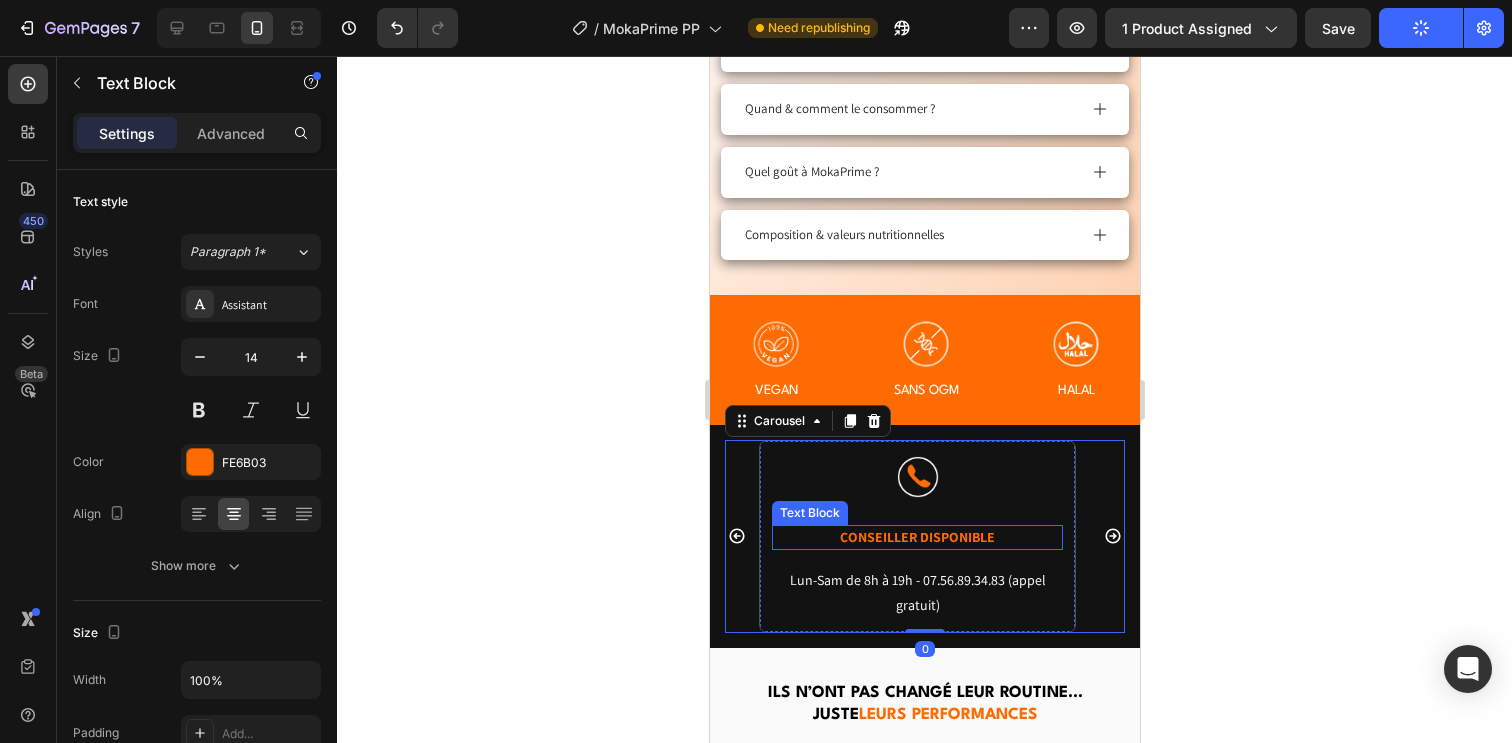 click on "CONSEILLER DISPONIBLE" at bounding box center [916, 537] 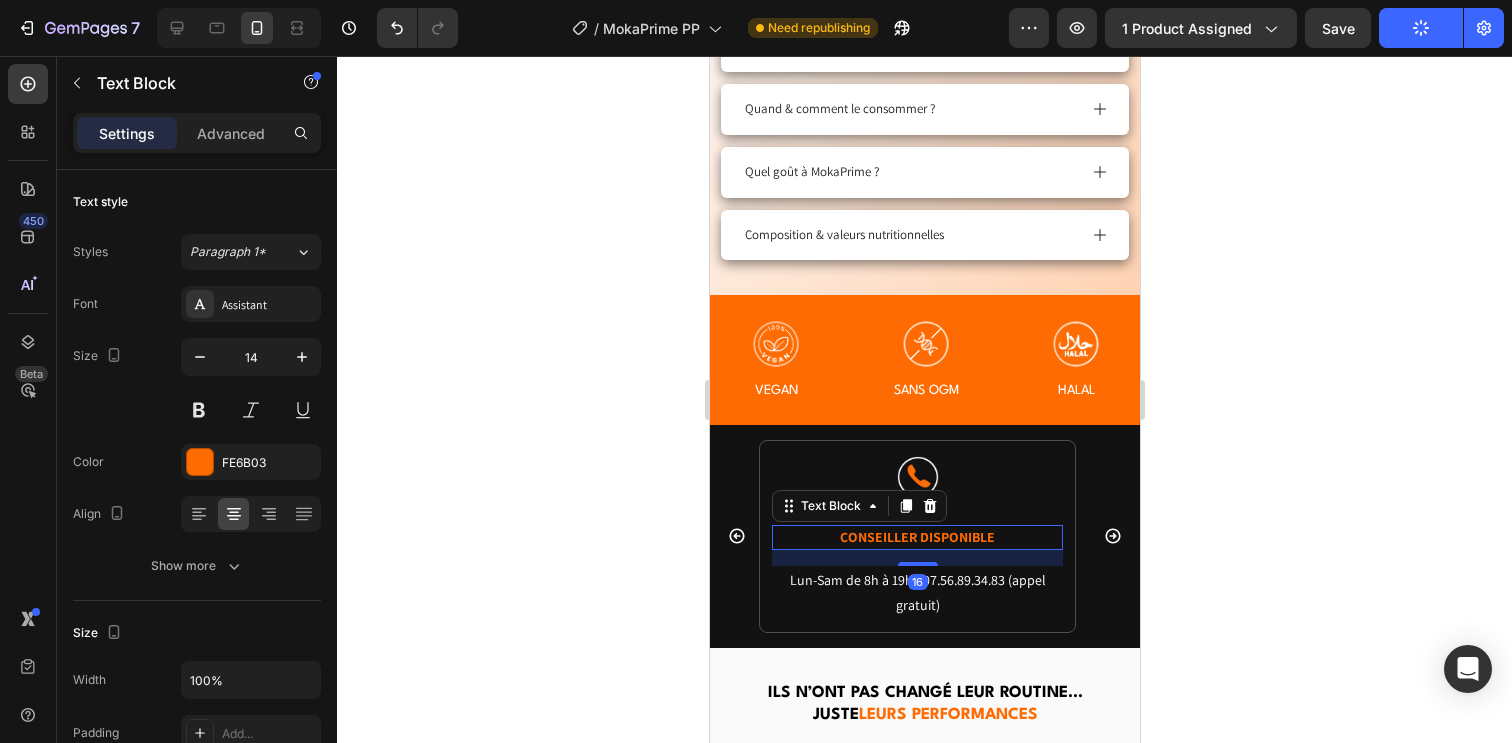 click on "CONSEILLER DISPONIBLE" at bounding box center (916, 537) 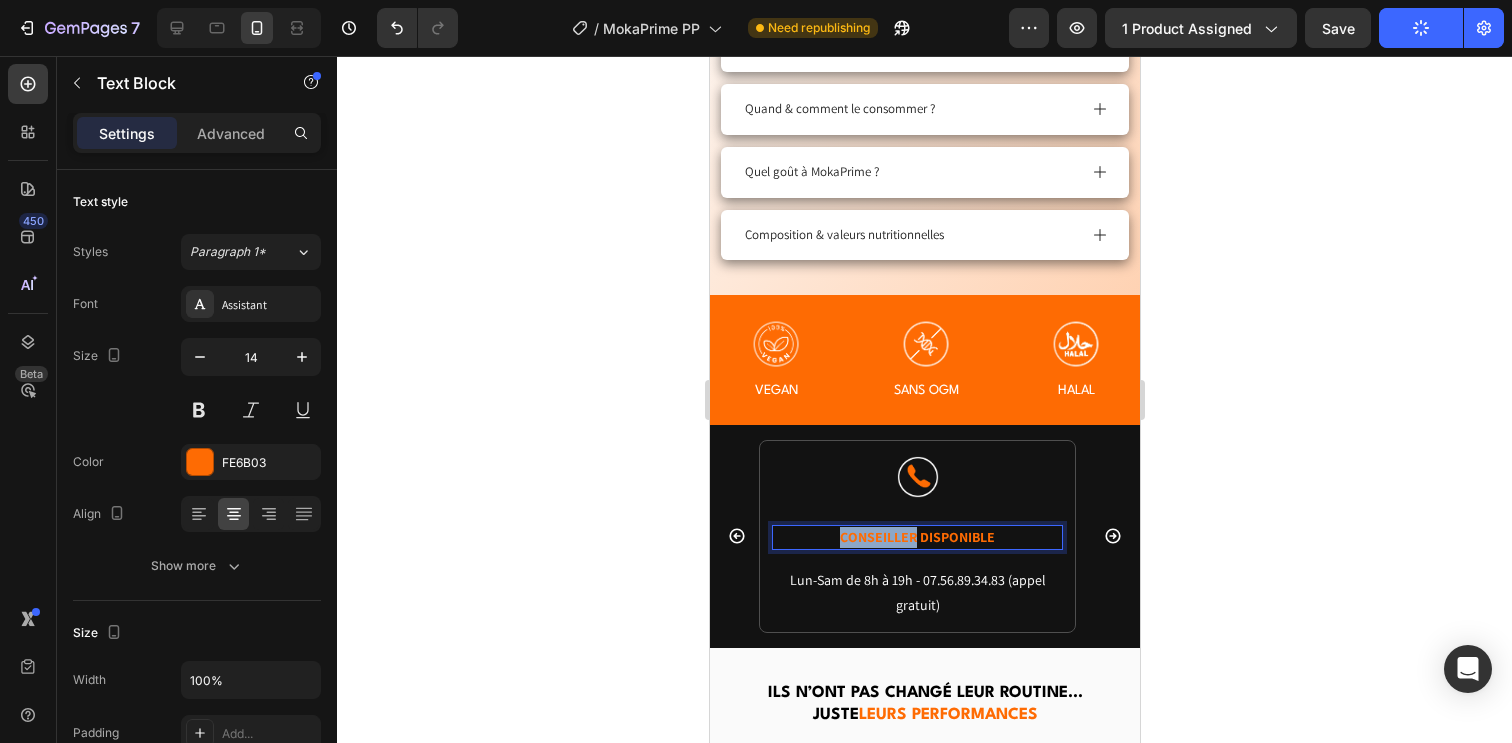 click on "CONSEILLER DISPONIBLE" at bounding box center [916, 537] 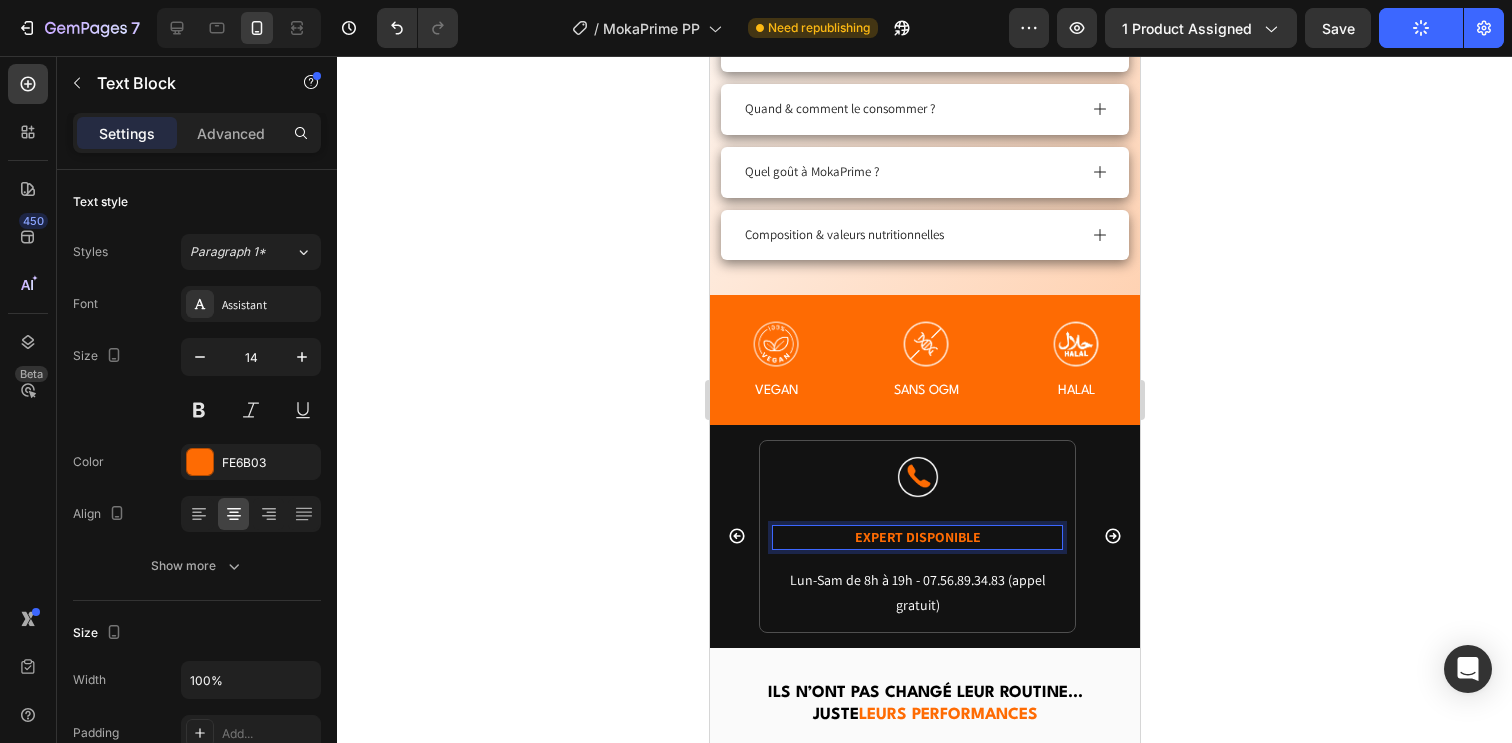 click 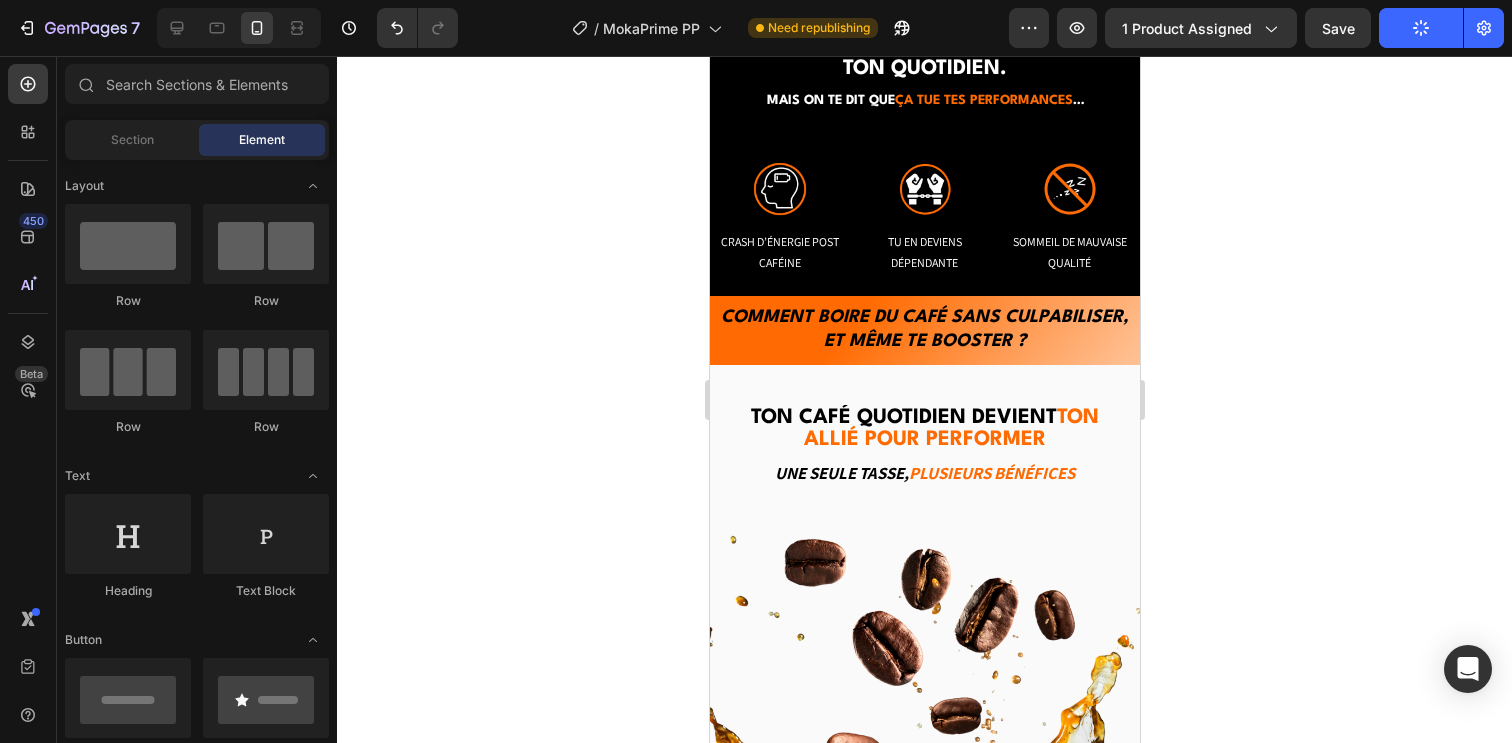 scroll, scrollTop: 2256, scrollLeft: 0, axis: vertical 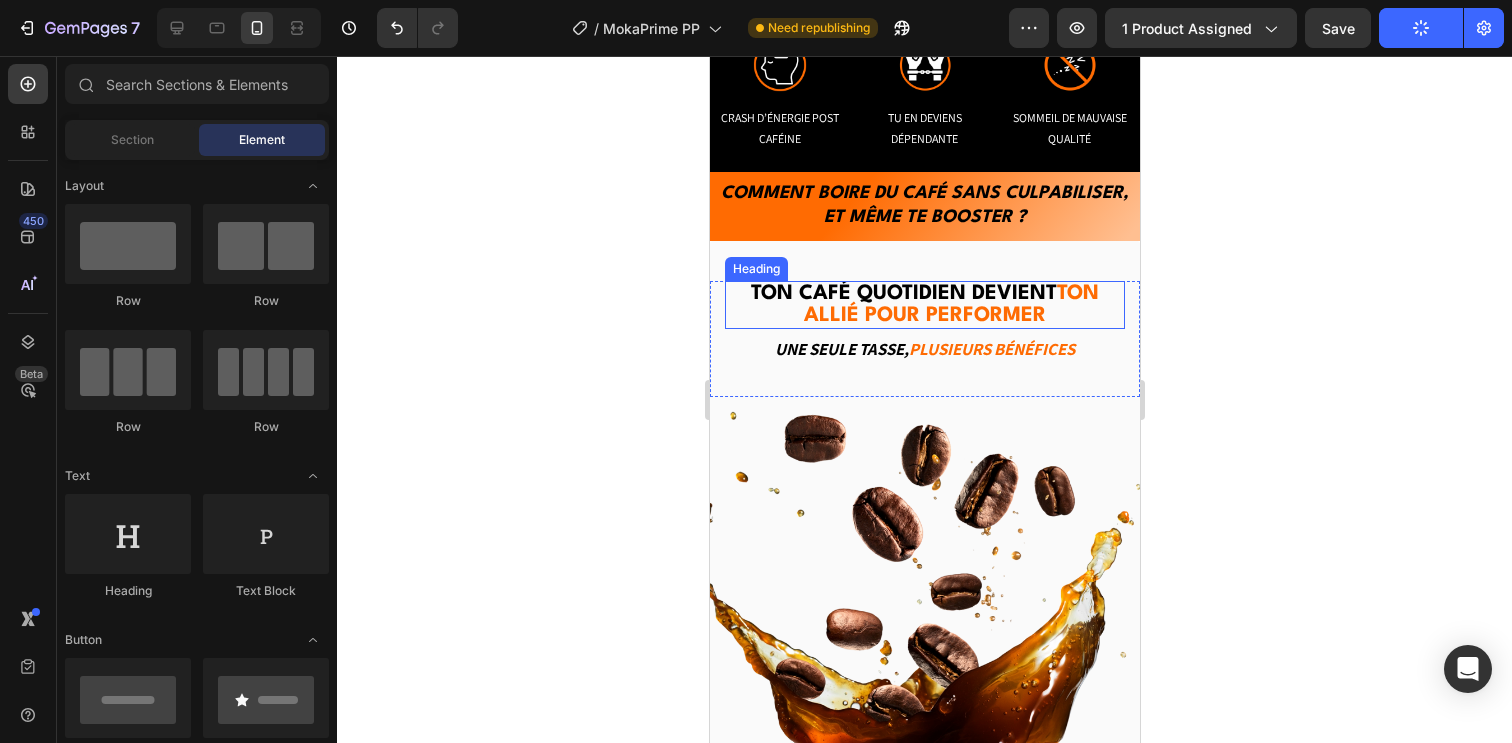 click on "ton allié pour performer" at bounding box center (950, 305) 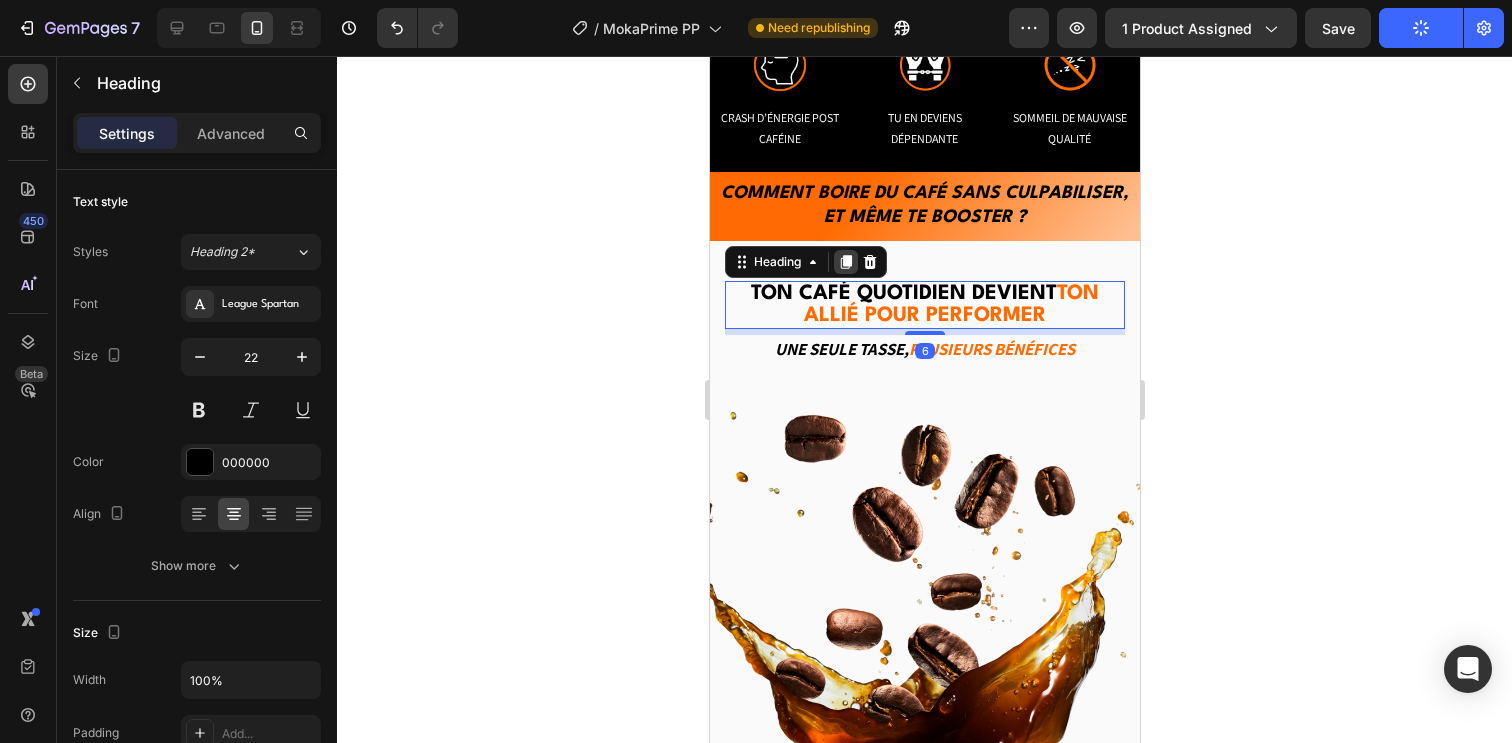 click 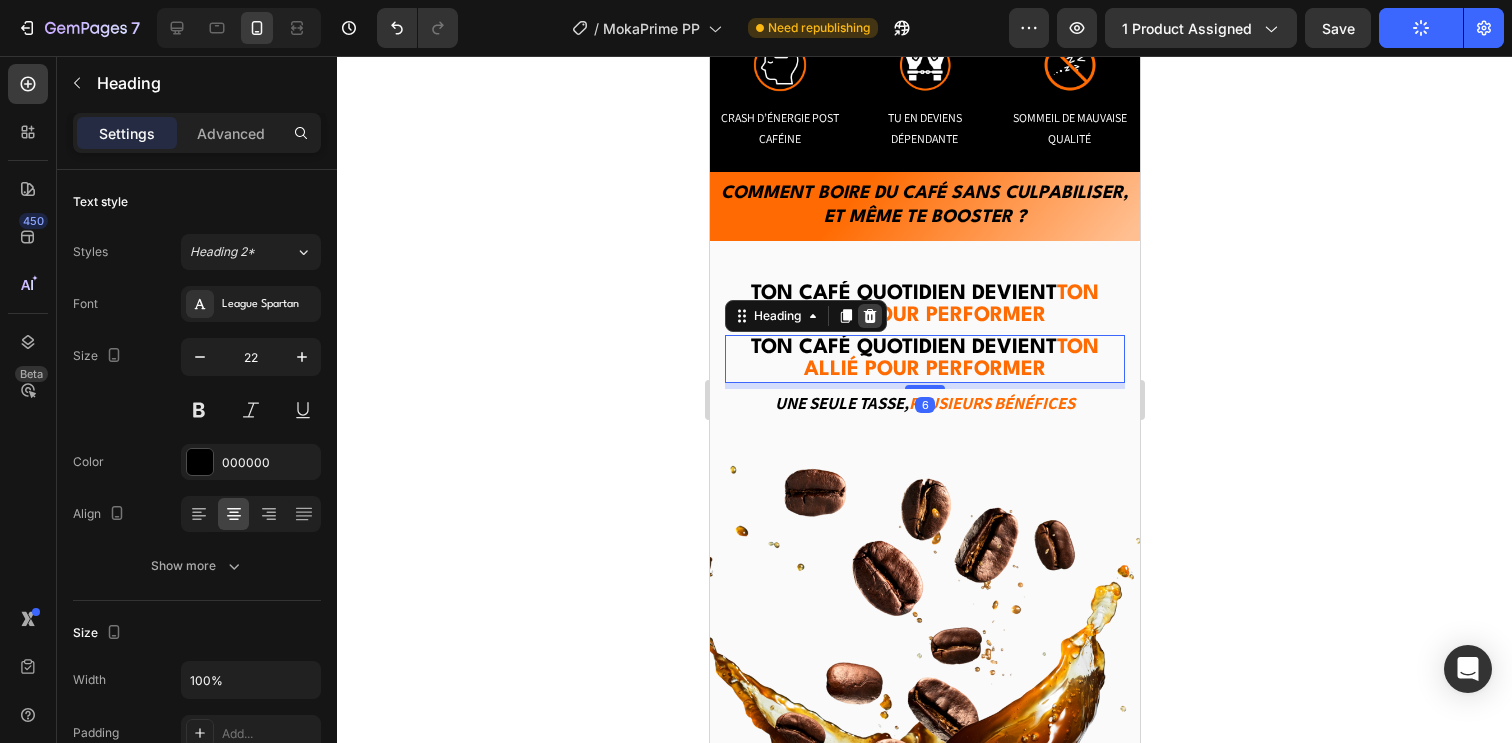 click 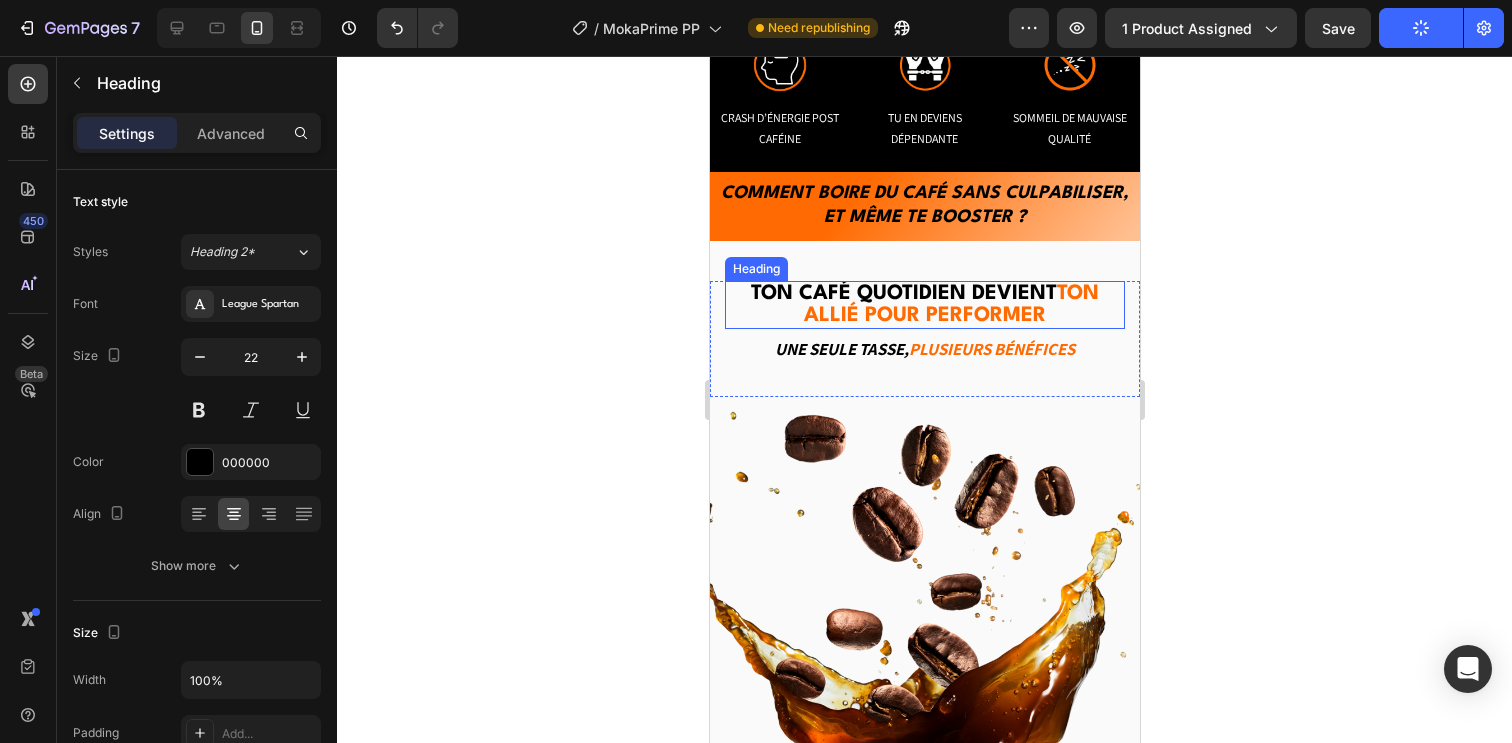 click on "ton allié pour performer" at bounding box center (950, 305) 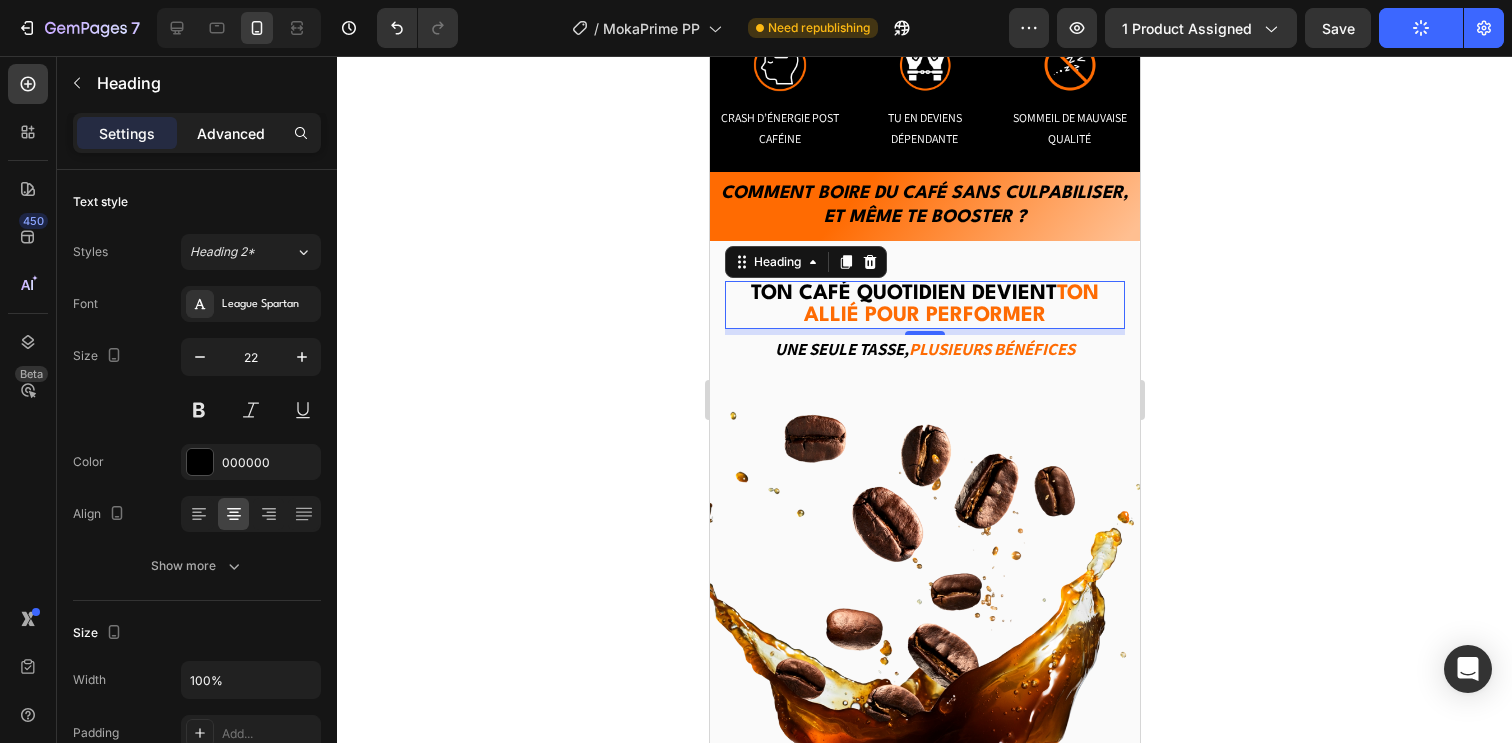 click on "Advanced" at bounding box center (231, 133) 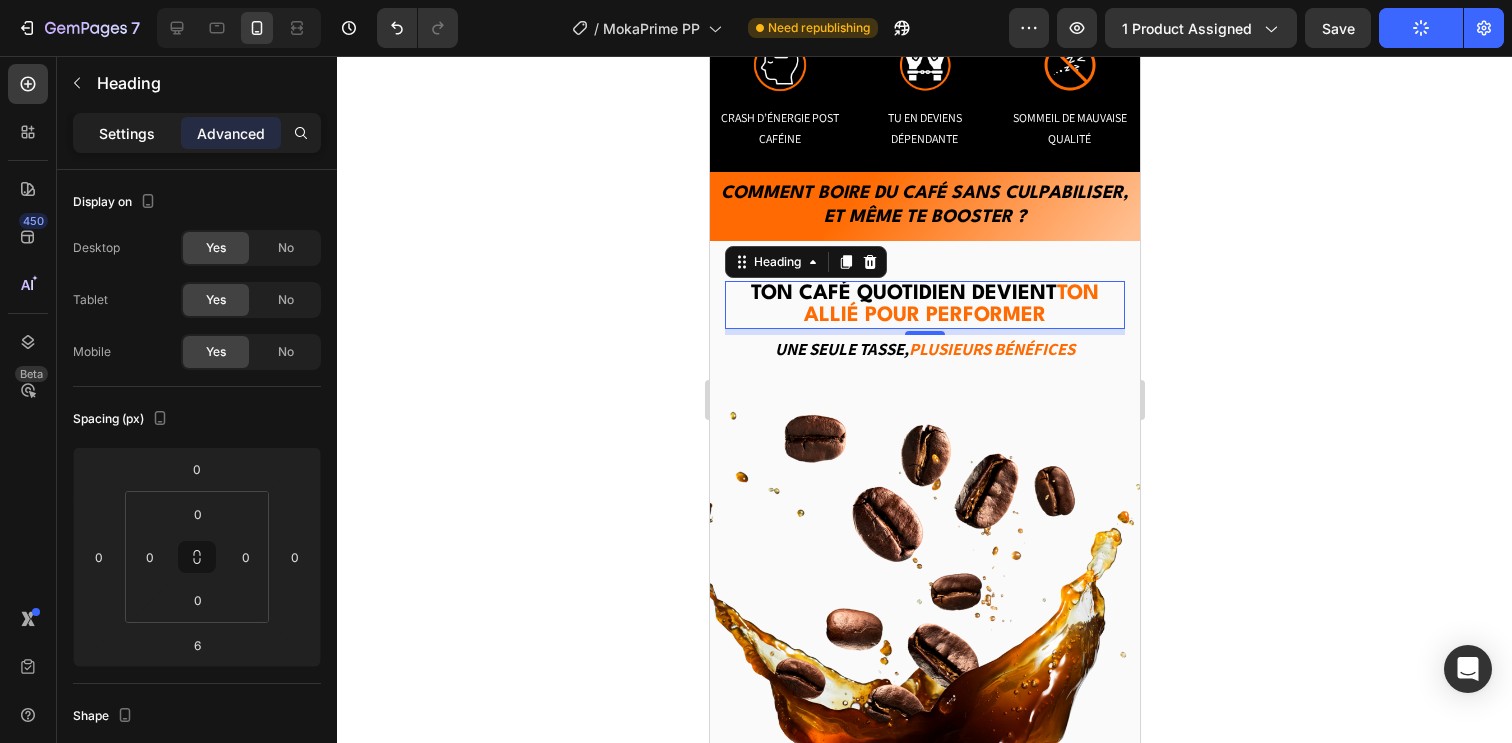 click on "Settings" at bounding box center [127, 133] 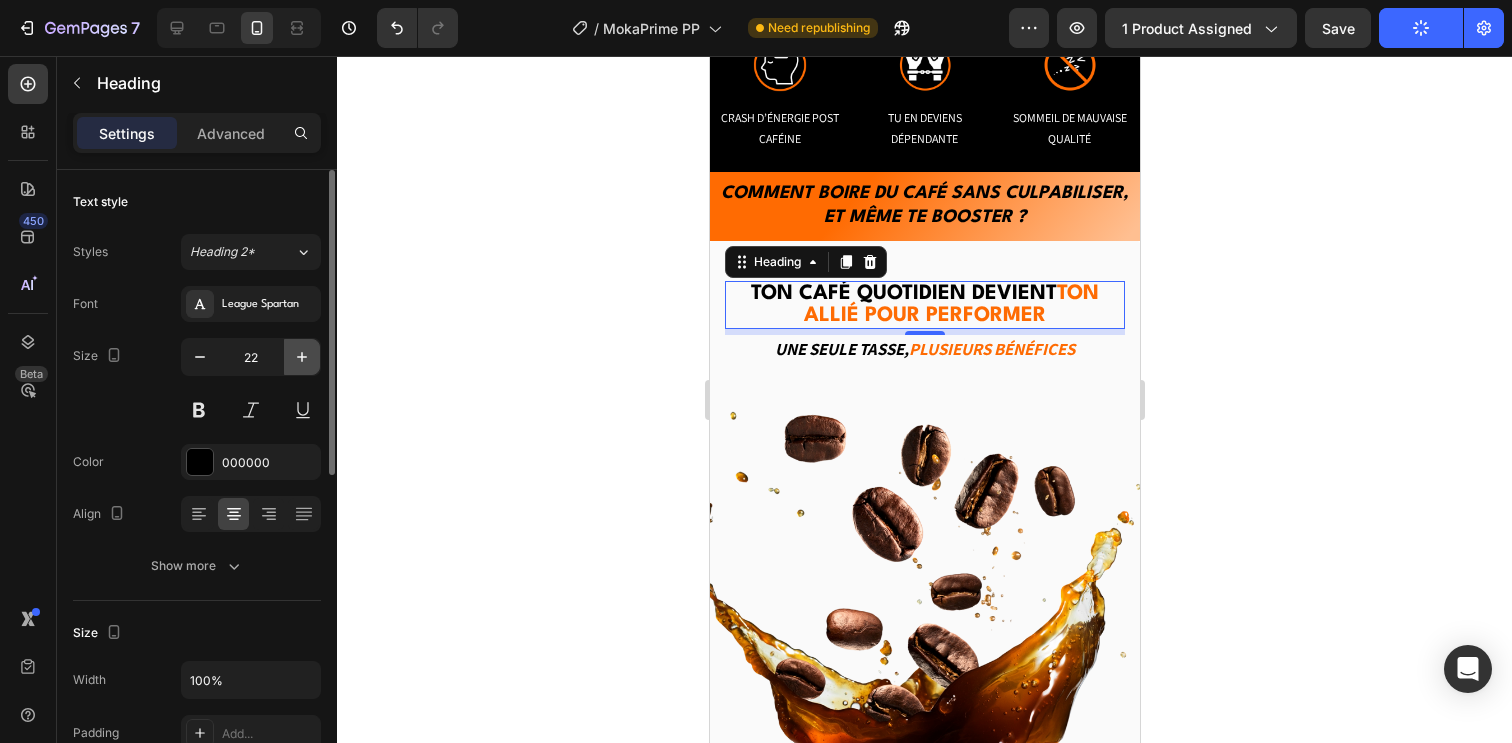 click 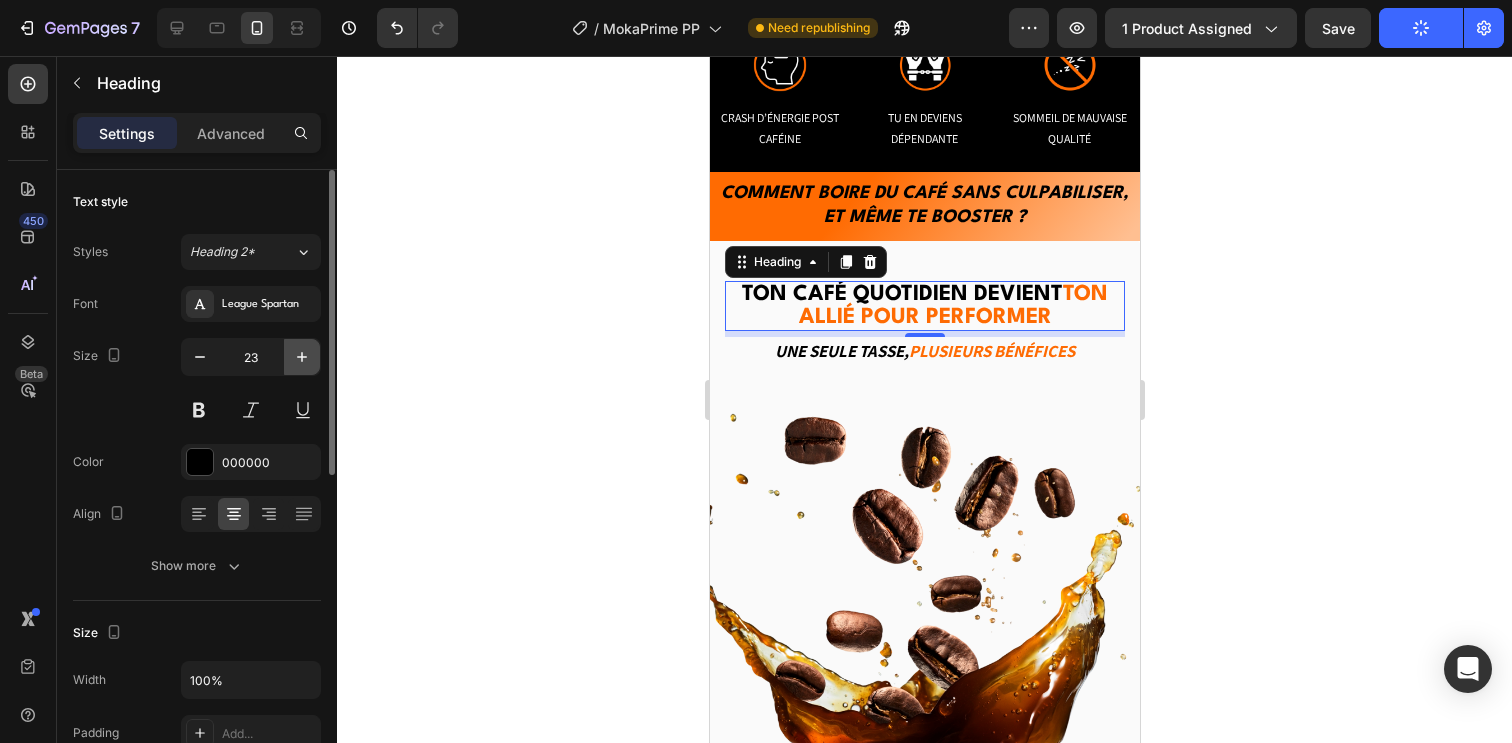 click 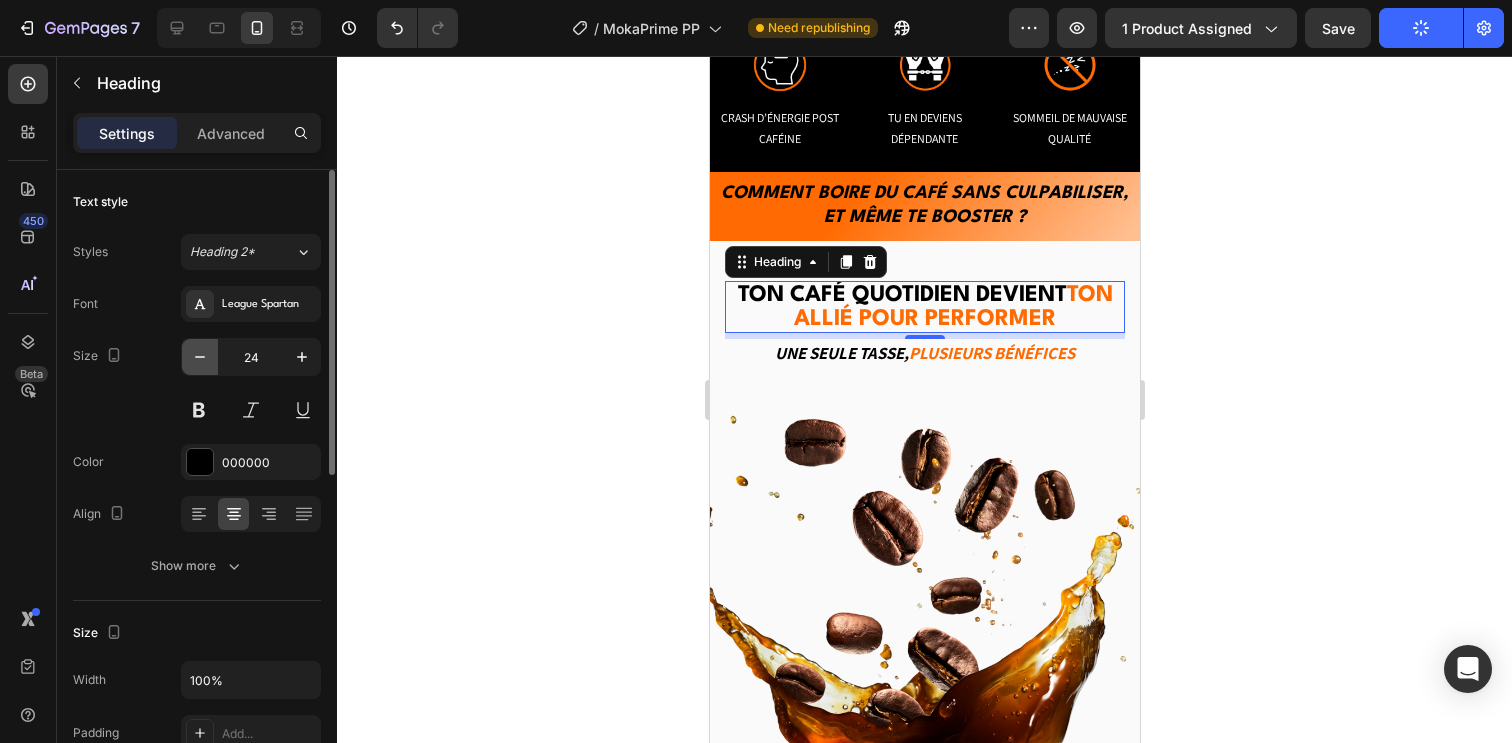 click 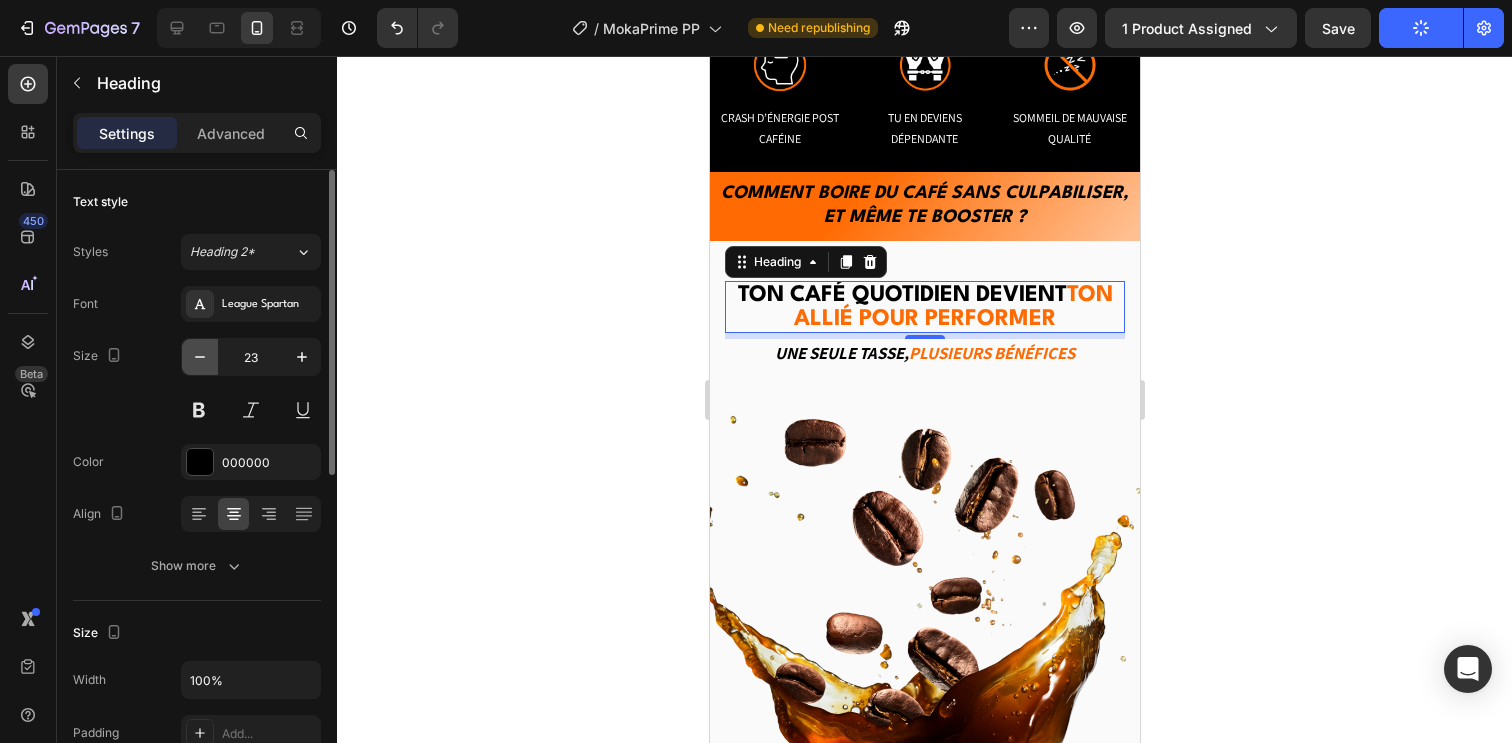 click 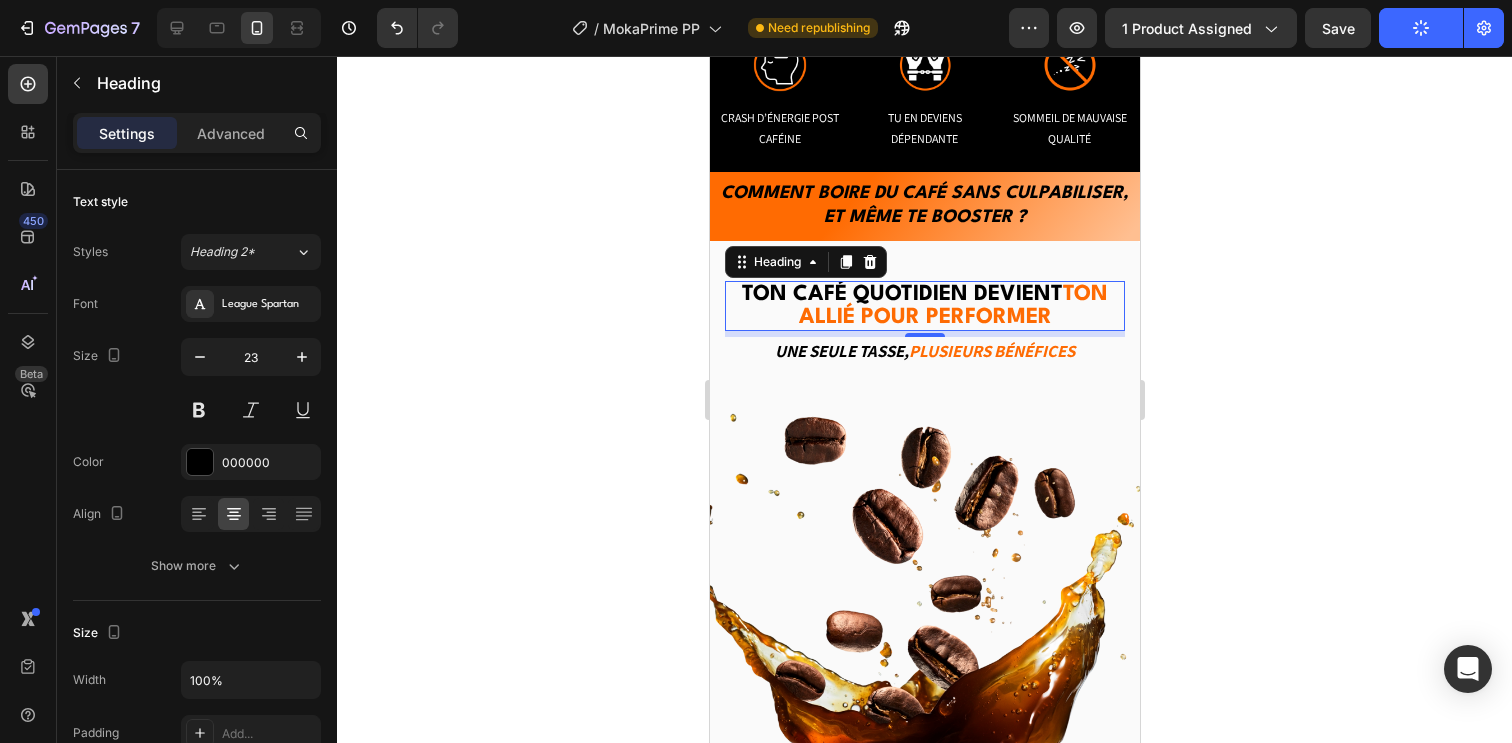 type on "22" 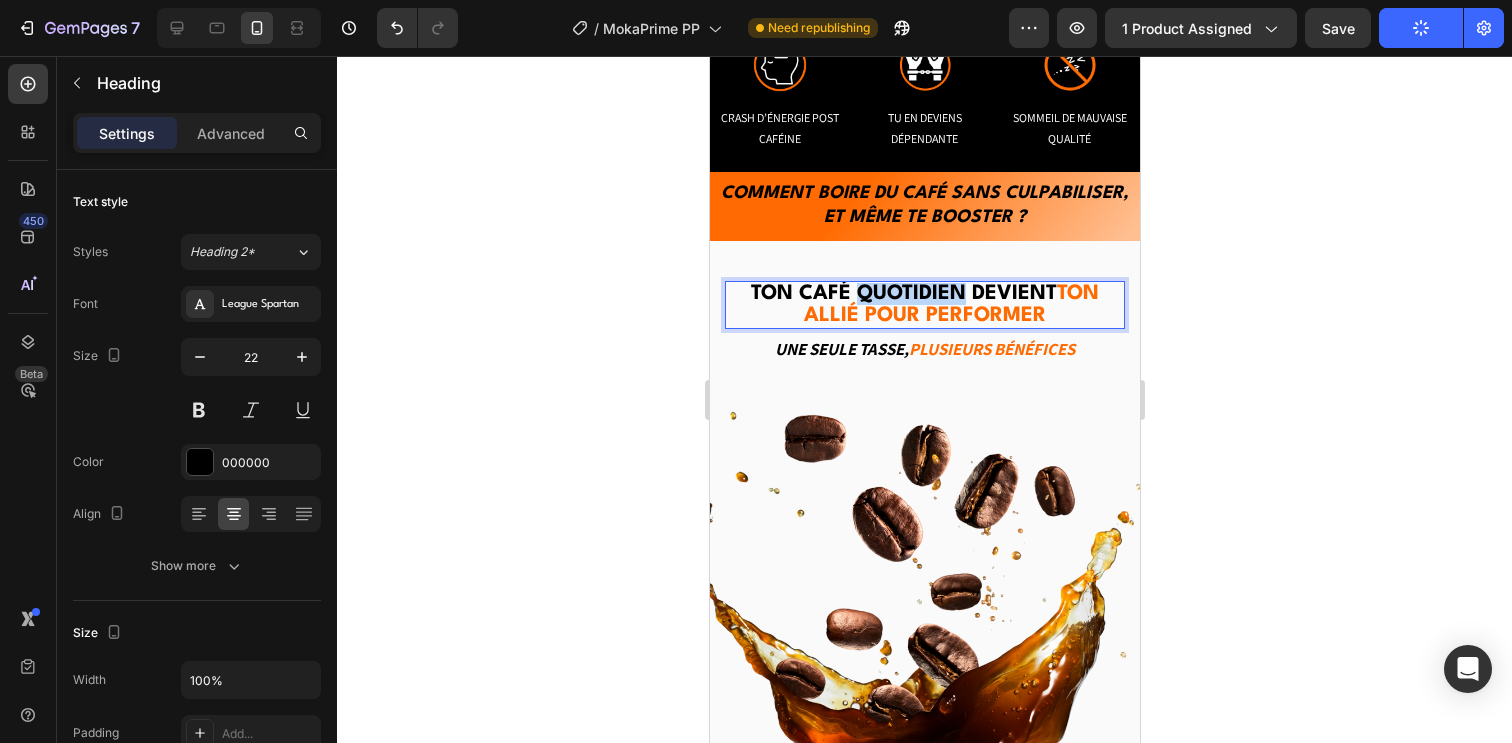 click on "Ton café quotidien devient" at bounding box center (903, 294) 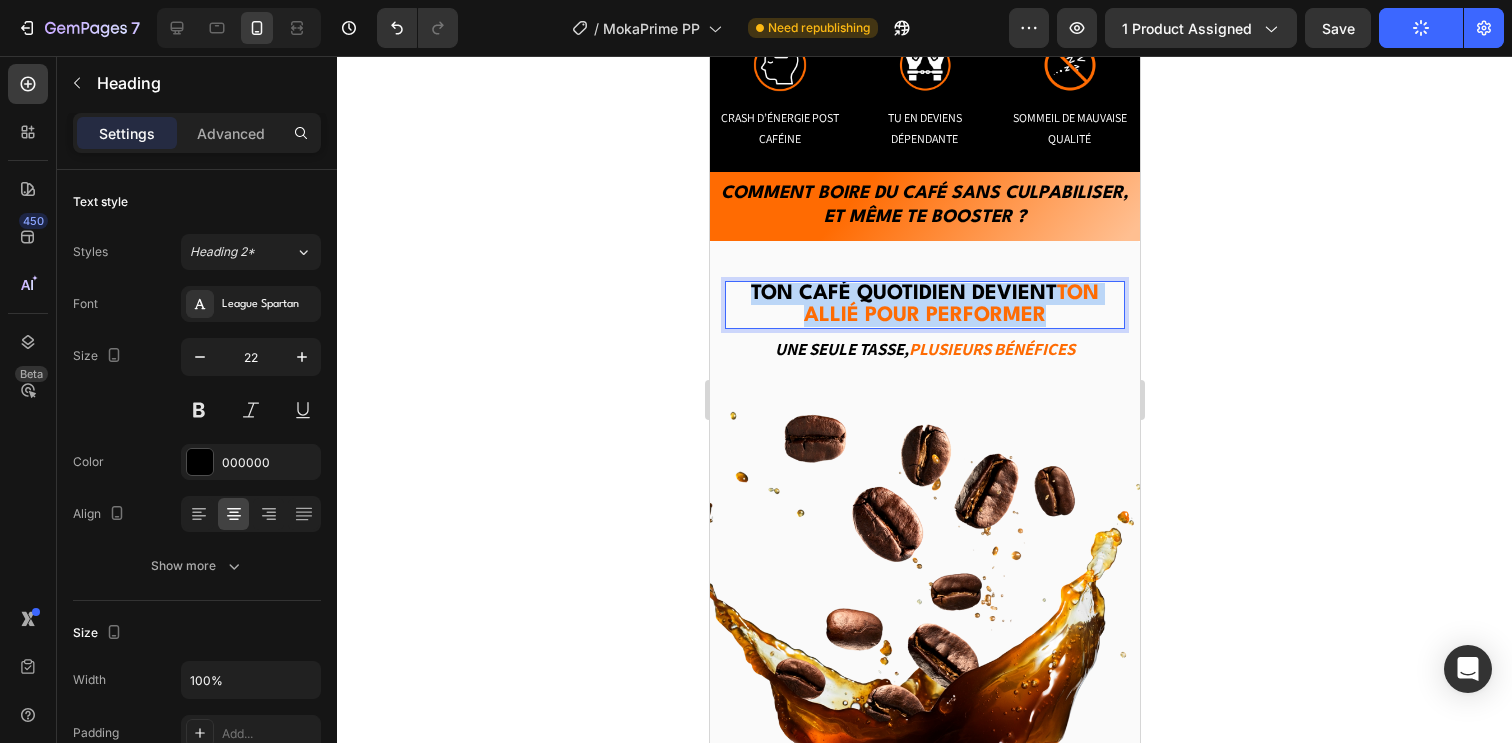click on "Ton café quotidien devient" at bounding box center [903, 294] 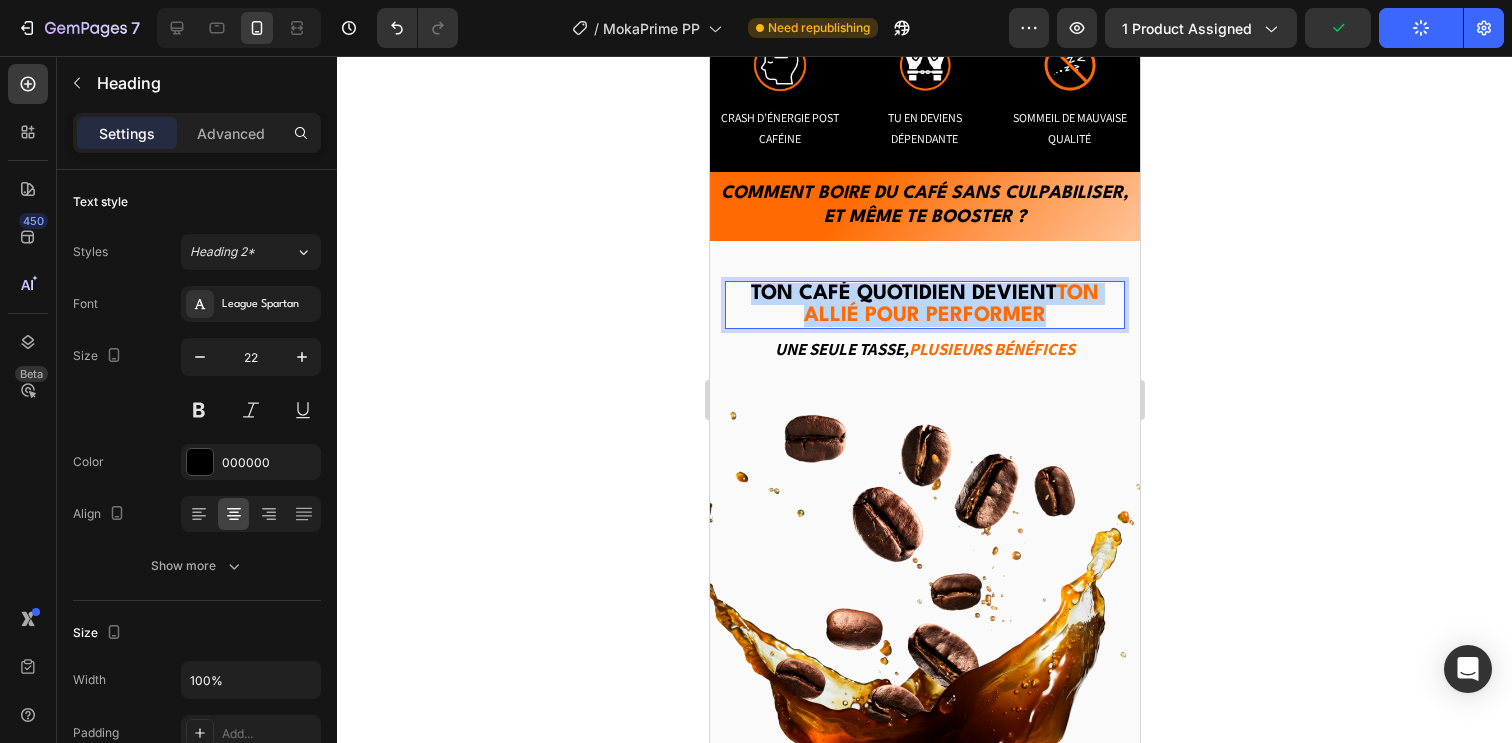 click on "ton allié pour performer" at bounding box center (950, 305) 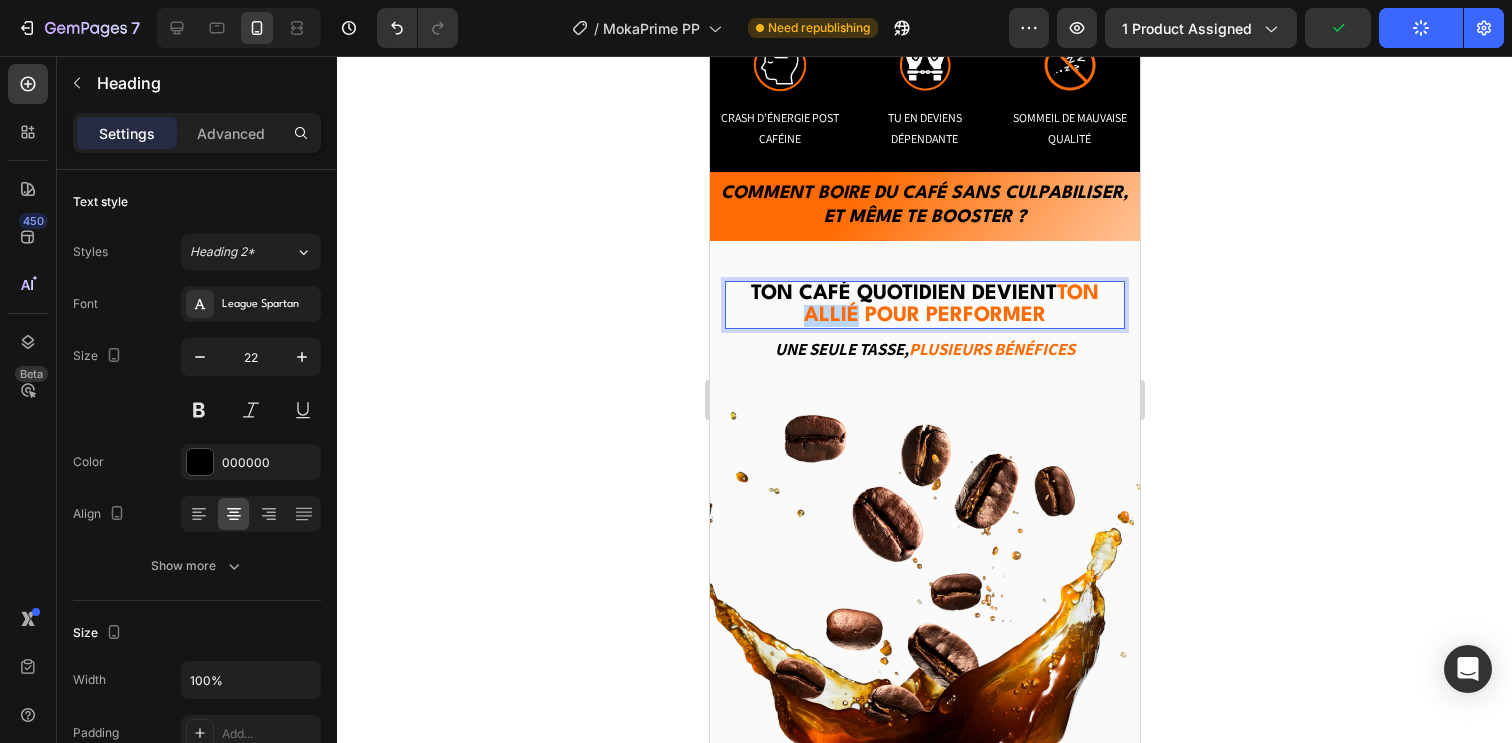 click on "ton allié pour performer" at bounding box center (950, 305) 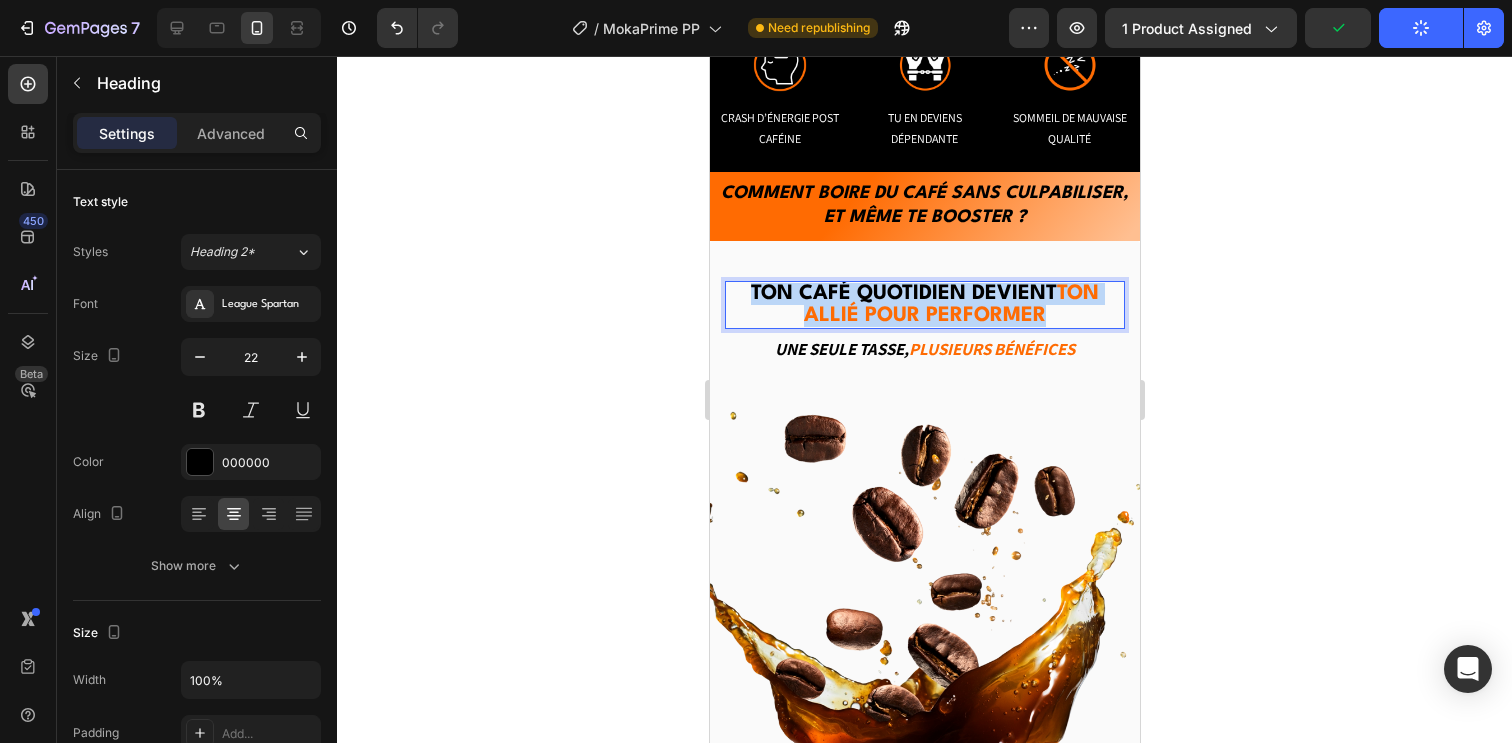 click on "ton allié pour performer" at bounding box center [950, 305] 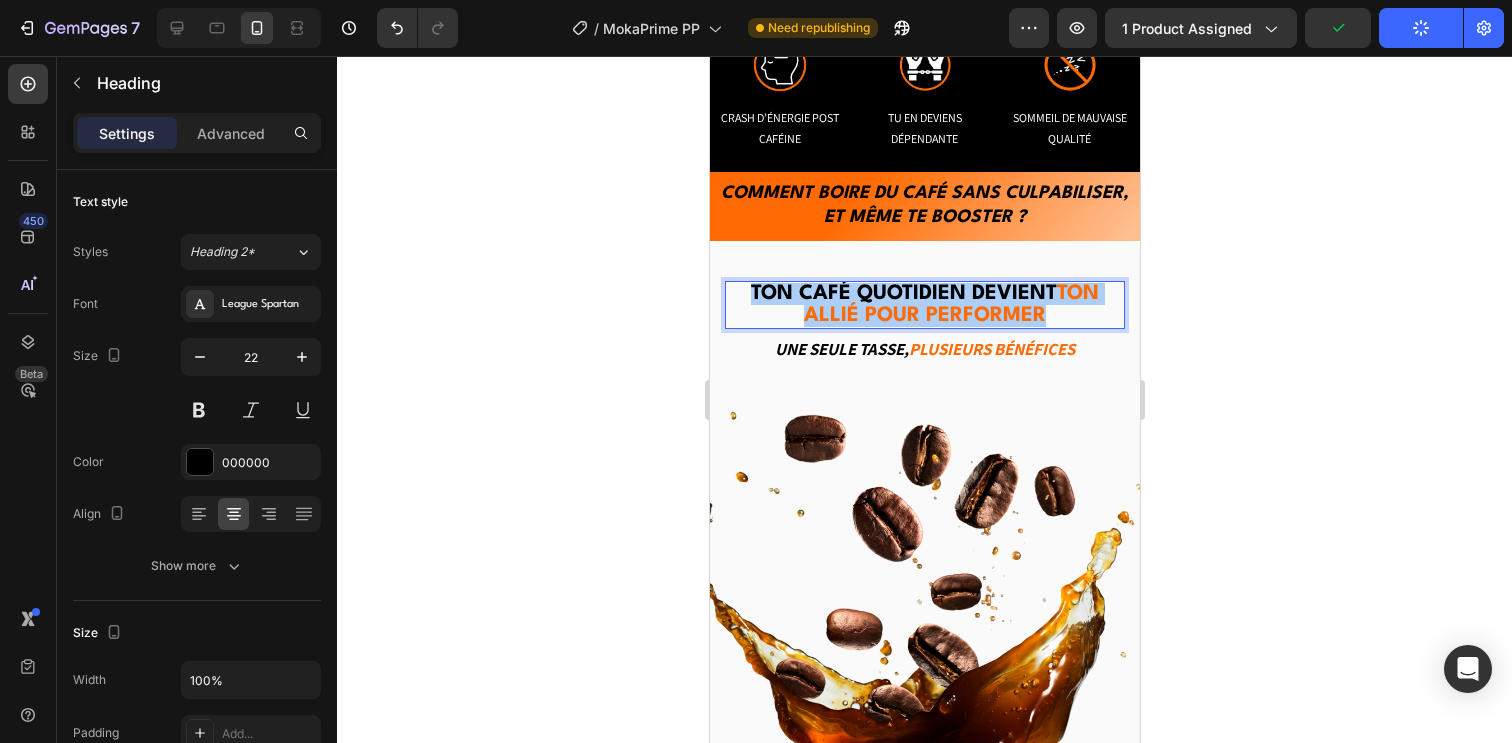 click 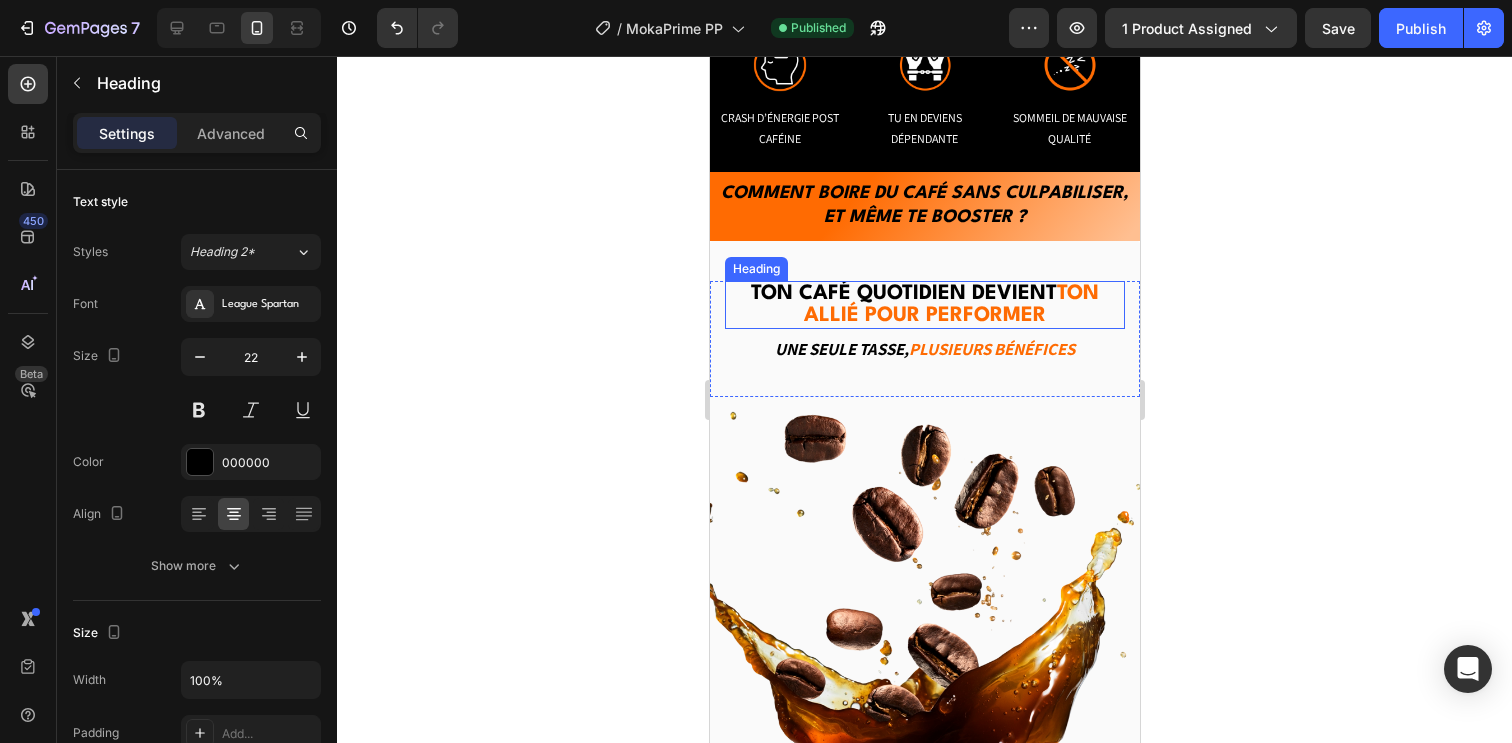 click on "Ton café quotidien devient" at bounding box center [903, 294] 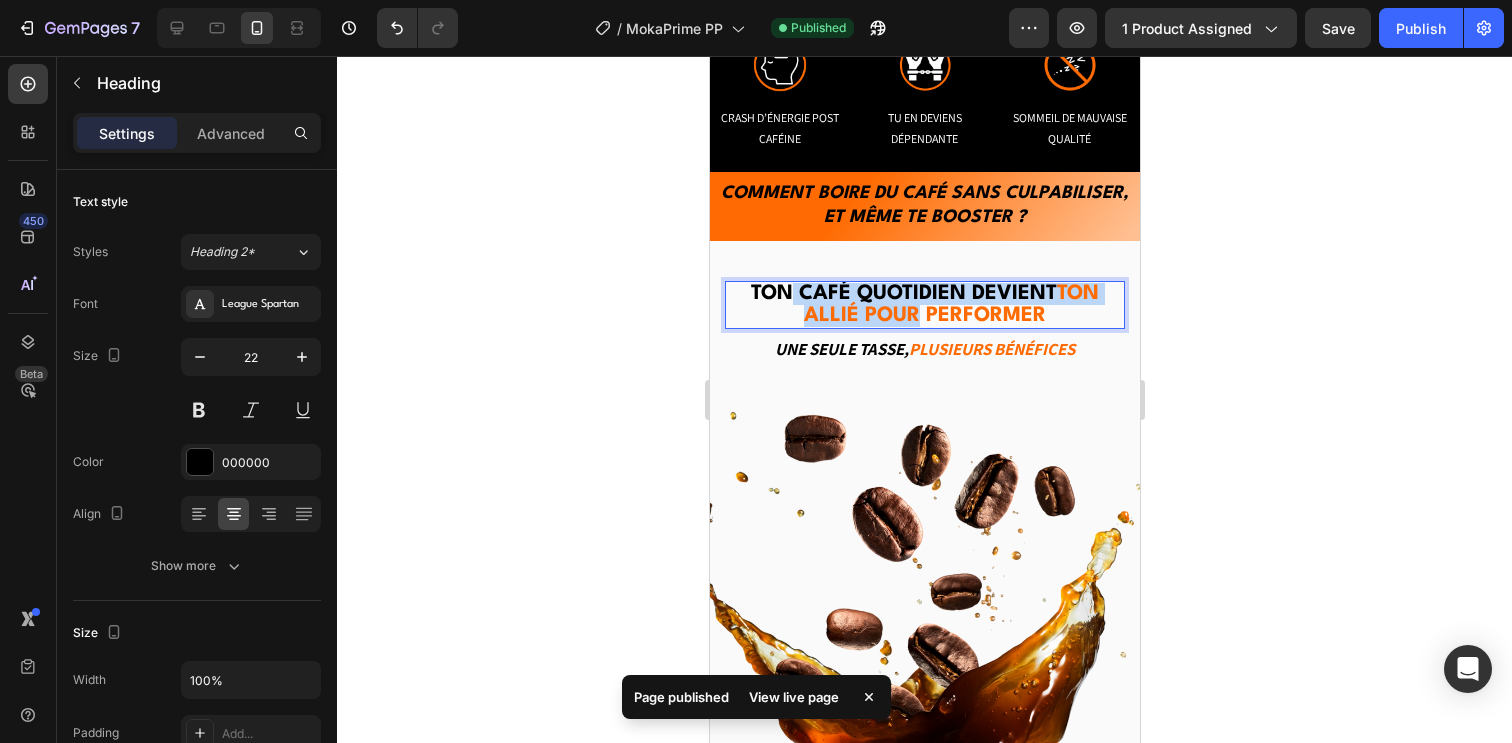 drag, startPoint x: 784, startPoint y: 304, endPoint x: 906, endPoint y: 317, distance: 122.69067 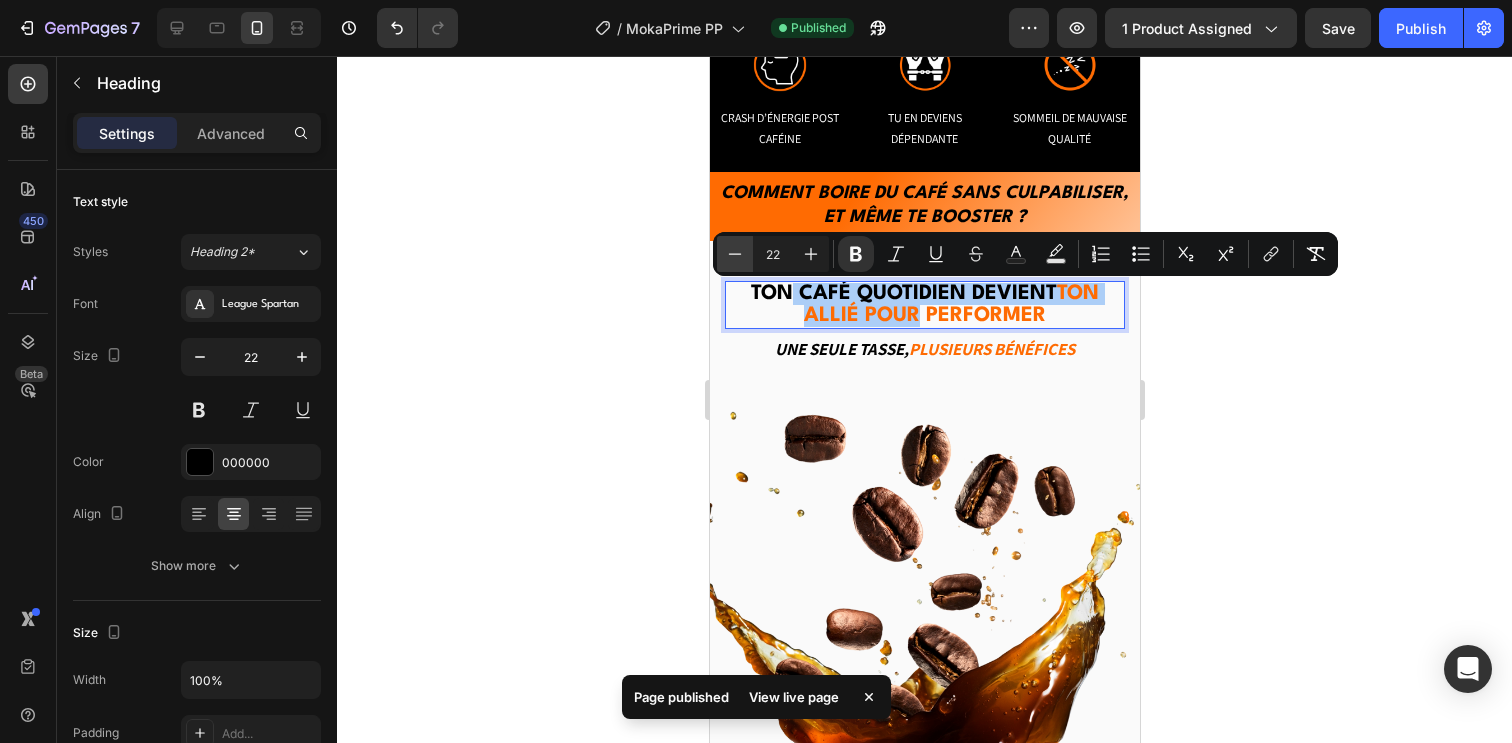 click 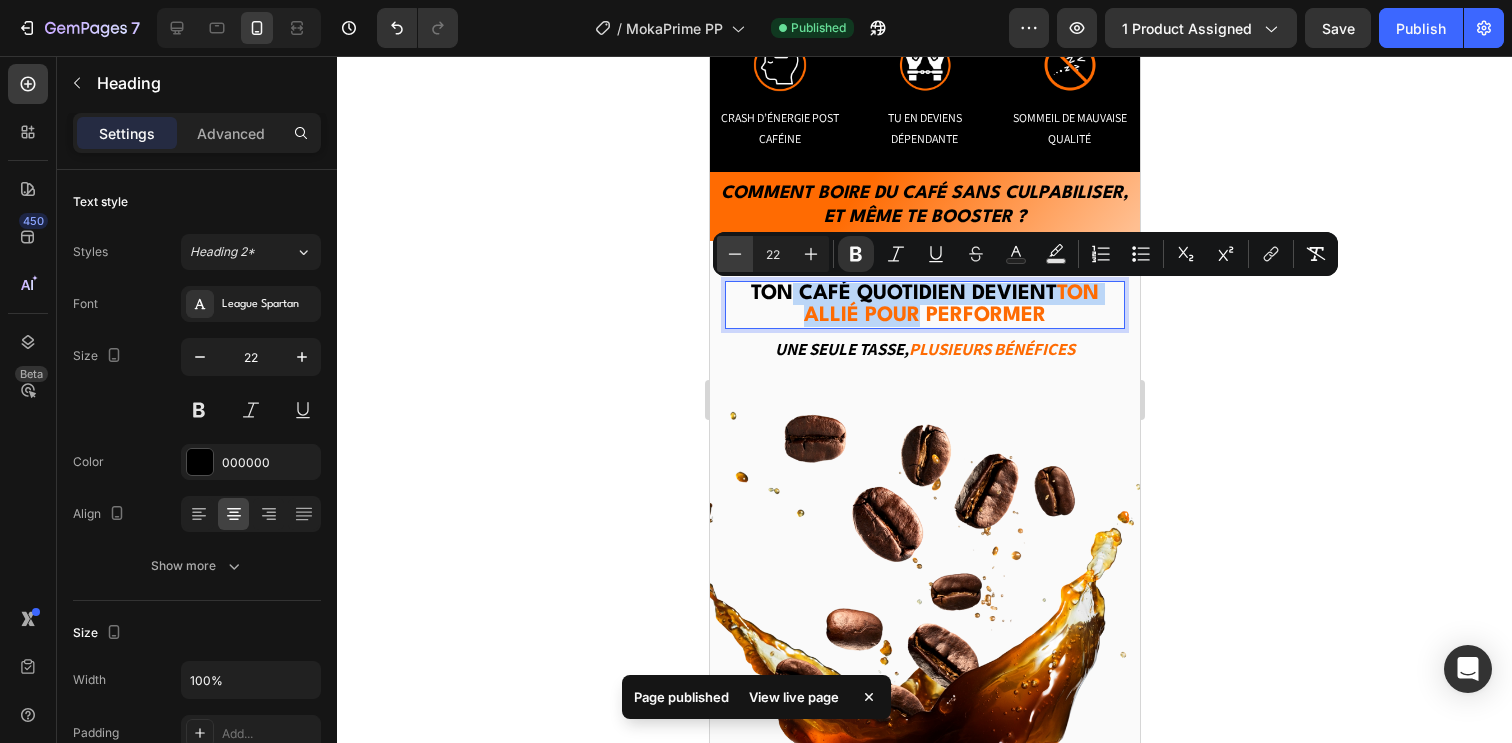 type on "21" 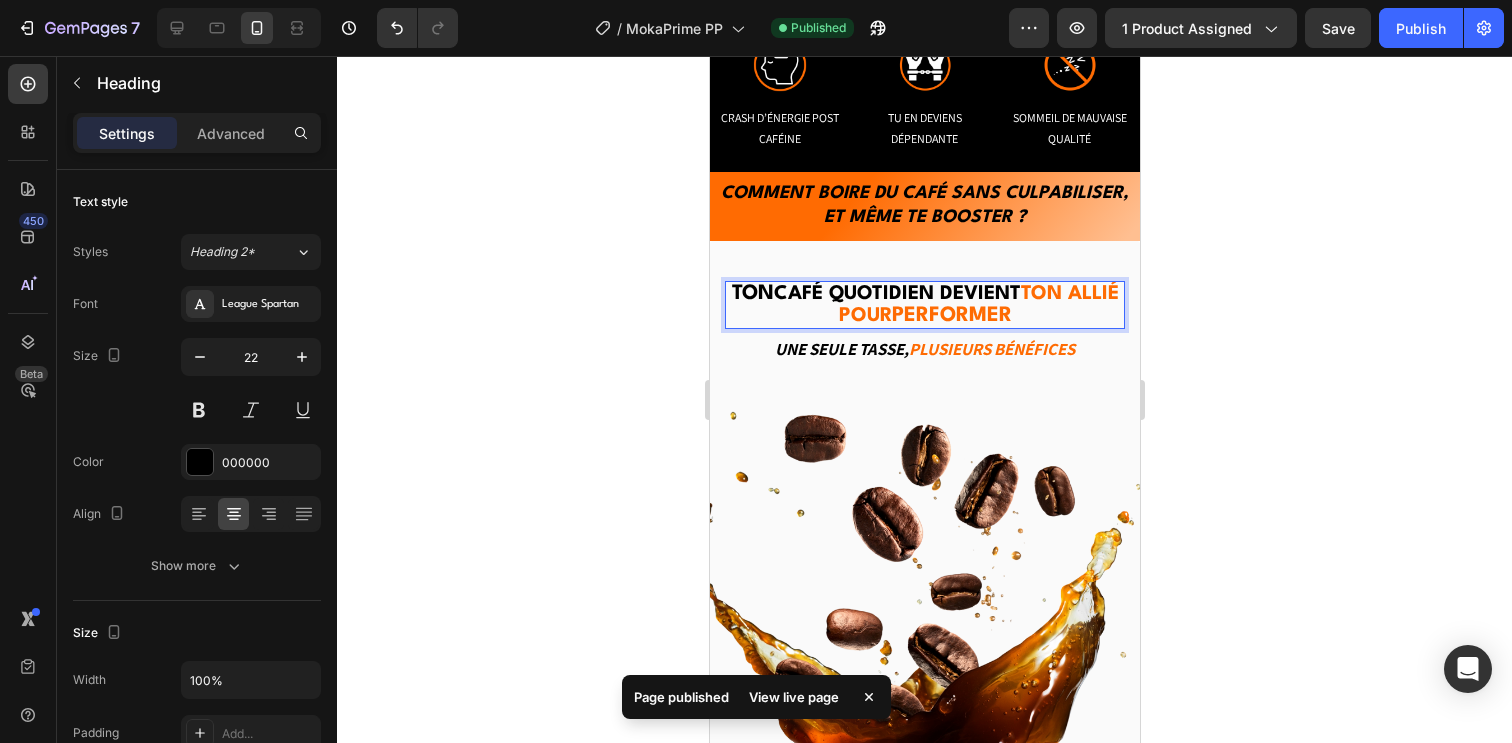 drag, startPoint x: 750, startPoint y: 294, endPoint x: 1072, endPoint y: 309, distance: 322.34918 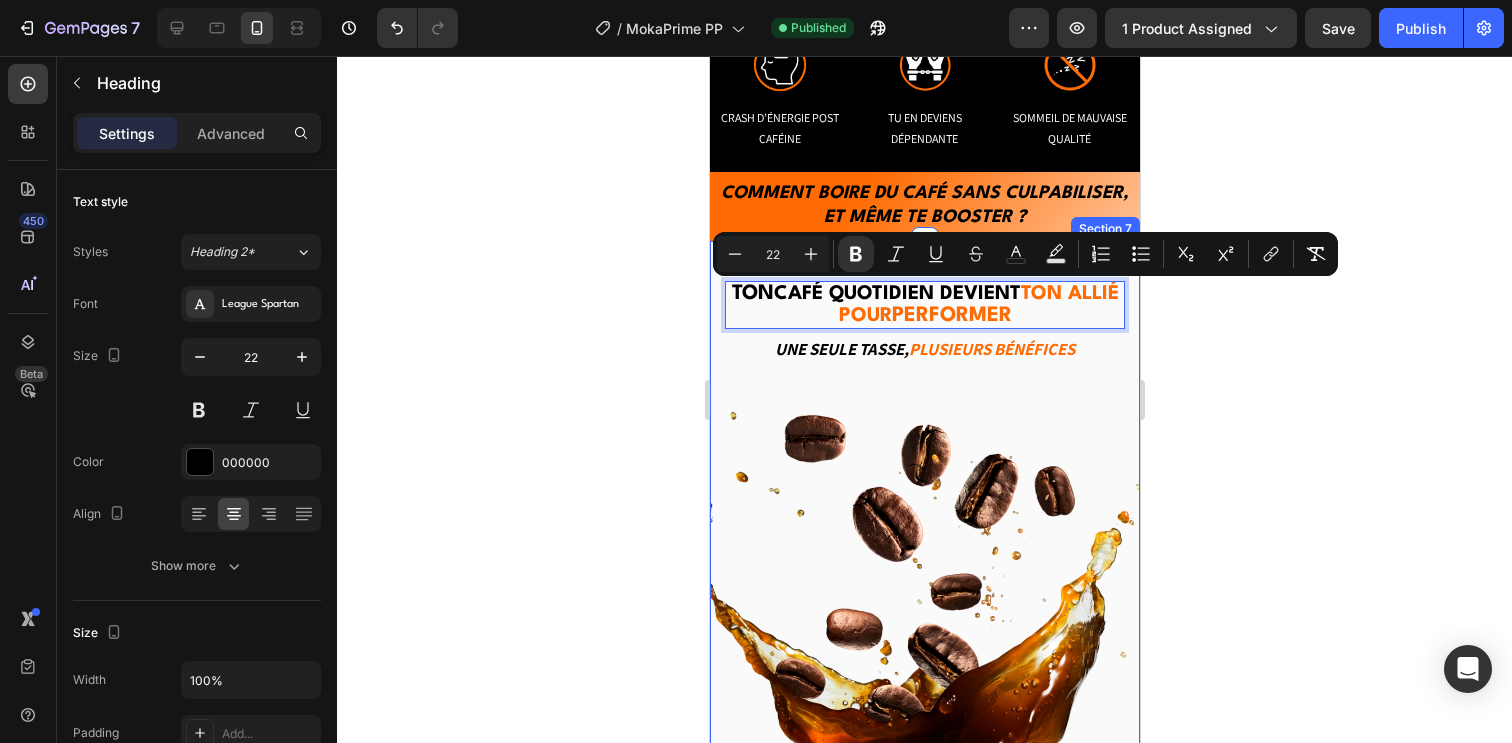 drag, startPoint x: 1054, startPoint y: 314, endPoint x: 765, endPoint y: 278, distance: 291.23358 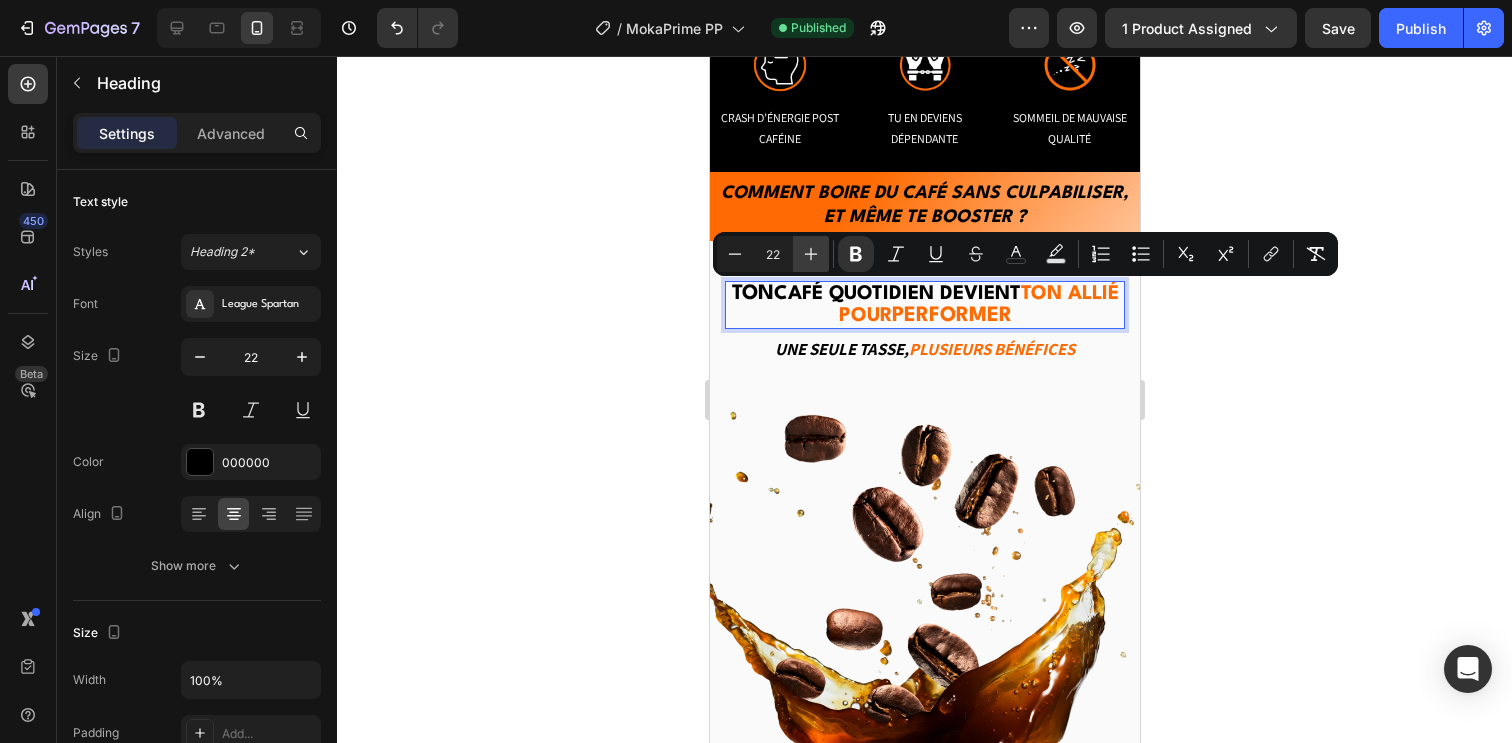 click 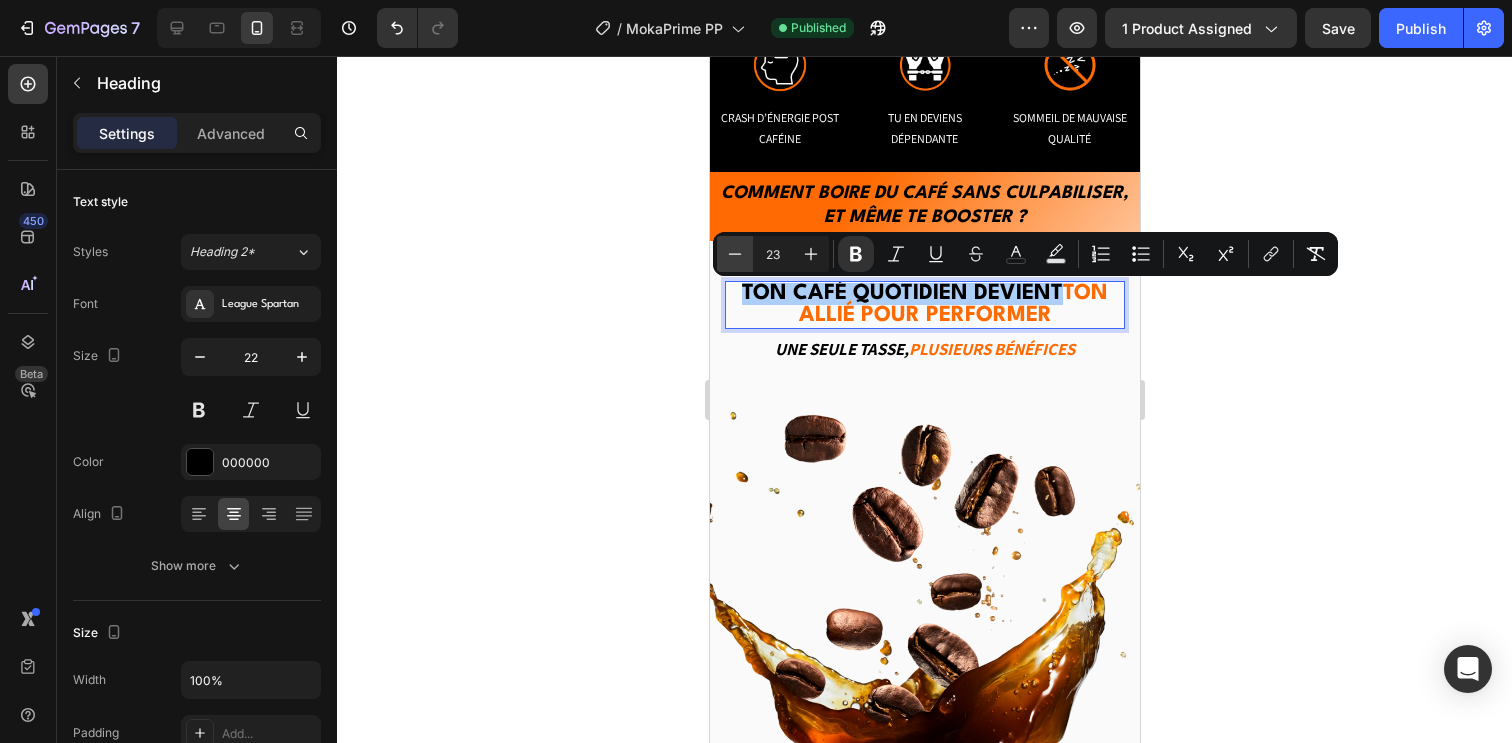 click 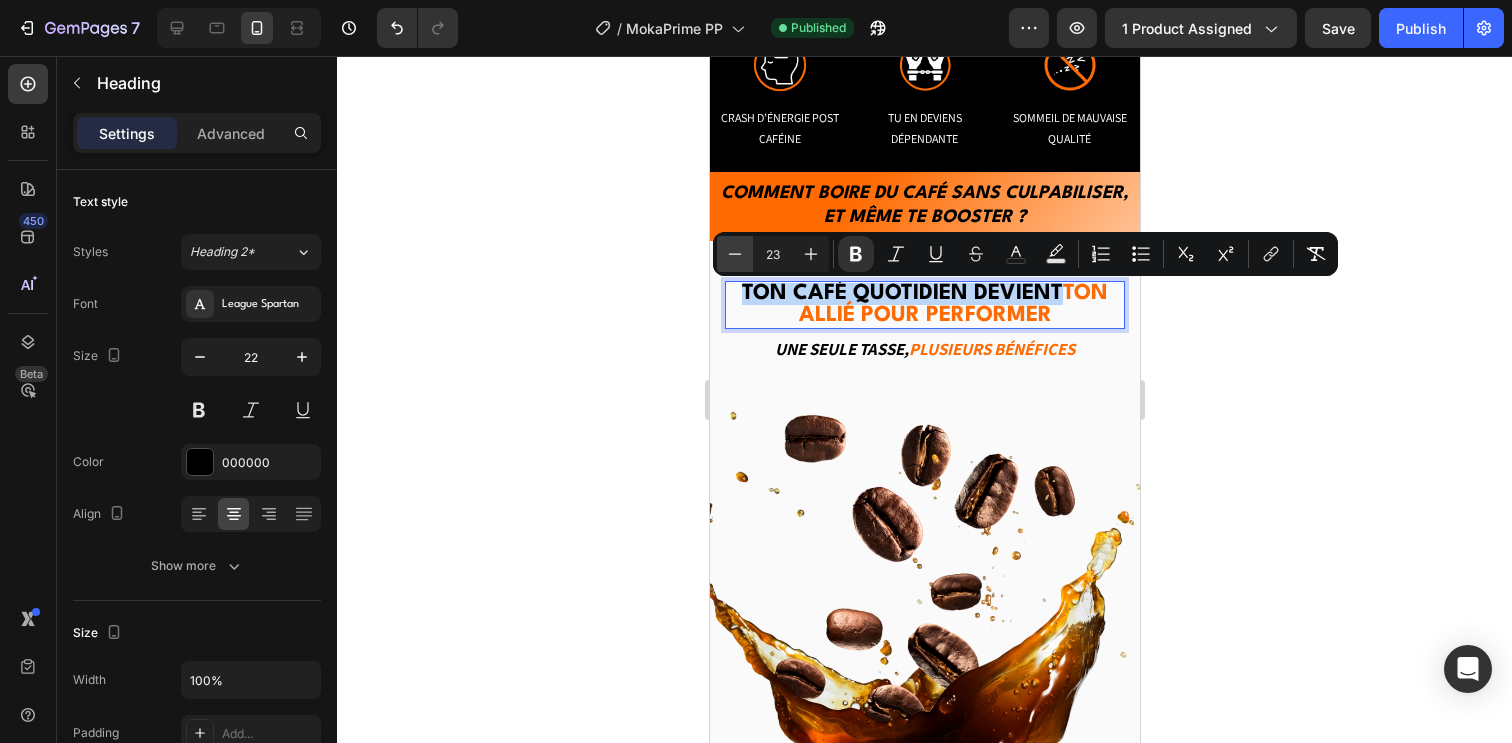 type on "22" 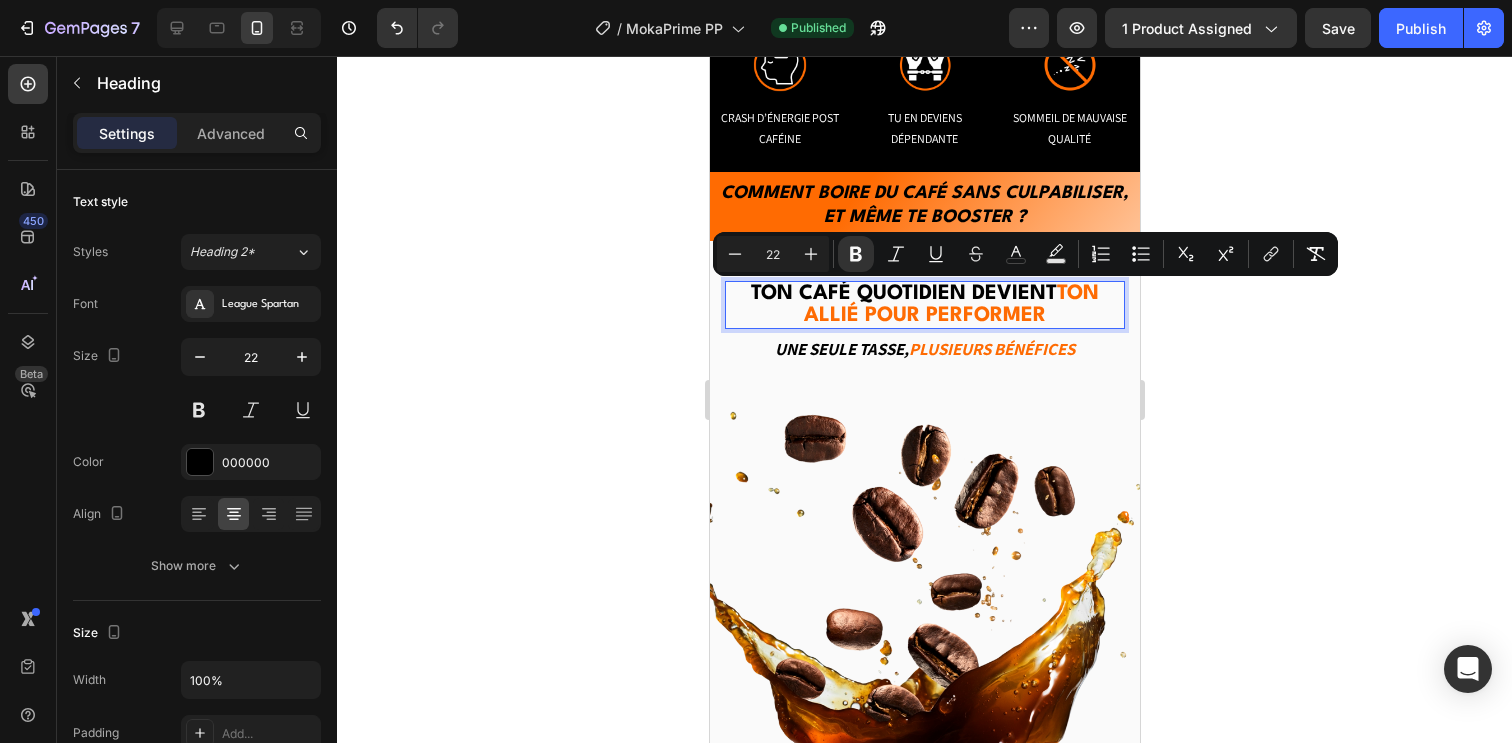 click 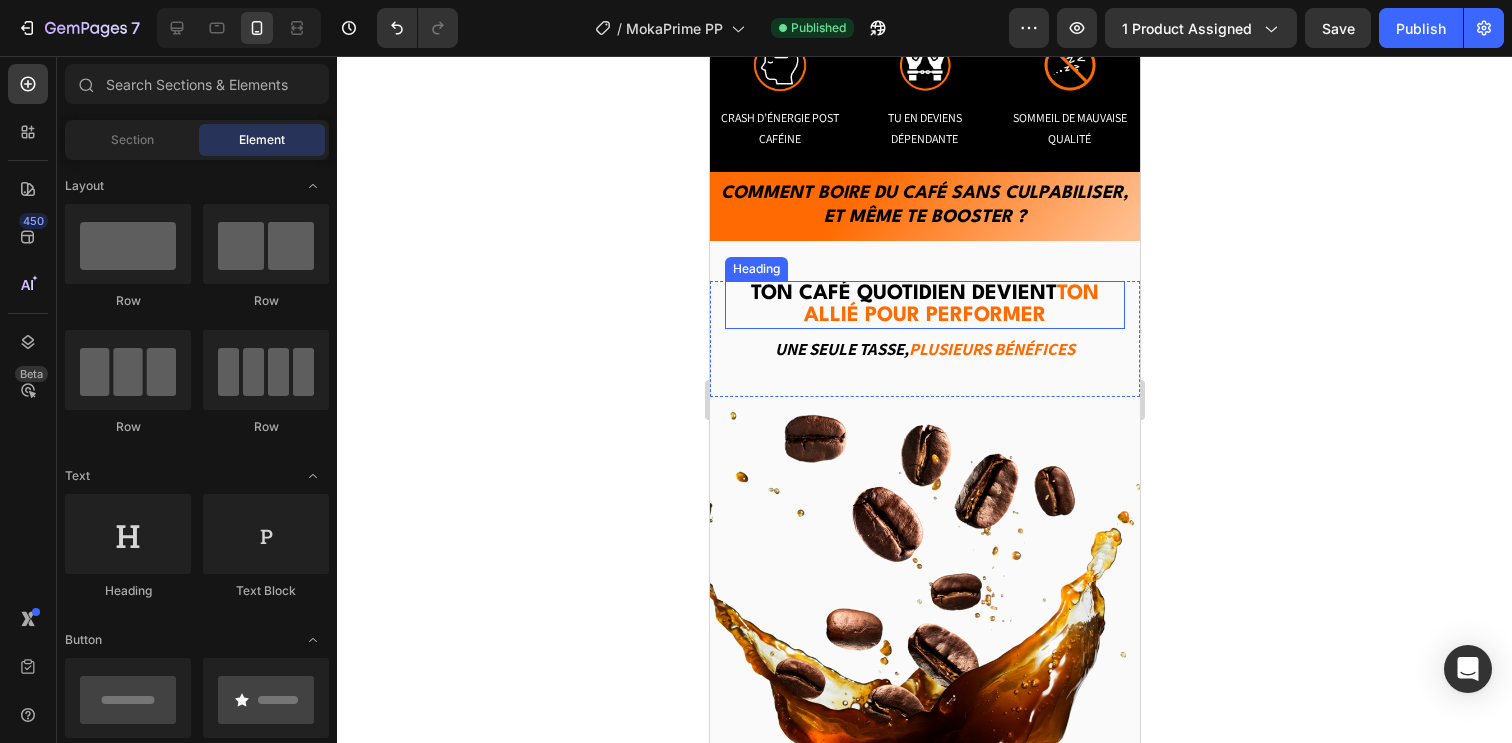 click on "⁠⁠⁠⁠⁠⁠⁠ Ton café quotidien devient  ton allié pour performer" at bounding box center [924, 305] 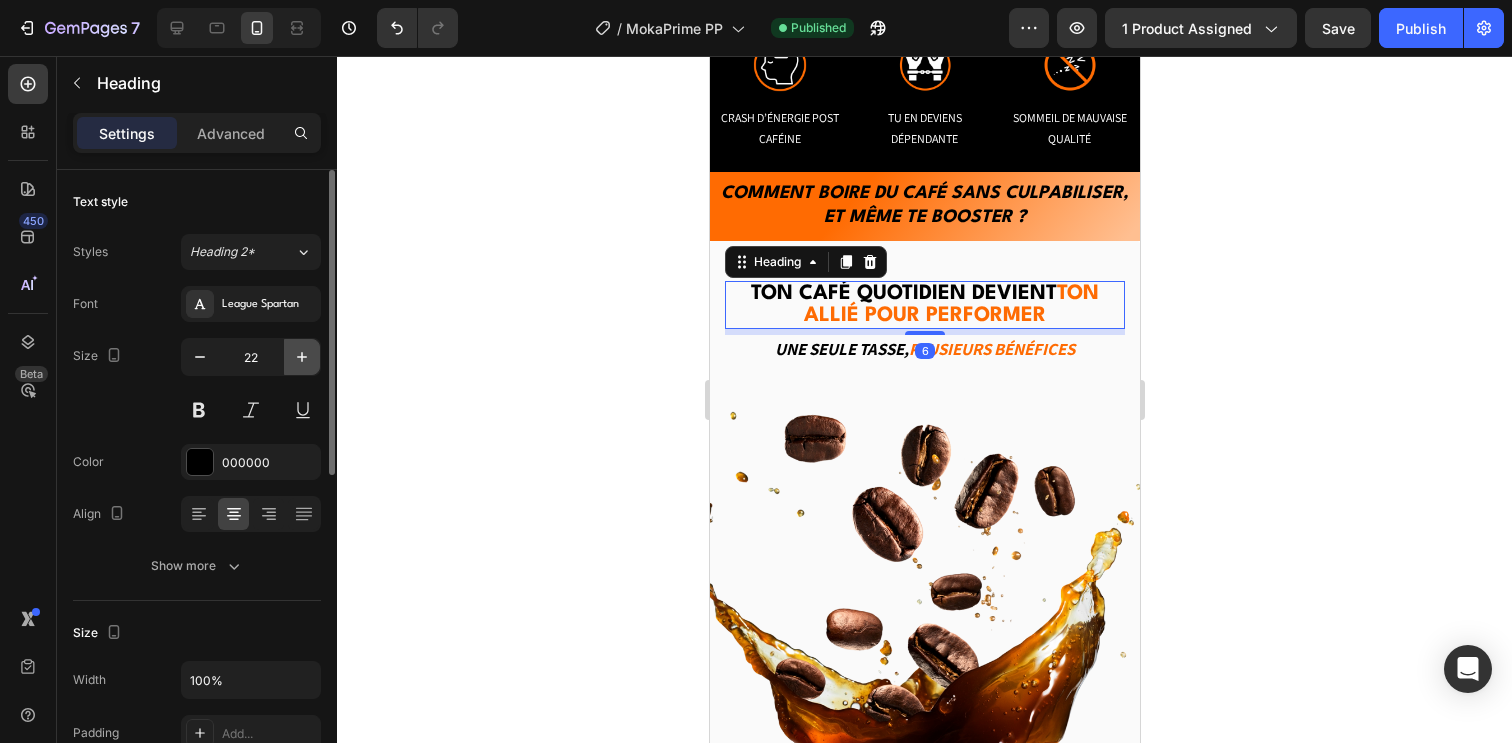 click at bounding box center (302, 357) 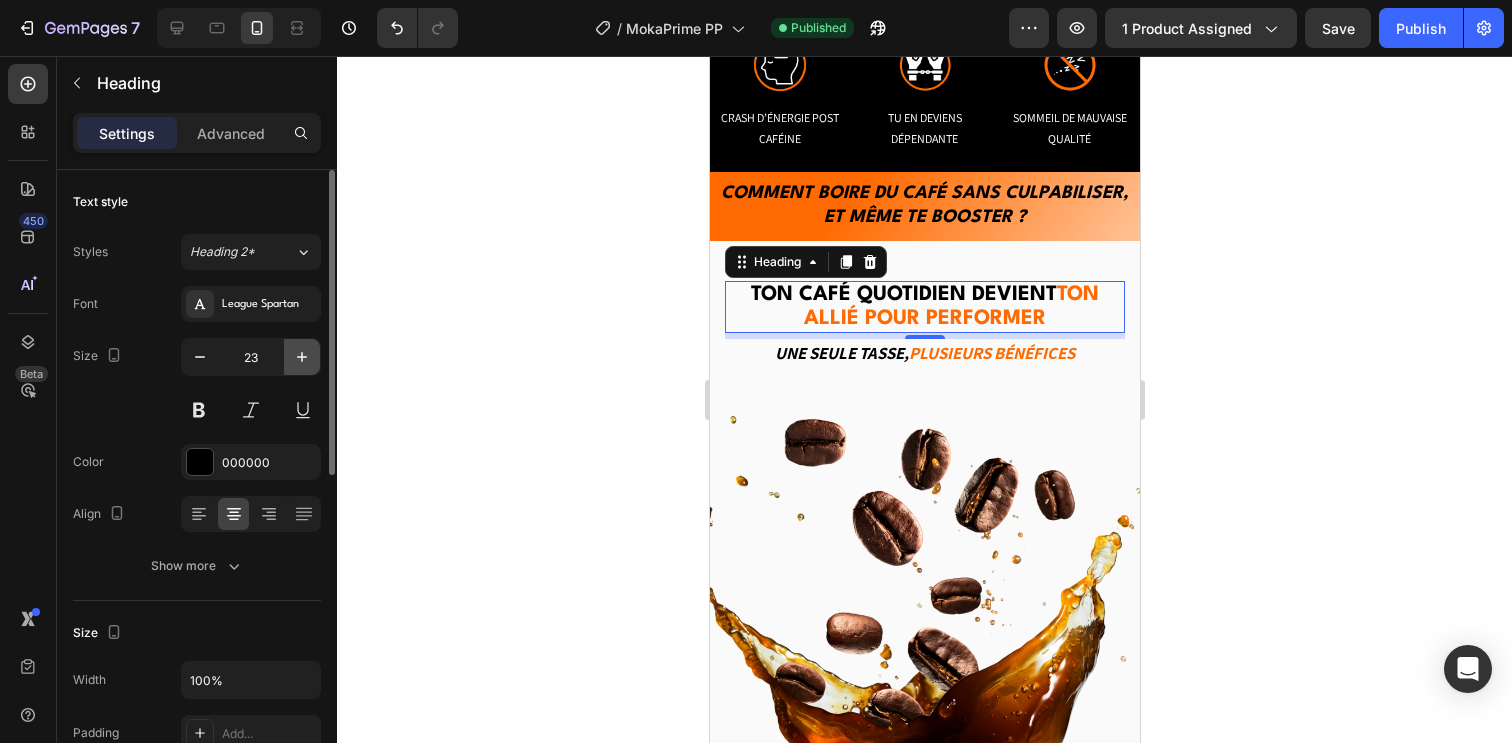 click at bounding box center [302, 357] 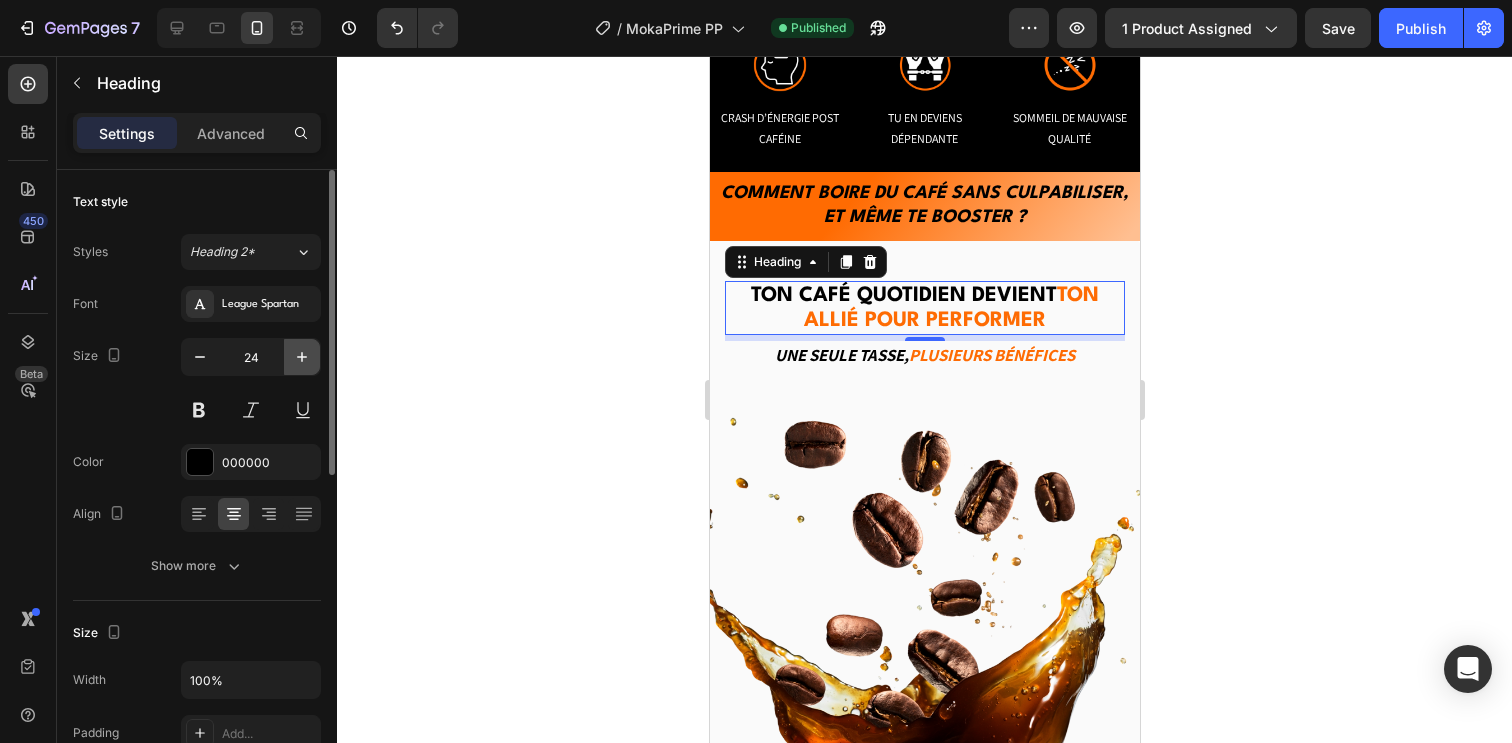 click at bounding box center (302, 357) 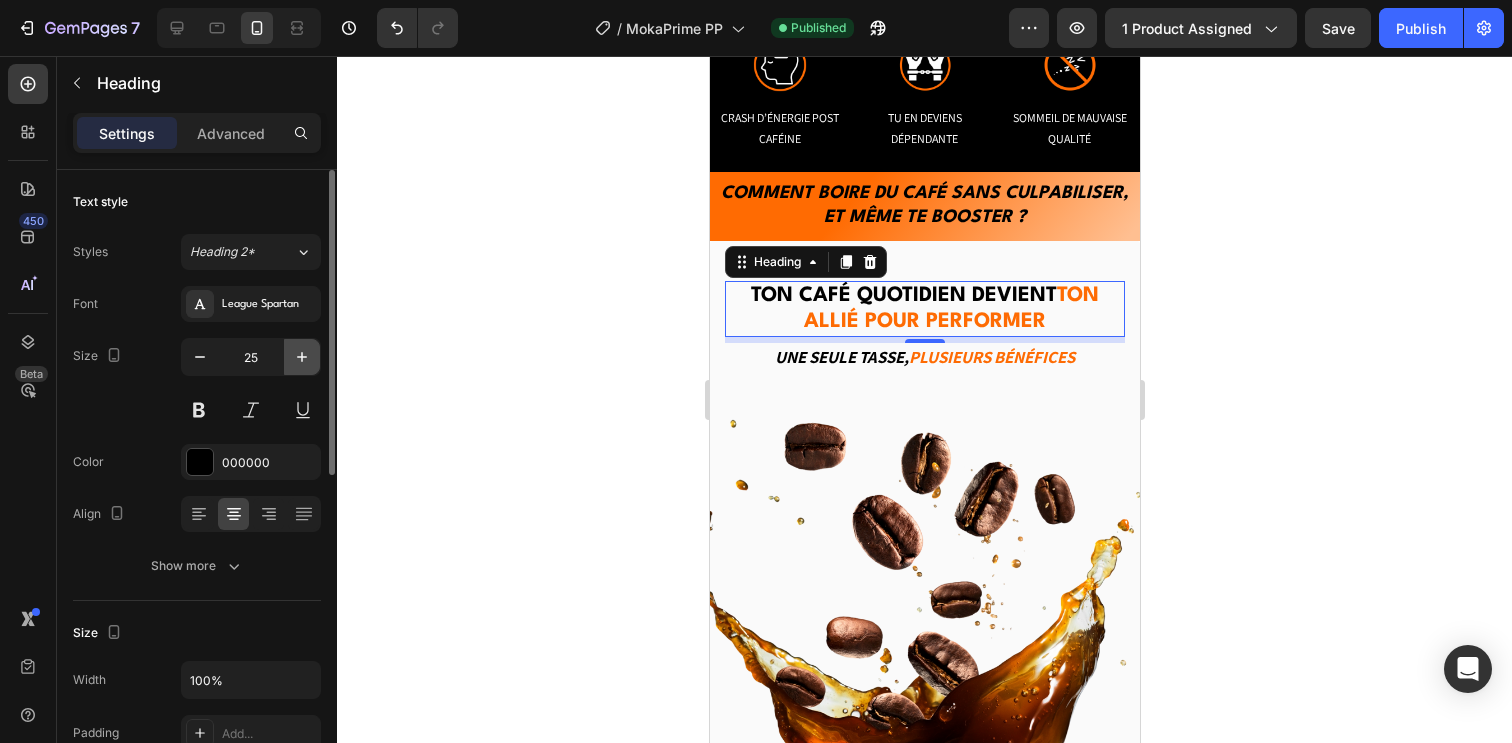 click at bounding box center [302, 357] 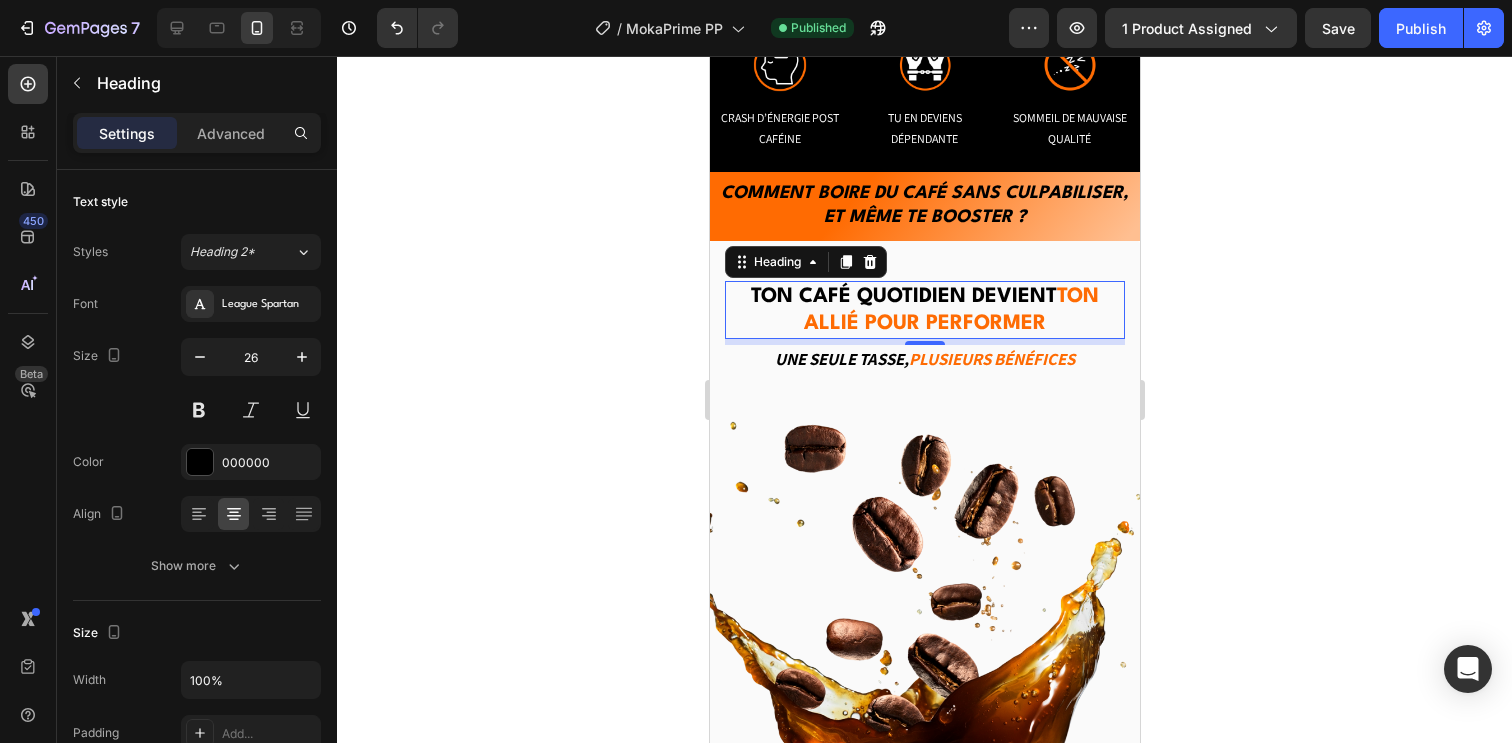 click 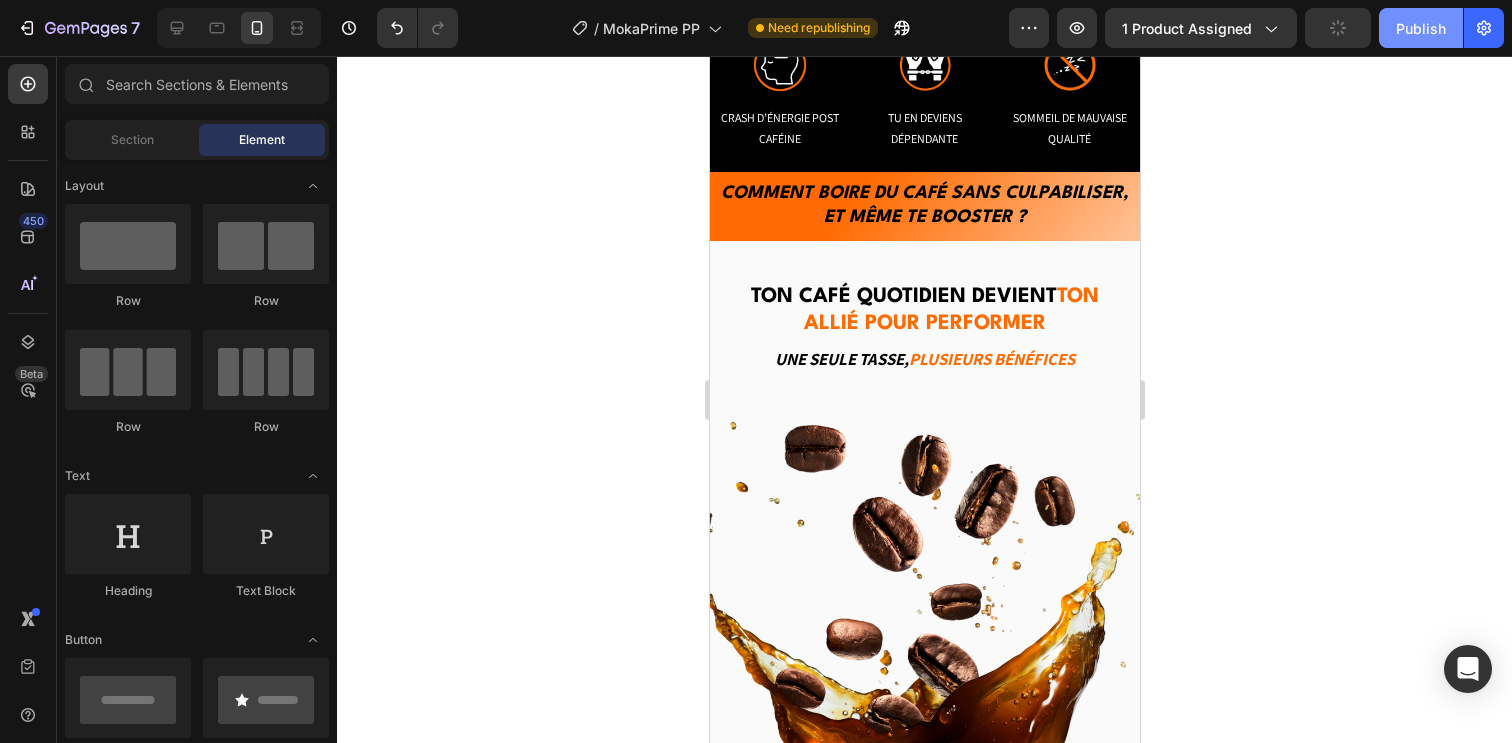 click on "Publish" 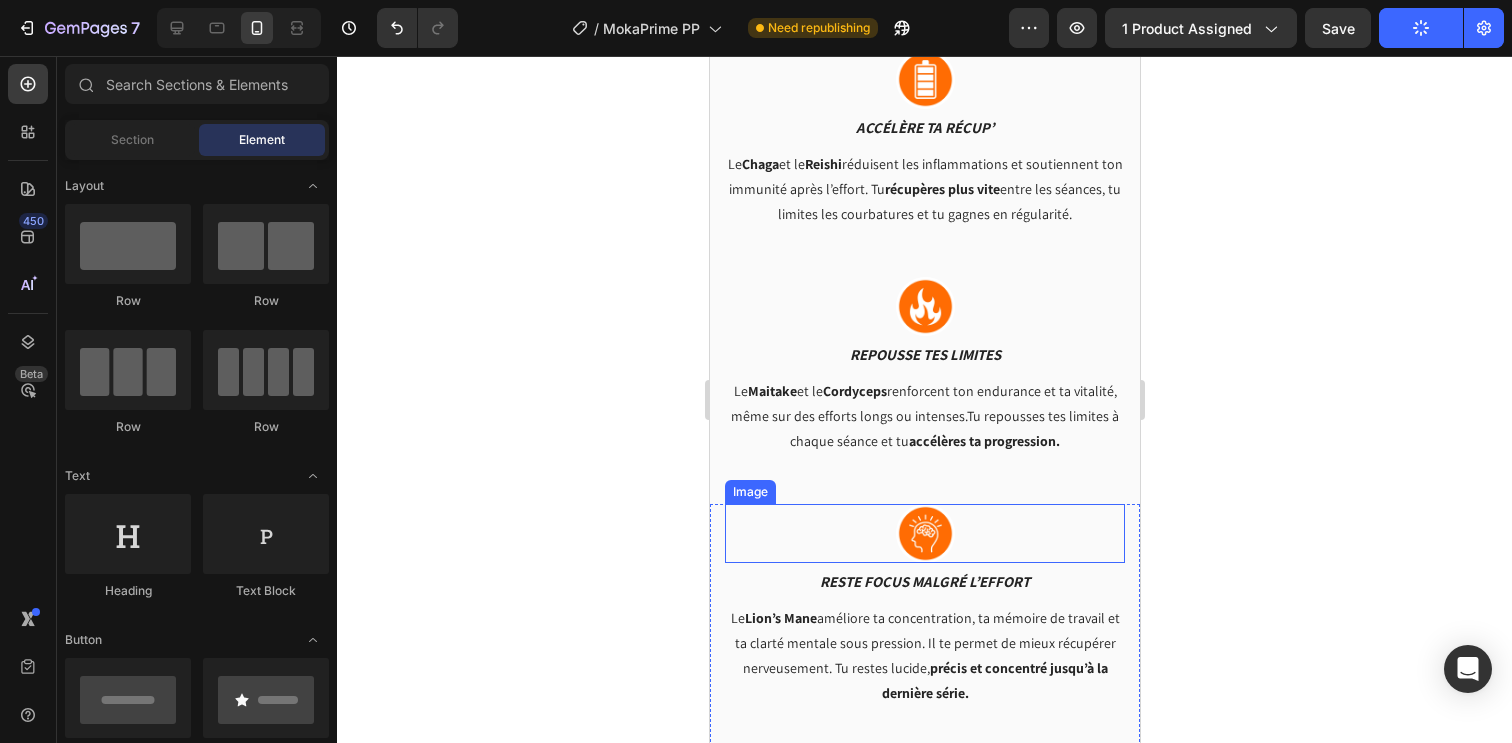 scroll, scrollTop: 3787, scrollLeft: 0, axis: vertical 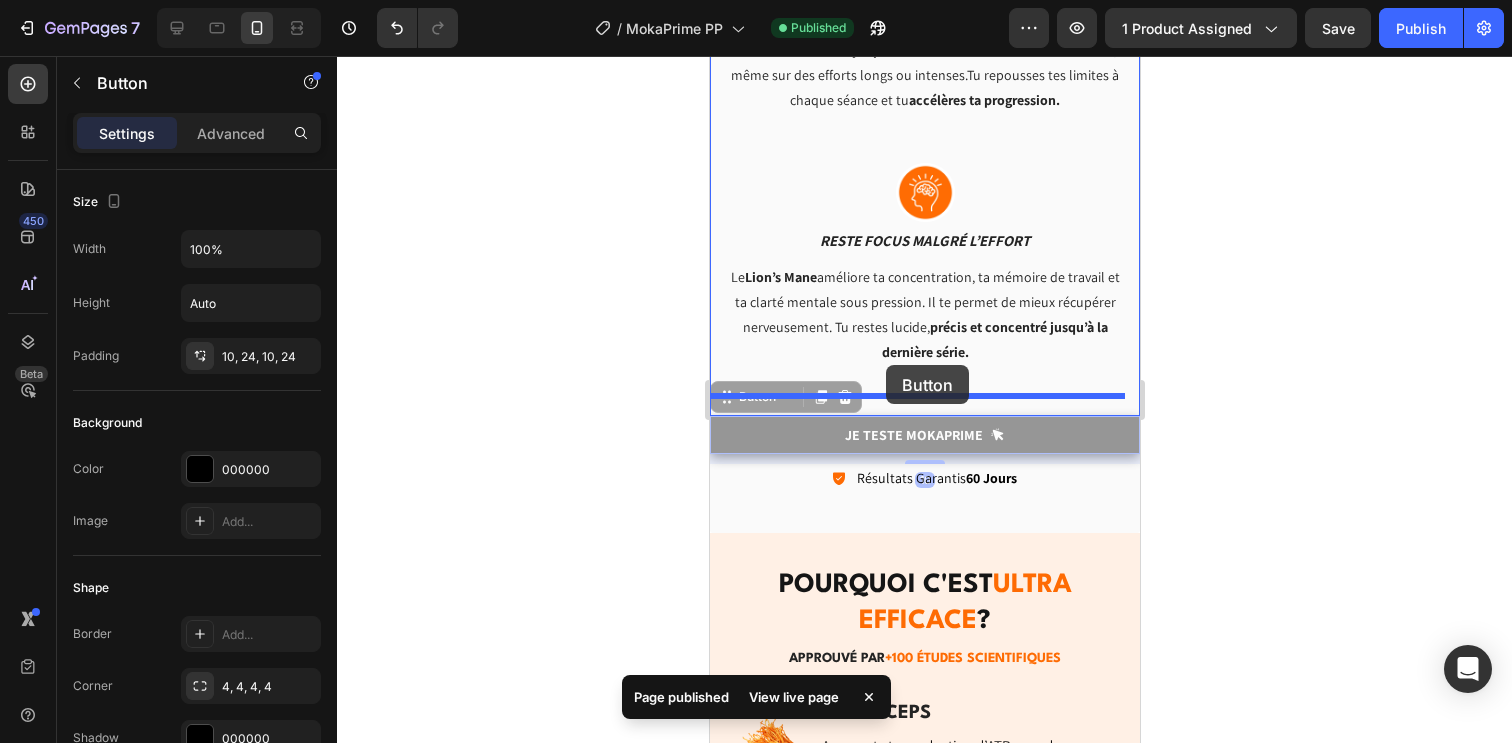 drag, startPoint x: 793, startPoint y: 413, endPoint x: 885, endPoint y: 365, distance: 103.768974 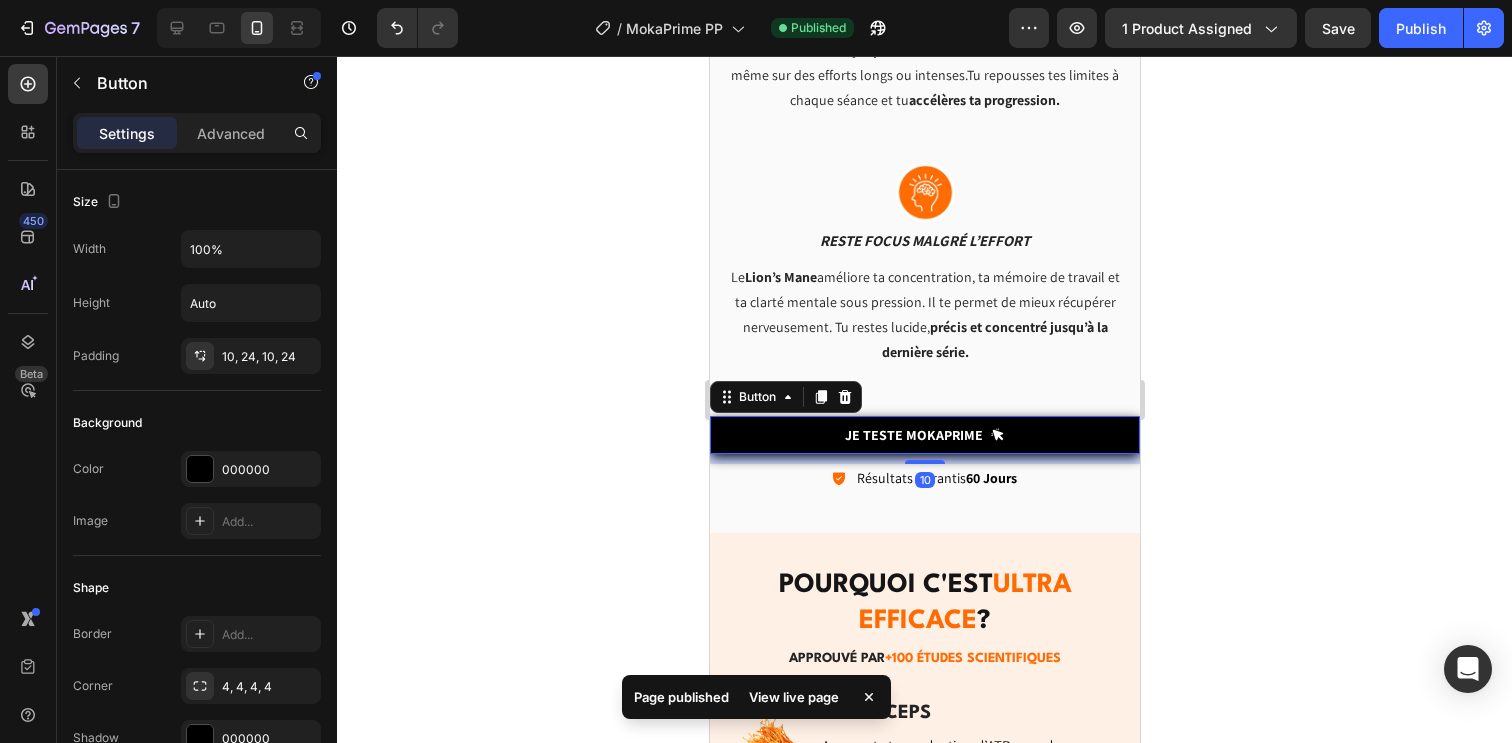 click on "10" at bounding box center (924, 459) 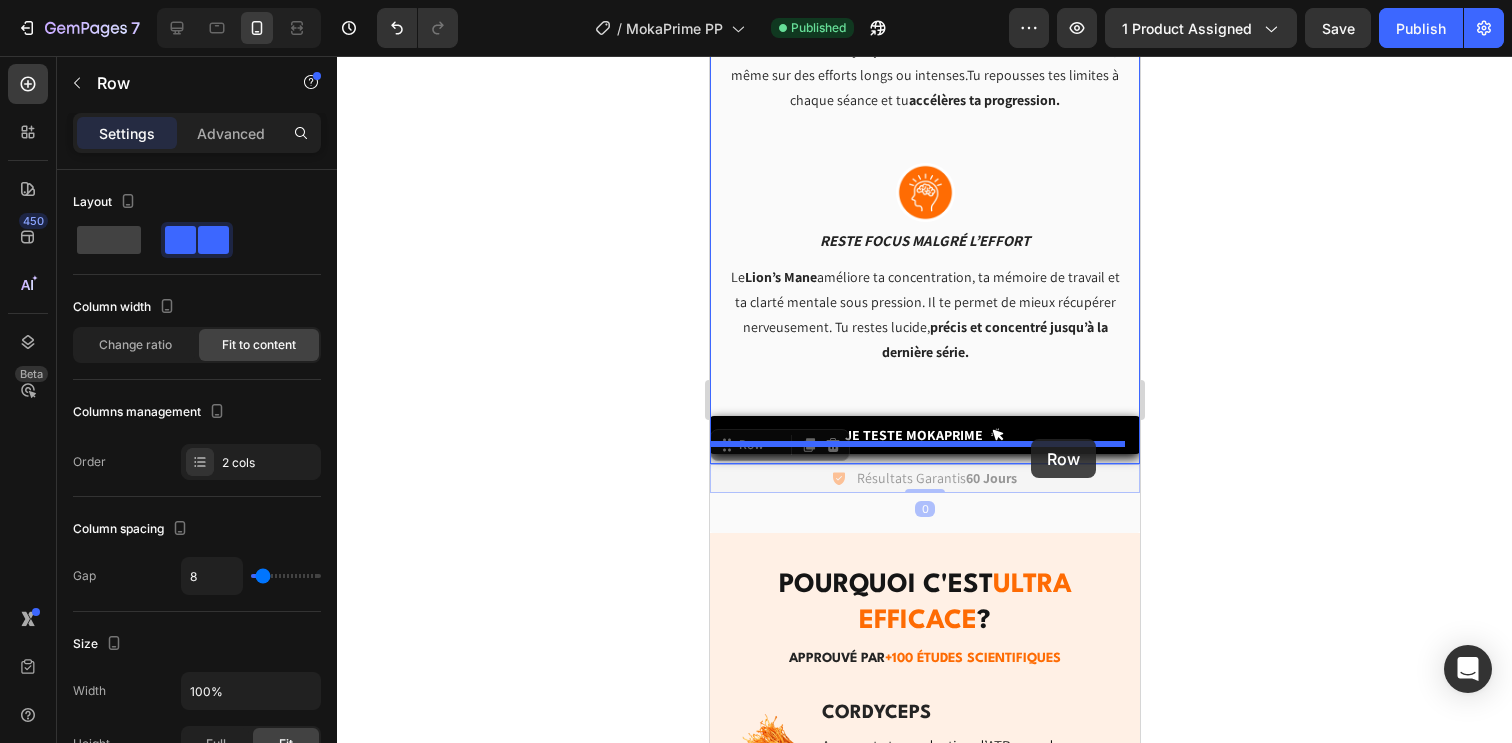 drag, startPoint x: 1027, startPoint y: 459, endPoint x: 1030, endPoint y: 439, distance: 20.22375 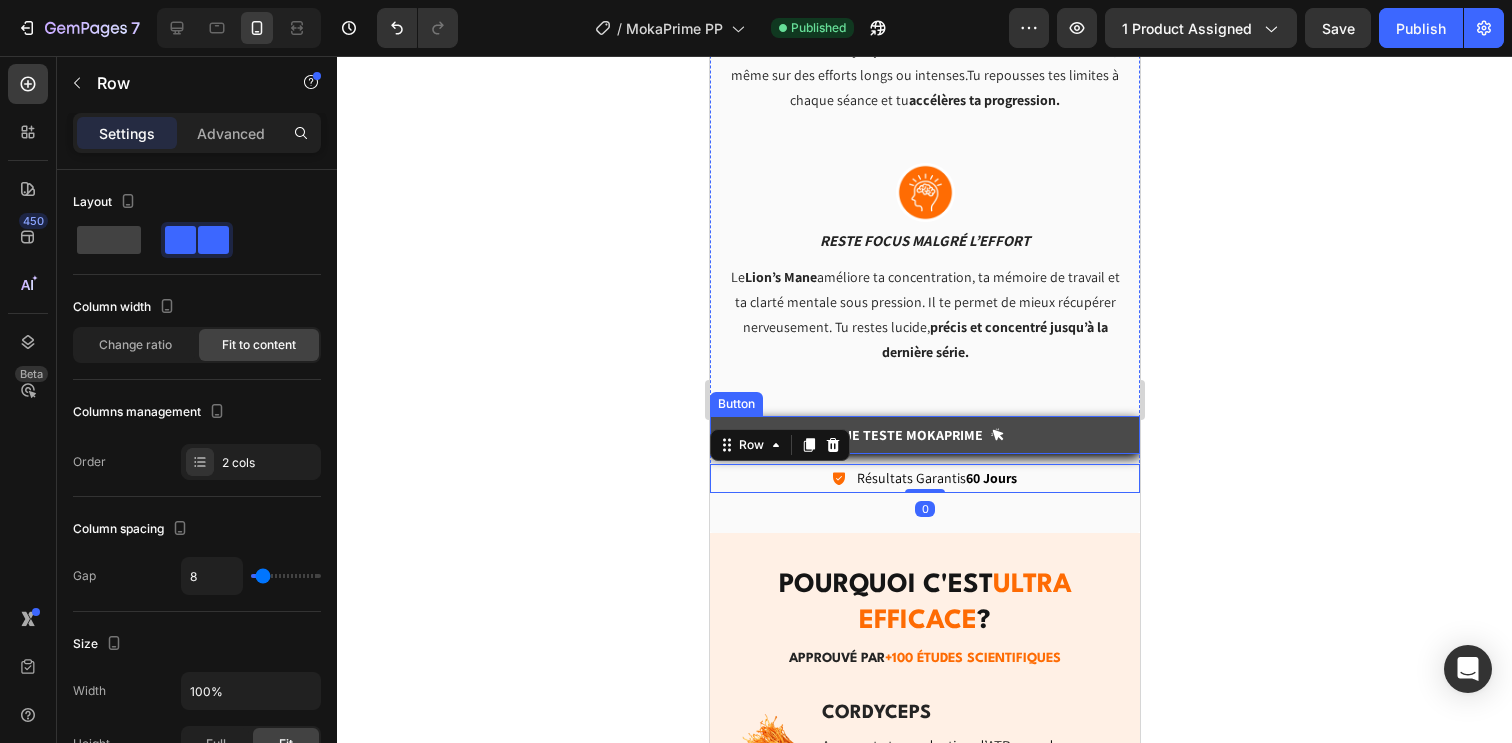 click on "Je Teste MOKAPRIME" at bounding box center [924, 435] 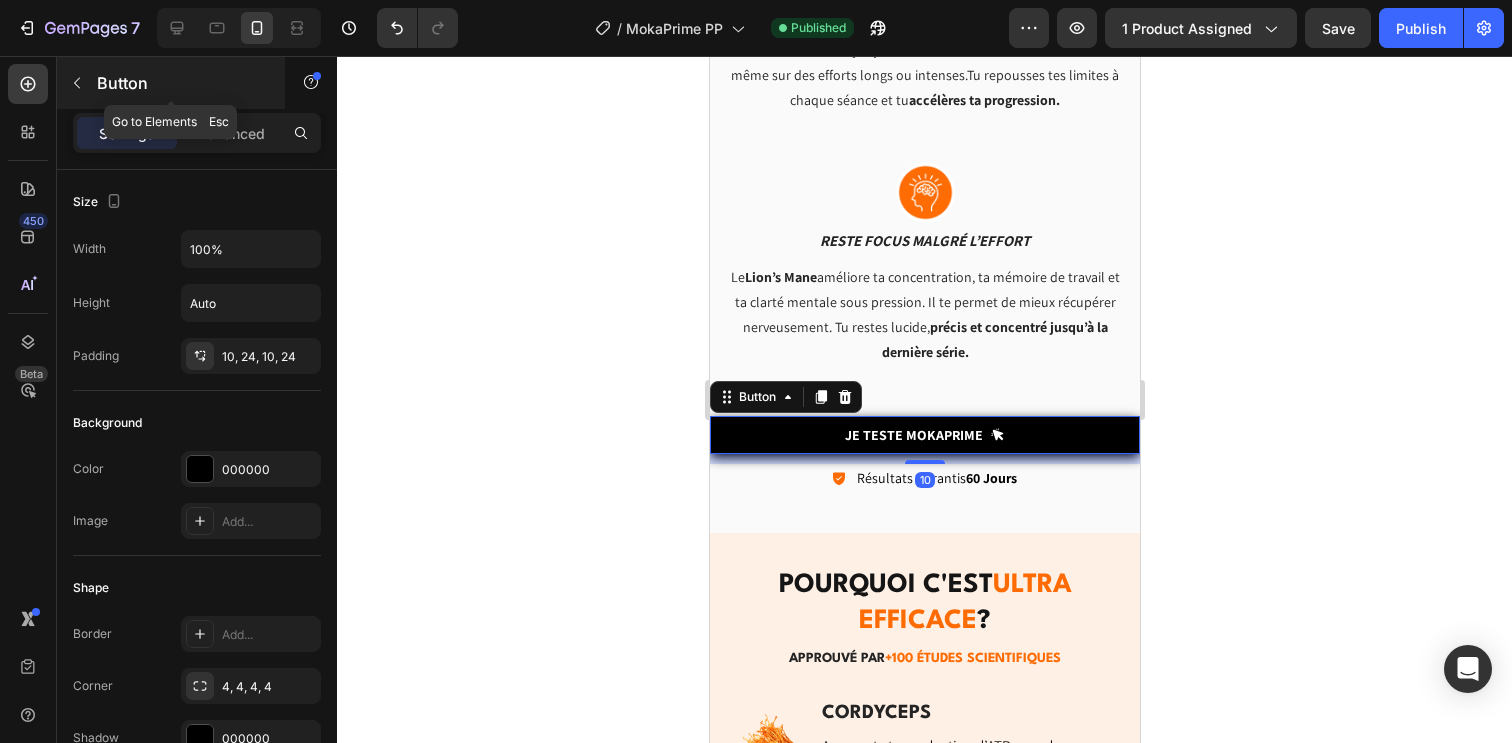 click at bounding box center (77, 83) 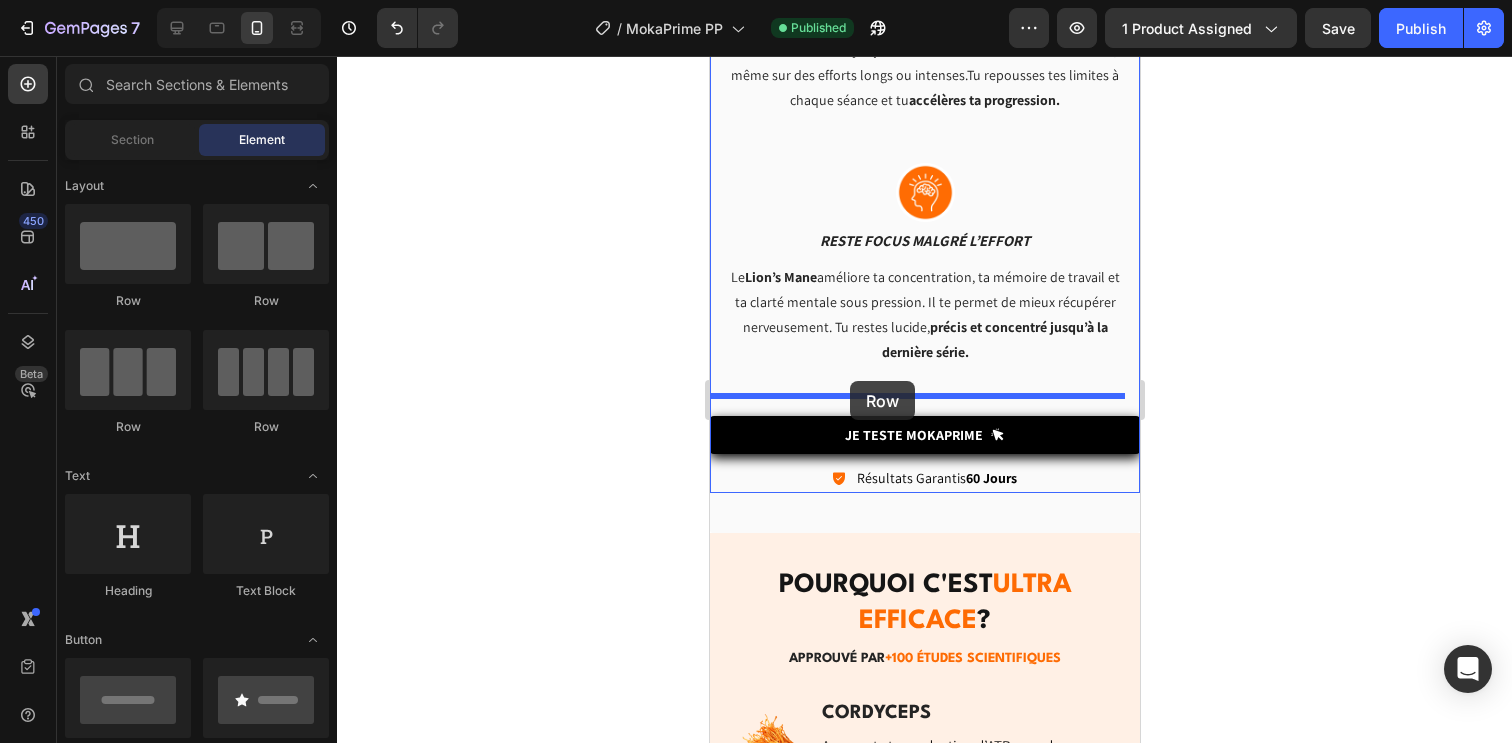 drag, startPoint x: 882, startPoint y: 296, endPoint x: 849, endPoint y: 381, distance: 91.18114 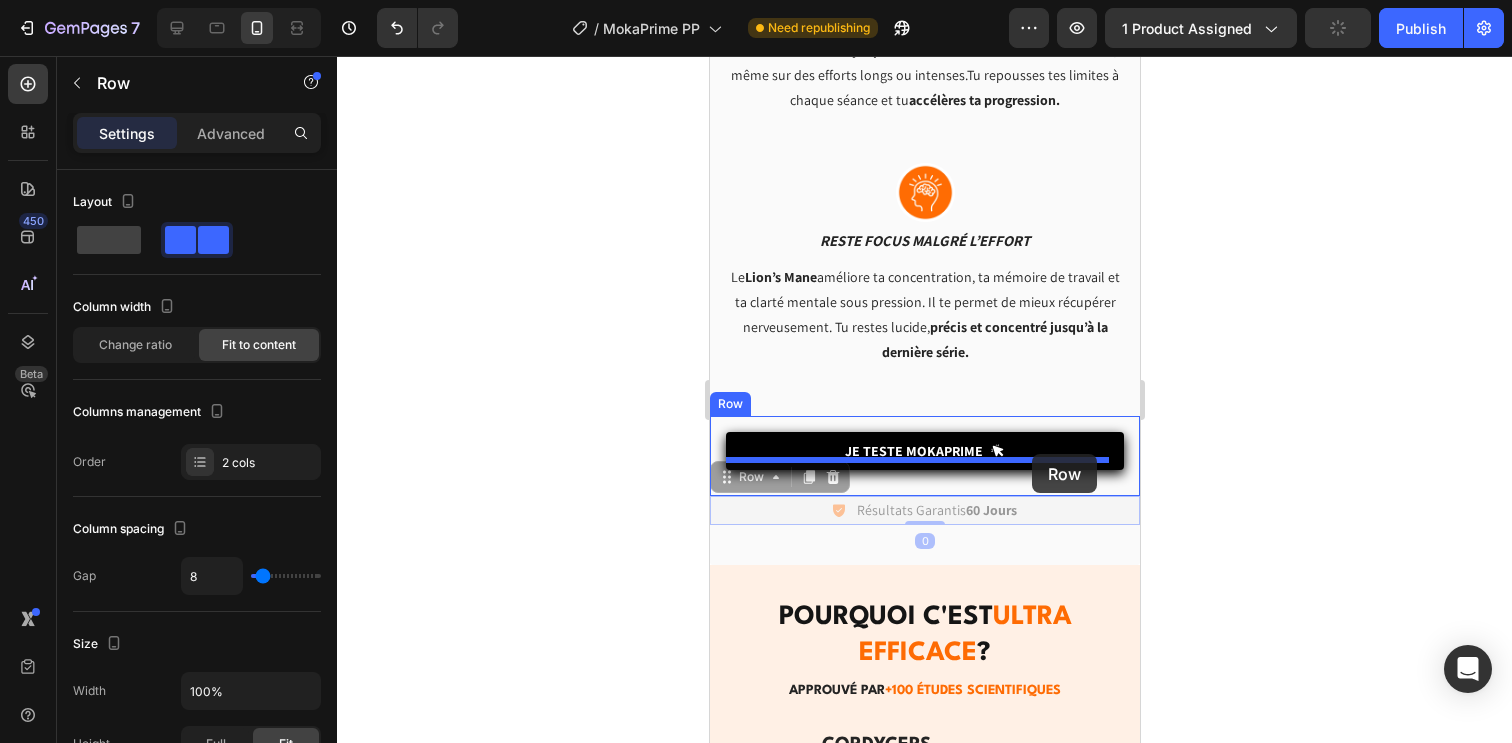 drag, startPoint x: 1031, startPoint y: 494, endPoint x: 1031, endPoint y: 454, distance: 40 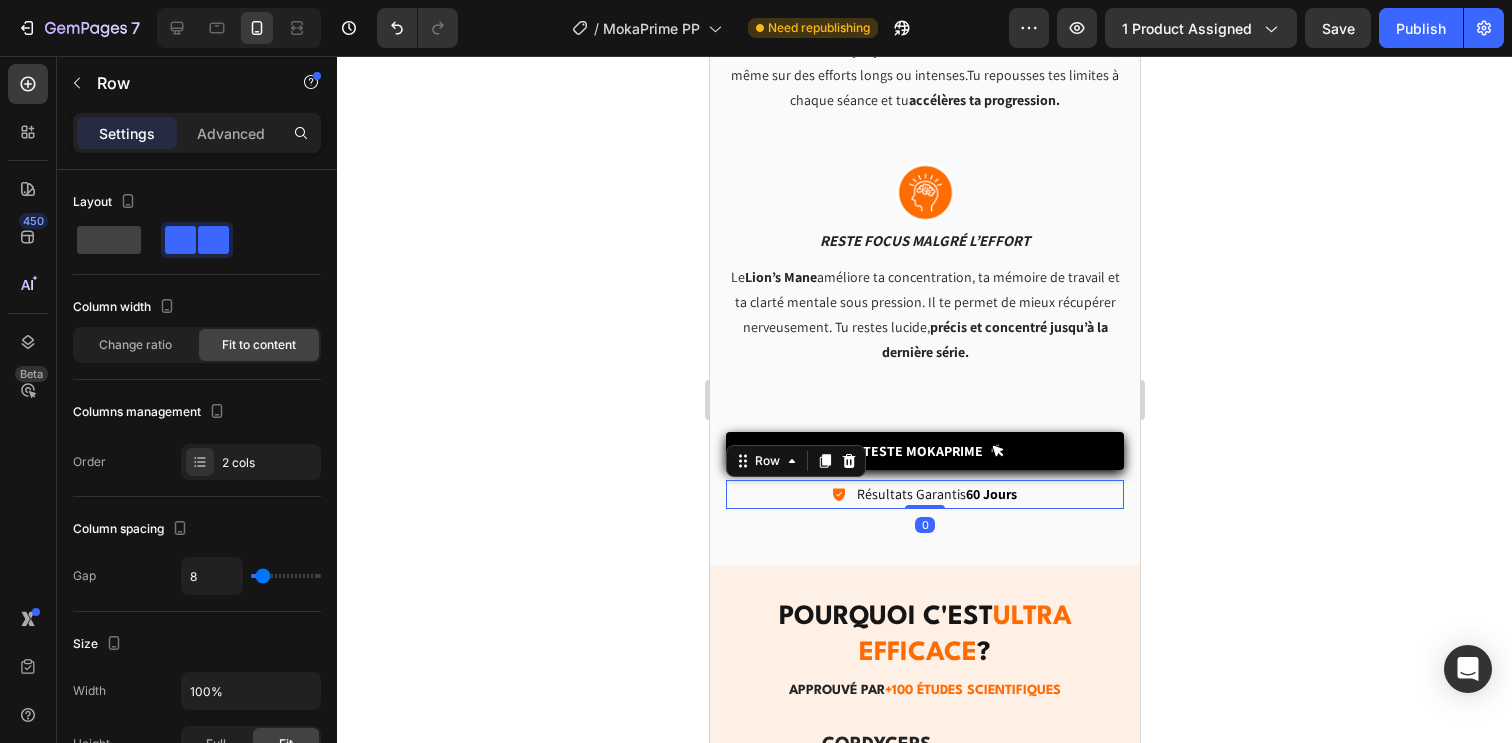 click 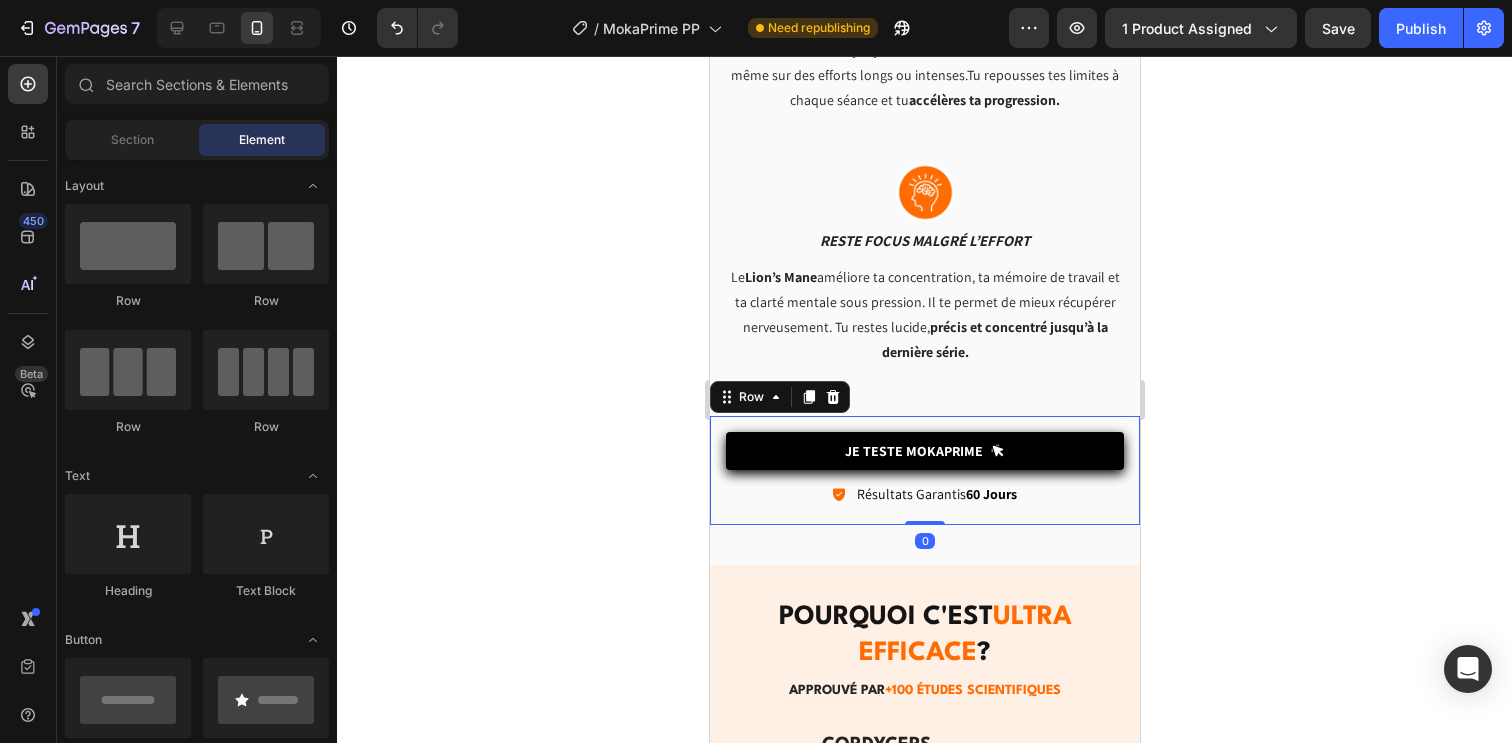 click on "Je Teste MOKAPRIME Button" at bounding box center [924, 456] 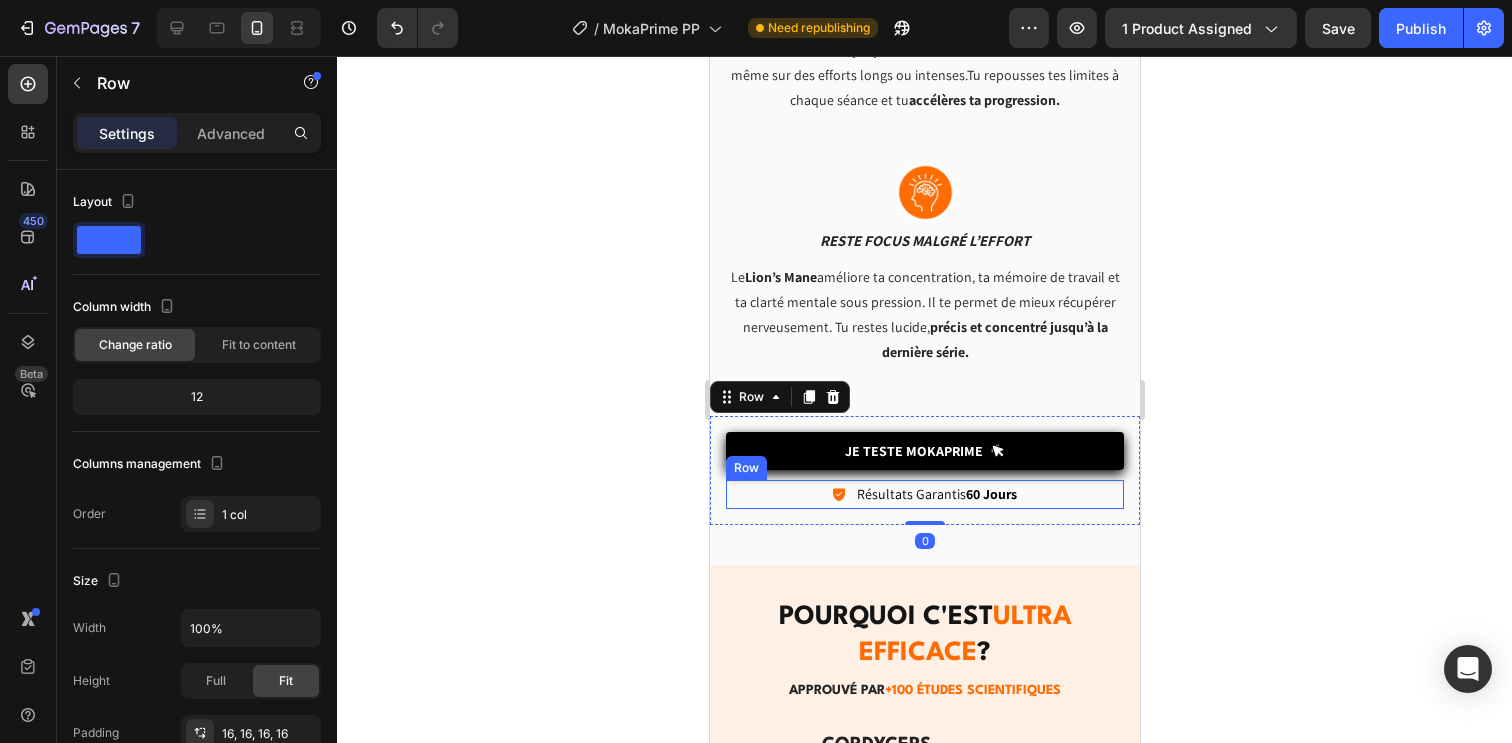 click on "Icon Résultats Garantis  60 Jours Text Block Row" at bounding box center [924, 494] 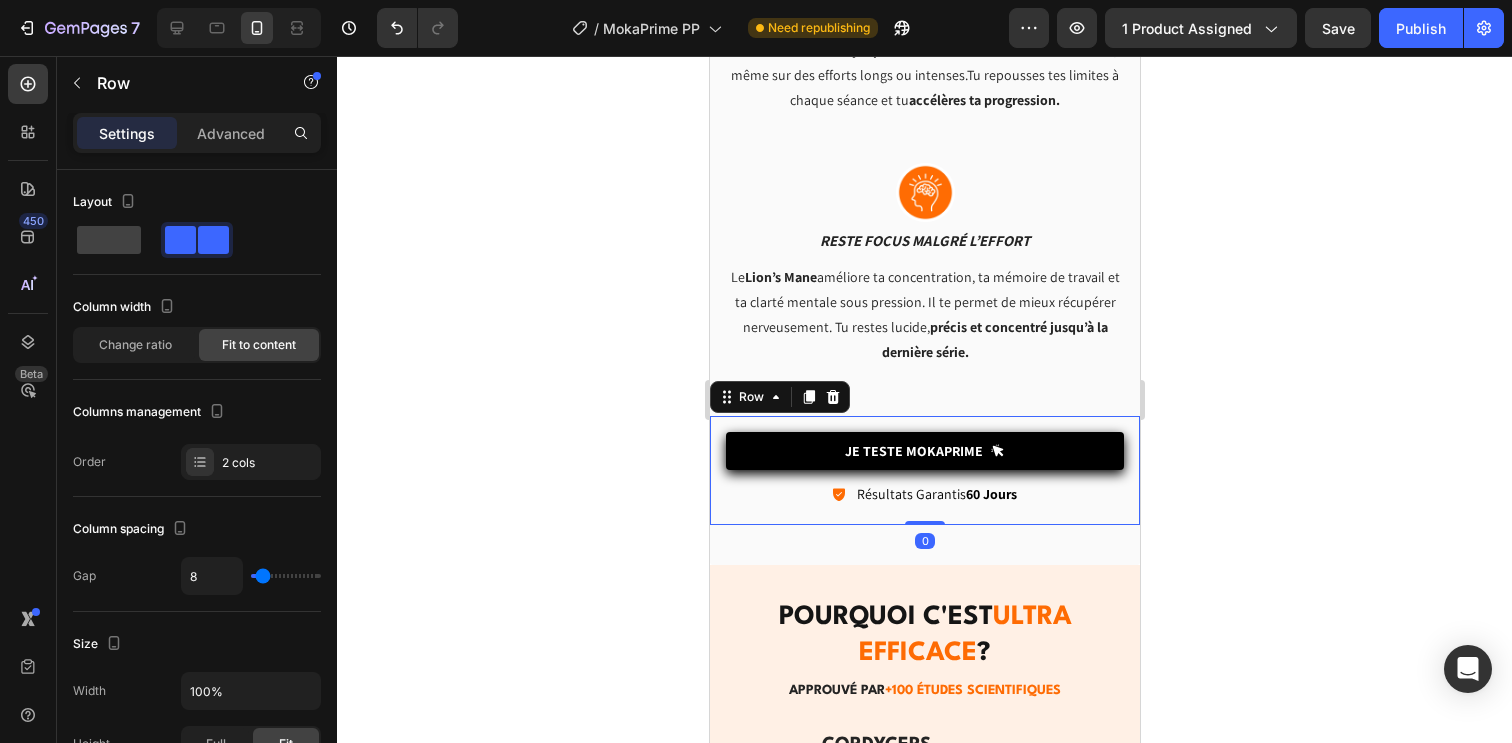 click on "Je Teste MOKAPRIME Button
Icon Résultats Garantis  60 Jours Text Block Row Row   0" at bounding box center (924, 470) 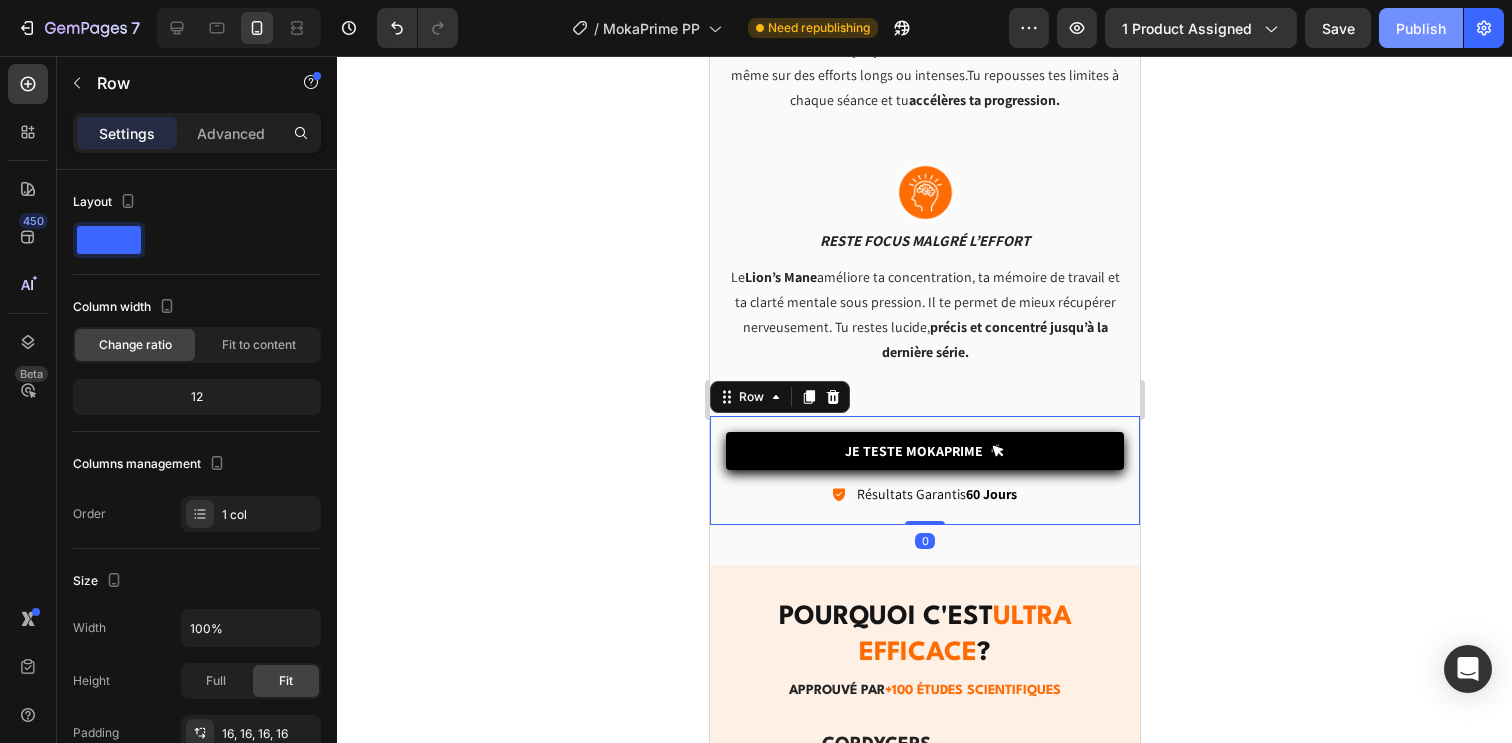 click on "Publish" 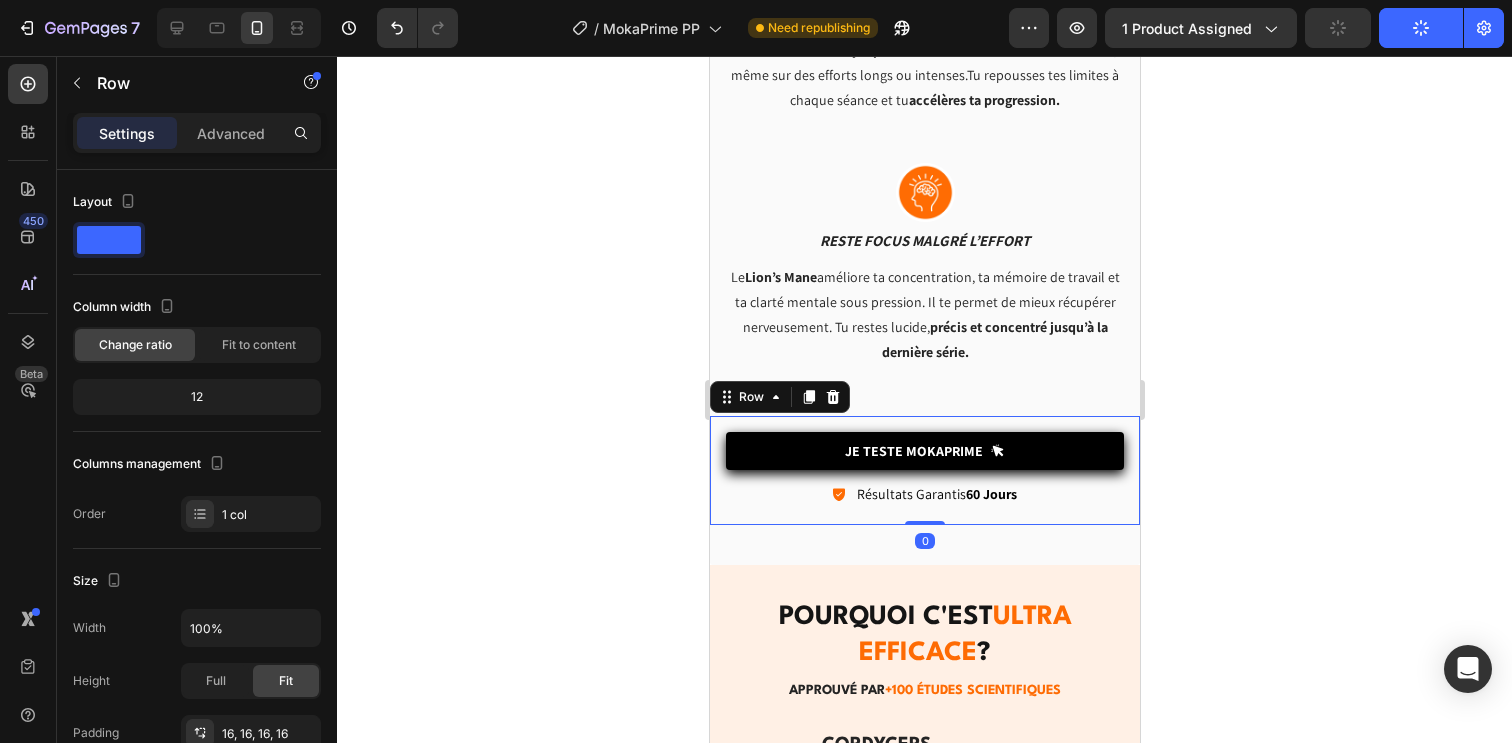 click on "Publish" 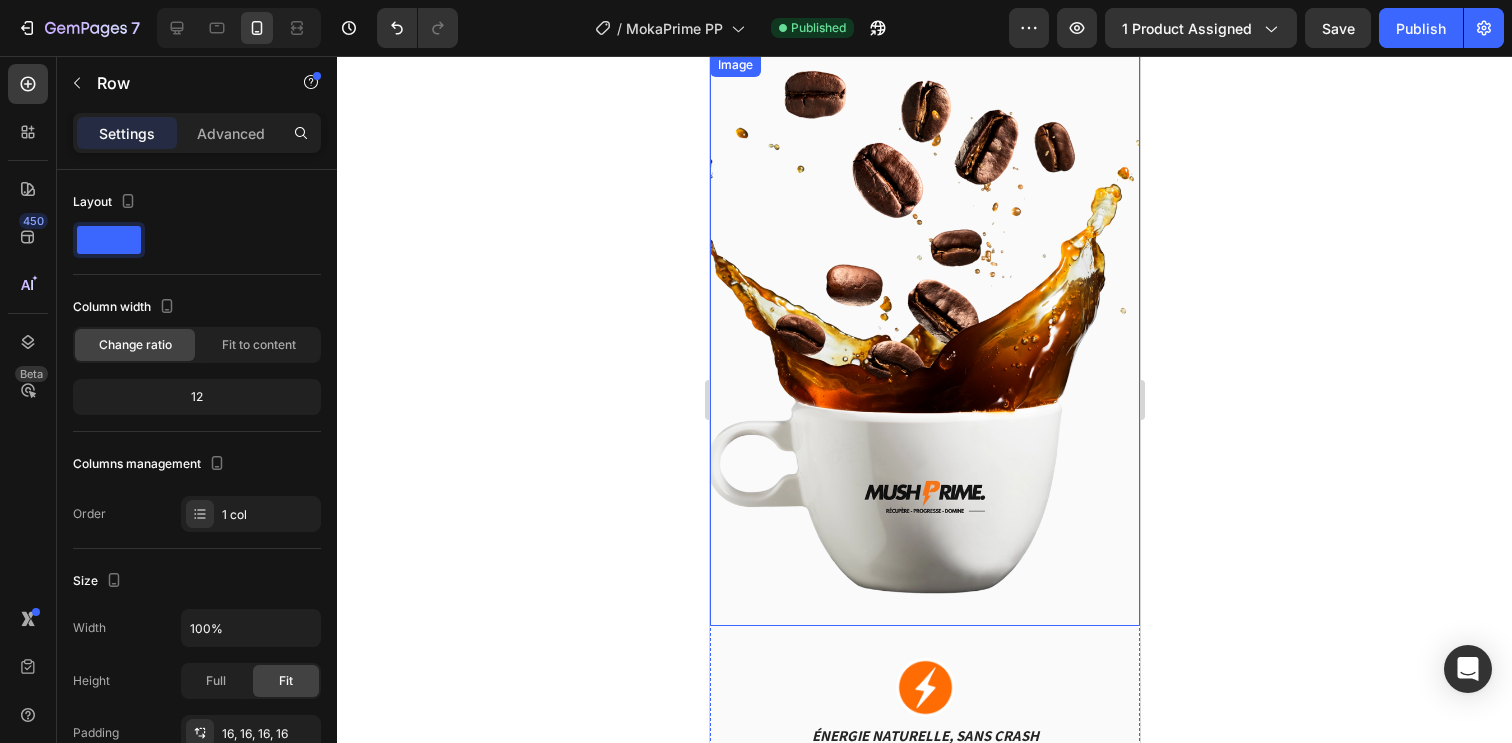 scroll, scrollTop: 2206, scrollLeft: 0, axis: vertical 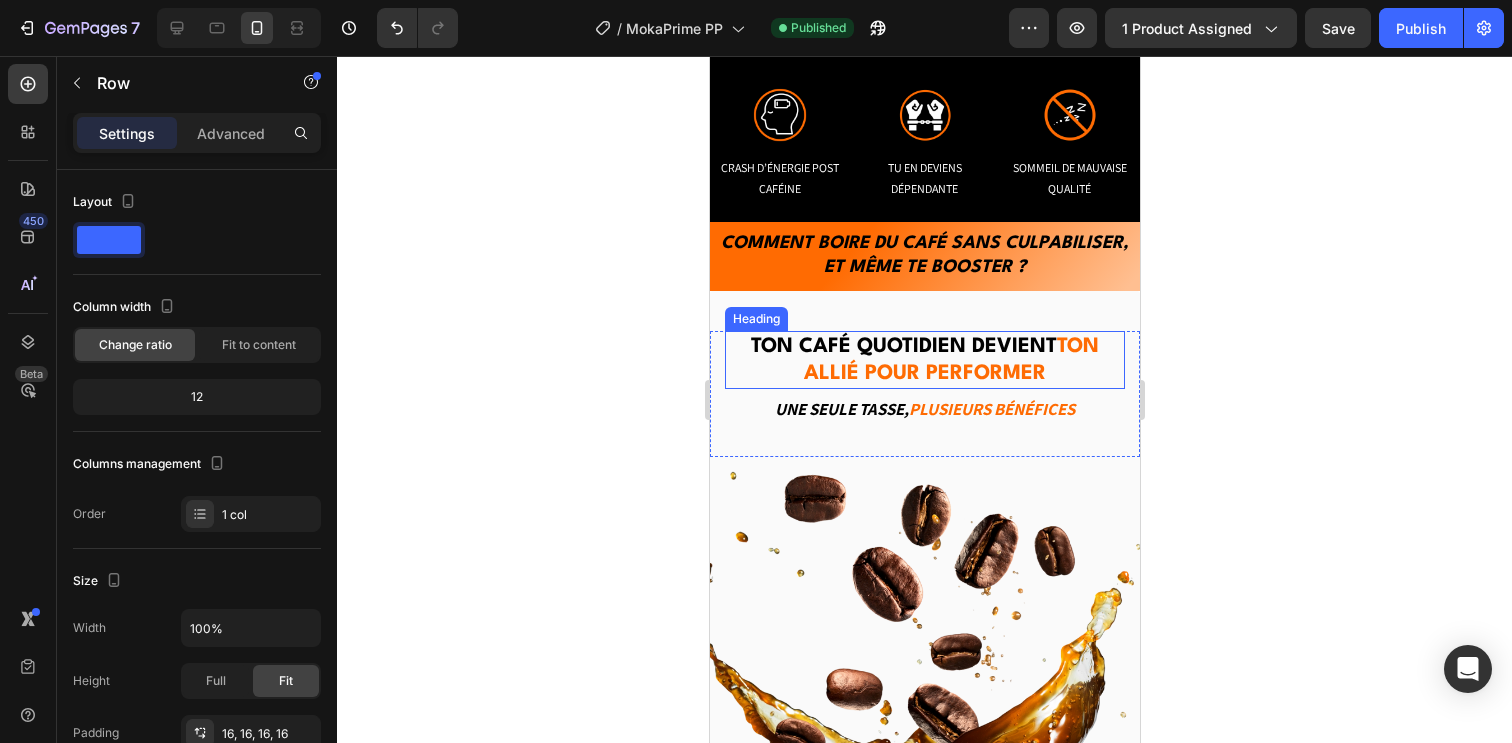 click on "Ton café quotidien devient" at bounding box center (903, 347) 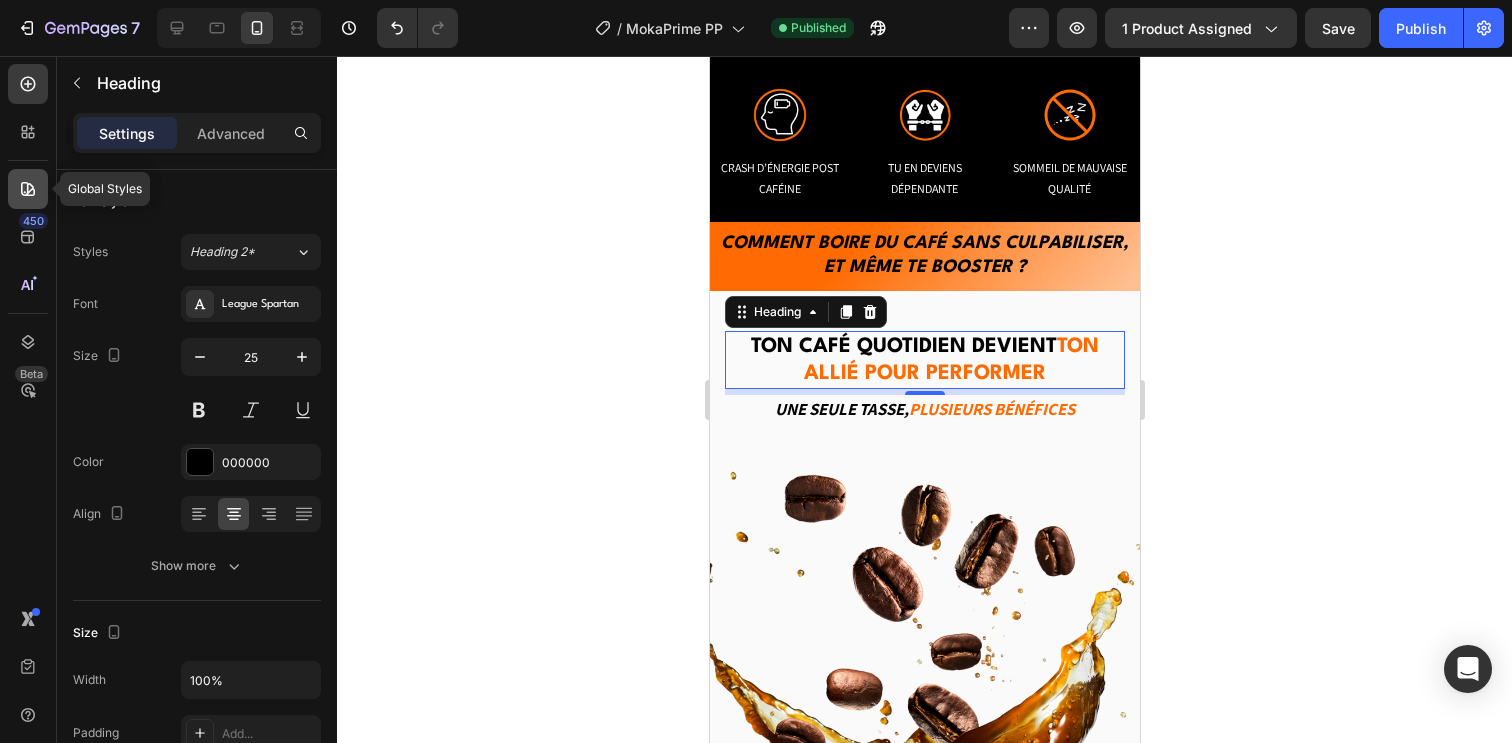 click 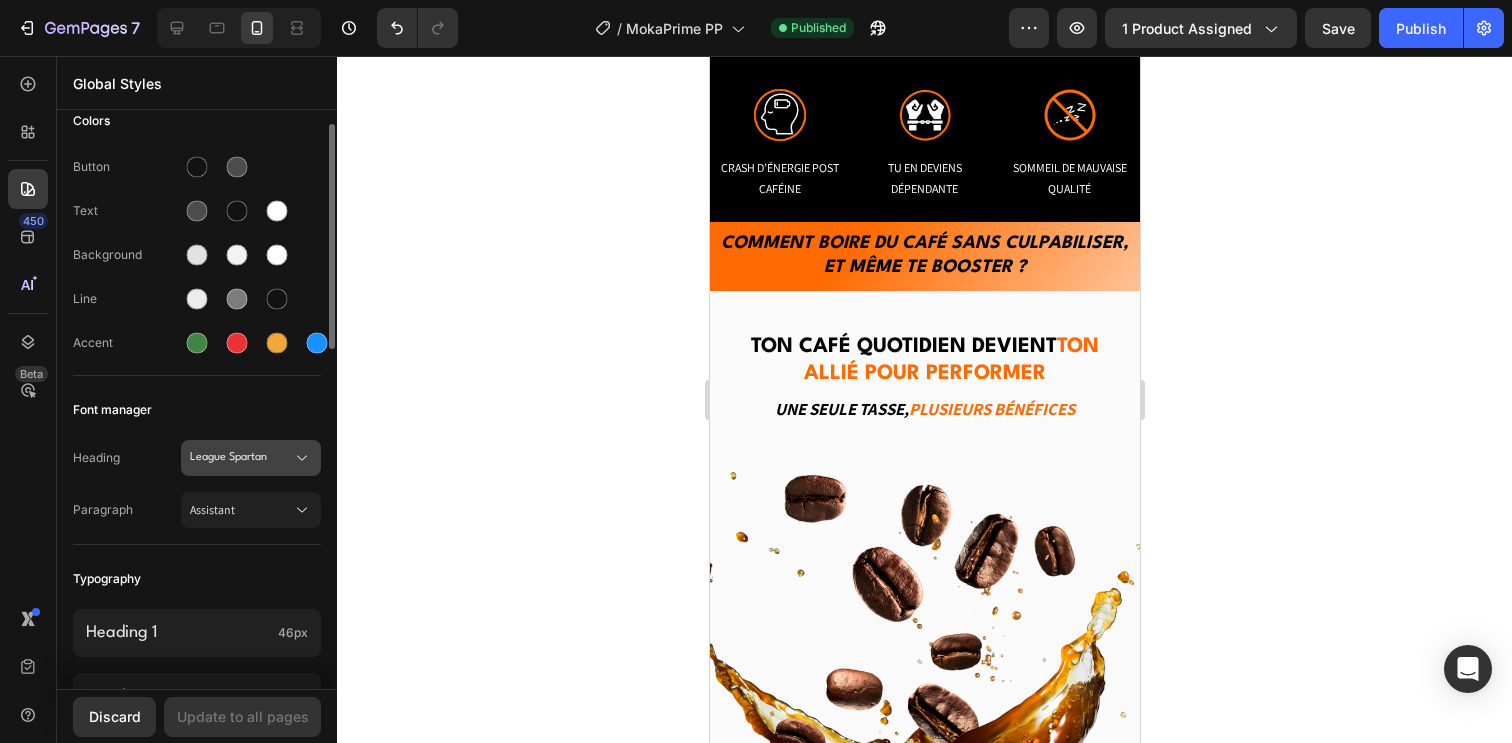 scroll, scrollTop: 116, scrollLeft: 0, axis: vertical 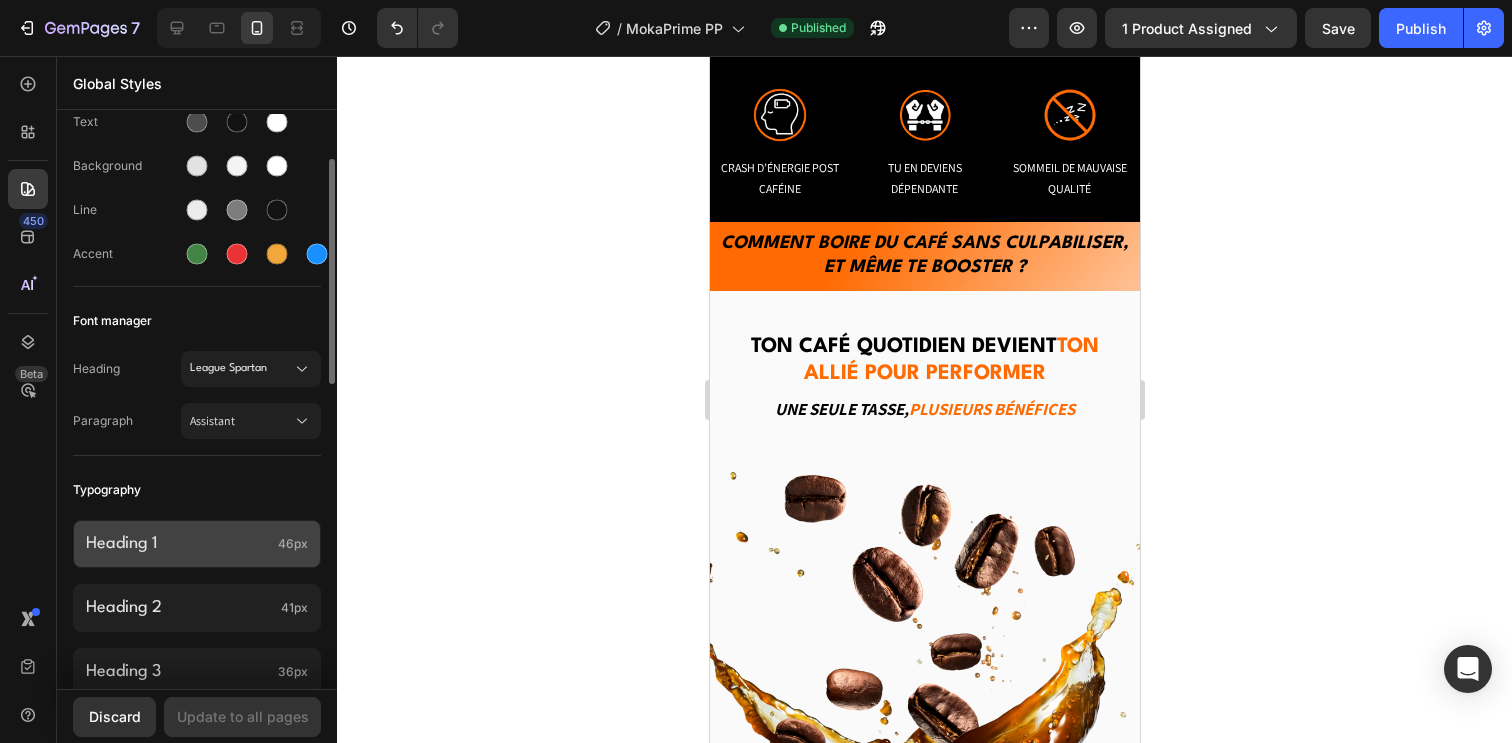 click on "Heading 1" at bounding box center (178, 543) 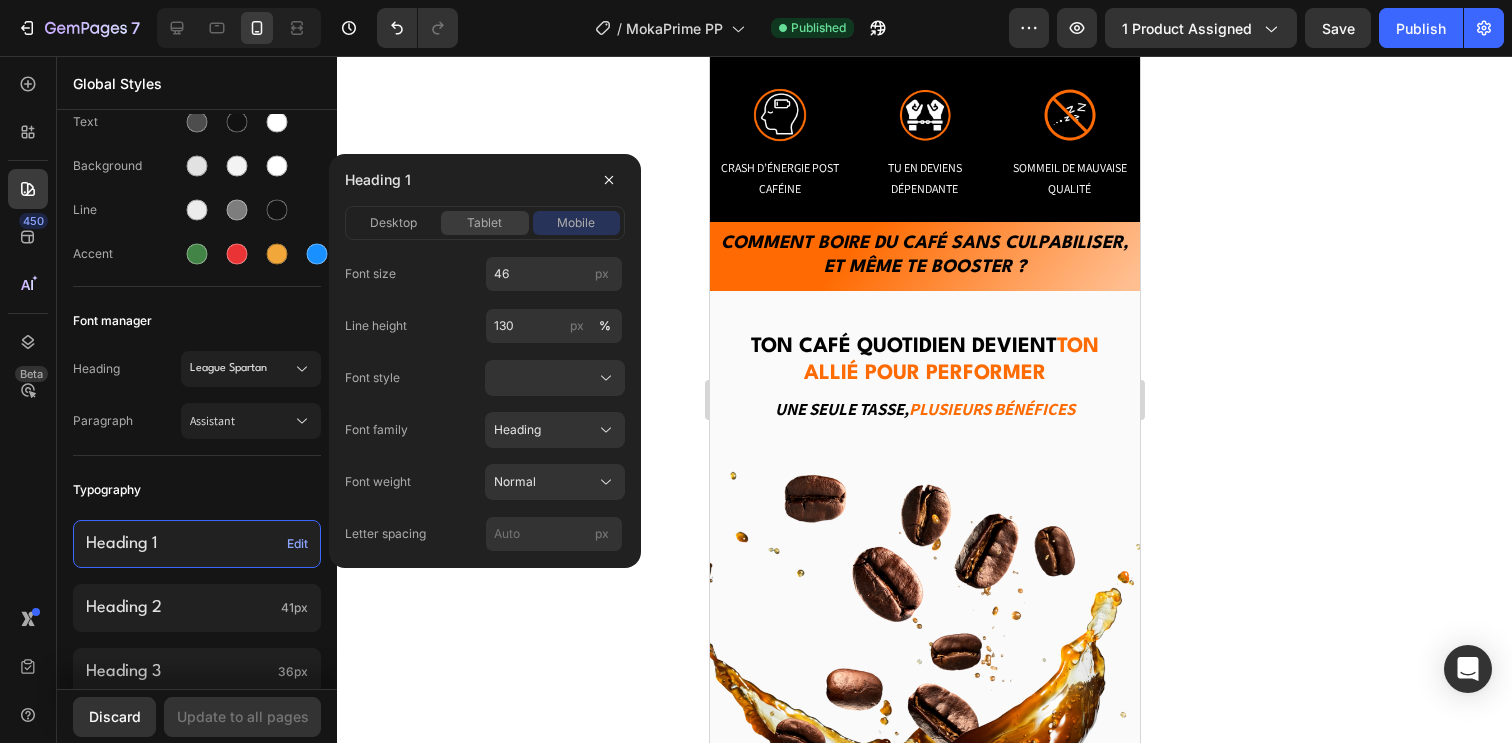 click on "tablet" at bounding box center [484, 223] 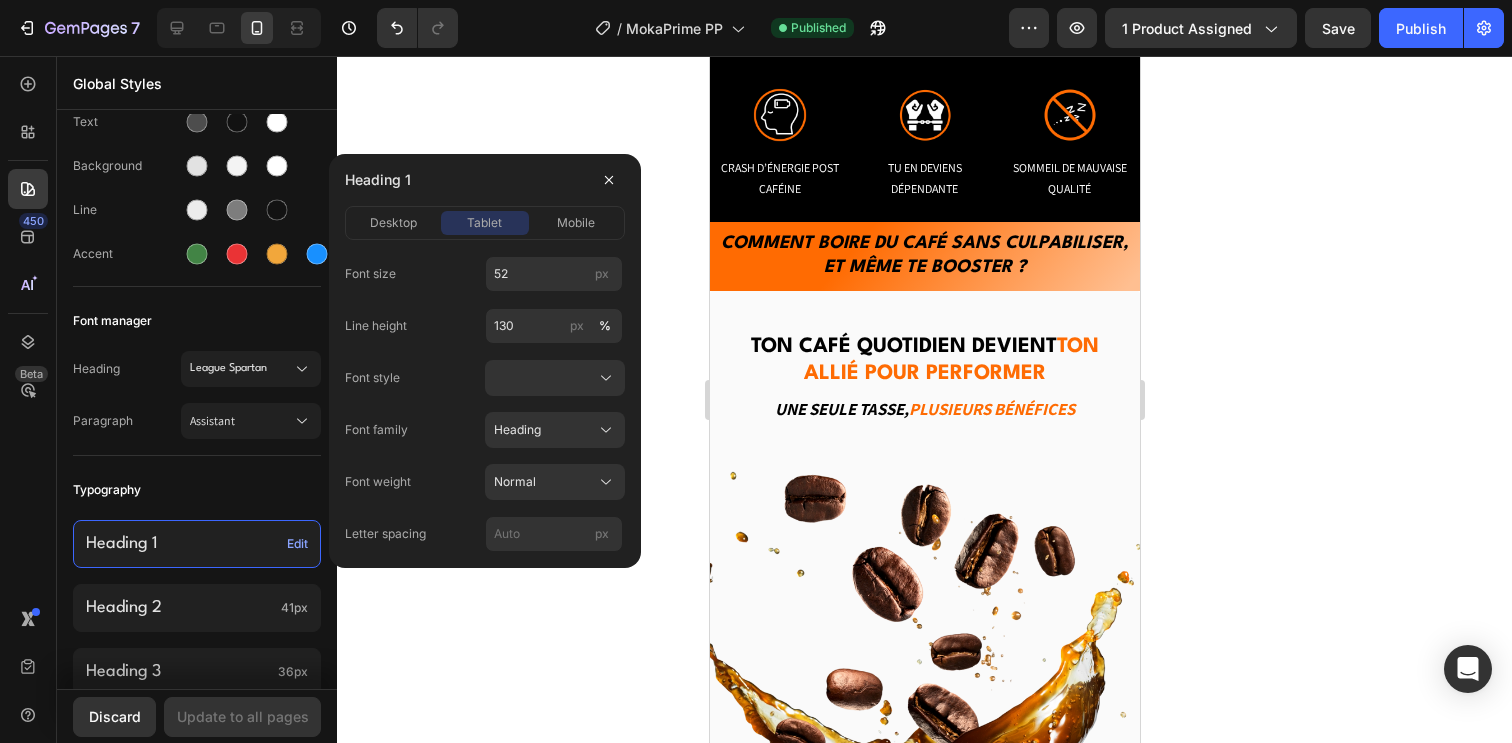 click on "desktop tablet mobile" 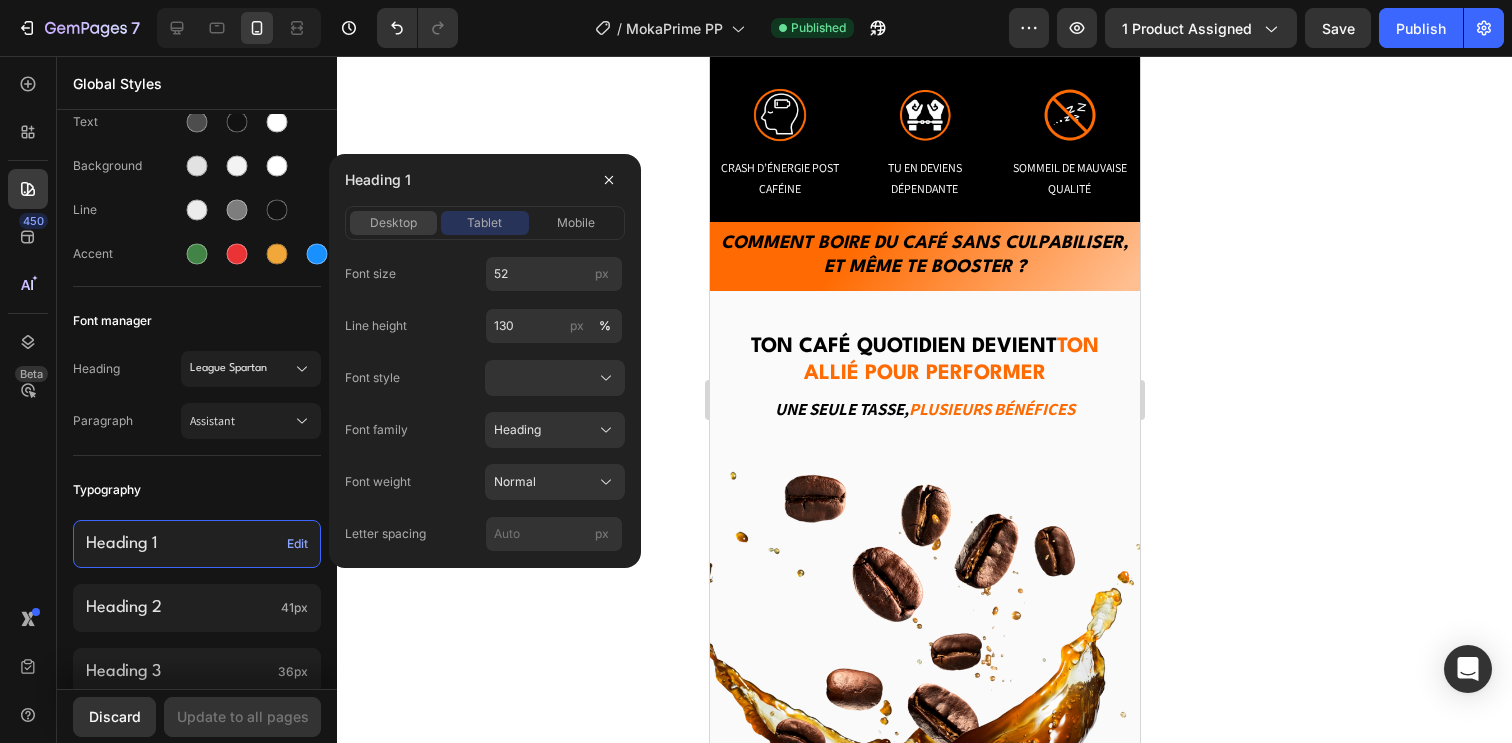 click on "desktop" at bounding box center (393, 223) 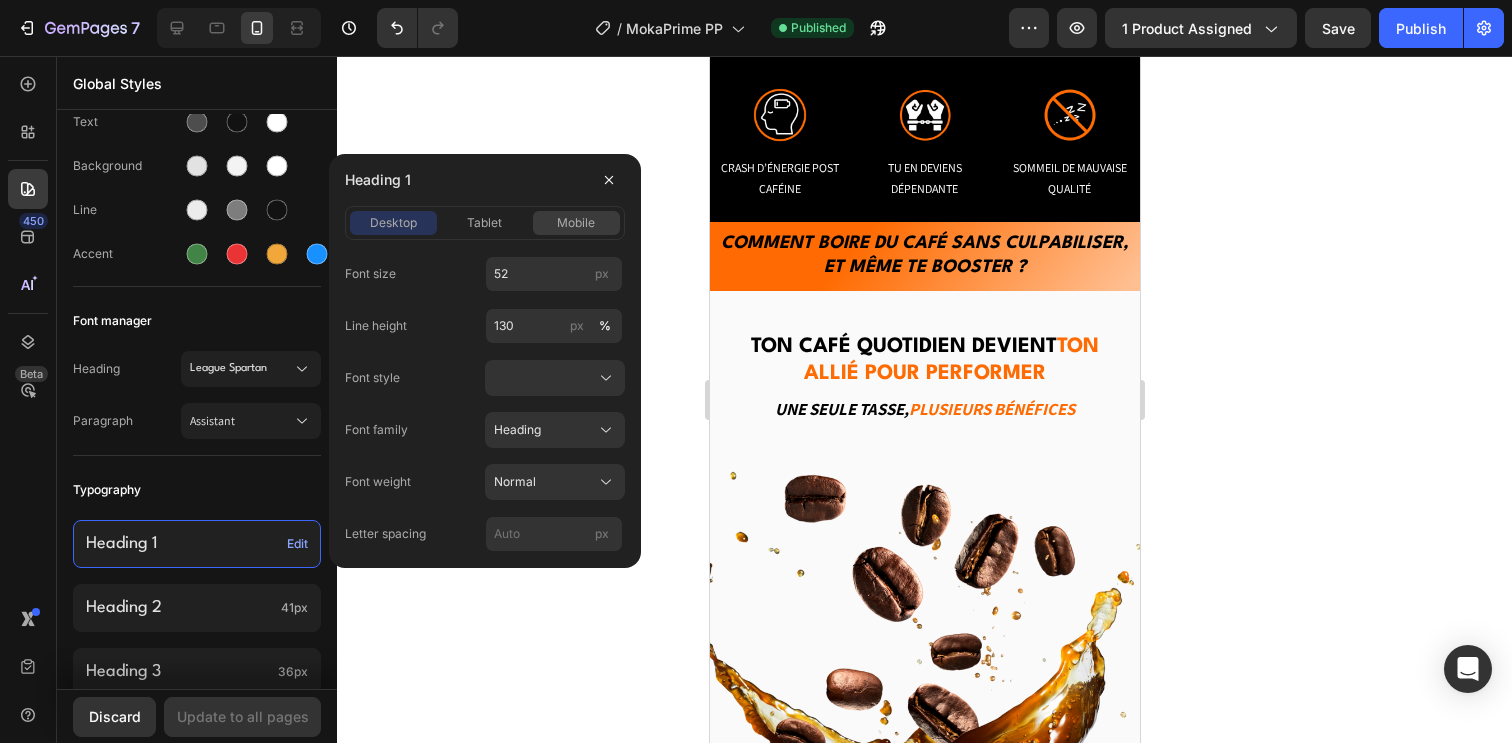 click on "mobile" at bounding box center (576, 223) 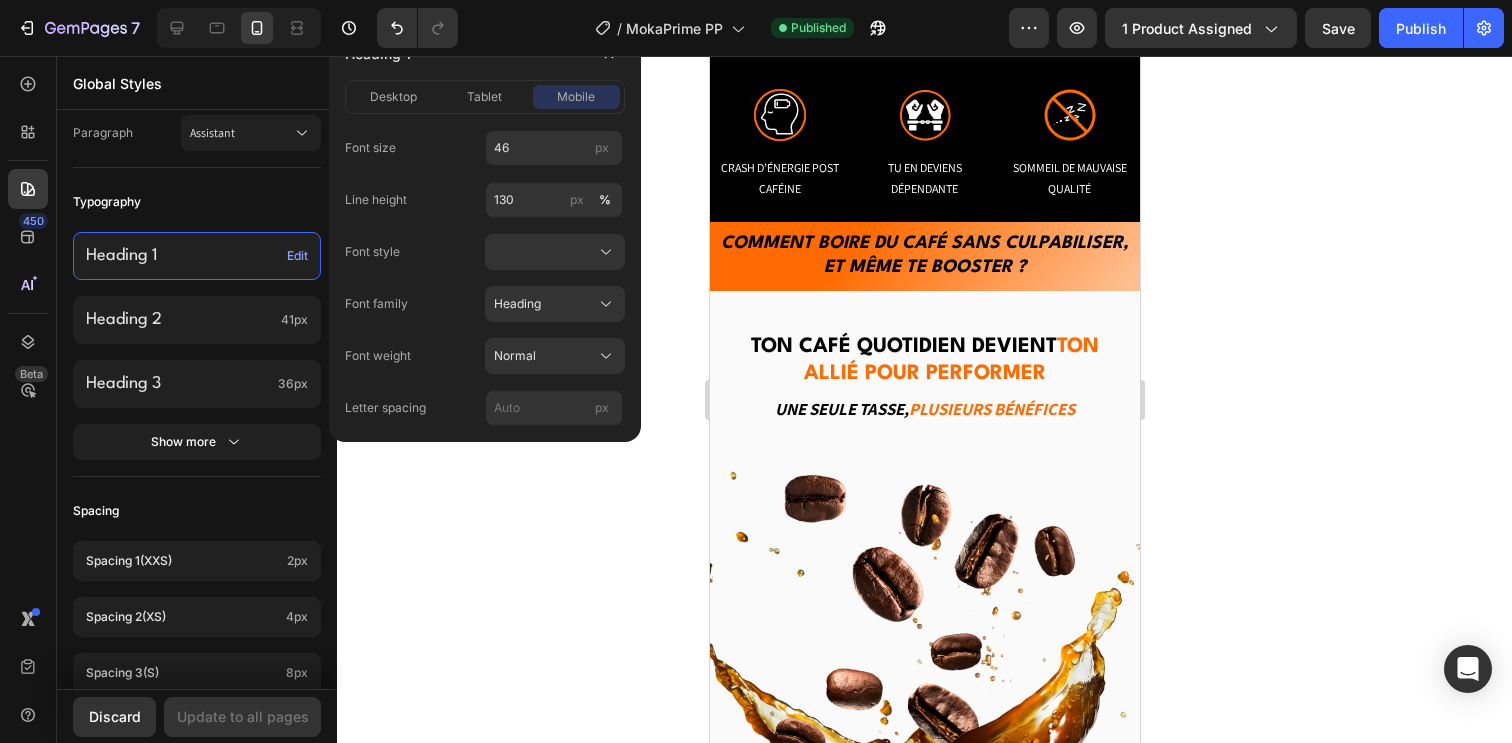 scroll, scrollTop: 242, scrollLeft: 0, axis: vertical 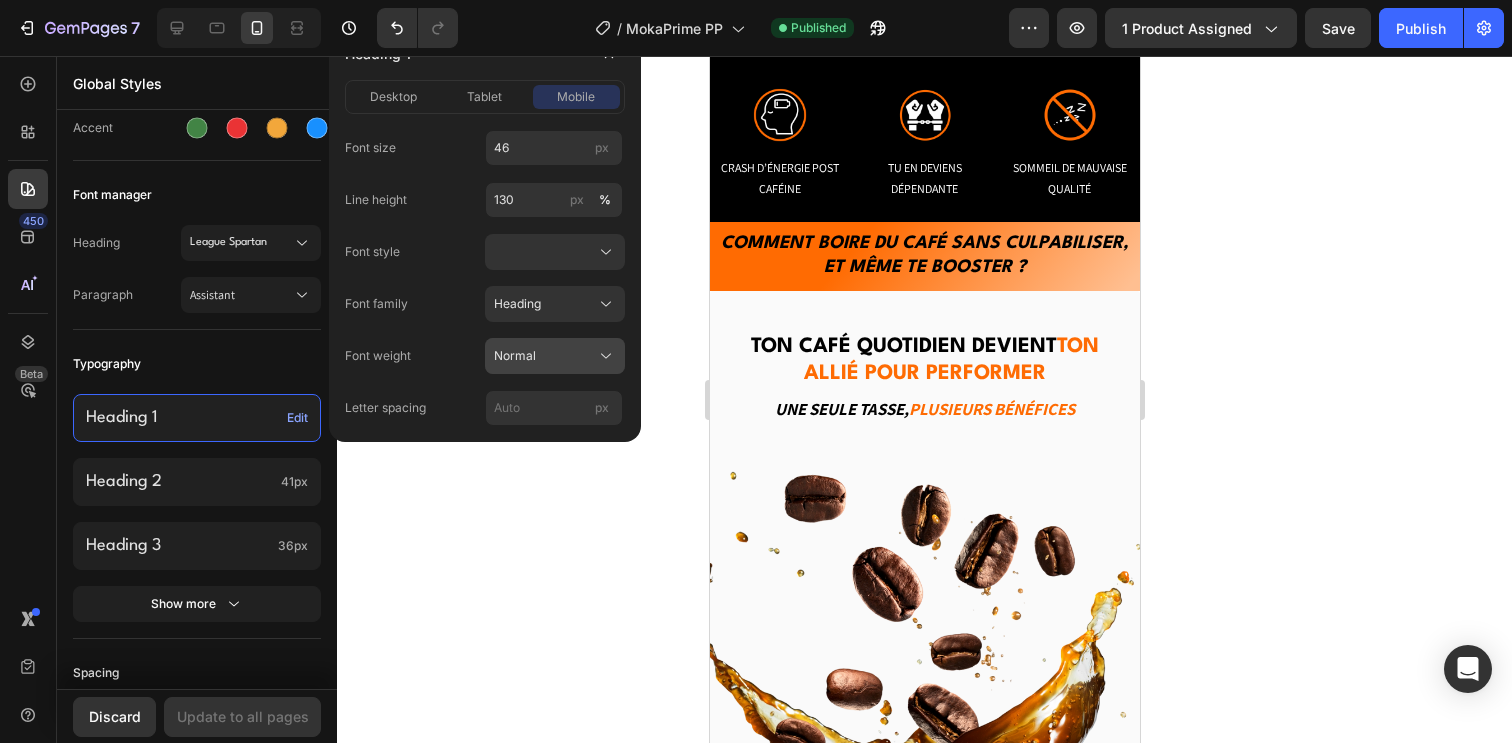 click on "Normal" at bounding box center (515, 356) 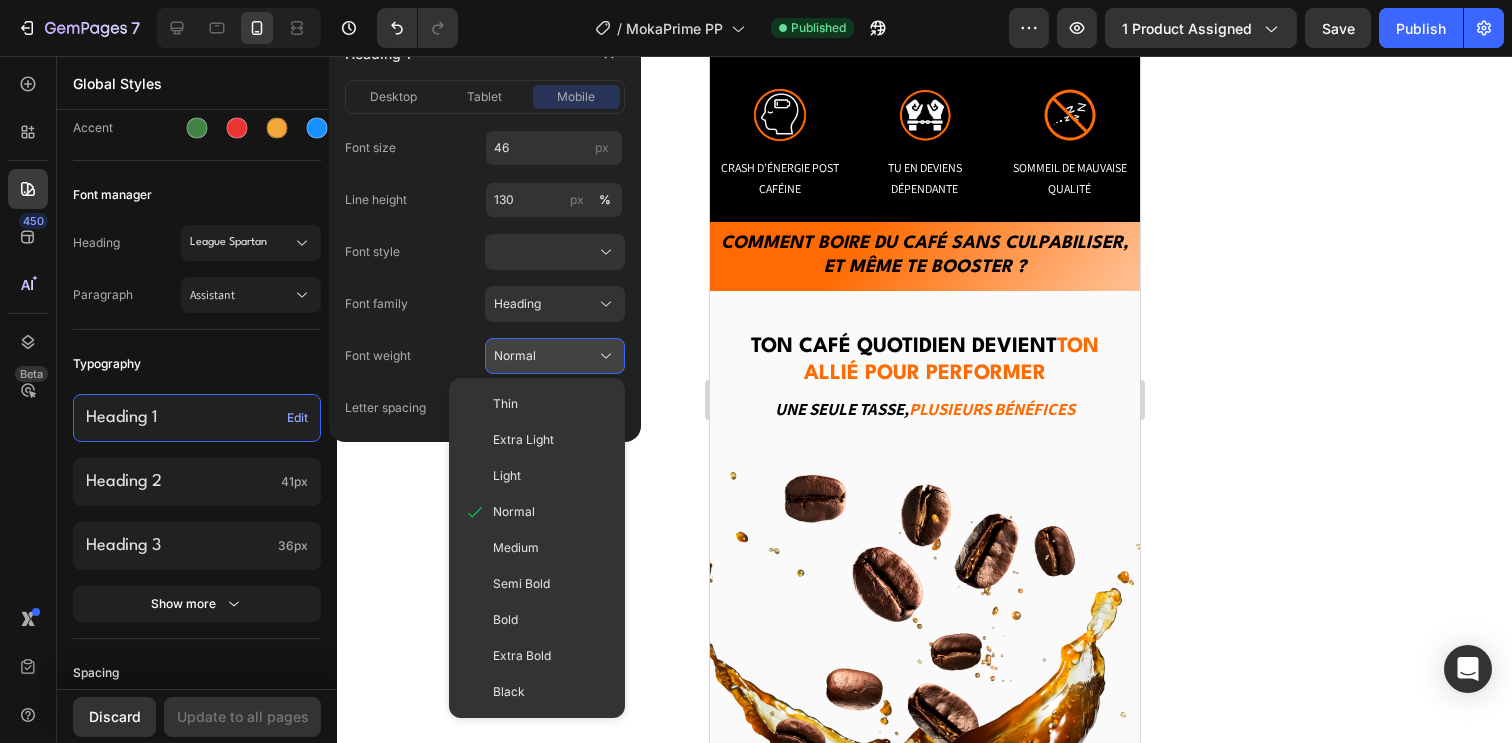 click on "Normal" at bounding box center [515, 356] 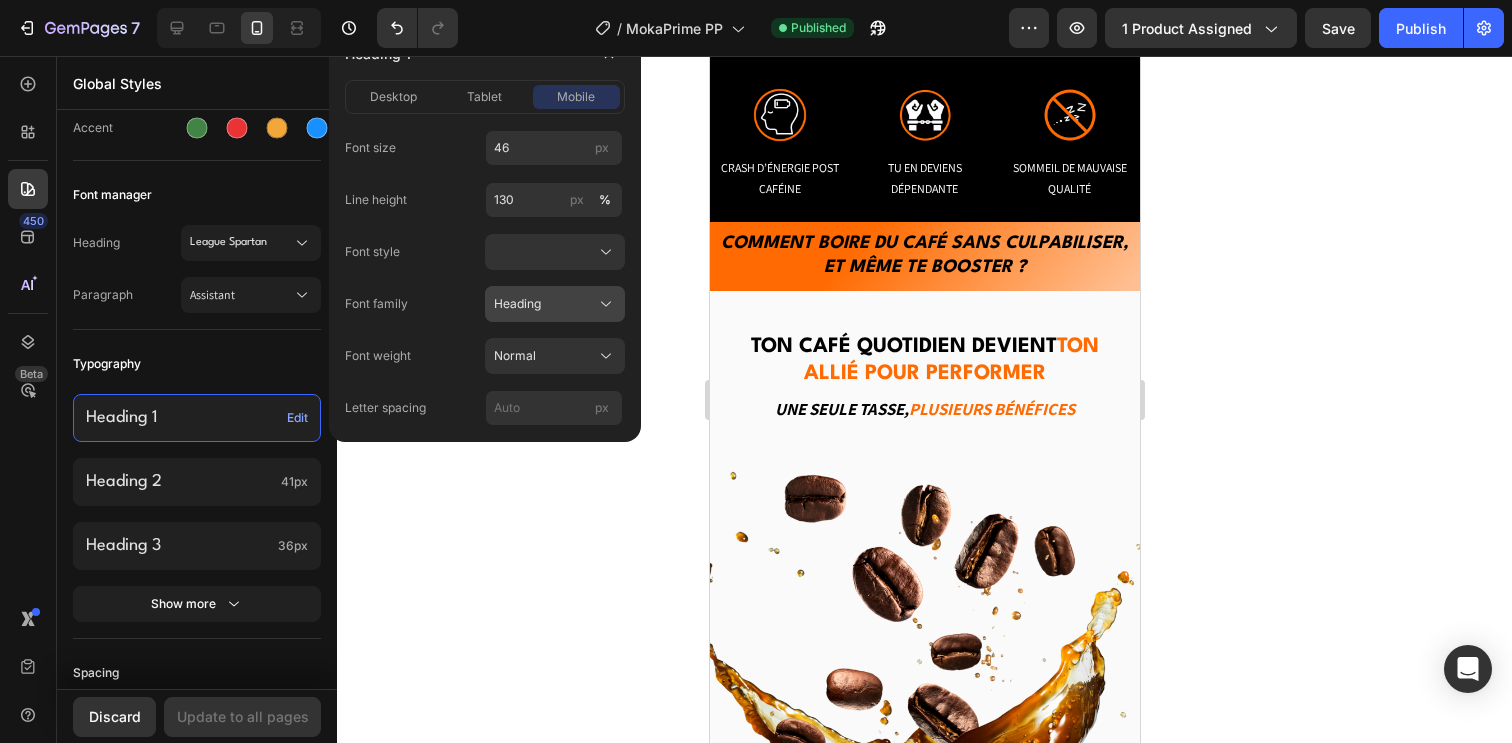 click on "Heading" at bounding box center (517, 304) 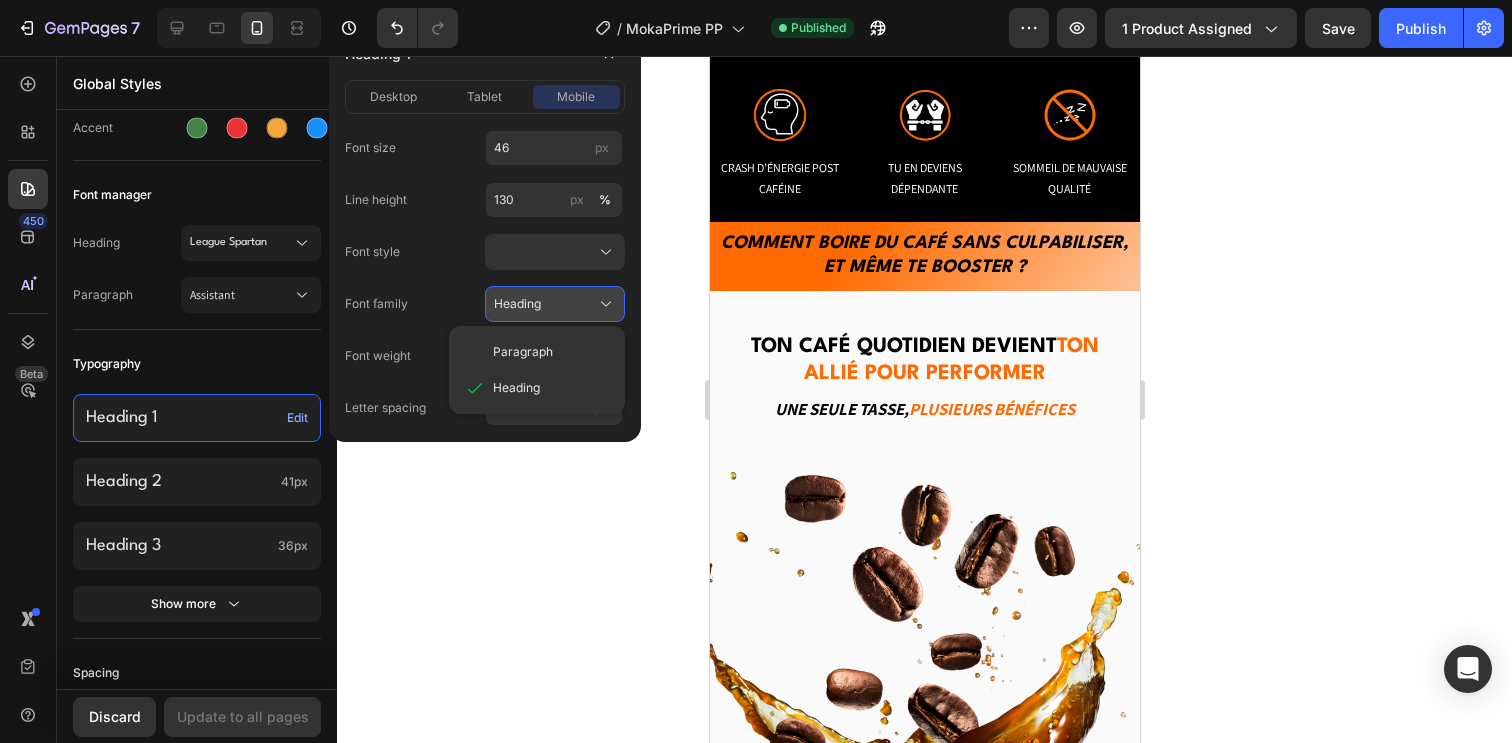 click on "Heading" at bounding box center [517, 304] 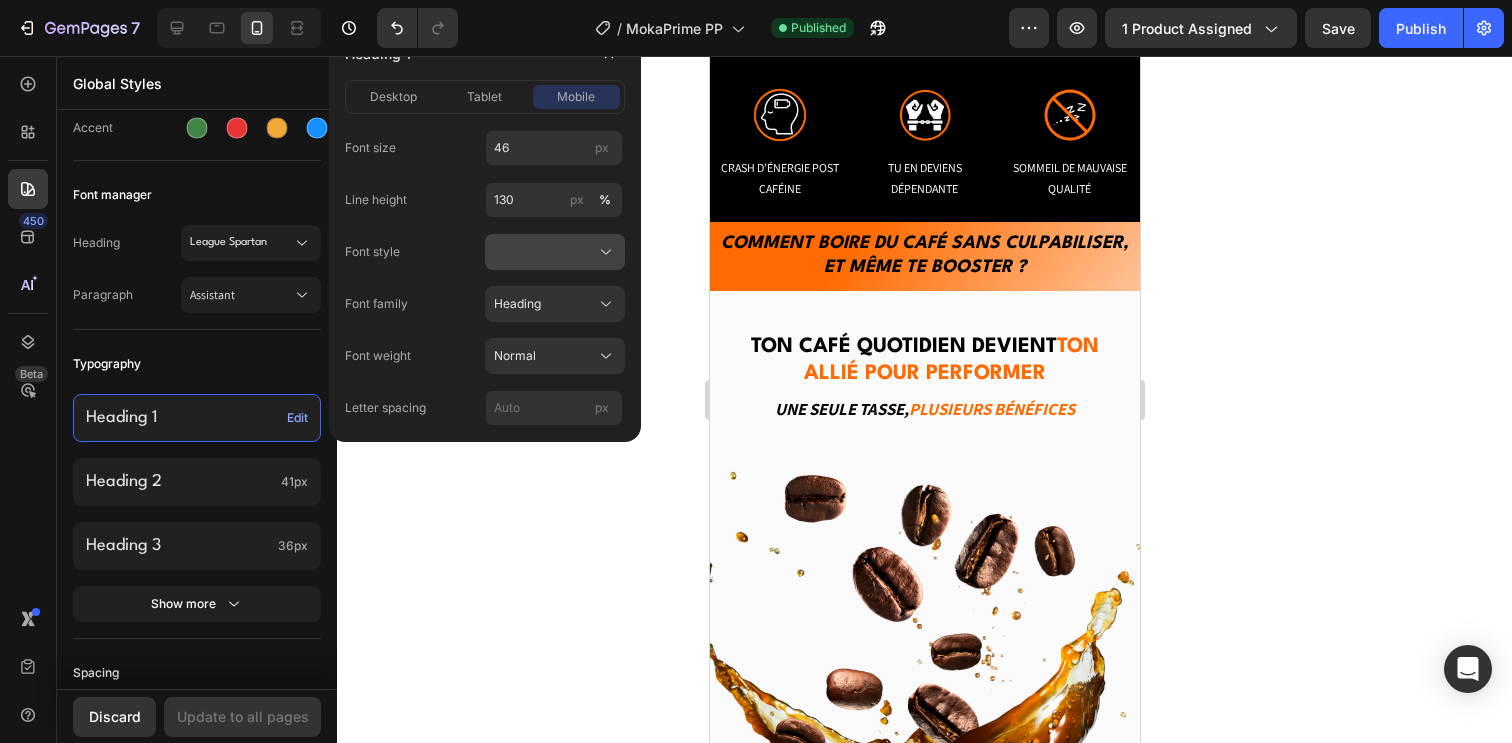 click at bounding box center [555, 252] 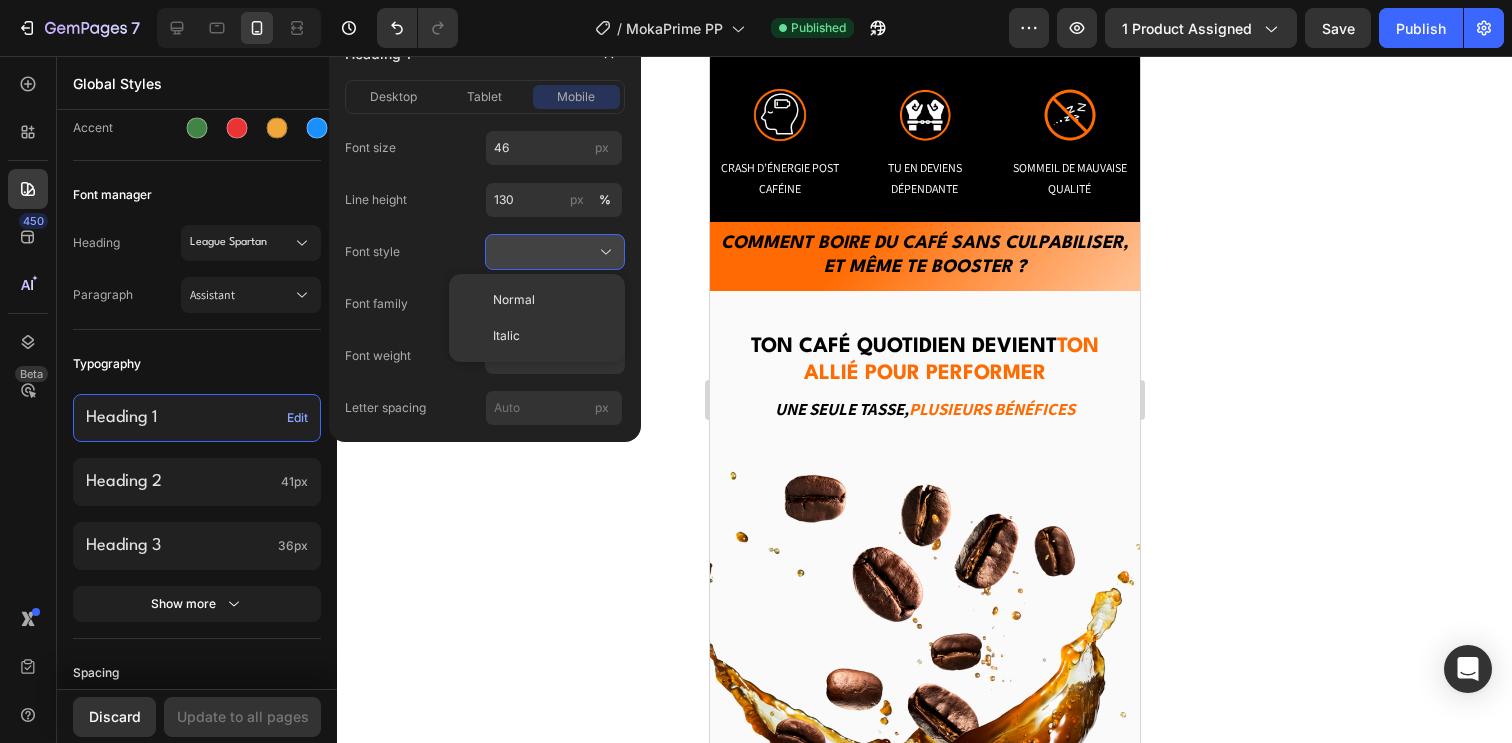 click at bounding box center [555, 252] 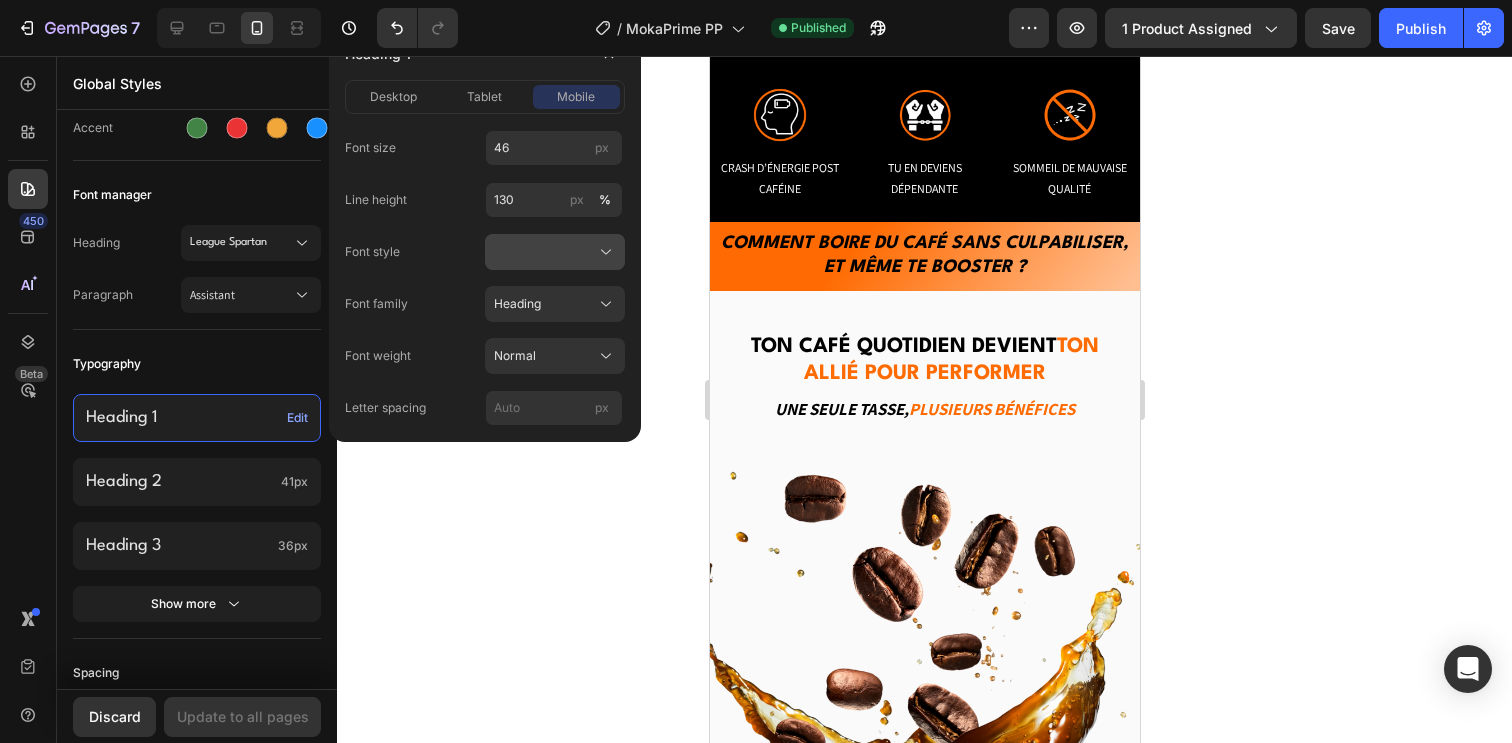 click at bounding box center [555, 252] 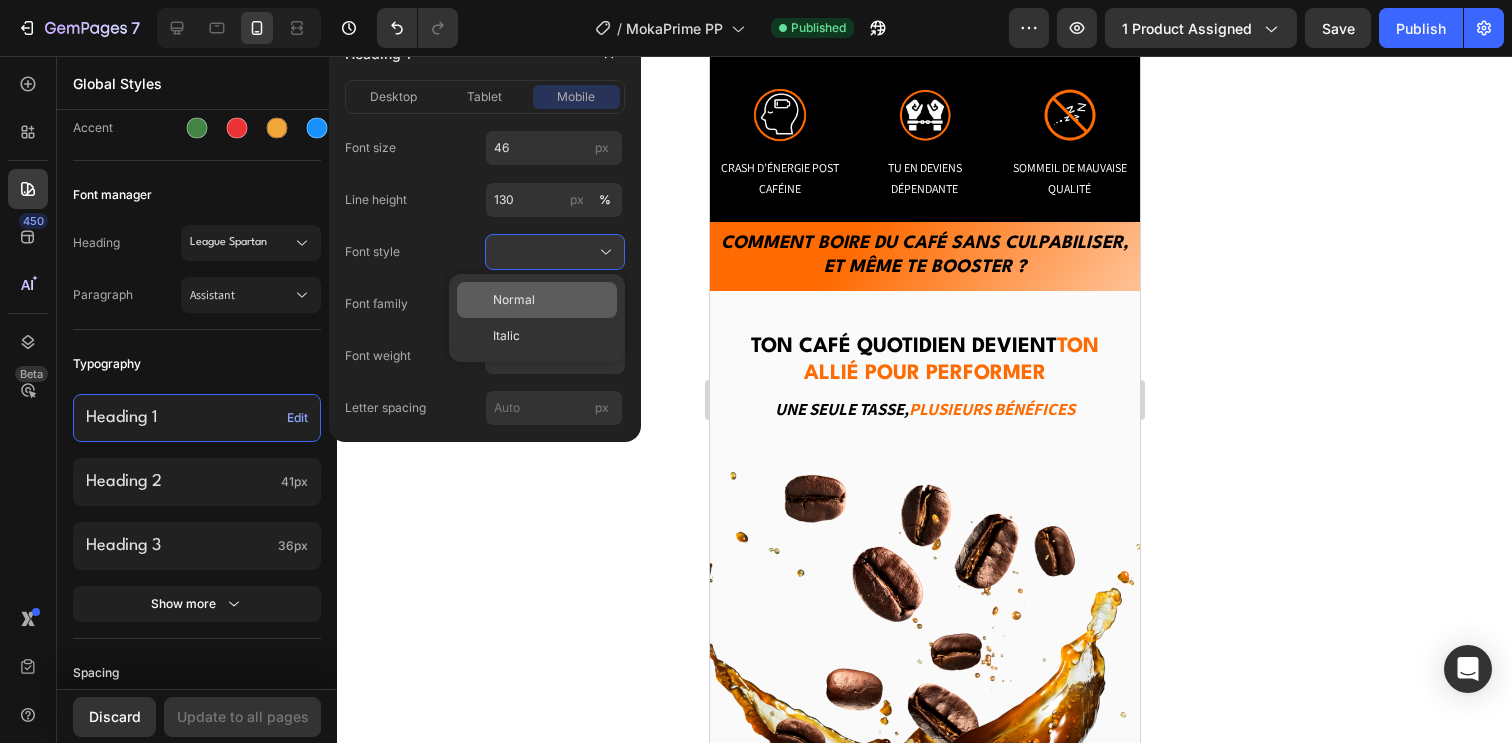click on "Normal" 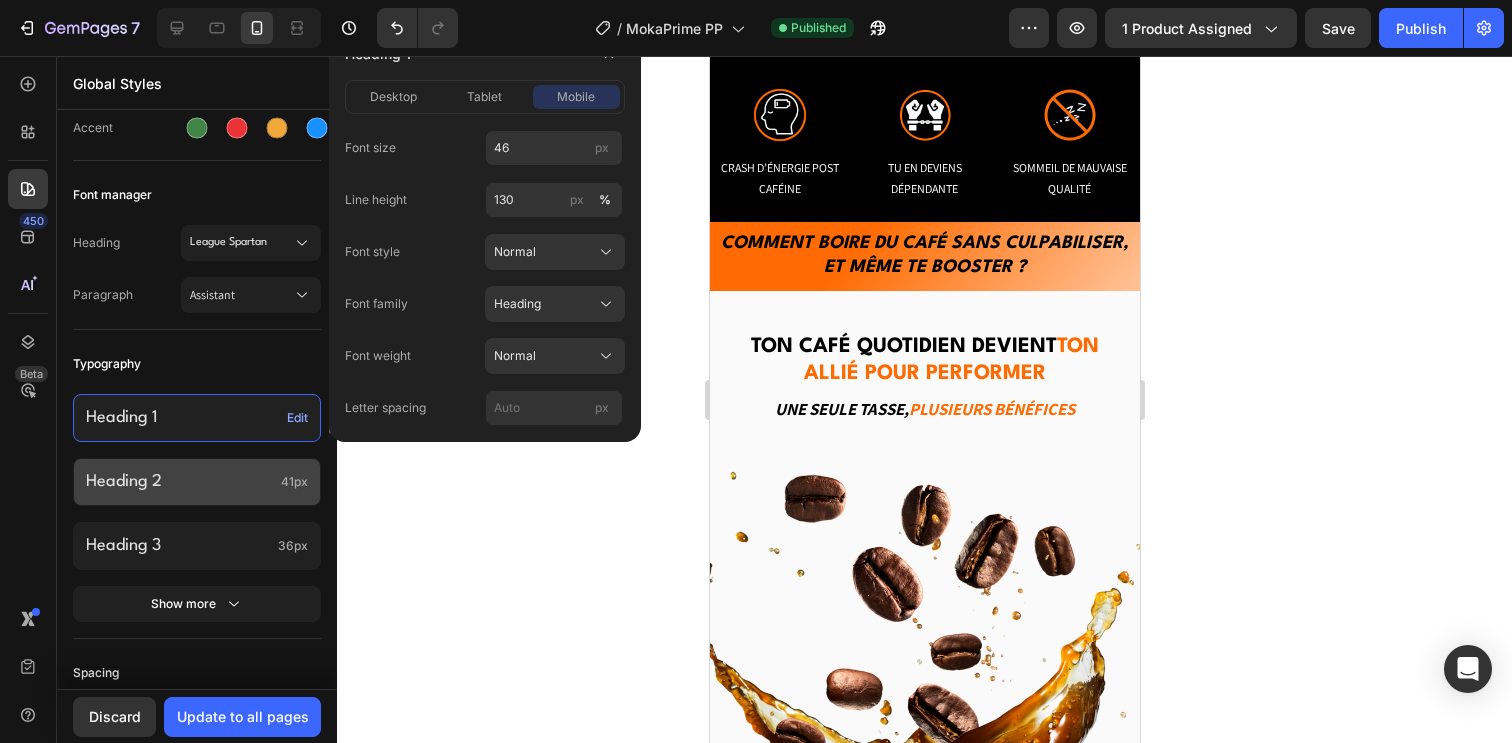 click on "Heading 2" at bounding box center [179, 481] 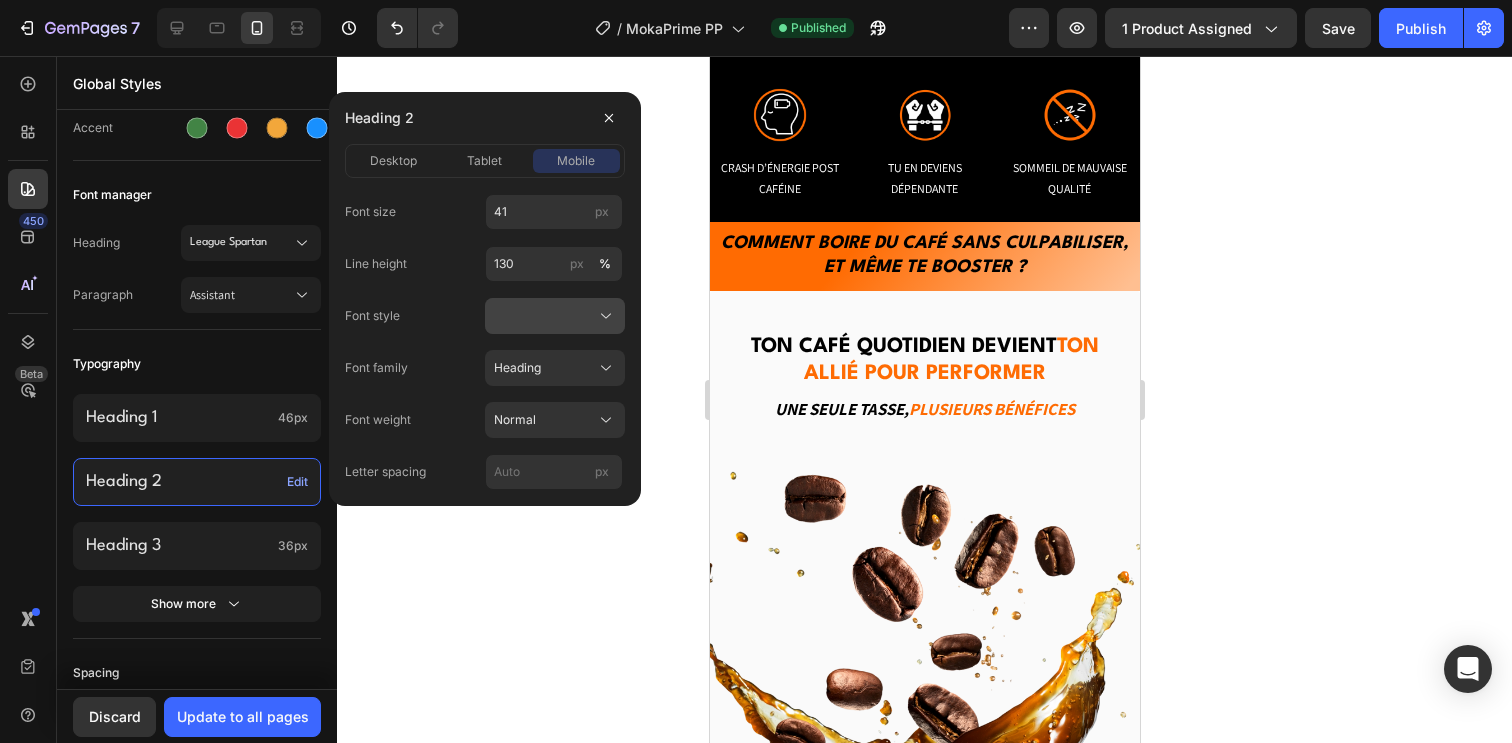 click at bounding box center (555, 316) 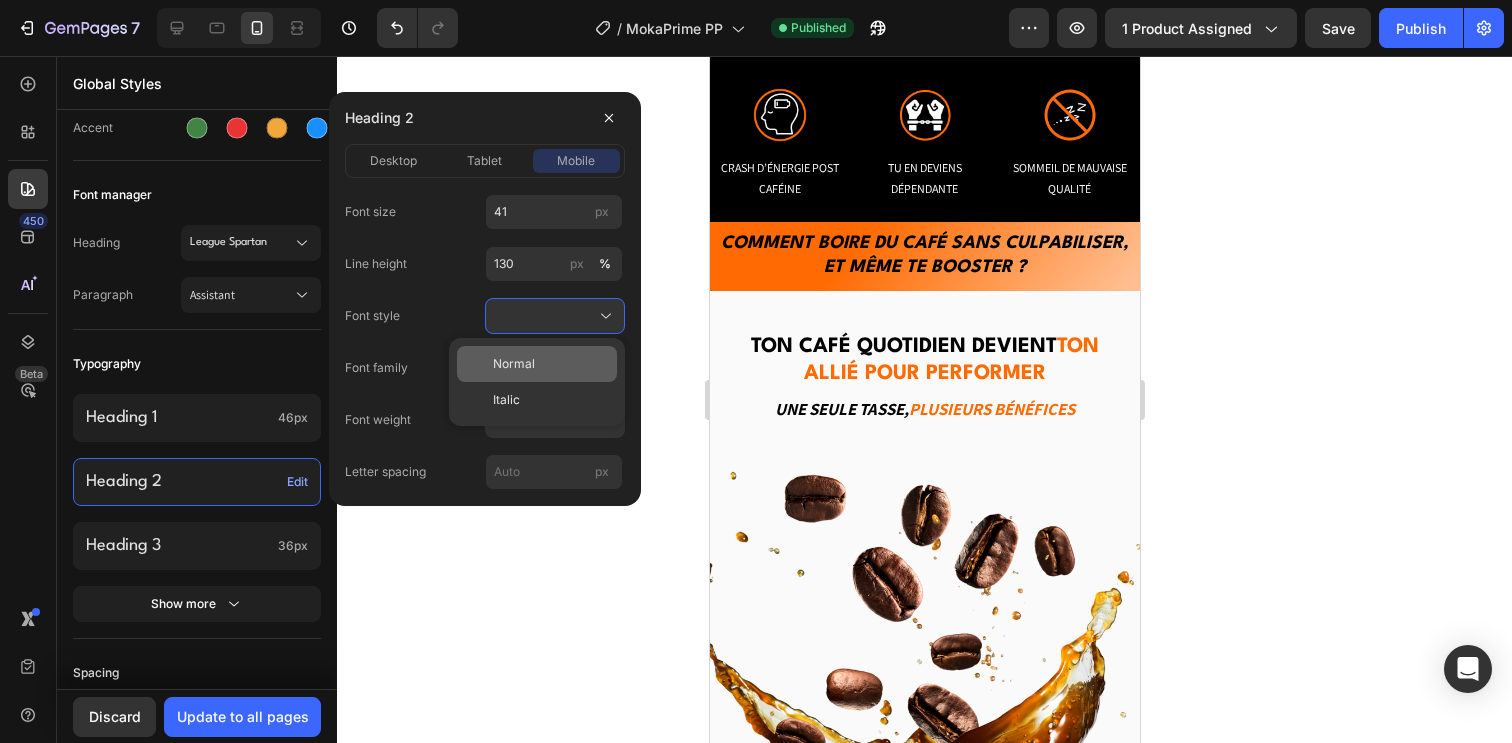 click on "Normal" 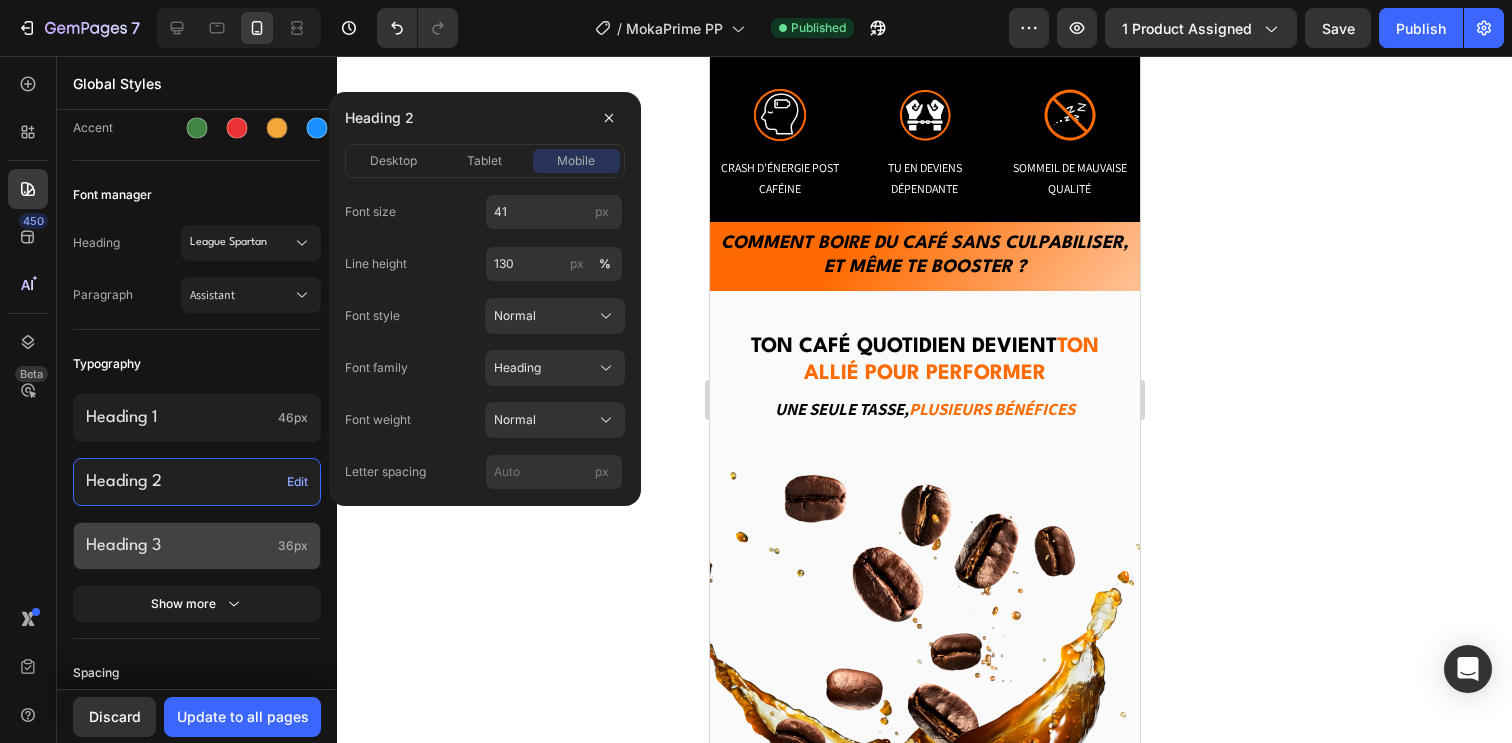 click on "Heading 3 36px" 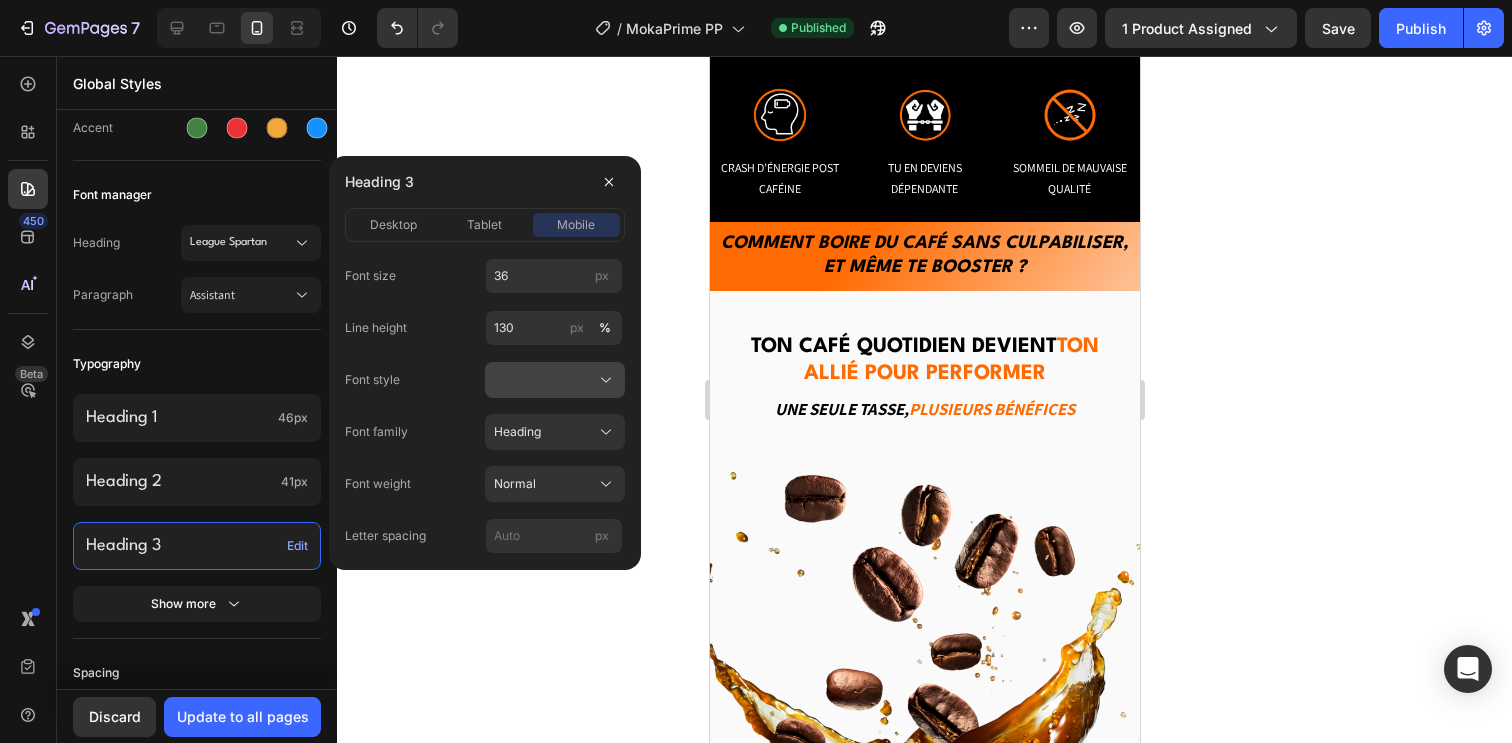 click at bounding box center [555, 380] 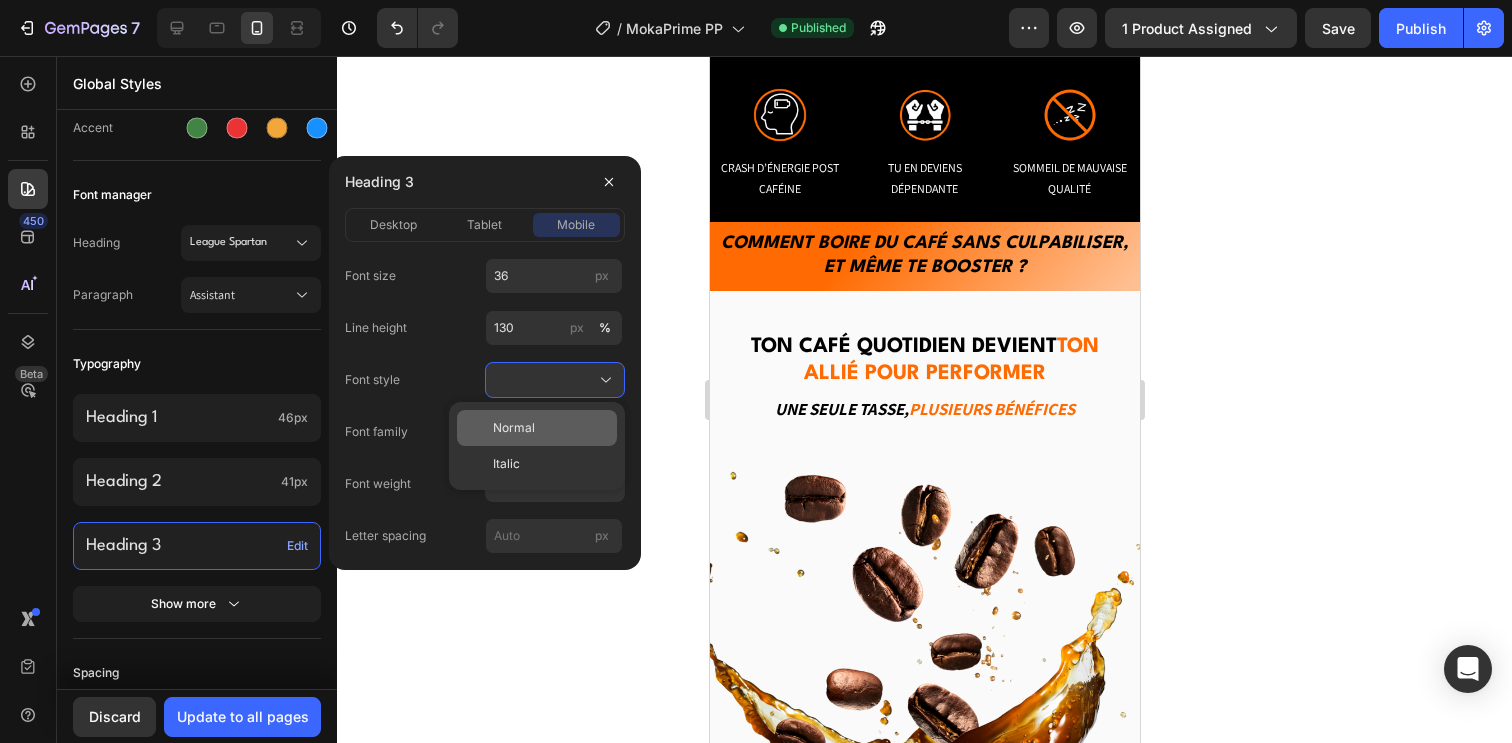 click on "Normal" at bounding box center (514, 428) 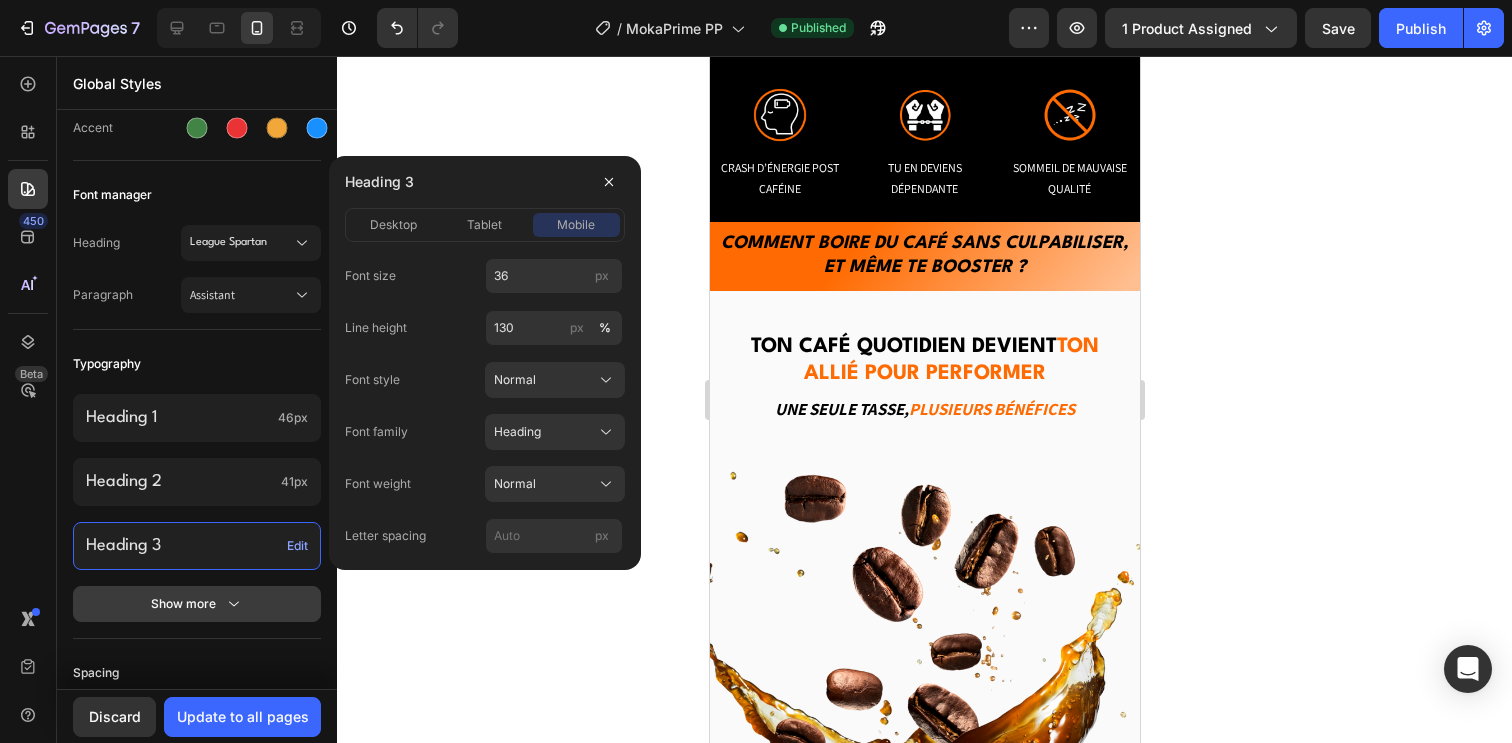 click on "Show more" at bounding box center [197, 604] 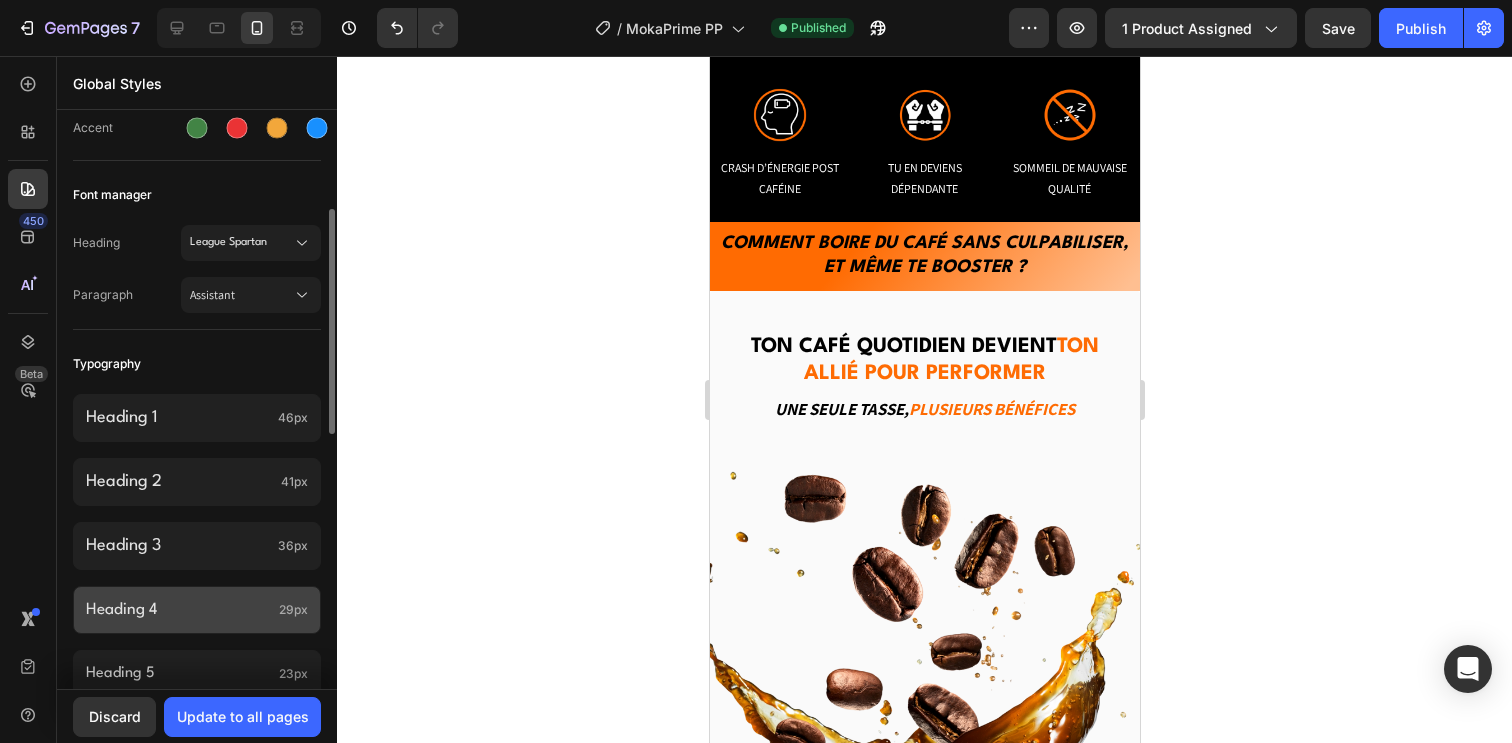 click on "Heading 4" at bounding box center [178, 610] 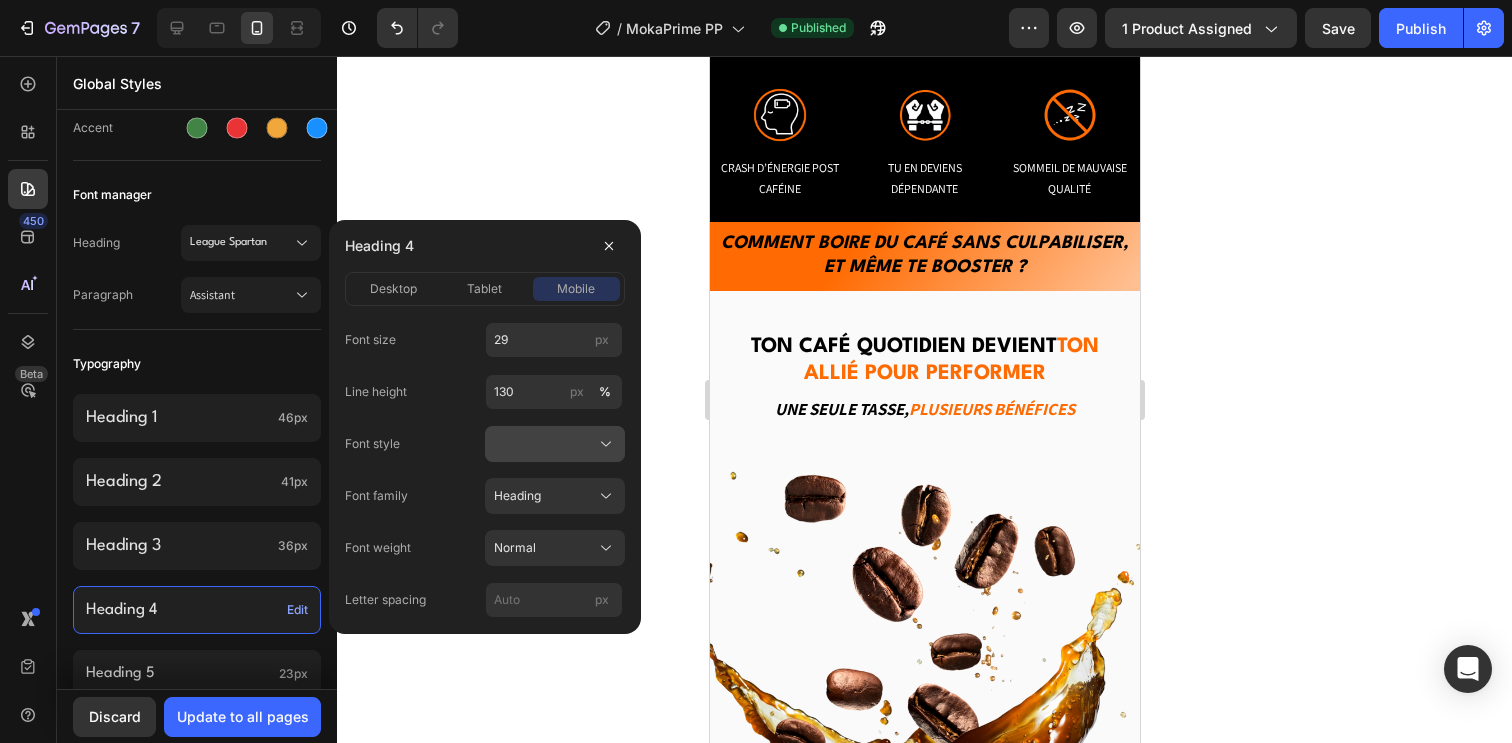 click at bounding box center (555, 444) 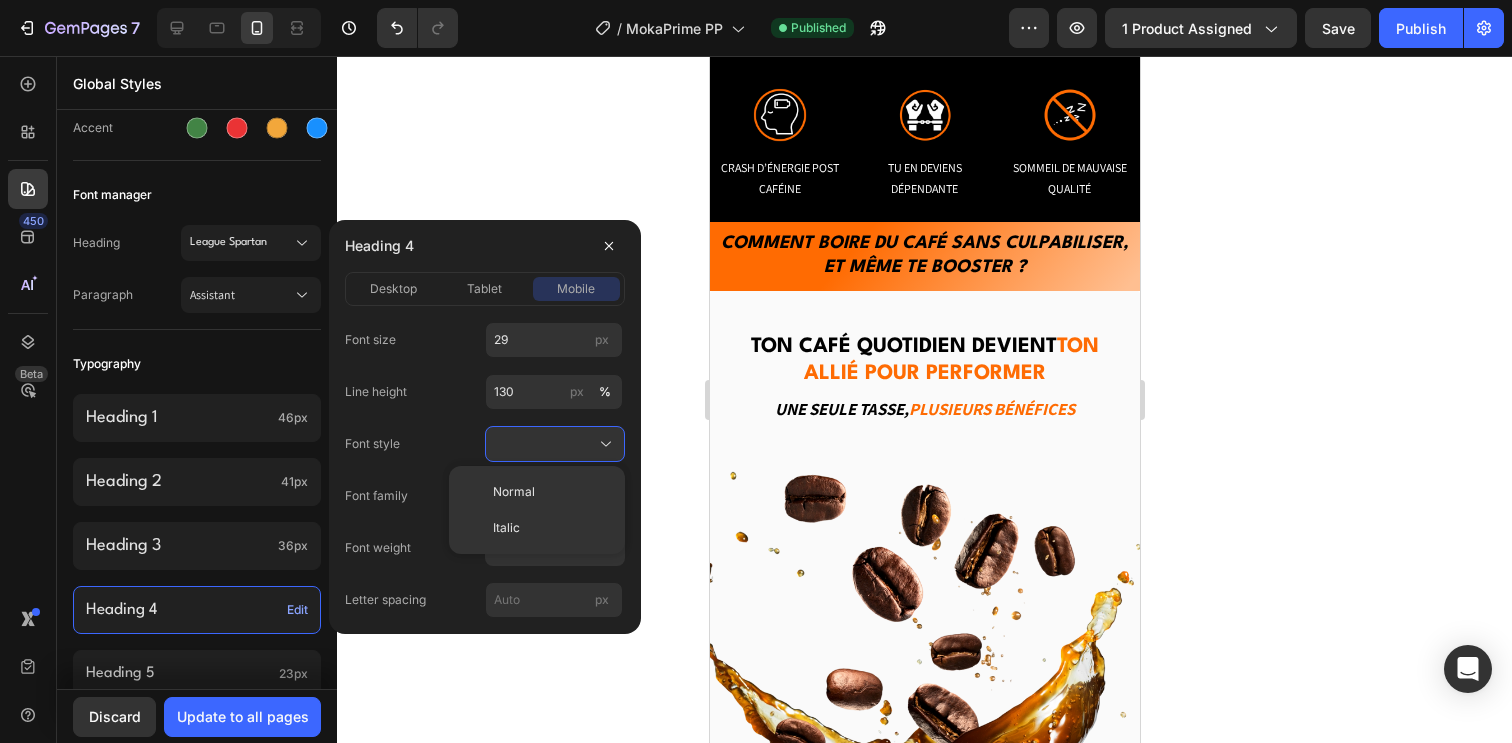 click on "Normal" at bounding box center [514, 492] 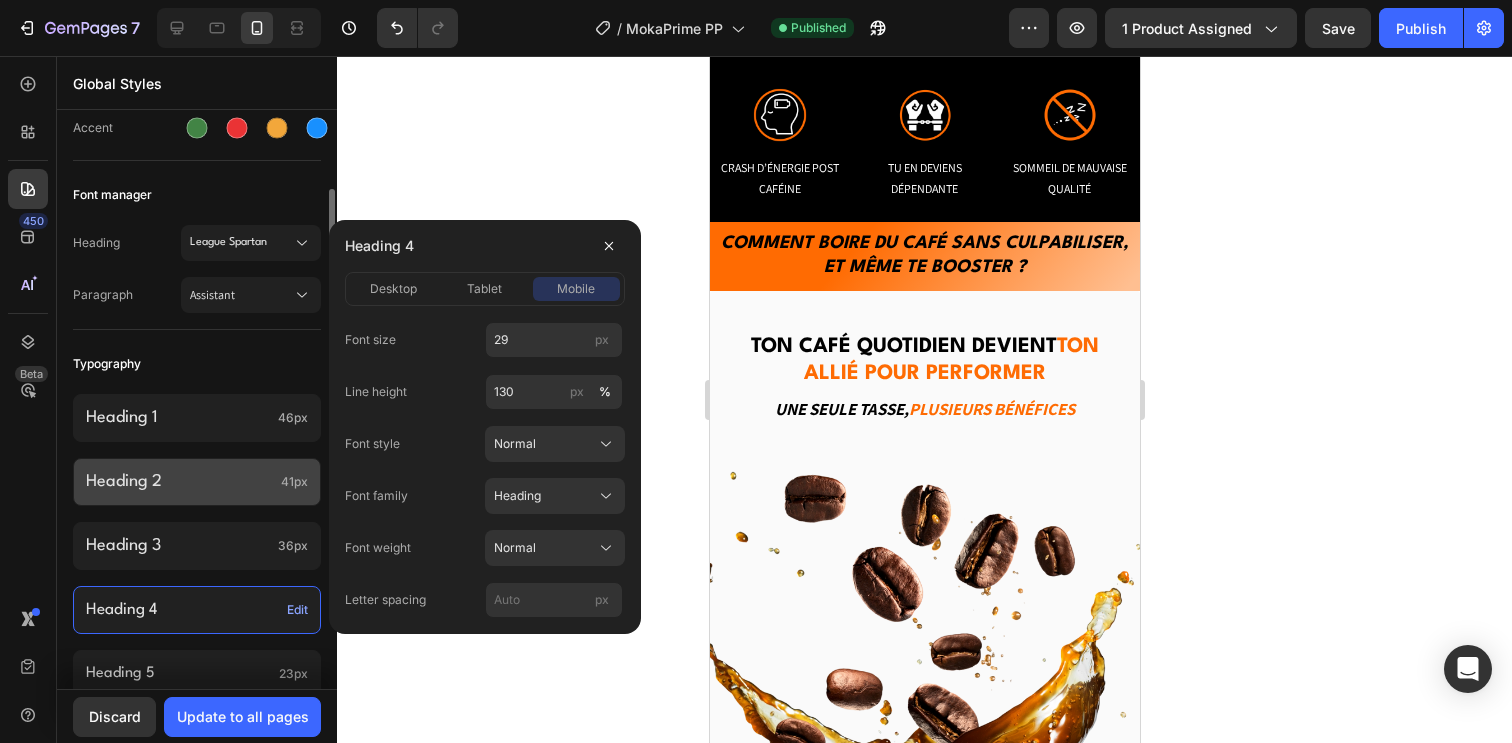 scroll, scrollTop: 378, scrollLeft: 0, axis: vertical 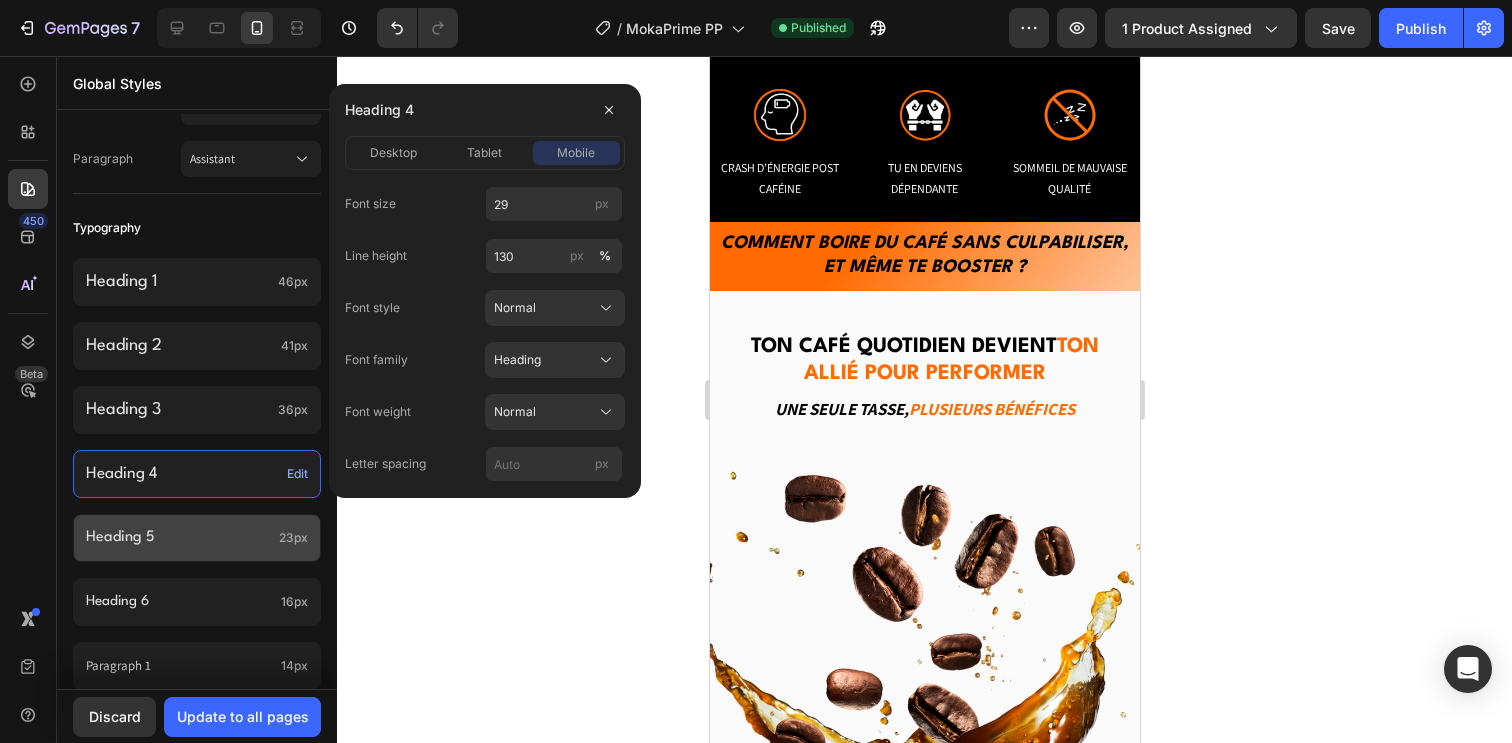 click on "Heading 5" at bounding box center [178, 538] 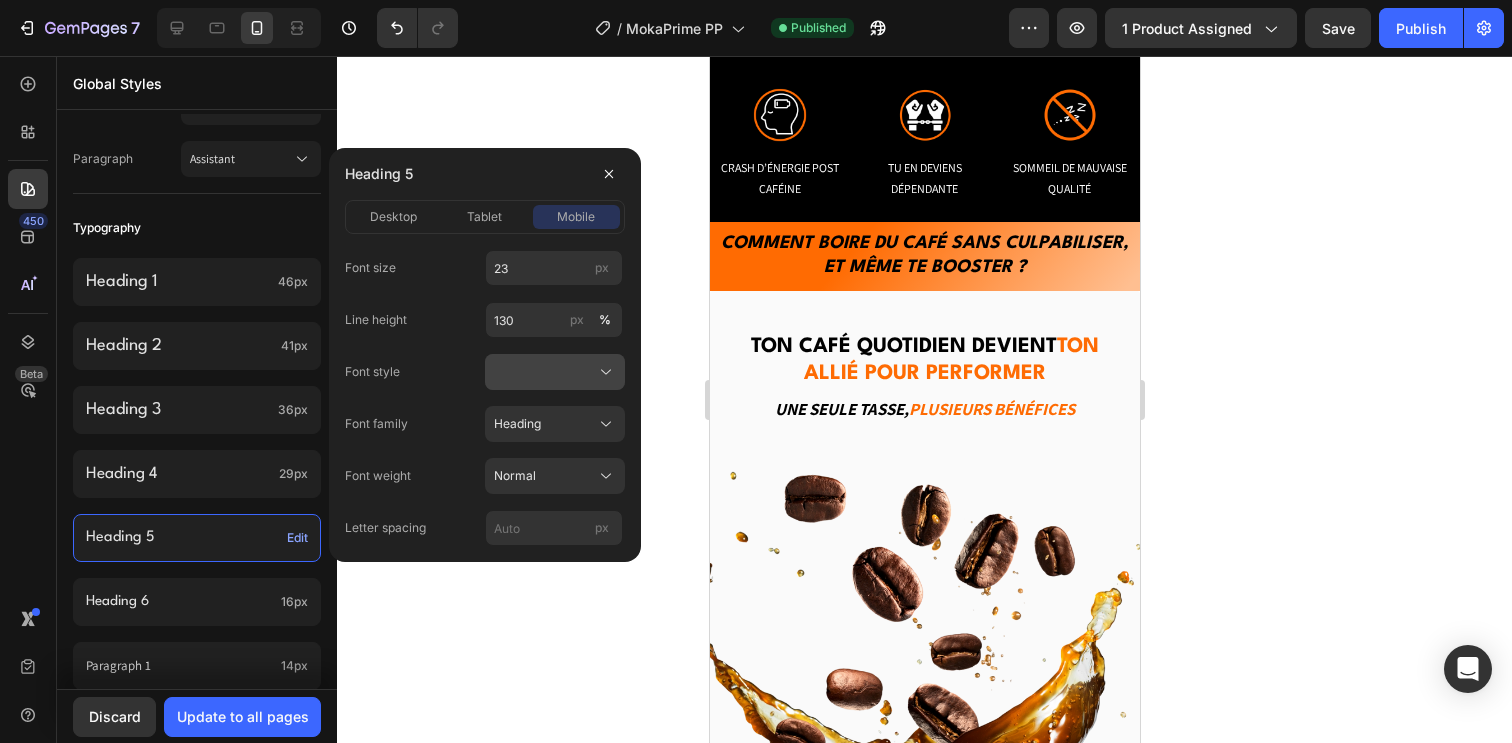 click at bounding box center [555, 372] 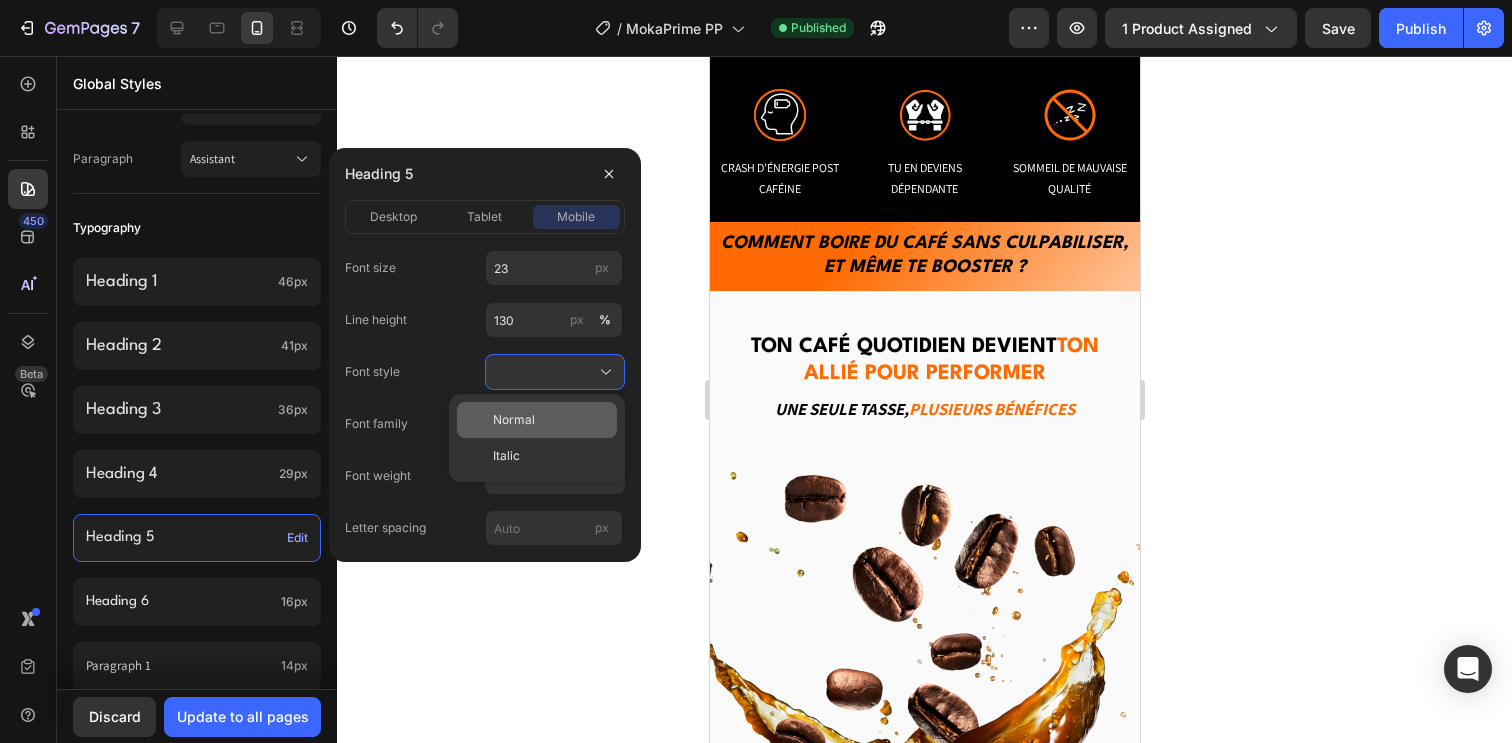 click on "Normal" at bounding box center (551, 420) 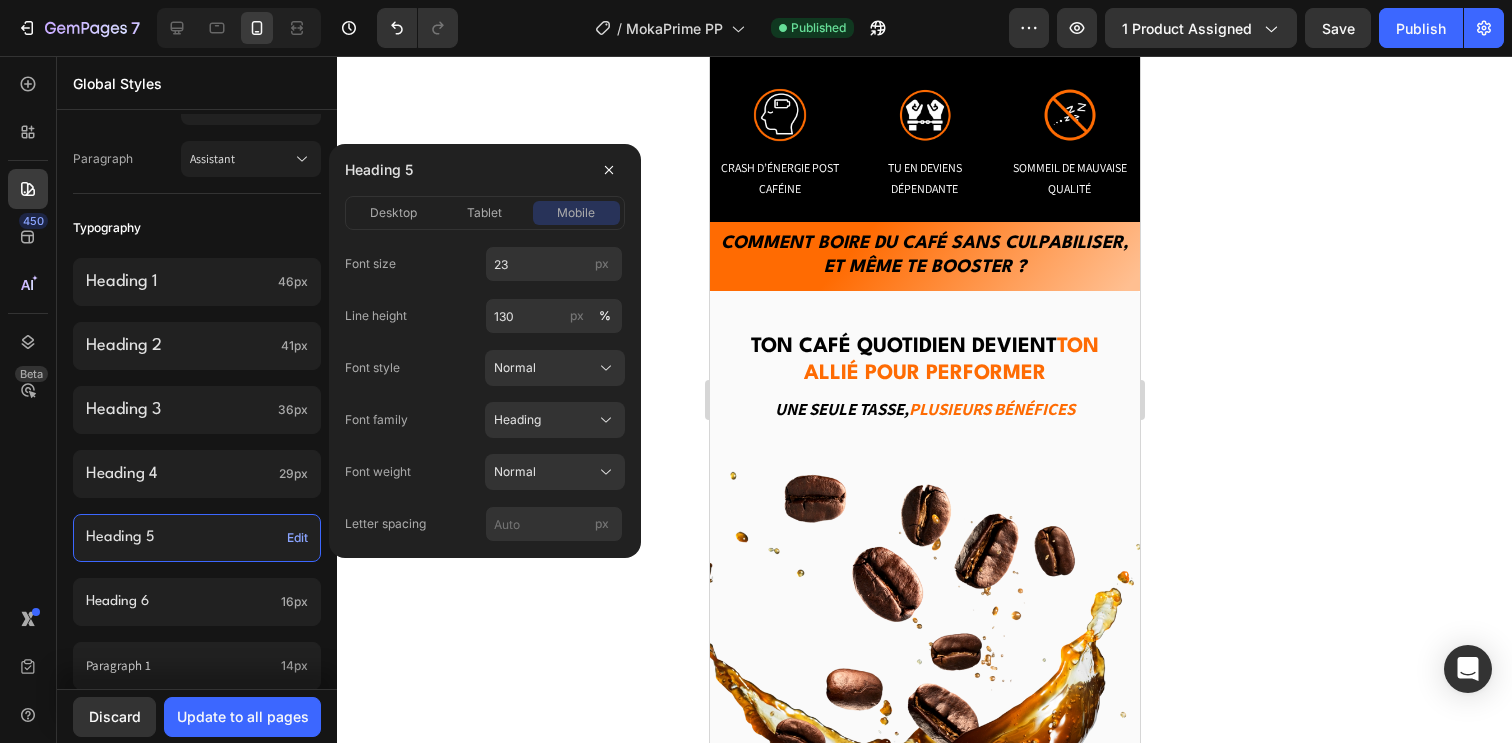 scroll, scrollTop: 410, scrollLeft: 0, axis: vertical 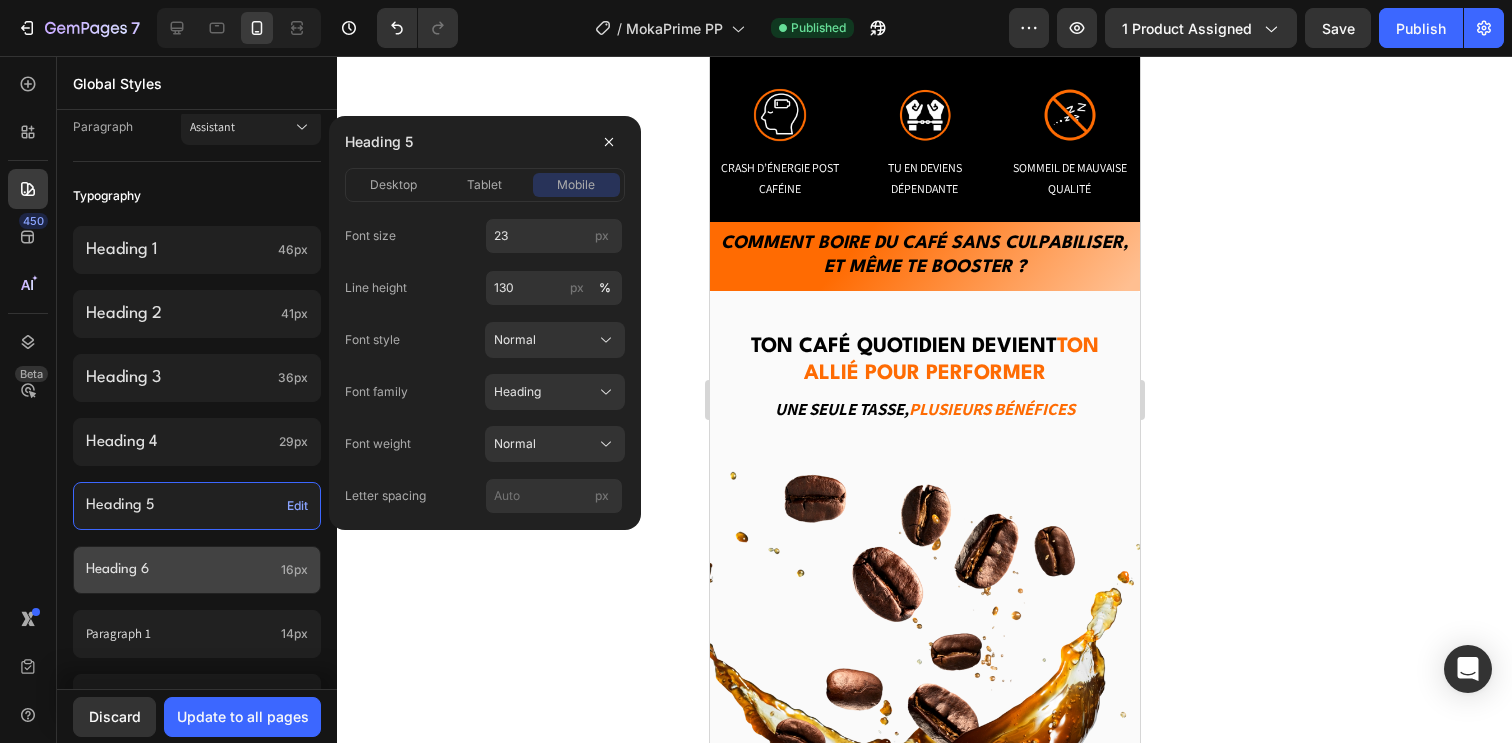 click on "Heading 6 16px" 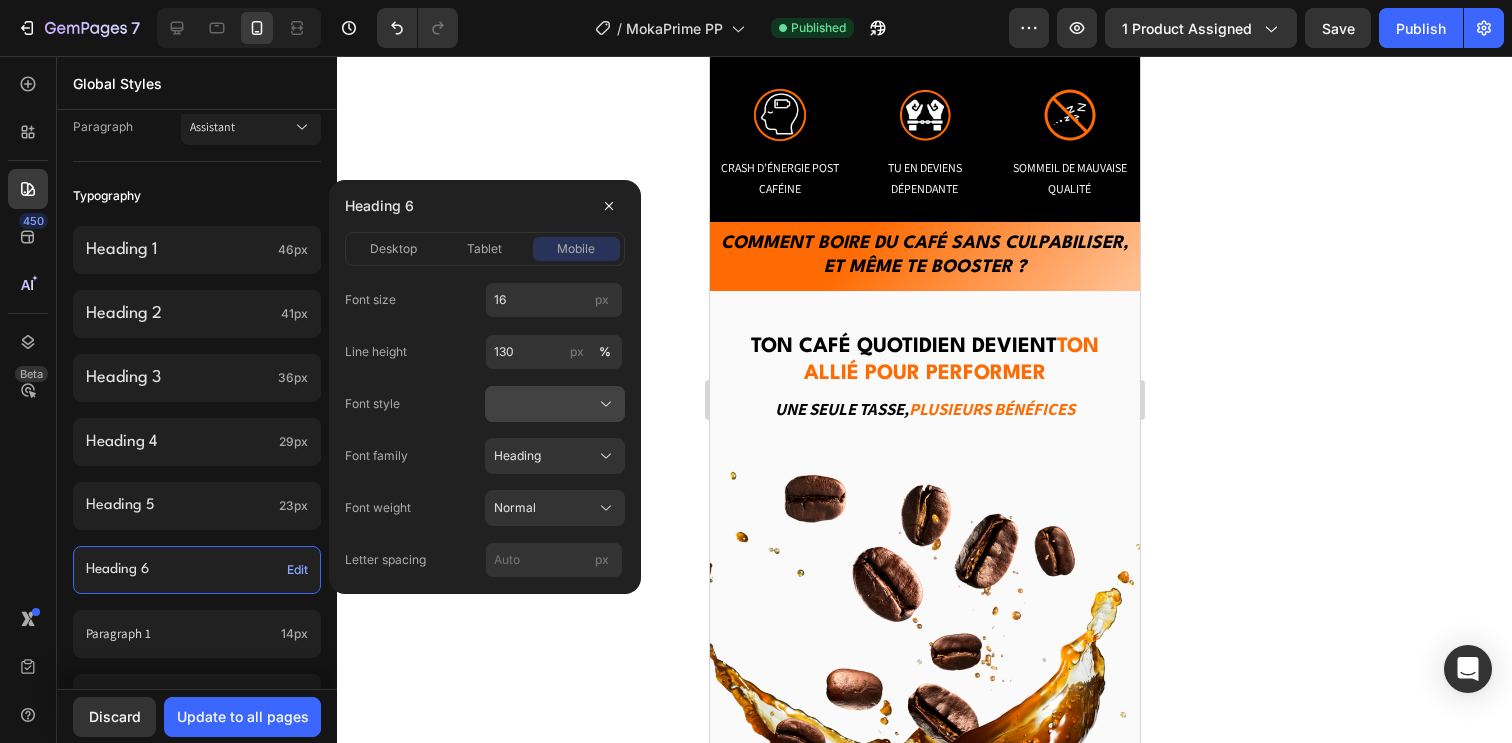 click at bounding box center (555, 404) 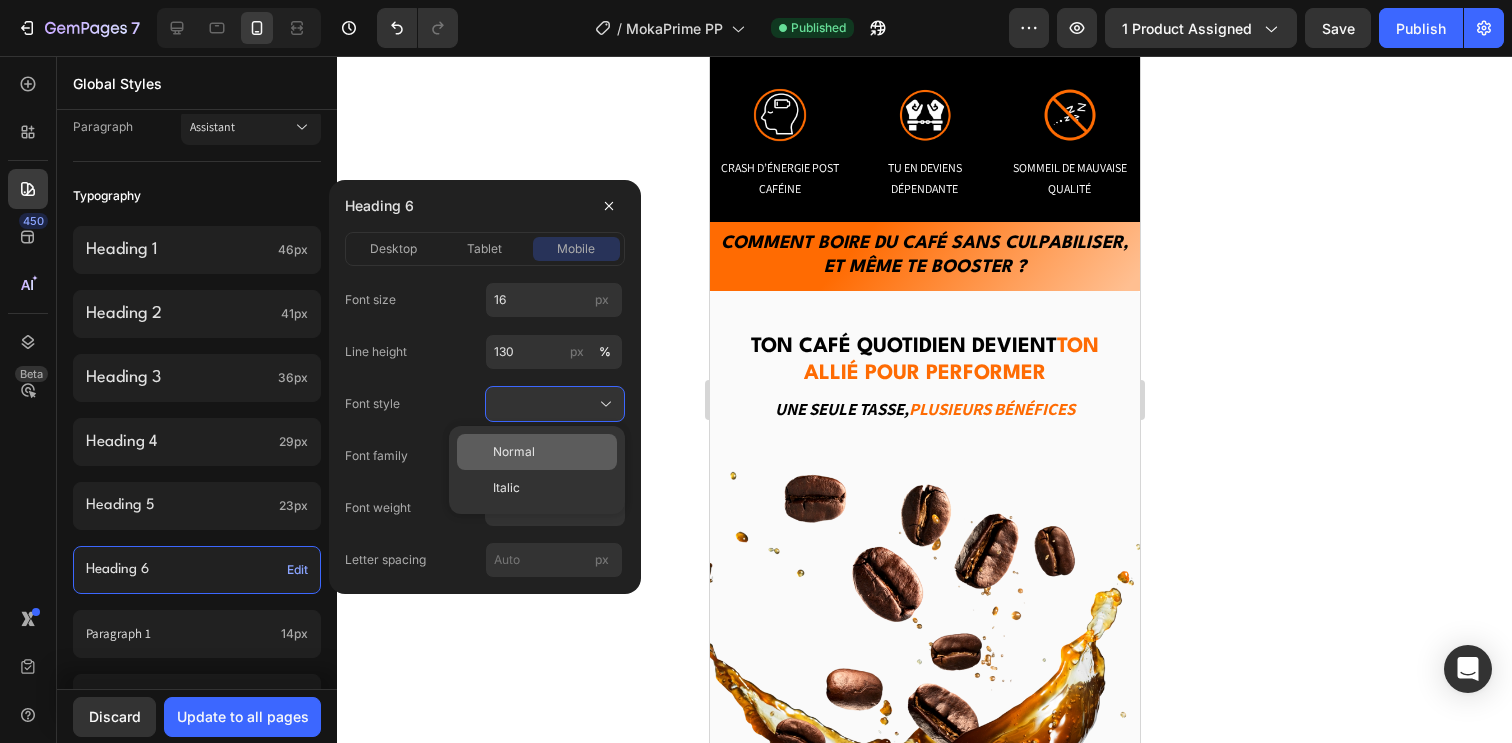 click on "Normal" at bounding box center (514, 452) 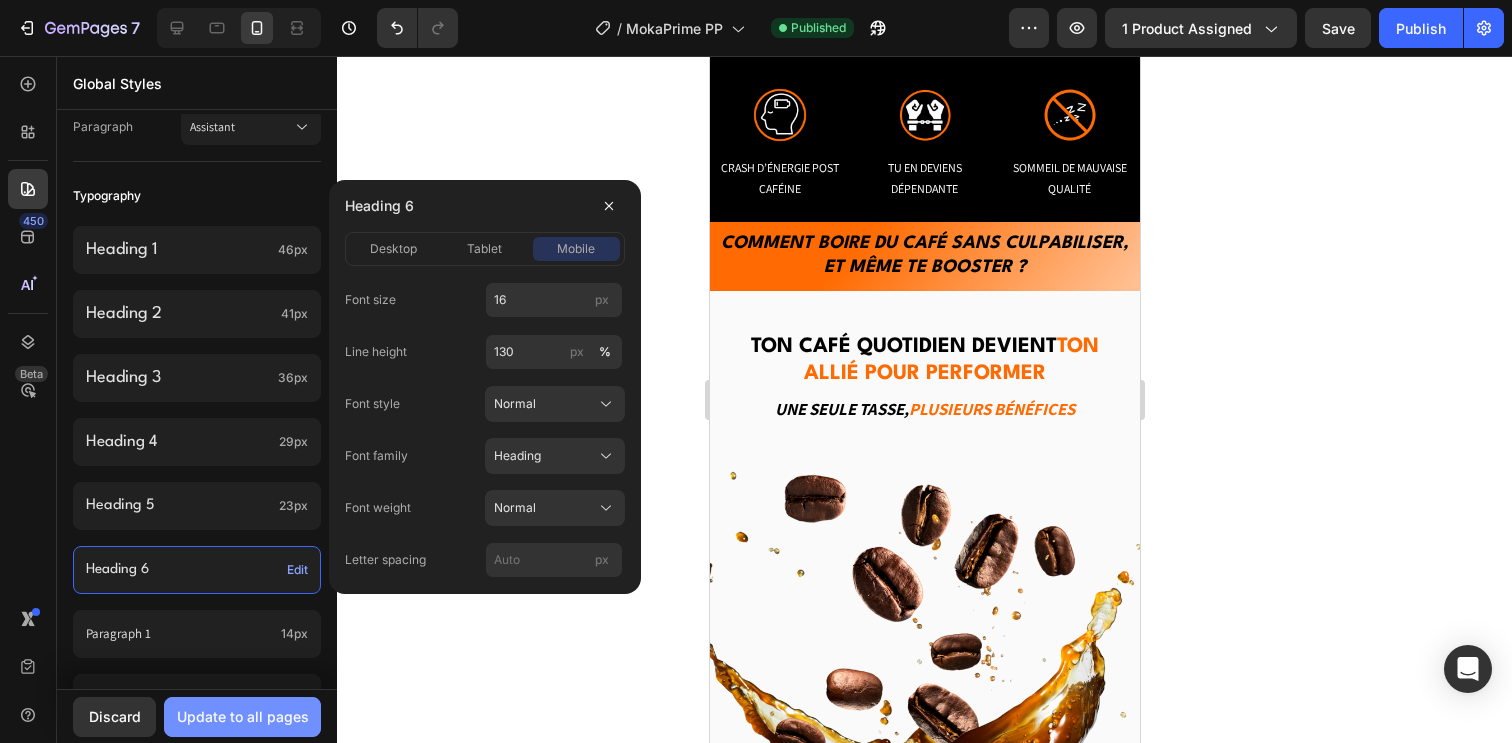 click on "Update to all pages" at bounding box center (243, 716) 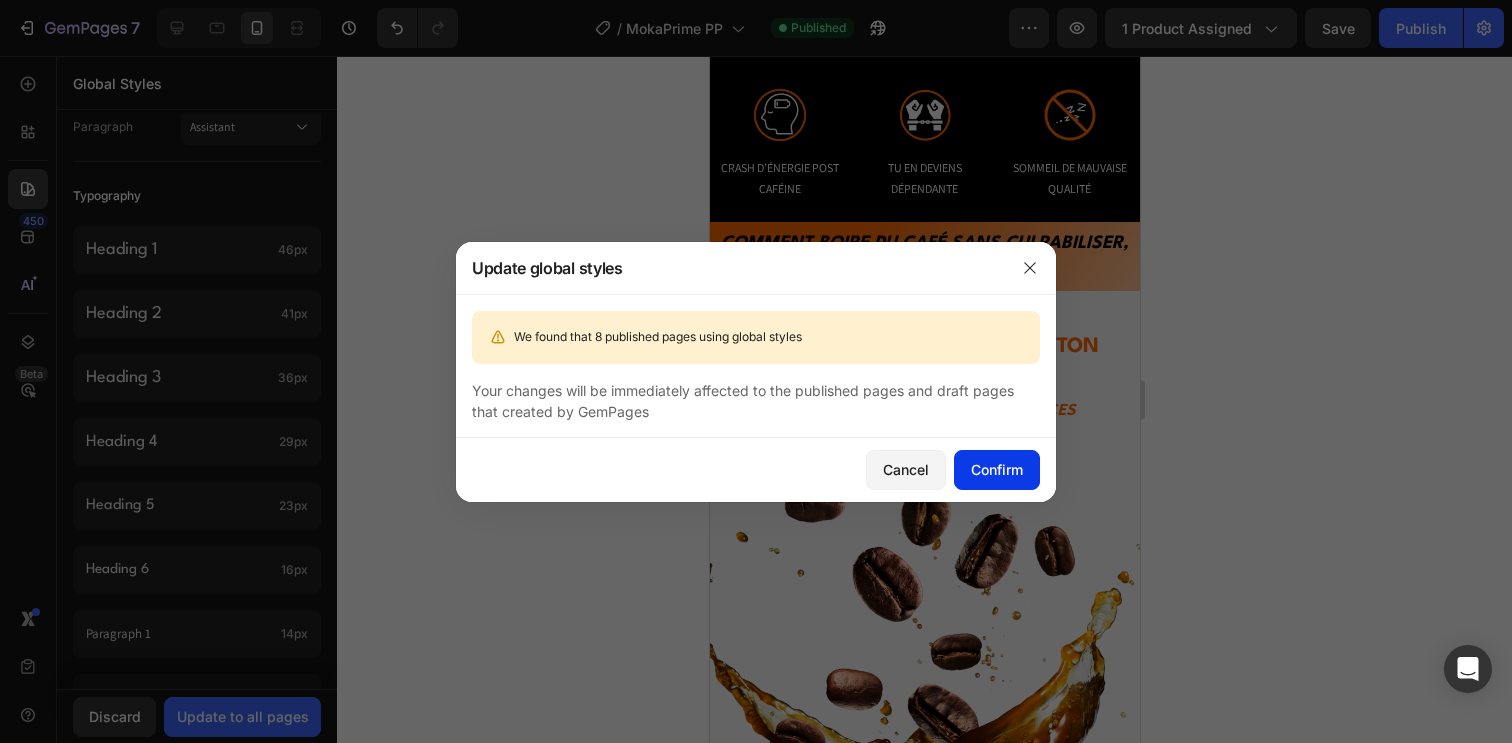 click on "Confirm" at bounding box center [997, 469] 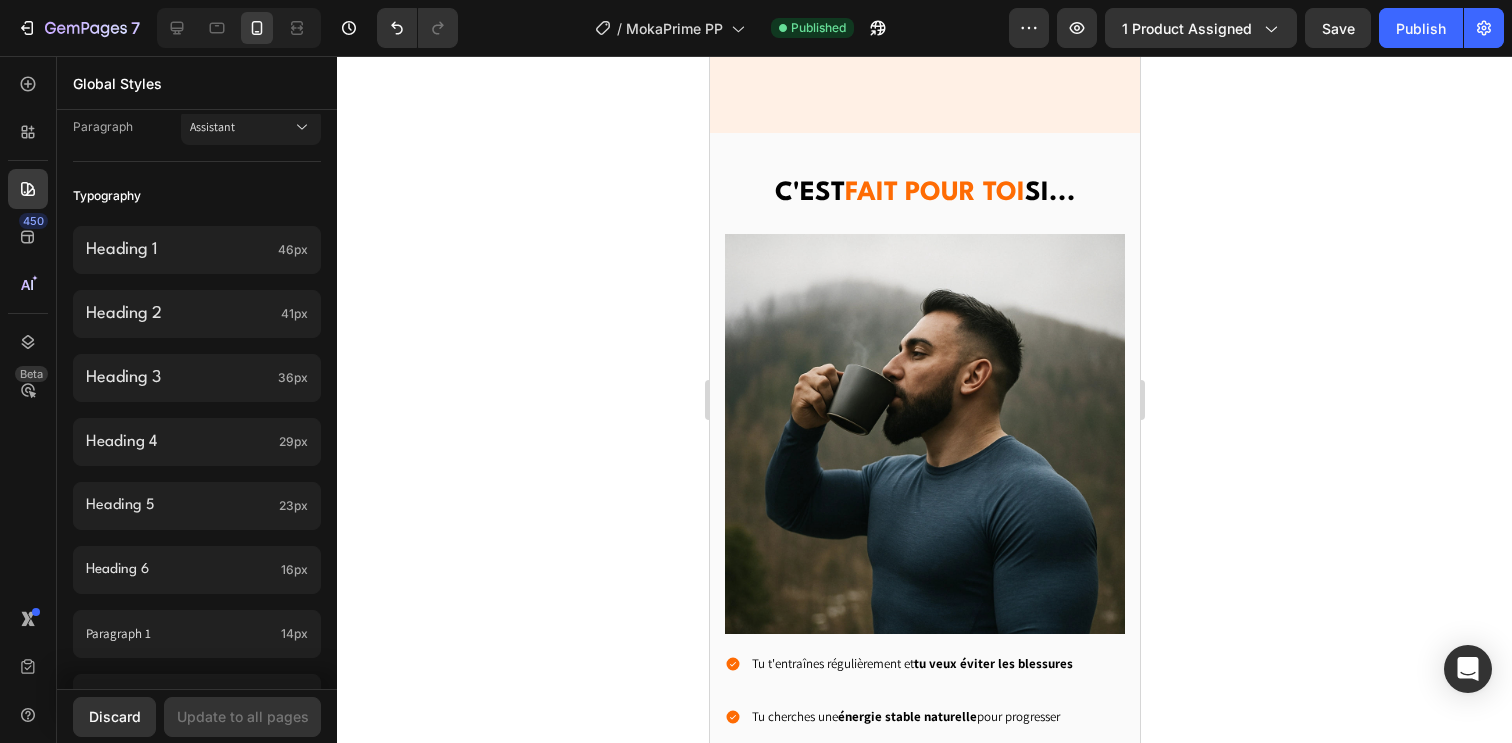 scroll, scrollTop: 6189, scrollLeft: 0, axis: vertical 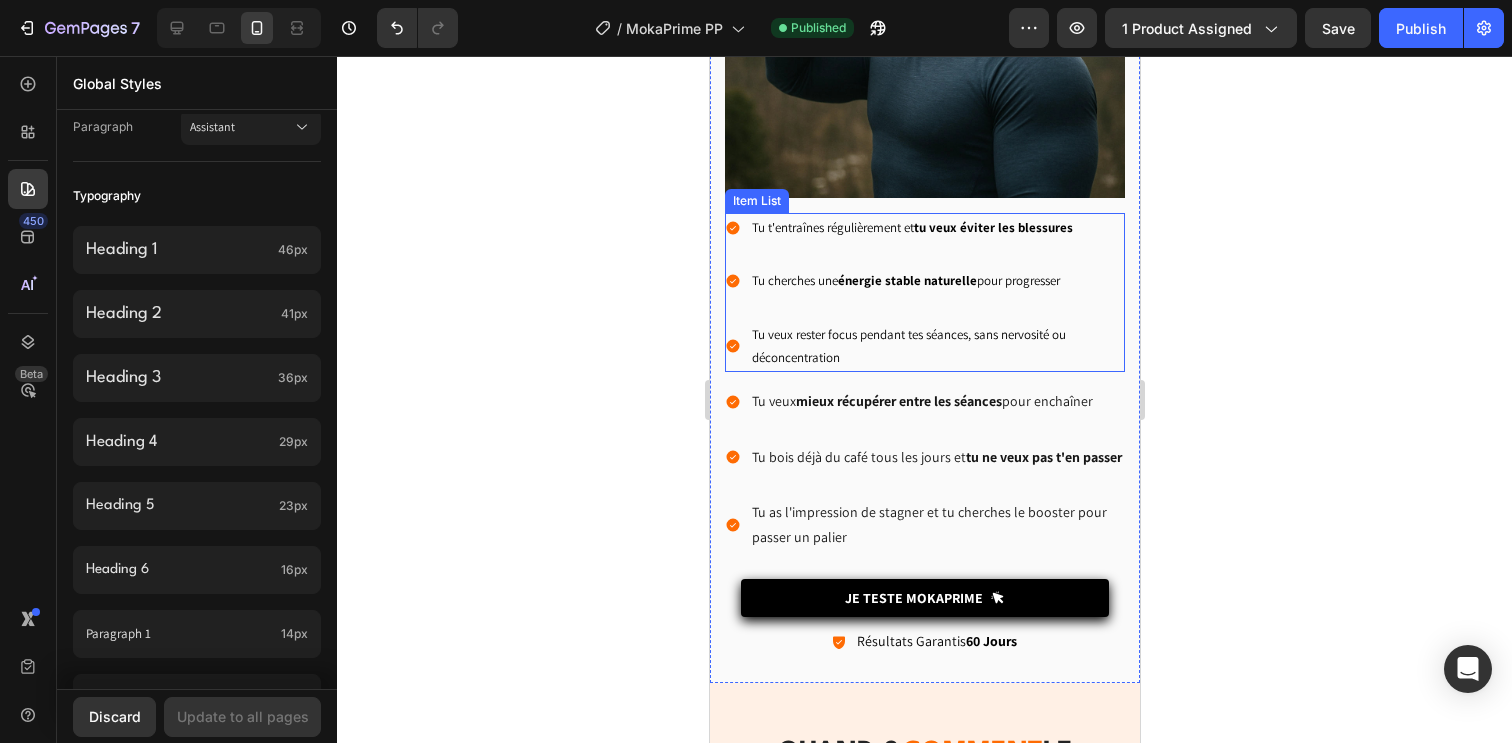 click on "Tu t'entraînes régulièrement et  tu veux éviter les blessures Tu cherches une  énergie stable naturelle  pour progresser Tu veux rester focus pendant tes séances, sans nervosité ou déconcentration" at bounding box center (924, 293) 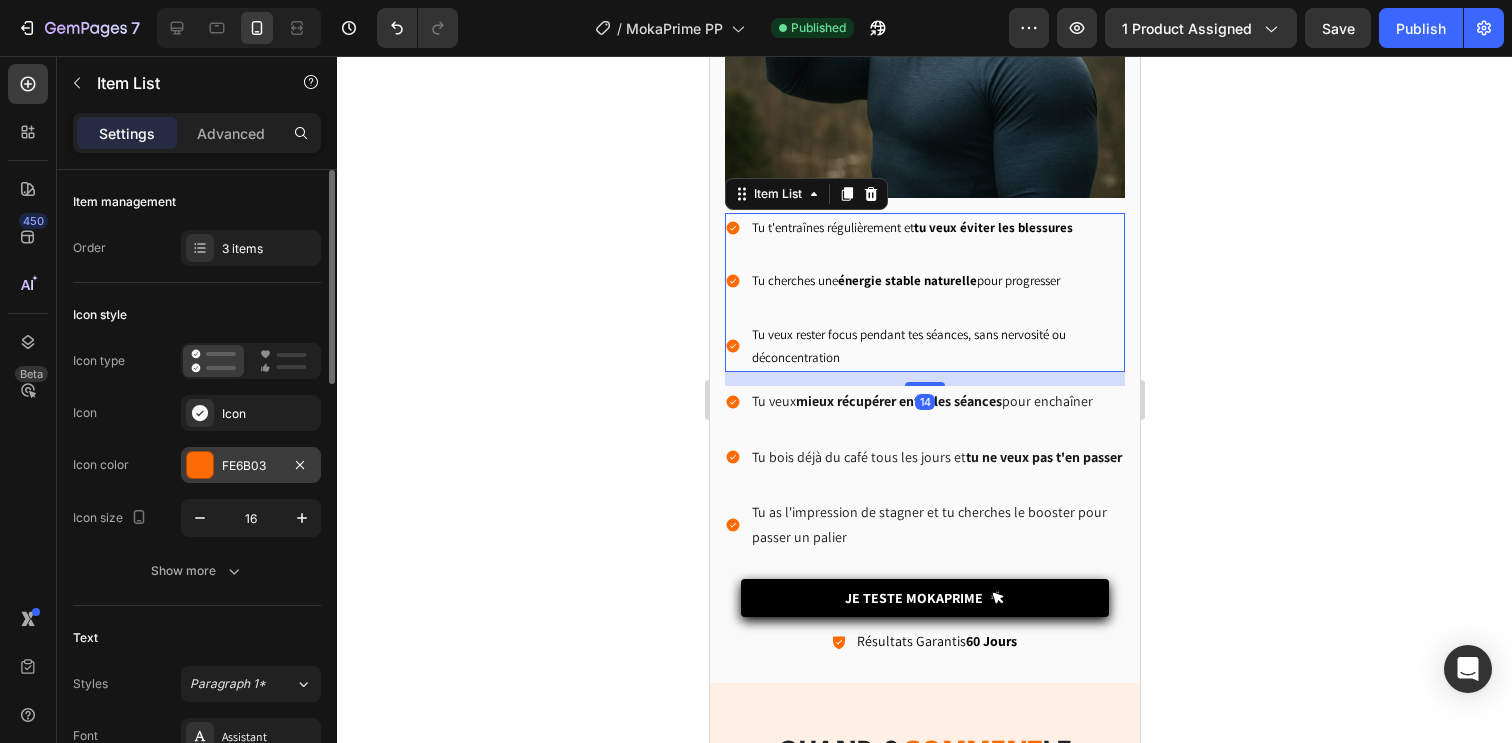 scroll, scrollTop: 149, scrollLeft: 0, axis: vertical 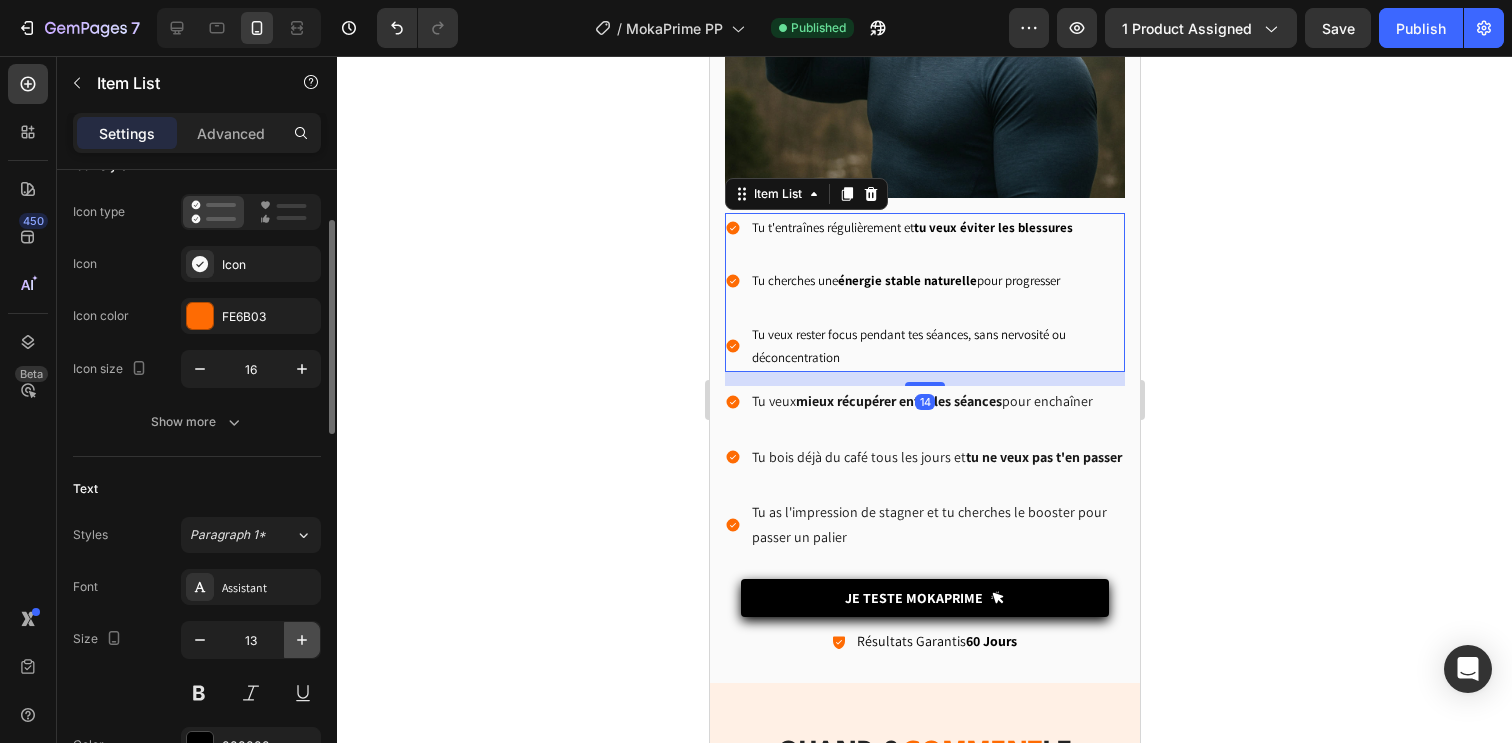 click 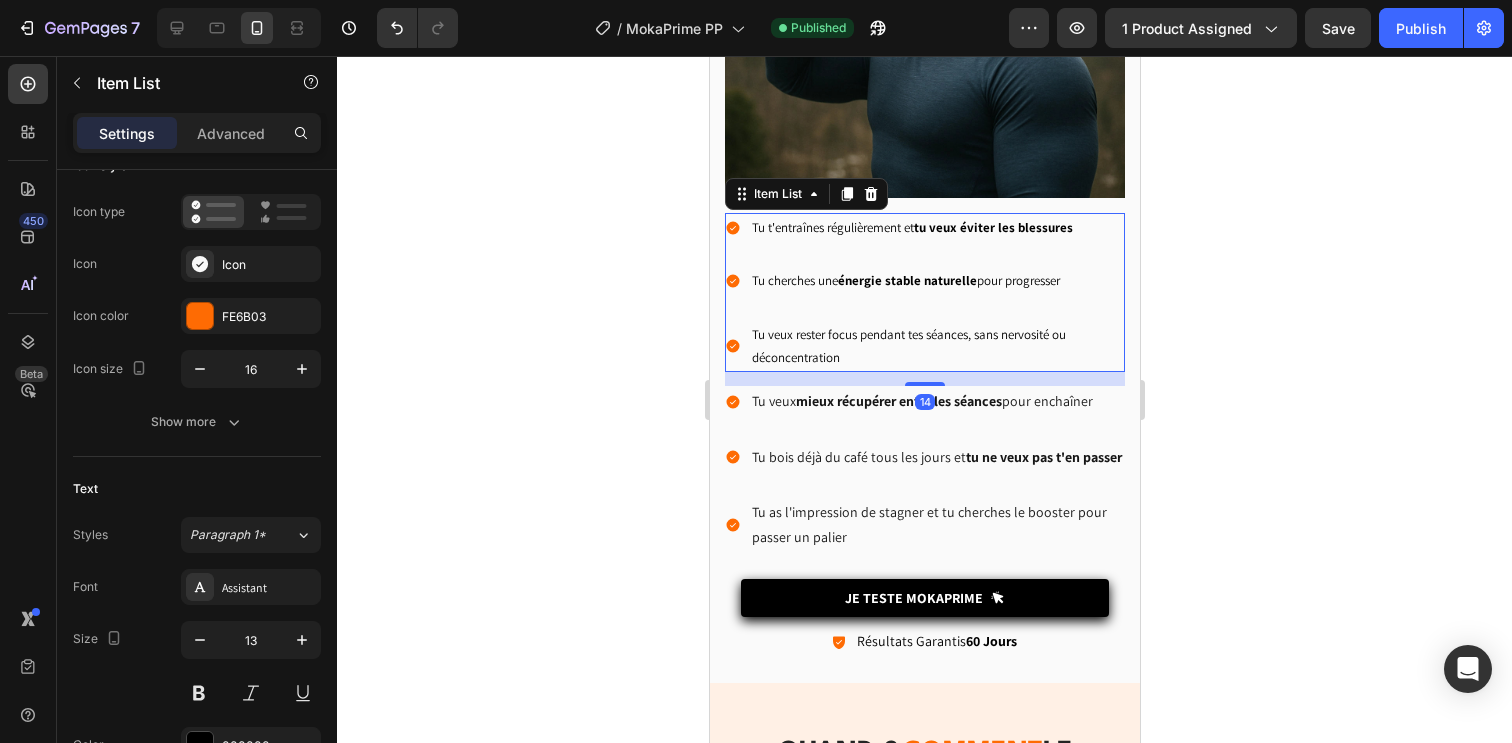type on "14" 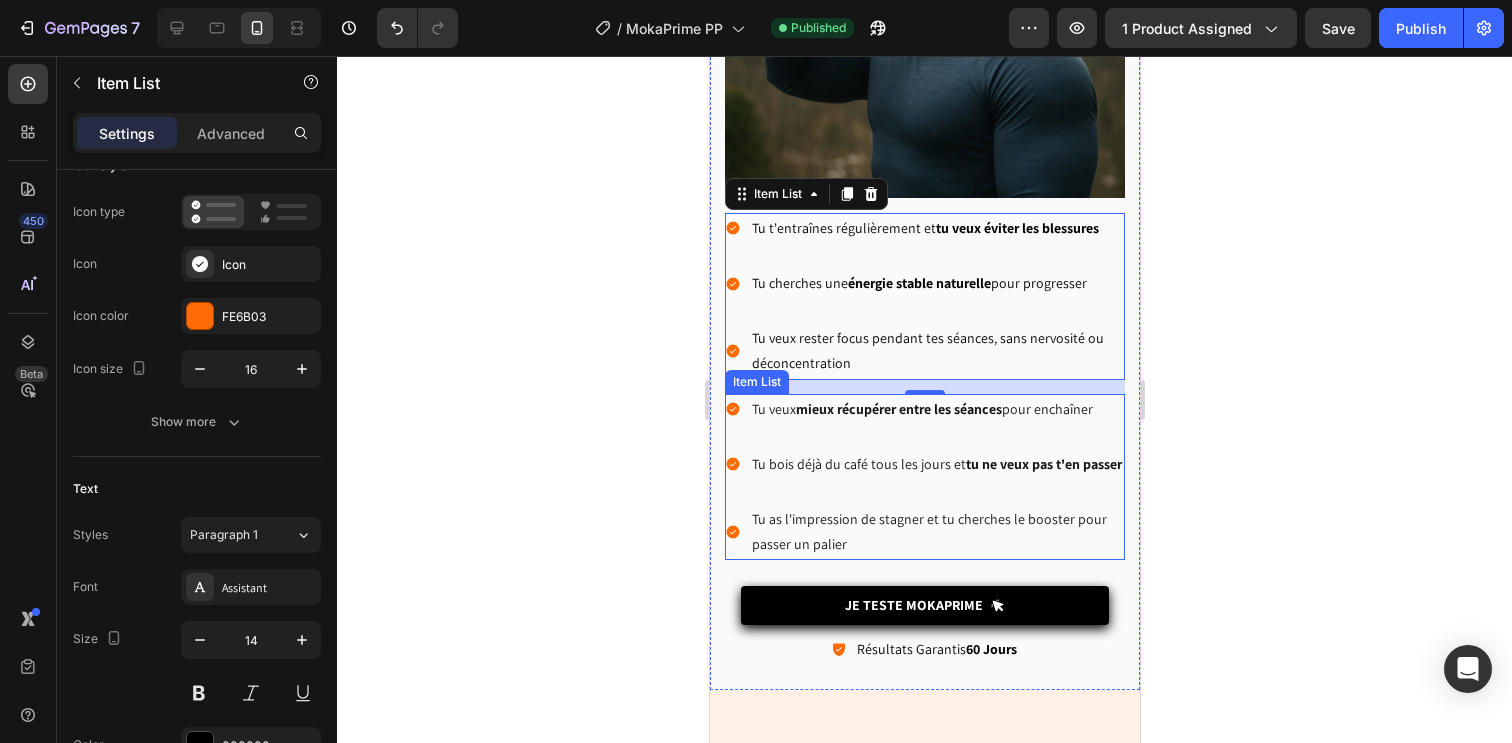 click on "Tu veux  mieux récupérer entre les séances  pour enchaîner Tu bois déjà du café tous les jours et  tu ne veux pas t'en passer Tu as l'impression de stagner et tu cherches le booster pour passer un palier" at bounding box center (924, 477) 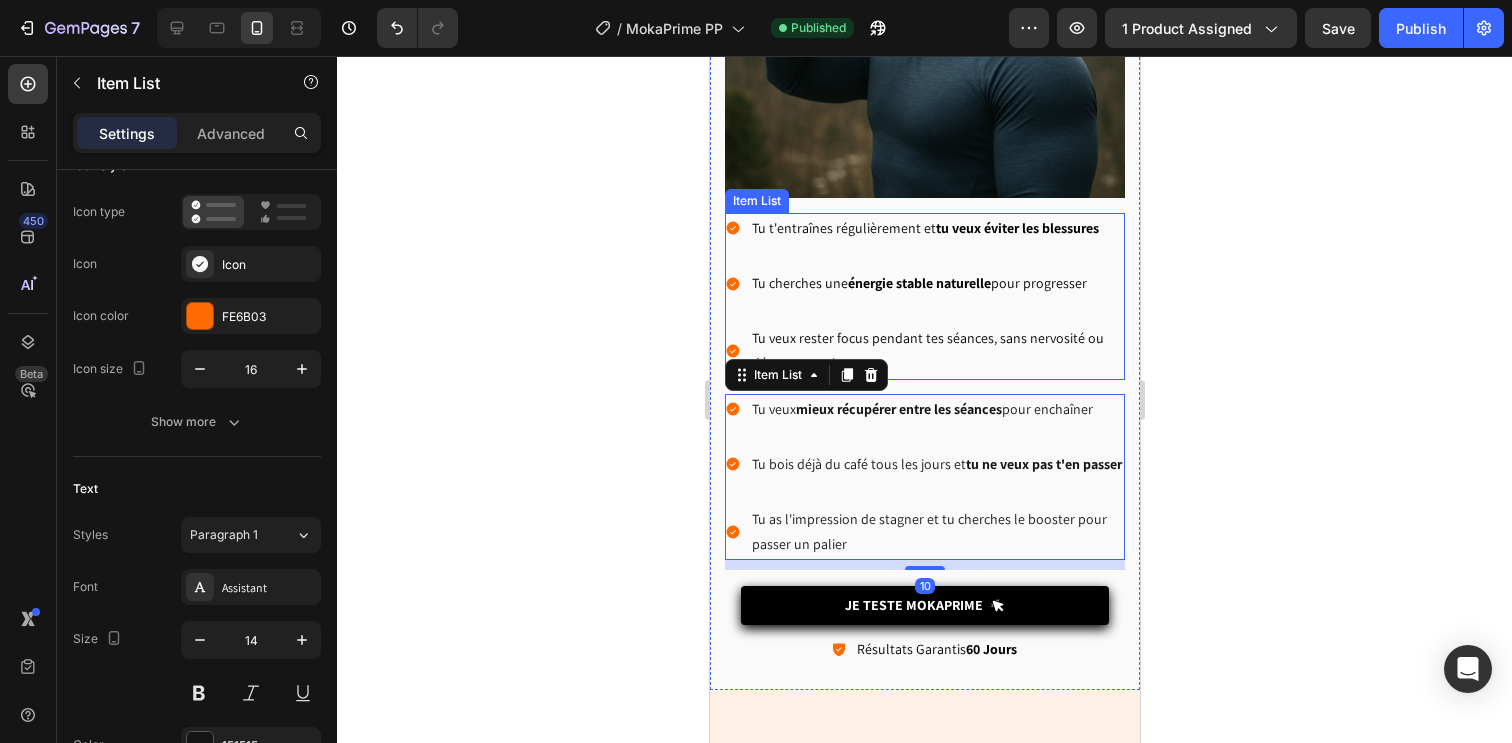 click on "Tu veux rester focus pendant tes séances, sans nervosité ou déconcentration" at bounding box center (936, 351) 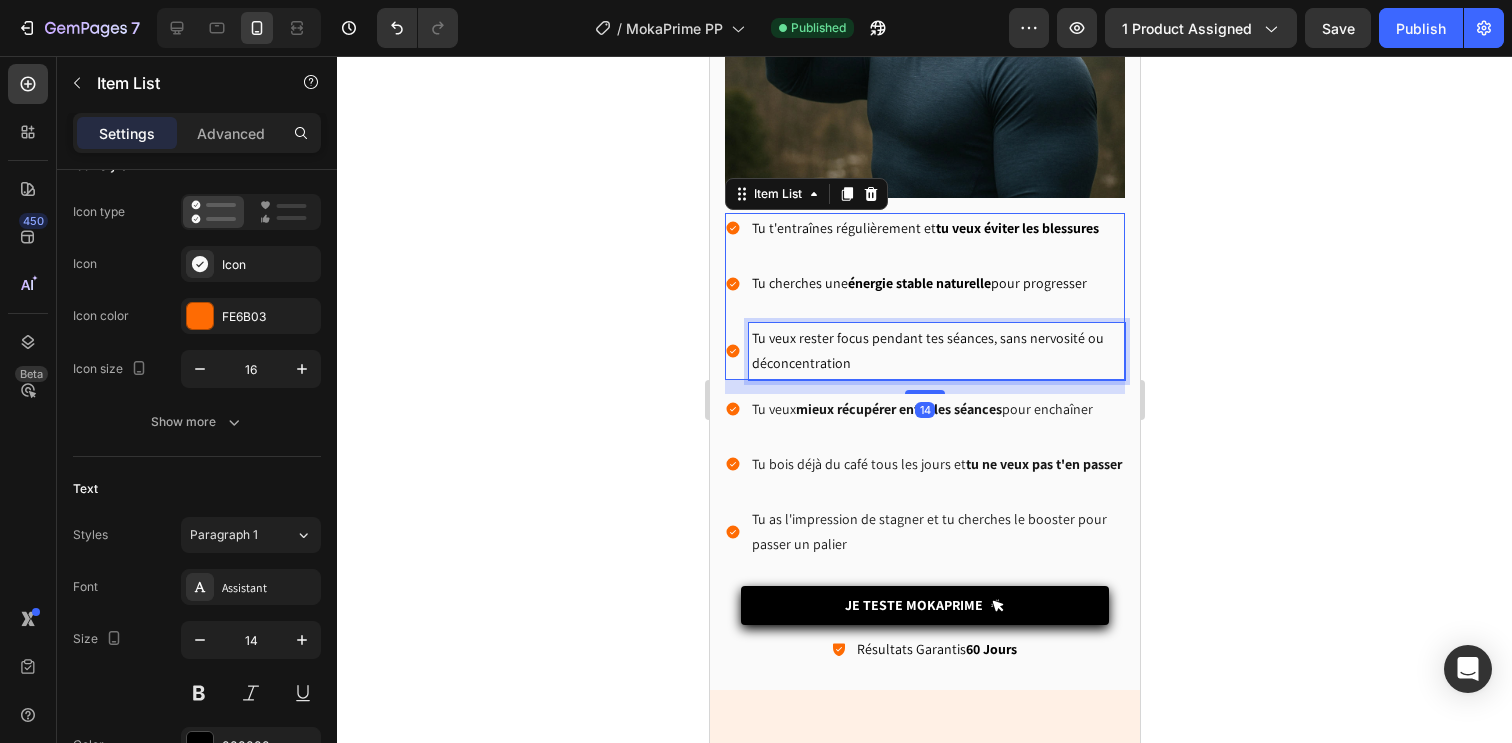 click on "Tu veux rester focus pendant tes séances, sans nervosité ou déconcentration" at bounding box center [936, 351] 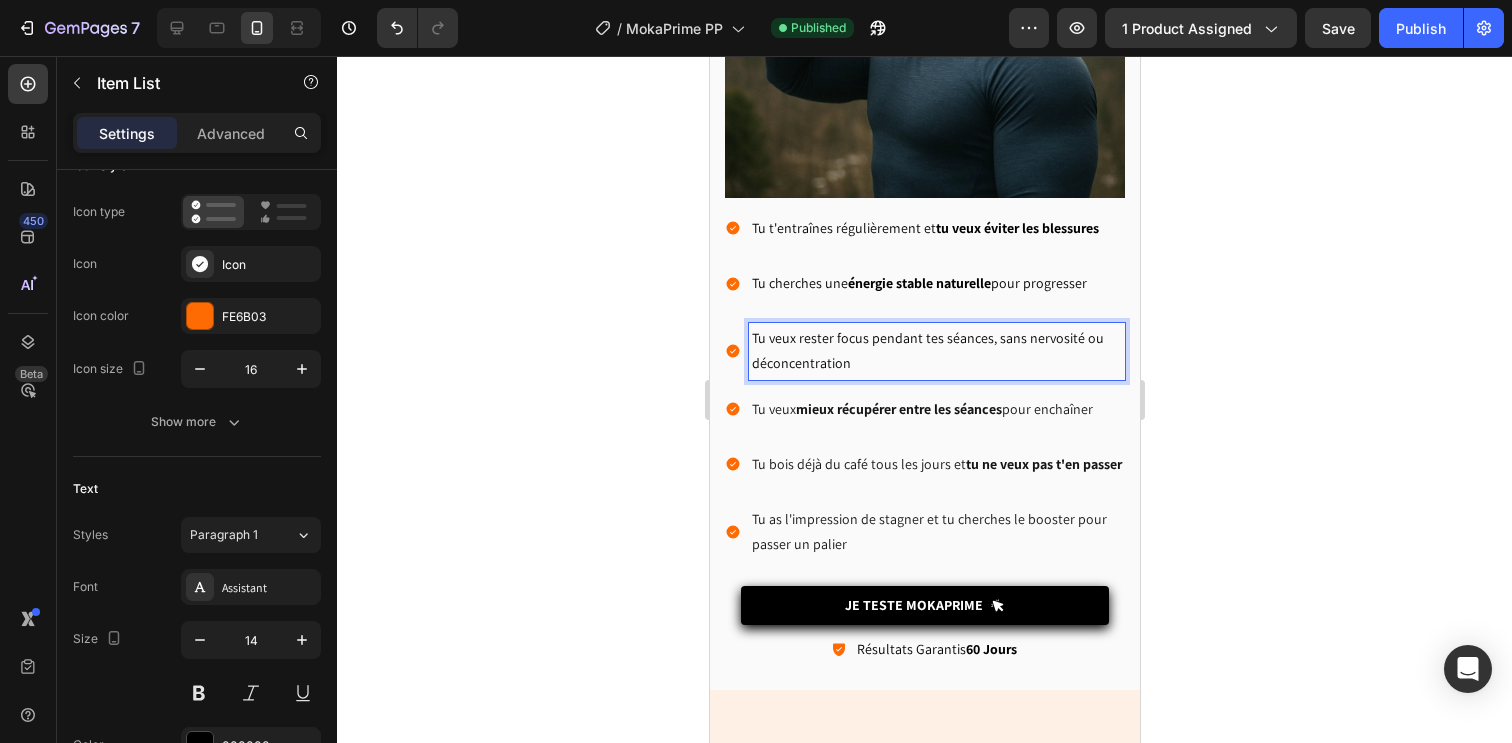 click on "Tu veux rester focus pendant tes séances, sans nervosité ou déconcentration" at bounding box center (936, 351) 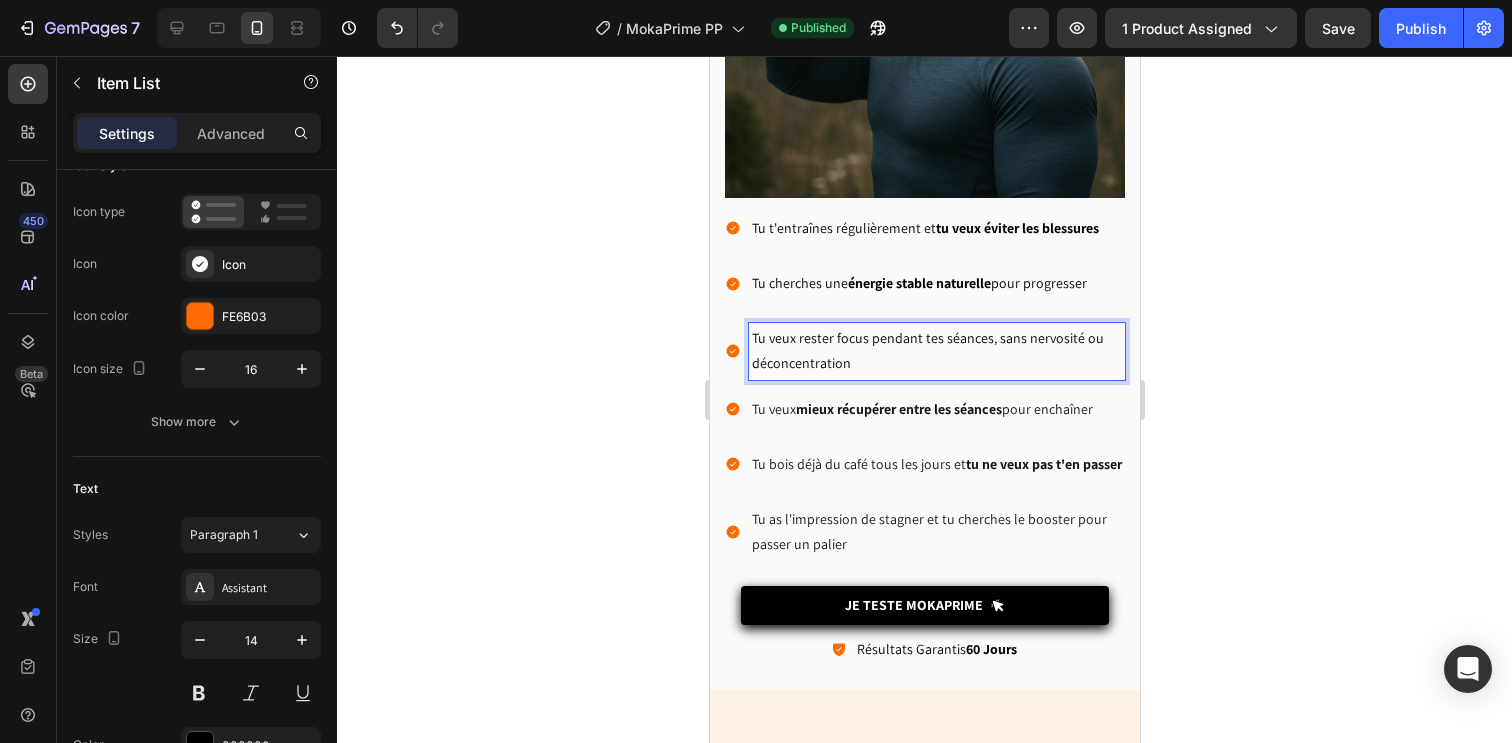 click on "Tu veux rester focus pendant tes séances, sans nervosité ou déconcentration" at bounding box center (936, 351) 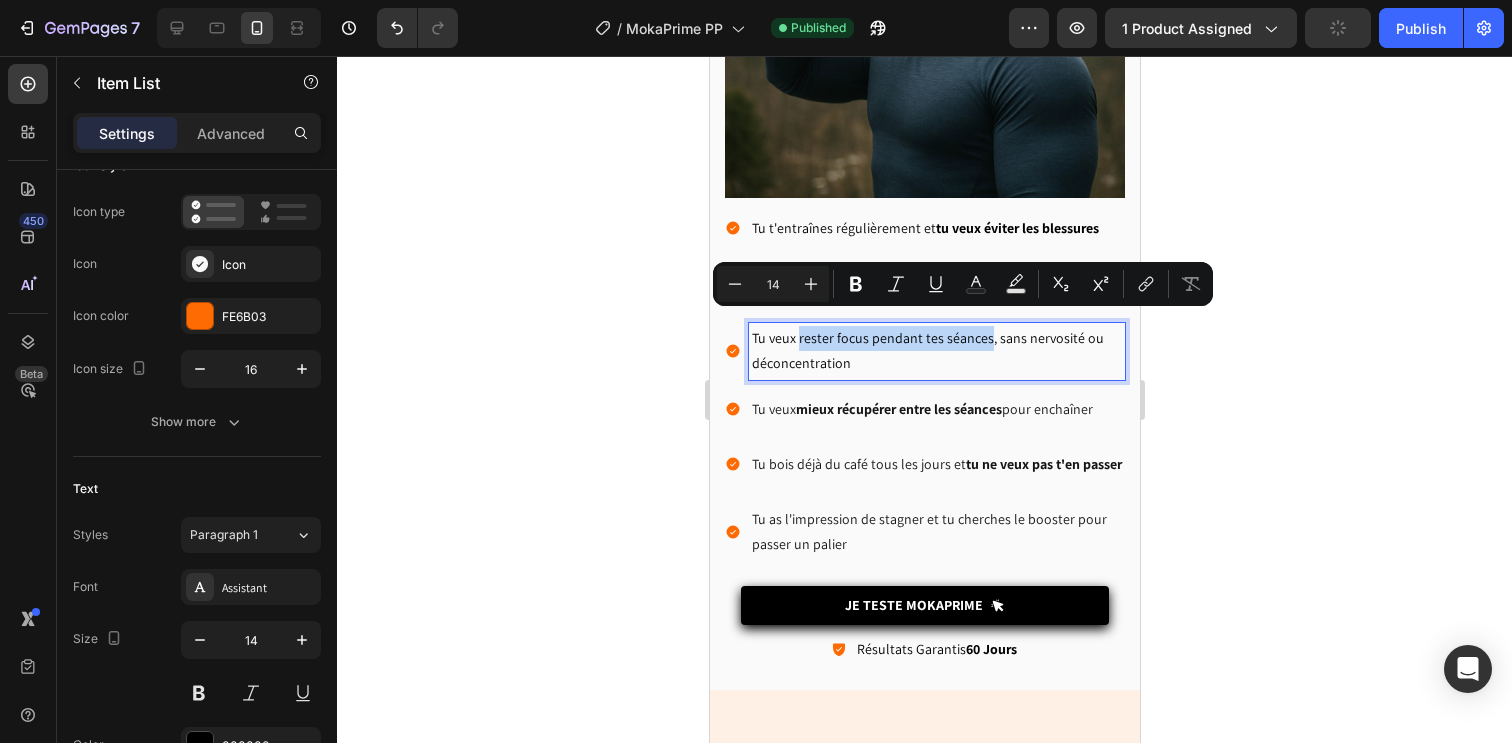 drag, startPoint x: 798, startPoint y: 327, endPoint x: 984, endPoint y: 328, distance: 186.00269 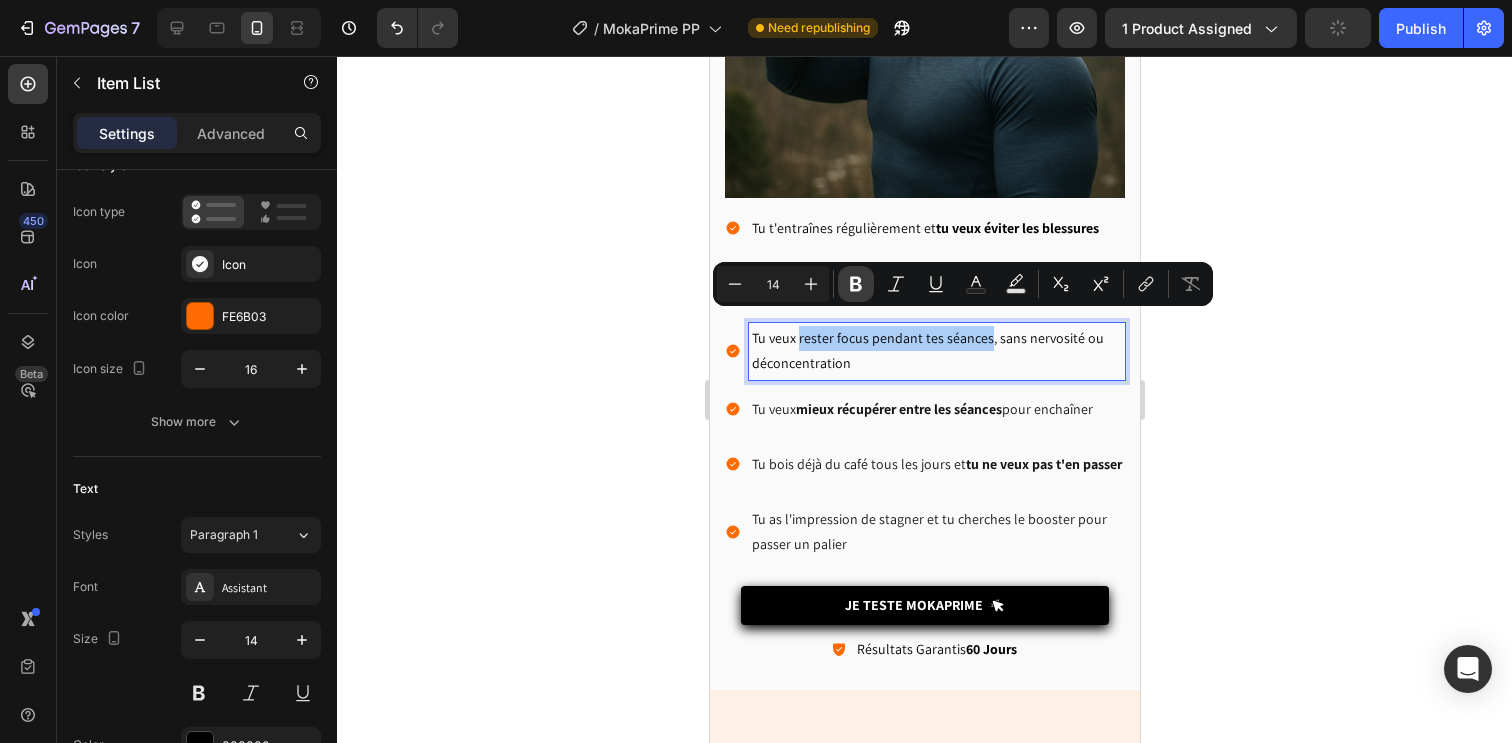 click 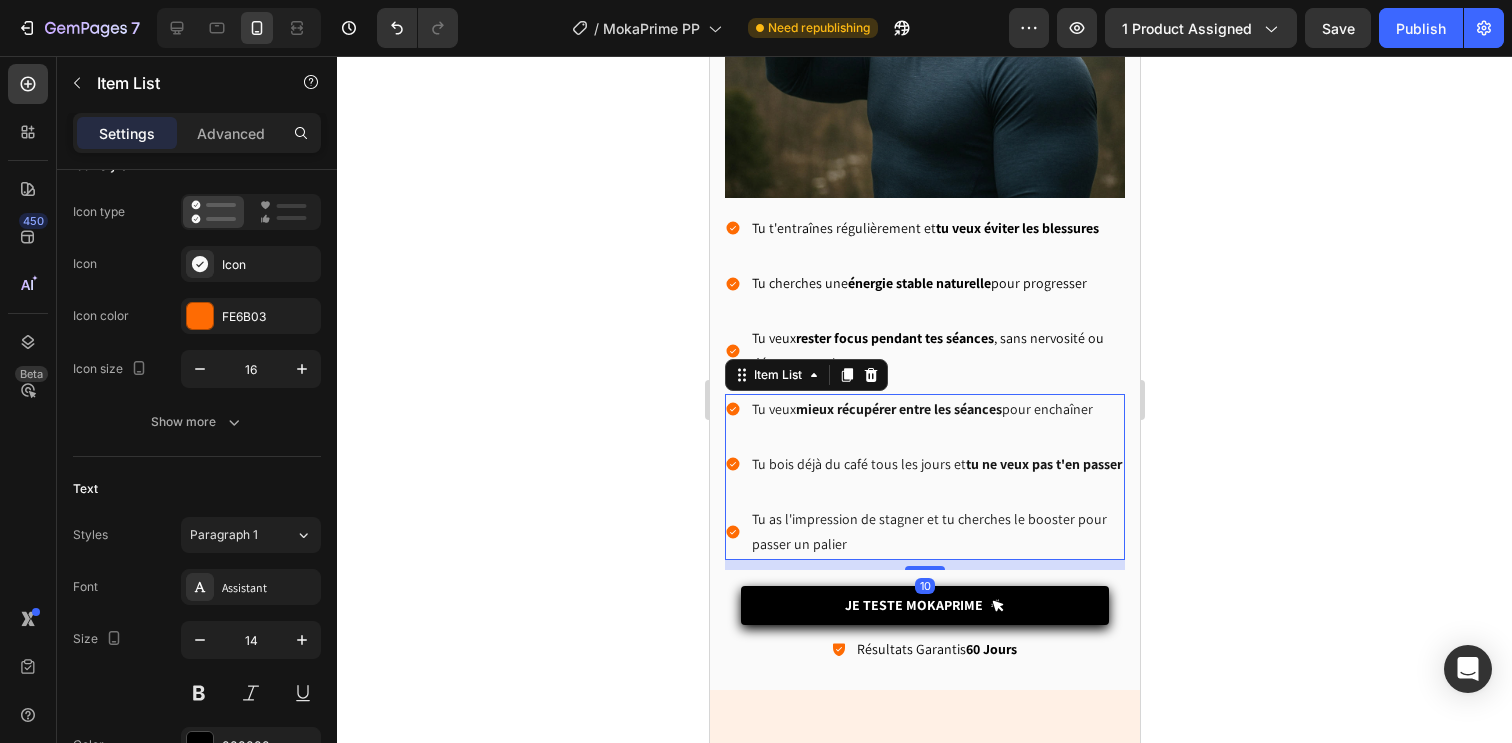 click on "Tu bois déjà du café tous les jours et  tu ne veux pas t'en passer" at bounding box center (936, 464) 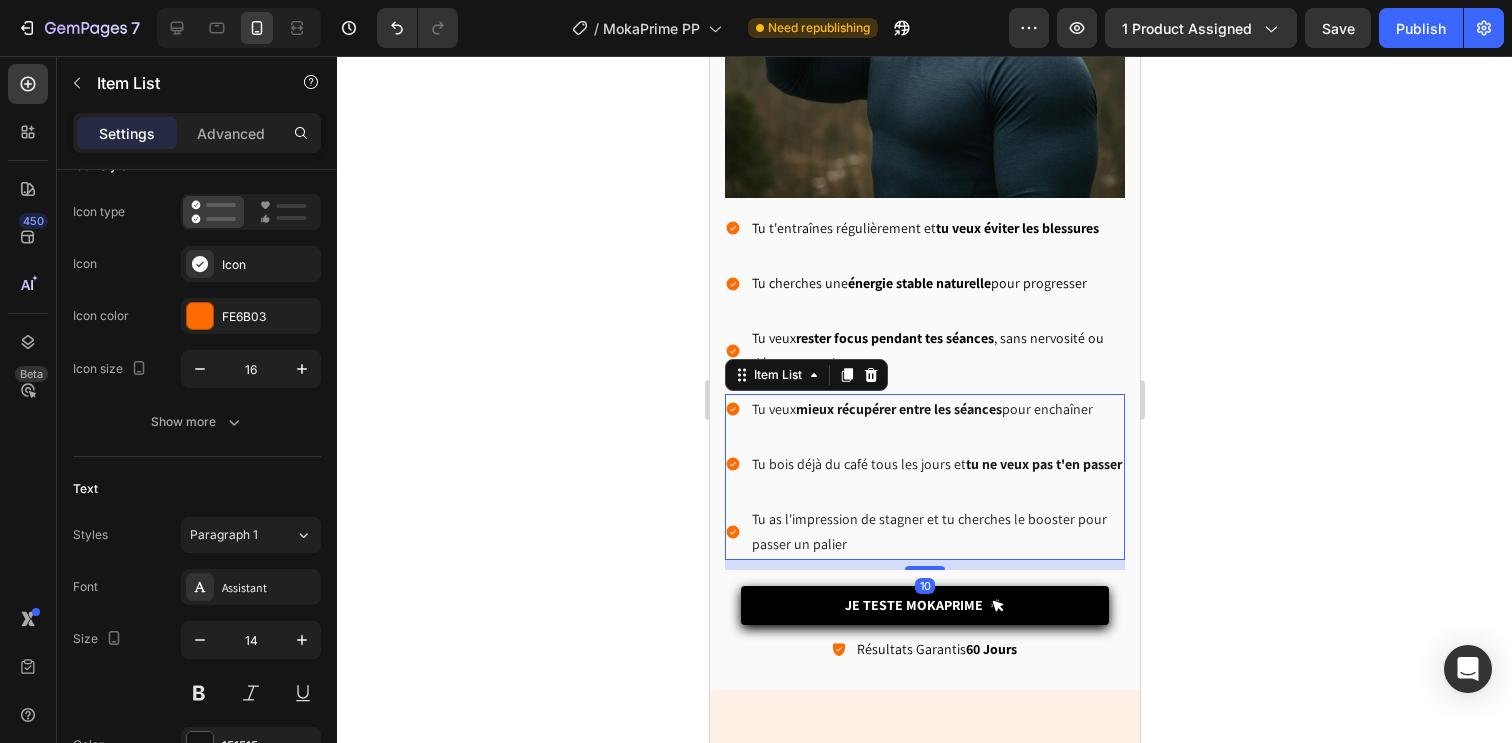 click on "Tu as l'impression de stagner et tu cherches le booster pour passer un palier" at bounding box center (936, 532) 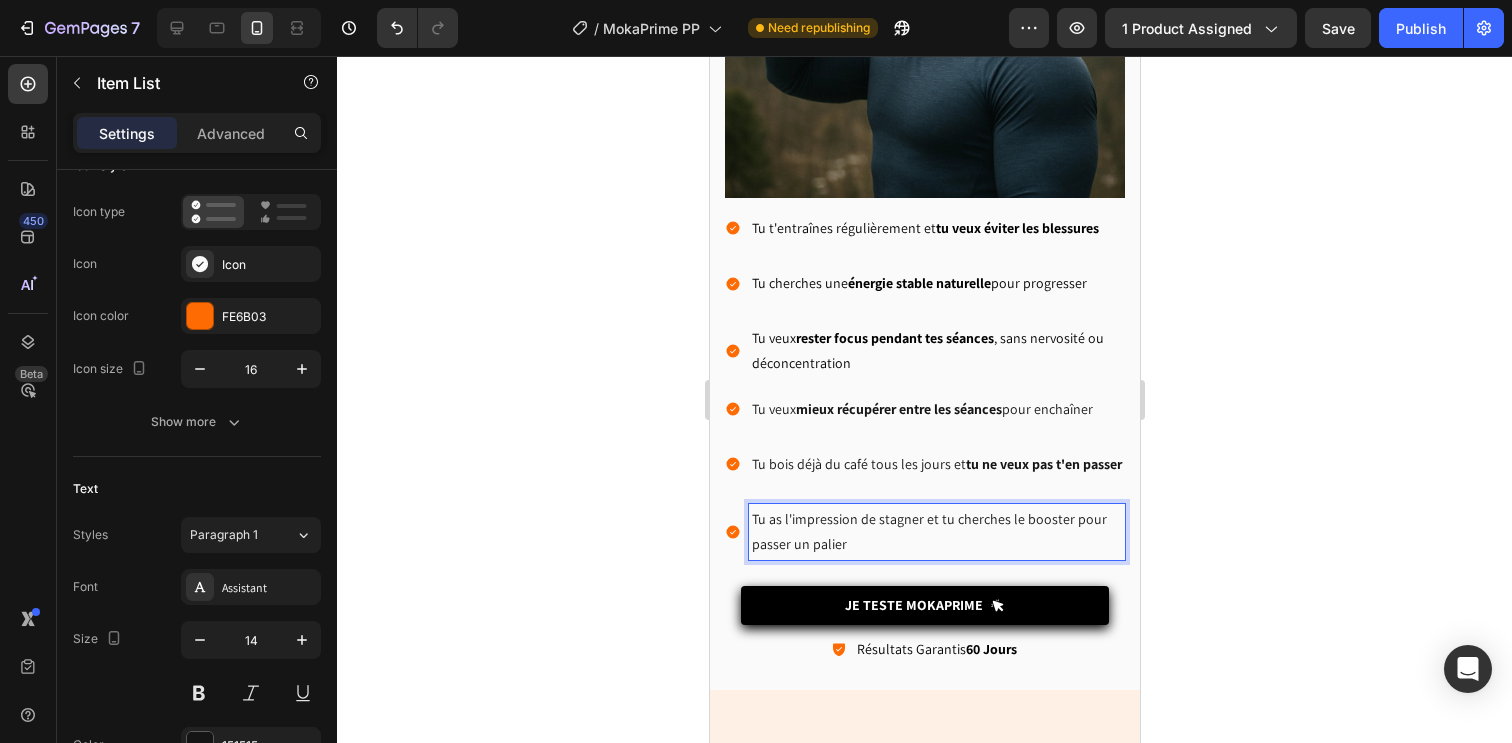 click on "Tu as l'impression de stagner et tu cherches le booster pour passer un palier" at bounding box center (936, 532) 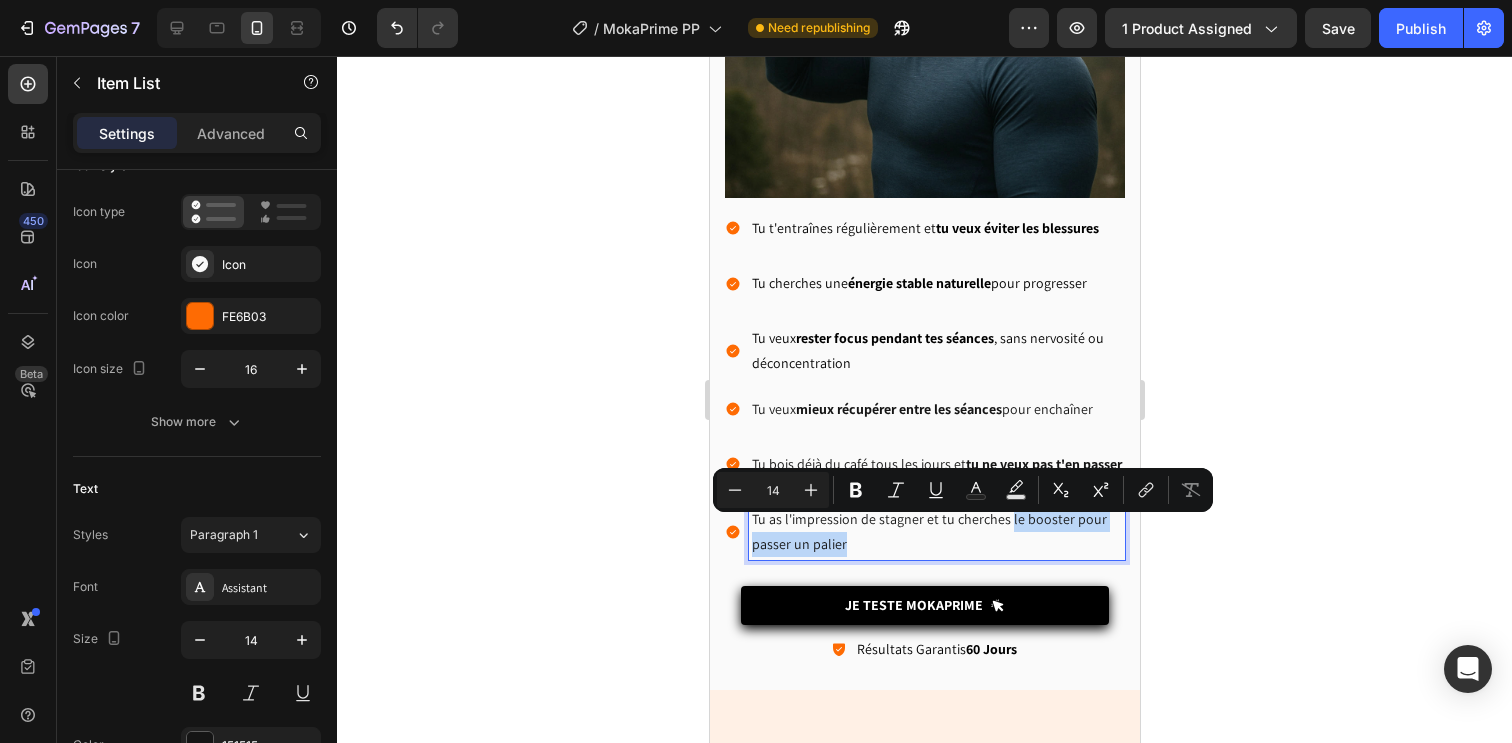 drag, startPoint x: 1006, startPoint y: 532, endPoint x: 1556, endPoint y: 563, distance: 550.8729 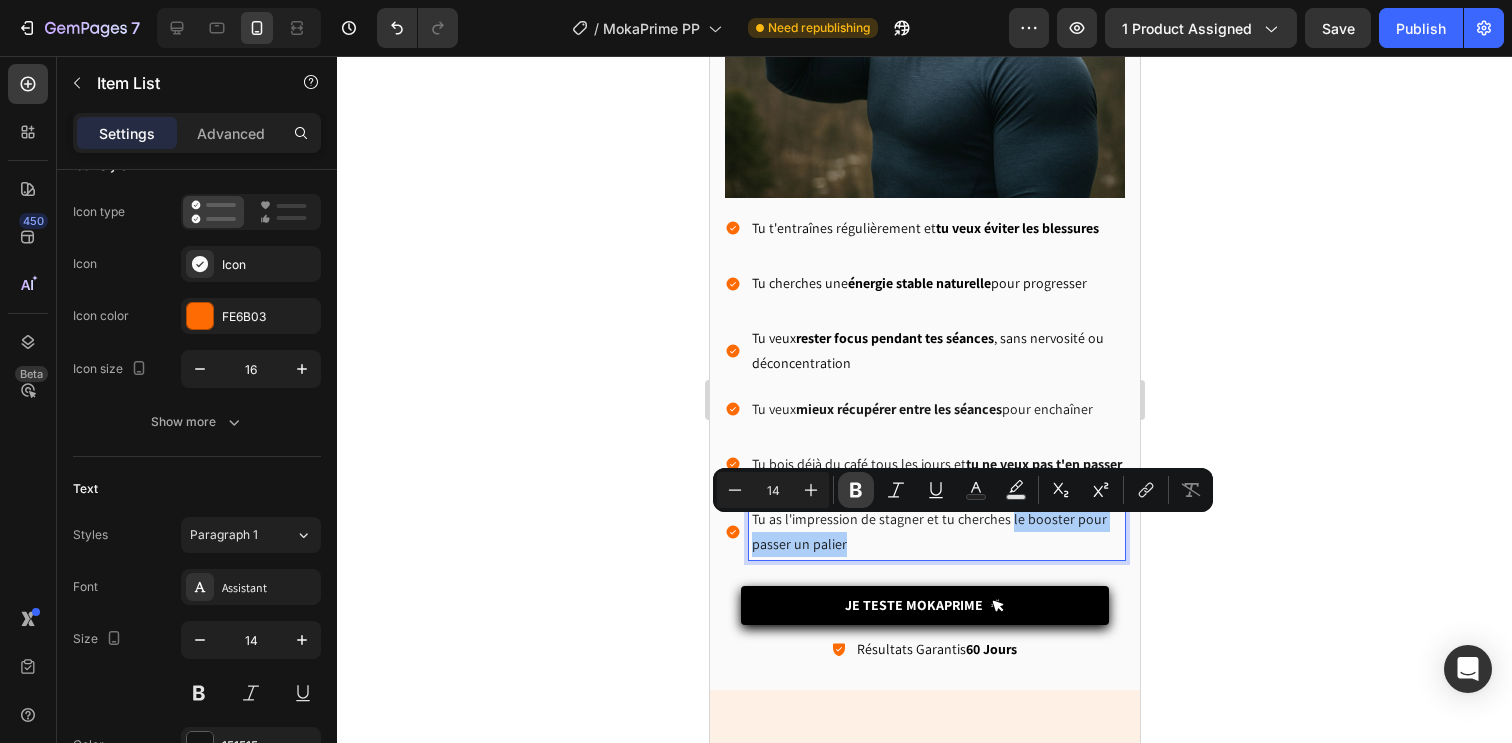 click on "Bold" at bounding box center [856, 490] 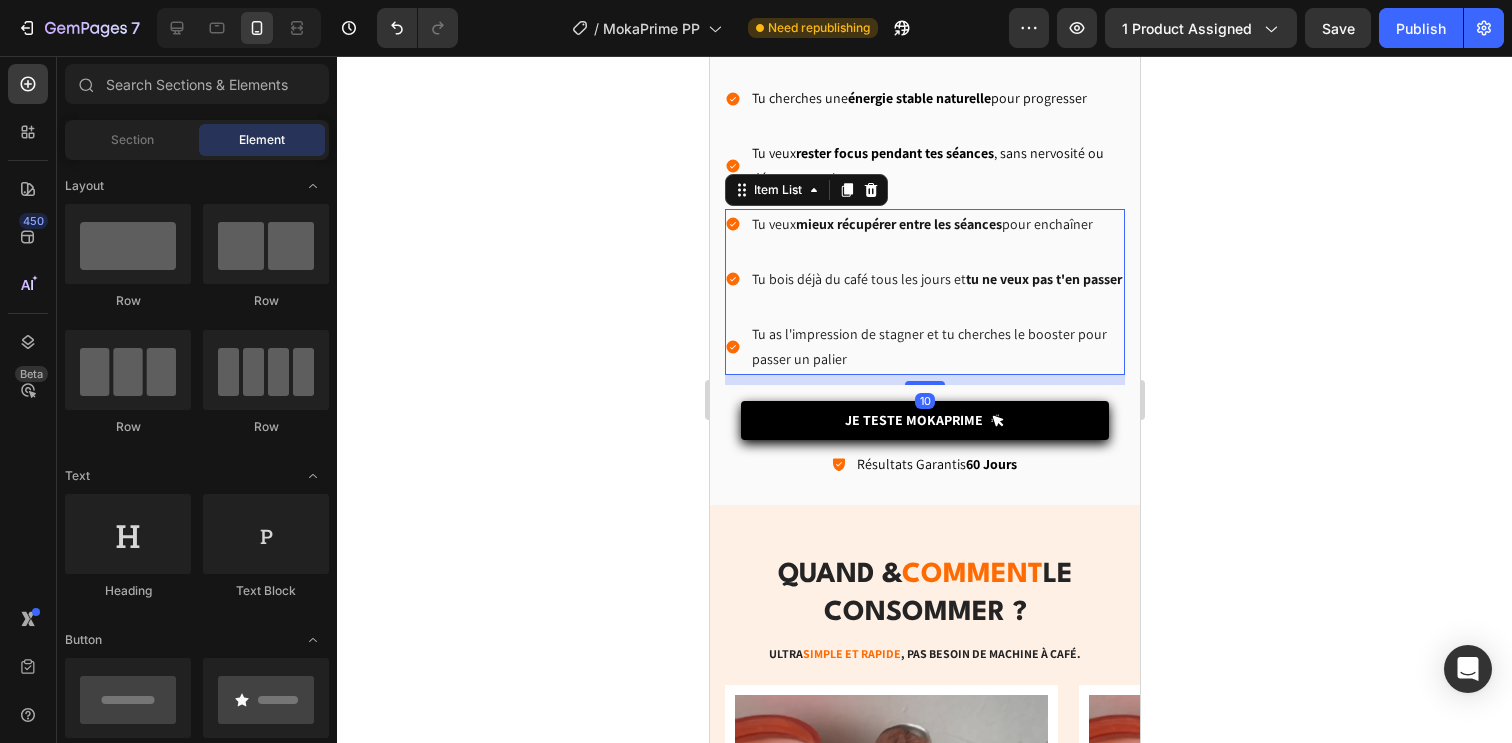 click on "Tu as l'impression de stagner et tu cherches le booster pour passer un palier" at bounding box center (936, 347) 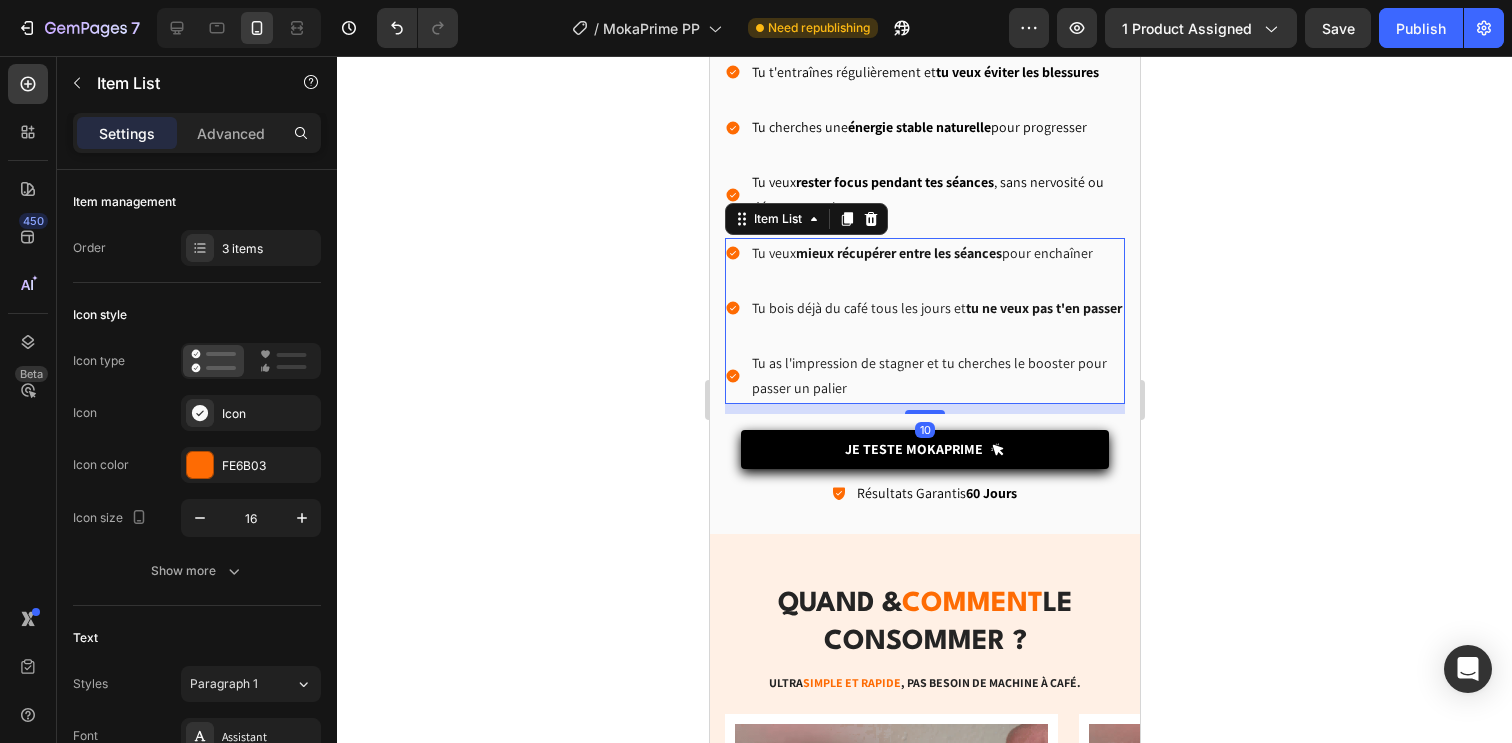 scroll, scrollTop: 6341, scrollLeft: 0, axis: vertical 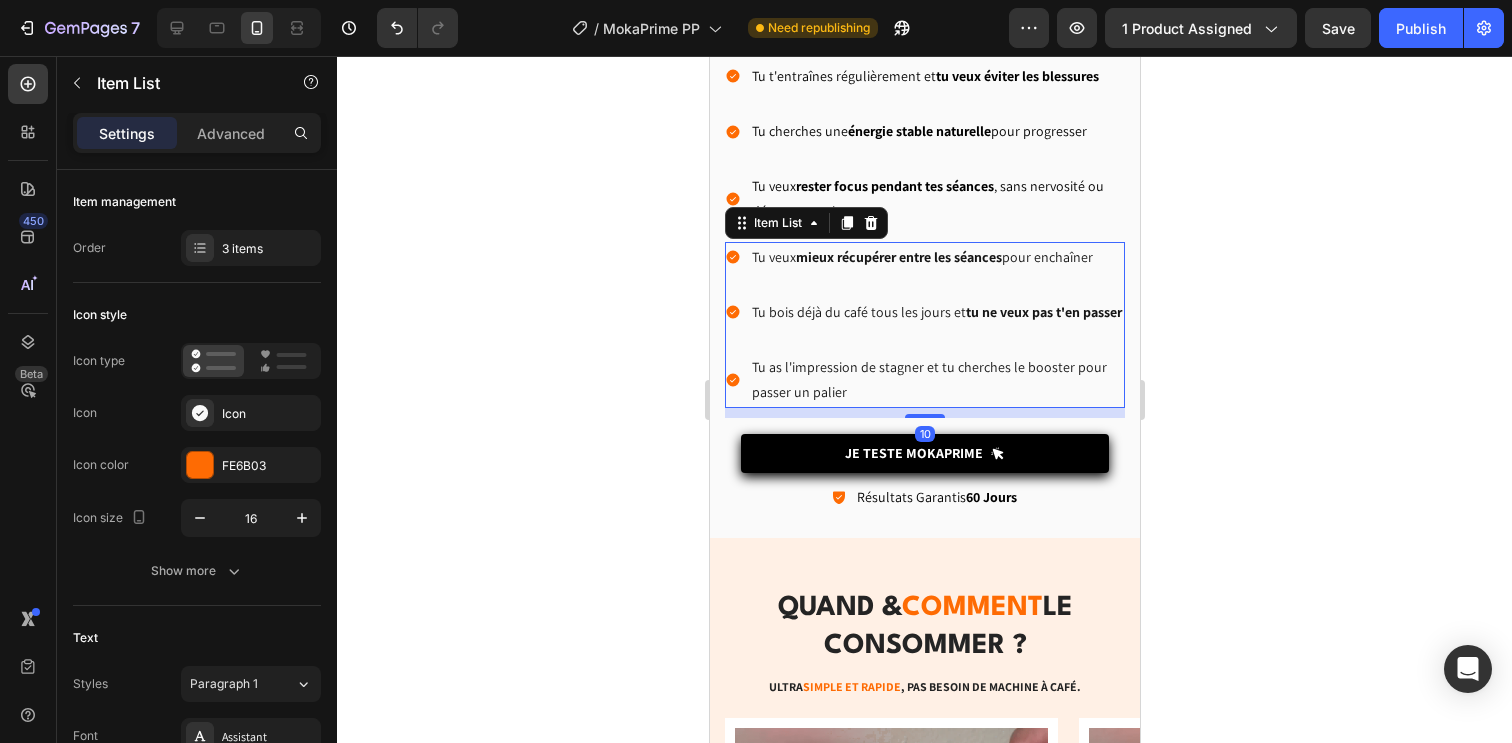 click on "Tu as l'impression de stagner et tu cherches le booster pour passer un palier" at bounding box center [936, 380] 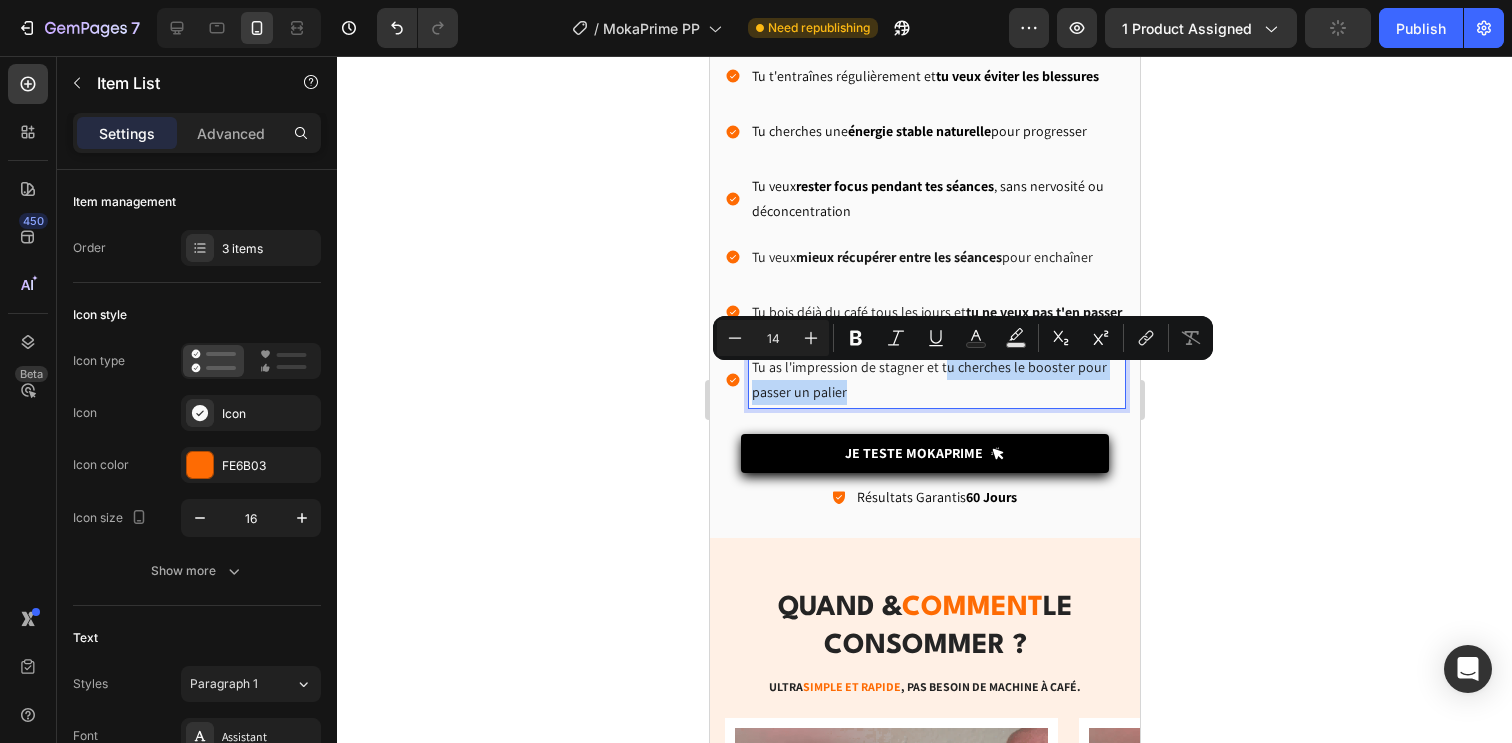 drag, startPoint x: 938, startPoint y: 380, endPoint x: 930, endPoint y: 391, distance: 13.601471 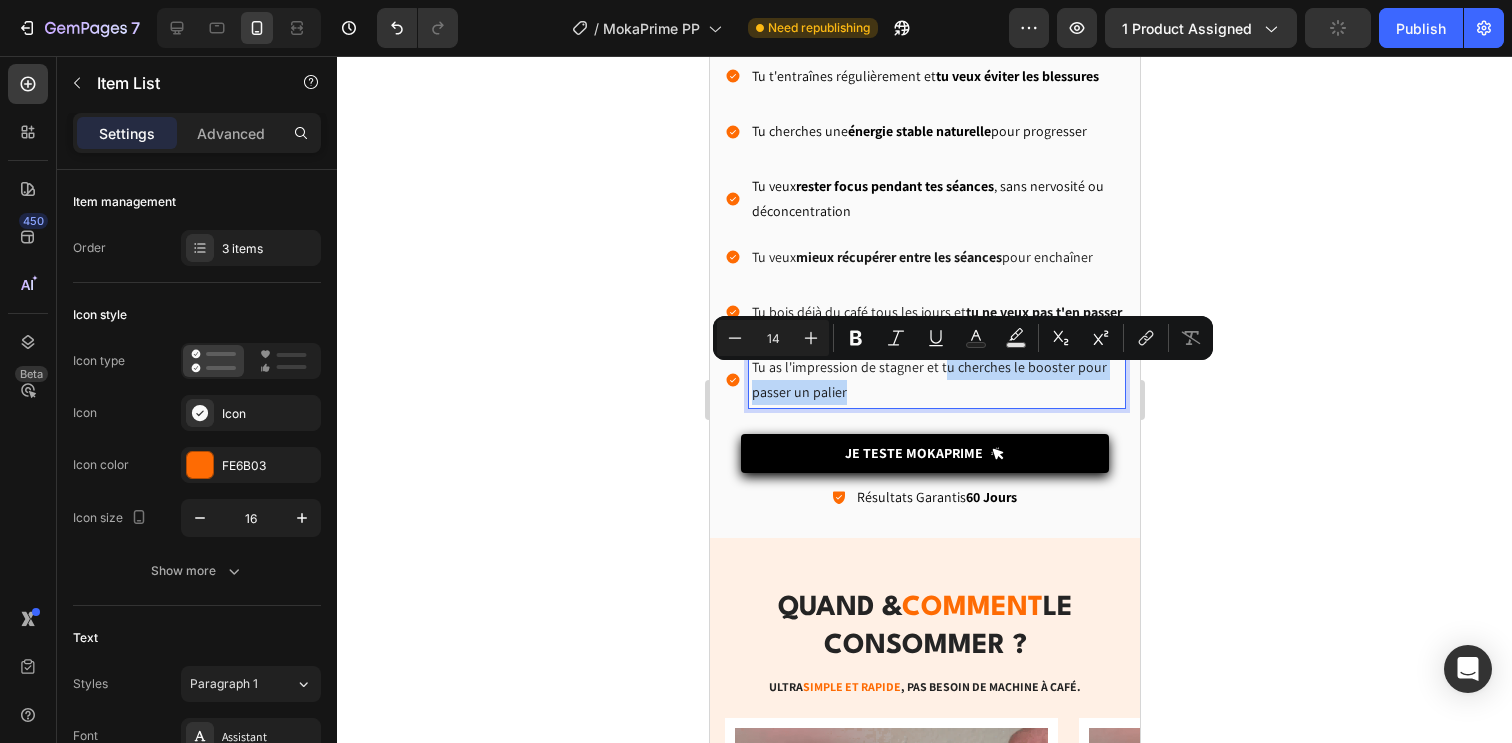 click on "Tu as l'impression de stagner et tu cherches le booster pour passer un palier" at bounding box center [936, 380] 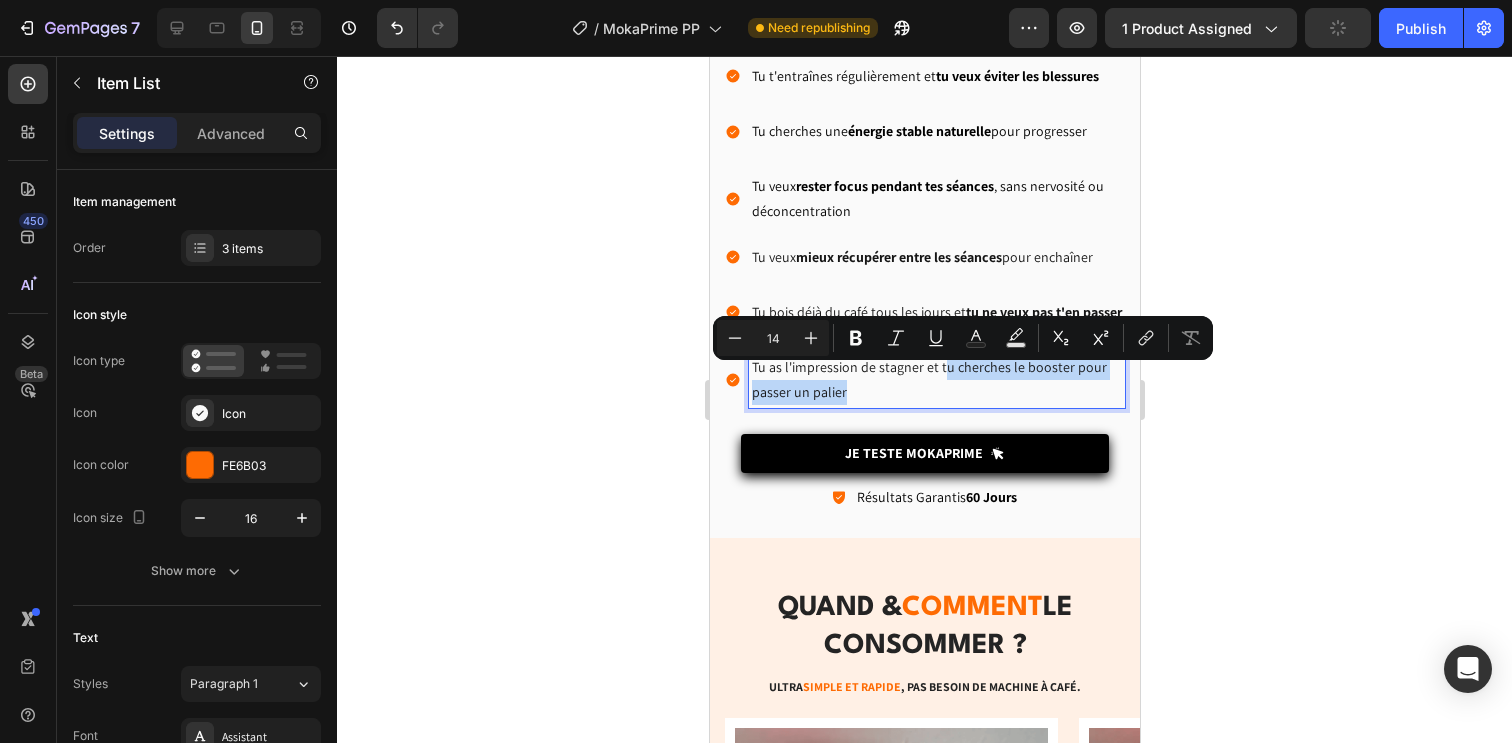 drag, startPoint x: 972, startPoint y: 391, endPoint x: 992, endPoint y: 385, distance: 20.880613 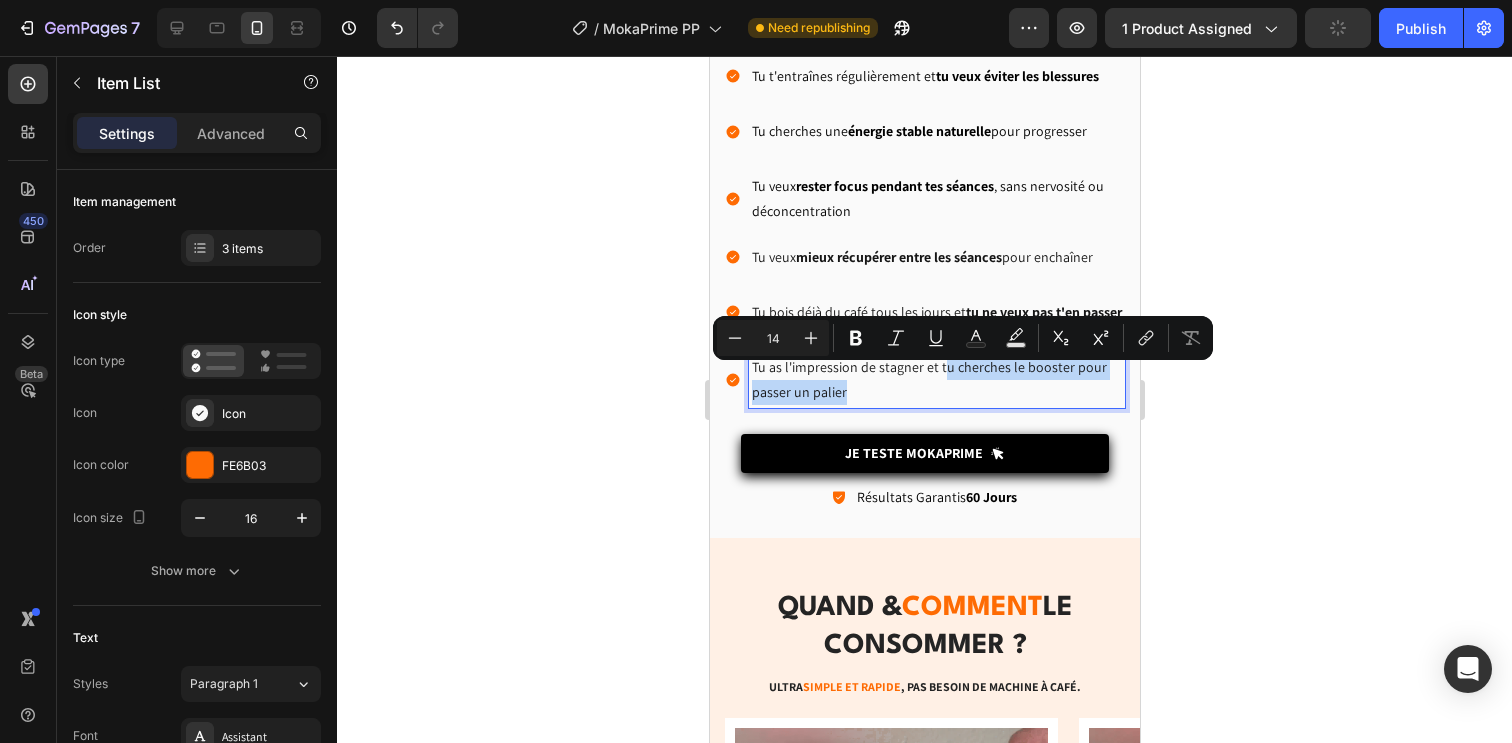 click on "Tu as l'impression de stagner et tu cherches le booster pour passer un palier" at bounding box center [936, 380] 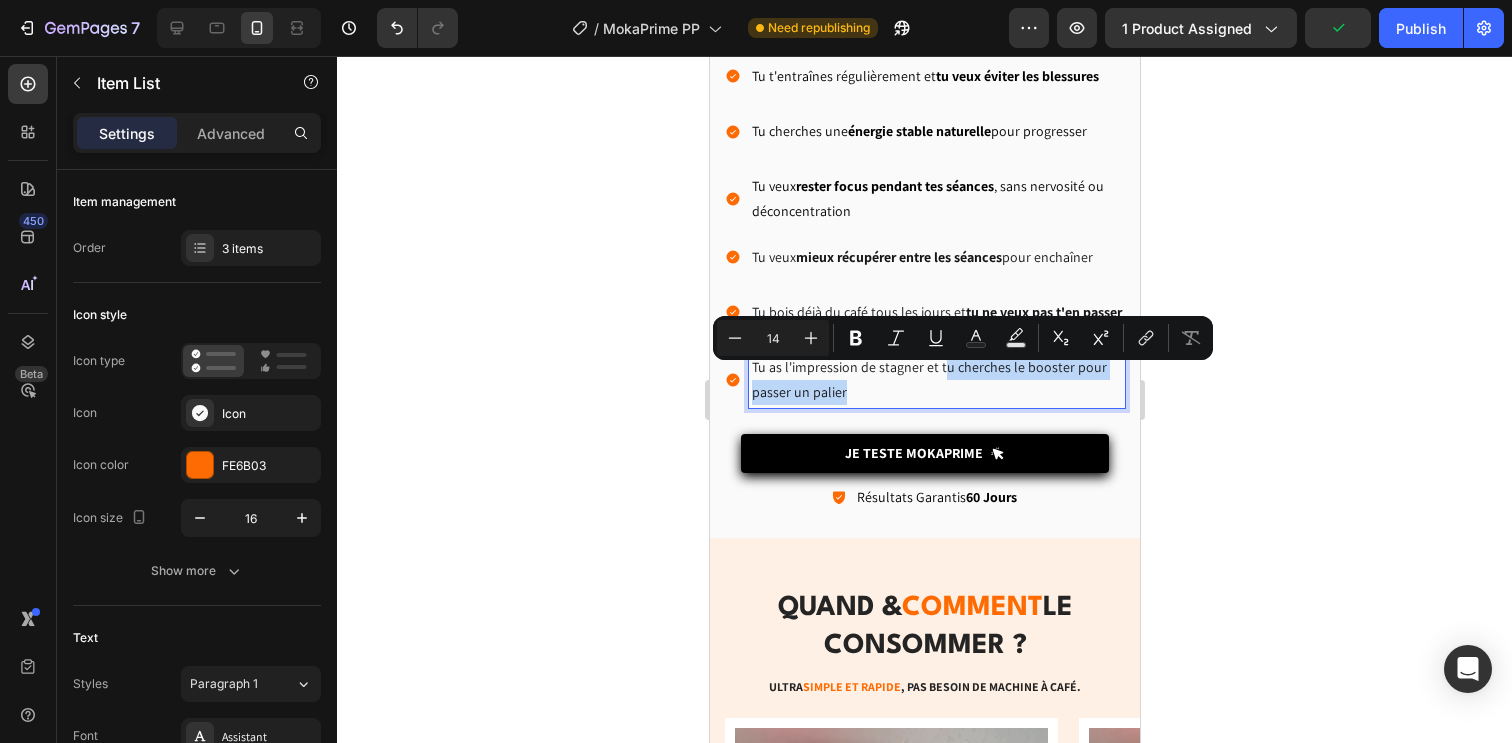 click on "Tu as l'impression de stagner et tu cherches le booster pour passer un palier" at bounding box center [936, 380] 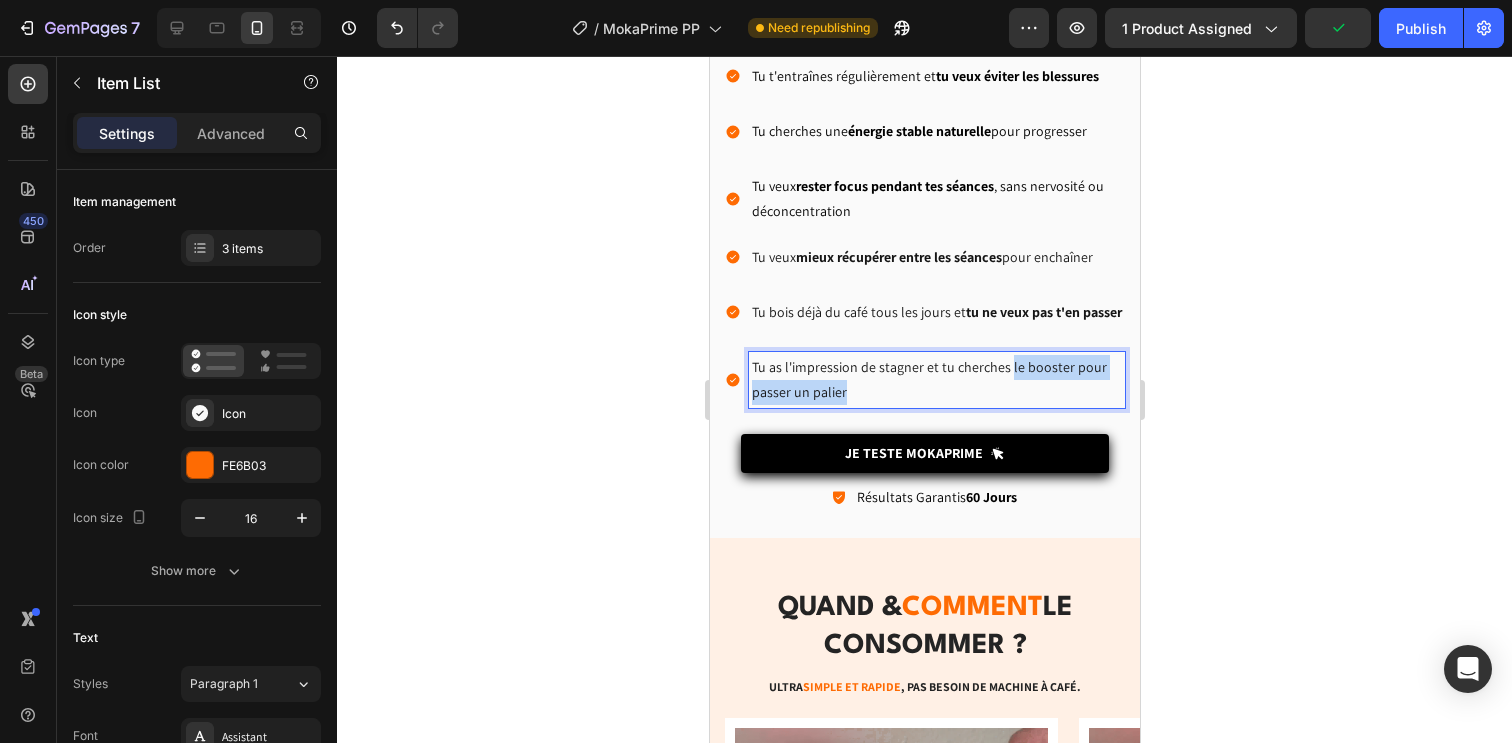 drag, startPoint x: 1005, startPoint y: 380, endPoint x: 1006, endPoint y: 395, distance: 15.033297 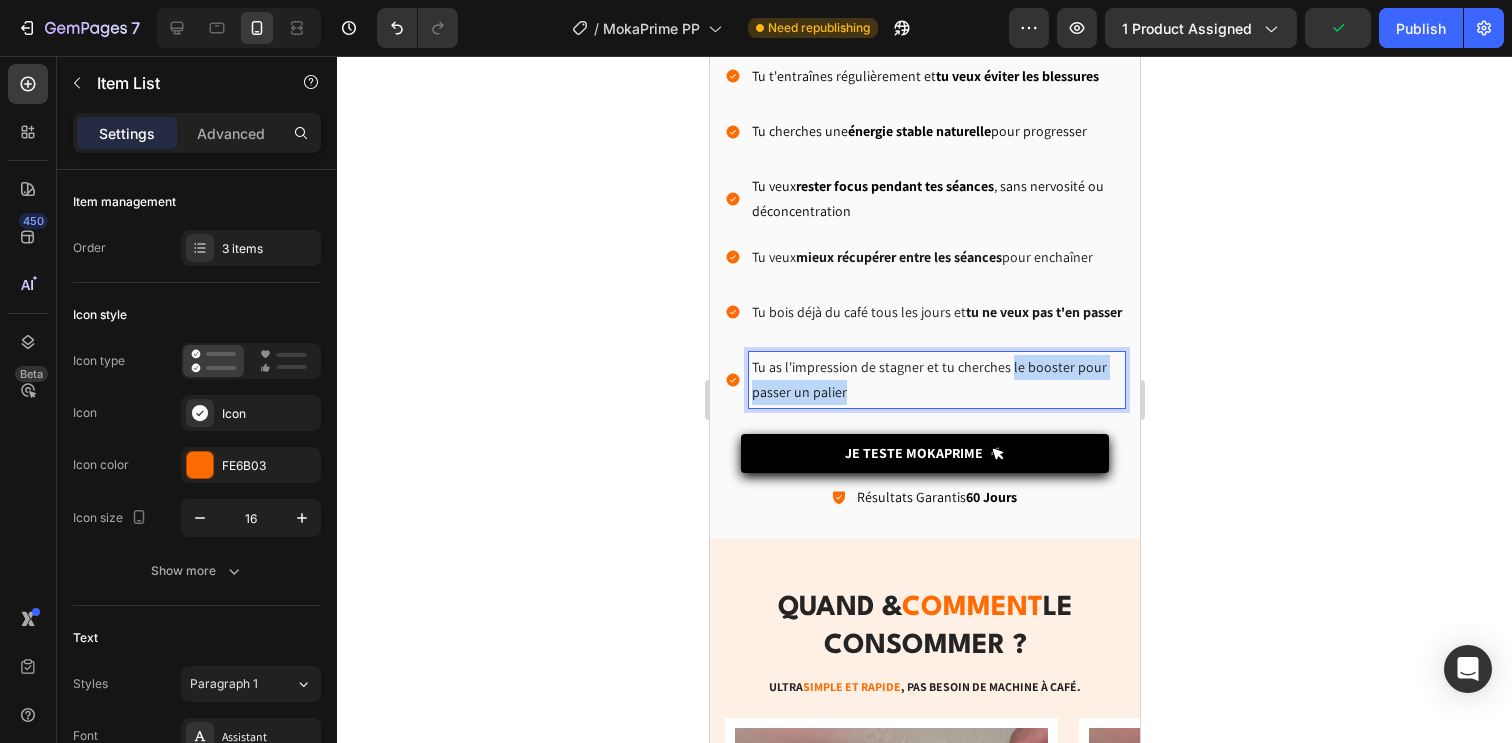 click on "Tu as l'impression de stagner et tu cherches le booster pour passer un palier" at bounding box center [936, 380] 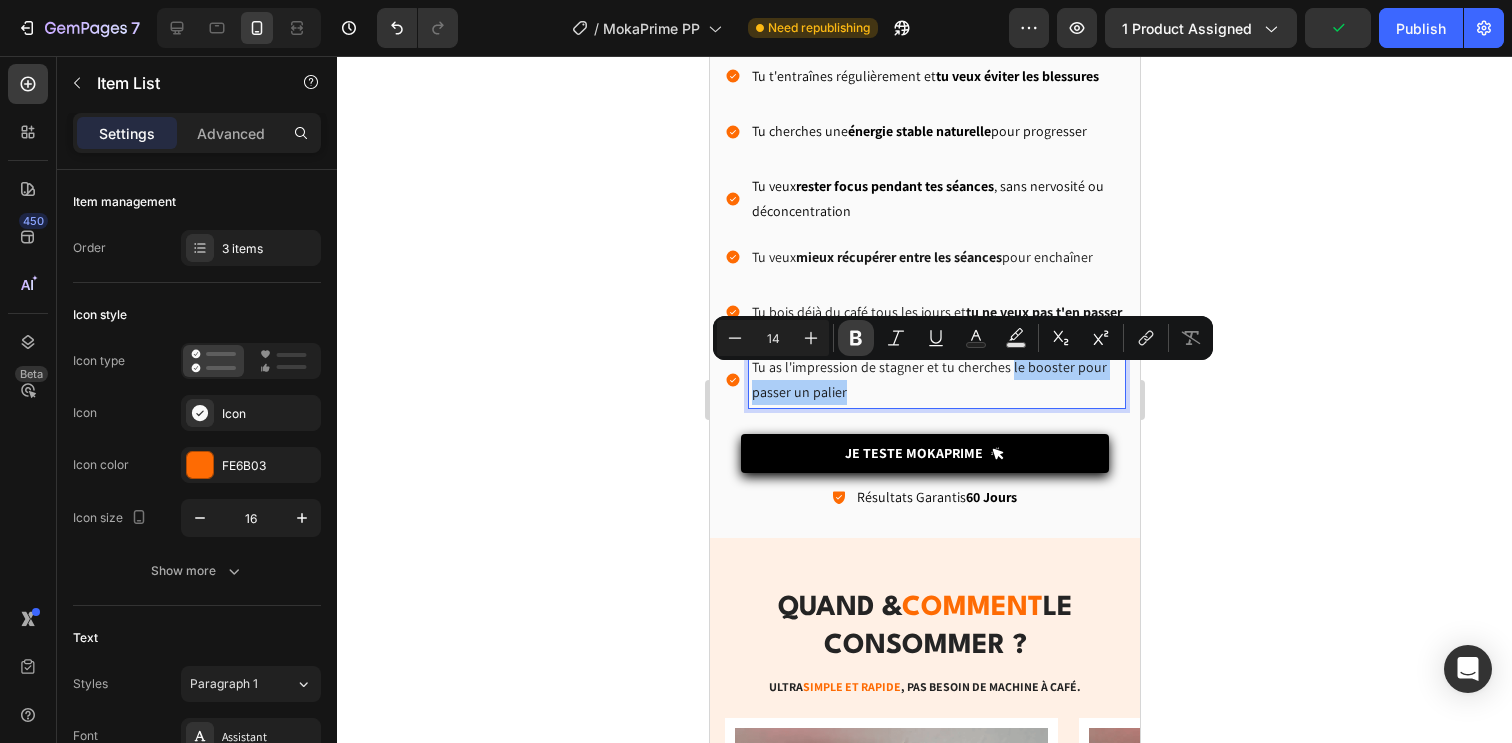 click on "Bold" at bounding box center [856, 338] 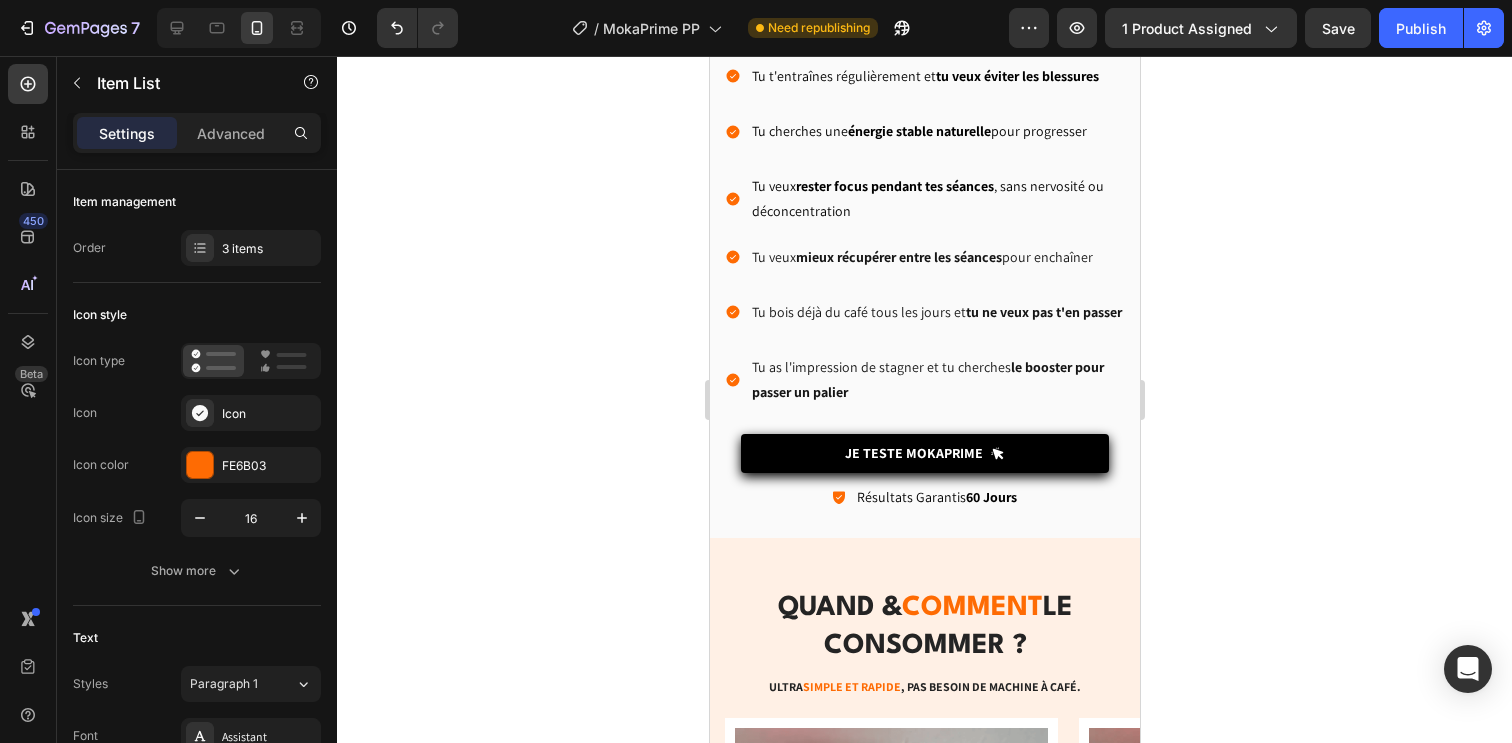 click on "Tu as l'impression de stagner et tu cherches  le booster pour passer un palier" at bounding box center [936, 380] 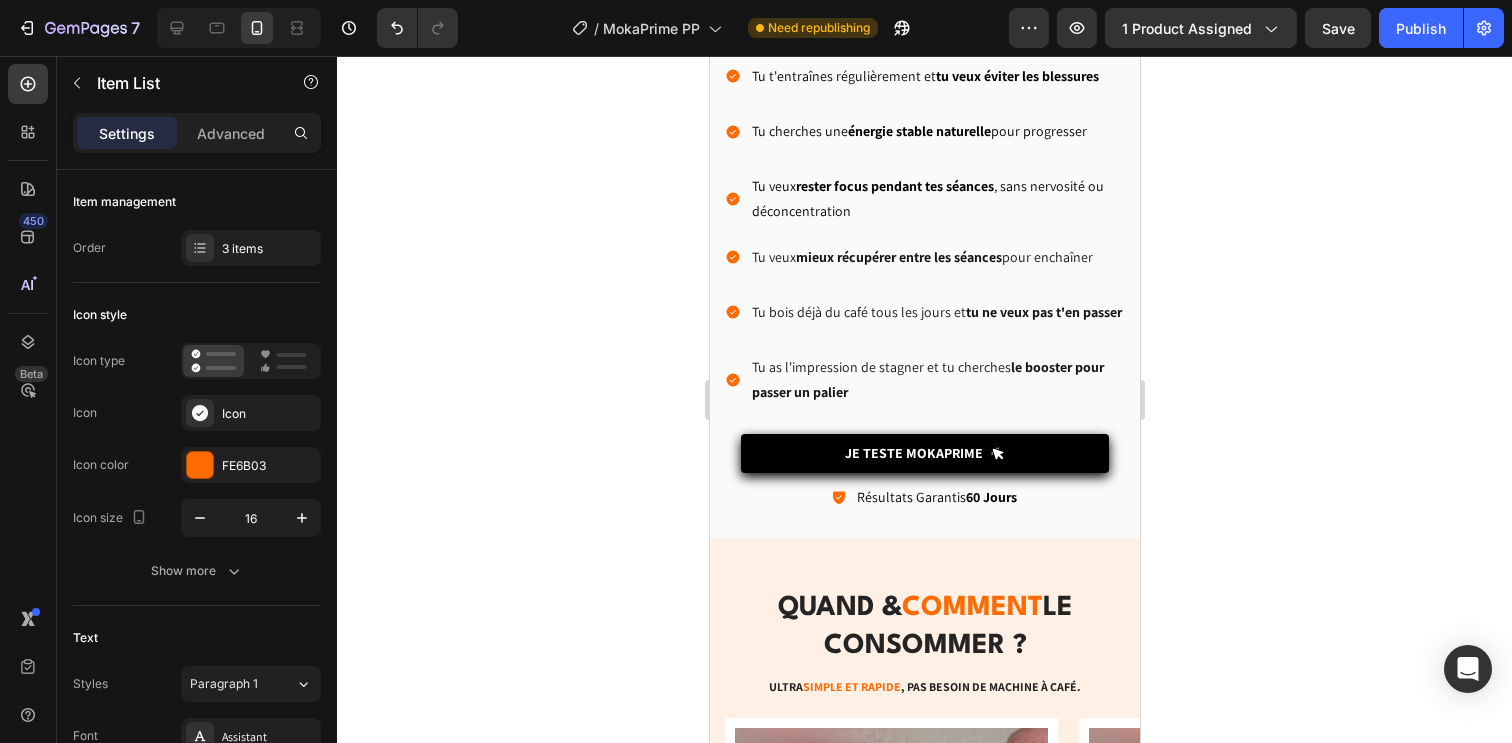 click on "Tu as l'impression de stagner et tu cherches  le booster pour passer un palier" at bounding box center [924, 380] 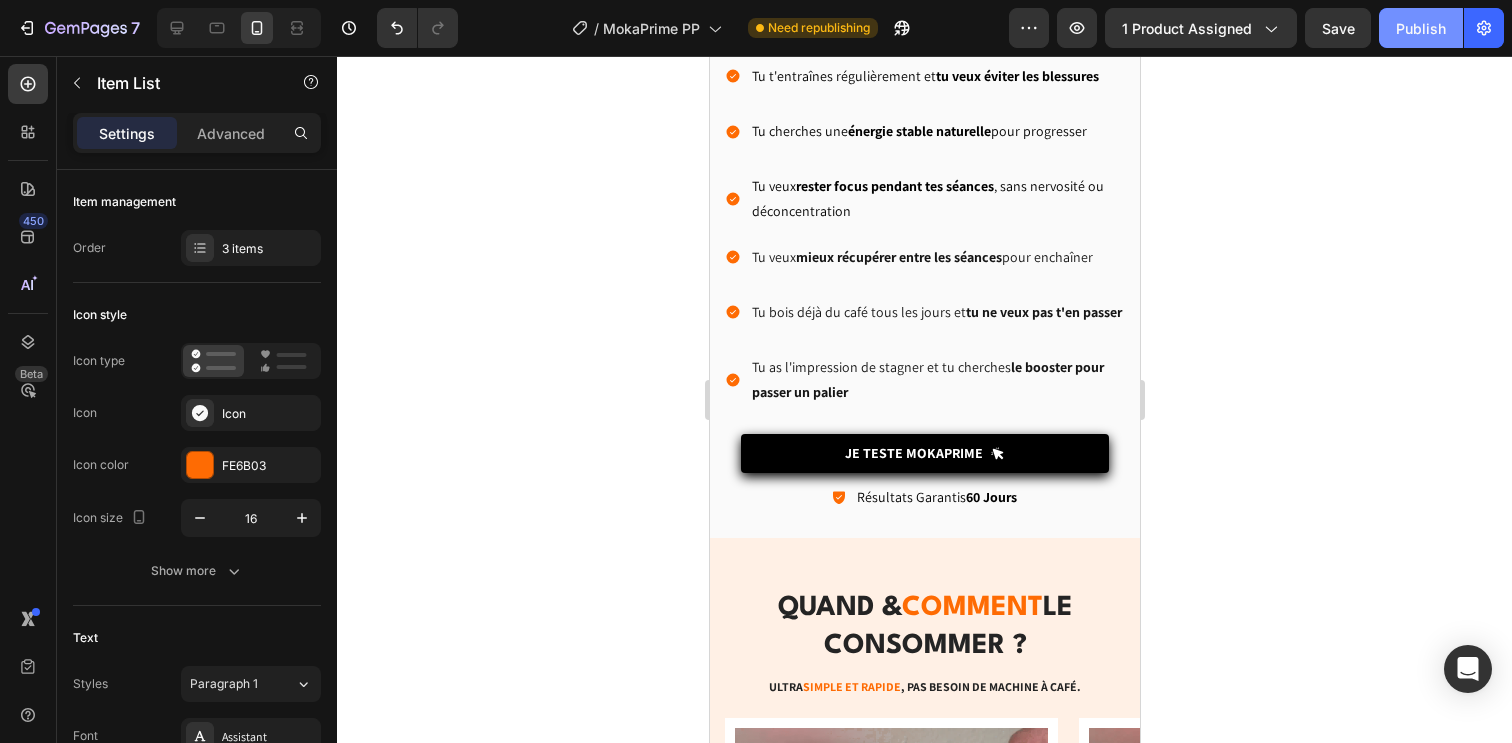 click on "Publish" 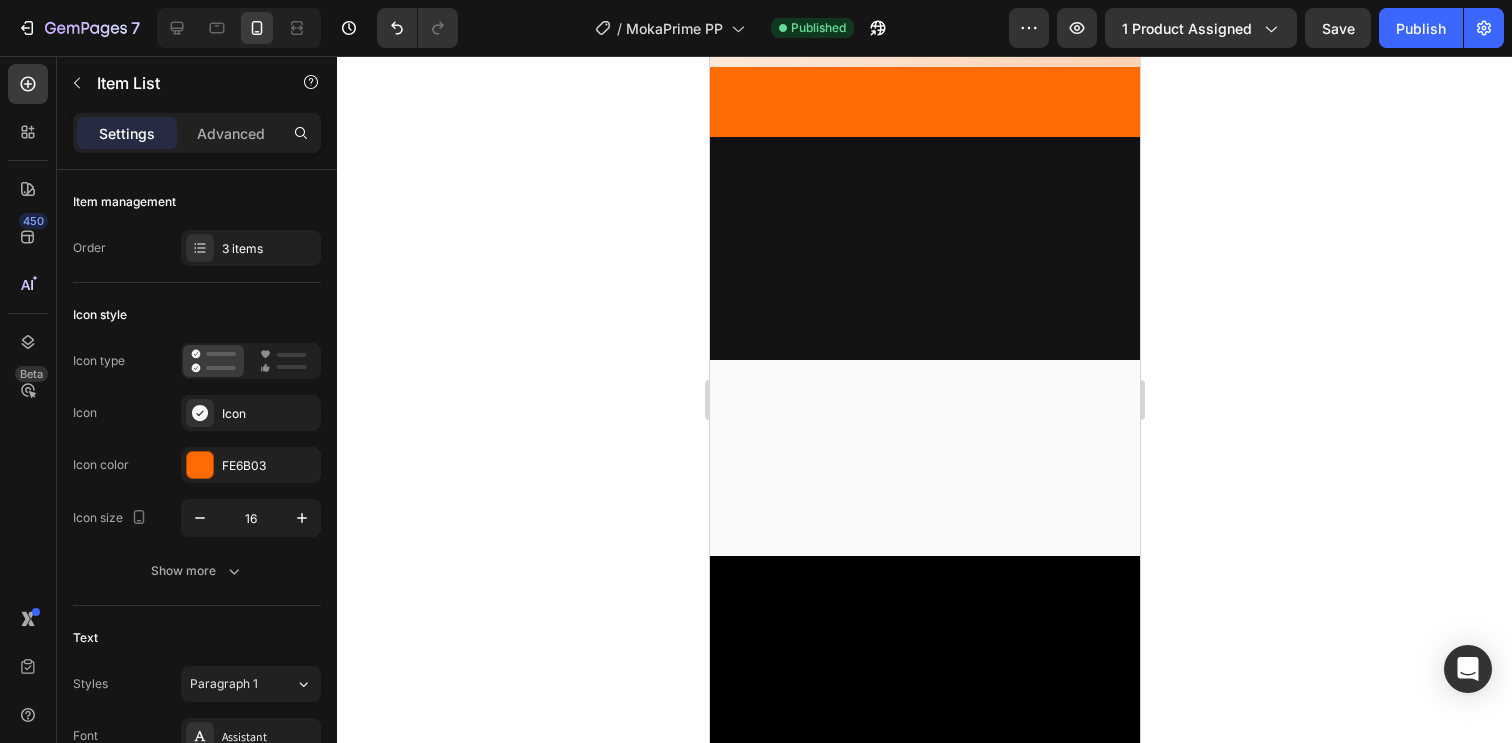 scroll, scrollTop: 411, scrollLeft: 0, axis: vertical 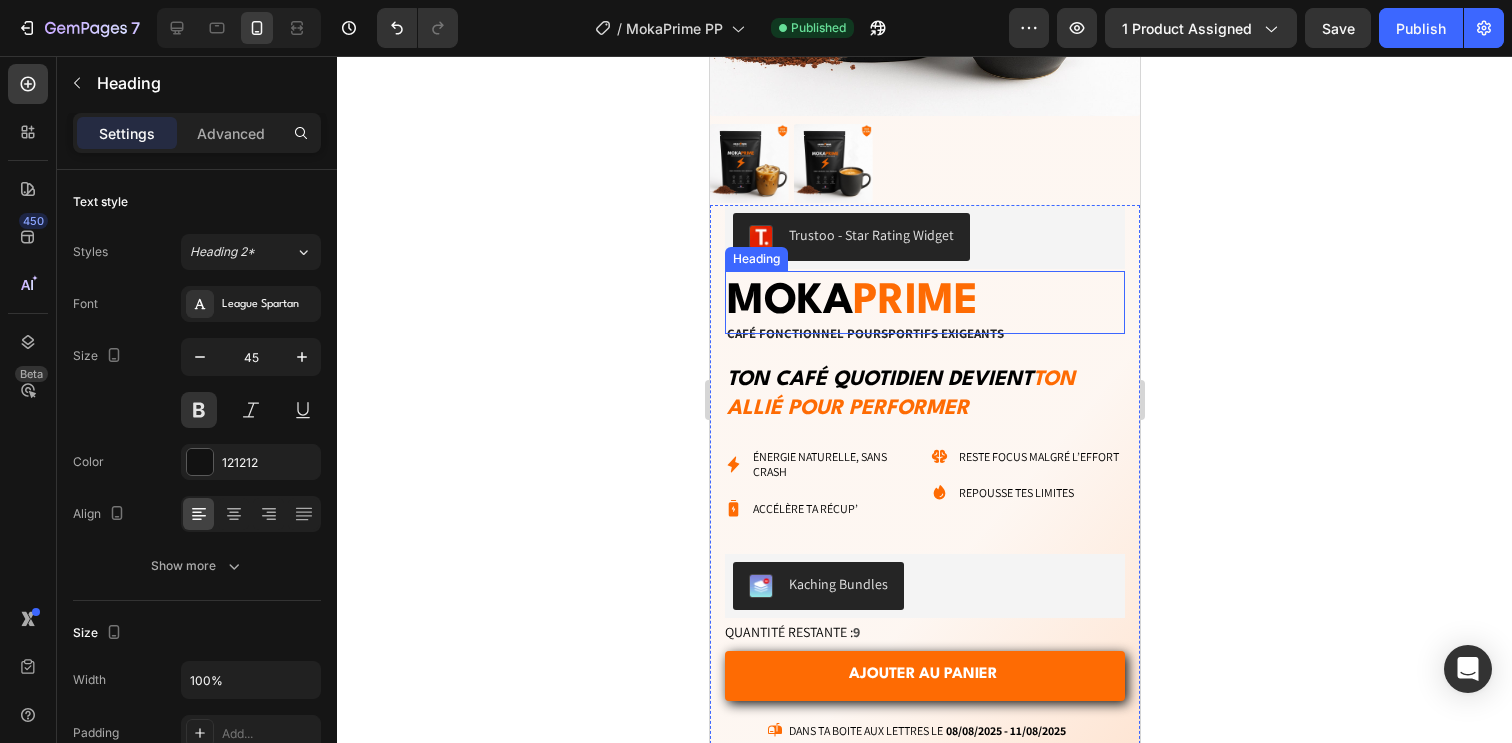 click on "PRIME" at bounding box center [914, 302] 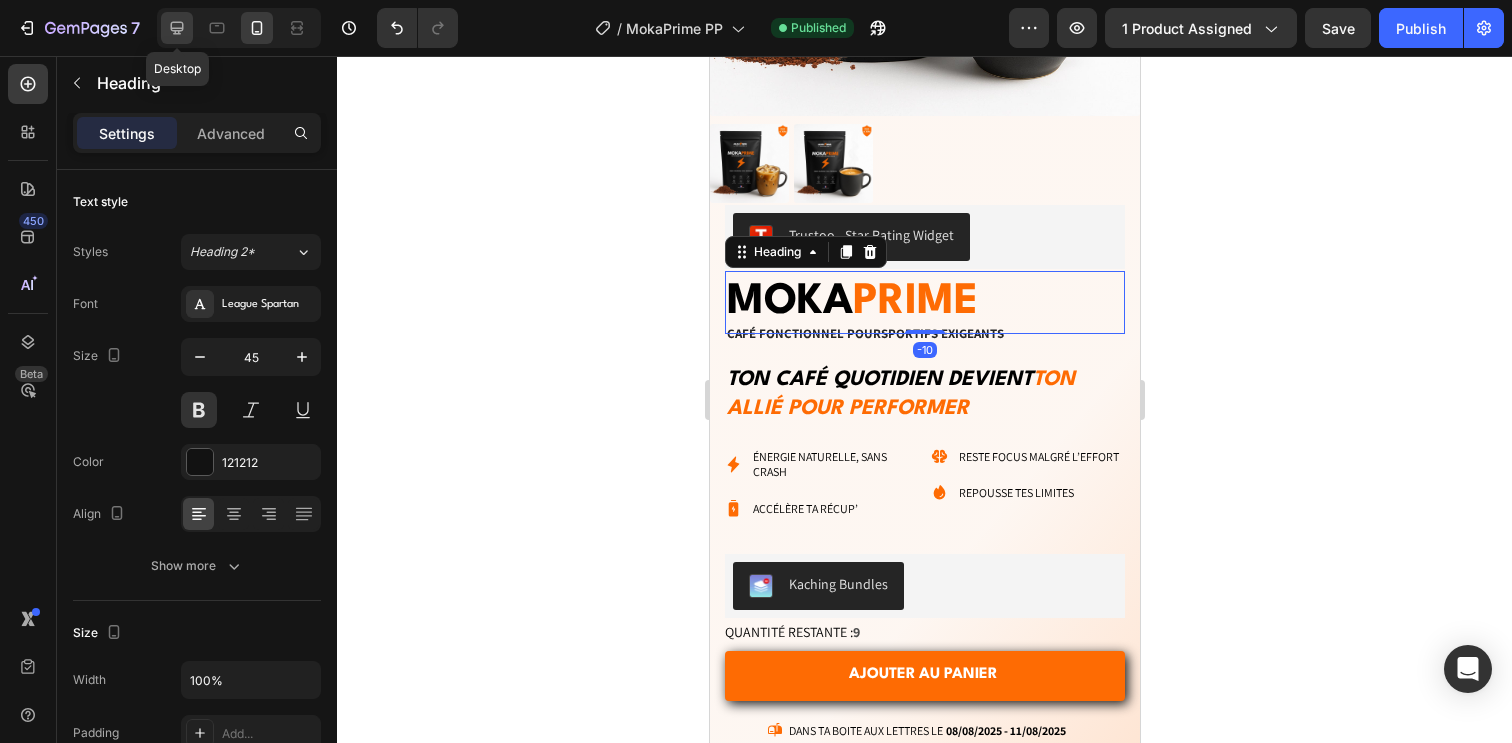click 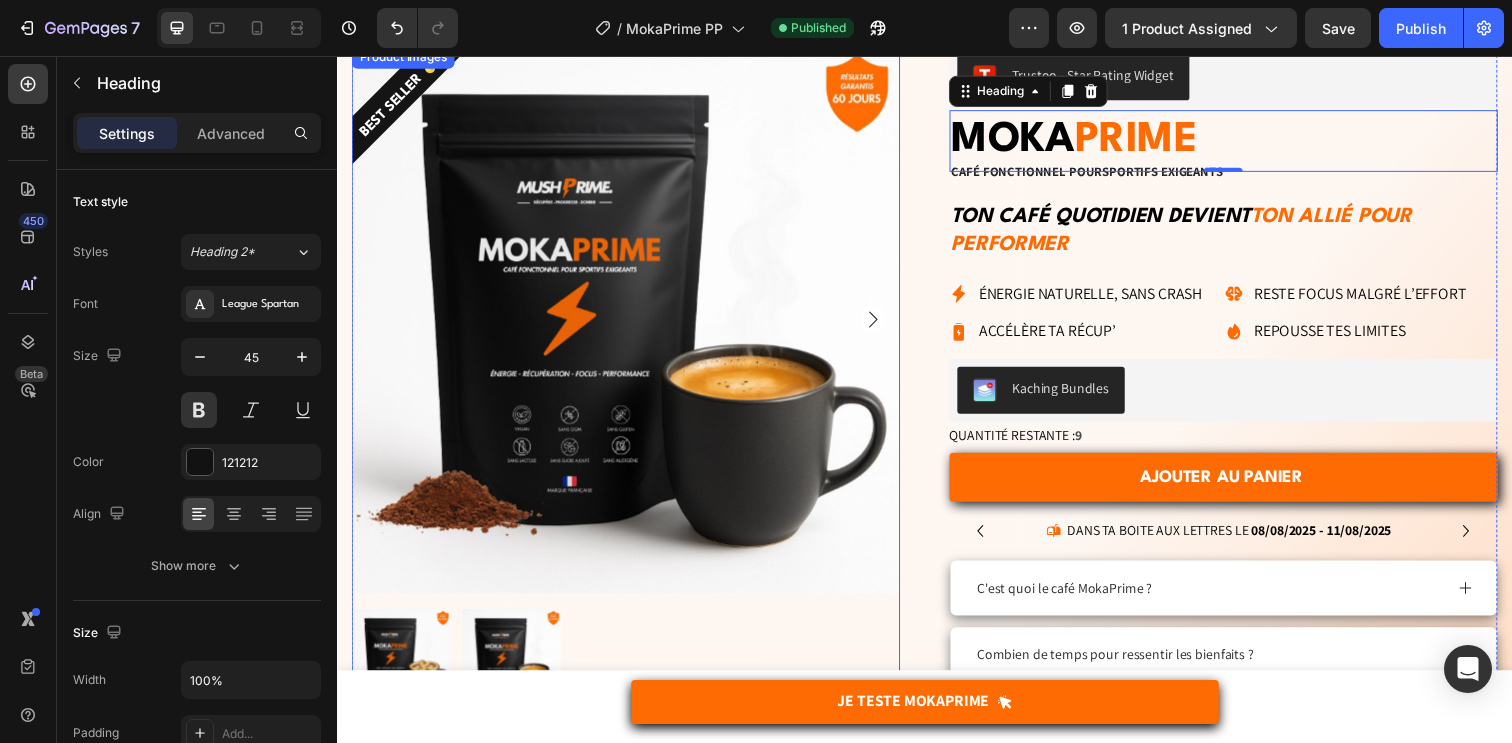 scroll, scrollTop: 77, scrollLeft: 0, axis: vertical 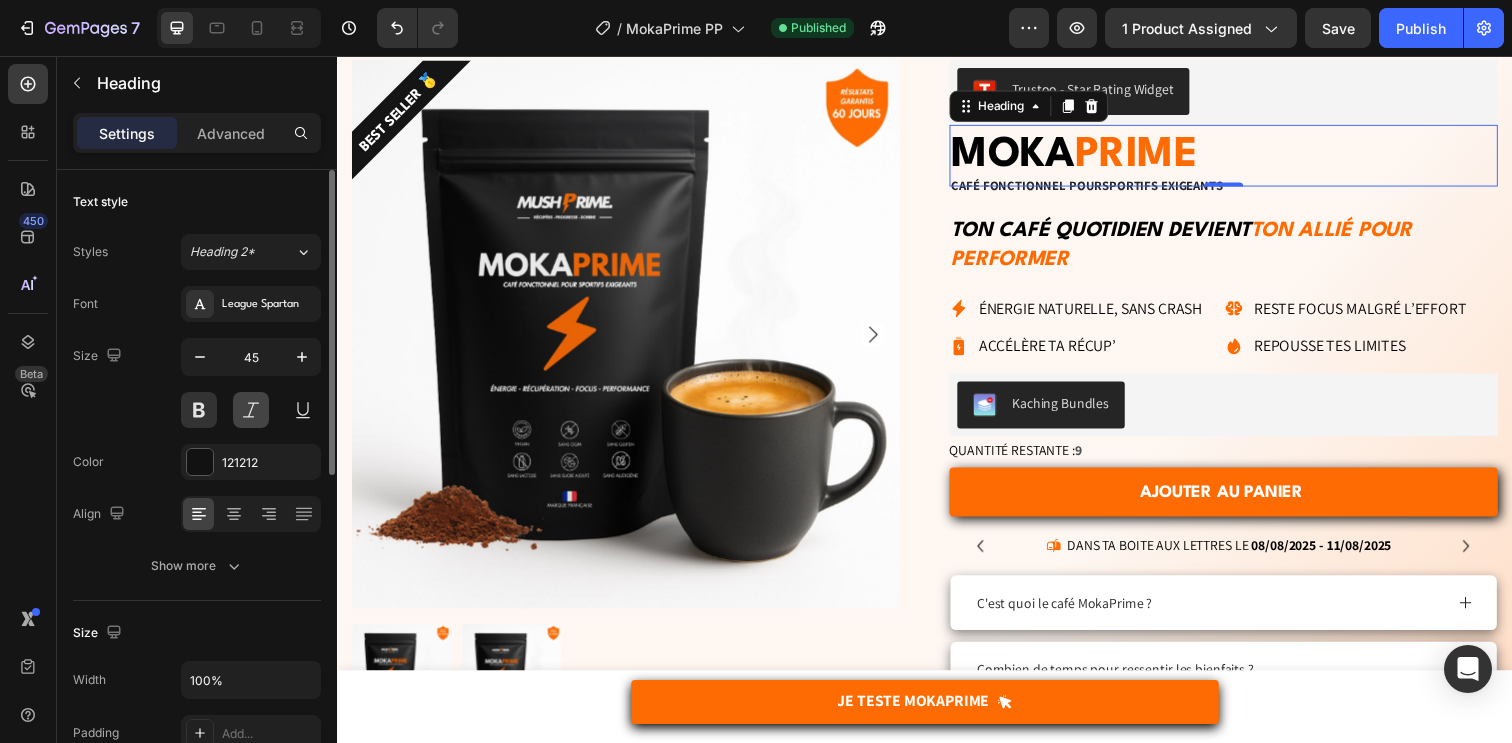 click at bounding box center [251, 410] 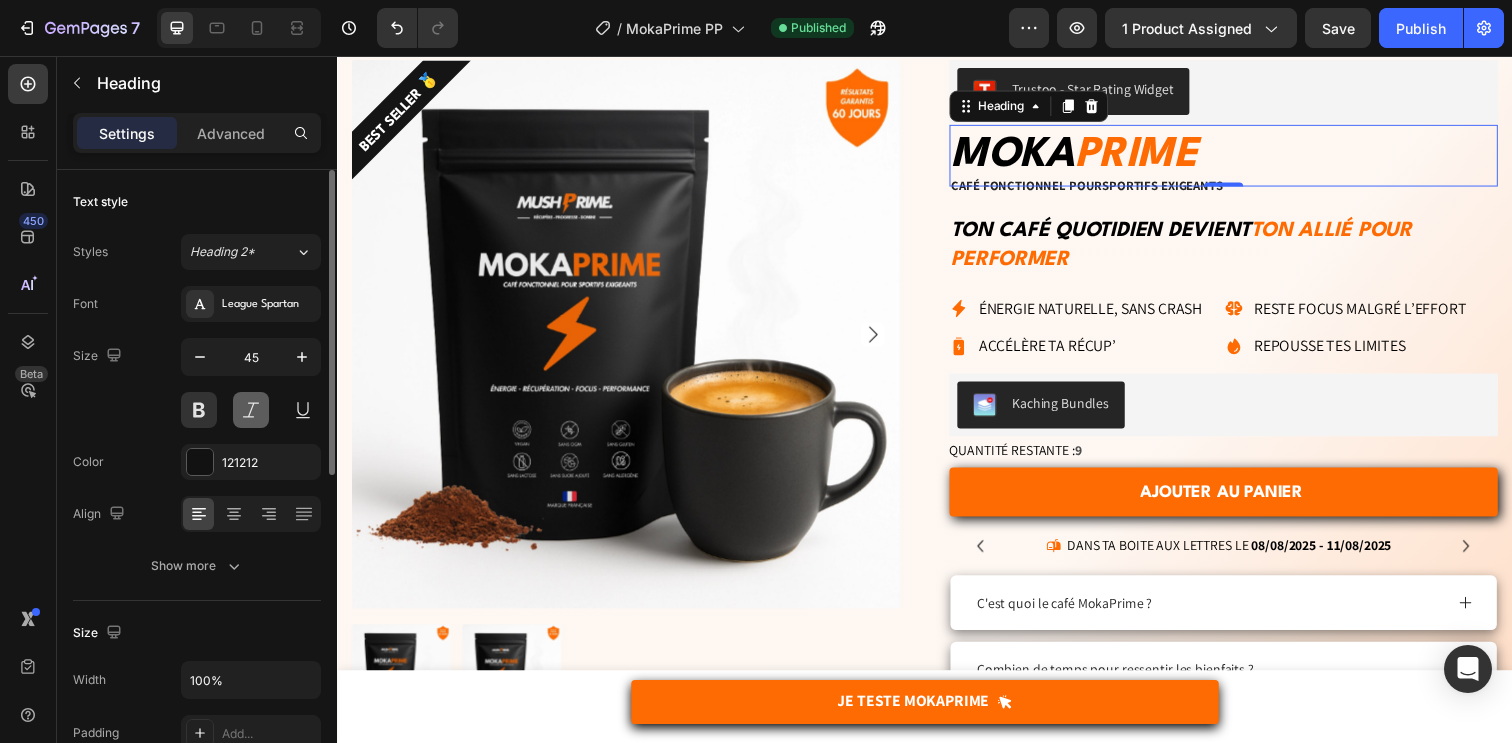 click at bounding box center (251, 410) 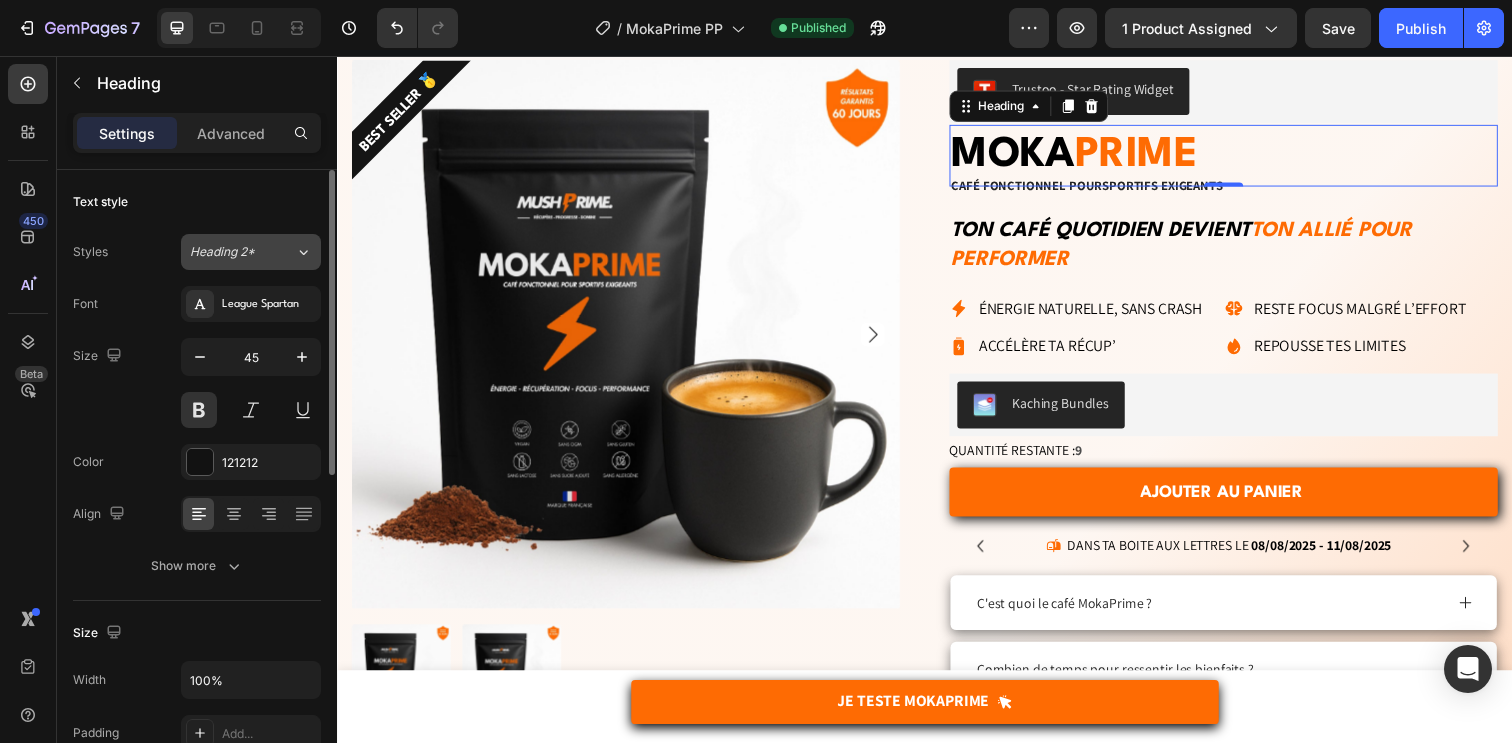 click on "Heading 2*" 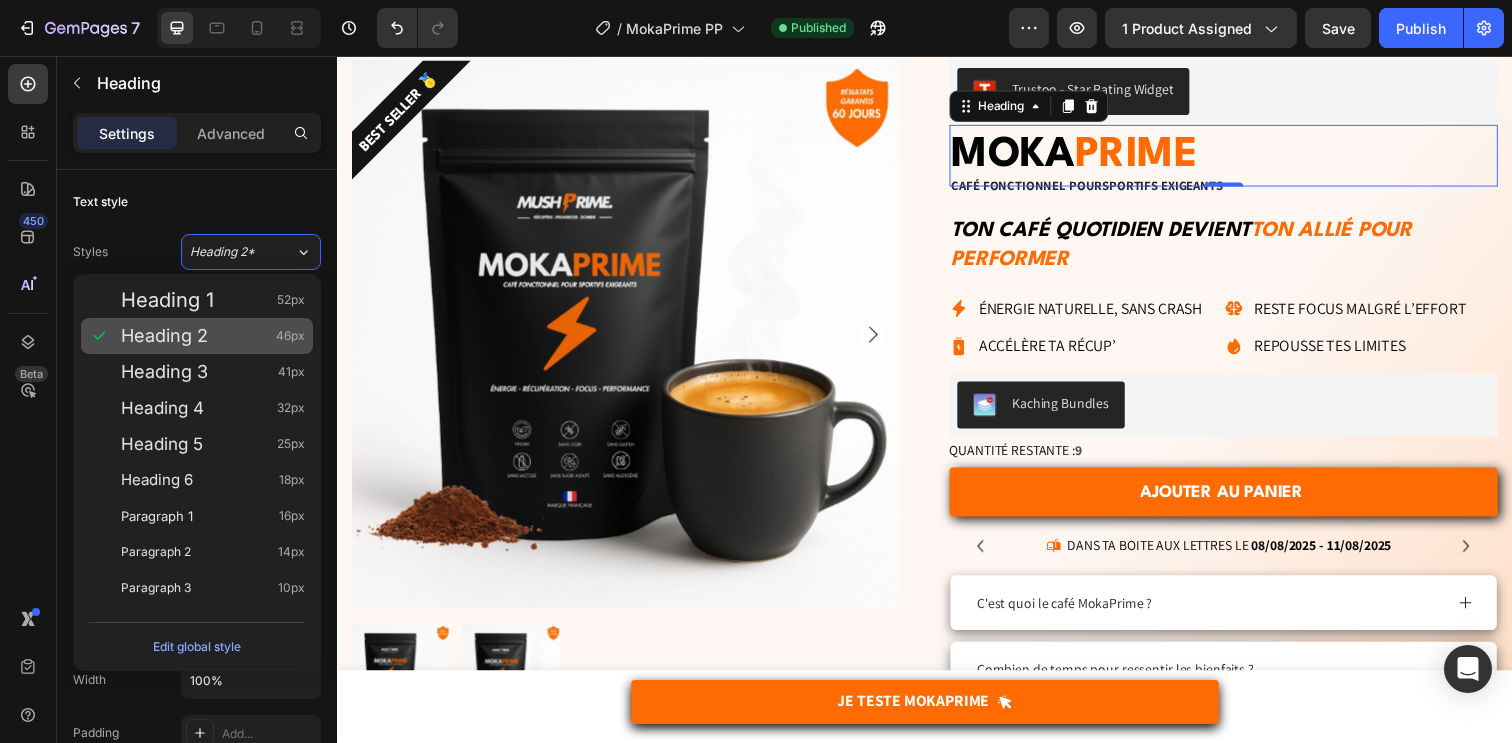 click on "Heading 2 46px" at bounding box center [213, 336] 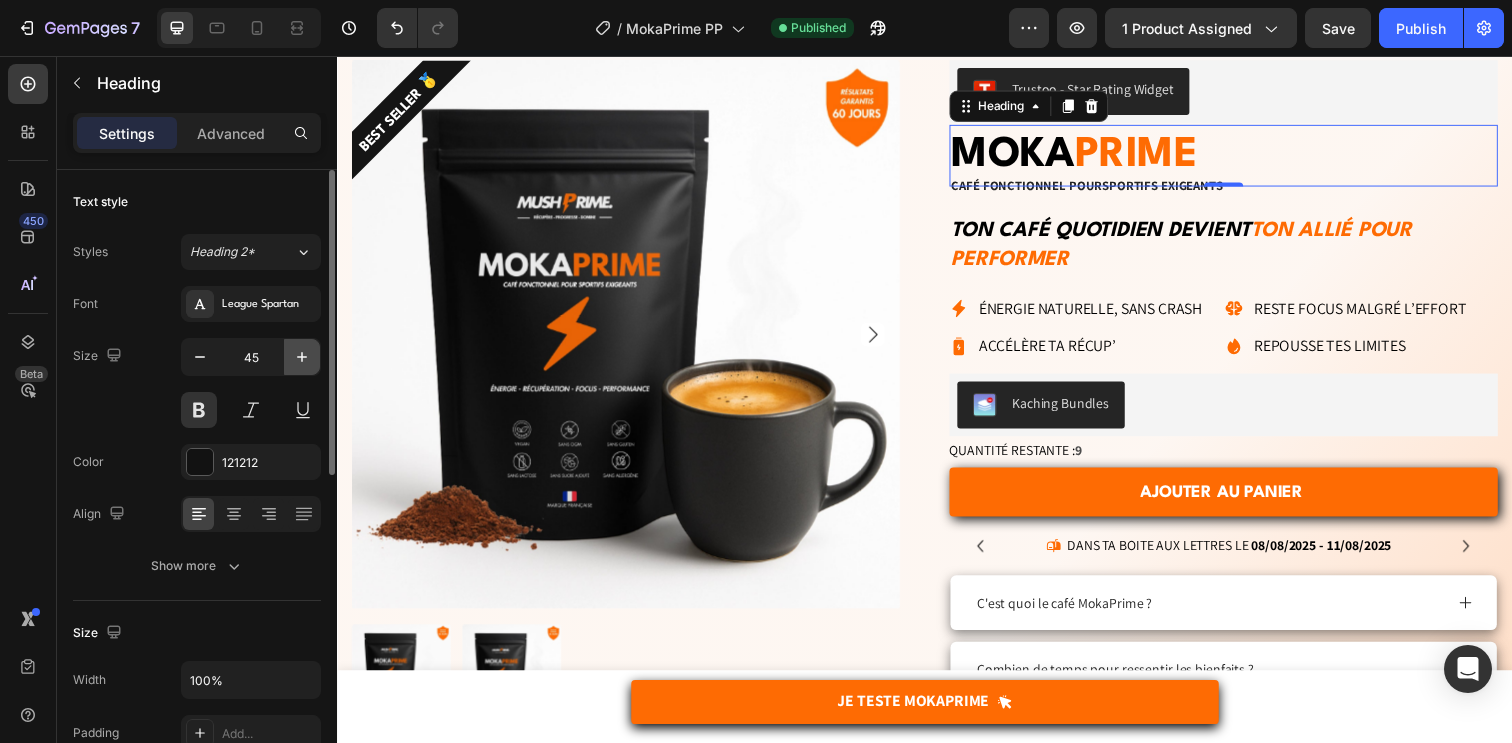 click at bounding box center (302, 357) 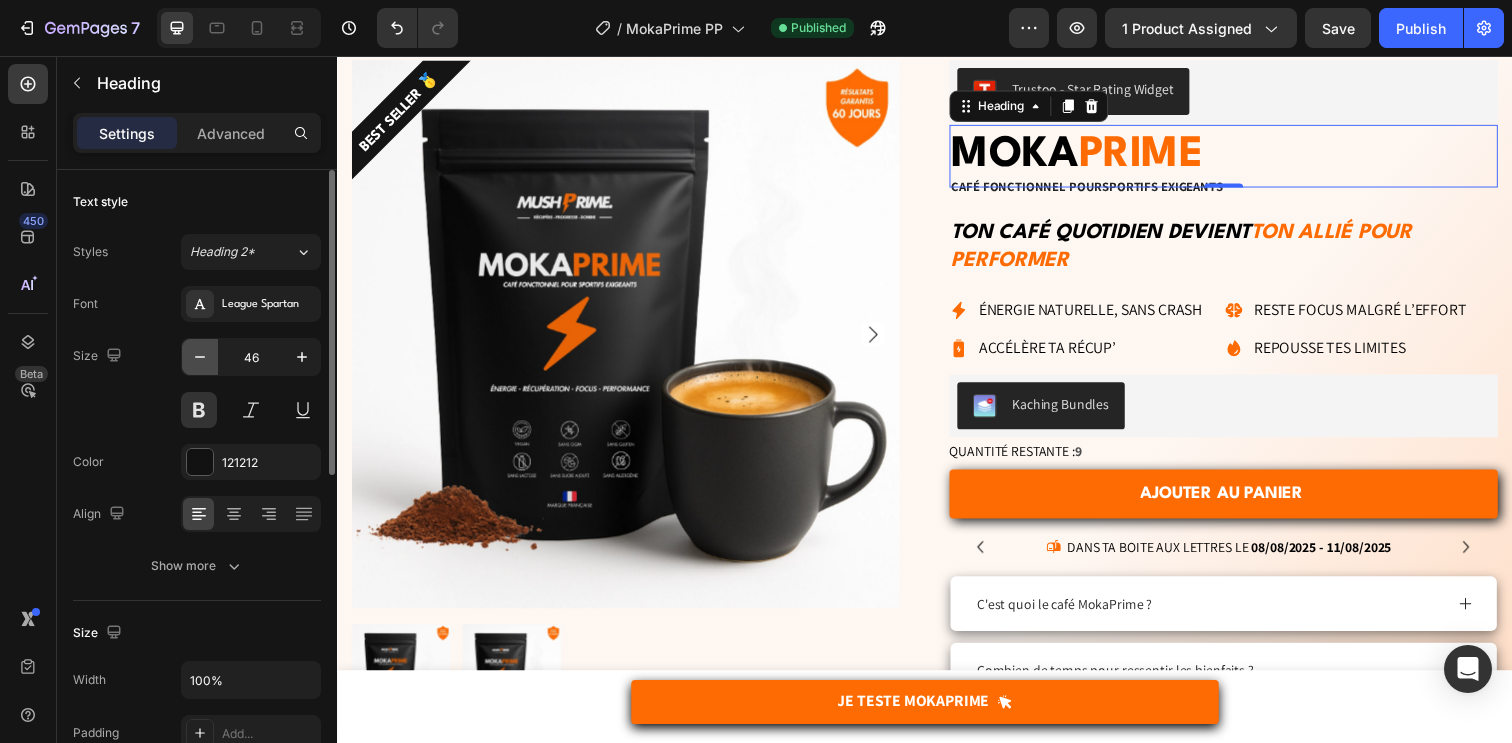 click at bounding box center (200, 357) 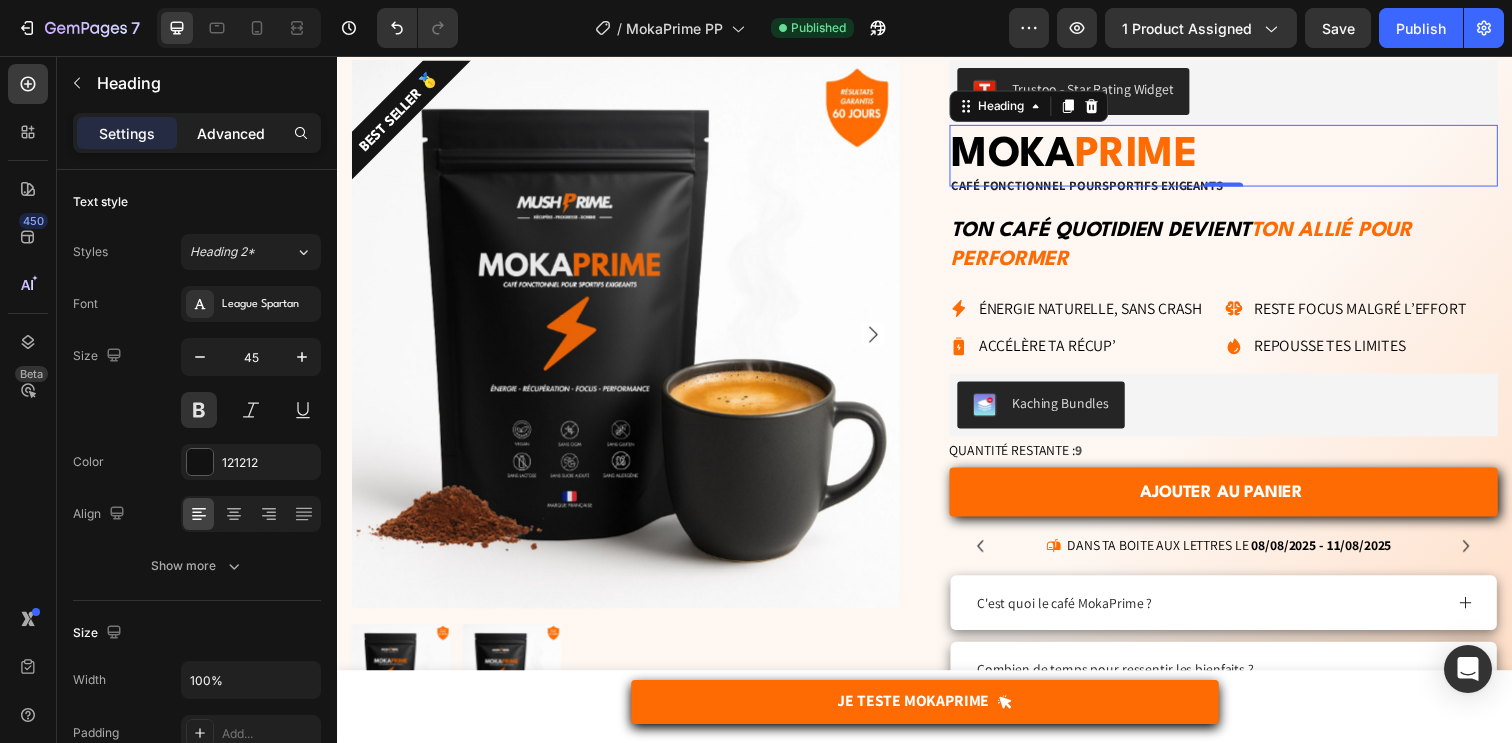 click on "Advanced" at bounding box center [231, 133] 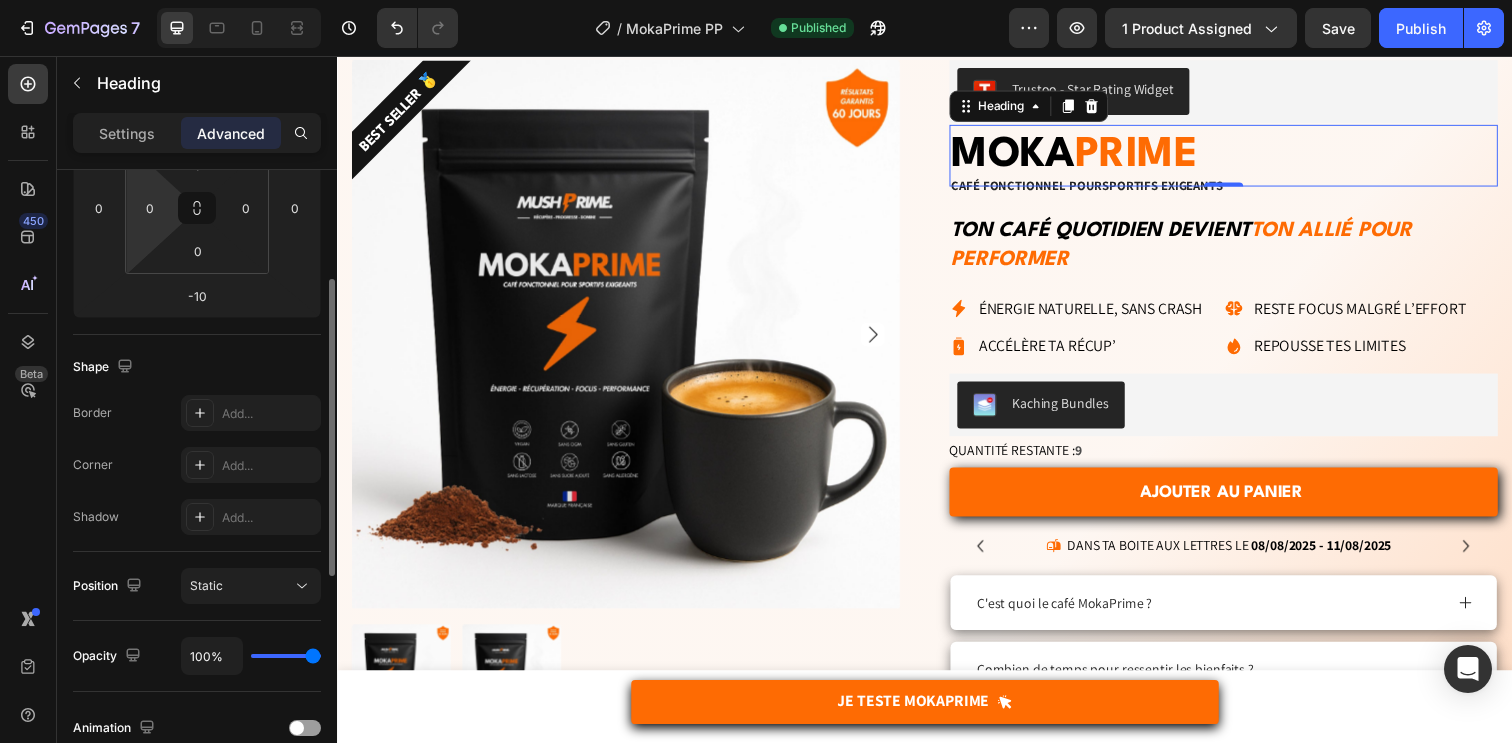 scroll, scrollTop: 194, scrollLeft: 0, axis: vertical 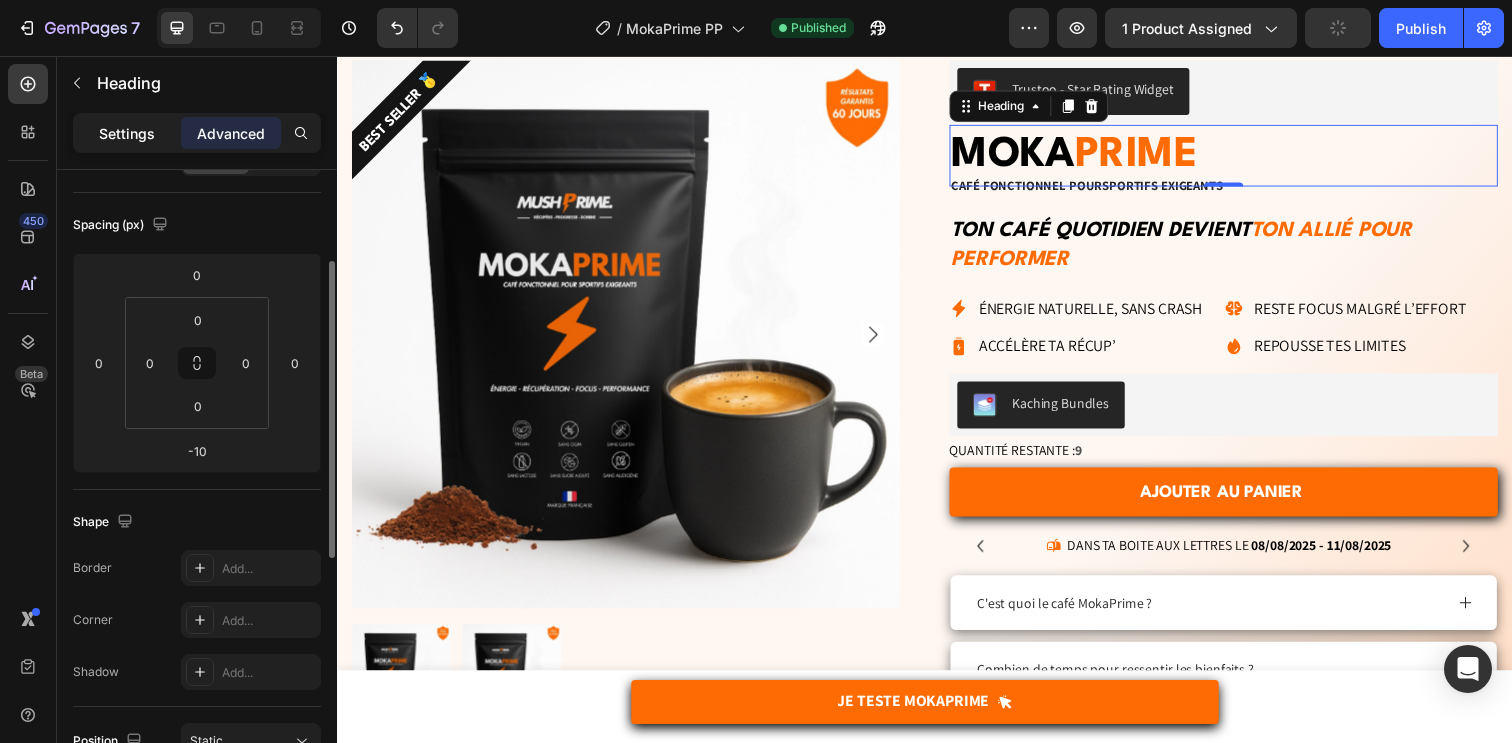 click on "Settings" at bounding box center [127, 133] 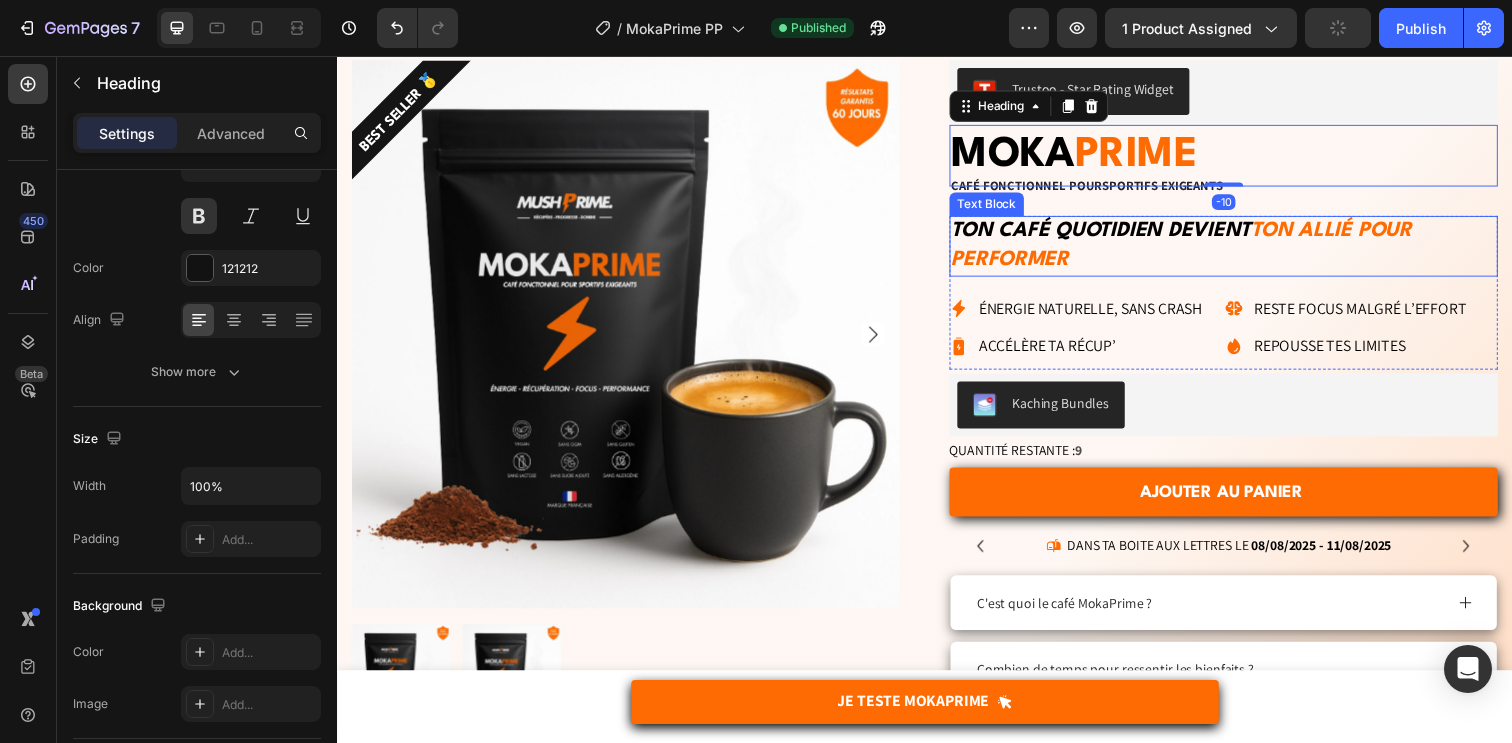 click on "Ton café quotidien devient  ton allié pour performer" at bounding box center (1242, 249) 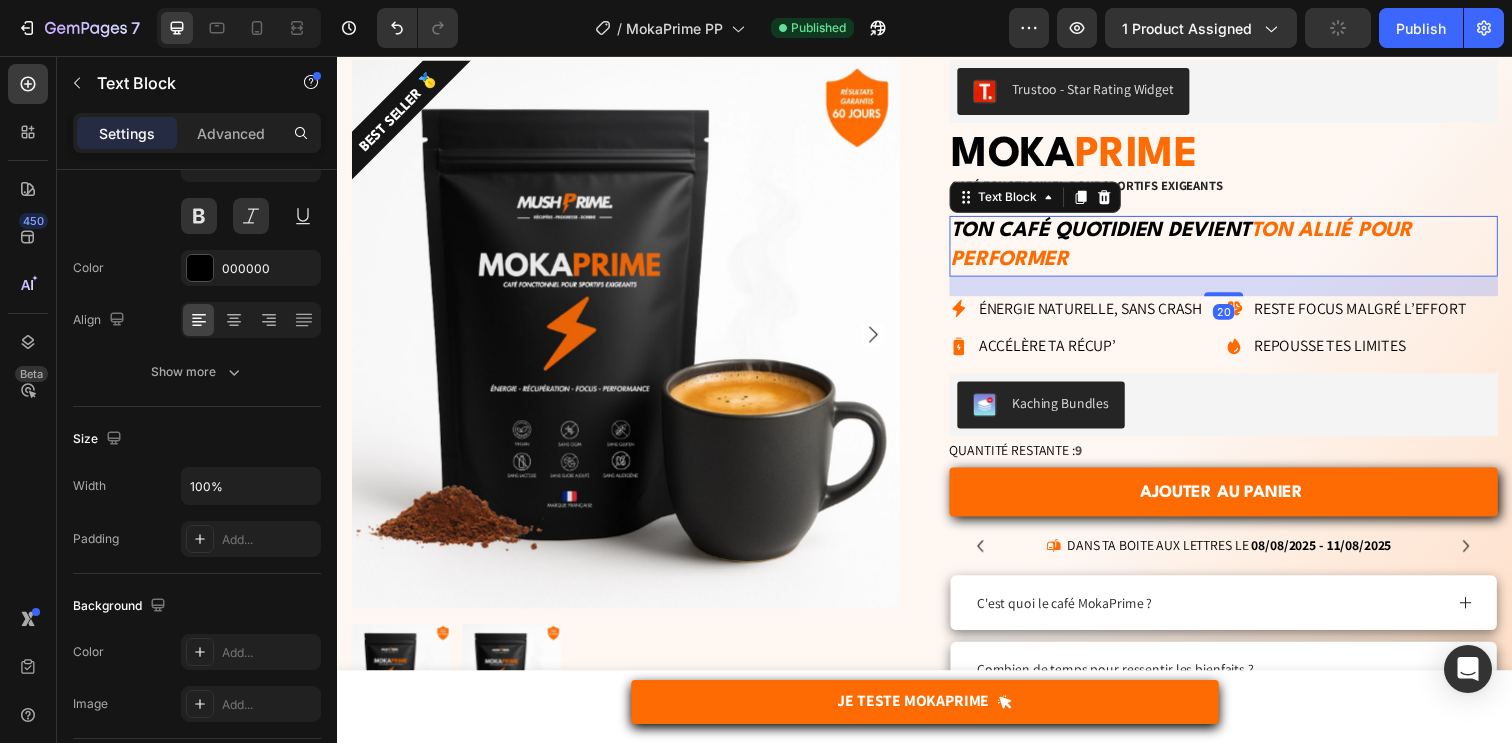 scroll, scrollTop: 0, scrollLeft: 0, axis: both 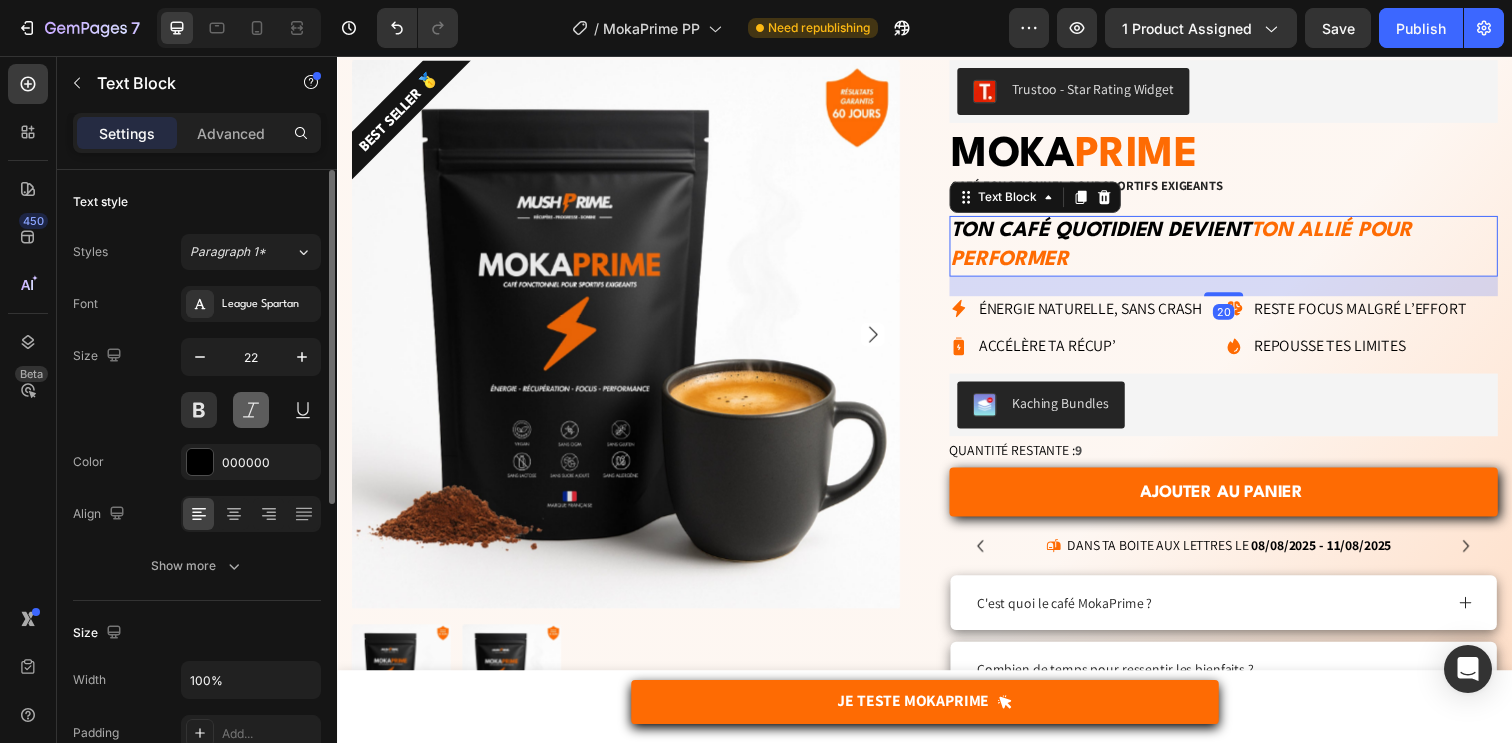 click at bounding box center [251, 410] 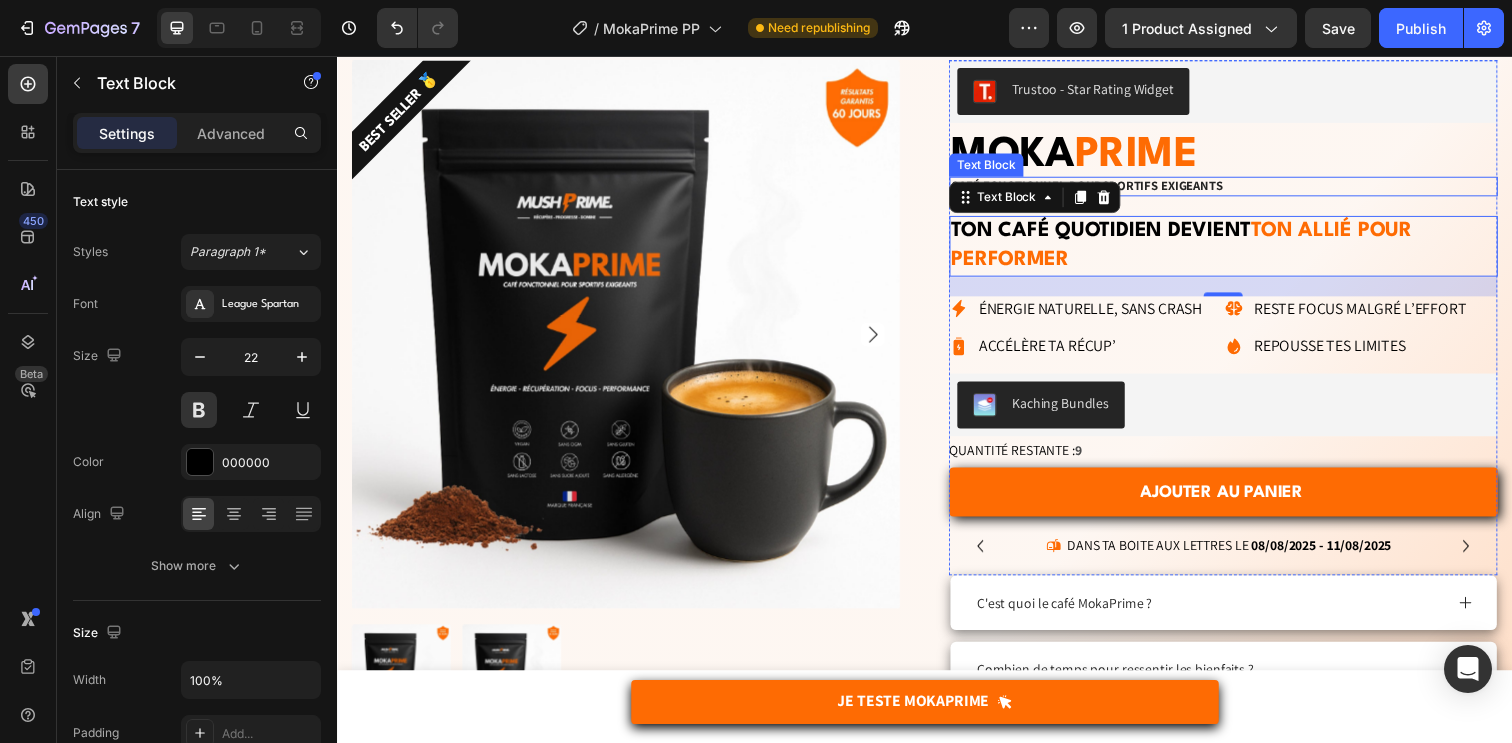 click on "MOKA PRIME" at bounding box center (1242, 157) 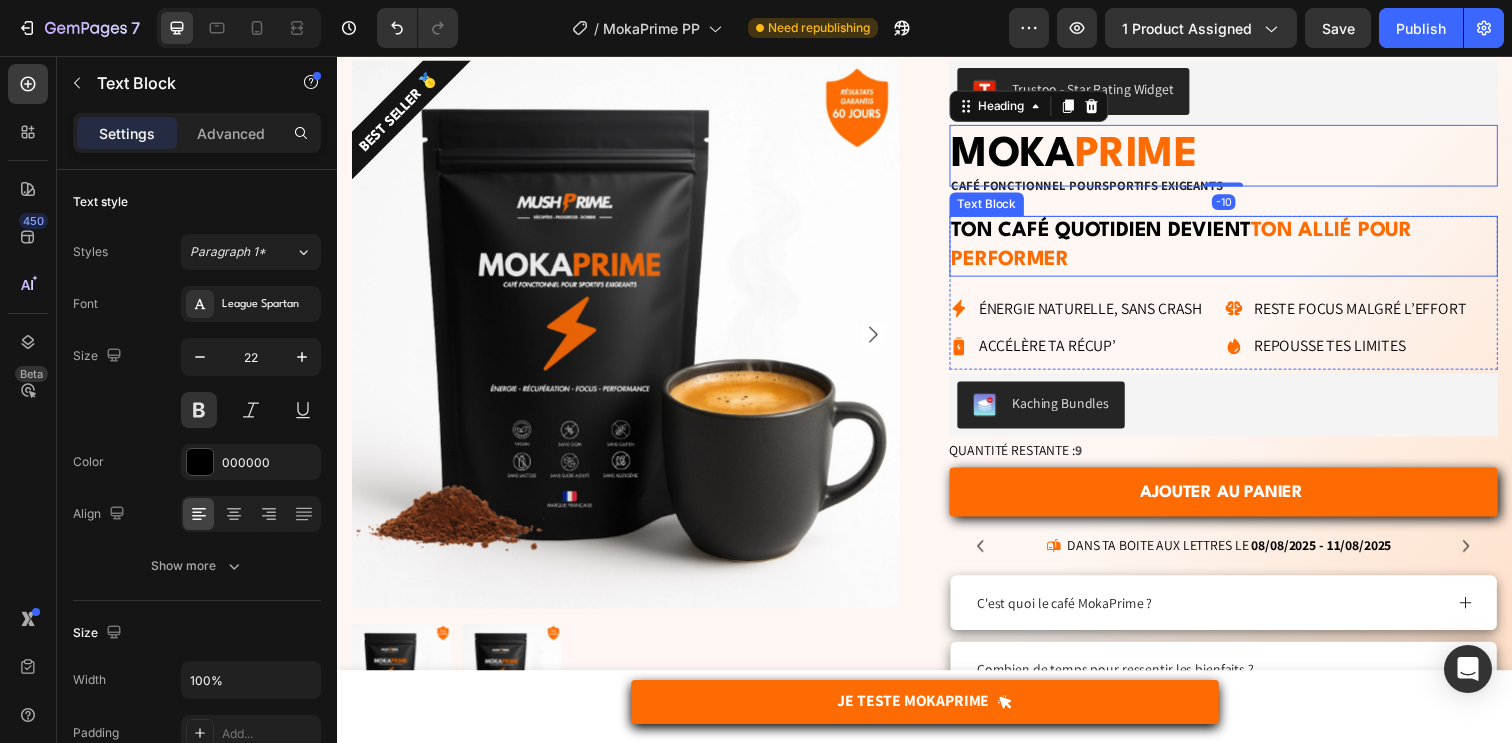 click on "Ton café quotidien devient  ton allié pour performer" at bounding box center (1242, 249) 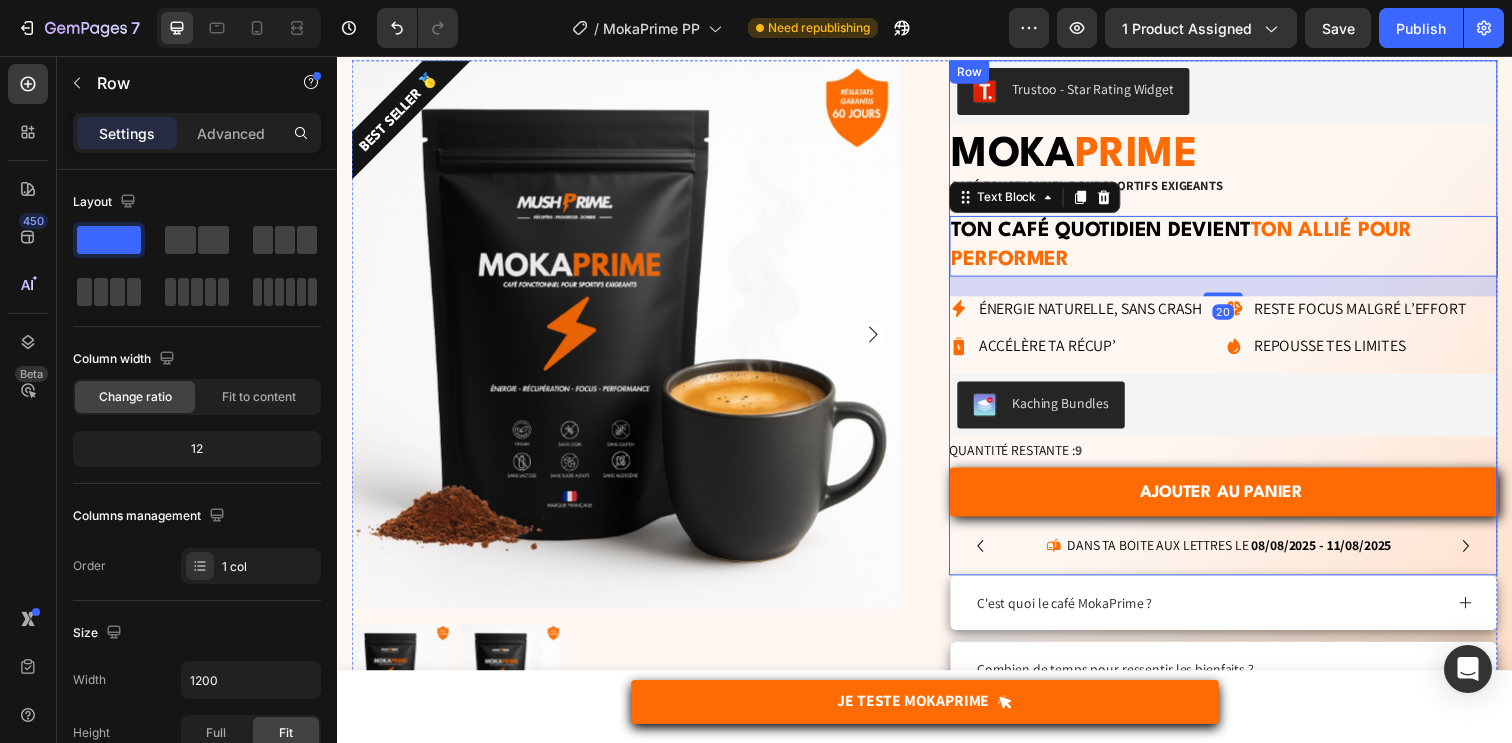 click on "Trustoo - Star Rating Widget Trustoo MOKA PRIME Heading Café fonctionnel pour  sportifs exigeants Text Block Ton café quotidien devient  ton allié pour performer Text Block   20
Énergie naturelle, sans crash
Accélère ta récup’ Item List
Reste focus malgré l’effort
Repousse tes limites Item List Row Row Kaching Bundles Kaching Bundles Quantité restante :  9 Stock Counter AJOUTER AU PANIER Add to Cart
Icon
Dans ta boite aux lettres le
08/08/2025 - 11/08/2025
Delivery Date Row livraison  offerte  dès 40€ Text Block RÉSULTATS  GARANTIS 60 JOURS  OU REMBOURSé Text Block Image Image Image Image Image Row
Carousel Row Row" at bounding box center [1242, 323] 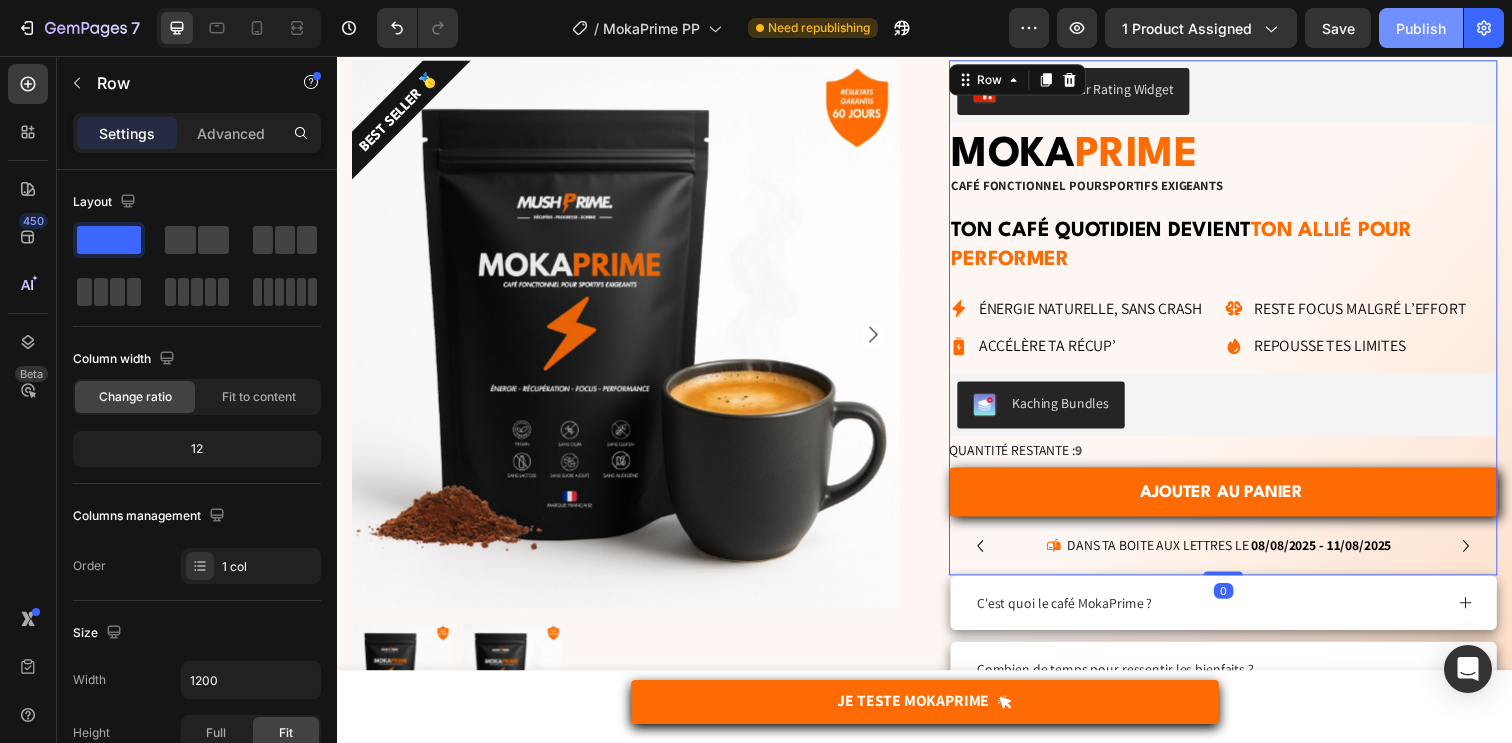click on "Publish" at bounding box center [1421, 28] 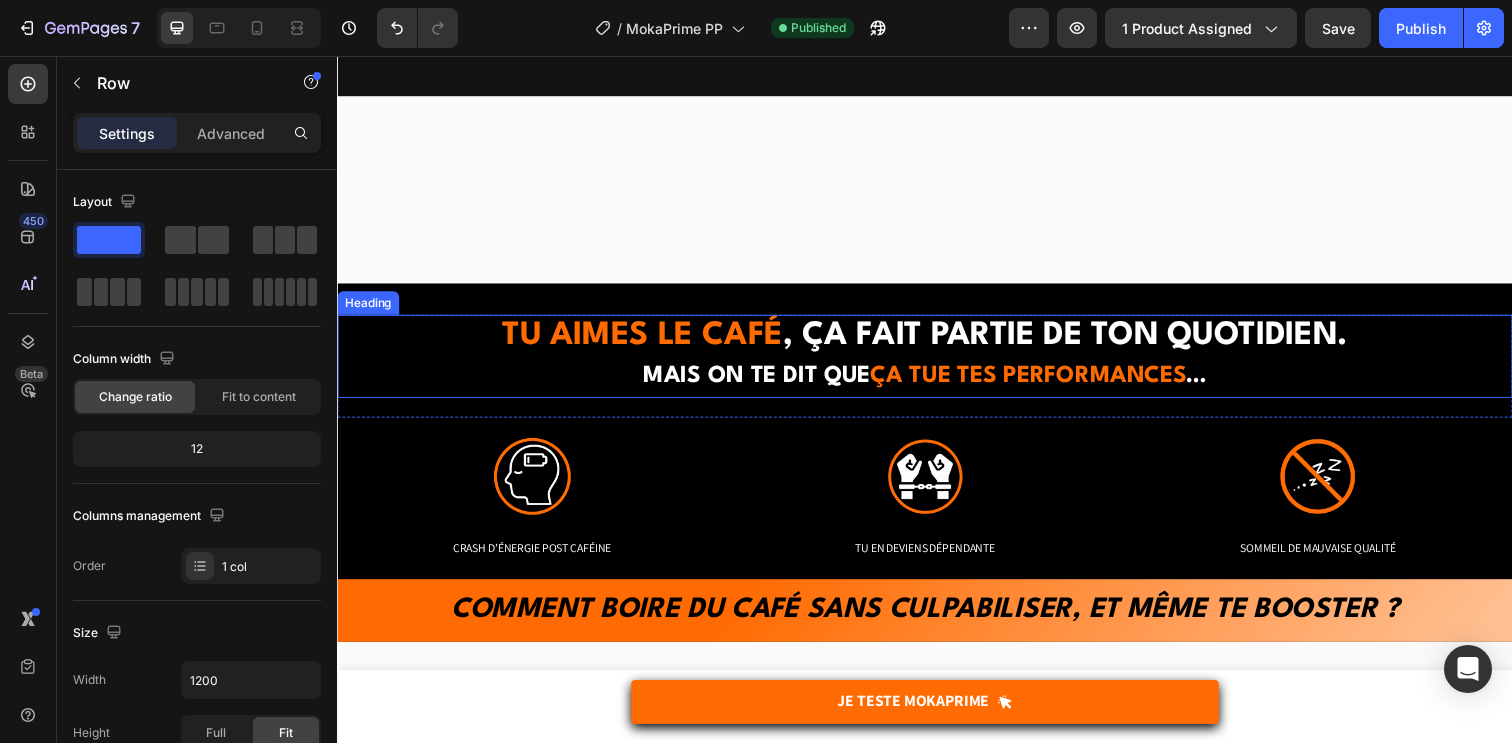 scroll, scrollTop: 1900, scrollLeft: 0, axis: vertical 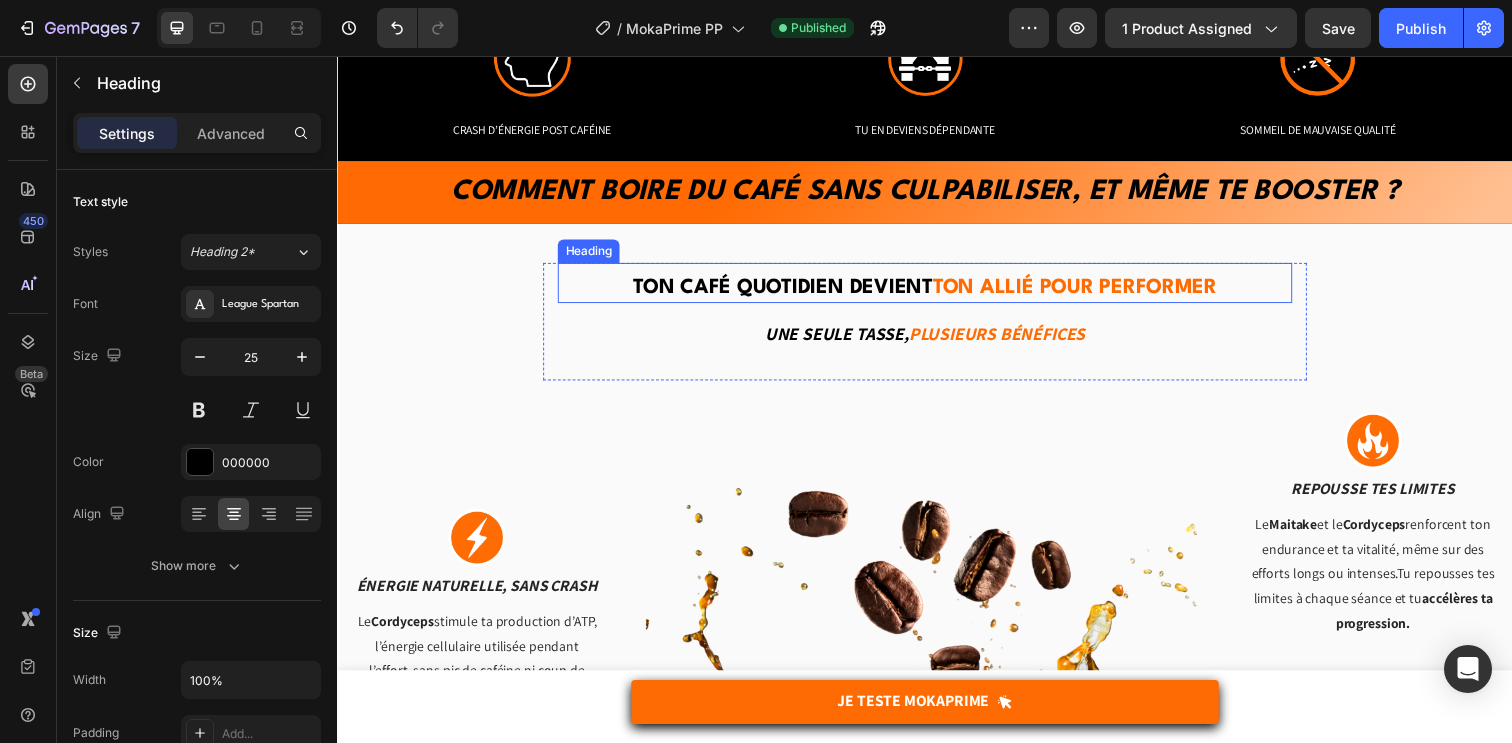click on "Ton café quotidien devient" at bounding box center [792, 293] 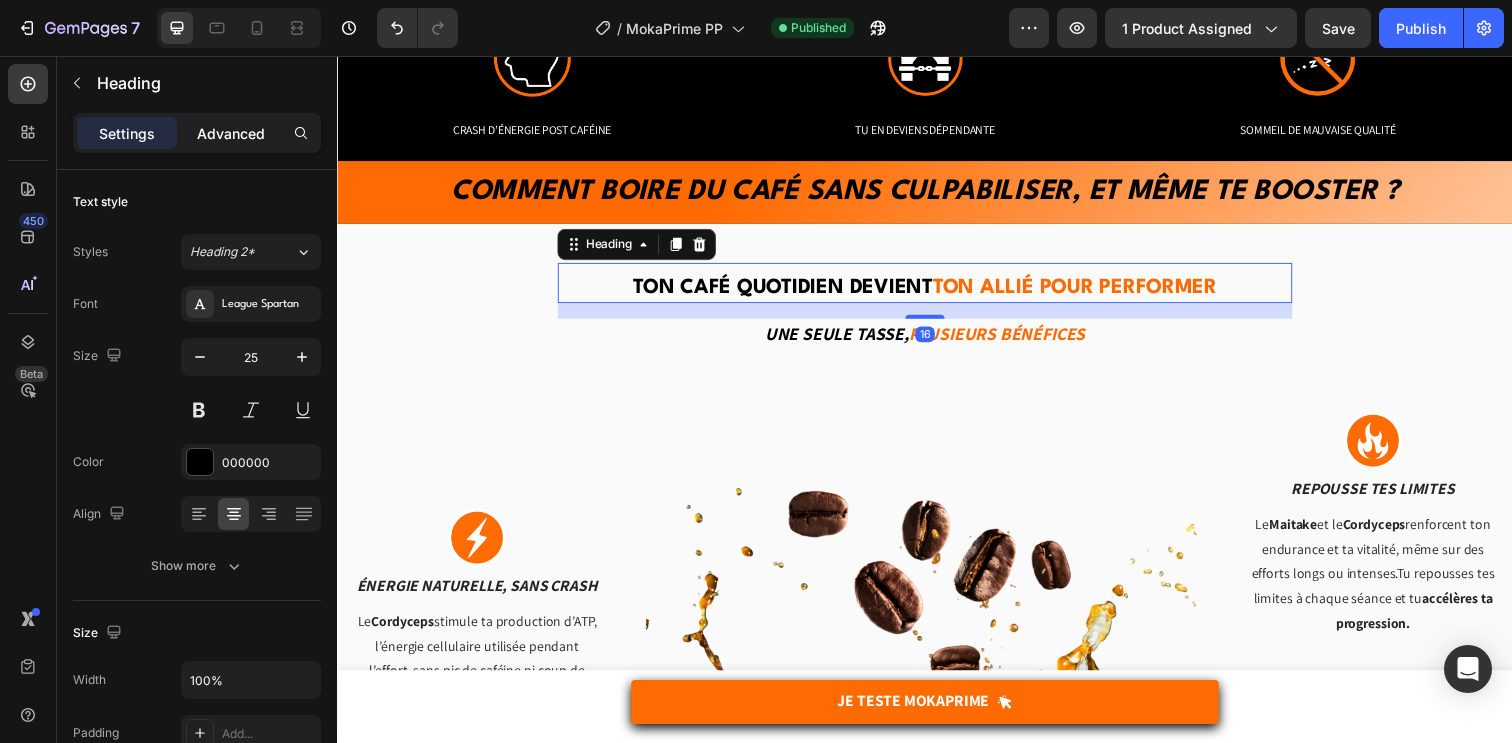 click on "Advanced" at bounding box center (231, 133) 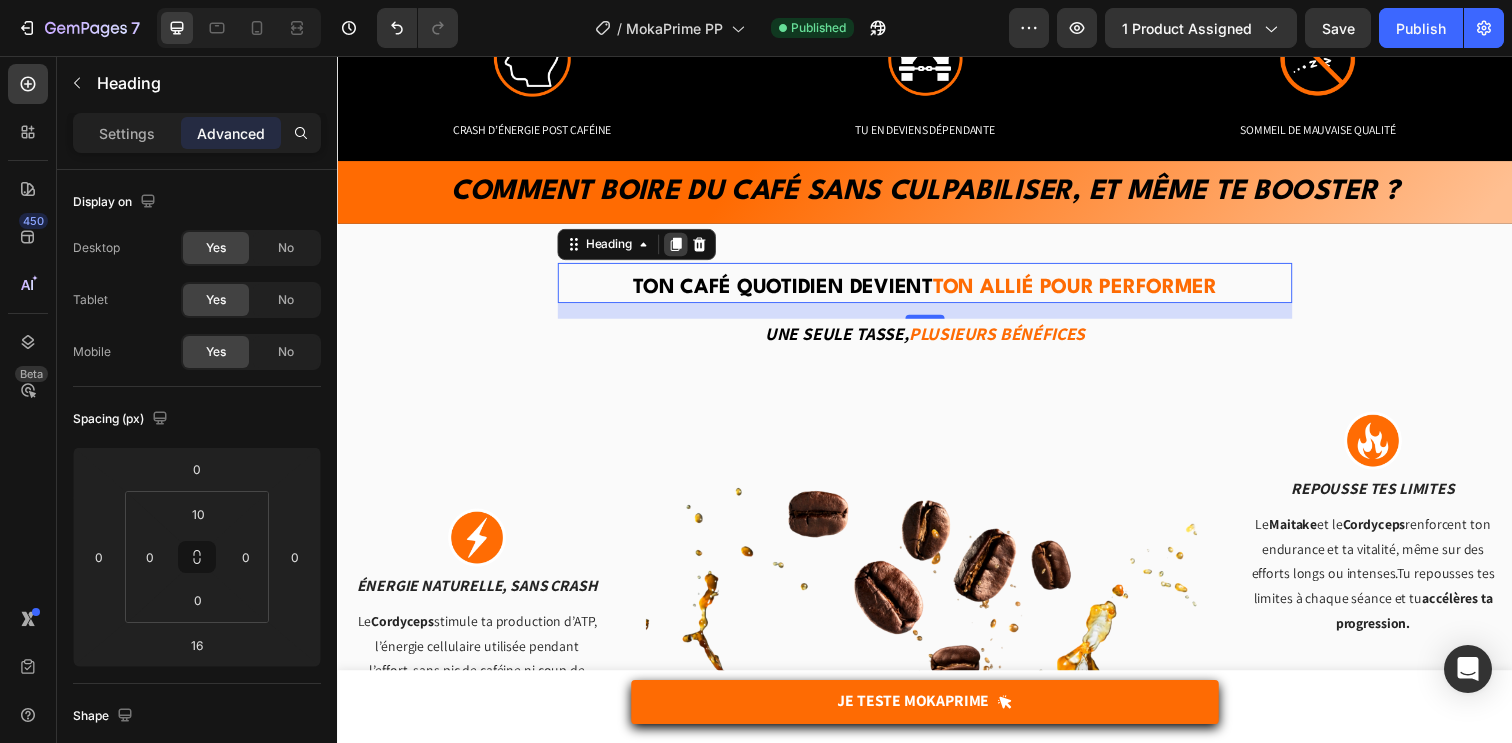 click 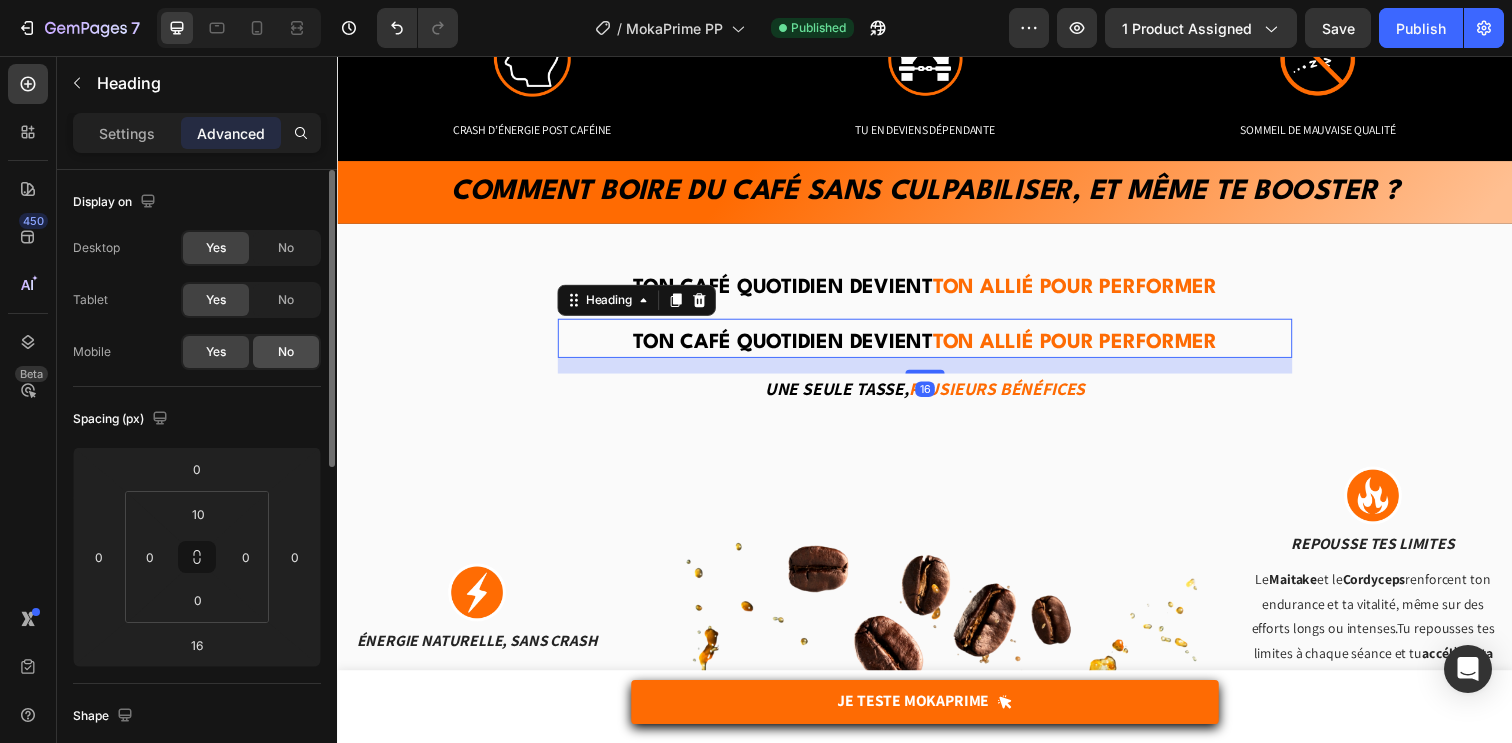 click on "No" 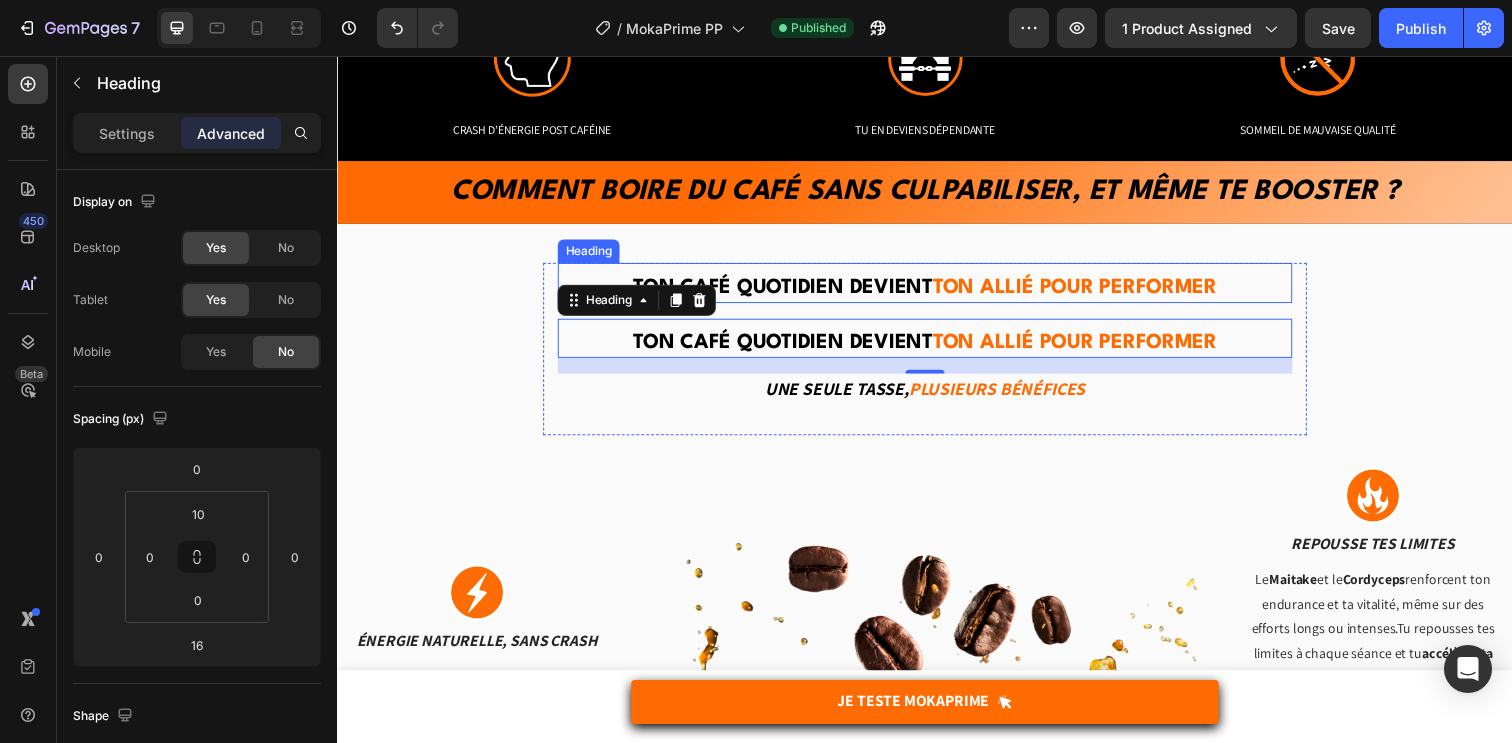 click on "Ton café quotidien devient" at bounding box center [792, 293] 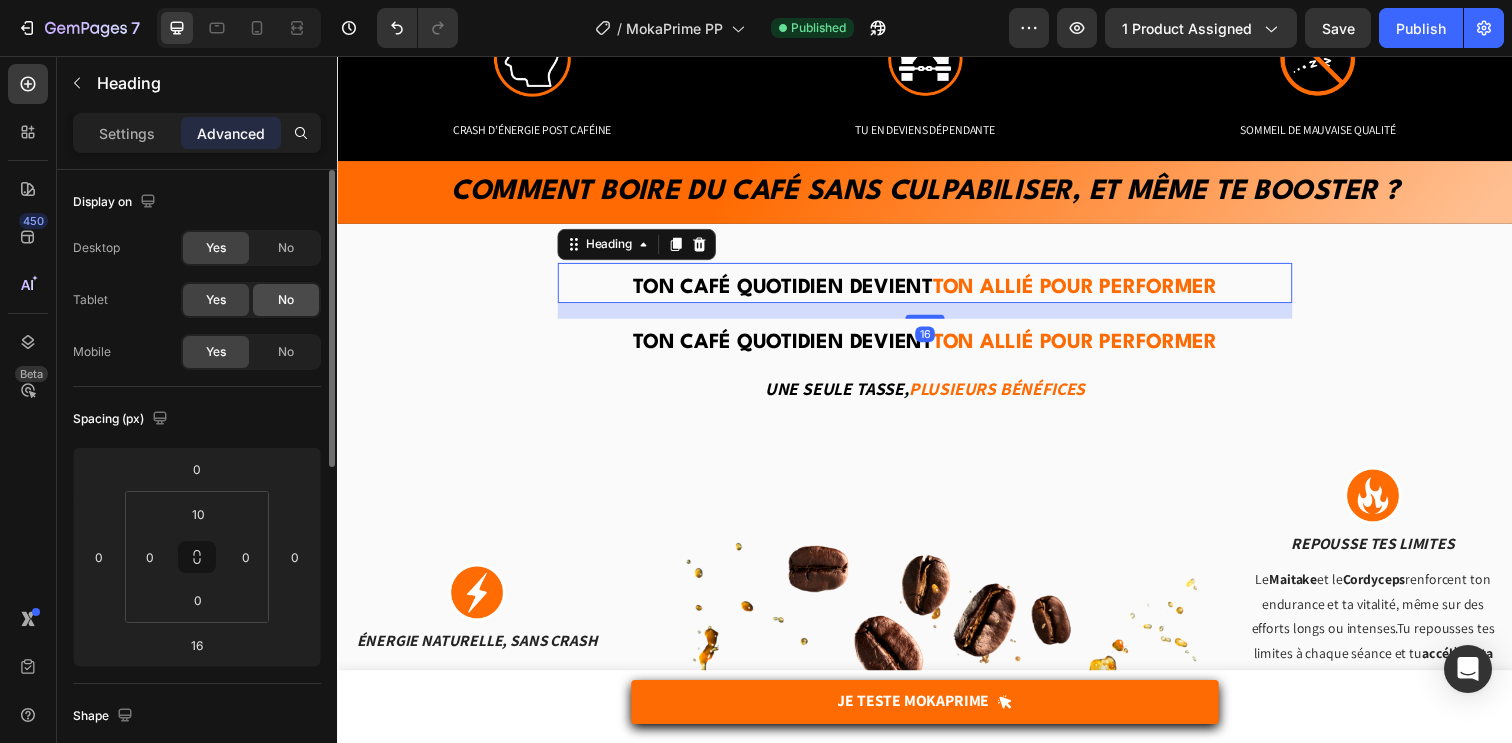 click on "No" 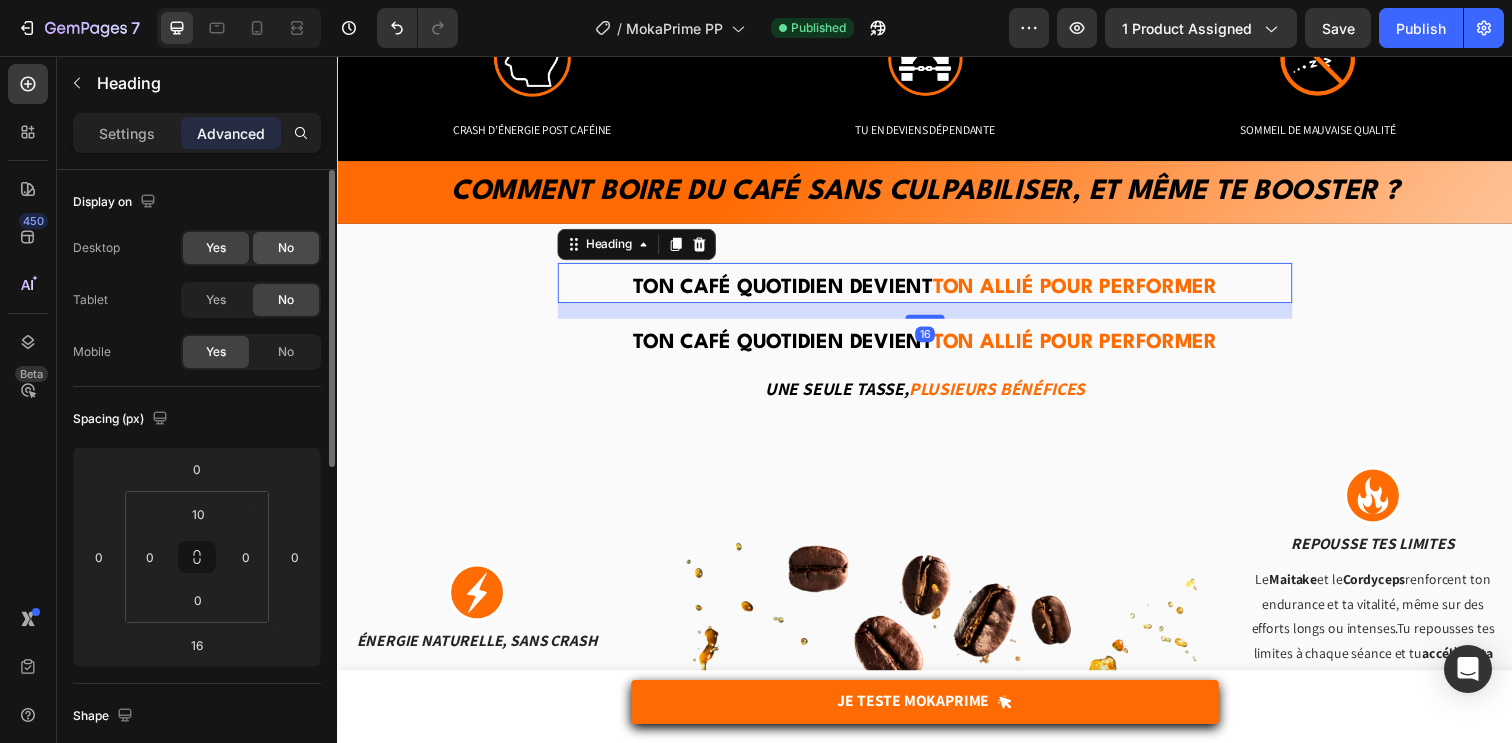 click on "No" 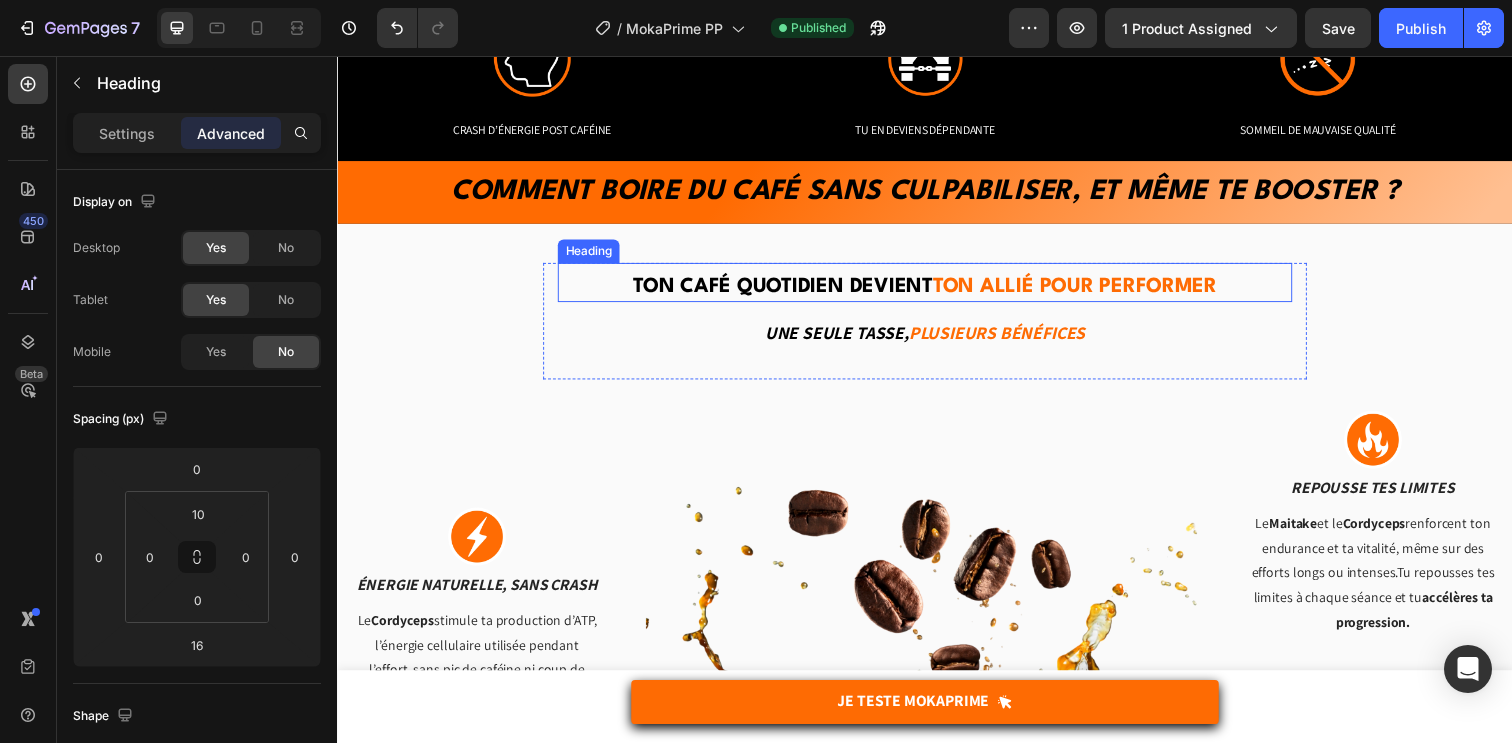 click on "Ton café quotidien devient" at bounding box center [792, 292] 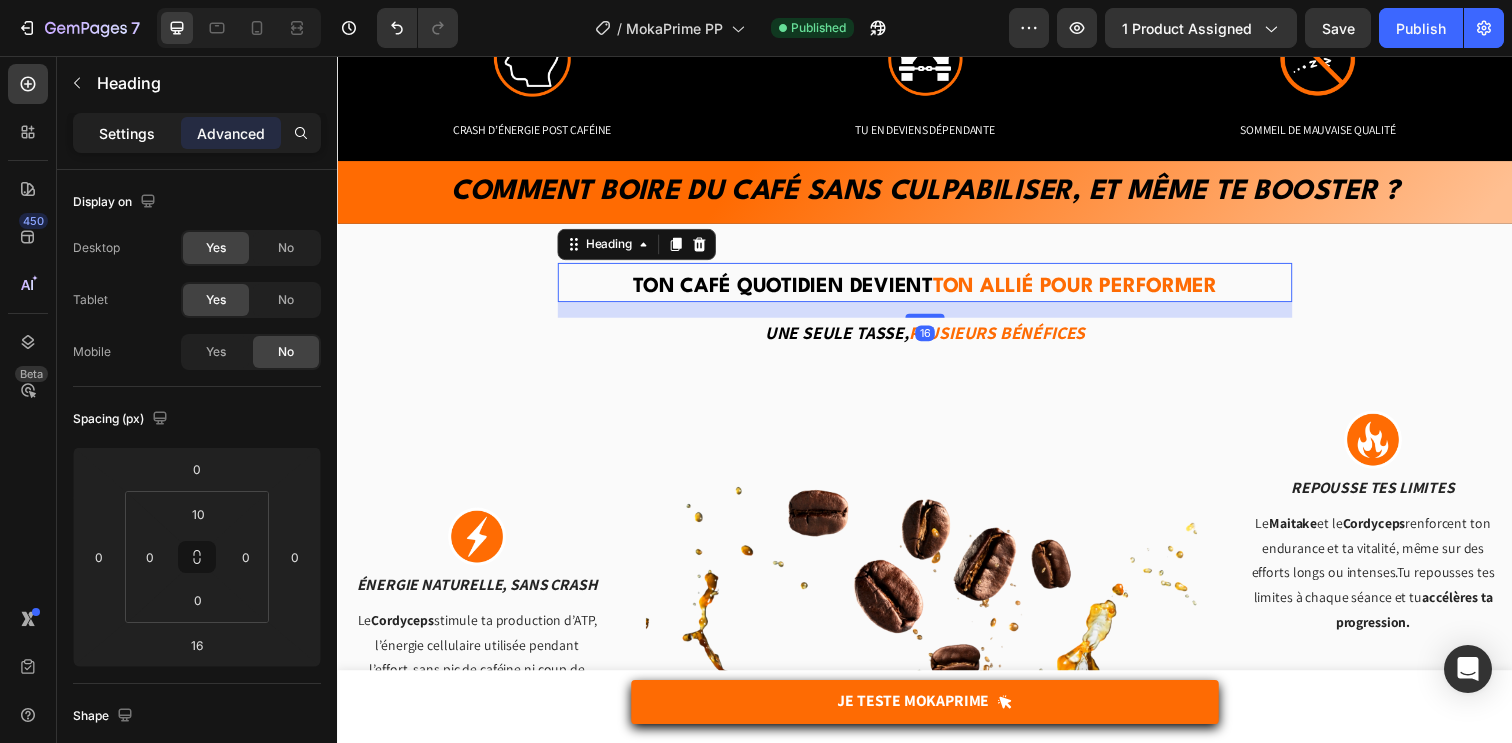 click on "Settings" at bounding box center (127, 133) 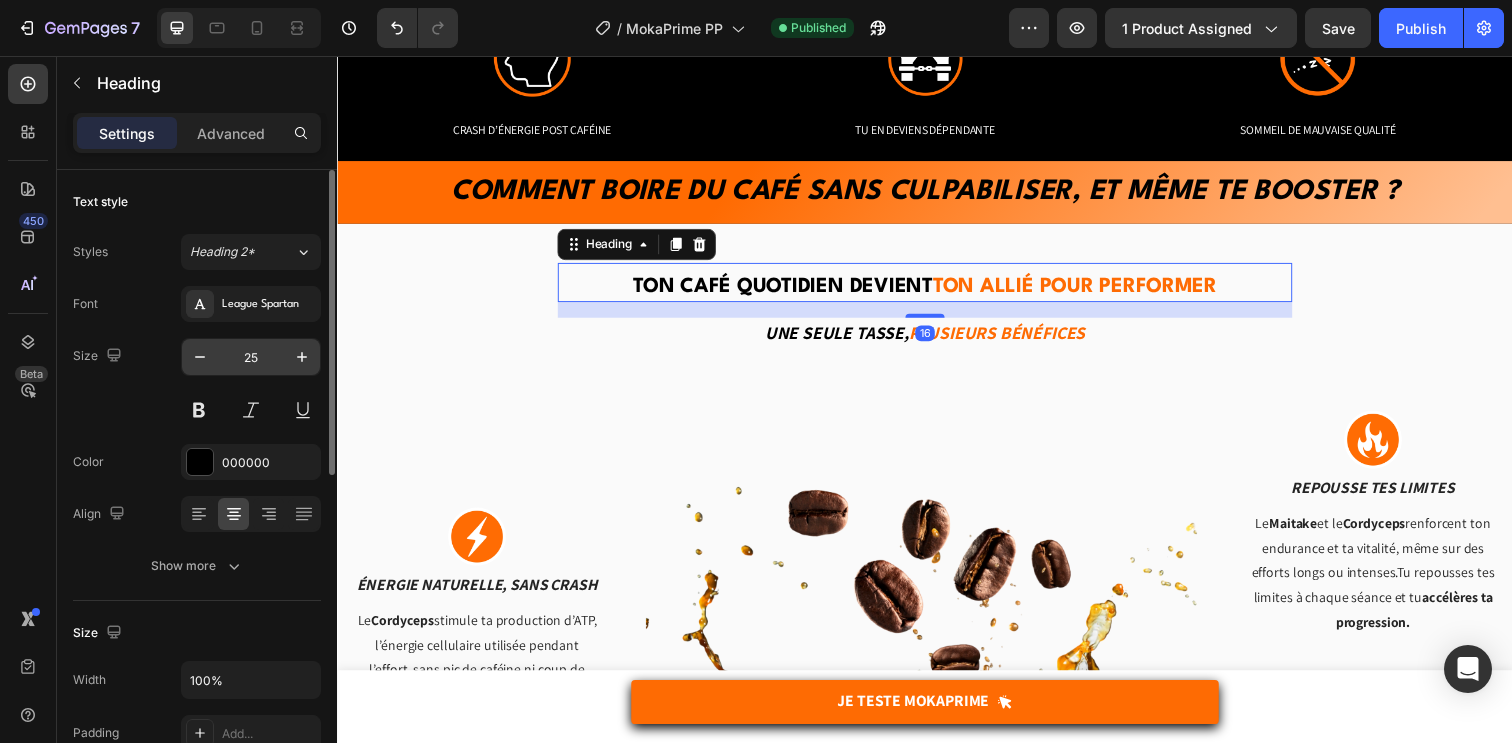 click on "25" at bounding box center [251, 357] 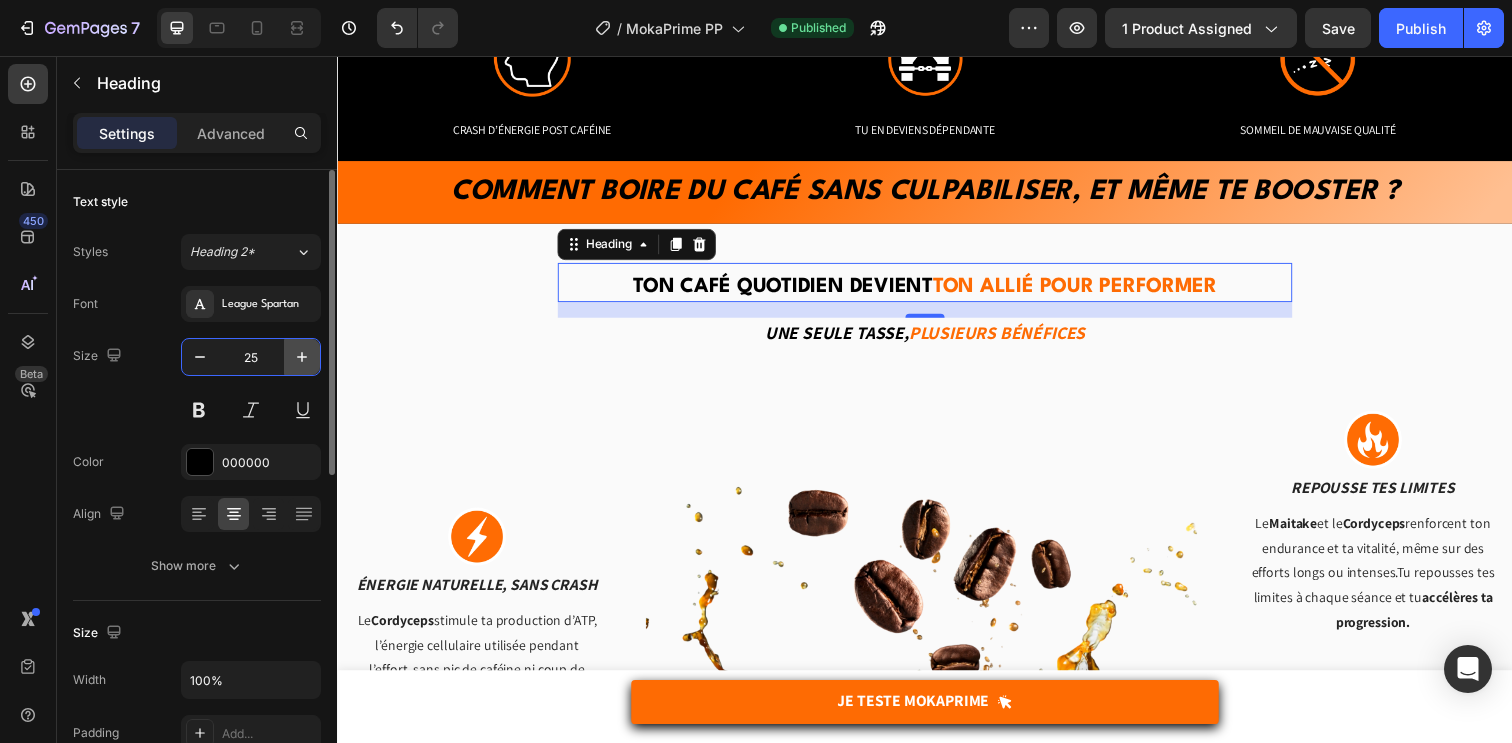 click 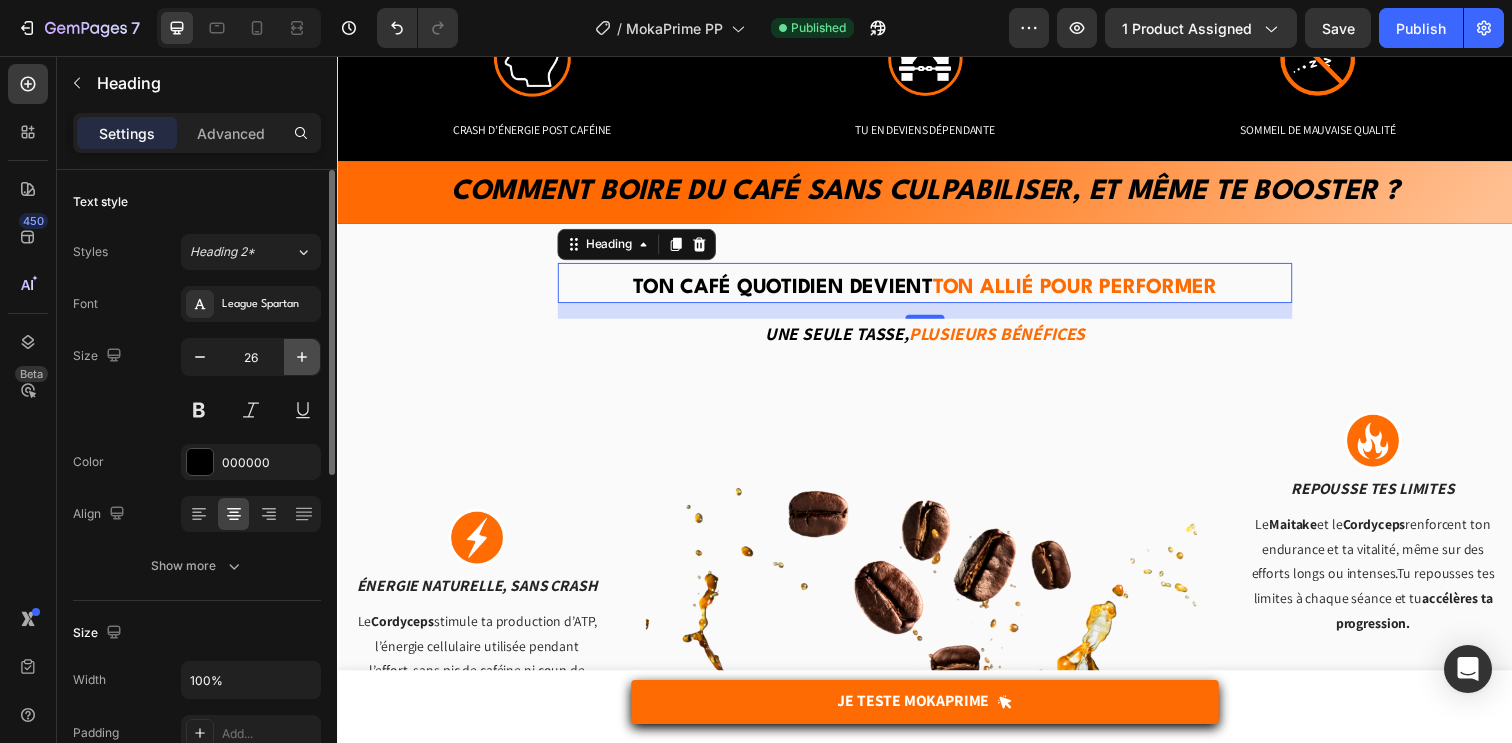 click 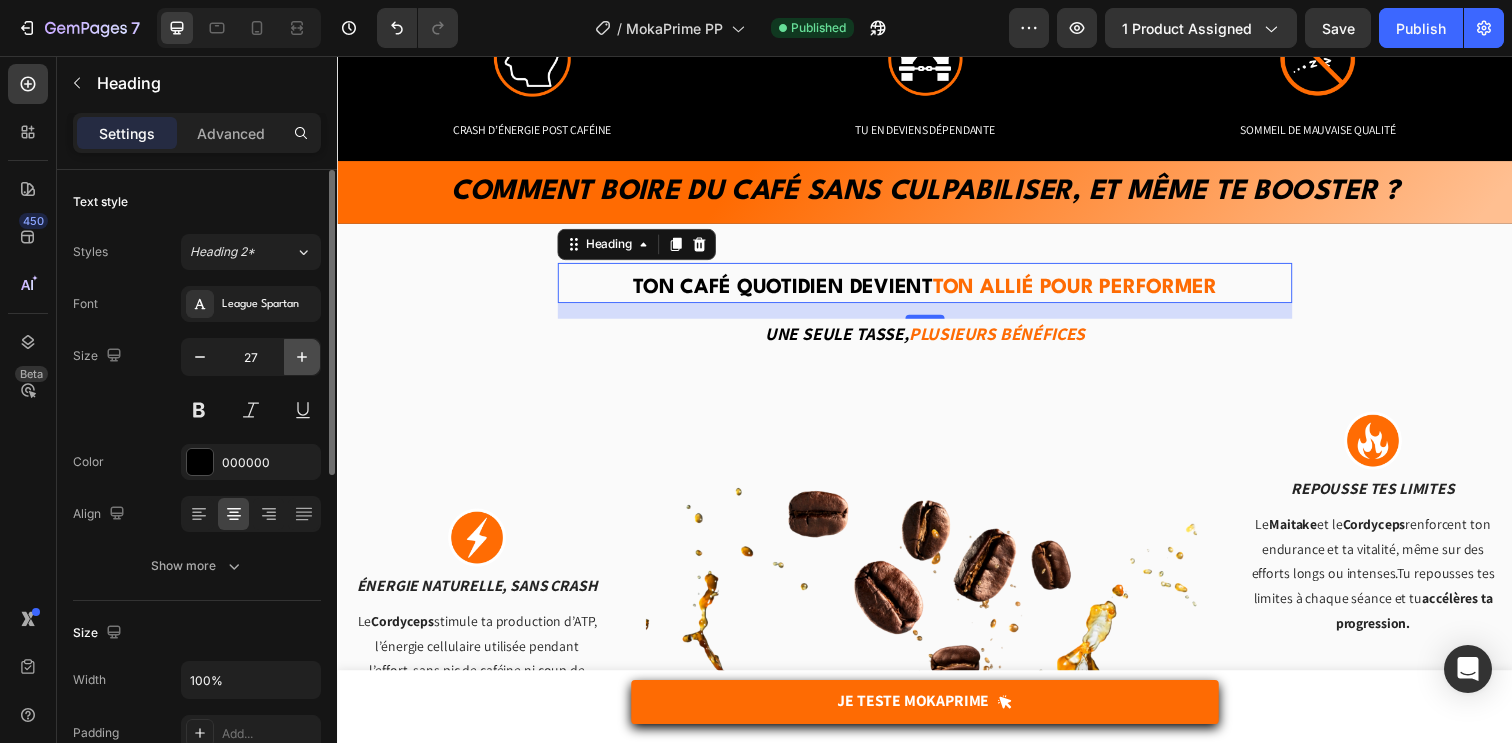 click 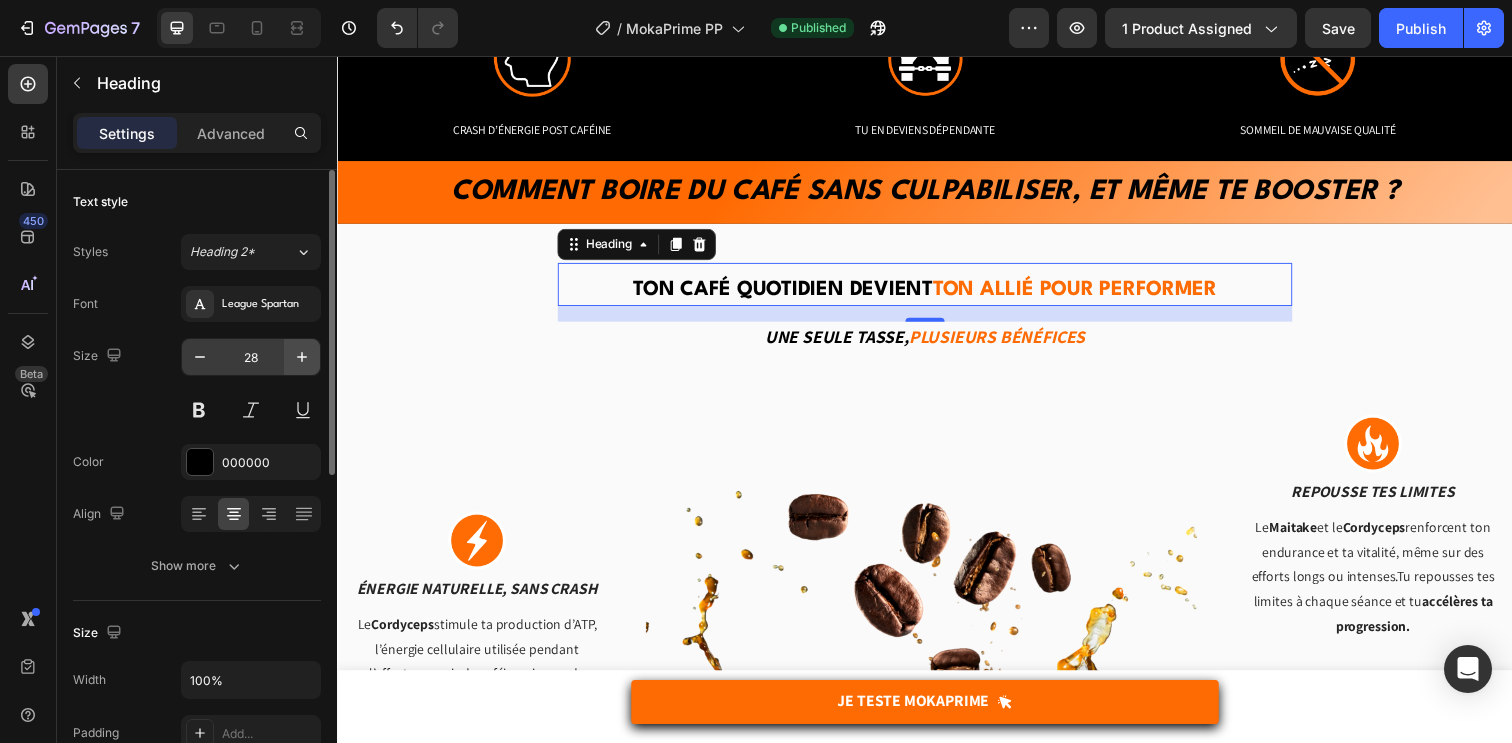 click at bounding box center (302, 357) 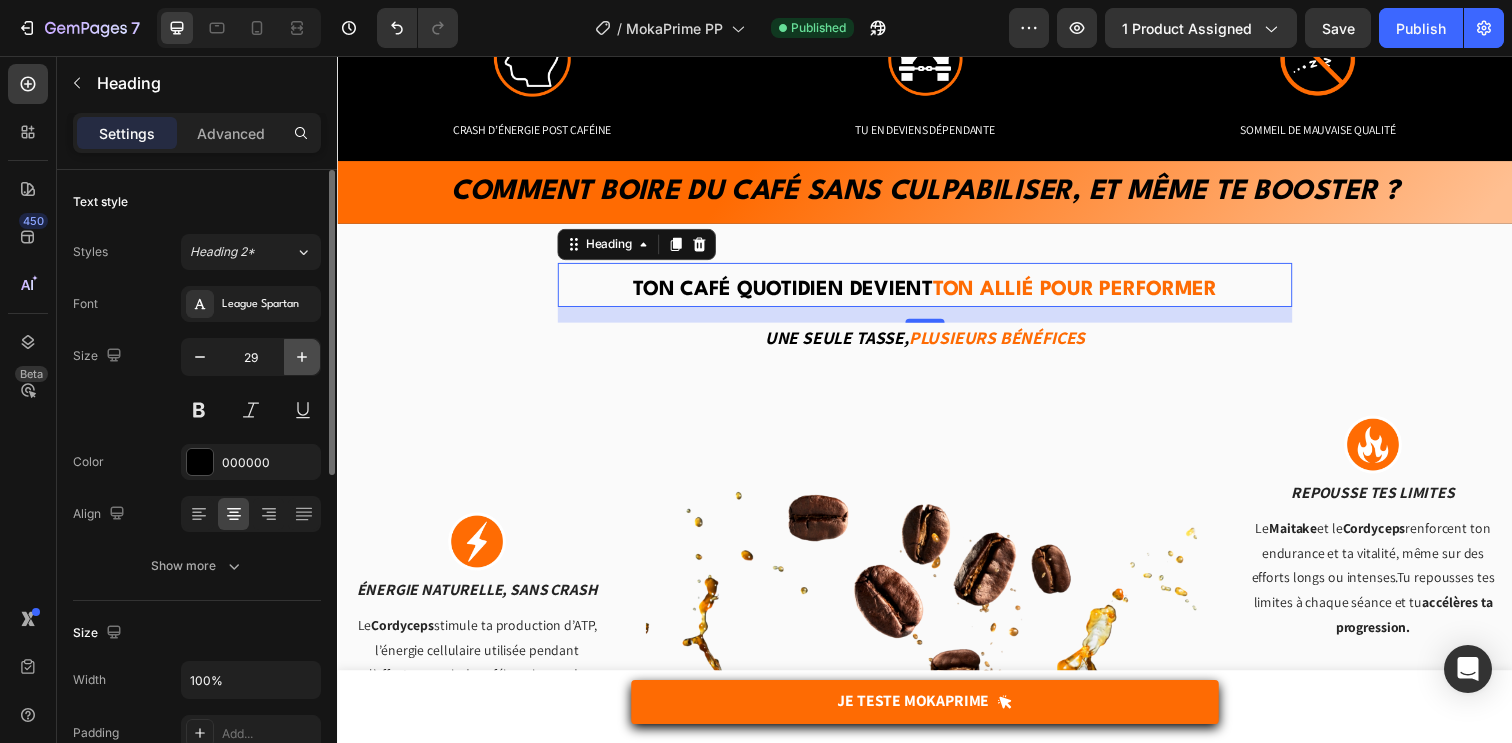click at bounding box center (302, 357) 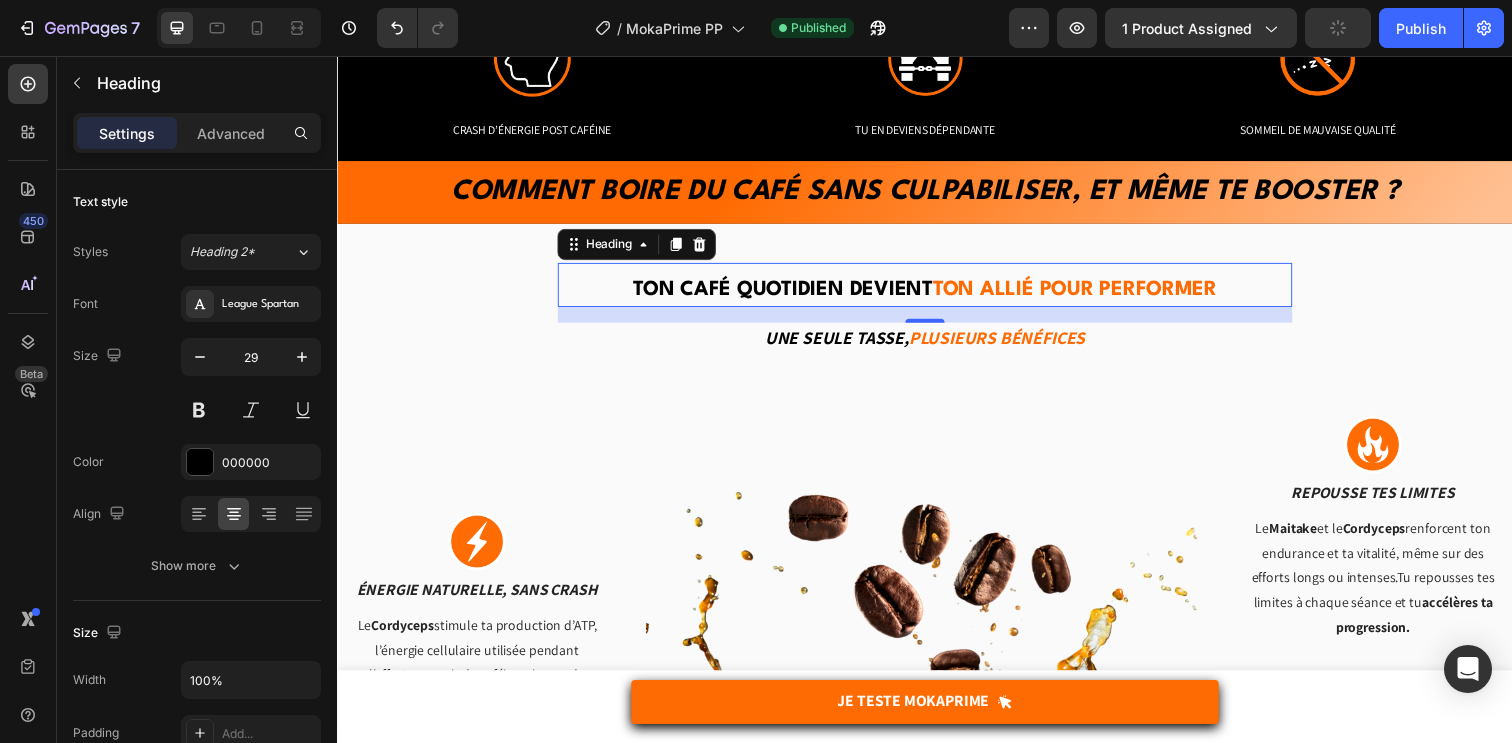type on "30" 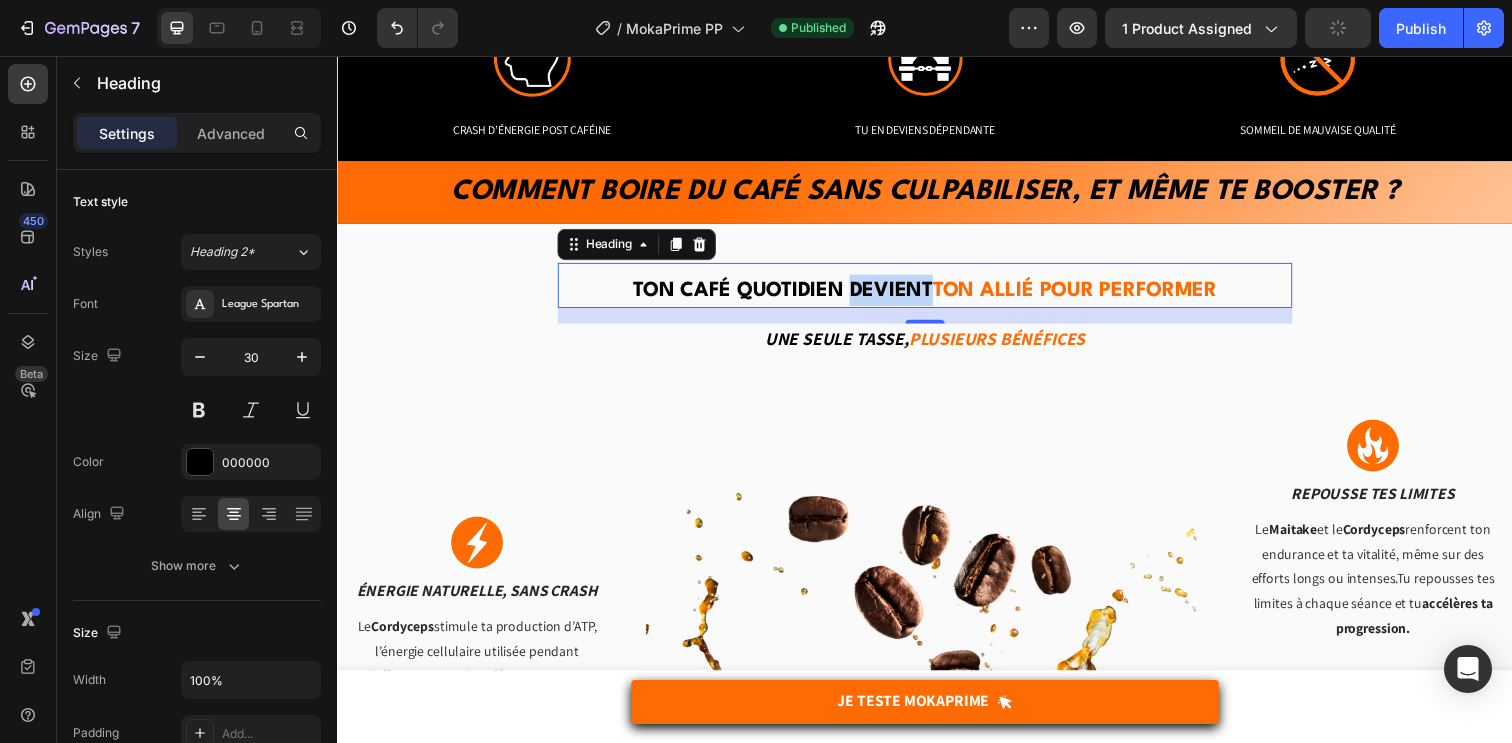 click on "Ton café quotidien devient" at bounding box center (792, 296) 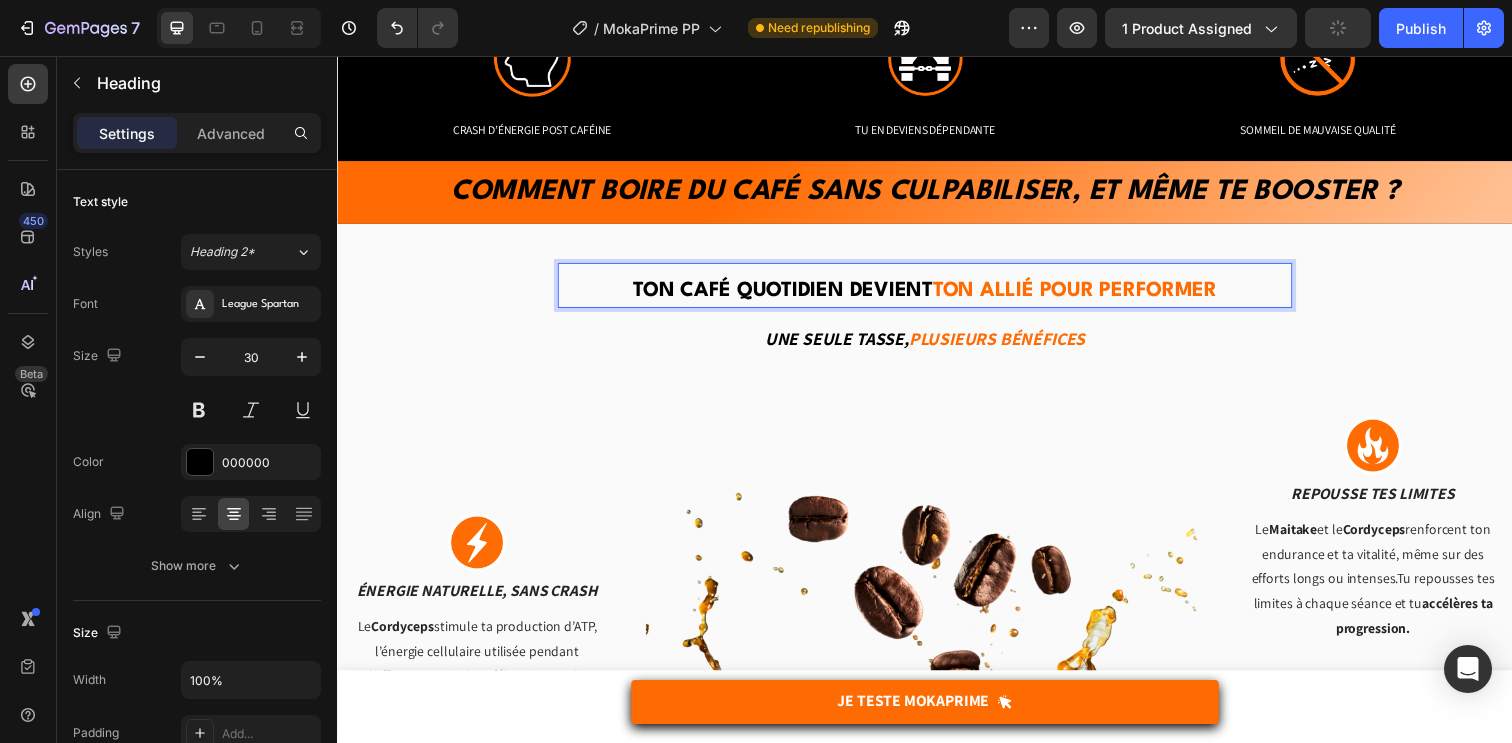 click on "Ton café quotidien devient" at bounding box center [792, 296] 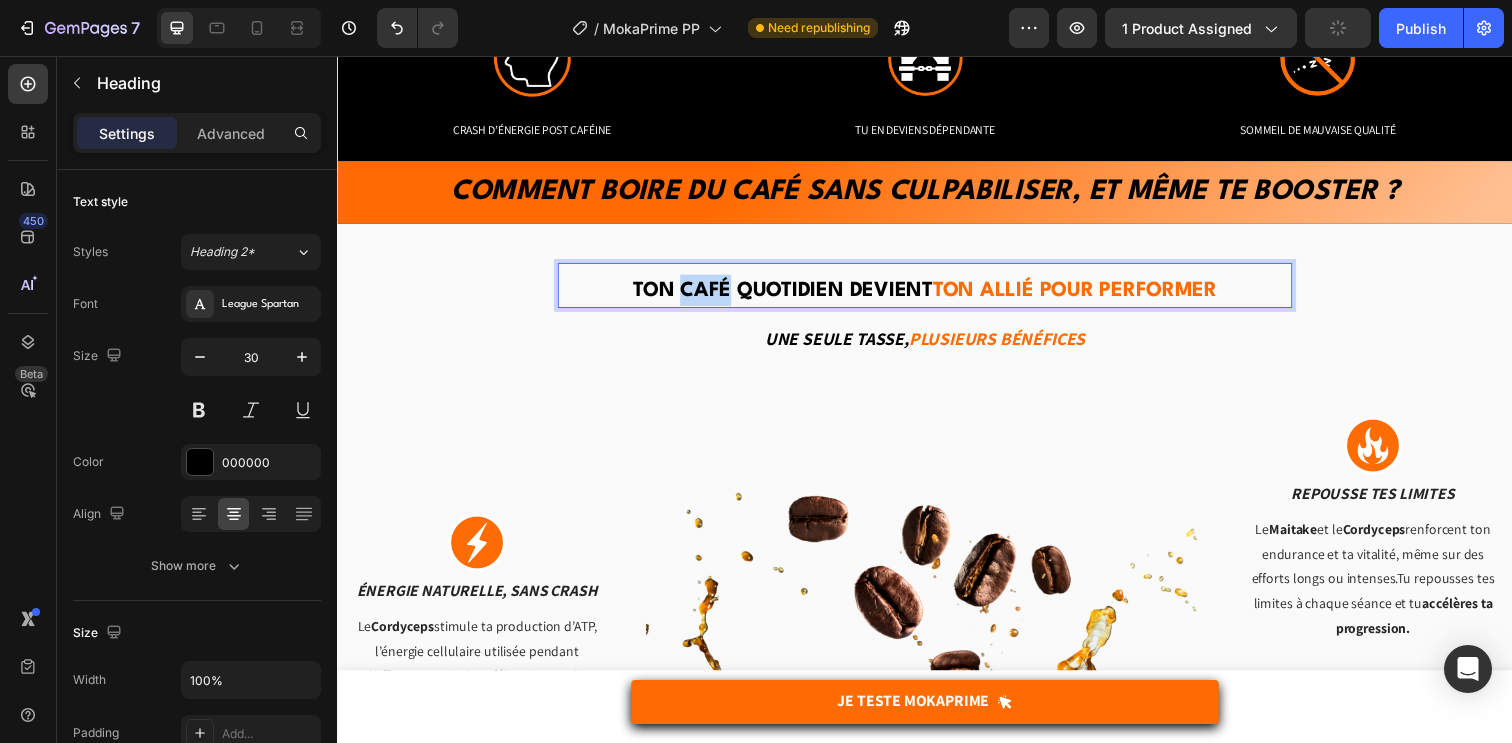 click on "Ton café quotidien devient" at bounding box center [792, 296] 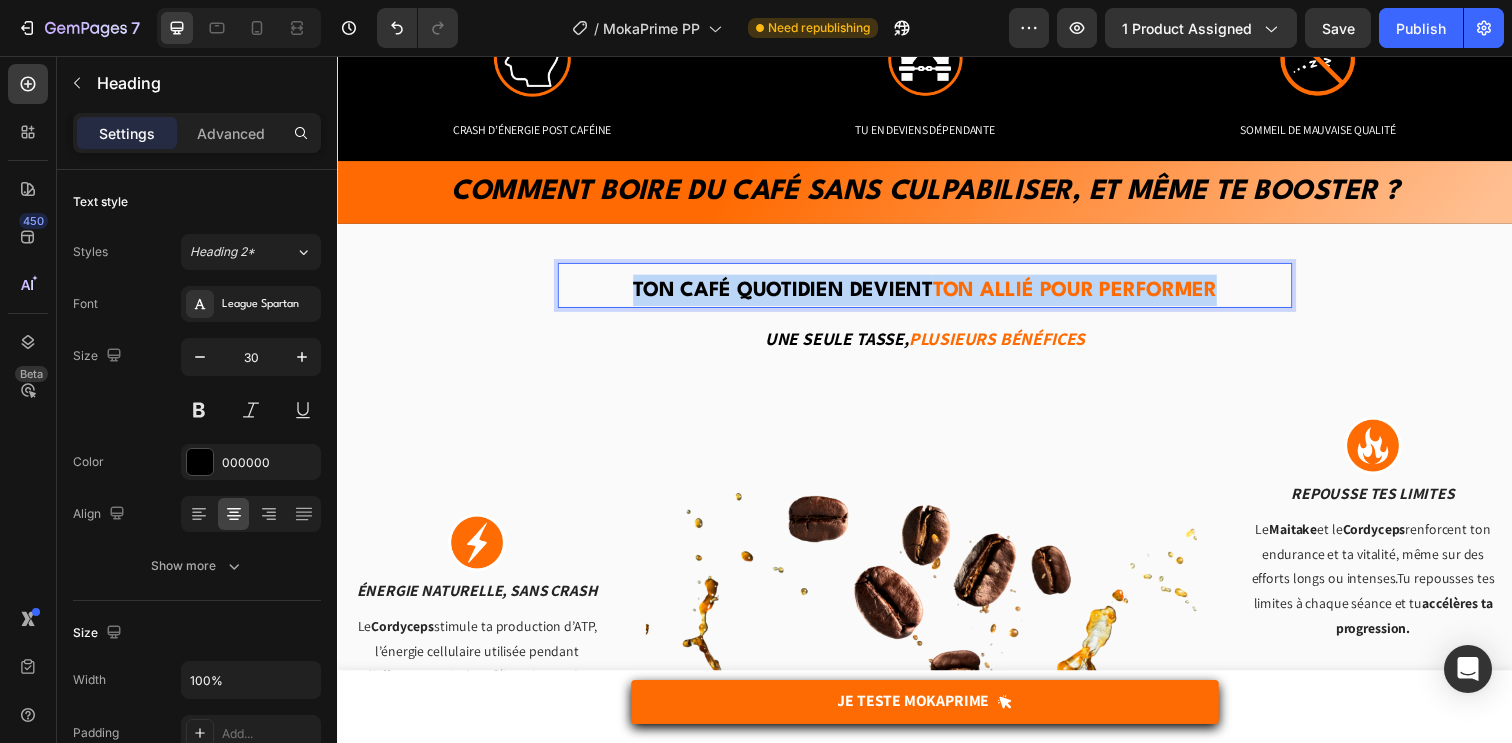 click on "Ton café quotidien devient" at bounding box center (792, 296) 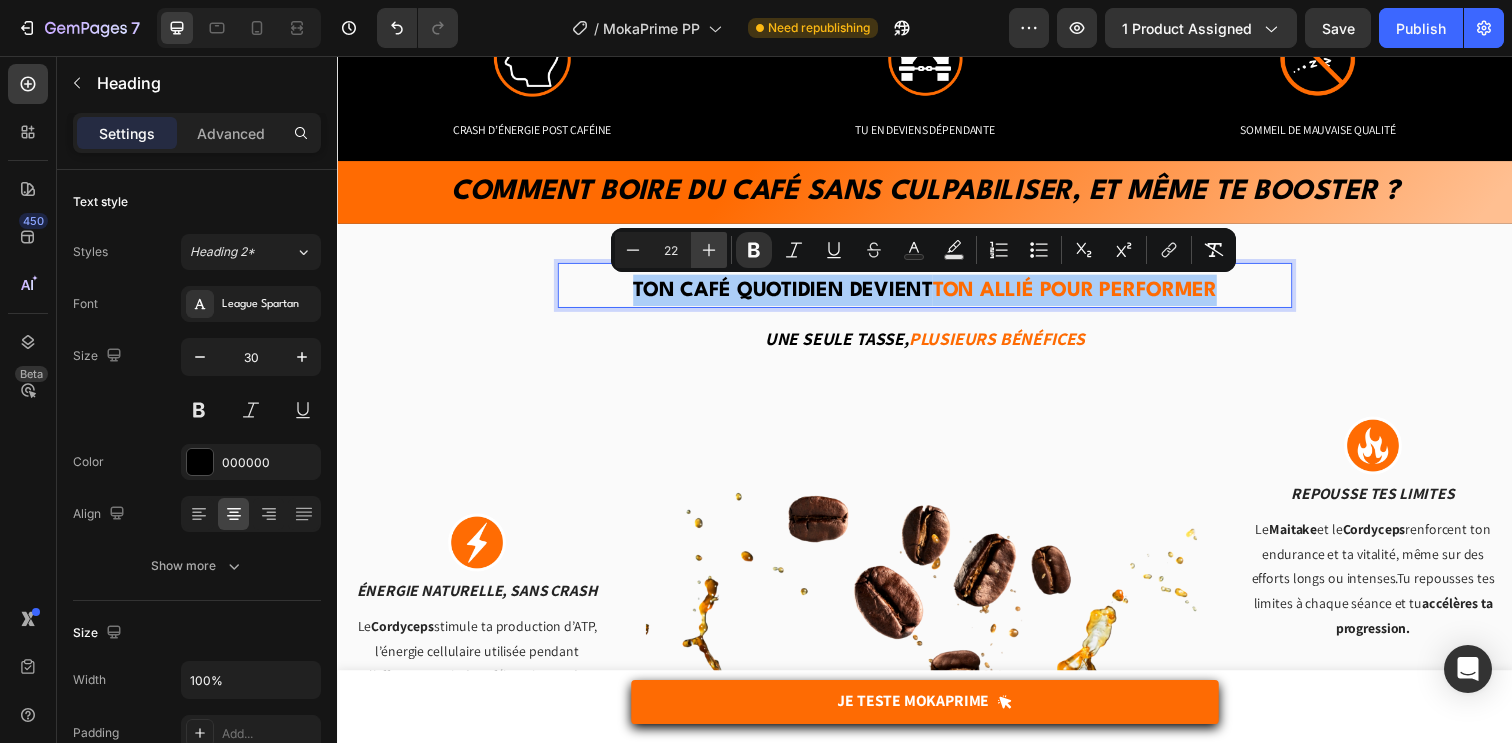 click 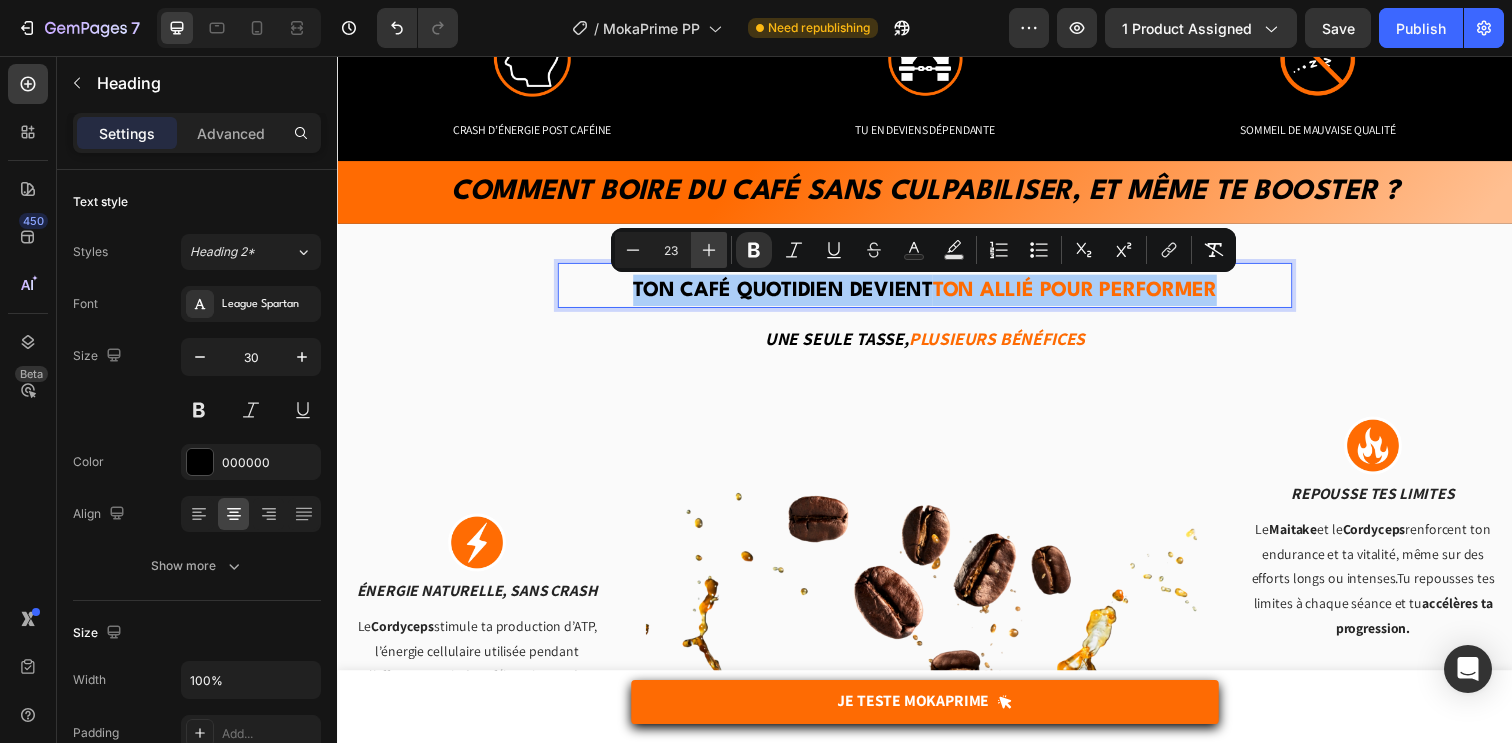 click 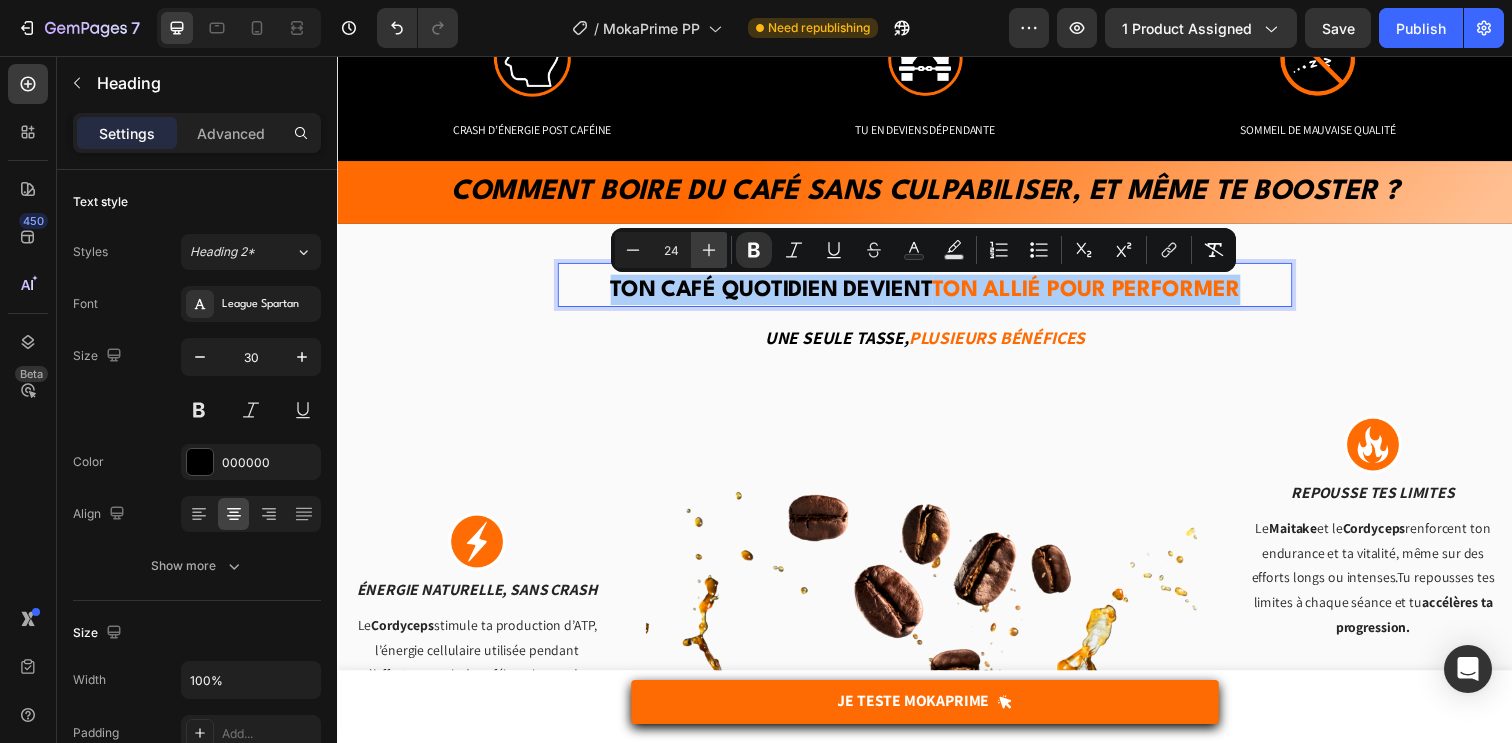 click 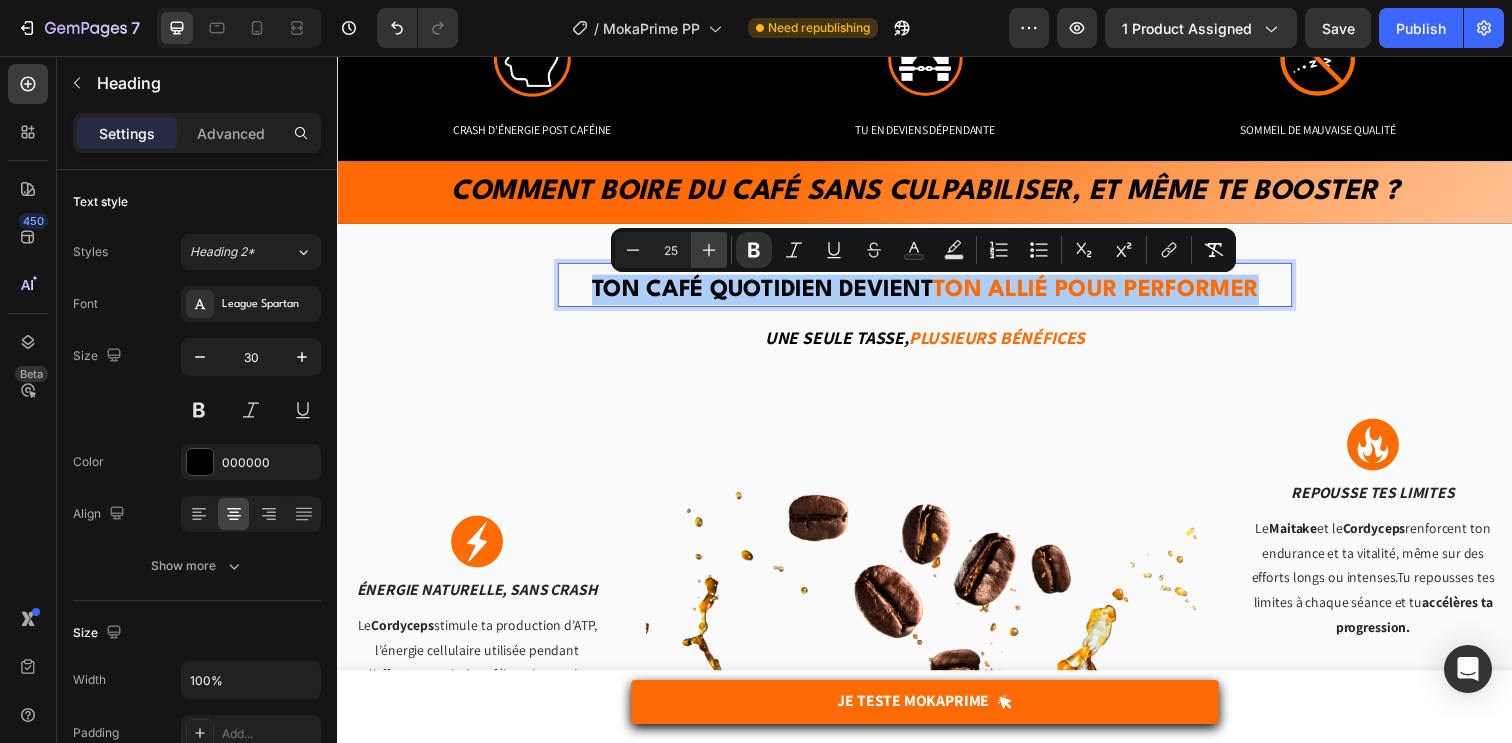 click 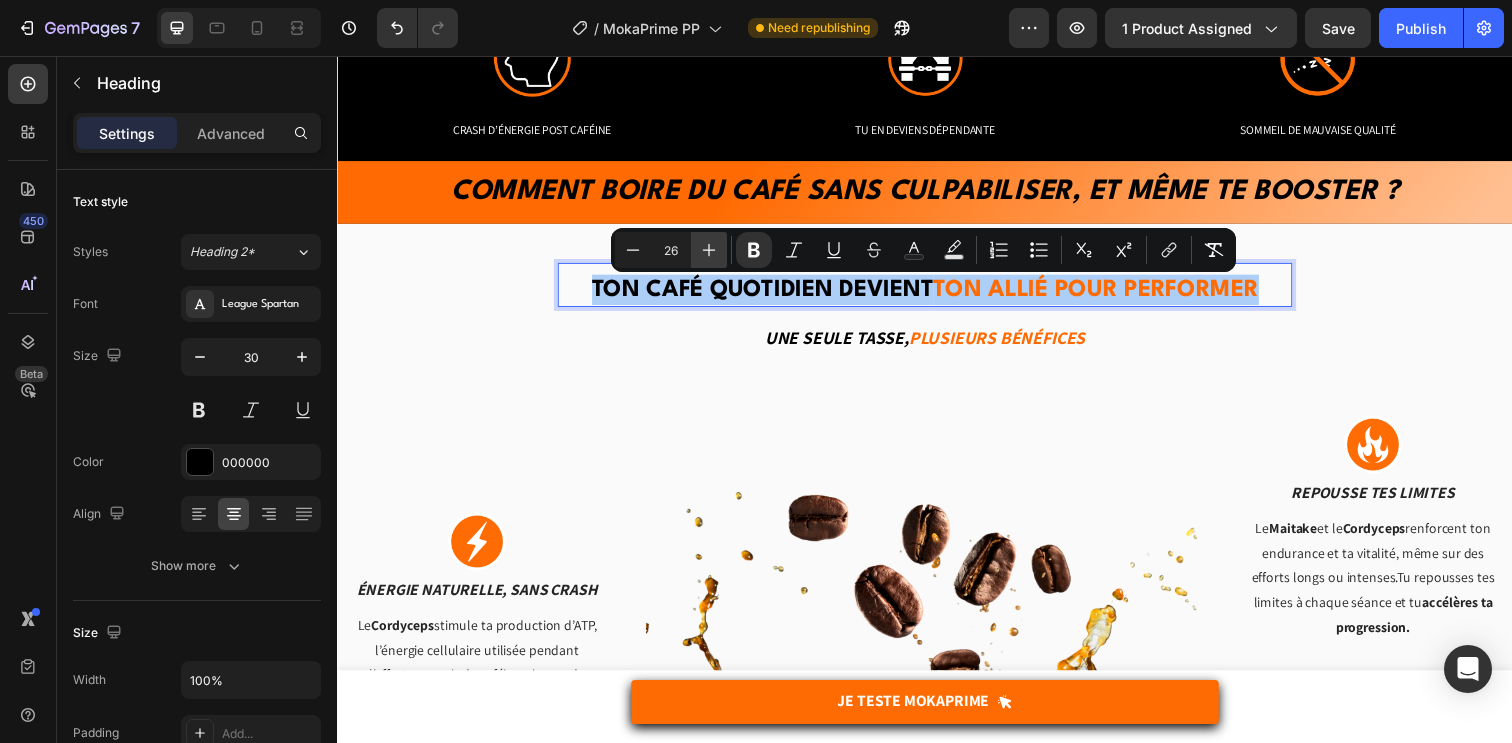 click 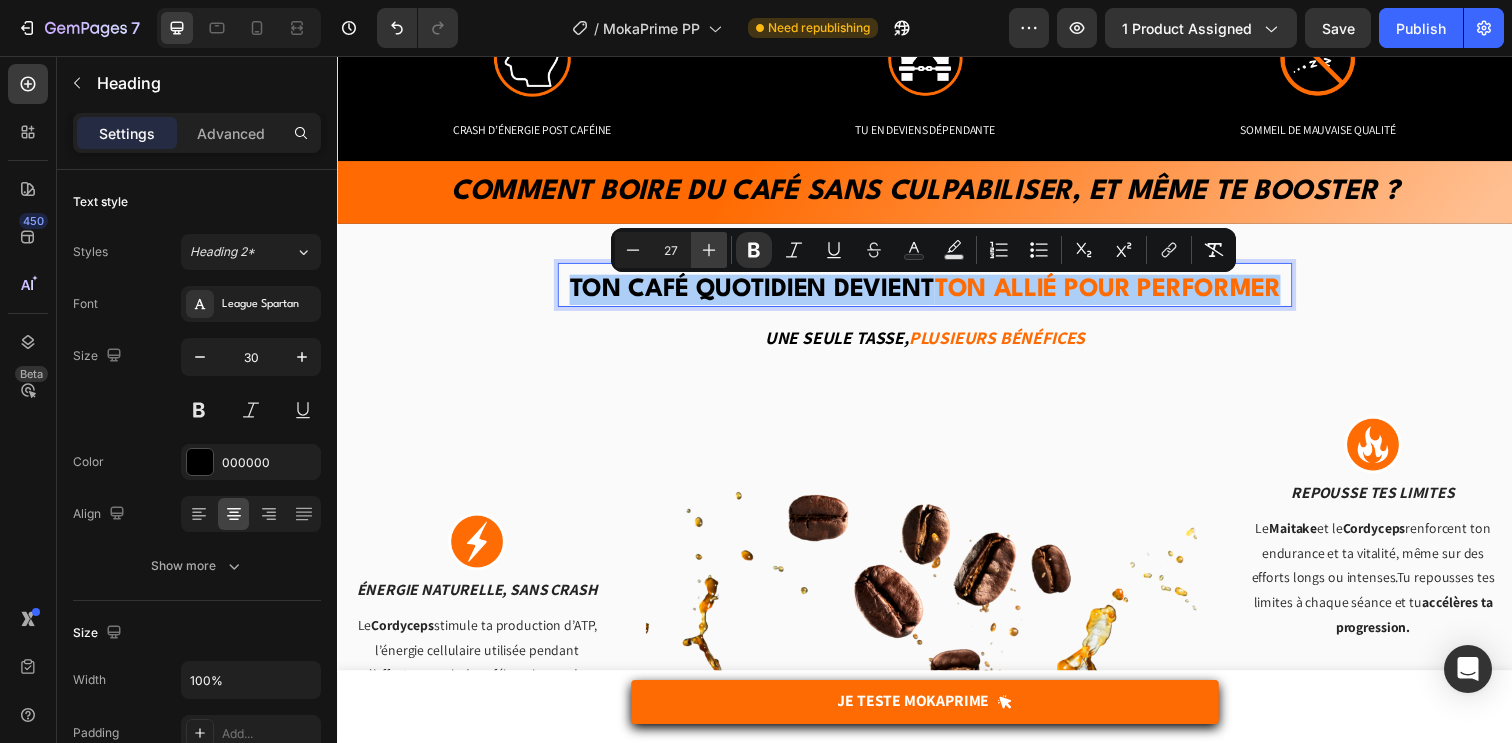 click 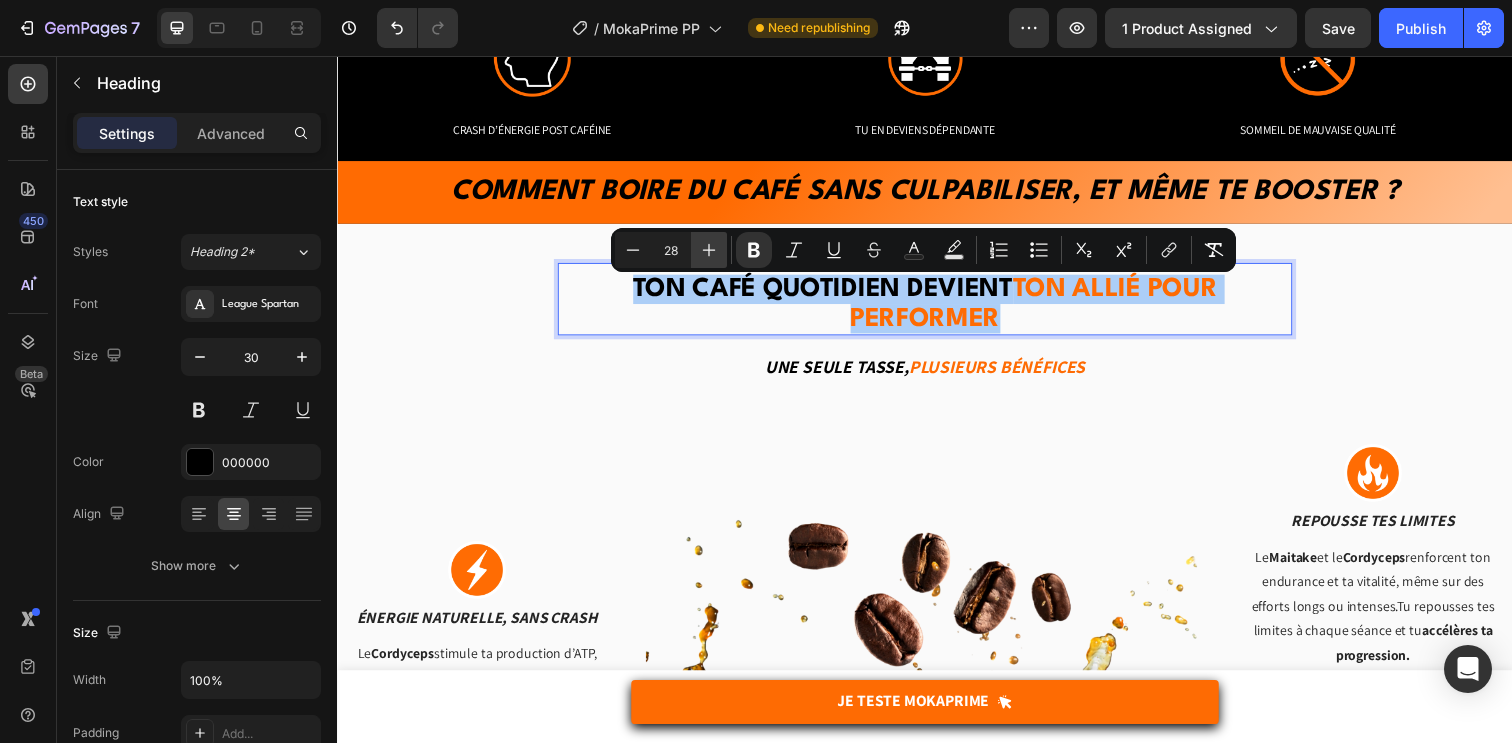 click 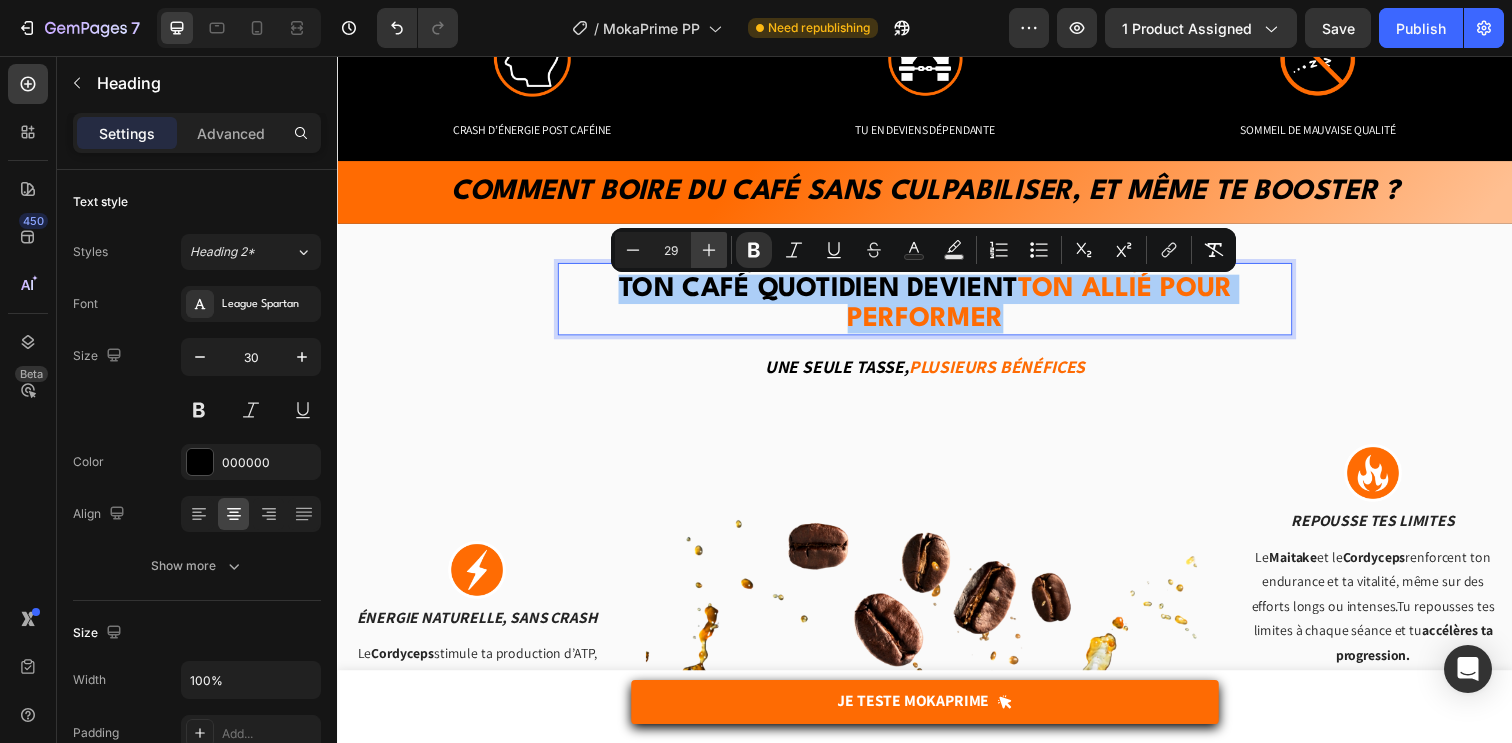 click 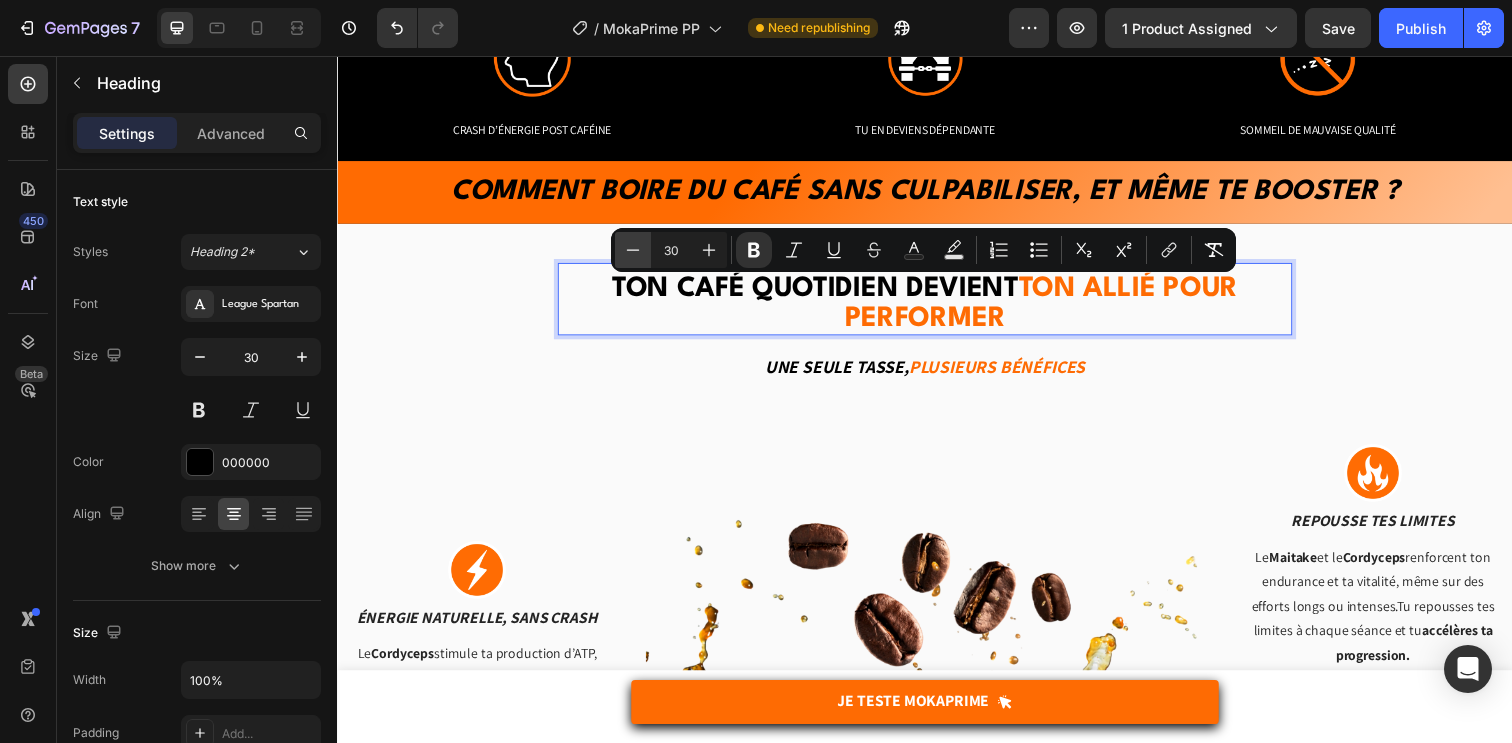 click 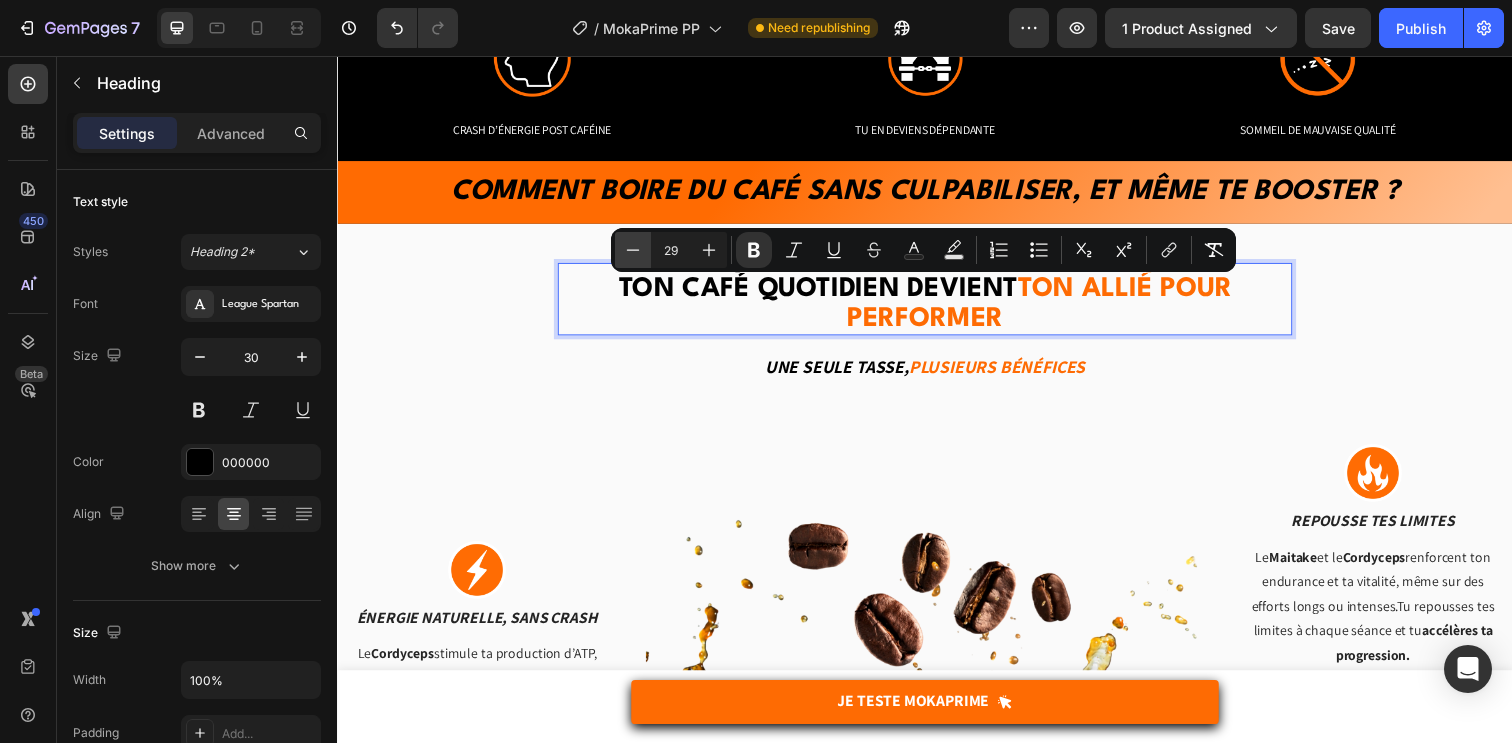 click 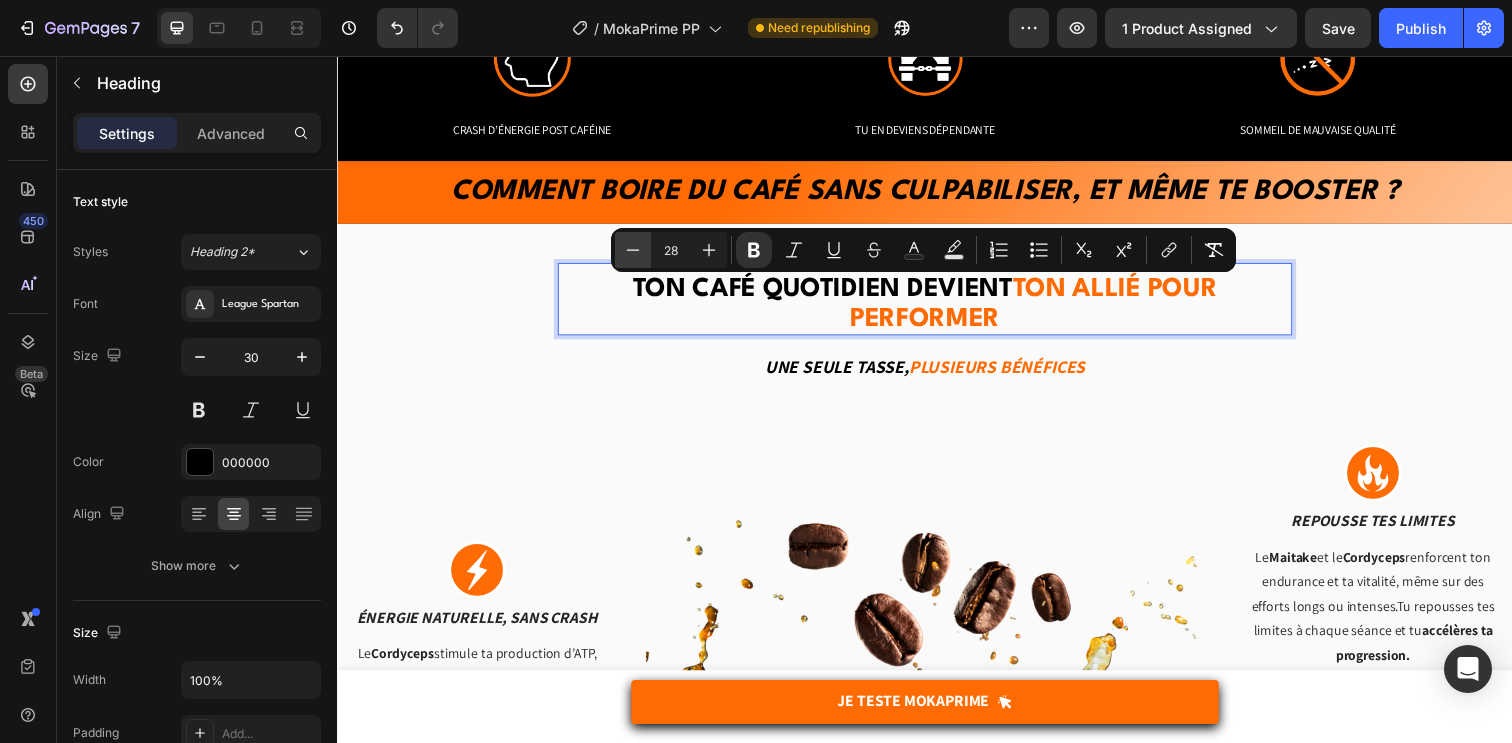 click 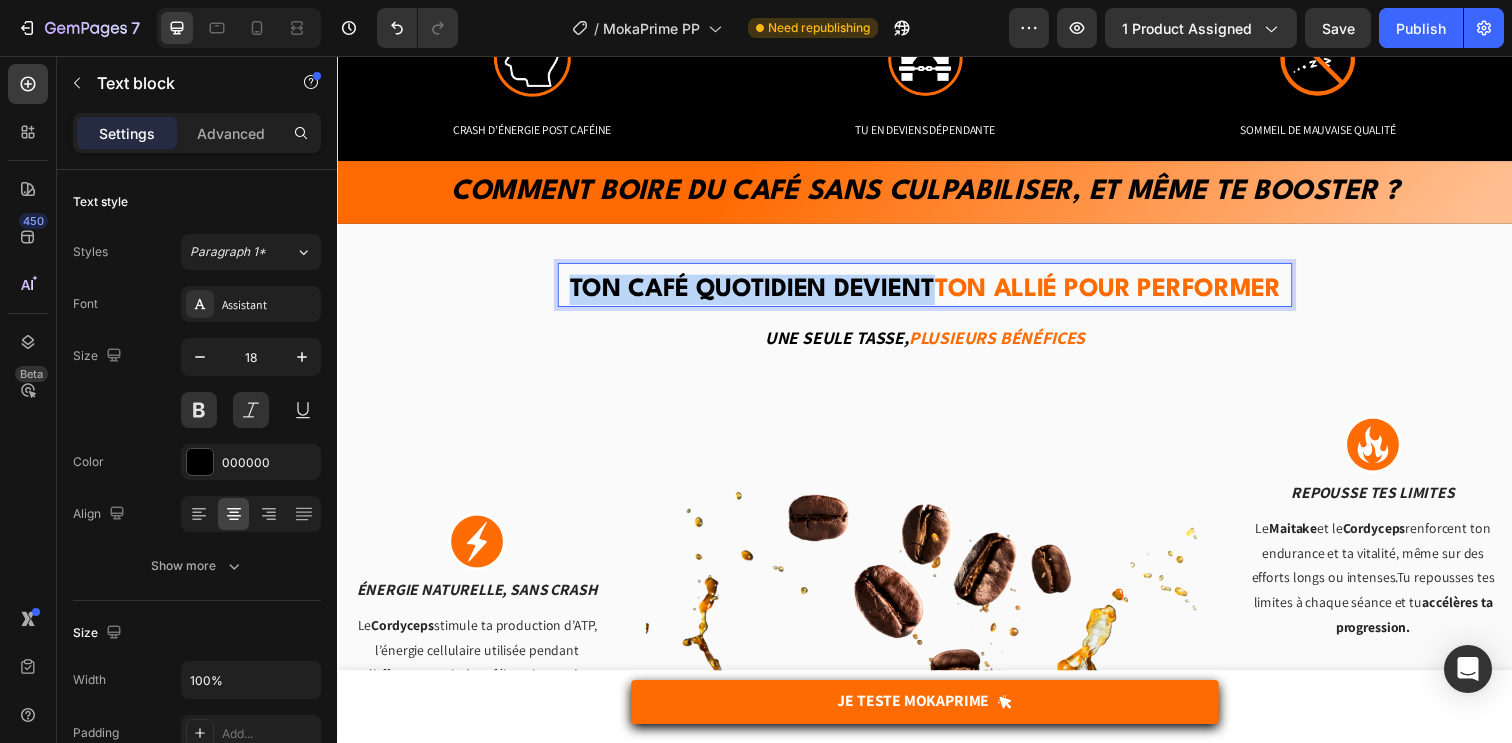 click on "Une seule tasse,  Plusieurs bénéfices" at bounding box center (937, 343) 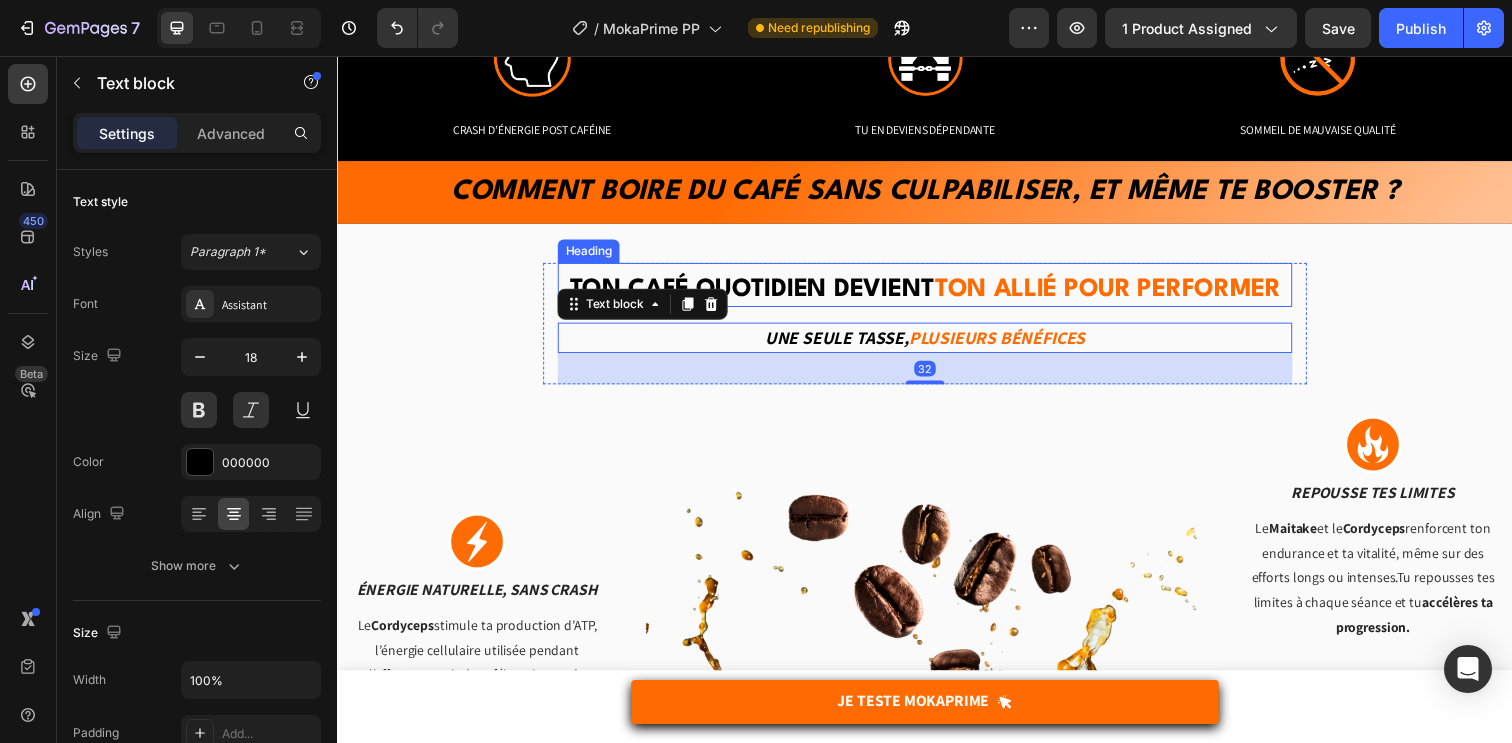 click on "ton allié pour performer" at bounding box center [1123, 294] 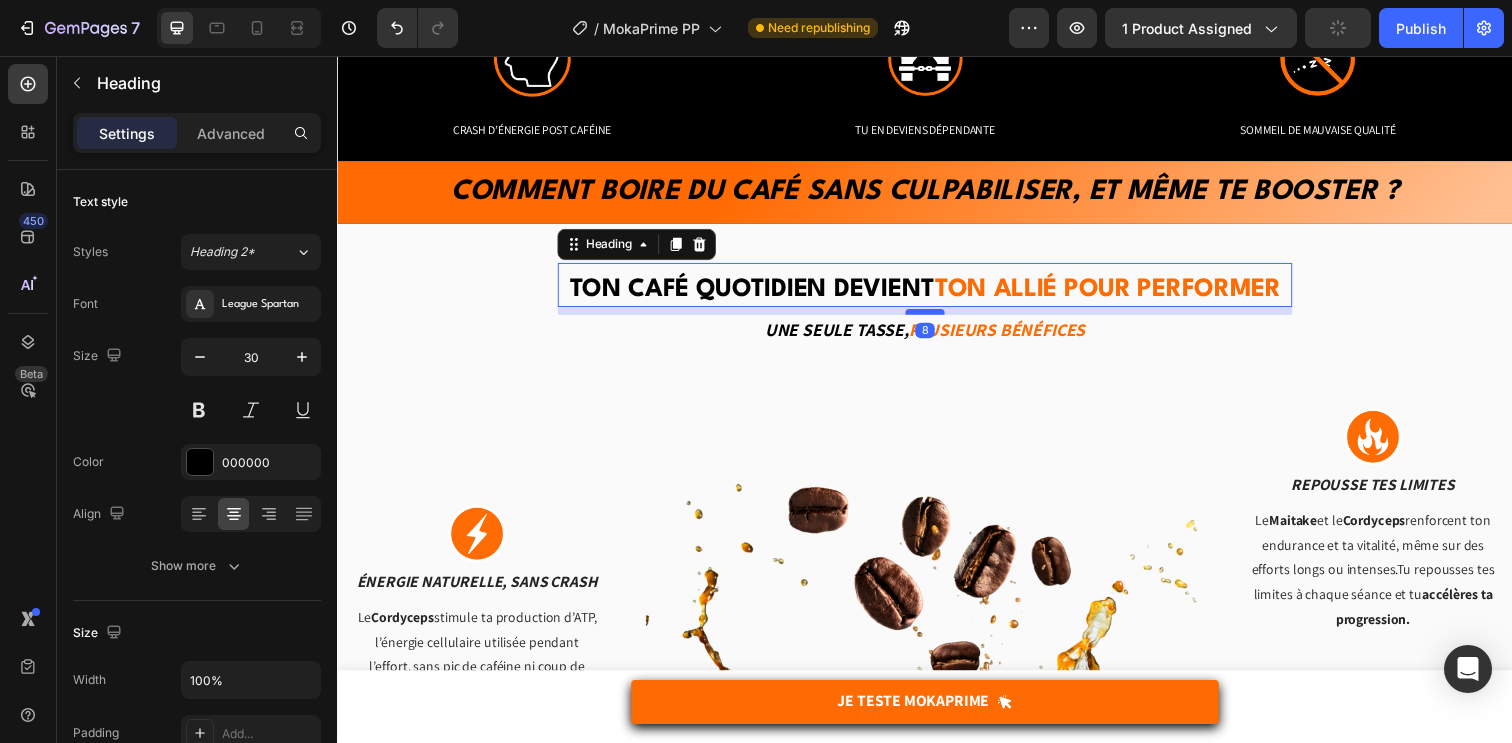 click at bounding box center (937, 317) 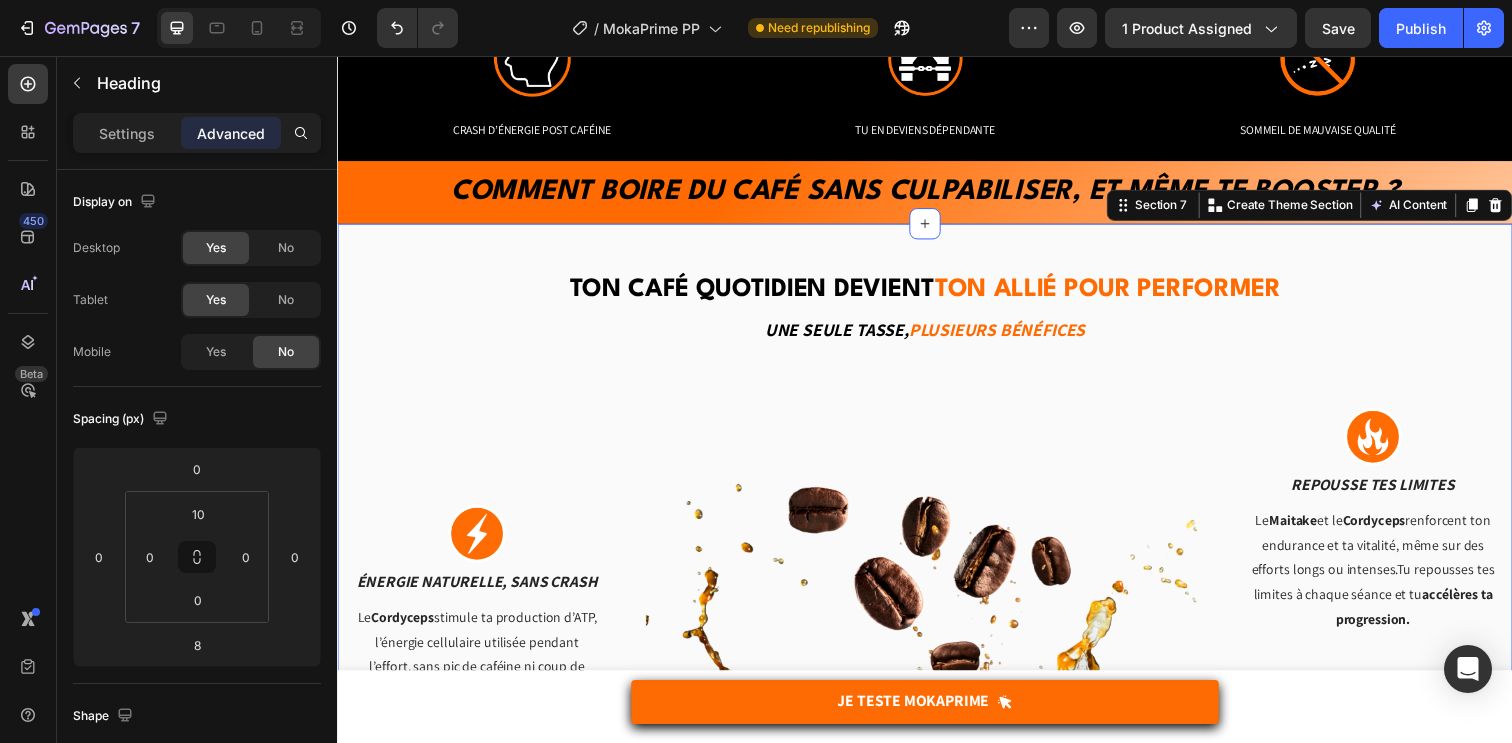 click on "Ton café quotidien devient  ton allié pour performer Heading ⁠⁠⁠⁠⁠⁠⁠ Ton café quotidien devient  ton allié pour performer Heading Une seule tasse,  Plusieurs bénéfices Text block Row Image énergie naturelle, sans crash Text block Le  Cordyceps  stimule ta production d’ATP, l’énergie cellulaire utilisée pendant l’effort, sans pic de caféine ni coup de barre.  Tu restes à fond du début à la fin de l’entraînement. Text block Row Image Accélère ta récup’  Text block Le  Chaga  et le  Reishi  réduisent les inflammations et soutiennent ton immunité après l’effort. Tu  récupères plus vite  entre les séances, tu limites les courbatures et tu gagnes en régularité.  Text block Row Image Image Repousse tes limites Text block Le  Maitake  et le  Cordyceps  renforcent ton endurance et ta vitalité, même sur des efforts longs ou intenses.Tu repousses tes limites à chaque séance et tu  accélères ta progression. Text block Row Image Reste focus malgré l’effort Le" at bounding box center (937, 705) 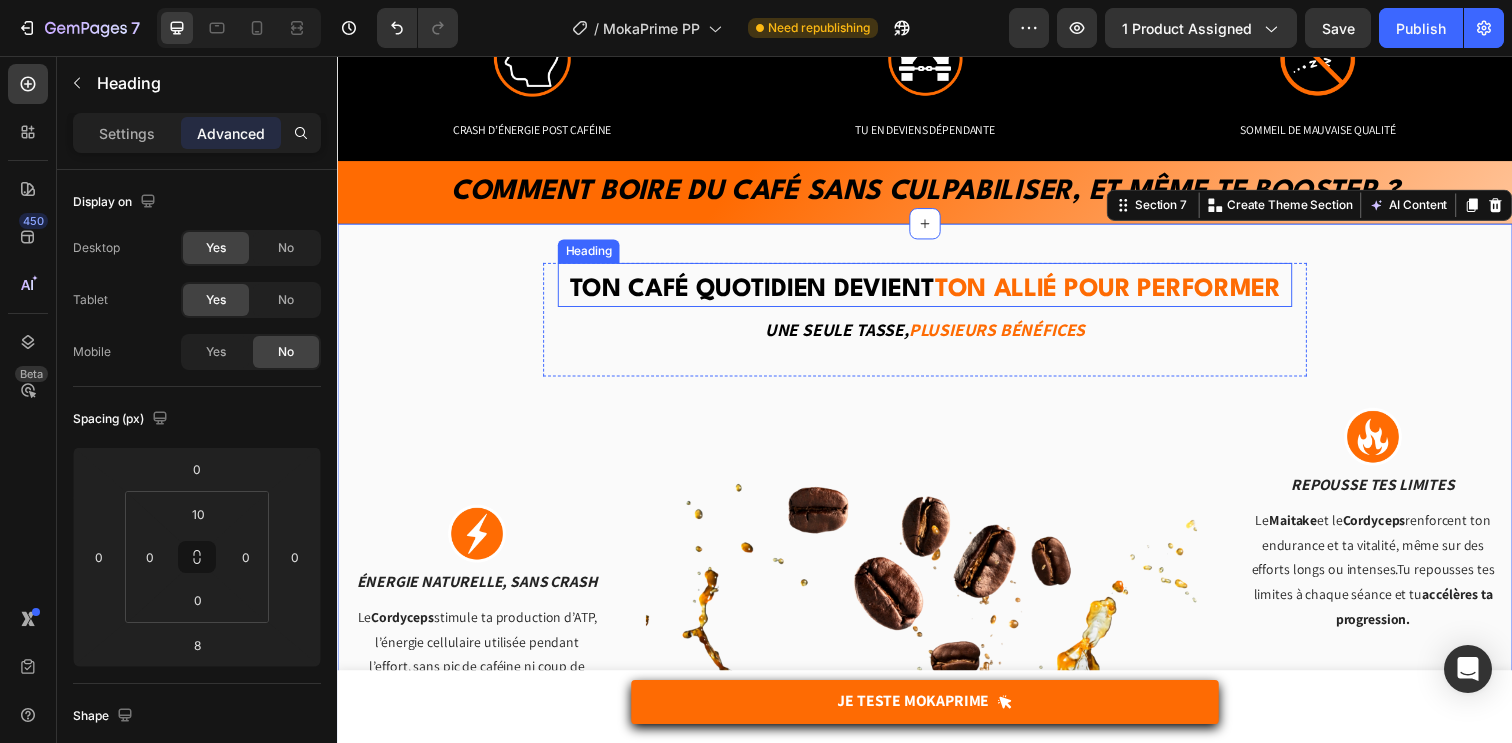 click on "⁠⁠⁠⁠⁠⁠⁠ Ton café quotidien devient  ton allié pour performer" at bounding box center (937, 294) 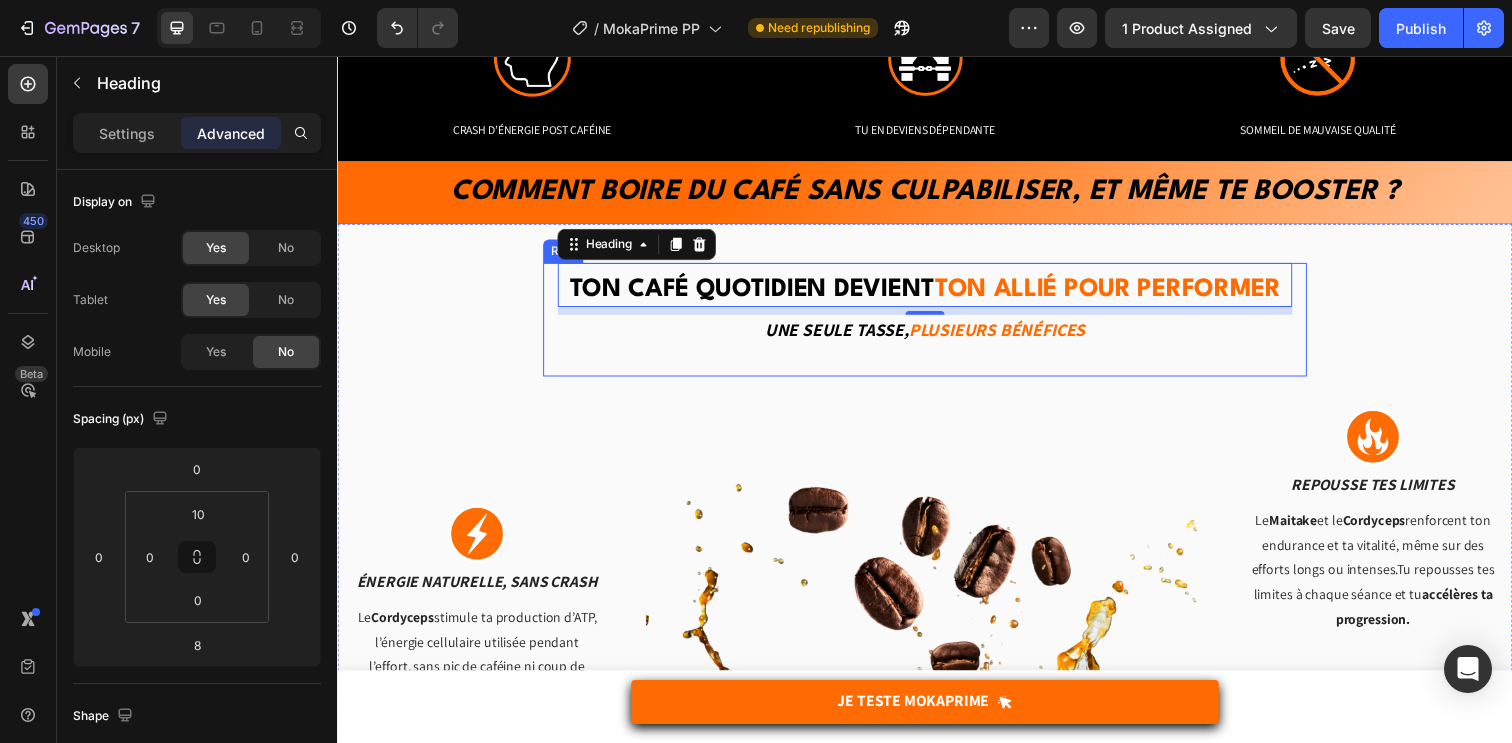click on "Ton café quotidien devient  ton allié pour performer Heading ⁠⁠⁠⁠⁠⁠⁠ Ton café quotidien devient  ton allié pour performer Heading   8 Une seule tasse,  Plusieurs bénéfices Text block Row" at bounding box center (937, 325) 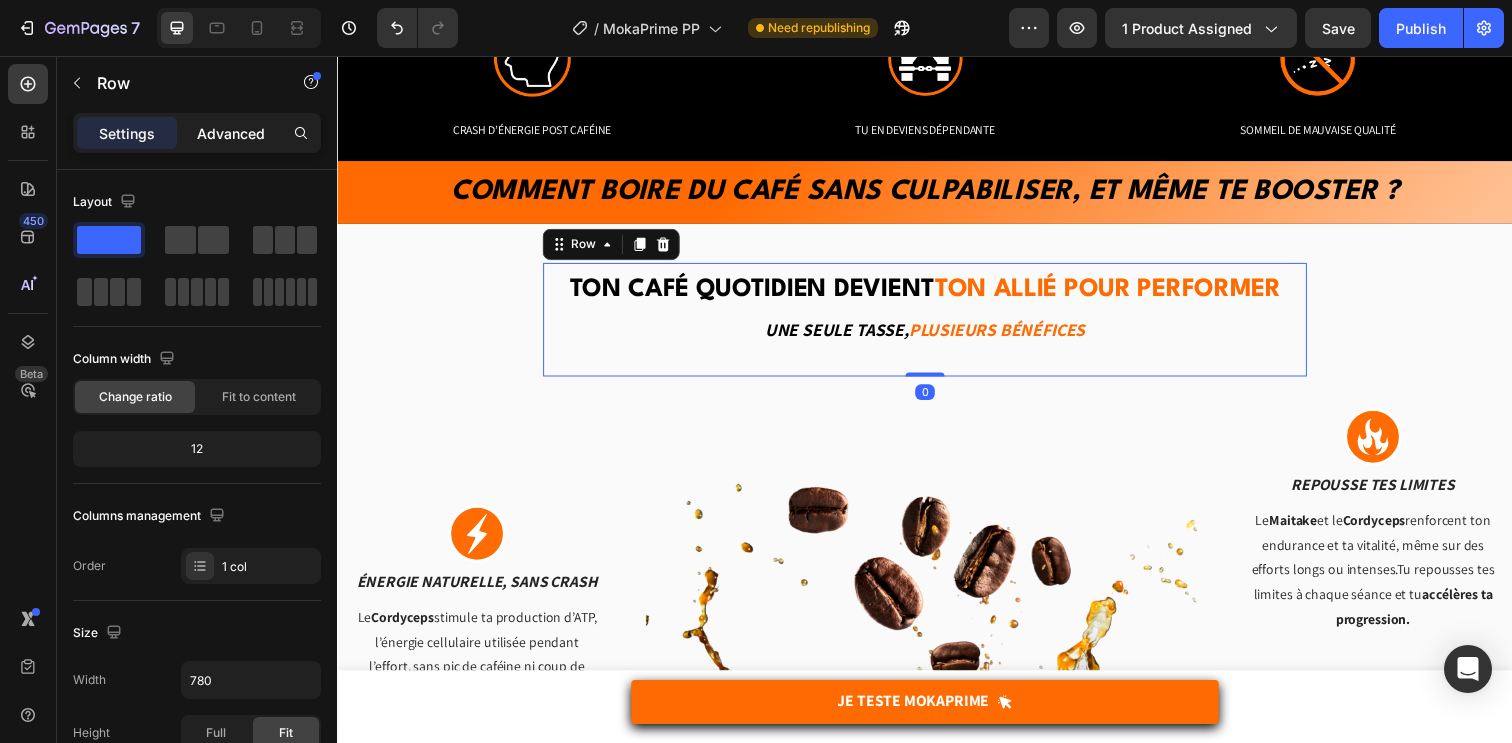click on "Advanced" at bounding box center [231, 133] 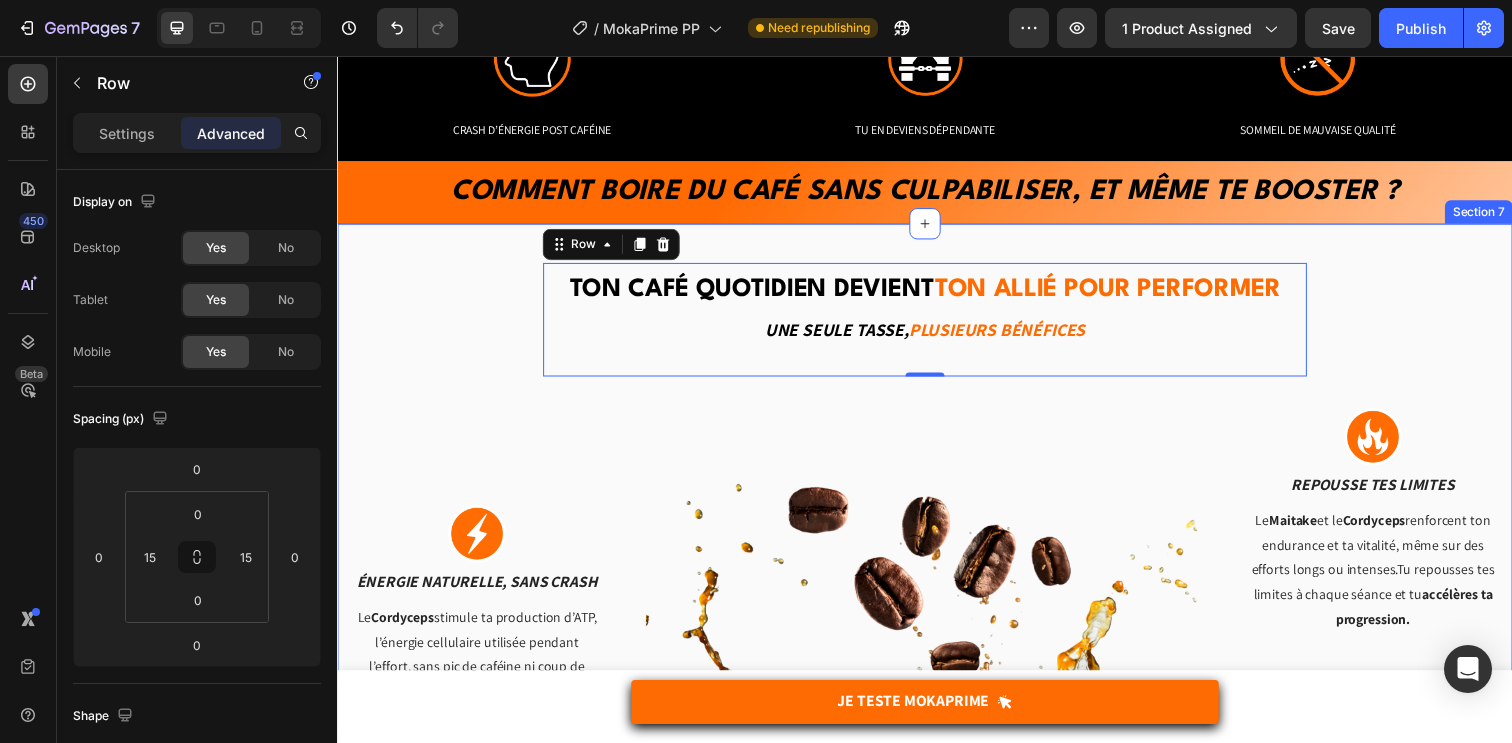 click on "Ton café quotidien devient  ton allié pour performer Heading ⁠⁠⁠⁠⁠⁠⁠ Ton café quotidien devient  ton allié pour performer Heading Une seule tasse,  Plusieurs bénéfices Text block Row   0 Image énergie naturelle, sans crash Text block Le  Cordyceps  stimule ta production d’ATP, l’énergie cellulaire utilisée pendant l’effort, sans pic de caféine ni coup de barre.  Tu restes à fond du début à la fin de l’entraînement. Text block Row Image Accélère ta récup’  Text block Le  Chaga  et le  Reishi  réduisent les inflammations et soutiennent ton immunité après l’effort. Tu  récupères plus vite  entre les séances, tu limites les courbatures et tu gagnes en régularité.  Text block Row Image Image Repousse tes limites Text block Le  Maitake  et le  Cordyceps  renforcent ton endurance et ta vitalité, même sur des efforts longs ou intenses.Tu repousses tes limites à chaque séance et tu  accélères ta progression. Text block Row Image Reste focus malgré l’effort" at bounding box center [937, 705] 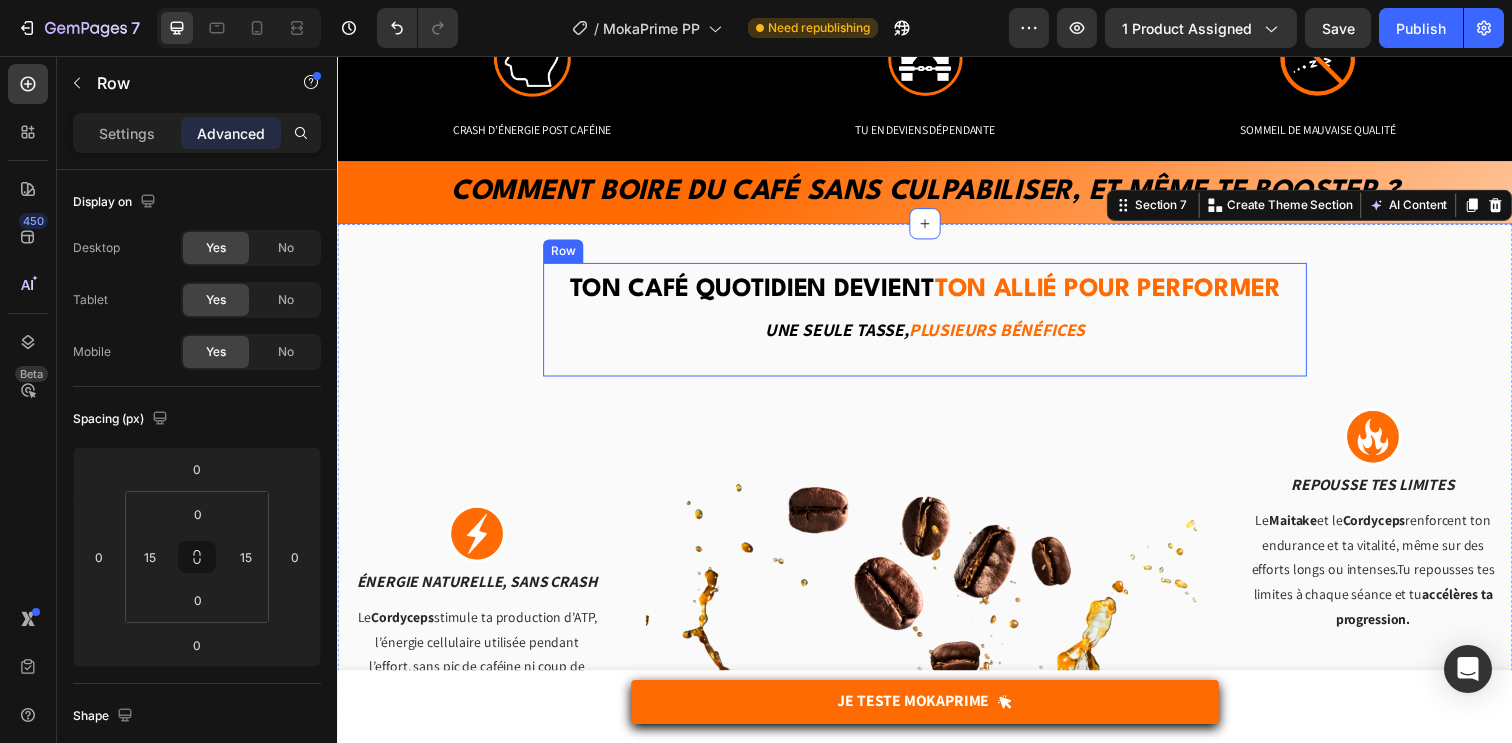 click on "Ton café quotidien devient  ton allié pour performer Heading ⁠⁠⁠⁠⁠⁠⁠ Ton café quotidien devient  ton allié pour performer Heading Une seule tasse,  Plusieurs bénéfices Text block Row" at bounding box center (937, 325) 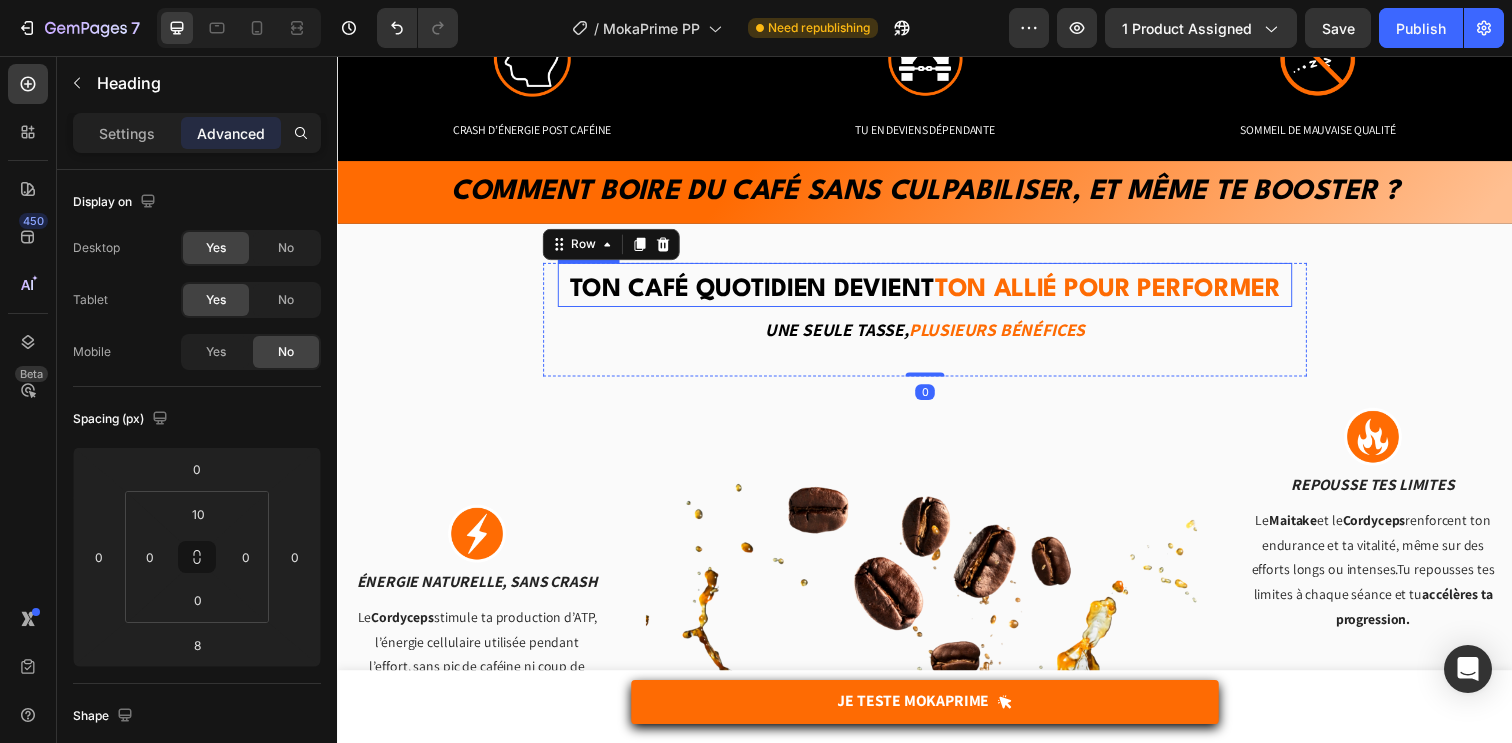 click on "Ton café quotidien devient" at bounding box center (760, 294) 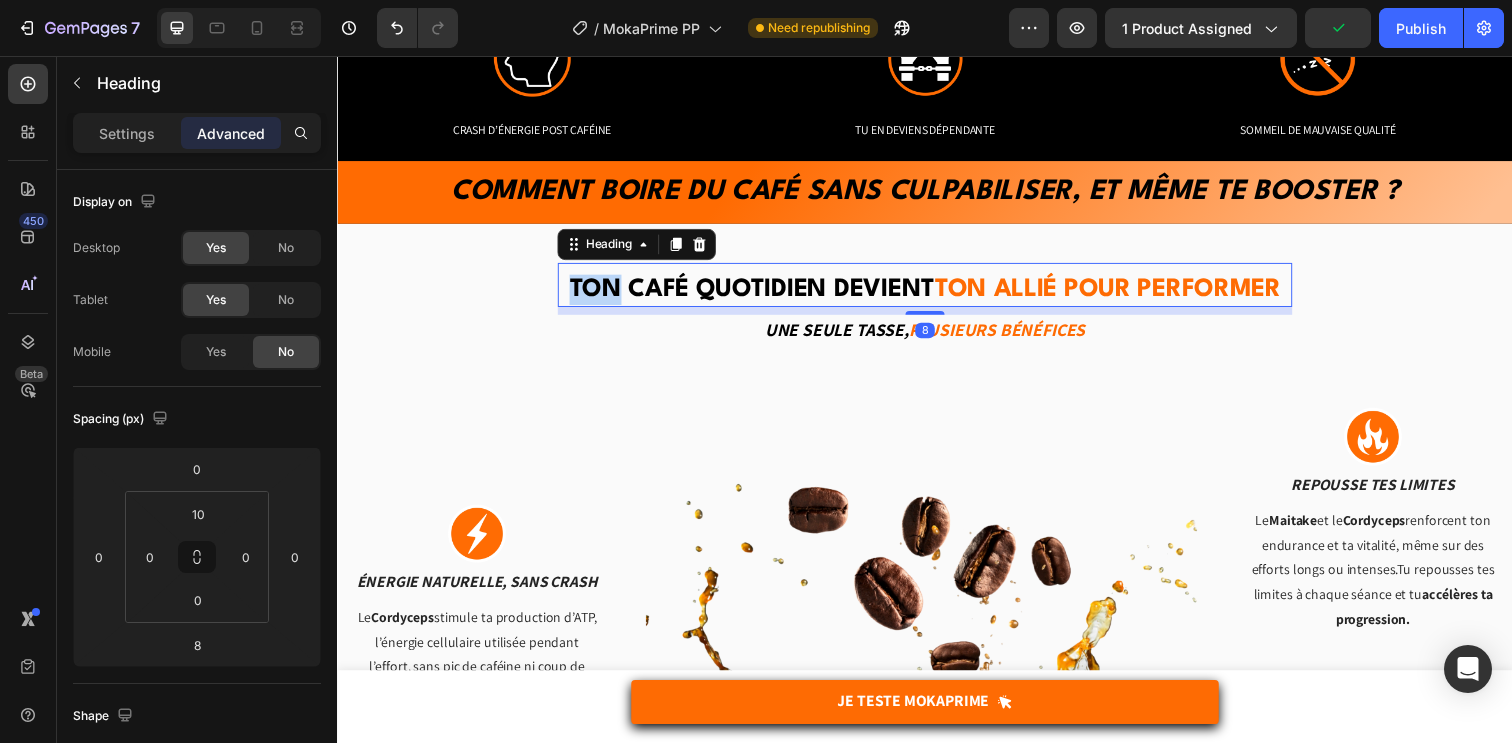 click on "Ton café quotidien devient  ton allié pour performer" at bounding box center (937, 294) 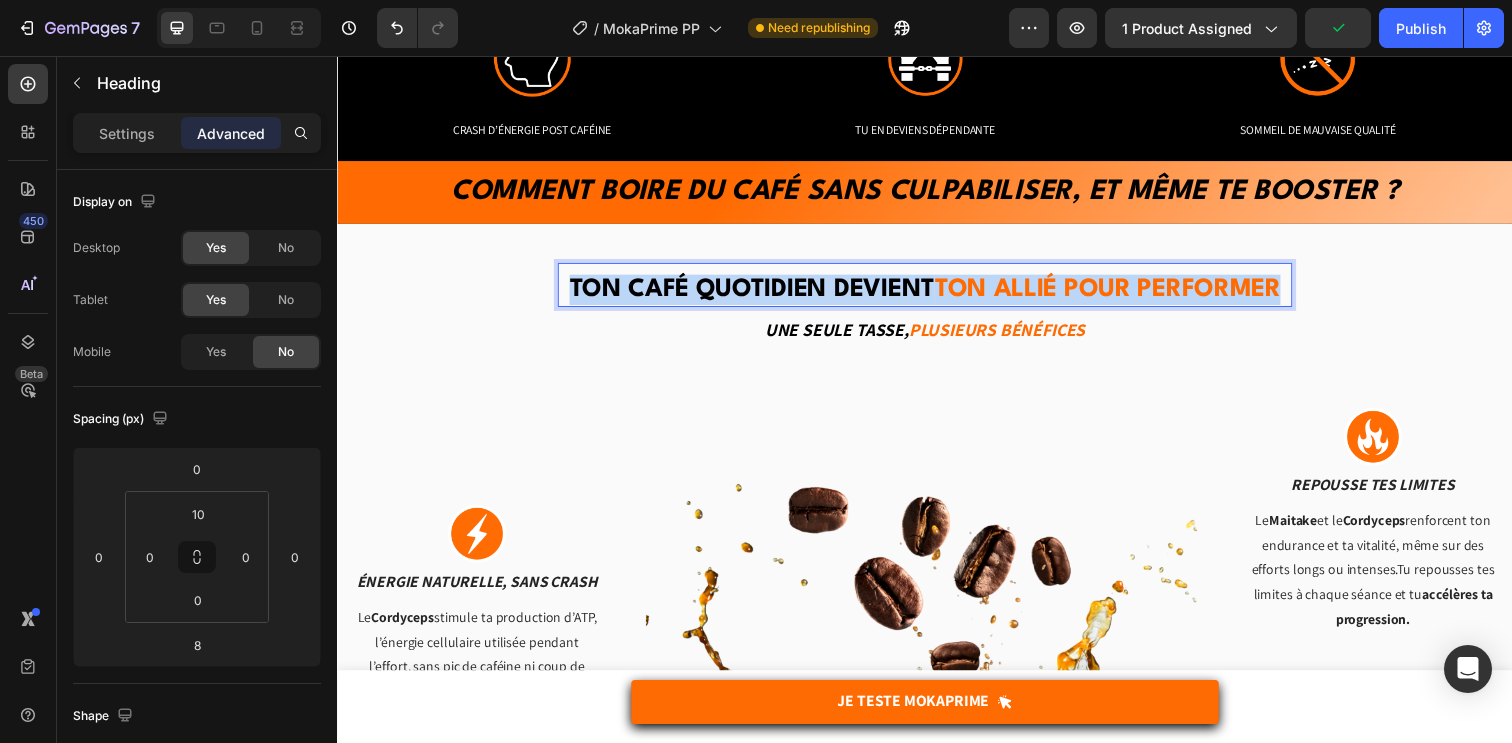 click on "Ton café quotidien devient  ton allié pour performer" at bounding box center (937, 294) 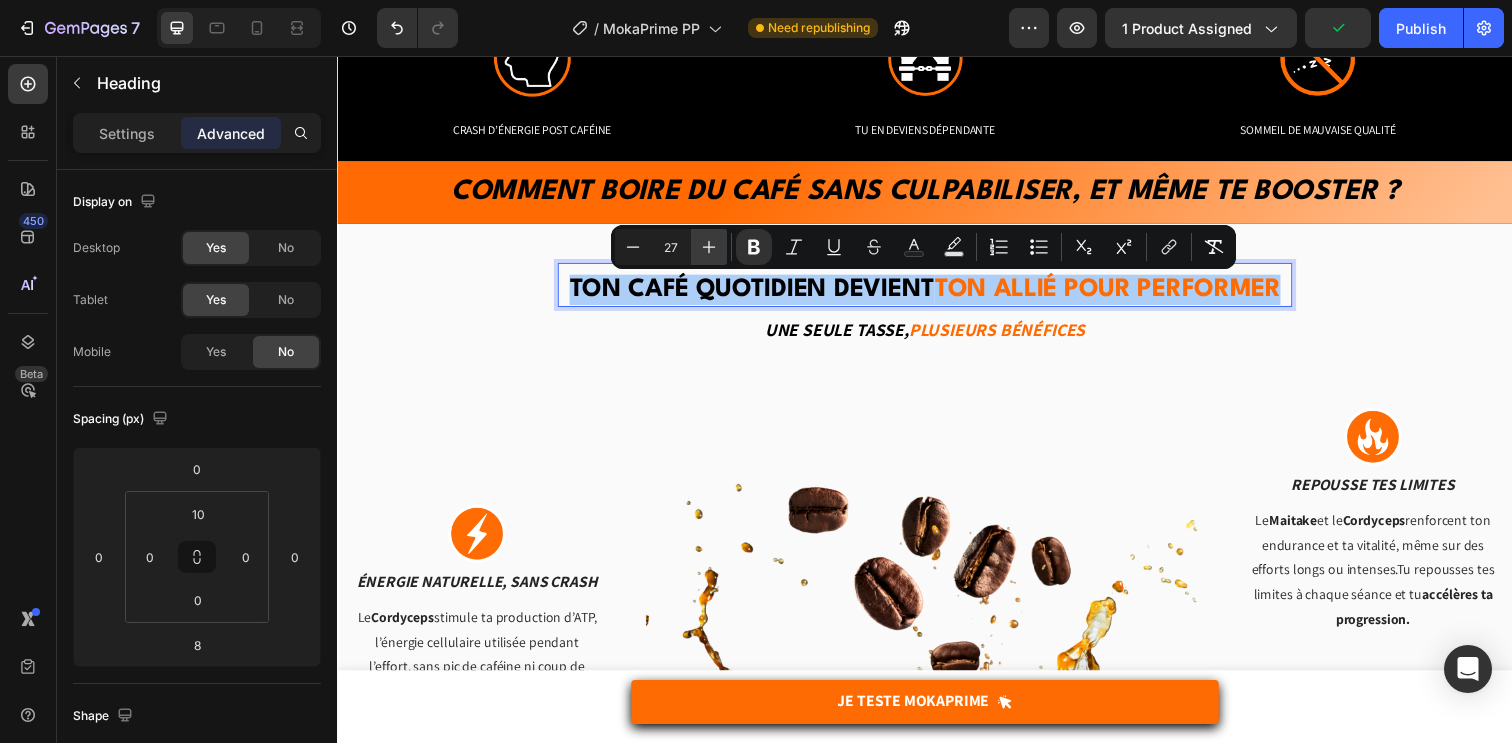 click 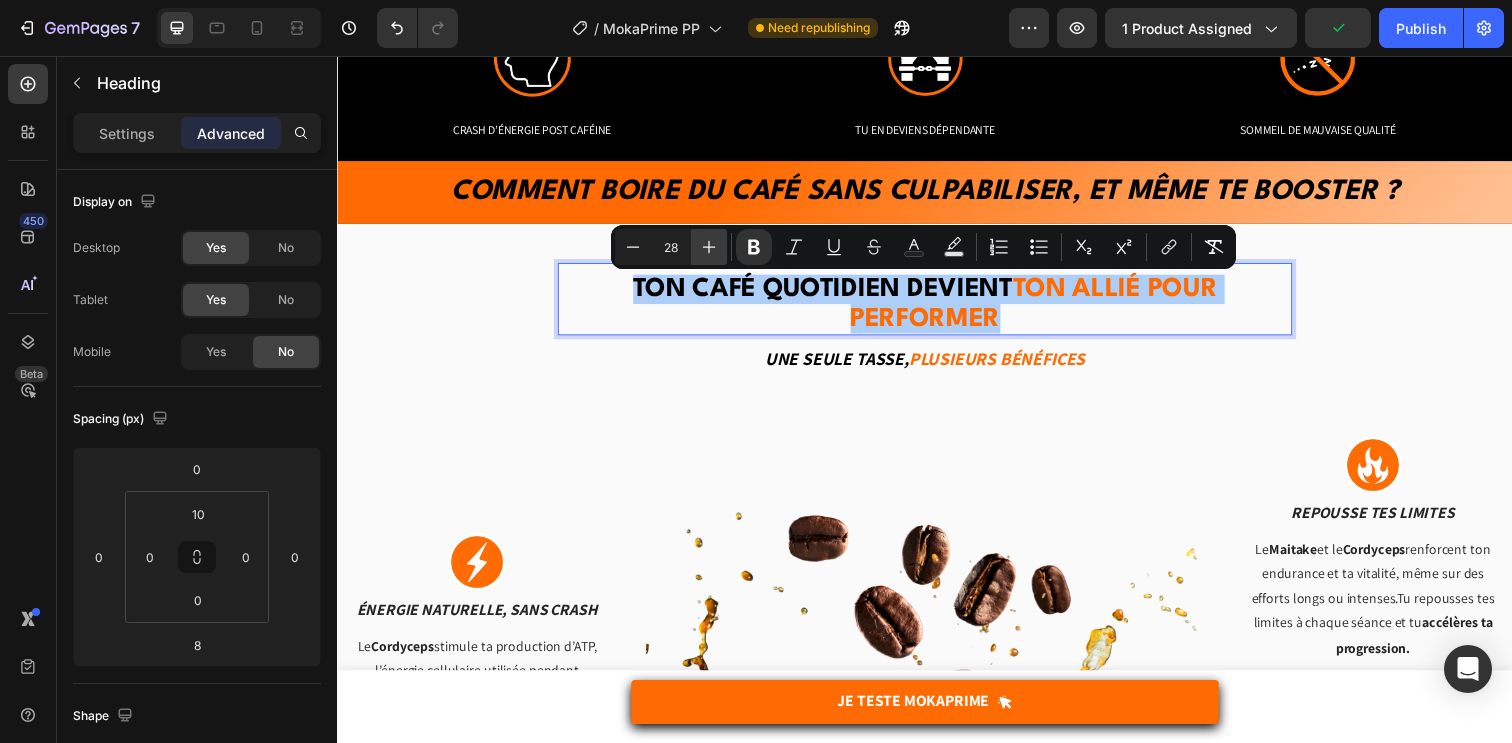 click 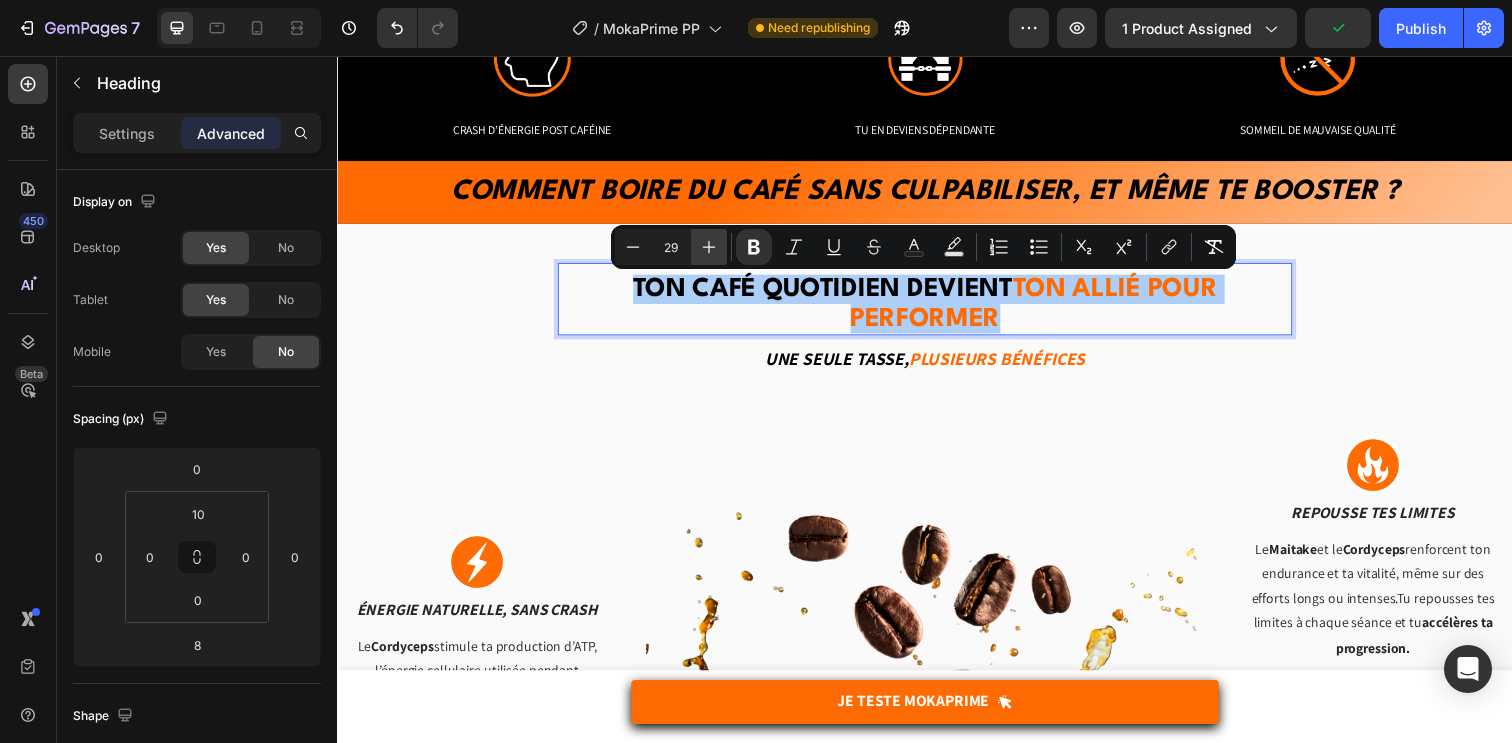 click 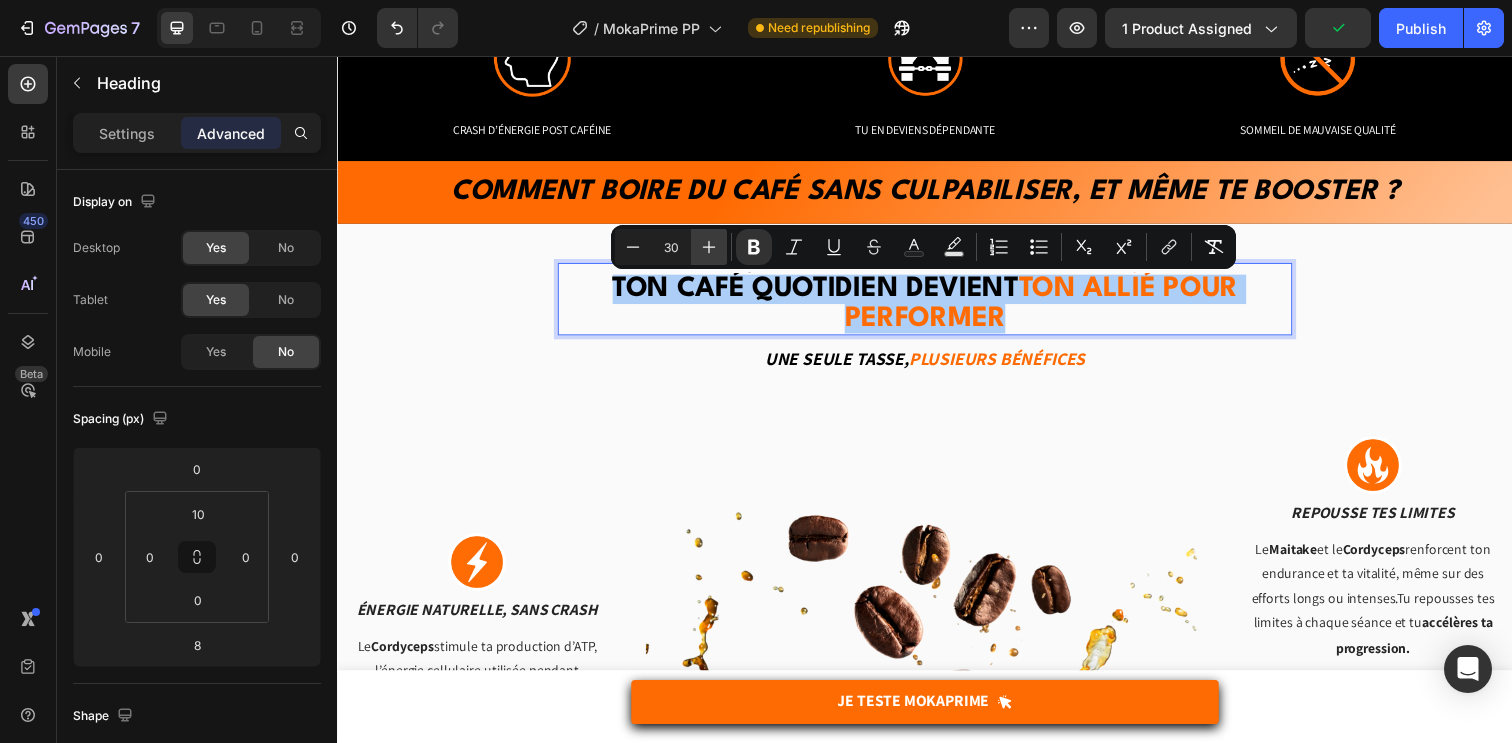 click 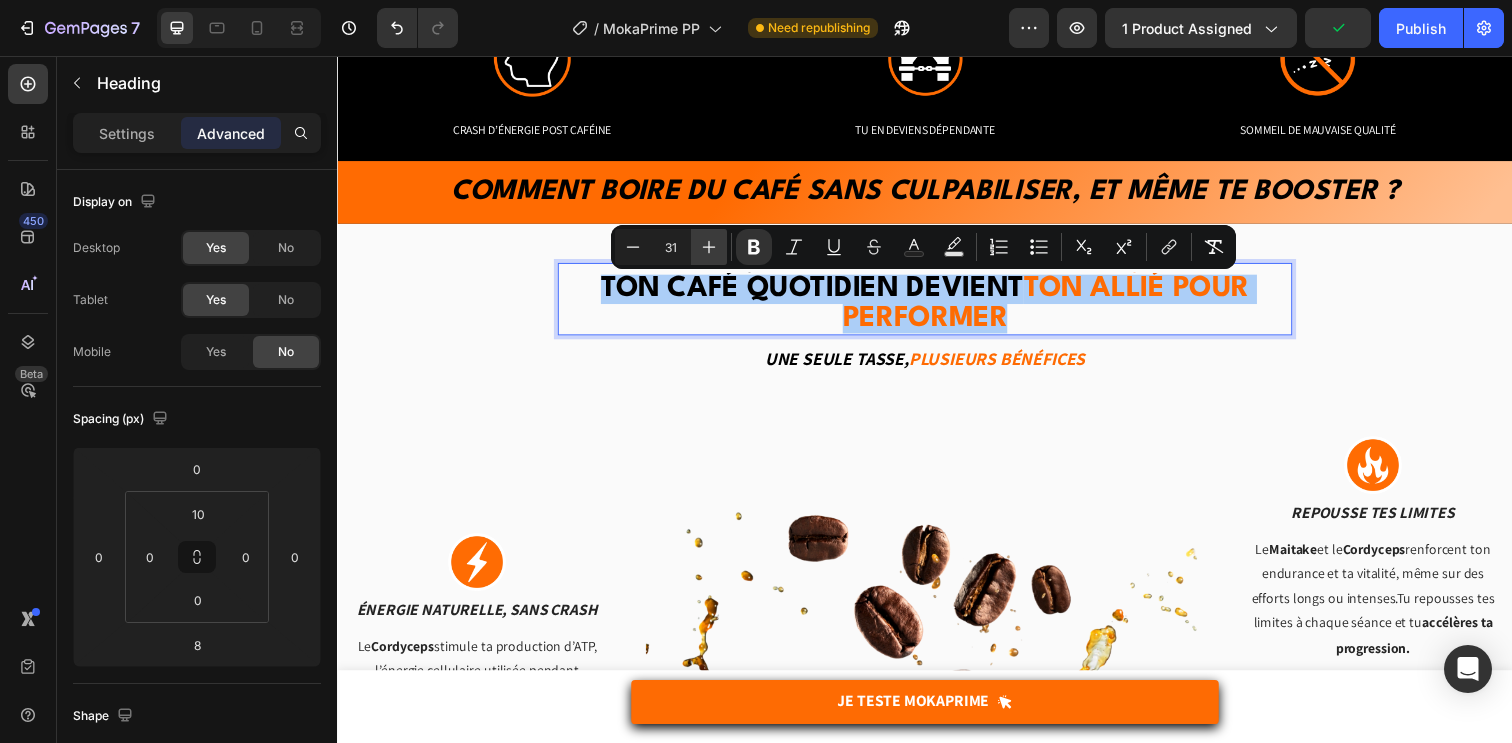 click 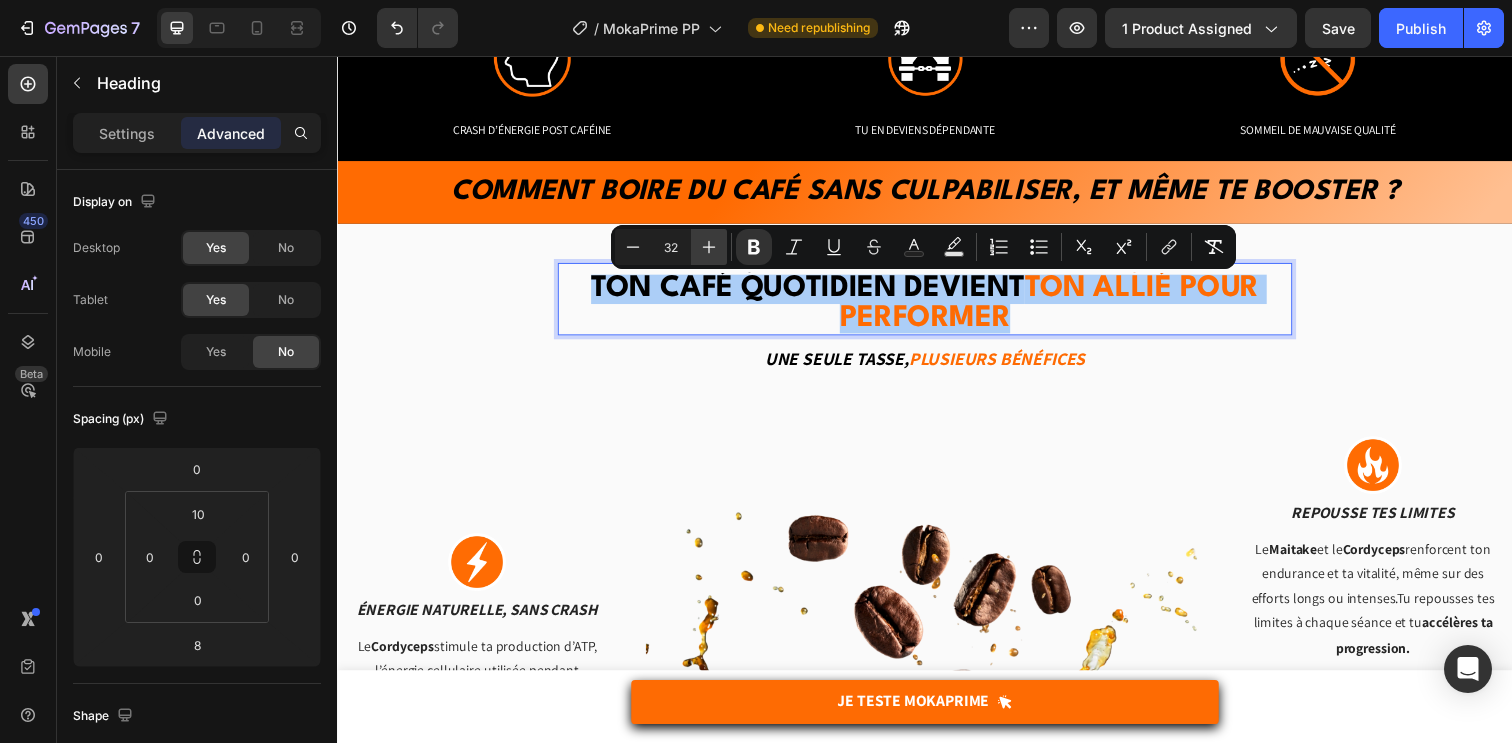 click 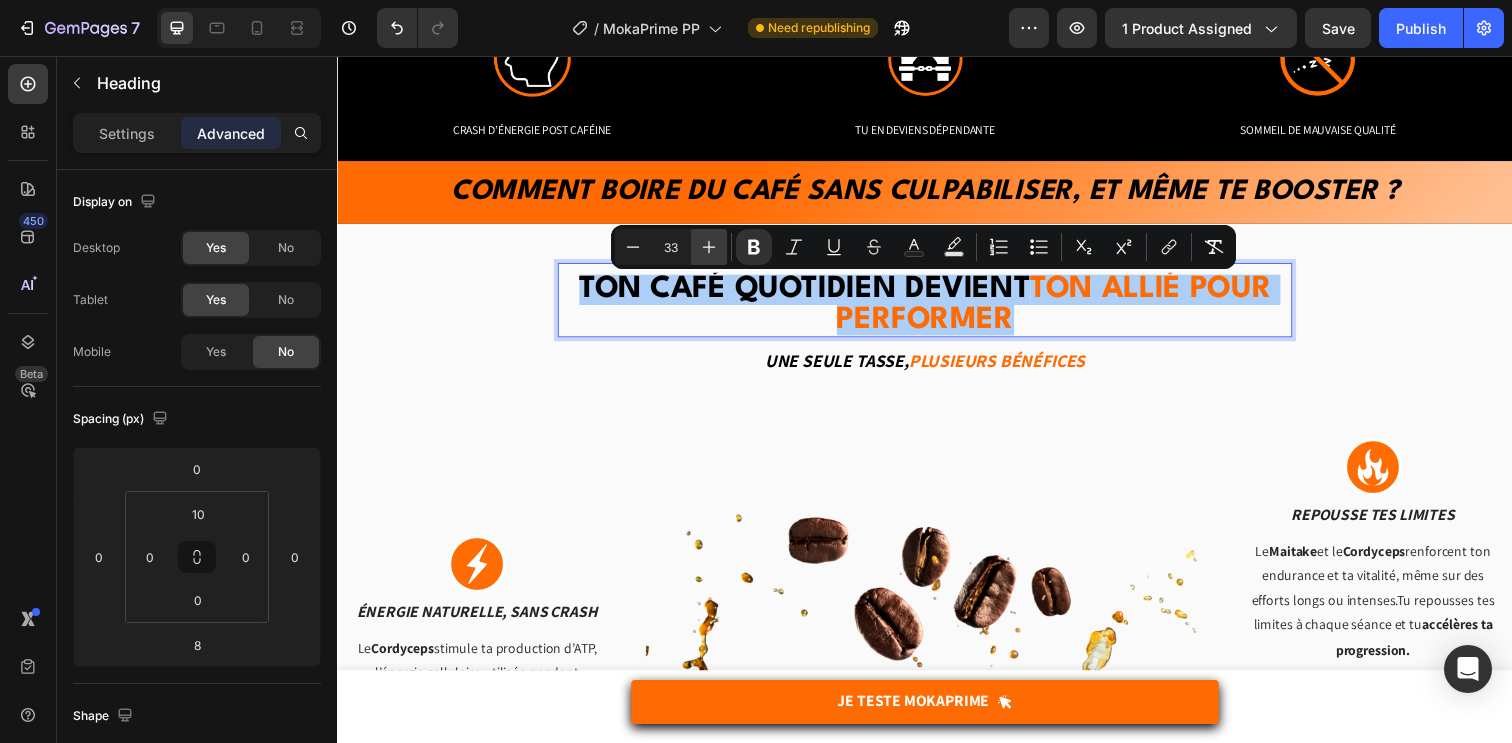 click 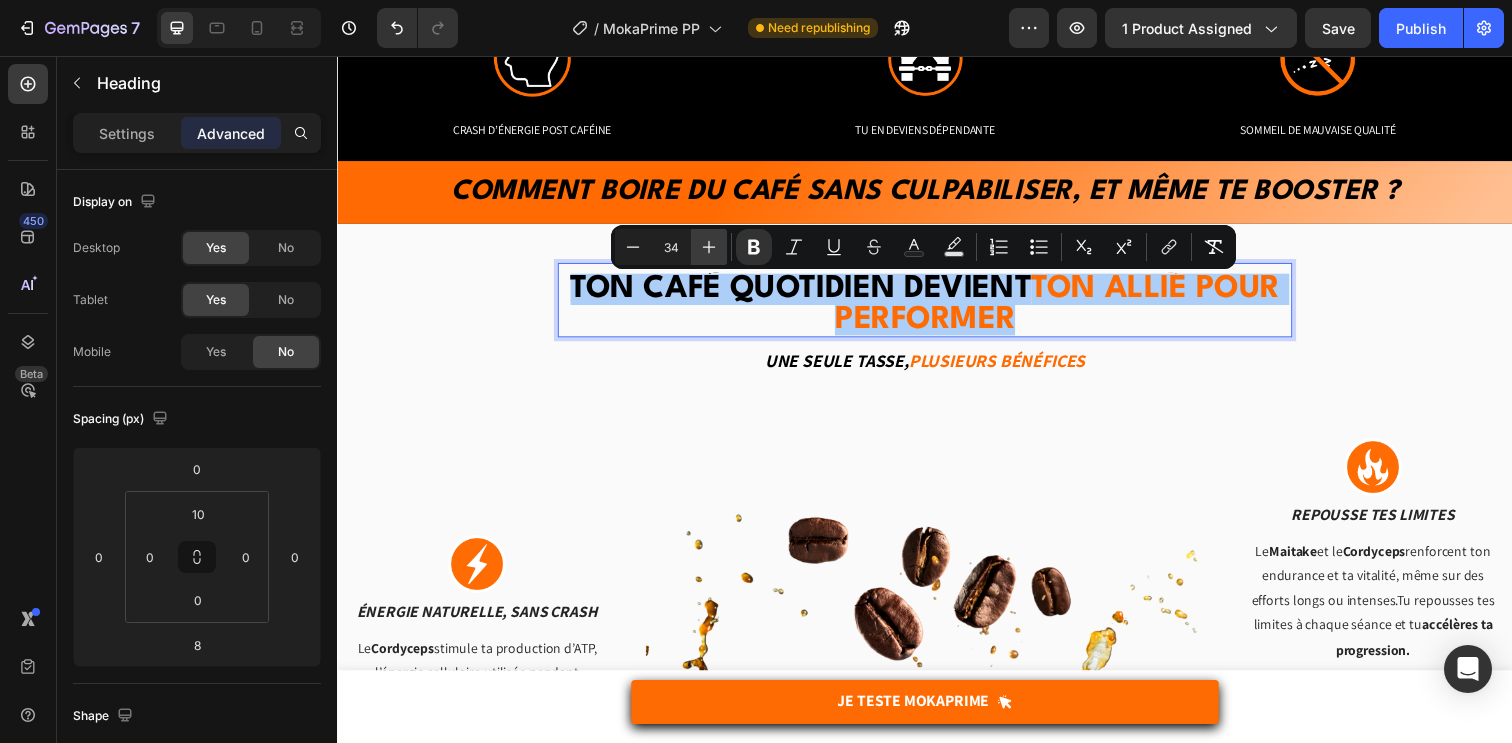 click 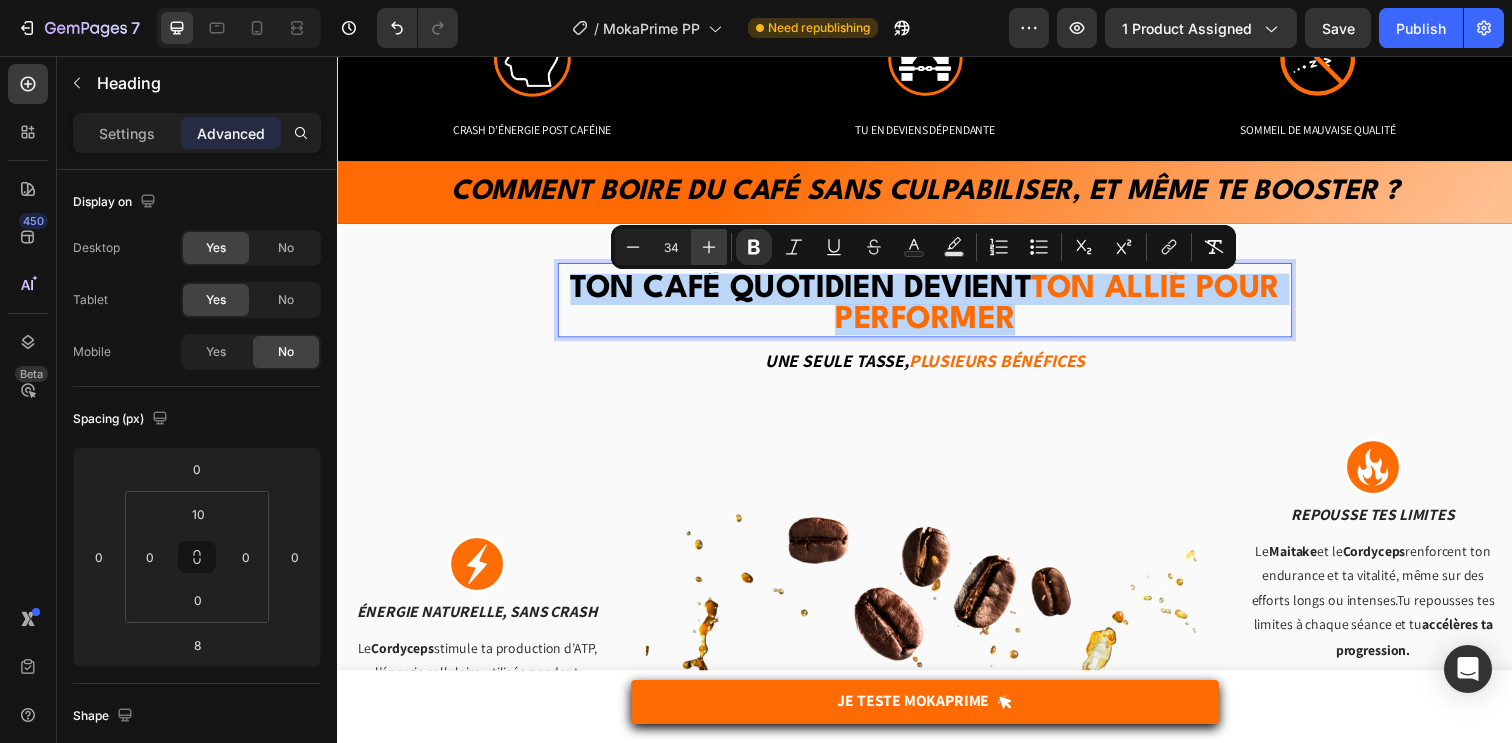 type on "35" 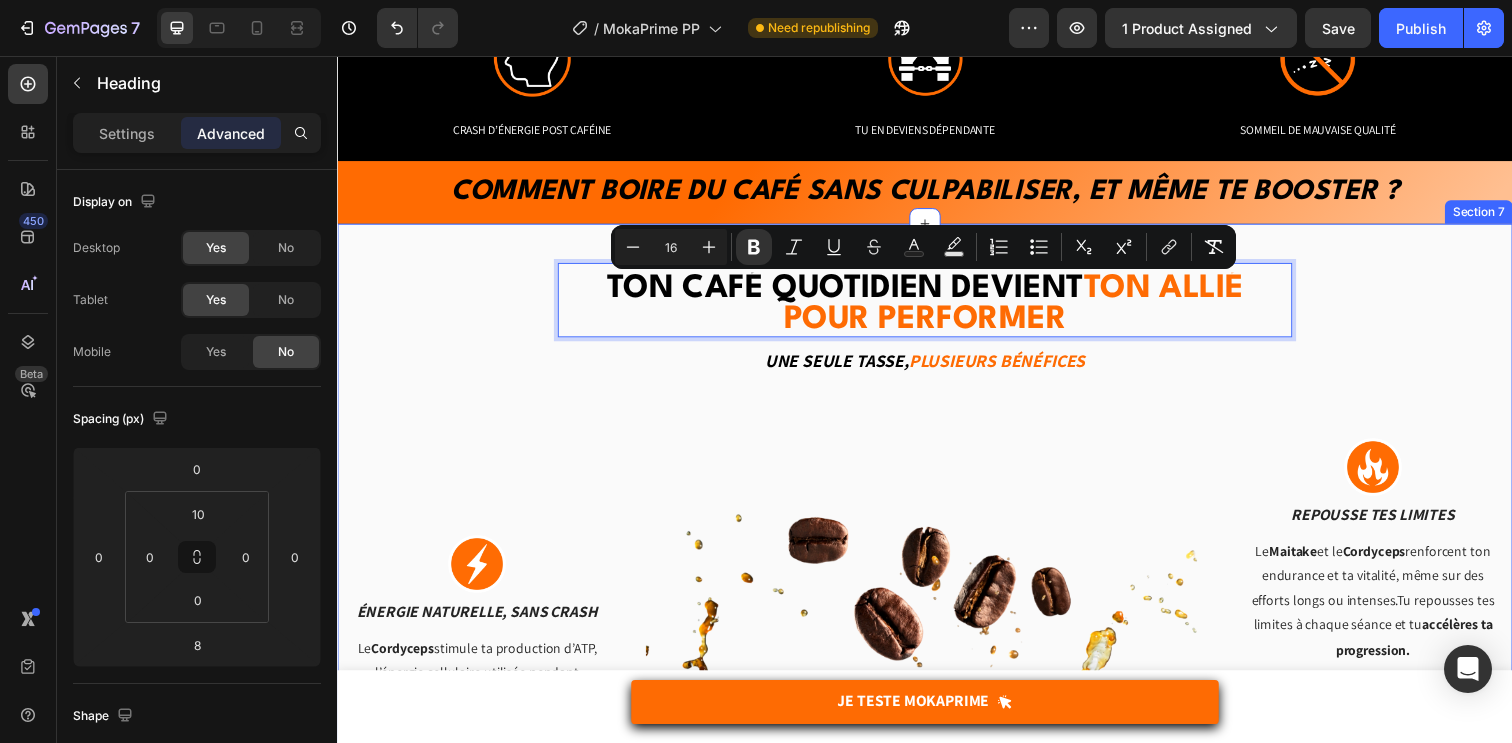 click on "Ton café quotidien devient  ton allié pour performer Heading Ton café quotidien devient  ton allié pour performer Heading   8 Une seule tasse,  Plusieurs bénéfices Text block Row Image énergie naturelle, sans crash Text block Le  Cordyceps  stimule ta production d’ATP, l’énergie cellulaire utilisée pendant l’effort, sans pic de caféine ni coup de barre.  Tu restes à fond du début à la fin de l’entraînement. Text block Row Image Accélère ta récup’  Text block Le  Chaga  et le  Reishi  réduisent les inflammations et soutiennent ton immunité après l’effort. Tu  récupères plus vite  entre les séances, tu limites les courbatures et tu gagnes en régularité.  Text block Row Image Image Repousse tes limites Text block Le  Maitake  et le  Cordyceps  renforcent ton endurance et ta vitalité, même sur des efforts longs ou intenses.Tu repousses tes limites à chaque séance et tu  accélères ta progression. Text block Row Image Reste focus malgré l’effort Text block Le  Row Row" at bounding box center (937, 720) 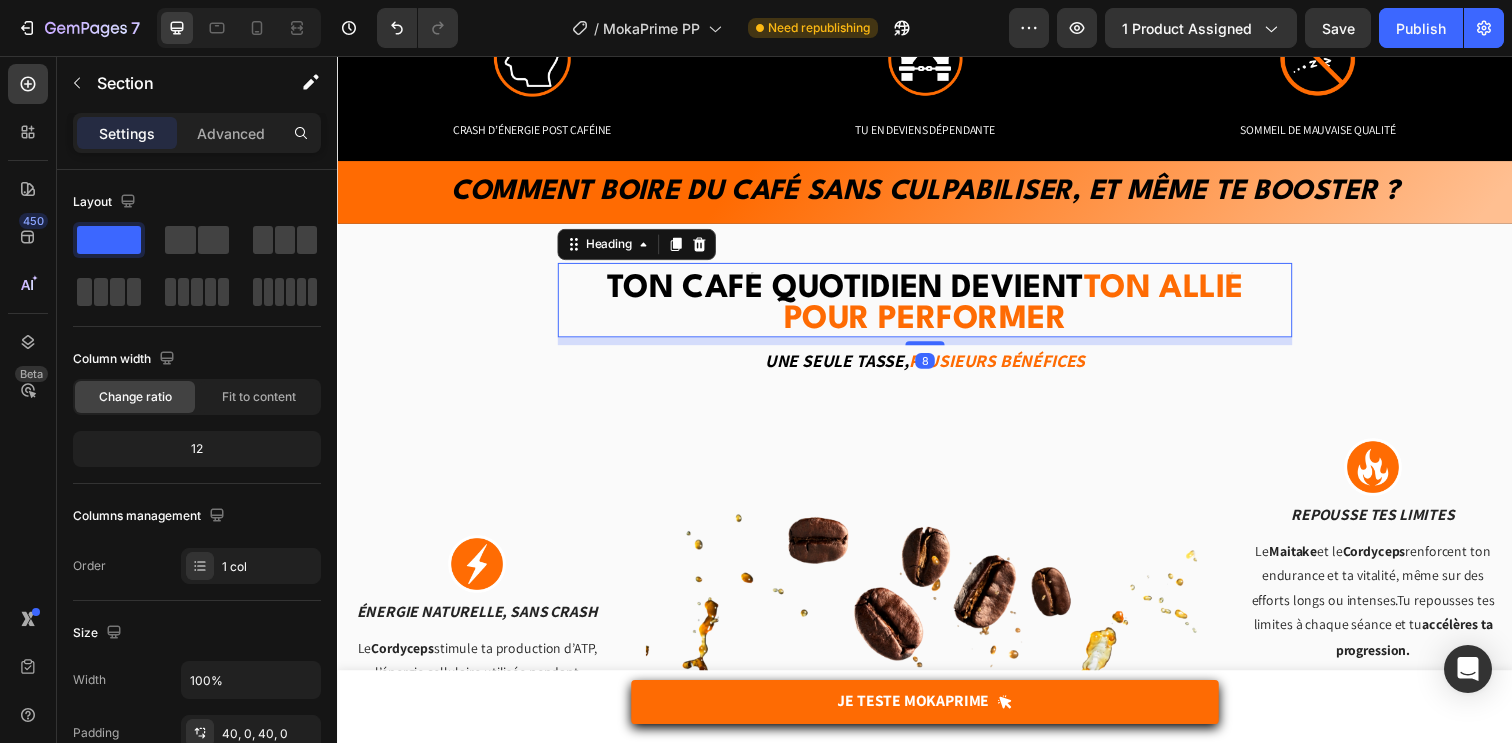 click on "⁠⁠⁠⁠⁠⁠⁠ Ton café quotidien devient  ton allié pour performer" at bounding box center [937, 310] 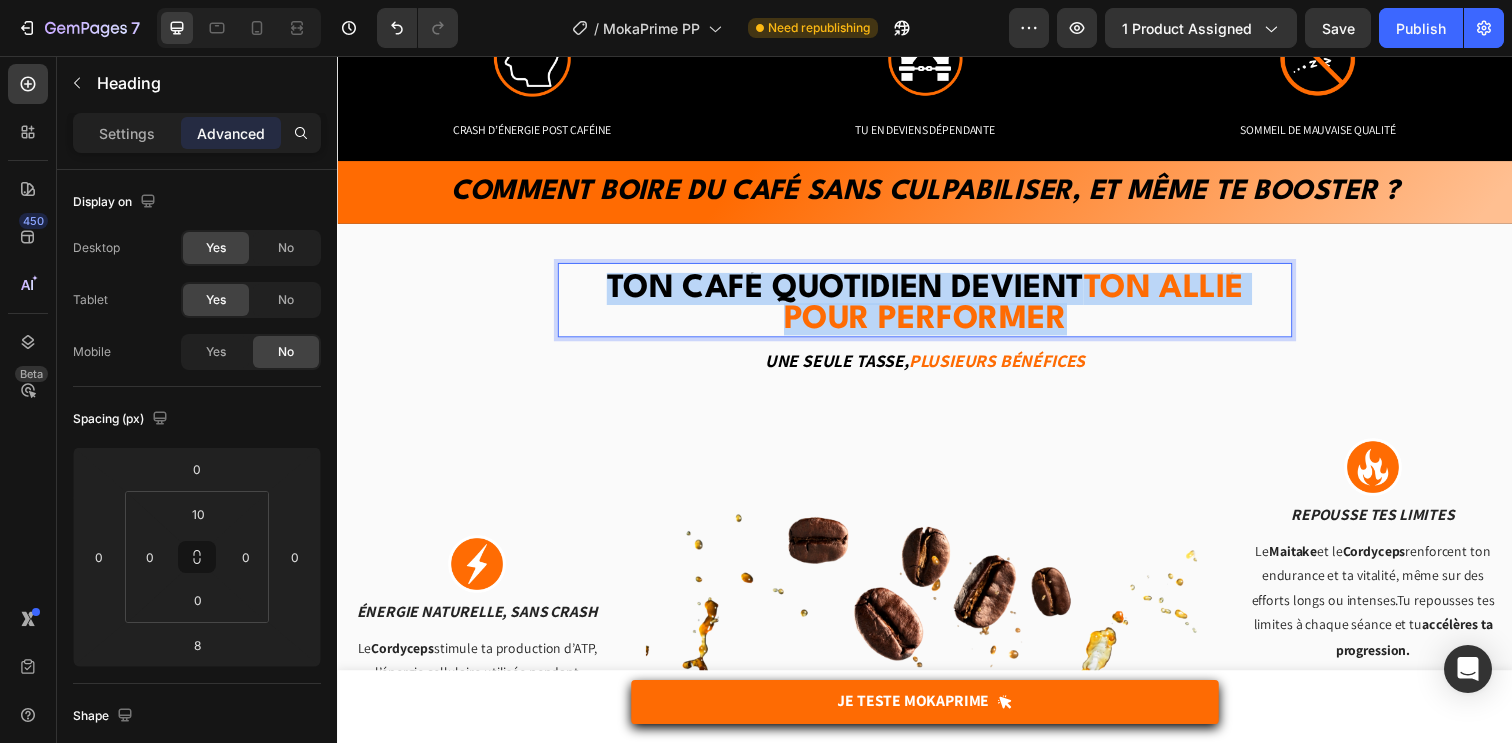 click on "Ton café quotidien devient  ton allié pour performer" at bounding box center (937, 310) 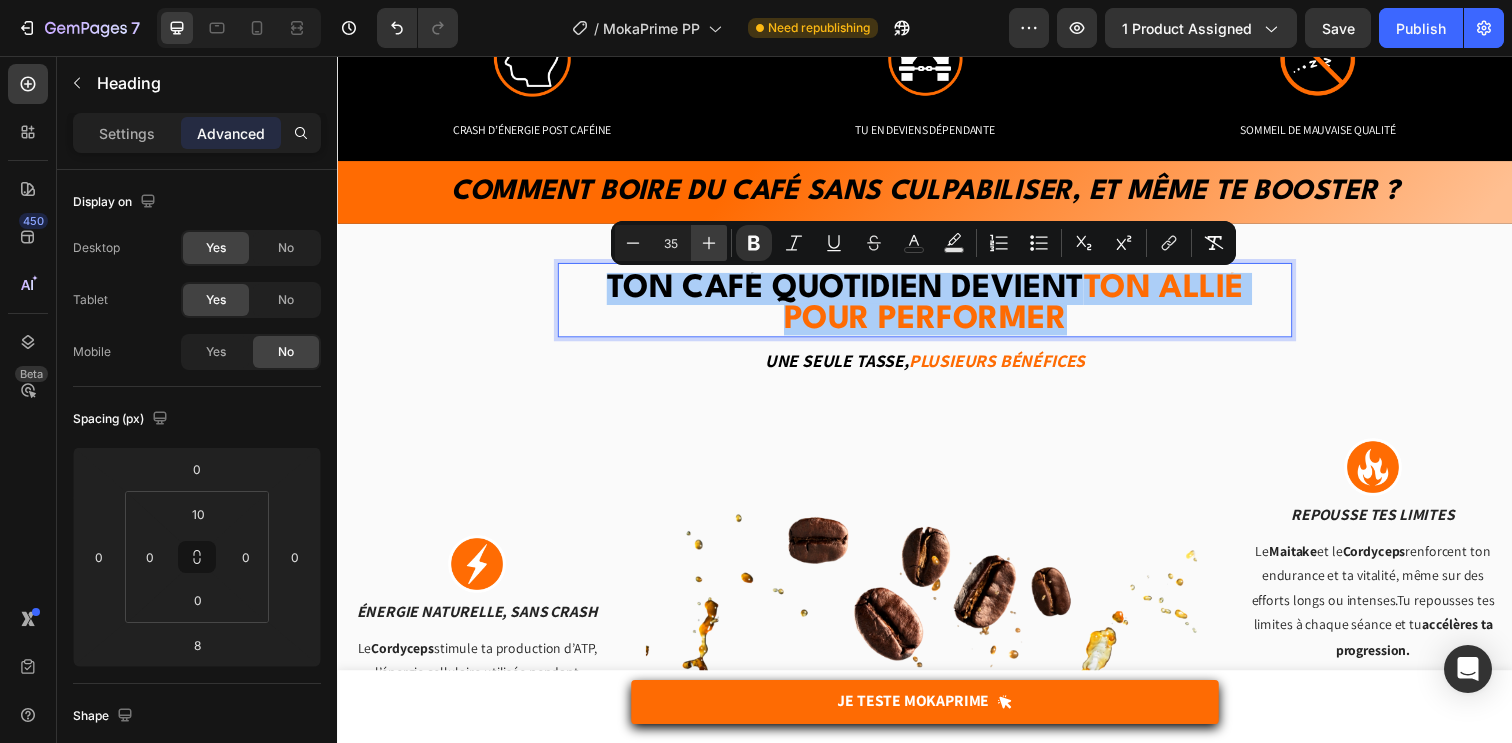 click 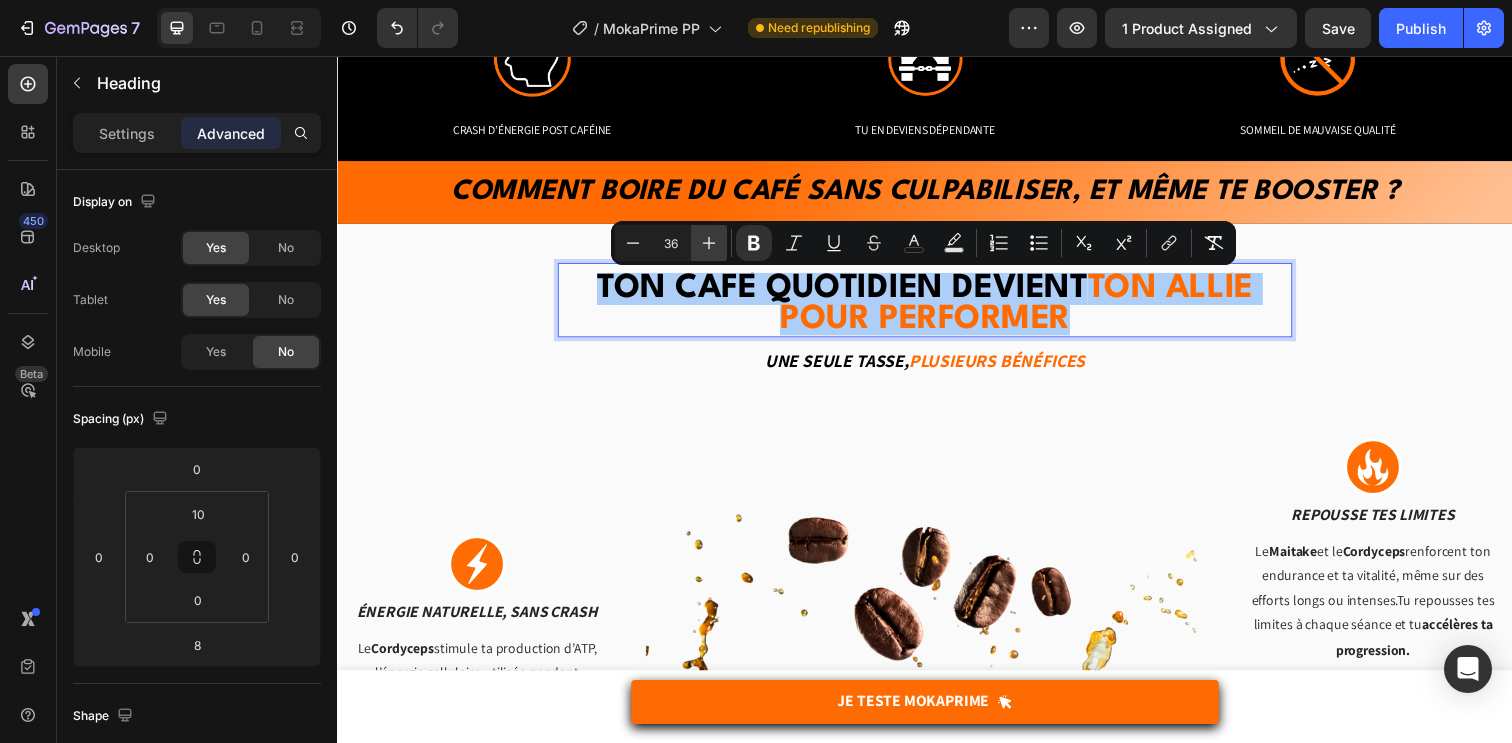 click 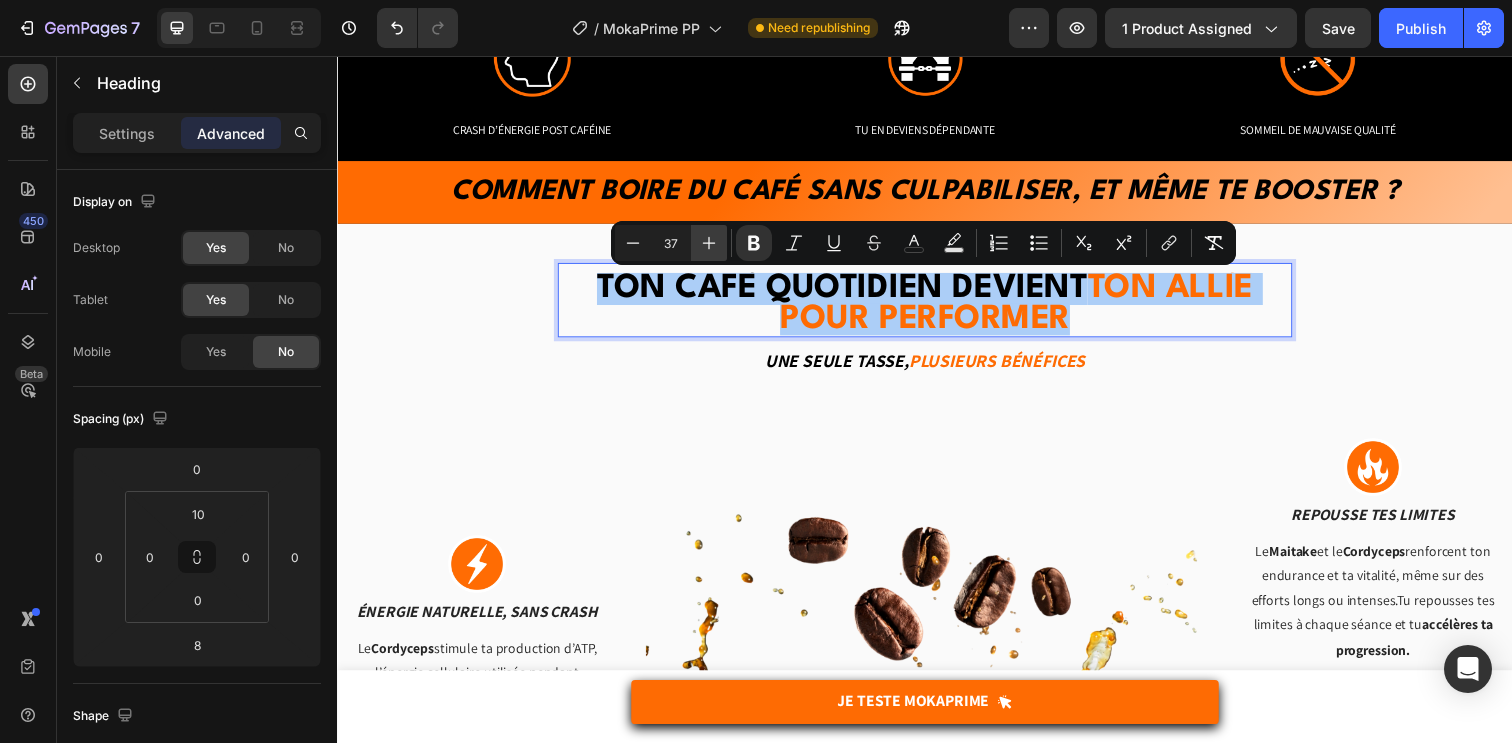 click 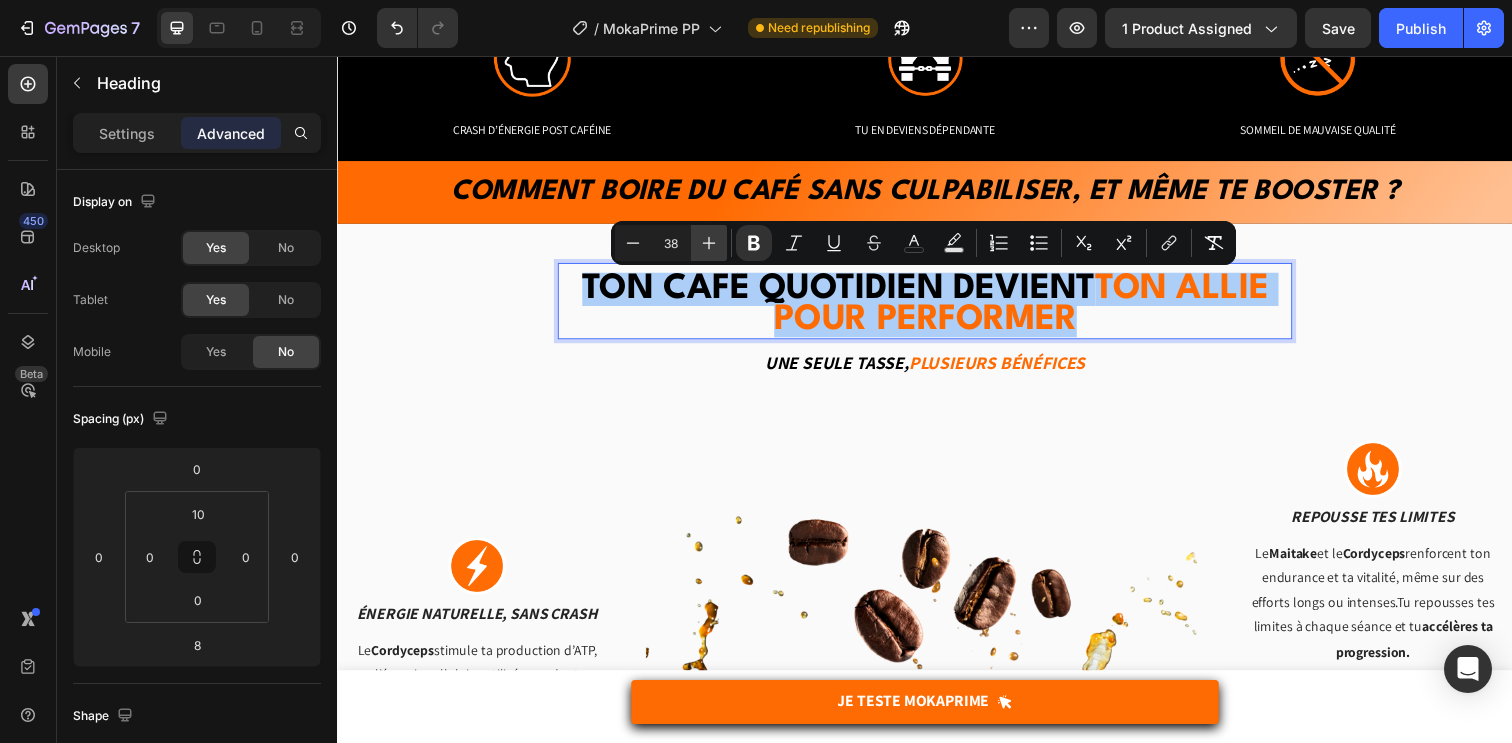 click 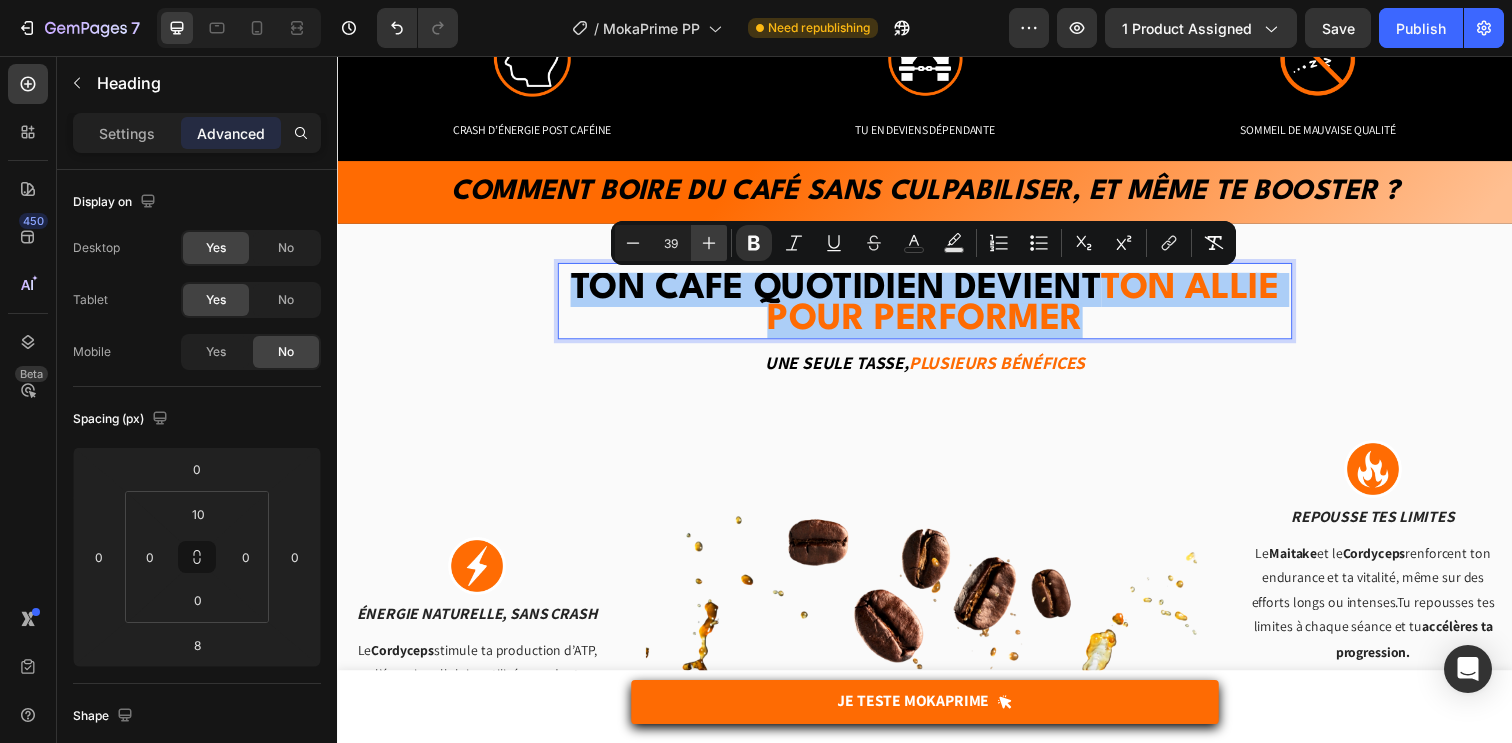 click 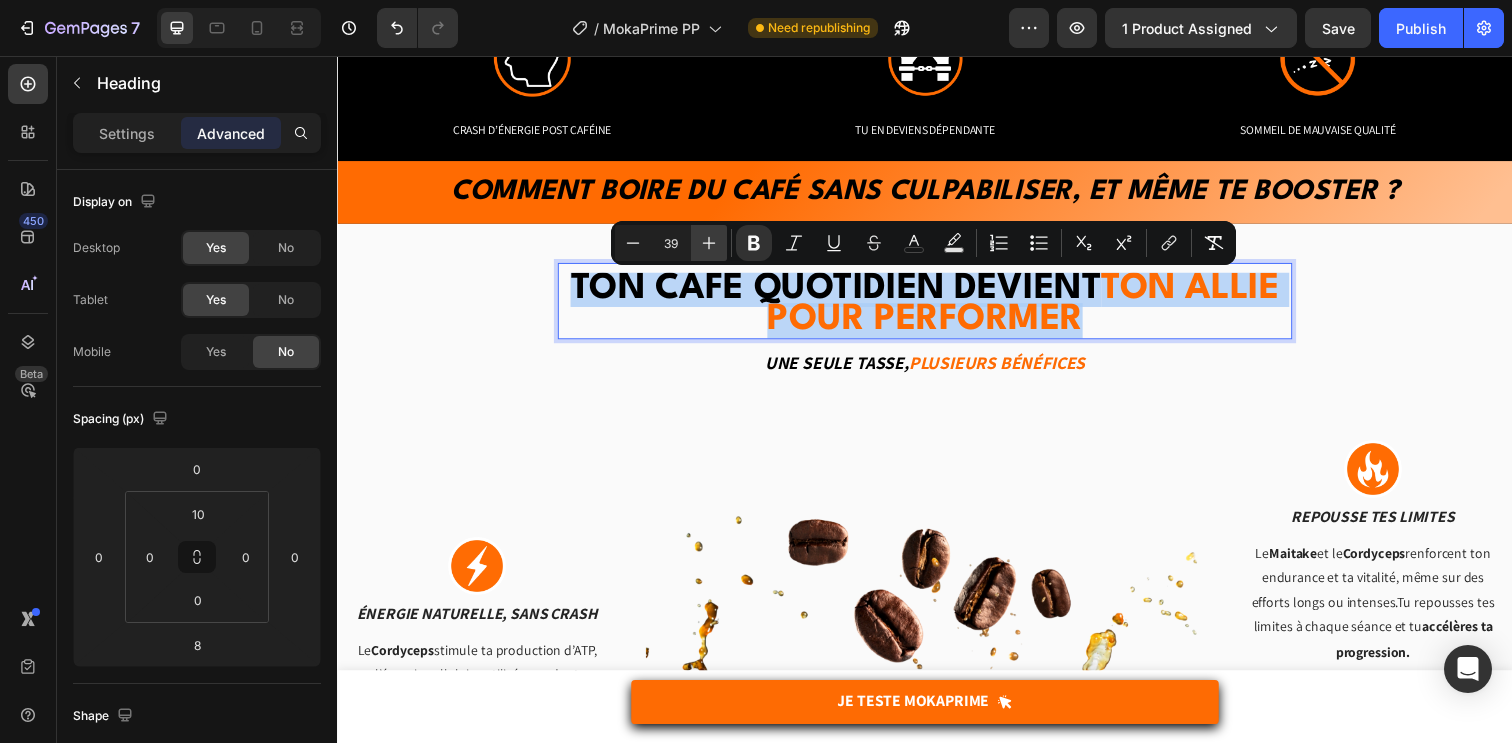 type on "40" 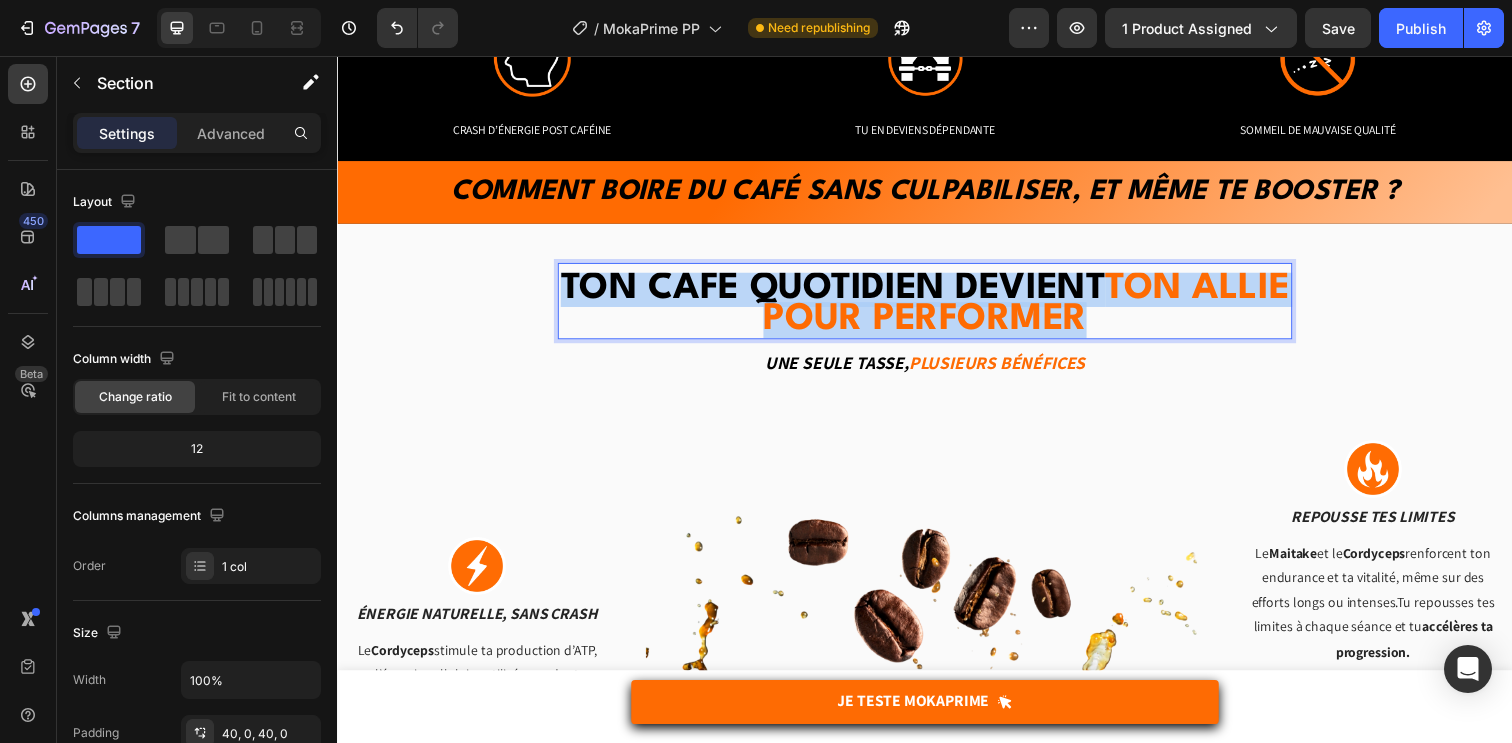 click on "Ton café quotidien devient  ton allié pour performer Heading Ton café quotidien devient  ton allié pour performer Heading   8 Une seule tasse,  Plusieurs bénéfices Text block Row Image énergie naturelle, sans crash Text block Le  Cordyceps  stimule ta production d’ATP, l’énergie cellulaire utilisée pendant l’effort, sans pic de caféine ni coup de barre.  Tu restes à fond du début à la fin de l’entraînement. Text block Row Image Accélère ta récup’  Text block Le  Chaga  et le  Reishi  réduisent les inflammations et soutiennent ton immunité après l’effort. Tu  récupères plus vite  entre les séances, tu limites les courbatures et tu gagnes en régularité.  Text block Row Image Image Repousse tes limites Text block Le  Maitake  et le  Cordyceps  renforcent ton endurance et ta vitalité, même sur des efforts longs ou intenses.Tu repousses tes limites à chaque séance et tu  accélères ta progression. Text block Row Image Reste focus malgré l’effort Text block Le  Row Row" at bounding box center [937, 721] 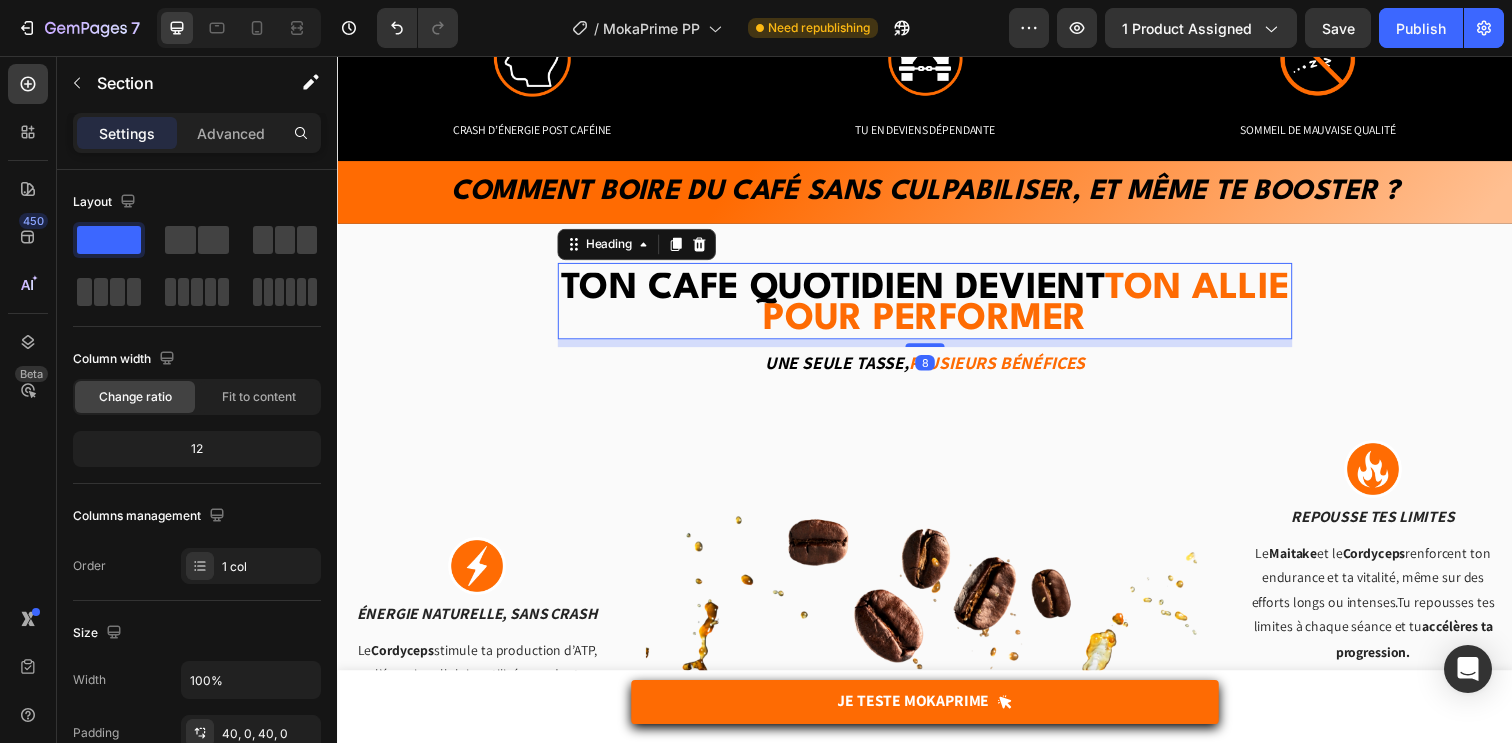 click on "Ton café quotidien devient" at bounding box center (843, 293) 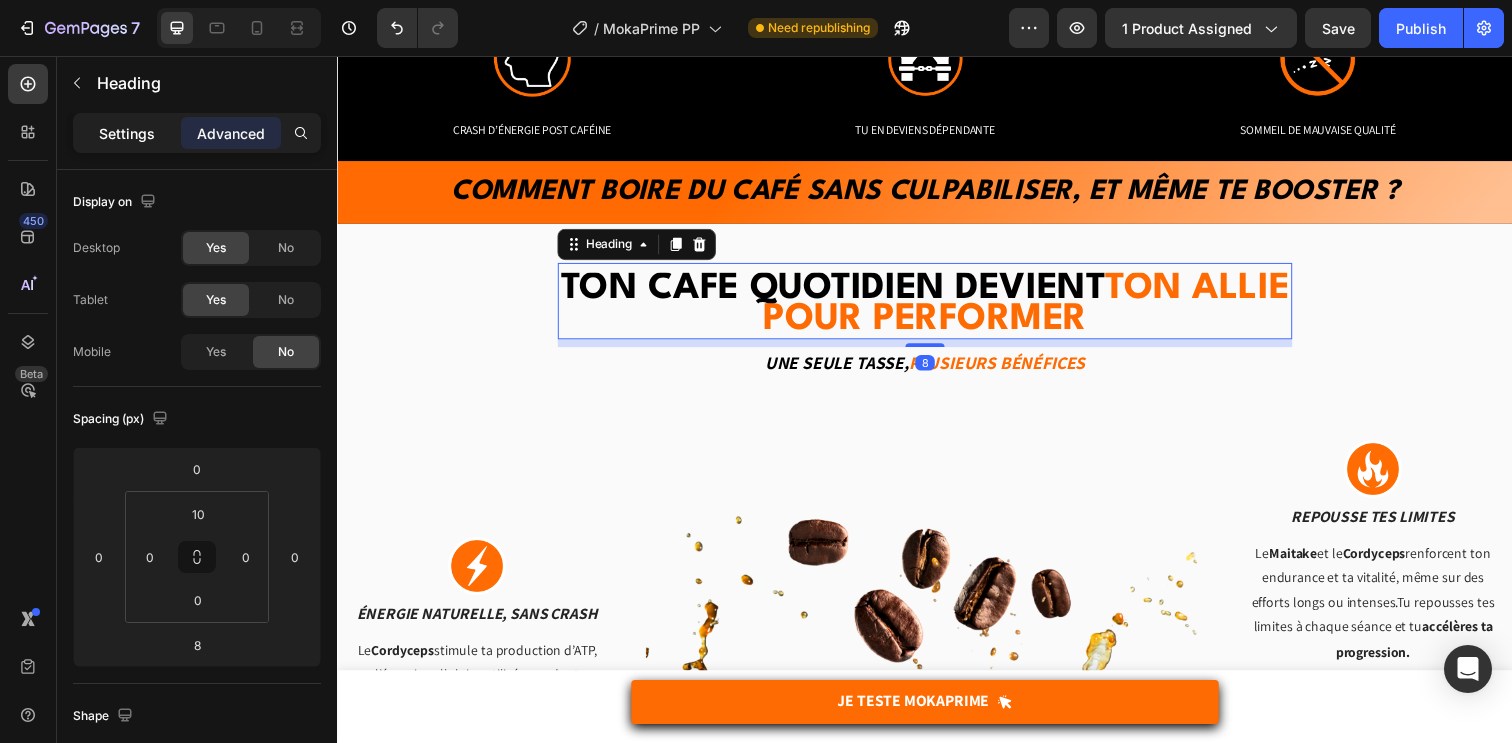 click on "Settings" at bounding box center [127, 133] 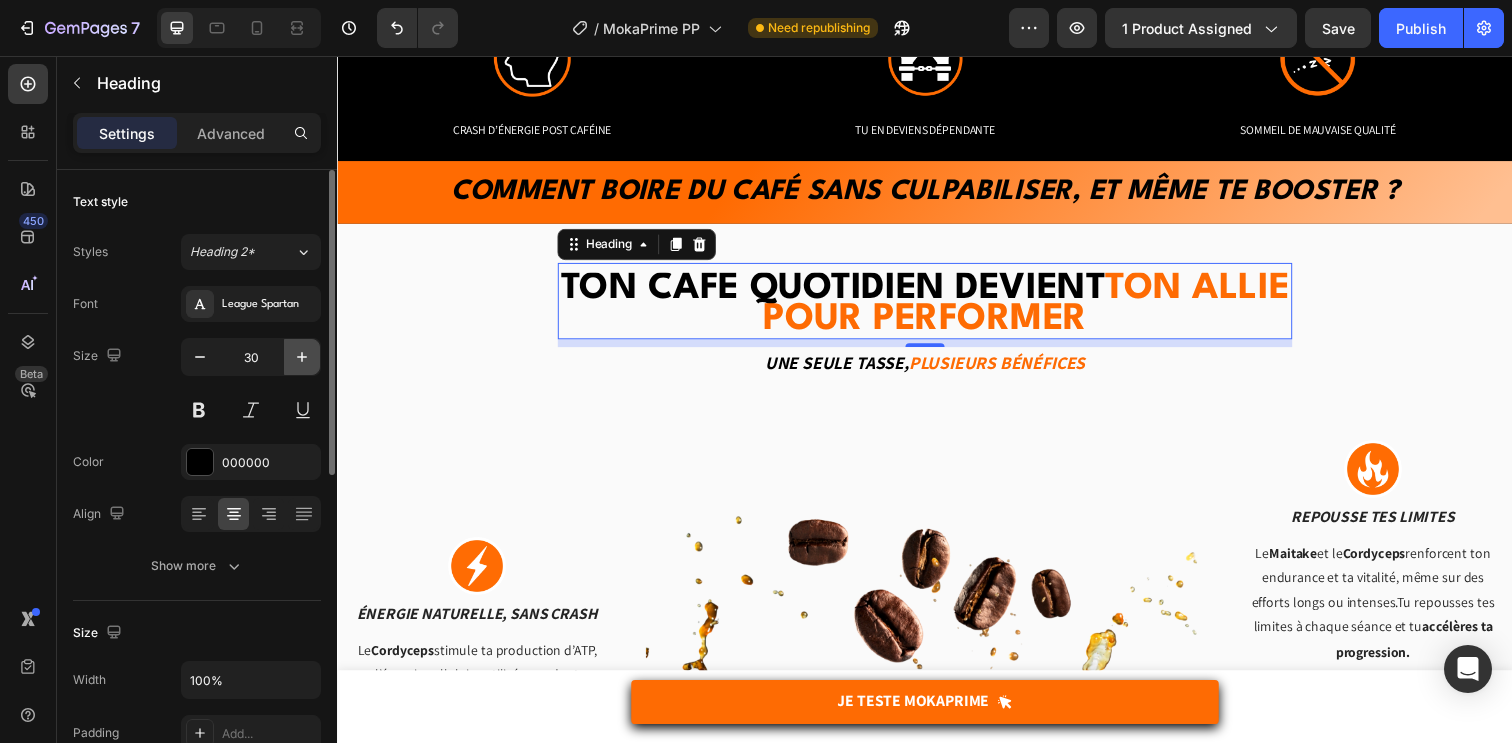 click 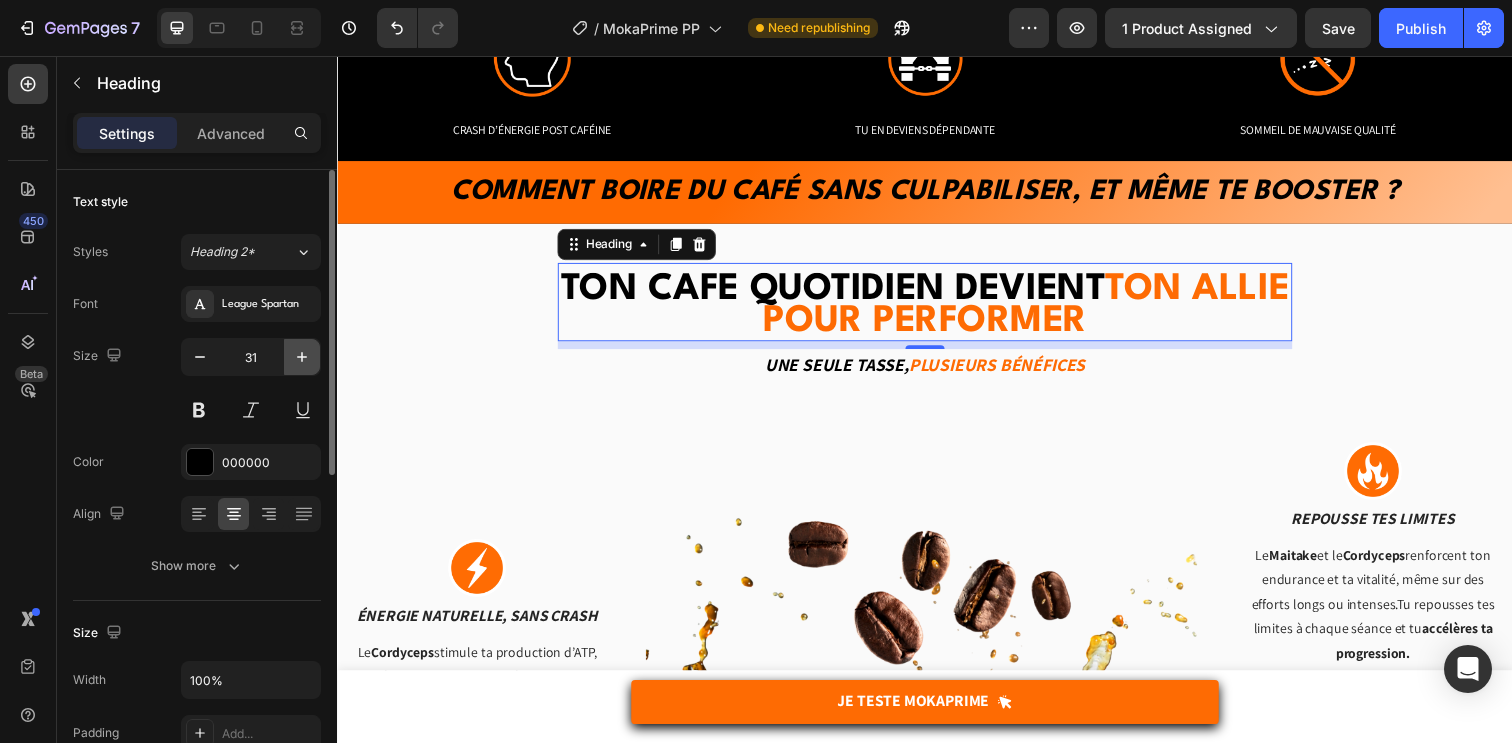 click 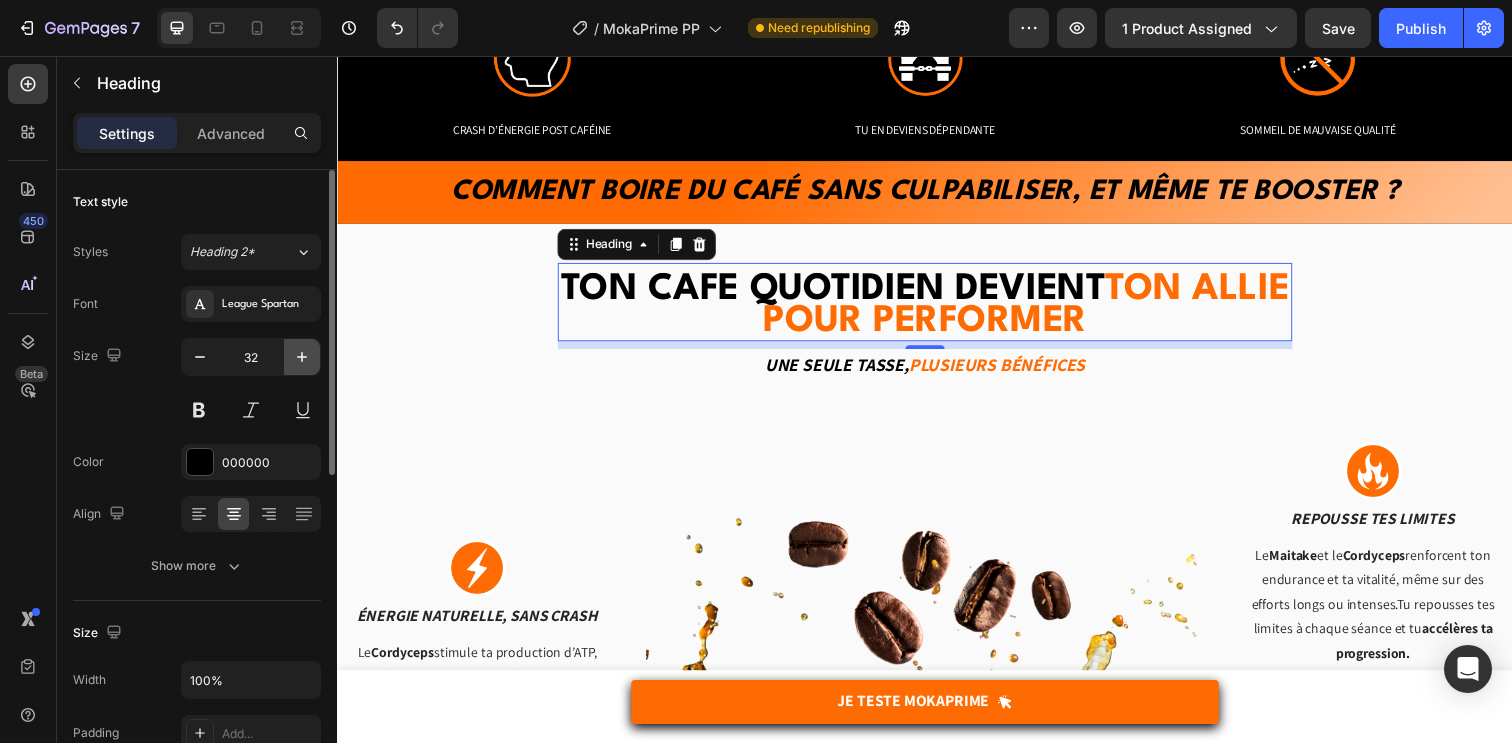 click 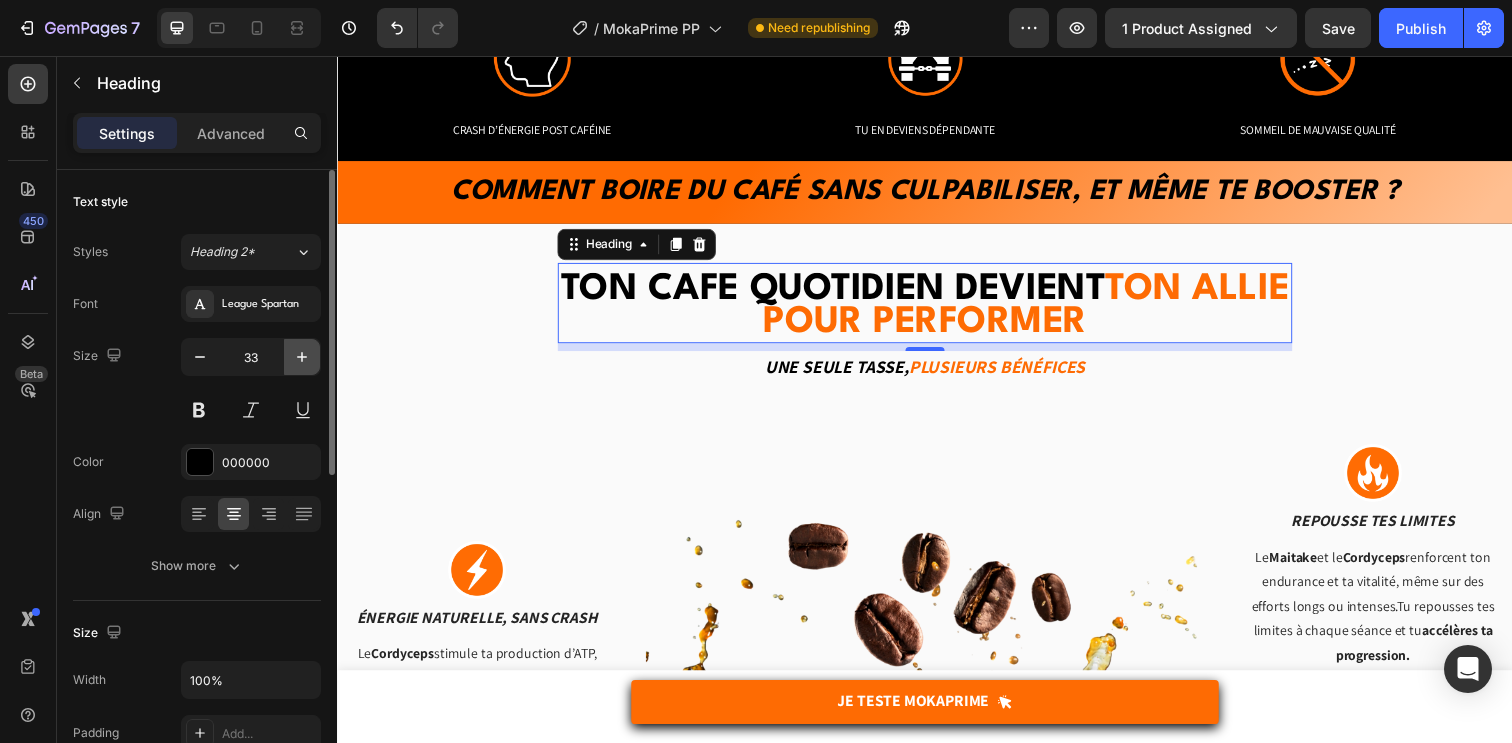 click 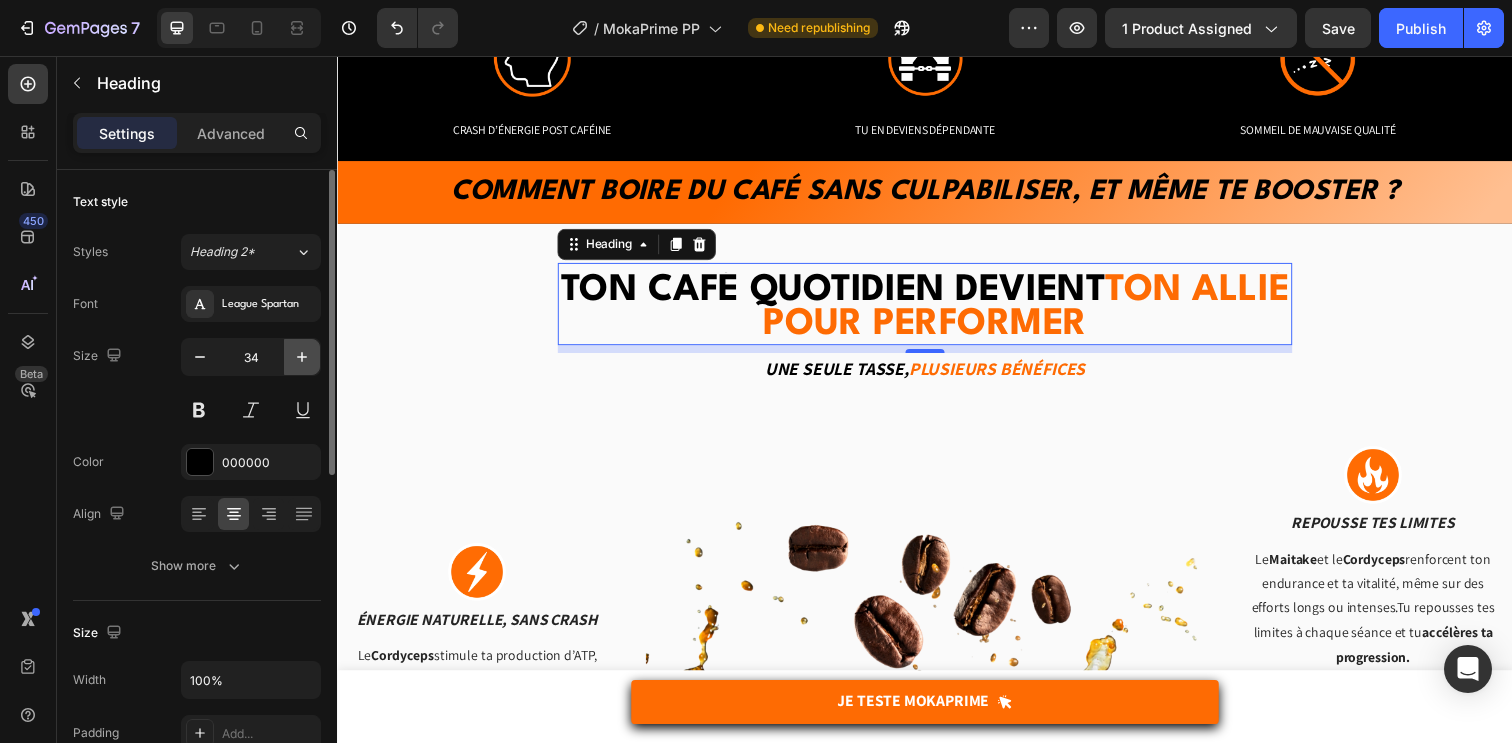 click 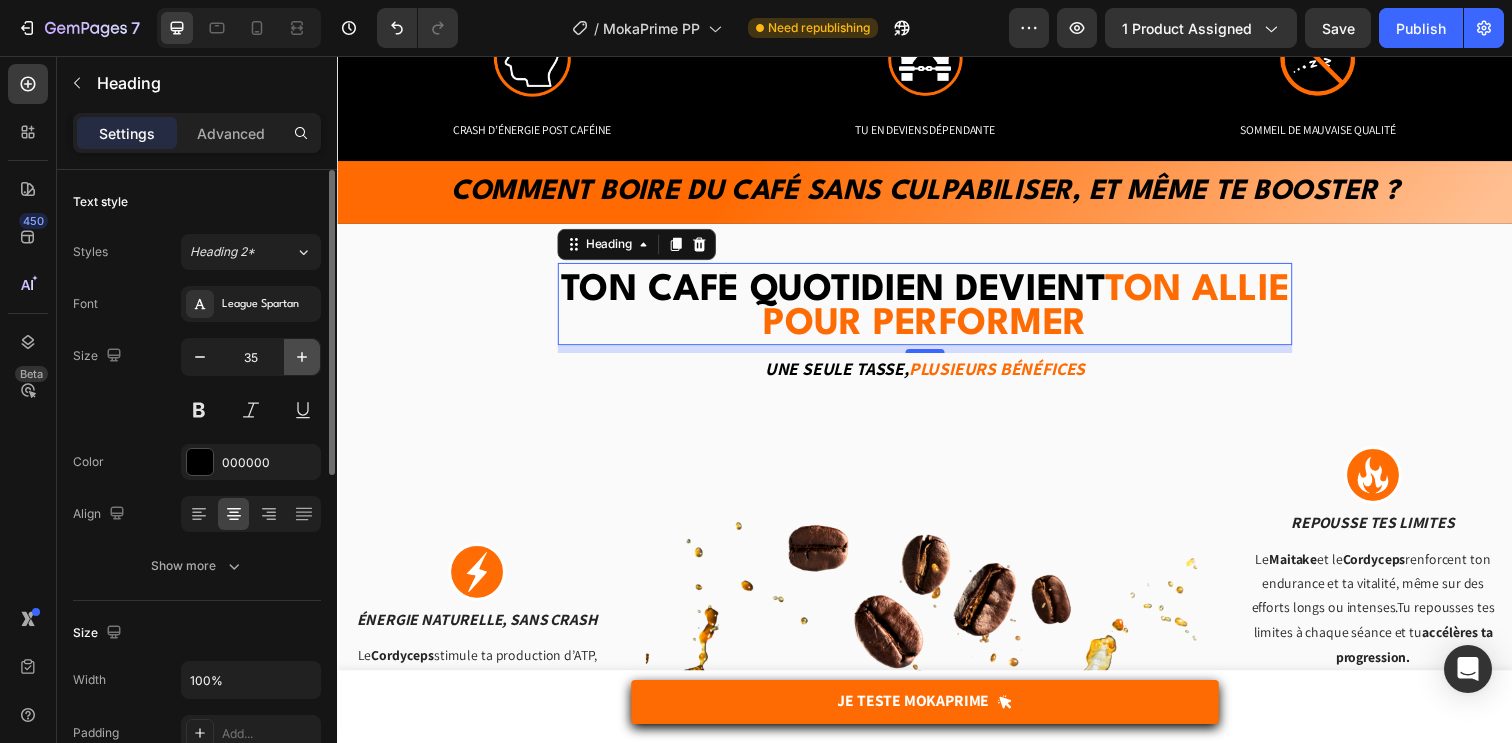 click 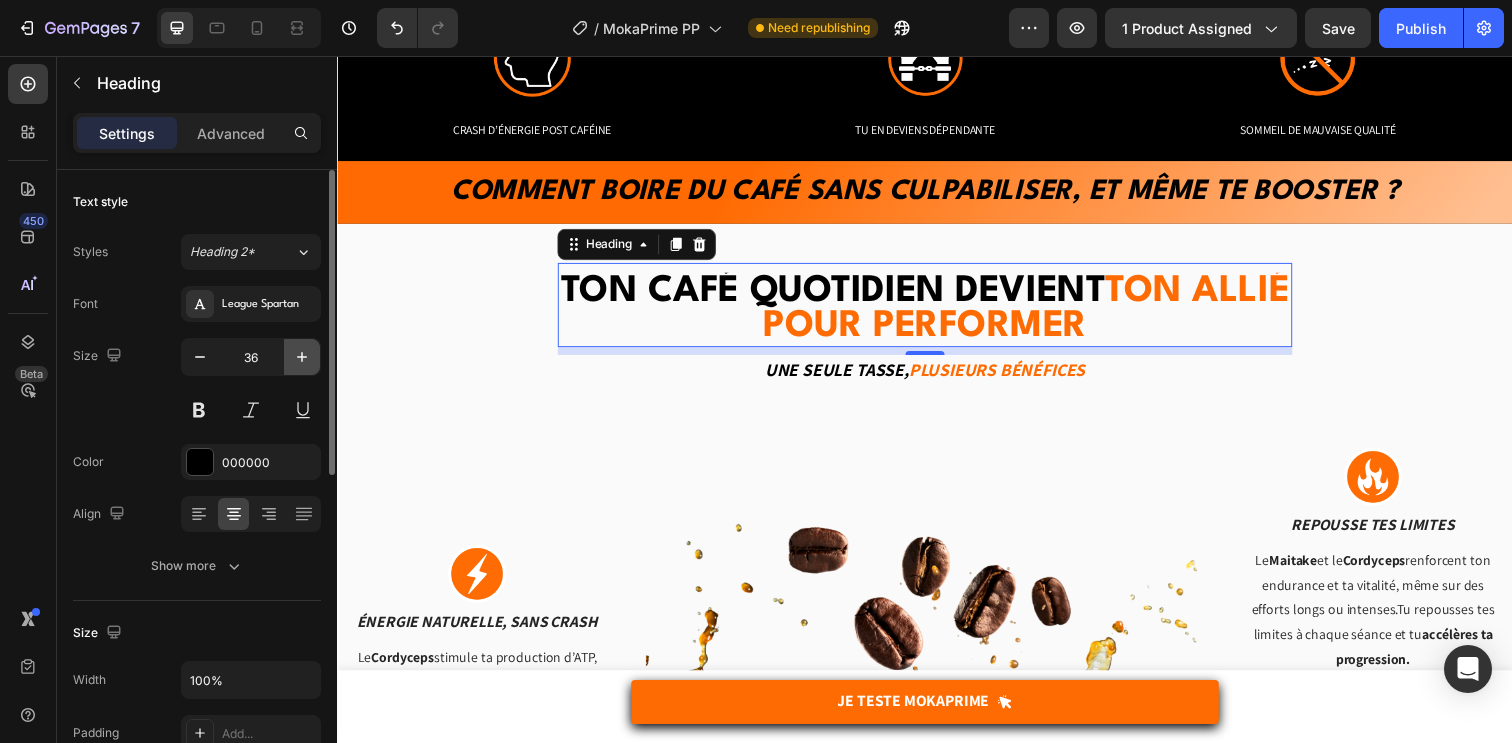 click 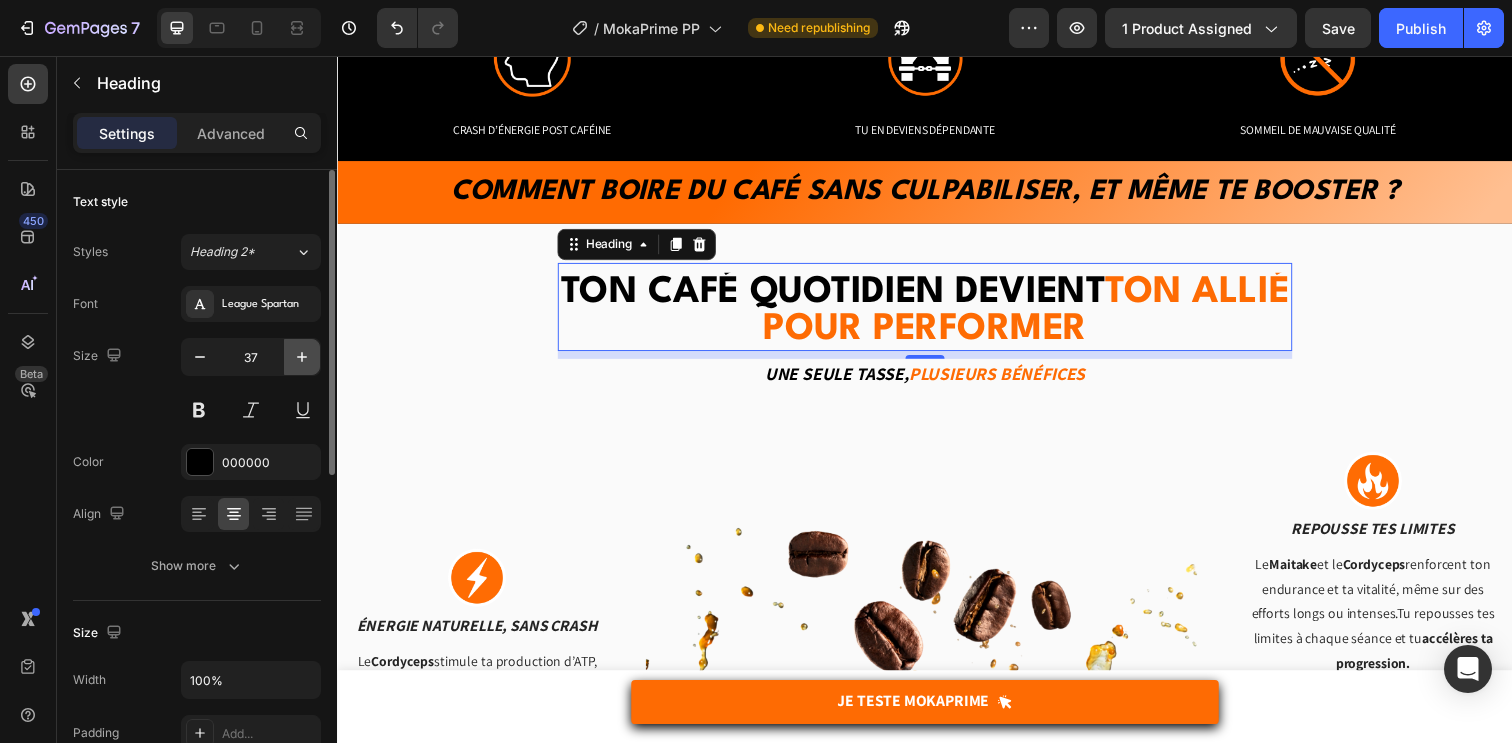 click 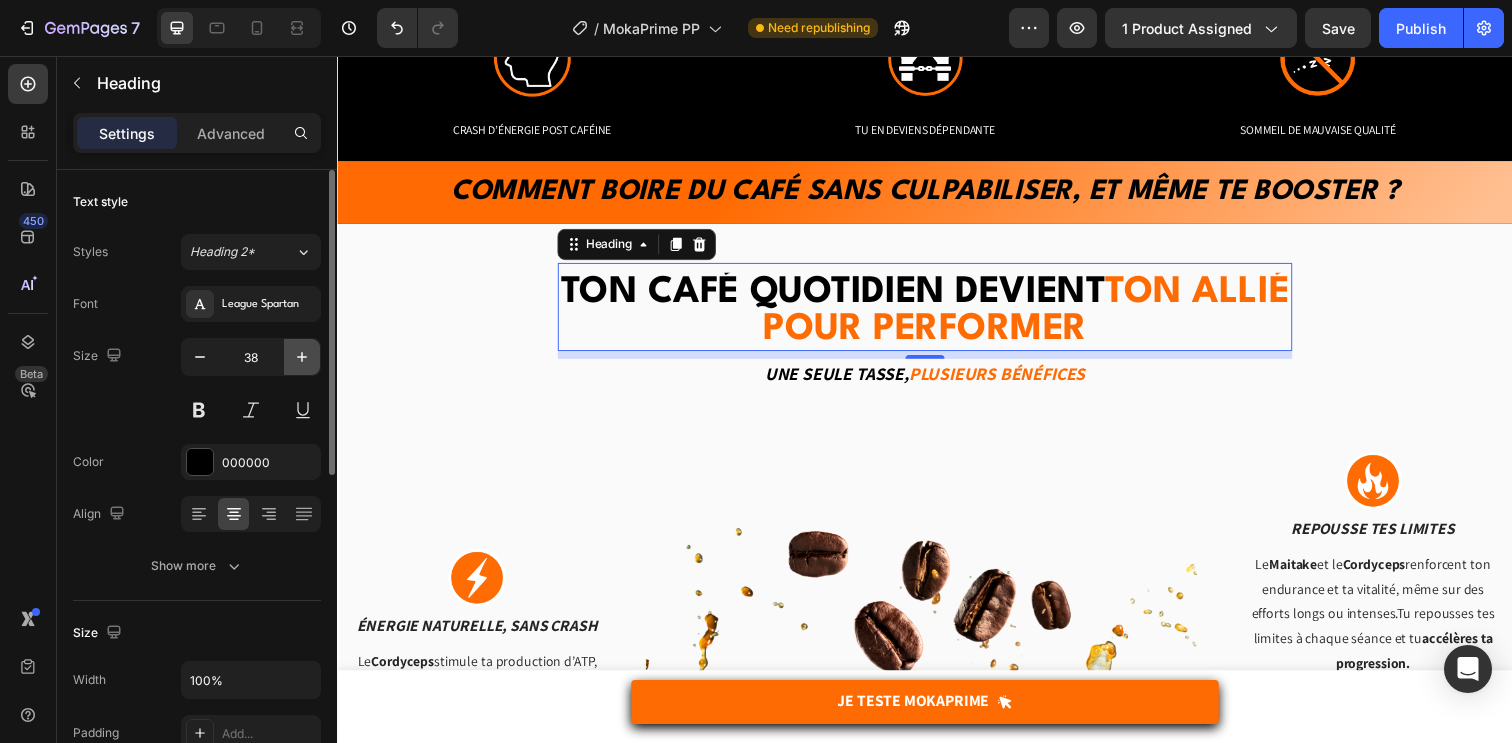 click 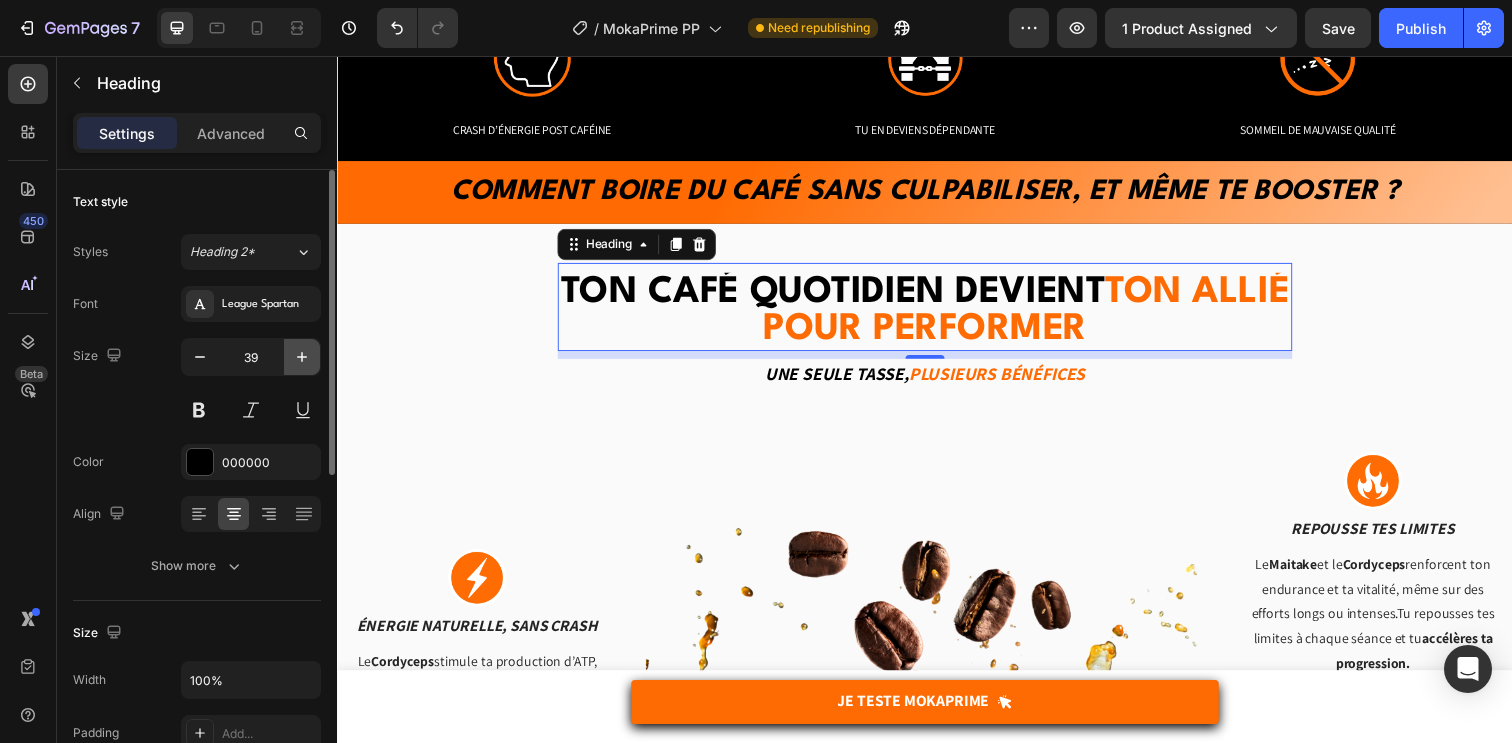 click 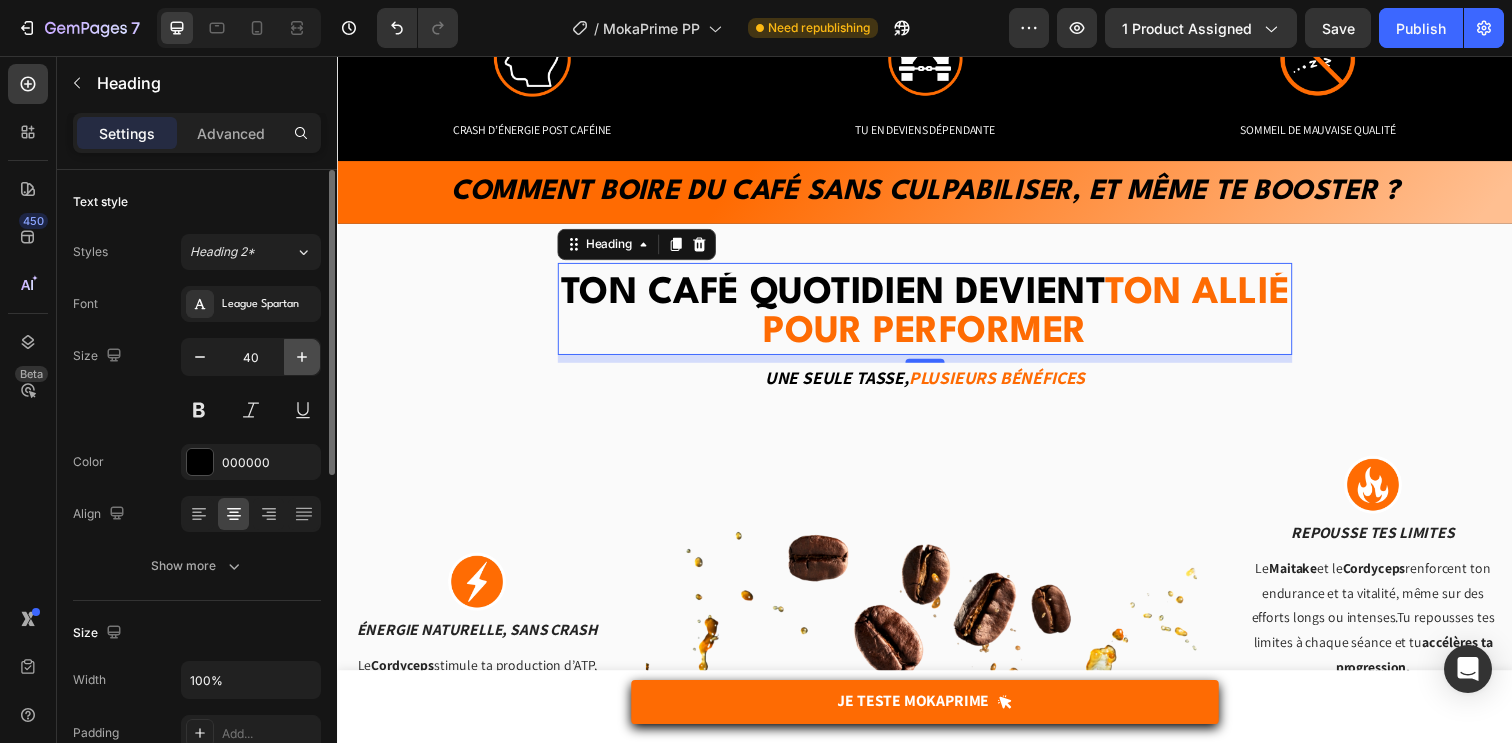 click 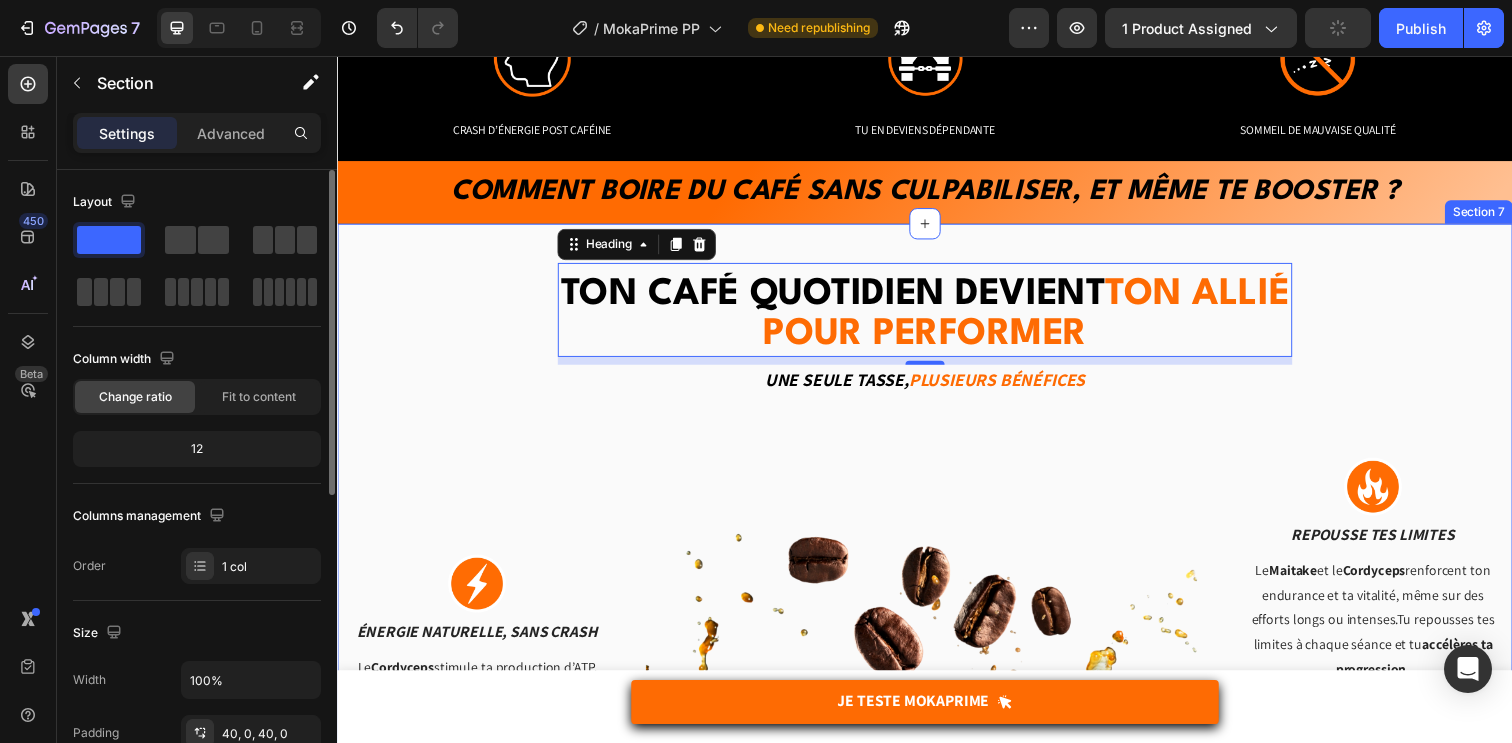 click on "Ton café quotidien devient  ton allié pour performer Heading Ton café quotidien devient  ton allié pour performer Heading   8 Une seule tasse,  Plusieurs bénéfices Text block Row Image énergie naturelle, sans crash Text block Le  Cordyceps  stimule ta production d’ATP, l’énergie cellulaire utilisée pendant l’effort, sans pic de caféine ni coup de barre.  Tu restes à fond du début à la fin de l’entraînement. Text block Row Image Accélère ta récup’  Text block Le  Chaga  et le  Reishi  réduisent les inflammations et soutiennent ton immunité après l’effort. Tu  récupères plus vite  entre les séances, tu limites les courbatures et tu gagnes en régularité.  Text block Row Image Image Repousse tes limites Text block Le  Maitake  et le  Cordyceps  renforcent ton endurance et ta vitalité, même sur des efforts longs ou intenses.Tu repousses tes limites à chaque séance et tu  accélères ta progression. Text block Row Image Reste focus malgré l’effort Text block Le  Row Row" at bounding box center [937, 730] 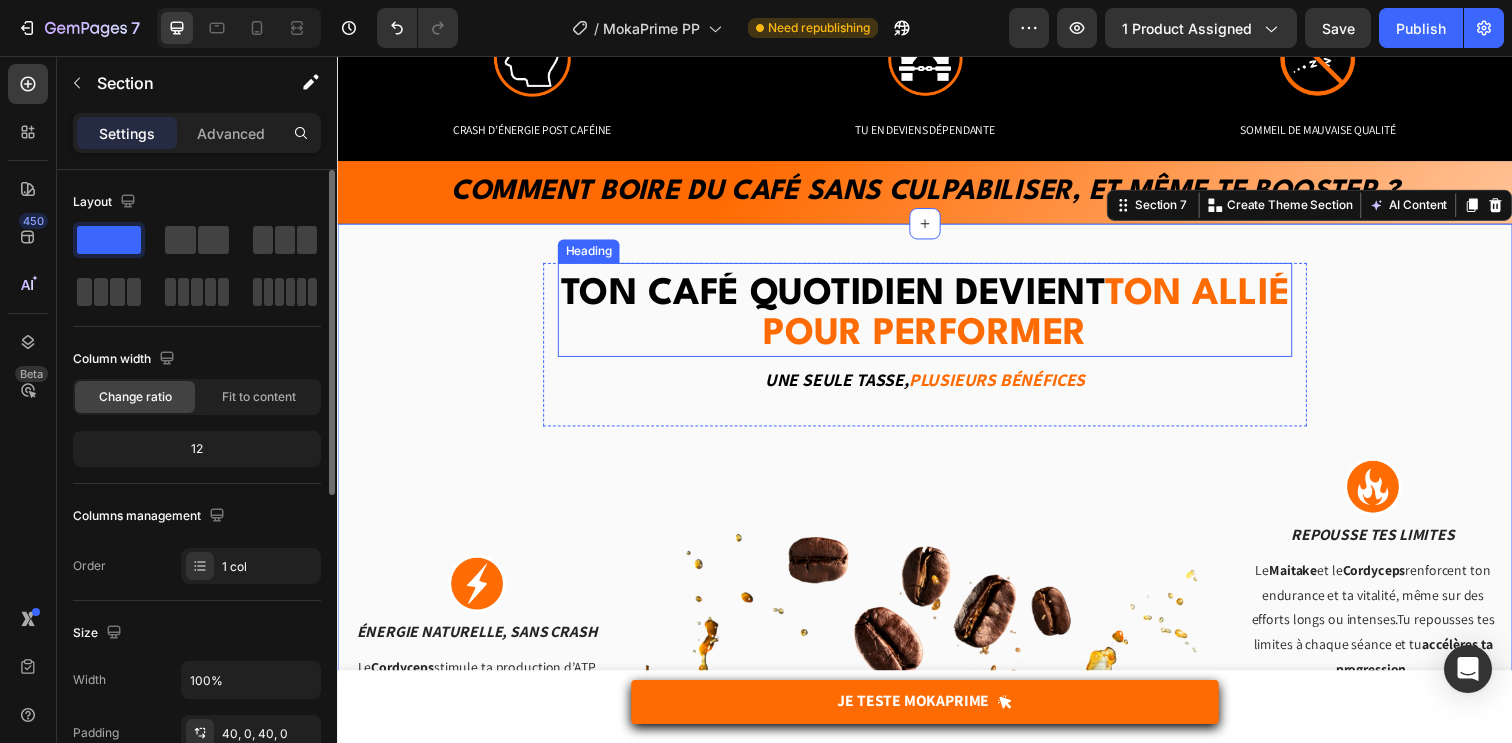 click on "ton allié pour performer" at bounding box center (1040, 320) 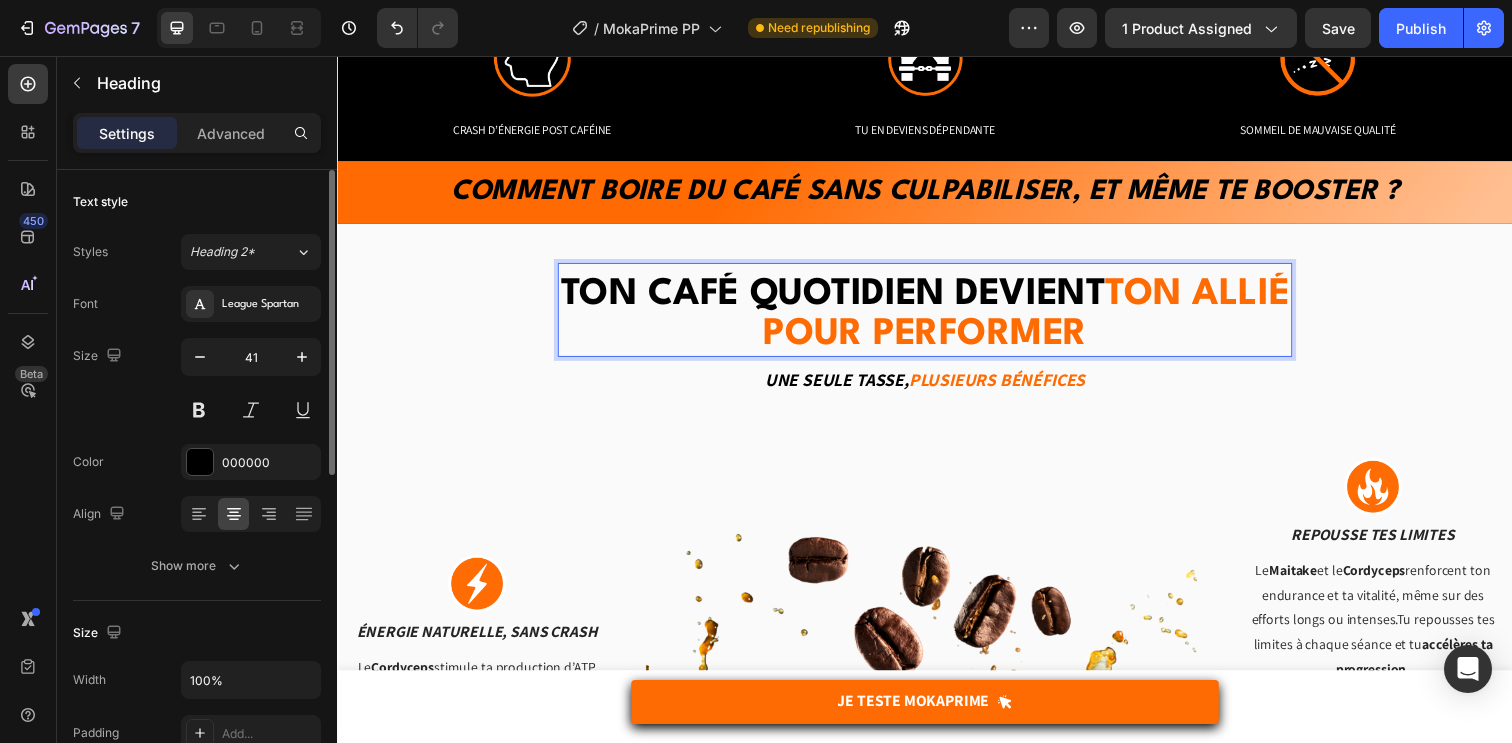 click on "Ton café quotidien devient" at bounding box center [843, 299] 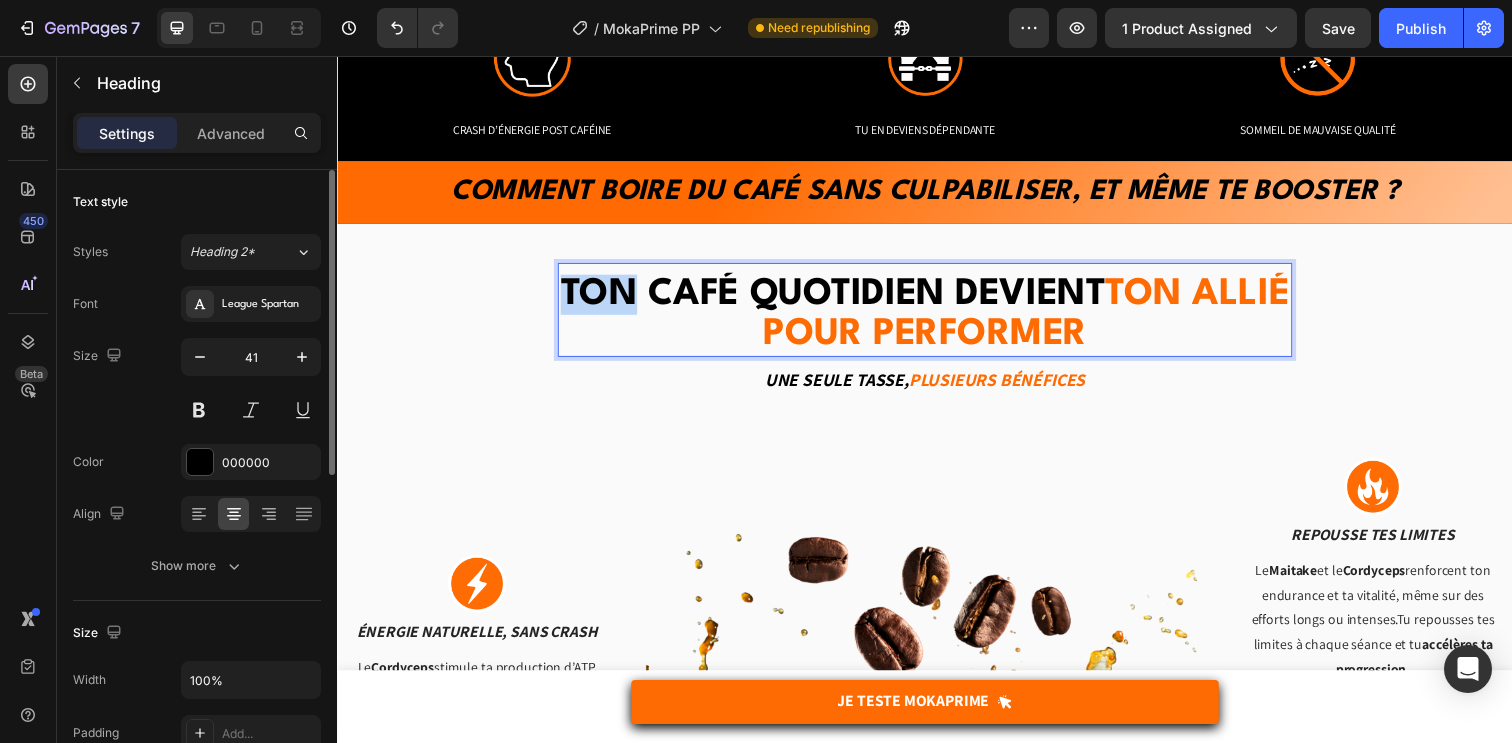 click on "Ton café quotidien devient" at bounding box center (843, 299) 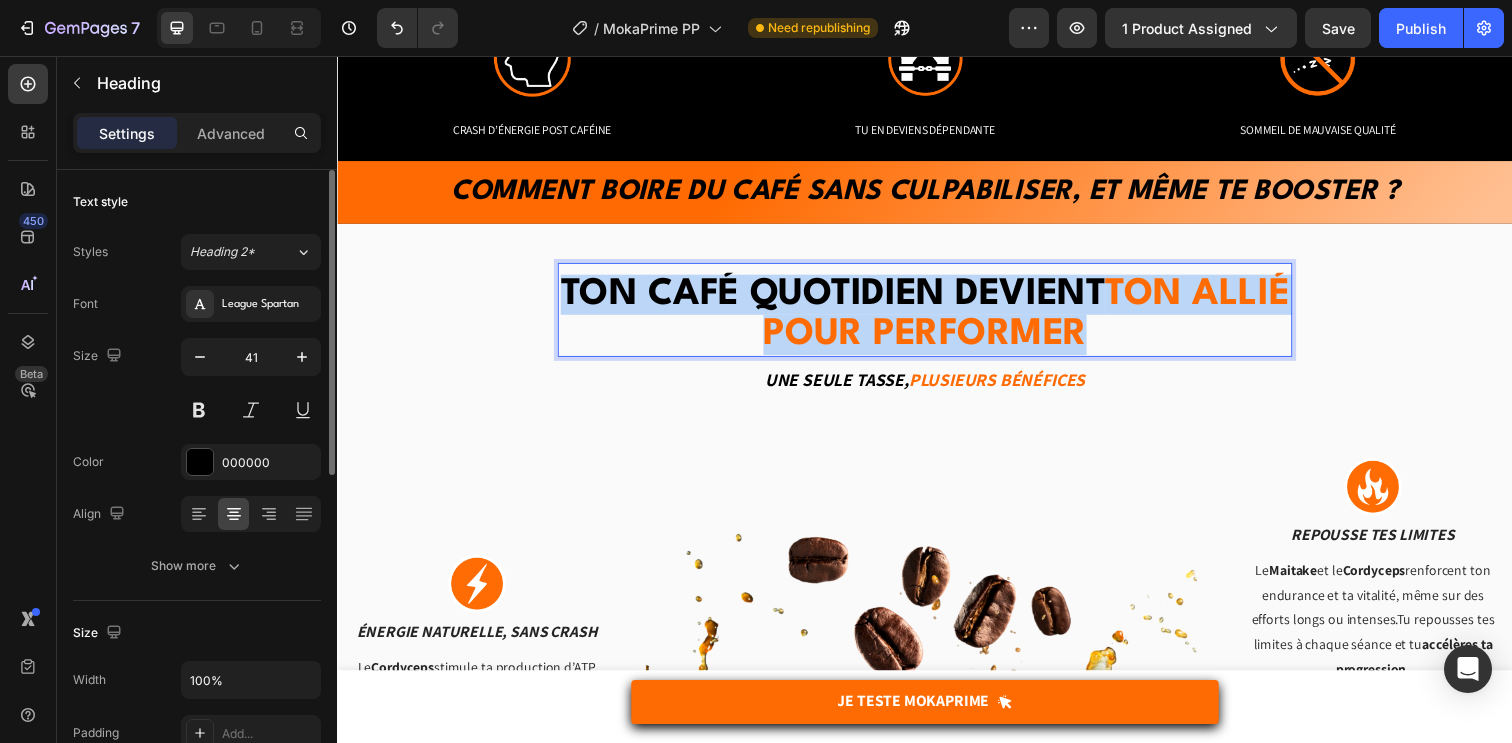 click on "Ton café quotidien devient" at bounding box center (843, 299) 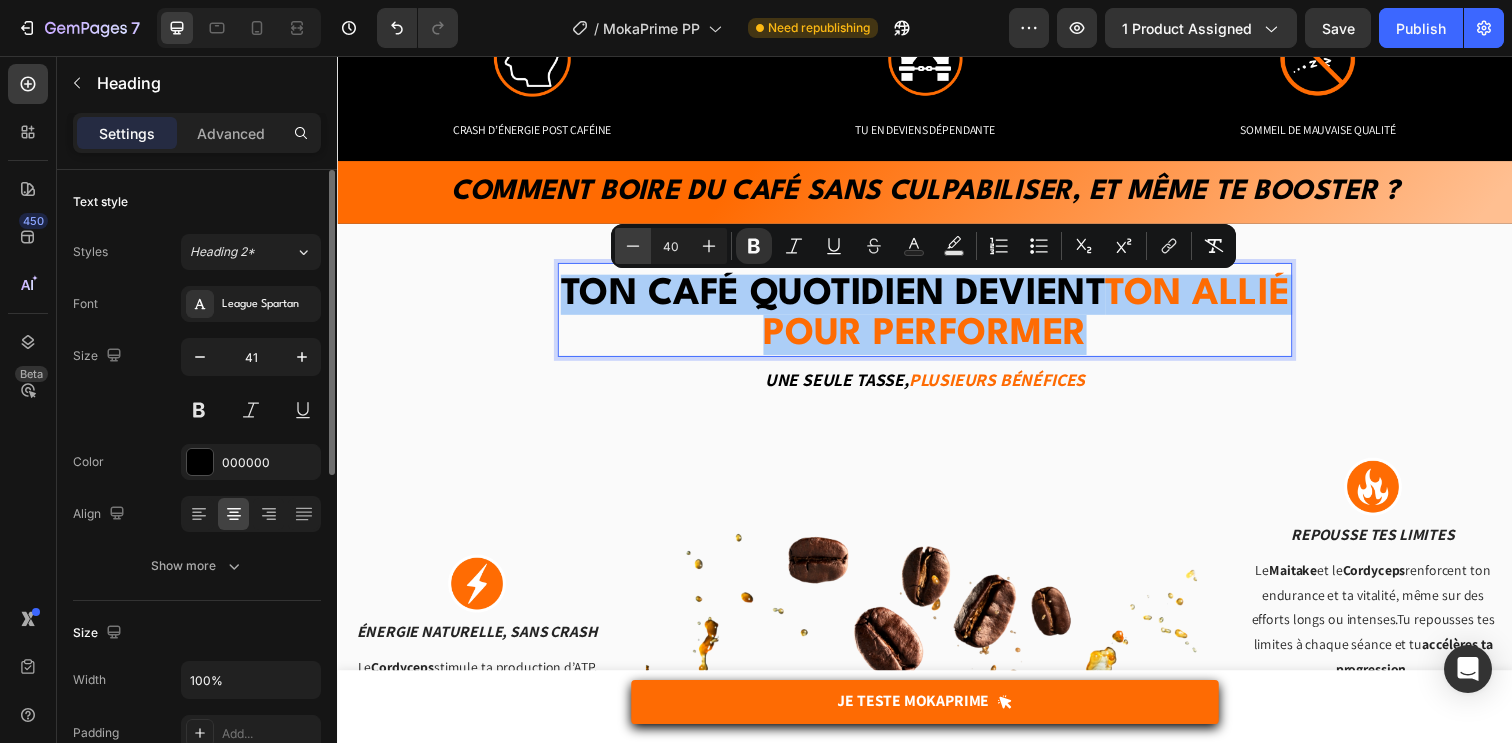 click on "Minus" at bounding box center [633, 246] 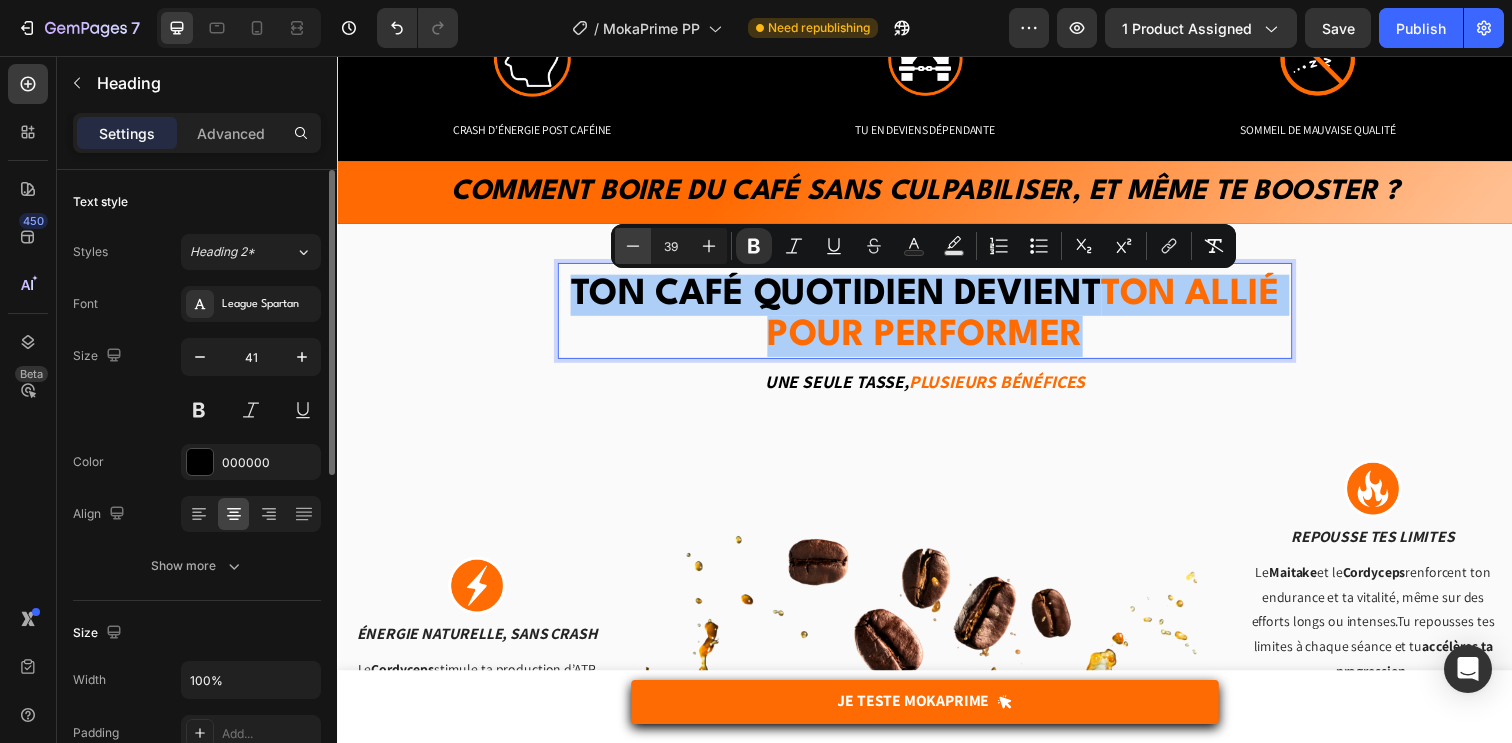 click on "Minus" at bounding box center (633, 246) 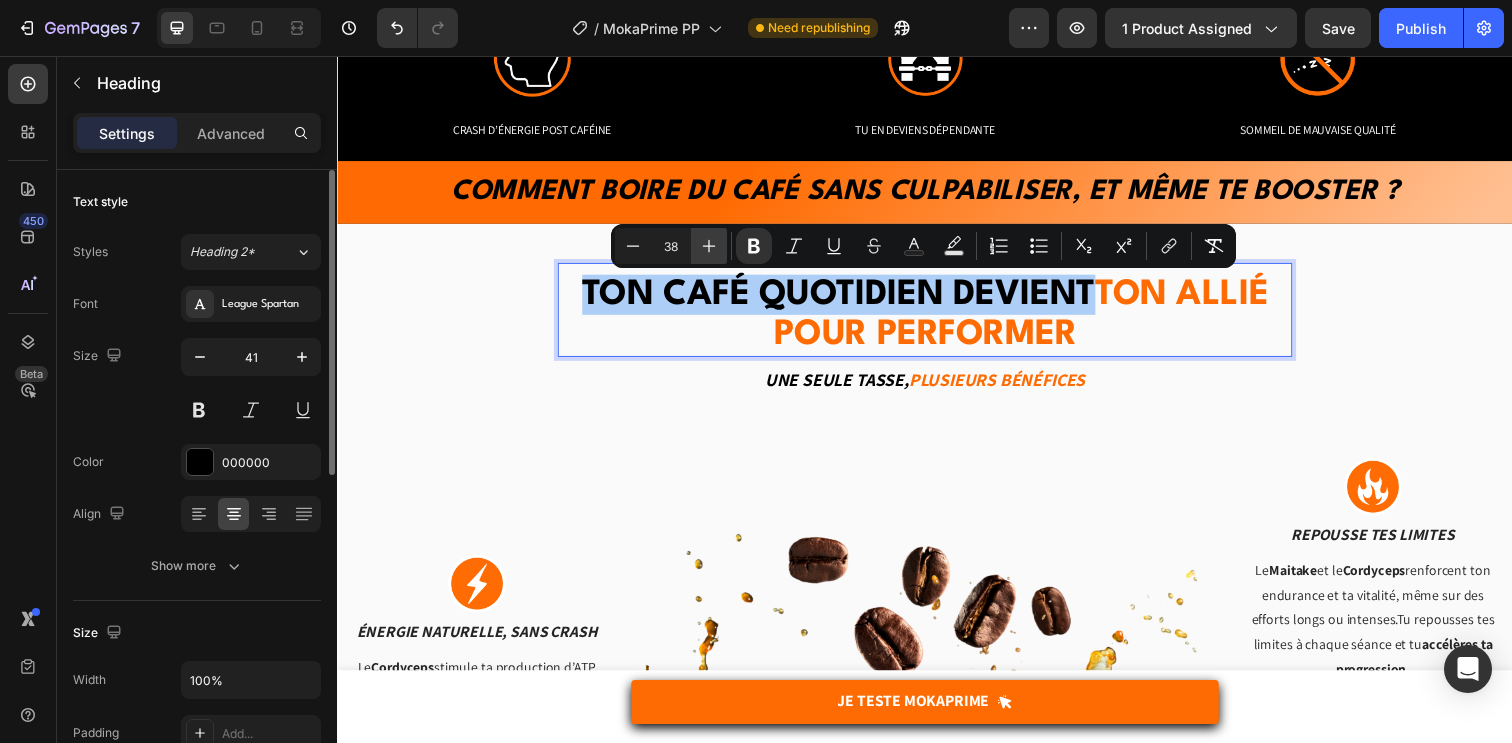 click 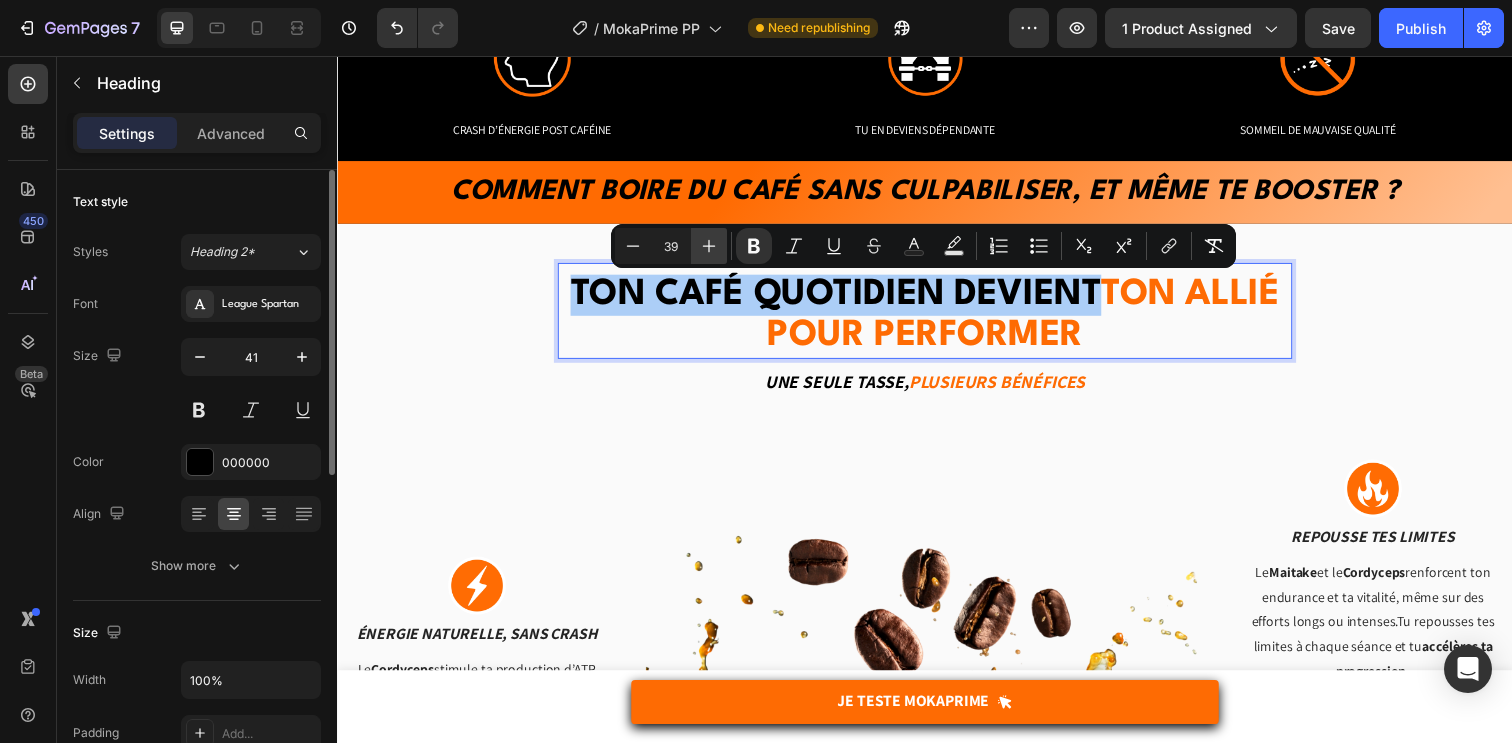 click 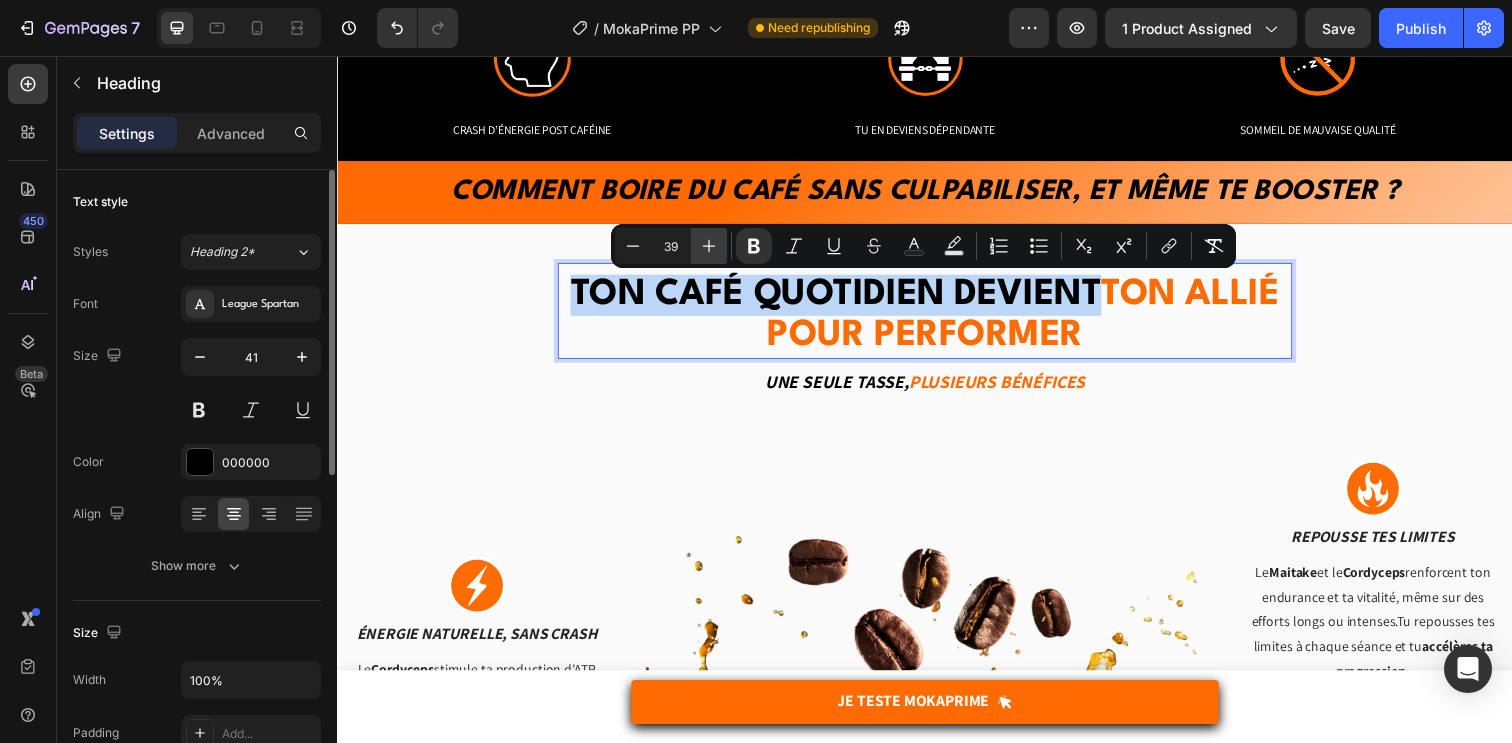 type on "40" 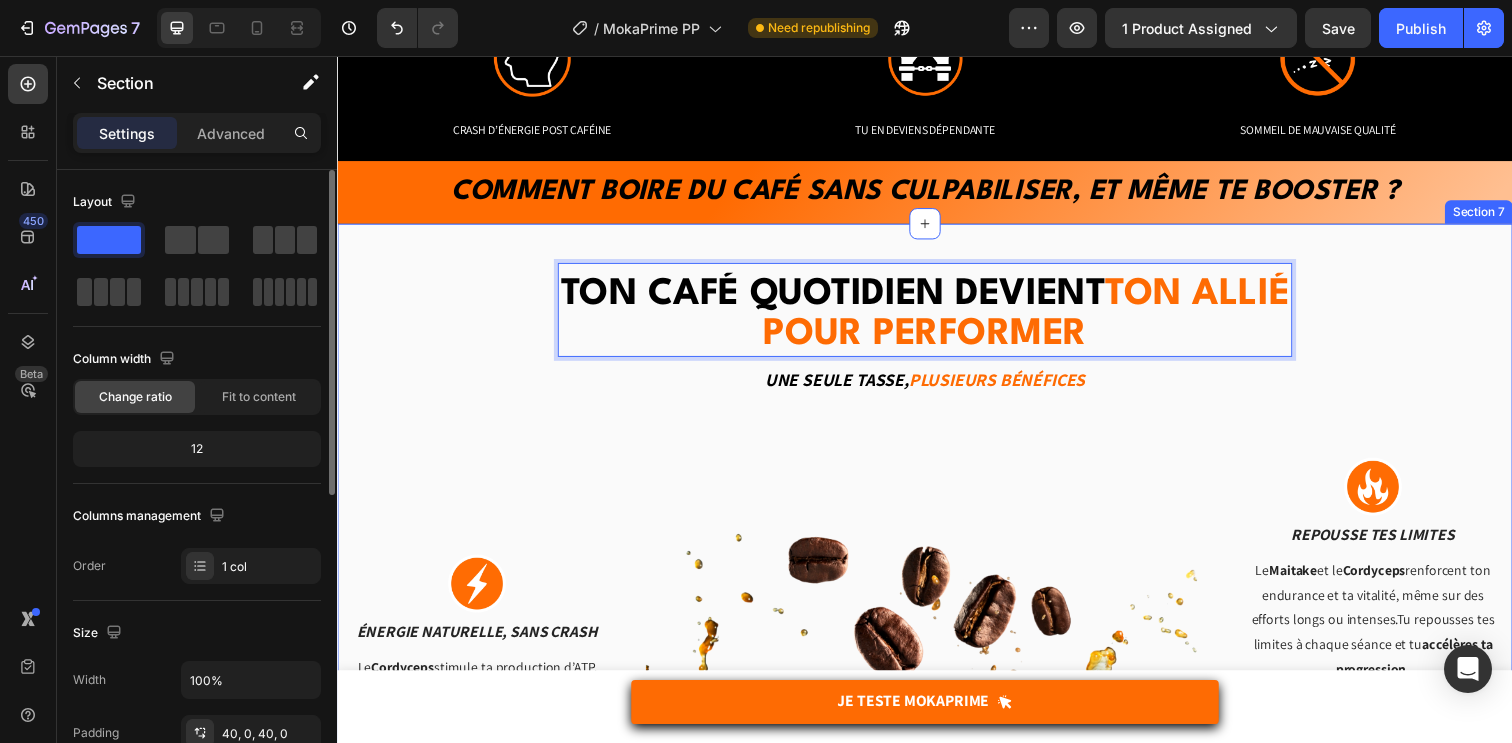 click on "Ton café quotidien devient  ton allié pour performer Heading Ton café quotidien devient  ton allié pour performer Heading   8 Une seule tasse,  Plusieurs bénéfices Text block Row Image énergie naturelle, sans crash Text block Le  Cordyceps  stimule ta production d’ATP, l’énergie cellulaire utilisée pendant l’effort, sans pic de caféine ni coup de barre.  Tu restes à fond du début à la fin de l’entraînement. Text block Row Image Accélère ta récup’  Text block Le  Chaga  et le  Reishi  réduisent les inflammations et soutiennent ton immunité après l’effort. Tu  récupères plus vite  entre les séances, tu limites les courbatures et tu gagnes en régularité.  Text block Row Image Image Repousse tes limites Text block Le  Maitake  et le  Cordyceps  renforcent ton endurance et ta vitalité, même sur des efforts longs ou intenses.Tu repousses tes limites à chaque séance et tu  accélères ta progression. Text block Row Image Reste focus malgré l’effort Text block Le  Row Row" at bounding box center [937, 730] 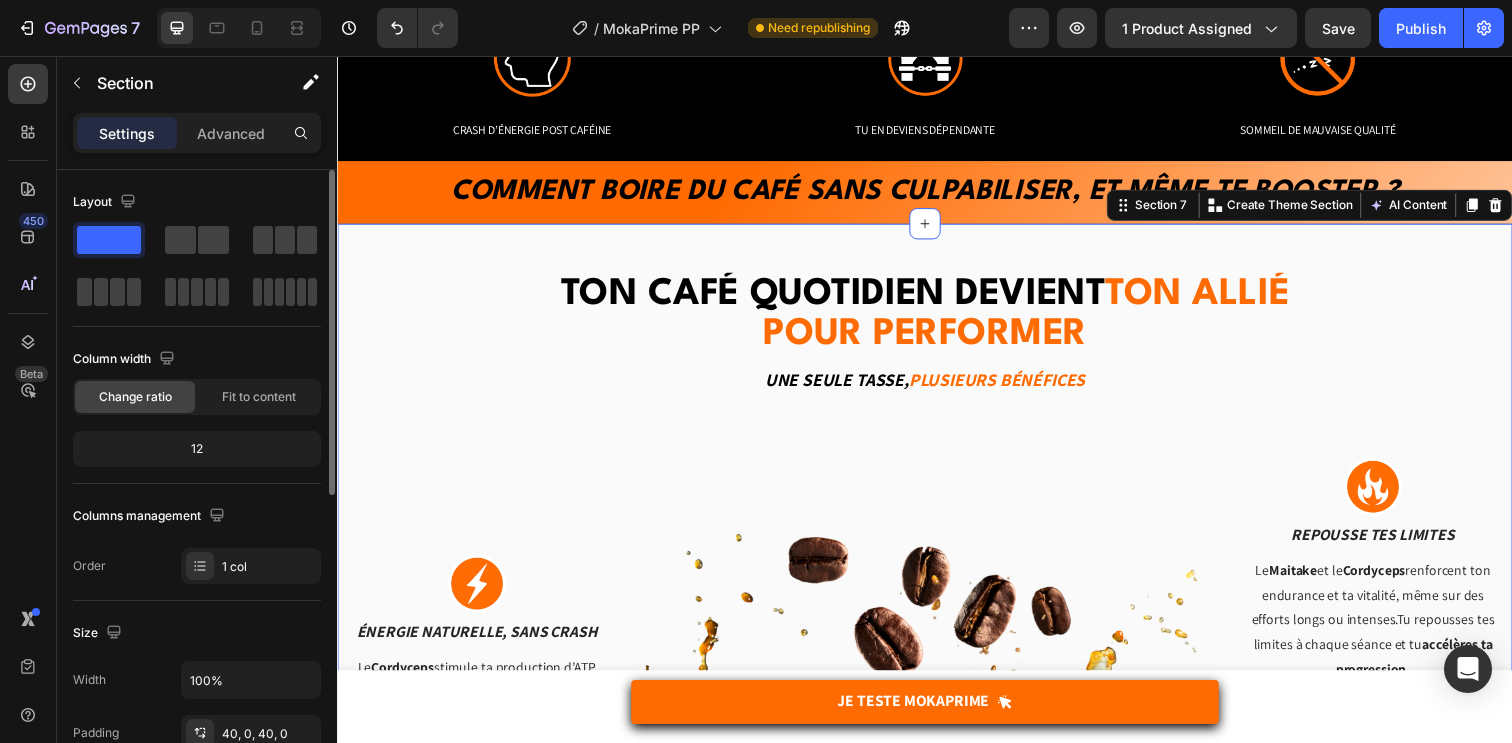 click on "⁠⁠⁠⁠⁠⁠⁠ Ton café quotidien devient  ton allié pour performer" at bounding box center (937, 320) 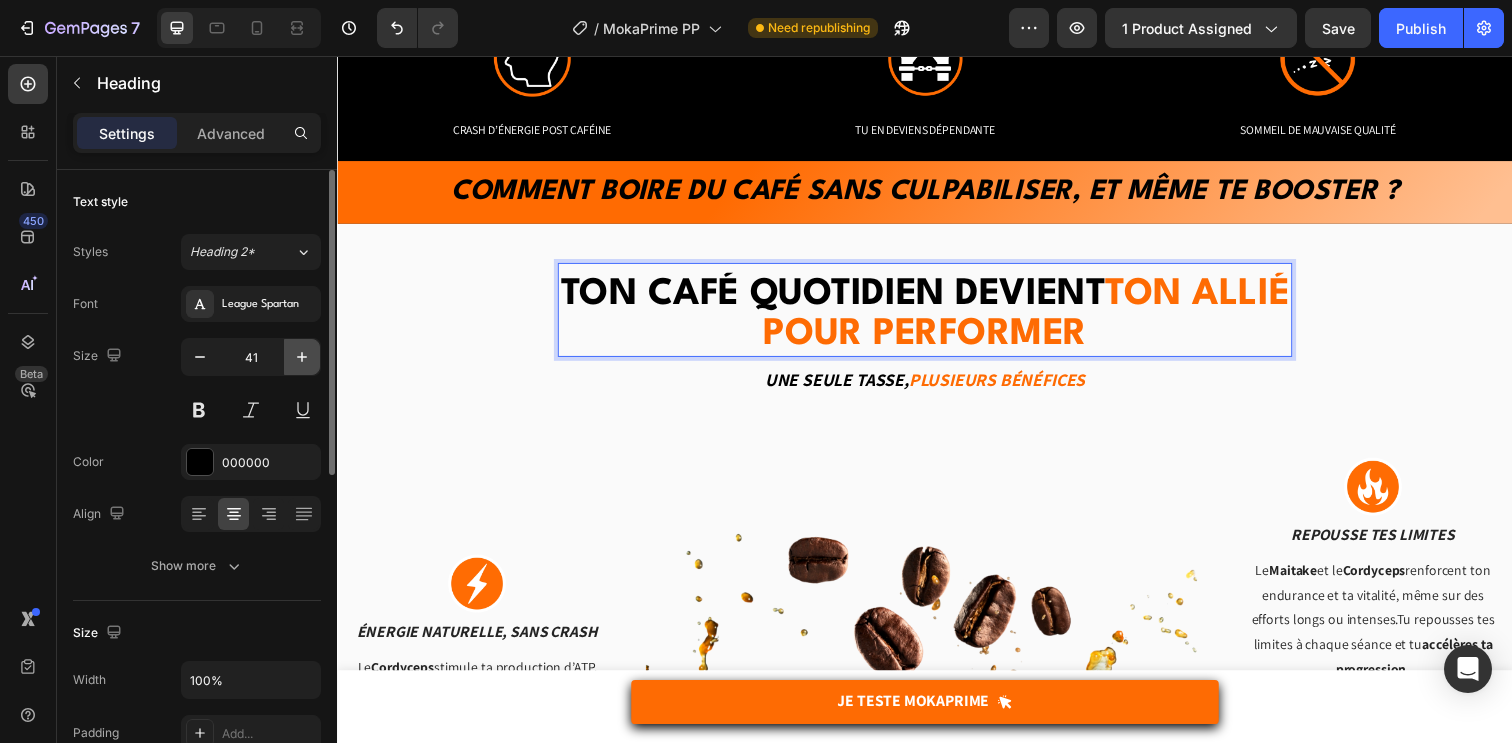 click at bounding box center [302, 357] 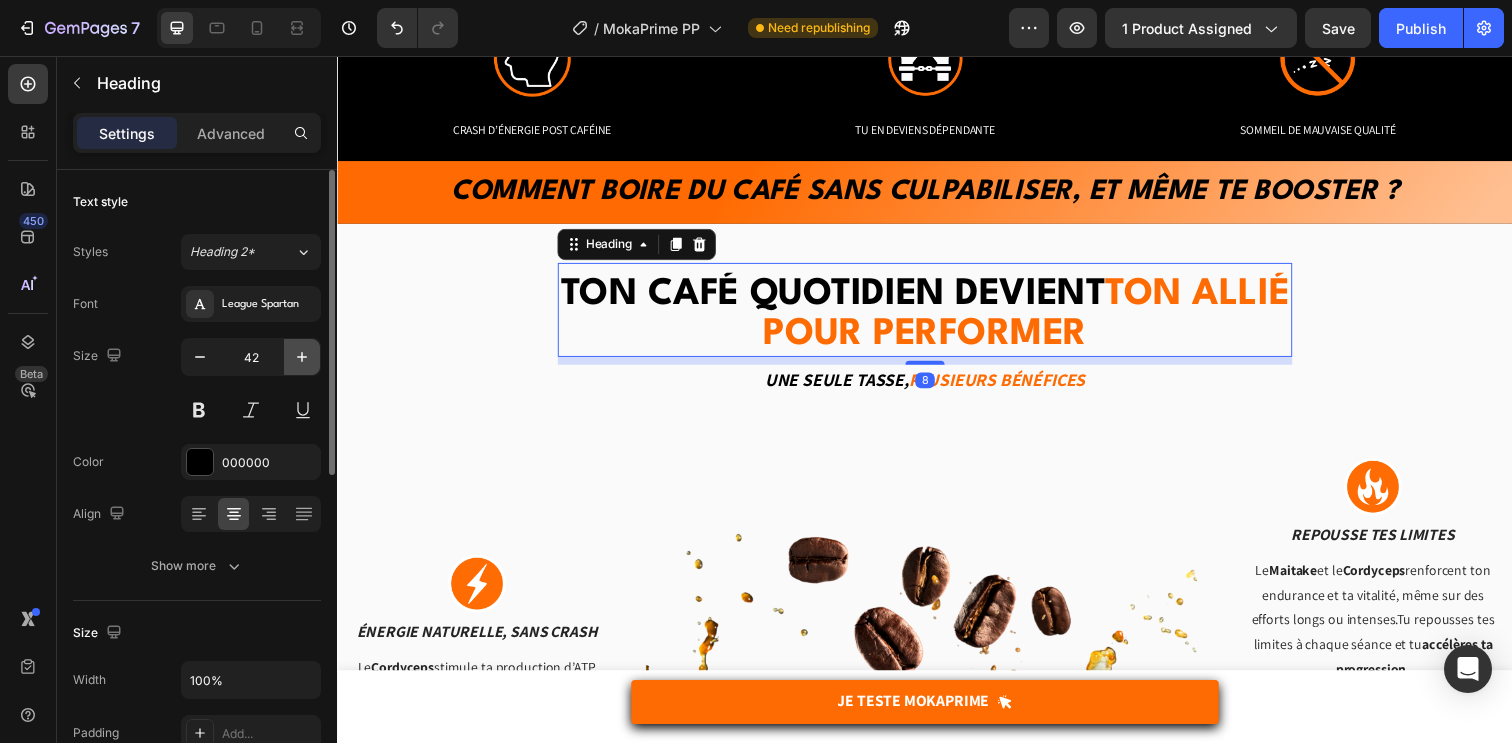 click at bounding box center [302, 357] 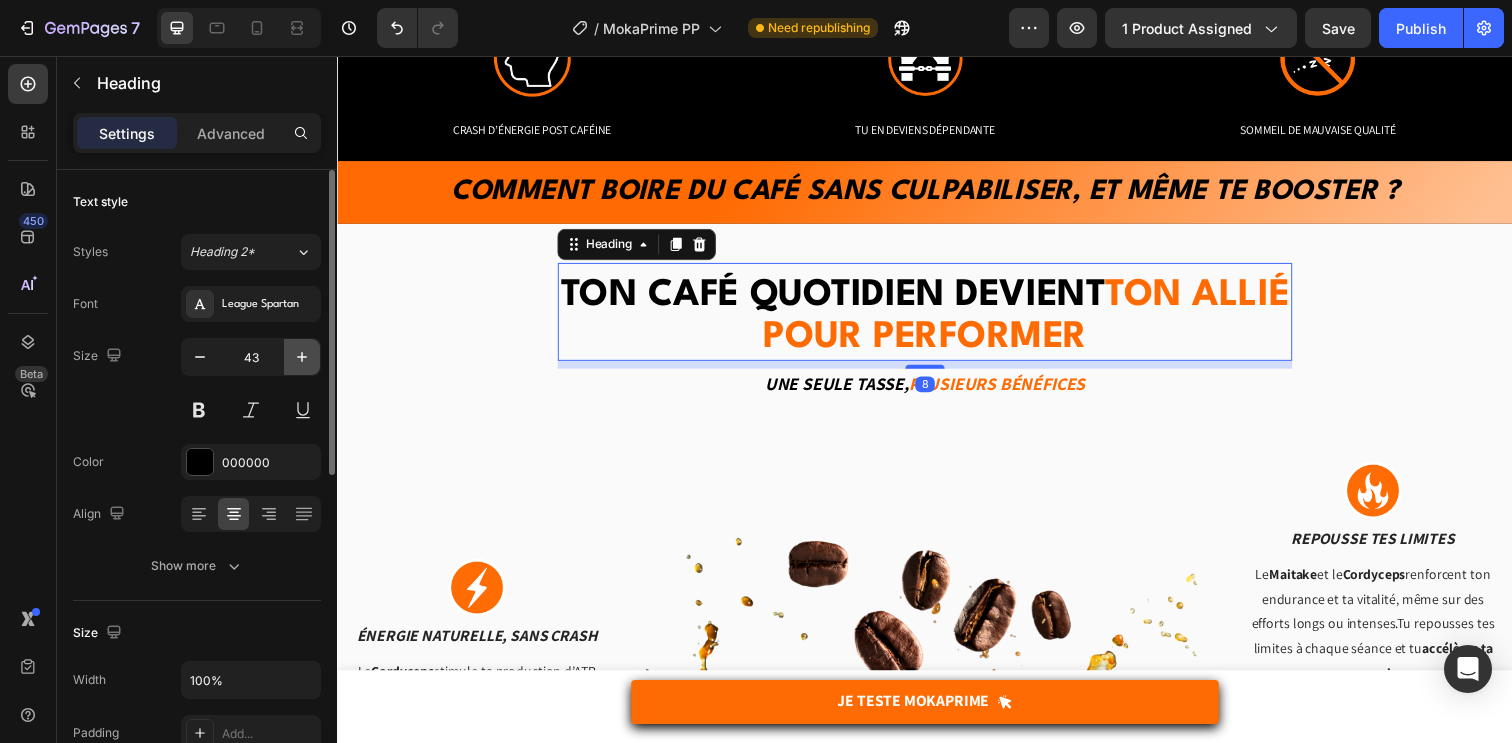 click at bounding box center [302, 357] 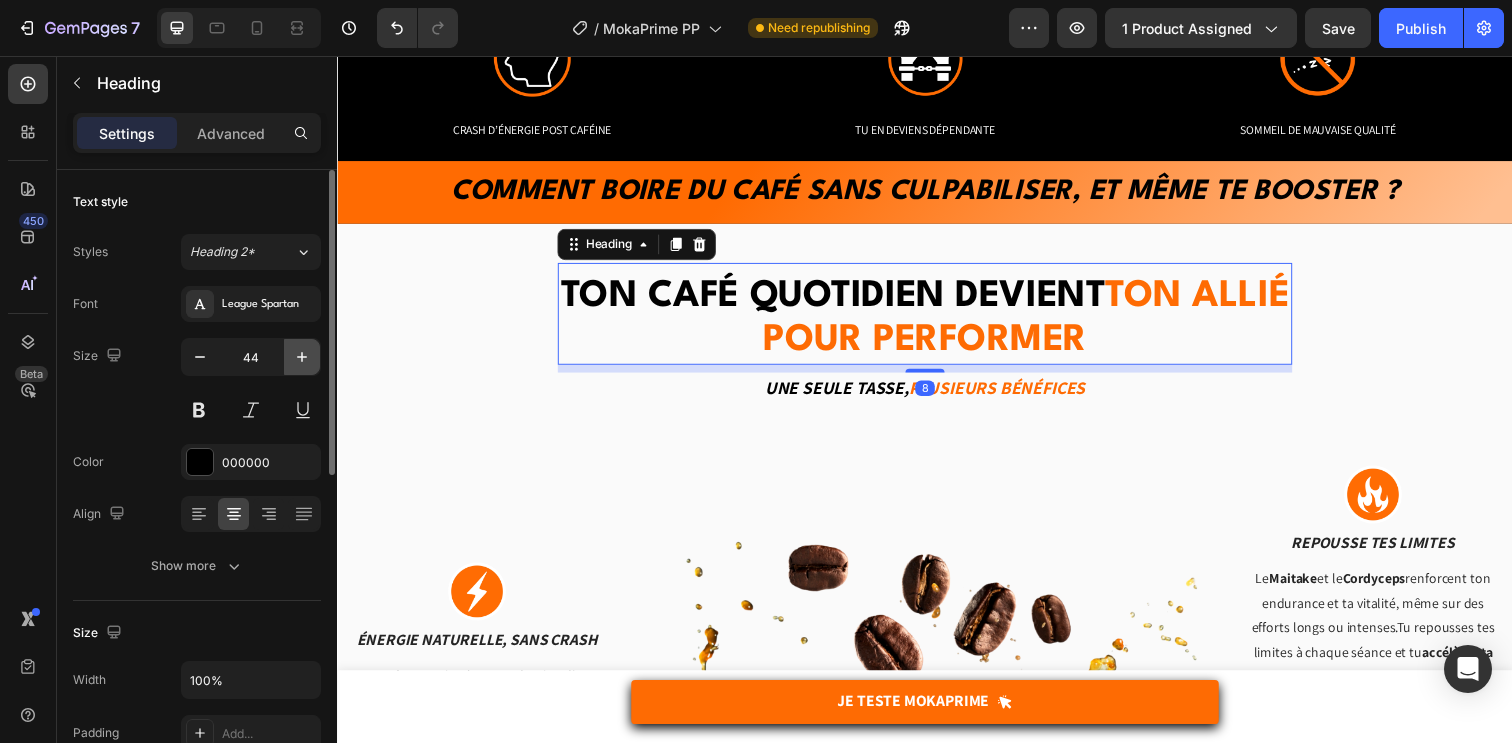 click at bounding box center (302, 357) 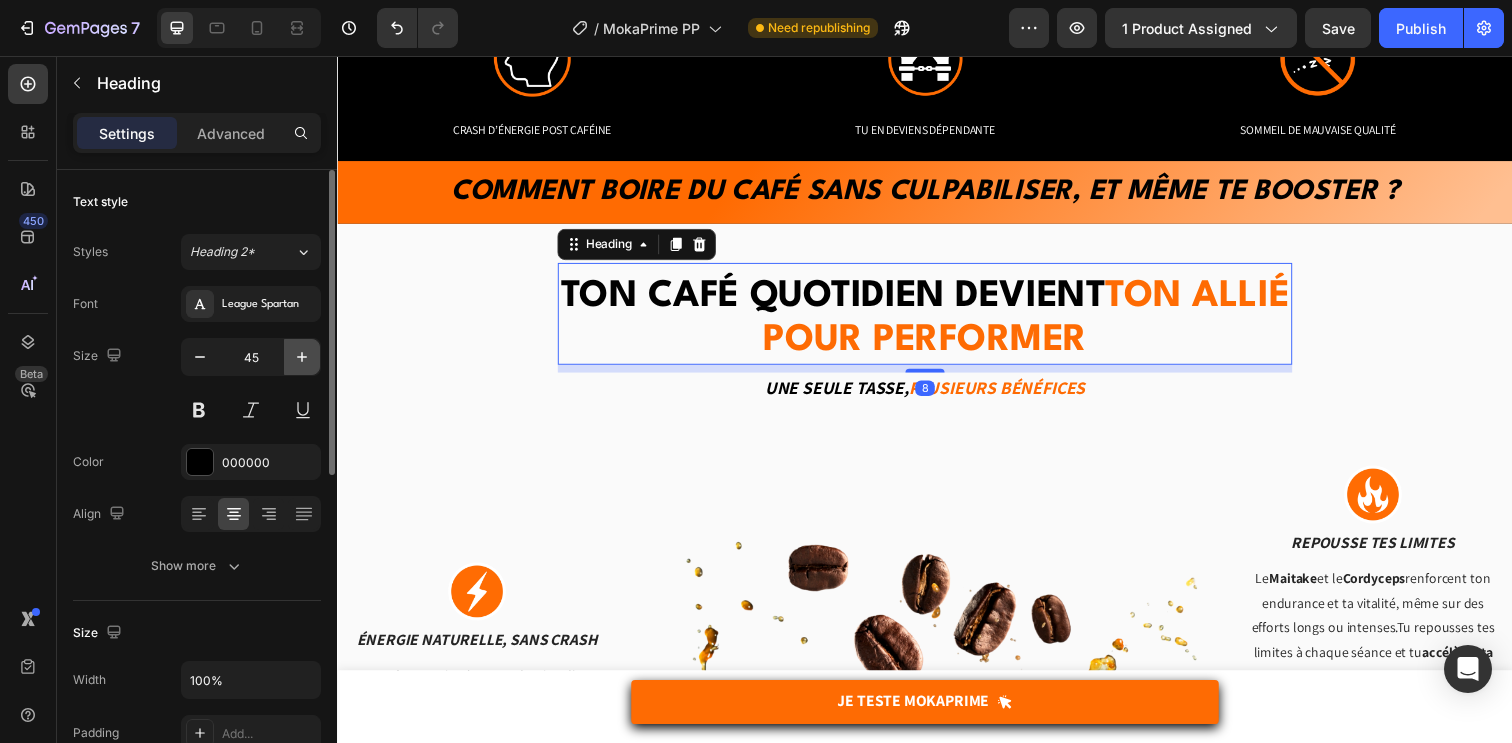 click at bounding box center (302, 357) 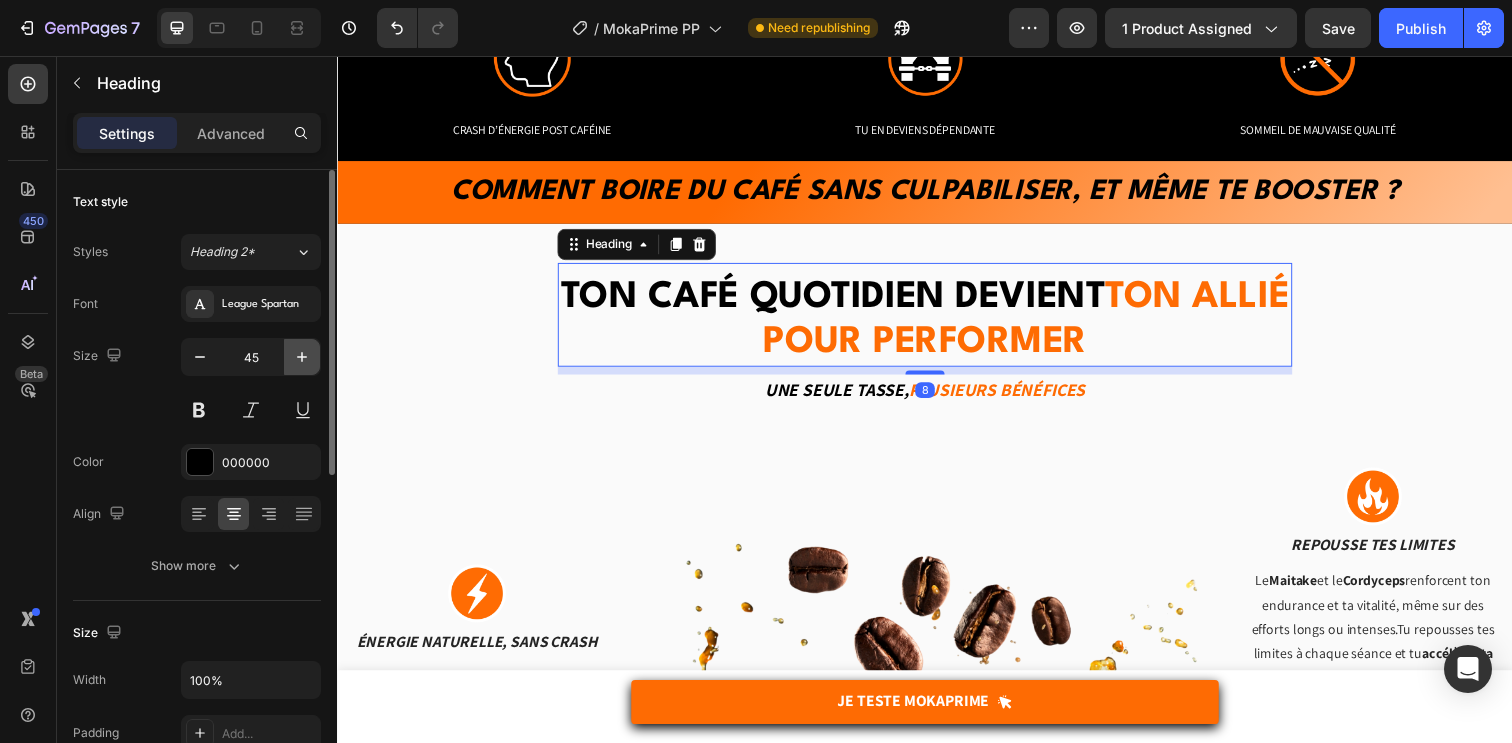 type on "46" 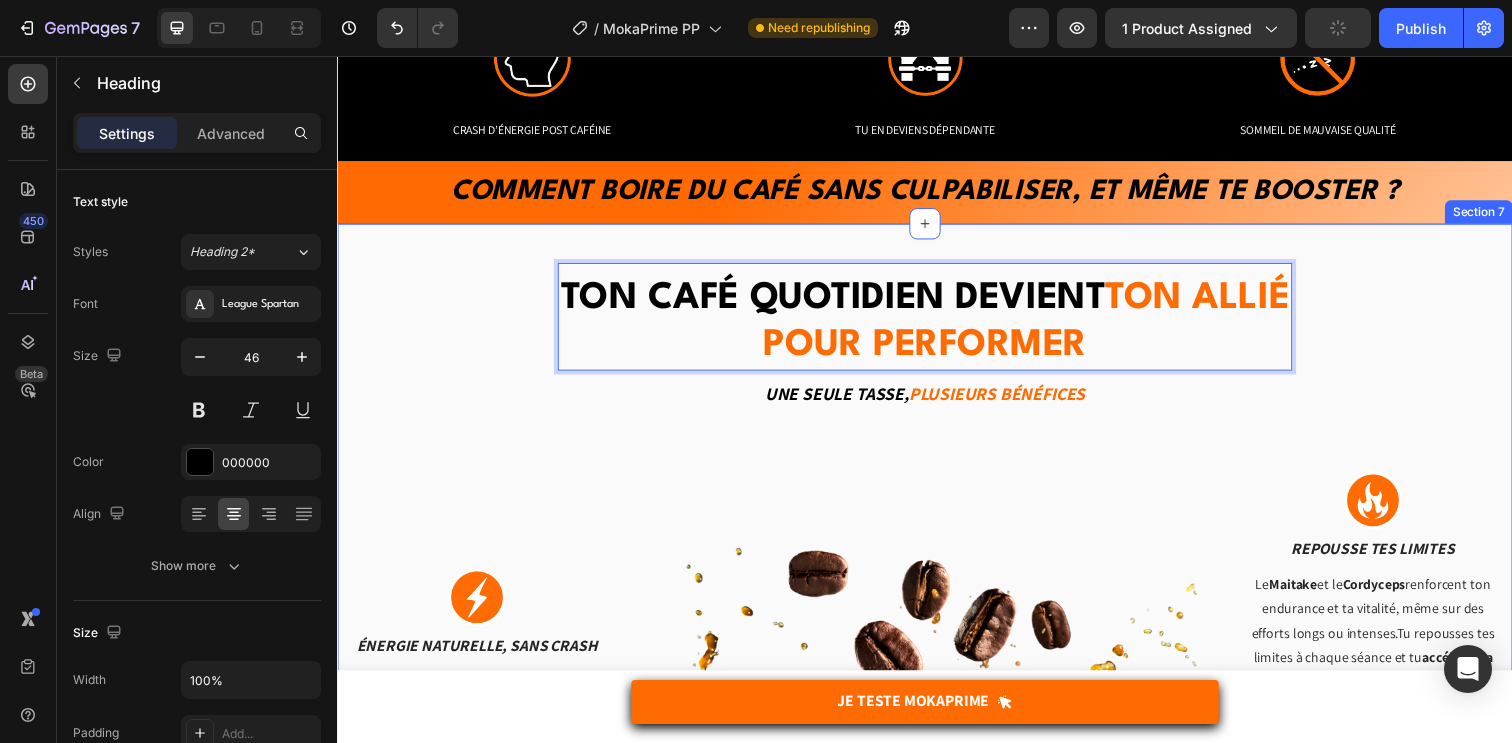 click on "Ton café quotidien devient  ton allié pour performer Heading Ton café quotidien devient  ton allié pour performer Heading   8 Une seule tasse,  Plusieurs bénéfices Text block Row Image énergie naturelle, sans crash Text block Le  Cordyceps  stimule ta production d’ATP, l’énergie cellulaire utilisée pendant l’effort, sans pic de caféine ni coup de barre.  Tu restes à fond du début à la fin de l’entraînement. Text block Row Image Accélère ta récup’  Text block Le  Chaga  et le  Reishi  réduisent les inflammations et soutiennent ton immunité après l’effort. Tu  récupères plus vite  entre les séances, tu limites les courbatures et tu gagnes en régularité.  Text block Row Image Image Repousse tes limites Text block Le  Maitake  et le  Cordyceps  renforcent ton endurance et ta vitalité, même sur des efforts longs ou intenses.Tu repousses tes limites à chaque séance et tu  accélères ta progression. Text block Row Image Reste focus malgré l’effort Text block Le  Row Row" at bounding box center [937, 737] 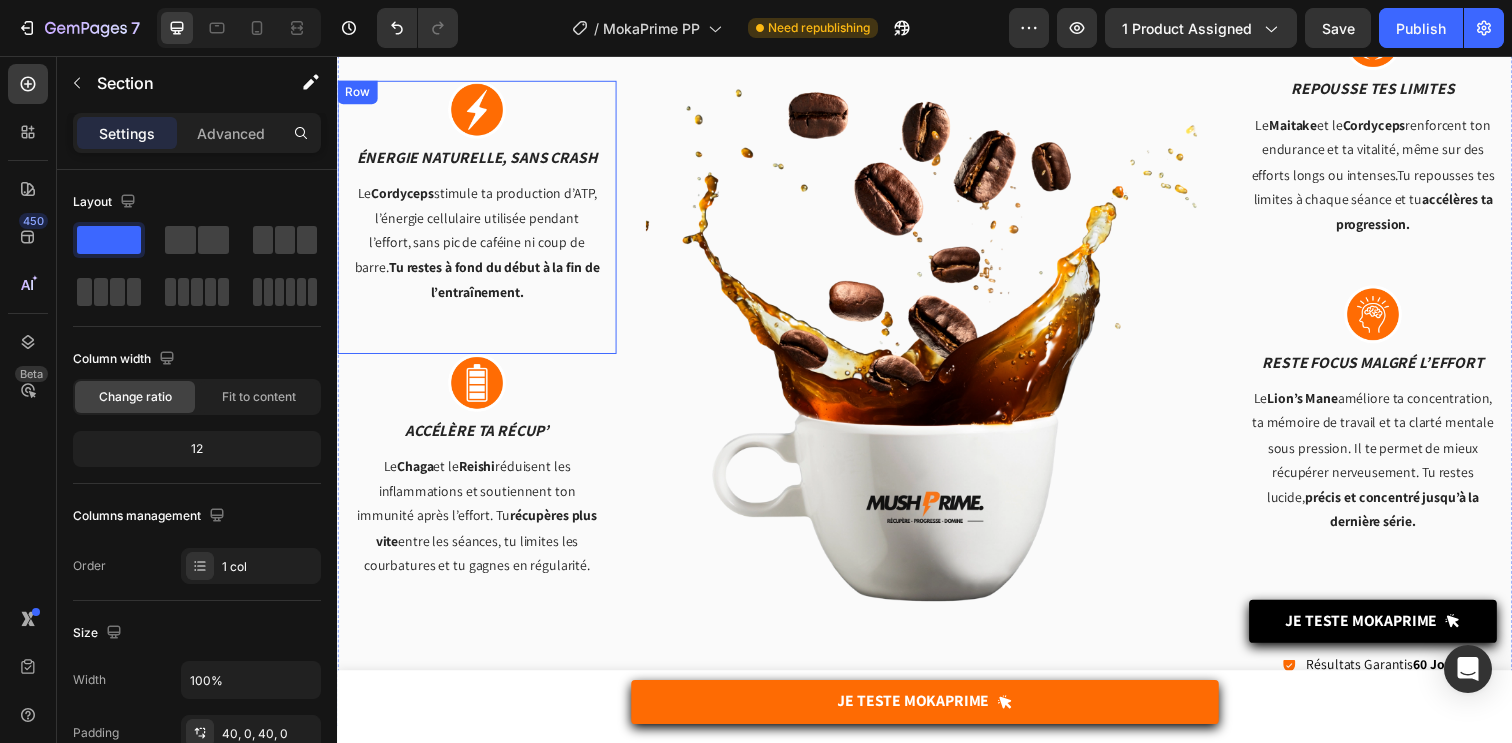scroll, scrollTop: 2198, scrollLeft: 0, axis: vertical 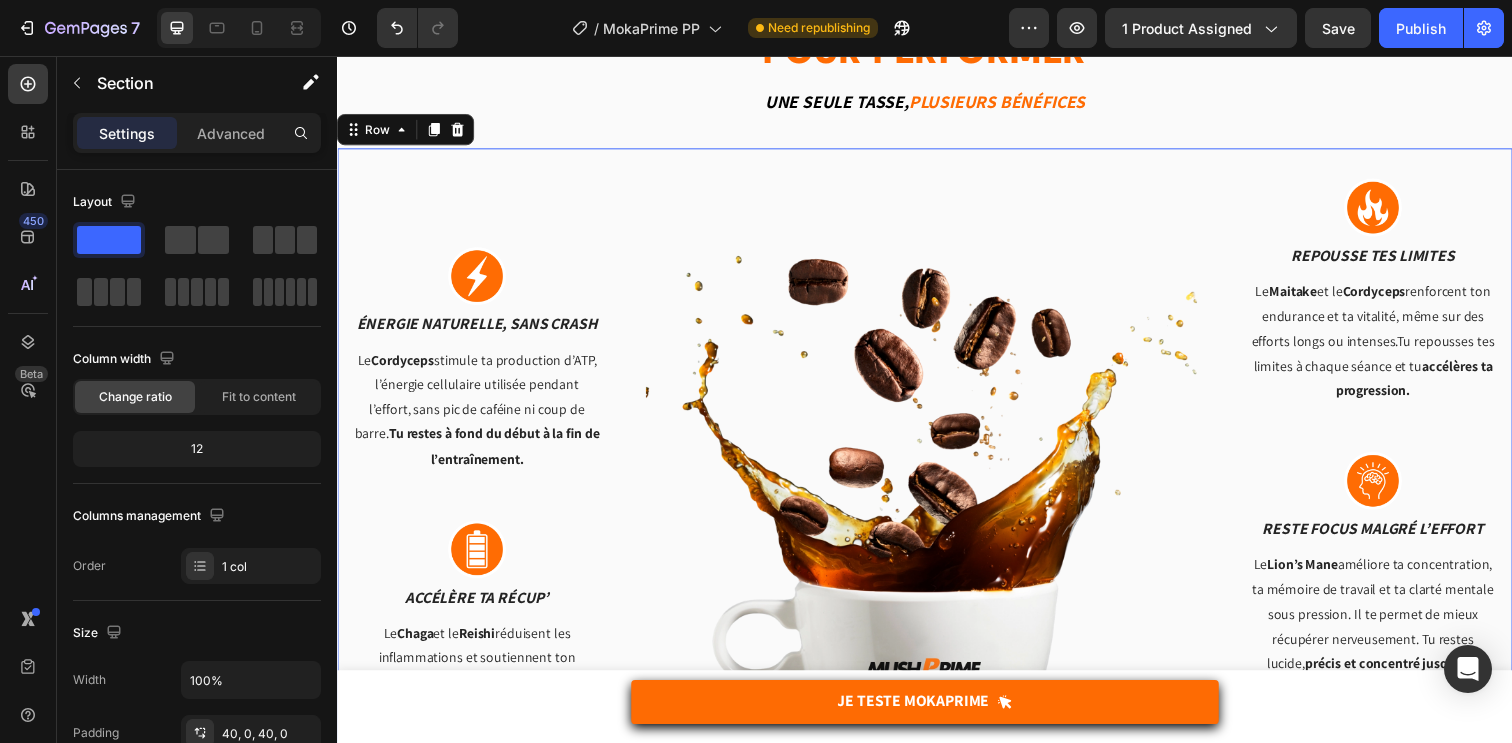 click on "Image énergie naturelle, sans crash Text block Le  Cordyceps  stimule ta production d’ATP, l’énergie cellulaire utilisée pendant l’effort, sans pic de caféine ni coup de barre.  Tu restes à fond du début à la fin de l’entraînement. Text block Row Image Accélère ta récup’  Text block Le  Chaga  et le  Reishi  réduisent les inflammations et soutiennent ton immunité après l’effort. Tu  récupères plus vite  entre les séances, tu limites les courbatures et tu gagnes en régularité.  Text block Row" at bounding box center [479, 530] 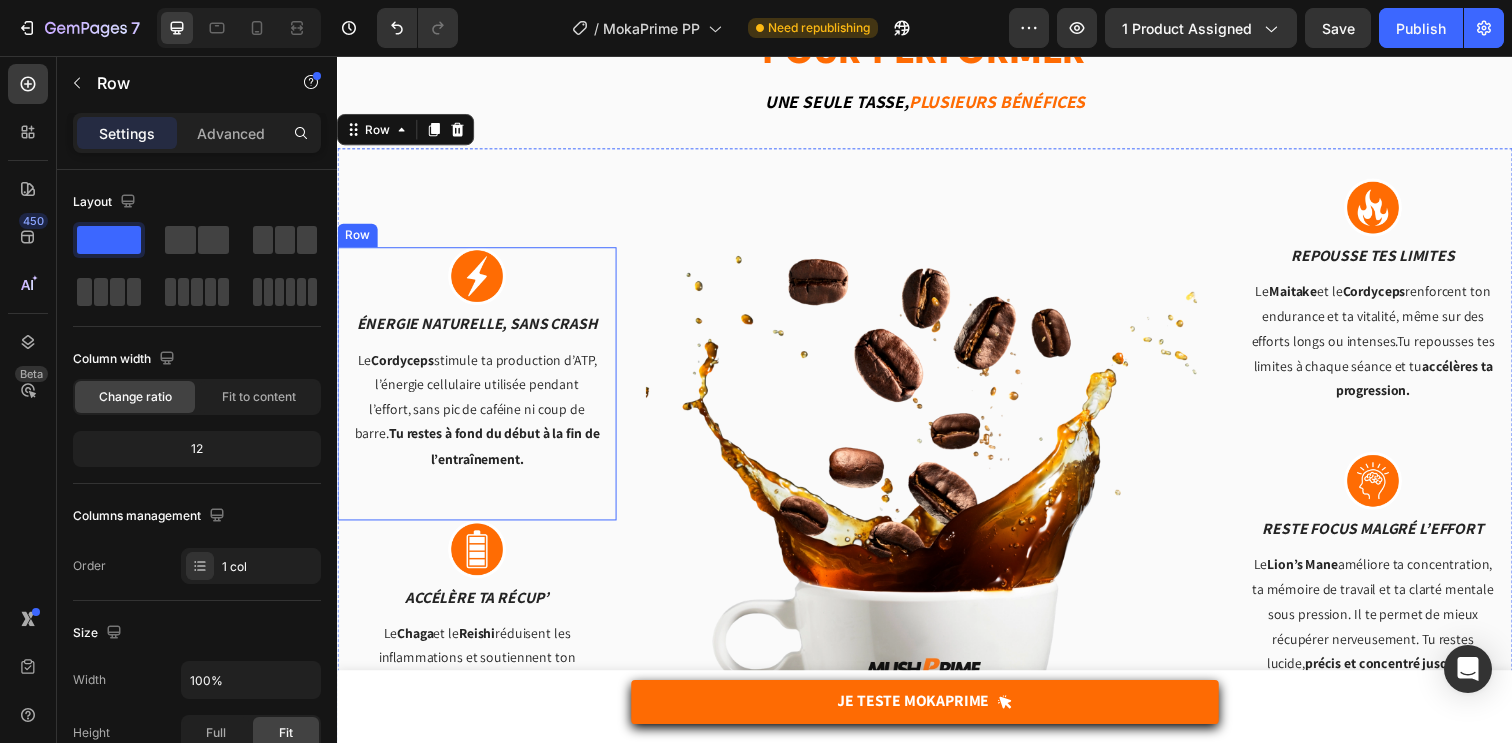 click on "Image énergie naturelle, sans crash Text block Le  Cordyceps  stimule ta production d’ATP, l’énergie cellulaire utilisée pendant l’effort, sans pic de caféine ni coup de barre.  Tu restes à fond du début à la fin de l’entraînement. Text block Row" at bounding box center [479, 390] 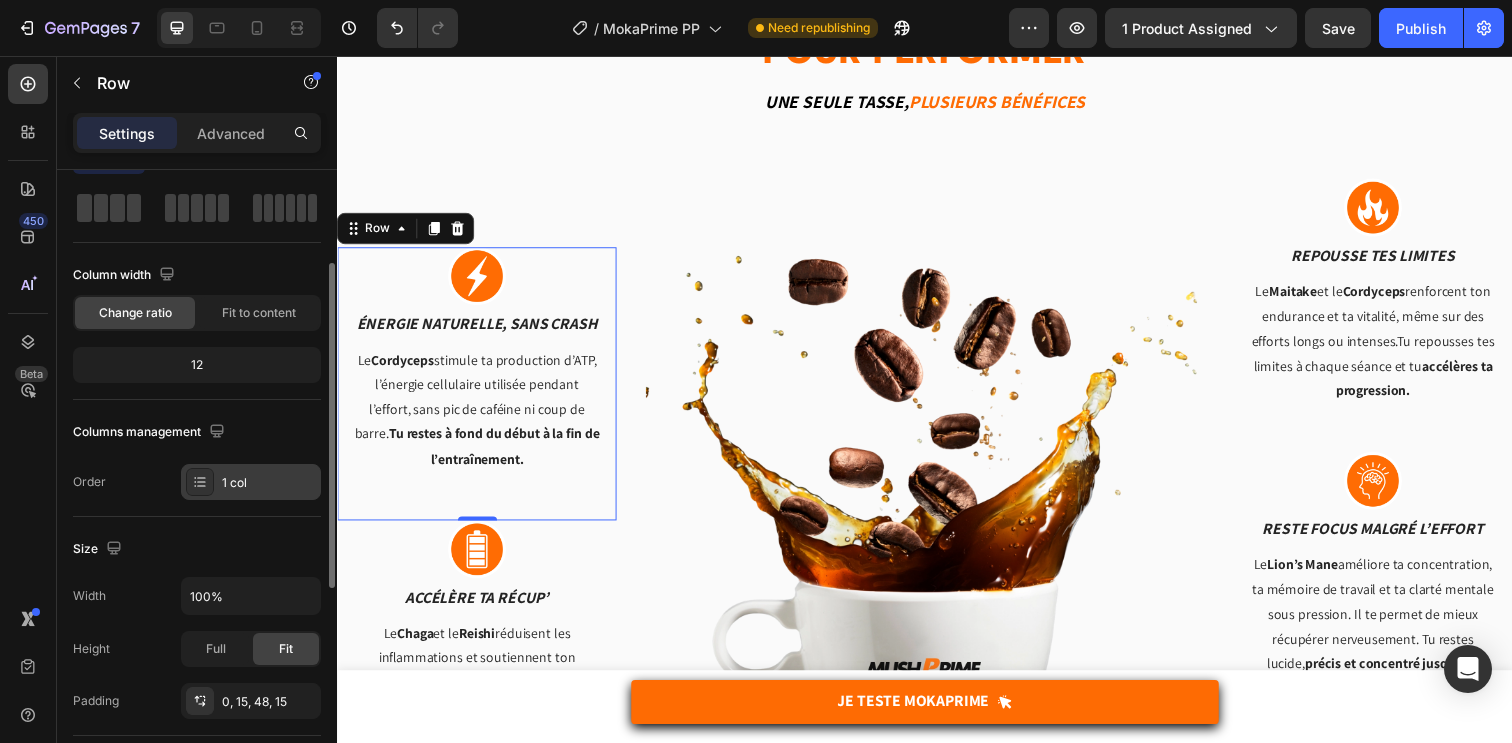 scroll, scrollTop: 207, scrollLeft: 0, axis: vertical 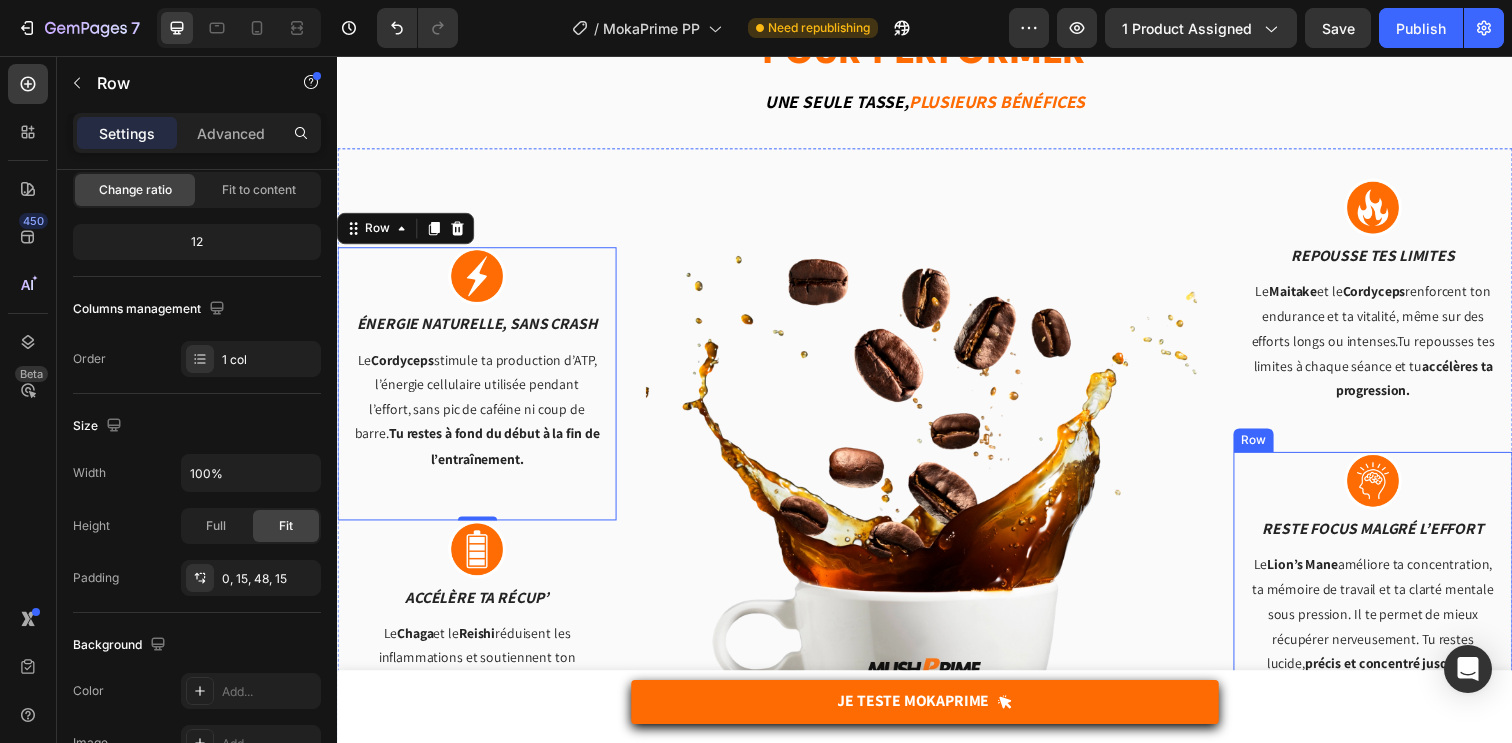 click on "Image Reste focus malgré l’effort Text block Le  Lion’s Mane  améliore ta concentration, ta mémoire de travail et ta clarté mentale sous pression. Il te permet de mieux récupérer nerveusement. Tu restes lucide,  précis et concentré jusqu’à la dernière série. Text block Row" at bounding box center (1394, 612) 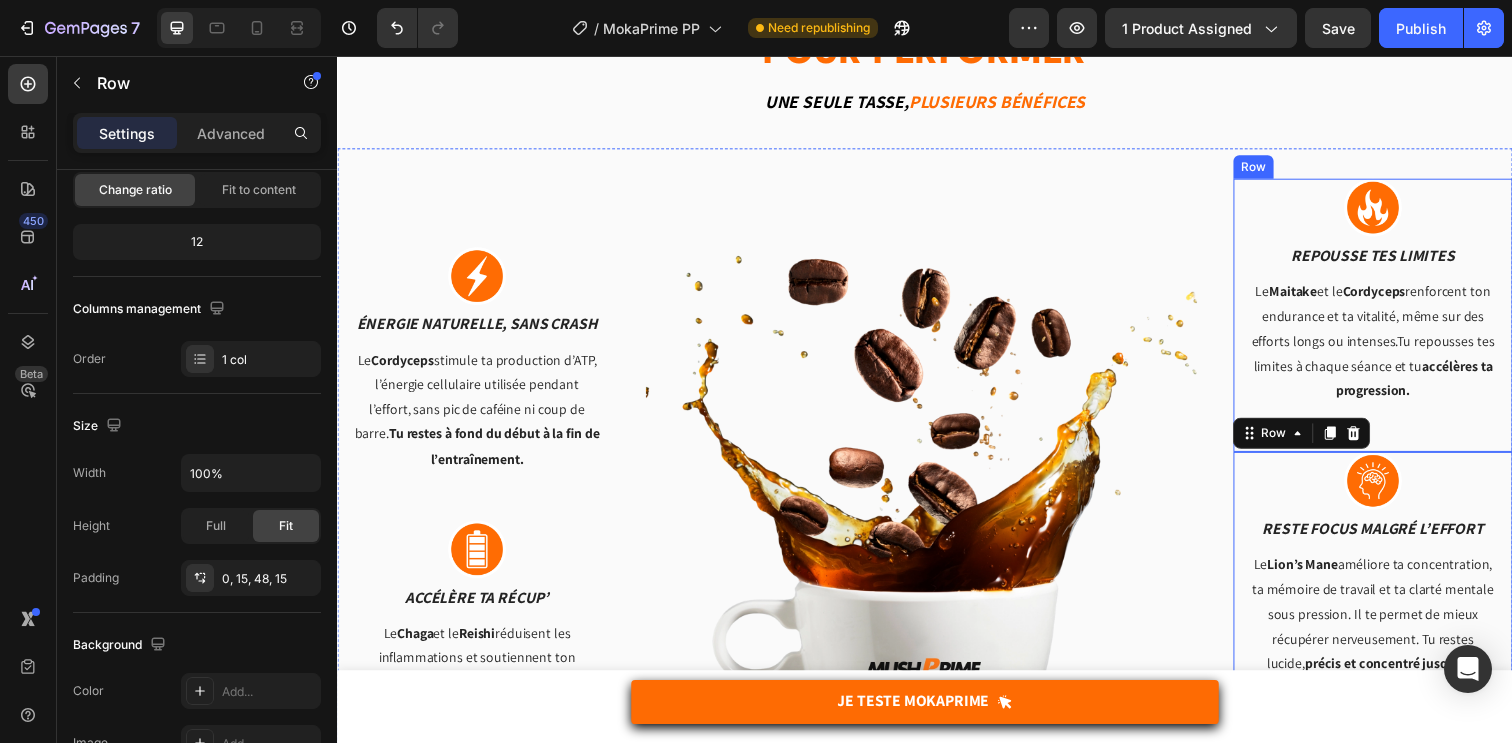 click on "Image Repousse tes limites Text block Le  Maitake  et le  Cordyceps  renforcent ton endurance et ta vitalité, même sur des efforts longs ou intenses.Tu repousses tes limites à chaque séance et tu  accélères ta progression. Text block Row" at bounding box center (1394, 320) 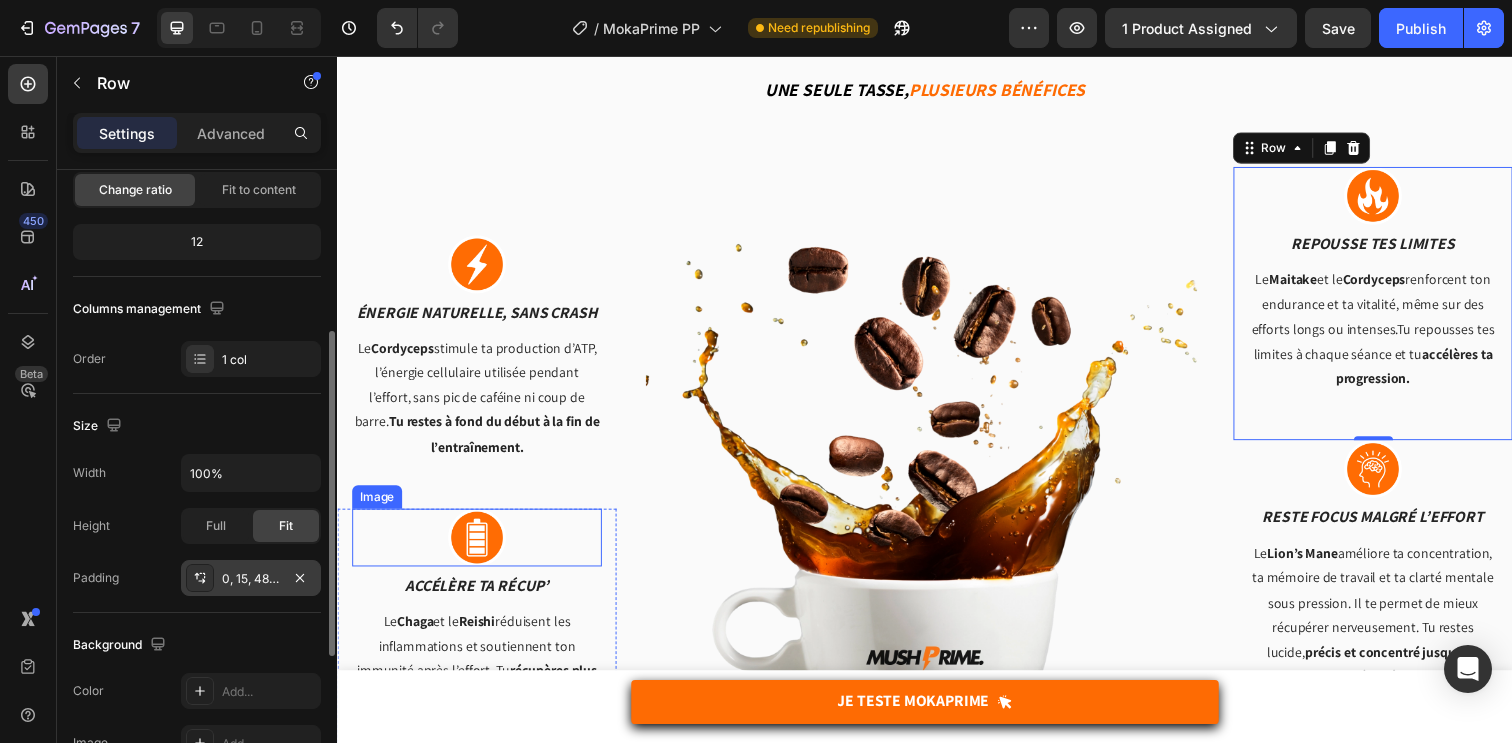 scroll, scrollTop: 2218, scrollLeft: 0, axis: vertical 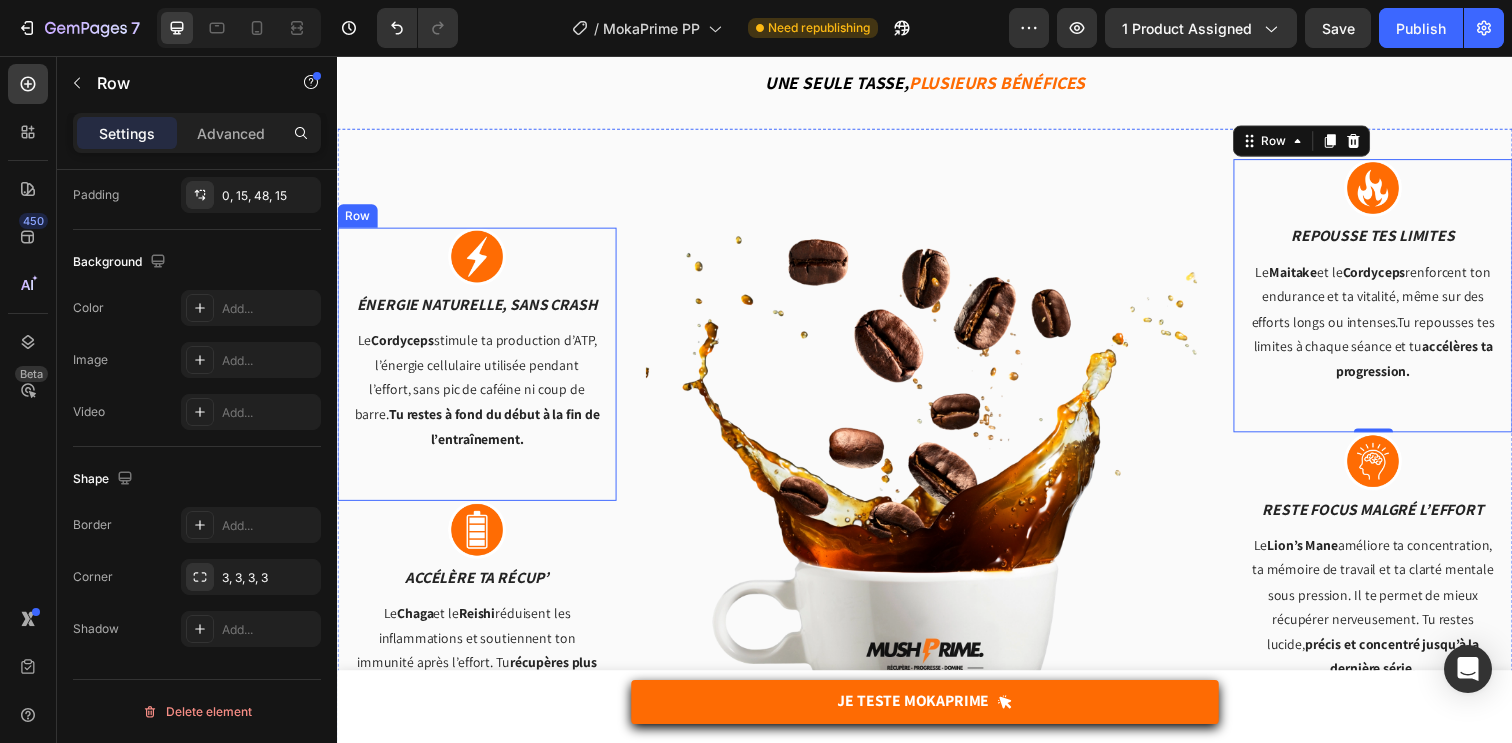 click on "Image énergie naturelle, sans crash Text block Le  Cordyceps  stimule ta production d’ATP, l’énergie cellulaire utilisée pendant l’effort, sans pic de caféine ni coup de barre.  Tu restes à fond du début à la fin de l’entraînement. Text block Row" at bounding box center [479, 370] 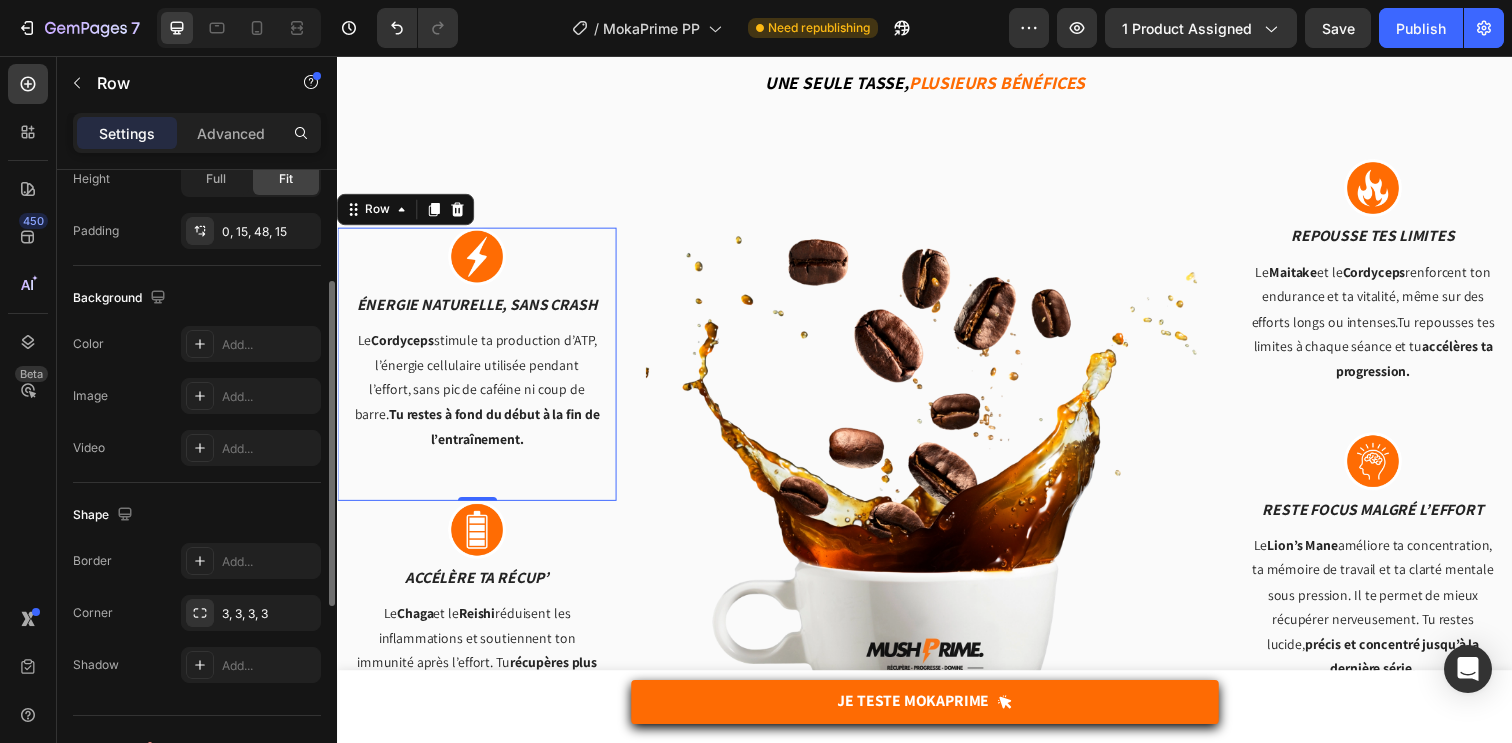scroll, scrollTop: 266, scrollLeft: 0, axis: vertical 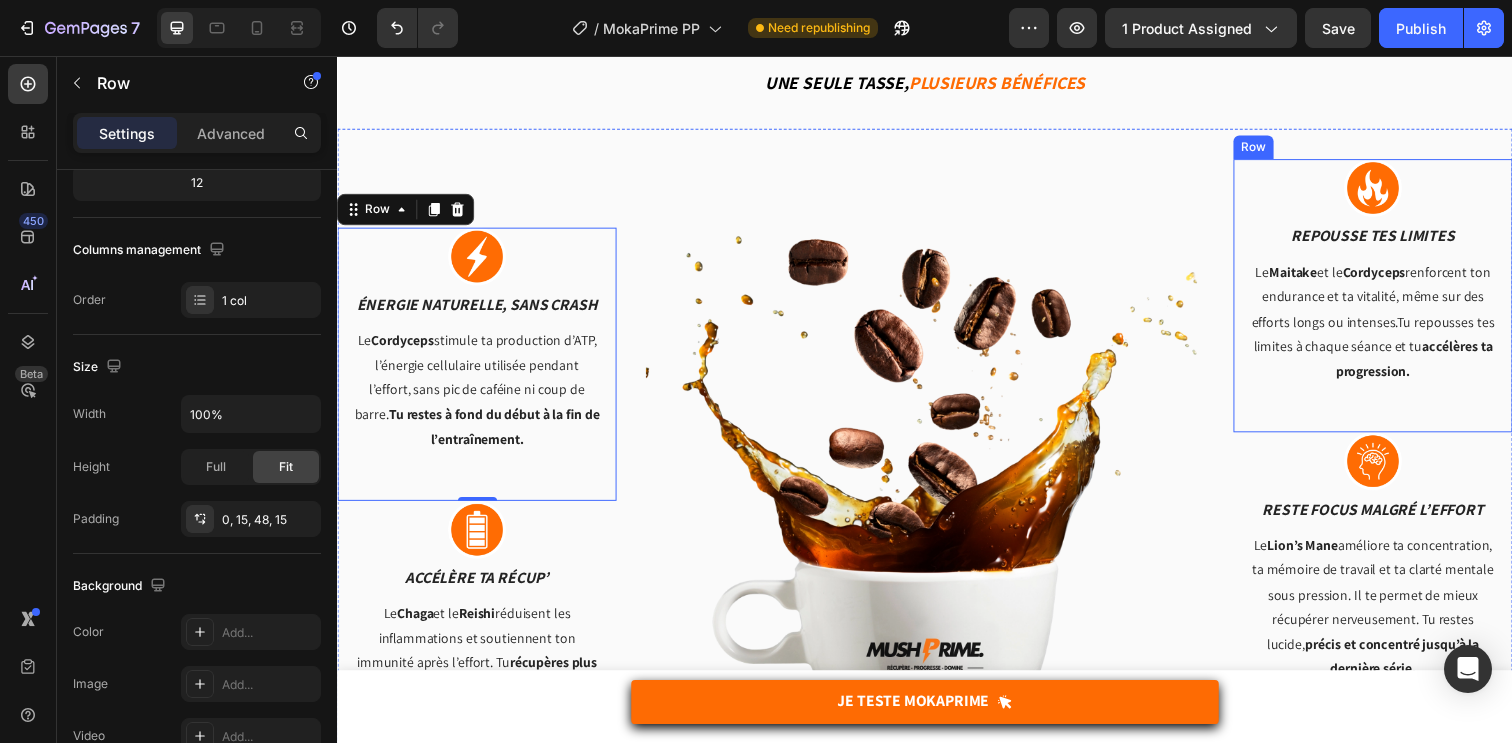 click on "Image Repousse tes limites Text block Le  Maitake  et le  Cordyceps  renforcent ton endurance et ta vitalité, même sur des efforts longs ou intenses.Tu repousses tes limites à chaque séance et tu  accélères ta progression. Text block Row" at bounding box center (1394, 300) 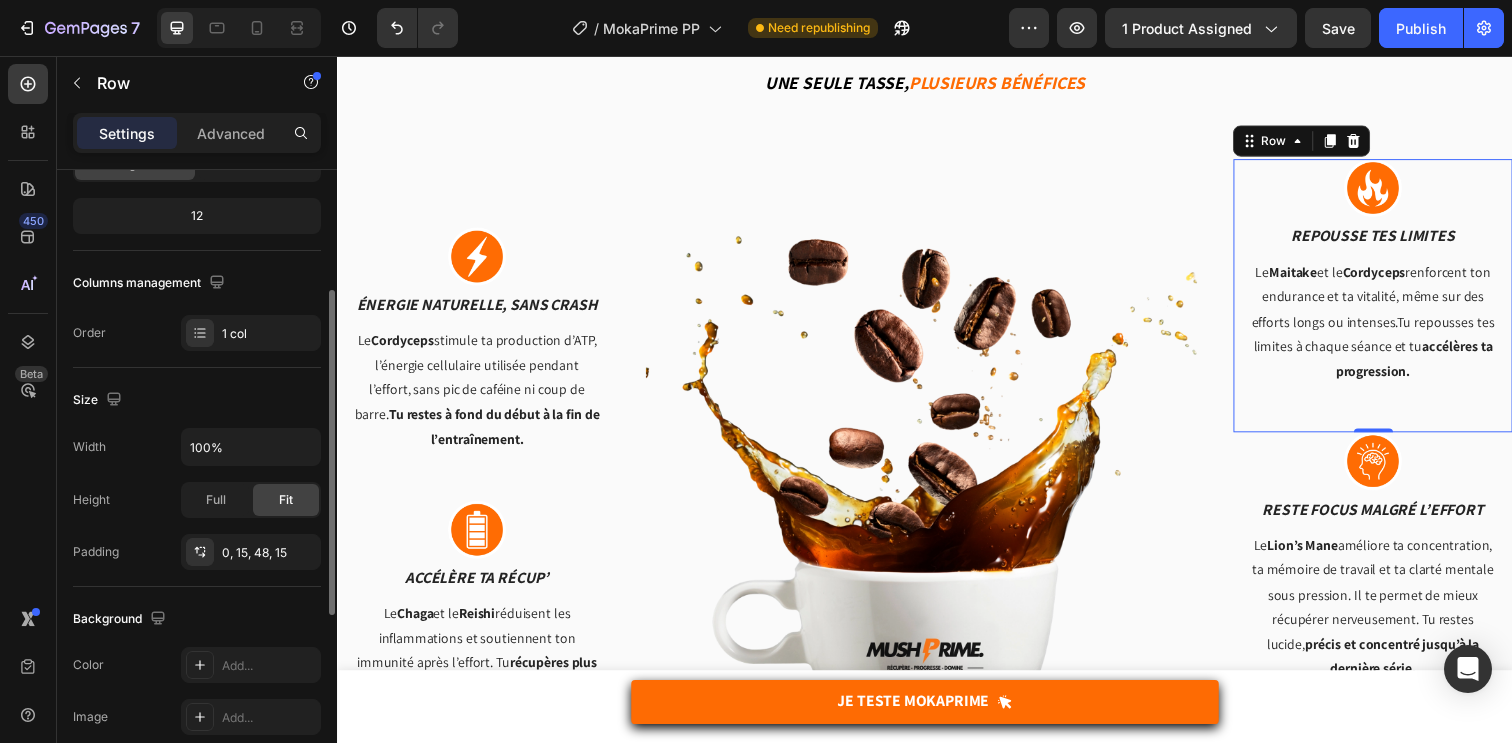 scroll, scrollTop: 0, scrollLeft: 0, axis: both 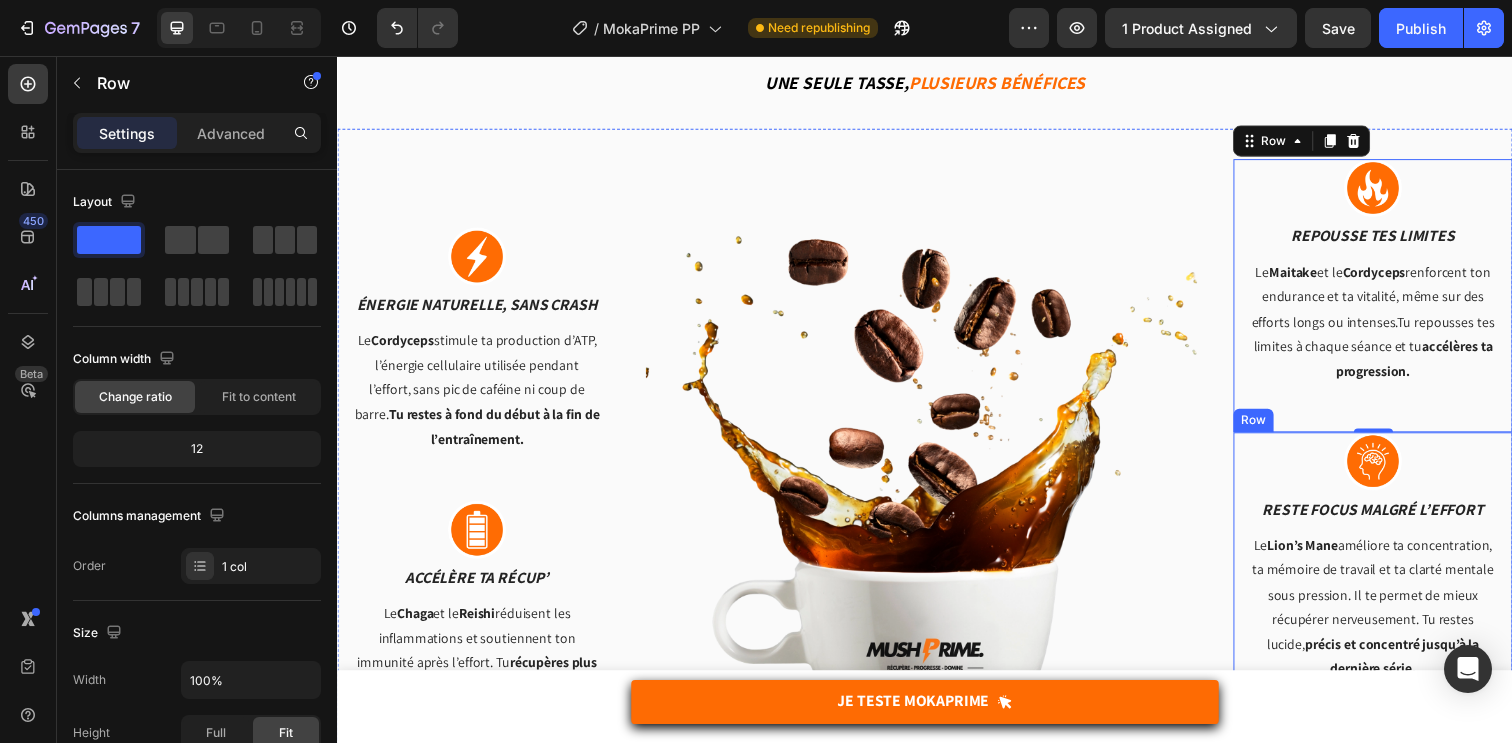 click on "Image Reste focus malgré l’effort Text block Le  Lion’s Mane  améliore ta concentration, ta mémoire de travail et ta clarté mentale sous pression. Il te permet de mieux récupérer nerveusement. Tu restes lucide,  précis et concentré jusqu’à la dernière série. Text block Row" at bounding box center [1394, 592] 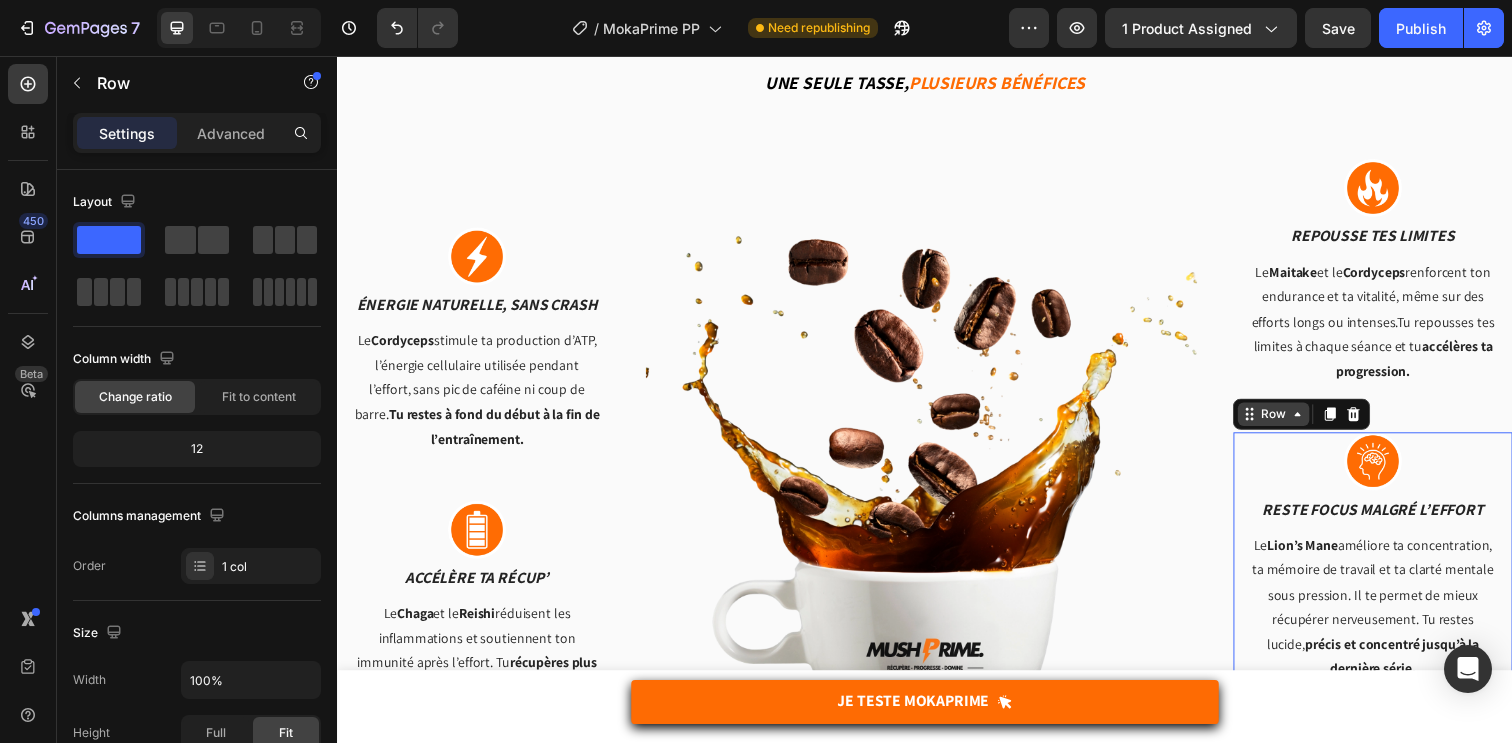 click 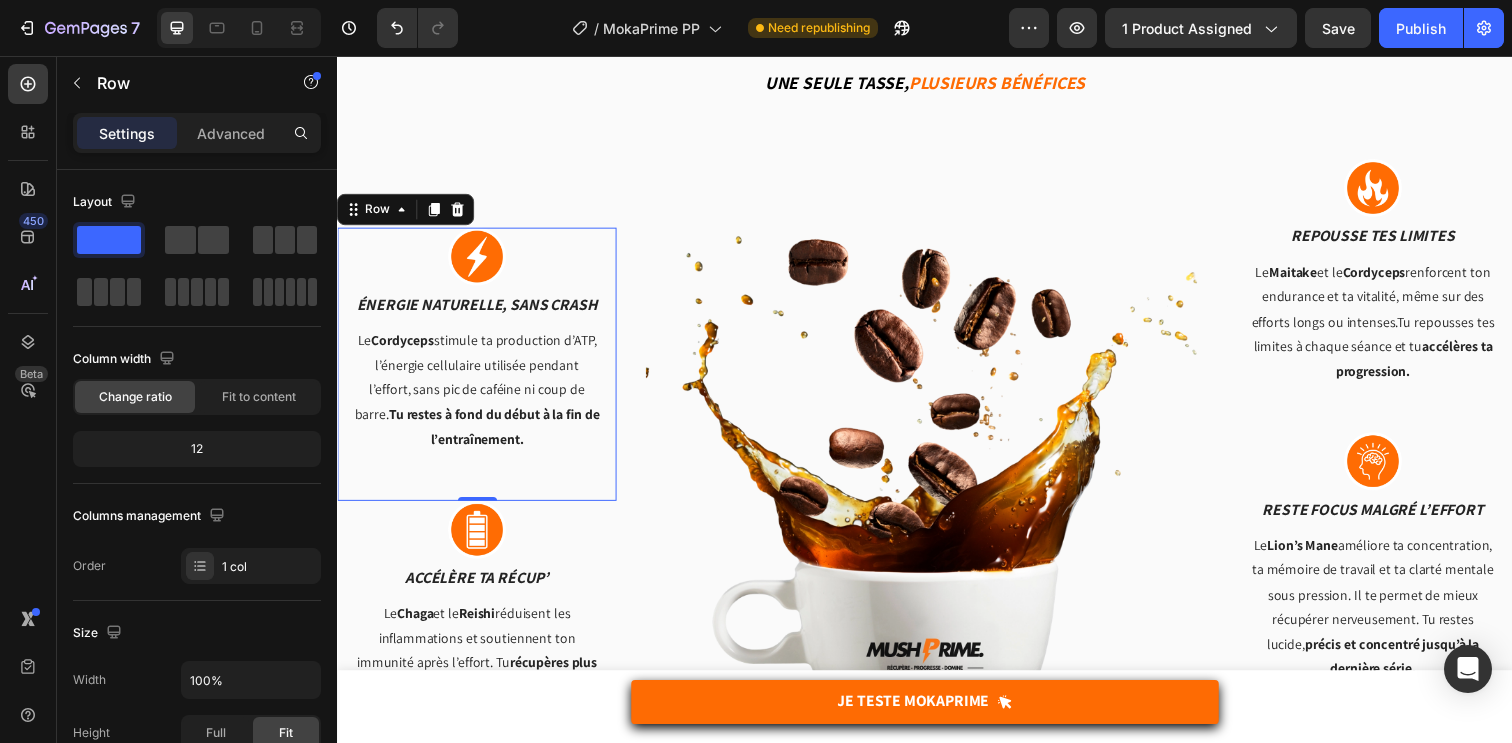 click on "Image énergie naturelle, sans crash Text block Le  Cordyceps  stimule ta production d’ATP, l’énergie cellulaire utilisée pendant l’effort, sans pic de caféine ni coup de barre.  Tu restes à fond du début à la fin de l’entraînement. Text block Row   0" at bounding box center [479, 370] 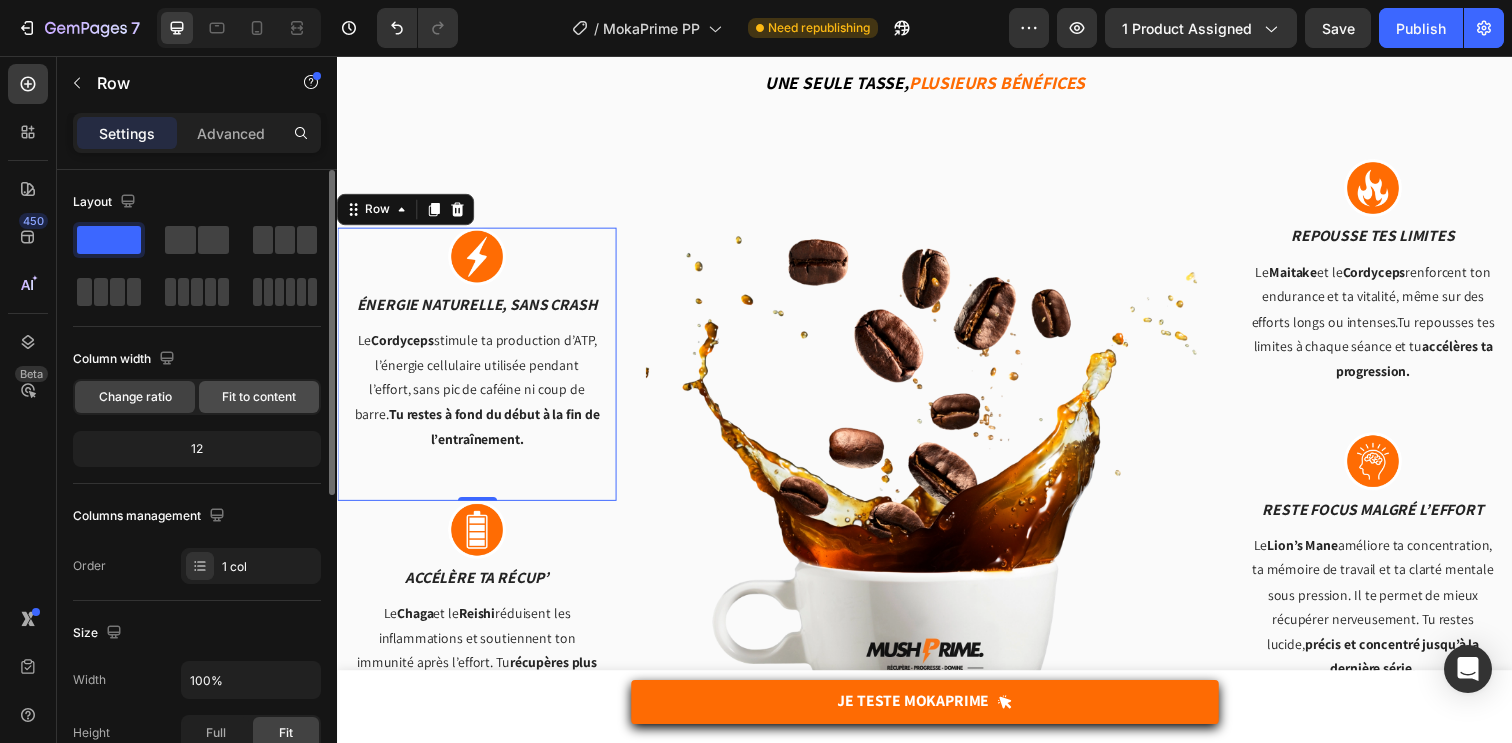 click on "Fit to content" 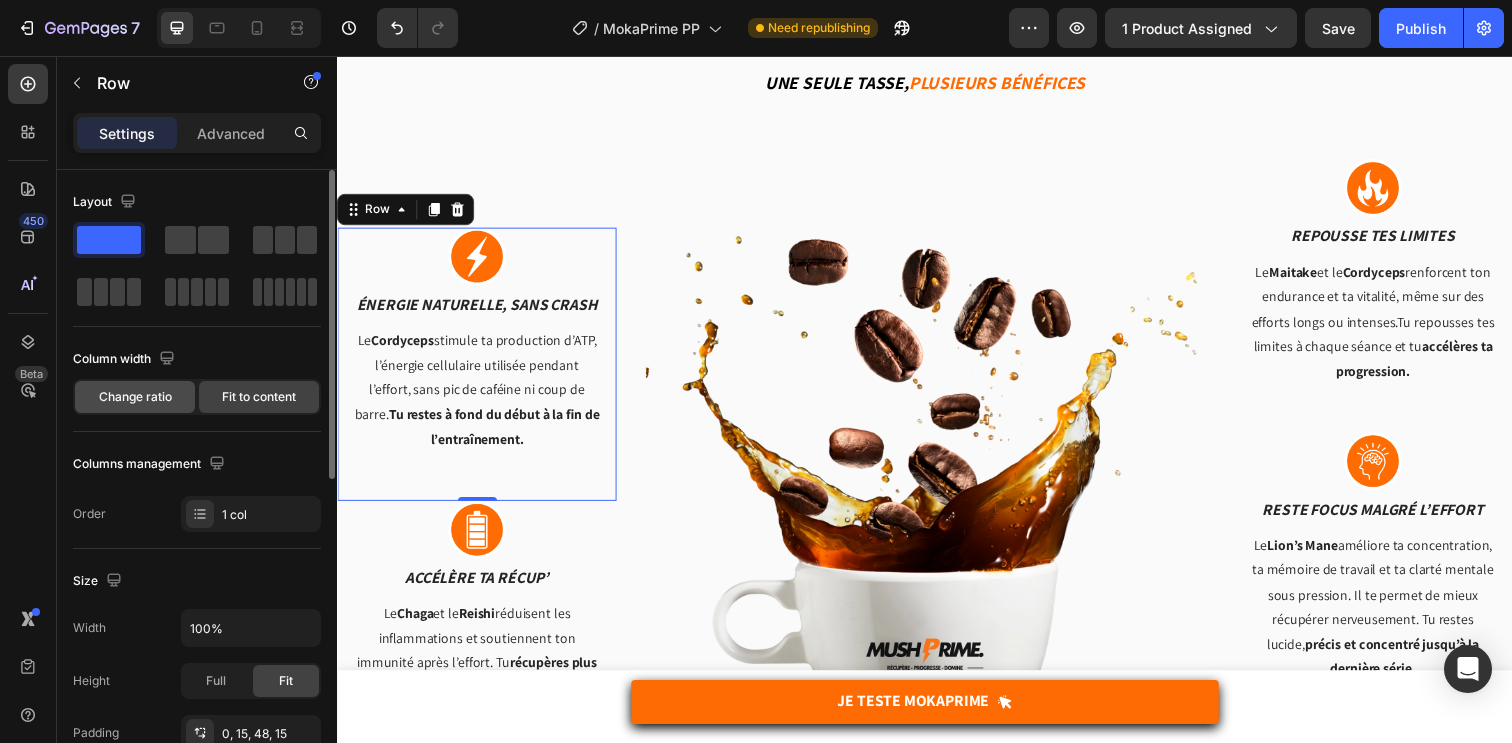 click on "Change ratio" 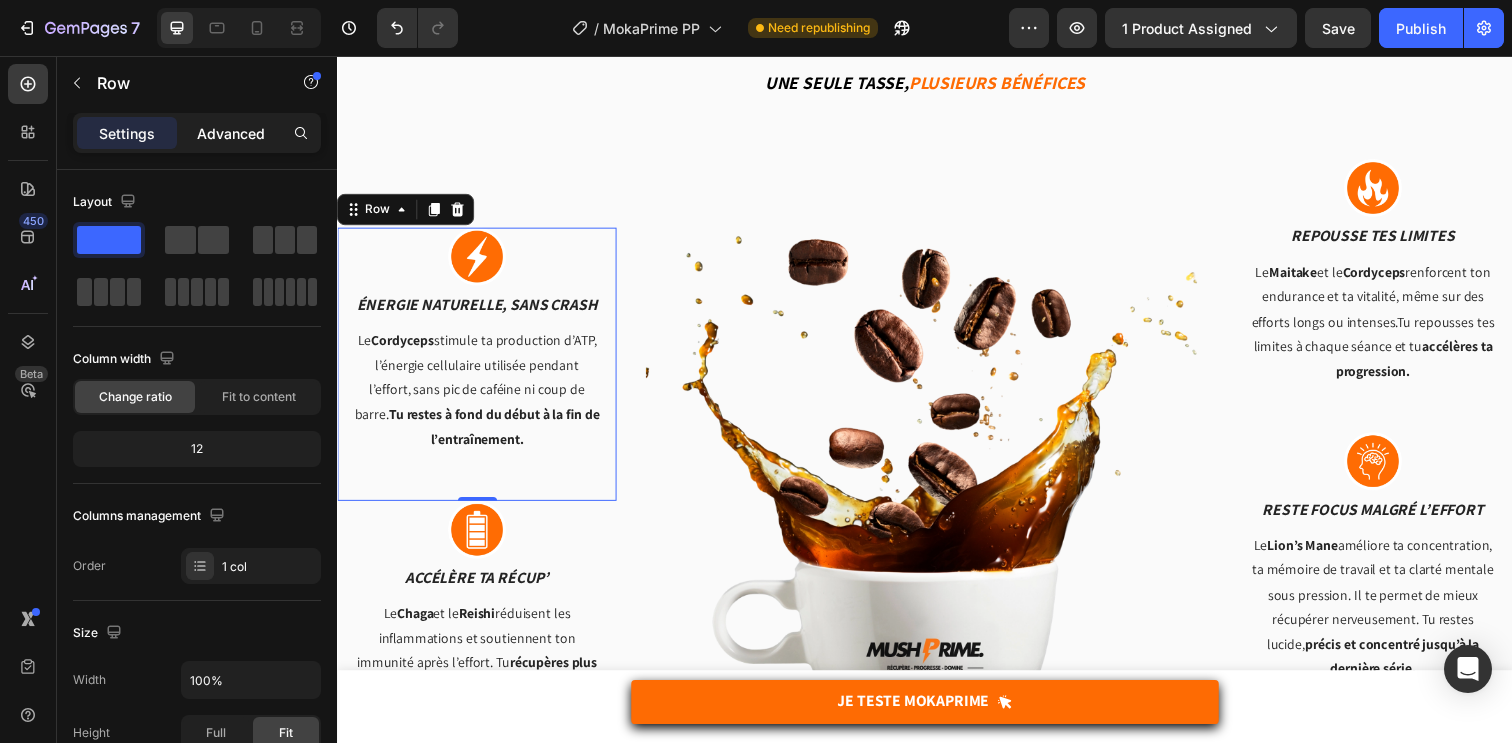 click on "Advanced" at bounding box center (231, 133) 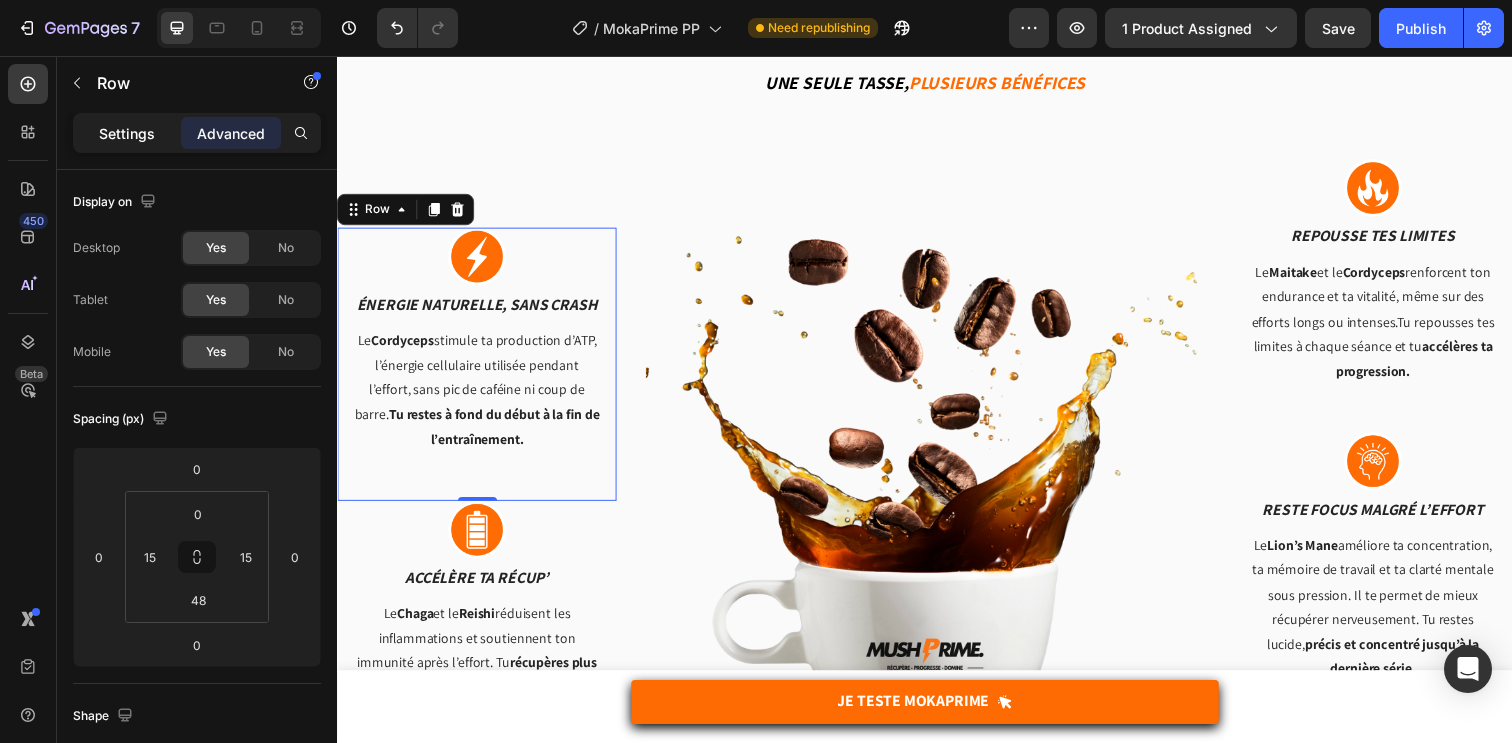 click on "Settings" at bounding box center [127, 133] 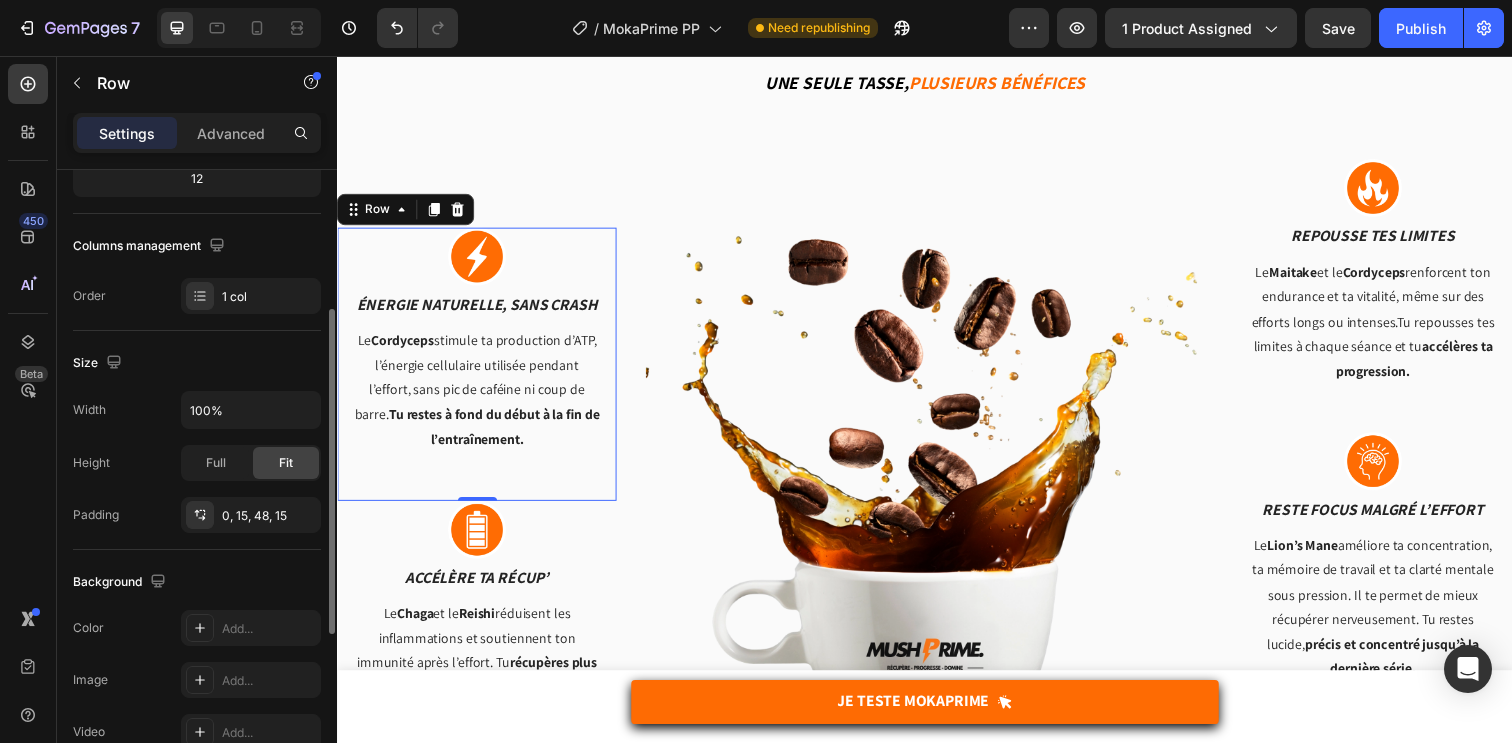 scroll, scrollTop: 297, scrollLeft: 0, axis: vertical 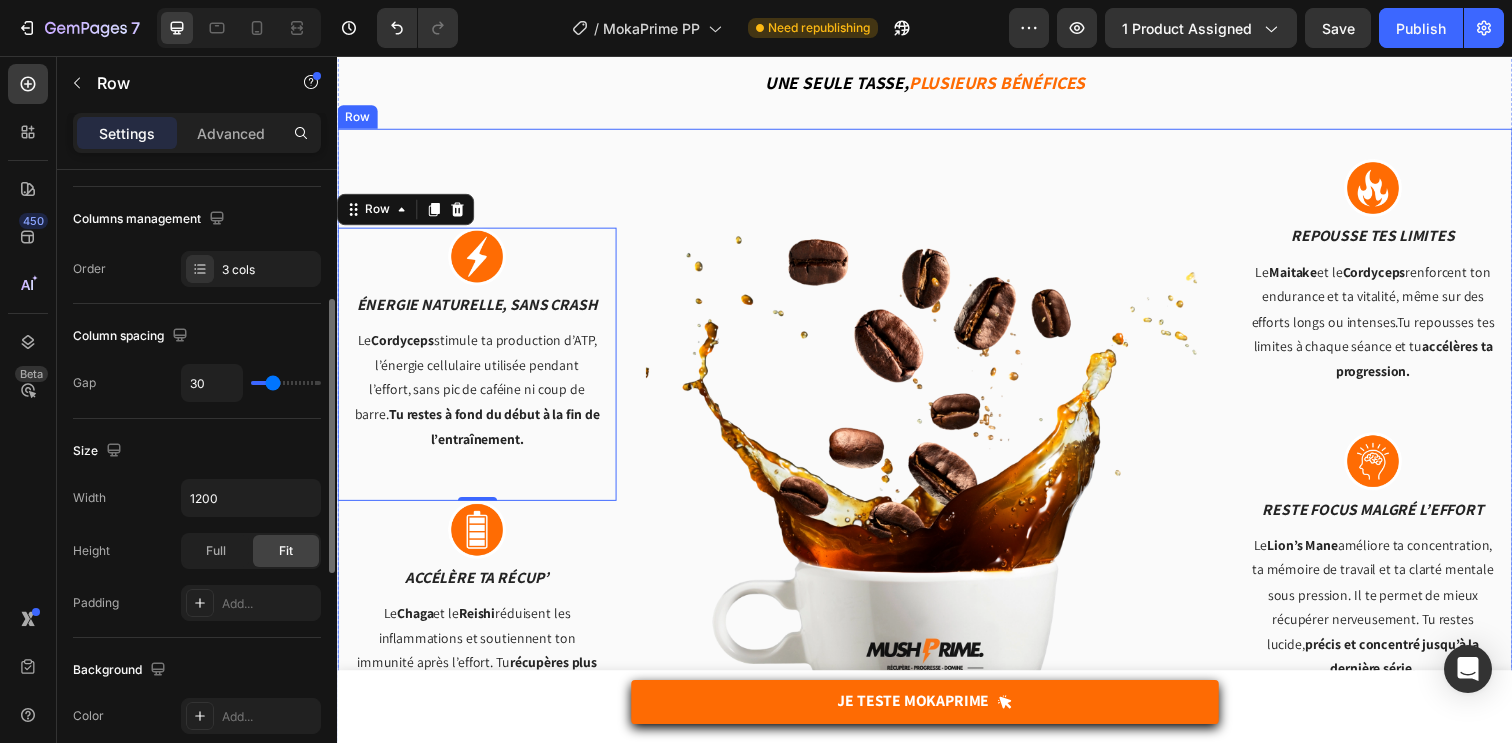 click on "Image énergie naturelle, sans crash Text block Le  Cordyceps  stimule ta production d’ATP, l’énergie cellulaire utilisée pendant l’effort, sans pic de caféine ni coup de barre.  Tu restes à fond du début à la fin de l’entraînement. Text block Row   0 Image Accélère ta récup’  Text block Le  Chaga  et le  Reishi  réduisent les inflammations et soutiennent ton immunité après l’effort. Tu  récupères plus vite  entre les séances, tu limites les courbatures et tu gagnes en régularité.  Text block Row Image Image Repousse tes limites Text block Le  Maitake  et le  Cordyceps  renforcent ton endurance et ta vitalité, même sur des efforts longs ou intenses.Tu repousses tes limites à chaque séance et tu  accélères ta progression. Text block Row Image Reste focus malgré l’effort Text block Le  Lion’s Mane  améliore ta concentration, ta mémoire de travail et ta clarté mentale sous pression. Il te permet de mieux récupérer nerveusement. Tu restes lucide,  Text block Row Row" at bounding box center (937, 510) 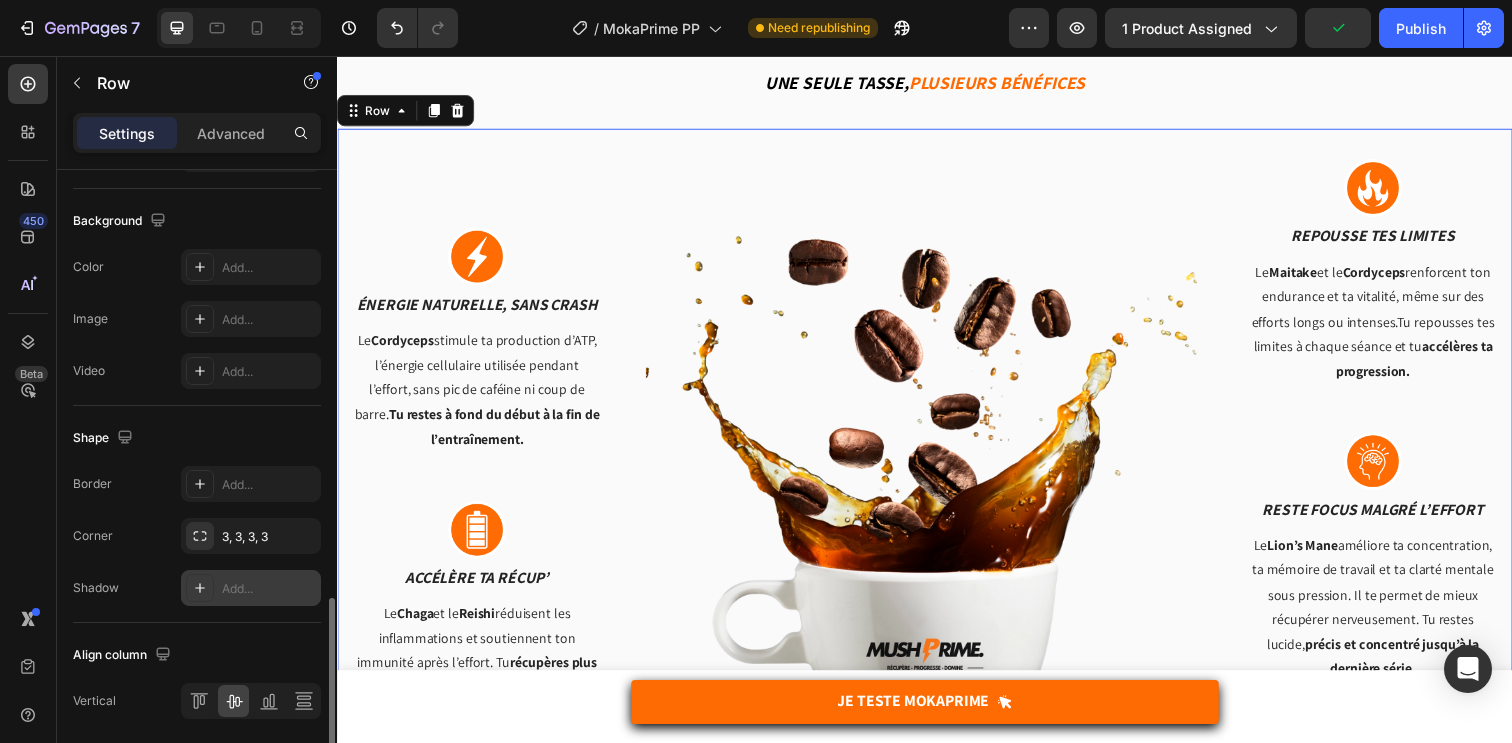 scroll, scrollTop: 818, scrollLeft: 0, axis: vertical 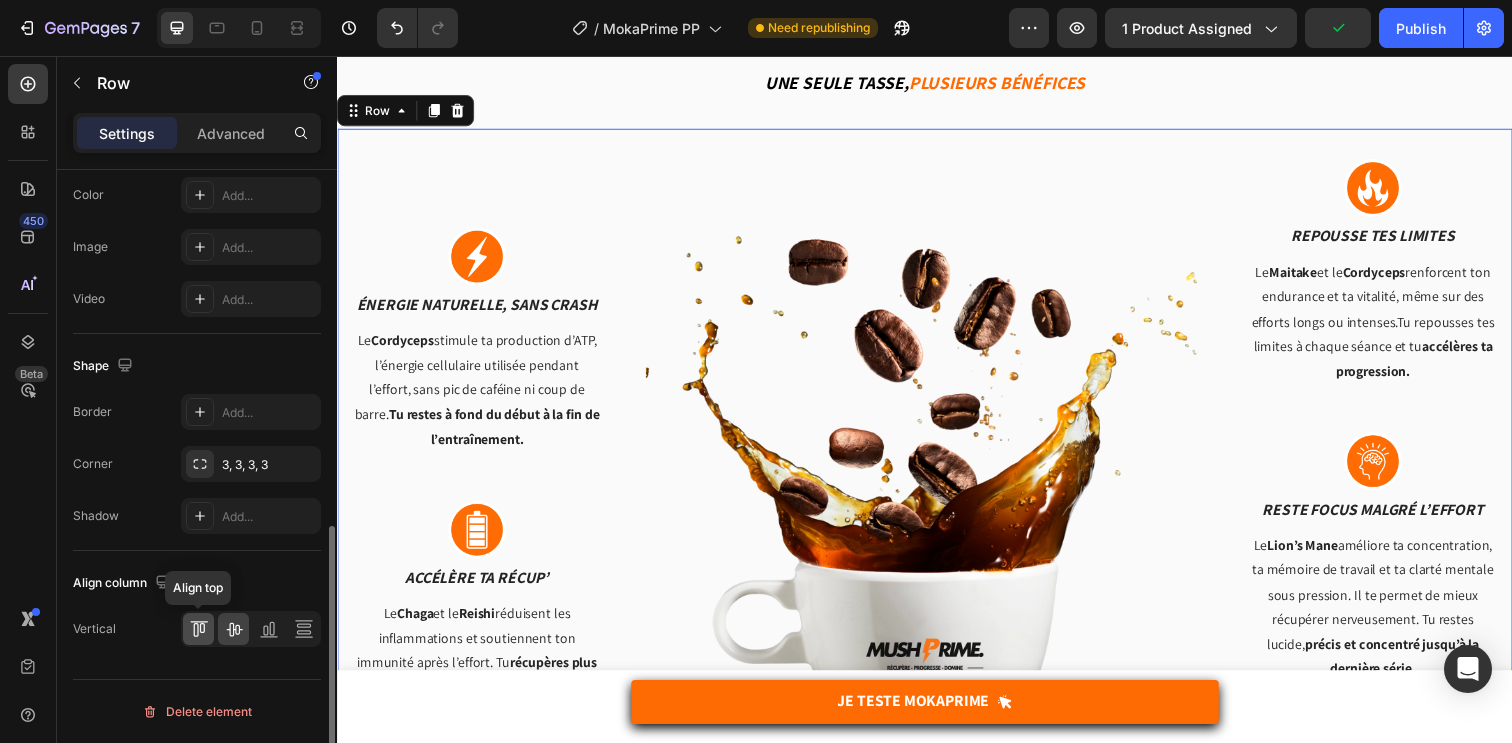 click 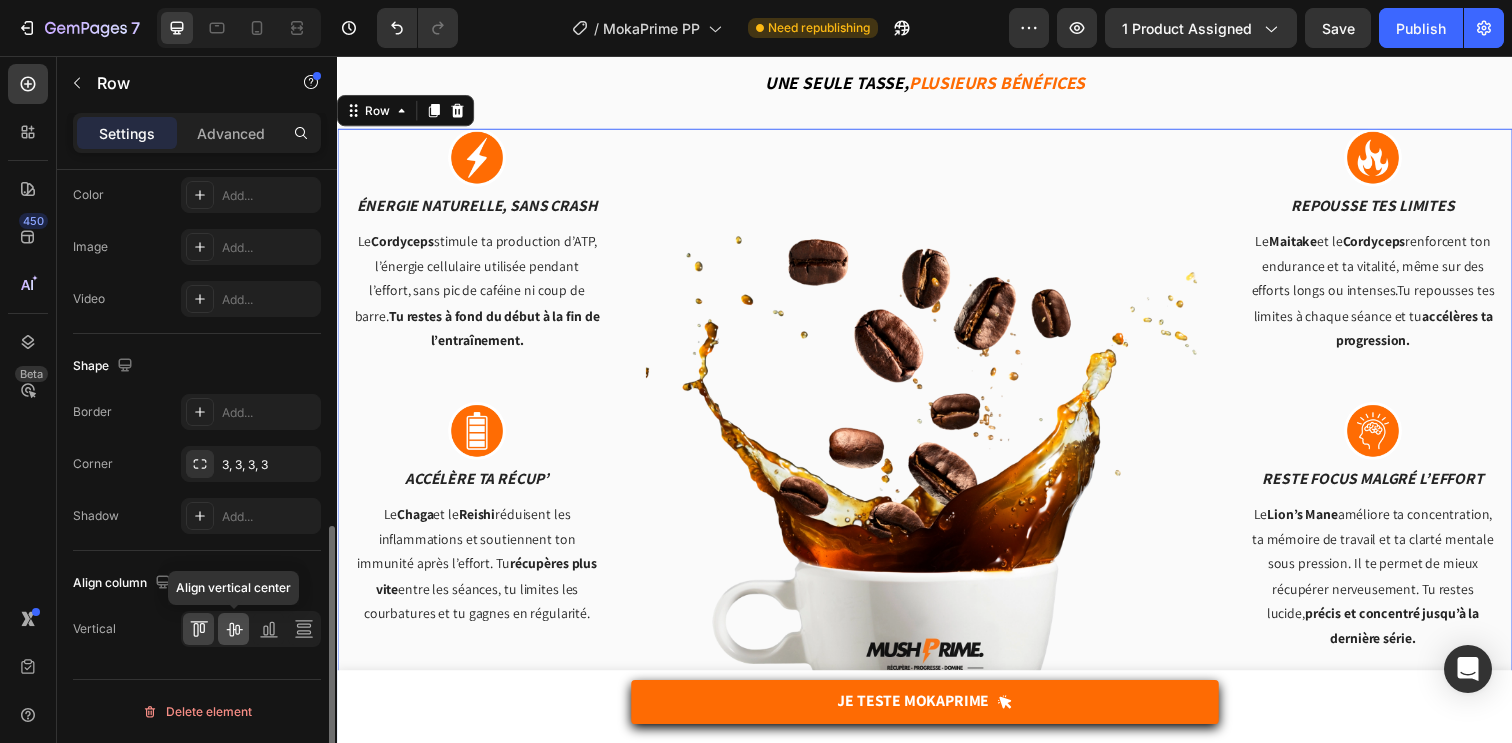 click 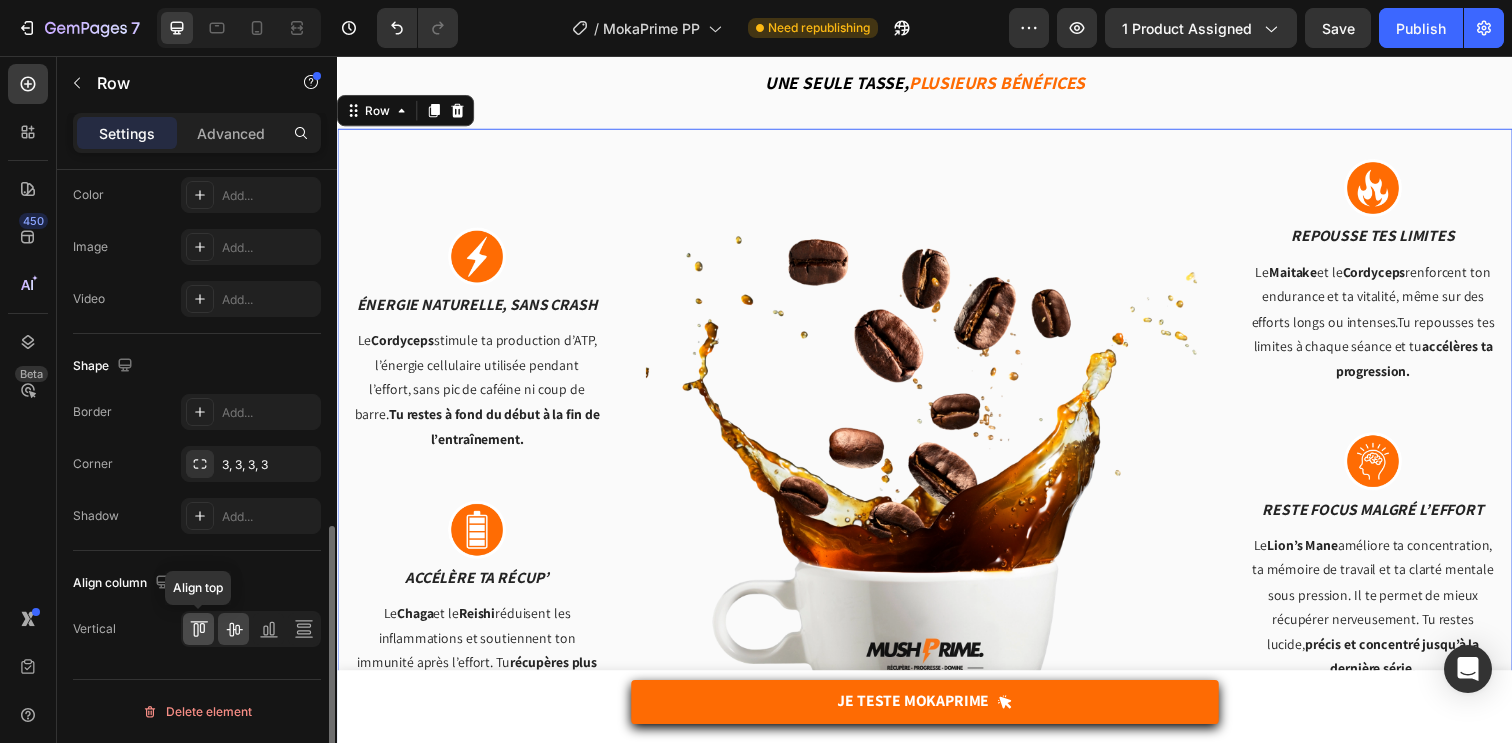 click 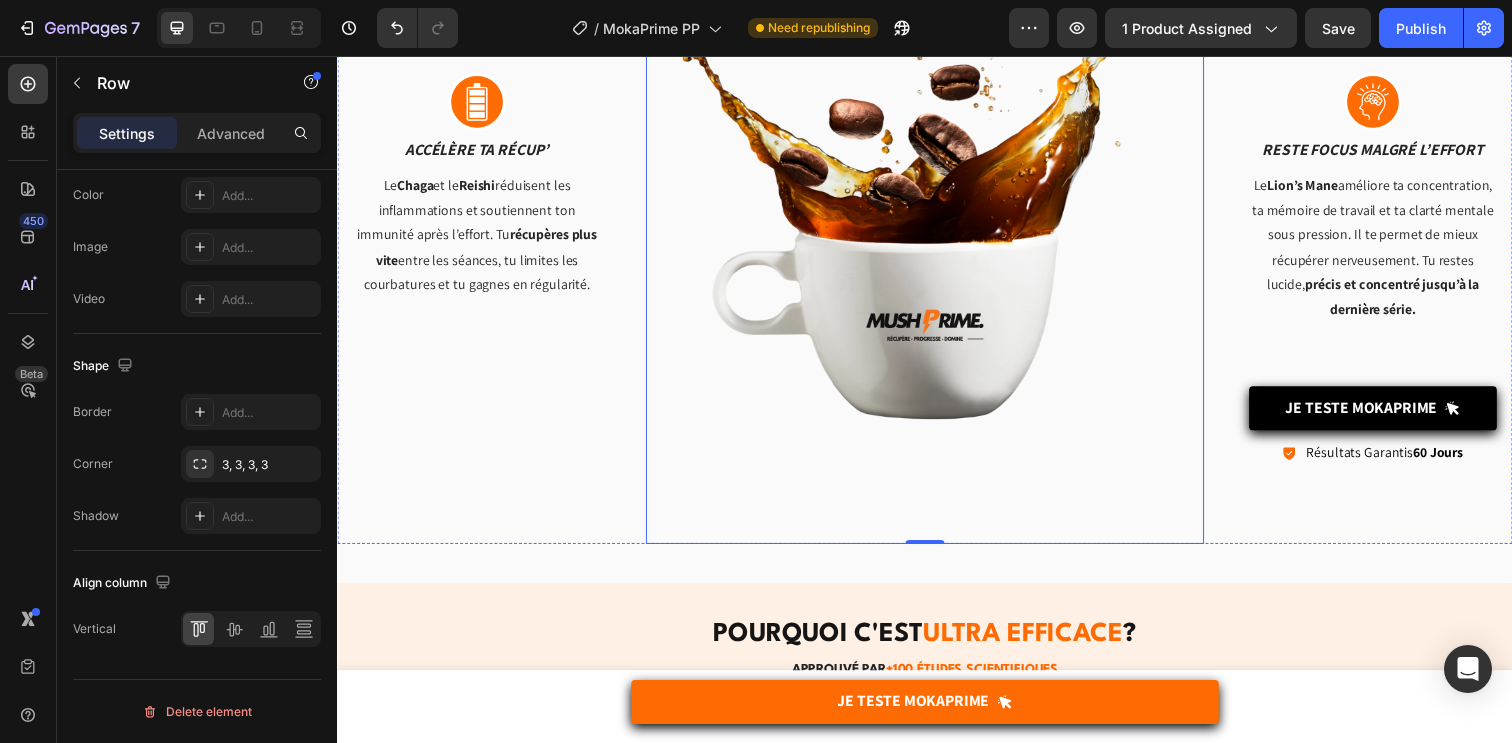 scroll, scrollTop: 2556, scrollLeft: 0, axis: vertical 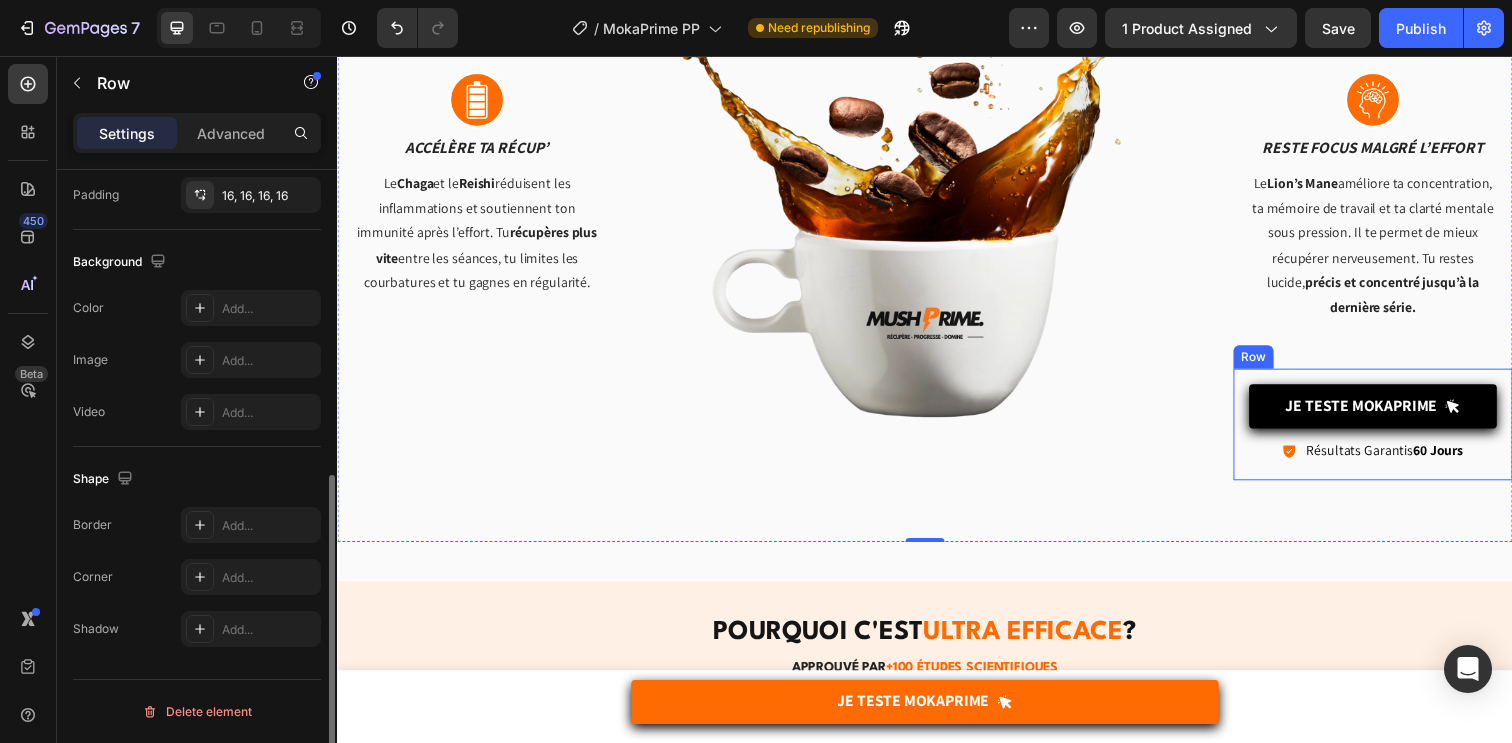 click on "Je Teste MOKAPRIME Button
Icon Résultats Garantis  60 Jours Text Block Row Row" at bounding box center (1394, 432) 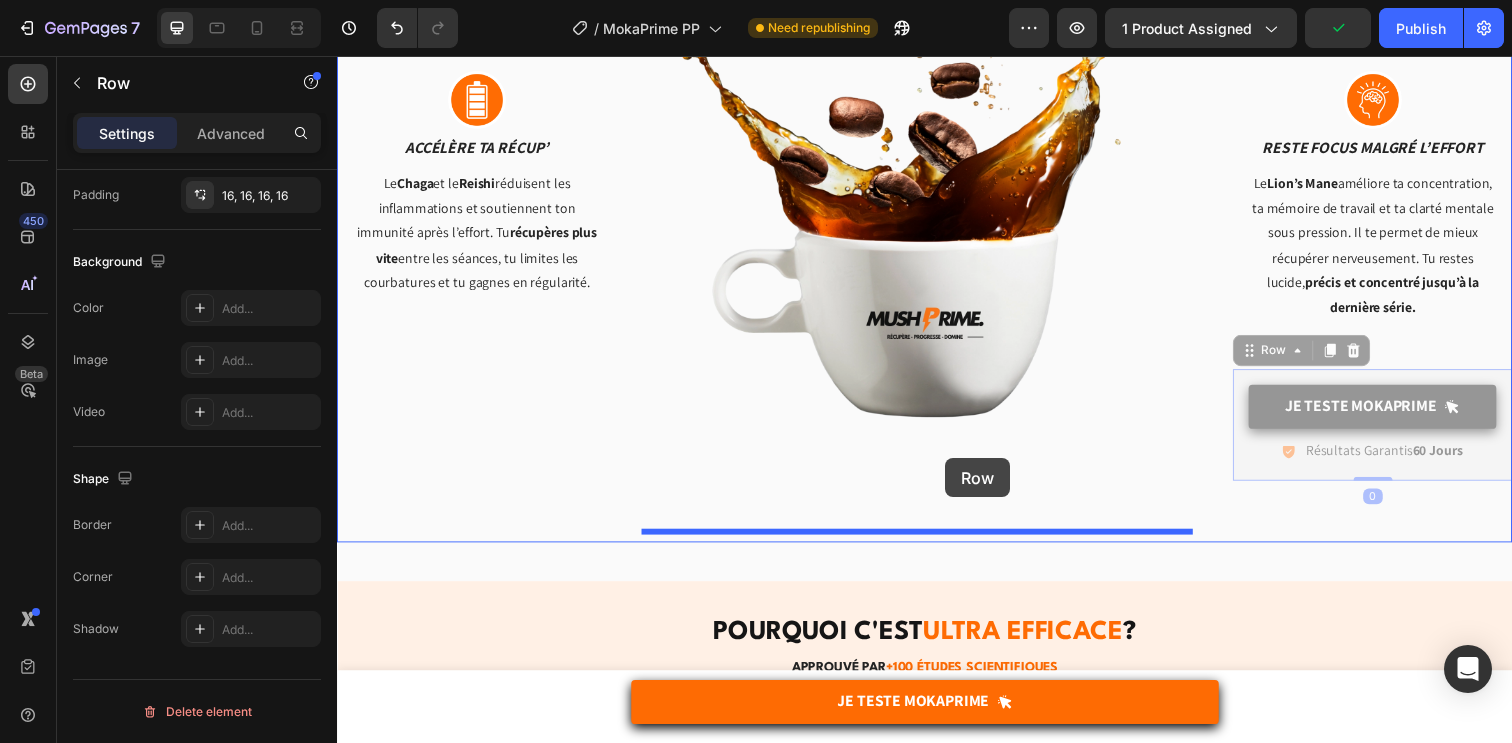 drag, startPoint x: 1255, startPoint y: 357, endPoint x: 958, endPoint y: 467, distance: 316.71597 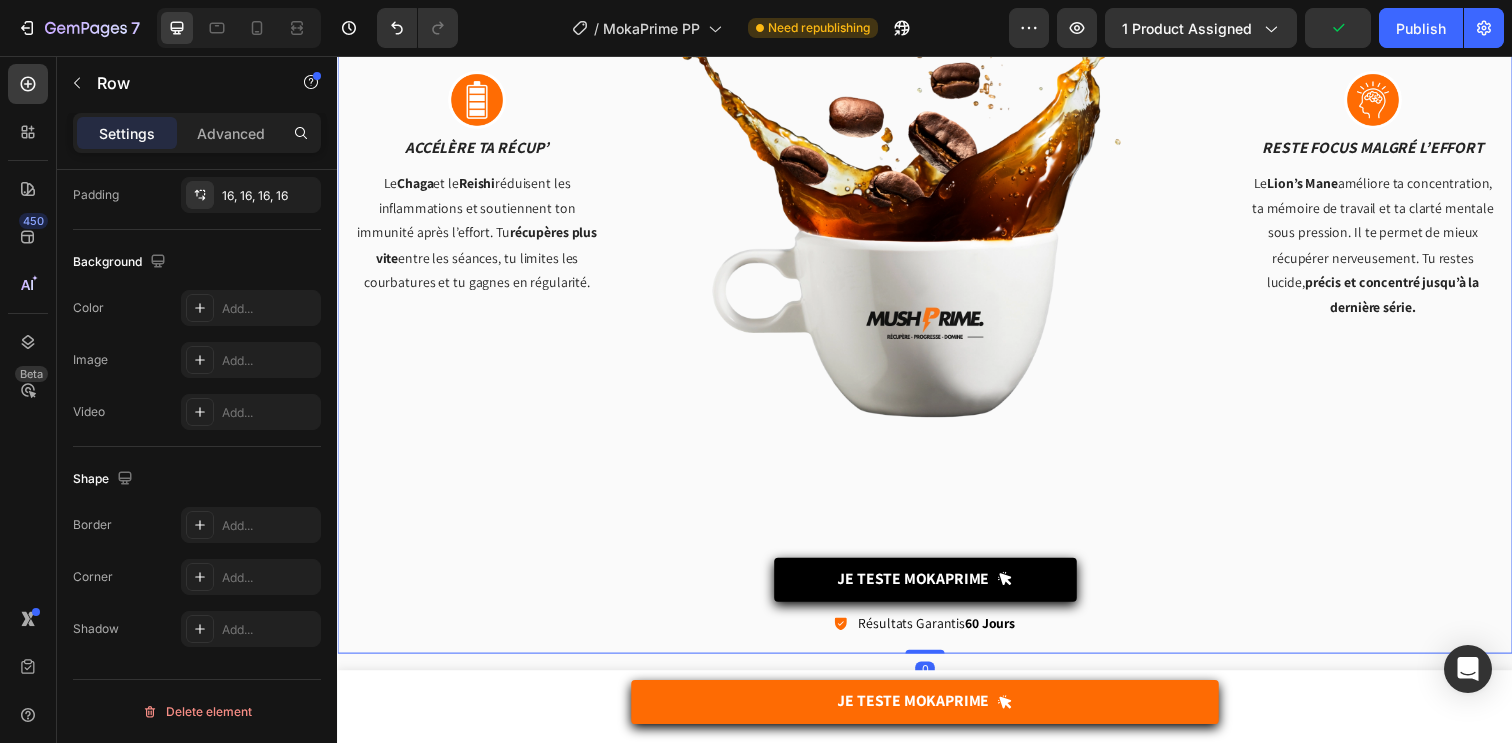 click on "Image Repousse tes limites Text block Le  Maitake  et le  Cordyceps  renforcent ton endurance et ta vitalité, même sur des efforts longs ou intenses.Tu repousses tes limites à chaque séance et tu  accélères ta progression. Text block Row Image Reste focus malgré l’effort Text block Le  Lion’s Mane  améliore ta concentration, ta mémoire de travail et ta clarté mentale sous pression. Il te permet de mieux récupérer nerveusement. Tu restes lucide,  précis et concentré jusqu’à la dernière série. Text block Row" at bounding box center [1394, 229] 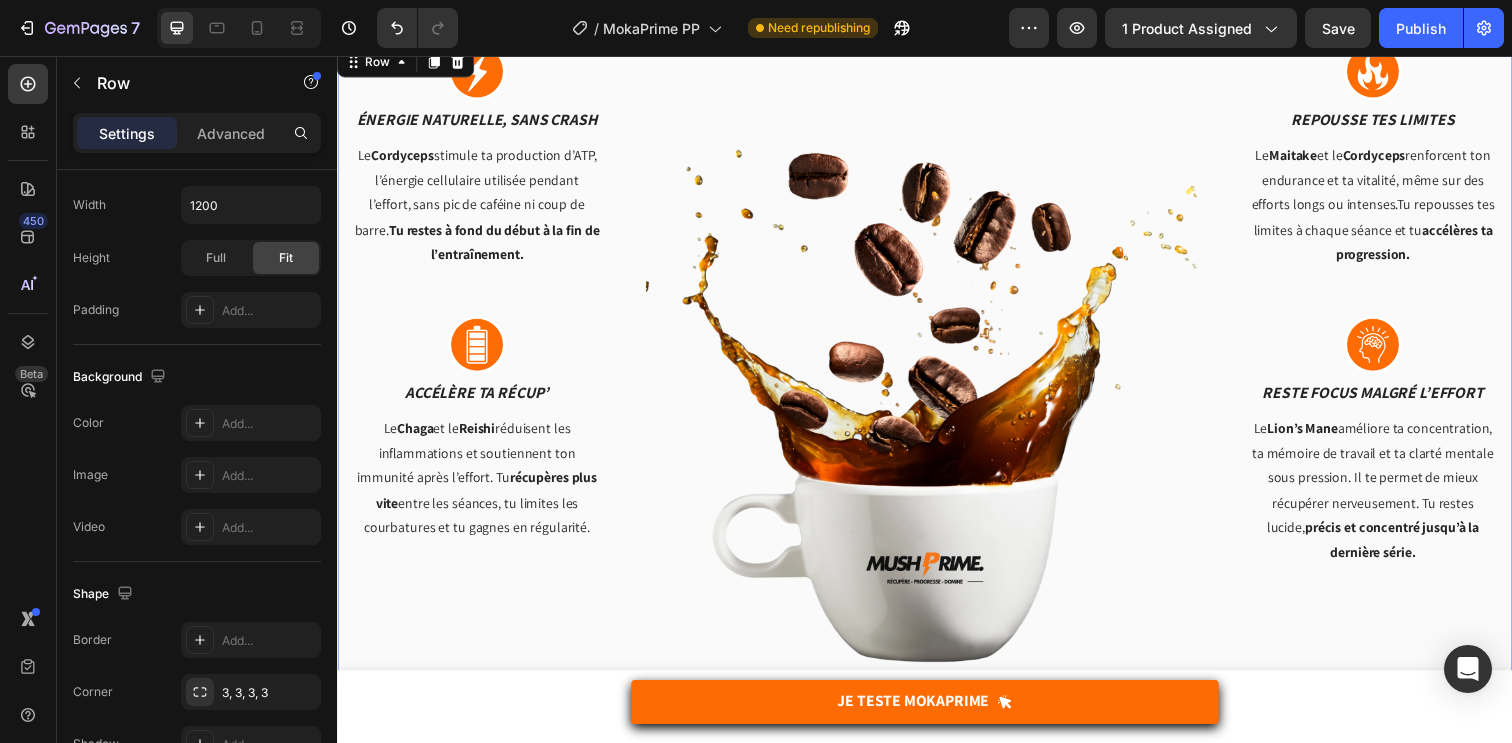 scroll, scrollTop: 2237, scrollLeft: 0, axis: vertical 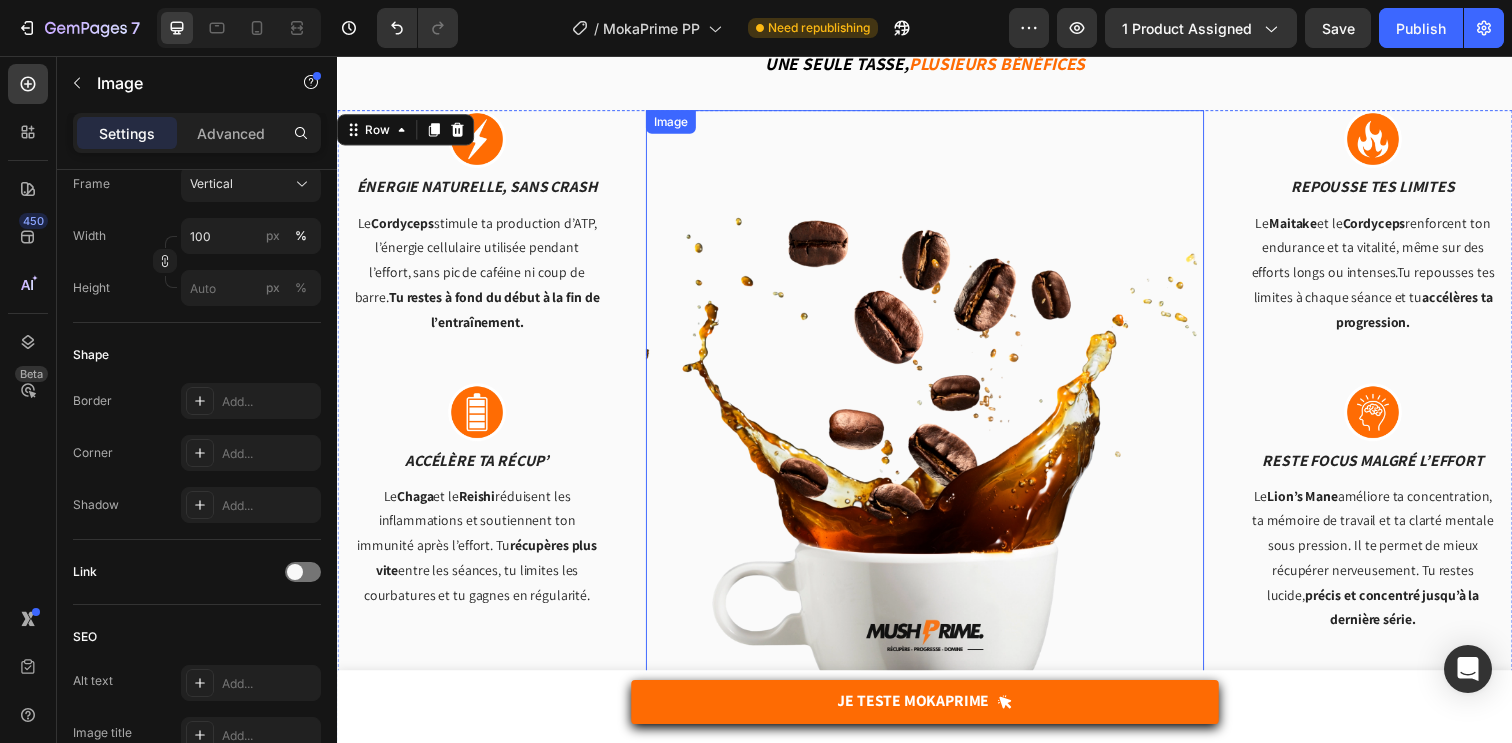 click at bounding box center (937, 491) 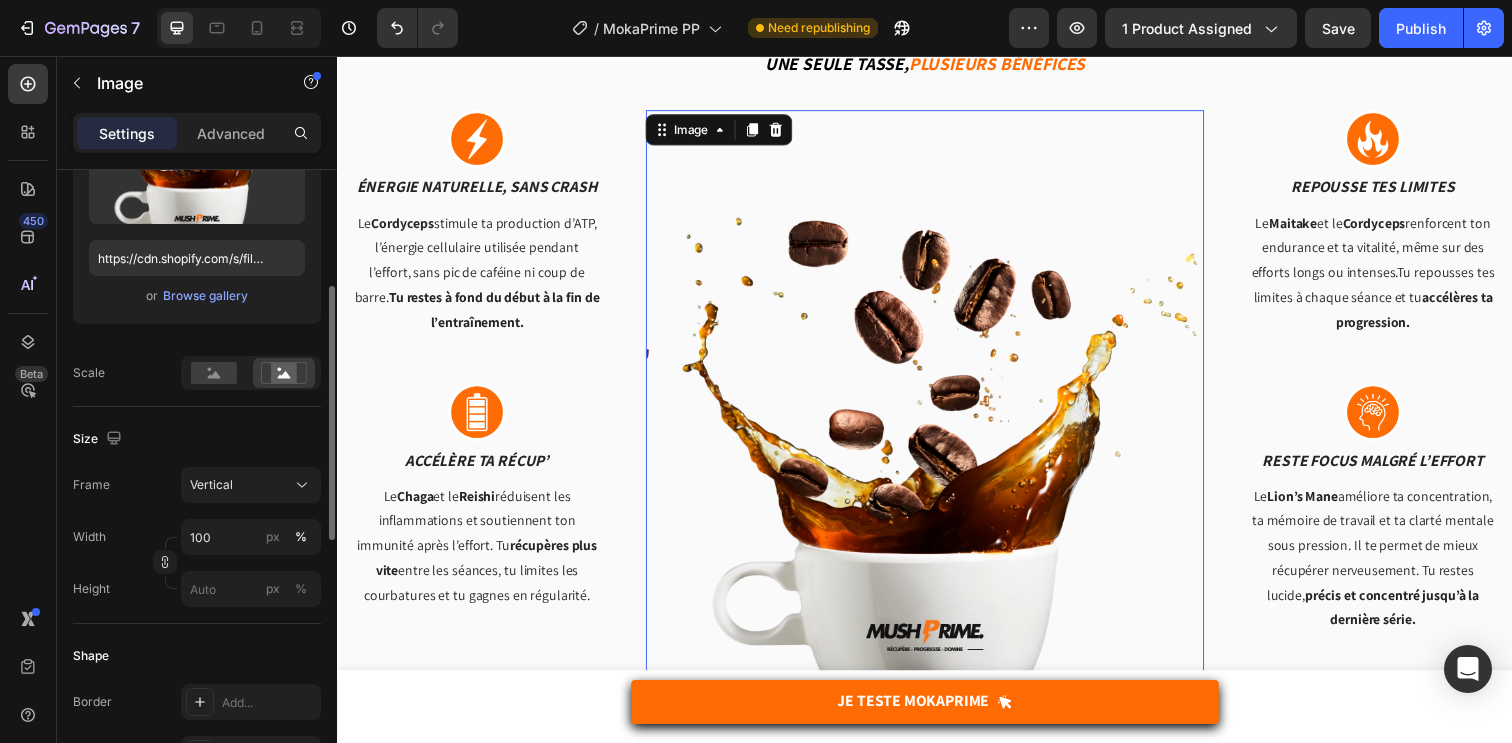 scroll, scrollTop: 293, scrollLeft: 0, axis: vertical 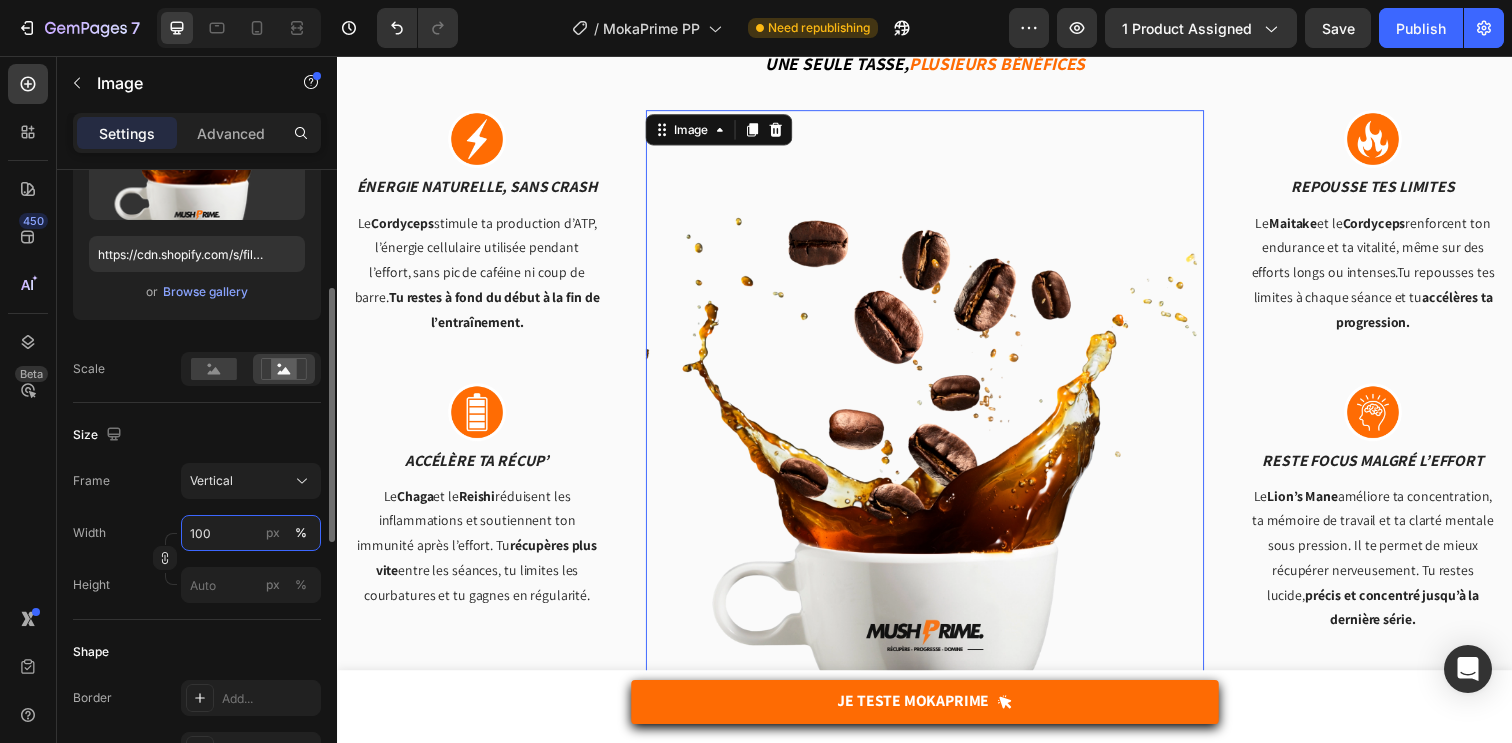 click on "100" at bounding box center (251, 533) 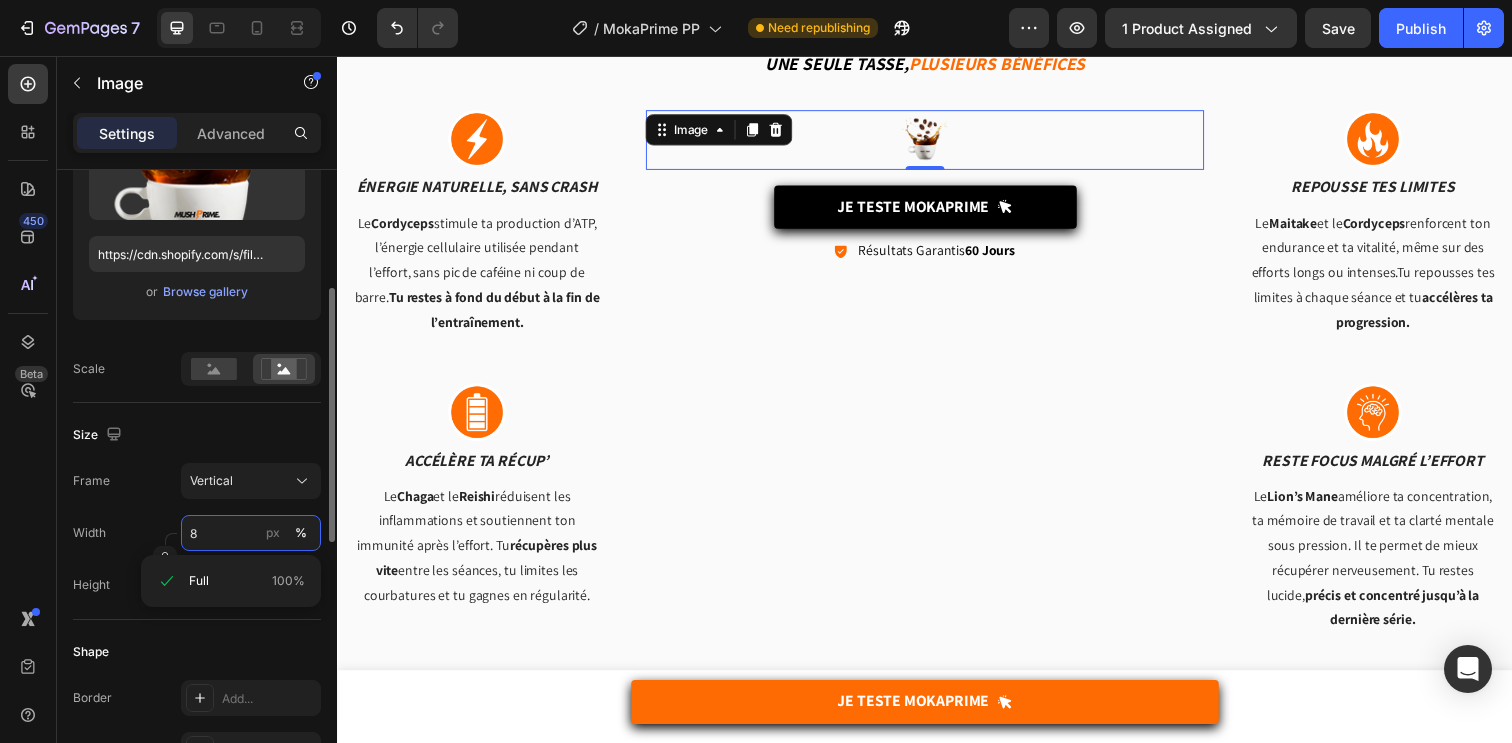 type on "80" 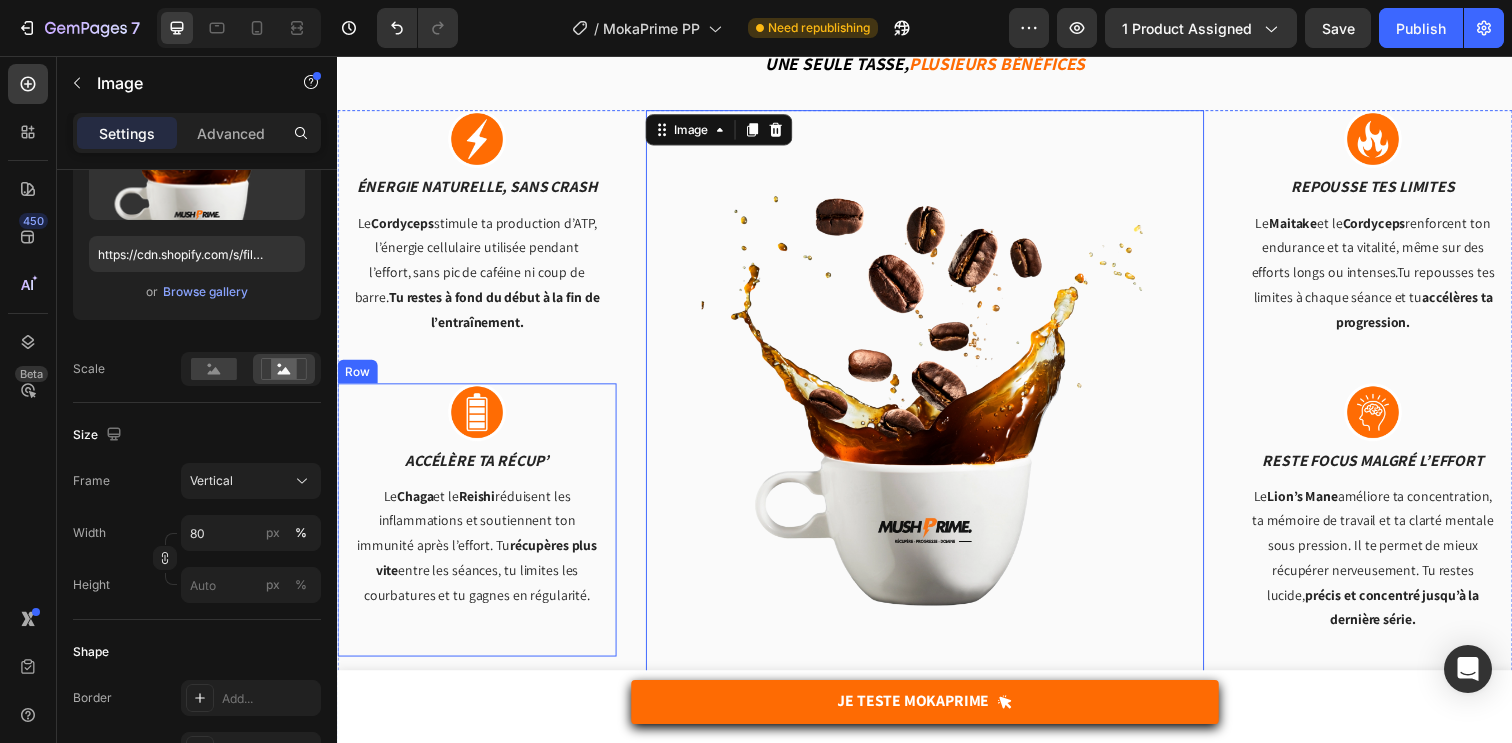 click on "Image Accélère ta récup’  Text block Le  Chaga  et le  Reishi  réduisent les inflammations et soutiennent ton immunité après l’effort. Tu  récupères plus vite  entre les séances, tu limites les courbatures et tu gagnes en régularité.  Text block Row" at bounding box center (479, 529) 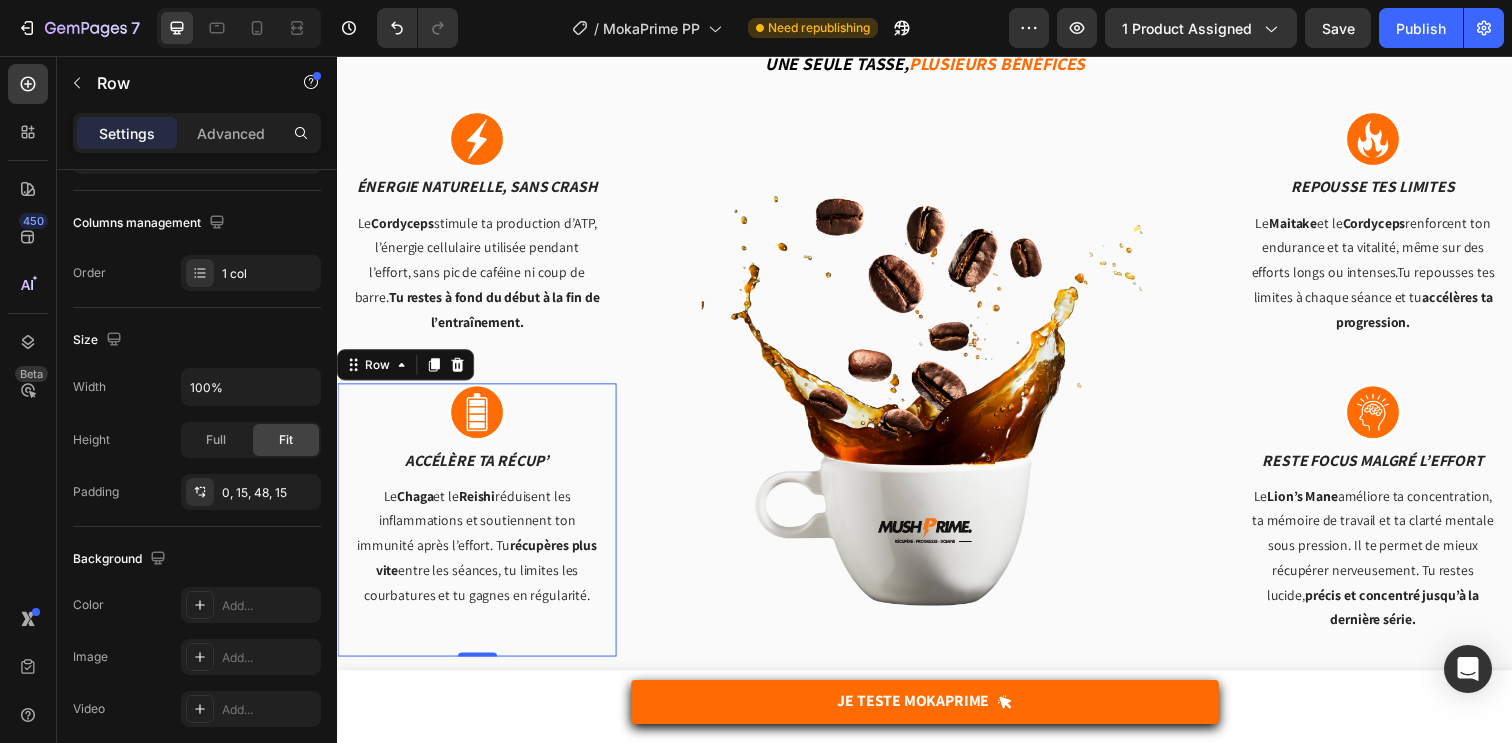 scroll, scrollTop: 0, scrollLeft: 0, axis: both 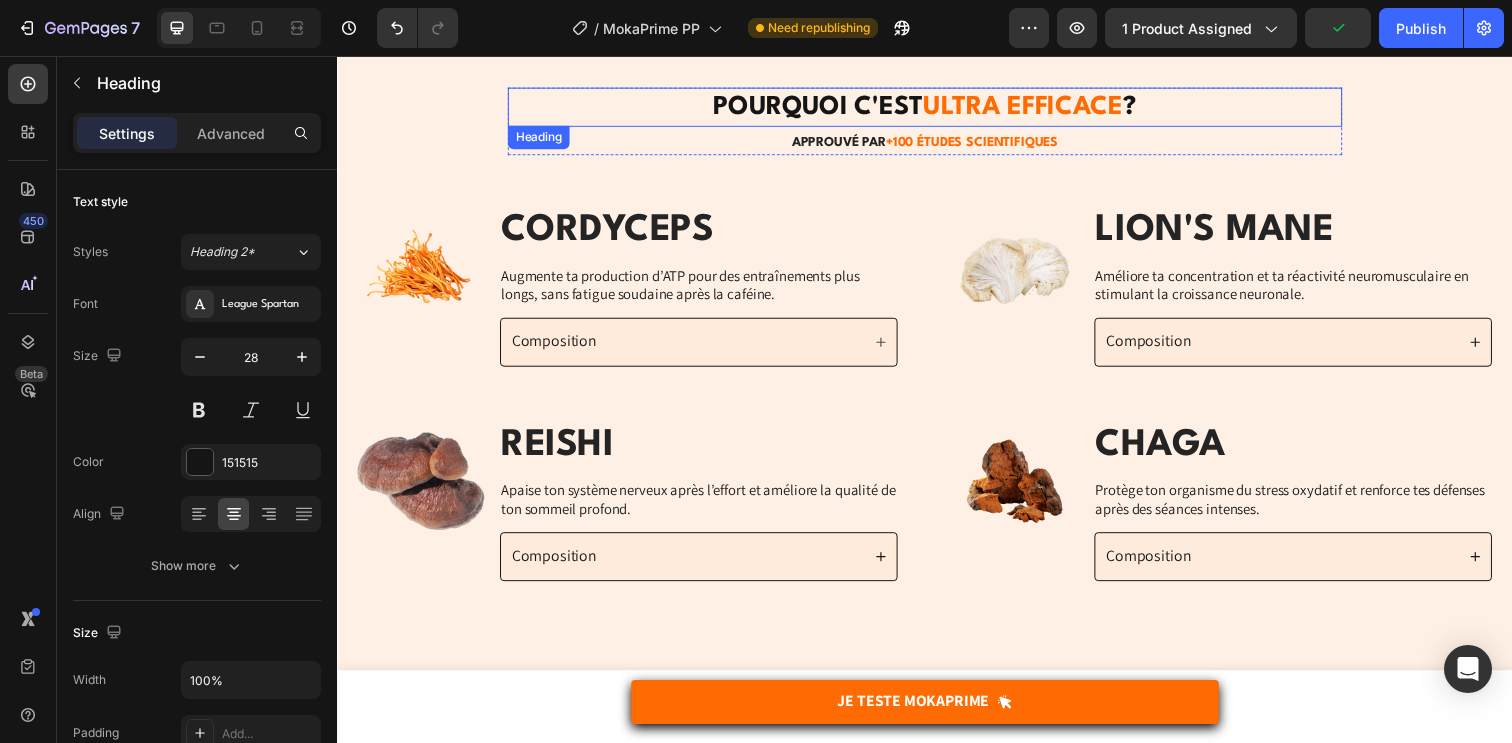click on "ULTRA EFFICACE" at bounding box center [1037, 108] 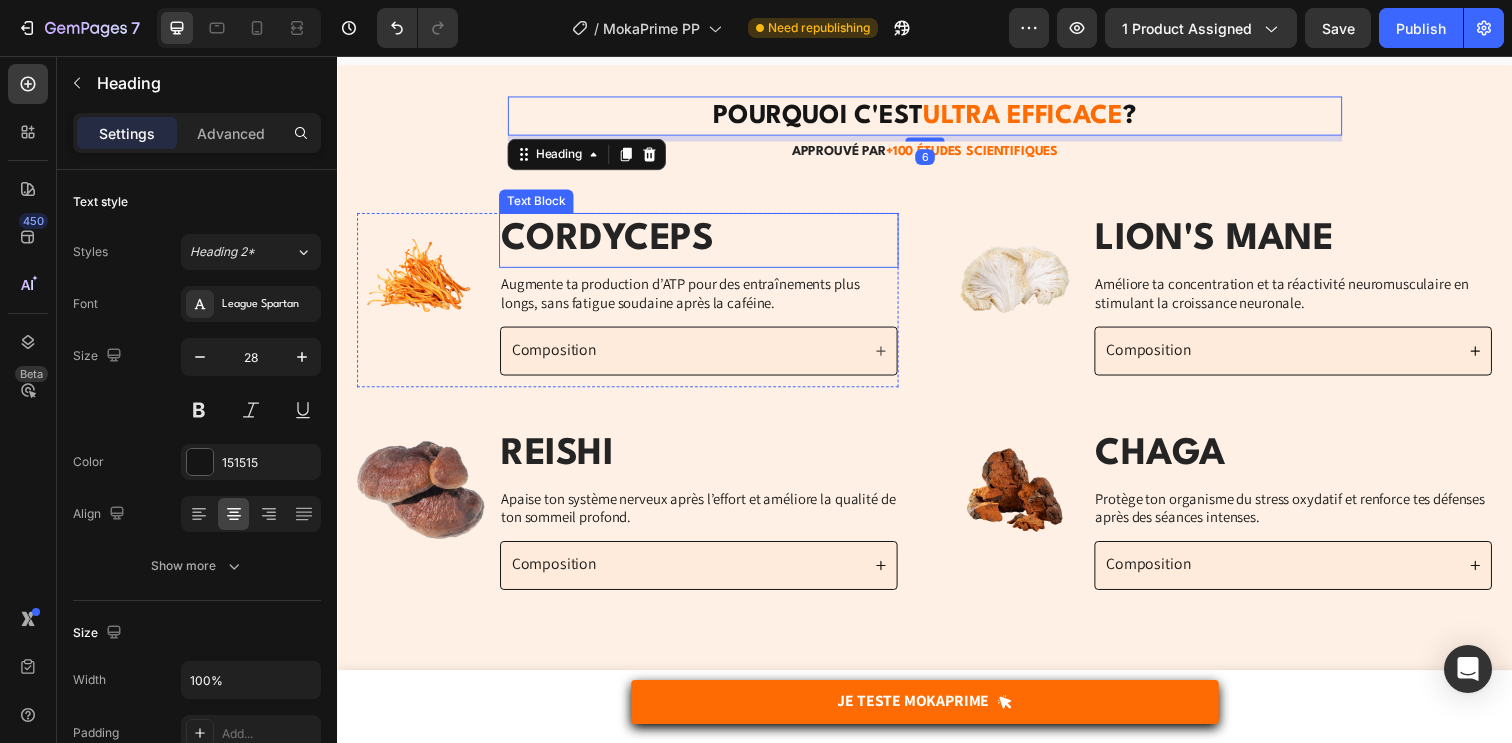 scroll, scrollTop: 2889, scrollLeft: 0, axis: vertical 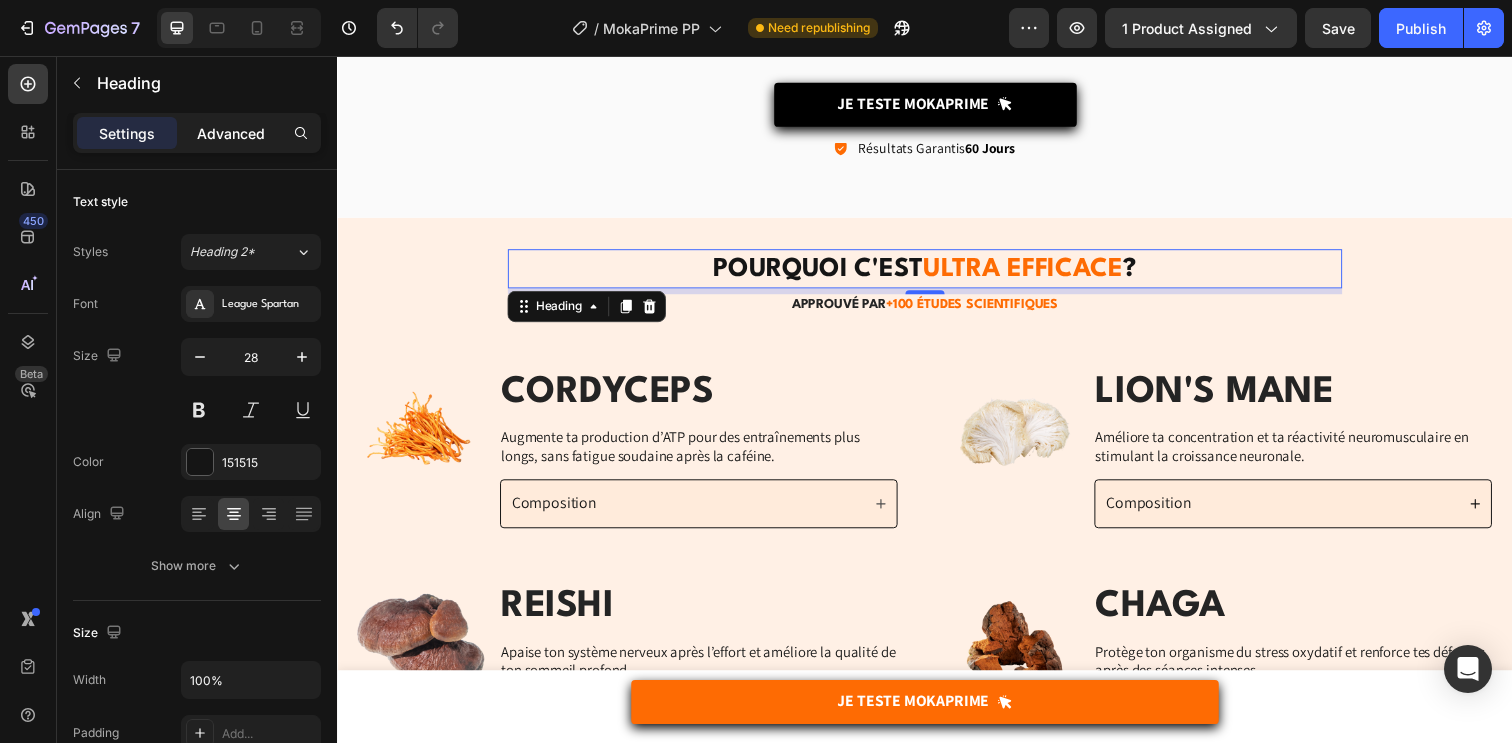 click on "Advanced" at bounding box center (231, 133) 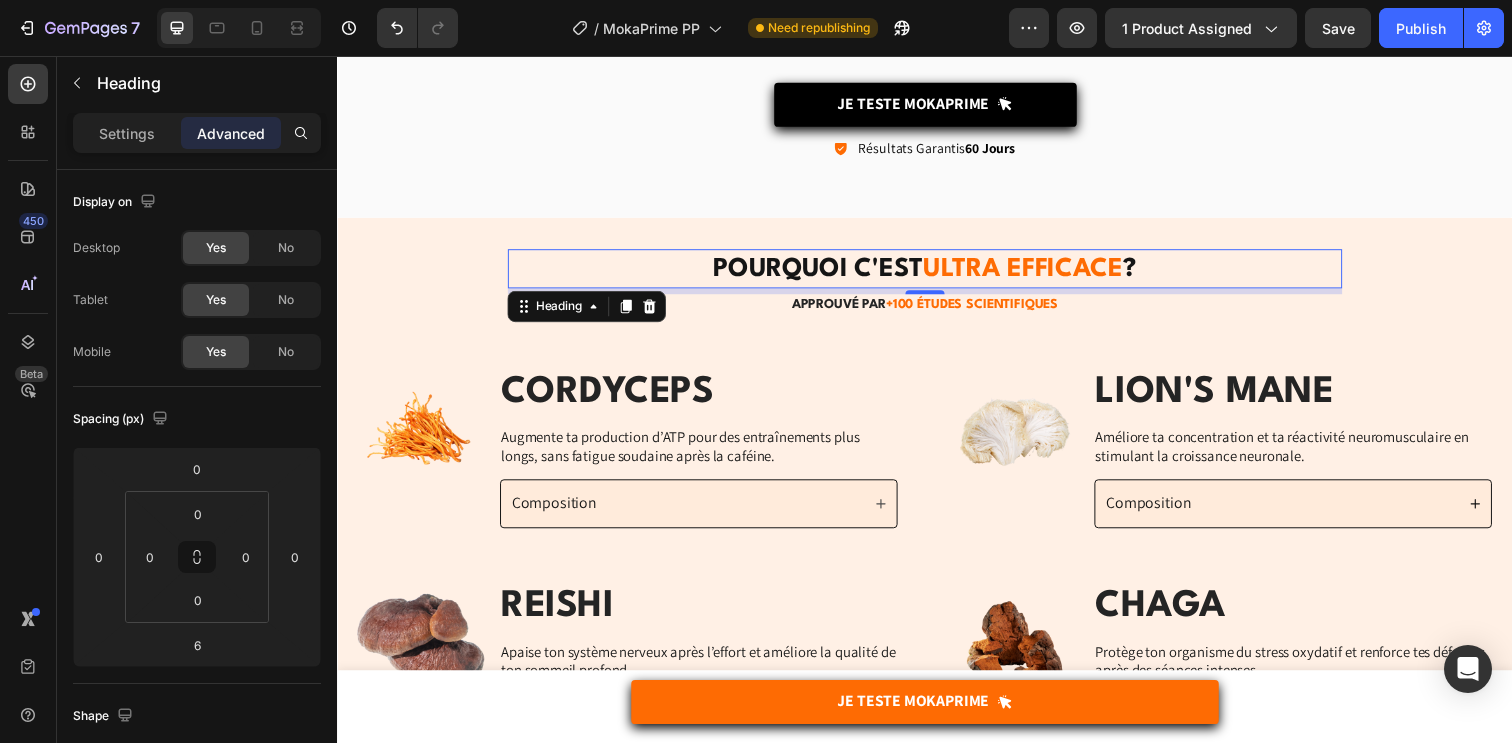 click 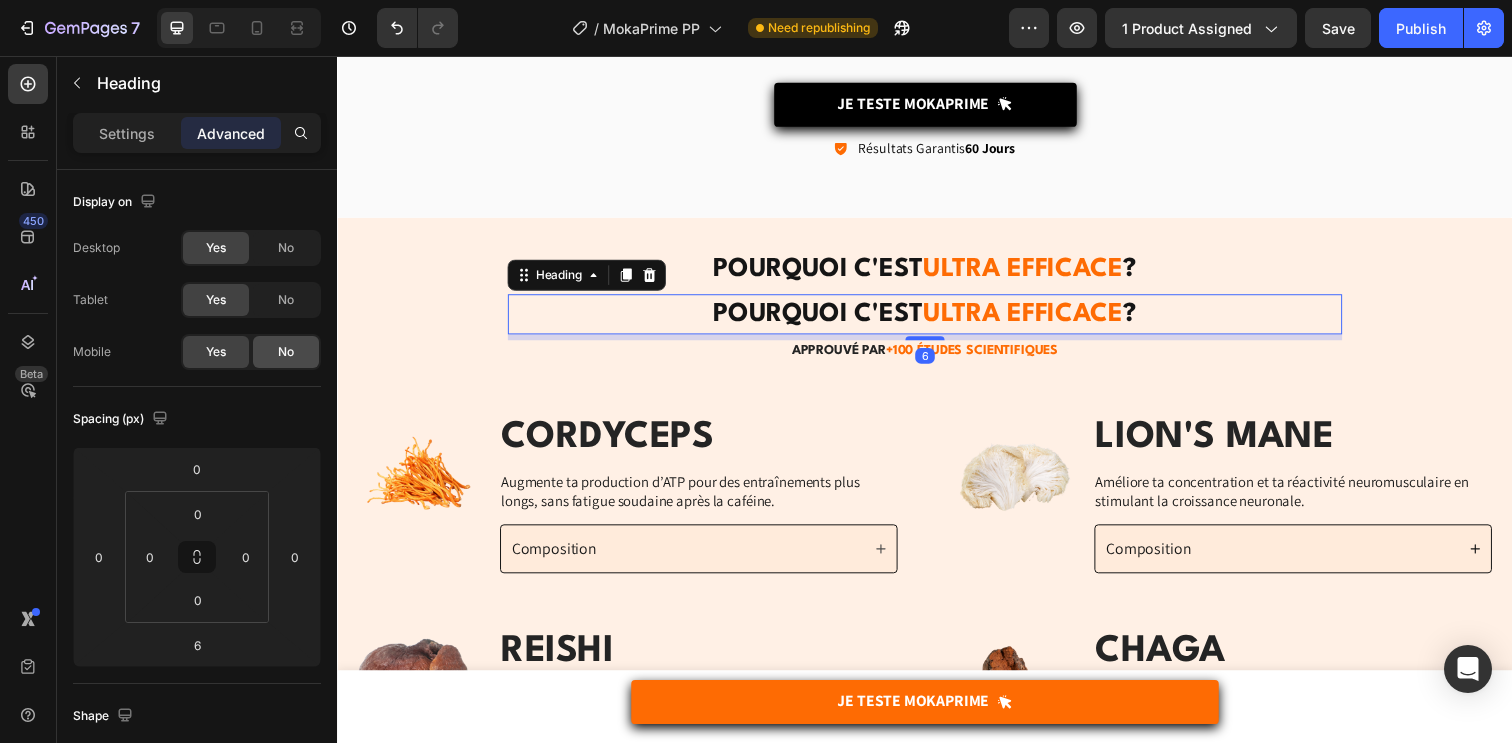 click on "No" 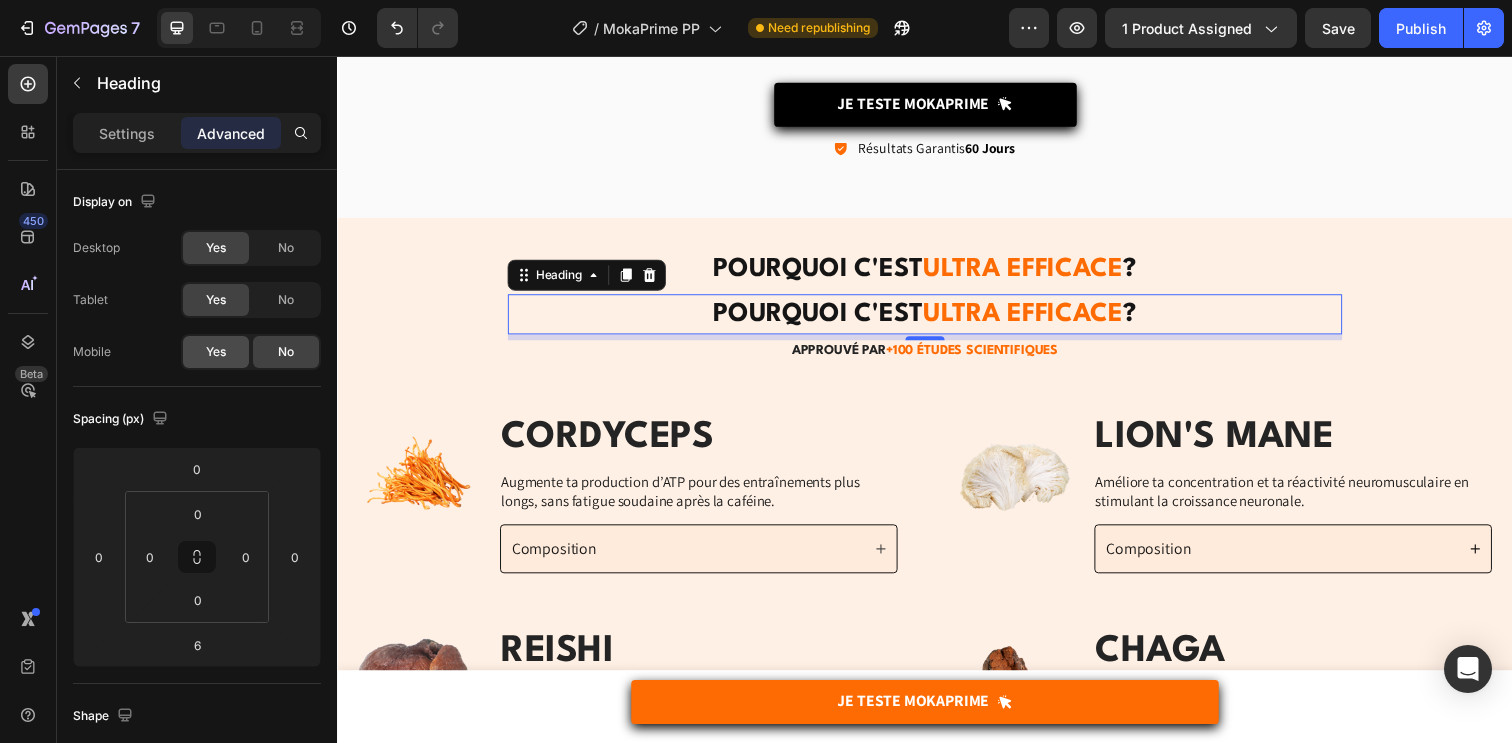 click on "Yes" 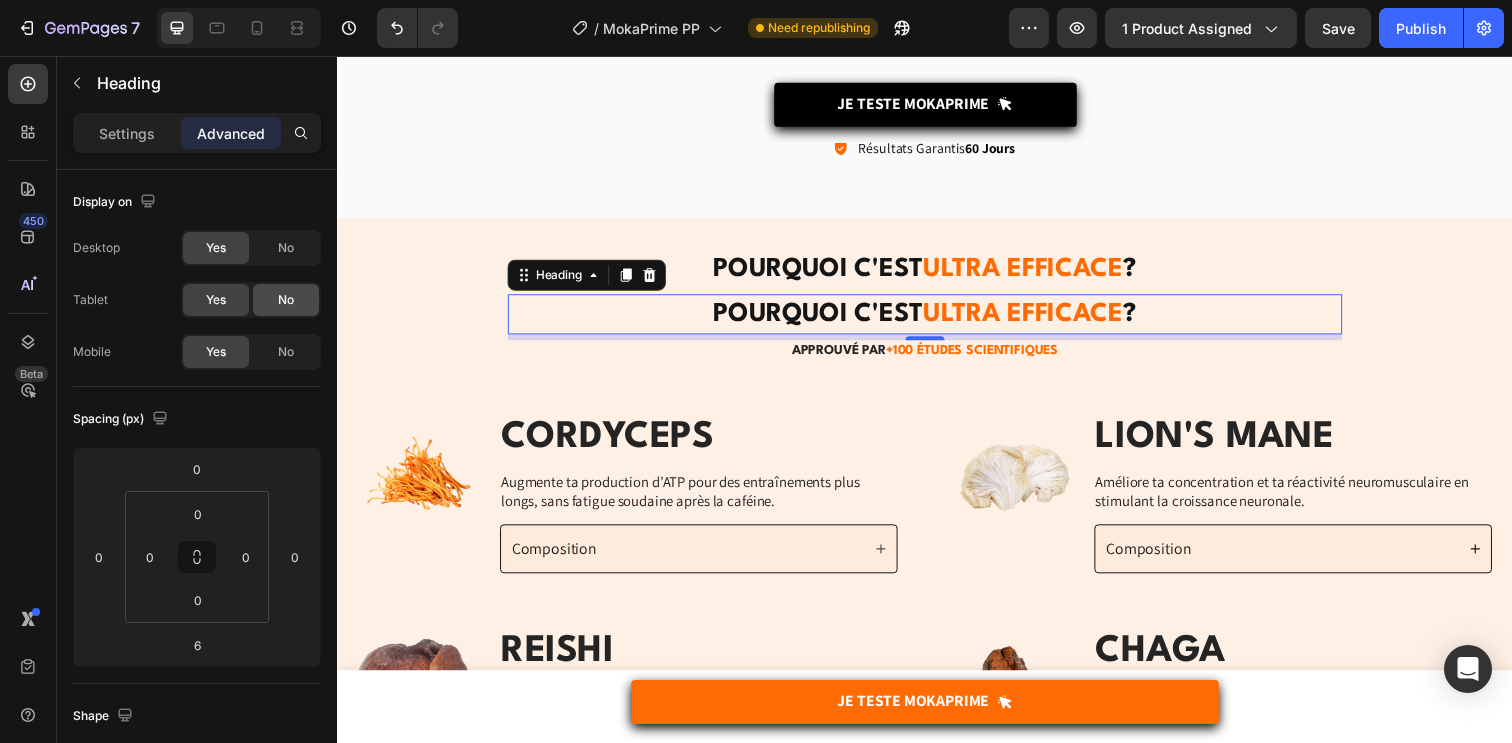 click on "No" 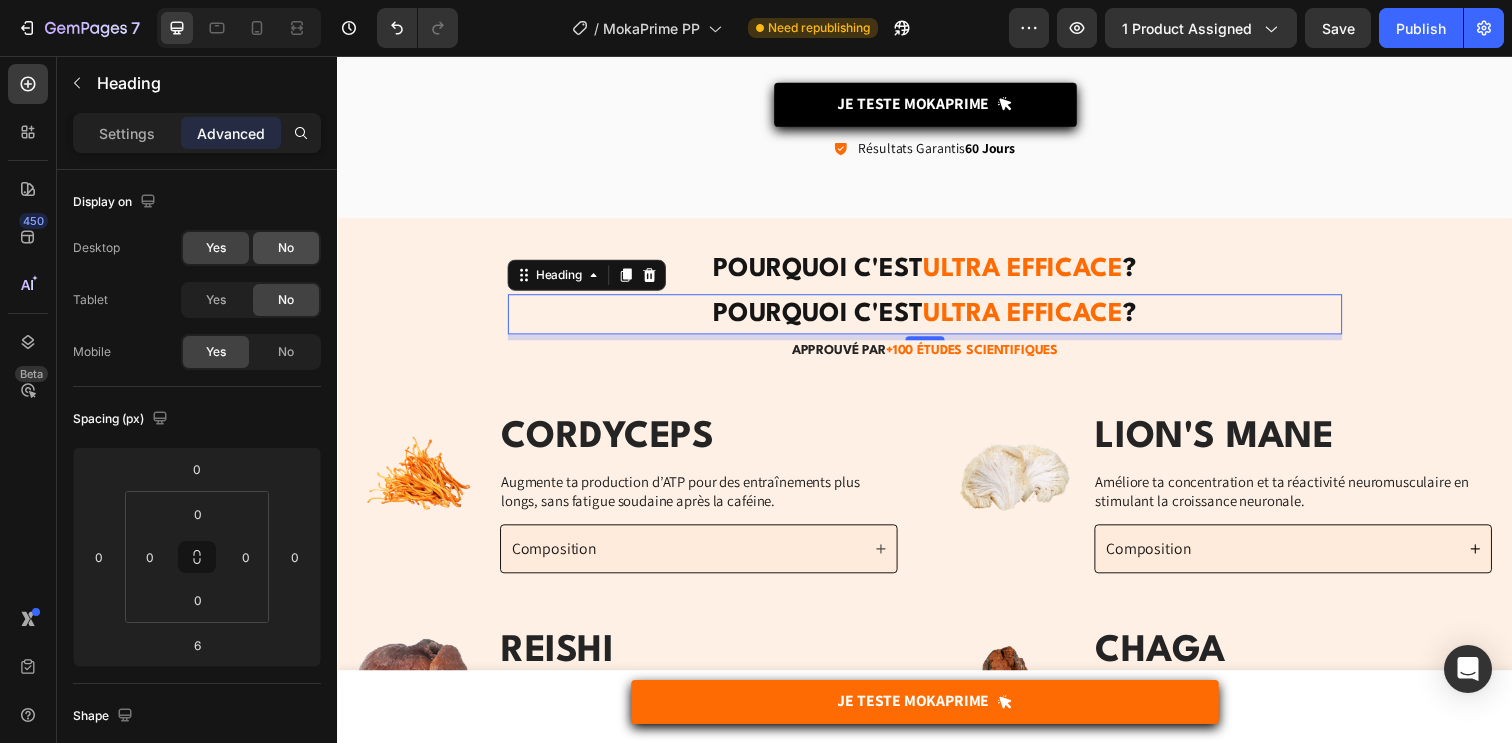 click on "No" 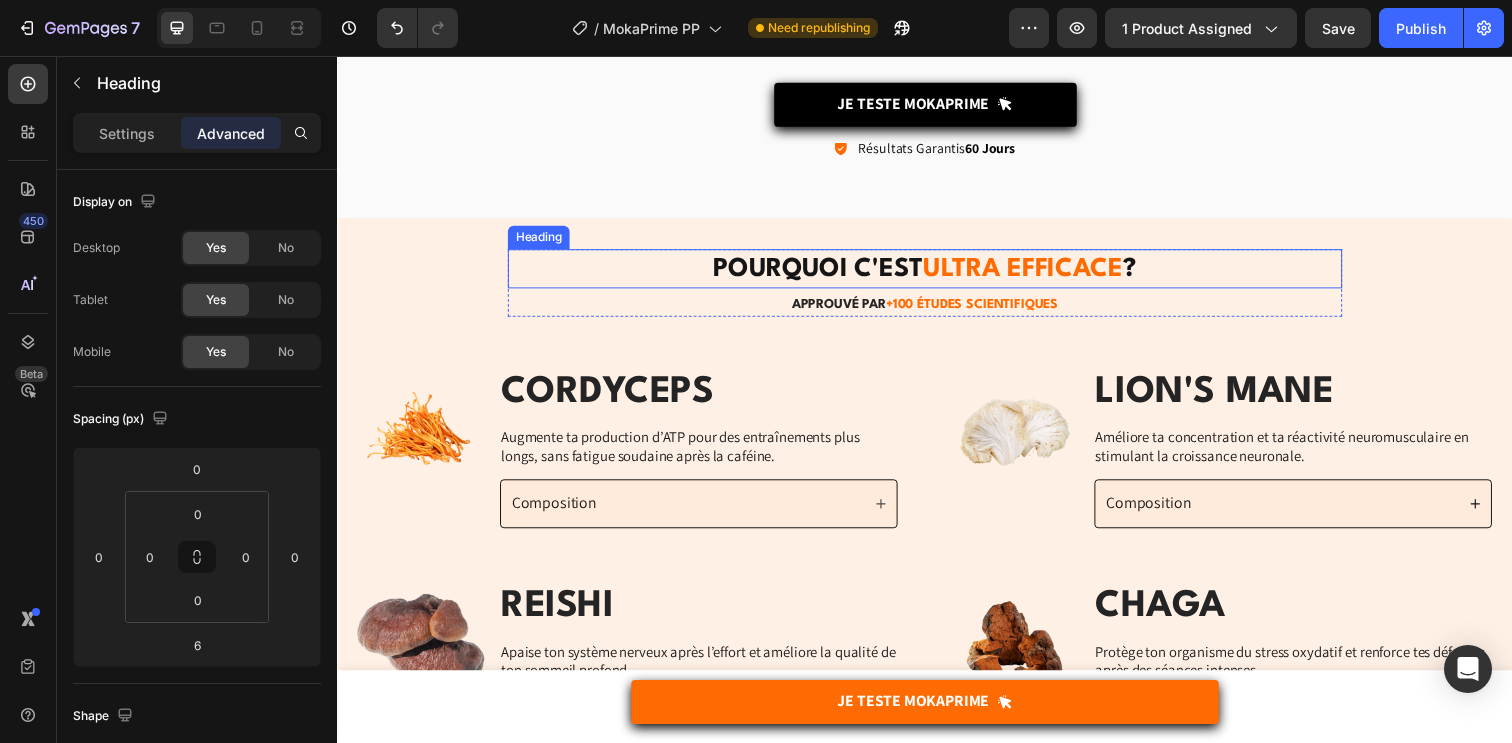 click on "POURQUOI C'EST  ULTRA EFFICACE  ?" at bounding box center [937, 273] 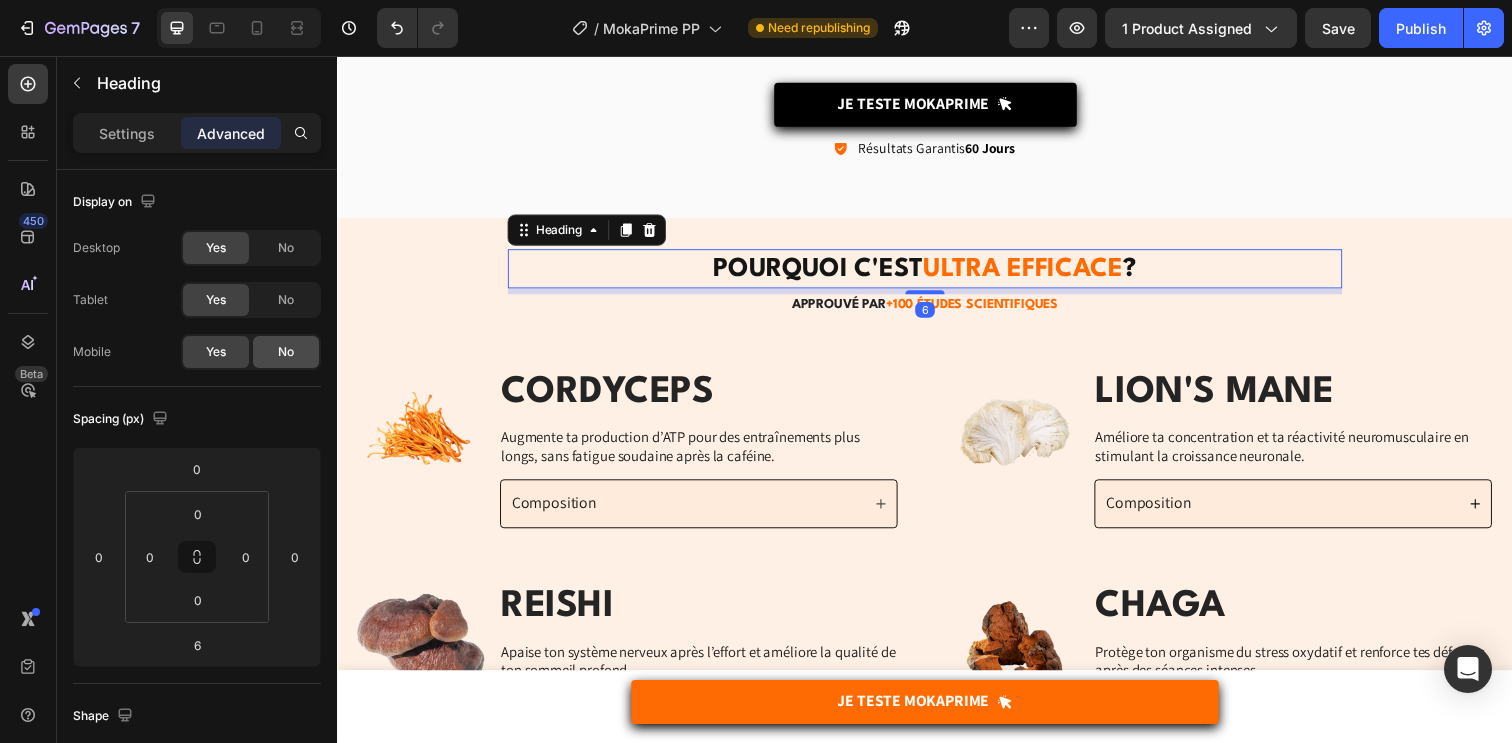 click on "No" 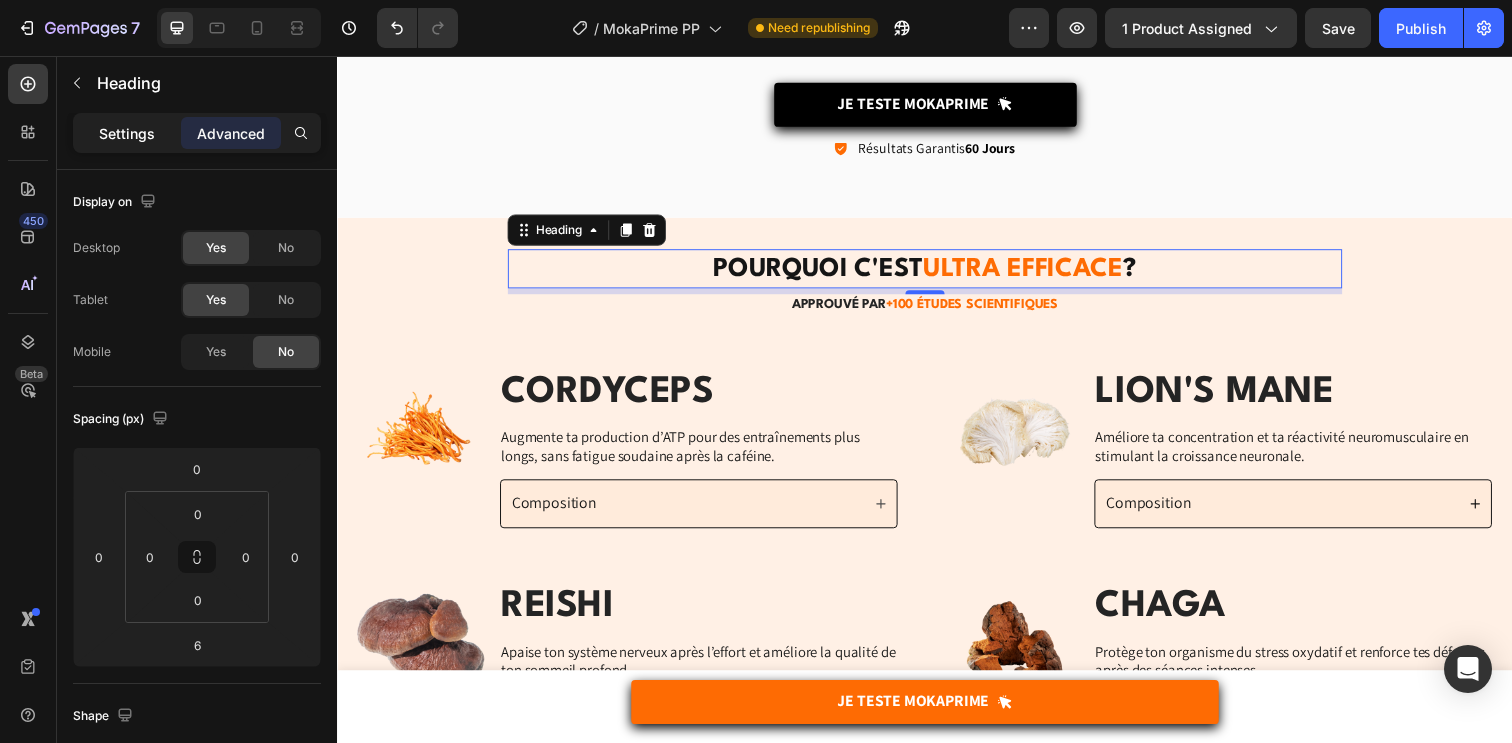 click on "Settings" at bounding box center [127, 133] 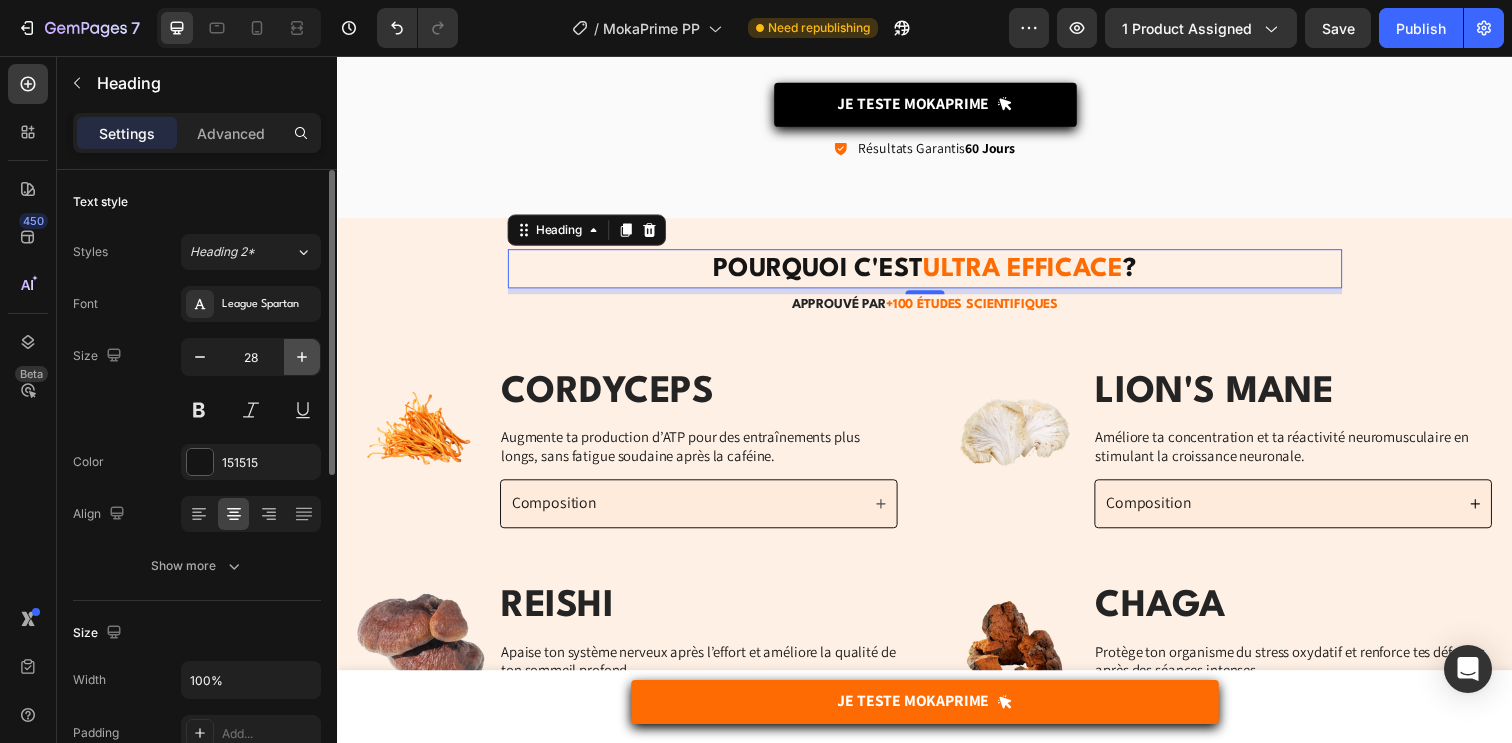 click 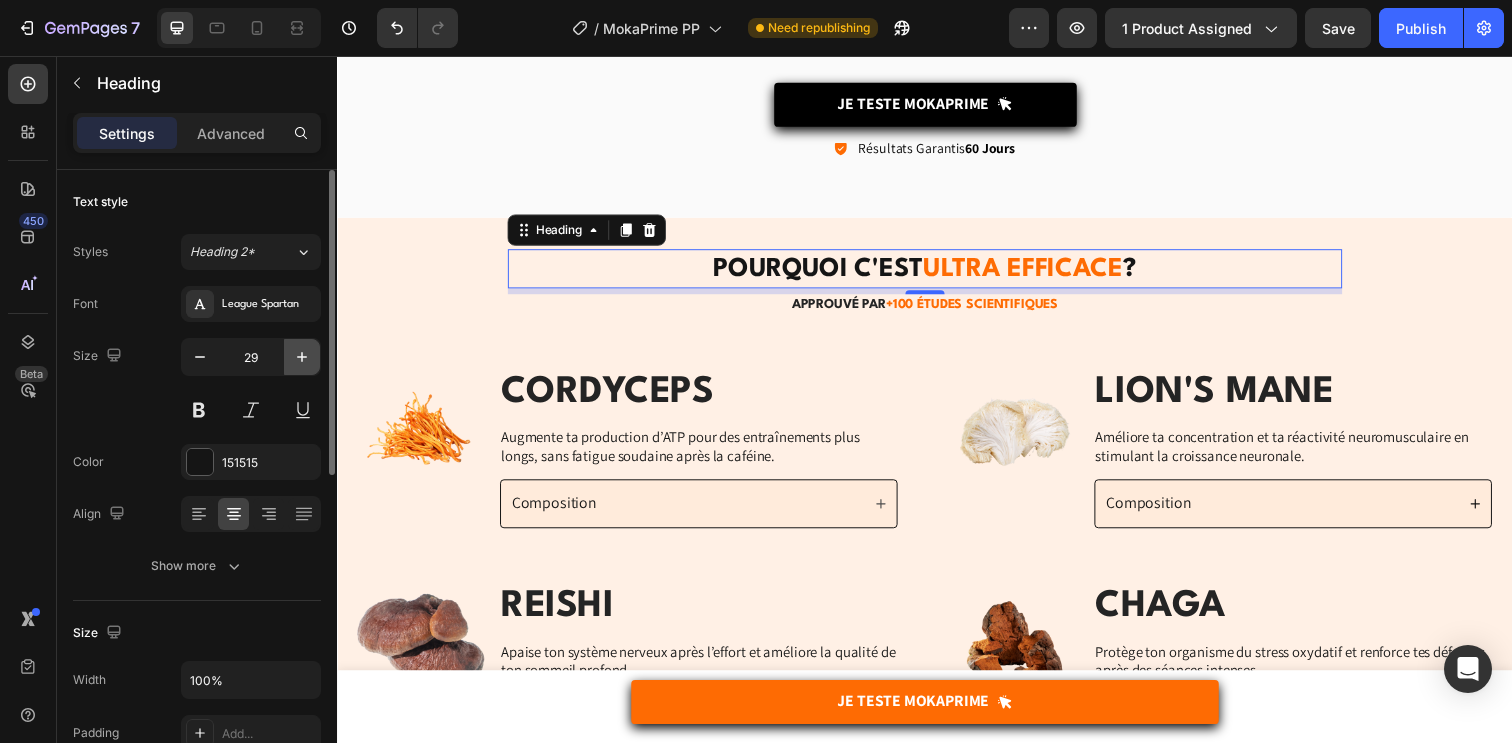 click 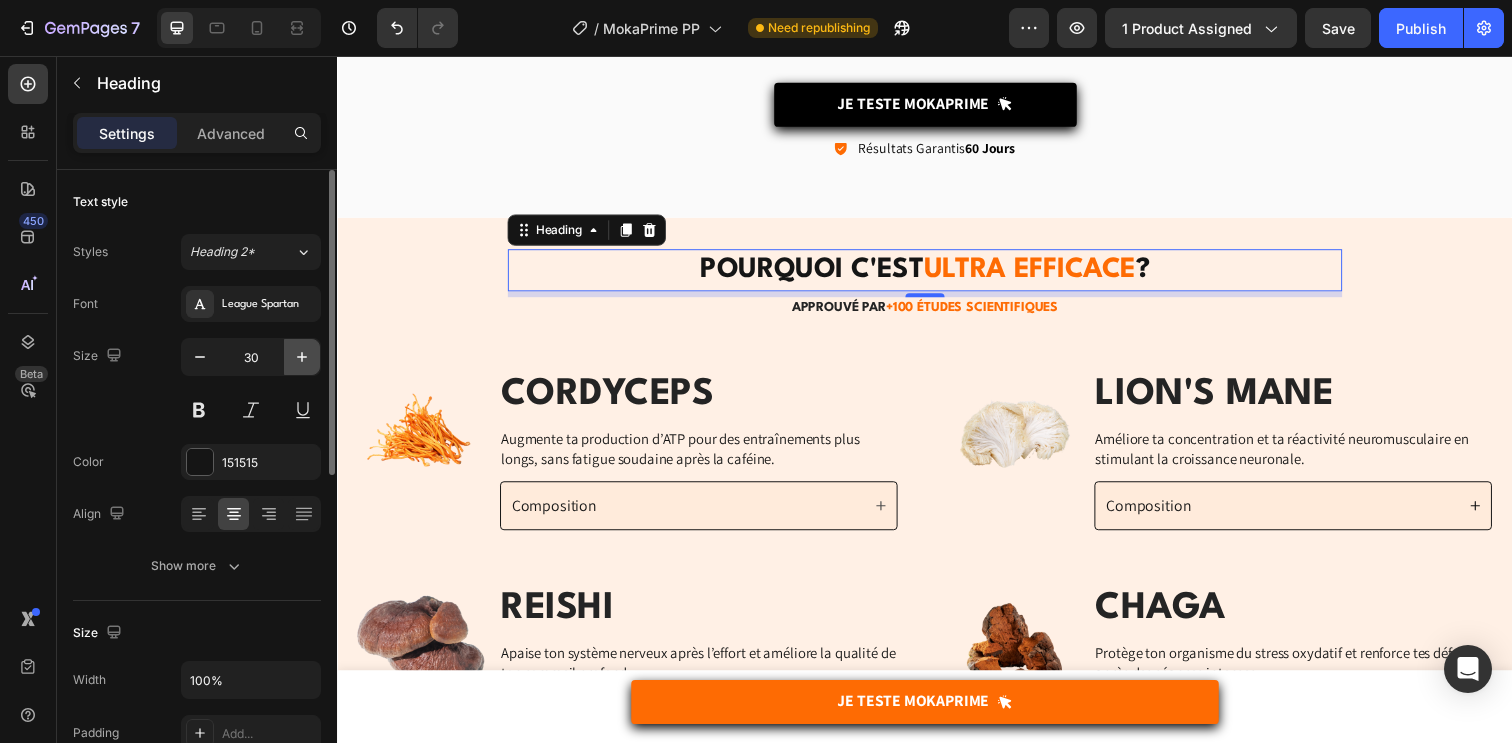 click 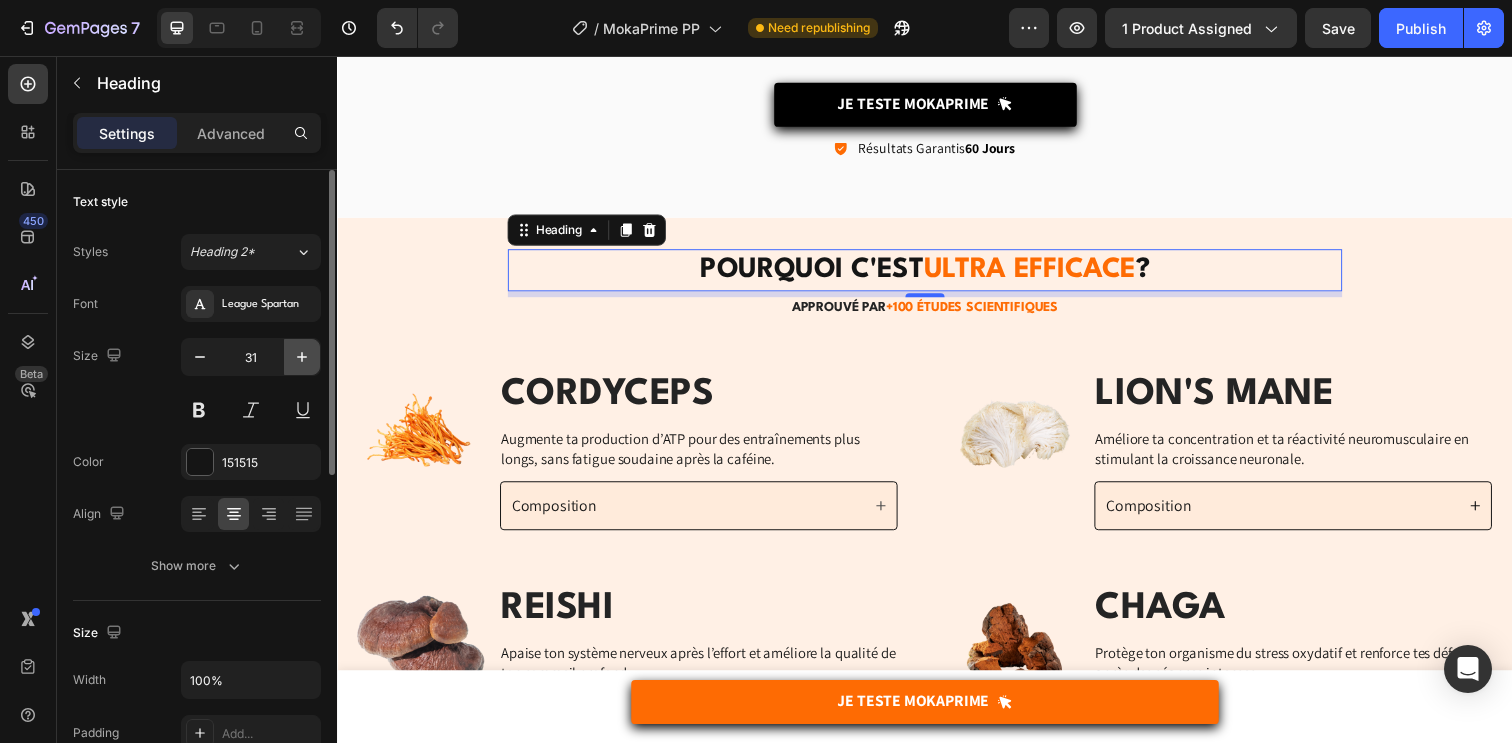 click 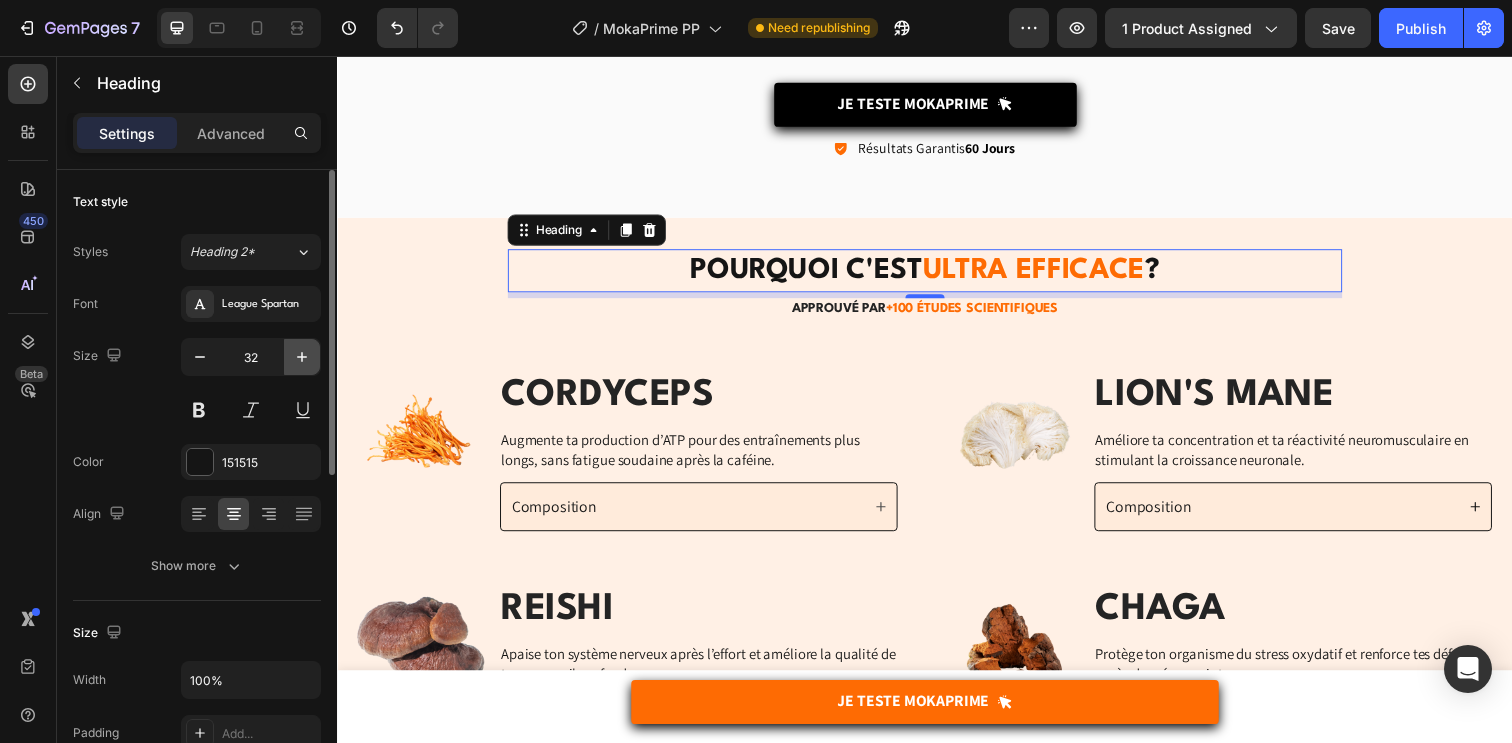 click 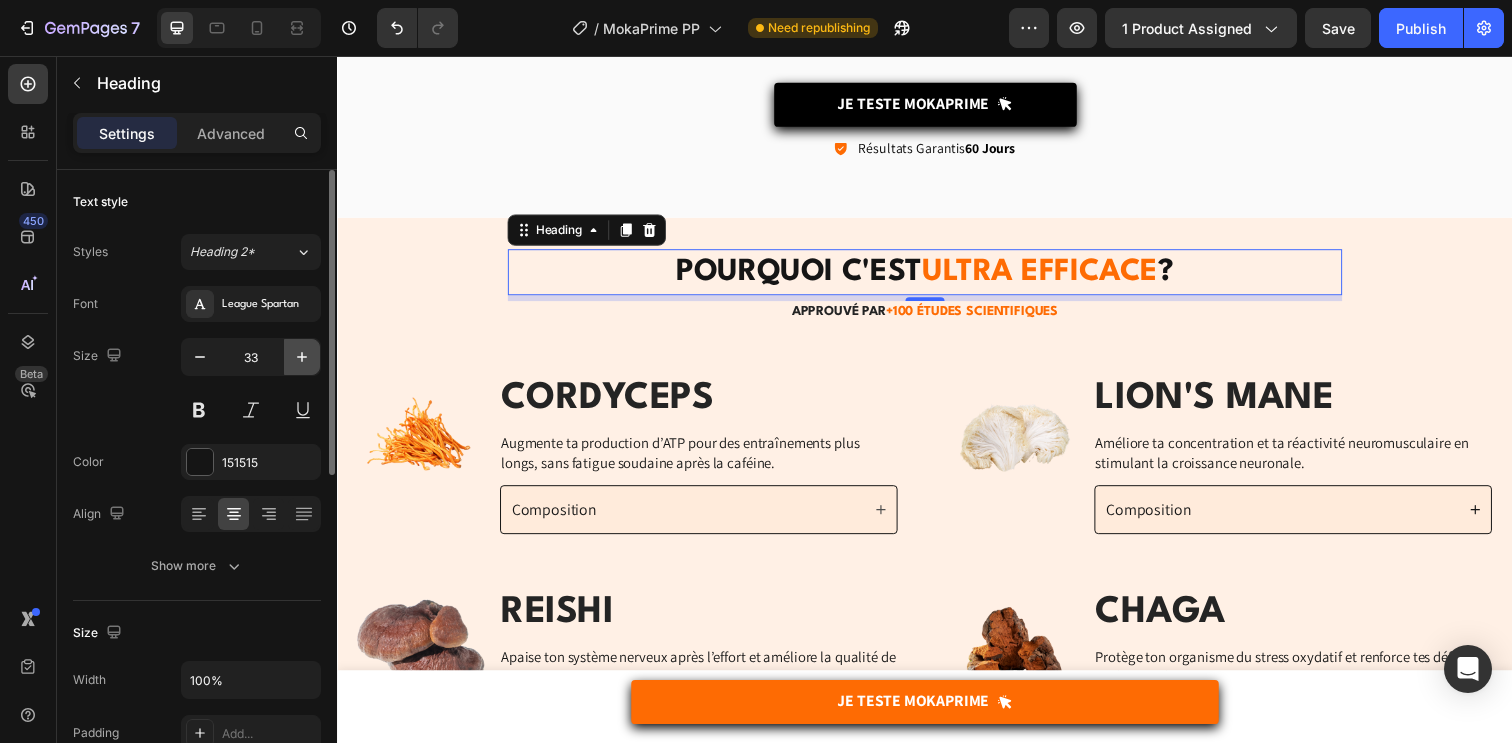 click 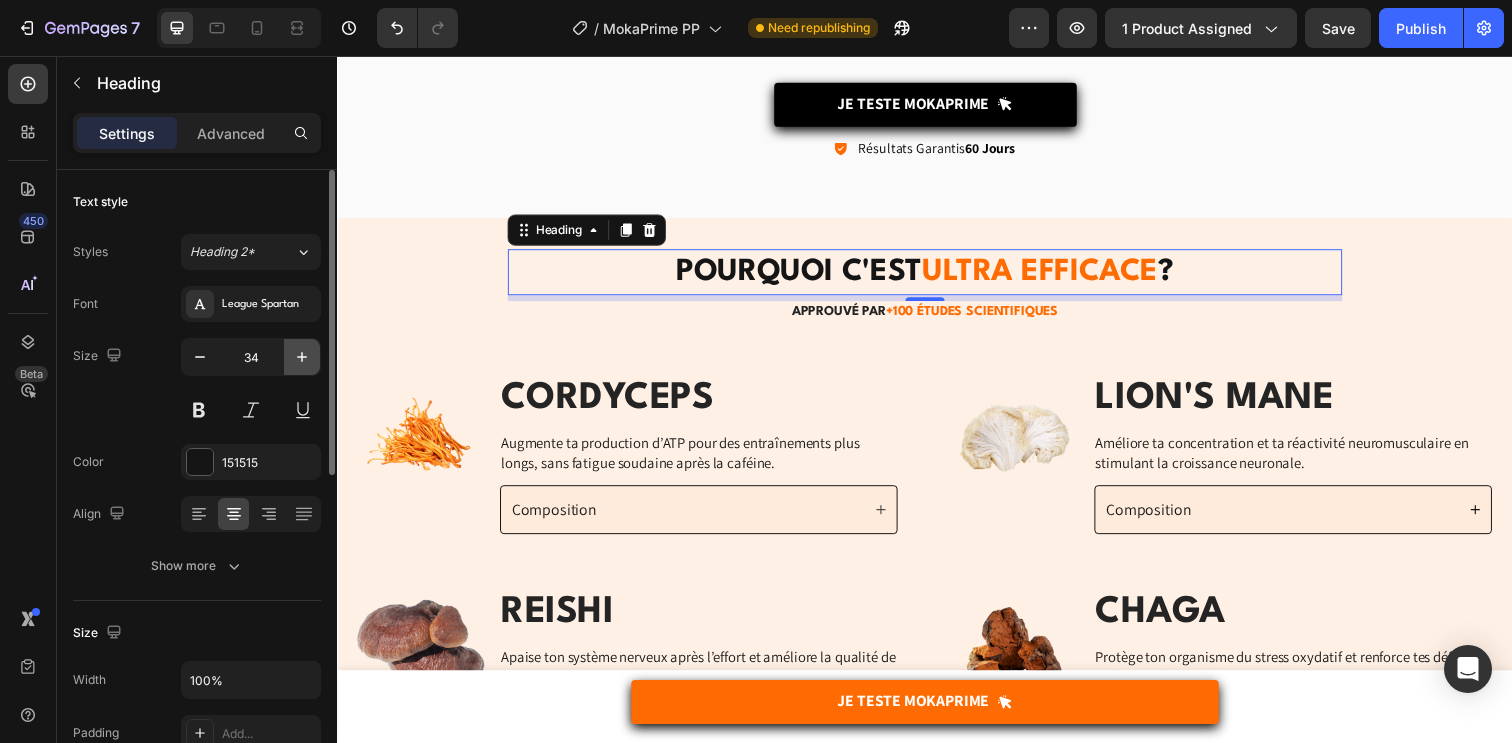 click 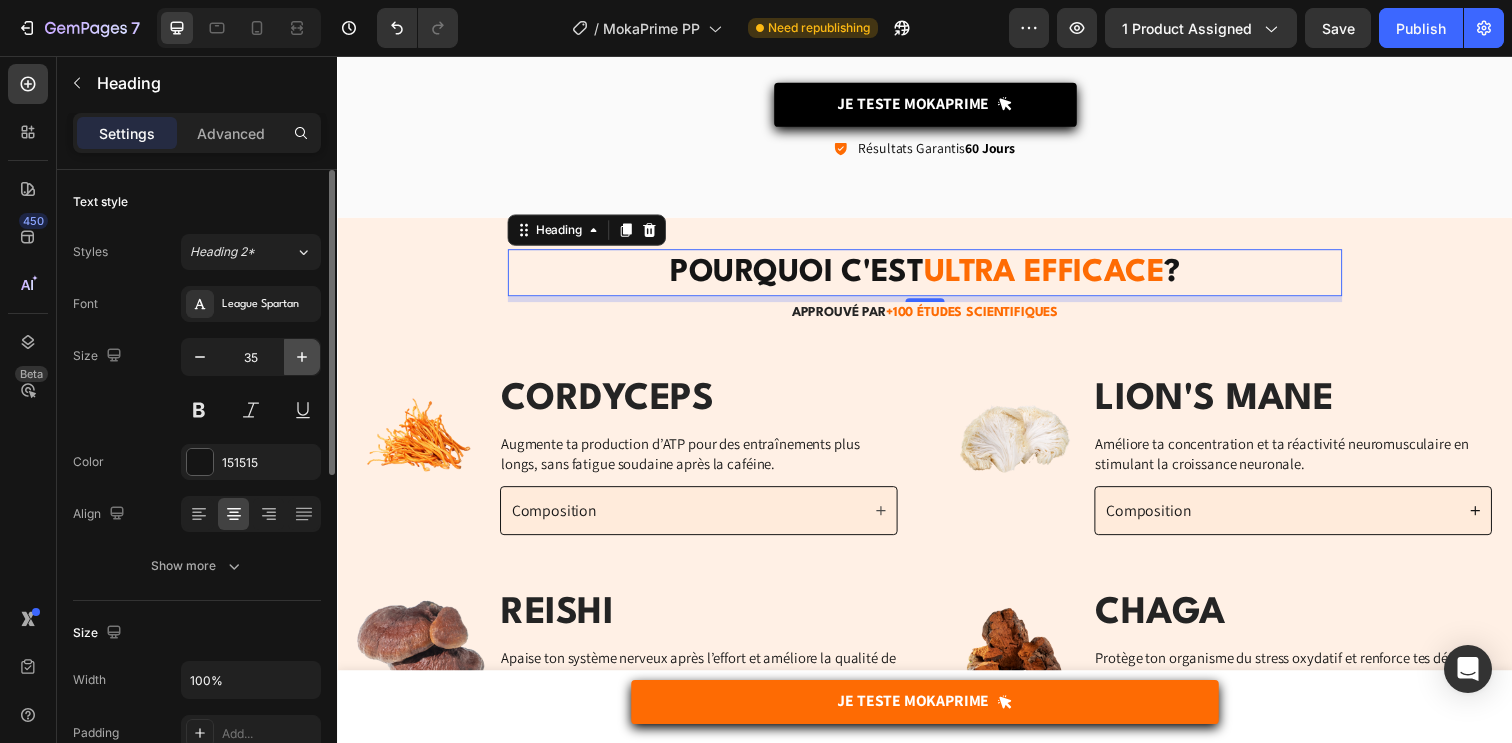 click 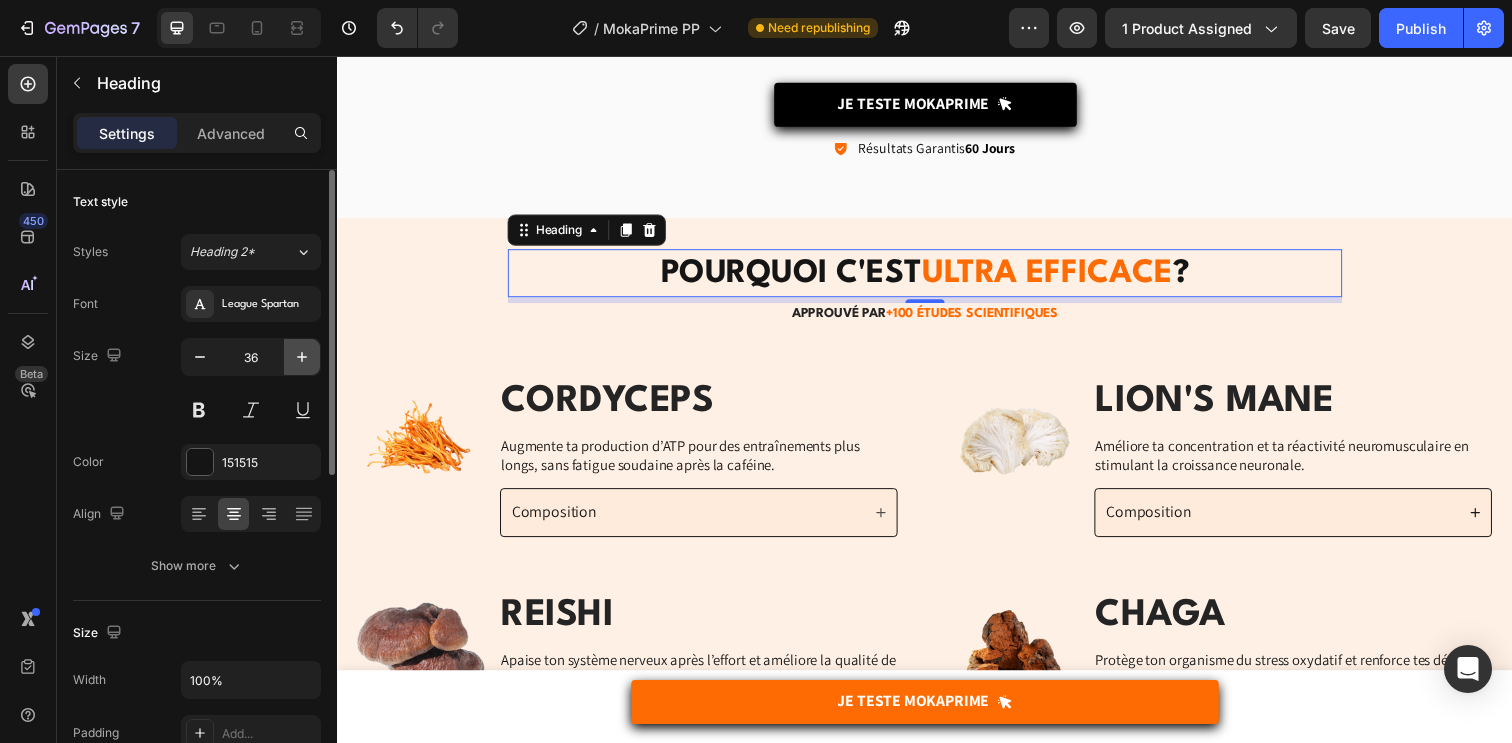 click 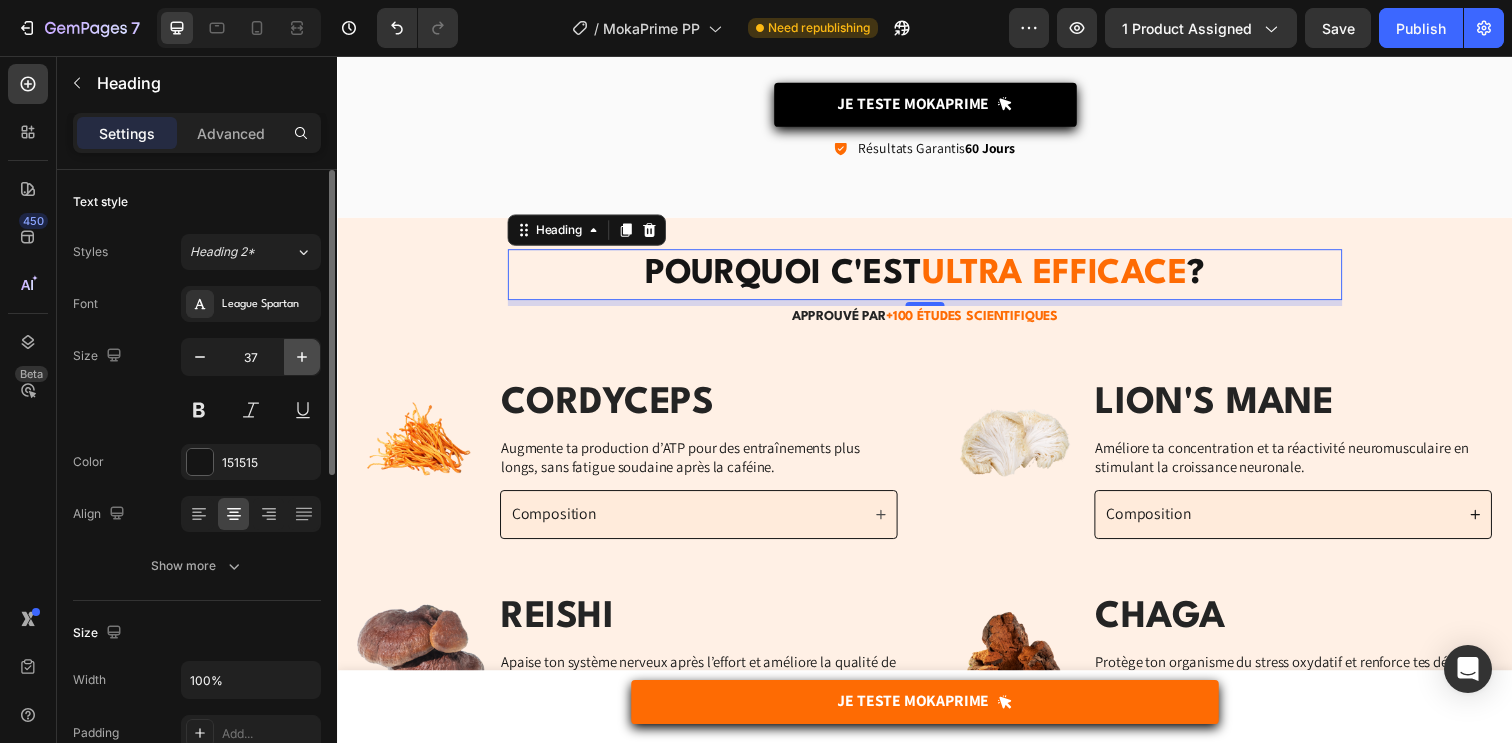 click 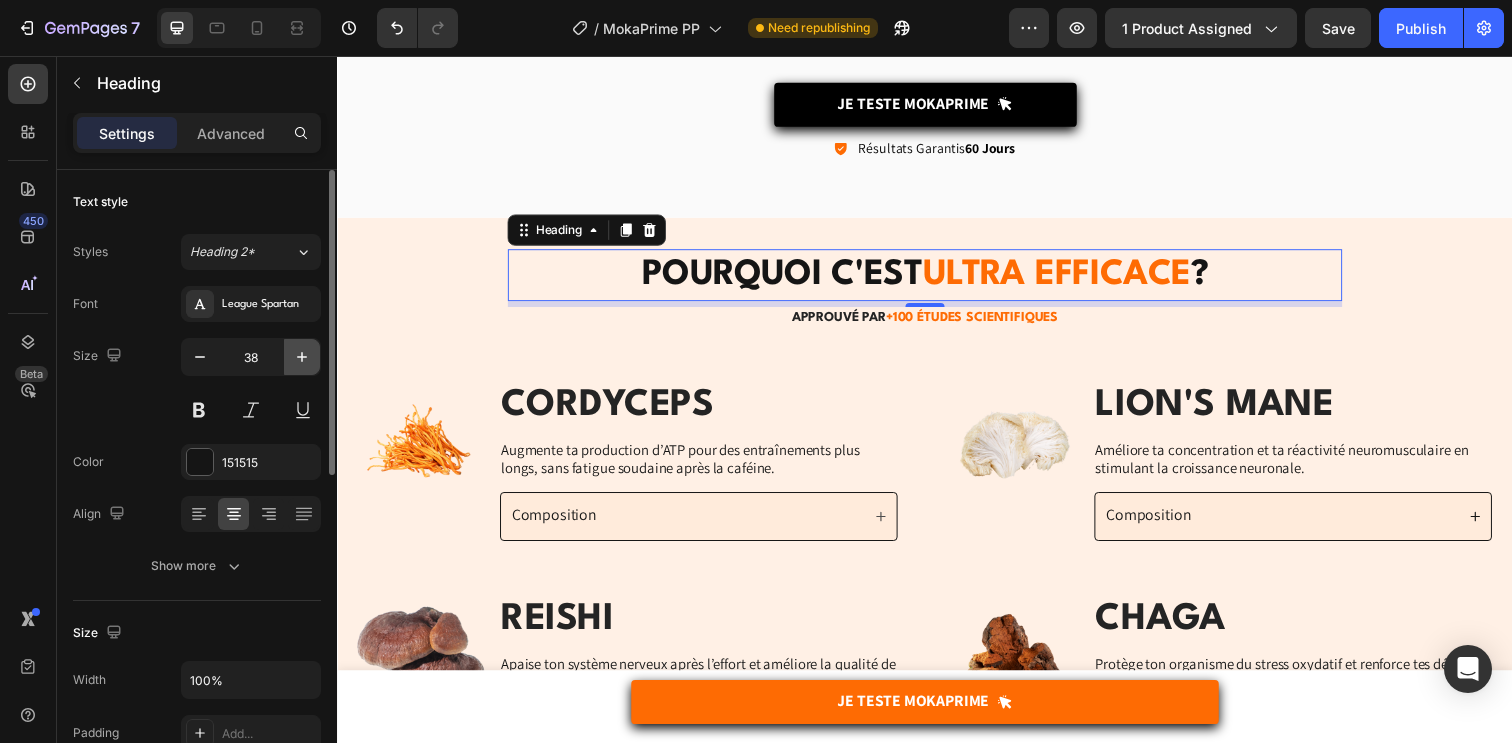 click 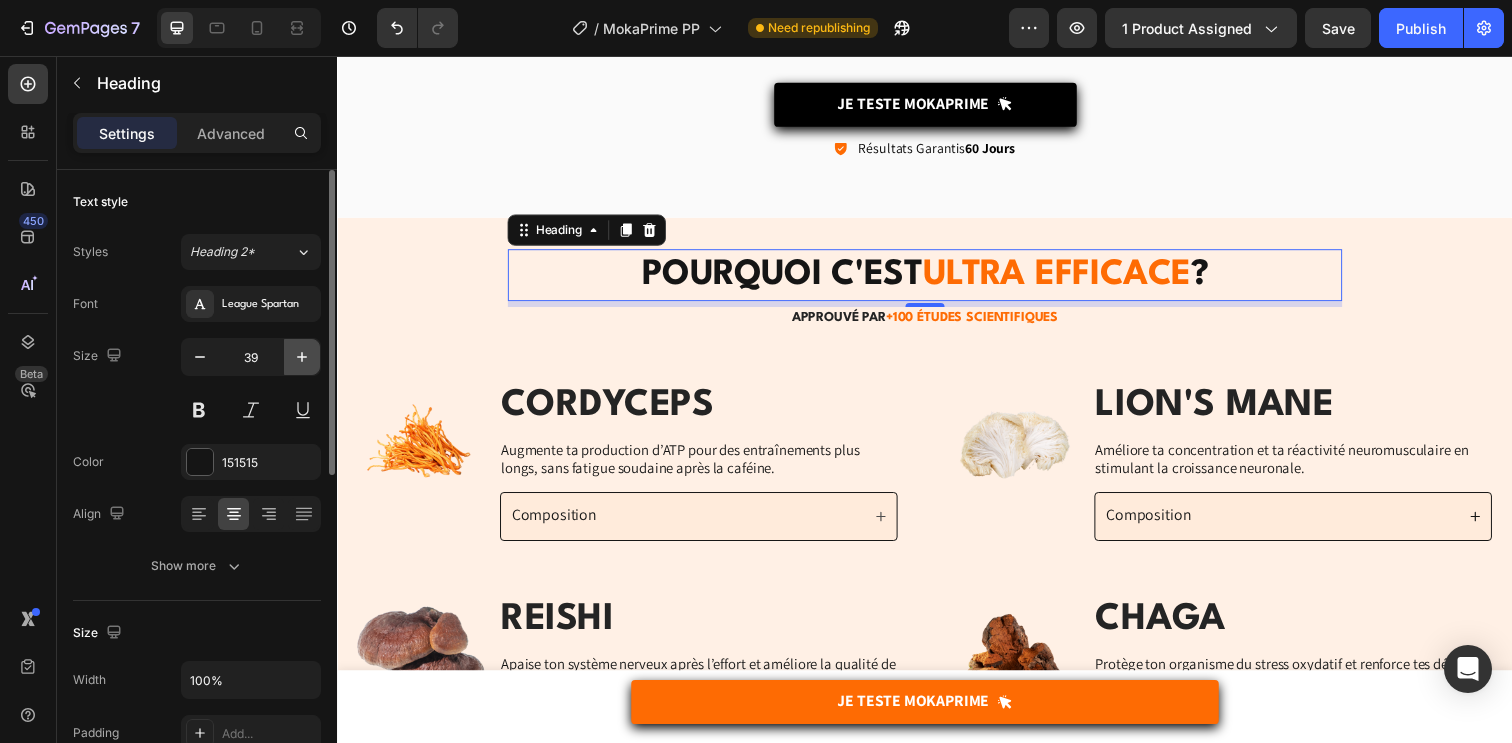 click 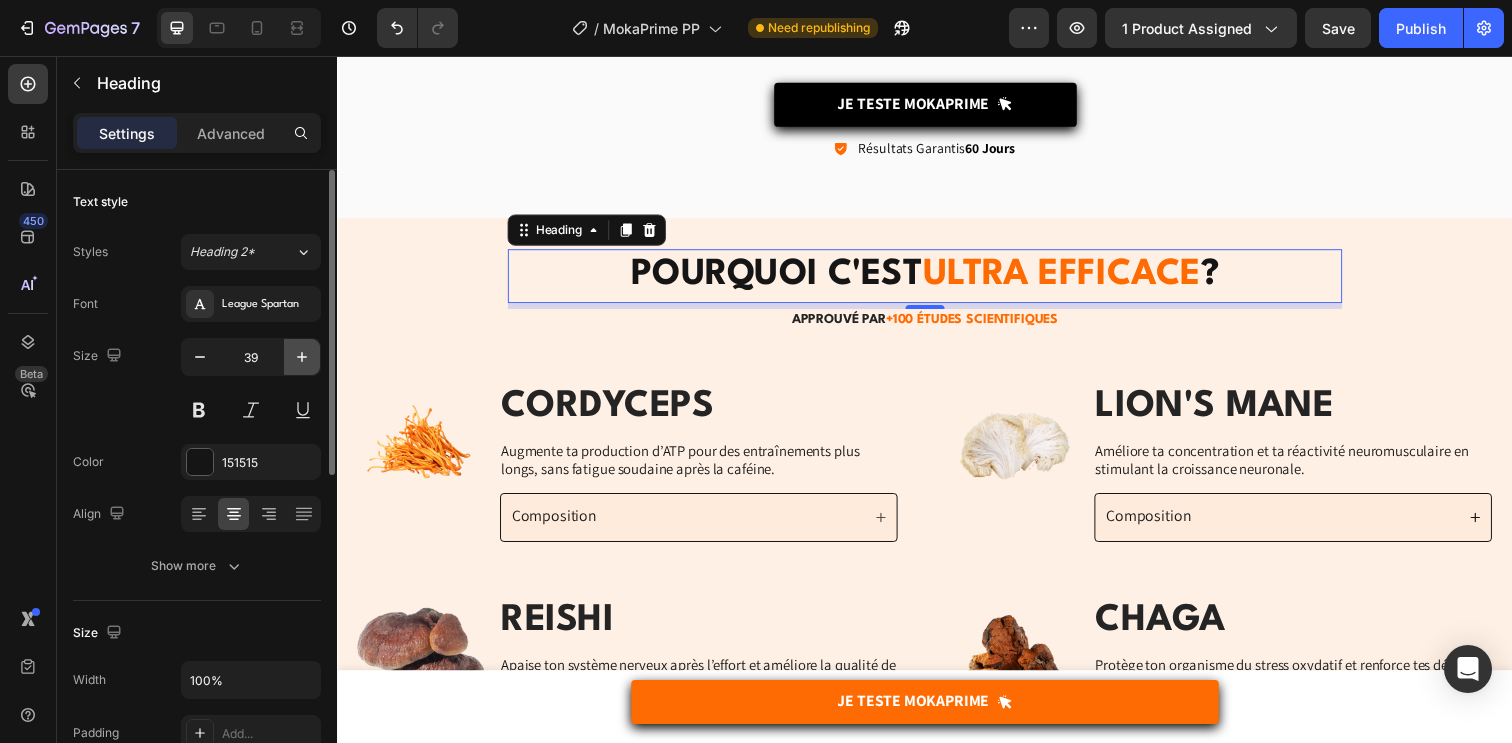 type on "40" 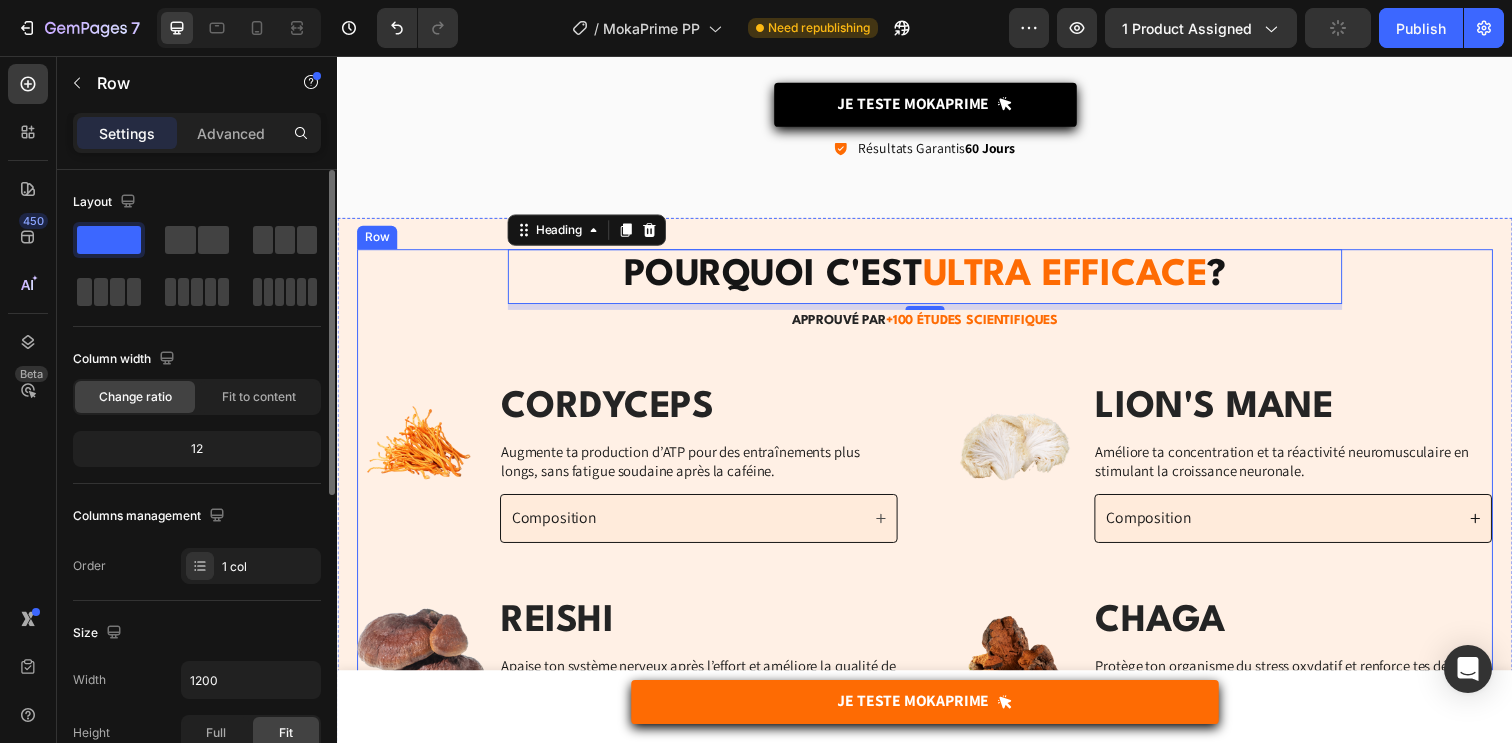 click on "POURQUOI C'EST  ULTRA EFFICACE  ? Heading   6 POURQUOI C'EST  ULTRA EFFICACE  ? Heading APPROUVÉ PAR  +100 ÉTUDES SCIENTIFIQUES Heading Row Image CORDYCEPS Text Block Augmente ta production d’ATP pour des entraînements plus longs, sans fatigue soudaine après la caféine. Text Block
Composition Accordion Row Image LION'S MANE Text Block Améliore ta concentration et ta réactivité neuromusculaire en stimulant la croissance neuronale. Text Block
Composition Accordion Row Row Image REISHI Text Block Apaise ton système nerveux après l’effort et améliore la qualité de ton sommeil profond. Text Block
Composition Accordion Row Image CHAGA Text Block Protège ton organisme du stress oxydatif et renforce tes défenses après des séances intenses. Text Block
Composition Accordion Row Row Image MAITAKE Text Block Text Block
Composition Accordion Row" at bounding box center [937, 682] 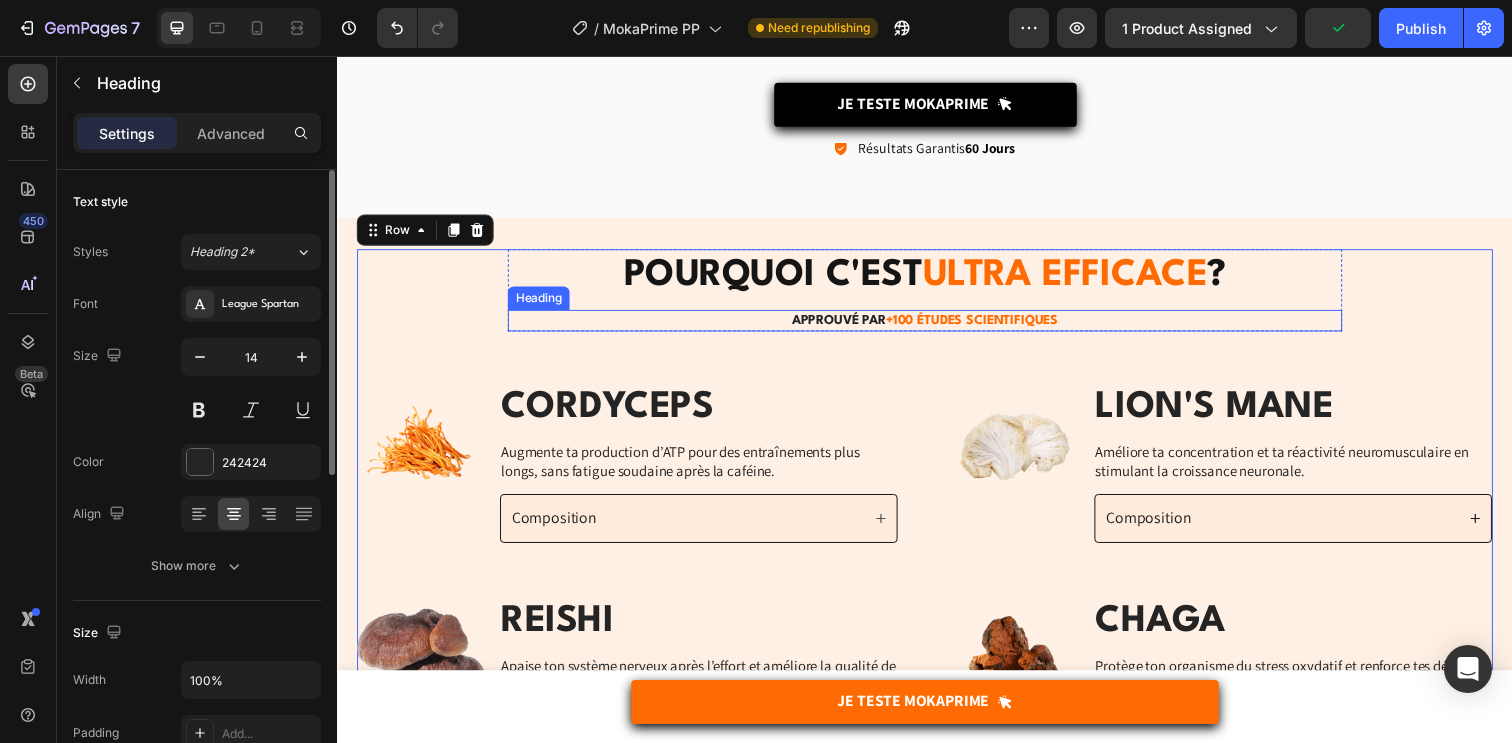 click on "APPROUVÉ PAR  +100 ÉTUDES SCIENTIFIQUES" at bounding box center [937, 326] 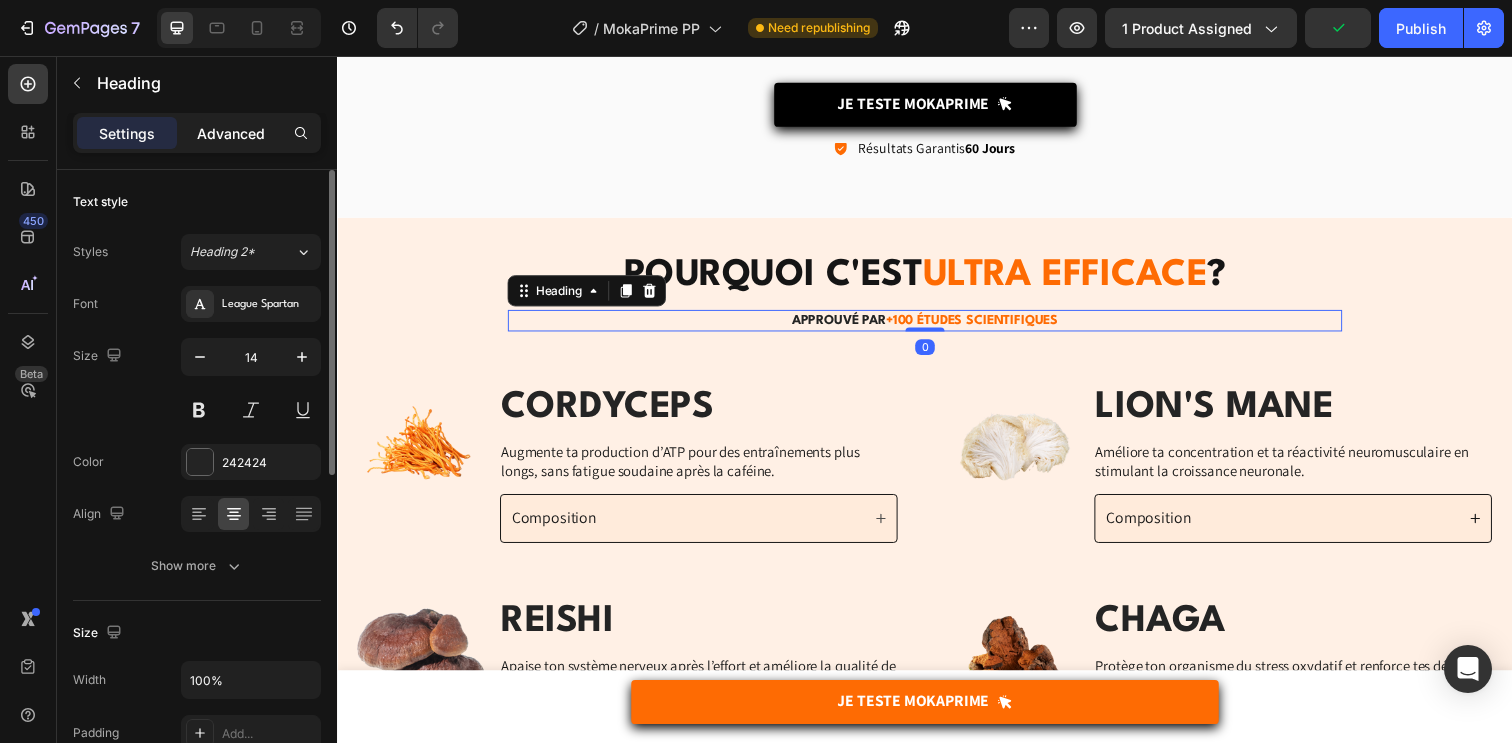 click on "Advanced" at bounding box center [231, 133] 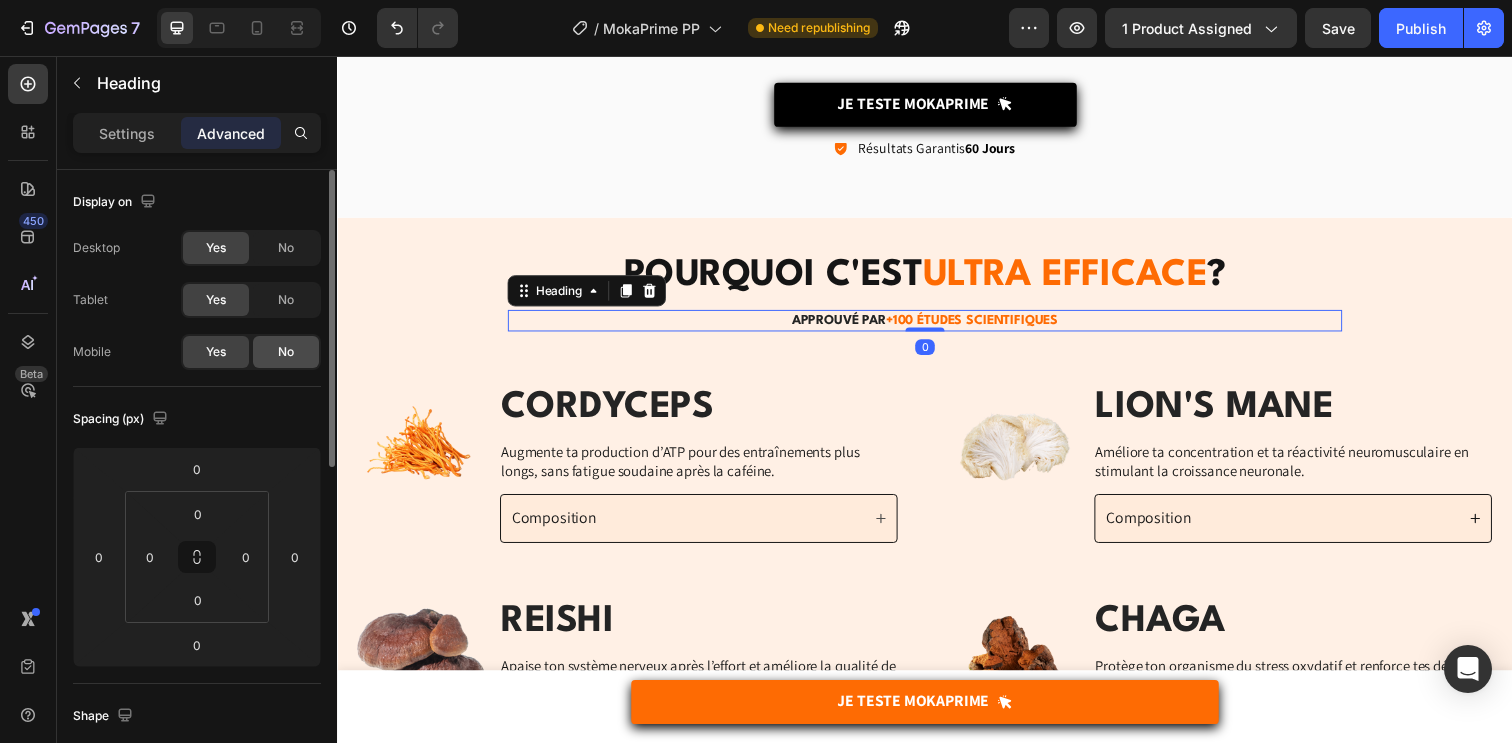 click on "No" 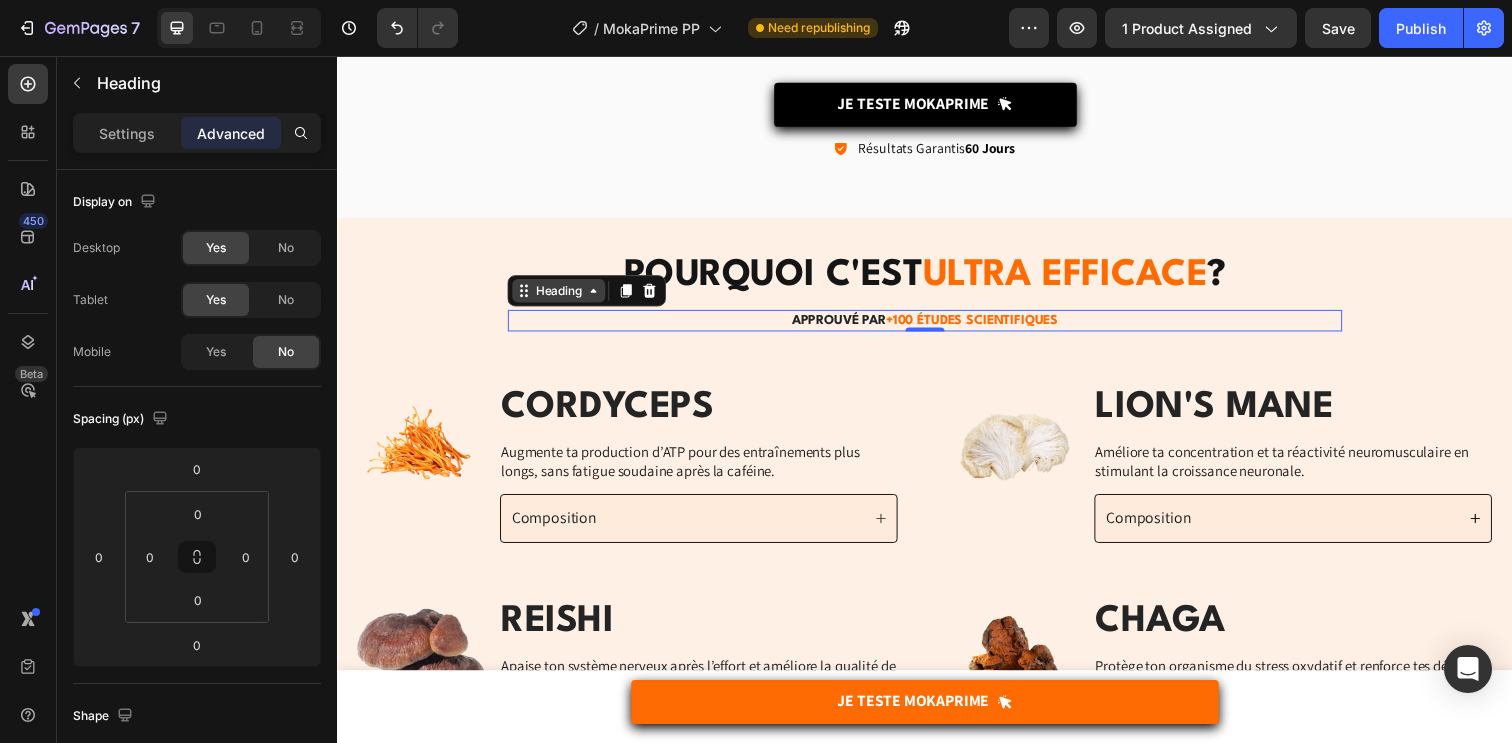 click 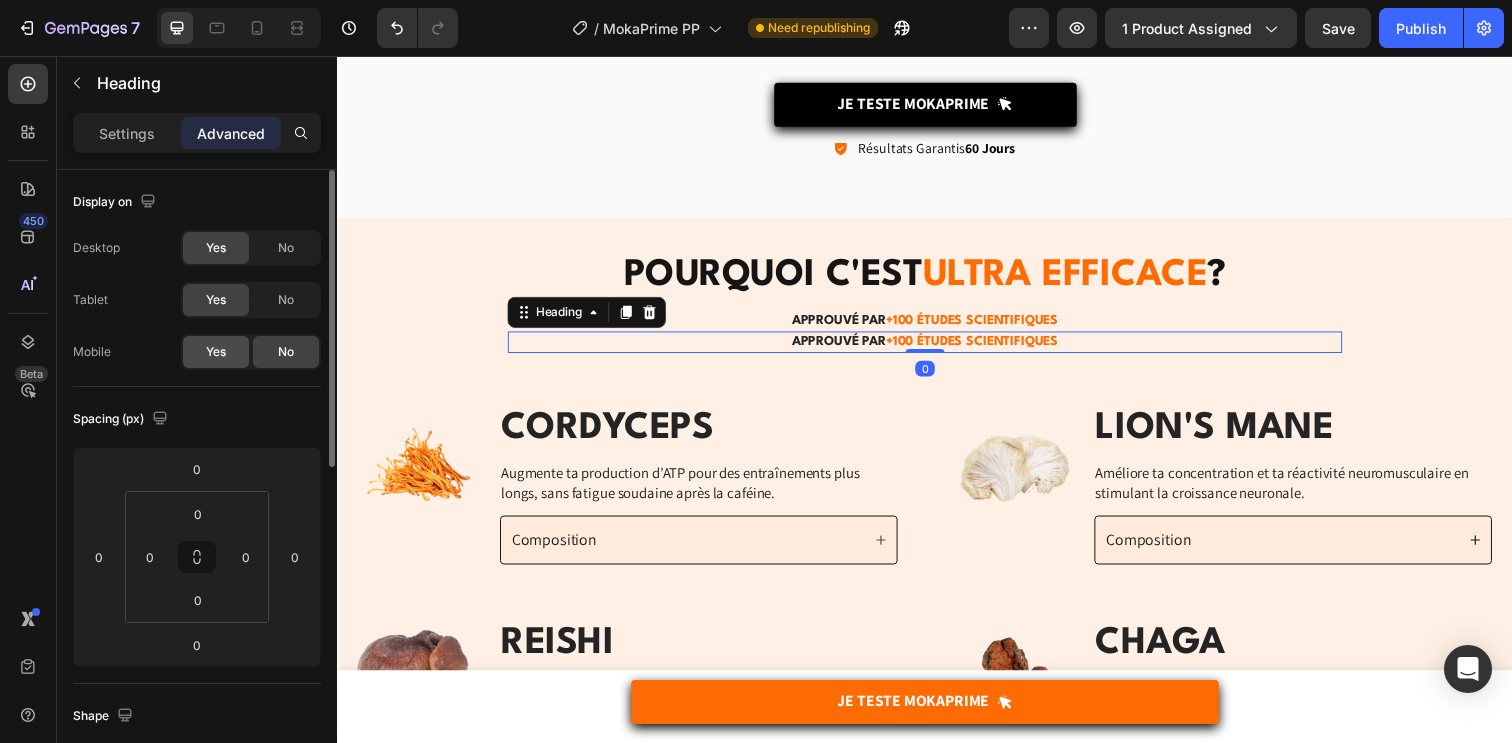 click on "Yes" 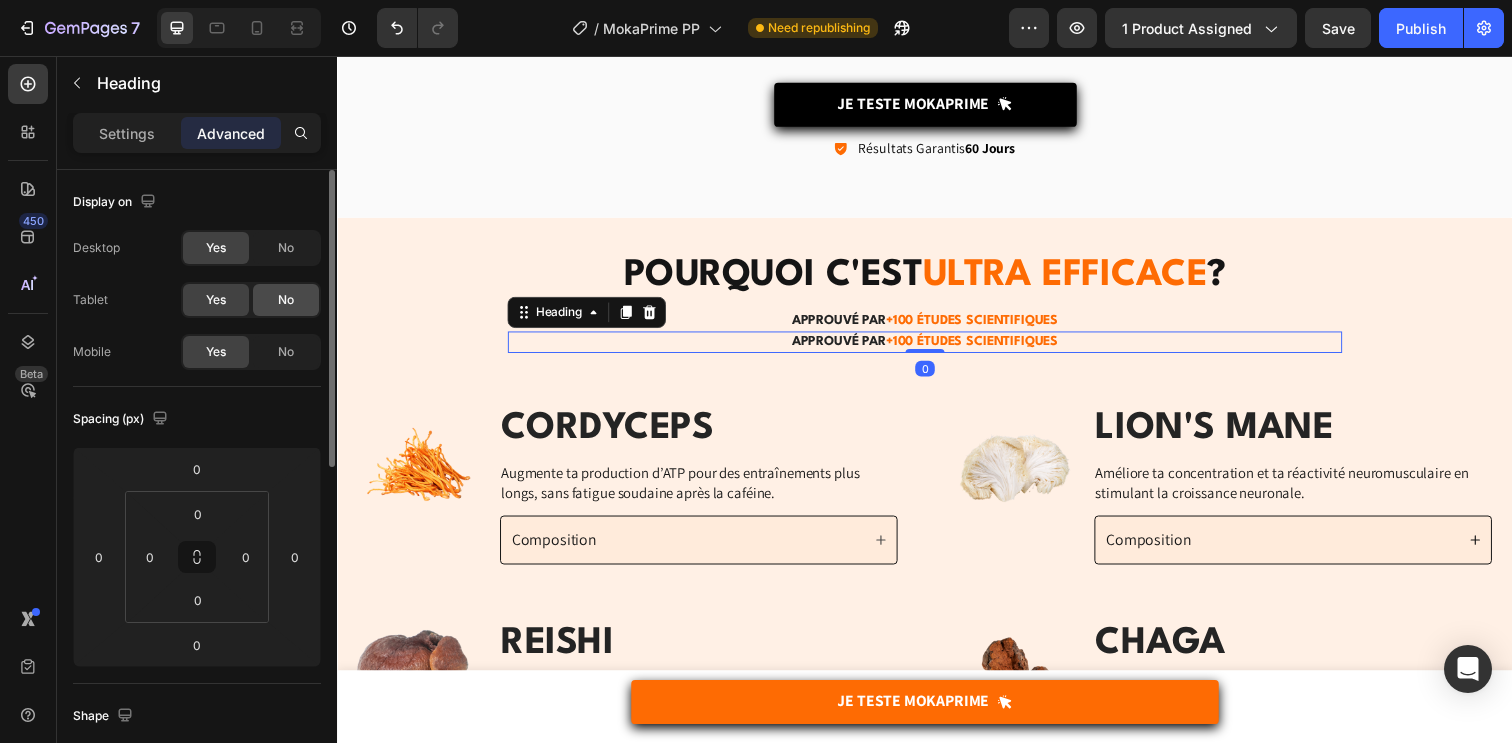 click on "No" 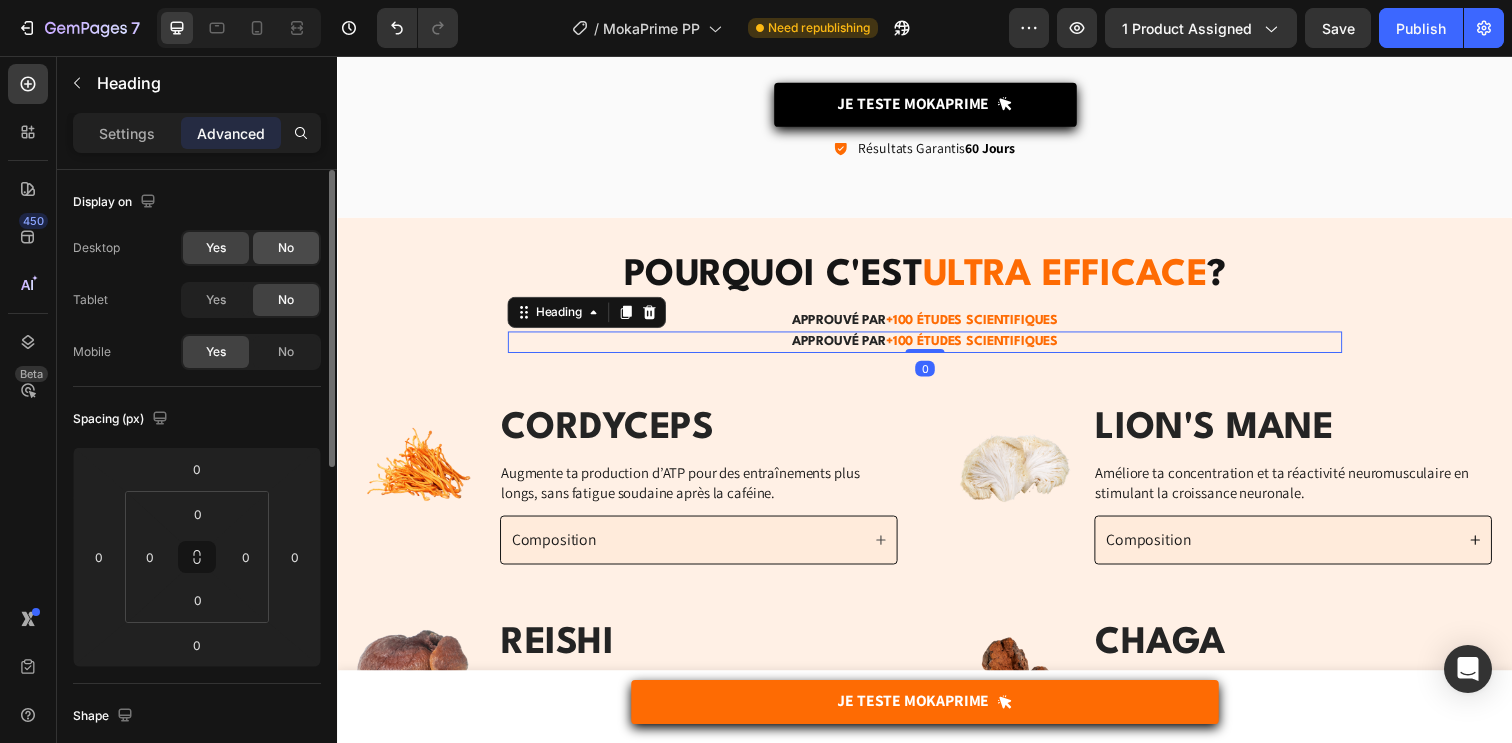 click on "No" 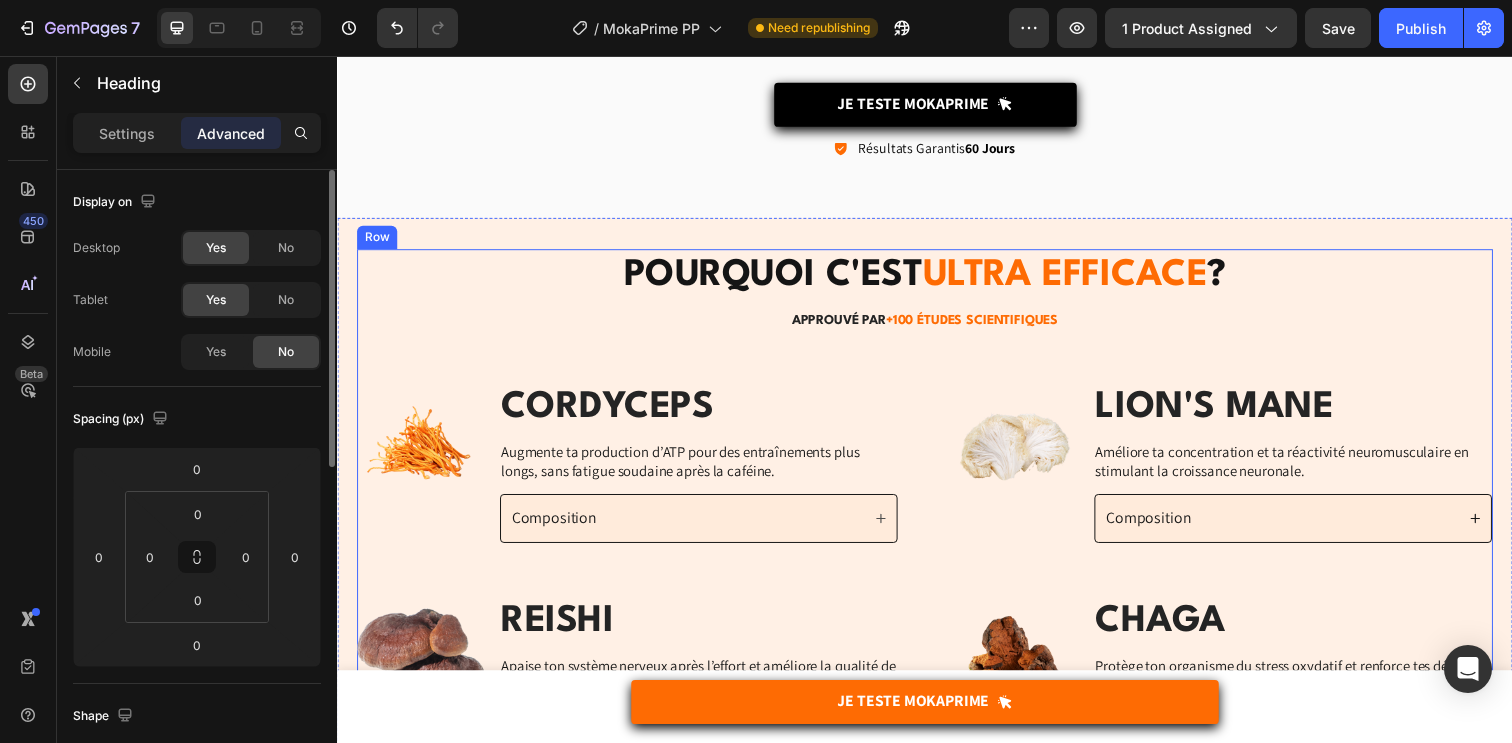 click on "APPROUVÉ PAR  +100 ÉTUDES SCIENTIFIQUES" at bounding box center [937, 326] 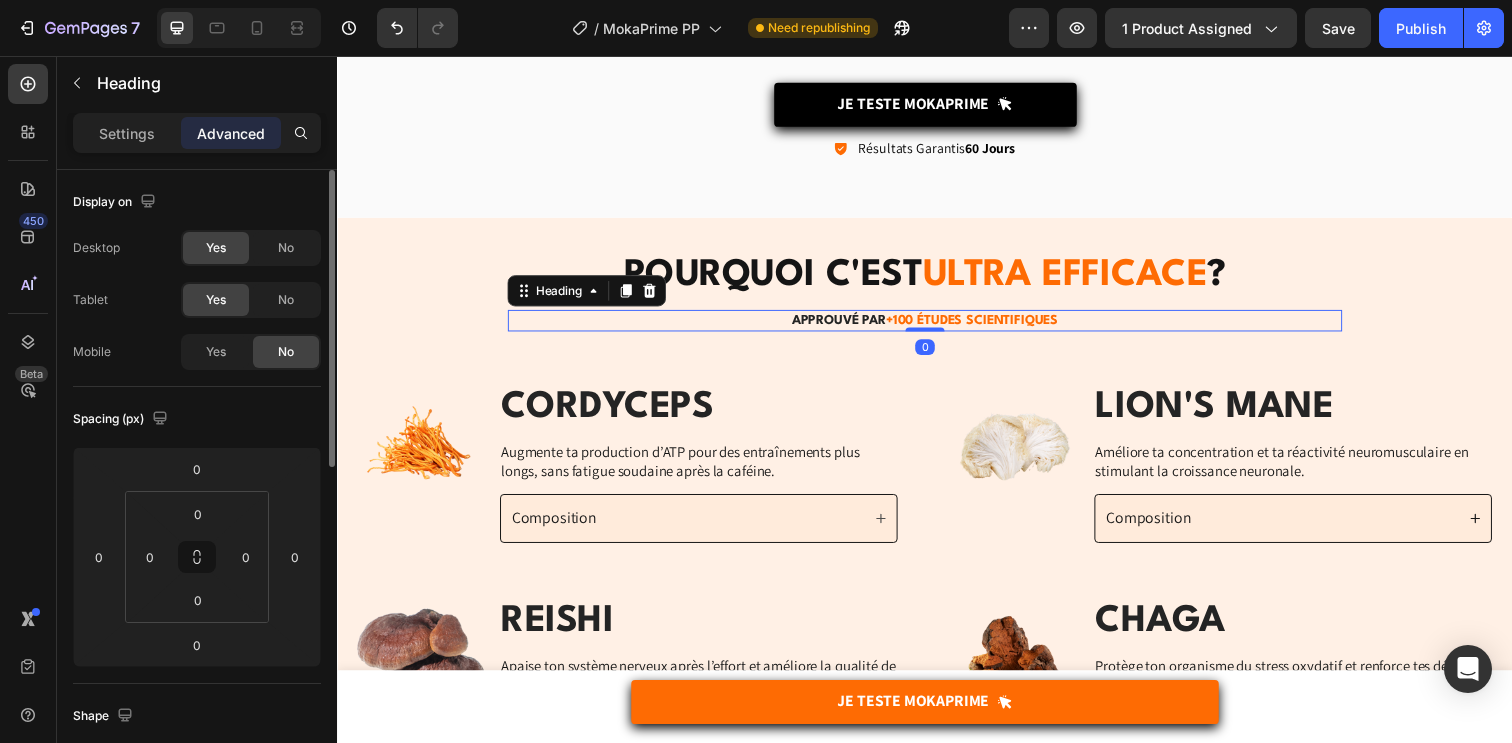click on "Settings Advanced" at bounding box center (197, 133) 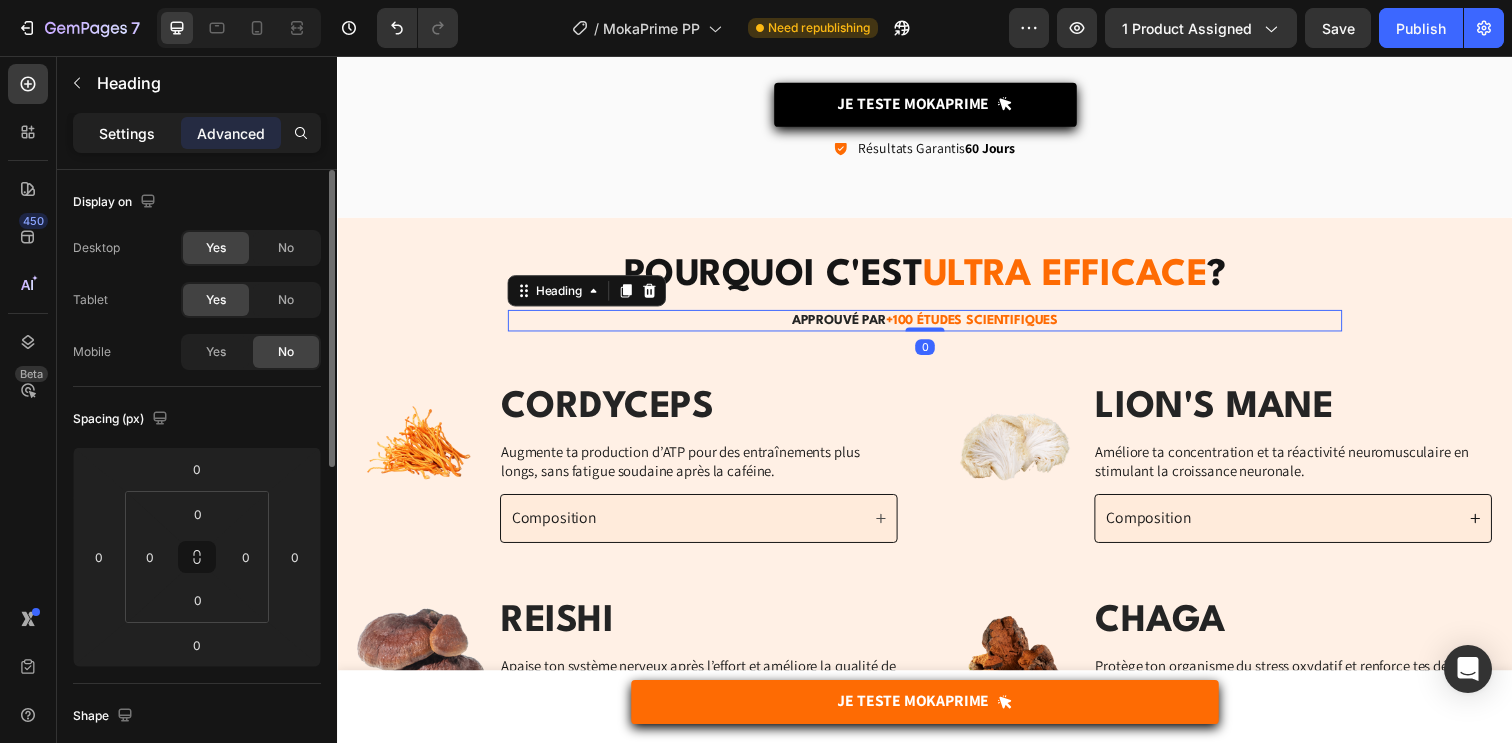 drag, startPoint x: 139, startPoint y: 139, endPoint x: 157, endPoint y: 142, distance: 18.248287 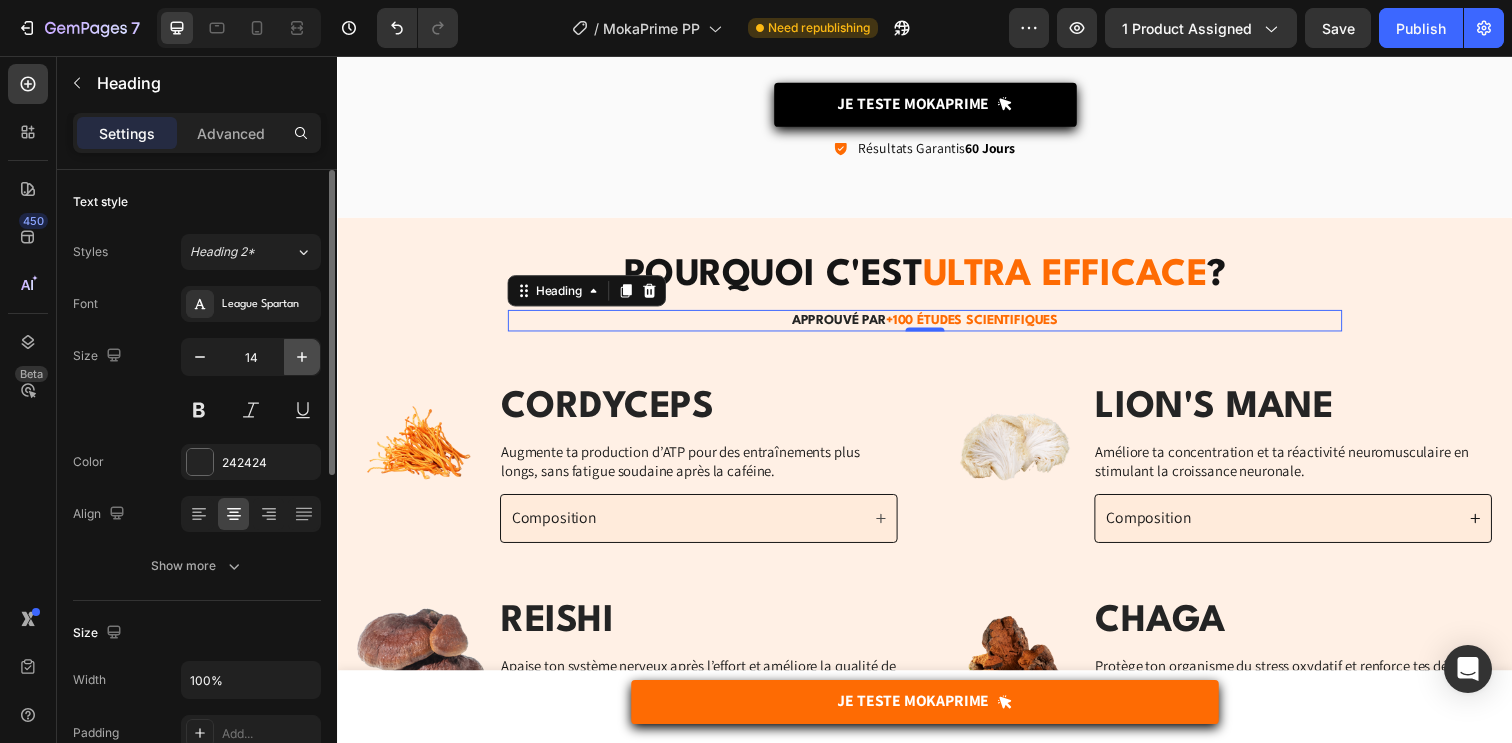 click 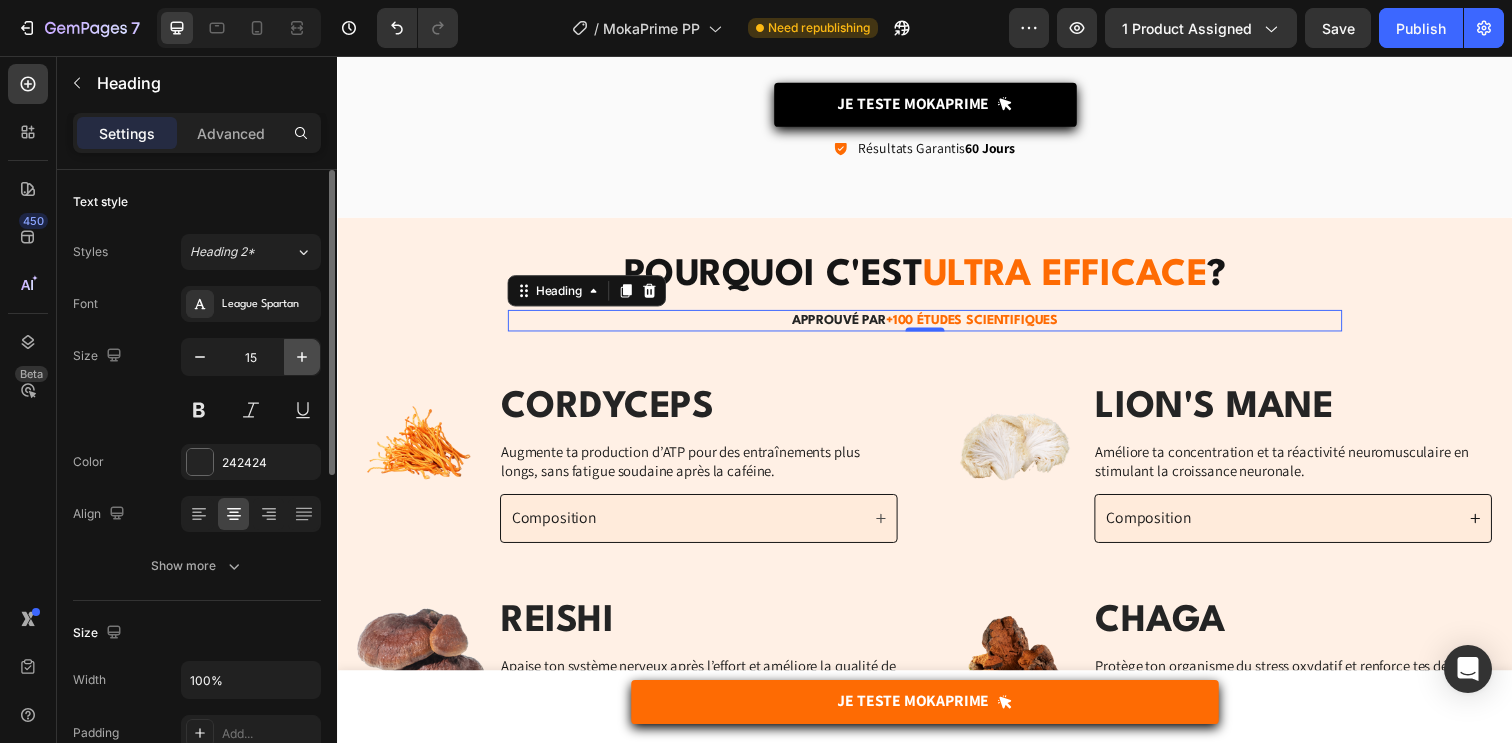 click 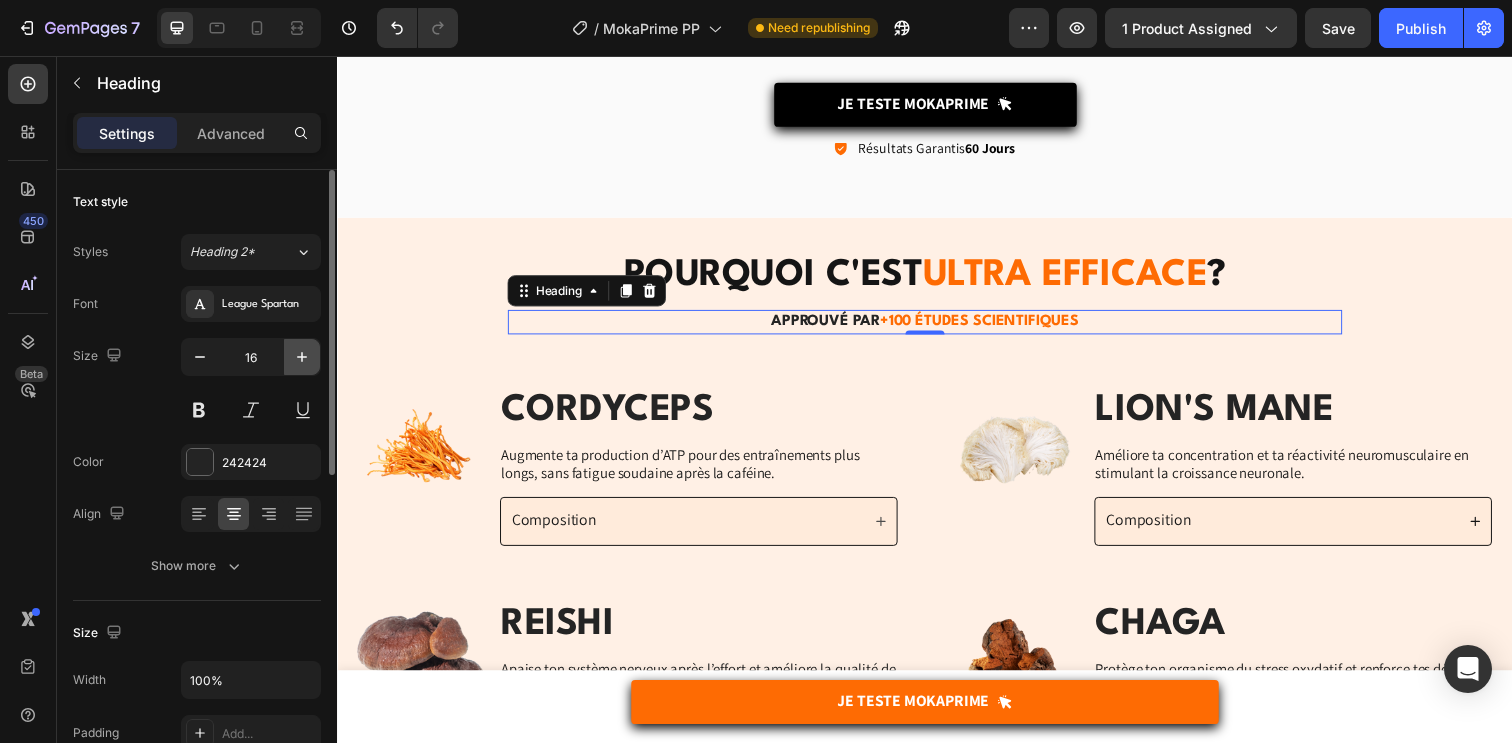 click 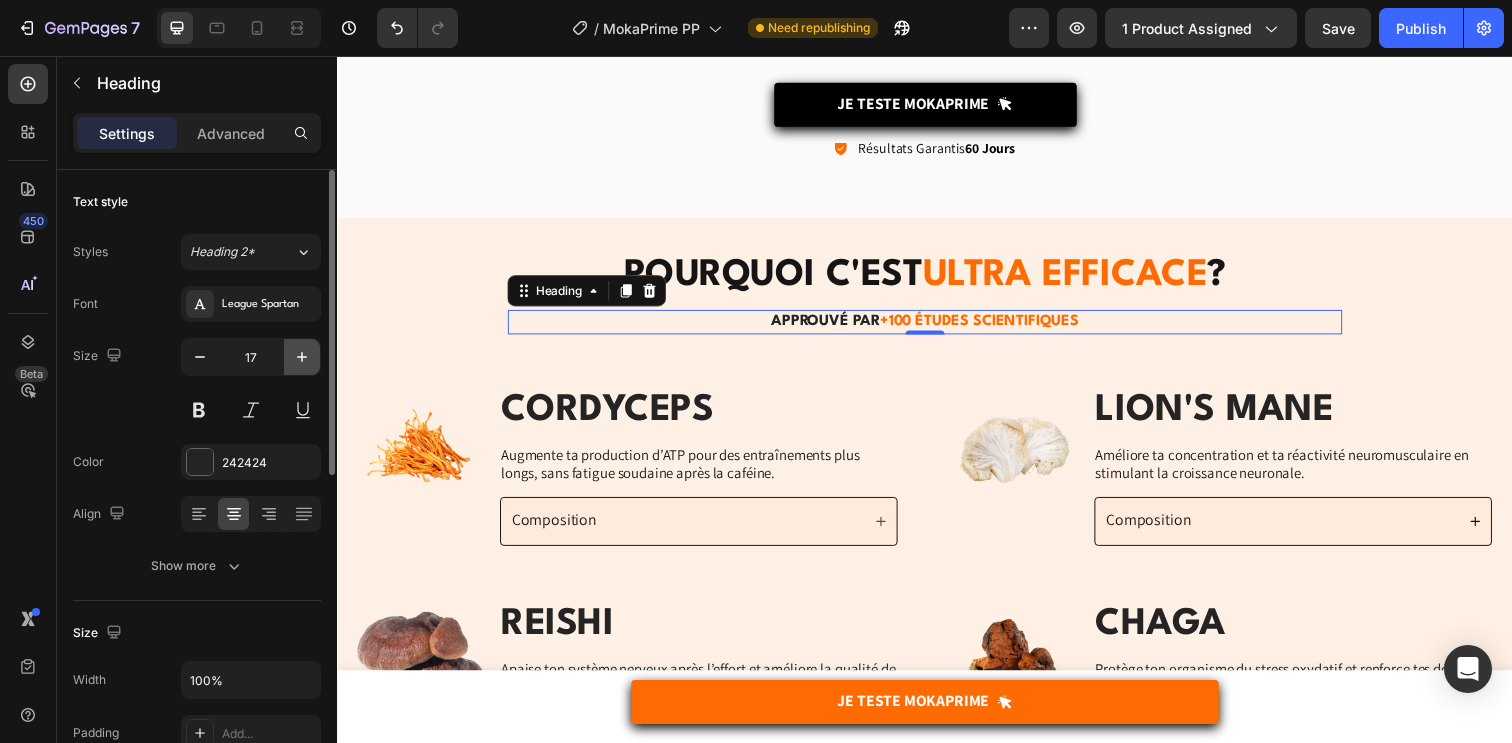 click 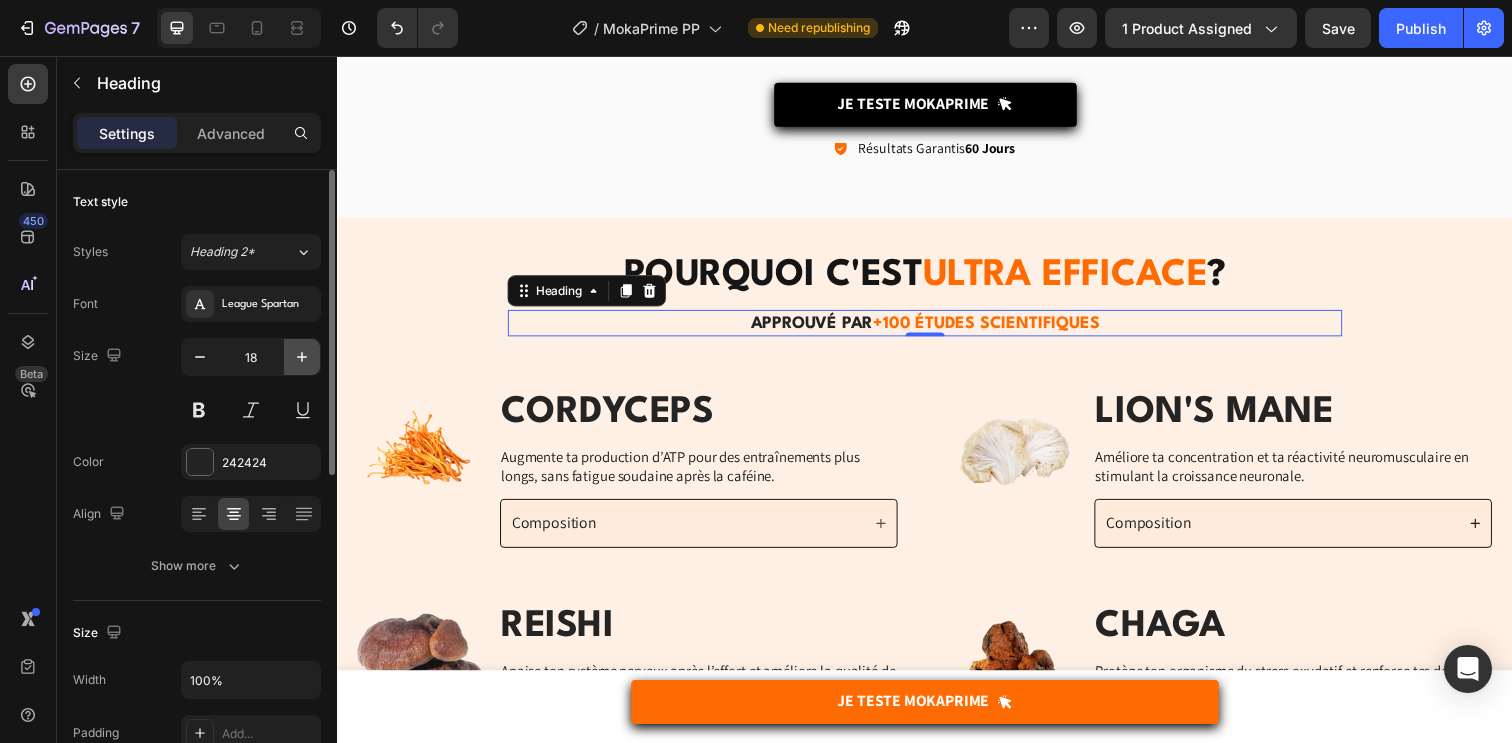 click 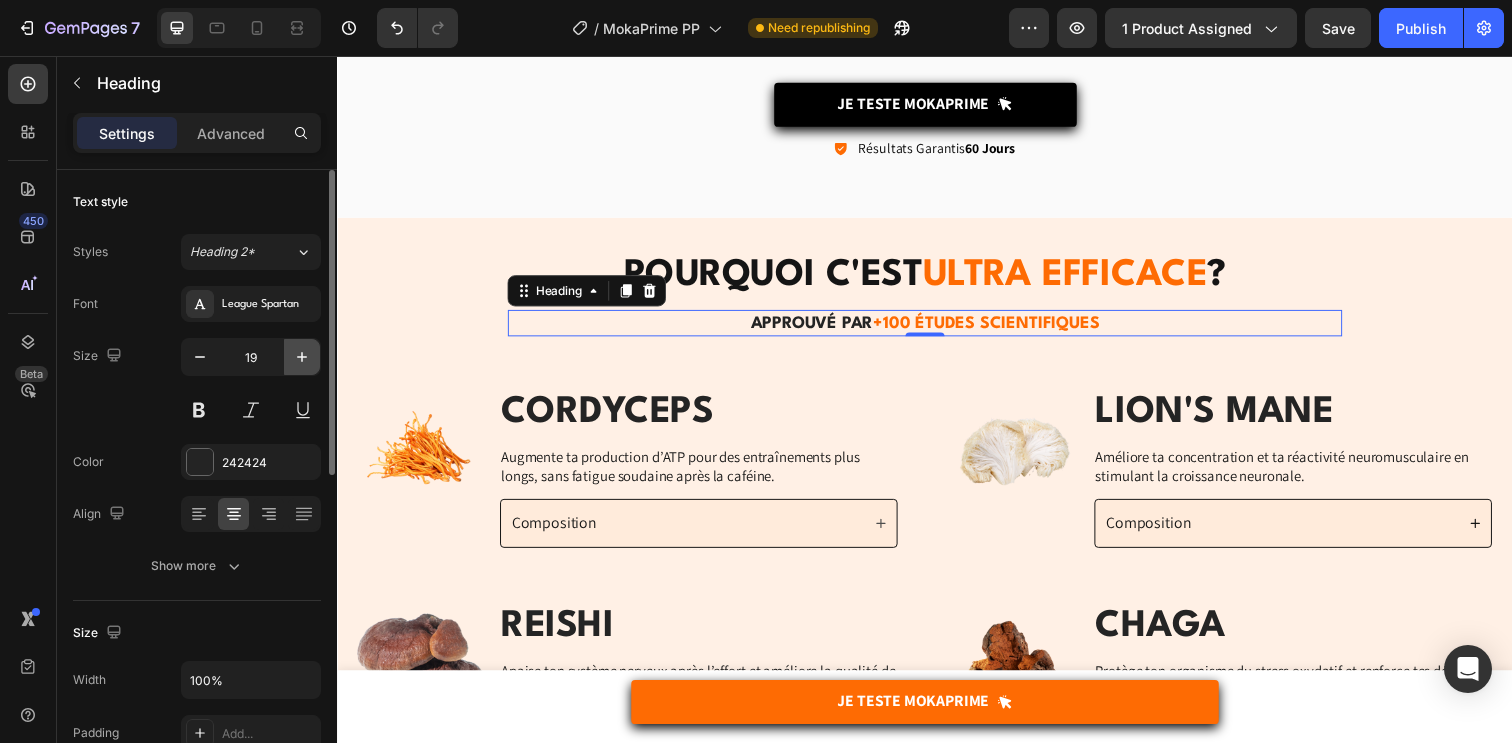 click 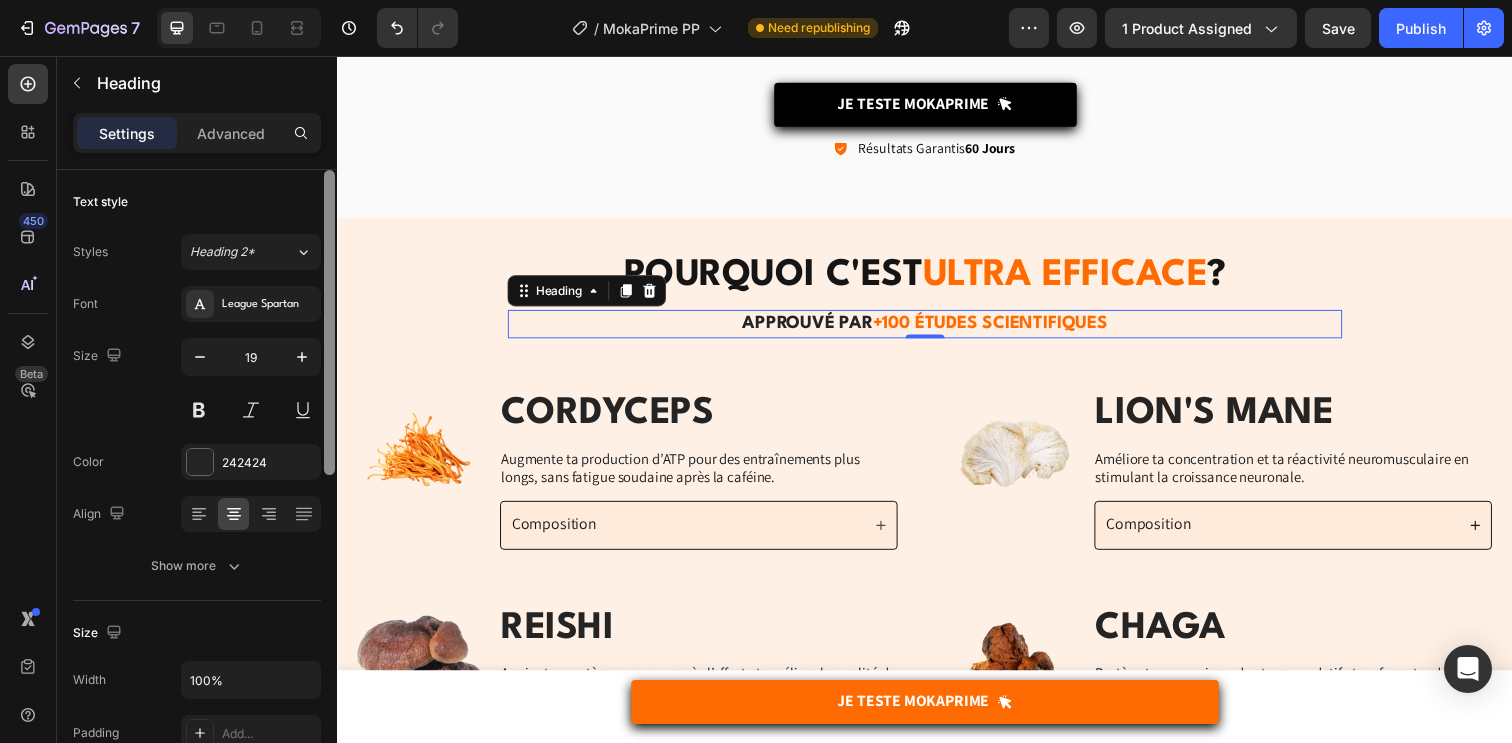 type on "20" 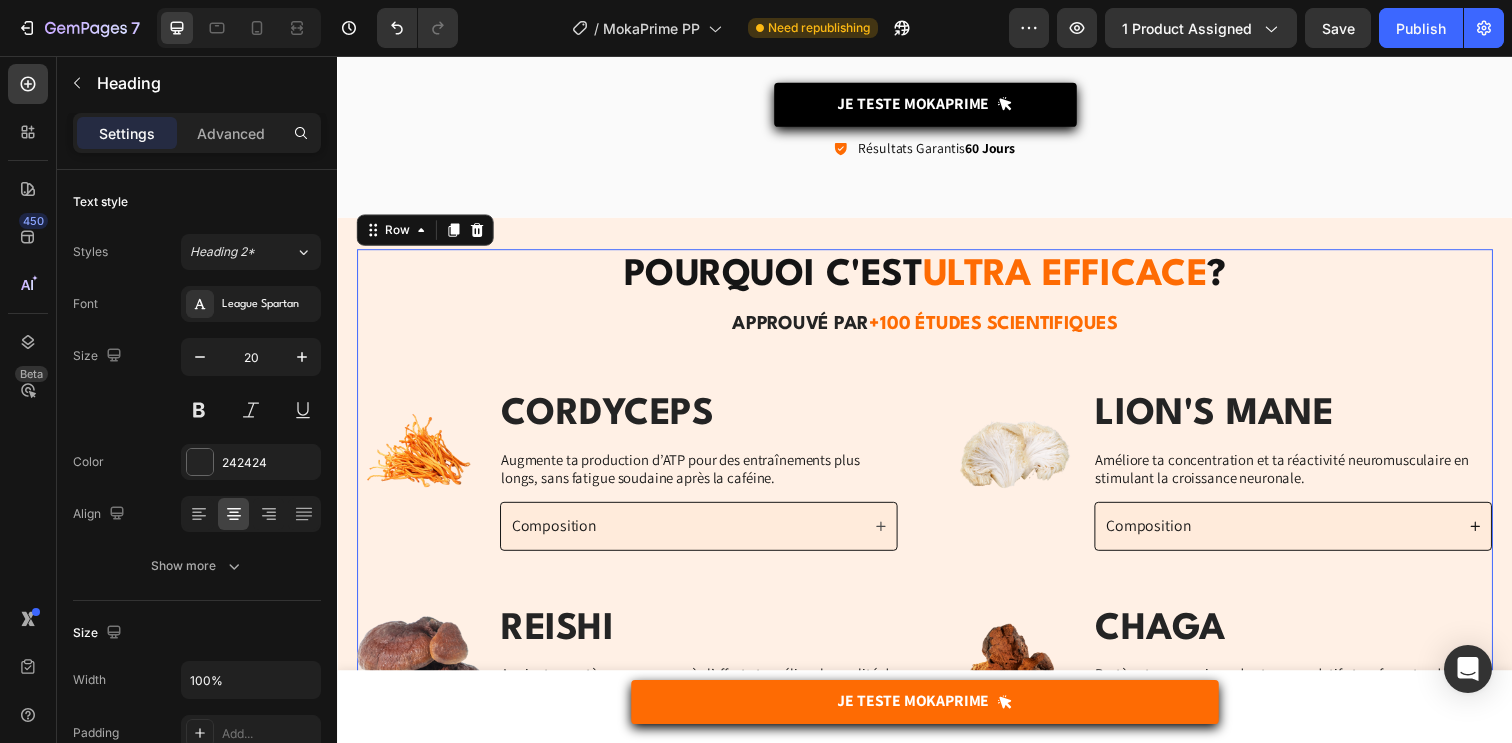 click on "POURQUOI C'EST  ULTRA EFFICACE  ? Heading POURQUOI C'EST  ULTRA EFFICACE  ? Heading APPROUVÉ PAR  +100 ÉTUDES SCIENTIFIQUES Heading APPROUVÉ PAR  +100 ÉTUDES SCIENTIFIQUES Heading Row Image CORDYCEPS Text Block Augmente ta production d’ATP pour des entraînements plus longs, sans fatigue soudaine après la caféine. Text Block
Composition Accordion Row Image LION'S MANE Text Block Améliore ta concentration et ta réactivité neuromusculaire en stimulant la croissance neuronale. Text Block
Composition Accordion Row Row Image REISHI Text Block Apaise ton système nerveux après l’effort et améliore la qualité de ton sommeil profond. Text Block
Composition Accordion Row Image CHAGA Text Block Protège ton organisme du stress oxydatif et renforce tes défenses après des séances intenses. Text Block
Composition Accordion Row Row Image MAITAKE Text Block Text Block
Row" at bounding box center (937, 686) 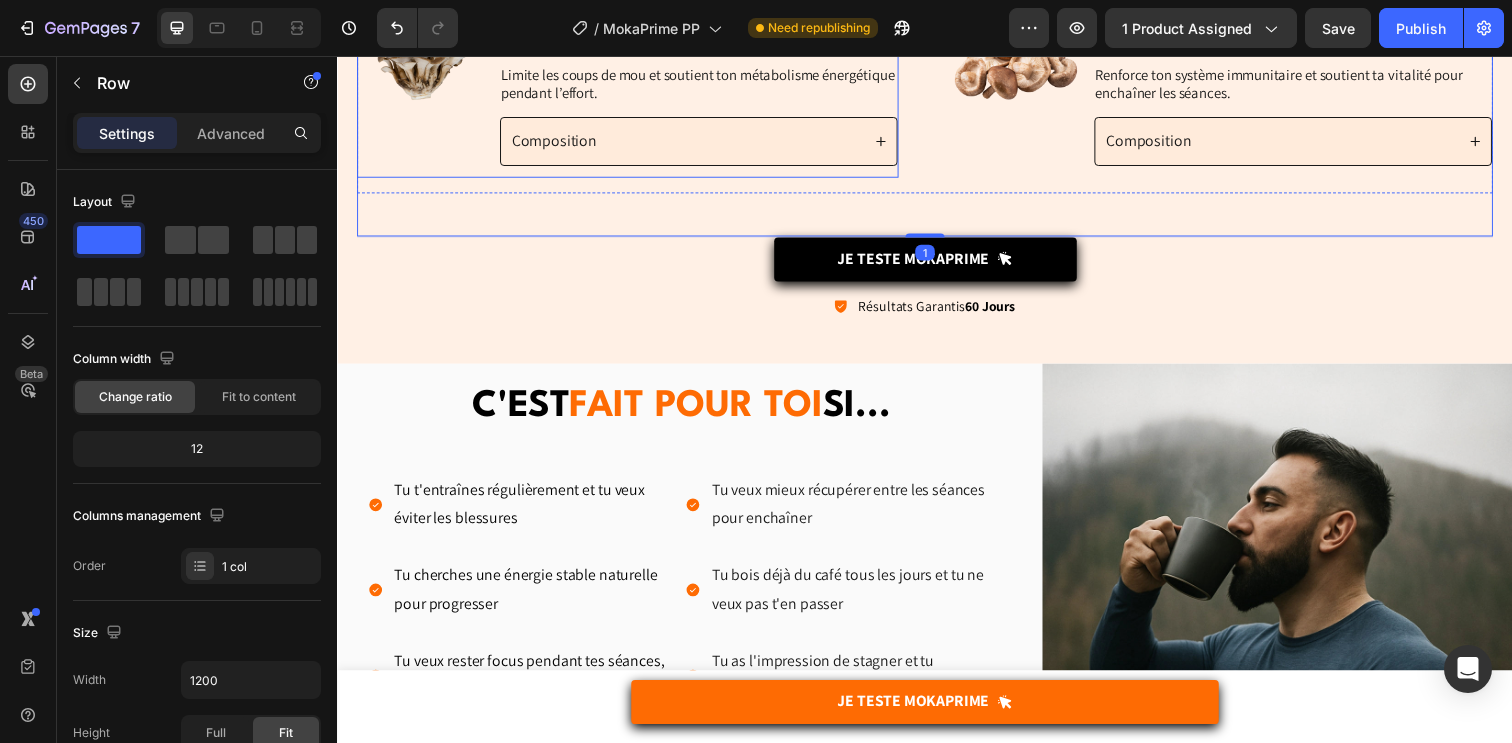 scroll, scrollTop: 4089, scrollLeft: 0, axis: vertical 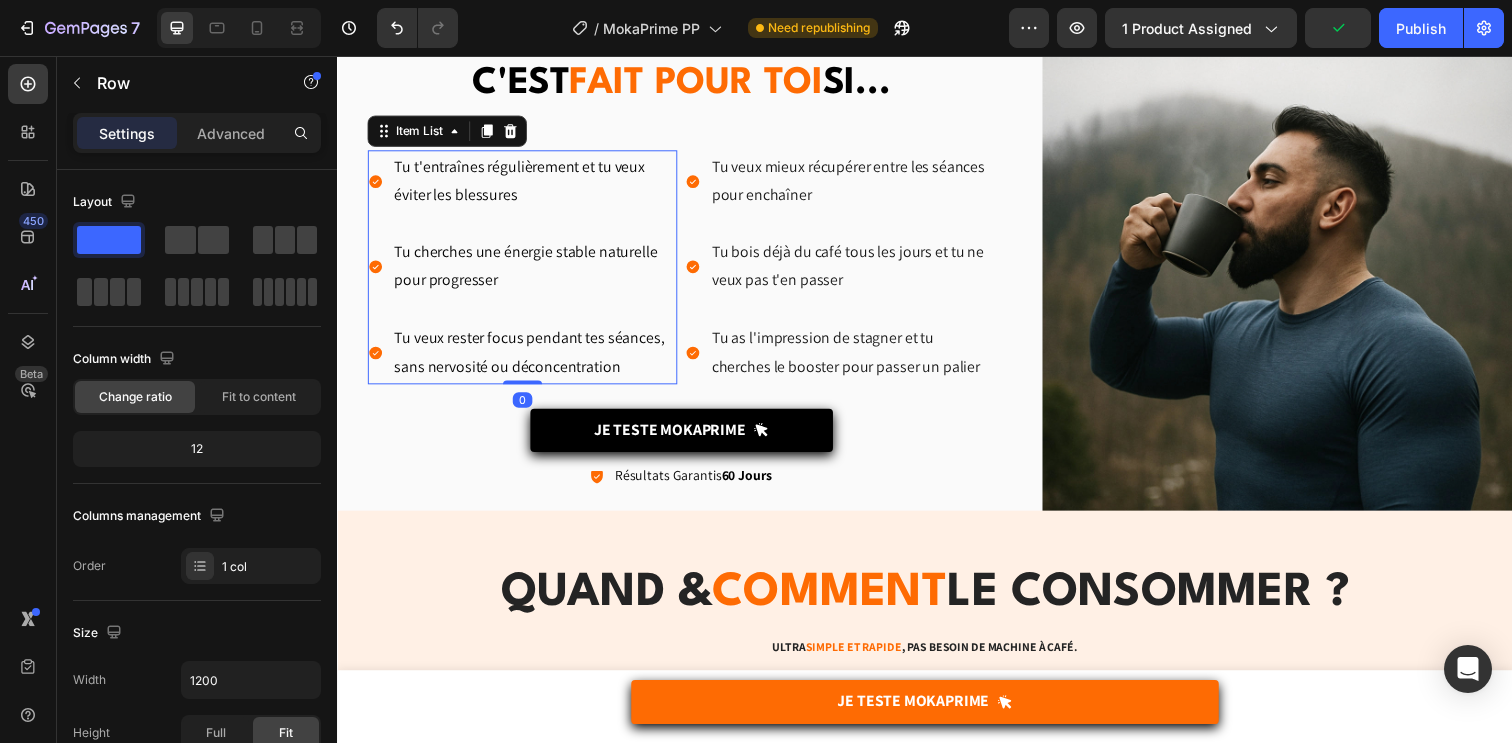click on "Tu t'entraînes régulièrement et tu veux éviter les blessures Tu cherches une énergie stable naturelle pour progresser Tu veux rester focus pendant tes séances, sans nervosité ou déconcentration" at bounding box center [526, 271] 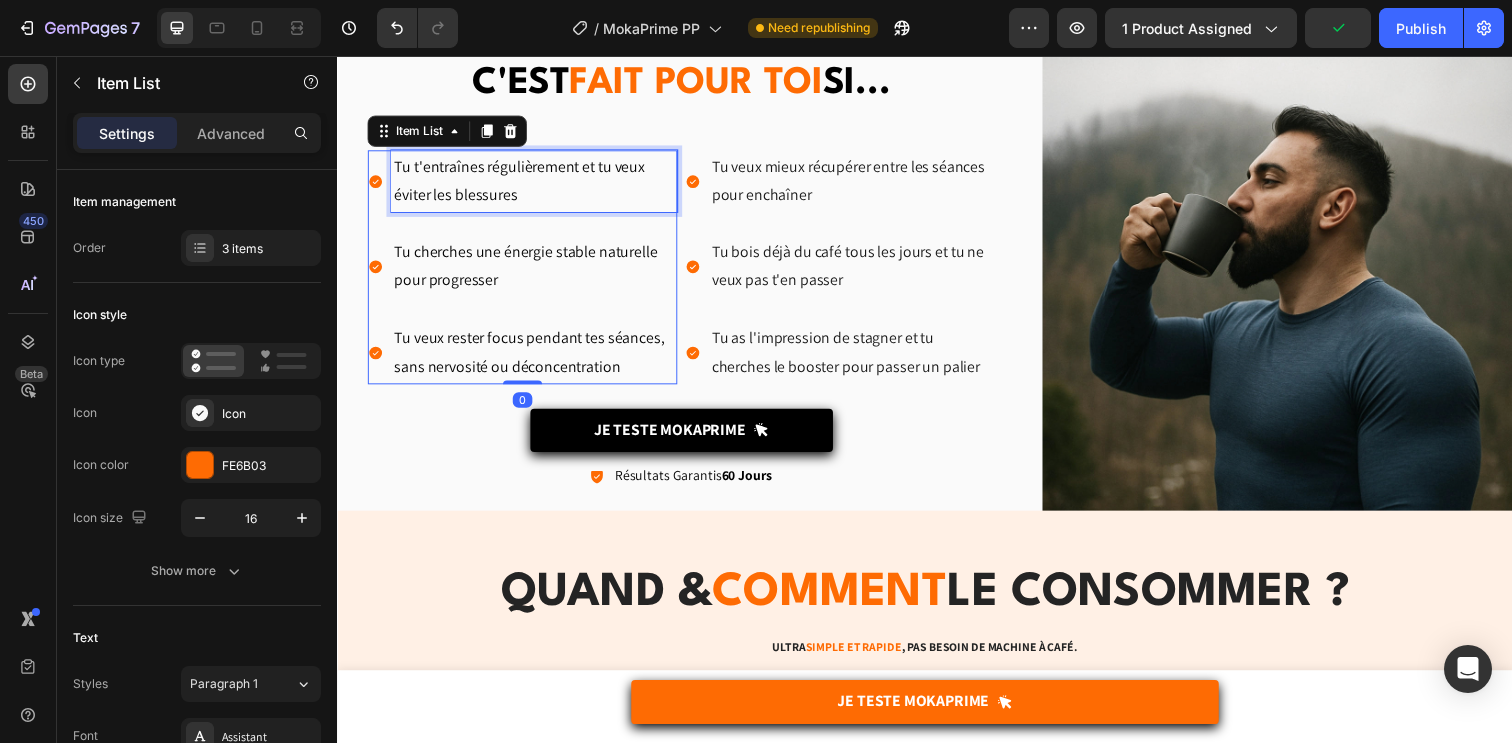 click on "Tu t'entraînes régulièrement et tu veux éviter les blessures" at bounding box center [538, 184] 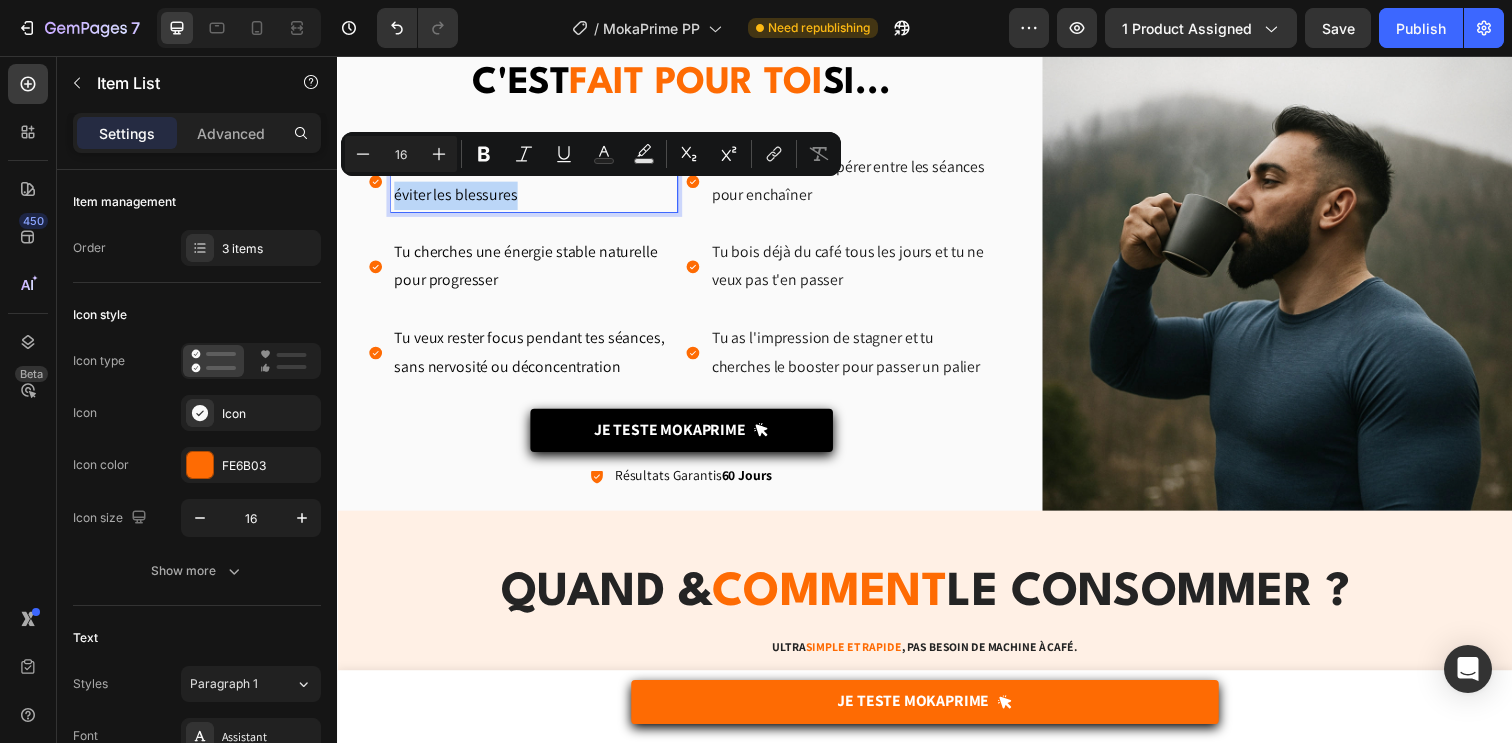 drag, startPoint x: 524, startPoint y: 198, endPoint x: 396, endPoint y: 198, distance: 128 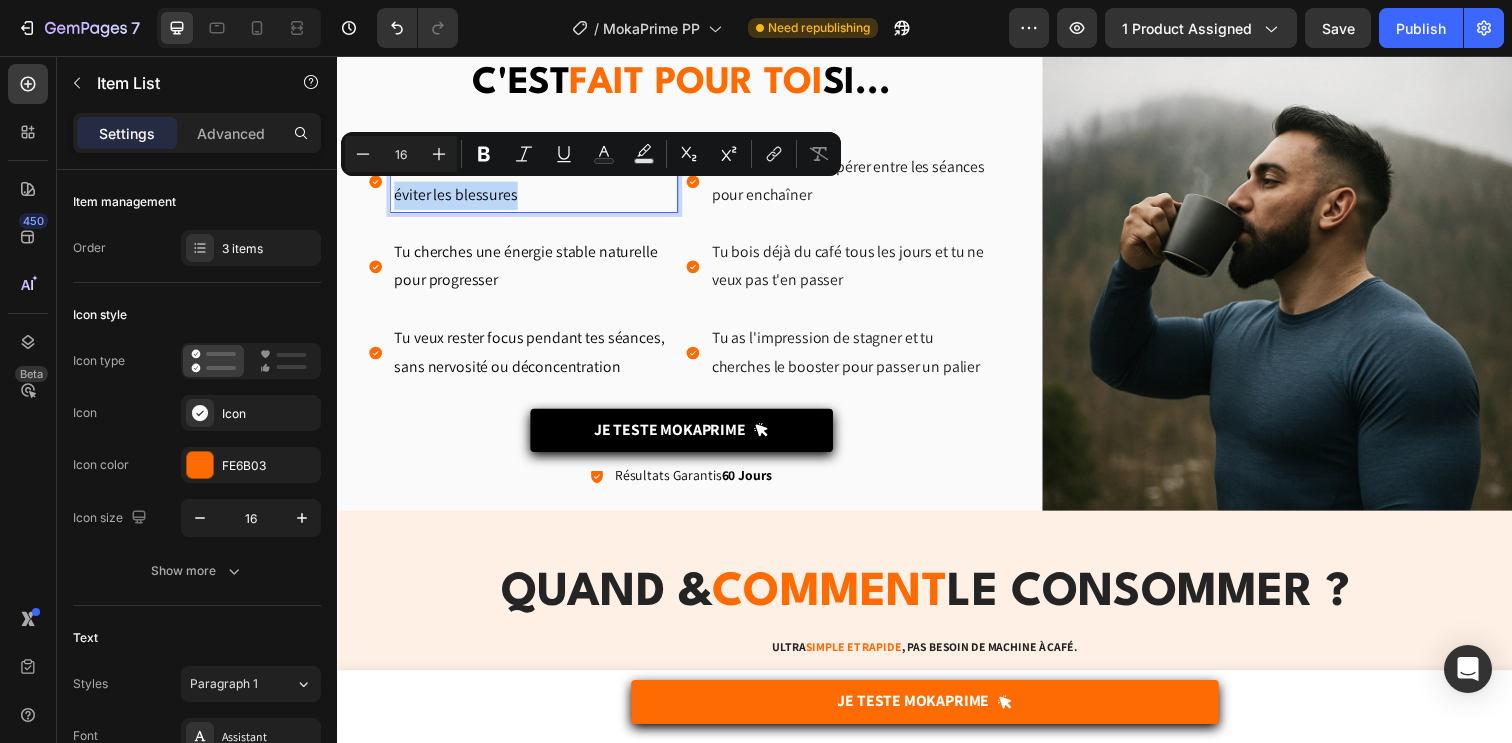 click on "Tu t'entraînes régulièrement et tu veux éviter les blessures" at bounding box center [538, 184] 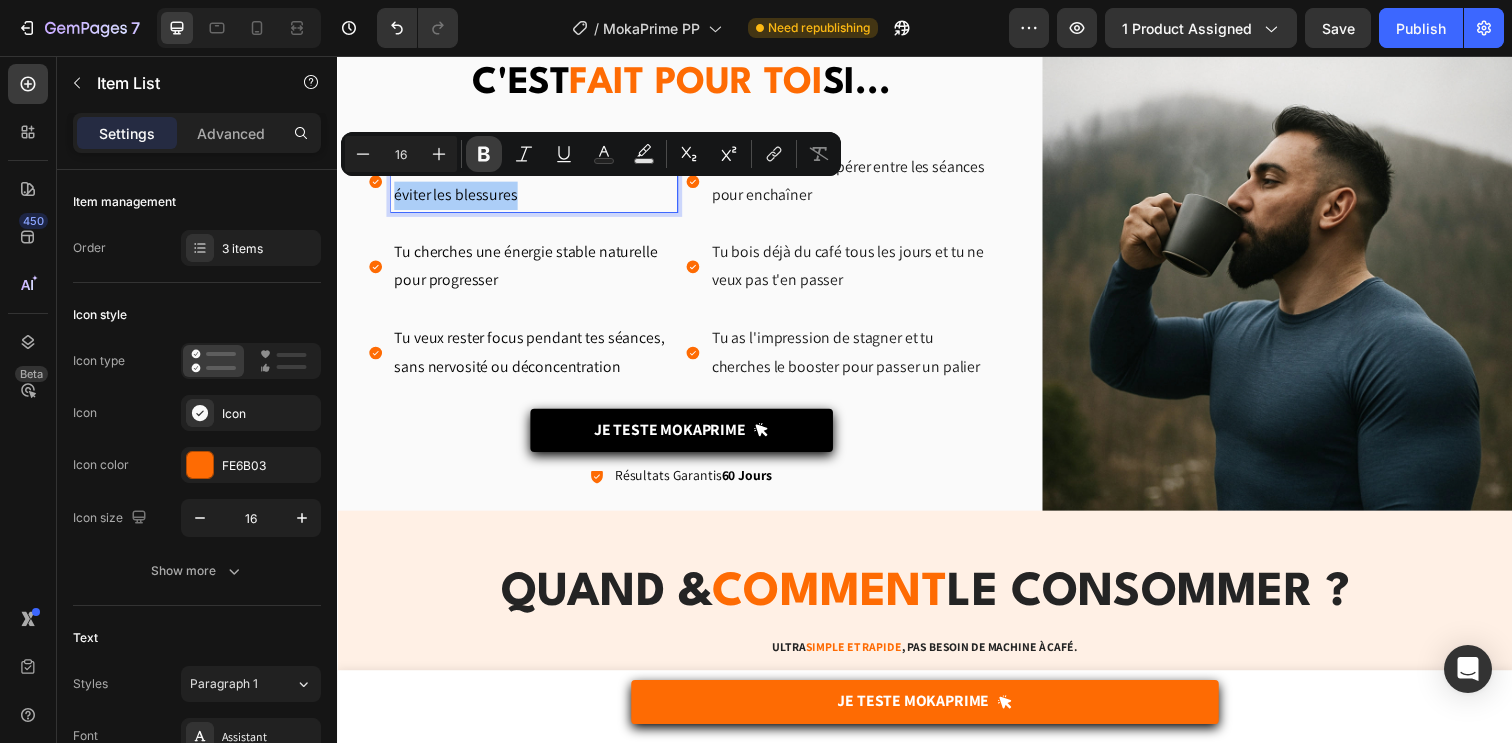 click 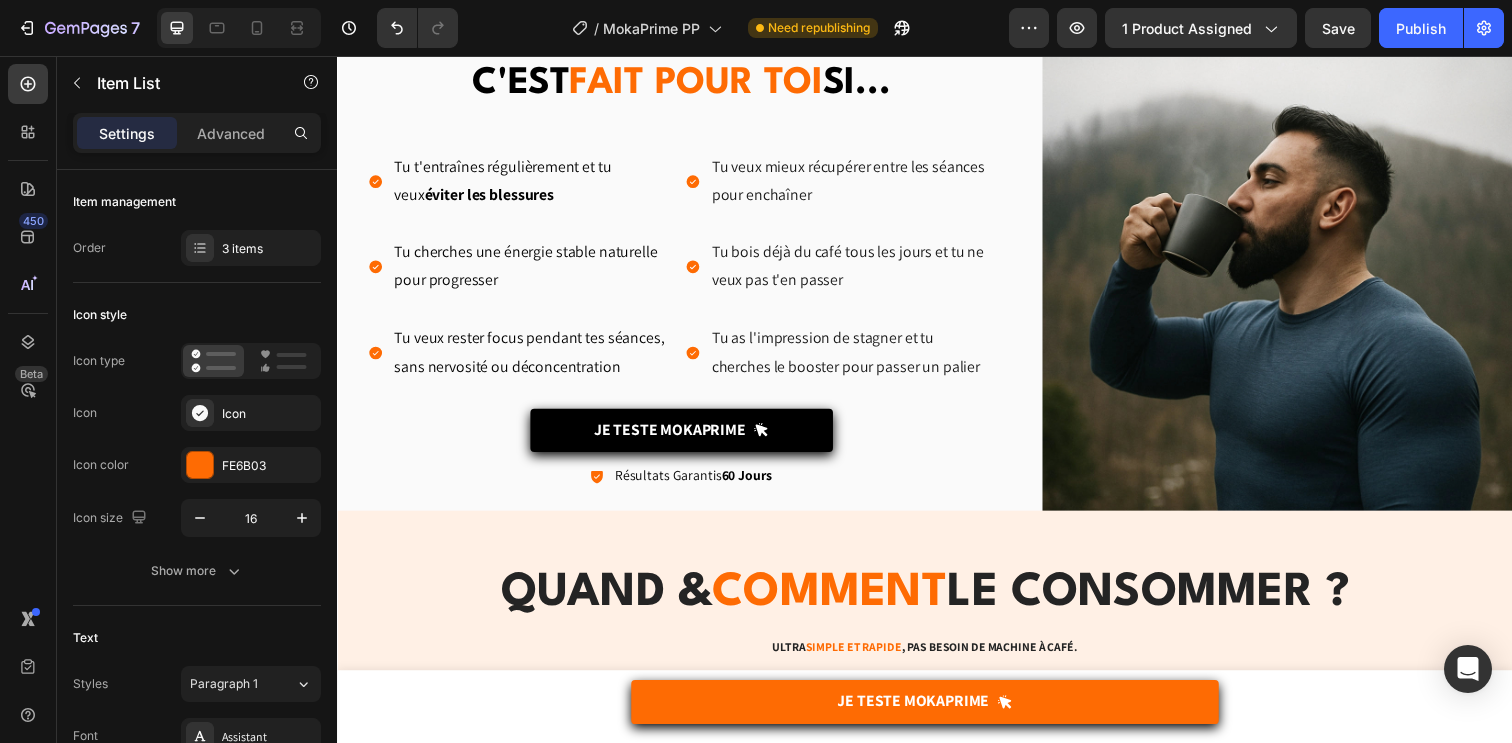 click on "Tu cherches une énergie stable naturelle pour progresser" at bounding box center [538, 271] 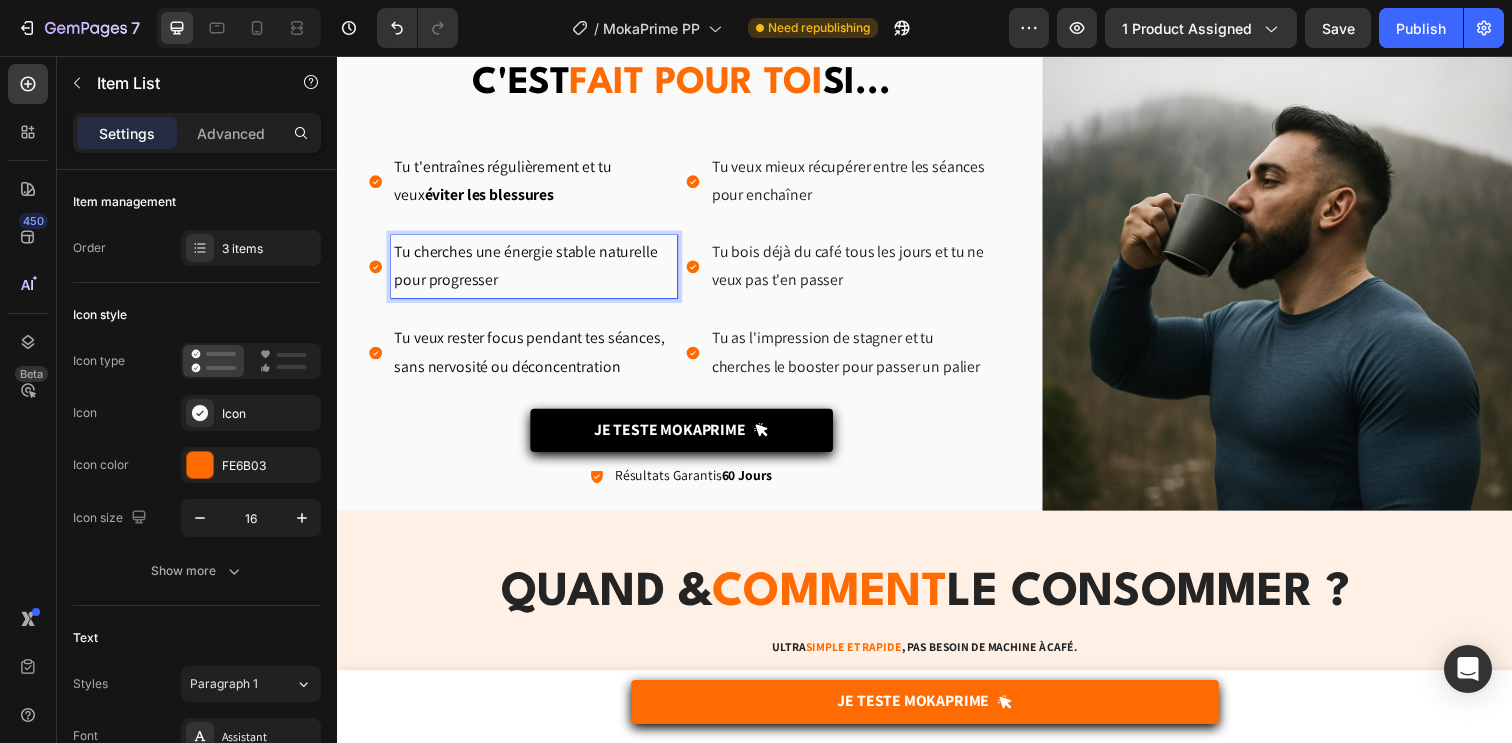 click on "Tu cherches une énergie stable naturelle pour progresser" at bounding box center [538, 271] 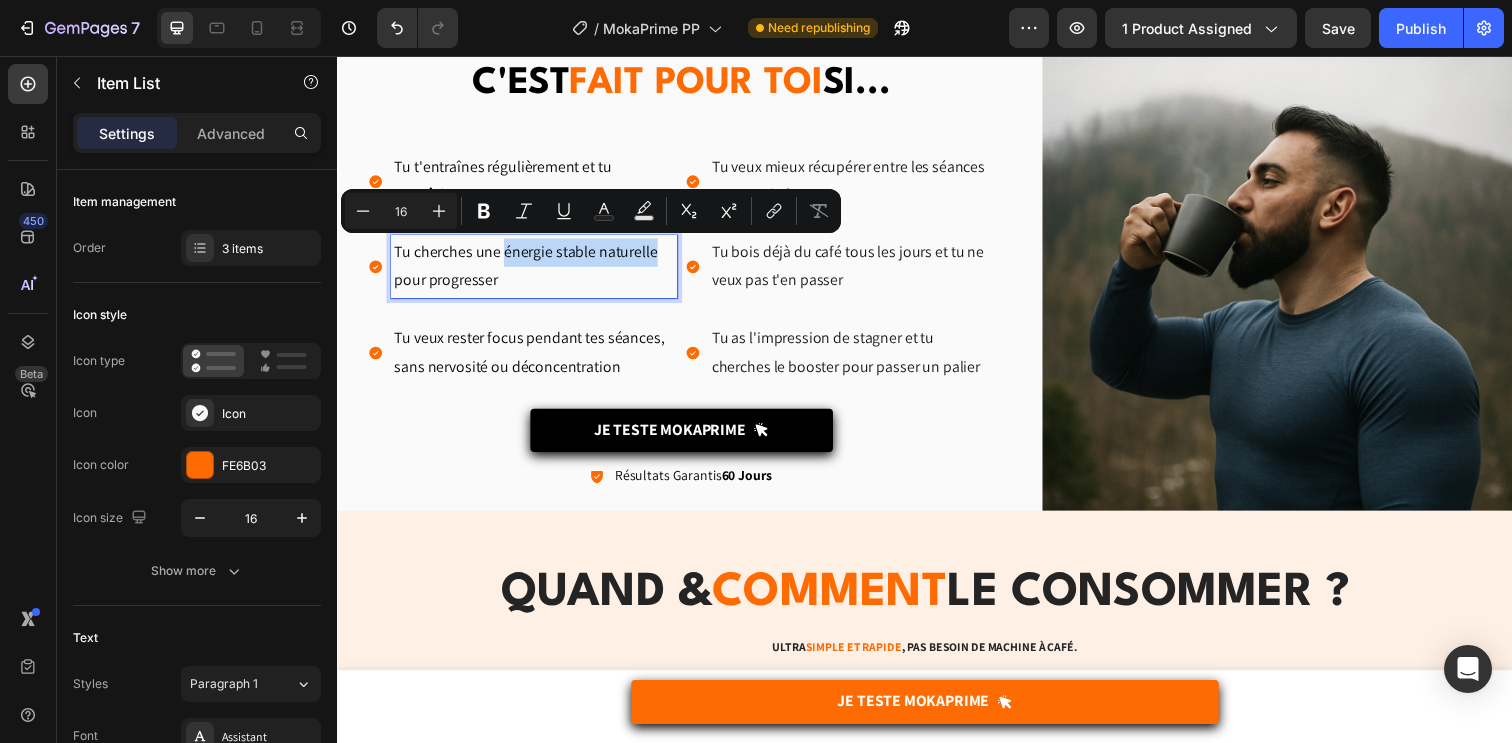 drag, startPoint x: 504, startPoint y: 254, endPoint x: 659, endPoint y: 259, distance: 155.08063 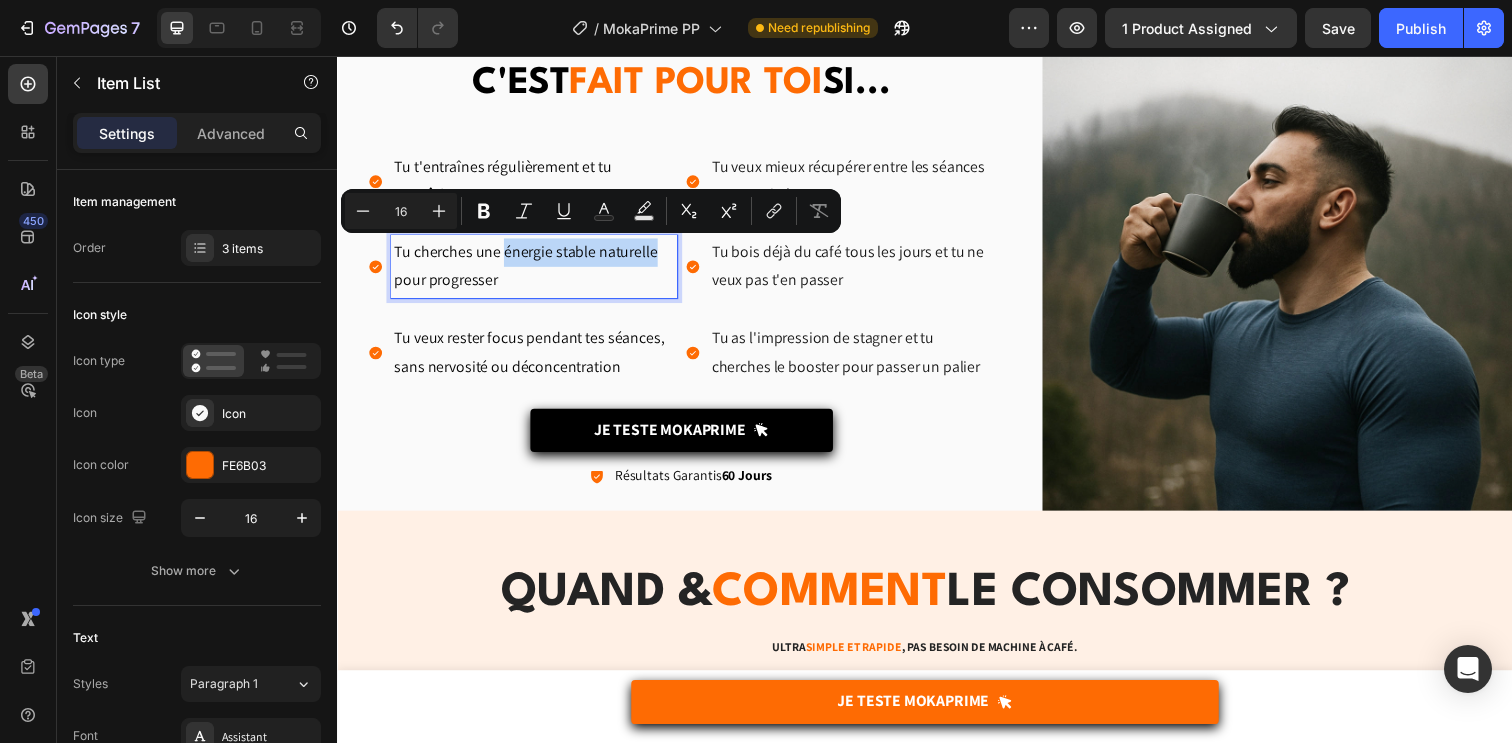 click on "Tu cherches une énergie stable naturelle pour progresser" at bounding box center [538, 271] 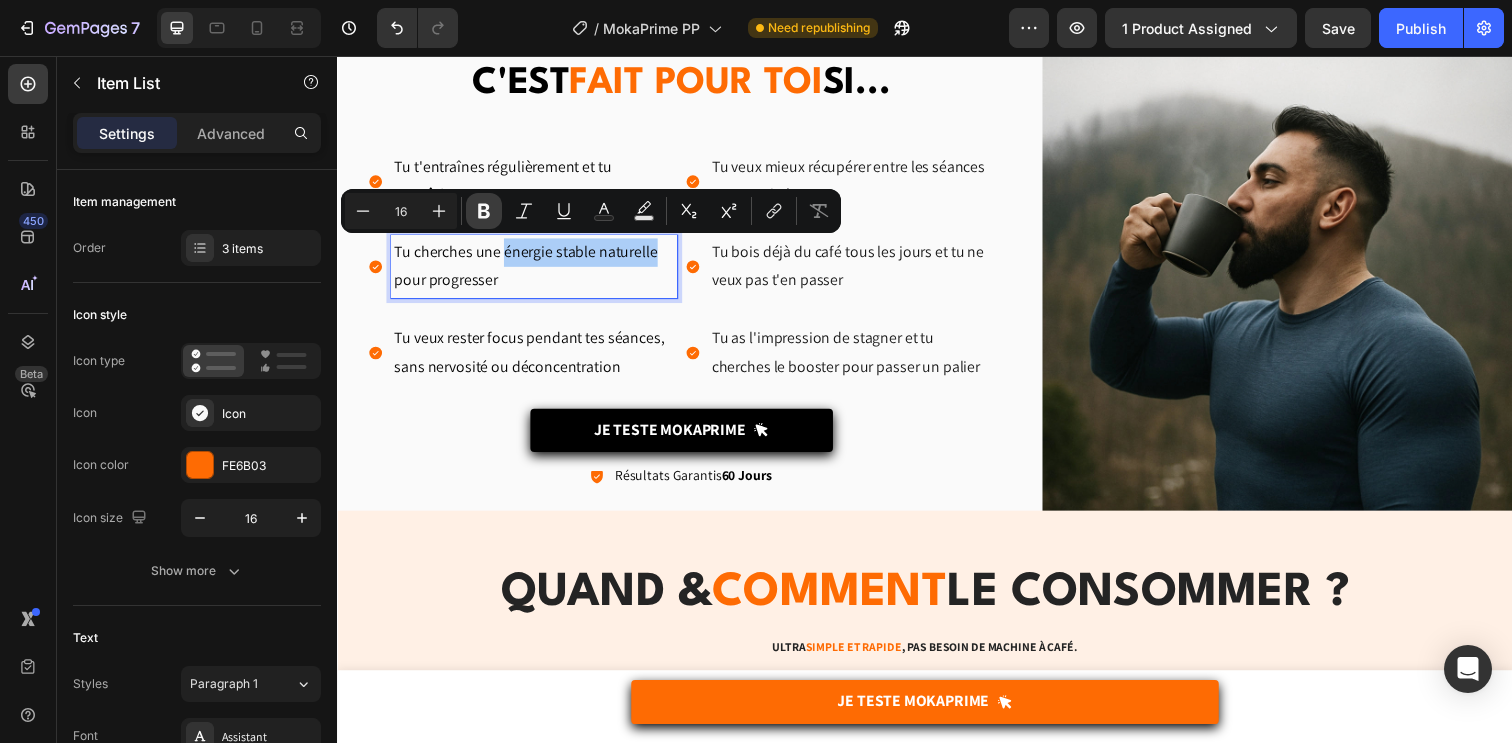 click 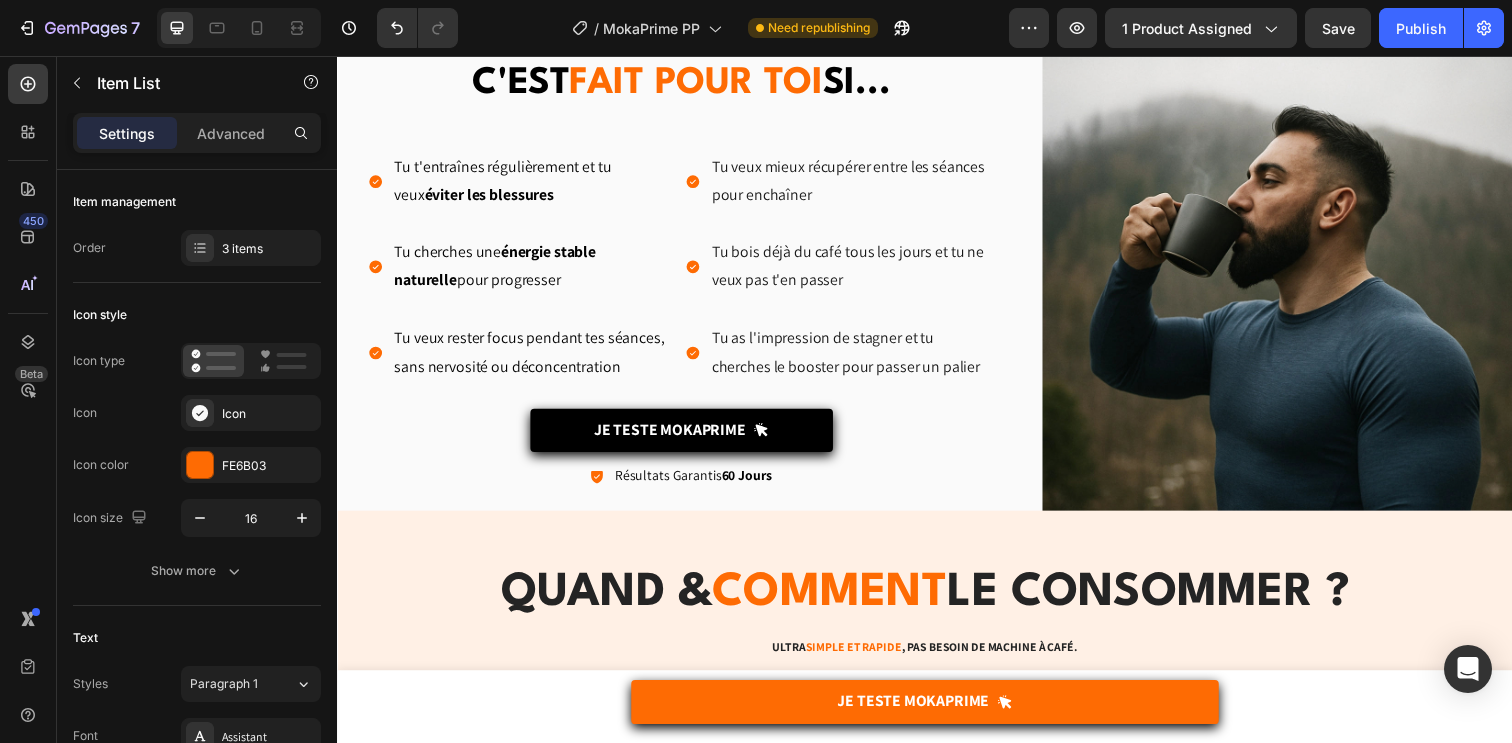click on "Tu veux rester focus pendant tes séances, sans nervosité ou déconcentration" at bounding box center [538, 359] 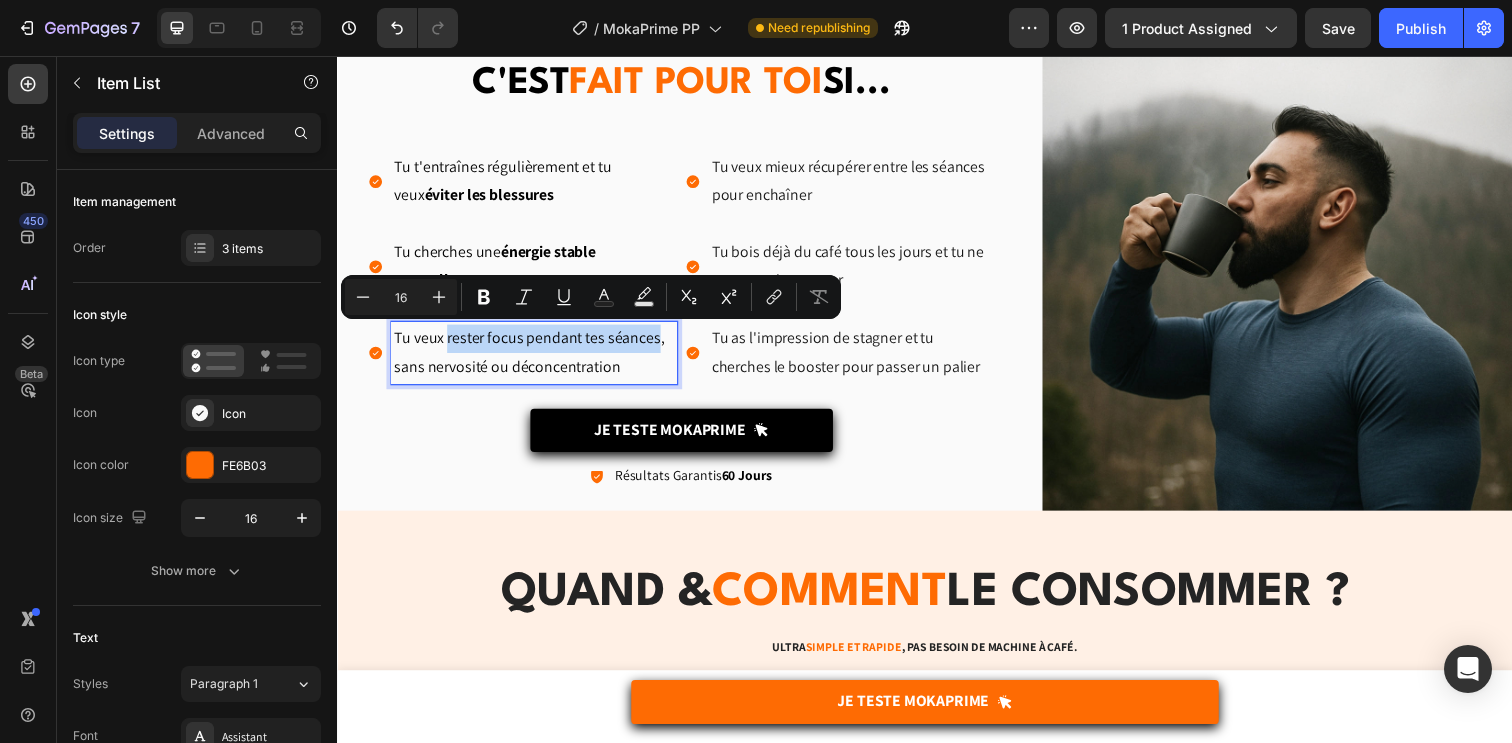 drag, startPoint x: 448, startPoint y: 345, endPoint x: 663, endPoint y: 338, distance: 215.11392 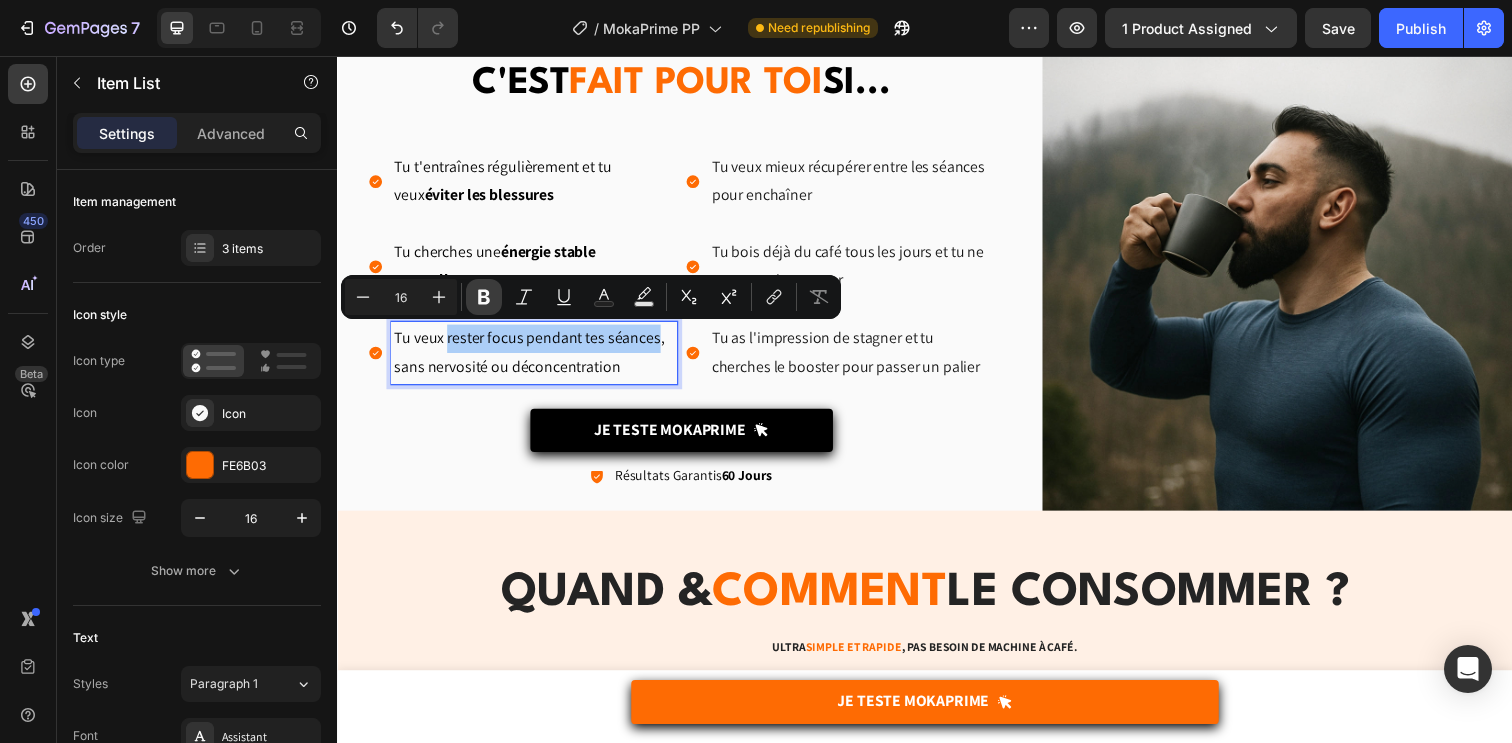 click 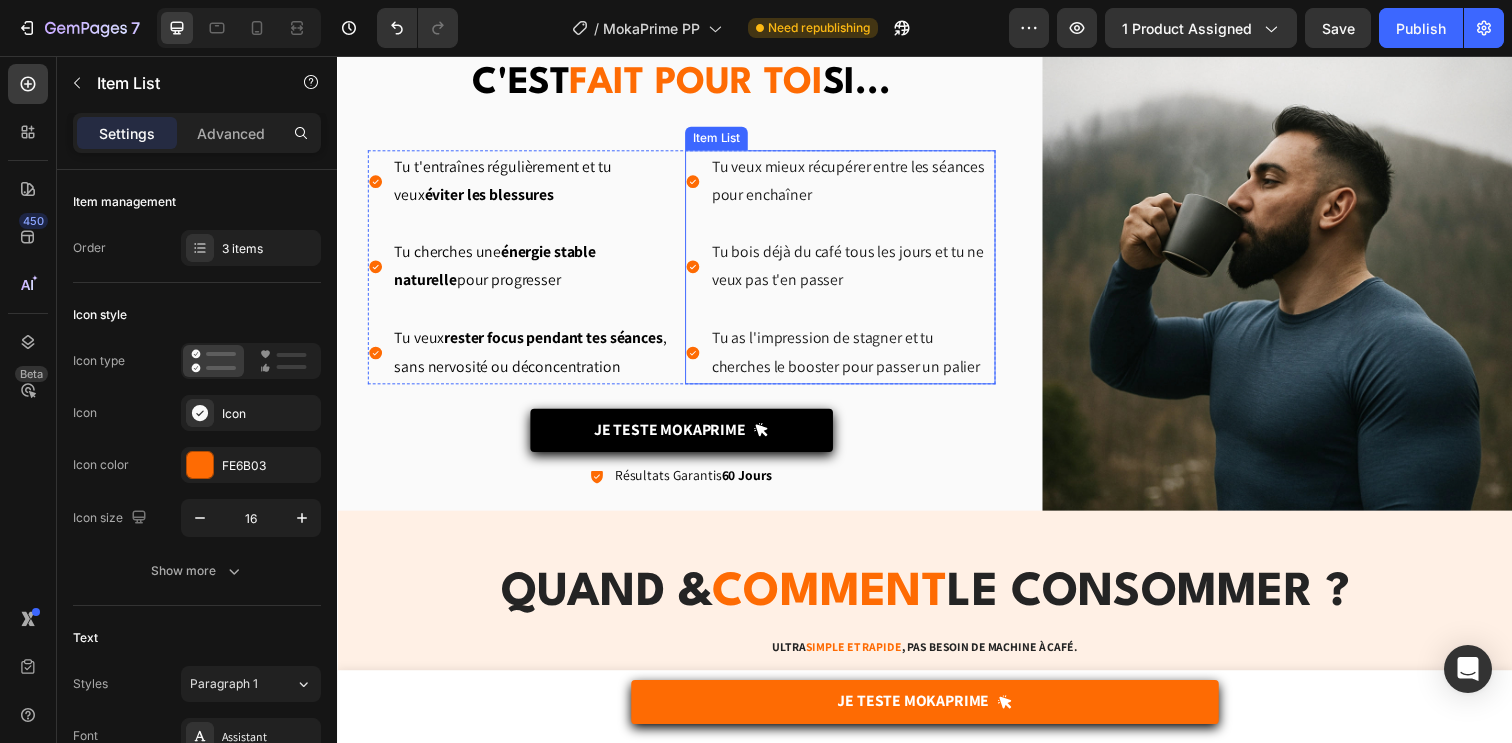 click on "Tu veux mieux récupérer entre les séances pour enchaîner Tu bois déjà du café tous les jours et tu ne veux pas t'en passer Tu as l'impression de stagner et tu cherches le booster pour passer un palier" at bounding box center (850, 271) 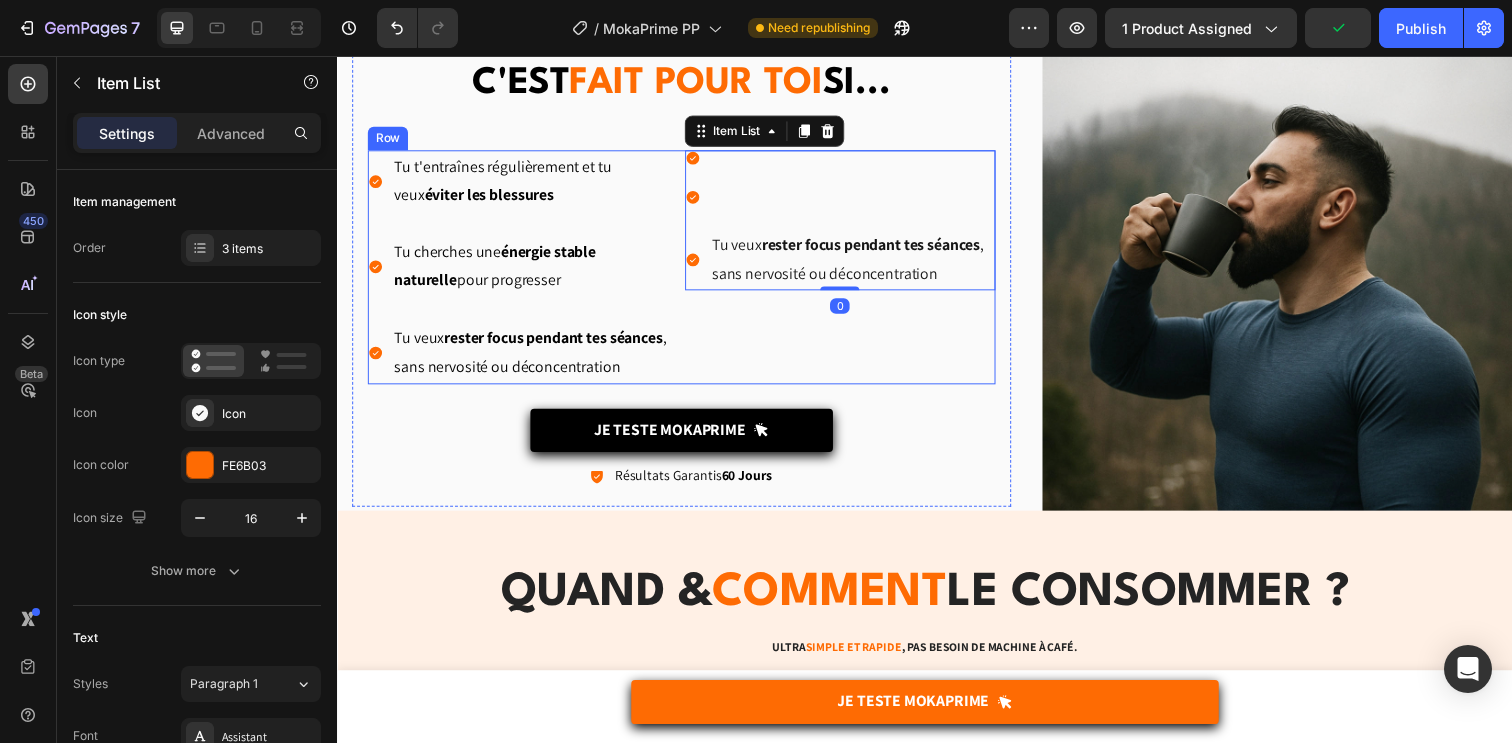 click on "Tu veux  rester focus pendant tes séances , sans nervosité ou déconcentration Item List   0" at bounding box center [850, 271] 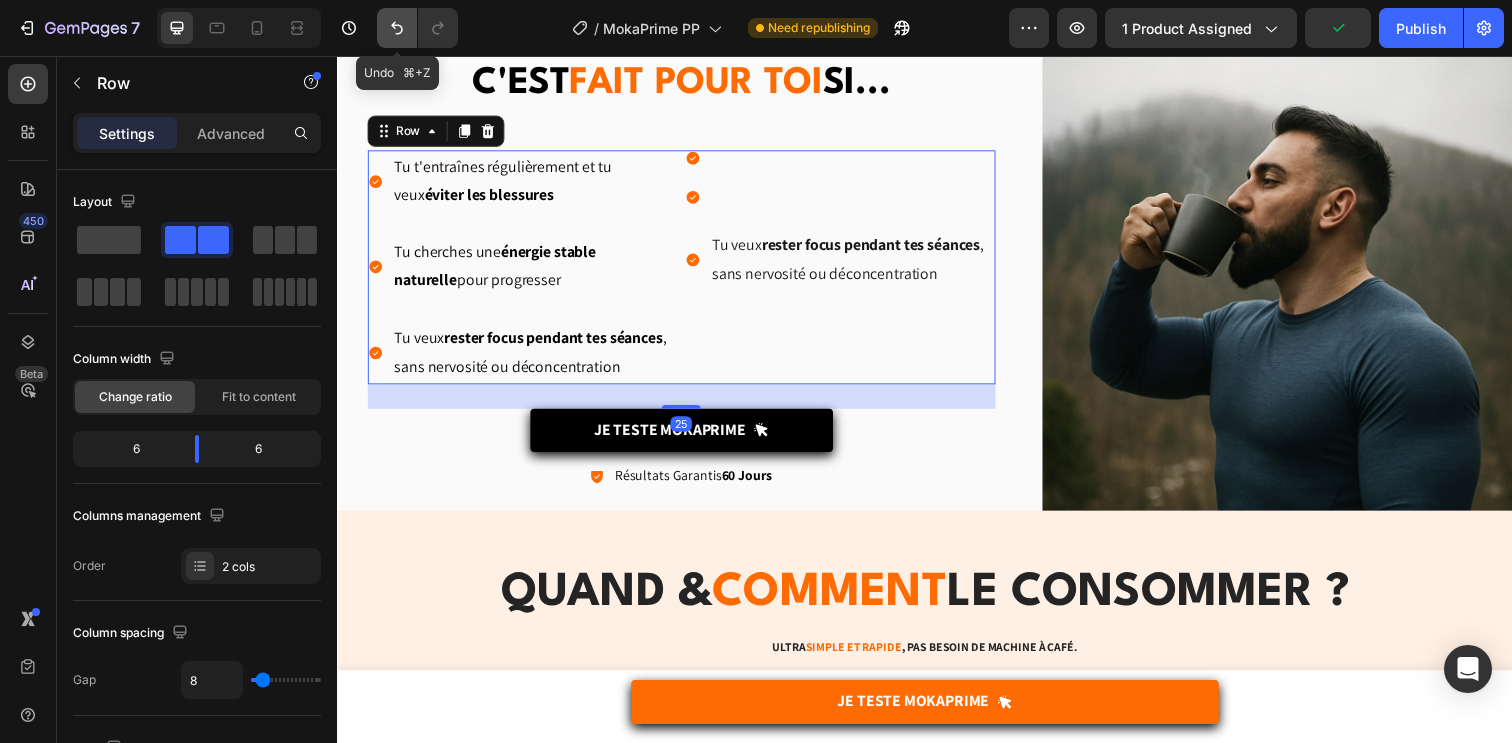 click 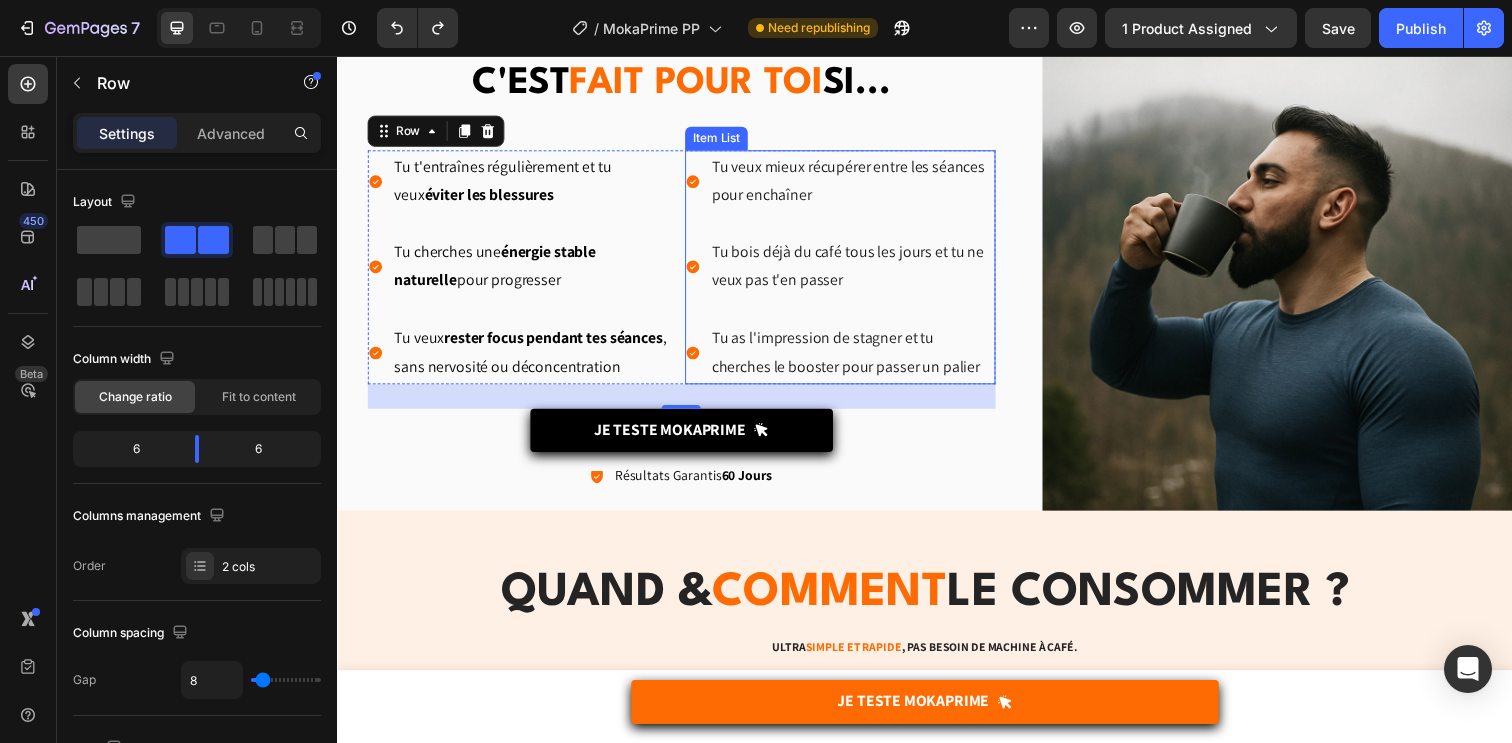 click on "Tu veux mieux récupérer entre les séances pour enchaîner" at bounding box center [862, 184] 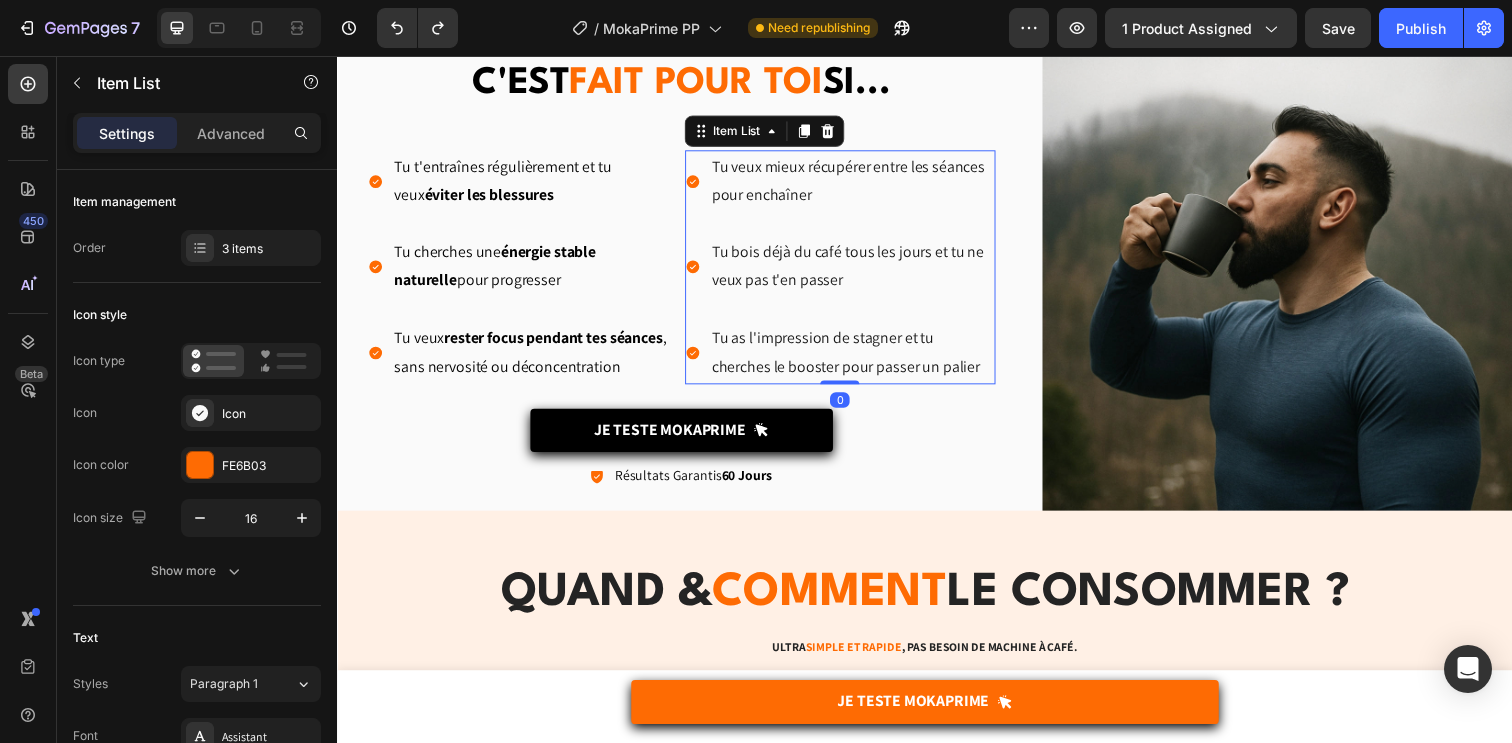 click on "Tu veux mieux récupérer entre les séances pour enchaîner" at bounding box center (862, 184) 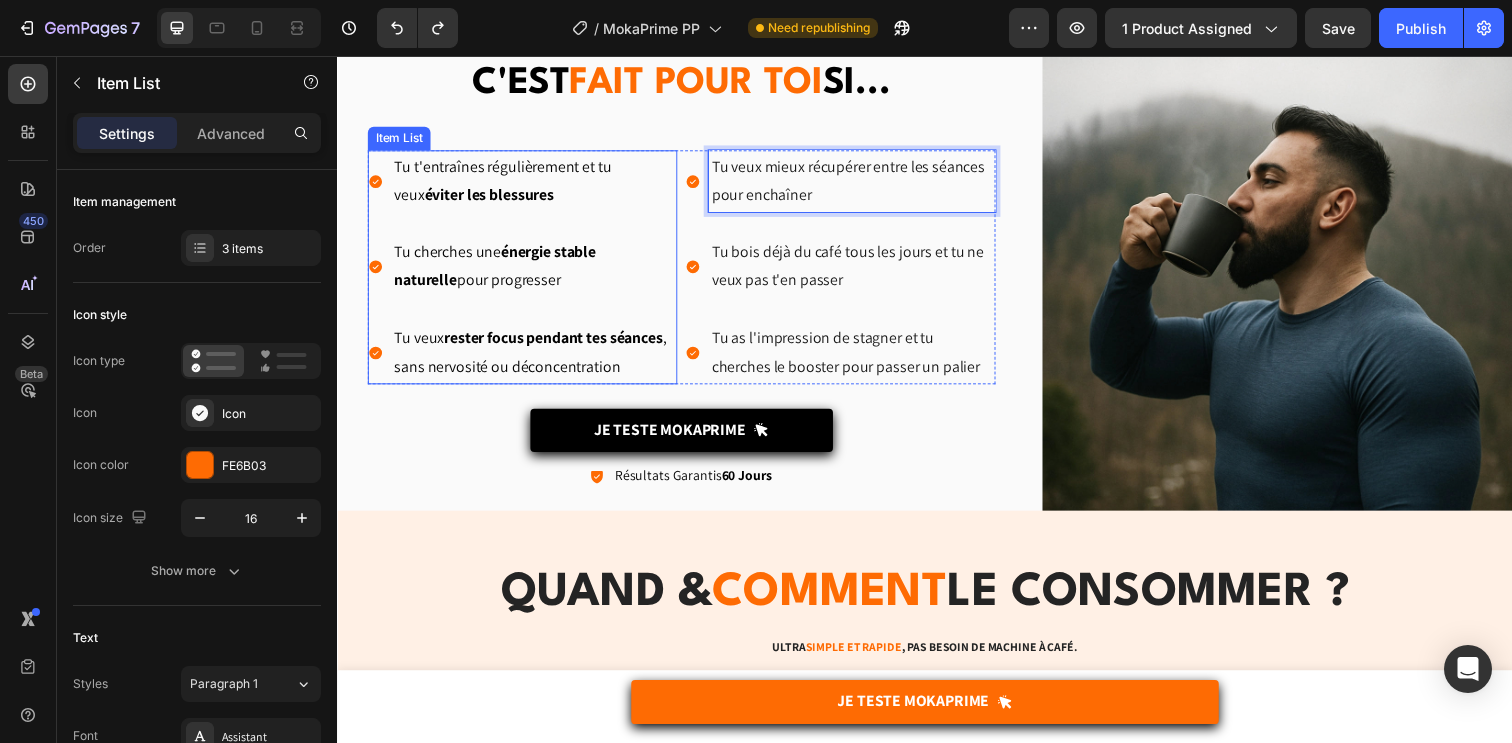 click on "rester focus pendant tes séances" at bounding box center (557, 343) 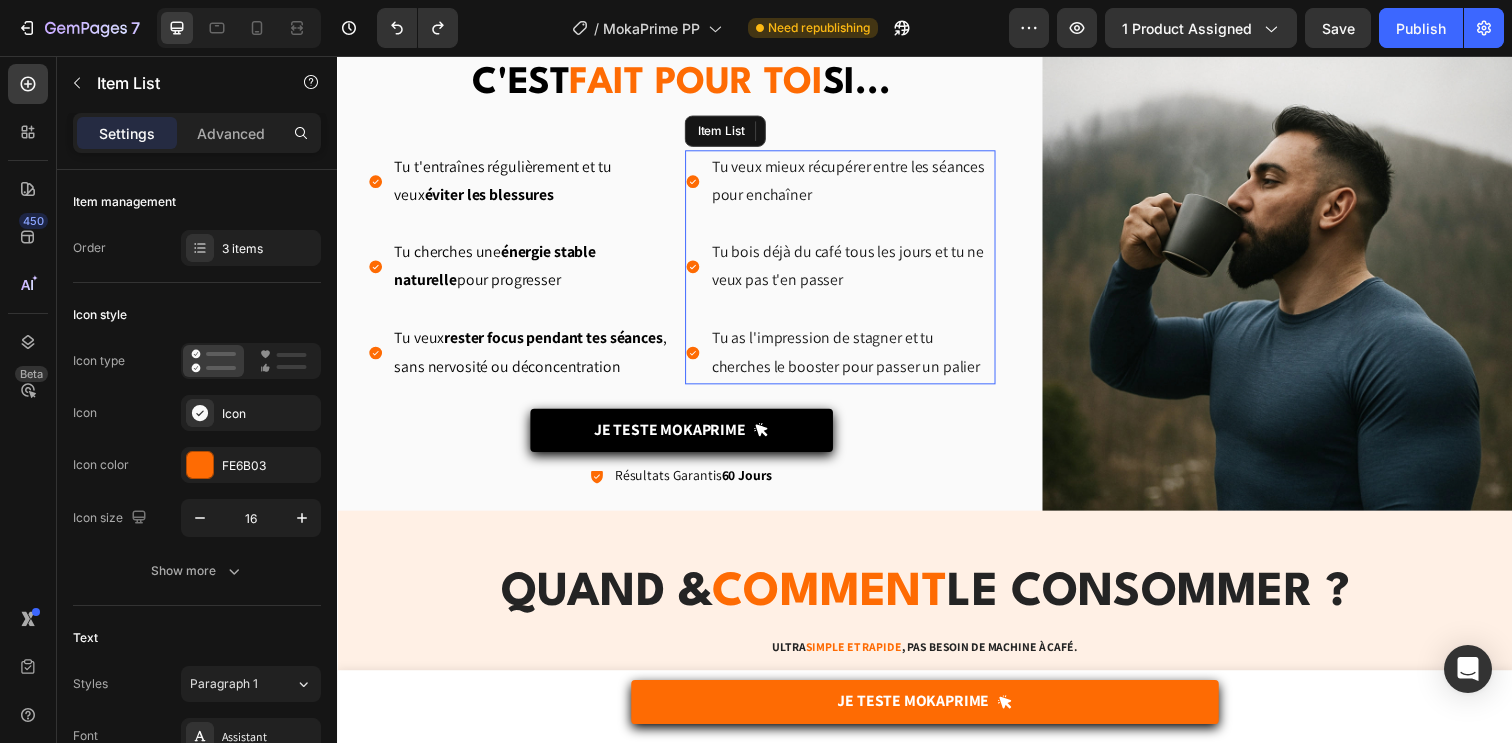 click on "Tu veux mieux récupérer entre les séances pour enchaîner" at bounding box center [862, 184] 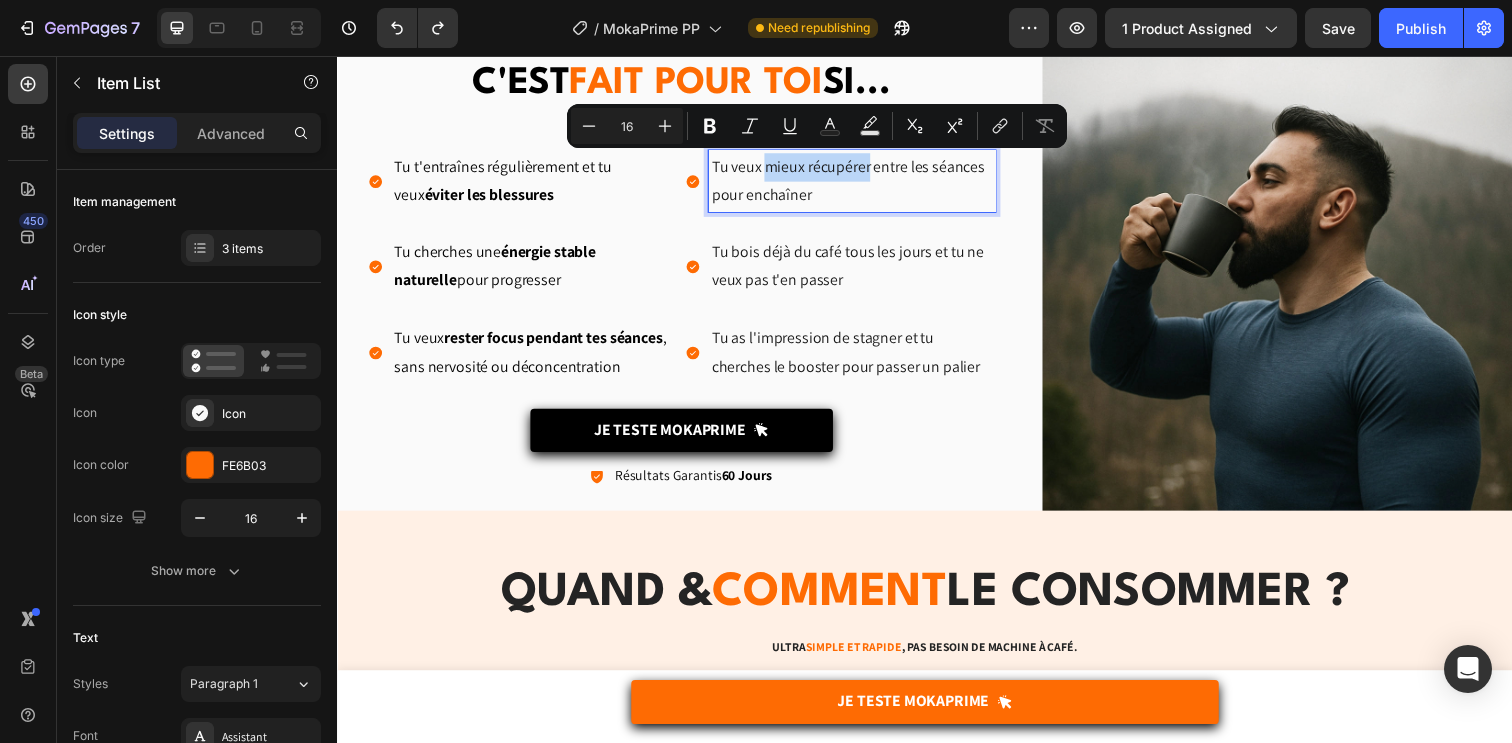 drag, startPoint x: 767, startPoint y: 173, endPoint x: 876, endPoint y: 177, distance: 109.07337 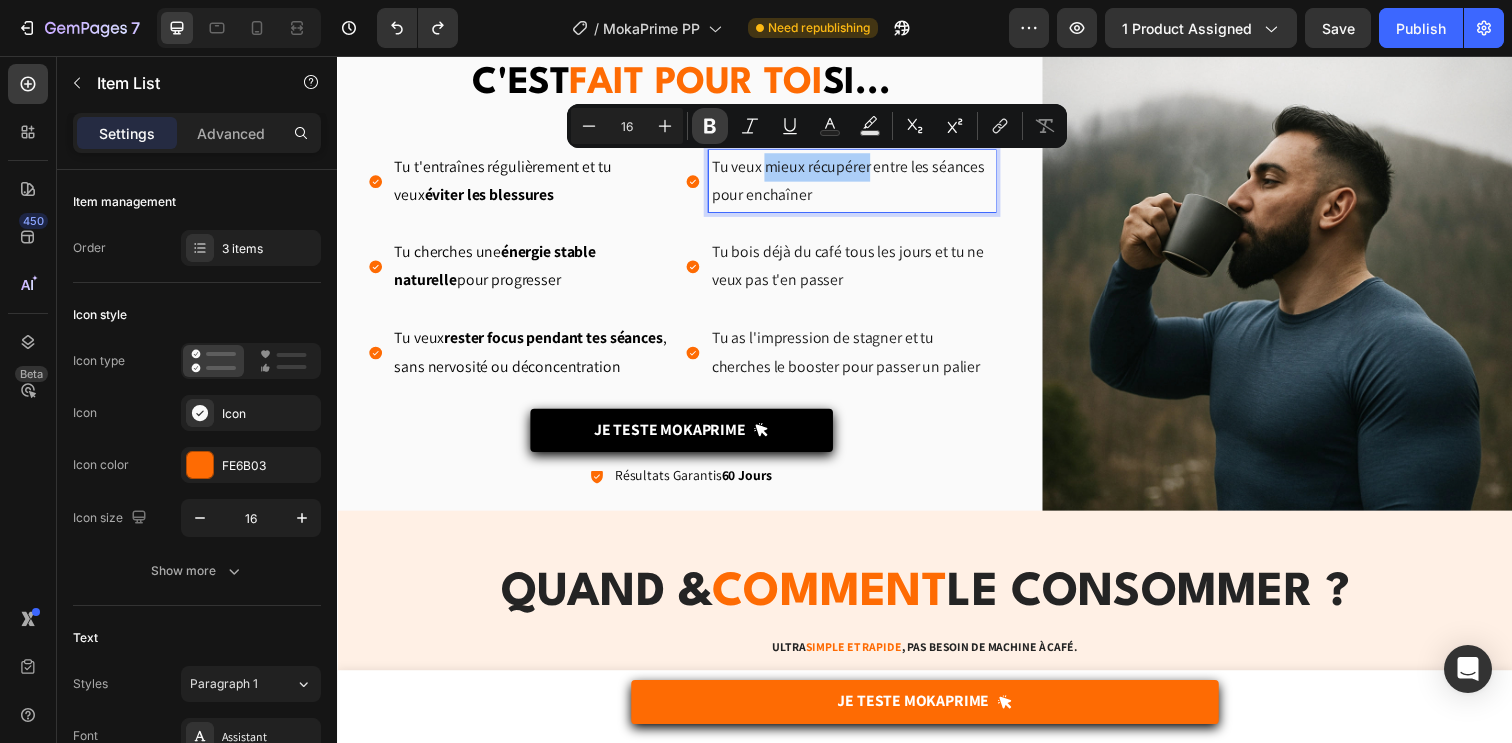 click 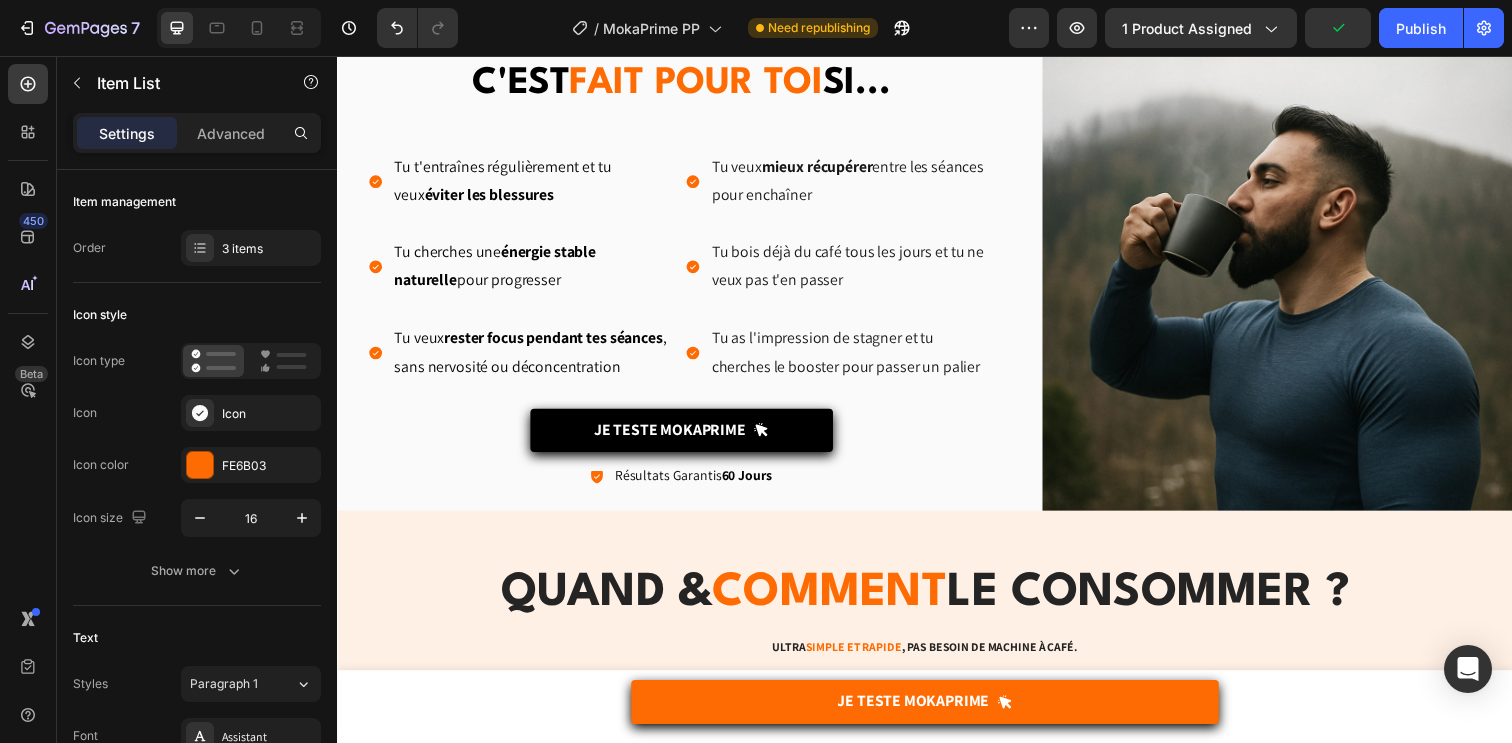 click on "Tu bois déjà du café tous les jours et tu ne veux pas t'en passer" at bounding box center (862, 271) 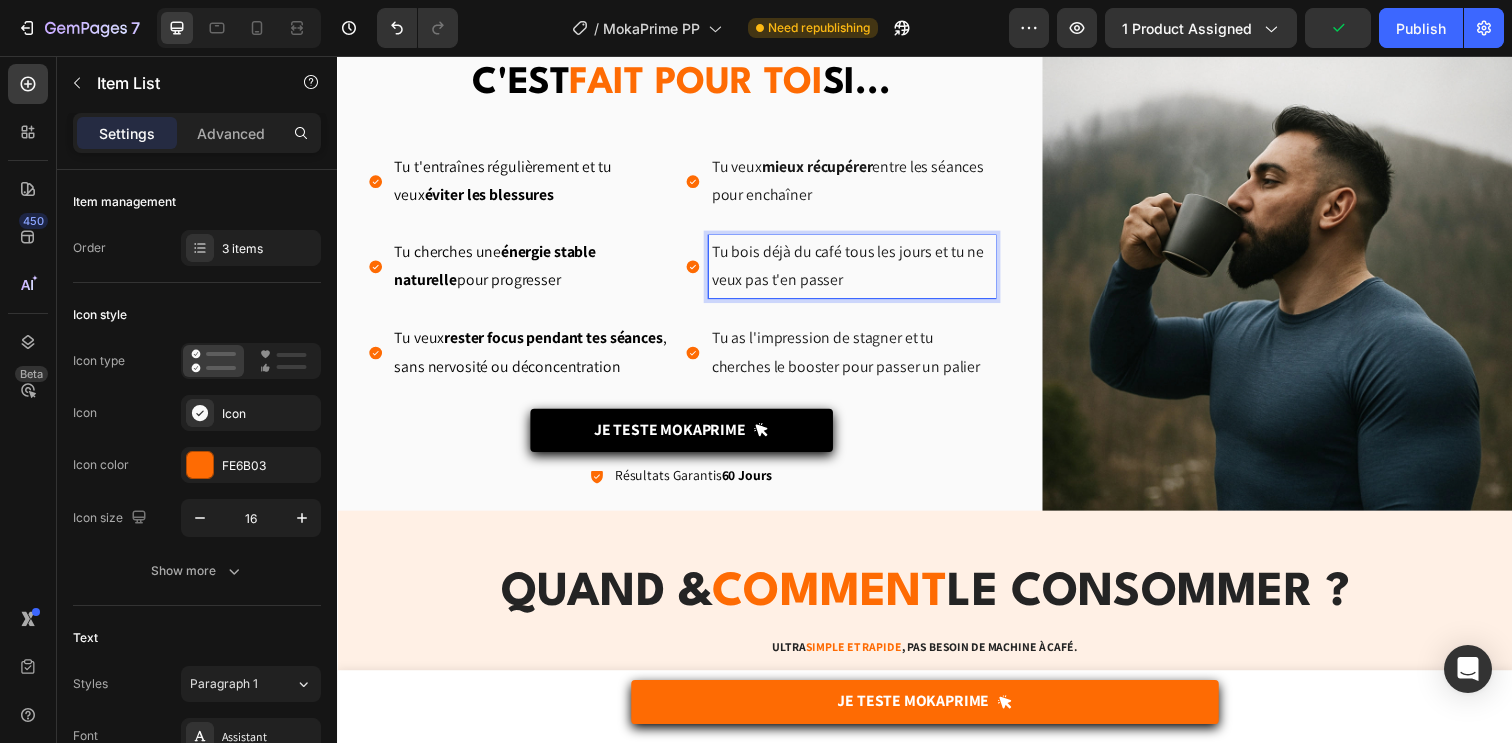 click on "Tu bois déjà du café tous les jours et tu ne veux pas t'en passer" at bounding box center (862, 271) 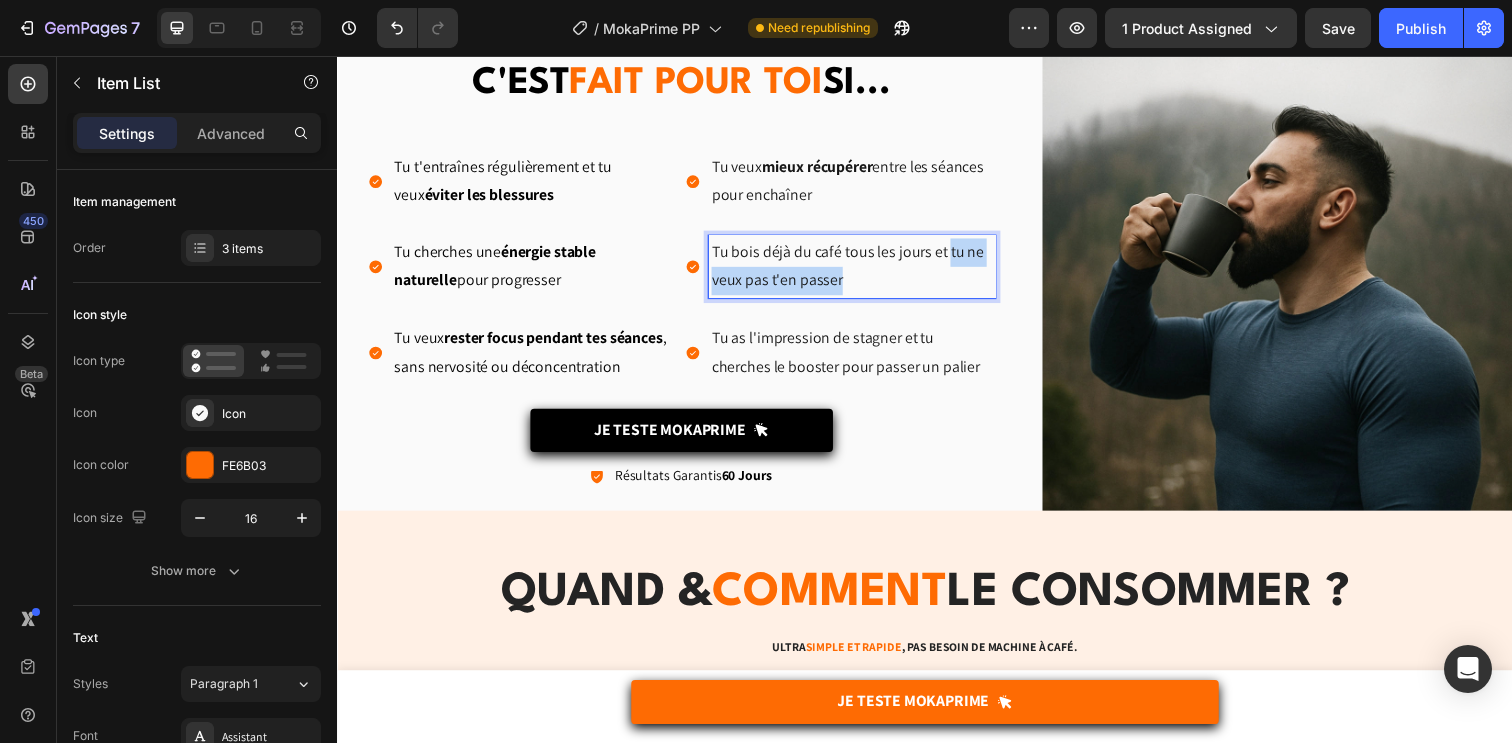 drag, startPoint x: 957, startPoint y: 260, endPoint x: 957, endPoint y: 273, distance: 13 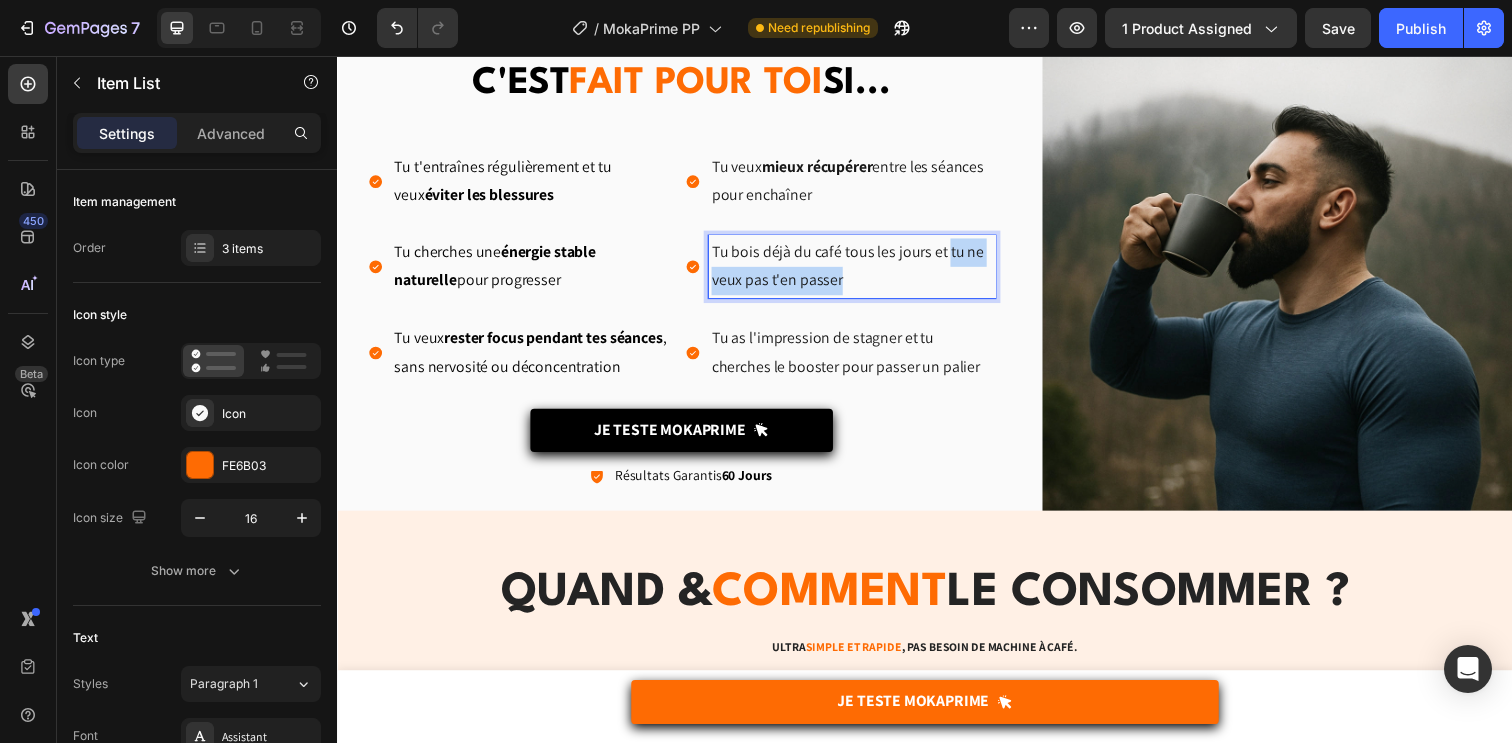 click on "Tu bois déjà du café tous les jours et tu ne veux pas t'en passer" at bounding box center [862, 271] 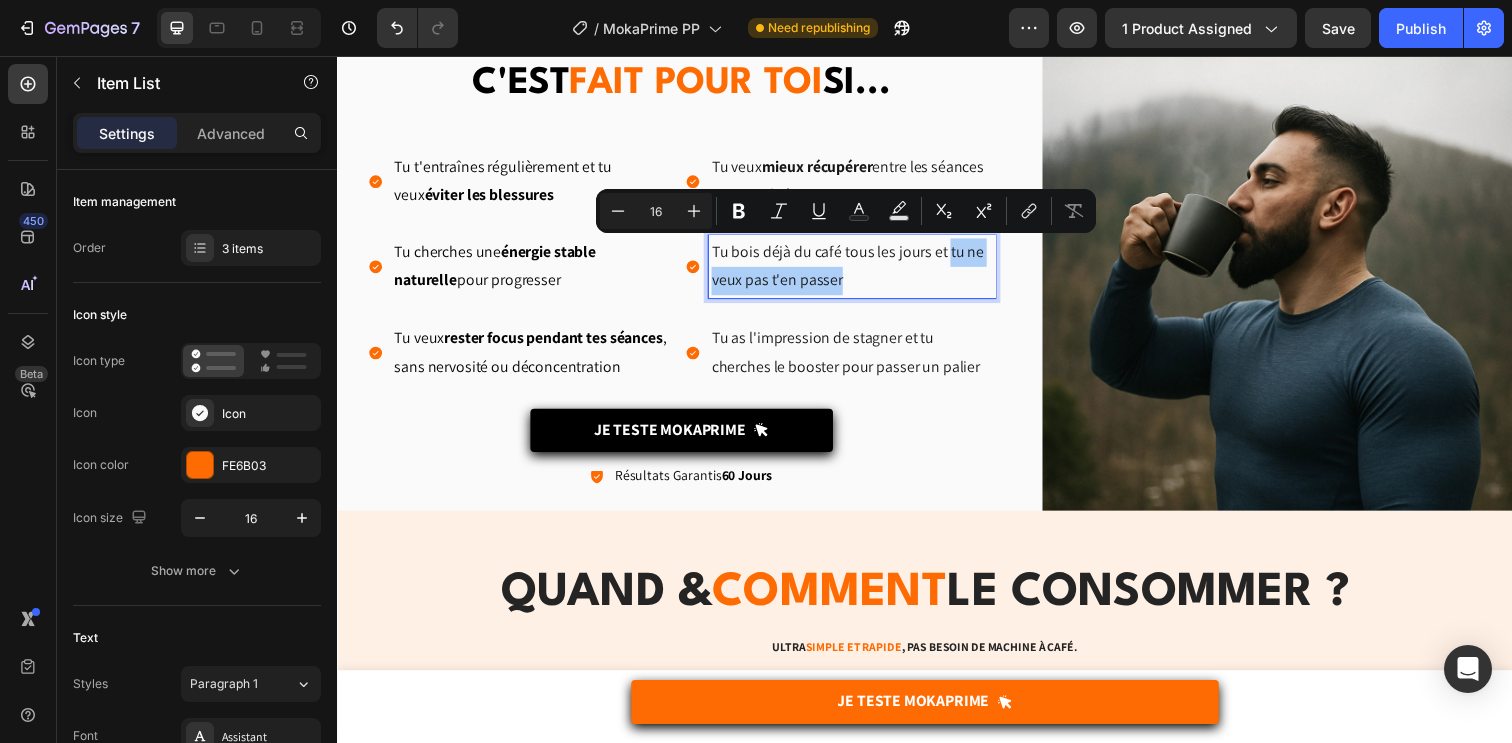 click 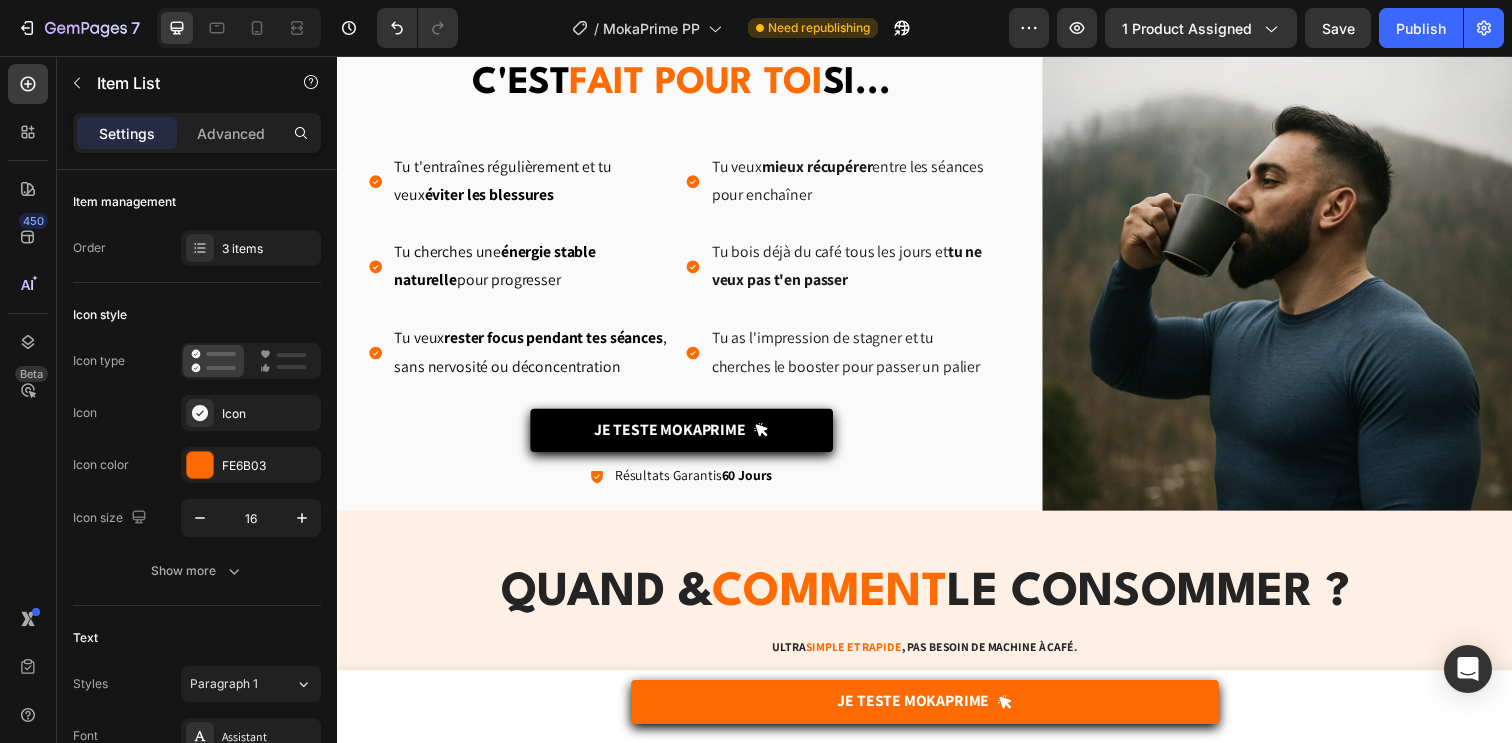 click on "Tu as l'impression de stagner et tu cherches le booster pour passer un palier" at bounding box center (862, 359) 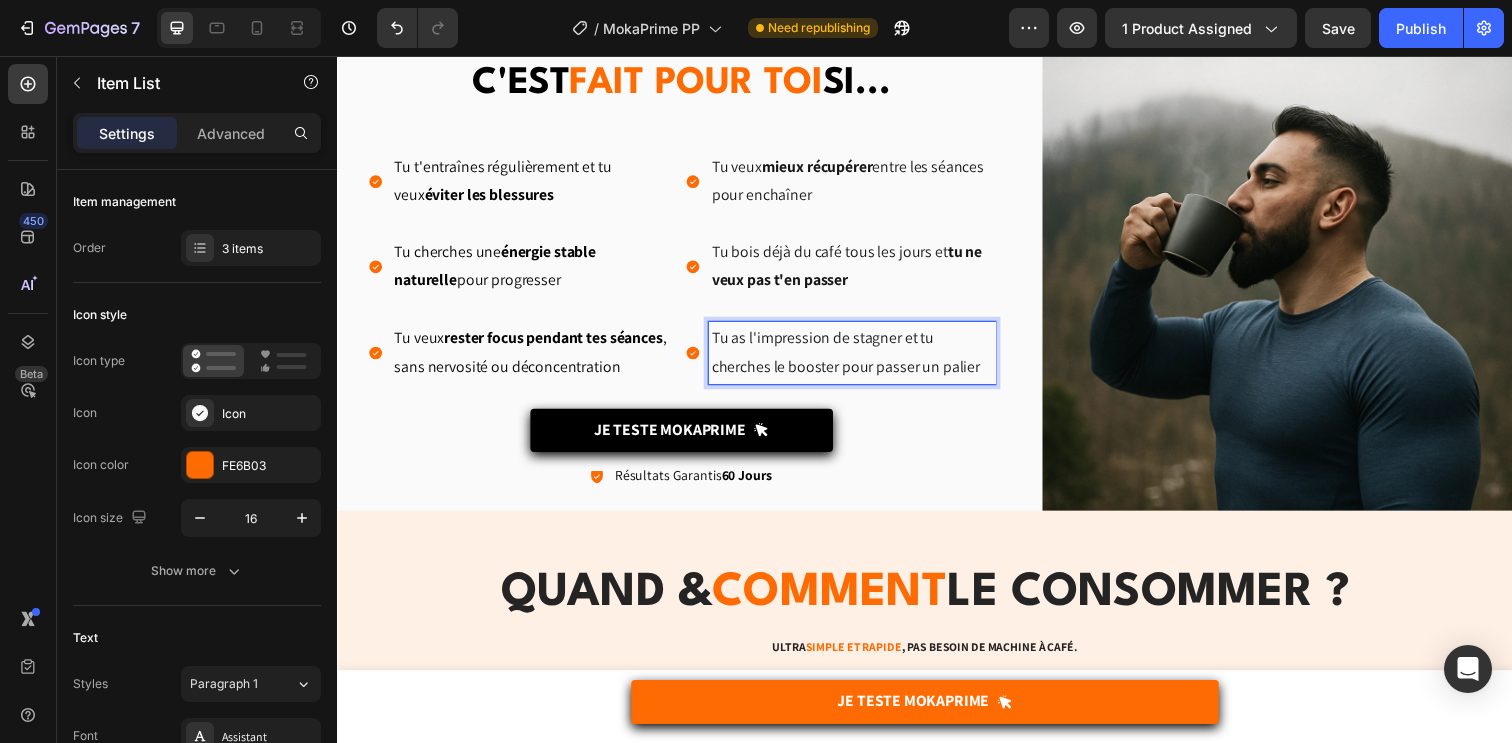 click on "Tu as l'impression de stagner et tu cherches le booster pour passer un palier" at bounding box center (862, 359) 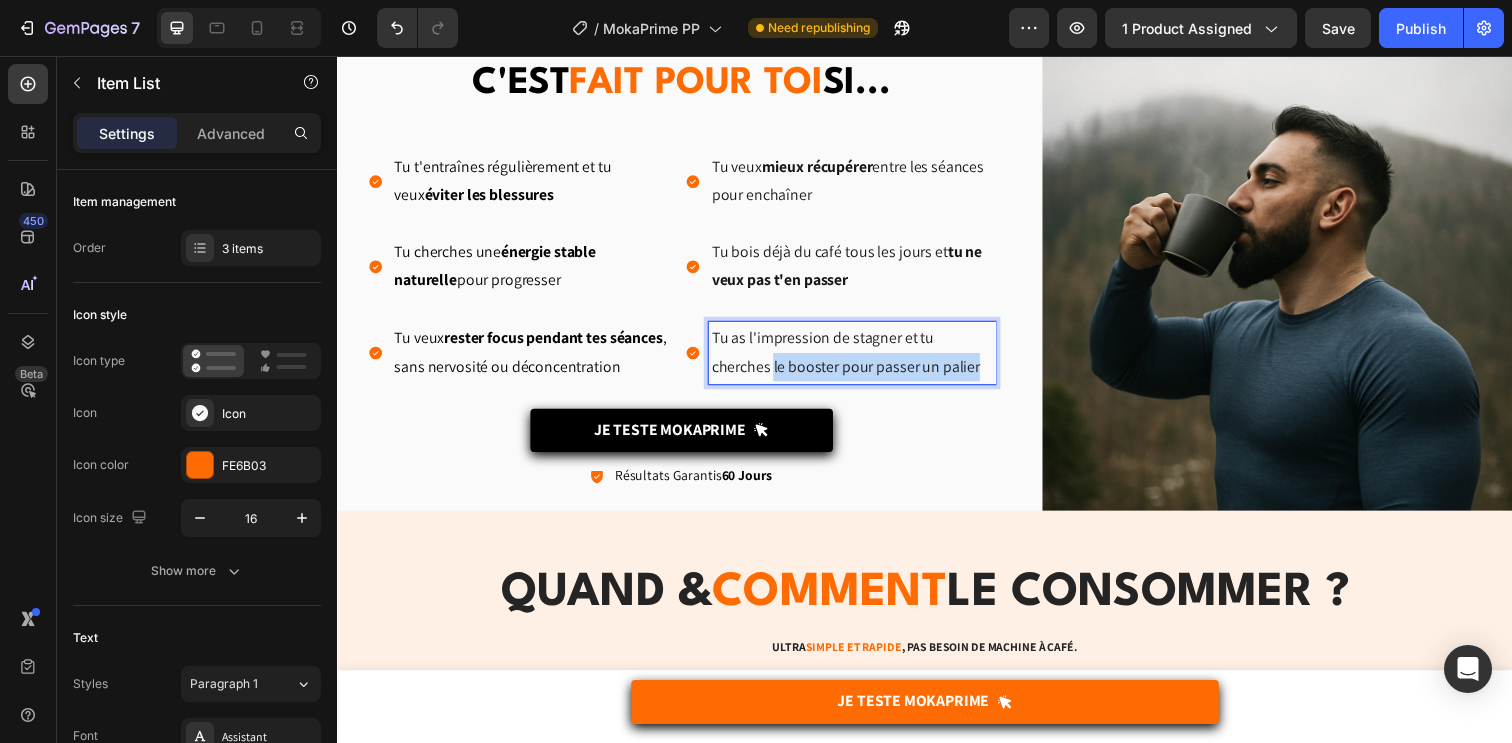 drag, startPoint x: 778, startPoint y: 371, endPoint x: 989, endPoint y: 381, distance: 211.23683 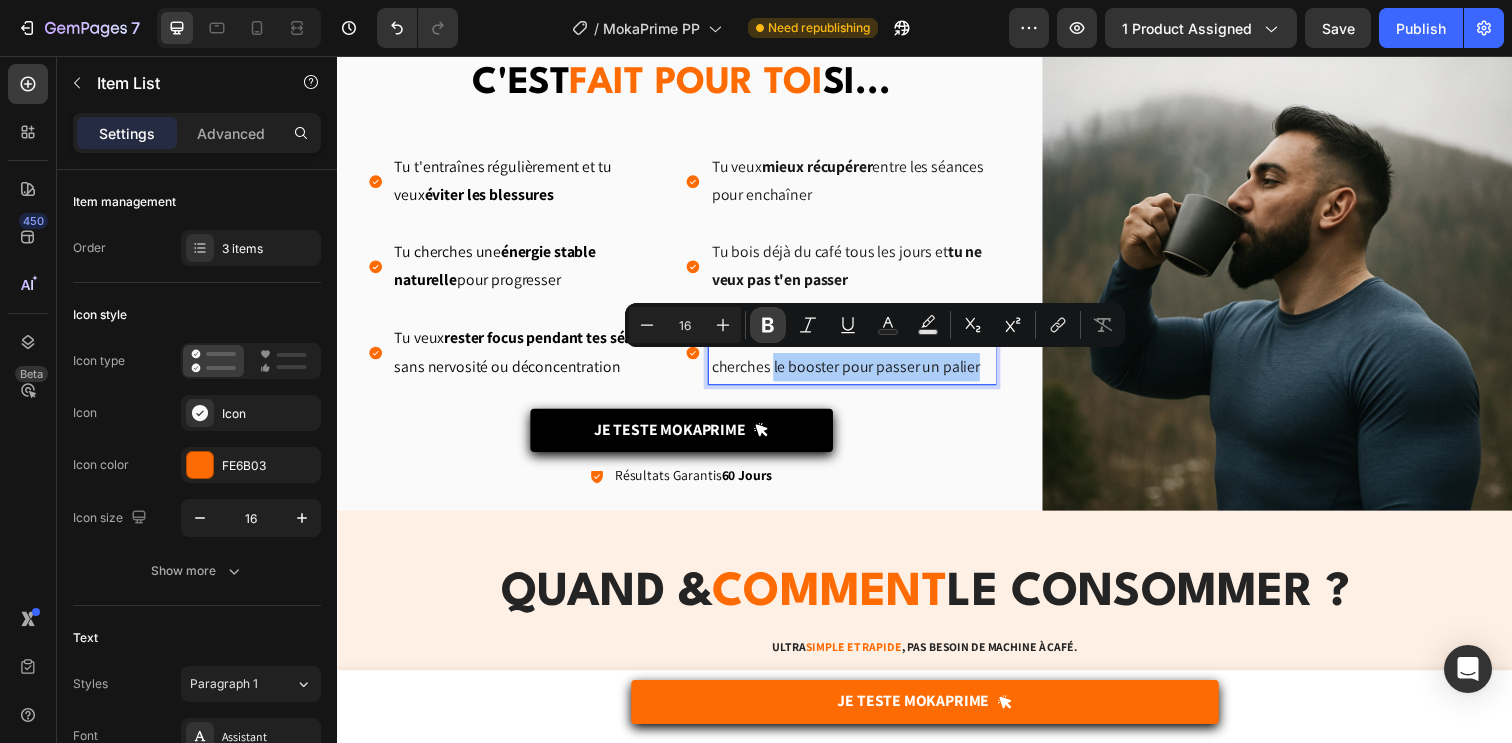 click on "Bold" at bounding box center (768, 325) 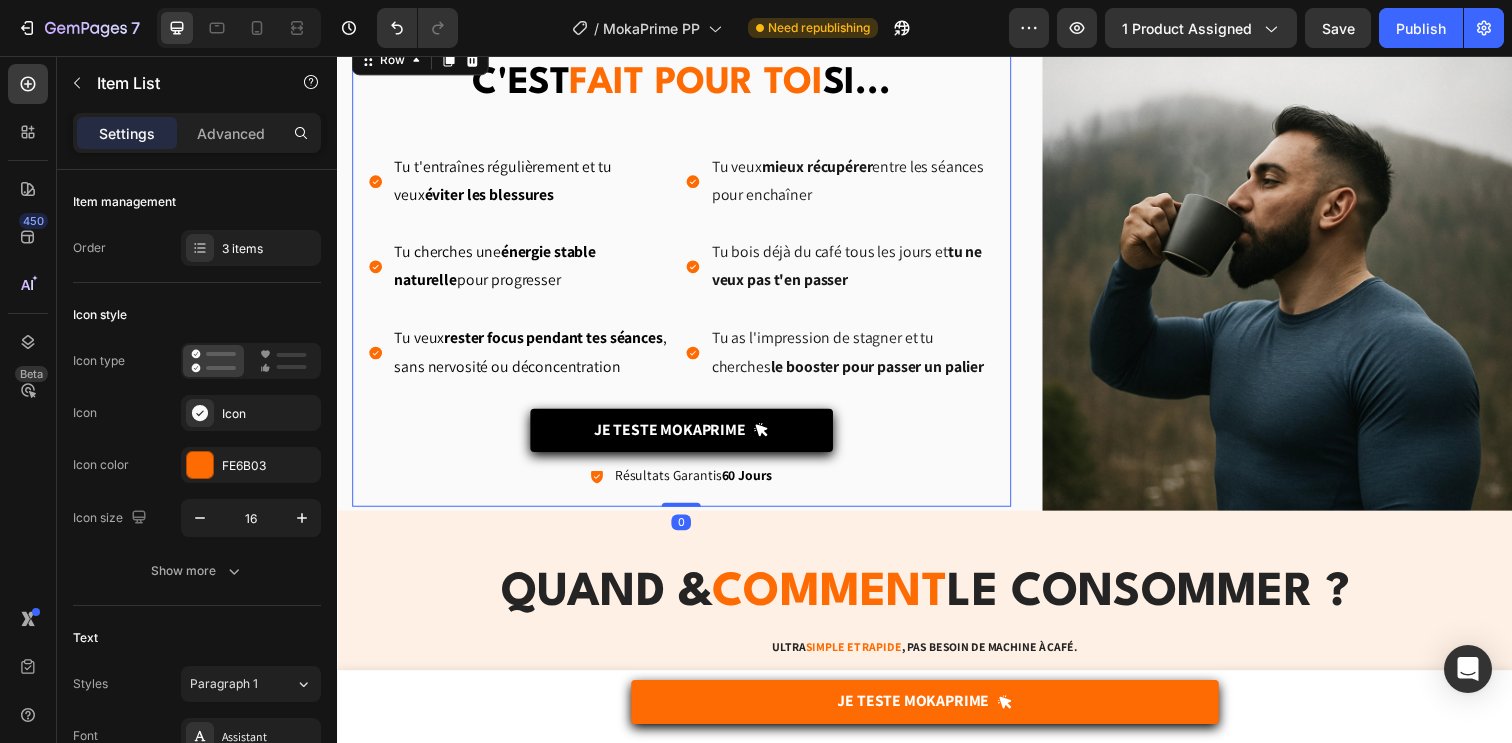 click on "C'EST  FAIT POUR TOI  SI... Heading Tu t'entraînes régulièrement et tu veux  éviter les blessures Tu cherches une  énergie stable naturelle  pour progresser Tu veux  rester focus pendant tes séances , sans nervosité ou déconcentration Item List Tu veux  mieux récupérer  entre les séances pour enchaîner Tu bois déjà du café tous les jours et  tu ne veux pas t'en passer Tu as l'impression de stagner et tu cherches  le booster pour passer un palier Item List Row
Je Teste MOKAPRIME Button
Icon Résultats Garantis  60 Jours Text Block Row" at bounding box center (688, 278) 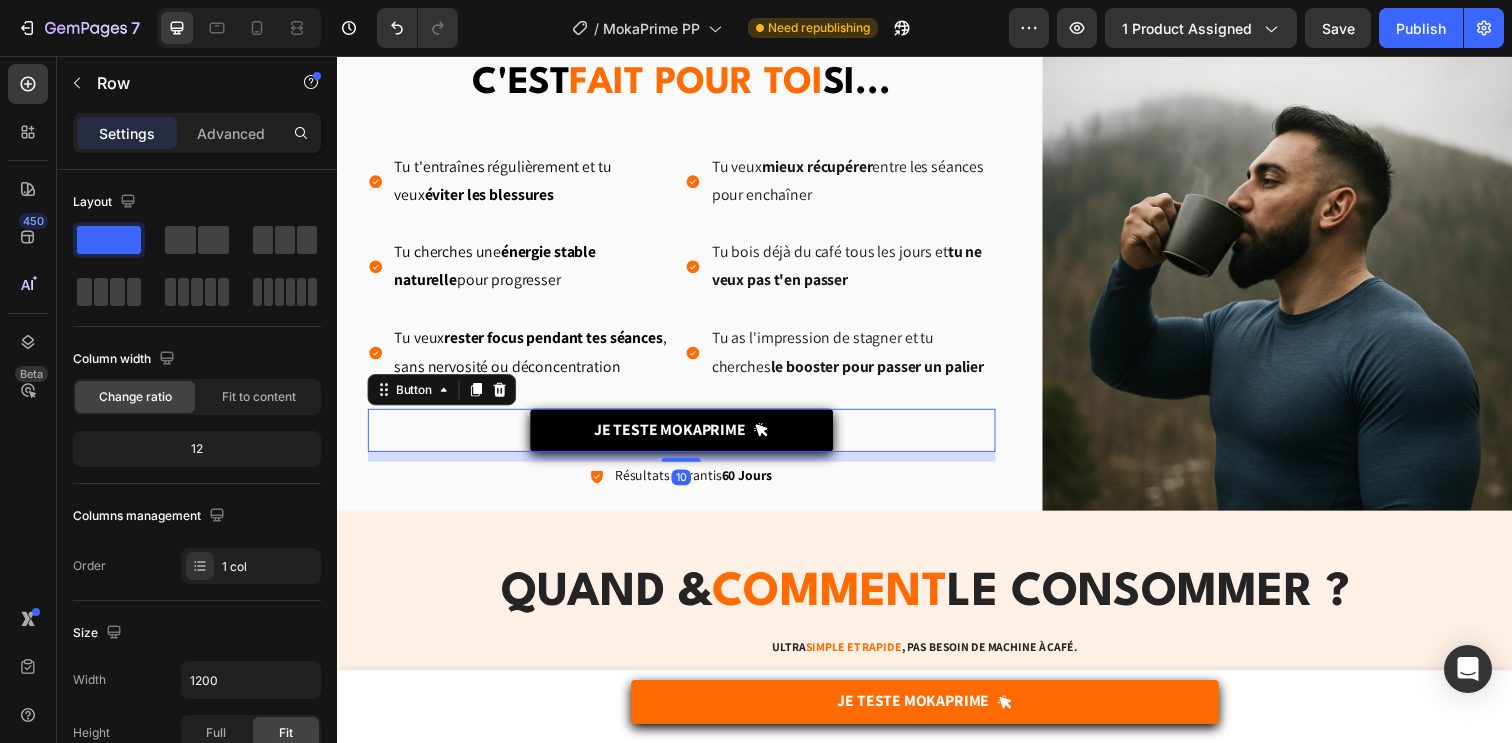 click on "Je Teste MOKAPRIME Button   10" at bounding box center [688, 438] 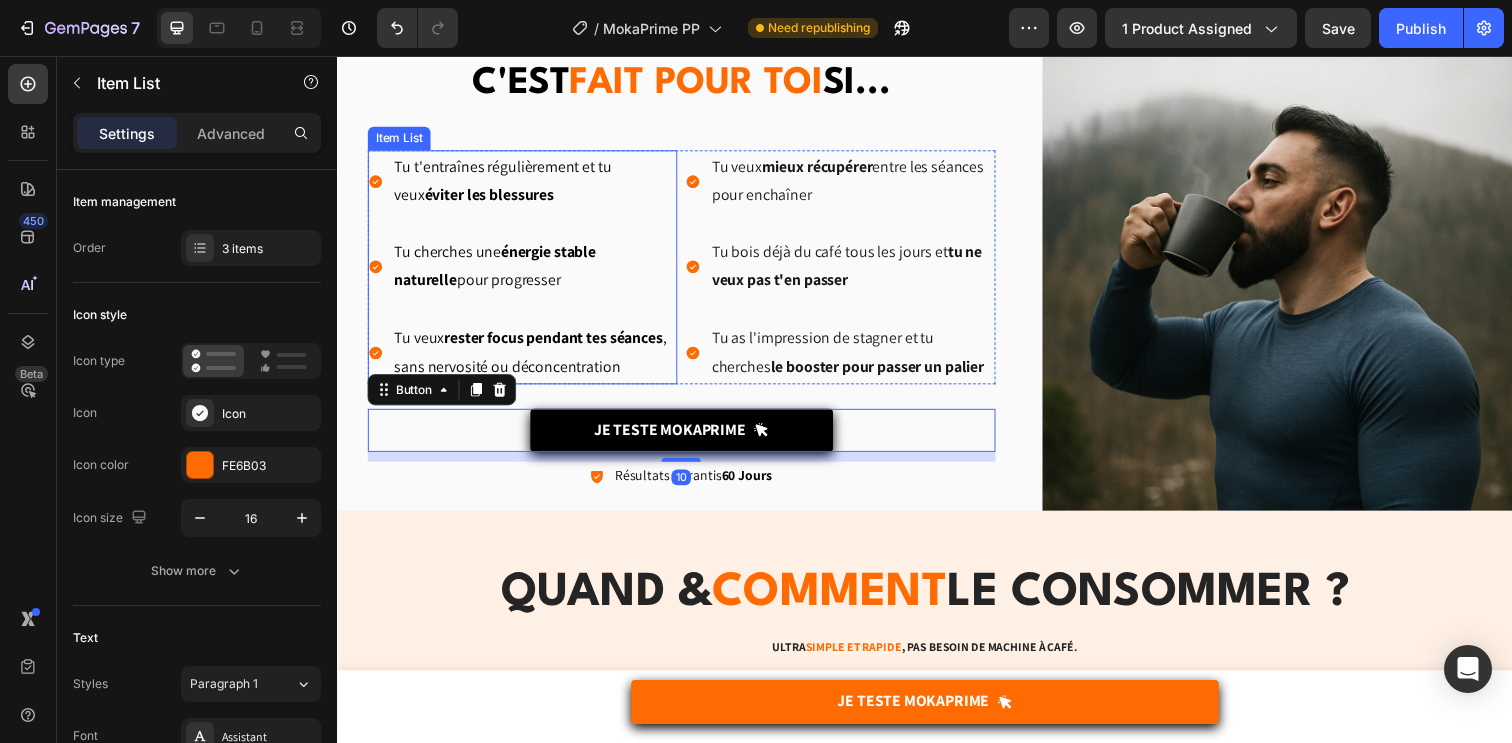 click on "Tu t'entraînes régulièrement et tu veux  éviter les blessures Tu cherches une  énergie stable naturelle  pour progresser Tu veux  rester focus pendant tes séances , sans nervosité ou déconcentration" at bounding box center [526, 271] 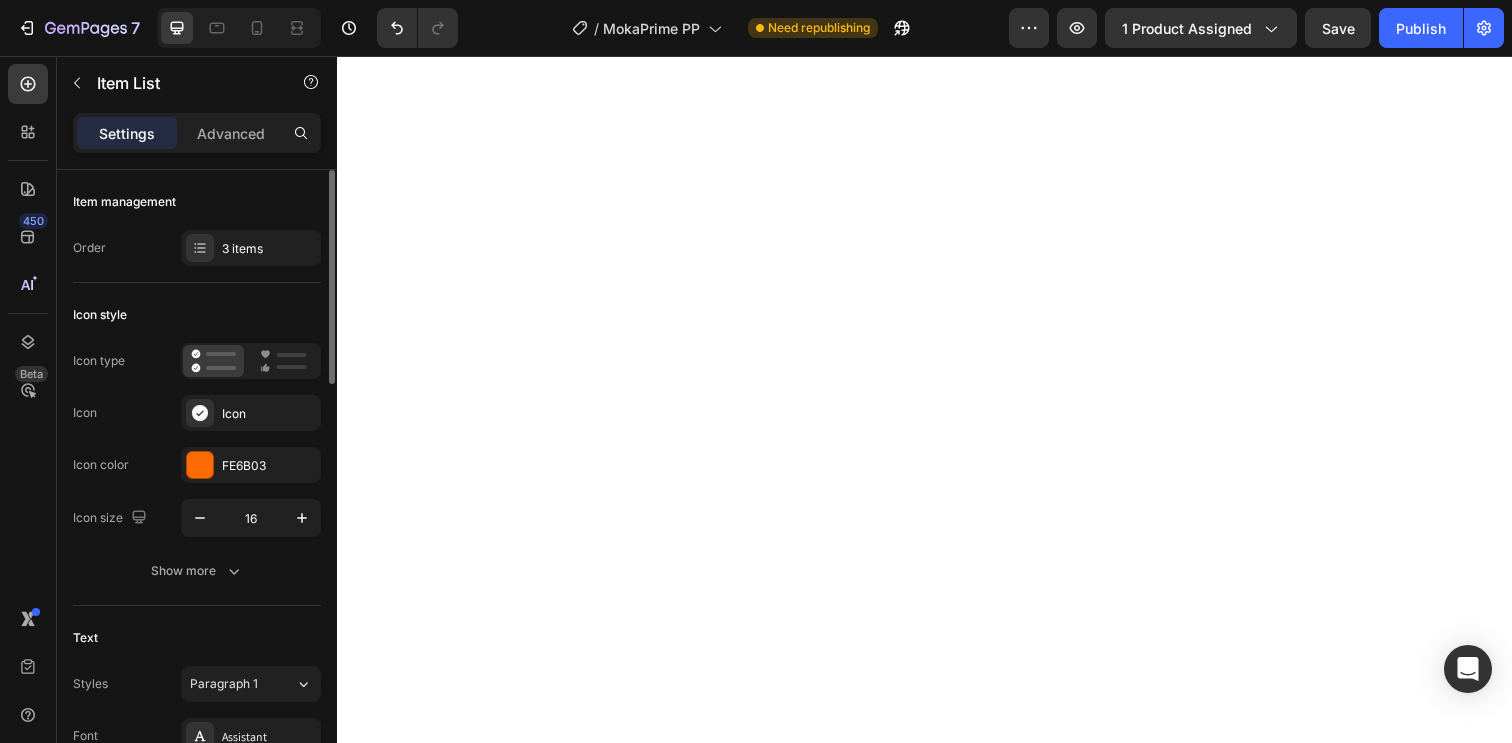 scroll, scrollTop: 0, scrollLeft: 0, axis: both 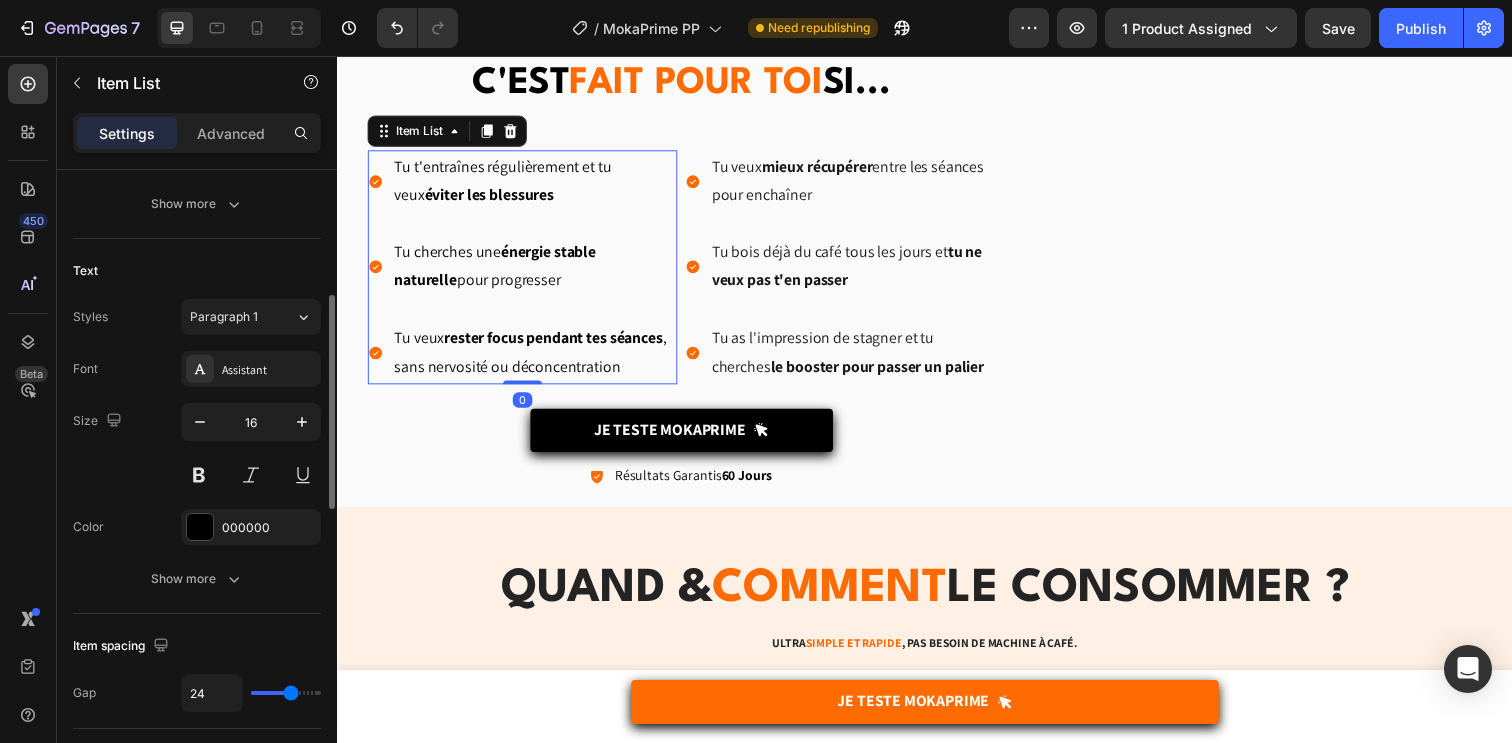 click on "Font Assistant Size 16 Color 000000 Show more" at bounding box center [197, 474] 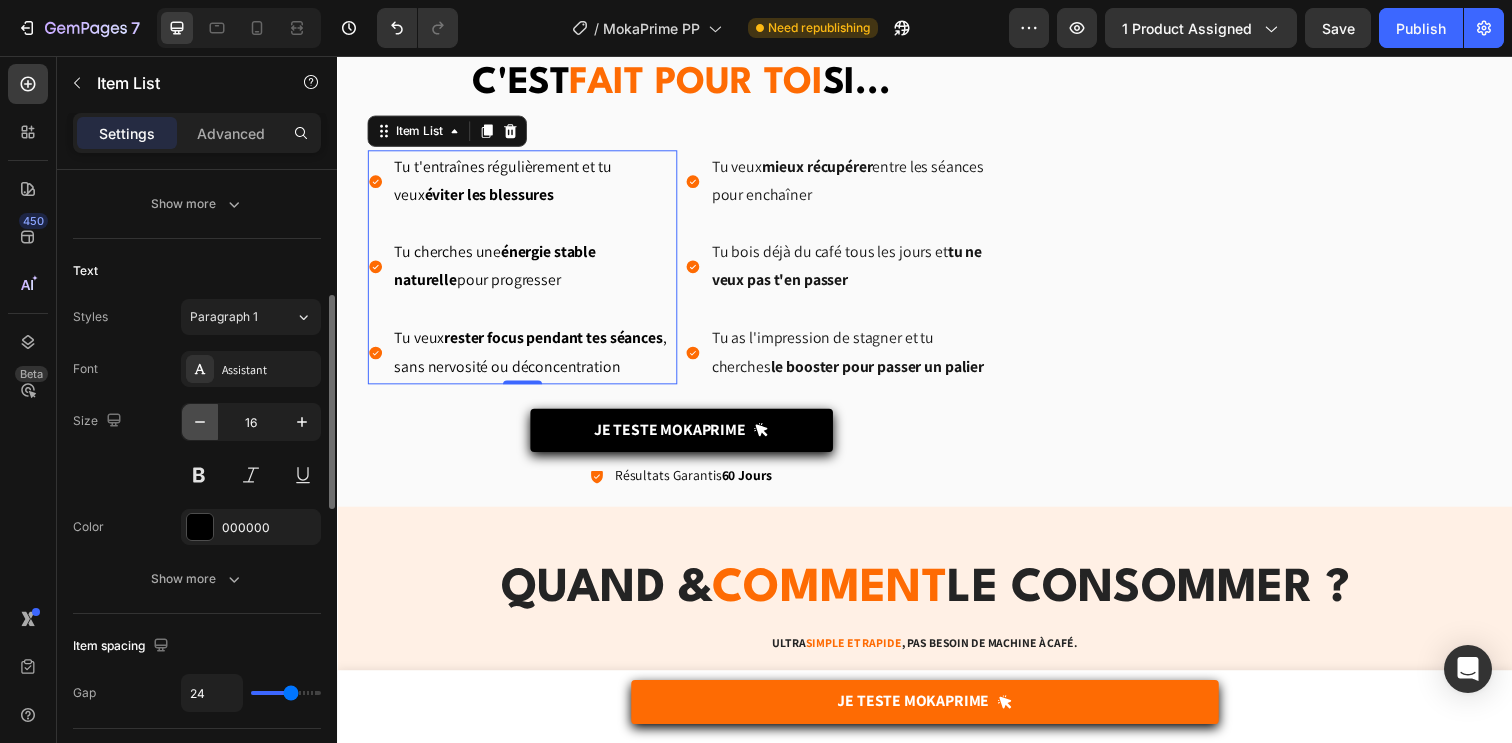 click 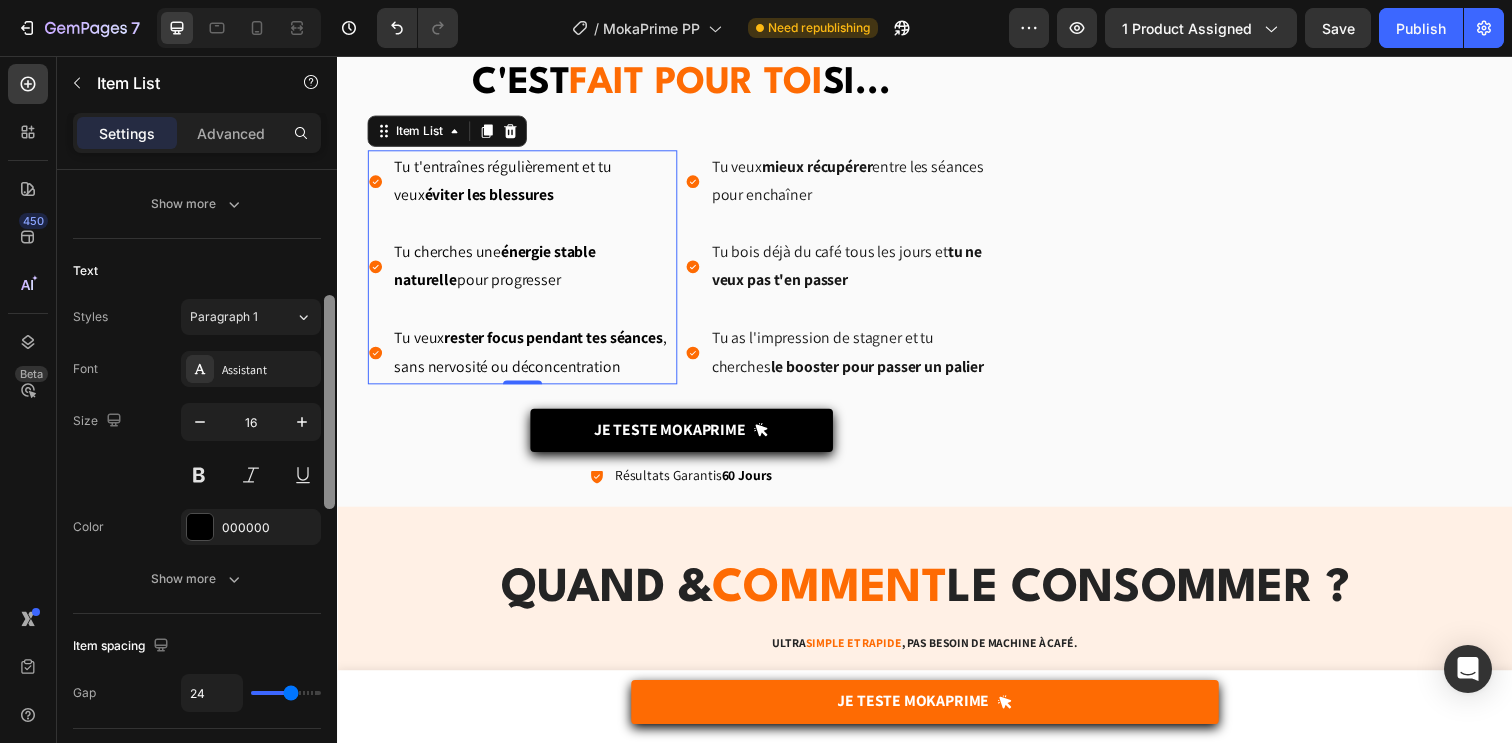 type on "15" 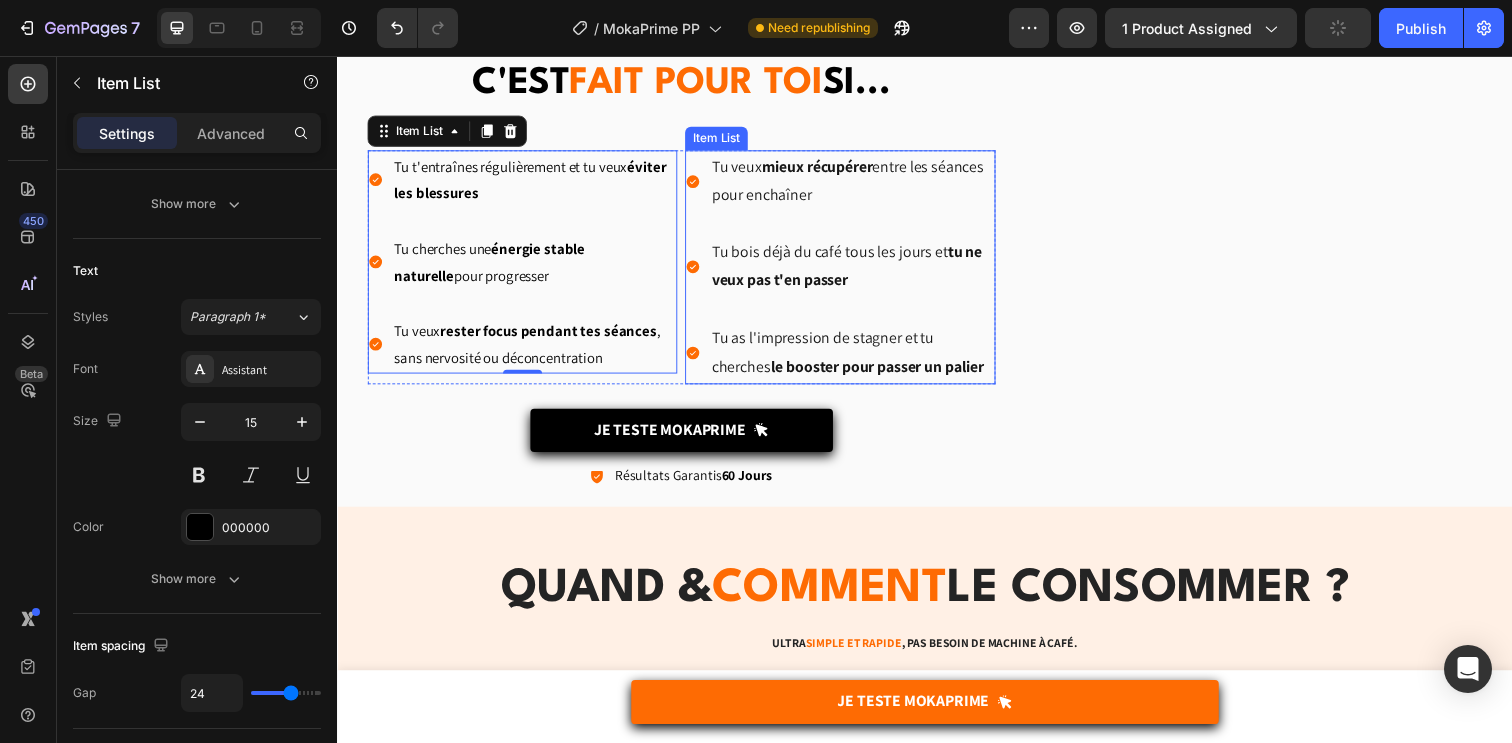 click on "Tu veux  mieux récupérer  entre les séances pour enchaîner Tu bois déjà du café tous les jours et  tu ne veux pas t'en passer Tu as l'impression de stagner et tu cherches  le booster pour passer un palier" at bounding box center (850, 271) 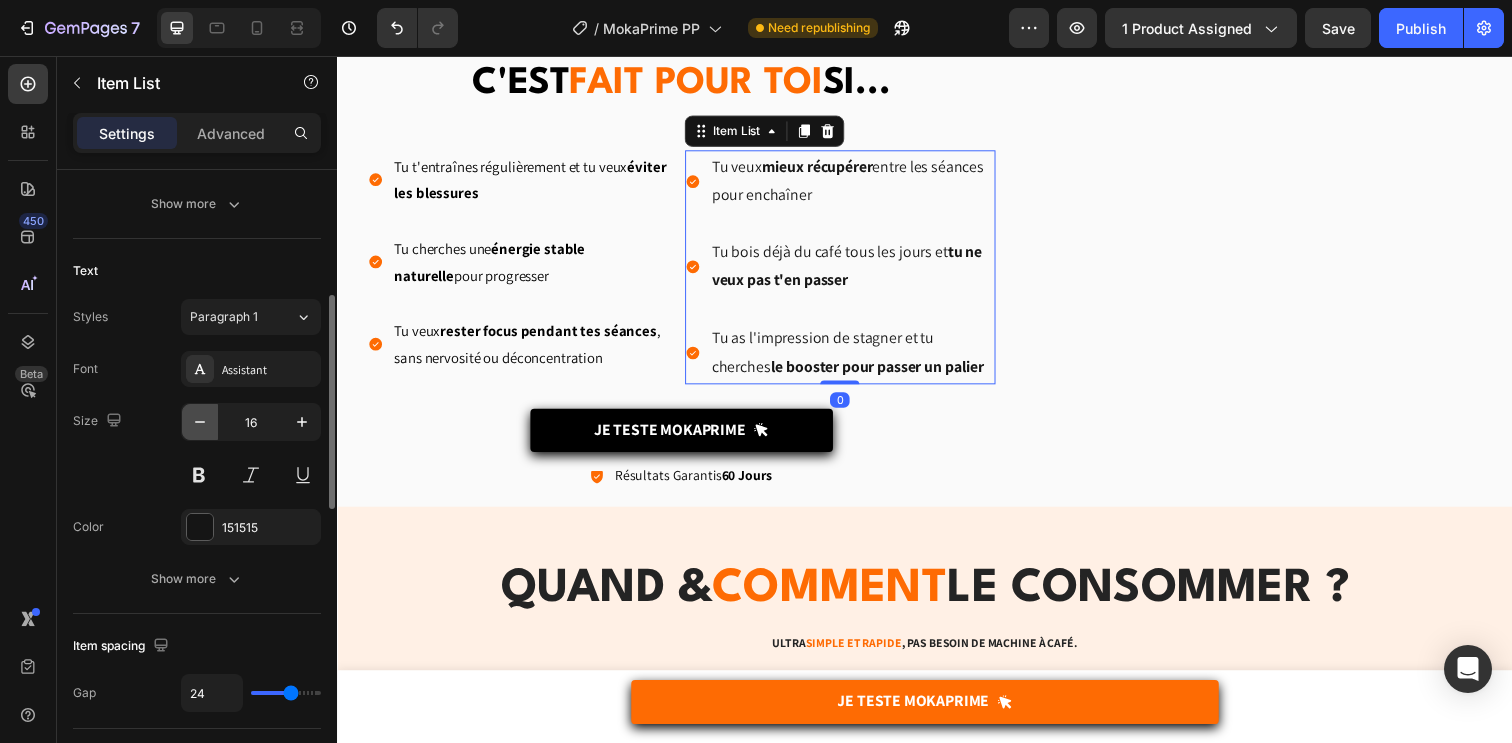 click 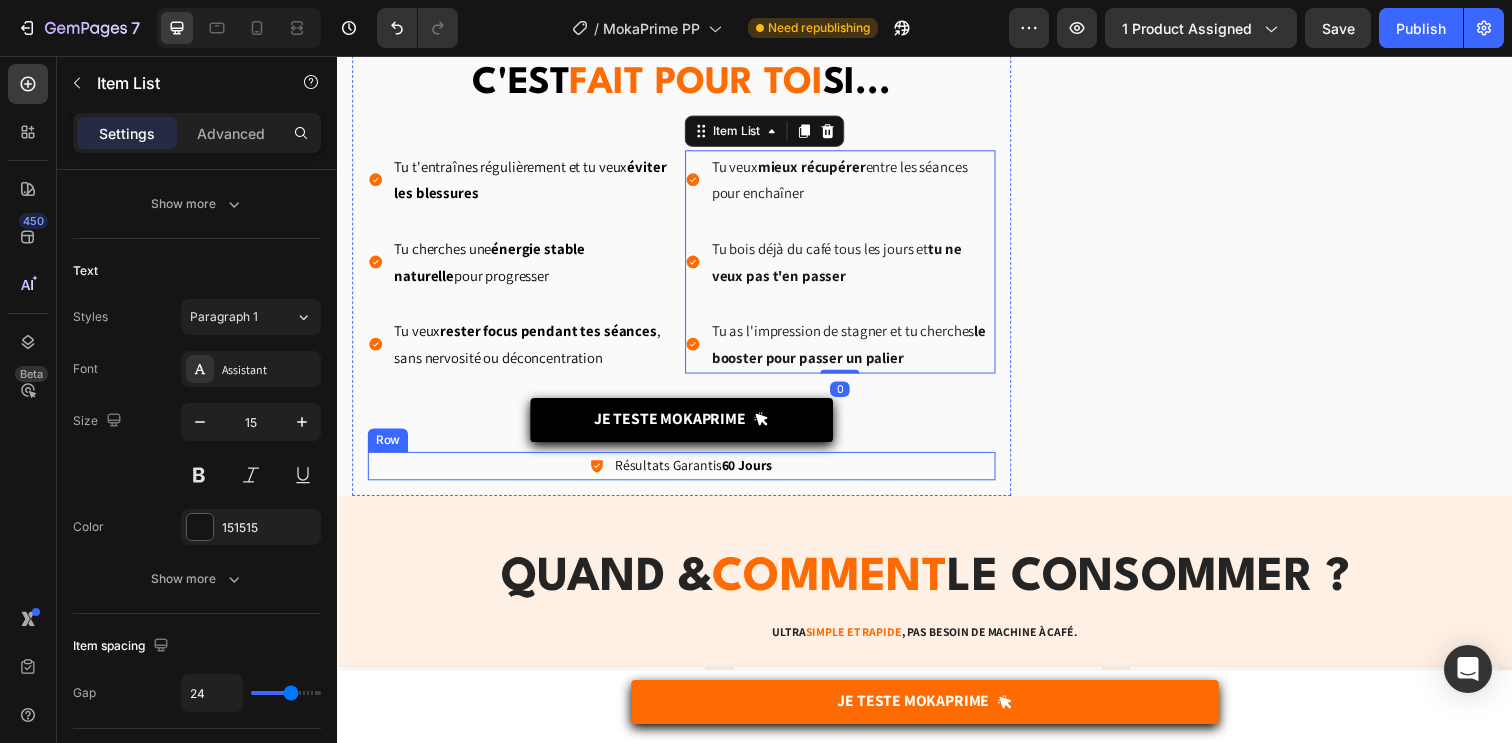 click on "Icon Résultats Garantis  60 Jours Text Block Row" at bounding box center (688, 474) 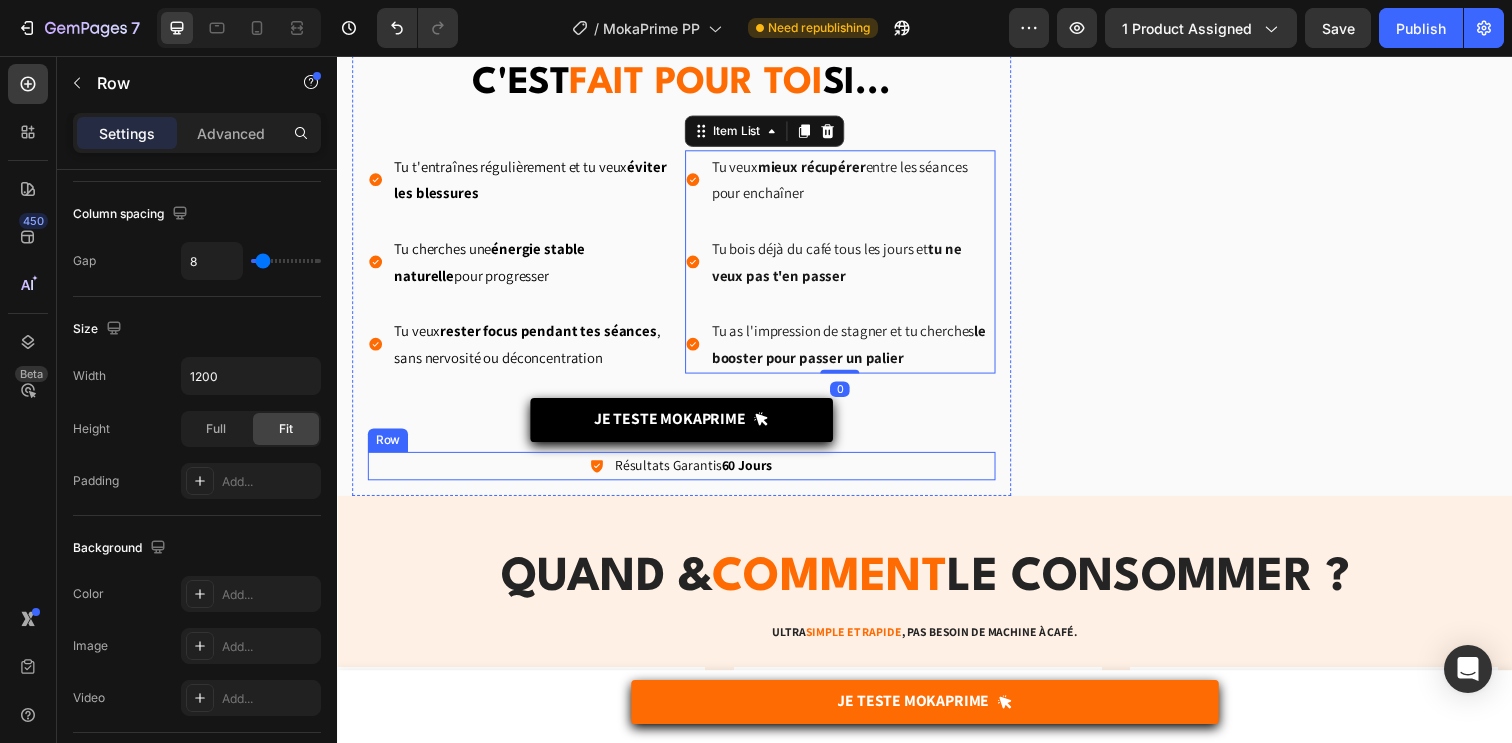 scroll, scrollTop: 0, scrollLeft: 0, axis: both 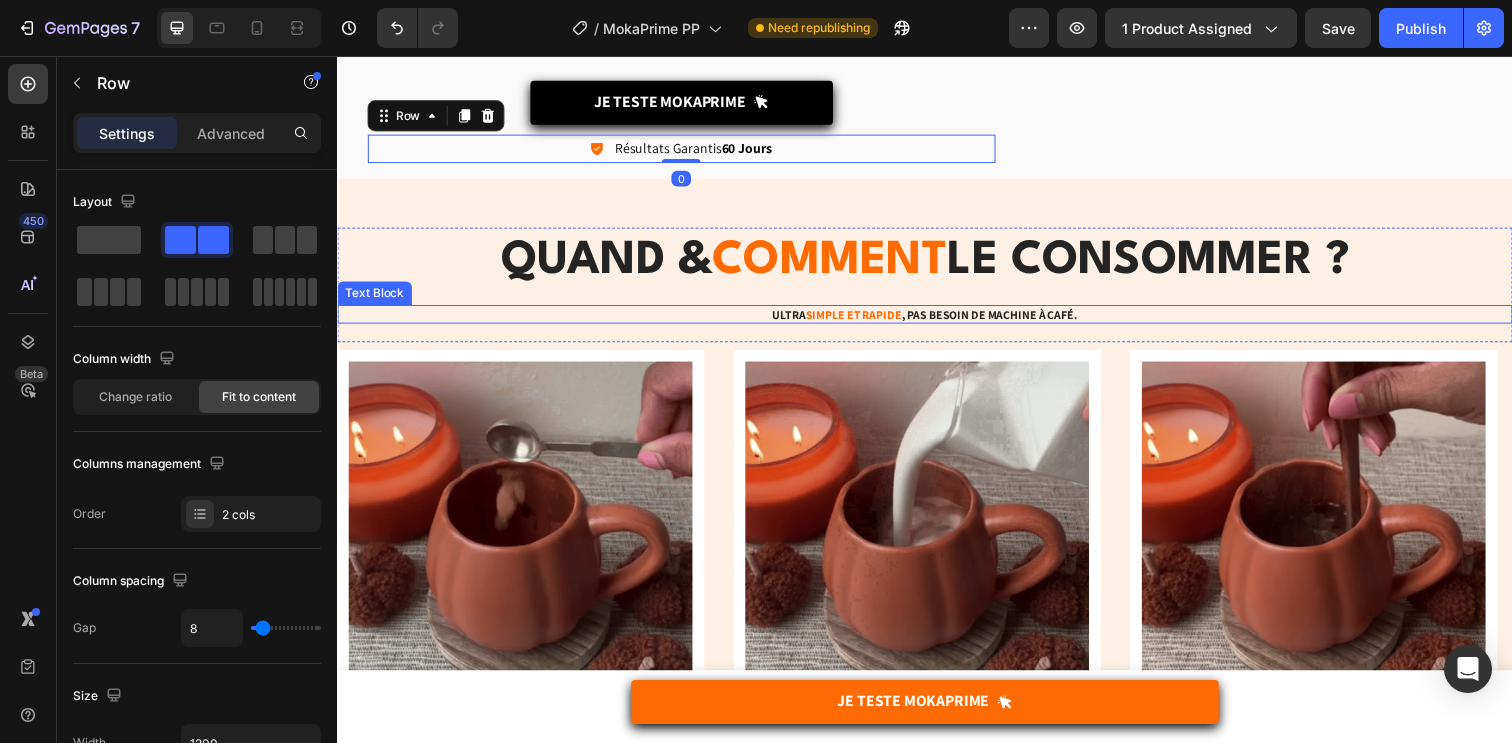 click on "simple et rapide" at bounding box center [864, 319] 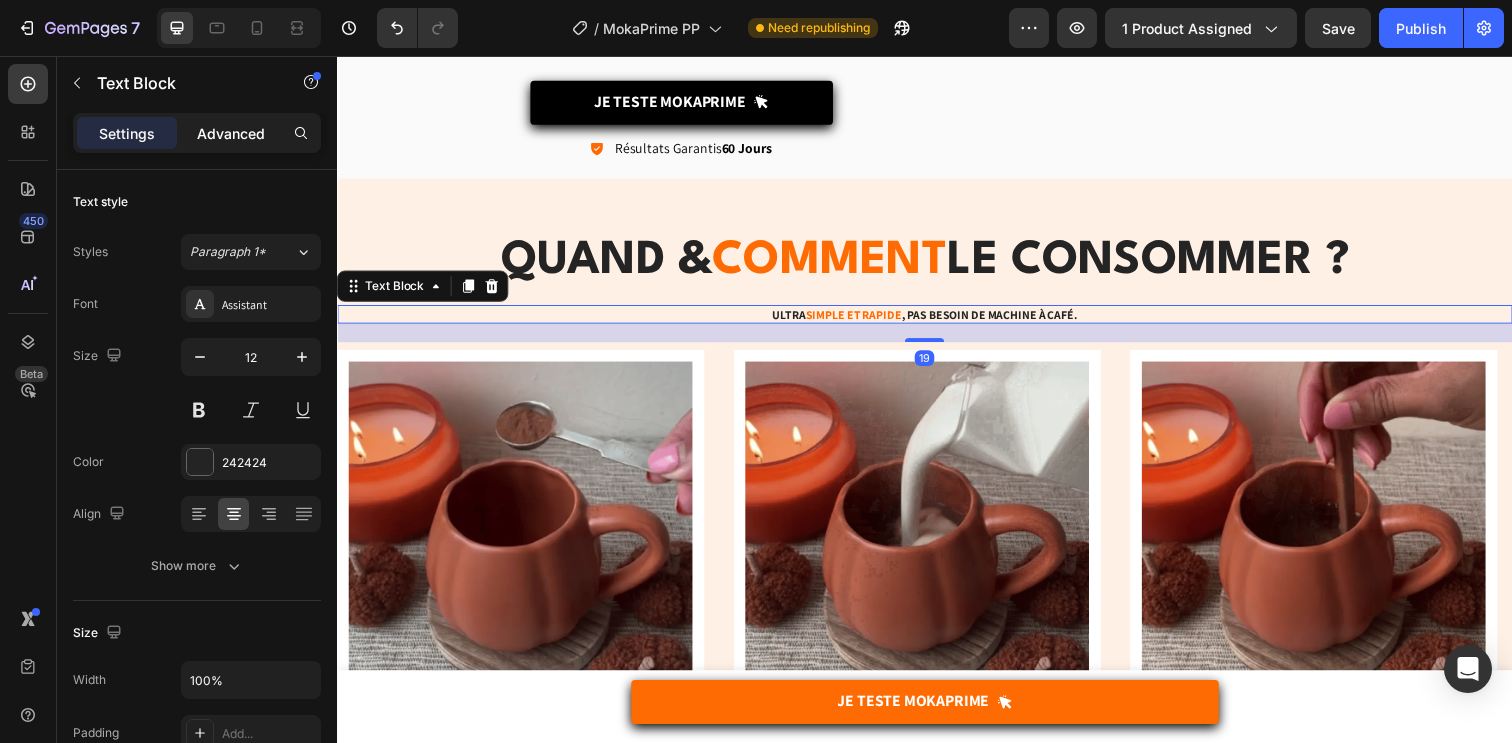click on "Advanced" at bounding box center (231, 133) 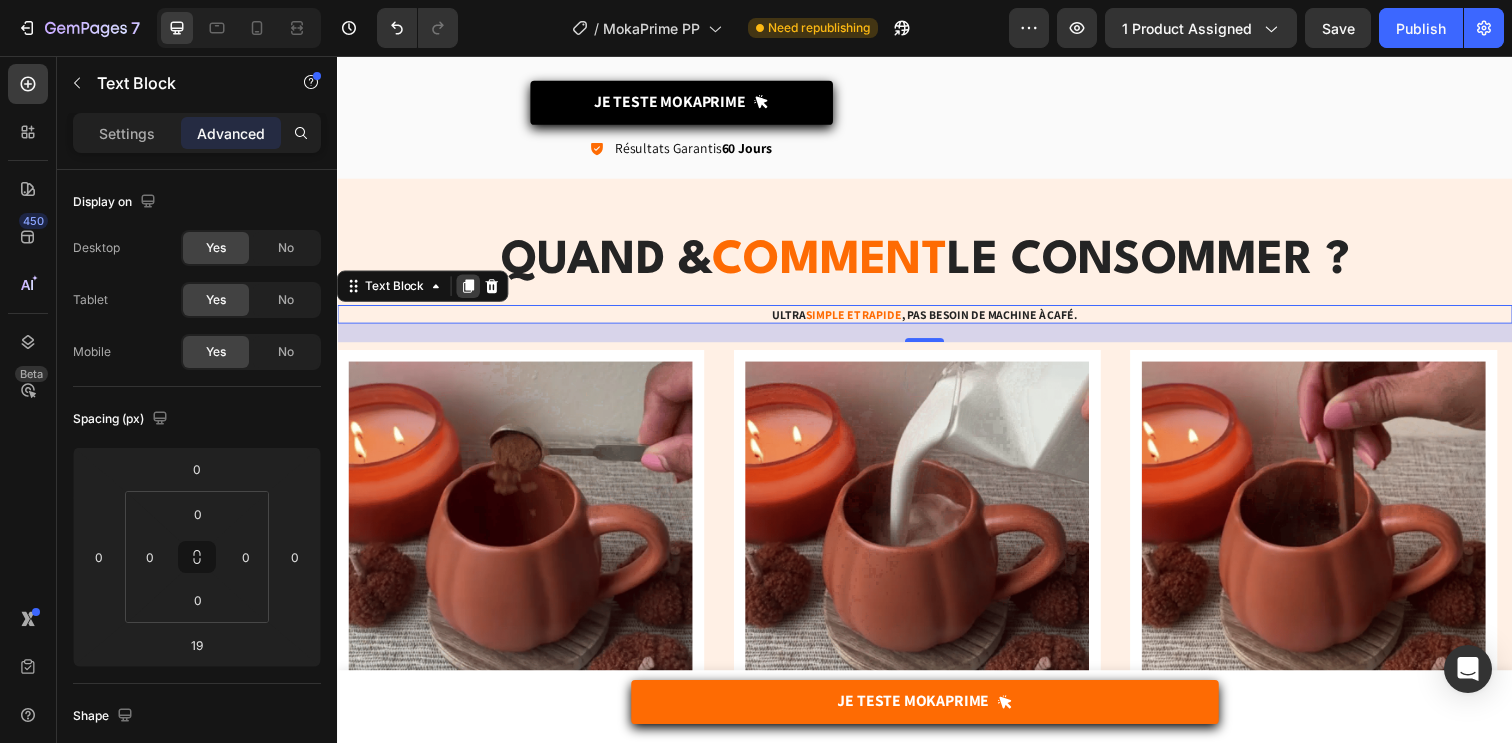 click 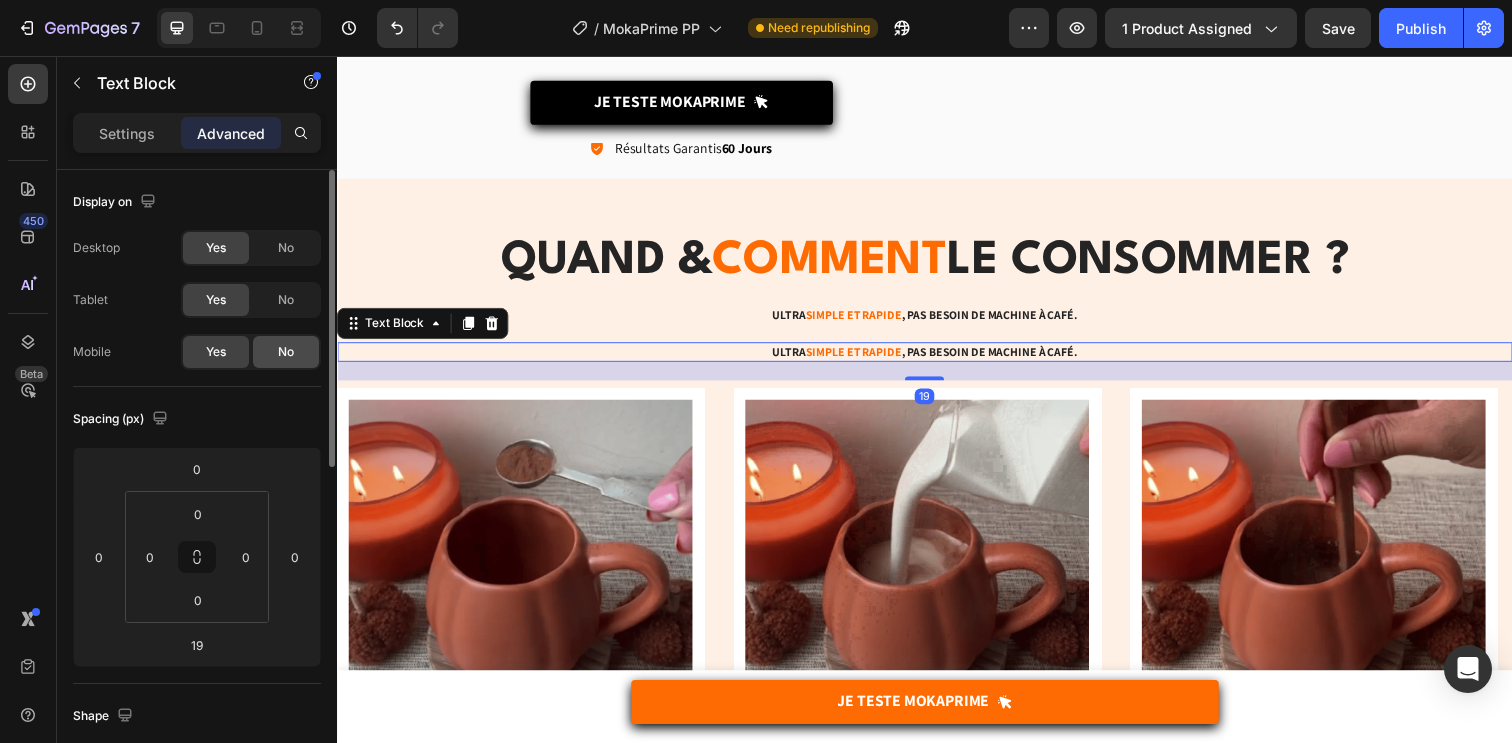 click on "No" 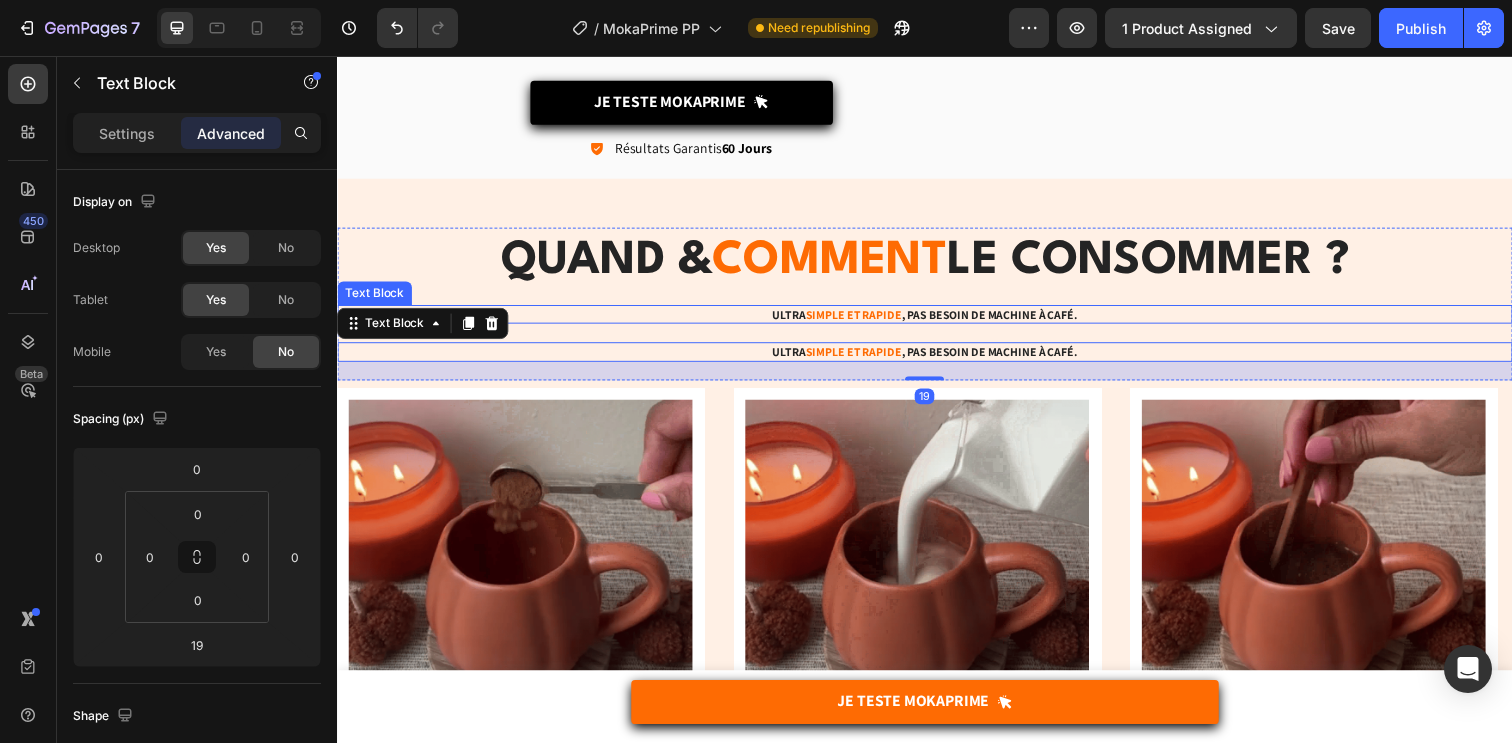 click on "Ultra  simple et rapide , Pas besoin de machine à café." at bounding box center [937, 320] 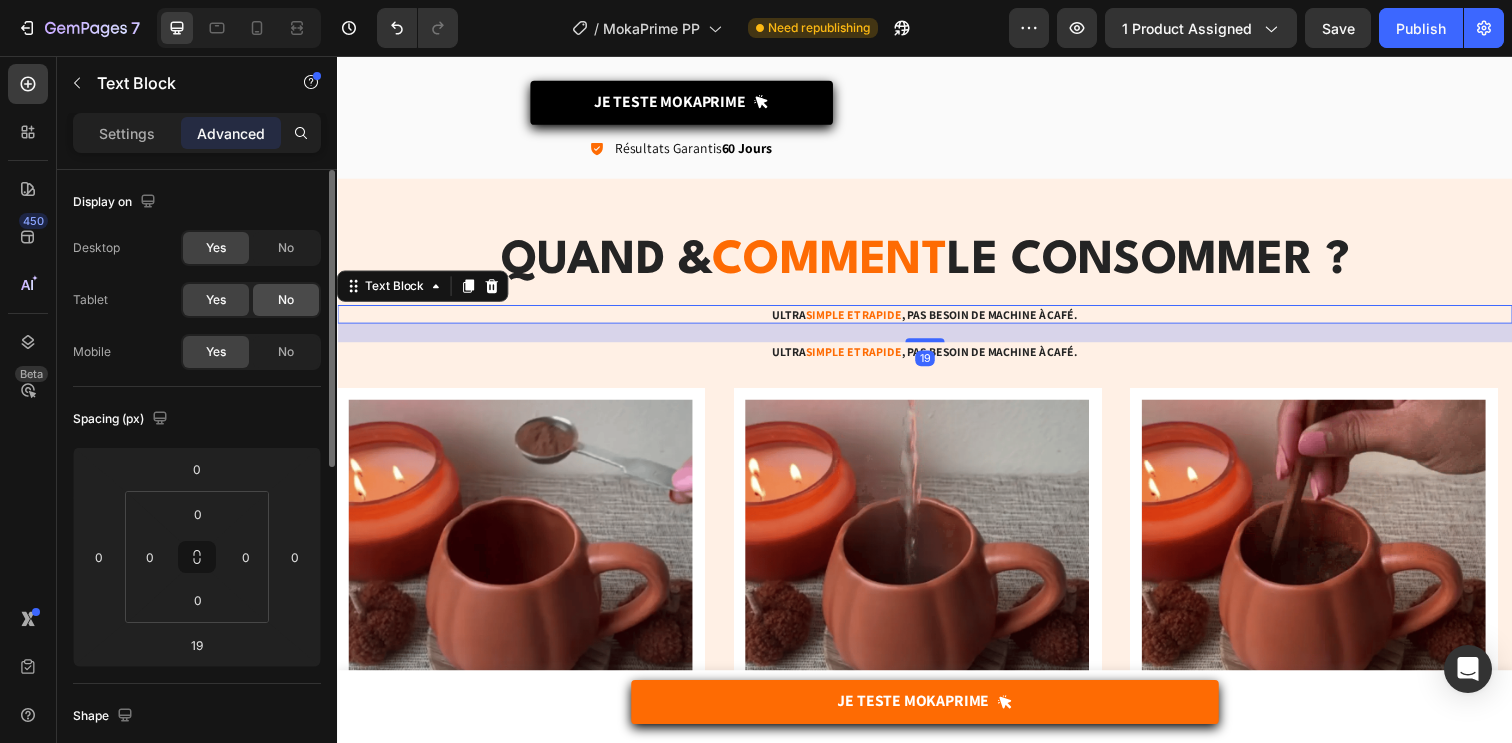 click on "No" 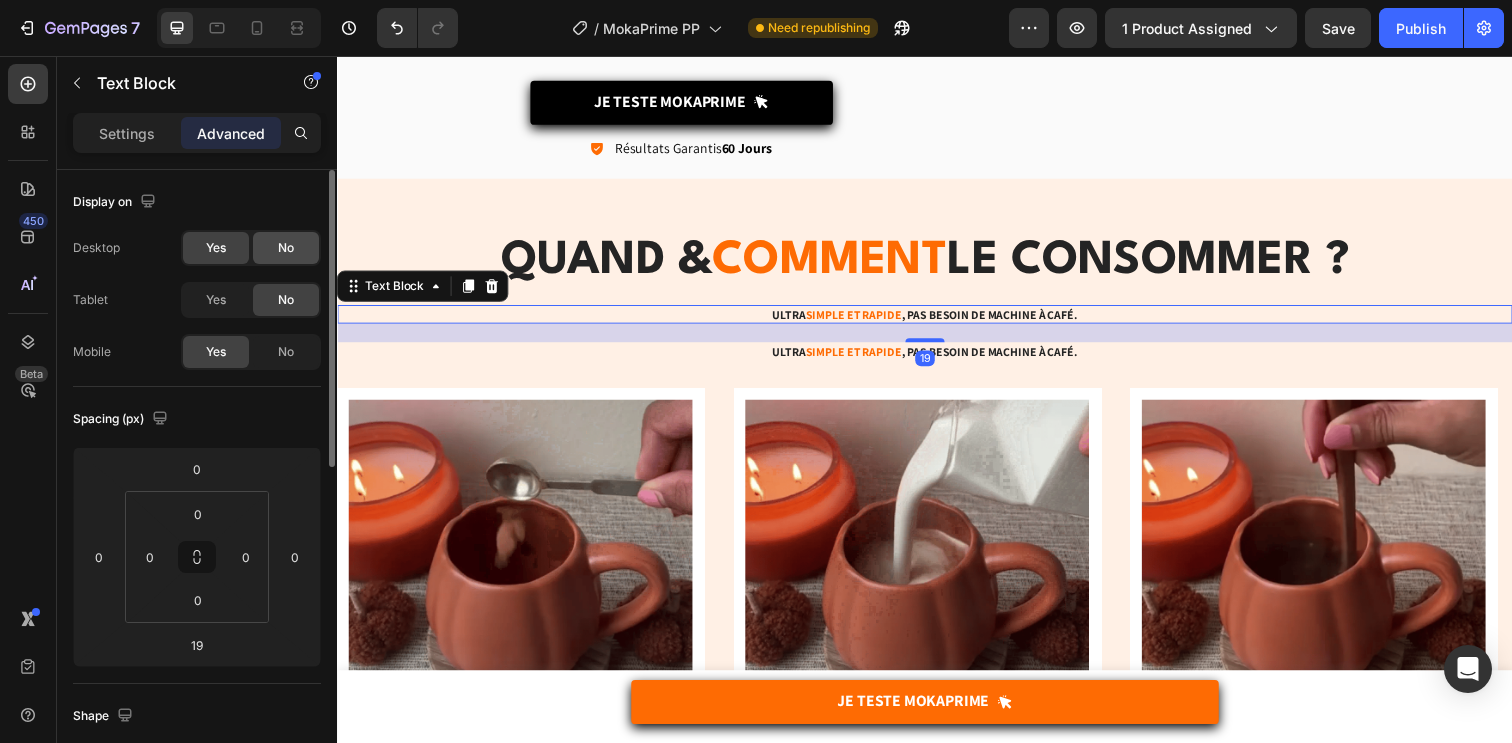 click on "No" 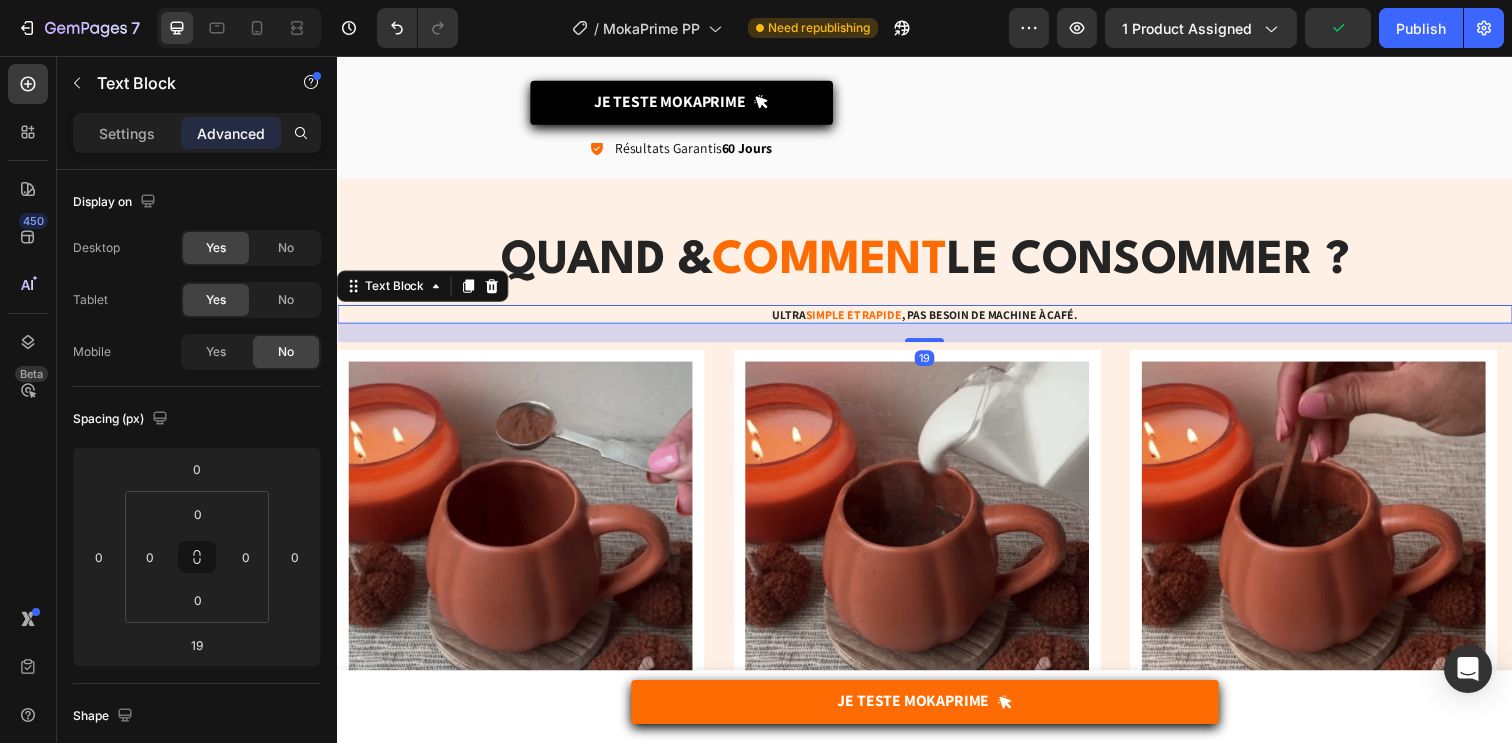 click on "Ultra  simple et rapide , Pas besoin de machine à café. Text Block   19" at bounding box center (937, 320) 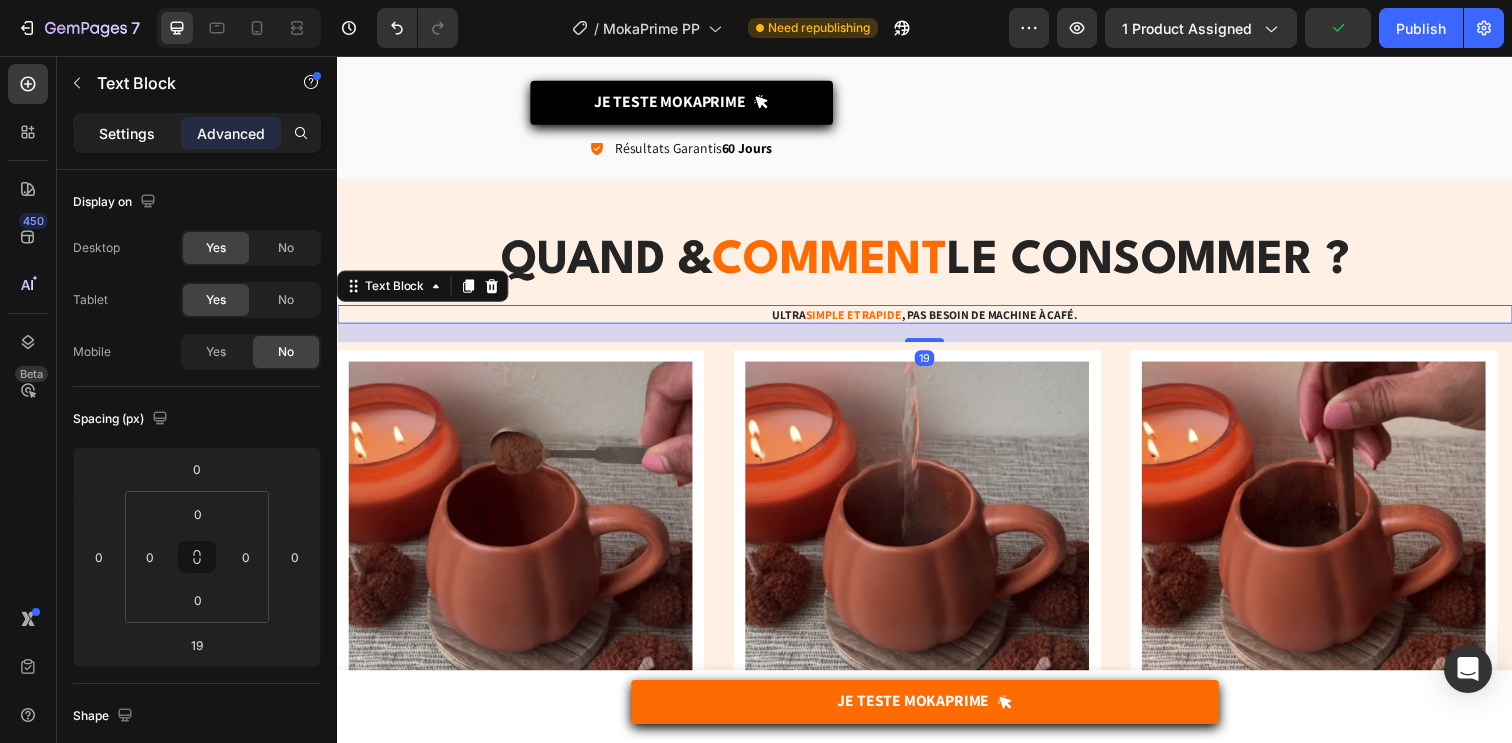 click on "Settings" at bounding box center [127, 133] 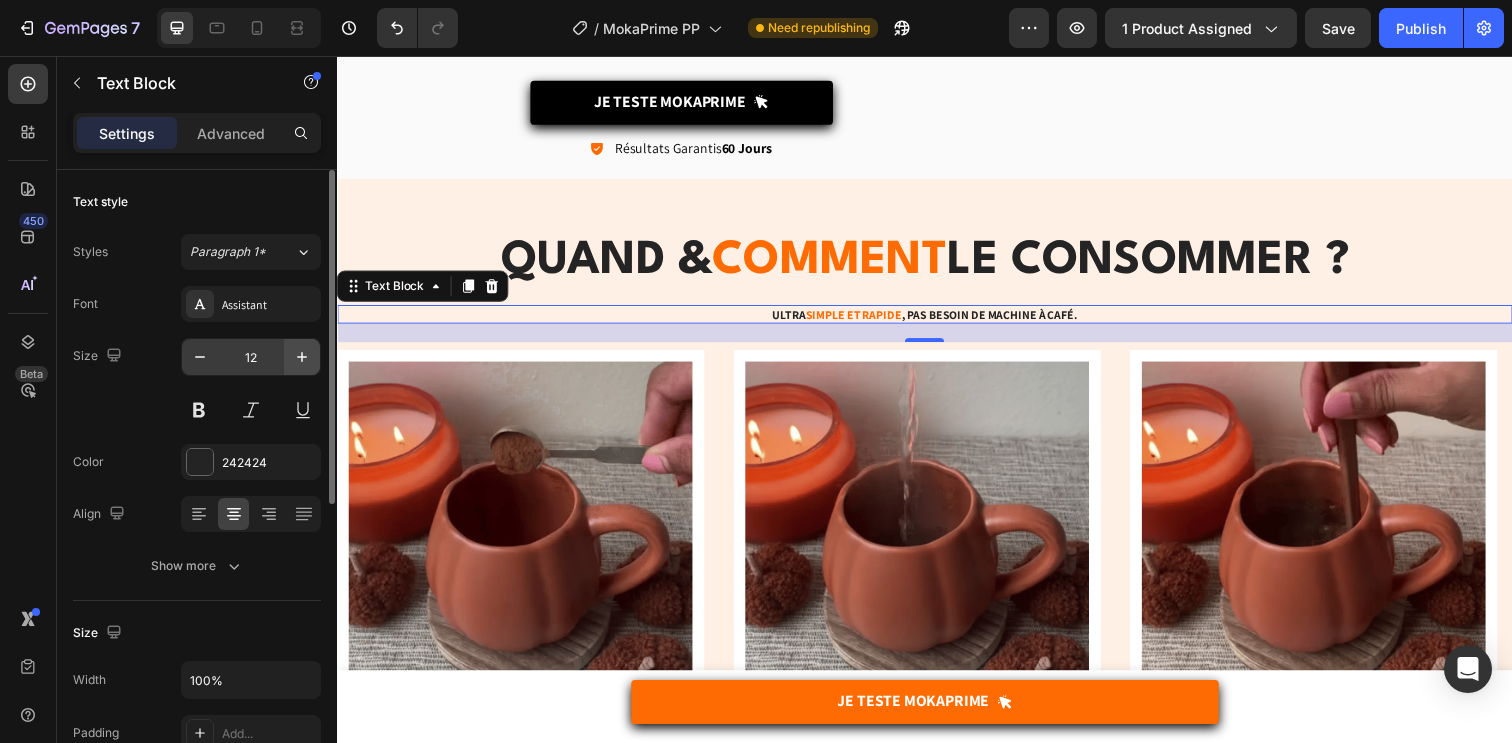 click at bounding box center (302, 357) 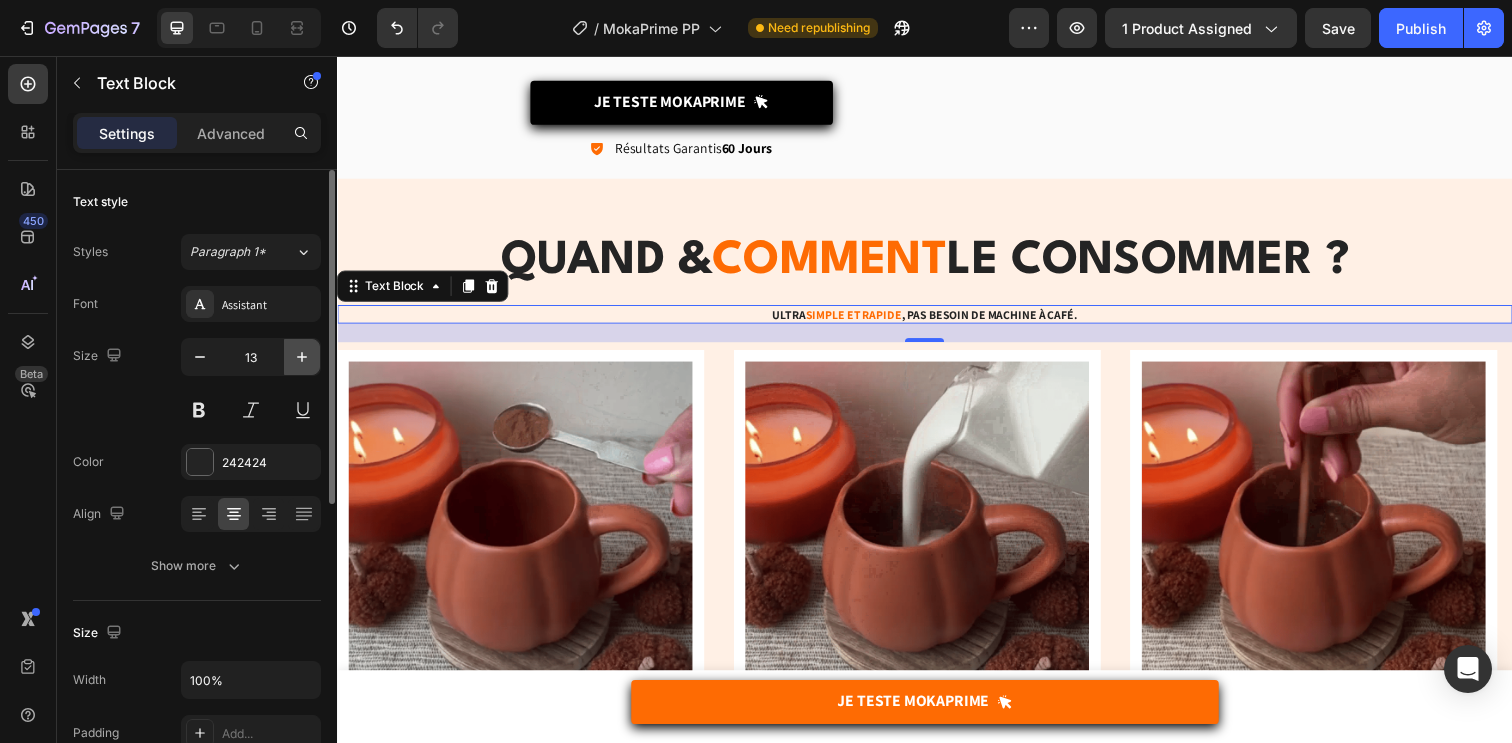 click at bounding box center [302, 357] 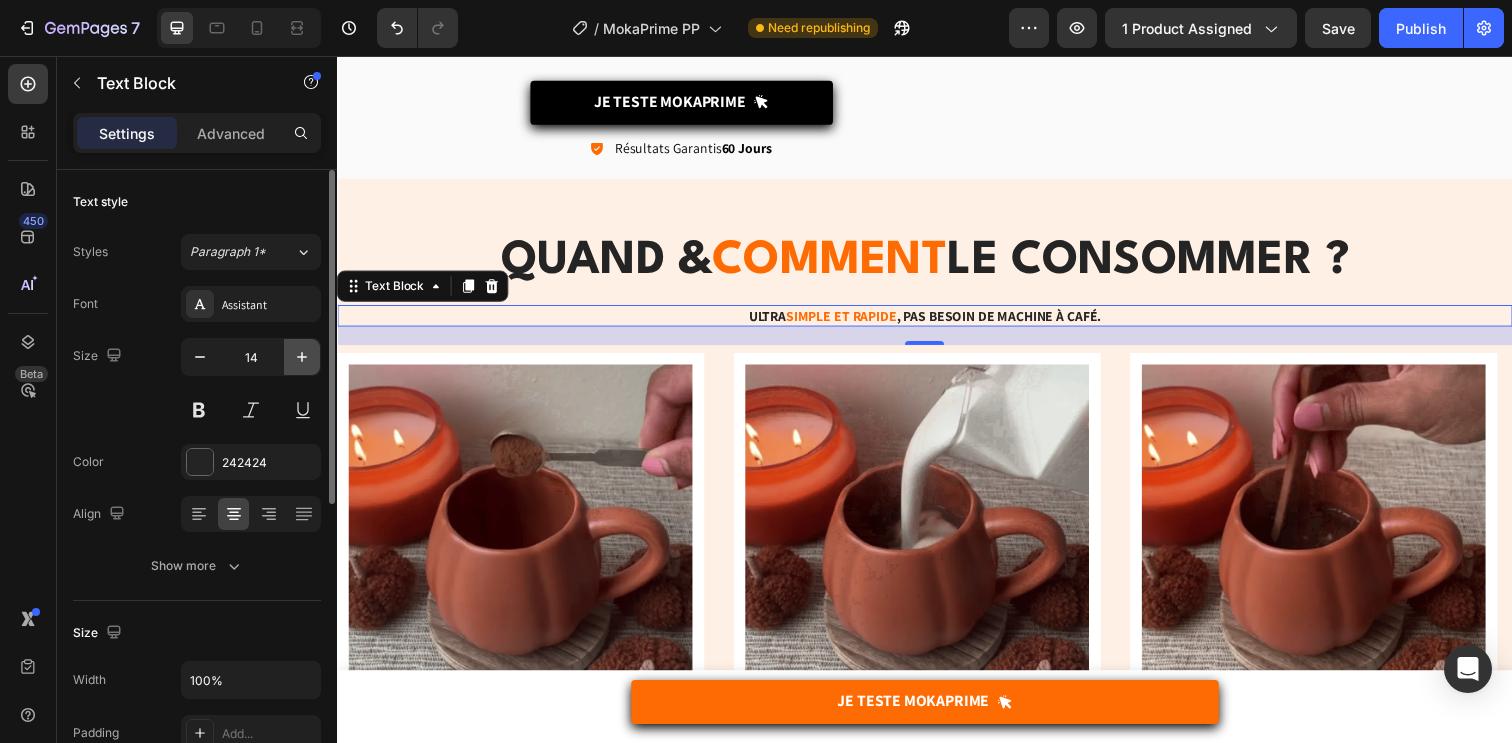 click at bounding box center [302, 357] 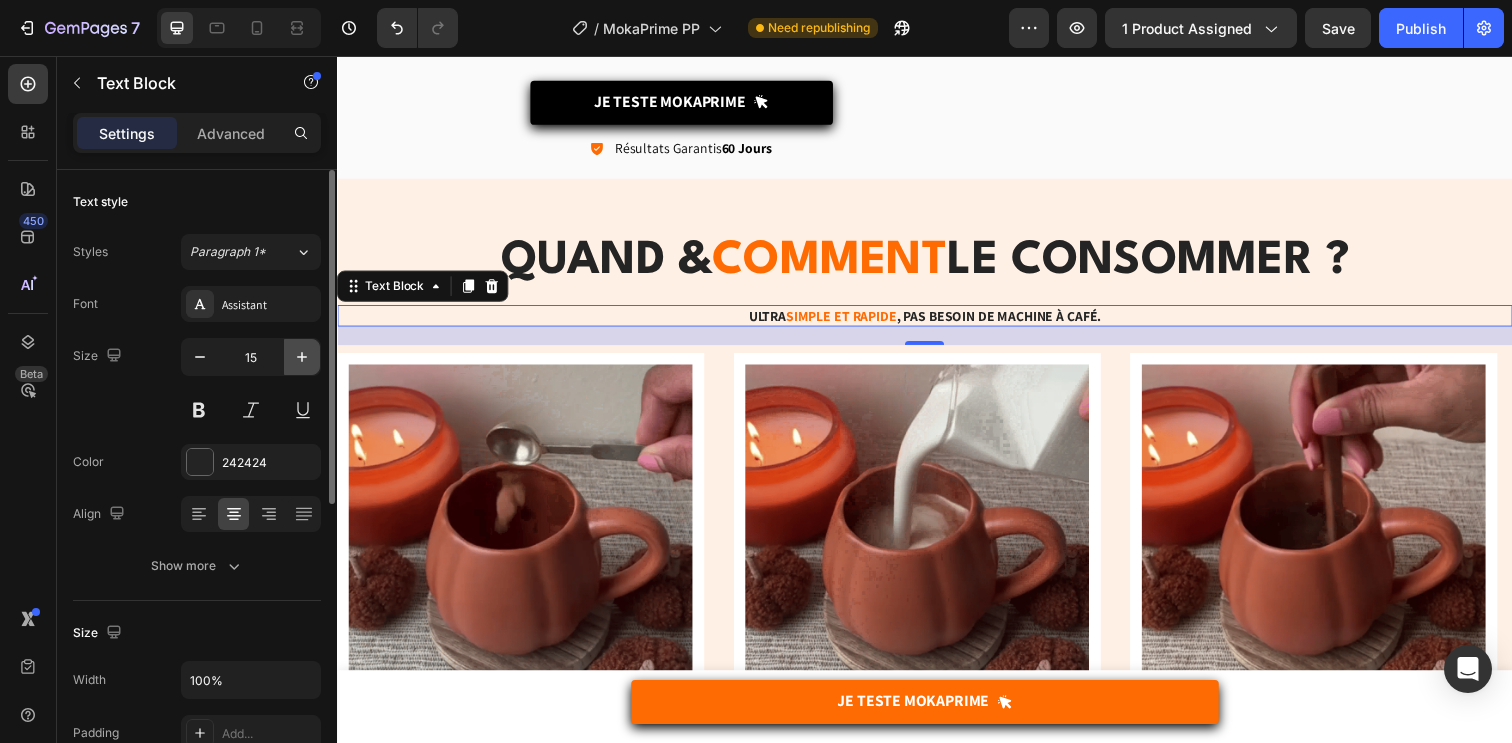 click at bounding box center (302, 357) 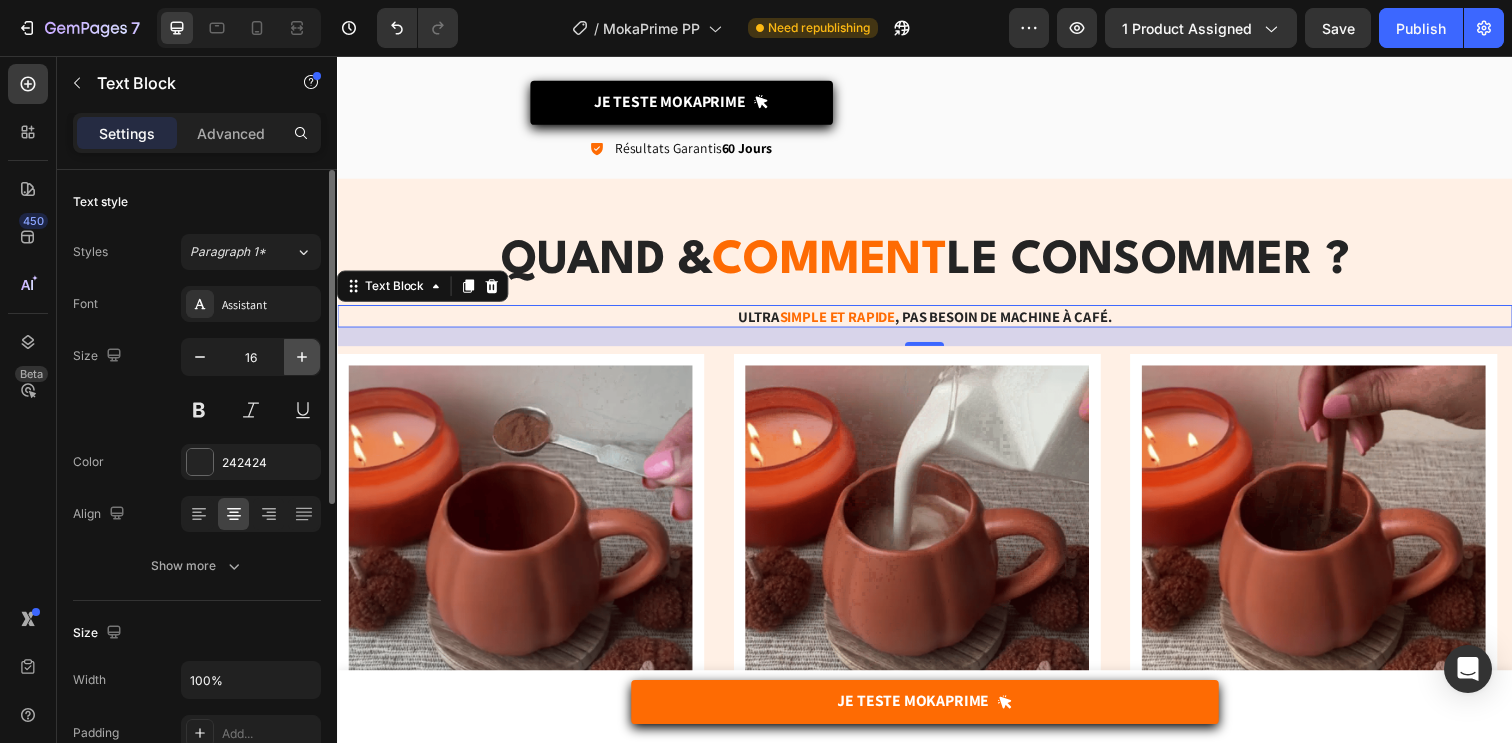 click at bounding box center [302, 357] 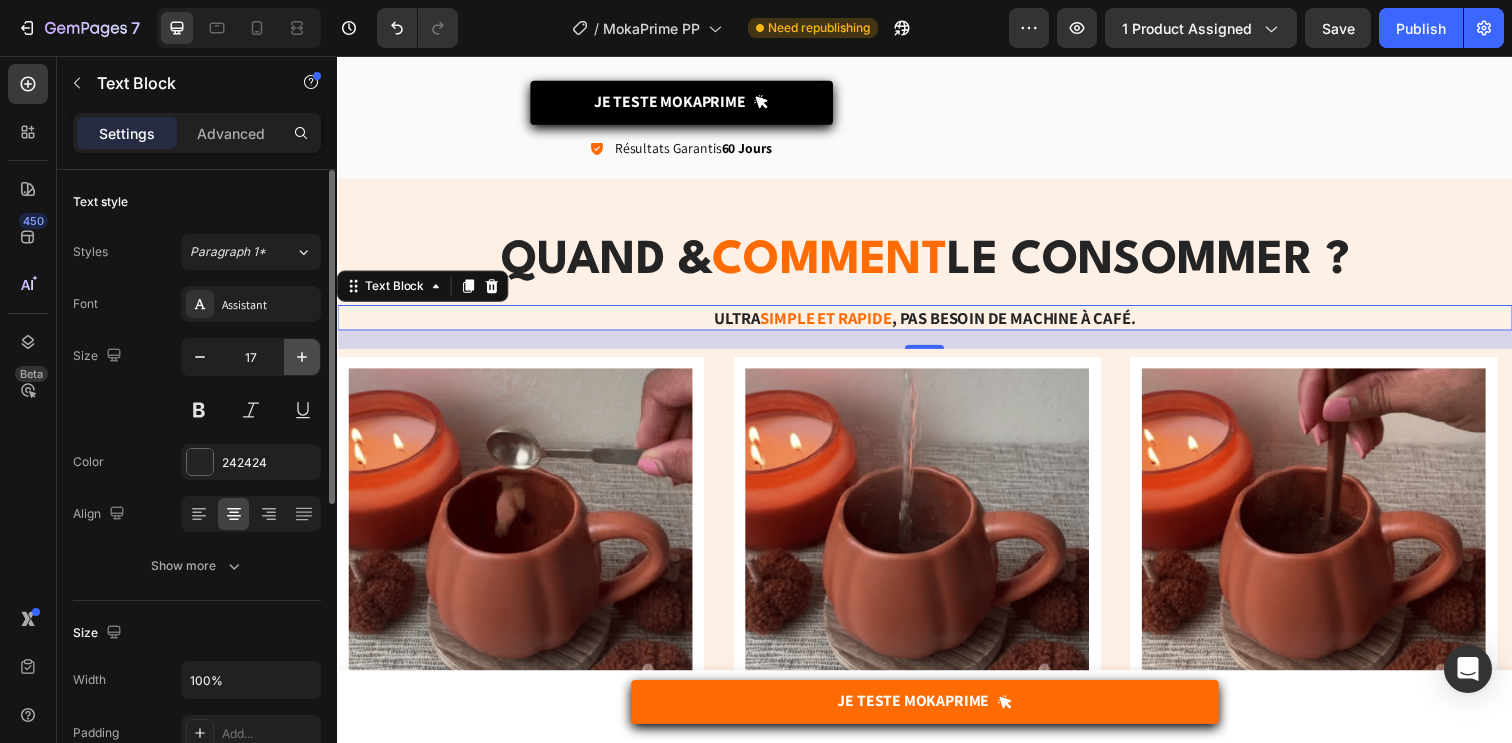 click at bounding box center [302, 357] 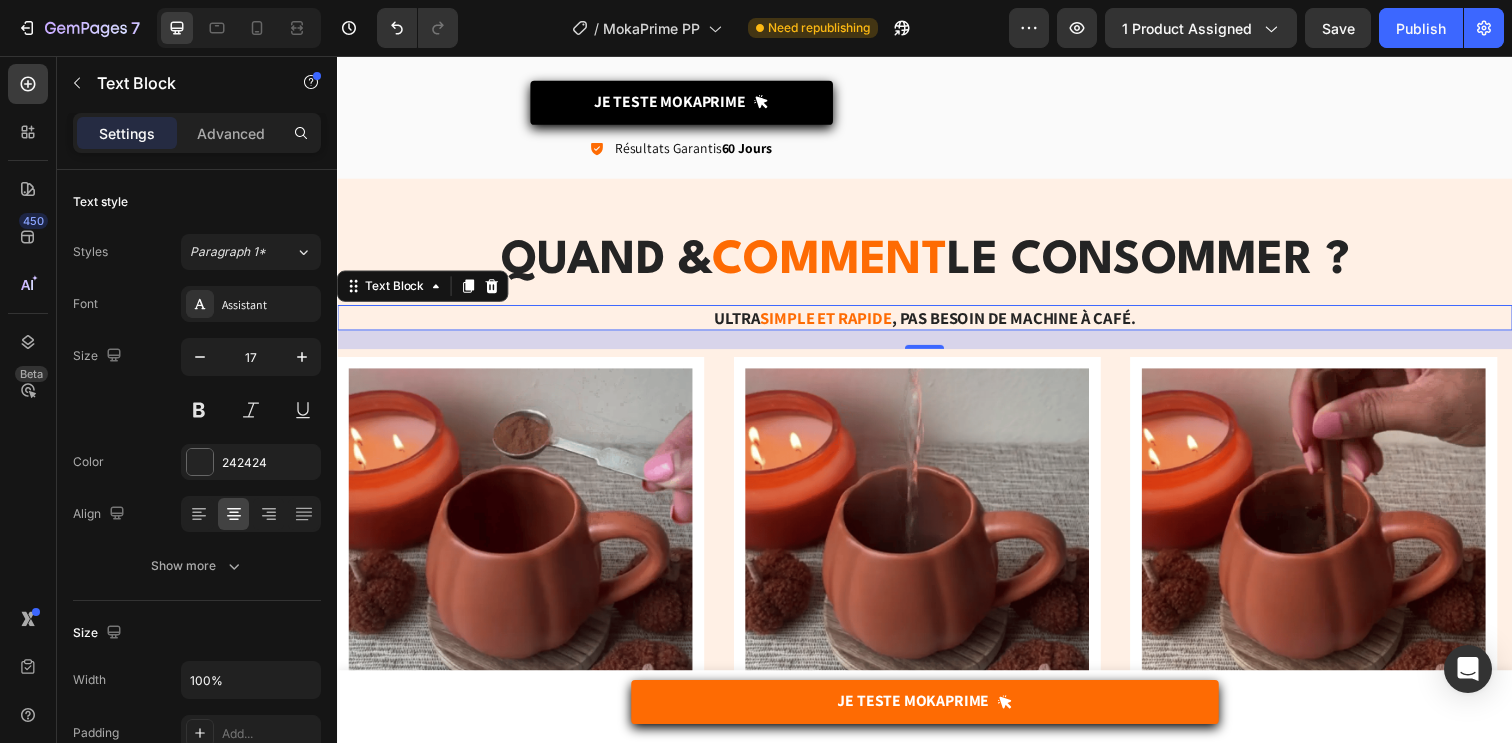 type on "18" 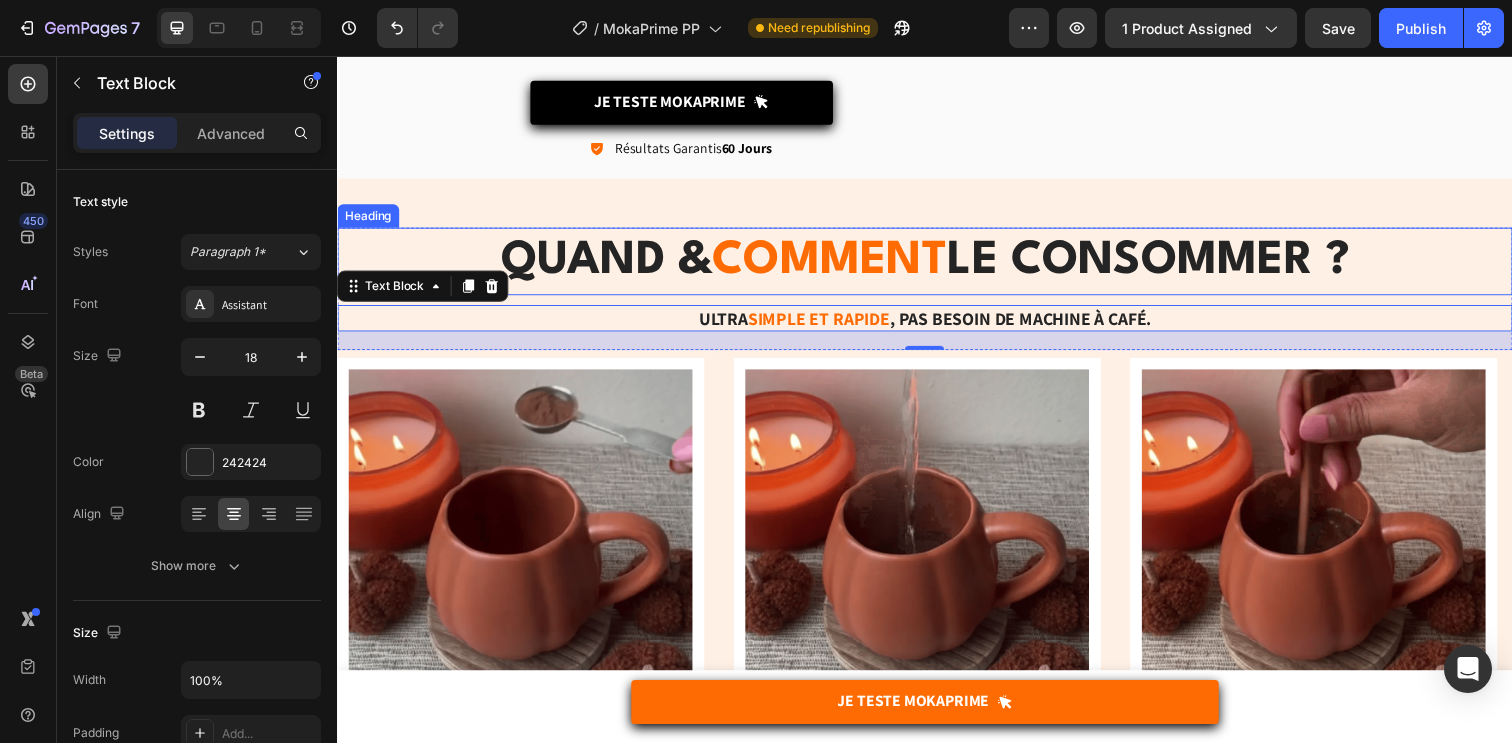 click on "le consommer ?" at bounding box center (1165, 265) 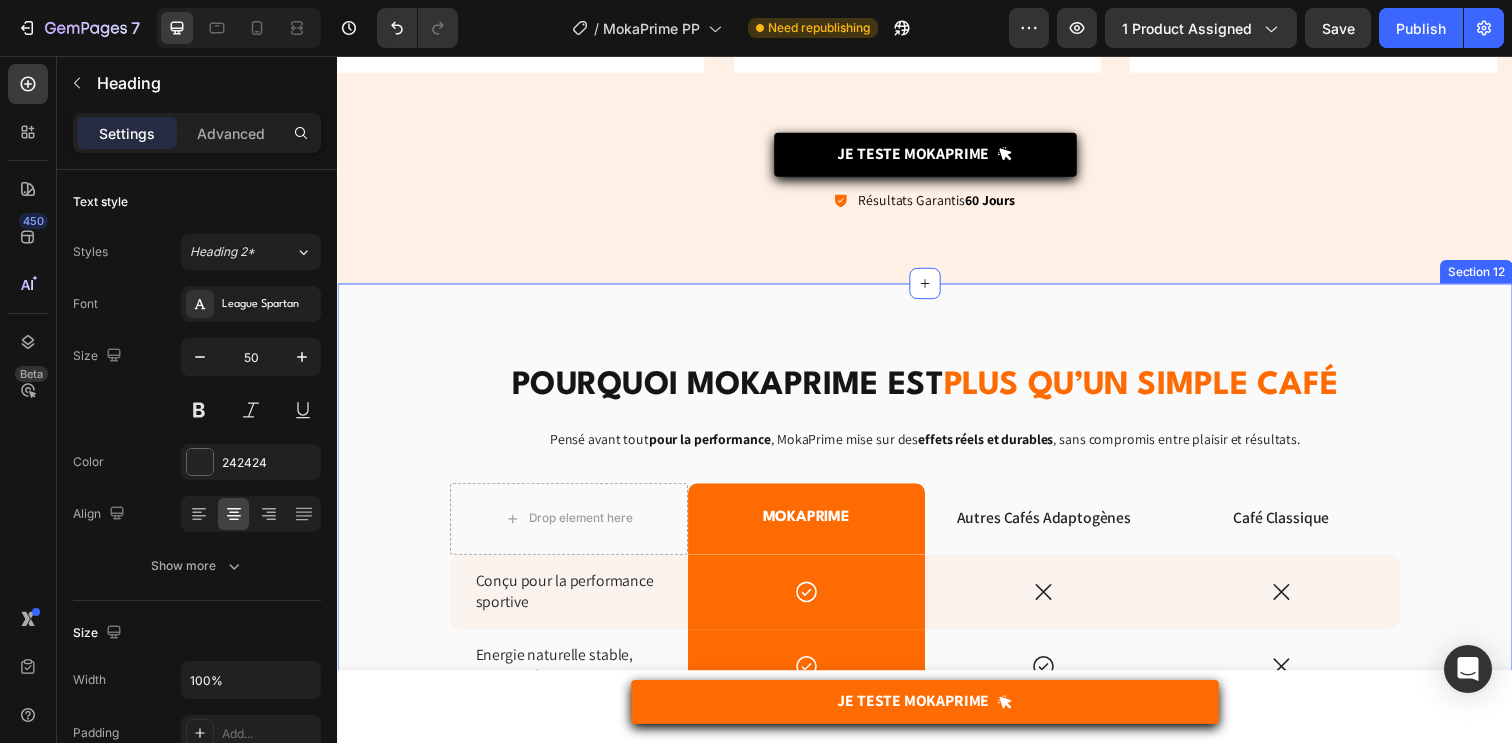 scroll, scrollTop: 5298, scrollLeft: 0, axis: vertical 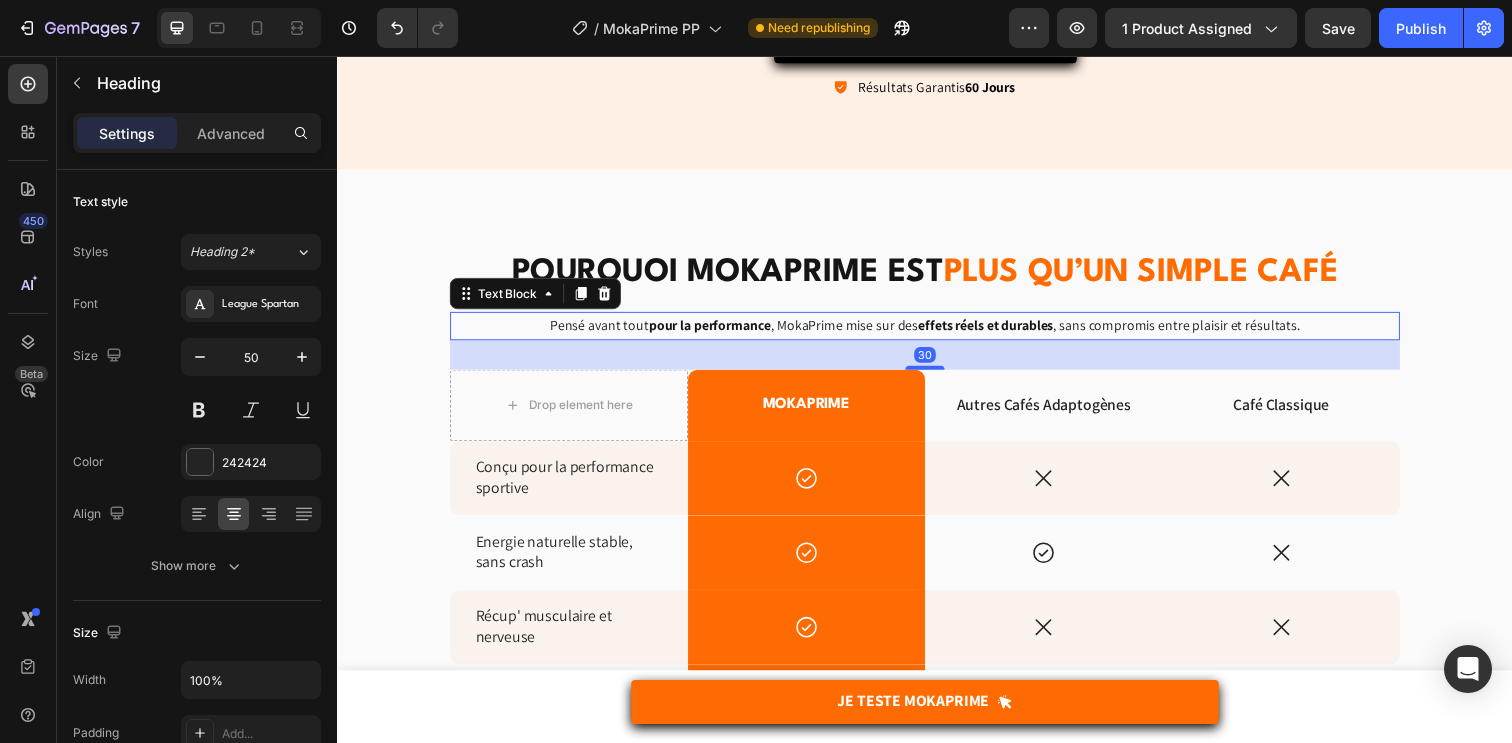 click on "pour la performance" at bounding box center (717, 331) 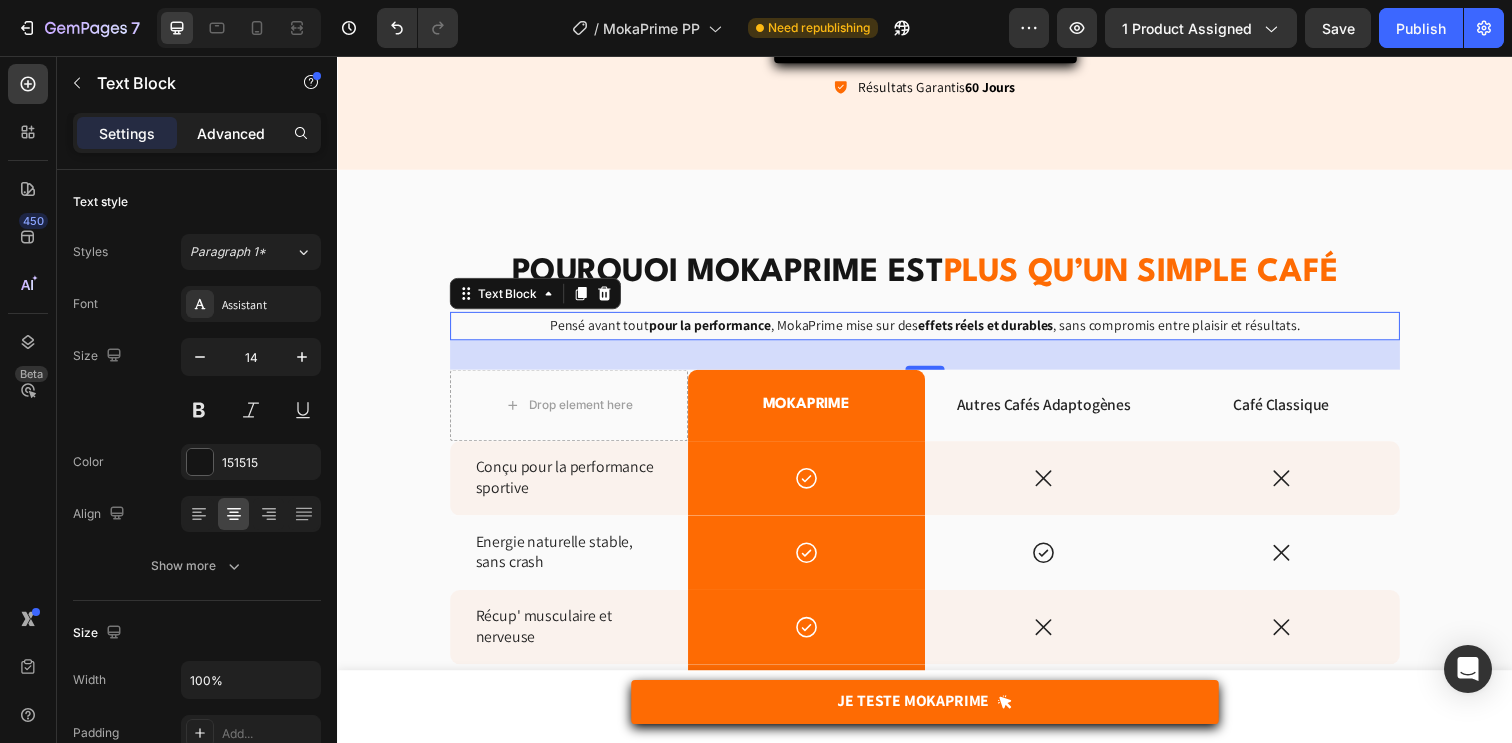 click on "Advanced" at bounding box center (231, 133) 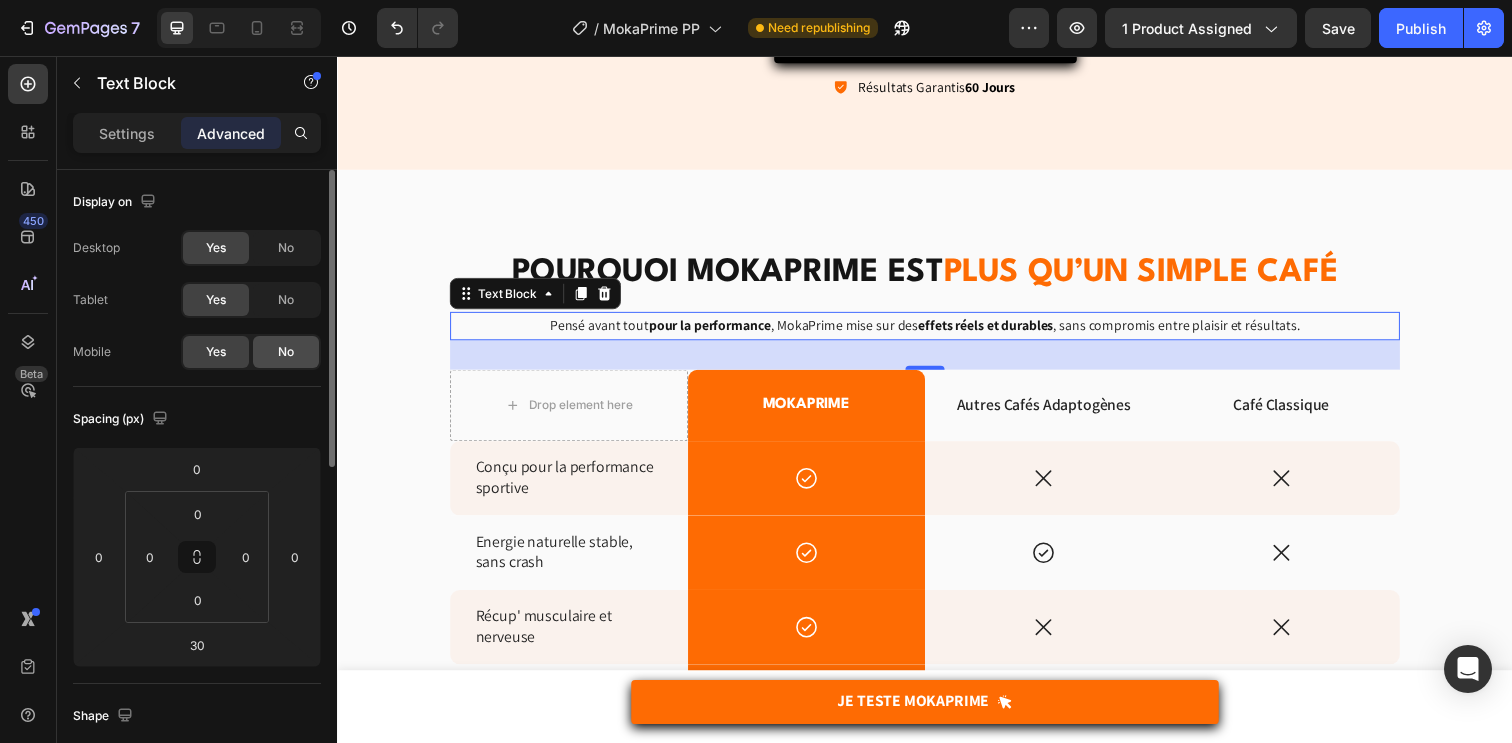click on "No" 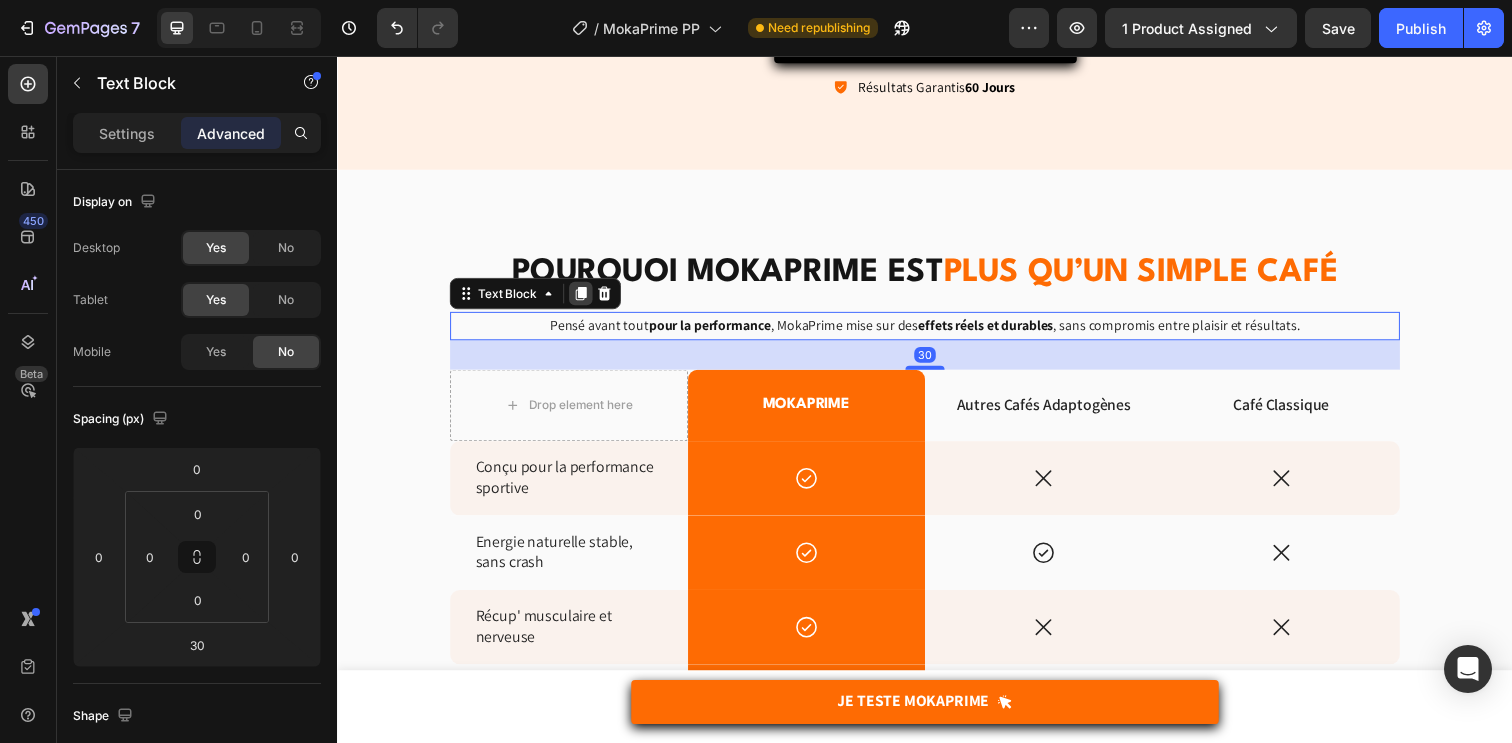 click 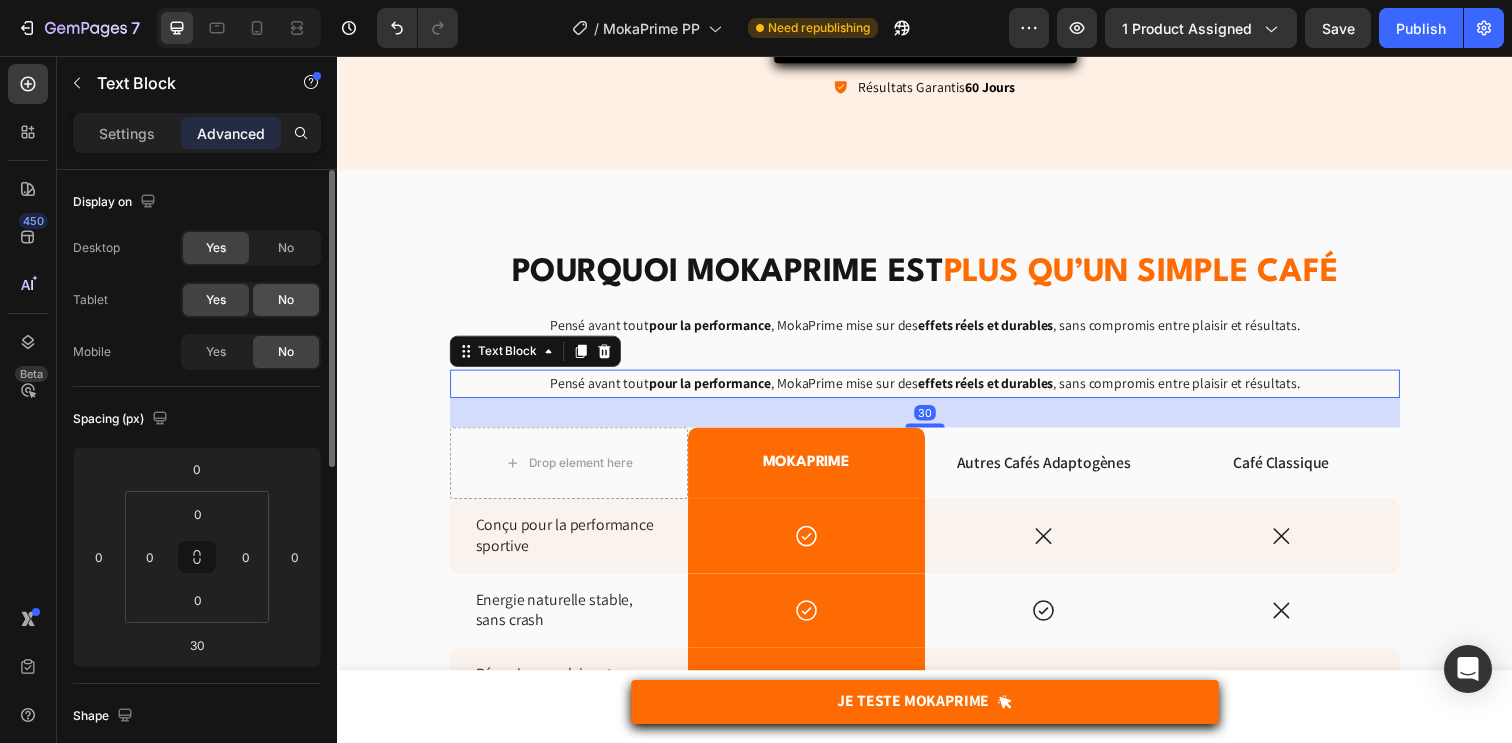 click on "Yes" 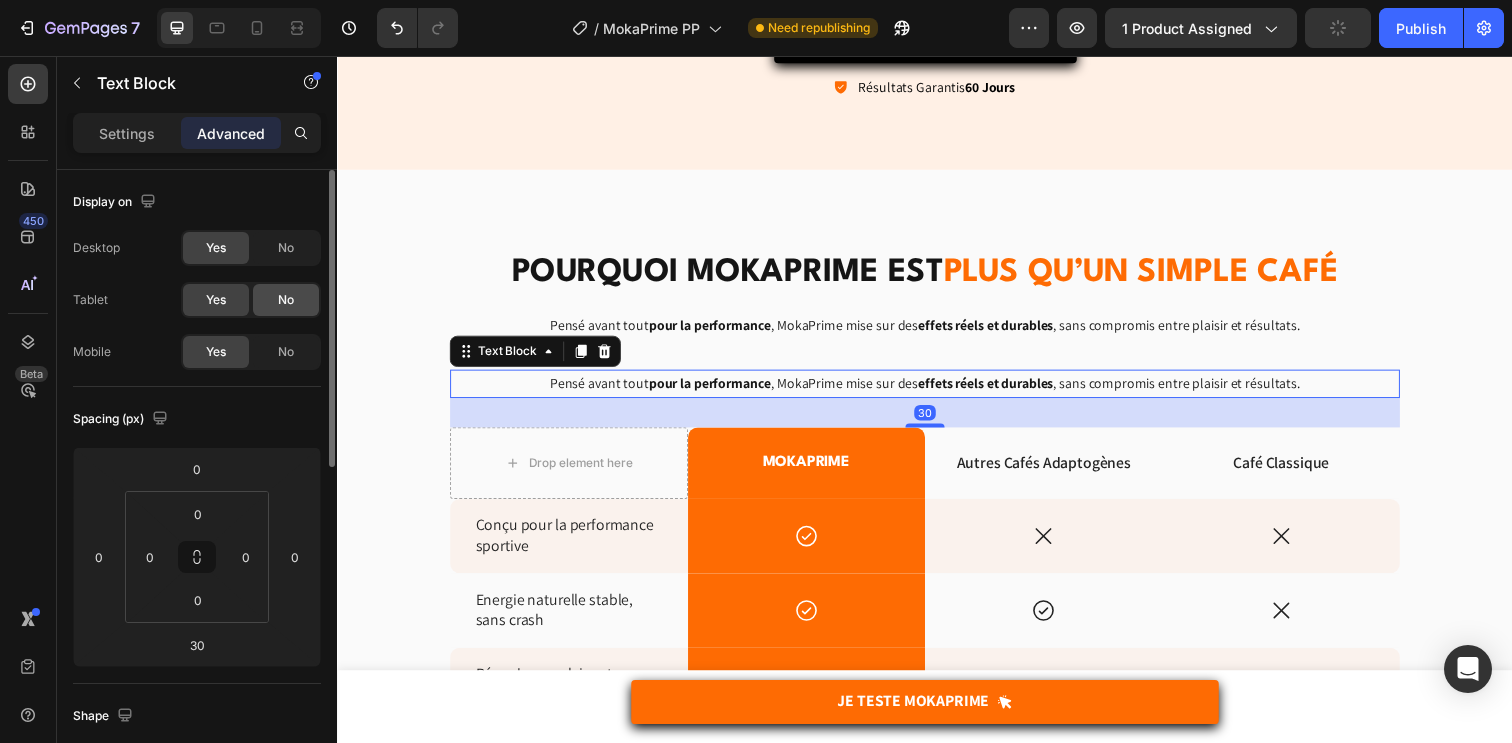 click on "No" 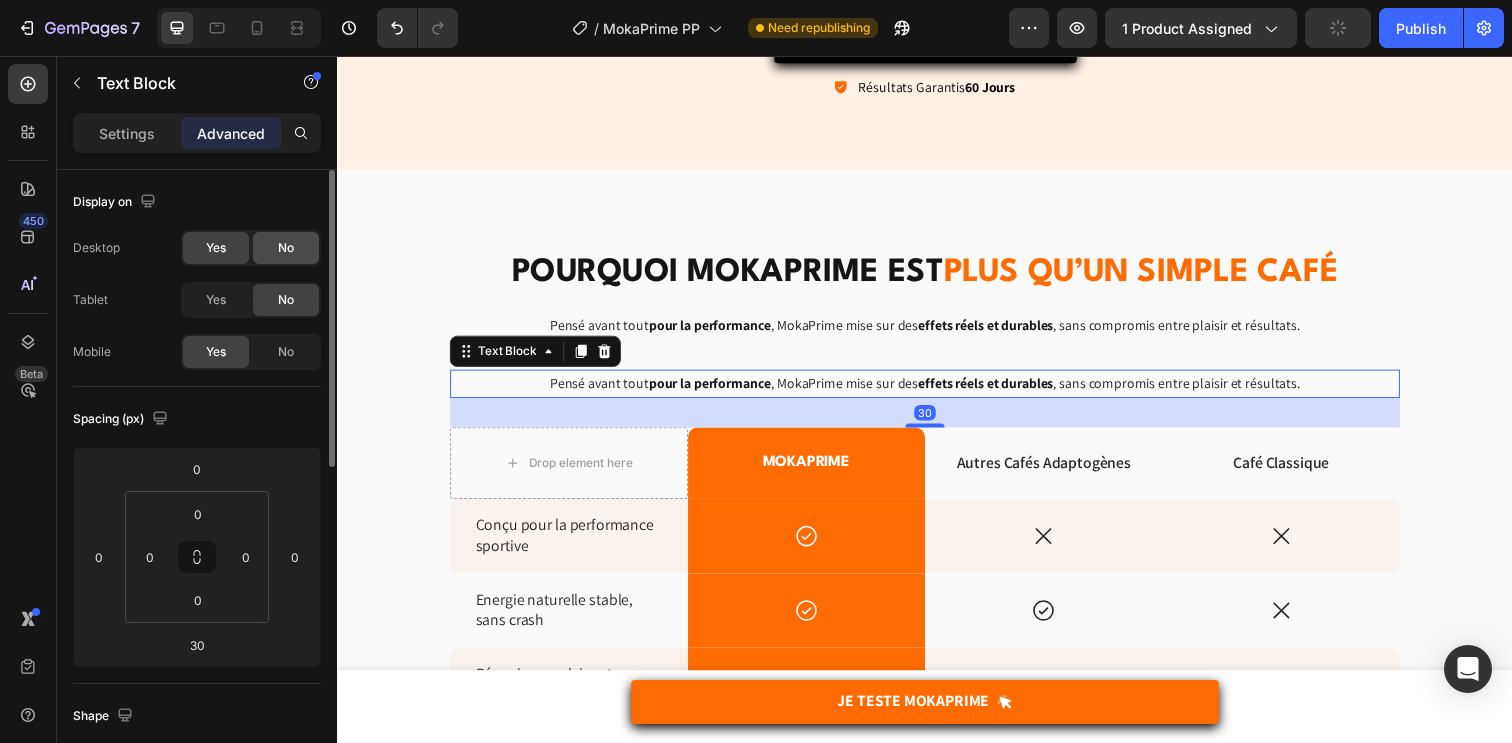 click on "No" 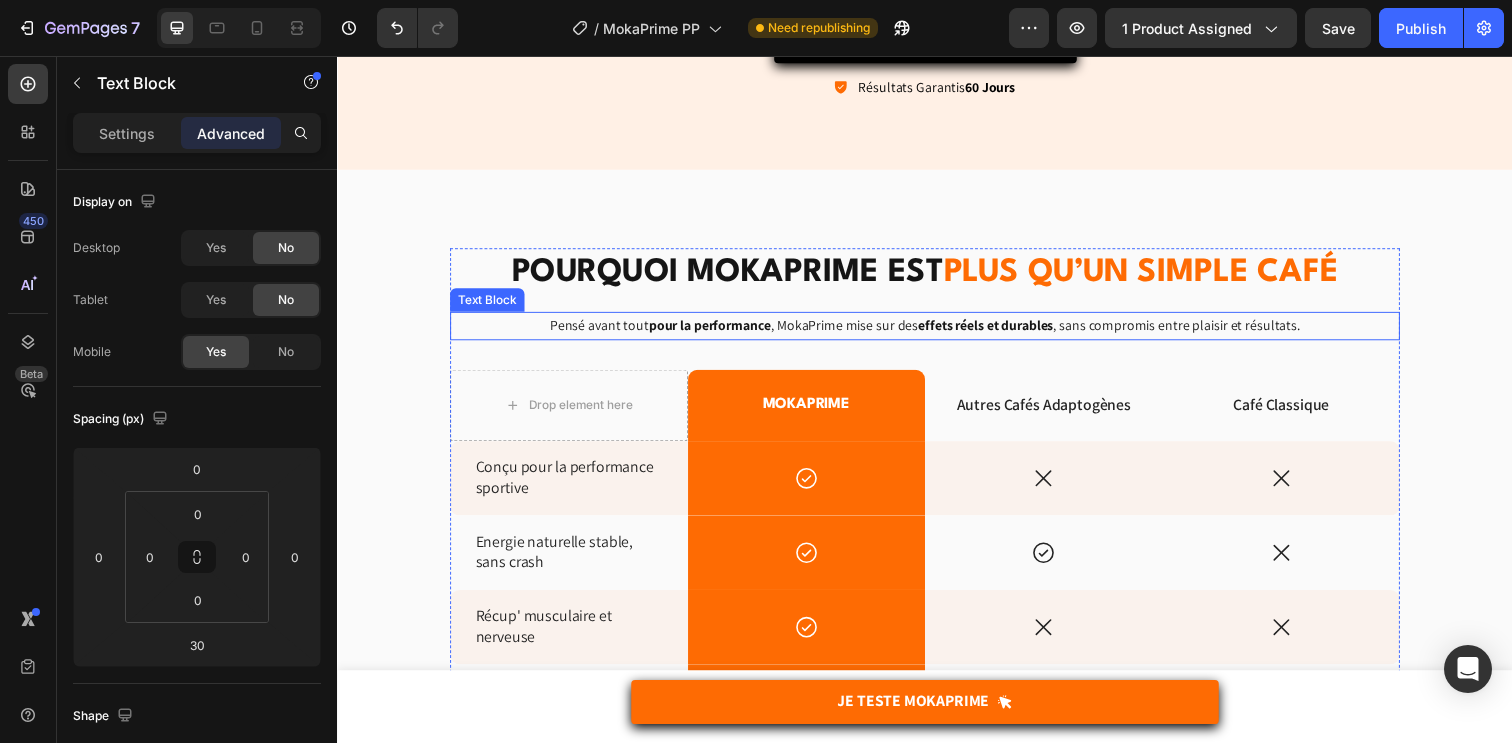 click on "pour la performance" at bounding box center [717, 331] 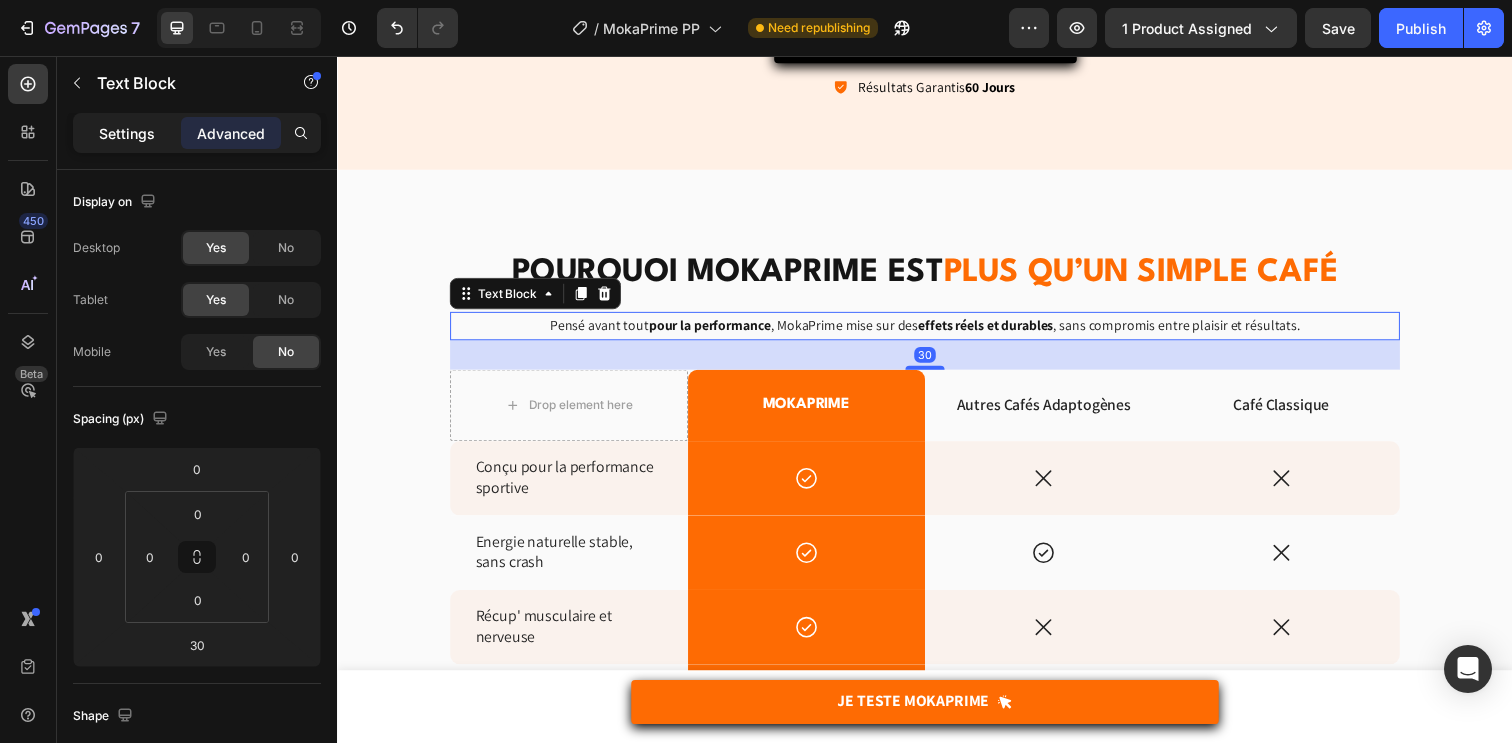 click on "Settings" at bounding box center [127, 133] 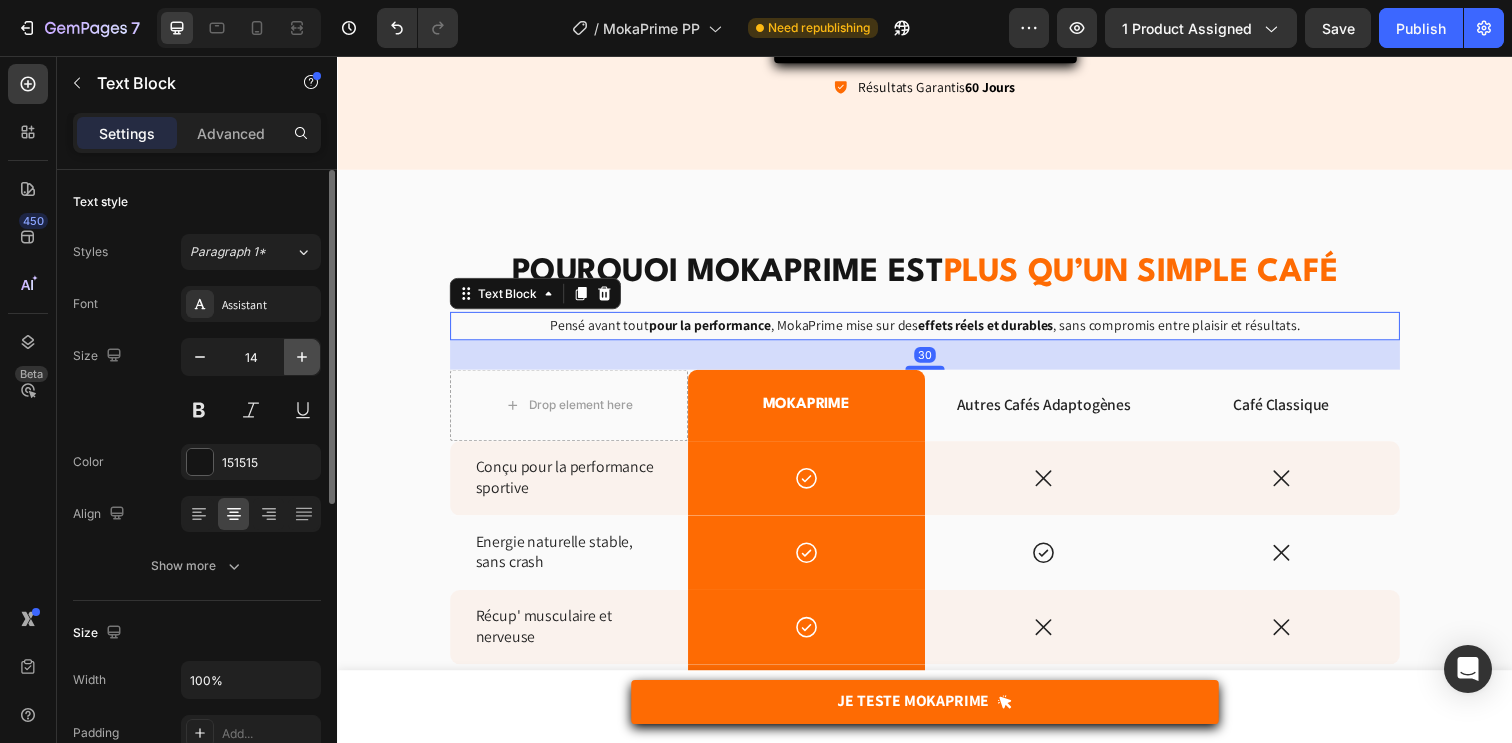 click 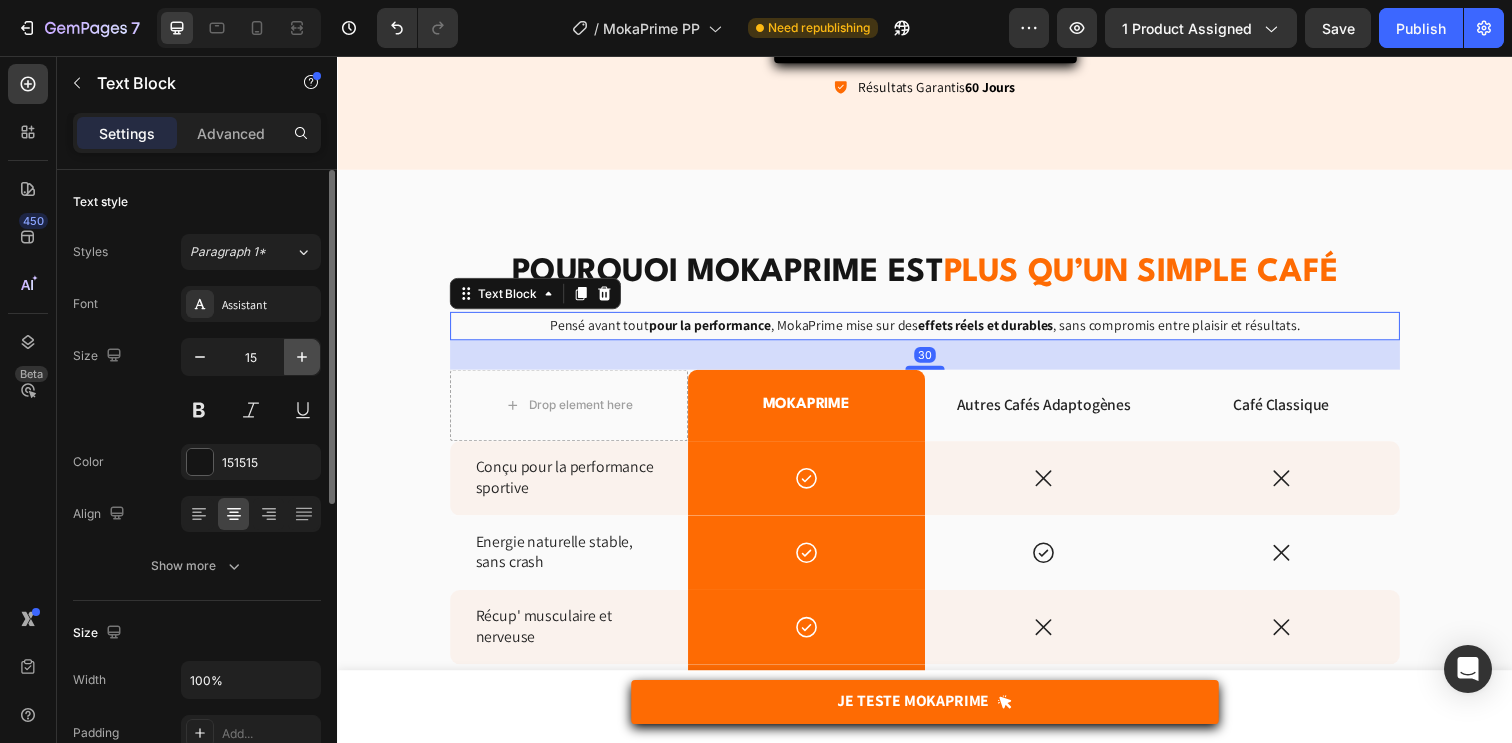 click 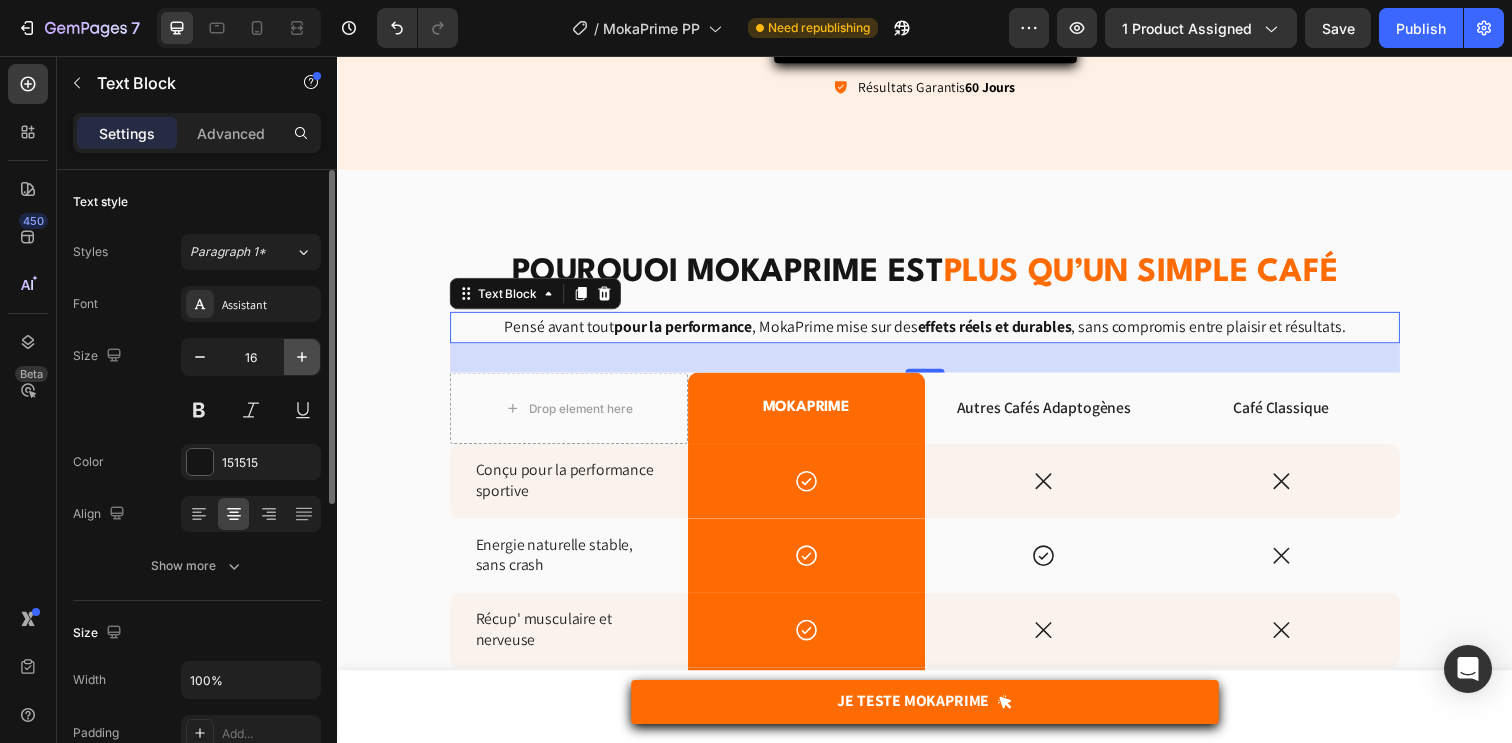 click 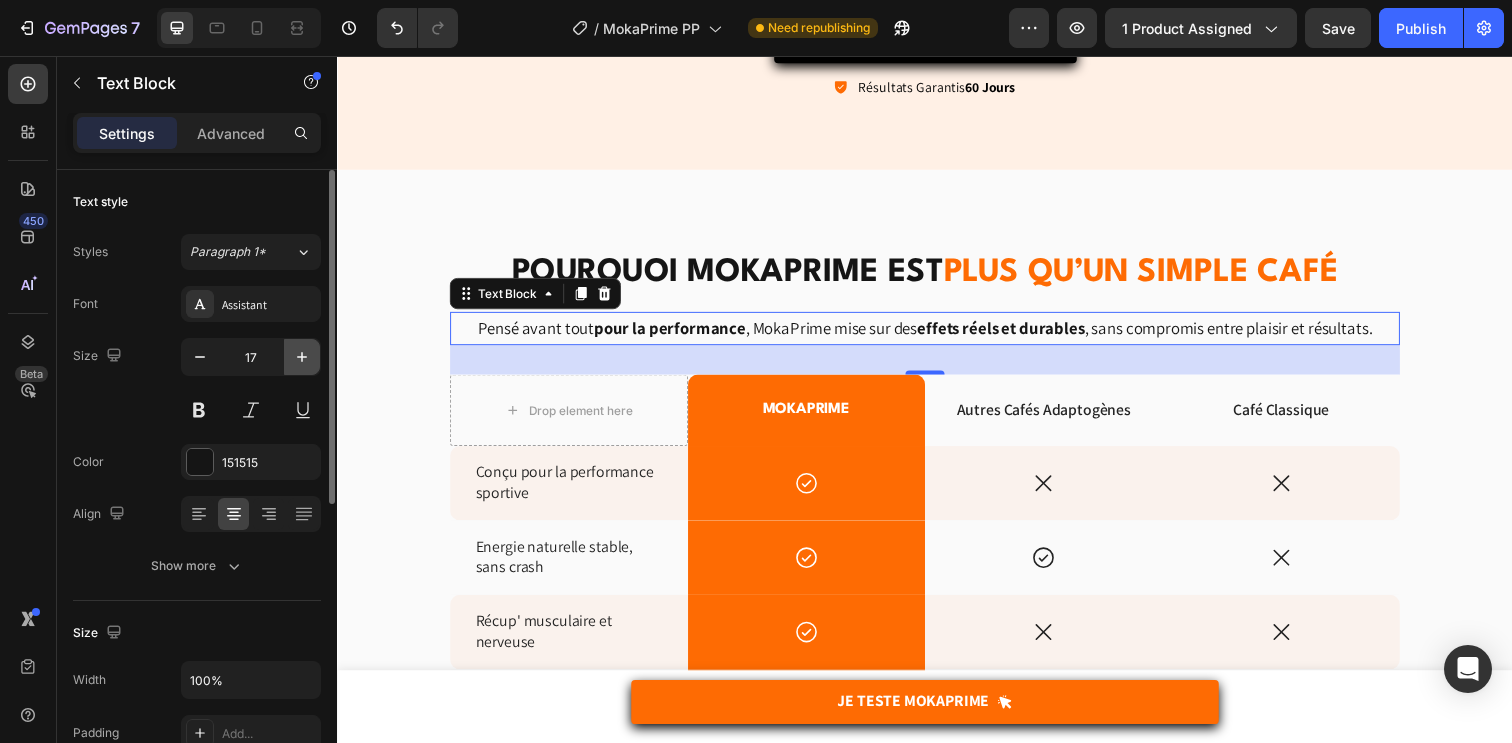 click 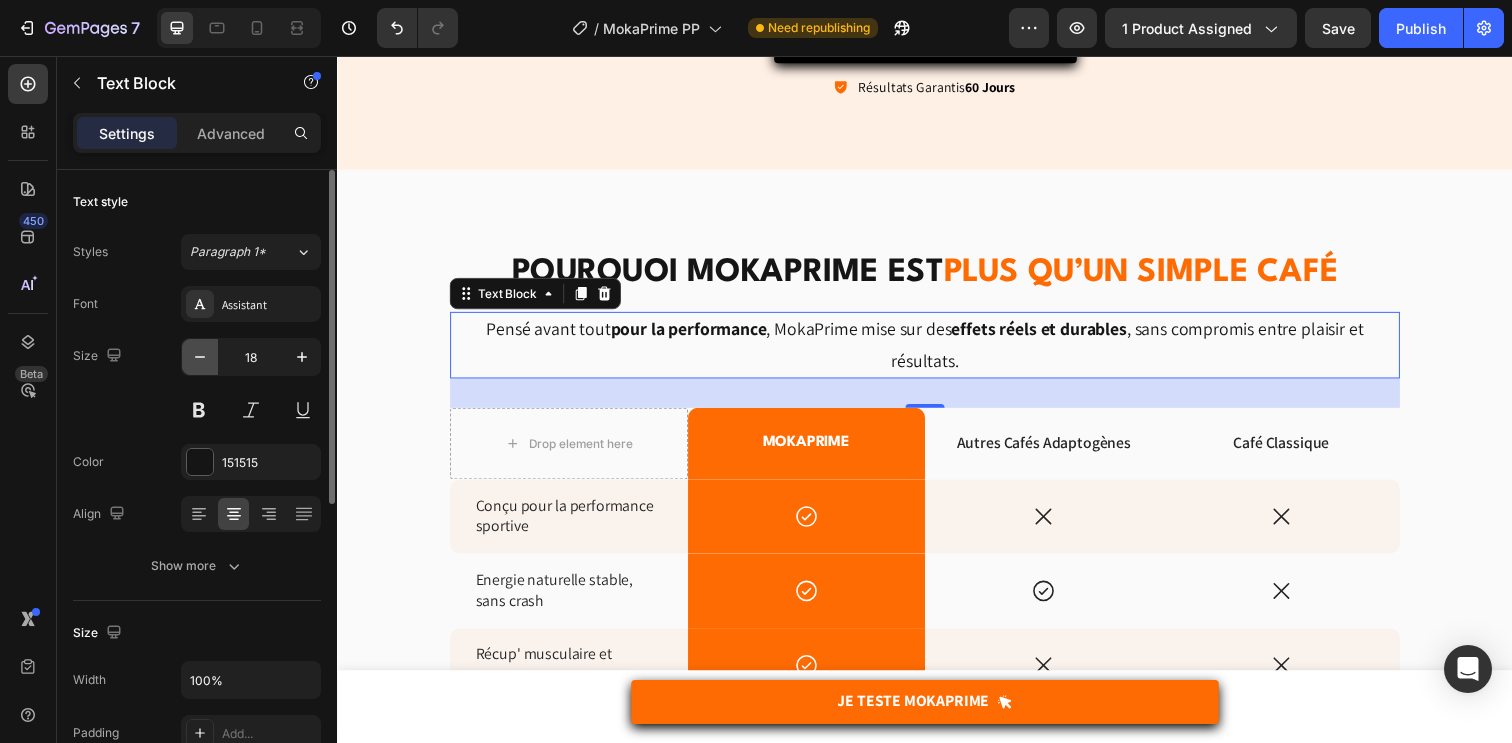 click at bounding box center (200, 357) 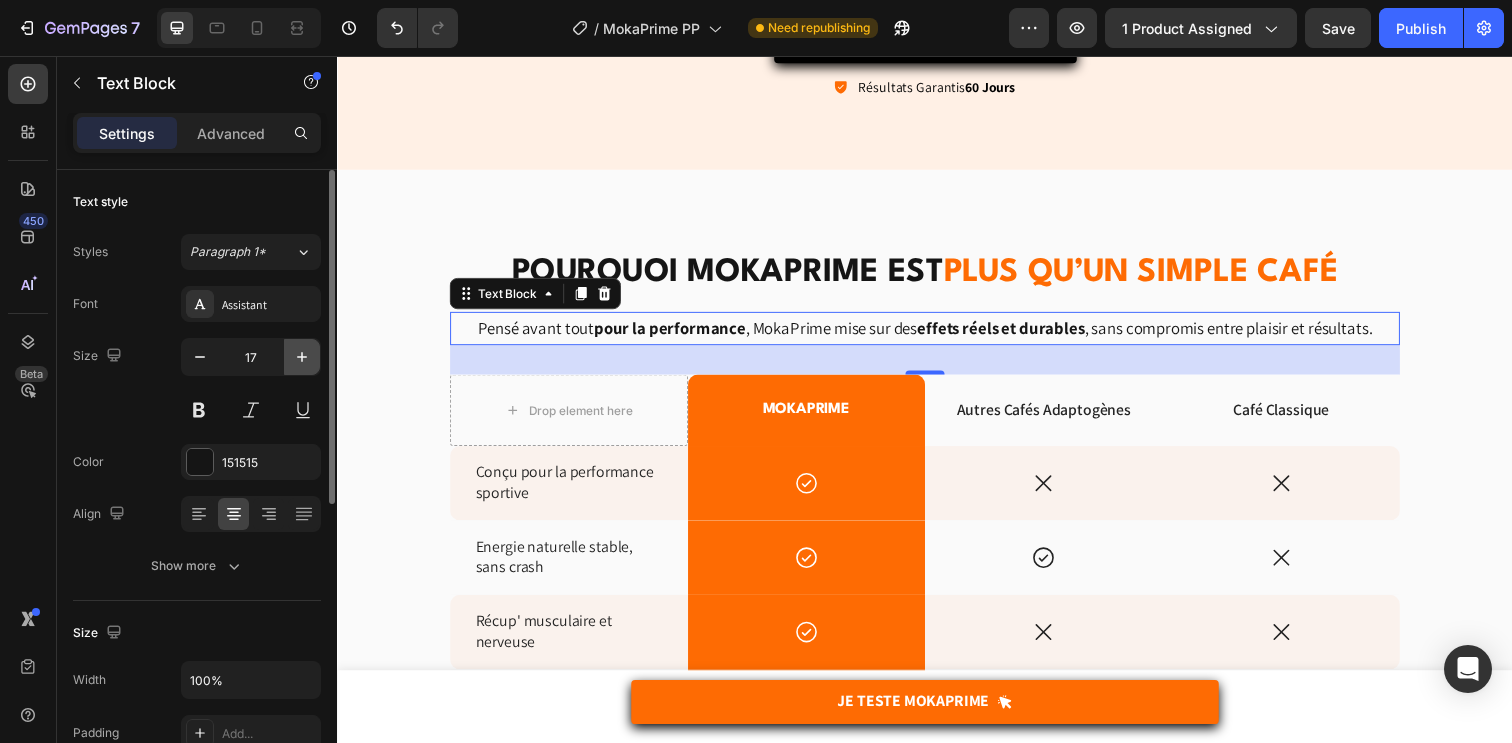 click 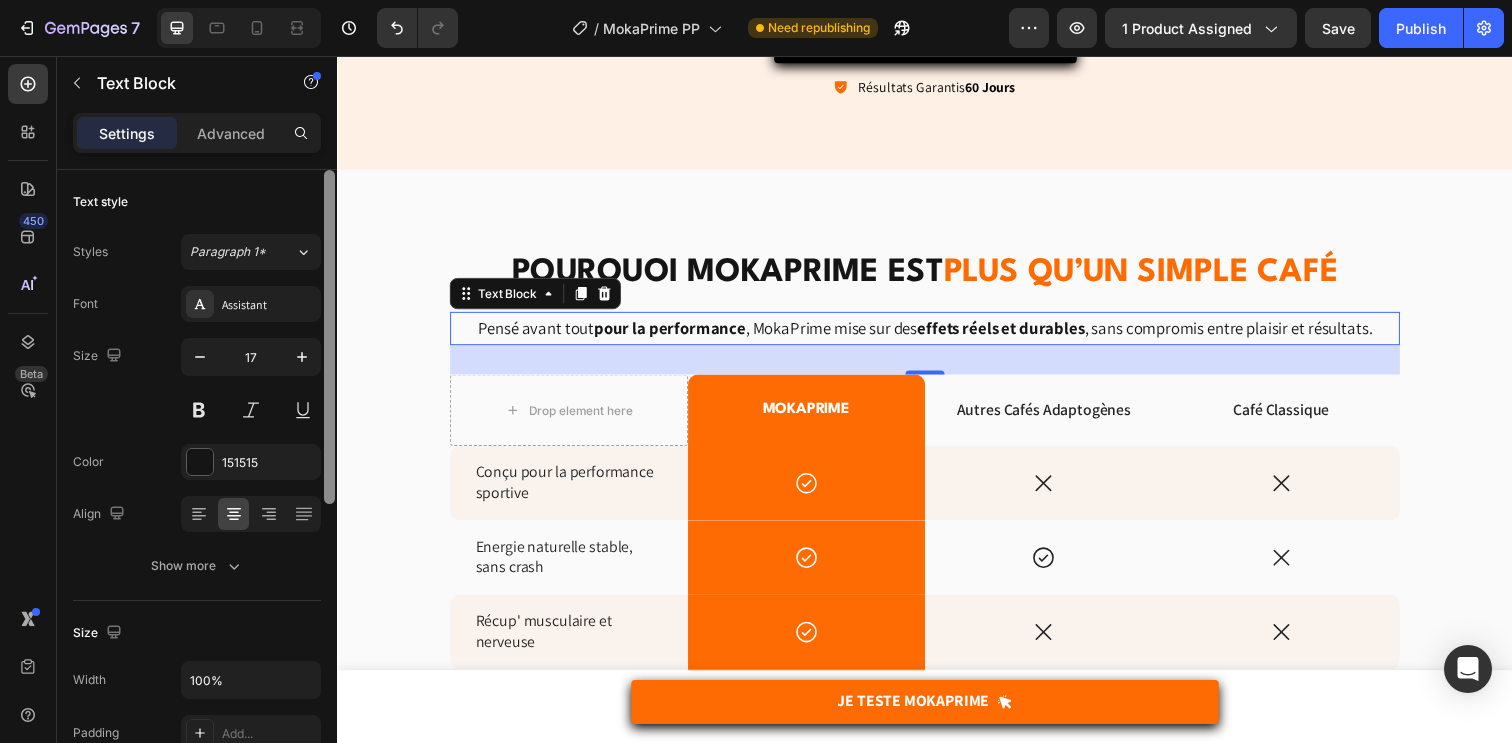 type on "18" 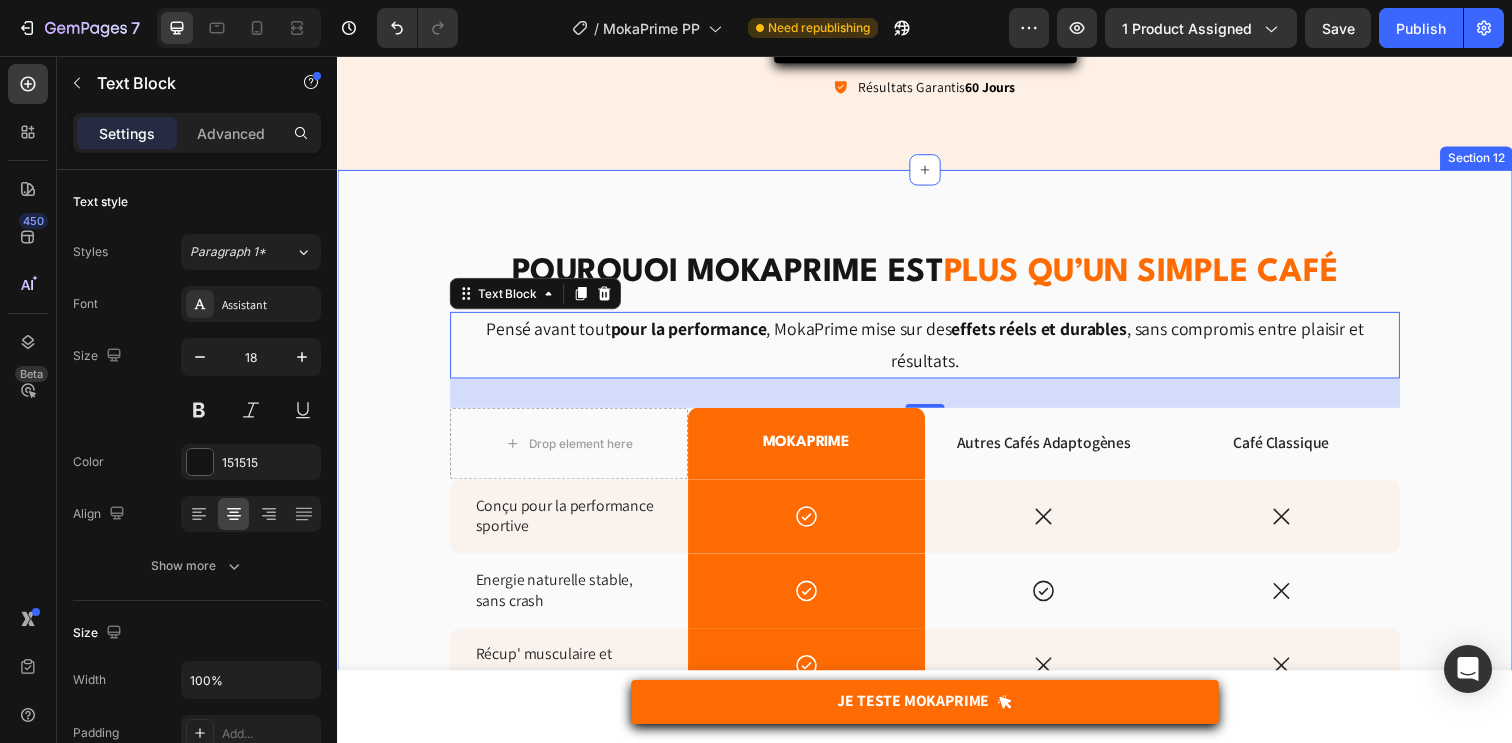 click on "Pourquoi MokaPrime est  plus qu’un simple café Heading Pensé avant tout  pour la performance , MokaPrime mise sur des  effets réels et durables , sans compromis entre plaisir et résultats. Text Block   30 Pensé avant tout  pour la performance , MokaPrime mise sur des  effets réels et durables , sans compromis entre plaisir et résultats. Text Block
Drop element here MOKAPRIME Text Block Autres Cafés Adaptogènes Text Block Café Classique Text Block Row Conçu pour la performance sportive Text Block
Icon Row
Icon
Icon Row Energie naturelle stable, sans crash Text Block
Icon Row
Icon
Icon Row Récup' musculaire et nerveuse Text Block
Icon Row
Icon
Icon Row Focus mental à l'effort Text Block
Icon Row
Icon
Icon Row Pas de nervosité Text Block
Icon Row
Icon Icon" at bounding box center [937, 669] 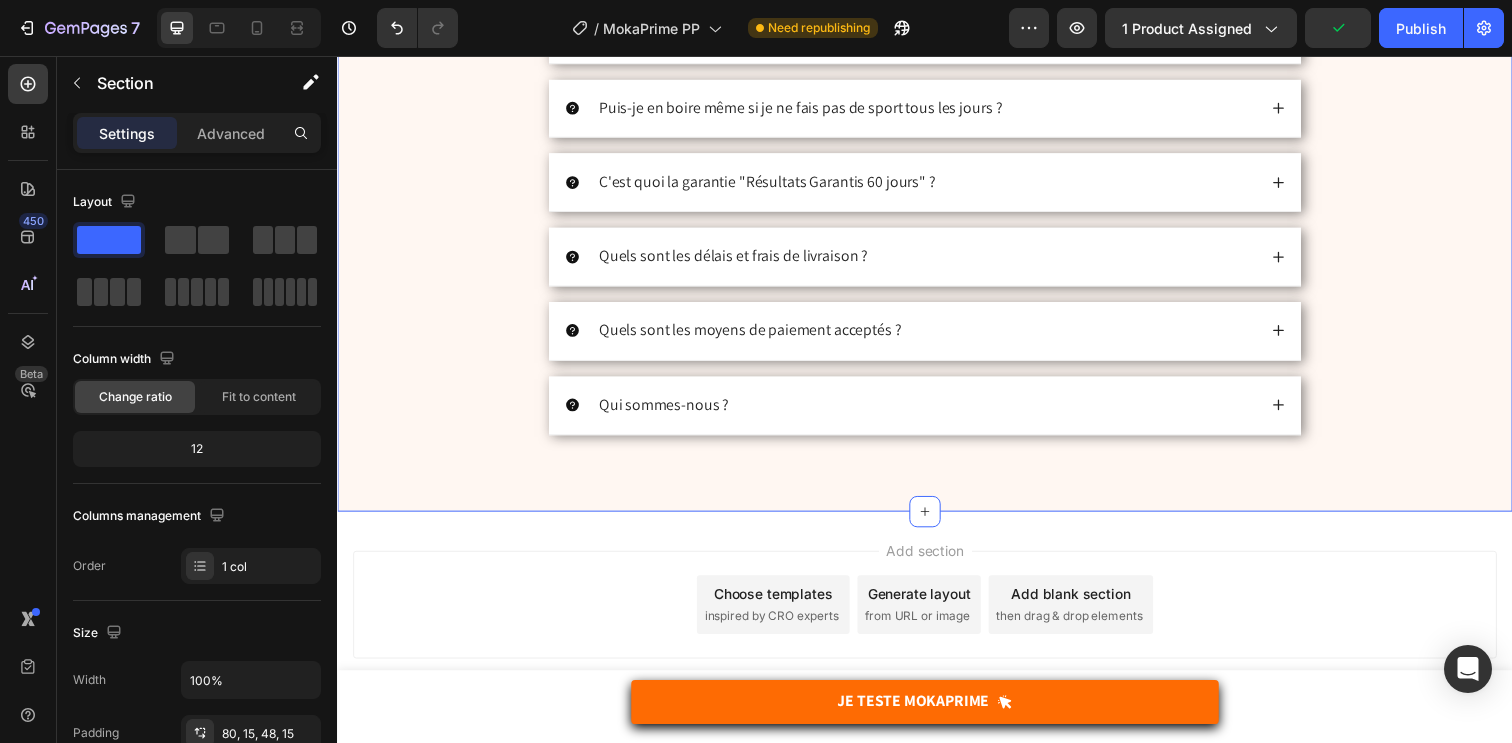 scroll, scrollTop: 7075, scrollLeft: 0, axis: vertical 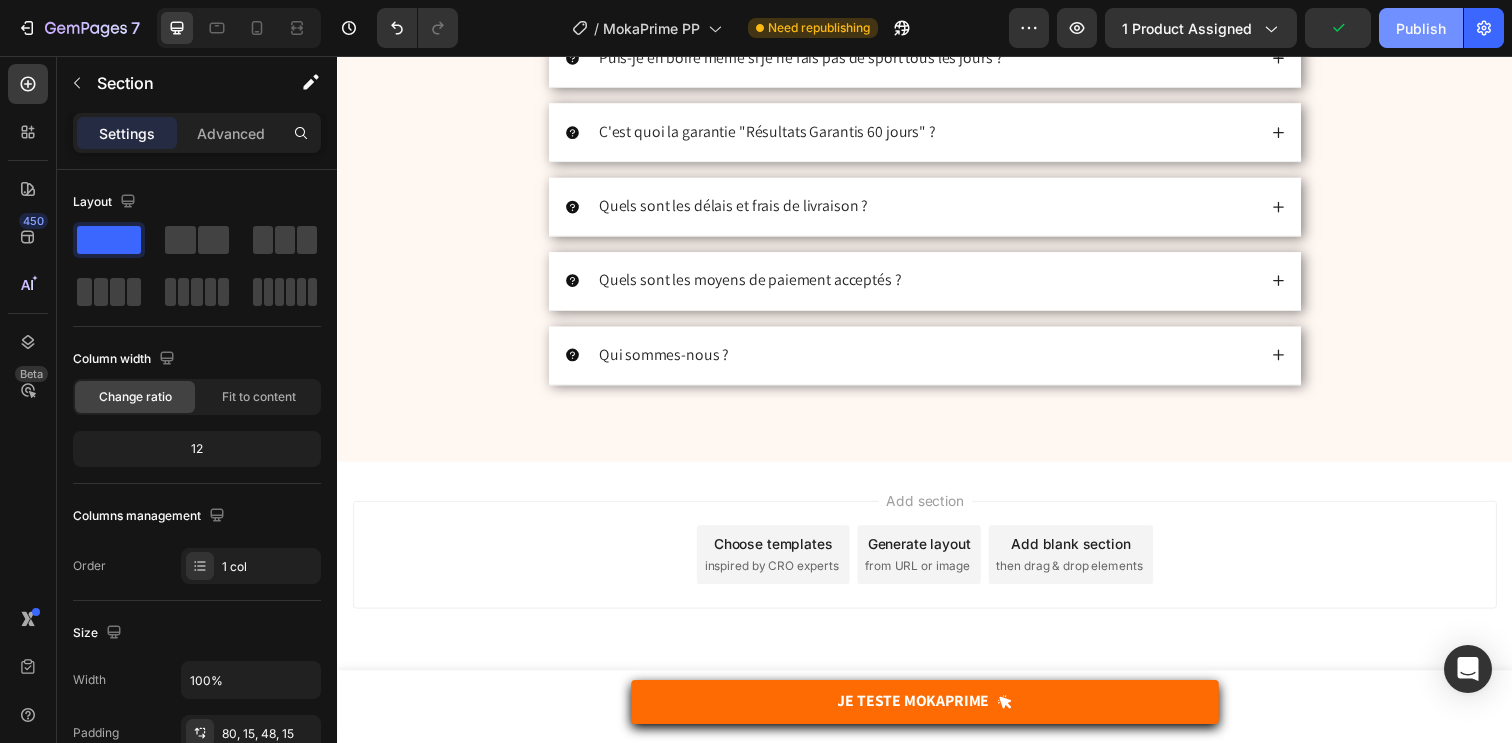 click on "Publish" 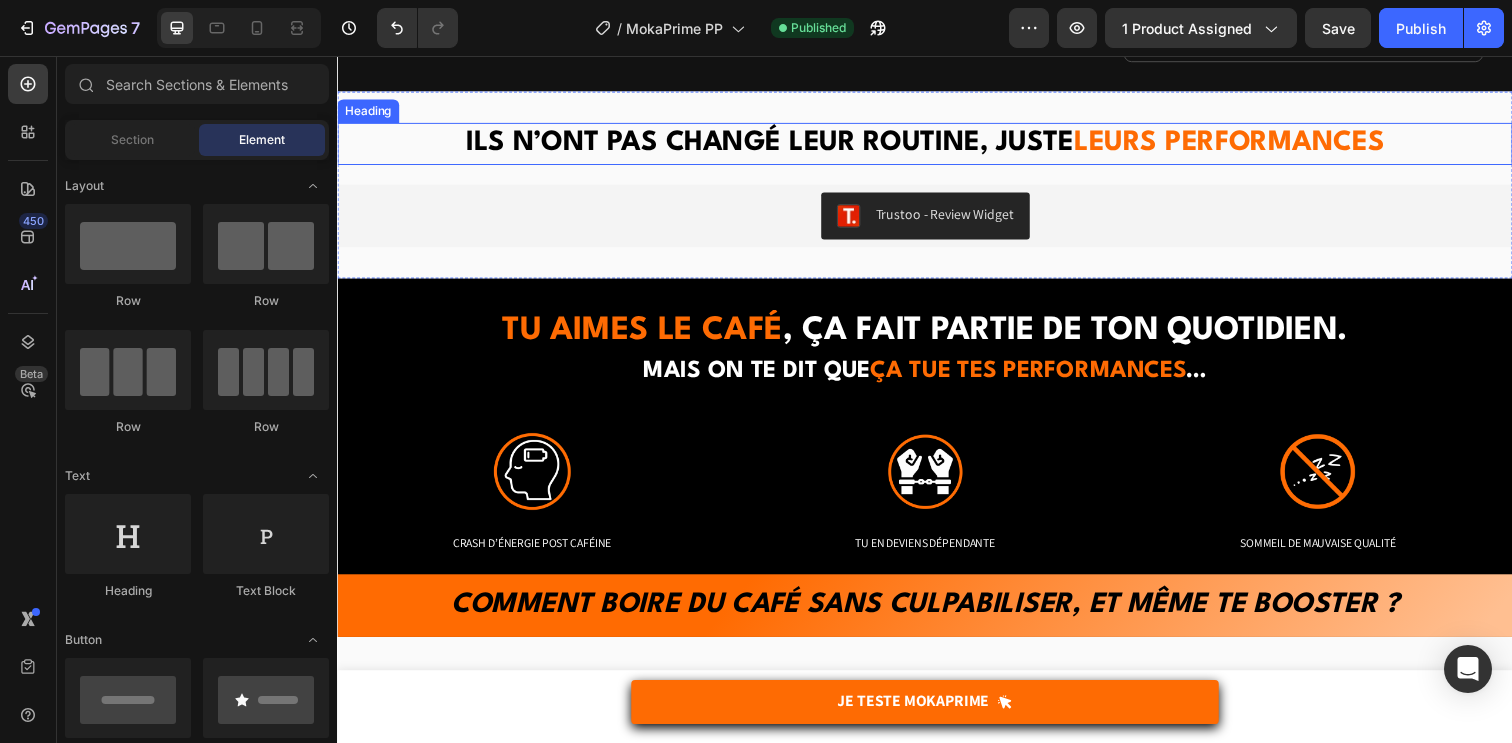 scroll, scrollTop: 1346, scrollLeft: 0, axis: vertical 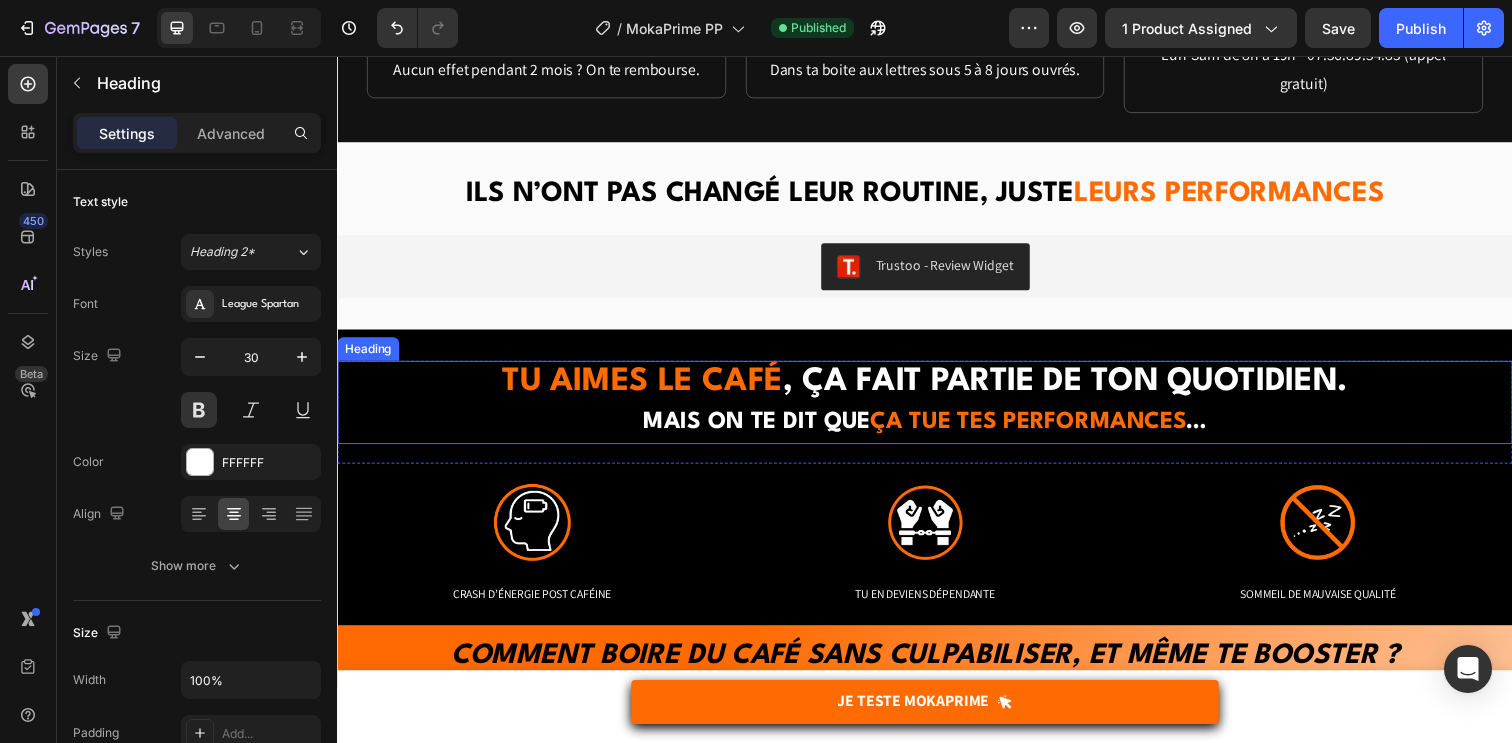 click on "Tu aimes le café" at bounding box center [648, 388] 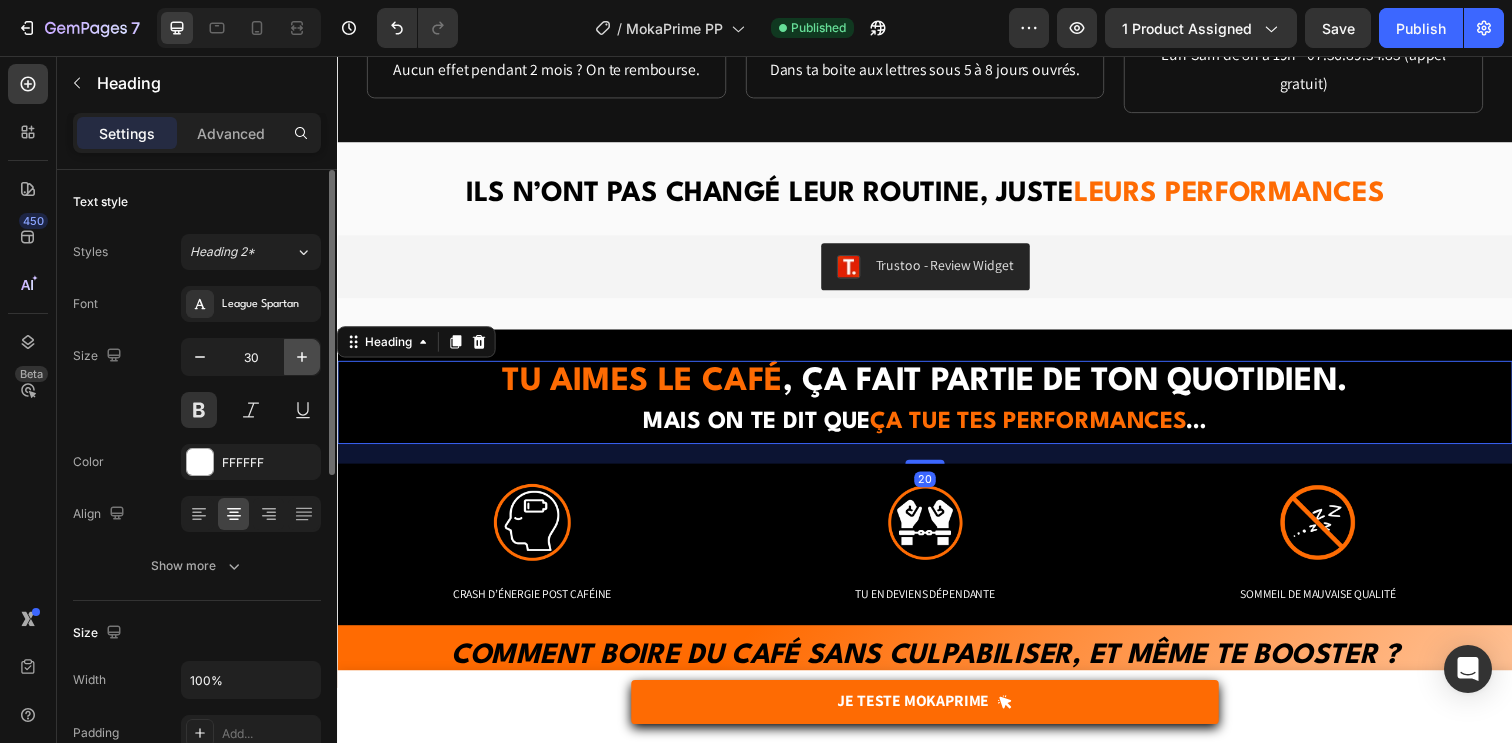 click 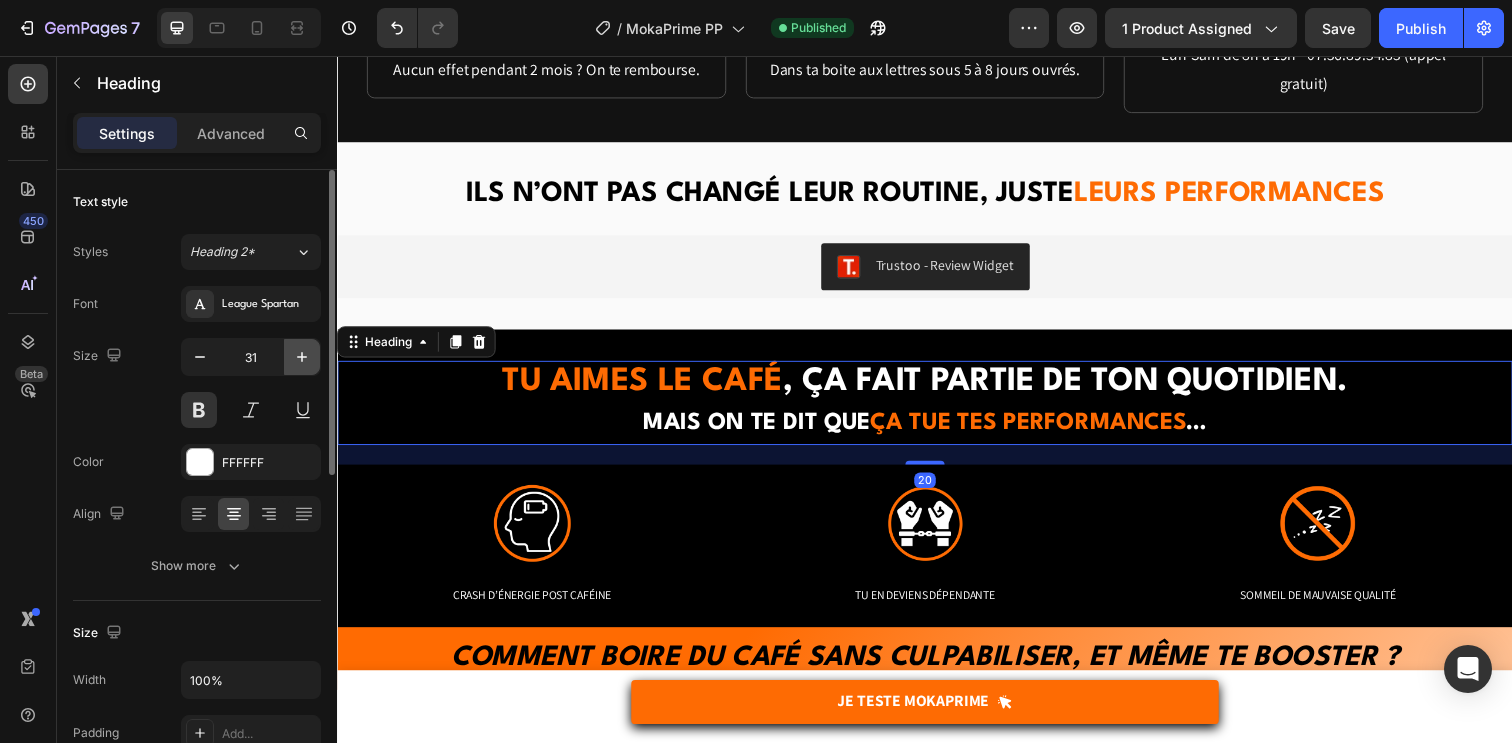 click 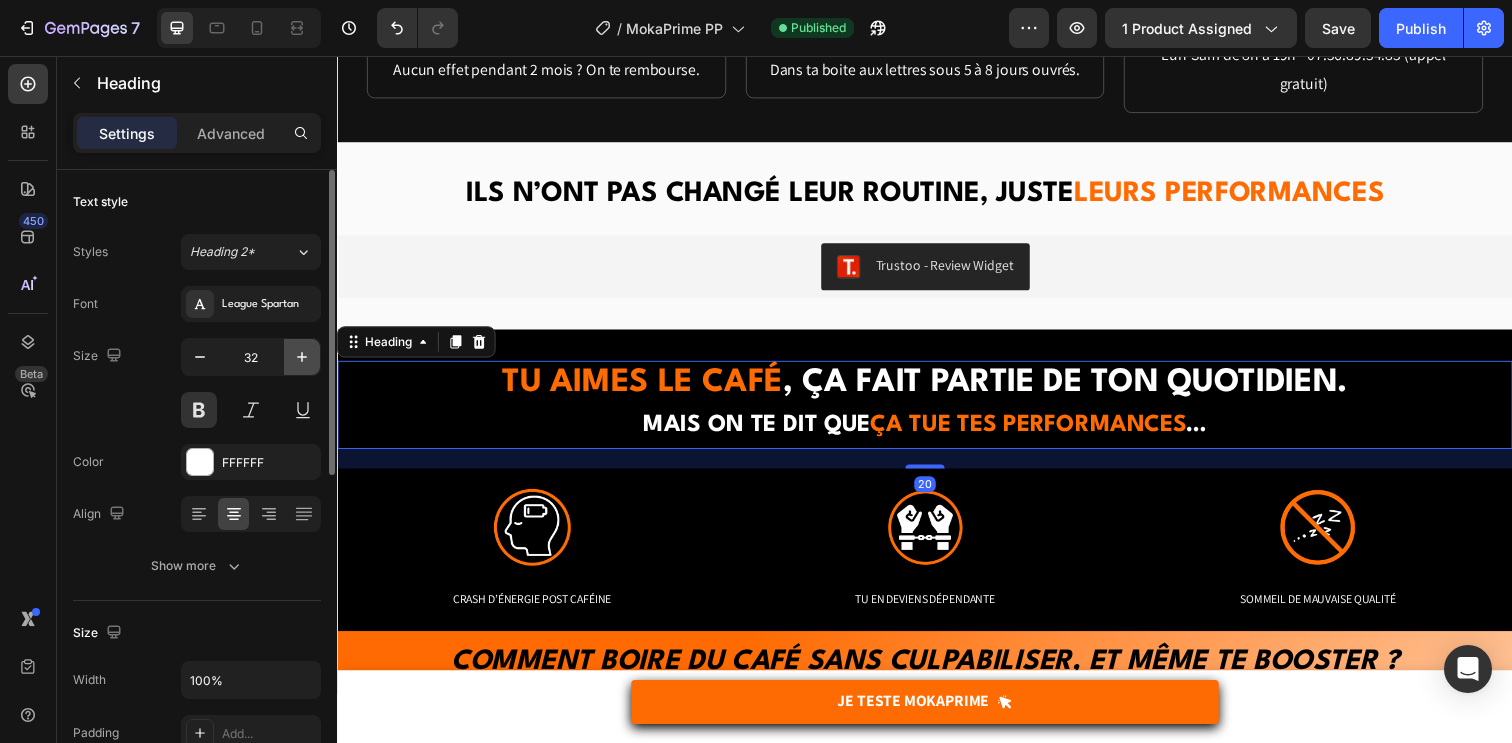 click 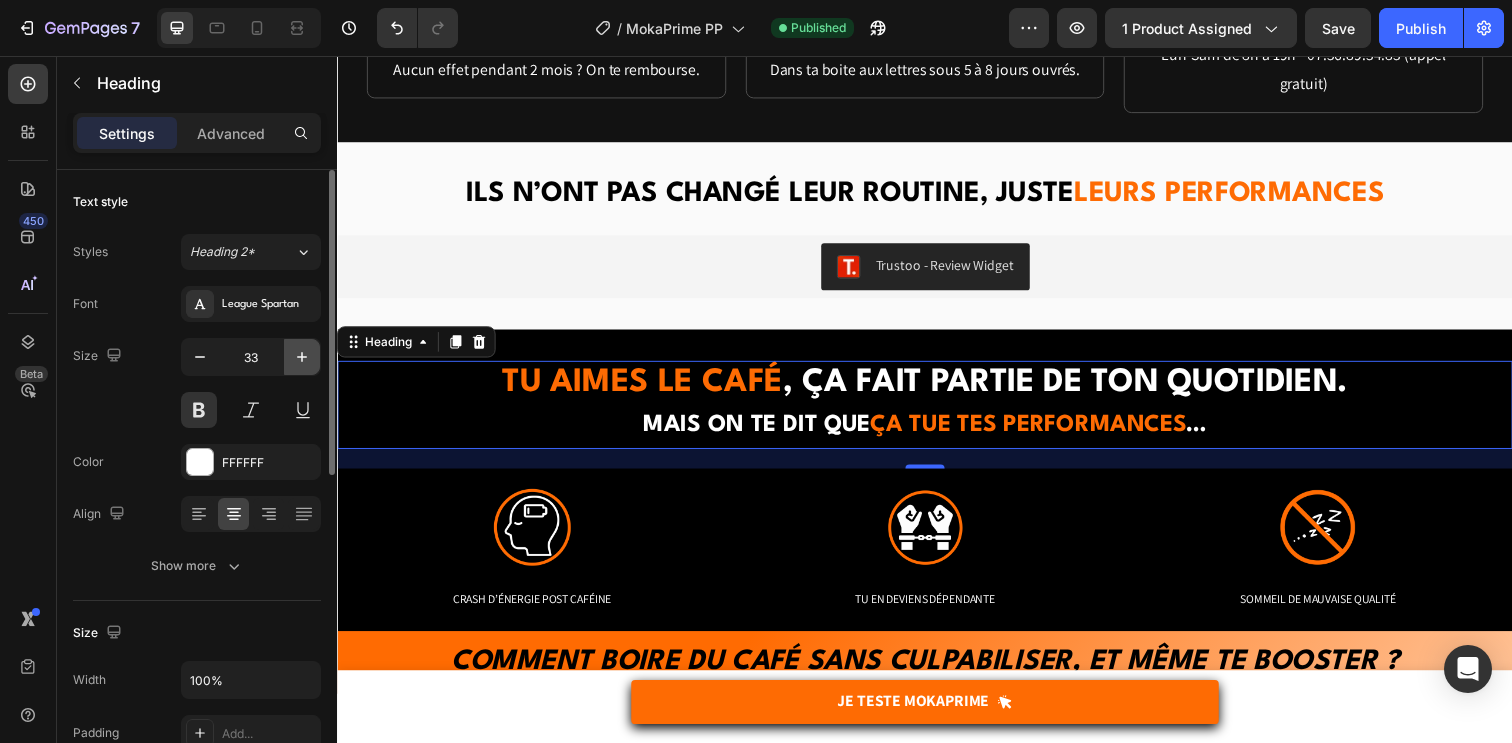 click 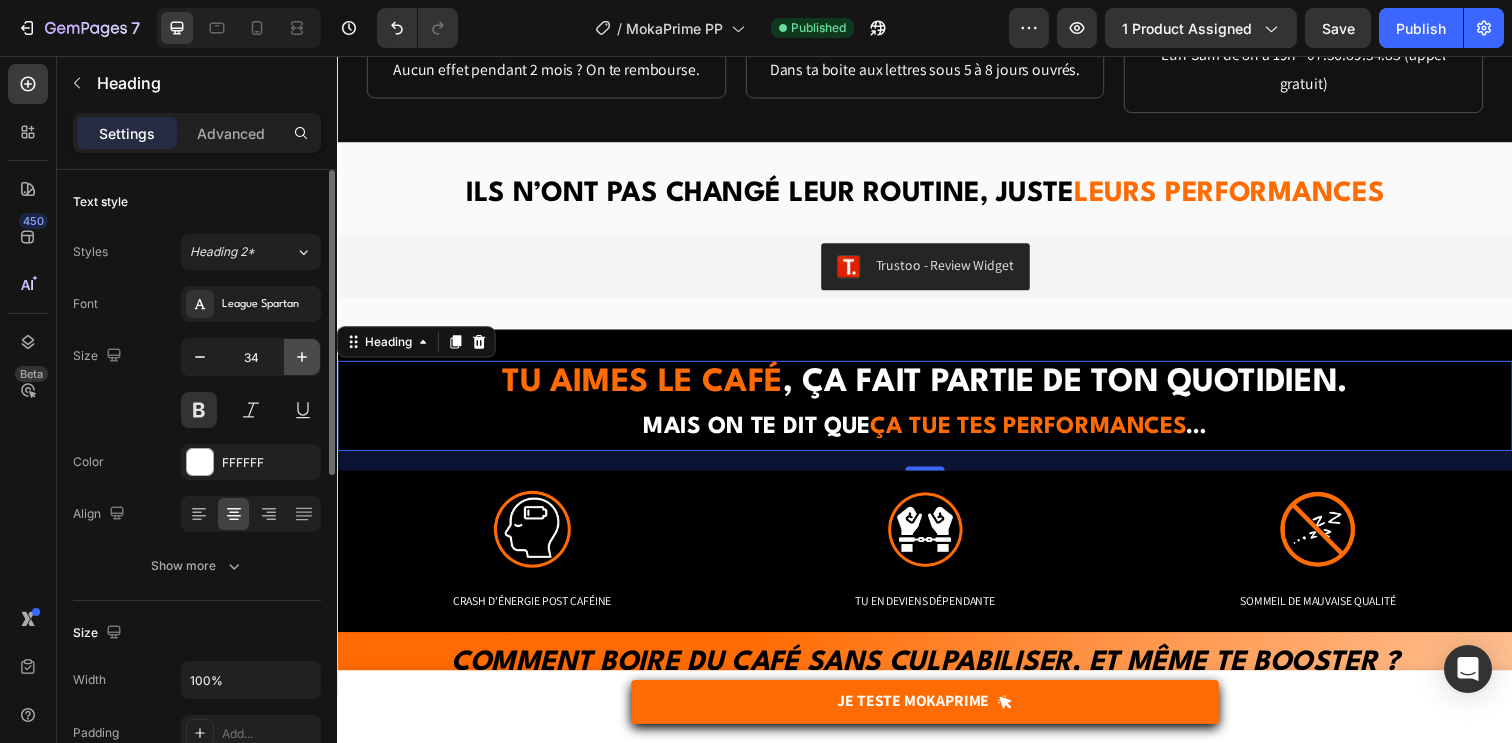 click 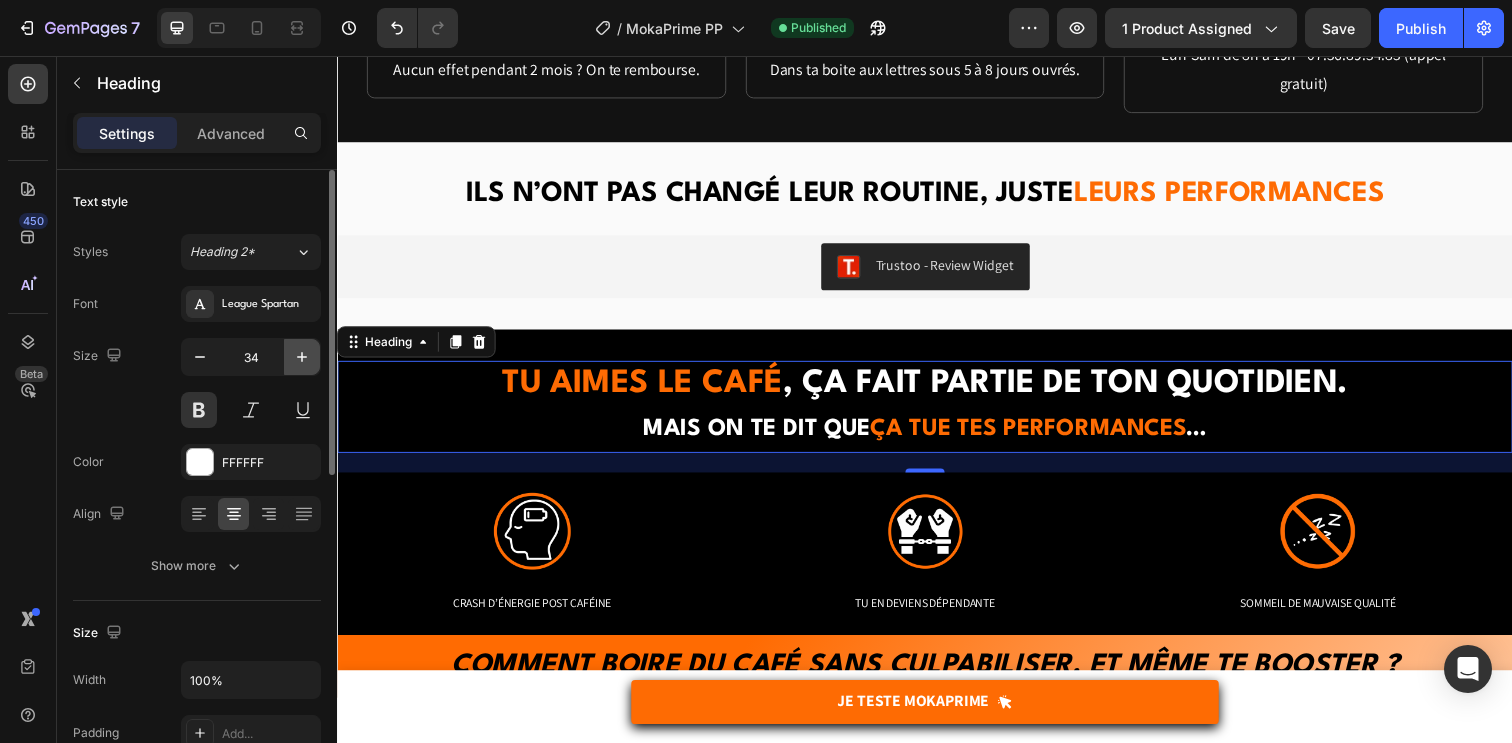 type on "35" 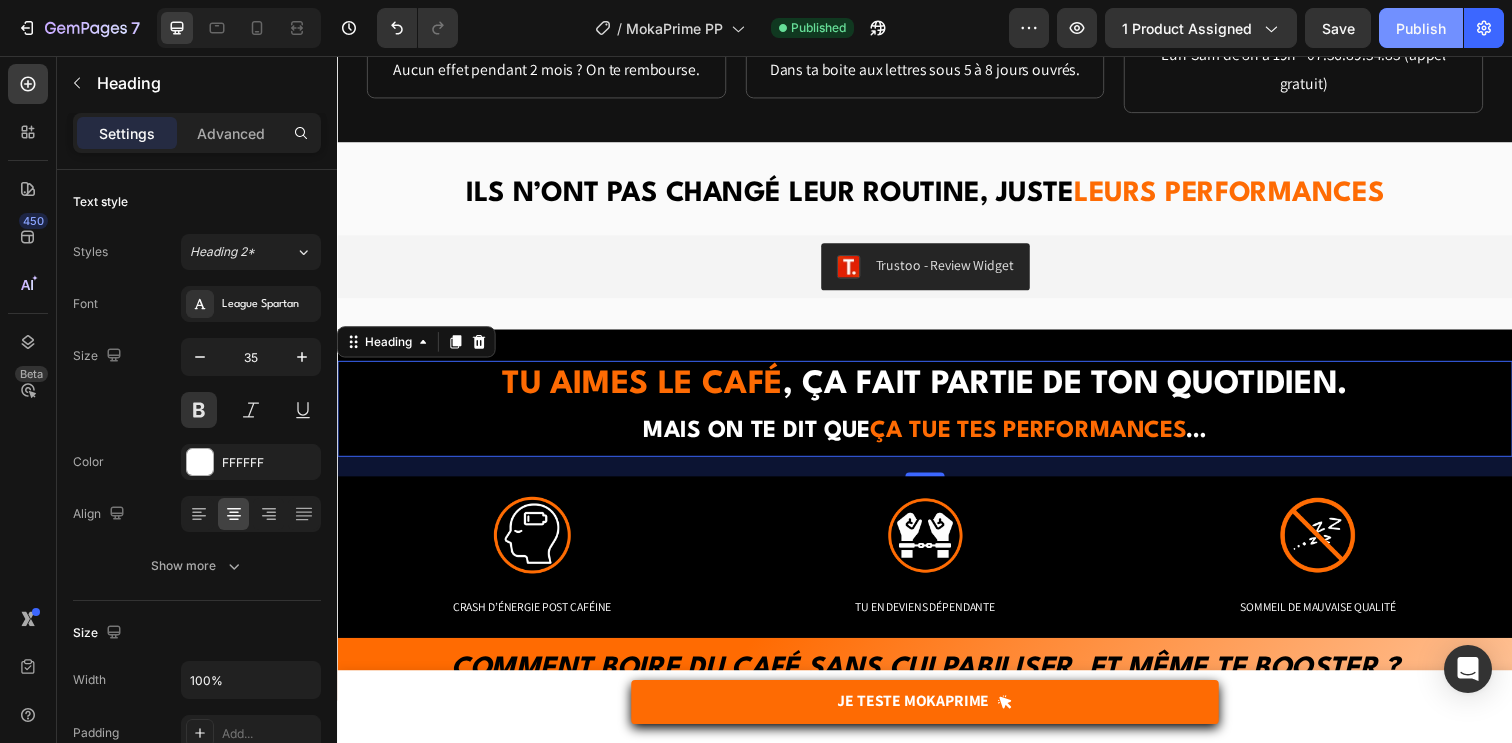 click on "Publish" at bounding box center [1421, 28] 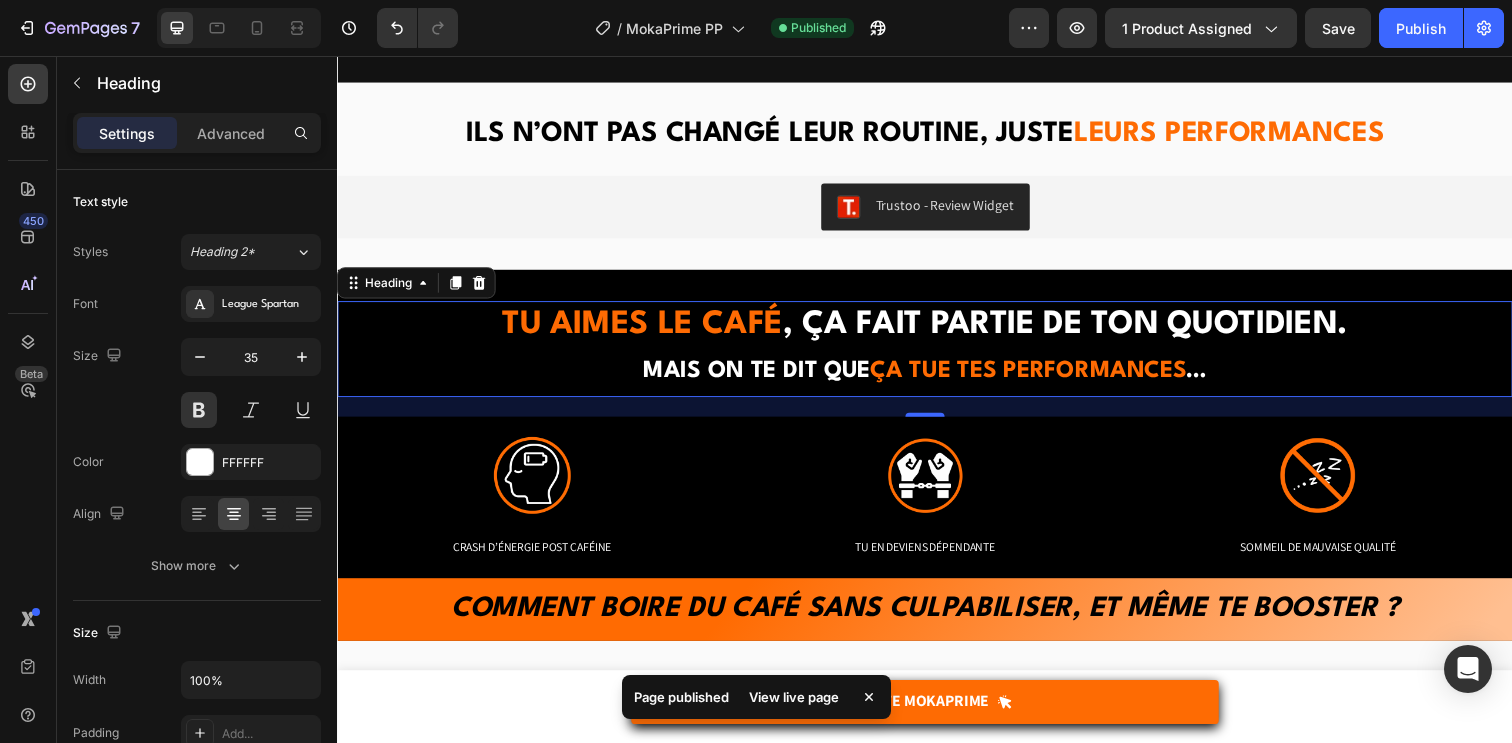 scroll, scrollTop: 1517, scrollLeft: 0, axis: vertical 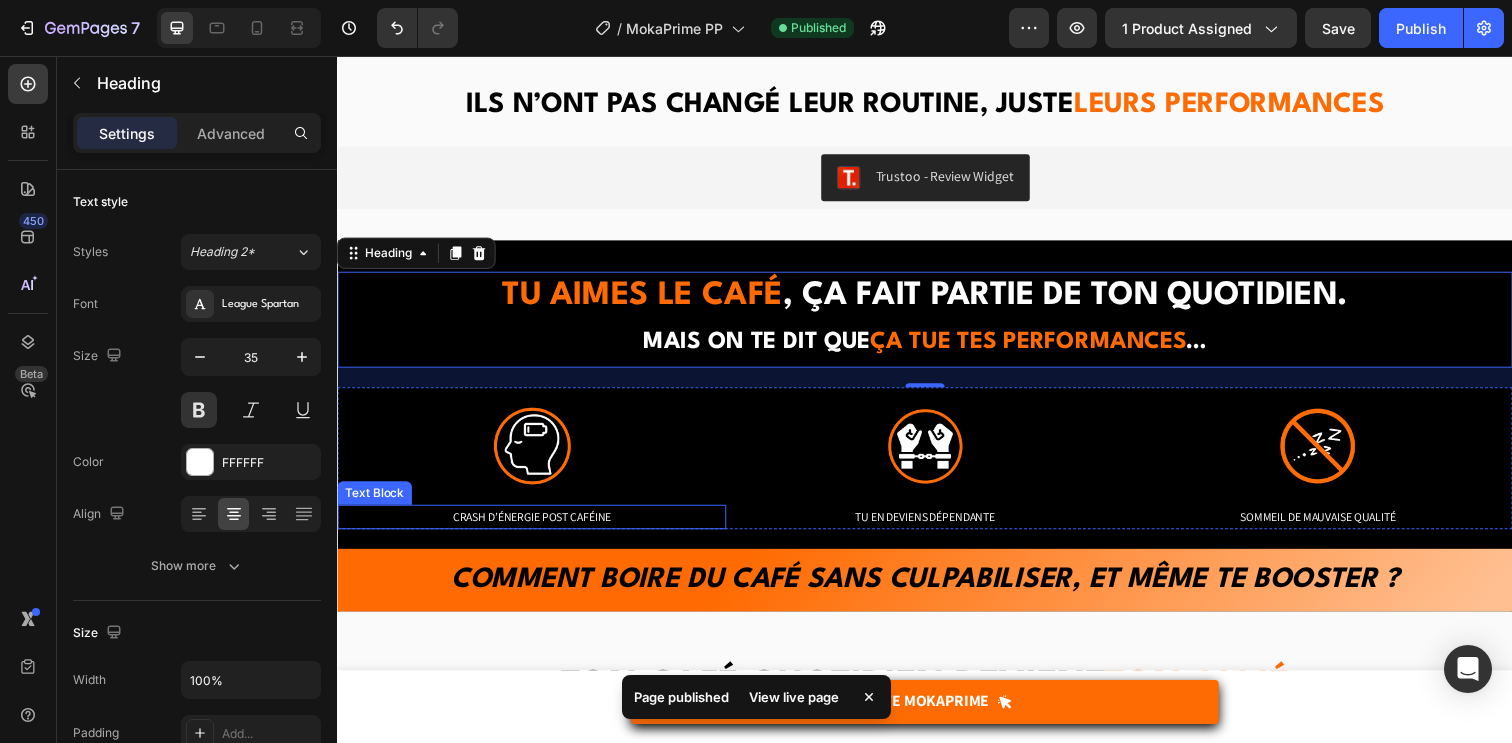 click on "Crash d’énergie post caféine" at bounding box center [535, 527] 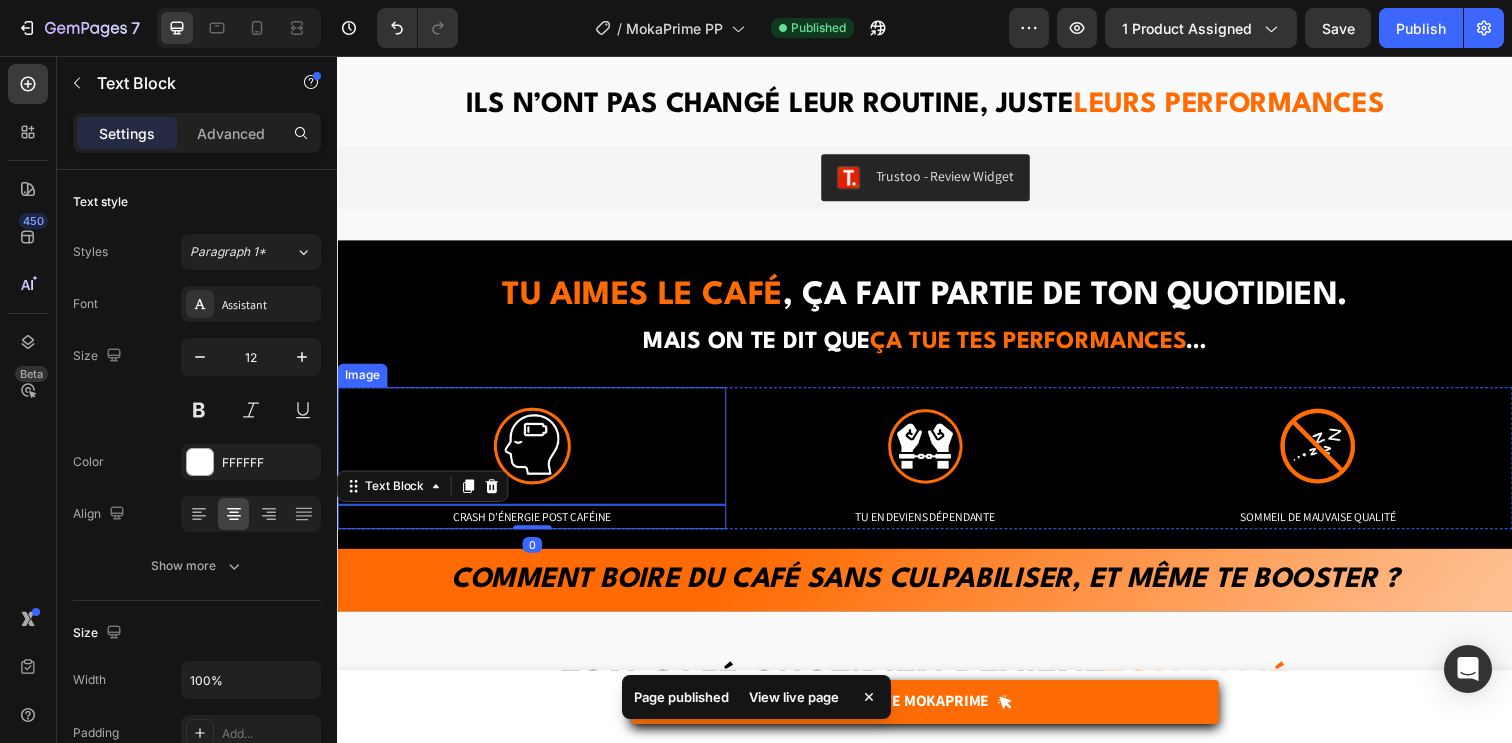 click at bounding box center (535, 454) 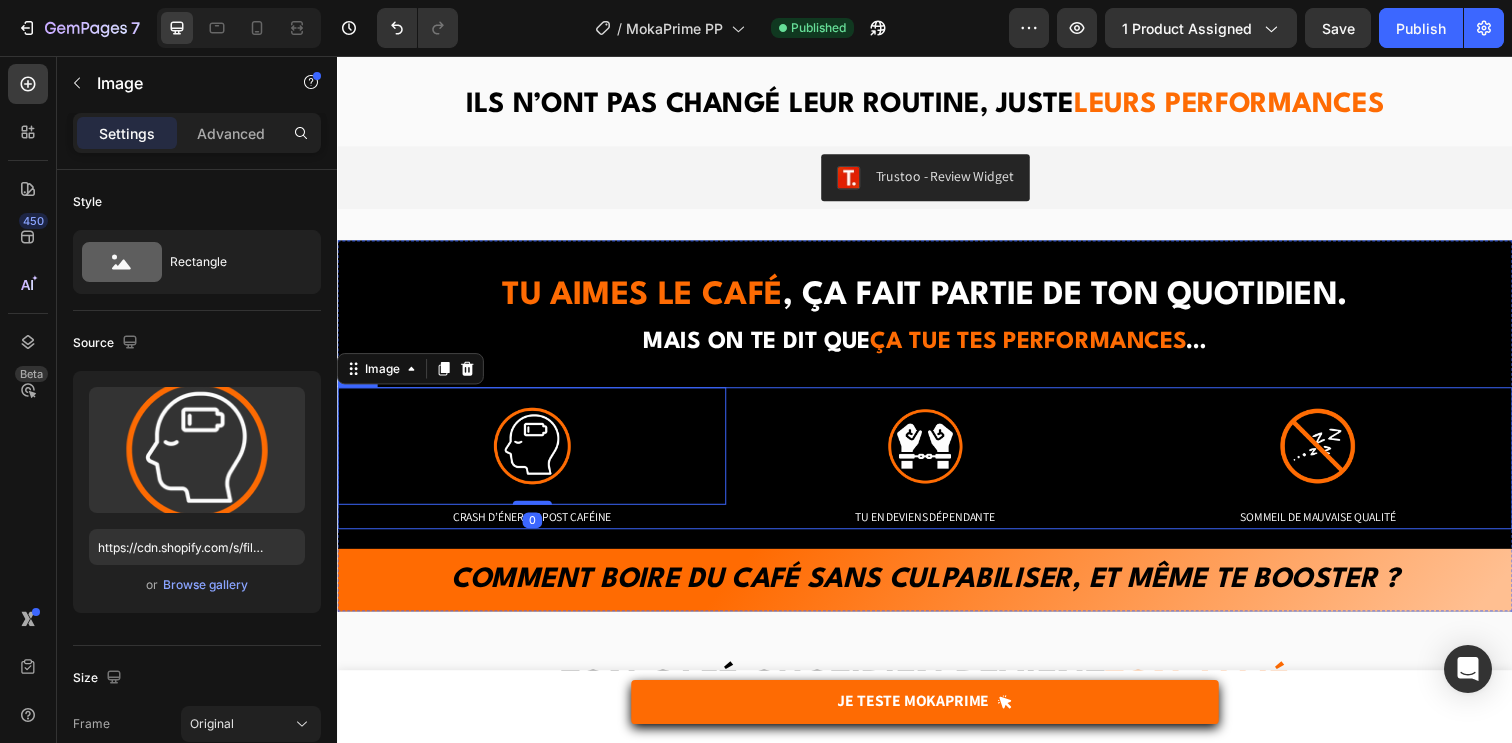 click on "Image   0 Crash d’énergie post caféine Text Block Image Tu en deviens dépendante Text Block Image SOMMEIL DE MAUVAISE QUALITÉ Text Block Row" at bounding box center (937, 467) 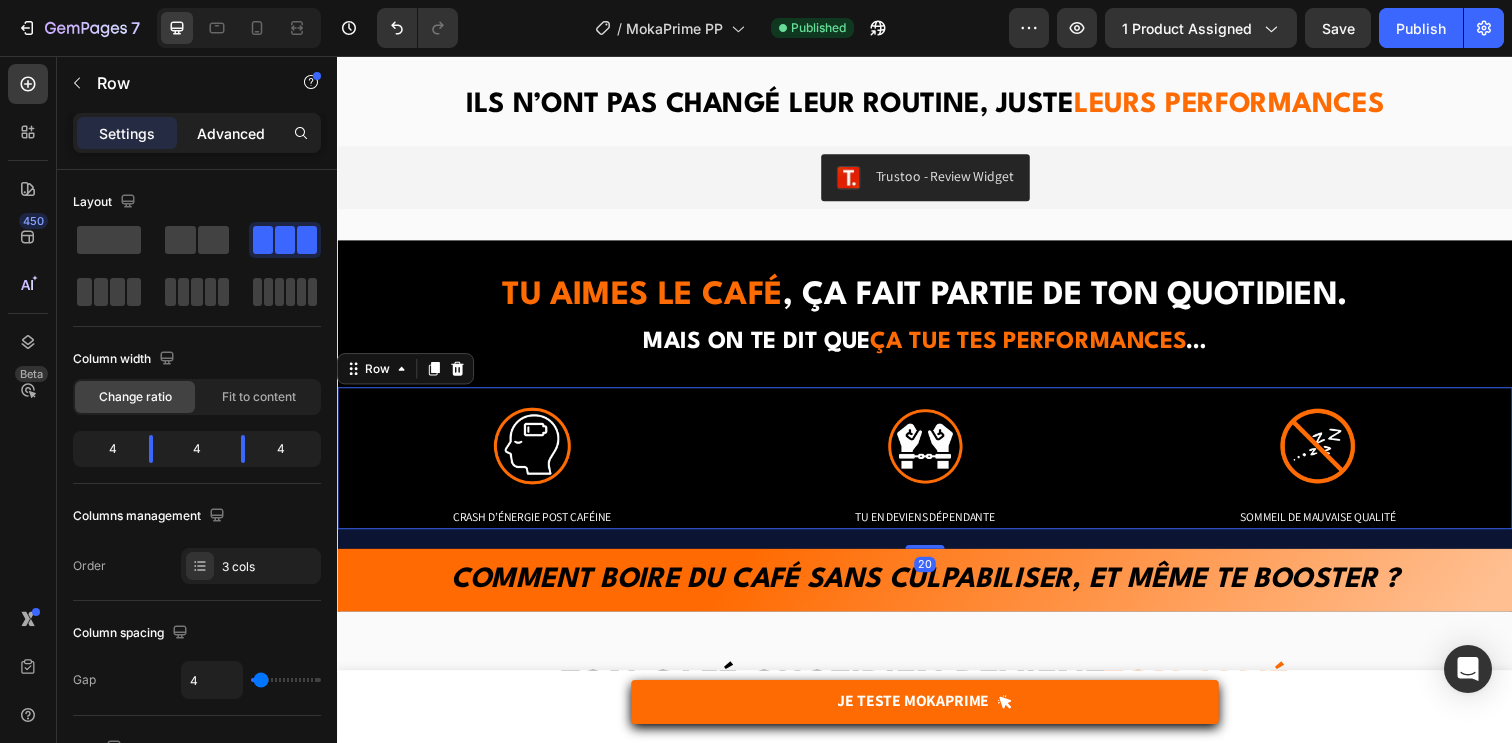 click on "Advanced" 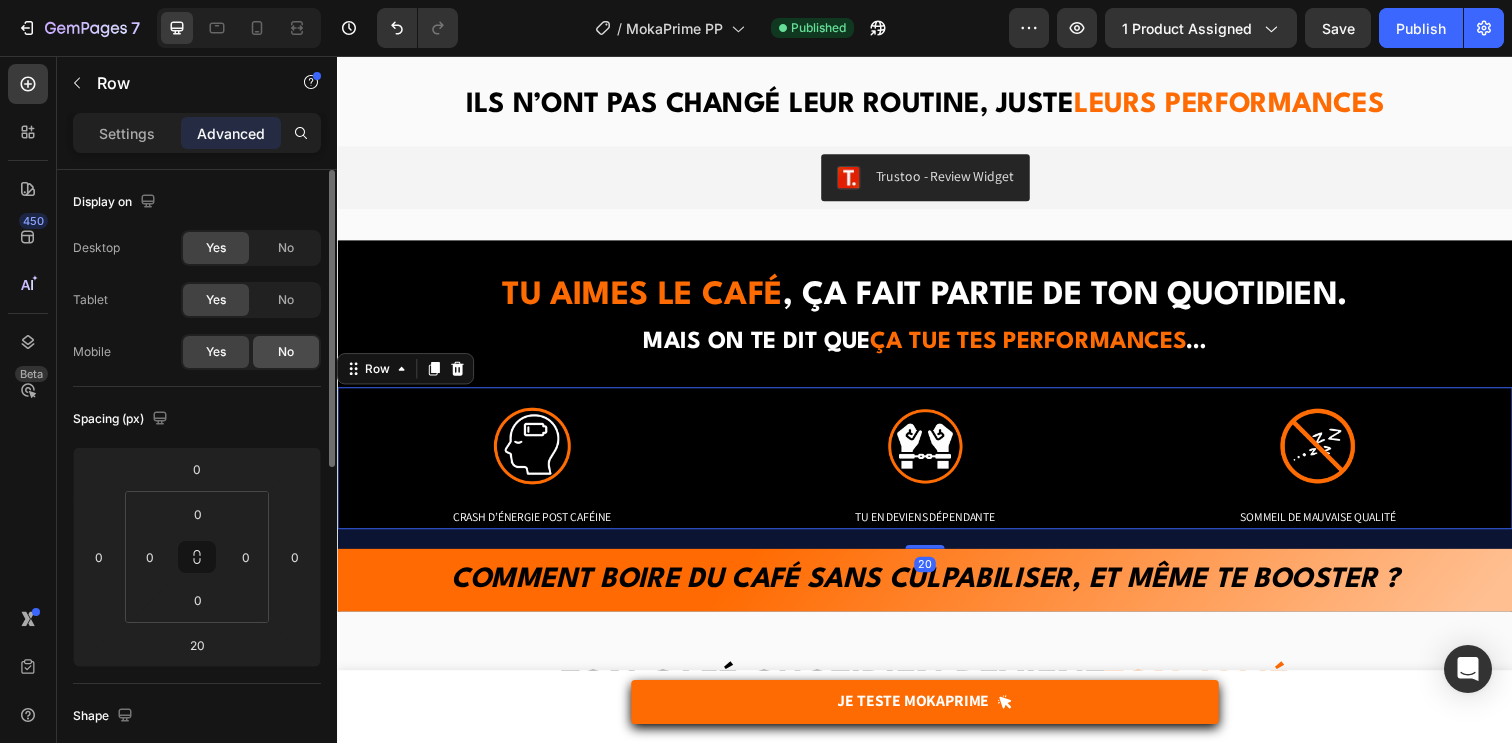 click on "No" 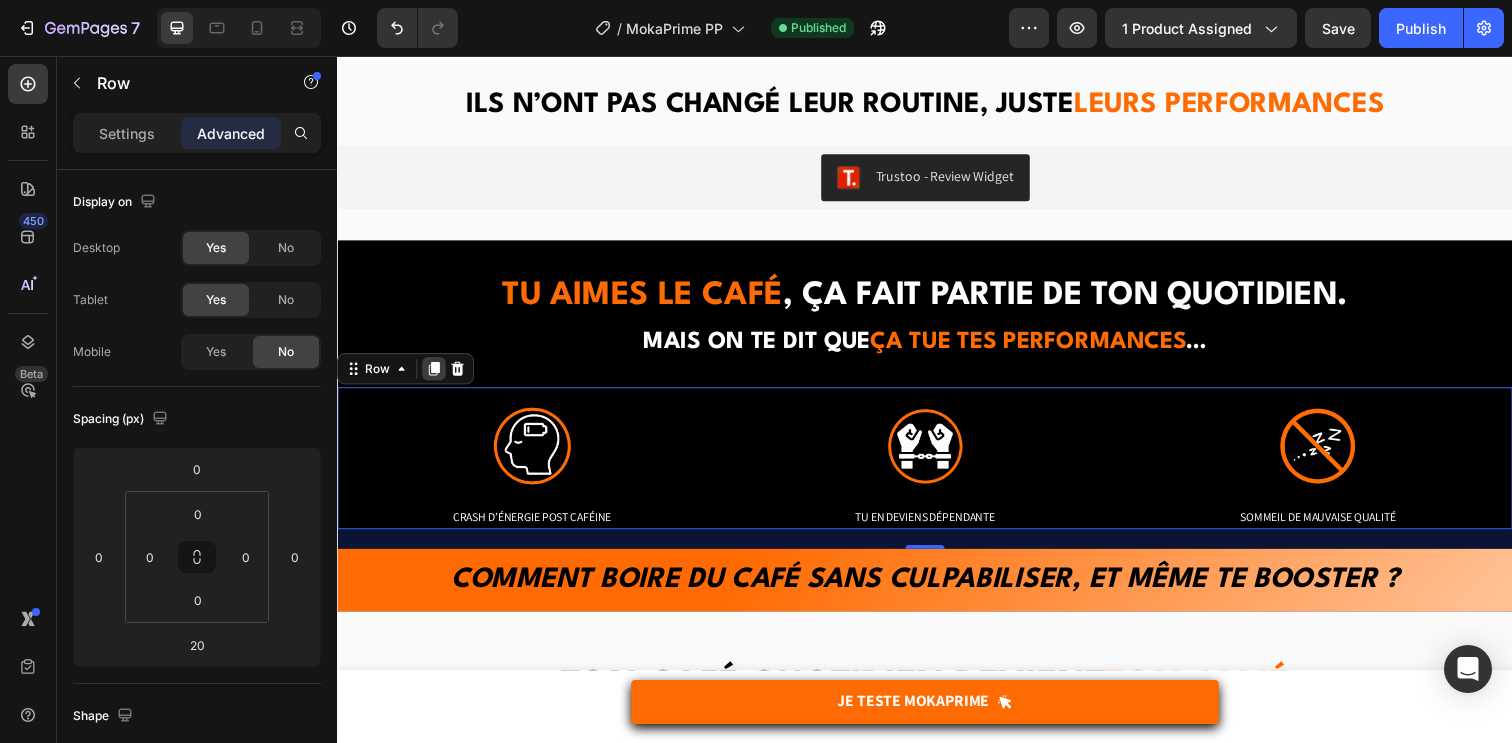 click 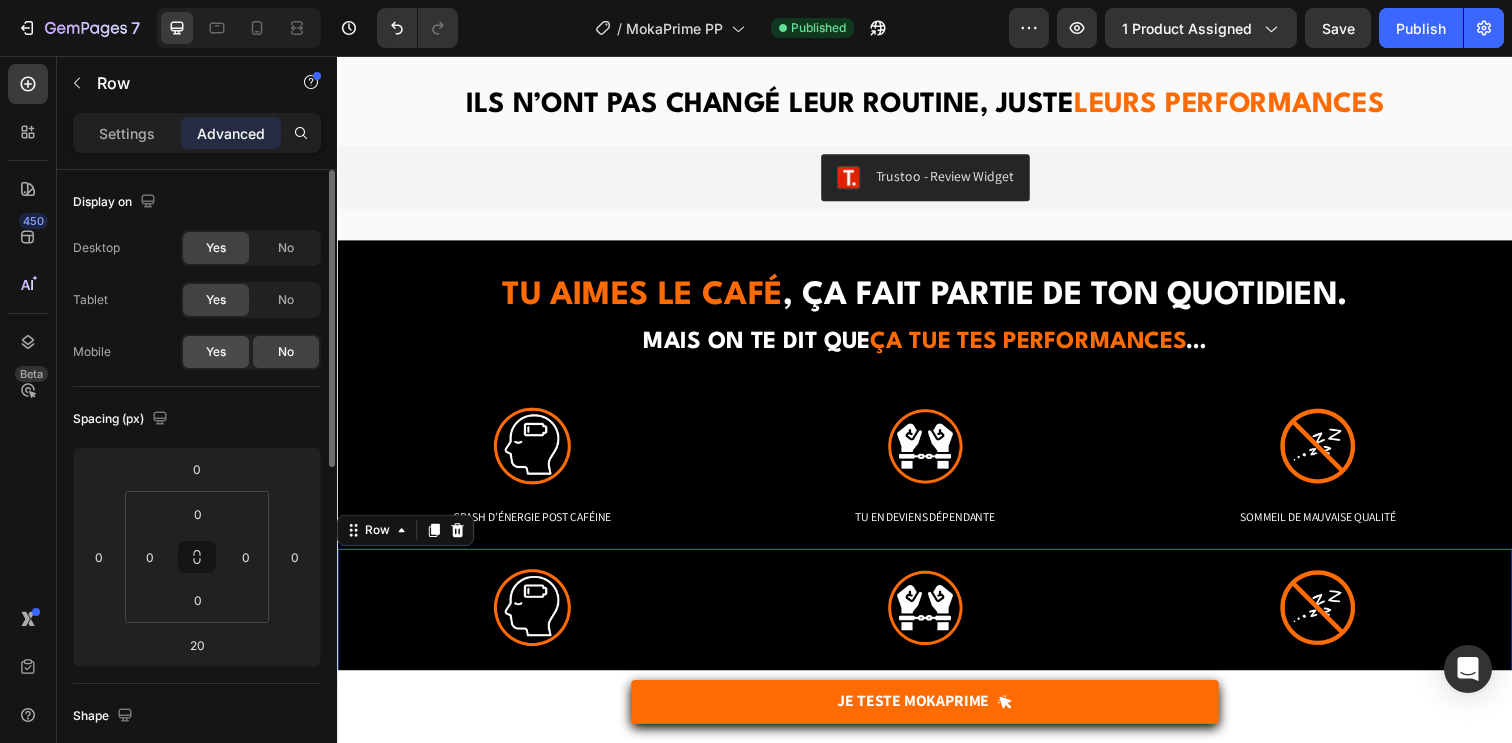 click on "Yes" 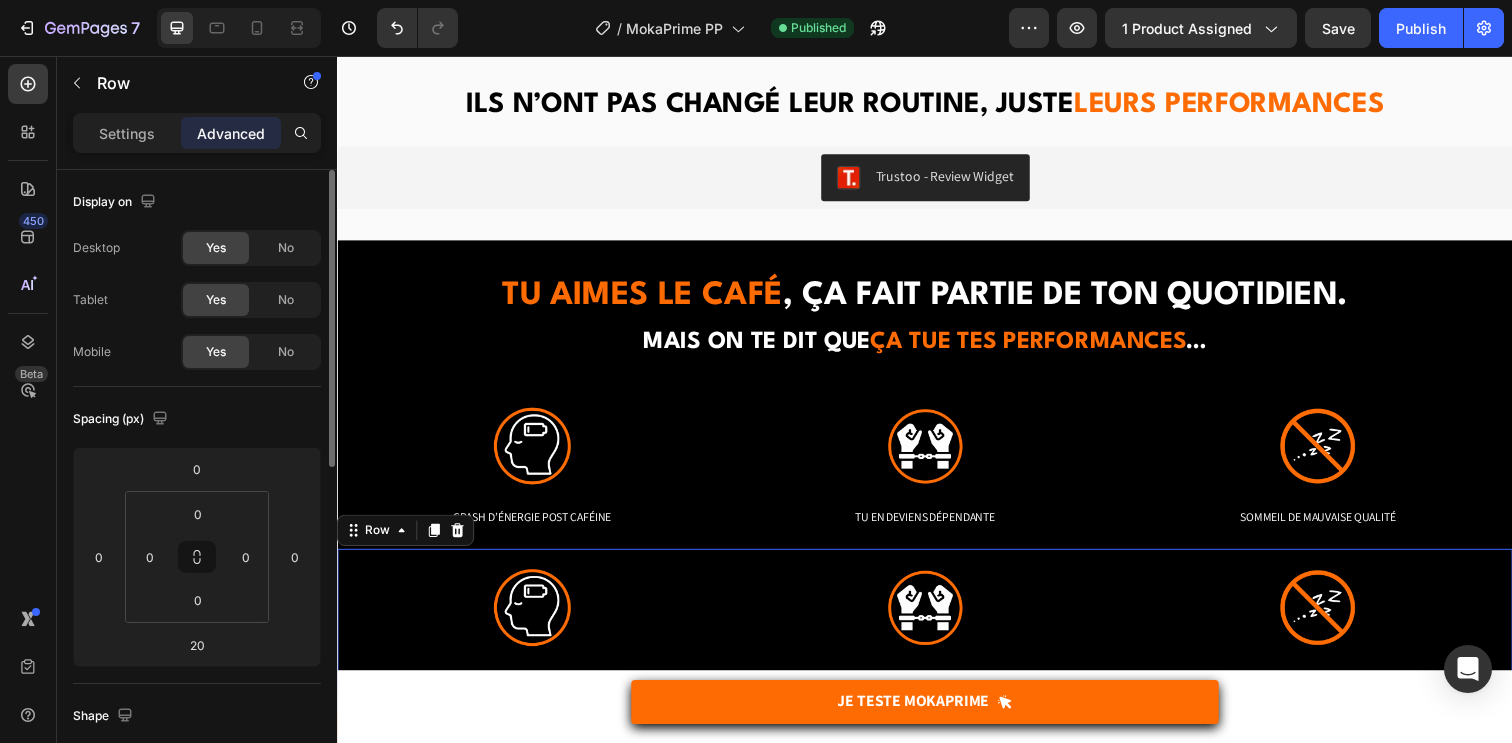 click on "Yes No" 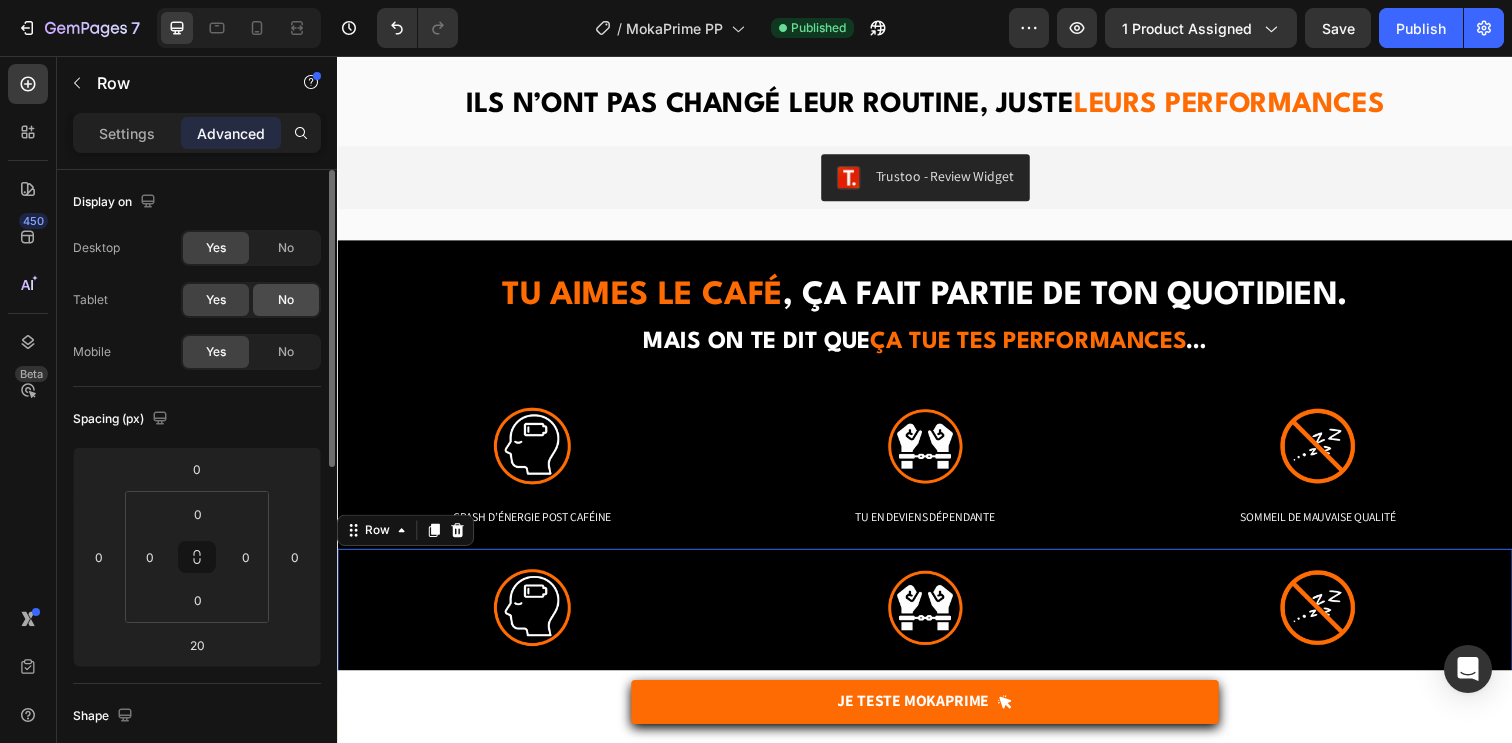 click on "No" 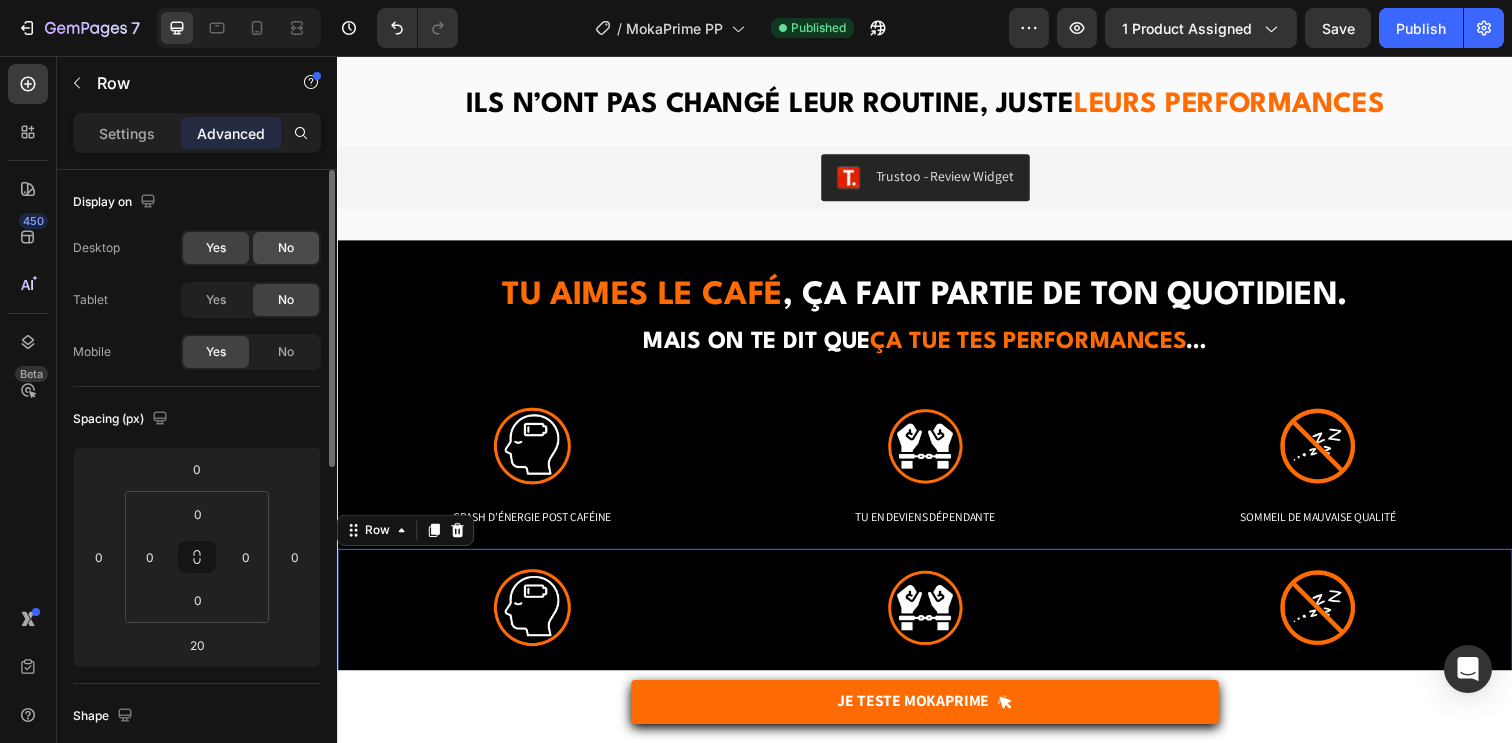 click on "No" 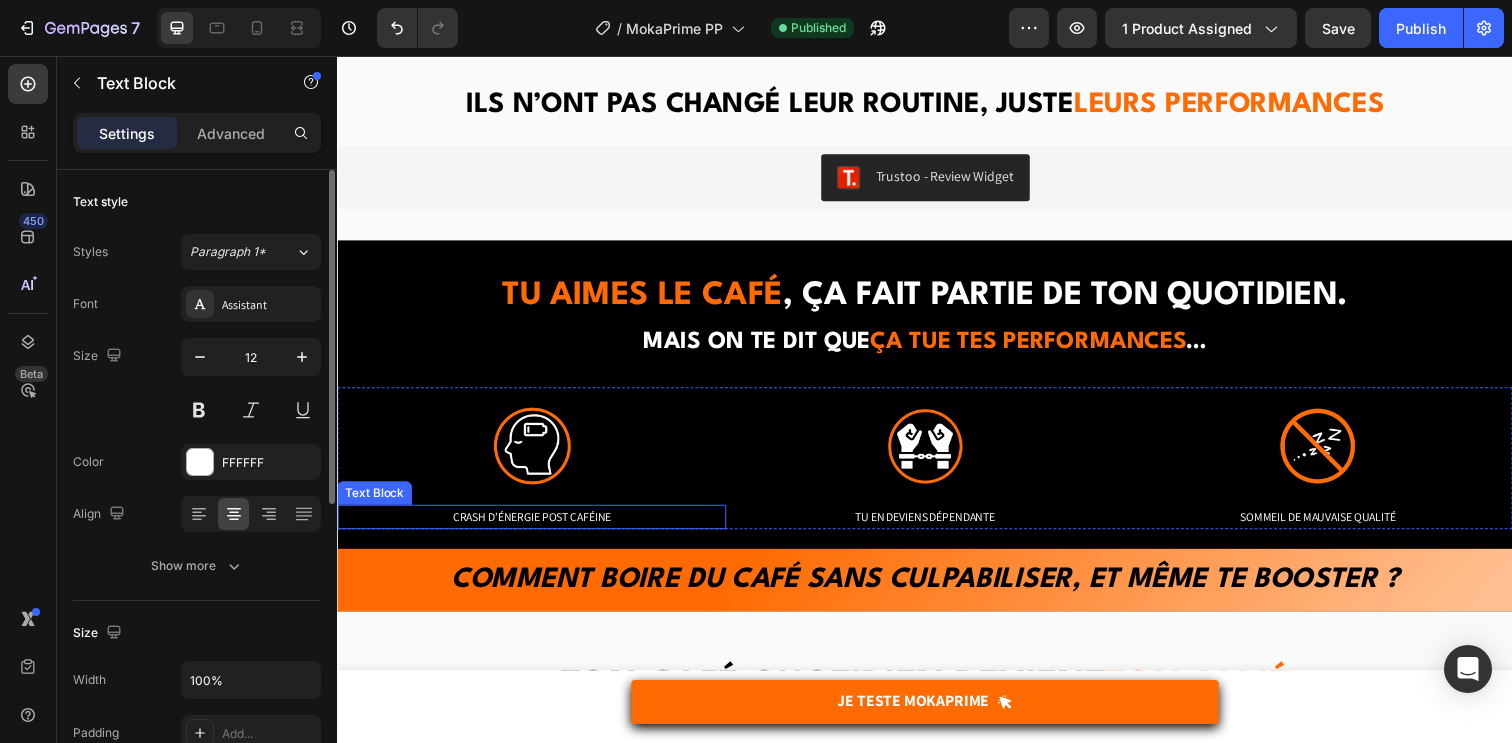 click on "Crash d’énergie post caféine" at bounding box center (535, 527) 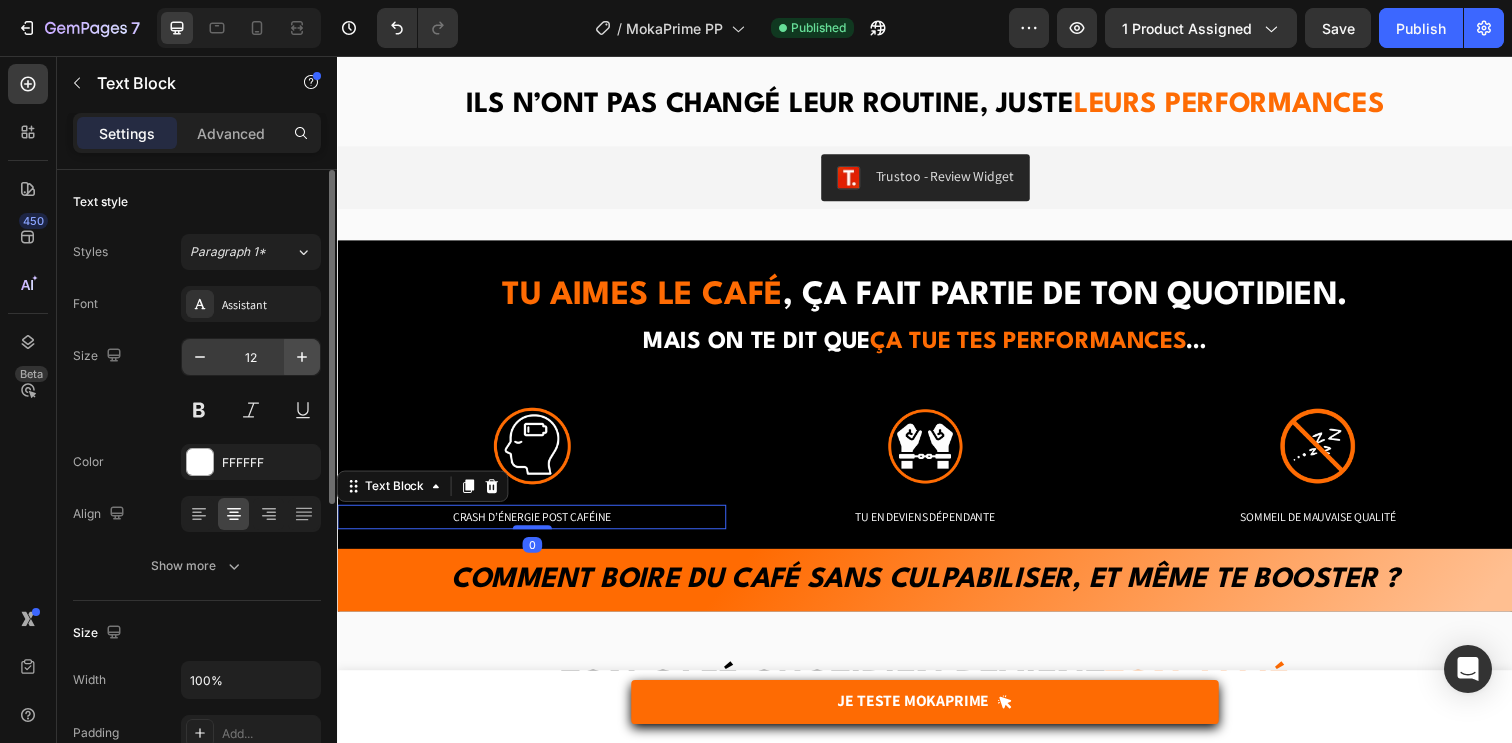 click at bounding box center [302, 357] 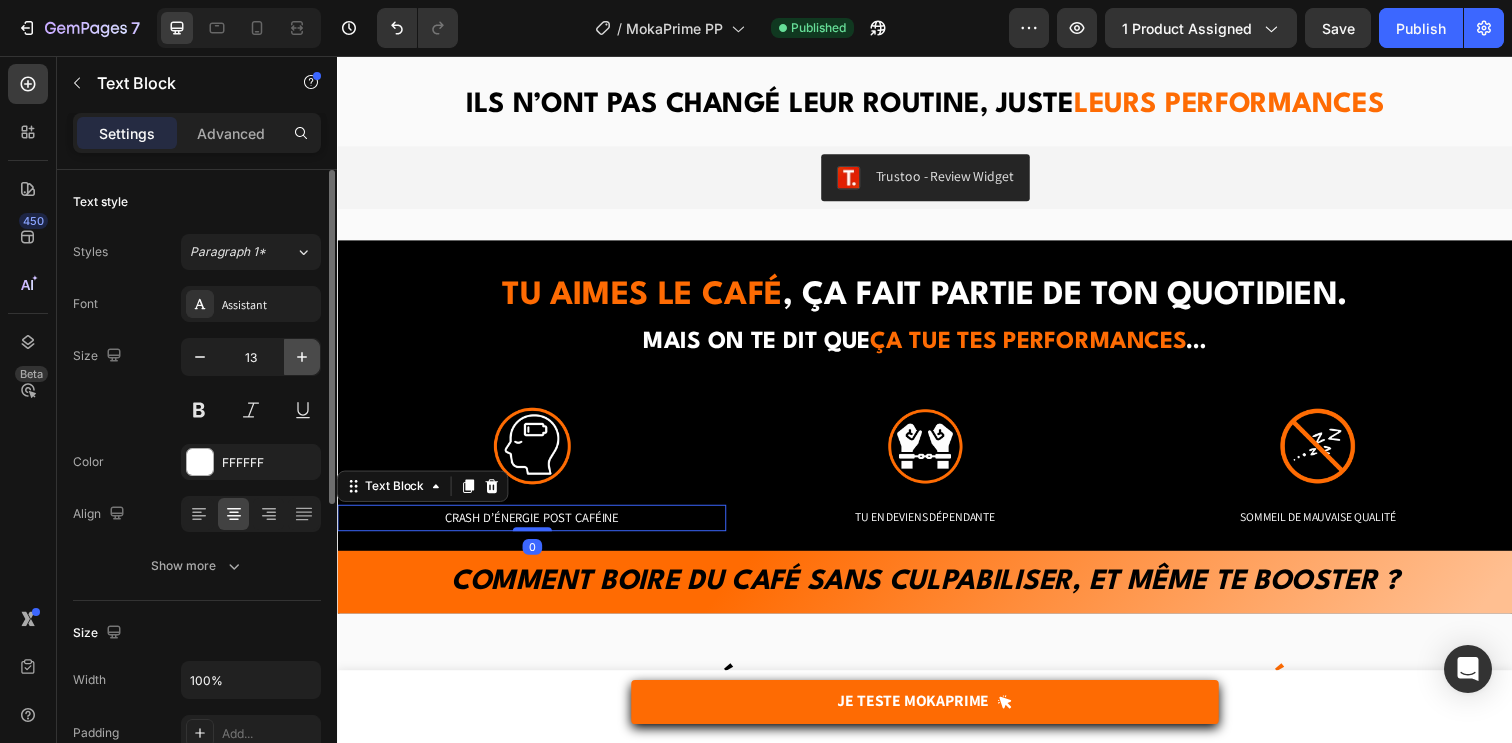 click at bounding box center (302, 357) 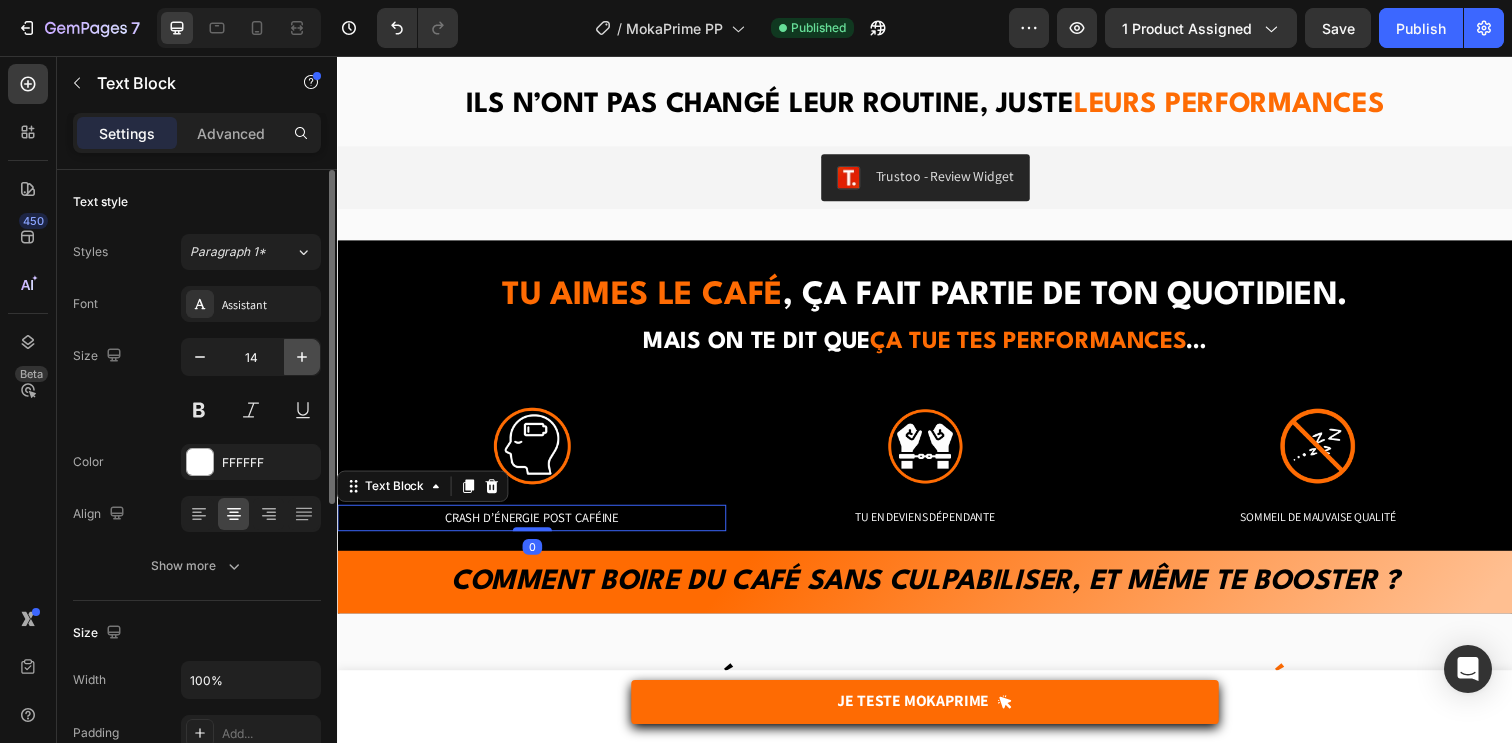 click at bounding box center [302, 357] 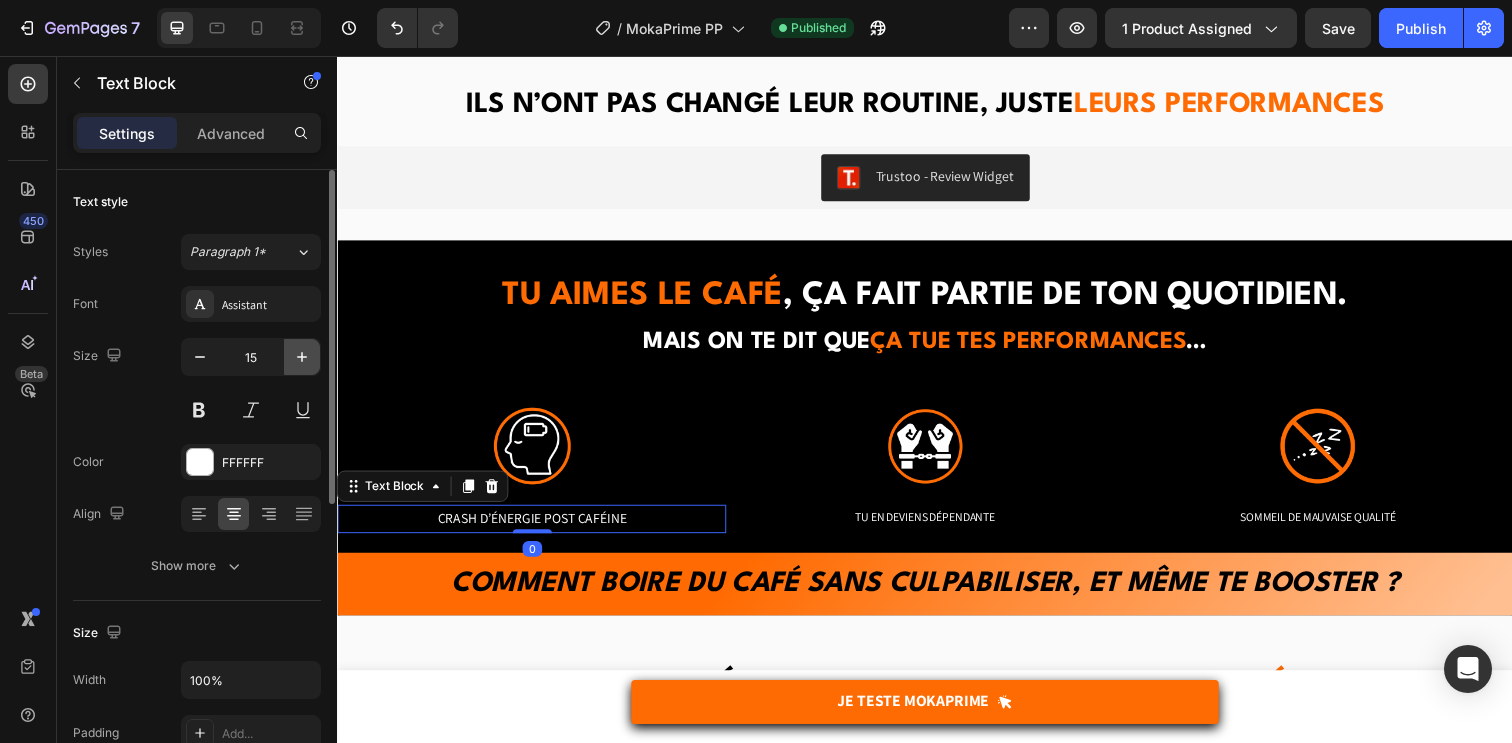 click at bounding box center [302, 357] 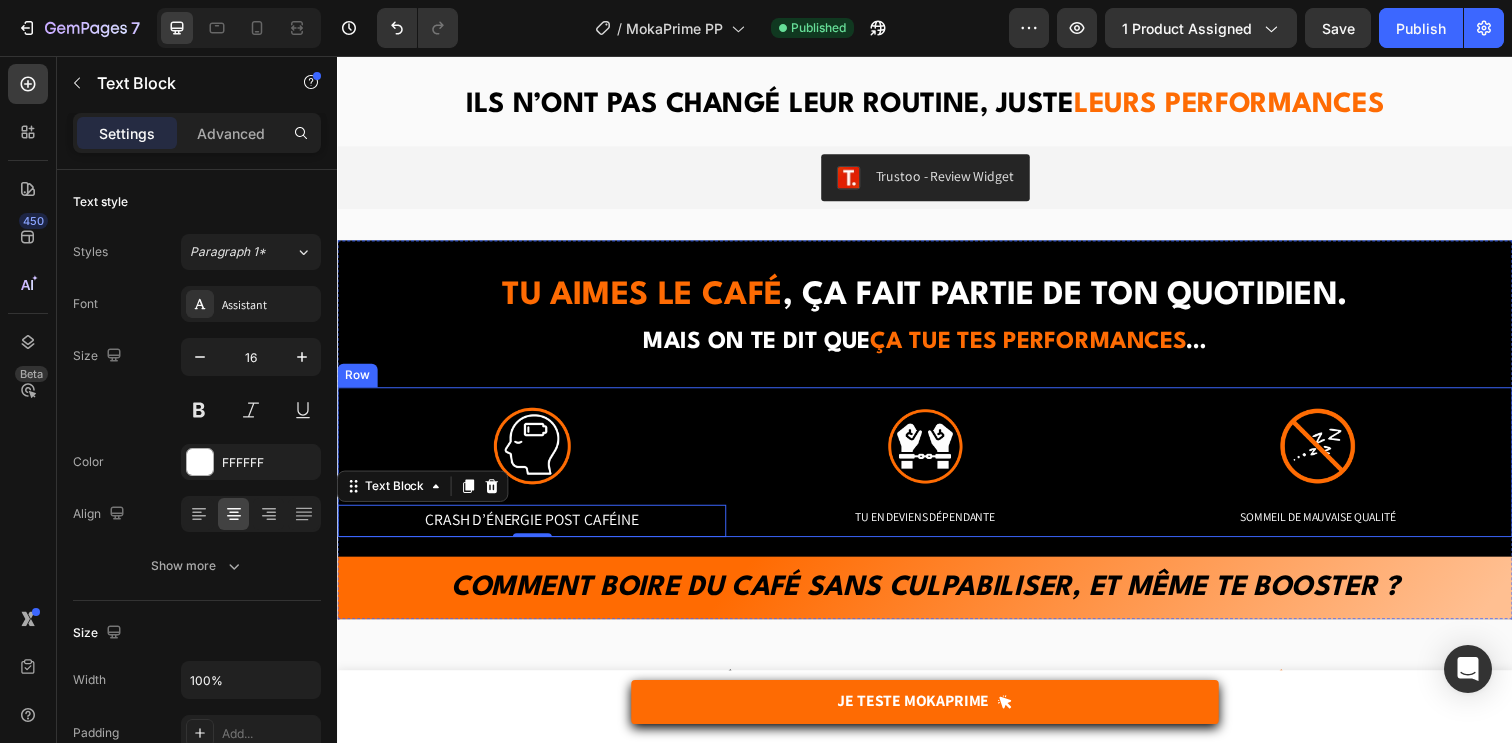 click on "Image Tu en deviens dépendante Text Block" at bounding box center (936, 470) 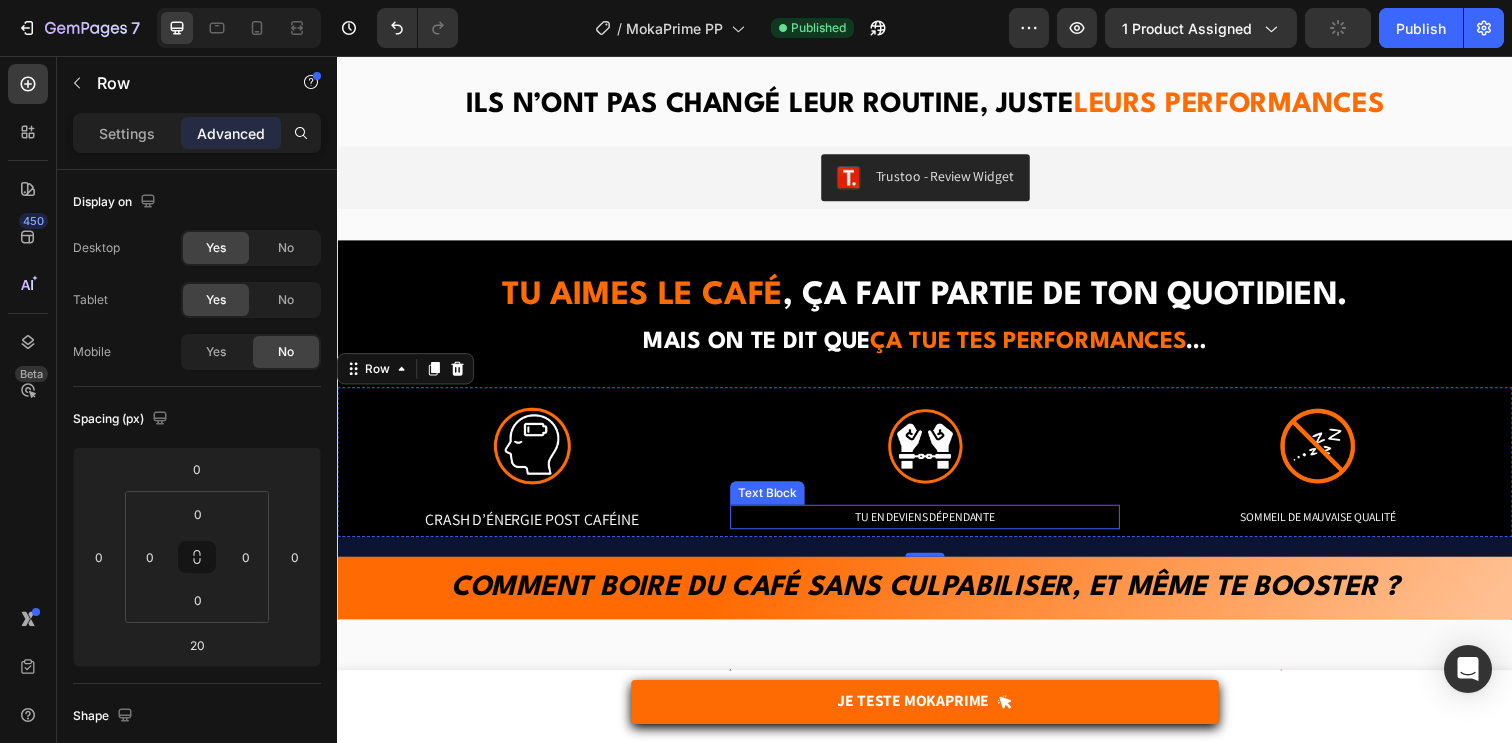 click on "Tu en deviens dépendante" at bounding box center (936, 527) 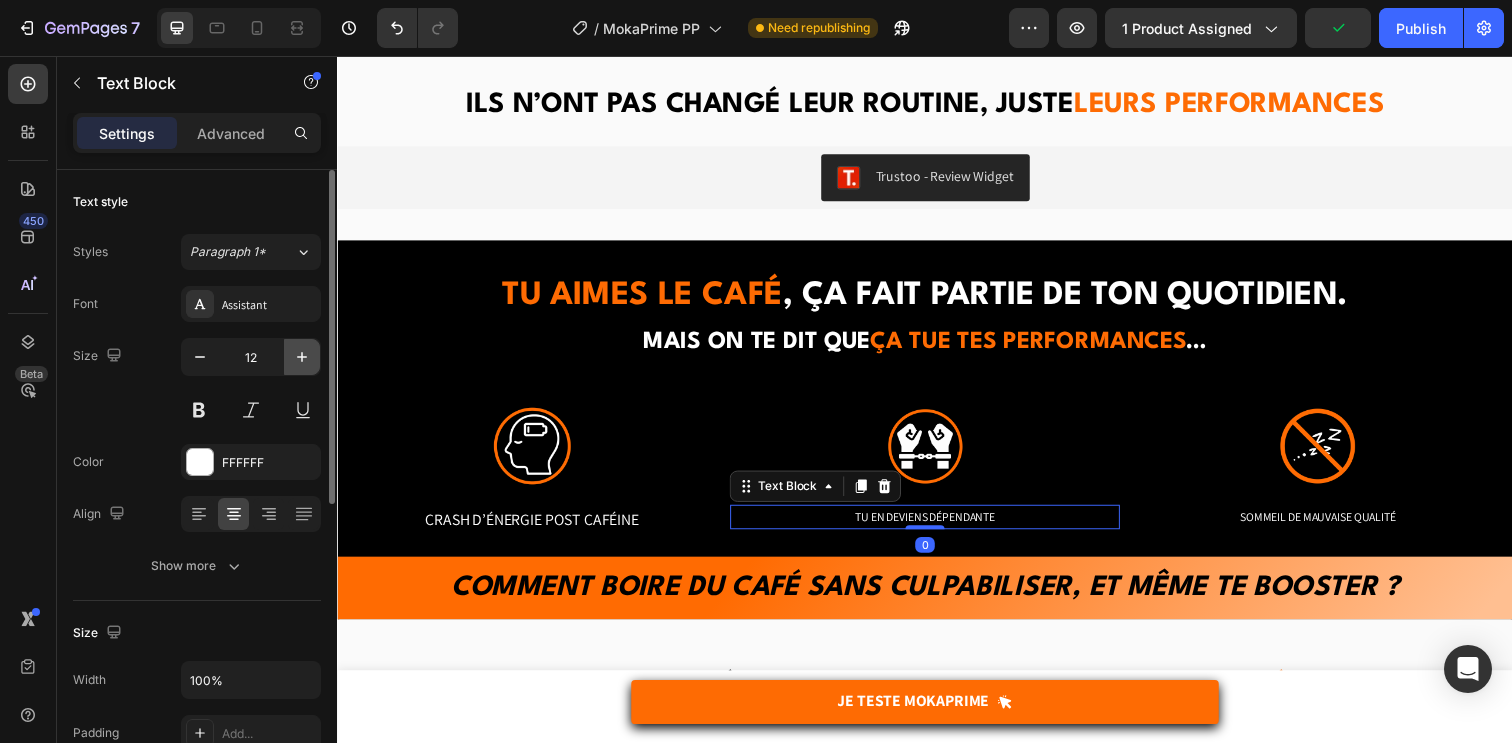 click 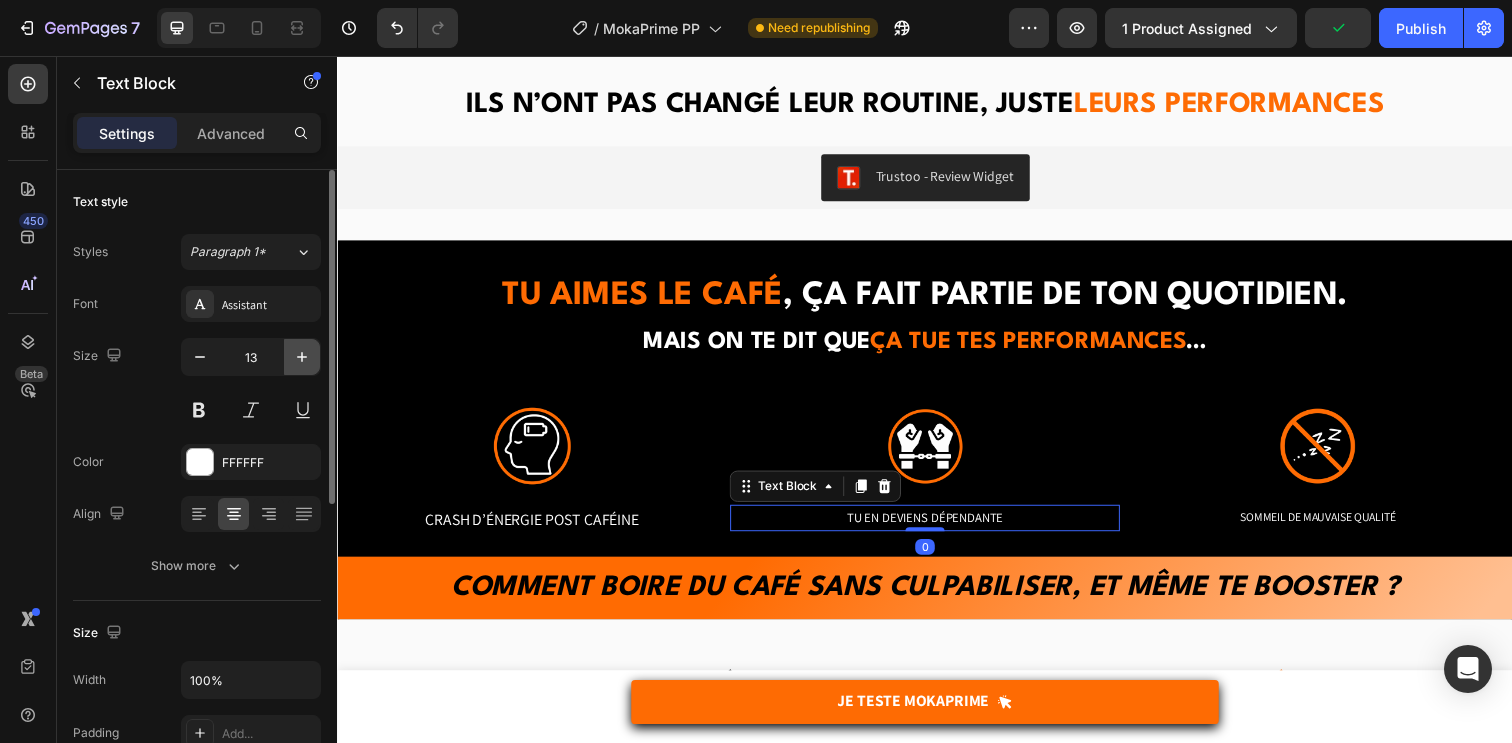 click 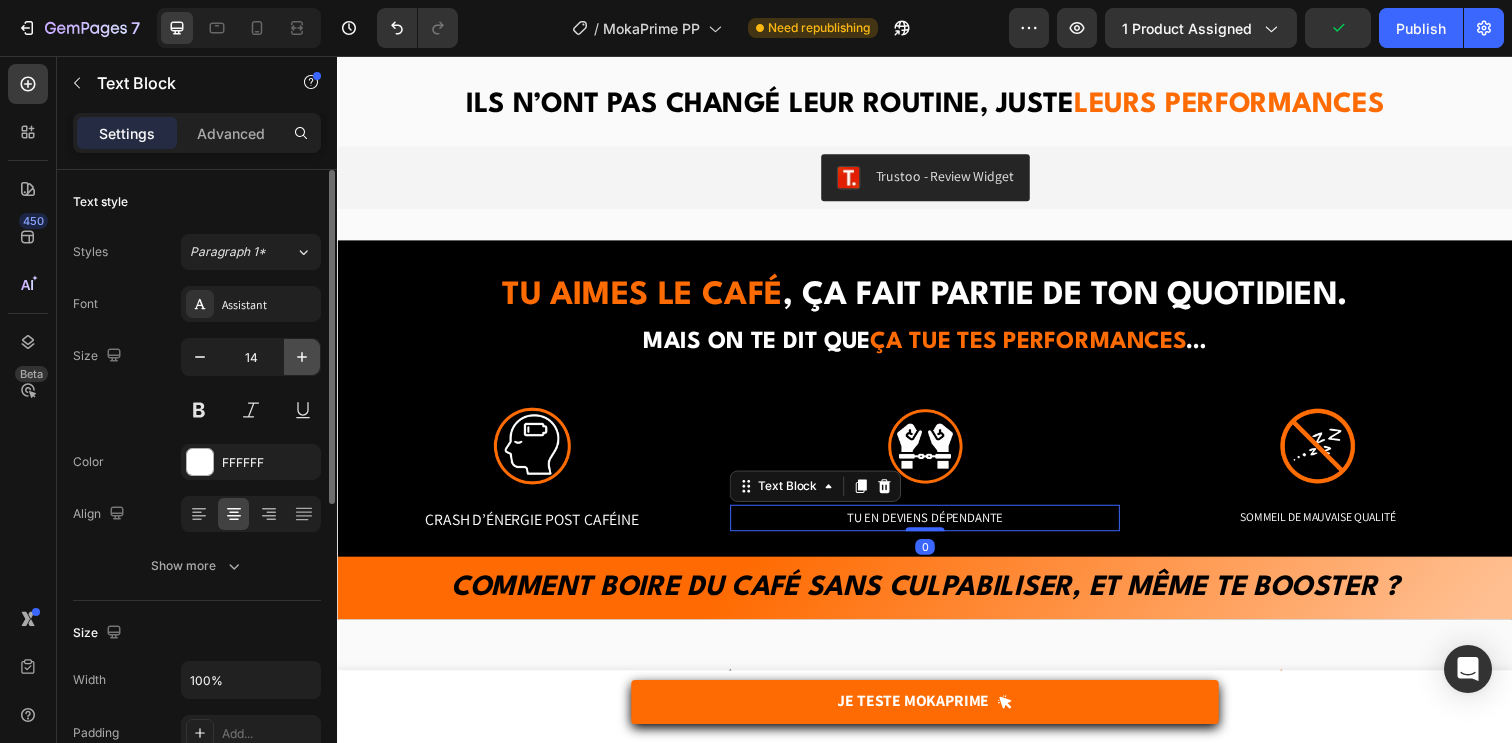 click 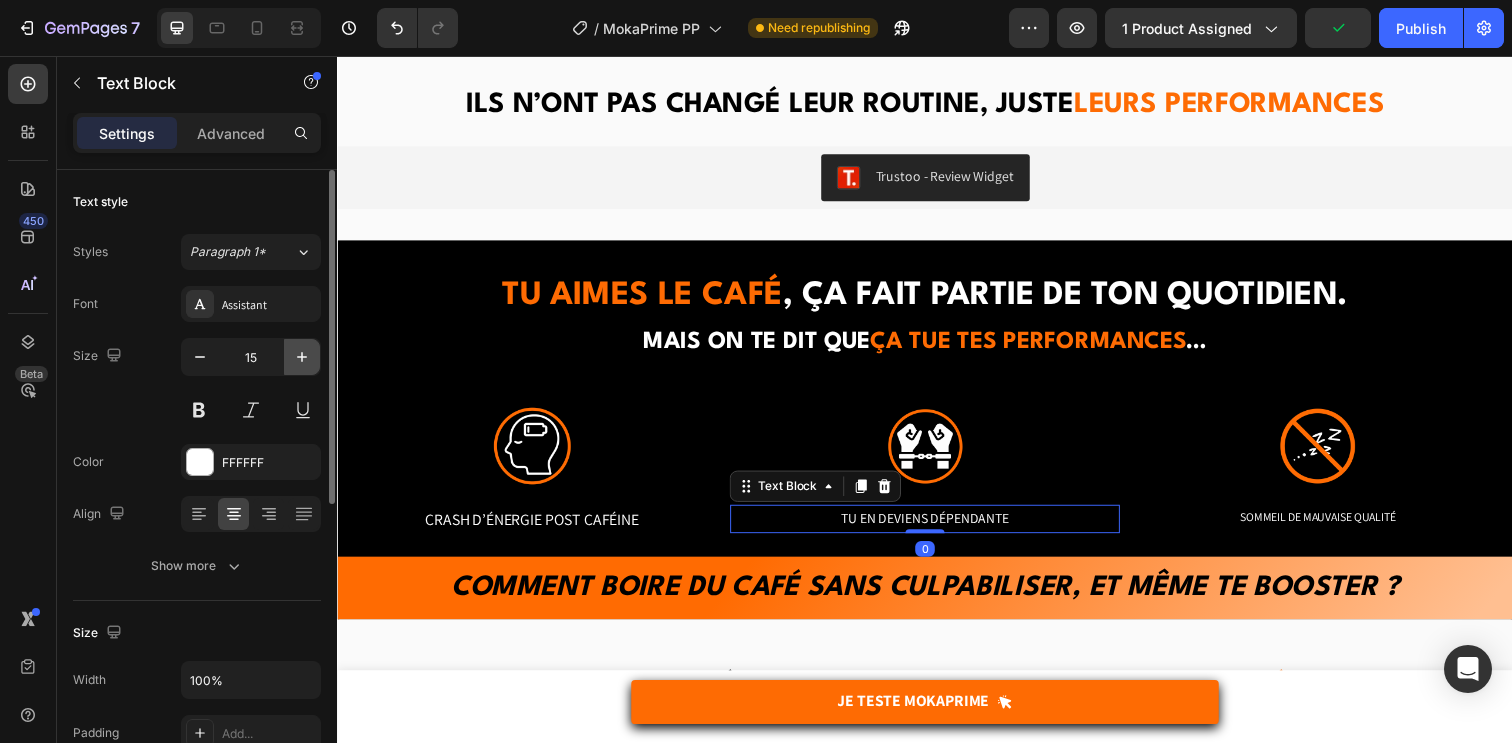 click 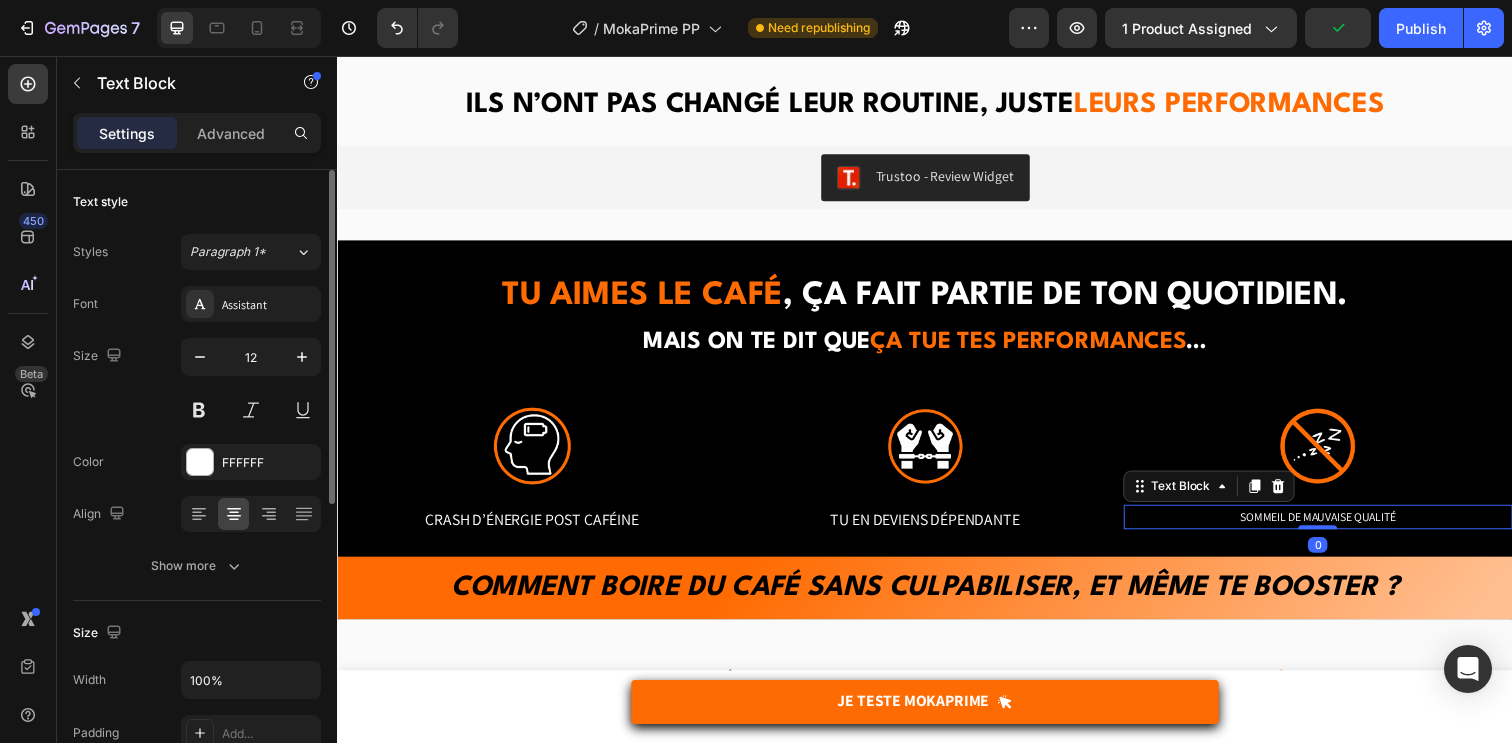 click on "SOMMEIL DE MAUVAISE QUALITÉ" at bounding box center [1338, 527] 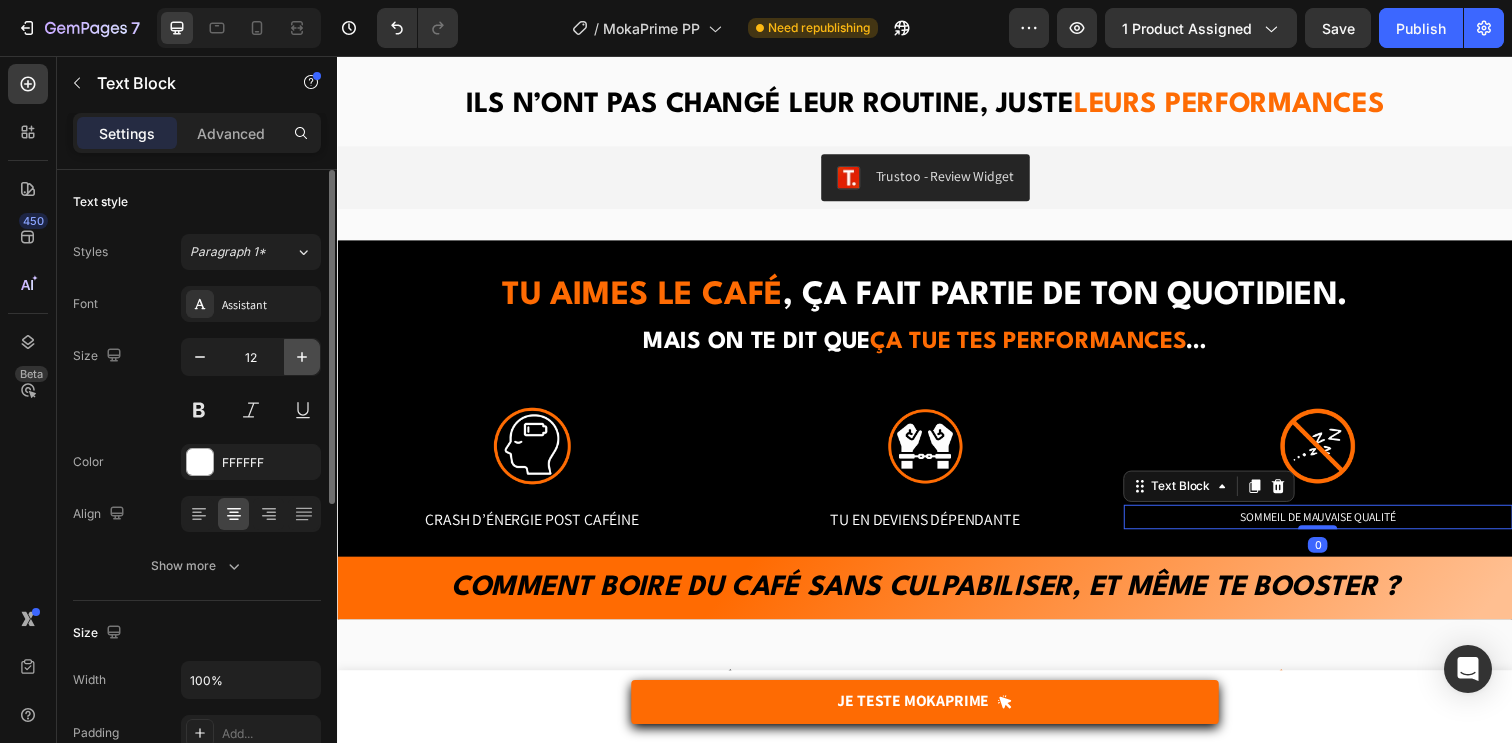 click 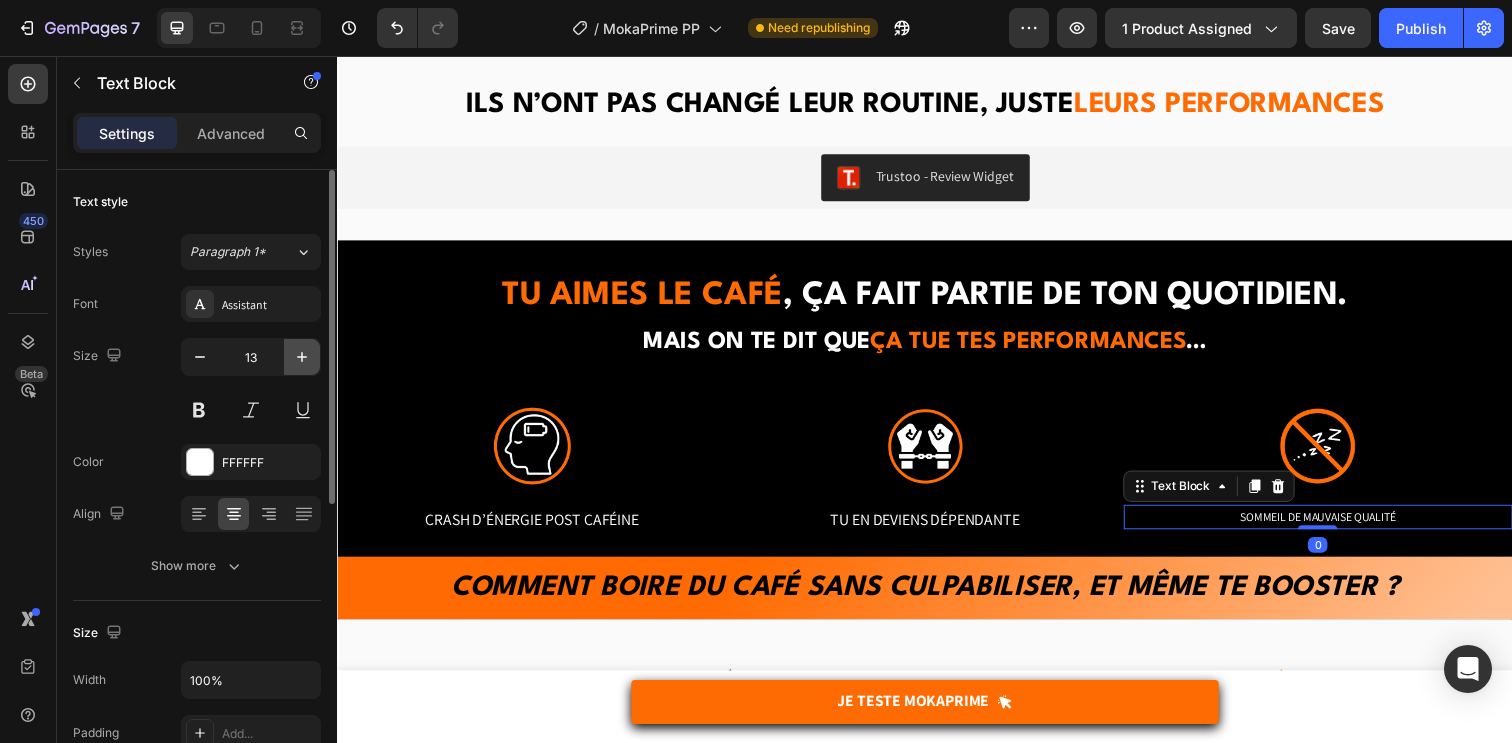 click 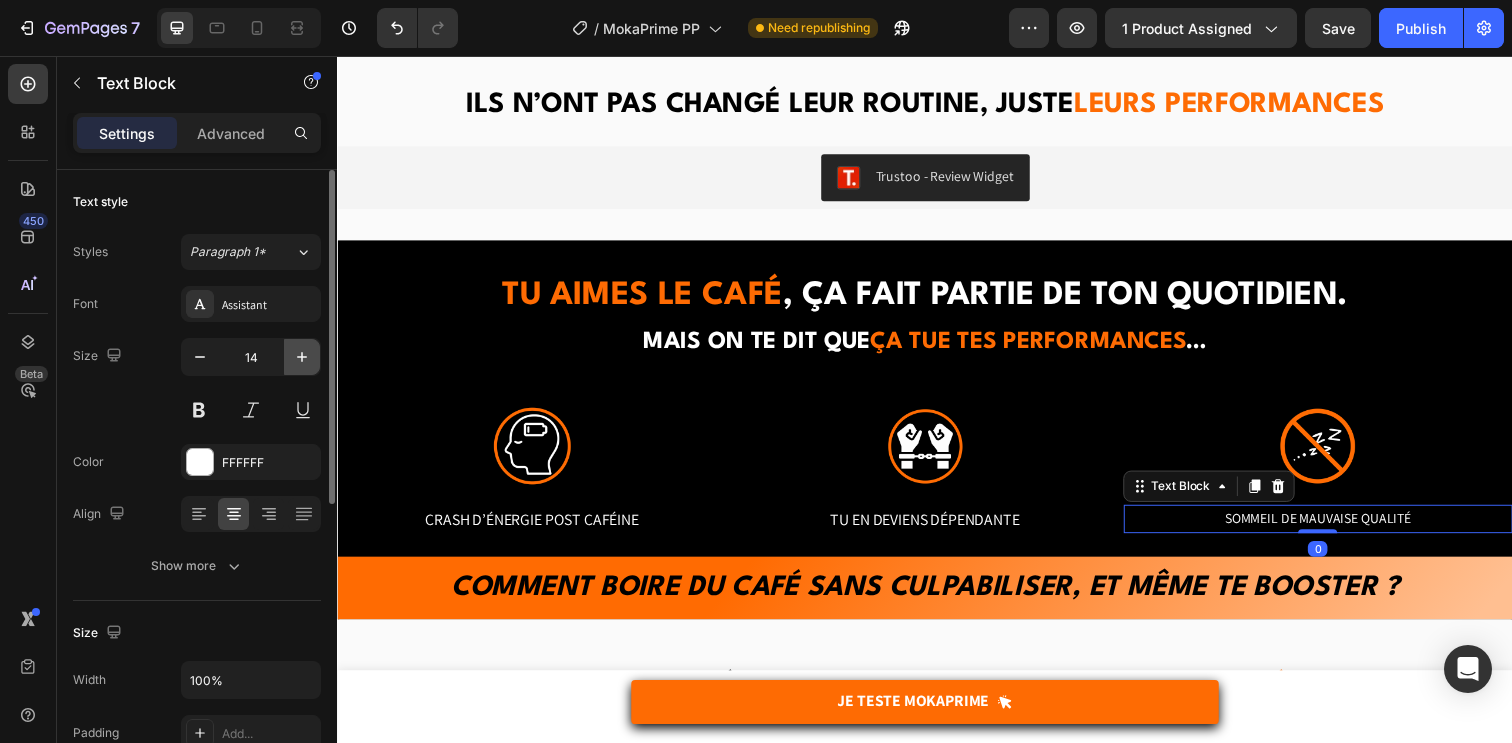 click 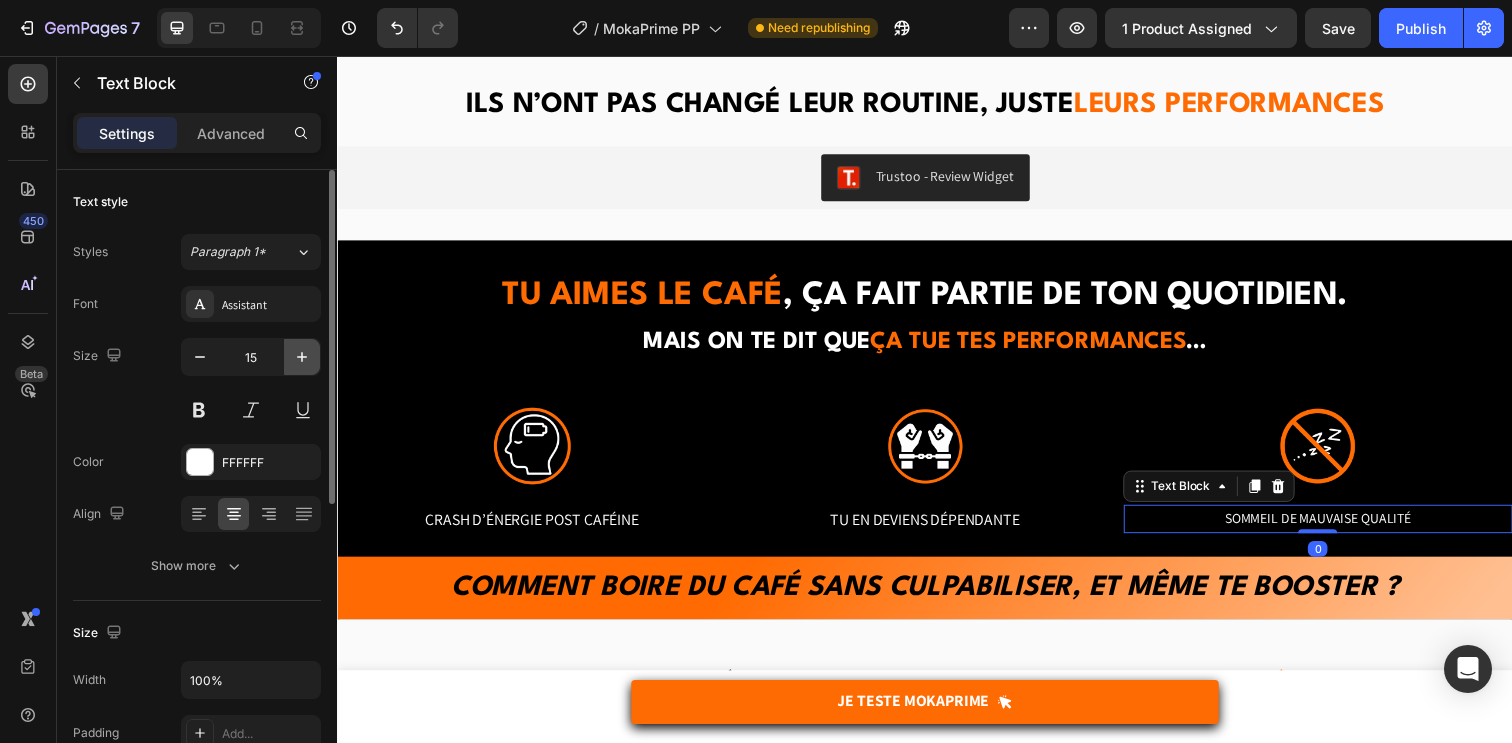 click 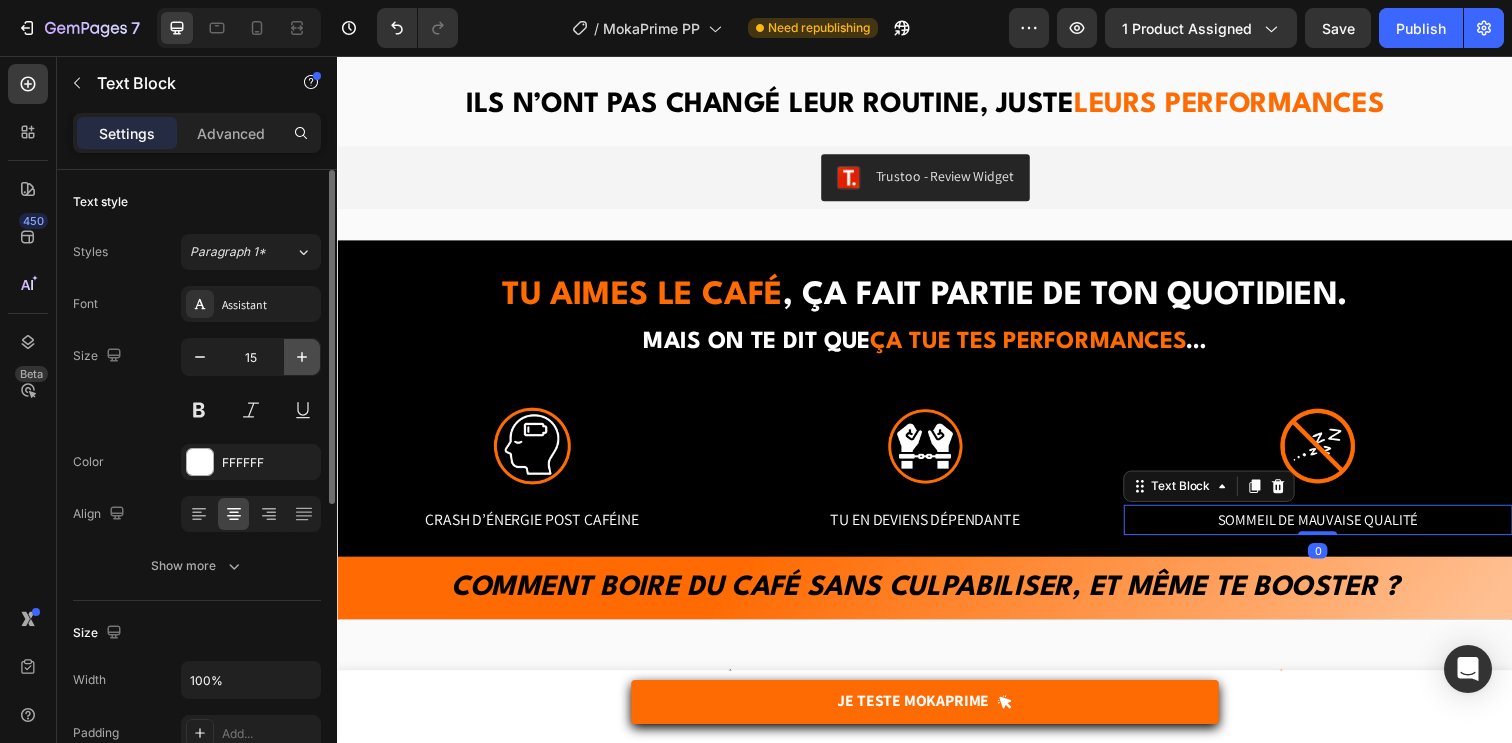 type on "16" 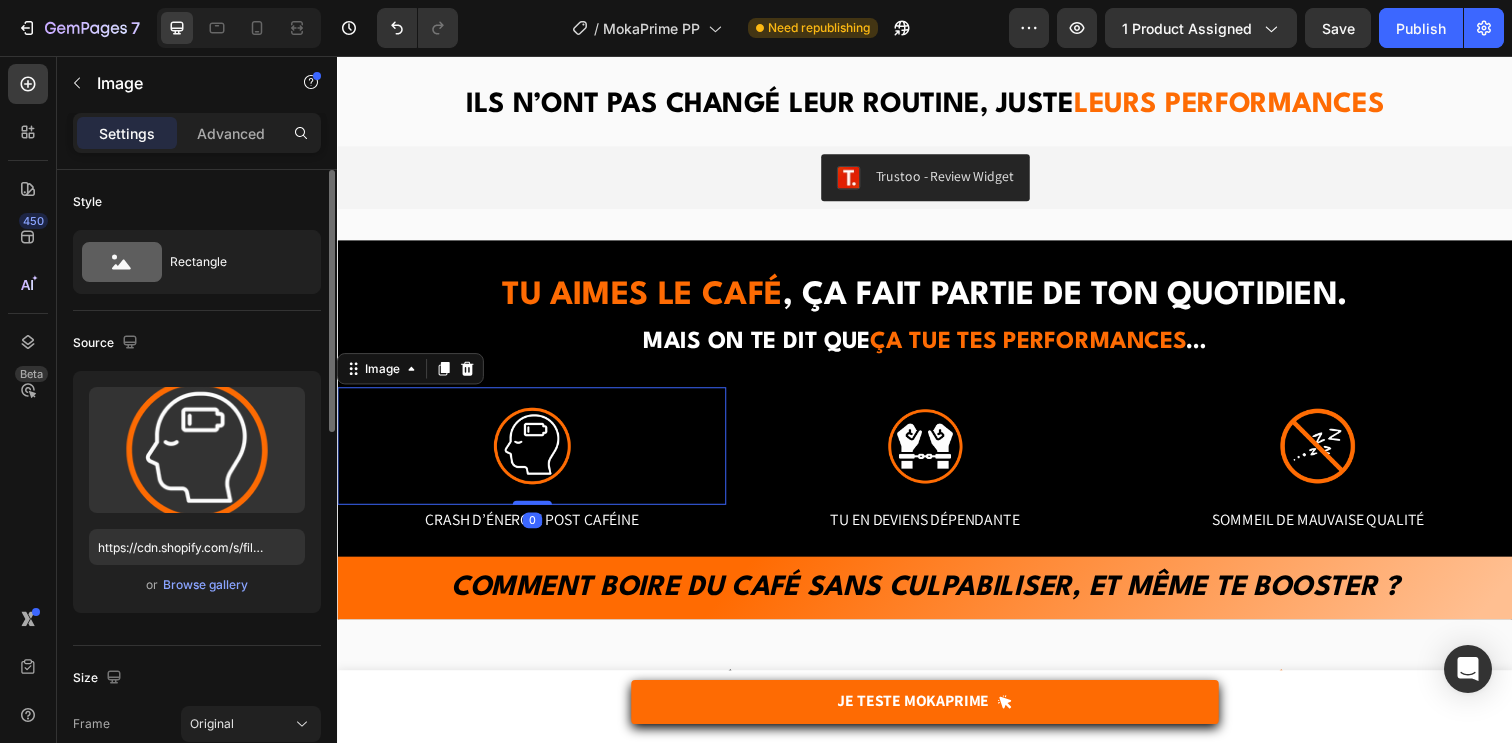 click at bounding box center [536, 454] 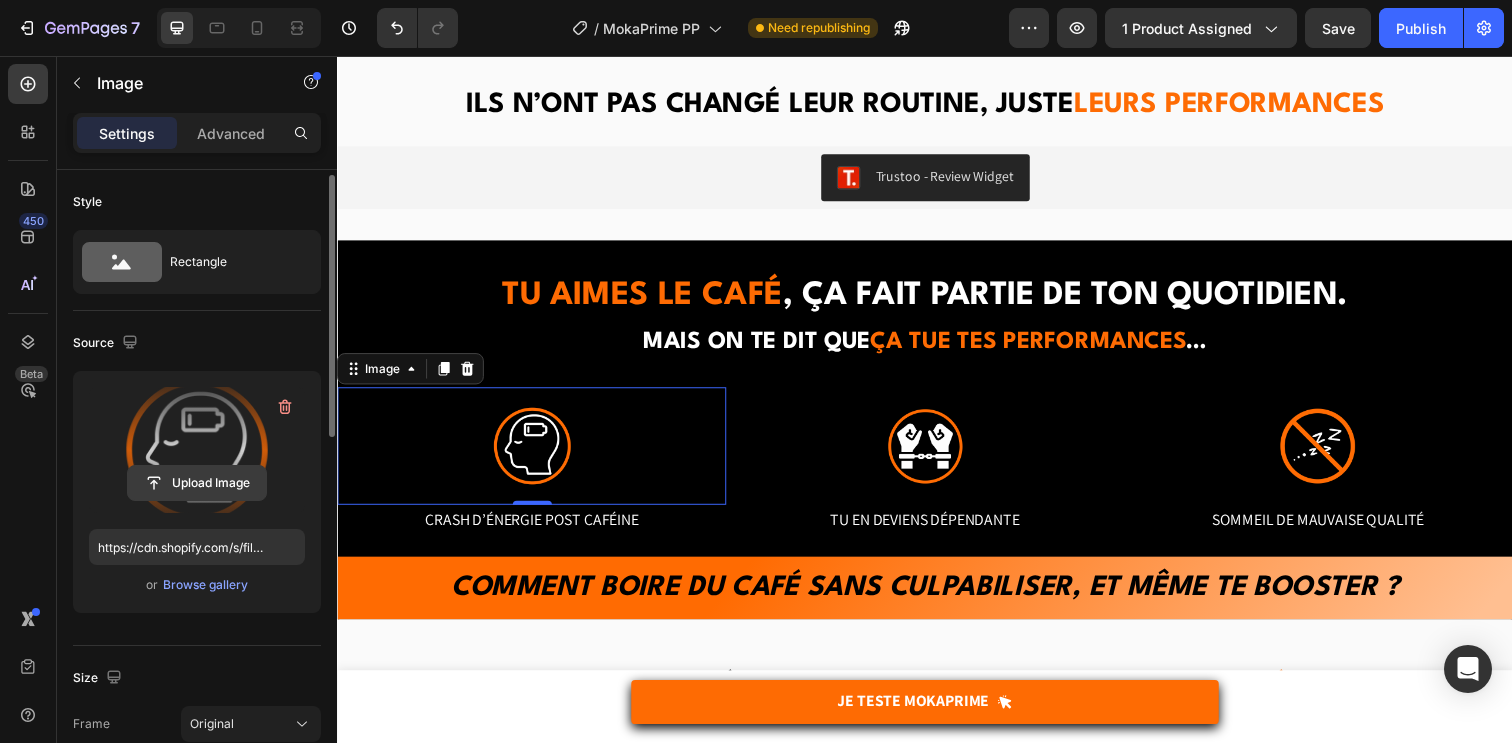 scroll, scrollTop: 170, scrollLeft: 0, axis: vertical 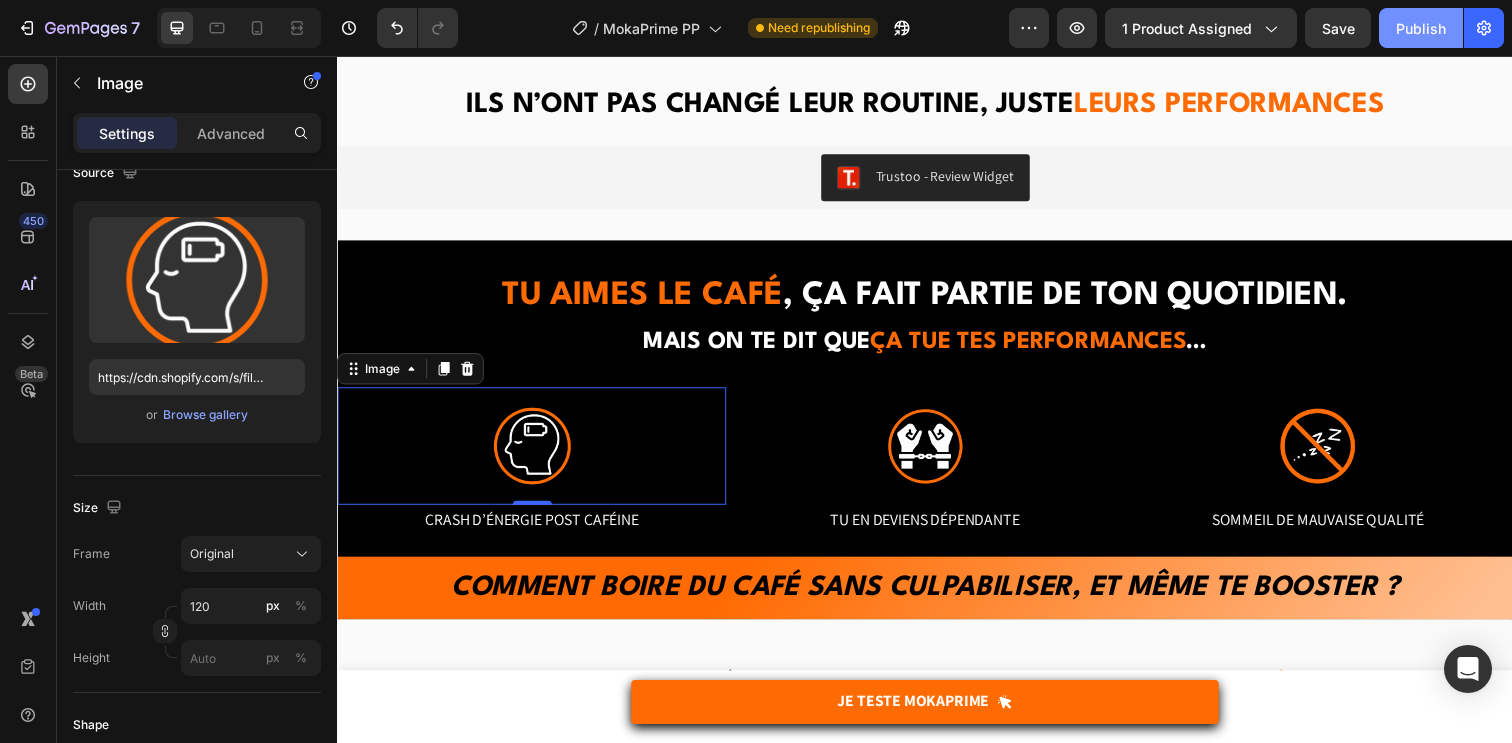 click on "Publish" 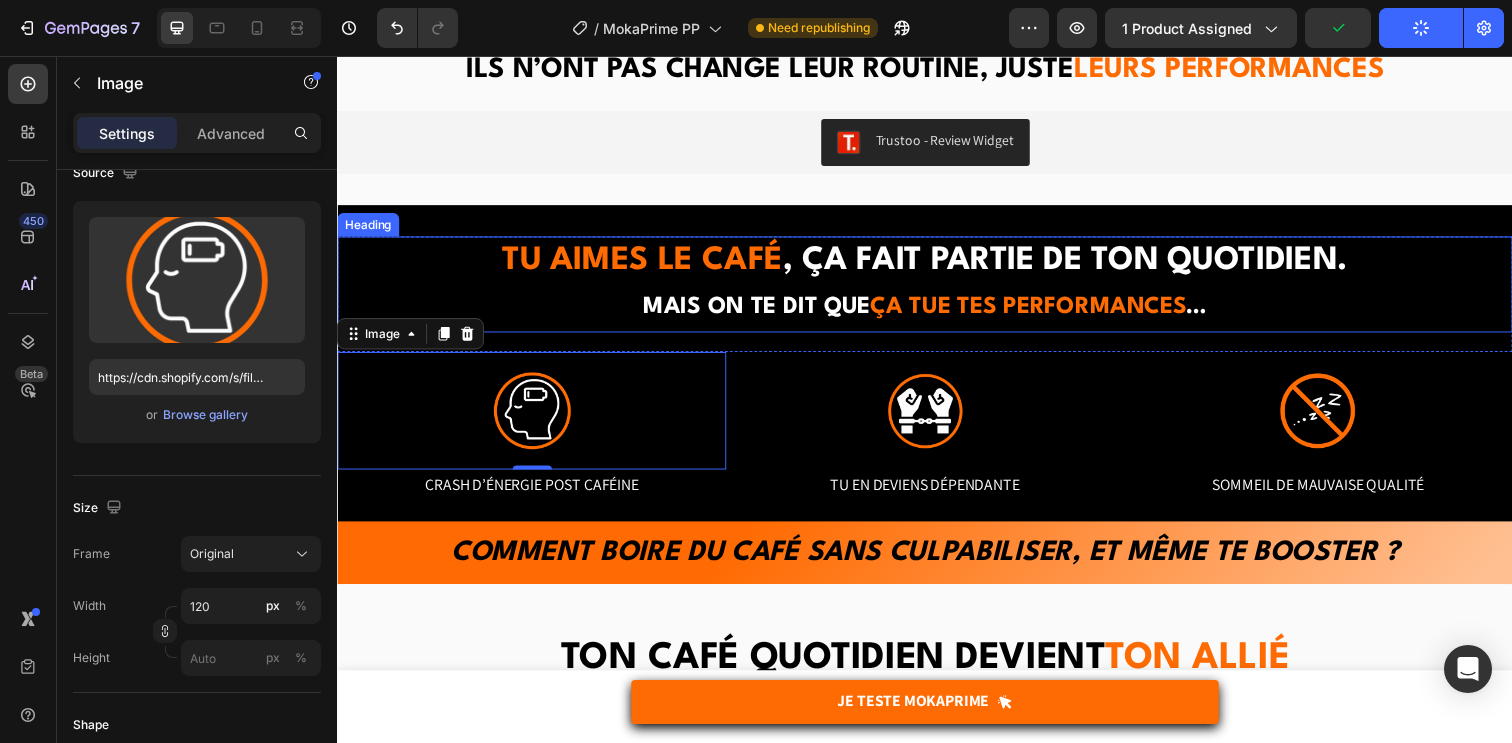 scroll, scrollTop: 1822, scrollLeft: 0, axis: vertical 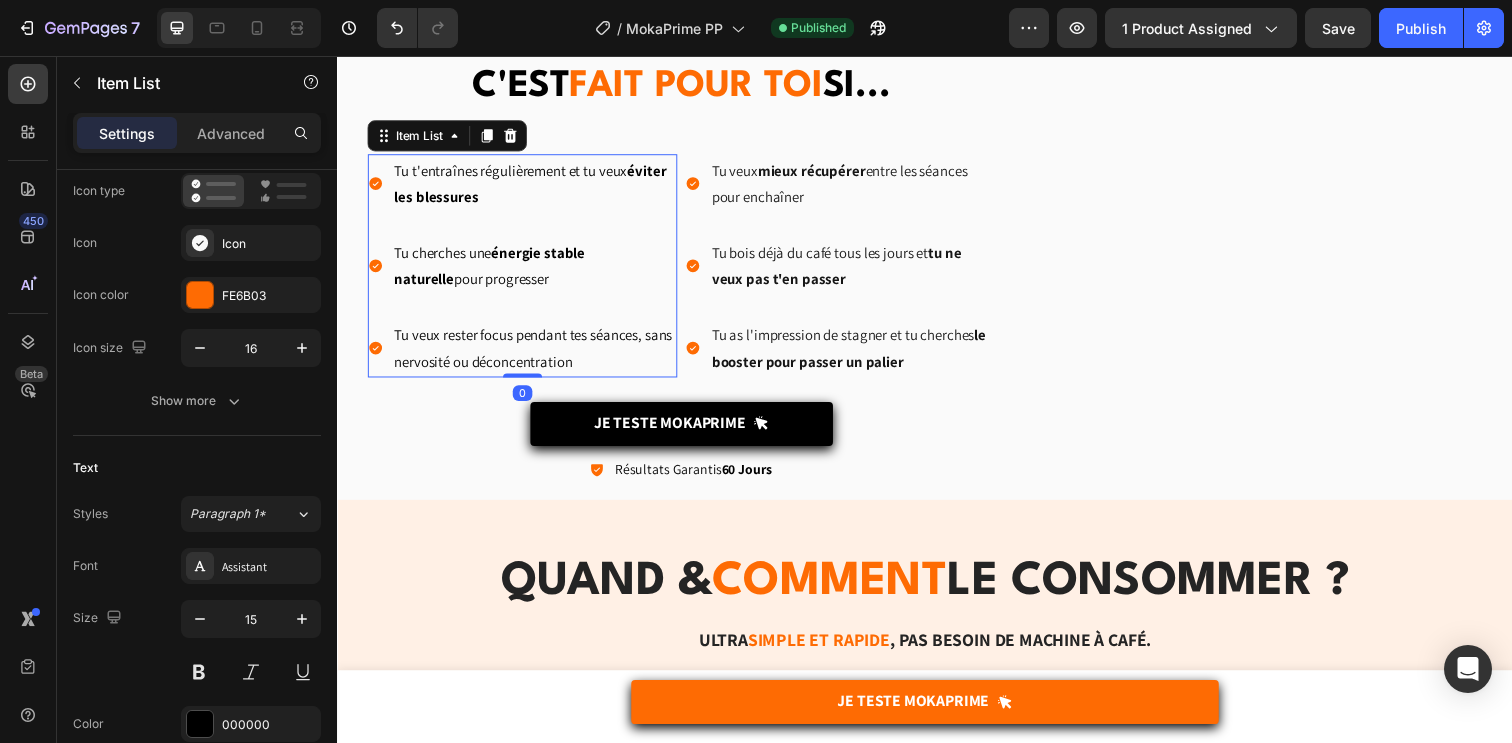 click on "Tu veux rester focus pendant tes séances, sans nervosité ou déconcentration" at bounding box center [538, 354] 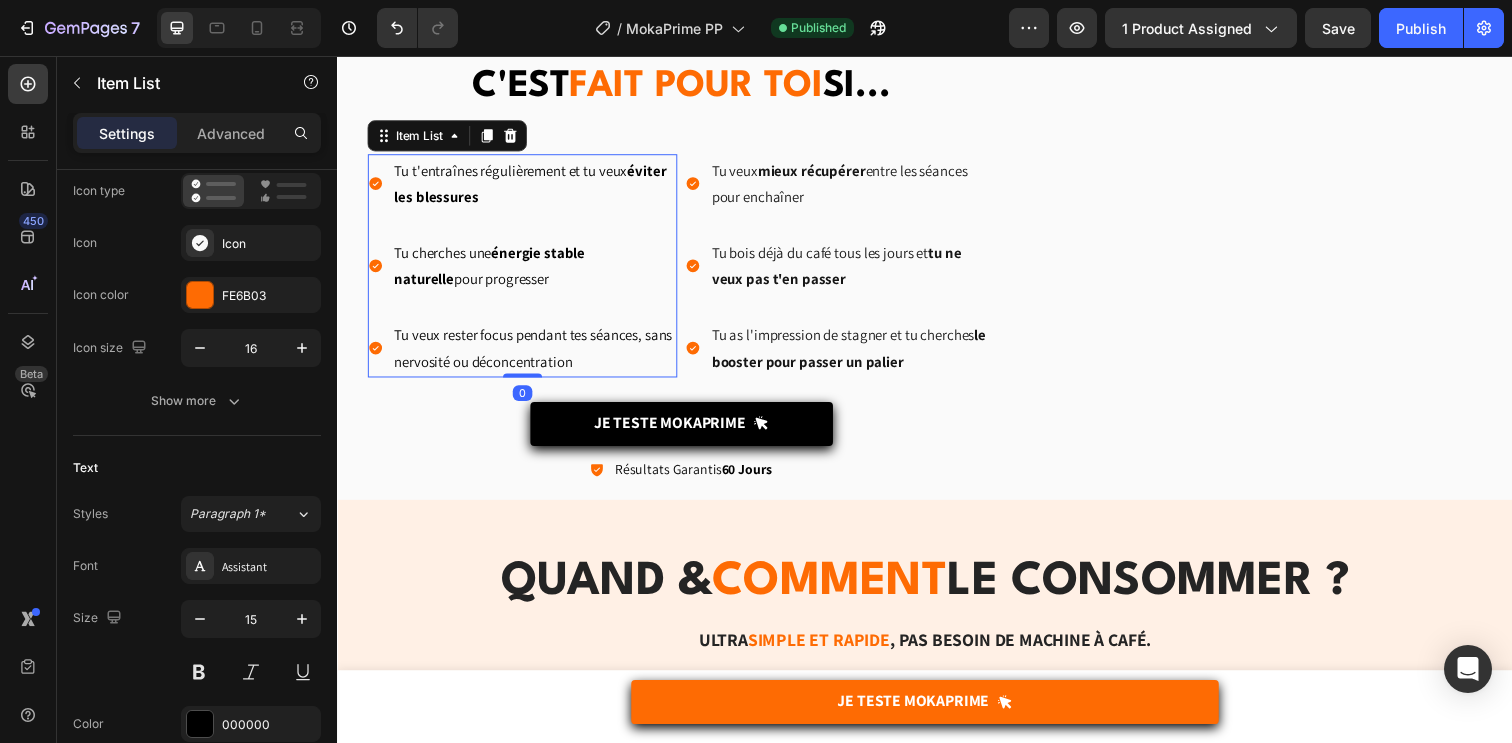 scroll, scrollTop: 0, scrollLeft: 0, axis: both 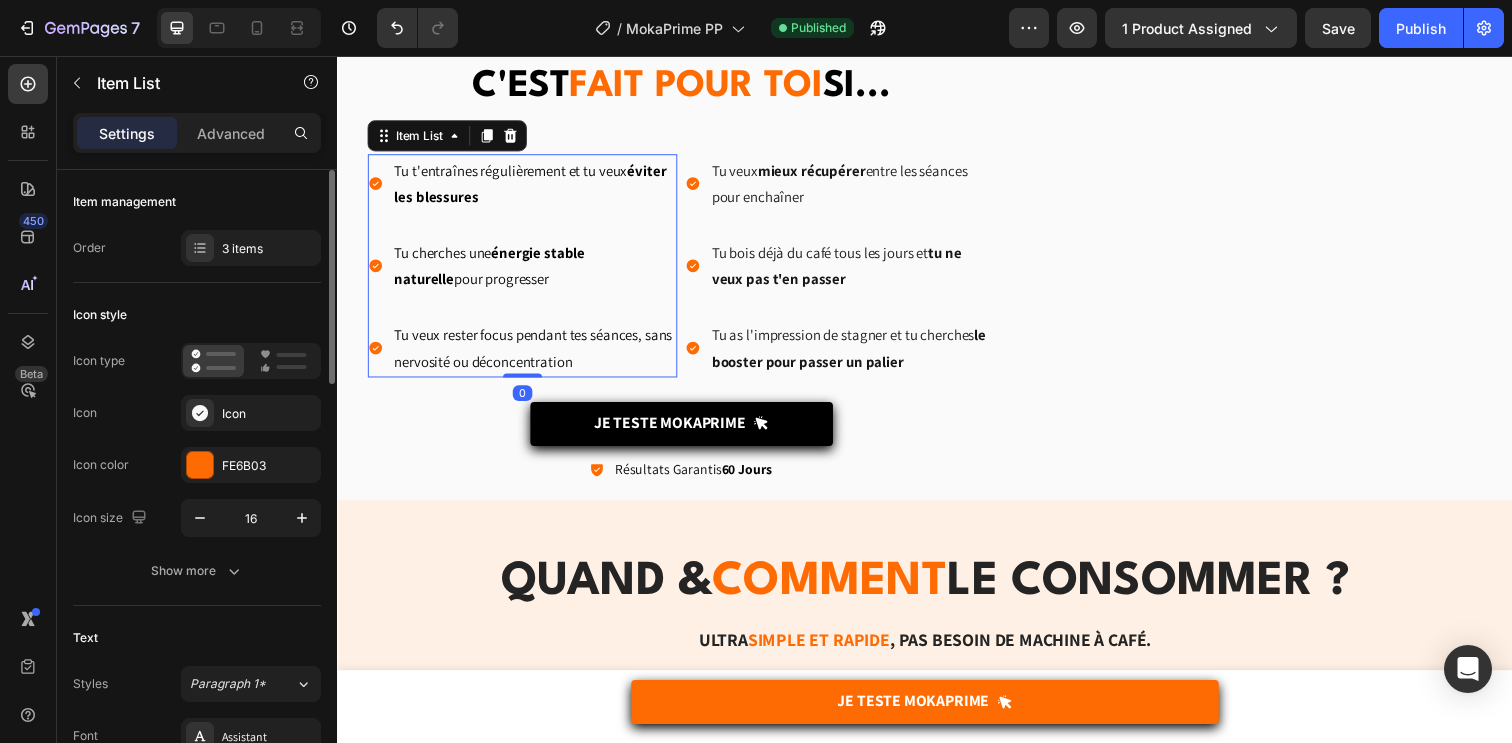 click on "Tu veux rester focus pendant tes séances, sans nervosité ou déconcentration" at bounding box center [538, 354] 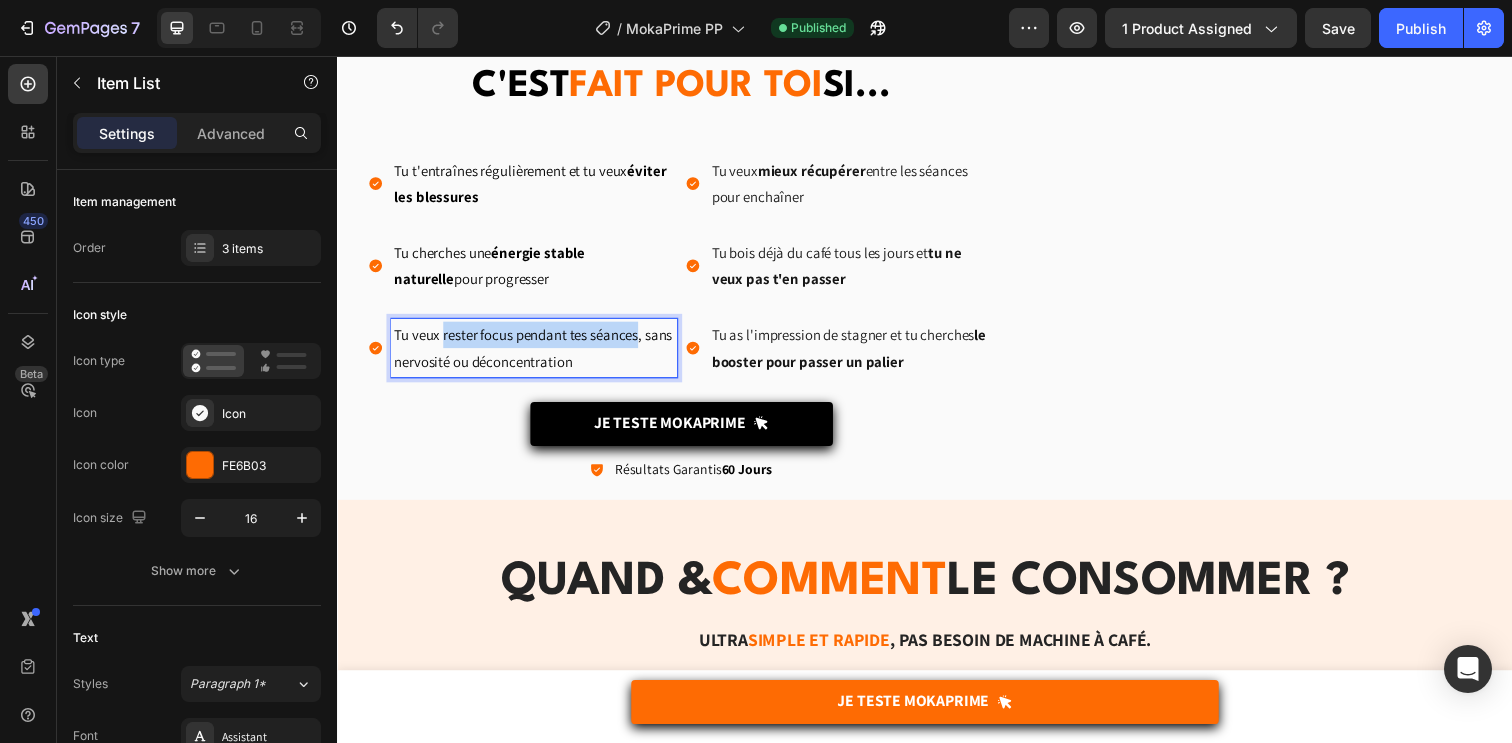 drag, startPoint x: 447, startPoint y: 344, endPoint x: 645, endPoint y: 344, distance: 198 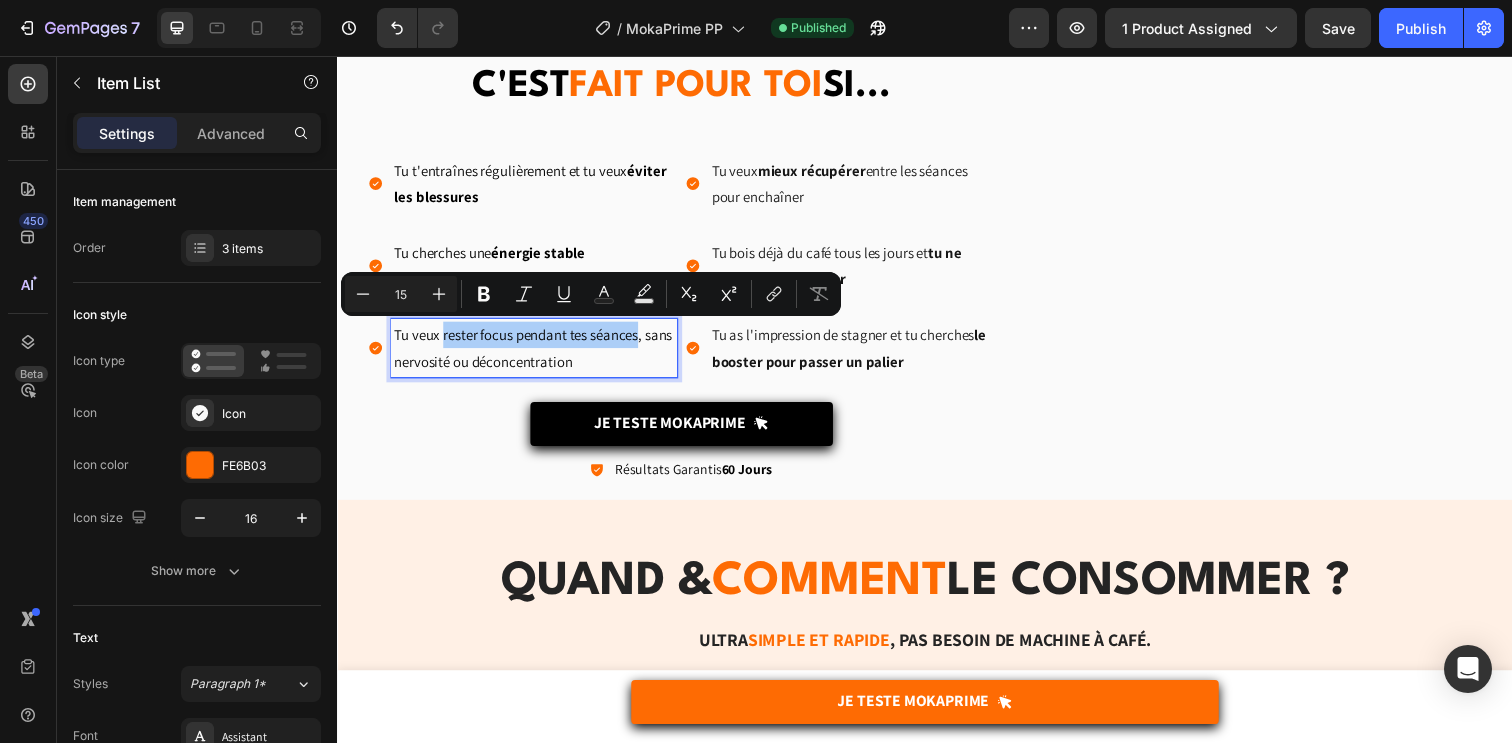 click on "Minus 15 Plus Bold Italic Underline
Text Color
Text Background Color Subscript Superscript       link Remove Format" at bounding box center (591, 294) 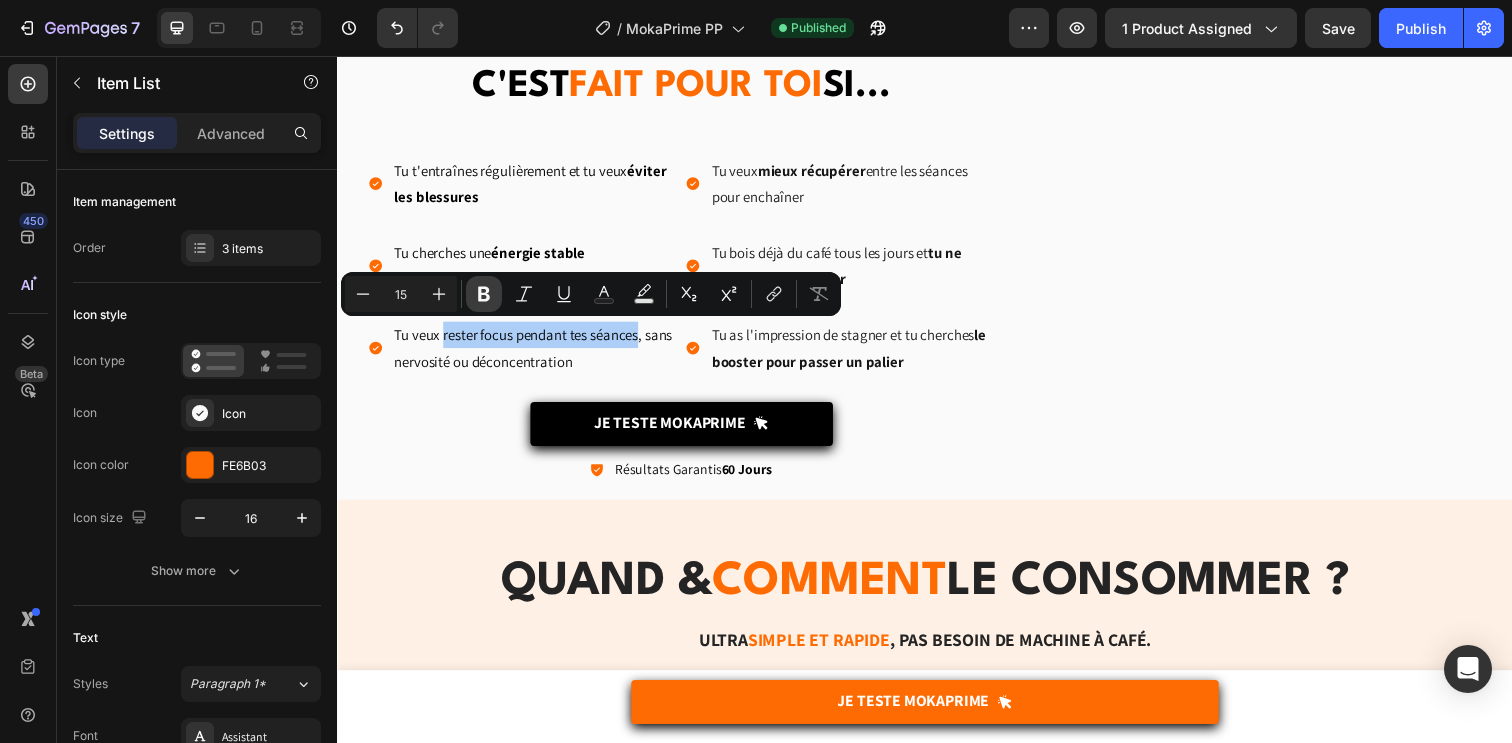 click 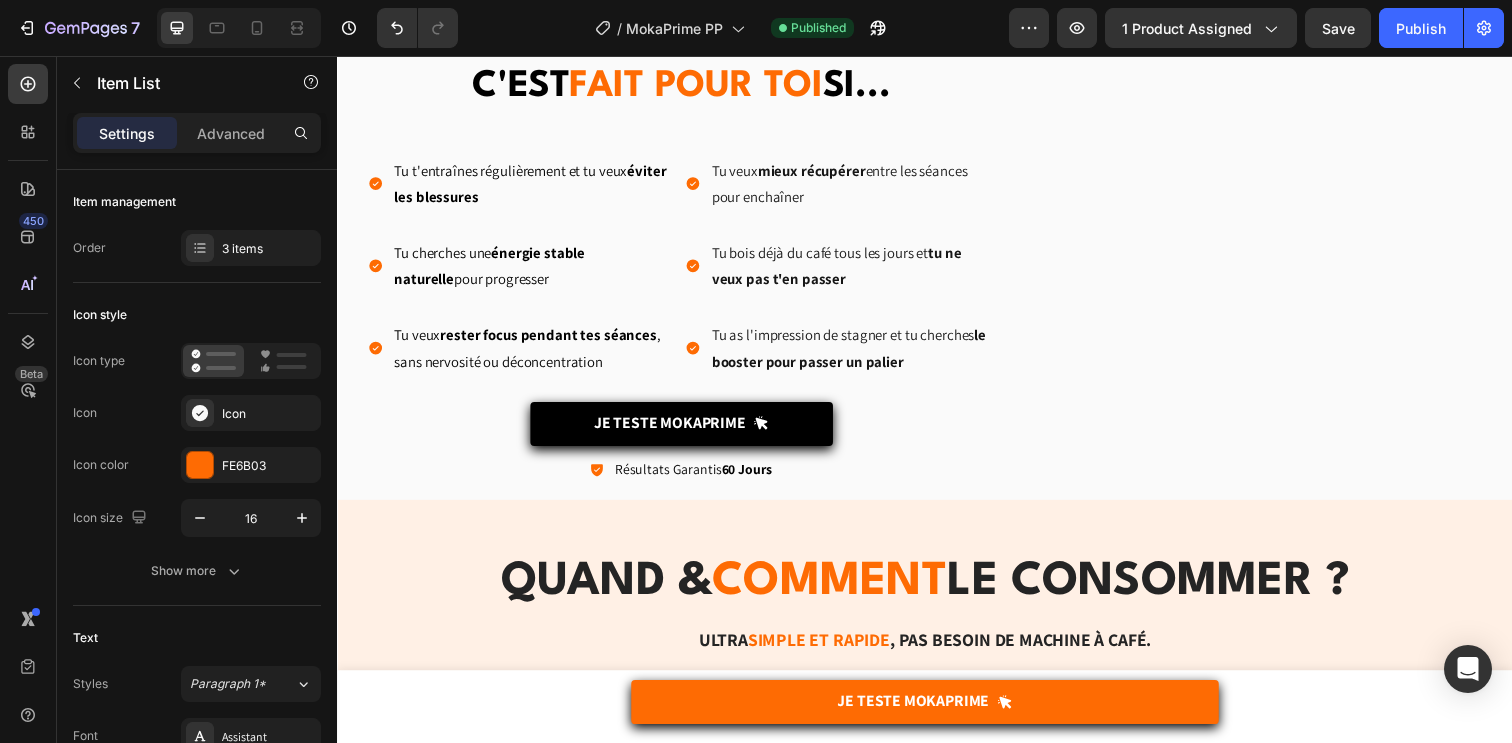 click on "Tu veux  rester focus pendant tes séances , sans nervosité ou déconcentration" at bounding box center (538, 354) 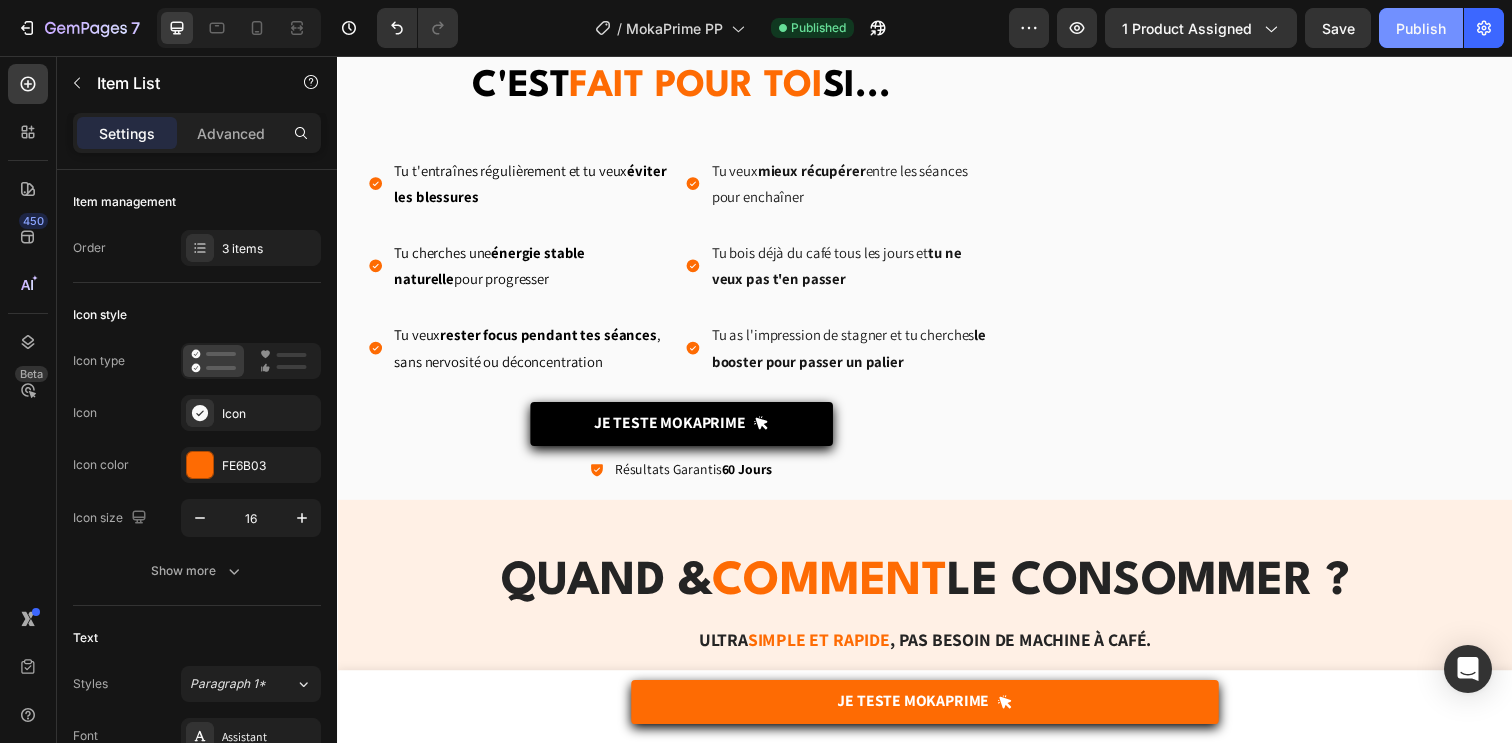 click on "Publish" 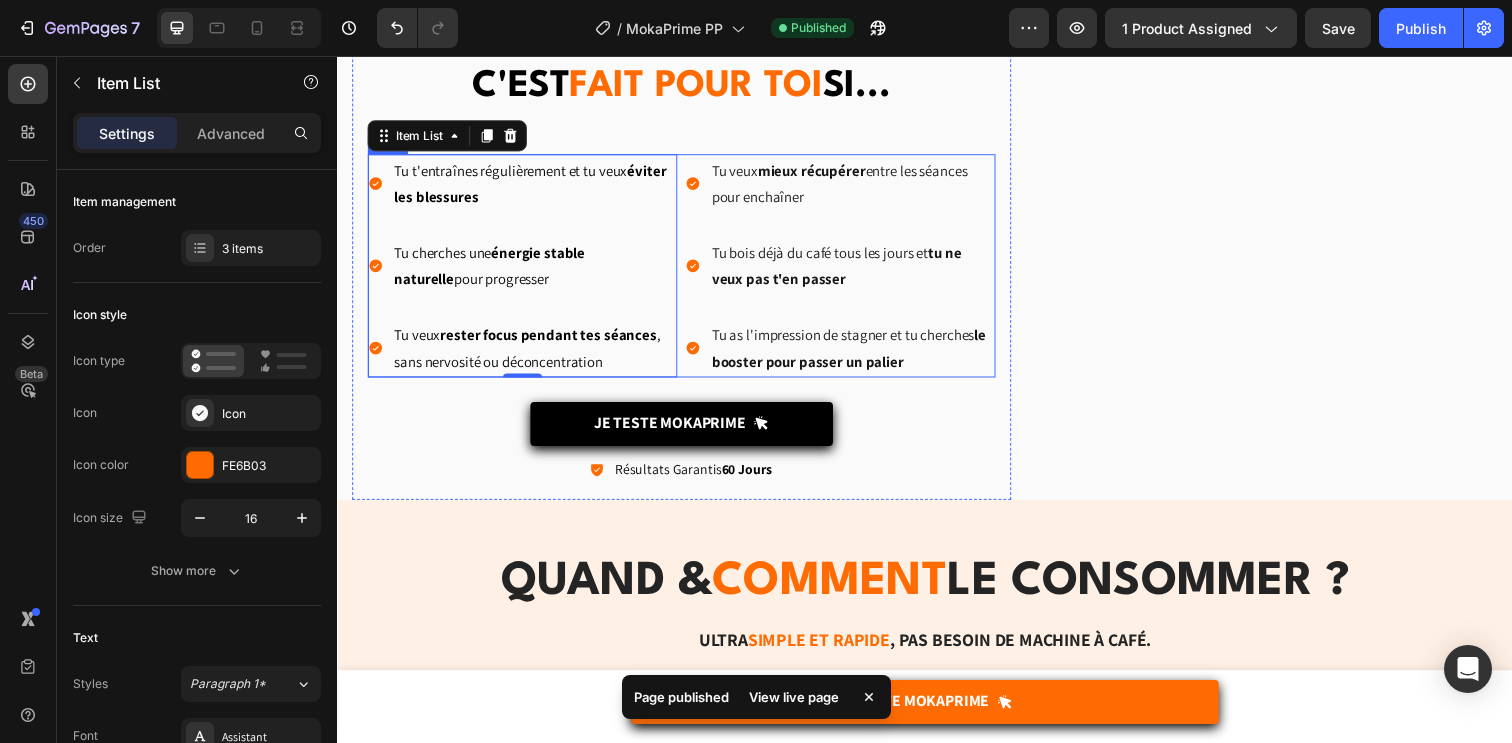 click on "Tu t'entraînes régulièrement et tu veux  éviter les blessures Tu cherches une  énergie stable naturelle  pour progresser Tu veux  rester focus pendant tes séances , sans nervosité ou déconcentration Item List   0 Tu veux  mieux récupérer  entre les séances pour enchaîner Tu bois déjà du café tous les jours et  tu ne veux pas t'en passer Tu as l'impression de stagner et tu cherches  le booster pour passer un palier Item List Row" at bounding box center [688, 270] 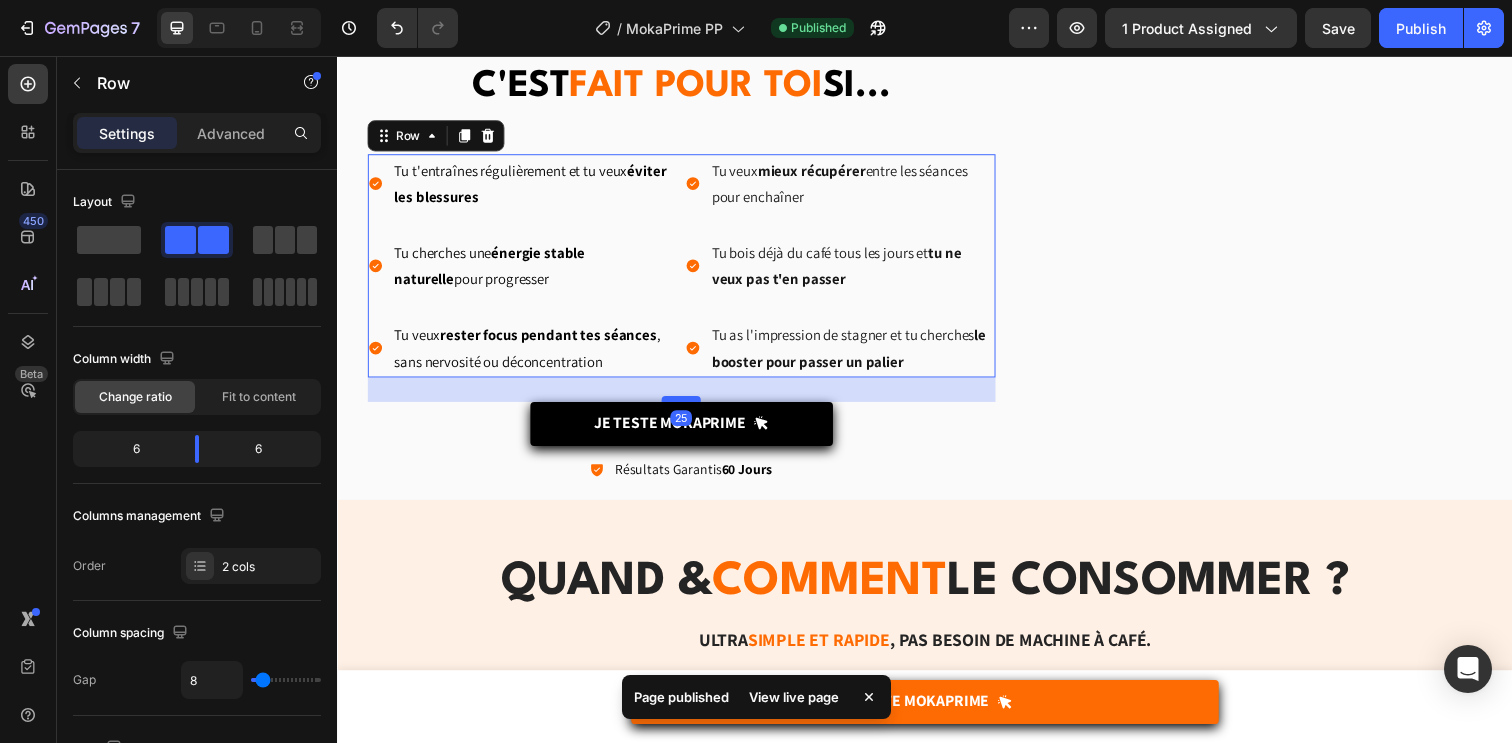 click at bounding box center [688, 406] 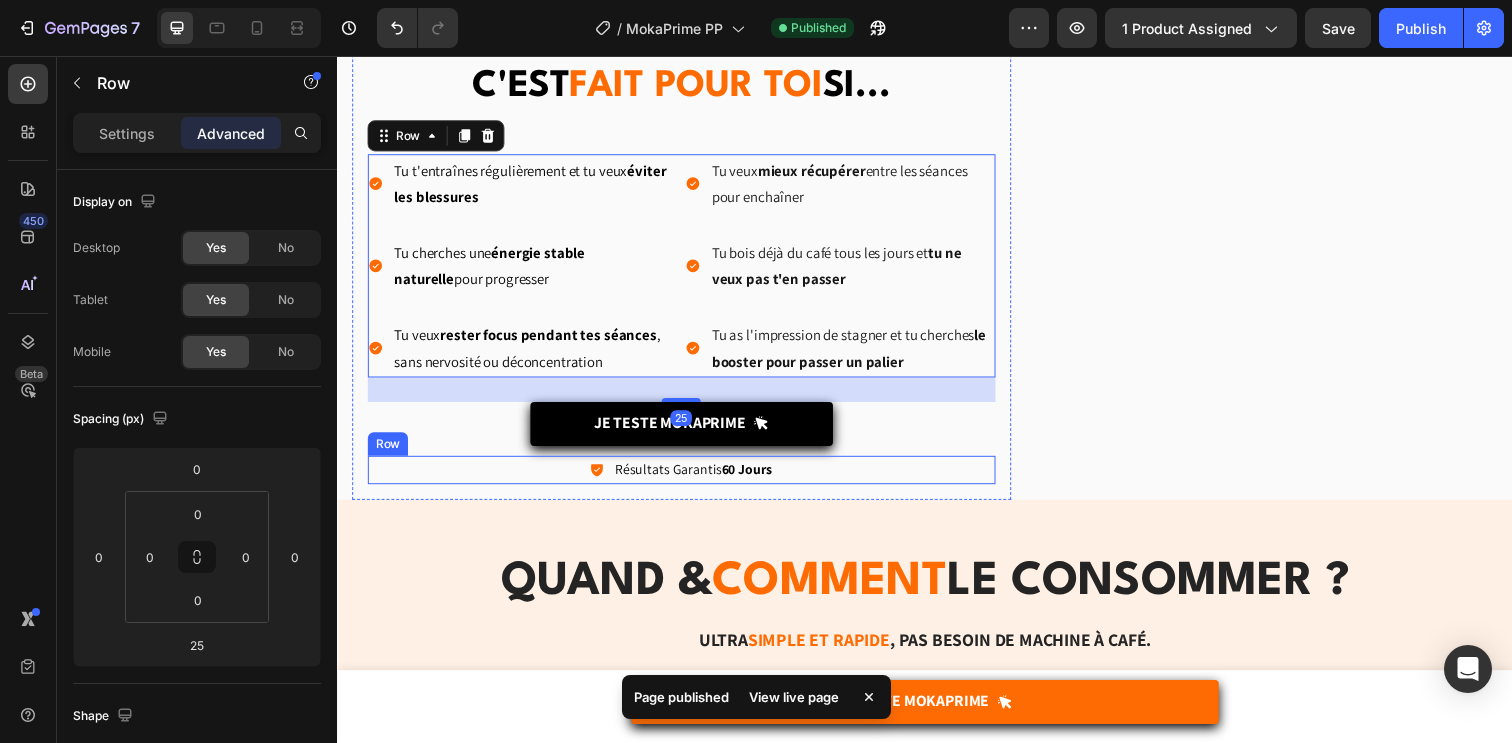 click on "Icon Résultats Garantis  60 Jours Text Block Row" at bounding box center (688, 478) 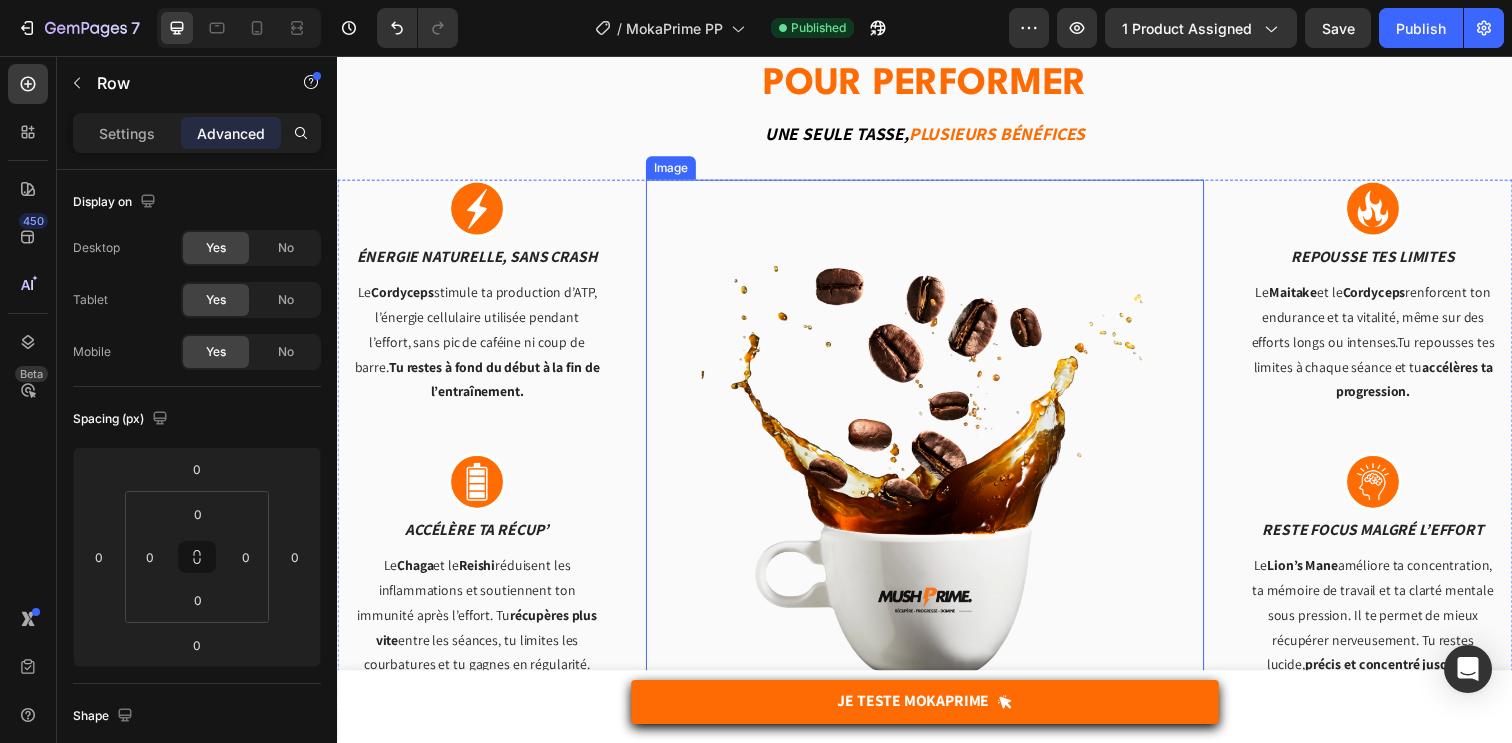 scroll, scrollTop: 2632, scrollLeft: 0, axis: vertical 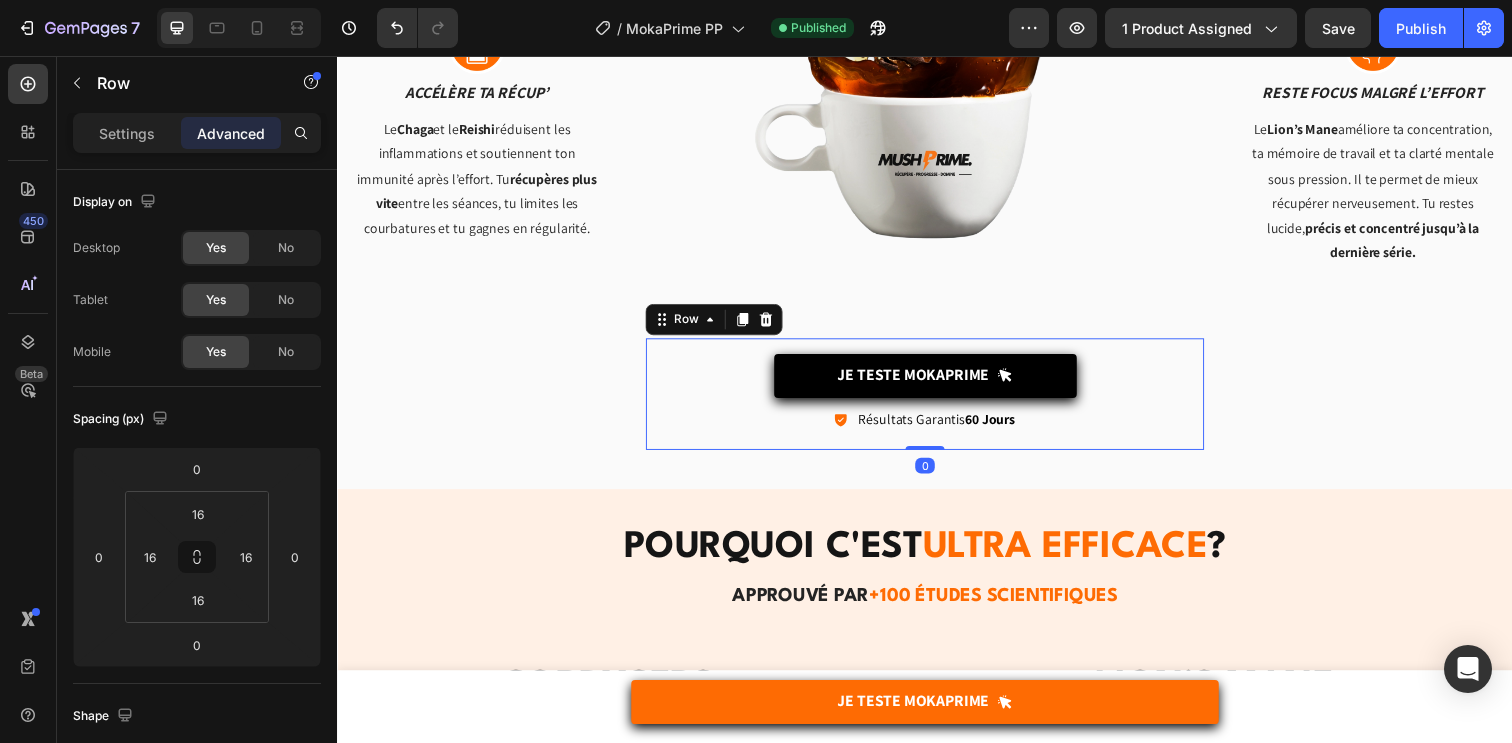 click on "Je Teste MOKAPRIME Button
Icon Résultats Garantis  60 Jours Text Block Row Row   0" at bounding box center (937, 401) 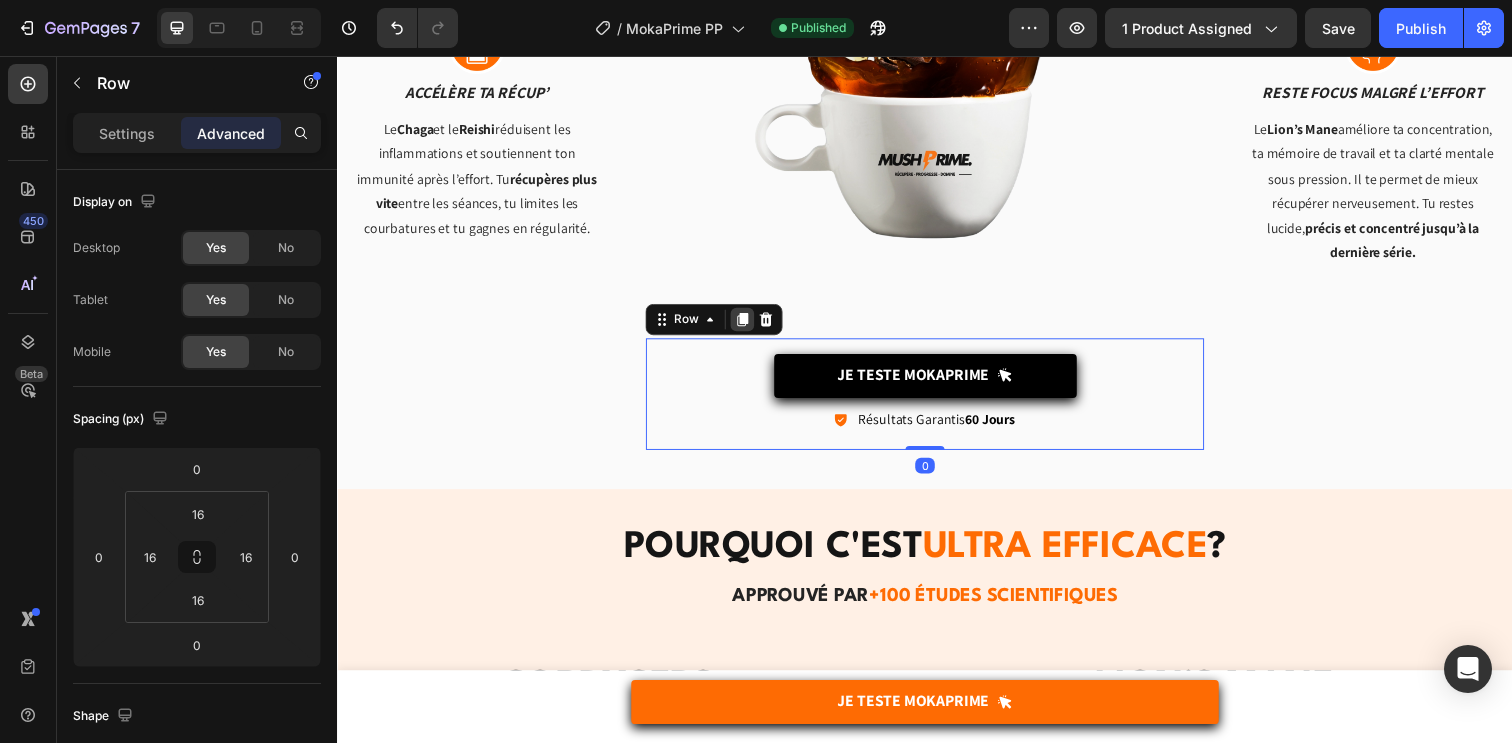 click 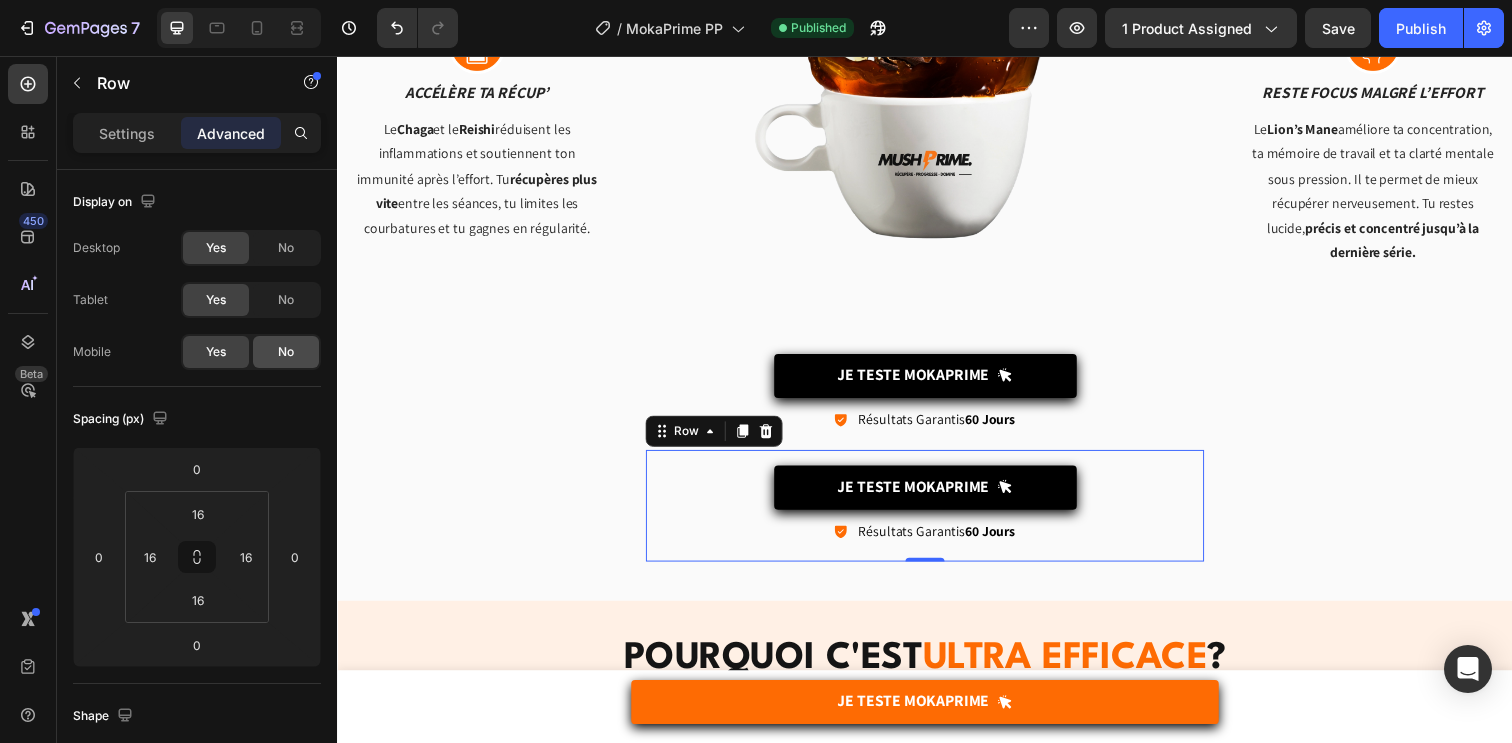 click on "No" 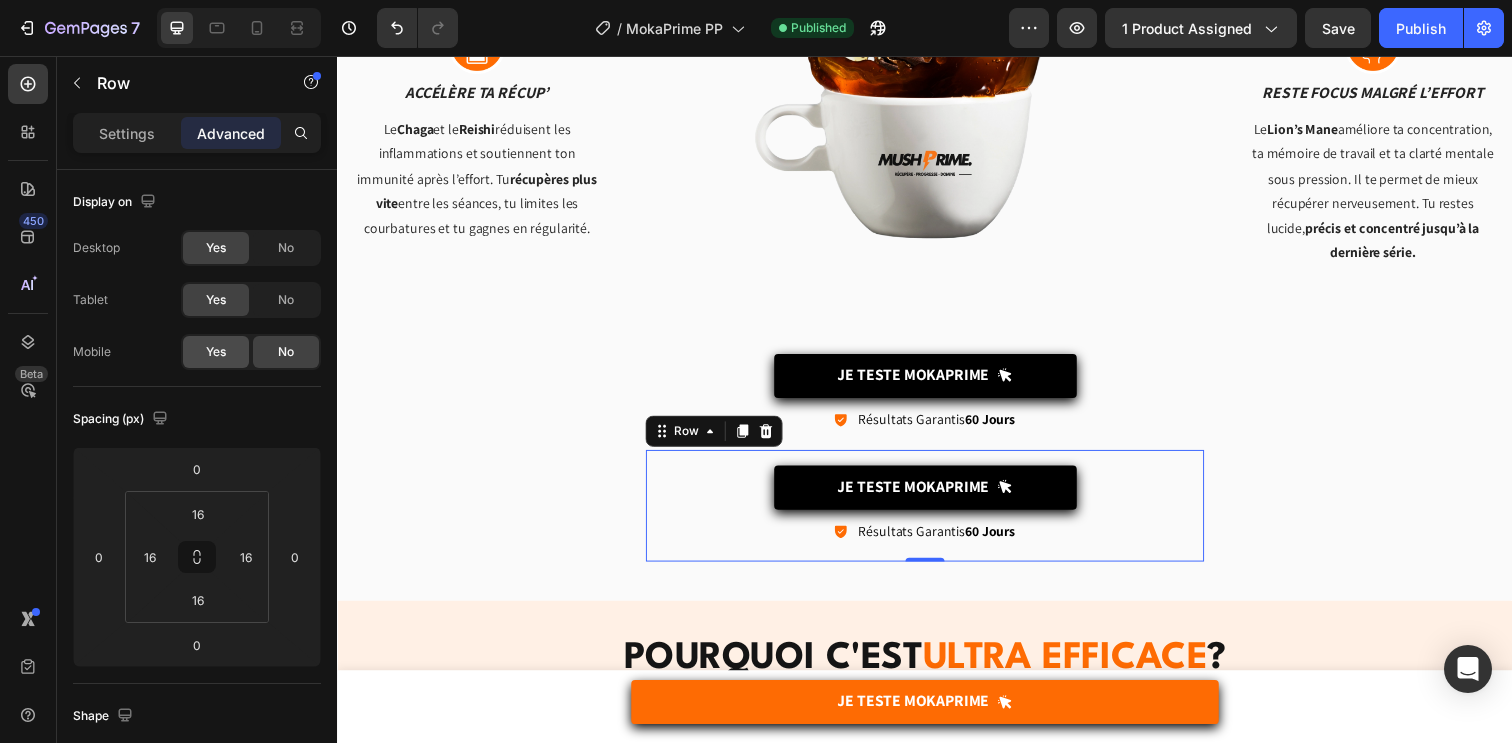 click on "Yes" 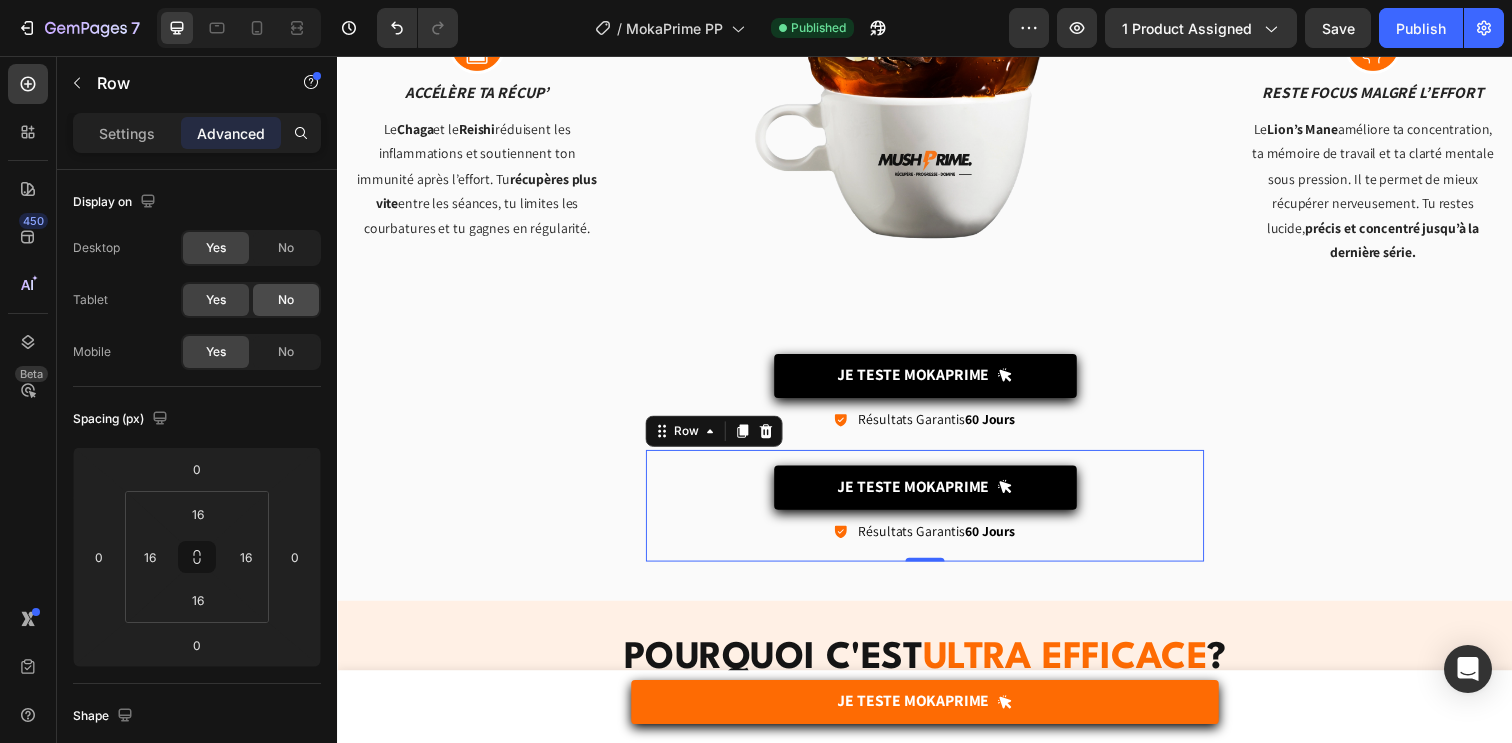 click on "No" 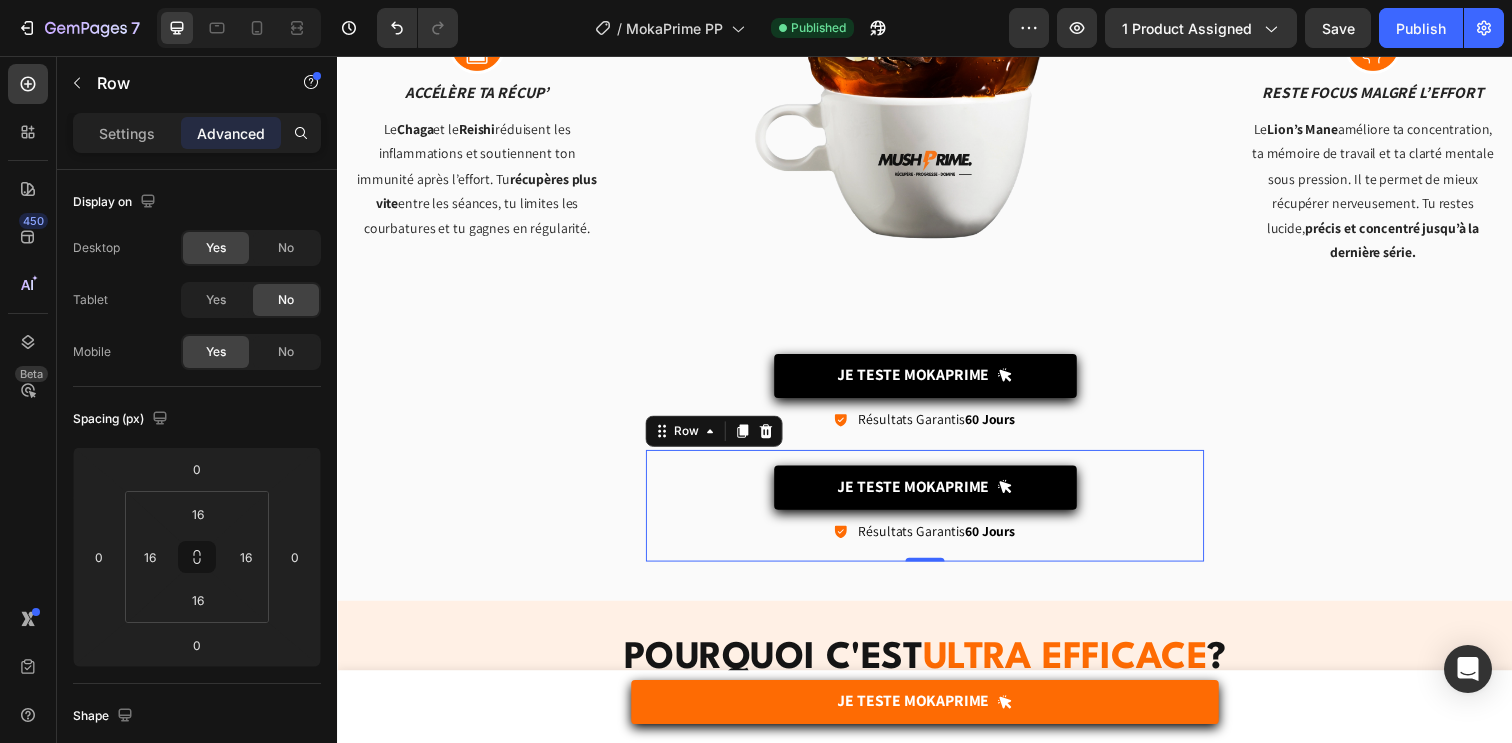 click on "Yes No" 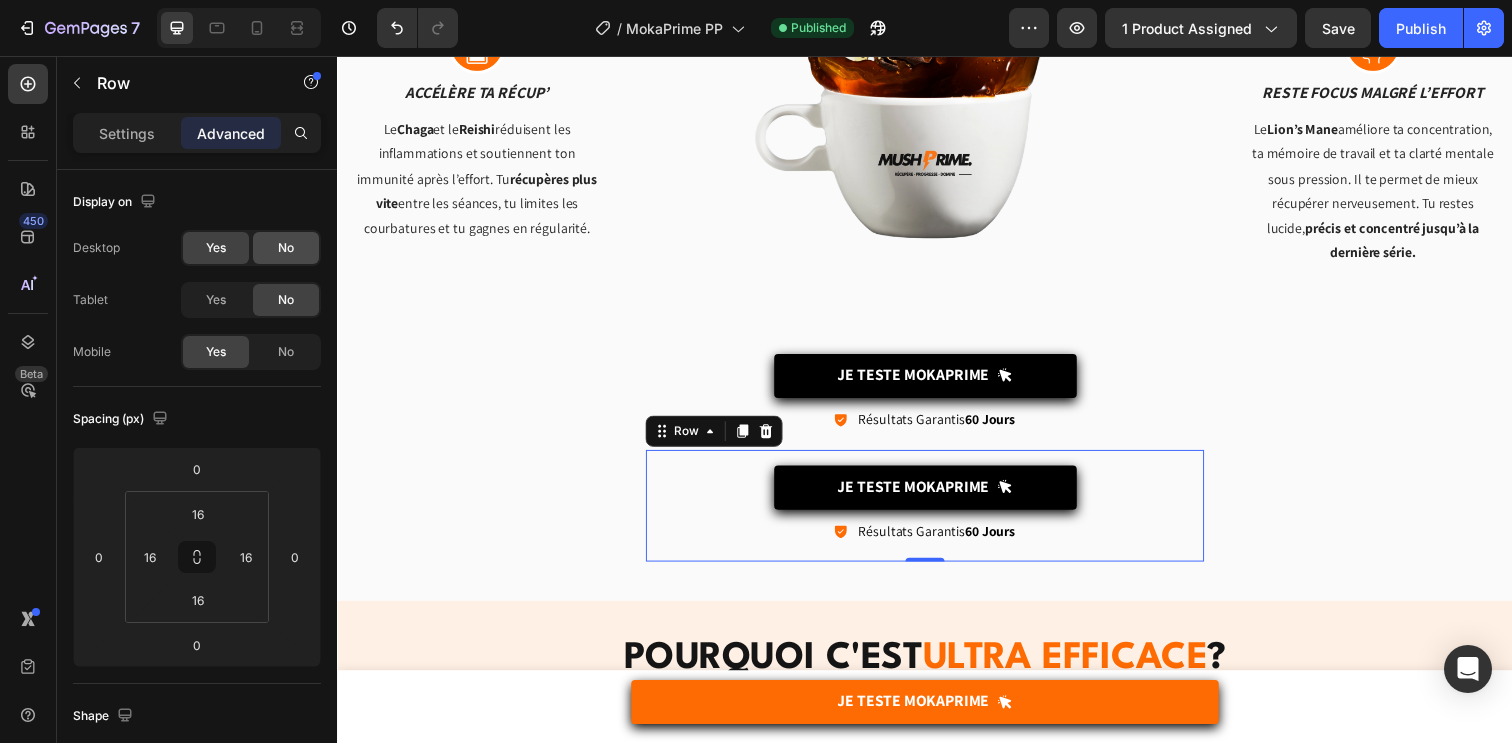 click on "No" 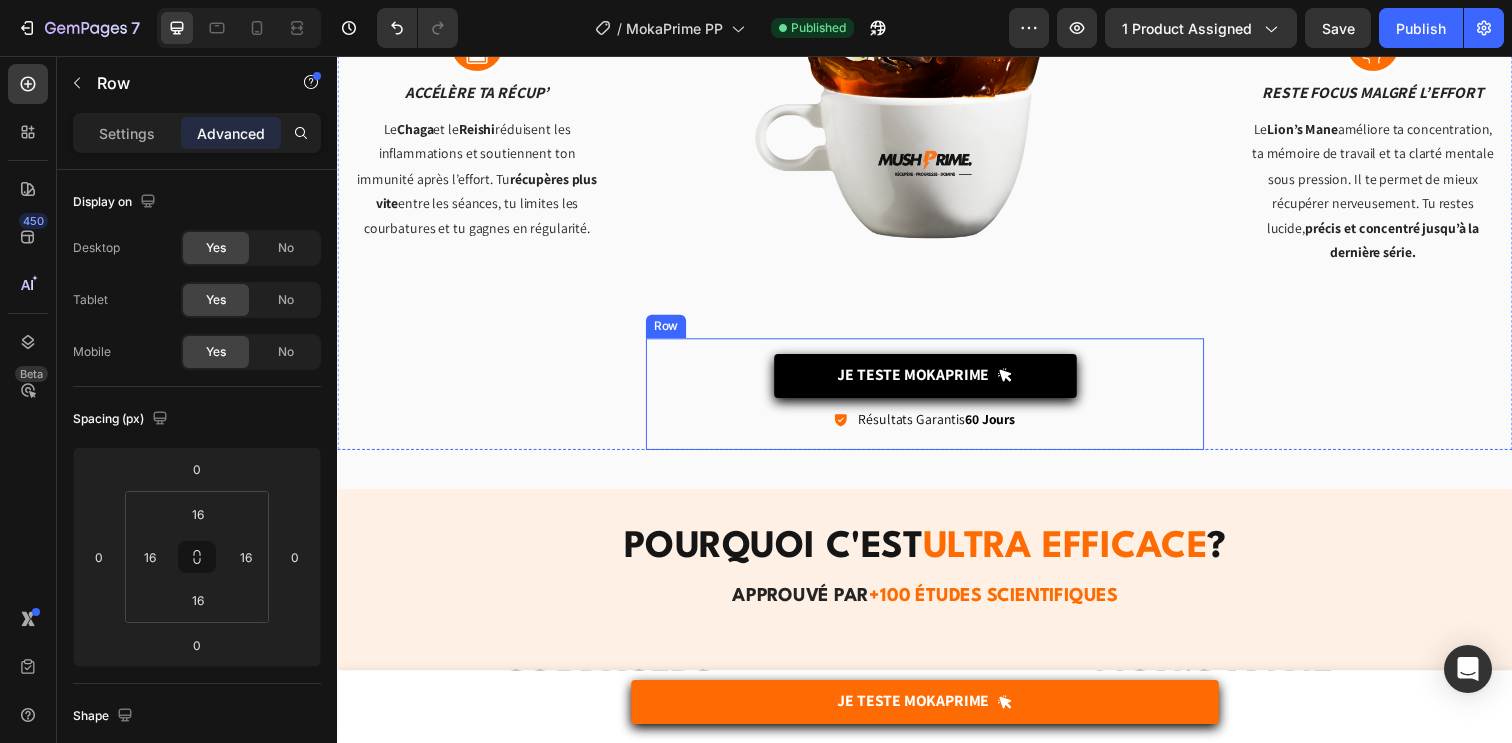click on "Je Teste MOKAPRIME Button
Icon Résultats Garantis  60 Jours Text Block Row Row" at bounding box center [937, 401] 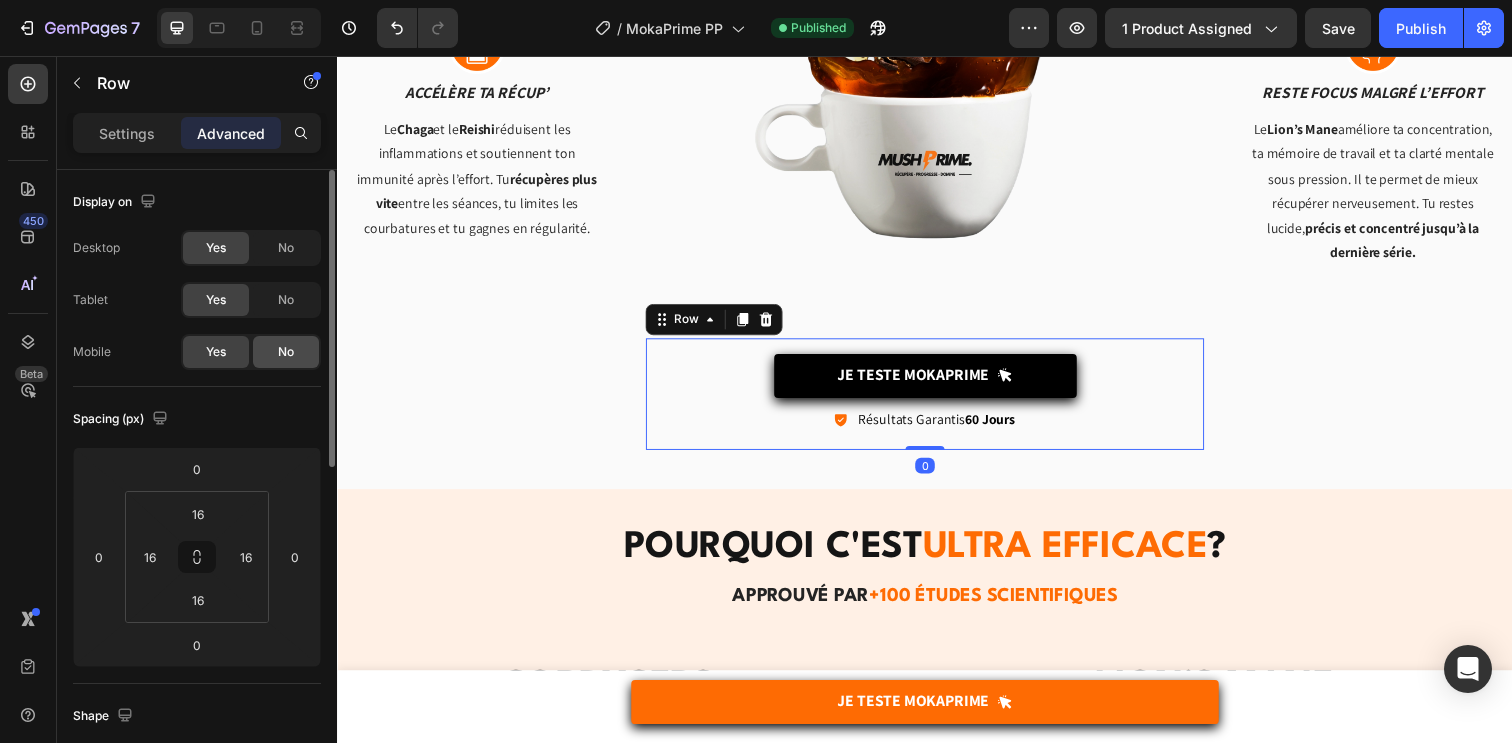 click on "No" 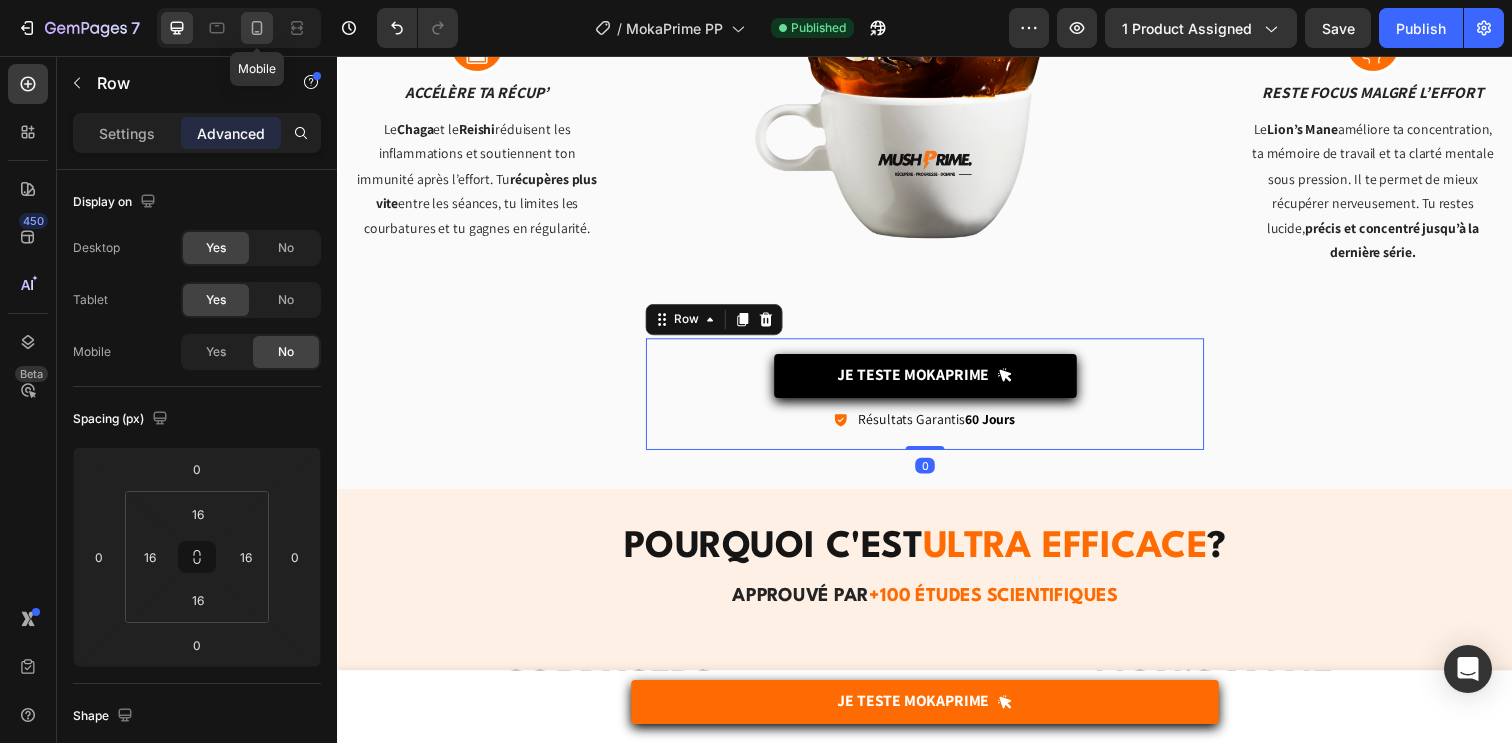 click 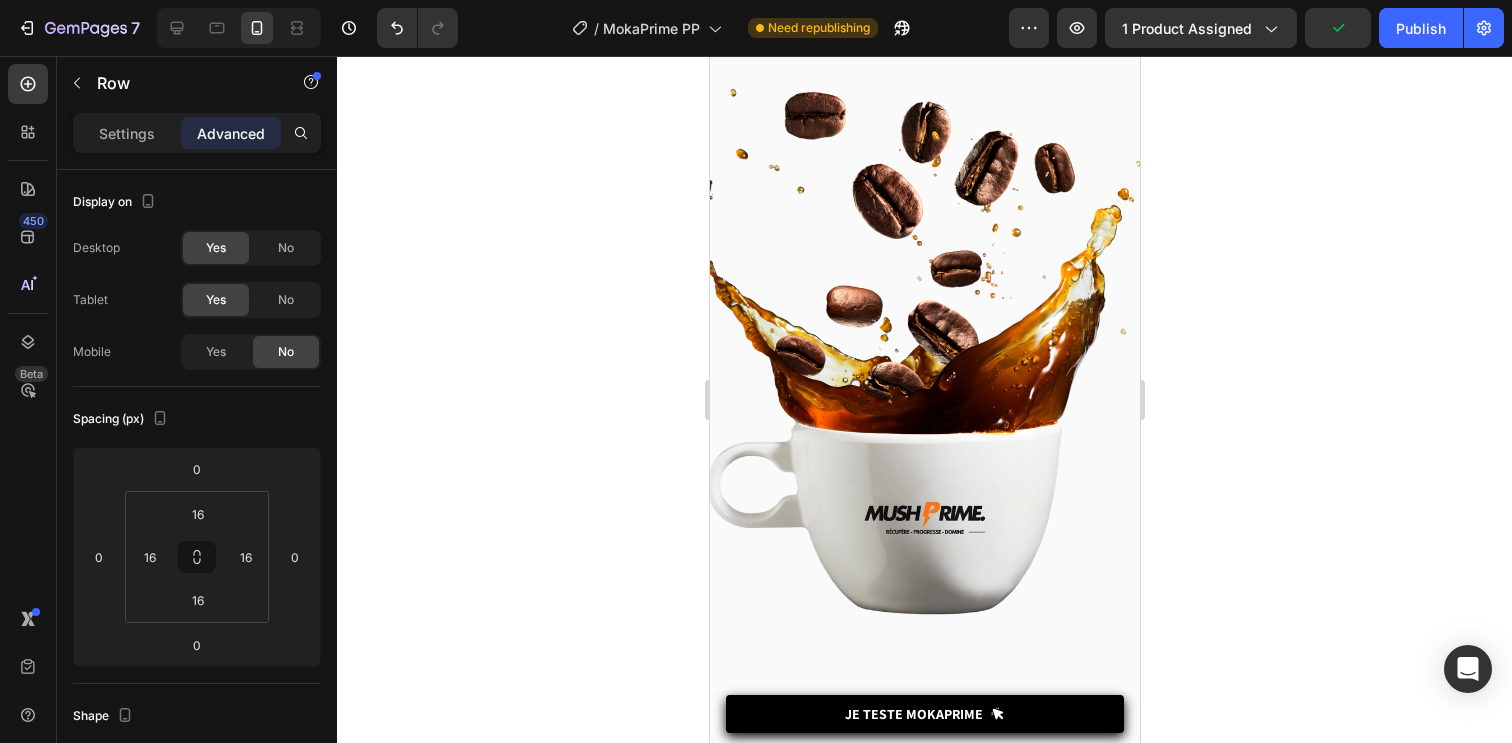 scroll, scrollTop: 2248, scrollLeft: 0, axis: vertical 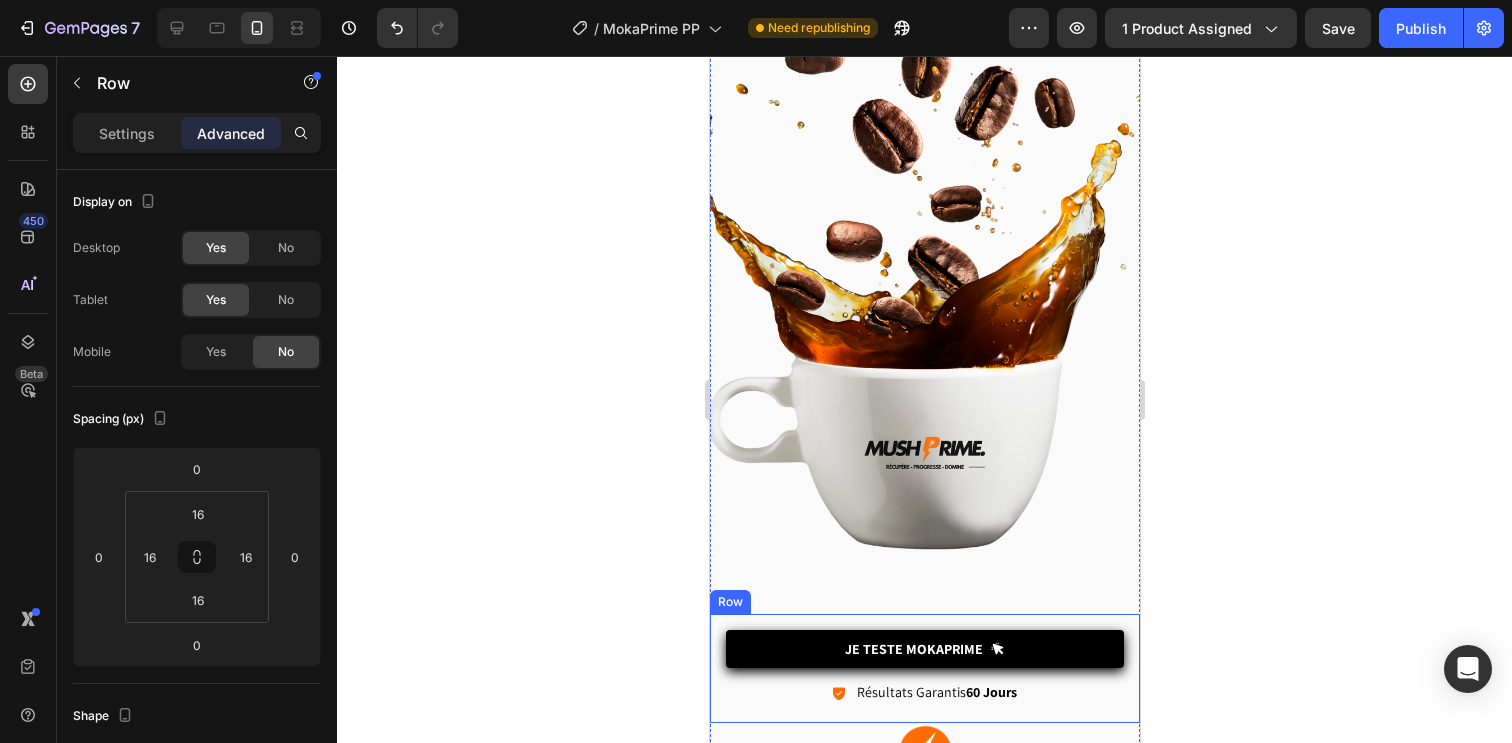 click on "Je Teste MOKAPRIME Button
Icon Résultats Garantis  60 Jours Text Block Row Row" at bounding box center (924, 668) 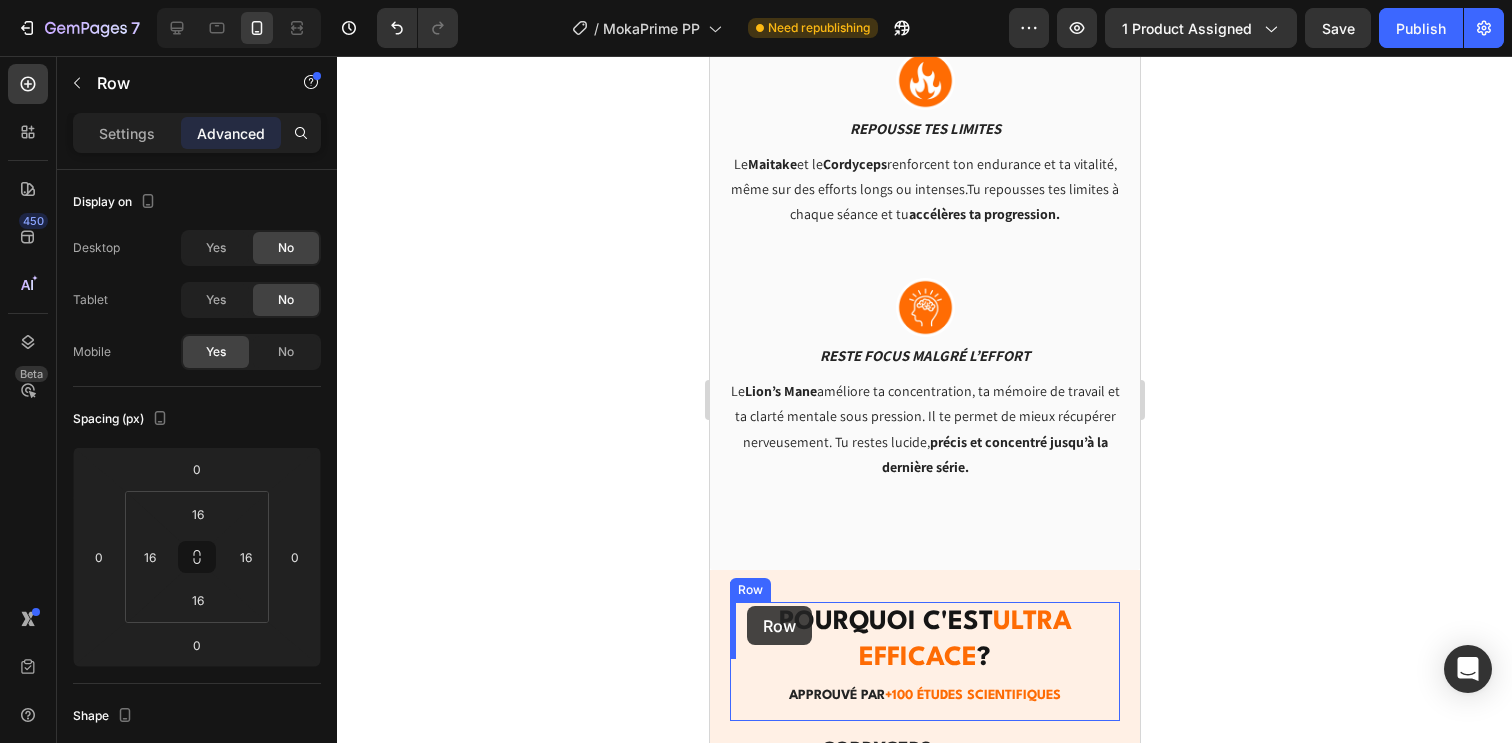 scroll, scrollTop: 3386, scrollLeft: 0, axis: vertical 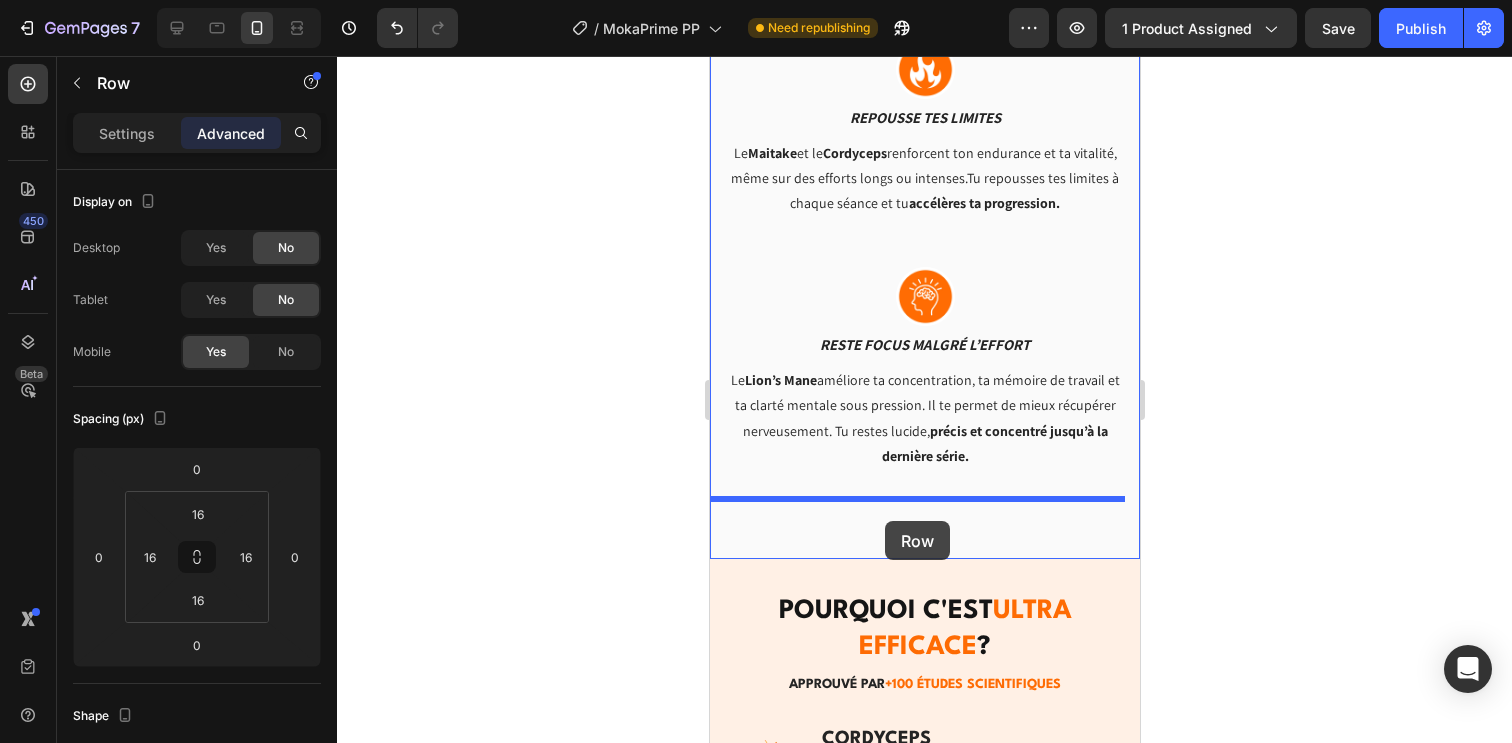 drag, startPoint x: 731, startPoint y: 576, endPoint x: 884, endPoint y: 521, distance: 162.58536 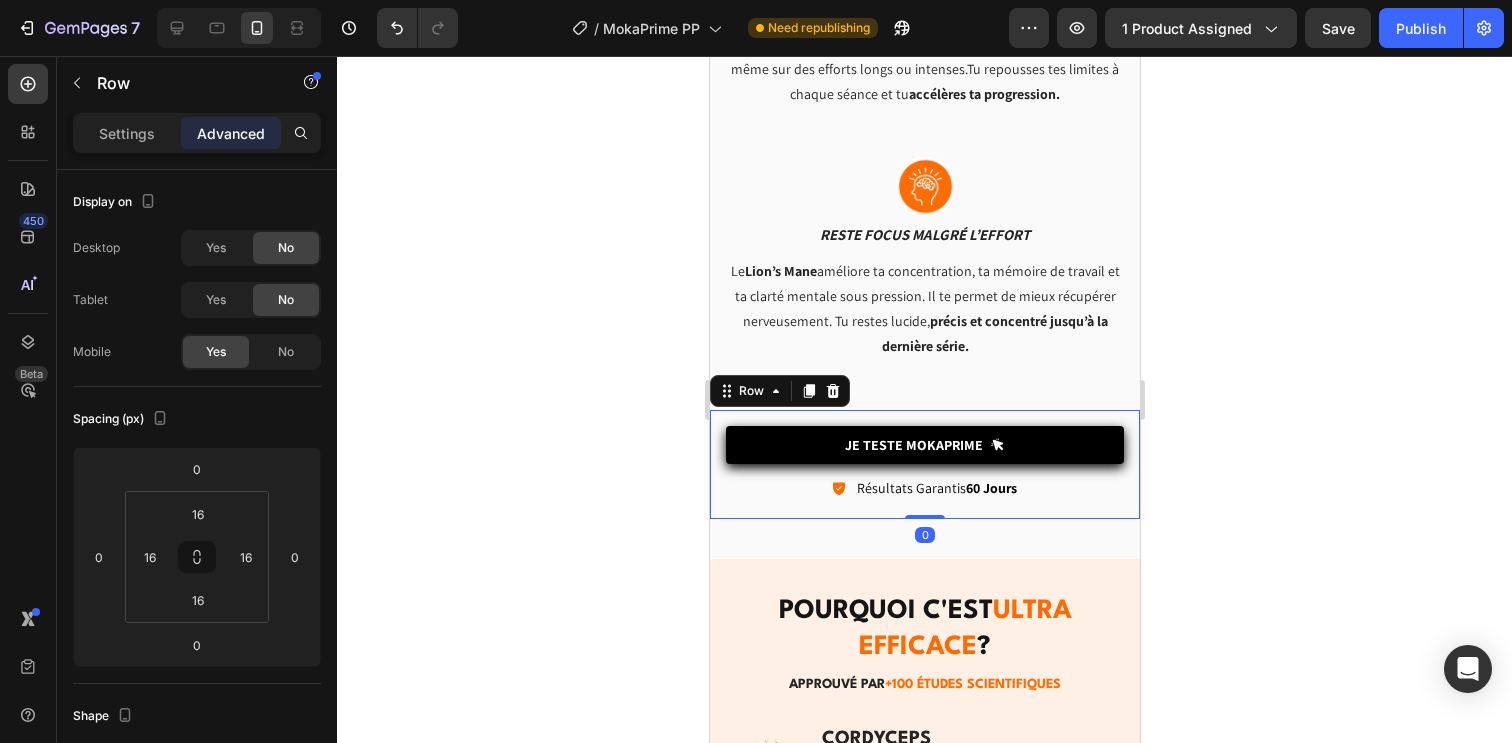 scroll, scrollTop: 3276, scrollLeft: 0, axis: vertical 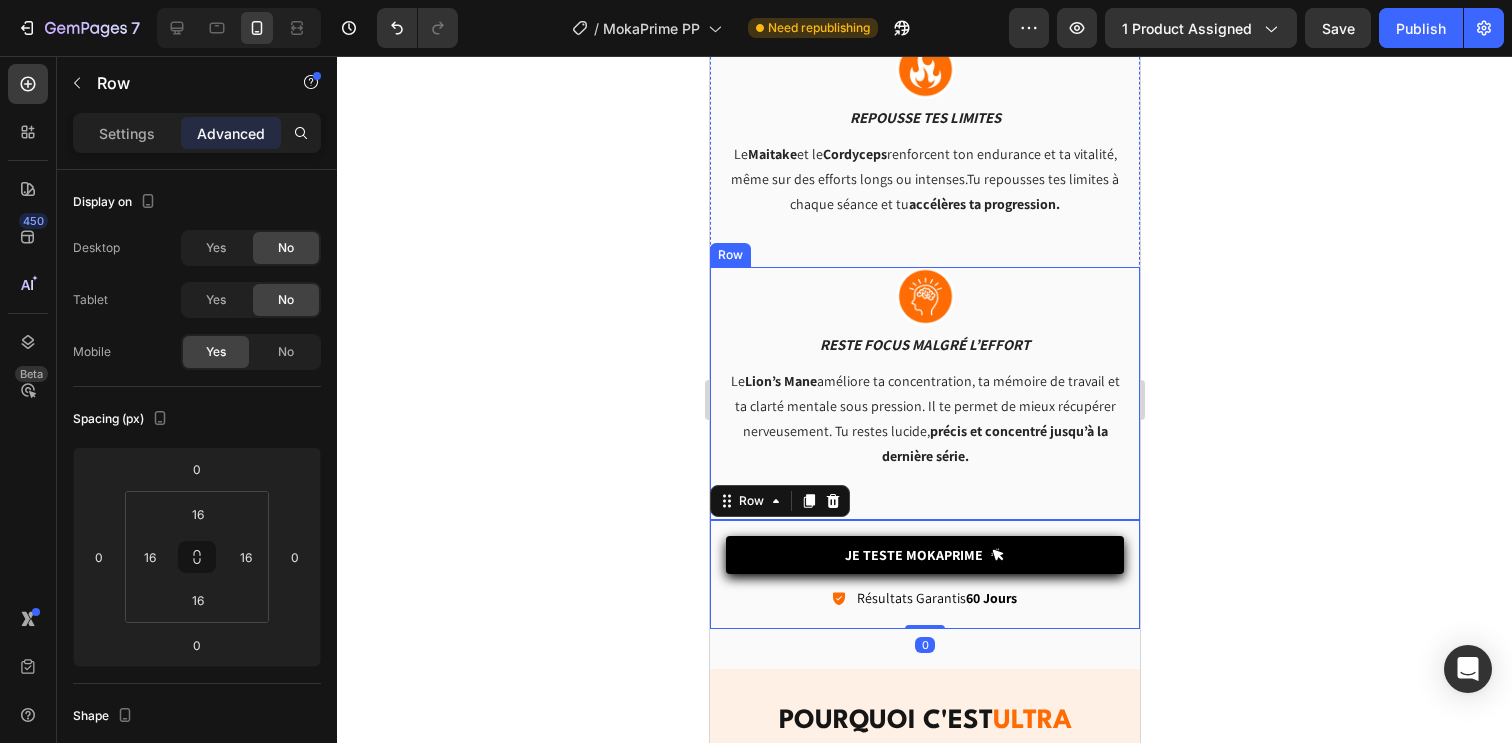 click on "Image Reste focus malgré l’effort Text block Le  Lion’s Mane  améliore ta concentration, ta mémoire de travail et ta clarté mentale sous pression. Il te permet de mieux récupérer nerveusement. Tu restes lucide,  précis et concentré jusqu’à la dernière série. Text block Row" at bounding box center (924, 393) 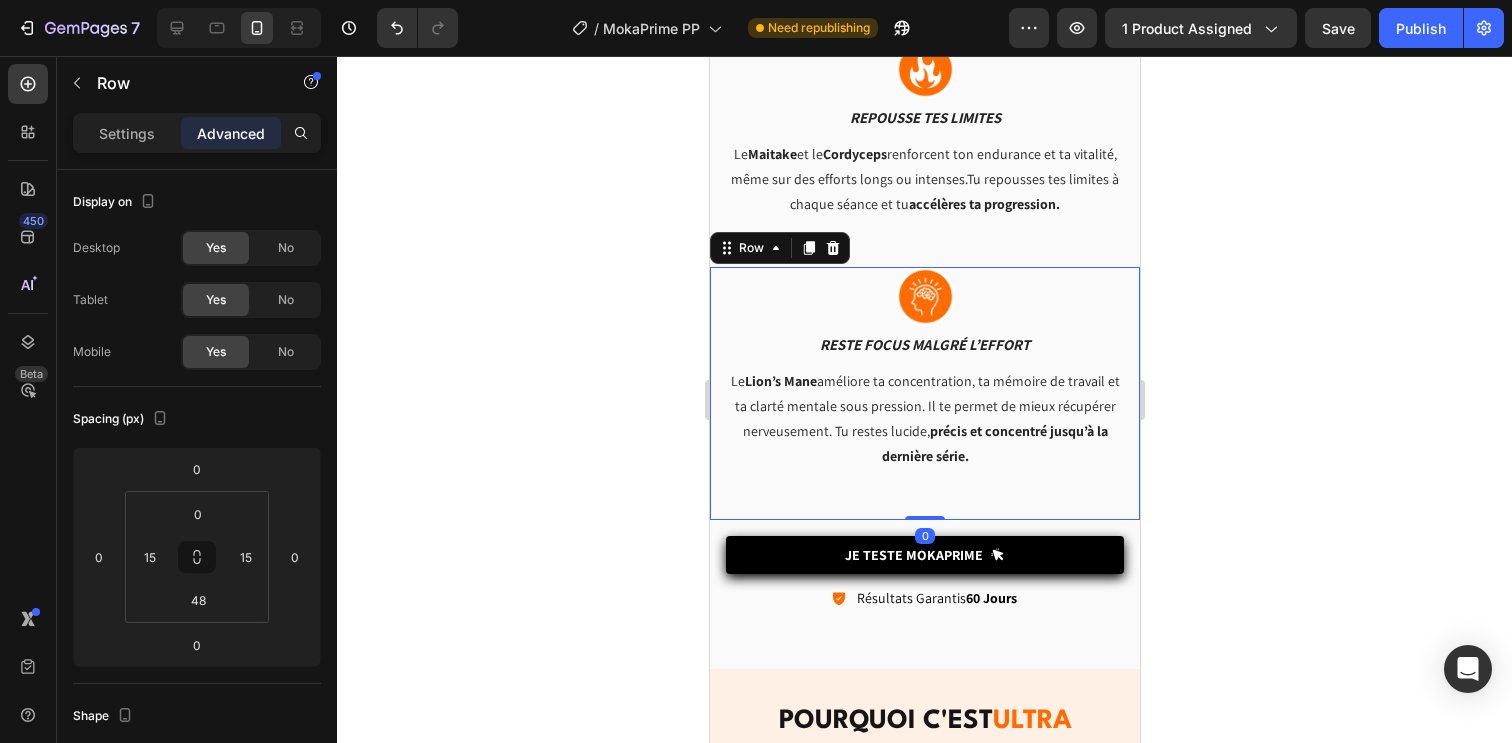 click 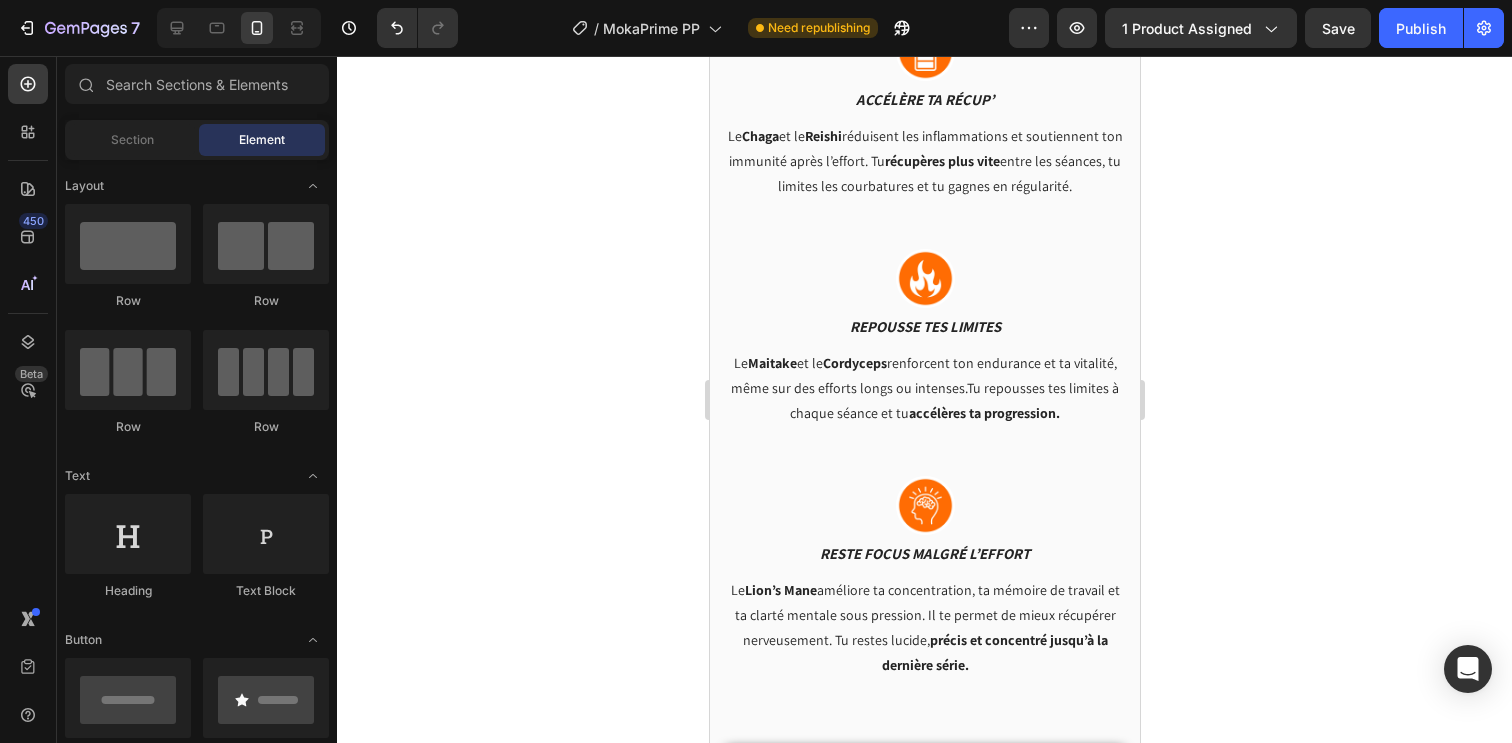scroll, scrollTop: 3742, scrollLeft: 0, axis: vertical 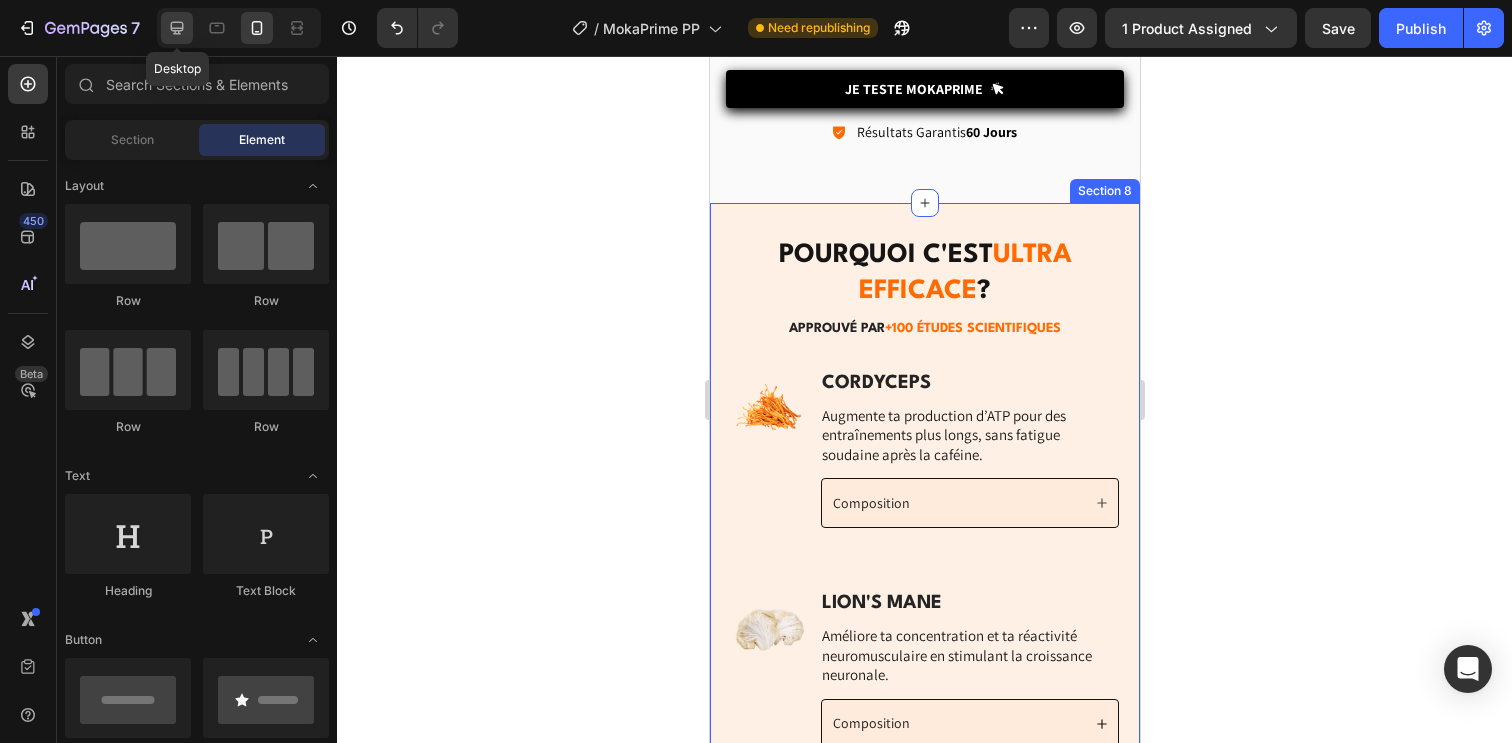 click 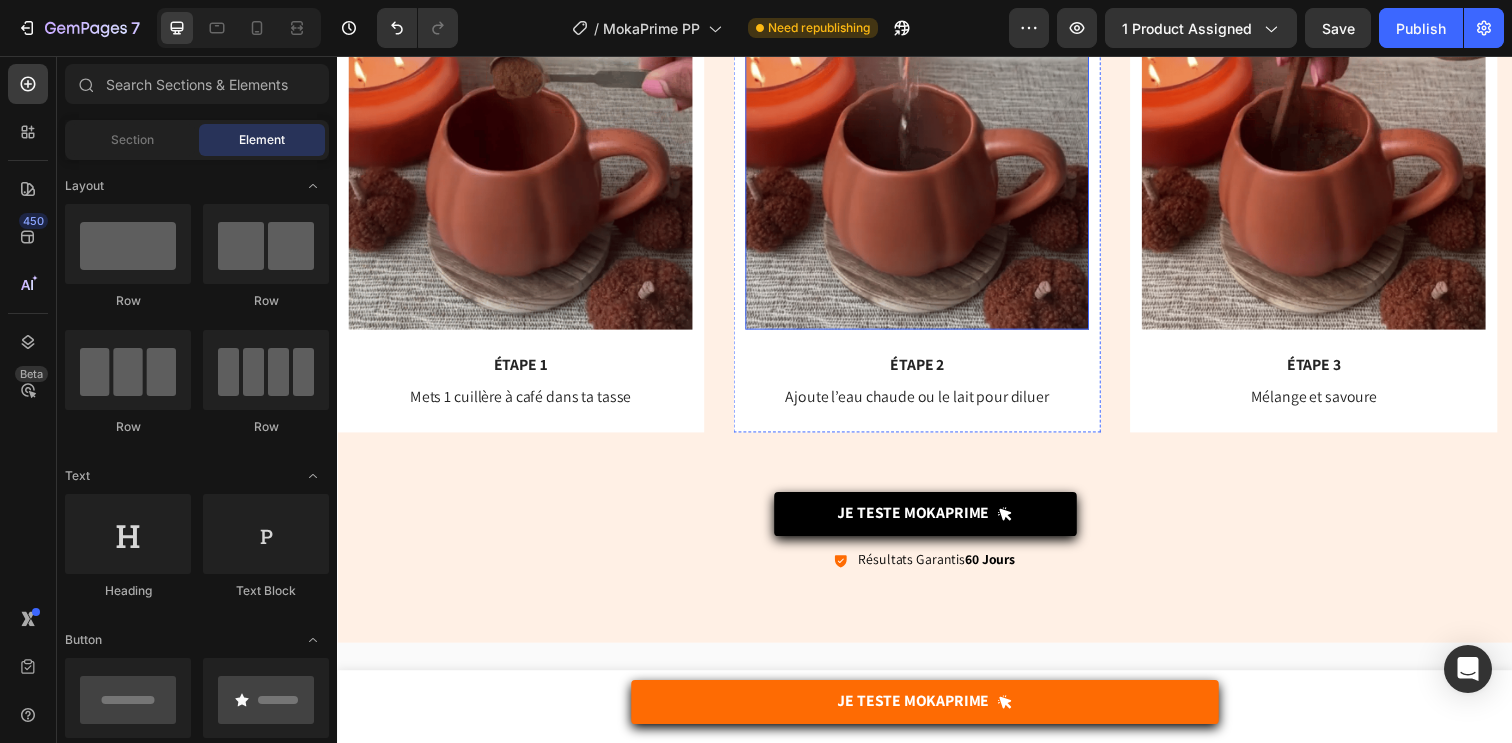 scroll, scrollTop: 4863, scrollLeft: 0, axis: vertical 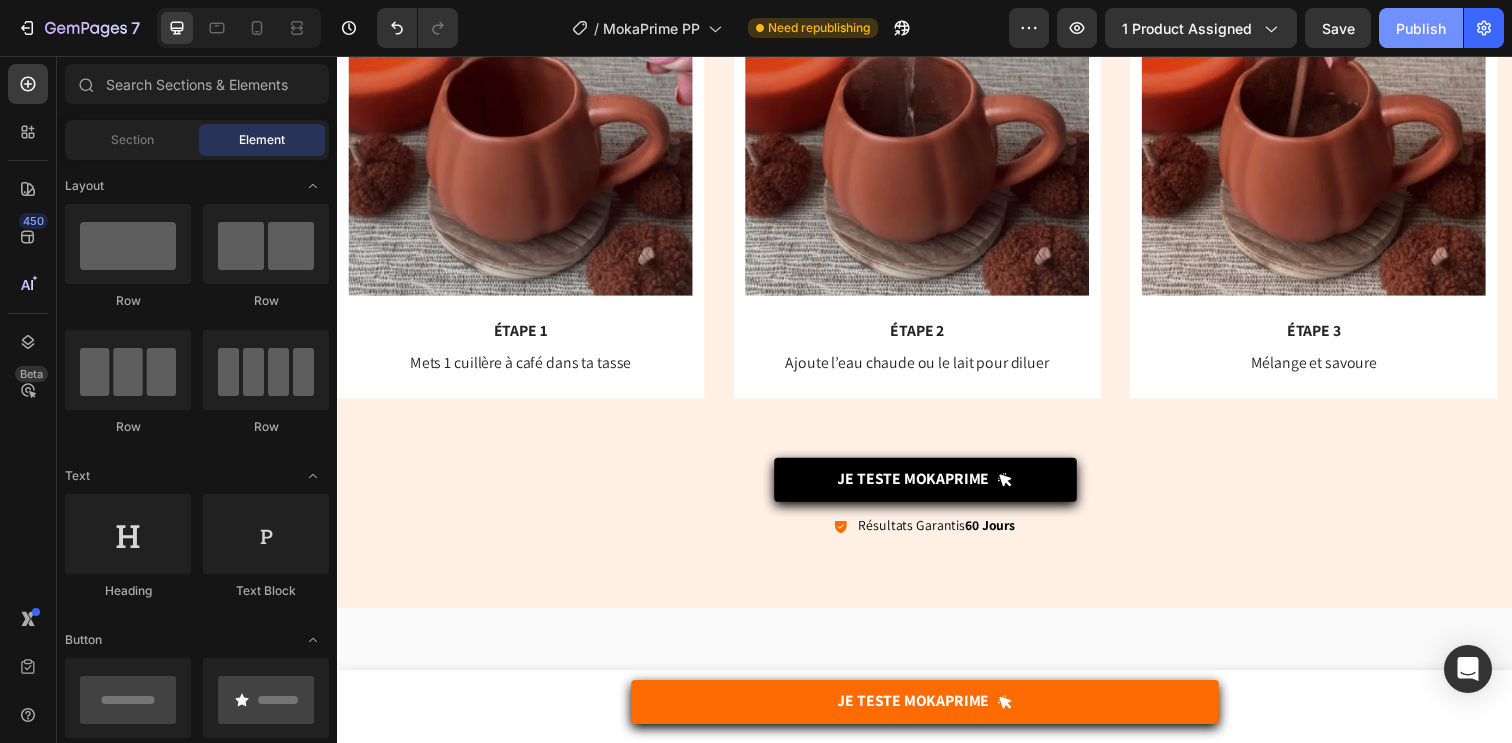 click on "Publish" at bounding box center (1421, 28) 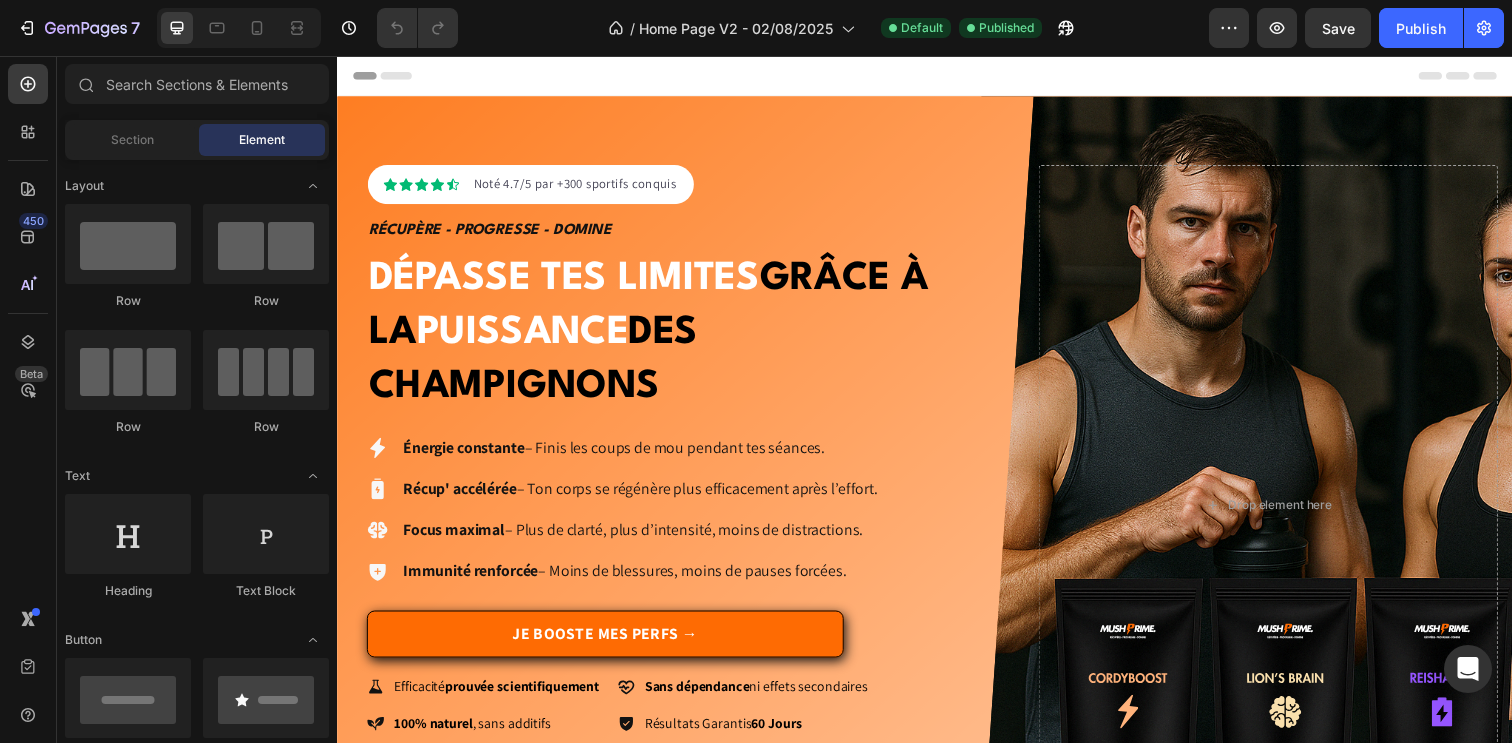 scroll, scrollTop: 0, scrollLeft: 0, axis: both 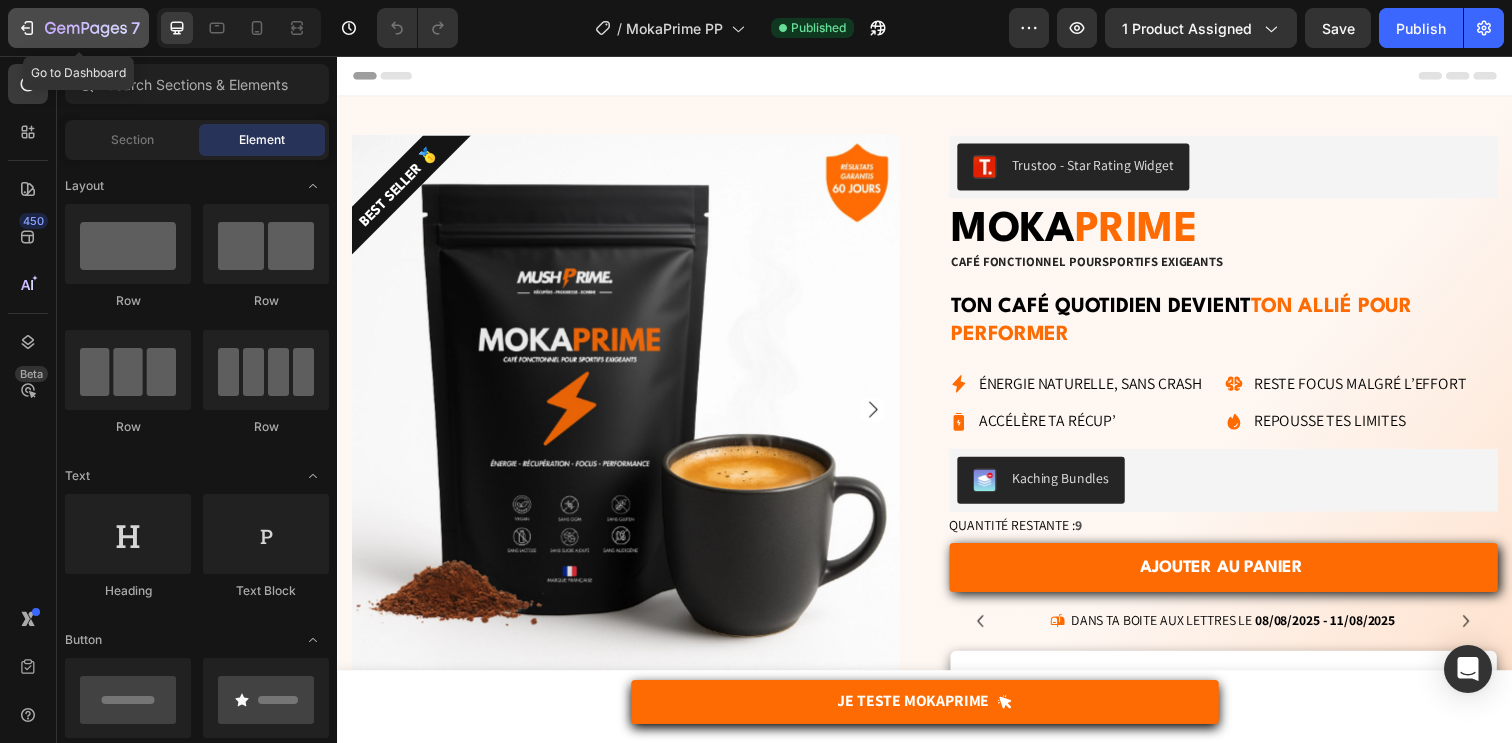 click on "7" 